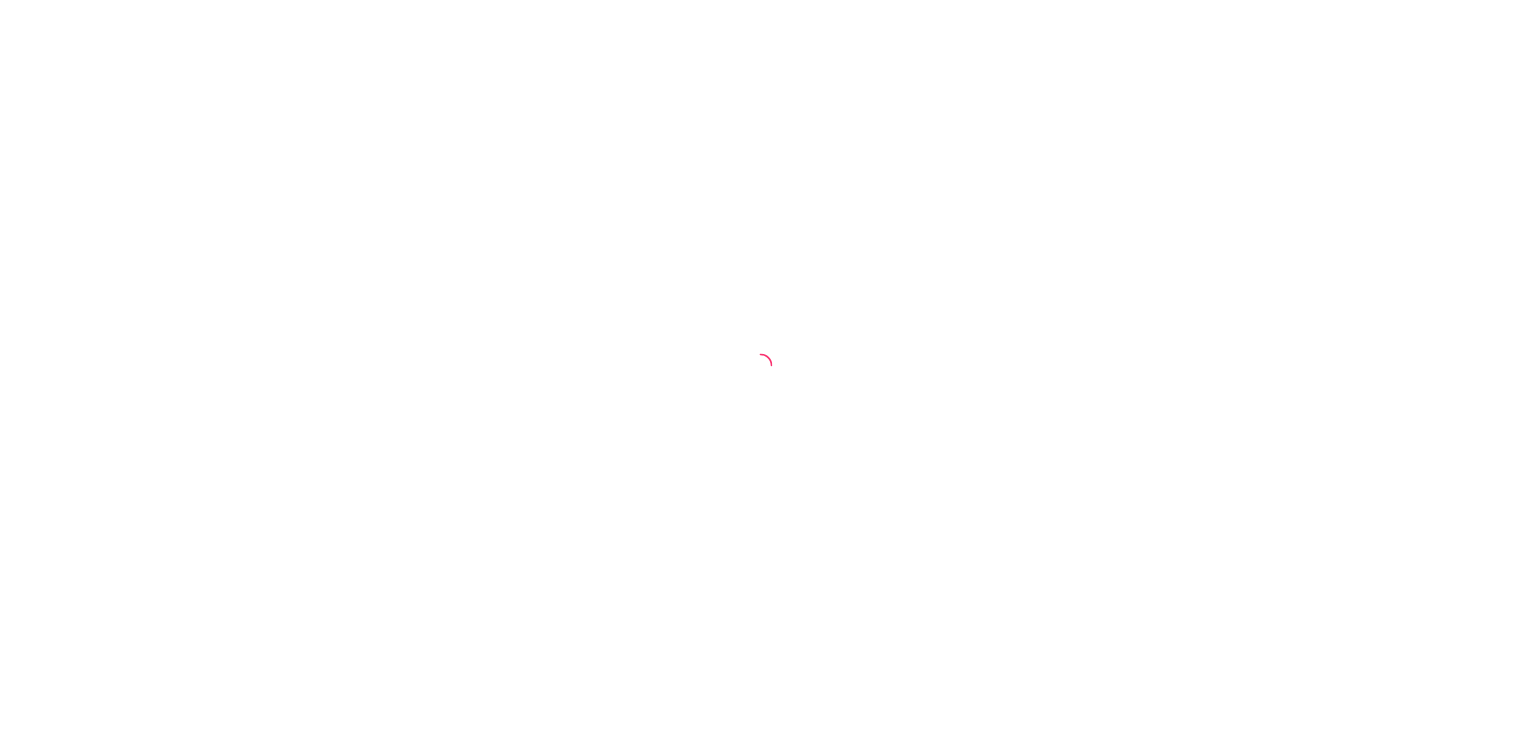 scroll, scrollTop: 0, scrollLeft: 0, axis: both 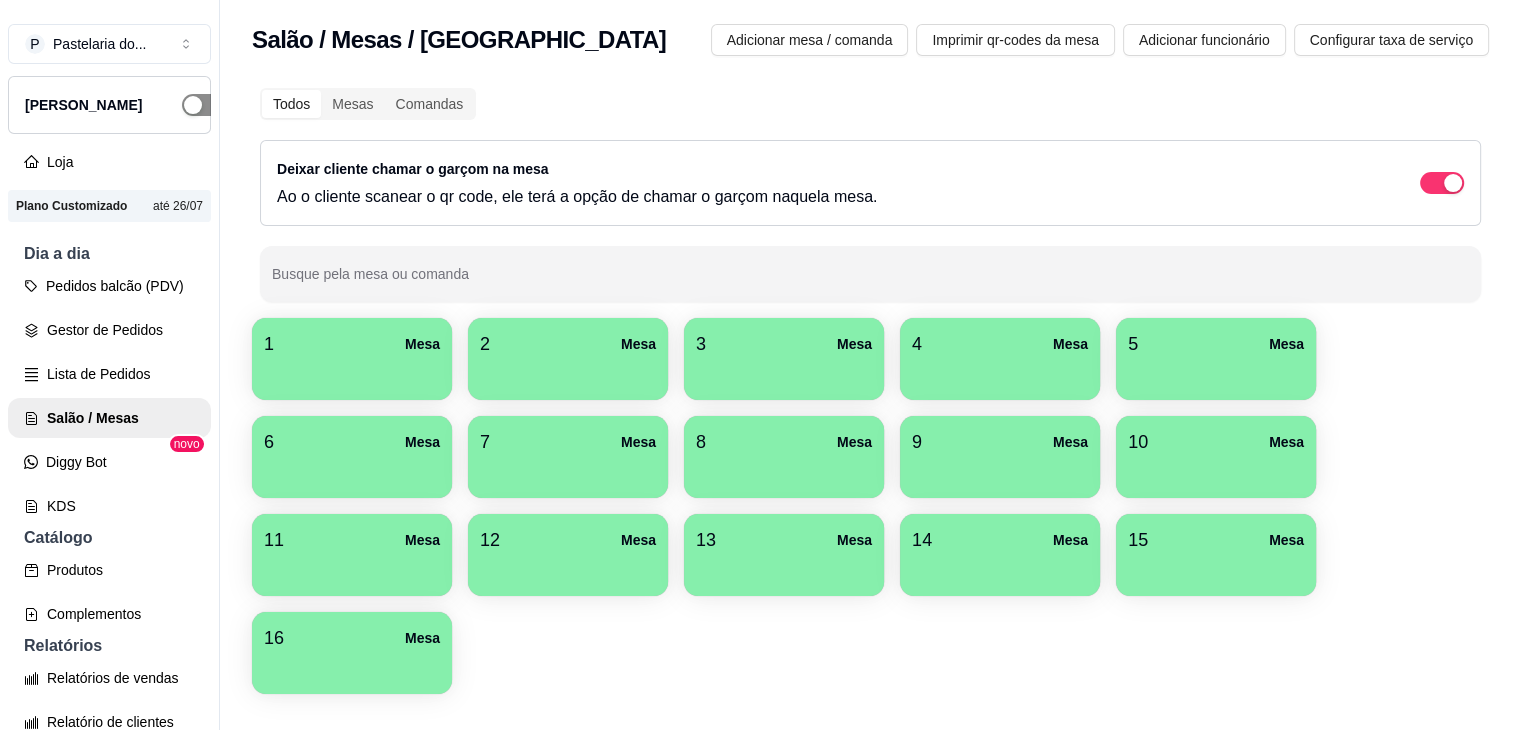 click at bounding box center [204, 105] 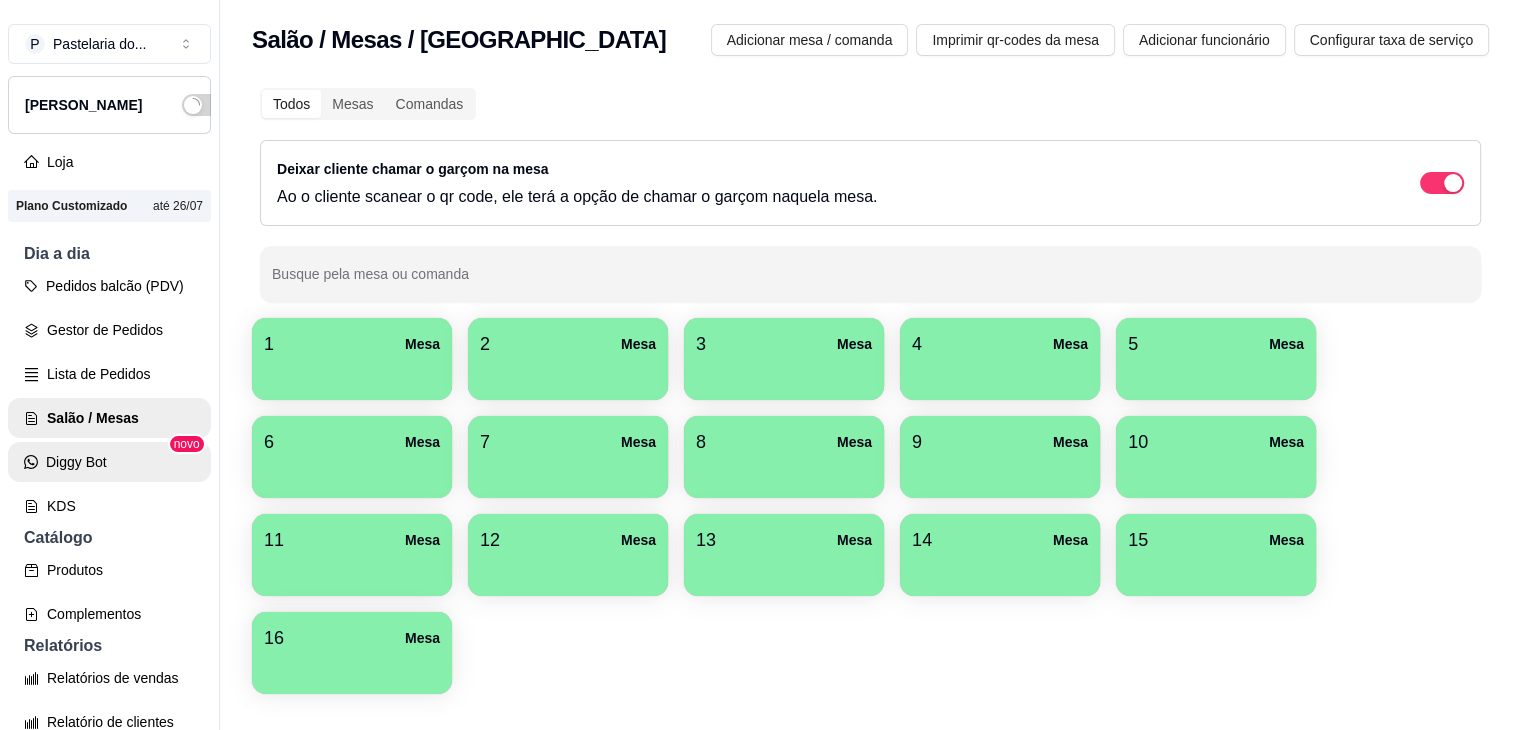 click on "Diggy Bot" at bounding box center (109, 462) 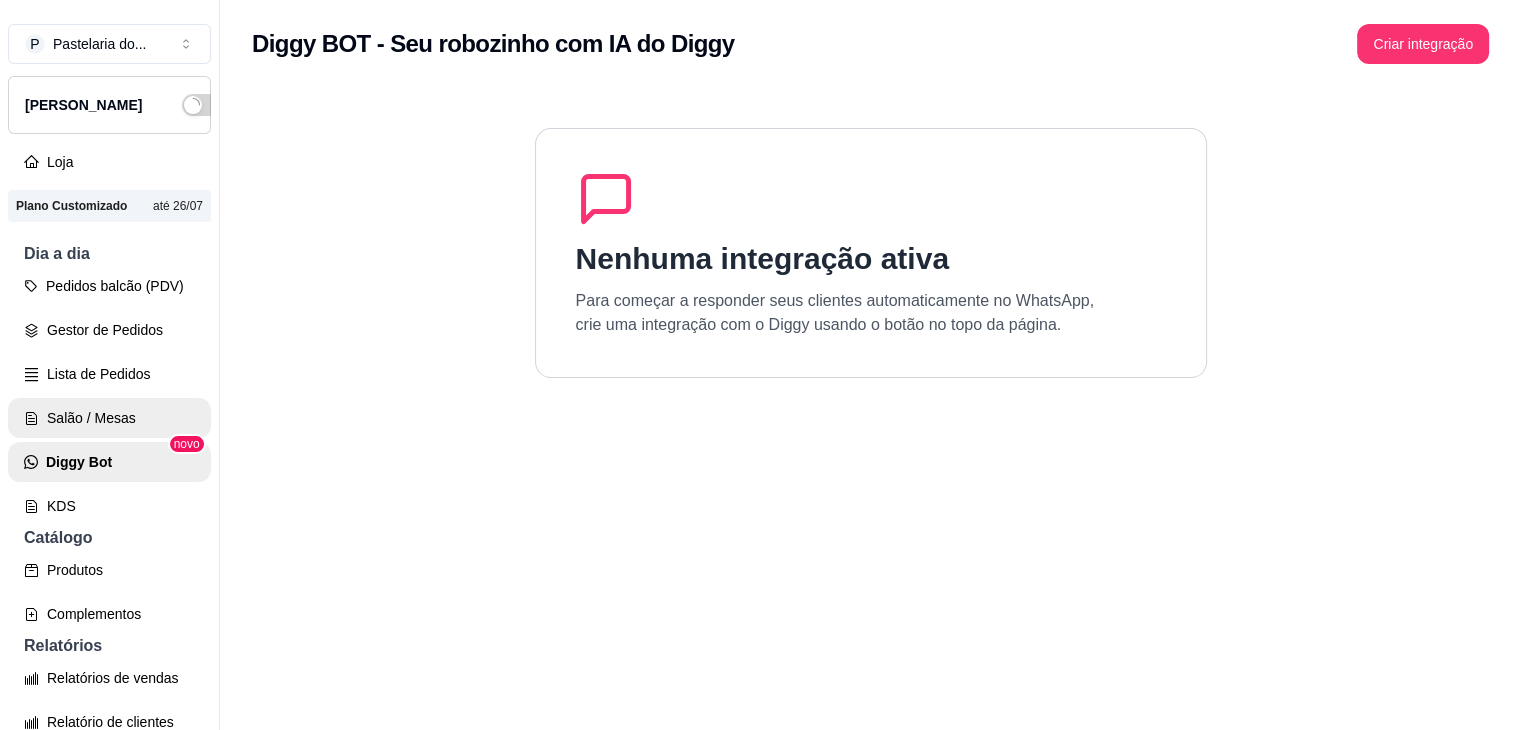 click on "Salão / Mesas" at bounding box center (109, 418) 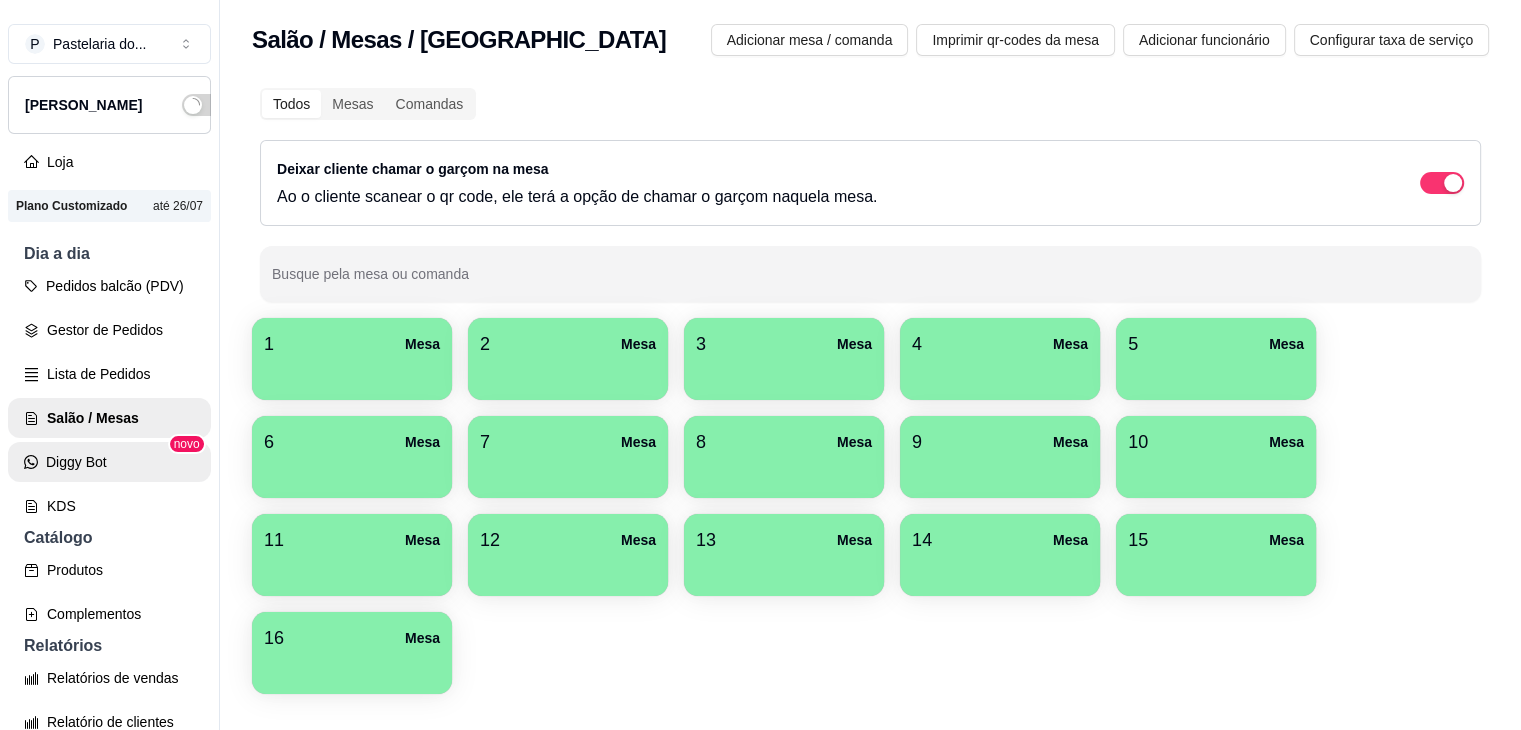 click on "Diggy Bot" at bounding box center (109, 462) 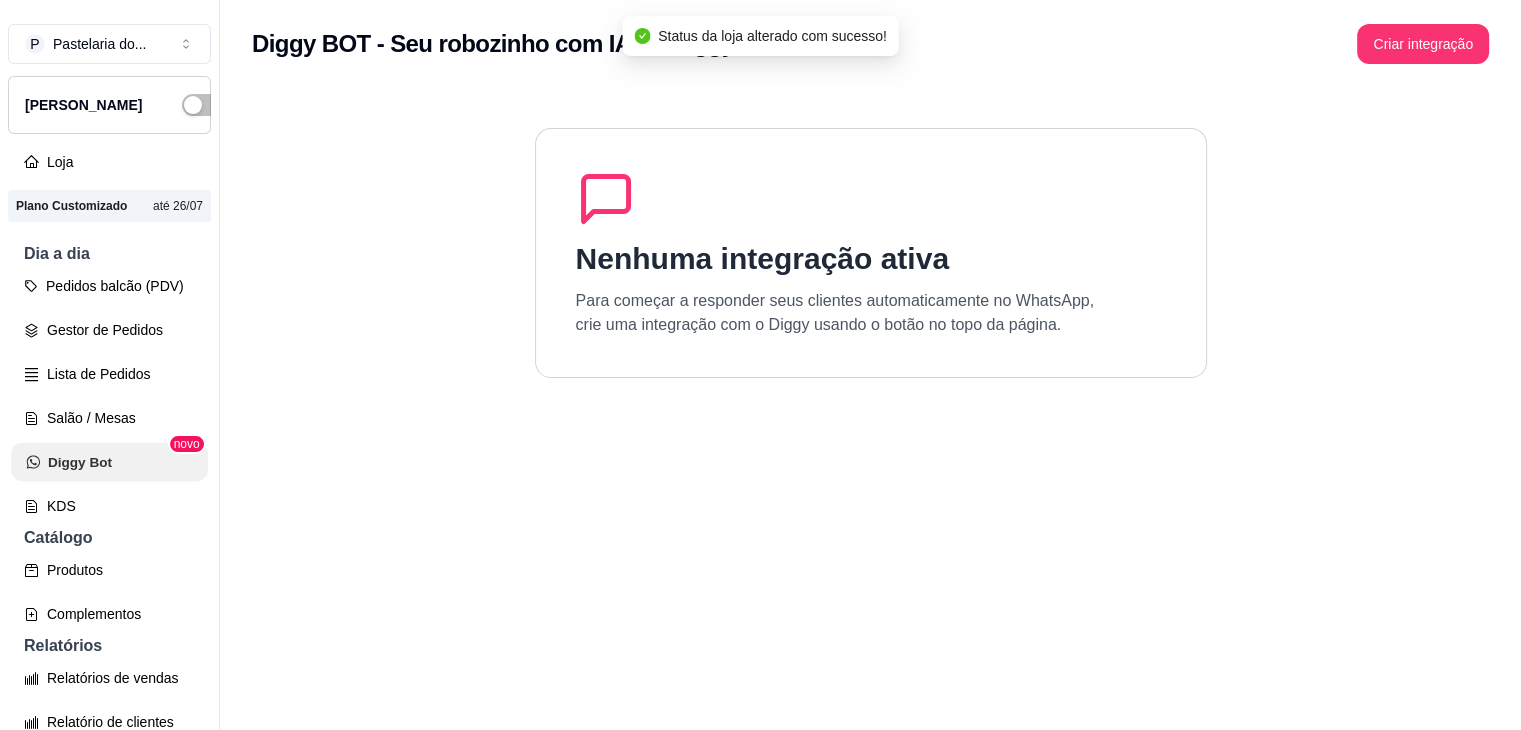 click on "Diggy Bot" at bounding box center (109, 462) 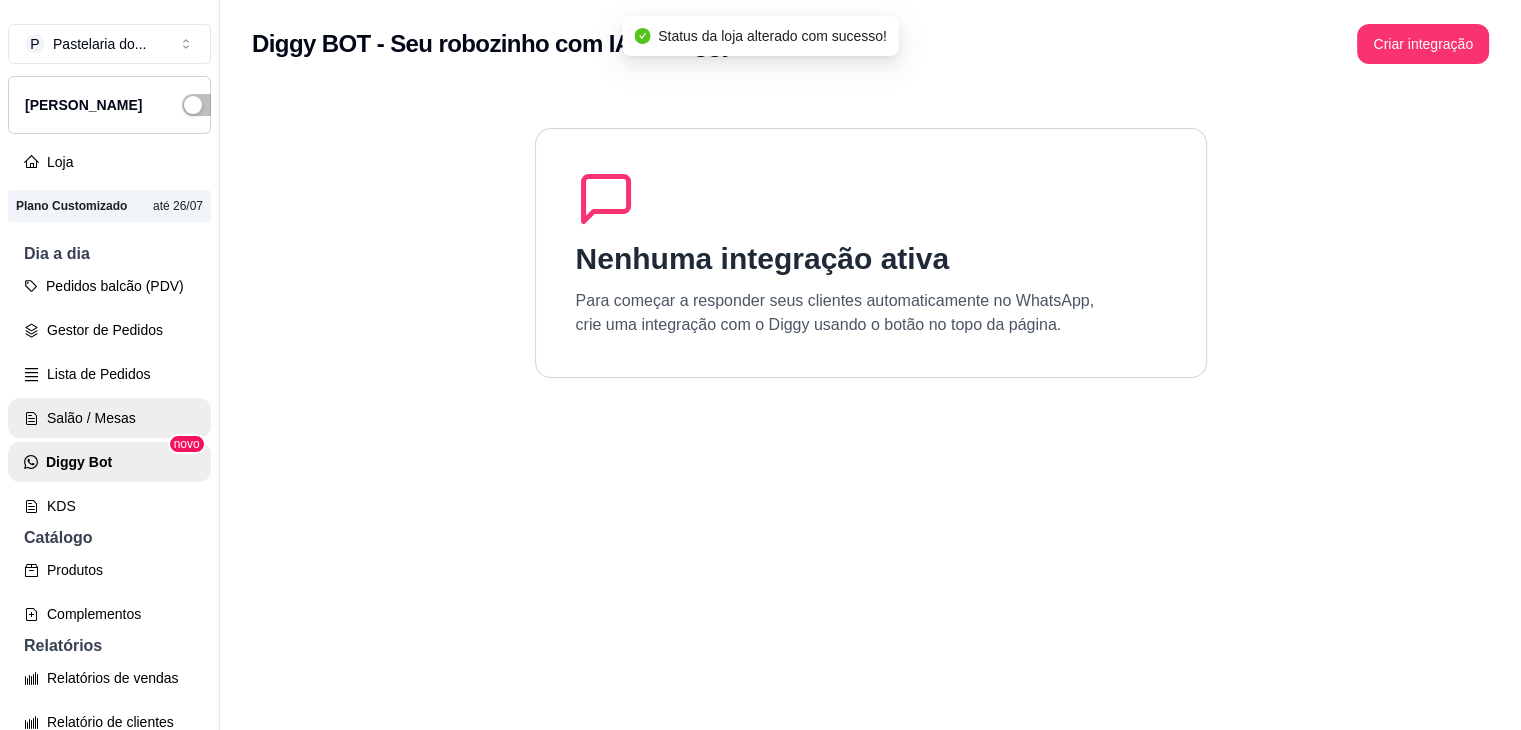 click on "Salão / Mesas" at bounding box center [109, 418] 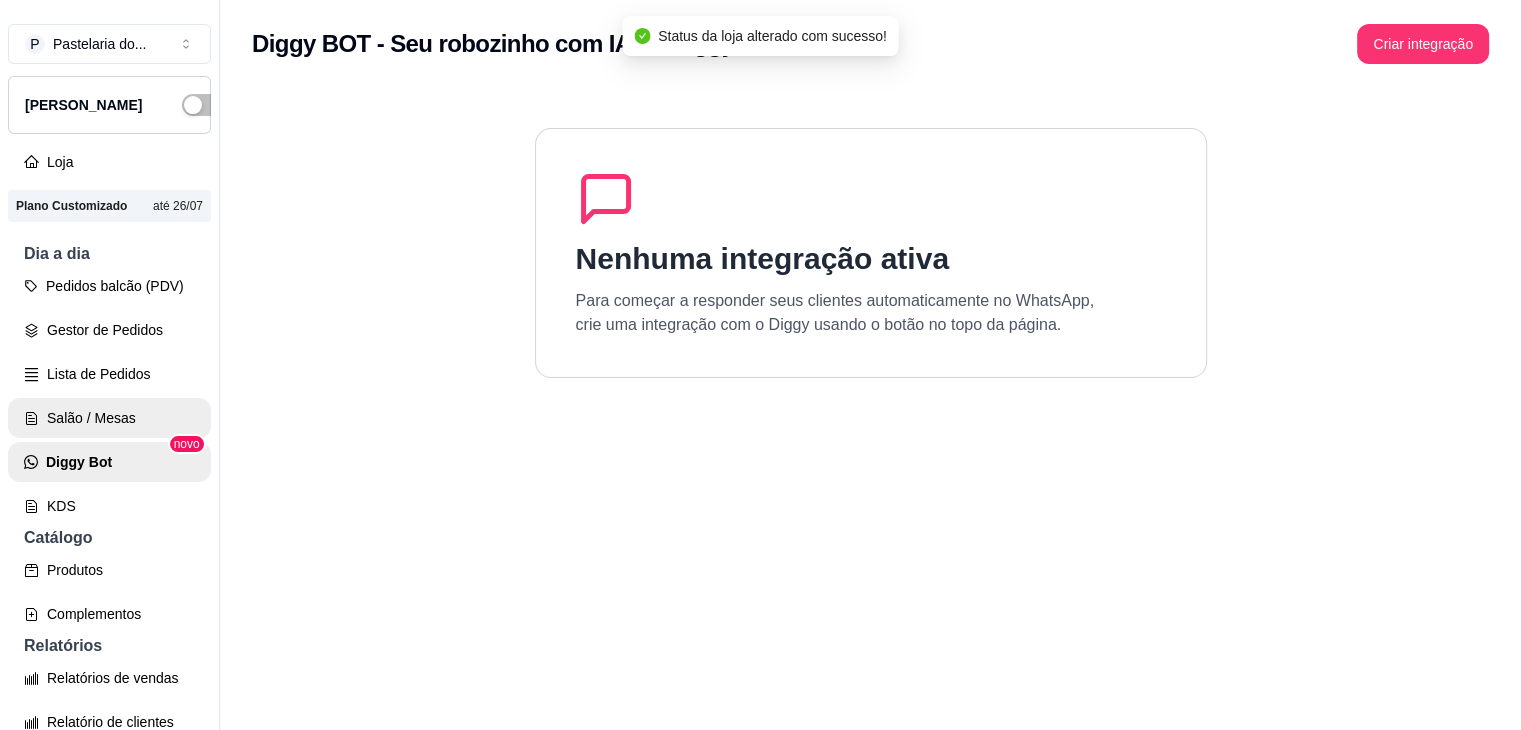 click on "Salão / Mesas" at bounding box center [109, 418] 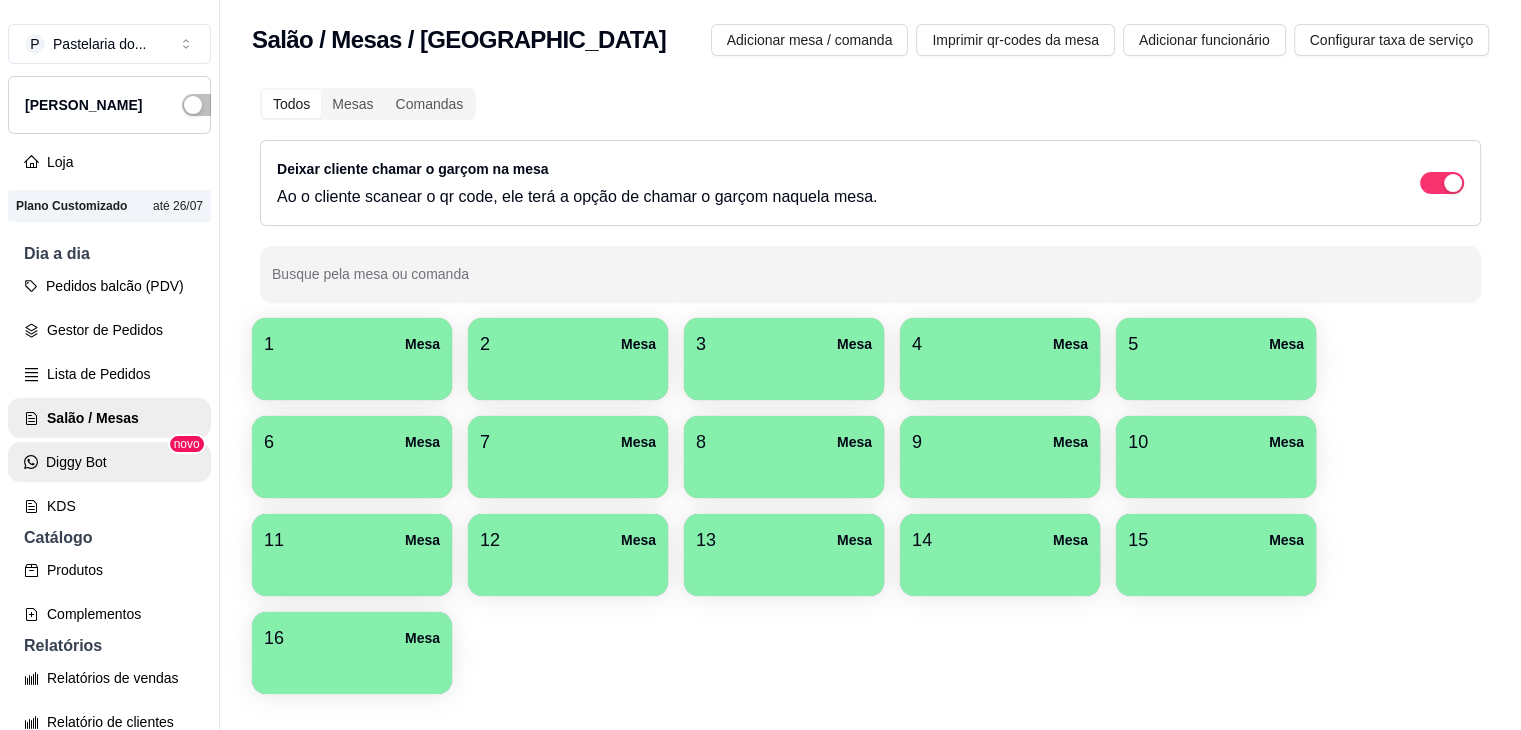 click on "Diggy Bot" at bounding box center [109, 462] 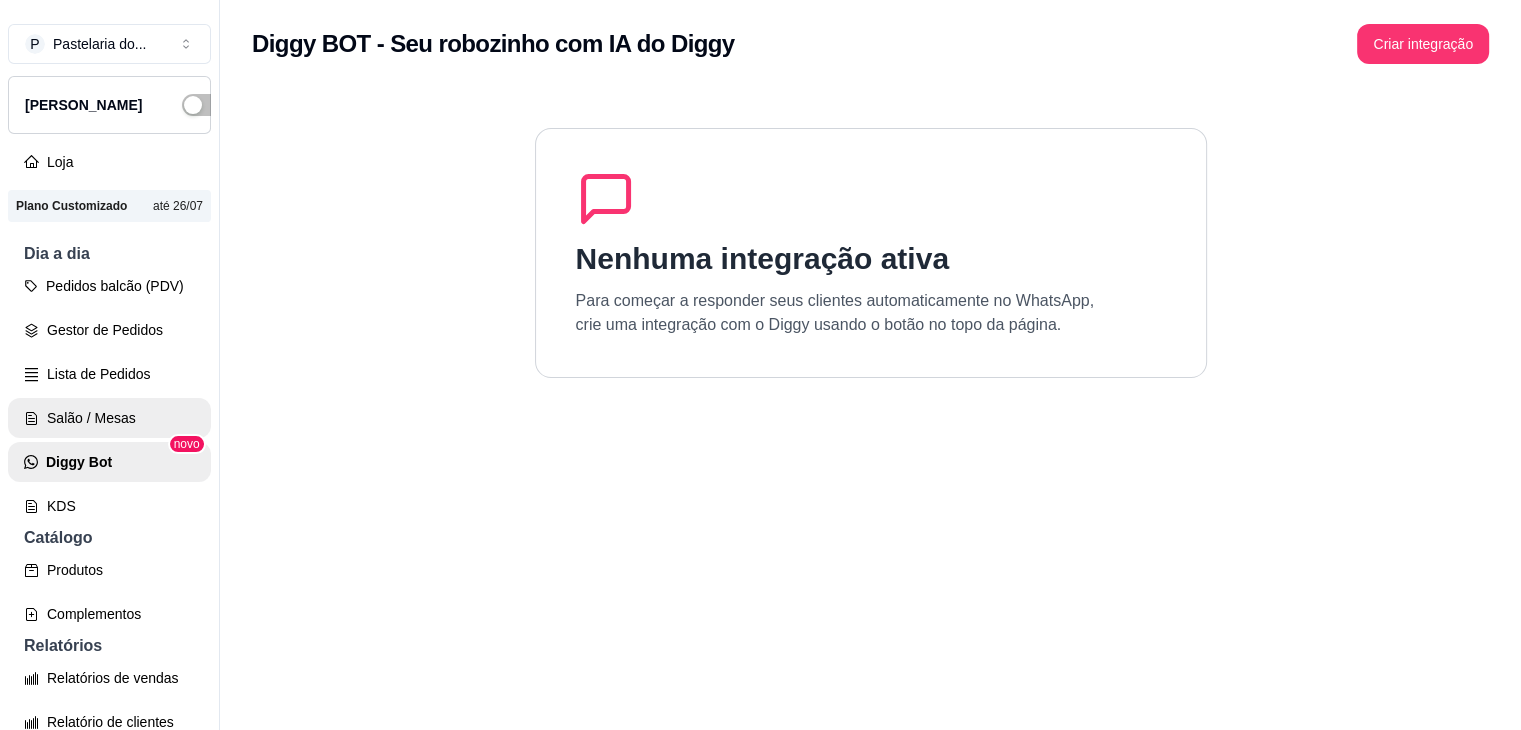 click on "Salão / Mesas" at bounding box center (109, 418) 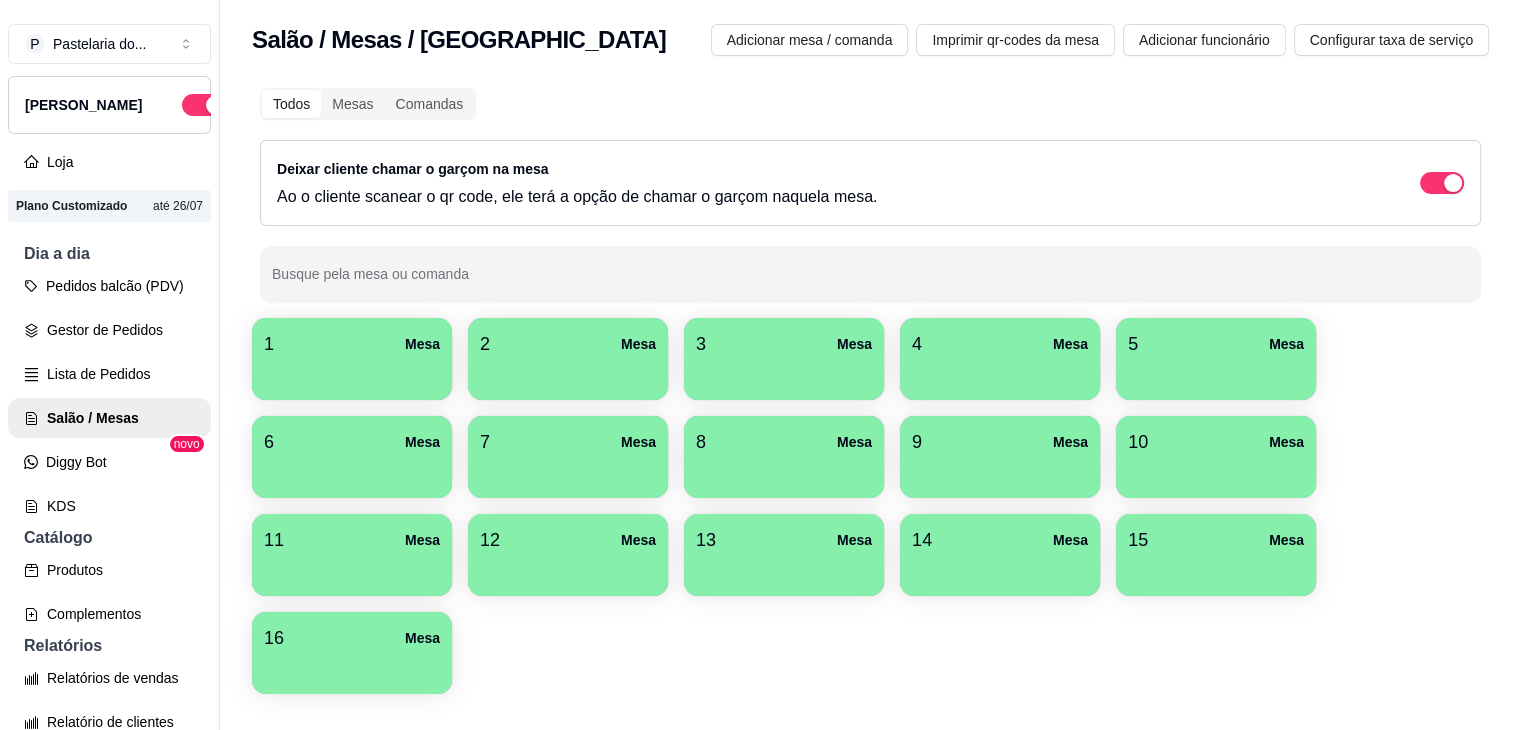 click on "novo" at bounding box center [187, 444] 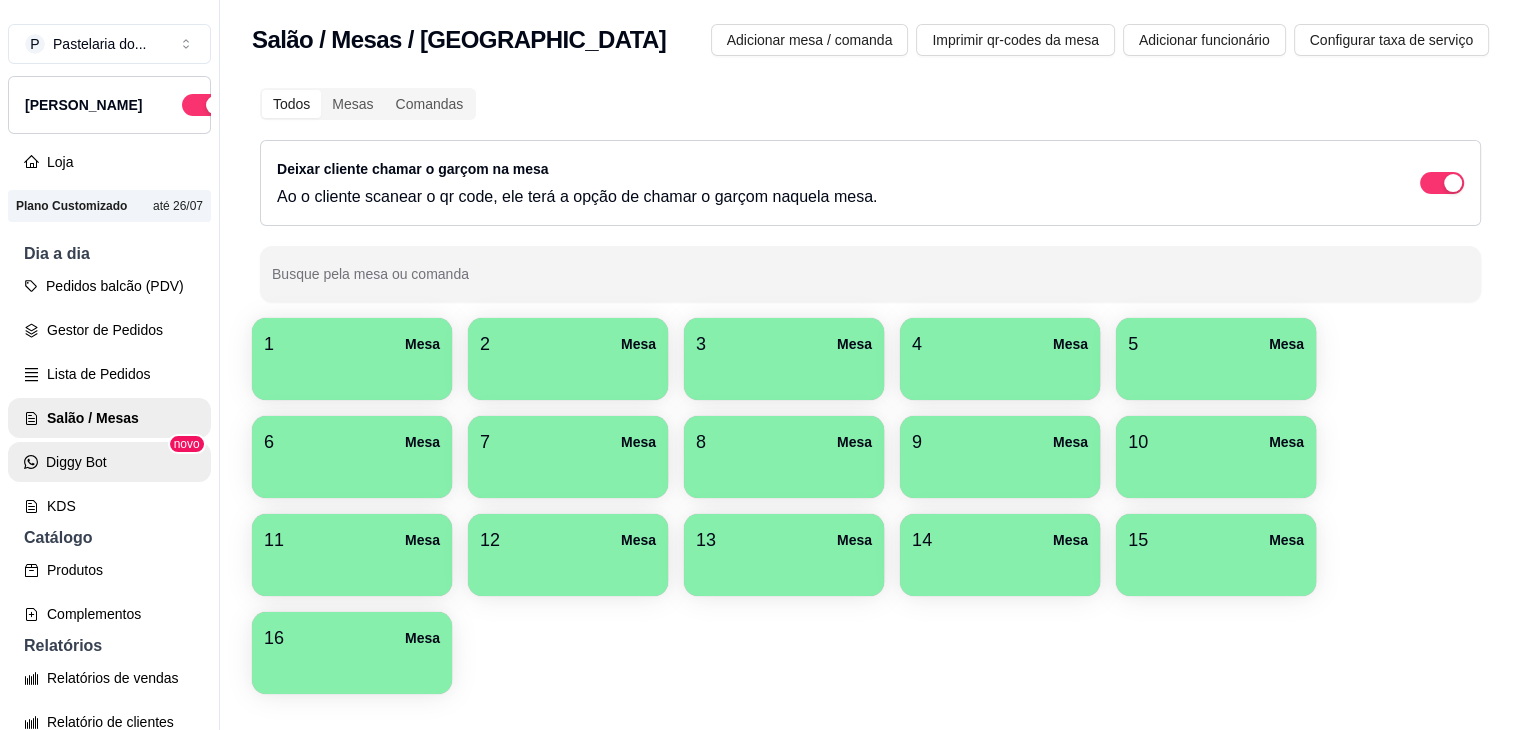 click on "Diggy Bot" at bounding box center [109, 462] 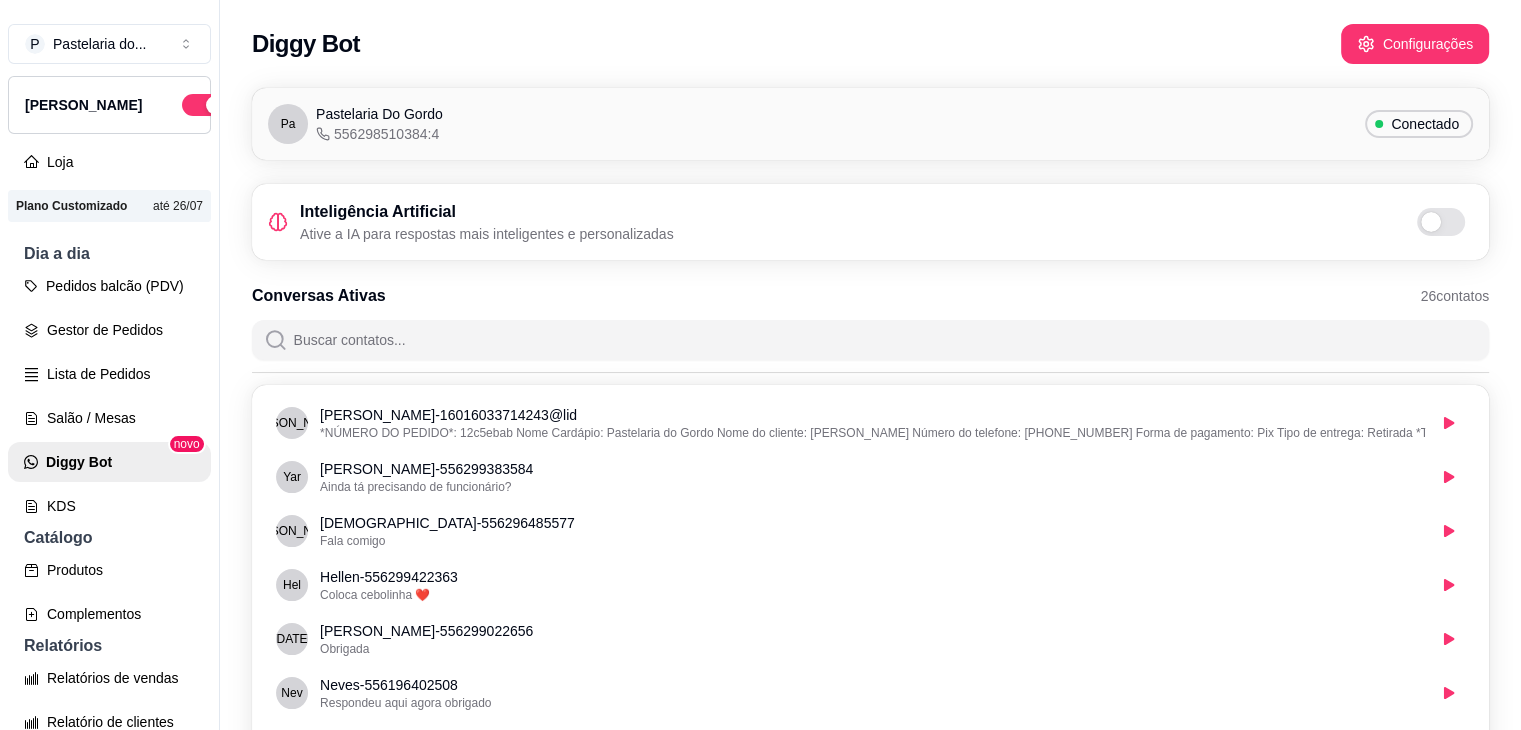 click on "Conectado" at bounding box center [1425, 124] 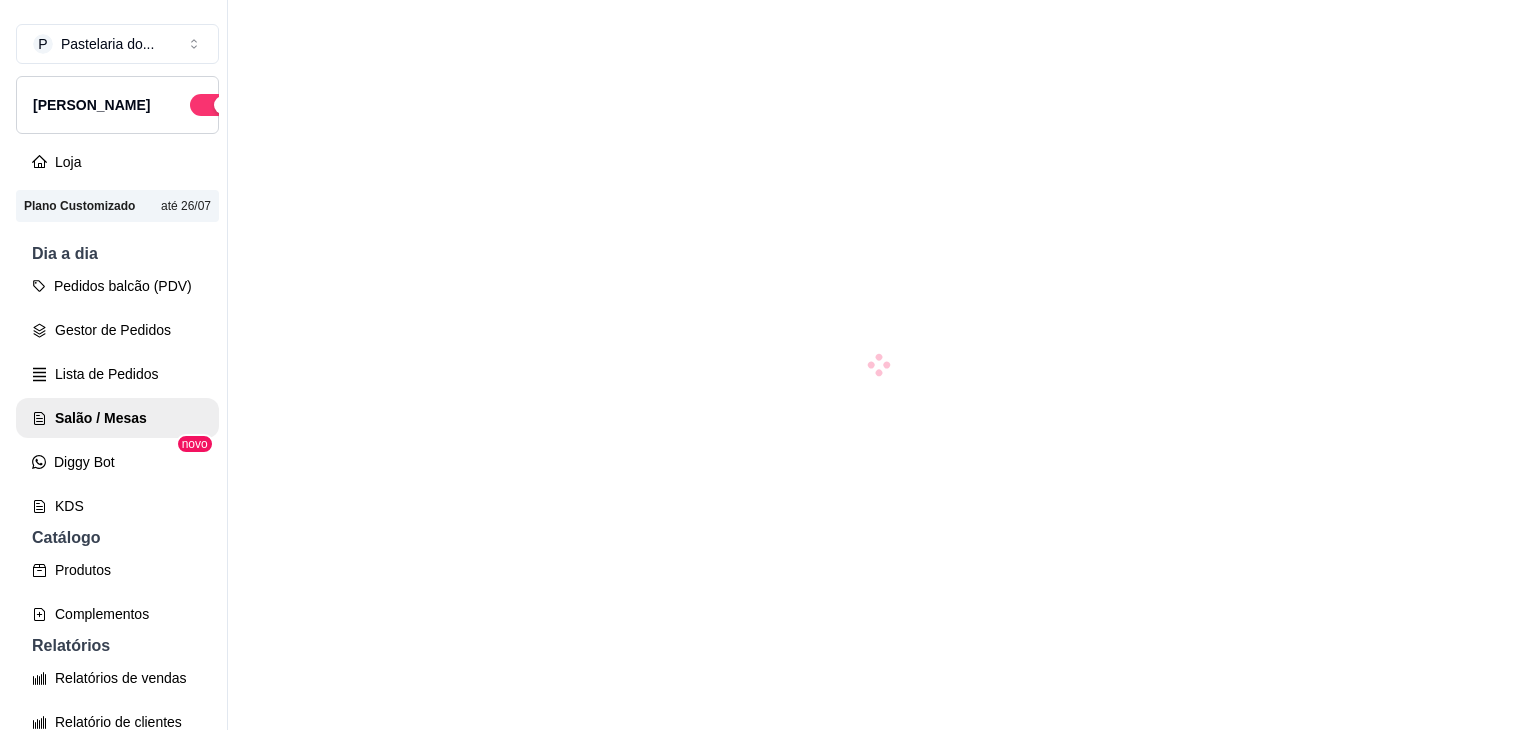 scroll, scrollTop: 0, scrollLeft: 0, axis: both 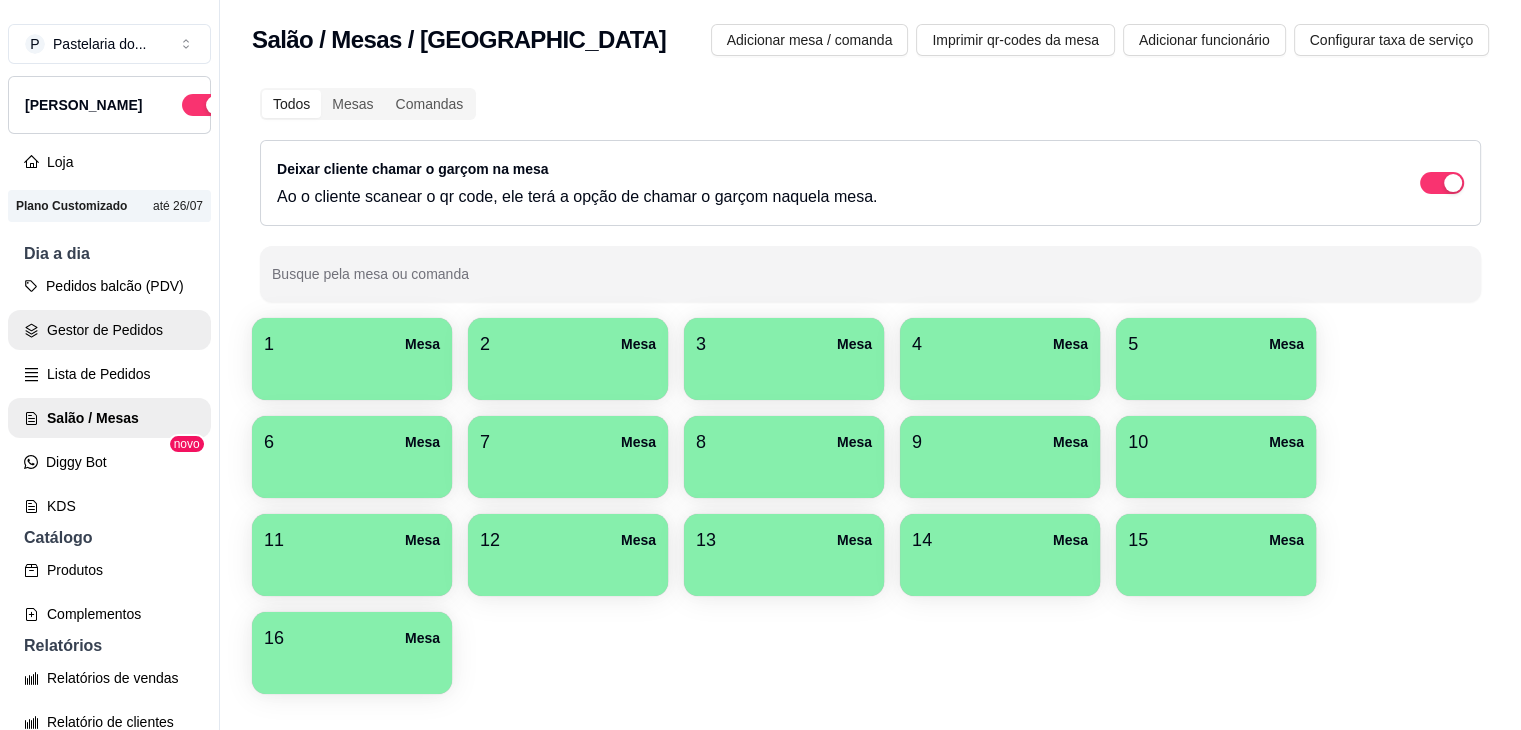 click on "Gestor de Pedidos" at bounding box center [109, 330] 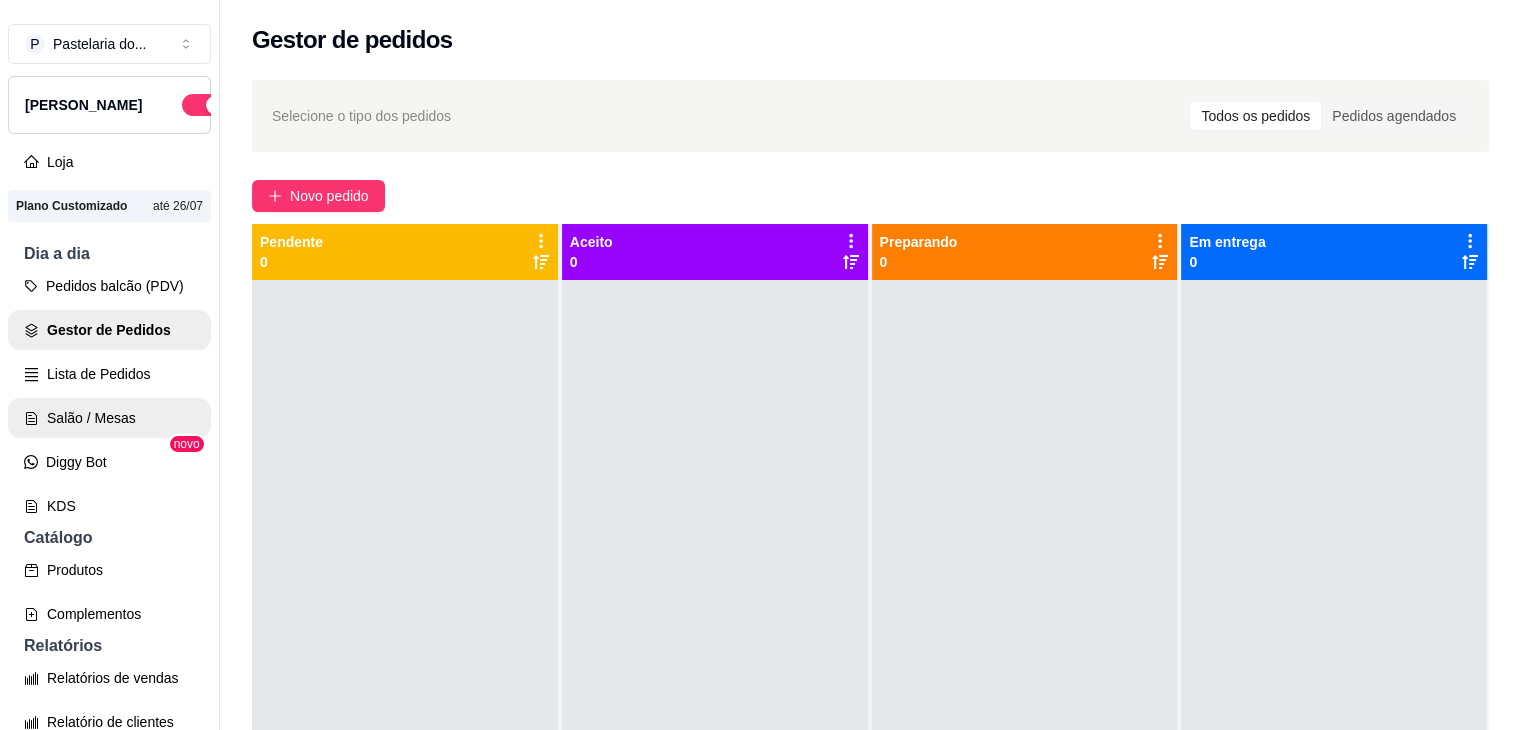 click on "Salão / Mesas" at bounding box center [109, 418] 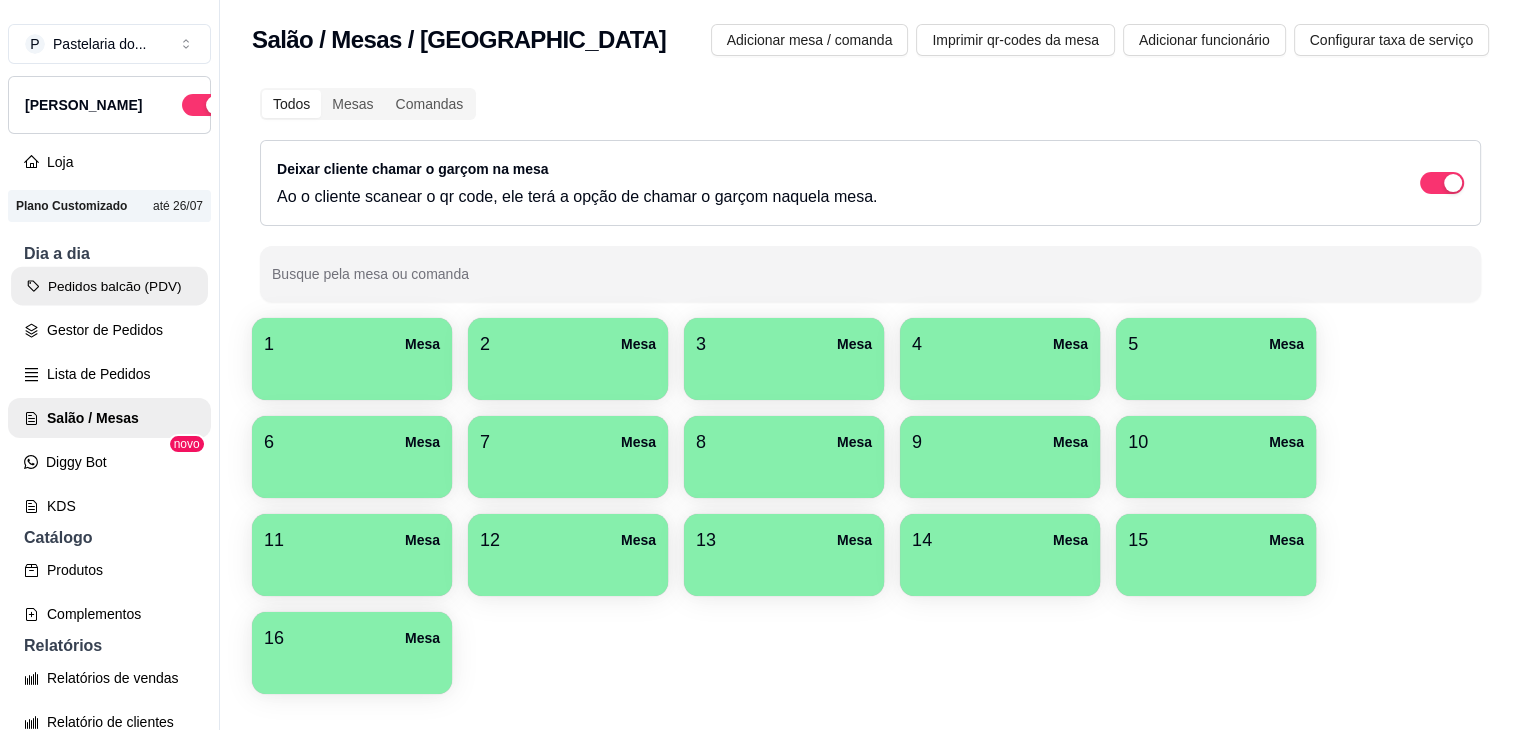 click on "Pedidos balcão (PDV)" at bounding box center [109, 286] 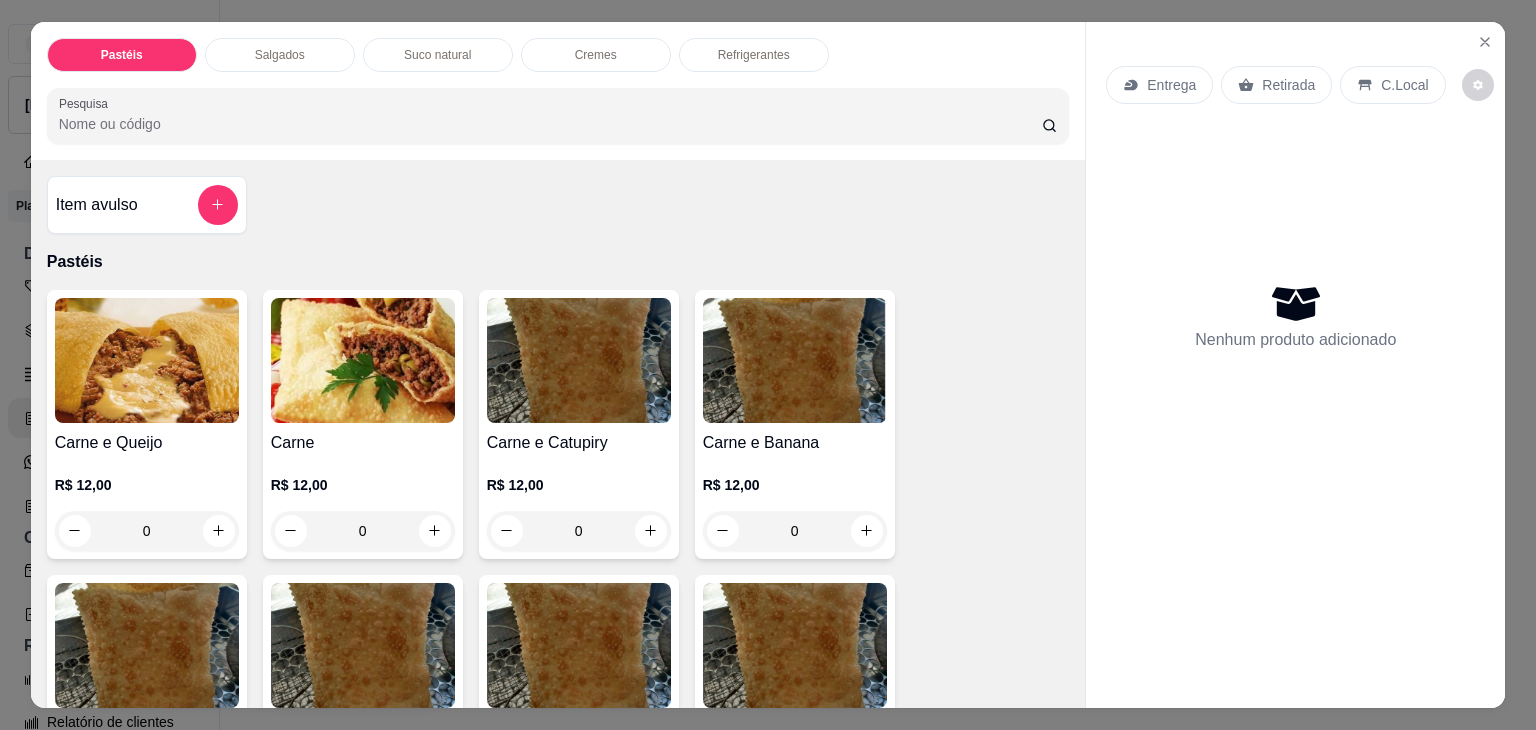 click on "Salgados" at bounding box center [280, 55] 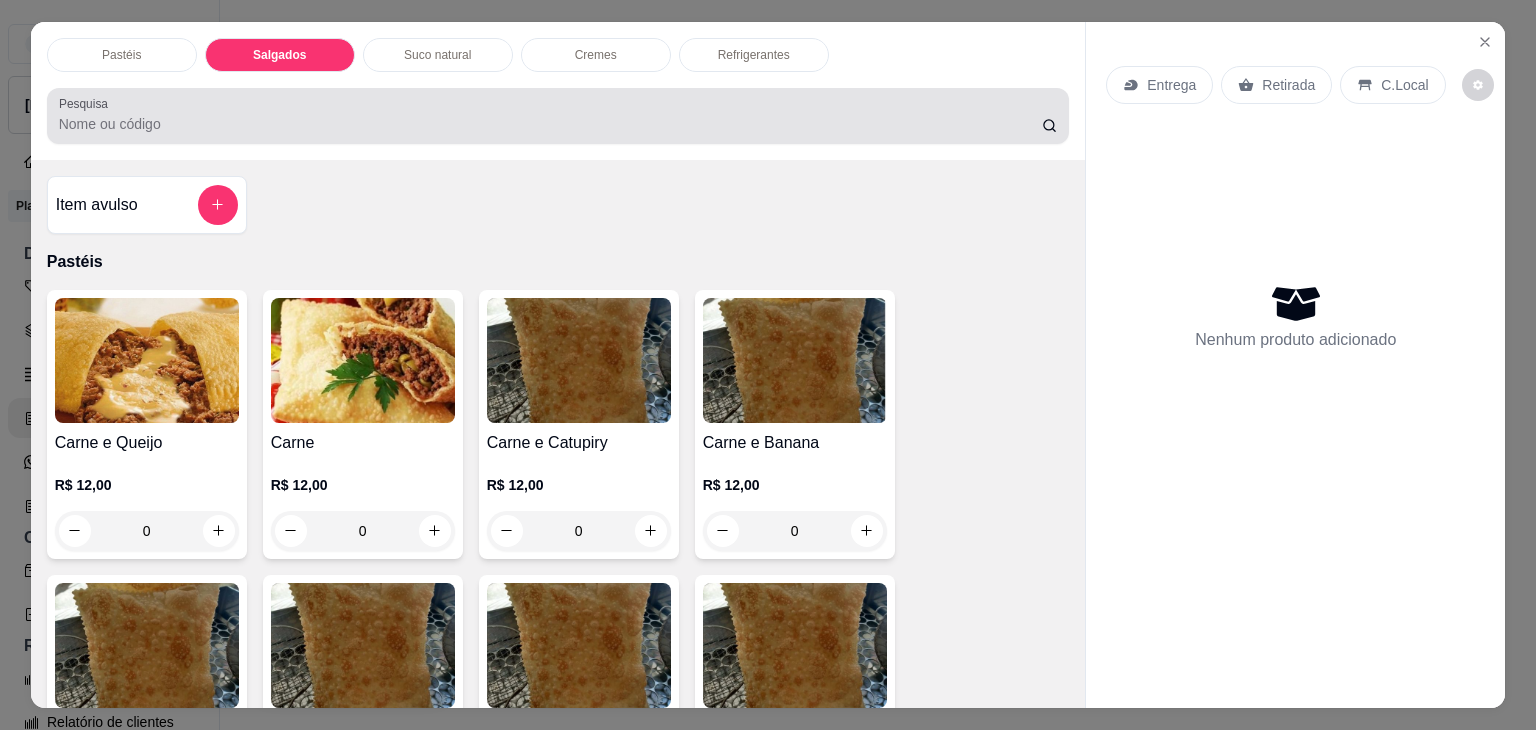 scroll, scrollTop: 2124, scrollLeft: 0, axis: vertical 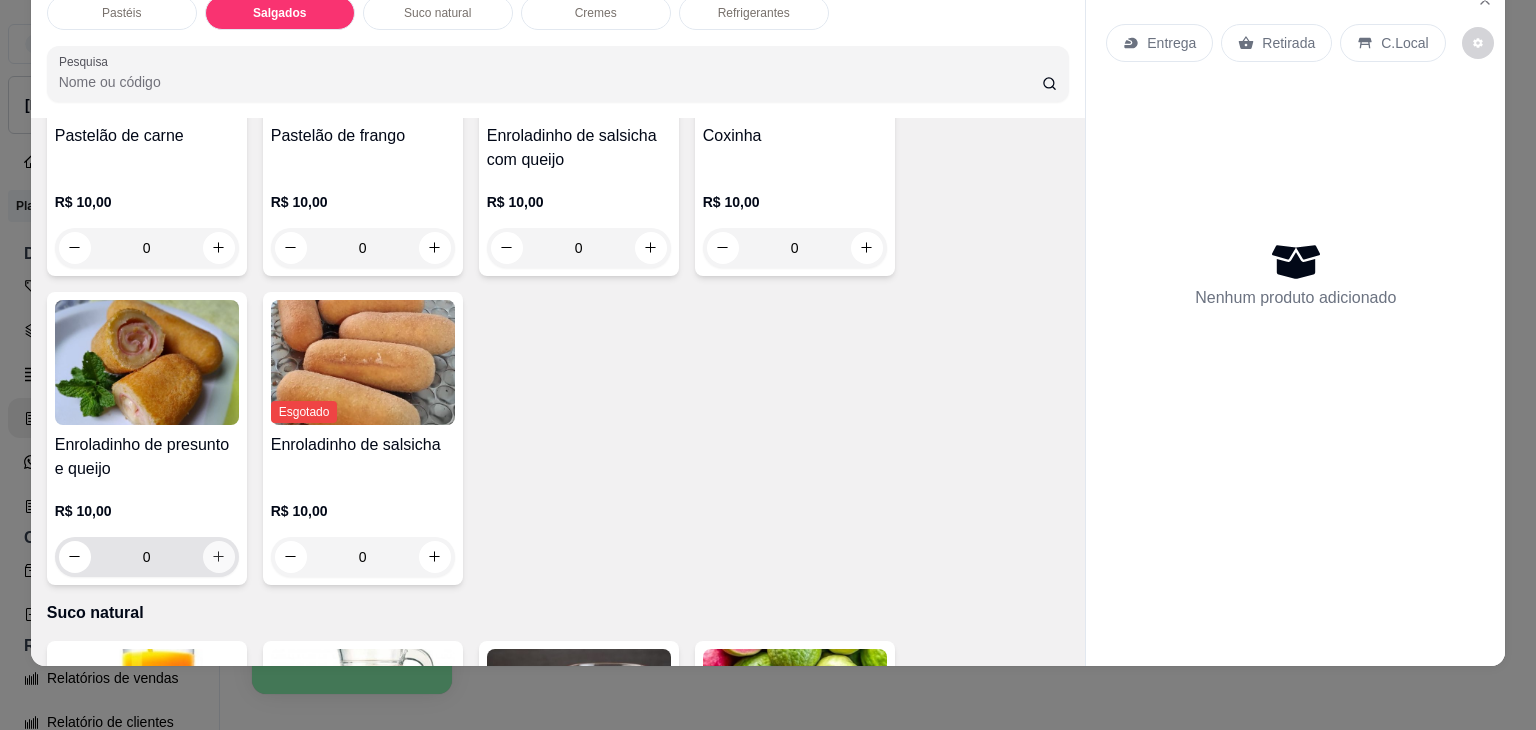 click at bounding box center (219, 557) 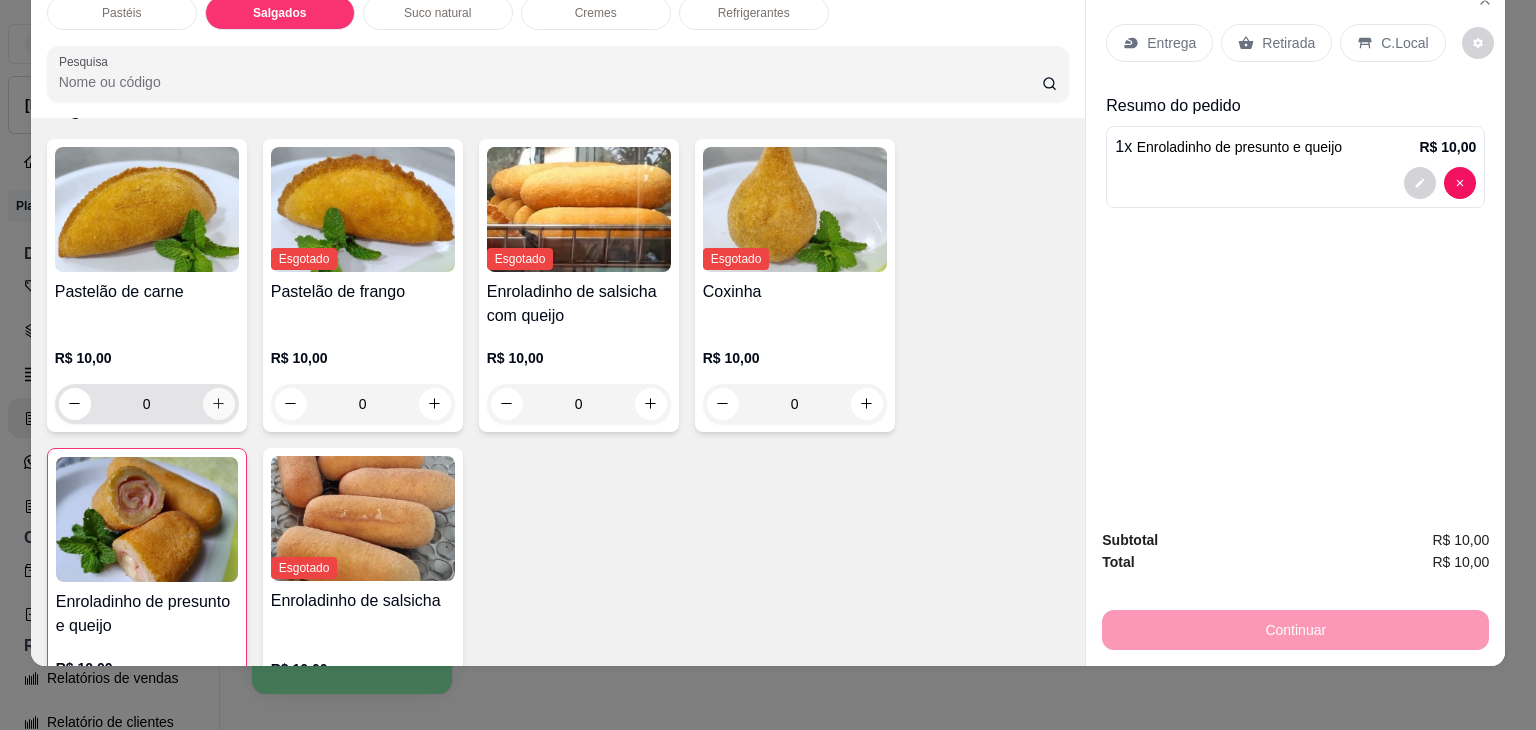 scroll, scrollTop: 2224, scrollLeft: 0, axis: vertical 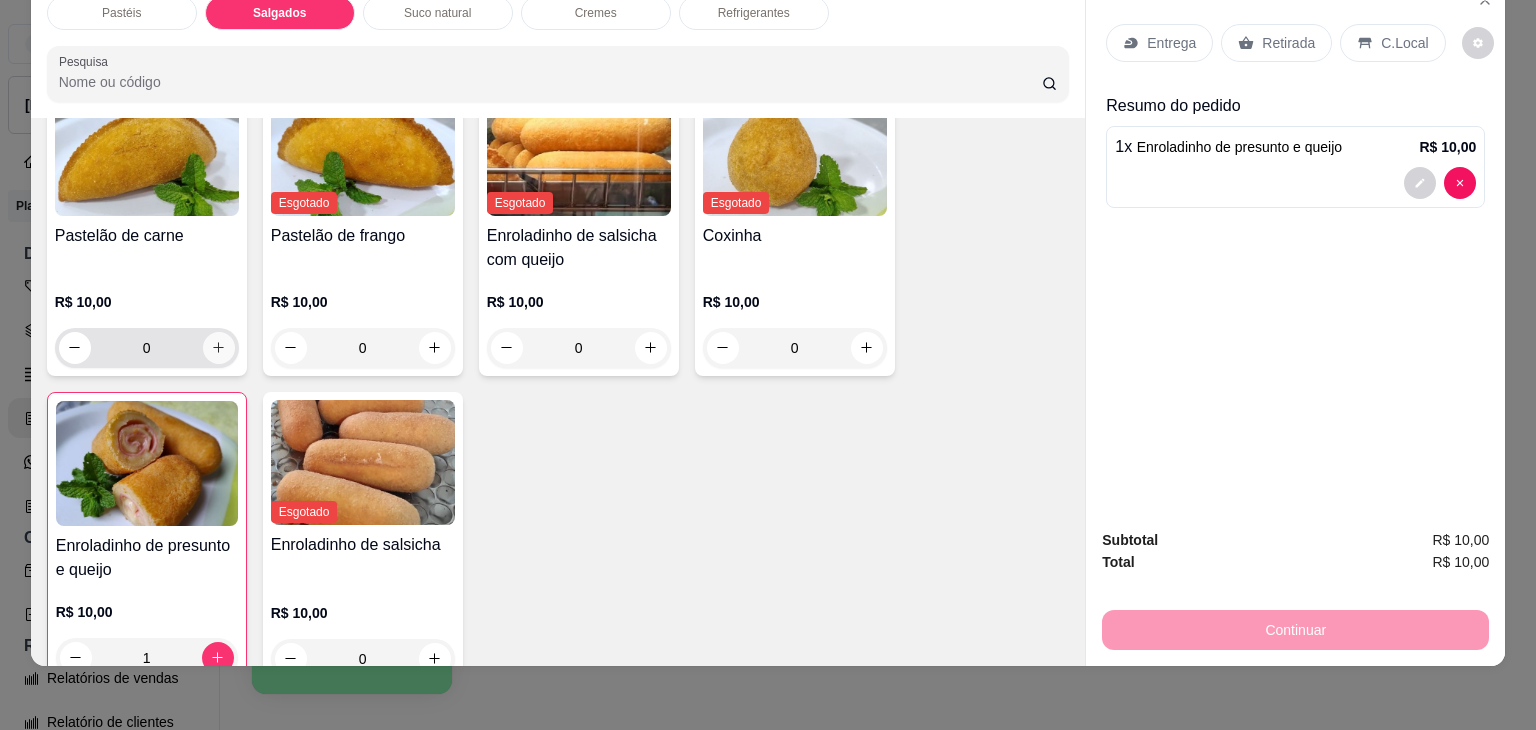 click at bounding box center (219, 348) 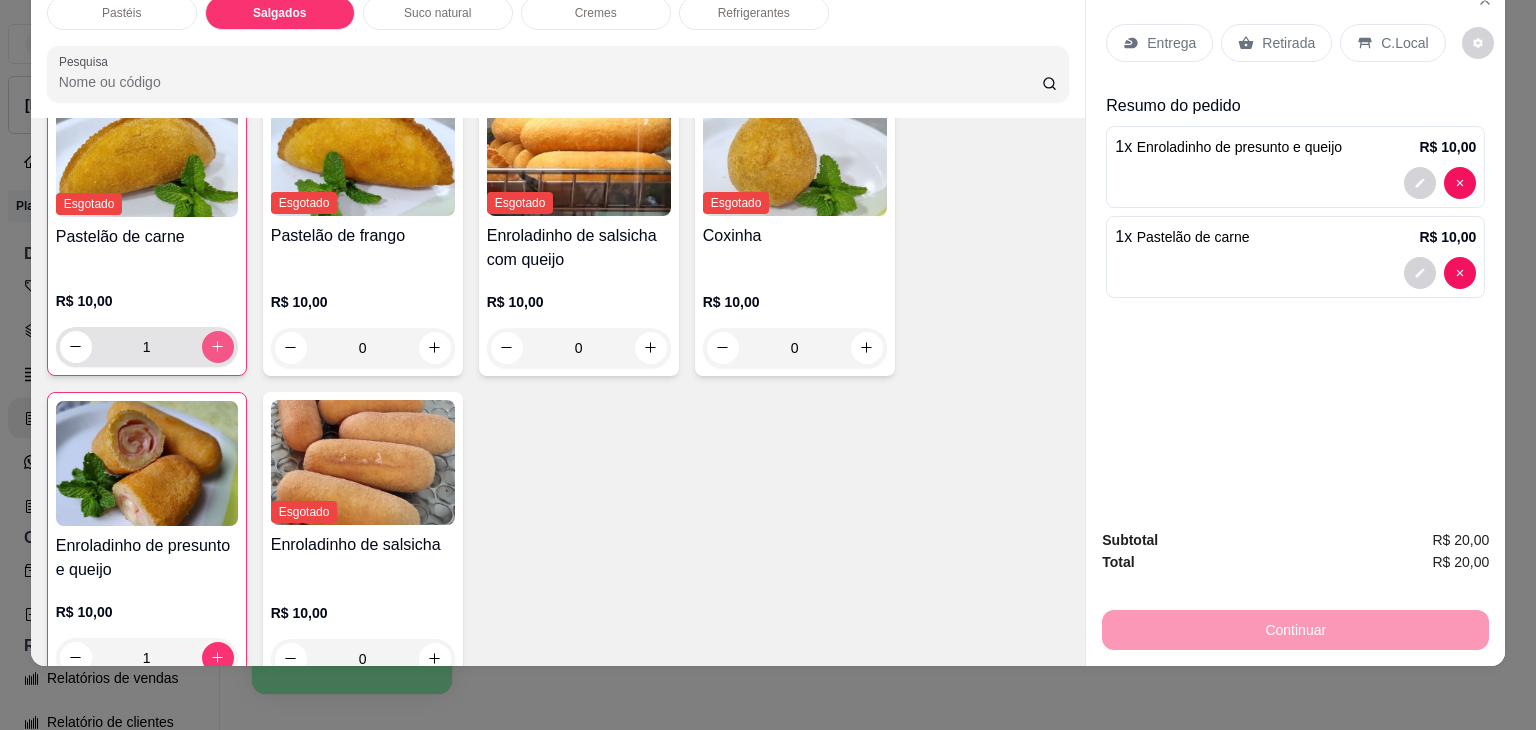 scroll, scrollTop: 2225, scrollLeft: 0, axis: vertical 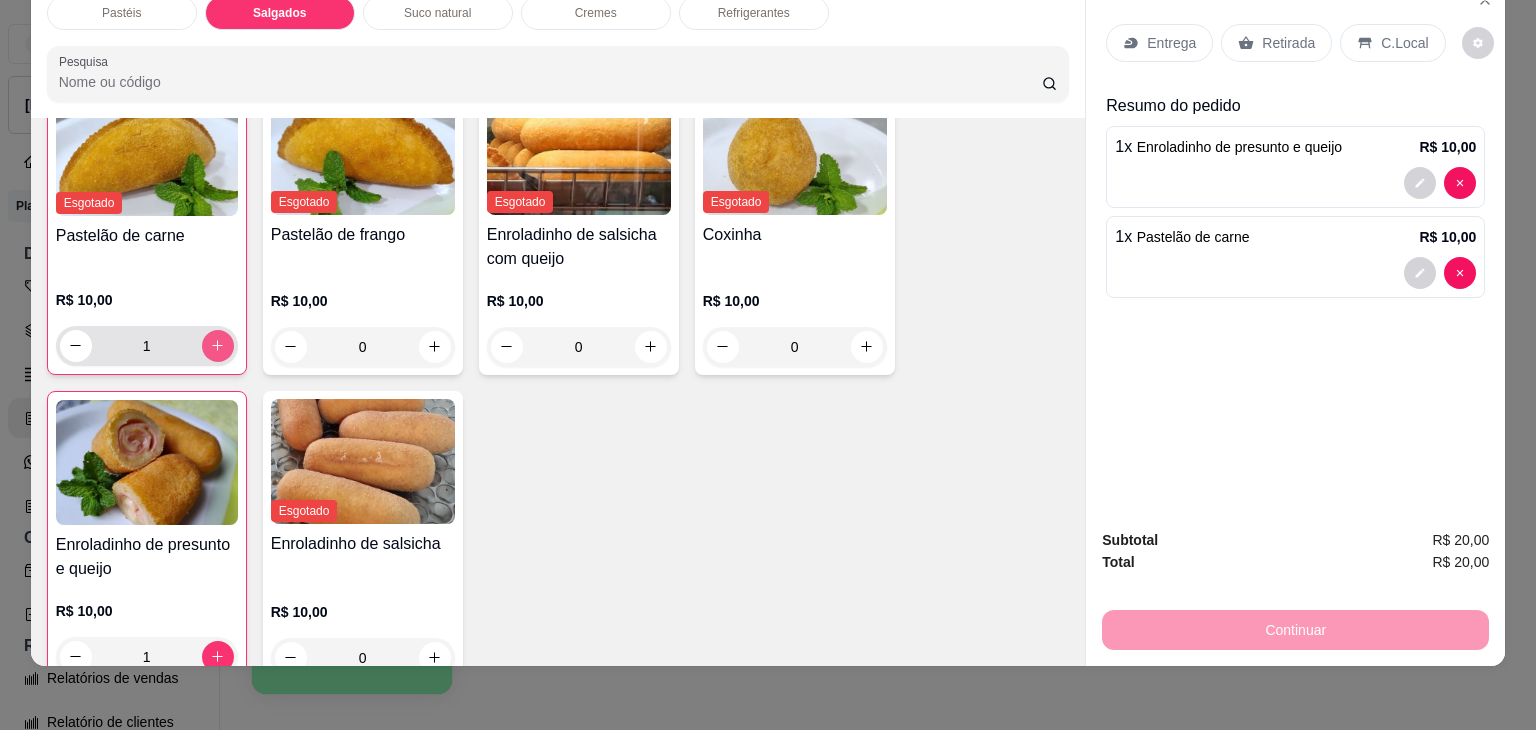 click at bounding box center (218, 346) 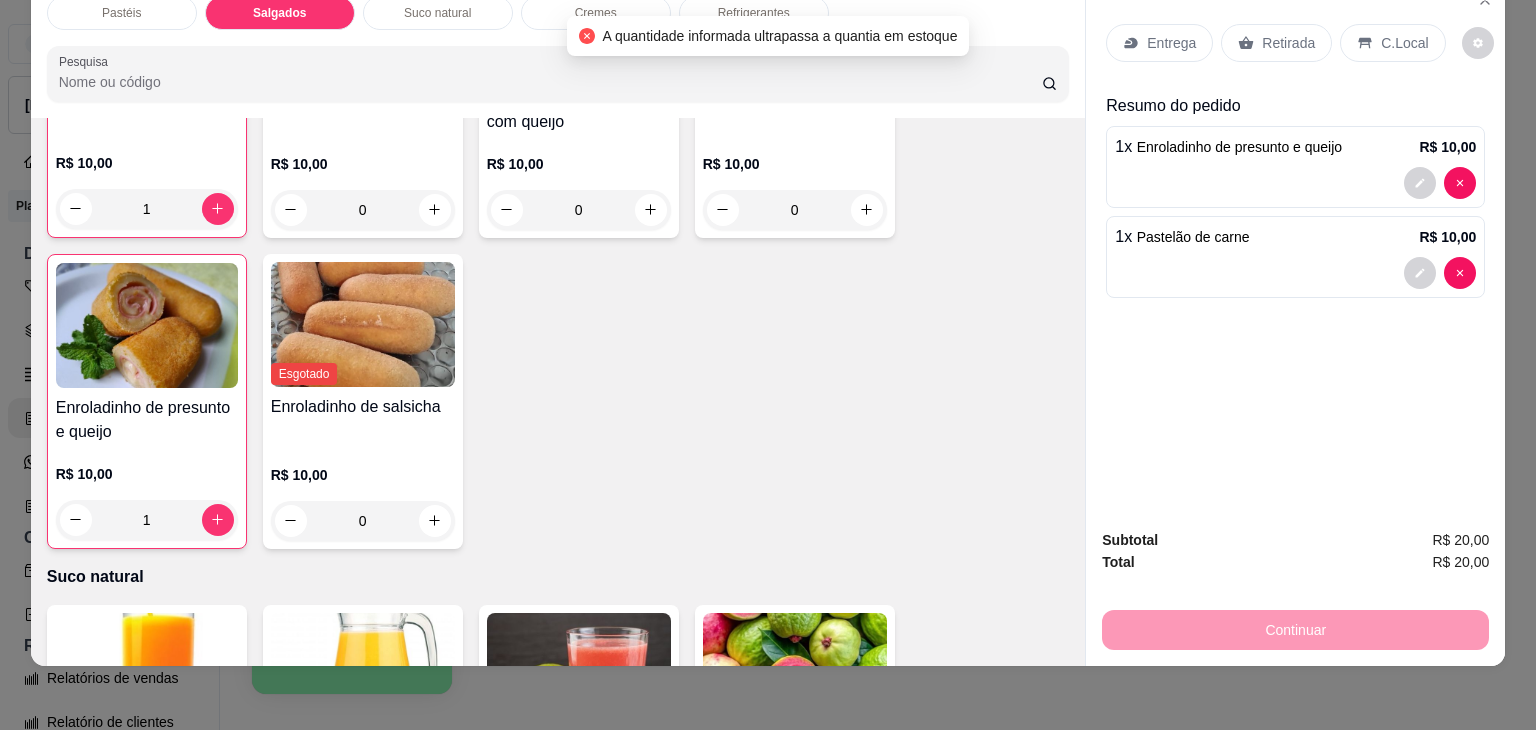 scroll, scrollTop: 2425, scrollLeft: 0, axis: vertical 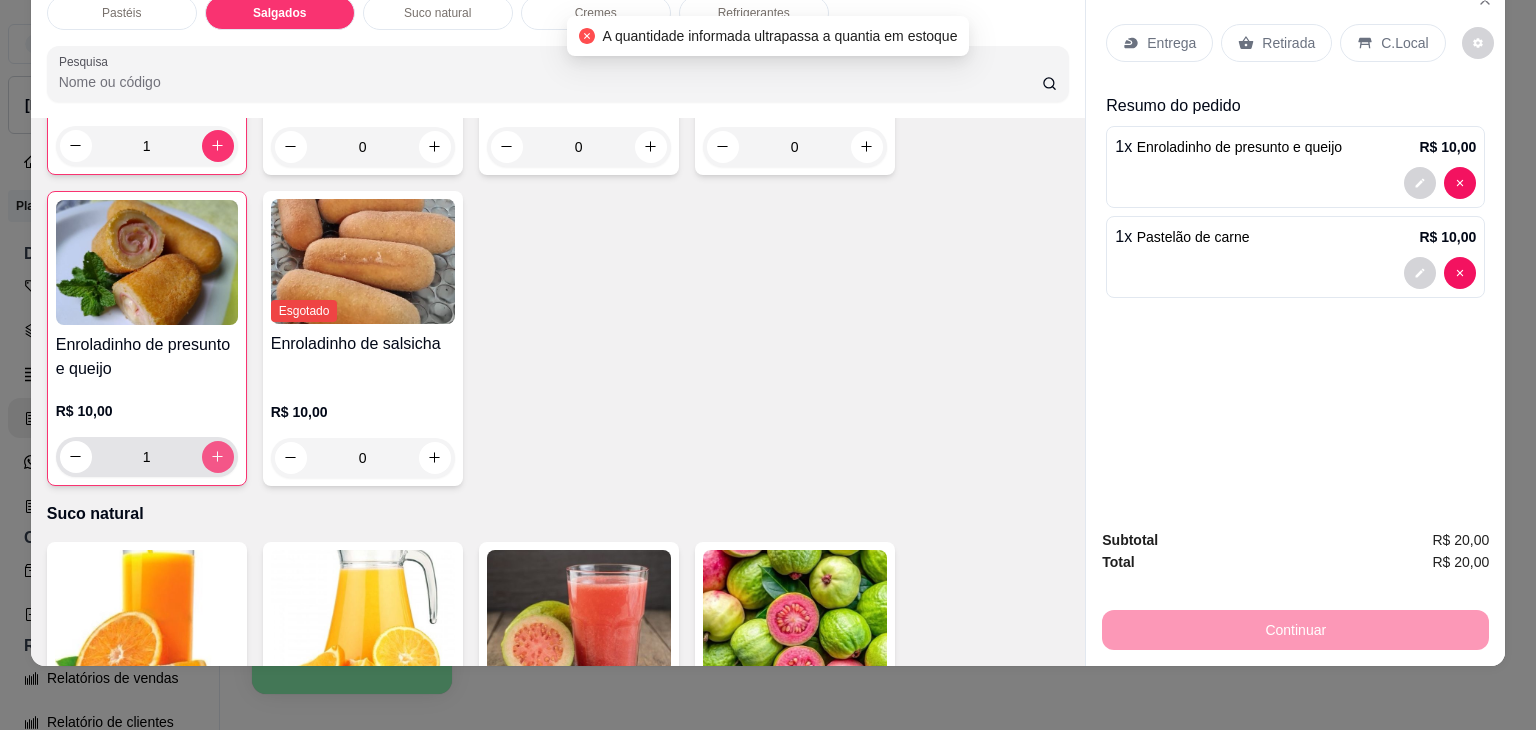 click 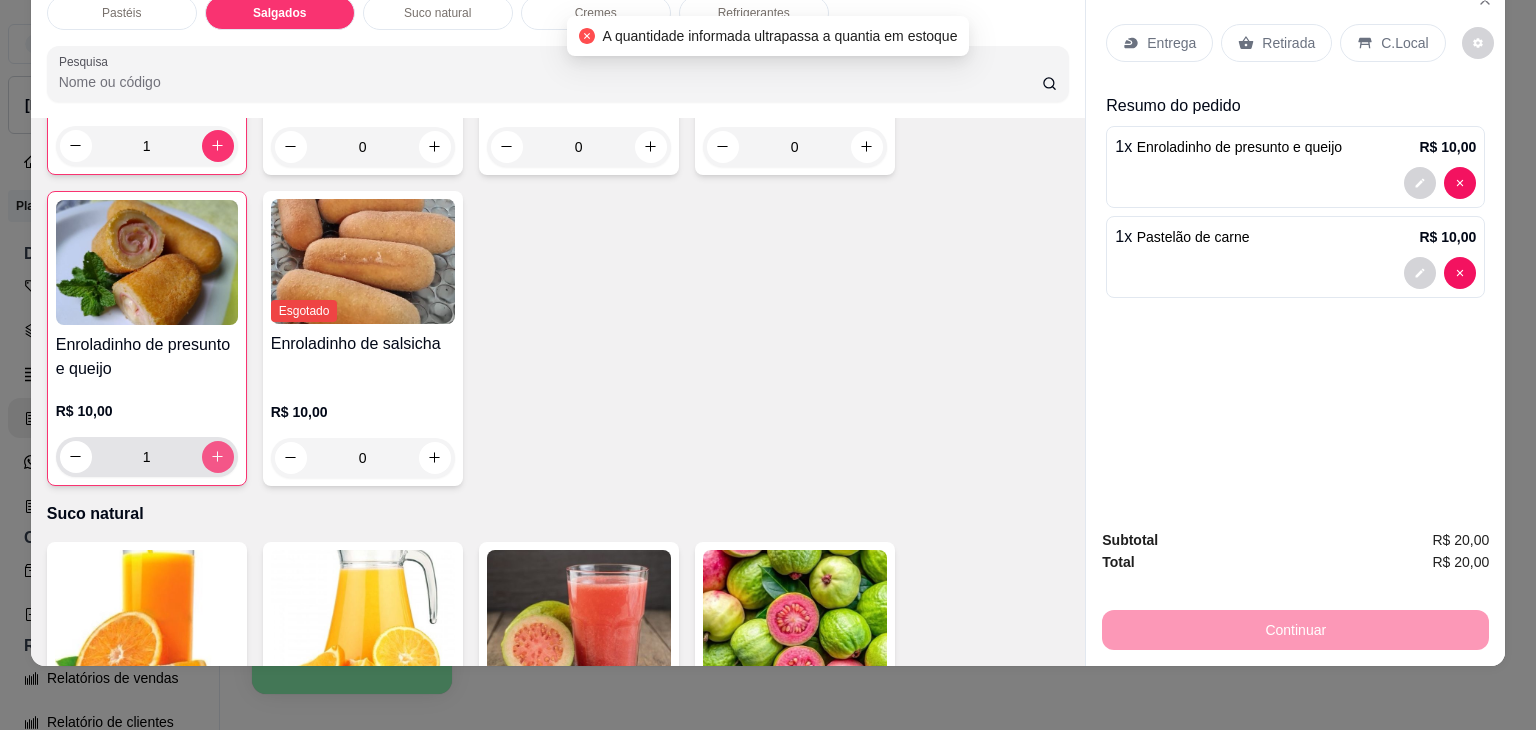 type on "2" 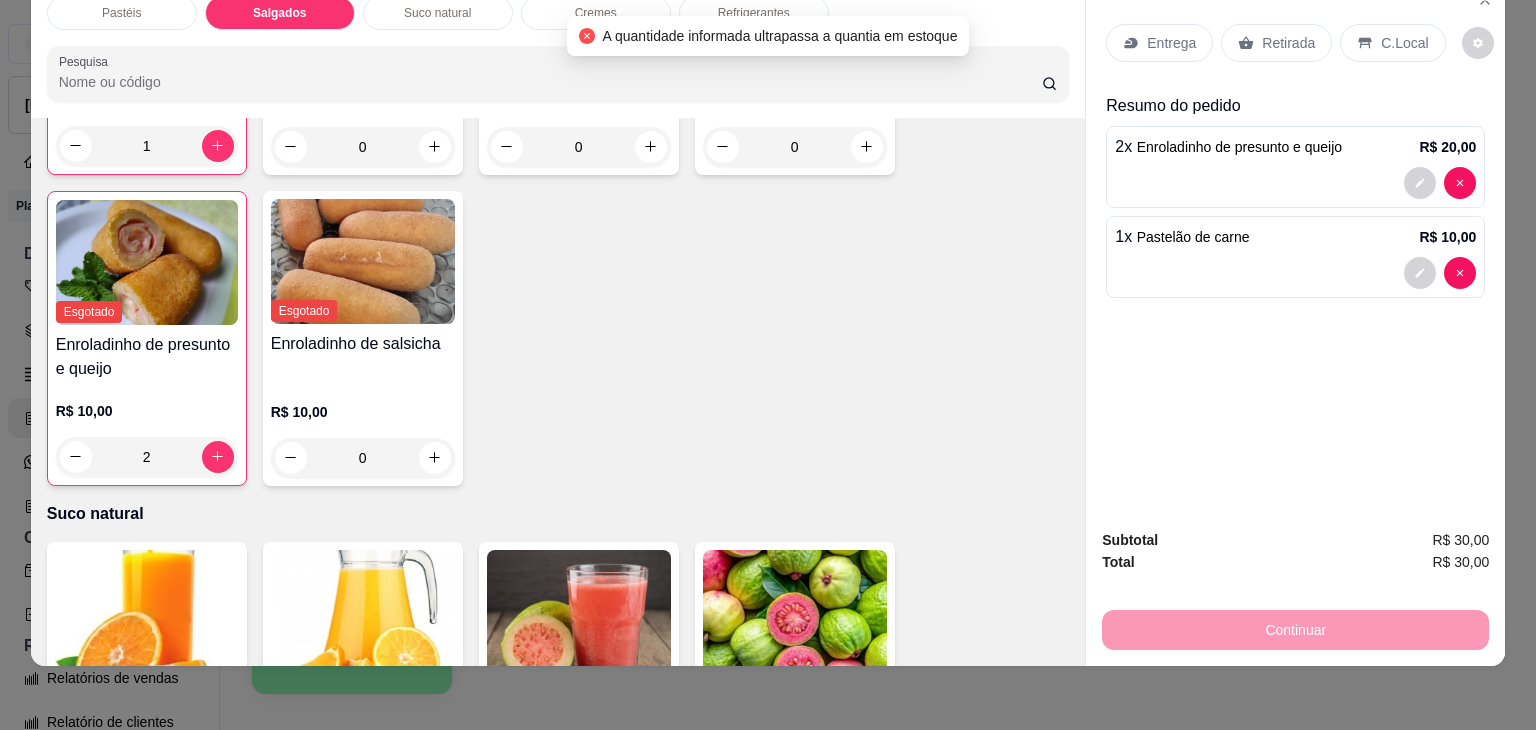 click on "Refrigerantes" at bounding box center (754, 13) 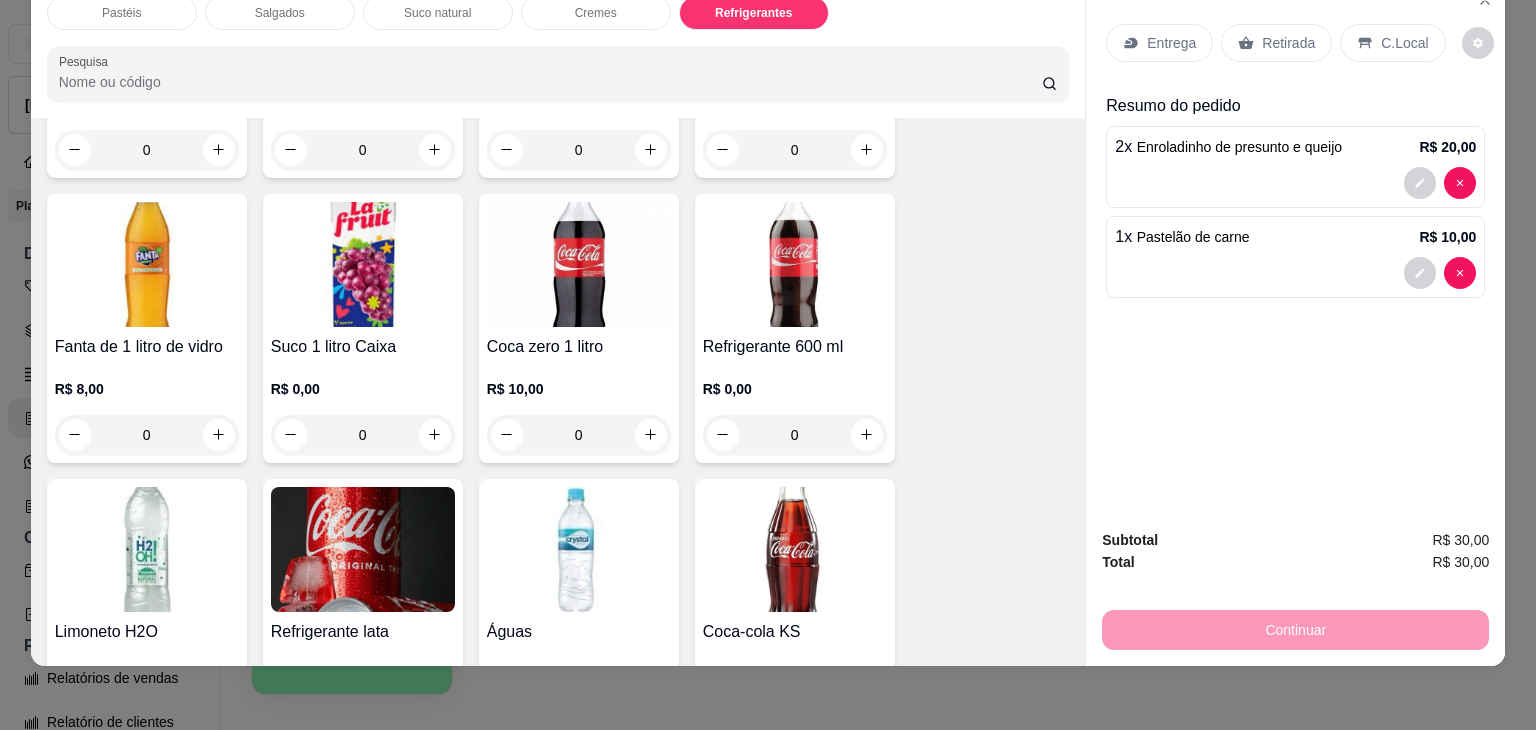 scroll, scrollTop: 5139, scrollLeft: 0, axis: vertical 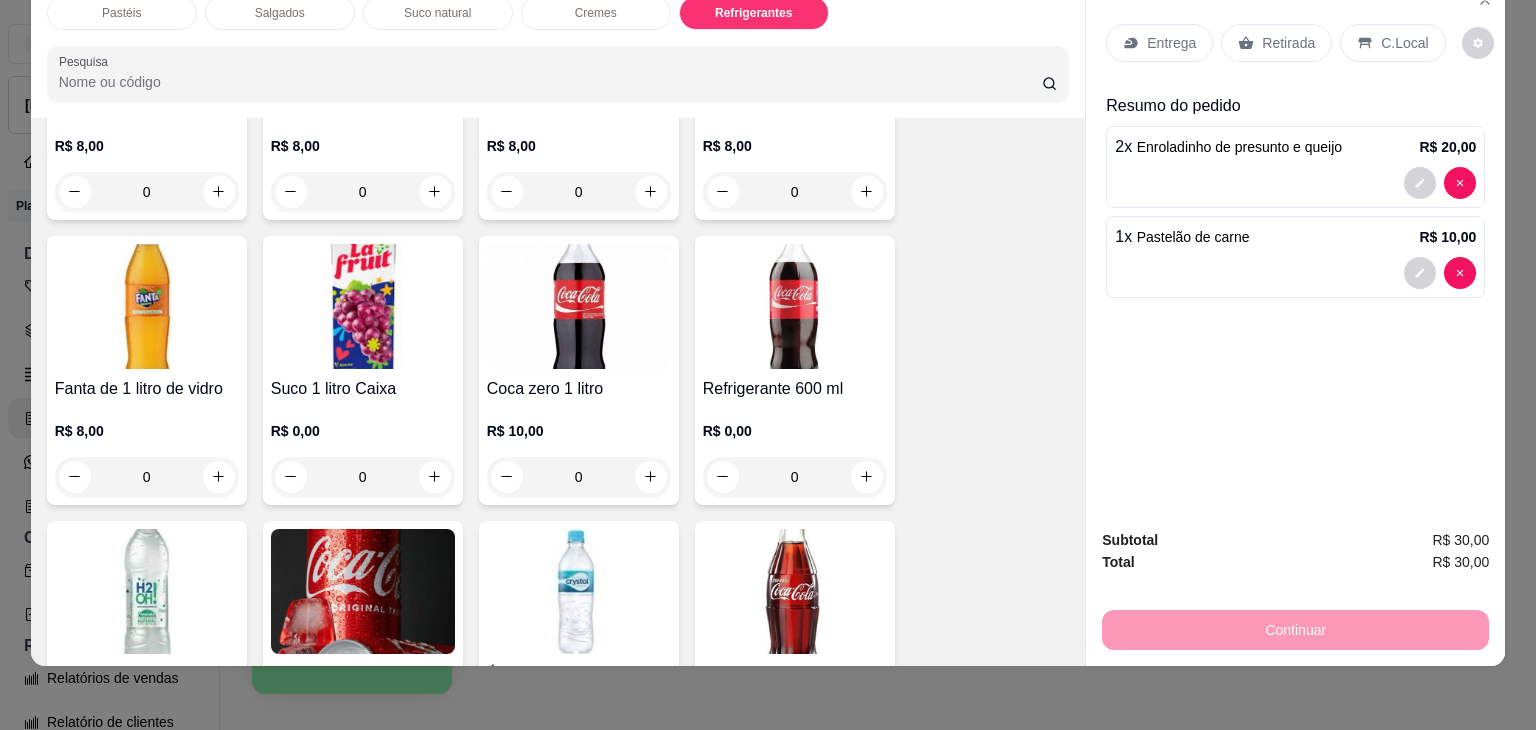 click on "0" at bounding box center [795, 477] 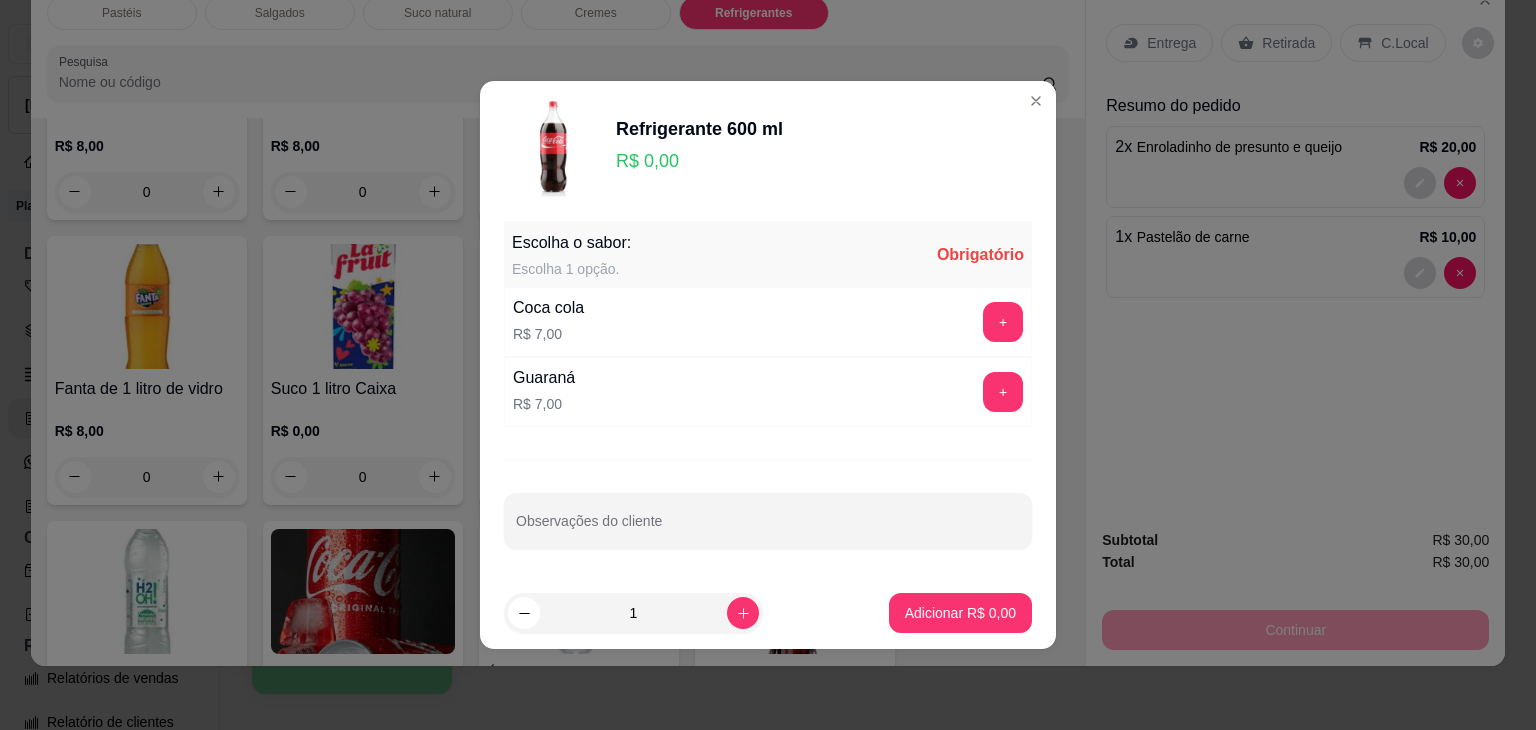 click on "Guaraná" at bounding box center (544, 378) 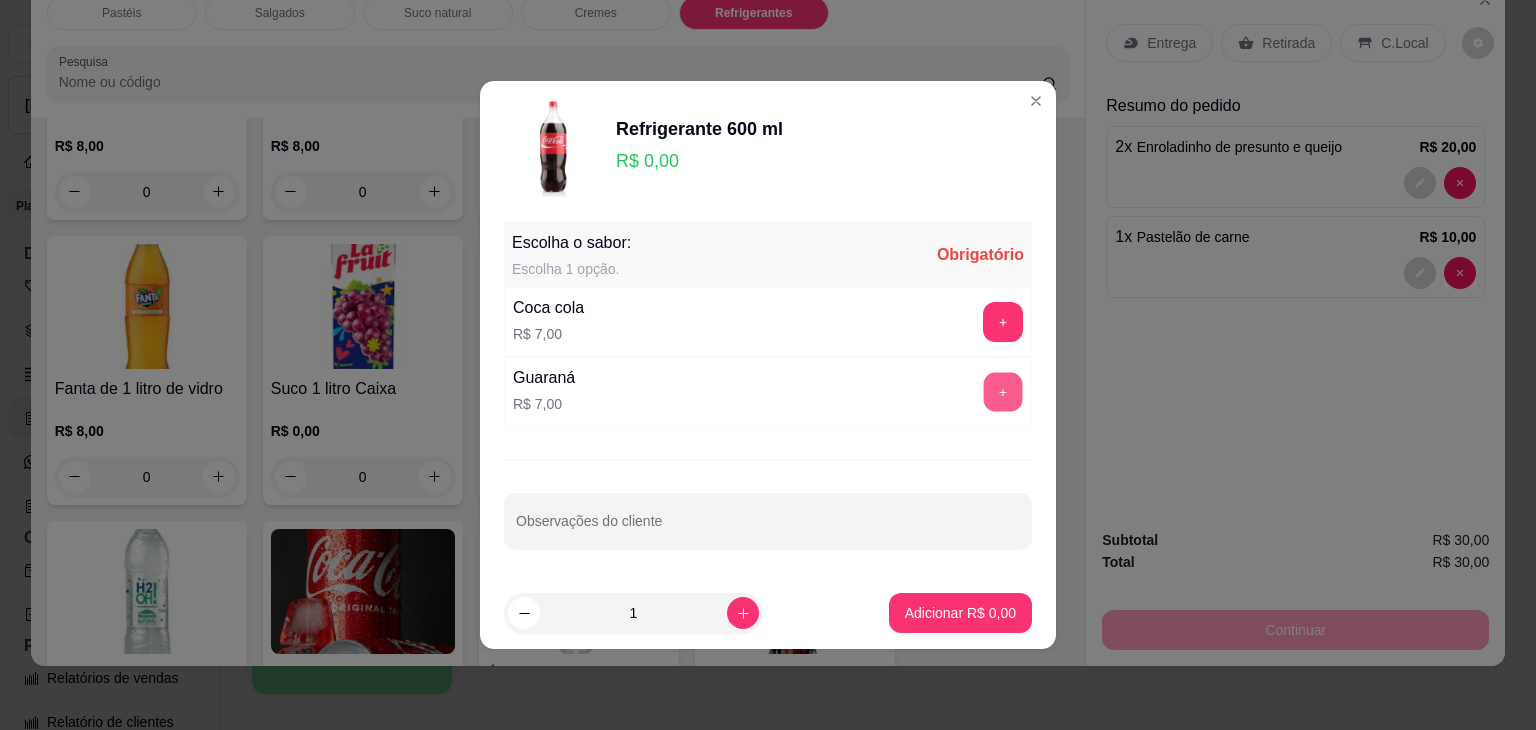click on "+" at bounding box center (1003, 392) 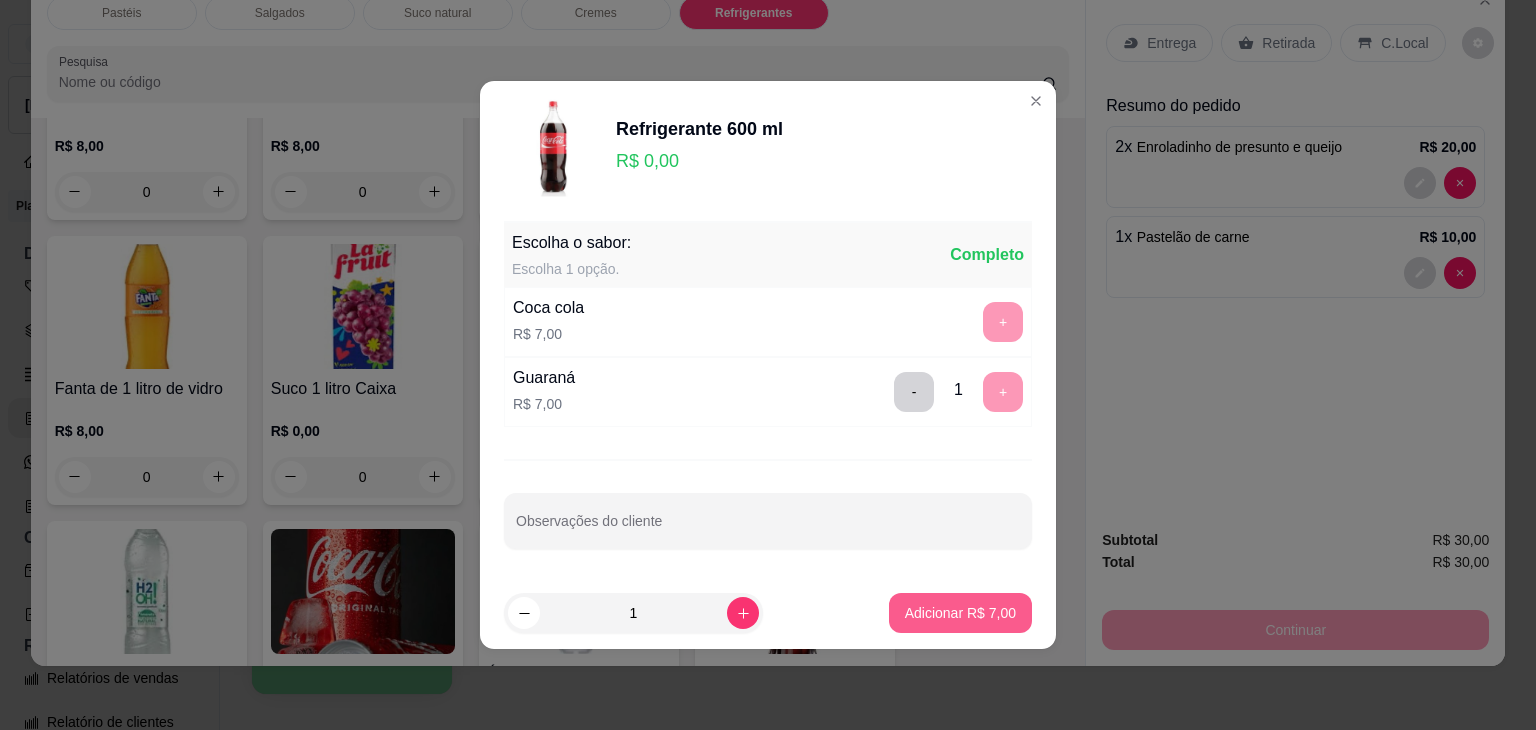 click on "Adicionar   R$ 7,00" at bounding box center [960, 613] 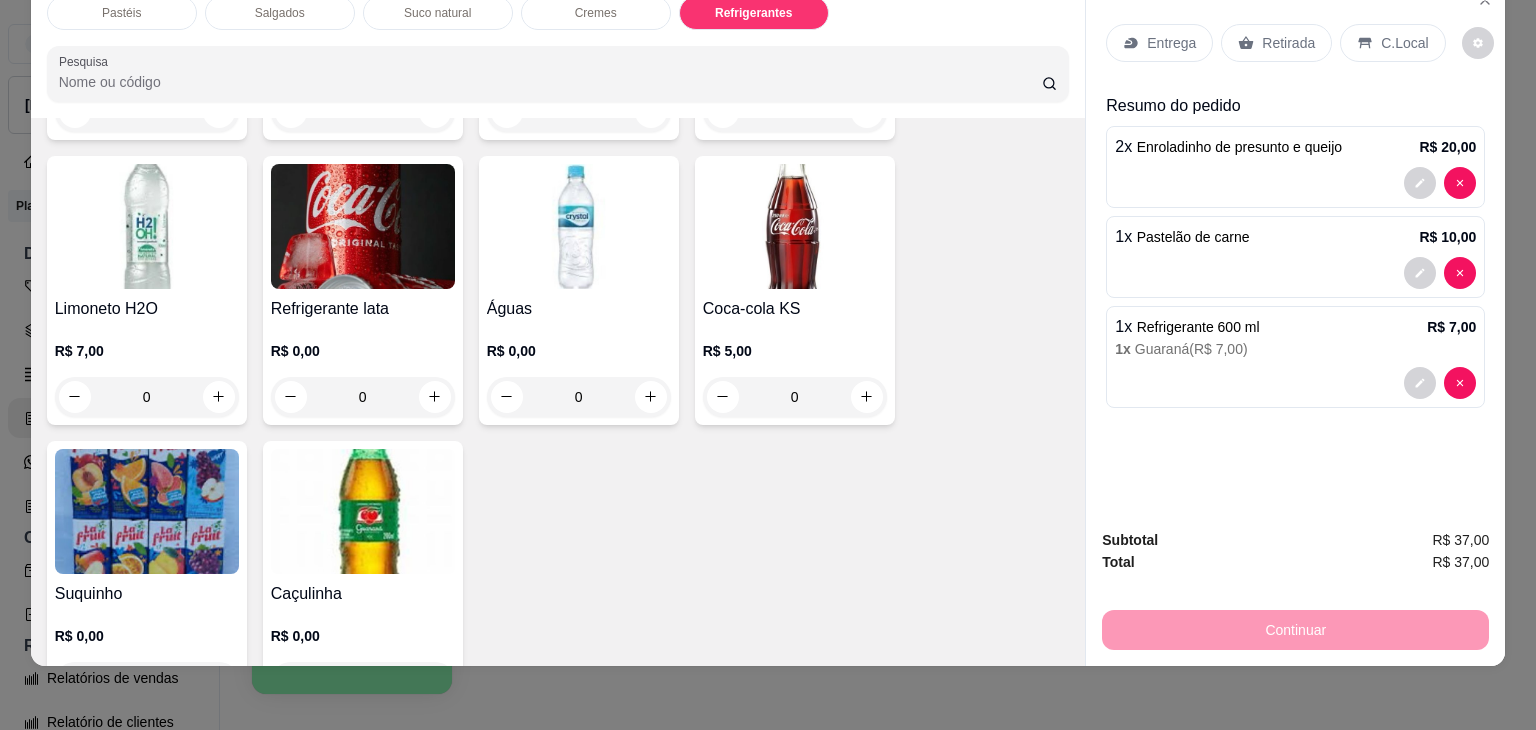 scroll, scrollTop: 5539, scrollLeft: 0, axis: vertical 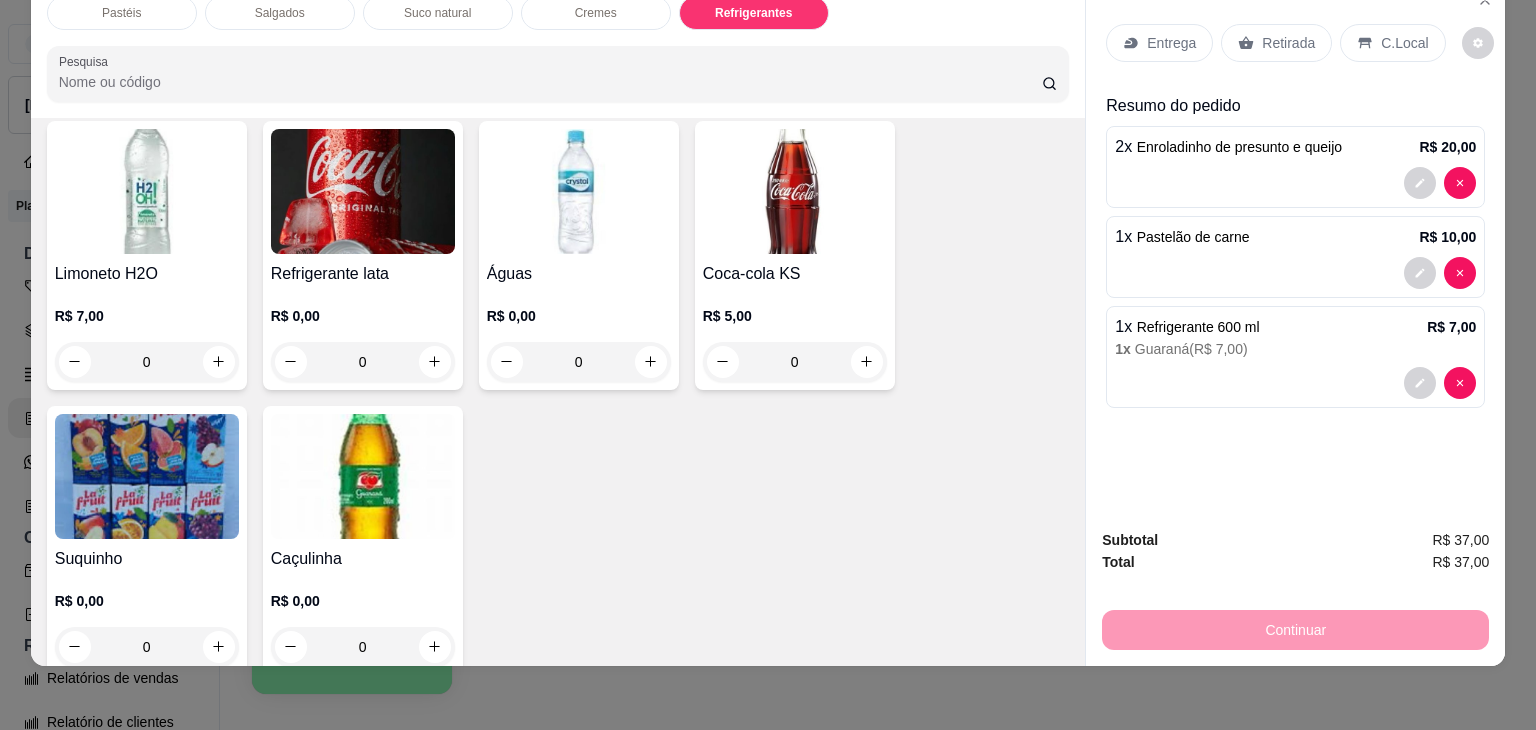 click on "0" at bounding box center [363, 362] 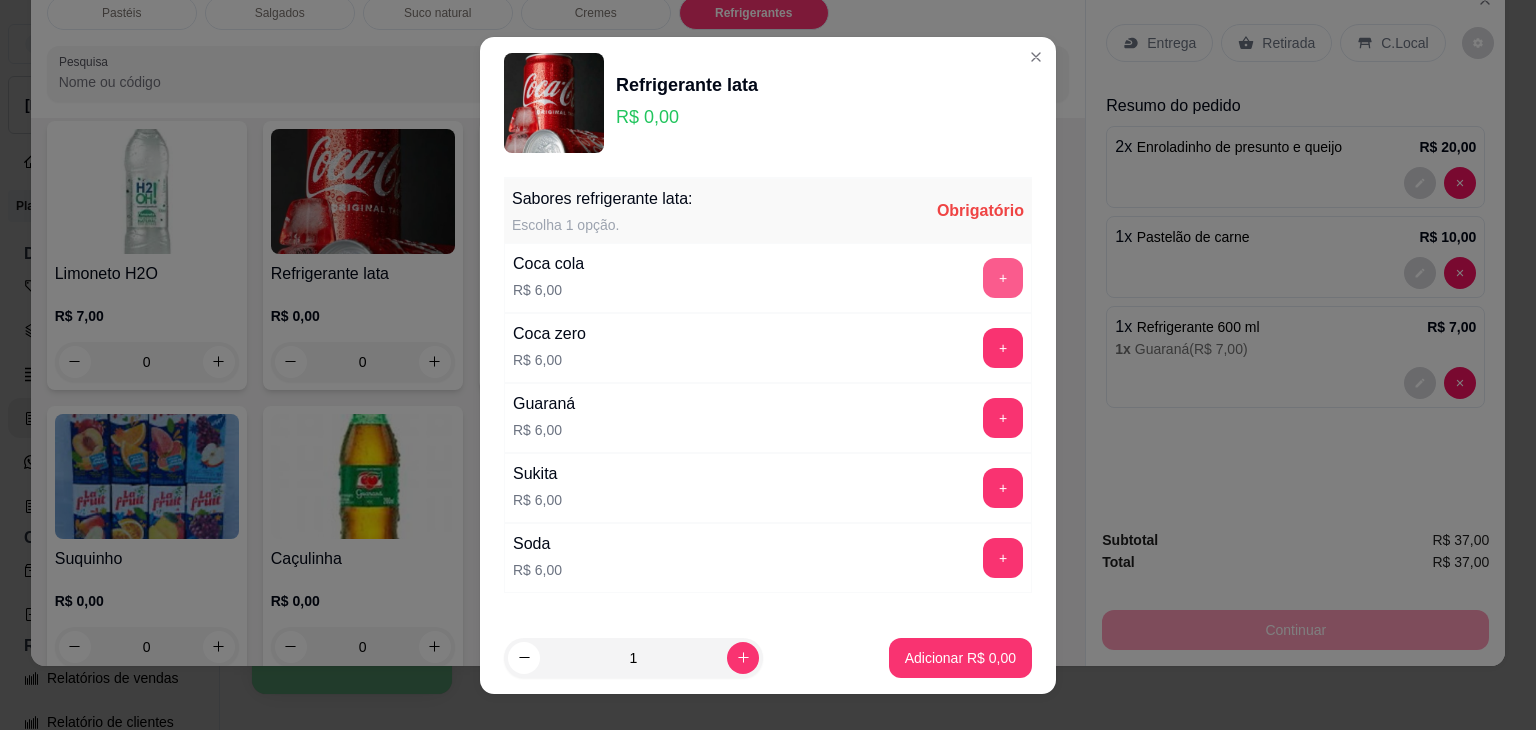 click on "+" at bounding box center [1003, 278] 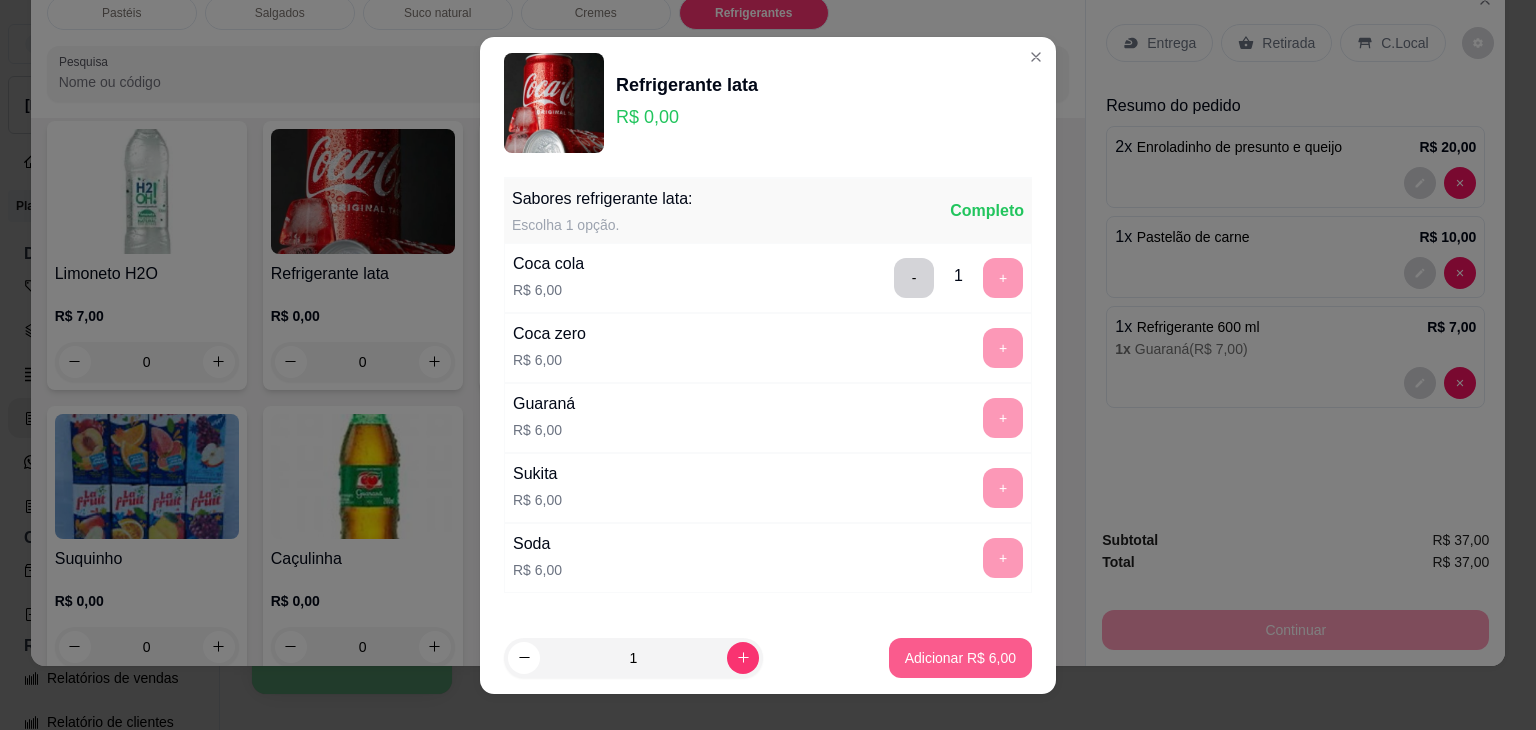 click on "Adicionar   R$ 6,00" at bounding box center (960, 658) 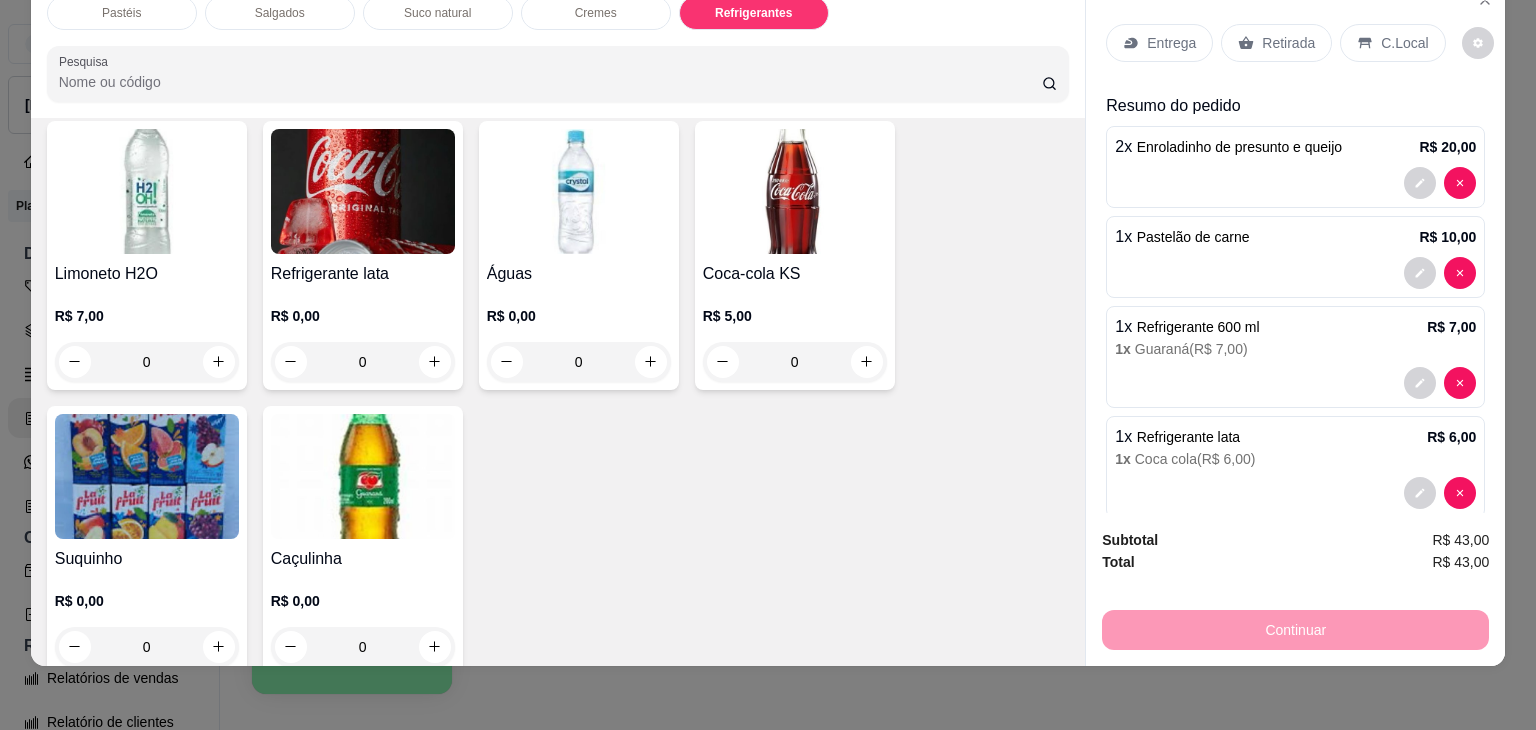 click on "Continuar" at bounding box center [1295, 627] 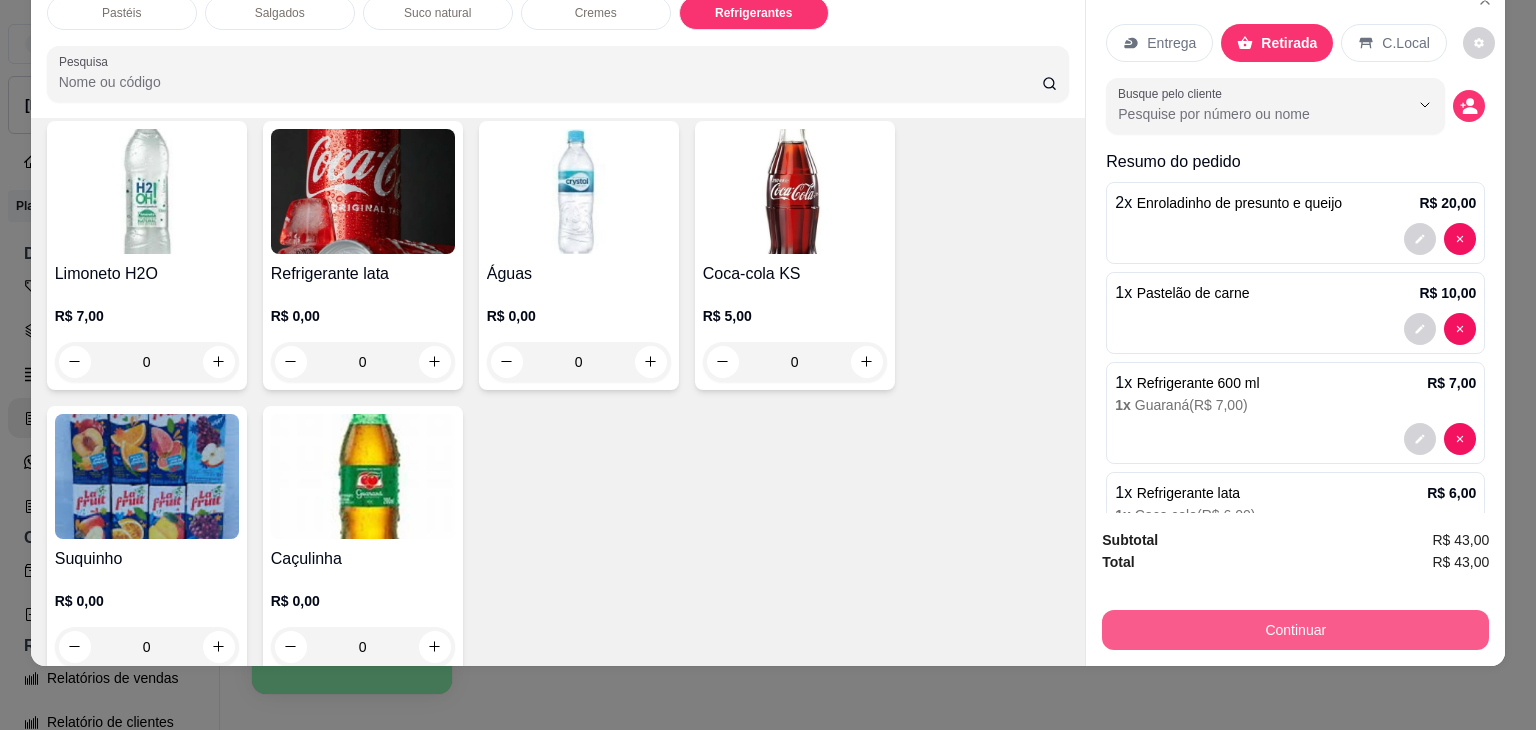 click on "Continuar" at bounding box center (1295, 630) 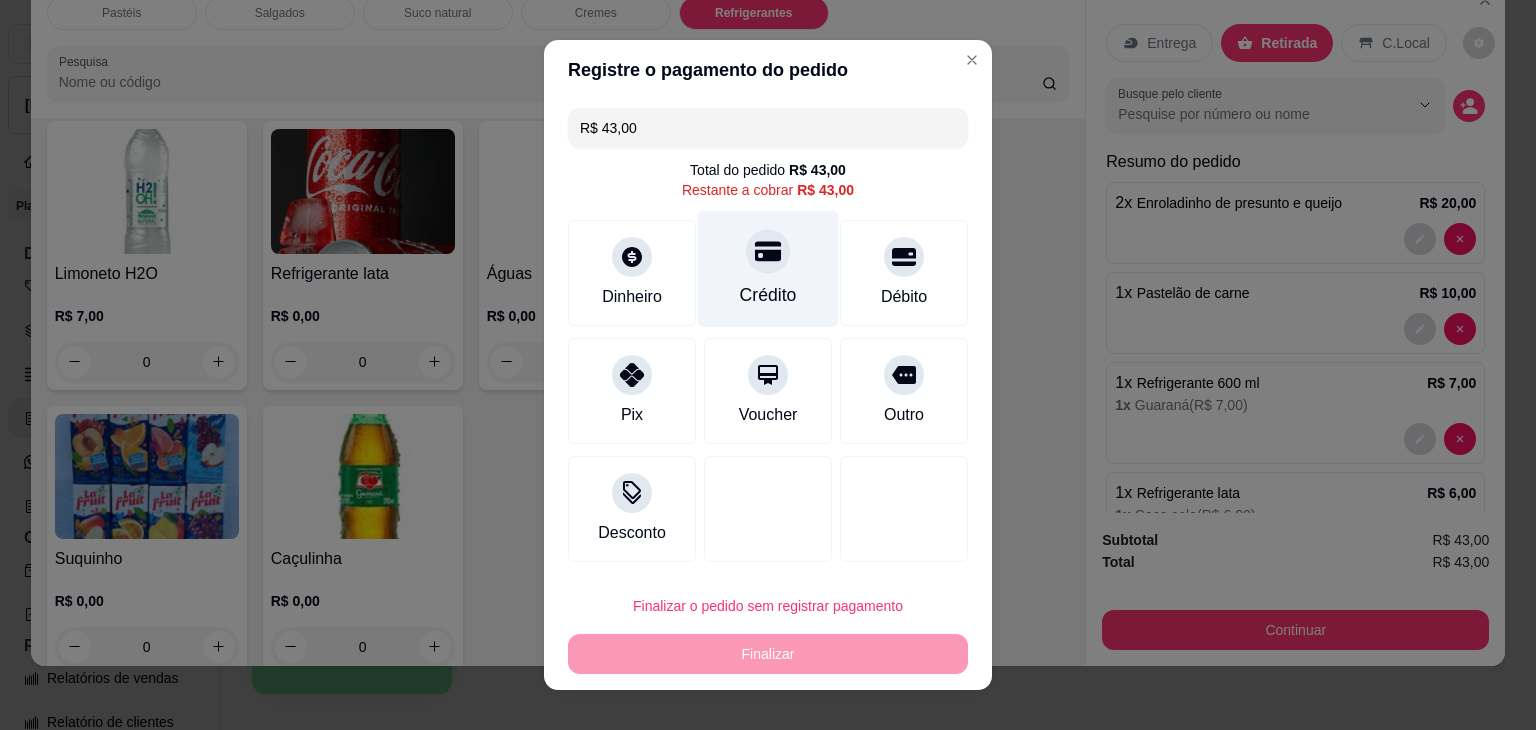 click on "Crédito" at bounding box center [768, 269] 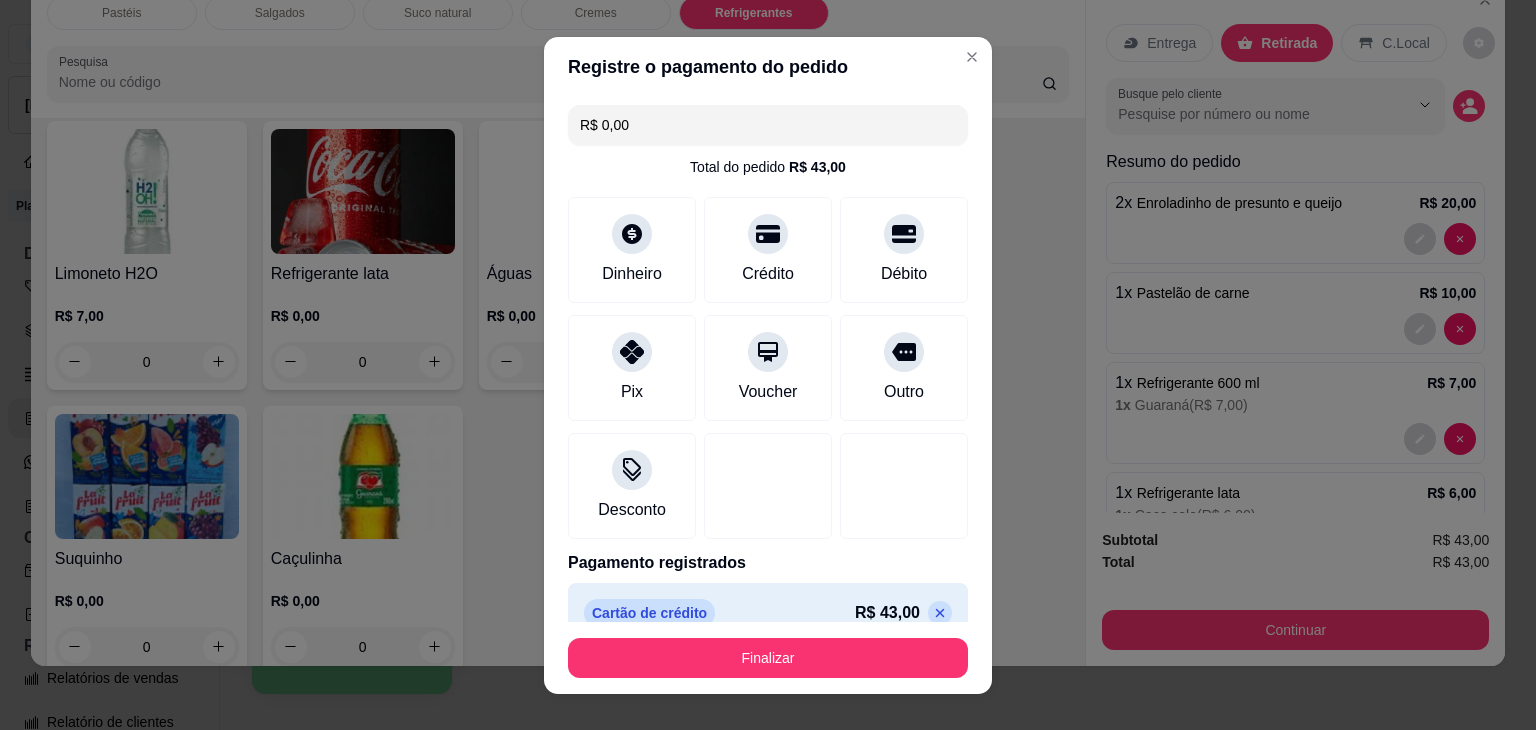 click on "Finalizar" at bounding box center [768, 658] 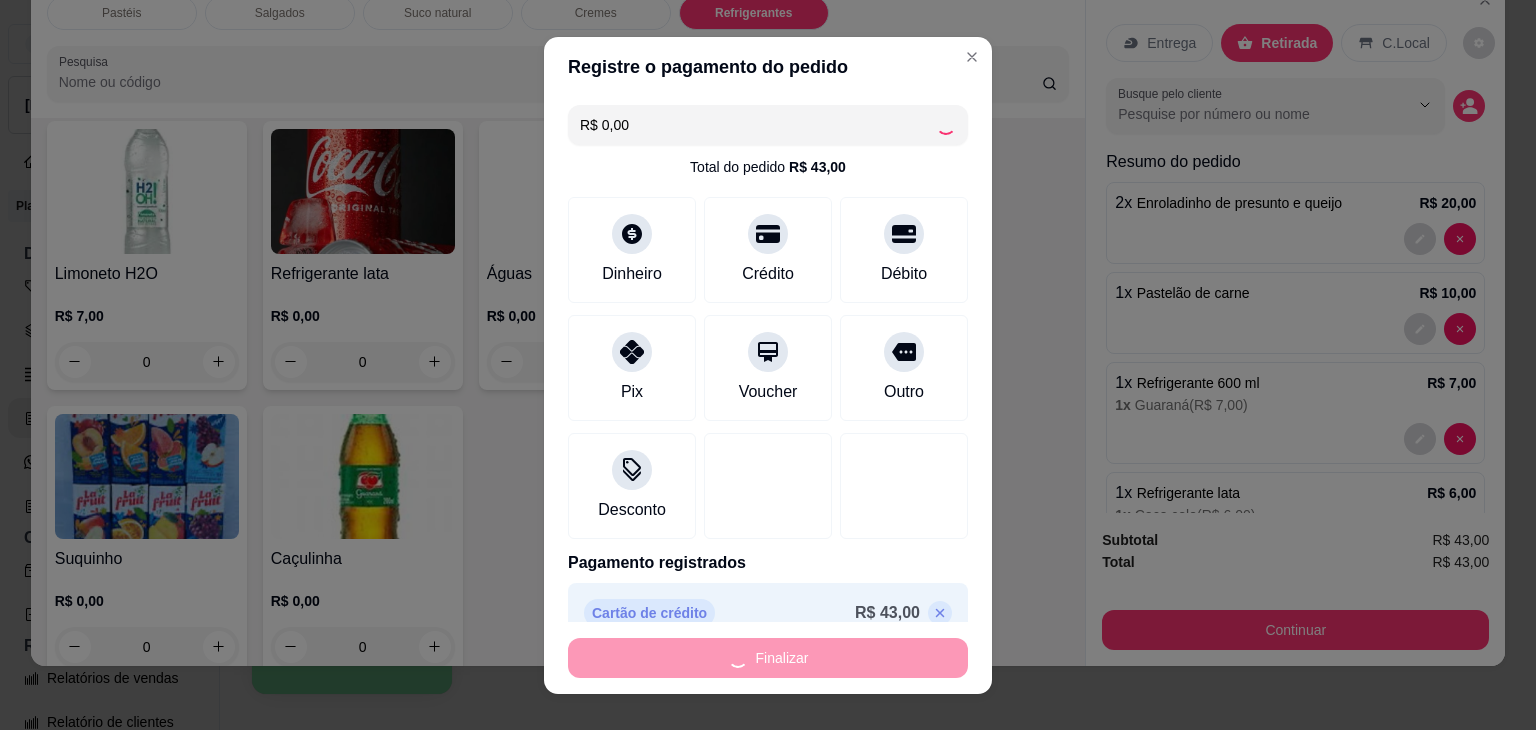 type on "0" 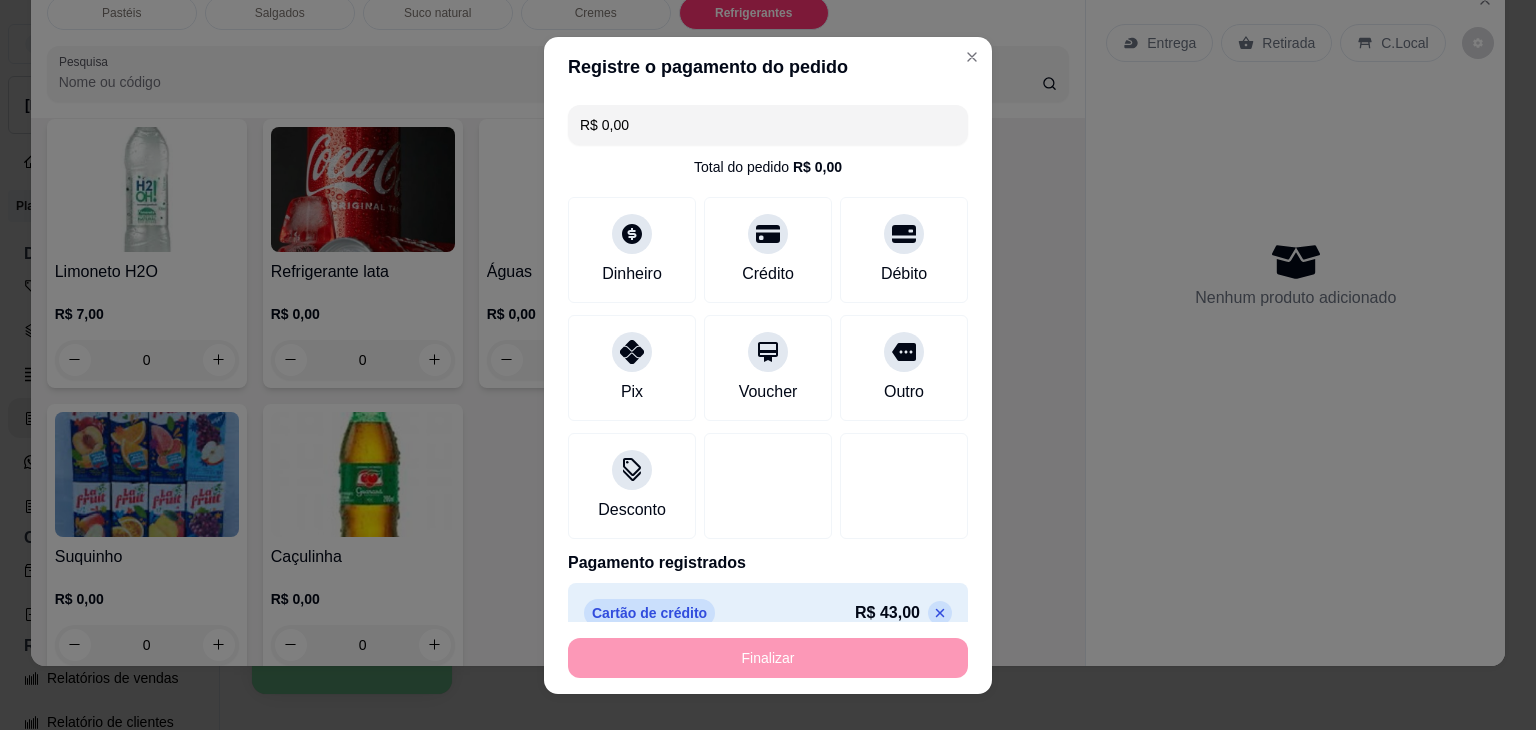 type on "-R$ 43,00" 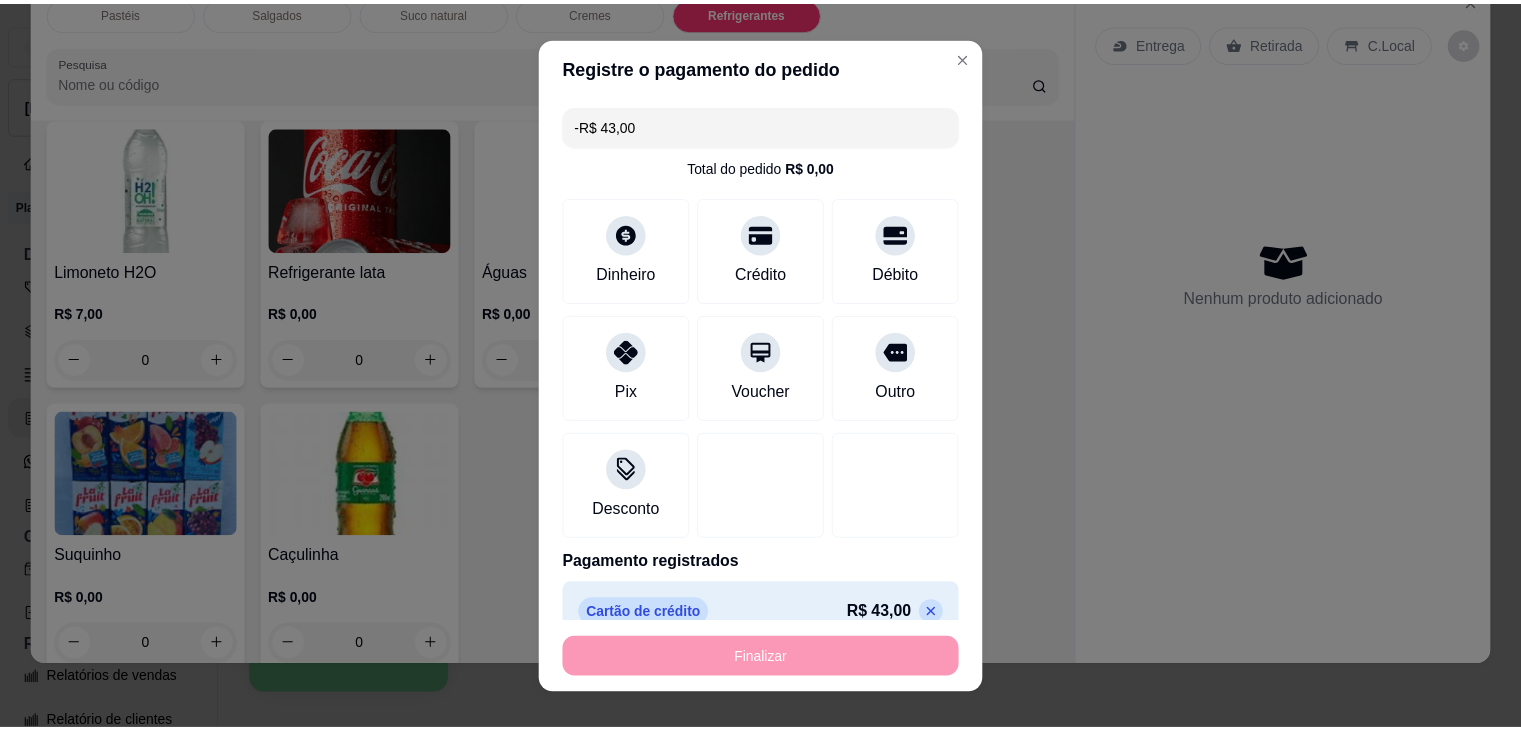 scroll, scrollTop: 5537, scrollLeft: 0, axis: vertical 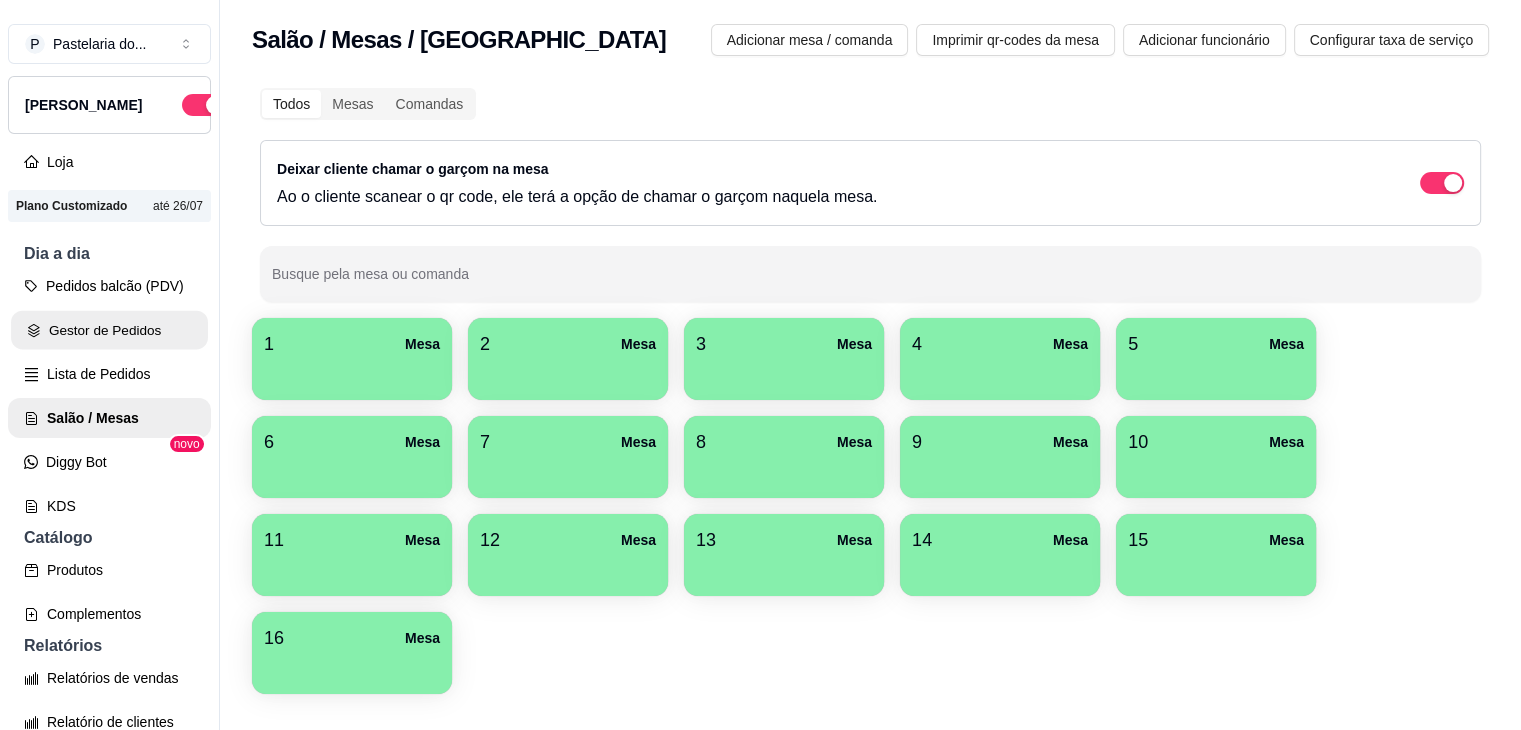 click on "Gestor de Pedidos" at bounding box center [109, 330] 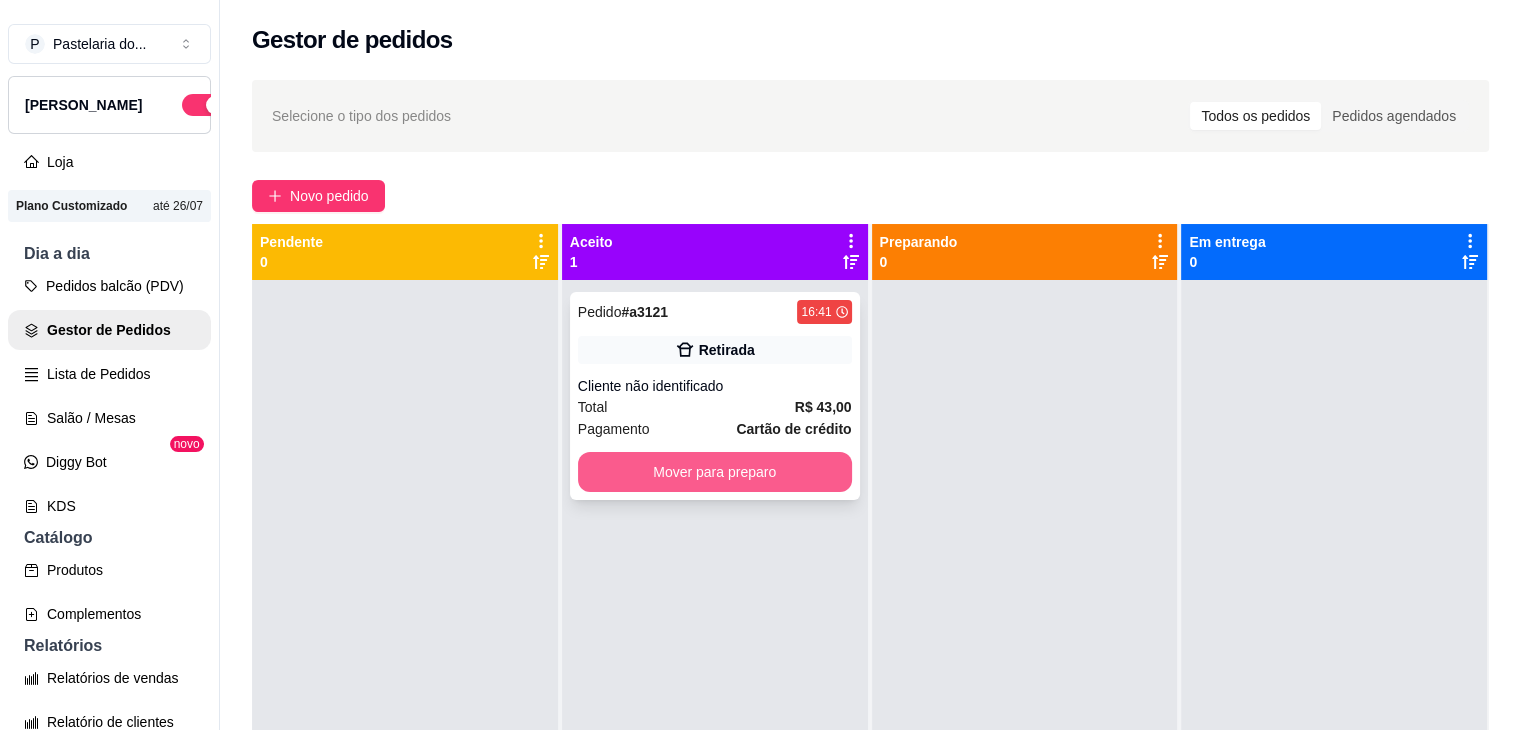 click on "Mover para preparo" at bounding box center (715, 472) 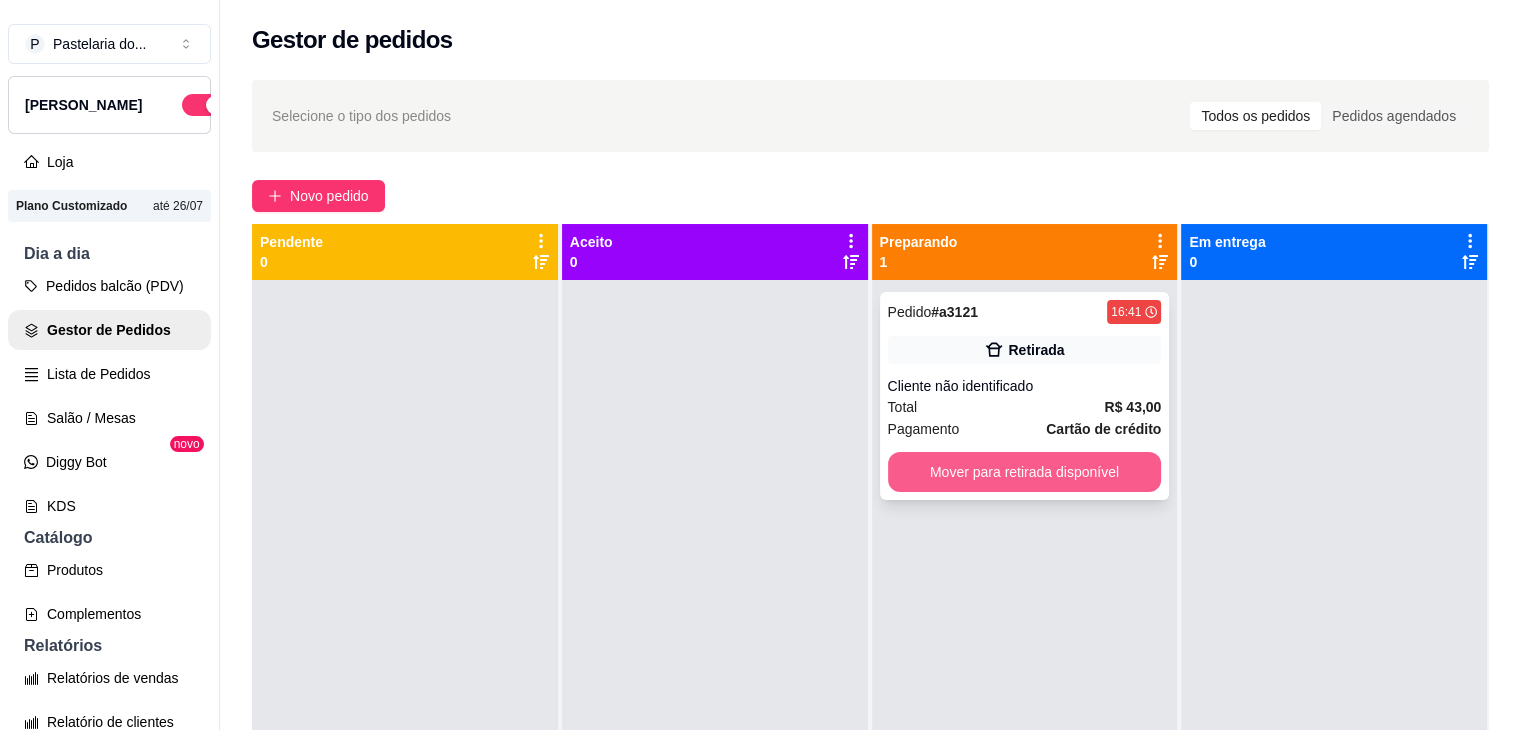 click on "Mover para retirada disponível" at bounding box center (1025, 472) 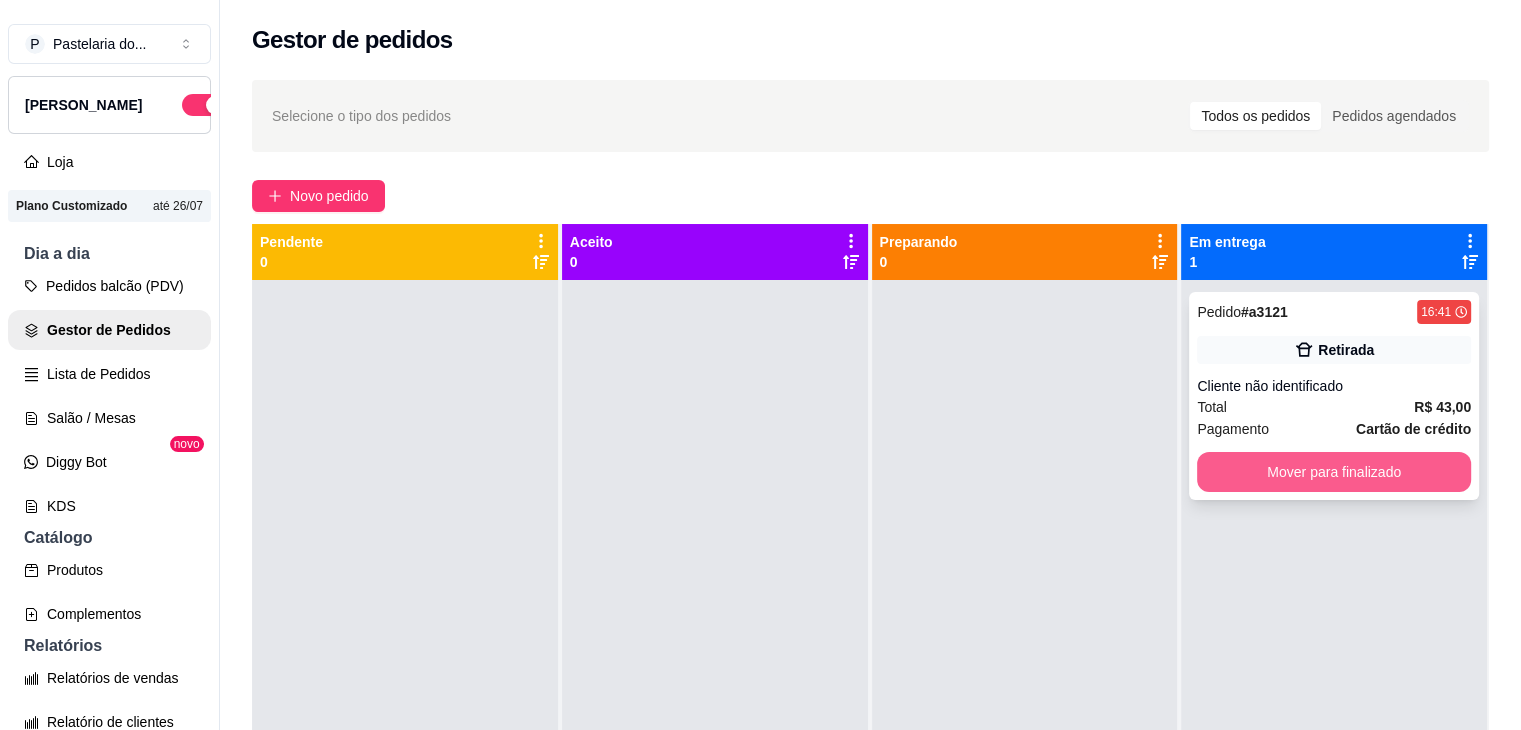 click on "Mover para finalizado" at bounding box center [1334, 472] 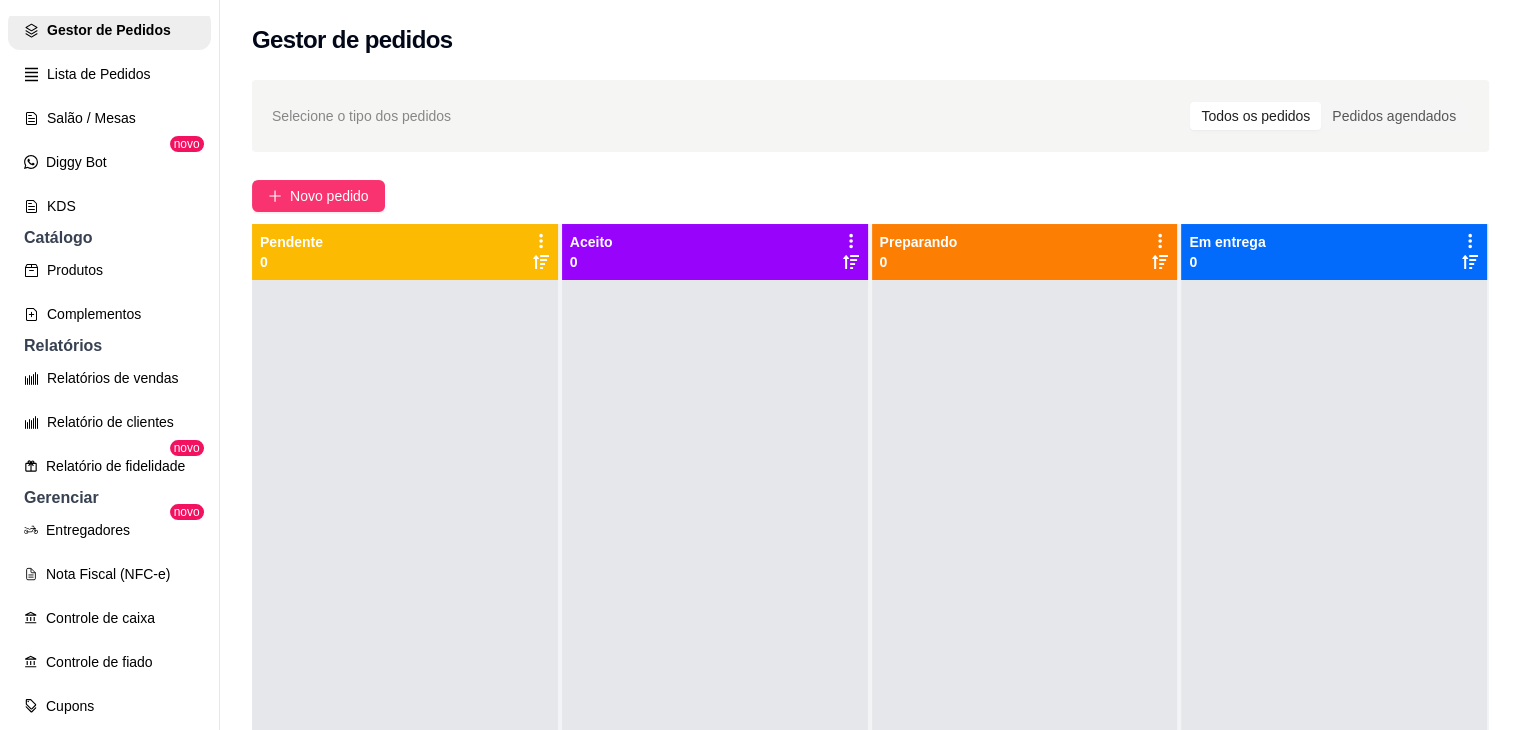 scroll, scrollTop: 400, scrollLeft: 0, axis: vertical 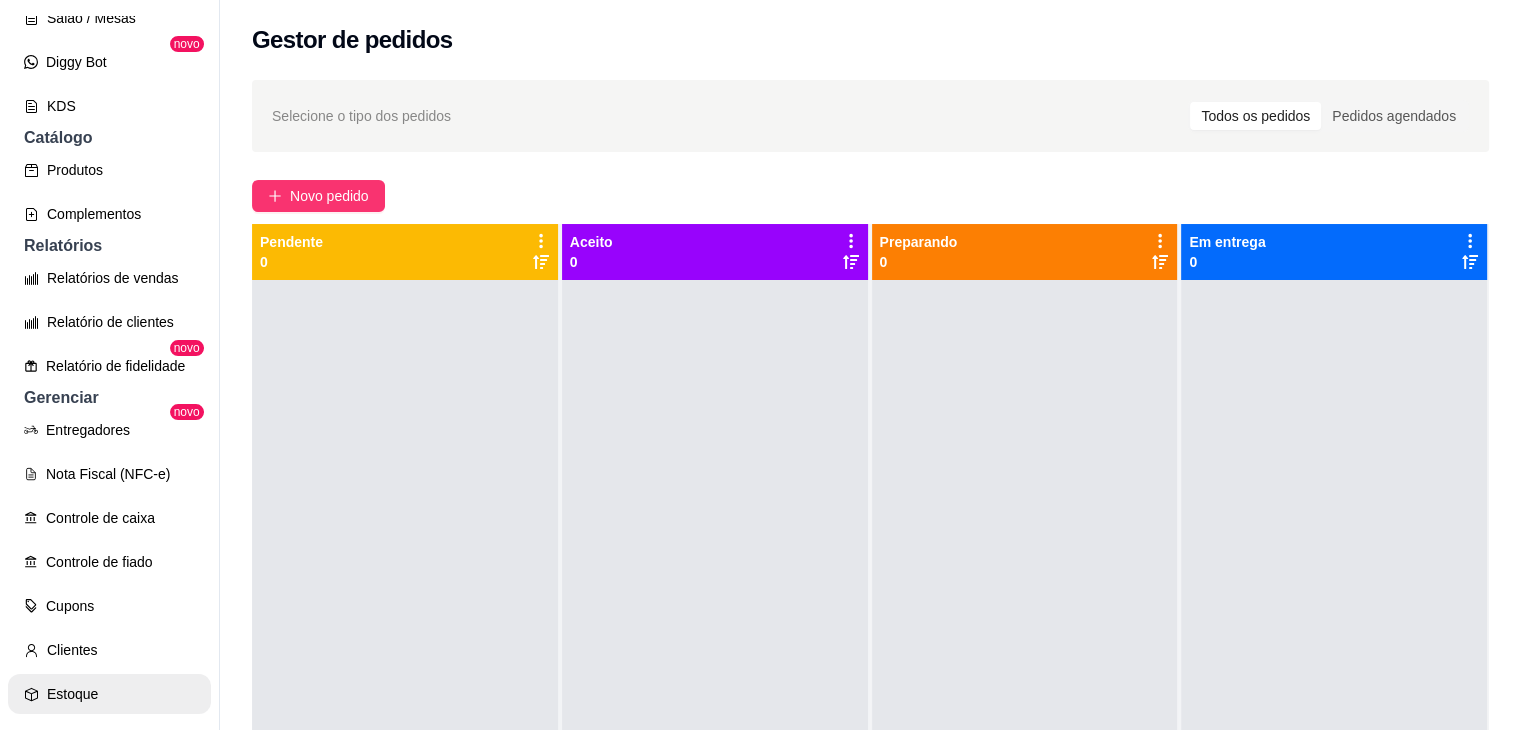 click on "Estoque" at bounding box center [109, 694] 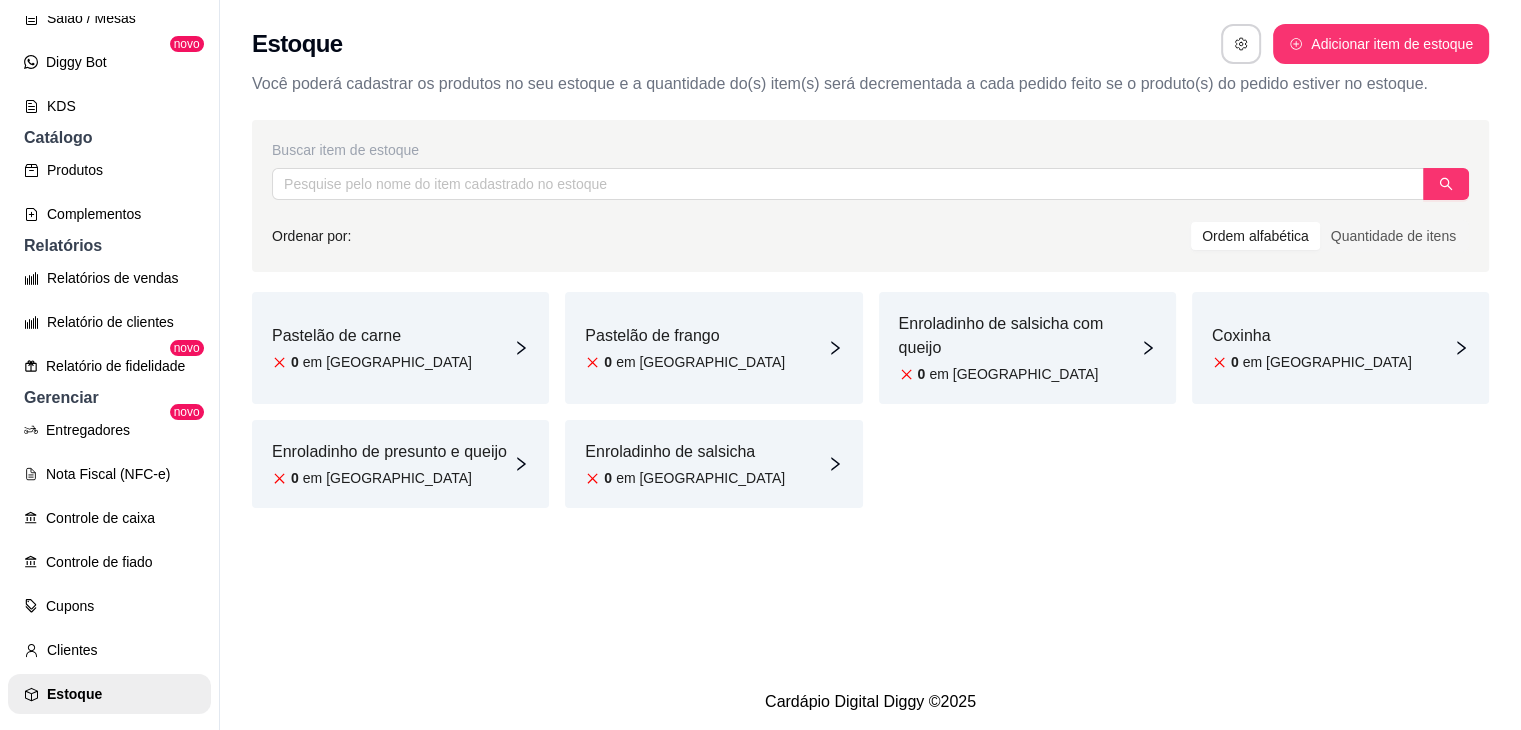 click on "0 em [GEOGRAPHIC_DATA]" at bounding box center (389, 478) 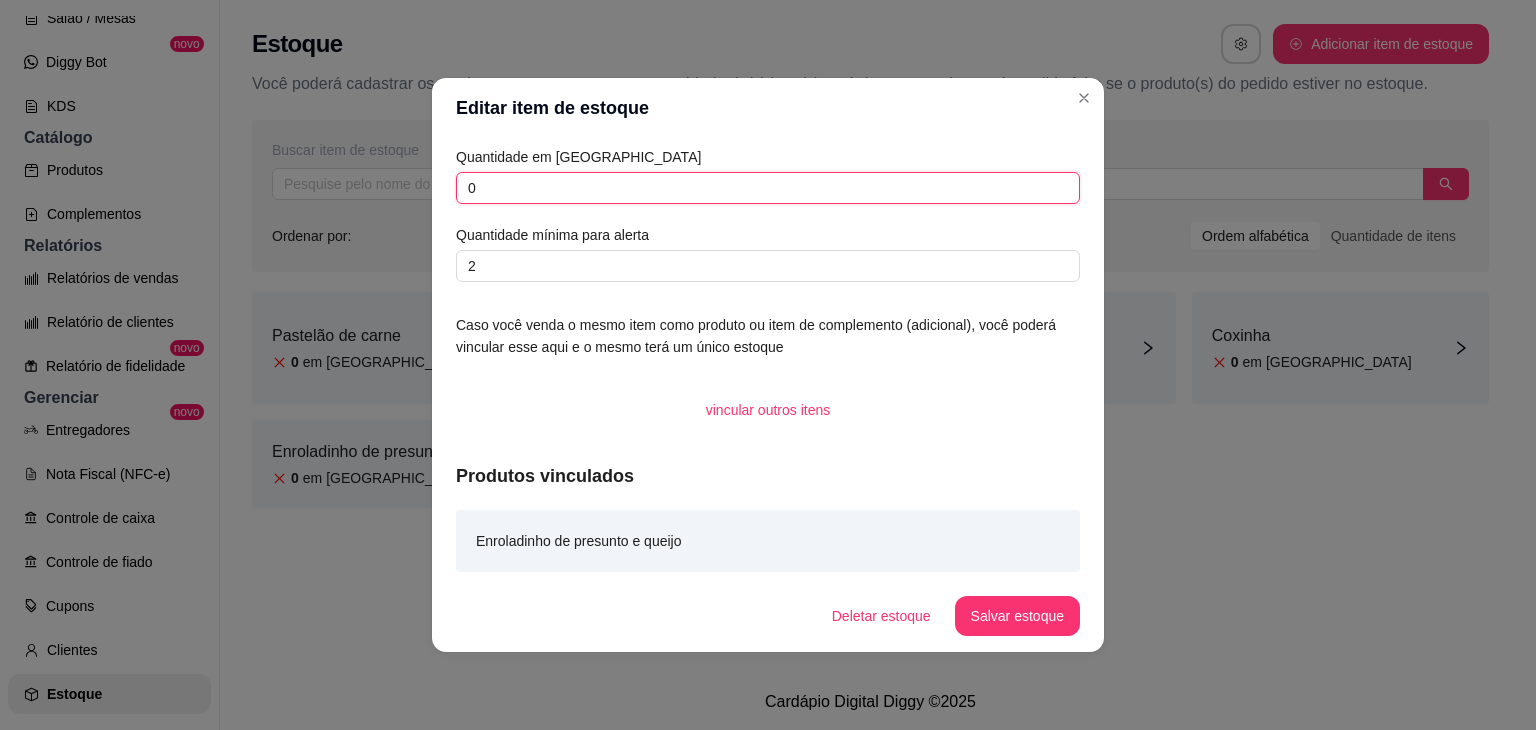 drag, startPoint x: 593, startPoint y: 177, endPoint x: 422, endPoint y: 170, distance: 171.14322 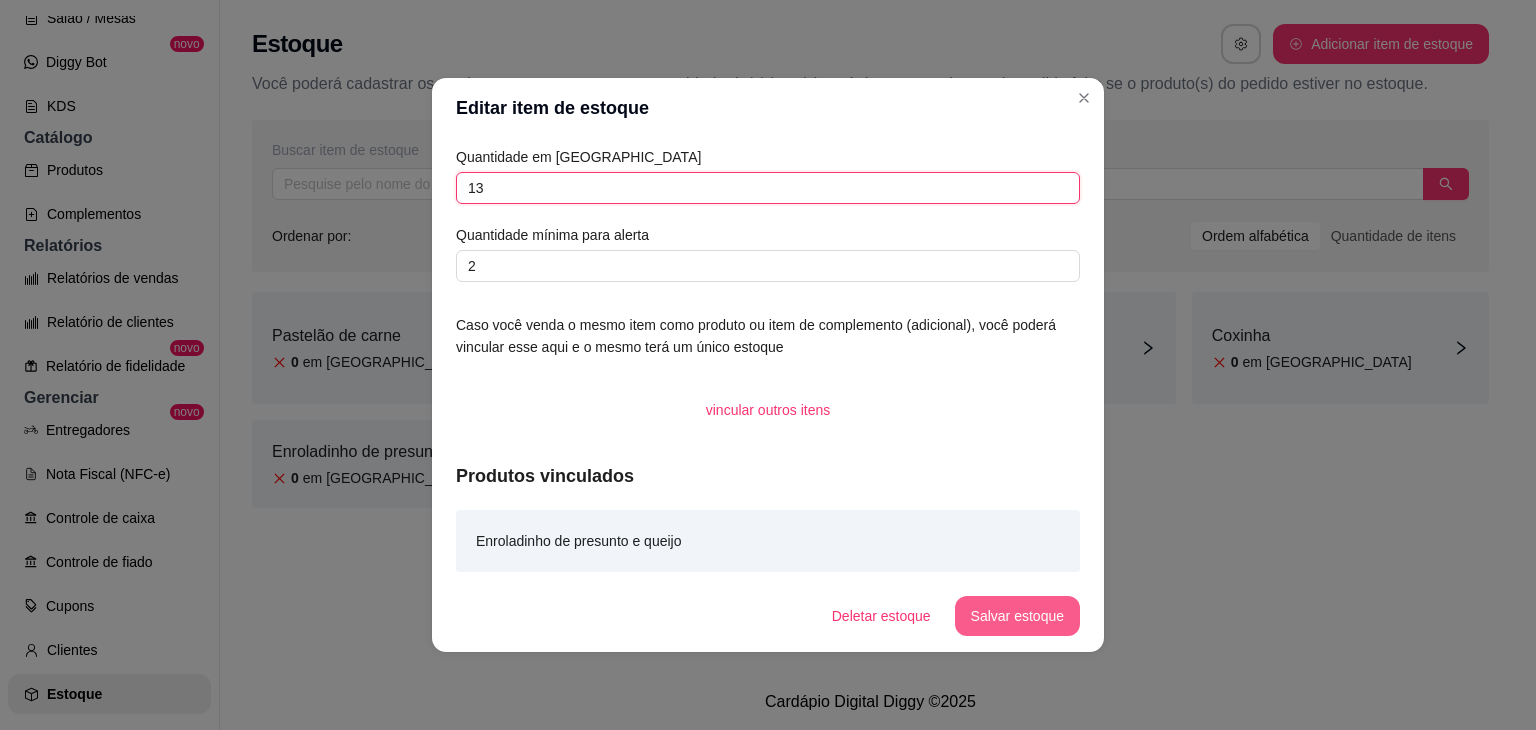 type on "13" 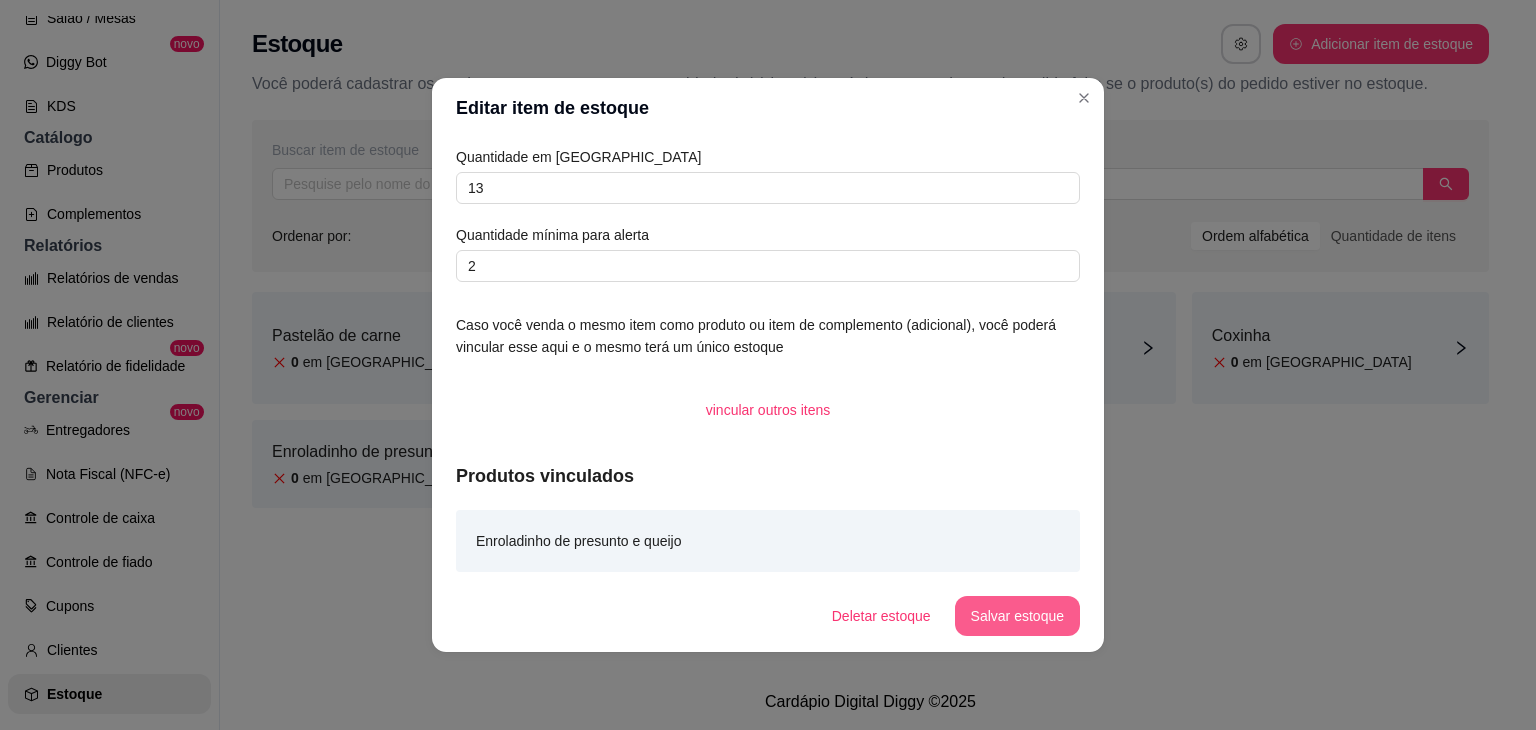 click on "Salvar estoque" at bounding box center [1017, 616] 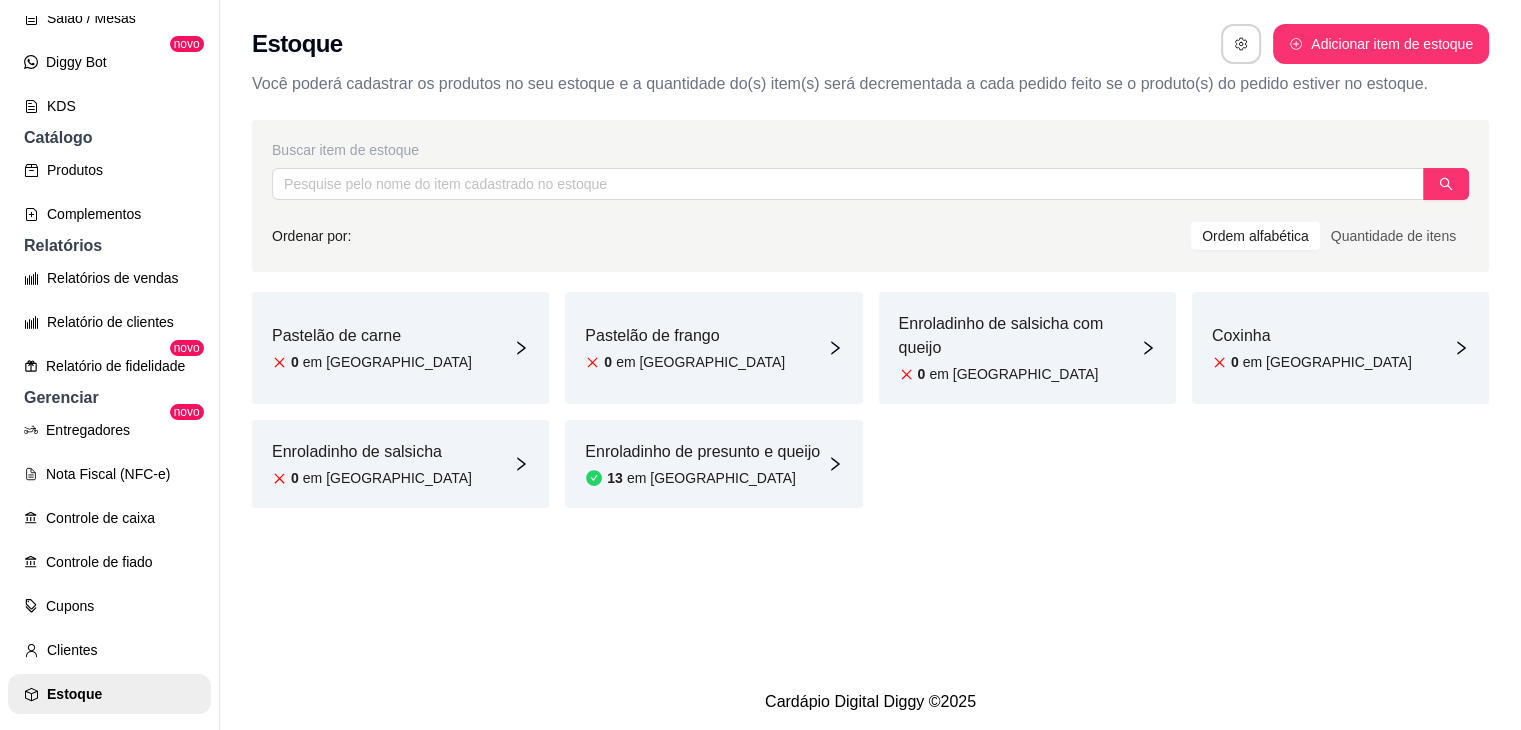 click on "Pastelão de carne  0 em [GEOGRAPHIC_DATA]" at bounding box center (400, 348) 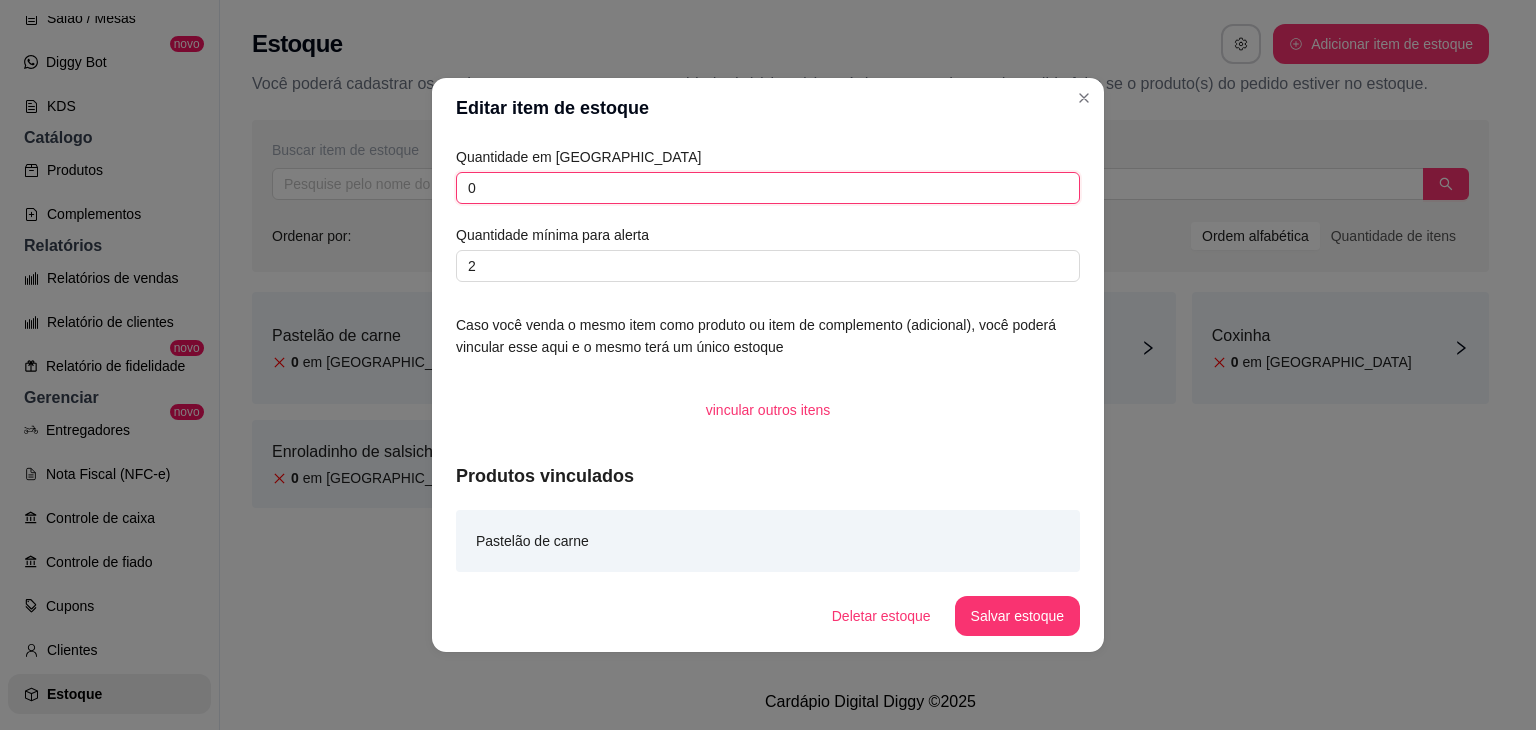drag, startPoint x: 524, startPoint y: 185, endPoint x: 464, endPoint y: 184, distance: 60.00833 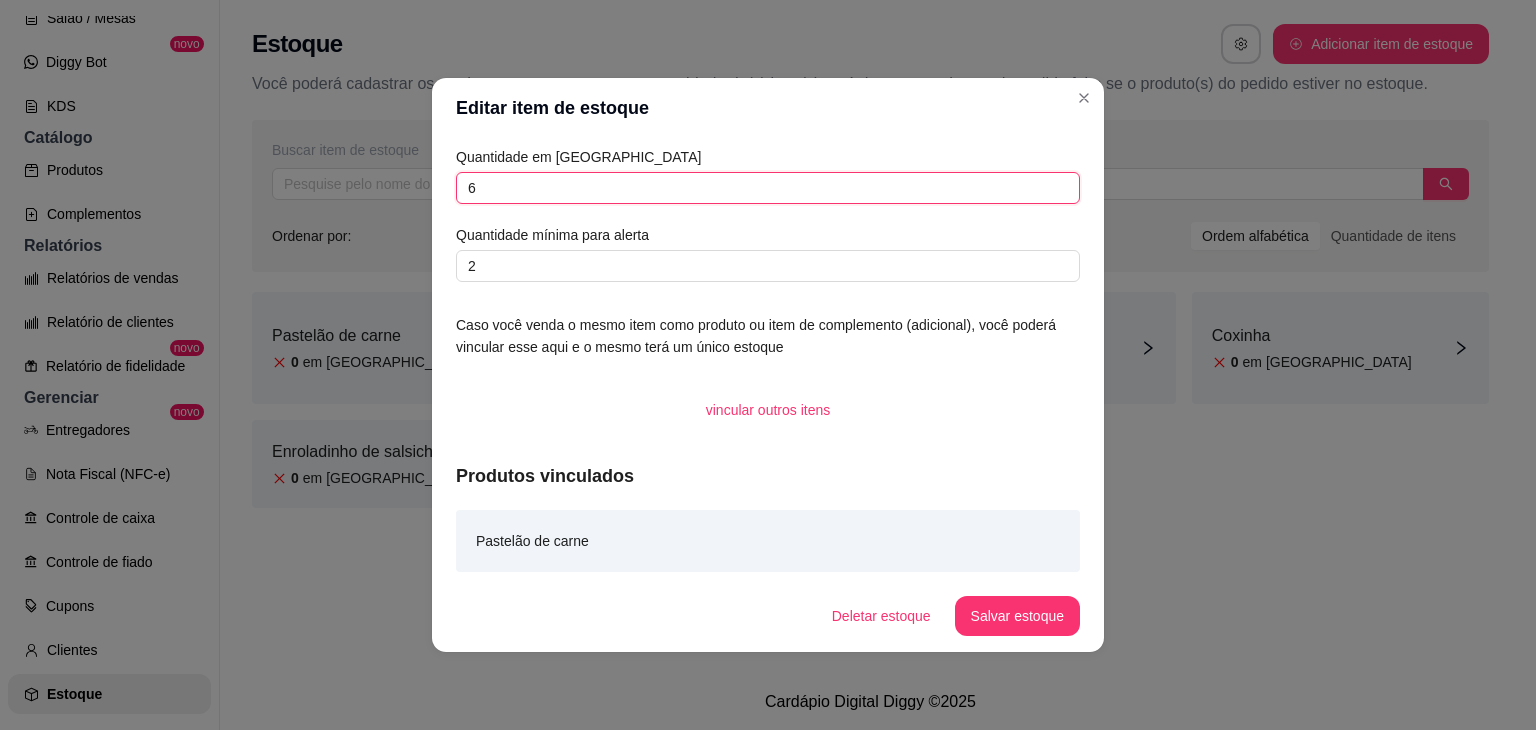 type on "6" 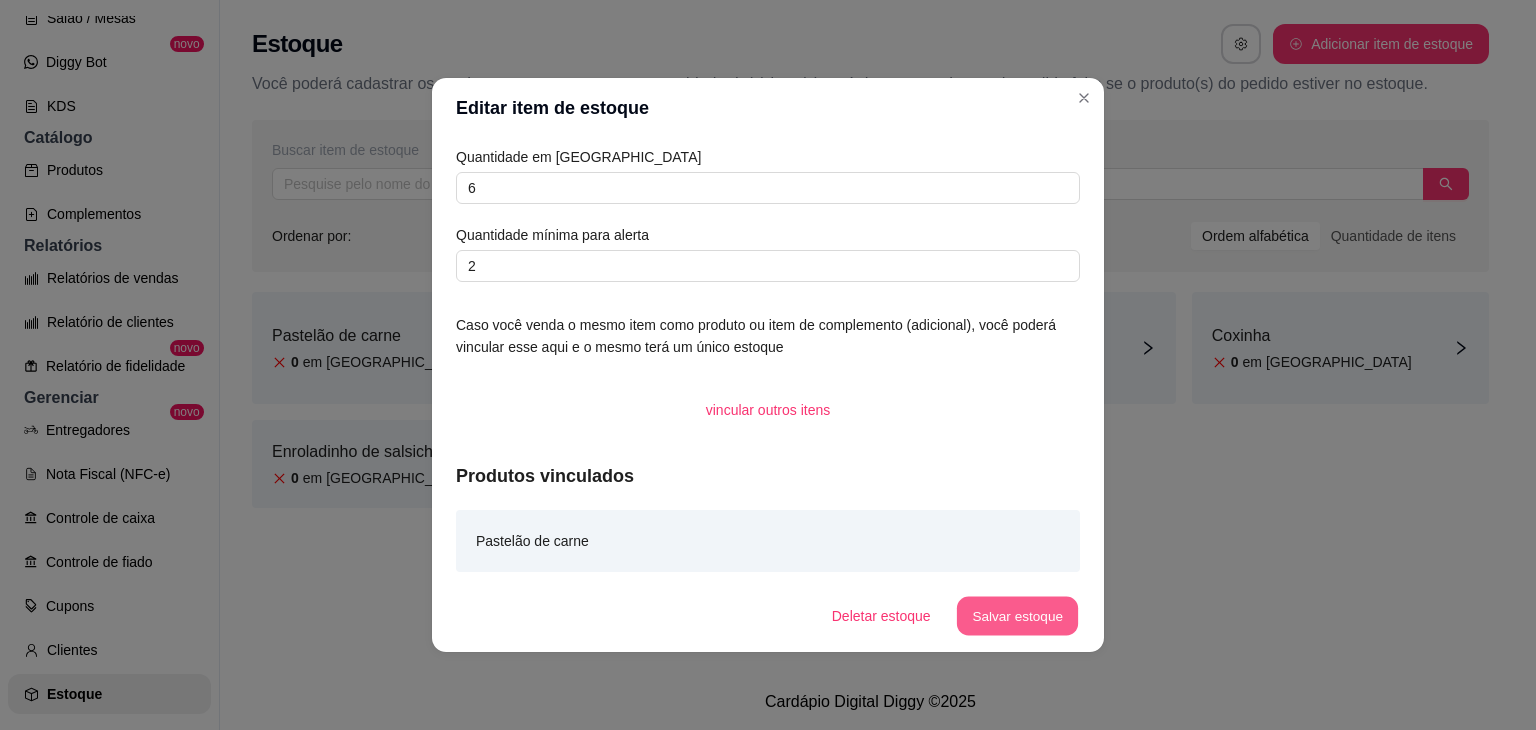 click on "Salvar estoque" at bounding box center (1017, 616) 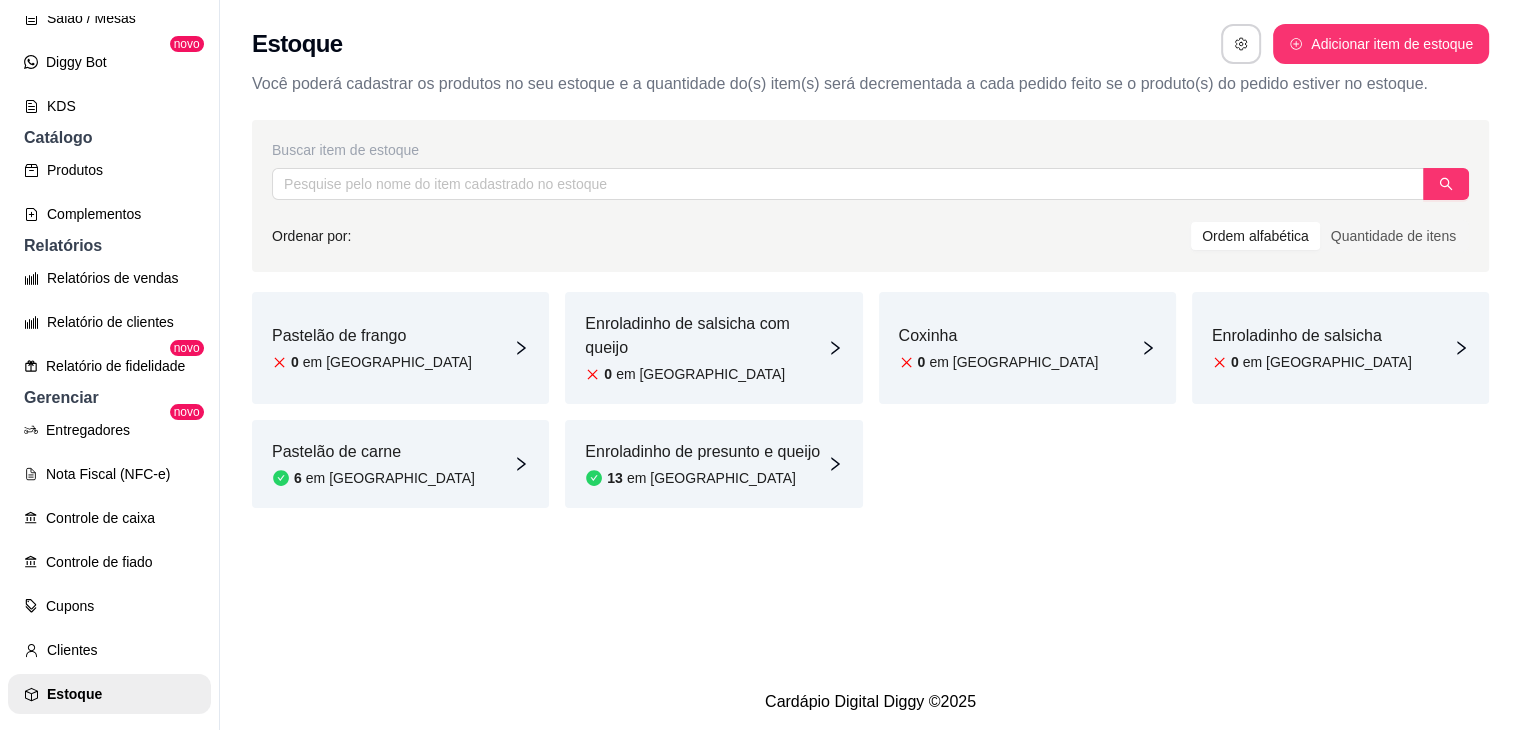 click on "Pastelão de frango" at bounding box center [372, 336] 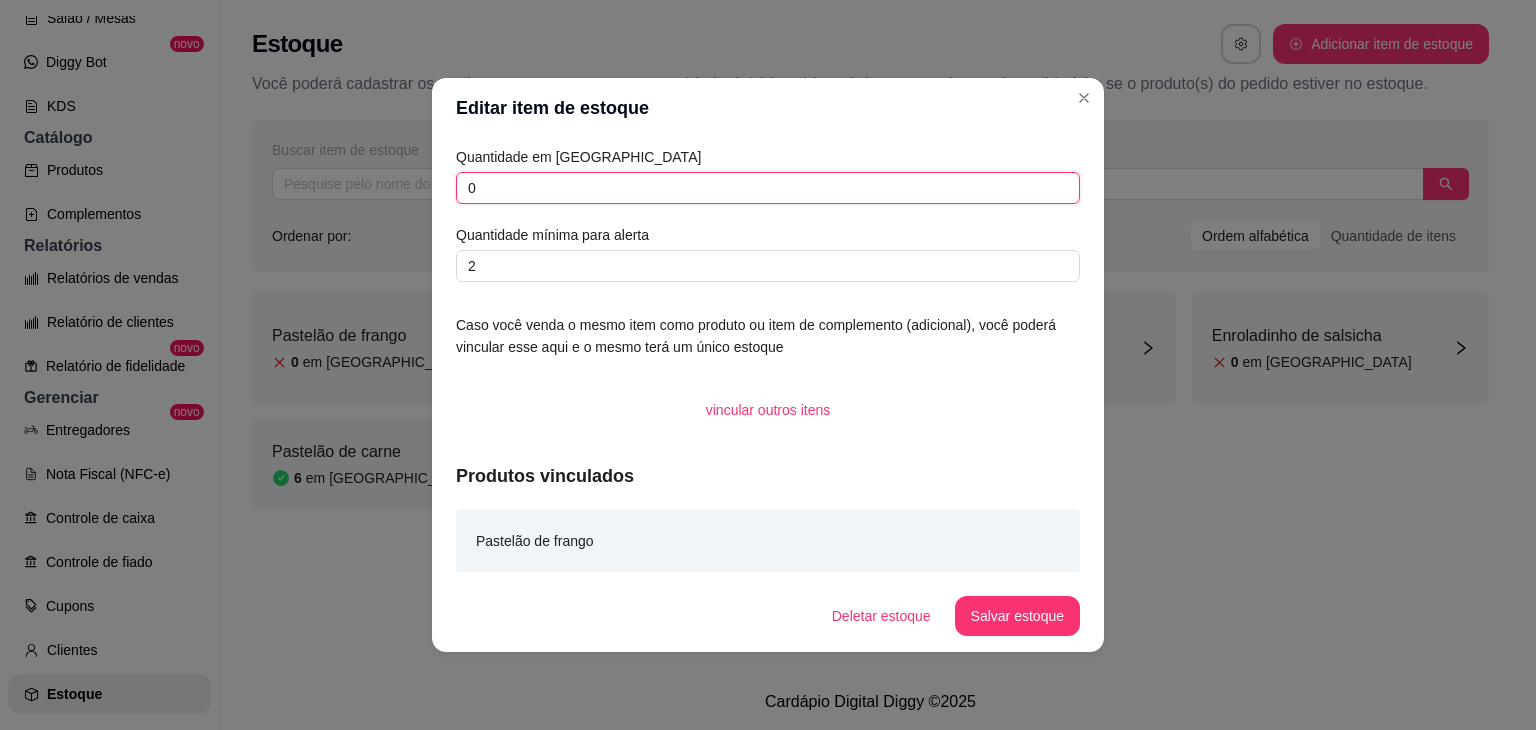 drag, startPoint x: 488, startPoint y: 188, endPoint x: 450, endPoint y: 180, distance: 38.832977 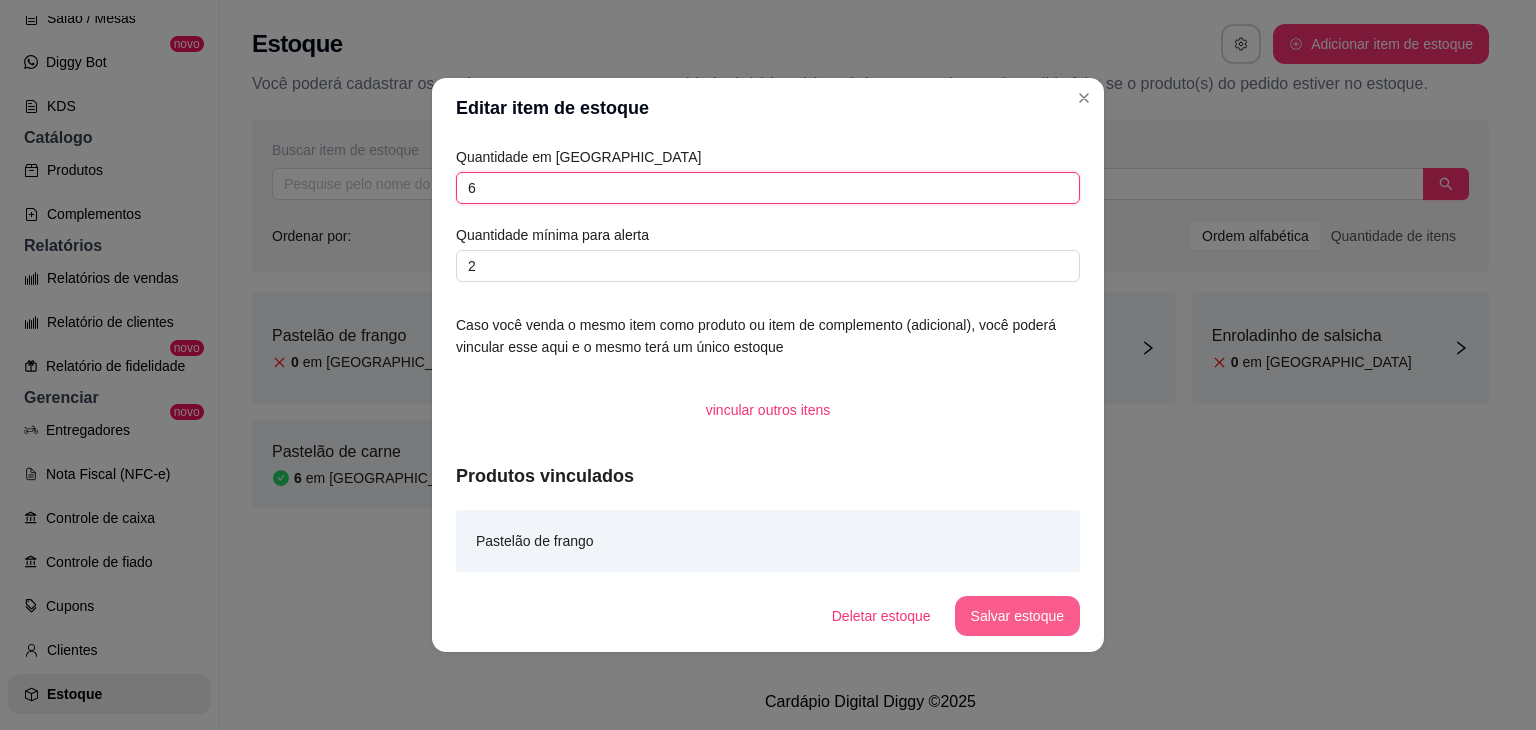 type on "6" 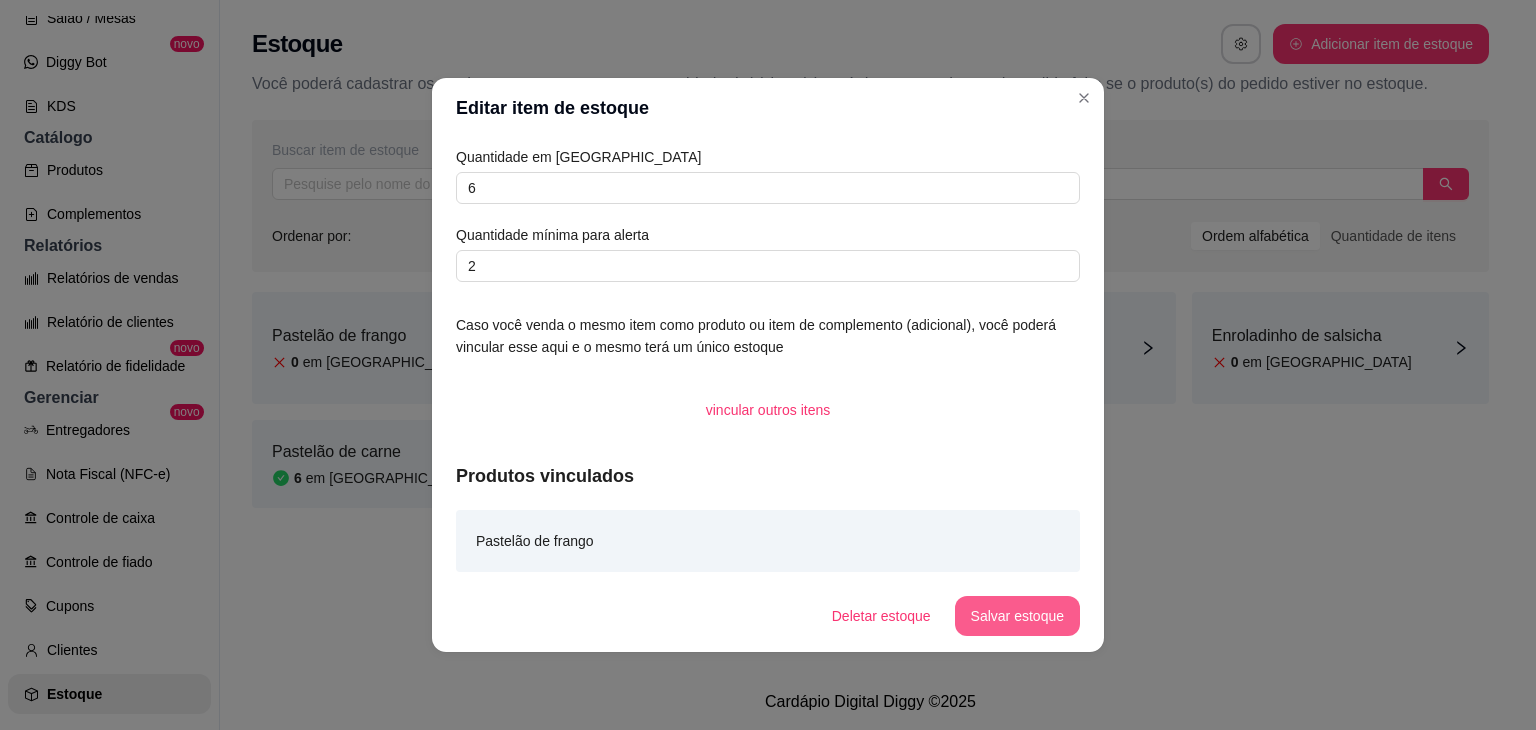 click on "Salvar estoque" at bounding box center (1017, 616) 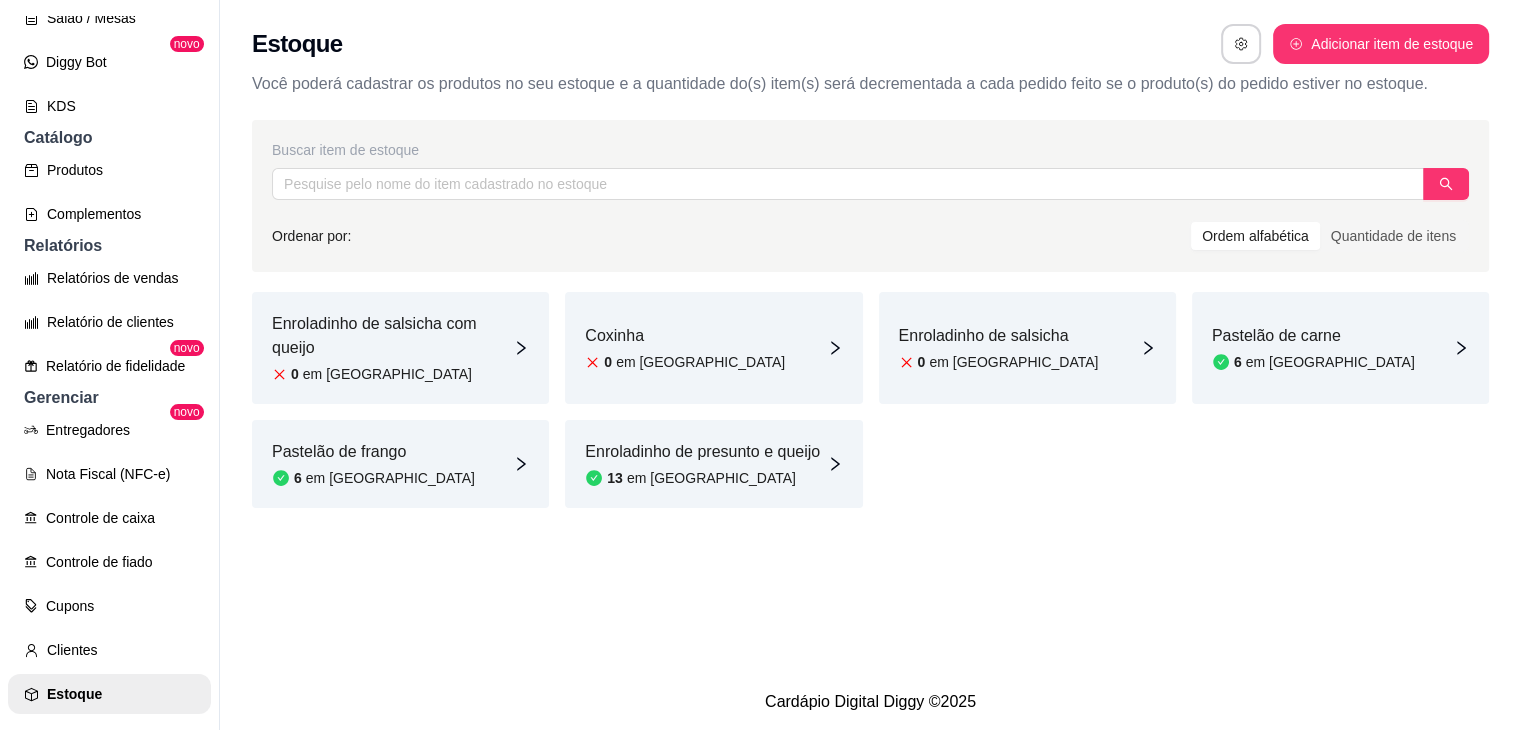 click on "Coxinha 0 em [GEOGRAPHIC_DATA]" at bounding box center (713, 348) 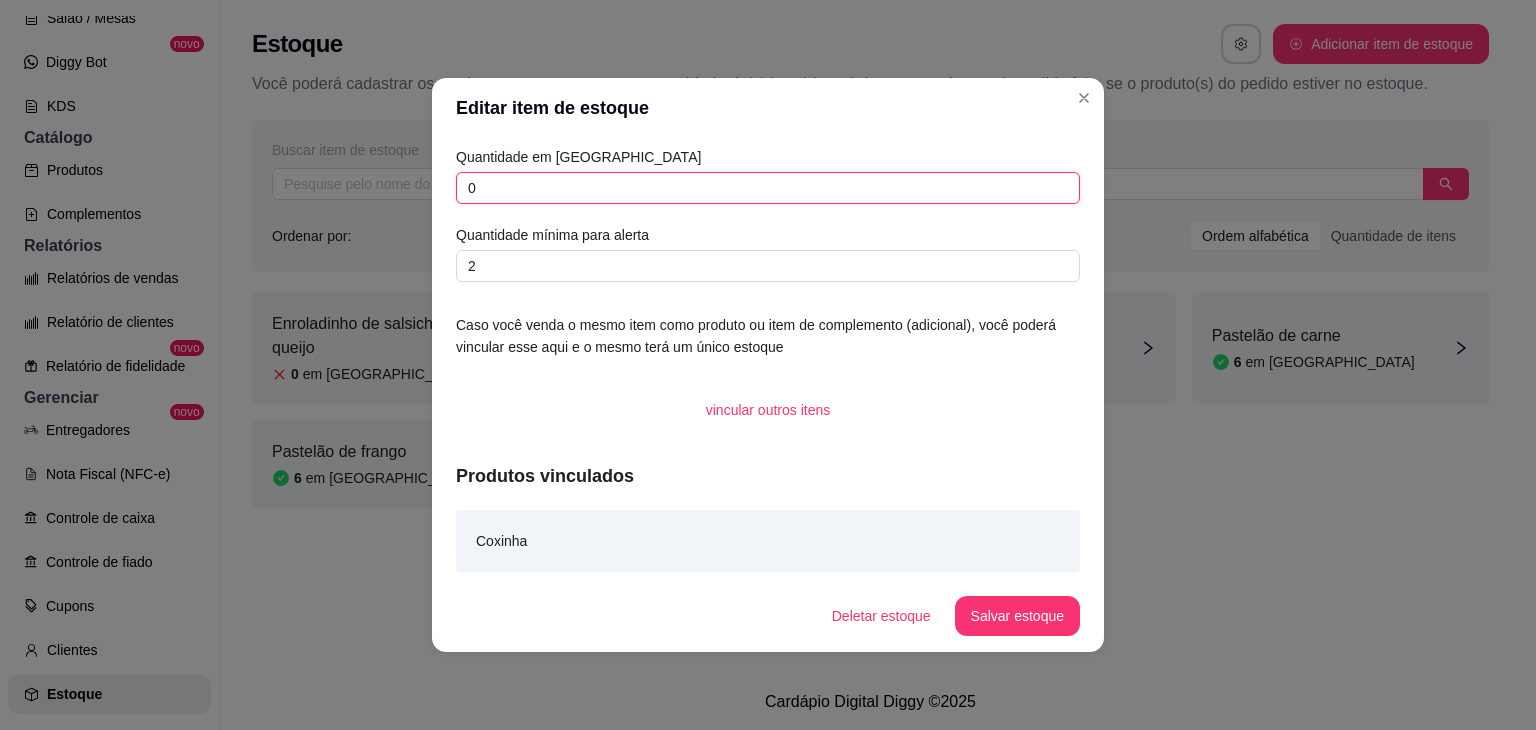 drag, startPoint x: 508, startPoint y: 194, endPoint x: 434, endPoint y: 181, distance: 75.13322 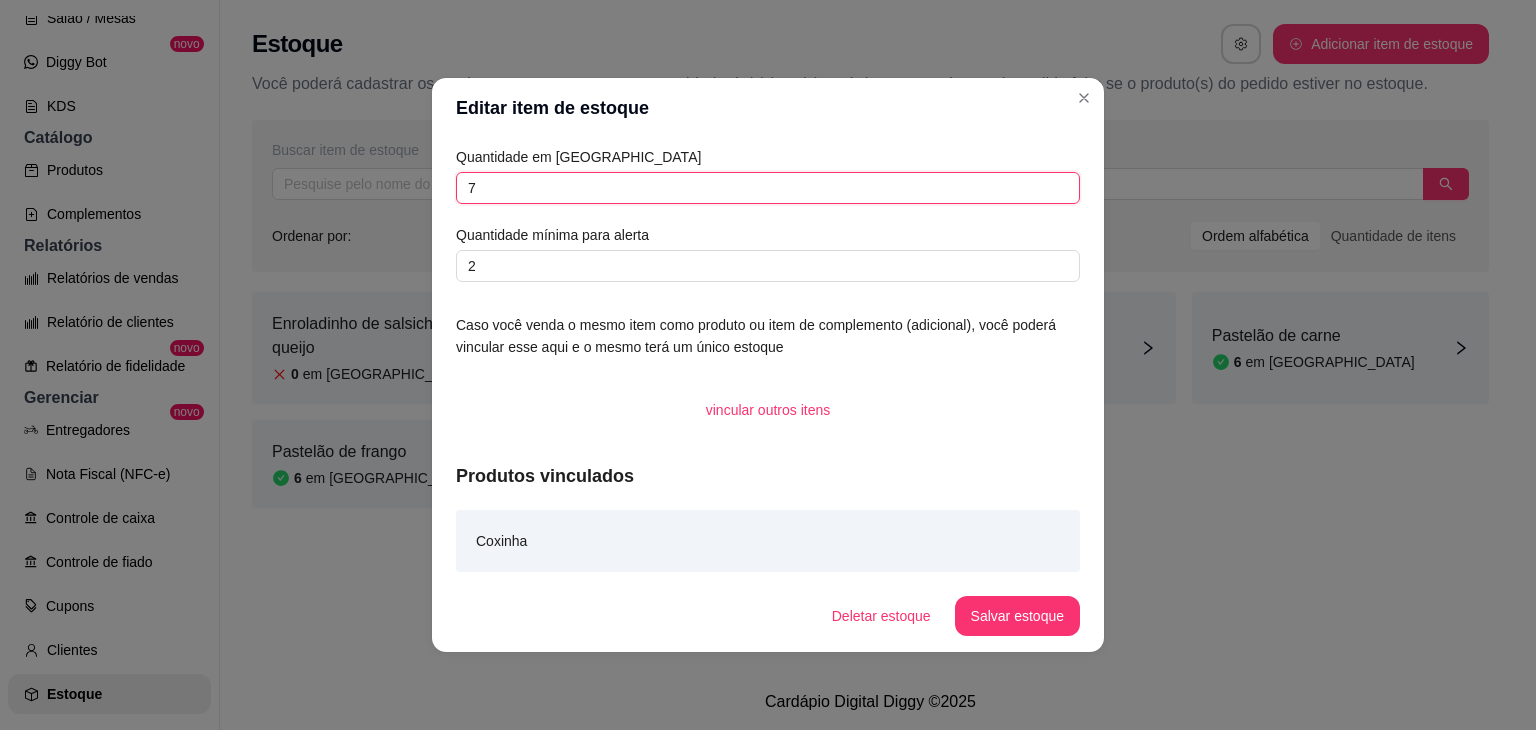 type on "7" 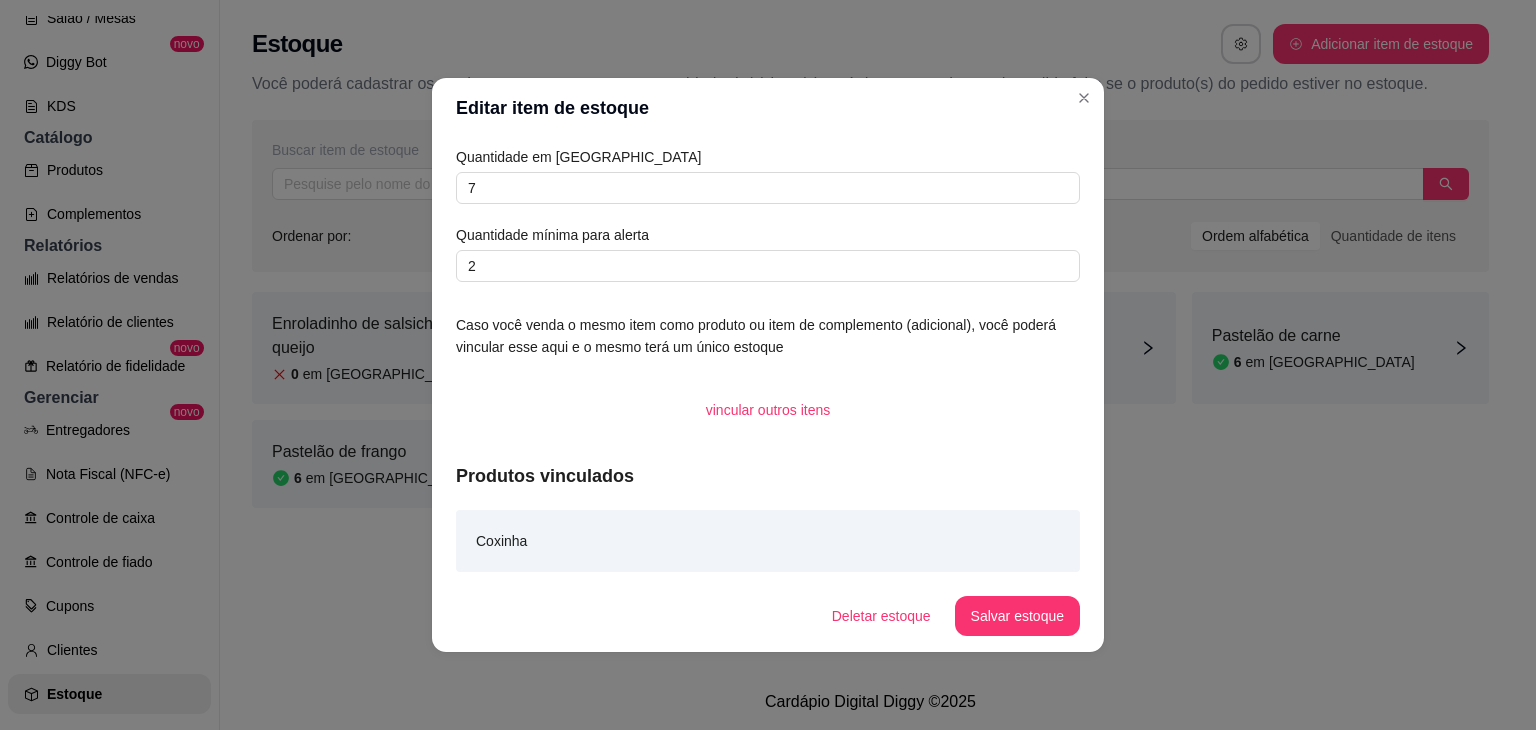 click on "Salvar estoque" at bounding box center [1017, 616] 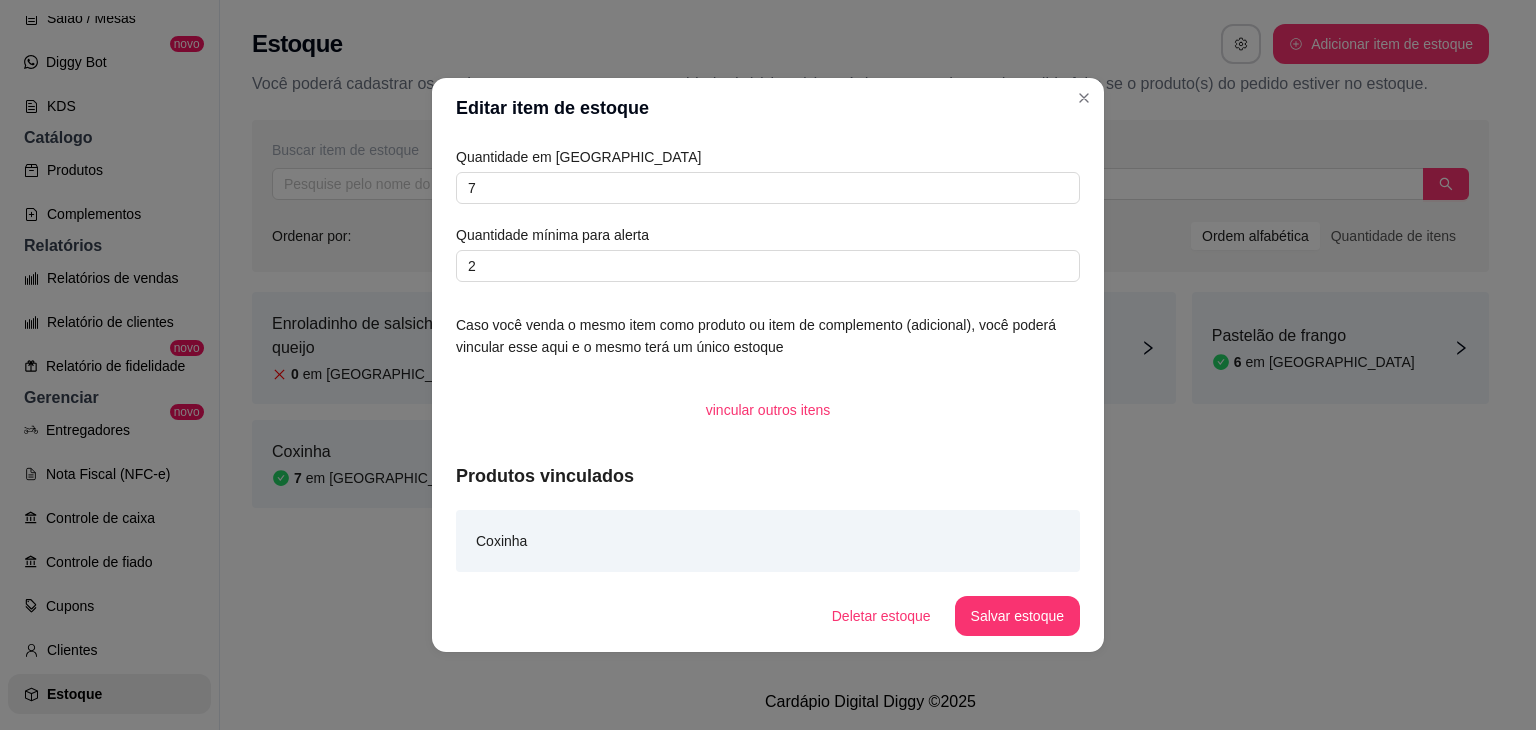 click on "Enroladinho de salsicha com queijo  0 em estoque Enroladinho de salsicha  0 em estoque Pastelão de carne  6 em estoque Pastelão de frango  6 em estoque Coxinha 7 em estoque Enroladinho de presunto e queijo  13 em [GEOGRAPHIC_DATA]" at bounding box center [870, 400] 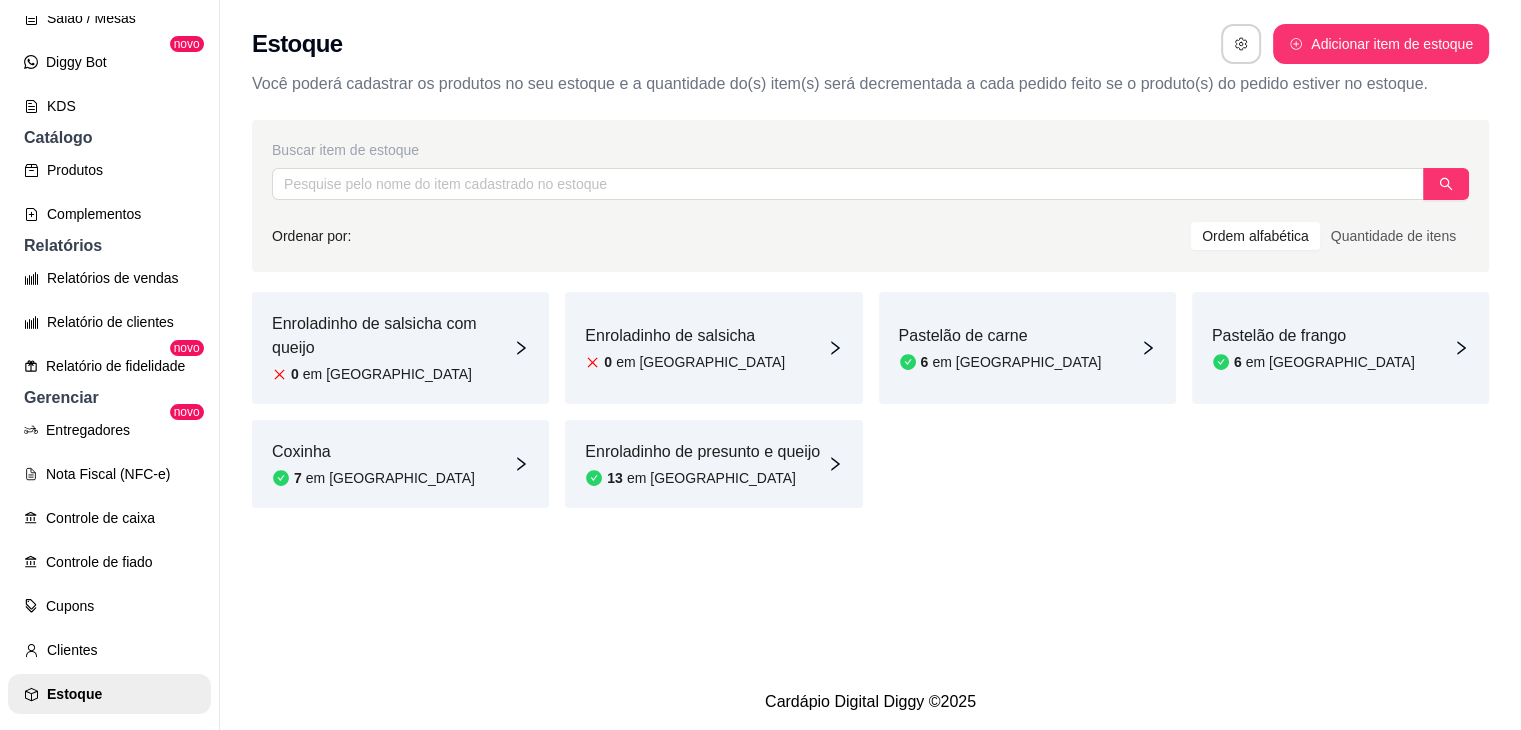 click on "0 em [GEOGRAPHIC_DATA]" at bounding box center (685, 362) 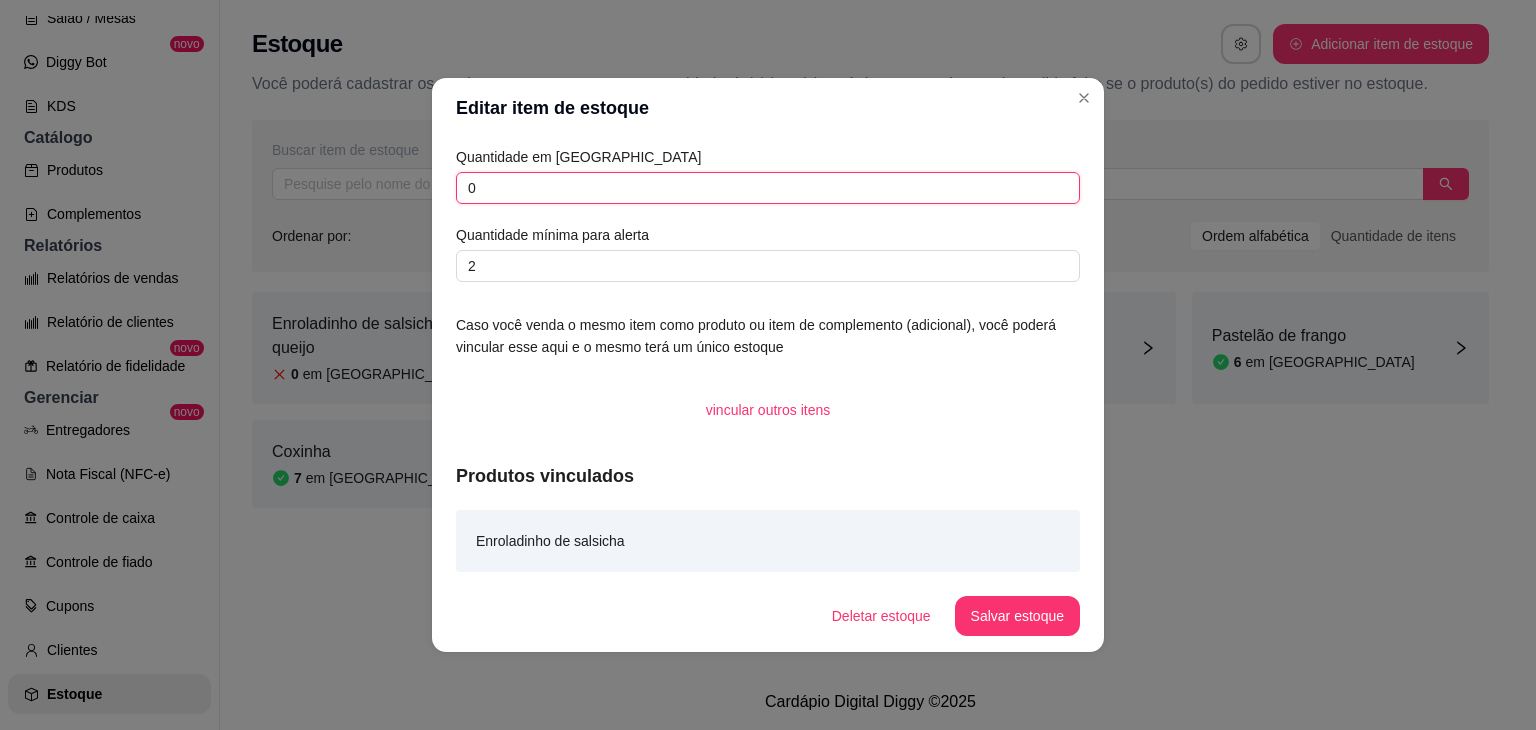 drag, startPoint x: 498, startPoint y: 197, endPoint x: 444, endPoint y: 179, distance: 56.920998 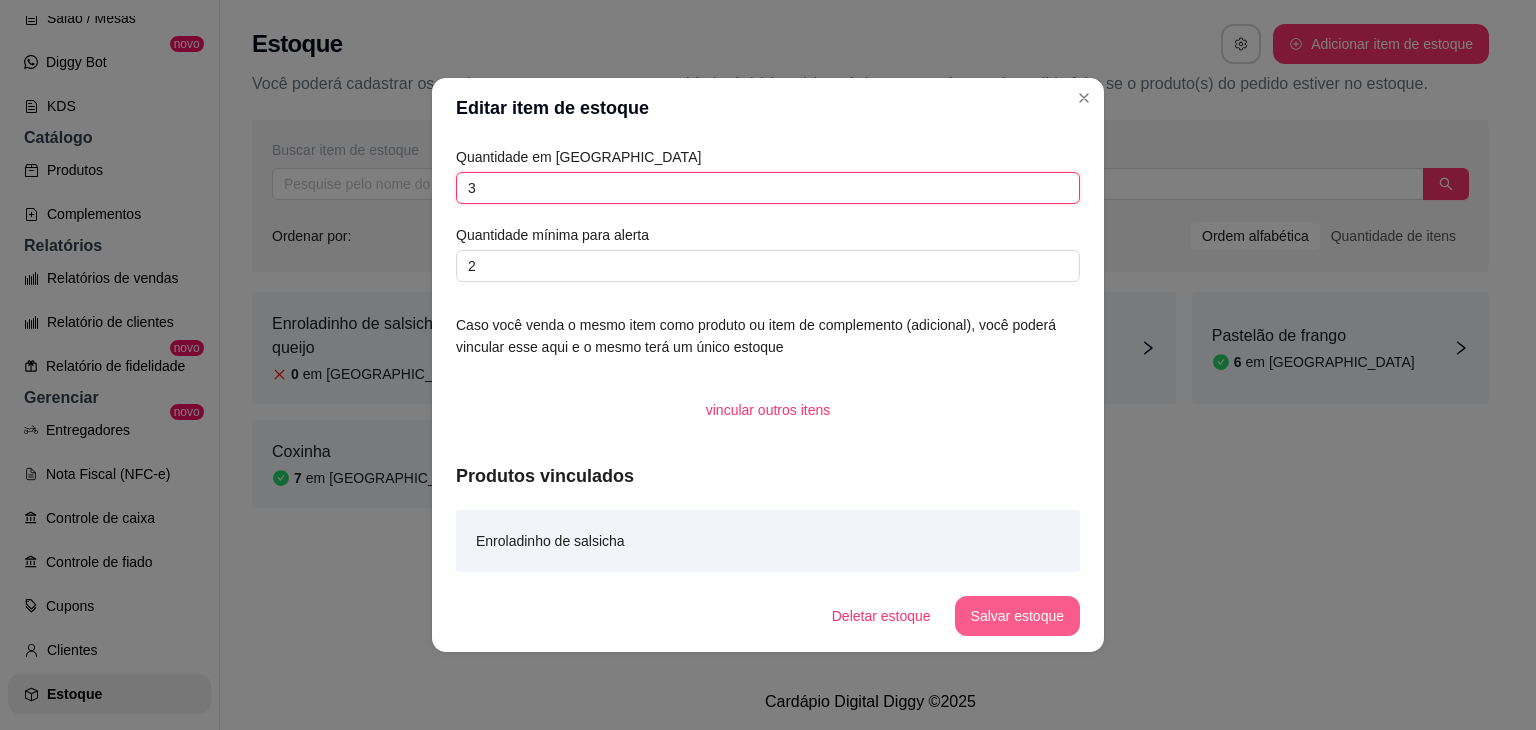 type on "3" 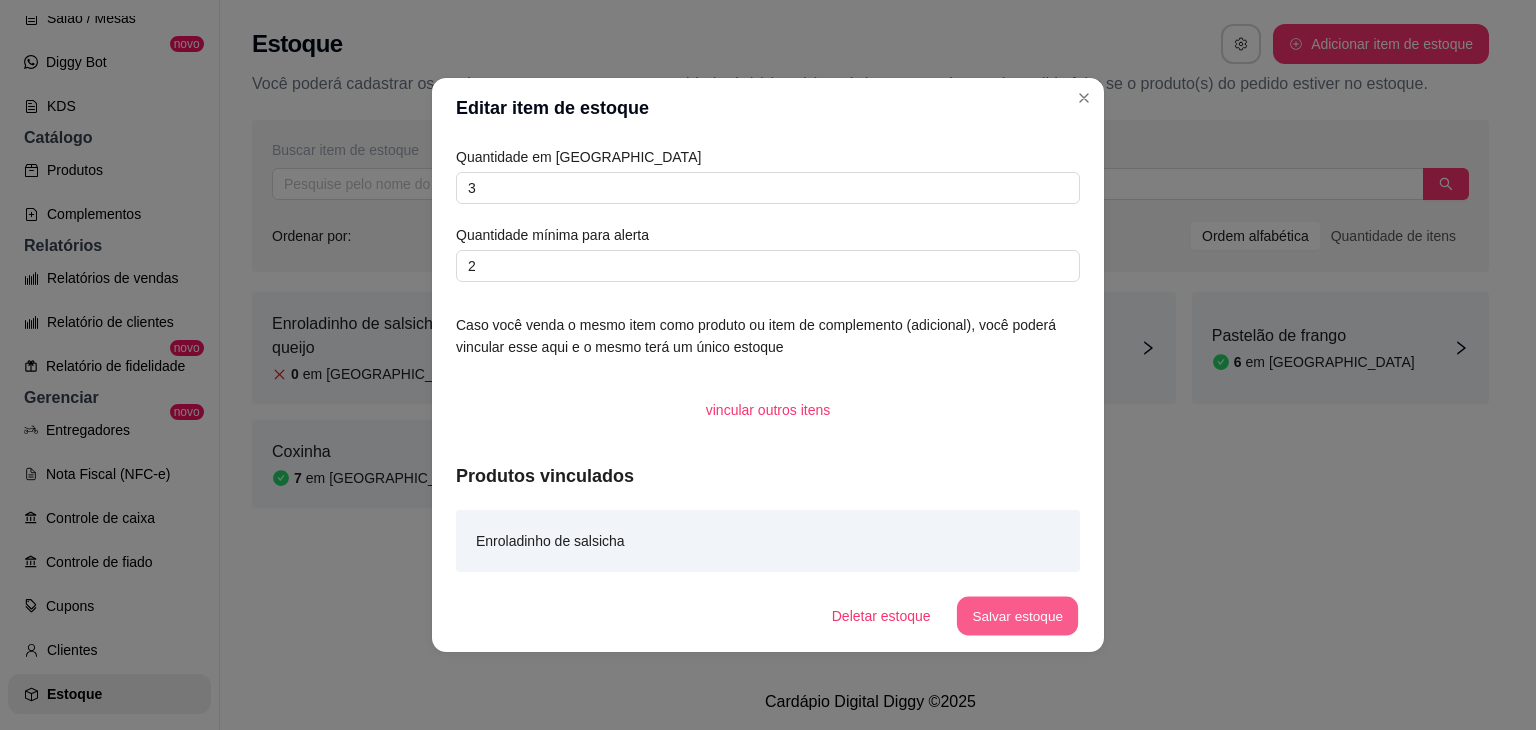click on "Salvar estoque" at bounding box center (1017, 616) 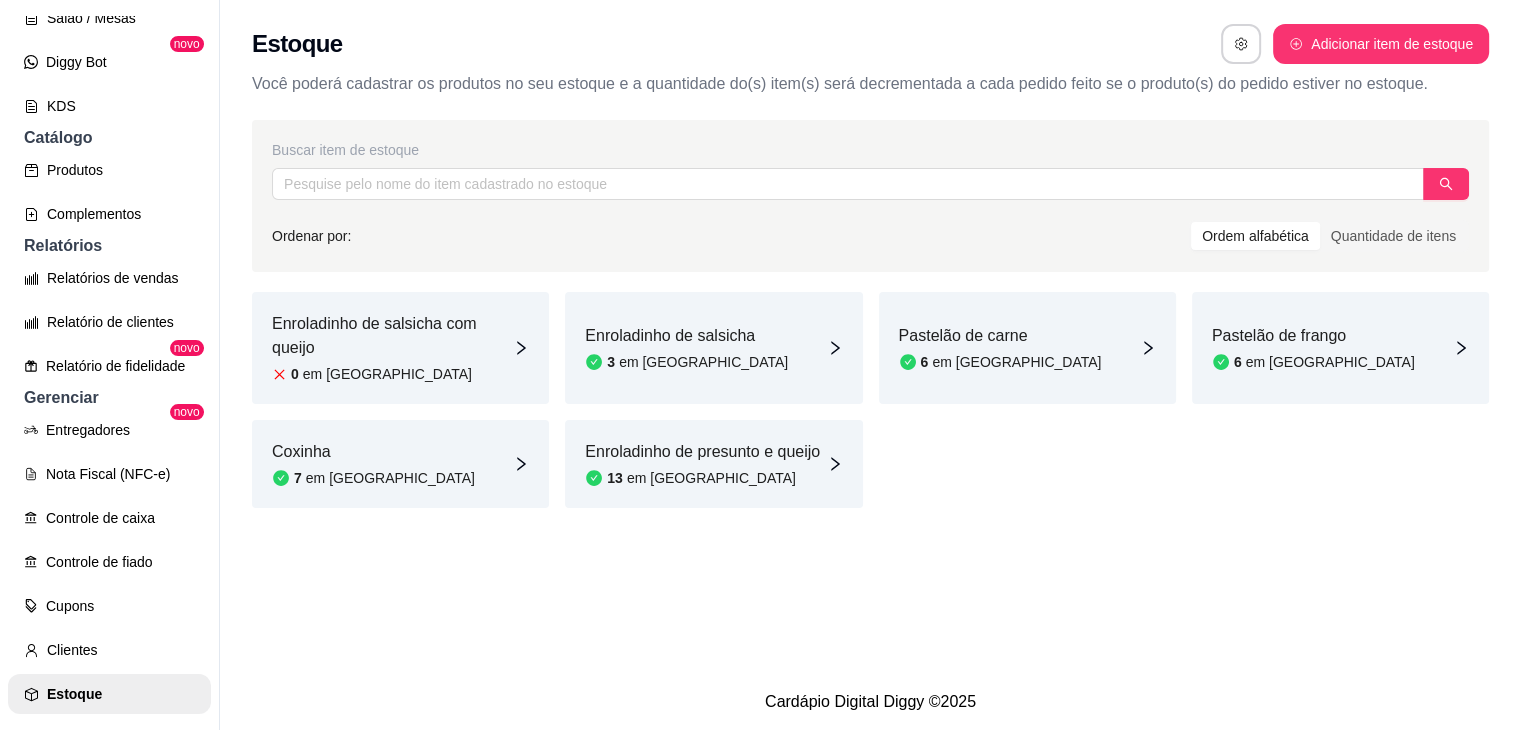 click on "Enroladinho de salsicha com queijo" at bounding box center [392, 336] 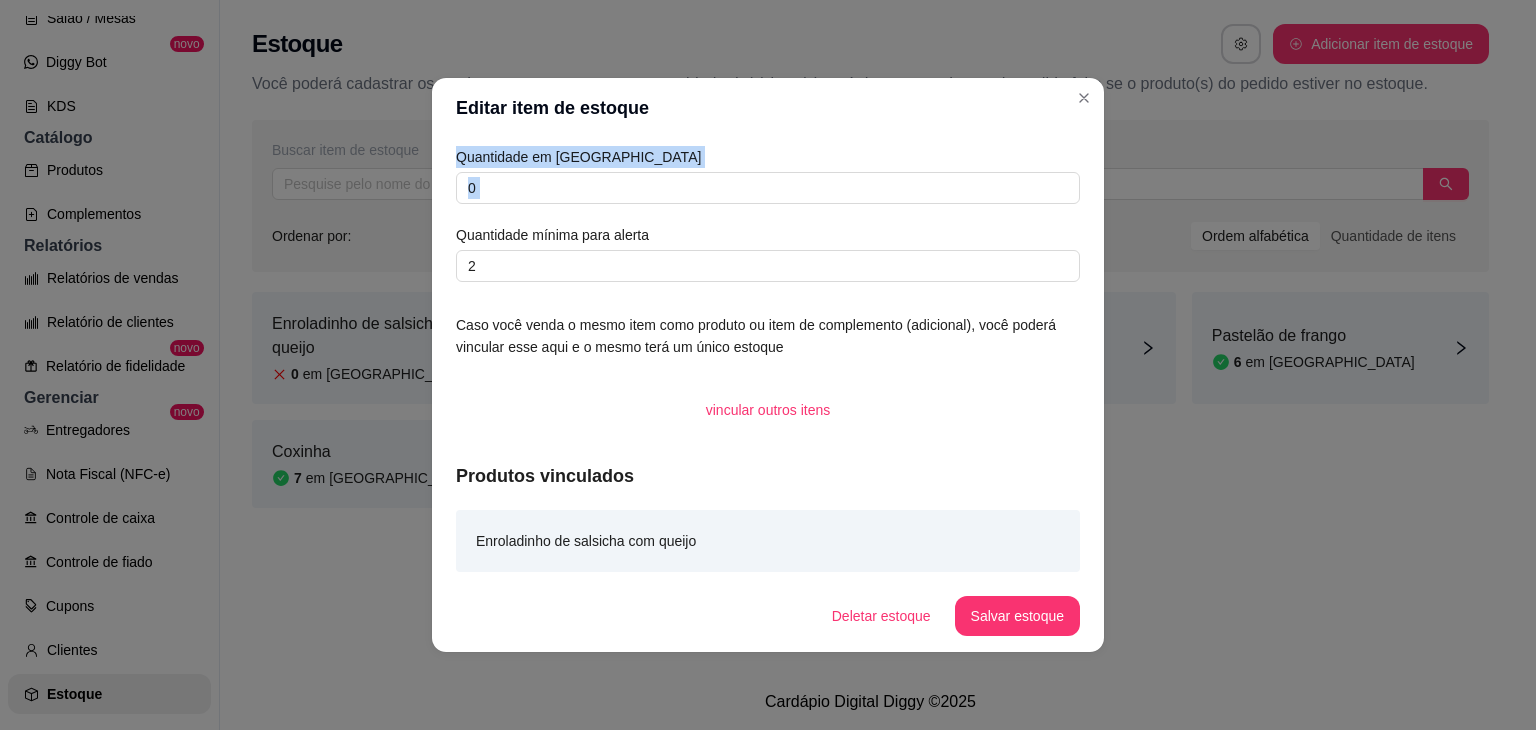 drag, startPoint x: 566, startPoint y: 169, endPoint x: 452, endPoint y: 214, distance: 122.56019 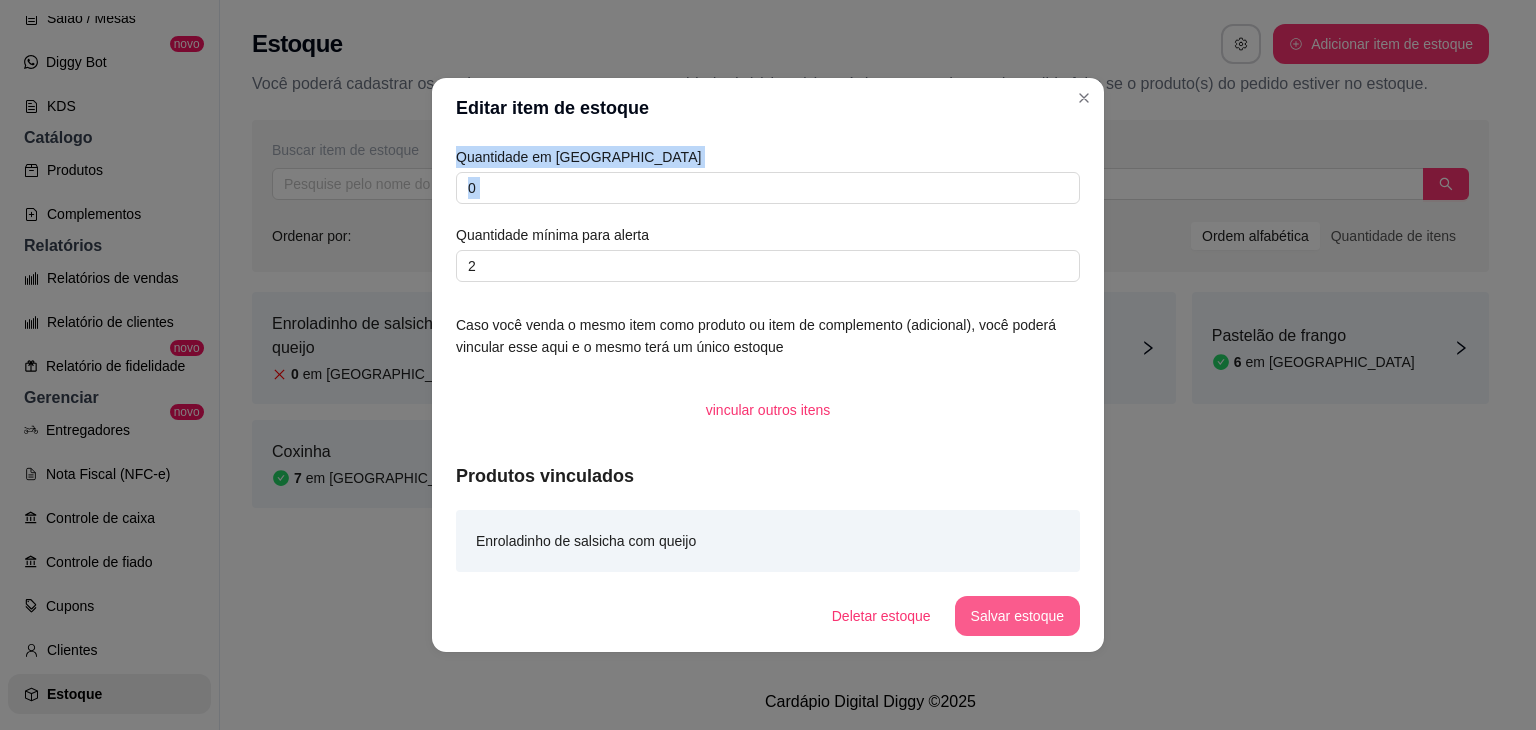 click on "Salvar estoque" at bounding box center [1017, 616] 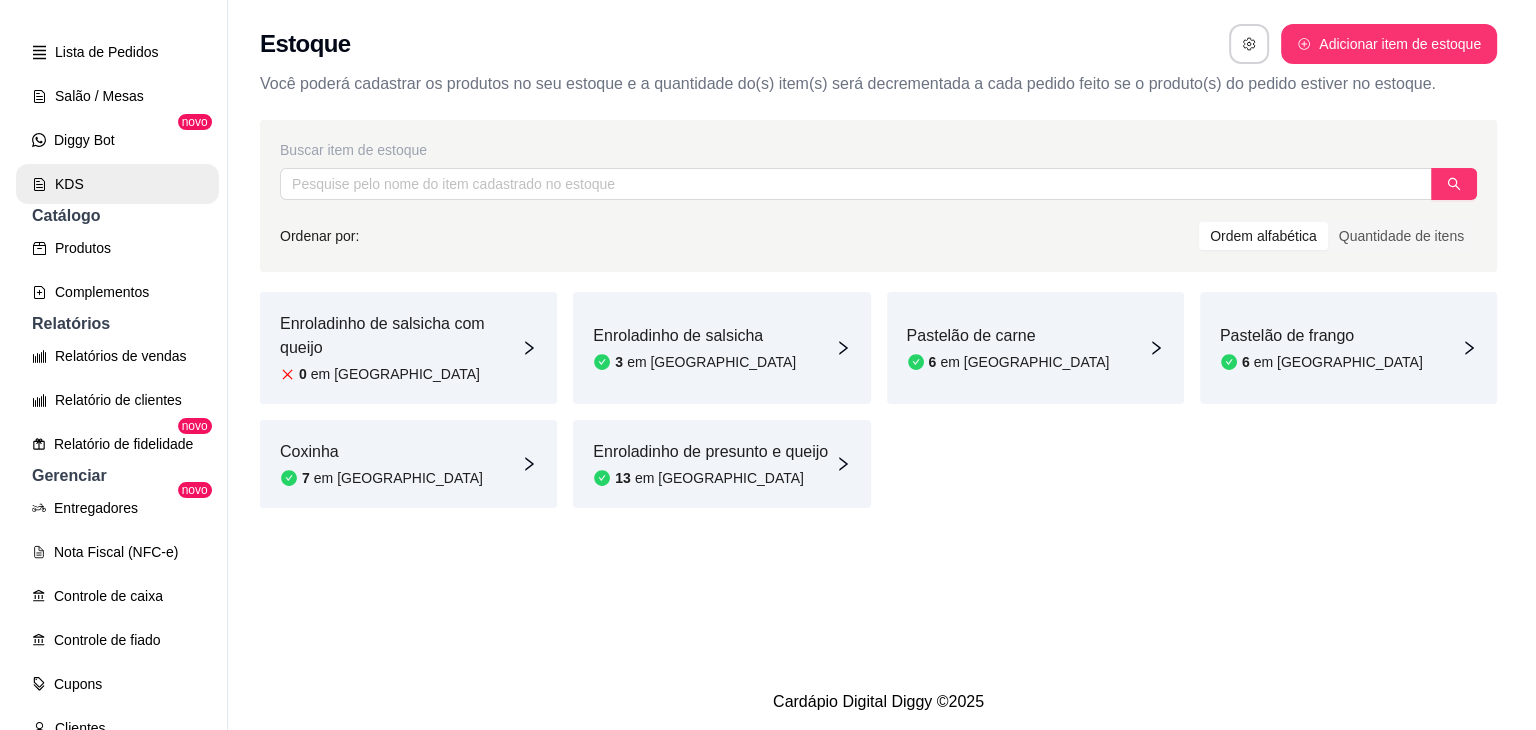 scroll, scrollTop: 100, scrollLeft: 0, axis: vertical 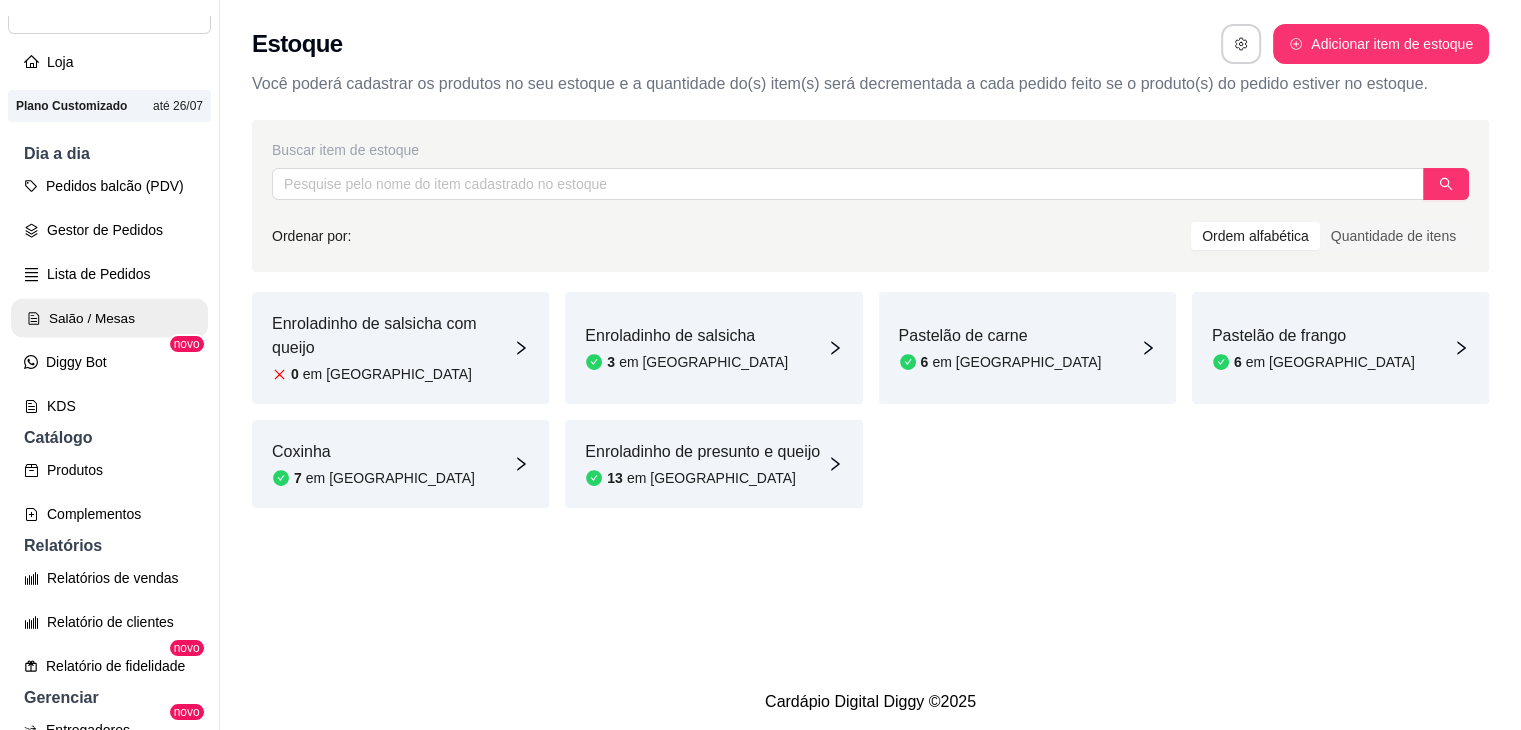 click on "Salão / Mesas" at bounding box center (109, 318) 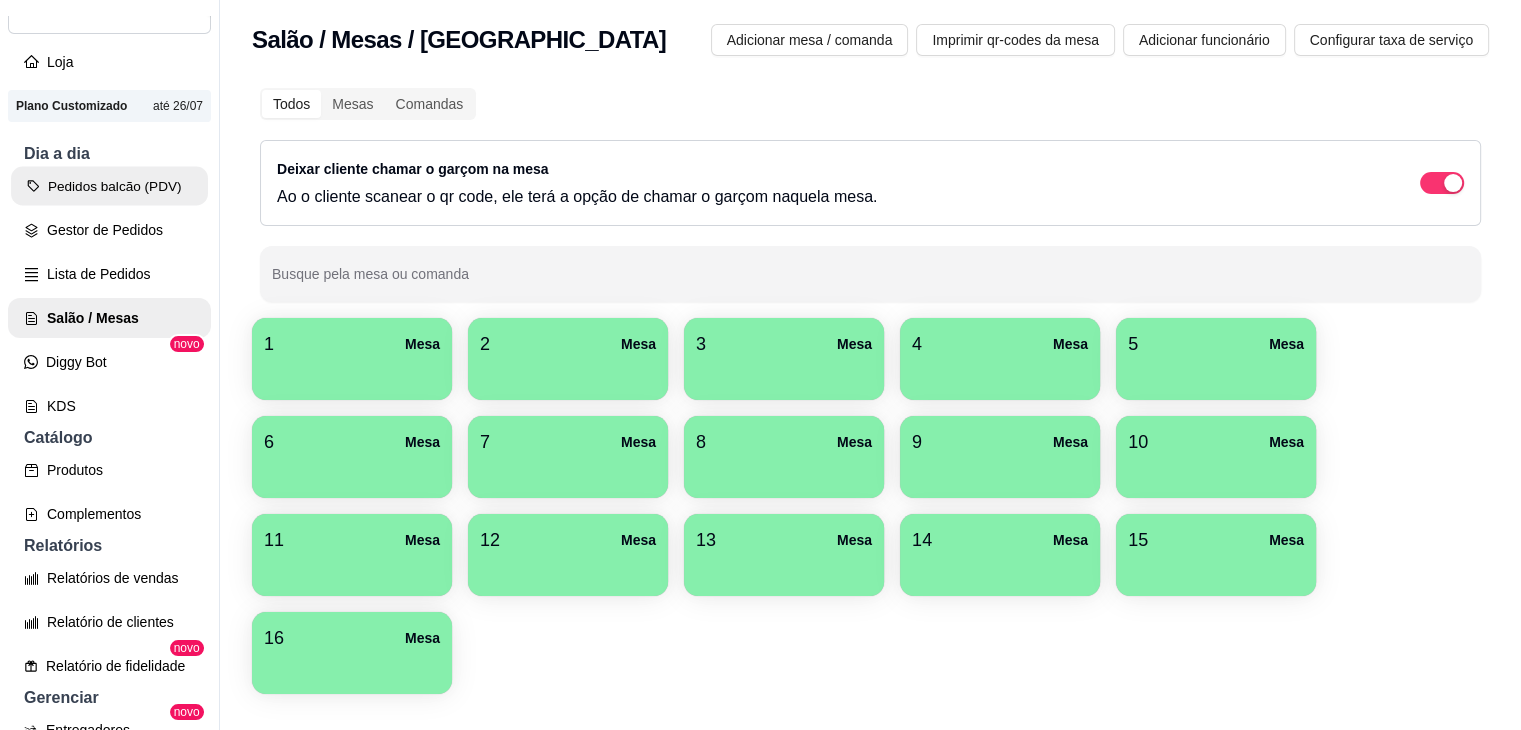 click on "Pedidos balcão (PDV)" at bounding box center [109, 186] 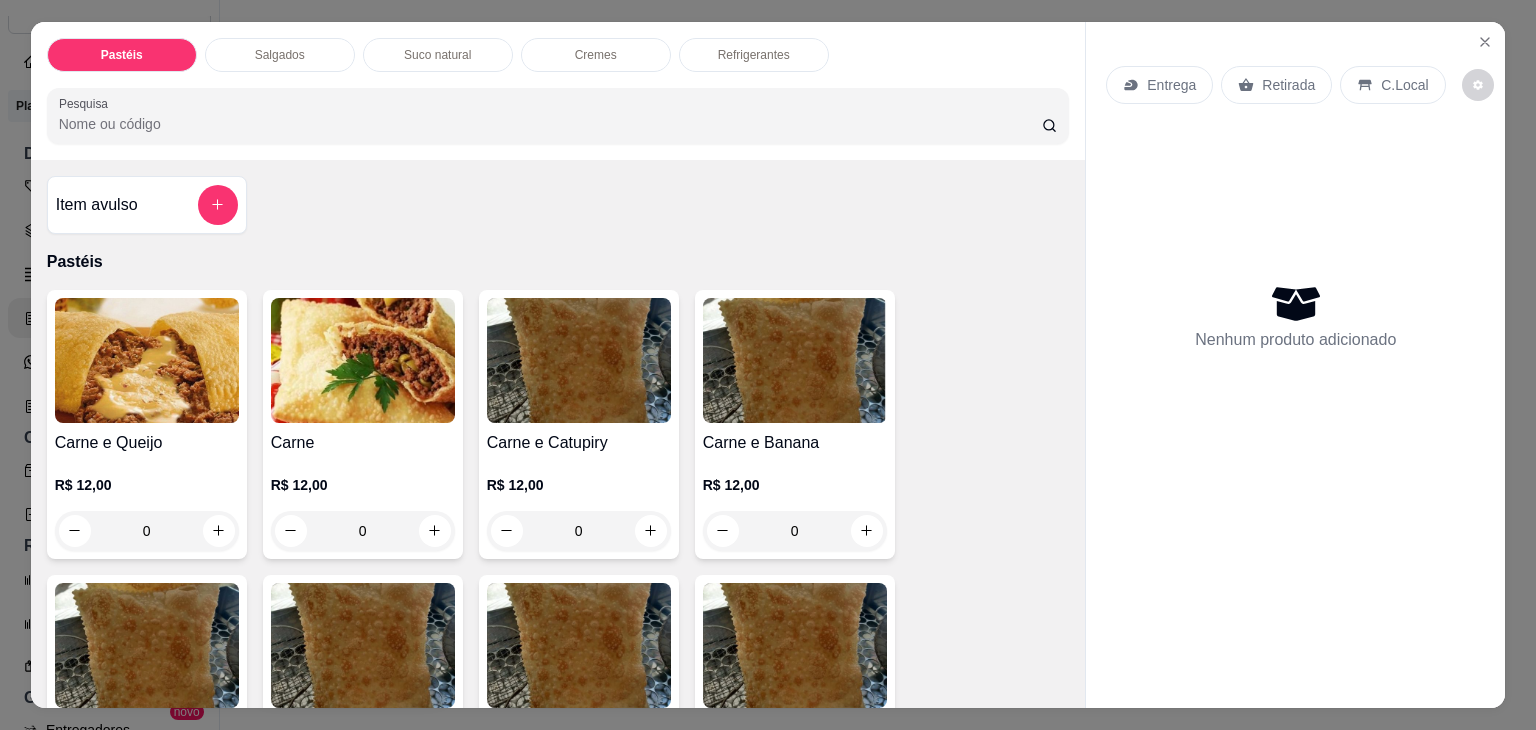 click on "Salgados" at bounding box center [280, 55] 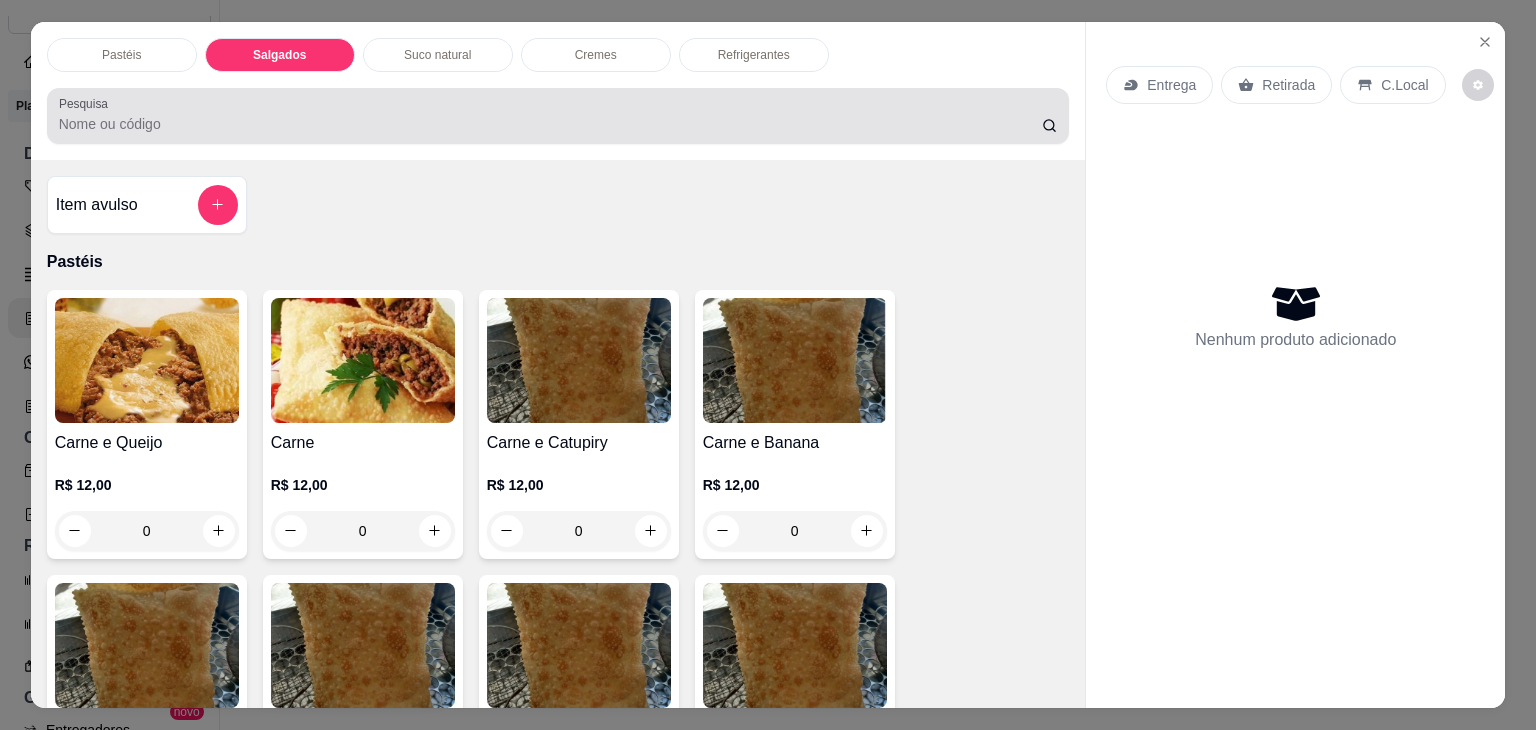 scroll, scrollTop: 2124, scrollLeft: 0, axis: vertical 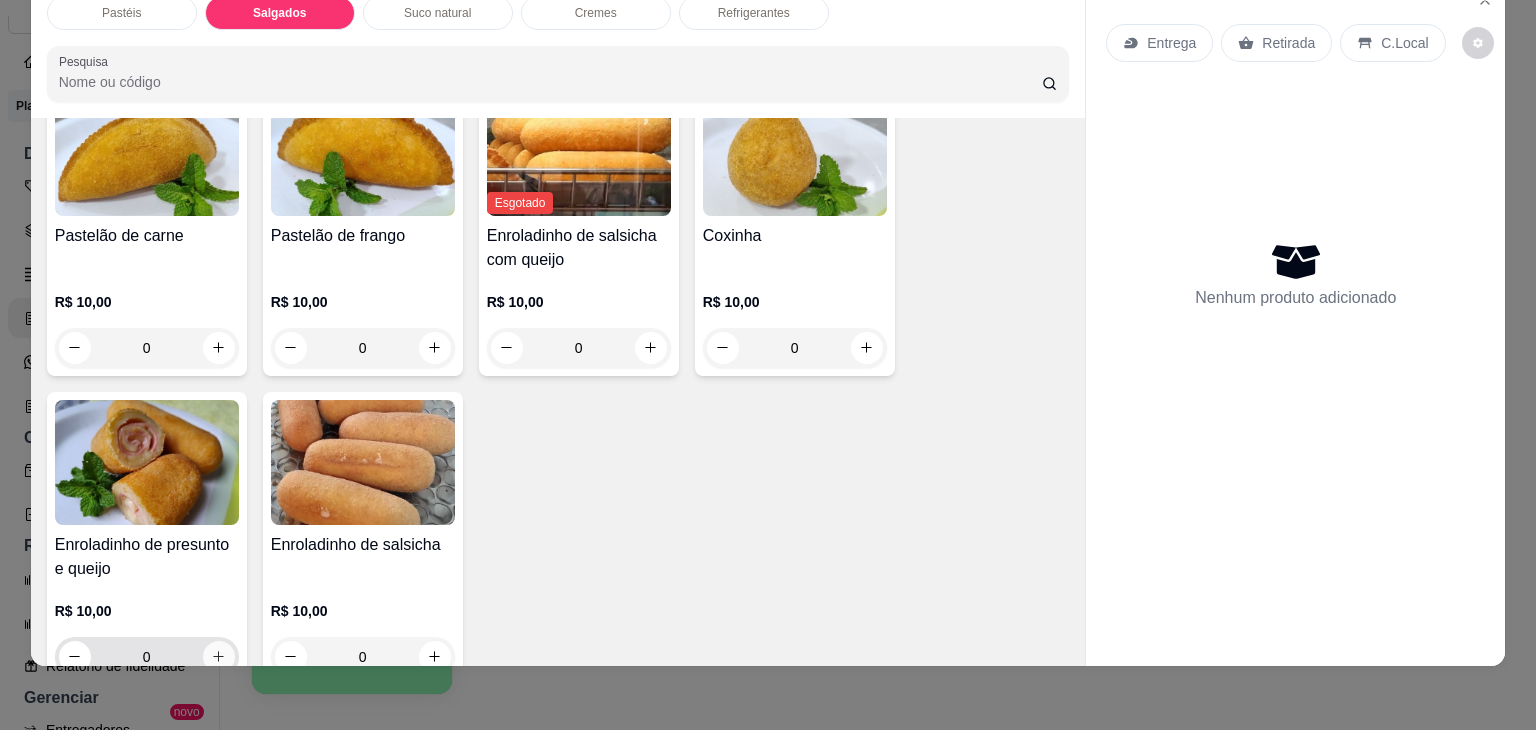 click 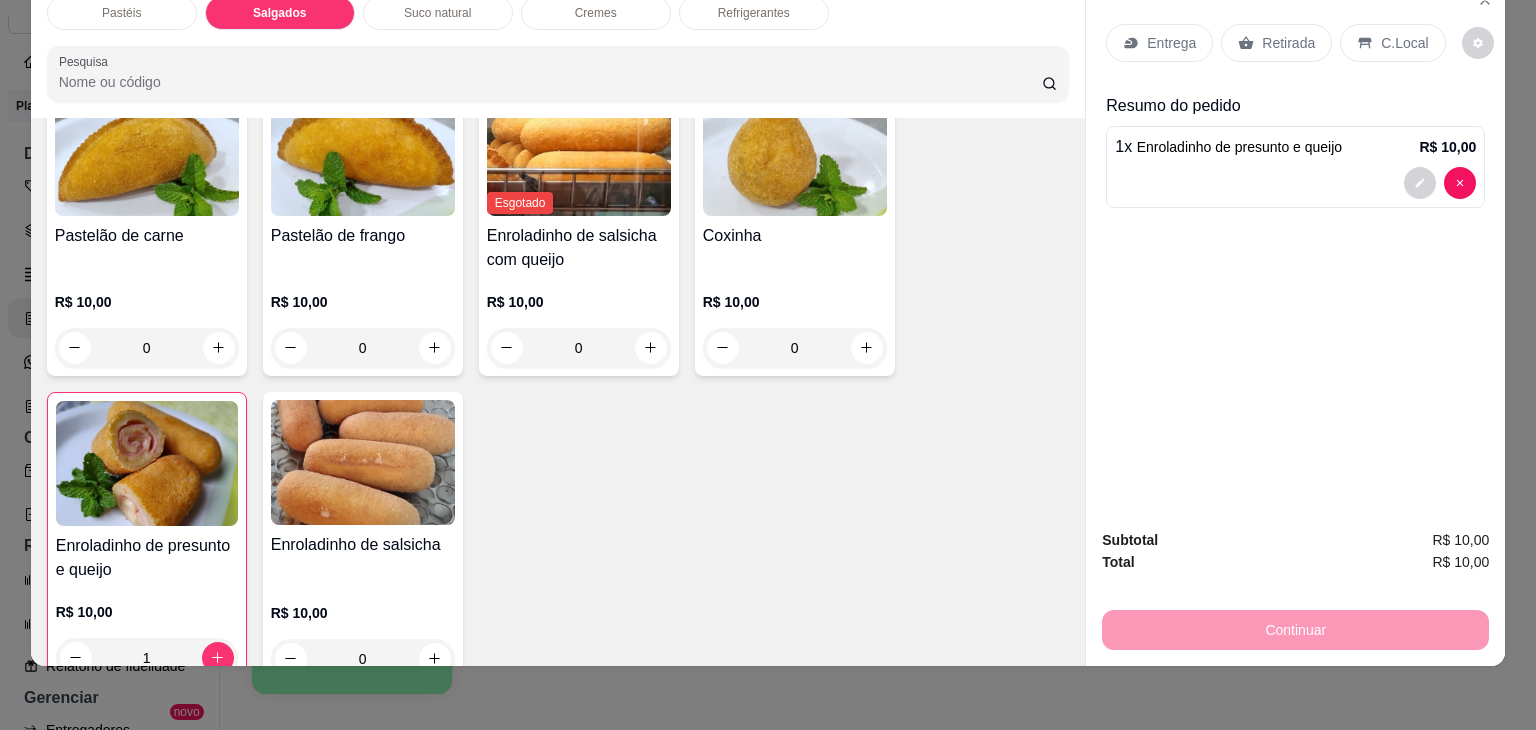 click 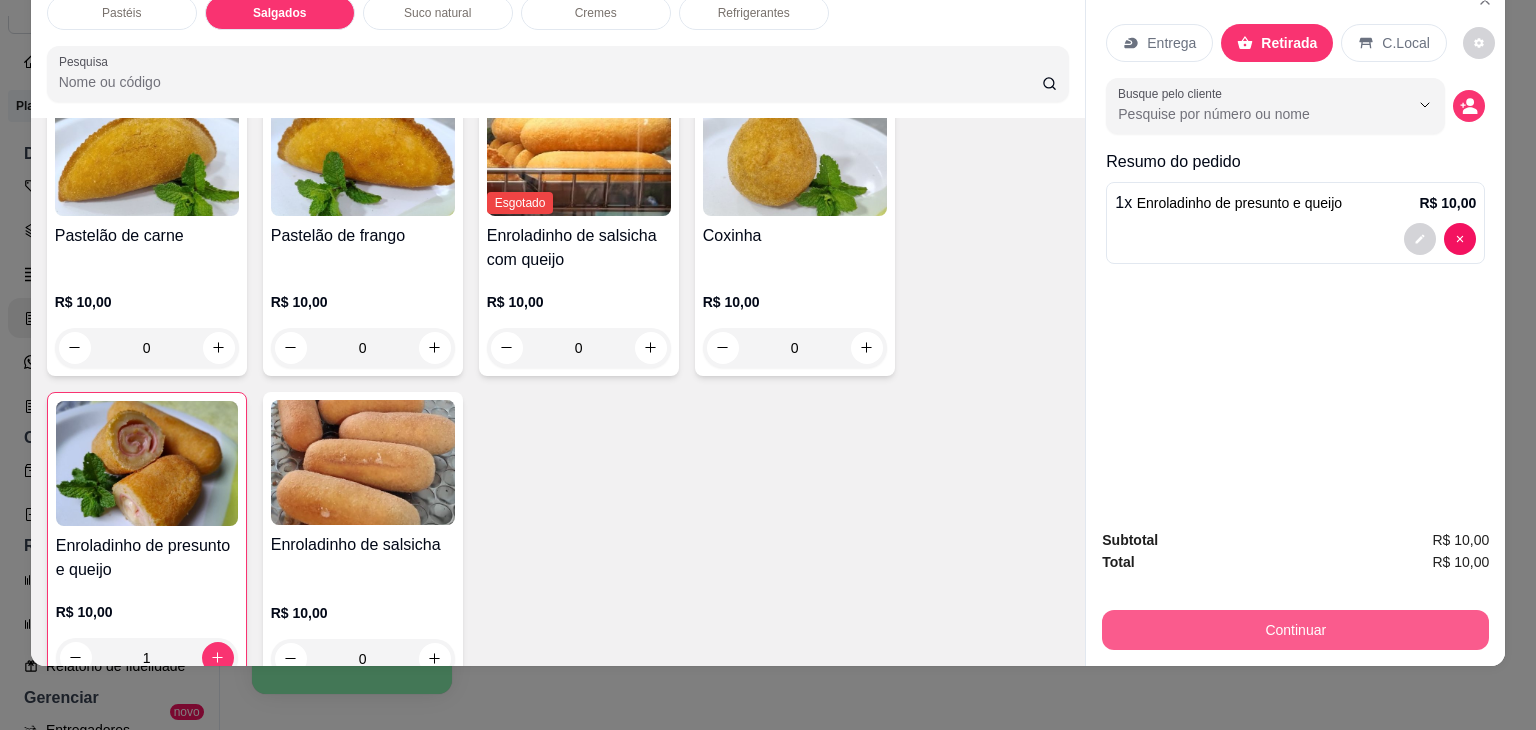 click on "Continuar" at bounding box center (1295, 630) 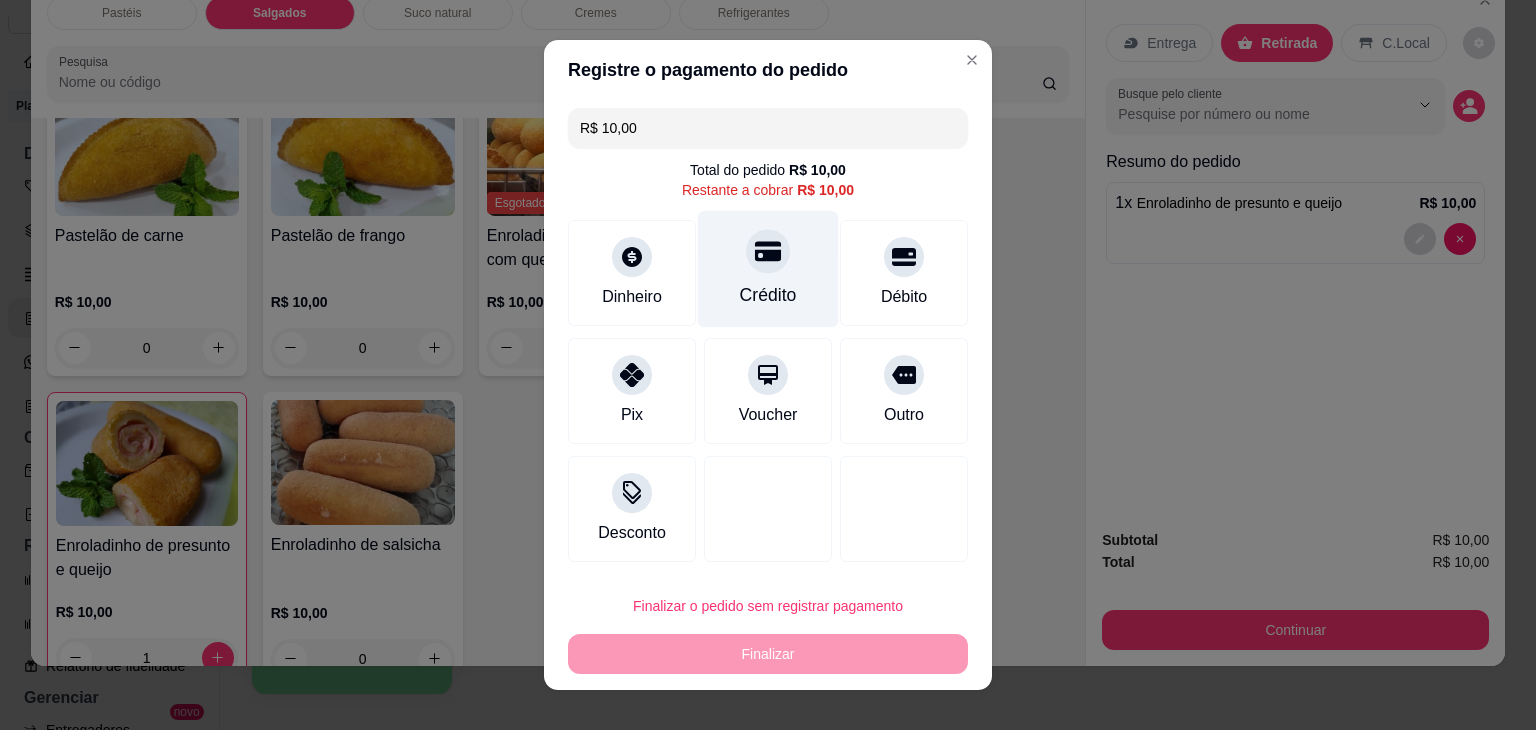 click 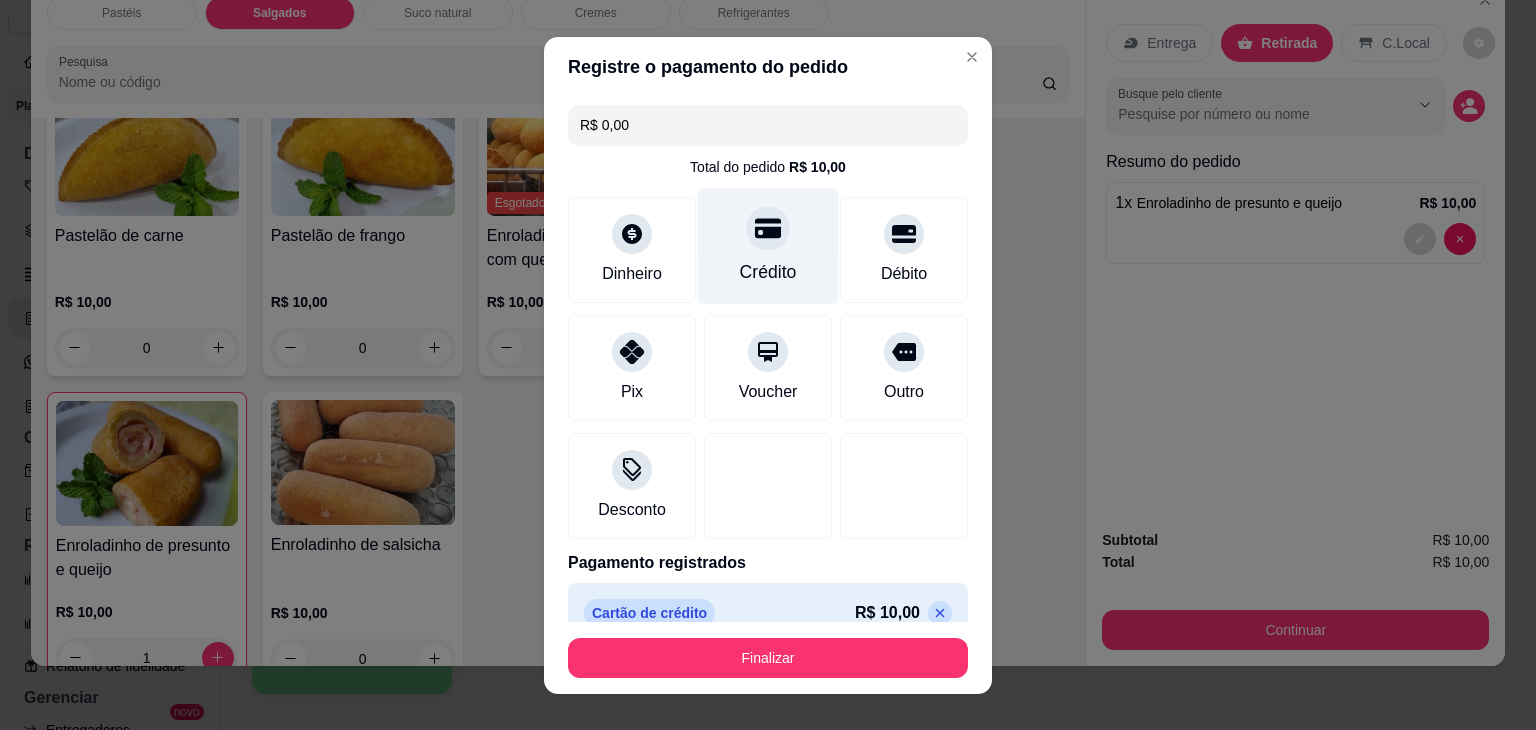 type on "R$ 0,00" 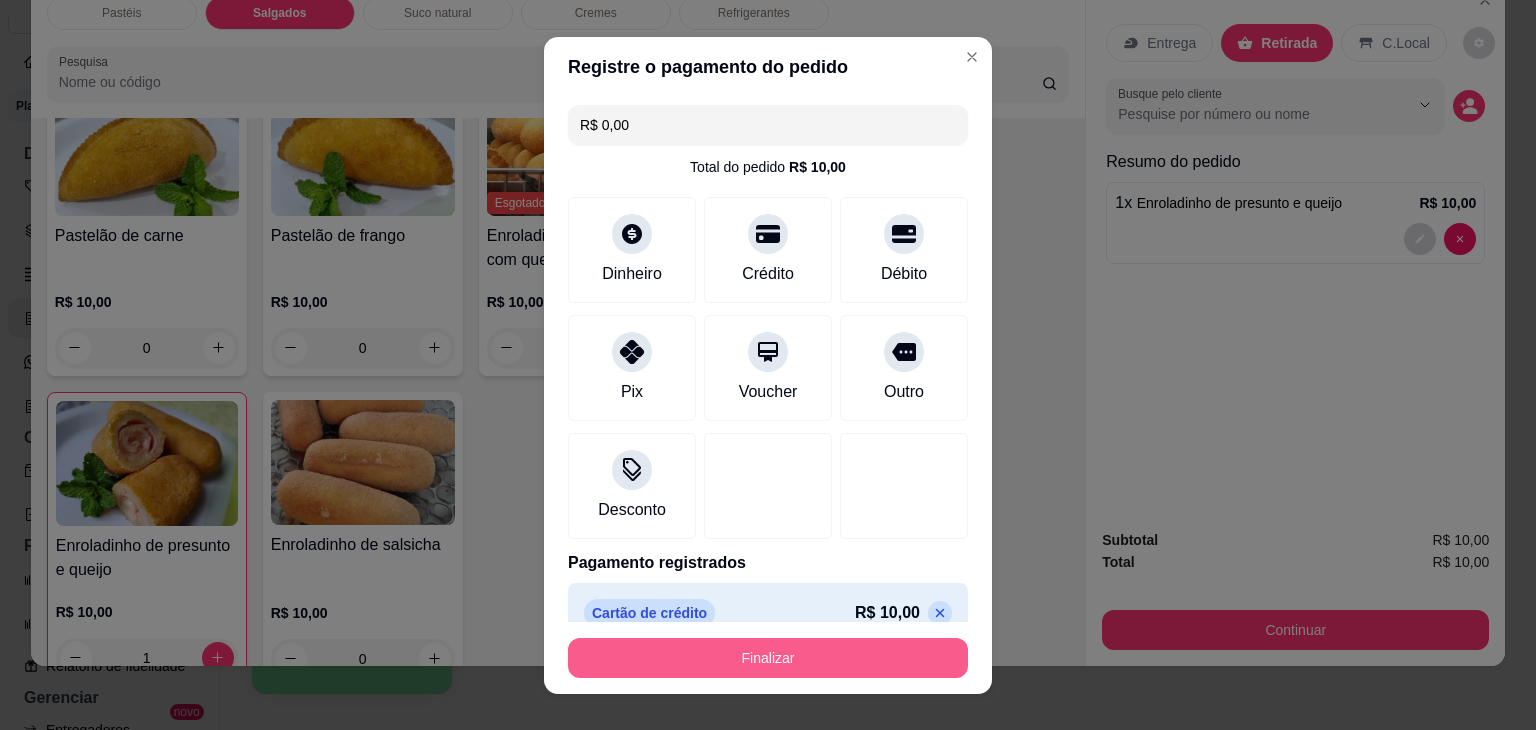 click on "Finalizar" at bounding box center [768, 658] 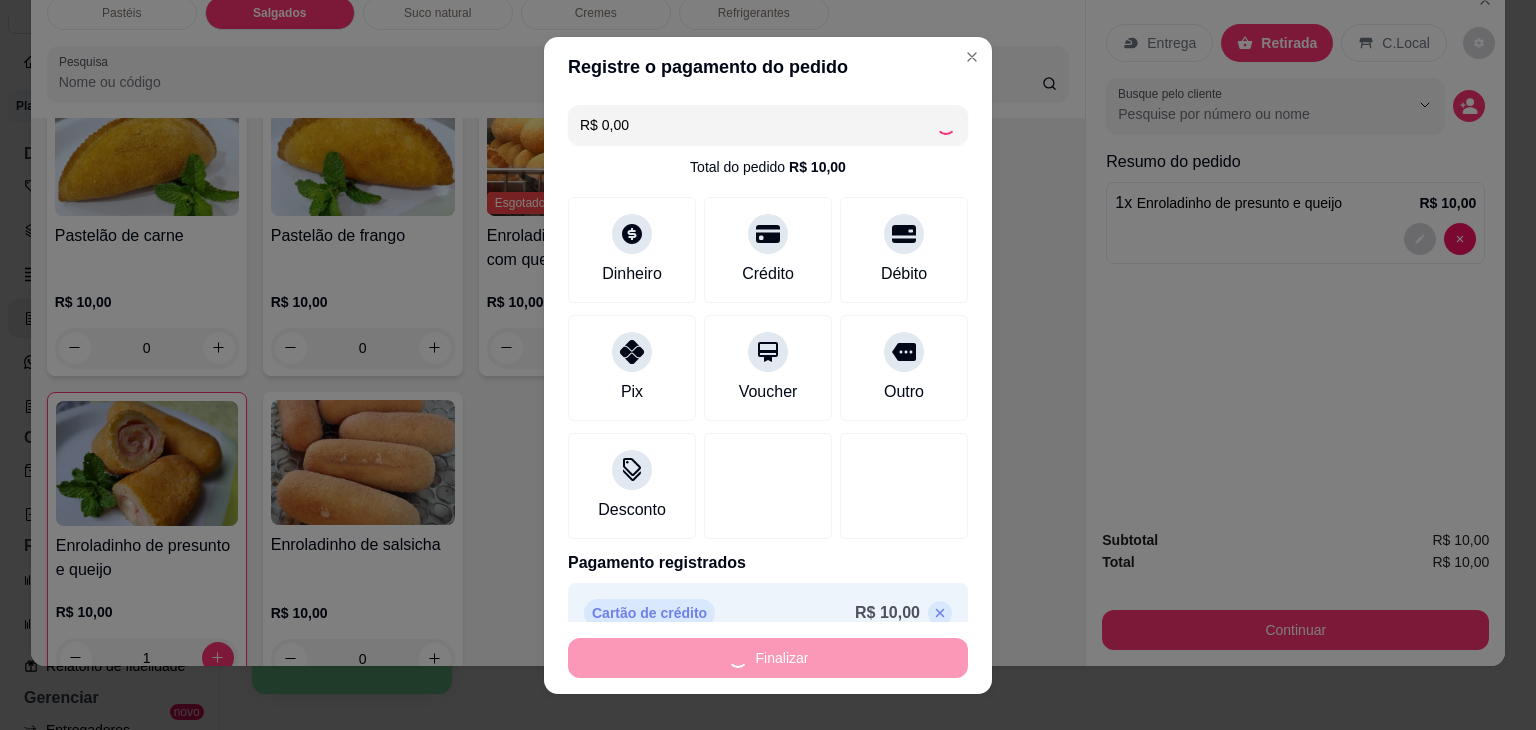 type on "0" 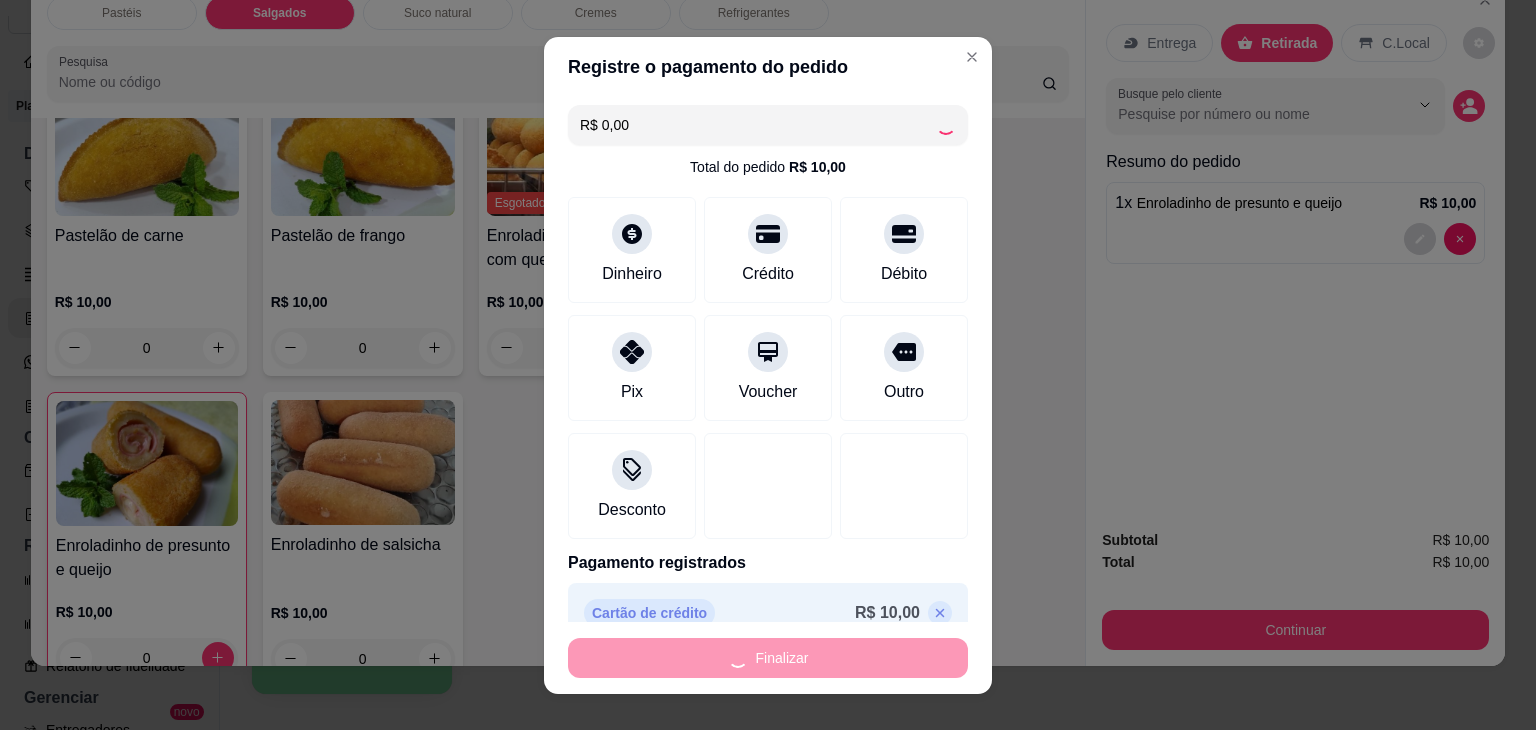 type on "-R$ 10,00" 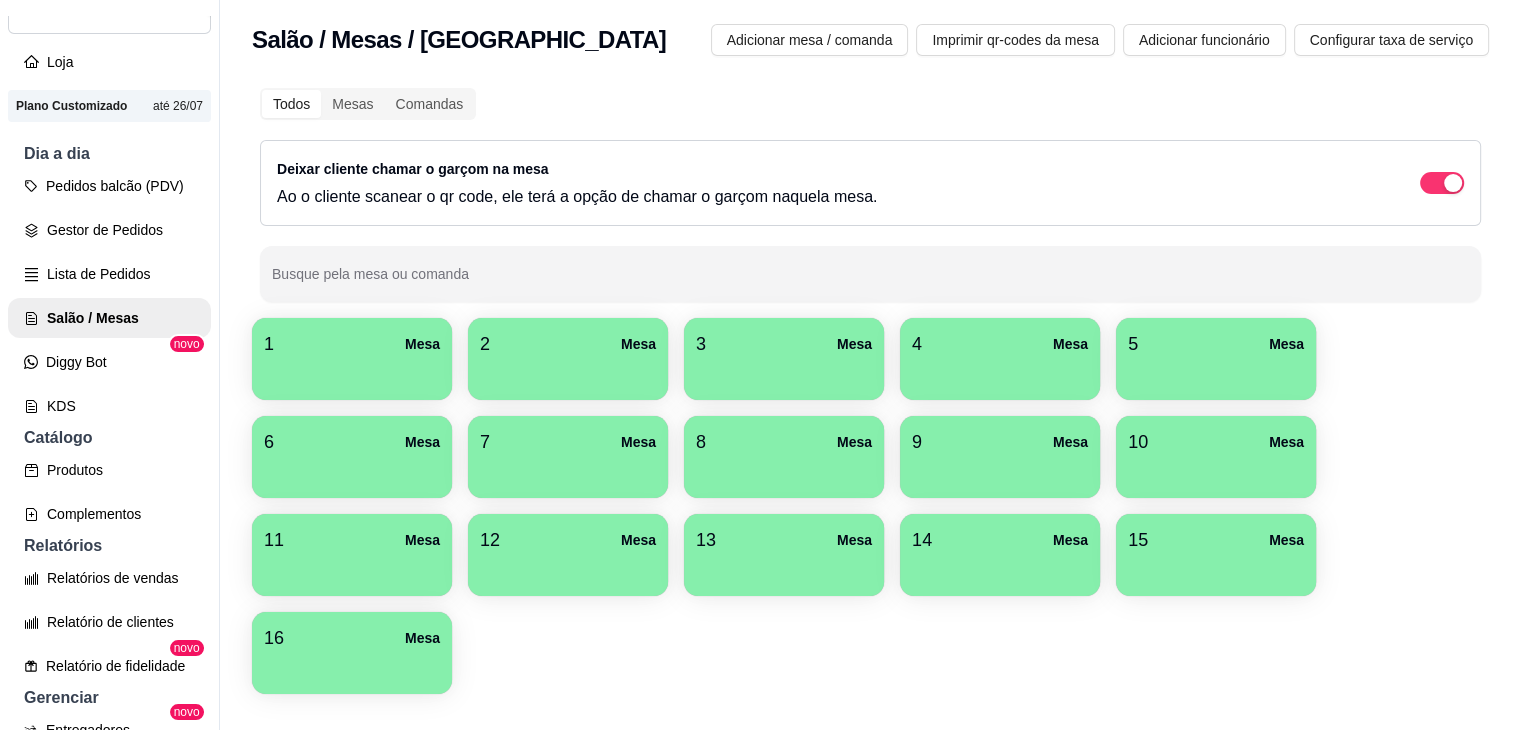 click at bounding box center [568, 373] 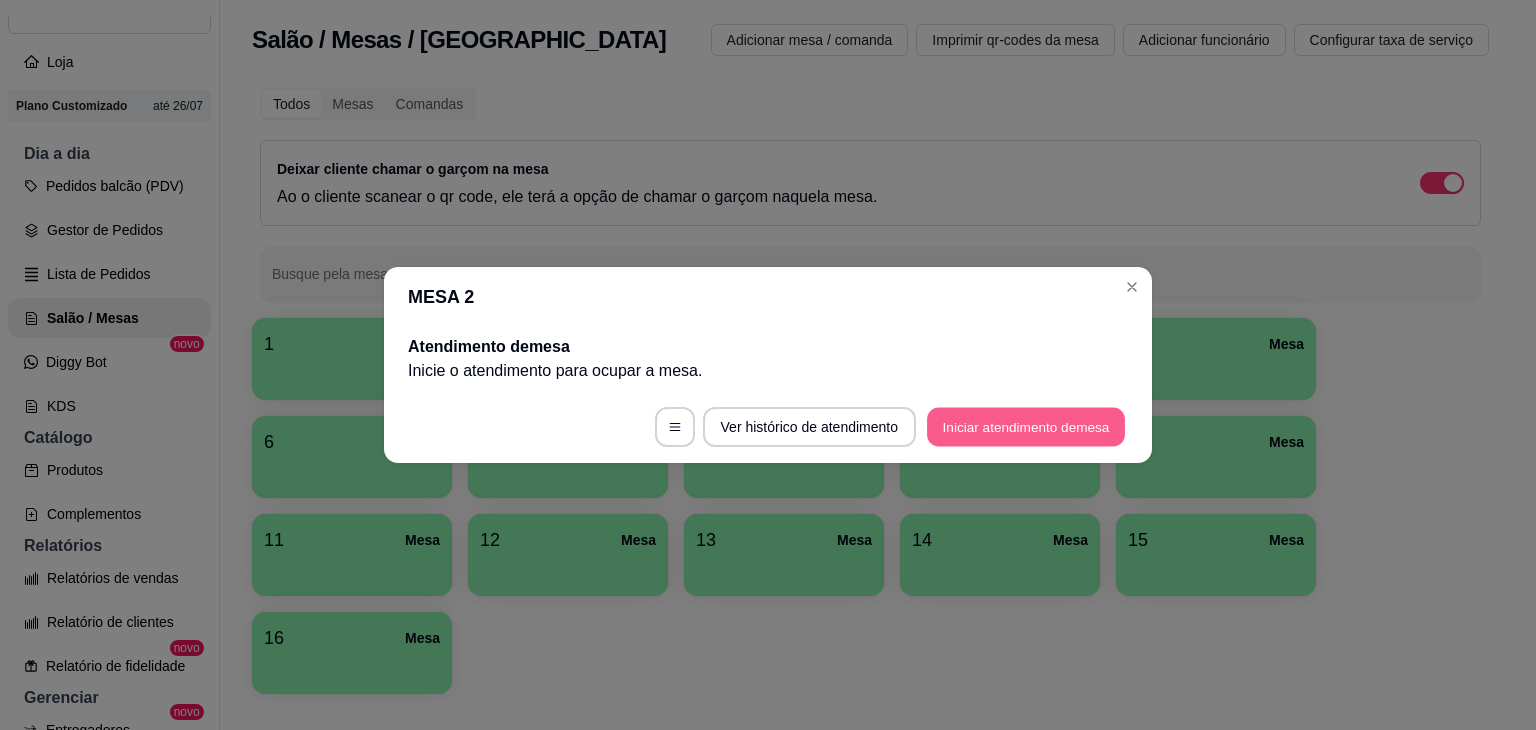 click on "Iniciar atendimento de  mesa" at bounding box center [1026, 427] 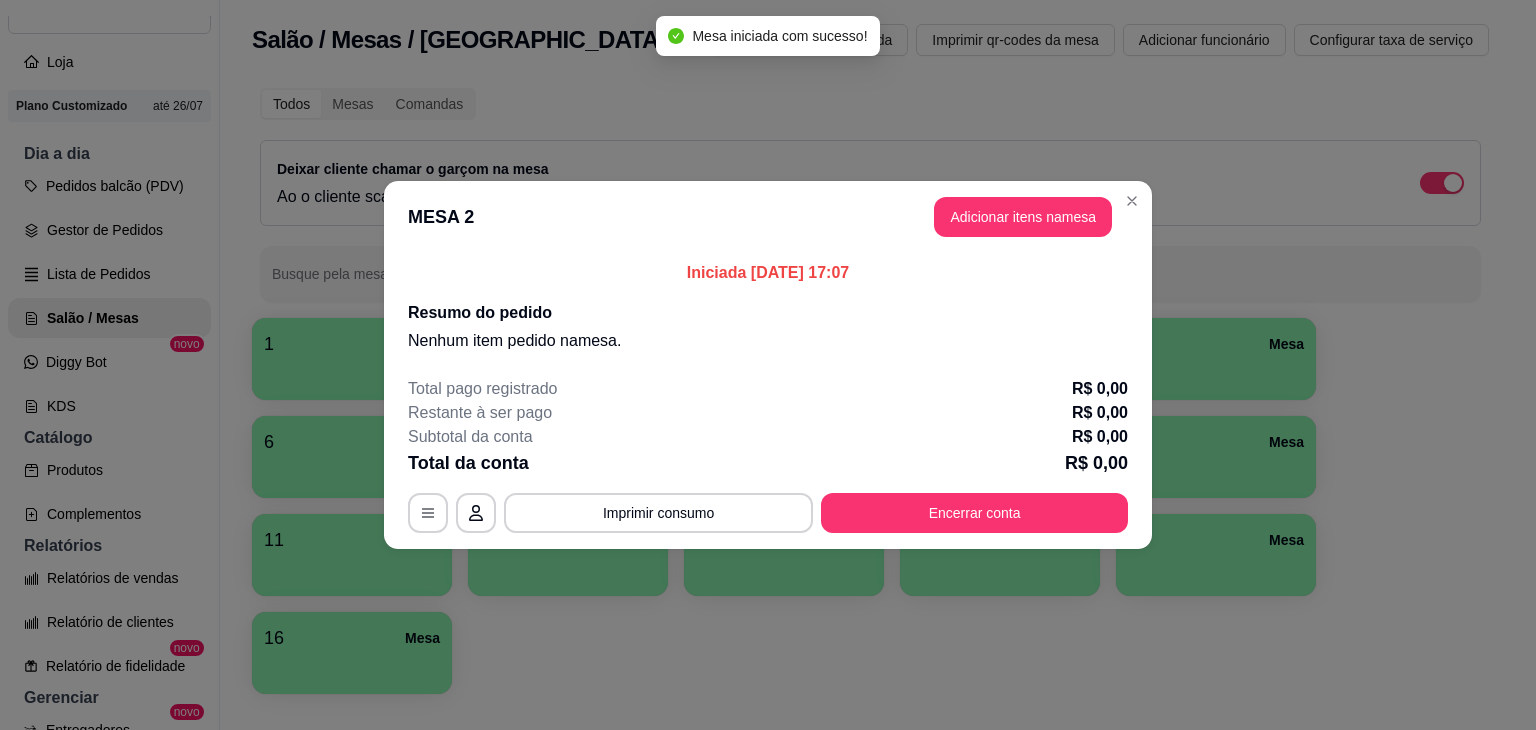 click on "MESA 2 Adicionar itens na  mesa" at bounding box center [768, 217] 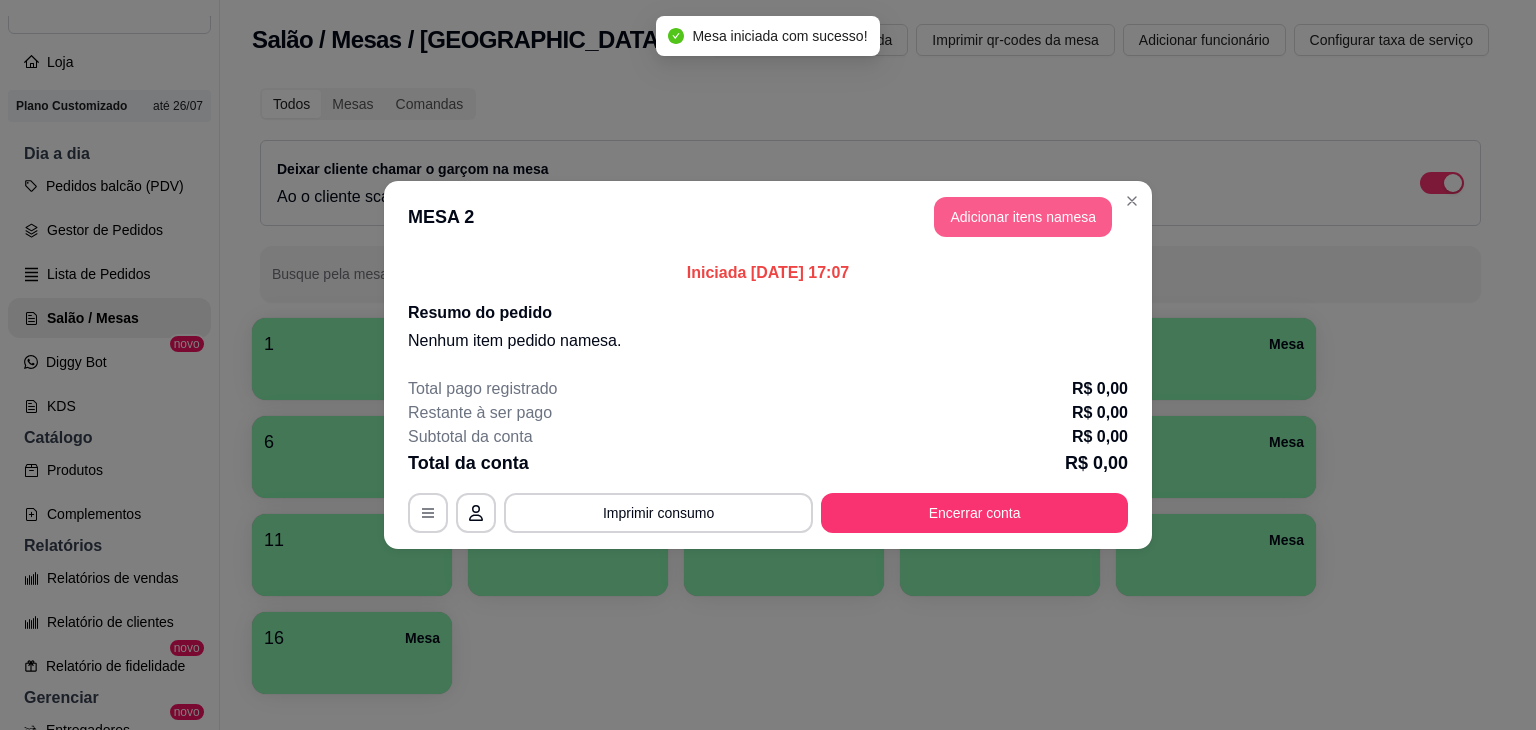 click on "Adicionar itens na  mesa" at bounding box center (1023, 217) 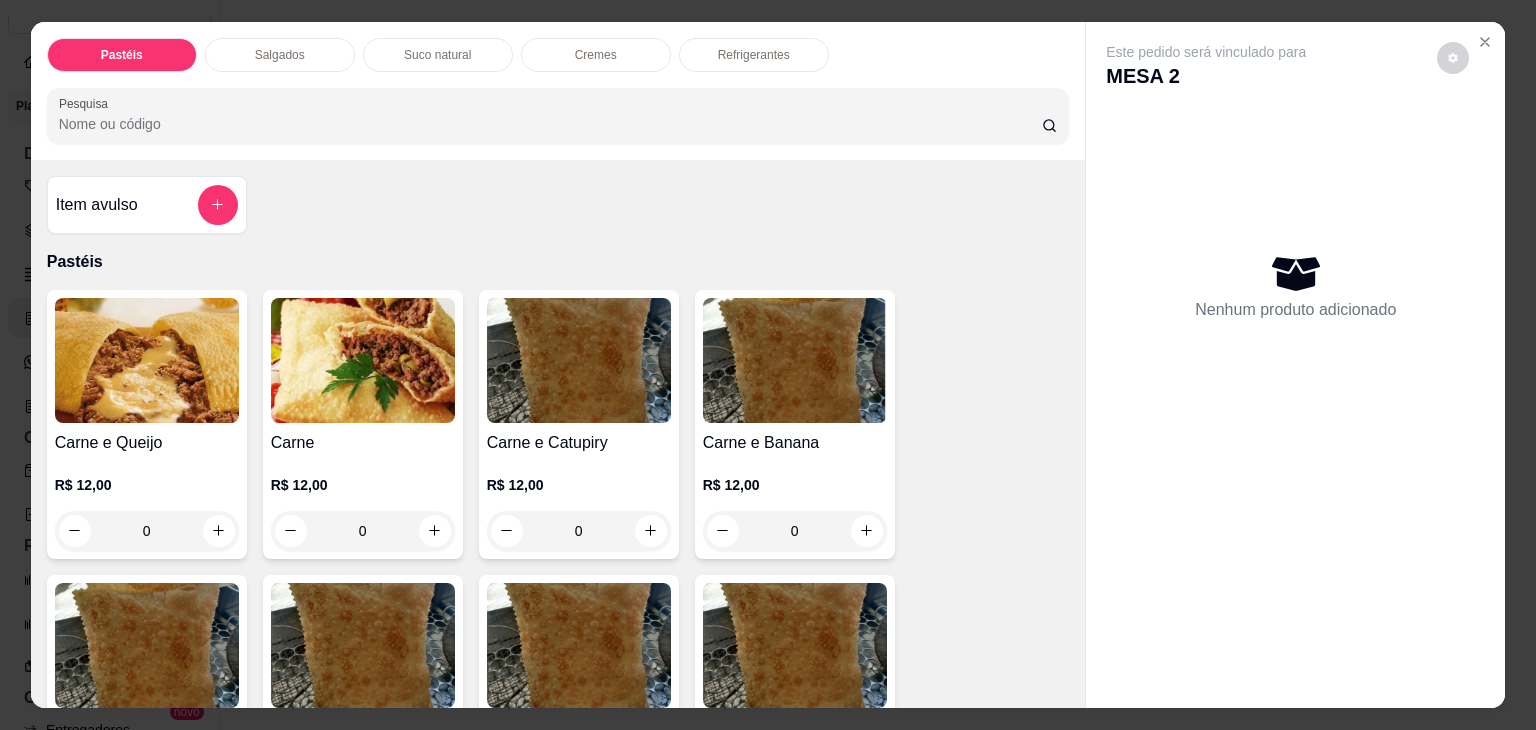 click on "Salgados" at bounding box center [280, 55] 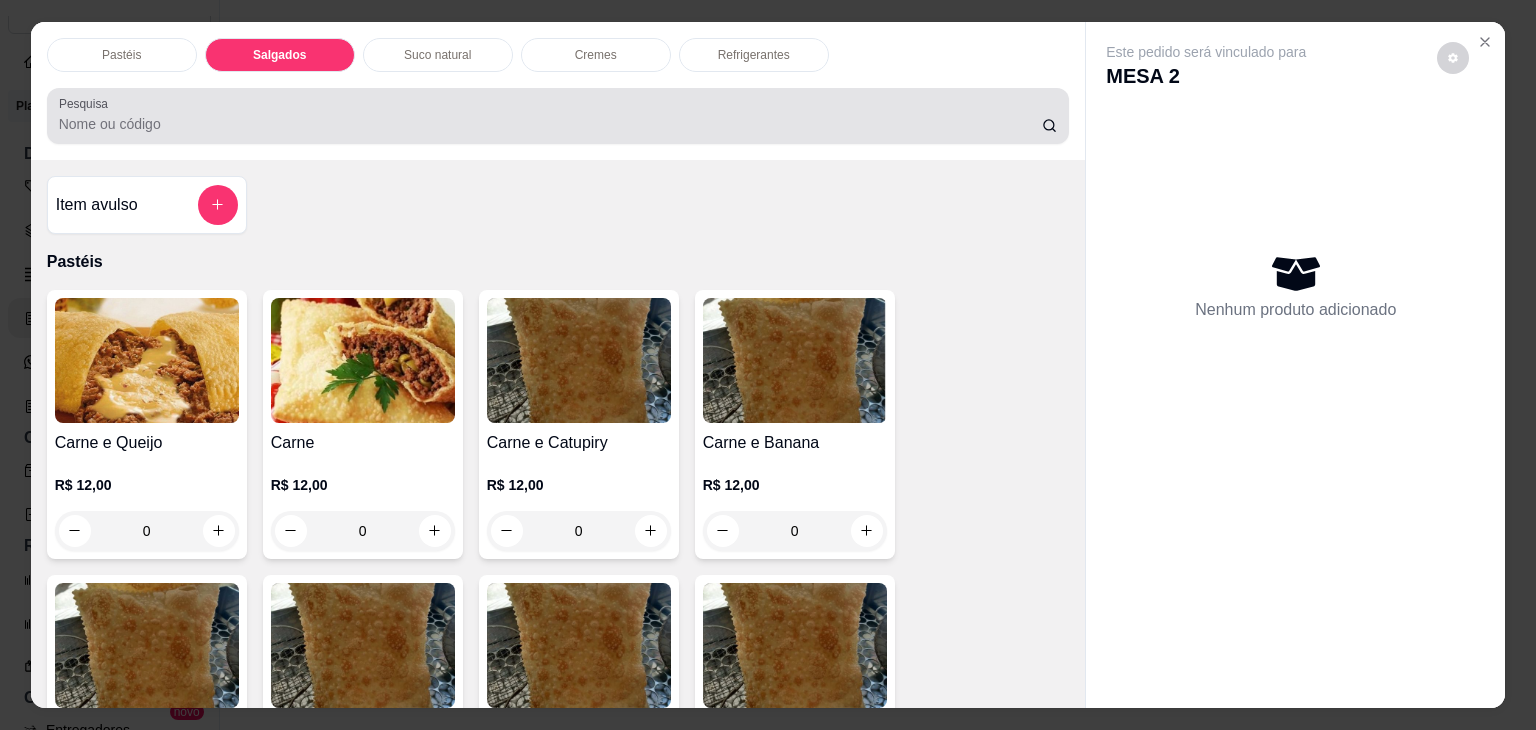 scroll, scrollTop: 2124, scrollLeft: 0, axis: vertical 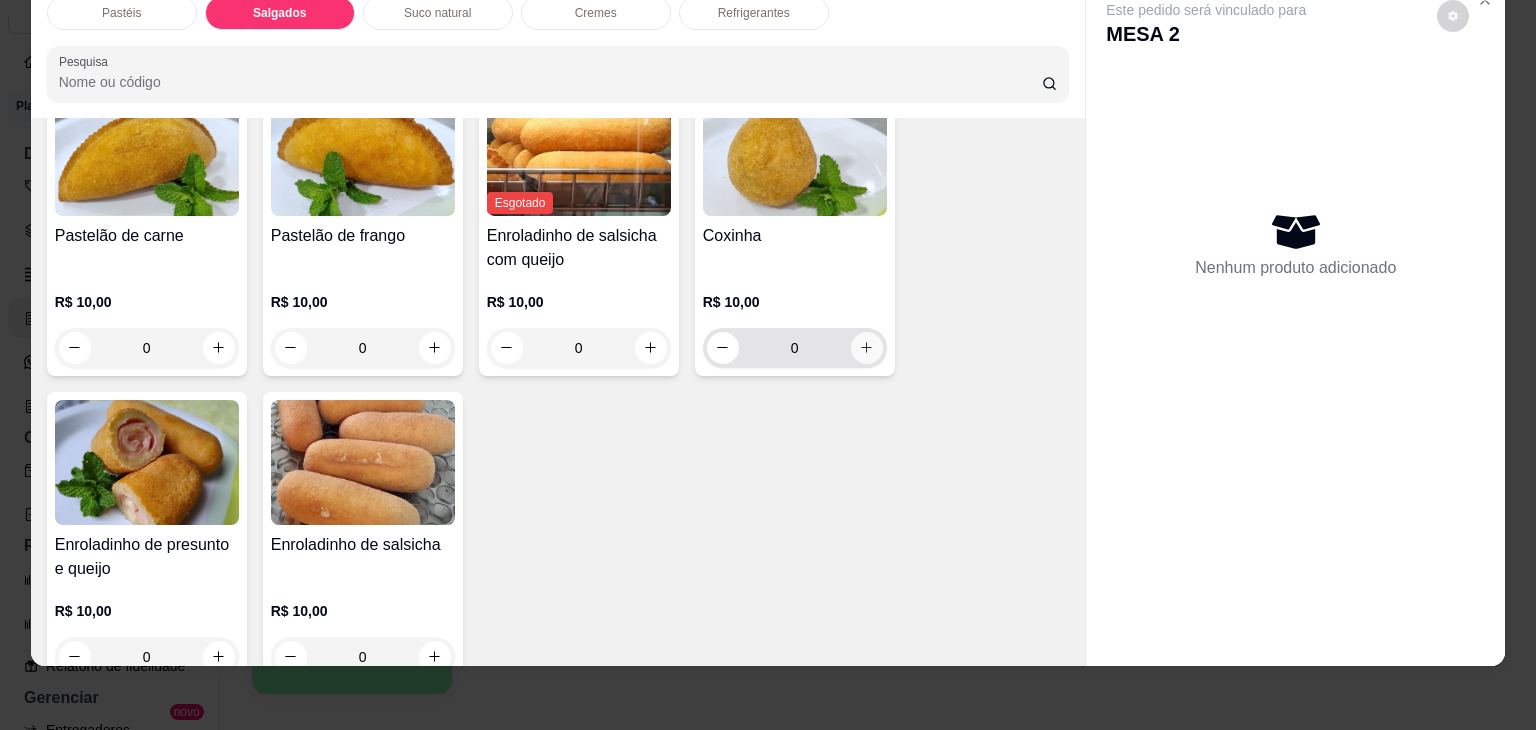click at bounding box center [867, 348] 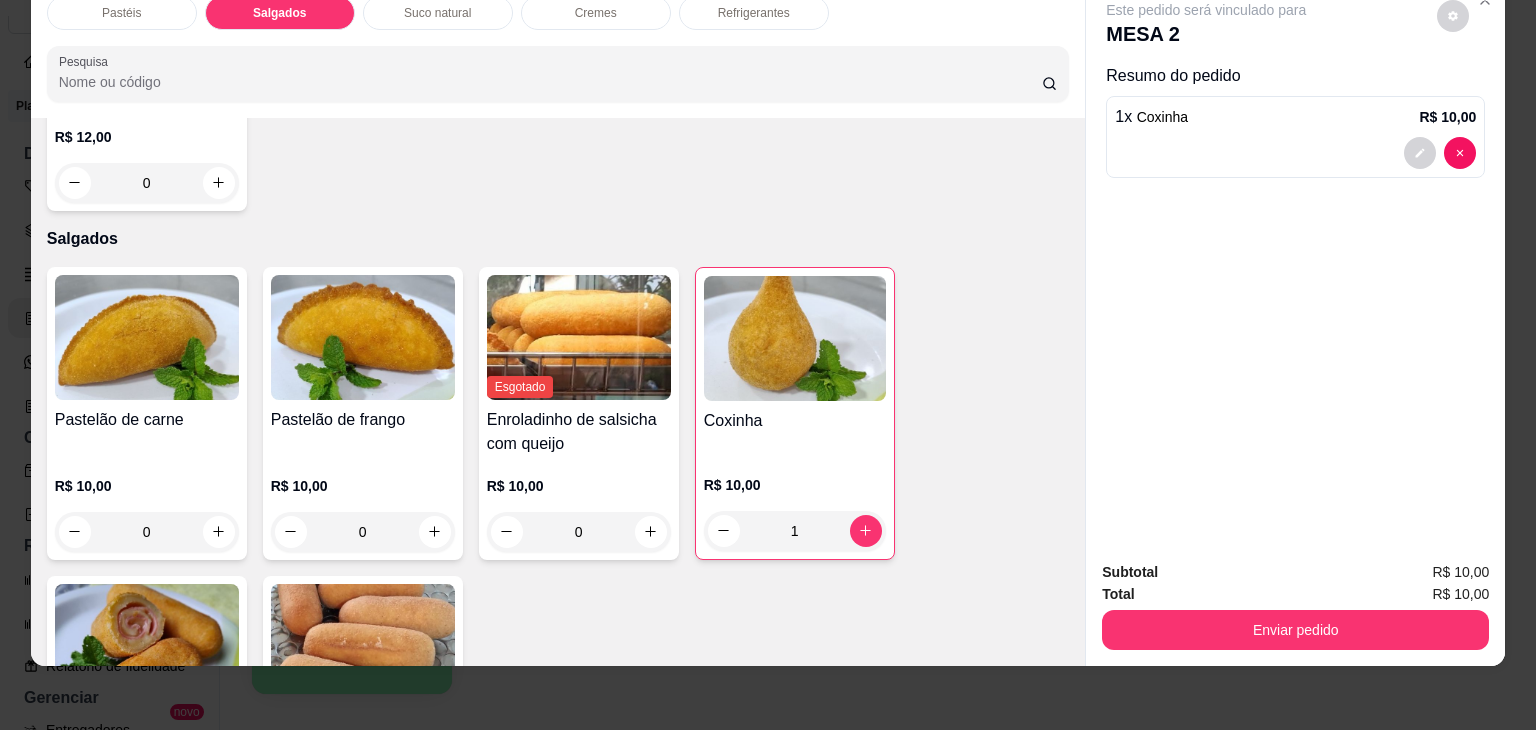 scroll, scrollTop: 1824, scrollLeft: 0, axis: vertical 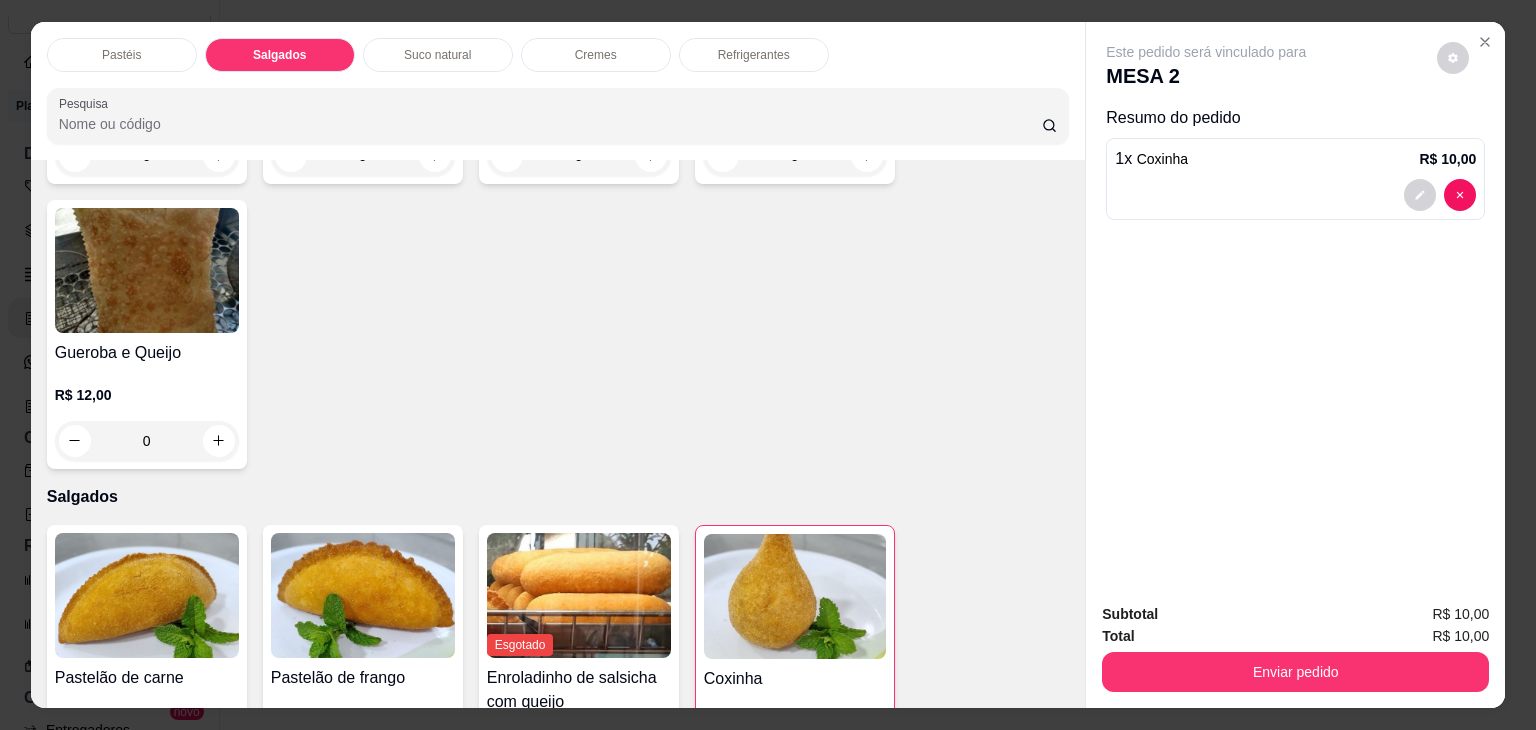 click on "Refrigerantes" at bounding box center (754, 55) 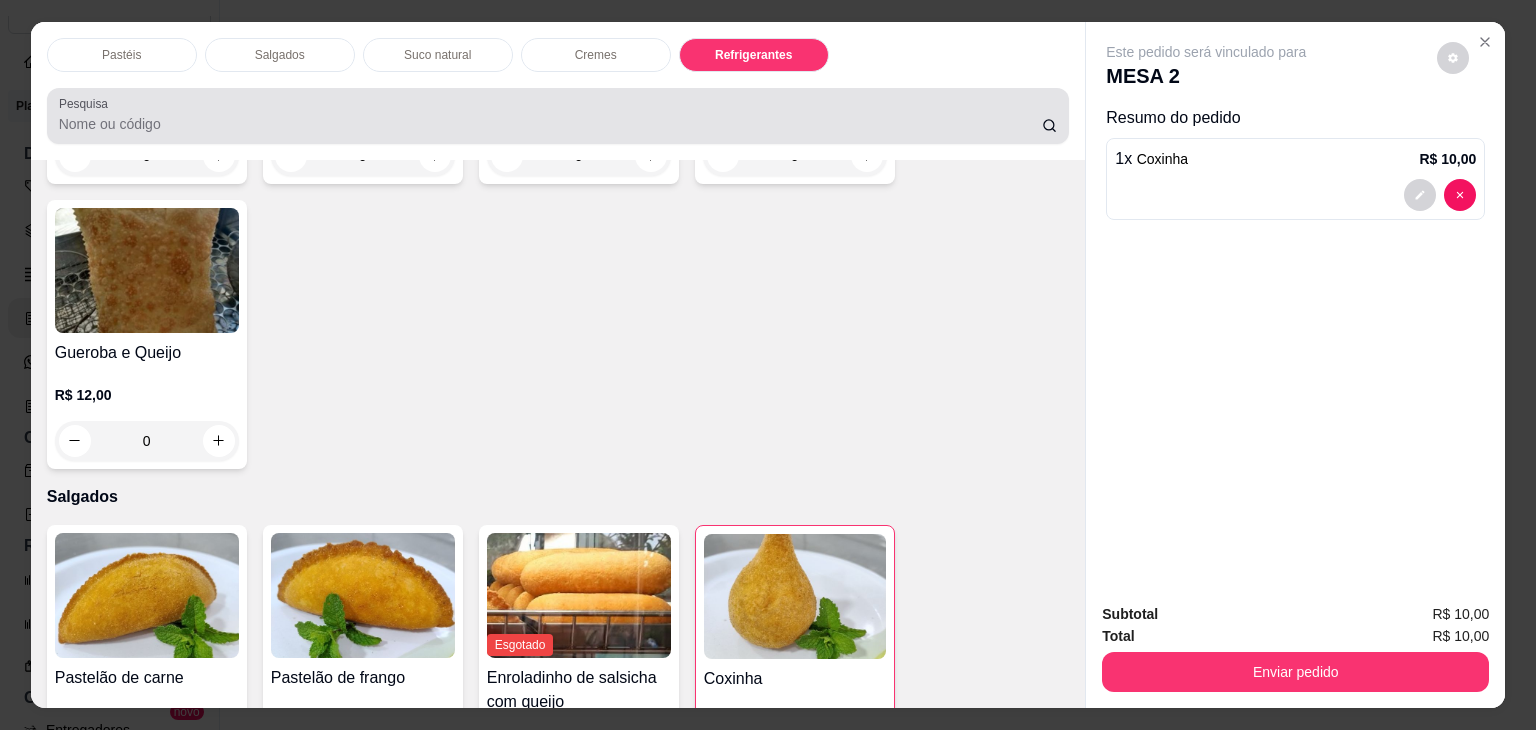 scroll, scrollTop: 4620, scrollLeft: 0, axis: vertical 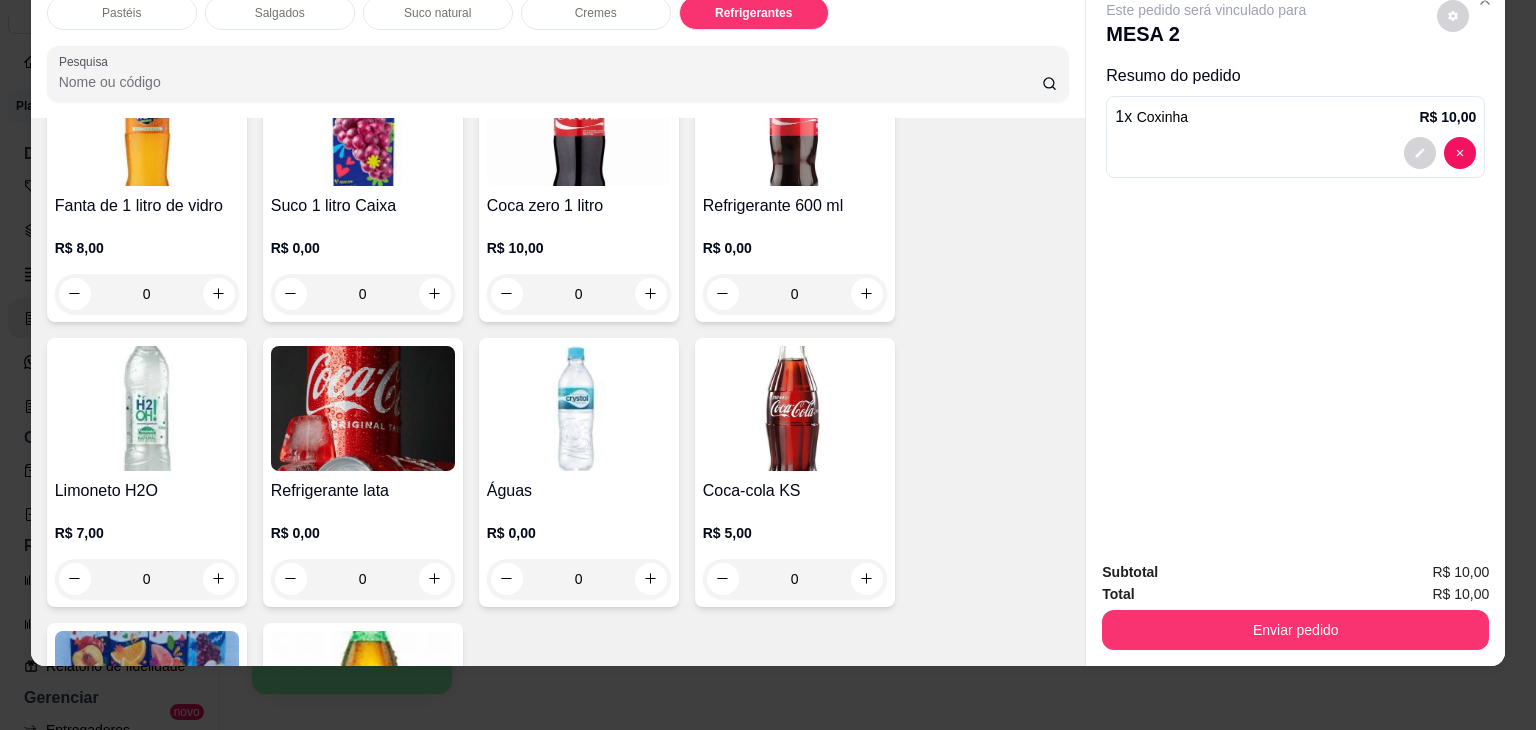 click on "0" at bounding box center [363, 579] 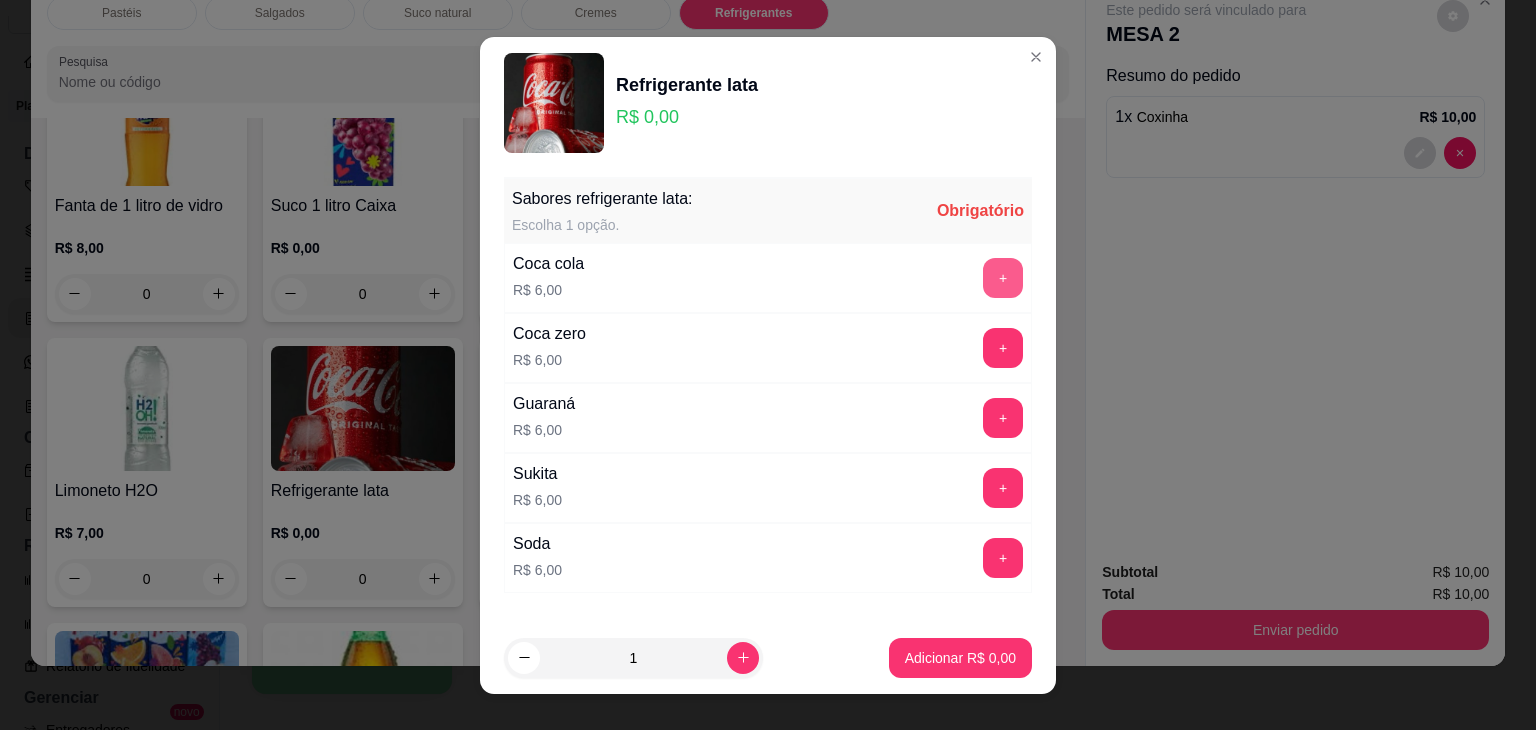 click on "+" at bounding box center (1003, 278) 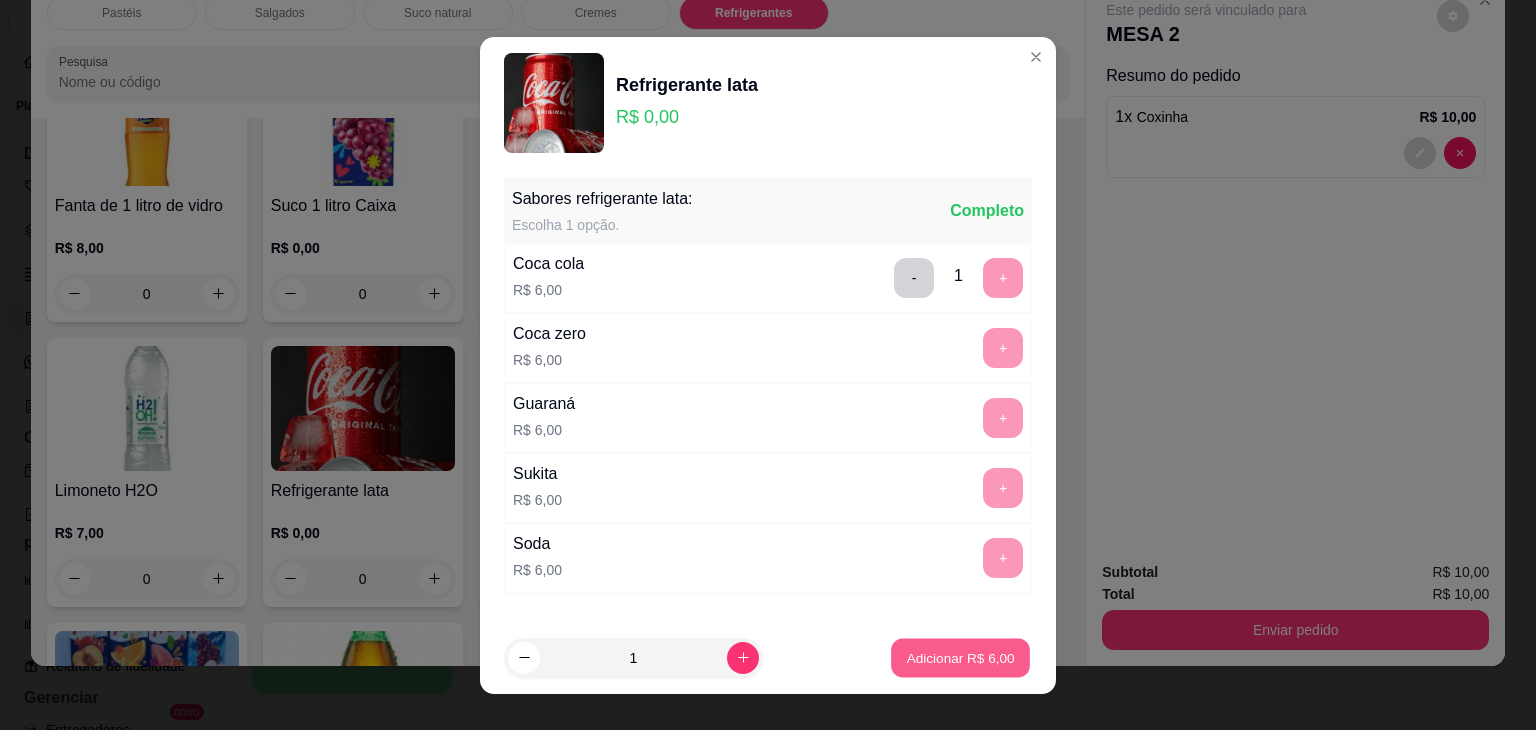 click on "Adicionar   R$ 6,00" at bounding box center (960, 657) 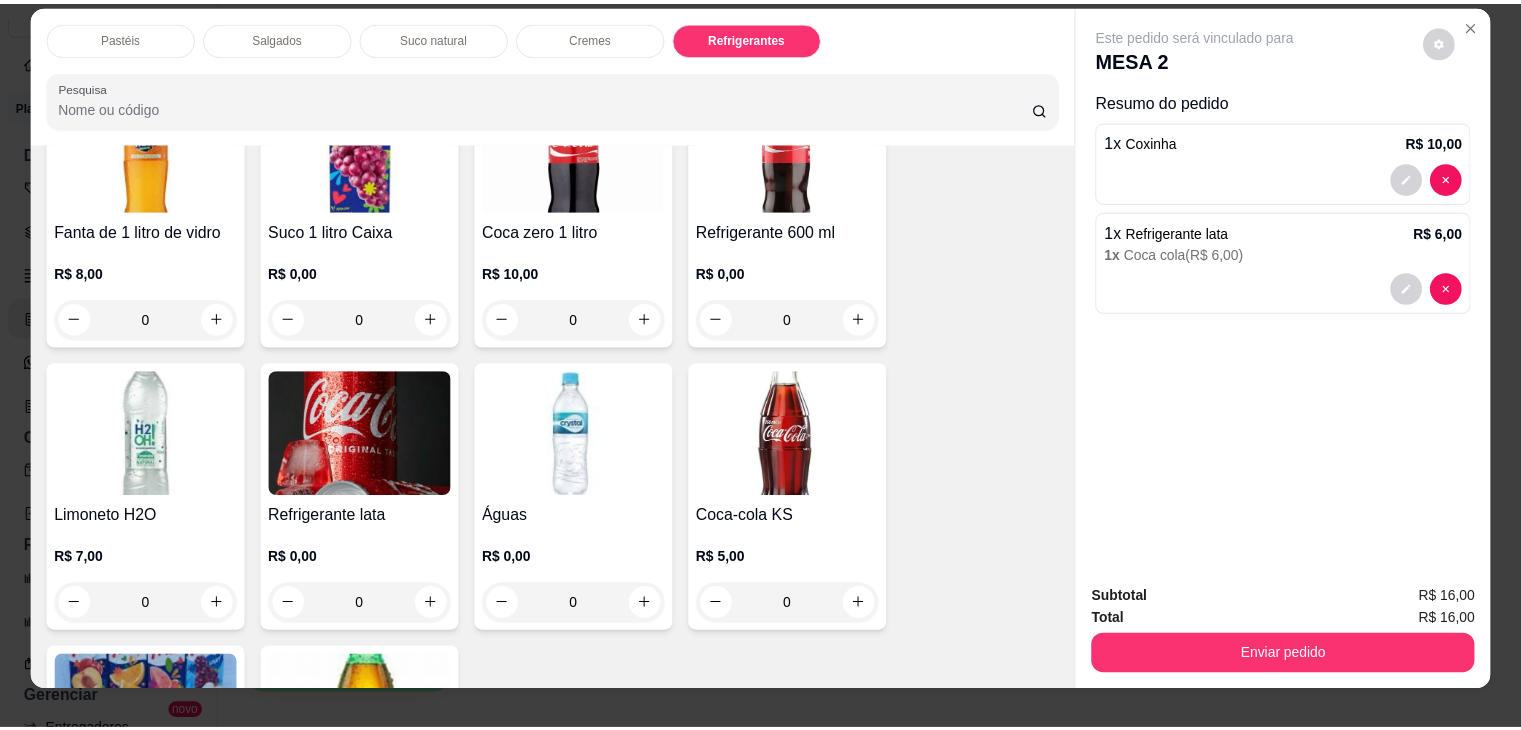 scroll, scrollTop: 0, scrollLeft: 0, axis: both 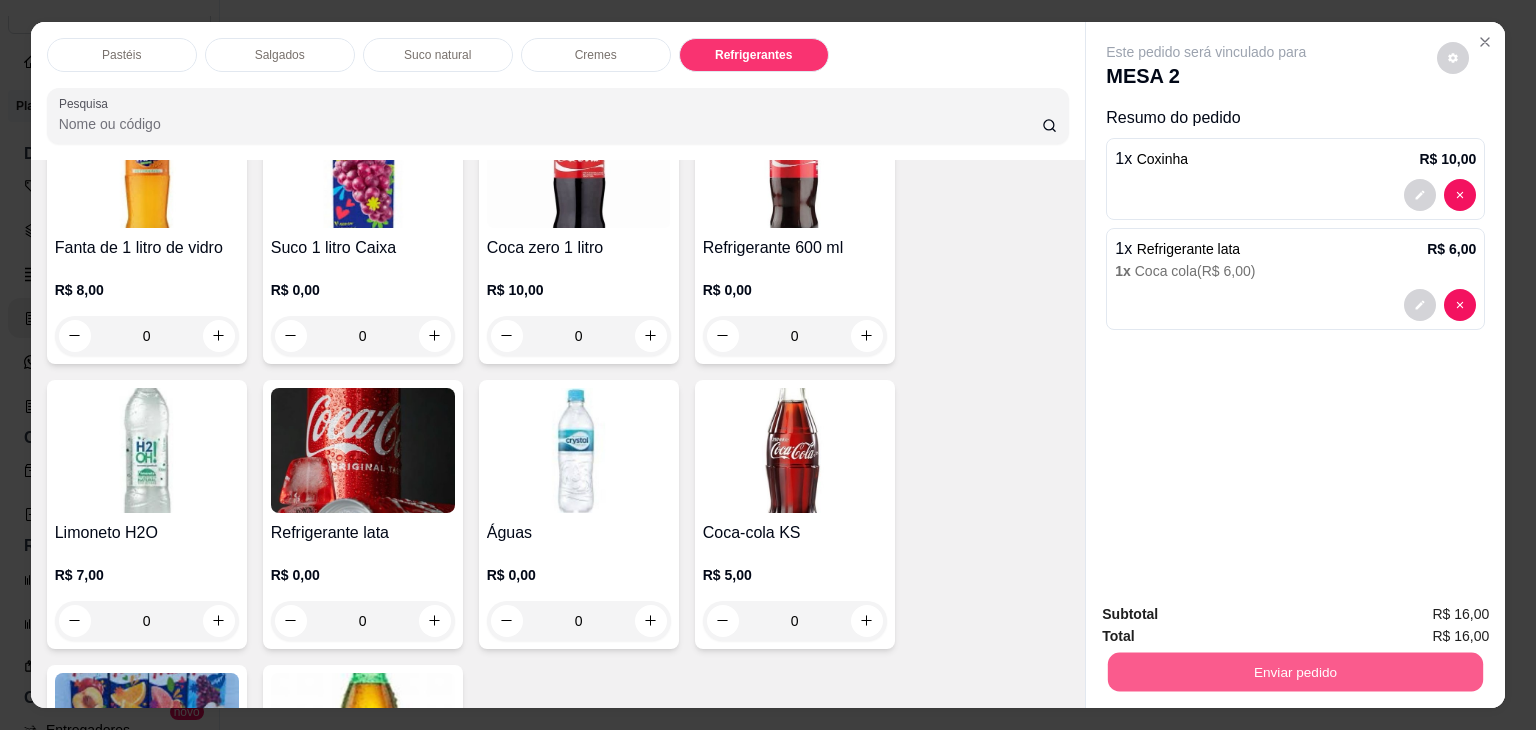 click on "Enviar pedido" at bounding box center (1295, 672) 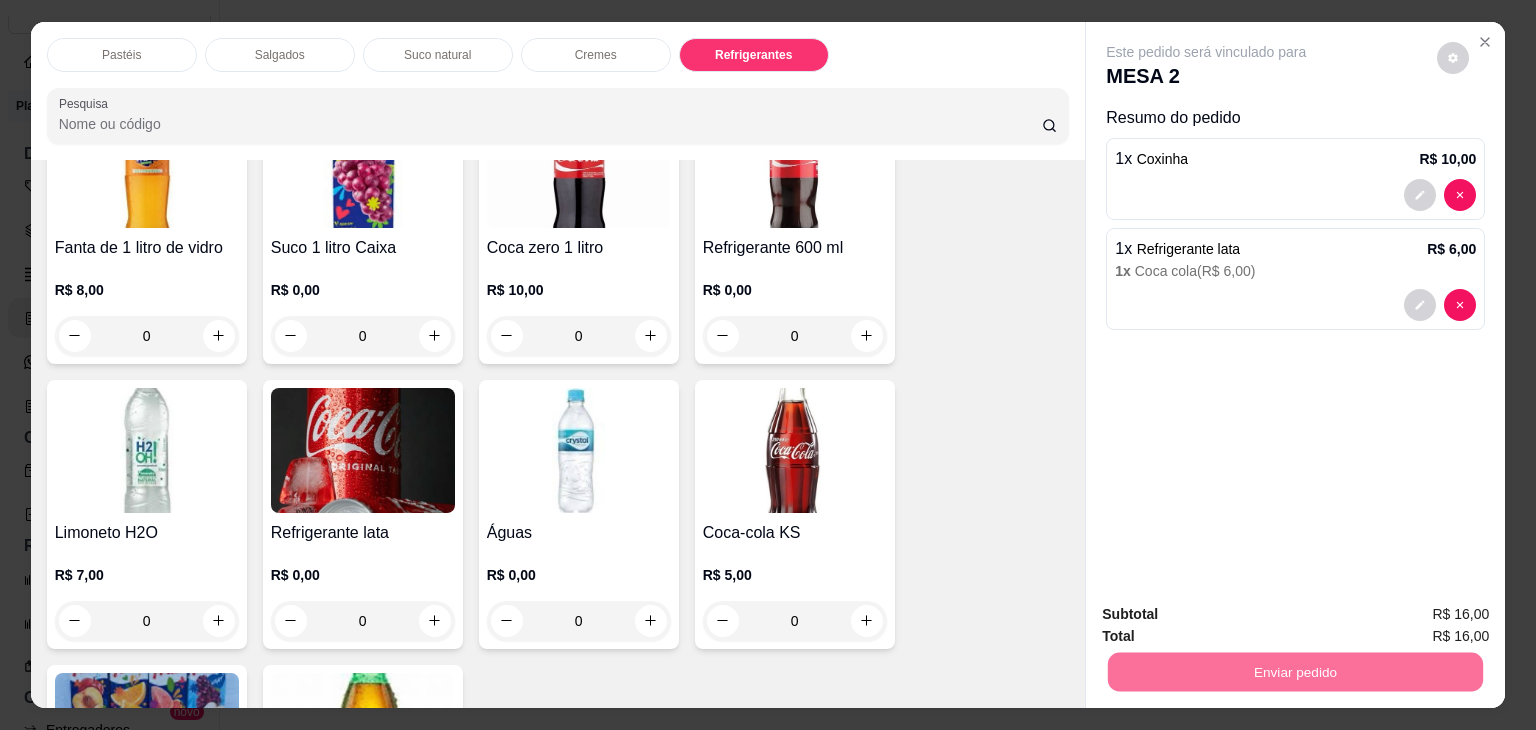 click on "Não registrar e enviar pedido" at bounding box center [1229, 615] 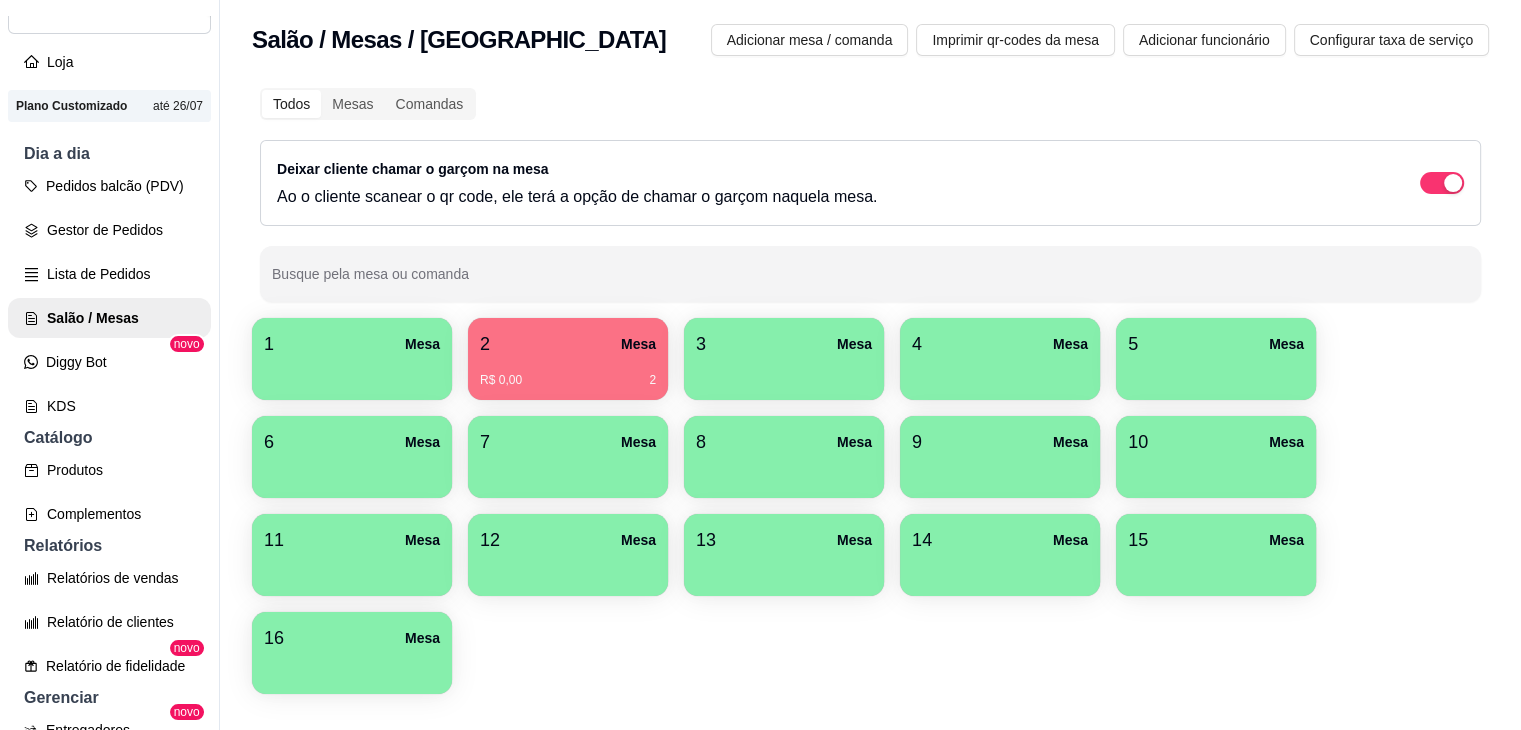 click on "2 Mesa R$ 0,00 2" at bounding box center (568, 359) 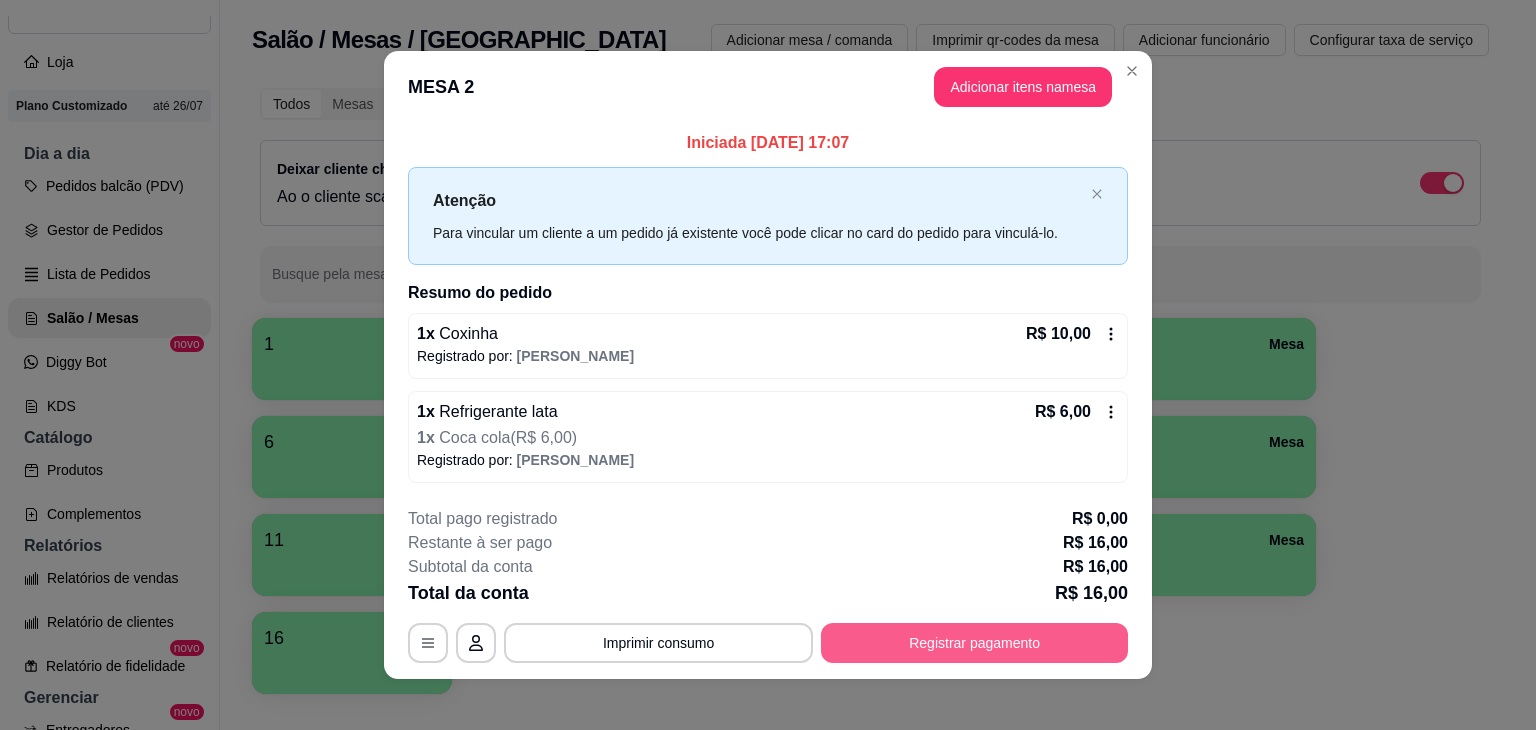 click on "Registrar pagamento" at bounding box center [974, 643] 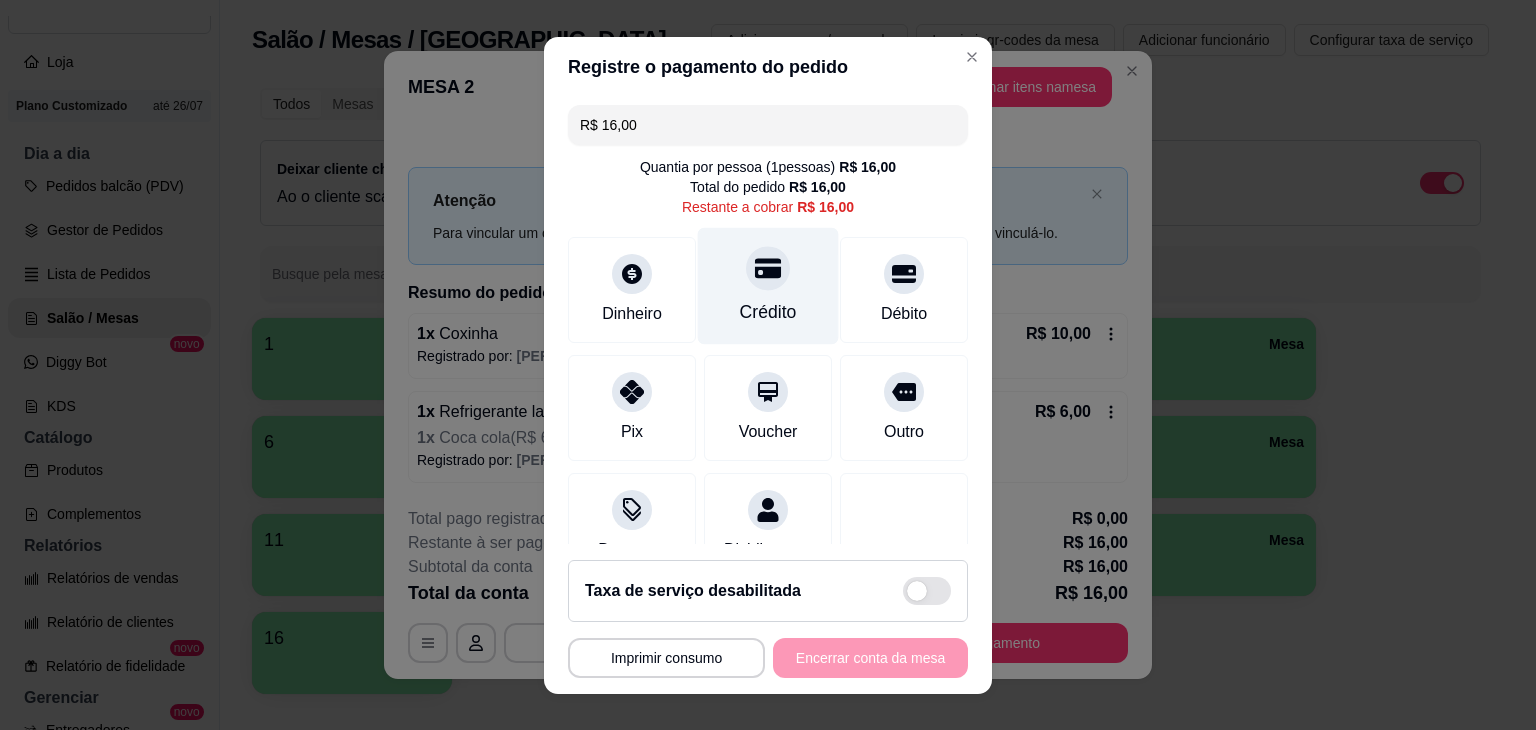click on "Crédito" at bounding box center (768, 312) 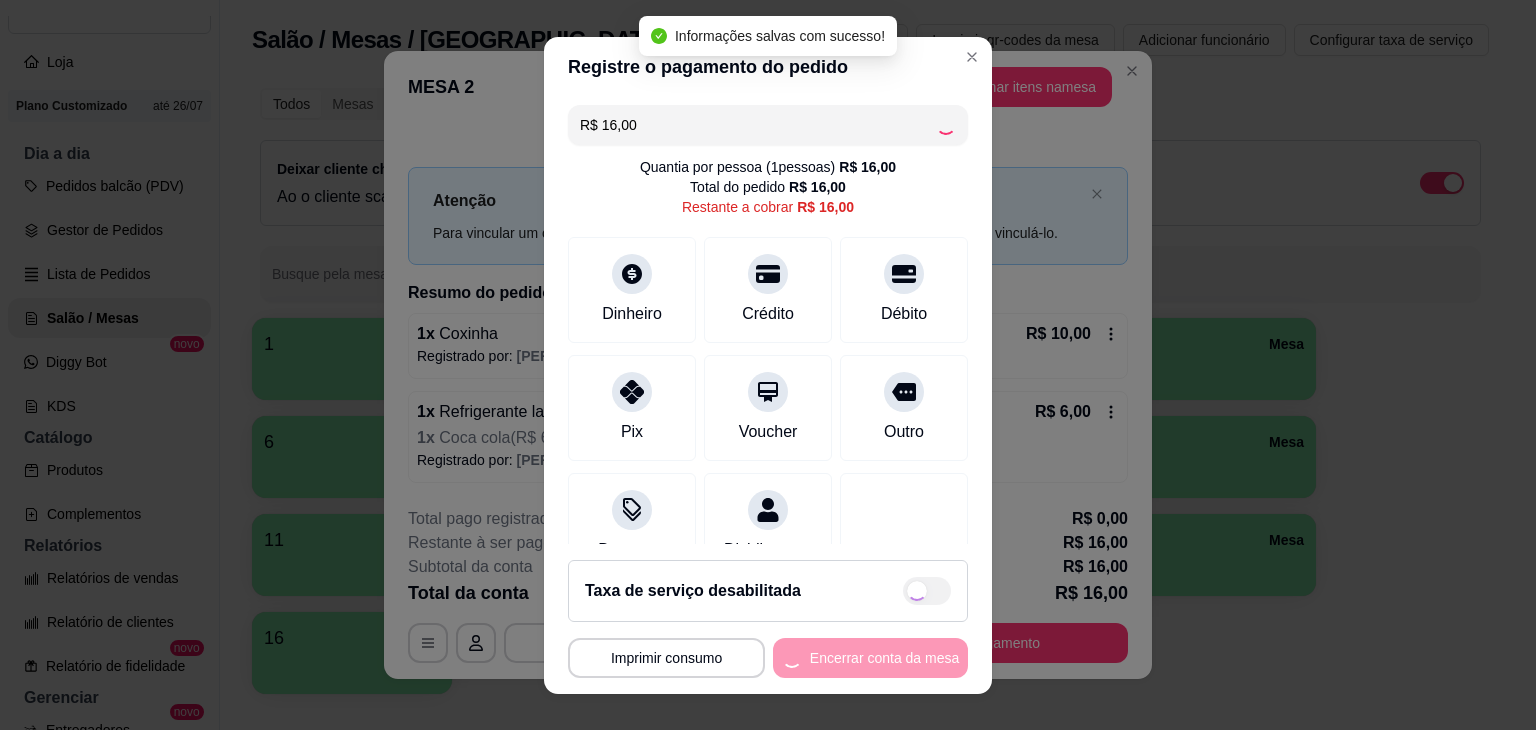 type on "R$ 0,00" 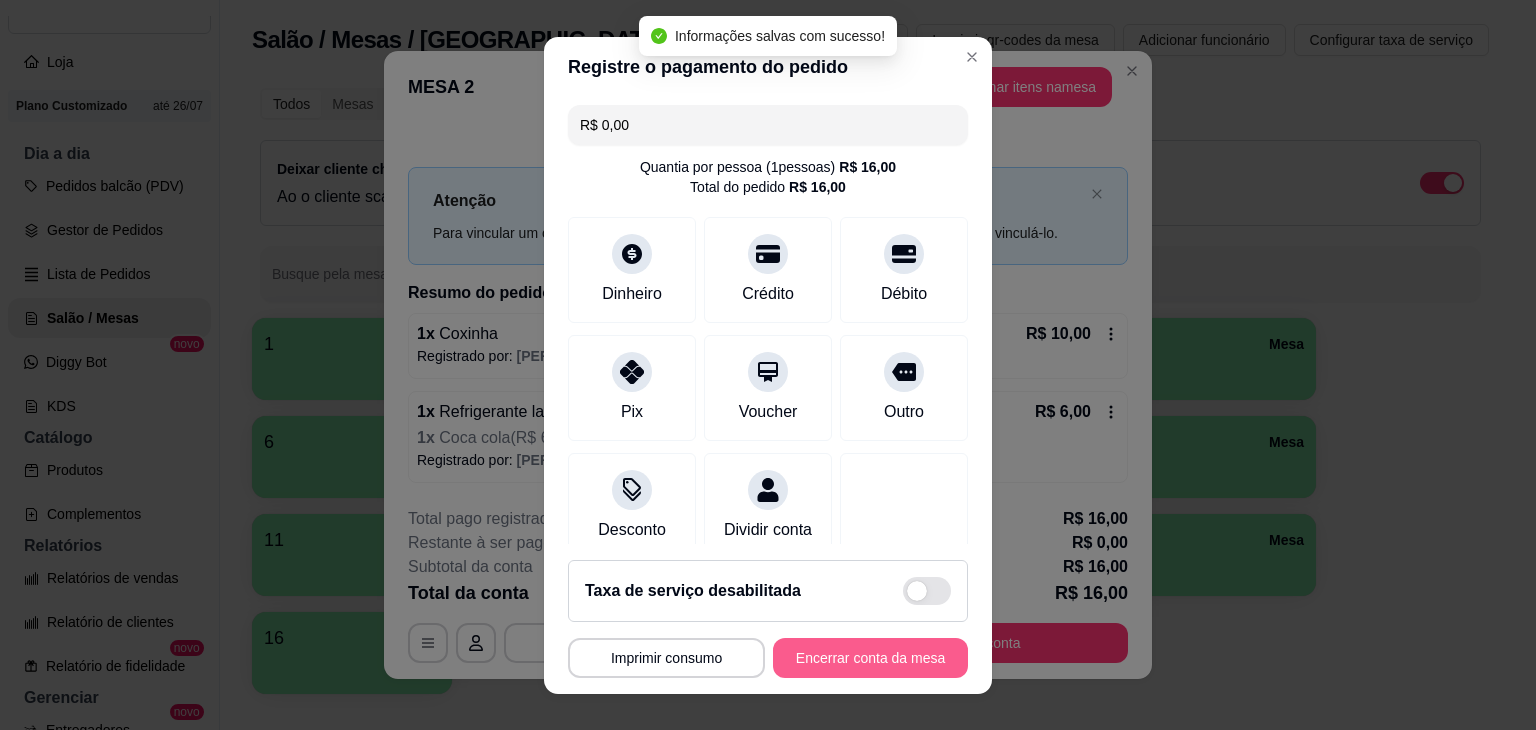 click on "Encerrar conta da mesa" at bounding box center (870, 658) 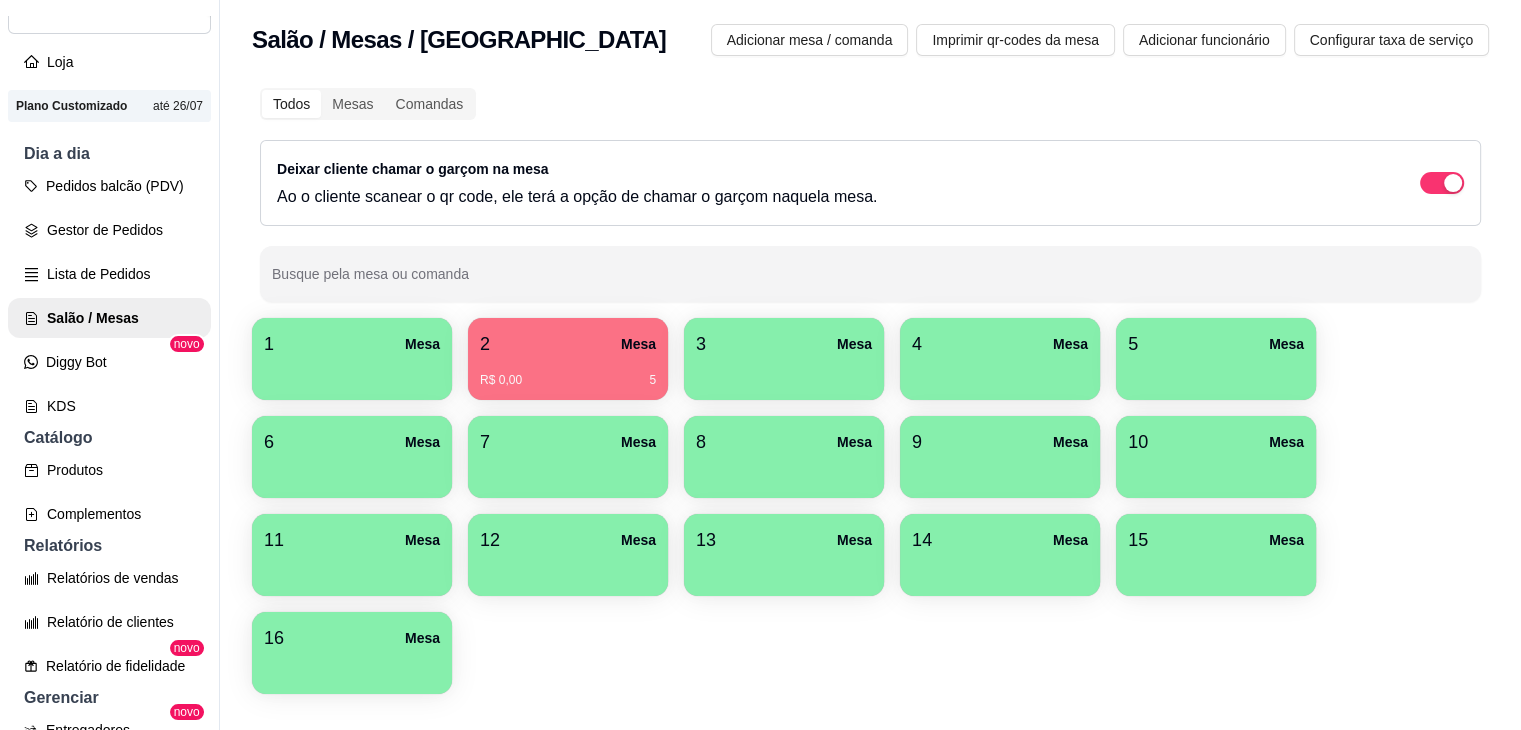click on "R$ 0,00 5" at bounding box center (568, 373) 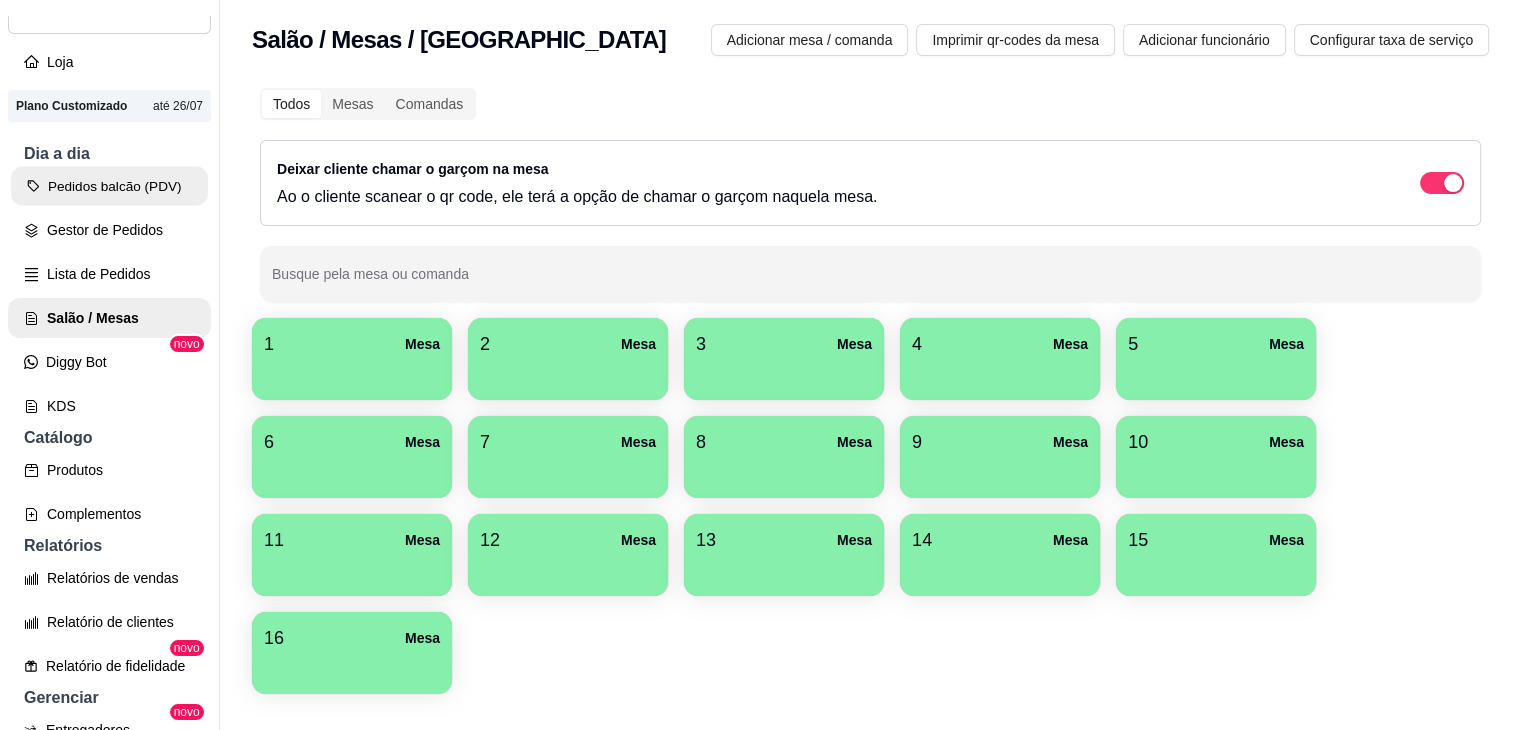 click on "Pedidos balcão (PDV)" at bounding box center (109, 186) 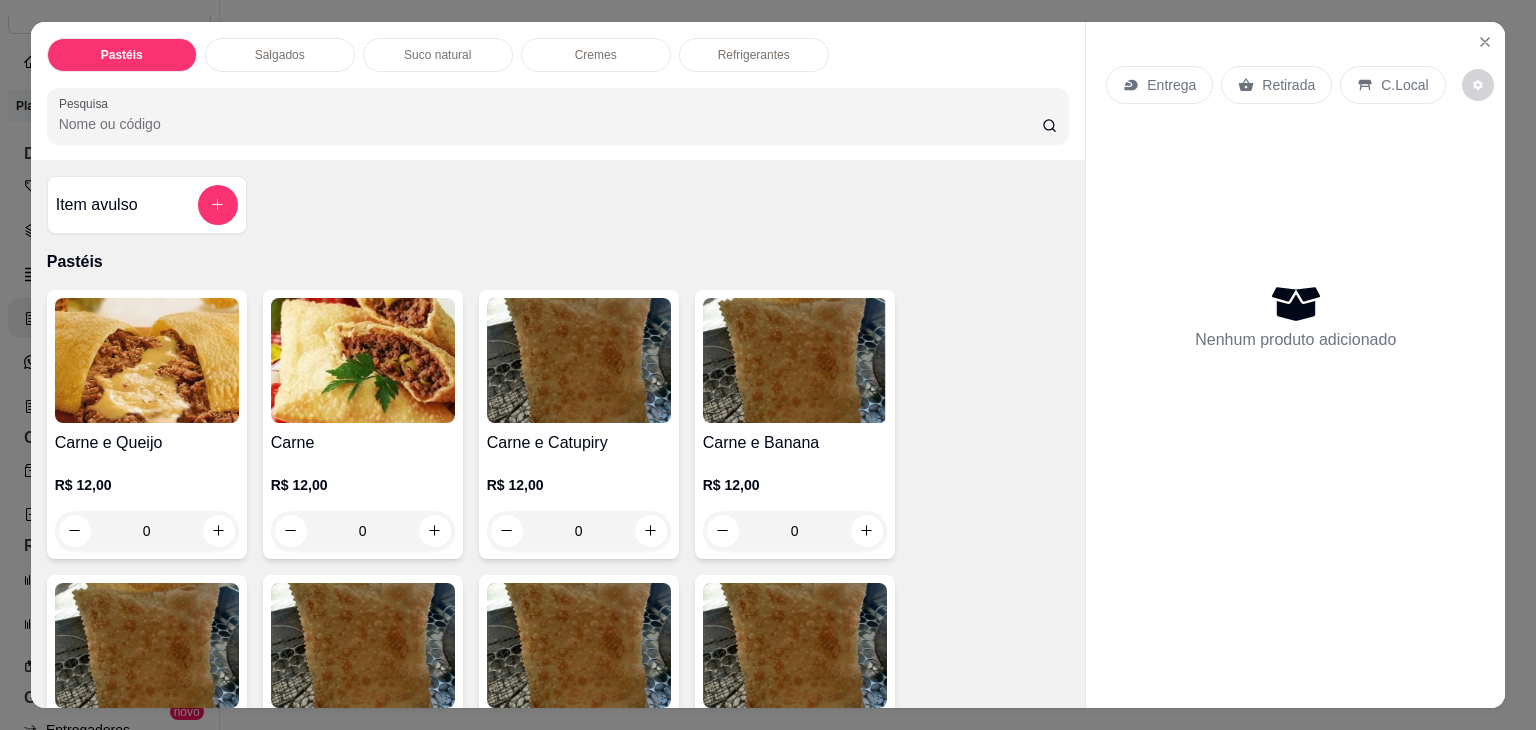 click on "Item avulso" at bounding box center (147, 205) 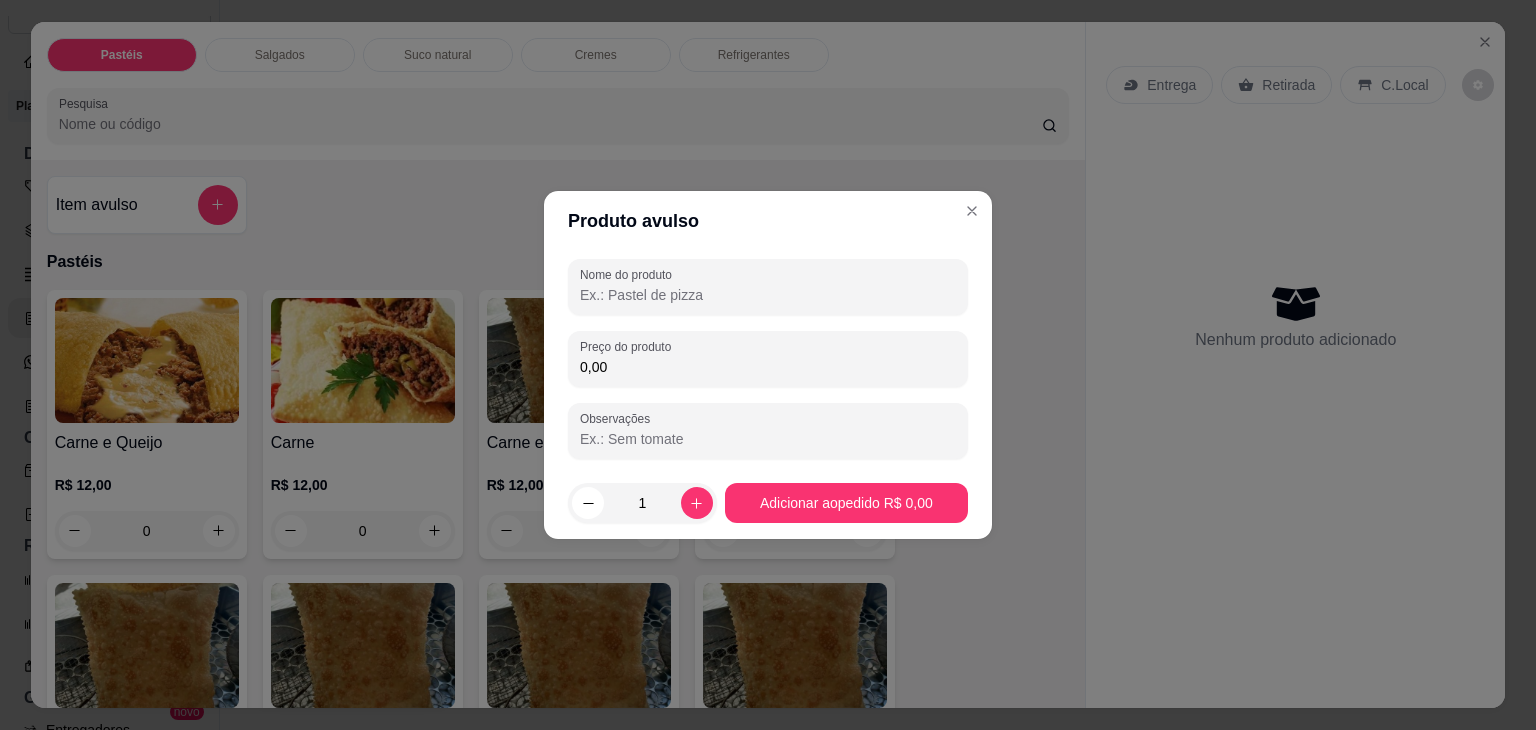 click on "Nome do produto" at bounding box center (768, 295) 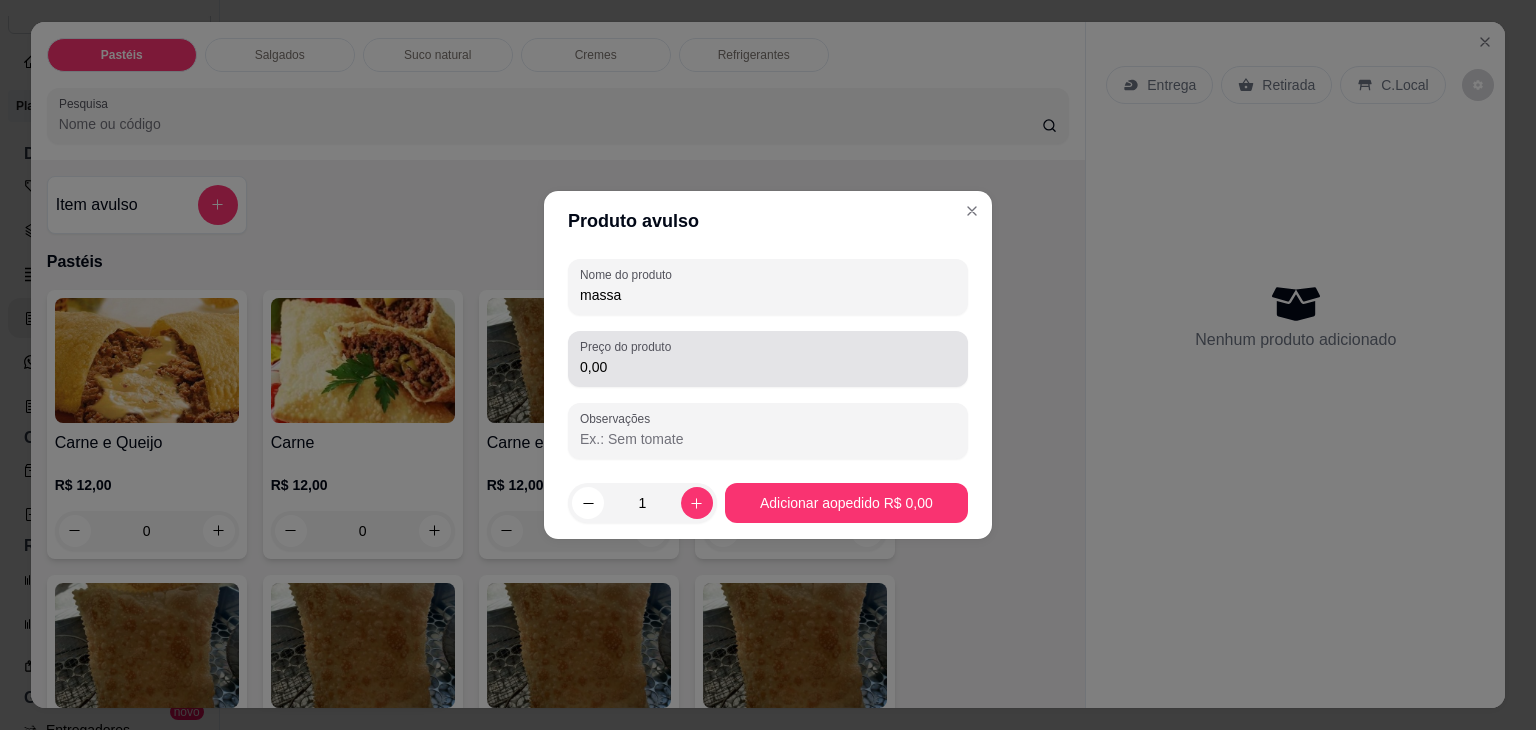type on "massa" 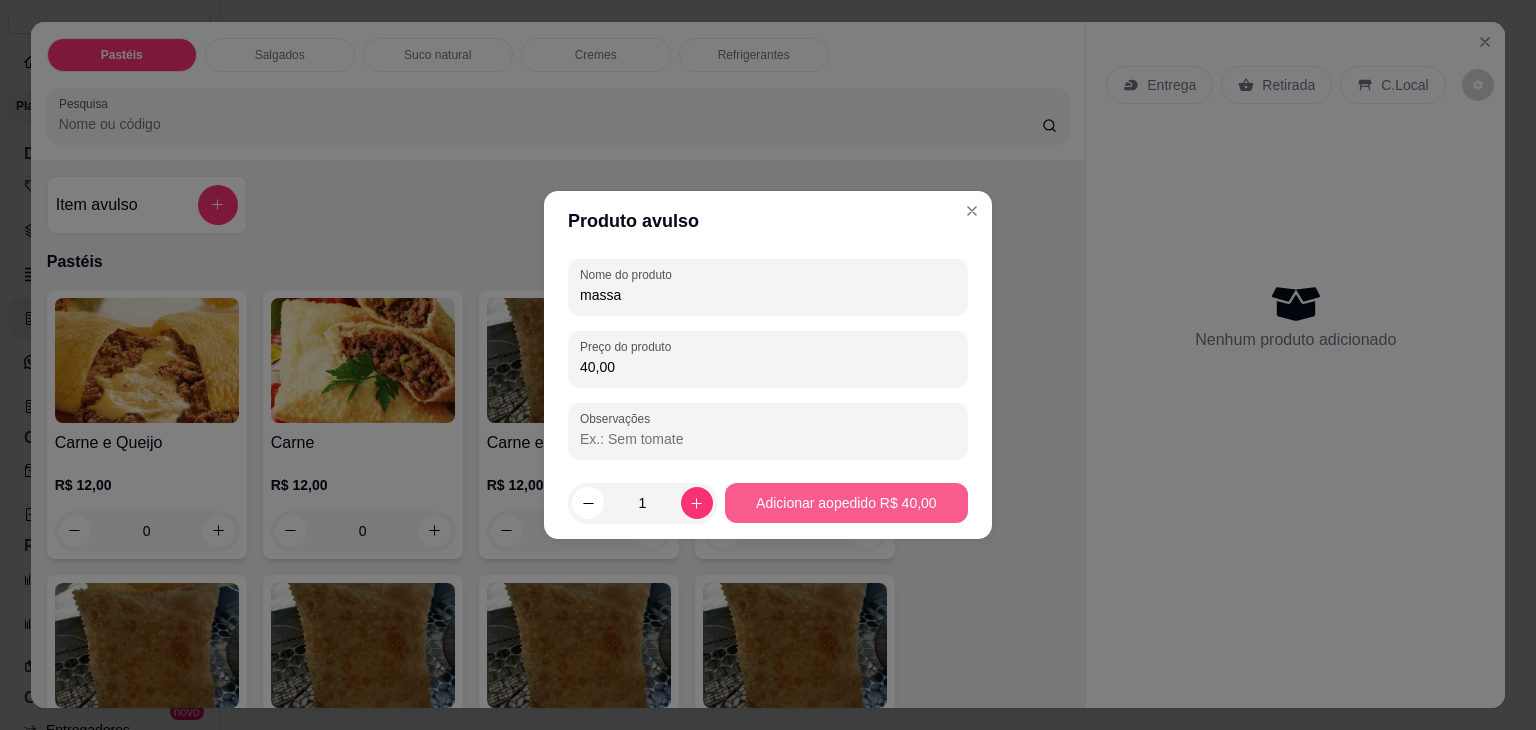 type on "40,00" 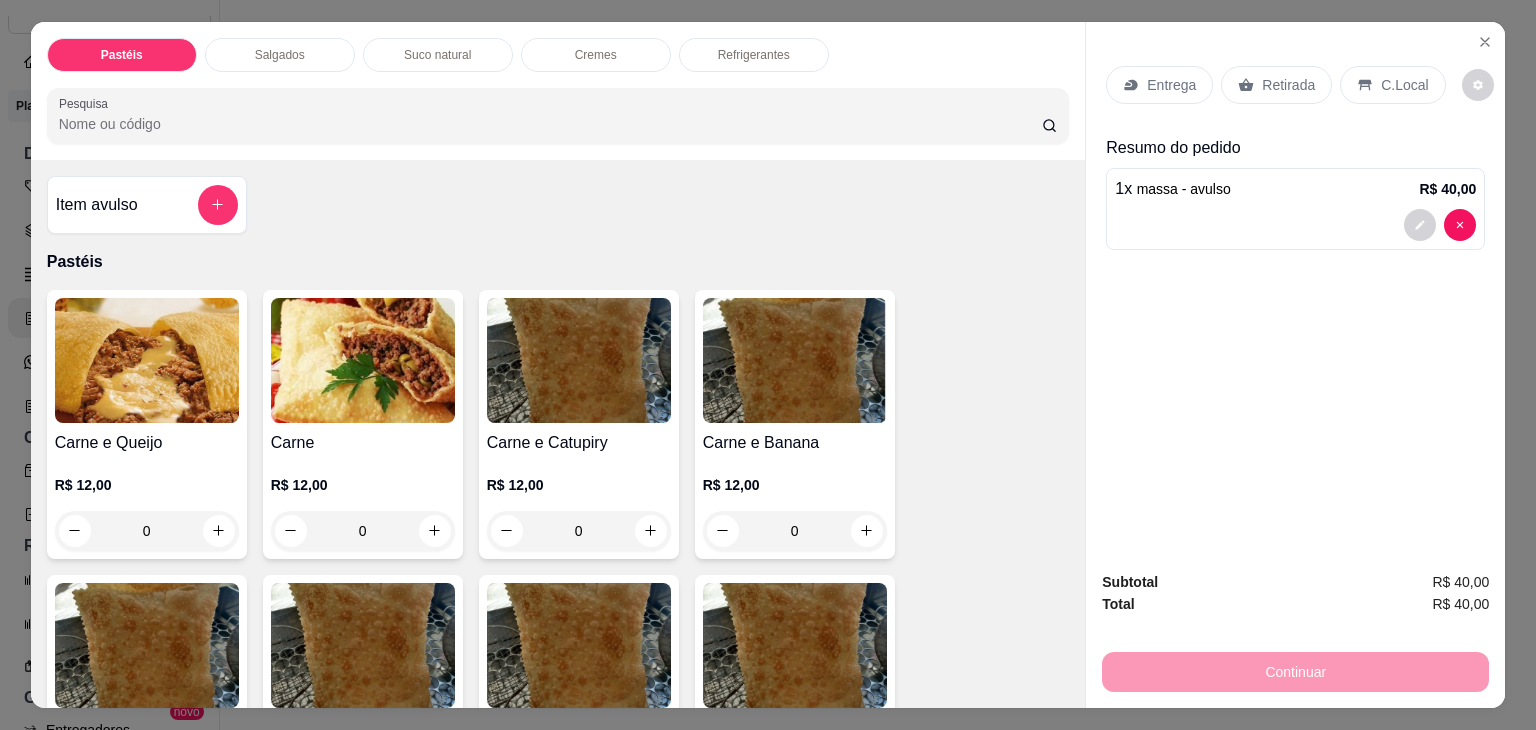 click on "Retirada" at bounding box center [1288, 85] 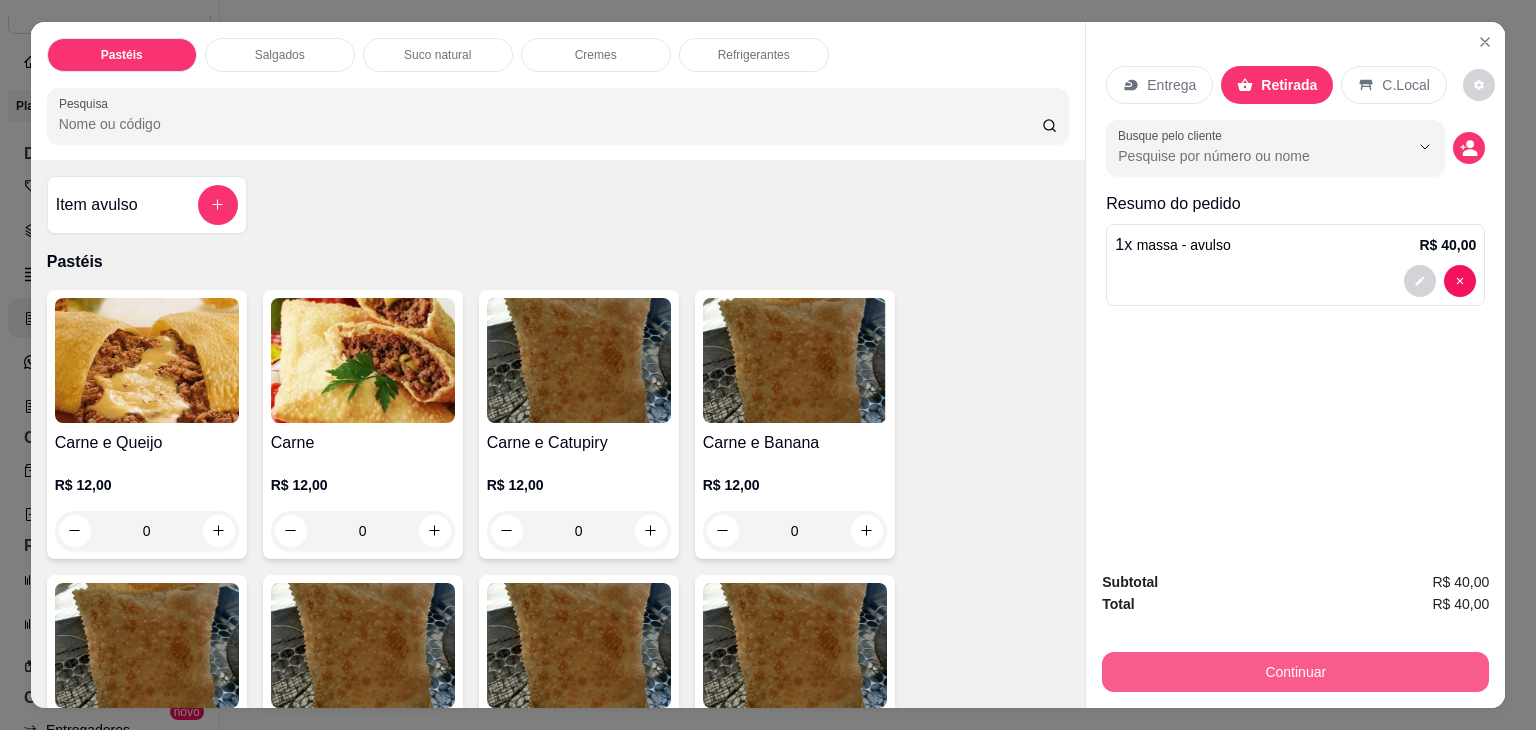click on "Continuar" at bounding box center (1295, 672) 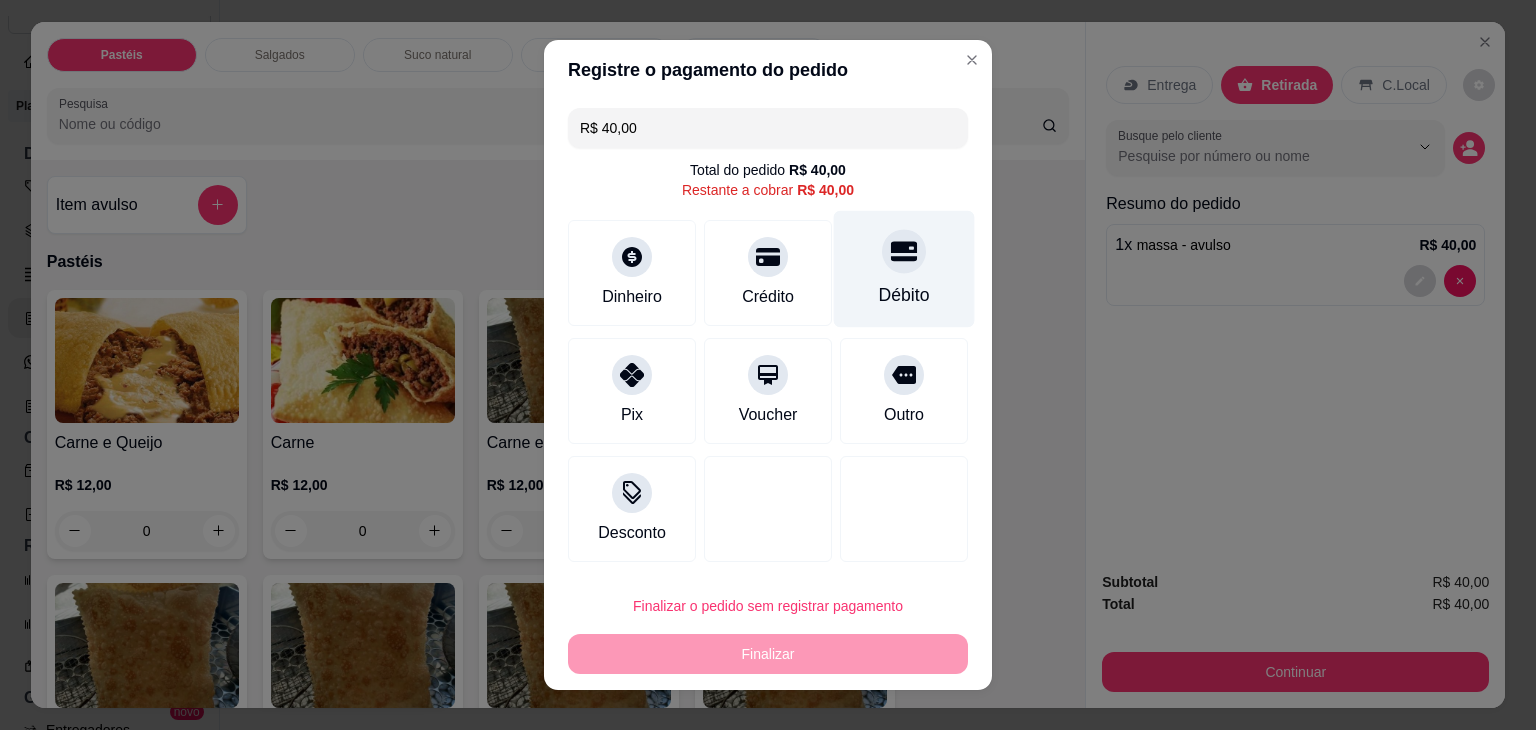 click on "Débito" at bounding box center (904, 295) 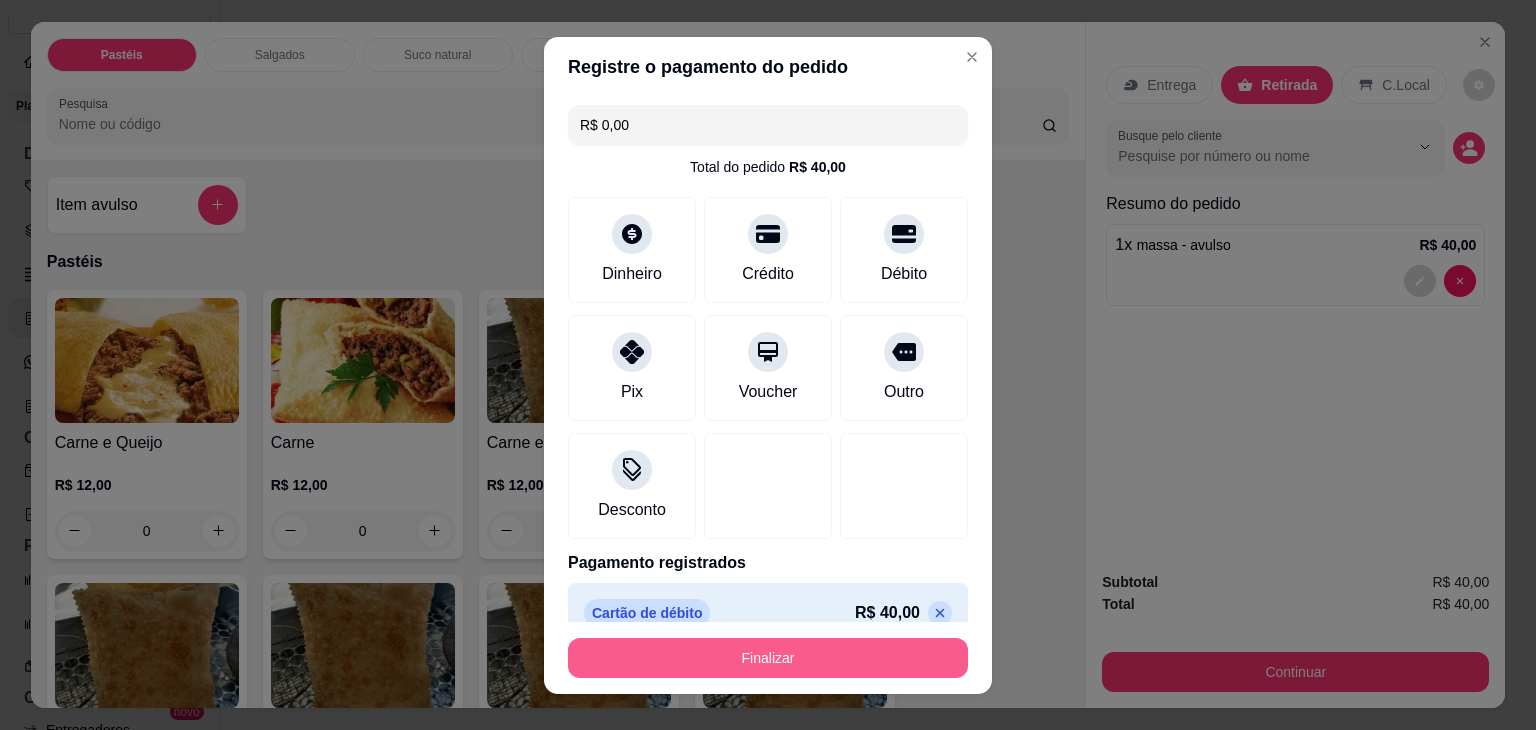 click on "Finalizar" at bounding box center (768, 658) 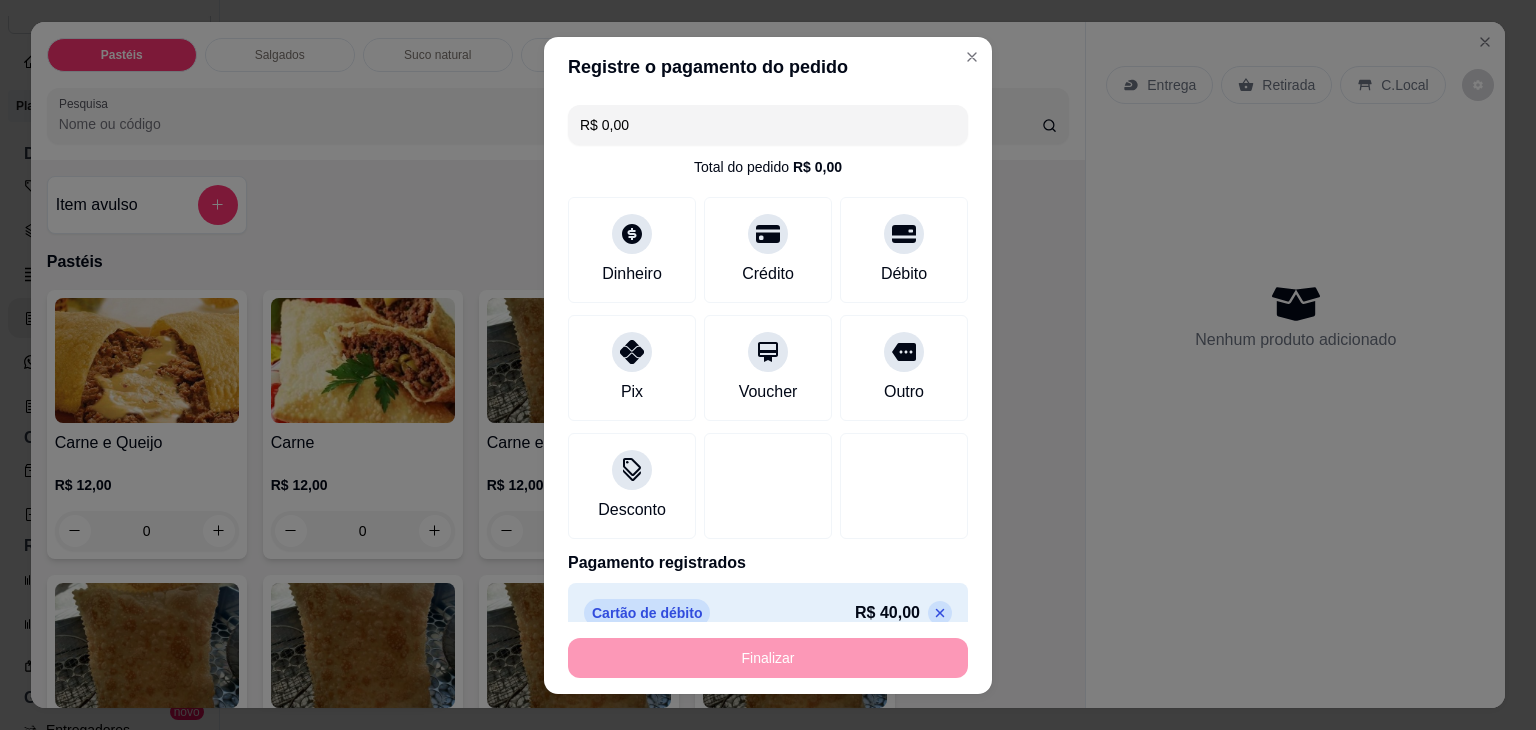 type on "-R$ 40,00" 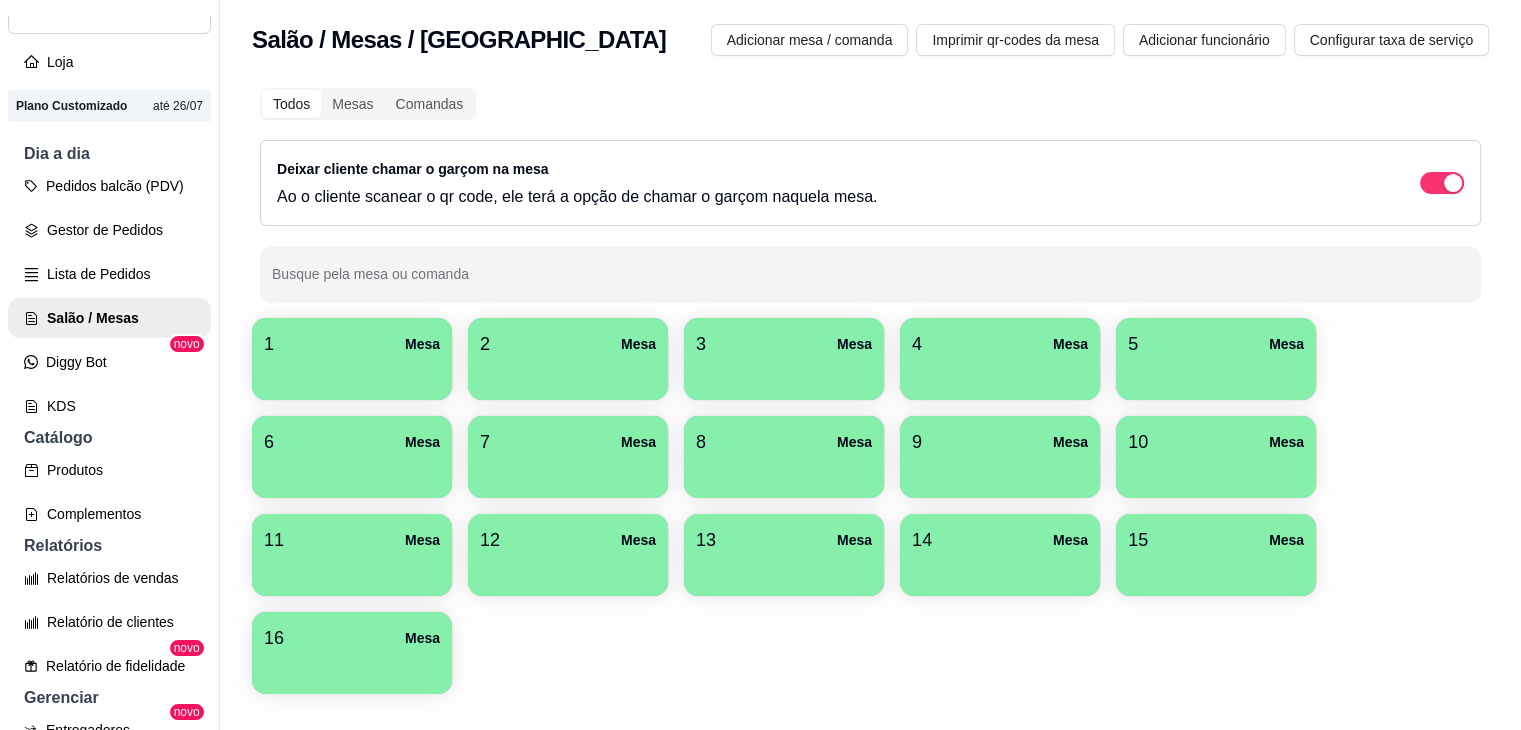 click at bounding box center [352, 471] 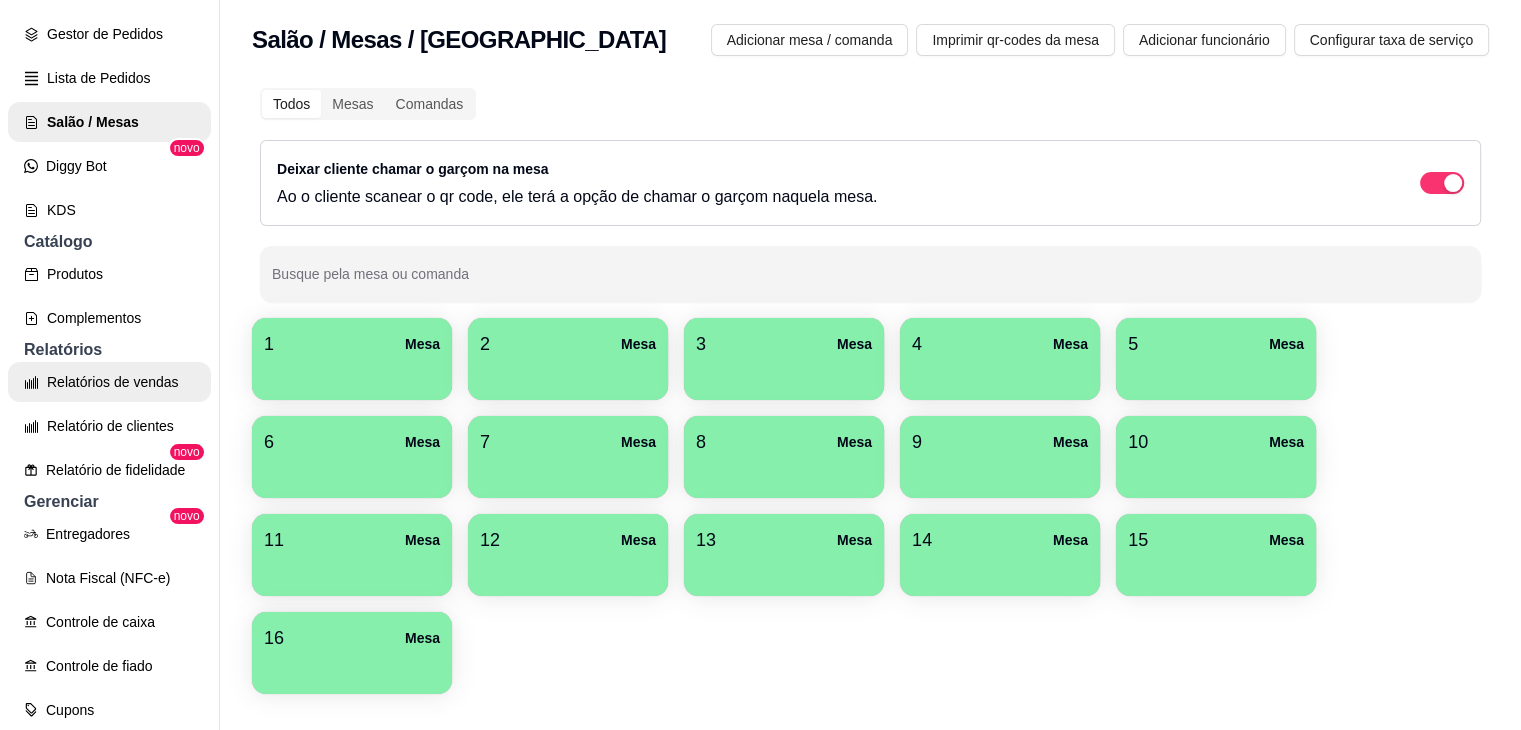 scroll, scrollTop: 300, scrollLeft: 0, axis: vertical 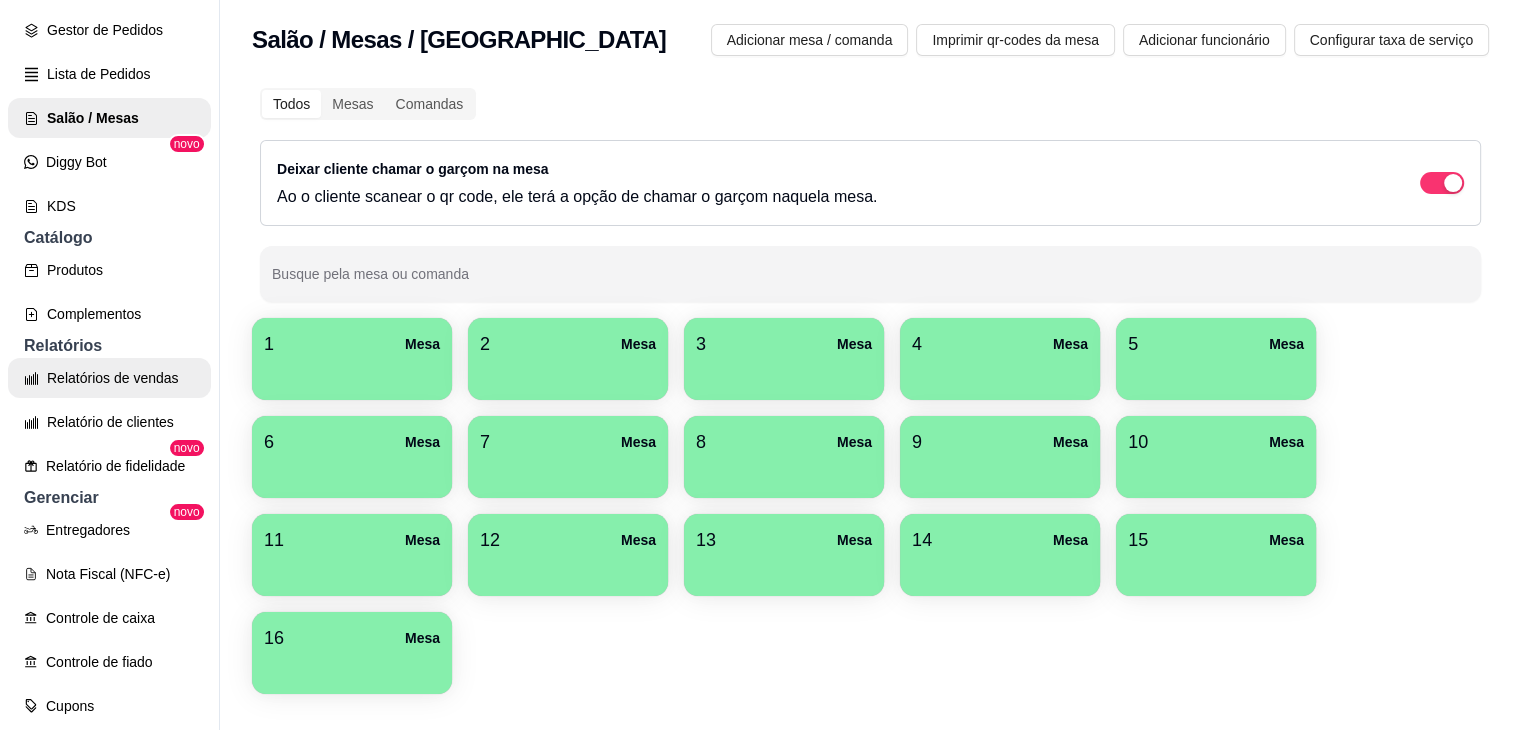 click on "Relatórios de vendas" at bounding box center (109, 378) 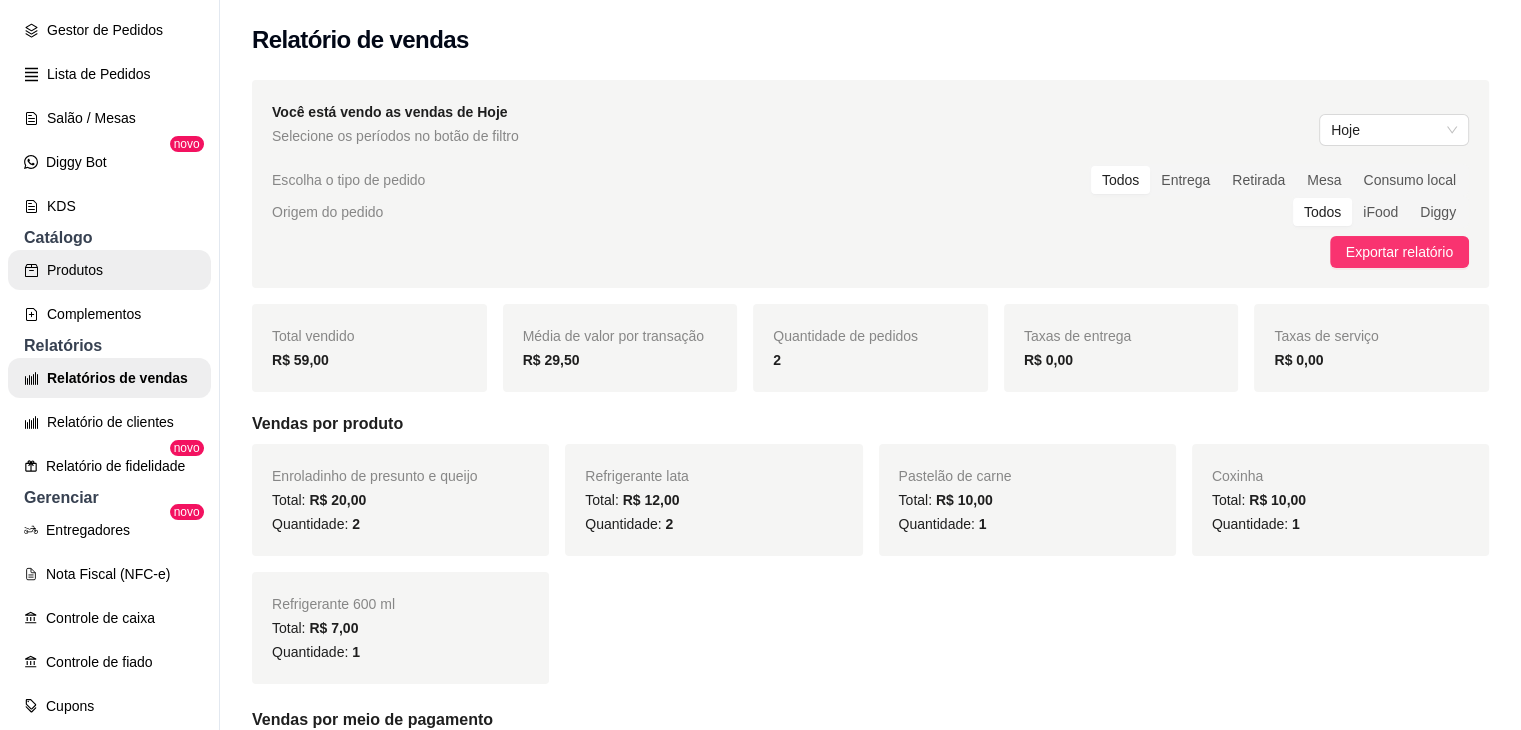 click on "Produtos" at bounding box center (109, 270) 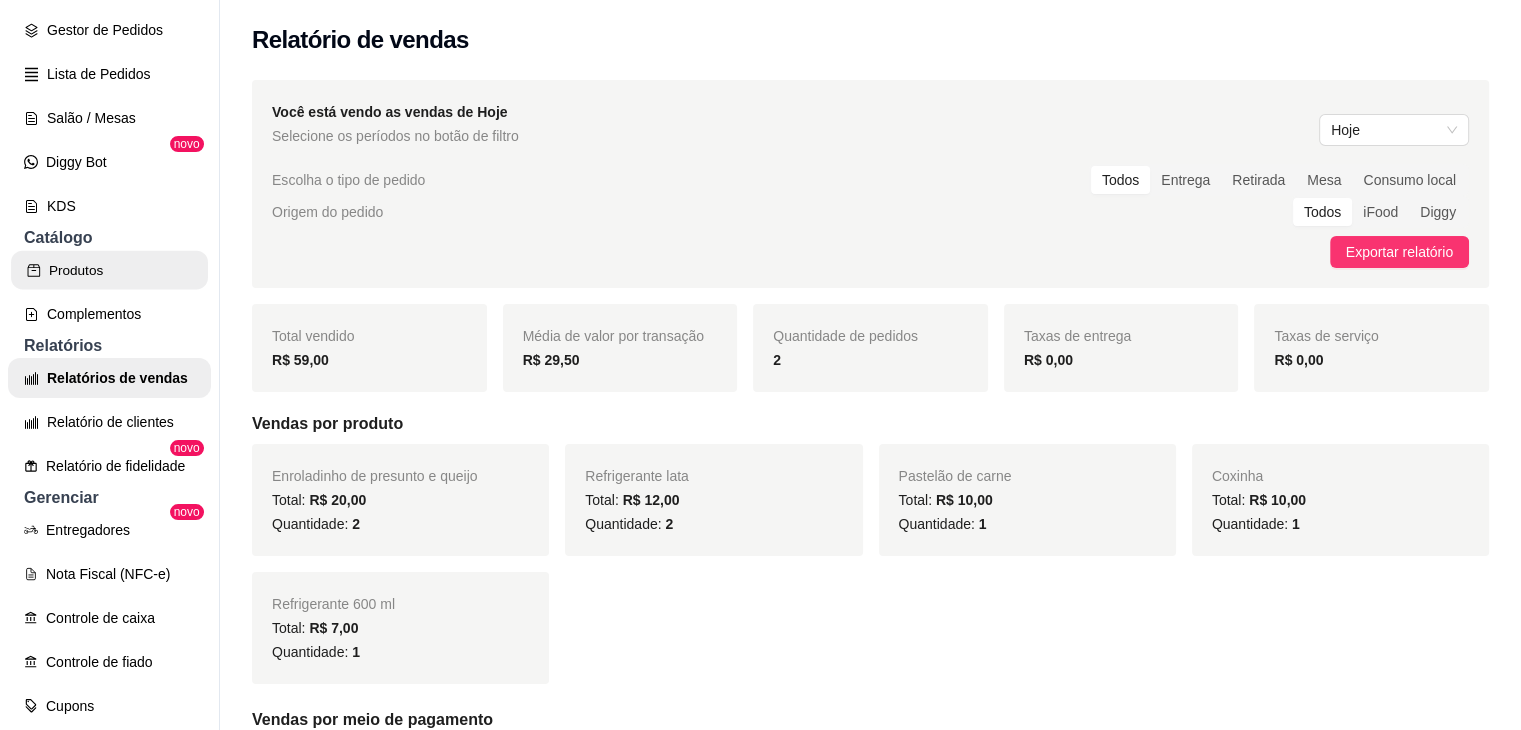 click on "Produtos" at bounding box center [109, 270] 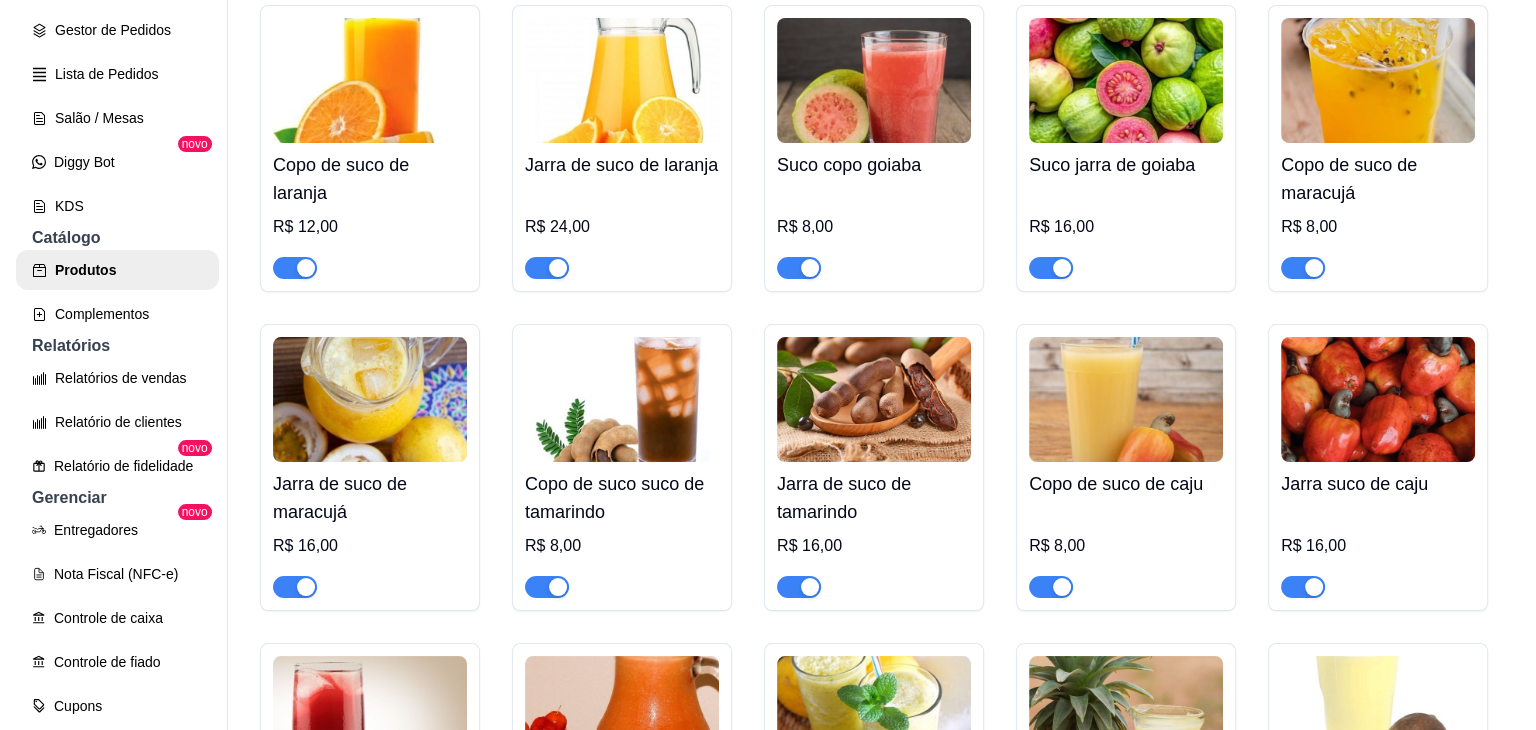 scroll, scrollTop: 3000, scrollLeft: 0, axis: vertical 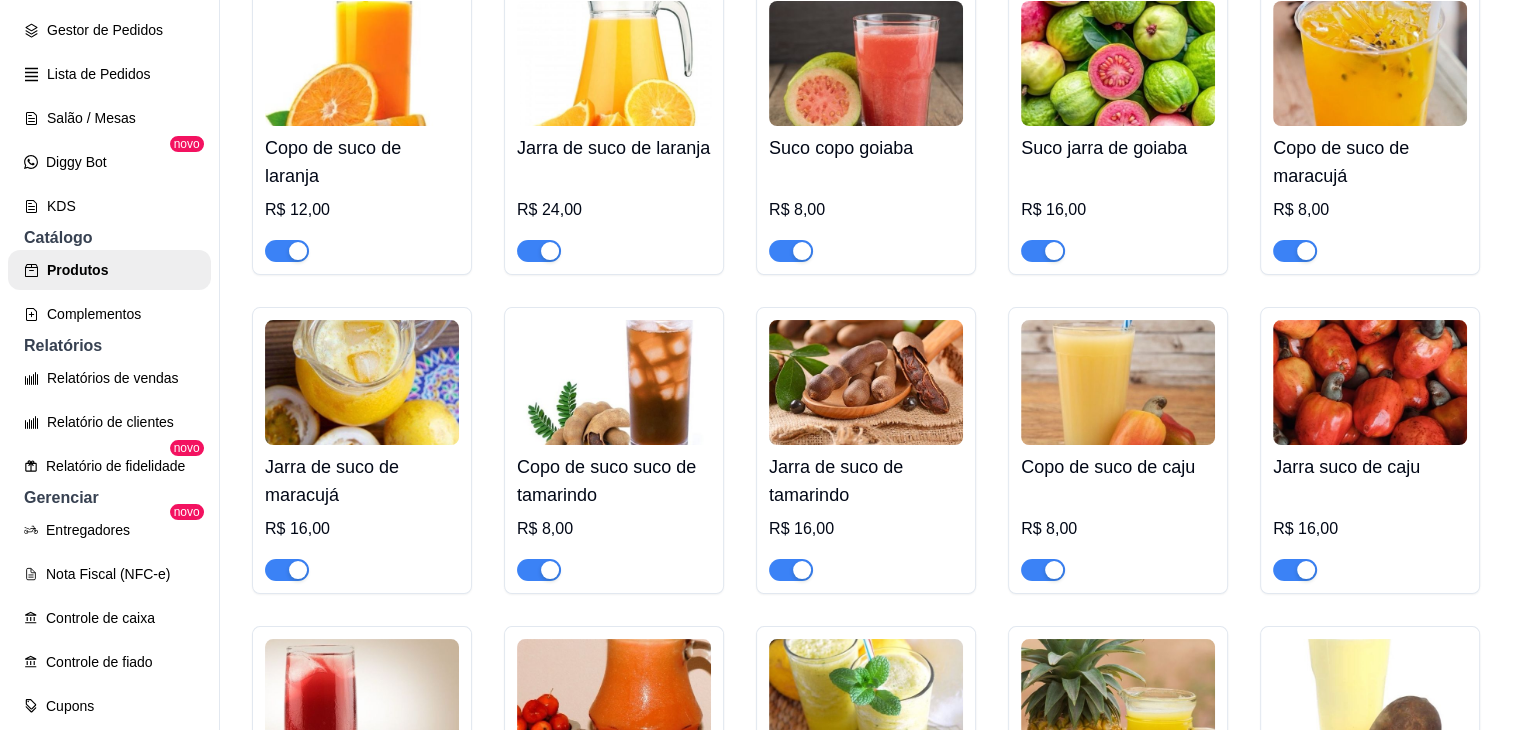 click on "P Pastelaria do ... Loja Aberta Loja Plano Customizado até 26/07   Dia a dia Pedidos balcão (PDV) Gestor de Pedidos Lista de Pedidos Salão / Mesas Diggy Bot novo KDS Catálogo Produtos Complementos Relatórios Relatórios de vendas Relatório de clientes Relatório de fidelidade novo Gerenciar Entregadores novo Nota Fiscal (NFC-e) Controle de caixa Controle de fiado Cupons Clientes Estoque Configurações Diggy Planos Precisa de ajuda? Sair Produtos Adicionar categoria Reodernar categorias Aqui você cadastra e gerencia seu produtos e categorias Pastéis  ativa Adicionar produto Opções Carne e Queijo    R$ 12,00 Carne    R$ 12,00 Carne e Catupiry    R$ 12,00 Carne e Banana    R$ 12,00 Carne e Guariroba   R$ 12,00 Carne e Bacon    R$ 12,00 Carne e Cheddar    R$ 12,00 Carne e Milho    R$ 12,00 Frango e Queijo    R$ 12,00 Frango    R$ 12,00 Frango e Catupiry   R$ 12,00 Frango e Bacon    R$ 12,00 Frango e Milho   R$ 12,00 Frango e Cheddar    R$ 12,00 Frango e Guariroba     R$ 12,00   R$ 12,00" at bounding box center [760, 365] 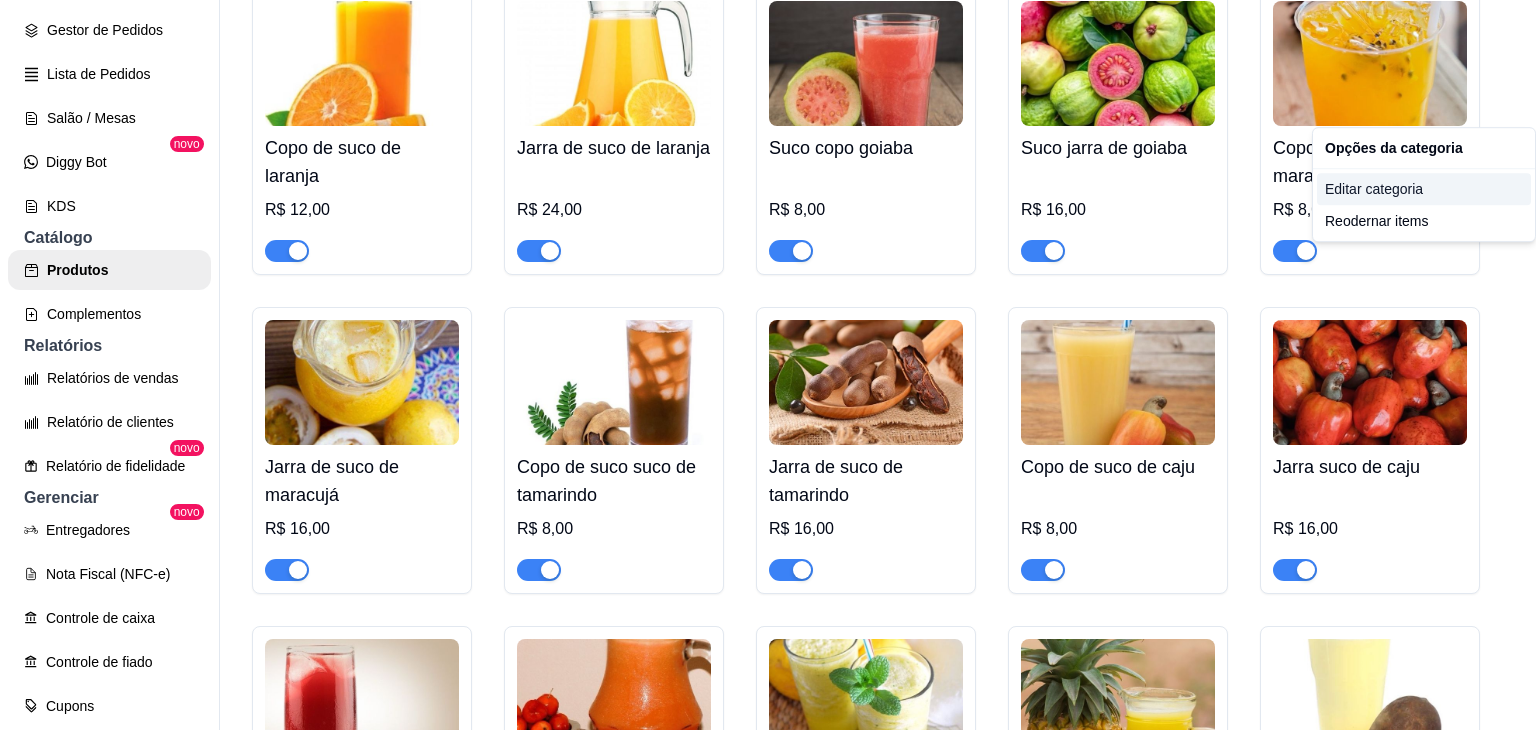 click on "Editar categoria" at bounding box center [1424, 189] 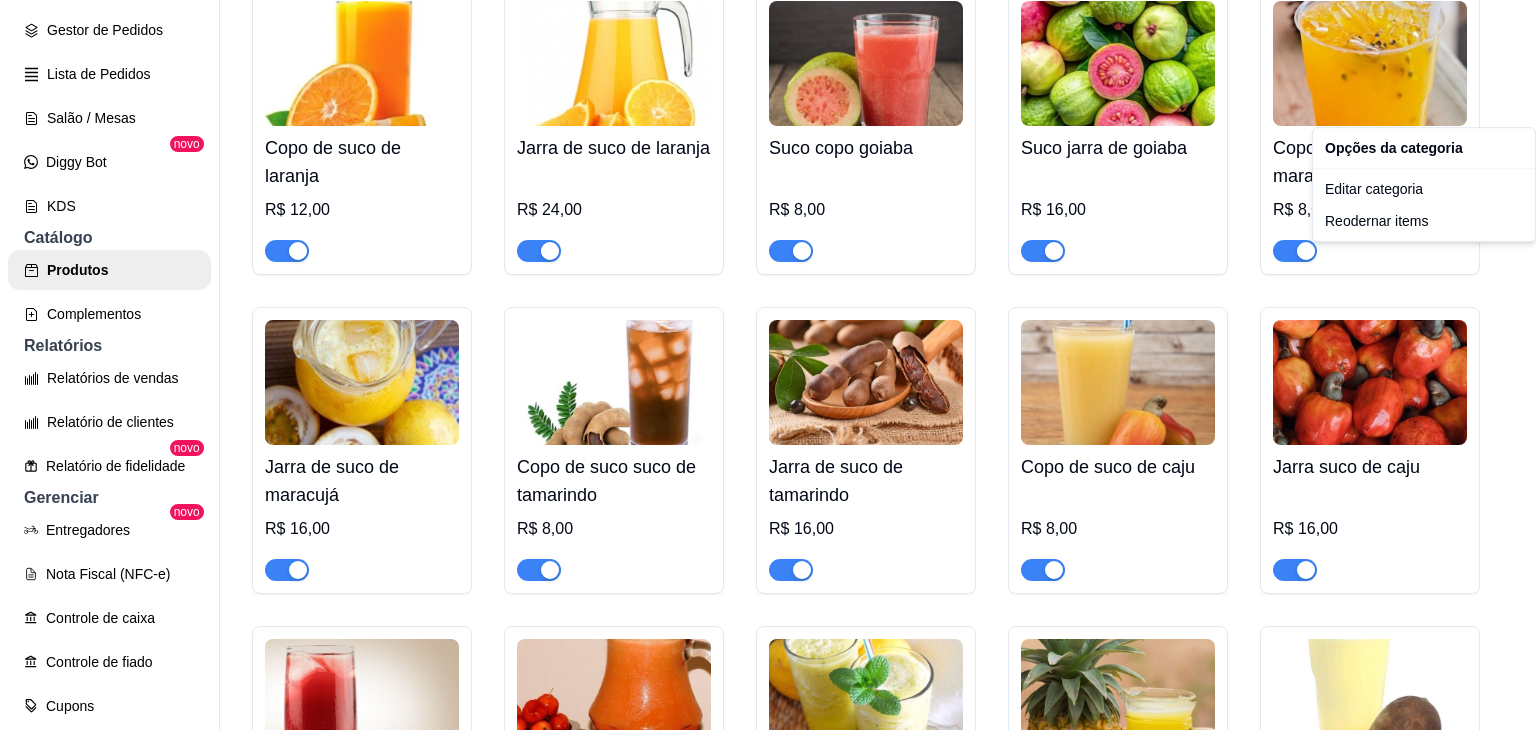 scroll, scrollTop: 2072, scrollLeft: 0, axis: vertical 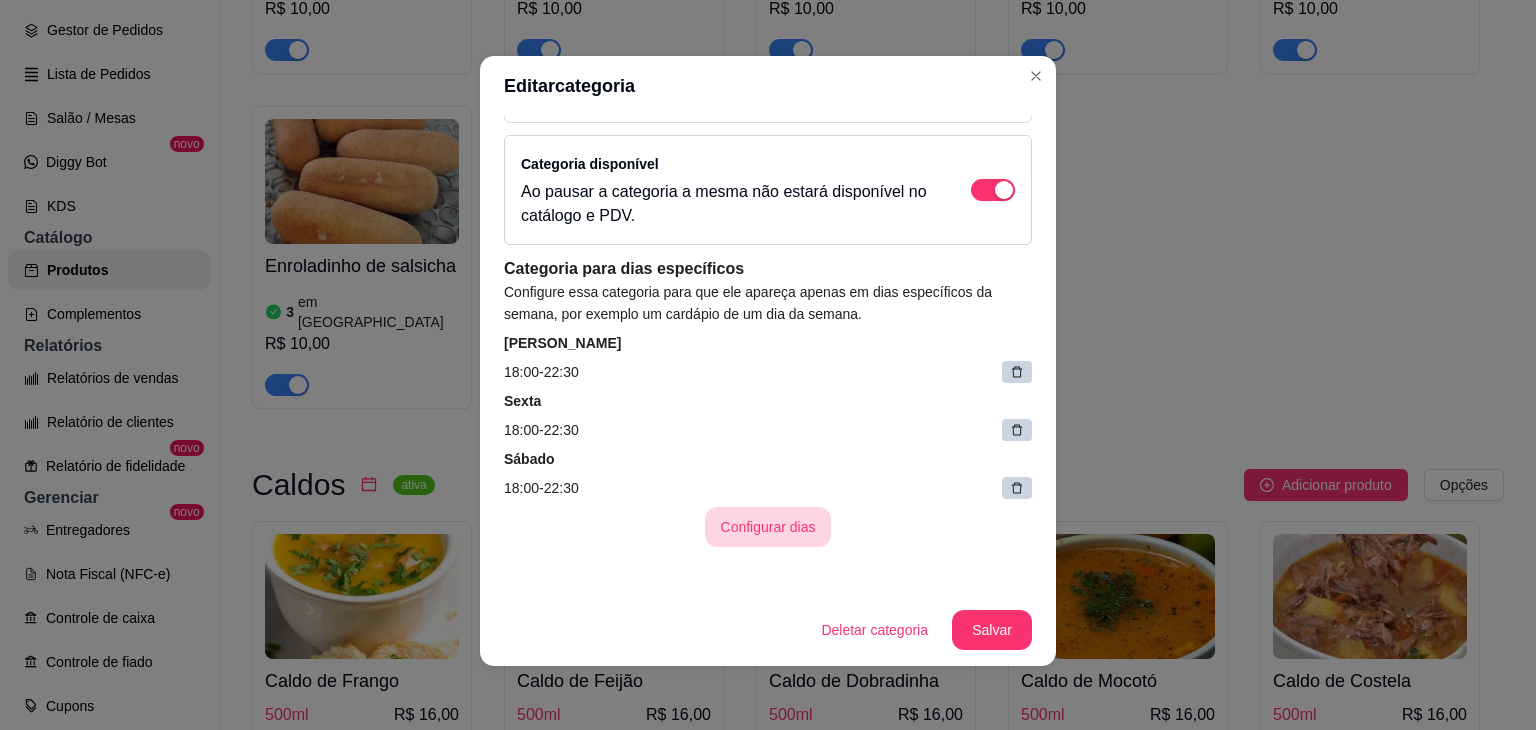 click on "Configurar dias" at bounding box center [768, 527] 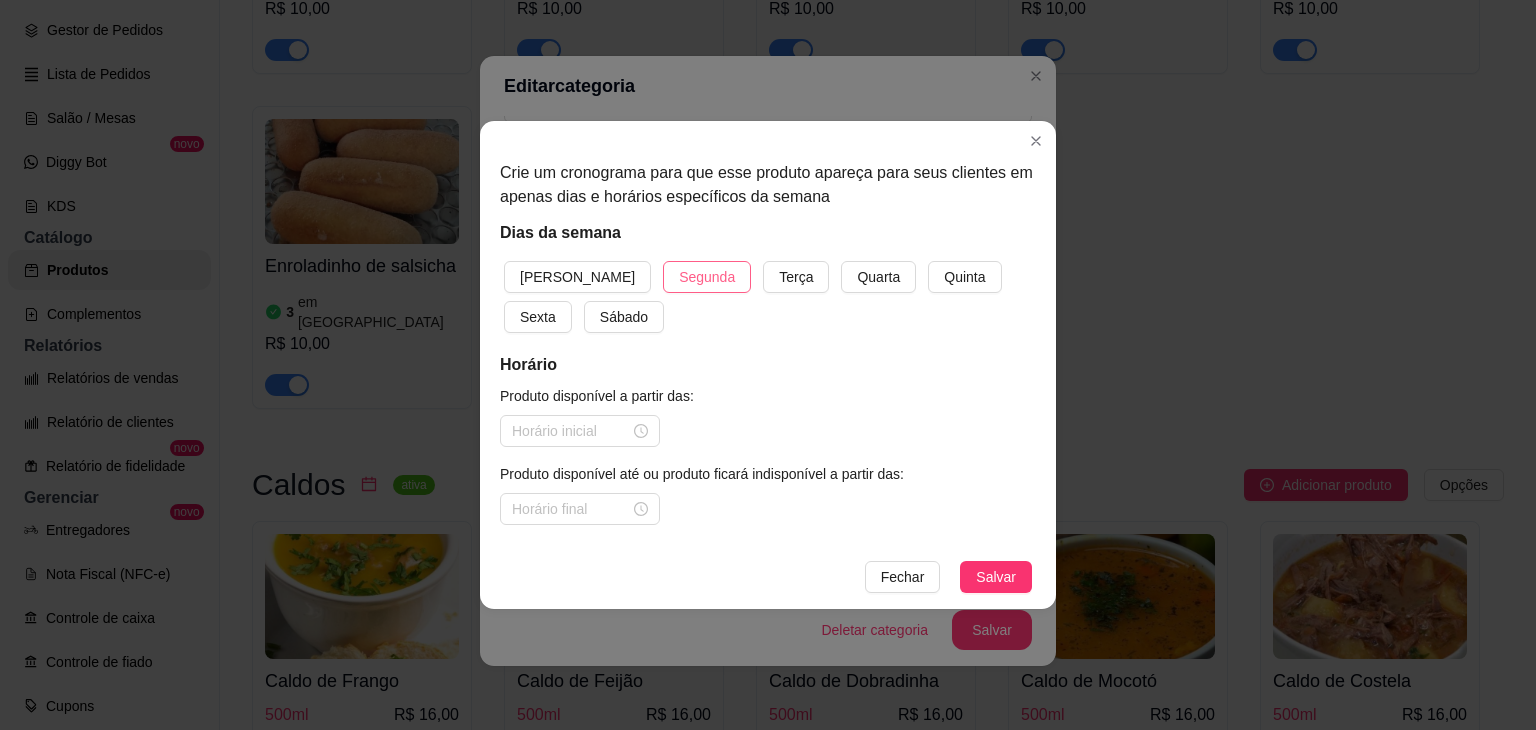 click on "Segunda" at bounding box center (707, 277) 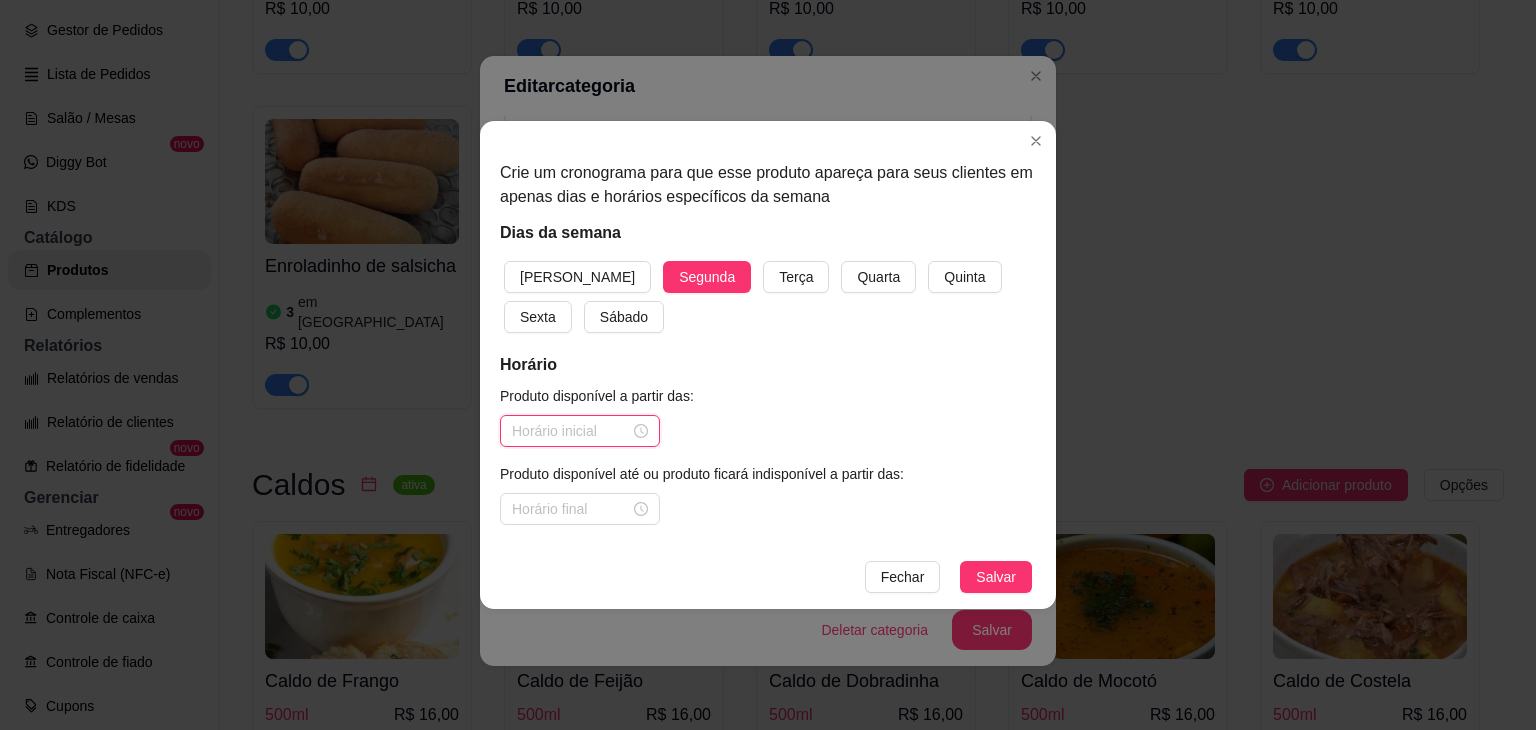 click at bounding box center (571, 431) 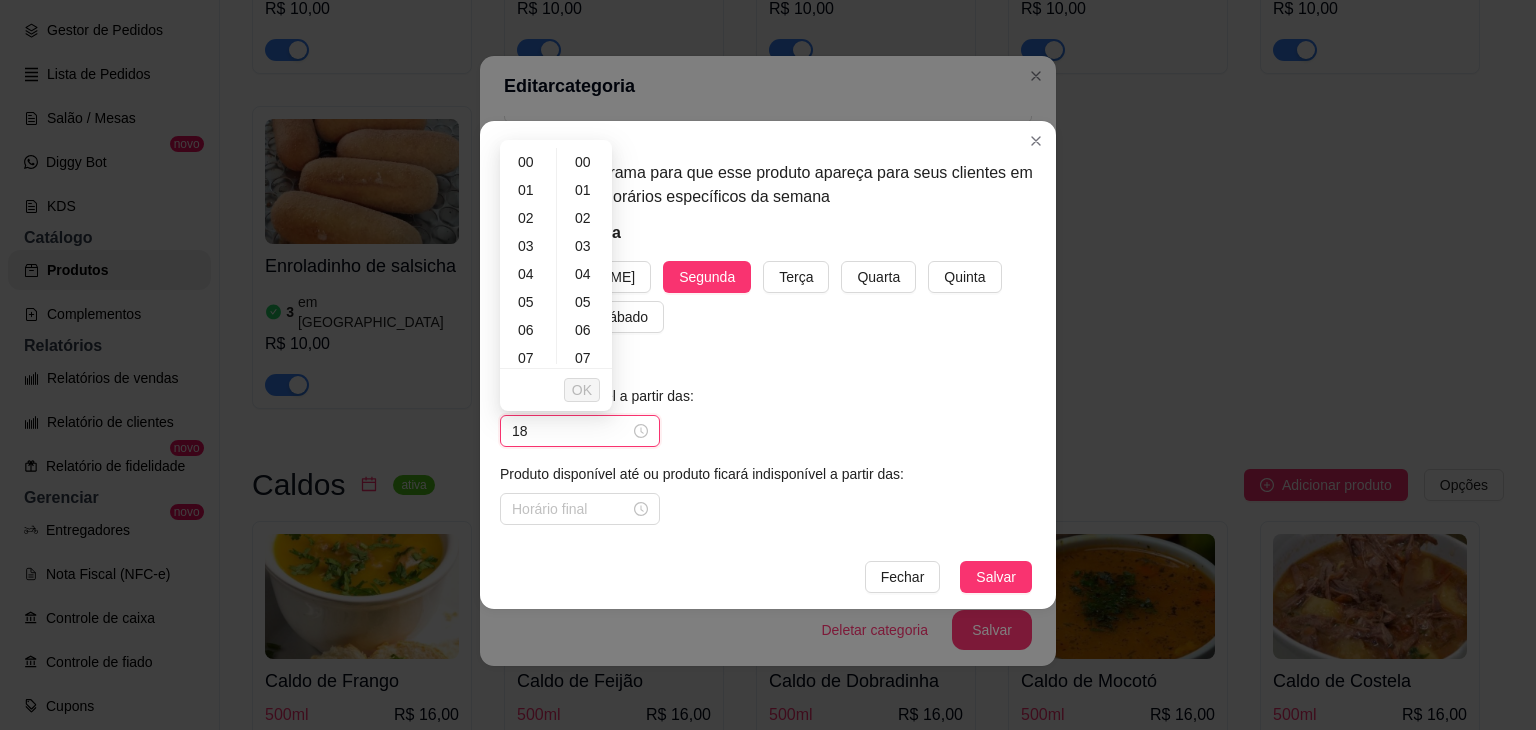 type on "1" 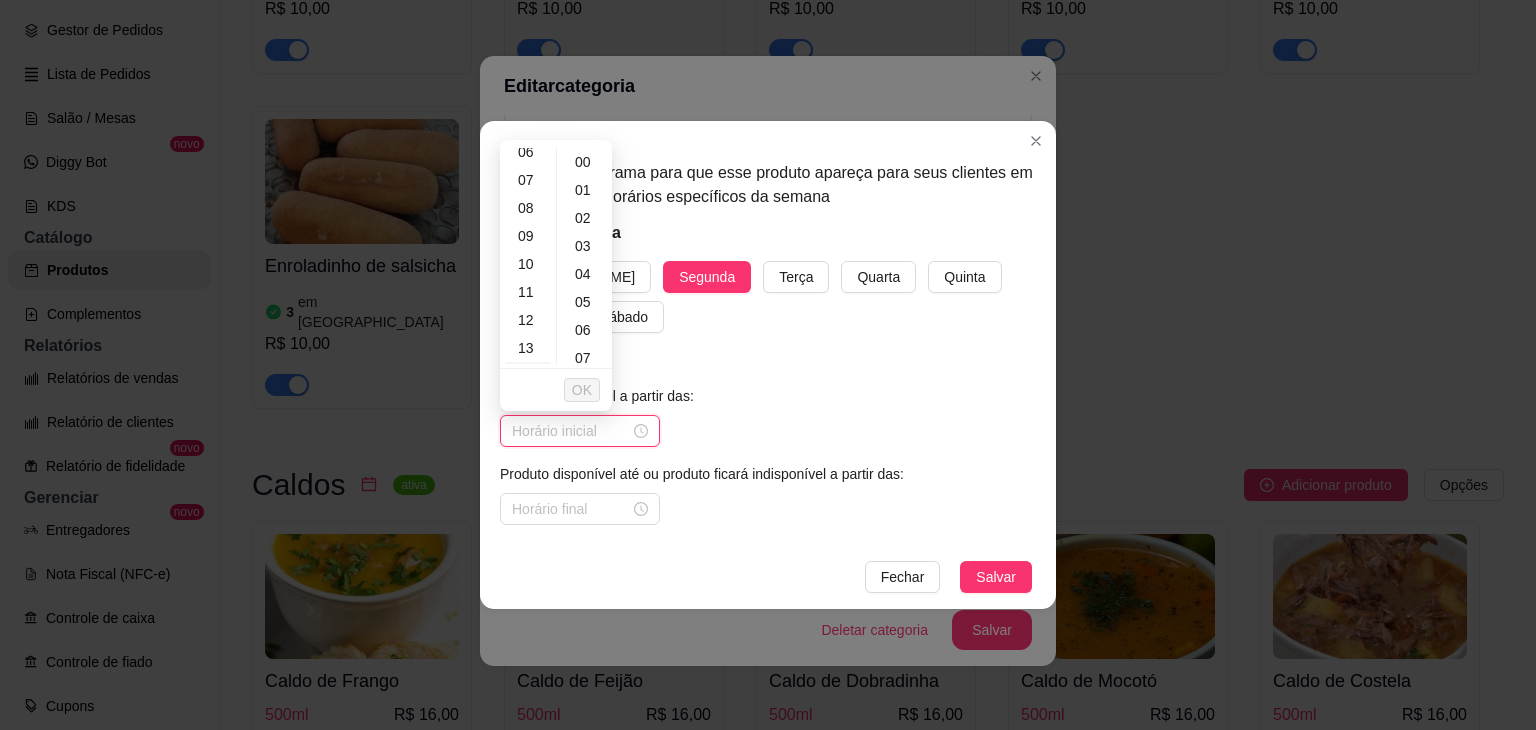 scroll, scrollTop: 200, scrollLeft: 0, axis: vertical 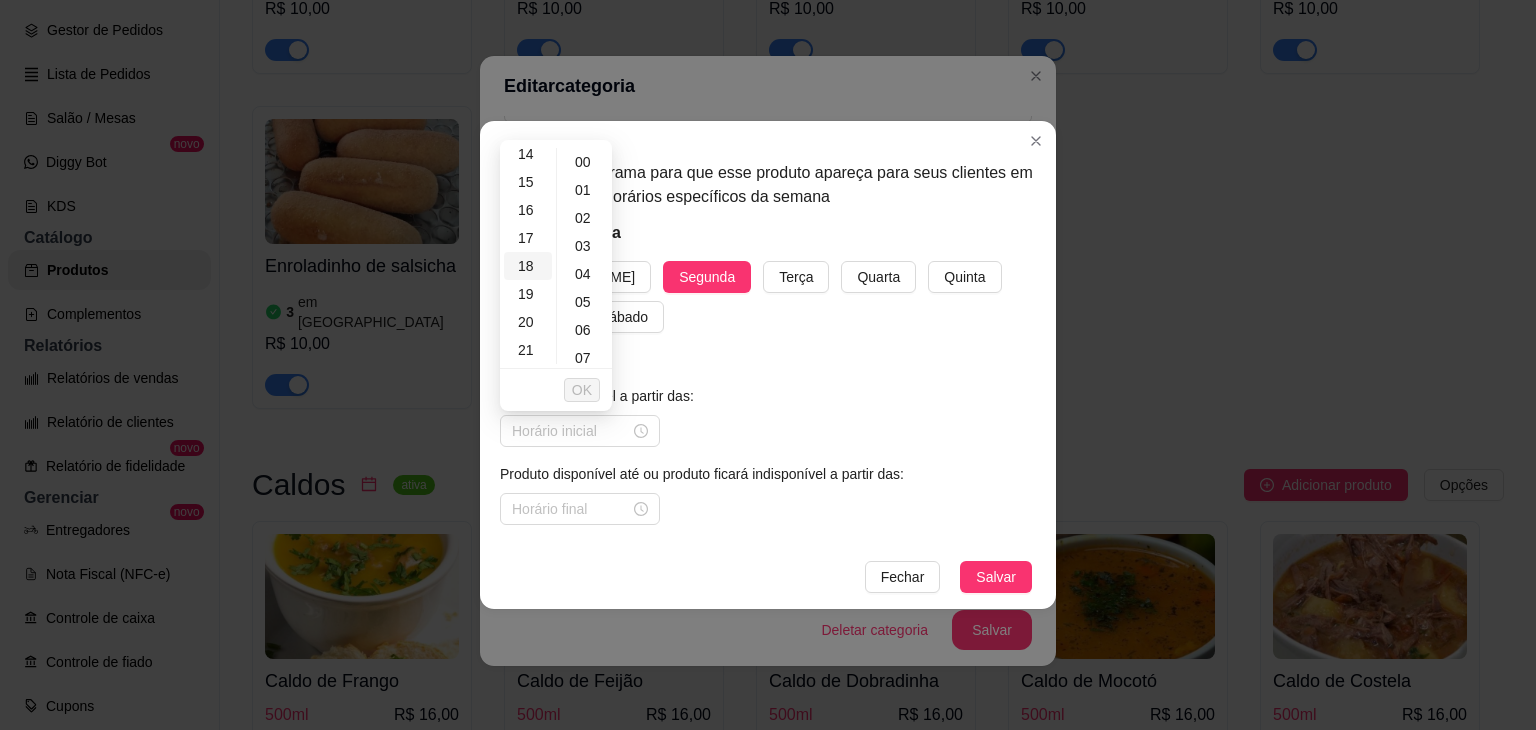 click on "18" at bounding box center [528, 266] 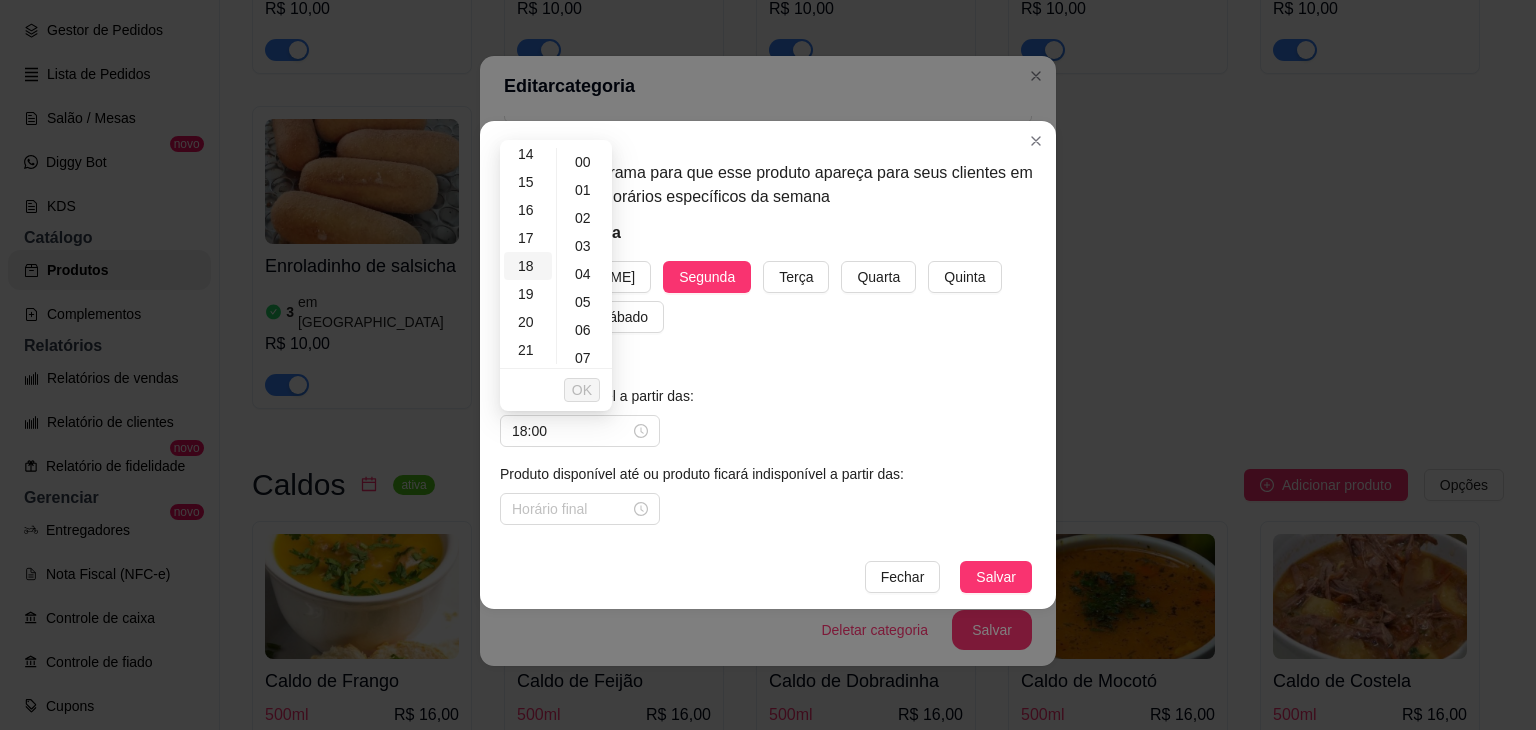 click on "20" at bounding box center (528, 322) 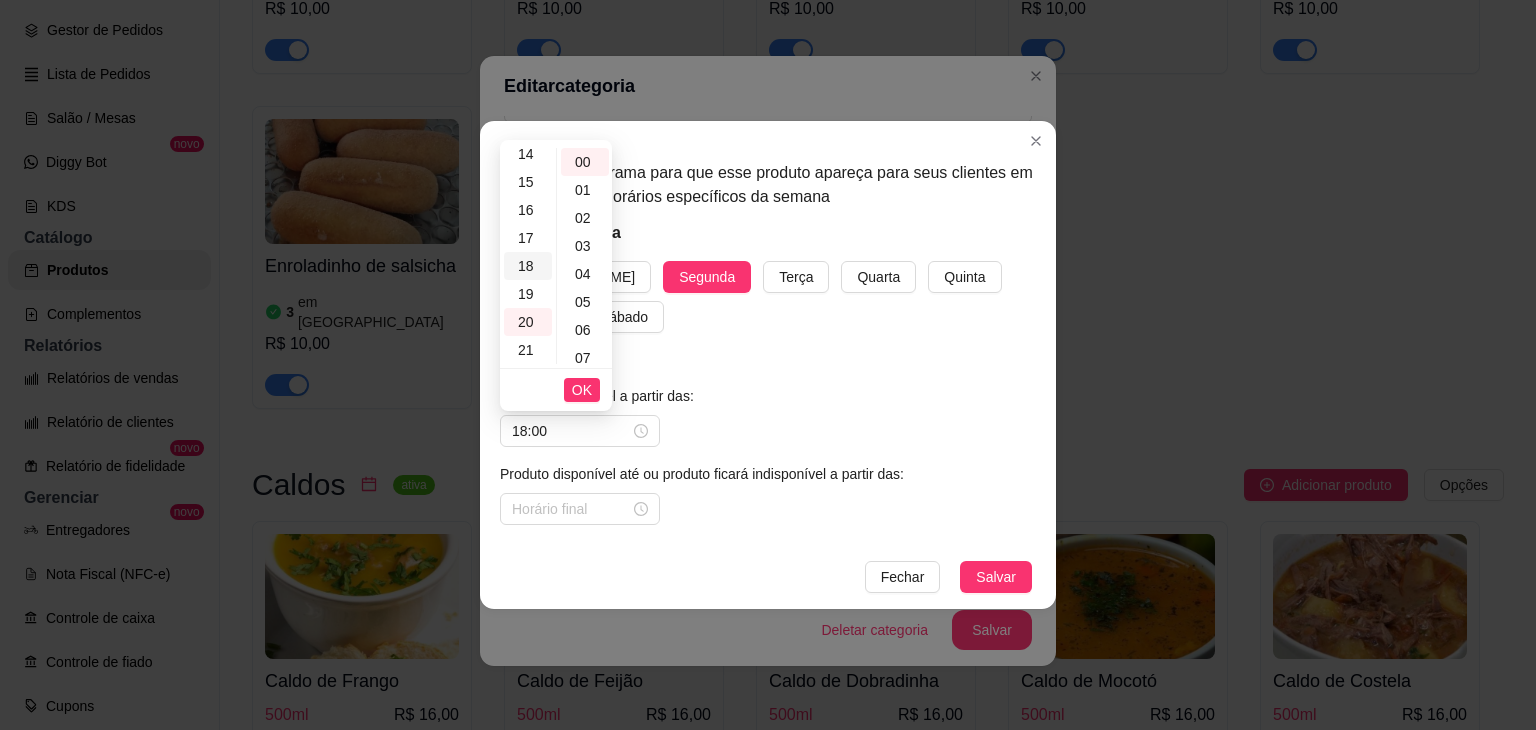 scroll, scrollTop: 456, scrollLeft: 0, axis: vertical 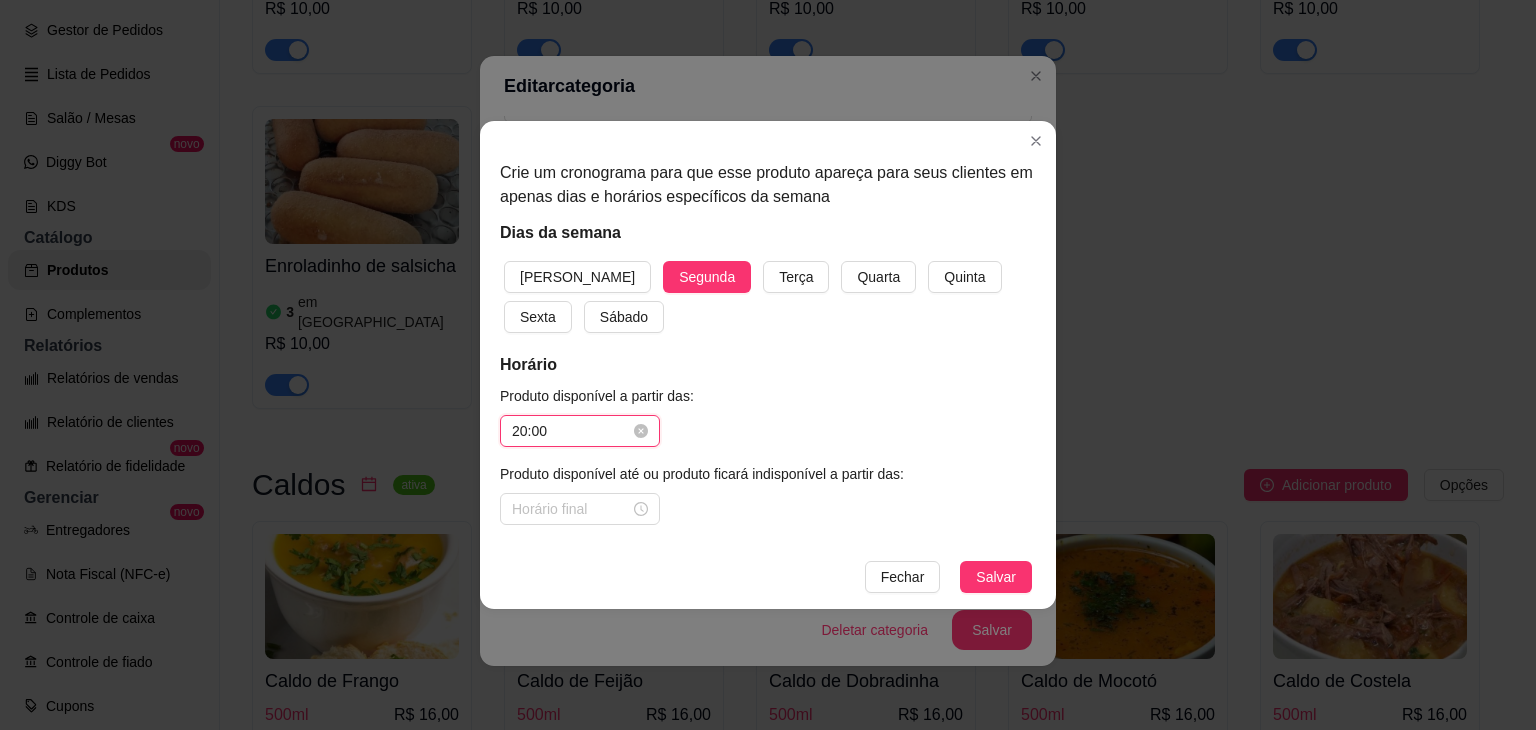 click on "20:00" at bounding box center (571, 431) 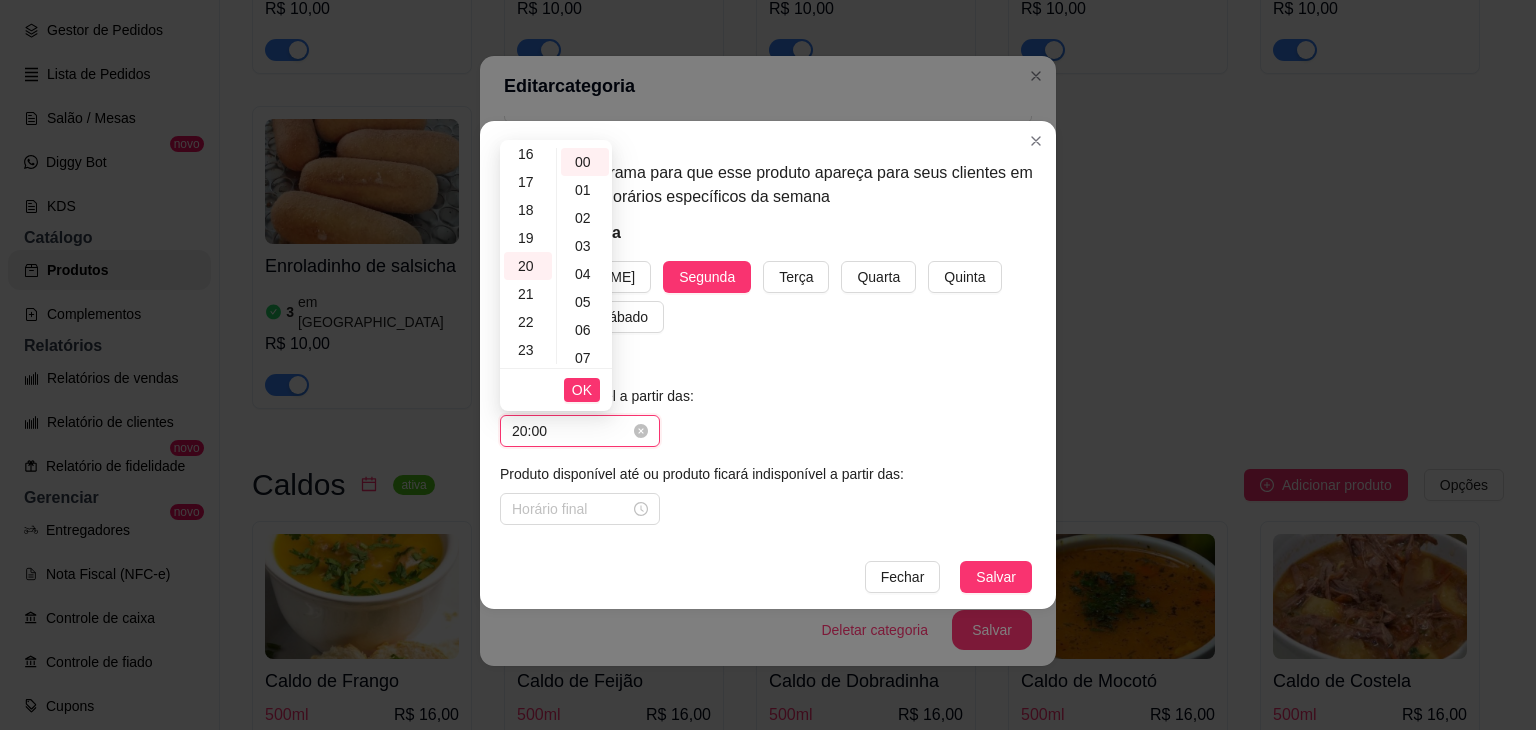 click on "20:00" at bounding box center (571, 431) 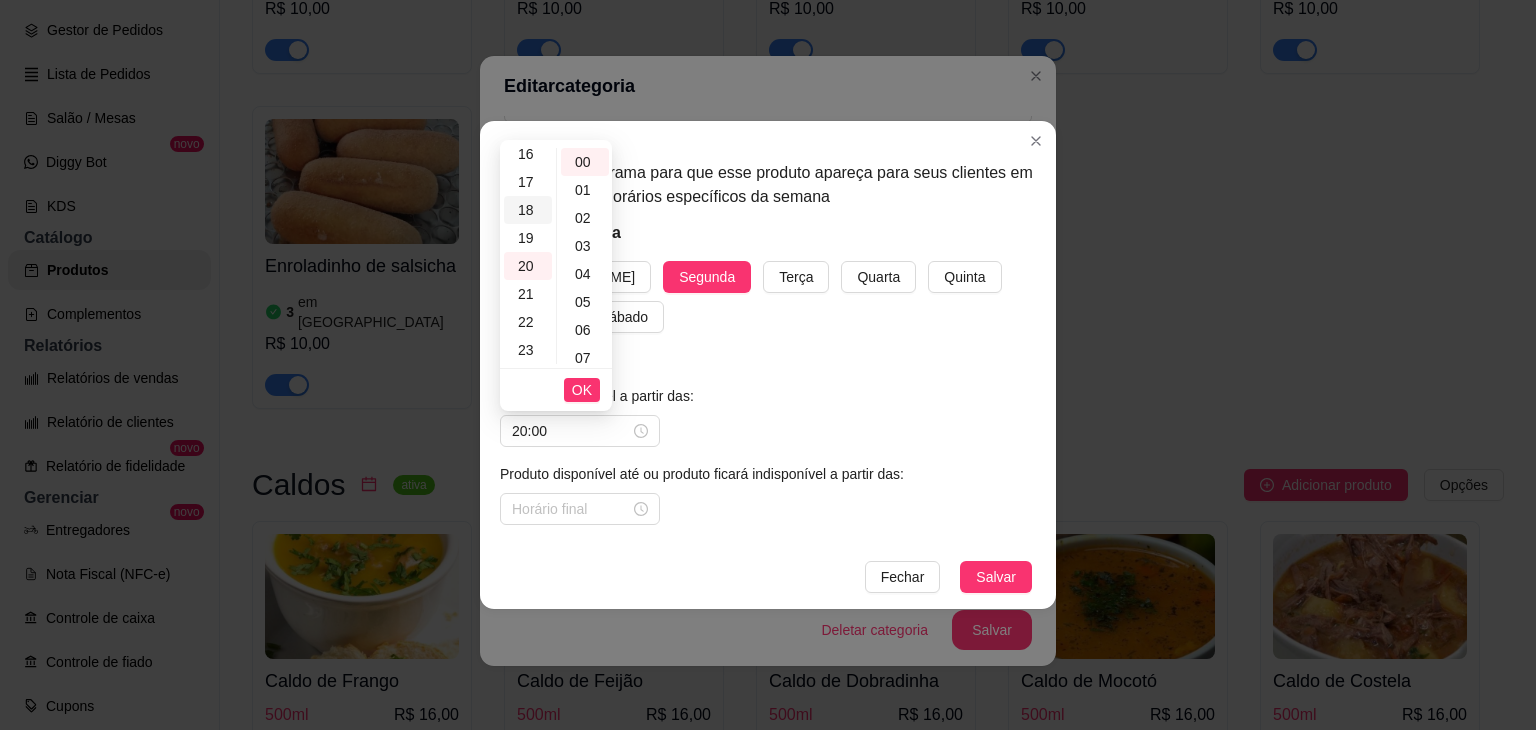click on "18" at bounding box center [528, 210] 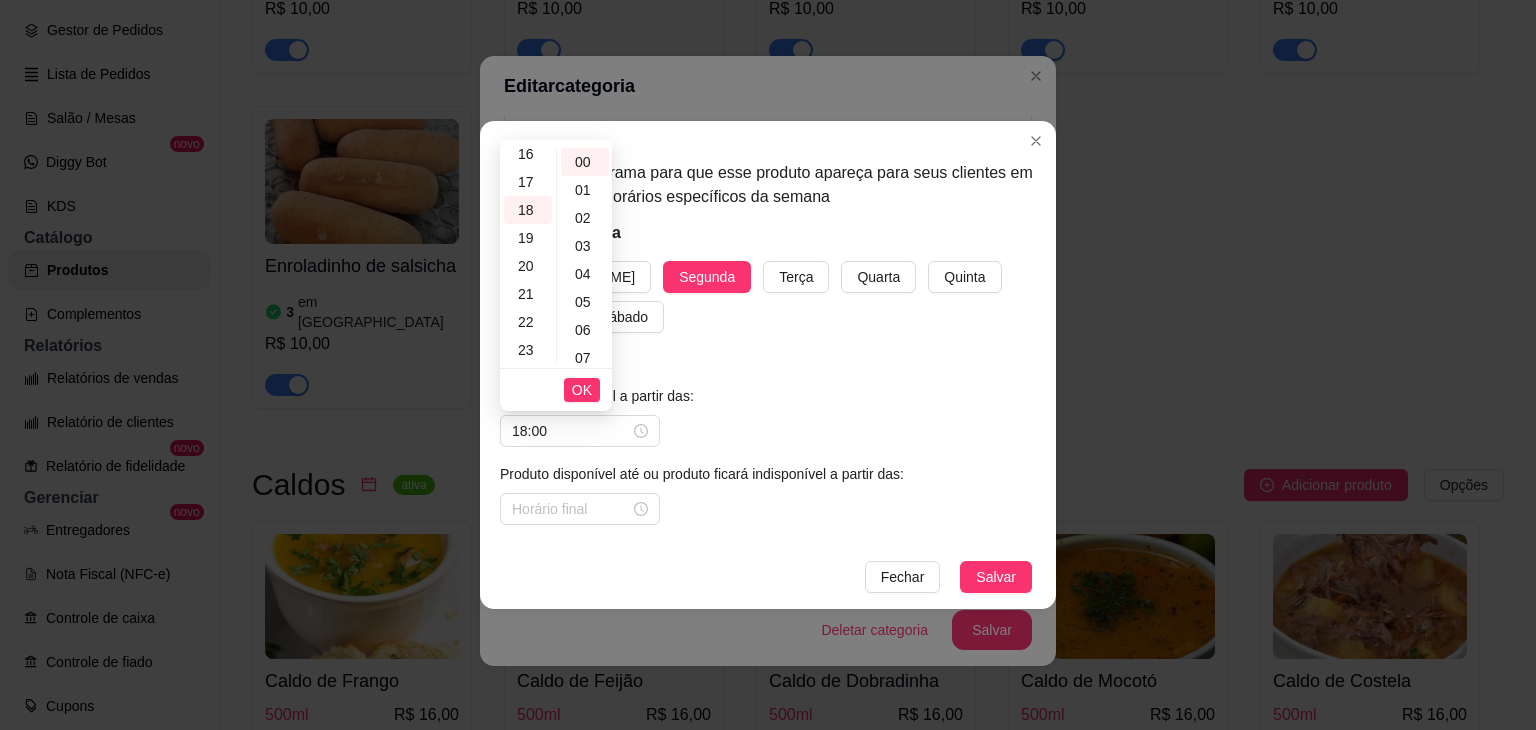 click on "Produto disponível a partir das: 18:00 Produto disponível até ou produto ficará indisponível a partir das: 00 01 02 03 04 05 06 07 08 09 10 11 12 13 14 15 16 17 18 19 20 21 22 23 00 01 02 03 04 05 06 07 08 09 10 11 12 13 14 15 16 17 18 19 20 21 22 23 24 25 26 27 28 29 30 31 32 33 34 35 36 37 38 39 40 41 42 43 44 45 46 47 48 49 50 51 52 53 54 55 56 57 58 59 OK" at bounding box center (768, 455) 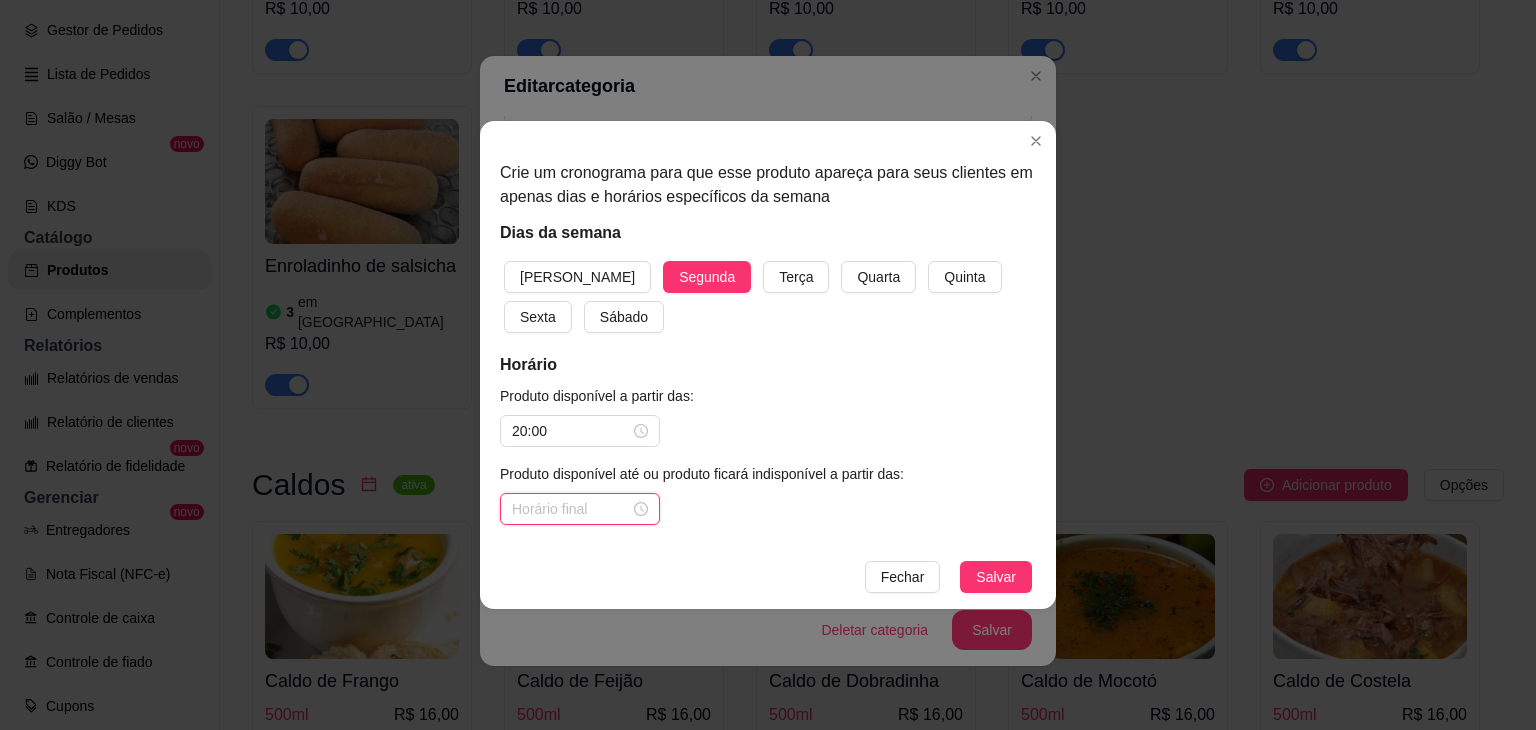 click at bounding box center [571, 509] 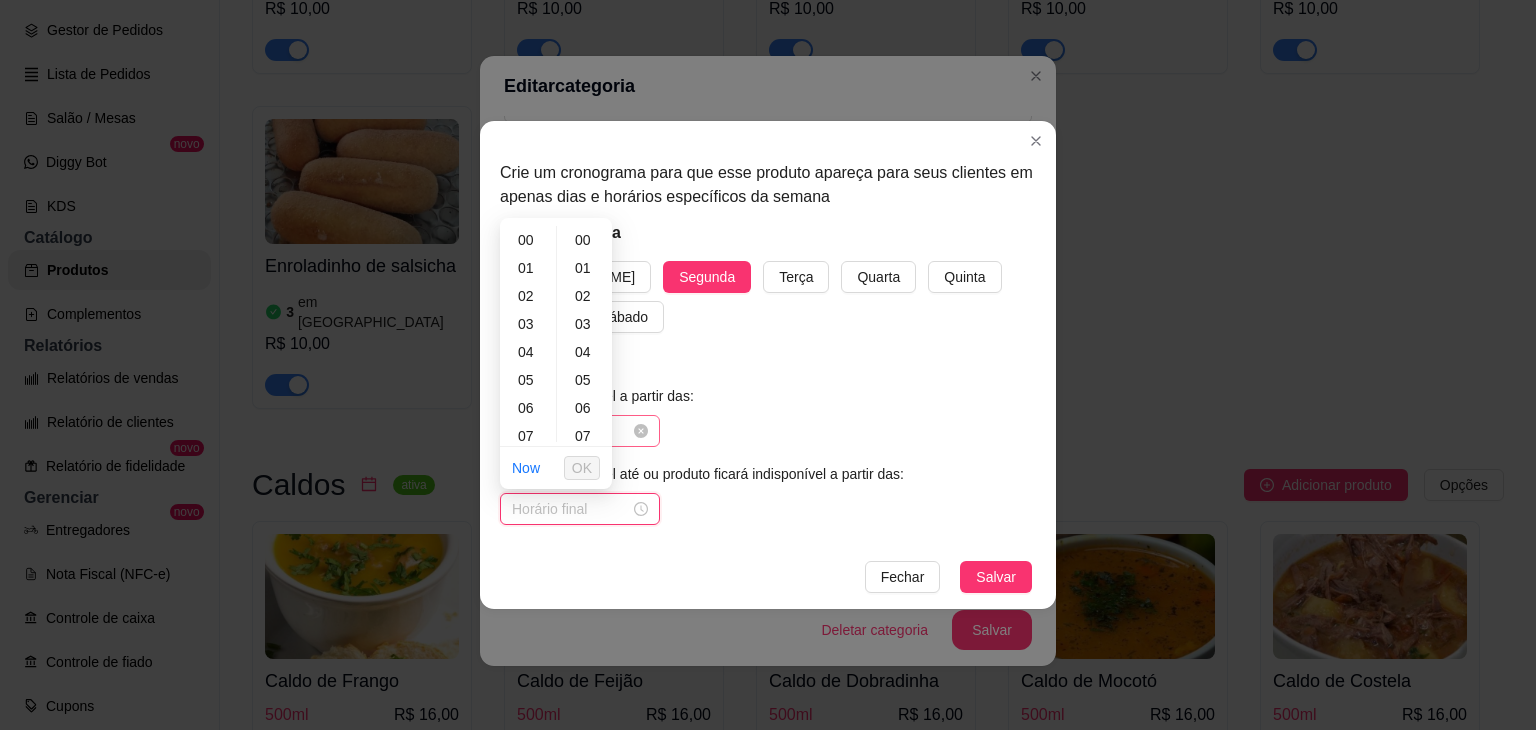 click on "20:00" at bounding box center (580, 431) 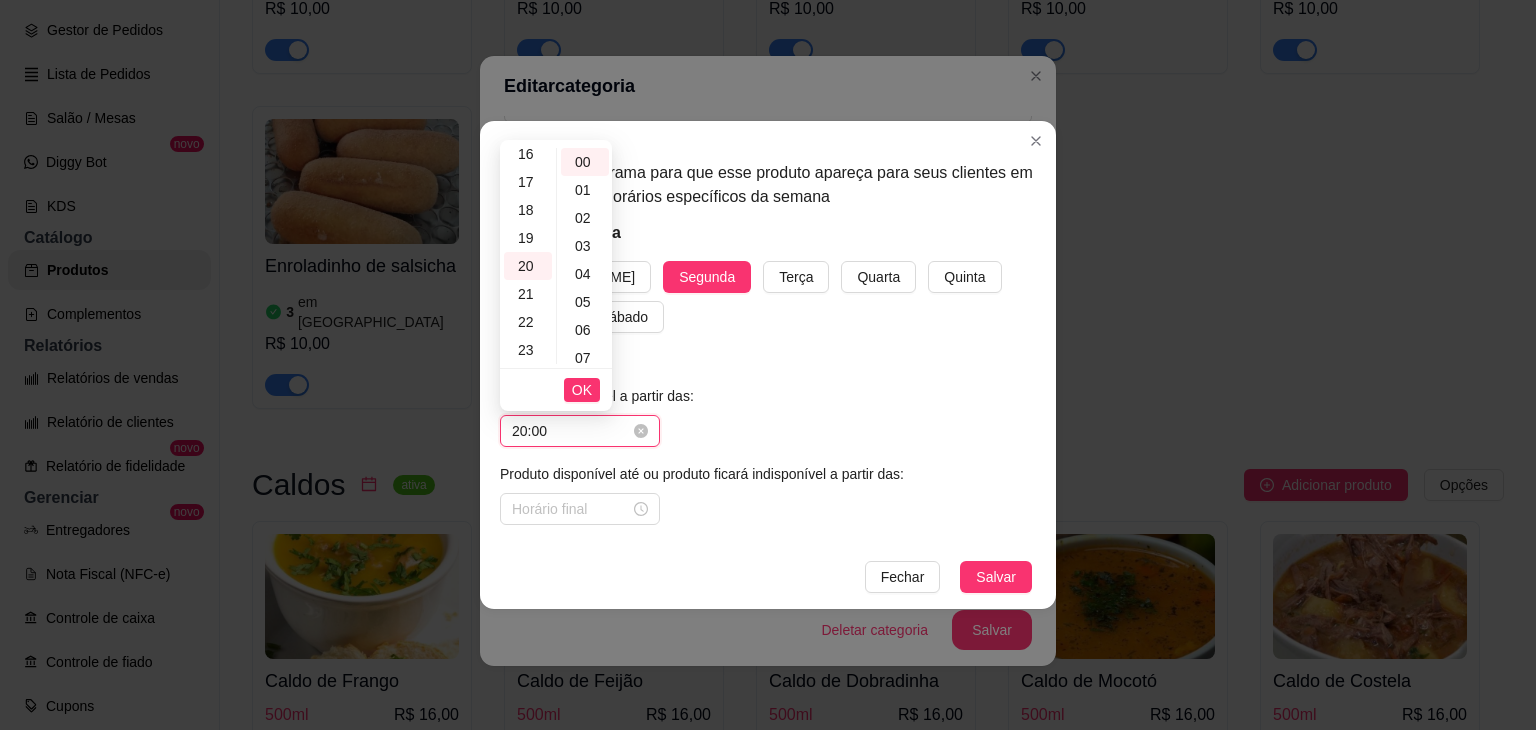 click on "20:00" at bounding box center (571, 431) 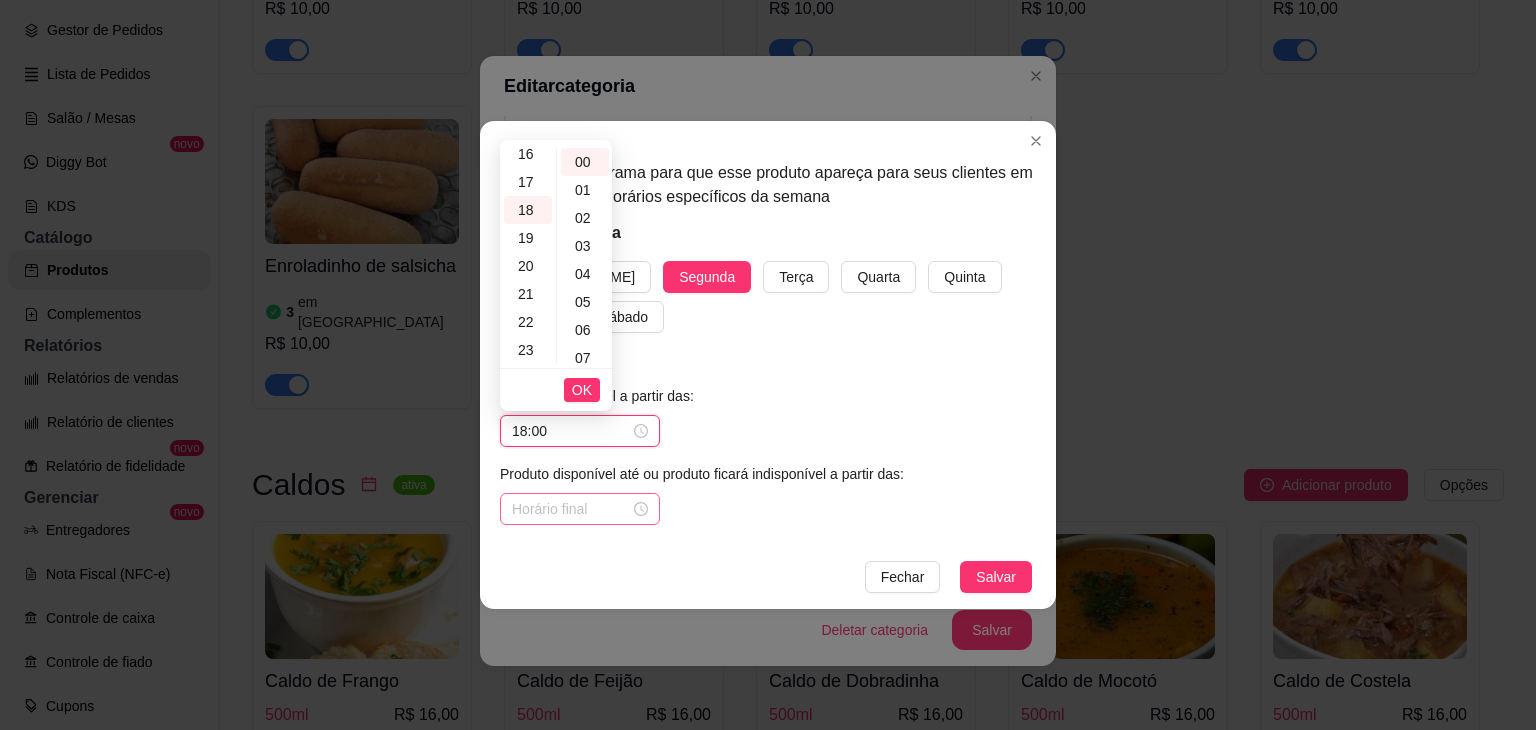type on "18:00" 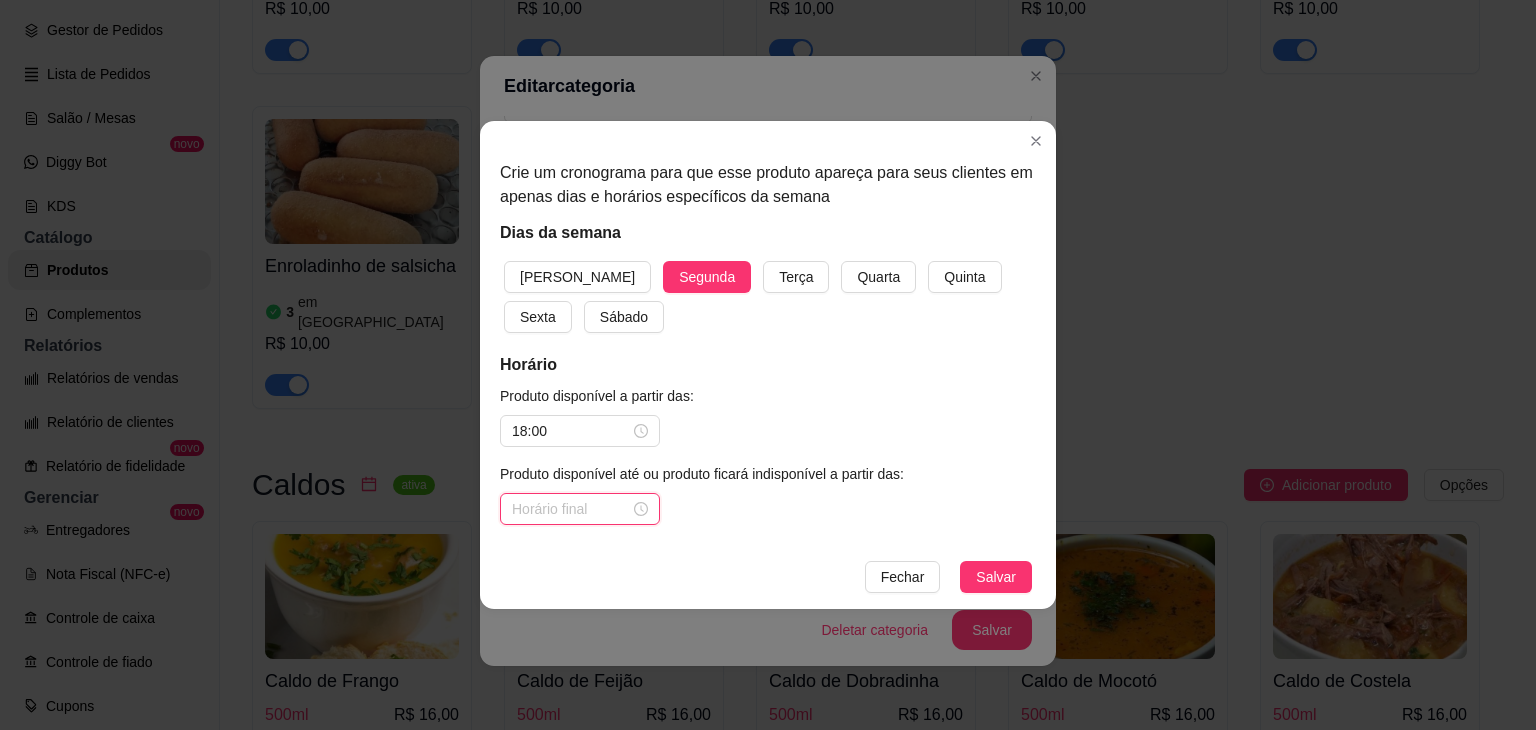 click at bounding box center (571, 509) 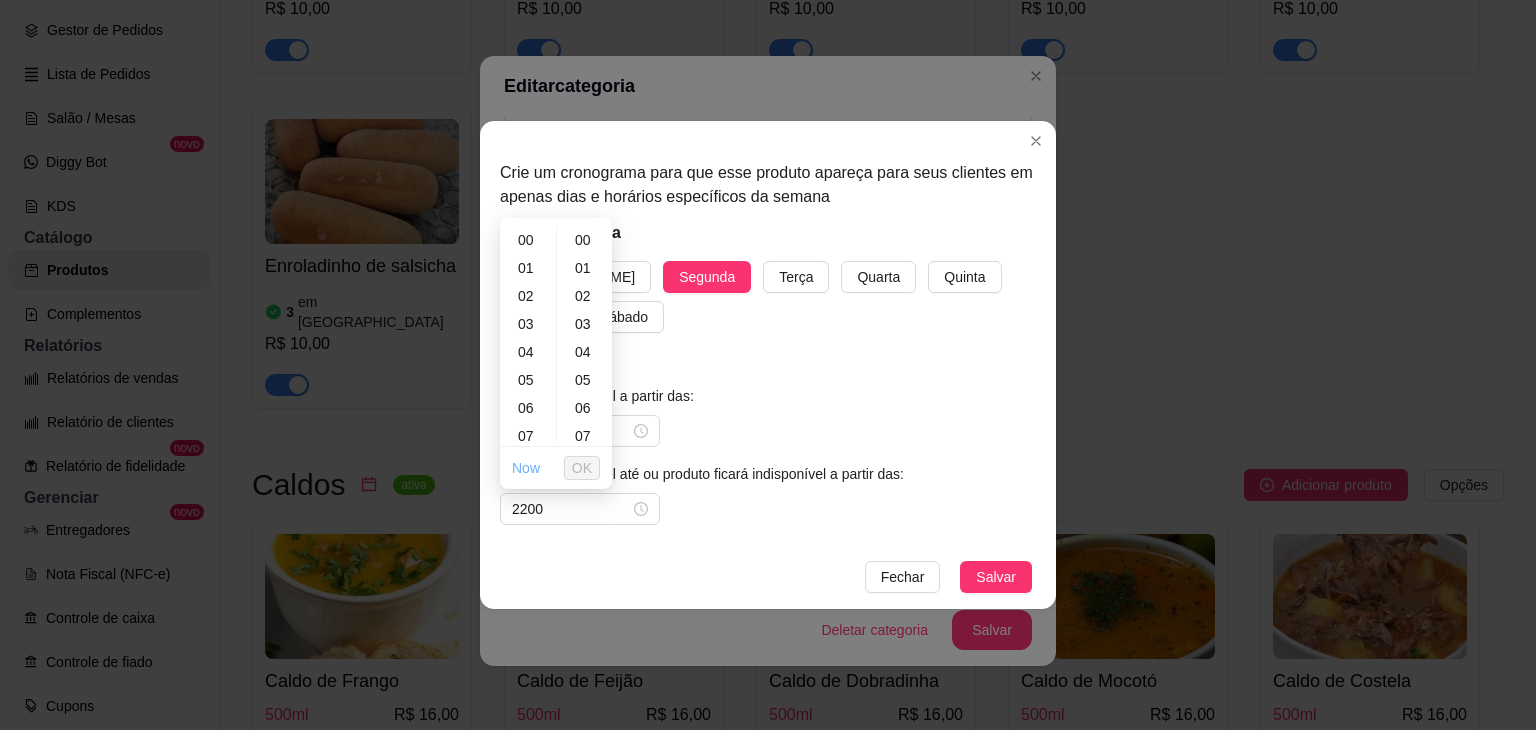 click on "Now" at bounding box center [526, 468] 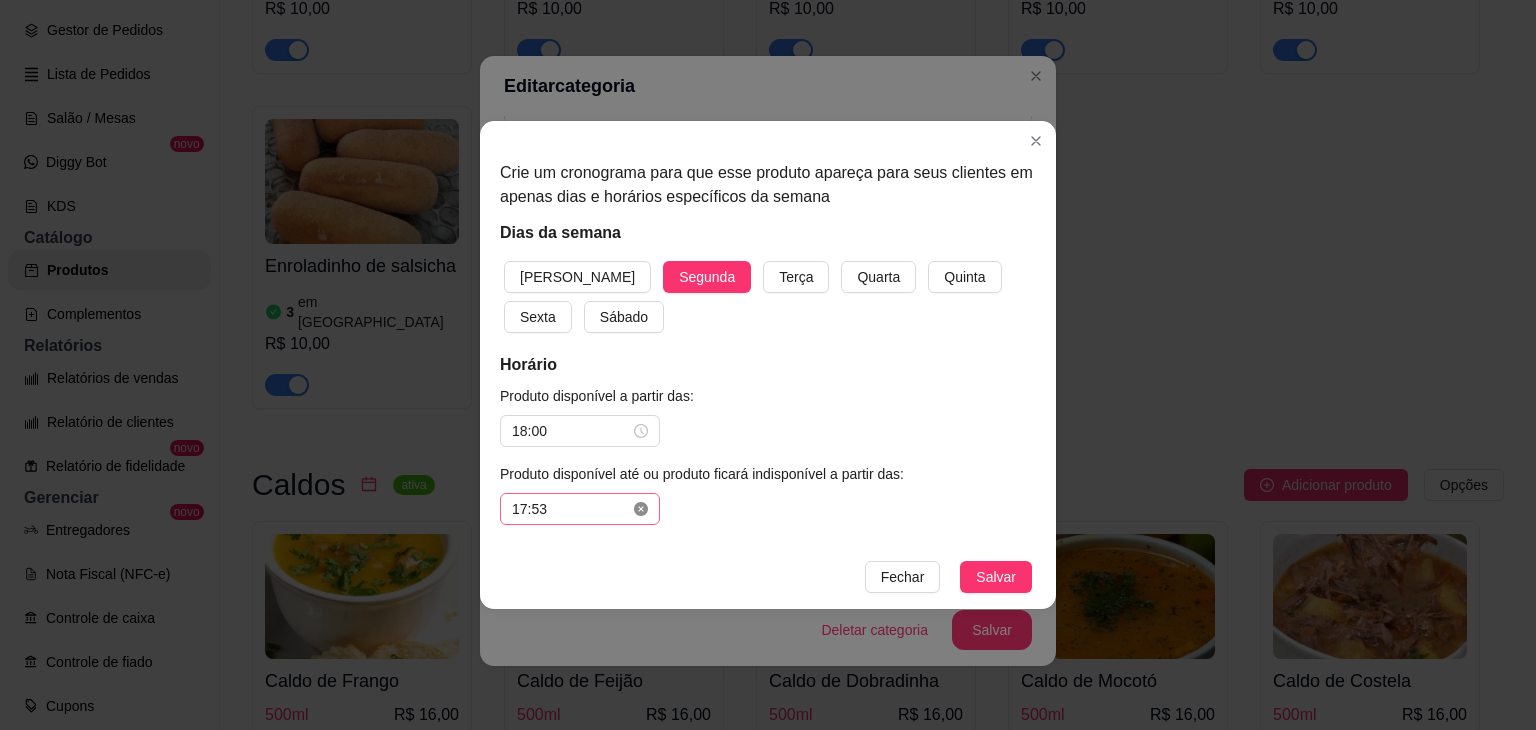 click 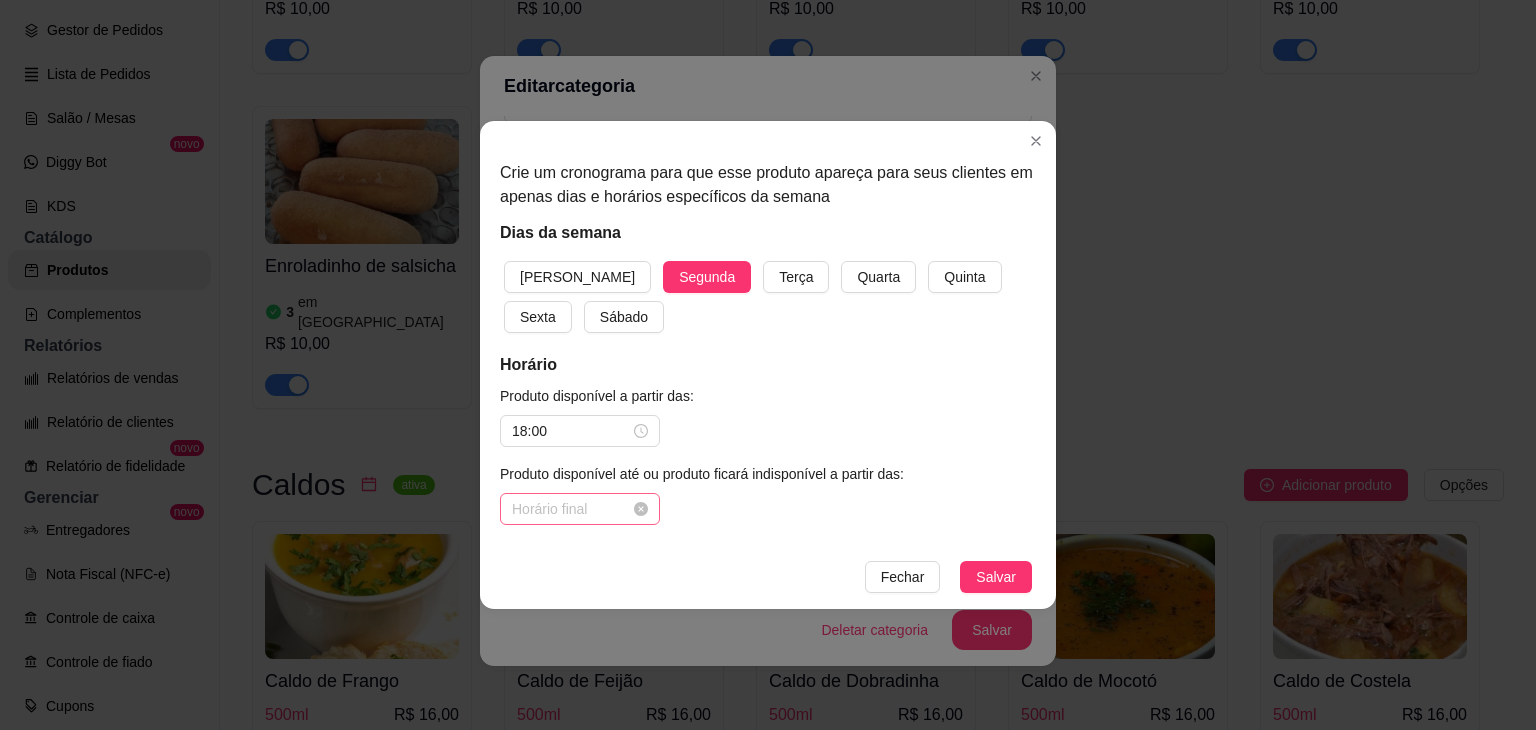 click at bounding box center [580, 509] 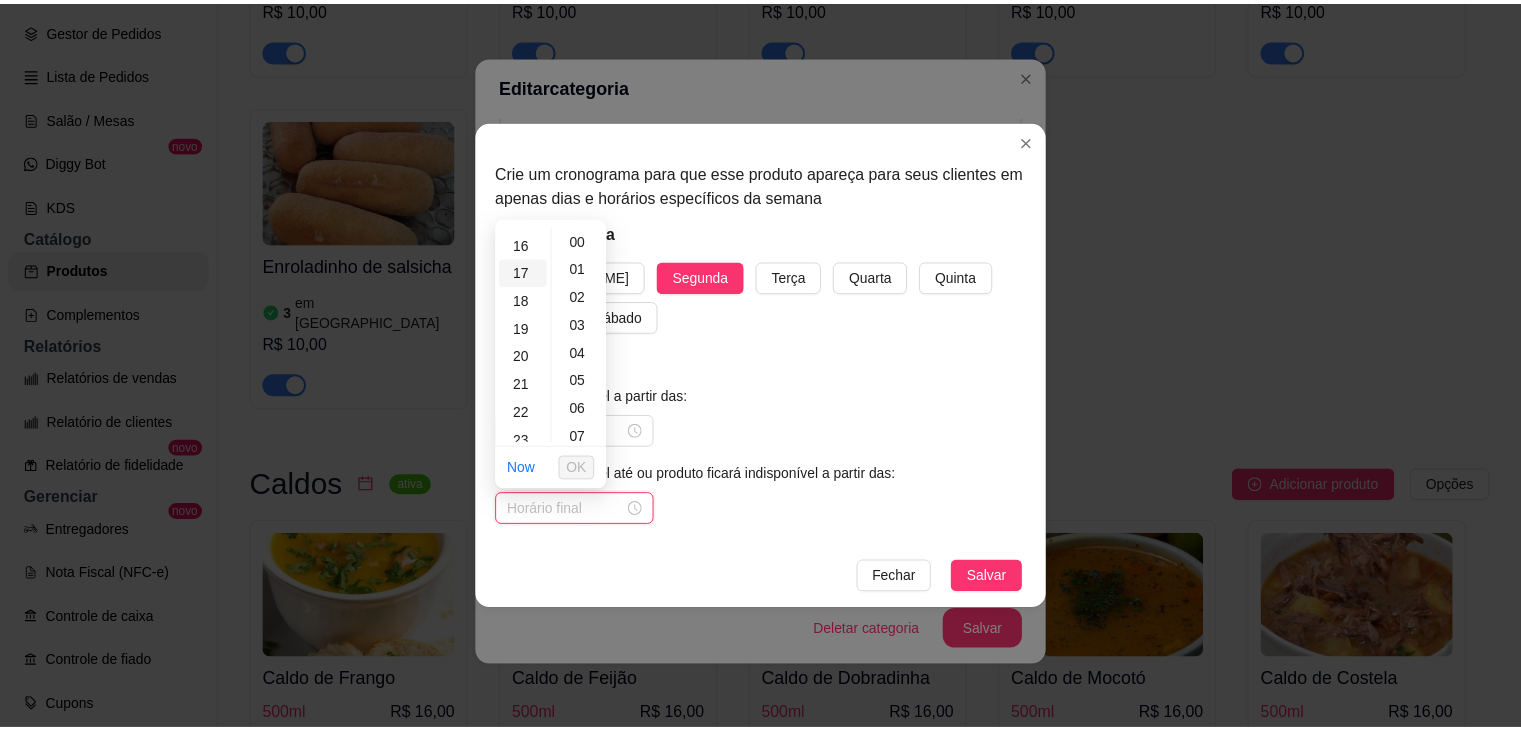 scroll, scrollTop: 456, scrollLeft: 0, axis: vertical 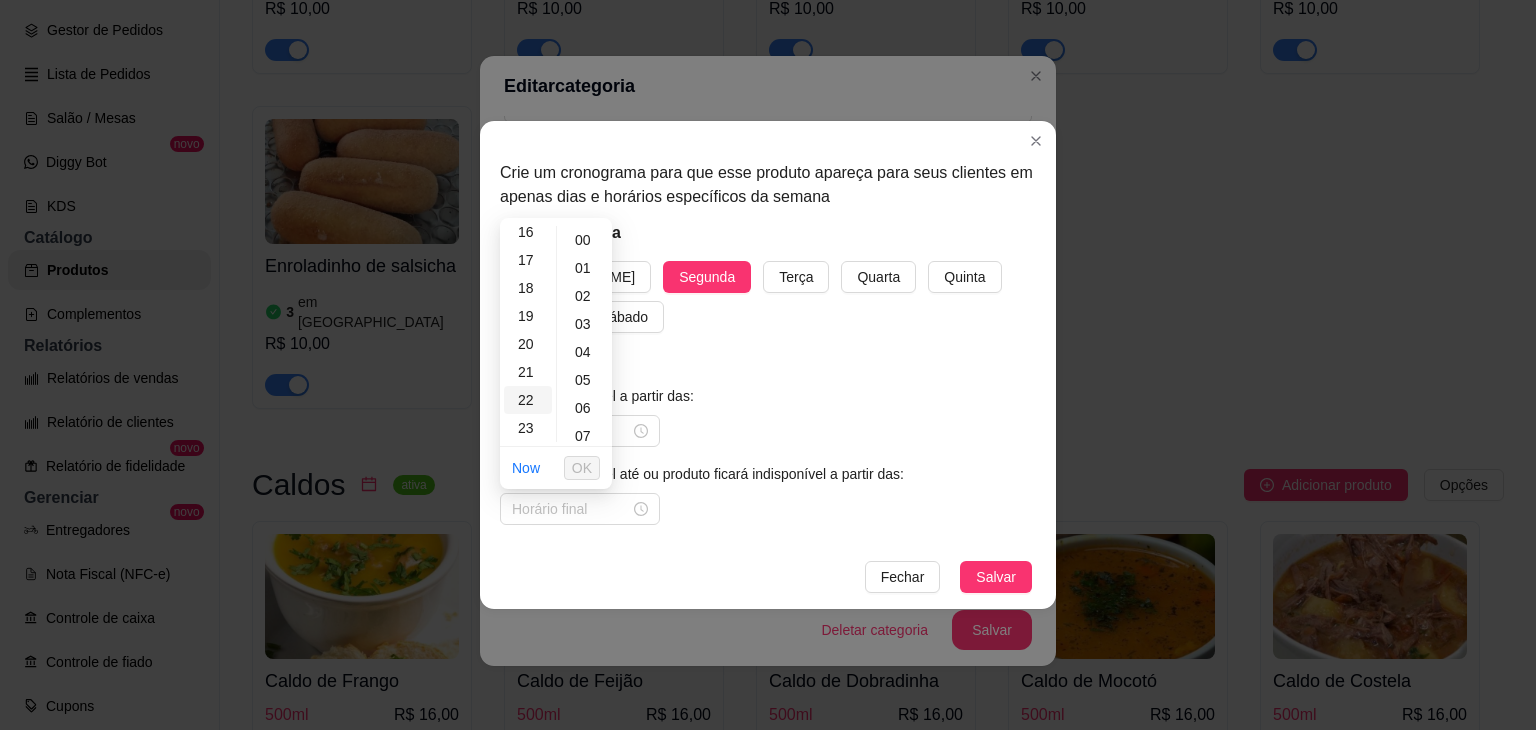 click on "22" at bounding box center (528, 400) 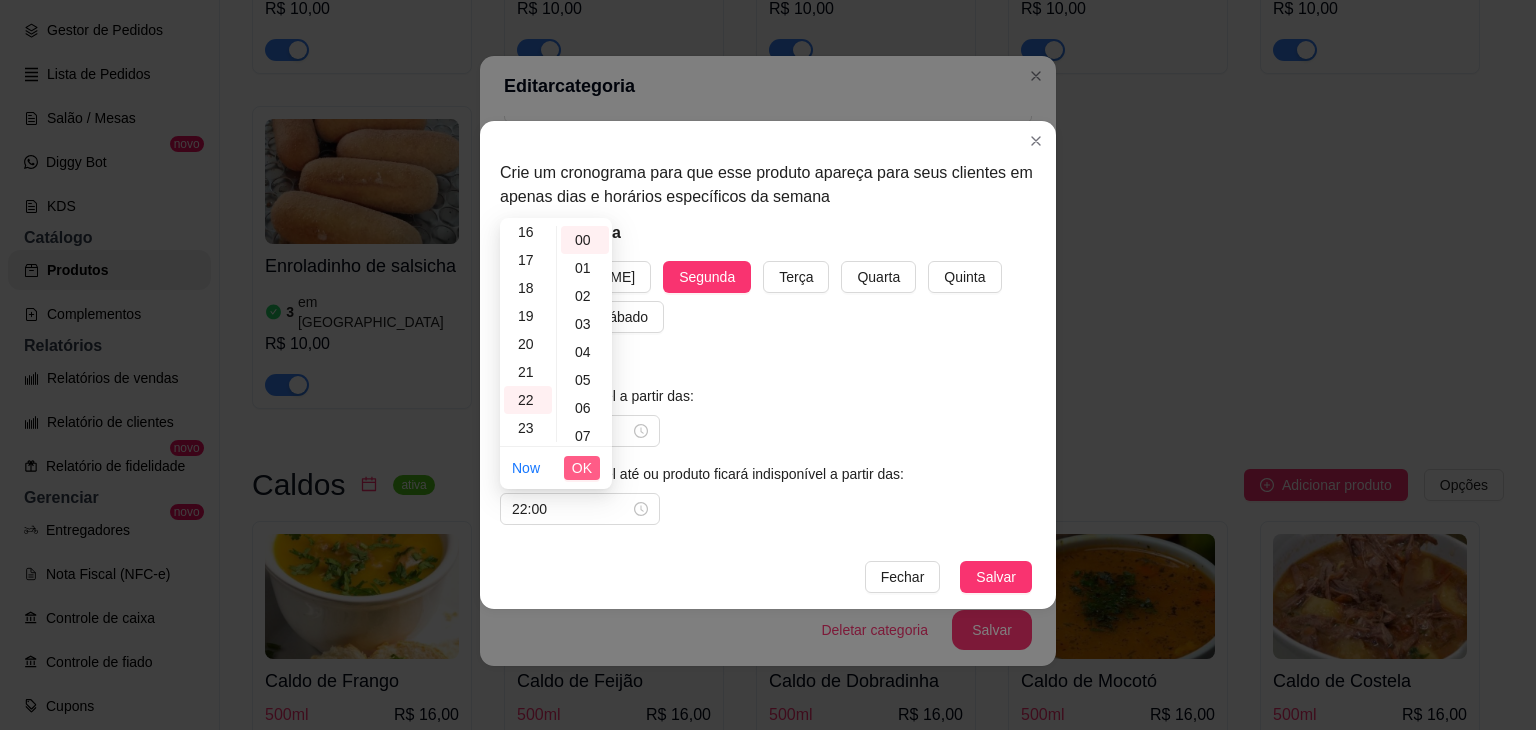 click on "OK" at bounding box center [582, 468] 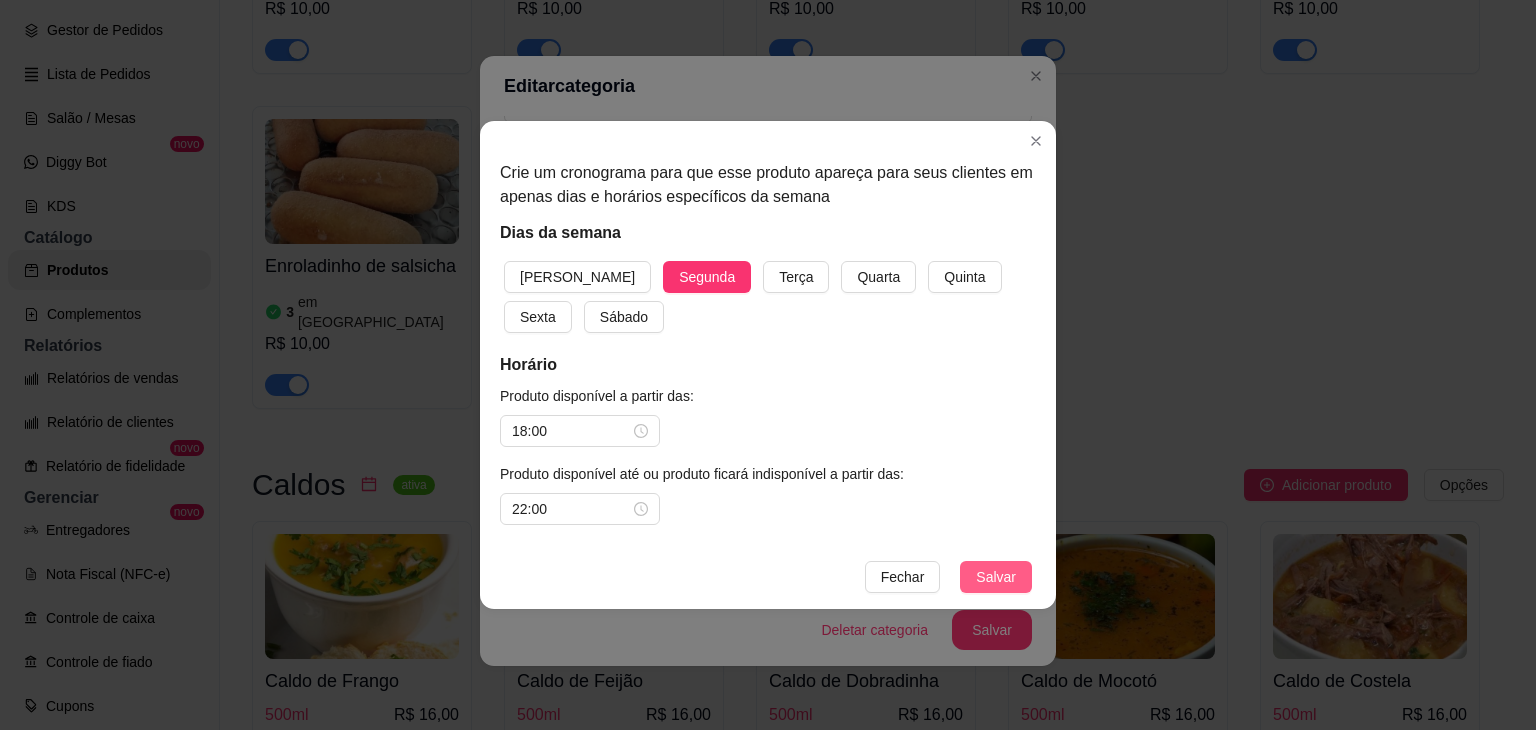 click on "Salvar" at bounding box center (996, 577) 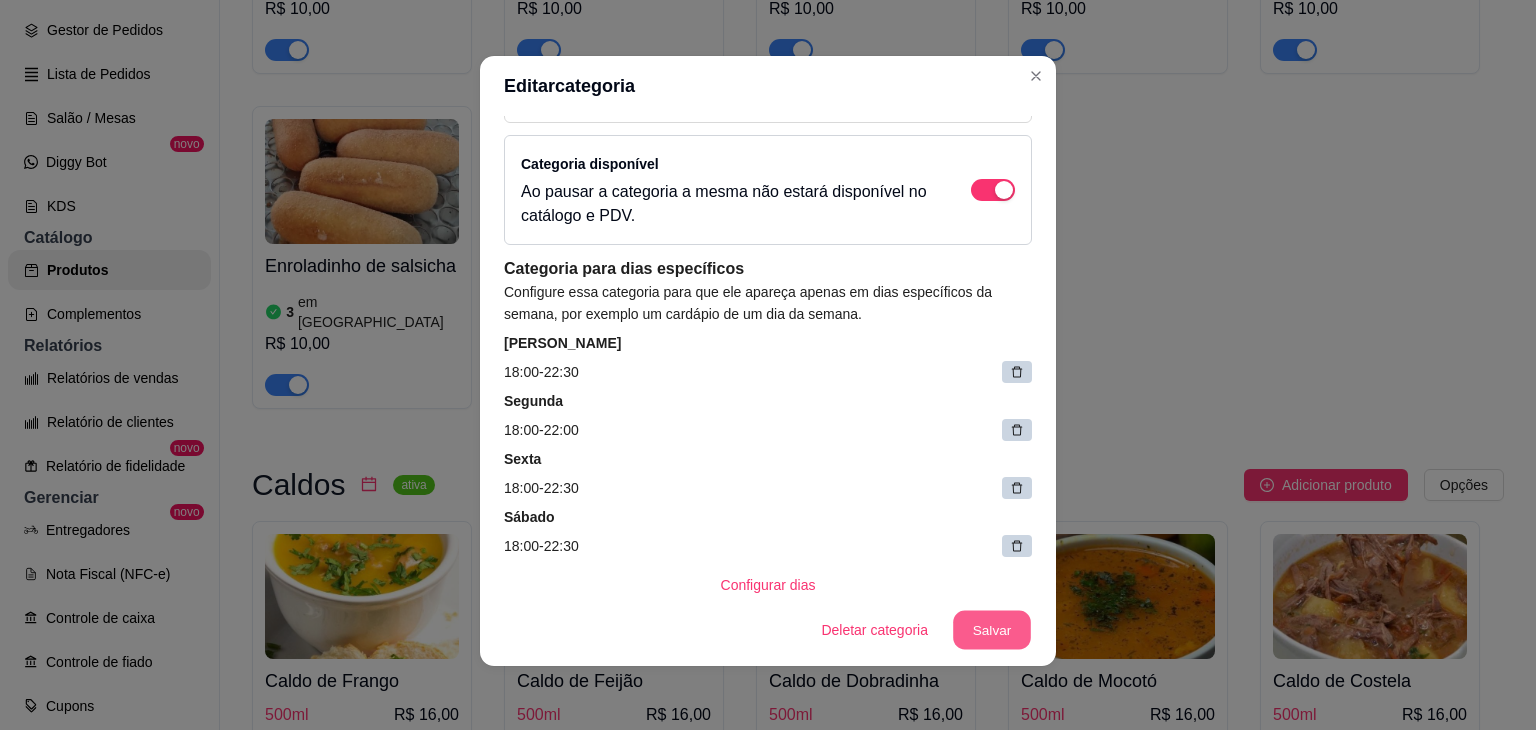click on "Salvar" at bounding box center (992, 630) 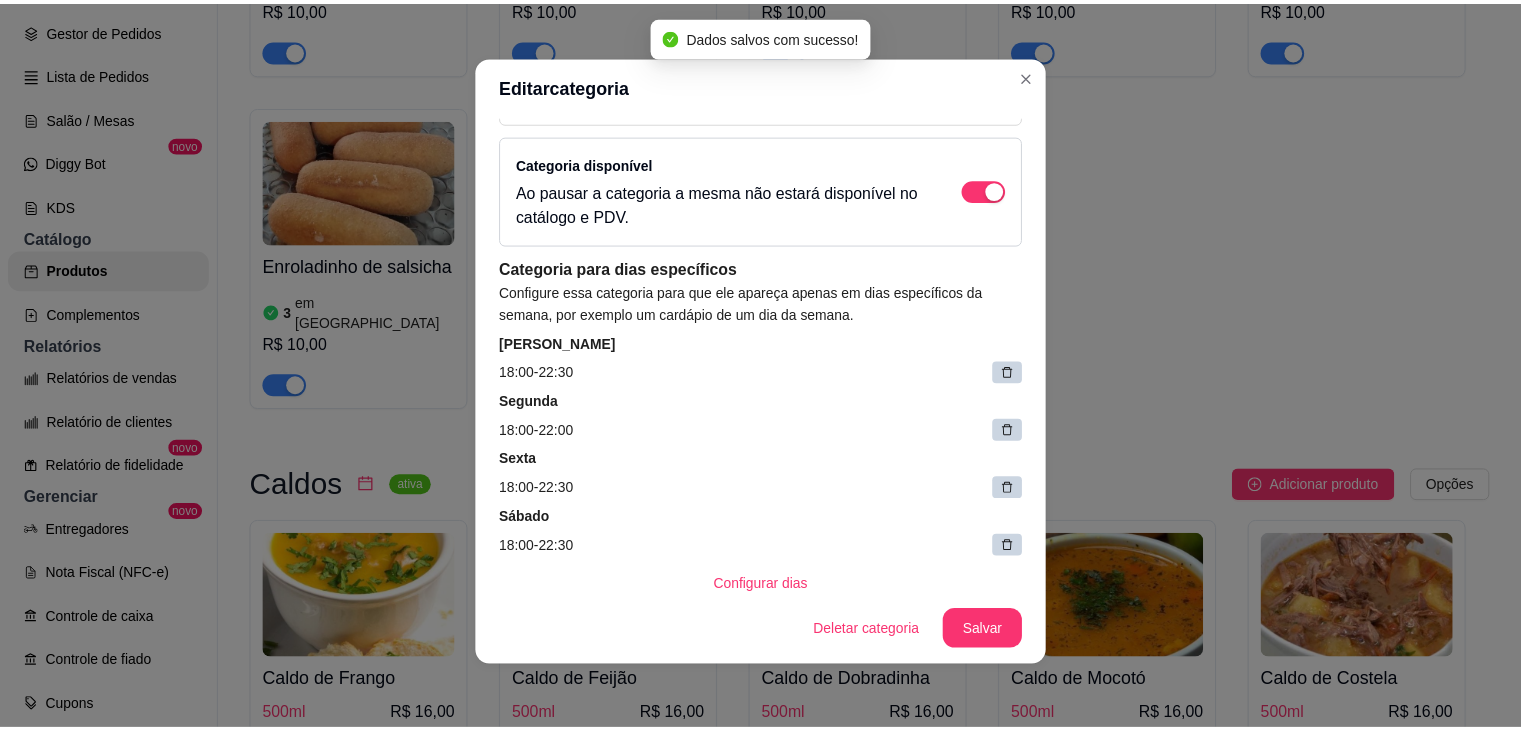 scroll, scrollTop: 2656, scrollLeft: 0, axis: vertical 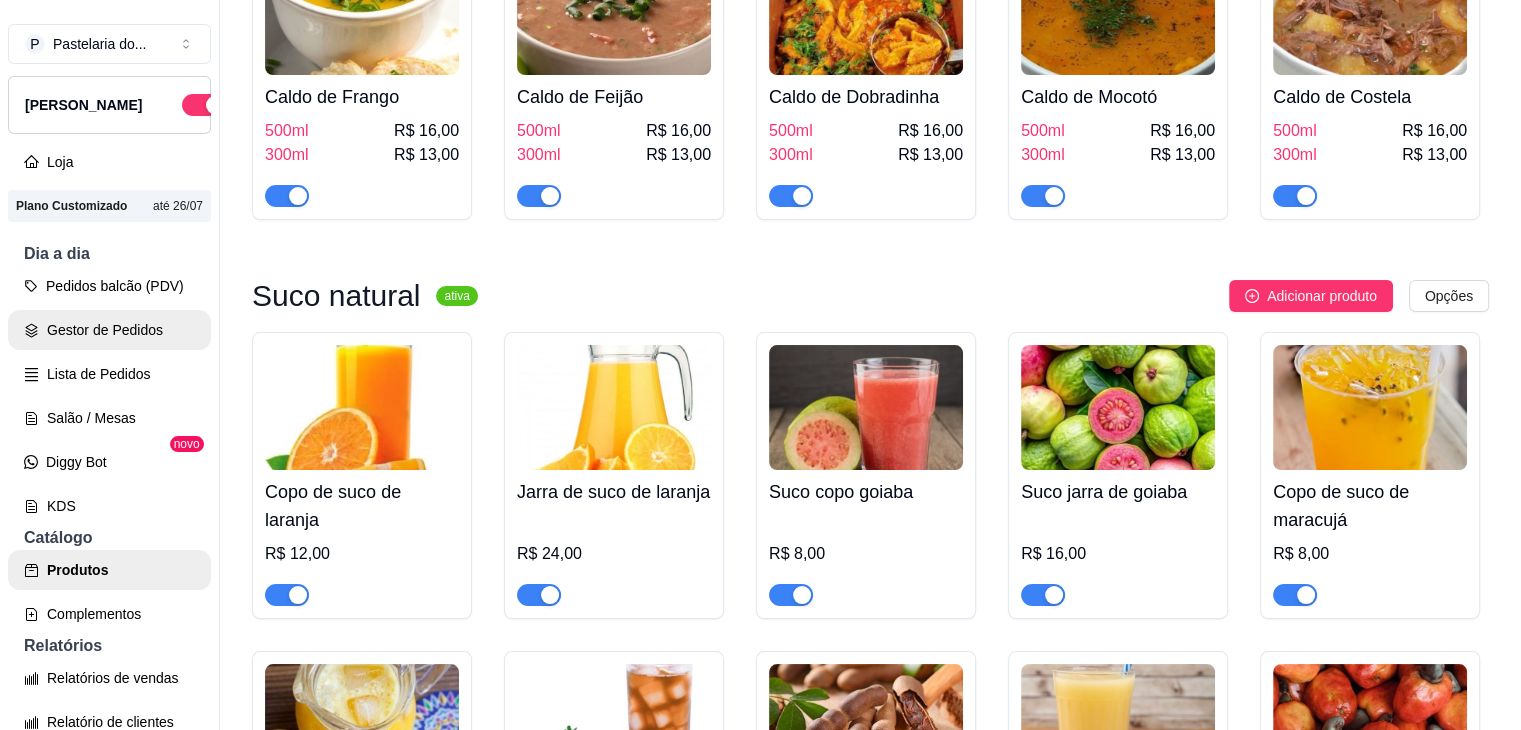 click on "Gestor de Pedidos" at bounding box center (109, 330) 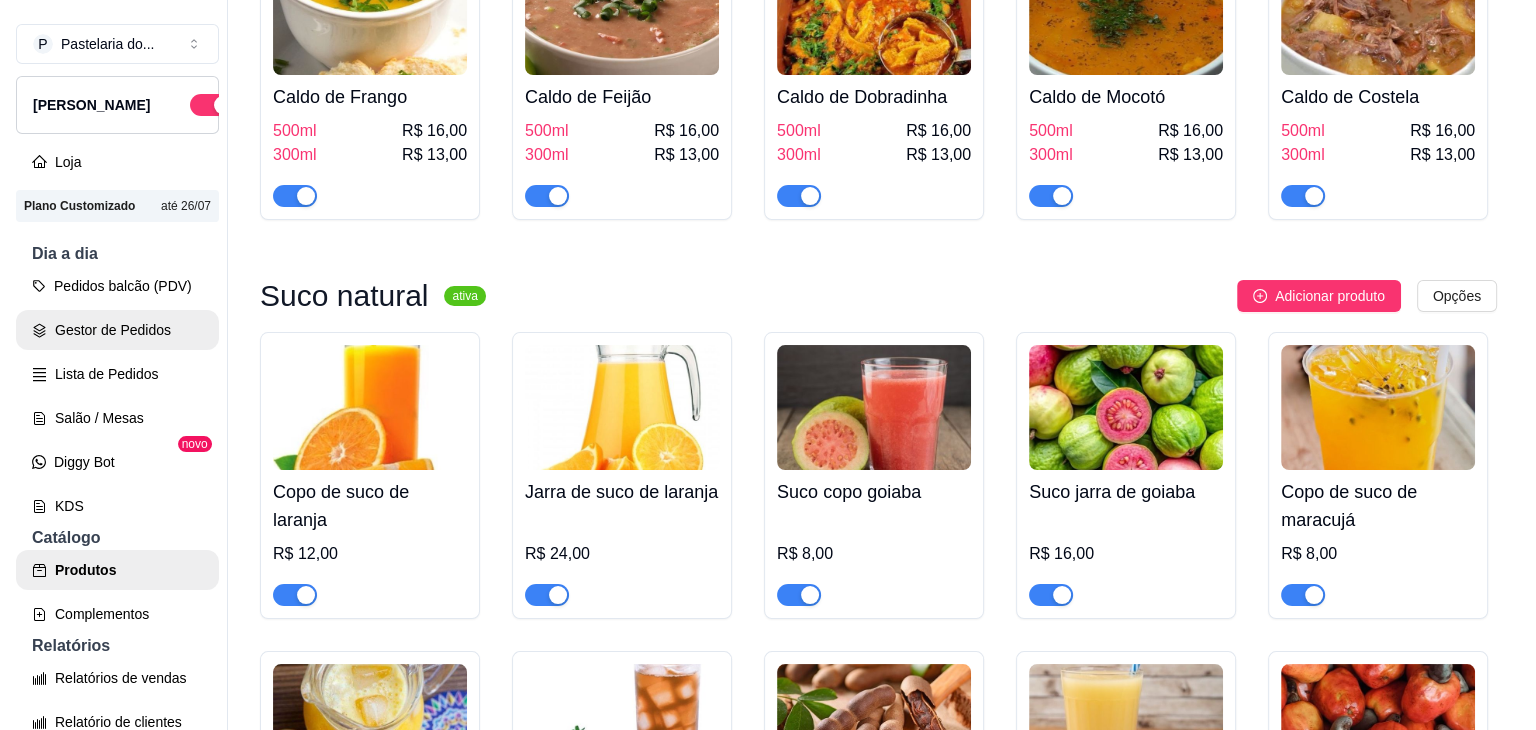 scroll, scrollTop: 0, scrollLeft: 0, axis: both 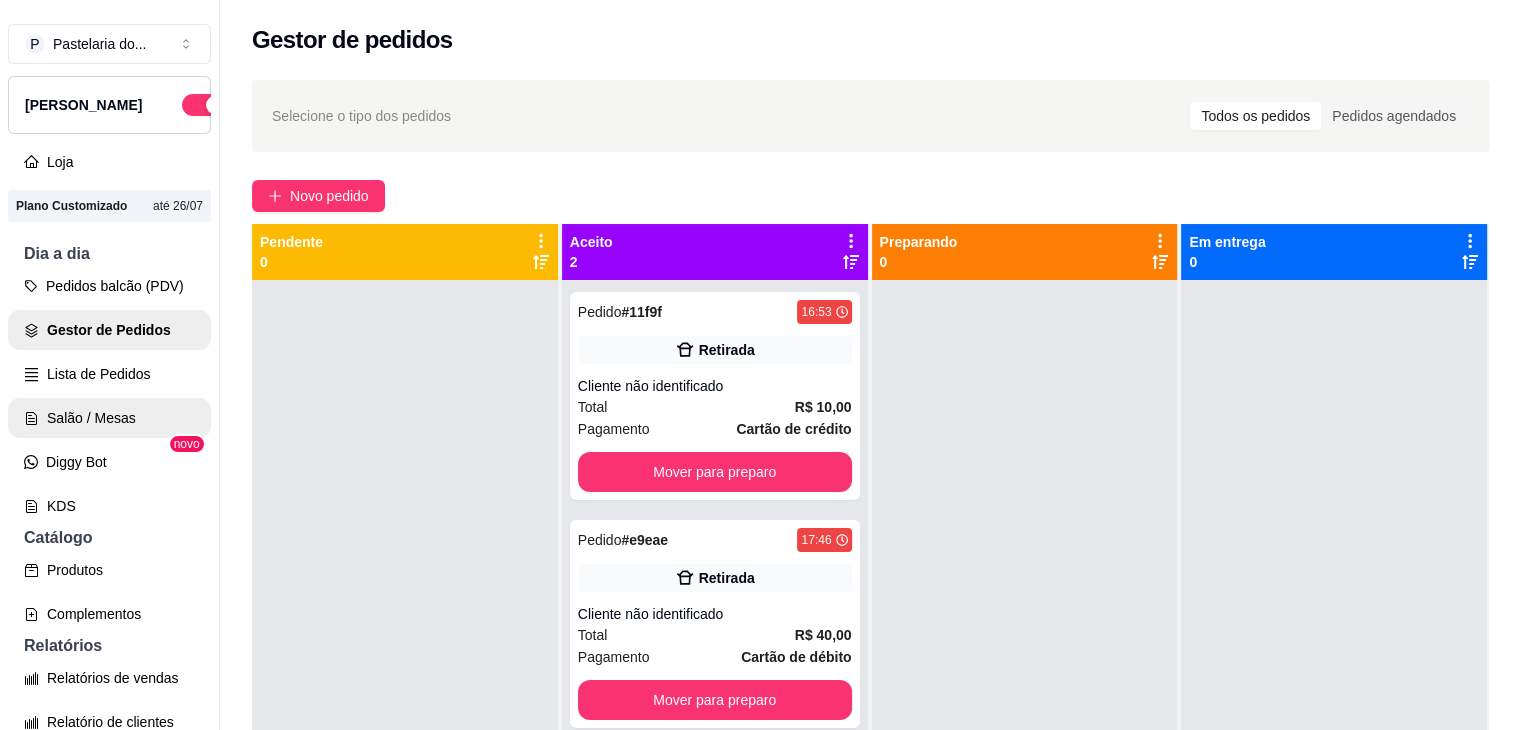 click on "Salão / Mesas" at bounding box center (109, 418) 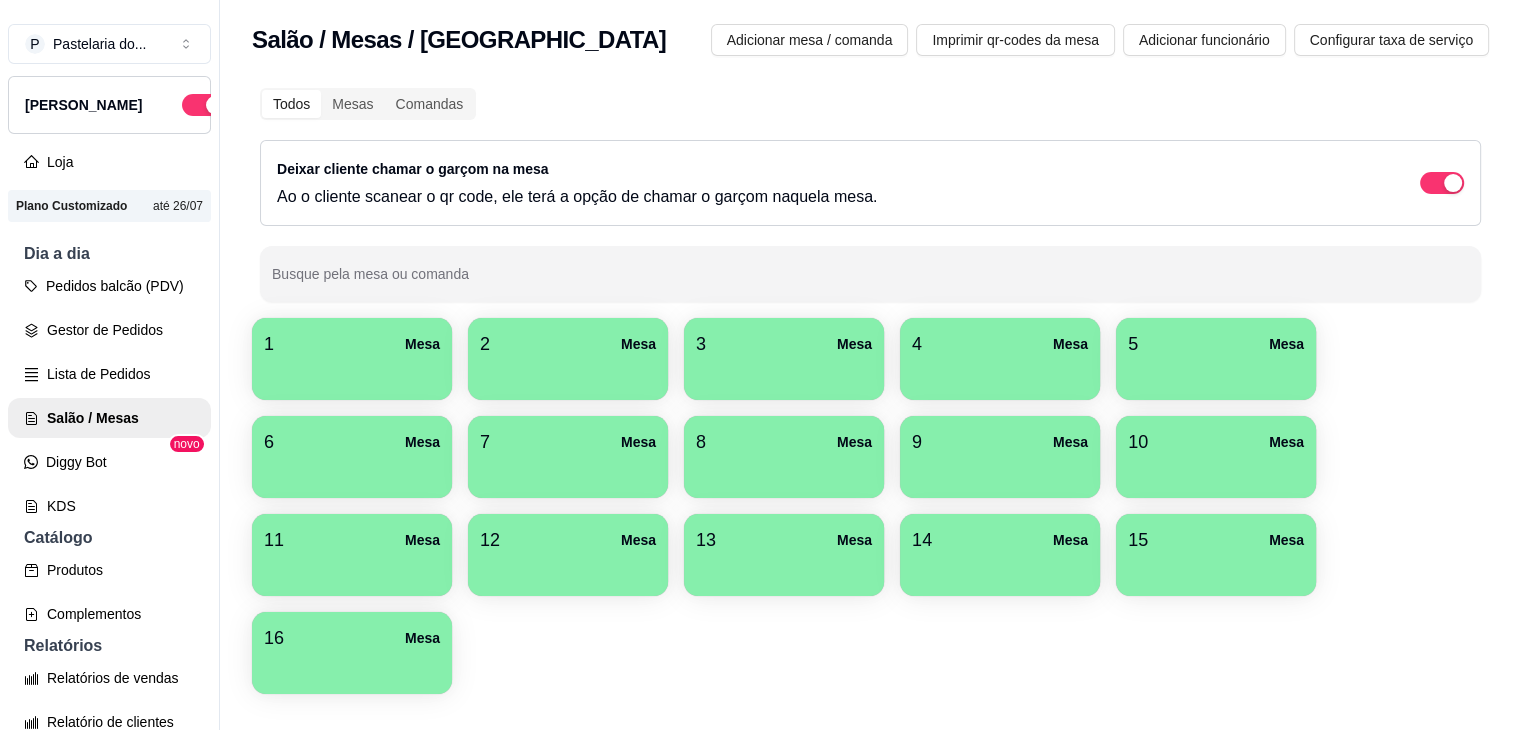 click at bounding box center (352, 471) 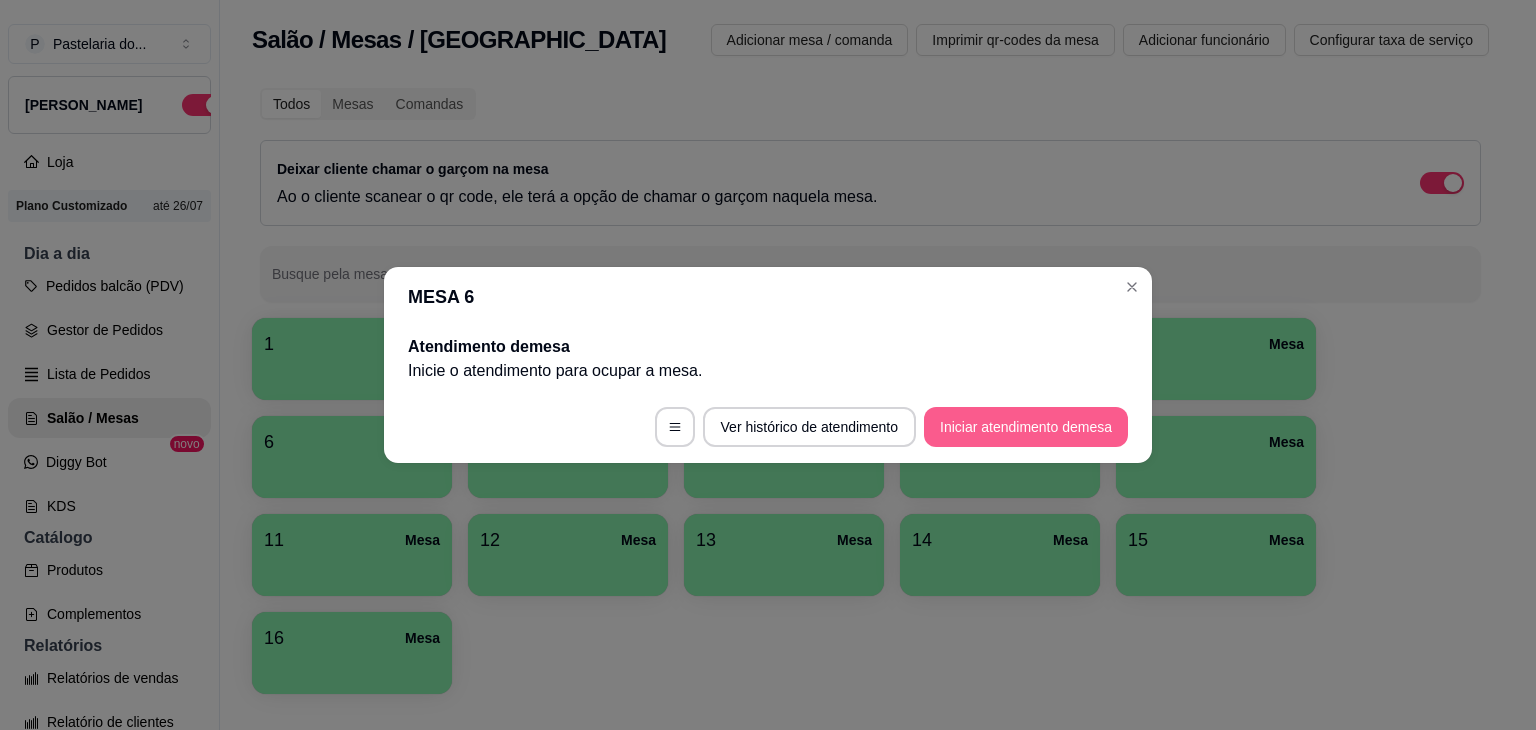 click on "Iniciar atendimento de  mesa" at bounding box center (1026, 427) 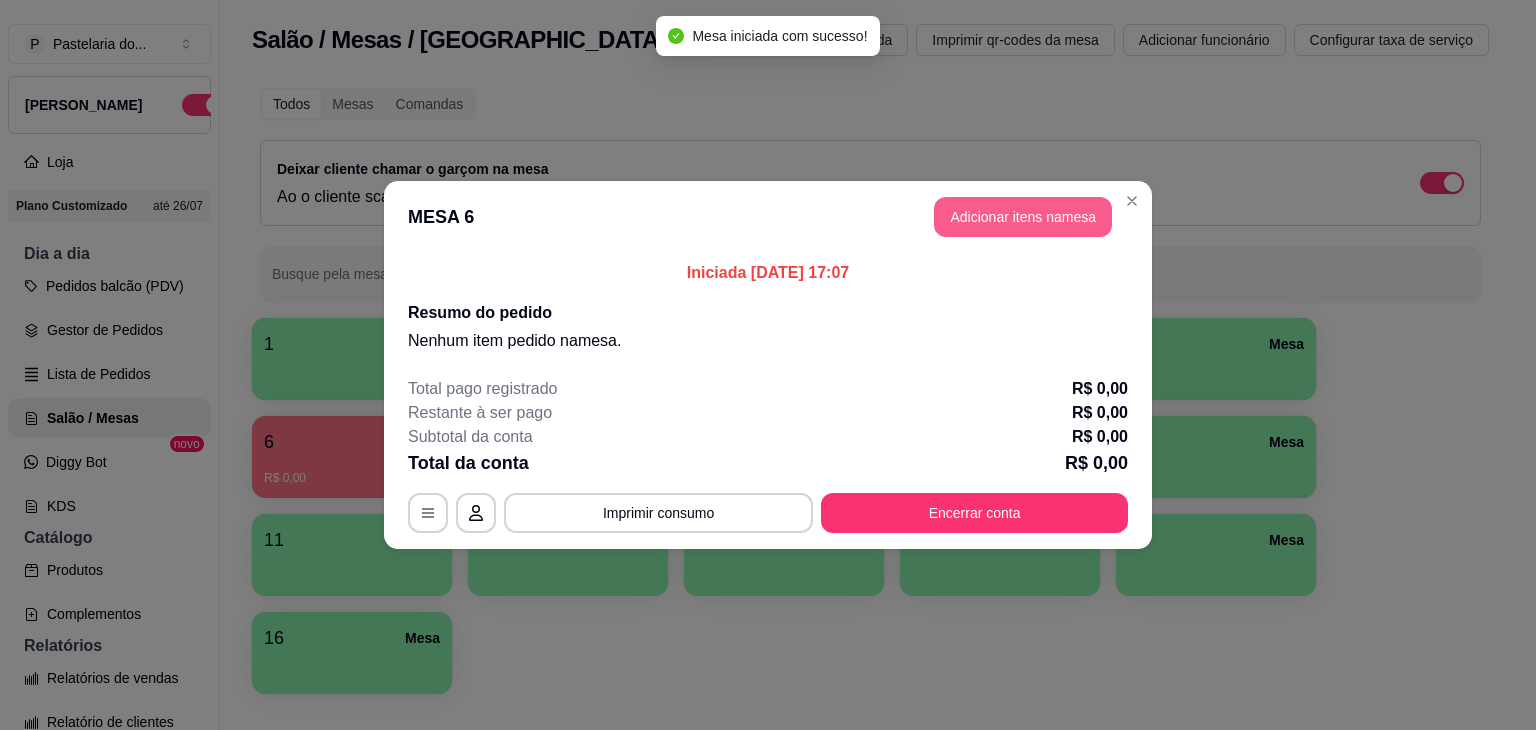 click on "Adicionar itens na  mesa" at bounding box center [1023, 217] 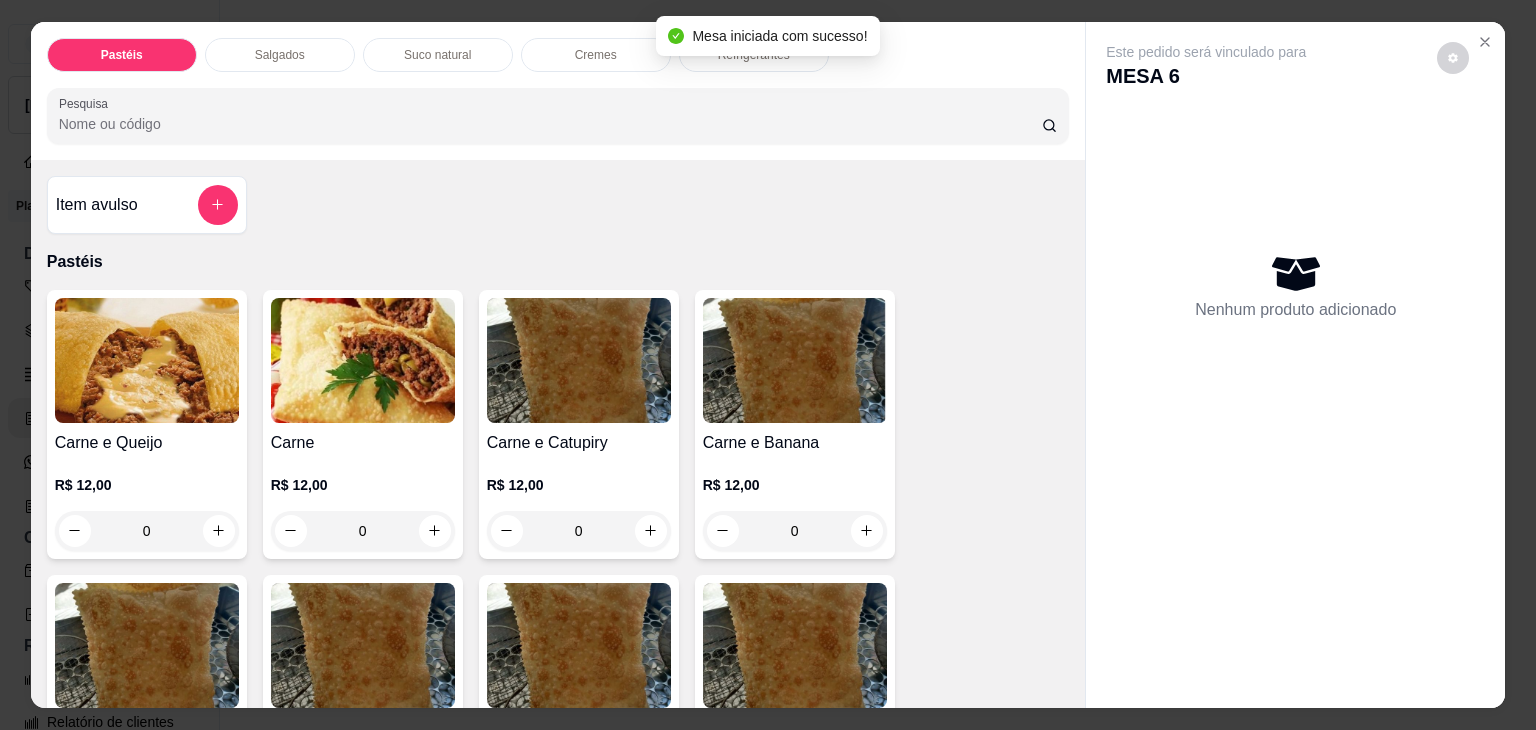 click on "Salgados" at bounding box center [280, 55] 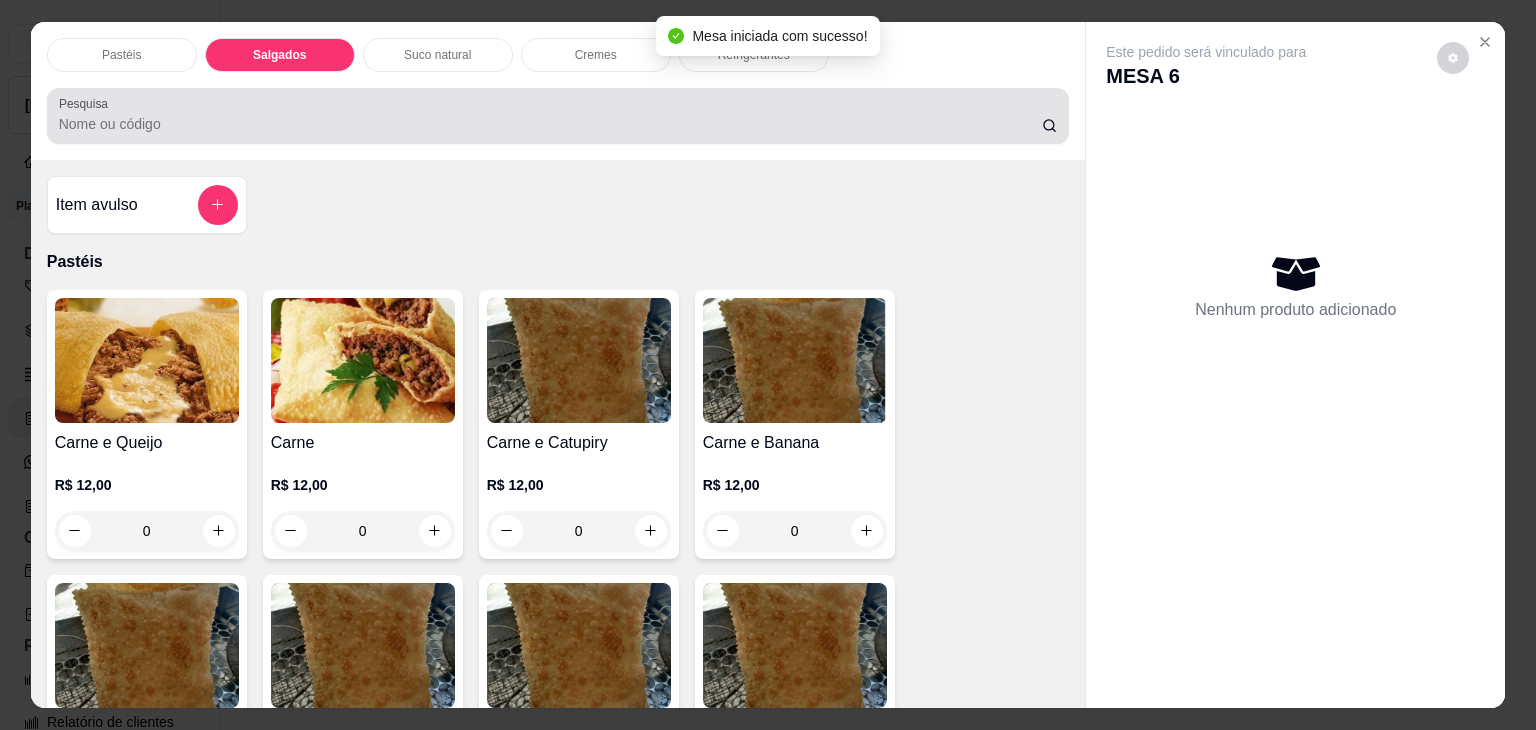 scroll, scrollTop: 2124, scrollLeft: 0, axis: vertical 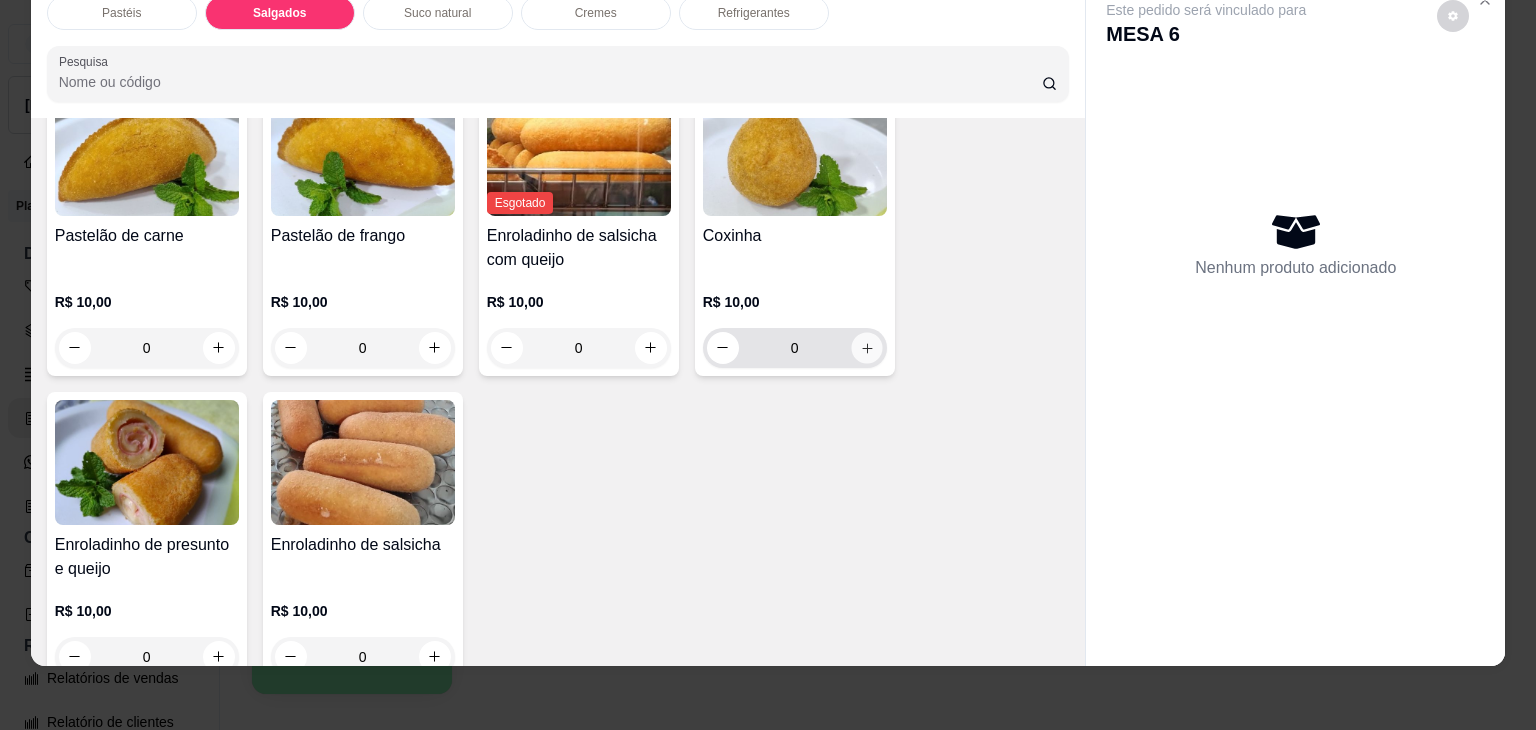 click 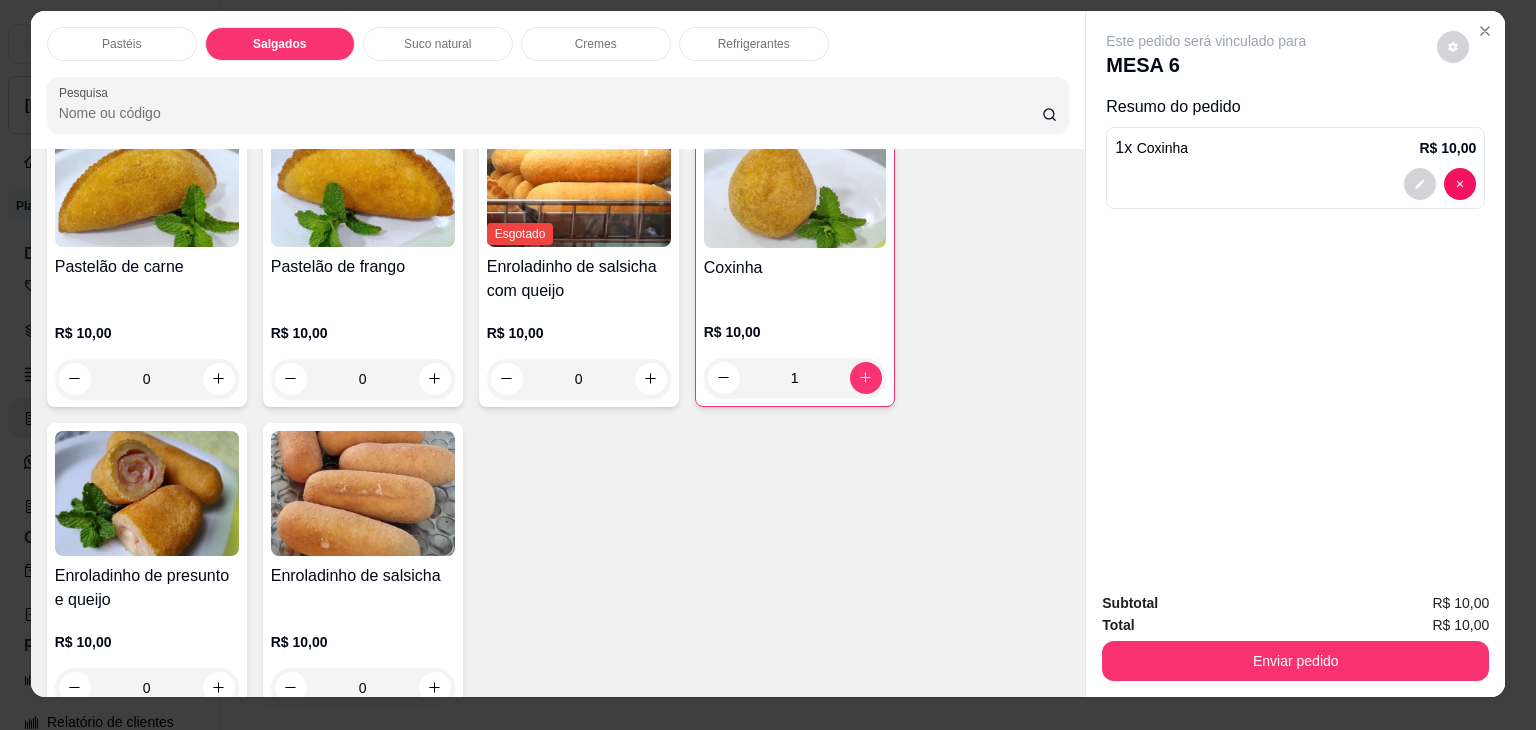 scroll, scrollTop: 0, scrollLeft: 0, axis: both 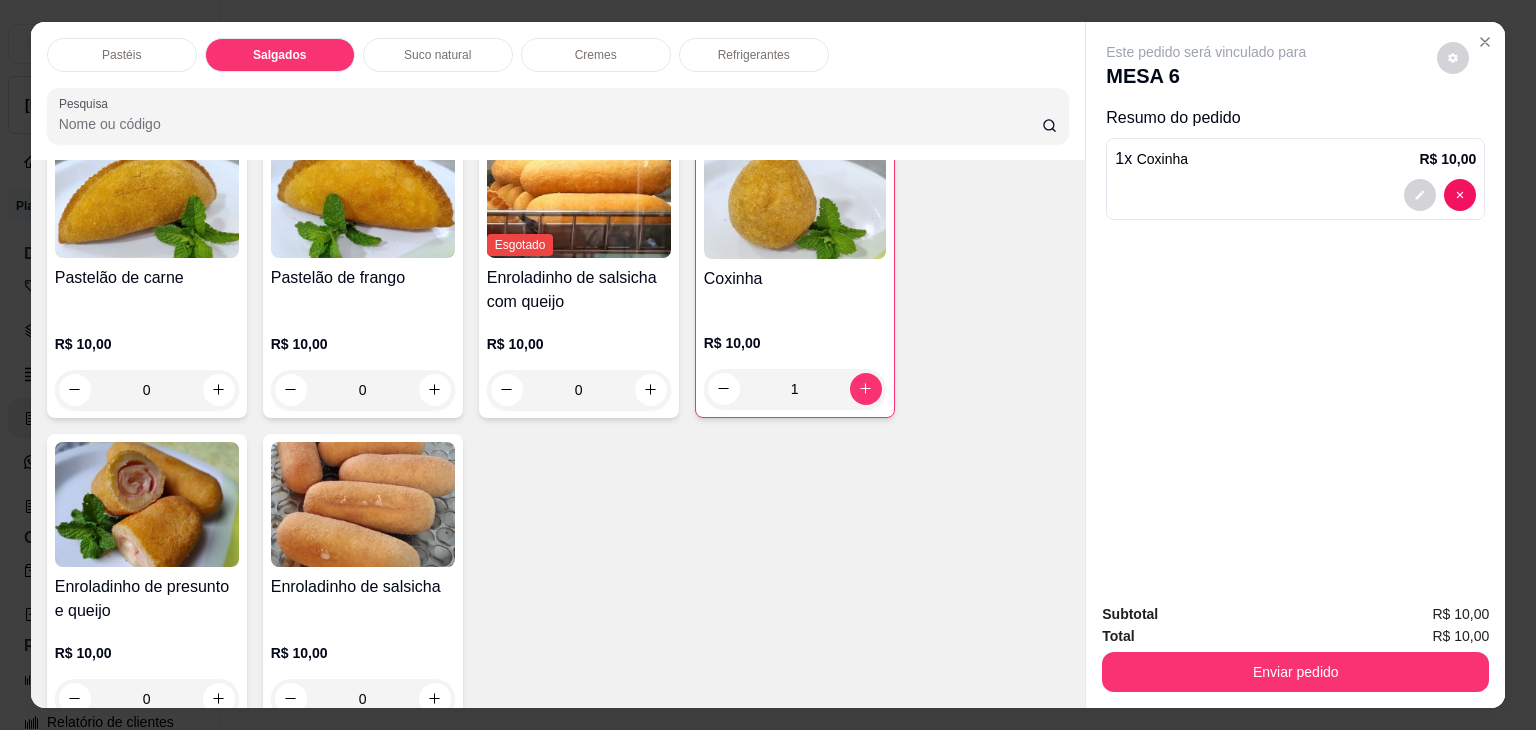 click on "Refrigerantes" at bounding box center [754, 55] 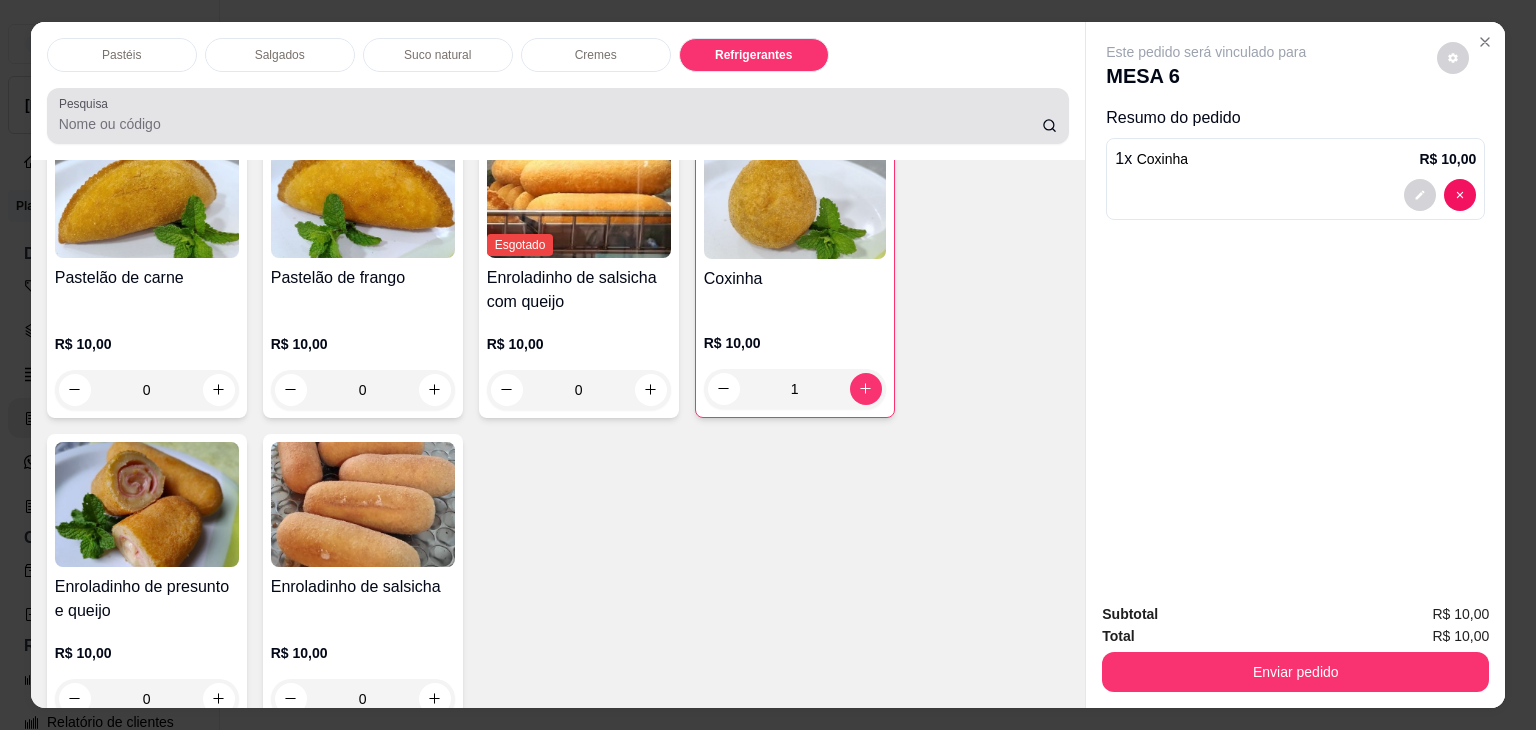 scroll, scrollTop: 4620, scrollLeft: 0, axis: vertical 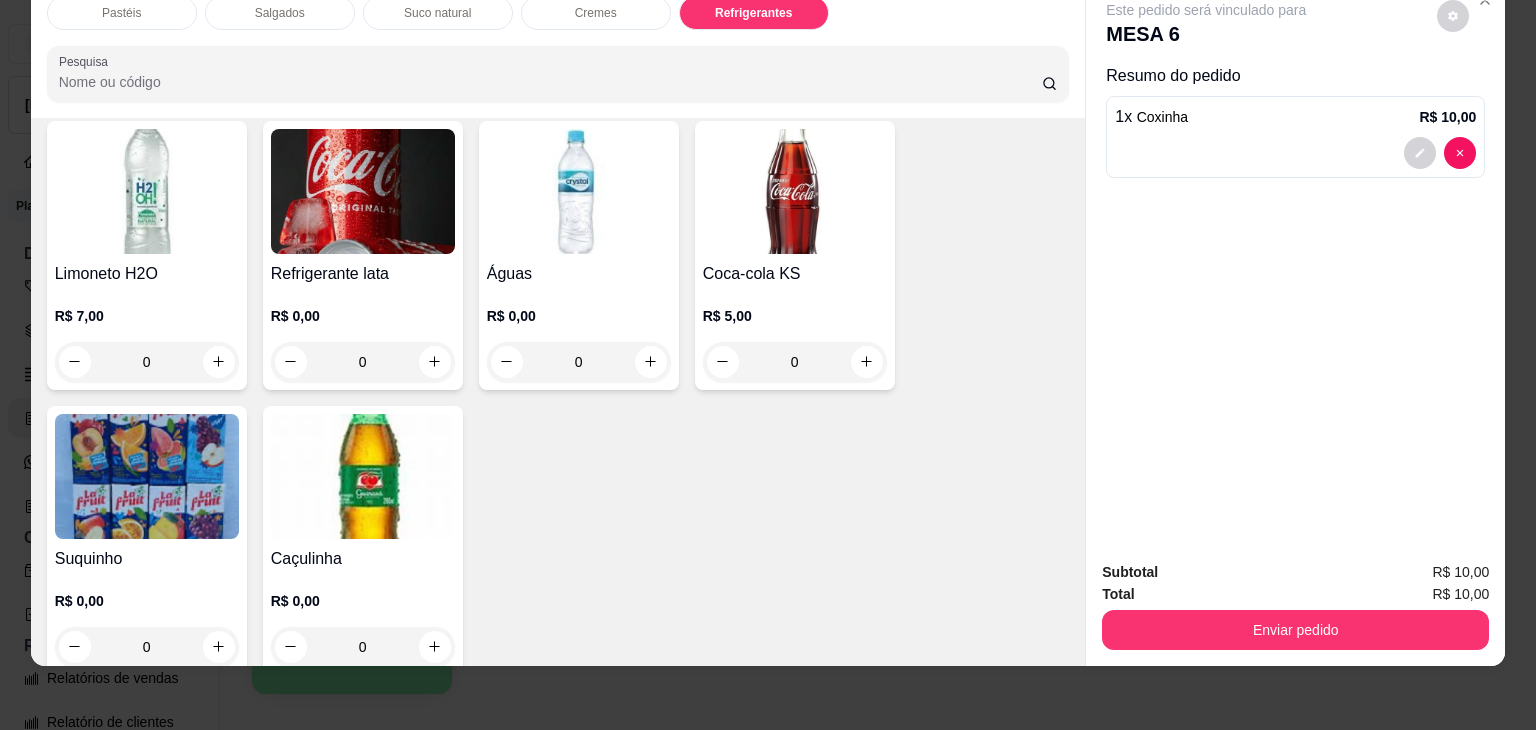 click on "0" at bounding box center (363, 647) 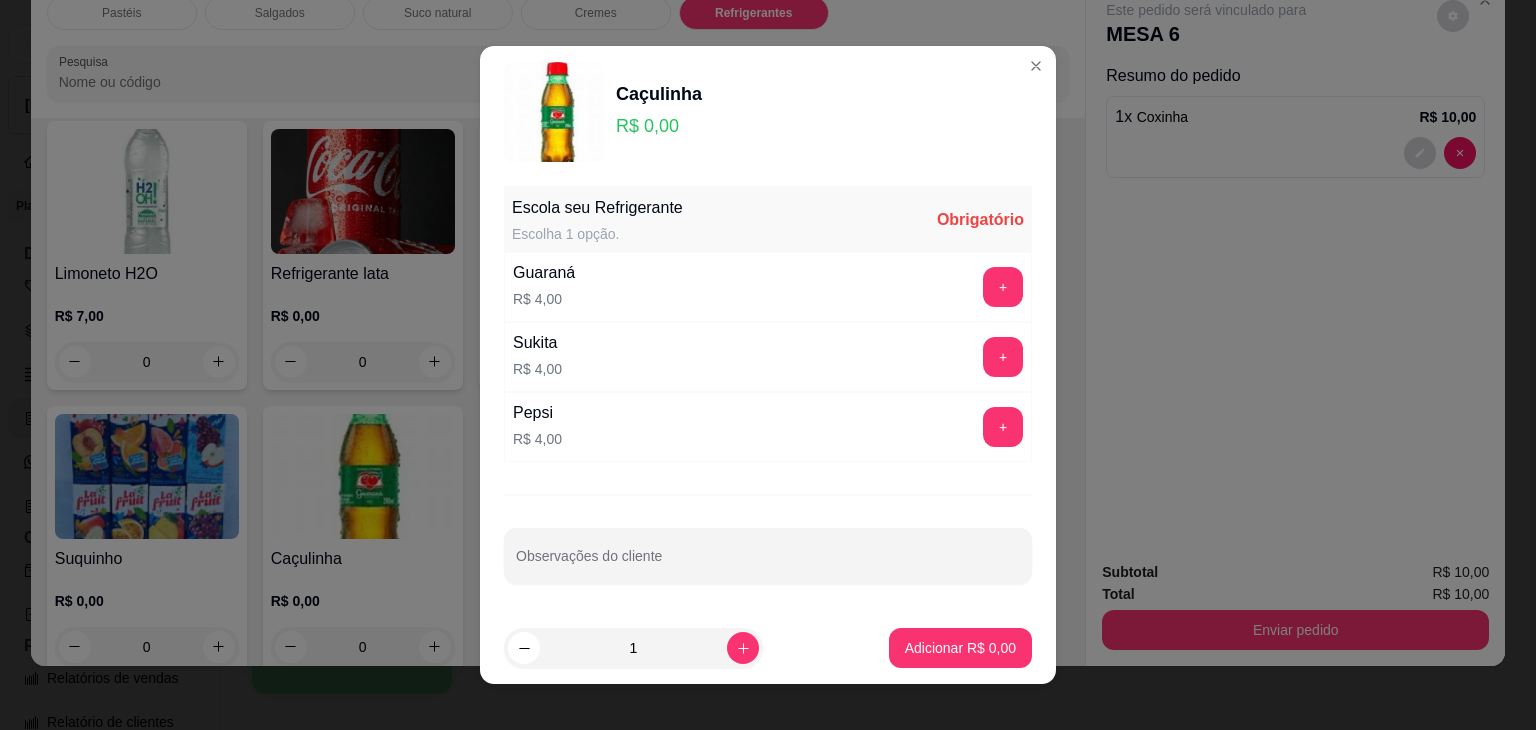 click on "R$ 4,00" at bounding box center (537, 439) 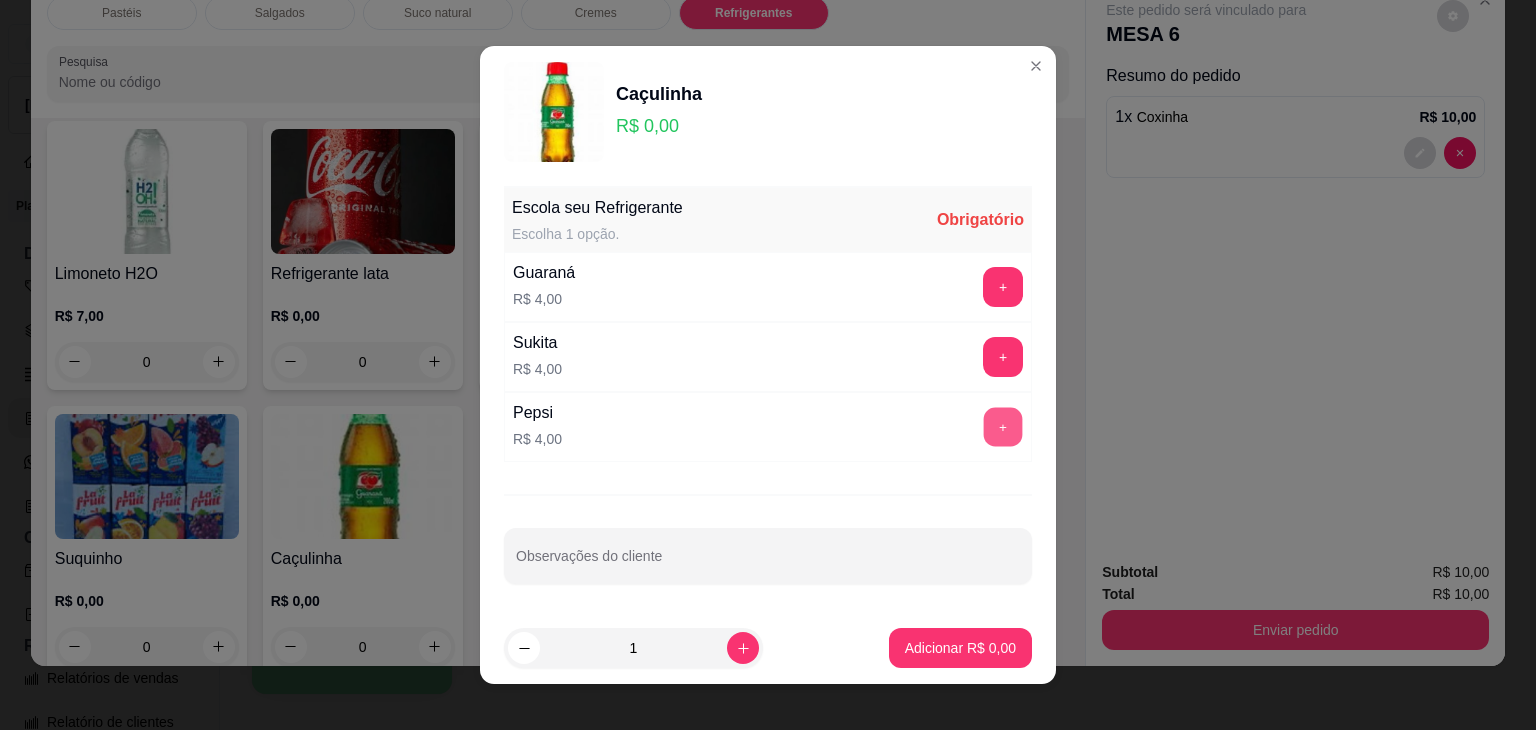 click on "+" at bounding box center (1003, 427) 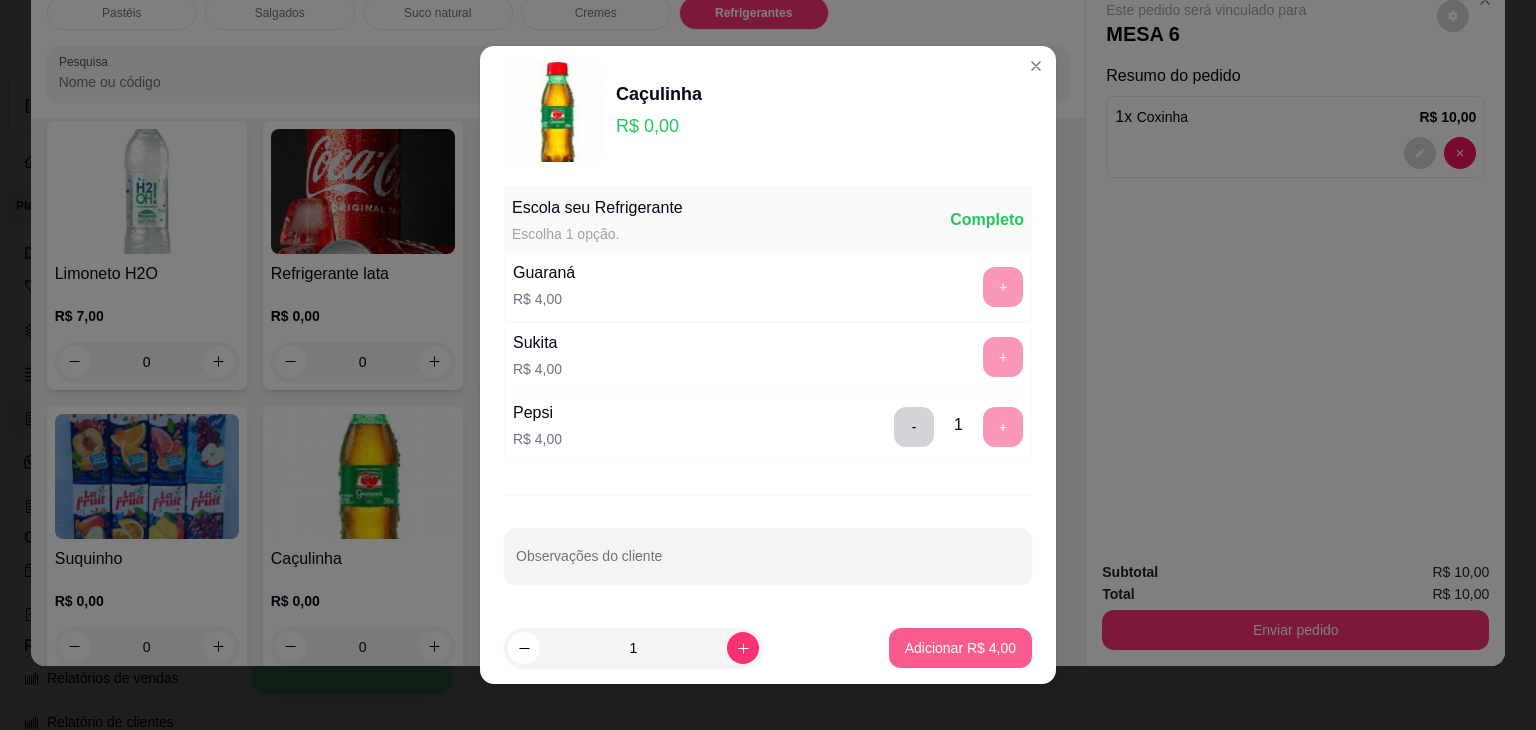 click on "Adicionar   R$ 4,00" at bounding box center [960, 648] 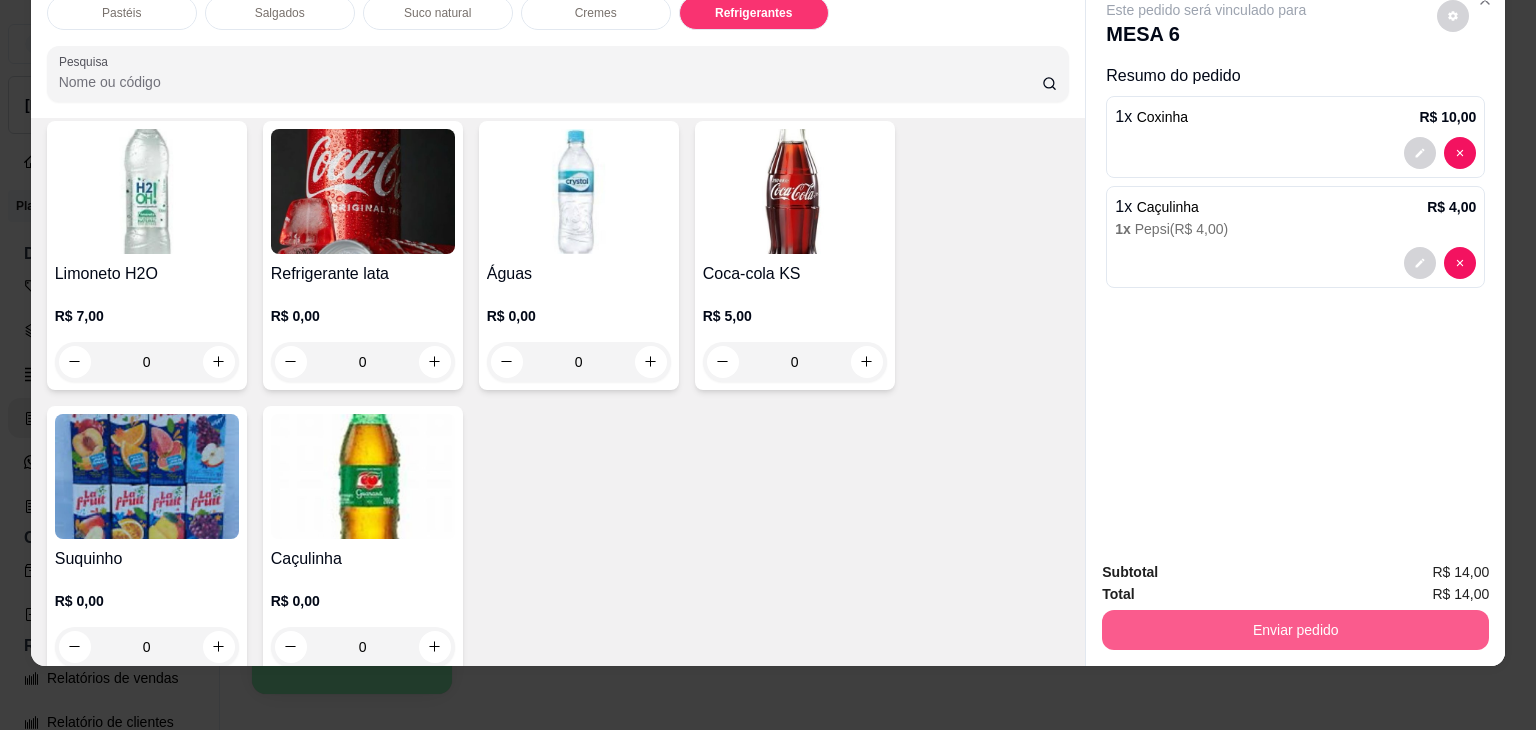 click on "Enviar pedido" at bounding box center (1295, 630) 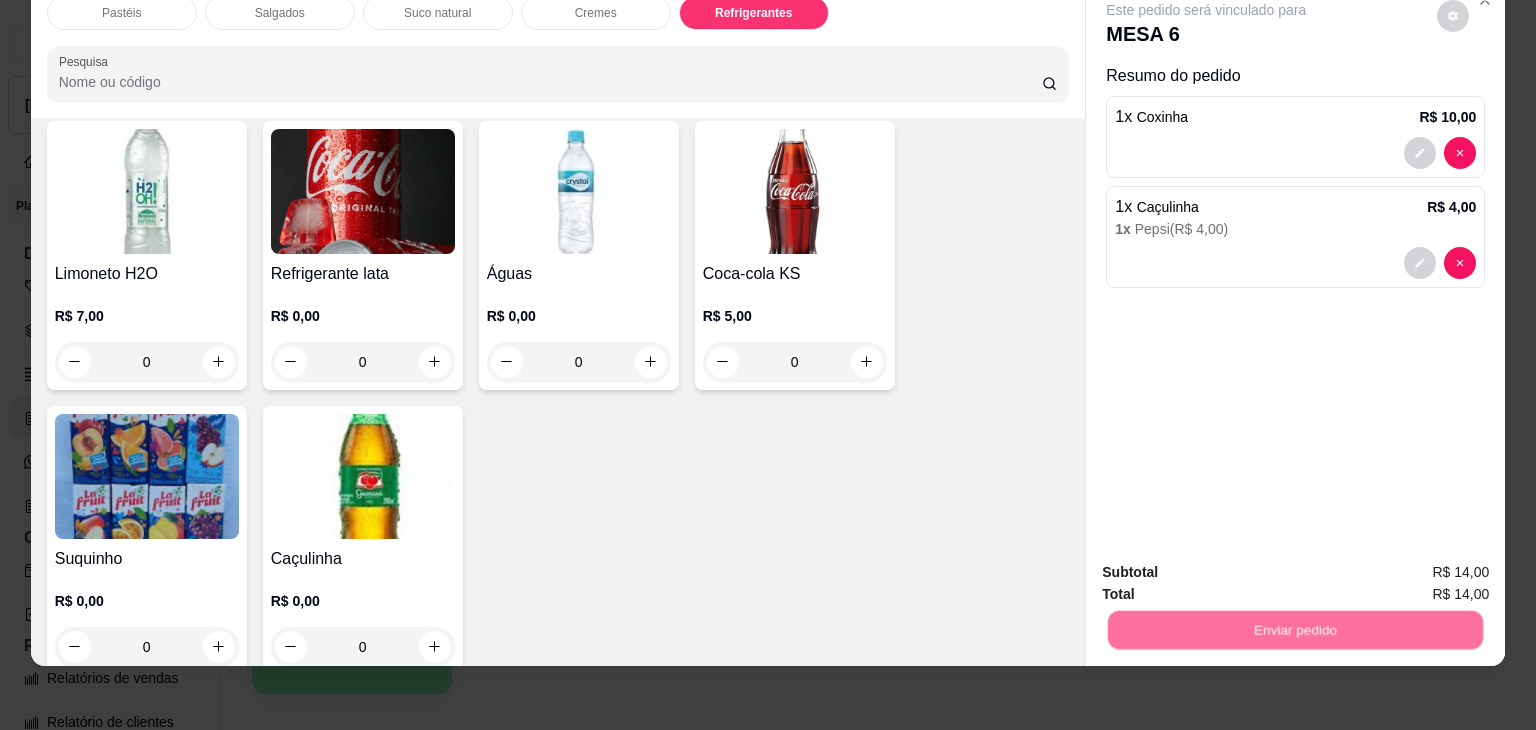 click on "Não registrar e enviar pedido" at bounding box center [1229, 564] 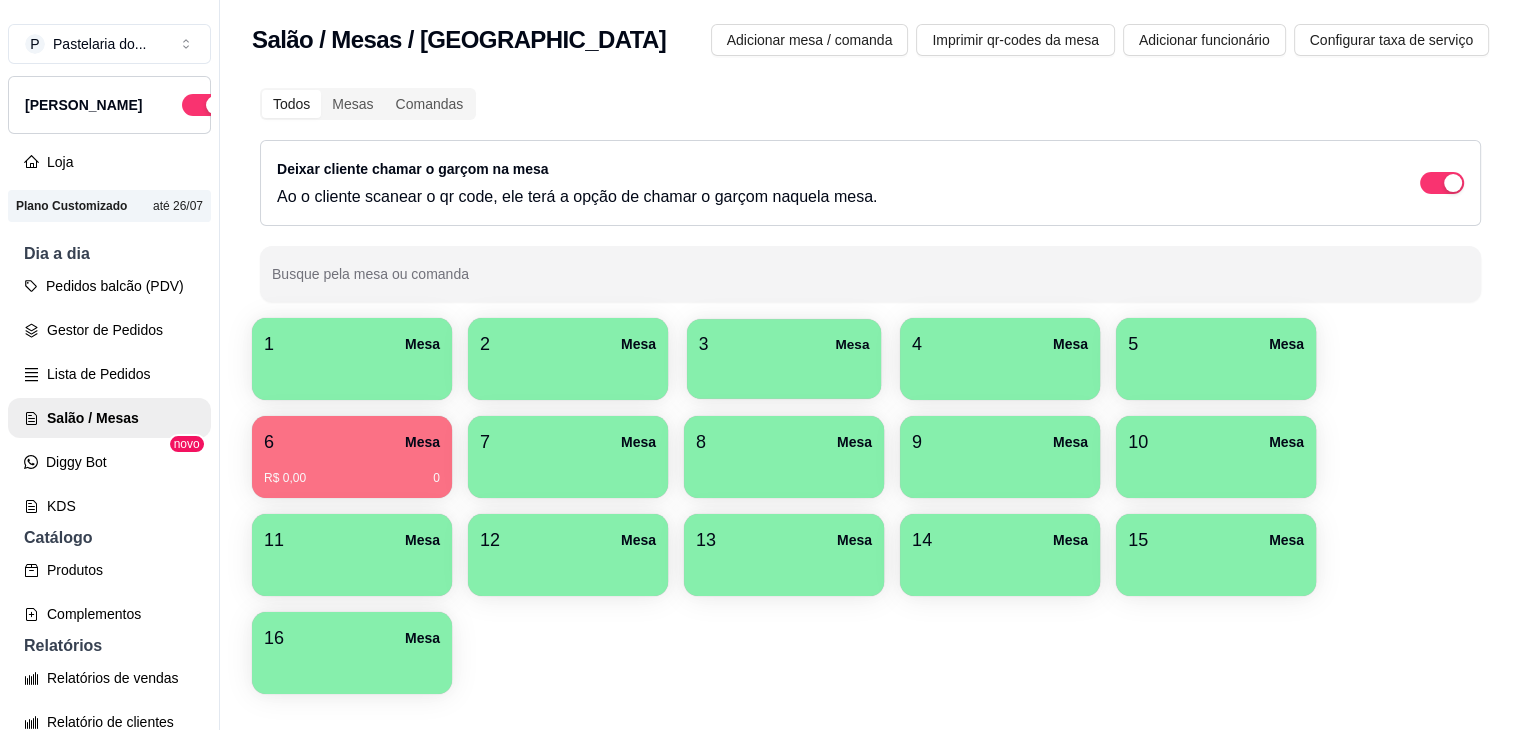click at bounding box center (784, 372) 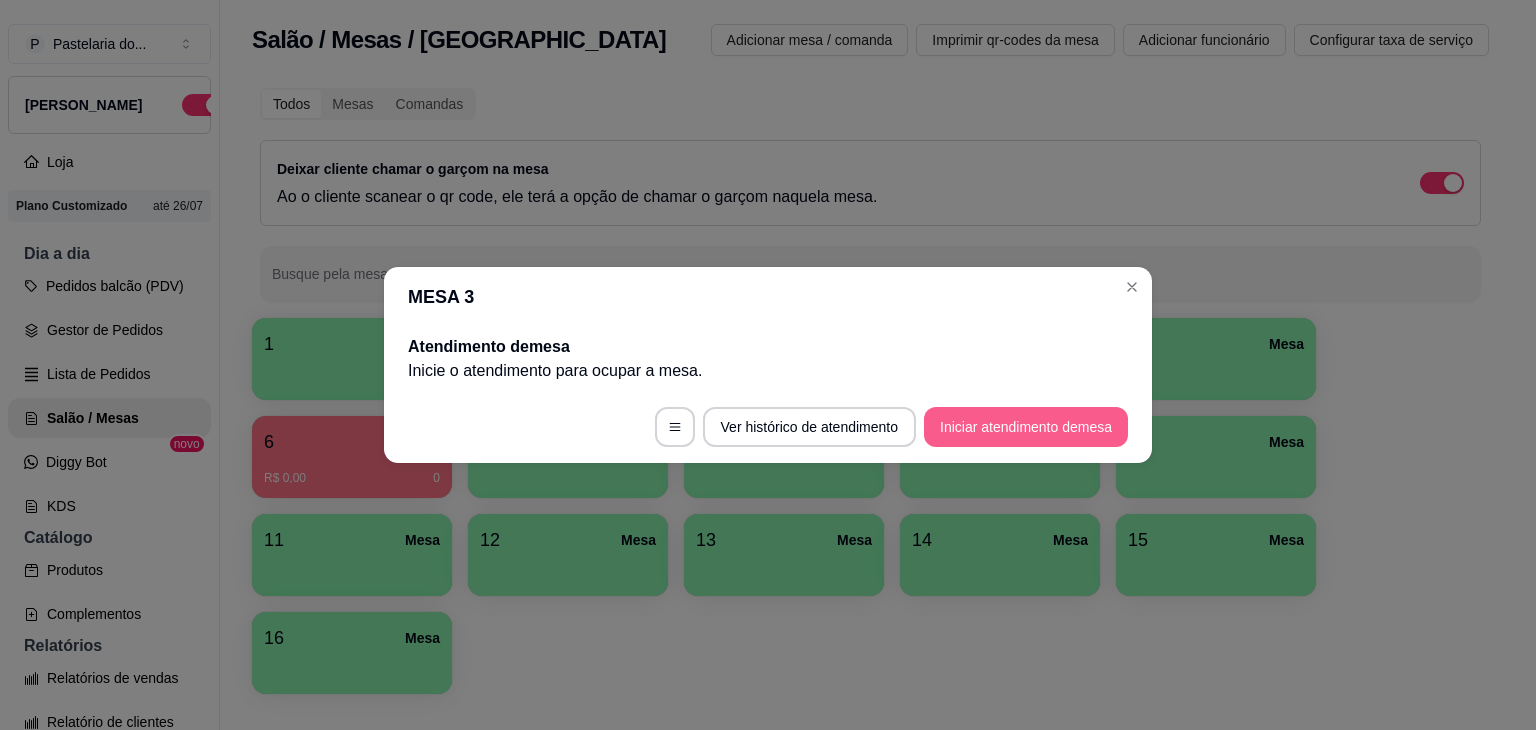 click on "Iniciar atendimento de  mesa" at bounding box center (1026, 427) 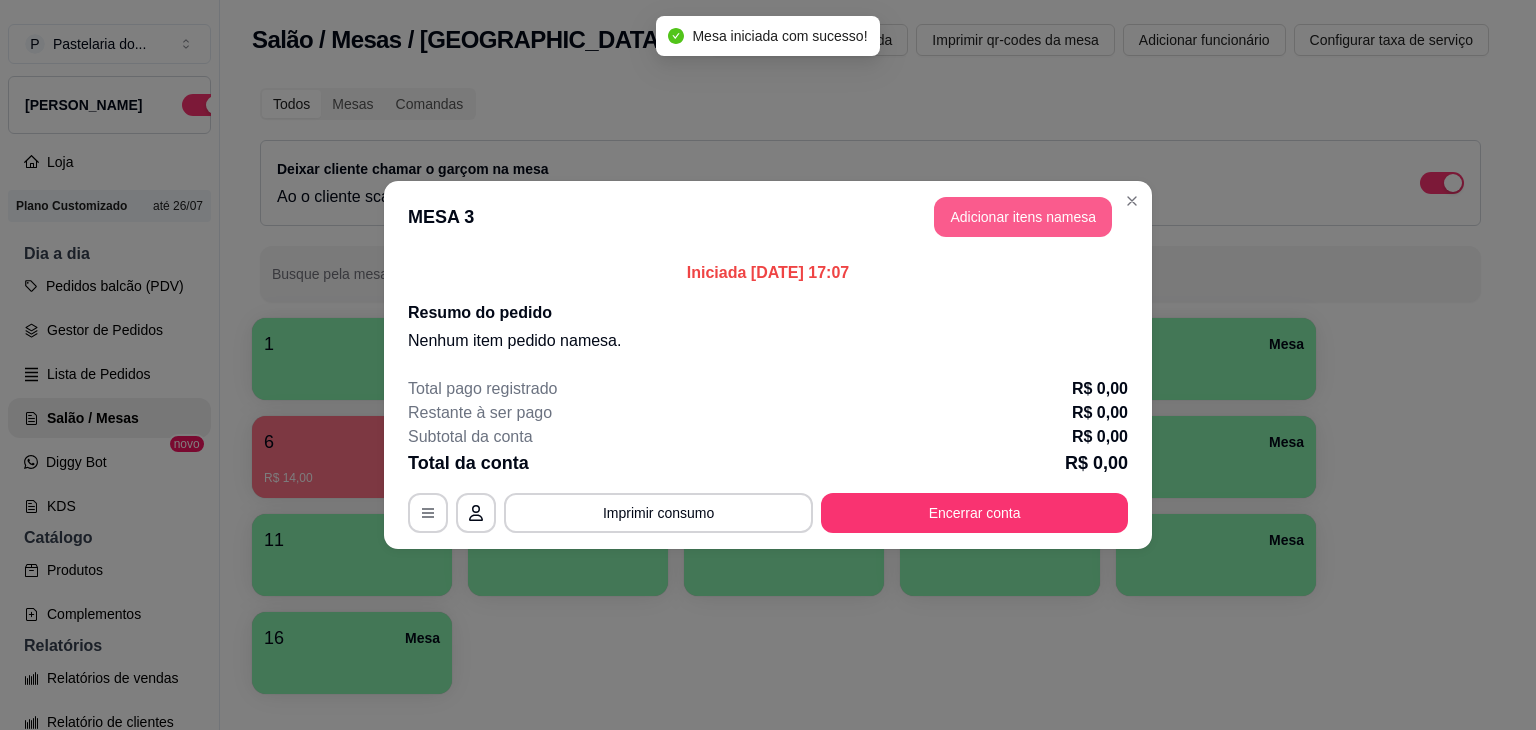 click on "Adicionar itens na  mesa" at bounding box center [1023, 217] 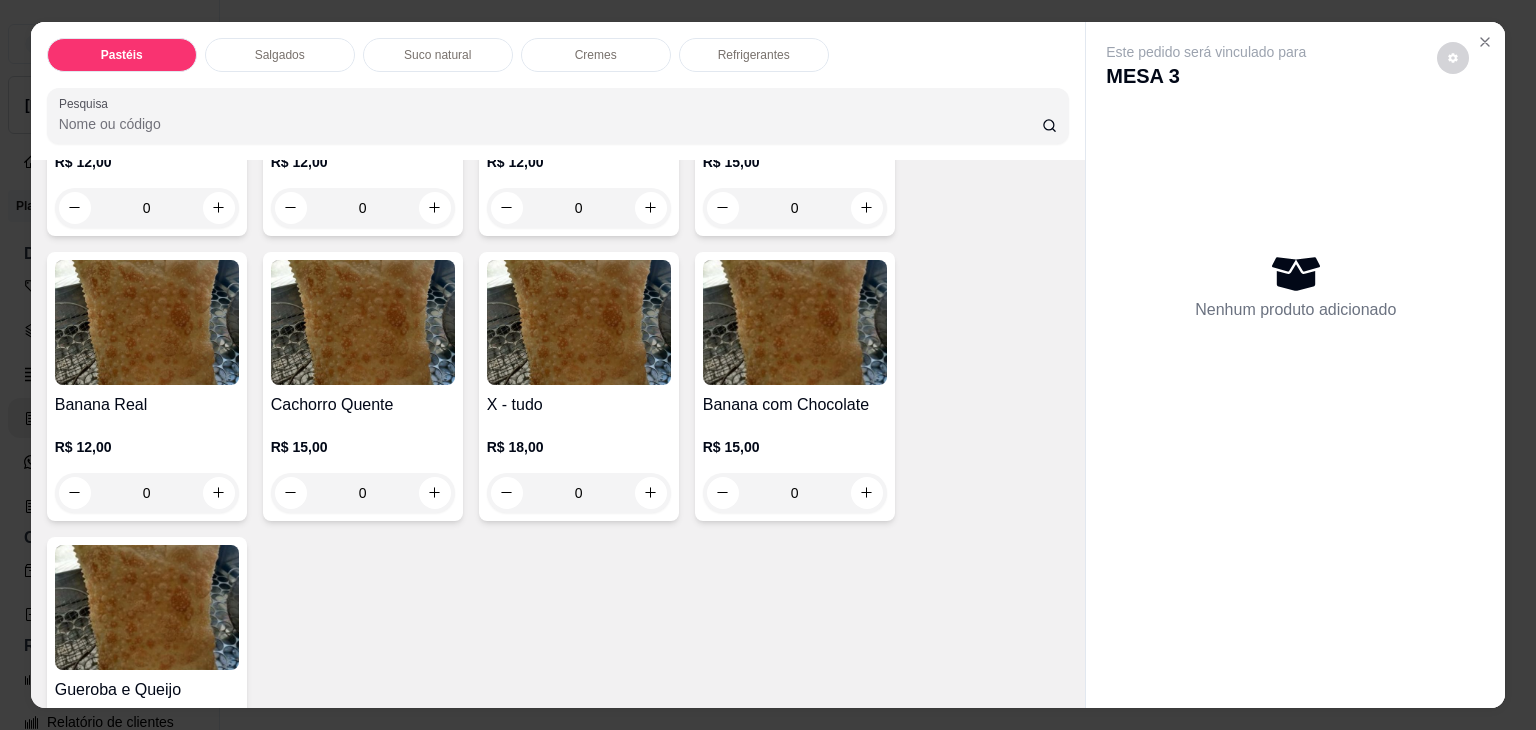 scroll, scrollTop: 1600, scrollLeft: 0, axis: vertical 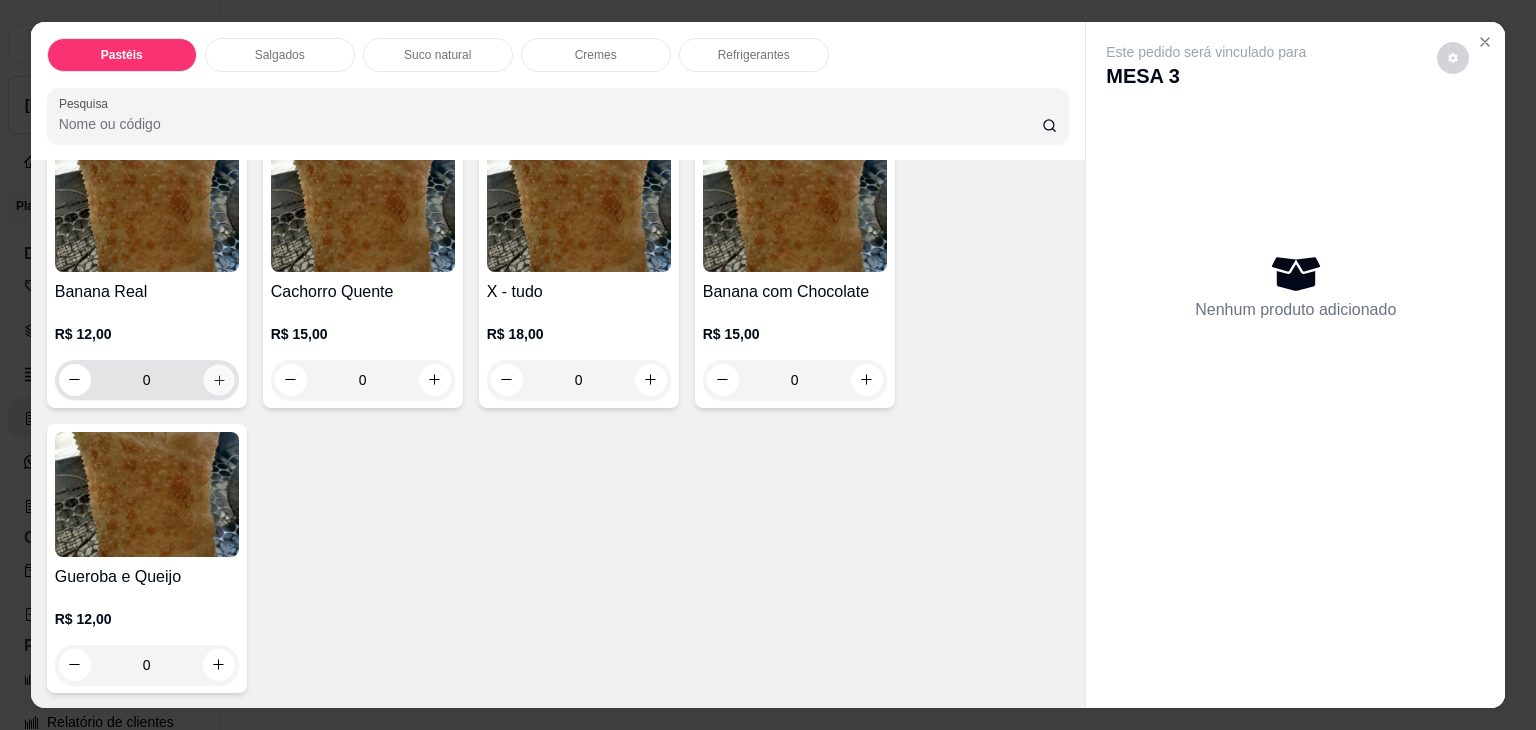 click 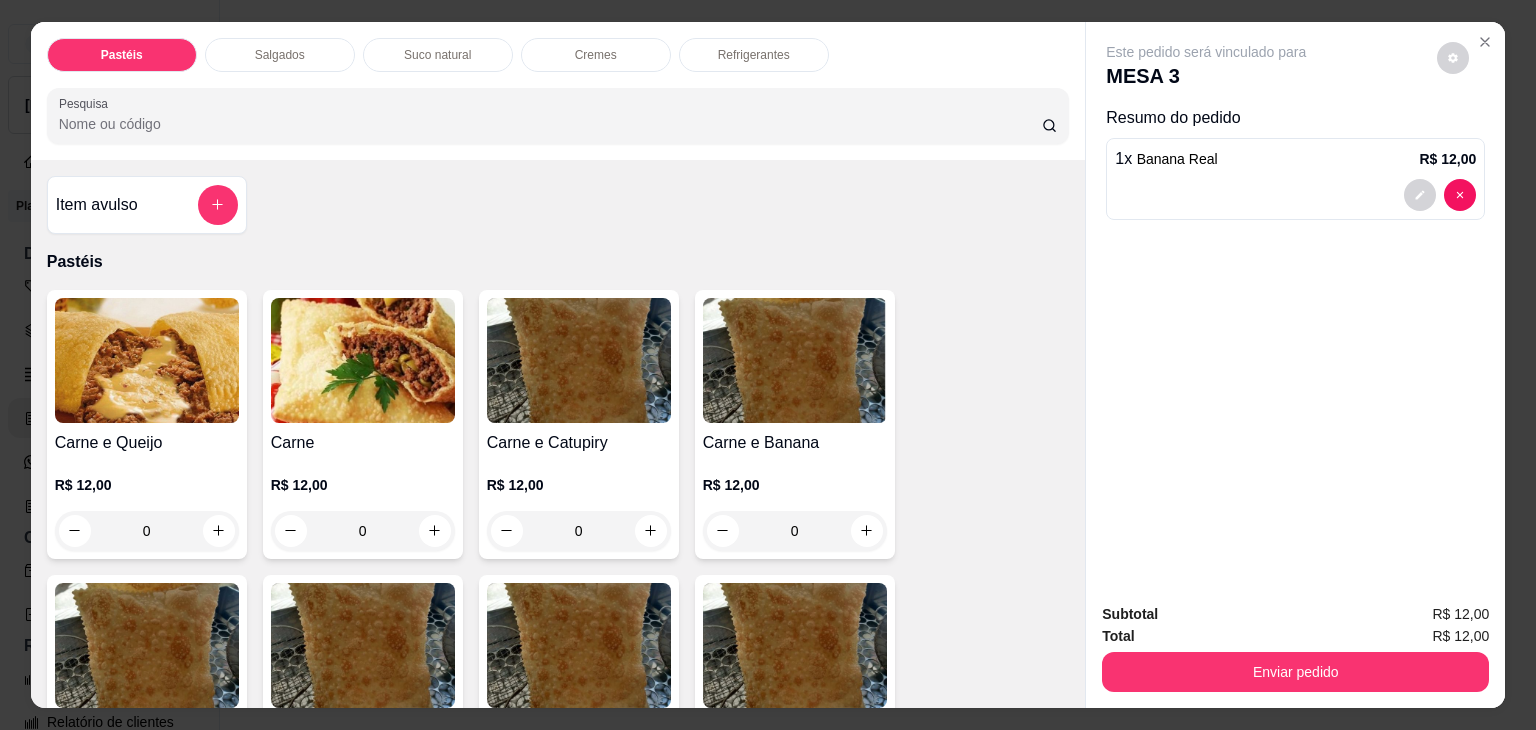 scroll, scrollTop: 0, scrollLeft: 0, axis: both 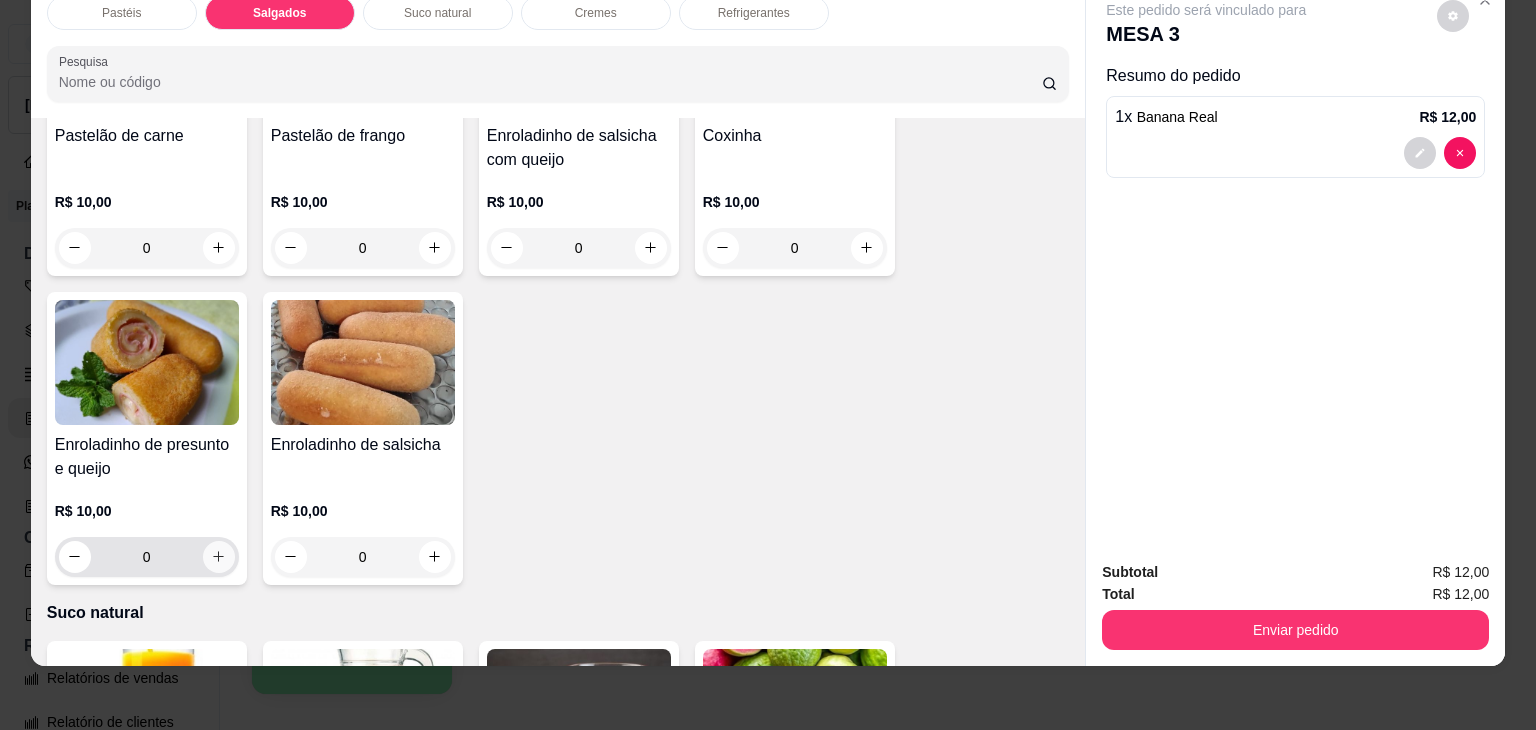 click at bounding box center [219, 557] 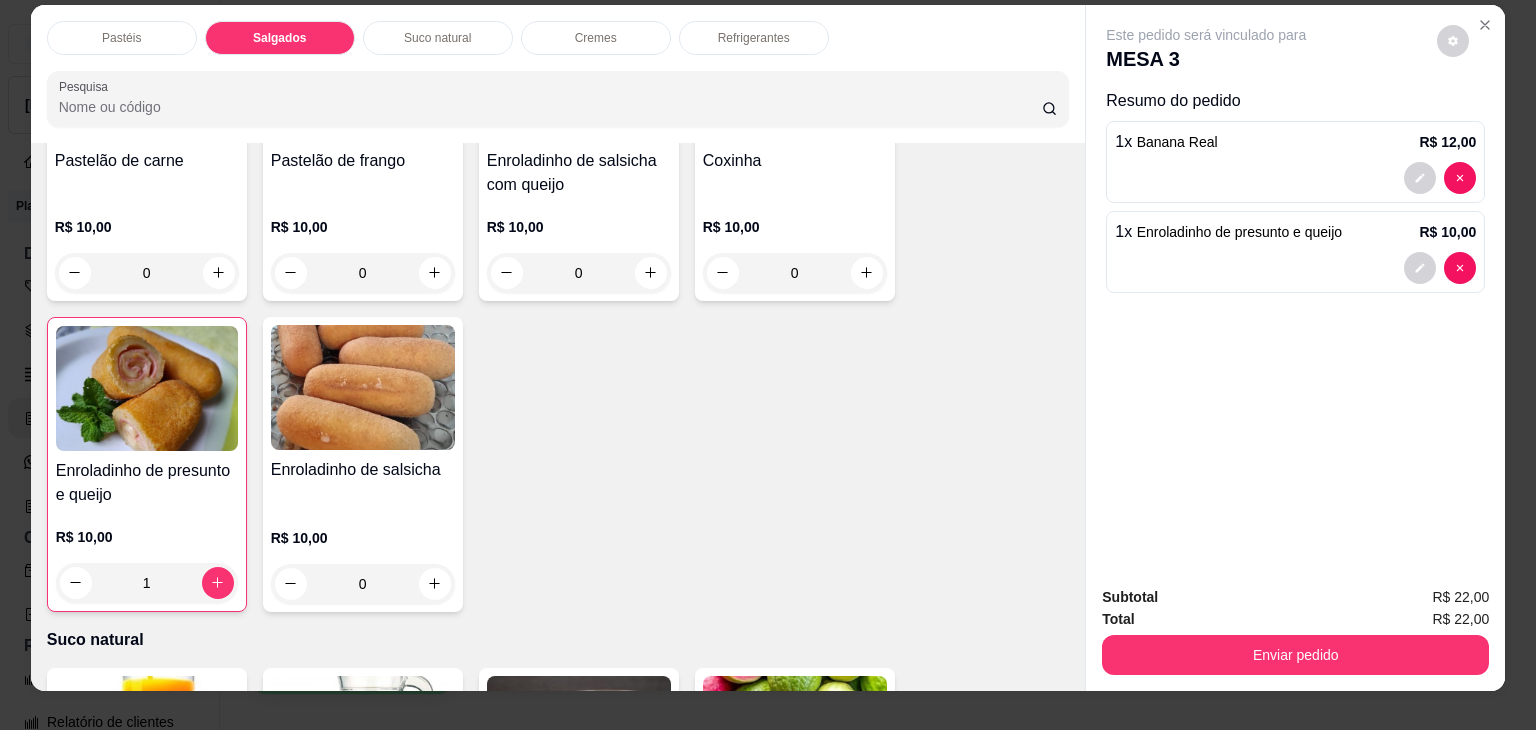 scroll, scrollTop: 0, scrollLeft: 0, axis: both 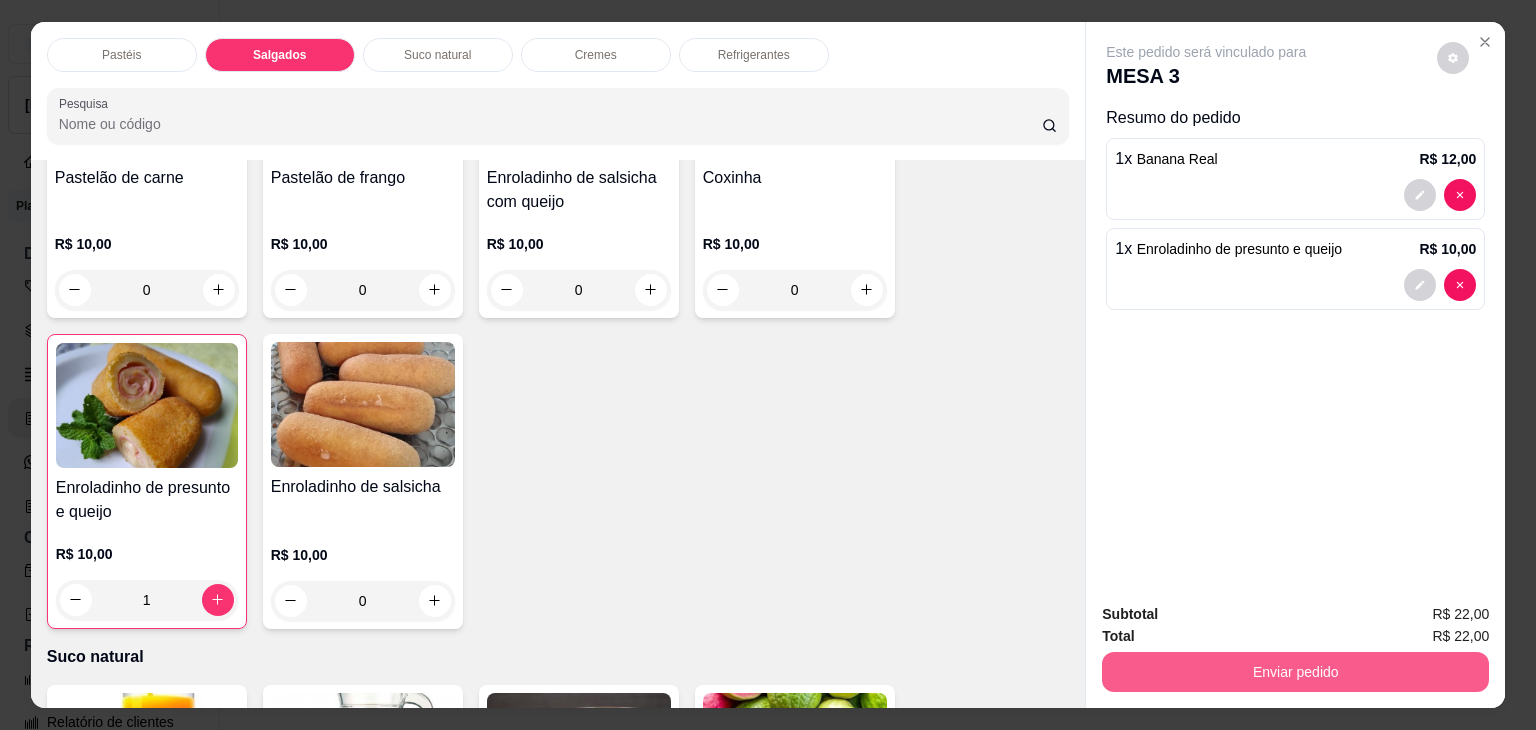 click on "Enviar pedido" at bounding box center (1295, 672) 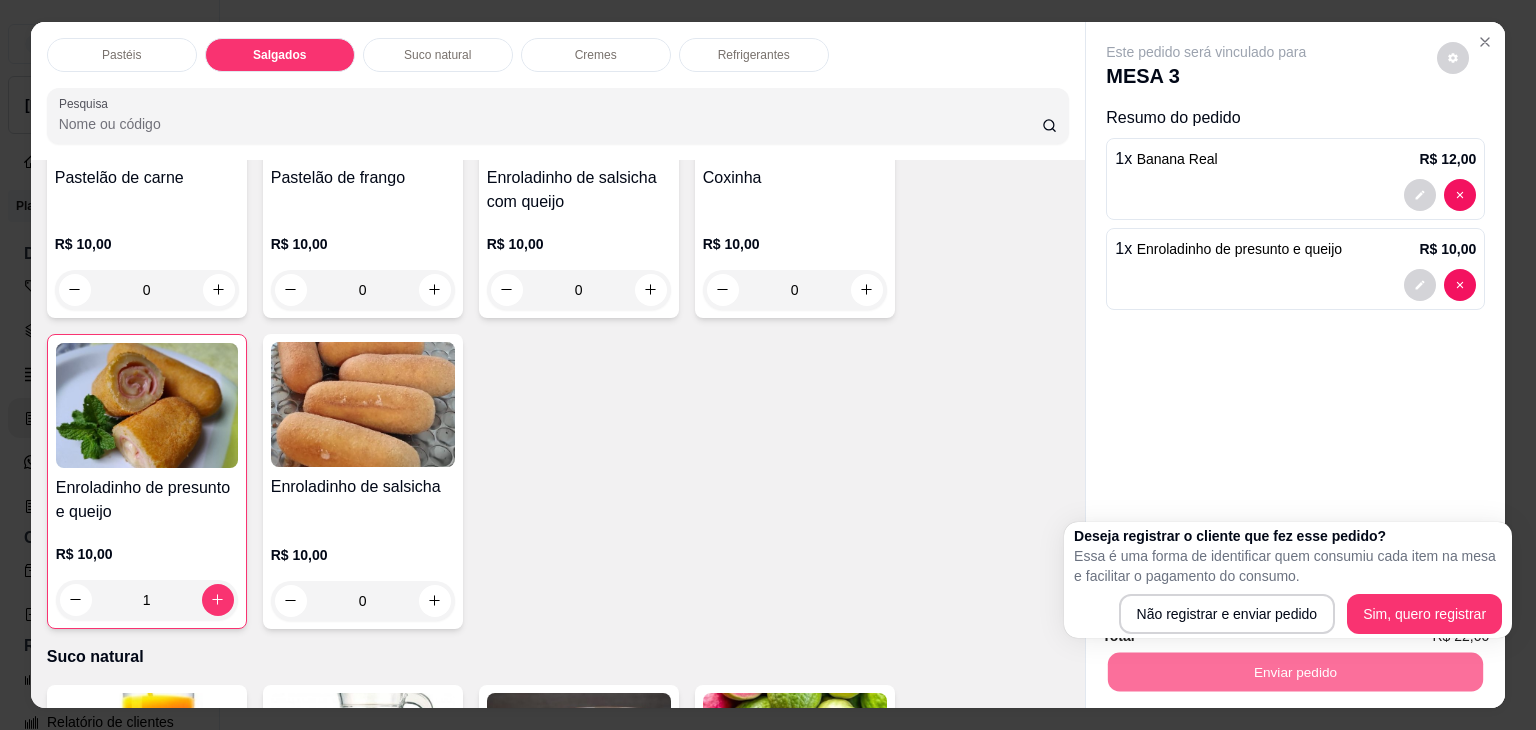 click on "Deseja registrar o cliente que fez esse pedido? Essa é uma forma de identificar quem consumiu cada item na mesa e facilitar o pagamento do consumo. Não registrar e enviar pedido Sim, quero registrar" at bounding box center [1288, 580] 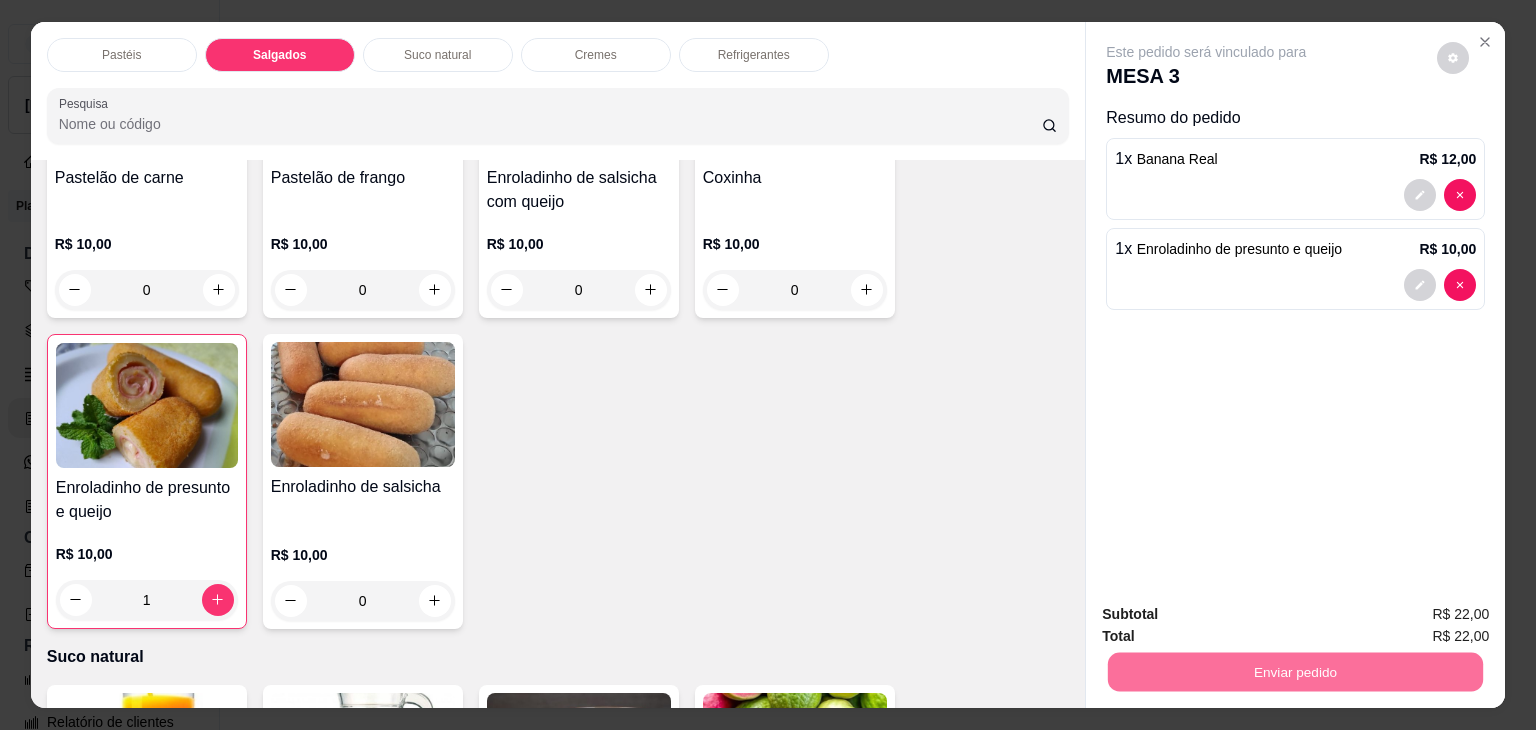 click on "Não registrar e enviar pedido" at bounding box center [1229, 615] 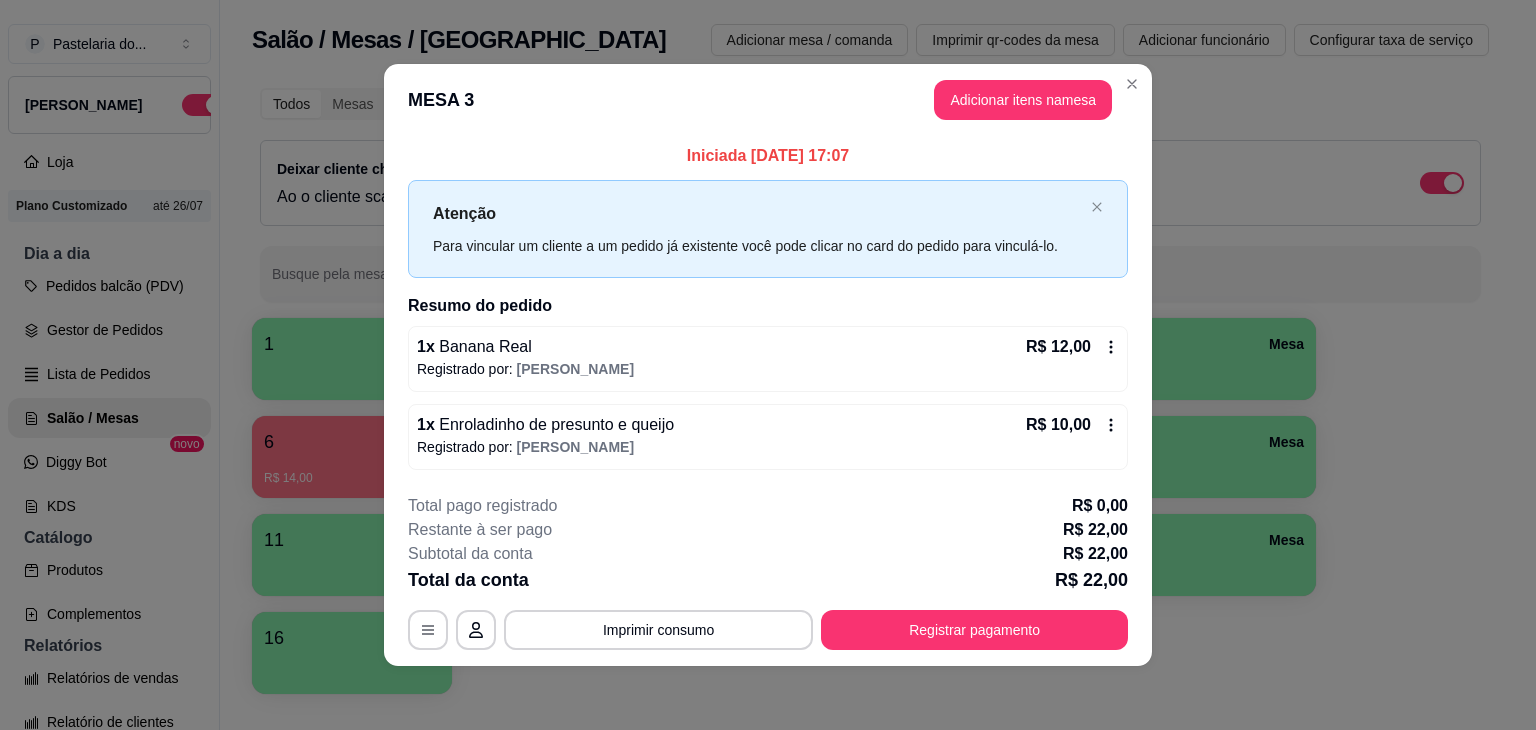 click on "**********" at bounding box center (768, 572) 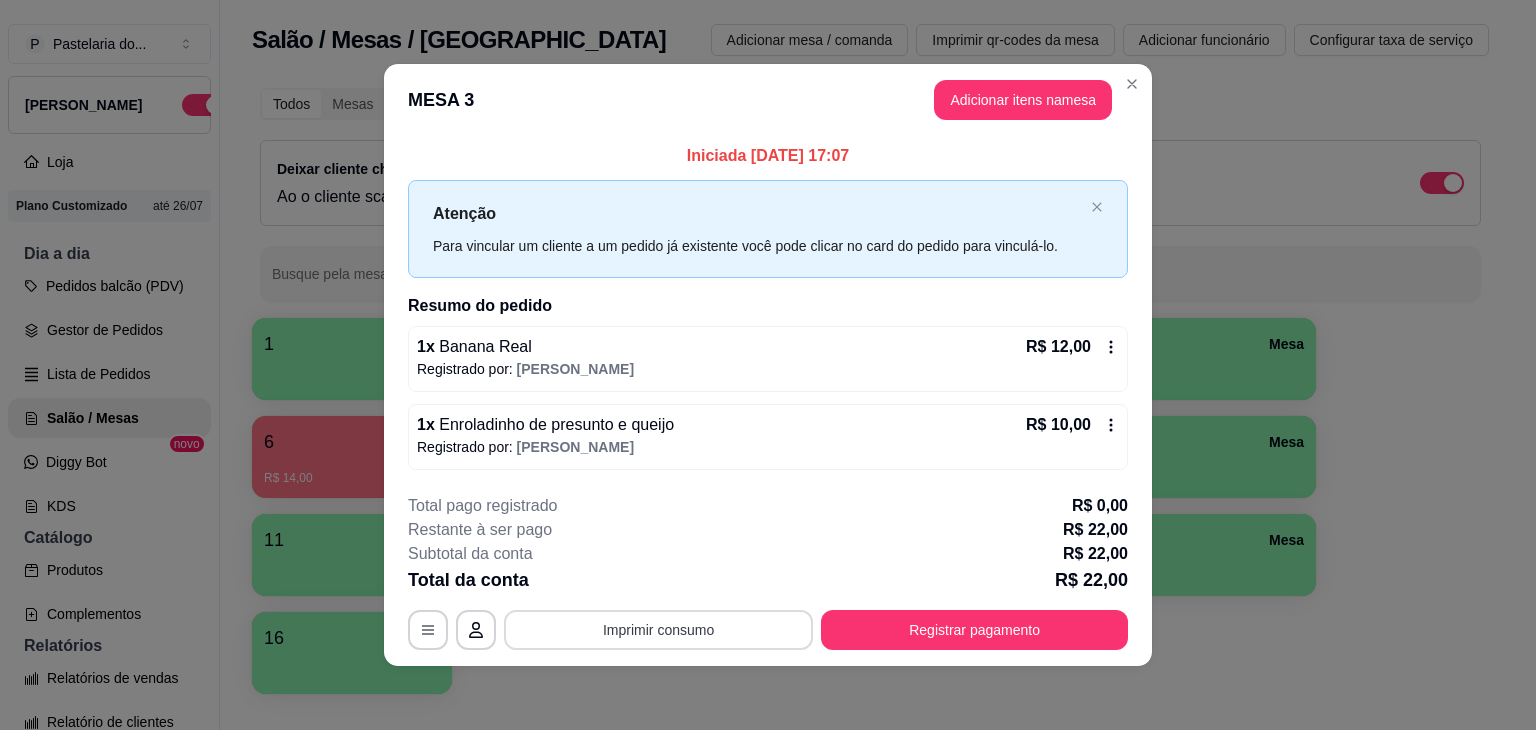 click on "Imprimir consumo" at bounding box center [658, 630] 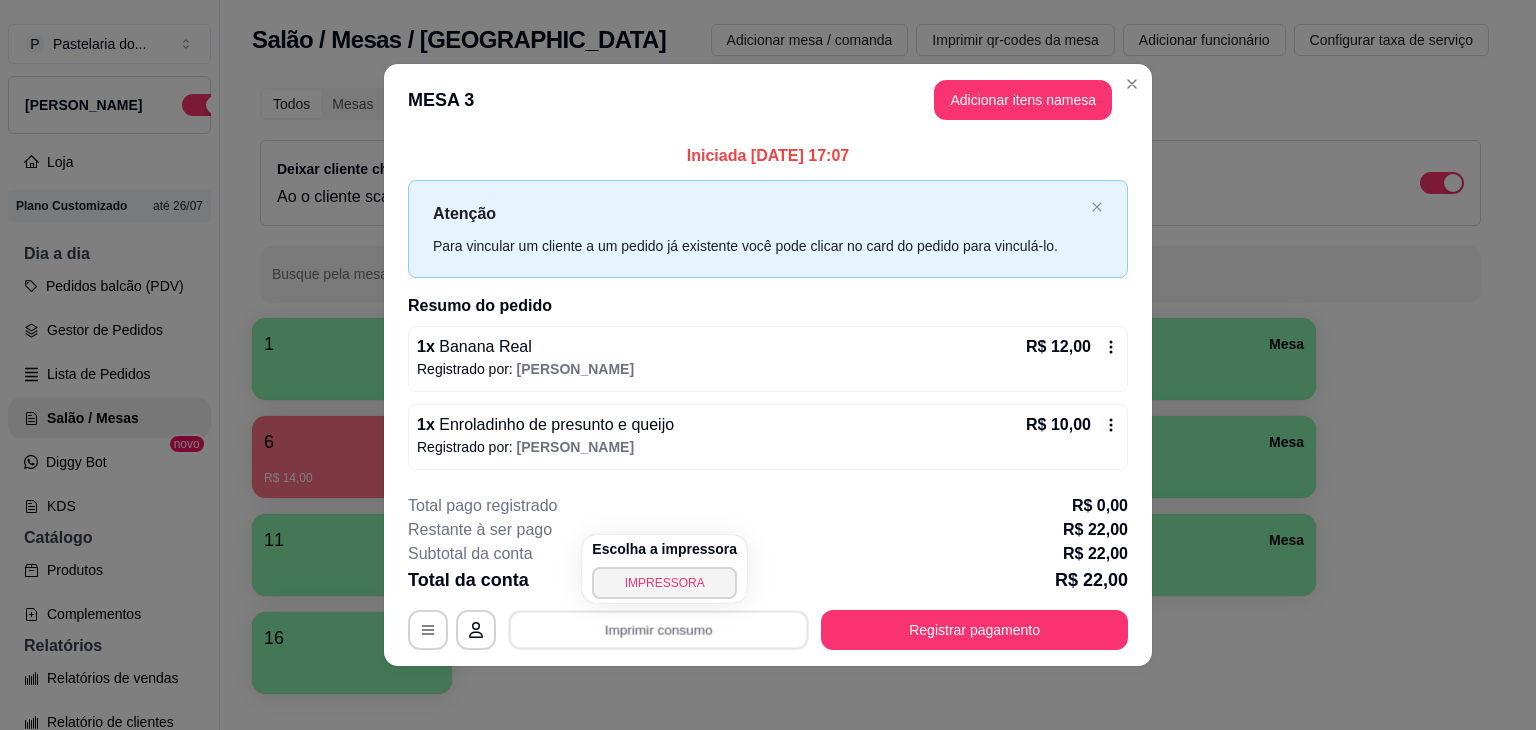 click on "Escolha a impressora IMPRESSORA" at bounding box center [664, 569] 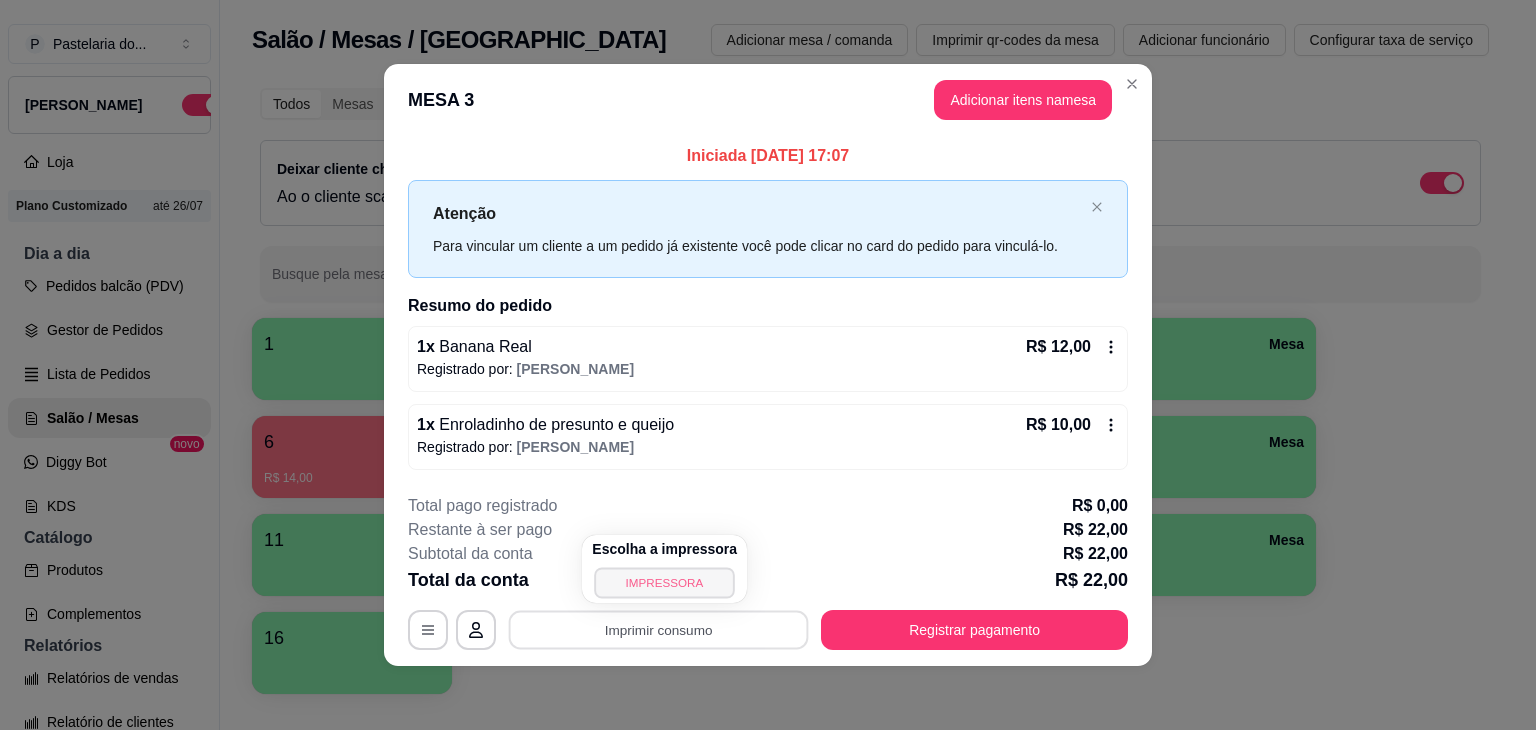 click on "IMPRESSORA" at bounding box center (665, 582) 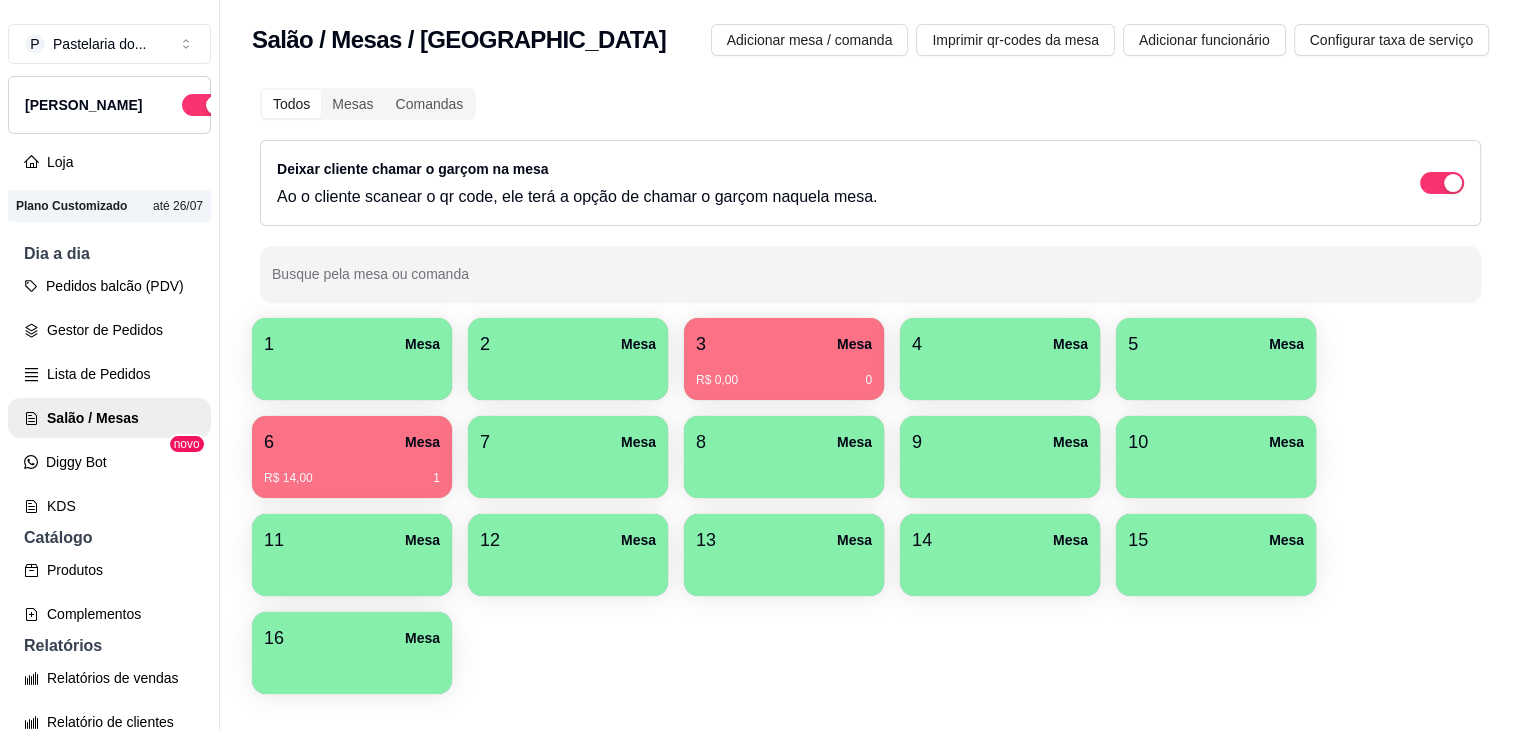 click at bounding box center (568, 373) 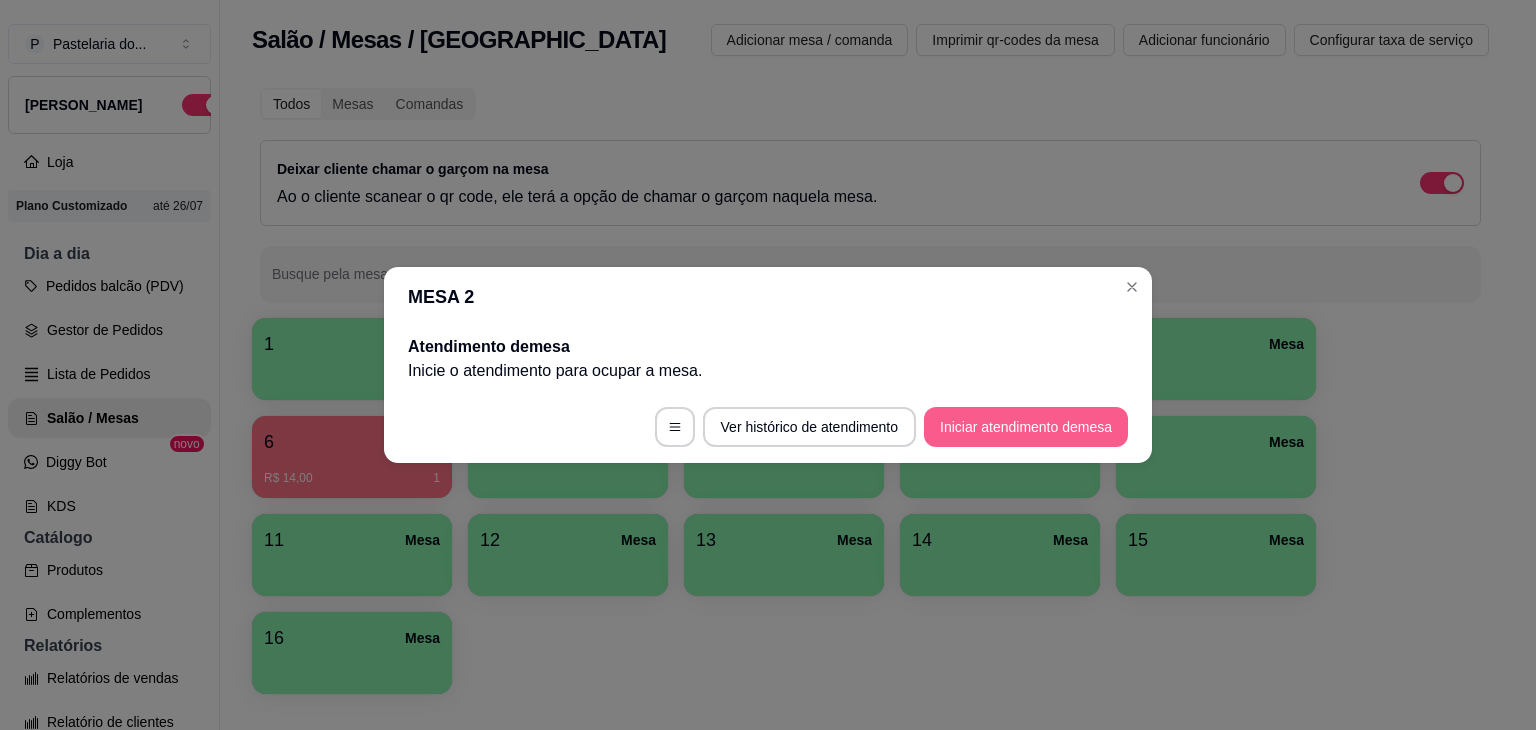 click on "Iniciar atendimento de  mesa" at bounding box center (1026, 427) 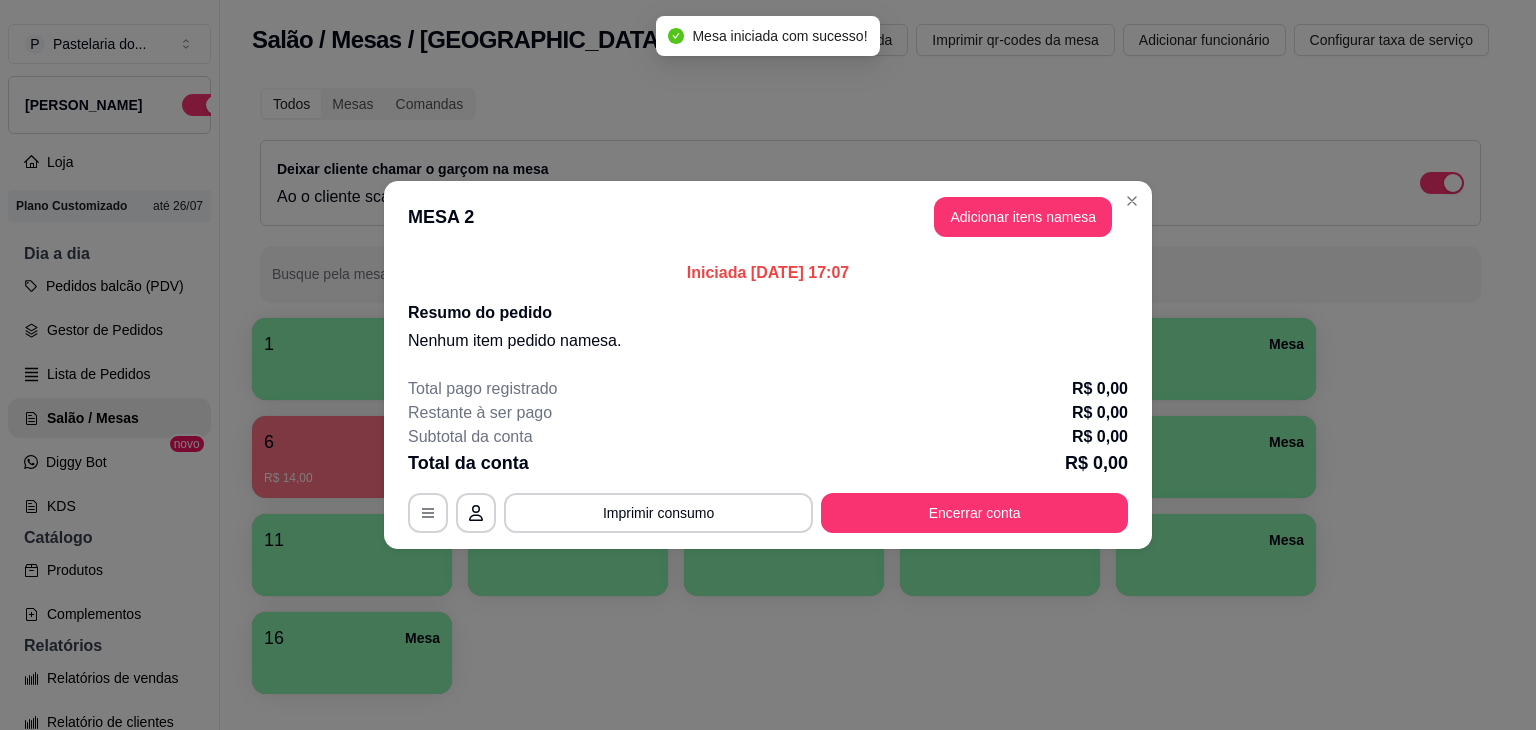 click on "Adicionar itens na  mesa" at bounding box center [1023, 217] 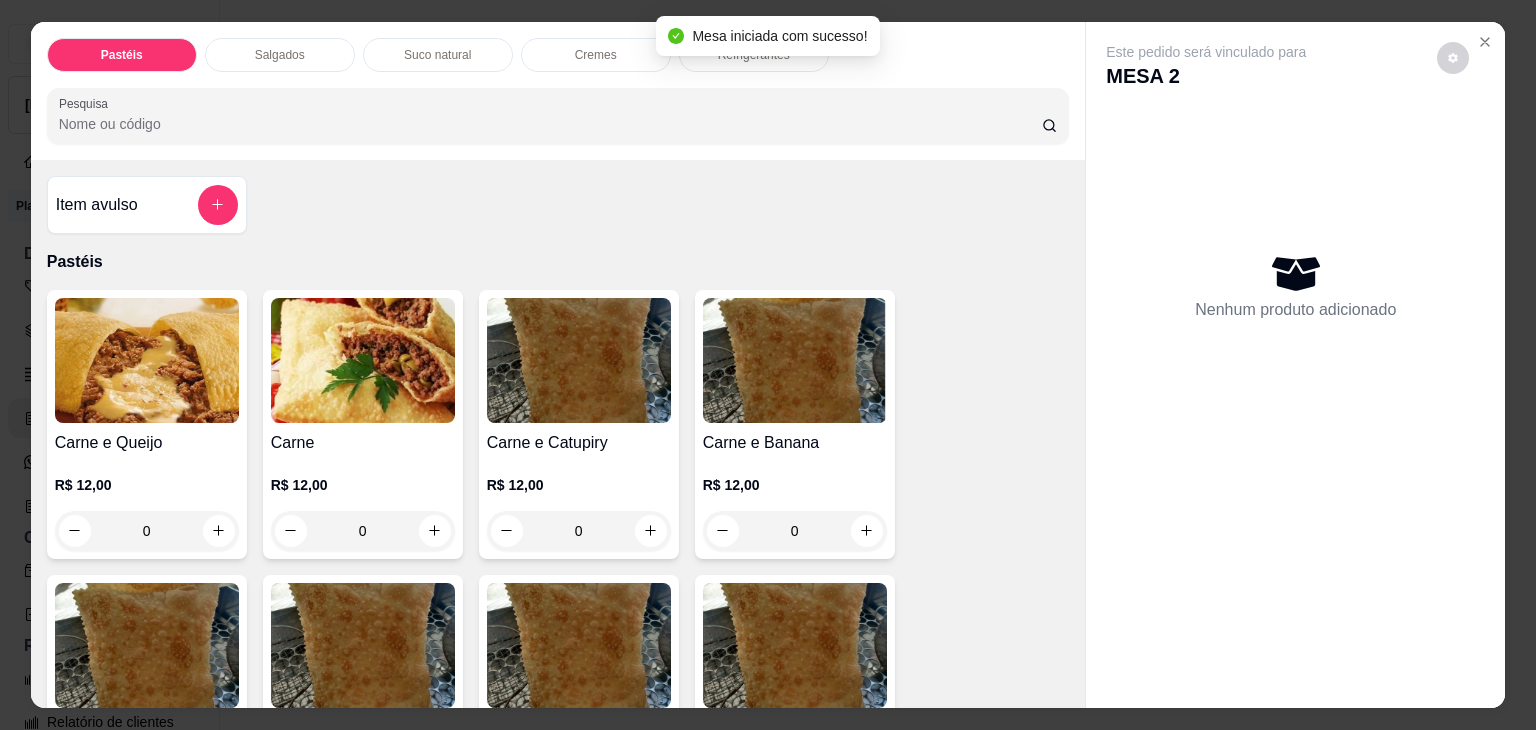 click on "0" at bounding box center [147, 531] 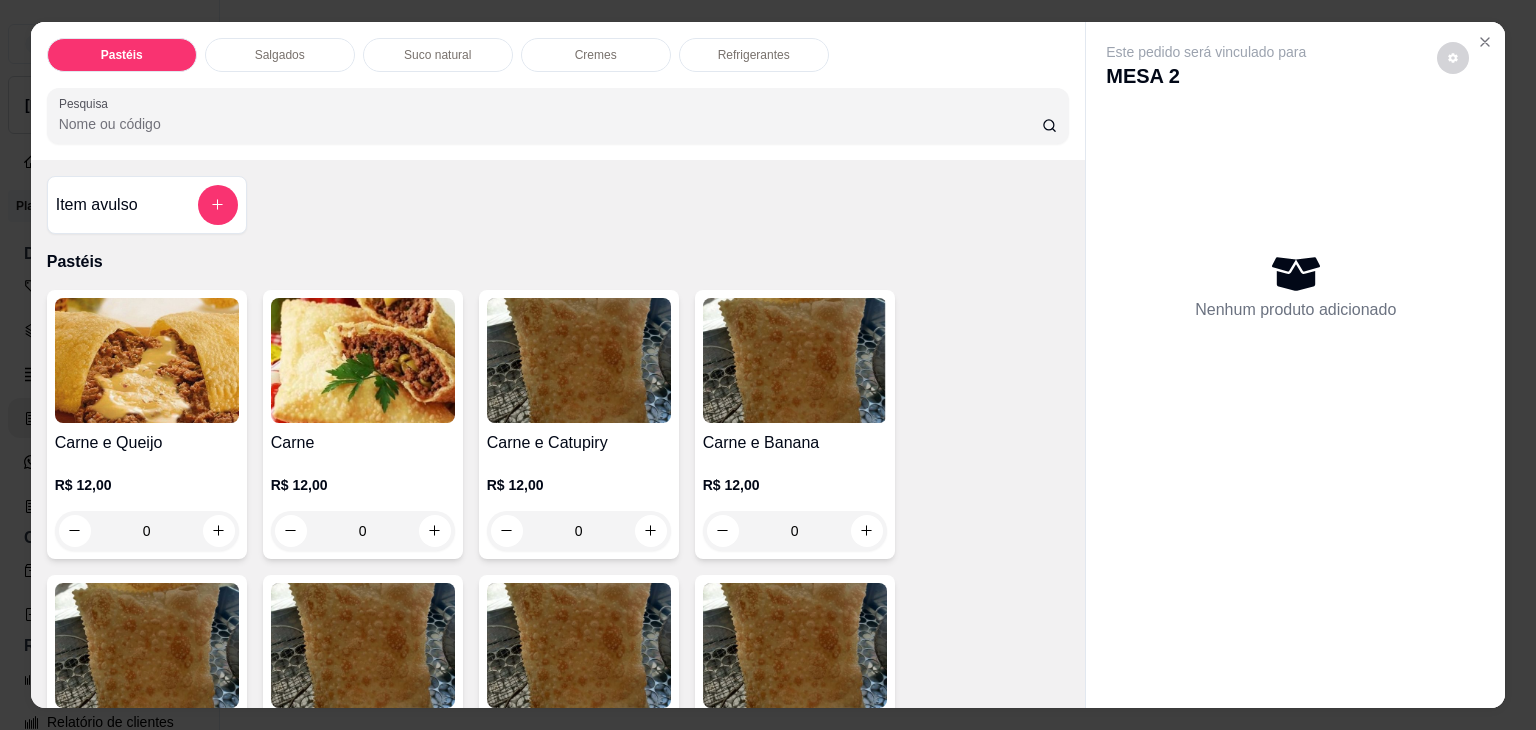 click on "0" at bounding box center (147, 531) 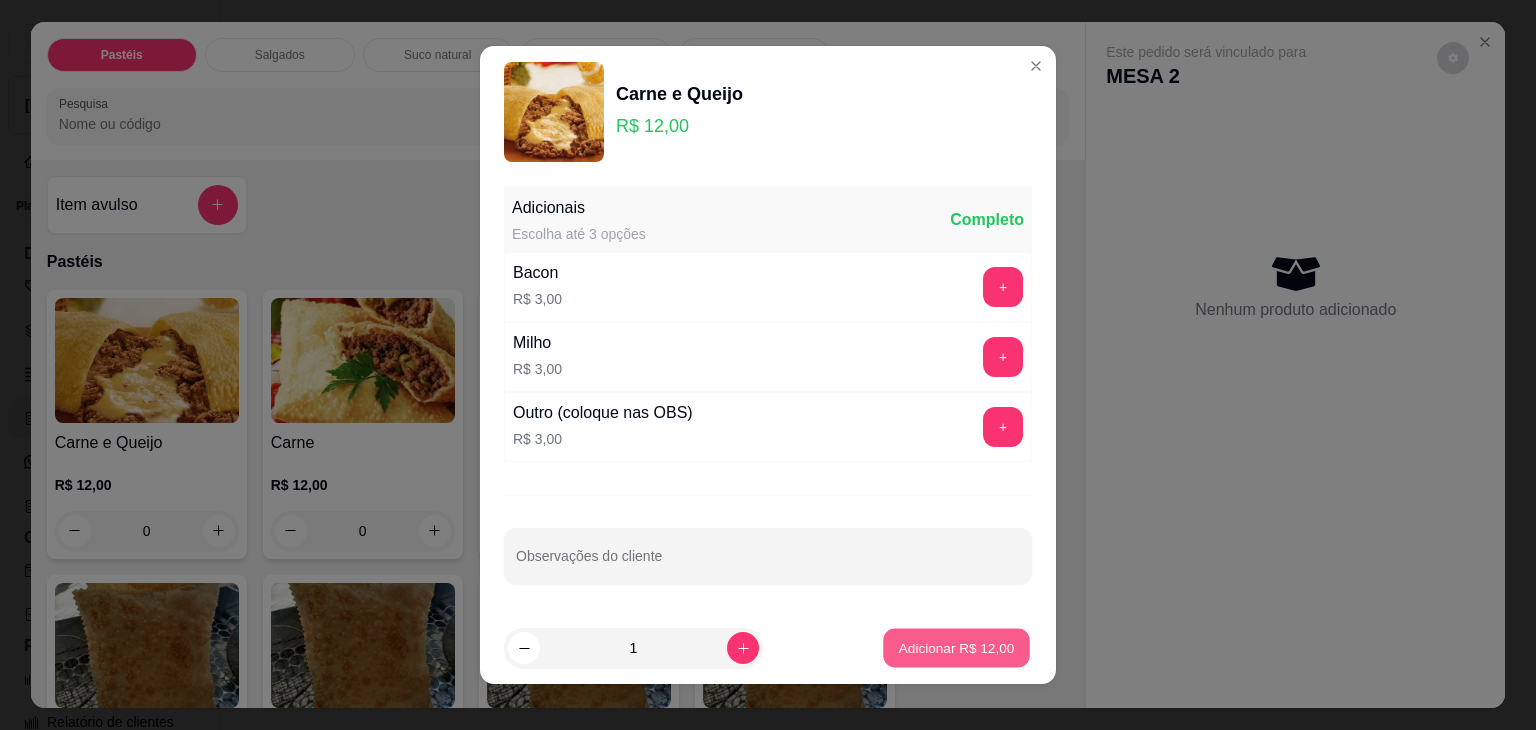 click on "Adicionar   R$ 12,00" at bounding box center [957, 647] 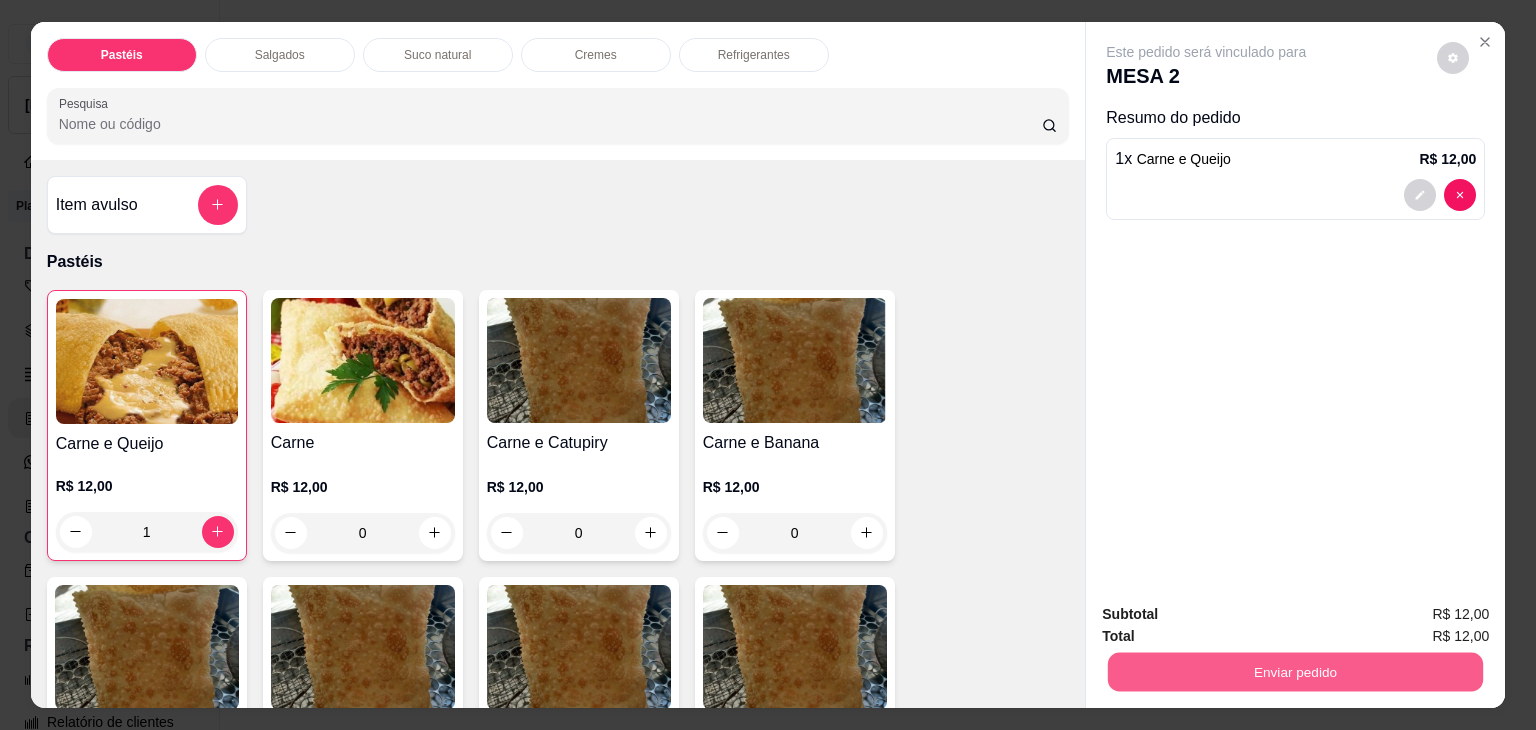 click on "Enviar pedido" at bounding box center (1295, 672) 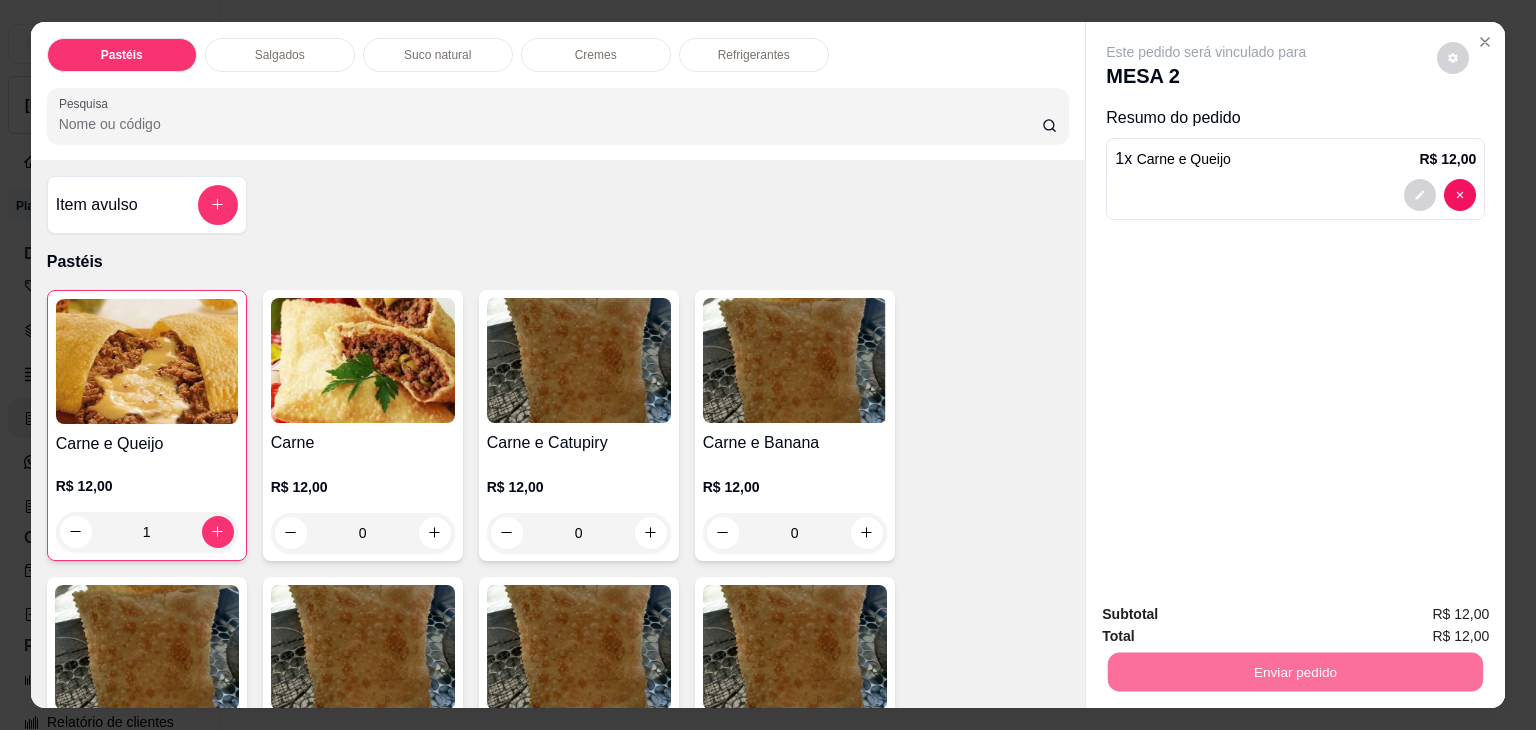 click on "Não registrar e enviar pedido" at bounding box center [1229, 615] 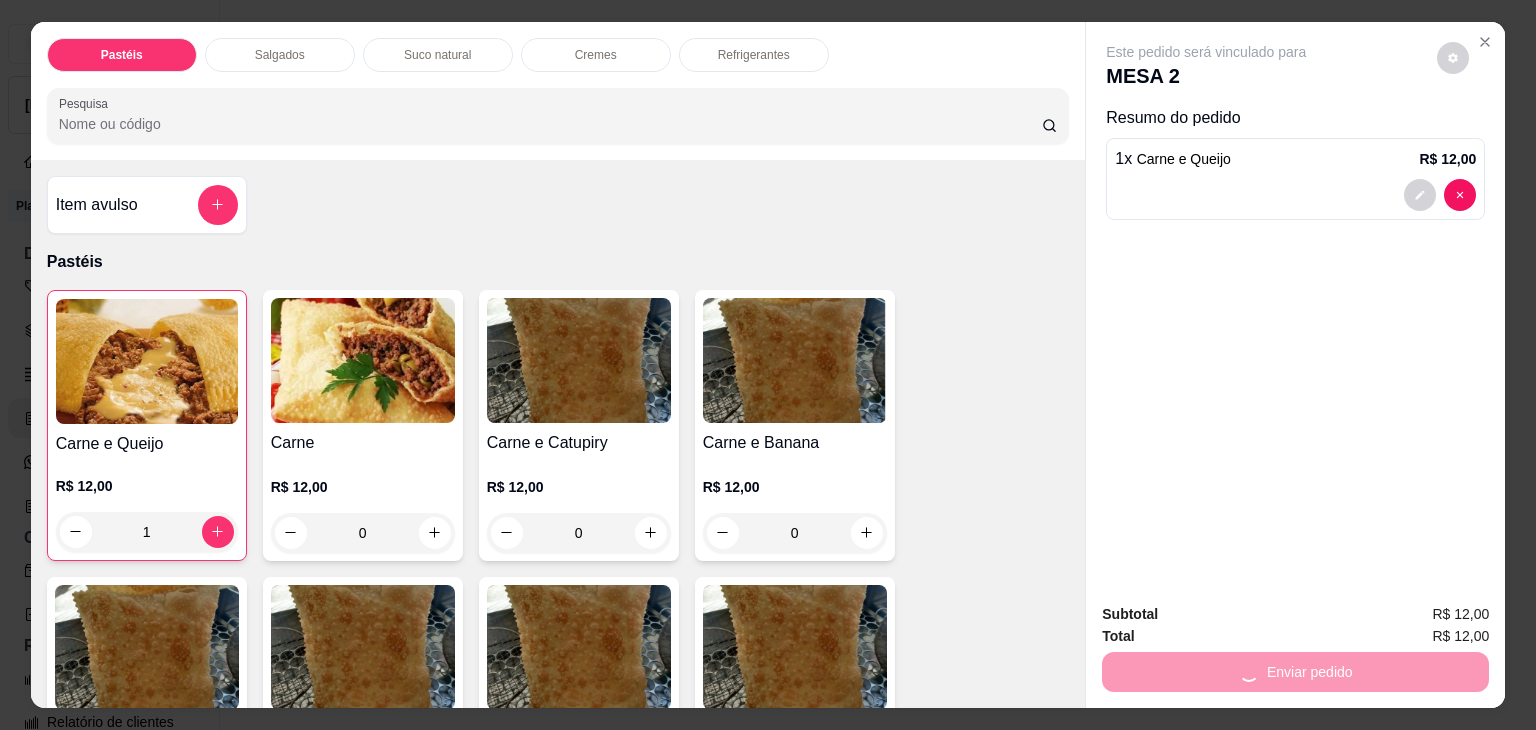 click on "Este pedido será vinculado para   MESA 2 Resumo do pedido 1 x   Carne e Queijo  R$ 12,00" at bounding box center [1295, 304] 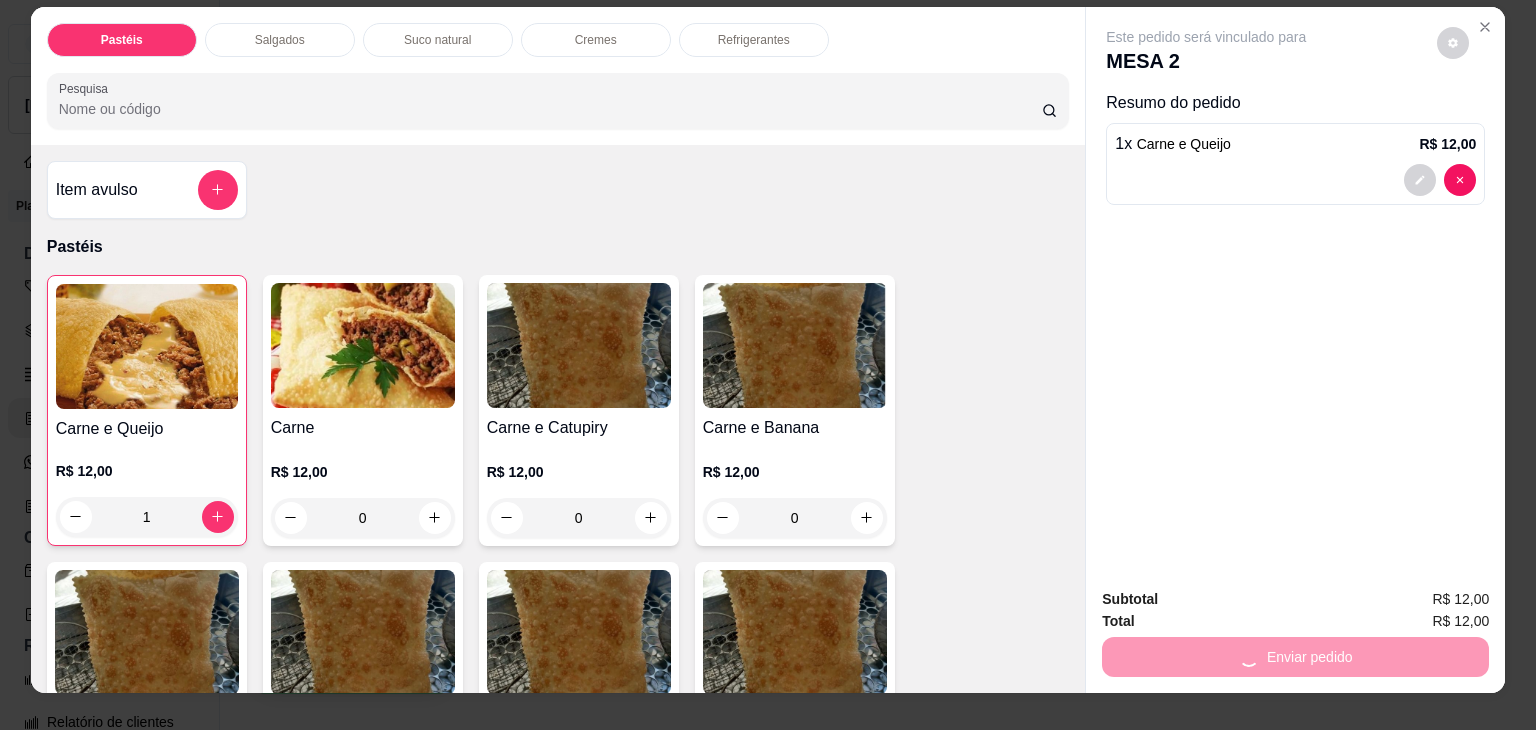 scroll, scrollTop: 0, scrollLeft: 0, axis: both 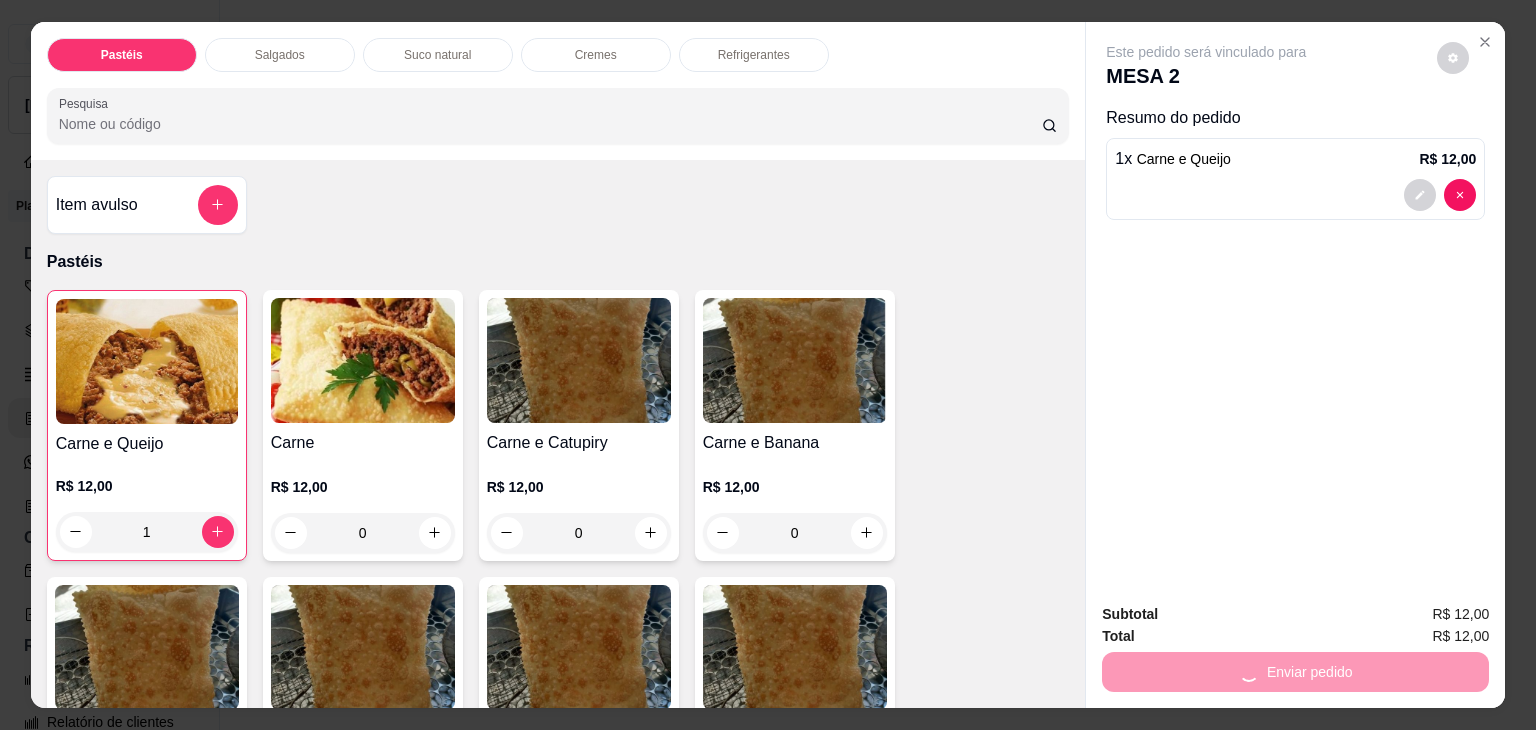 click on "Este pedido será vinculado para   MESA 2 Resumo do pedido 1 x   Carne e Queijo  R$ 12,00" at bounding box center (1295, 304) 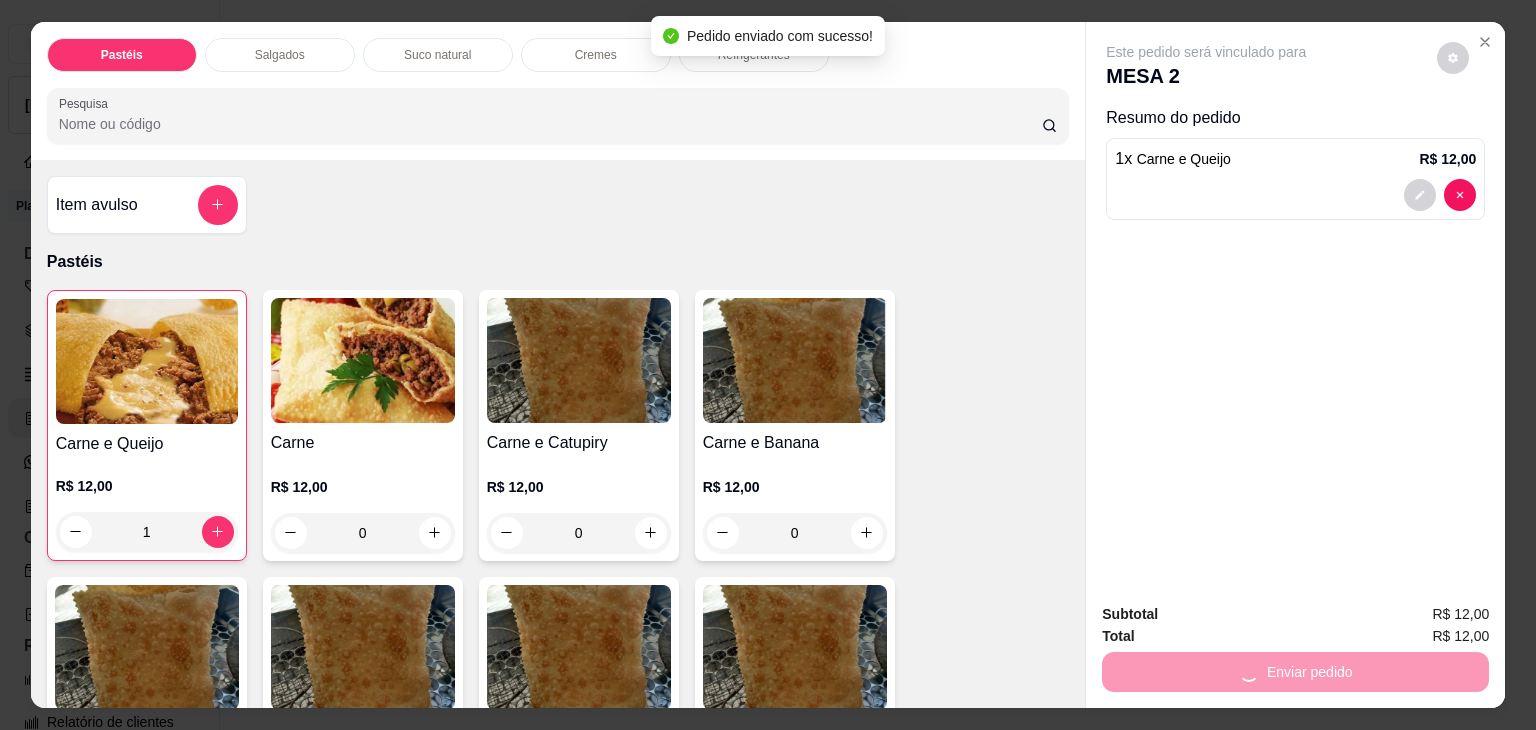 click on "Pastéis  Salgados  Suco natural Cremes Refrigerantes Pesquisa Item avulso Pastéis  Carne e Queijo    R$ 12,00 1 Carne    R$ 12,00 0 Carne e Catupiry    R$ 12,00 0 Carne e Banana    R$ 12,00 0 Carne e Guariroba   R$ 12,00 0 Carne e Bacon    R$ 12,00 0 Carne e Cheddar    R$ 12,00 0 Carne e Milho    R$ 12,00 0 Frango e Queijo    R$ 12,00 0 Frango    R$ 12,00 0 Frango e Catupiry   R$ 12,00 0 Frango e Bacon    R$ 12,00 0 Frango e Milho   R$ 12,00 0 Frango e Cheddar    R$ 12,00 0 Frango e Guariroba     R$ 12,00 0 Presunto e Queijo   R$ 12,00 0 Queijo    R$ 12,00 0 Pizza   R$ 12,00 0 Àrabe   R$ 12,00 0 Chocolate   R$ 15,00 0 Banana Real   R$ 12,00 0 Cachorro Quente   R$ 15,00 0  X - tudo   R$ 18,00 0 Banana com Chocolate   R$ 15,00 0 Gueroba e Queijo   R$ 12,00 0 Salgados  Pastelão de carne    R$ 10,00 0 Pastelão de frango    R$ 10,00 0 Esgotado Enroladinho de salsicha com queijo    R$ 10,00 0 Coxinha   R$ 10,00 0 Enroladinho de presunto e queijo    R$ 10,00 0   R$ 10,00 0   0   0" at bounding box center [768, 365] 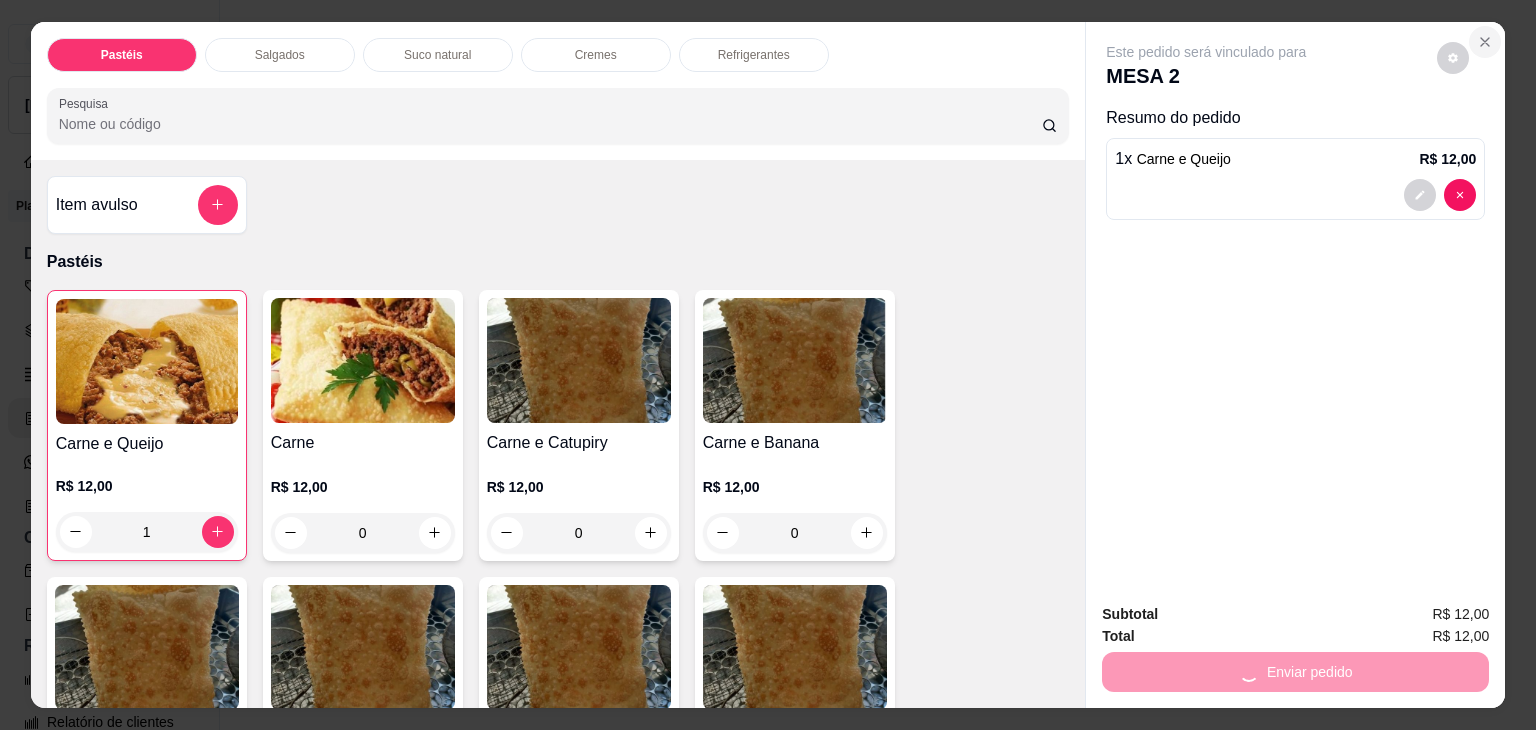 click 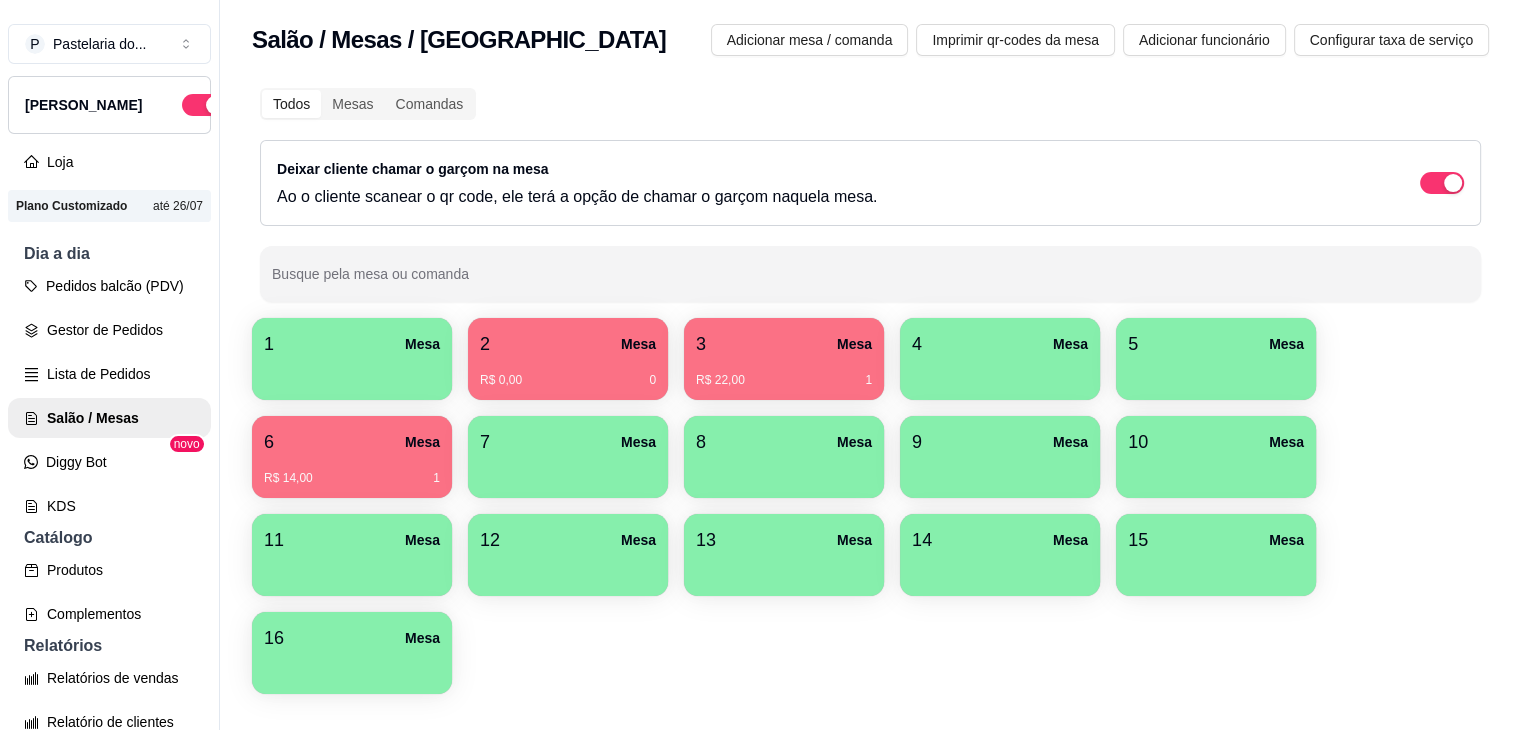 click on "2 Mesa R$ 0,00 0" at bounding box center (568, 359) 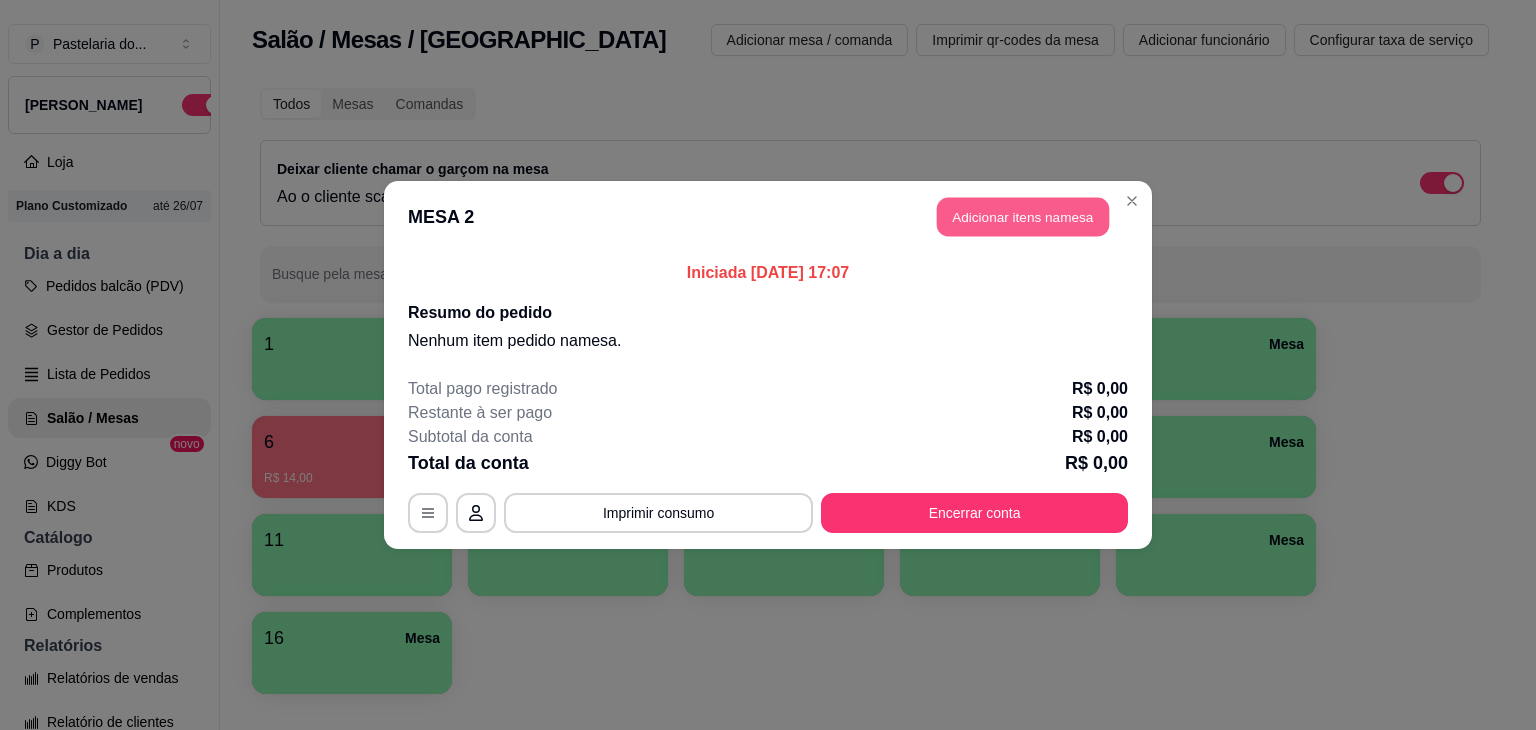 click on "Adicionar itens na  mesa" at bounding box center [1023, 217] 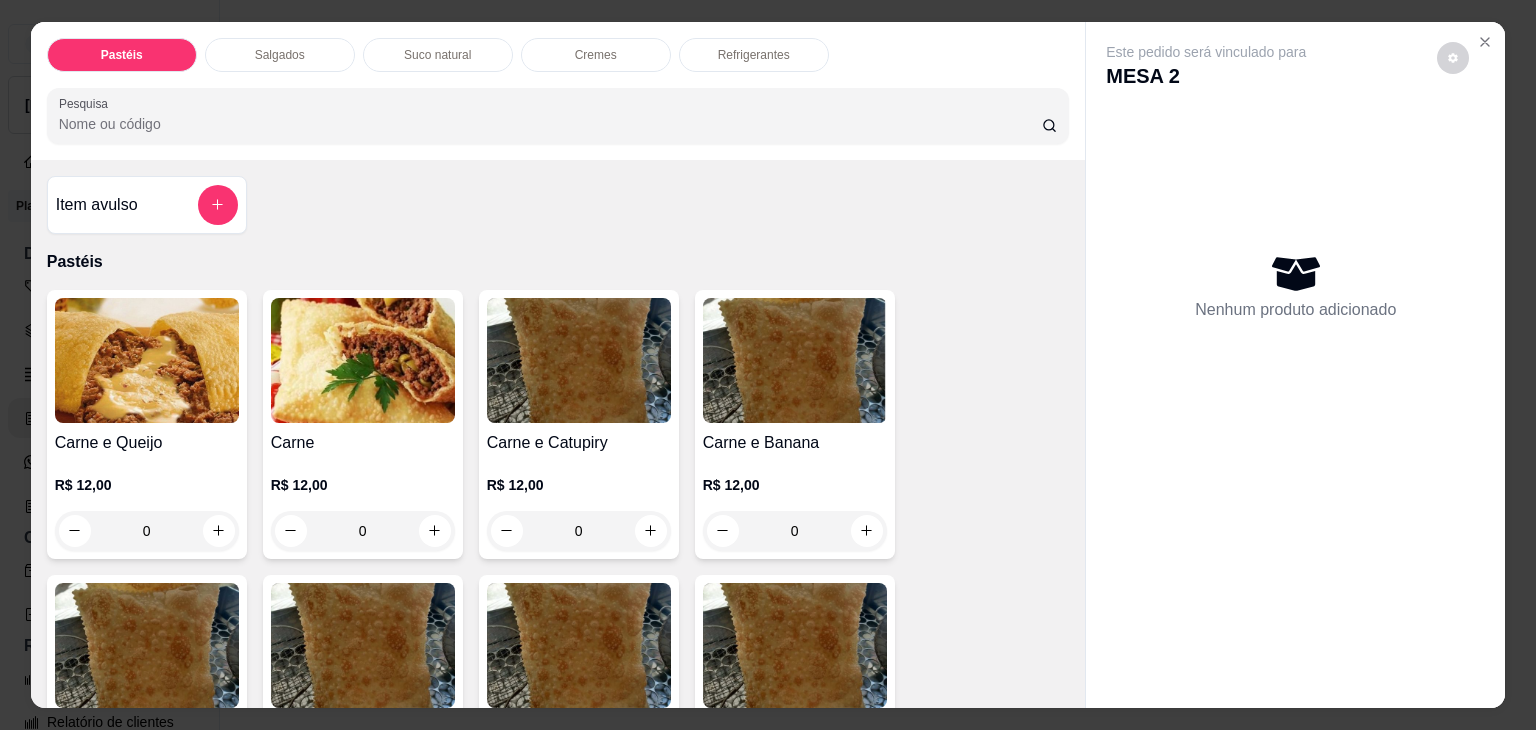 click on "0" at bounding box center [147, 531] 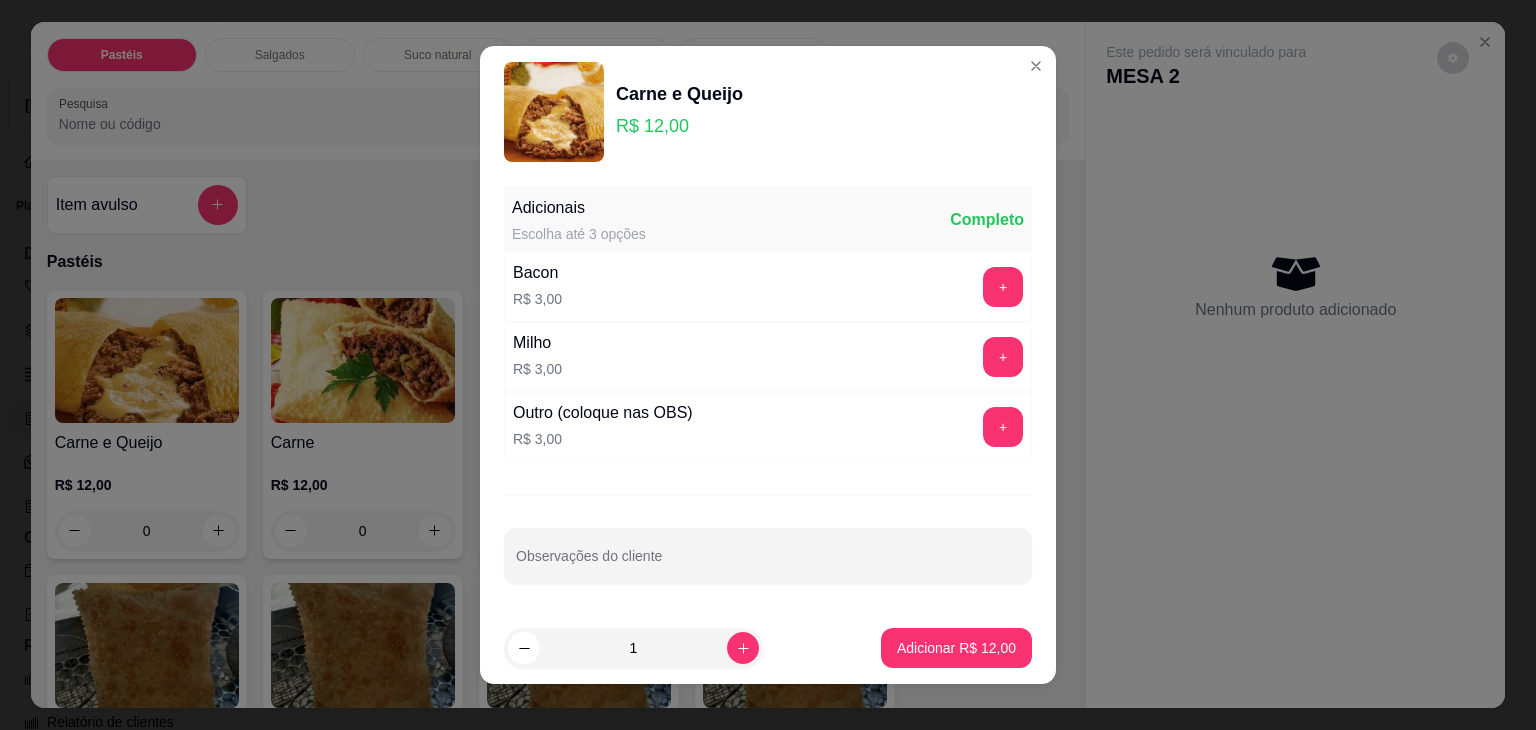click on "Adicionar   R$ 12,00" at bounding box center [956, 648] 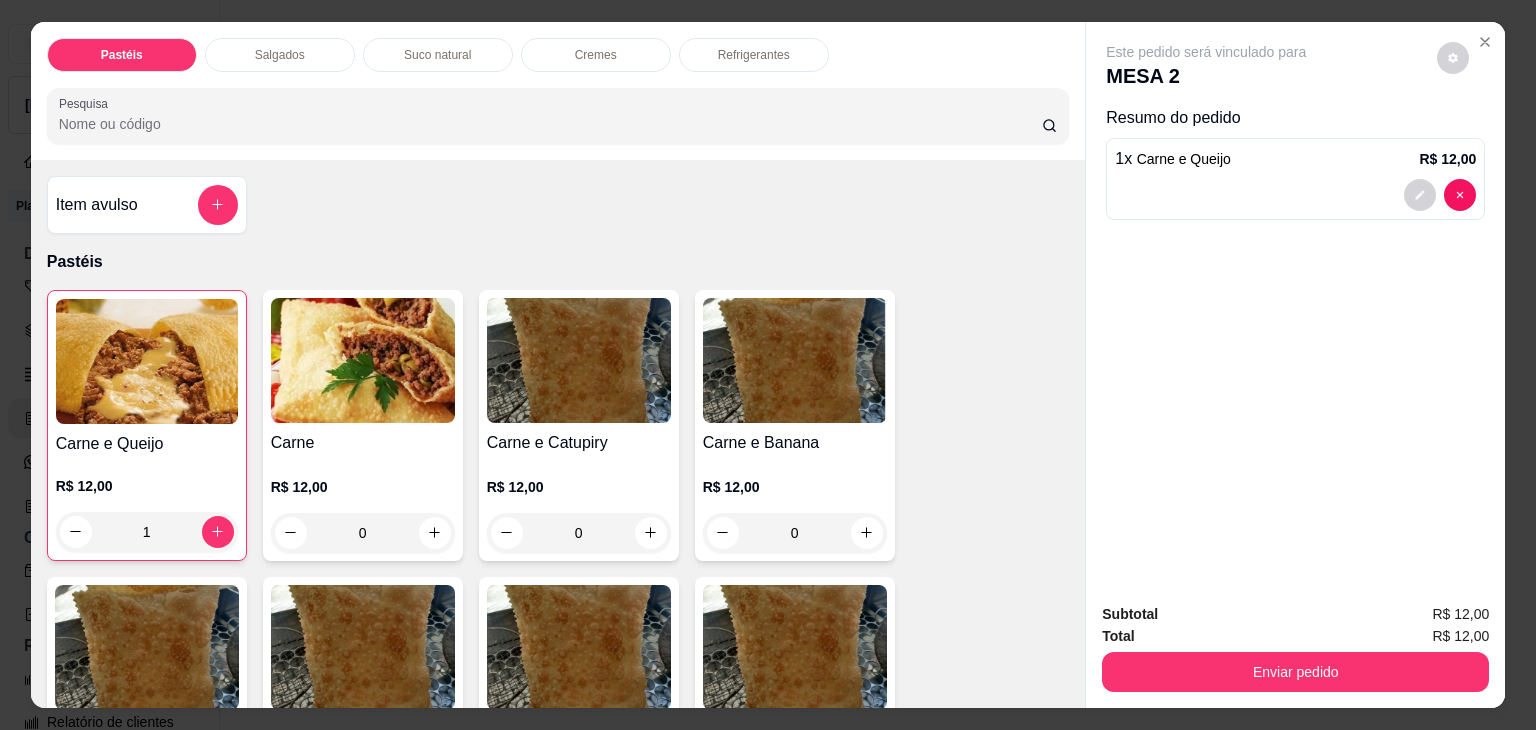 click on "Refrigerantes" at bounding box center (754, 55) 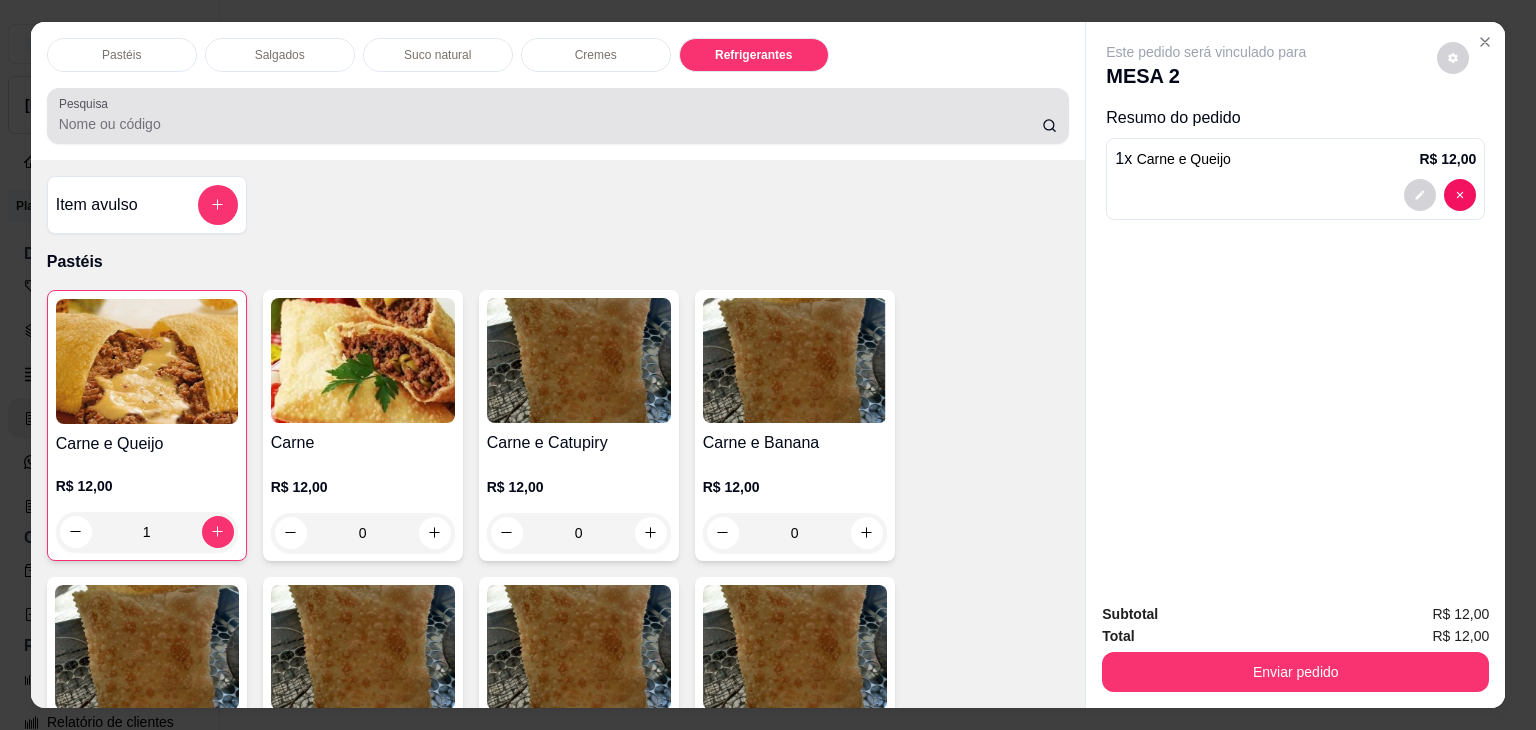 scroll, scrollTop: 4622, scrollLeft: 0, axis: vertical 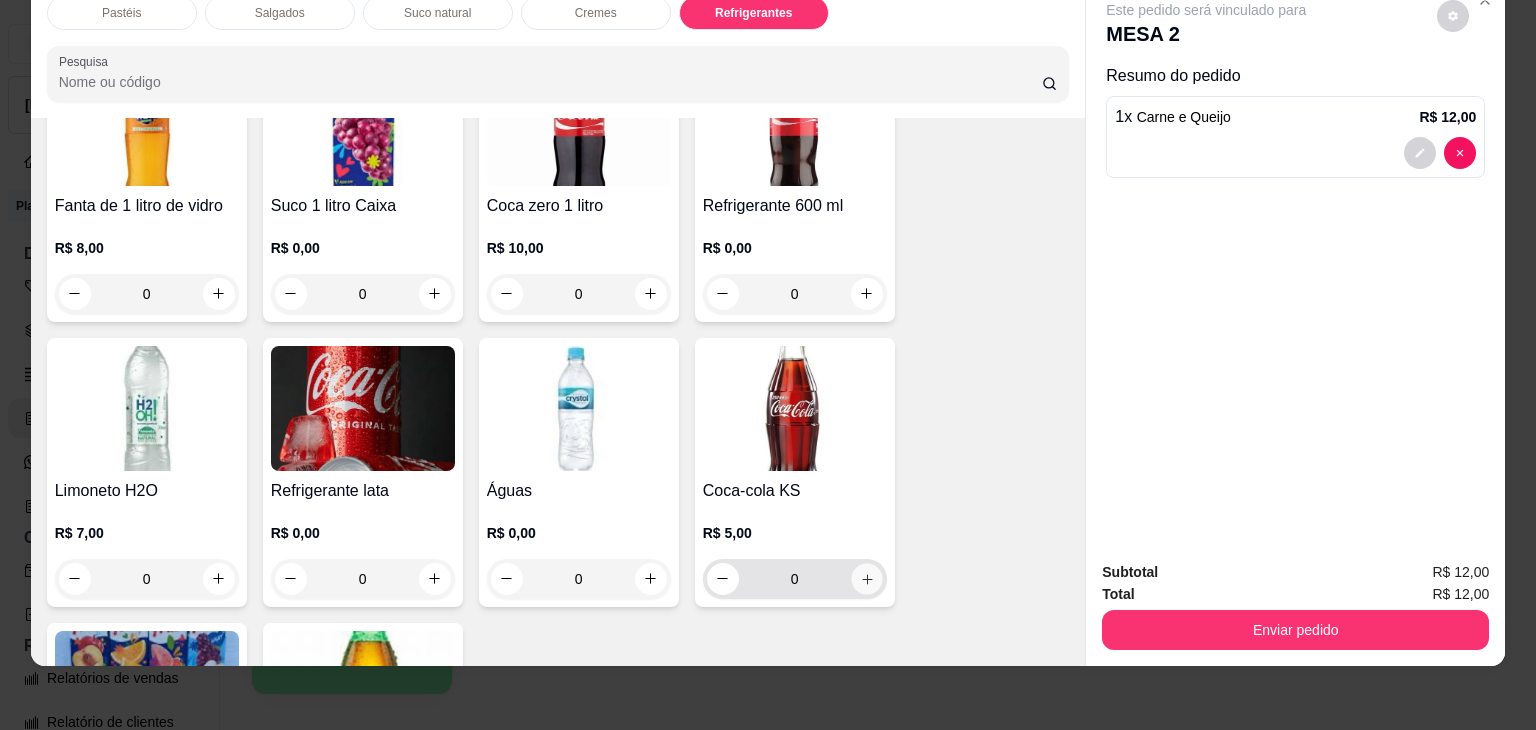 click 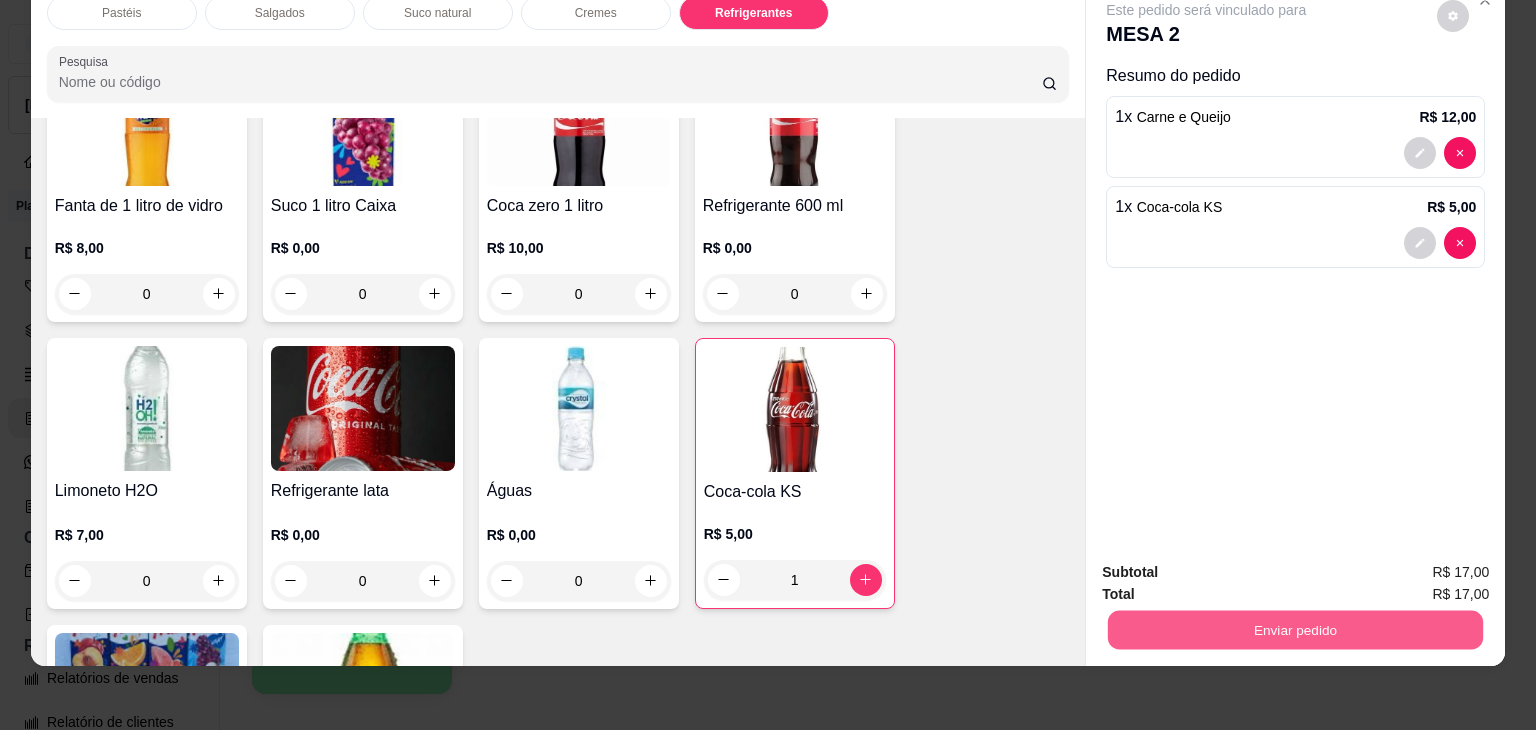 click on "Enviar pedido" at bounding box center [1295, 630] 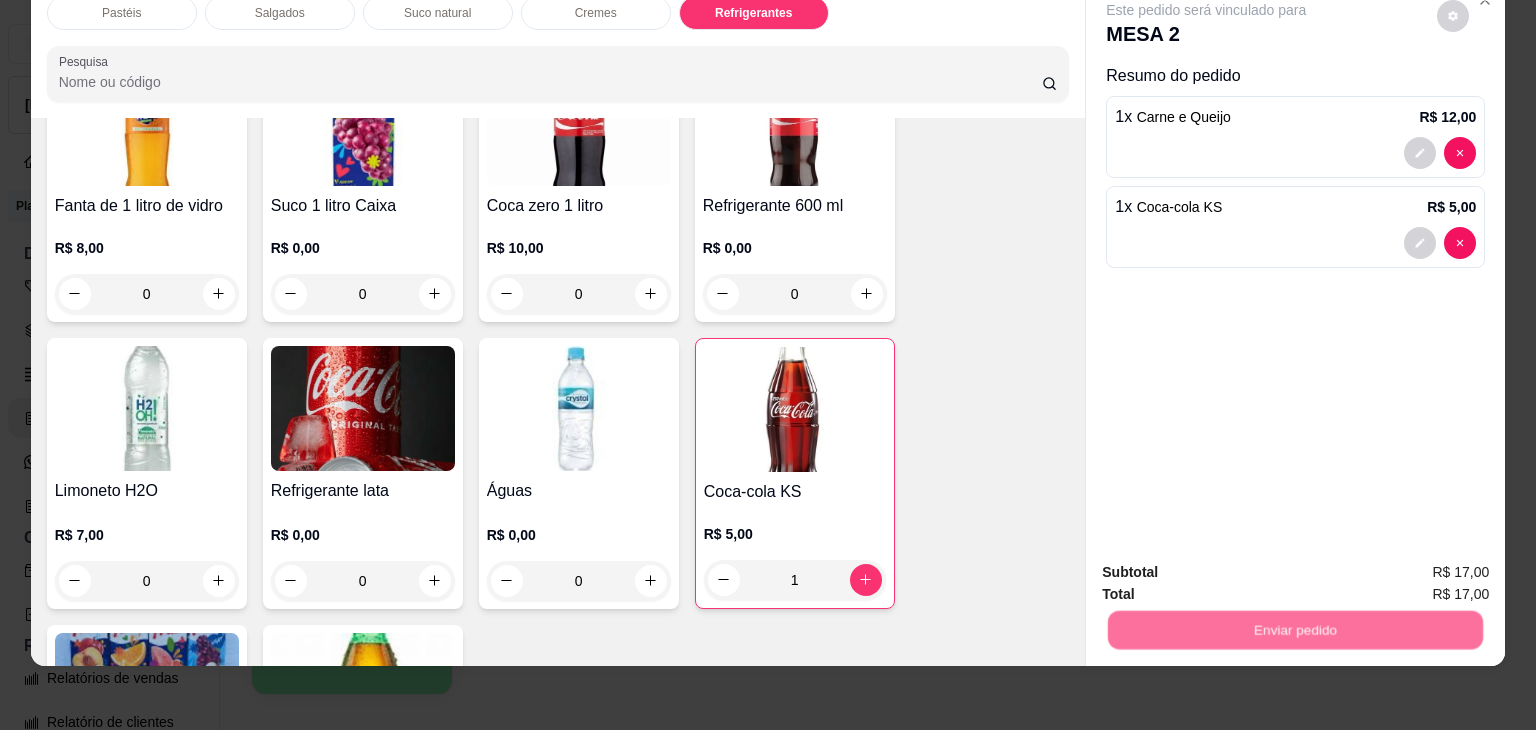 click on "Não registrar e enviar pedido" at bounding box center [1229, 564] 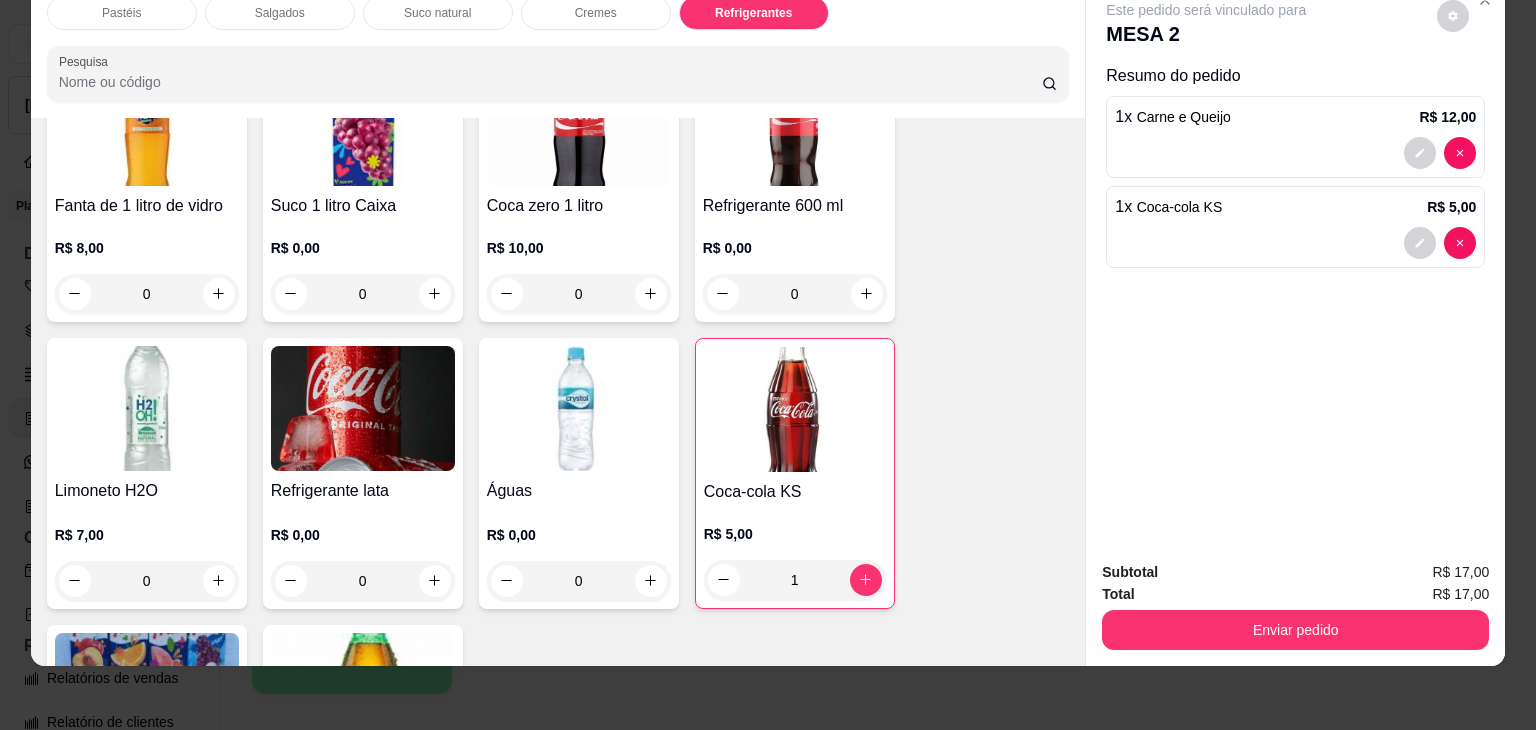 click on "Total R$ 17,00" at bounding box center [1295, 594] 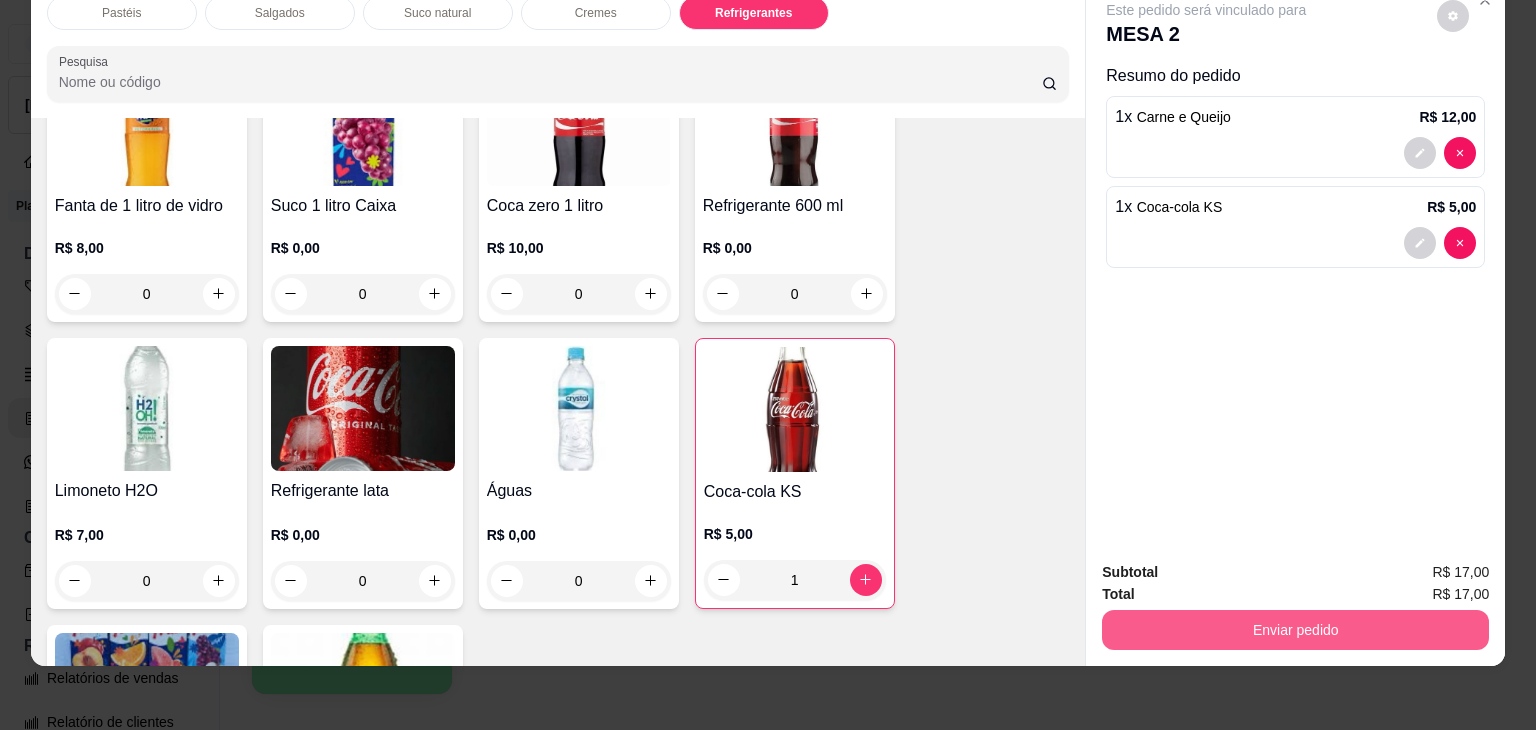 click on "Enviar pedido" at bounding box center (1295, 630) 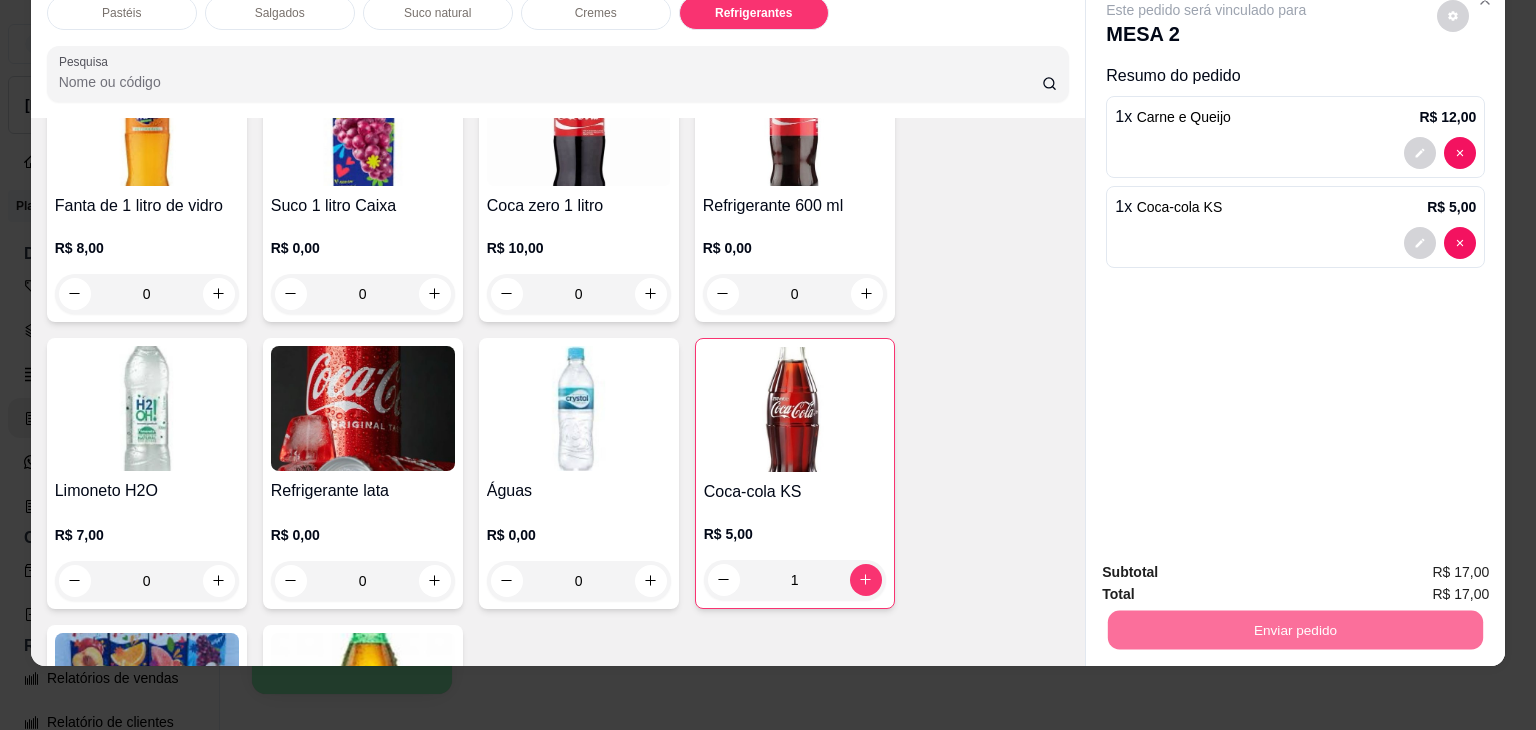 click on "Não registrar e enviar pedido" at bounding box center [1229, 565] 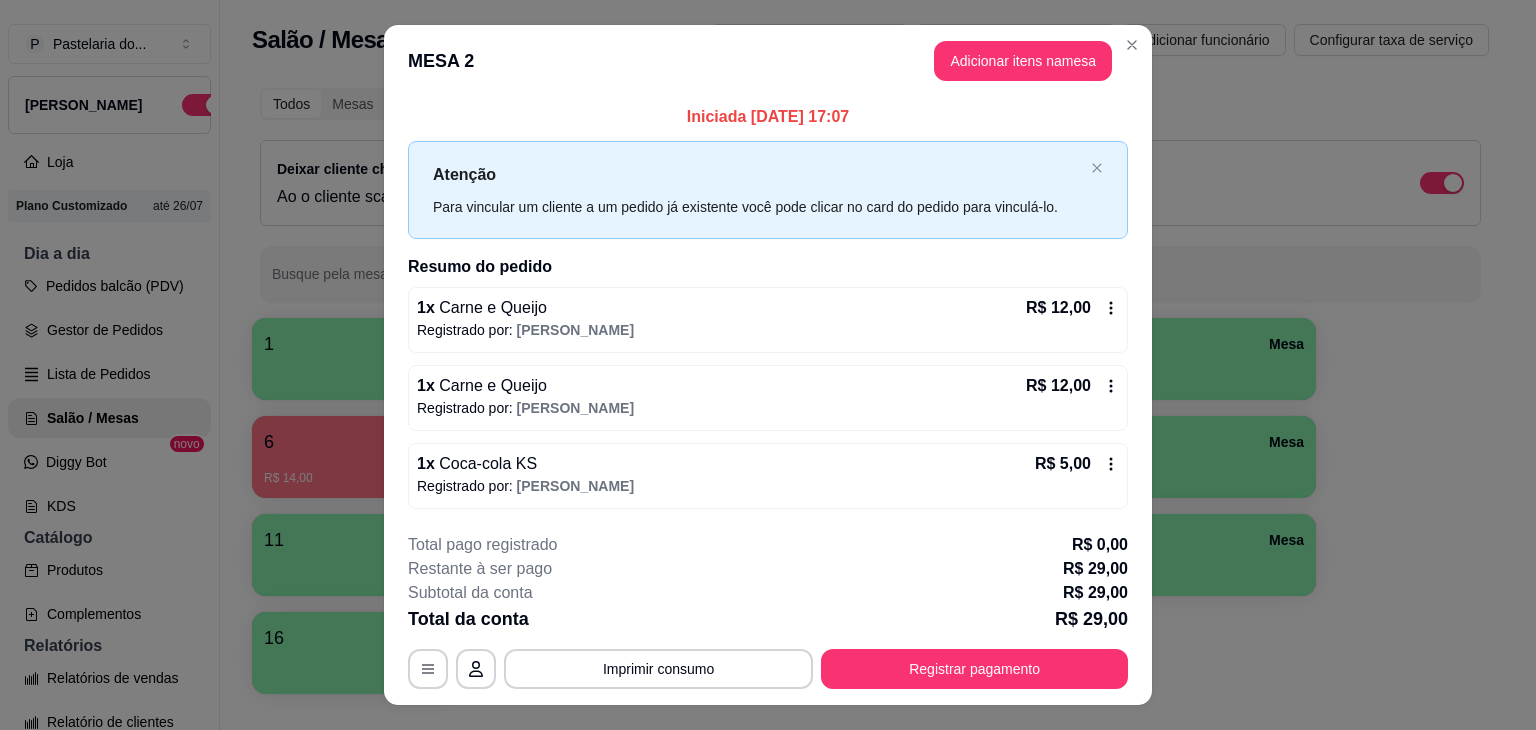 click 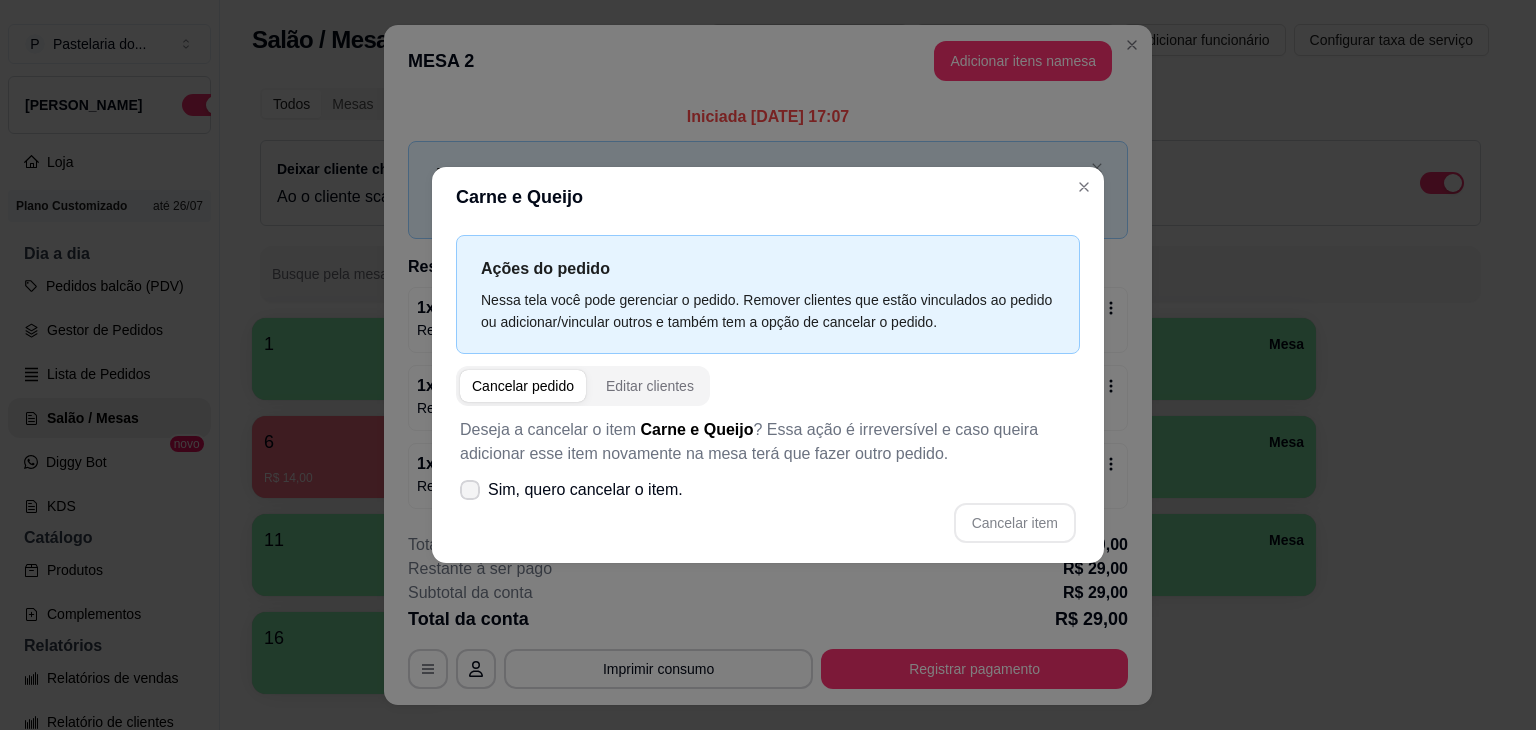 click at bounding box center (470, 490) 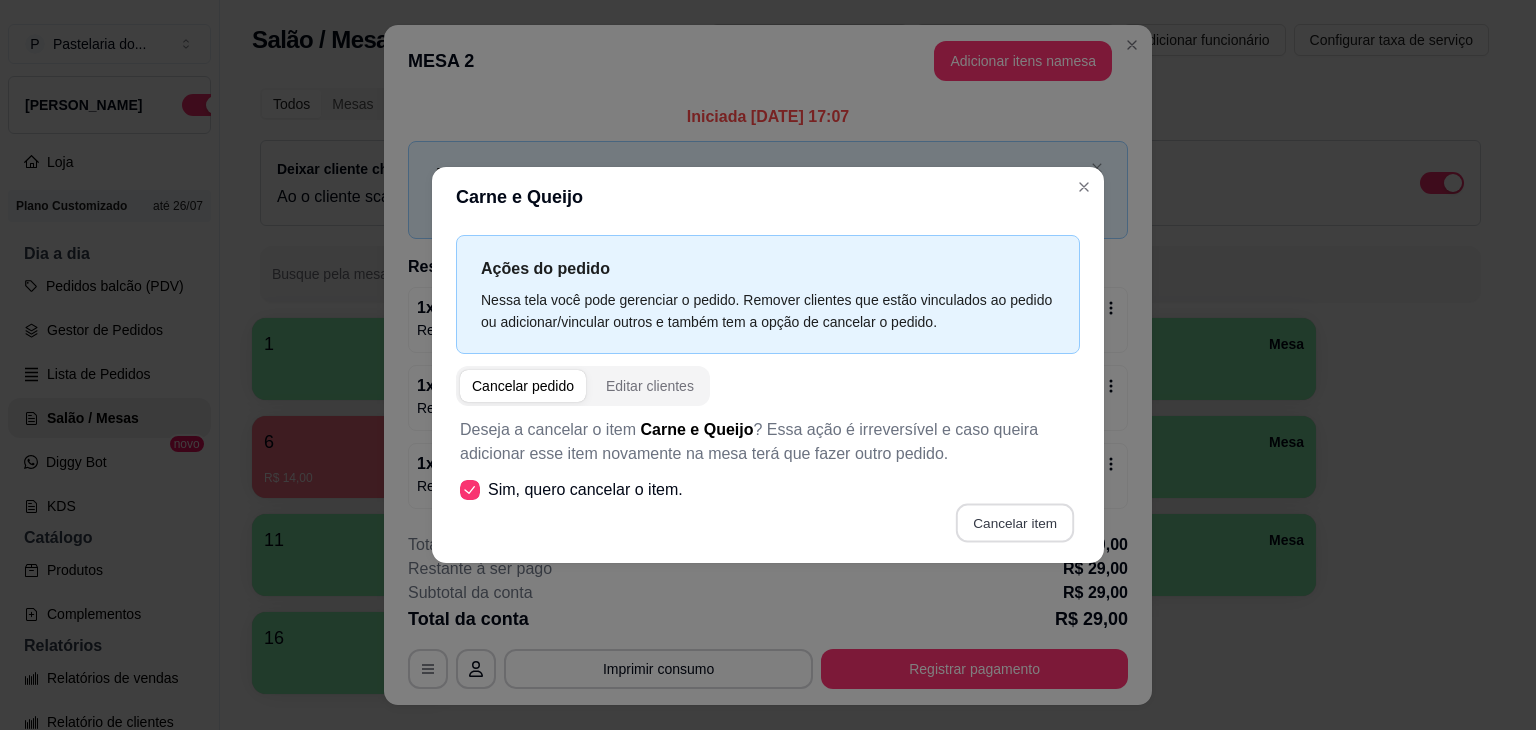 click on "Cancelar item" at bounding box center (1014, 523) 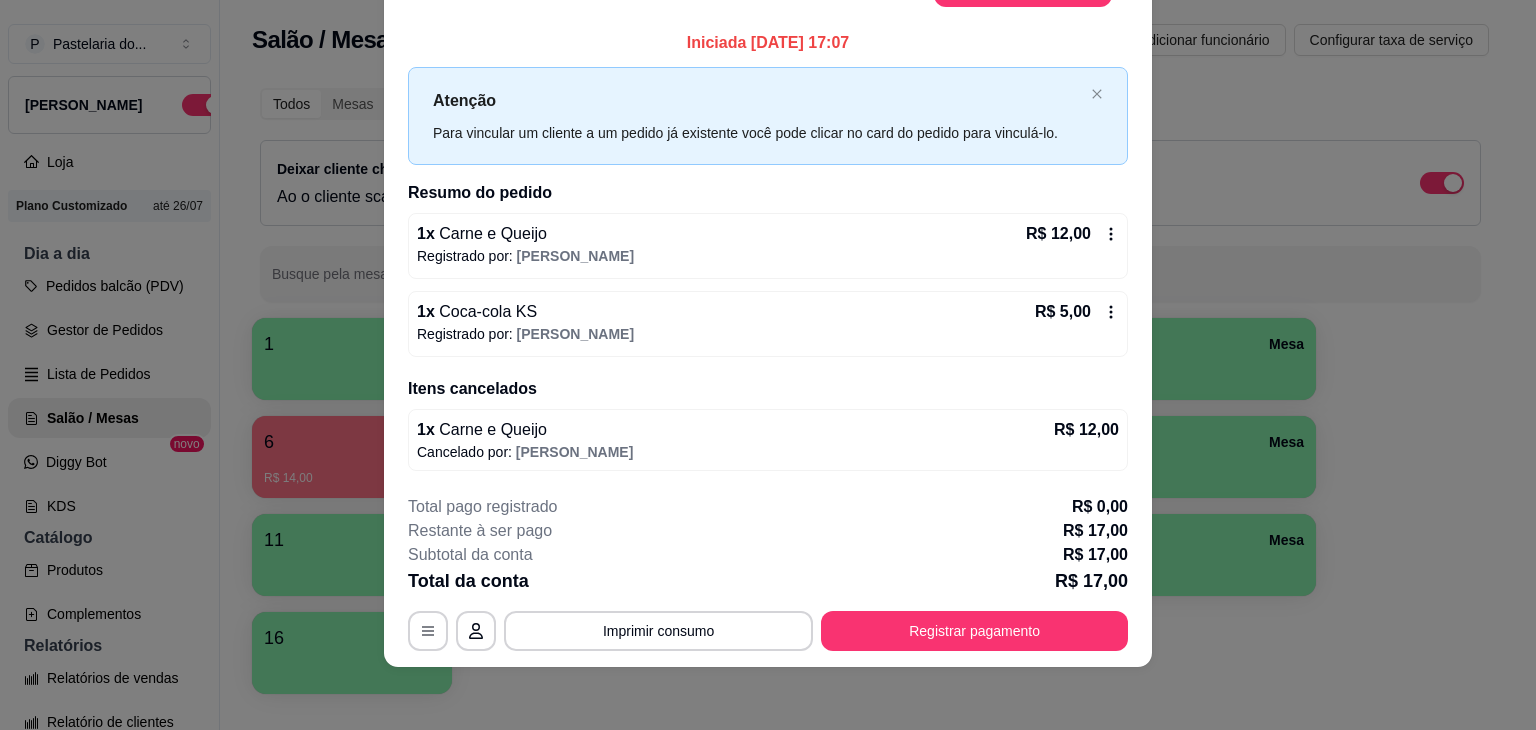 scroll, scrollTop: 0, scrollLeft: 0, axis: both 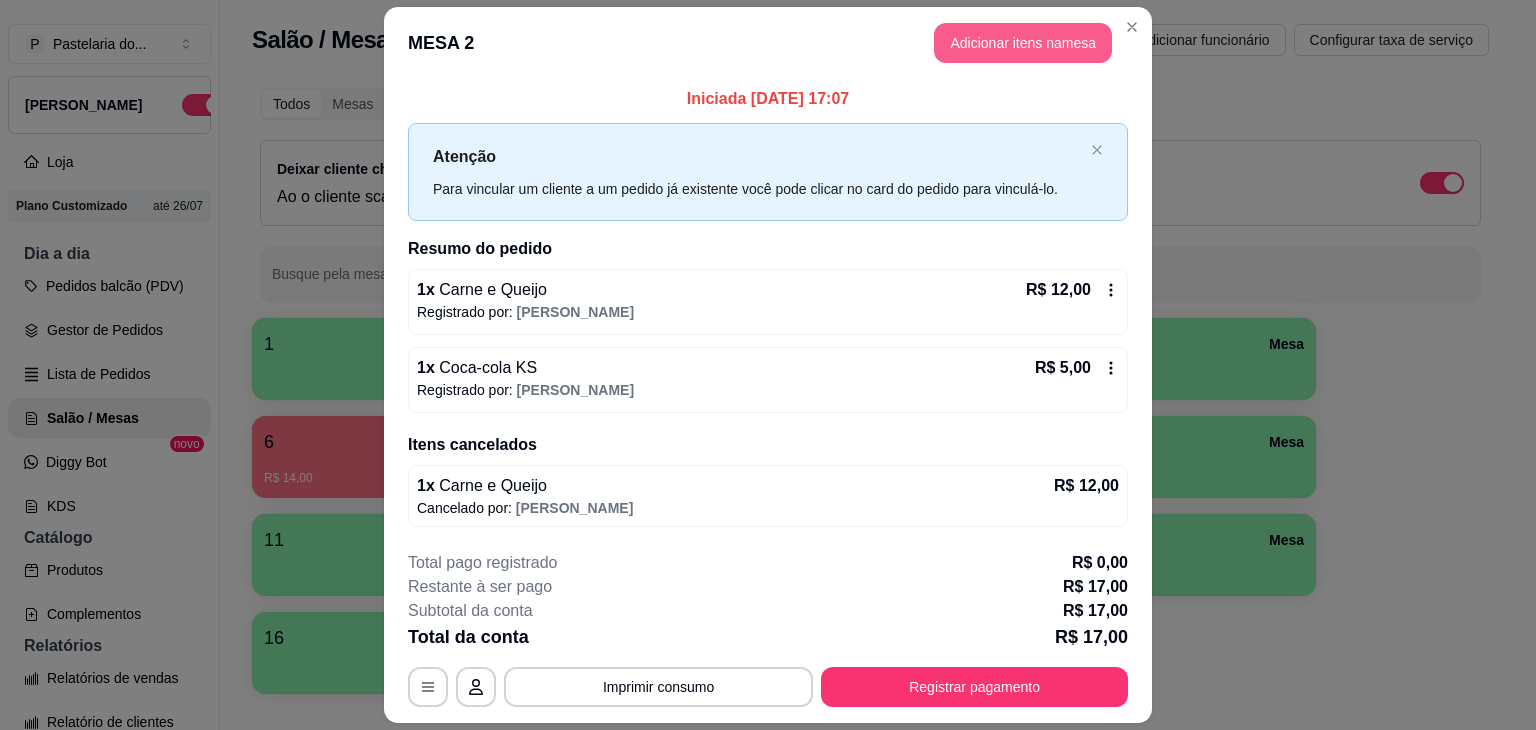 click on "Adicionar itens na  mesa" at bounding box center [1023, 43] 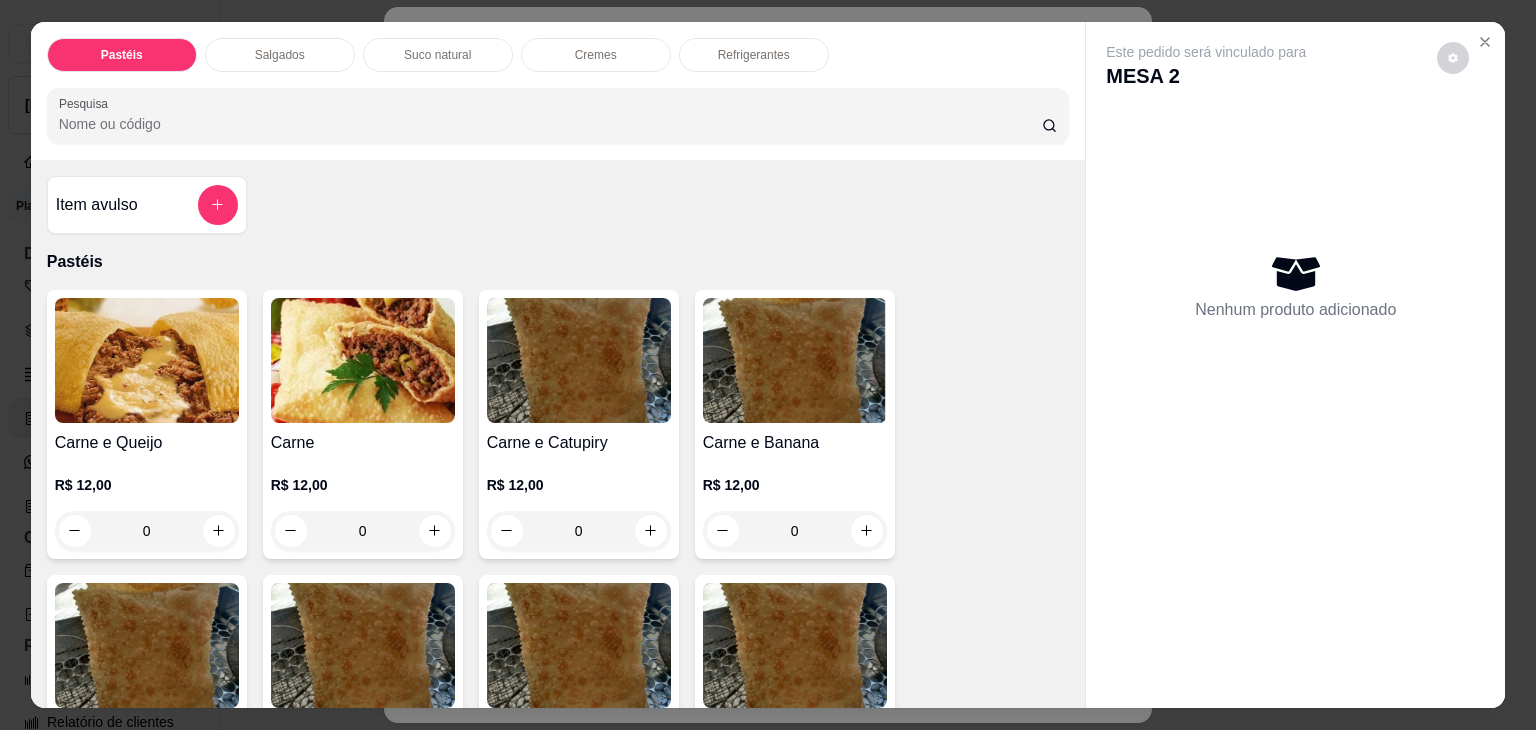 click on "Salgados" at bounding box center (280, 55) 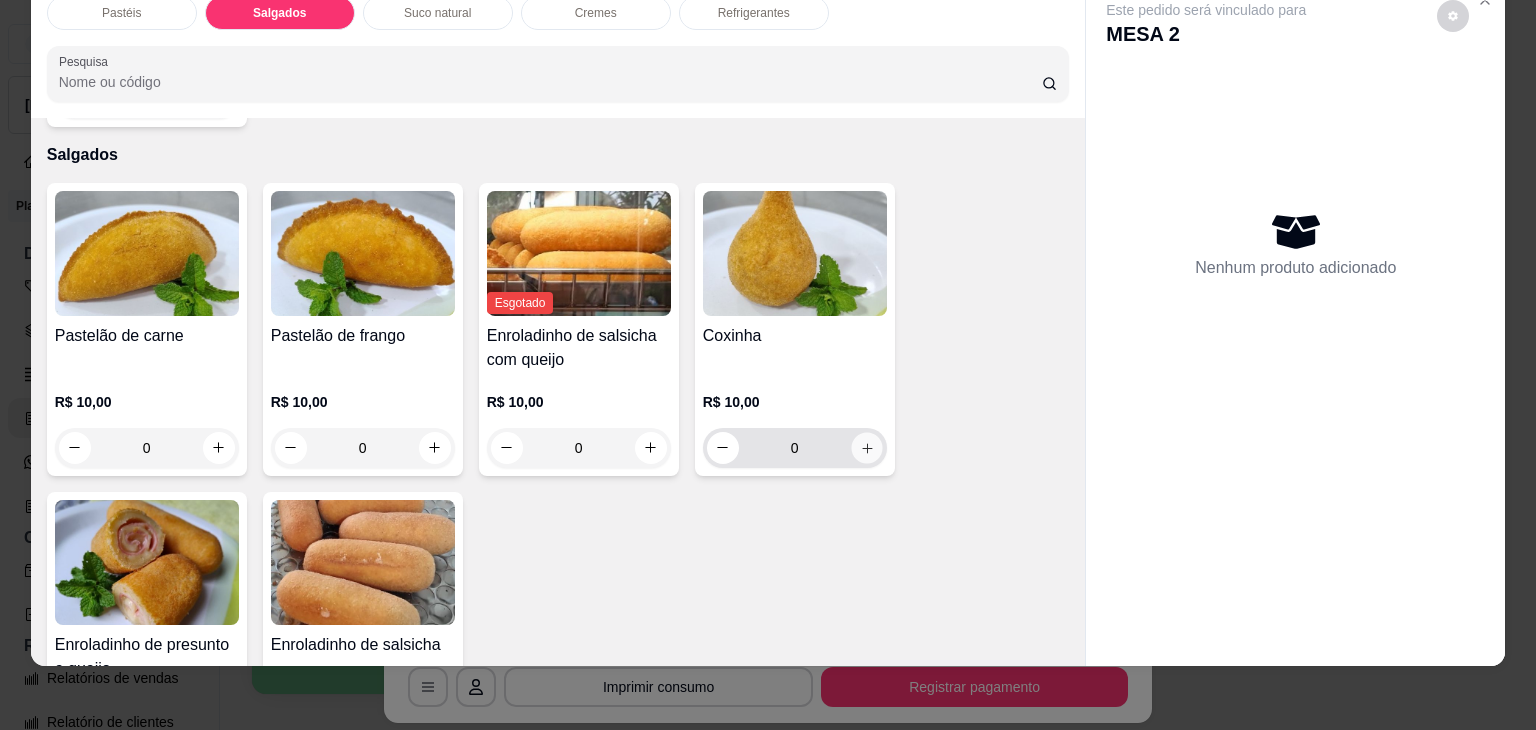 click 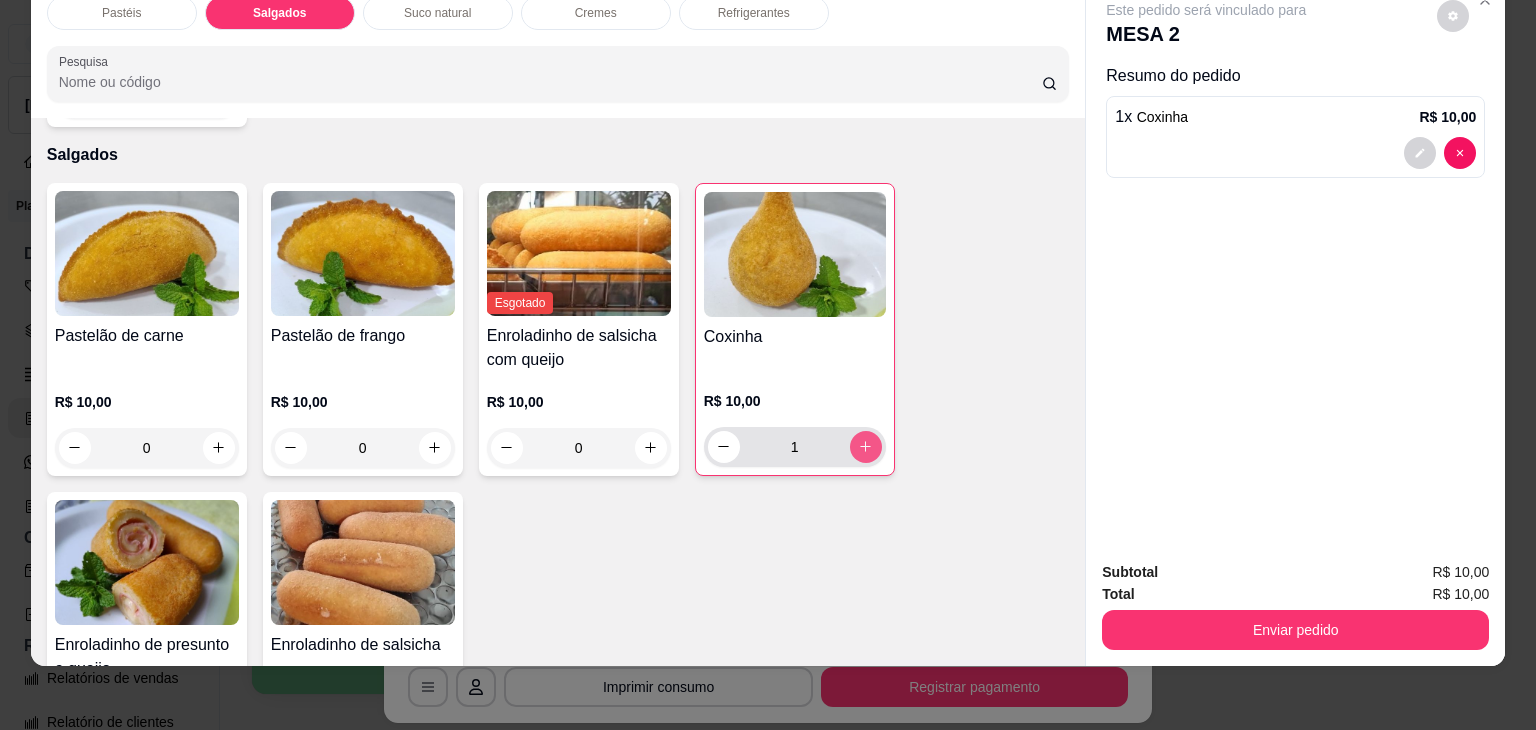 click 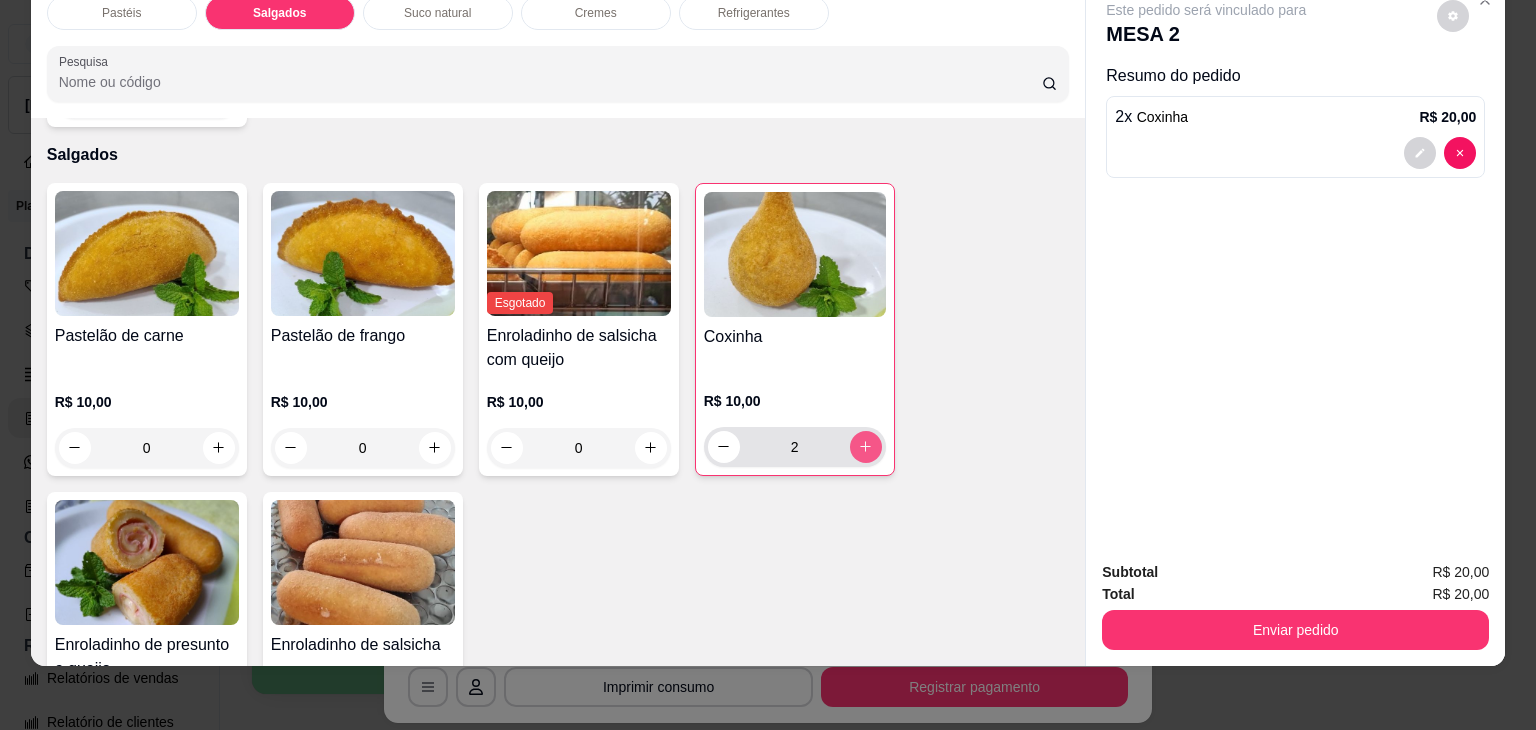 click 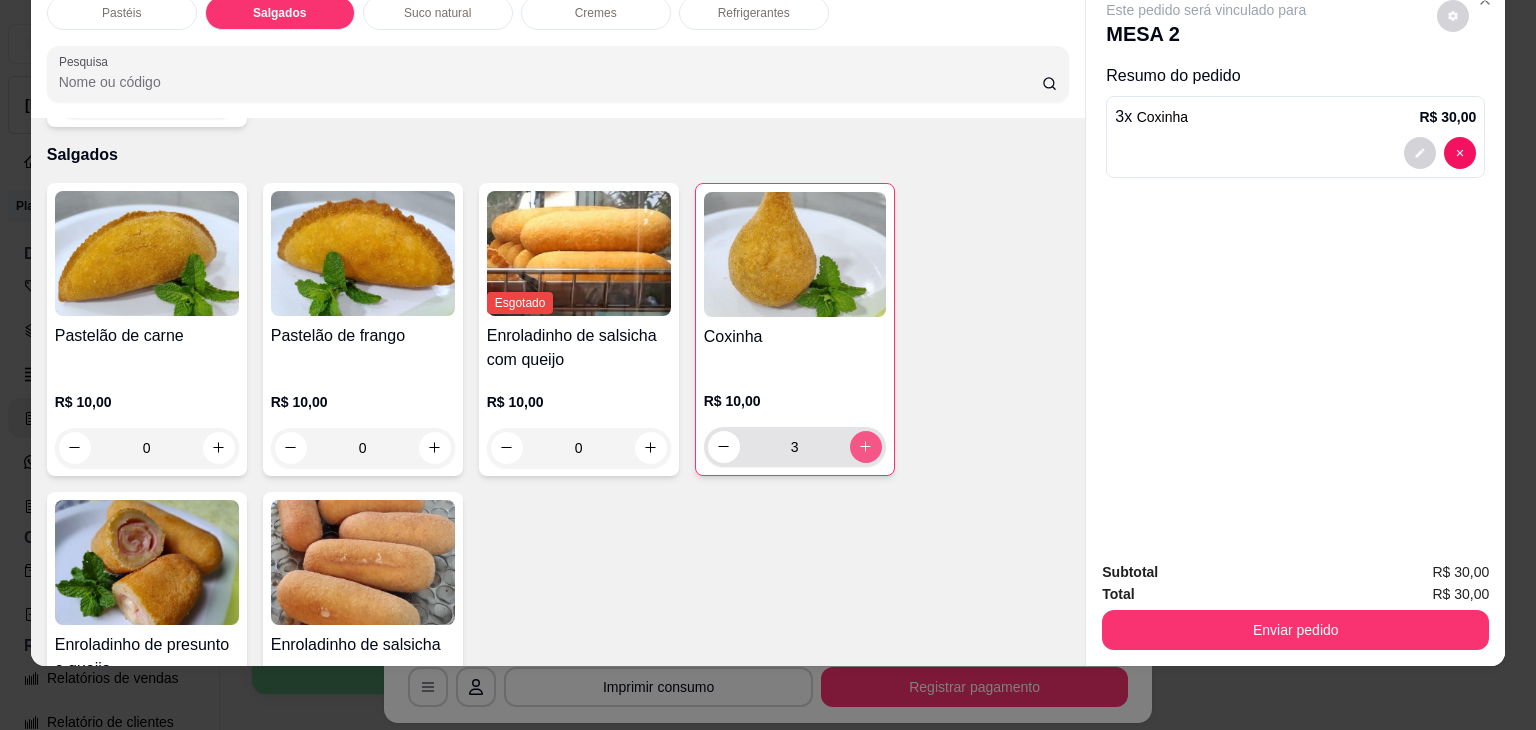 click 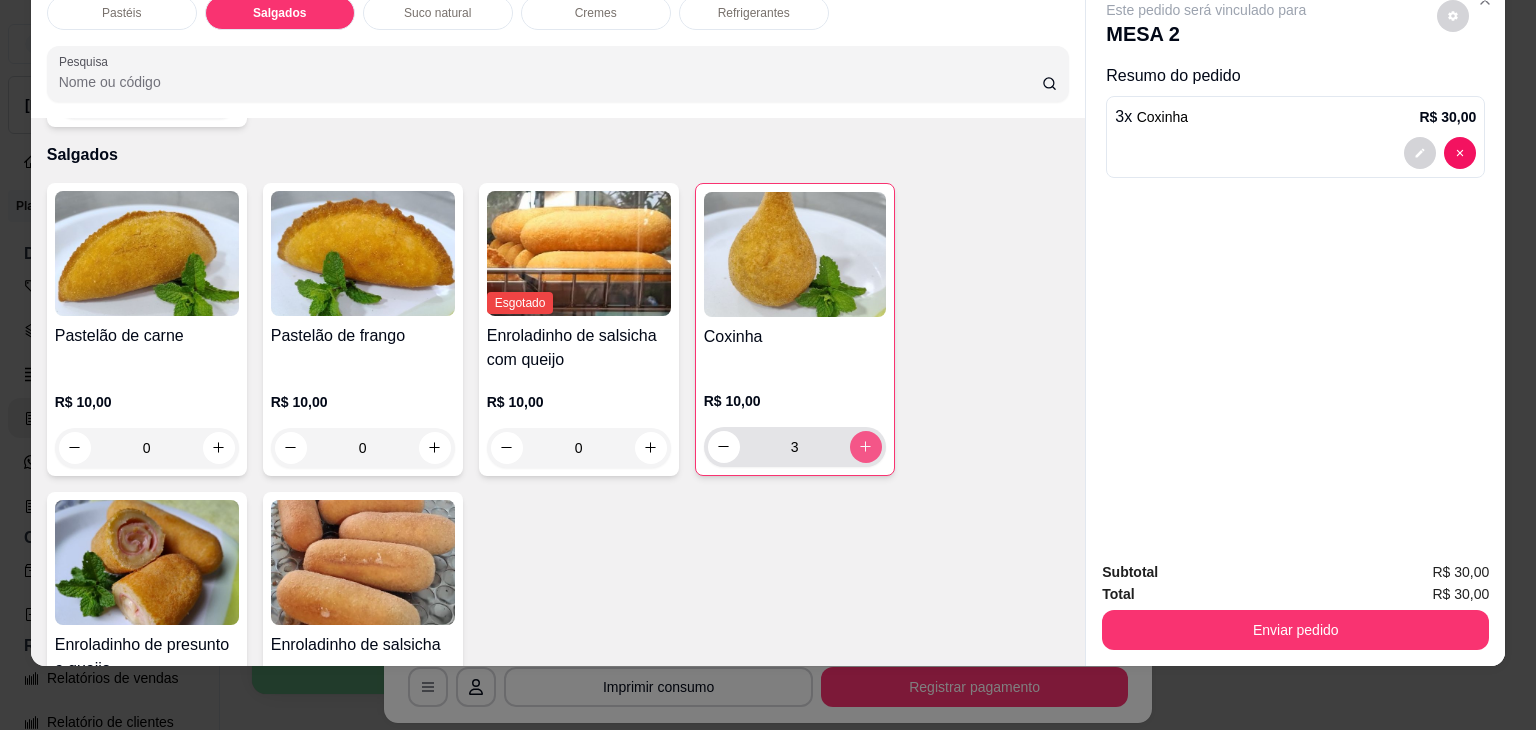type on "4" 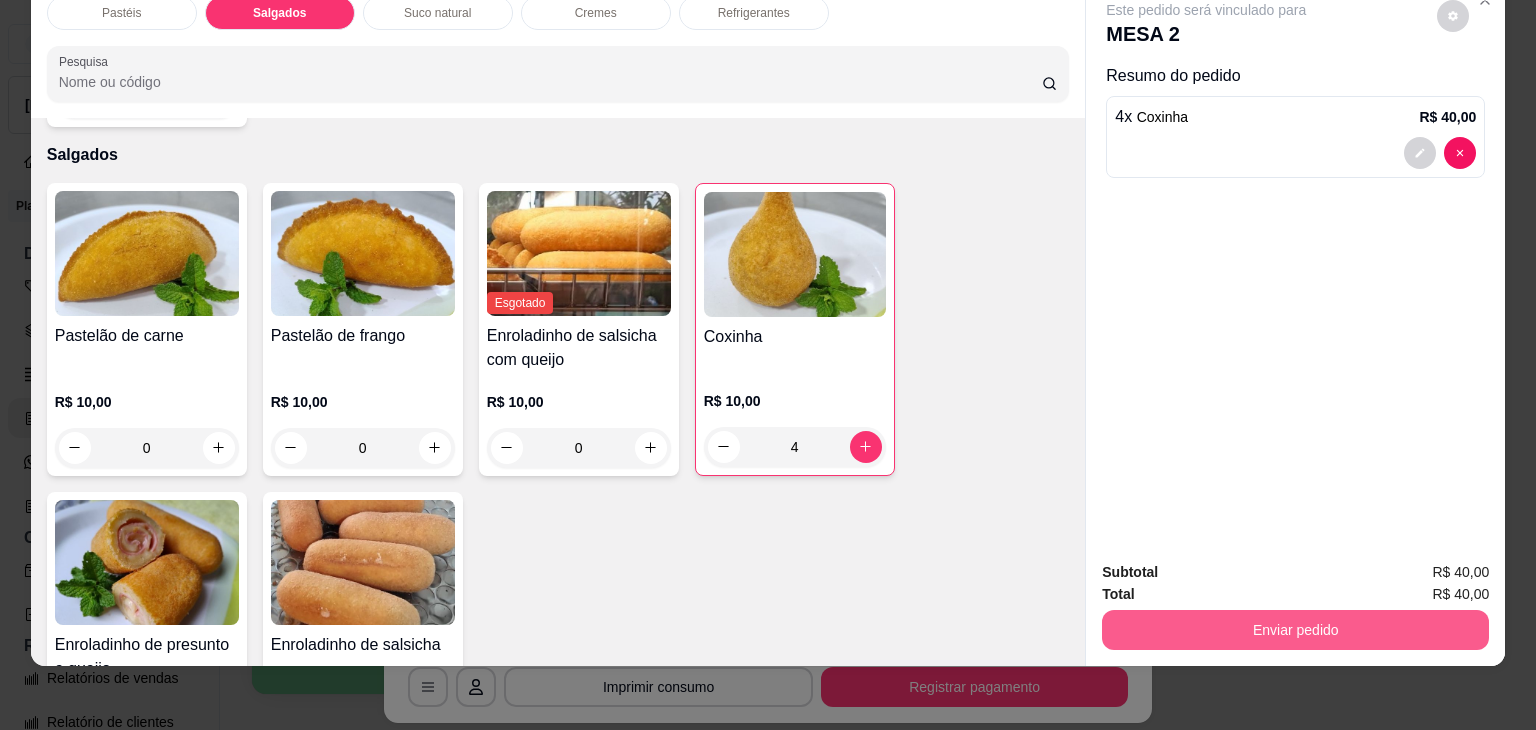 click on "Enviar pedido" at bounding box center [1295, 630] 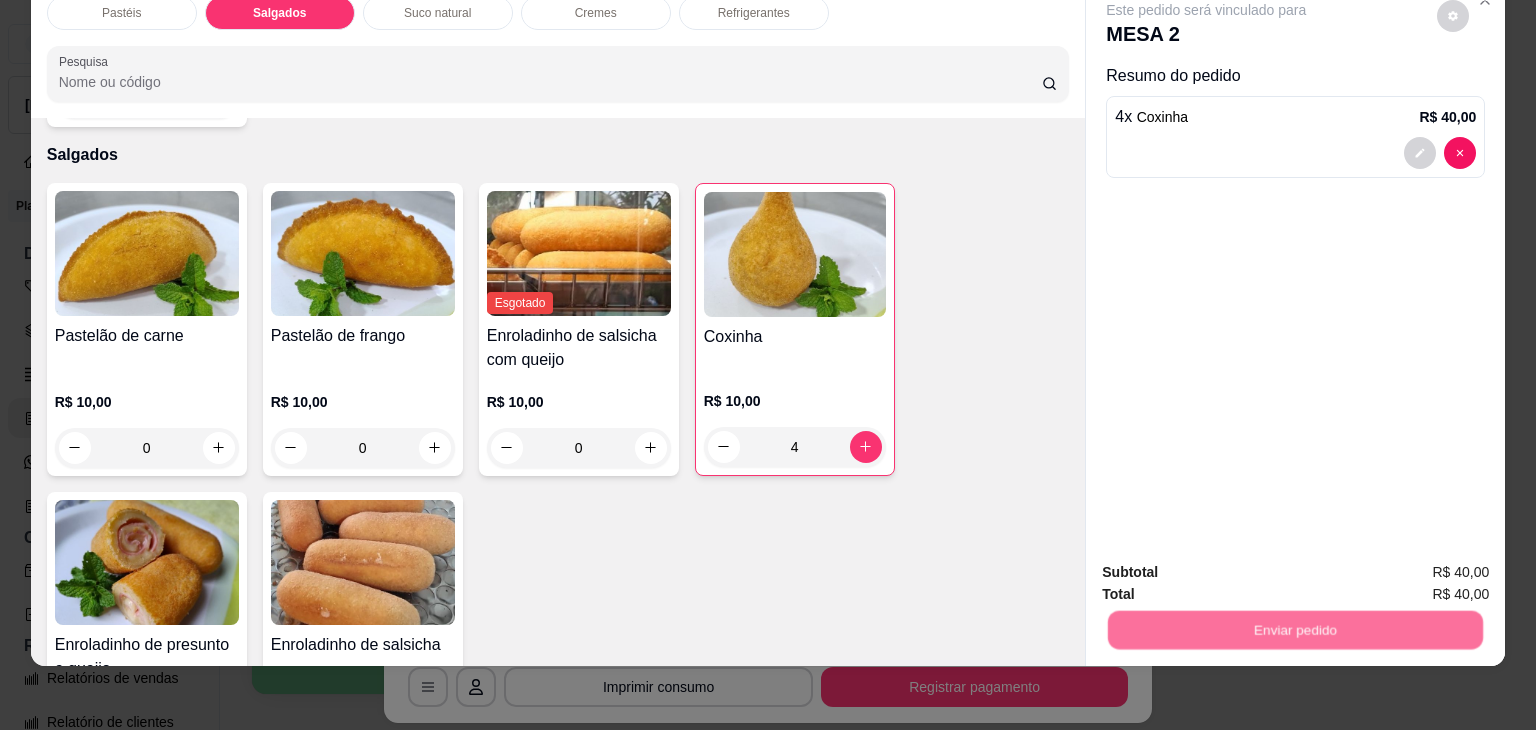 click on "Não registrar e enviar pedido" at bounding box center [1229, 565] 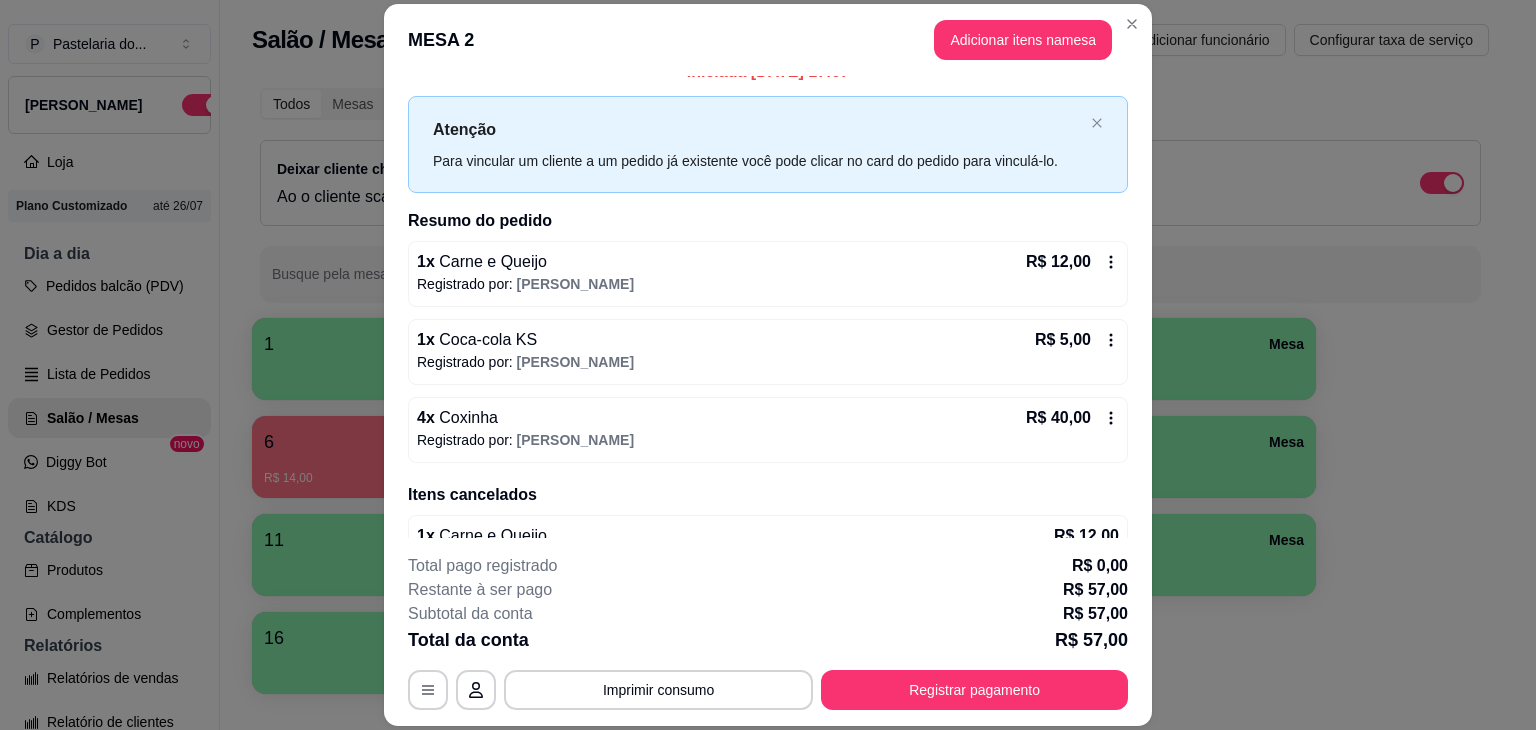 scroll, scrollTop: 0, scrollLeft: 0, axis: both 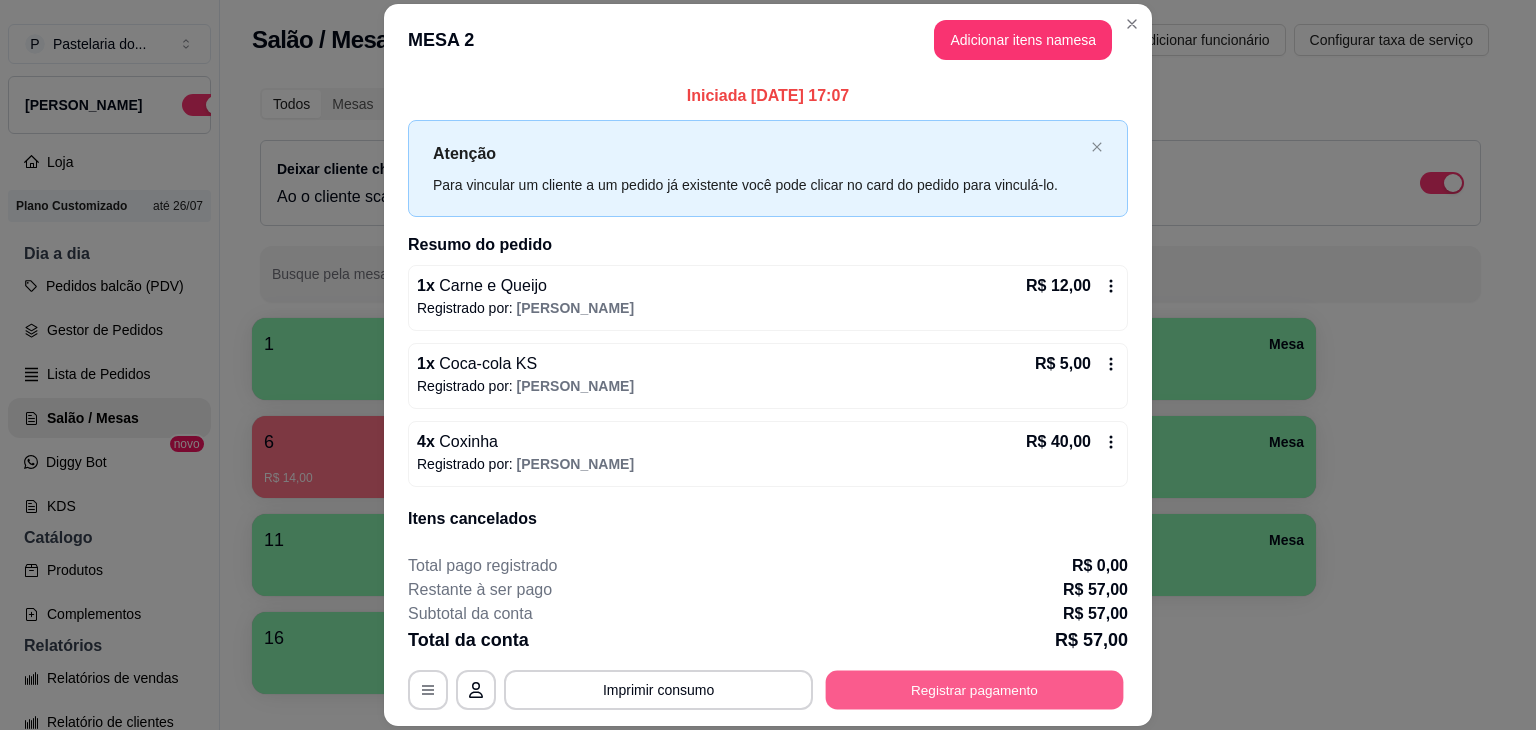 click on "Registrar pagamento" at bounding box center [975, 690] 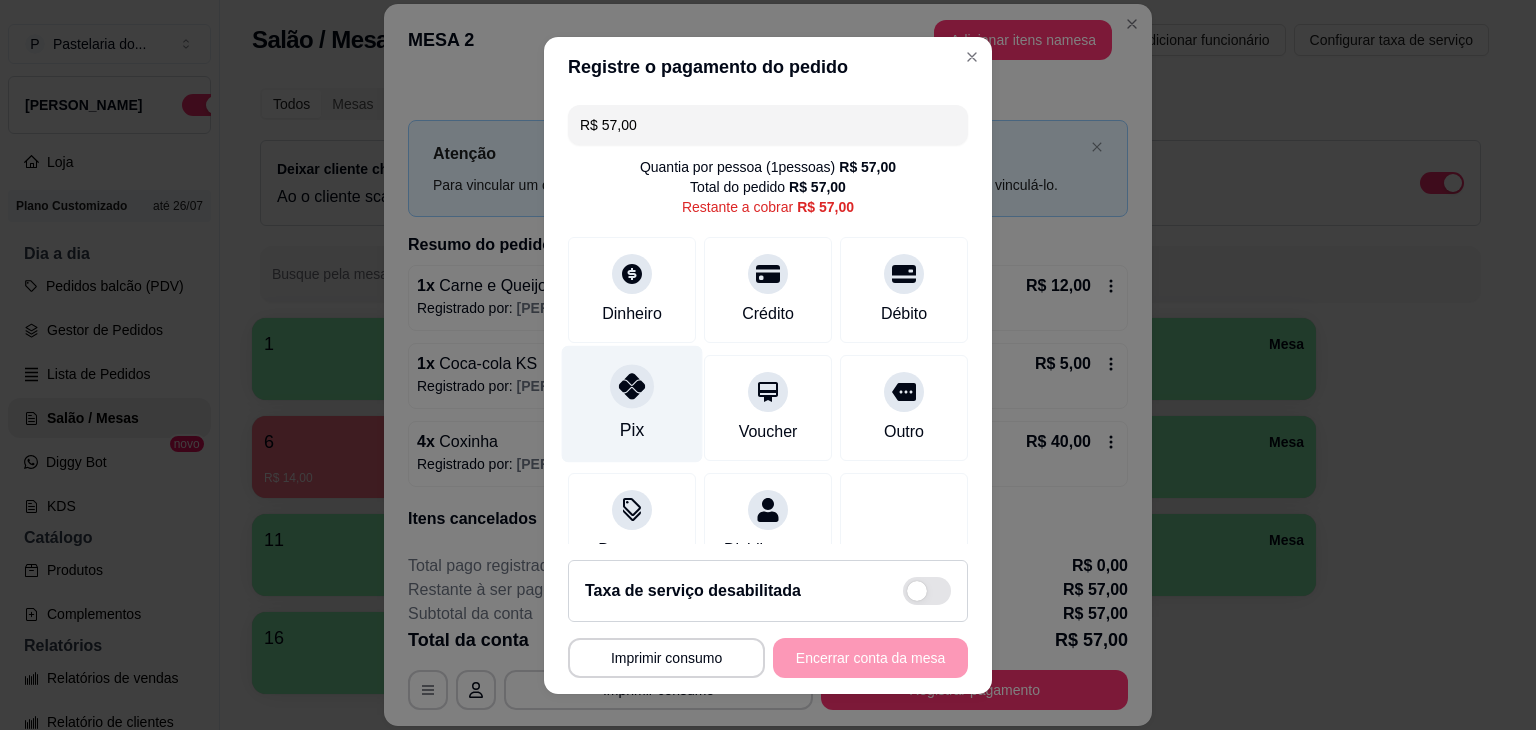 click on "Pix" at bounding box center (632, 403) 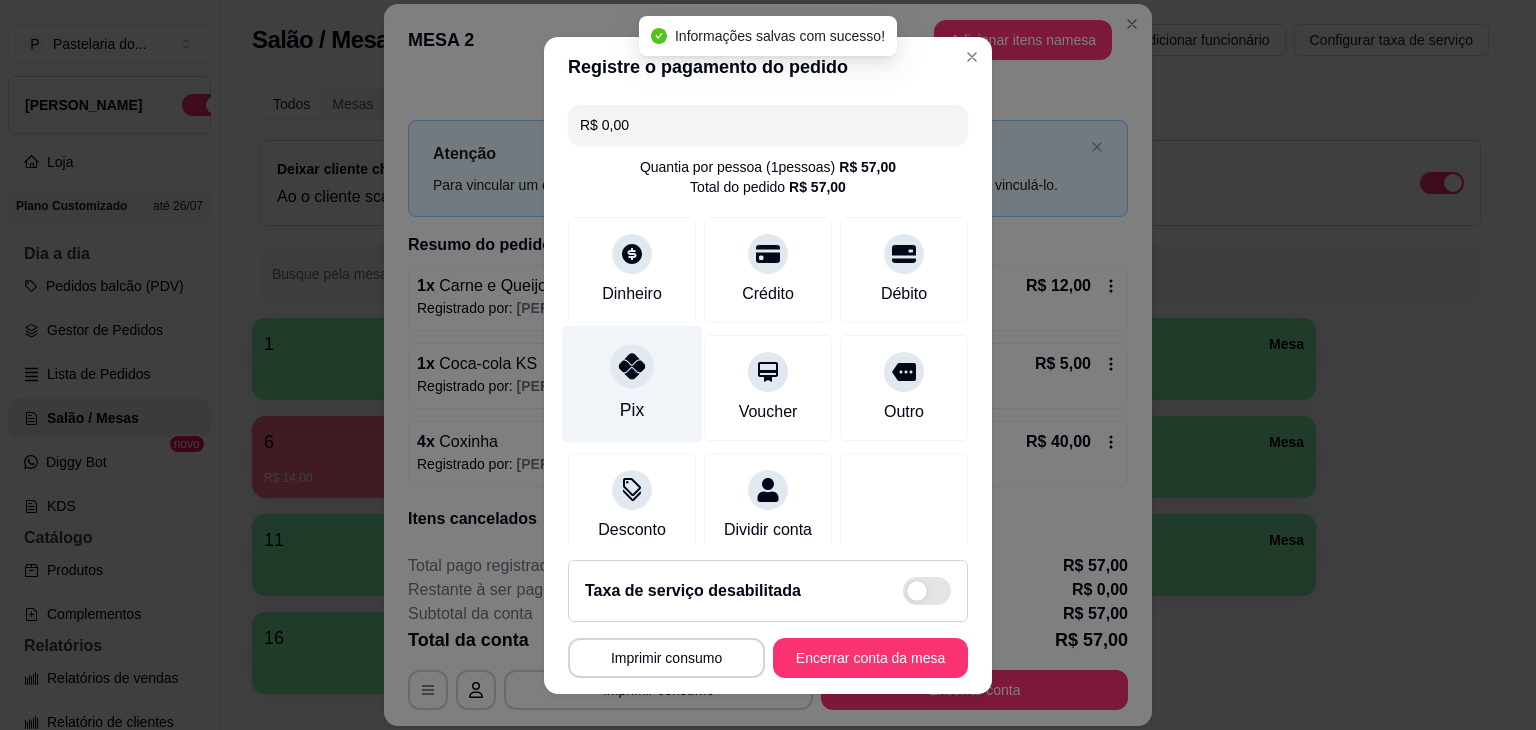 type on "R$ 0,00" 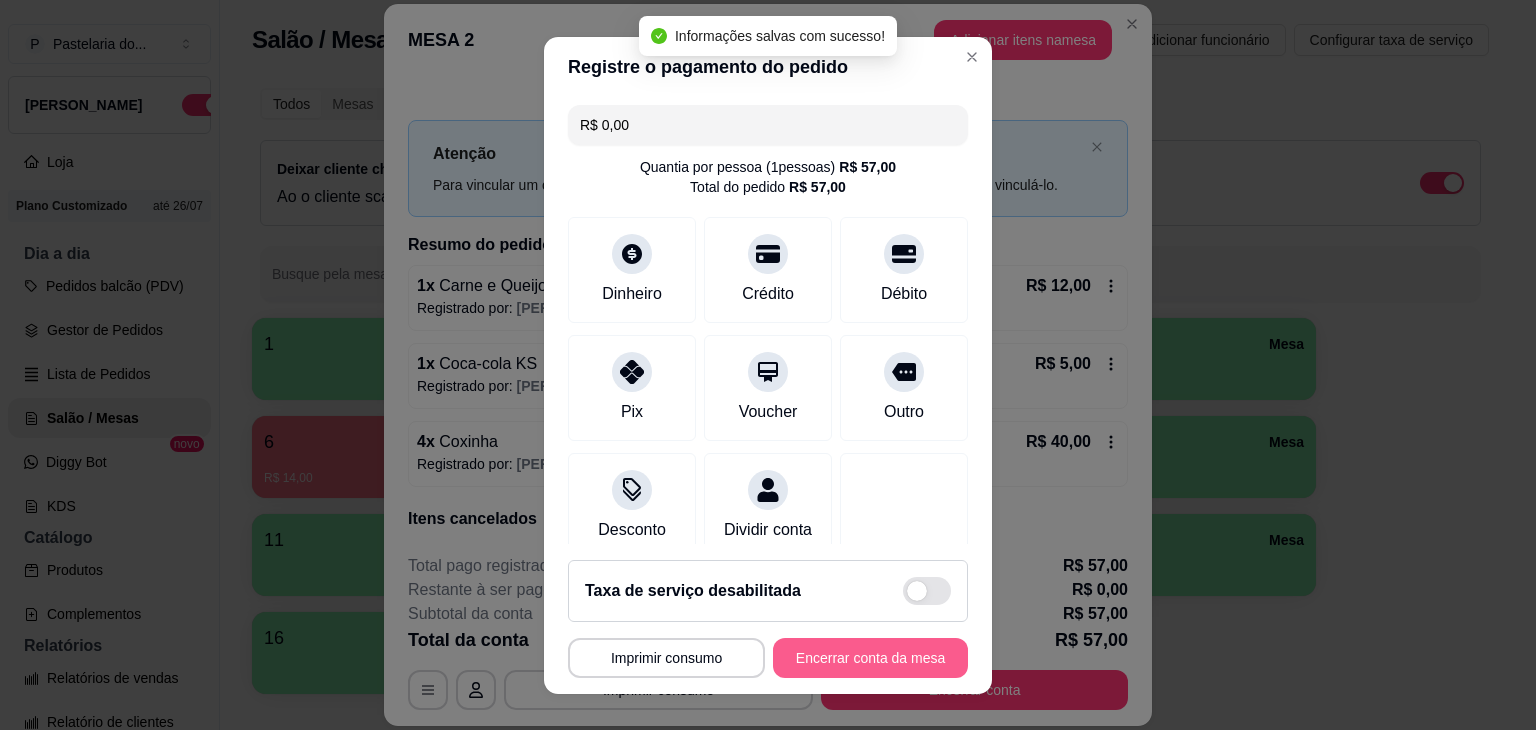 click on "Encerrar conta da mesa" at bounding box center [870, 658] 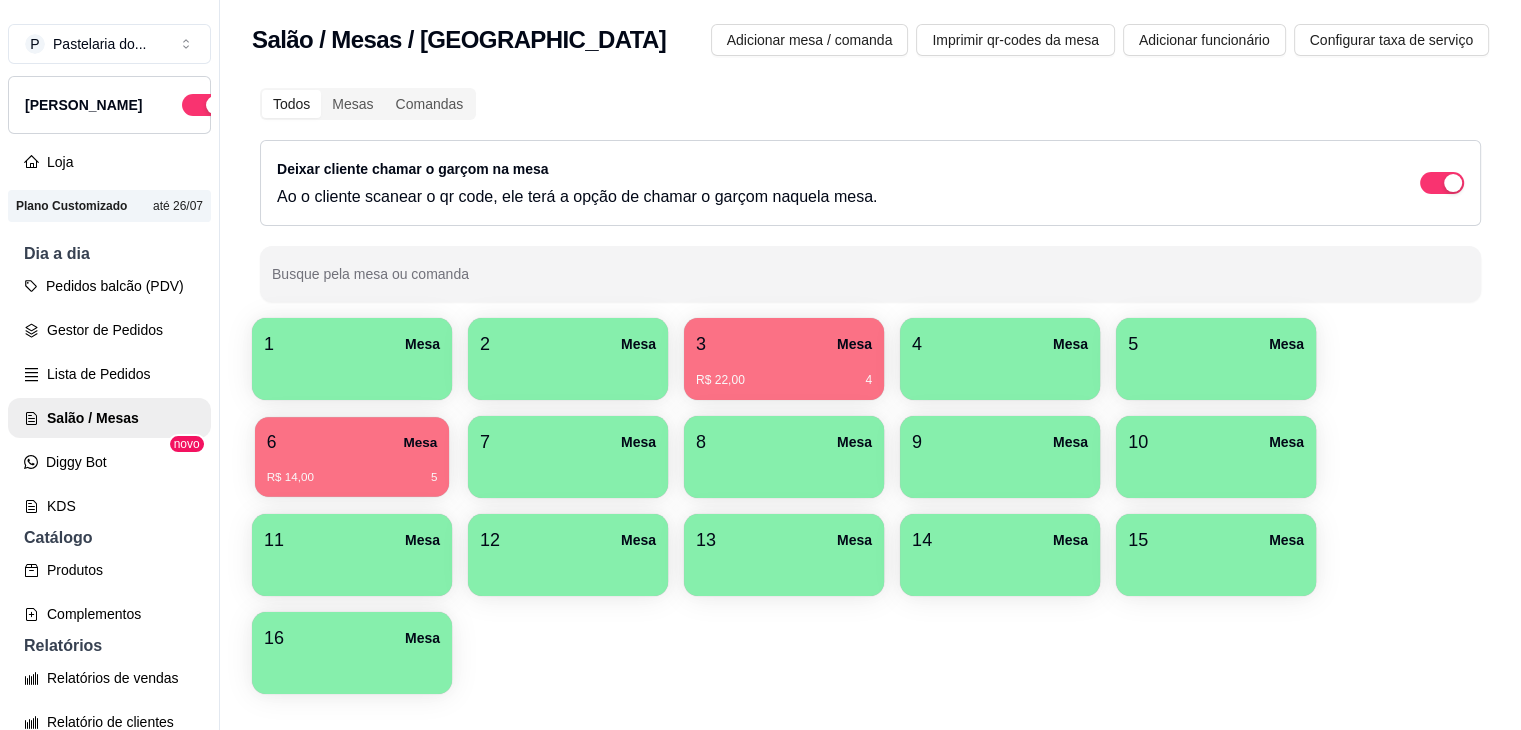click on "6 Mesa" at bounding box center [352, 442] 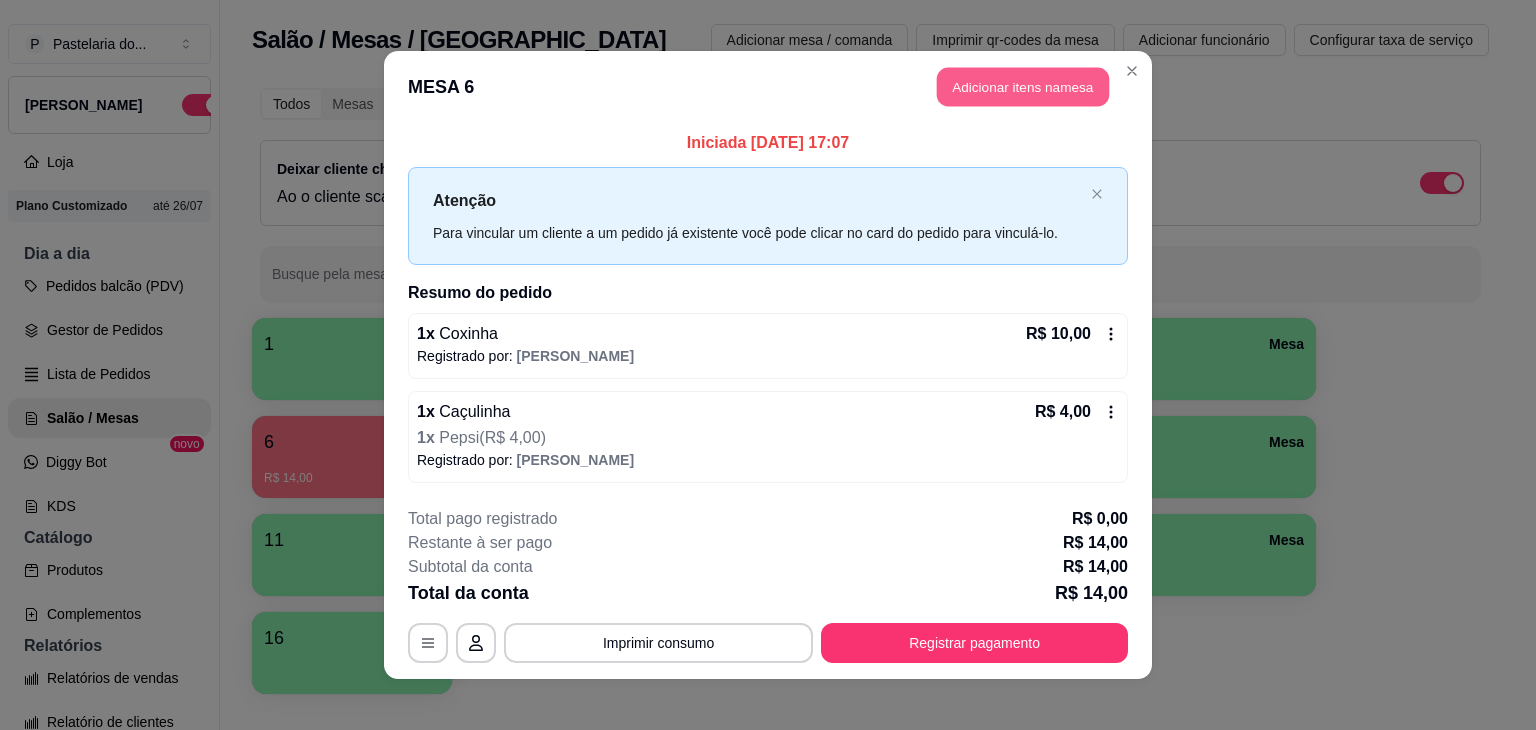 click on "Adicionar itens na  mesa" at bounding box center [1023, 87] 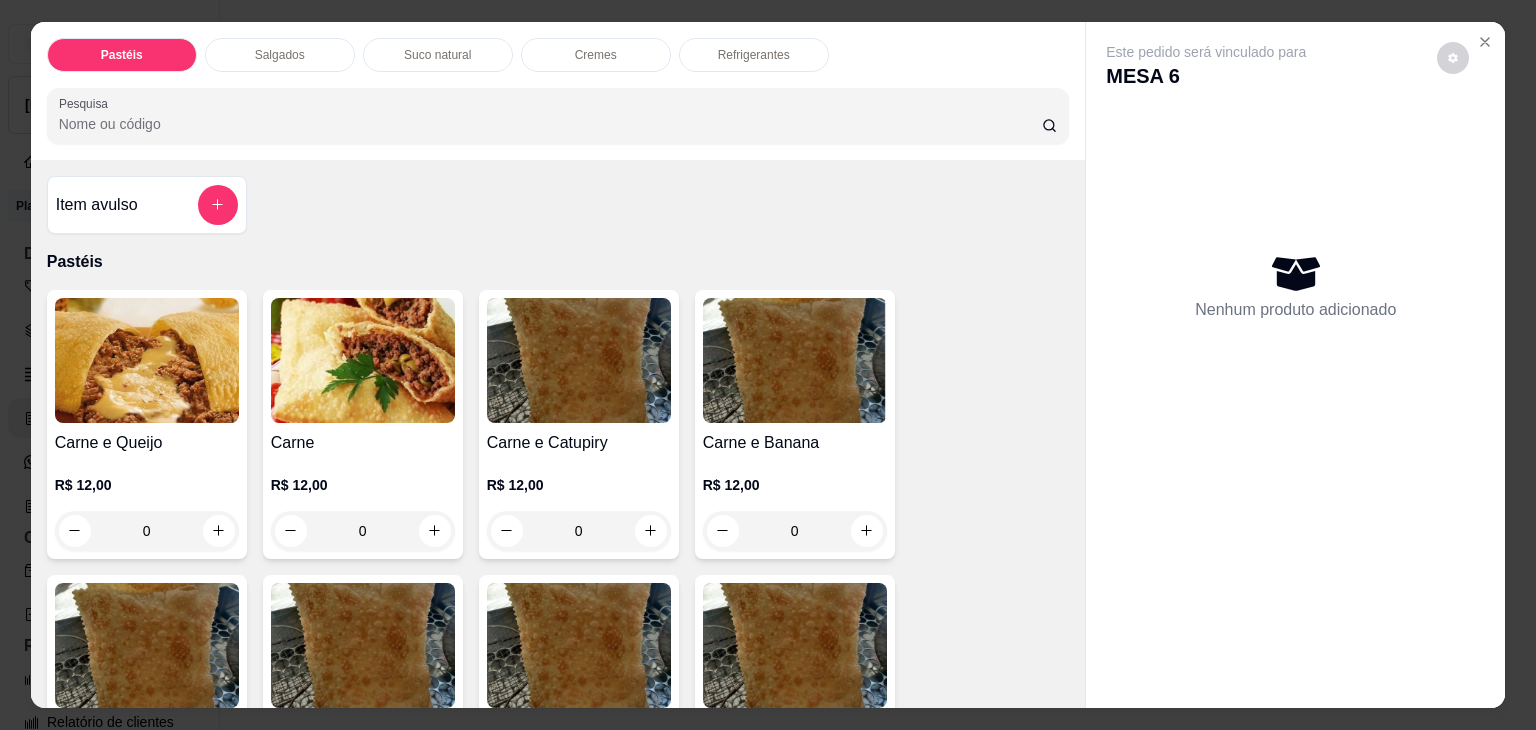 click on "Salgados" at bounding box center (280, 55) 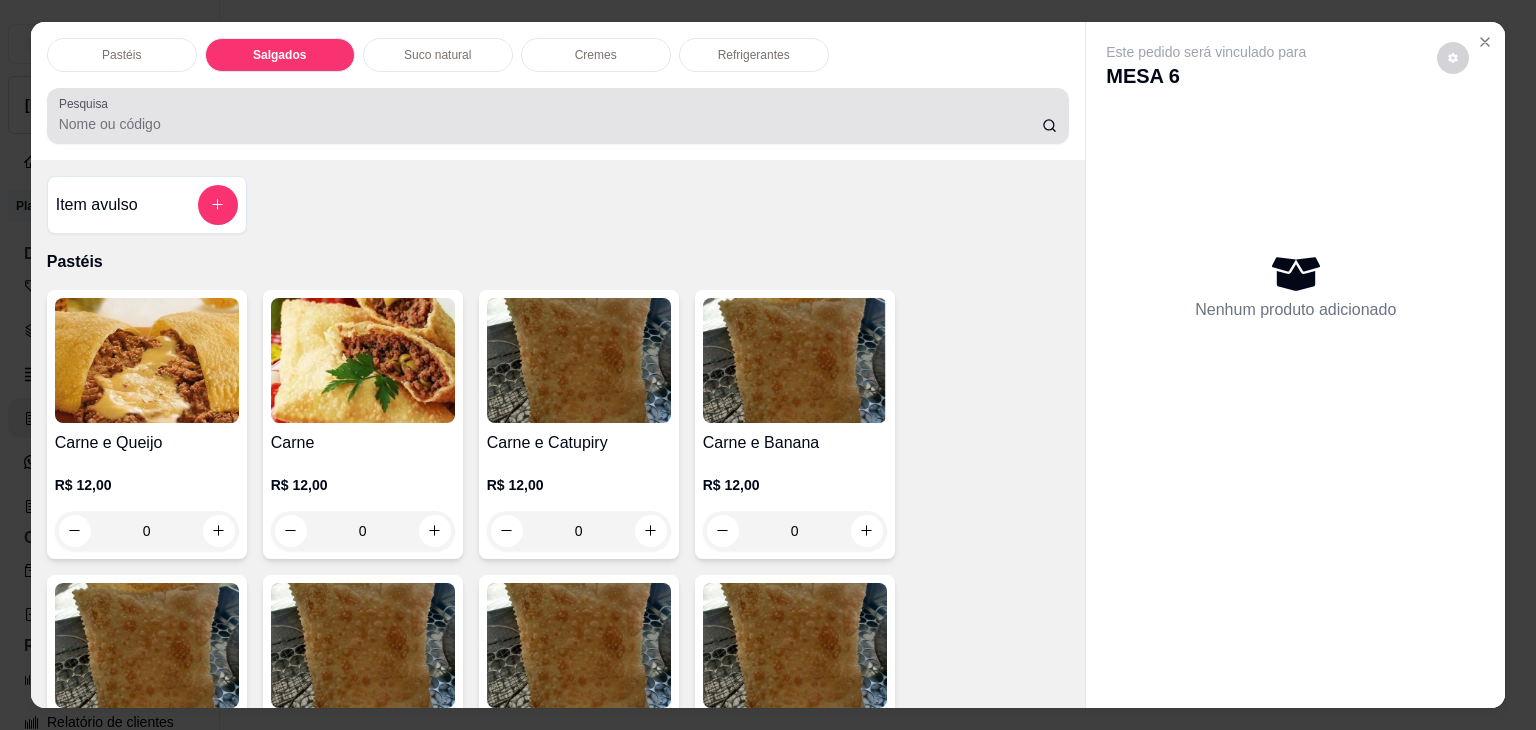 scroll, scrollTop: 2124, scrollLeft: 0, axis: vertical 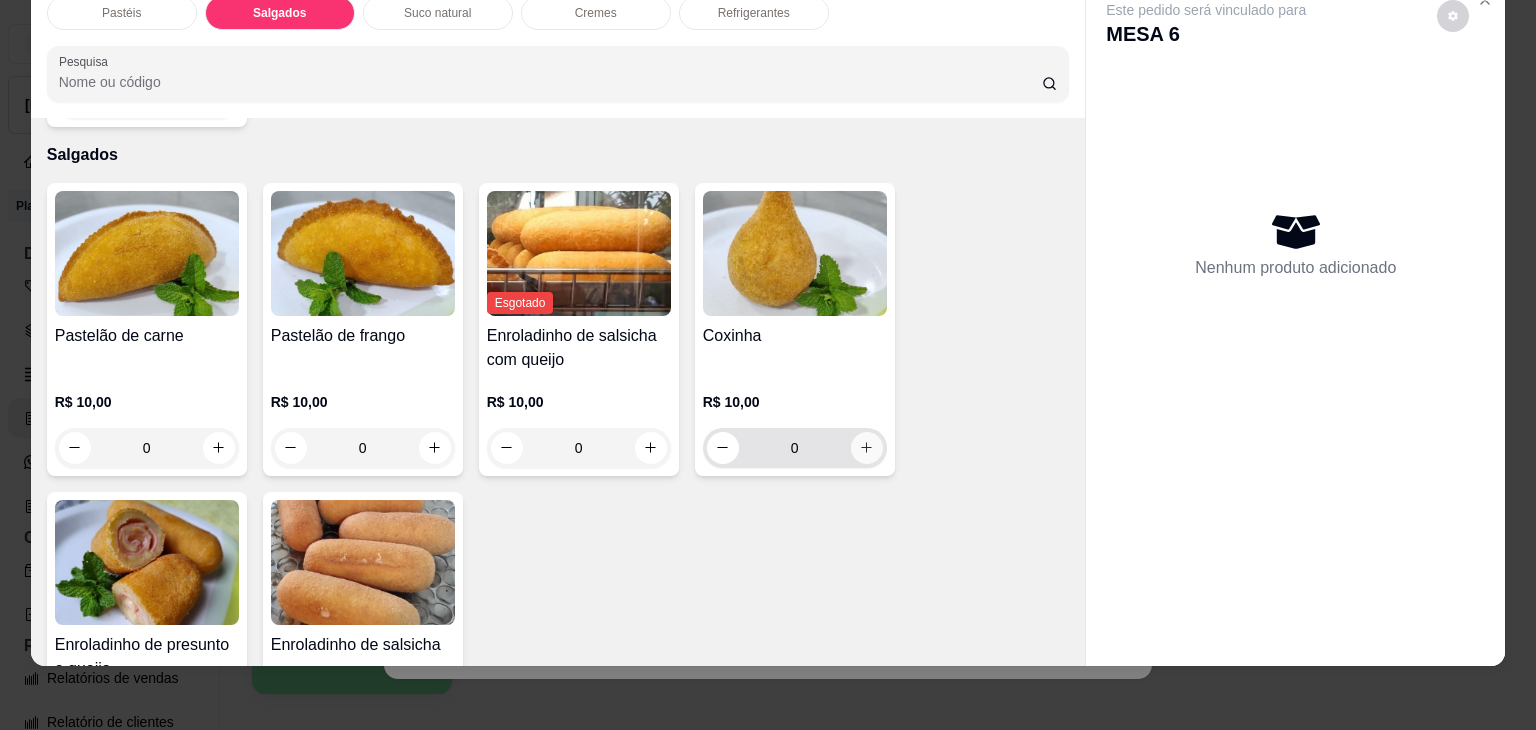 click 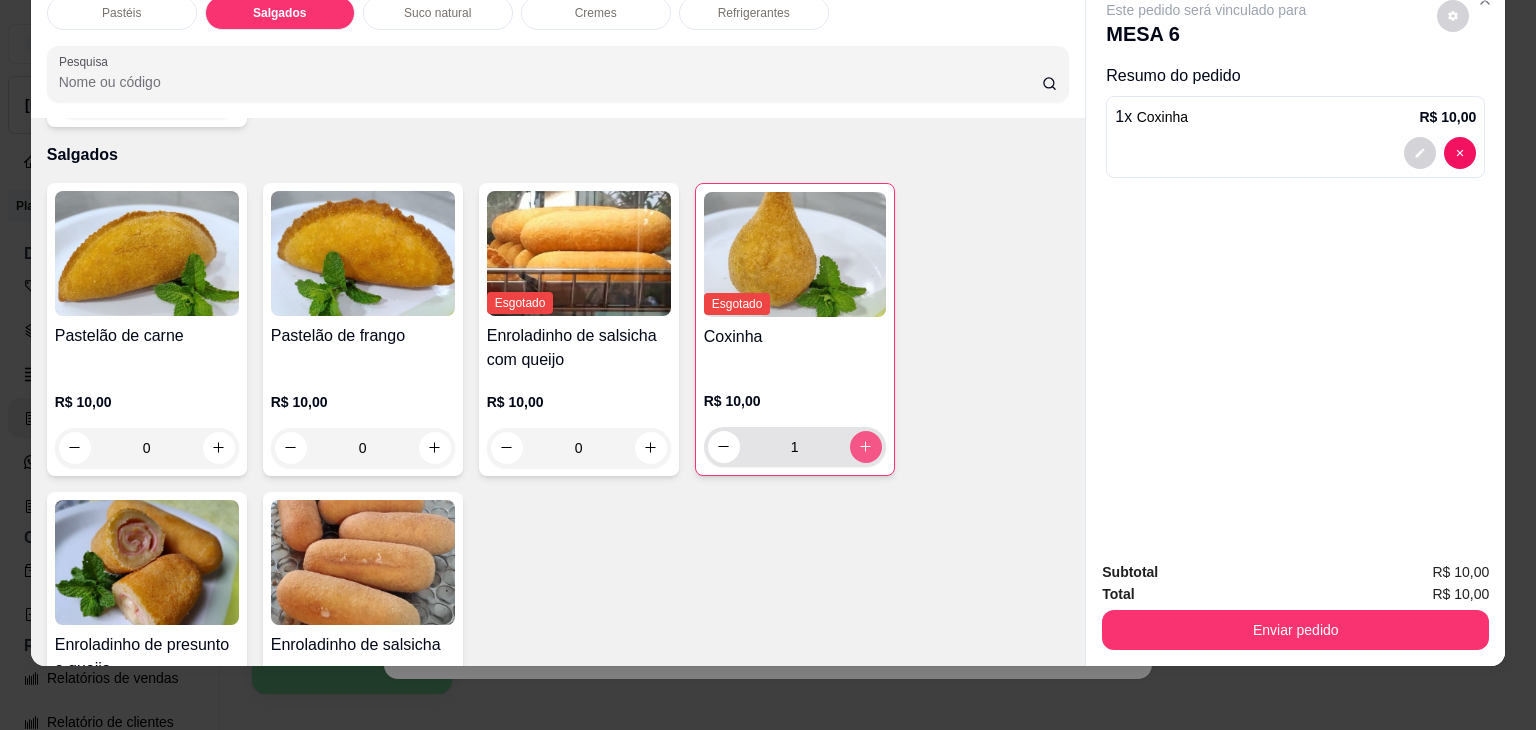 click 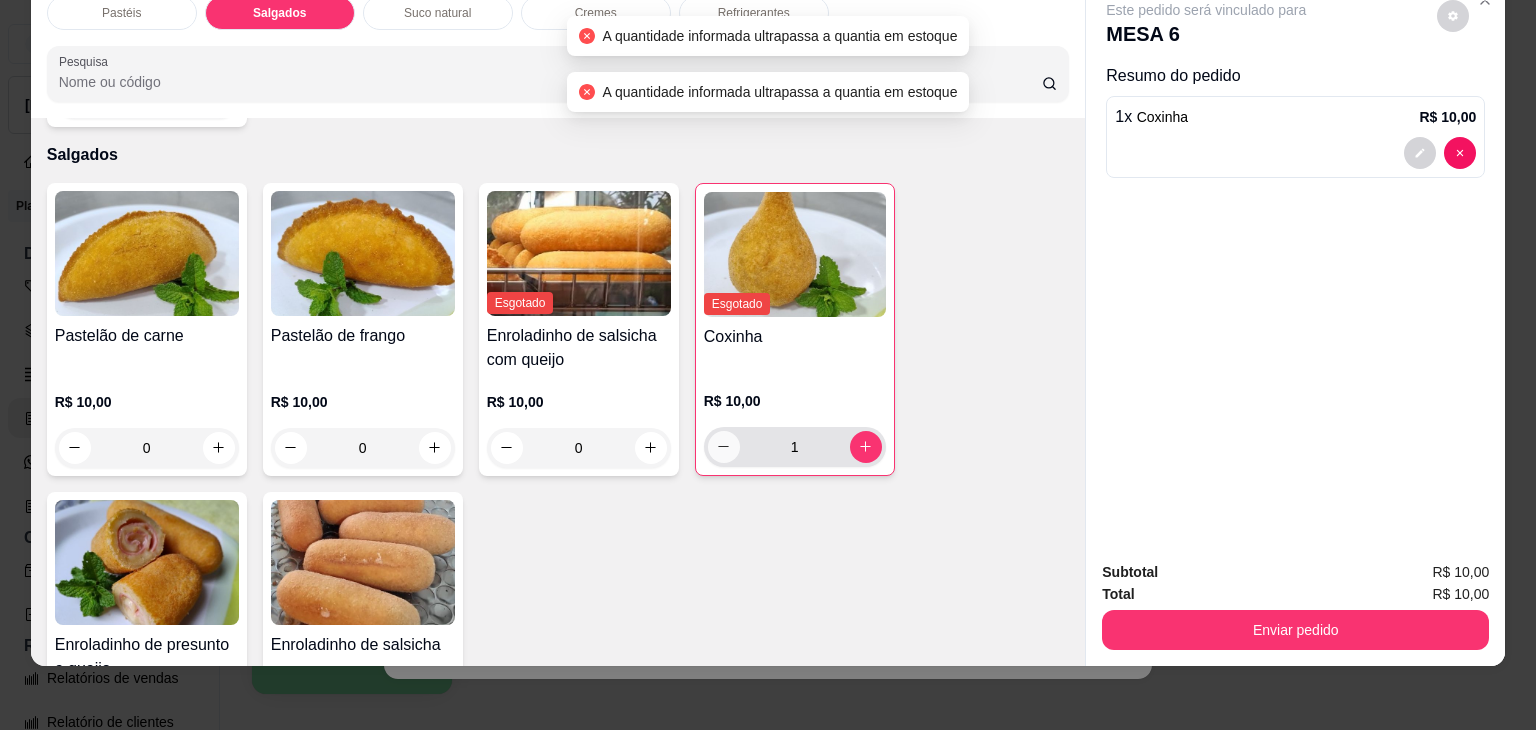click at bounding box center [724, 447] 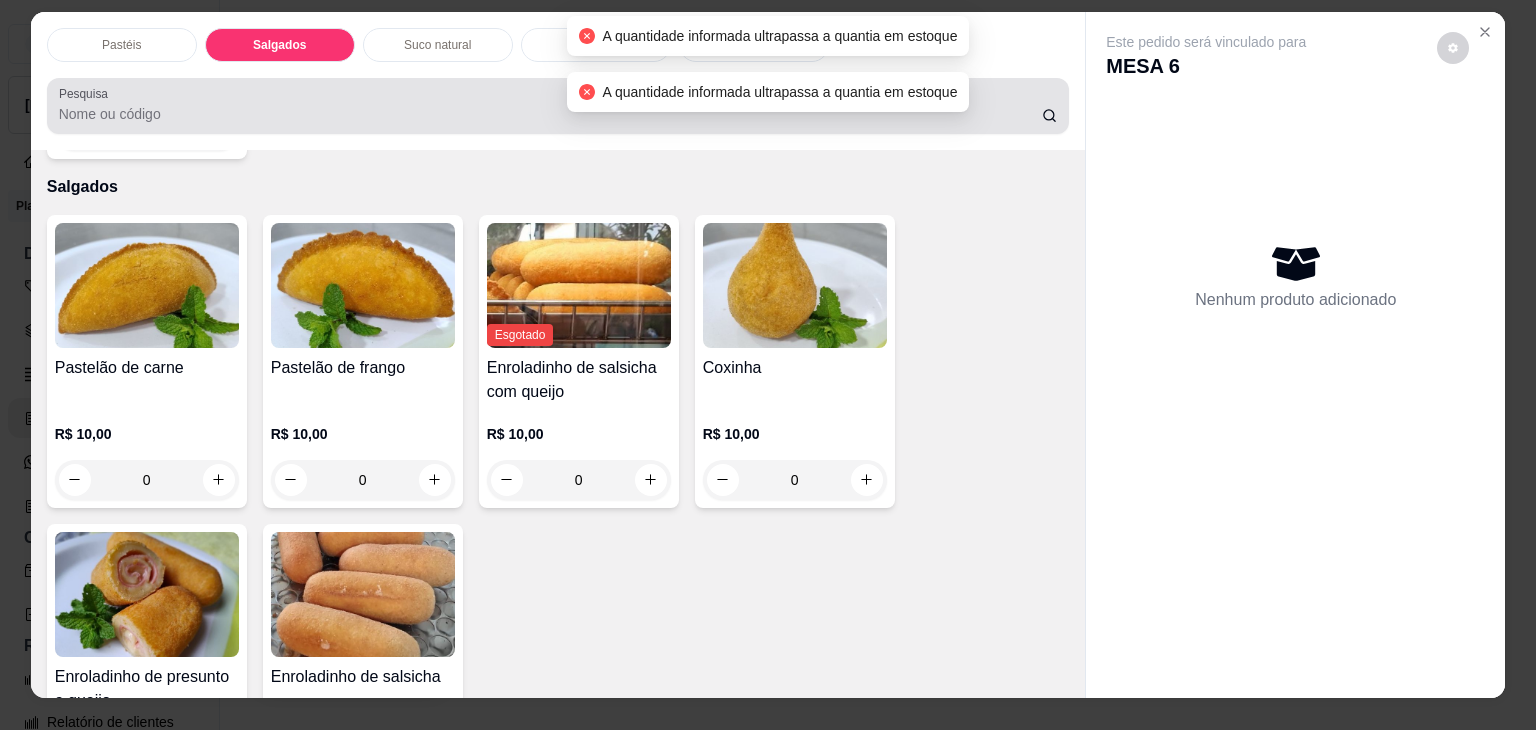 scroll, scrollTop: 0, scrollLeft: 0, axis: both 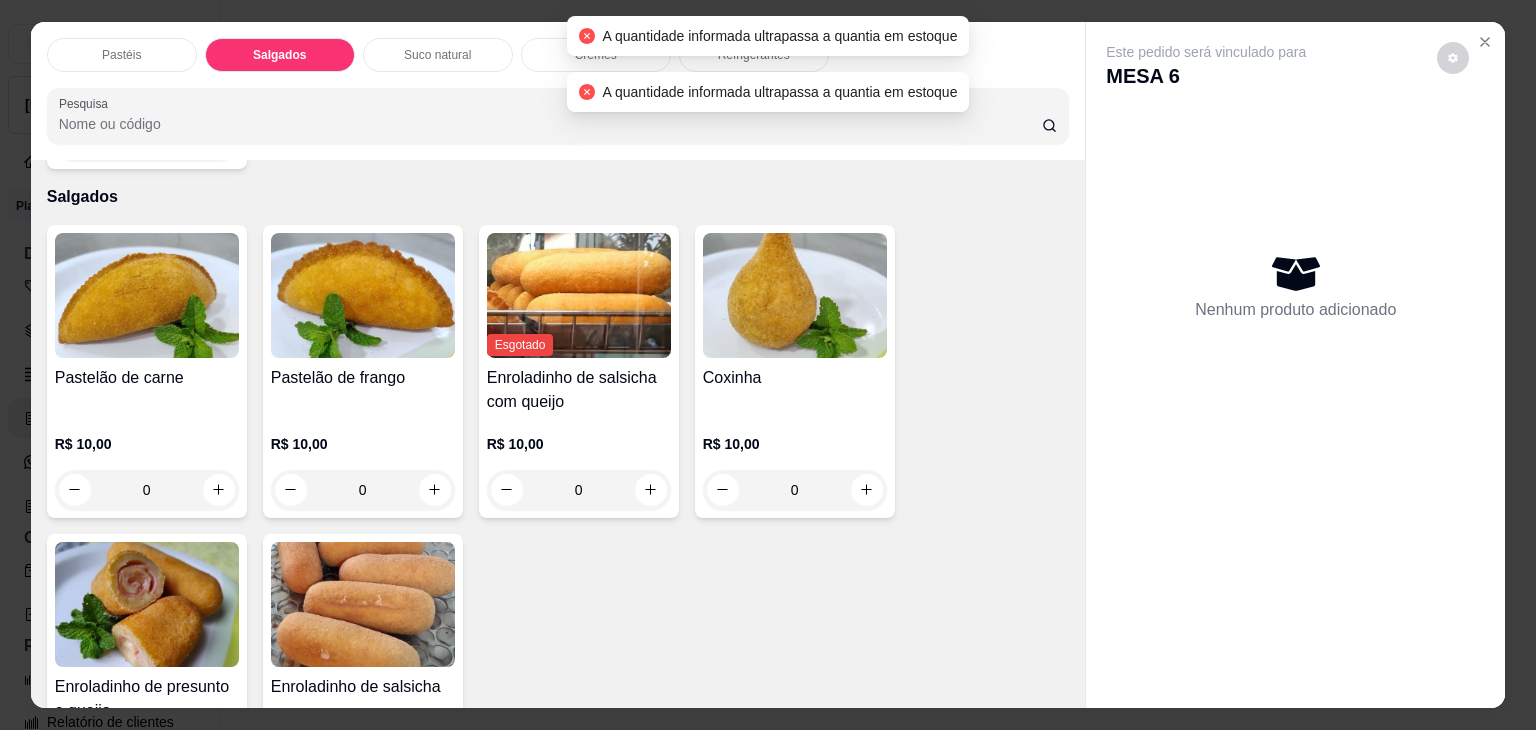 click on "Pastéis" at bounding box center [121, 55] 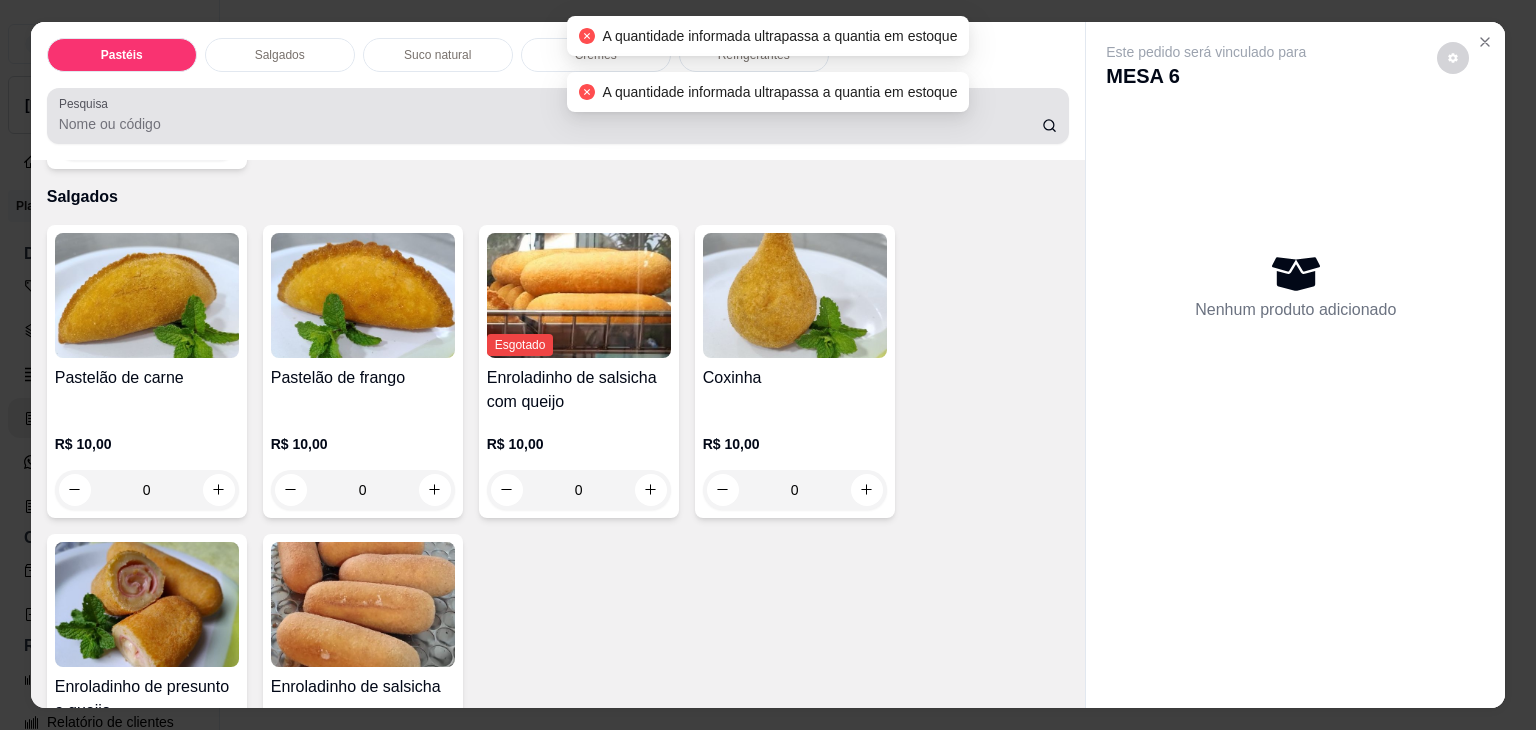 scroll, scrollTop: 89, scrollLeft: 0, axis: vertical 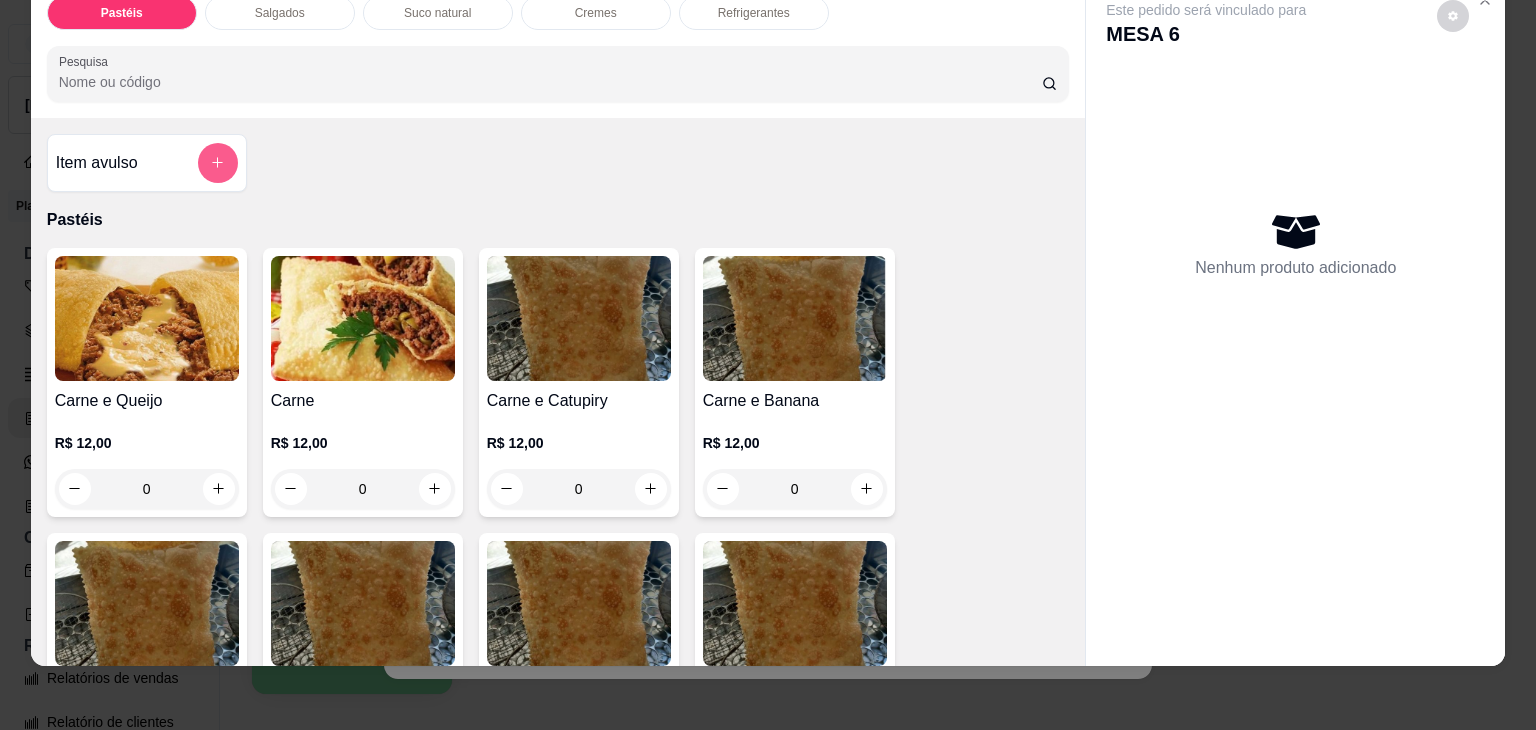 click at bounding box center [218, 163] 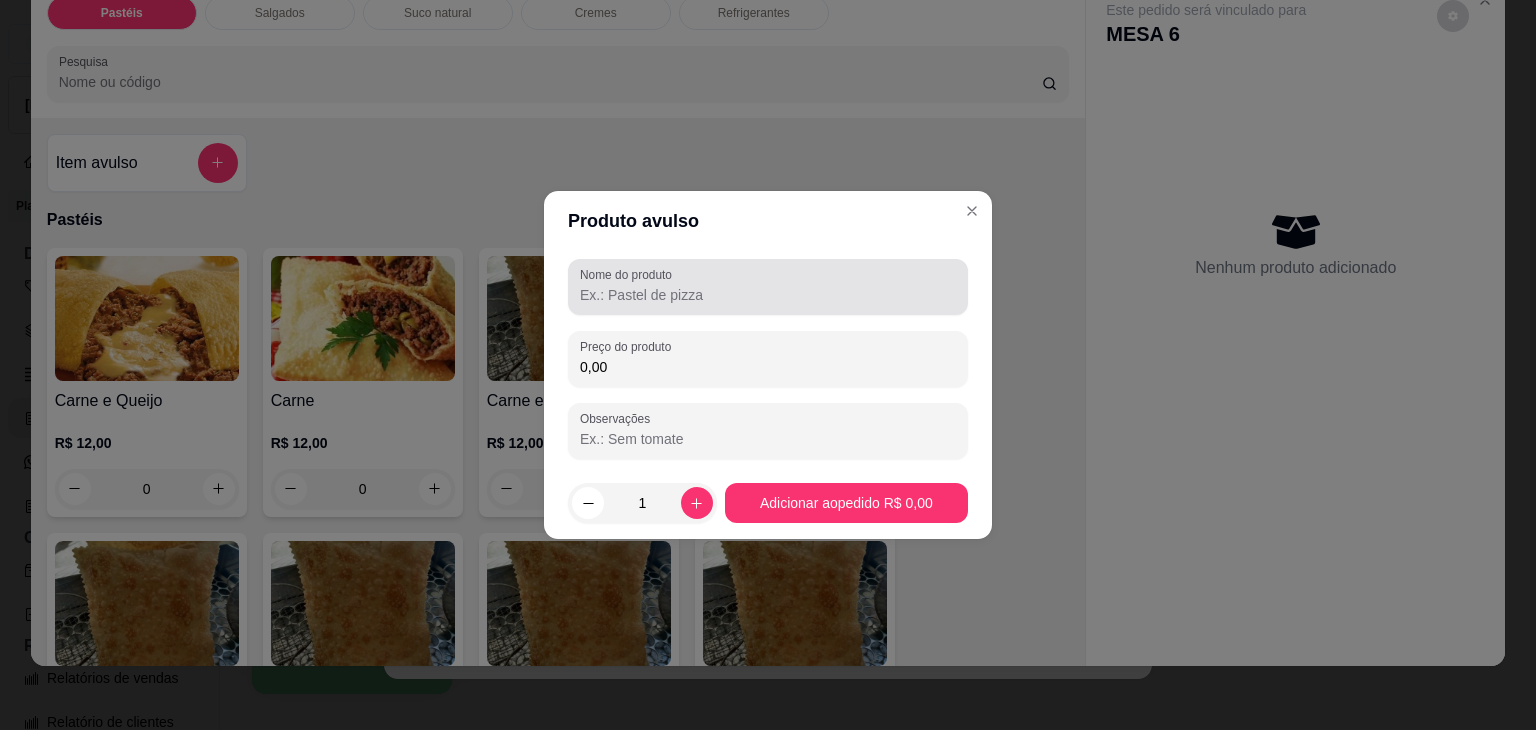 click on "Nome do produto" at bounding box center [768, 295] 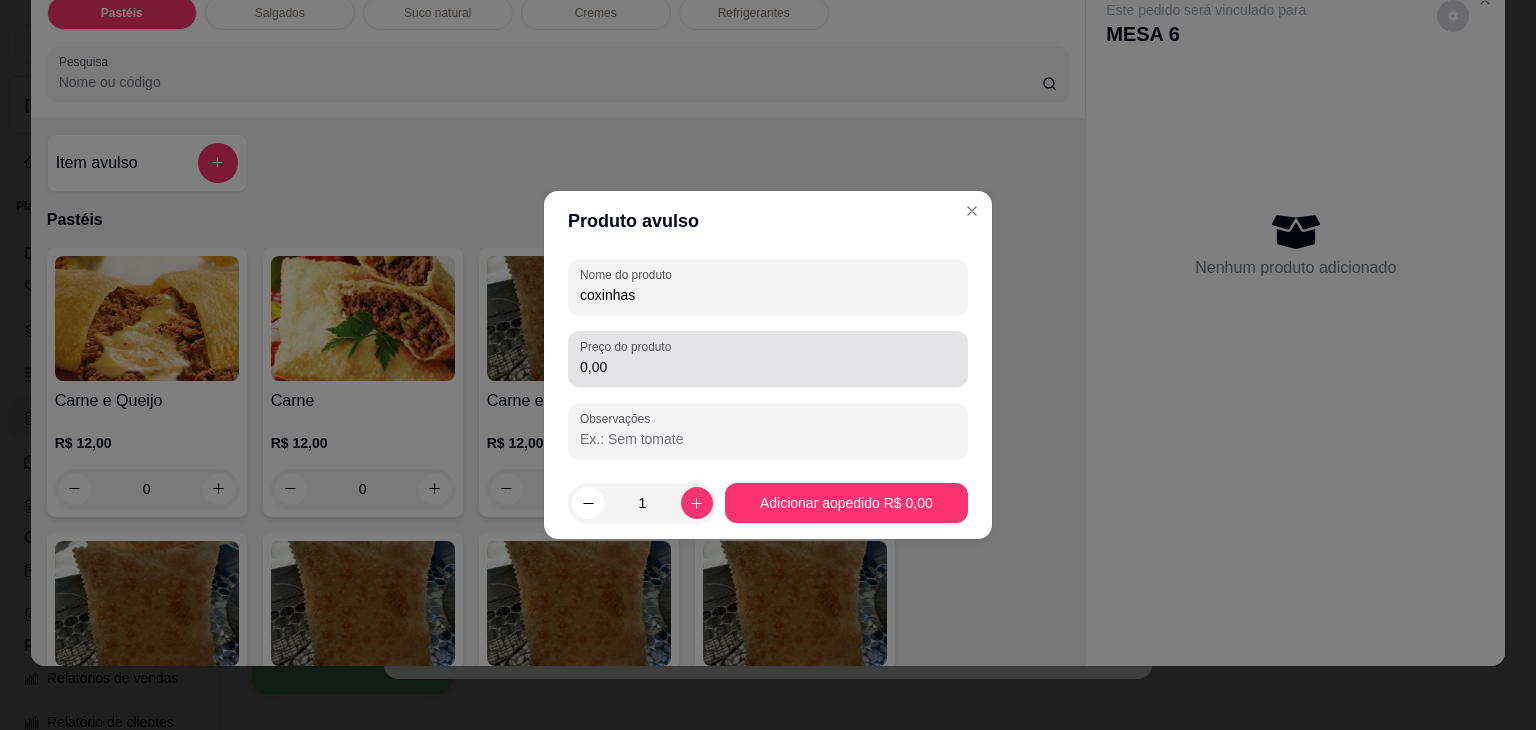type on "coxinhas" 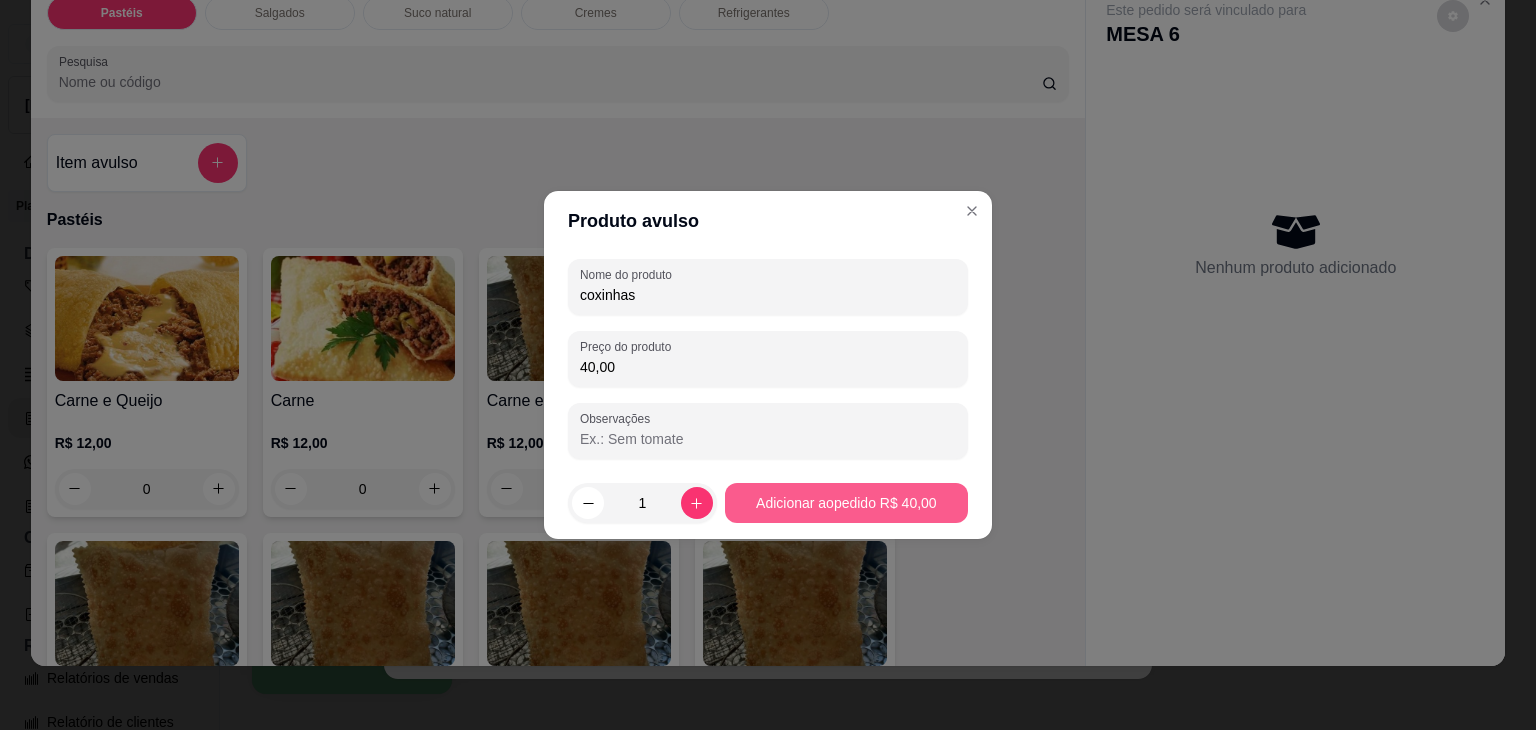 type on "40,00" 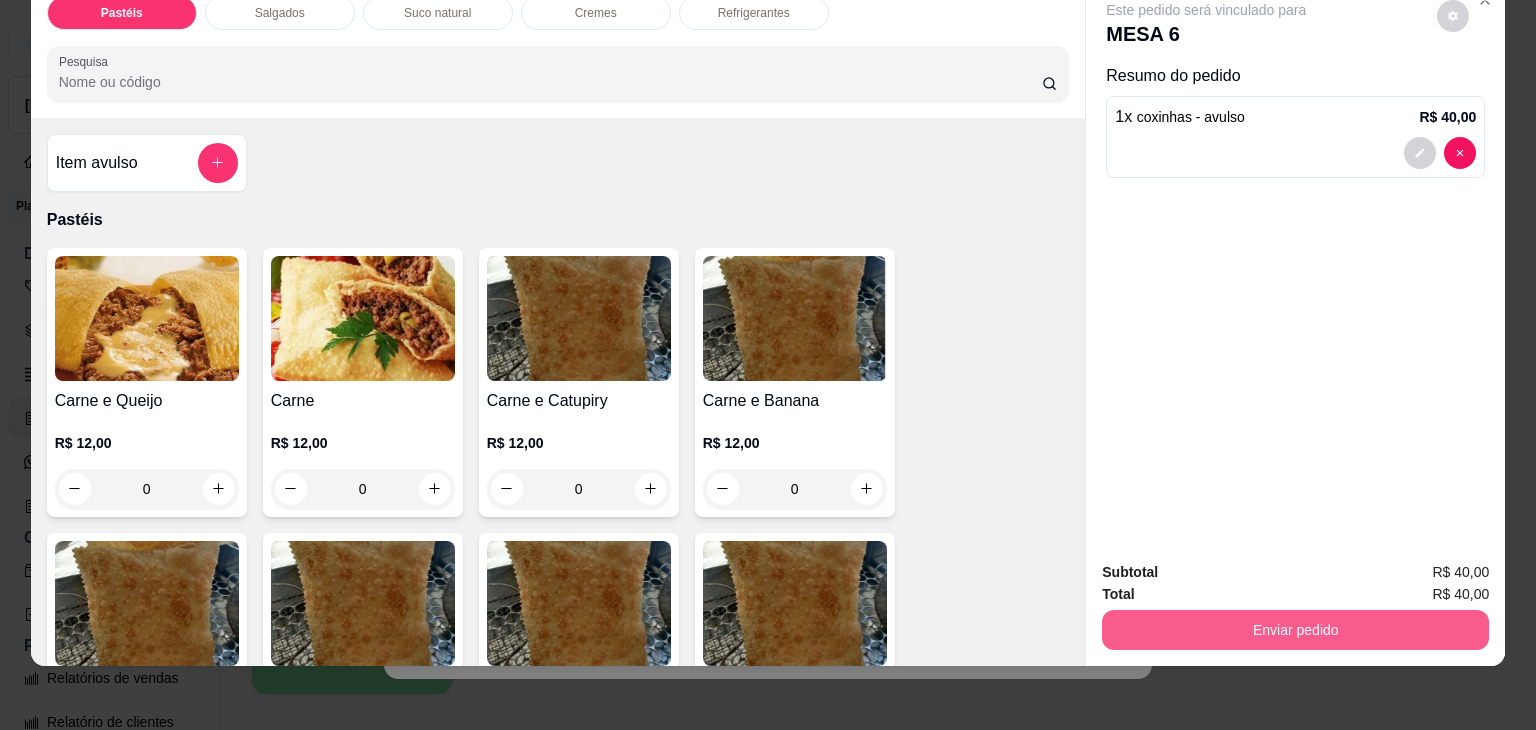 click on "Enviar pedido" at bounding box center [1295, 630] 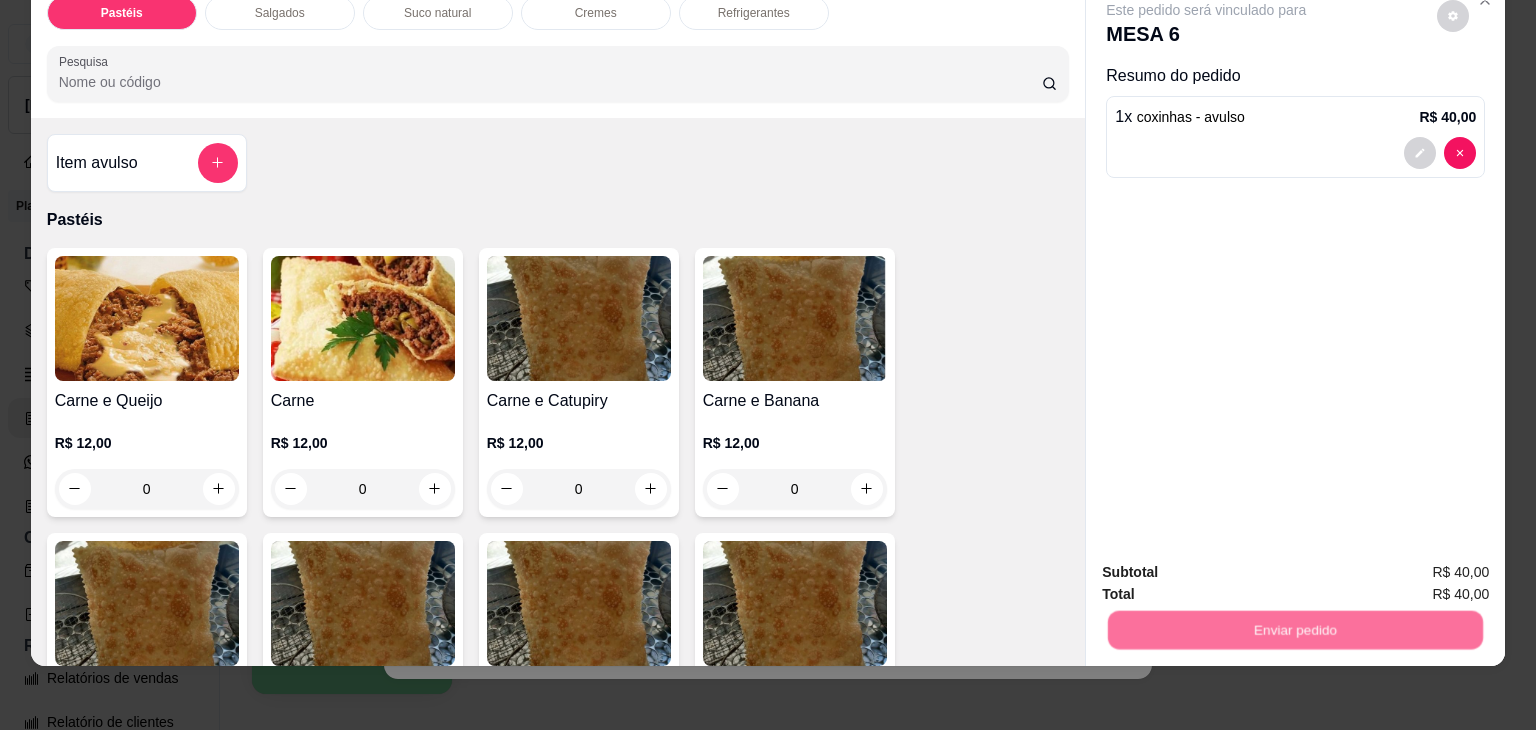 click on "Não registrar e enviar pedido" at bounding box center (1229, 564) 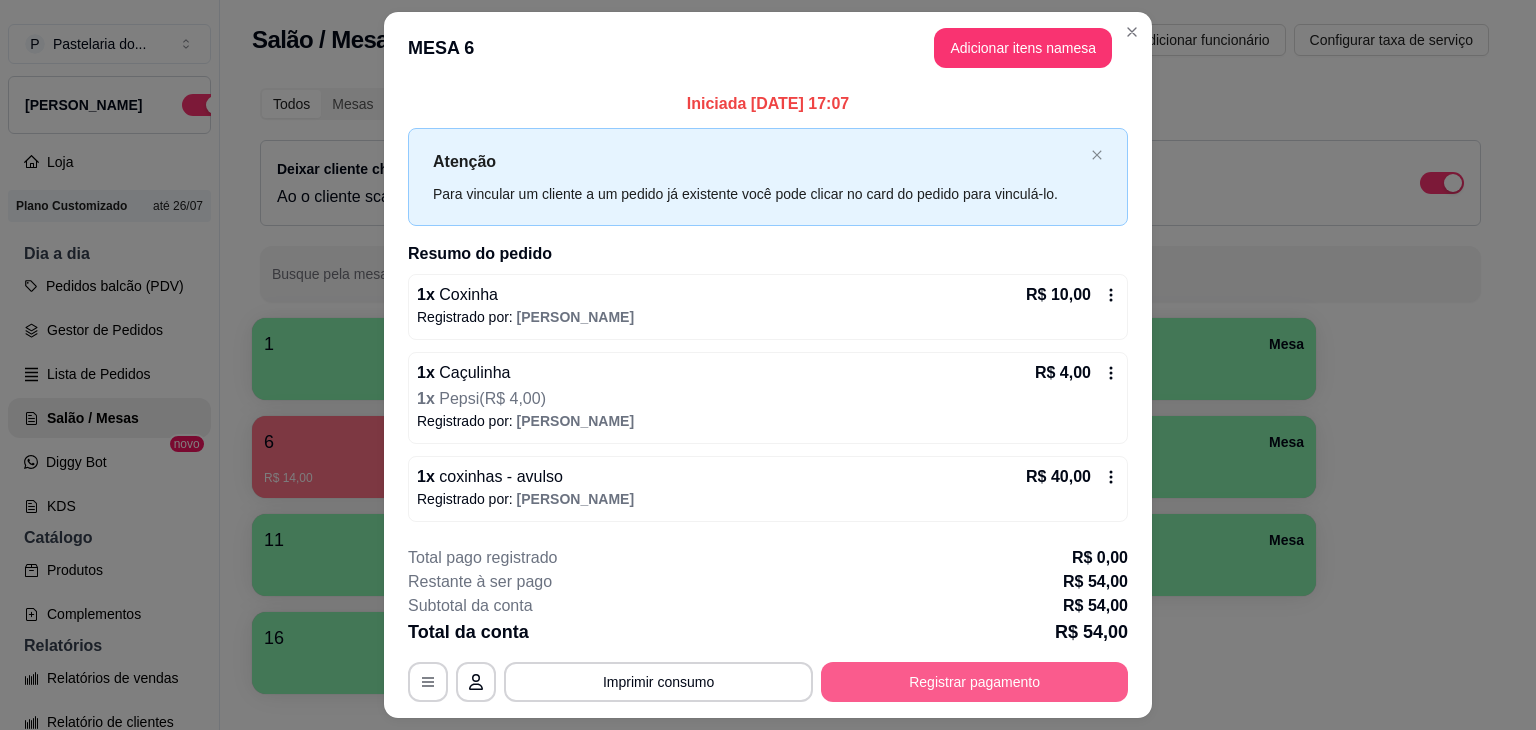 click on "Registrar pagamento" at bounding box center (974, 682) 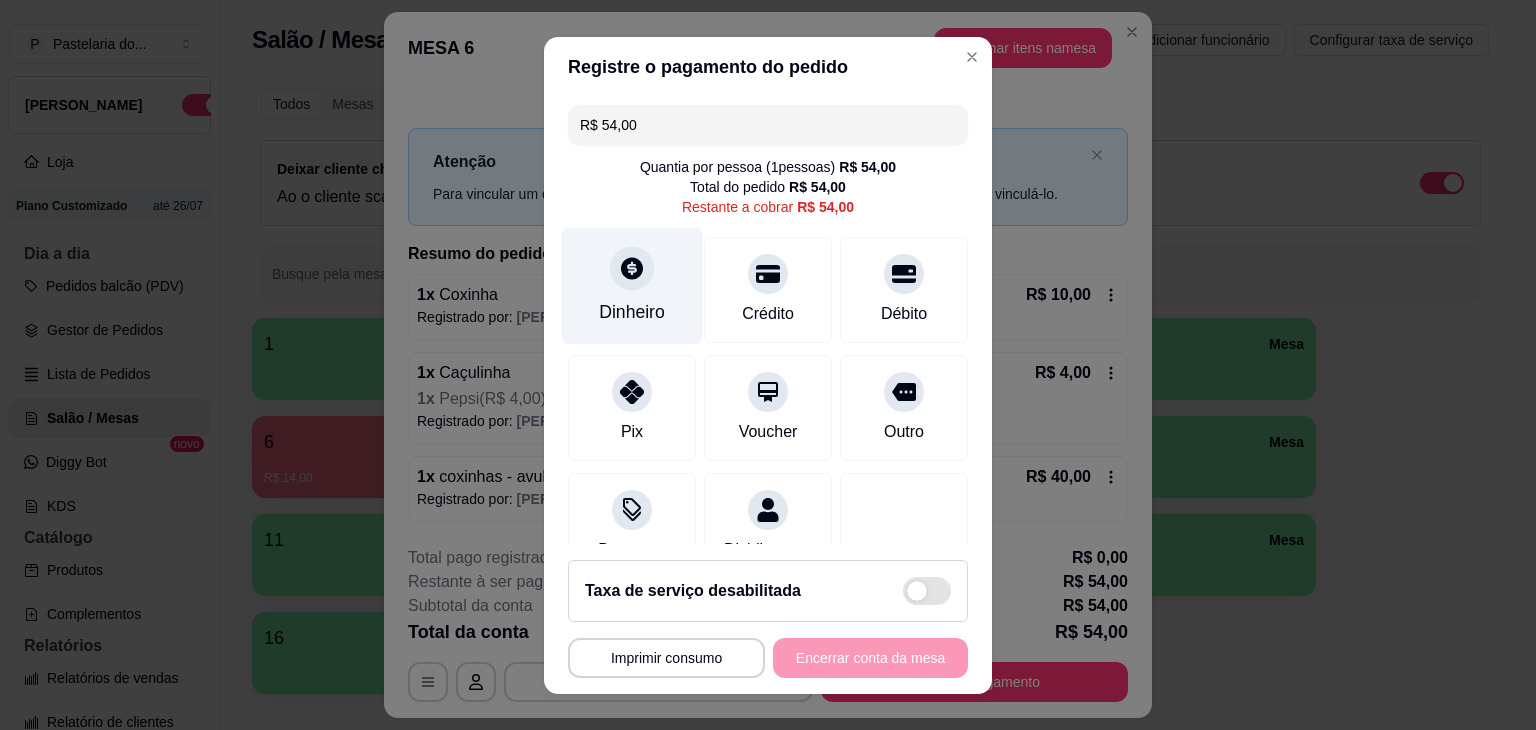 click on "Dinheiro" at bounding box center [632, 285] 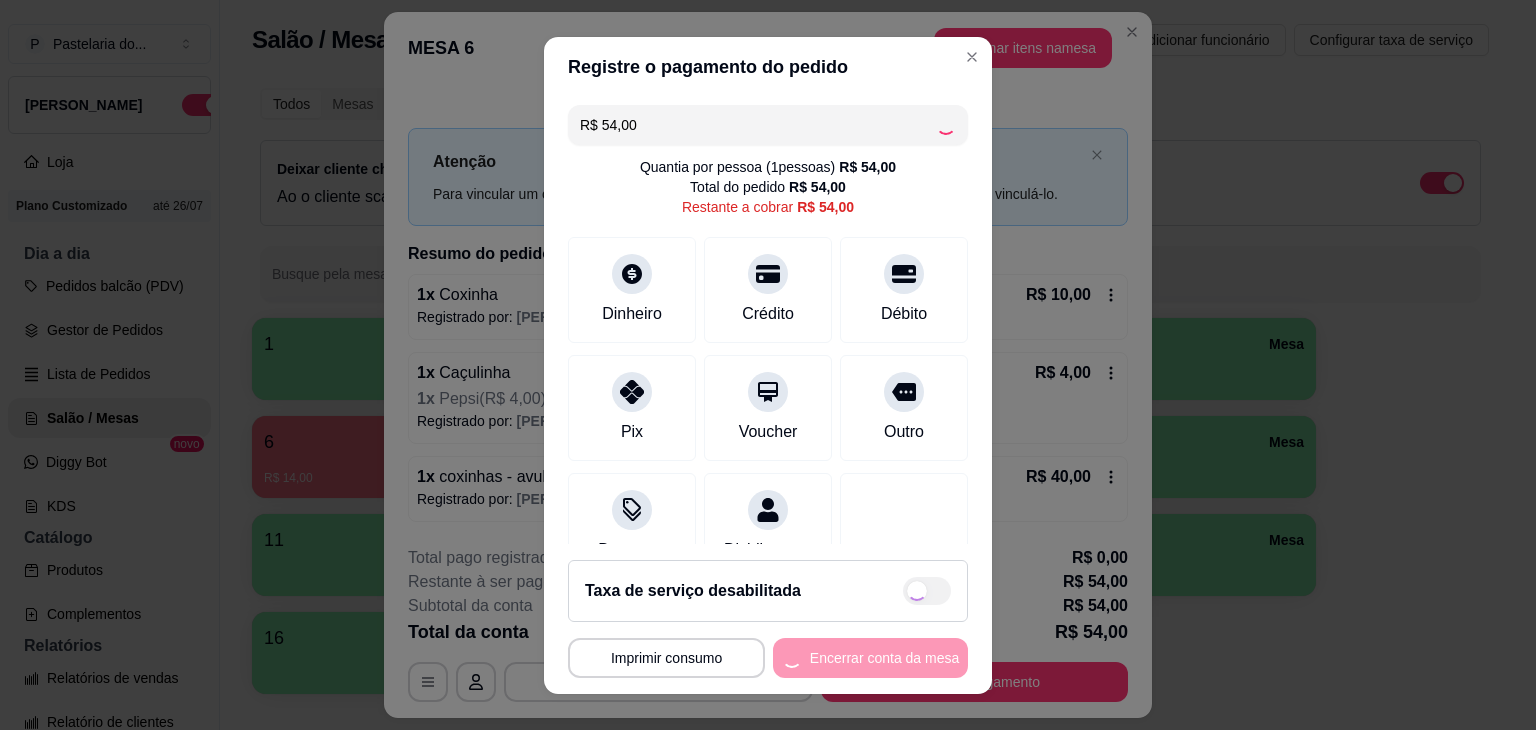 type on "R$ 0,00" 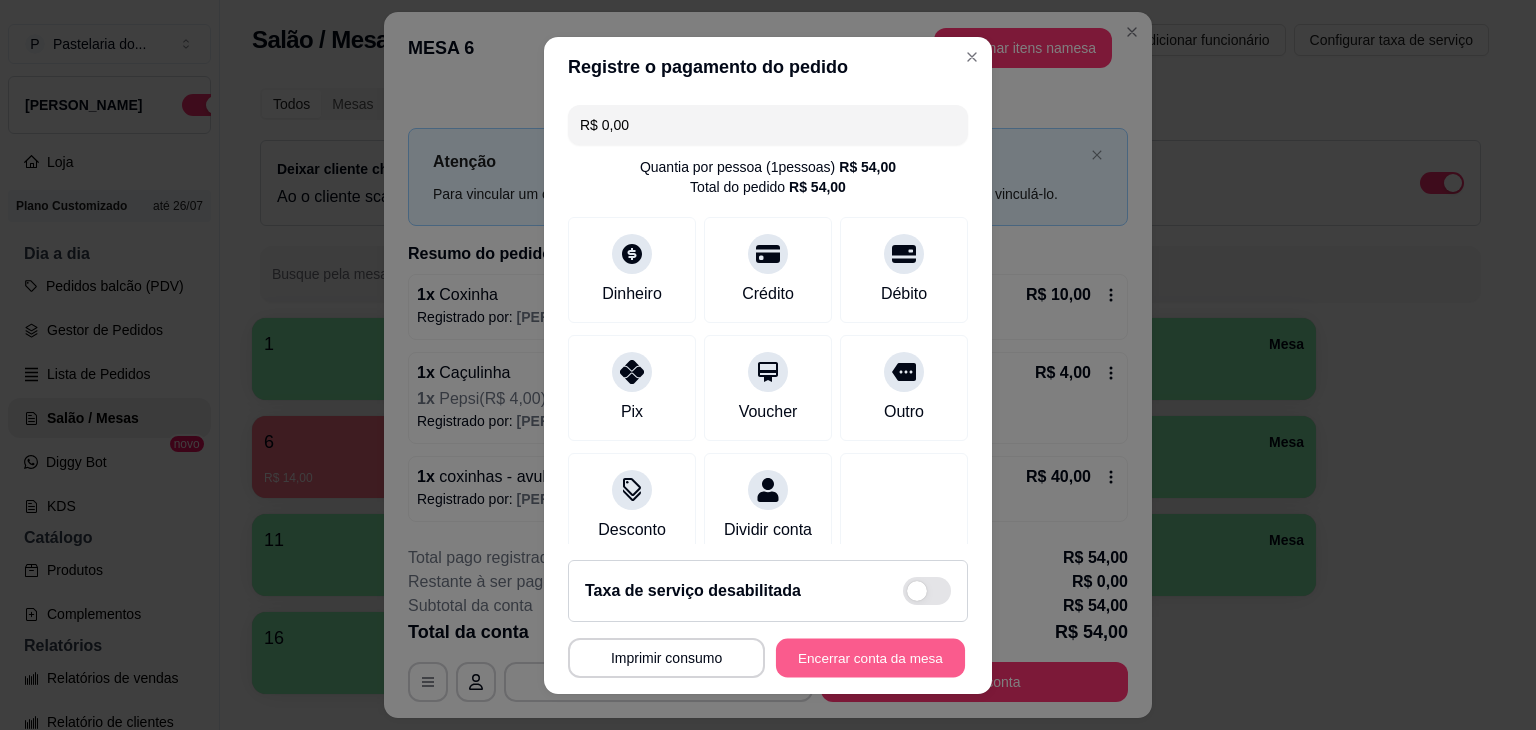 click on "Encerrar conta da mesa" at bounding box center [870, 657] 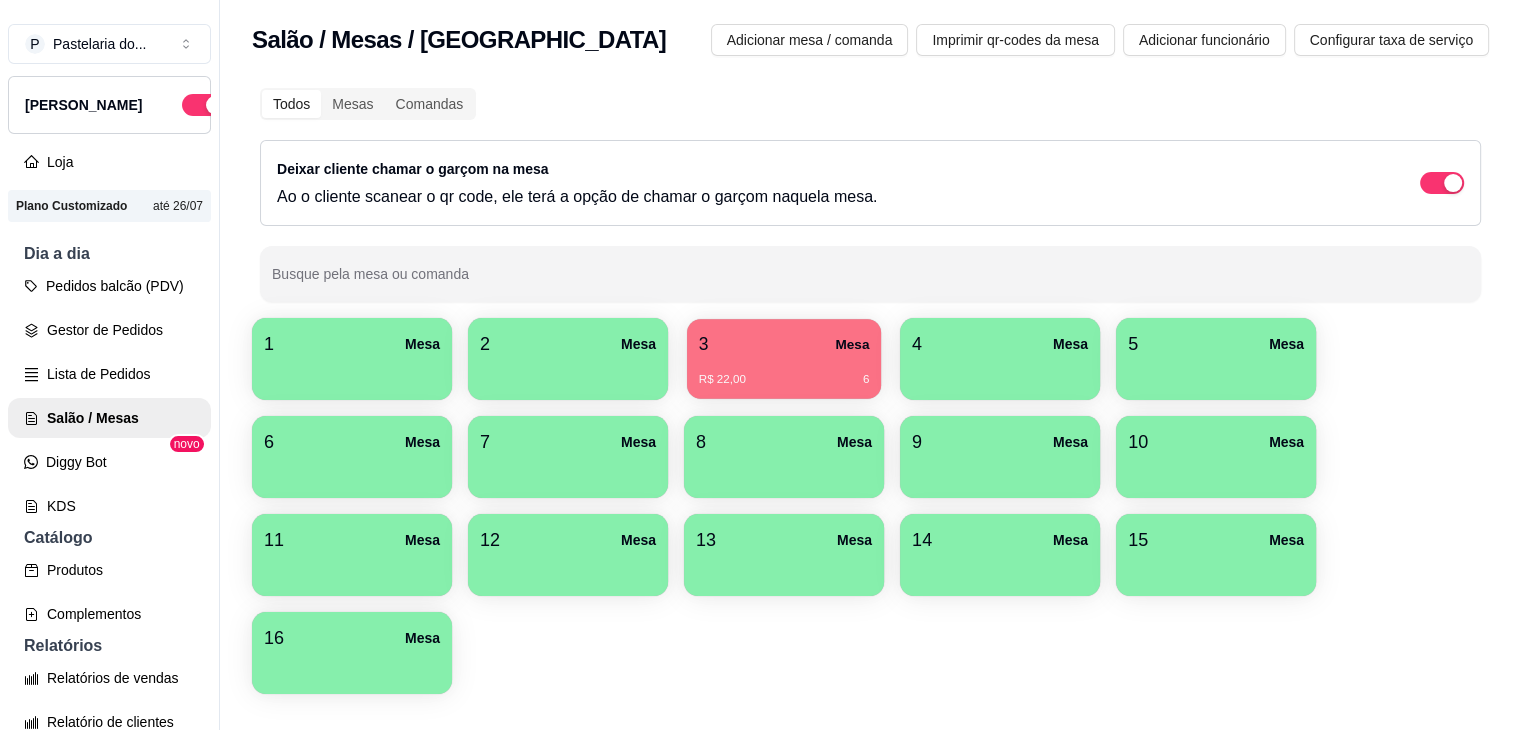 click on "R$ 22,00 6" at bounding box center [784, 372] 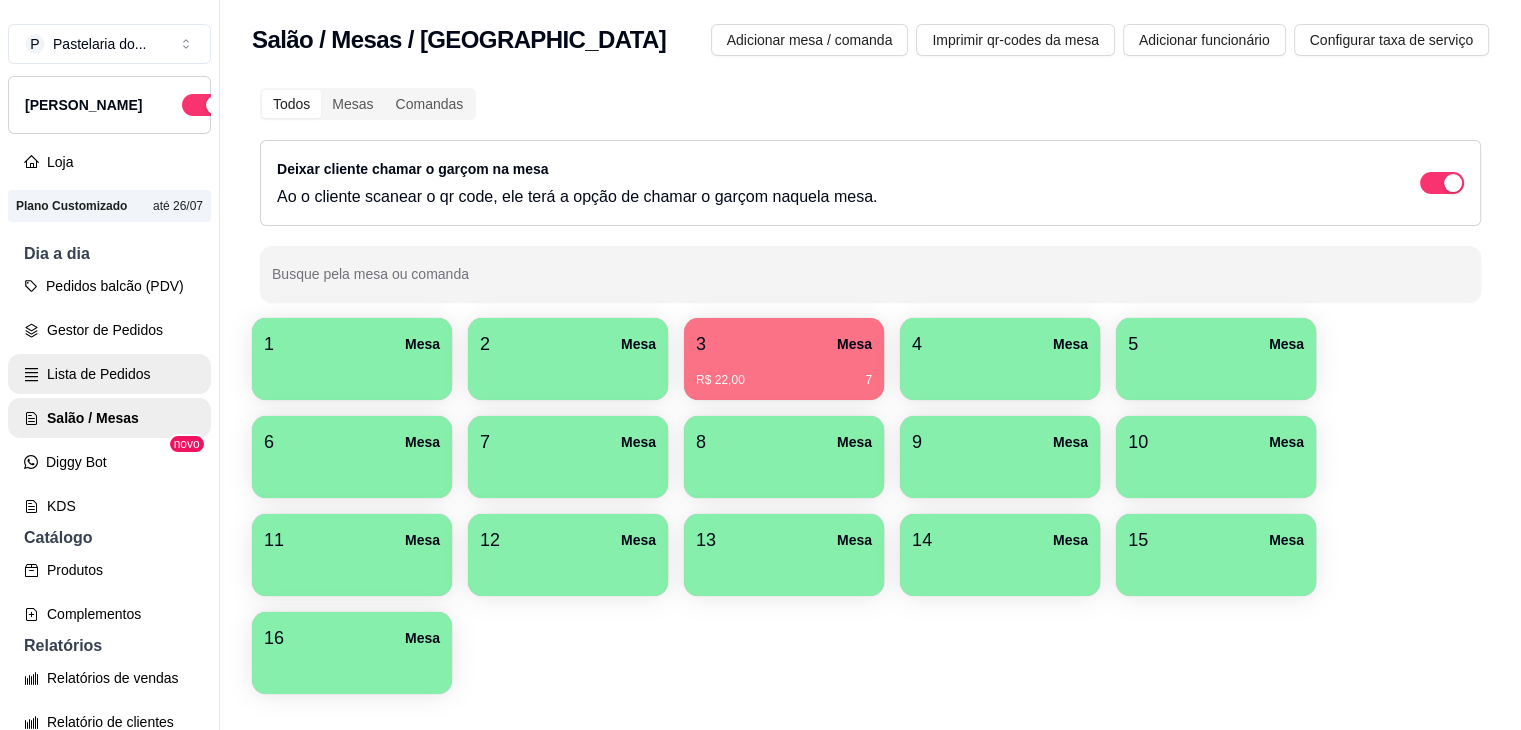 click on "Lista de Pedidos" at bounding box center (109, 374) 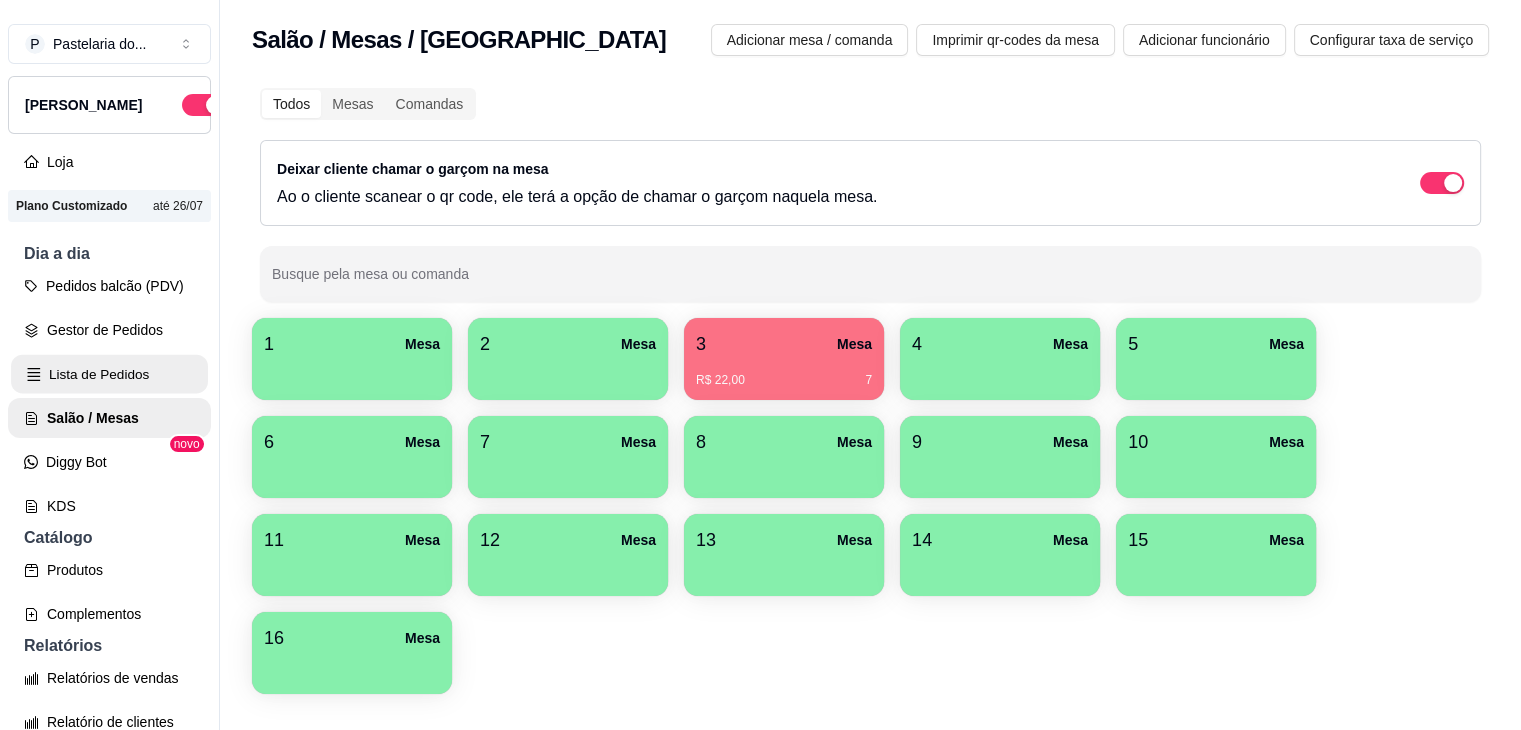 click on "Lista de Pedidos" at bounding box center (109, 374) 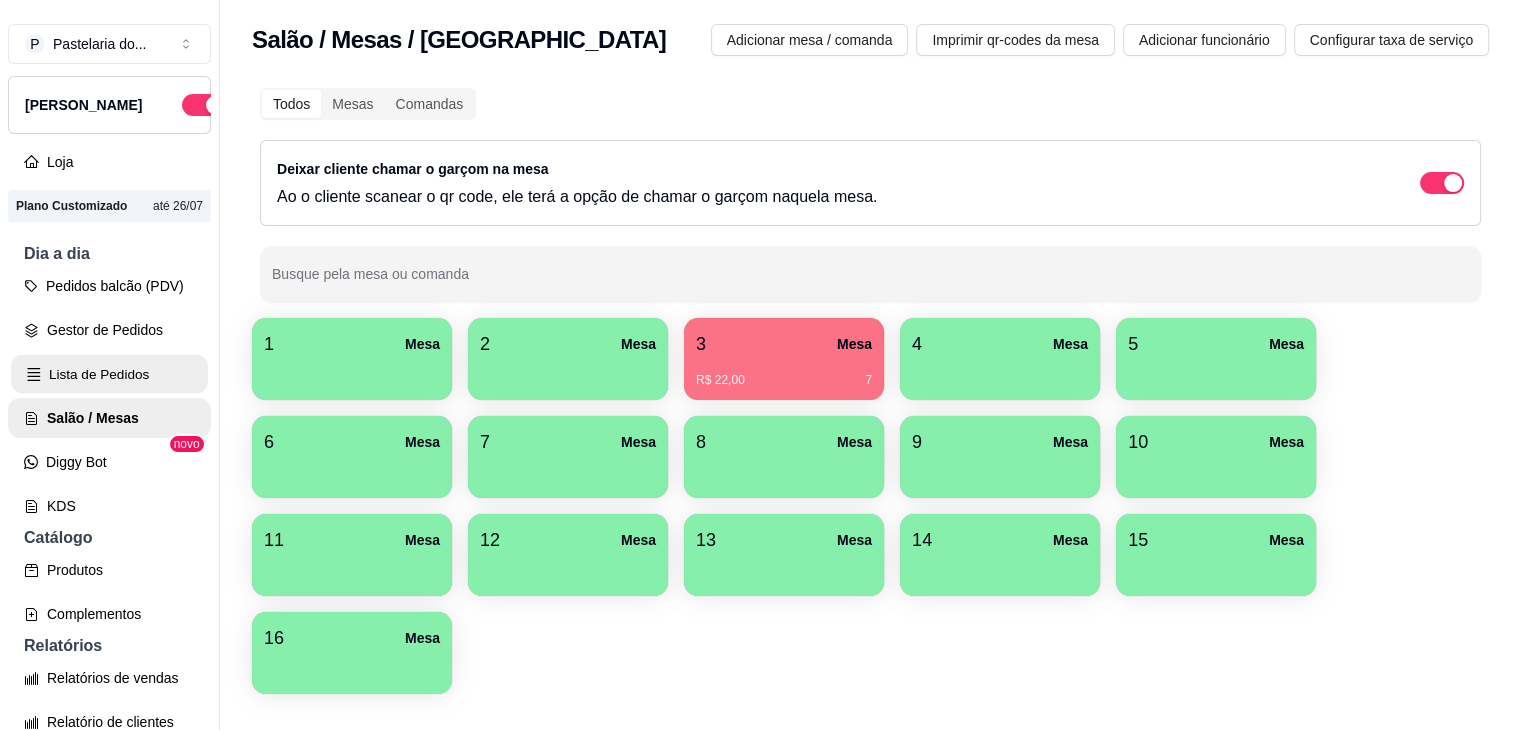click on "Lista de Pedidos" at bounding box center (109, 374) 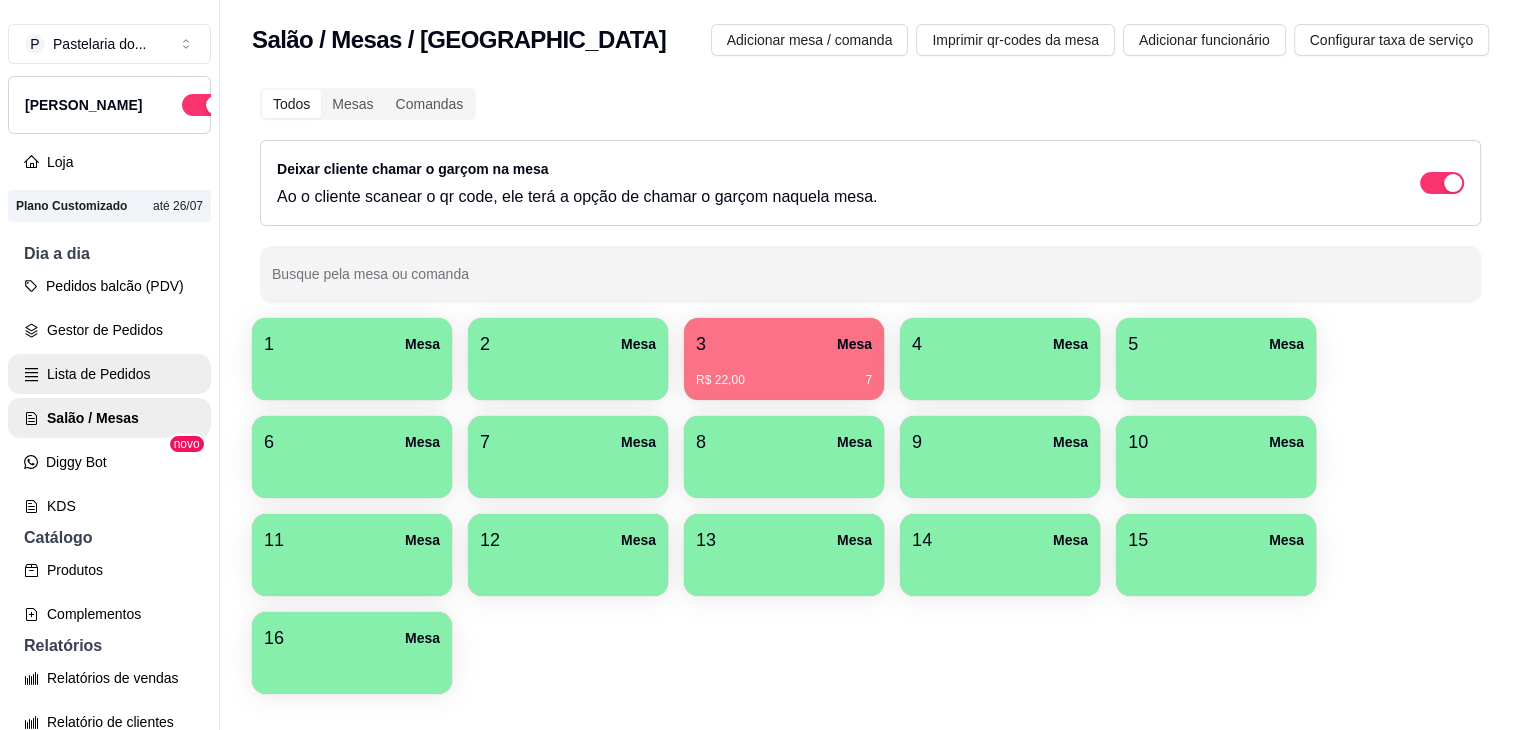 click on "Lista de Pedidos" at bounding box center (109, 374) 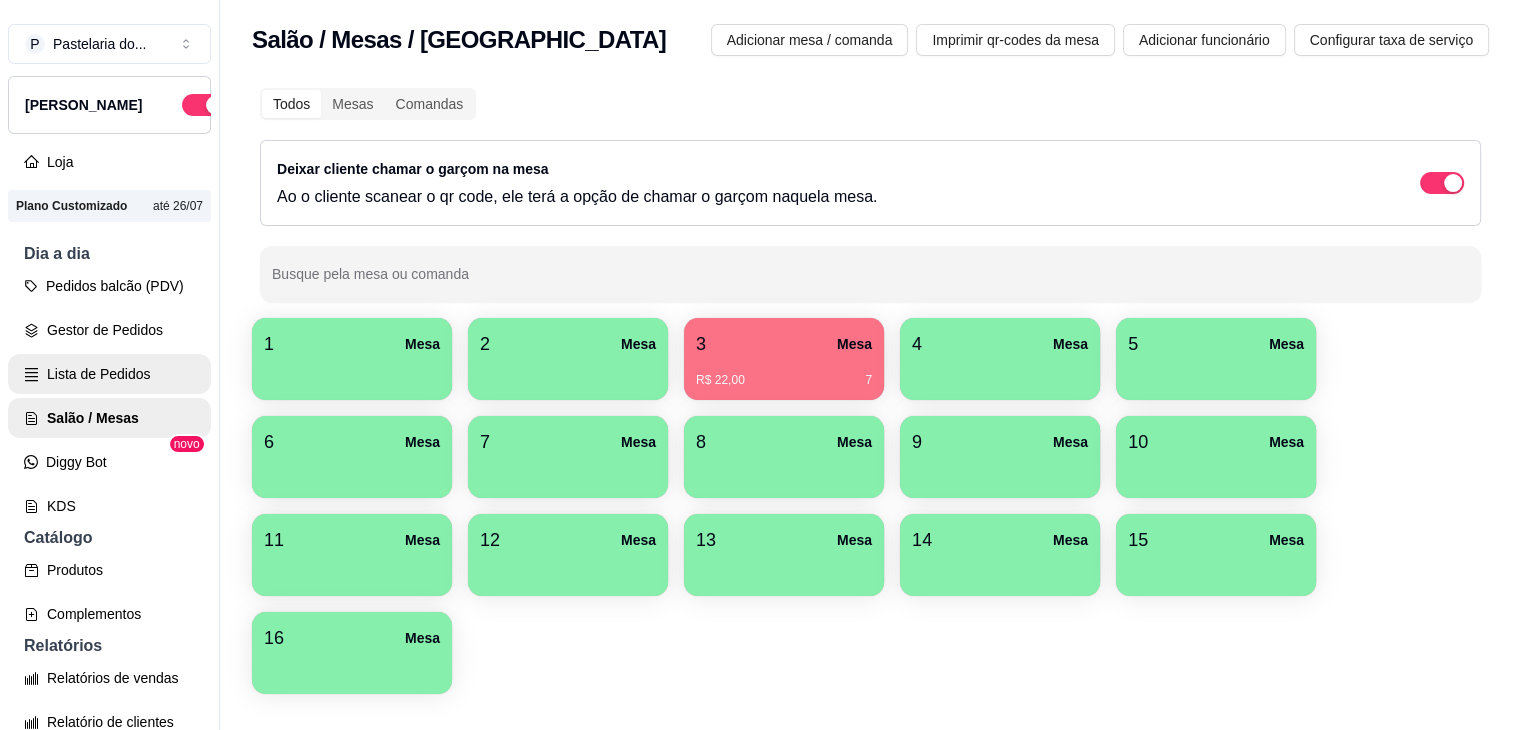 click on "Lista de Pedidos" at bounding box center [109, 374] 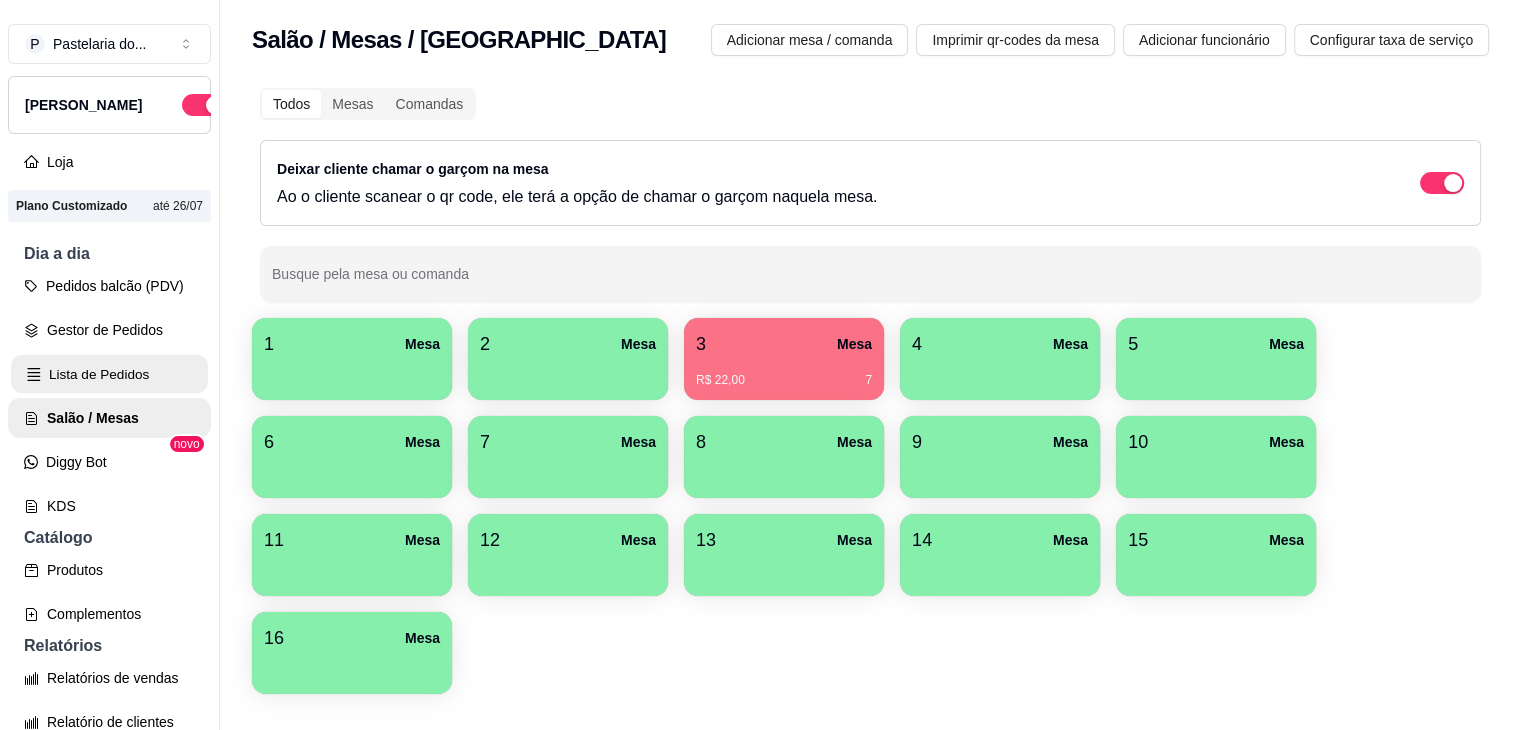 click on "Lista de Pedidos" at bounding box center (109, 374) 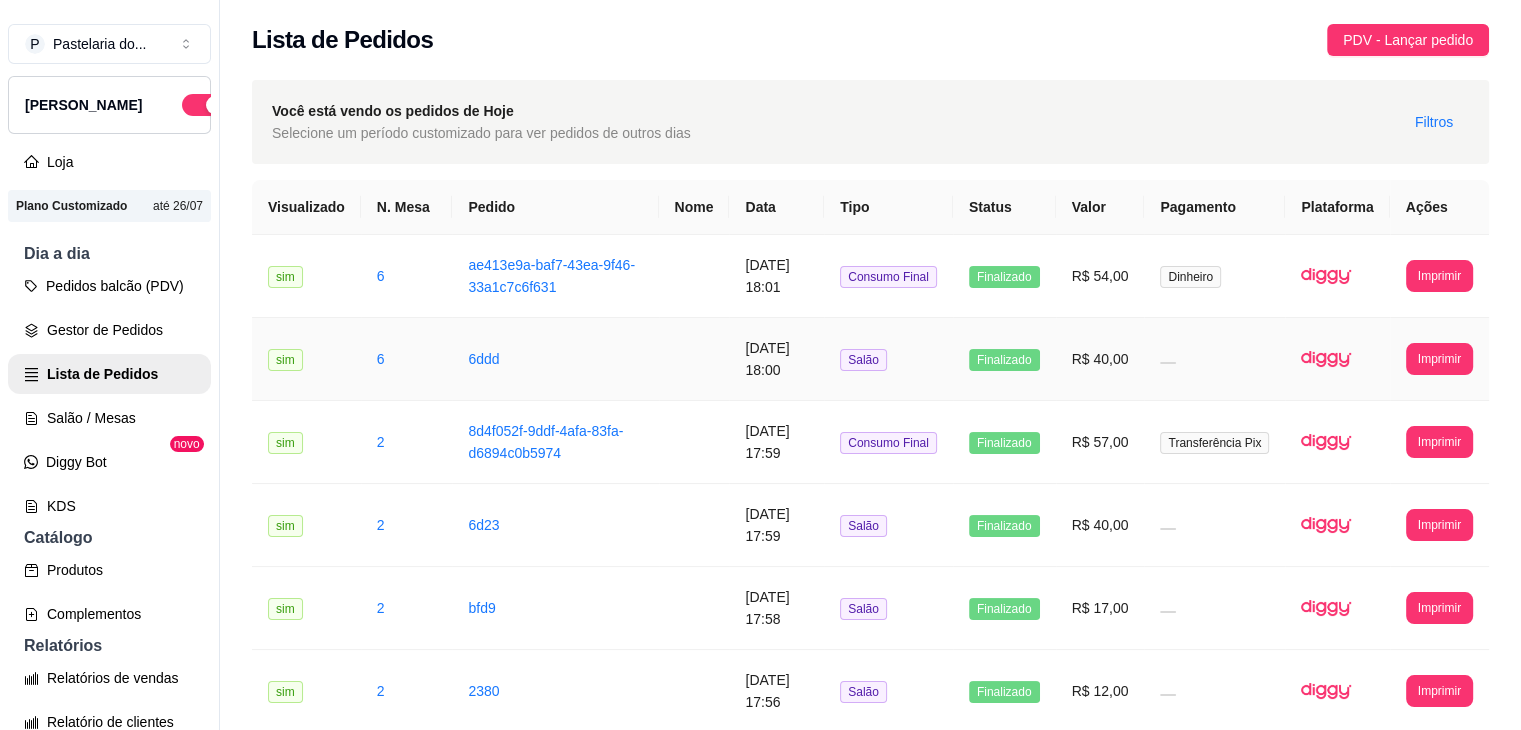 click on "6ddd" at bounding box center [555, 359] 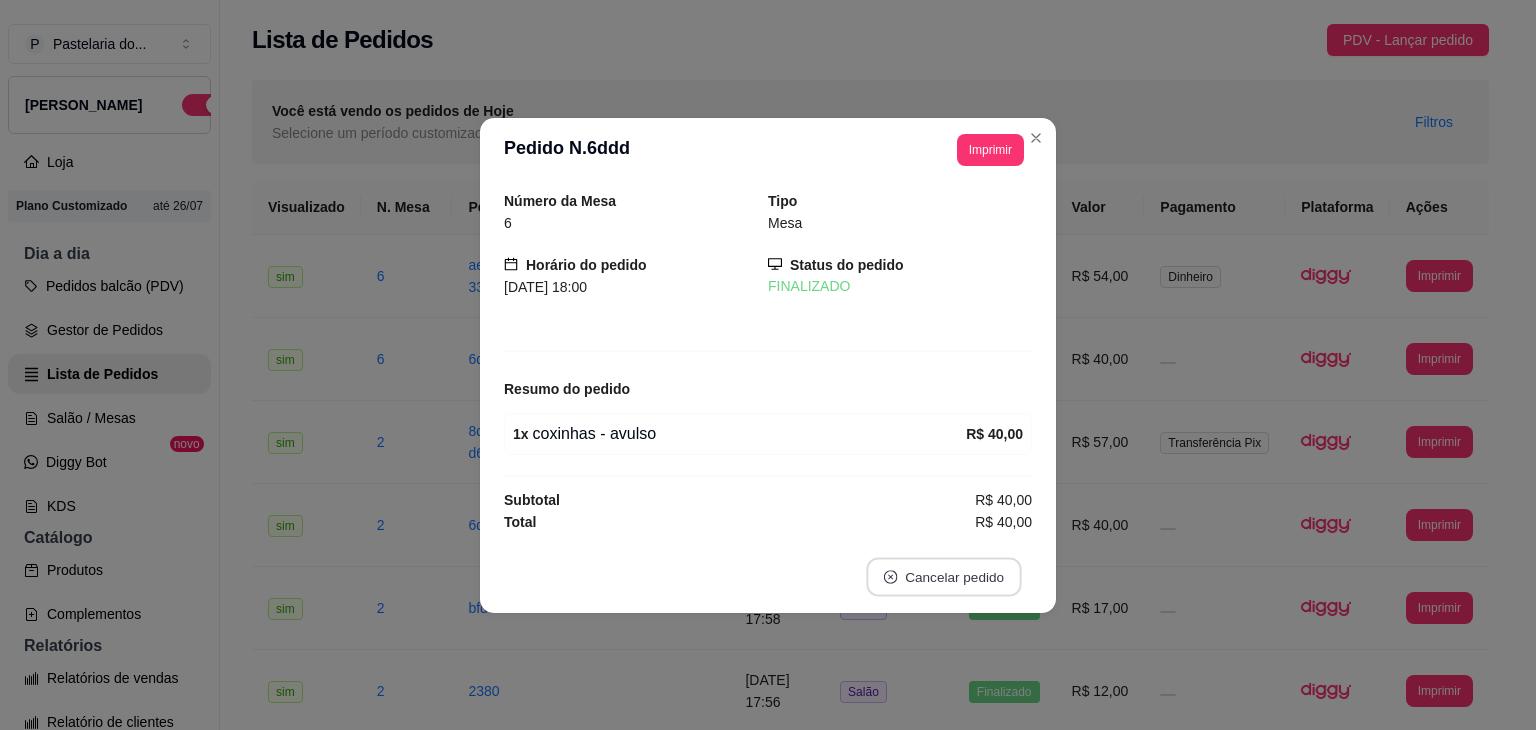 click on "Cancelar pedido" at bounding box center [943, 576] 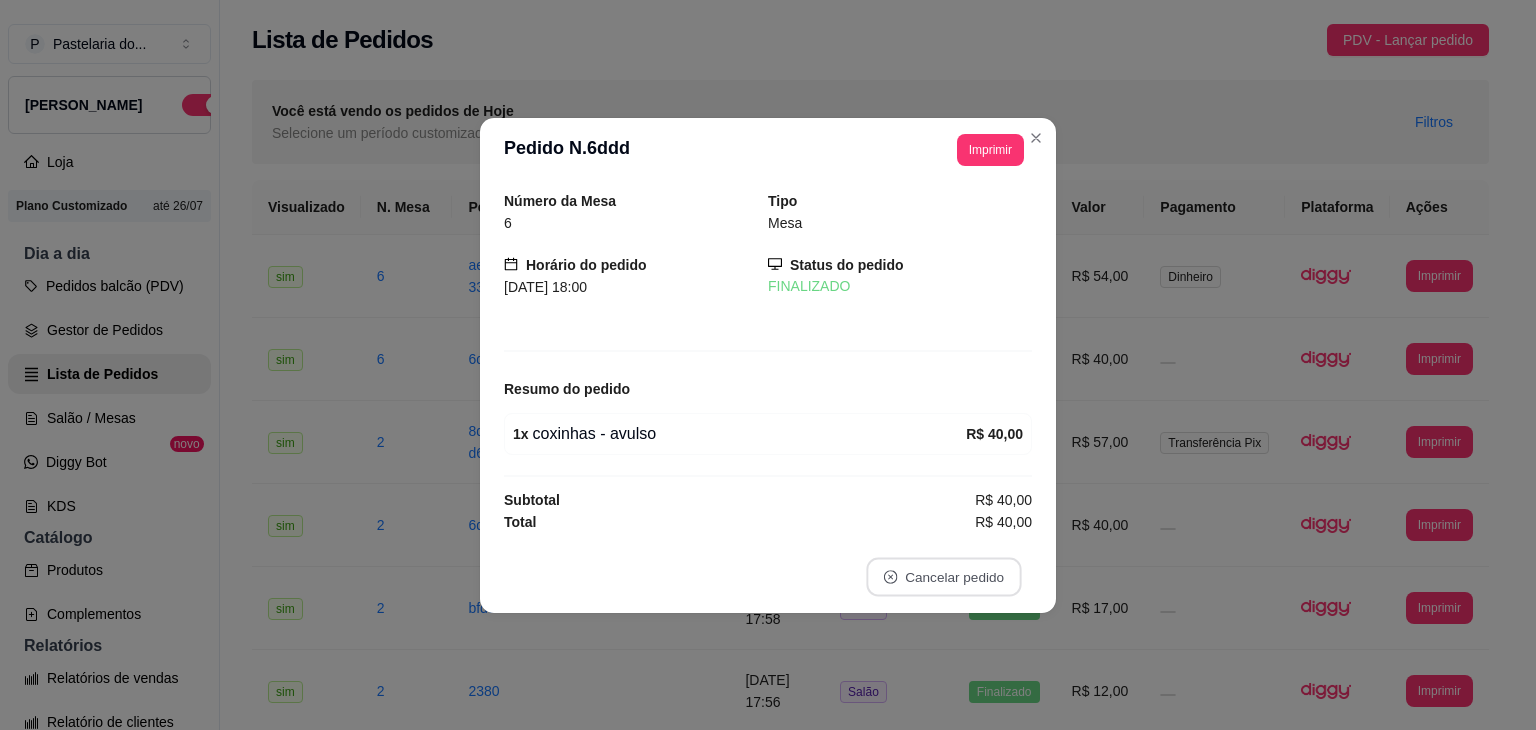 click at bounding box center [768, 351] 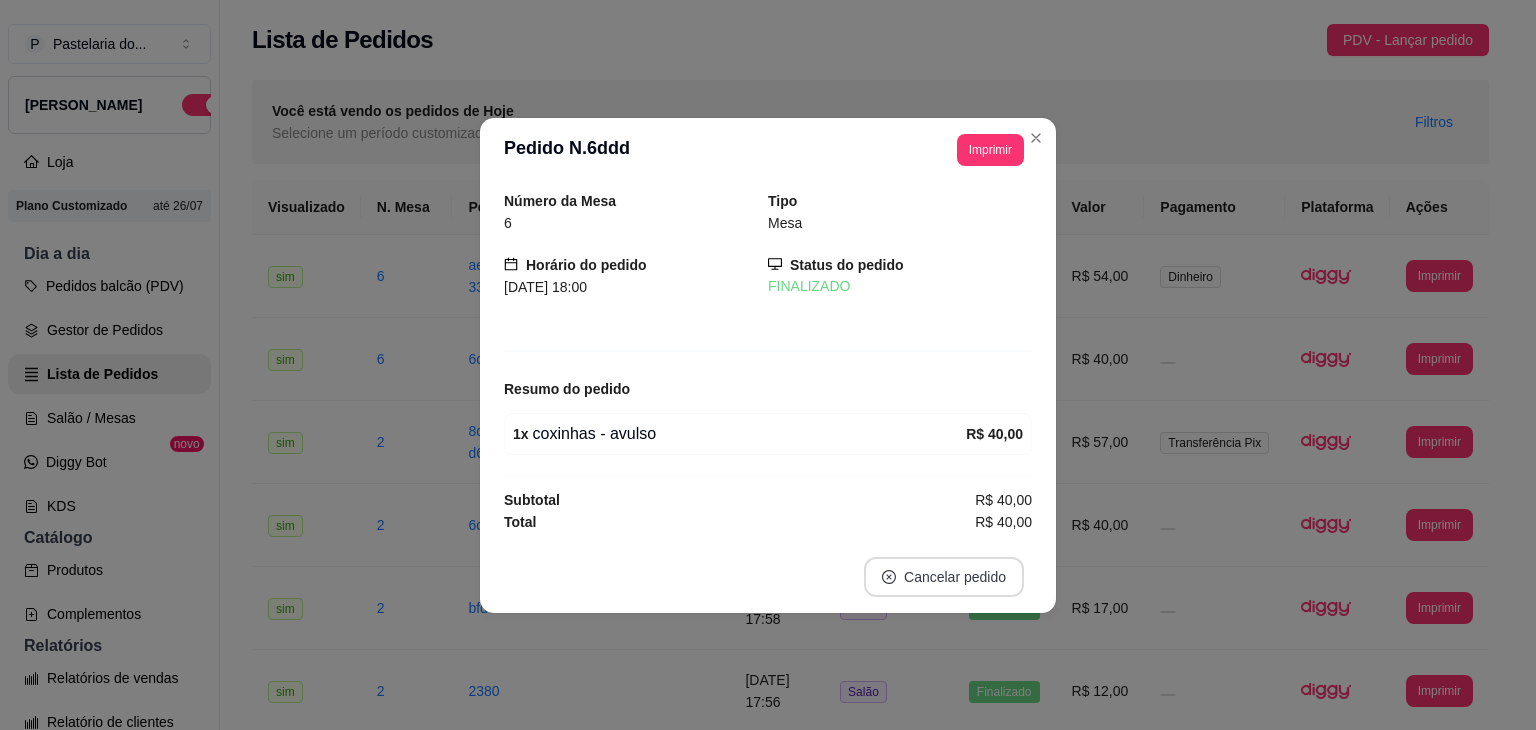 click on "Cancelar pedido" at bounding box center (944, 577) 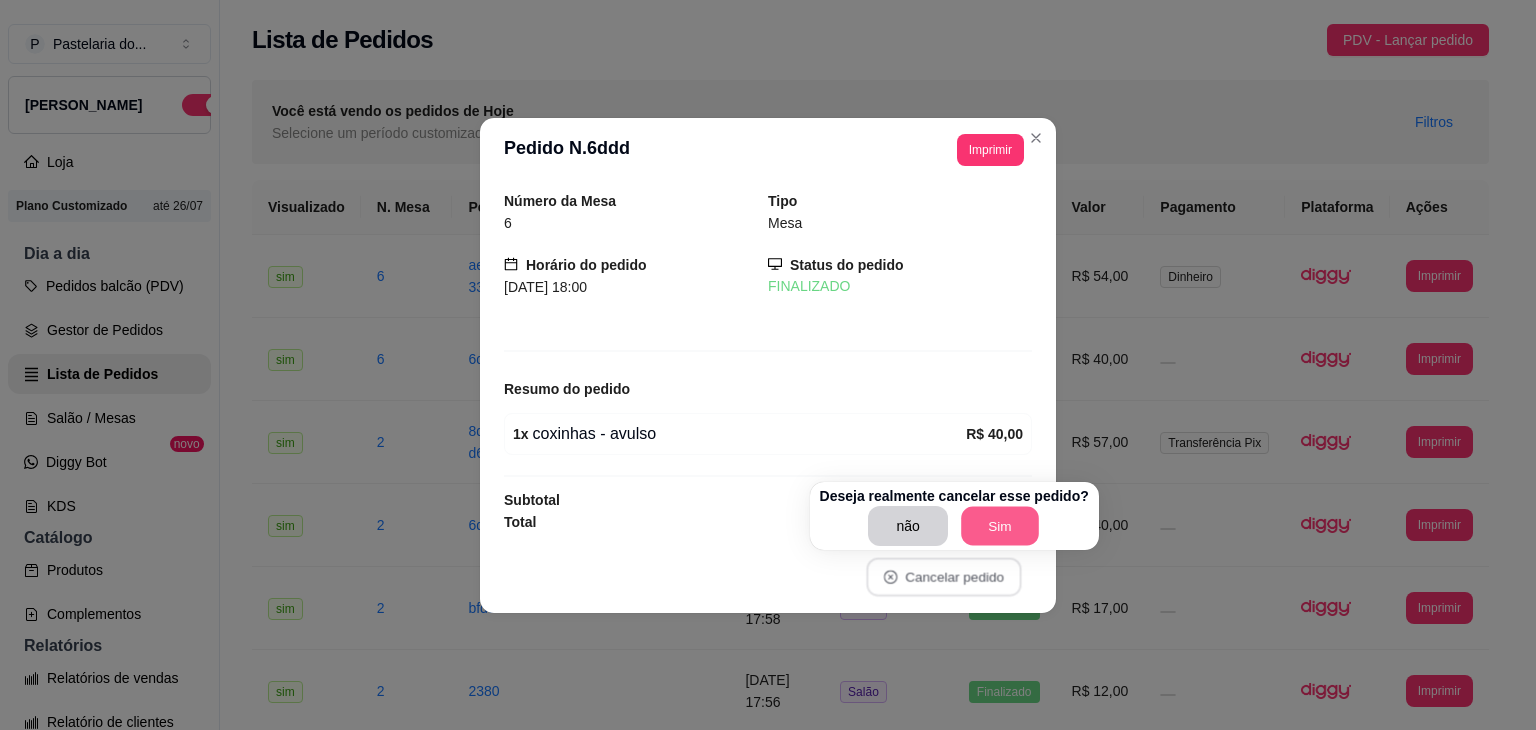 click on "Sim" at bounding box center [1000, 526] 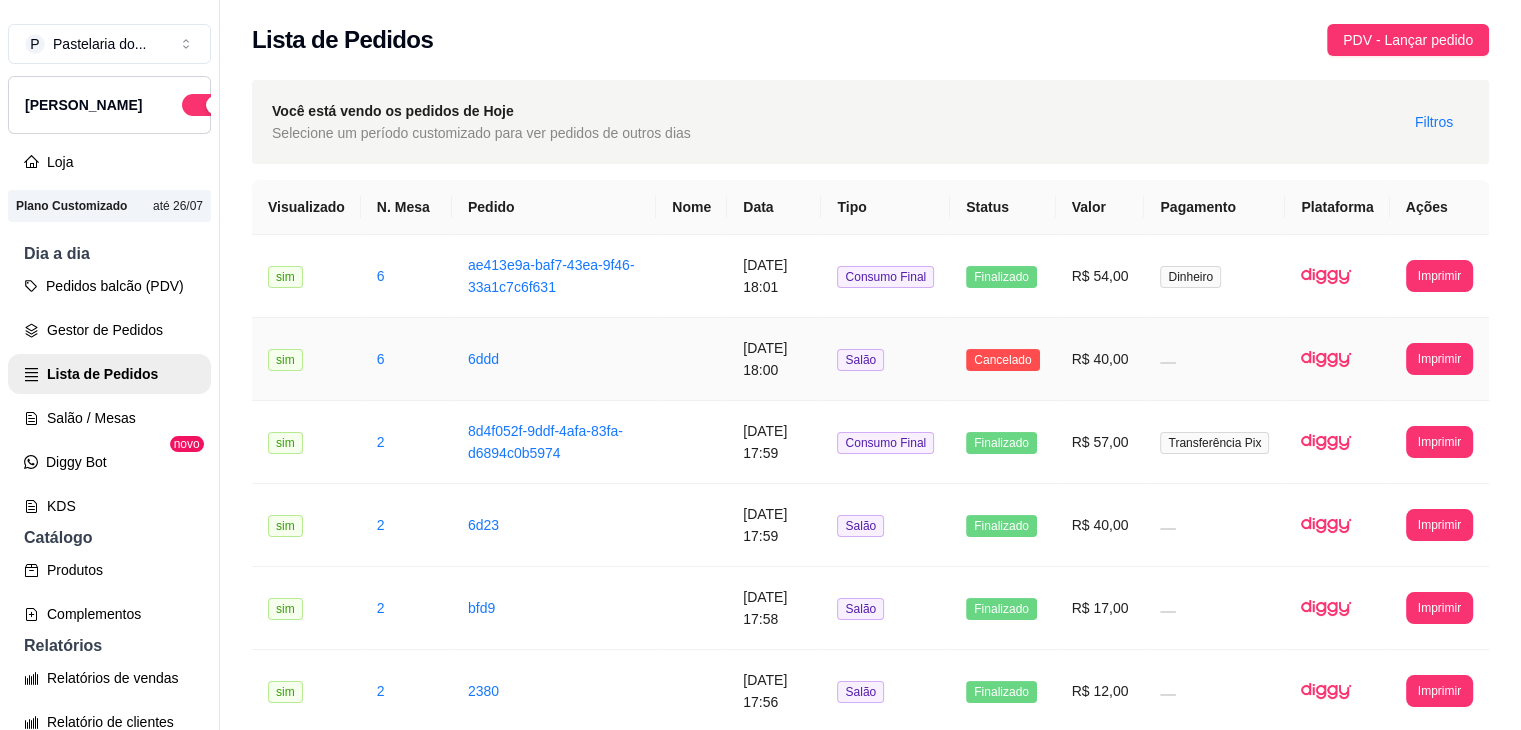 click on "Salão" at bounding box center [885, 359] 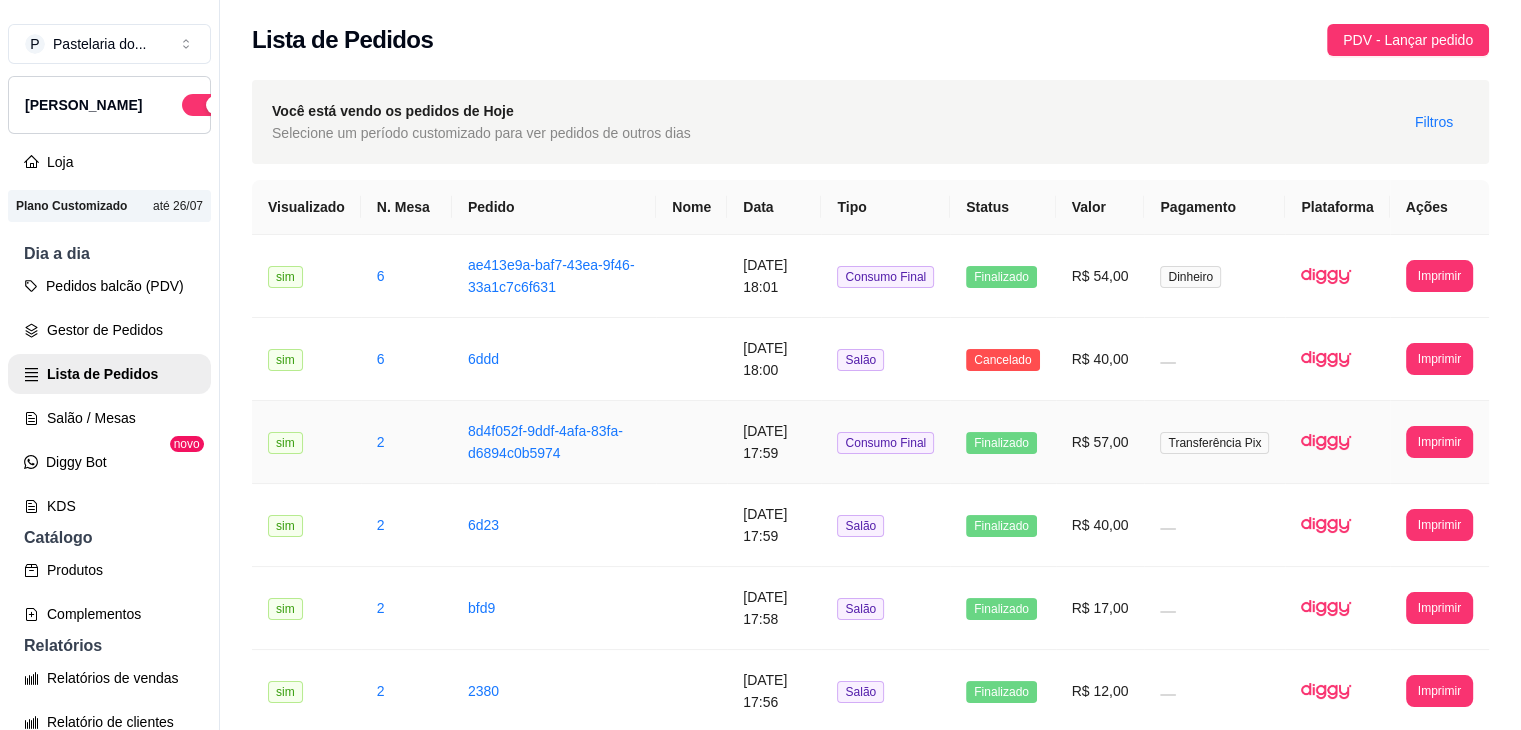 click on "R$ 57,00" at bounding box center [1100, 442] 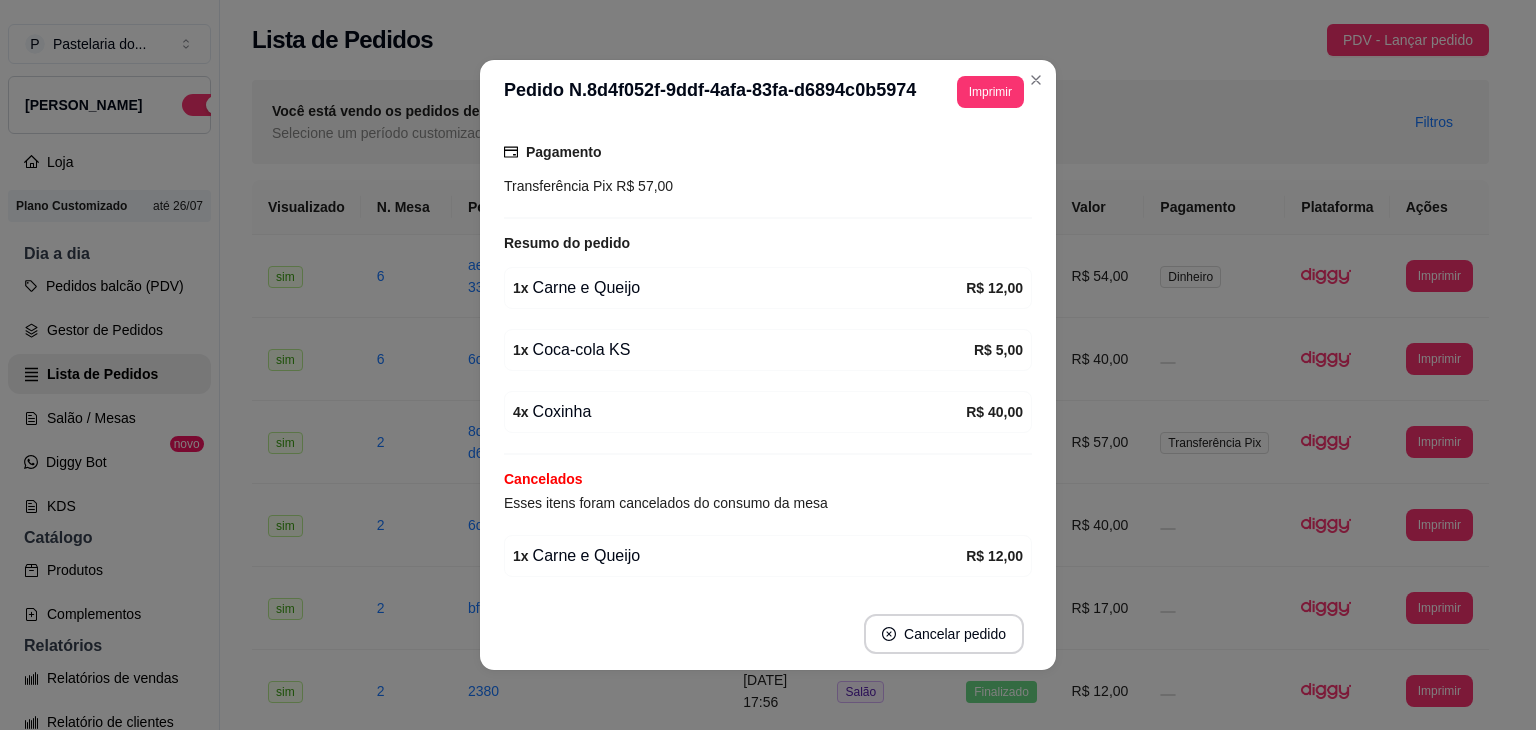 scroll, scrollTop: 261, scrollLeft: 0, axis: vertical 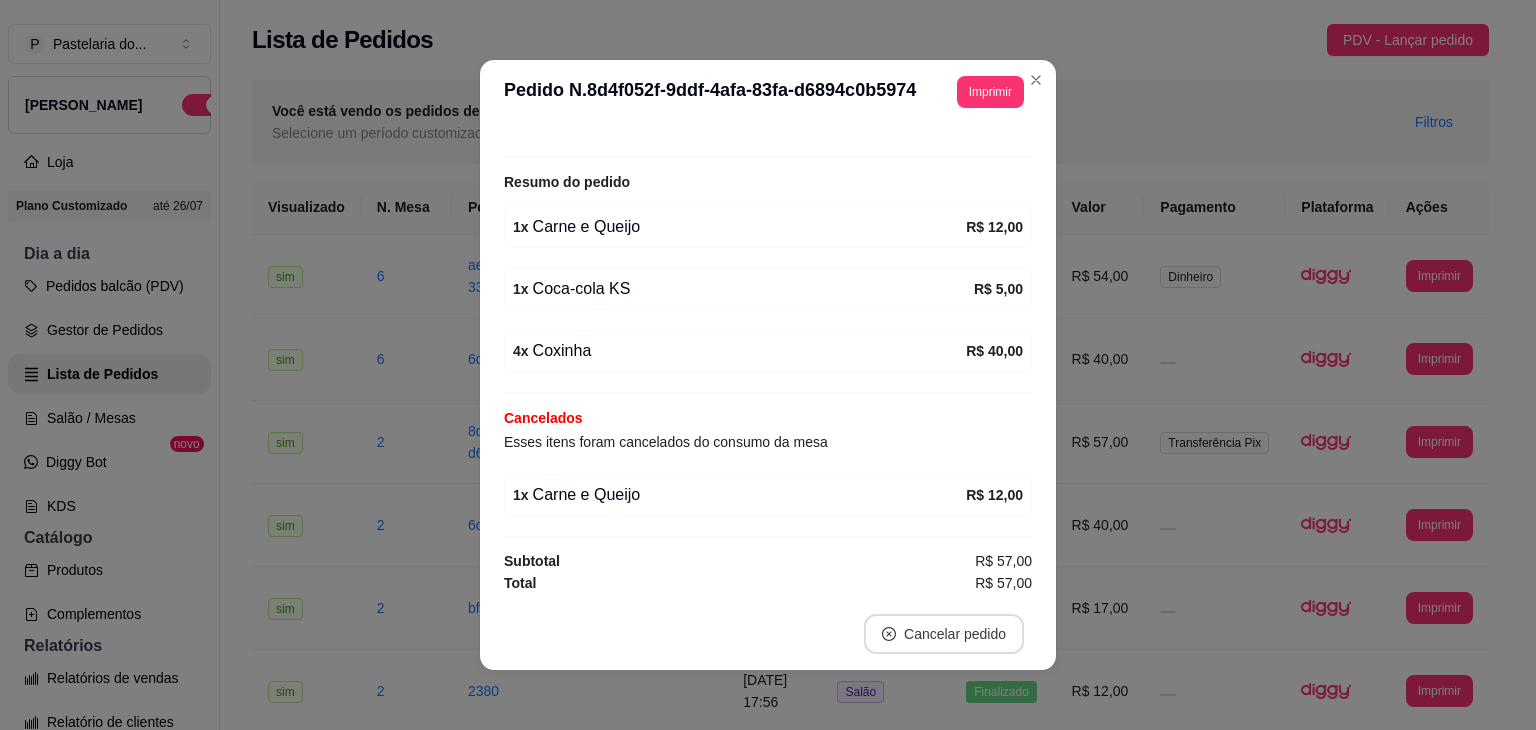 click on "Cancelar pedido" at bounding box center (944, 634) 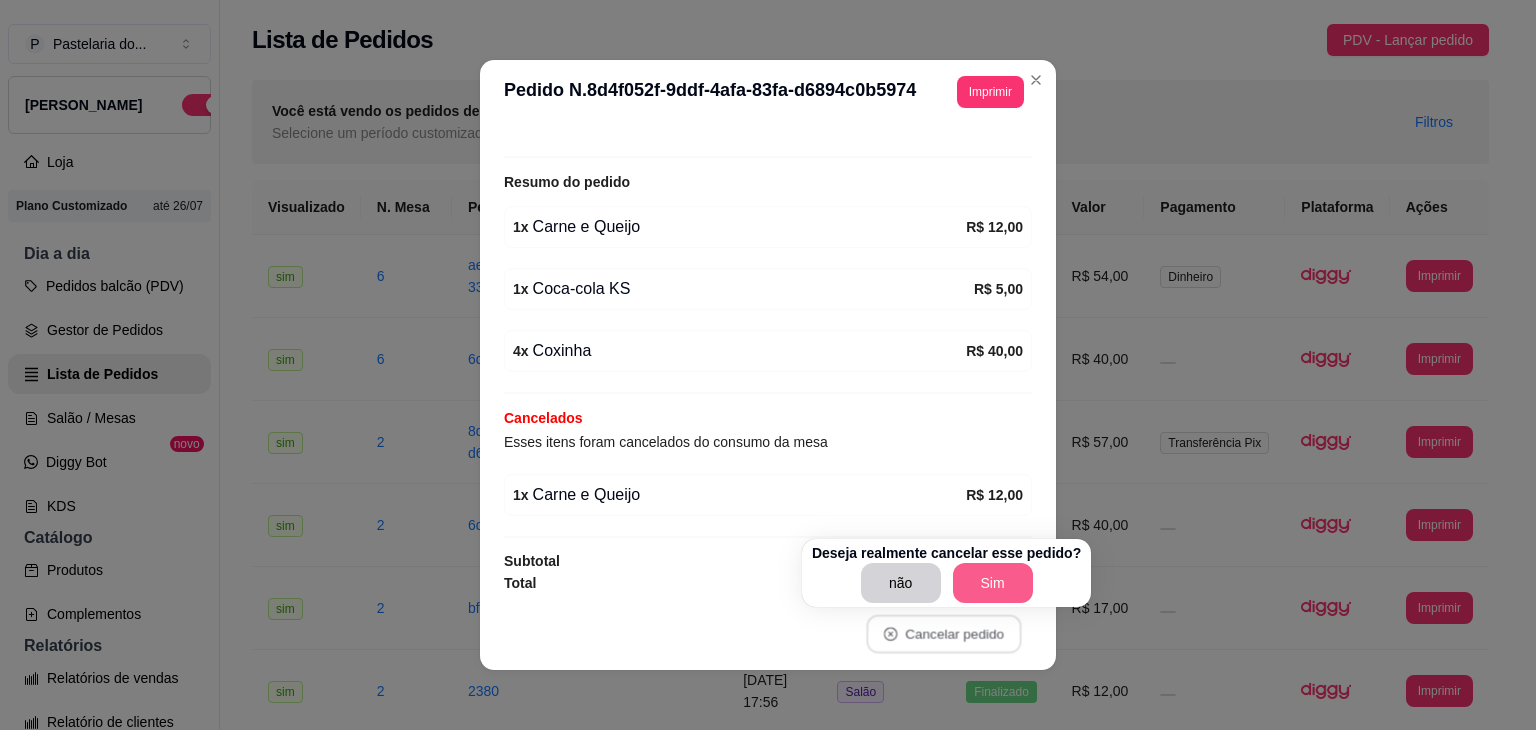 click on "Sim" at bounding box center [993, 583] 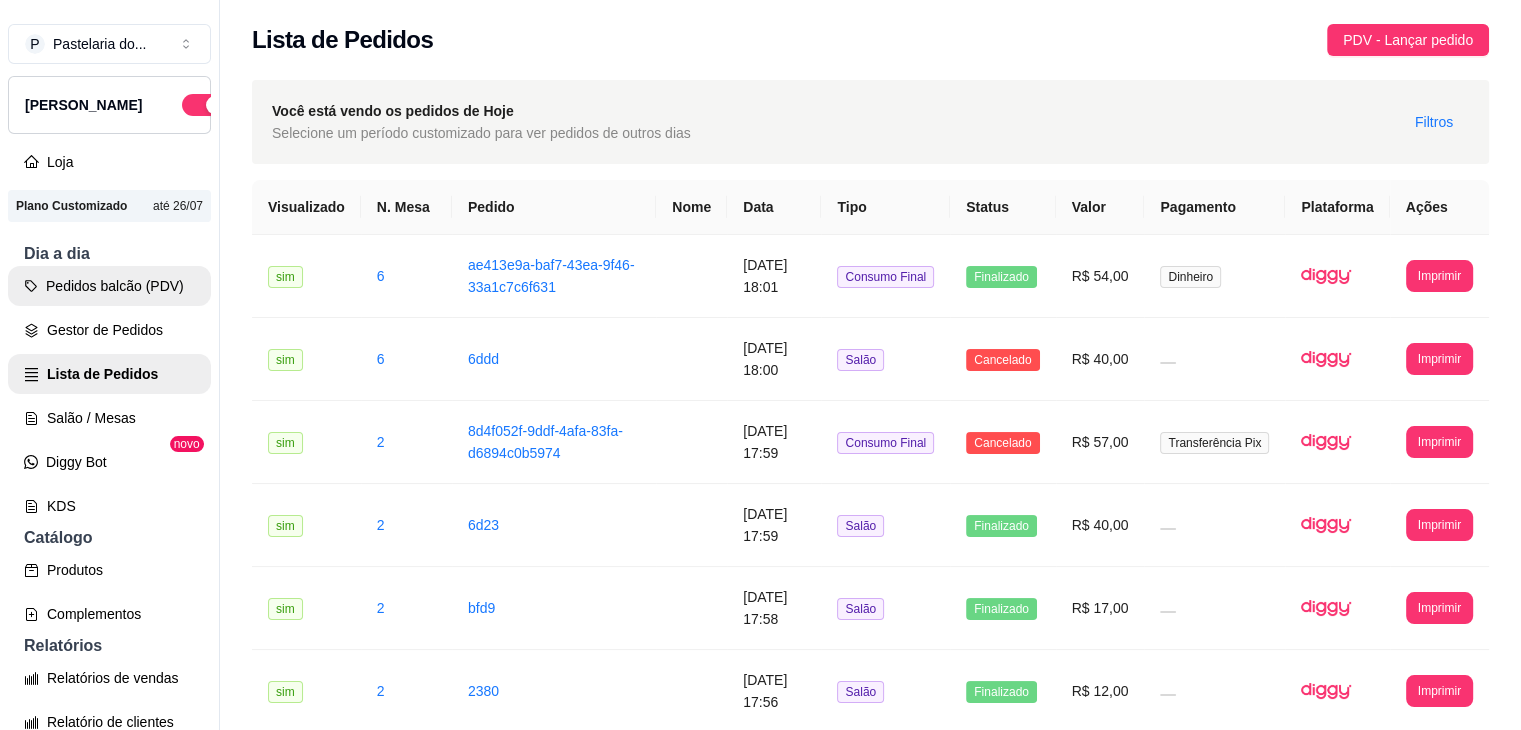 click on "Pedidos balcão (PDV)" at bounding box center [109, 286] 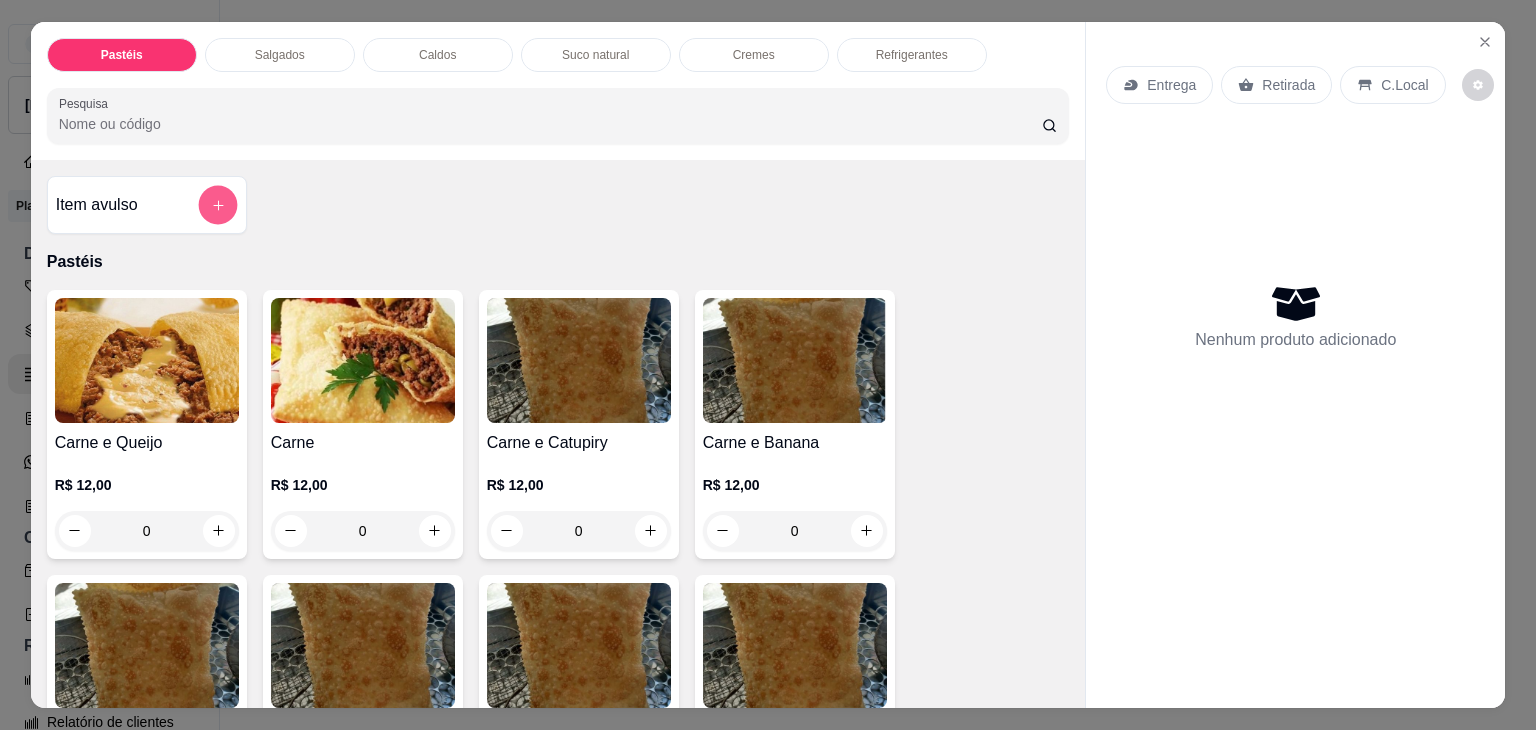 click 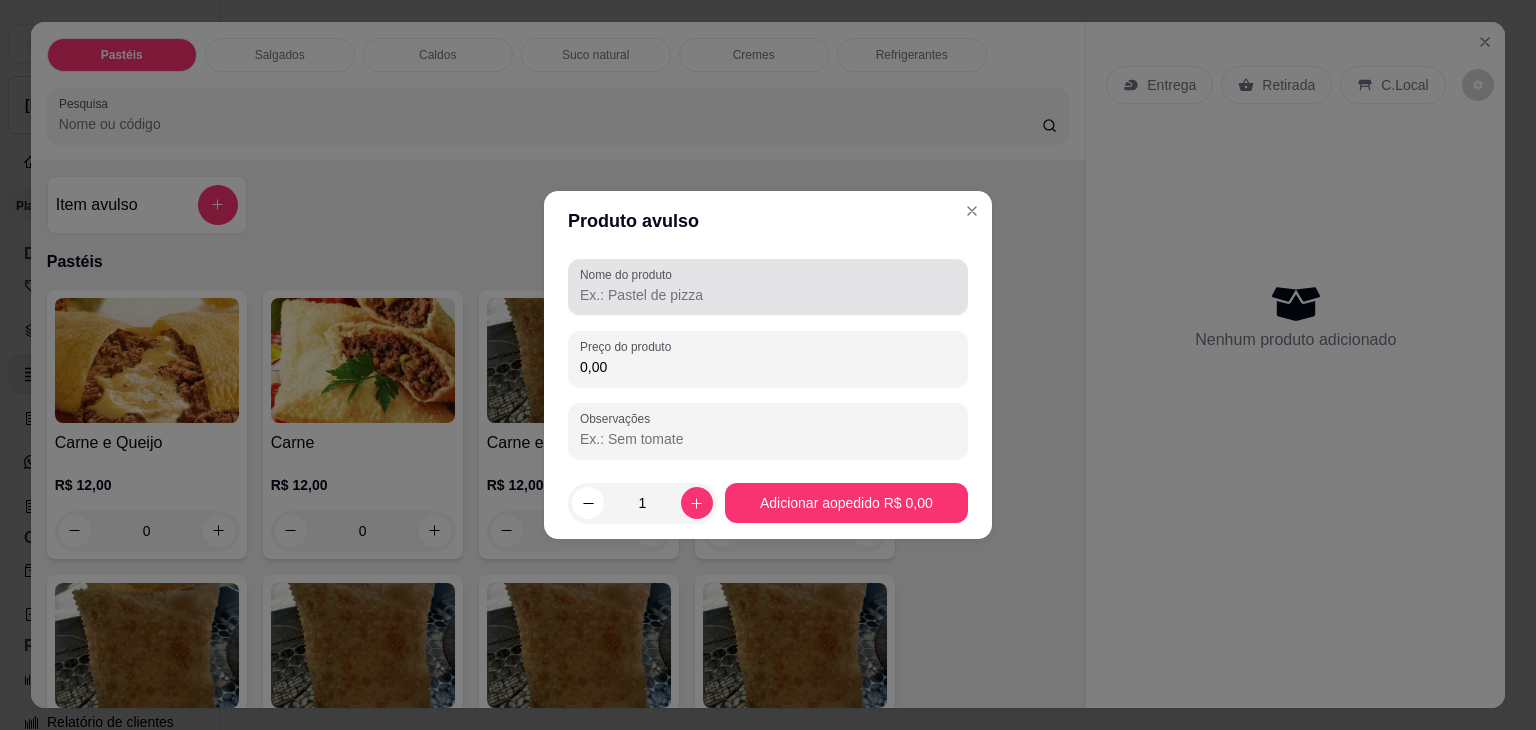 click on "Nome do produto" at bounding box center (768, 295) 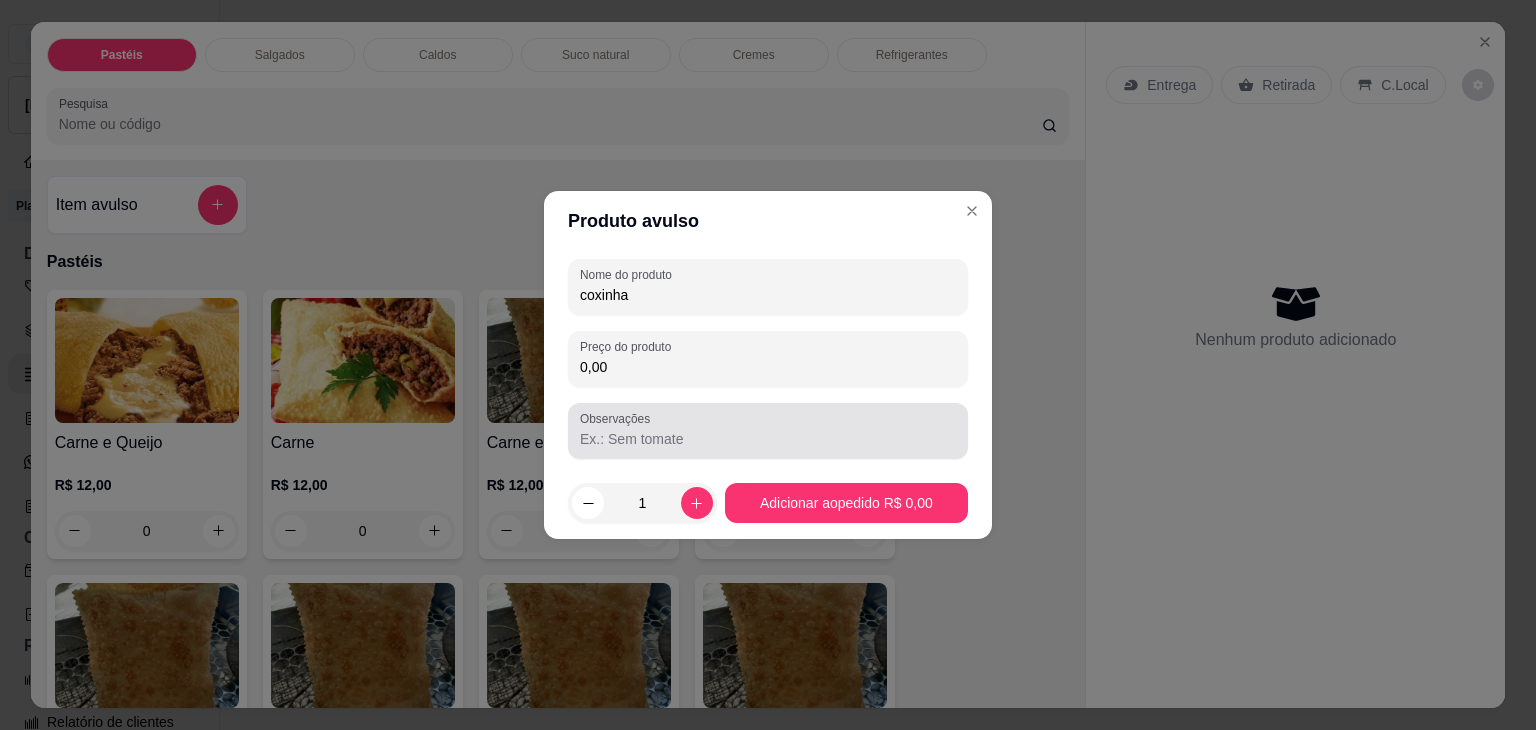 type on "coxinha" 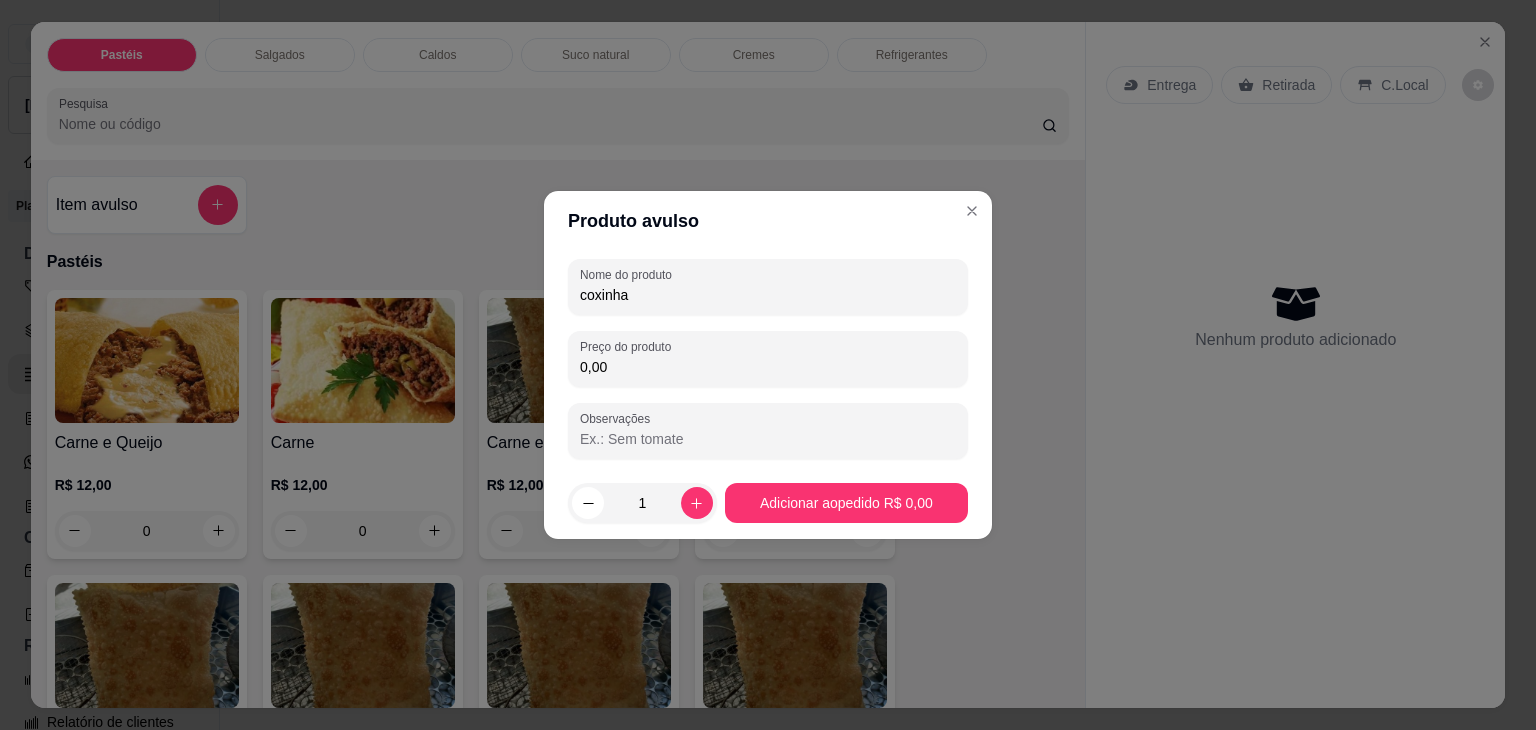 click on "Nome do produto coxinha Preço do produto 0,00 Observações" at bounding box center [768, 359] 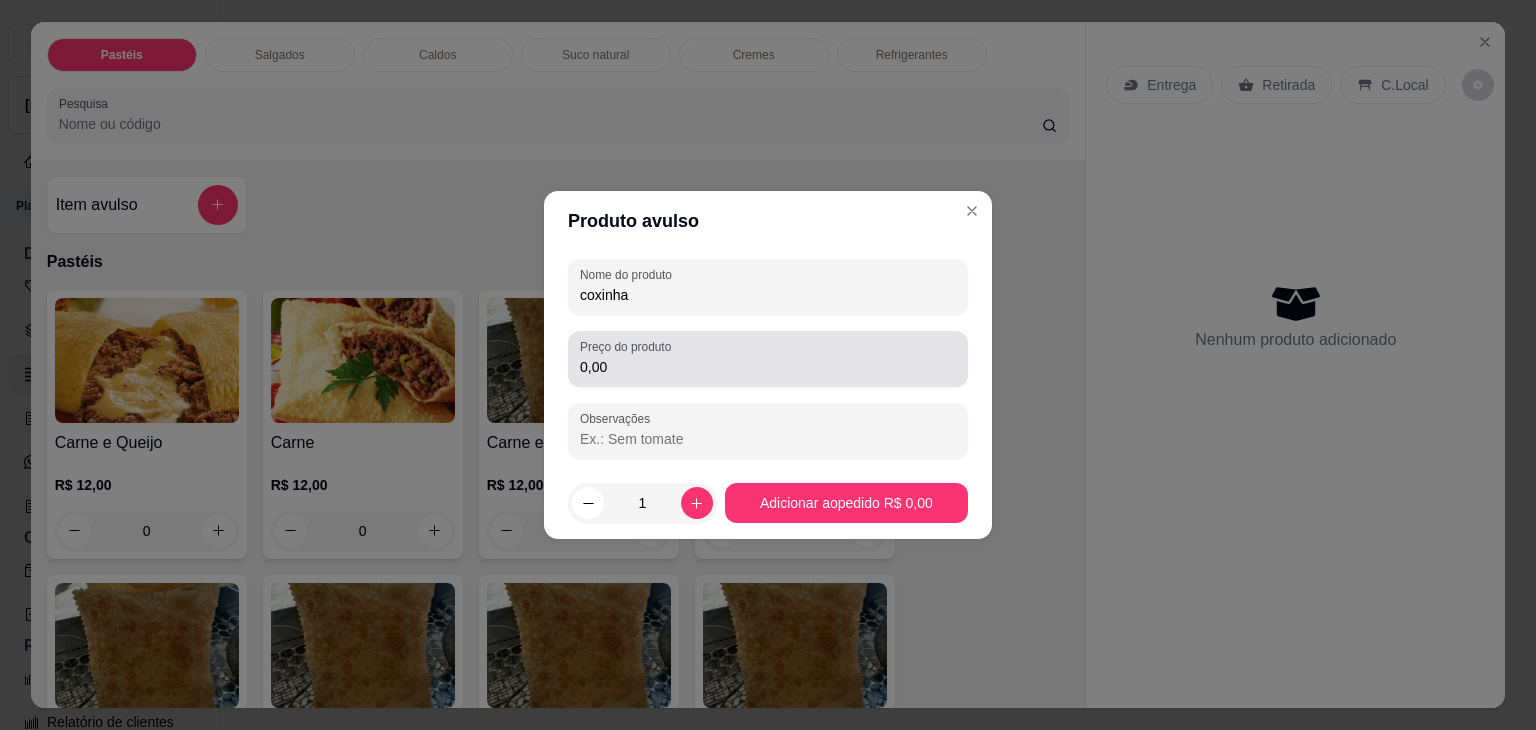 click on "Preço do produto 0,00" at bounding box center (768, 359) 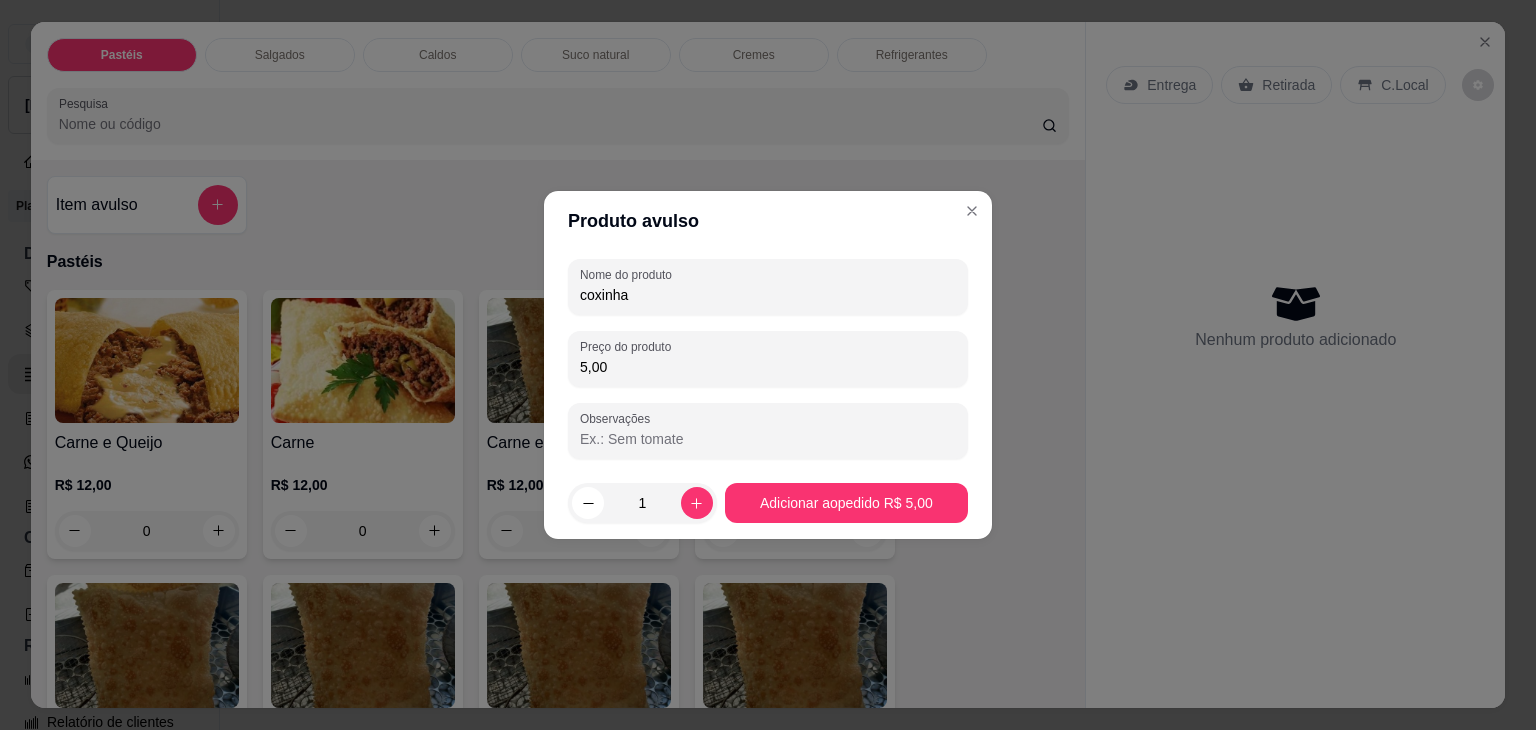 type on "50,00" 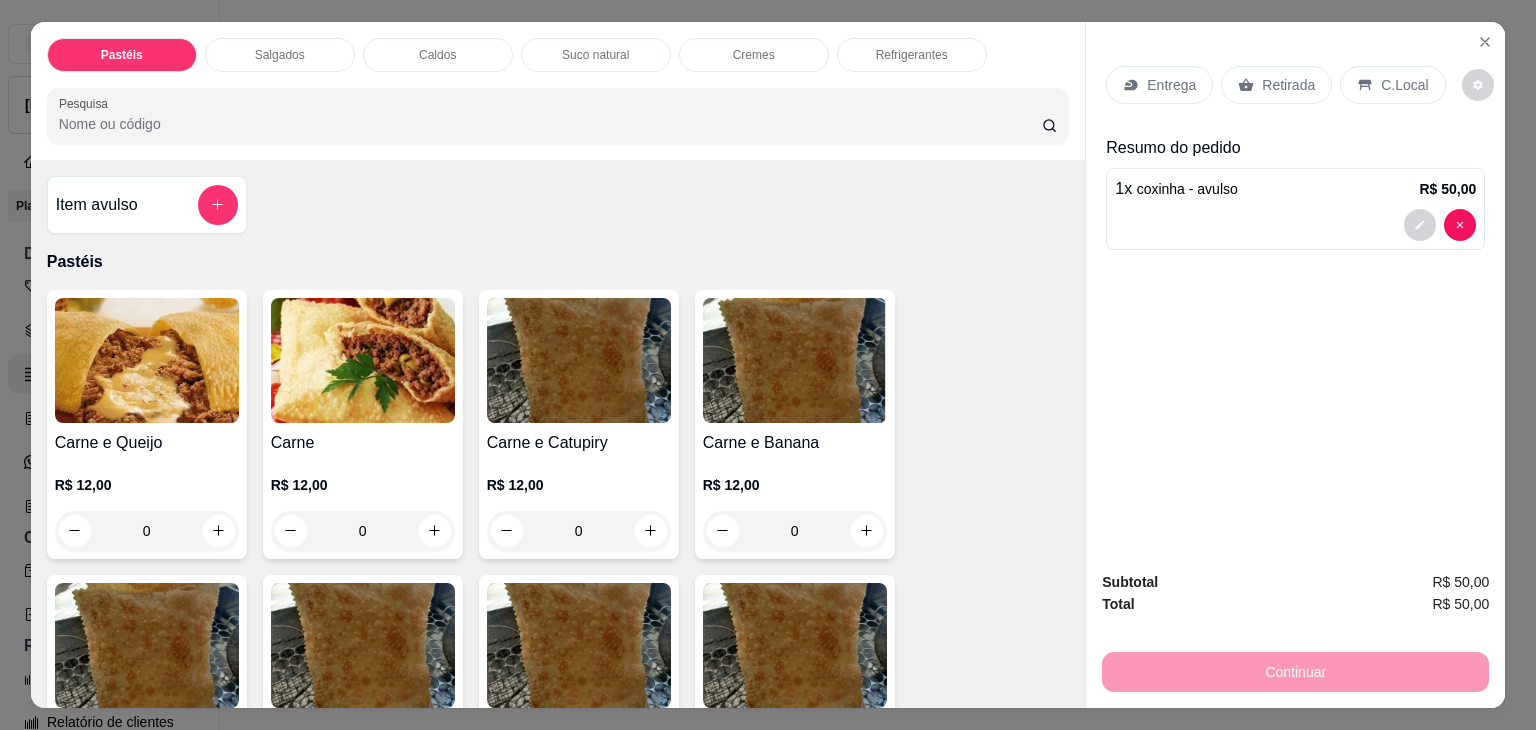 click on "Retirada" at bounding box center [1276, 85] 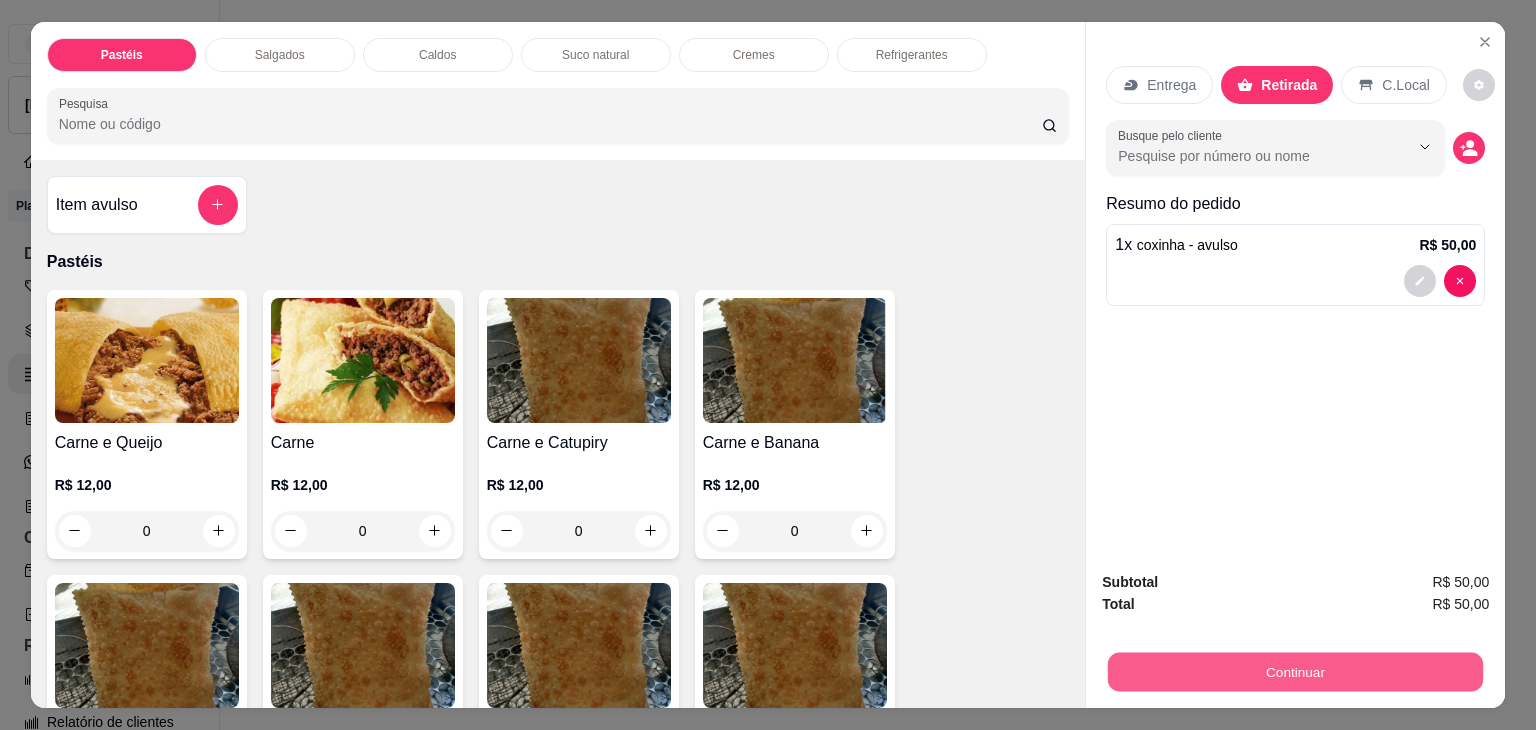 click on "Continuar" at bounding box center (1295, 672) 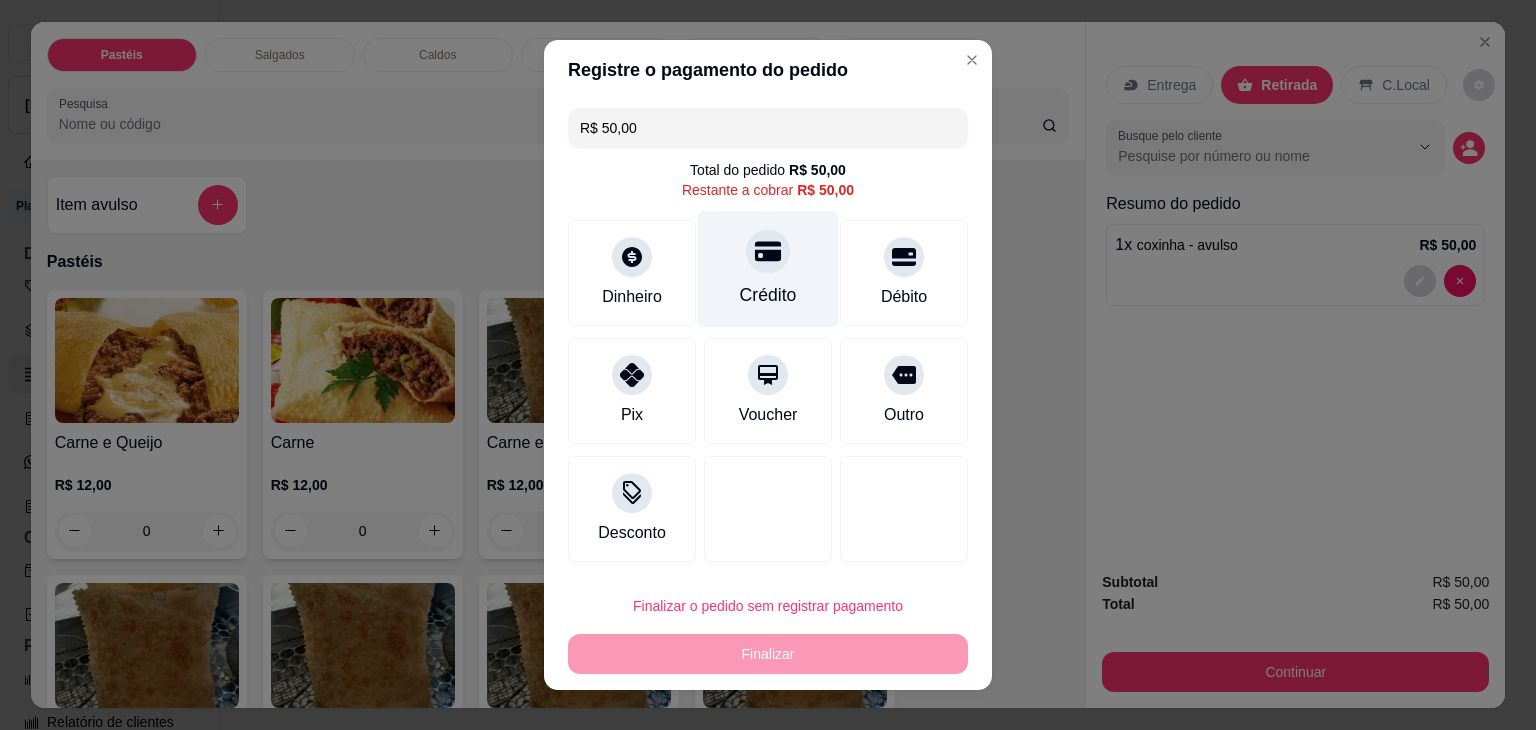 click 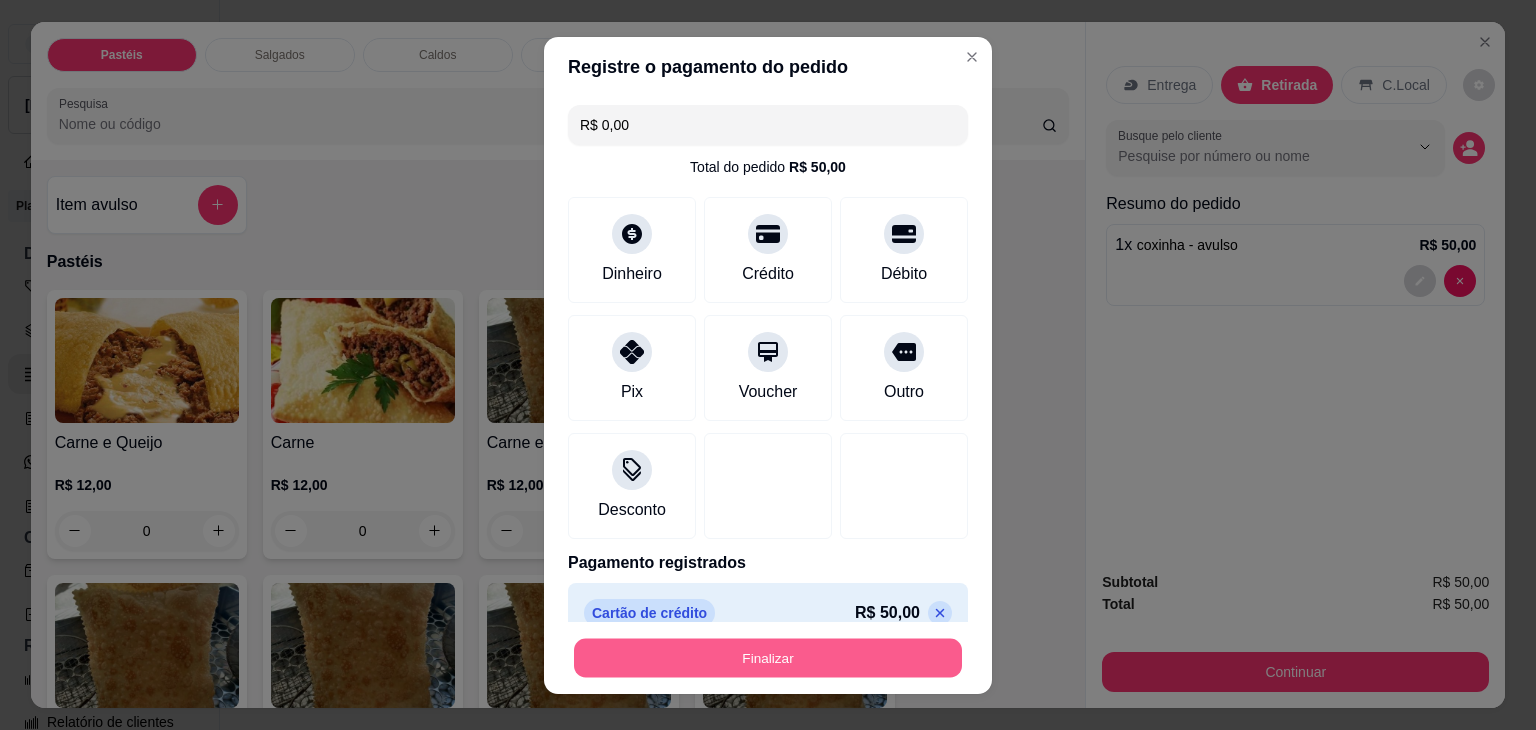 click on "Finalizar" at bounding box center [768, 657] 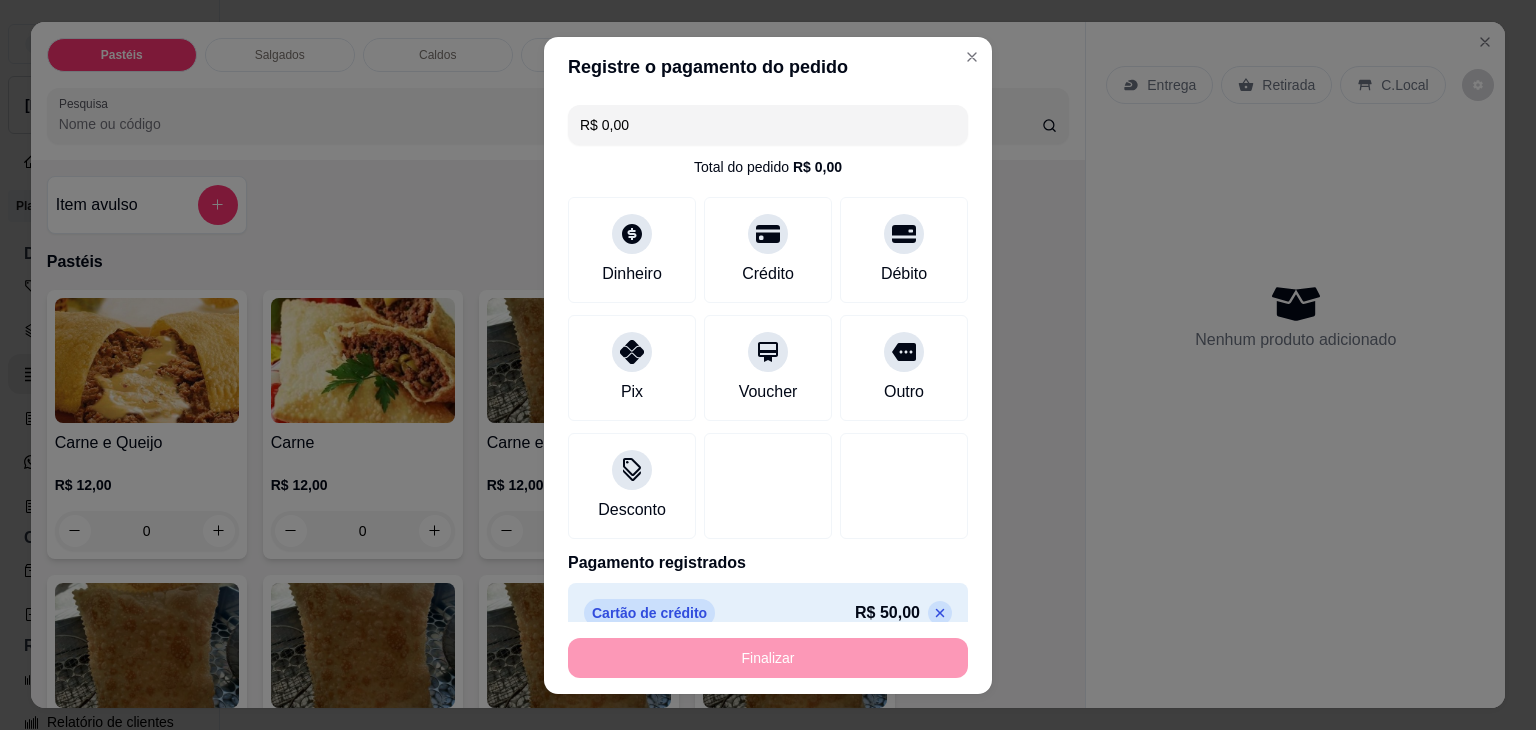 type on "-R$ 50,00" 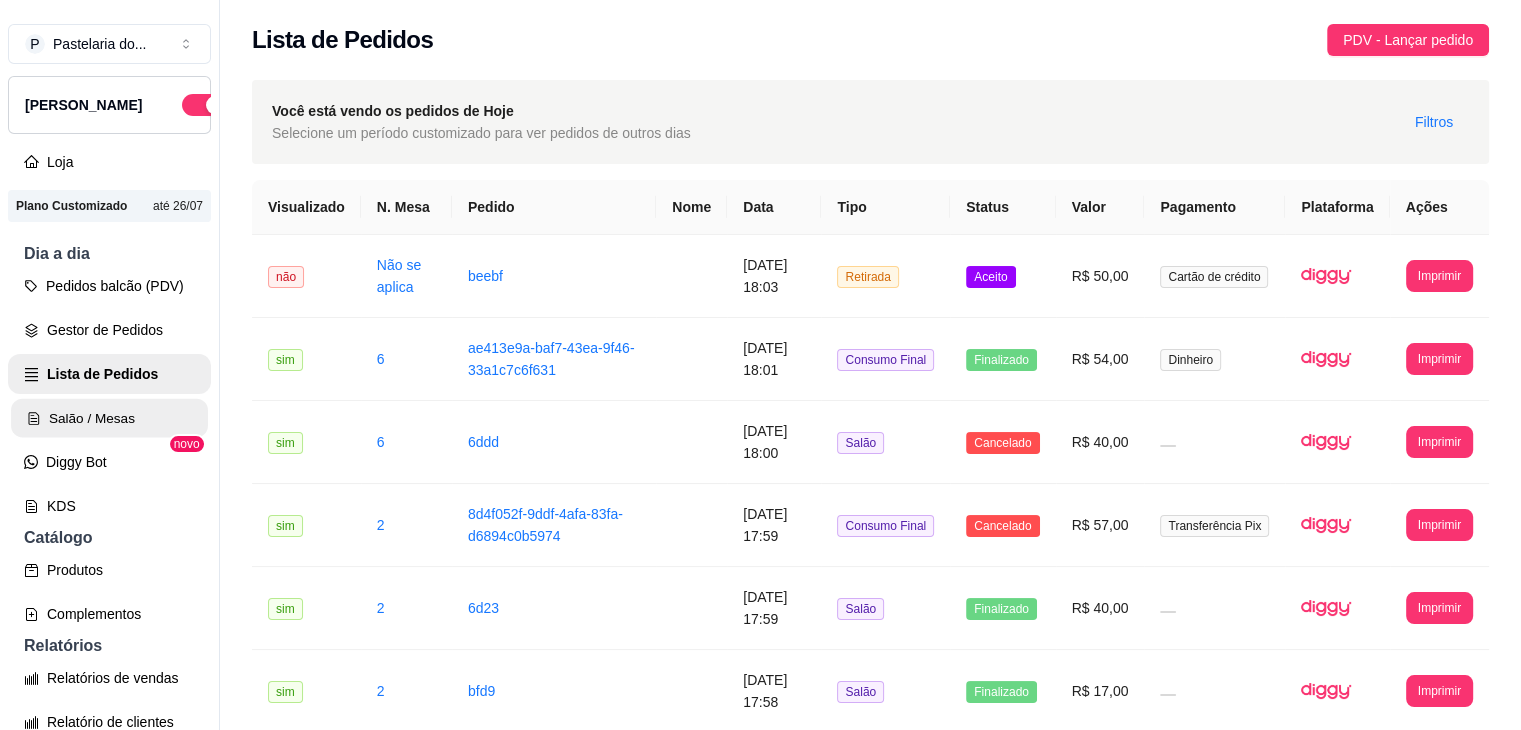 click on "Salão / Mesas" at bounding box center (109, 418) 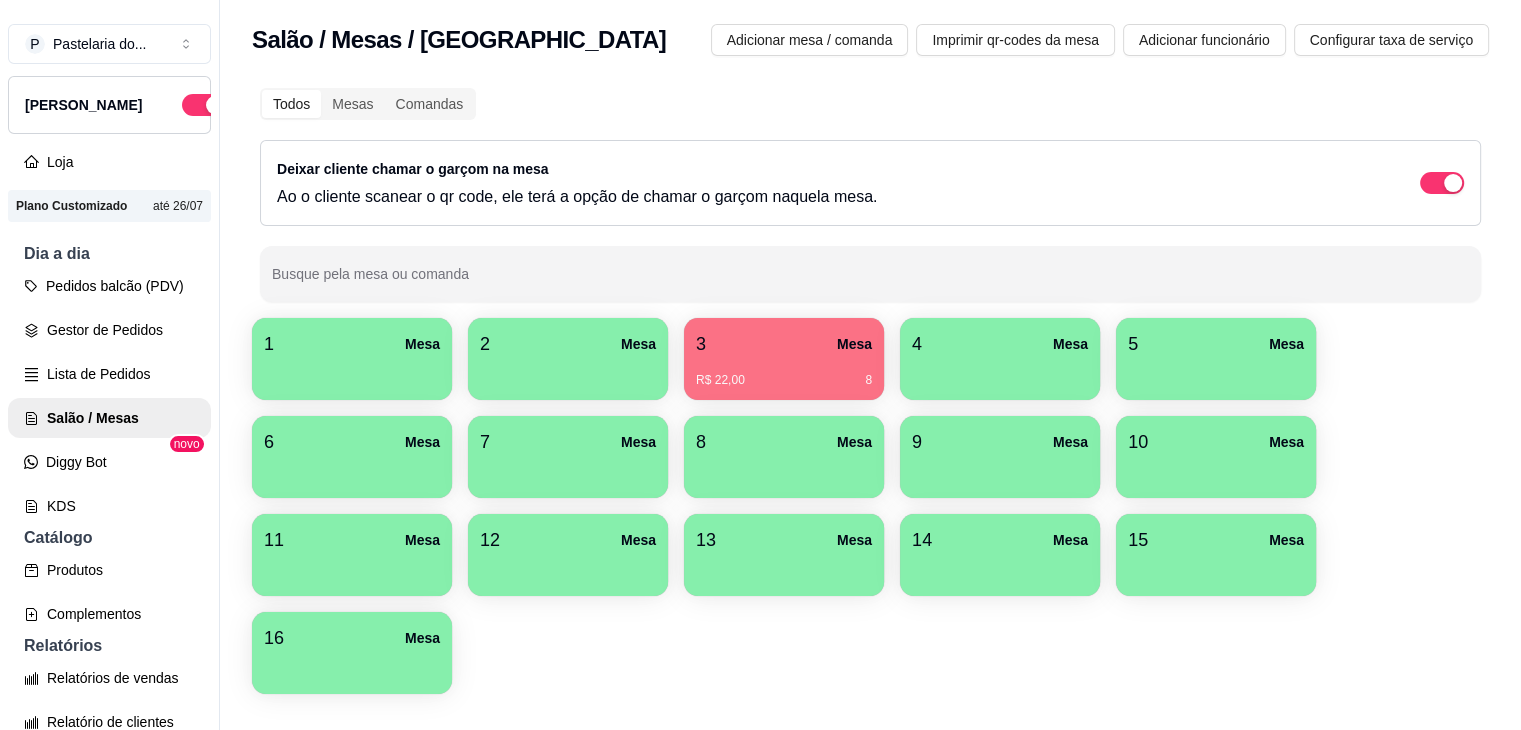 click on "4 Mesa" at bounding box center (1000, 344) 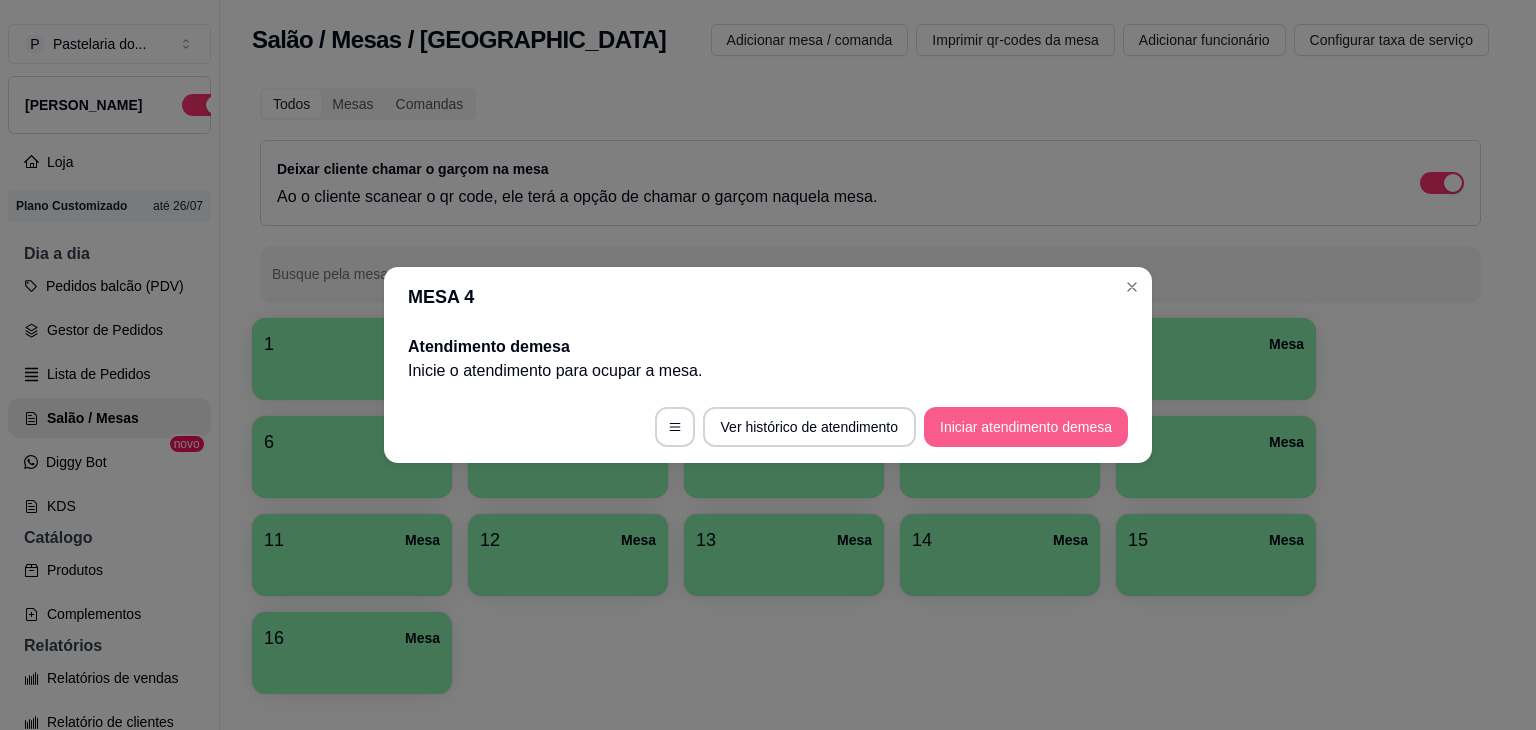 click on "Iniciar atendimento de  mesa" at bounding box center [1026, 427] 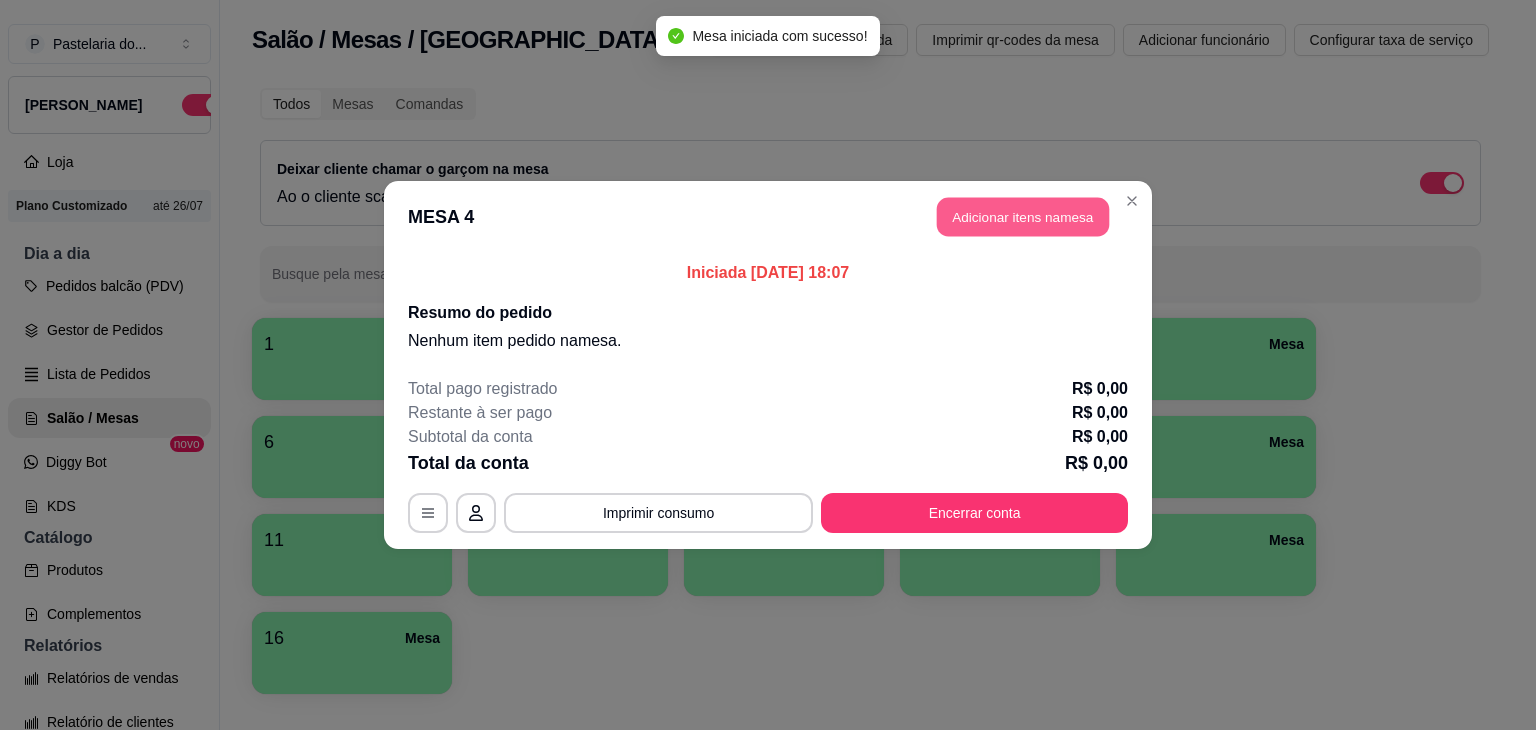 click on "Adicionar itens na  mesa" at bounding box center [1023, 217] 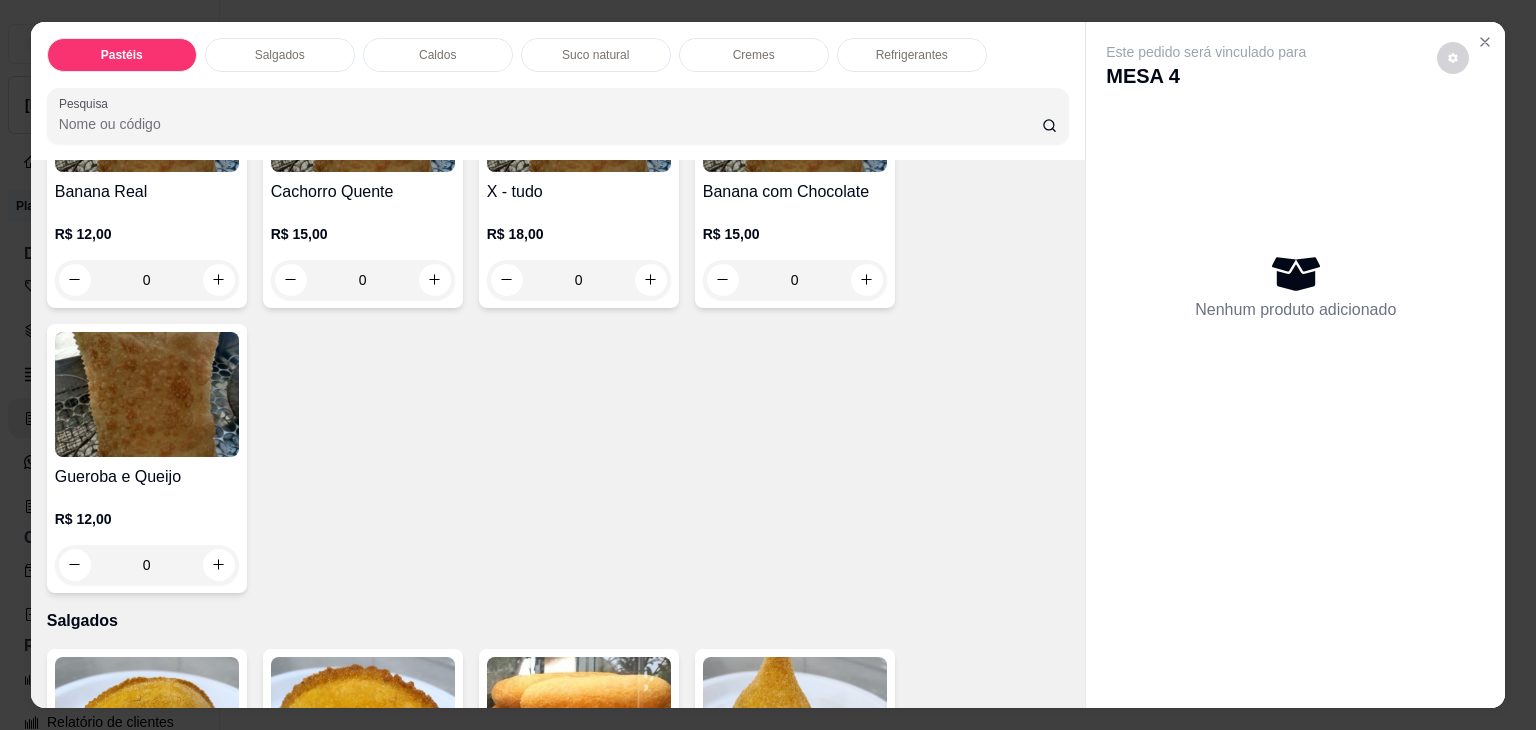 scroll, scrollTop: 1600, scrollLeft: 0, axis: vertical 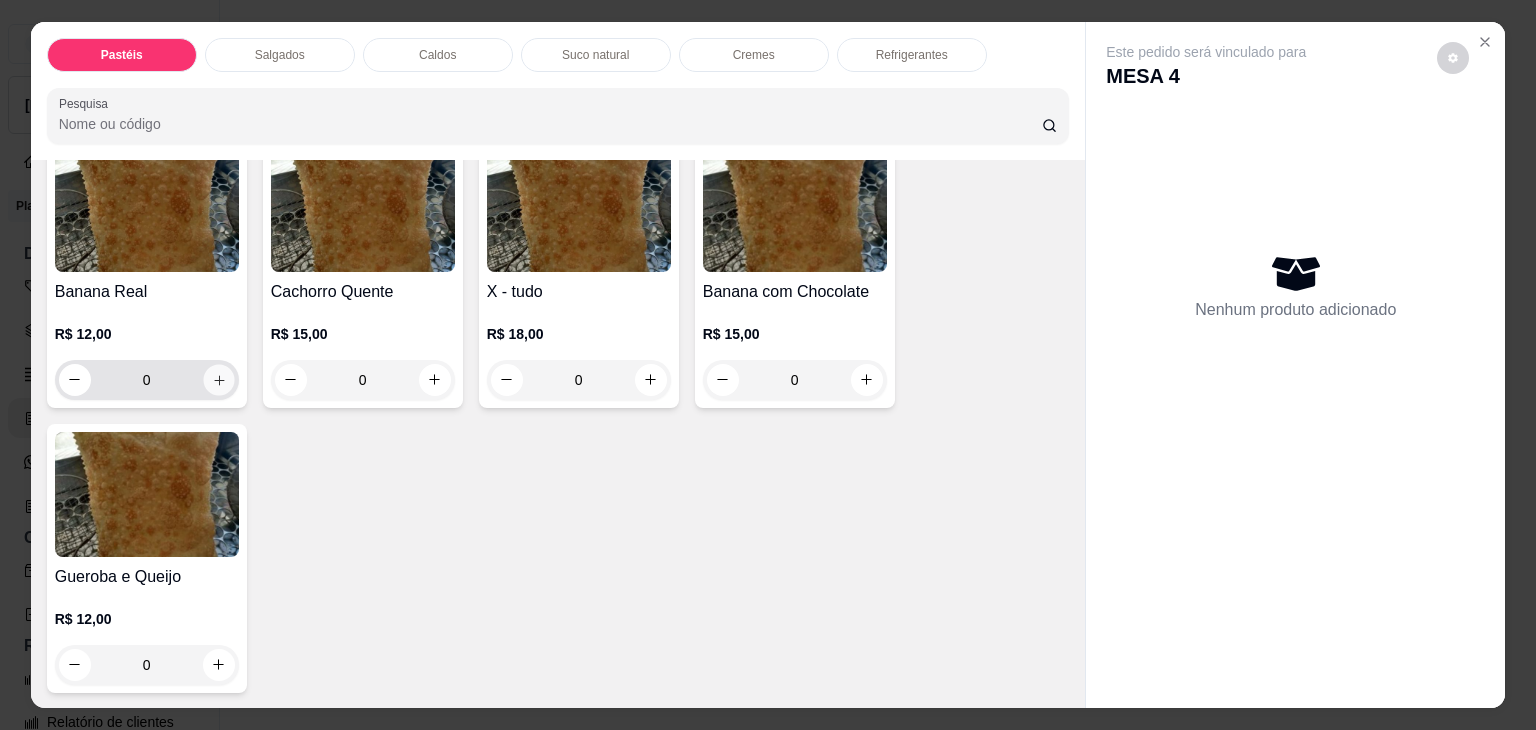 click 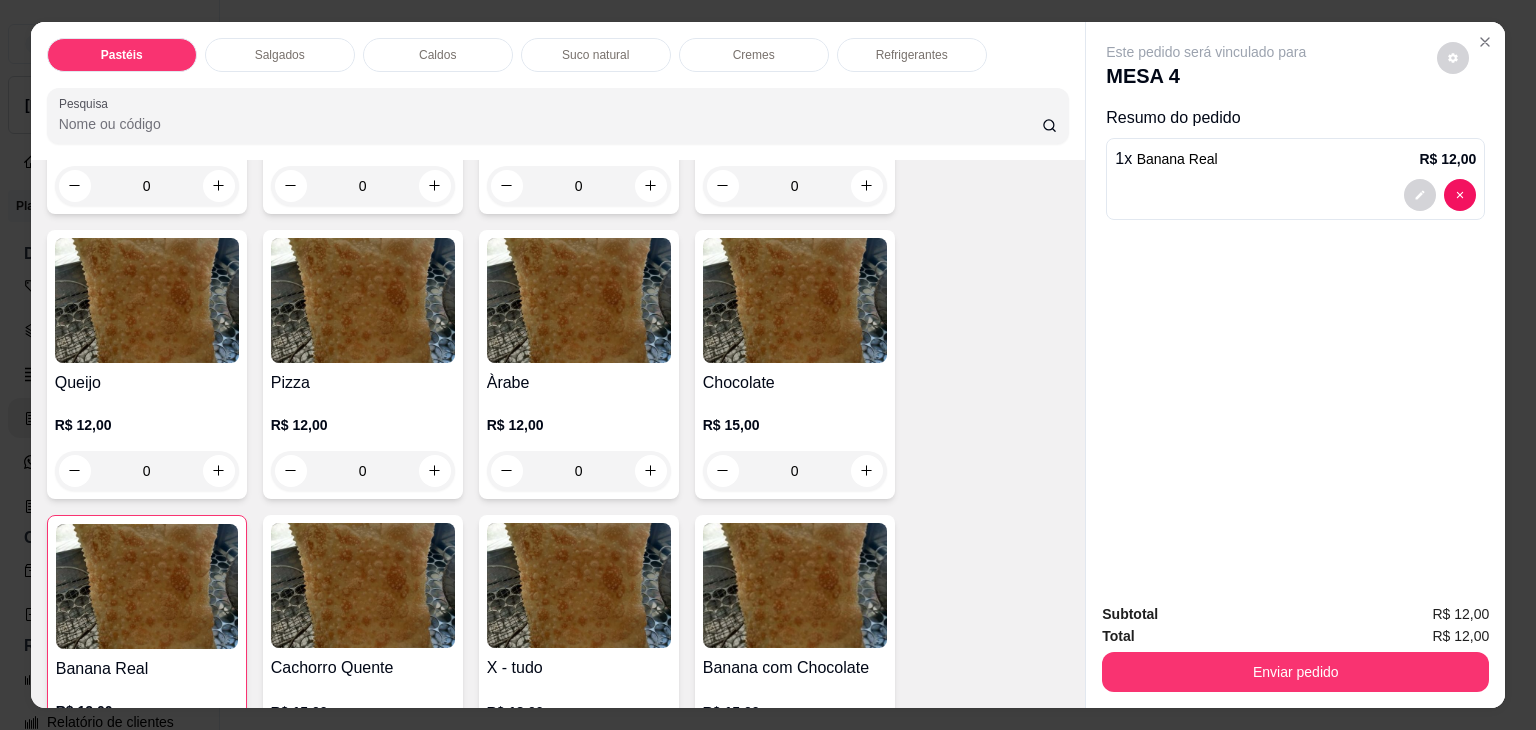 scroll, scrollTop: 1200, scrollLeft: 0, axis: vertical 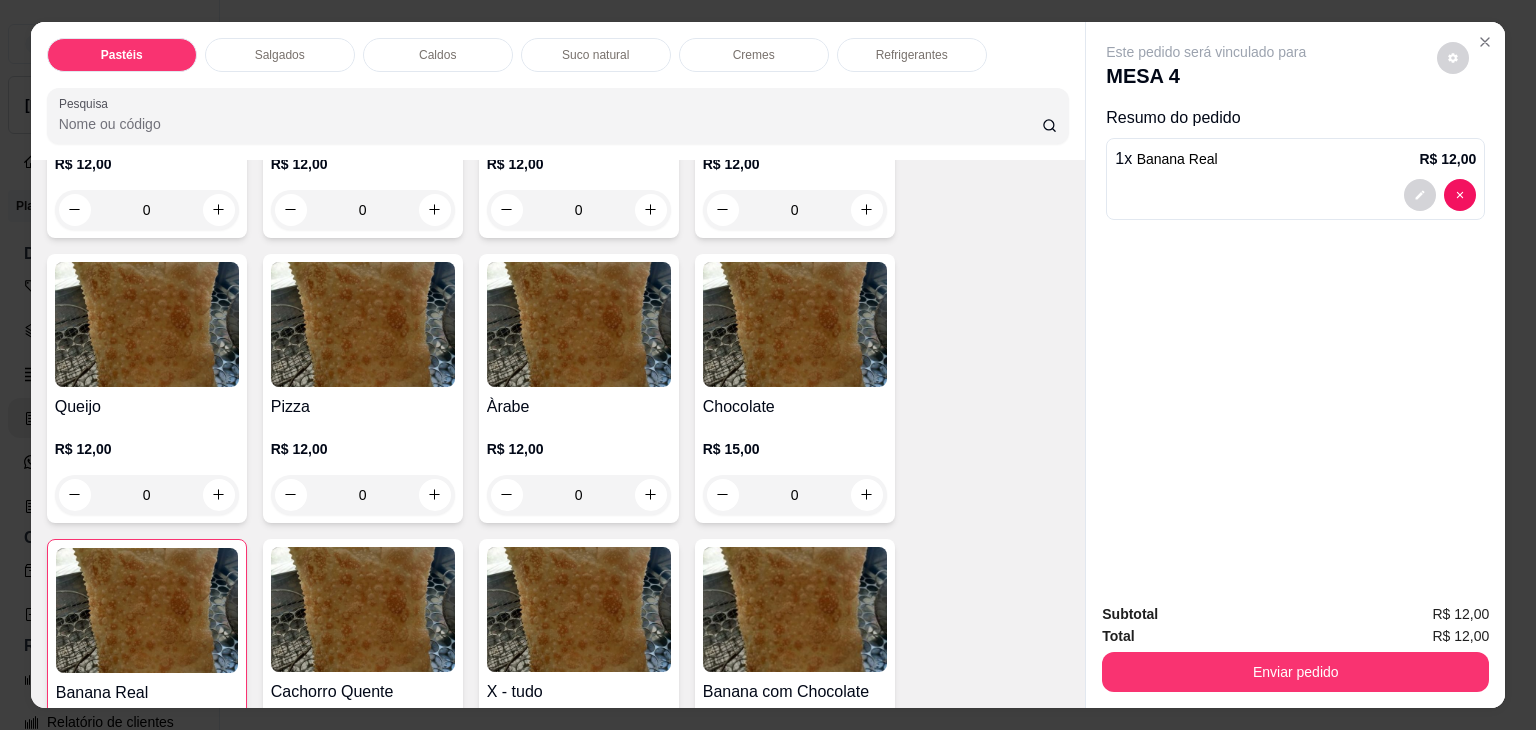 click on "Salgados" at bounding box center [280, 55] 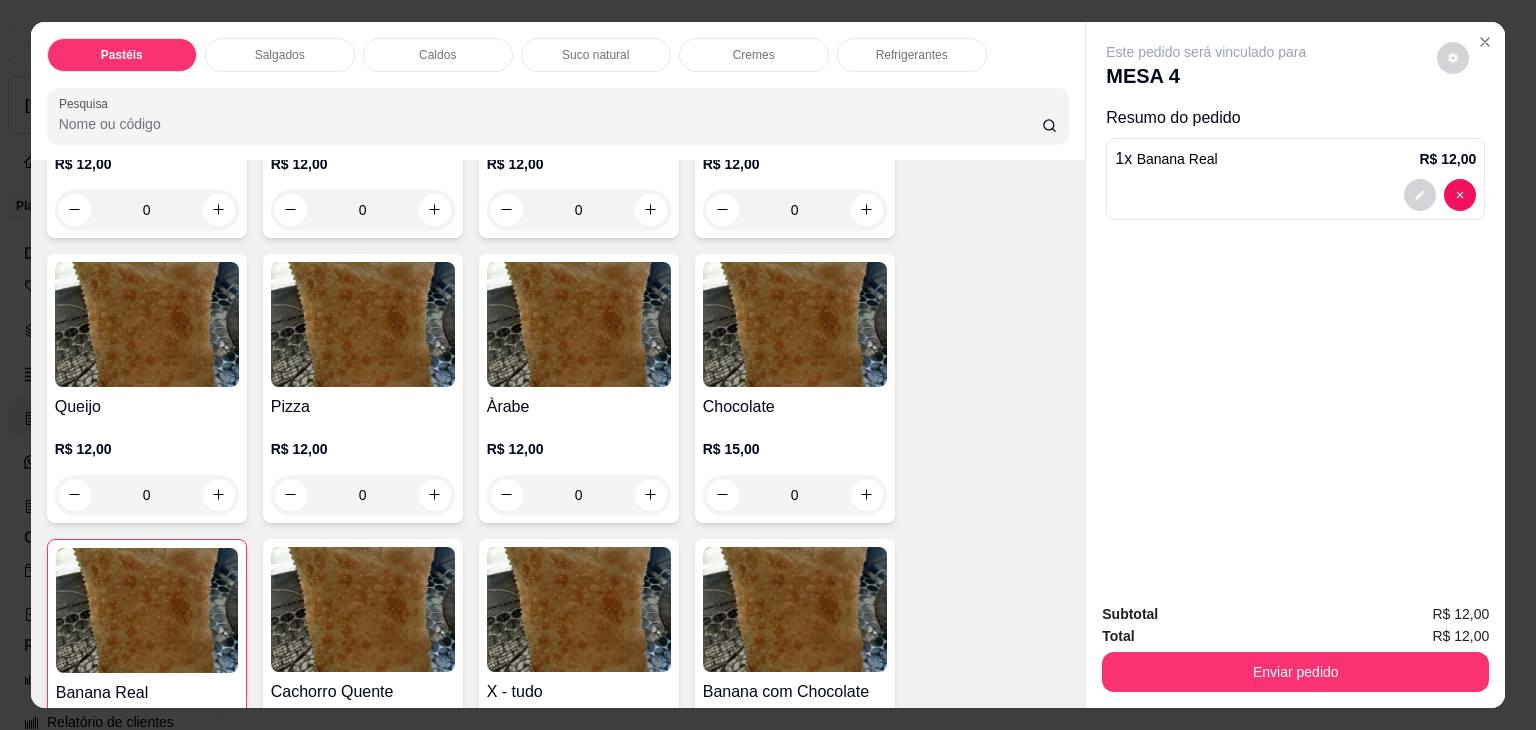 scroll, scrollTop: 2126, scrollLeft: 0, axis: vertical 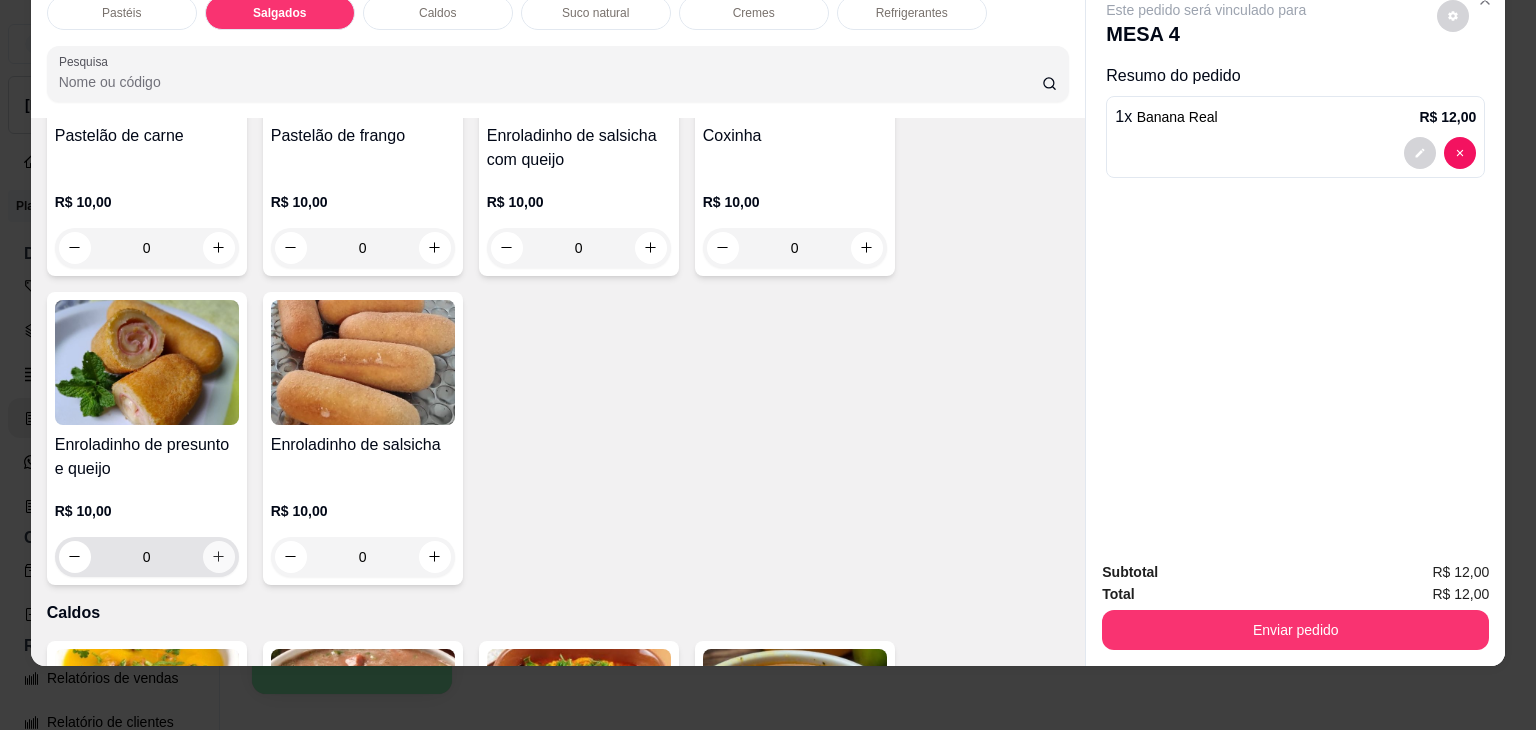 click 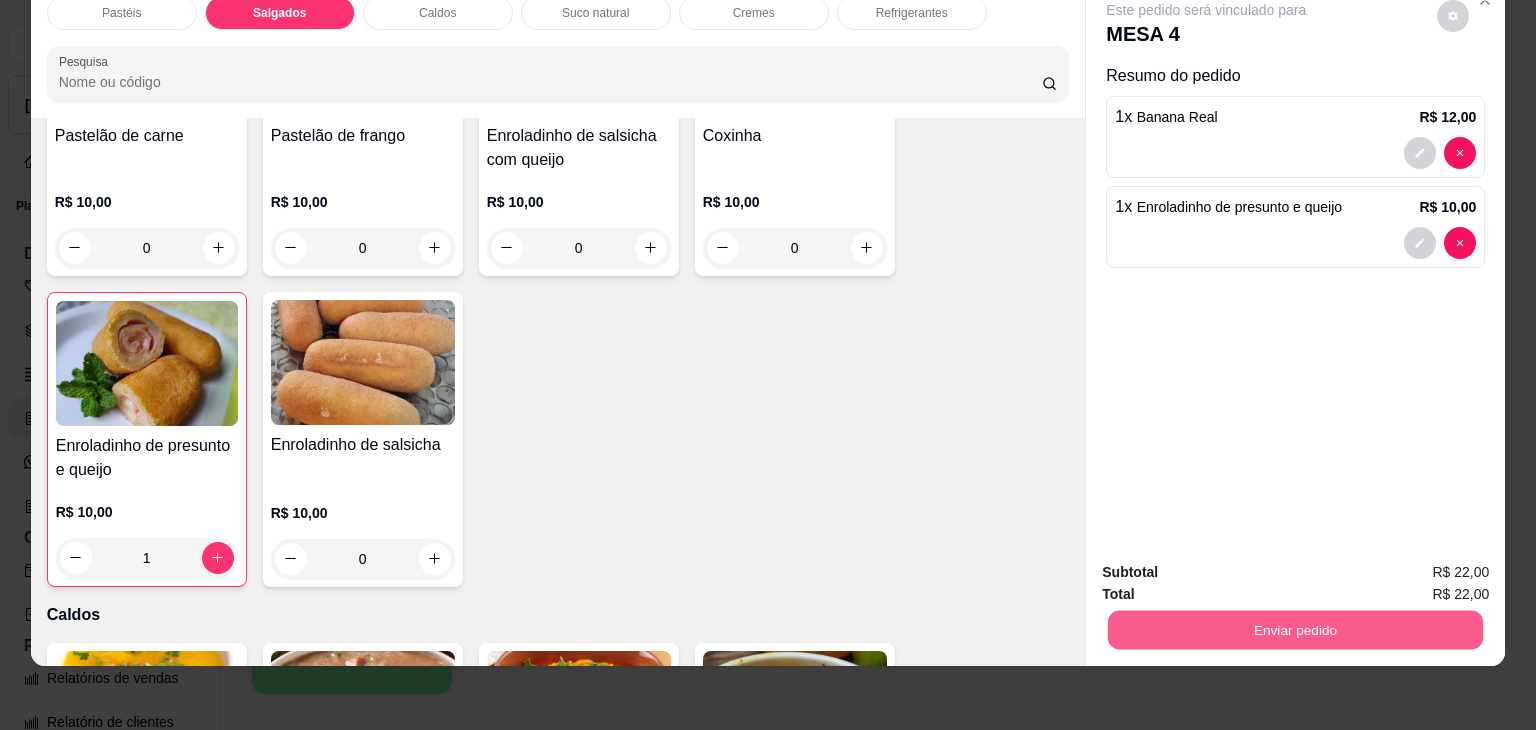 click on "Enviar pedido" at bounding box center (1295, 630) 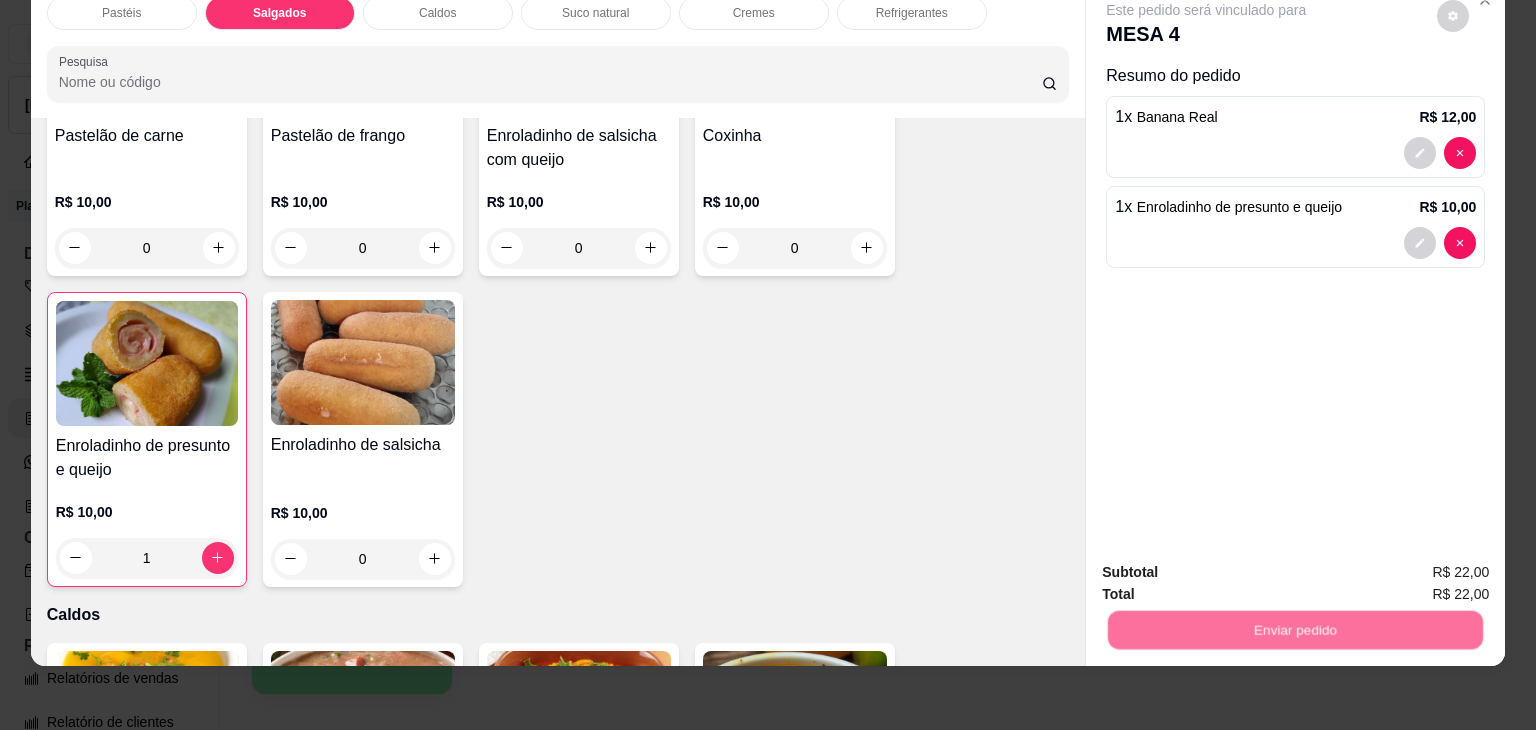 click on "Não registrar e enviar pedido" at bounding box center (1229, 565) 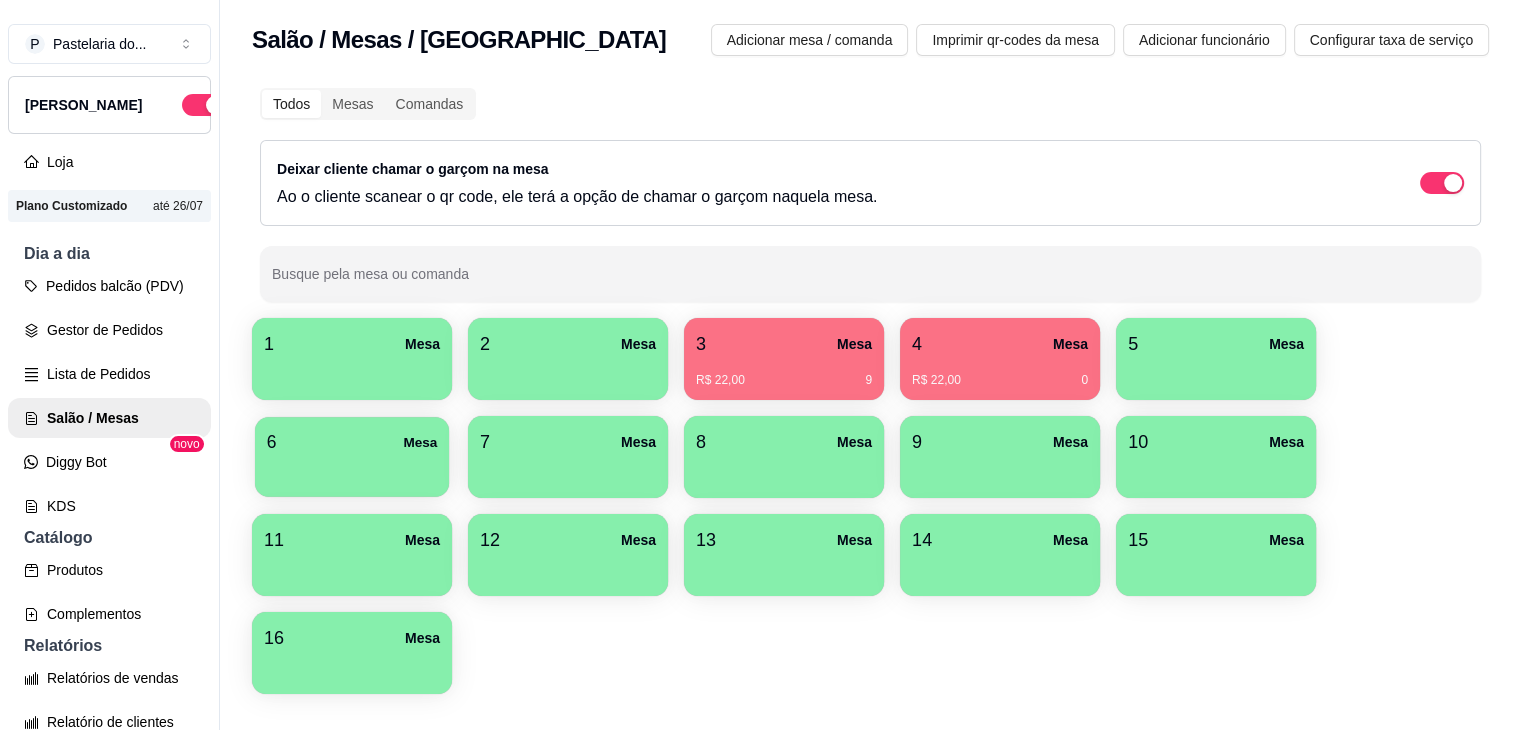 click on "6 Mesa" at bounding box center [352, 442] 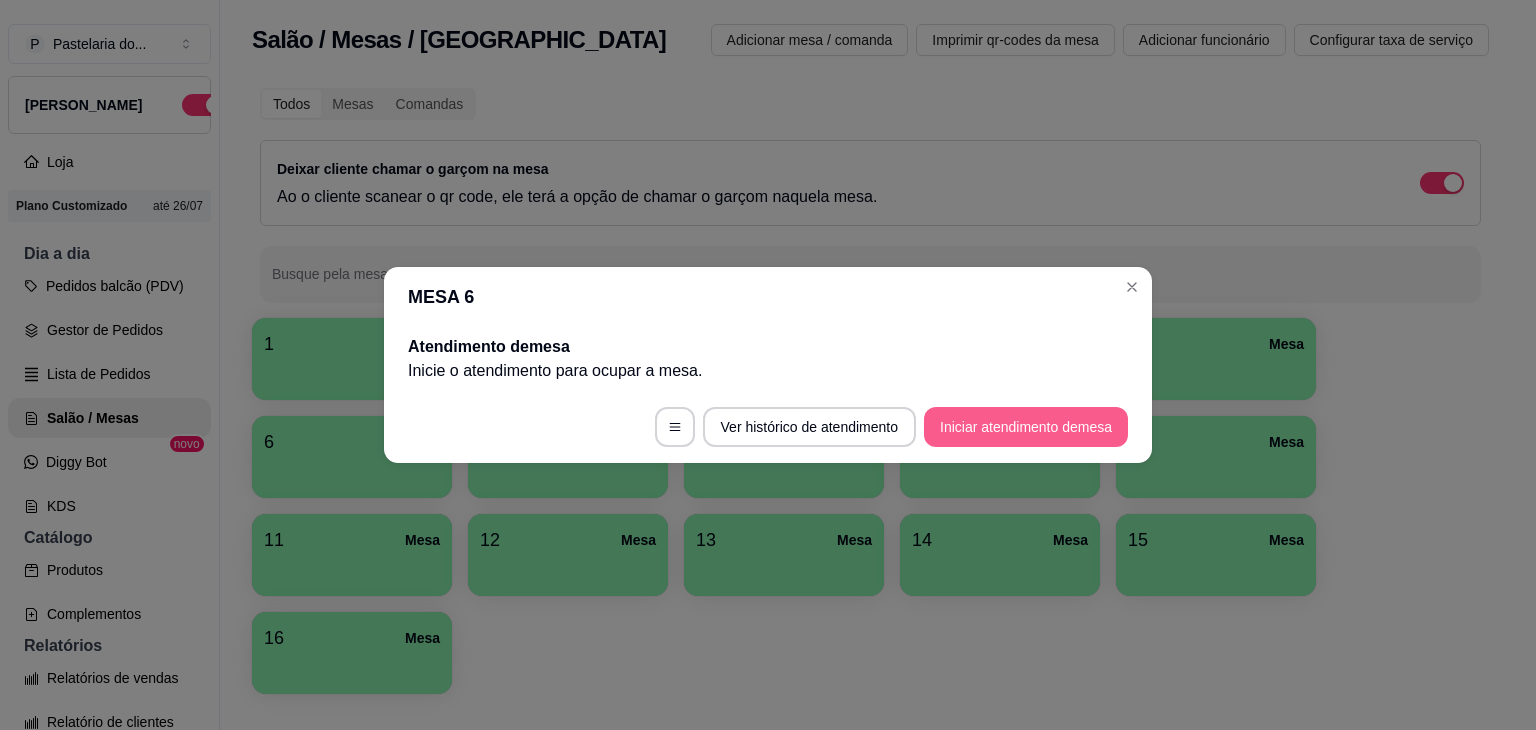click on "Iniciar atendimento de  mesa" at bounding box center (1026, 427) 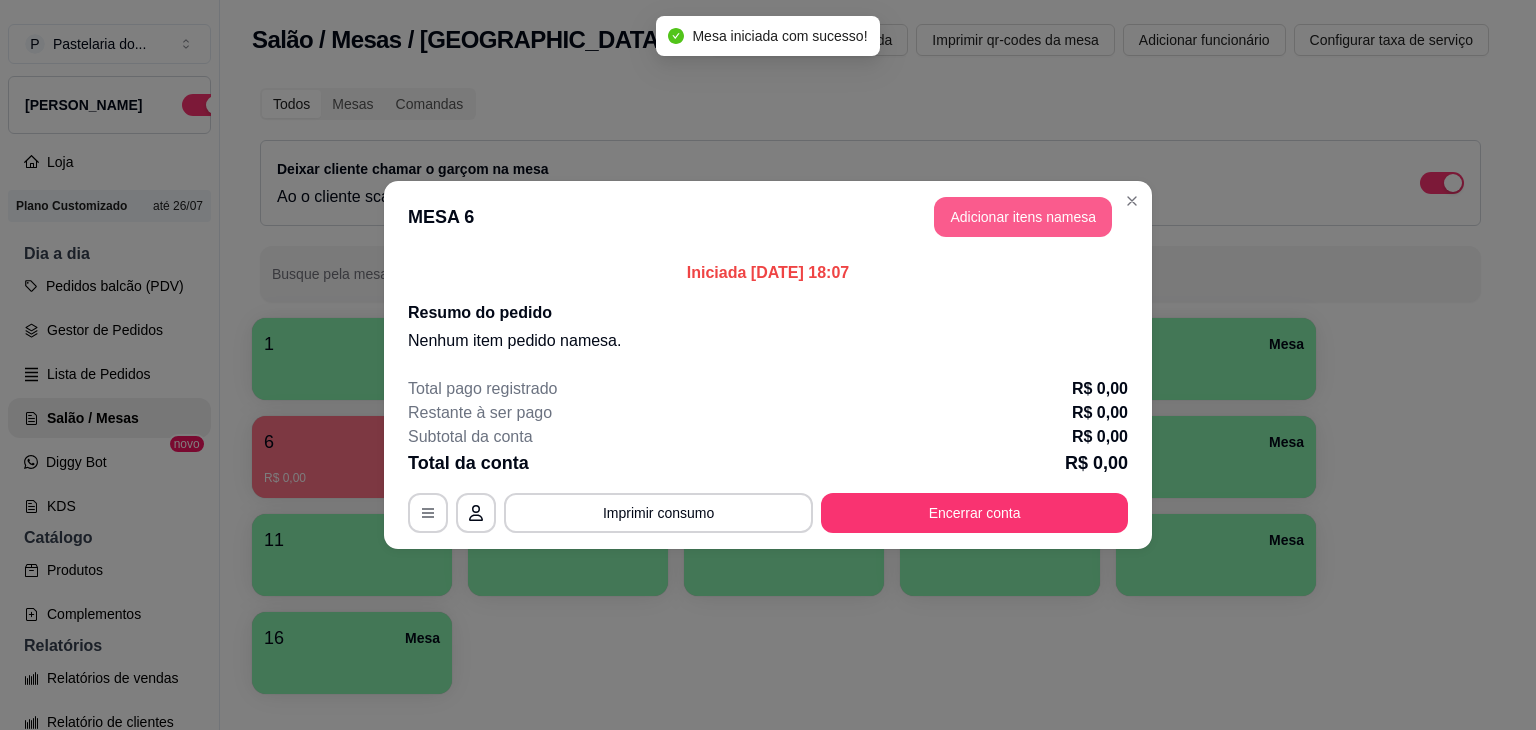 click on "Adicionar itens na  mesa" at bounding box center [1023, 217] 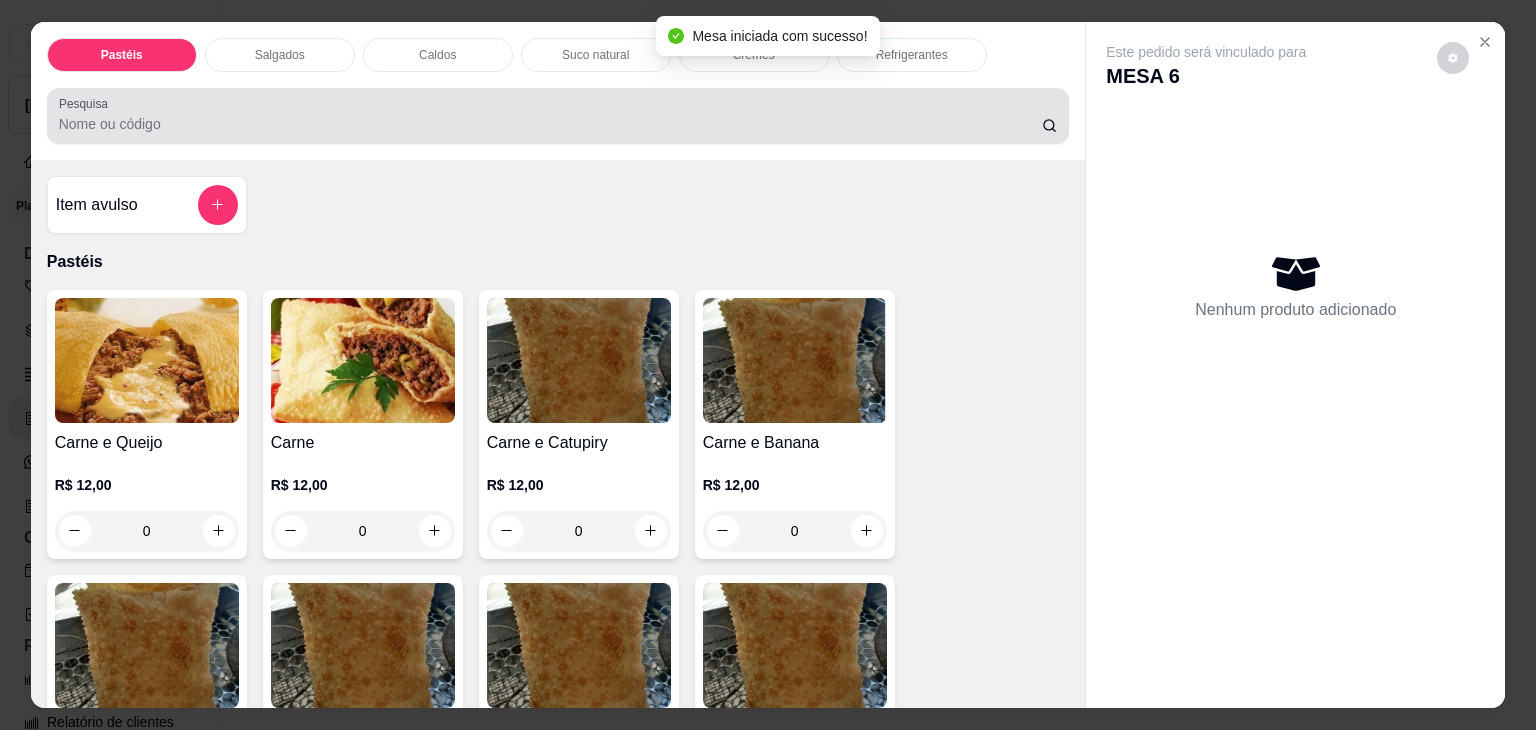 click on "Salgados" at bounding box center (280, 55) 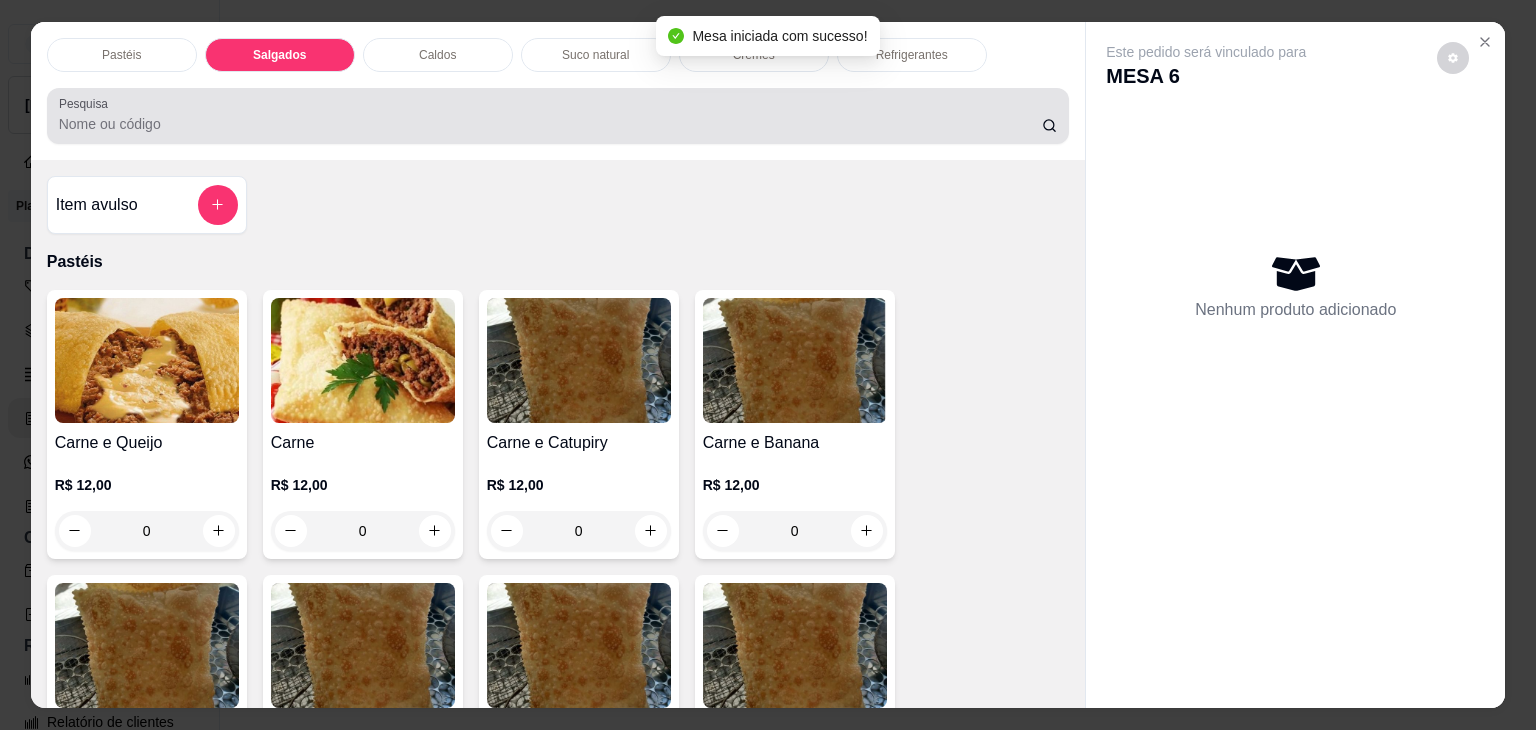 scroll, scrollTop: 2124, scrollLeft: 0, axis: vertical 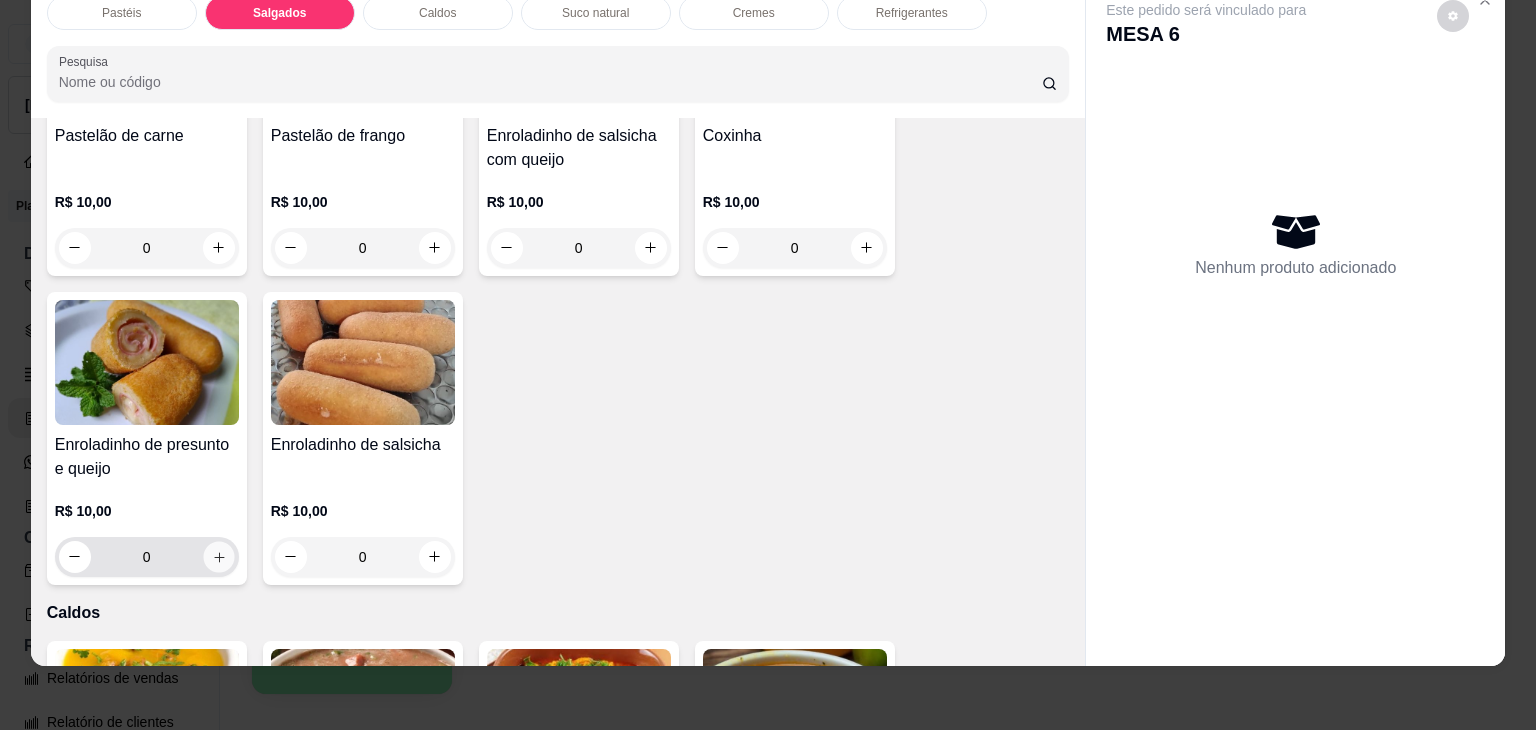 click 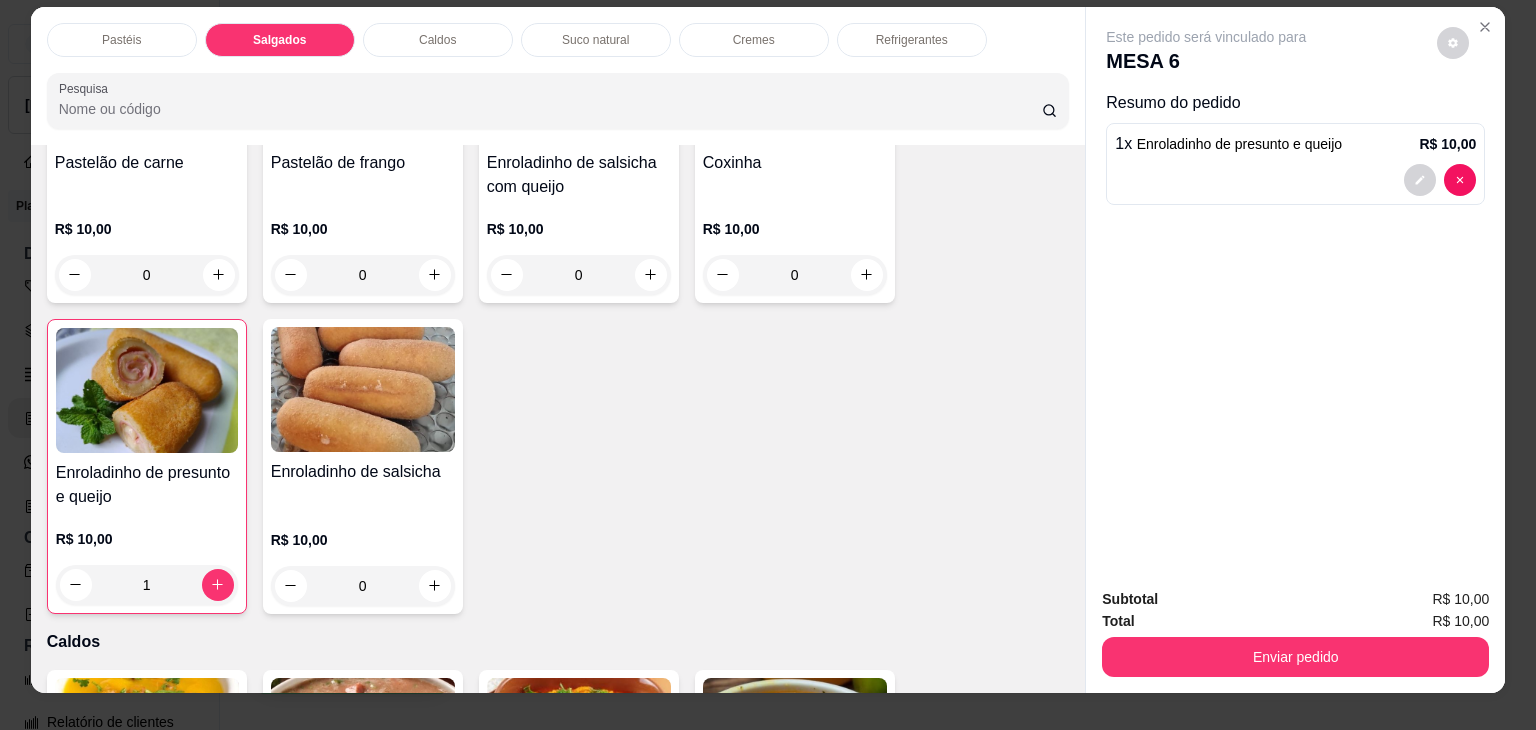 scroll, scrollTop: 0, scrollLeft: 0, axis: both 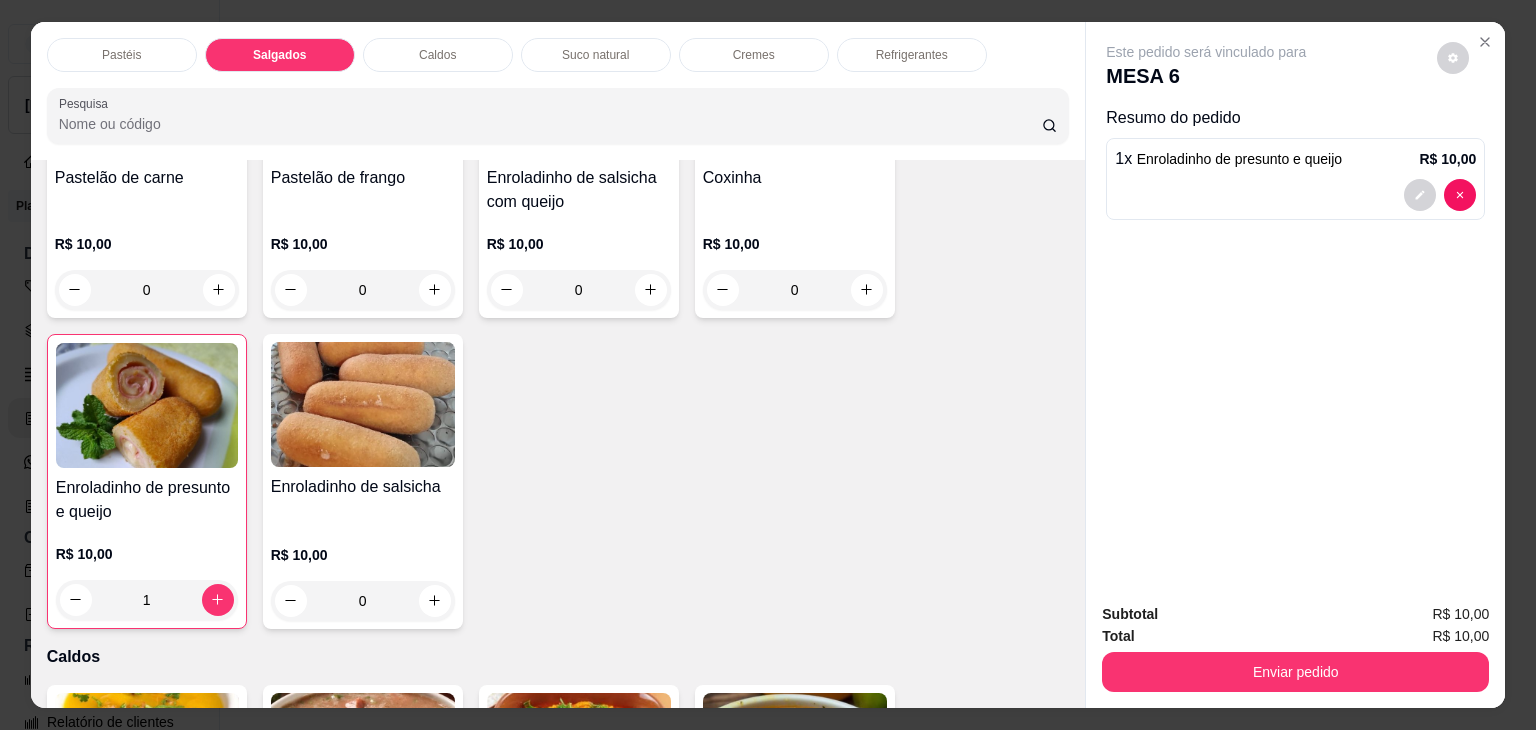 click on "Pastéis" at bounding box center (122, 55) 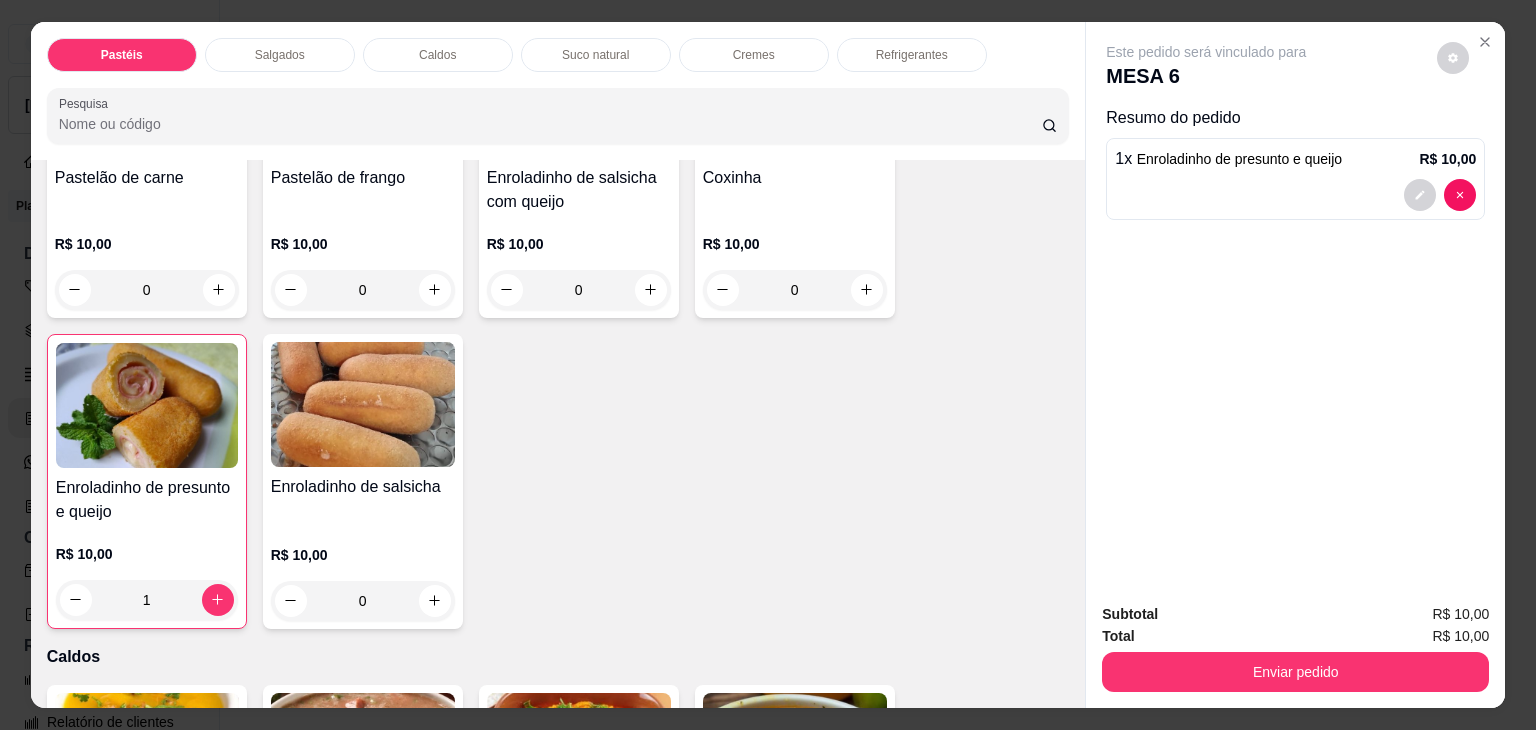 scroll, scrollTop: 89, scrollLeft: 0, axis: vertical 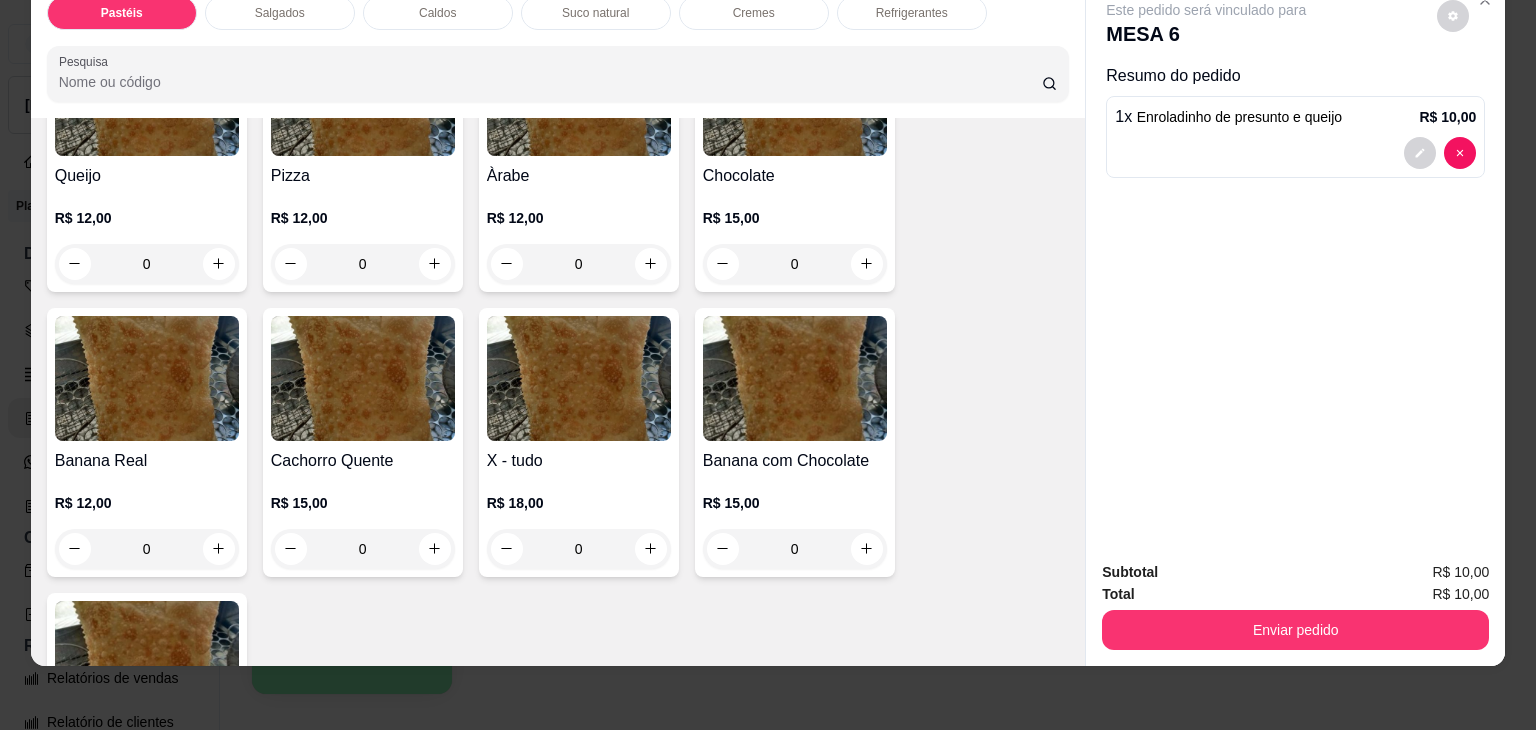 click on "0" at bounding box center (147, 264) 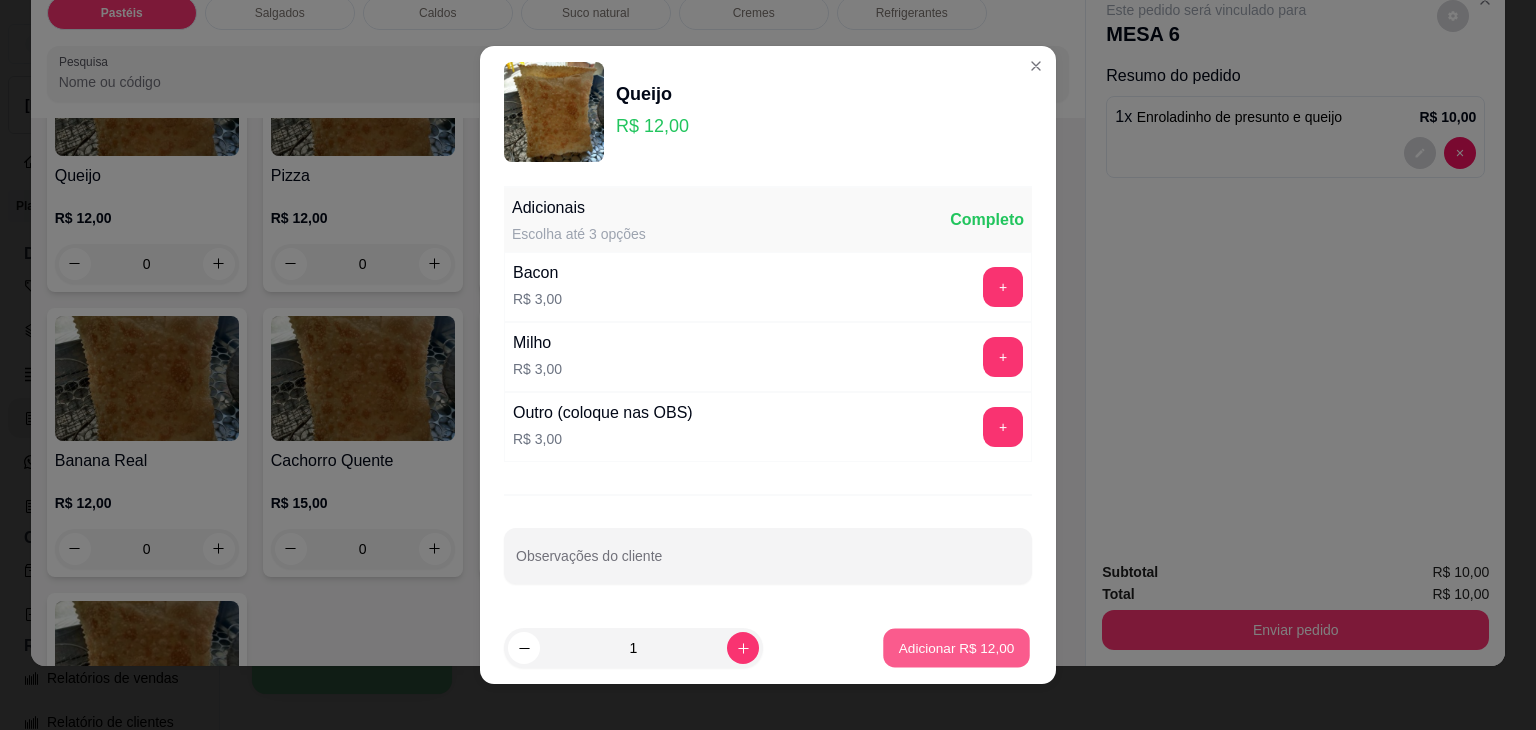 click on "Adicionar   R$ 12,00" at bounding box center (957, 647) 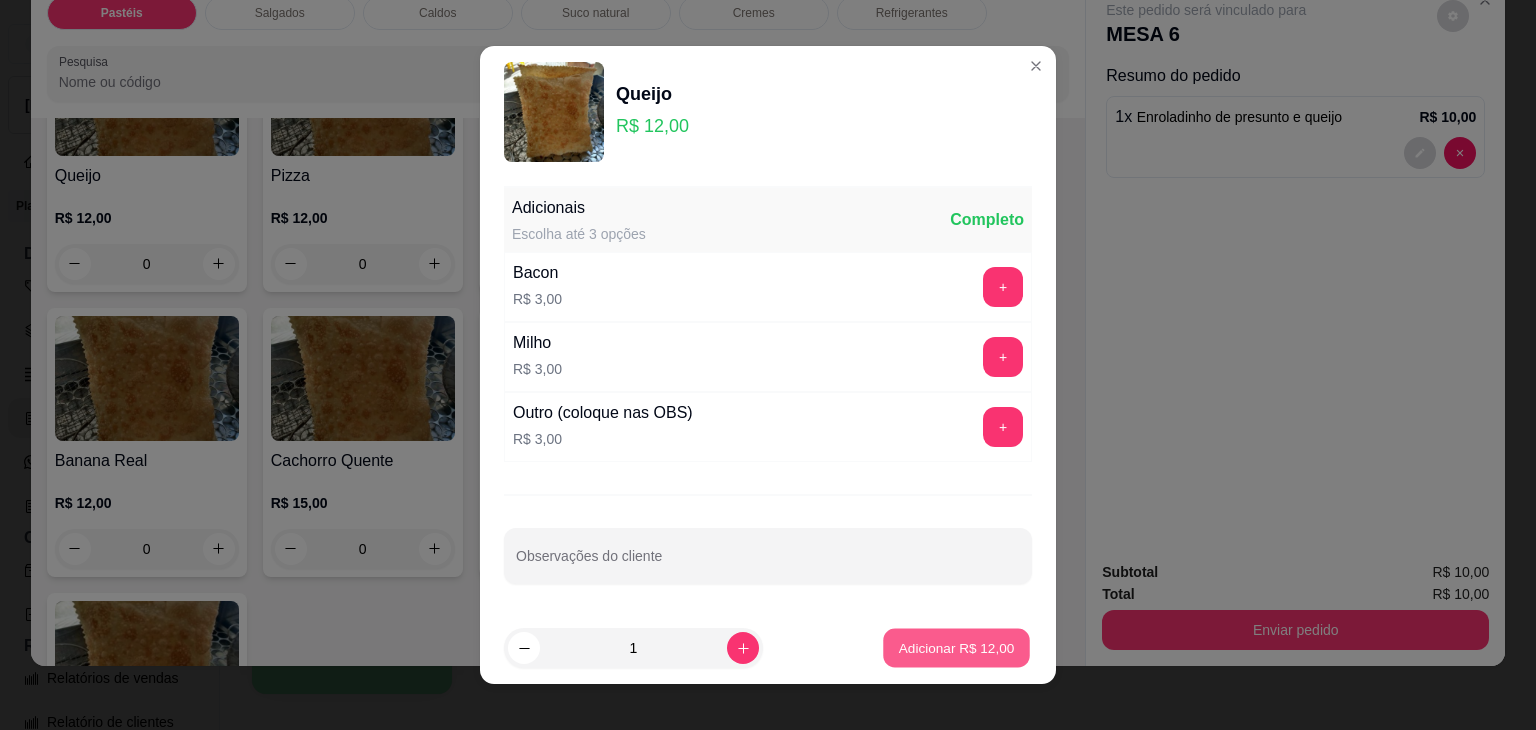 type on "1" 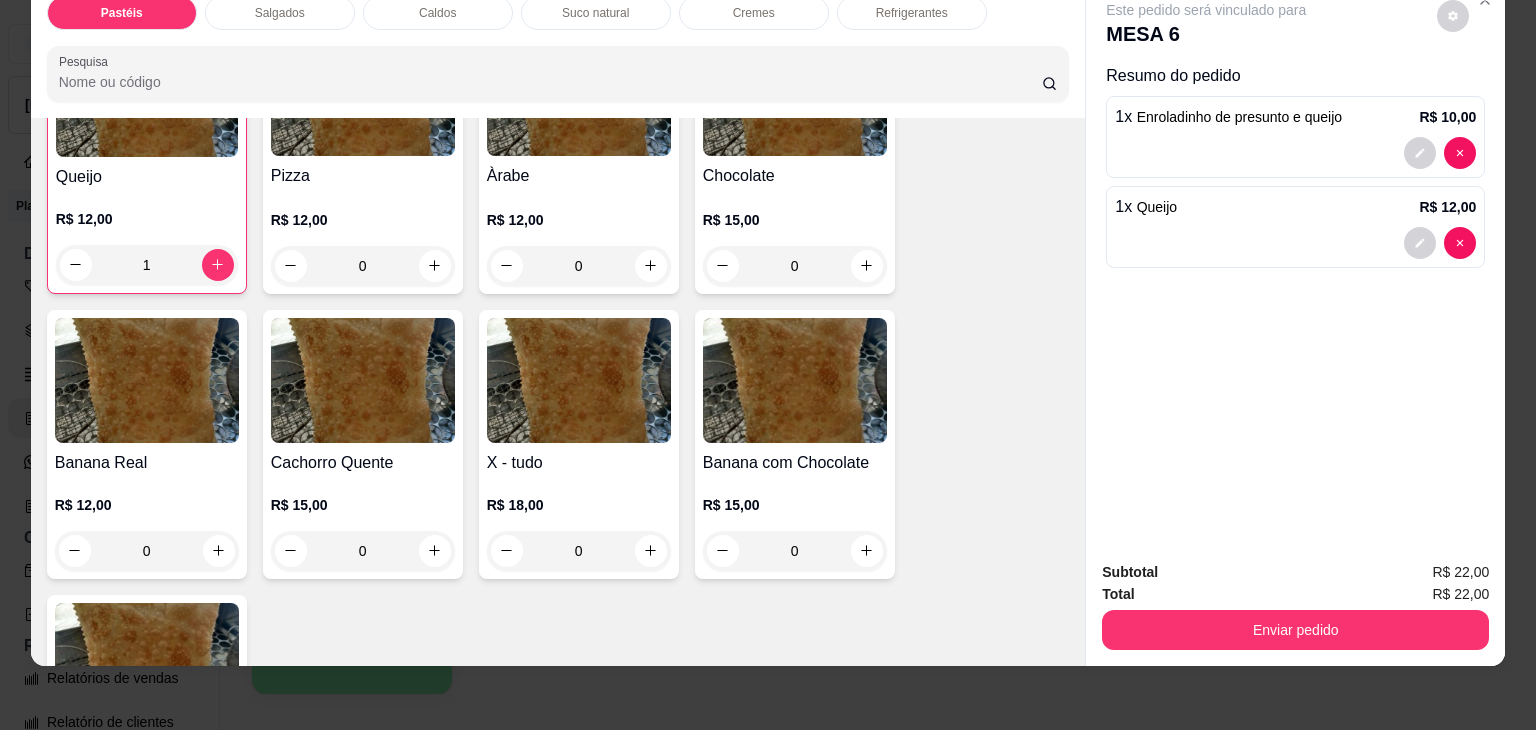 scroll, scrollTop: 1390, scrollLeft: 0, axis: vertical 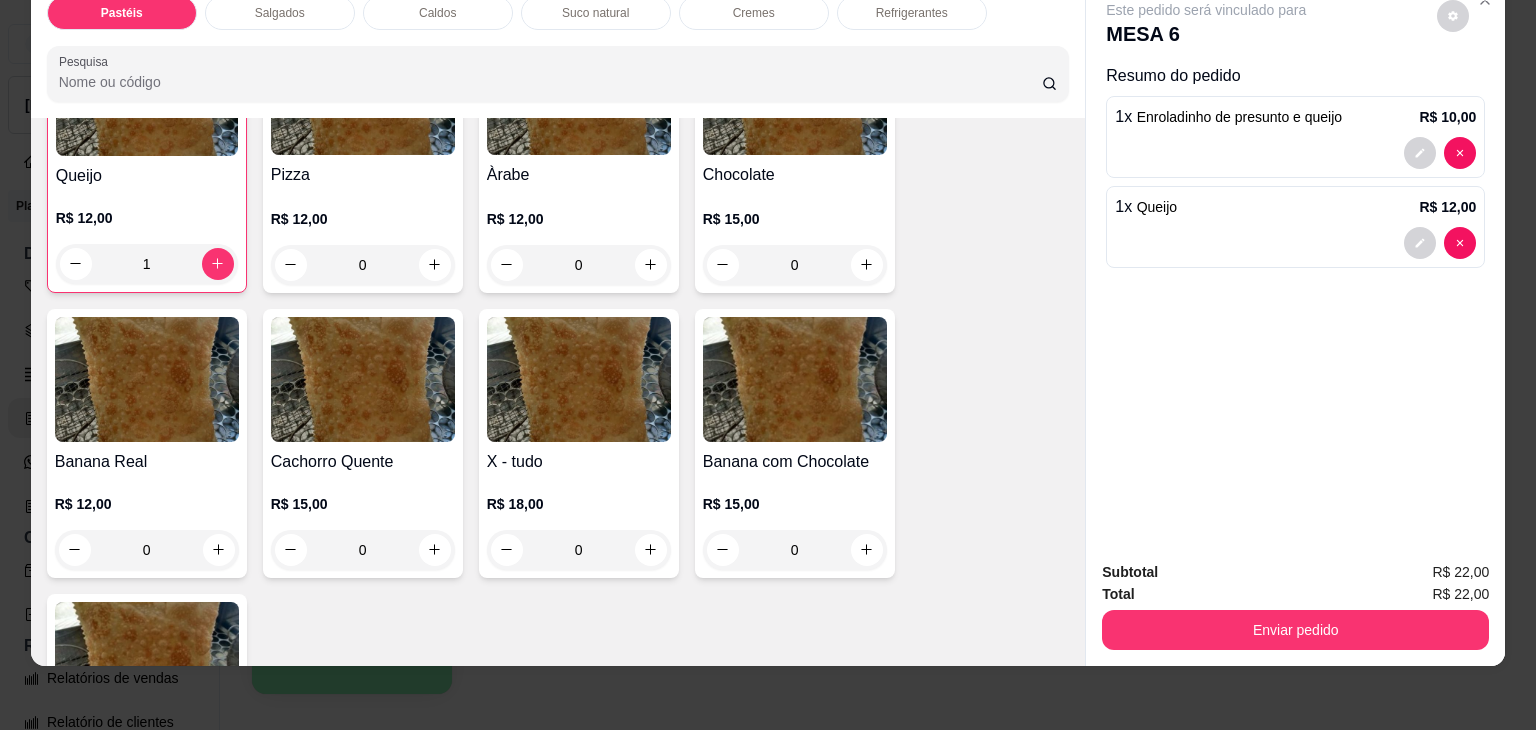 click on "Refrigerantes" at bounding box center (912, 13) 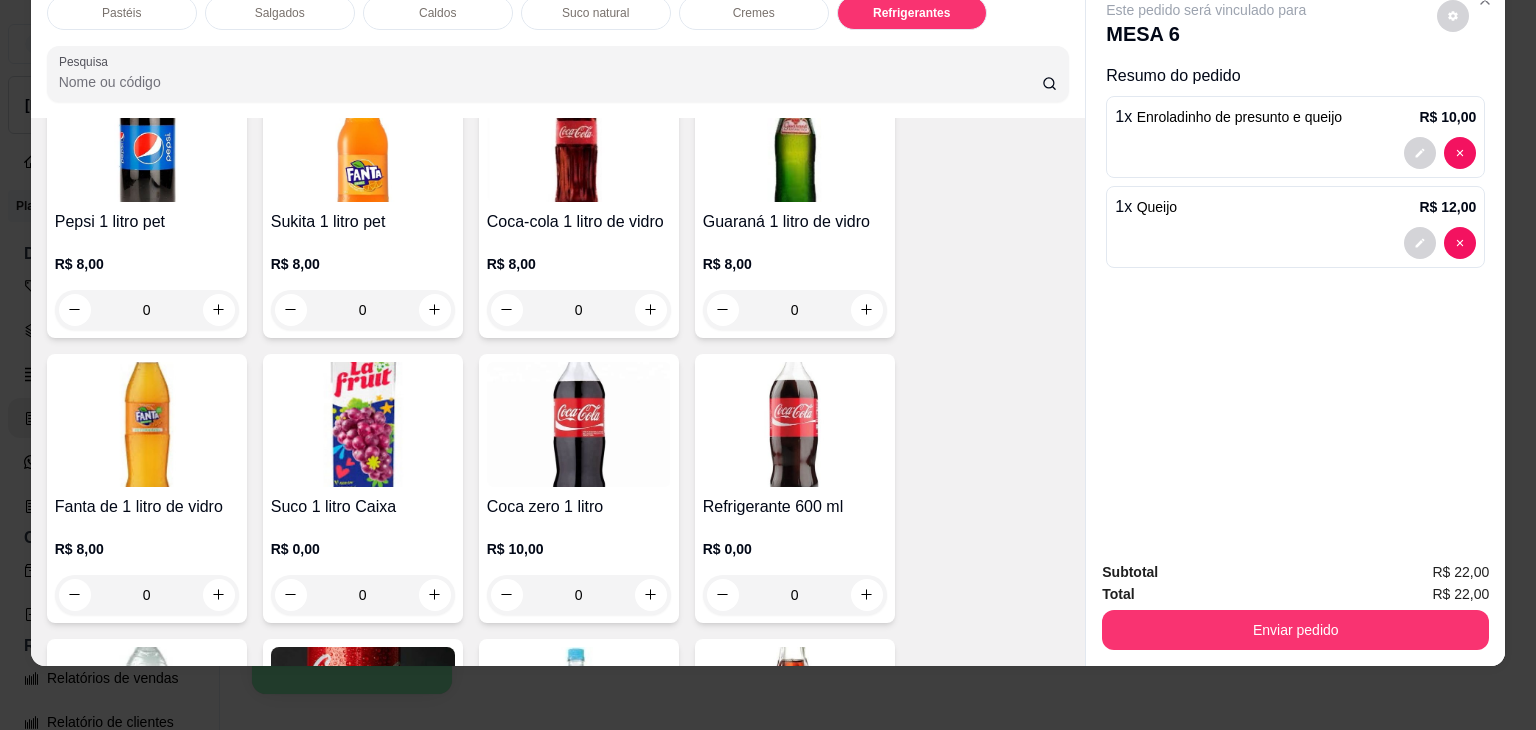 scroll, scrollTop: 6150, scrollLeft: 0, axis: vertical 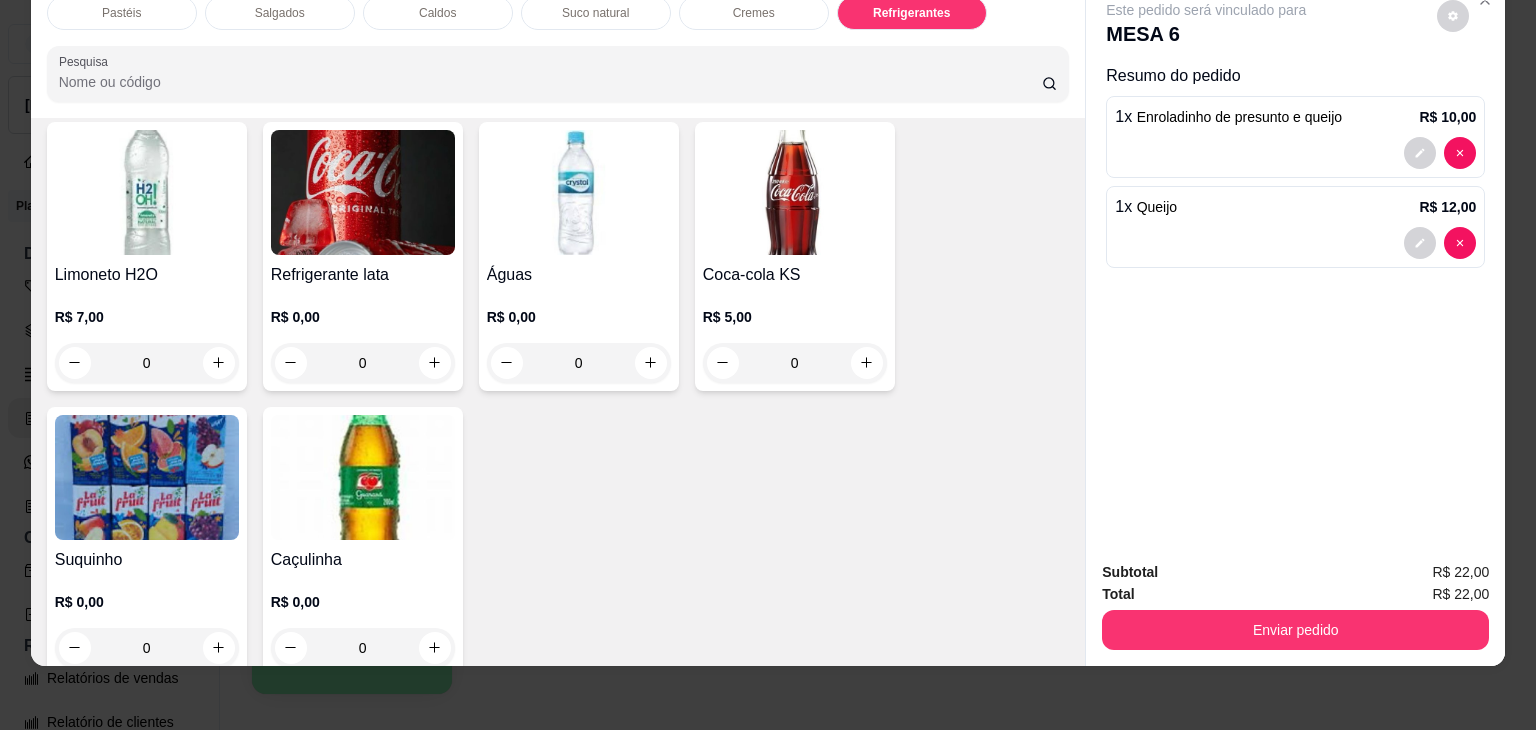 click on "0" at bounding box center (579, 363) 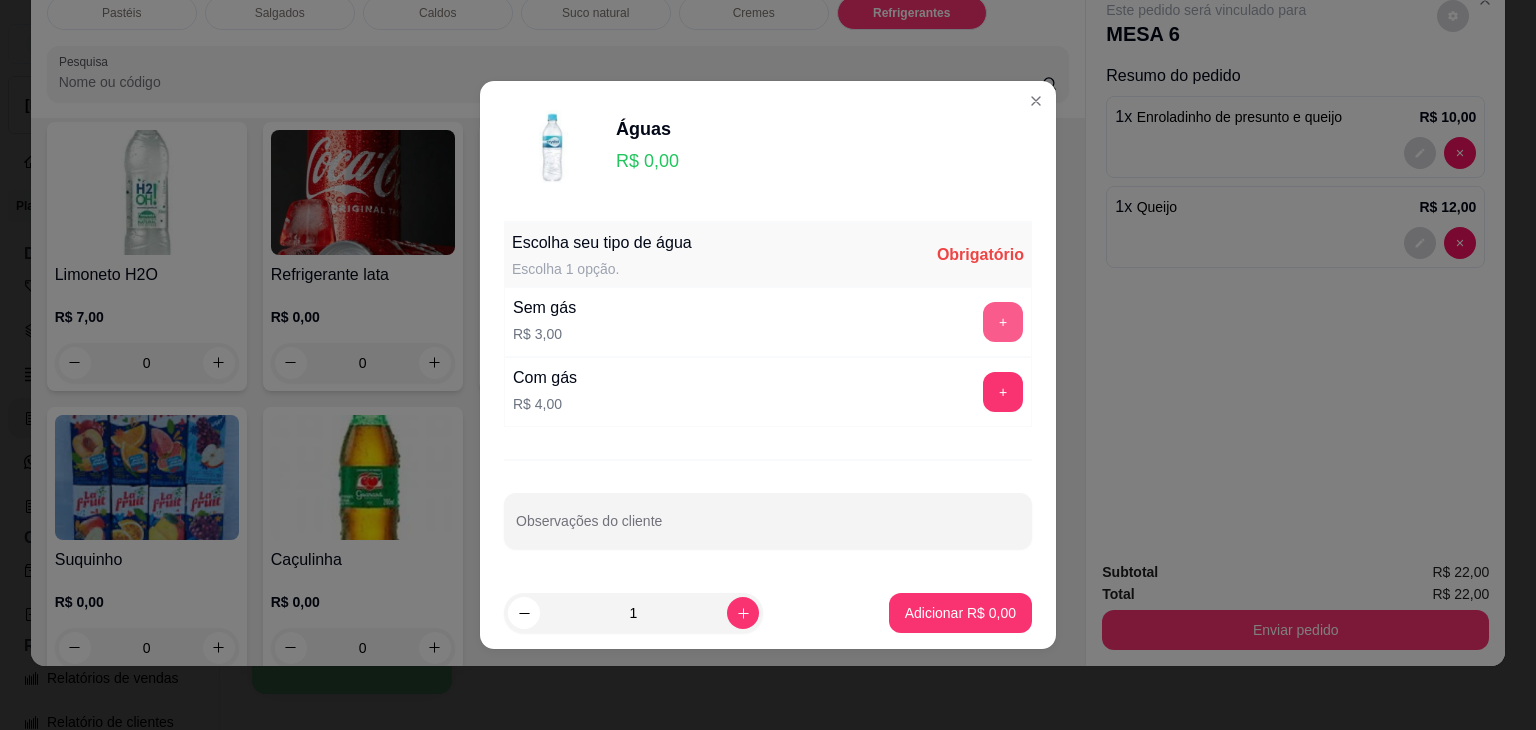click on "+" at bounding box center (1003, 322) 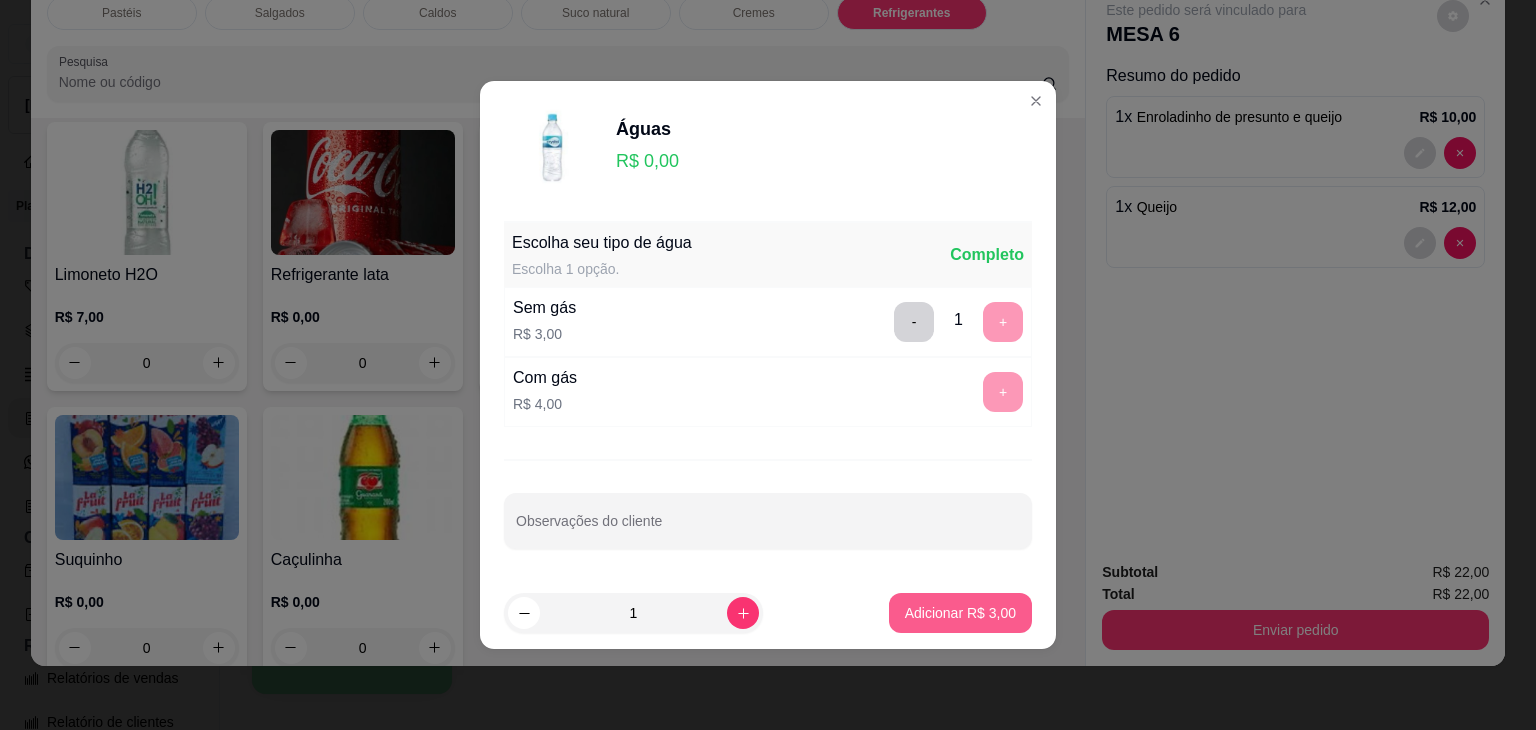 click on "Adicionar   R$ 3,00" at bounding box center (960, 613) 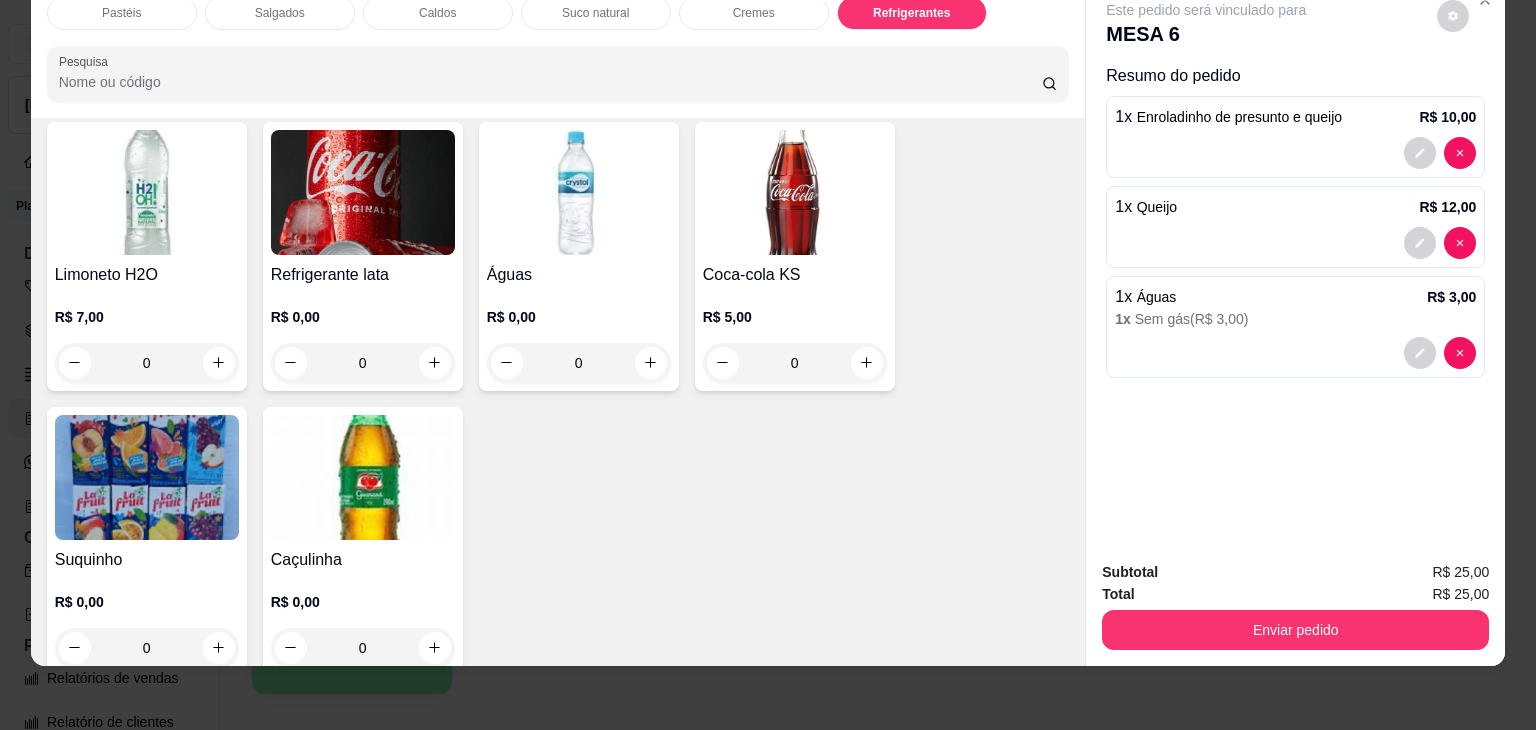 click on "Suco natural" at bounding box center [596, 13] 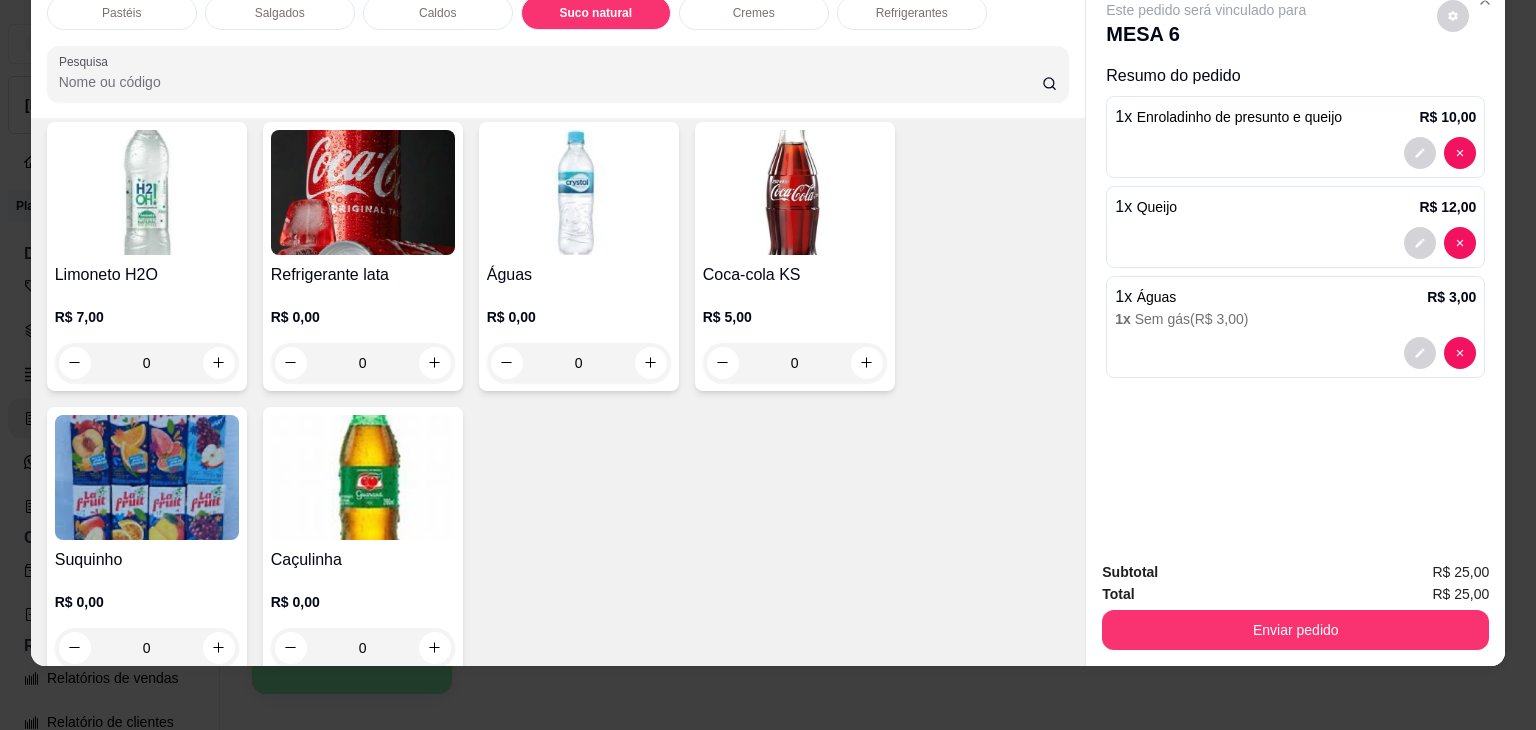 scroll, scrollTop: 3396, scrollLeft: 0, axis: vertical 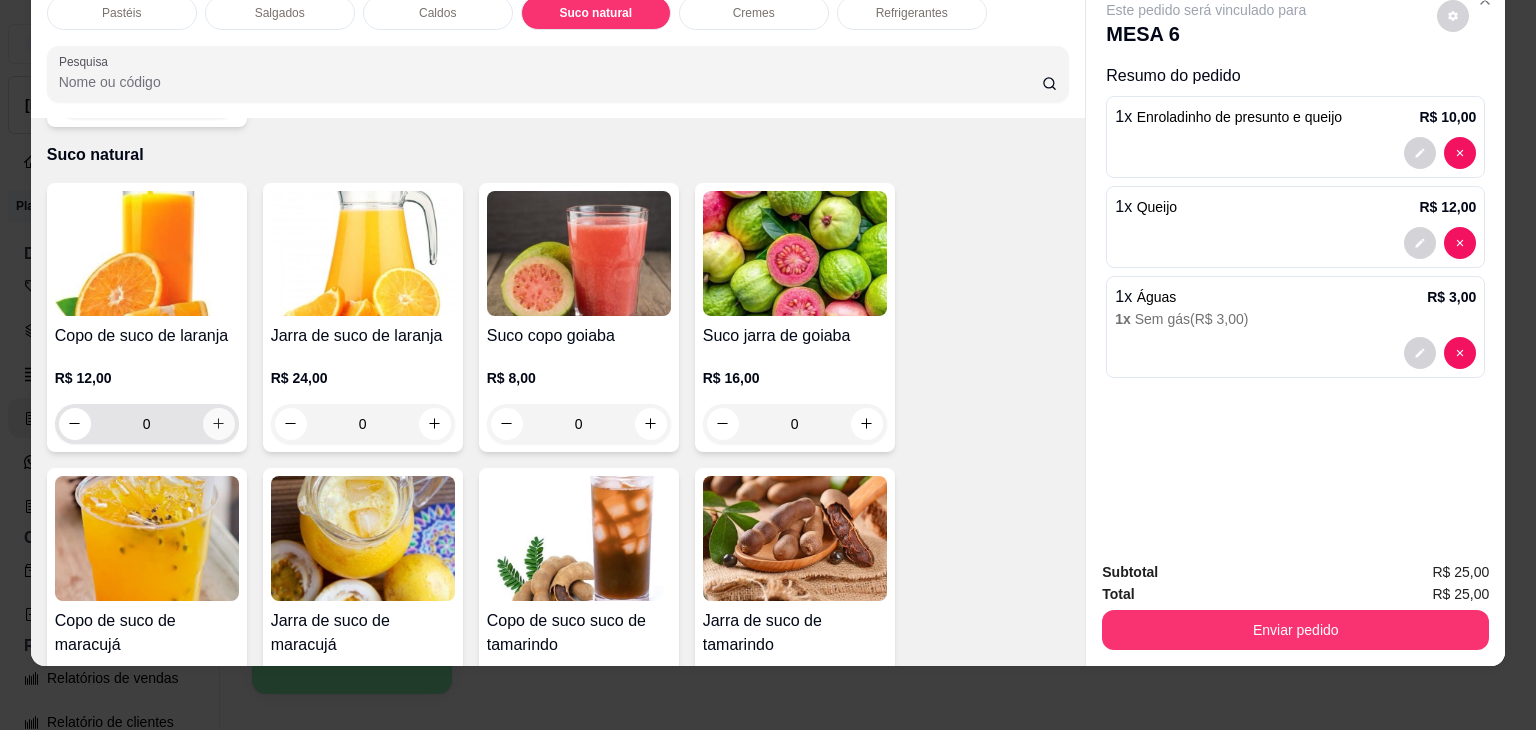 click 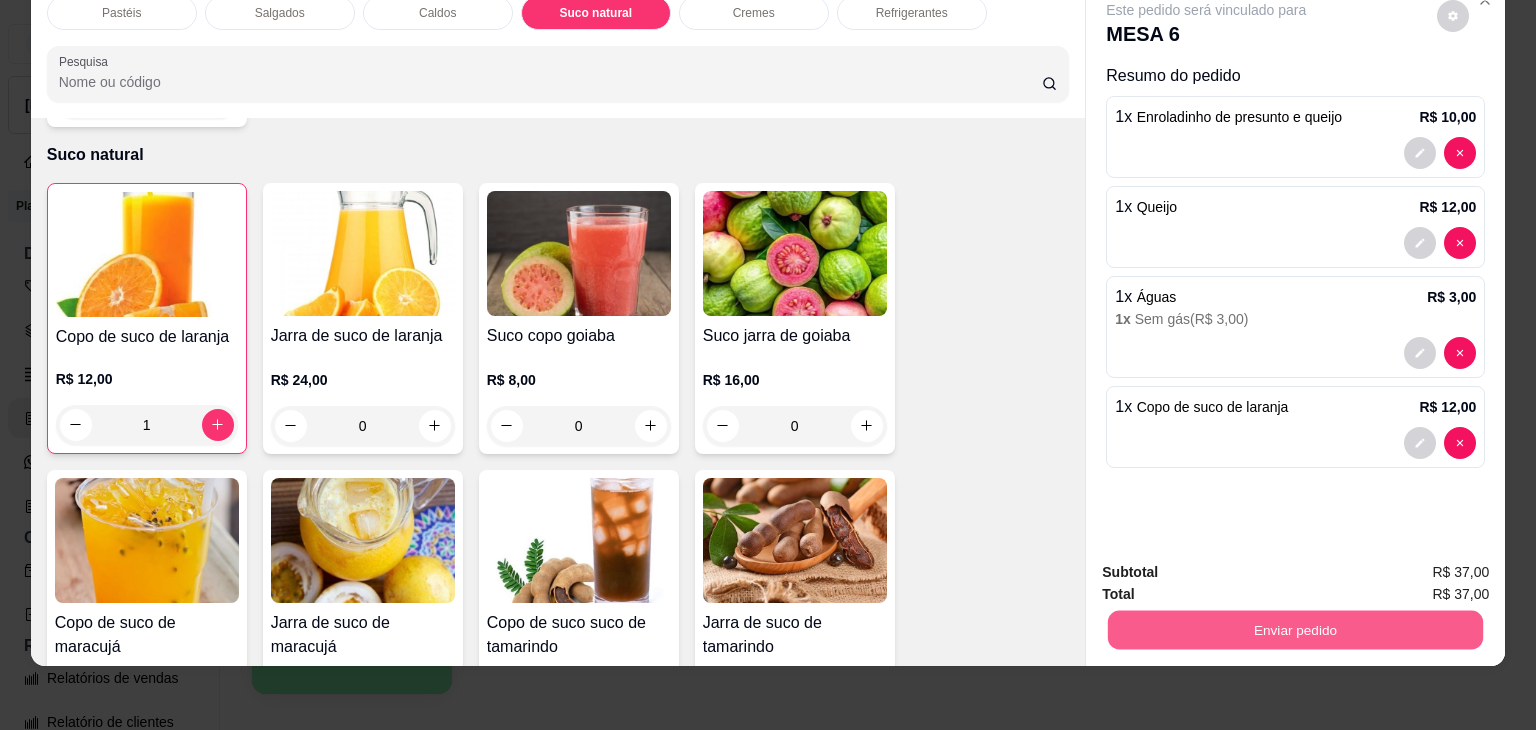 click on "Enviar pedido" at bounding box center [1295, 630] 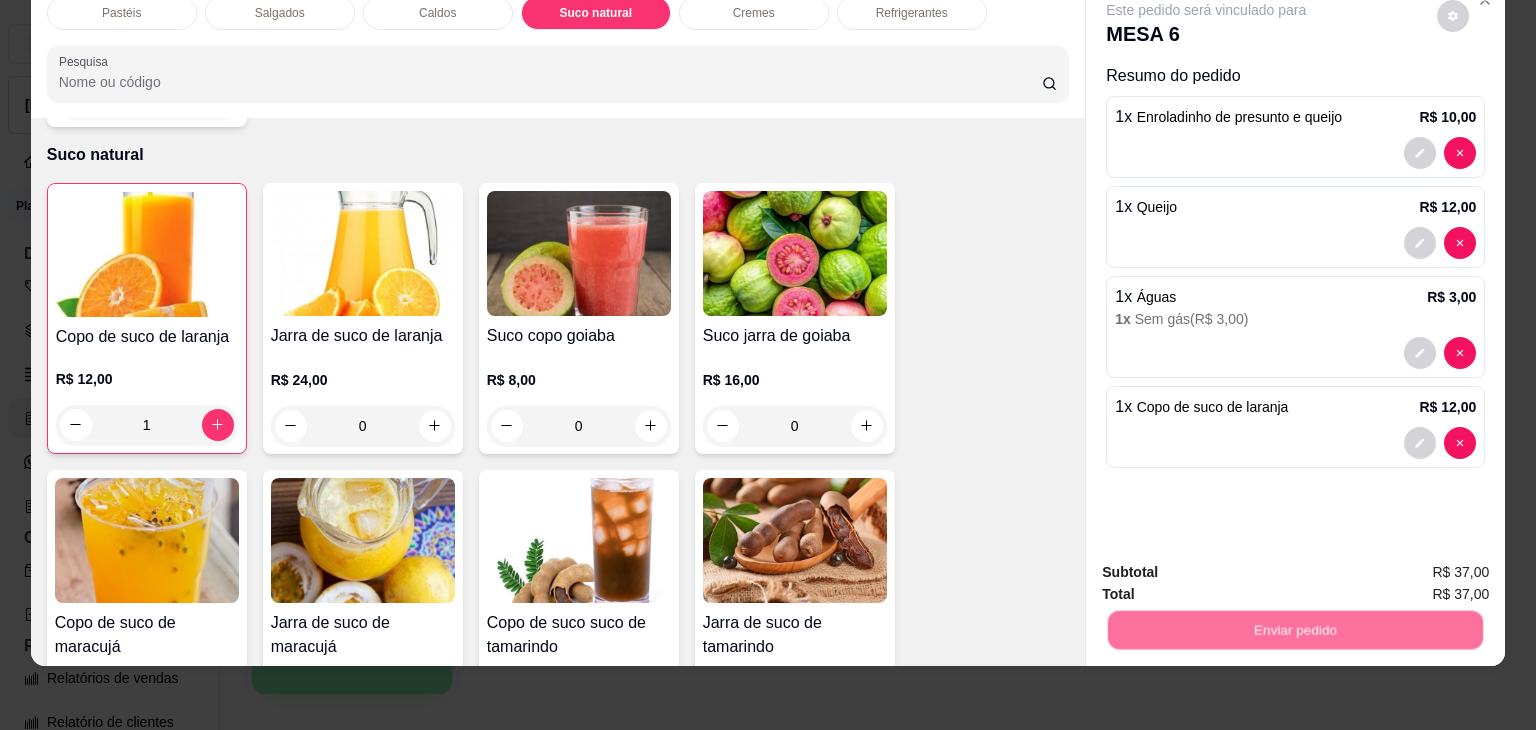 click on "Não registrar e enviar pedido" at bounding box center [1229, 565] 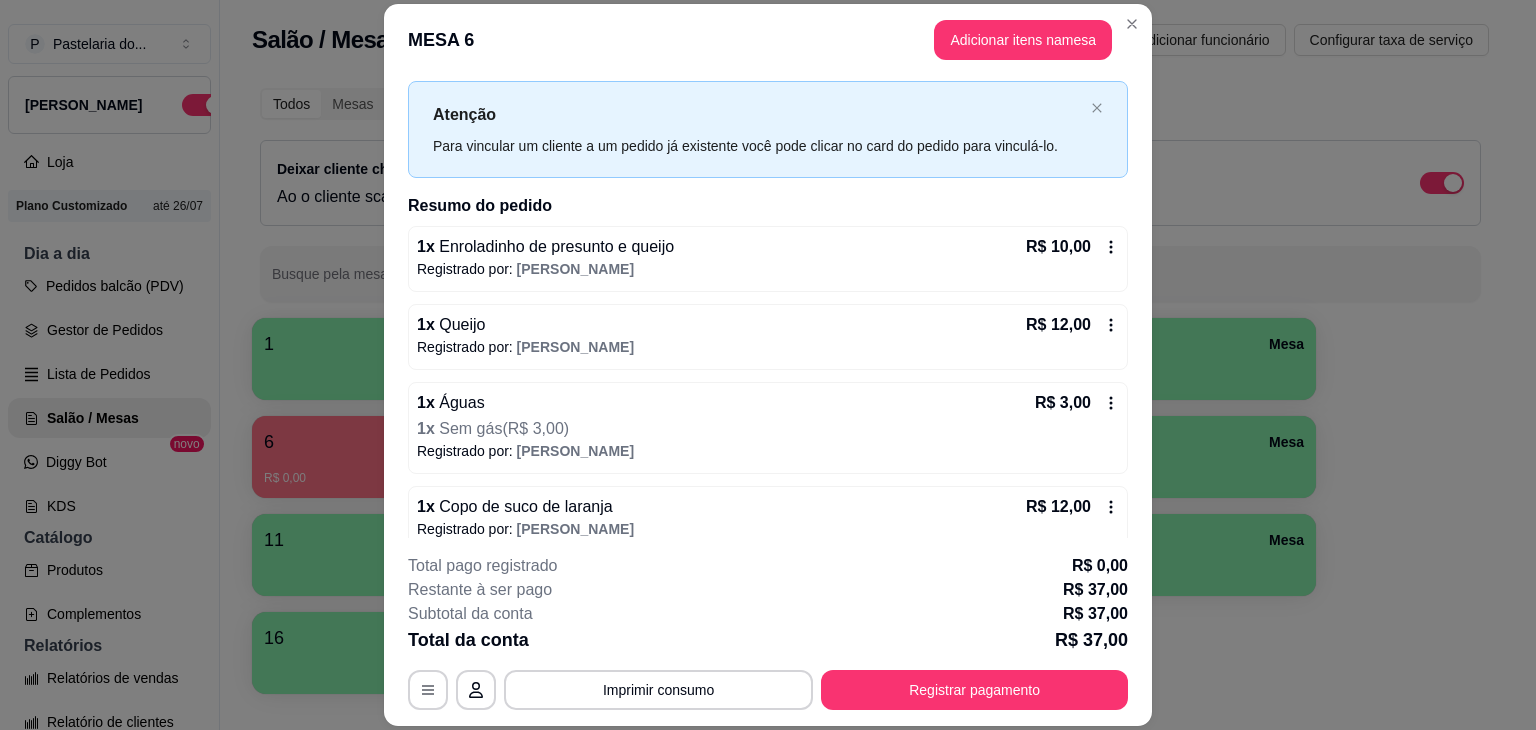 scroll, scrollTop: 58, scrollLeft: 0, axis: vertical 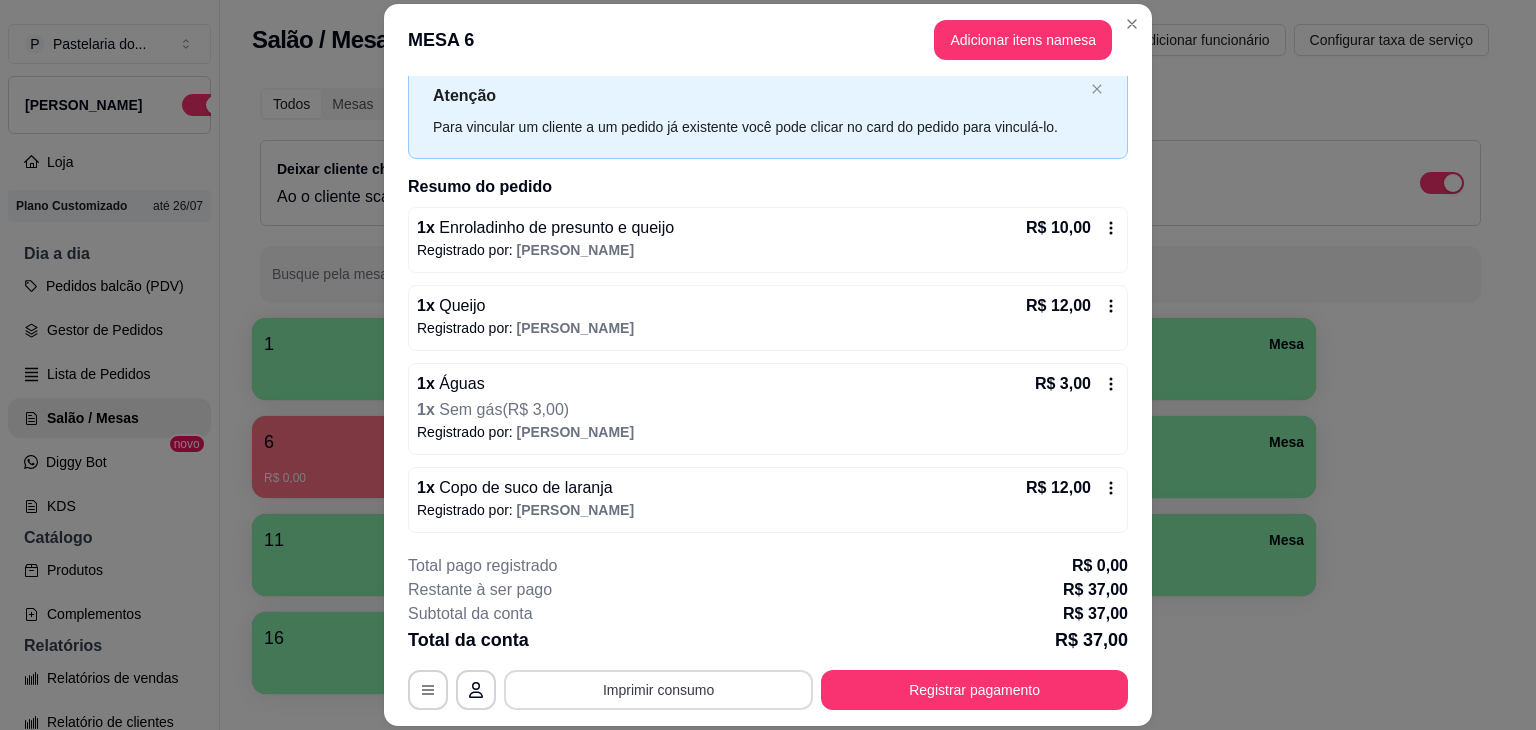 click on "Imprimir consumo" at bounding box center [658, 690] 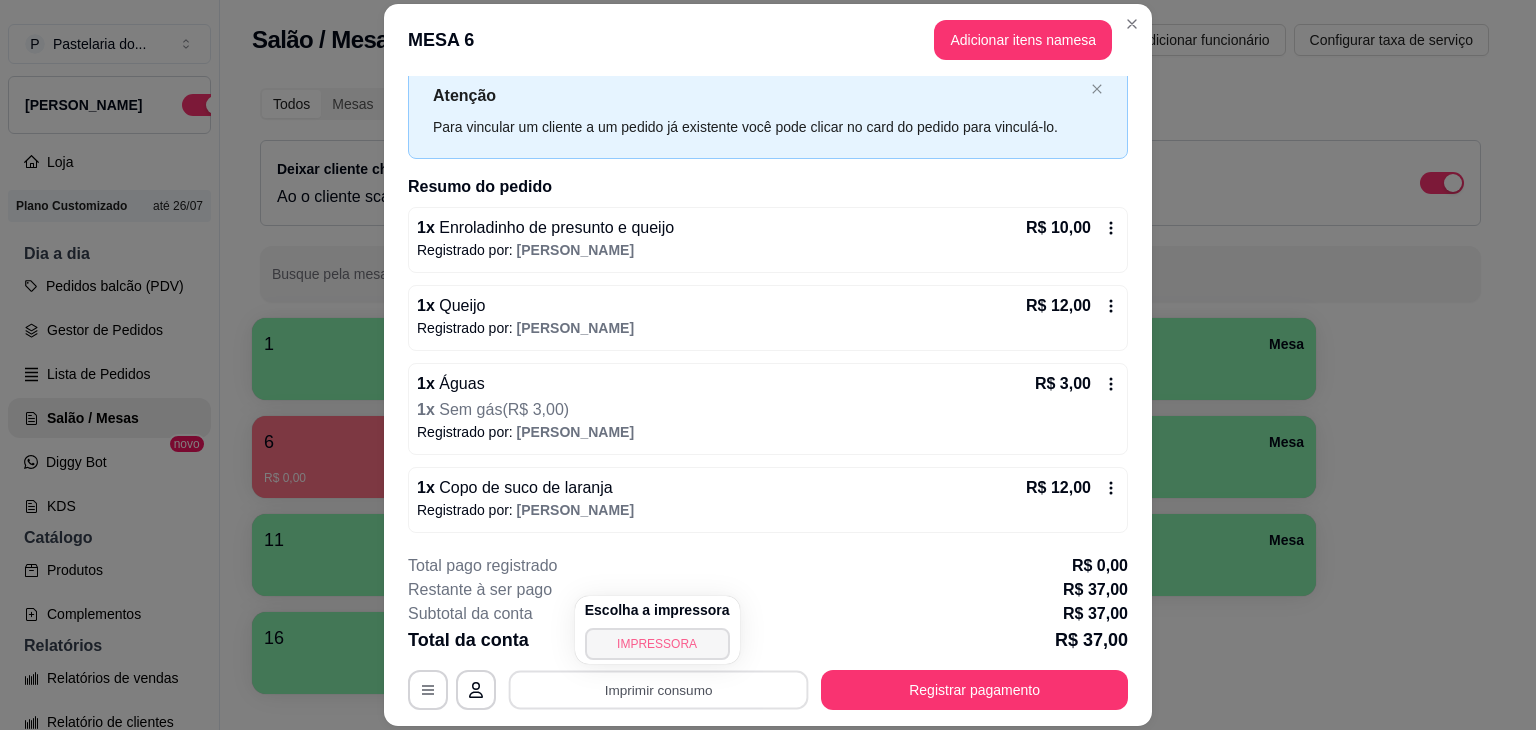 click on "IMPRESSORA" at bounding box center (657, 644) 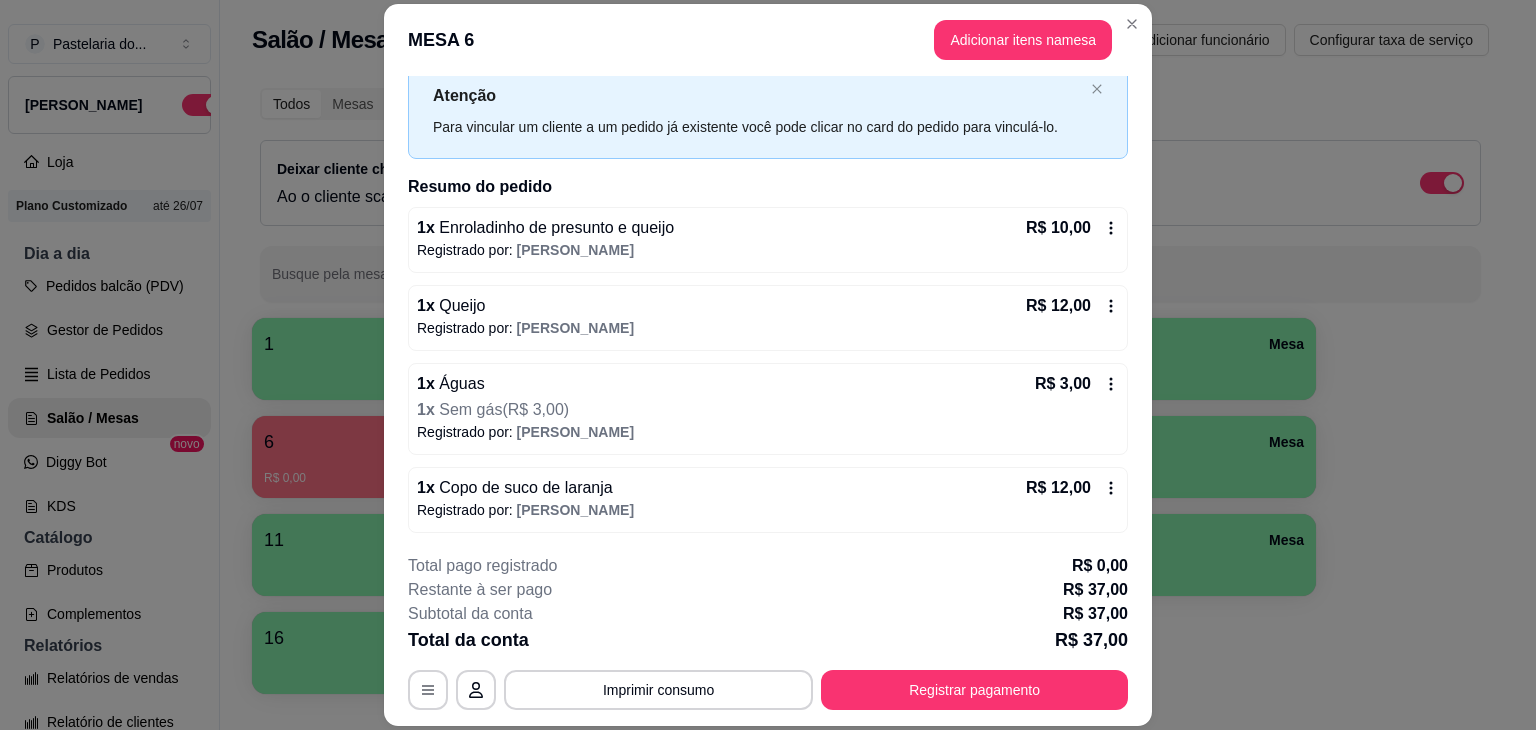 click on "Todos Mesas Comandas Deixar cliente chamar o garçom na mesa Ao o cliente scanear o qr code, ele terá a opção de chamar o garçom naquela mesa. Busque pela mesa ou comanda
1 Mesa 2 Mesa 3 Mesa R$ 22,00 9 4 Mesa R$ 22,00 0 5 Mesa 6 Mesa R$ 0,00 0 7 [GEOGRAPHIC_DATA] 10 [GEOGRAPHIC_DATA] 12 [GEOGRAPHIC_DATA] 14 [GEOGRAPHIC_DATA] 15 [GEOGRAPHIC_DATA]" at bounding box center [870, 393] 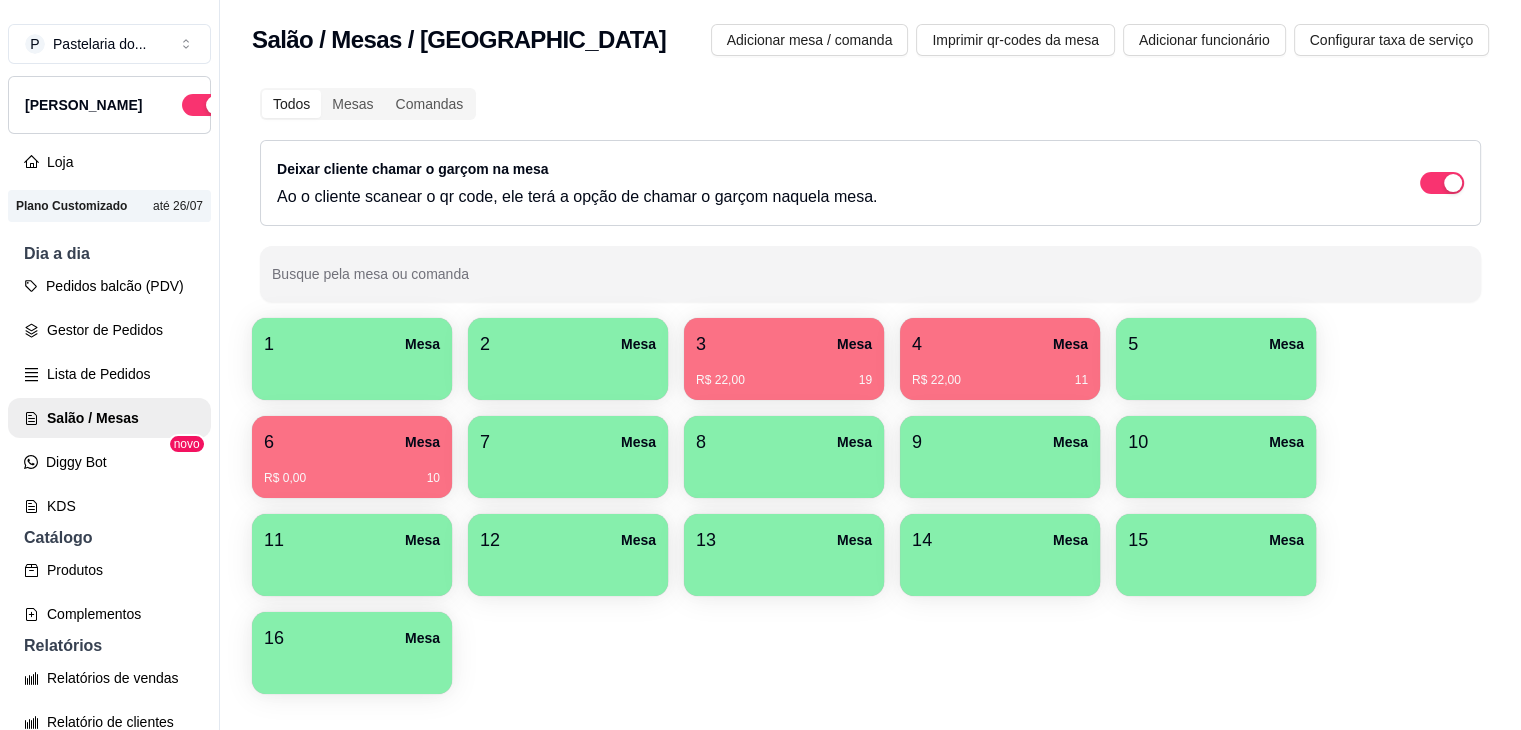 click on "3 Mesa" at bounding box center [784, 344] 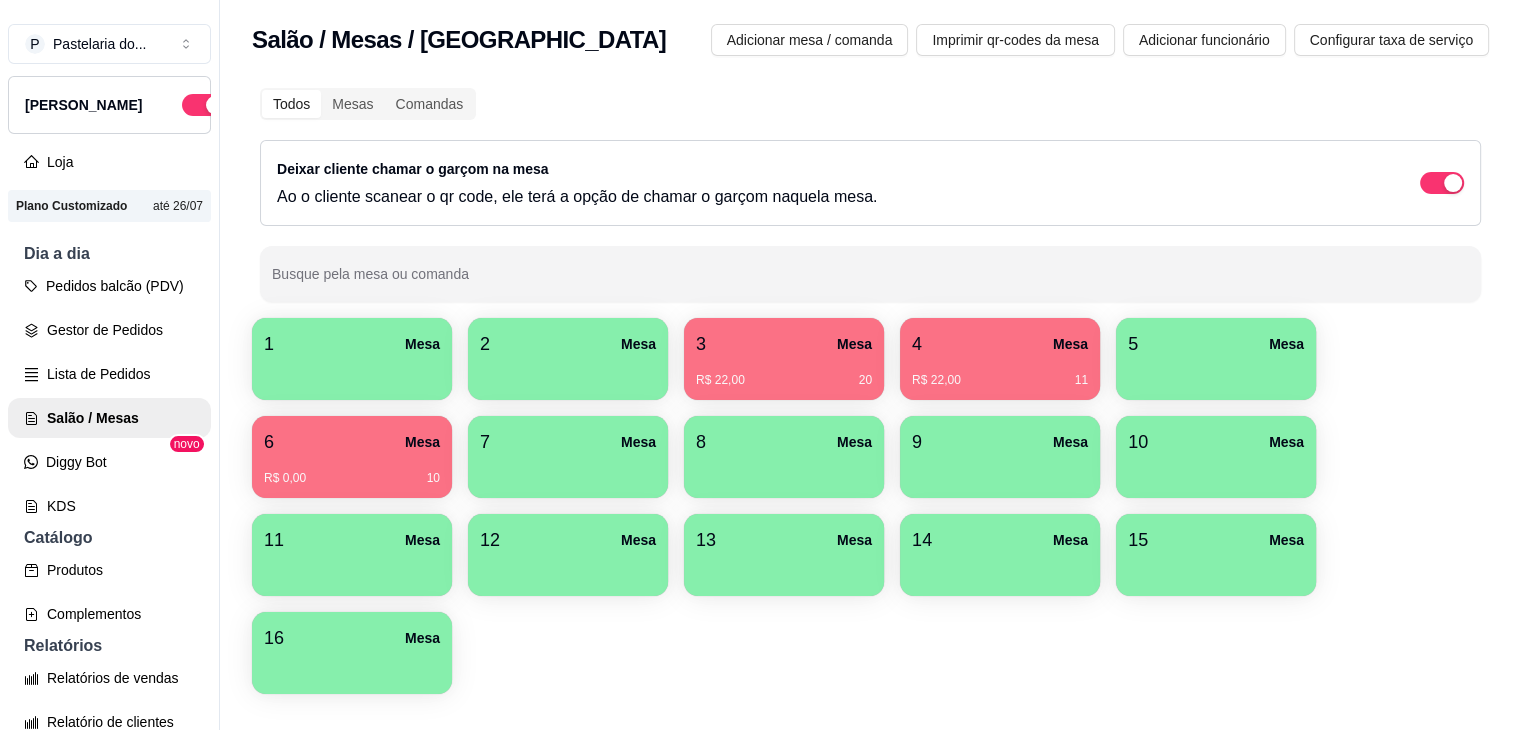 click on "R$ 22,00 11" at bounding box center (1000, 373) 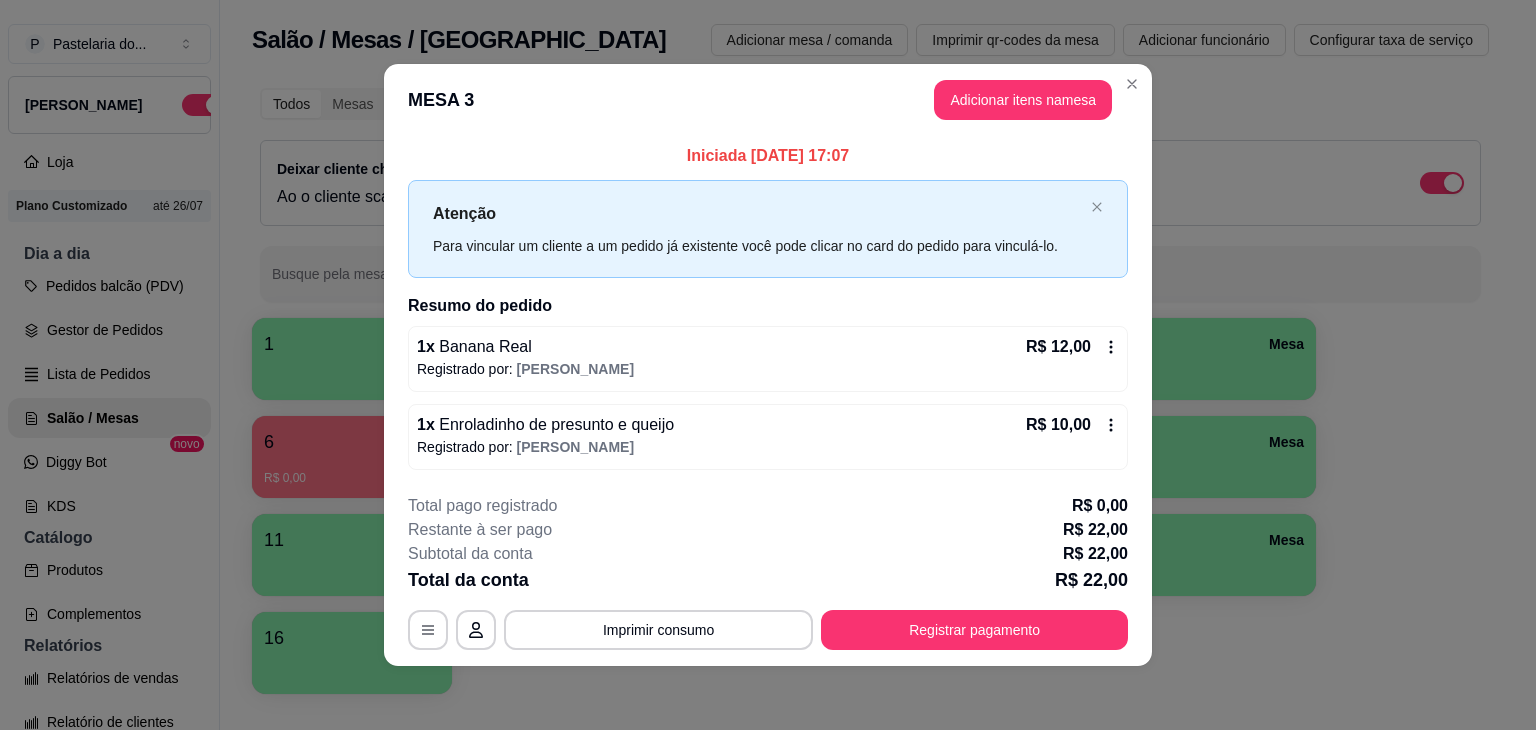 click 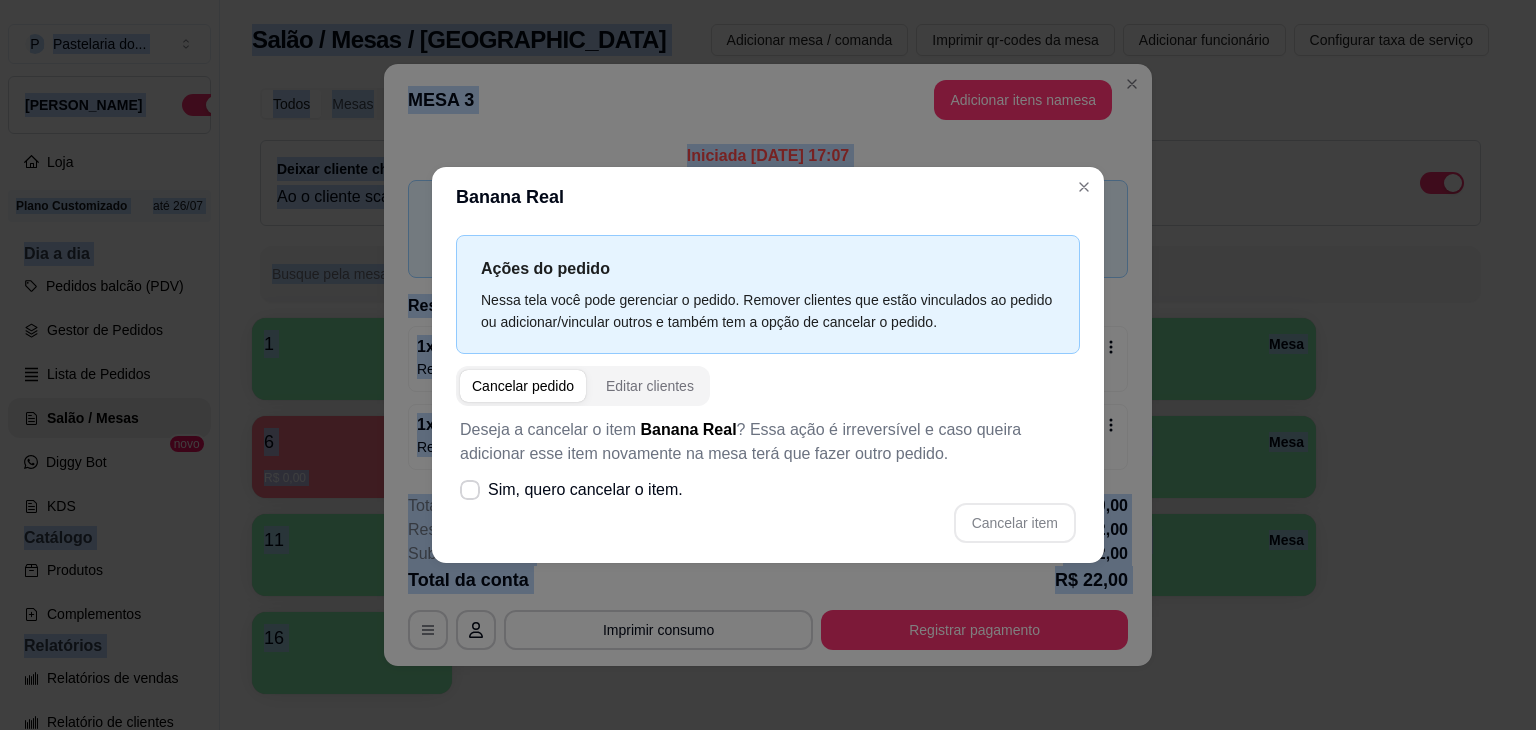 click on "Cancelar pedido" at bounding box center (523, 386) 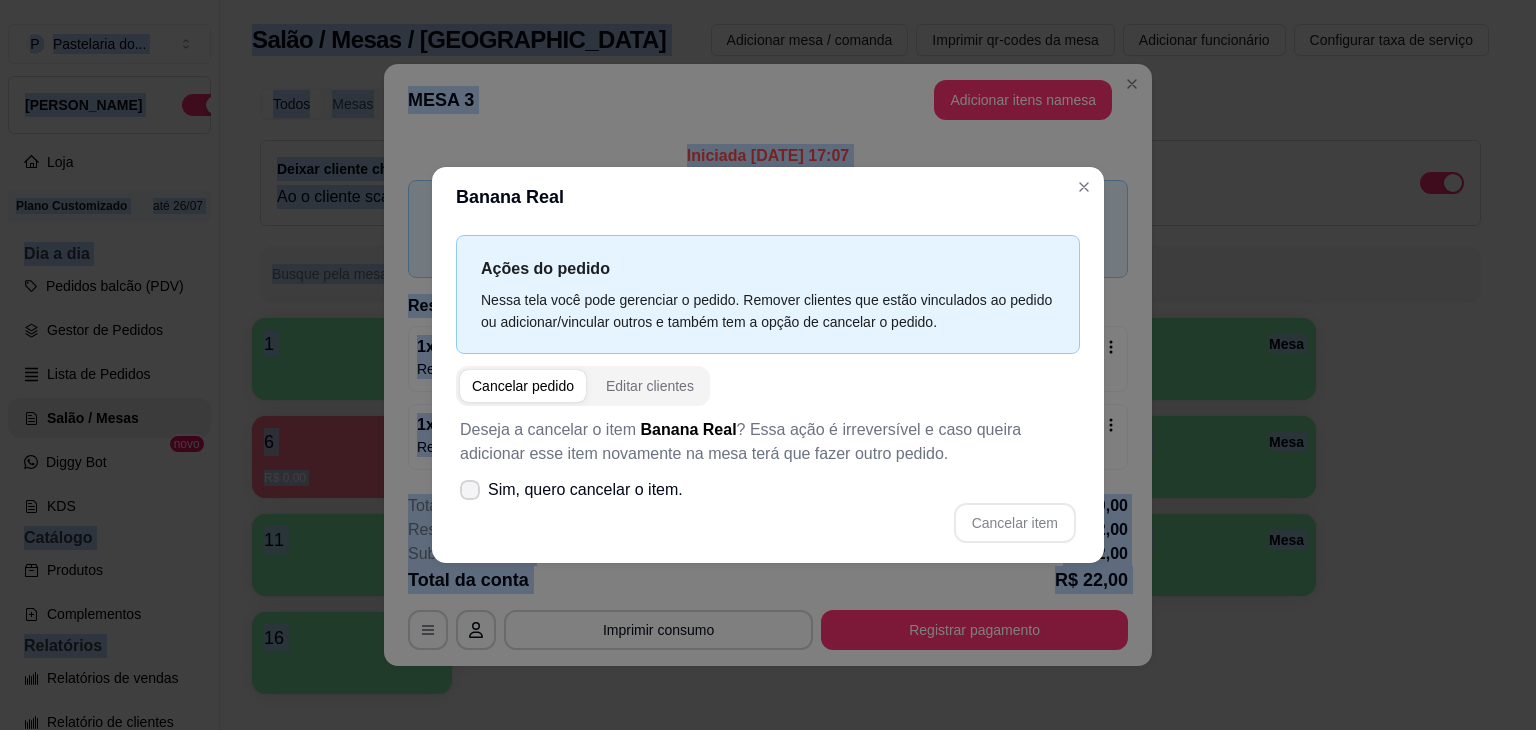 click at bounding box center [470, 490] 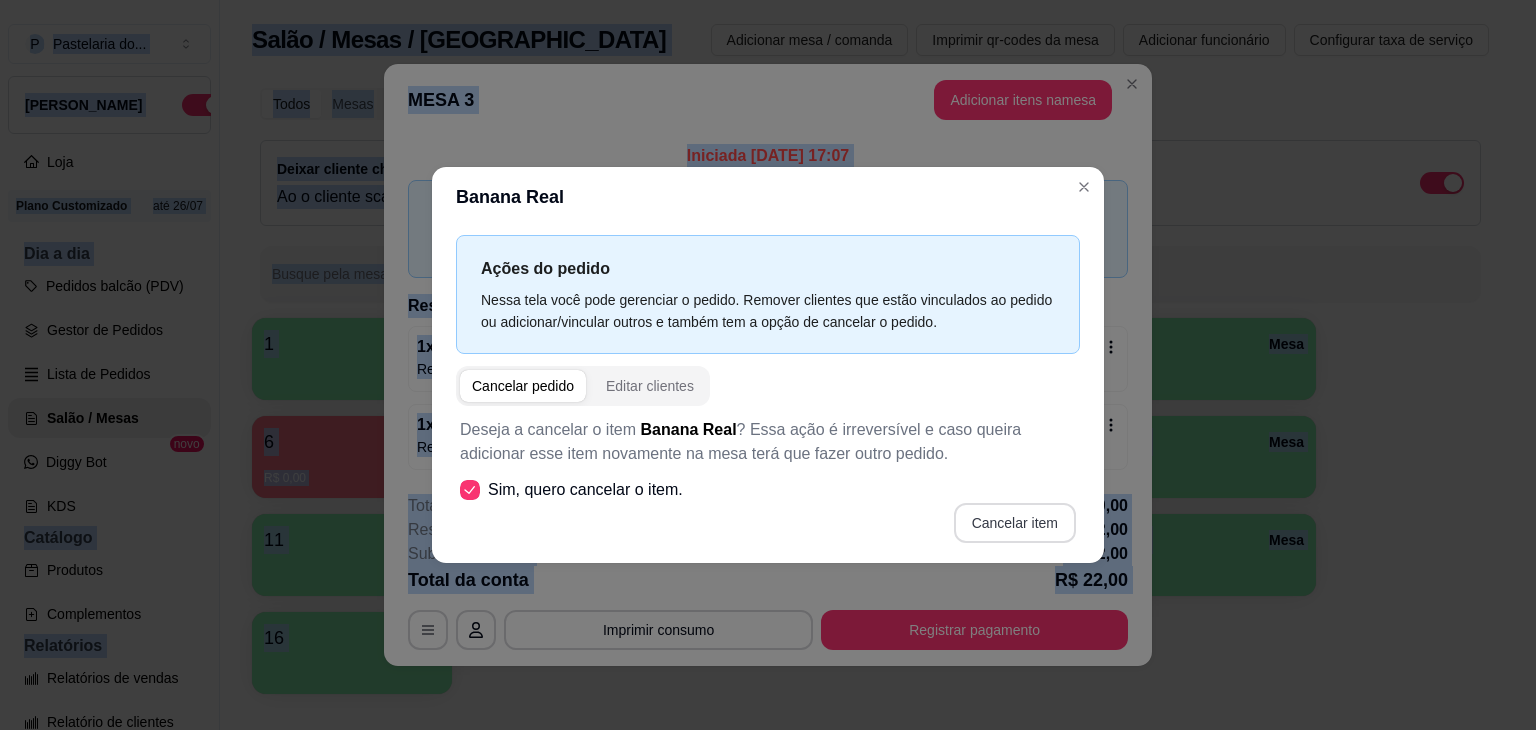 click on "Cancelar item" at bounding box center (1015, 523) 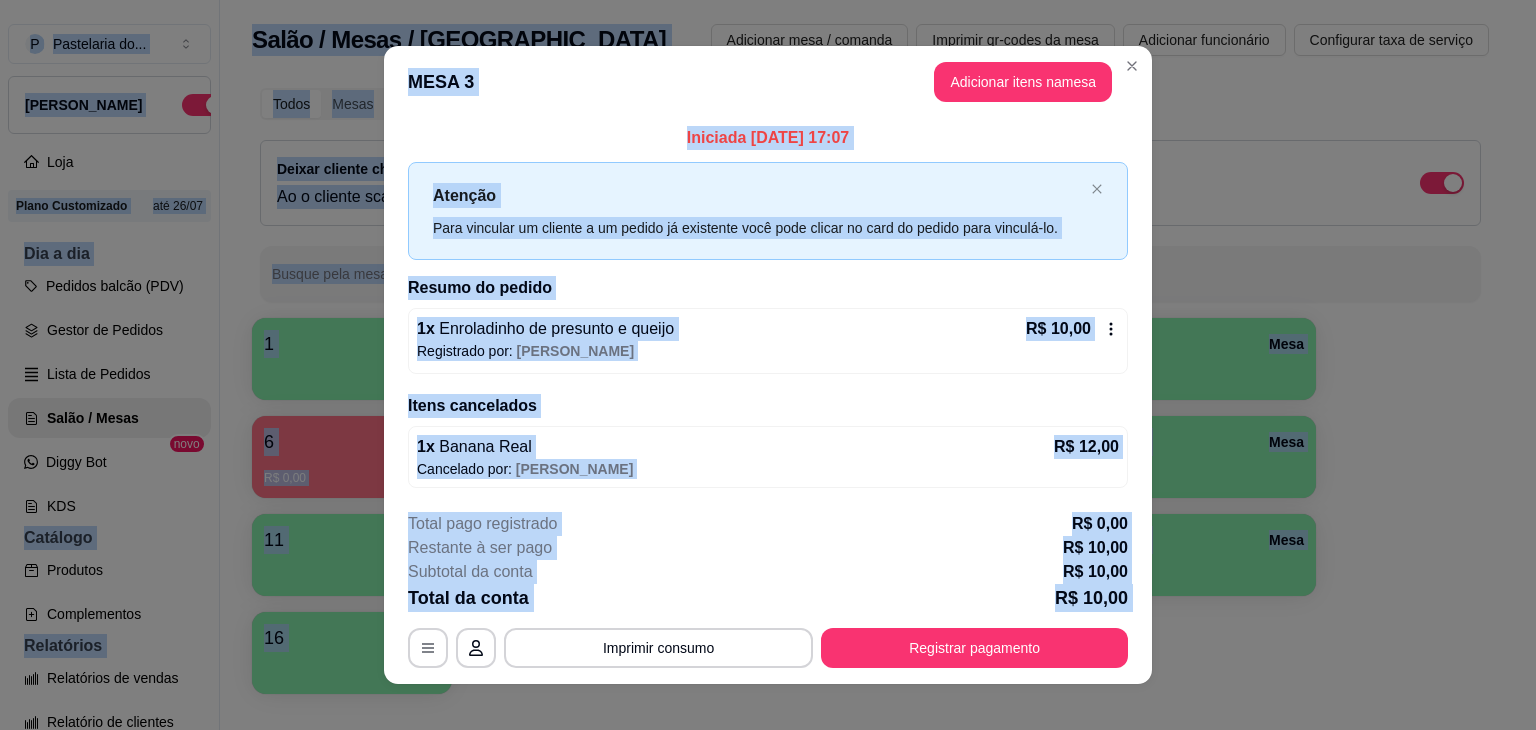 click 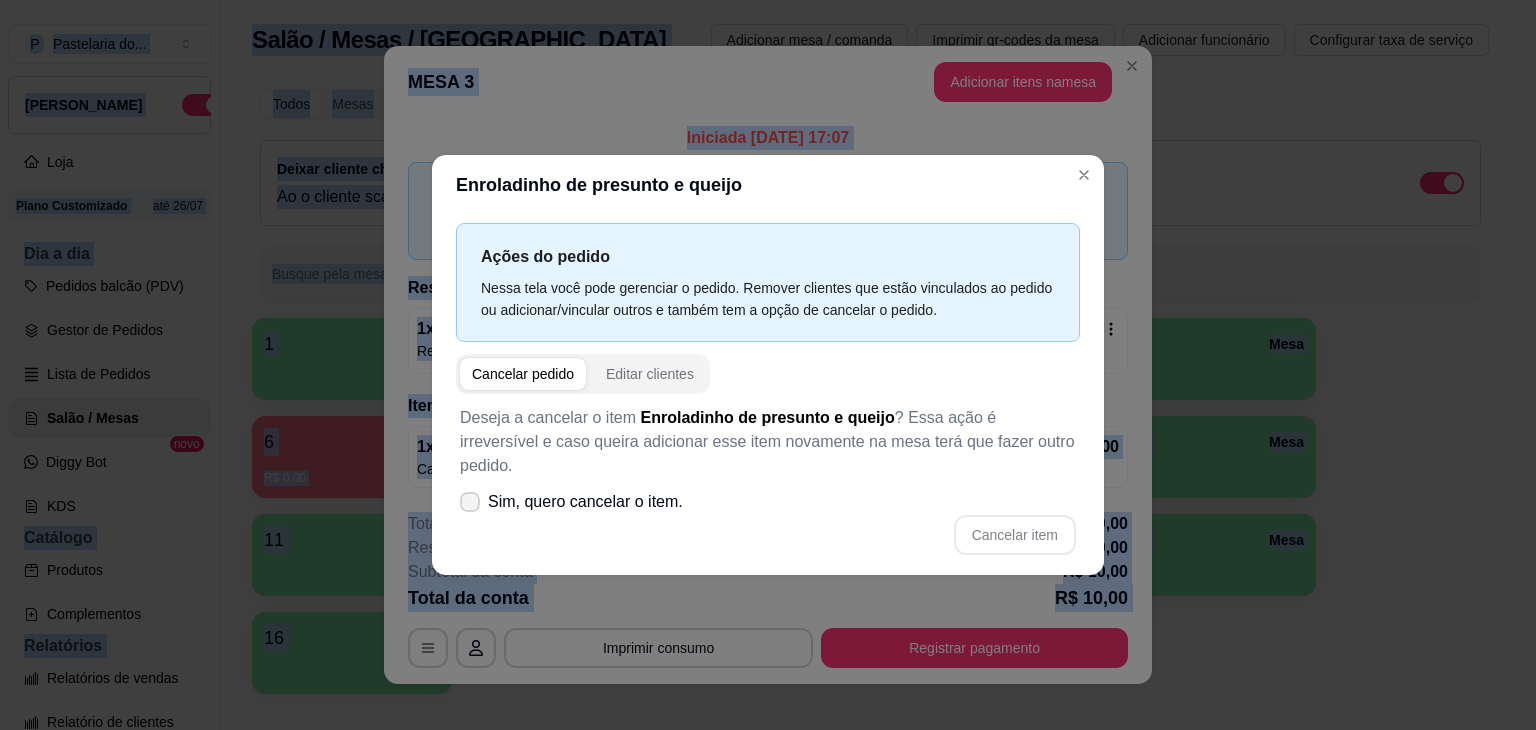 click 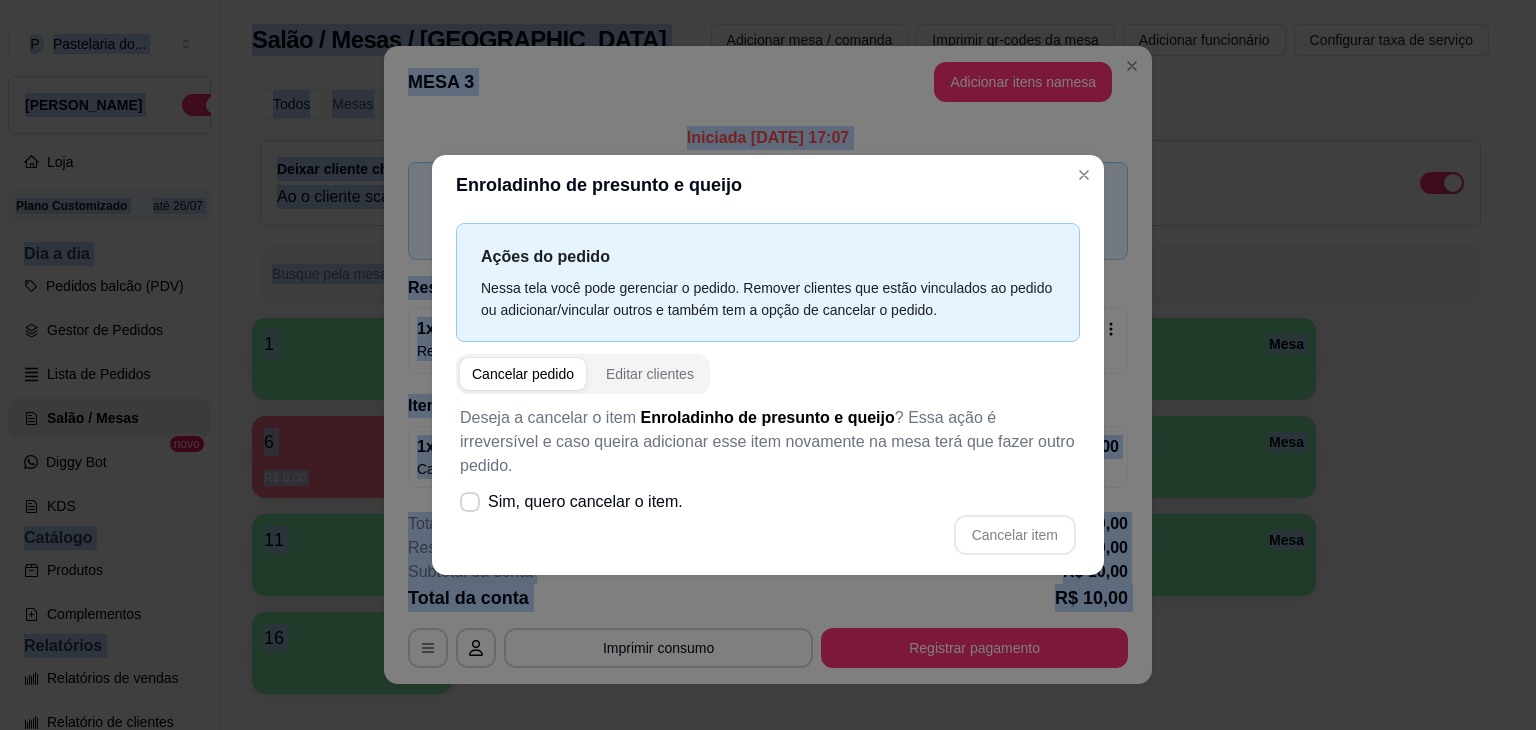 click on "Cancelar pedido" at bounding box center [523, 374] 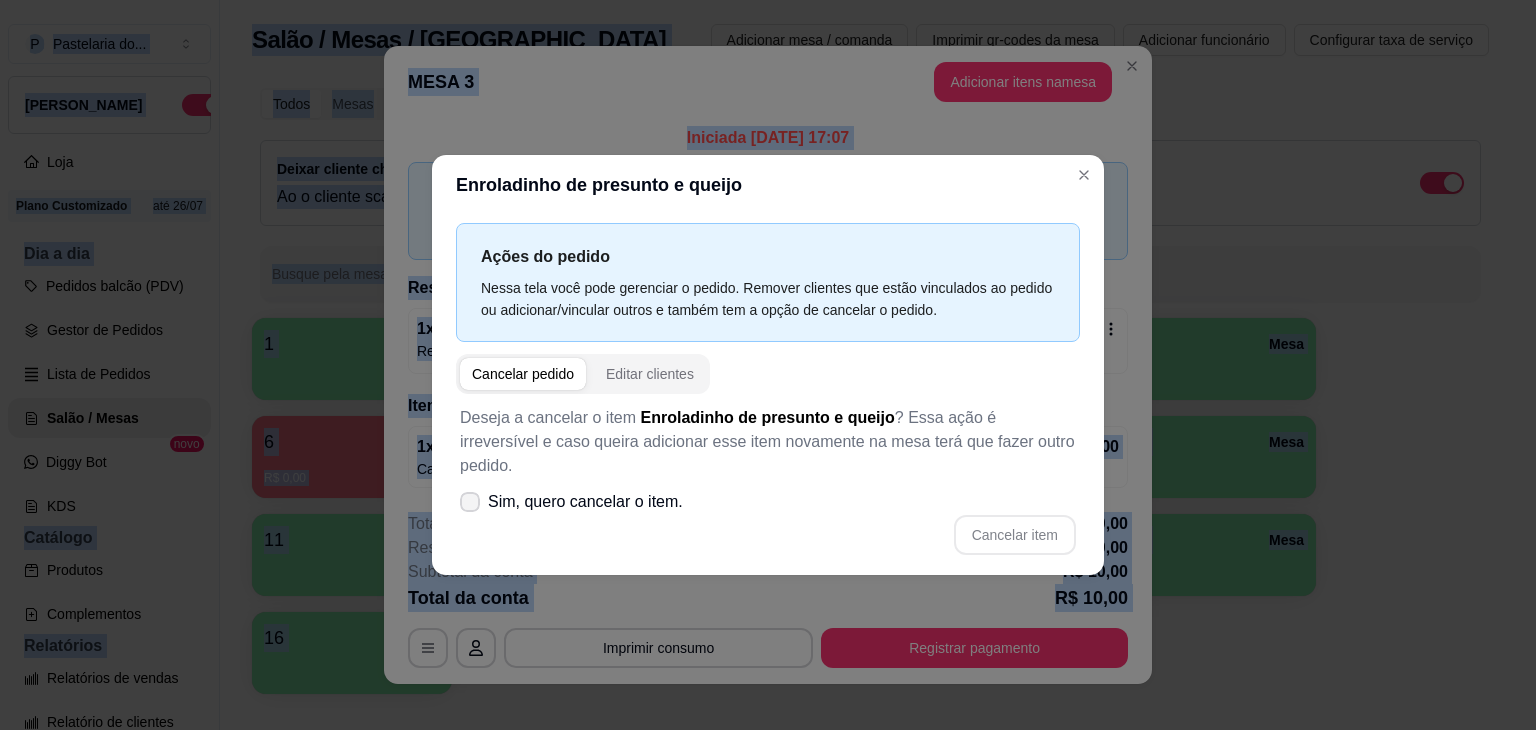 click 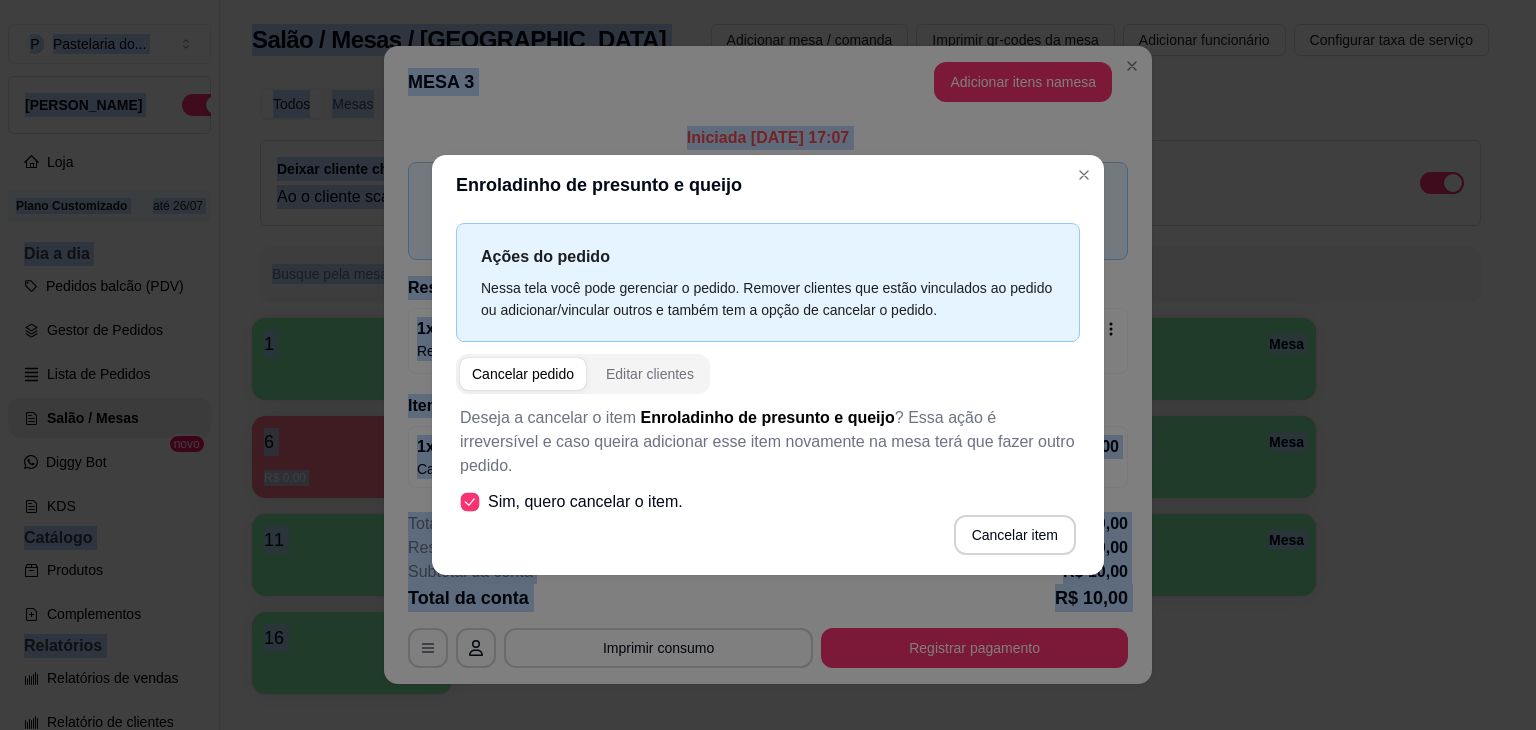 click 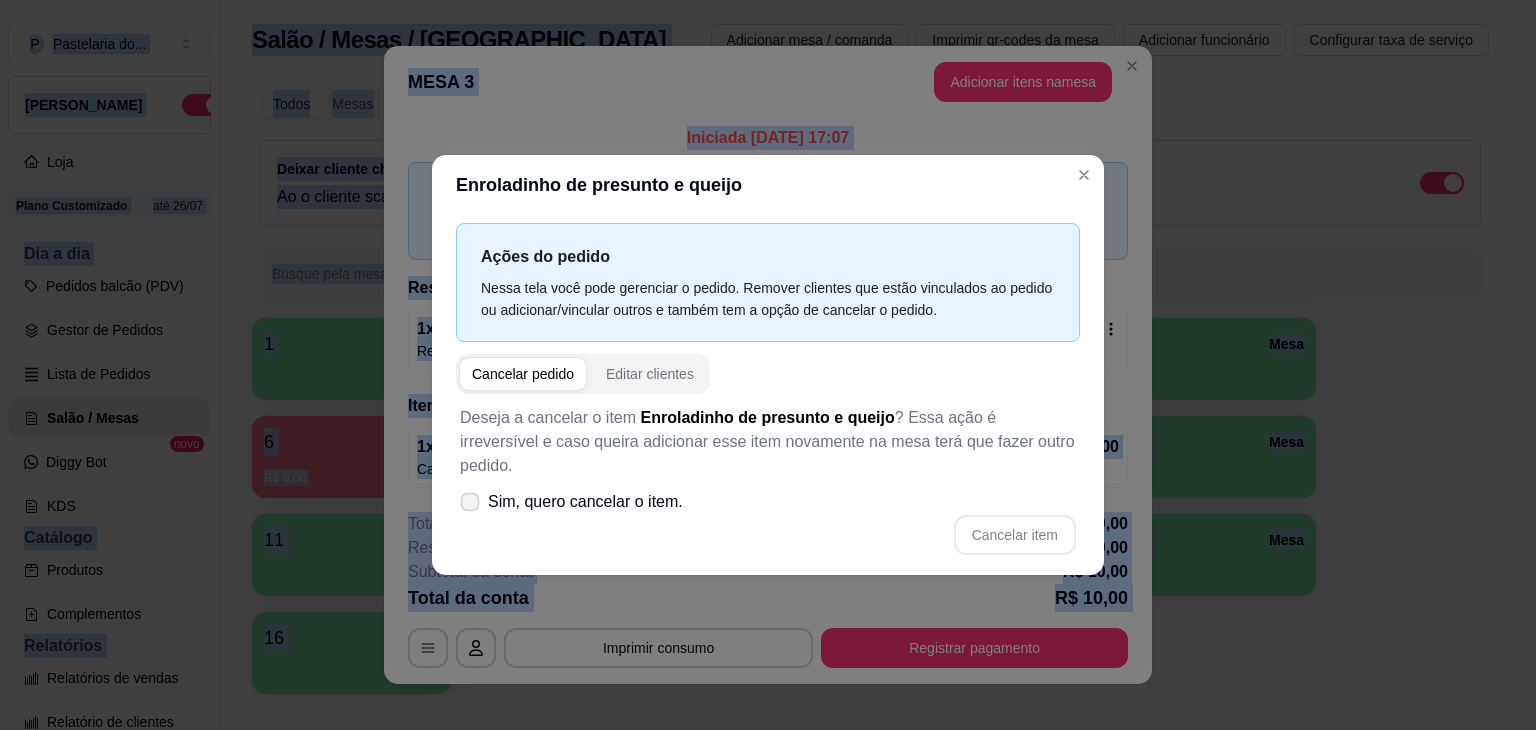 click 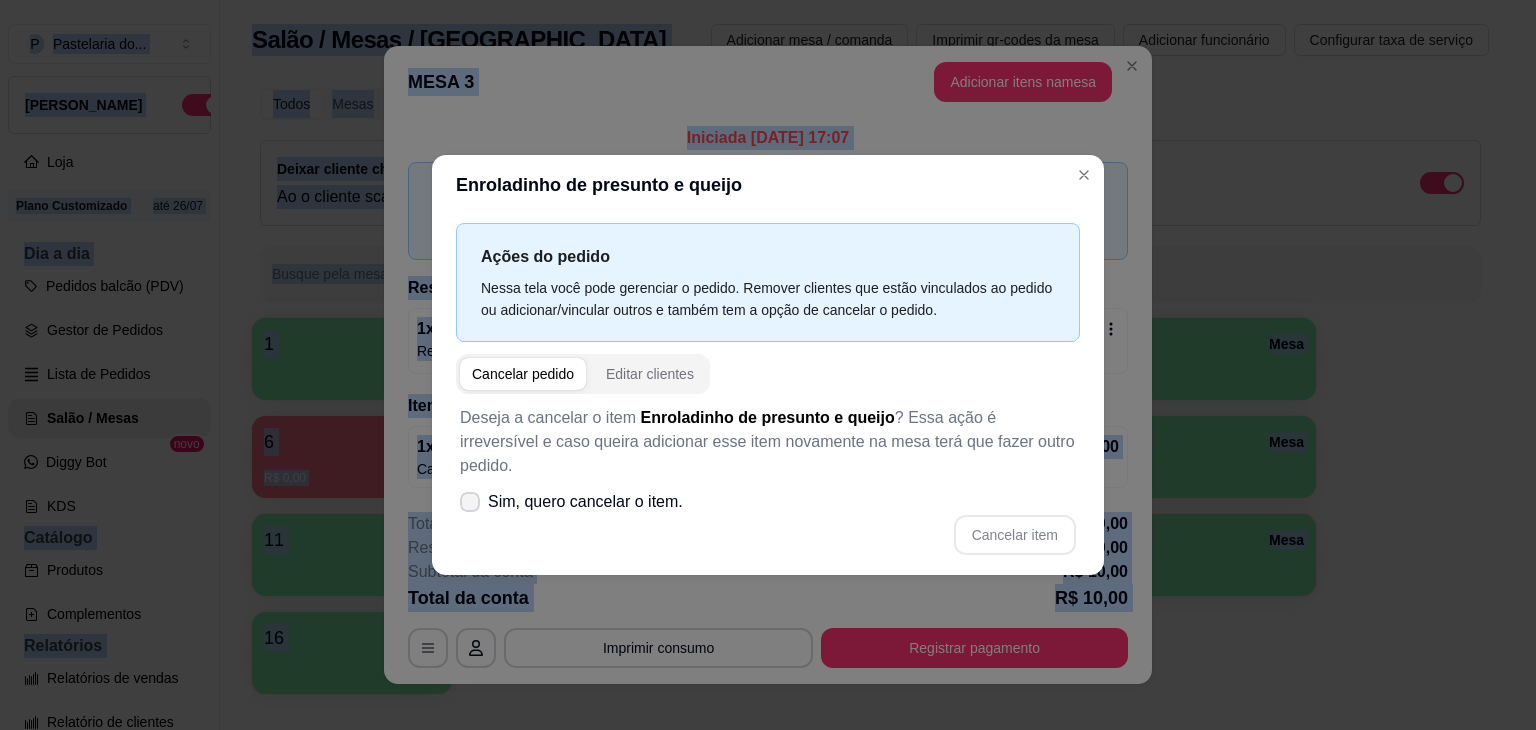 click 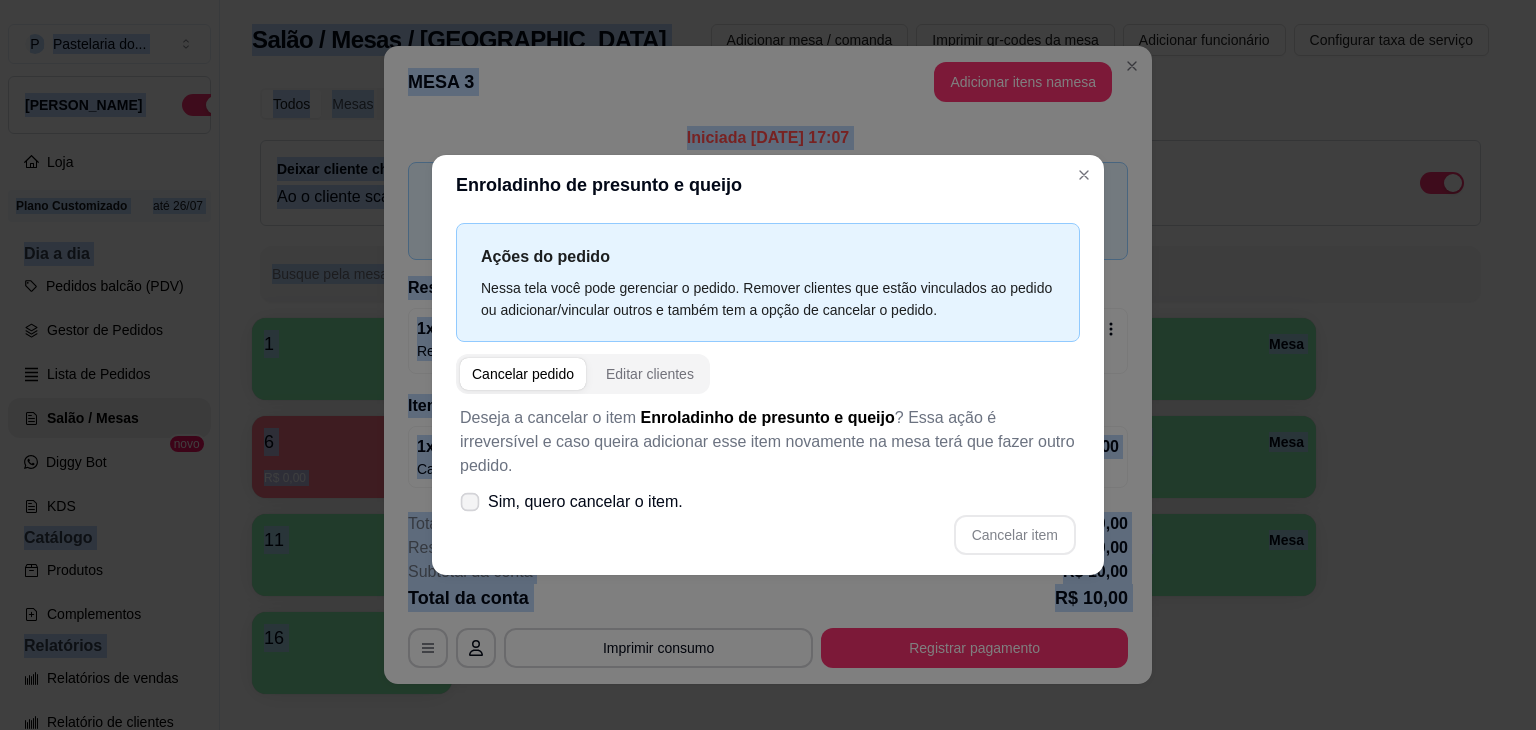 click 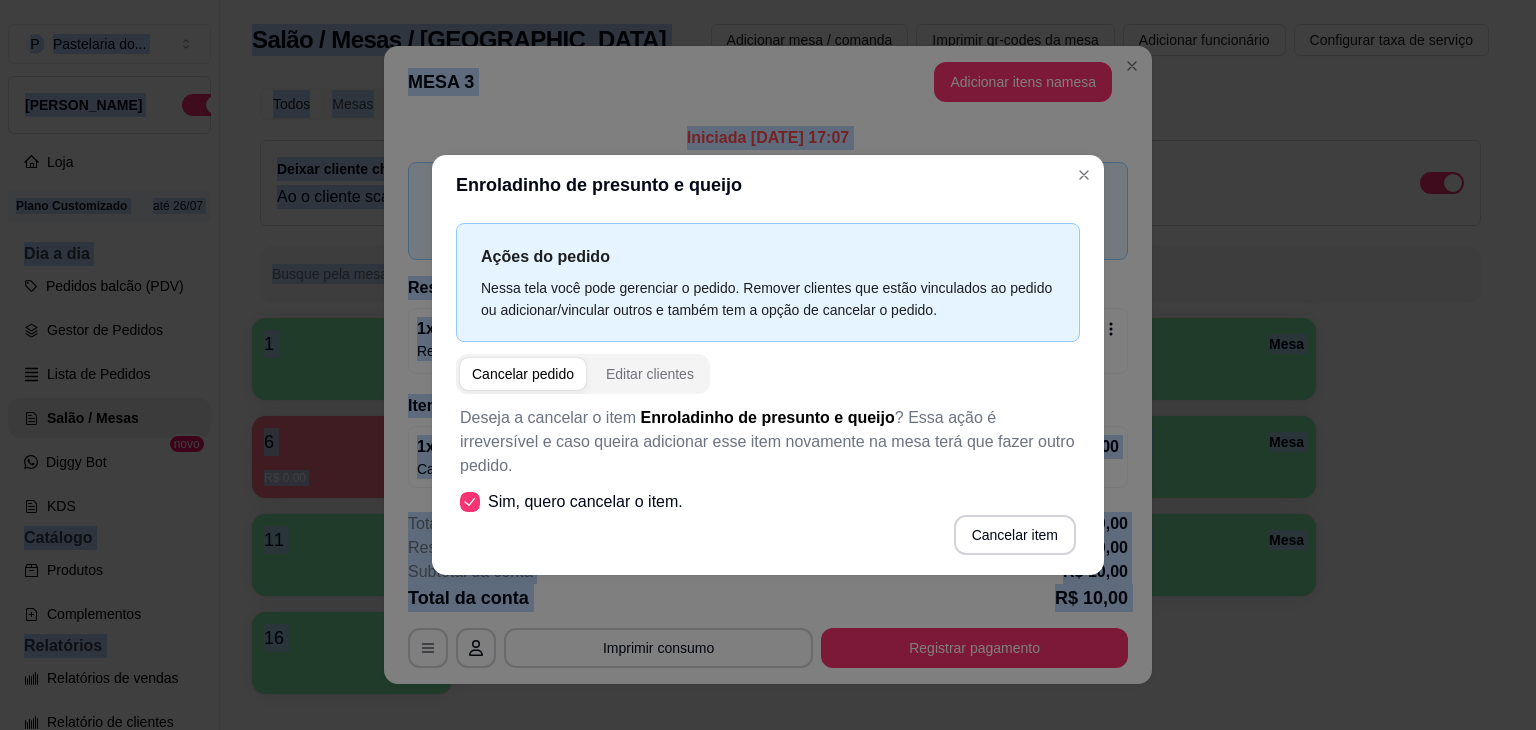 click 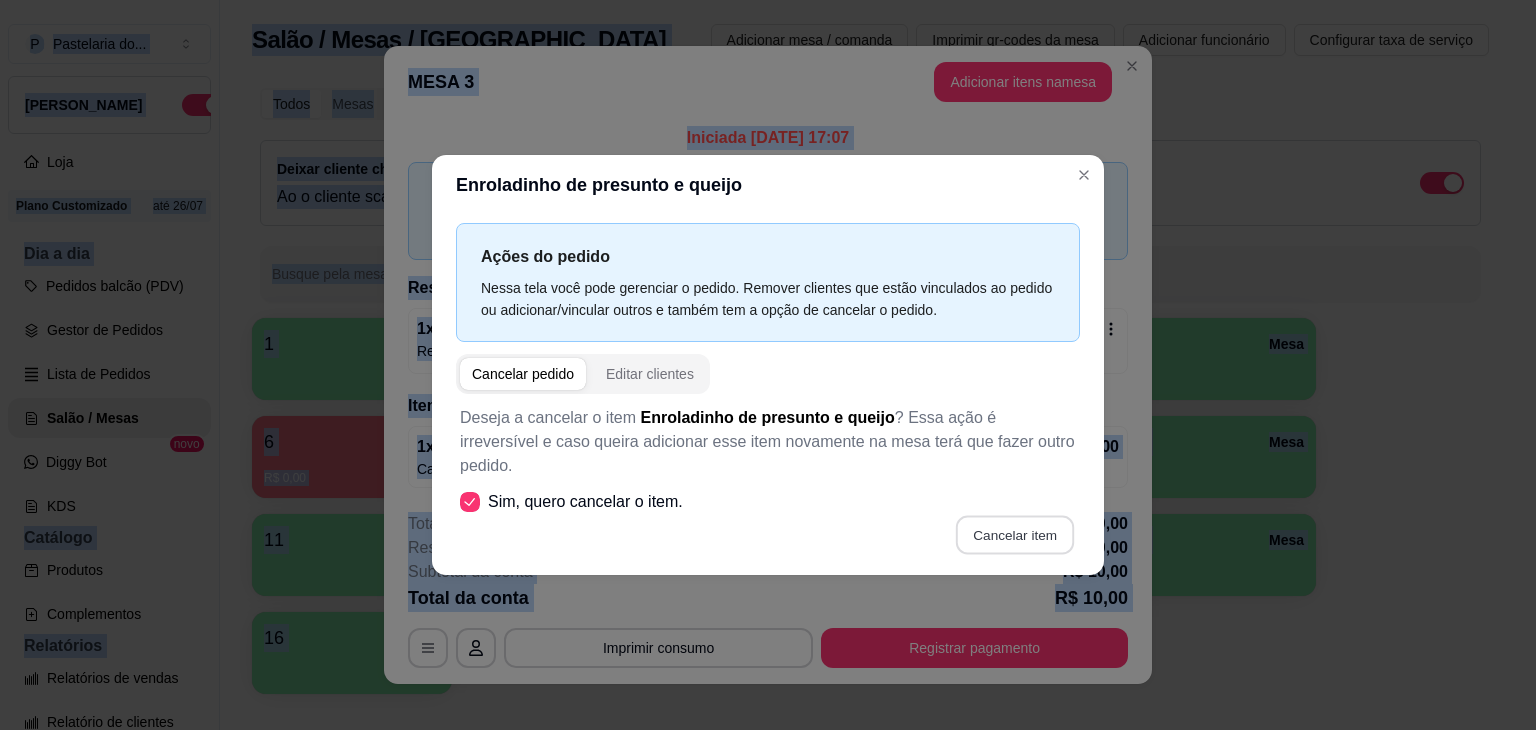 click on "Cancelar item" at bounding box center (1014, 535) 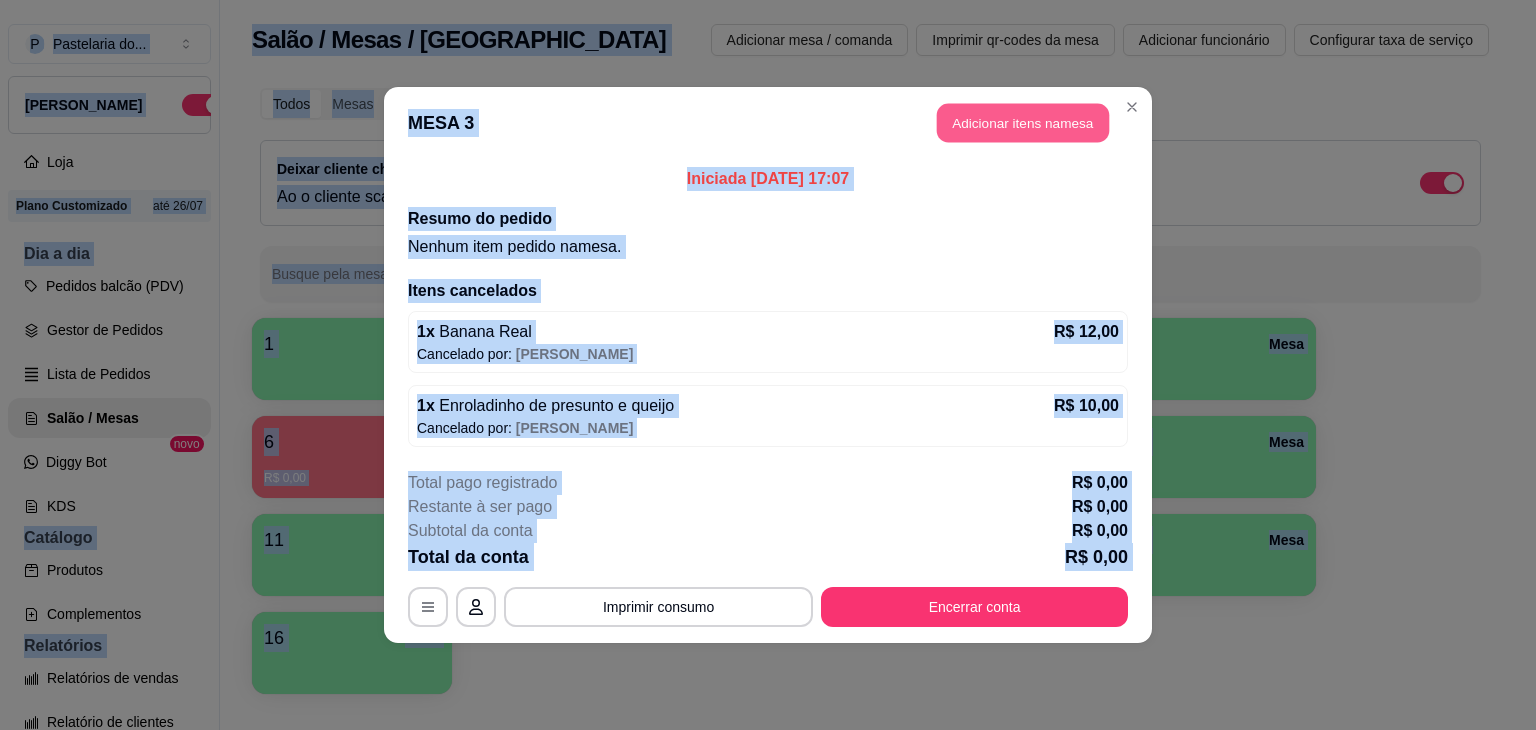 click on "Adicionar itens na  mesa" at bounding box center [1023, 123] 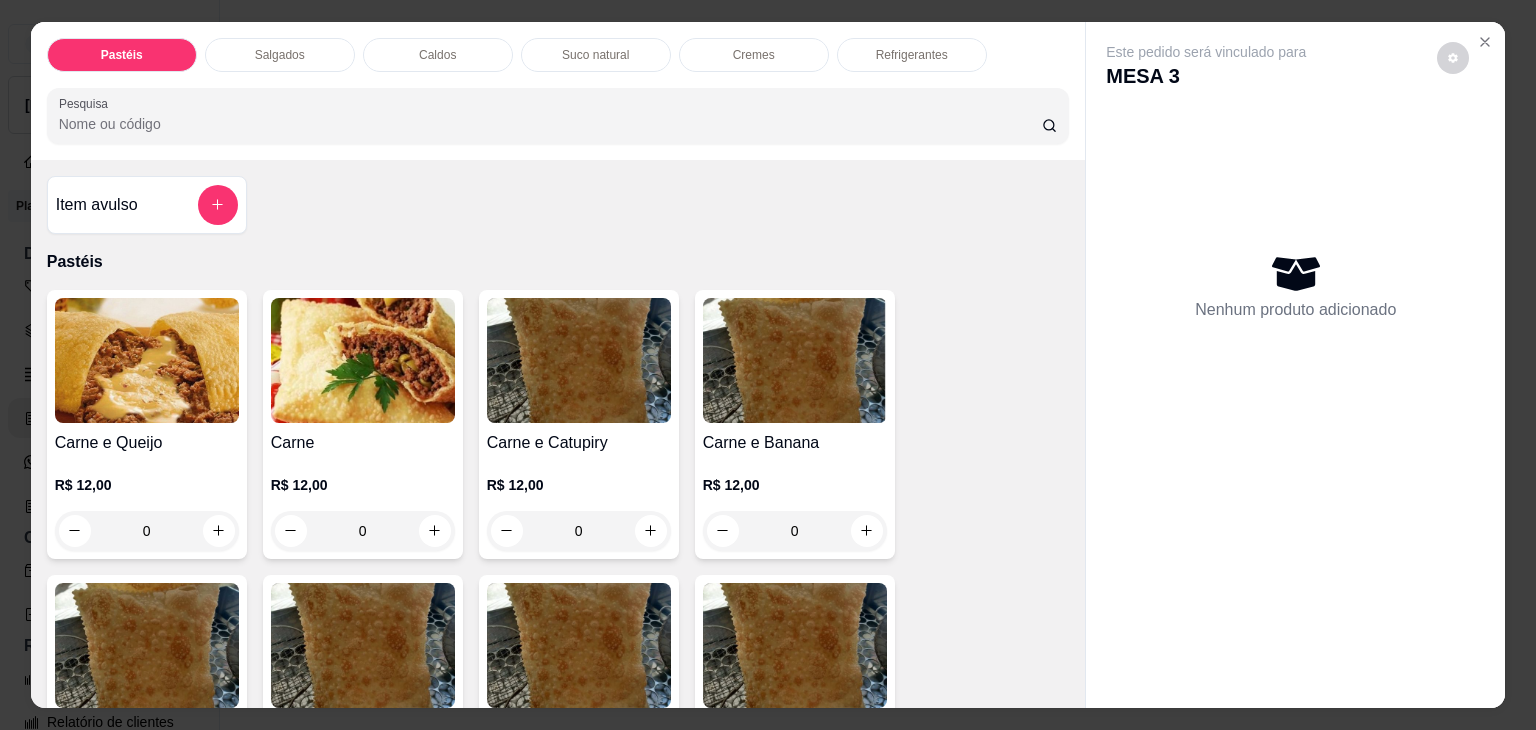 click on "0" at bounding box center [147, 531] 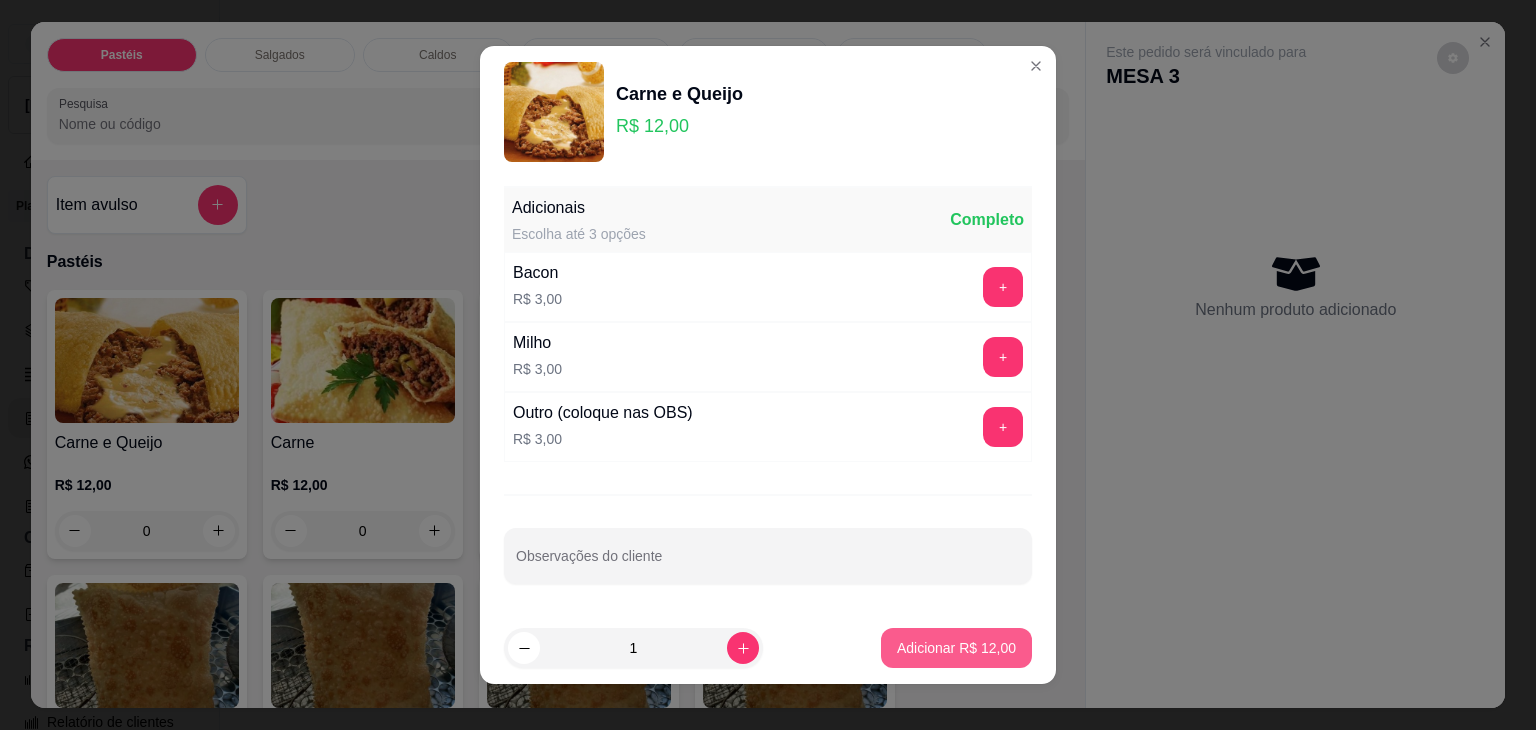 click on "Adicionar   R$ 12,00" at bounding box center [956, 648] 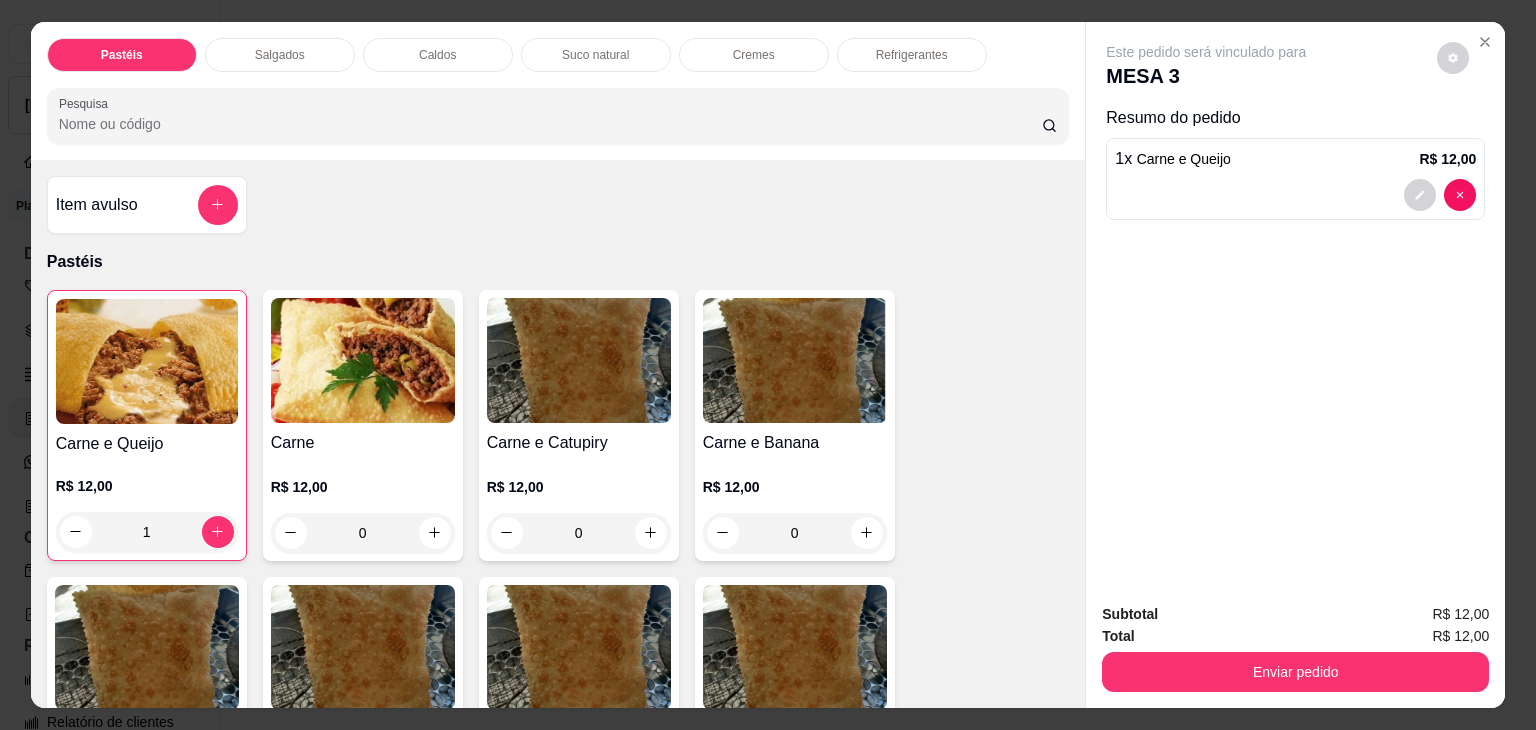 click on "Refrigerantes" at bounding box center [912, 55] 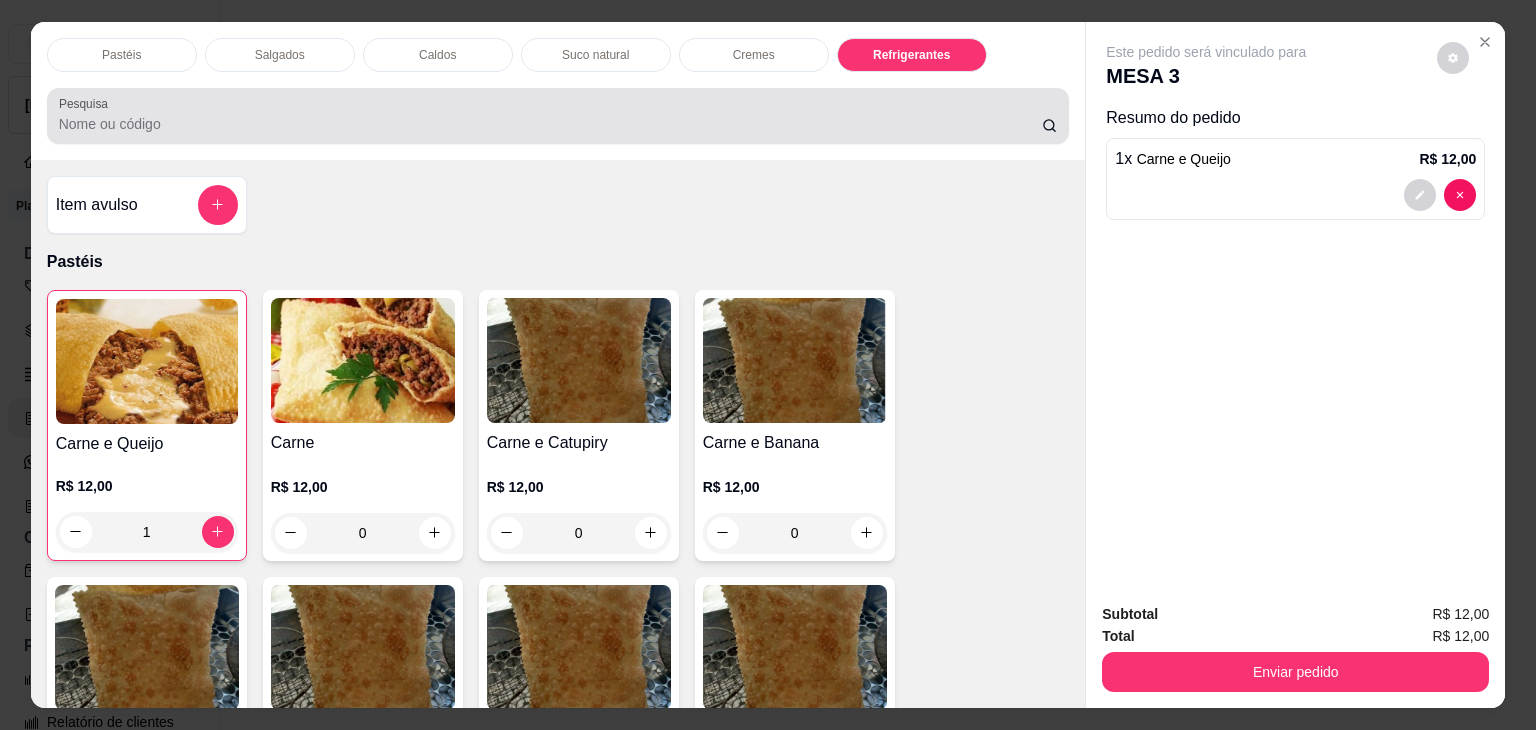 scroll, scrollTop: 5232, scrollLeft: 0, axis: vertical 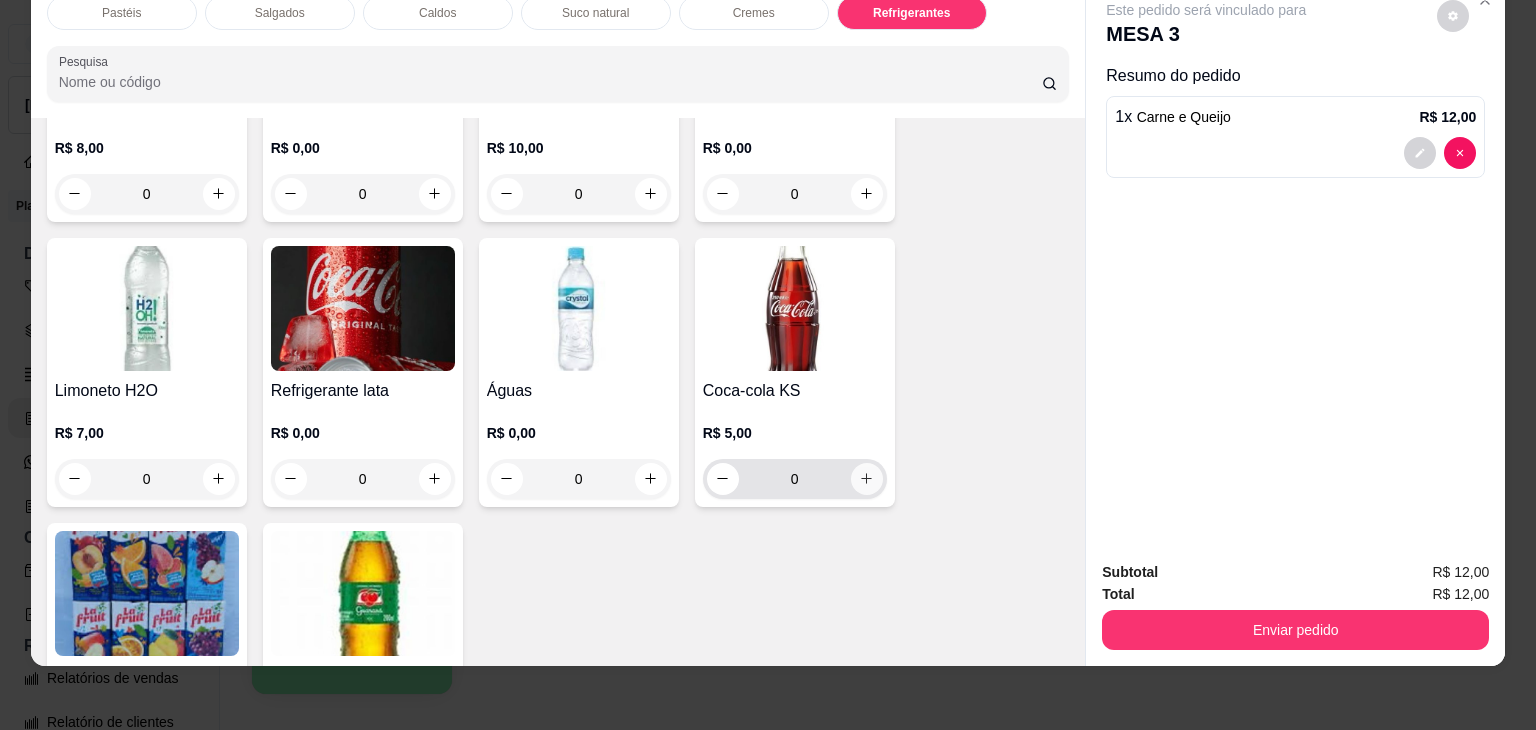 click 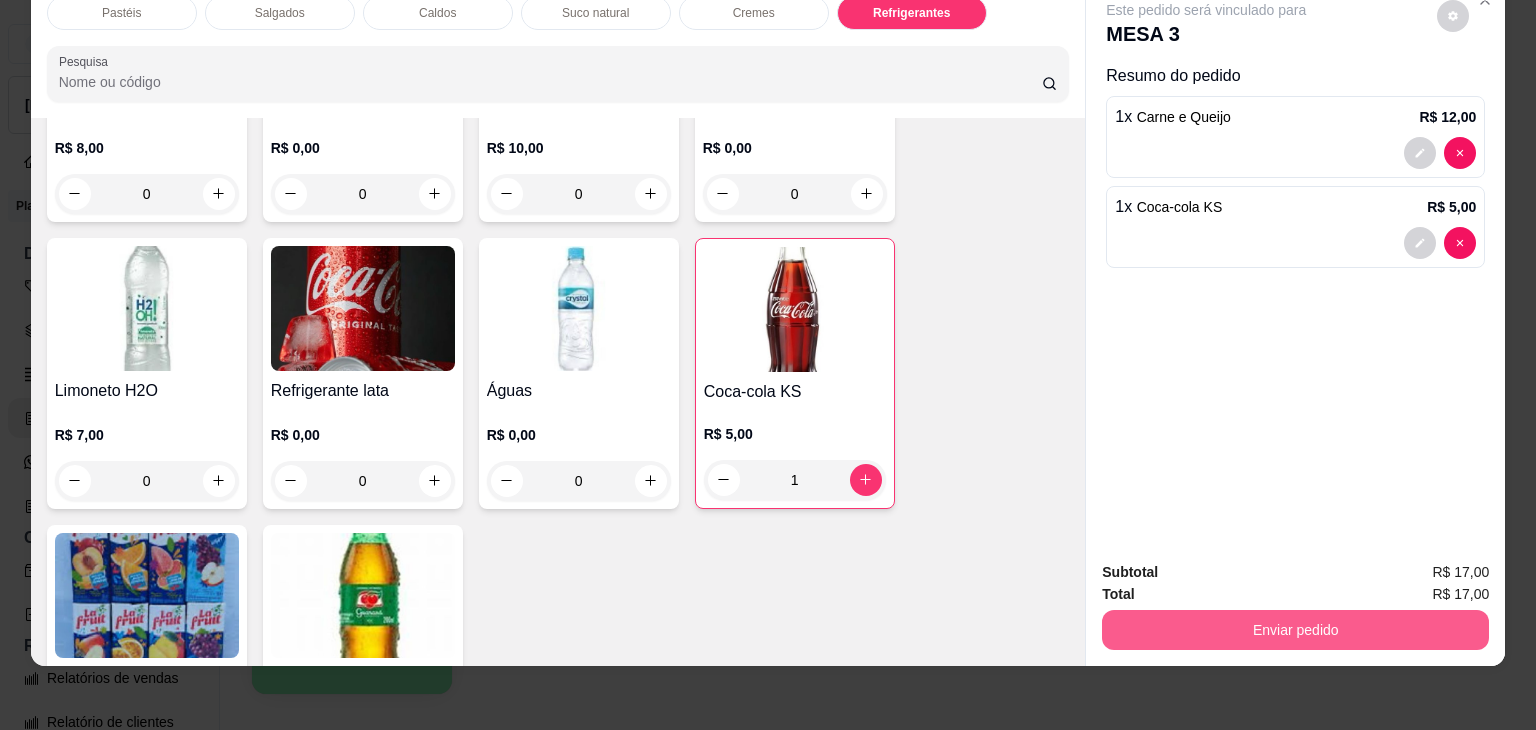 click on "Enviar pedido" at bounding box center [1295, 630] 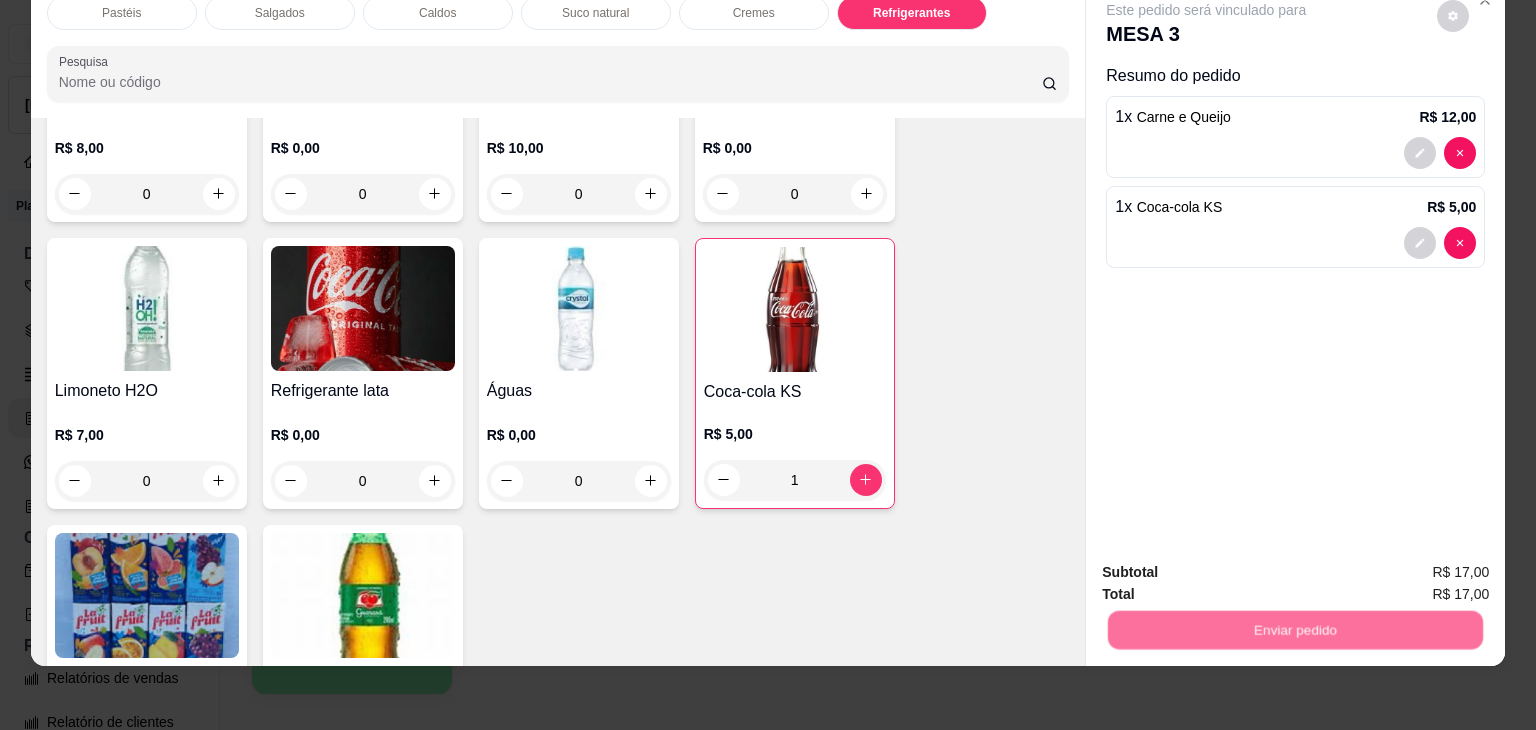 click on "Não registrar e enviar pedido" at bounding box center [1229, 564] 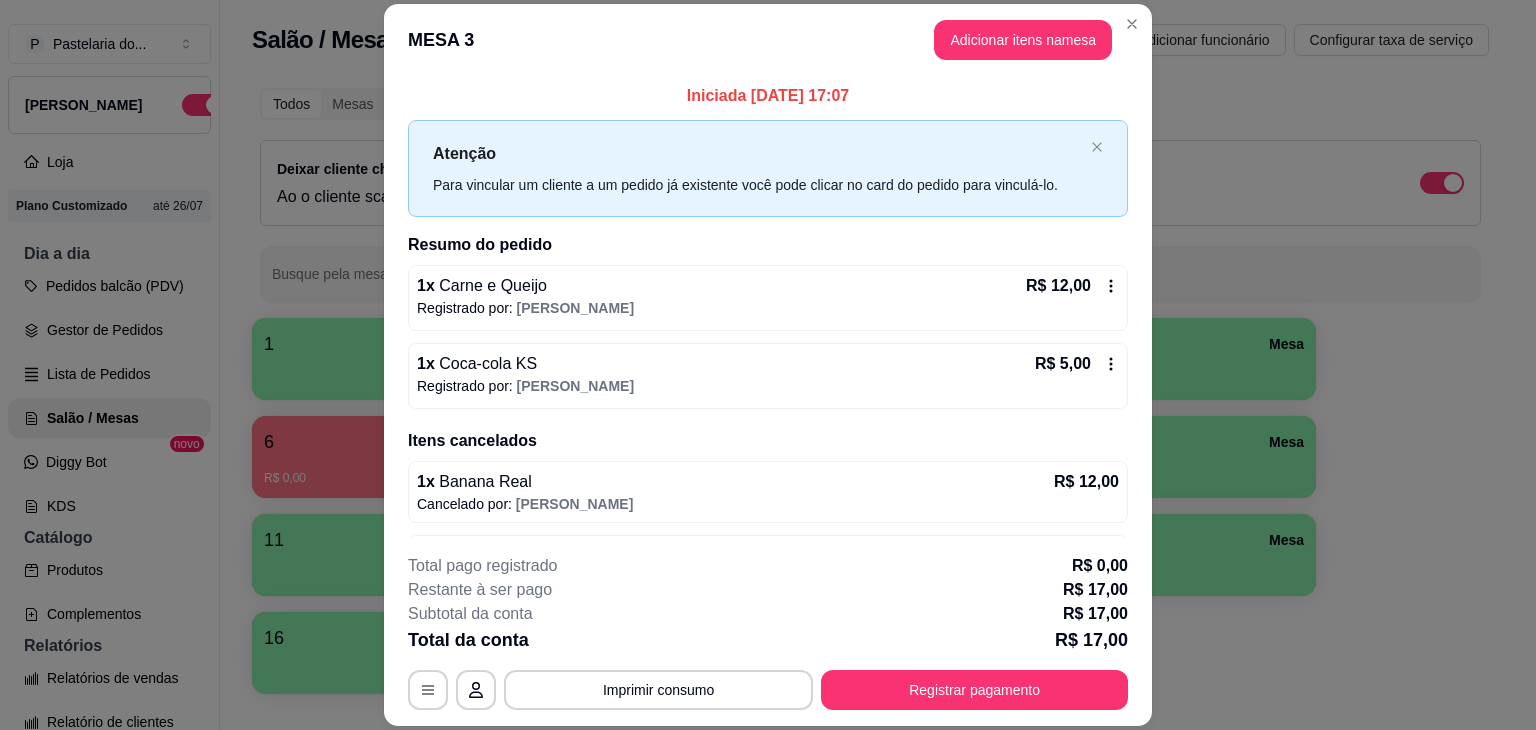 click on "**********" at bounding box center (768, 632) 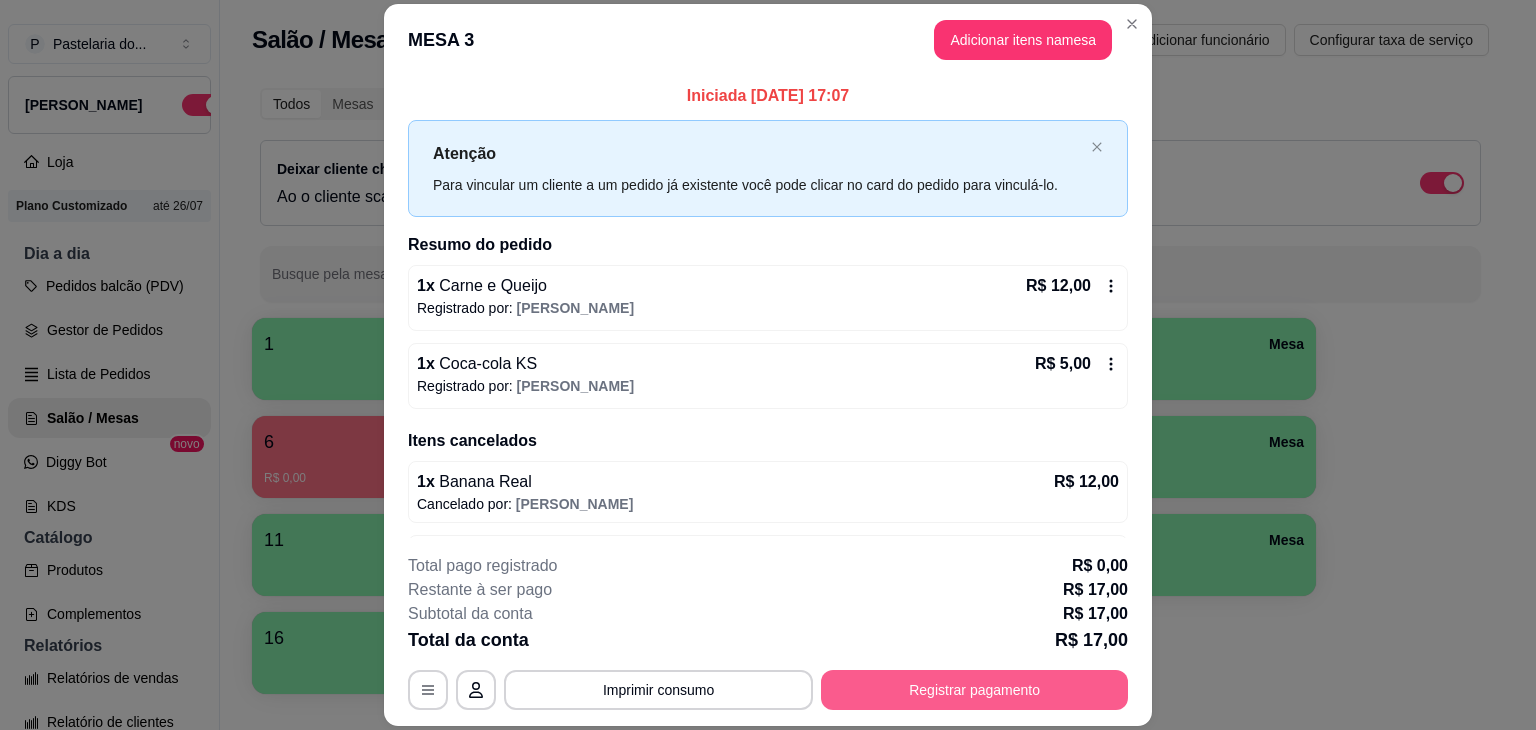 click on "Registrar pagamento" at bounding box center [974, 690] 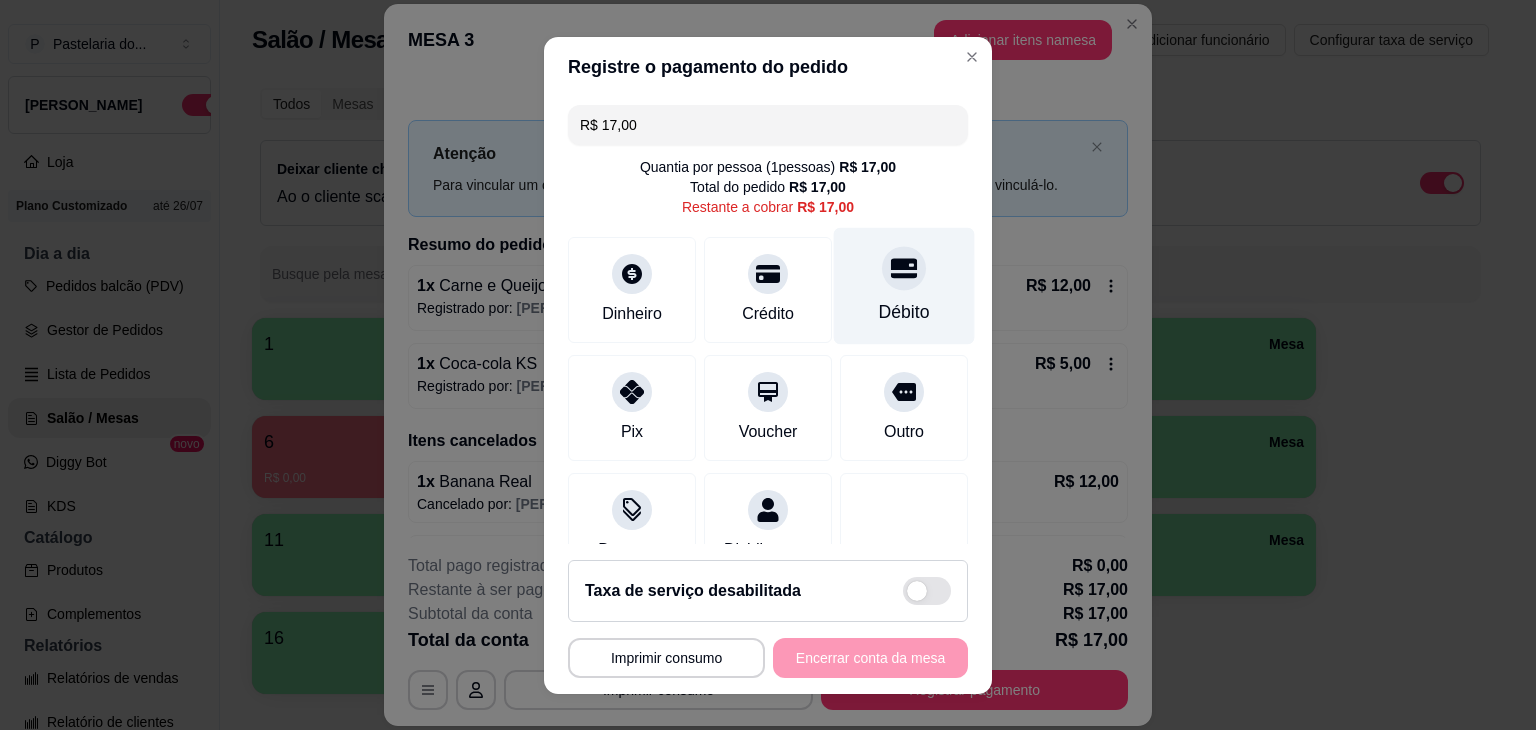 click on "Débito" at bounding box center [904, 312] 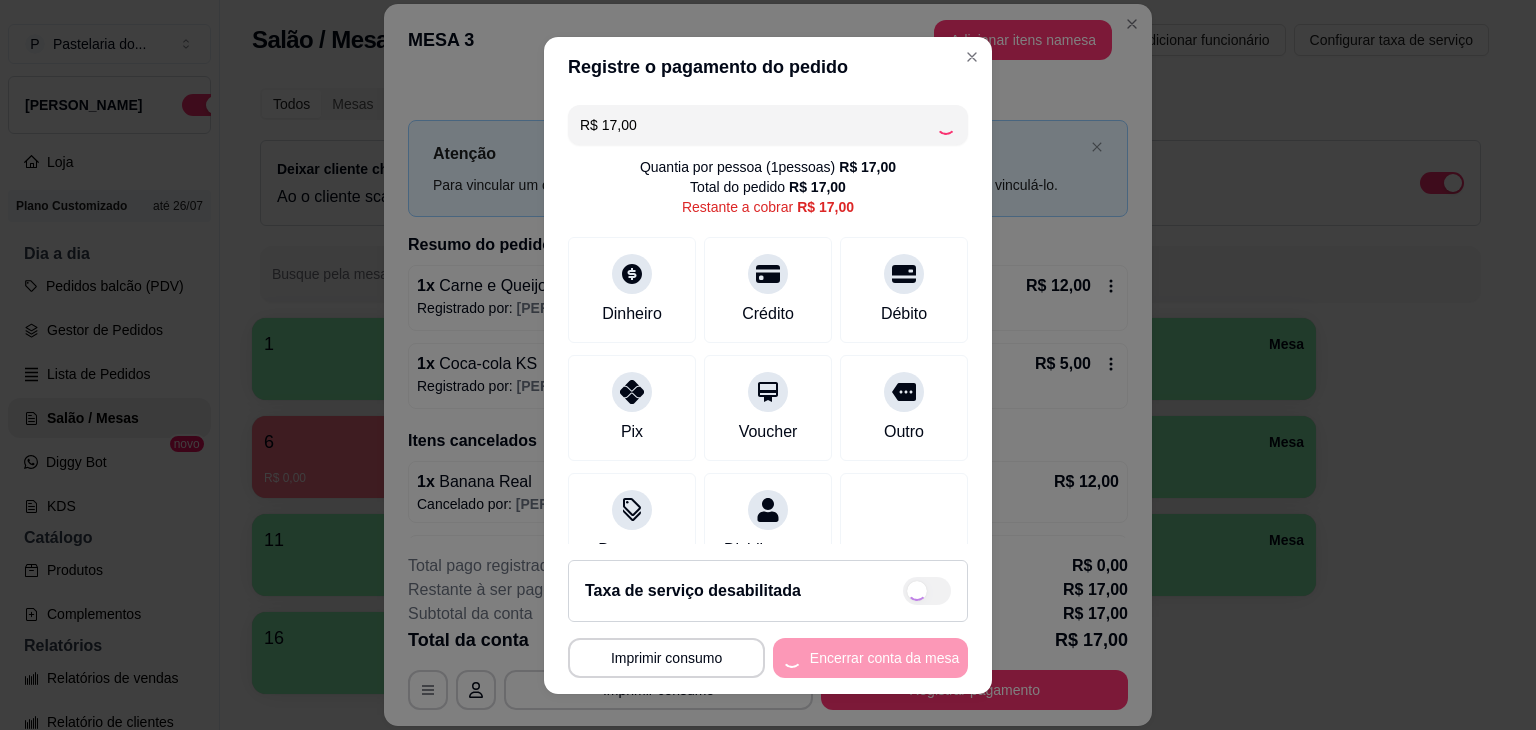 type on "R$ 0,00" 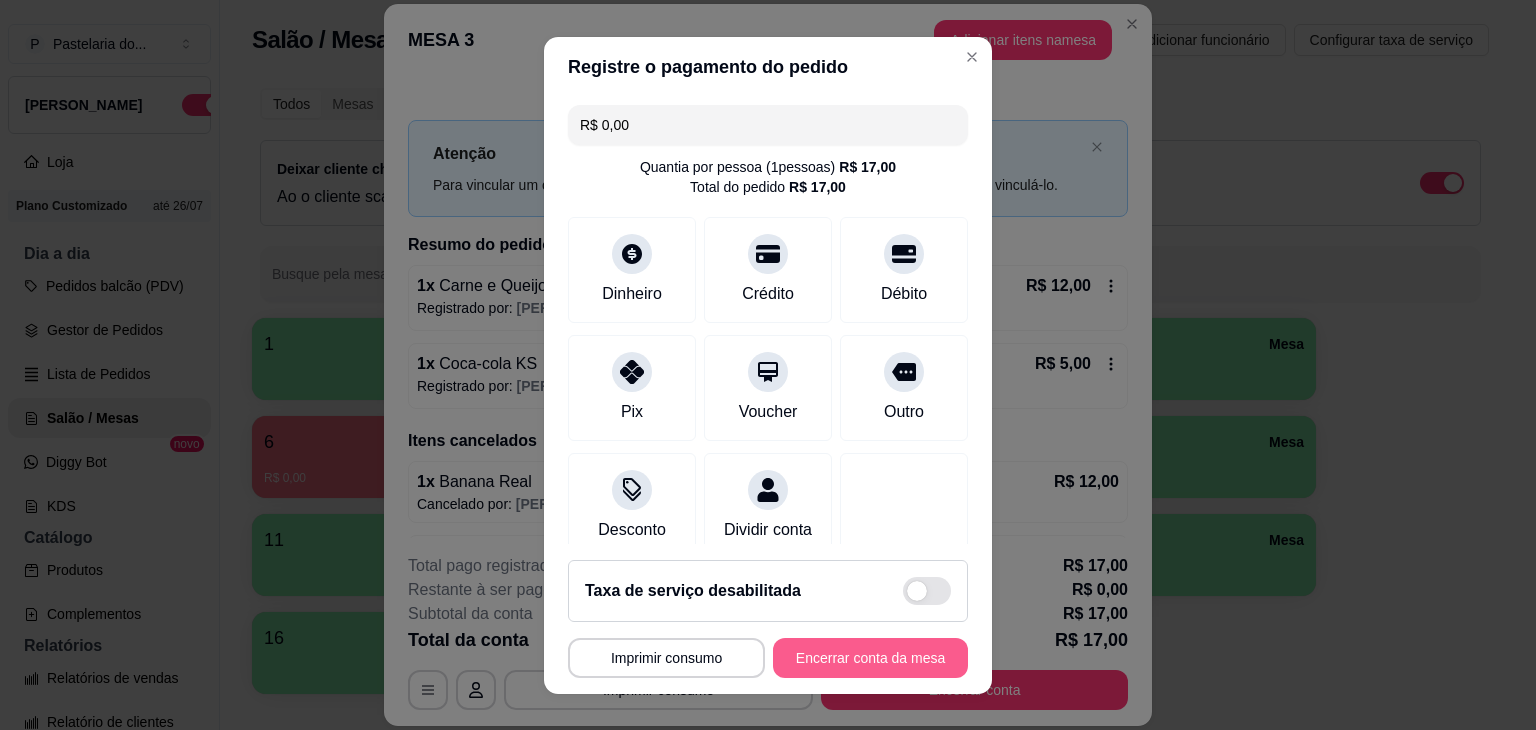 click on "Encerrar conta da mesa" at bounding box center [870, 658] 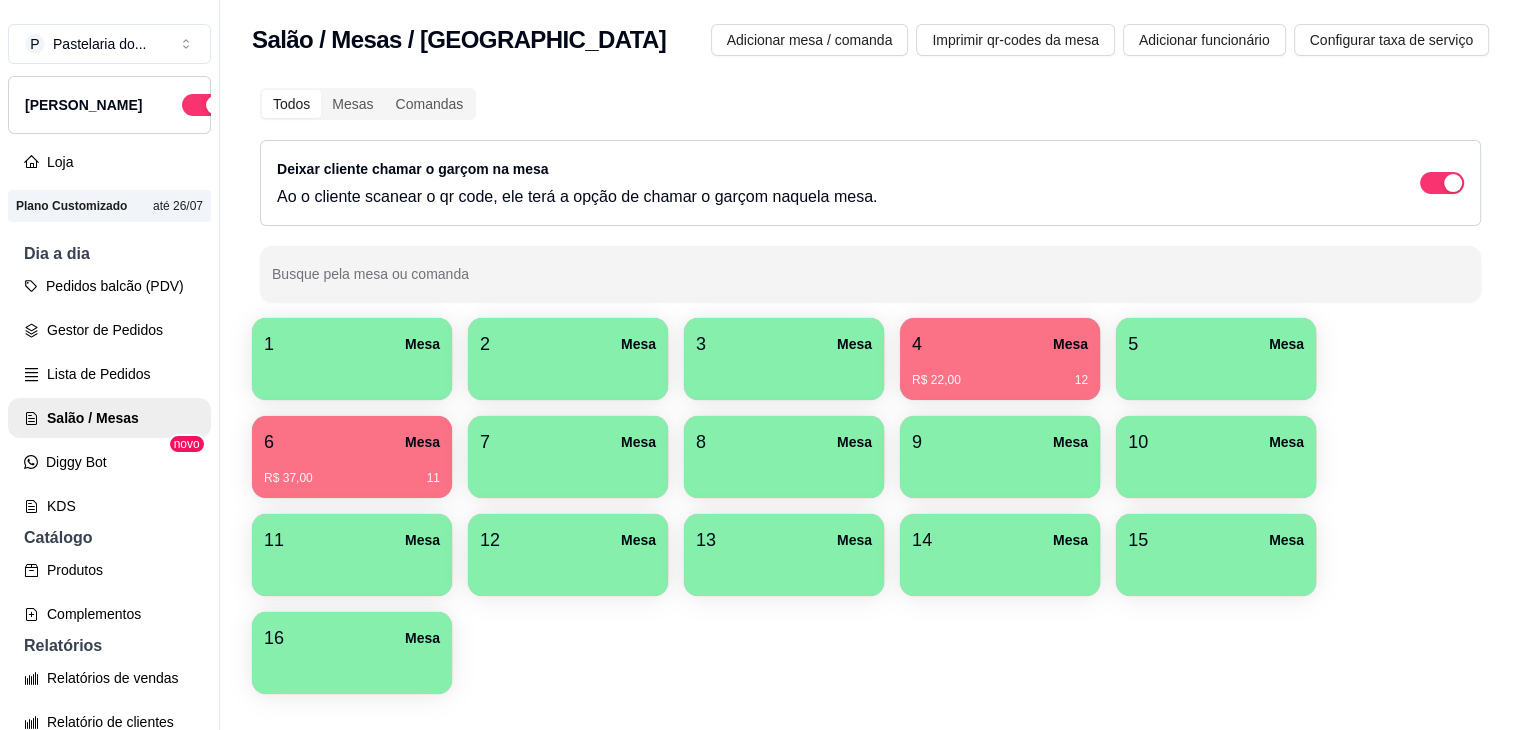 click on "4 Mesa" at bounding box center [1000, 344] 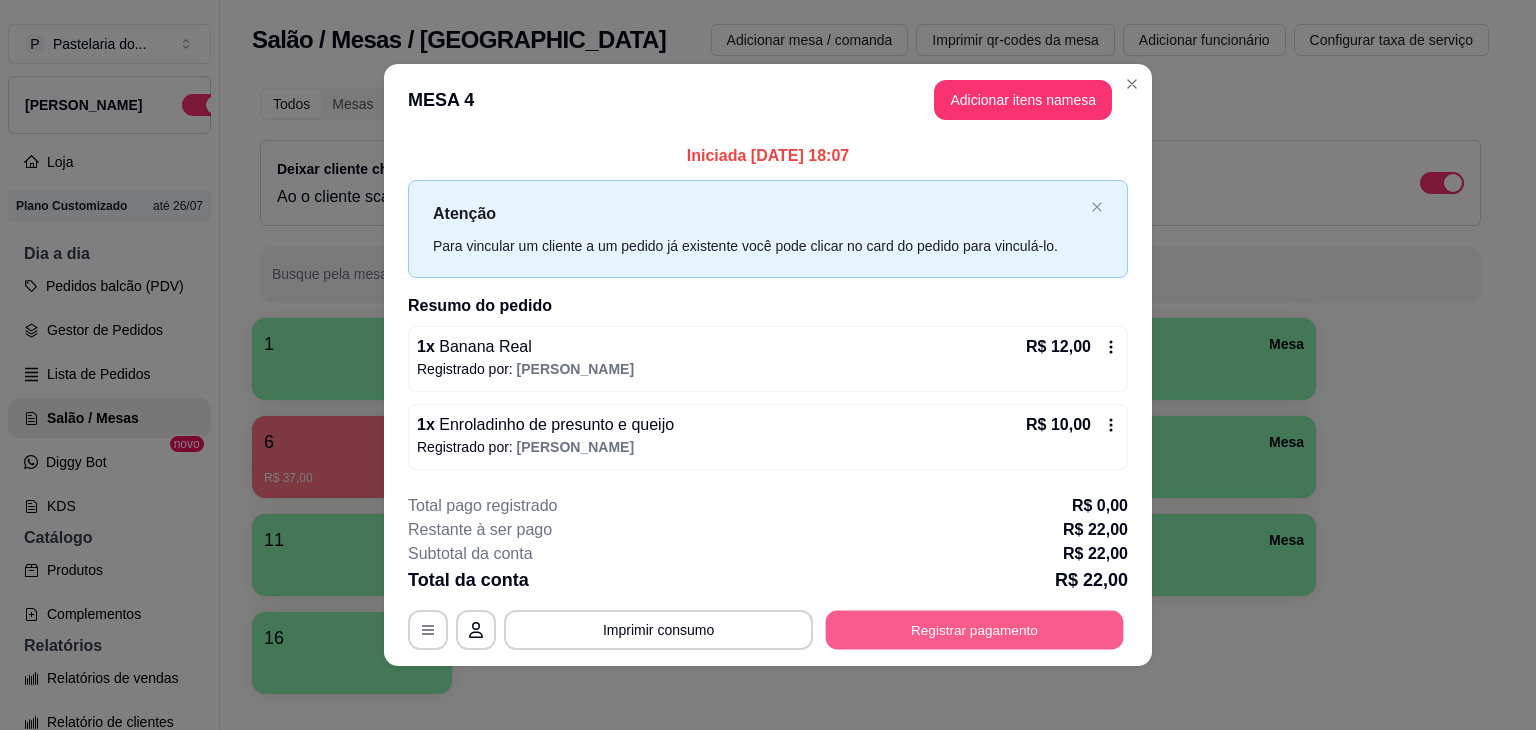 click on "Registrar pagamento" at bounding box center [975, 629] 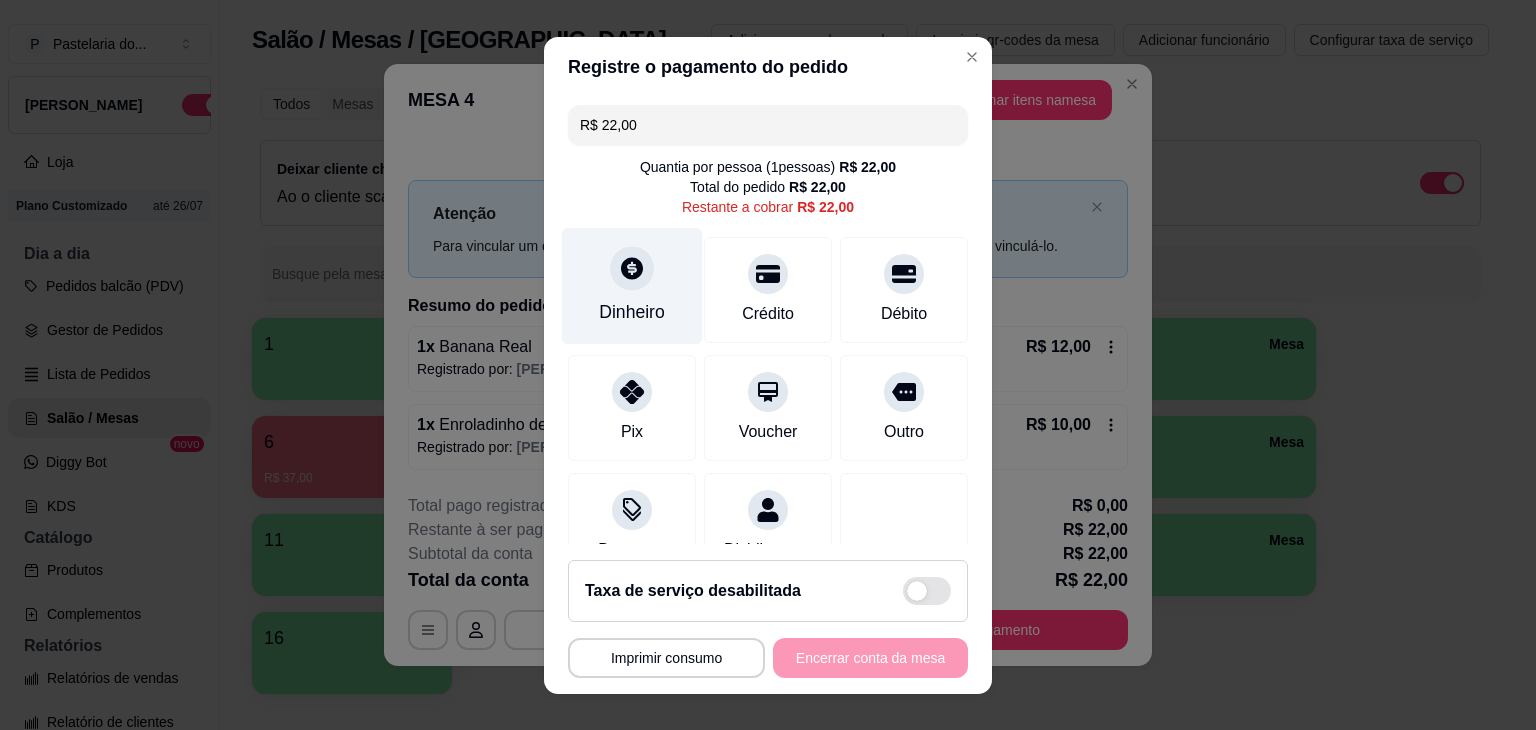 click on "Dinheiro" at bounding box center [632, 285] 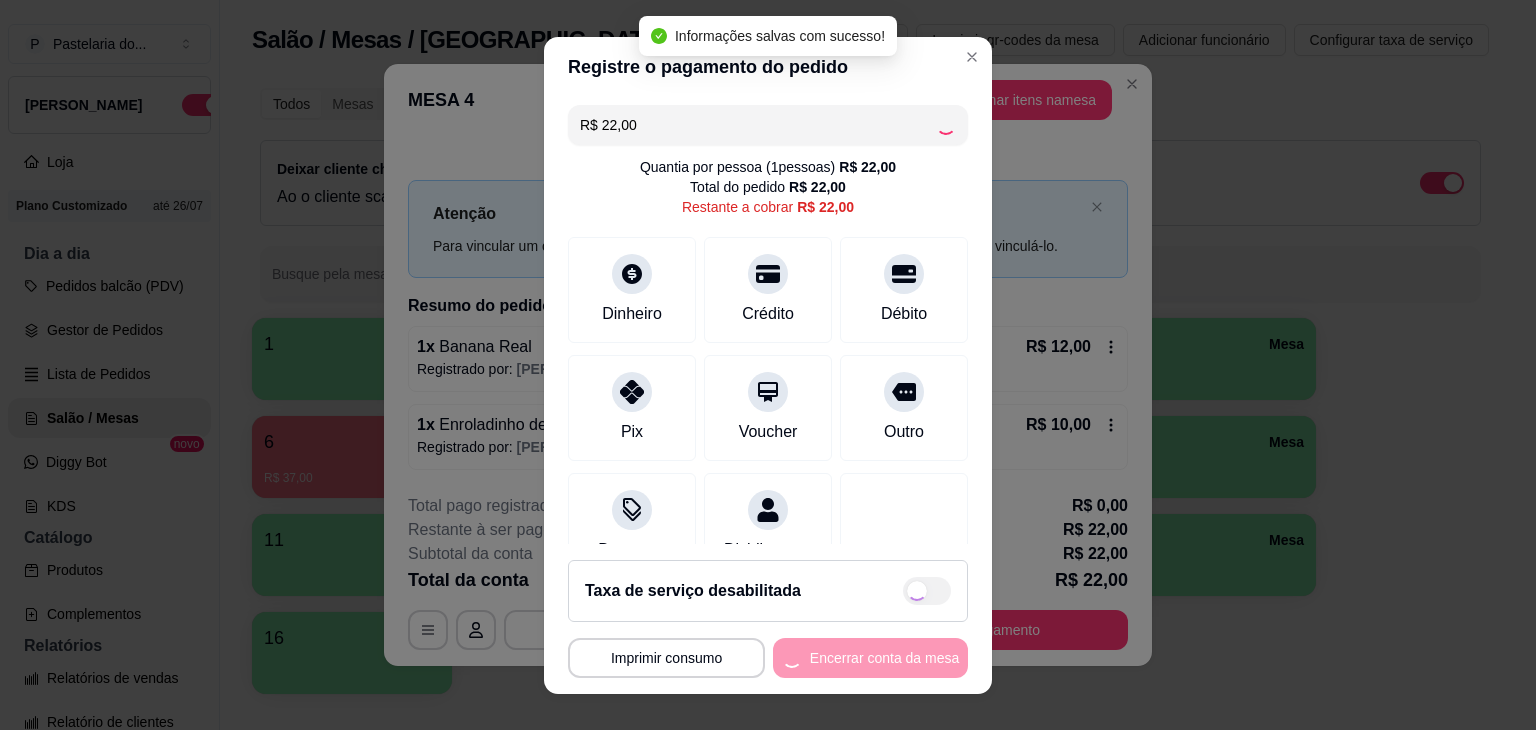 type on "R$ 0,00" 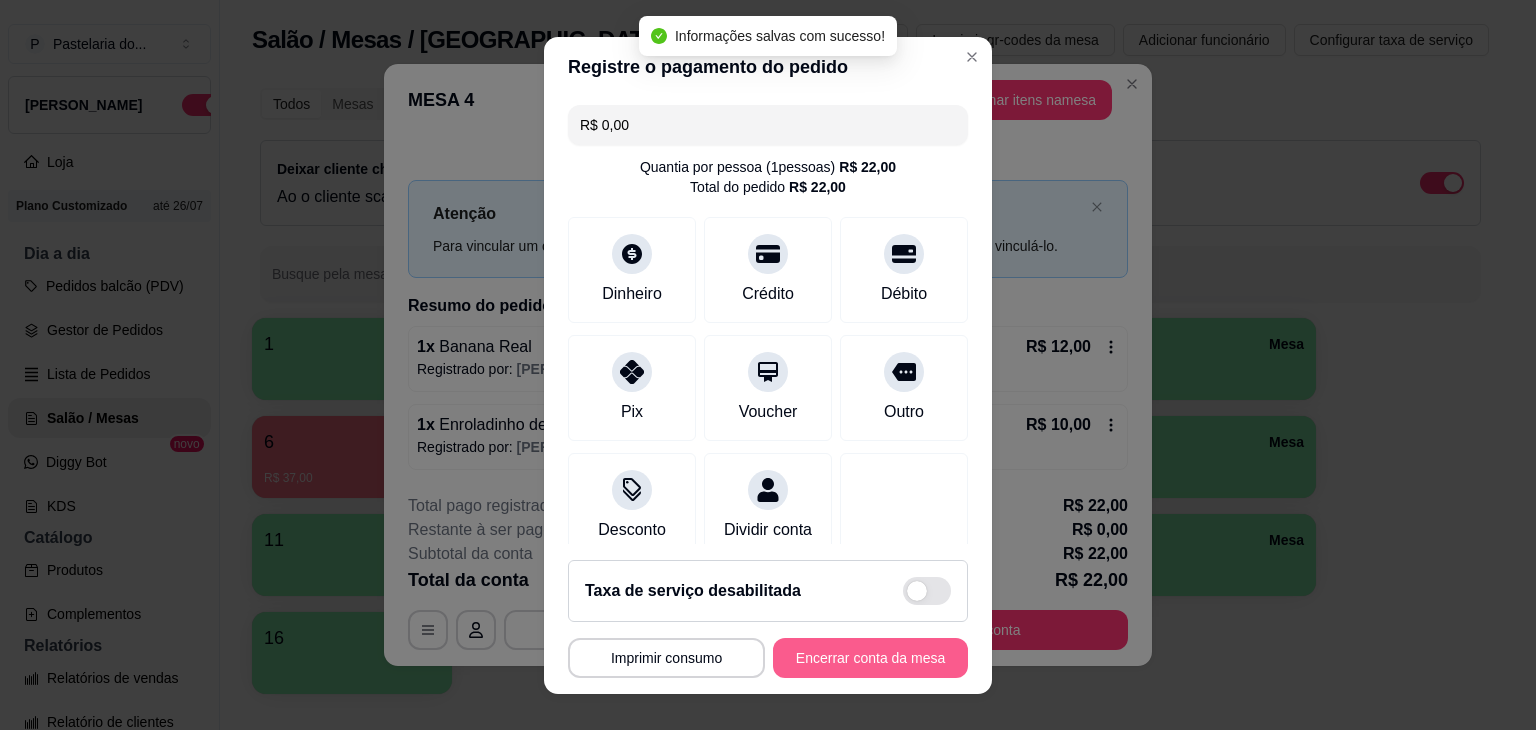 click on "Encerrar conta da mesa" at bounding box center [870, 658] 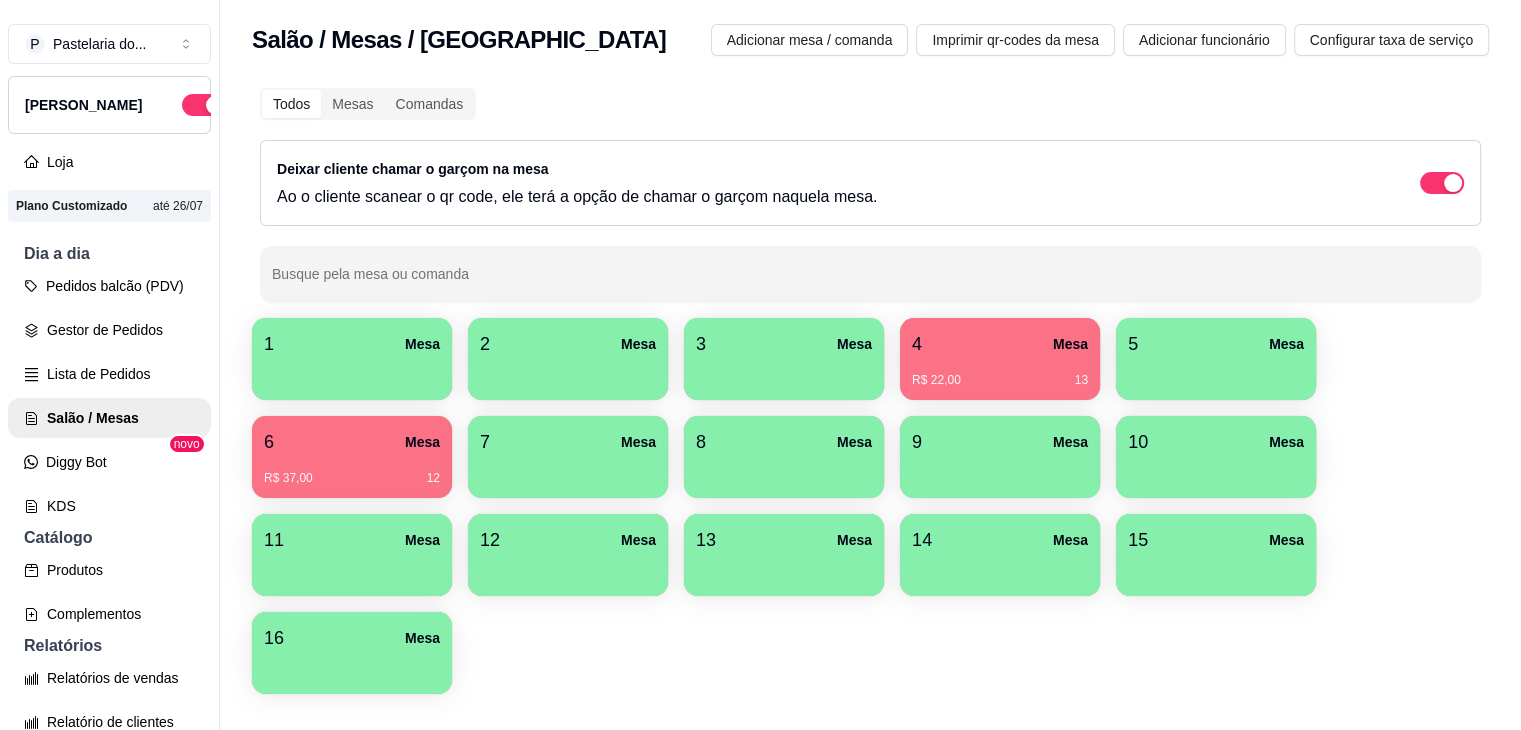 click on "R$ 22,00 13" at bounding box center (1000, 373) 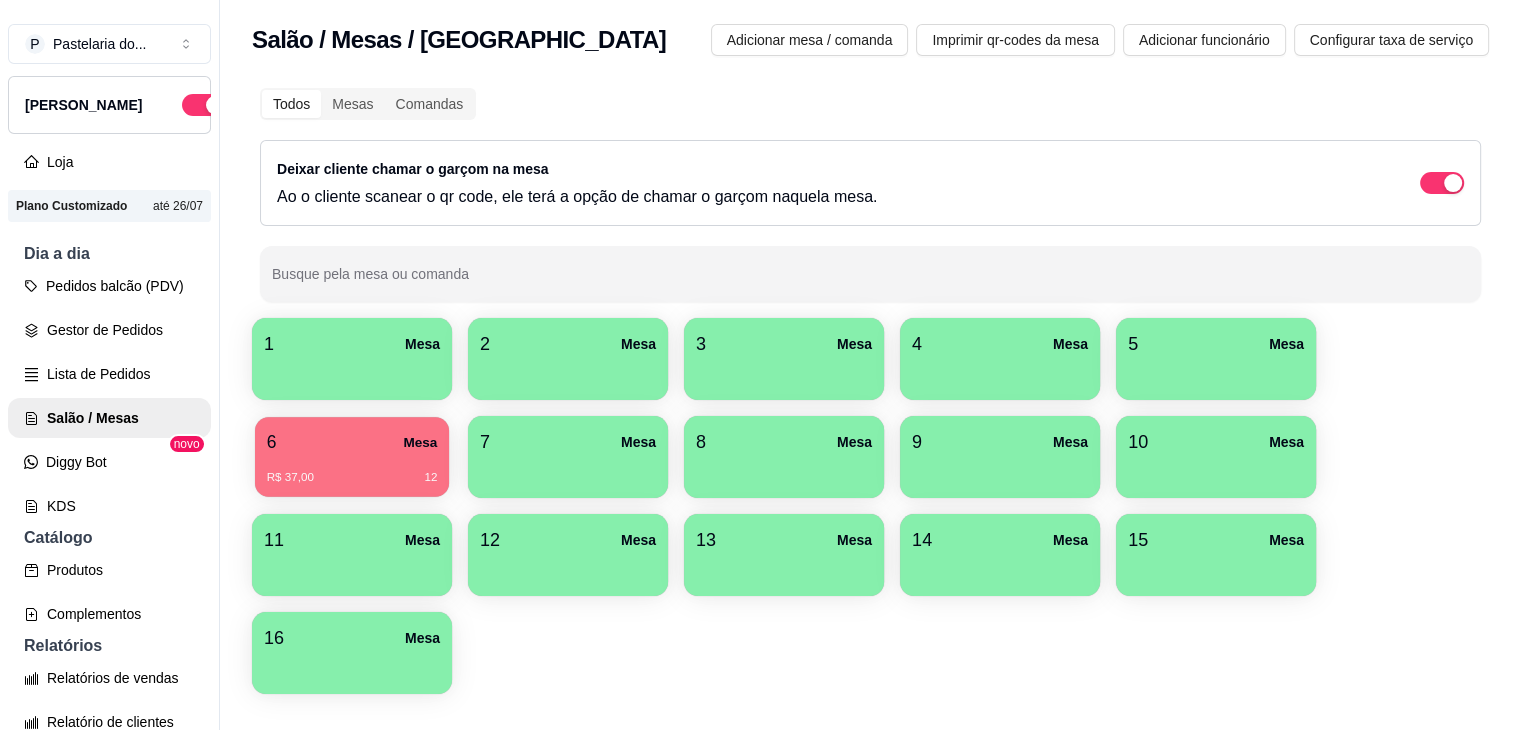 click on "R$ 37,00 12" at bounding box center (352, 470) 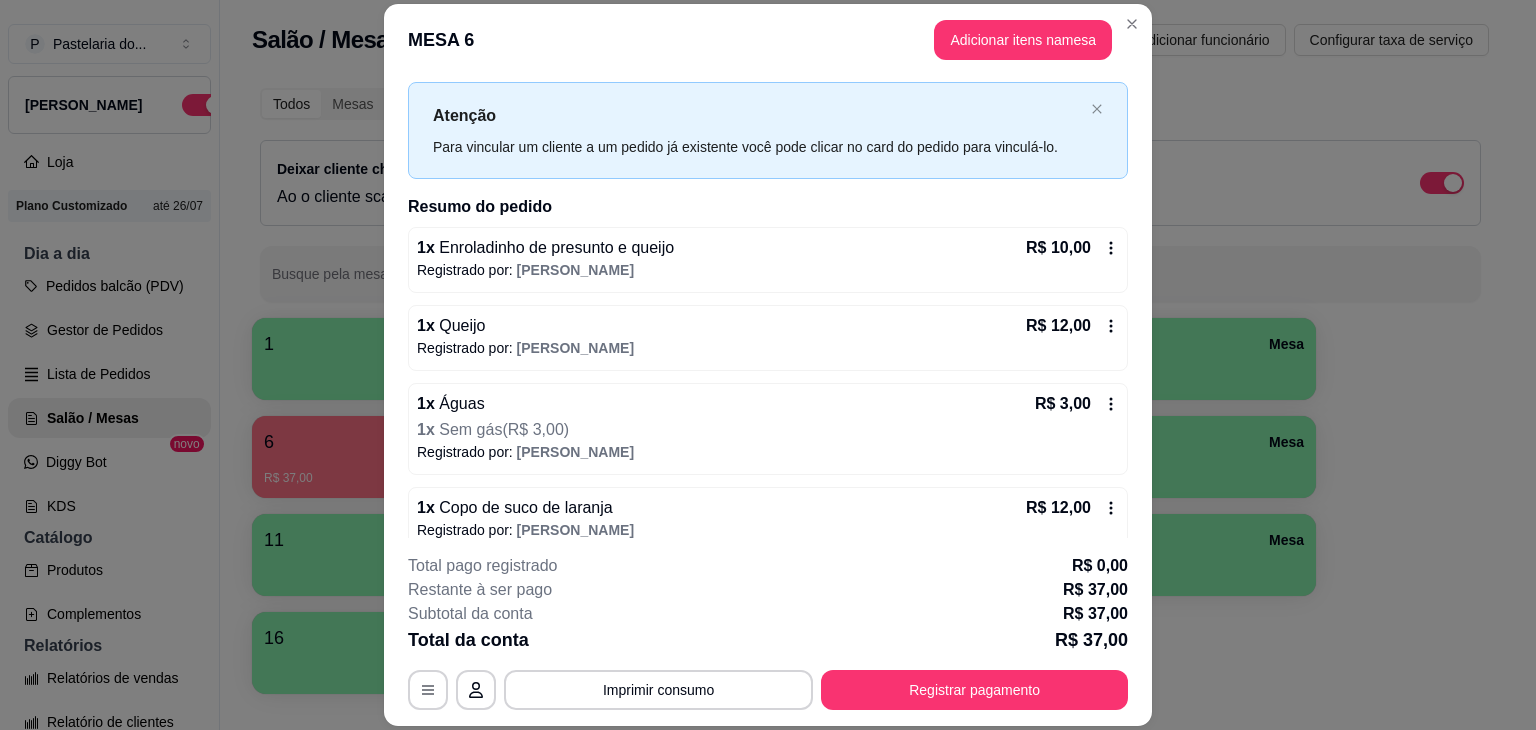 scroll, scrollTop: 58, scrollLeft: 0, axis: vertical 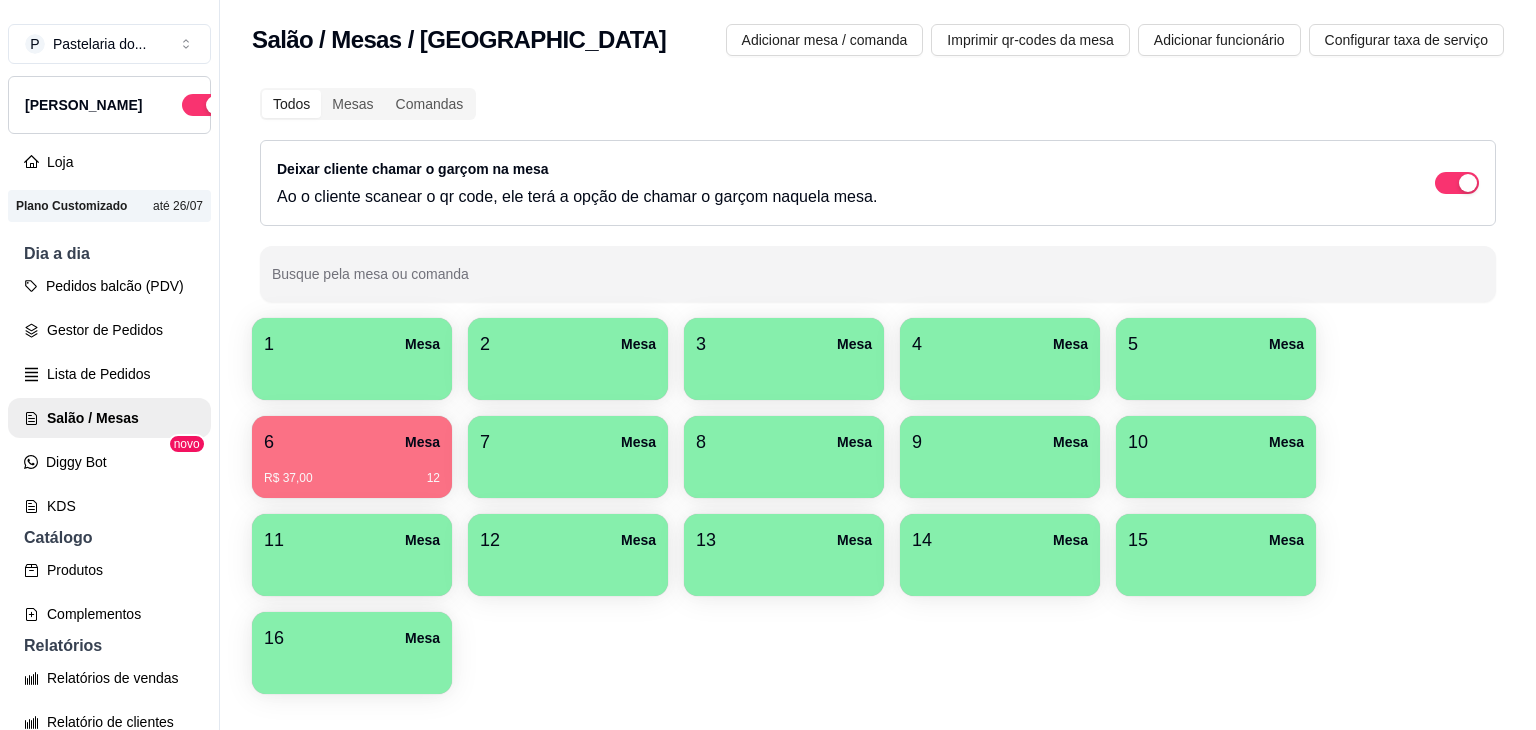 click on "Deixar cliente chamar o garçom na mesa Ao o cliente scanear o qr code, ele terá a opção de chamar o garçom naquela mesa." at bounding box center [878, 183] 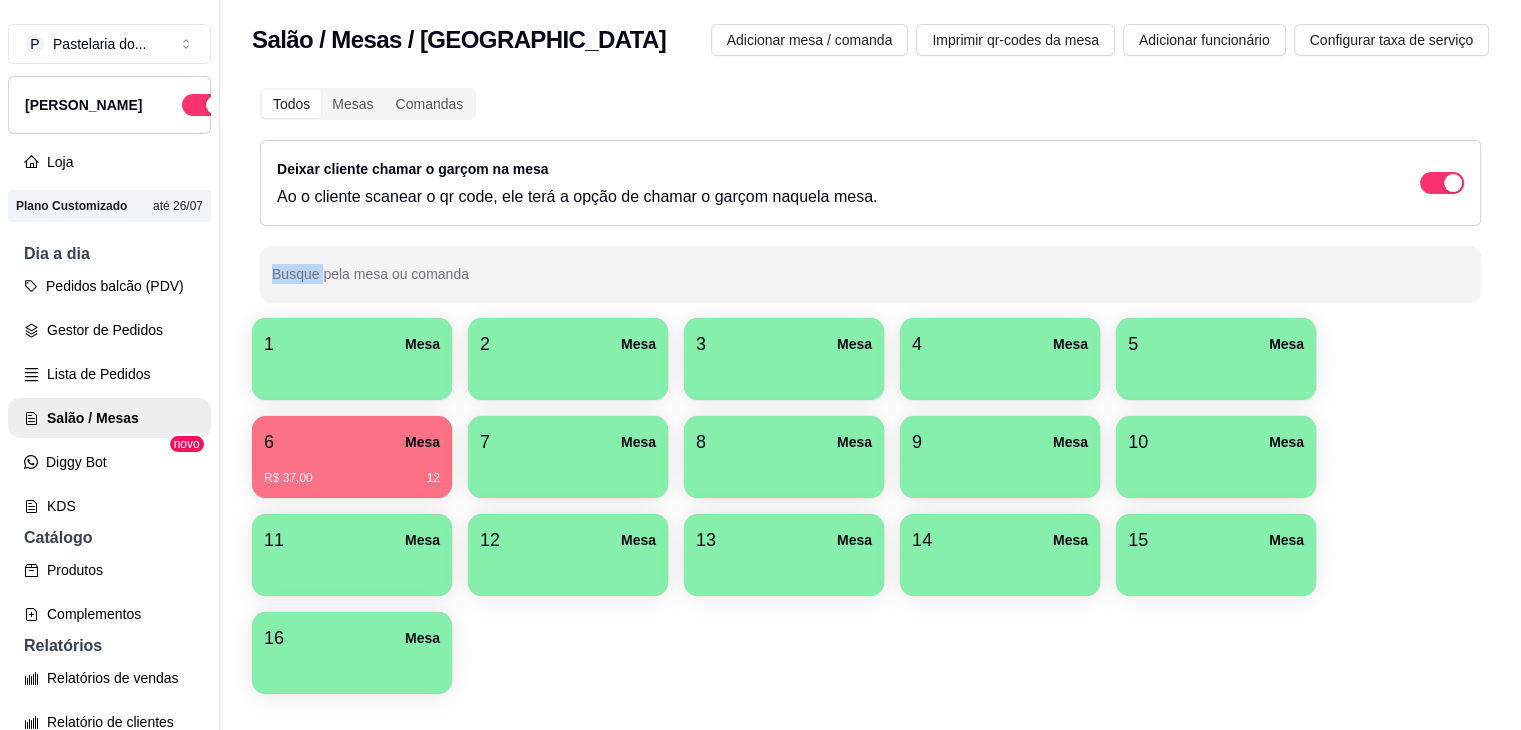 click on "6 Mesa" at bounding box center (352, 442) 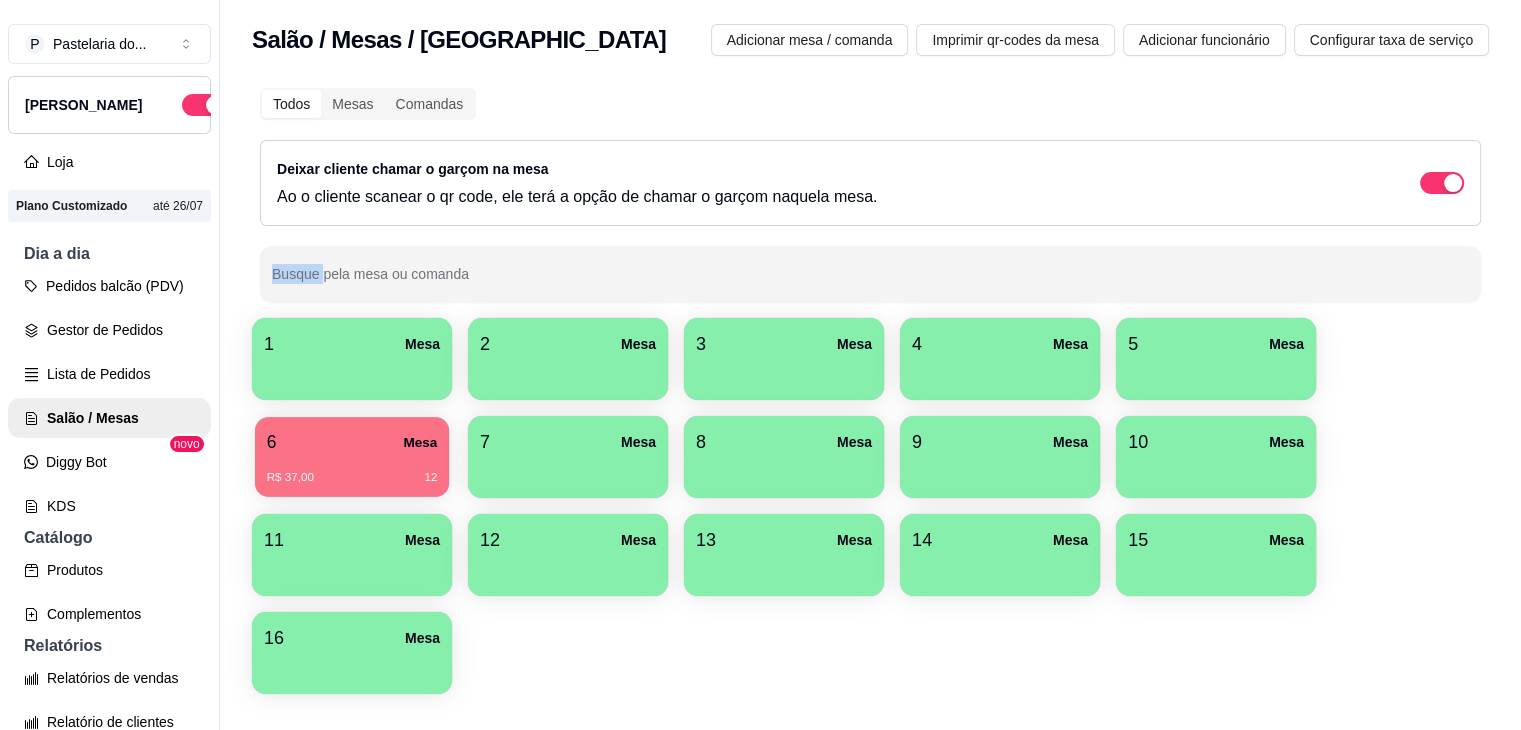 click on "6 Mesa" at bounding box center (352, 442) 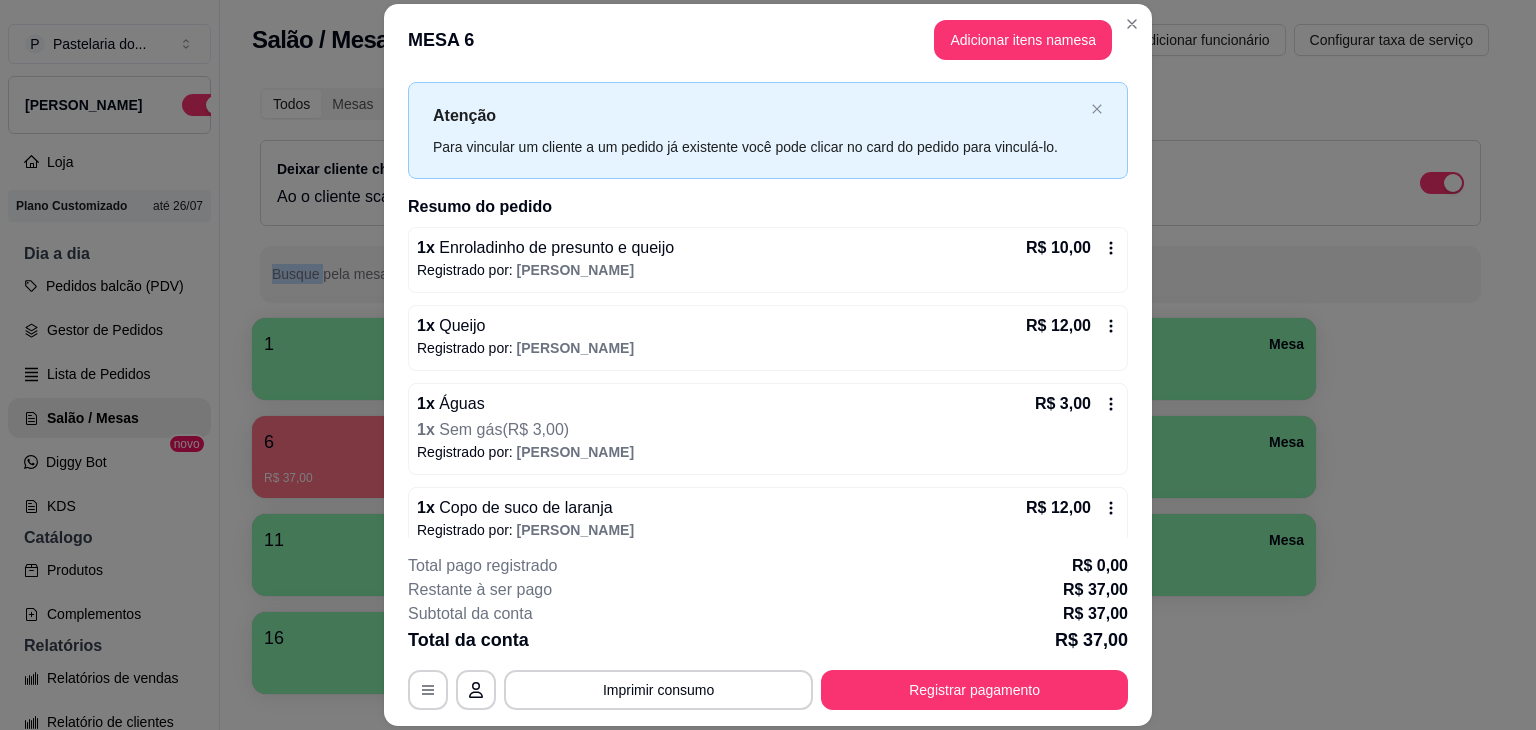 scroll, scrollTop: 58, scrollLeft: 0, axis: vertical 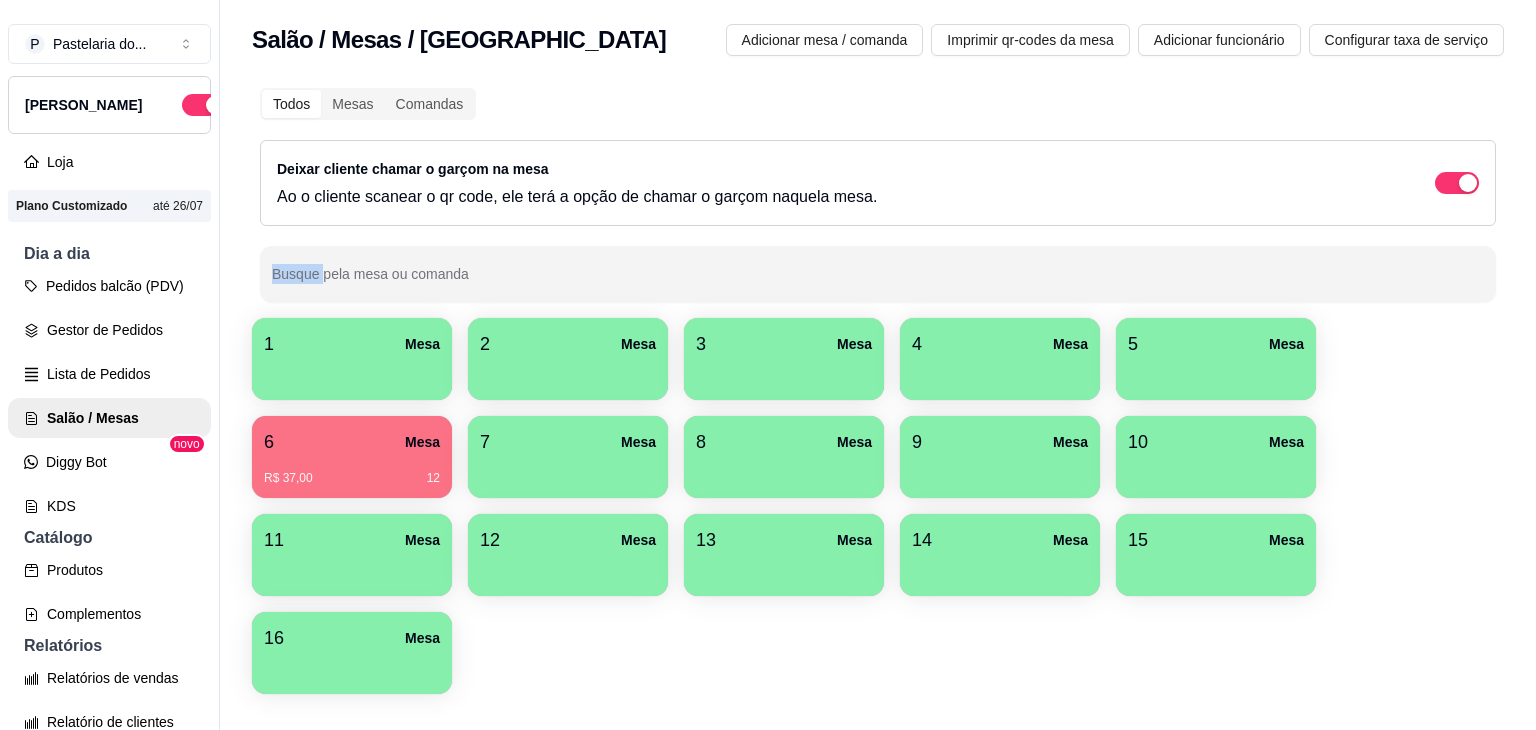 click on "Deixar cliente chamar o garçom na mesa Ao o cliente scanear o qr code, ele terá a opção de chamar o garçom naquela mesa." at bounding box center (878, 183) 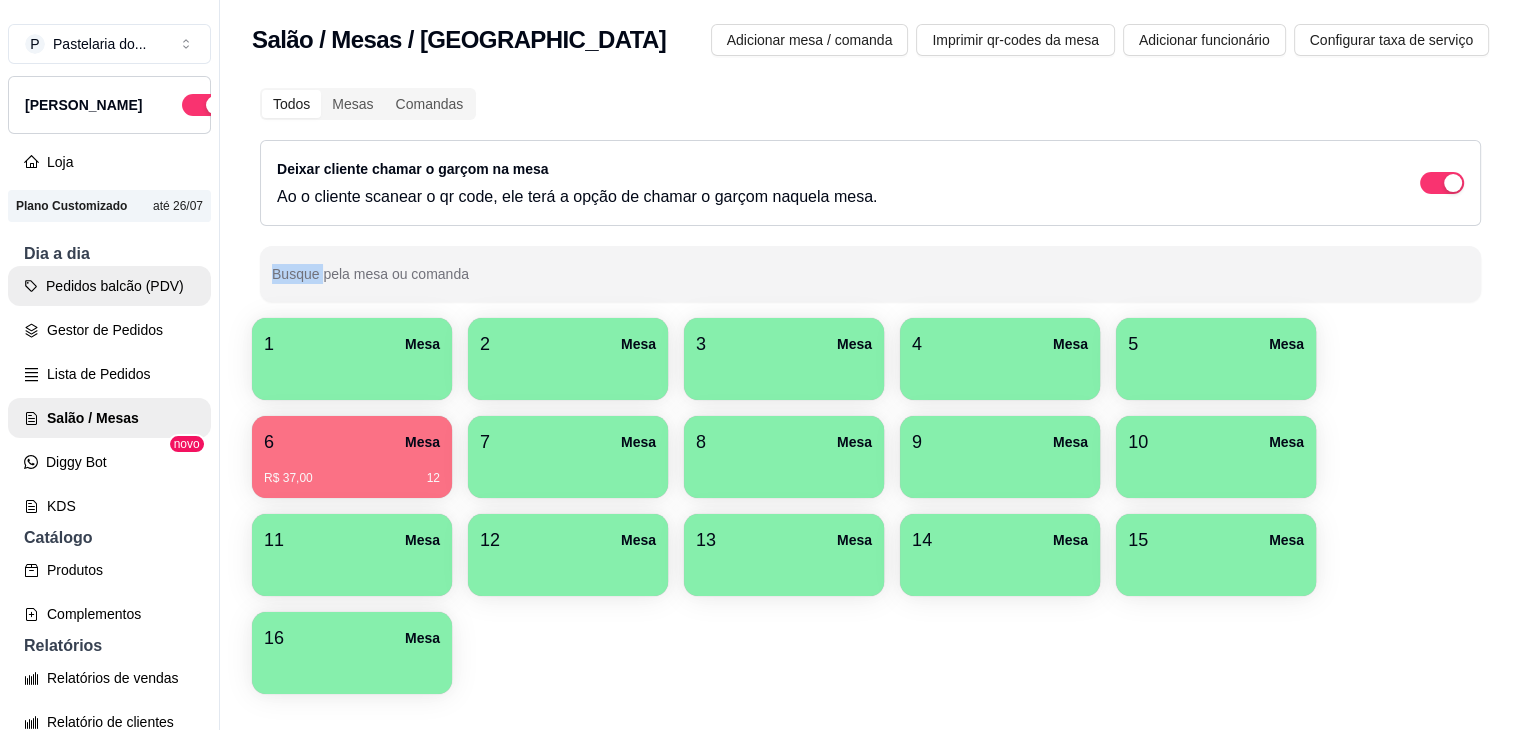 click on "Pedidos balcão (PDV)" at bounding box center (109, 286) 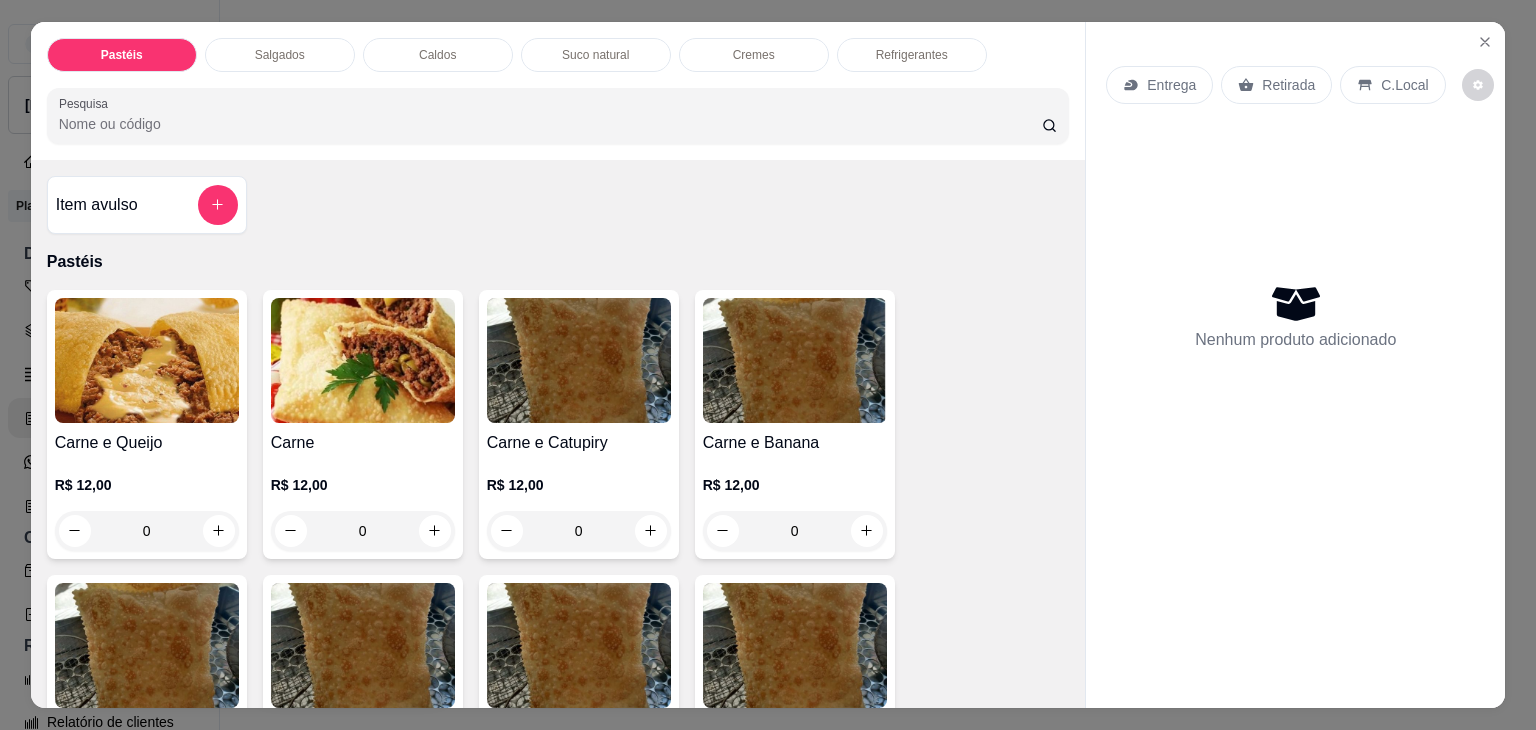 click on "Salgados" at bounding box center (280, 55) 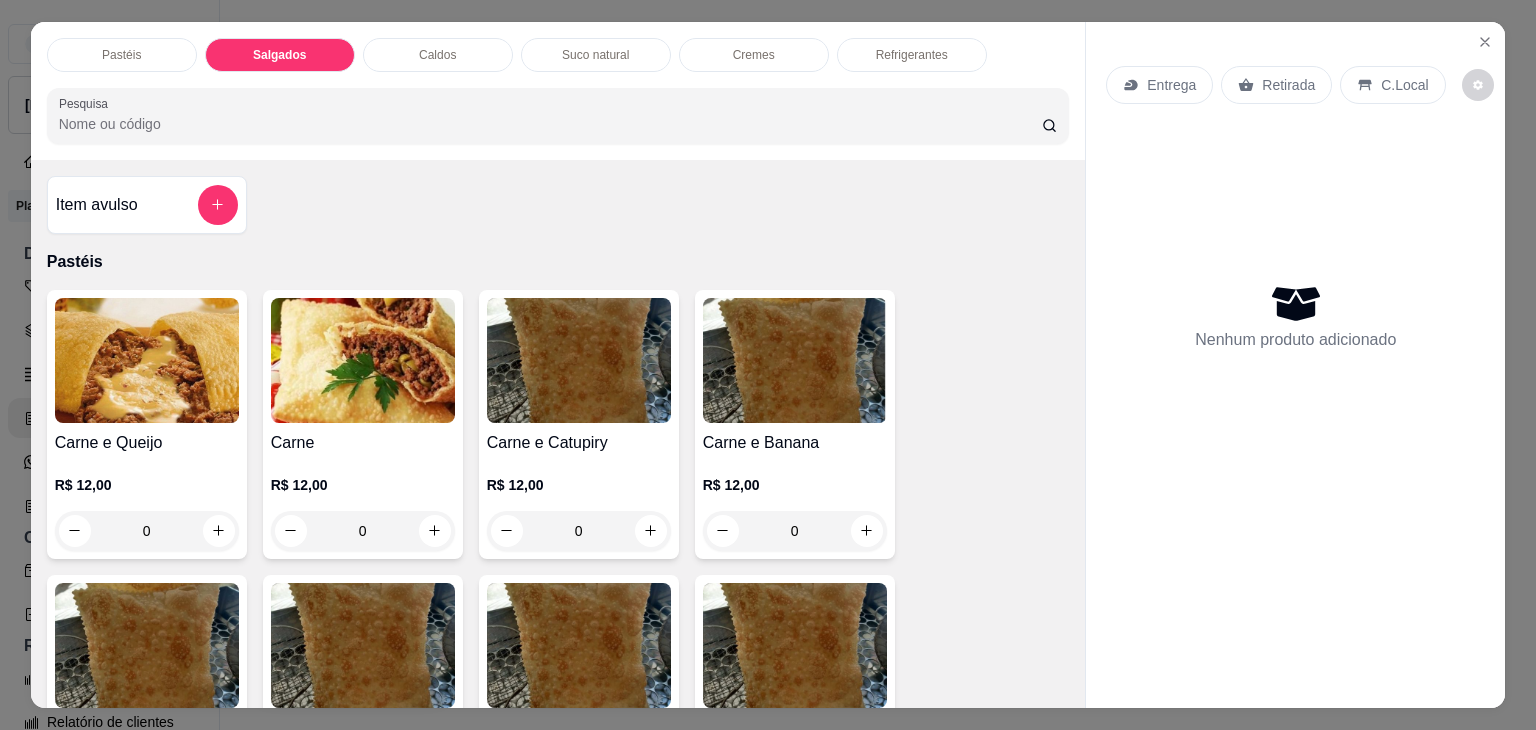 scroll, scrollTop: 2124, scrollLeft: 0, axis: vertical 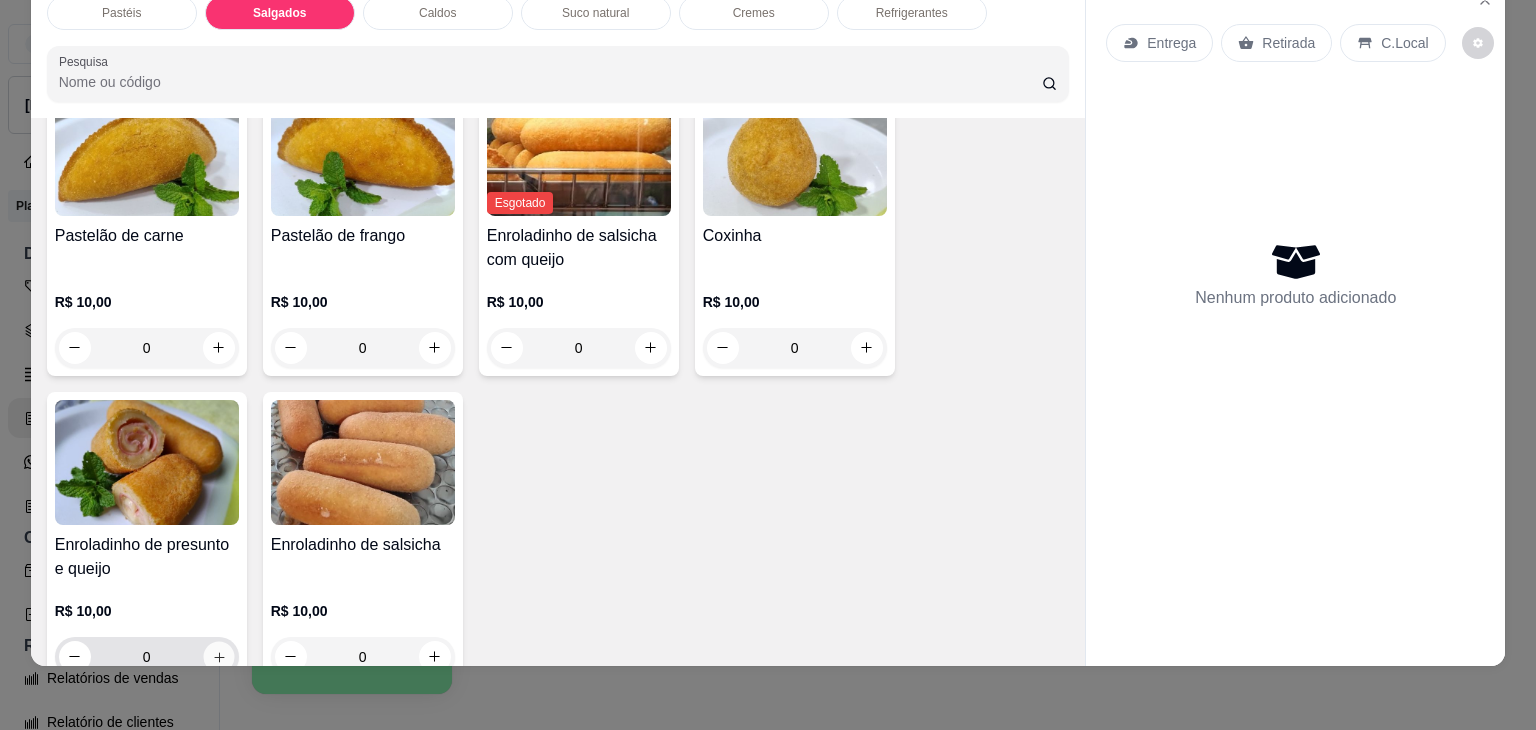click at bounding box center (218, 656) 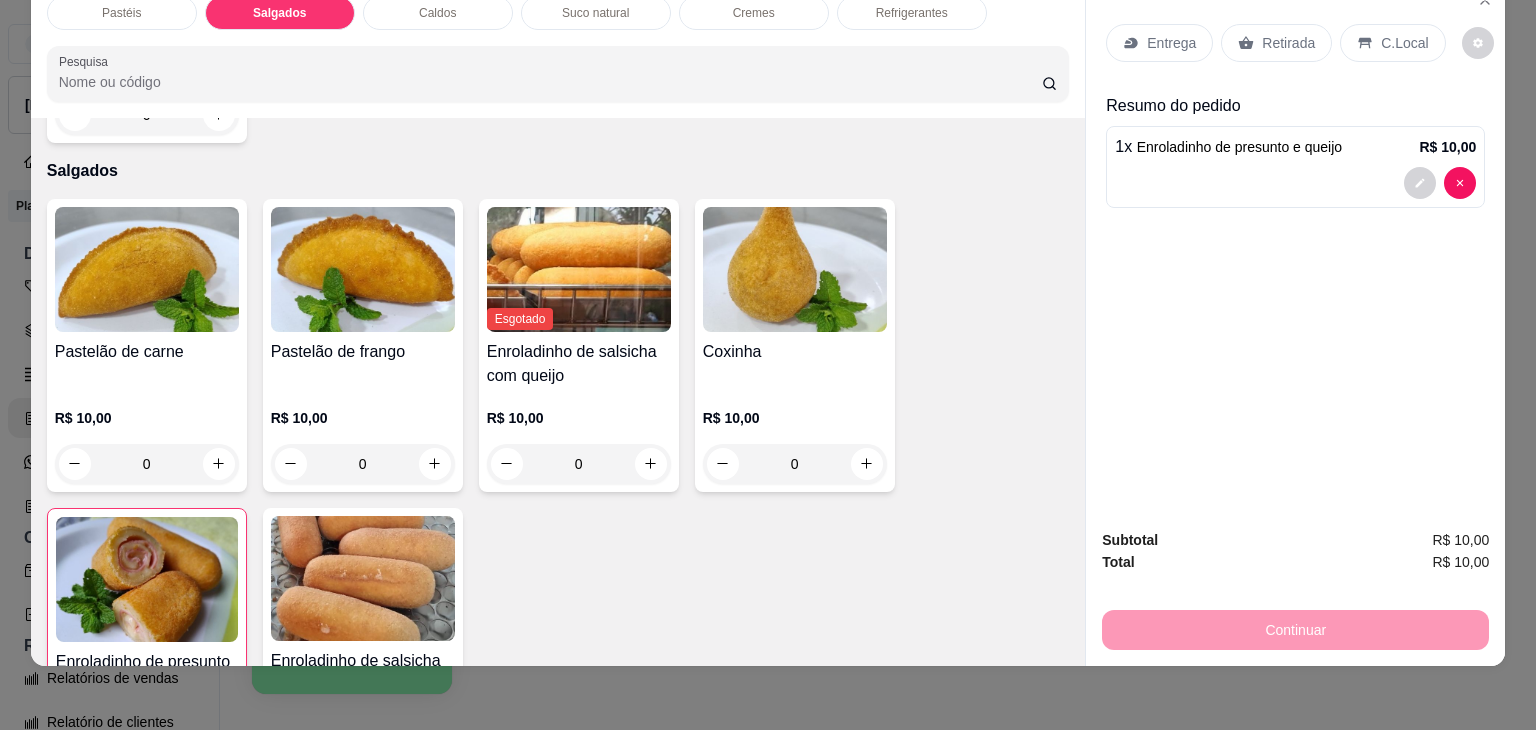 scroll, scrollTop: 1924, scrollLeft: 0, axis: vertical 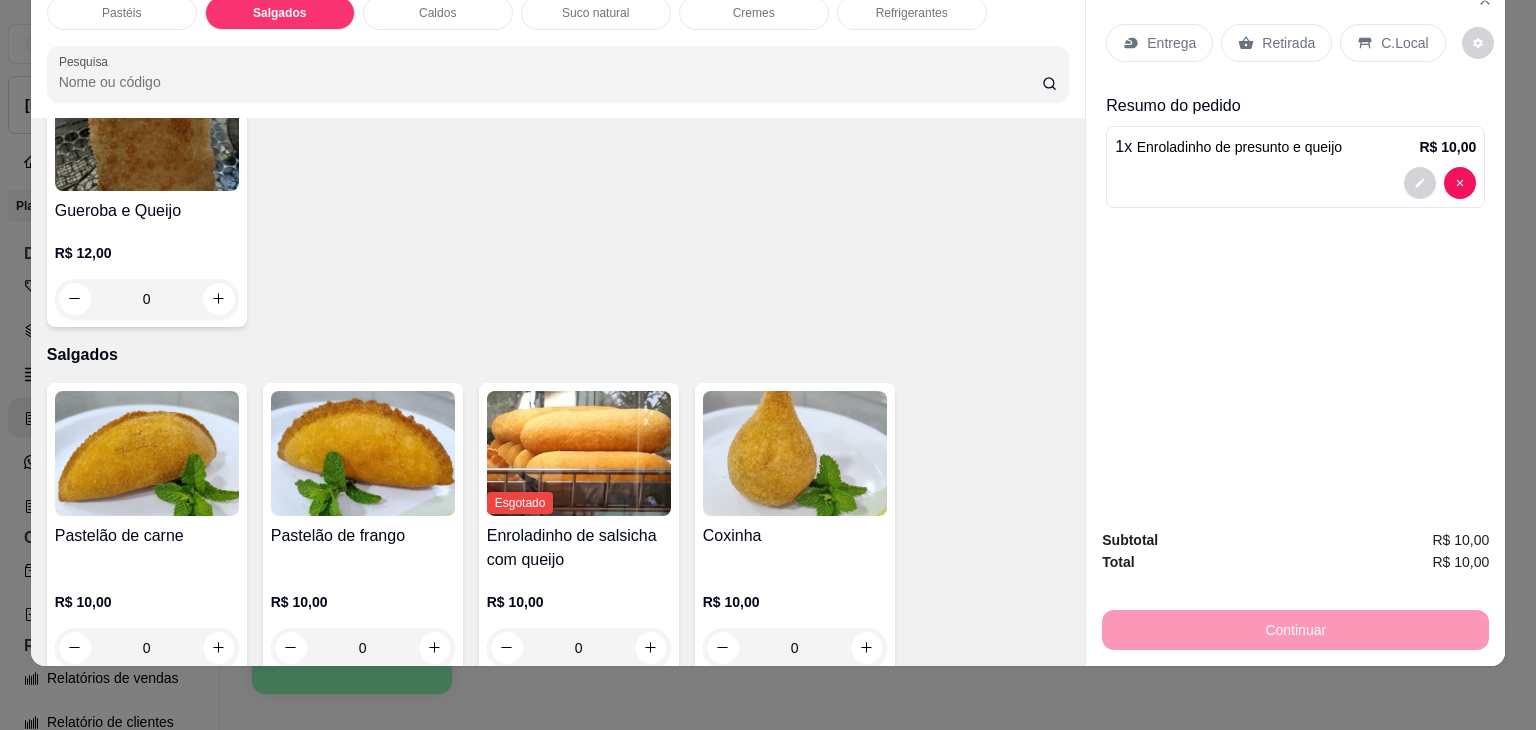 click on "Refrigerantes" at bounding box center [912, 13] 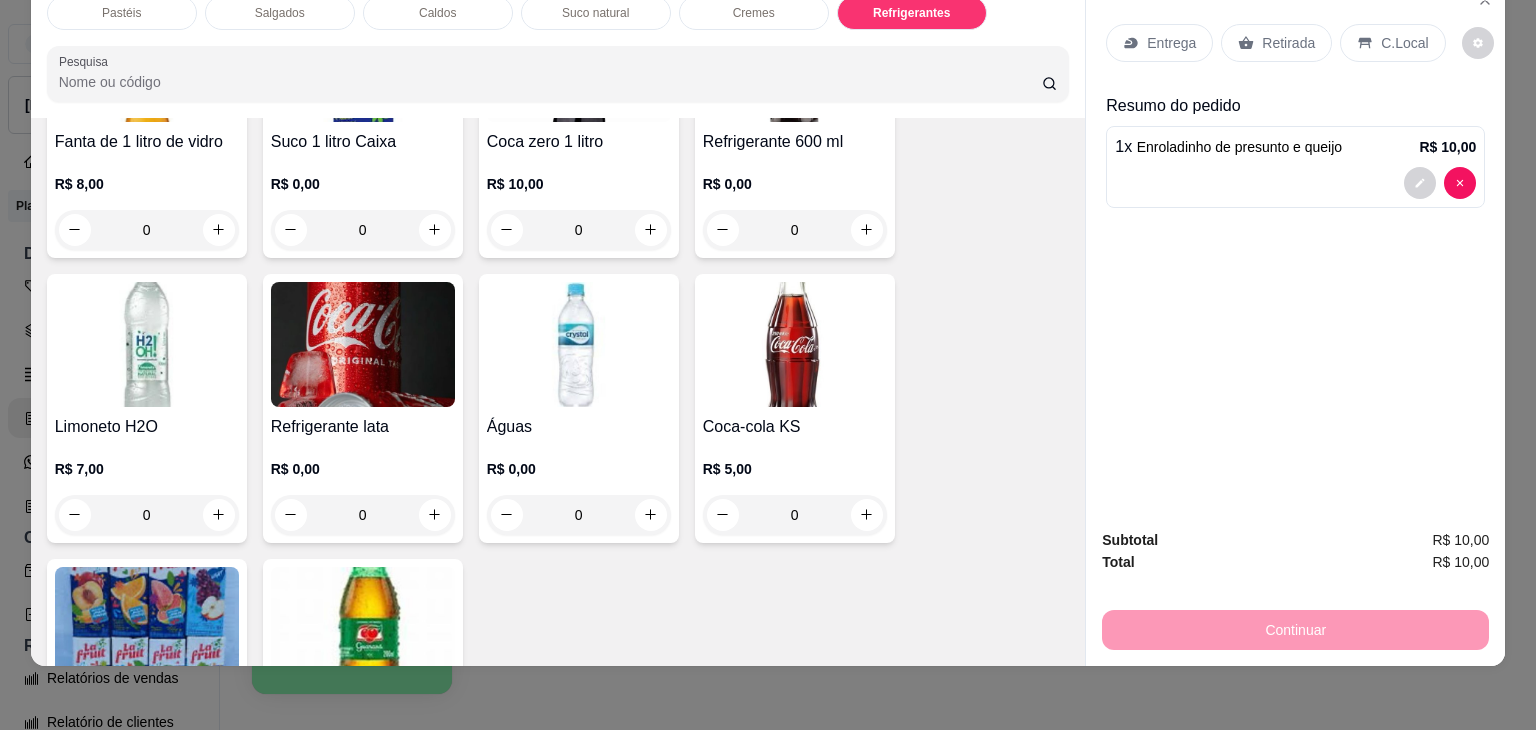 scroll, scrollTop: 6148, scrollLeft: 0, axis: vertical 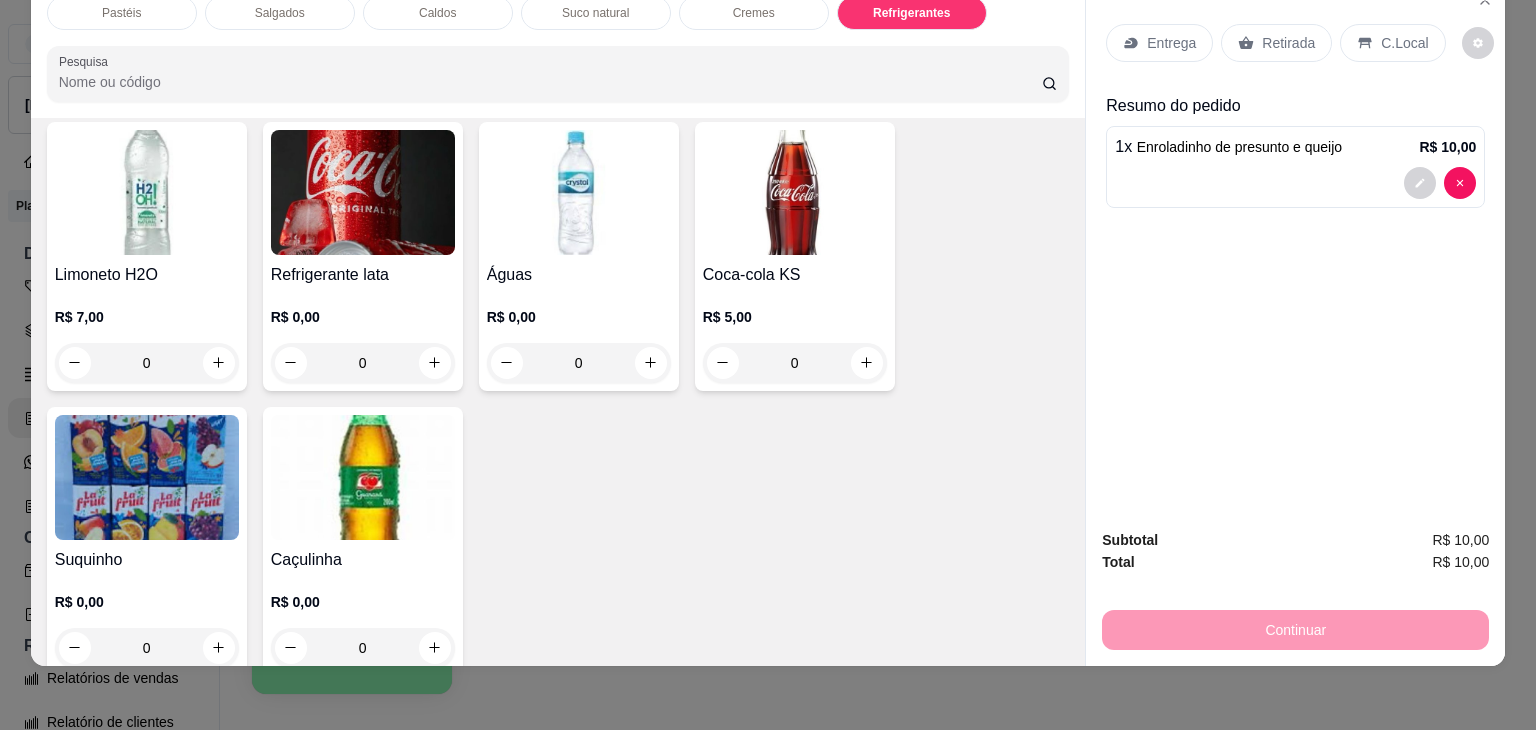 click on "0" at bounding box center [147, 648] 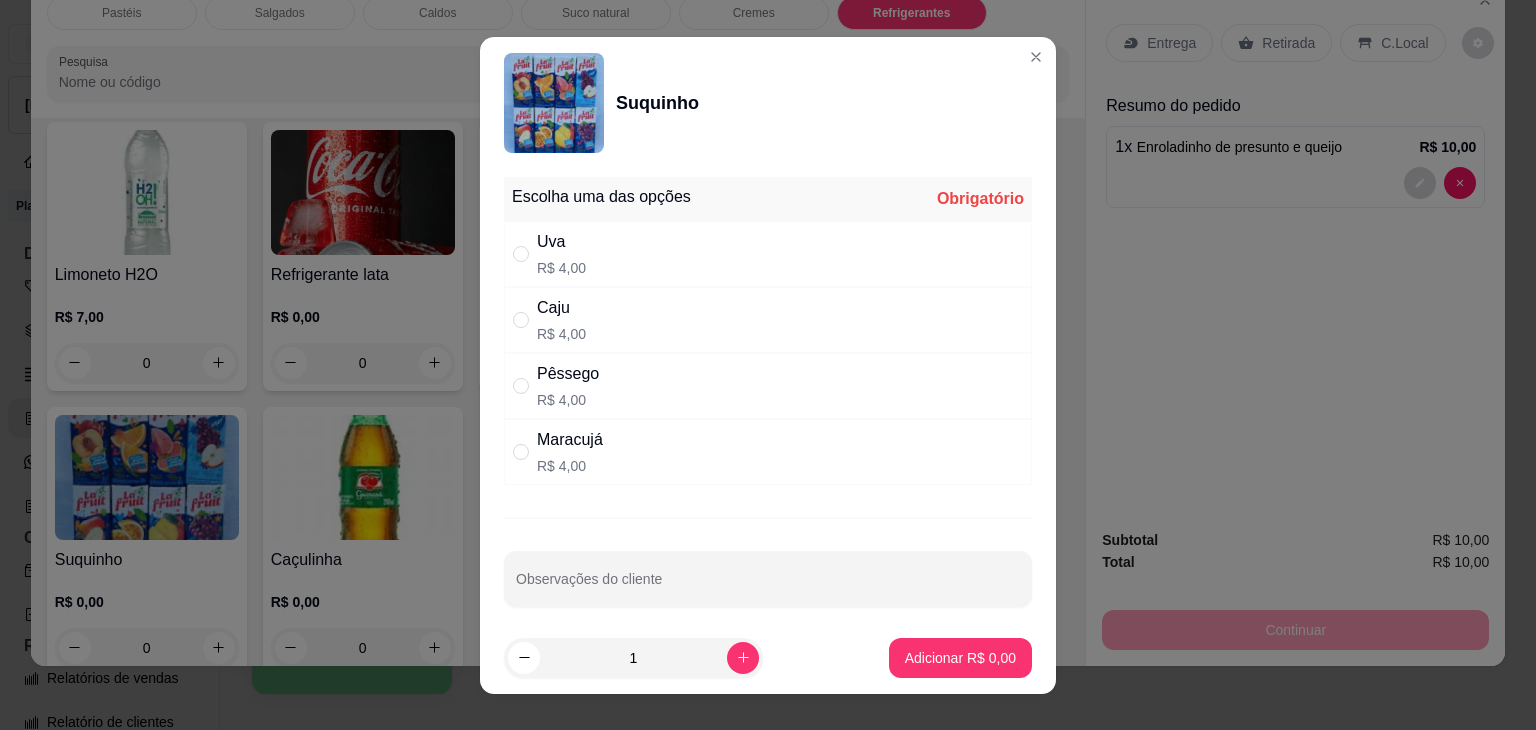 click on "Uva  R$ 4,00" at bounding box center (768, 254) 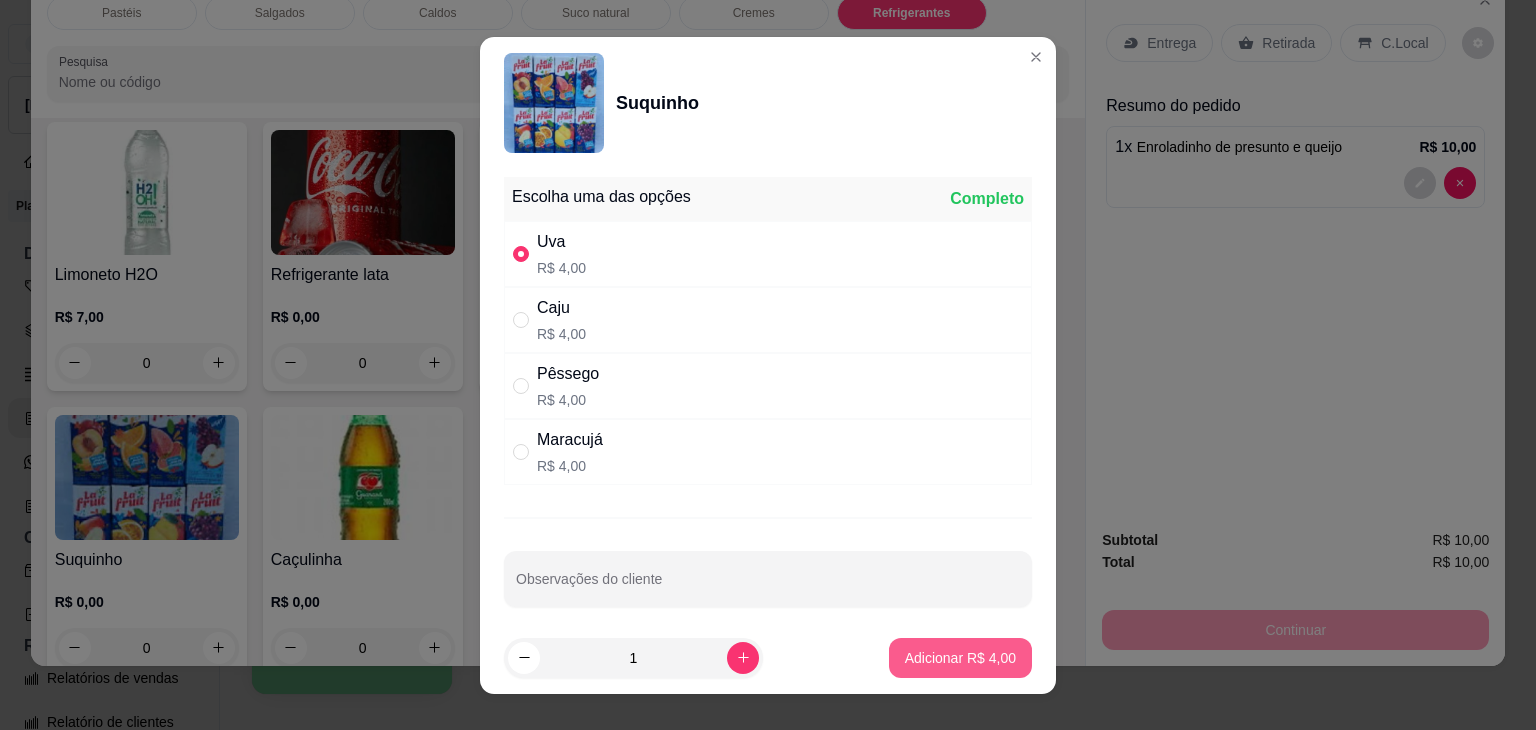 click on "Adicionar   R$ 4,00" at bounding box center [960, 658] 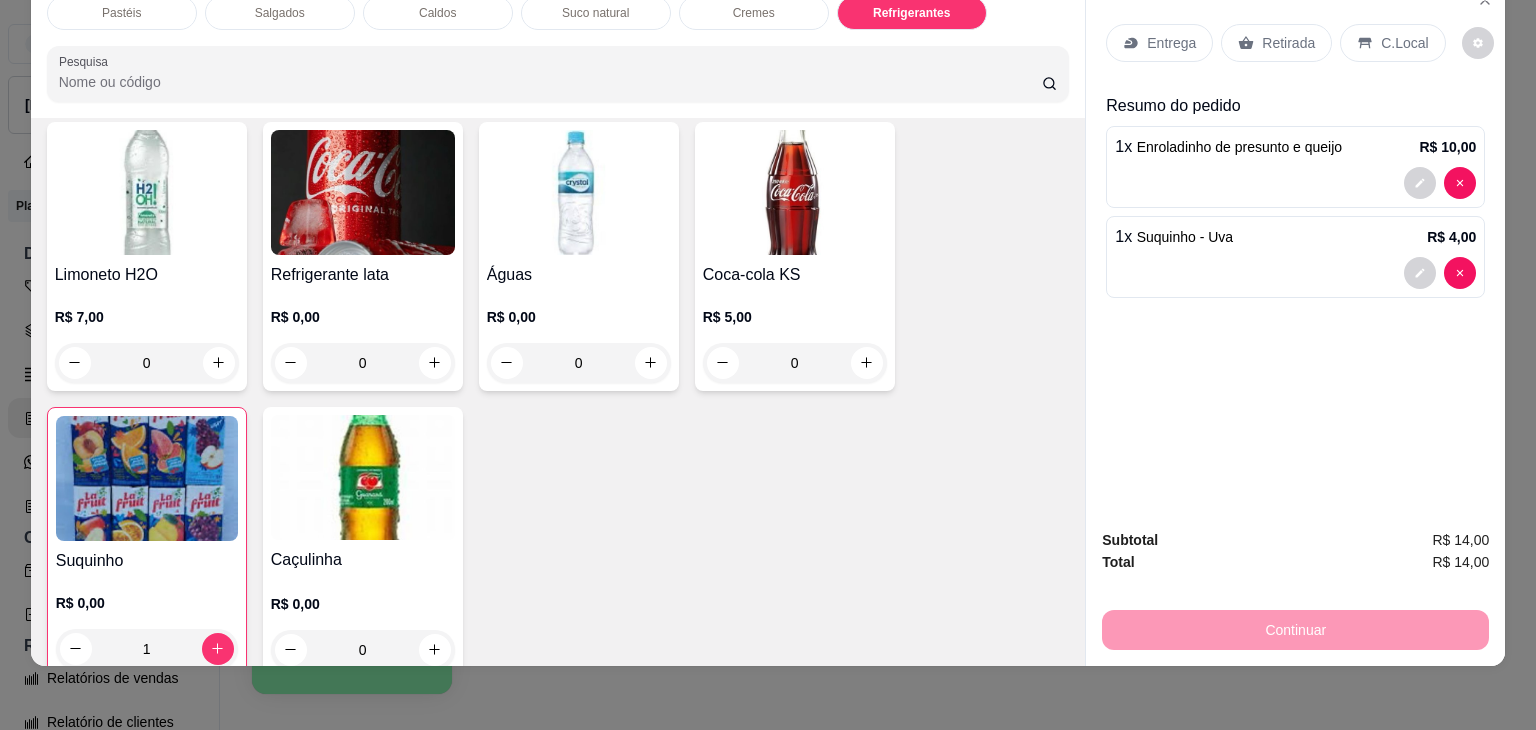 click on "Retirada" at bounding box center [1276, 43] 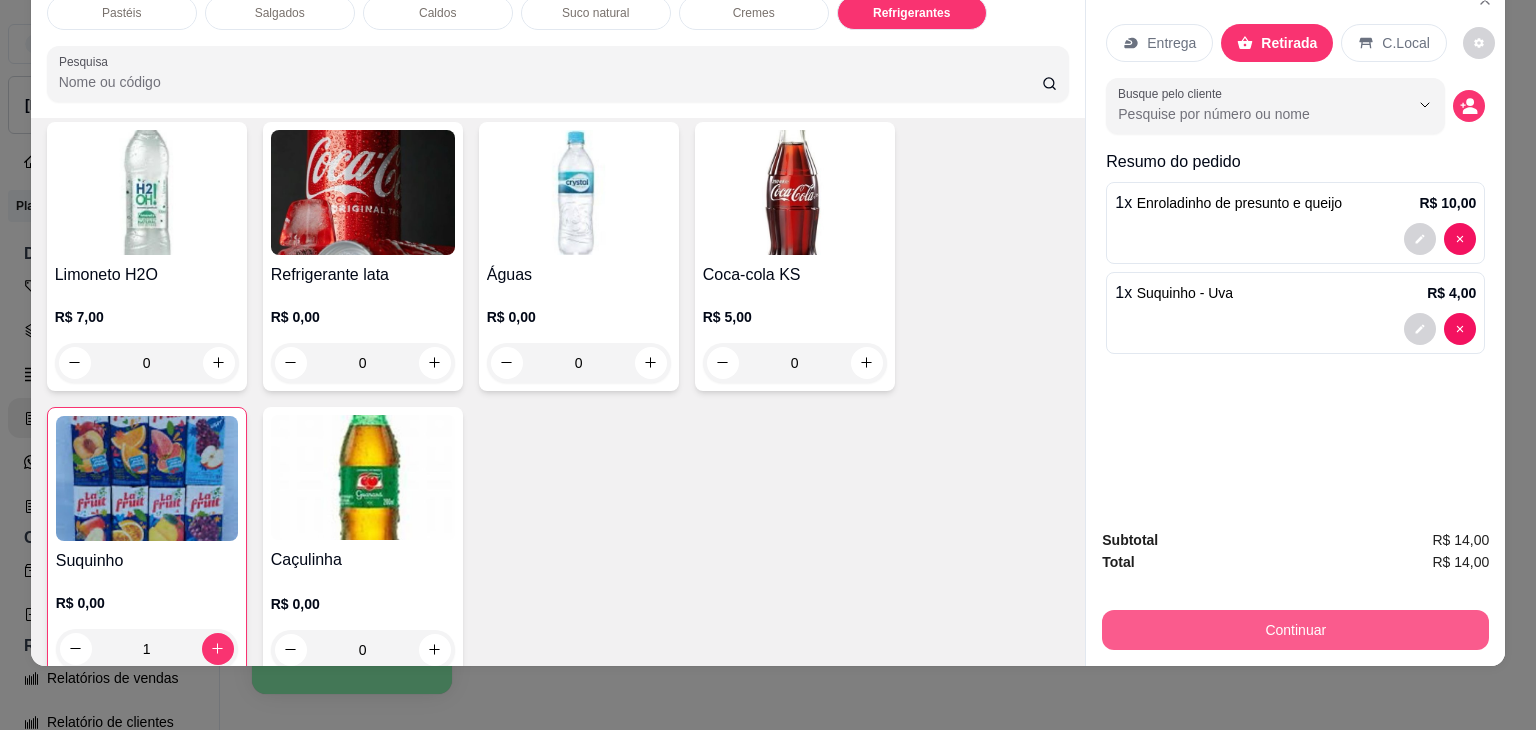 click on "Continuar" at bounding box center [1295, 630] 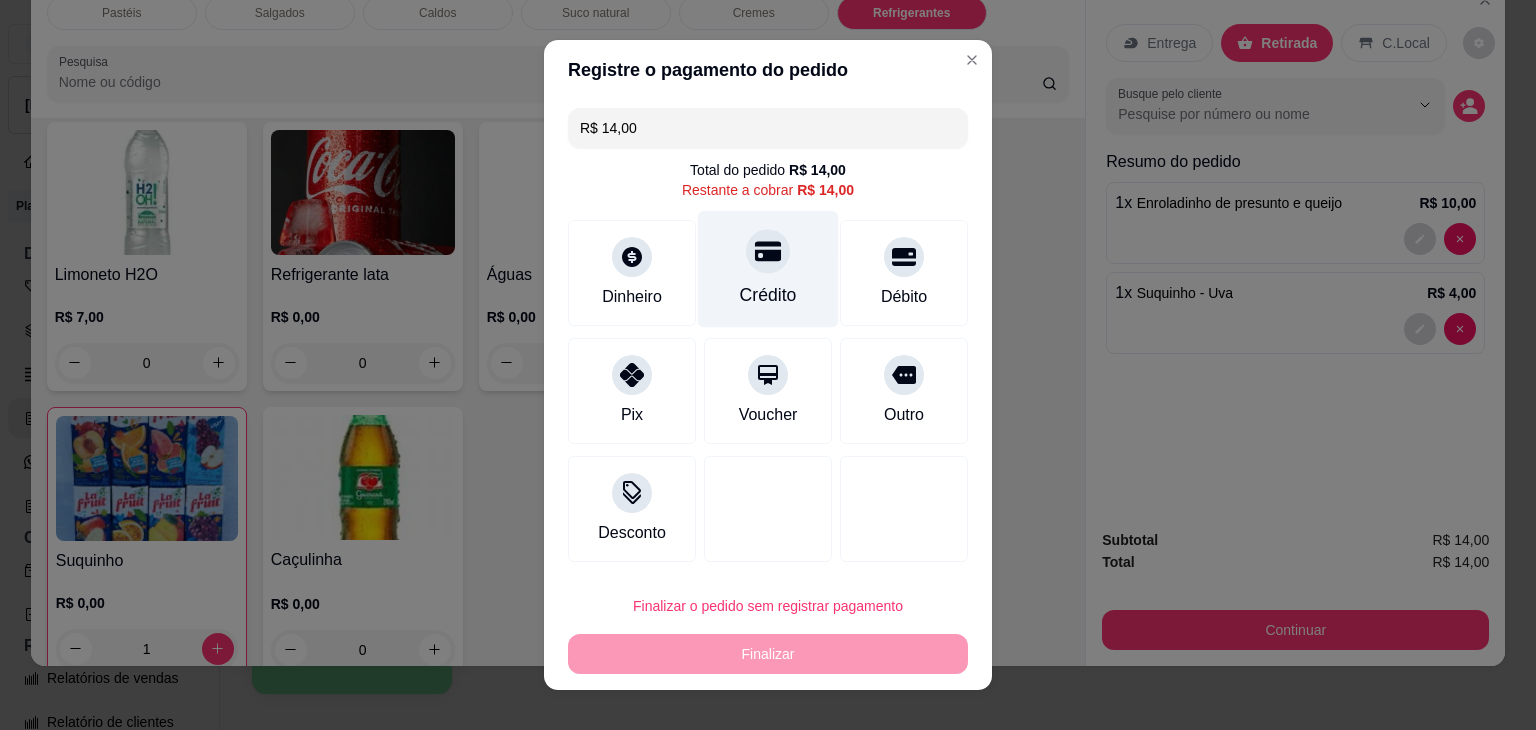 click at bounding box center (768, 251) 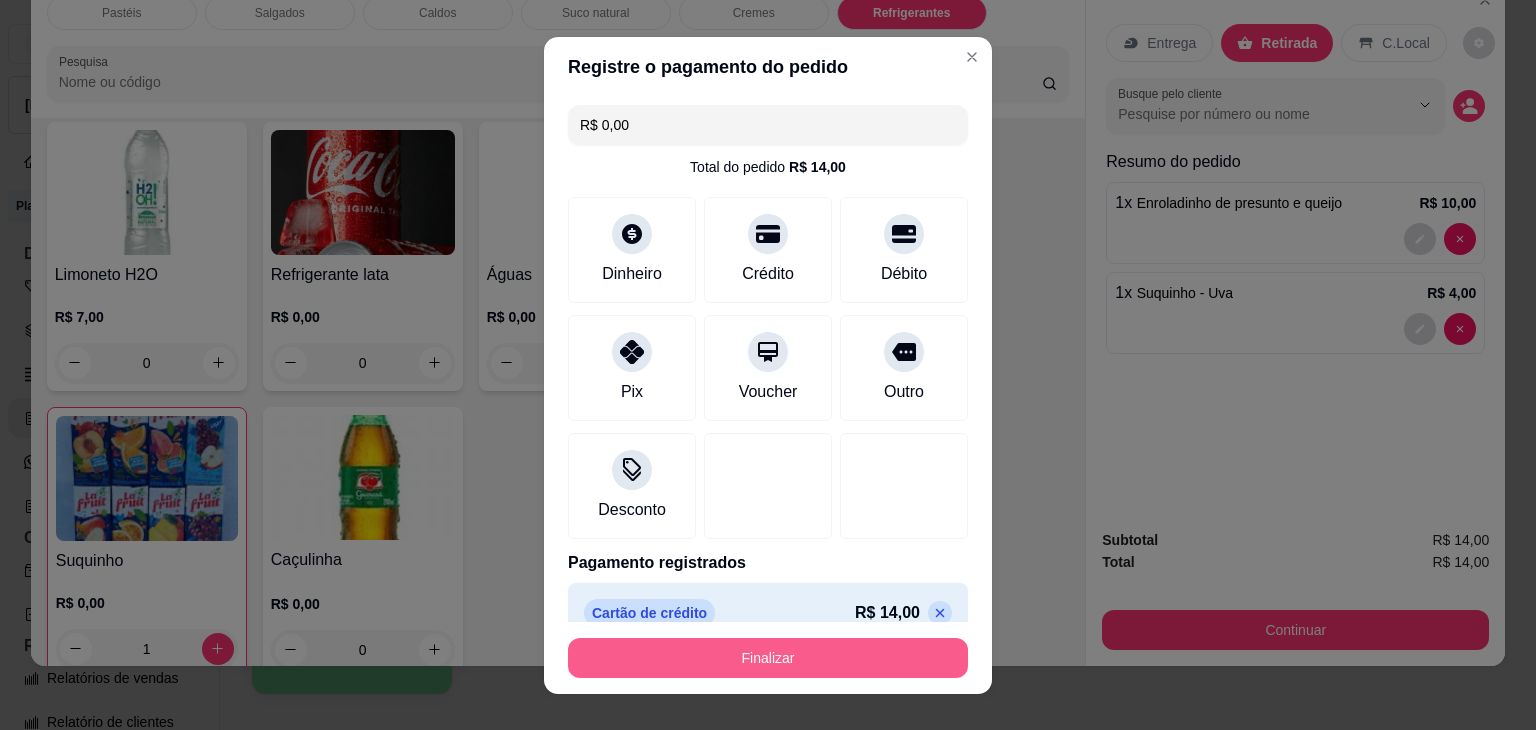click on "Finalizar" at bounding box center [768, 658] 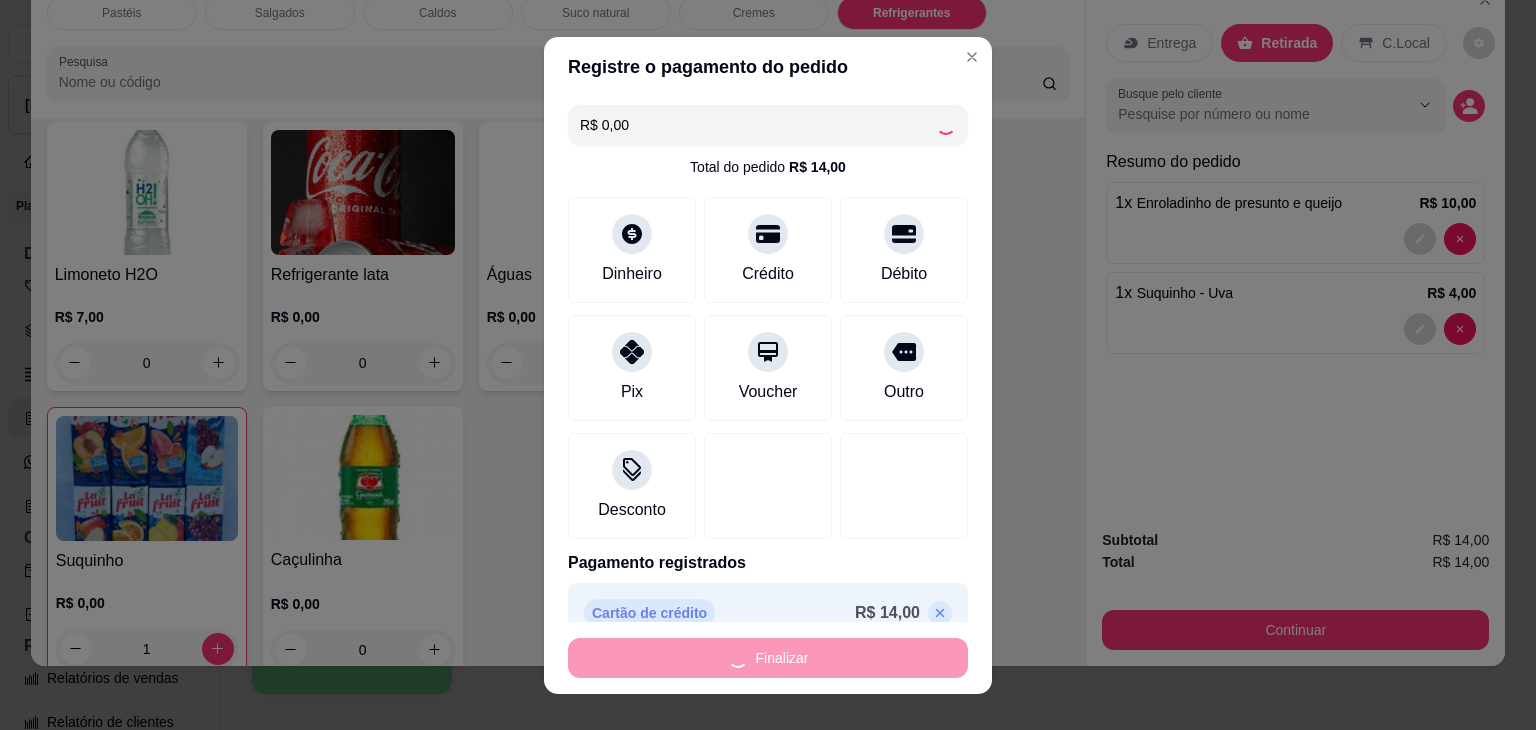 type on "0" 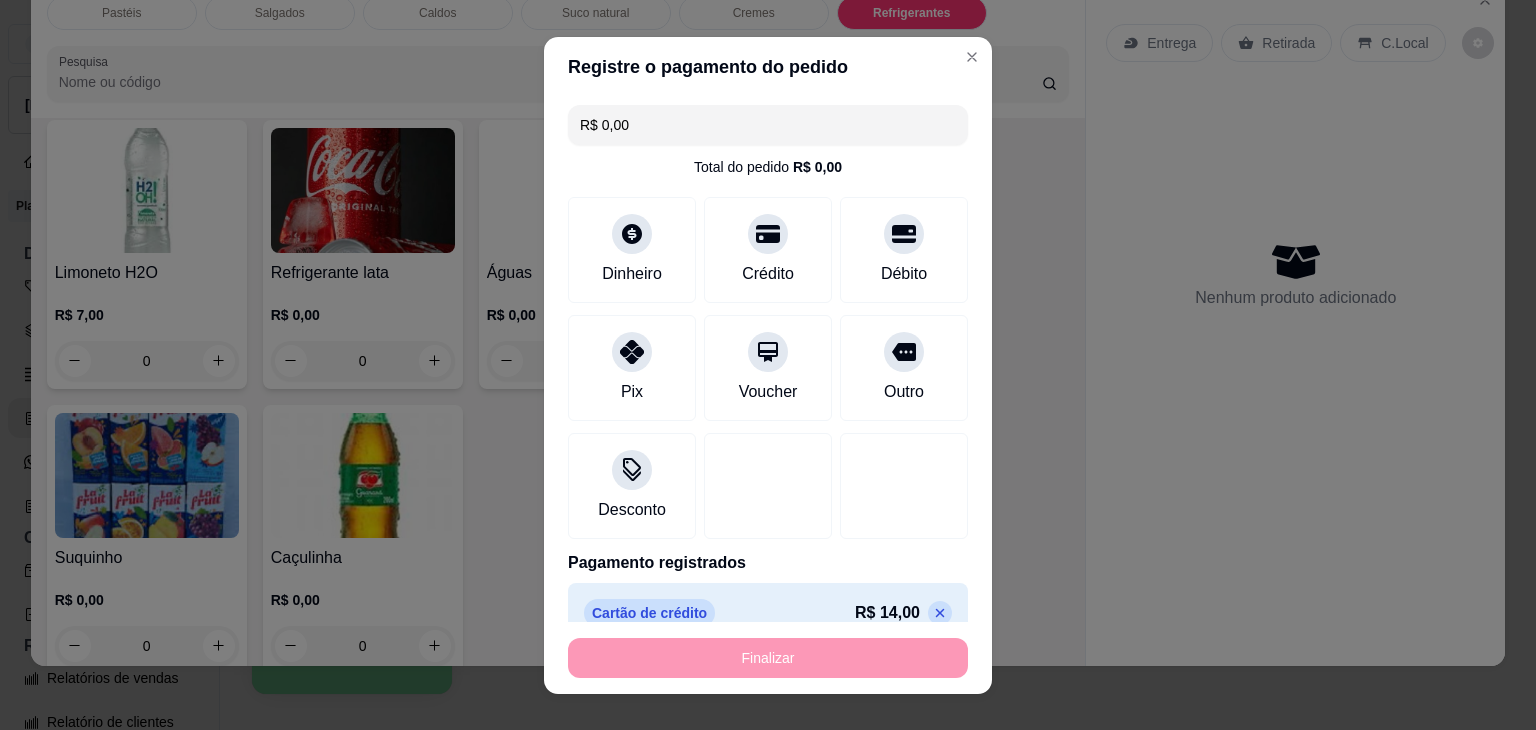 type on "-R$ 14,00" 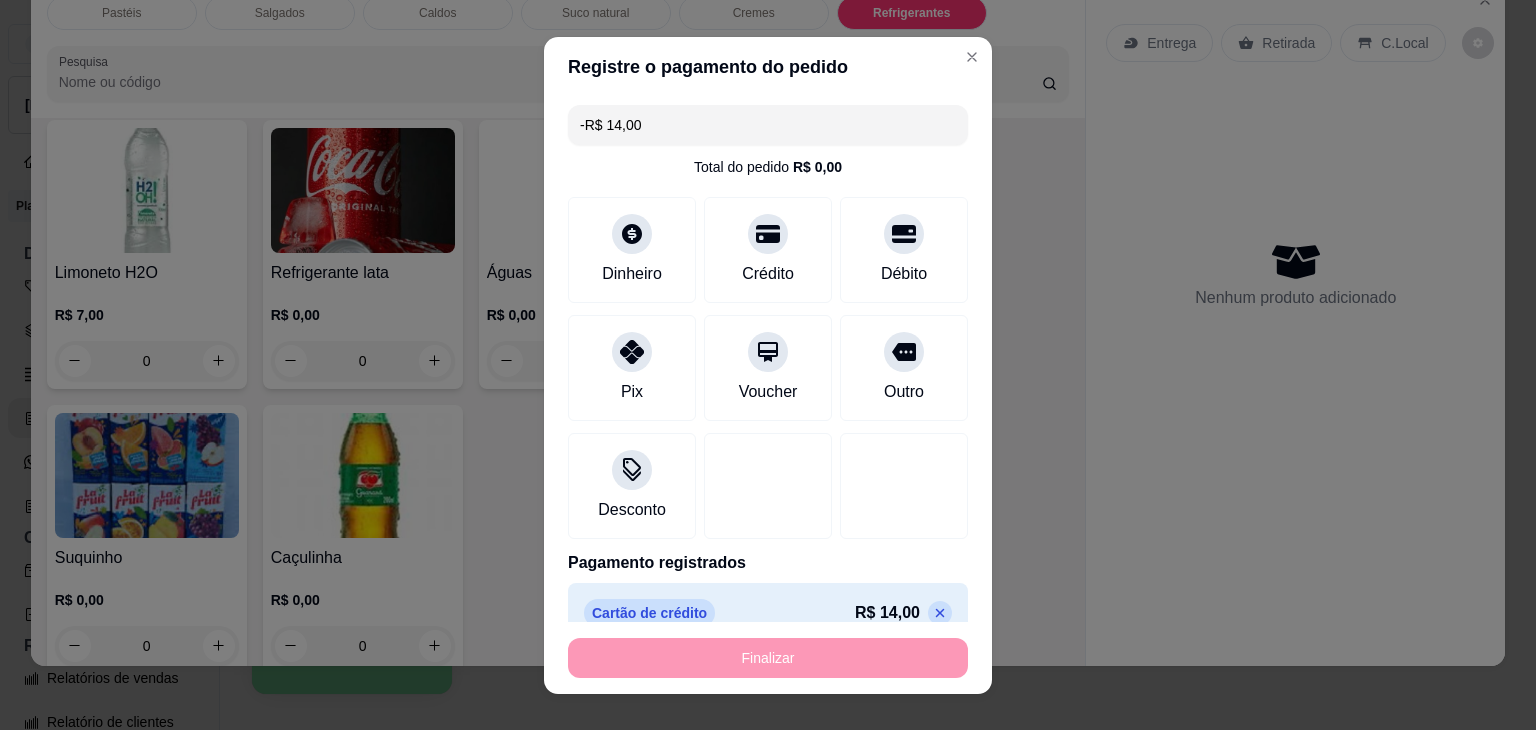 scroll, scrollTop: 6147, scrollLeft: 0, axis: vertical 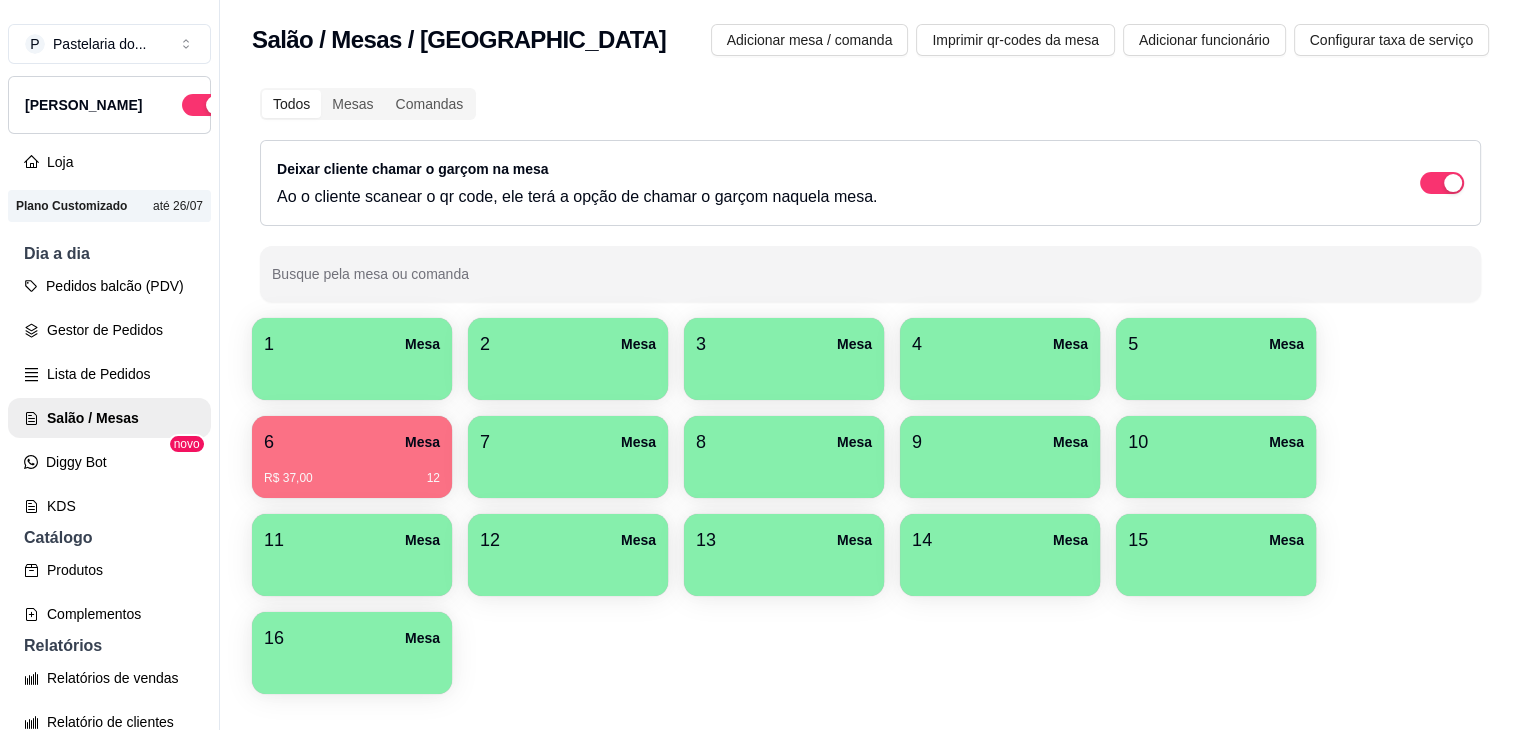 click on "6 Mesa" at bounding box center [352, 442] 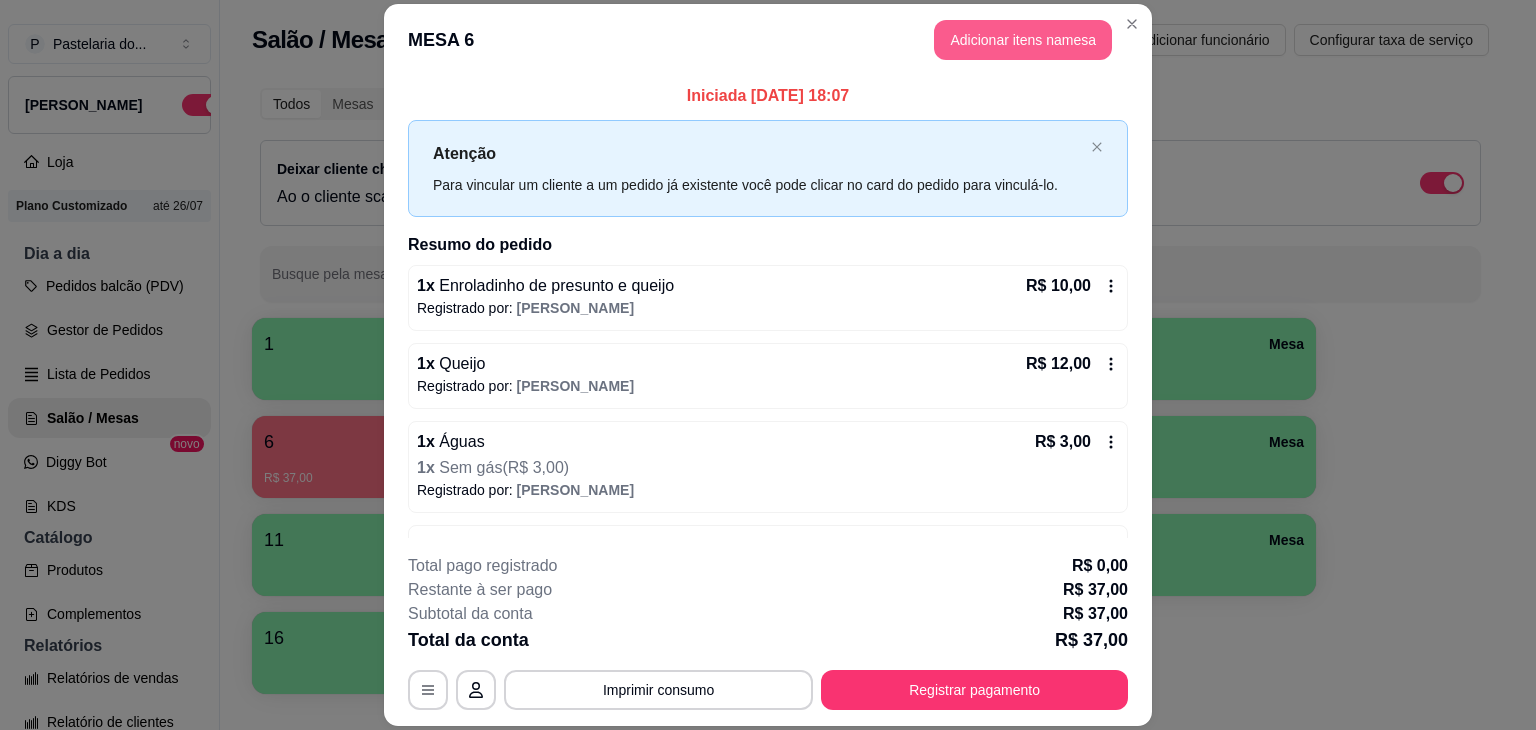 click on "Adicionar itens na  mesa" at bounding box center (1023, 40) 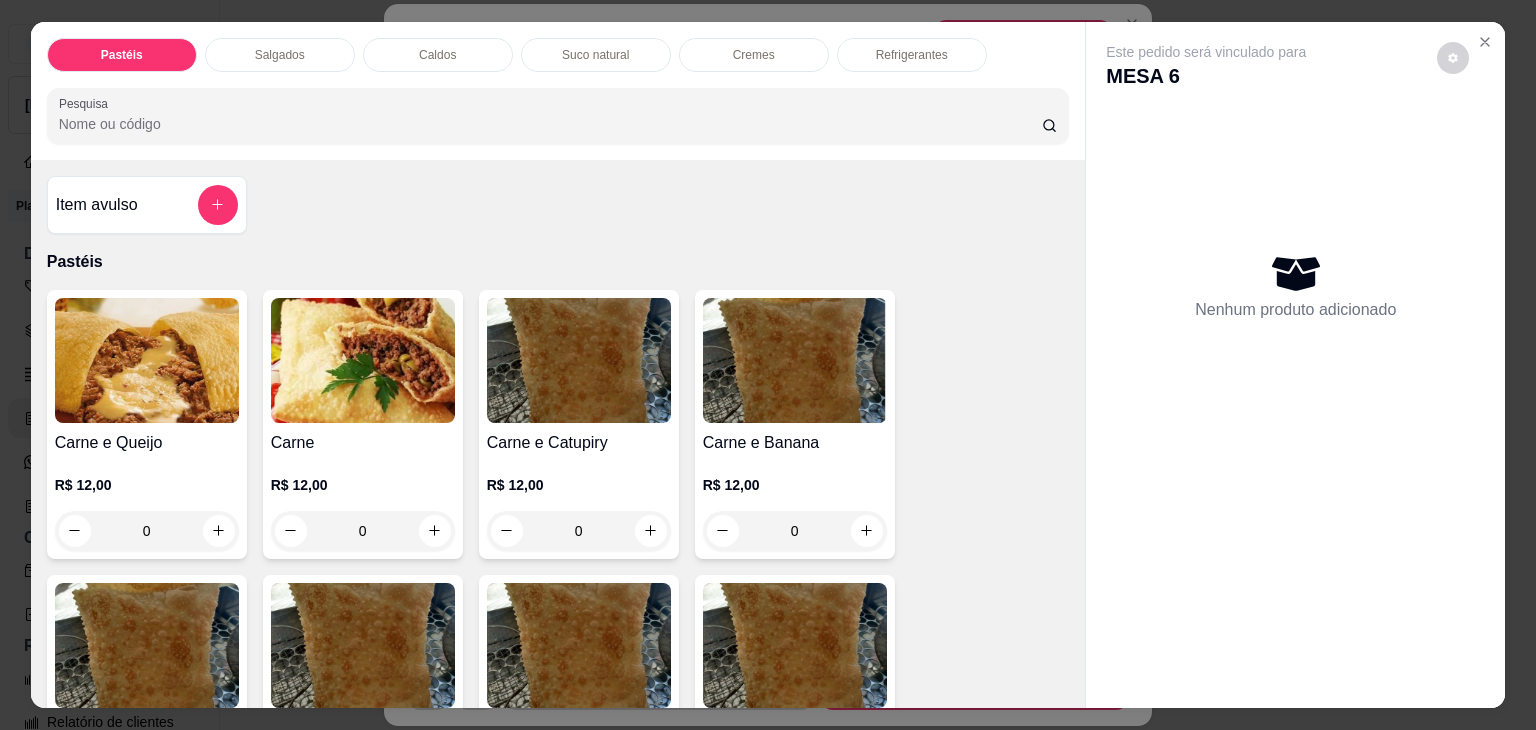 click on "Salgados" at bounding box center [280, 55] 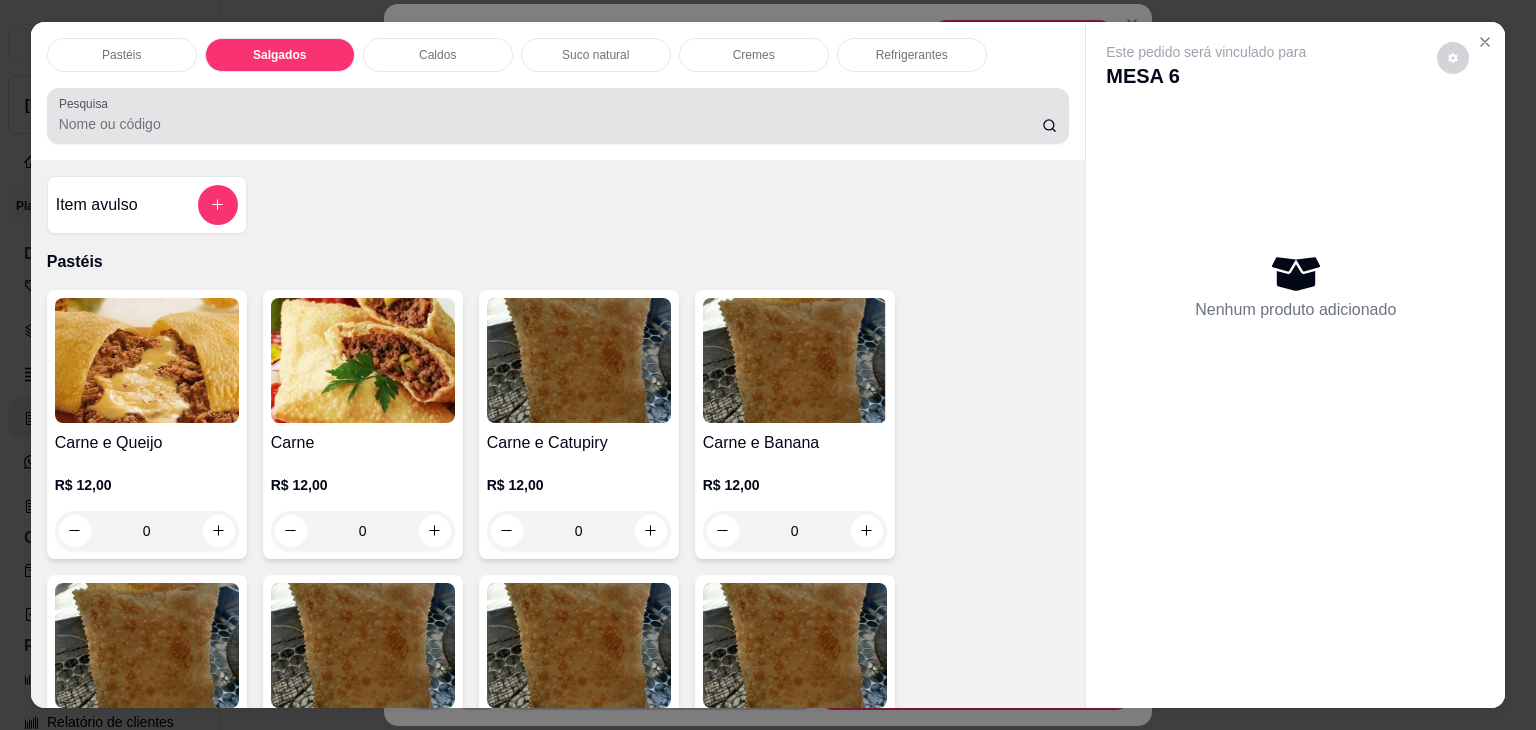 scroll, scrollTop: 2124, scrollLeft: 0, axis: vertical 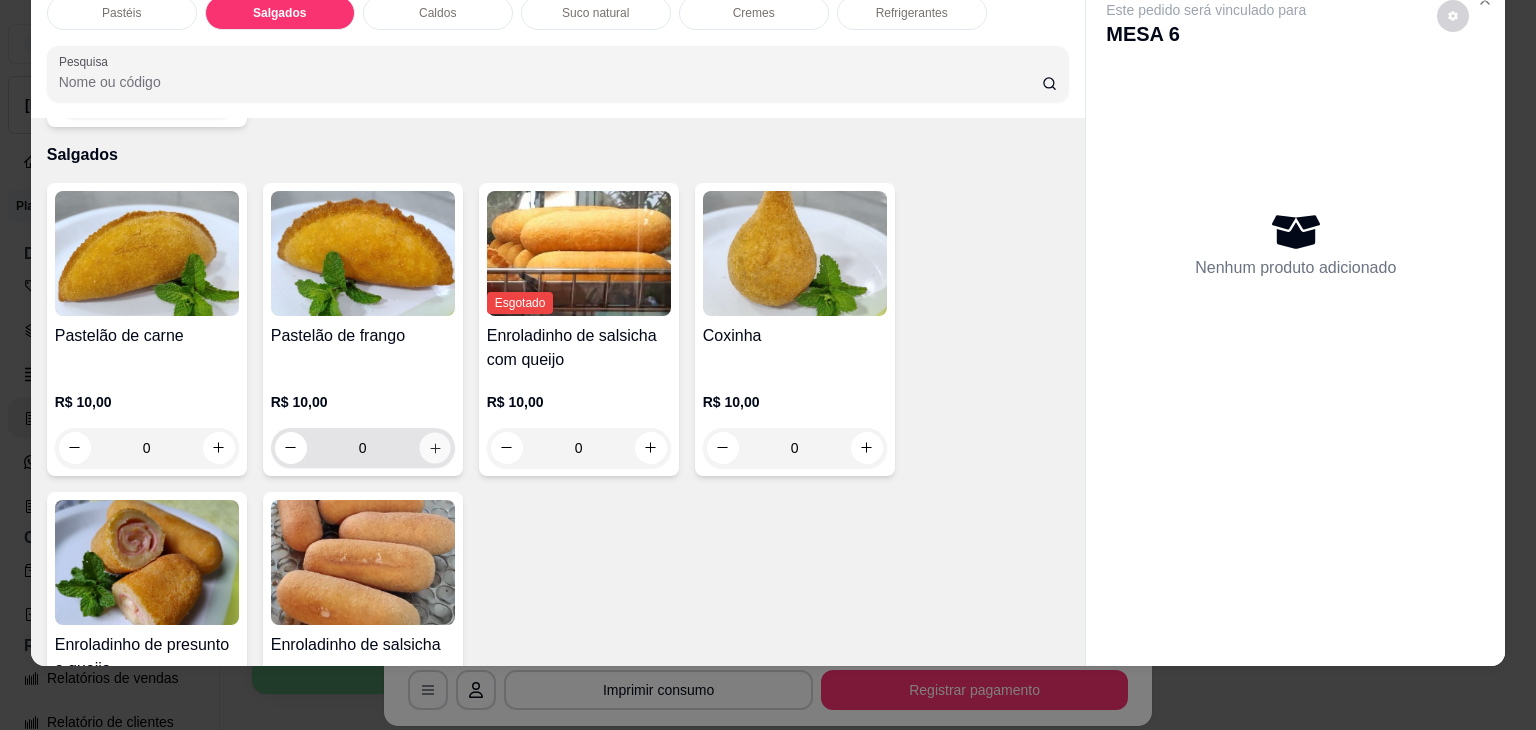 click at bounding box center [434, 447] 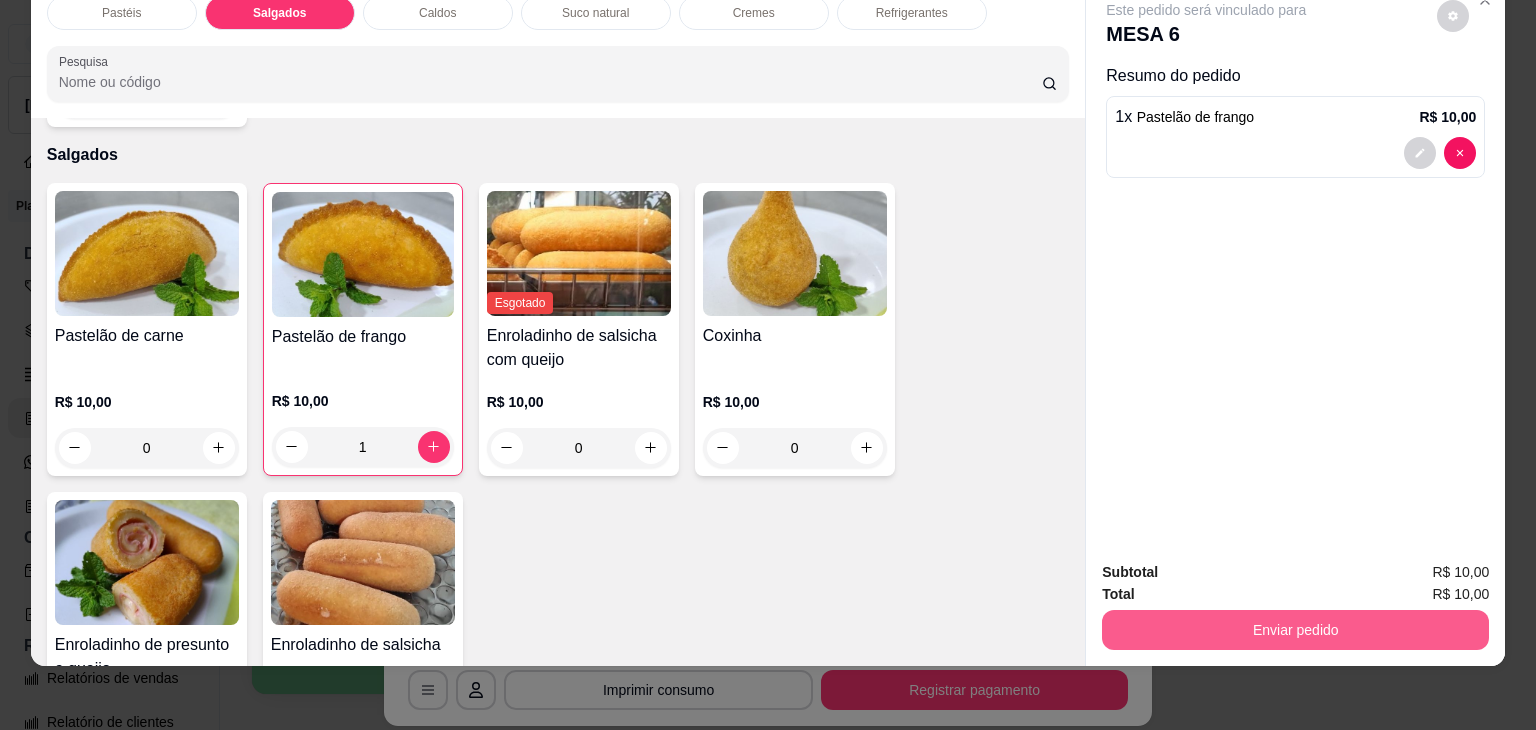 click on "Enviar pedido" at bounding box center (1295, 630) 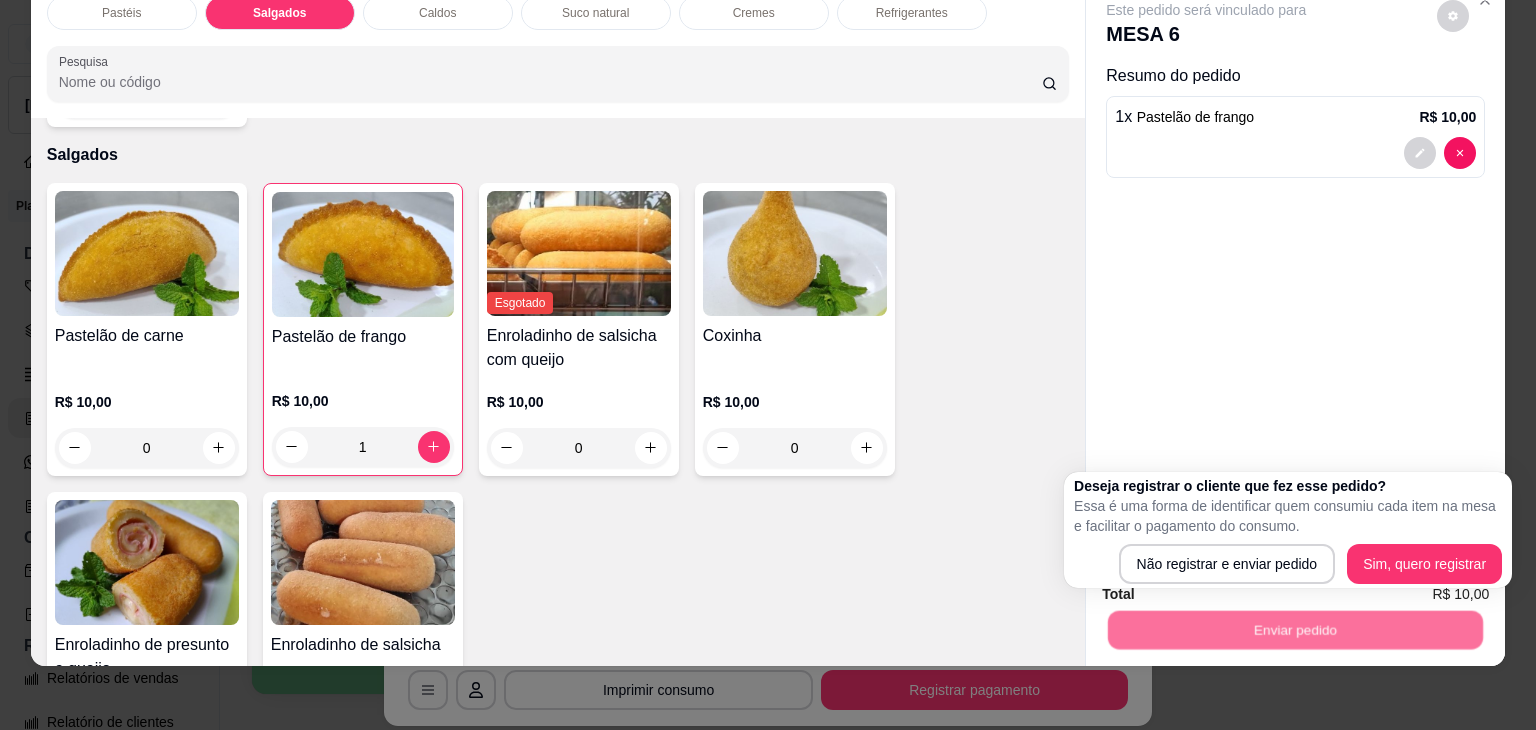 click on "Essa é uma forma de identificar quem consumiu cada item na mesa e facilitar o pagamento do consumo." at bounding box center [1288, 516] 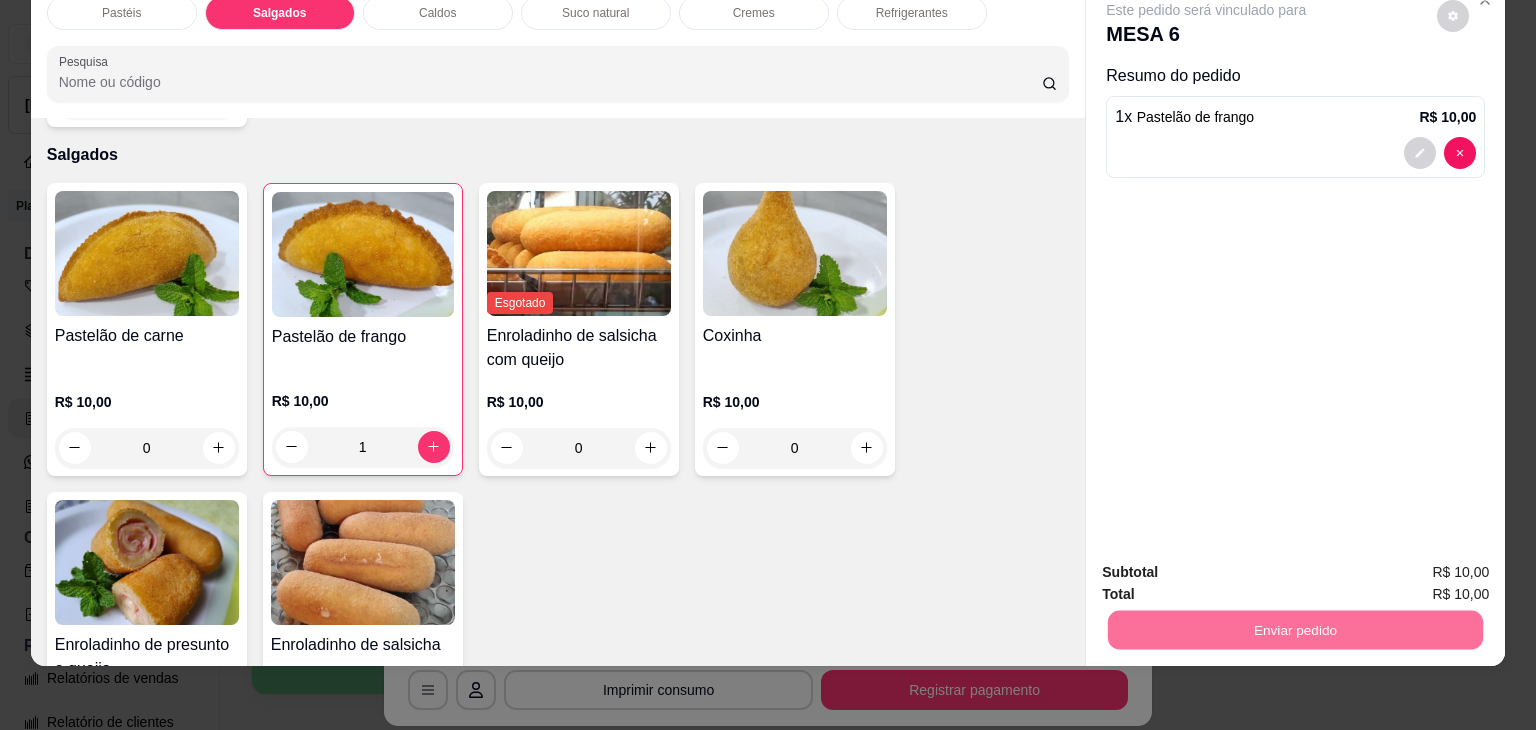 click on "Não registrar e enviar pedido" at bounding box center [1229, 564] 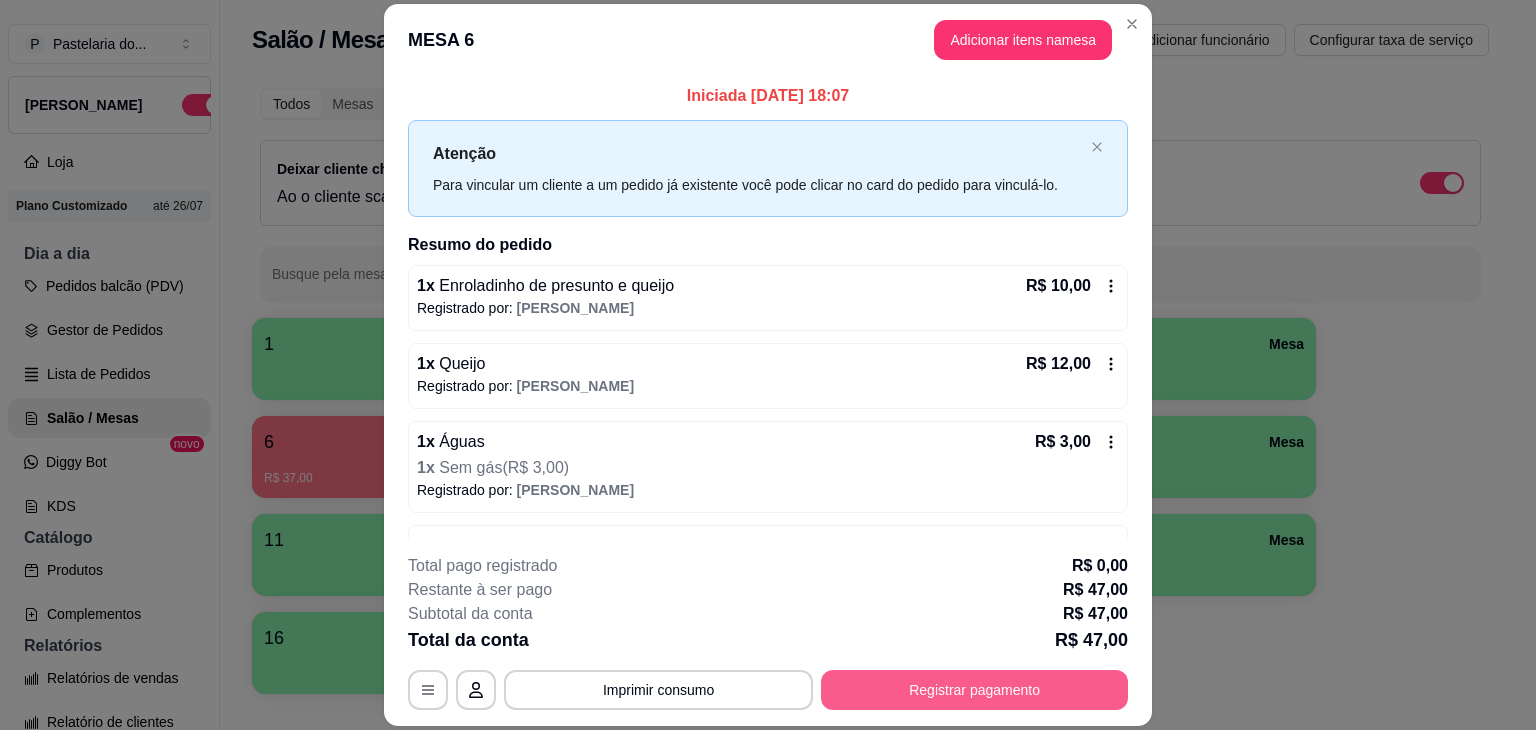 click on "Registrar pagamento" at bounding box center [974, 690] 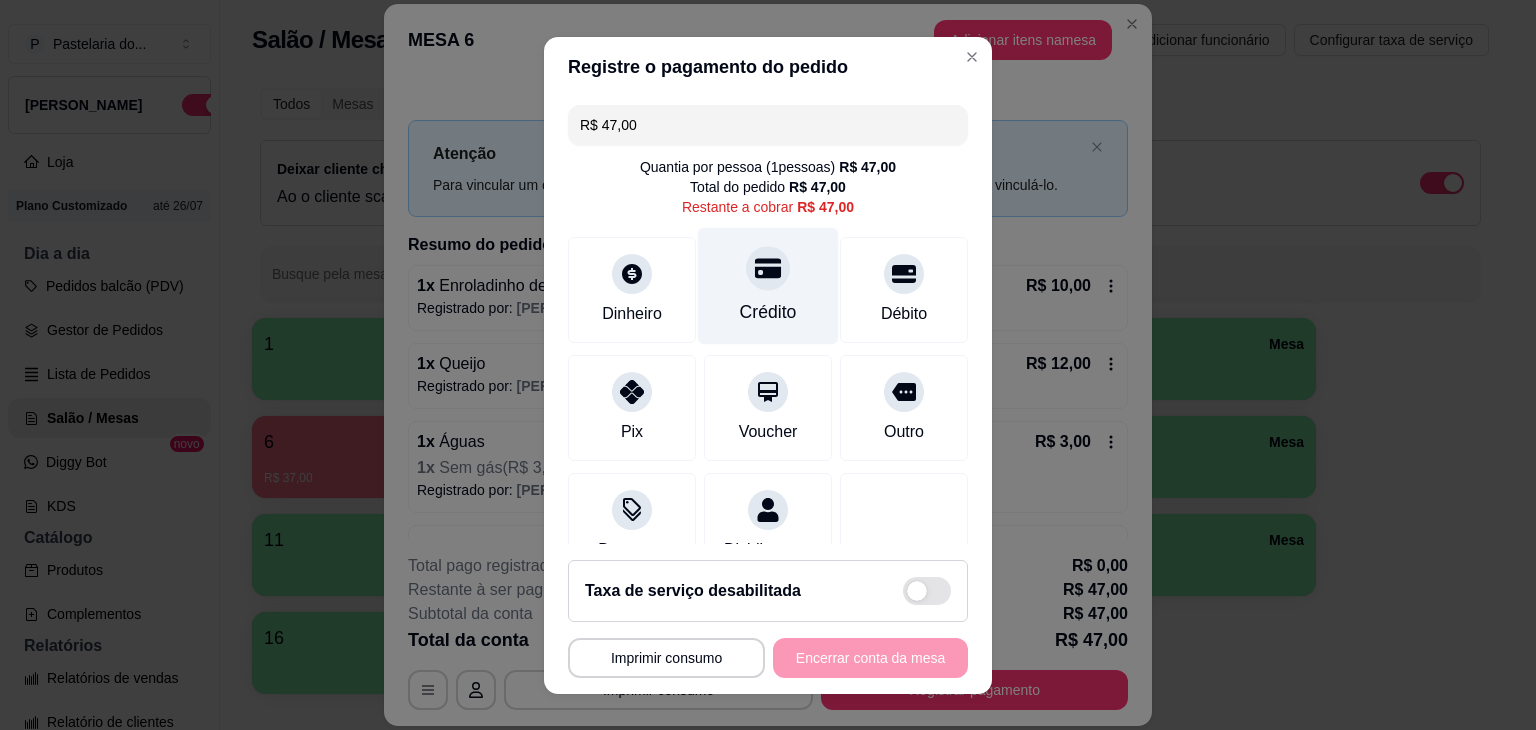 click on "Crédito" at bounding box center (768, 285) 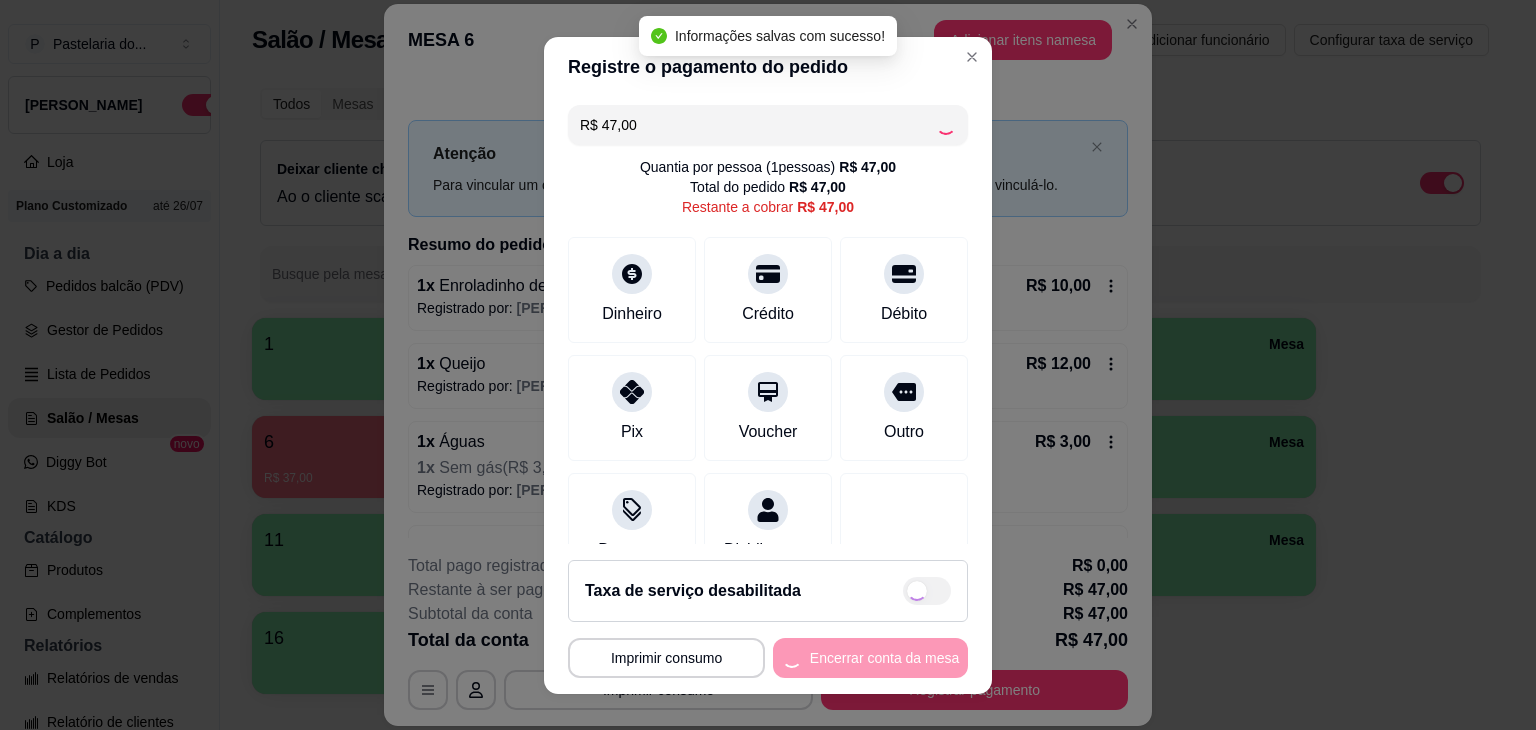 type on "R$ 0,00" 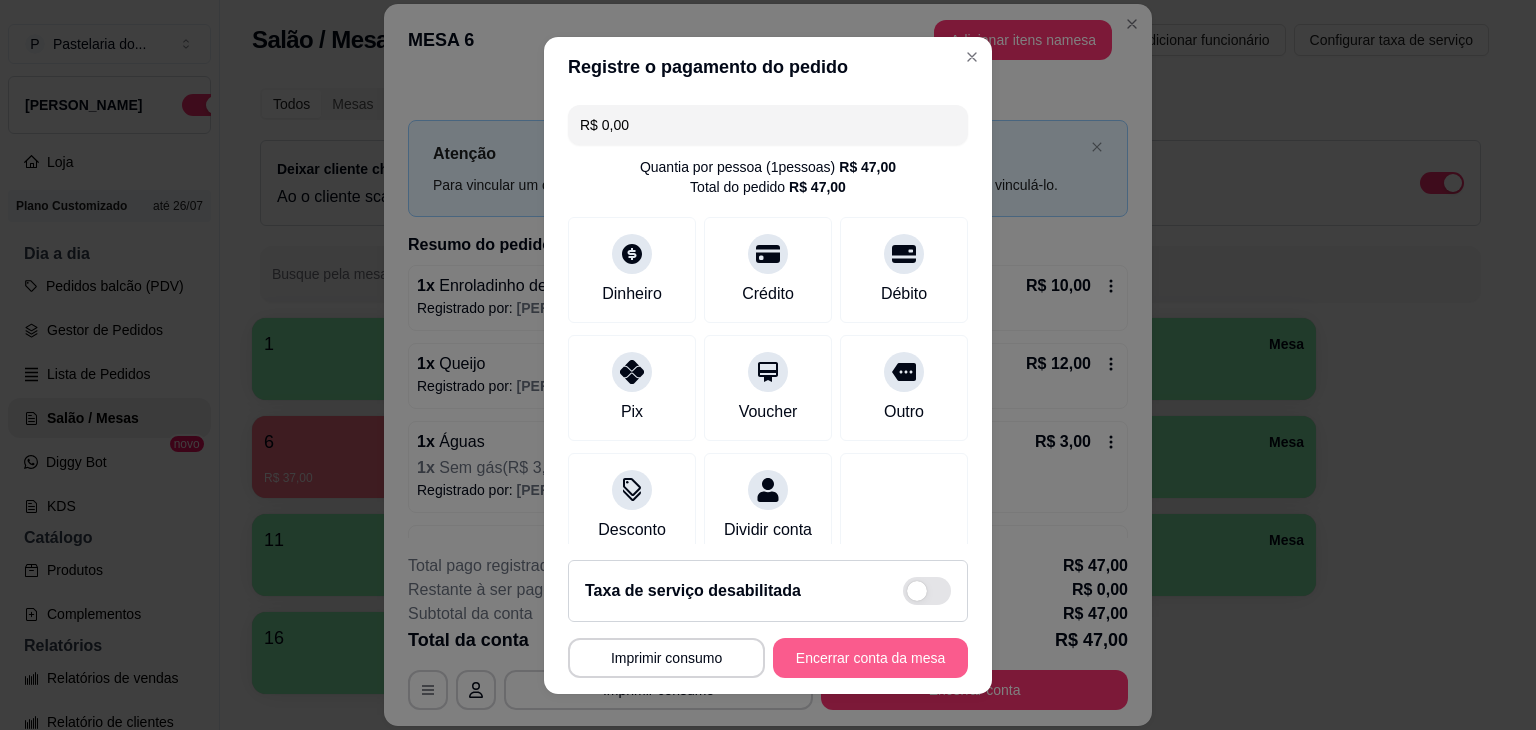 click on "Encerrar conta da mesa" at bounding box center (870, 658) 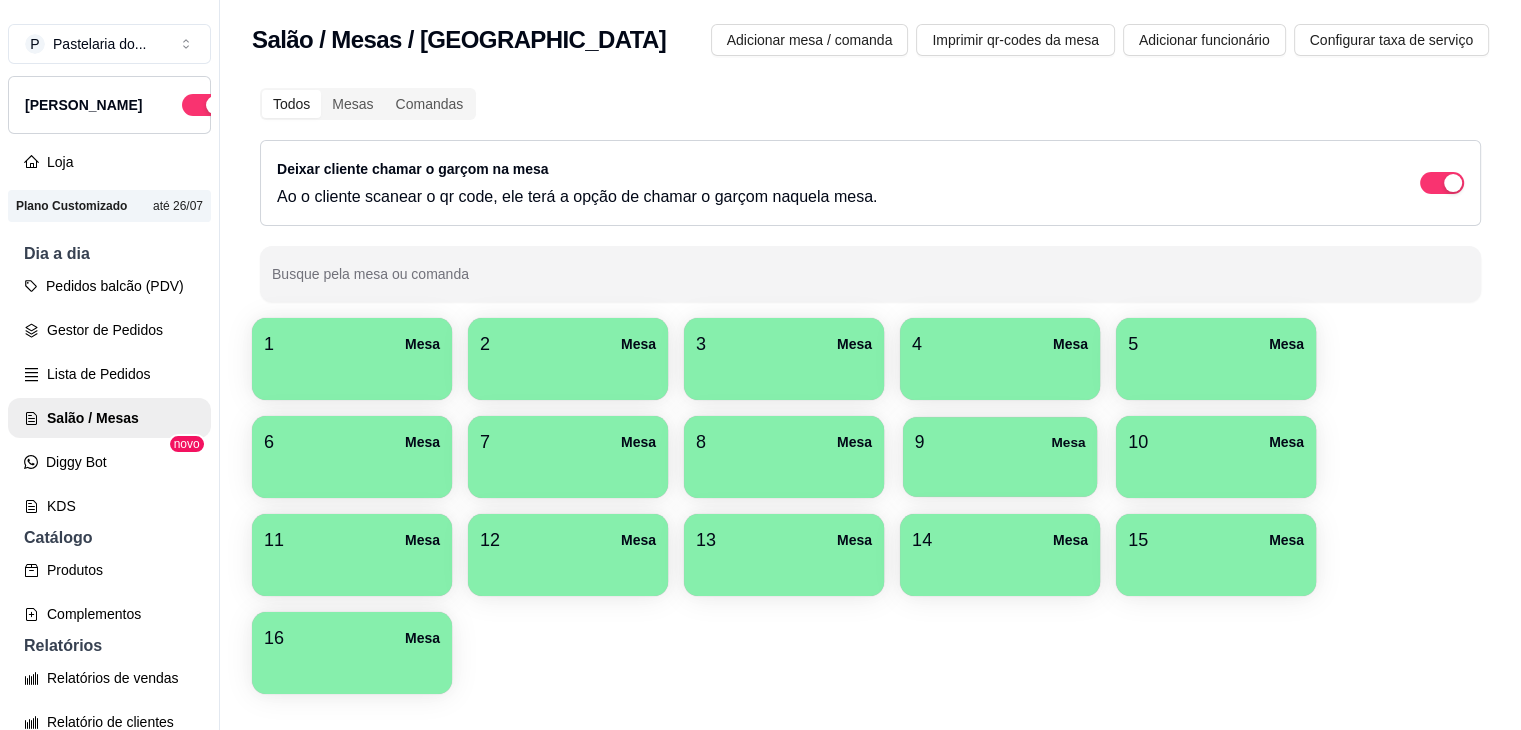 click at bounding box center [1000, 470] 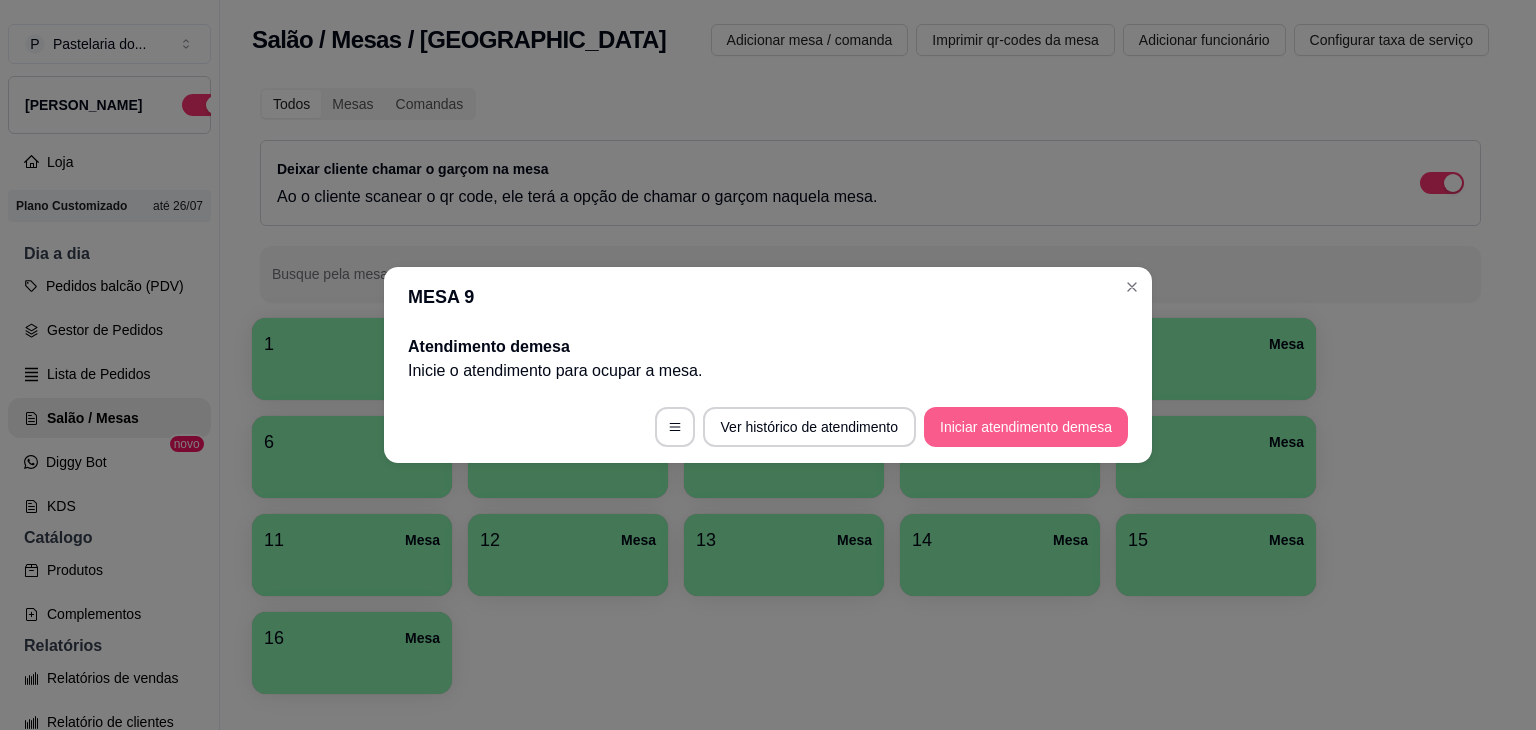 click on "Iniciar atendimento de  mesa" at bounding box center [1026, 427] 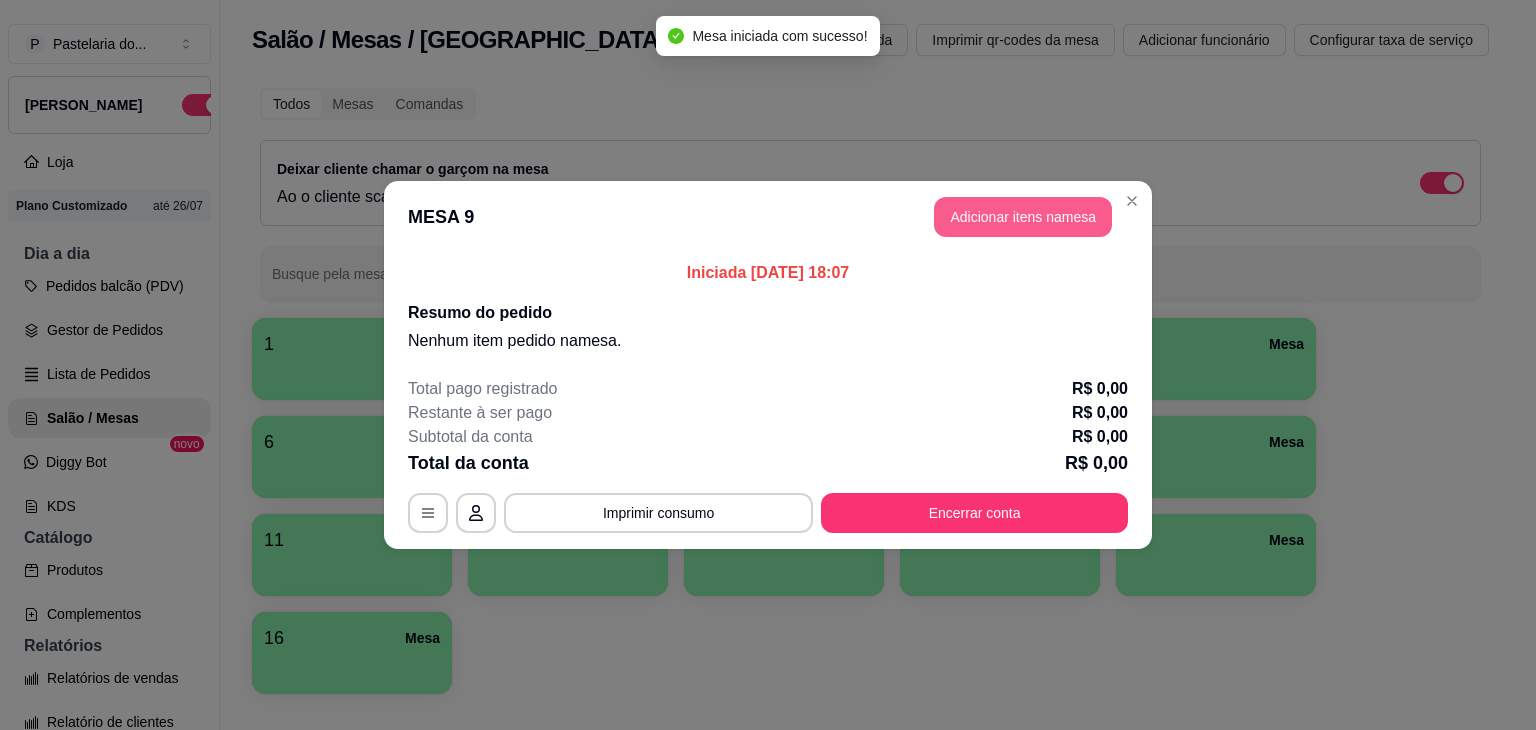 click on "Adicionar itens na  mesa" at bounding box center [1023, 217] 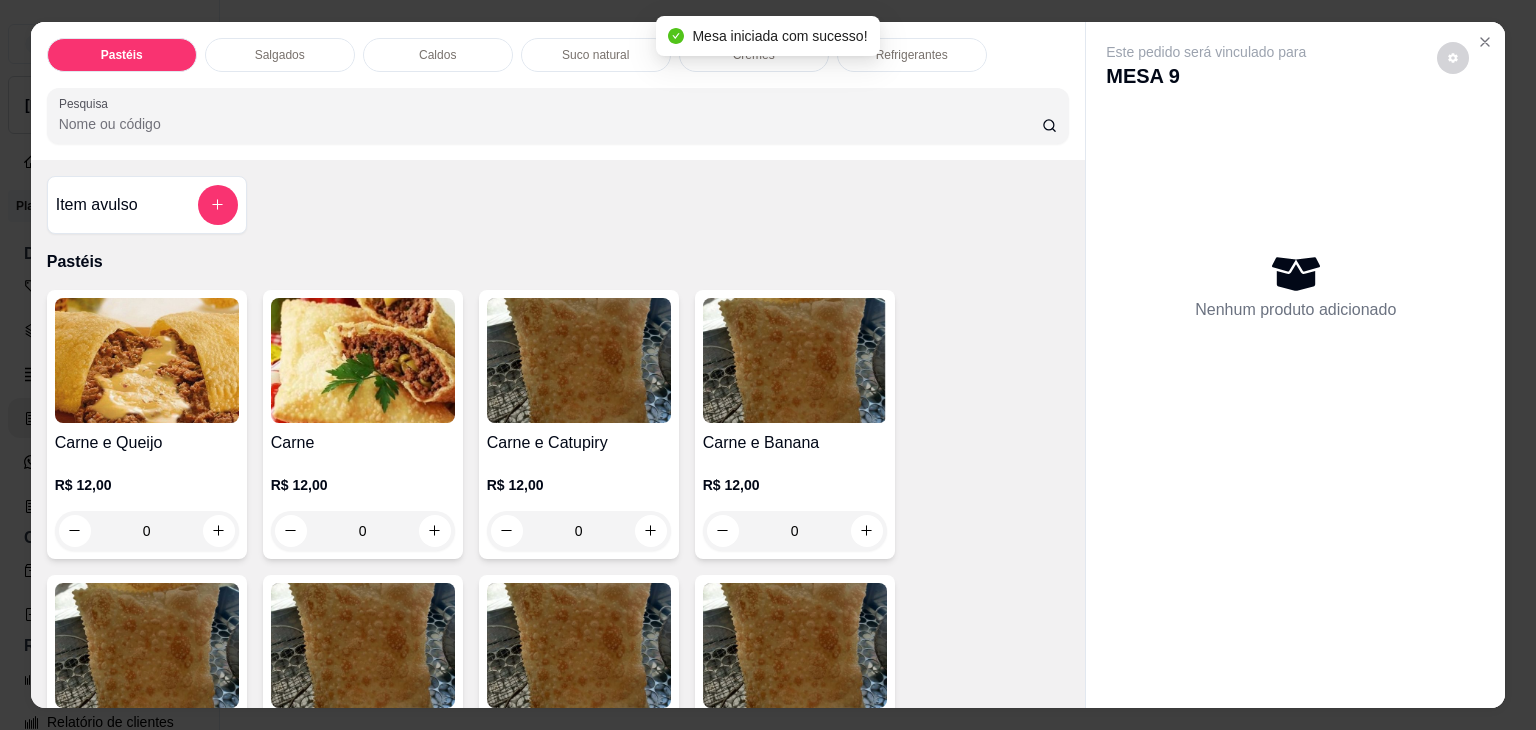 click on "Salgados" at bounding box center (280, 55) 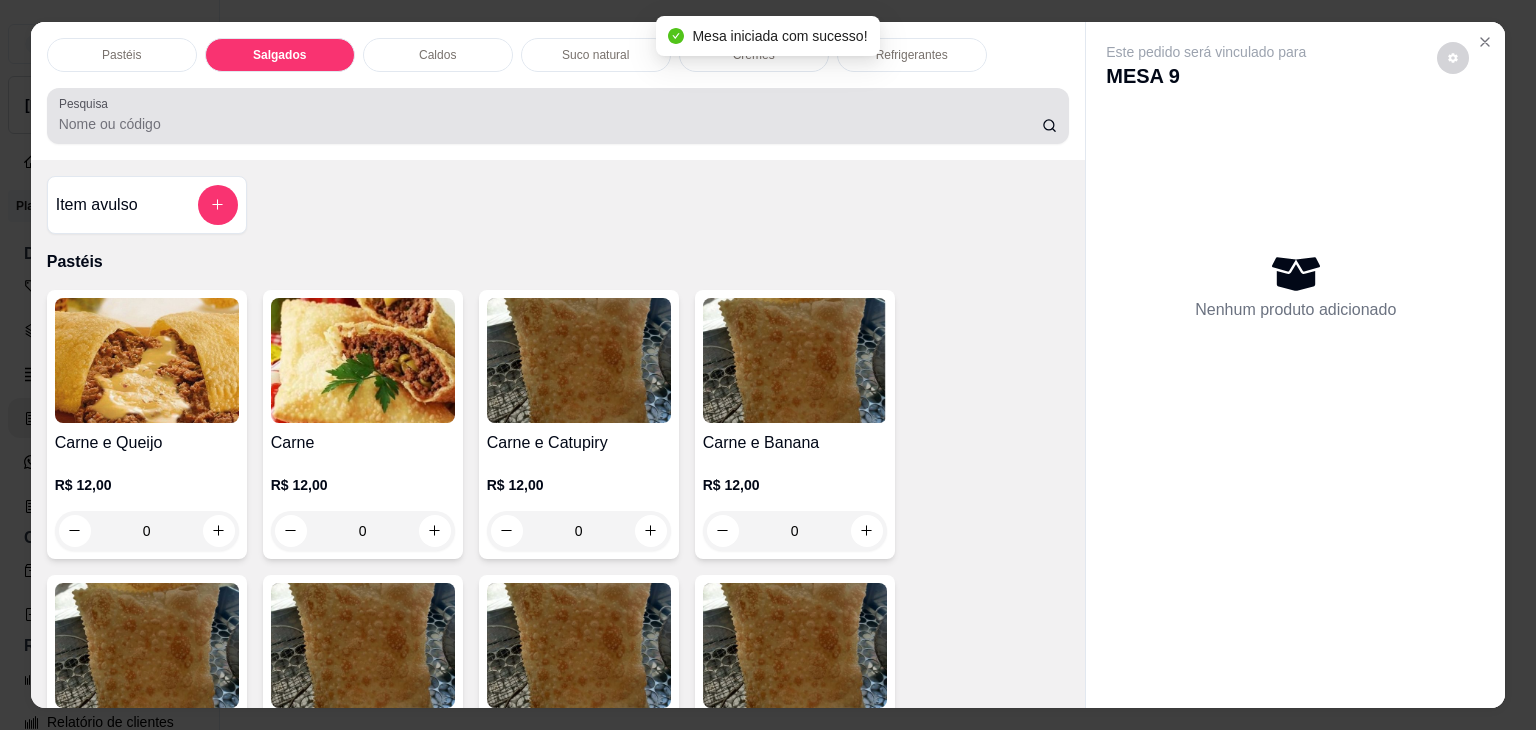scroll, scrollTop: 2124, scrollLeft: 0, axis: vertical 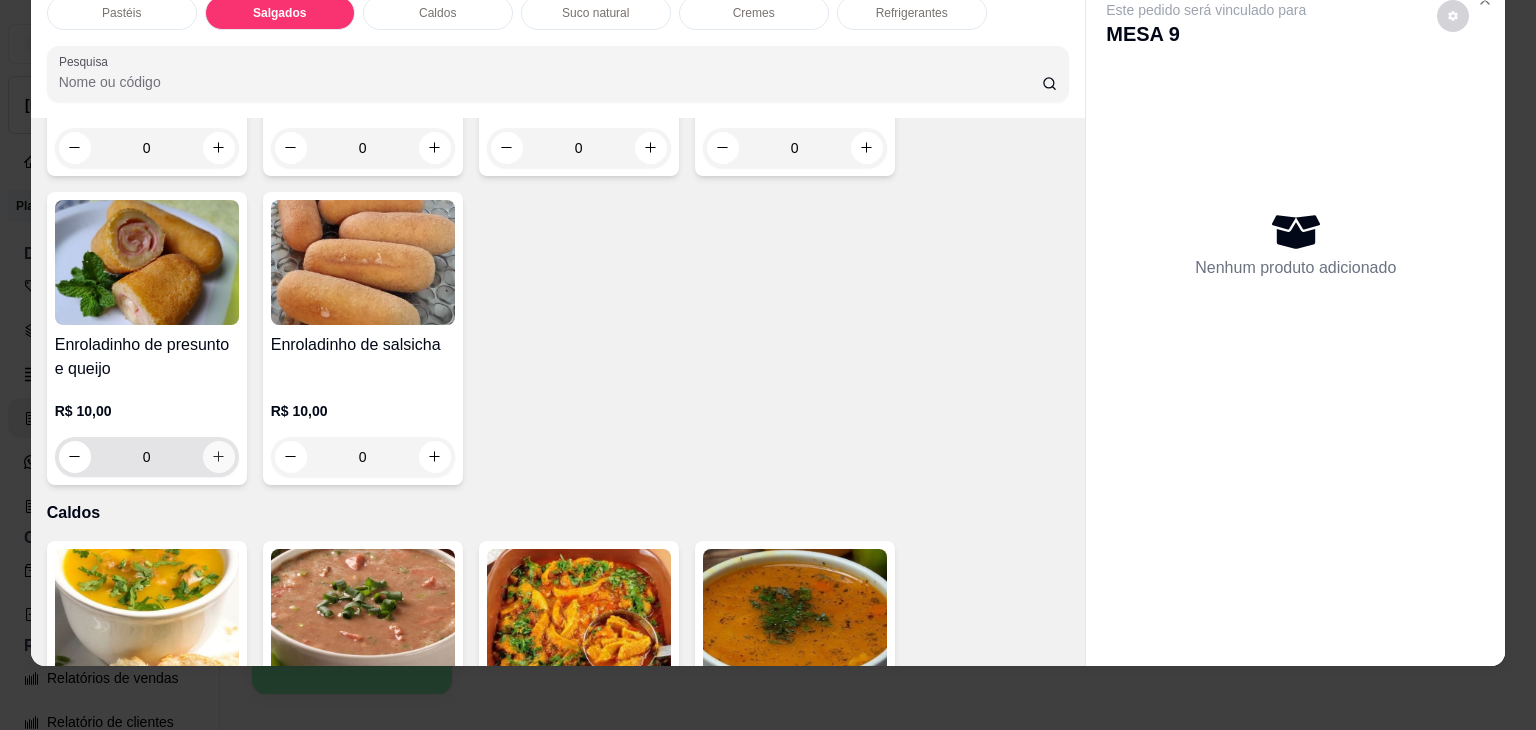 click at bounding box center (219, 457) 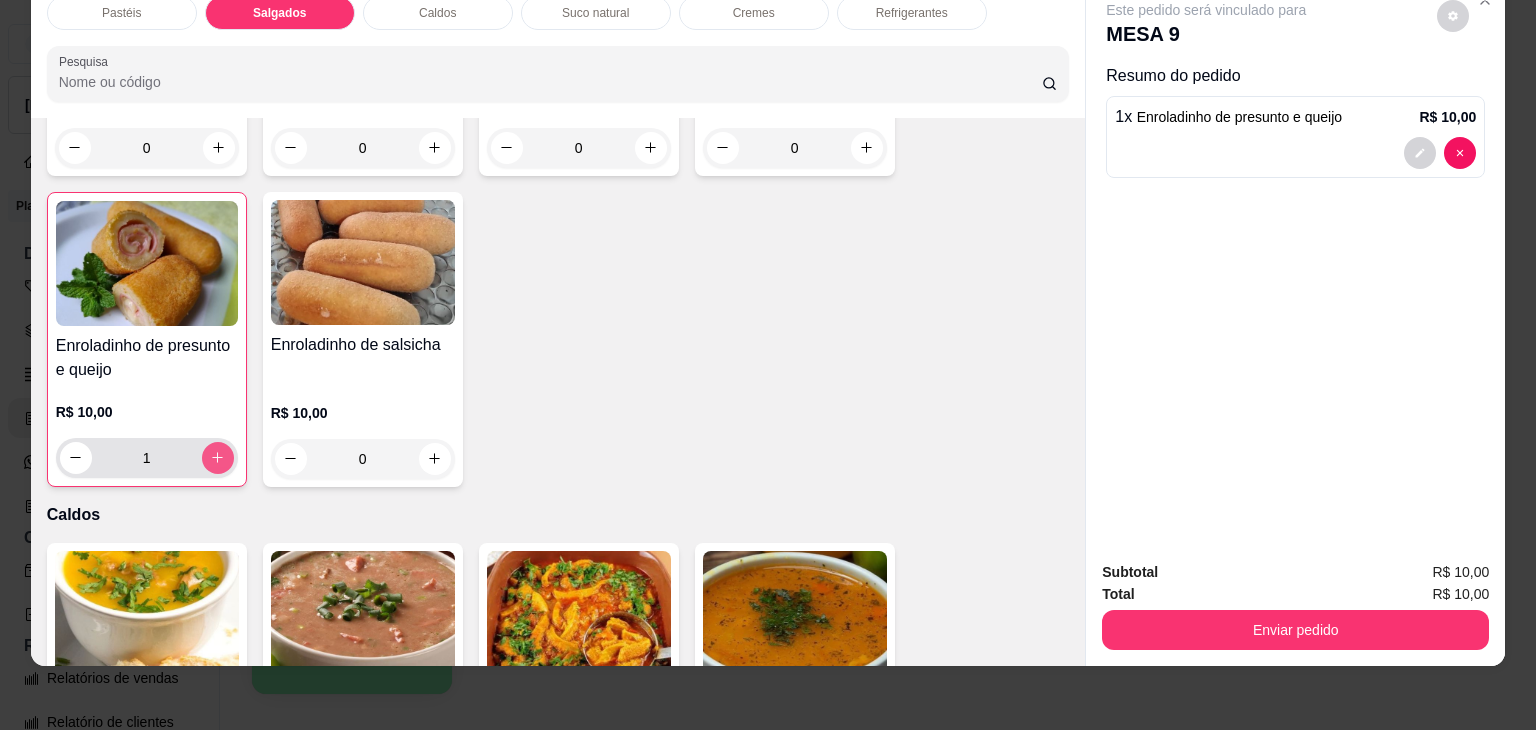 click at bounding box center (218, 458) 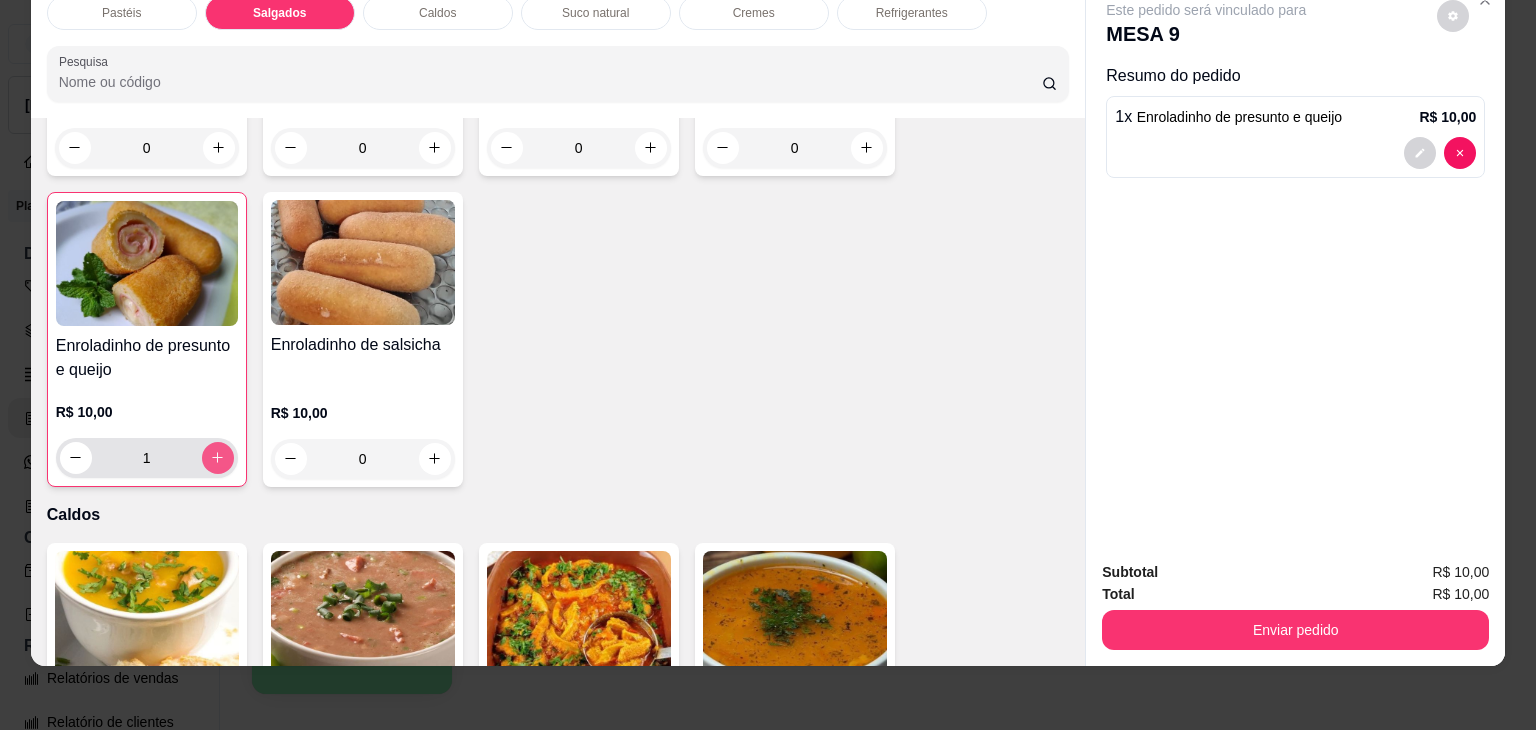 type on "2" 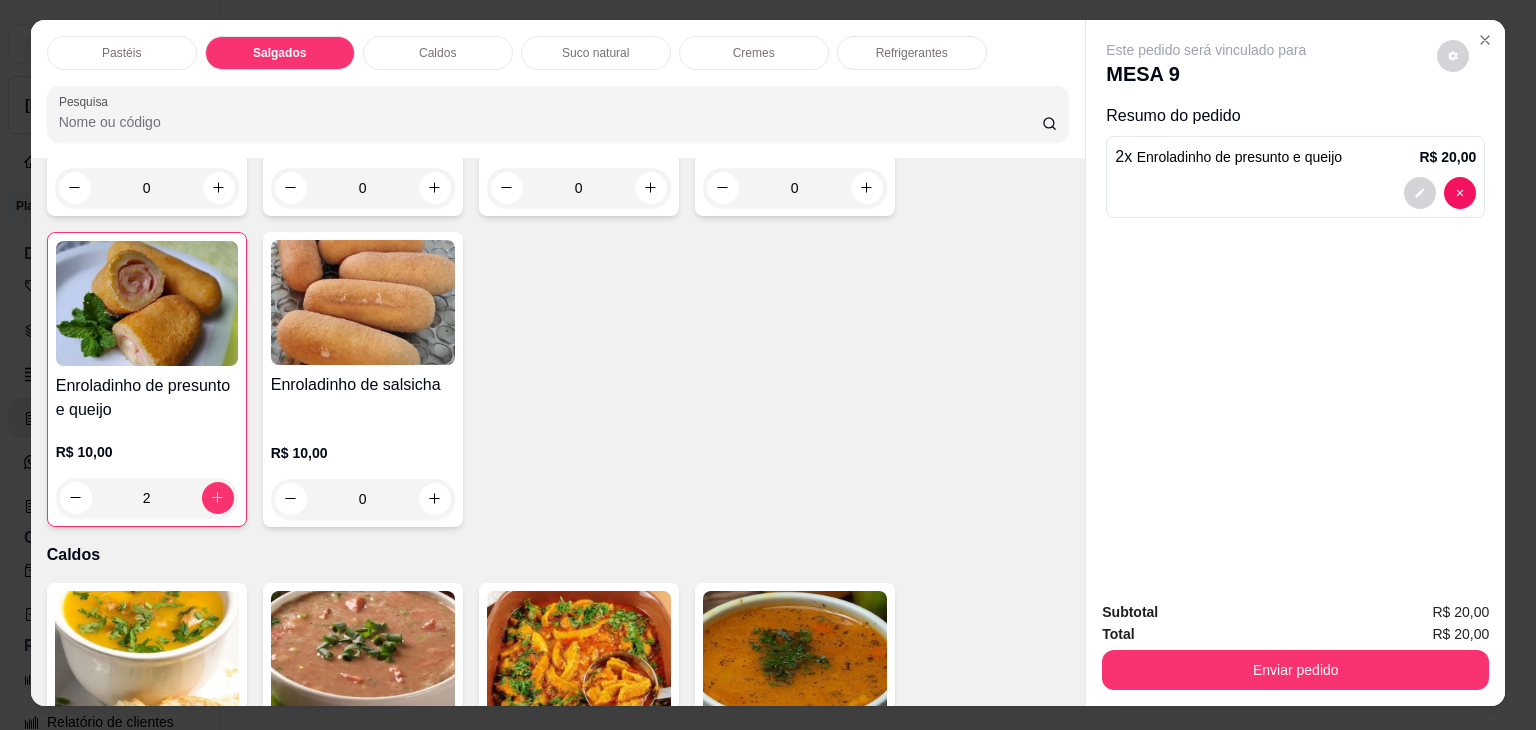 scroll, scrollTop: 0, scrollLeft: 0, axis: both 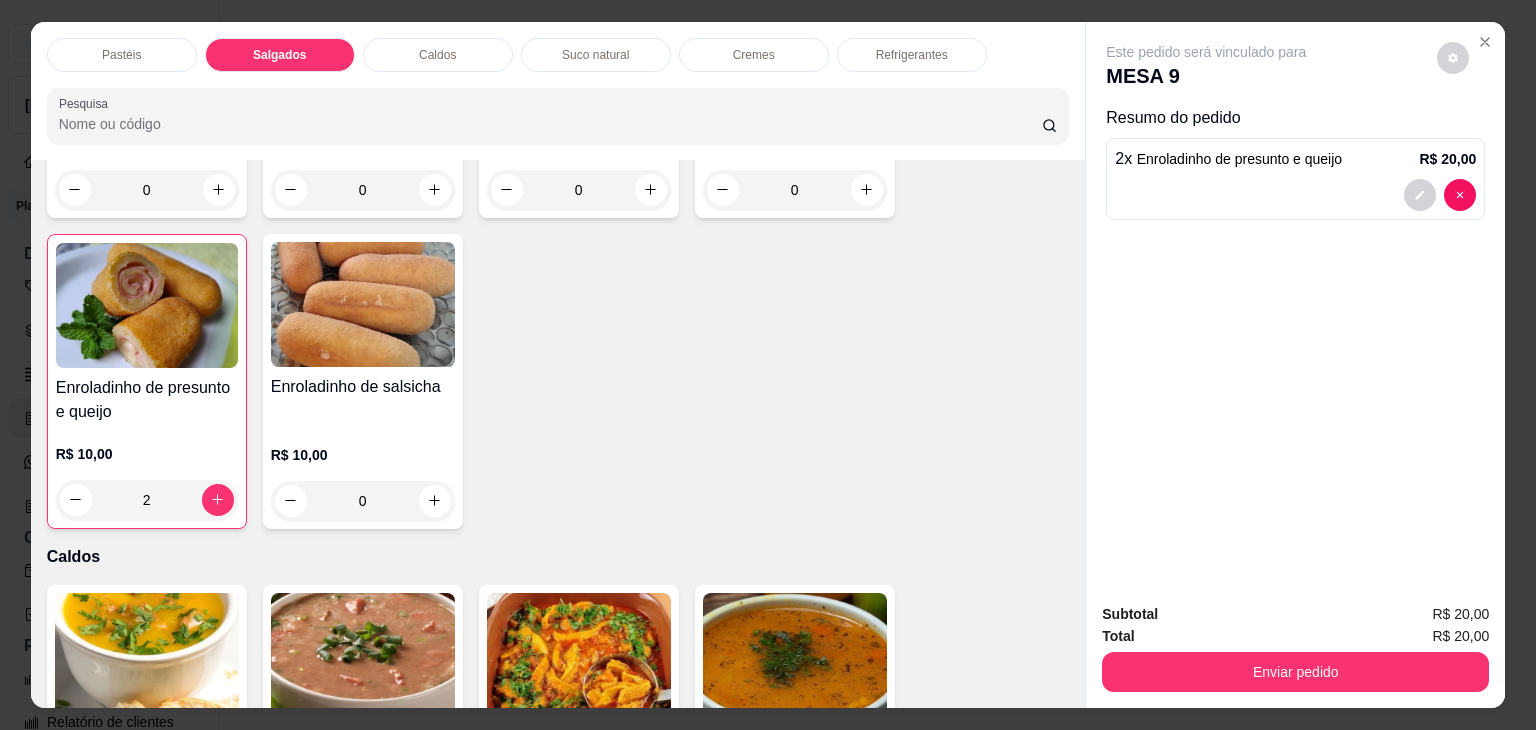 click on "Refrigerantes" at bounding box center (912, 55) 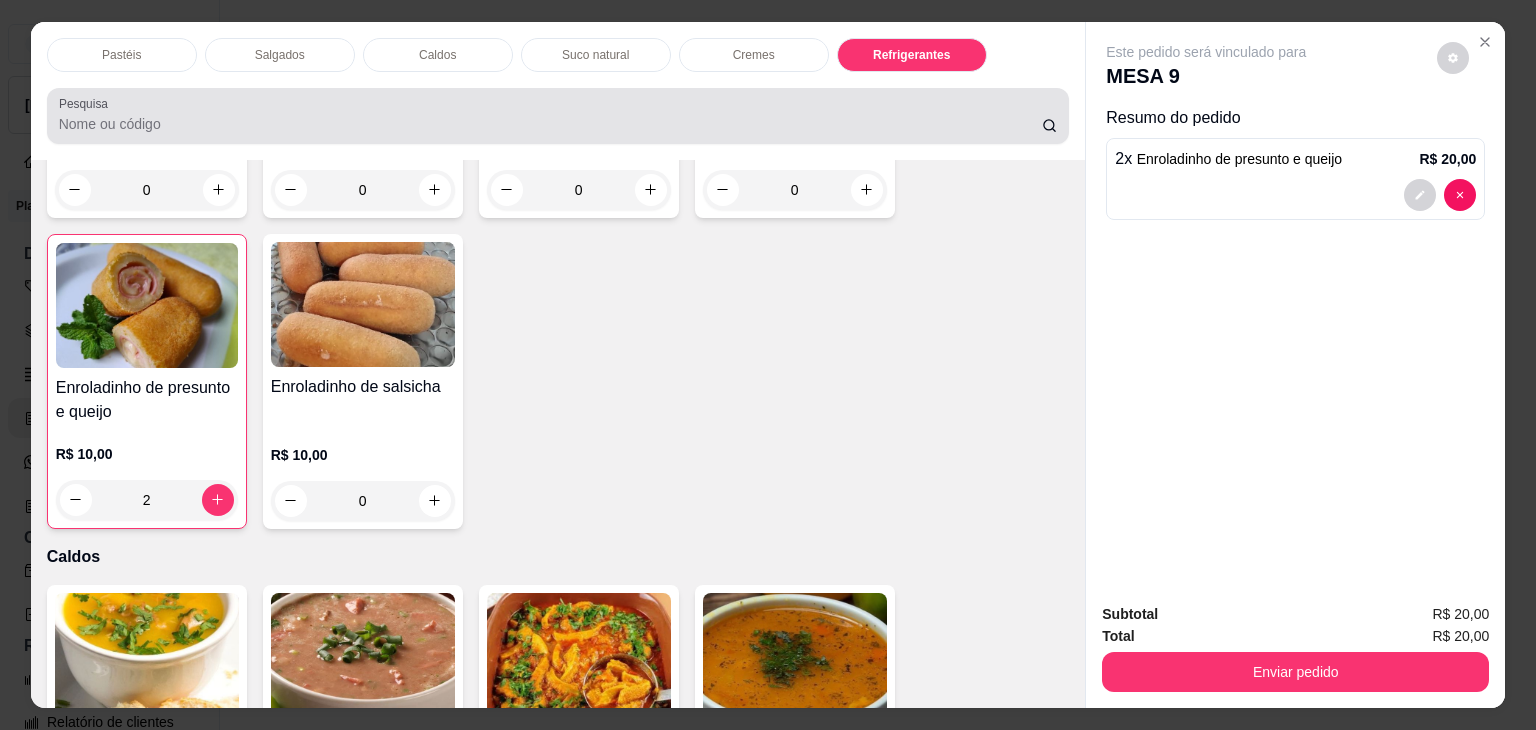 scroll, scrollTop: 5232, scrollLeft: 0, axis: vertical 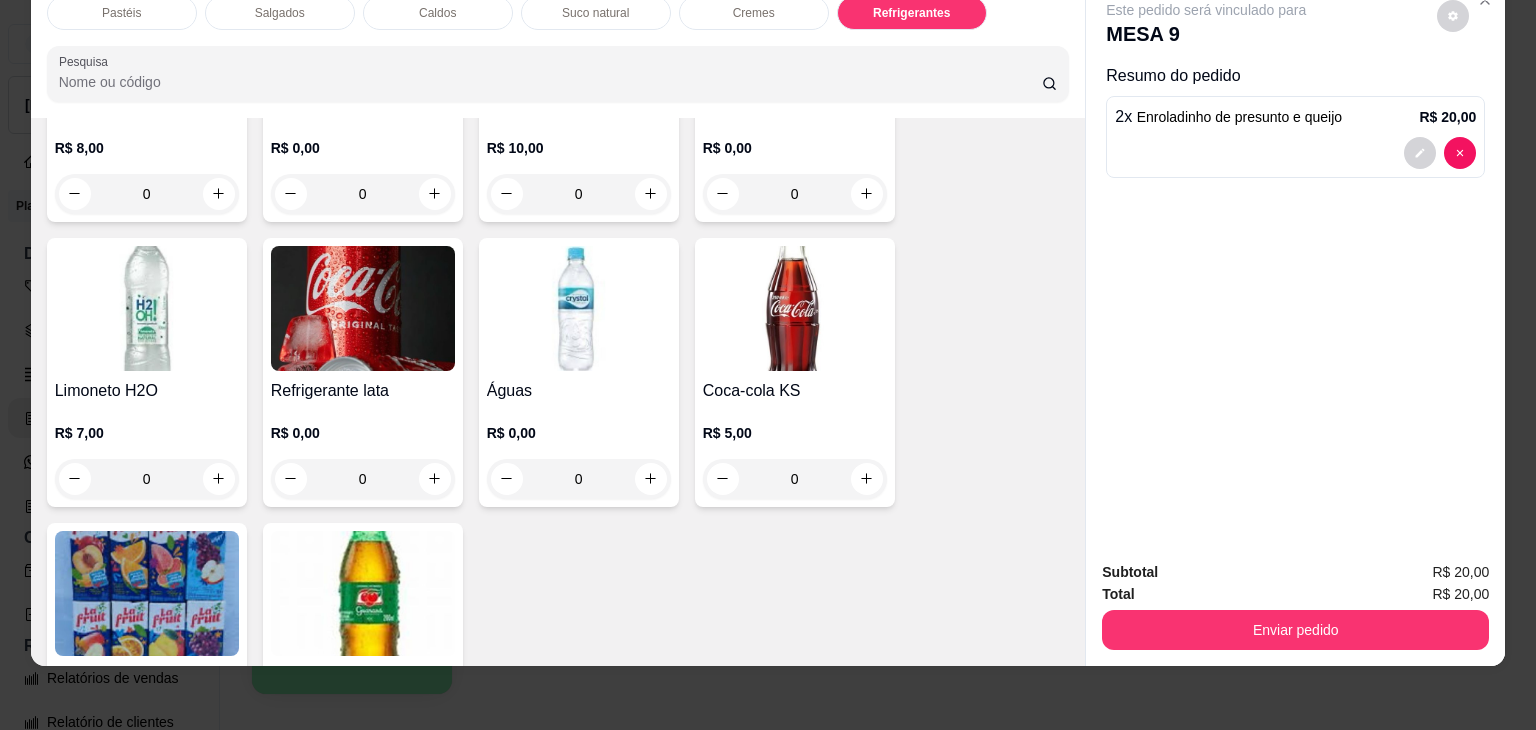click on "0" at bounding box center [363, 479] 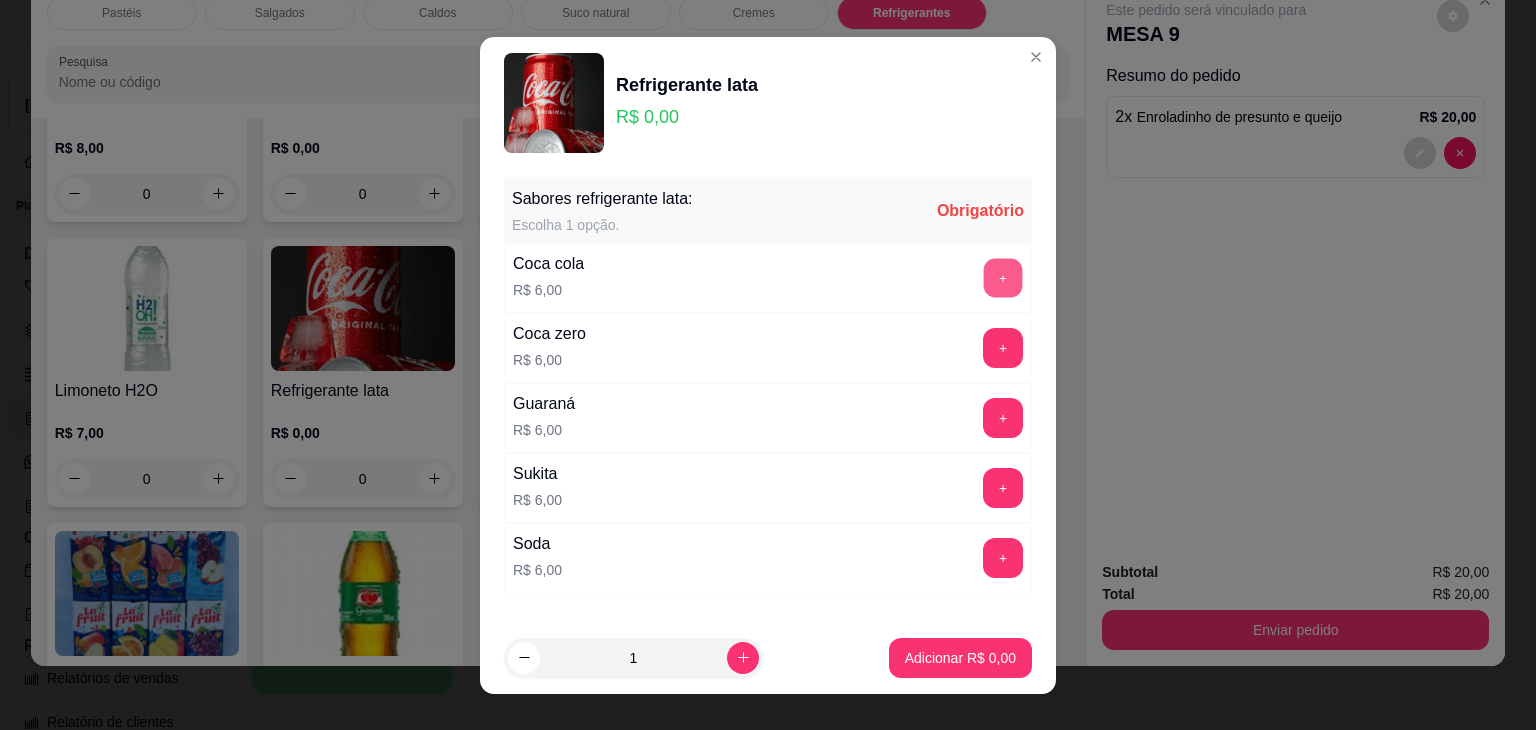 click on "+" at bounding box center (1003, 277) 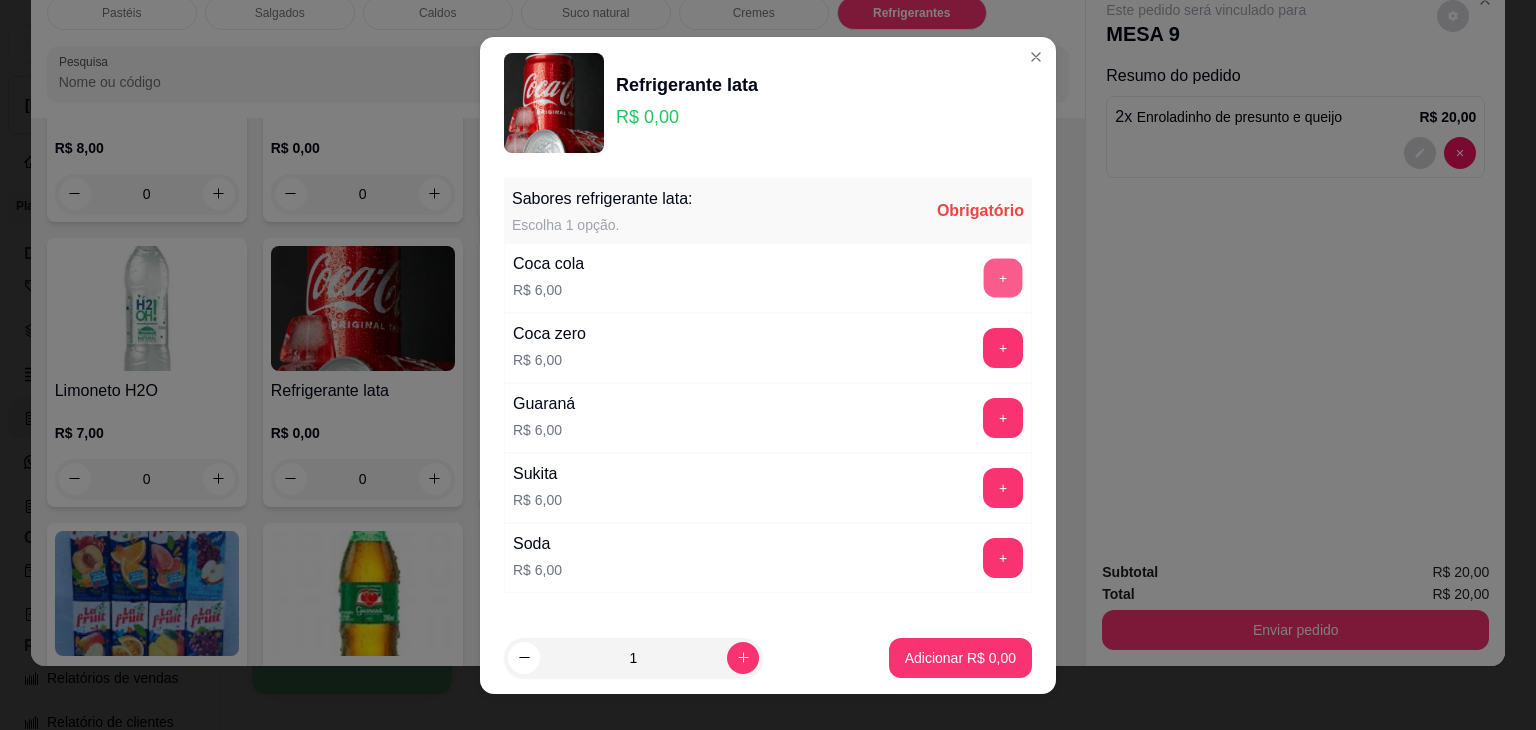 click on "+" at bounding box center [1003, 278] 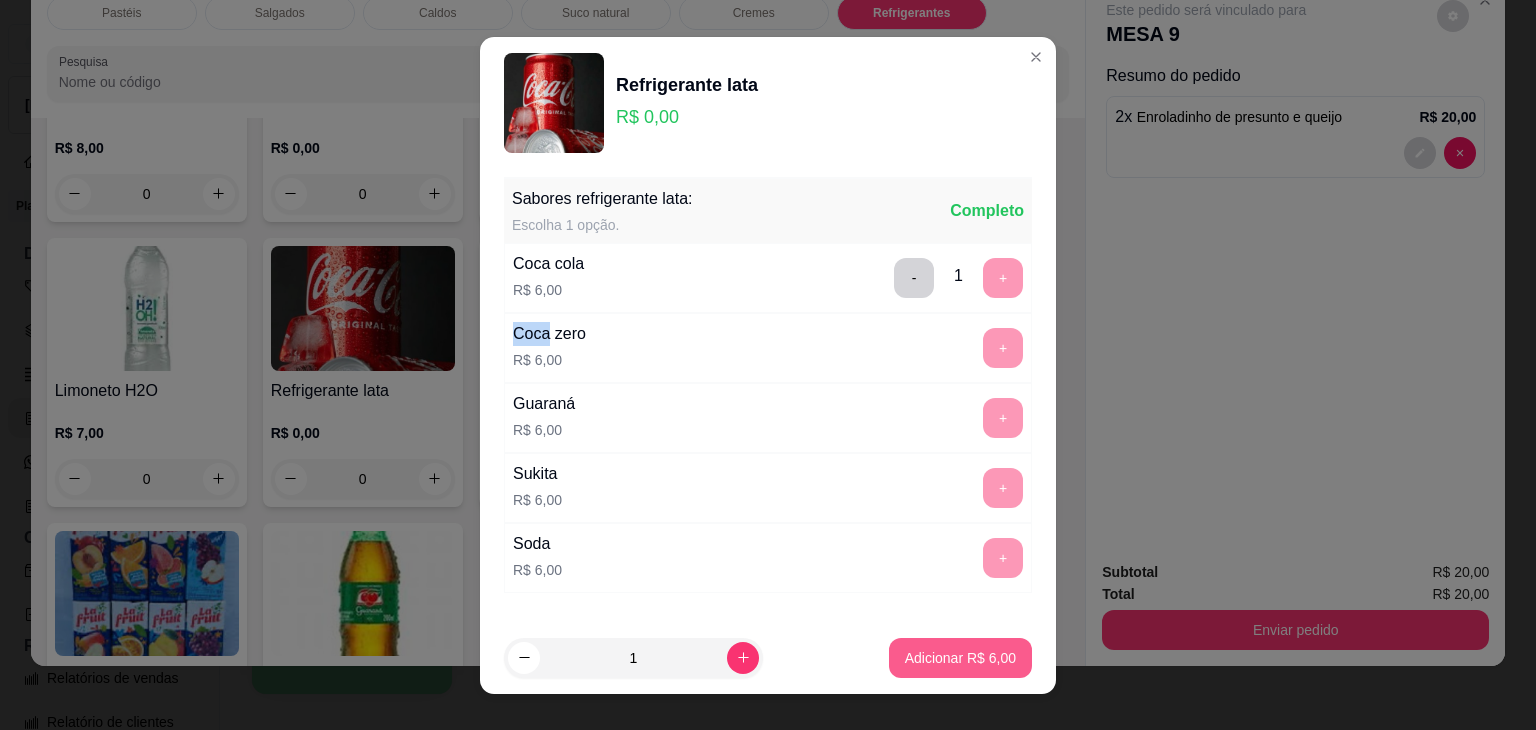 click on "Adicionar   R$ 6,00" at bounding box center (960, 658) 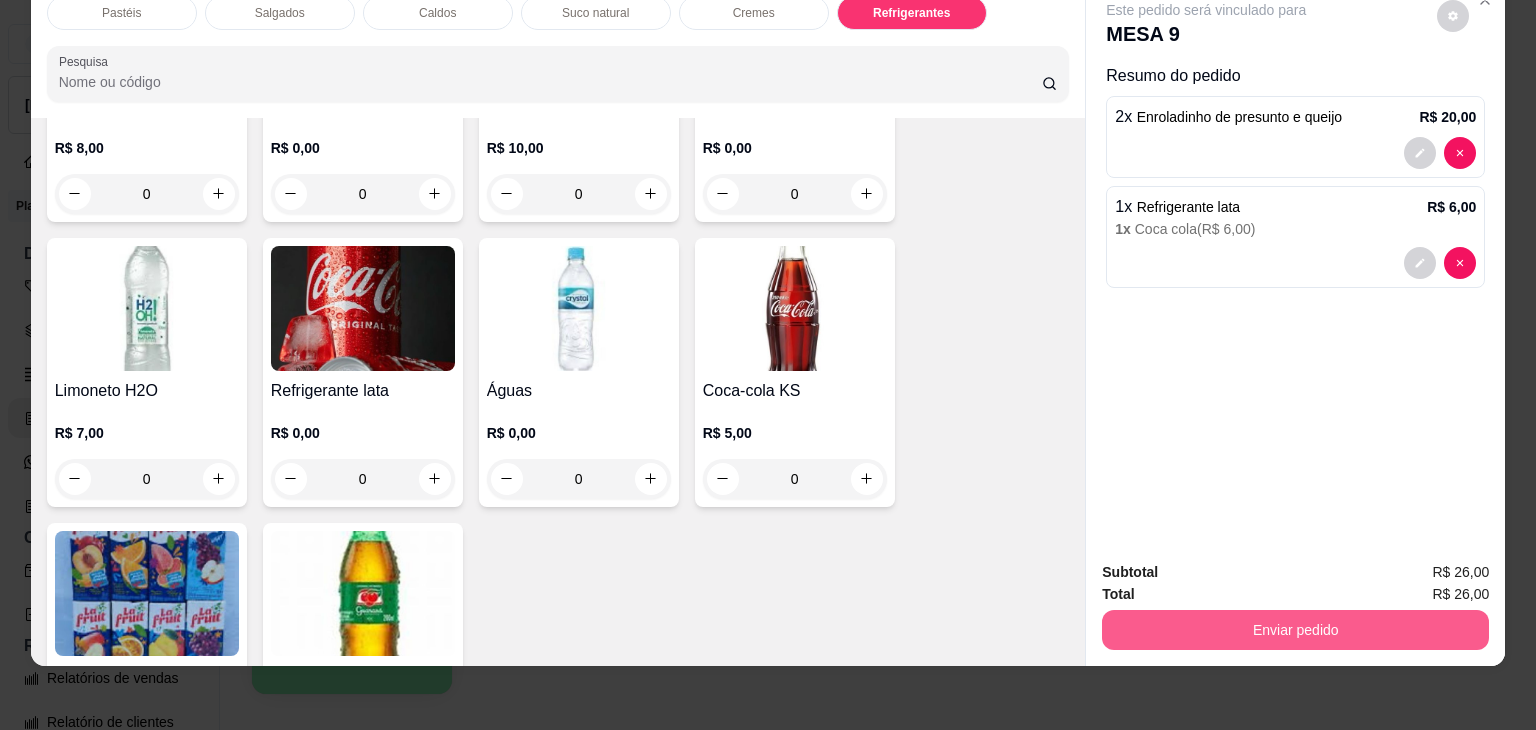 click on "Enviar pedido" at bounding box center [1295, 630] 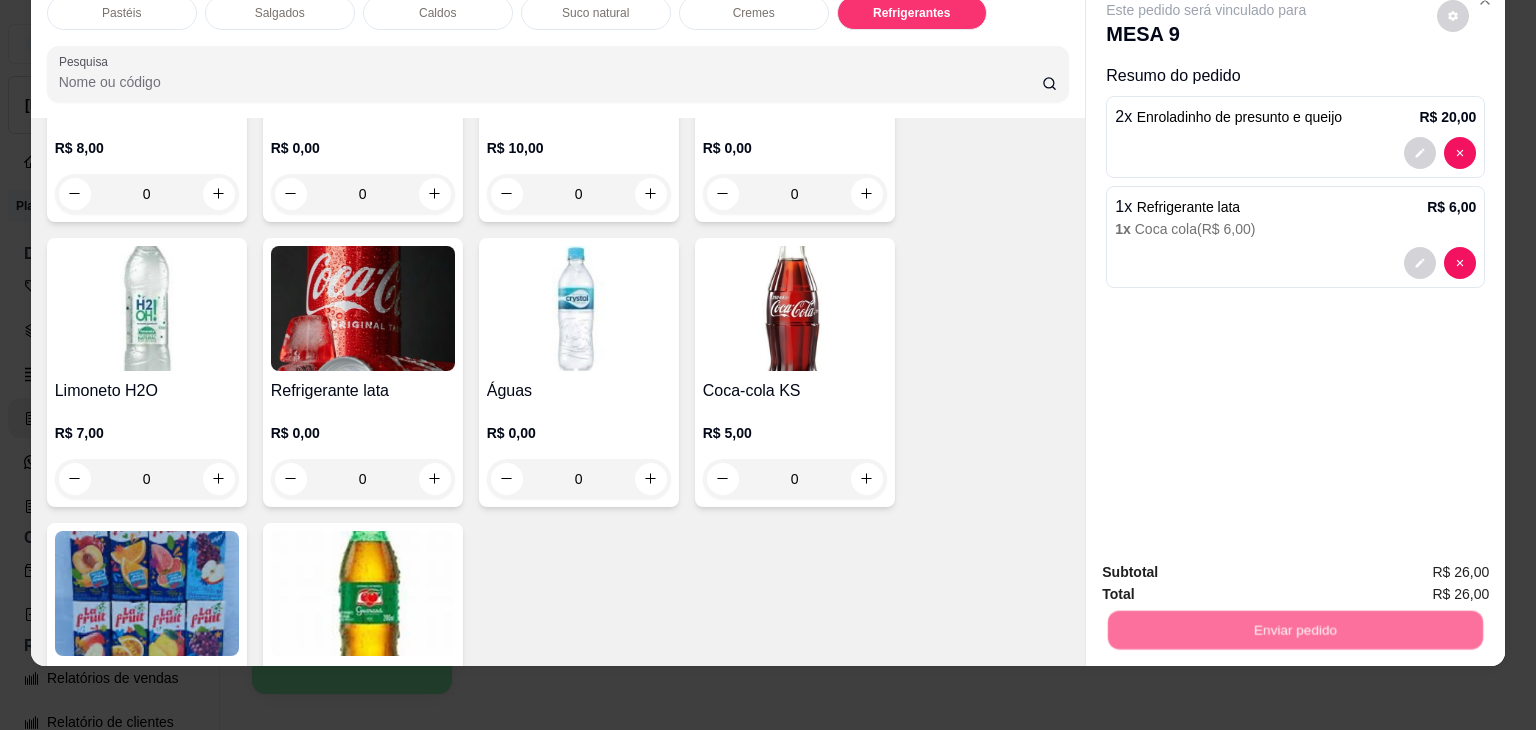 click on "Não registrar e enviar pedido" at bounding box center (1229, 565) 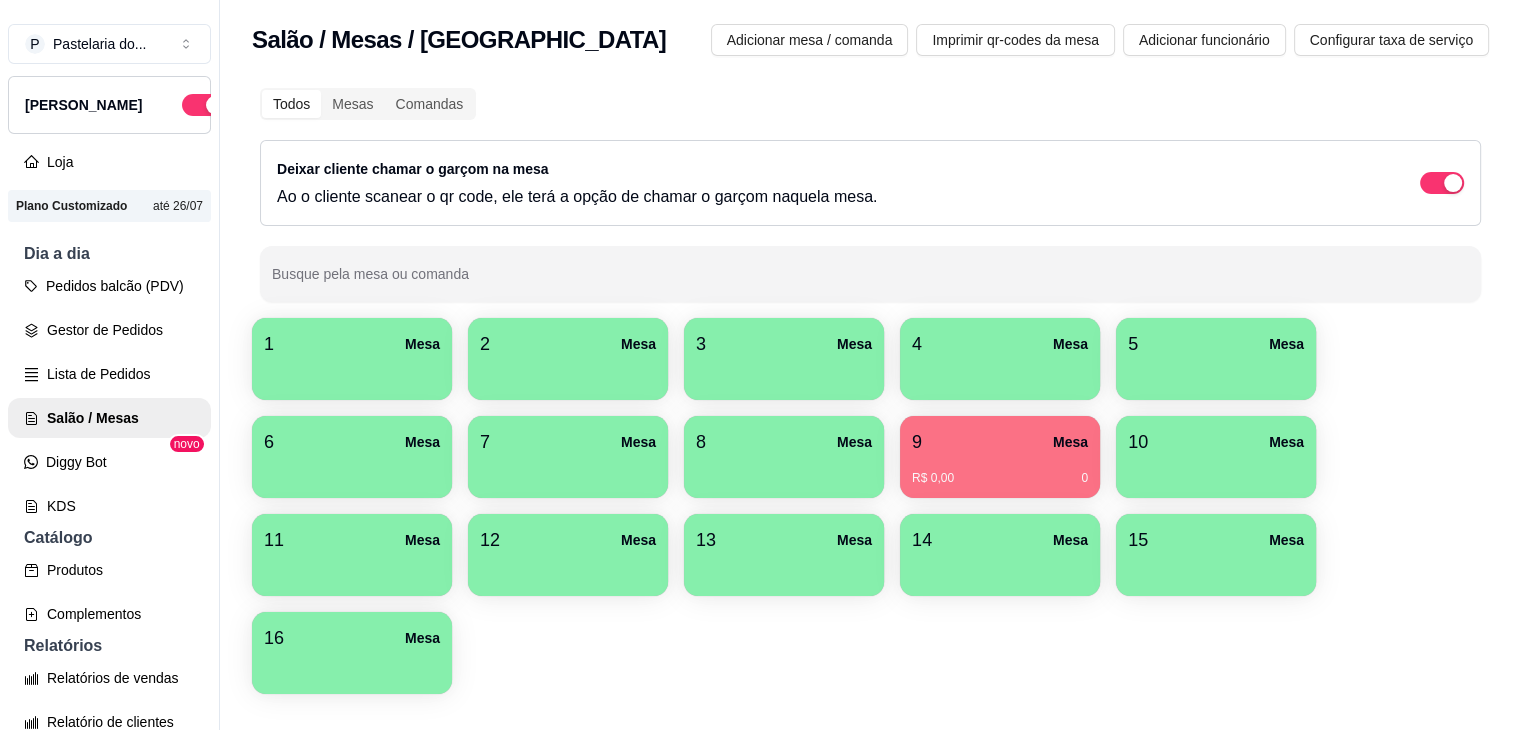 click at bounding box center [568, 373] 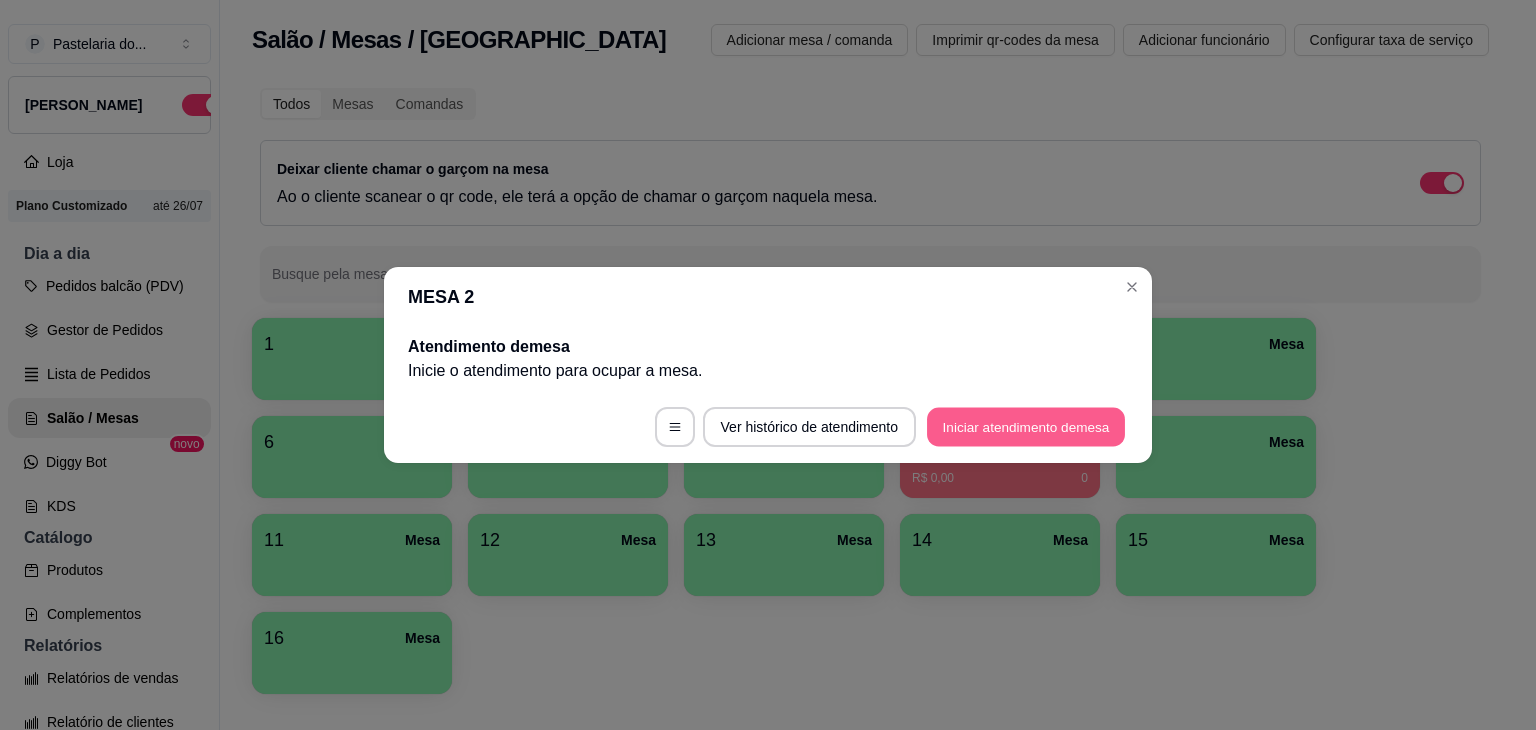 click on "Iniciar atendimento de  mesa" at bounding box center [1026, 427] 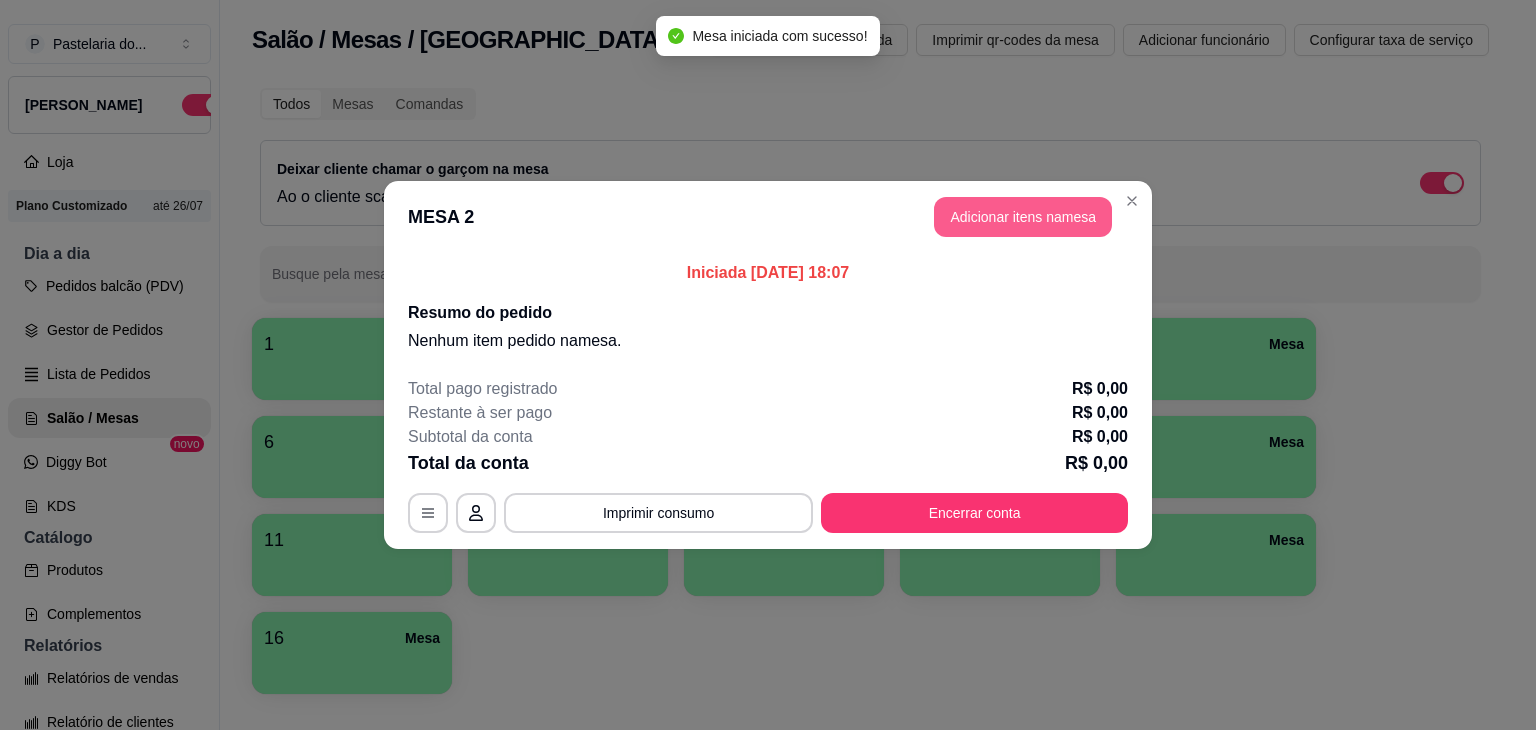 click on "Adicionar itens na  mesa" at bounding box center [1023, 217] 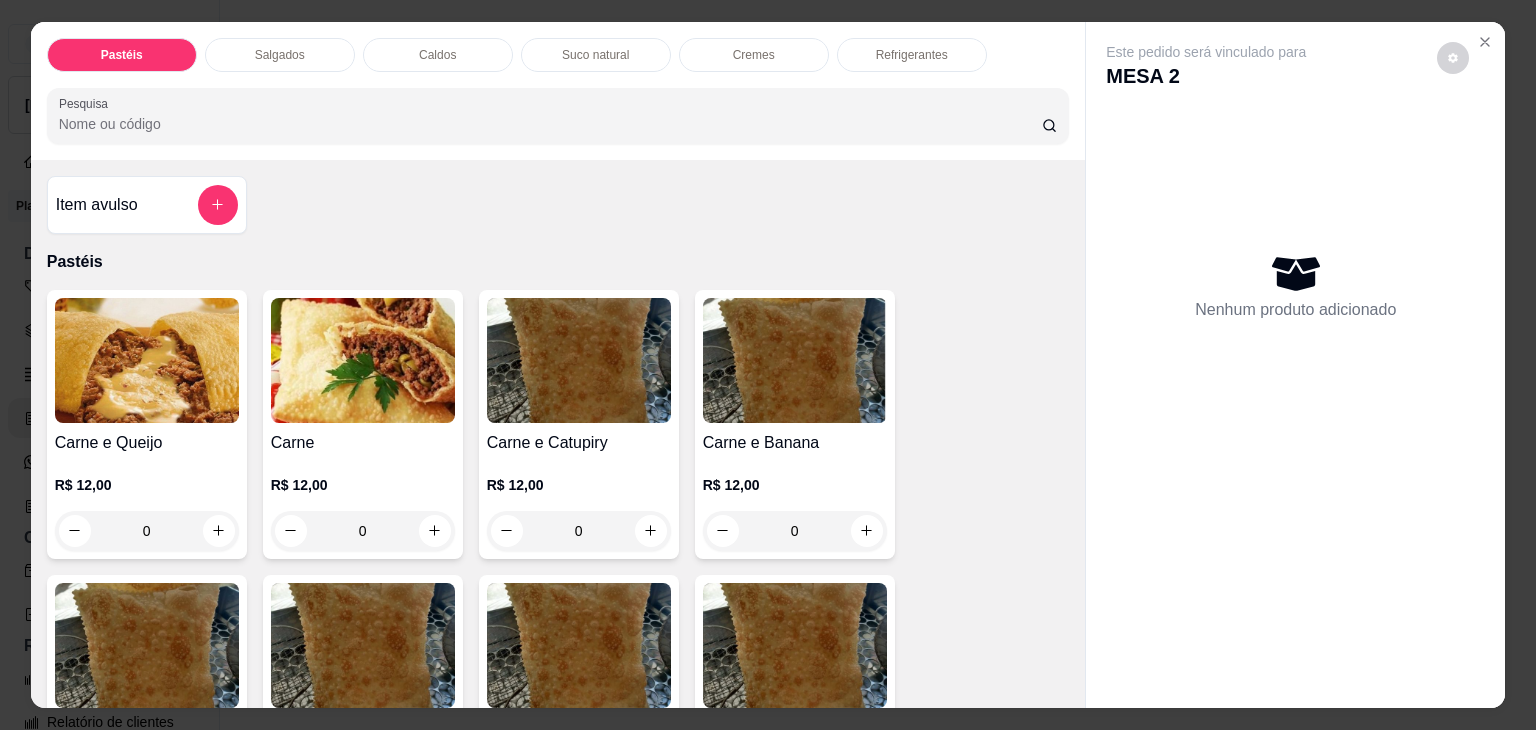 click on "0" at bounding box center [147, 531] 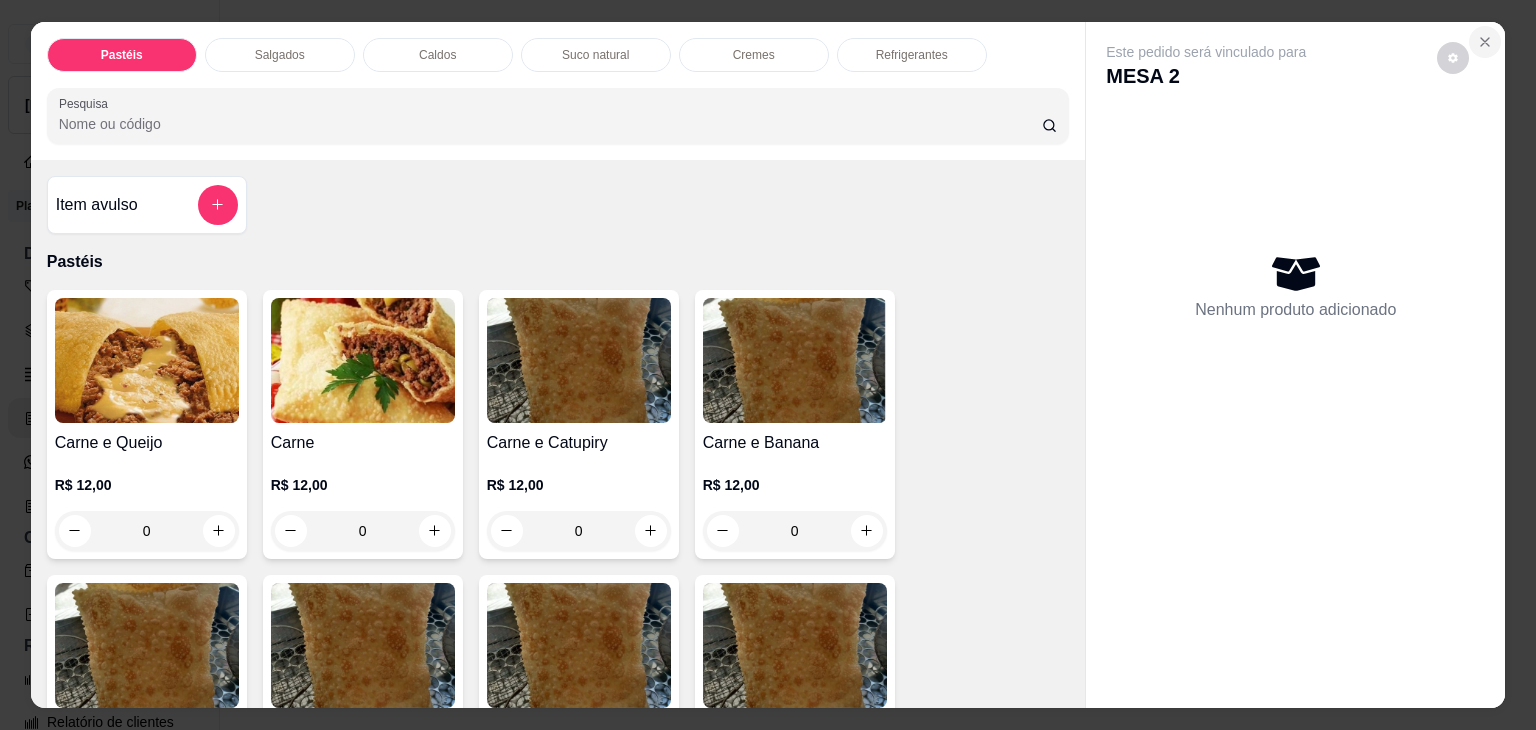click 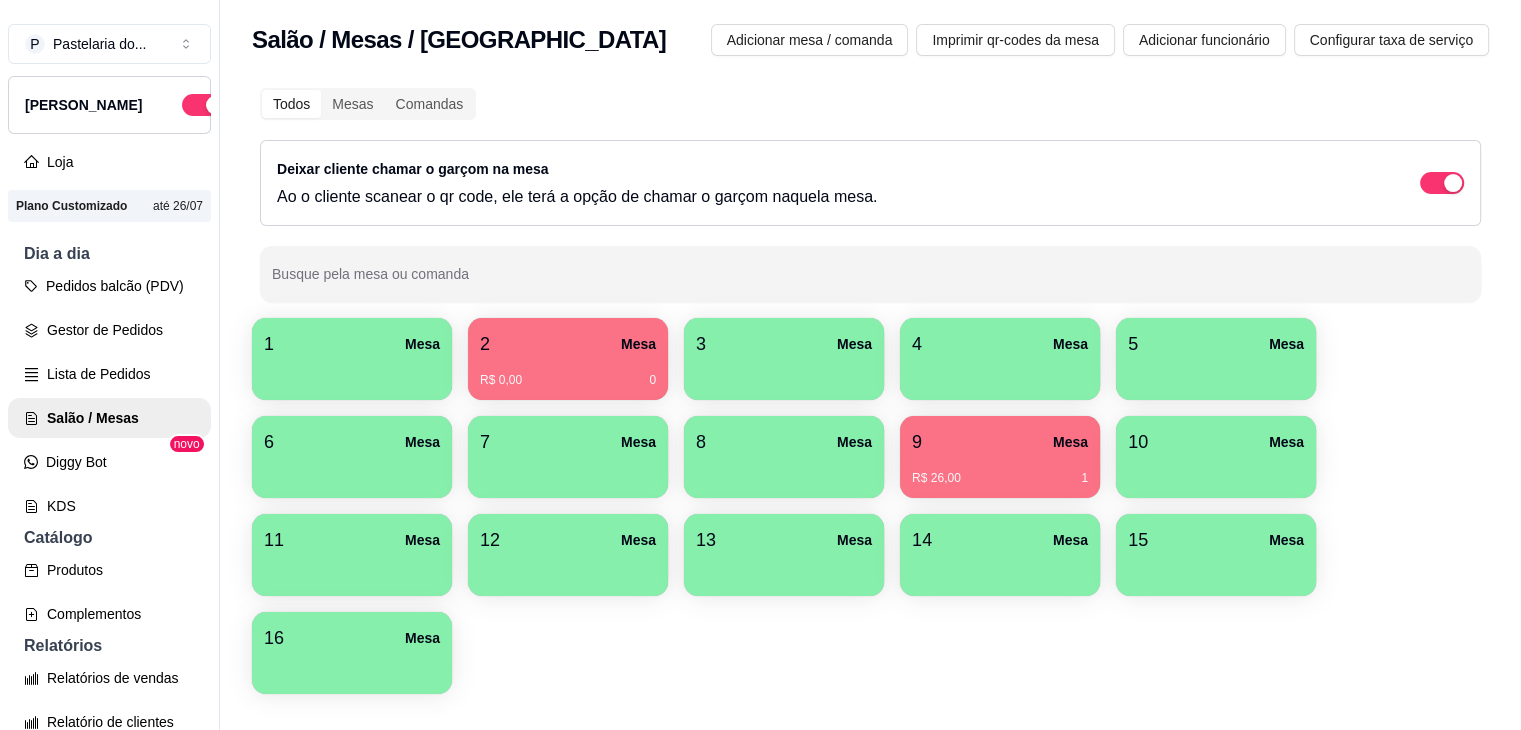 click on "R$ 0,00 0" at bounding box center [568, 373] 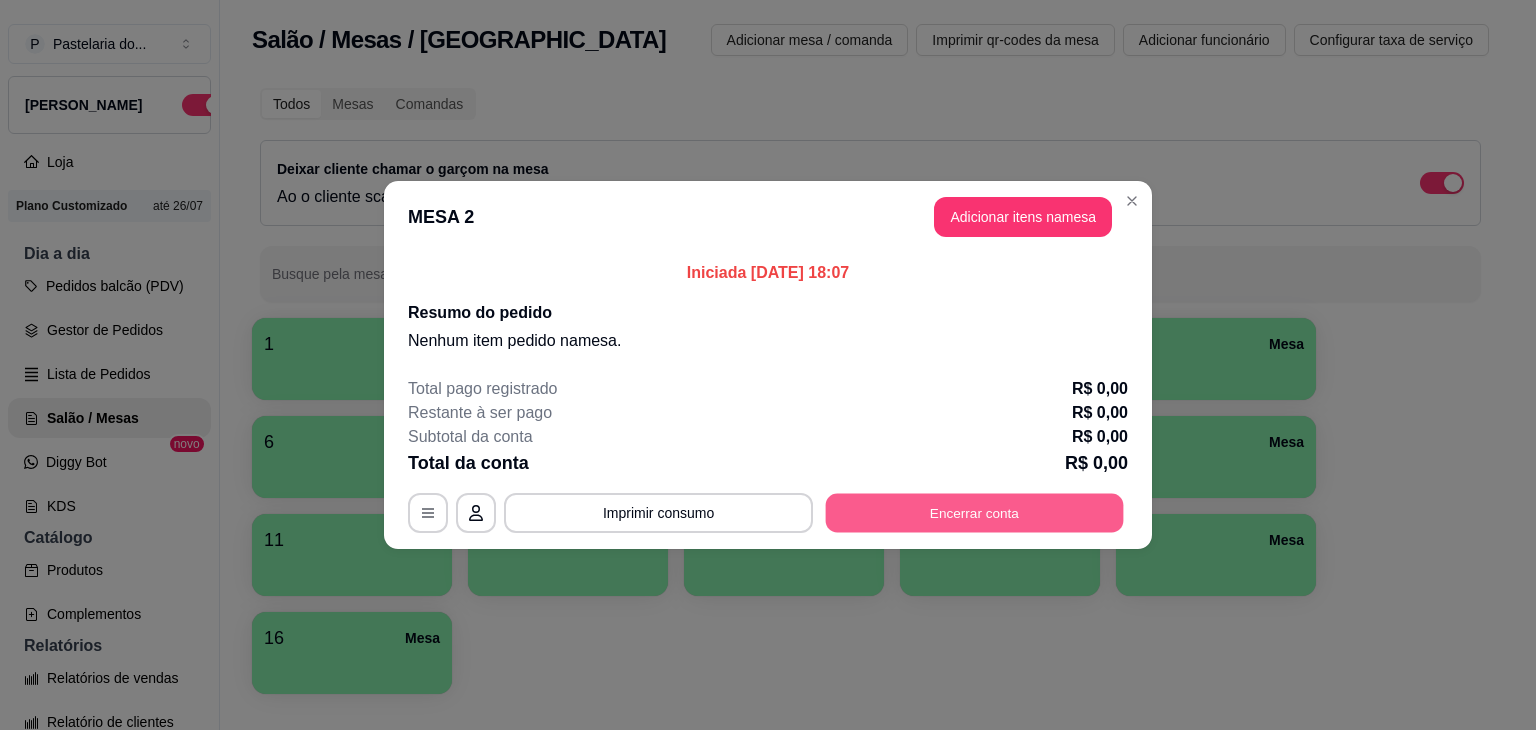 click on "Encerrar conta" at bounding box center [975, 513] 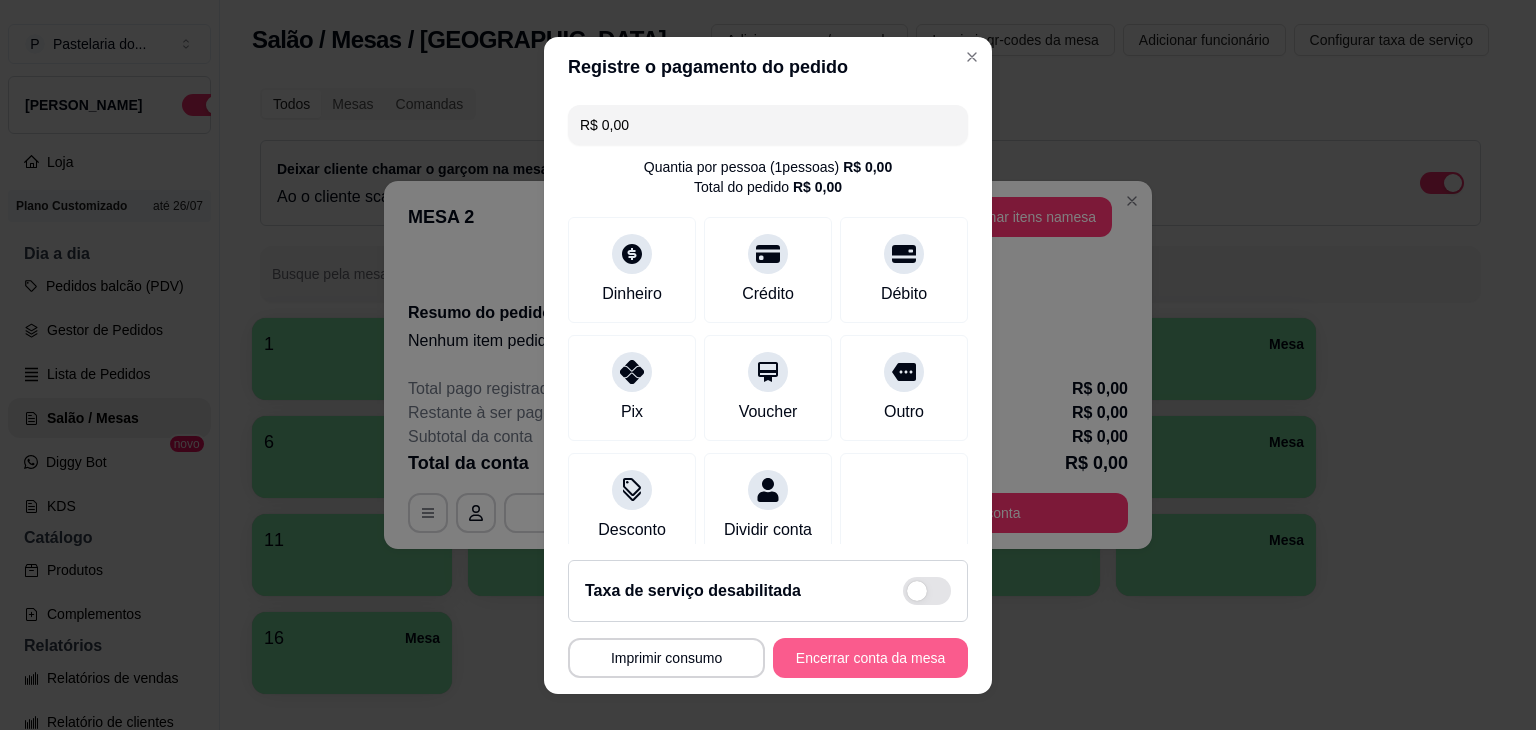 click on "Encerrar conta da mesa" at bounding box center [870, 658] 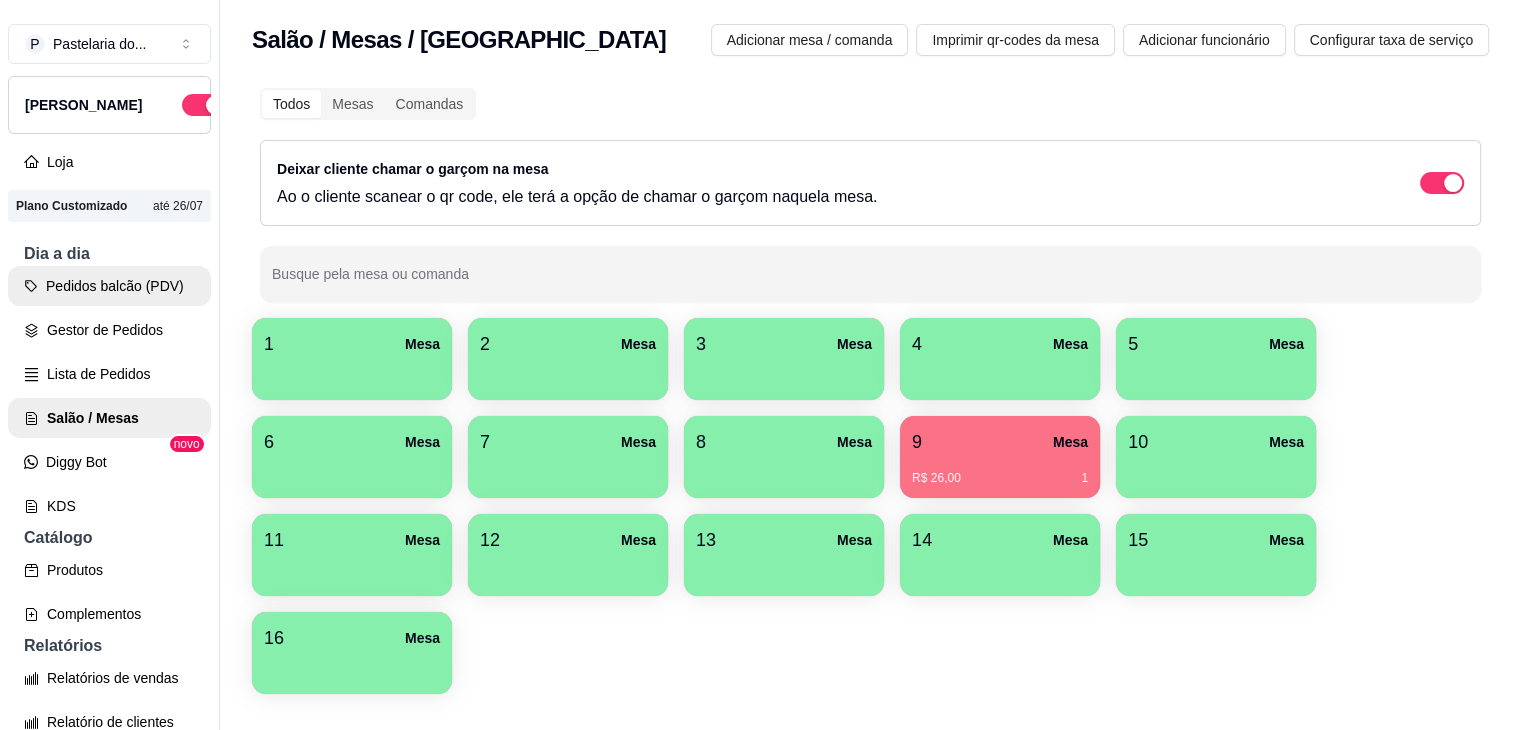 click on "Pedidos balcão (PDV)" at bounding box center (109, 286) 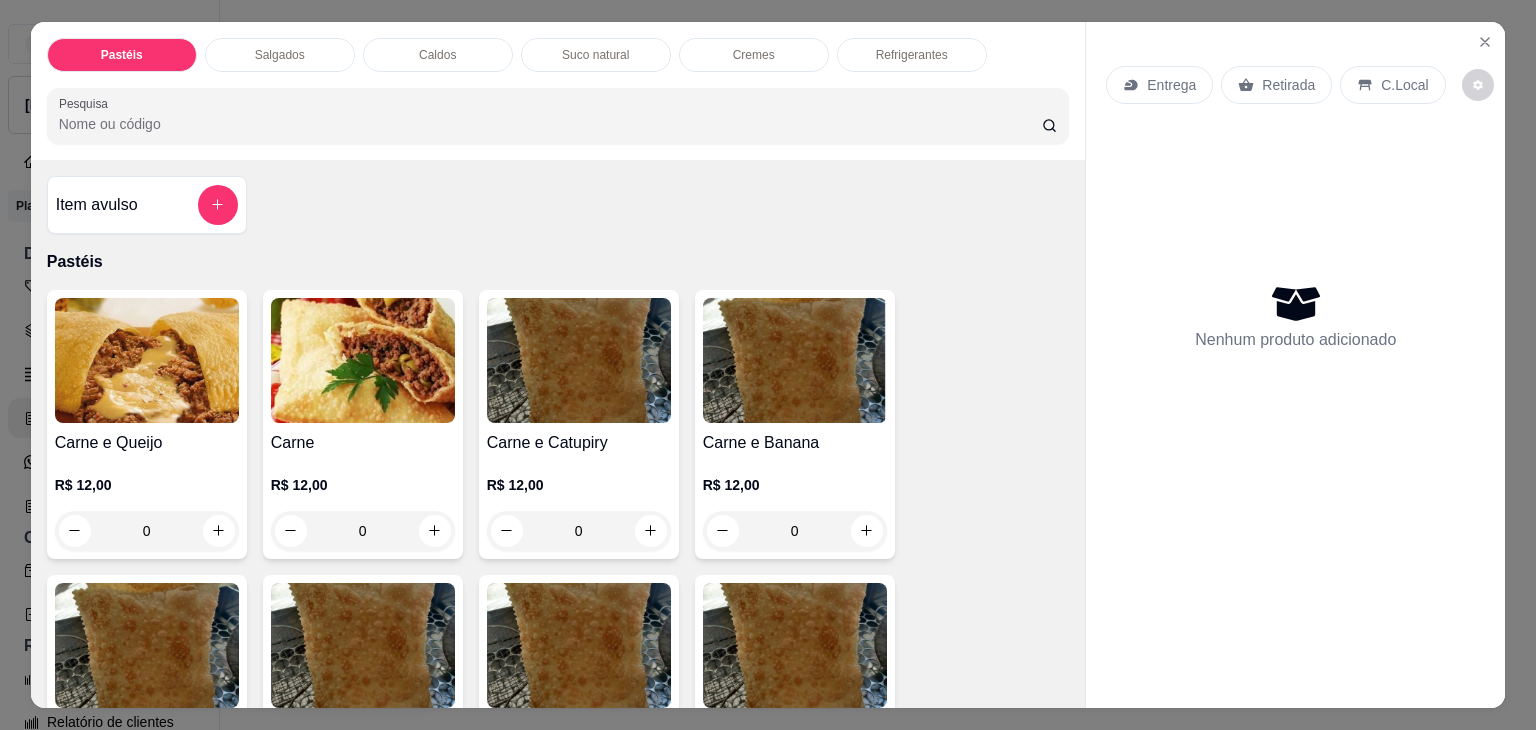 click on "0" at bounding box center (147, 531) 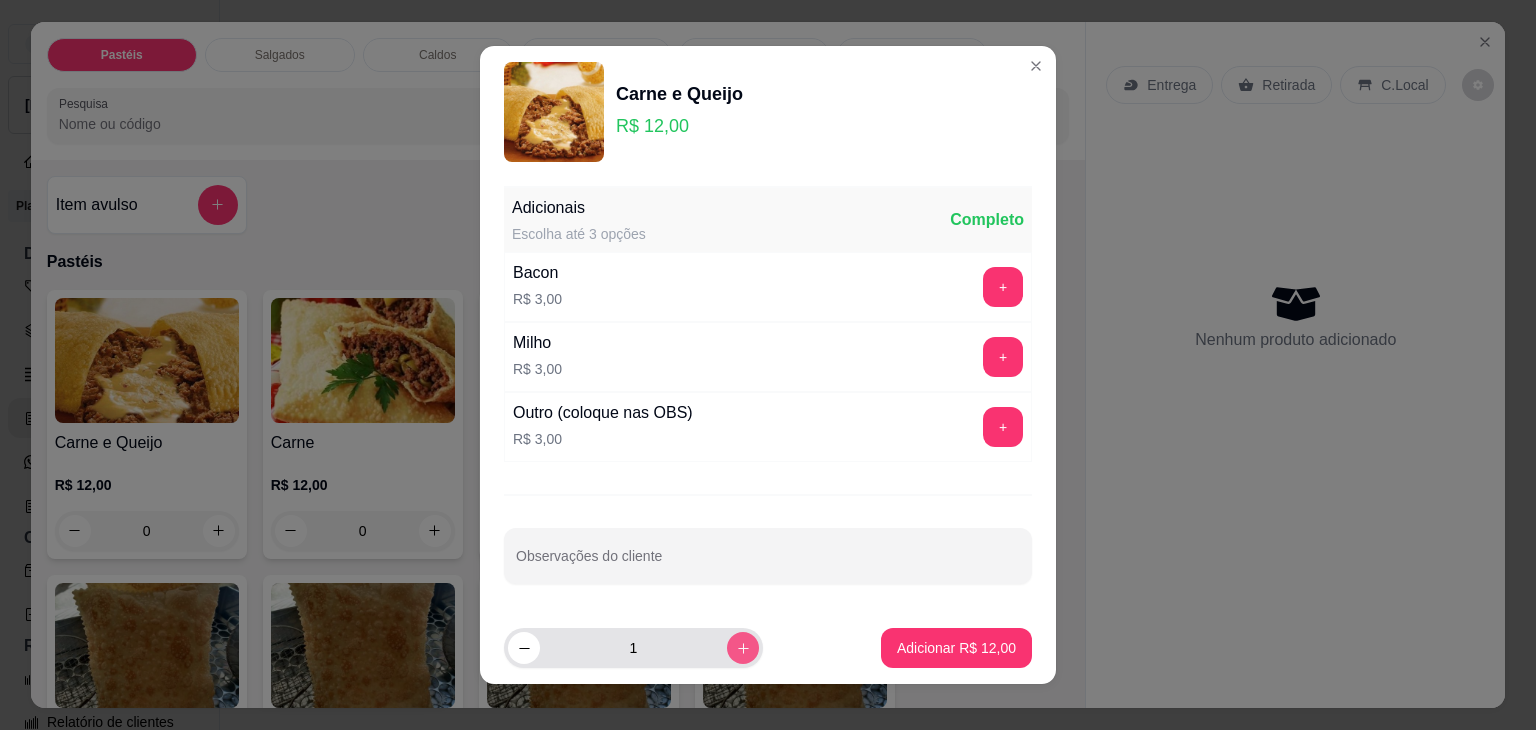 click at bounding box center [743, 648] 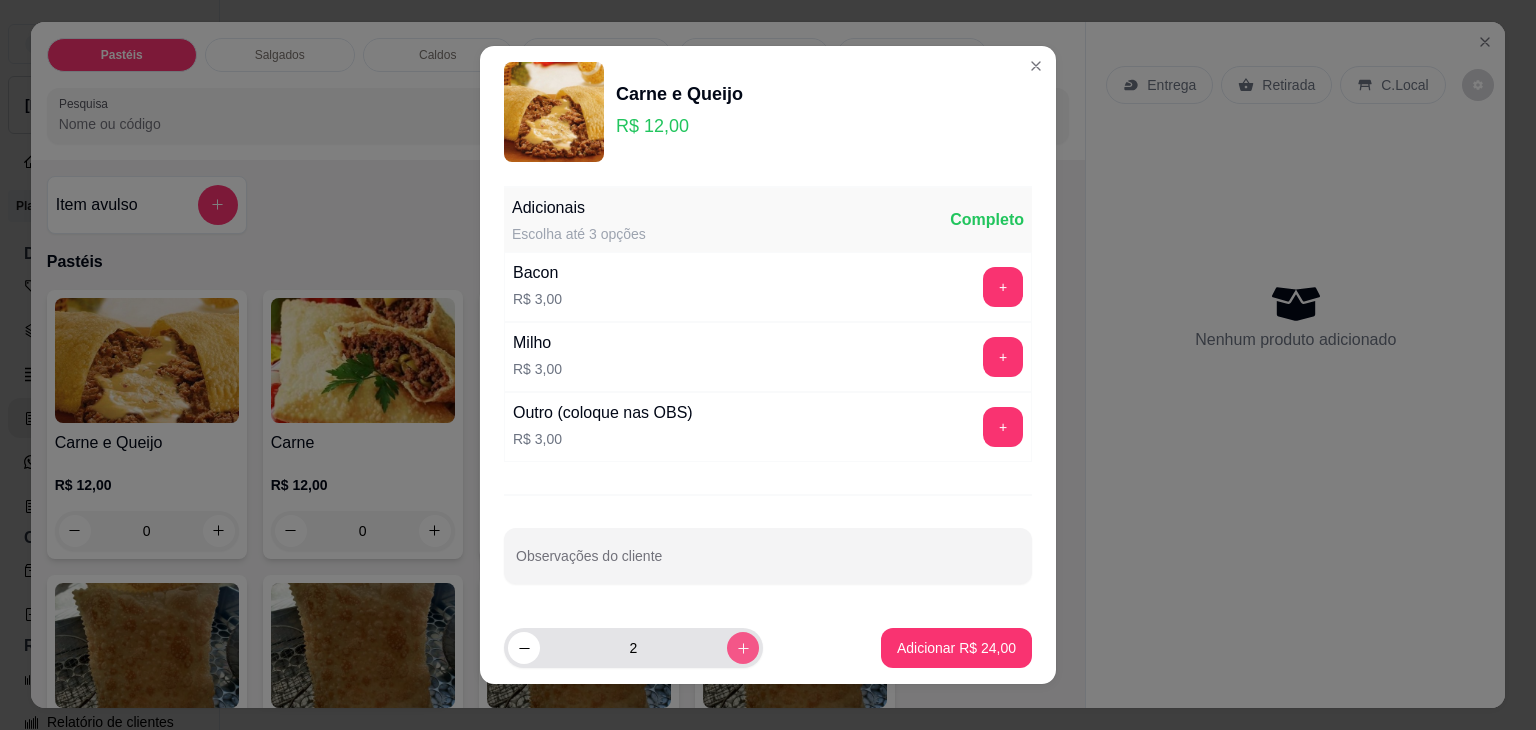 click 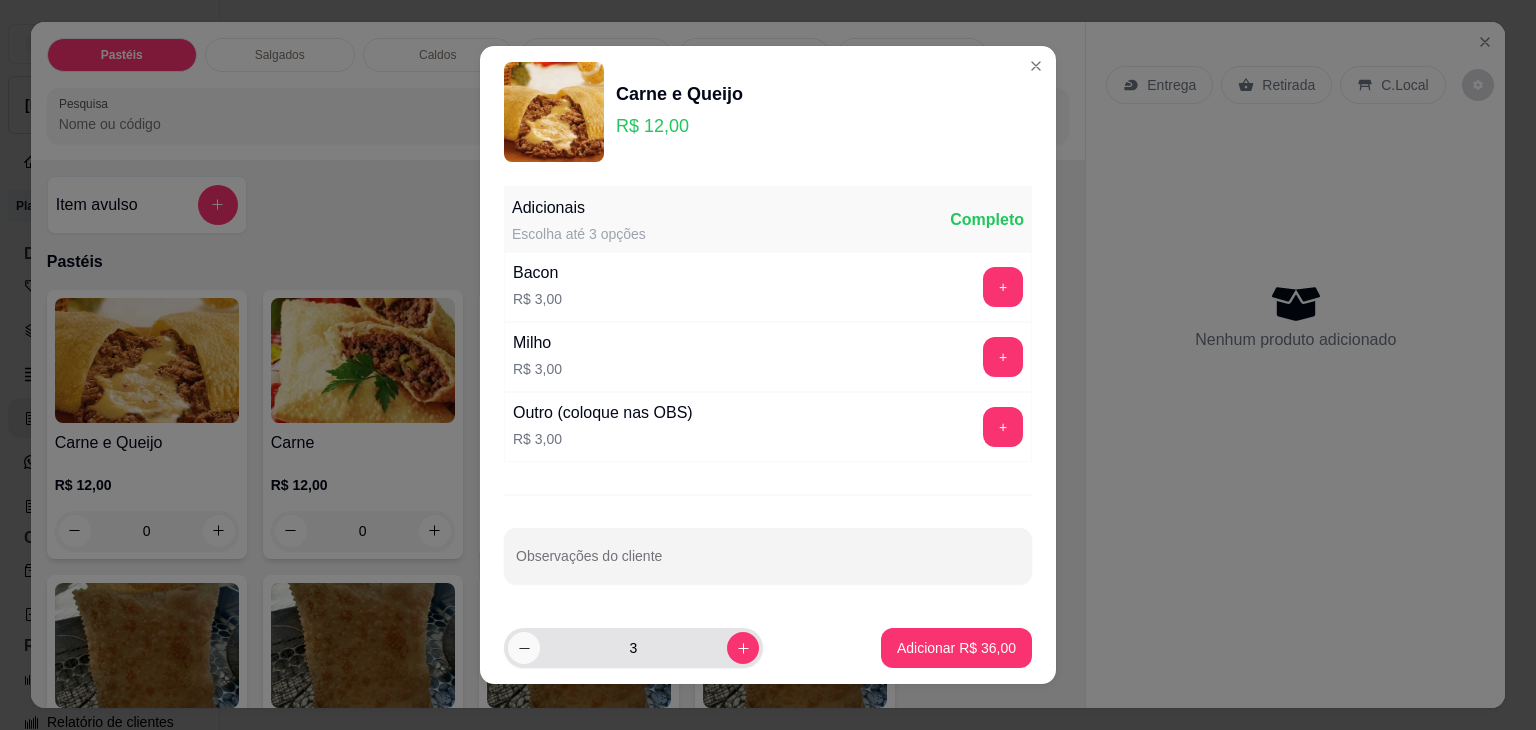 click 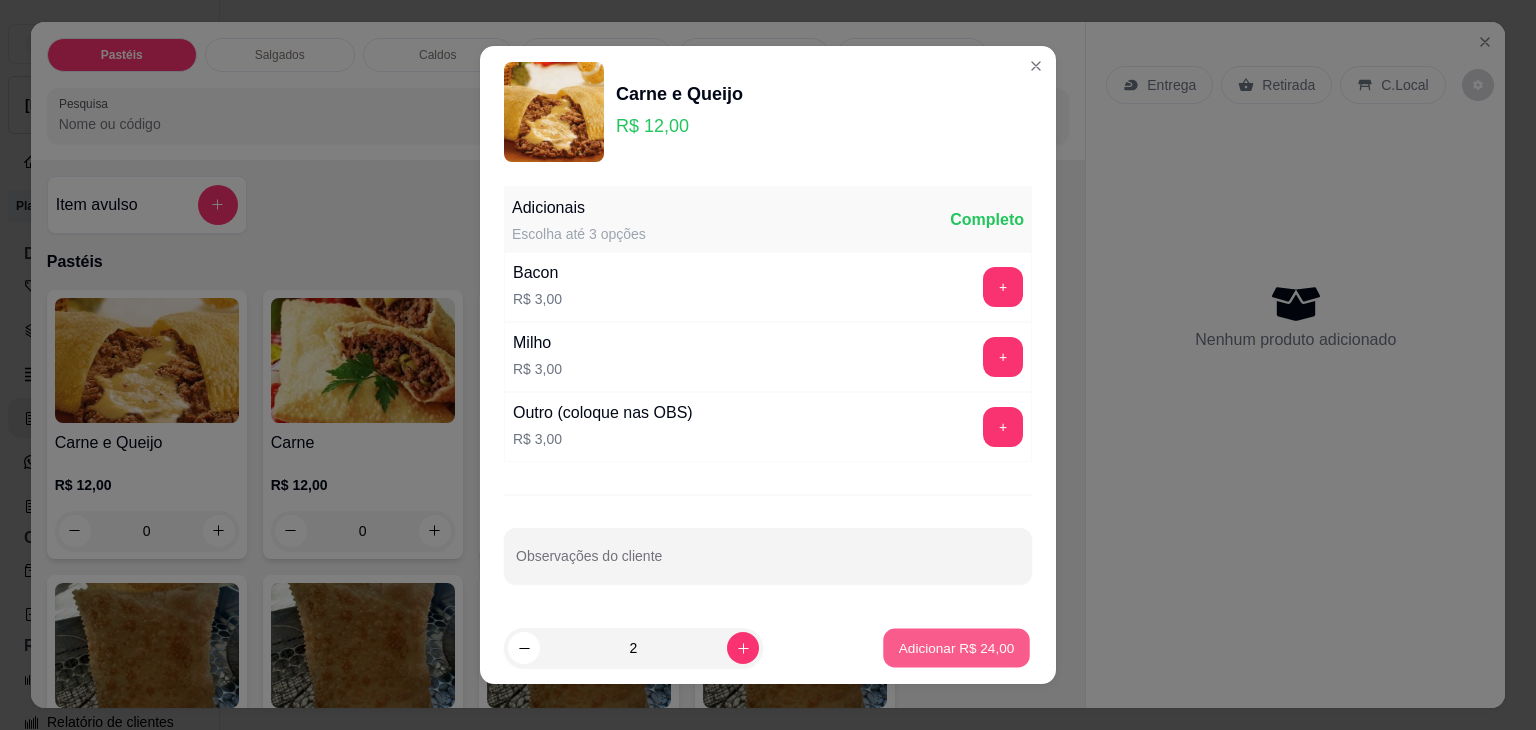 click on "Adicionar   R$ 24,00" at bounding box center (957, 647) 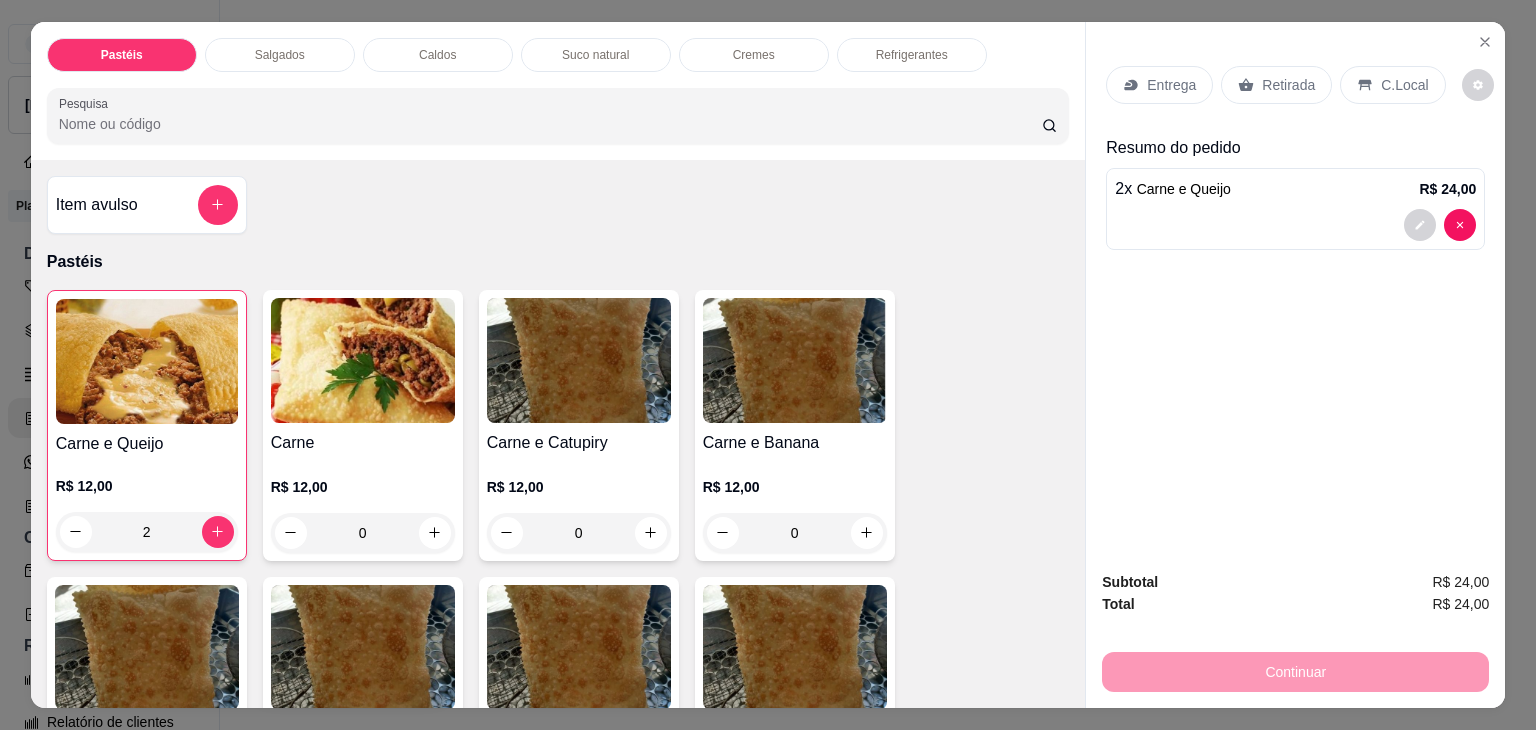 click on "Salgados" at bounding box center [280, 55] 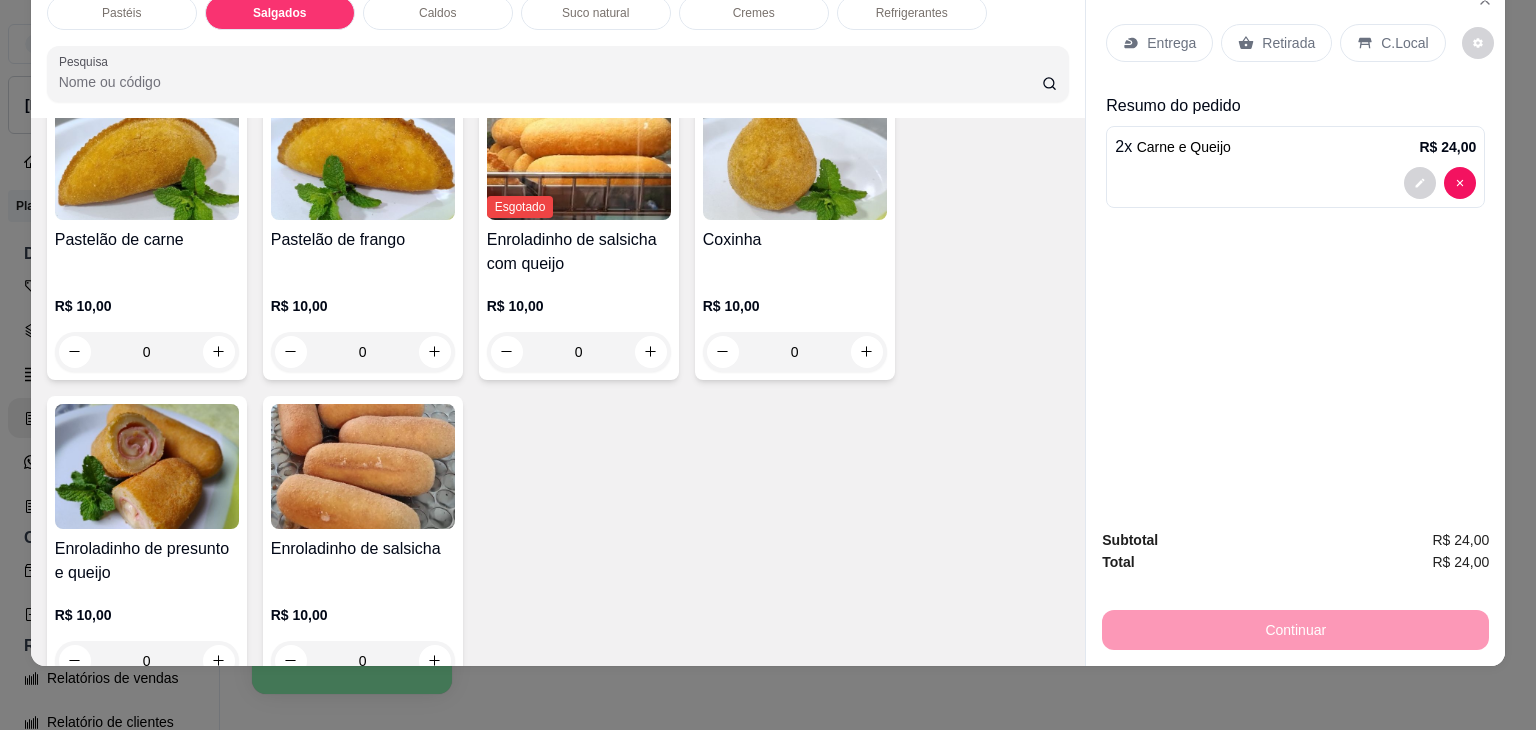 scroll, scrollTop: 2226, scrollLeft: 0, axis: vertical 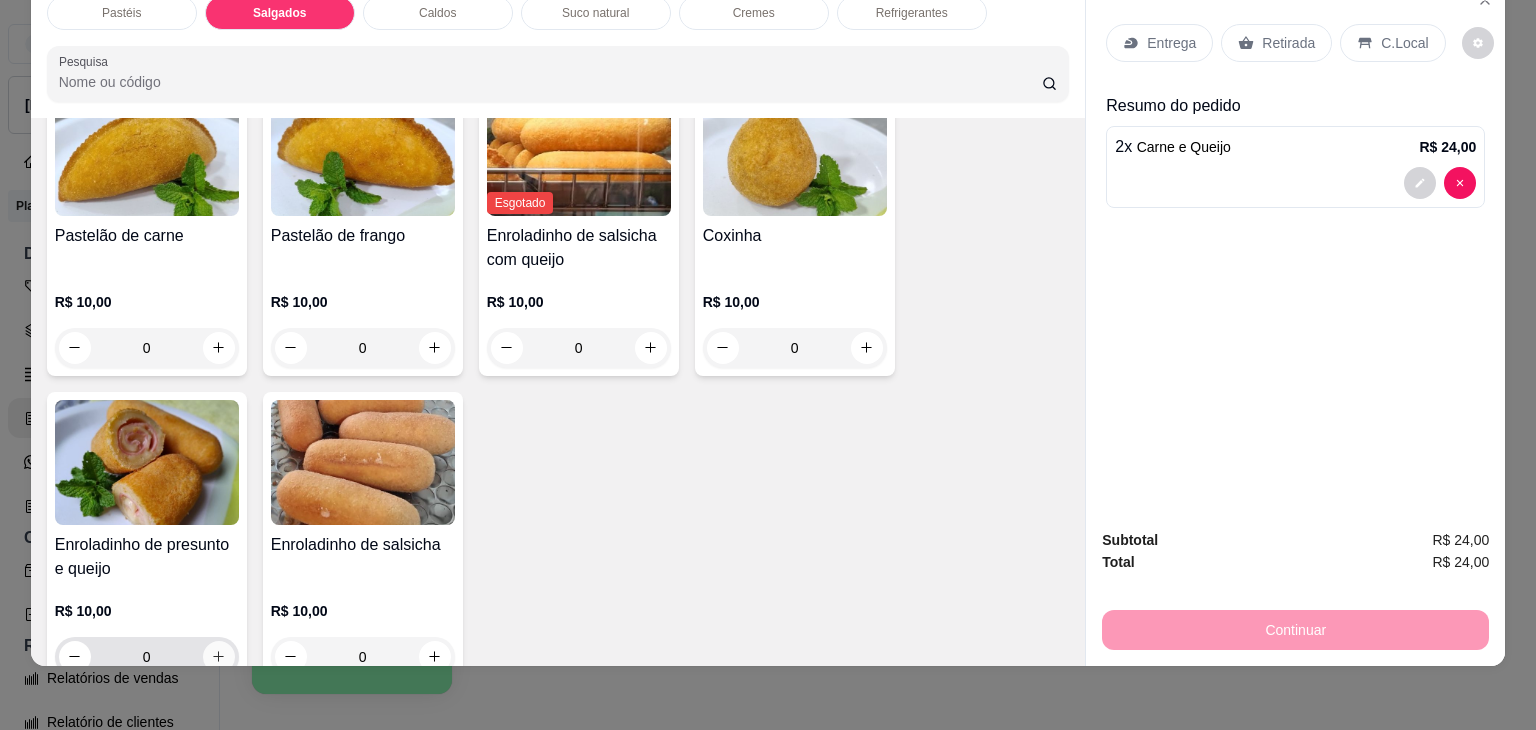 click at bounding box center (219, 657) 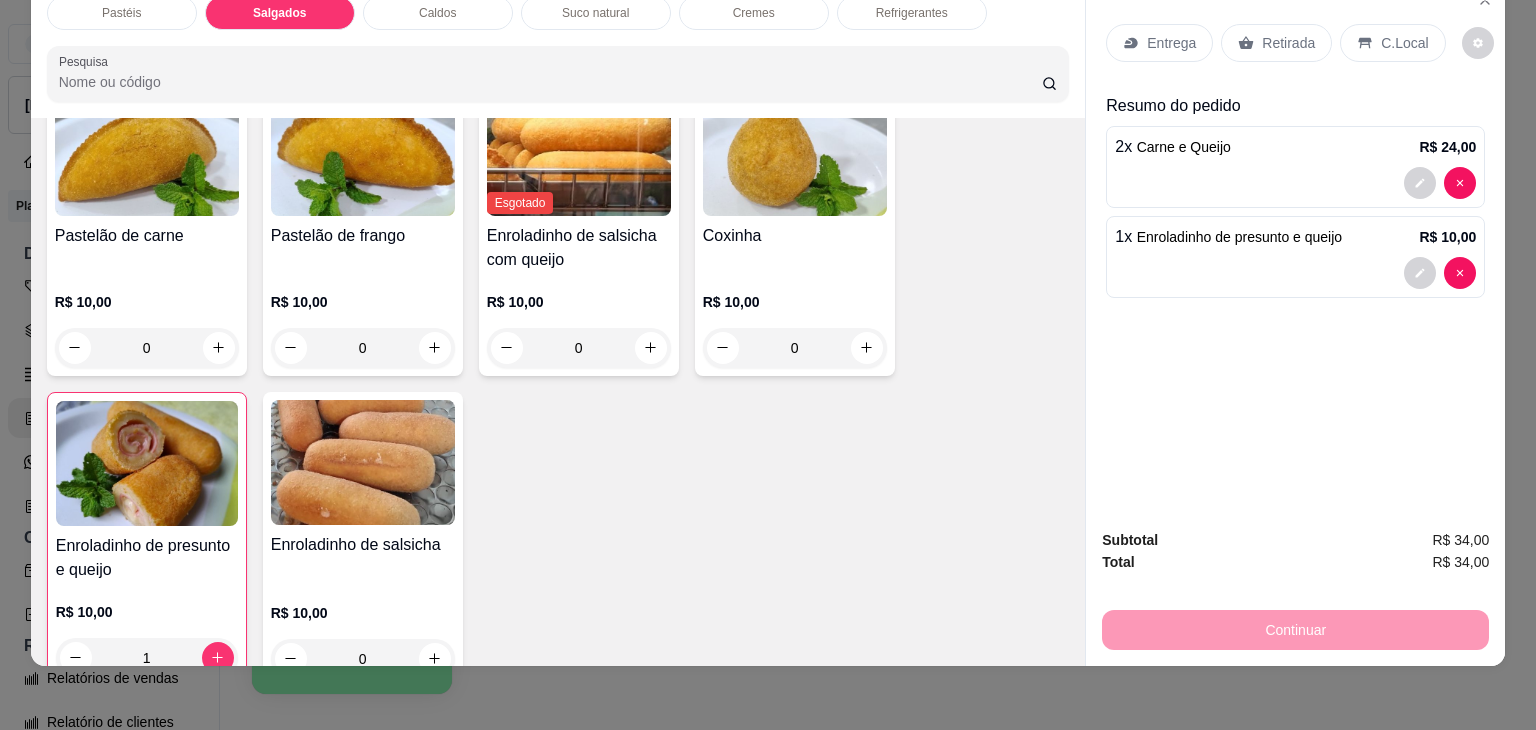 click on "Retirada" at bounding box center (1288, 43) 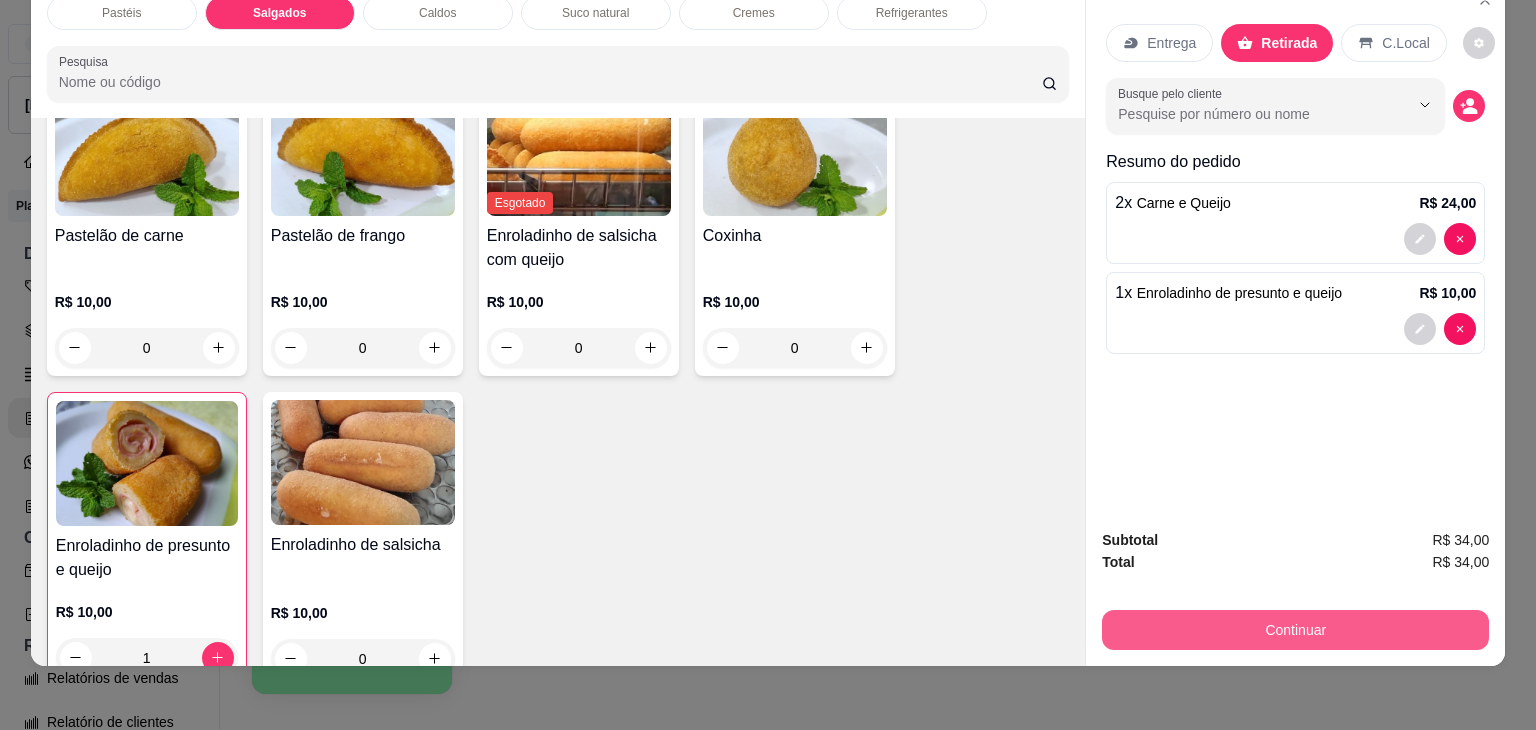 click on "Continuar" at bounding box center [1295, 630] 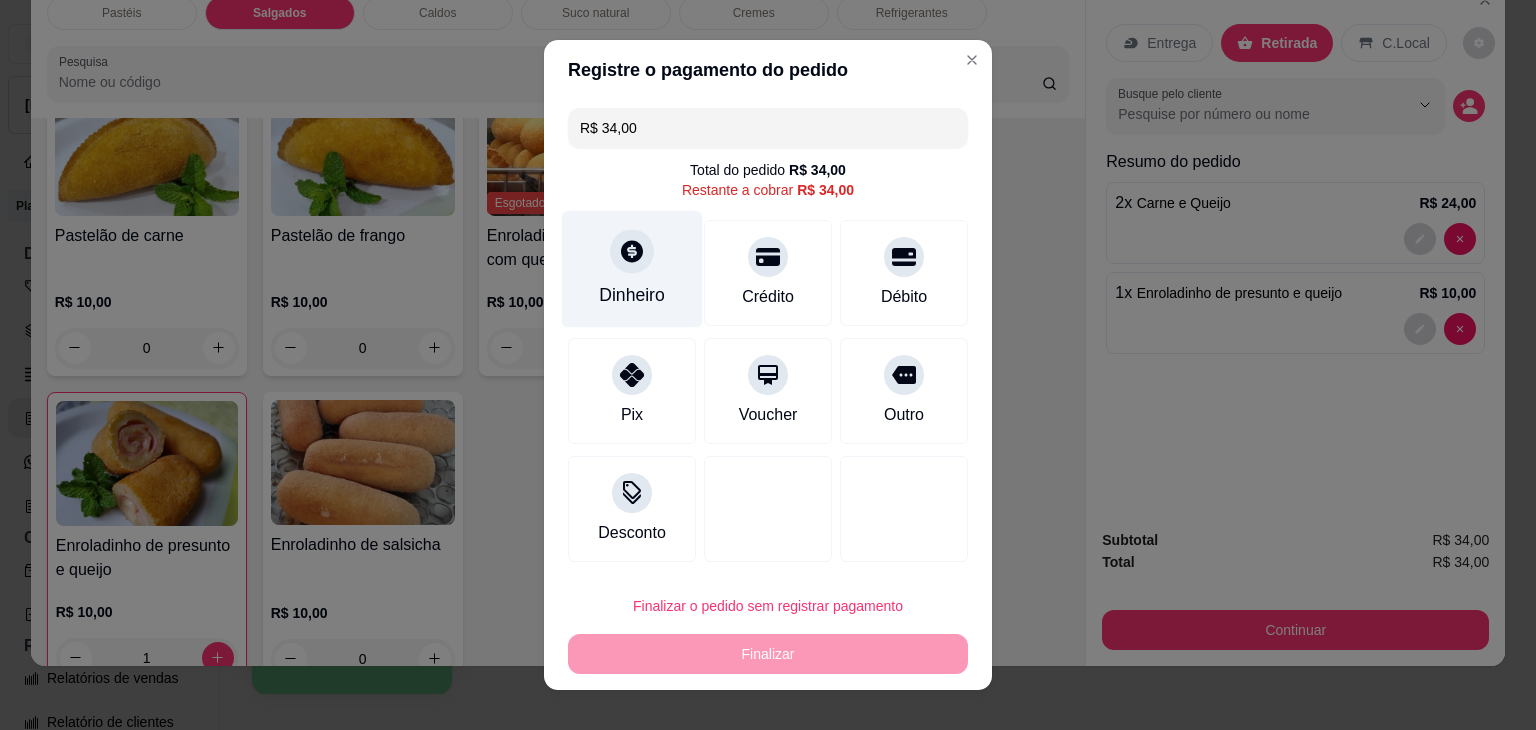 click on "Dinheiro" at bounding box center (632, 269) 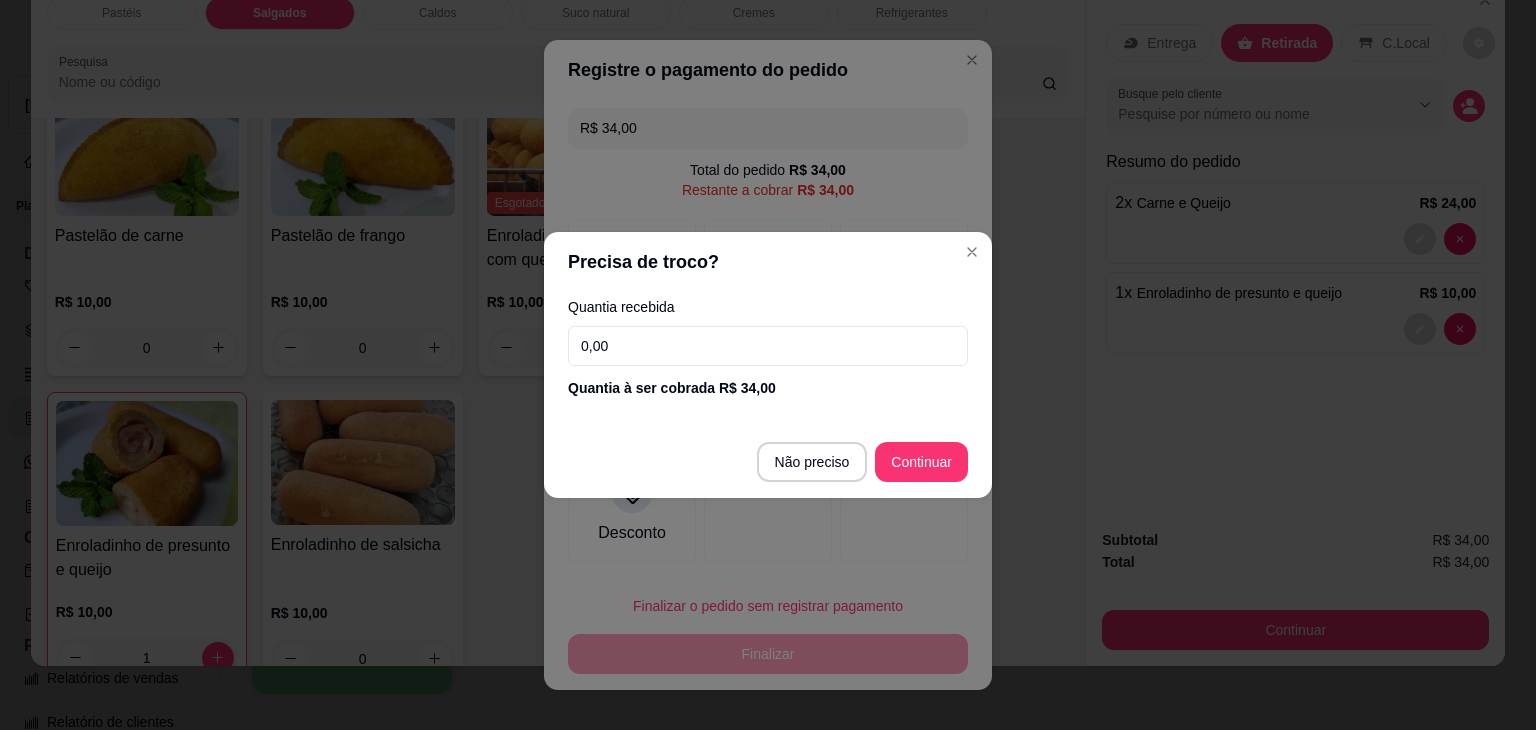 click on "Não preciso Continuar" at bounding box center [768, 462] 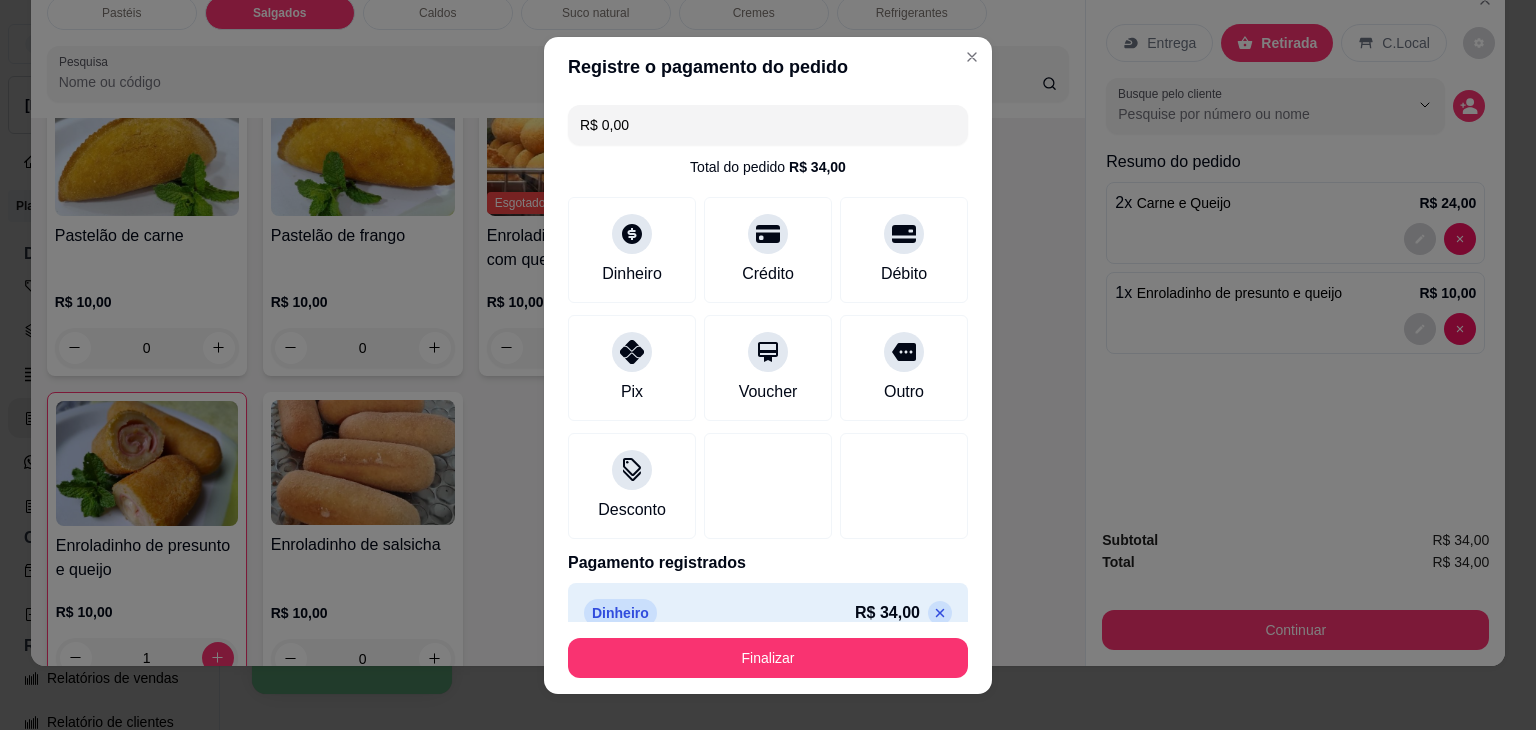 type on "R$ 0,00" 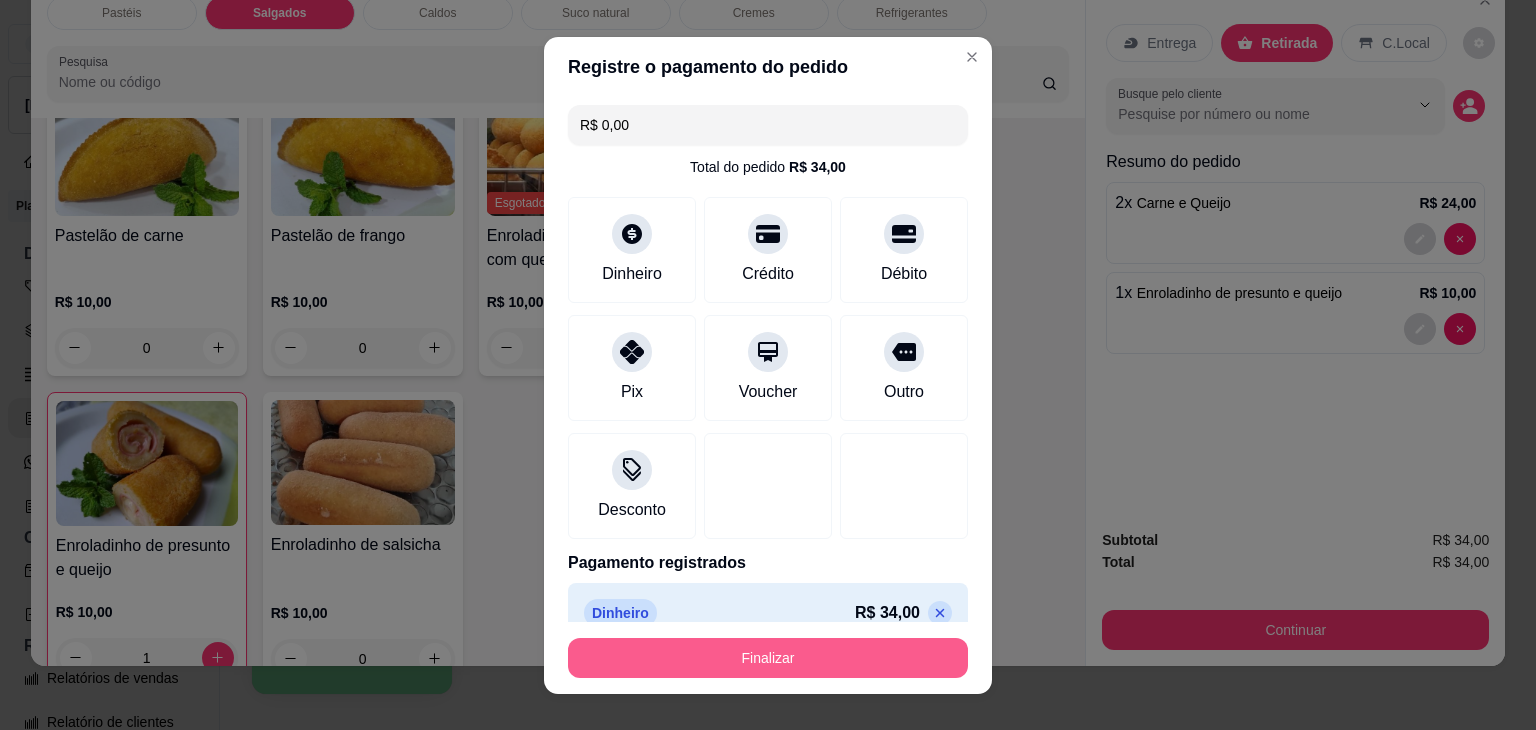 click on "Finalizar" at bounding box center (768, 658) 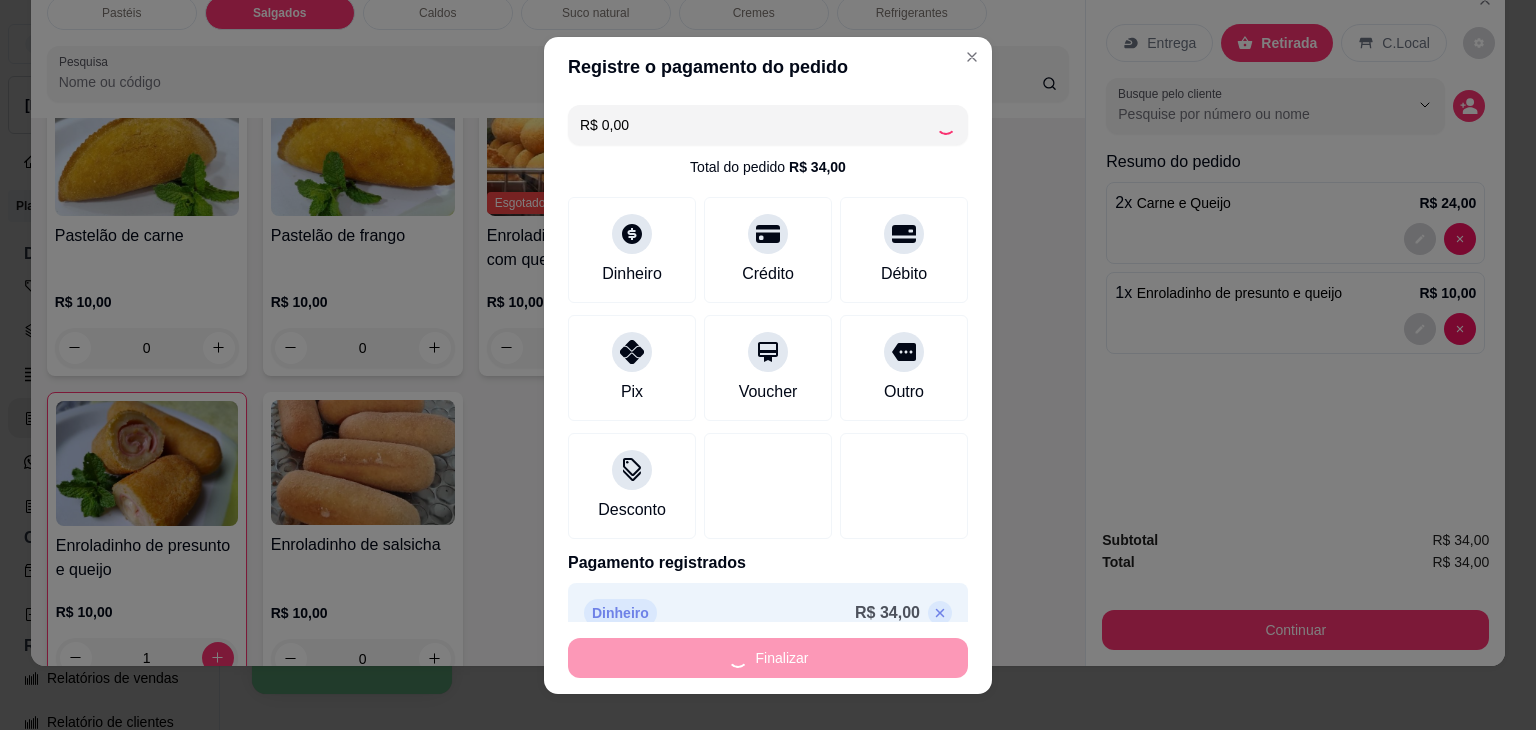 type on "0" 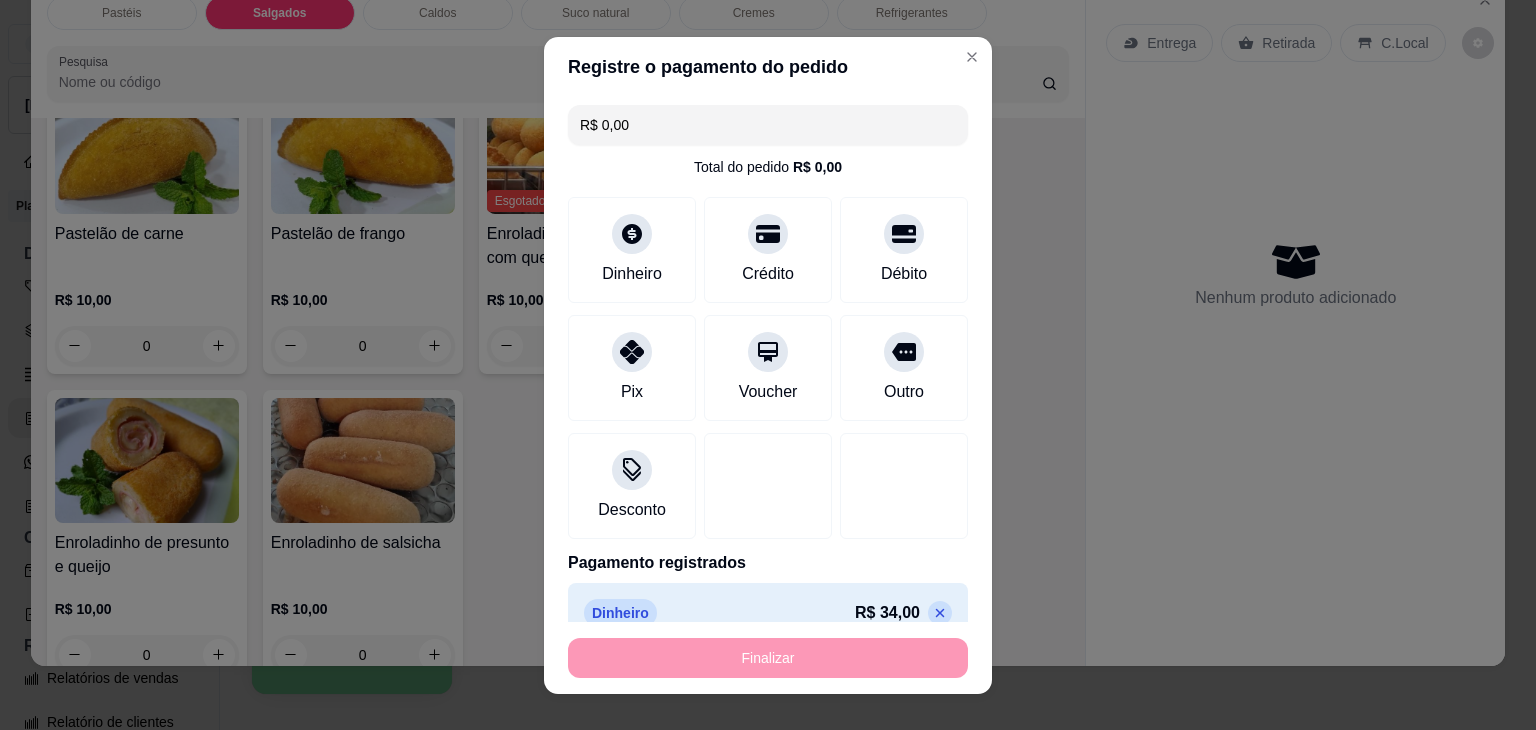 type on "-R$ 34,00" 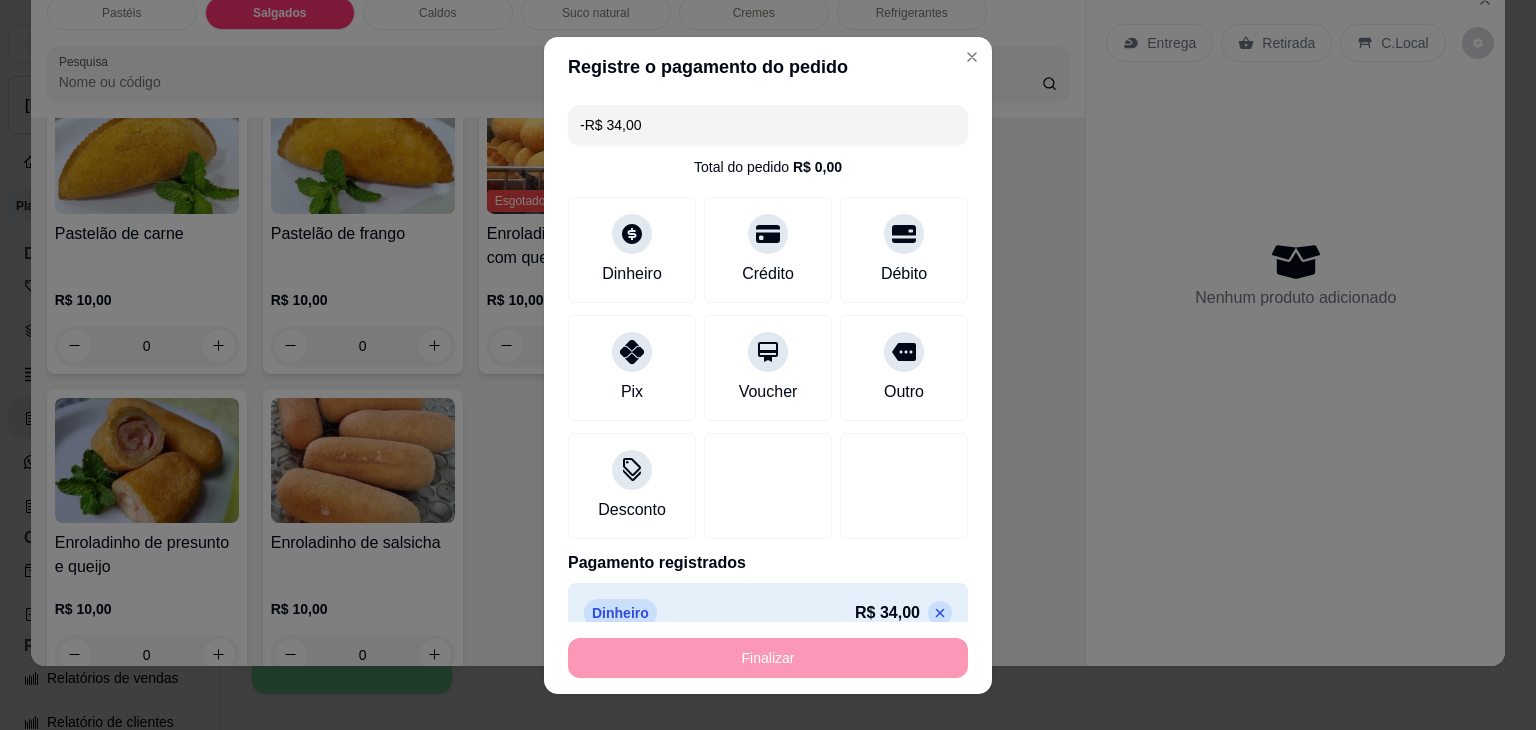 scroll, scrollTop: 2224, scrollLeft: 0, axis: vertical 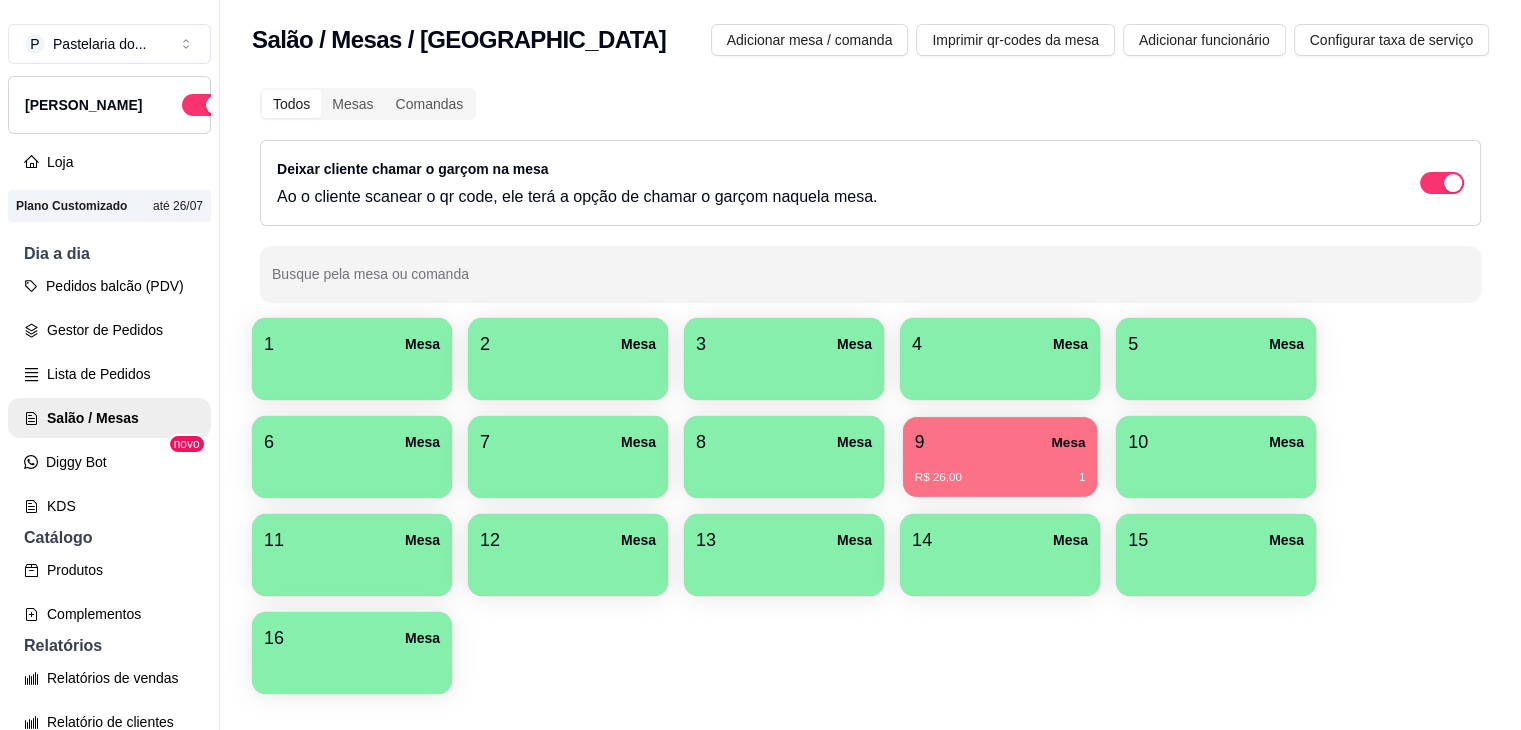 click on "9 Mesa" at bounding box center (1000, 442) 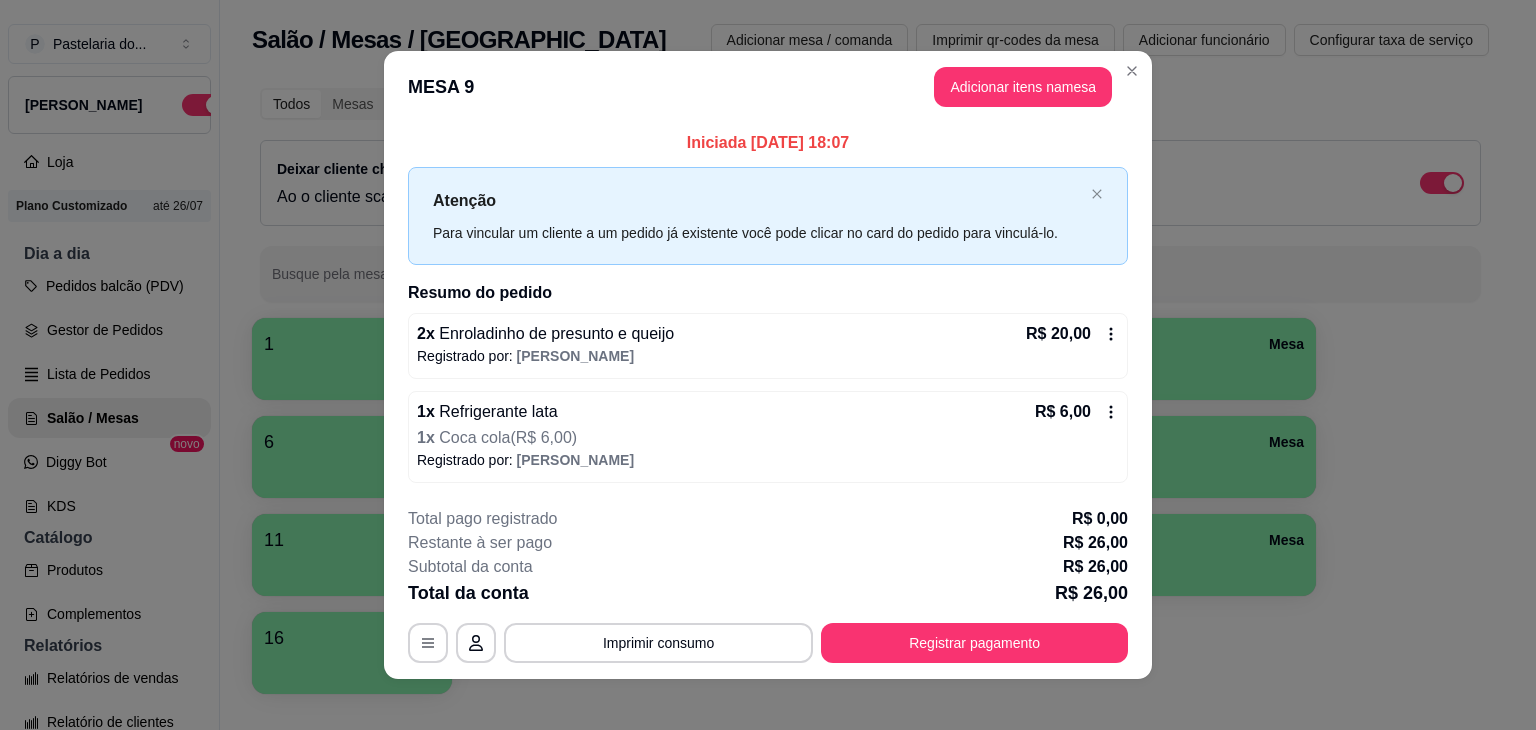 scroll, scrollTop: 12, scrollLeft: 0, axis: vertical 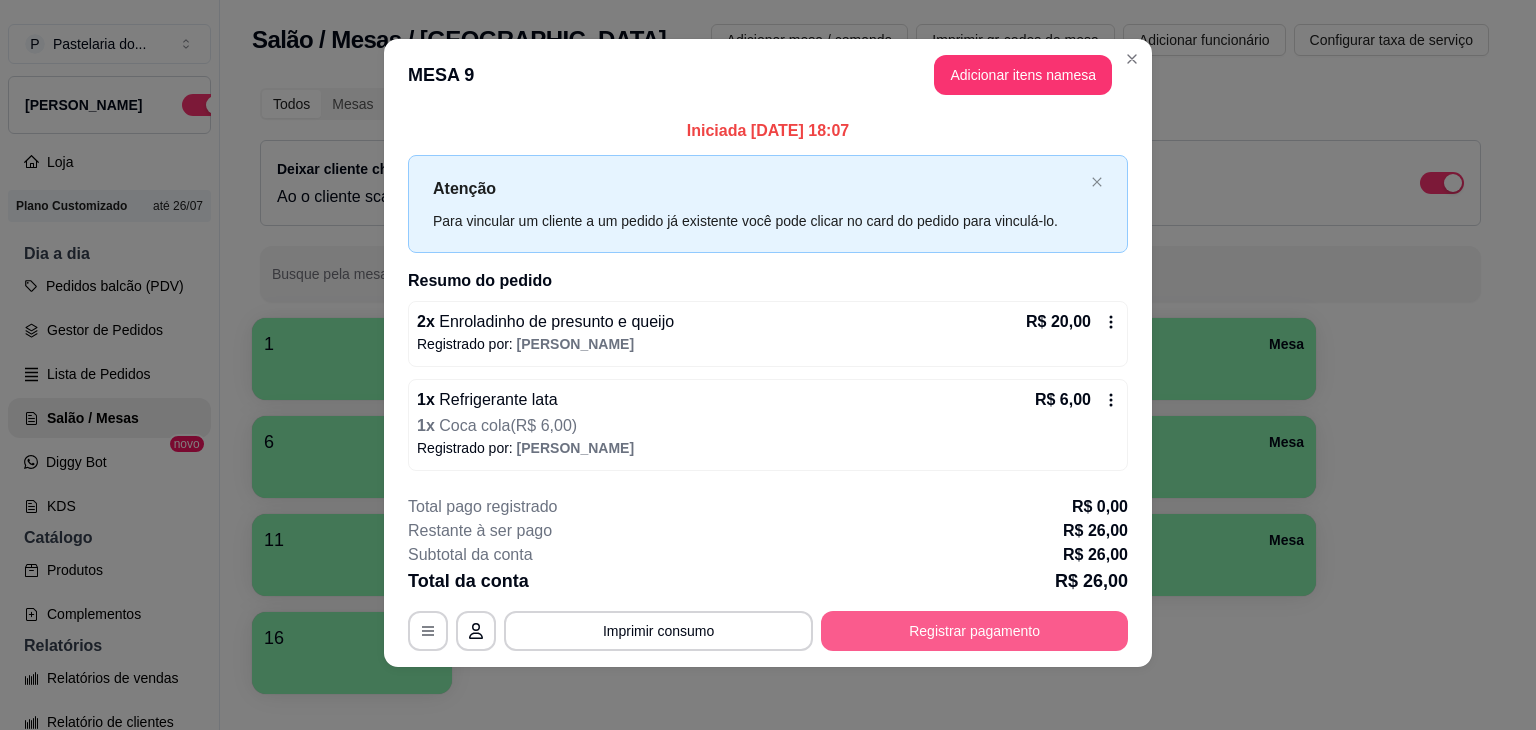 click on "Registrar pagamento" at bounding box center (974, 631) 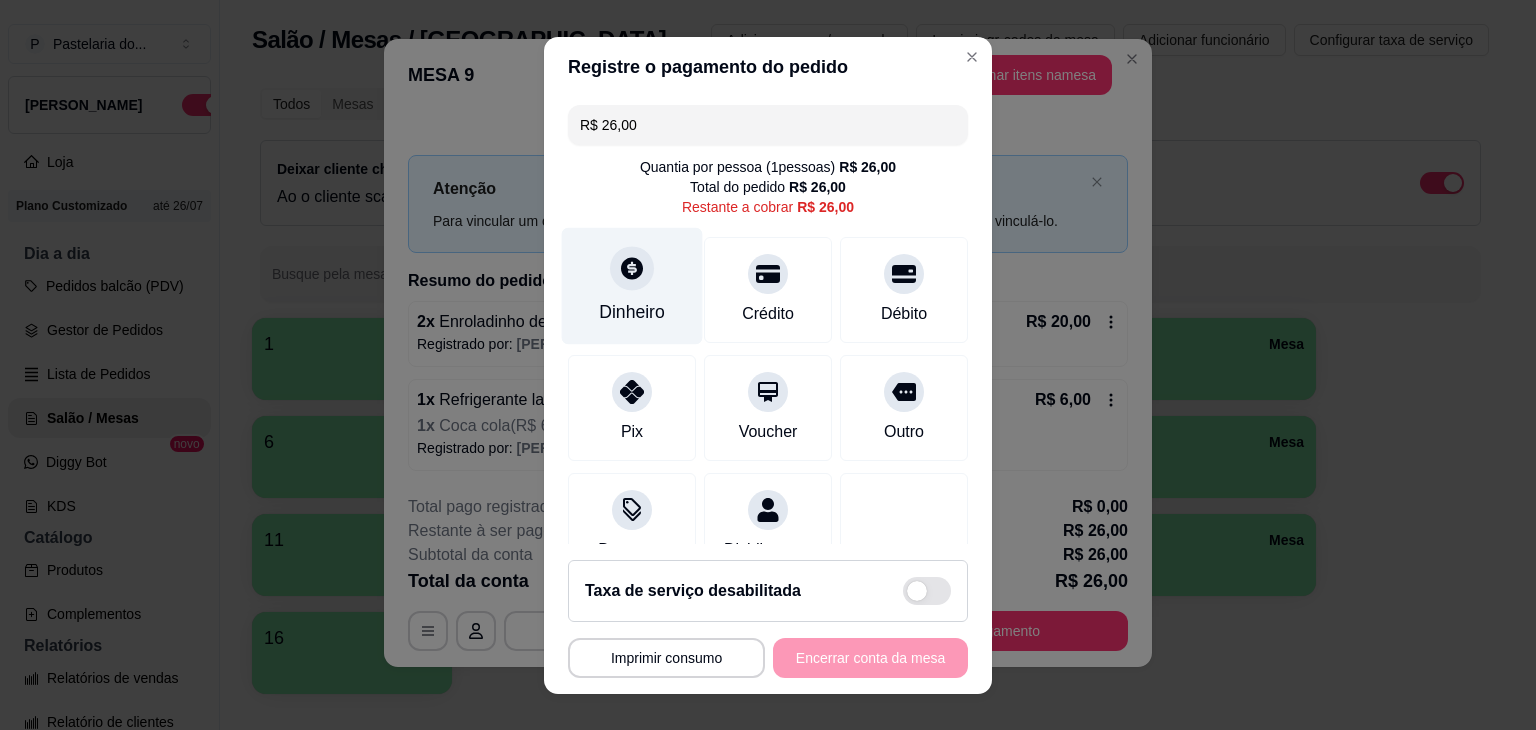 click at bounding box center [632, 268] 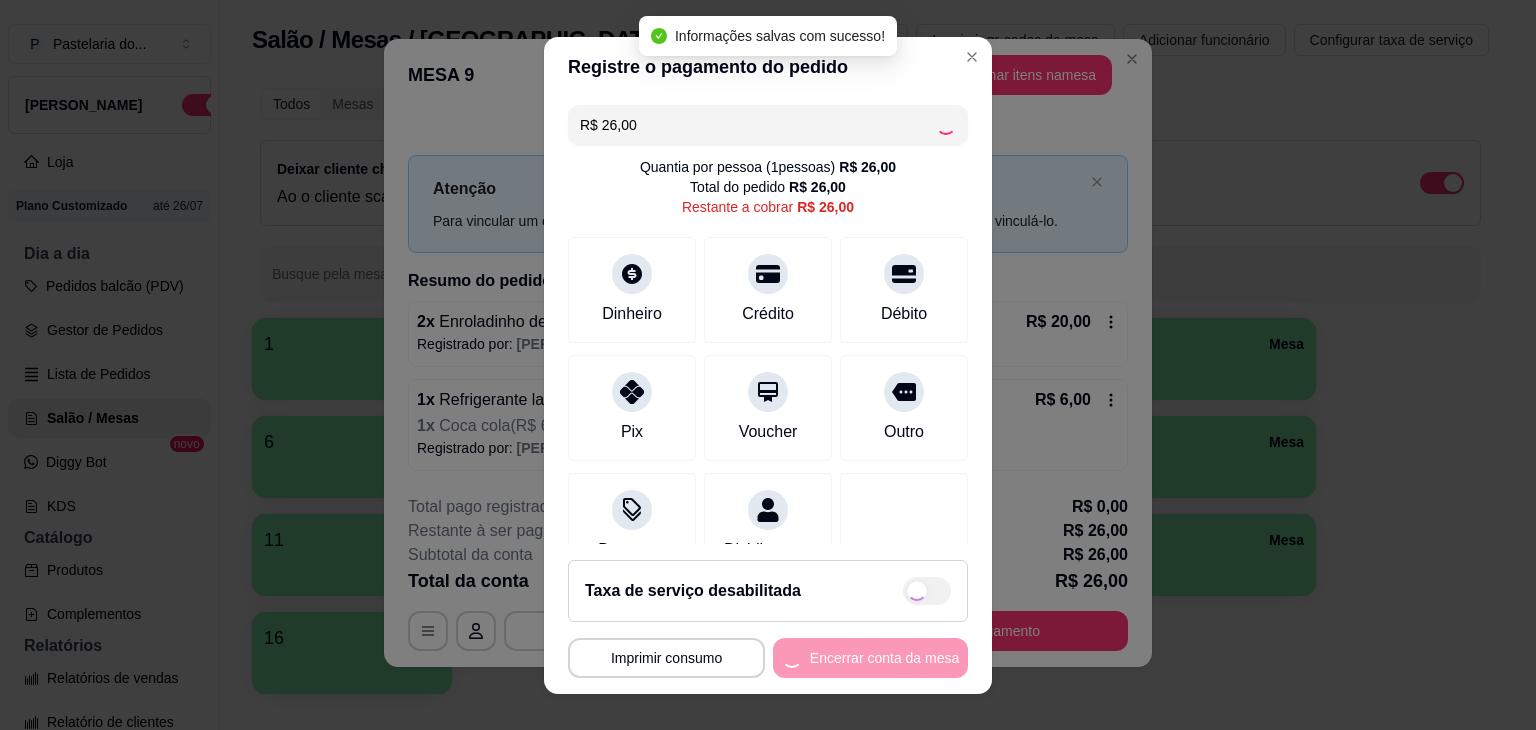 type on "R$ 0,00" 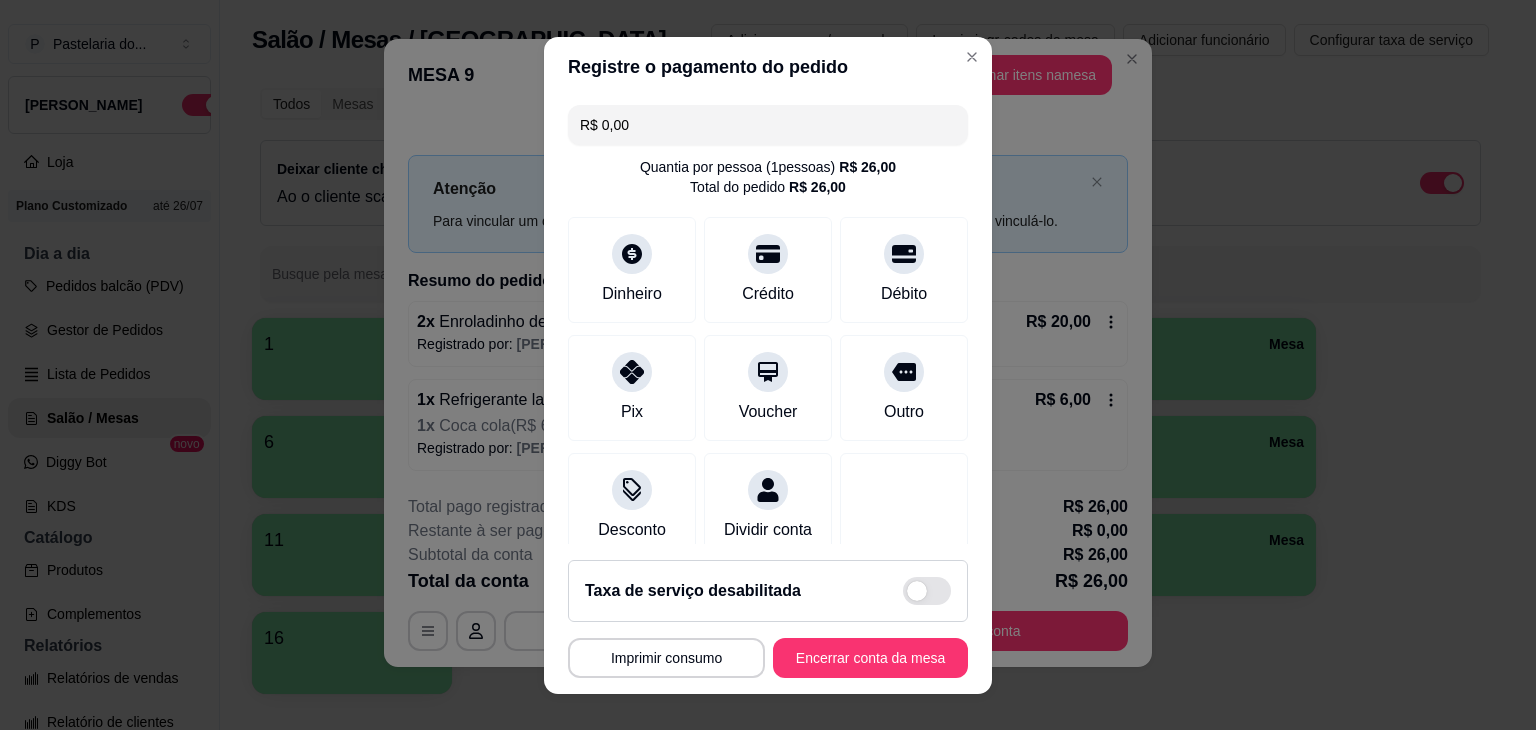 click on "Encerrar conta da mesa" at bounding box center [870, 658] 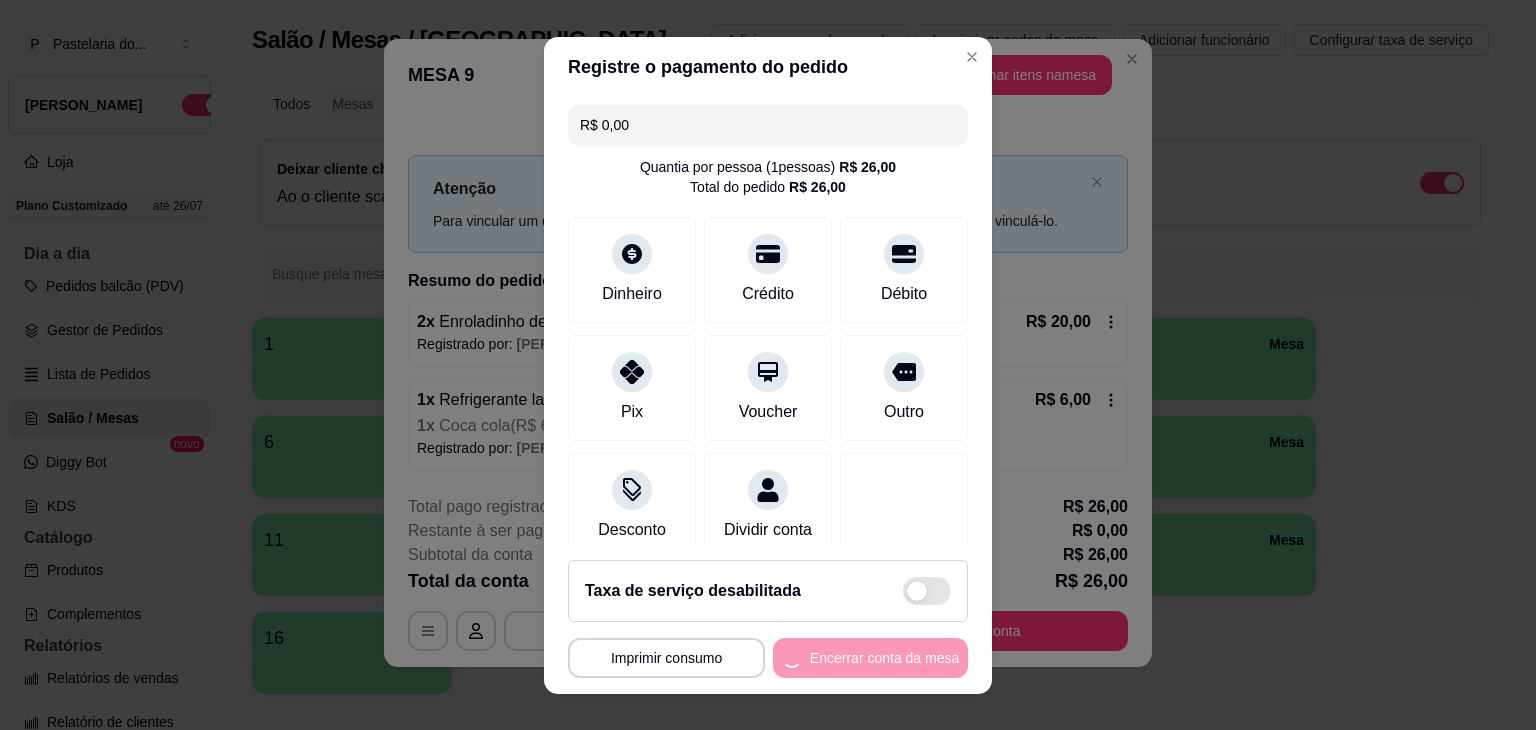 scroll, scrollTop: 0, scrollLeft: 0, axis: both 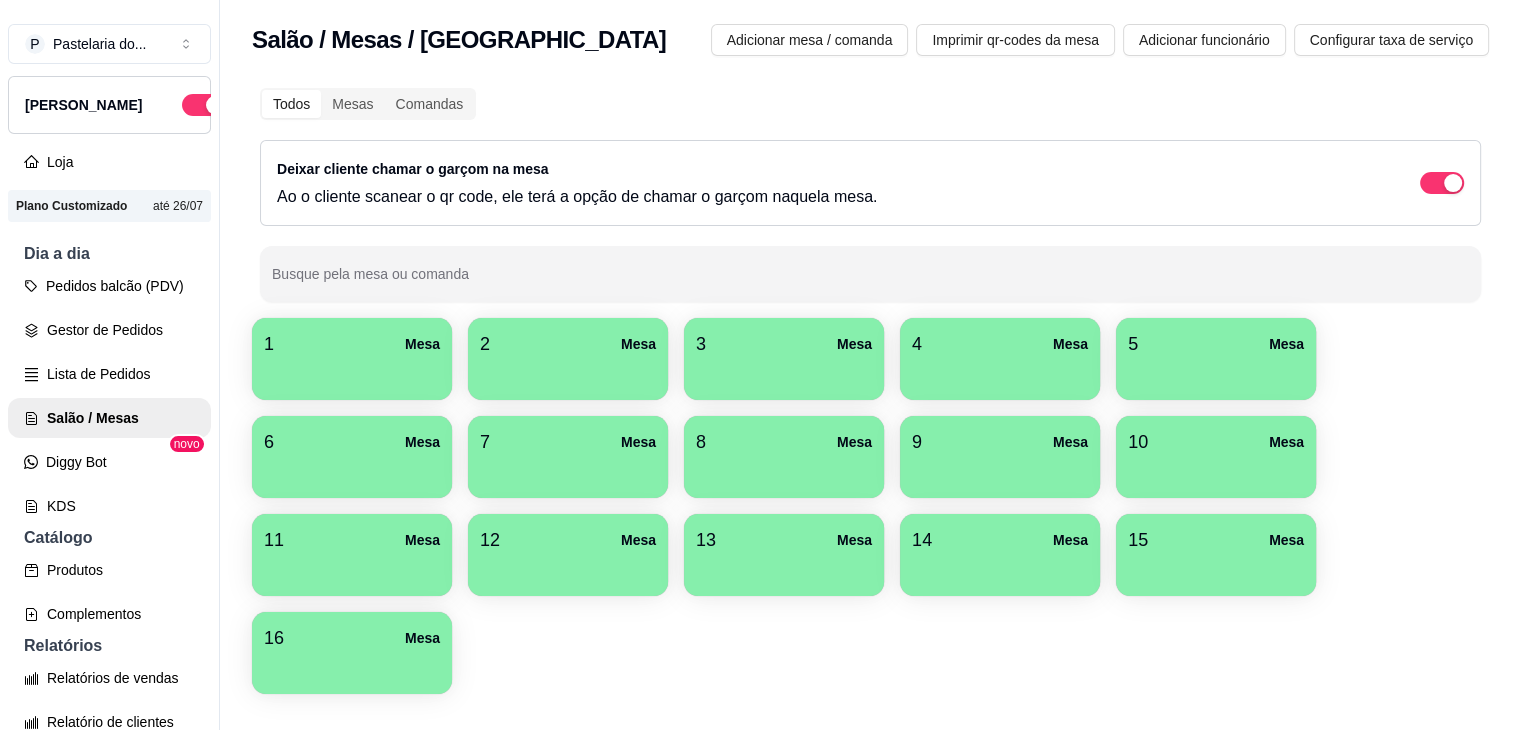 click at bounding box center [1216, 569] 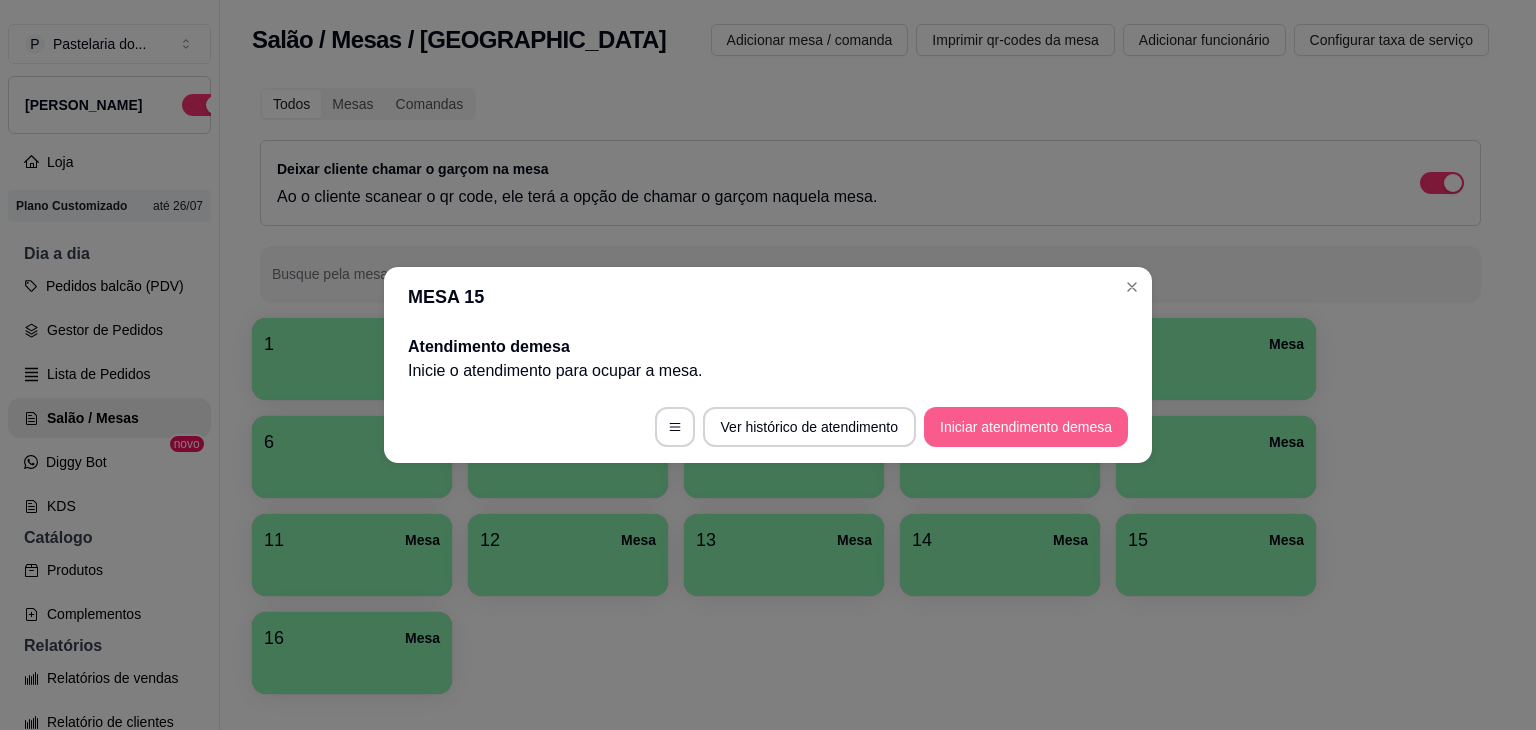 click on "Iniciar atendimento de  mesa" at bounding box center (1026, 427) 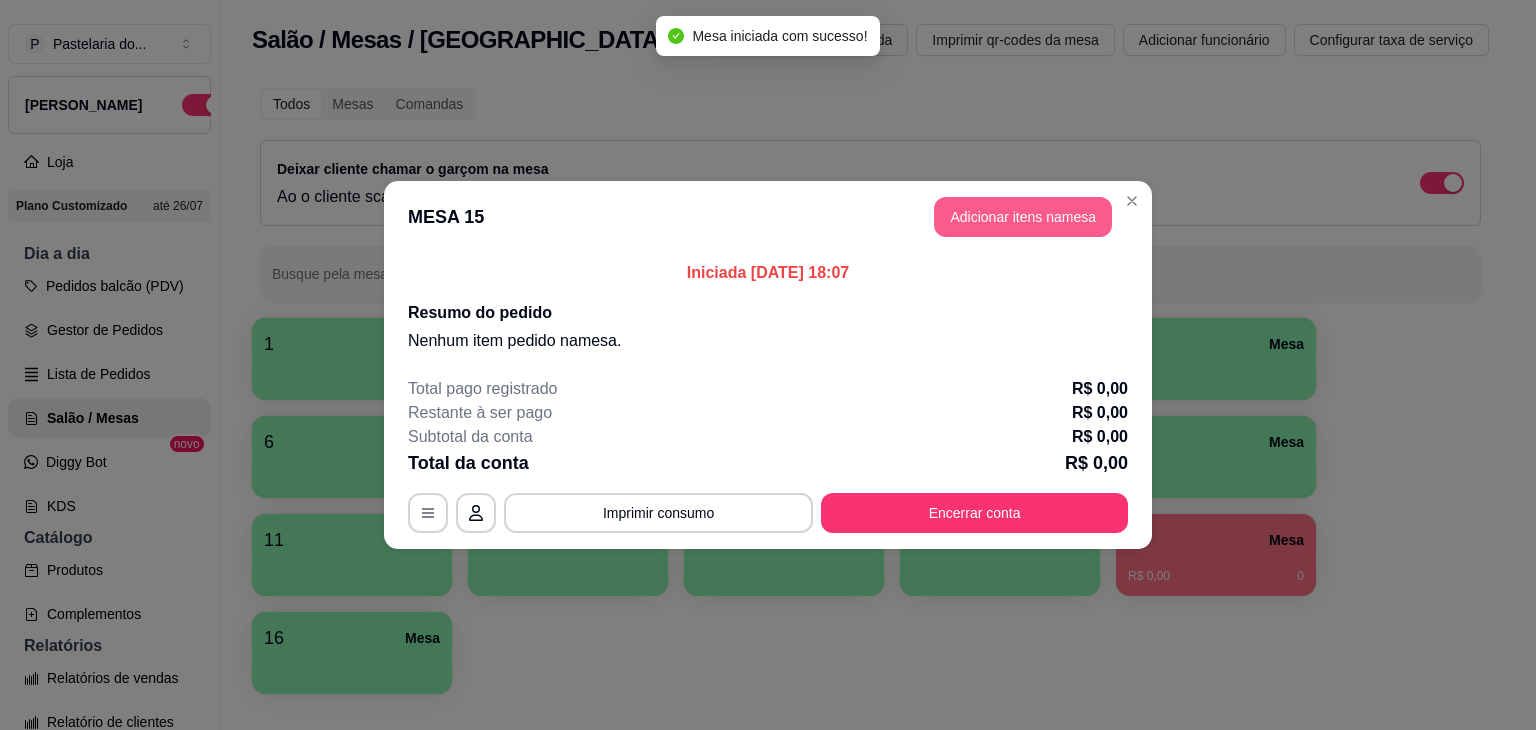 click on "Adicionar itens na  mesa" at bounding box center [1023, 217] 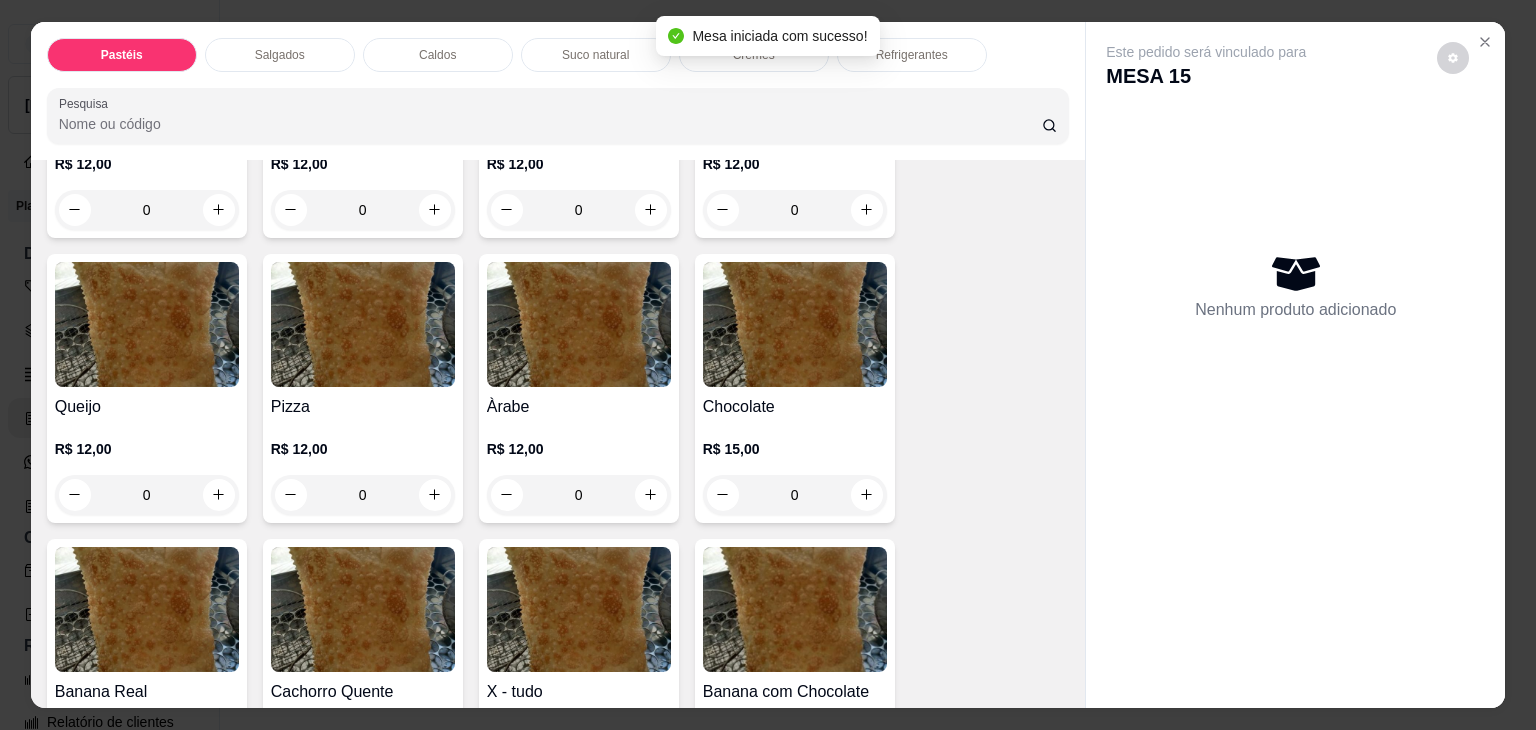 scroll, scrollTop: 1600, scrollLeft: 0, axis: vertical 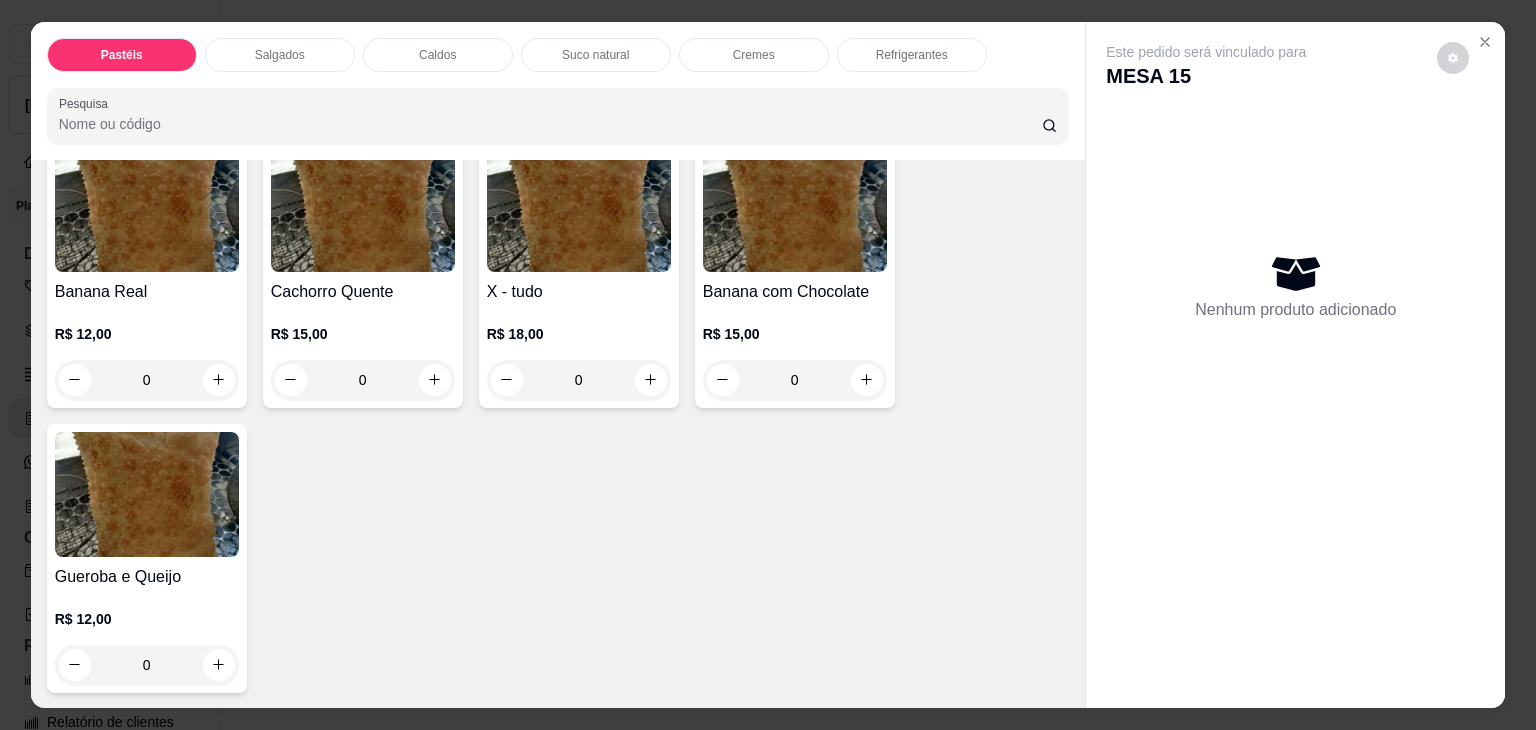 click on "0" at bounding box center [579, 380] 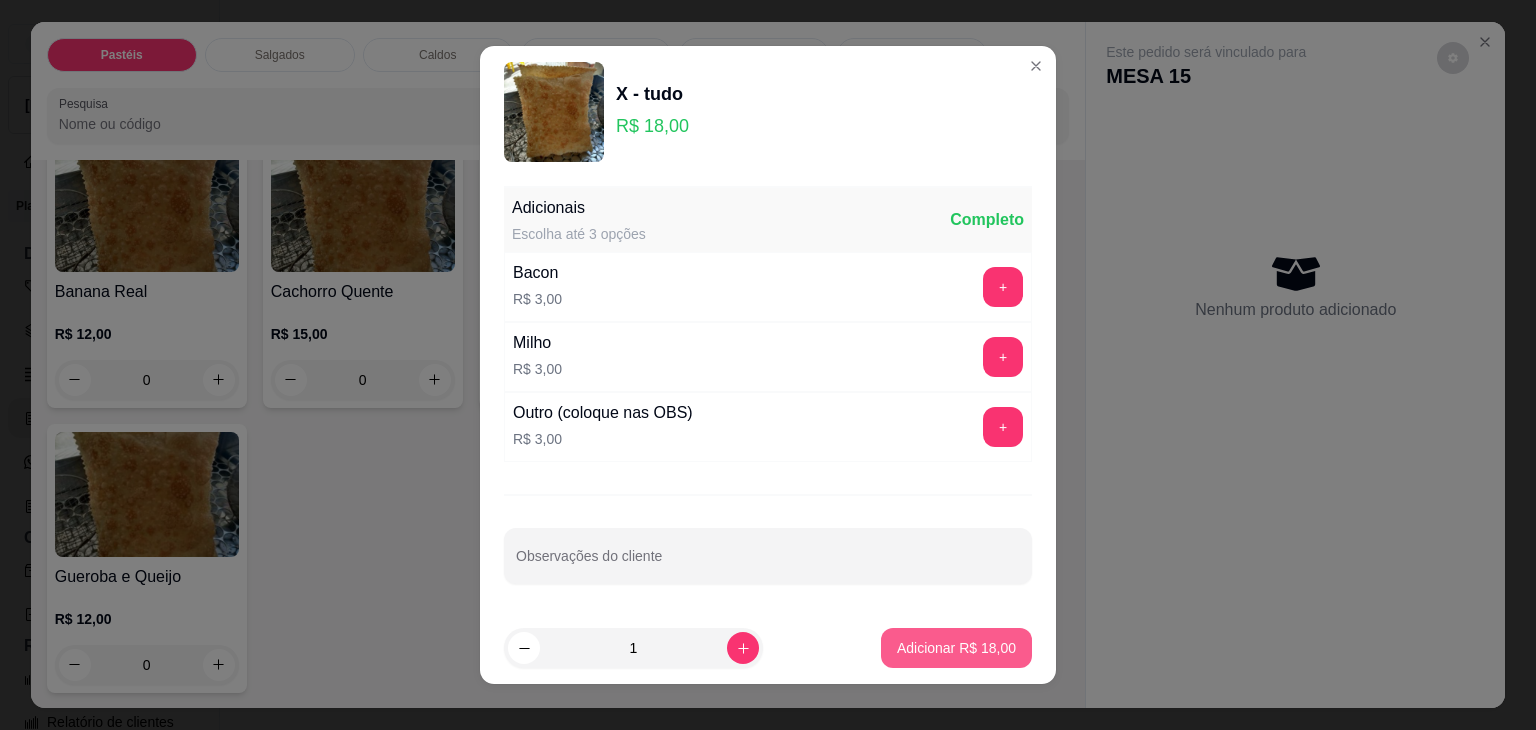 click on "Adicionar   R$ 18,00" at bounding box center [956, 648] 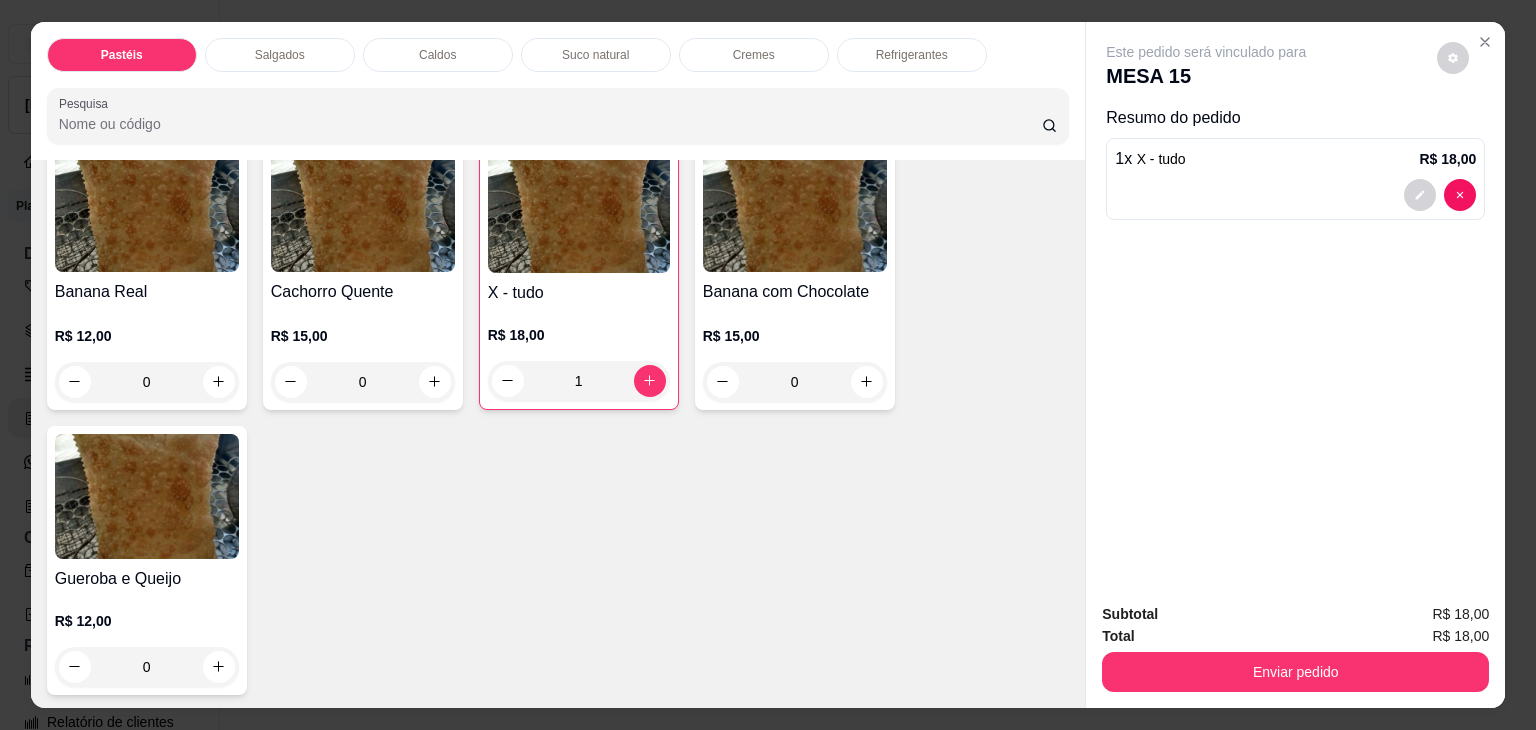 click on "1" at bounding box center (579, 381) 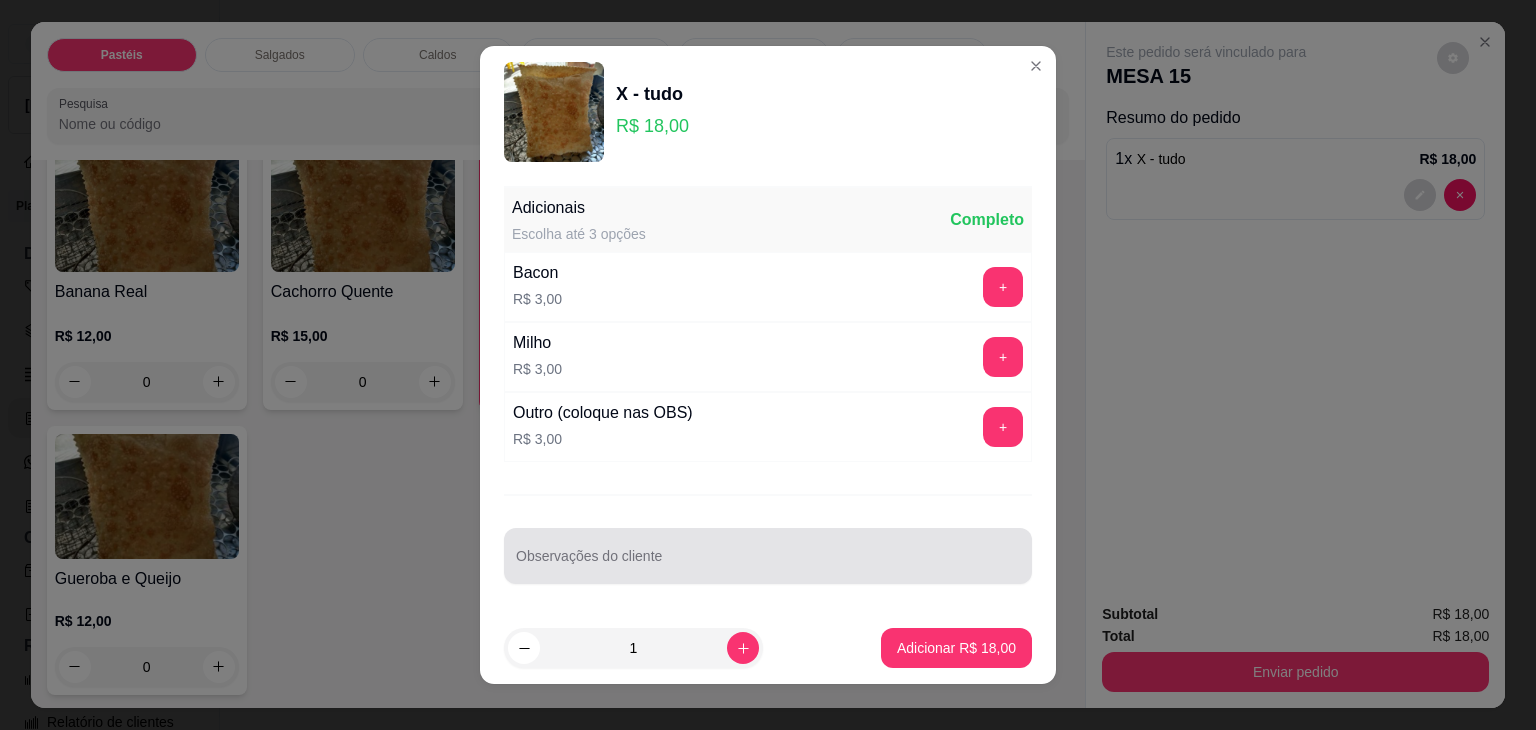 click on "Observações do cliente" at bounding box center (768, 564) 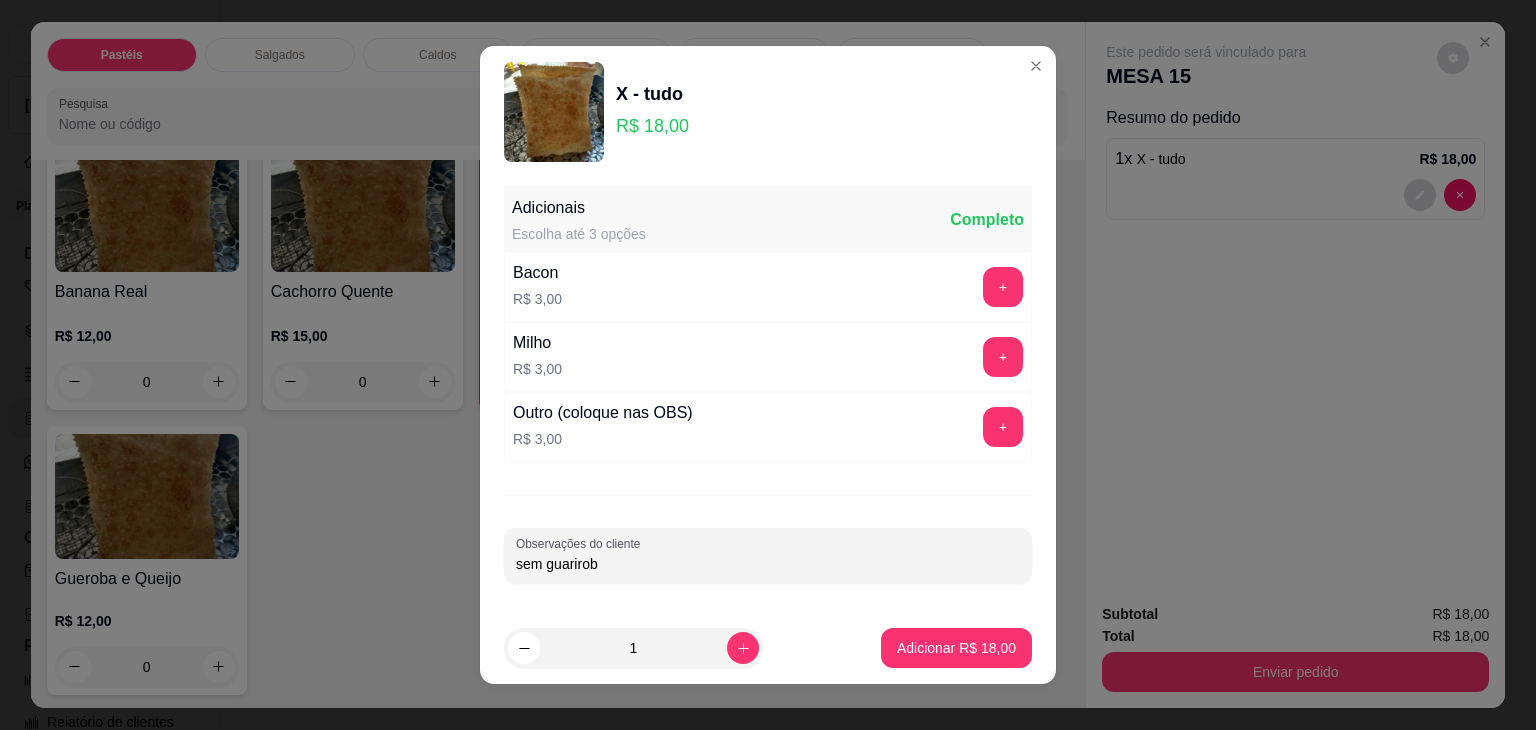 type on "sem guariroba" 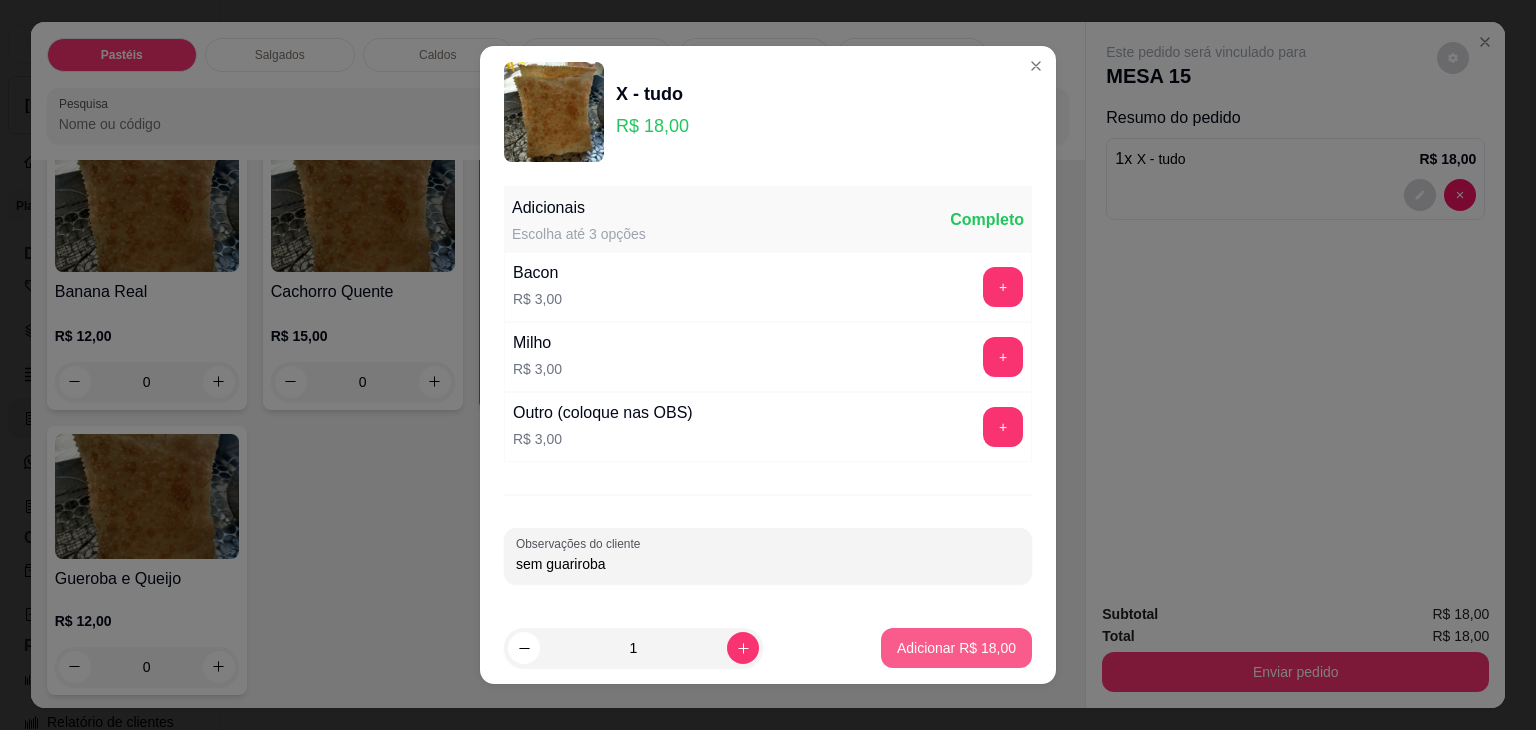 click on "Adicionar   R$ 18,00" at bounding box center [956, 648] 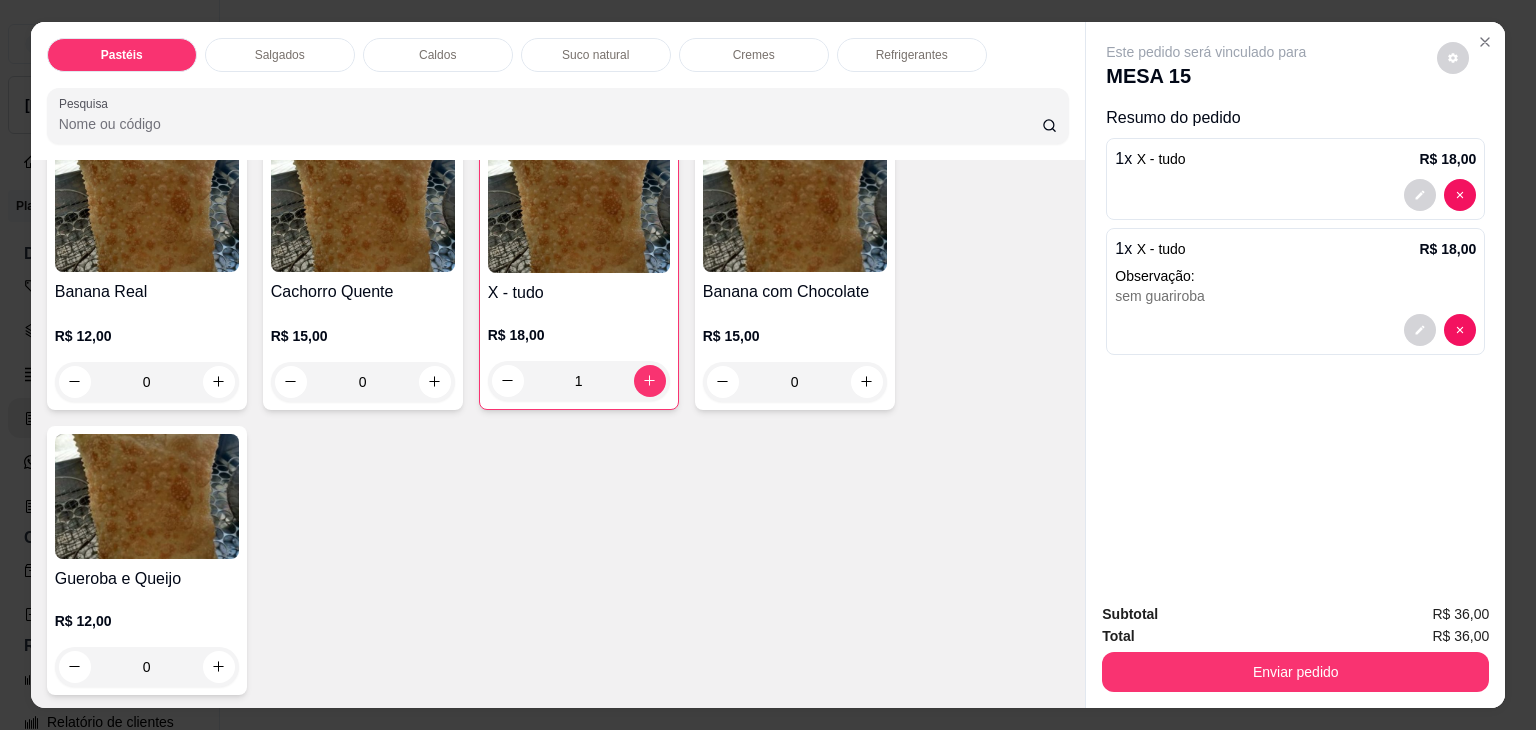 click on "Refrigerantes" at bounding box center (912, 55) 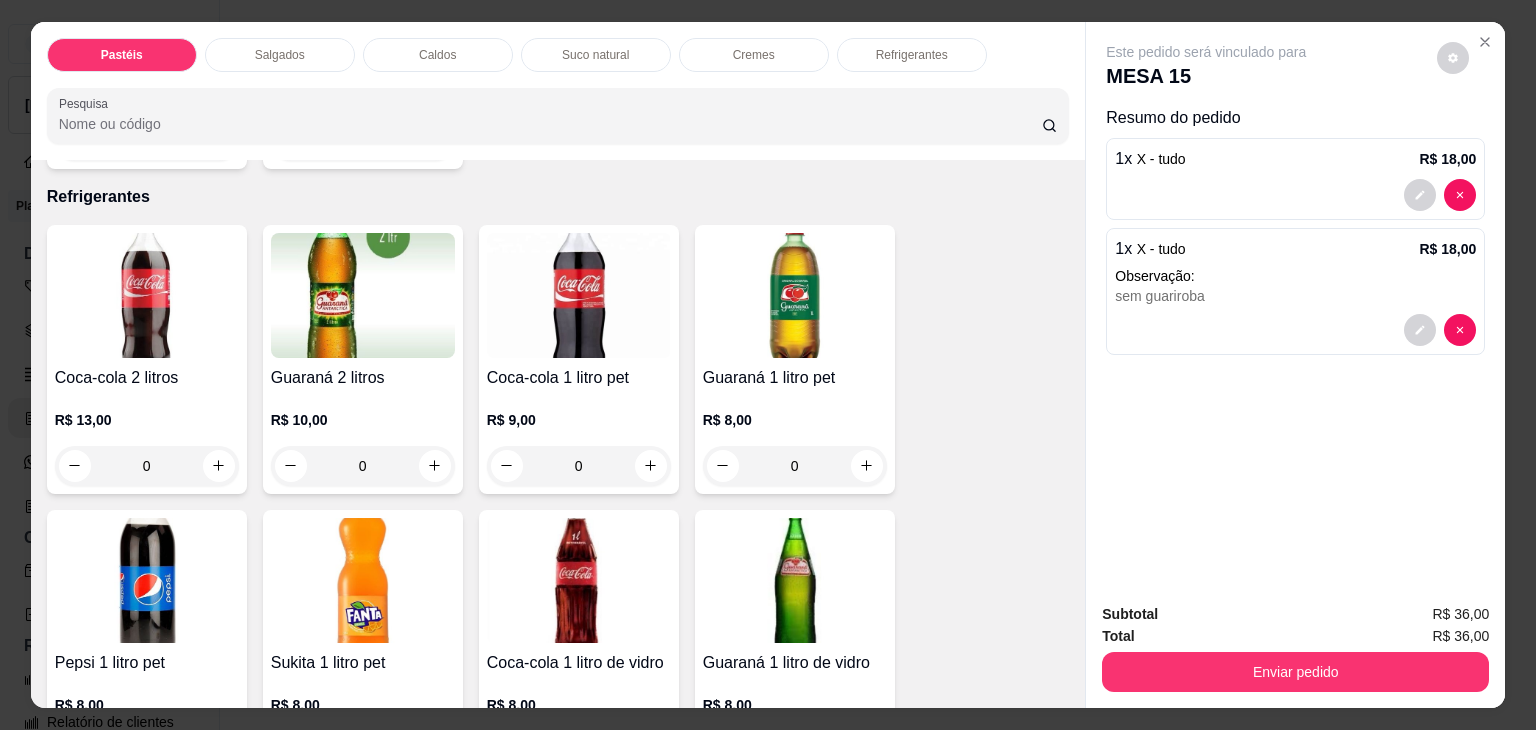 scroll, scrollTop: 49, scrollLeft: 0, axis: vertical 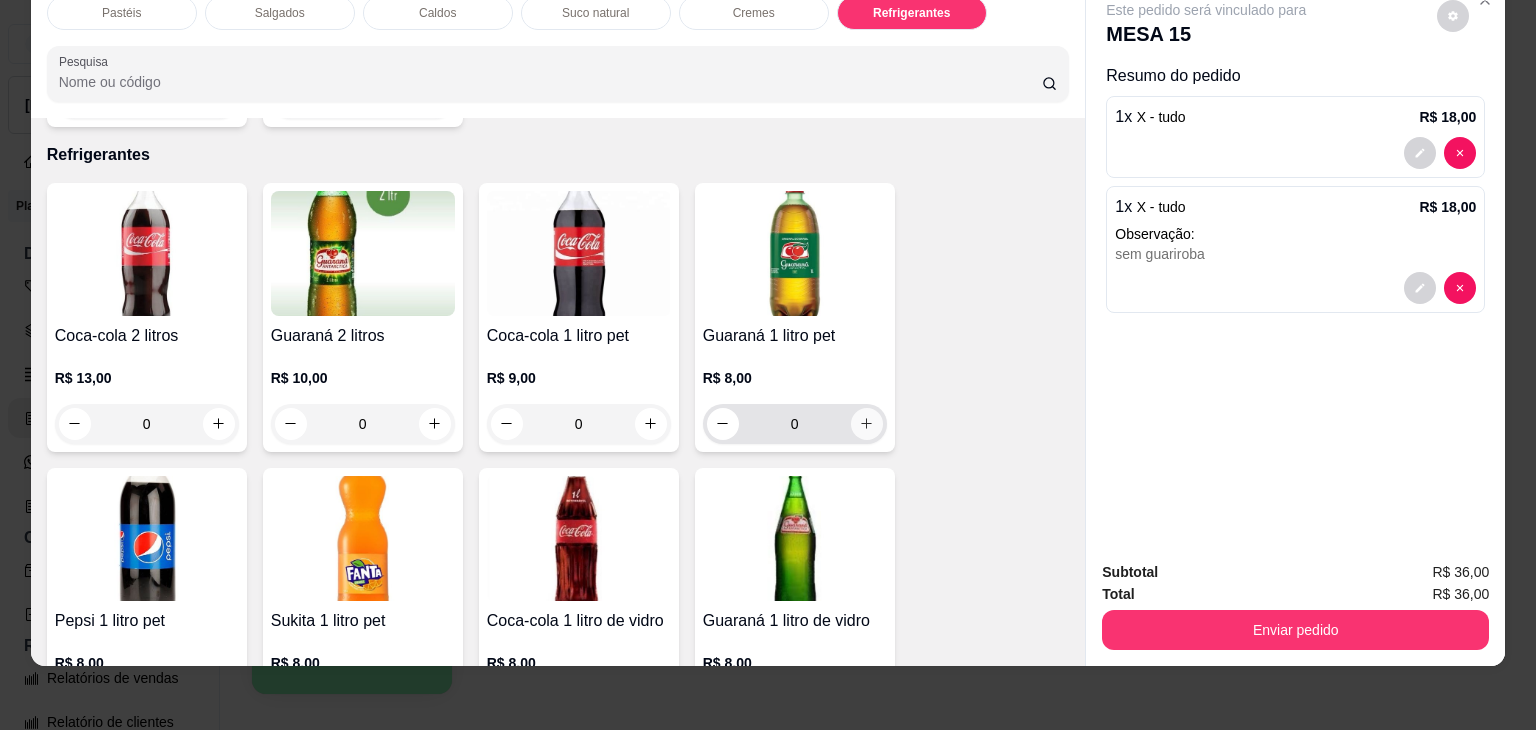 click at bounding box center [867, 424] 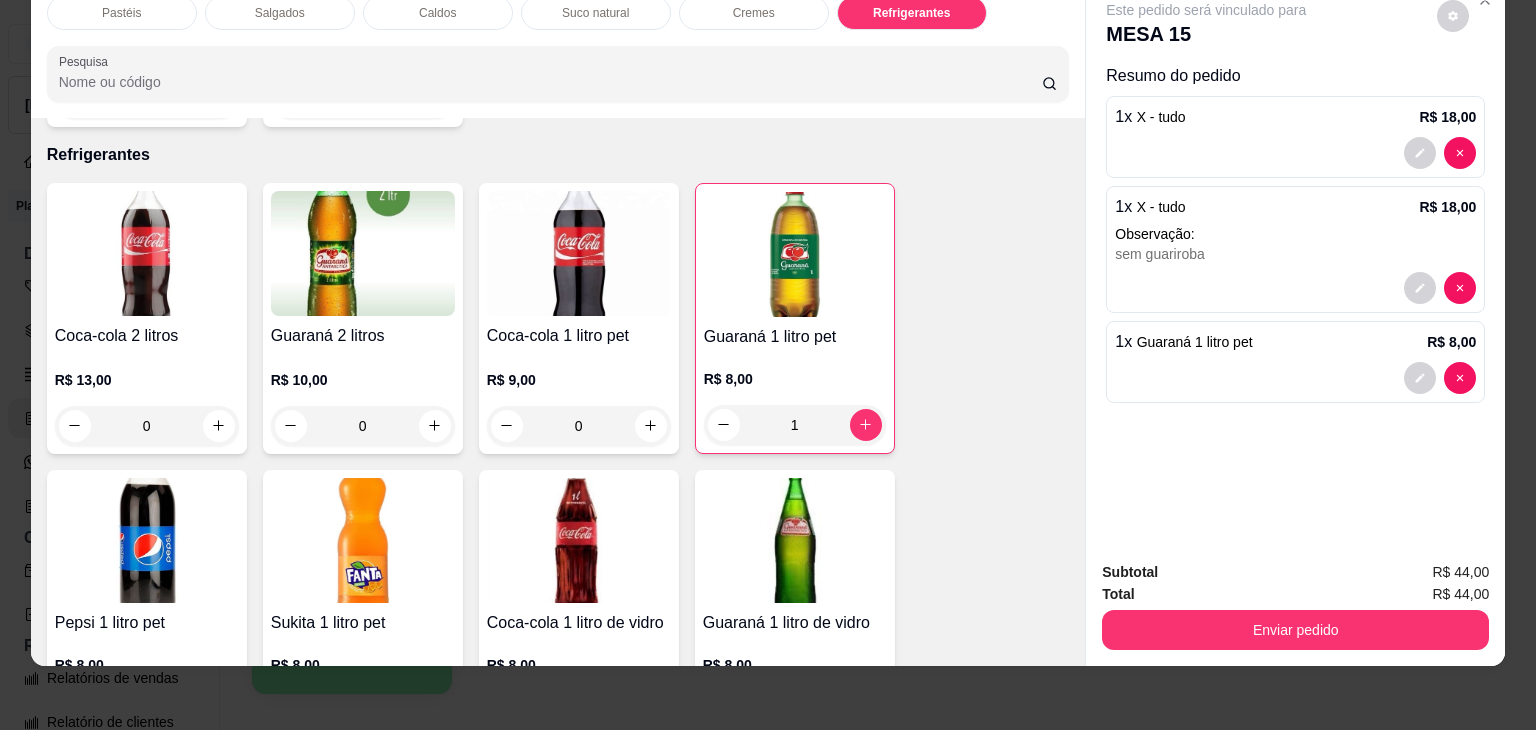 click on "Enviar pedido" at bounding box center (1295, 630) 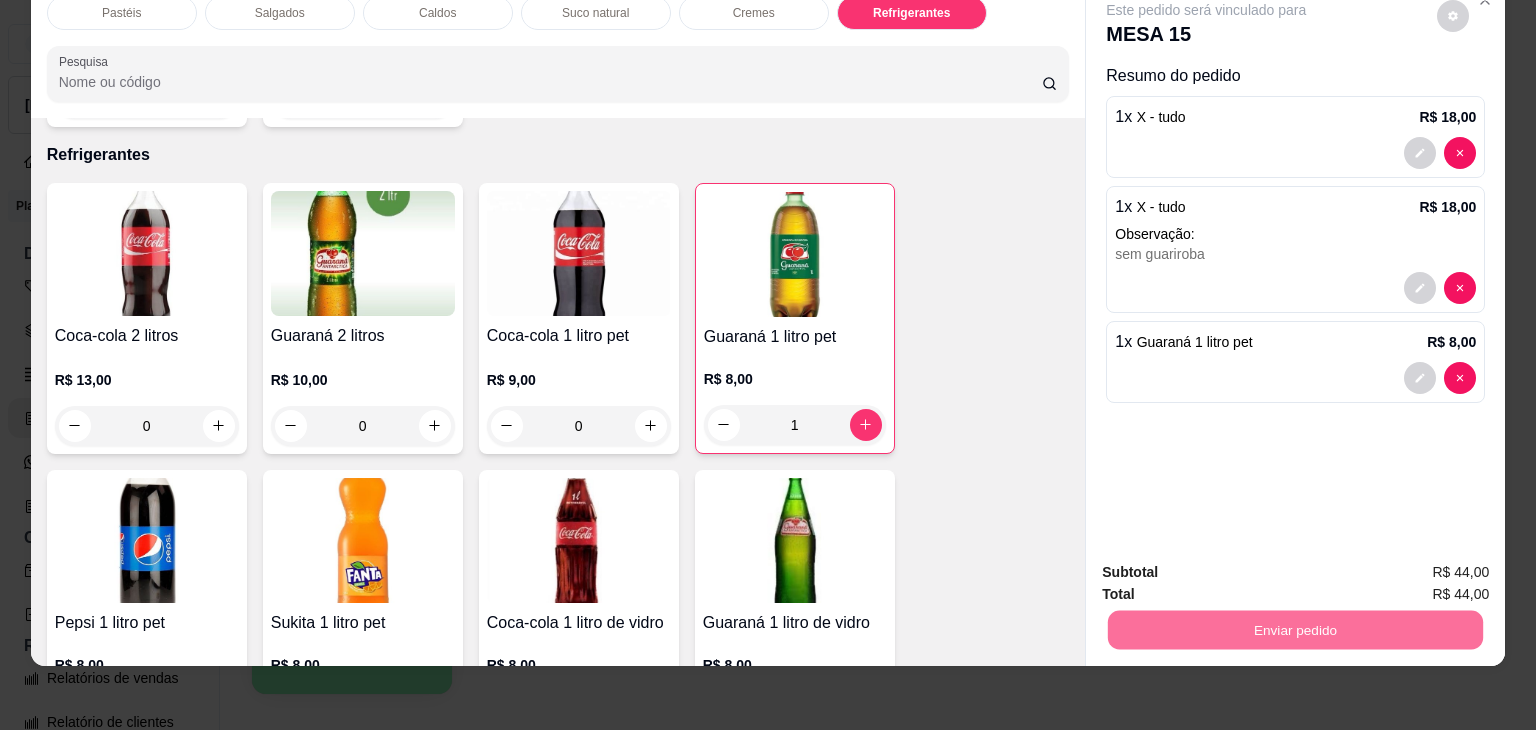 click on "Não registrar e enviar pedido" at bounding box center [1229, 564] 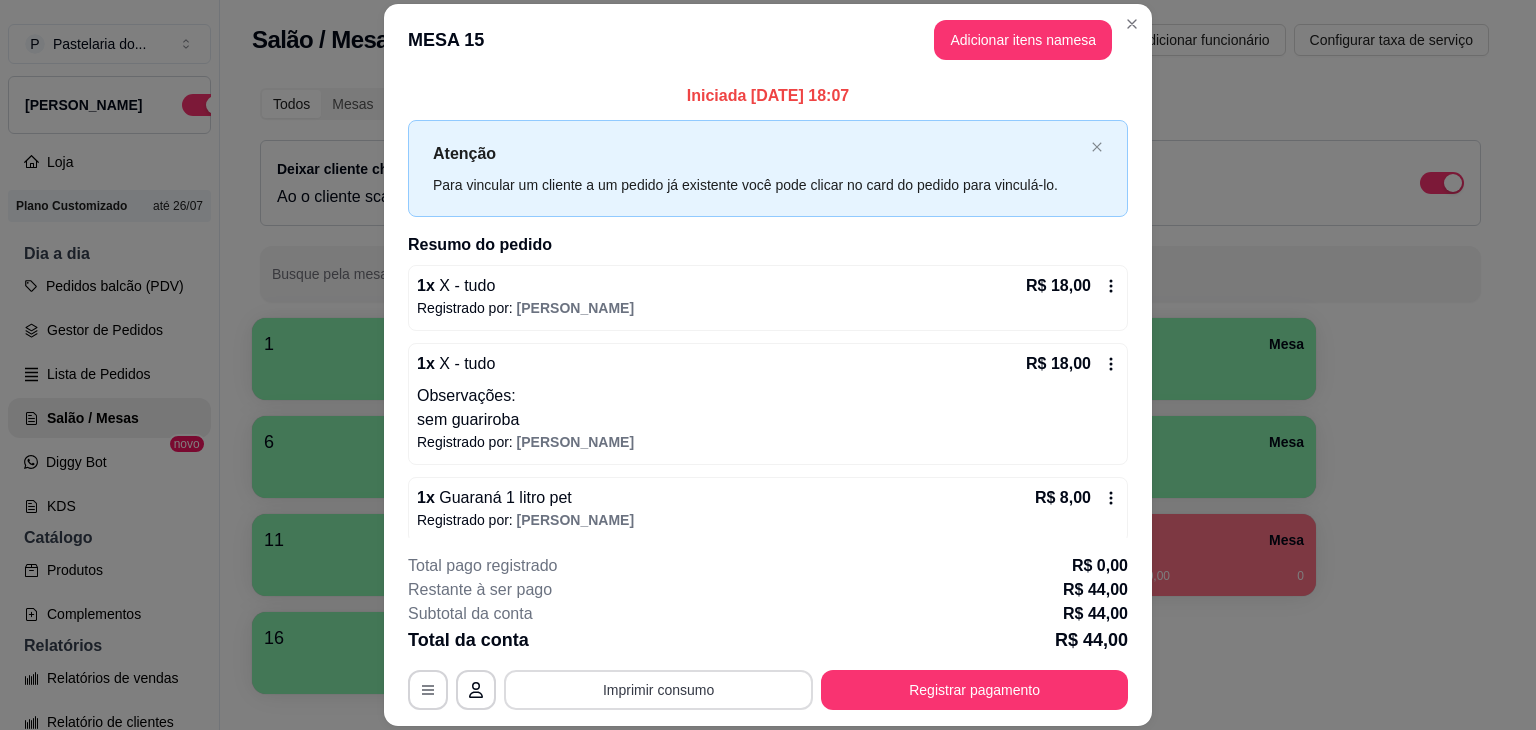 click on "Imprimir consumo" at bounding box center [658, 690] 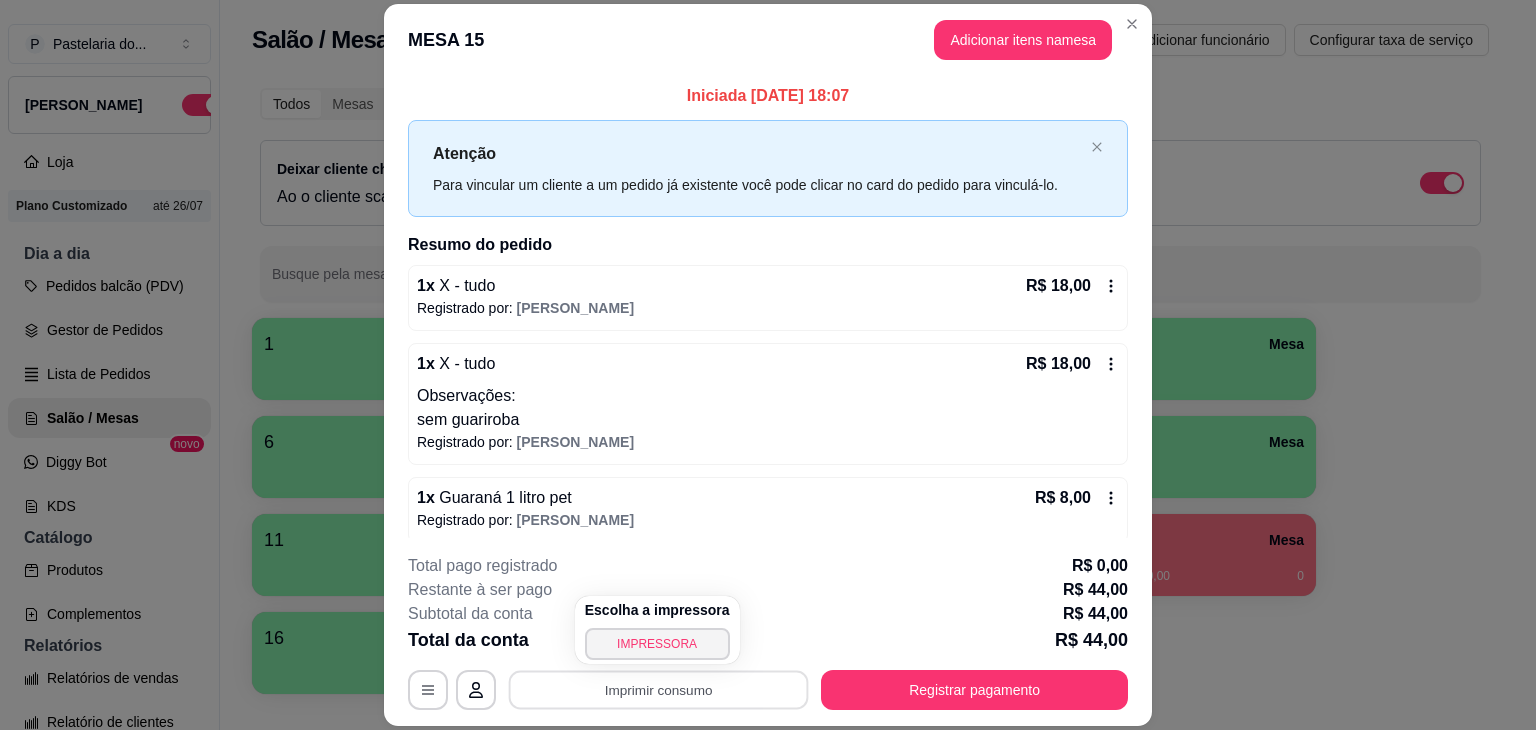 click on "IMPRESSORA" at bounding box center (657, 644) 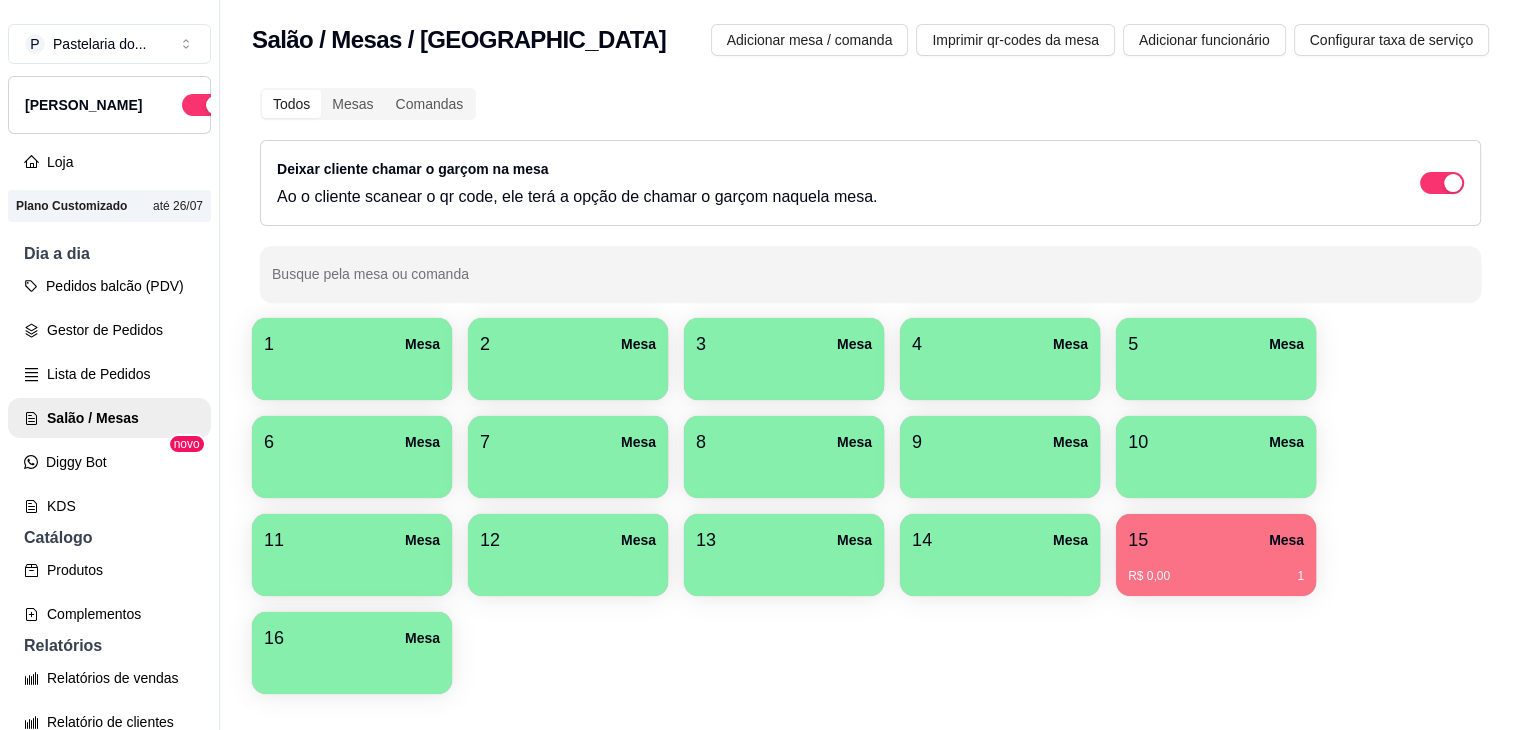 click on "2 Mesa" at bounding box center [568, 344] 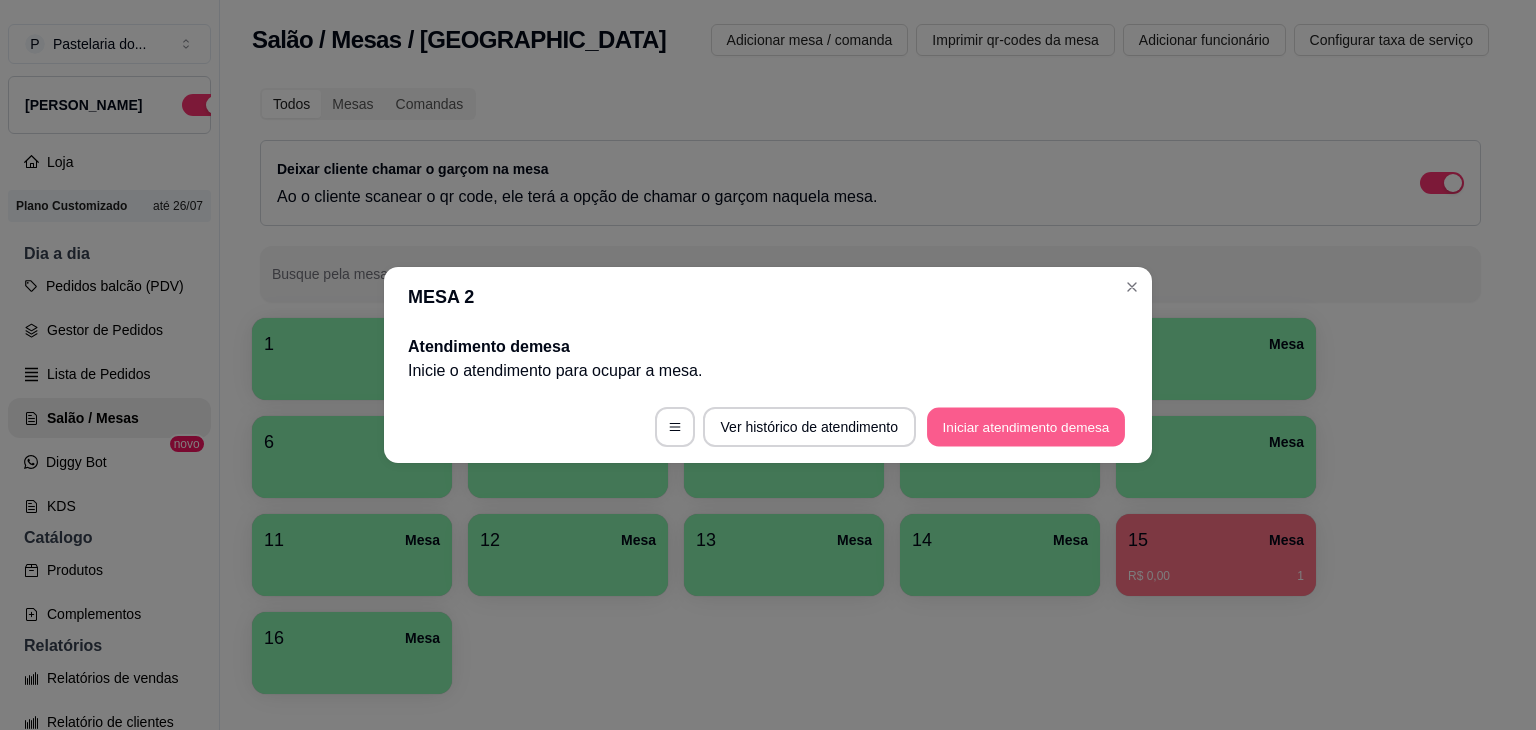 click on "Iniciar atendimento de  mesa" at bounding box center (1026, 427) 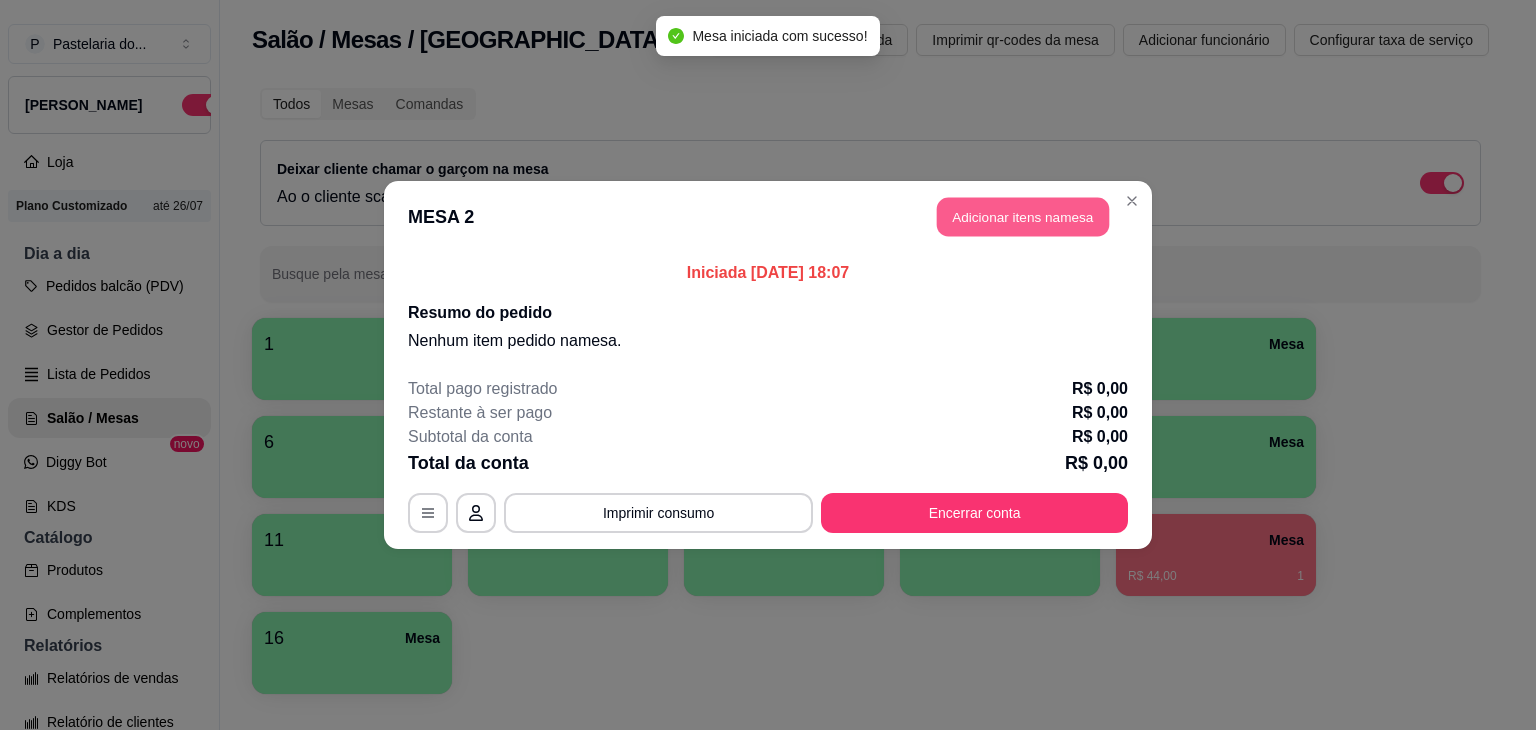 click on "Adicionar itens na  mesa" at bounding box center [1023, 217] 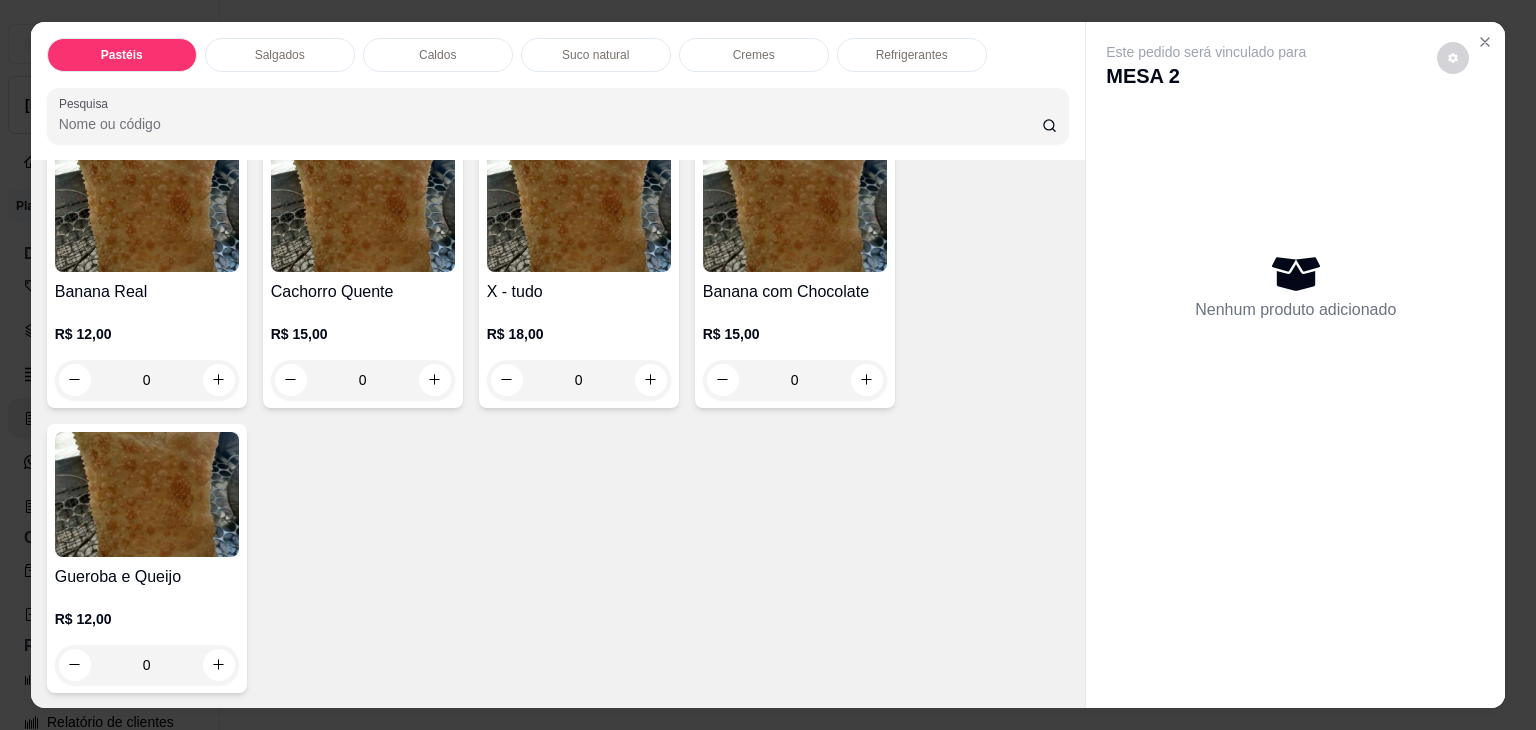 scroll, scrollTop: 1300, scrollLeft: 0, axis: vertical 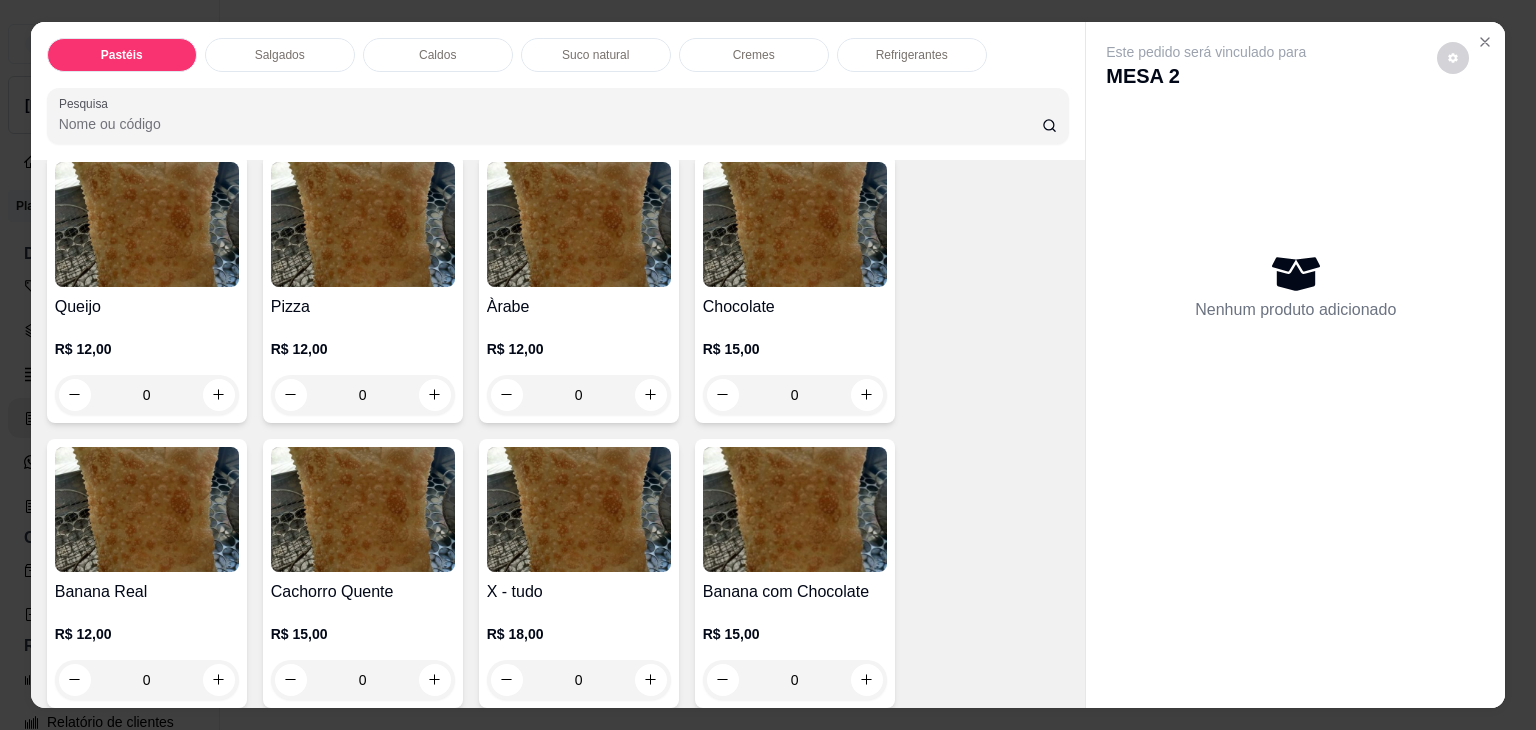 click on "0" at bounding box center (147, 395) 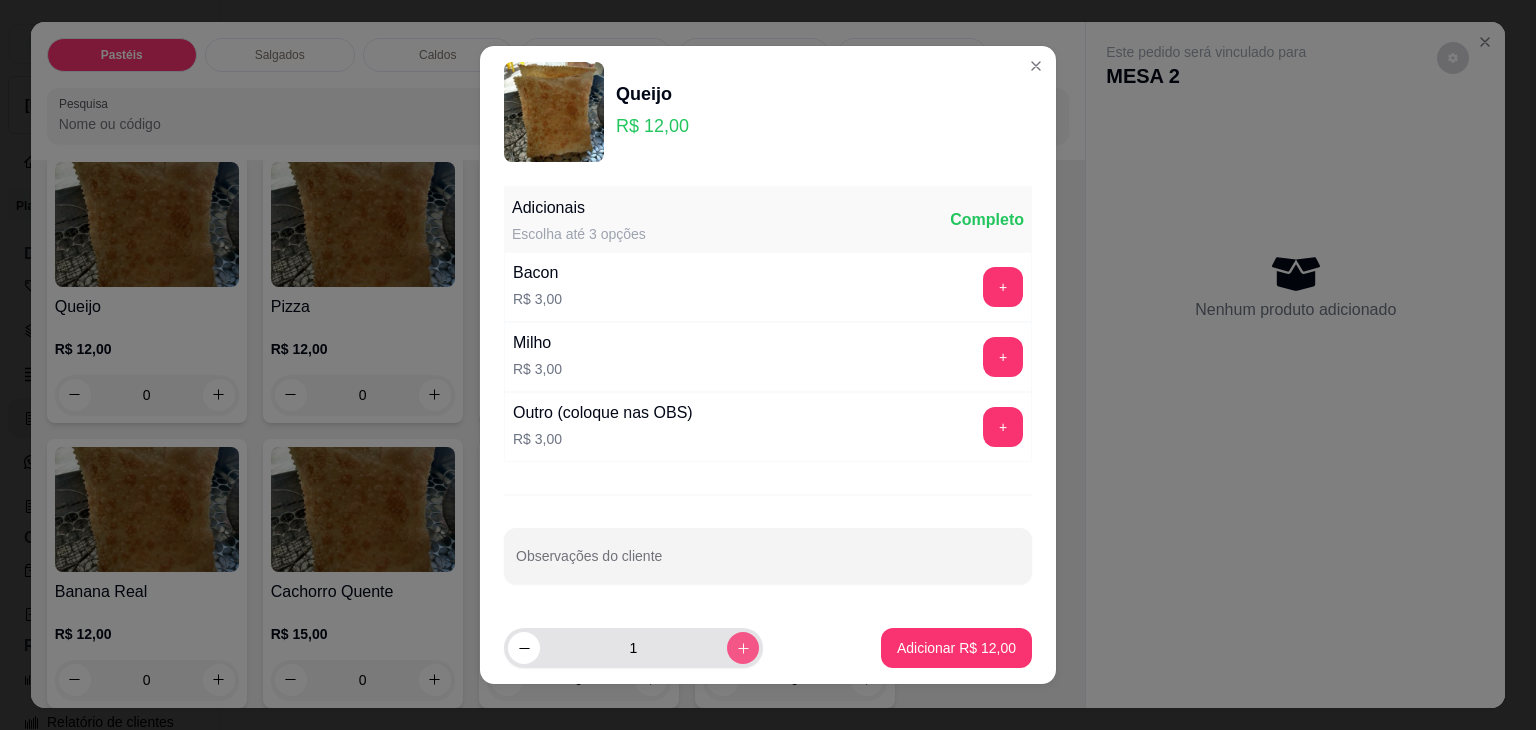 click at bounding box center (743, 648) 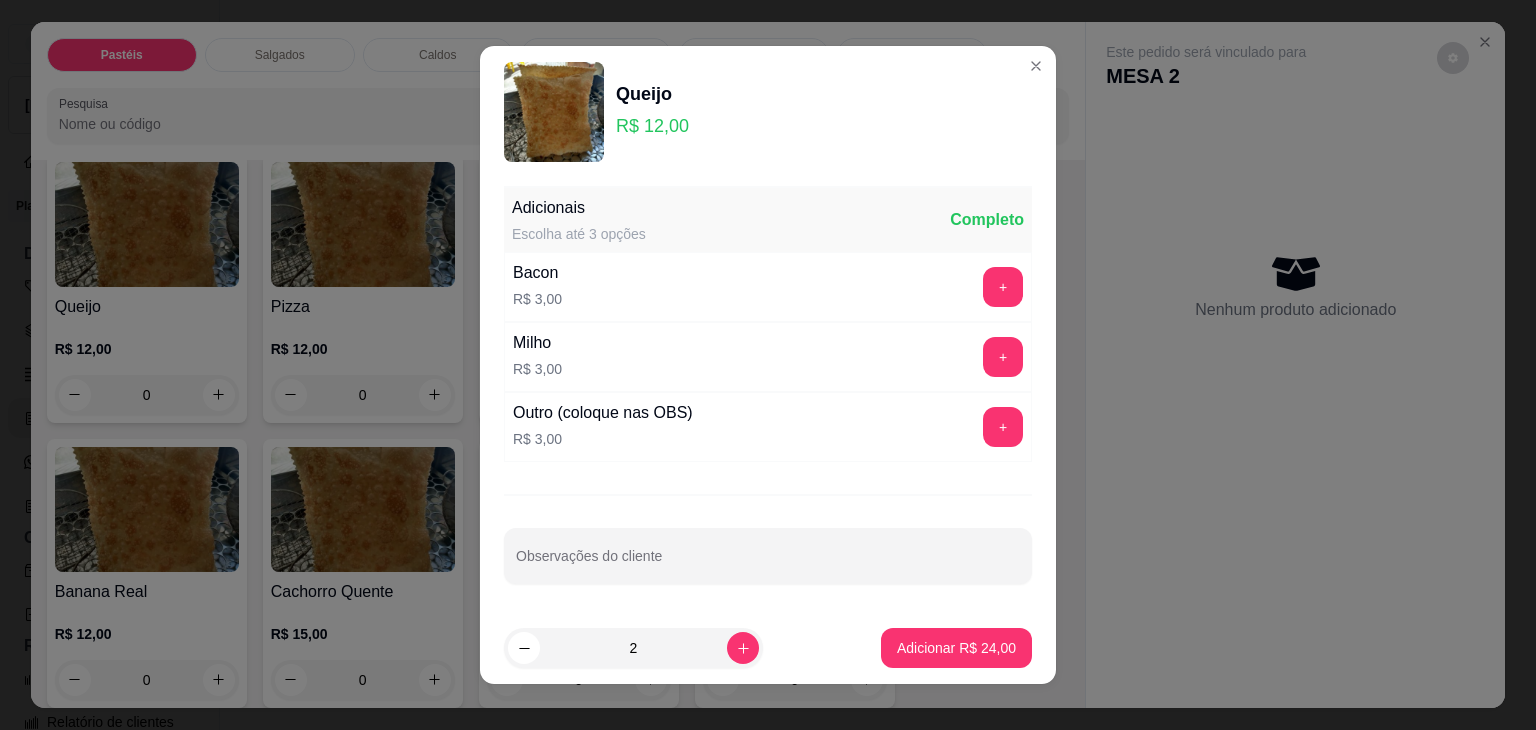 click on "Adicionar   R$ 24,00" at bounding box center (956, 648) 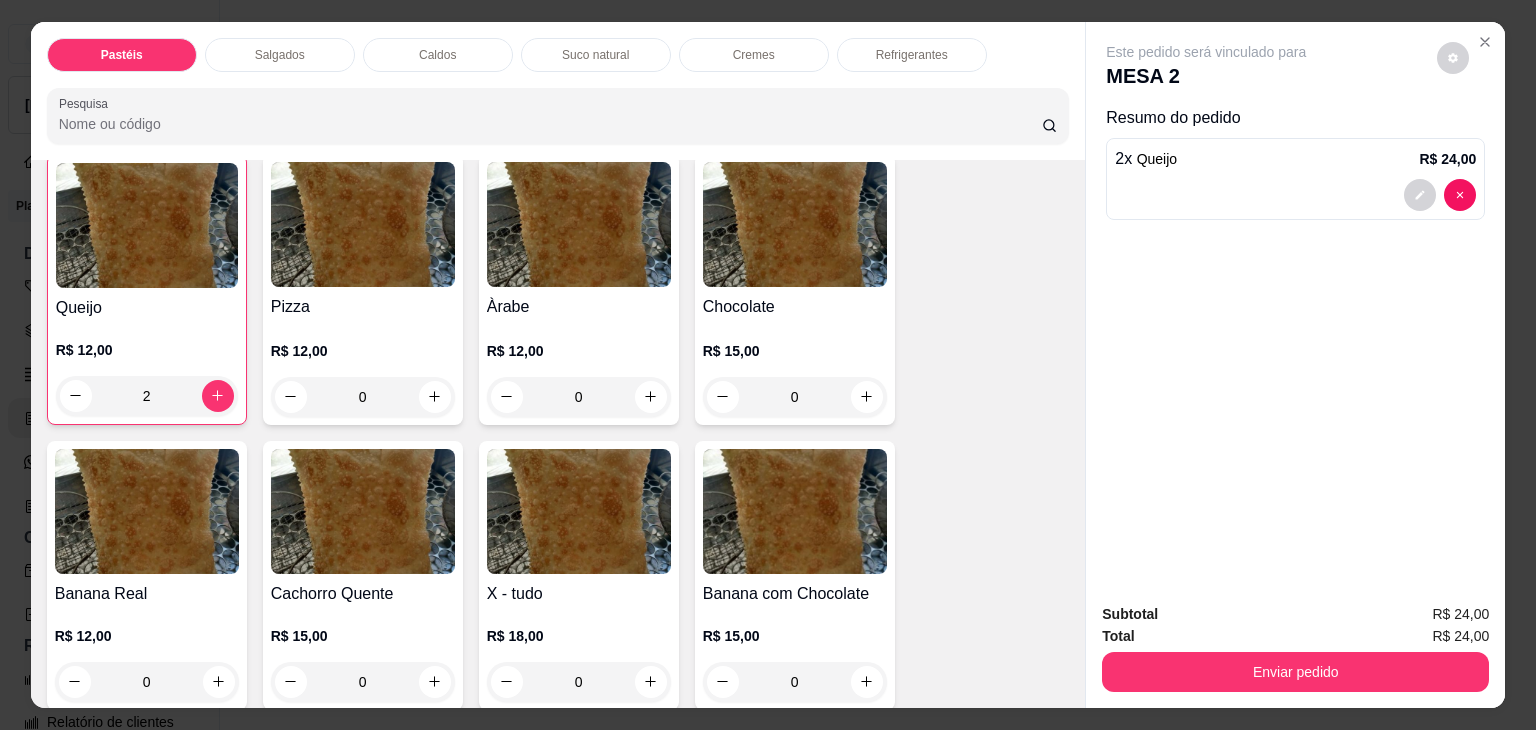 scroll, scrollTop: 1300, scrollLeft: 0, axis: vertical 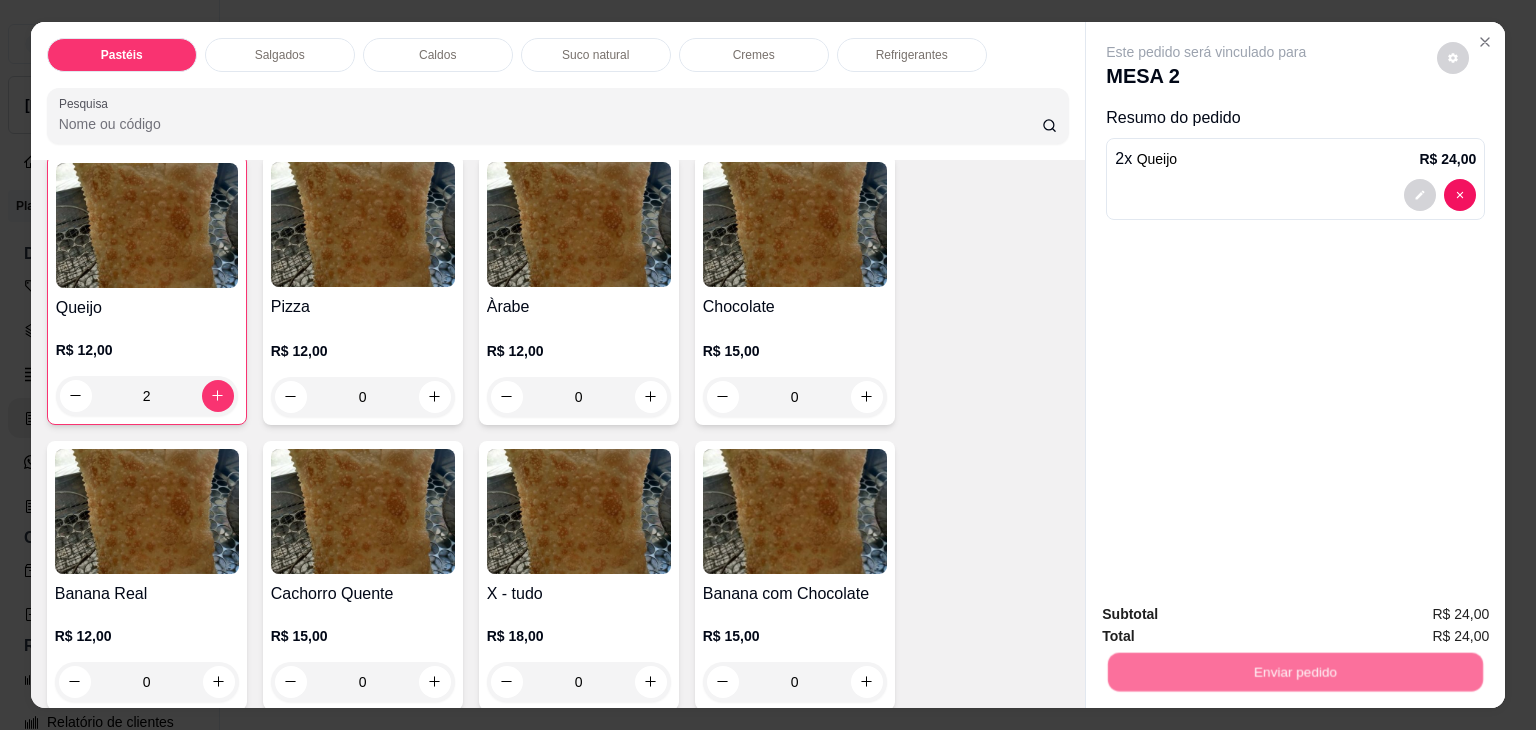 click on "Não registrar e enviar pedido" at bounding box center [1229, 615] 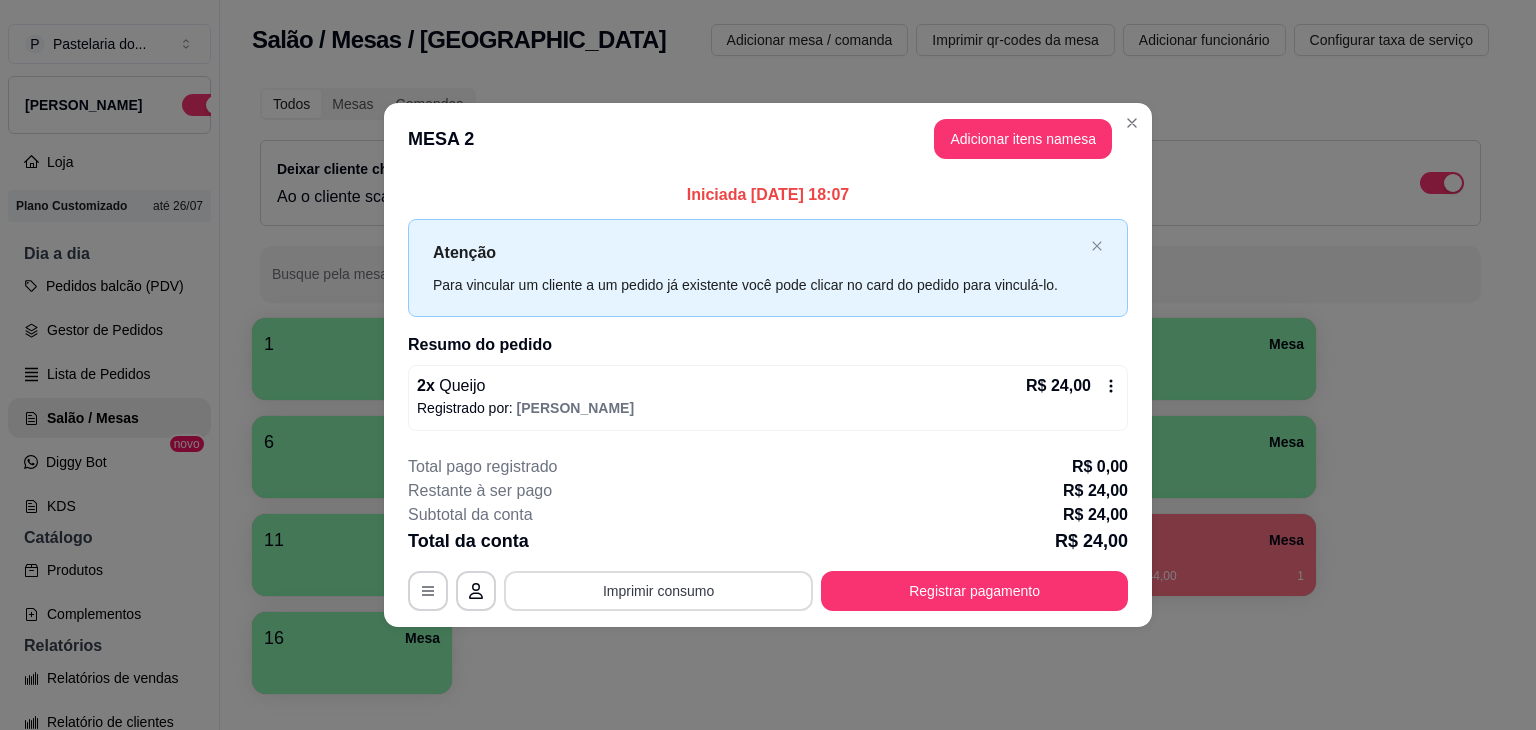 click on "Imprimir consumo" at bounding box center [658, 591] 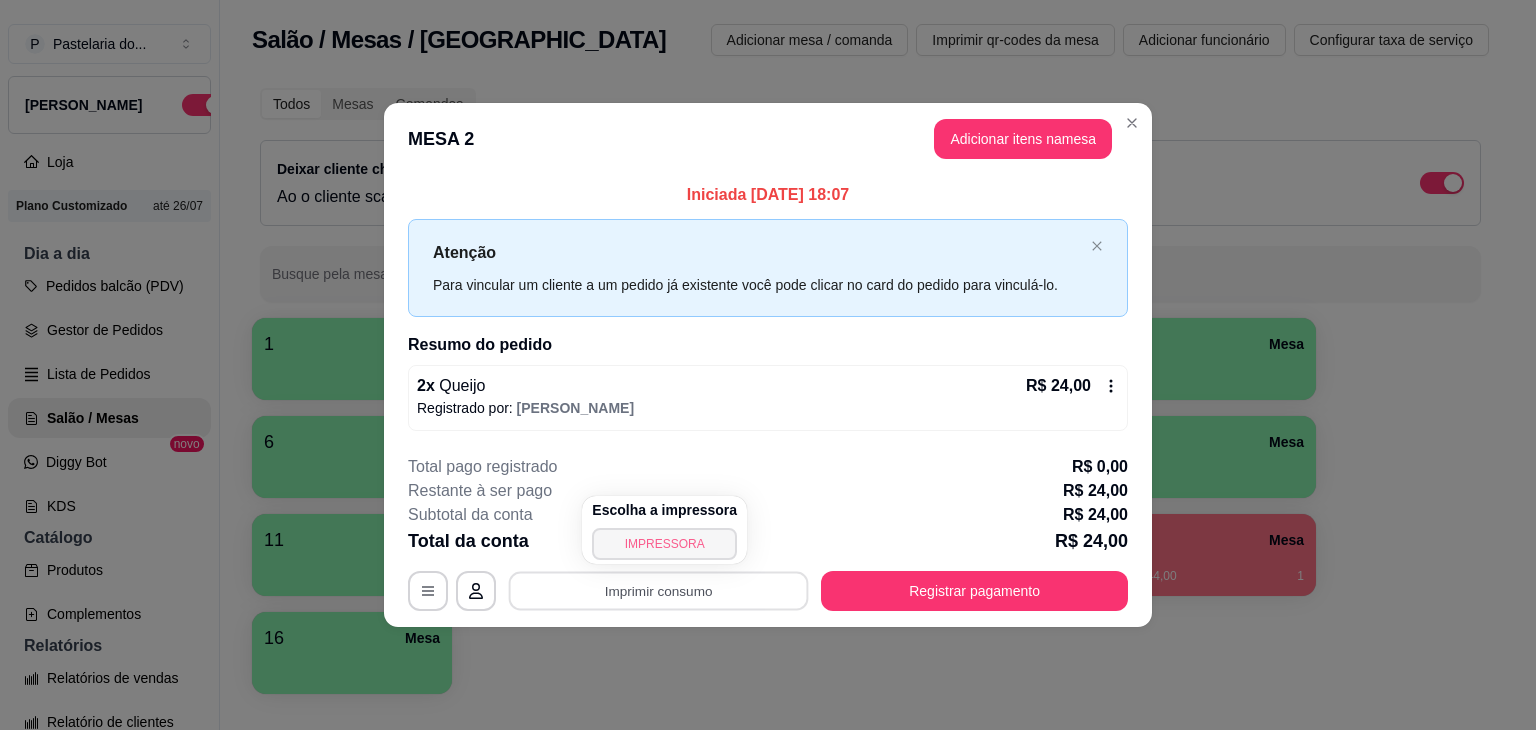 click on "IMPRESSORA" at bounding box center (664, 544) 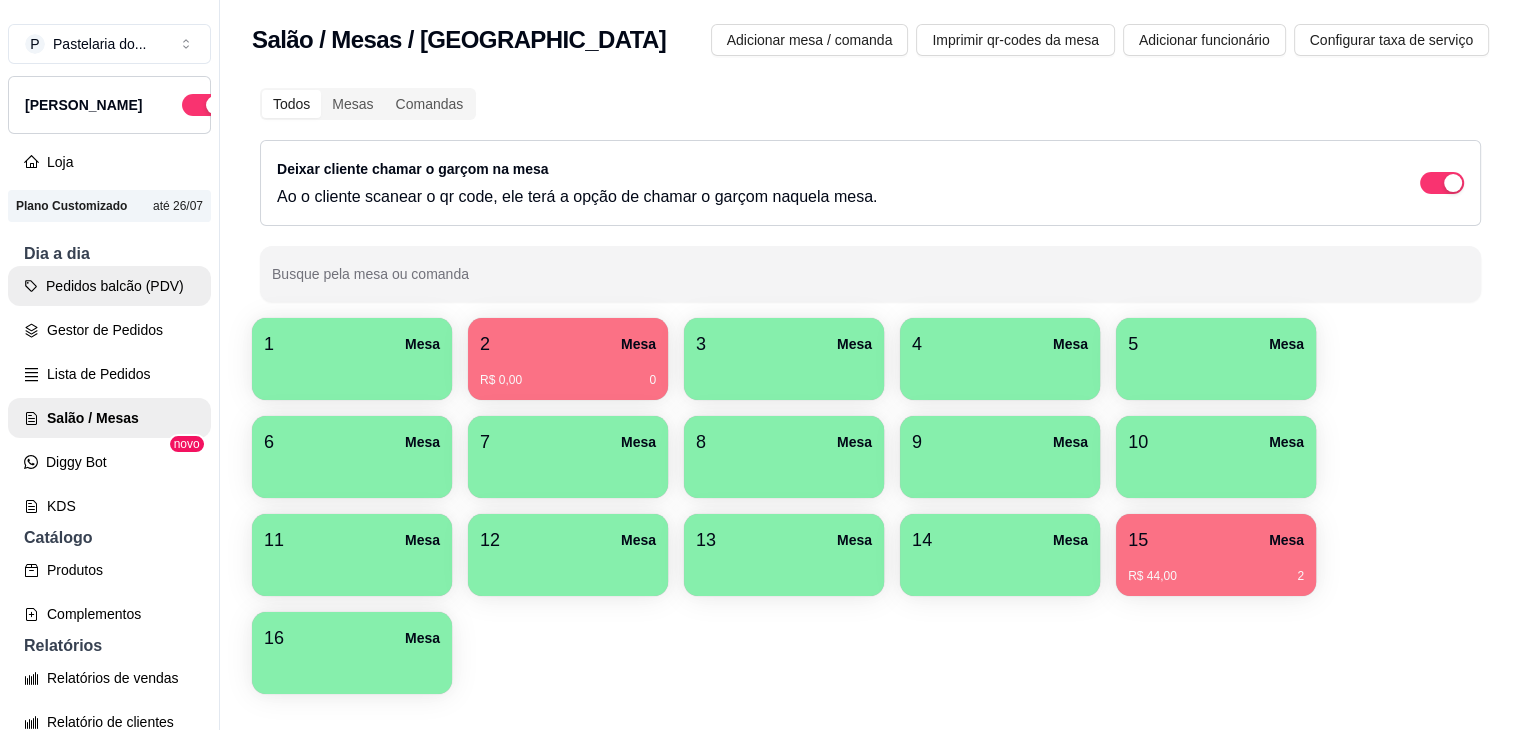 click on "Pedidos balcão (PDV)" at bounding box center [109, 286] 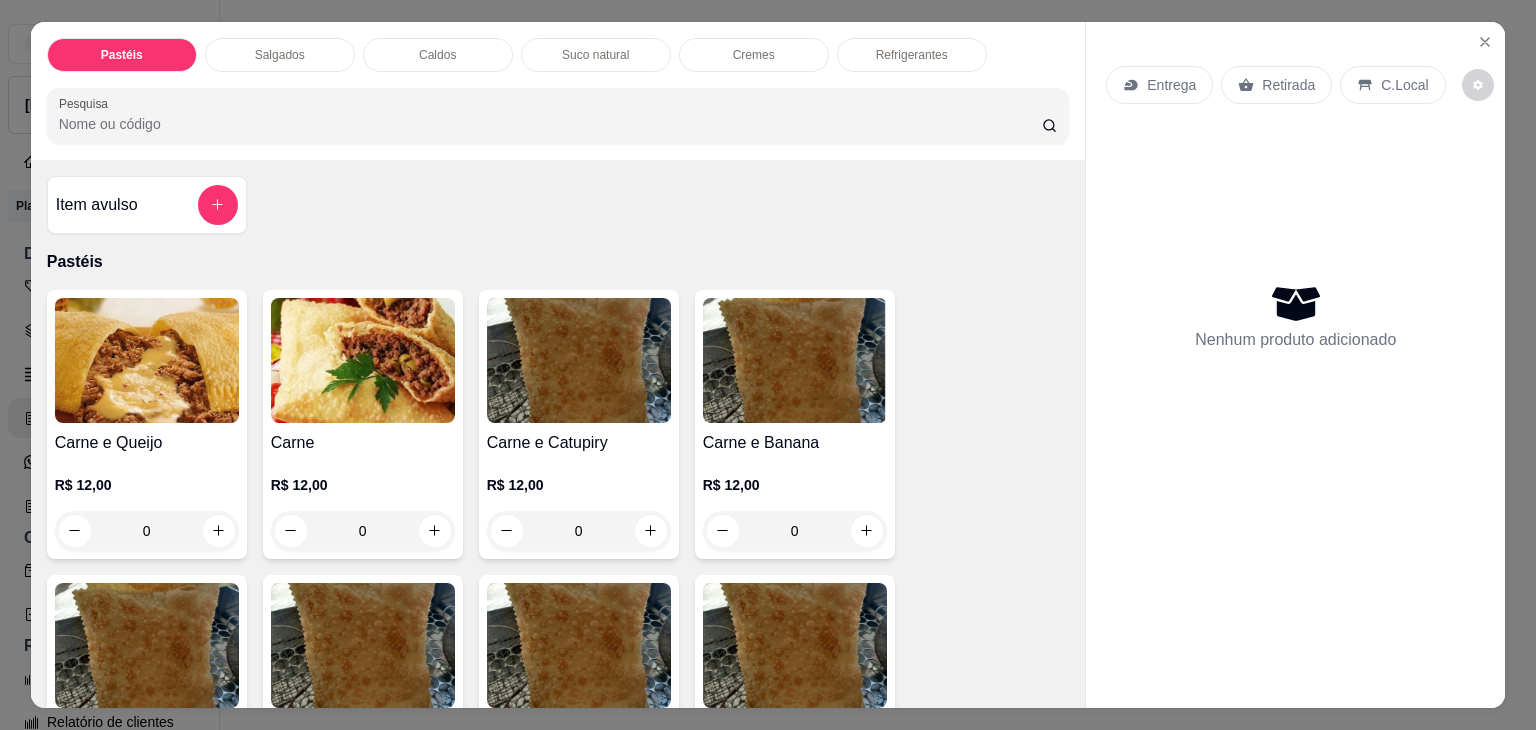 click on "0" at bounding box center (147, 531) 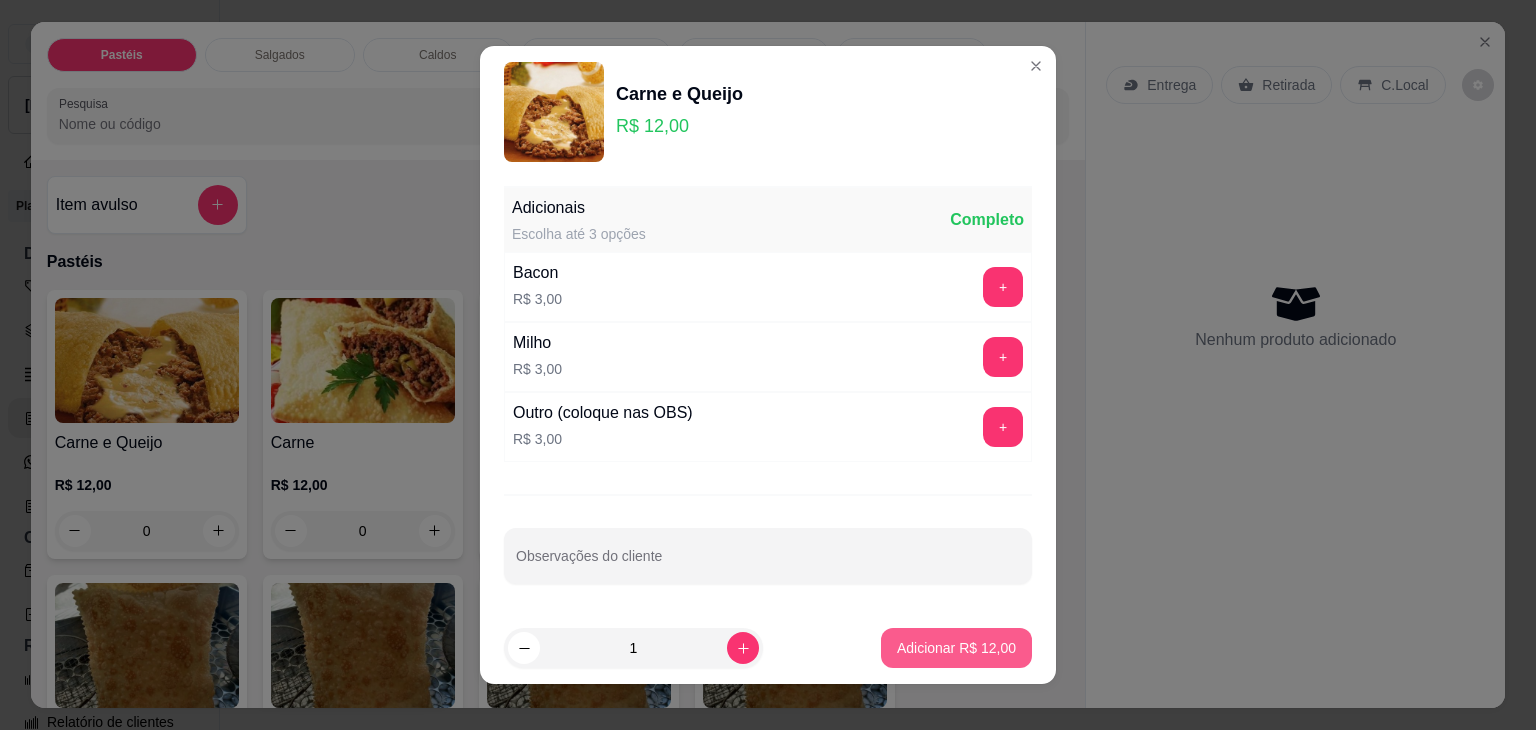 click on "Adicionar   R$ 12,00" at bounding box center [956, 648] 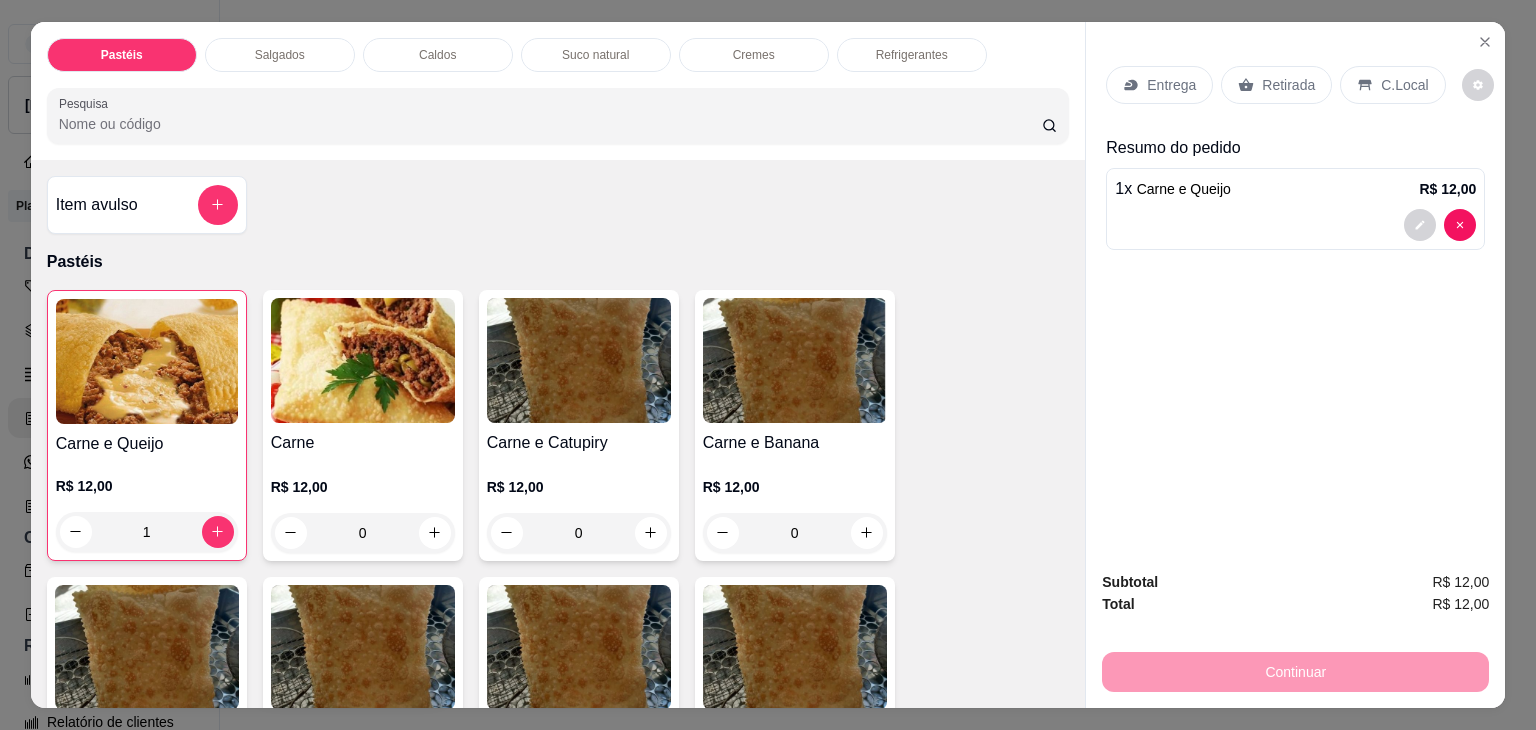 click on "Salgados" at bounding box center [280, 55] 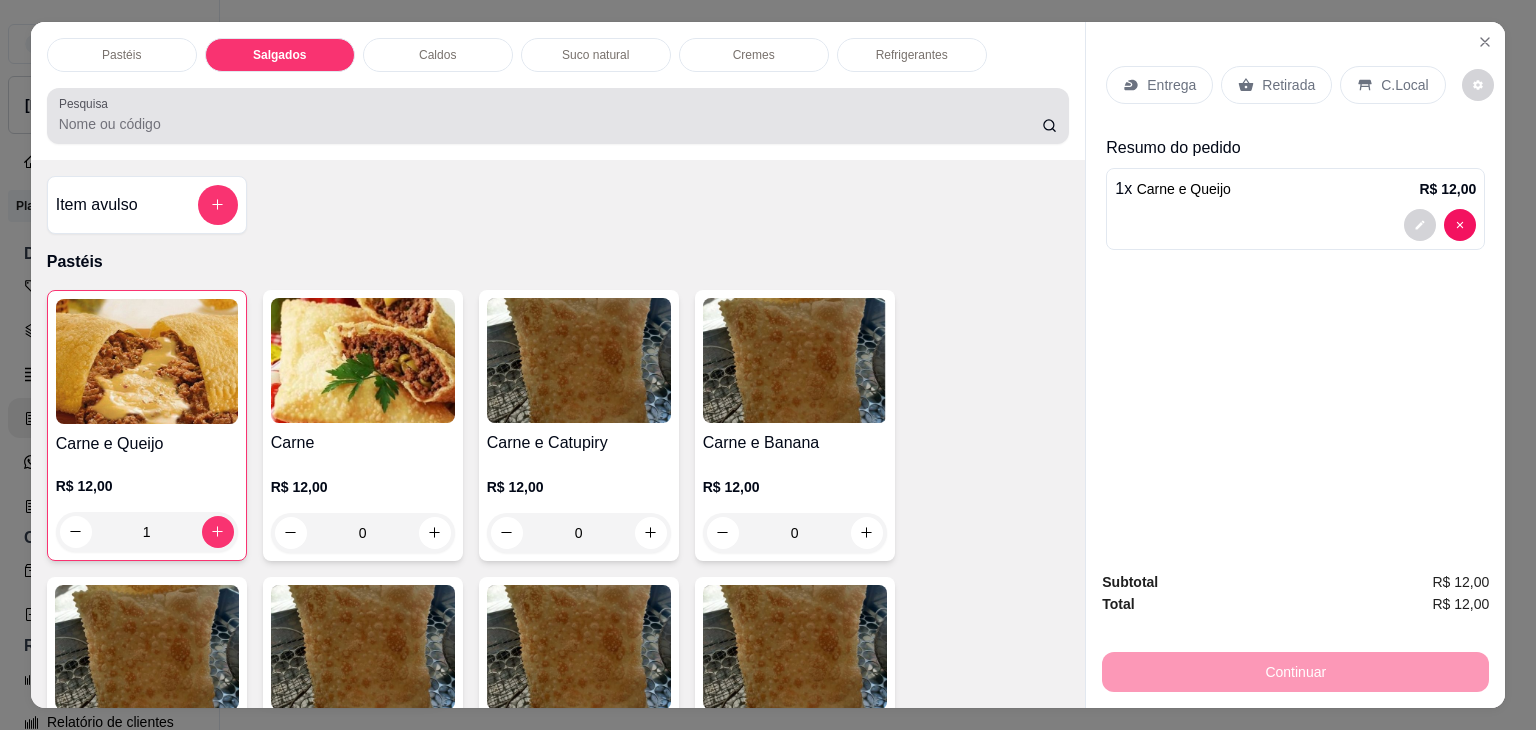 scroll, scrollTop: 2126, scrollLeft: 0, axis: vertical 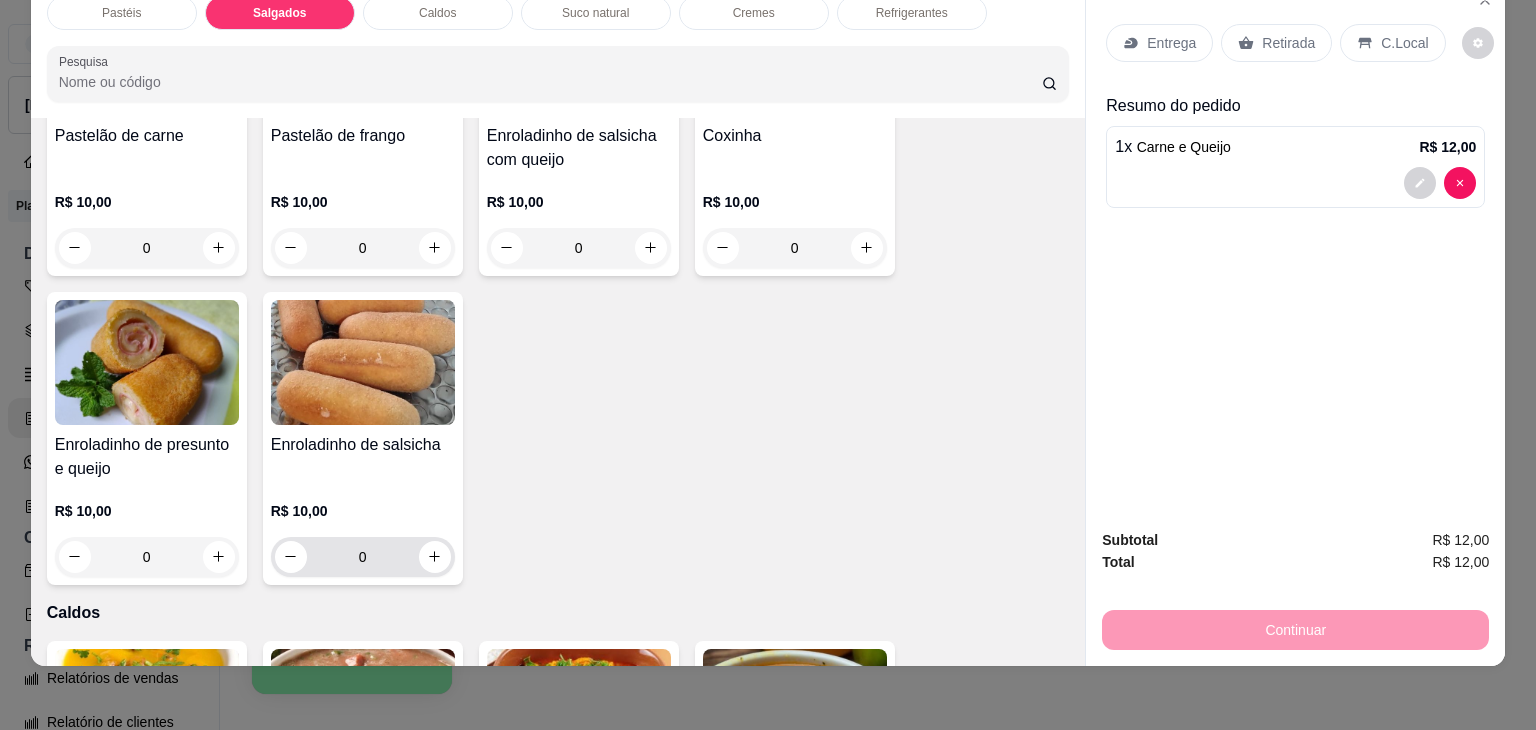 click on "0" at bounding box center [363, 557] 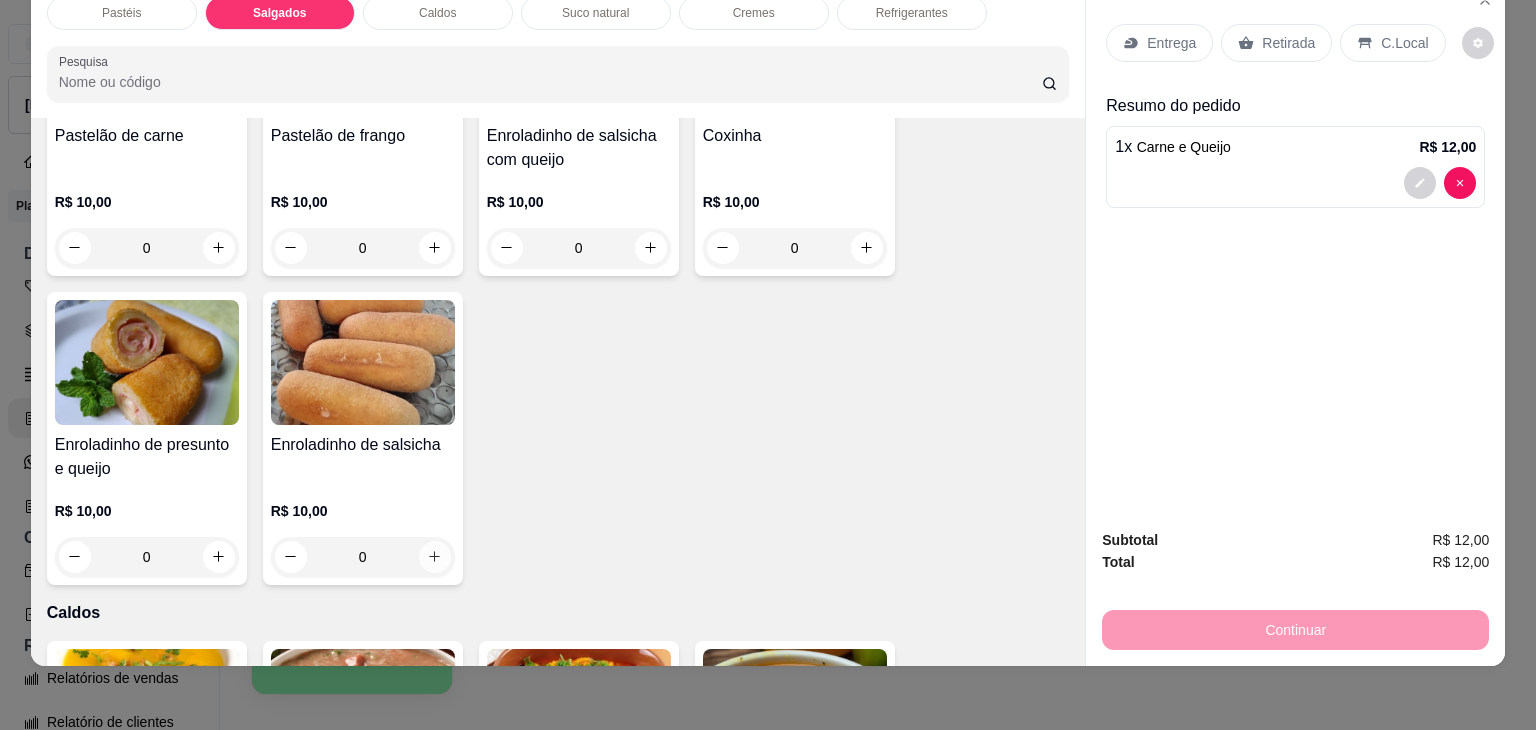click 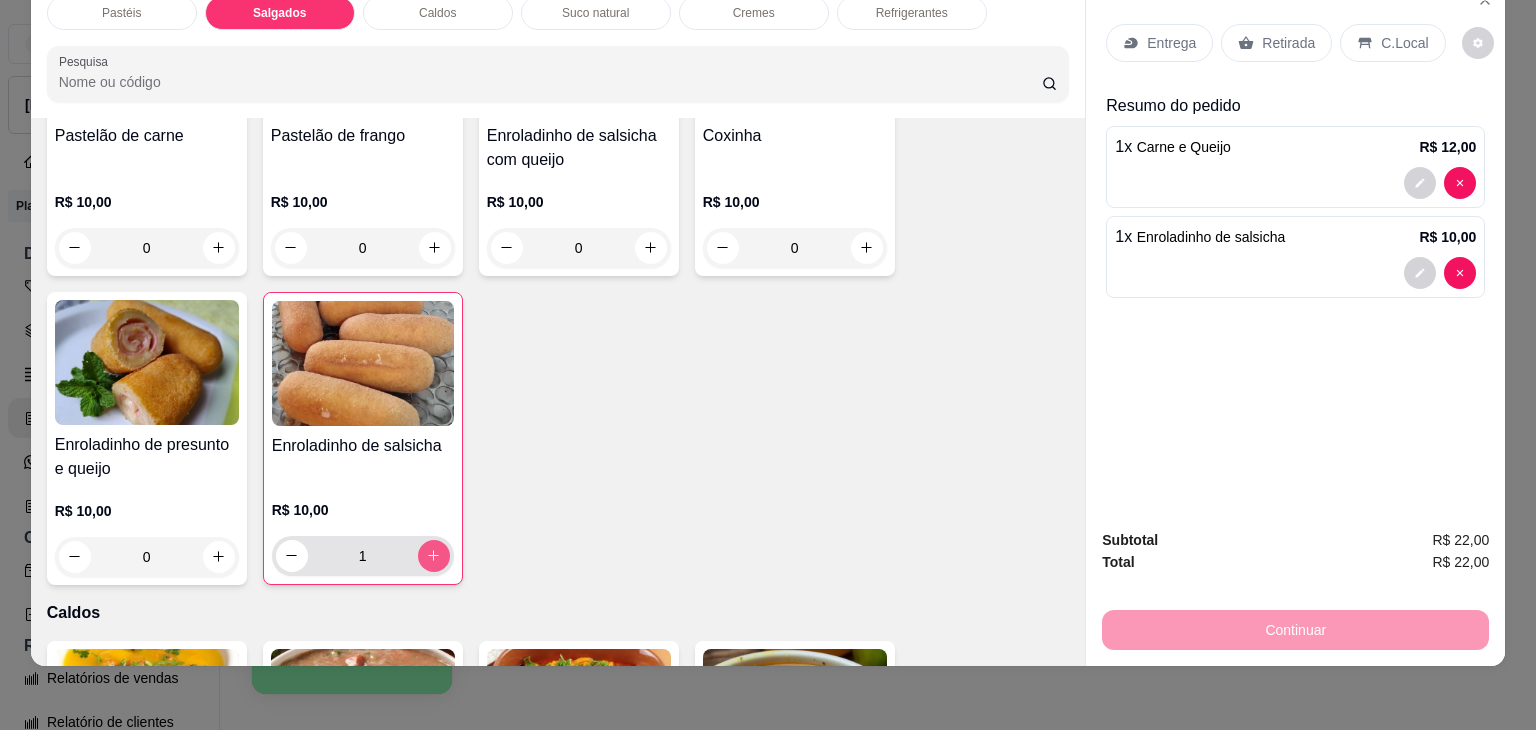 click 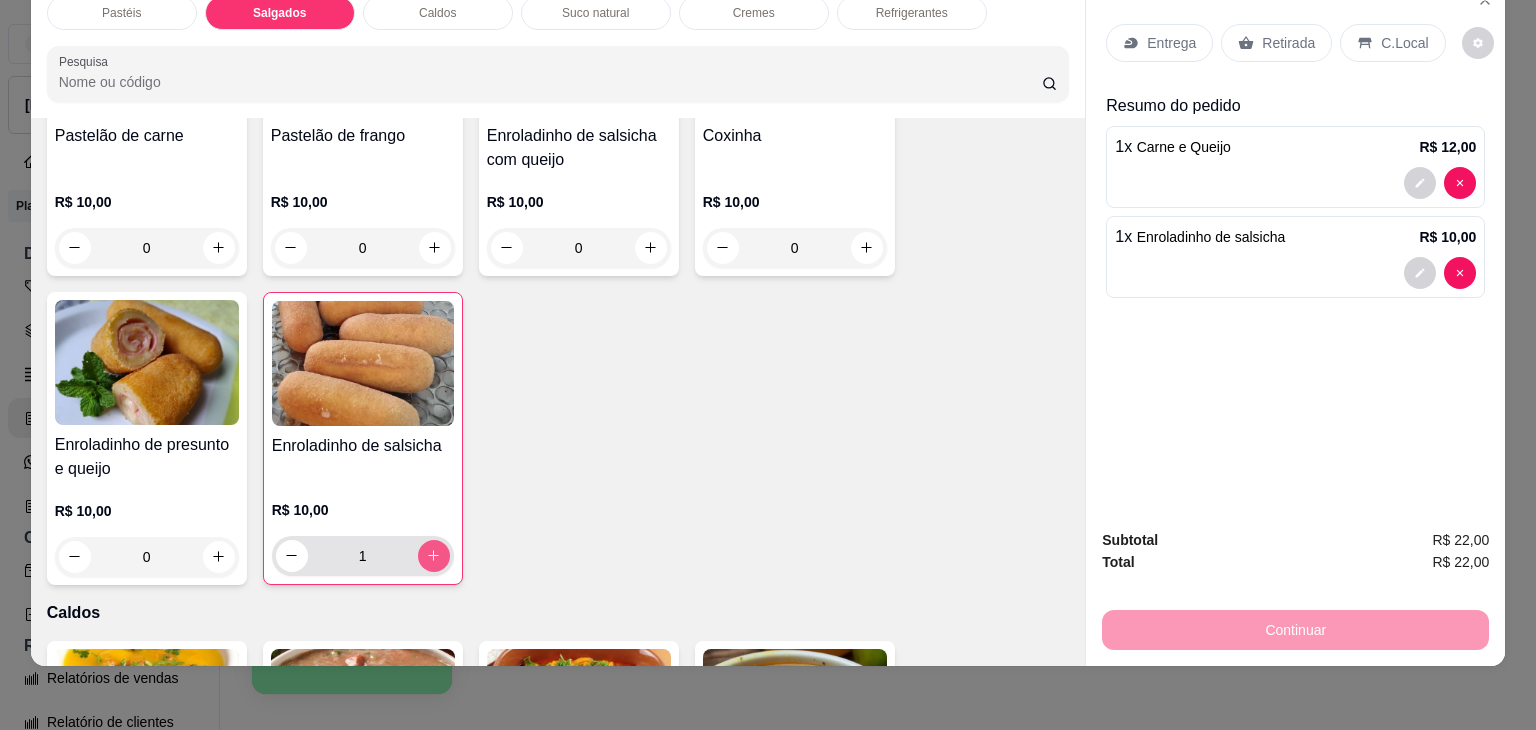 type on "2" 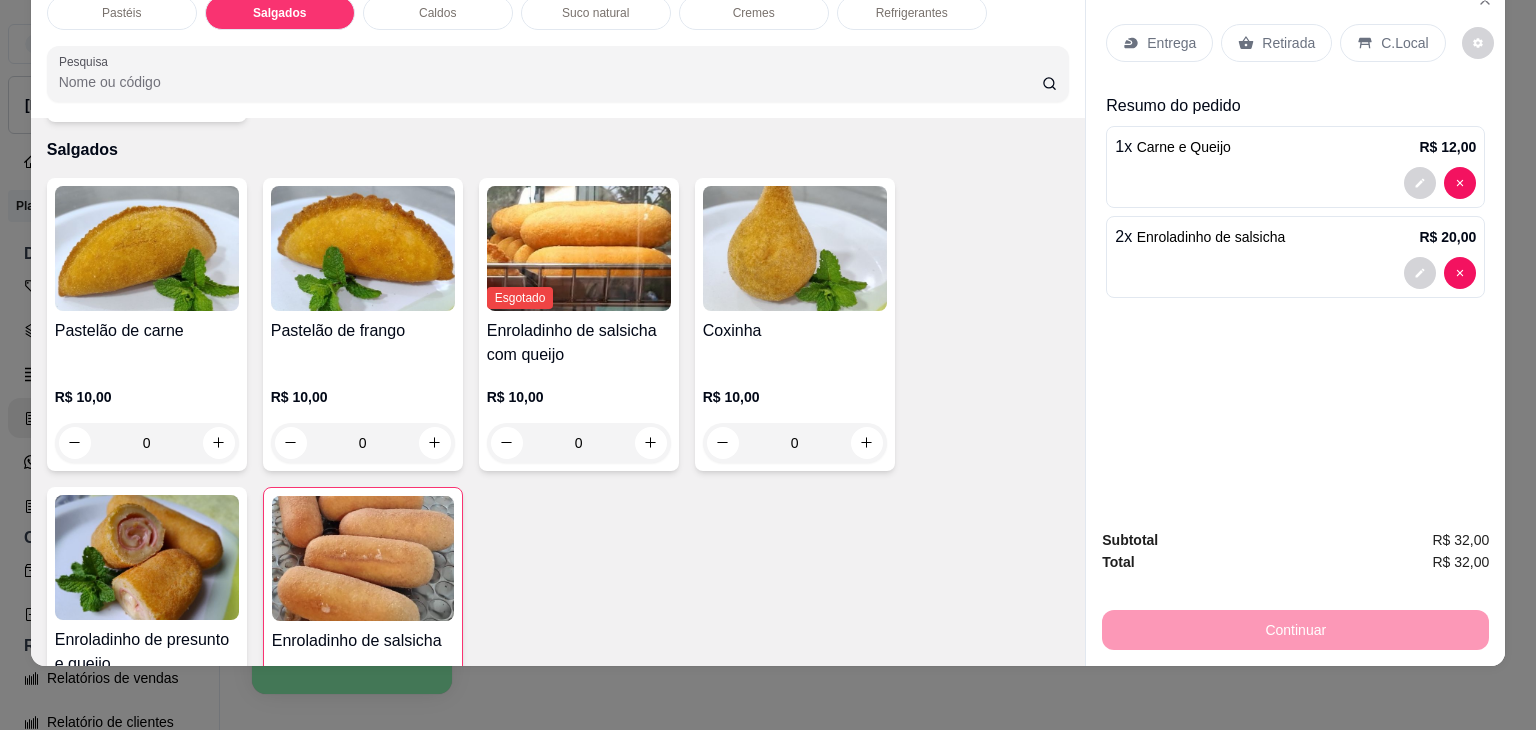 scroll, scrollTop: 2126, scrollLeft: 0, axis: vertical 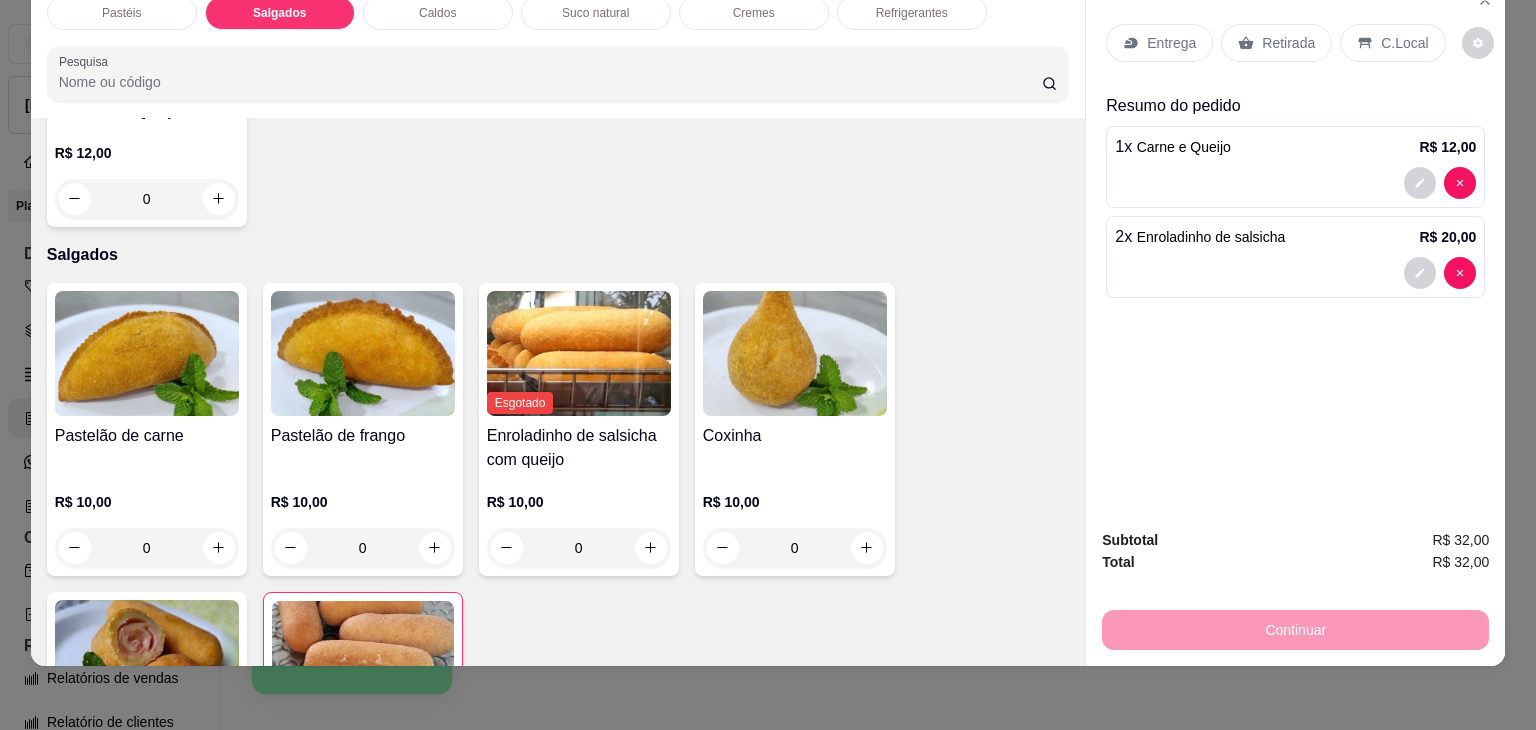 click on "Caldos" at bounding box center (438, 13) 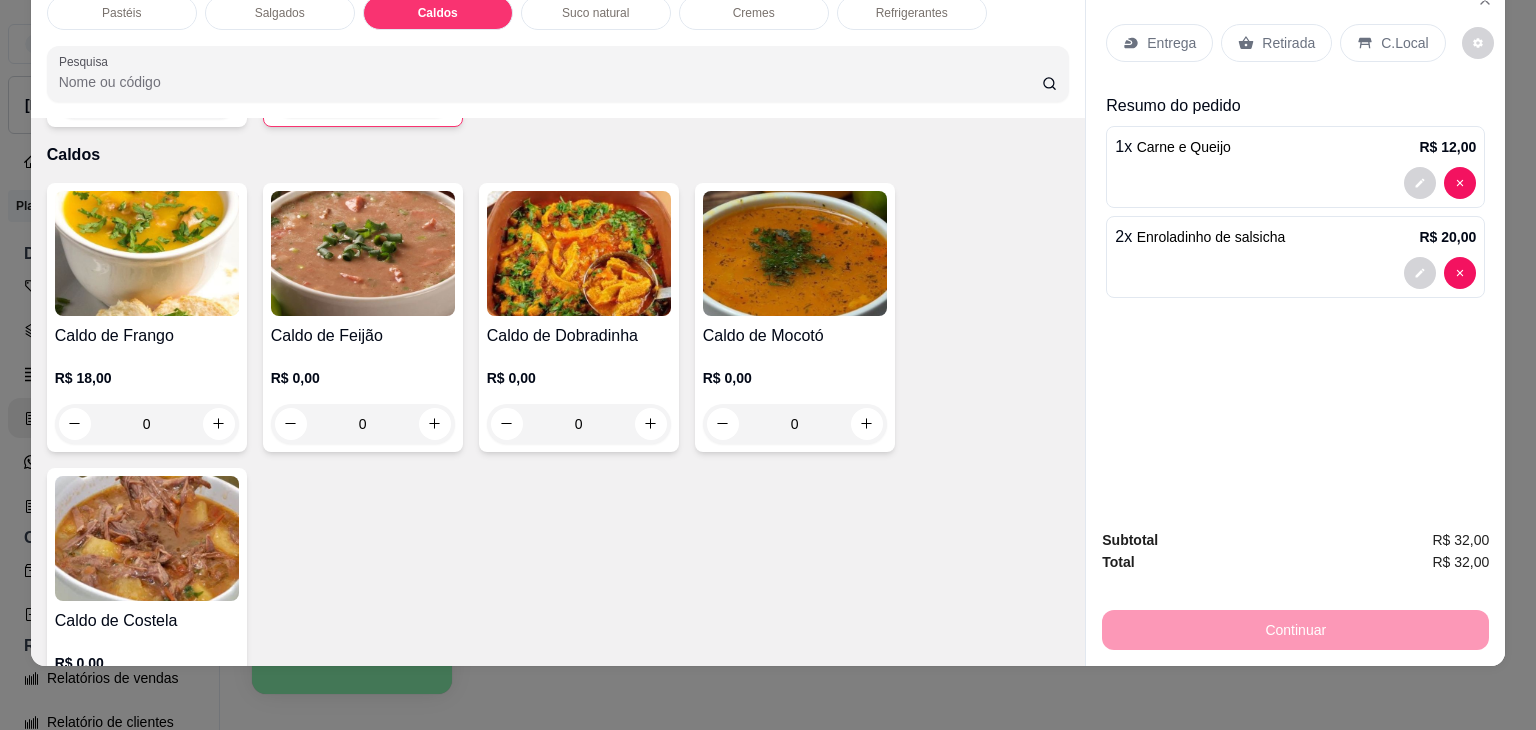 click on "0" at bounding box center (147, 424) 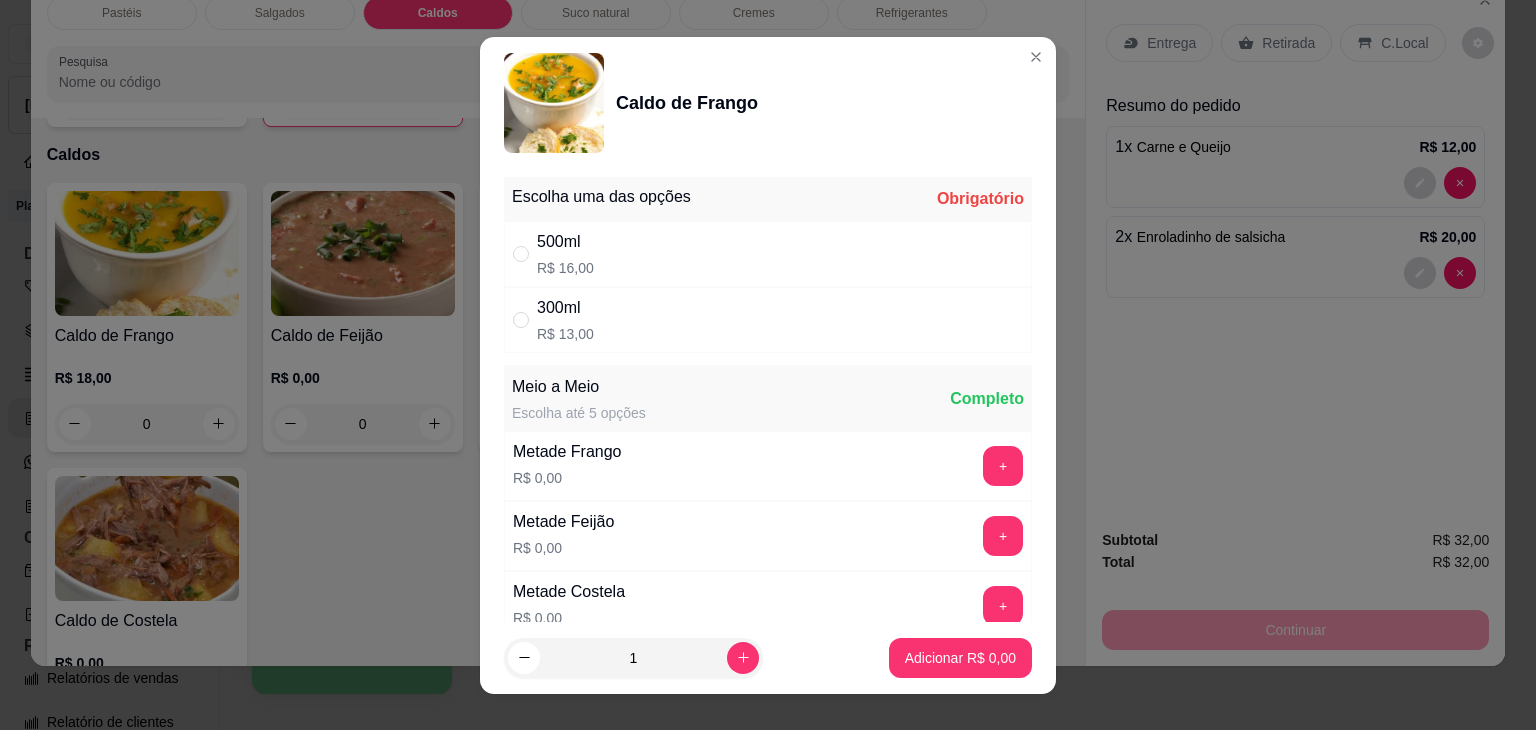 click on "R$ 16,00" at bounding box center (565, 268) 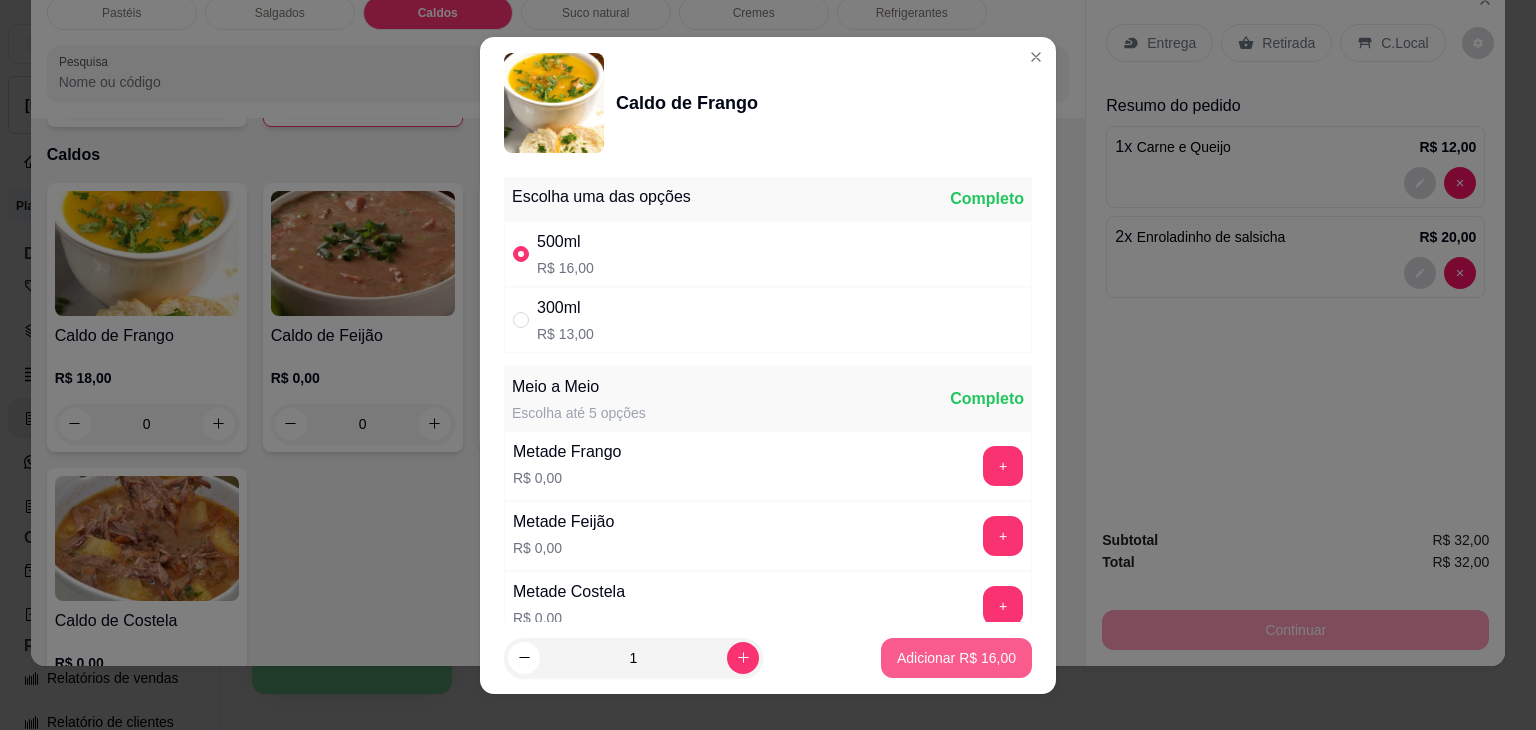 click on "Adicionar   R$ 16,00" at bounding box center [956, 658] 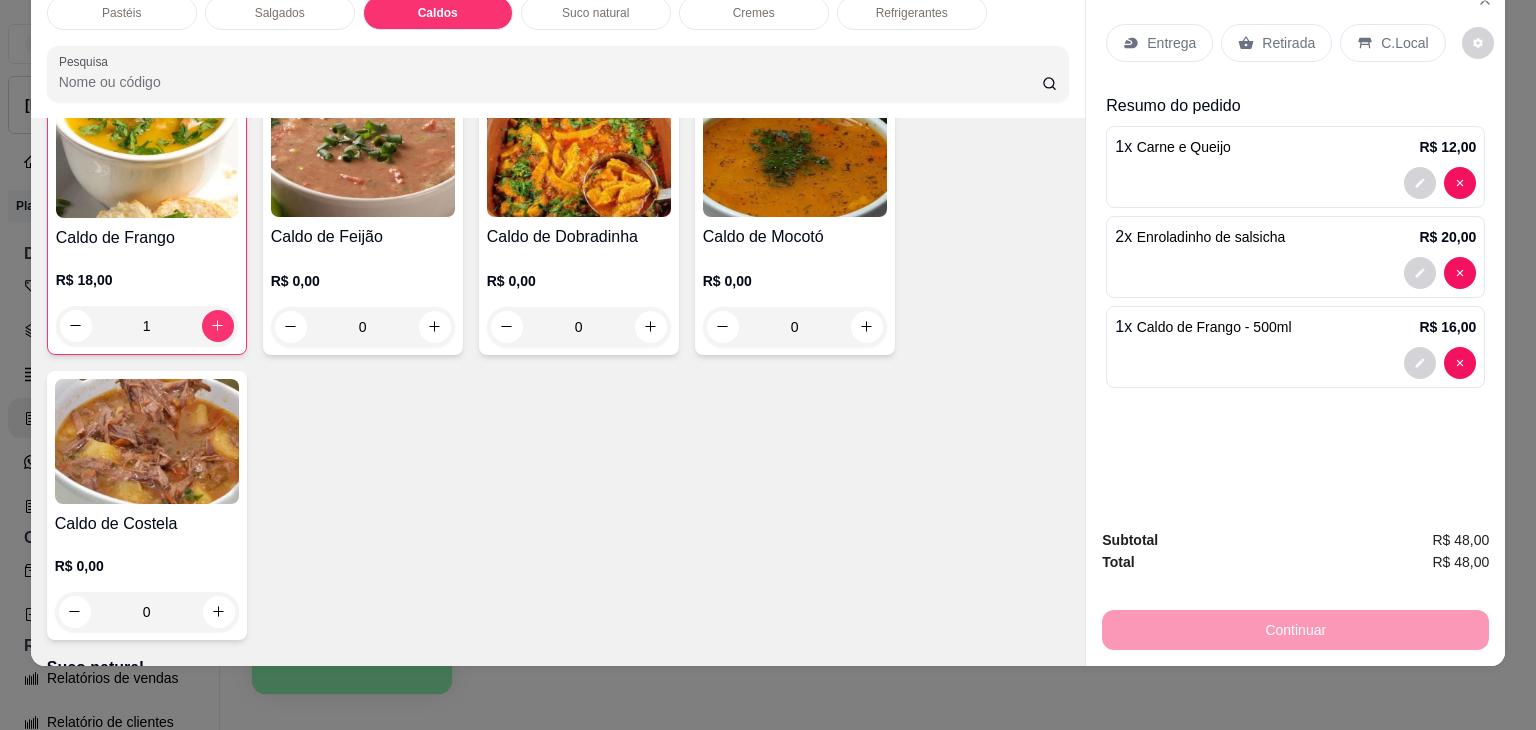 scroll, scrollTop: 2884, scrollLeft: 0, axis: vertical 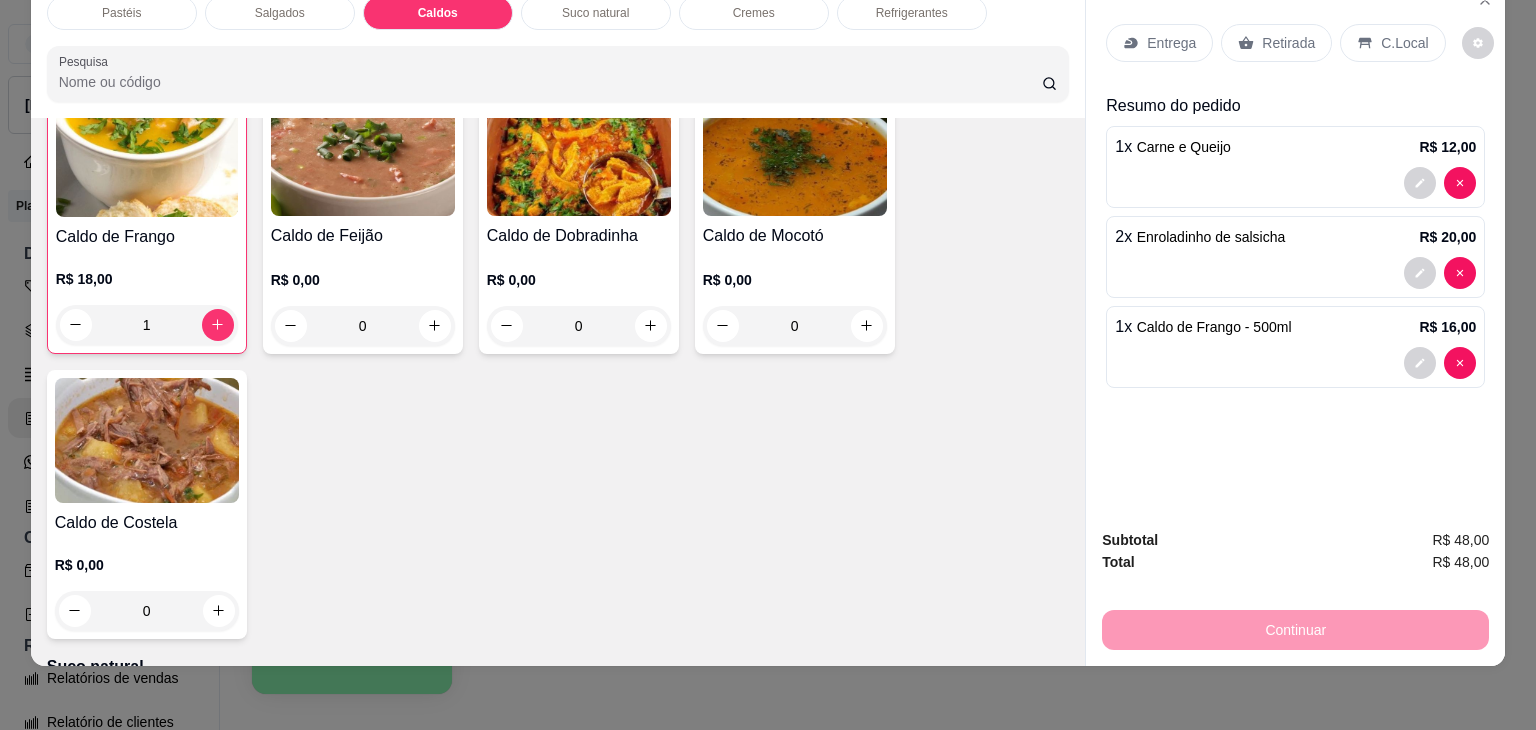 click on "0" at bounding box center (147, 611) 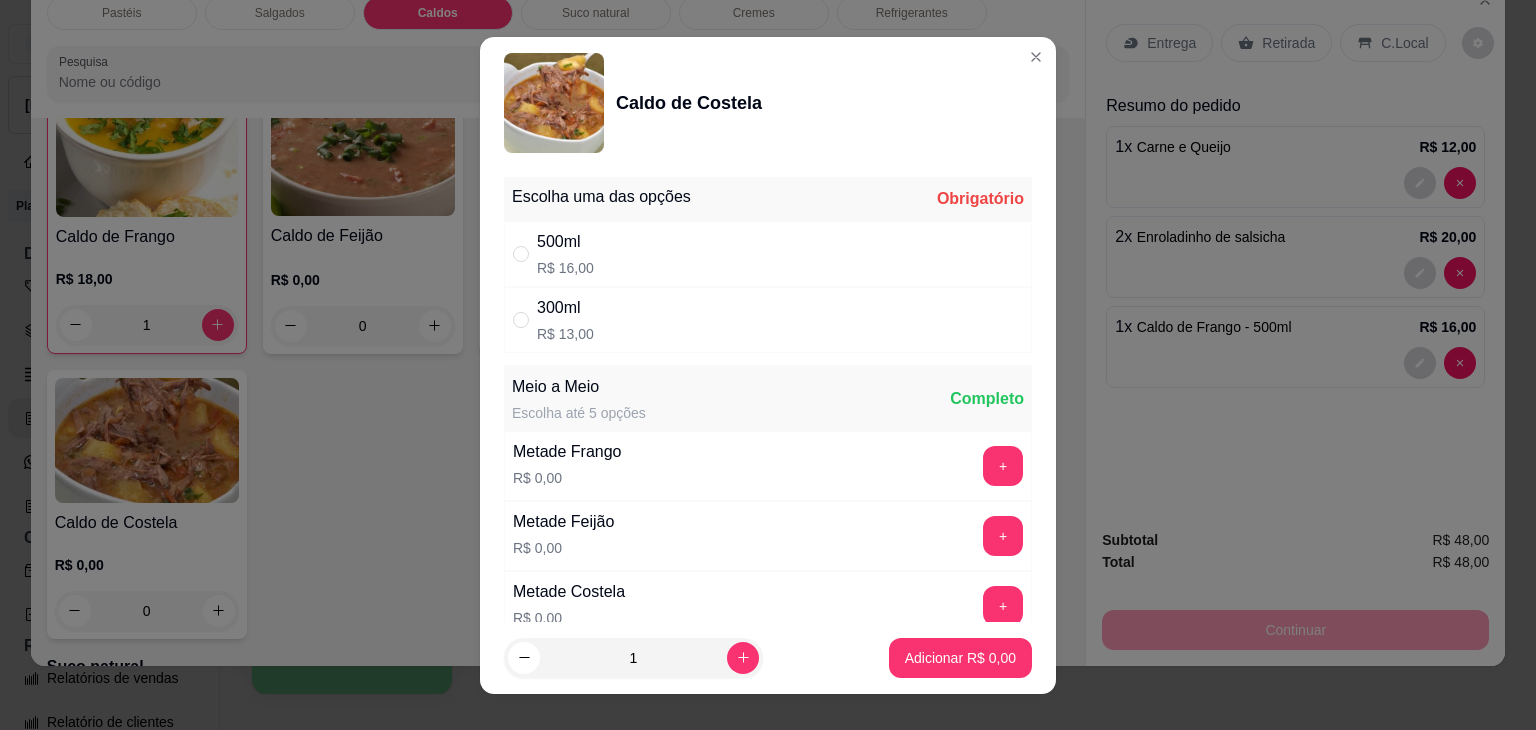 click on "500ml R$ 16,00" at bounding box center [768, 254] 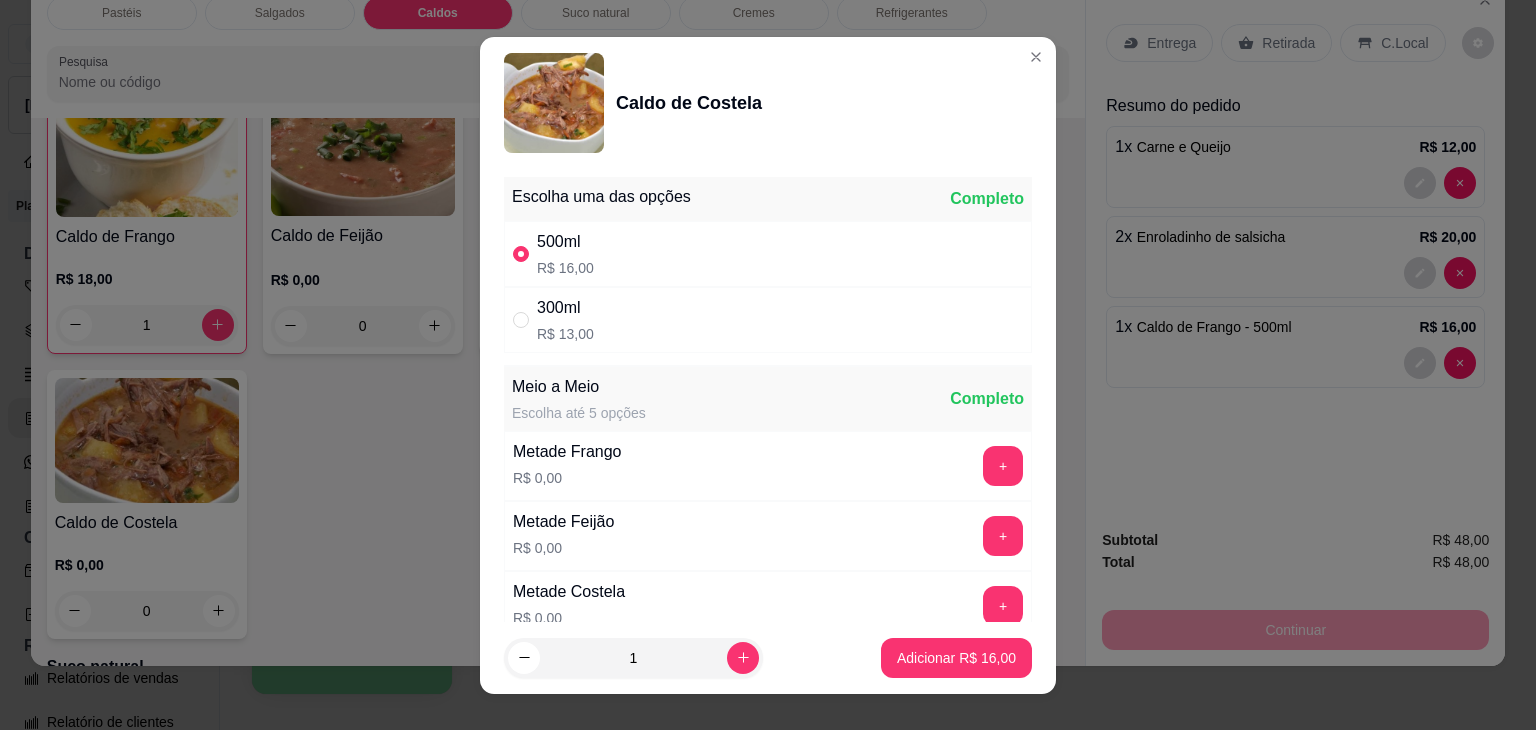 click on "Adicionar   R$ 16,00" at bounding box center (956, 658) 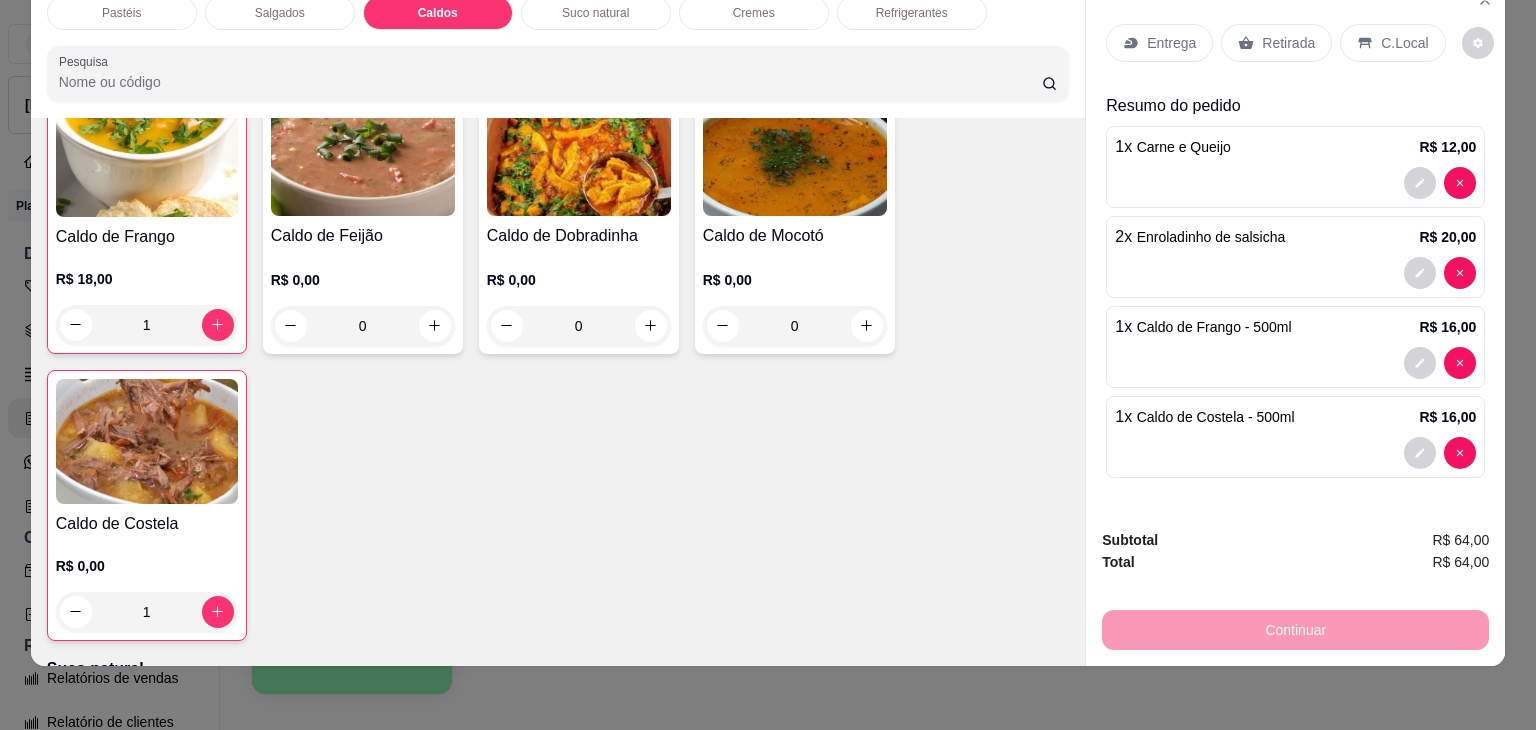 type on "1" 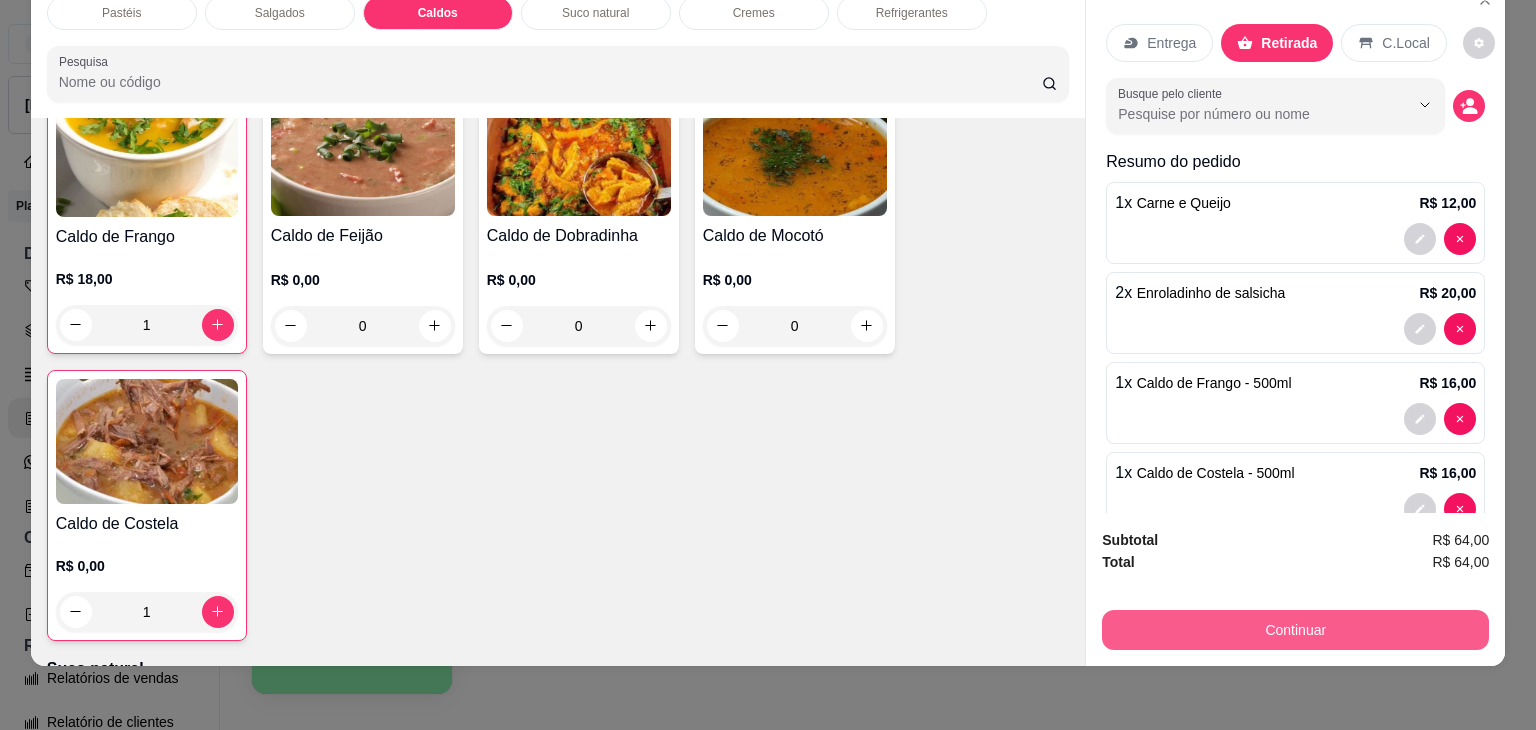 click on "Continuar" at bounding box center [1295, 630] 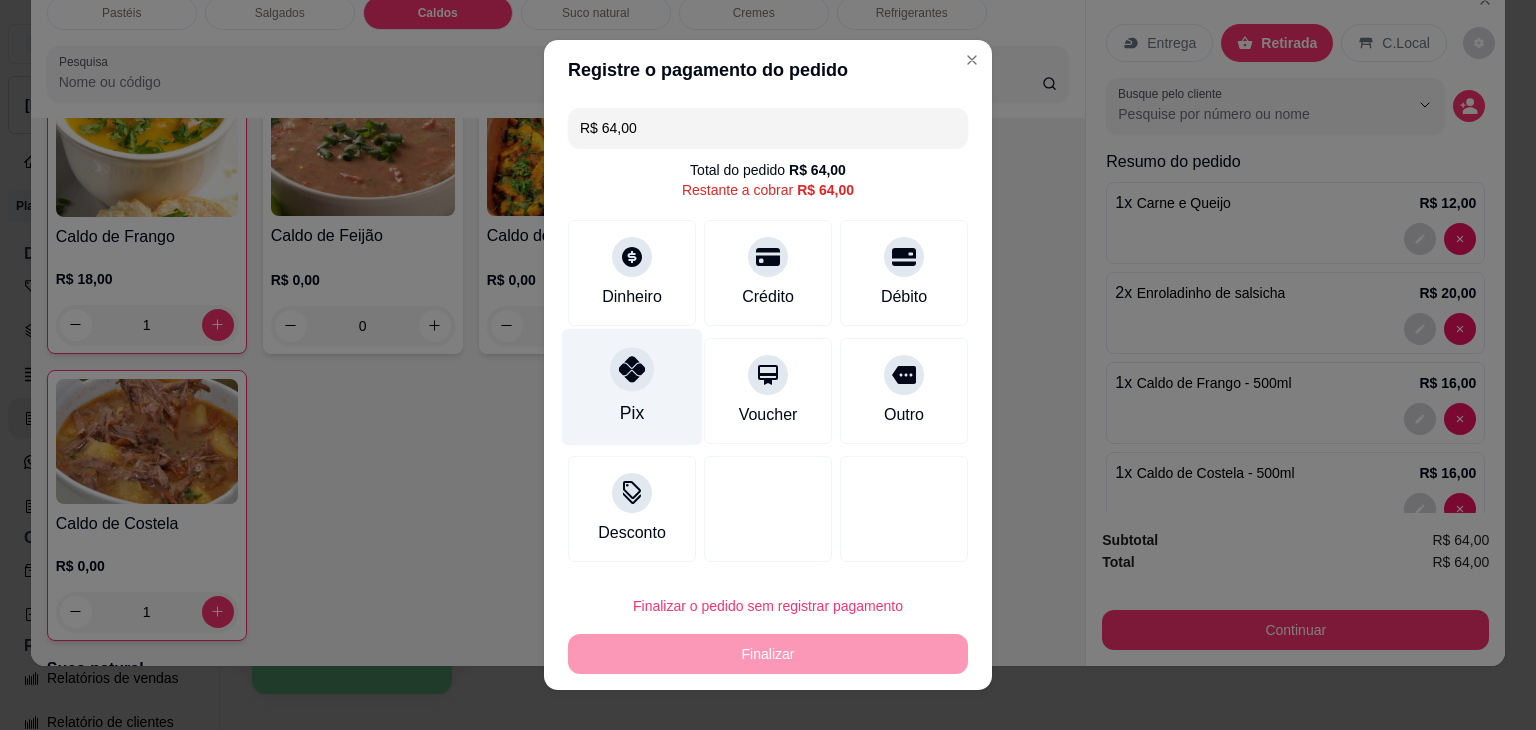 click on "Pix" at bounding box center (632, 387) 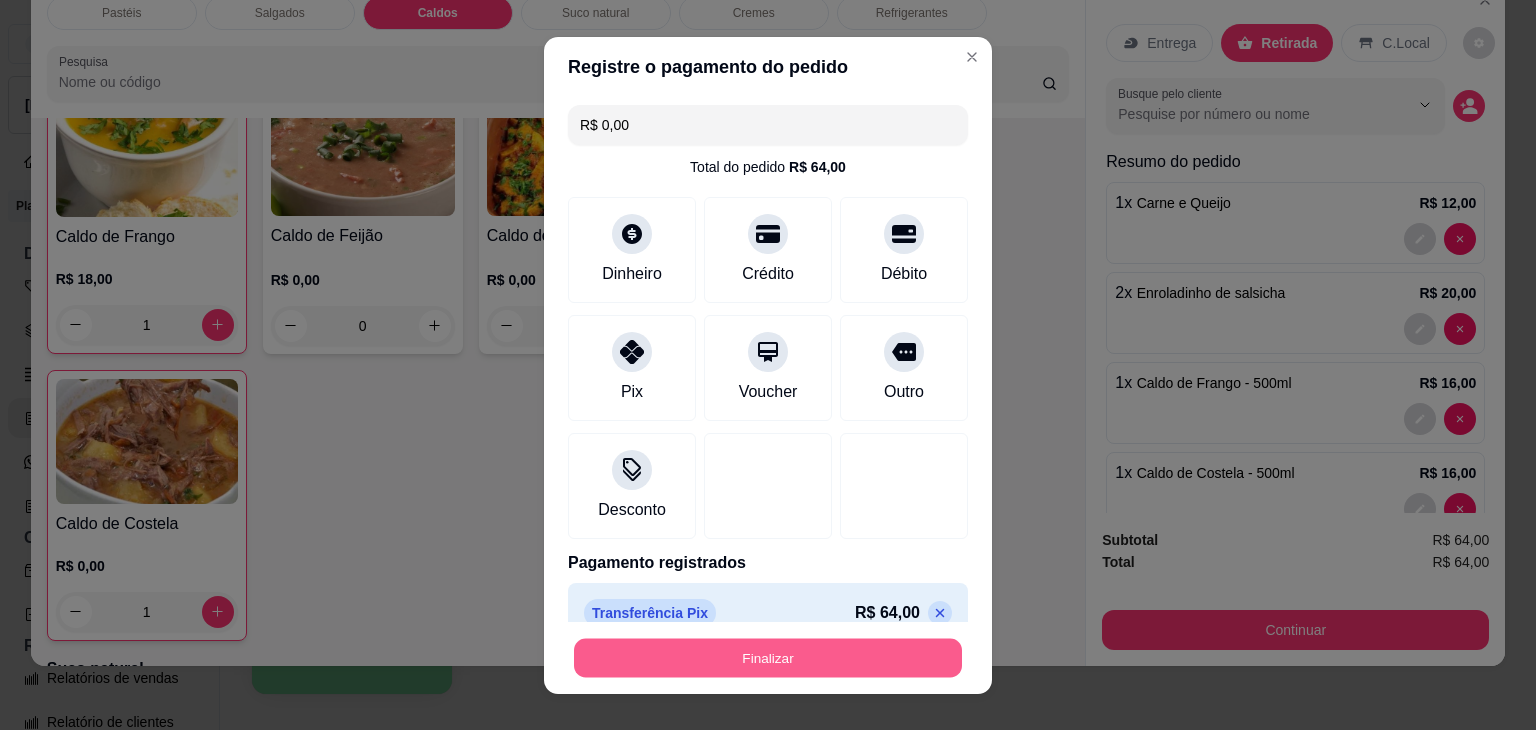 click on "Finalizar" at bounding box center (768, 657) 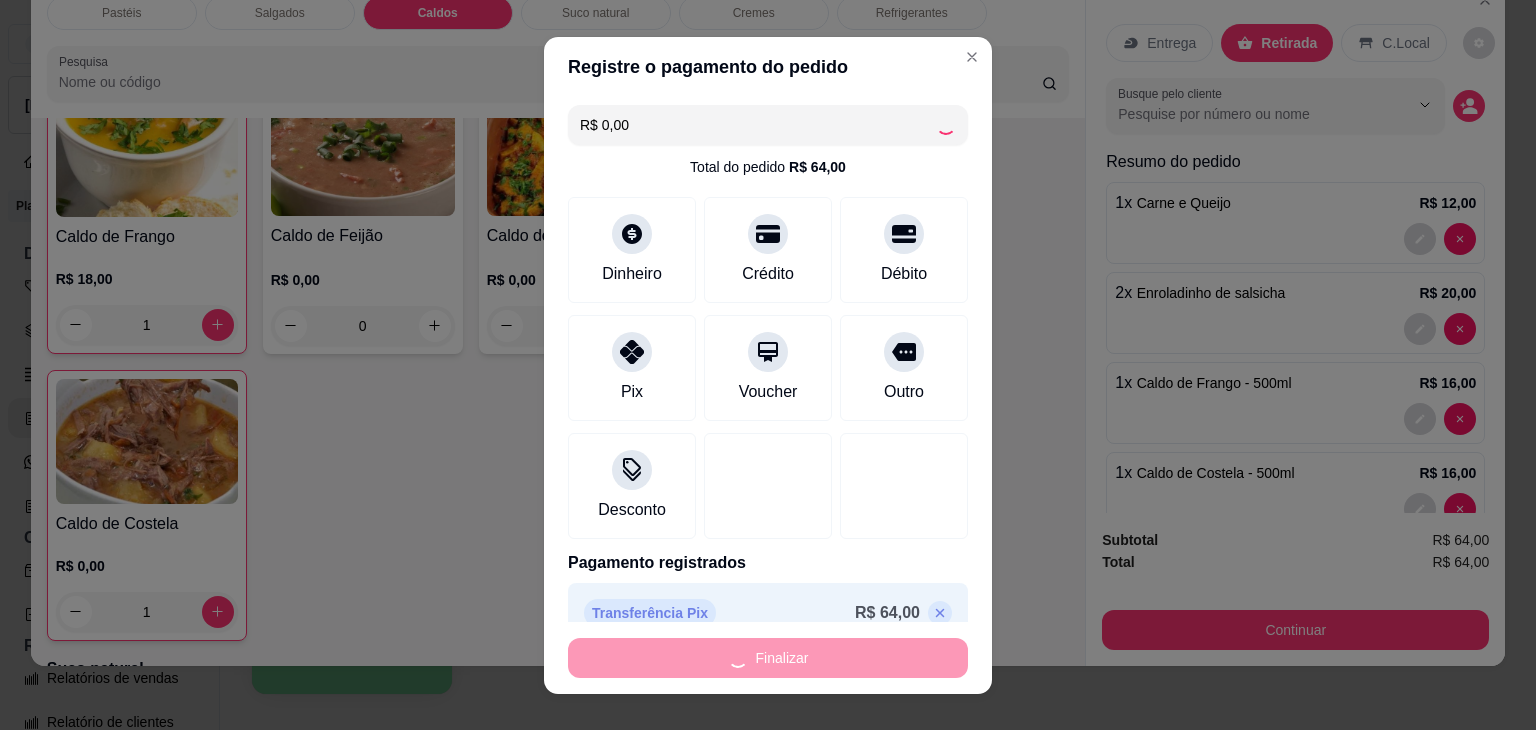 type on "0" 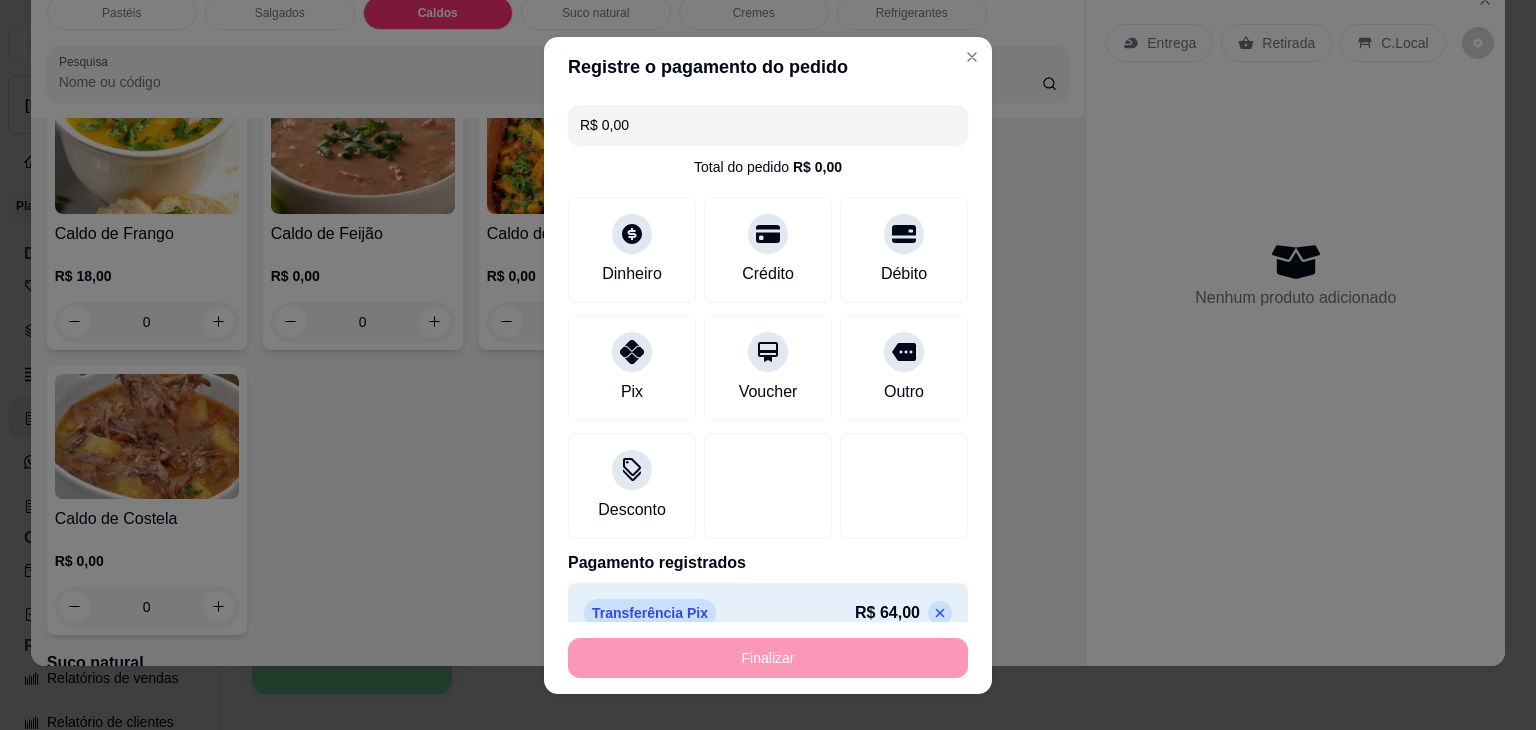 type on "-R$ 64,00" 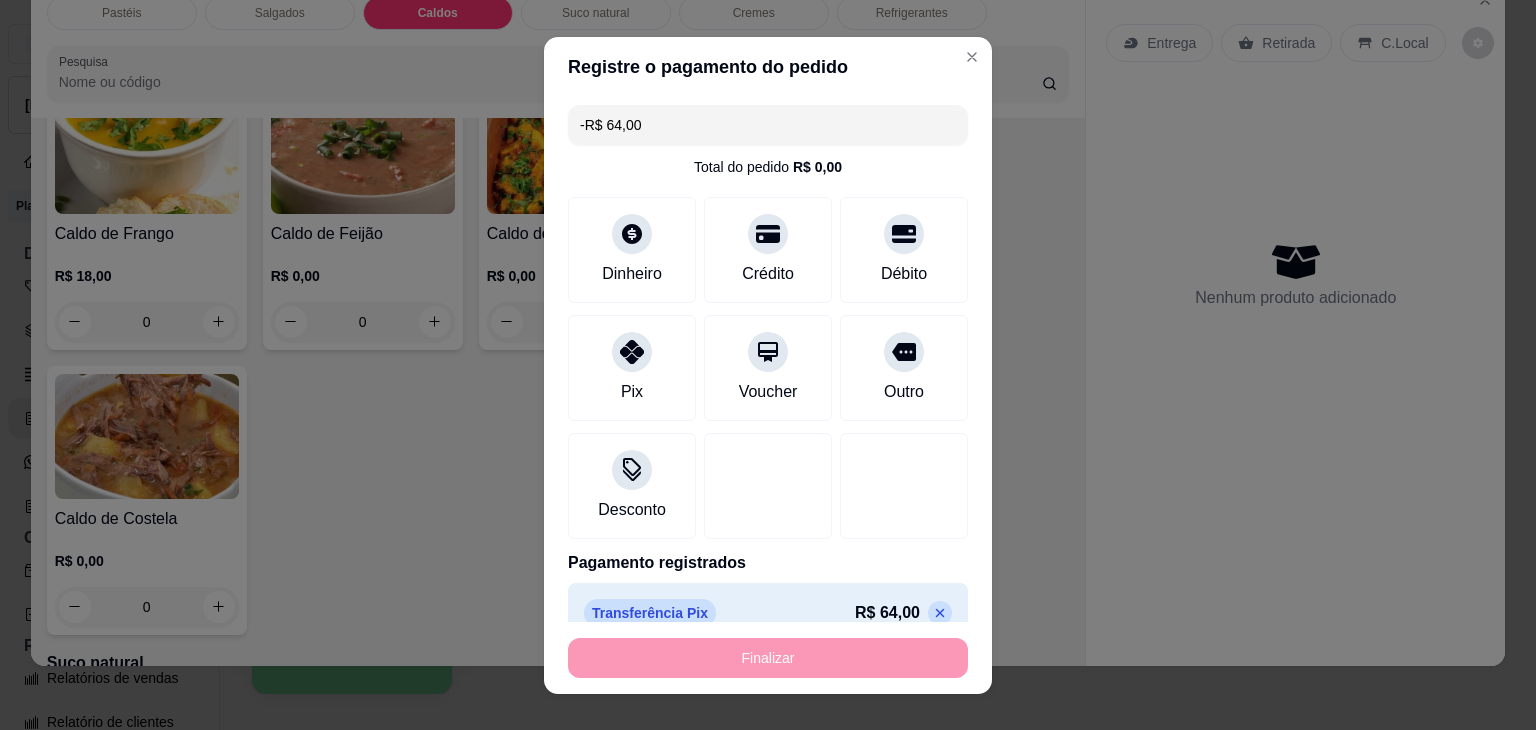 scroll, scrollTop: 2881, scrollLeft: 0, axis: vertical 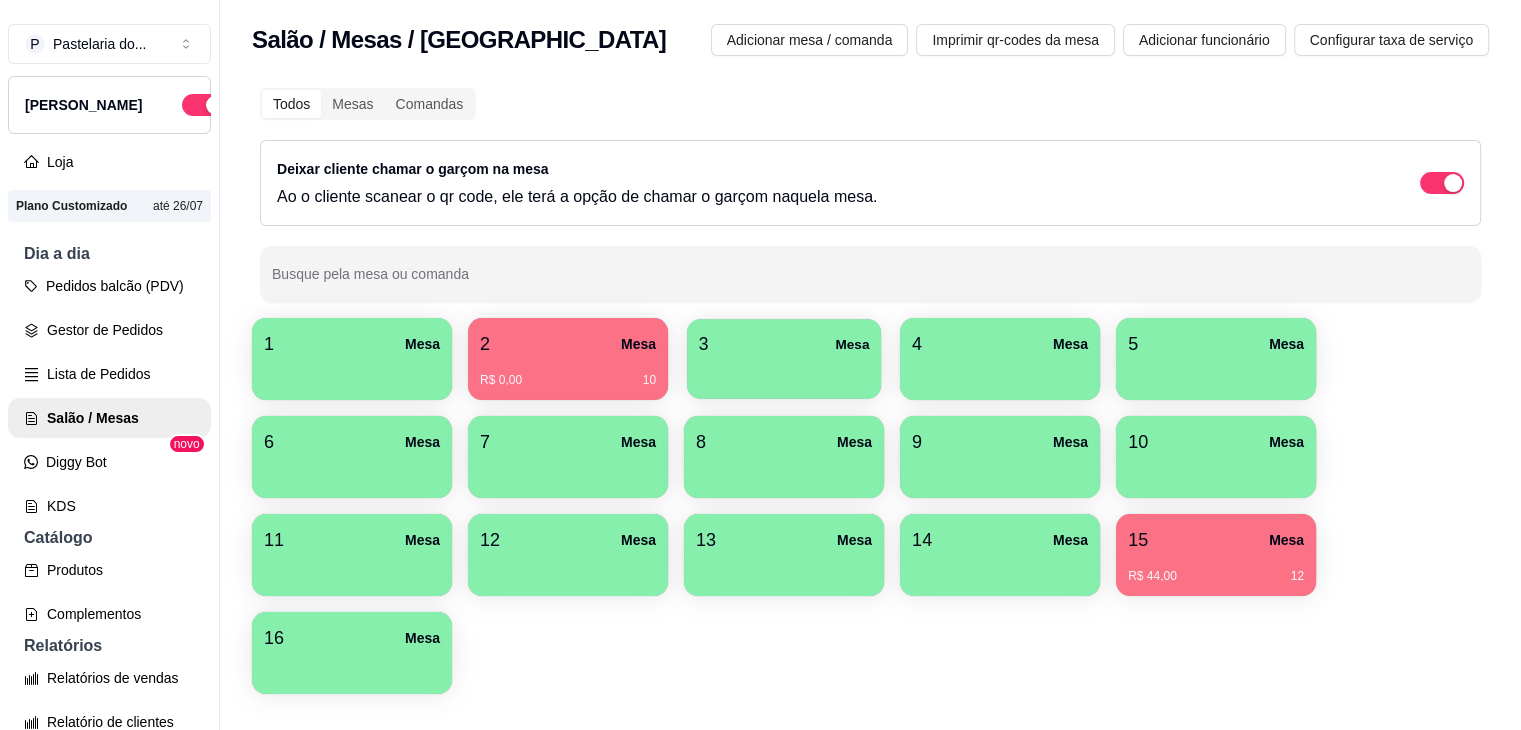 click on "3 Mesa" at bounding box center (784, 344) 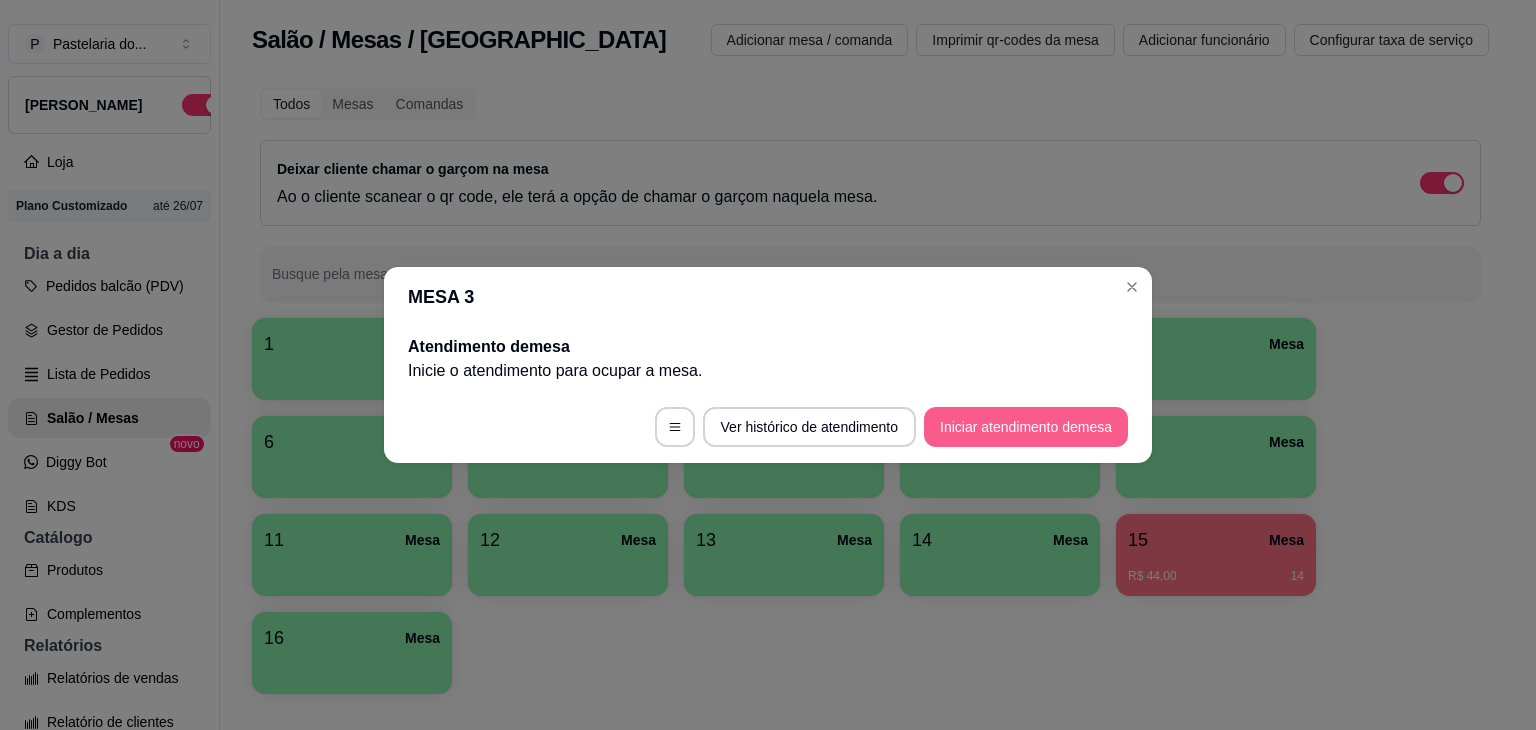click on "Iniciar atendimento de  mesa" at bounding box center (1026, 427) 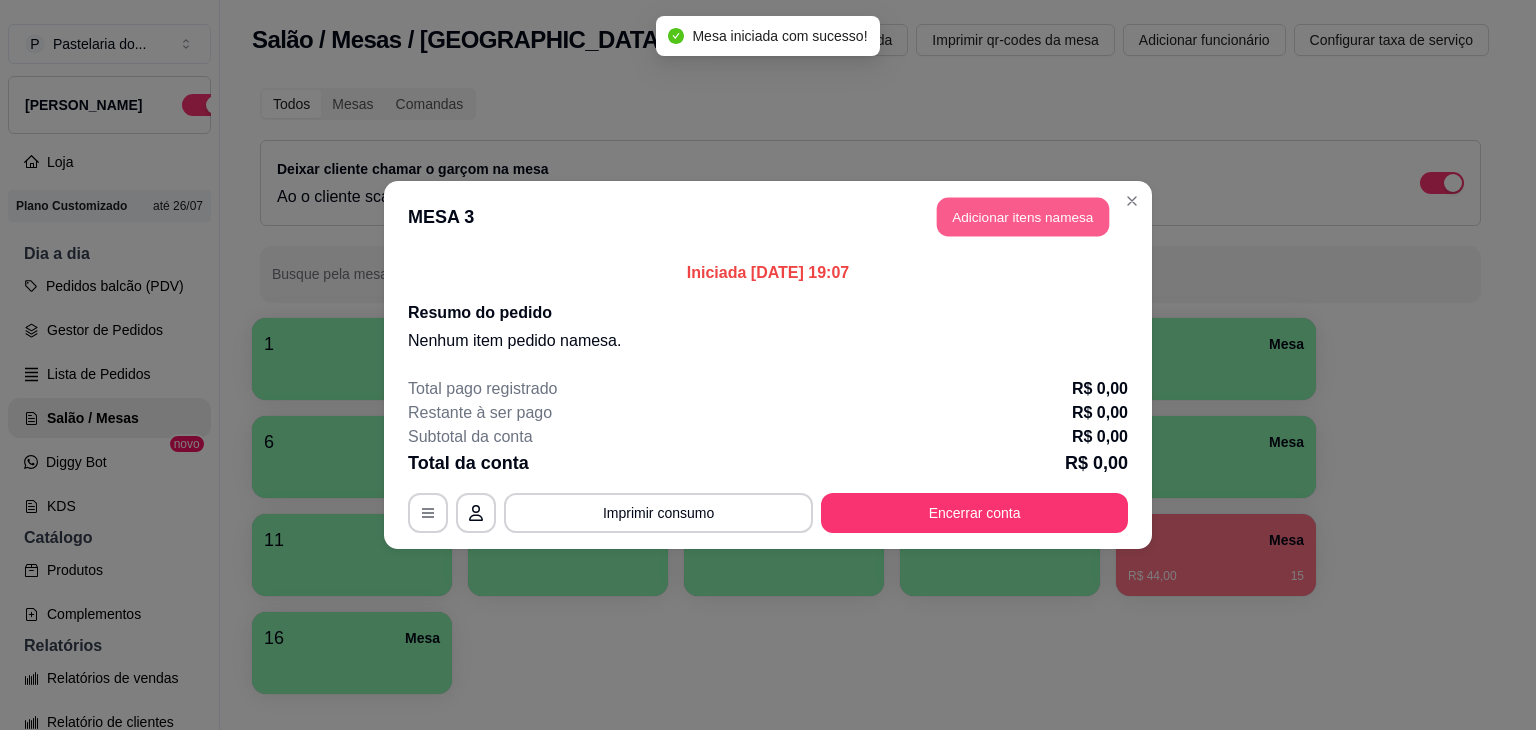 click on "Adicionar itens na  mesa" at bounding box center (1023, 217) 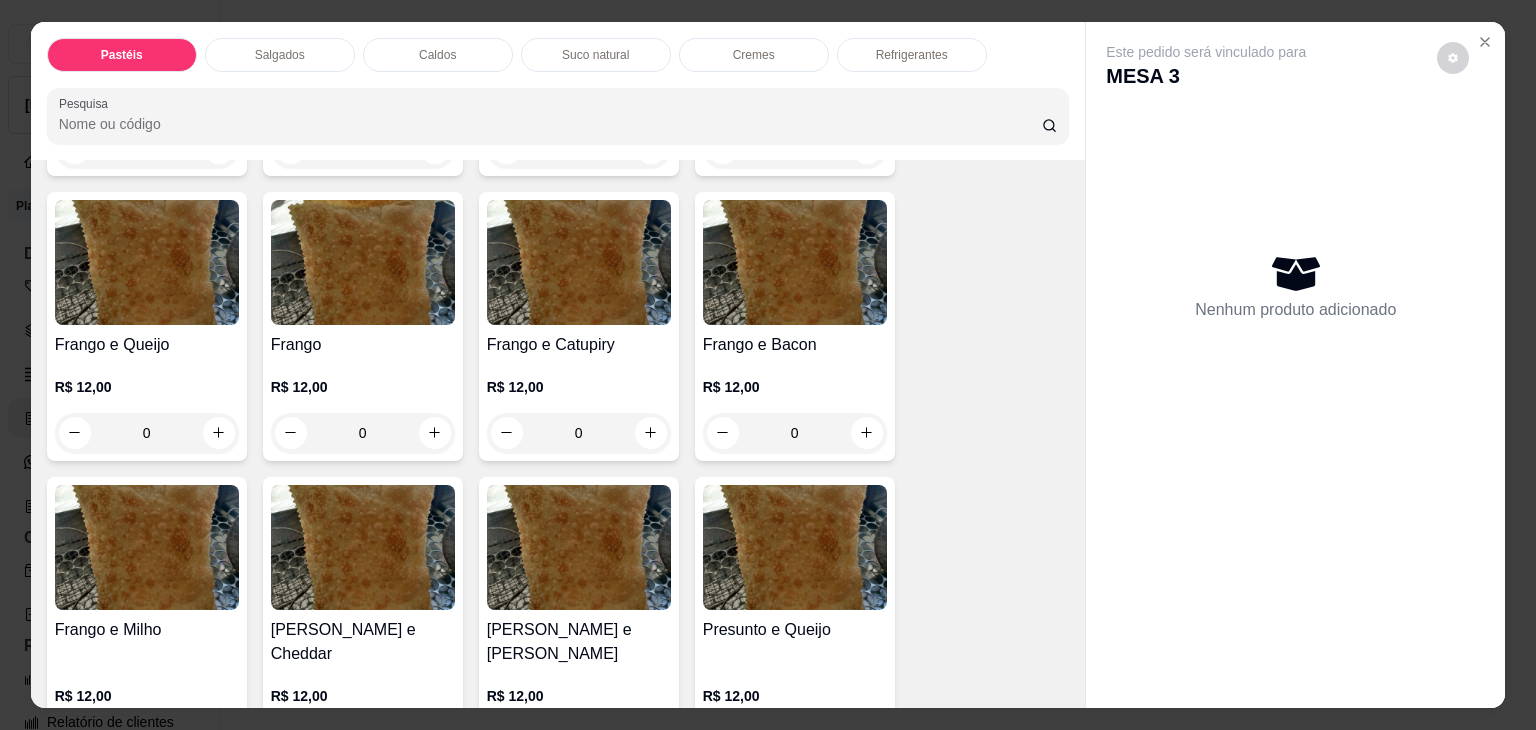 scroll, scrollTop: 700, scrollLeft: 0, axis: vertical 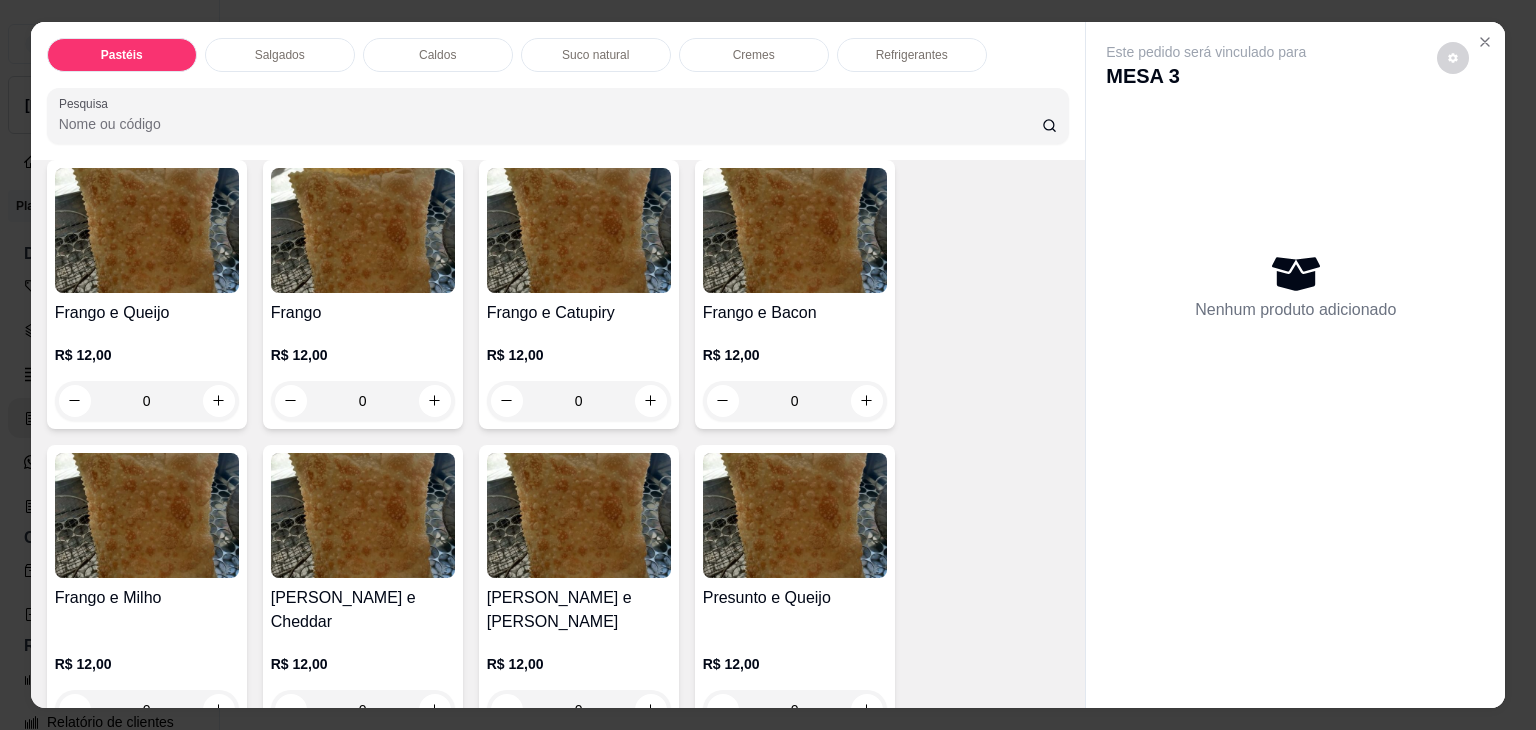 click on "0" at bounding box center (147, 401) 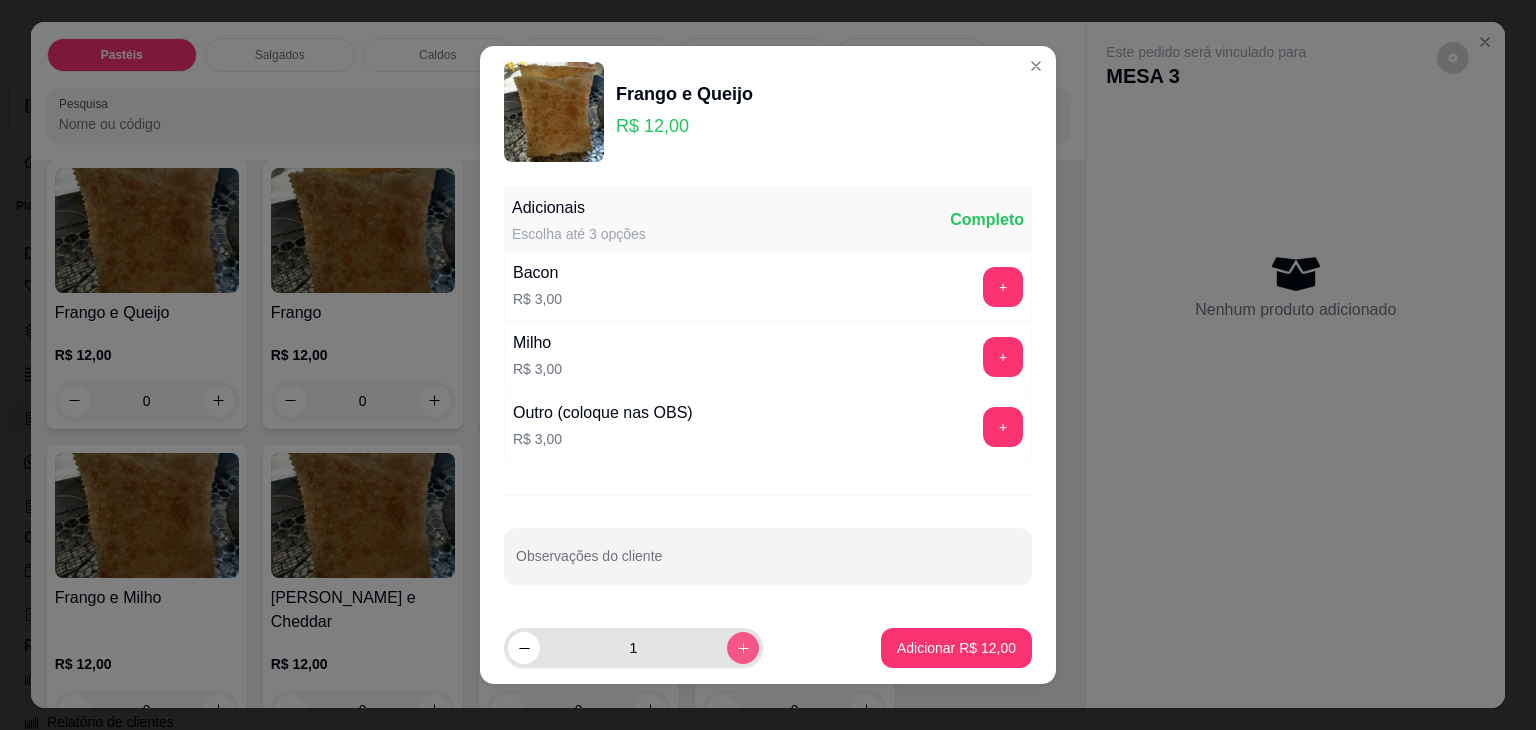 click at bounding box center [743, 648] 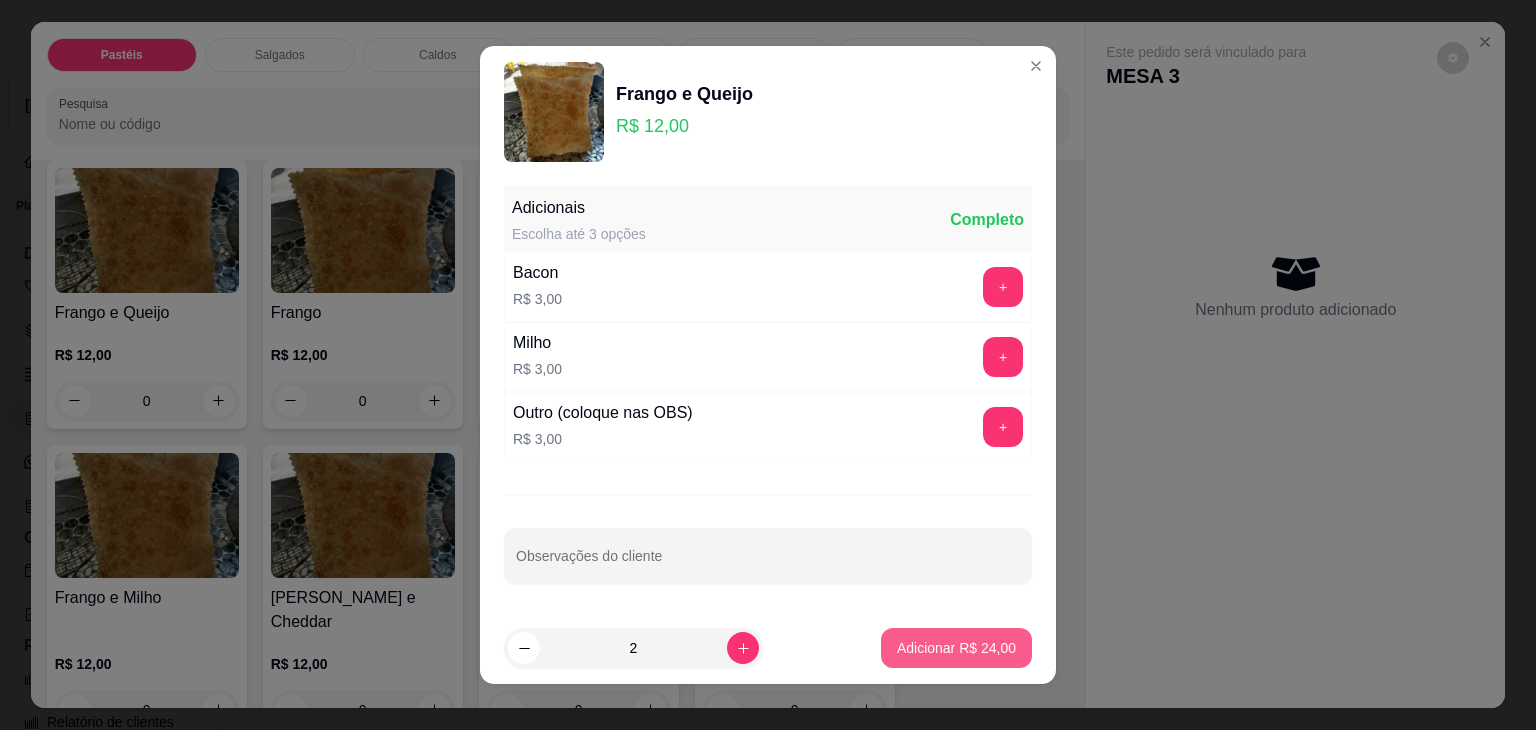 click on "Adicionar   R$ 24,00" at bounding box center (956, 648) 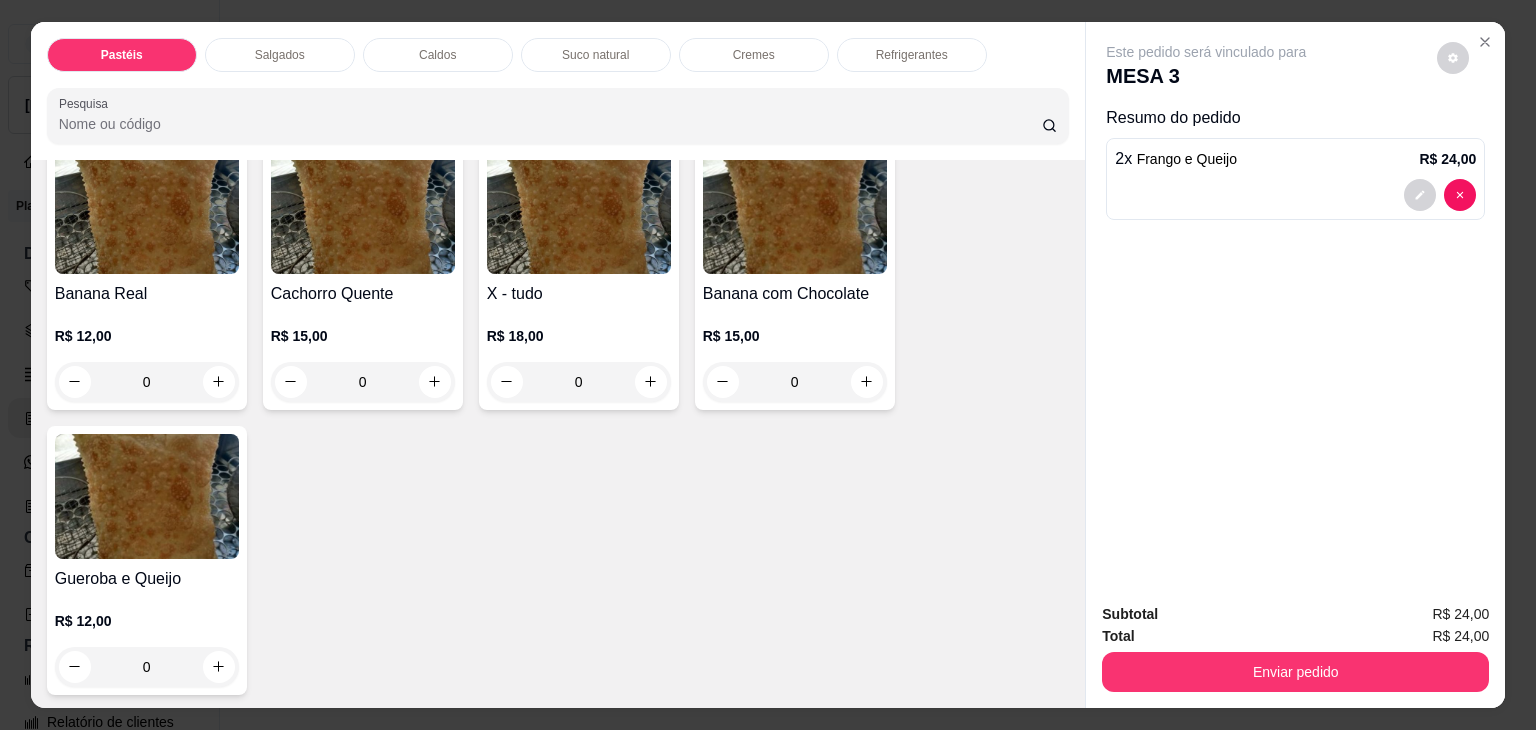 scroll, scrollTop: 1100, scrollLeft: 0, axis: vertical 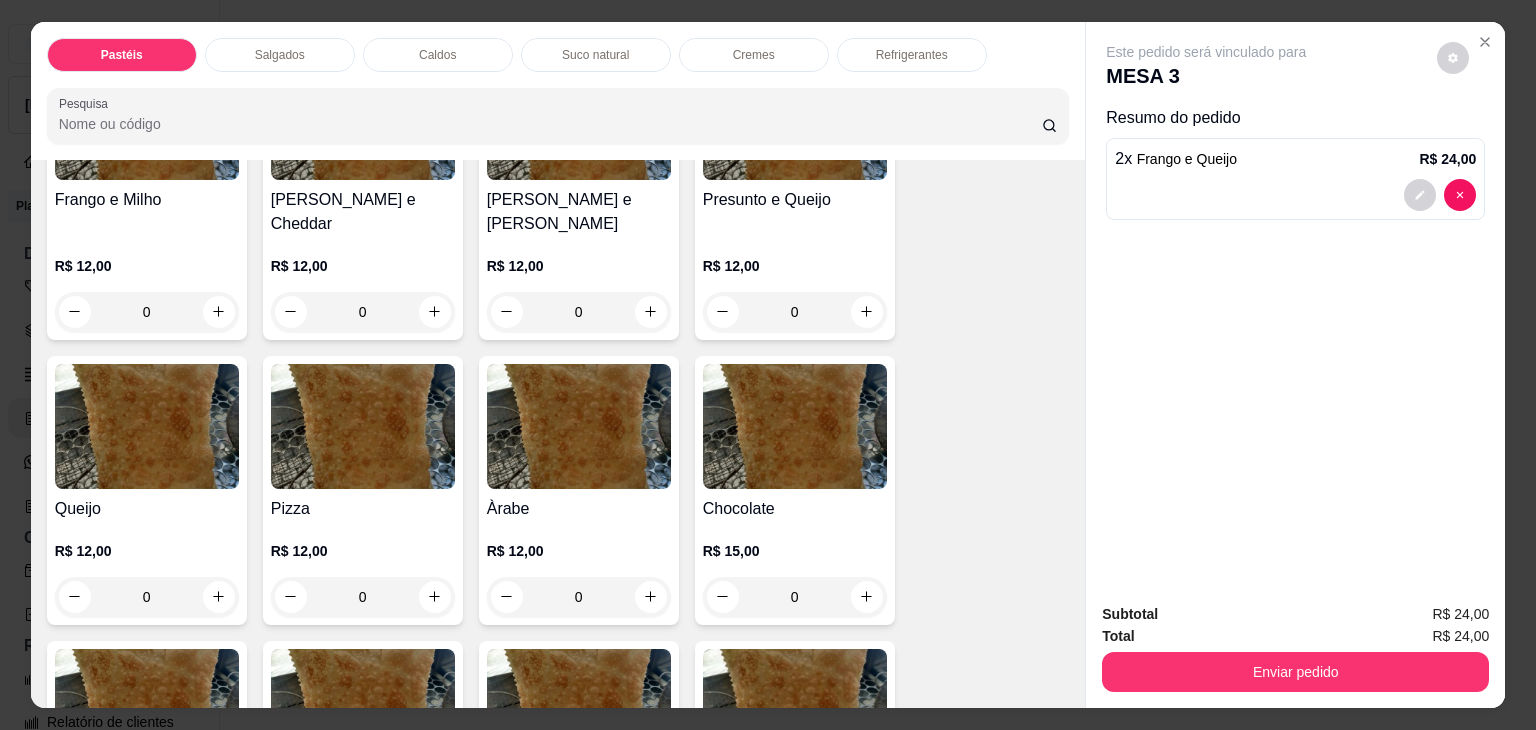 click on "0" at bounding box center (147, 597) 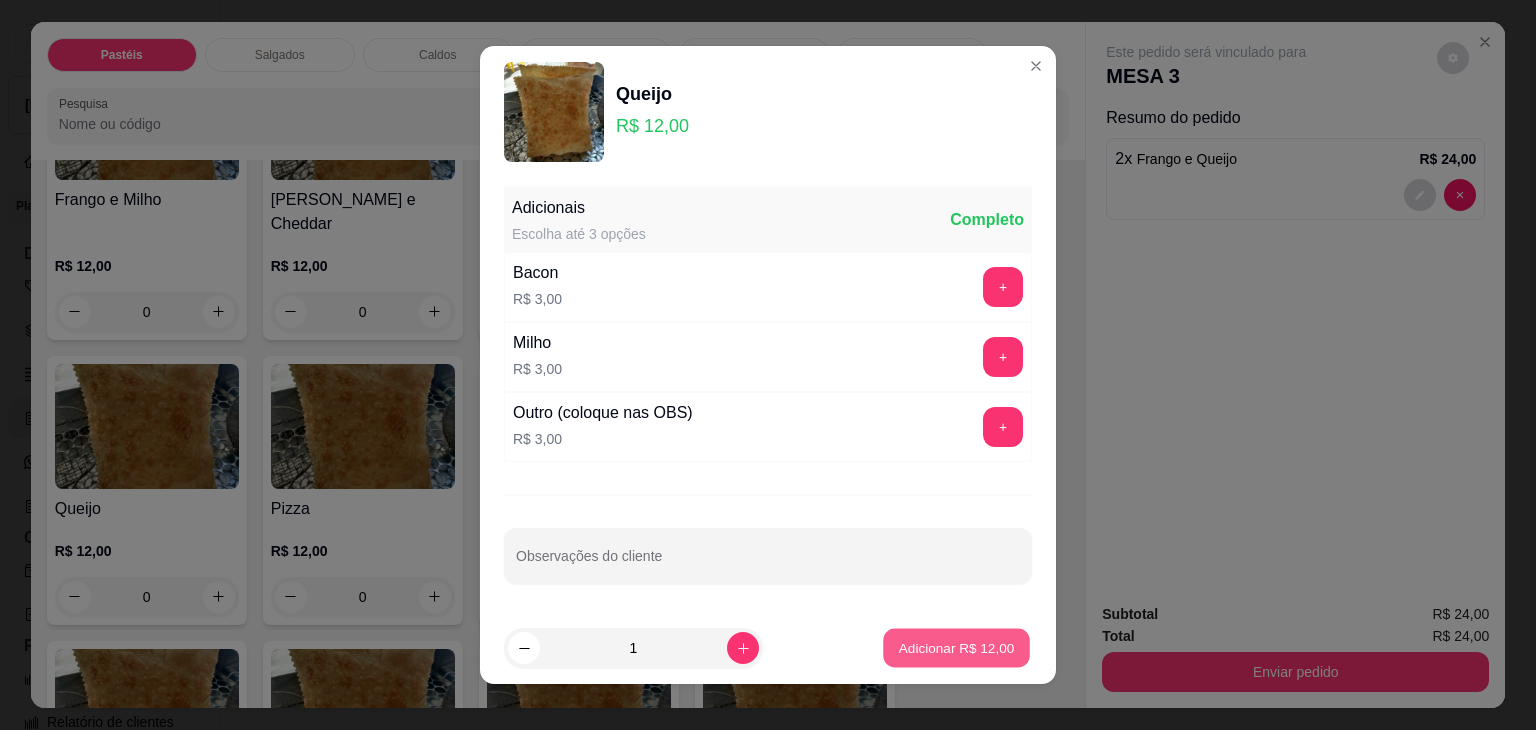 click on "Adicionar   R$ 12,00" at bounding box center (956, 648) 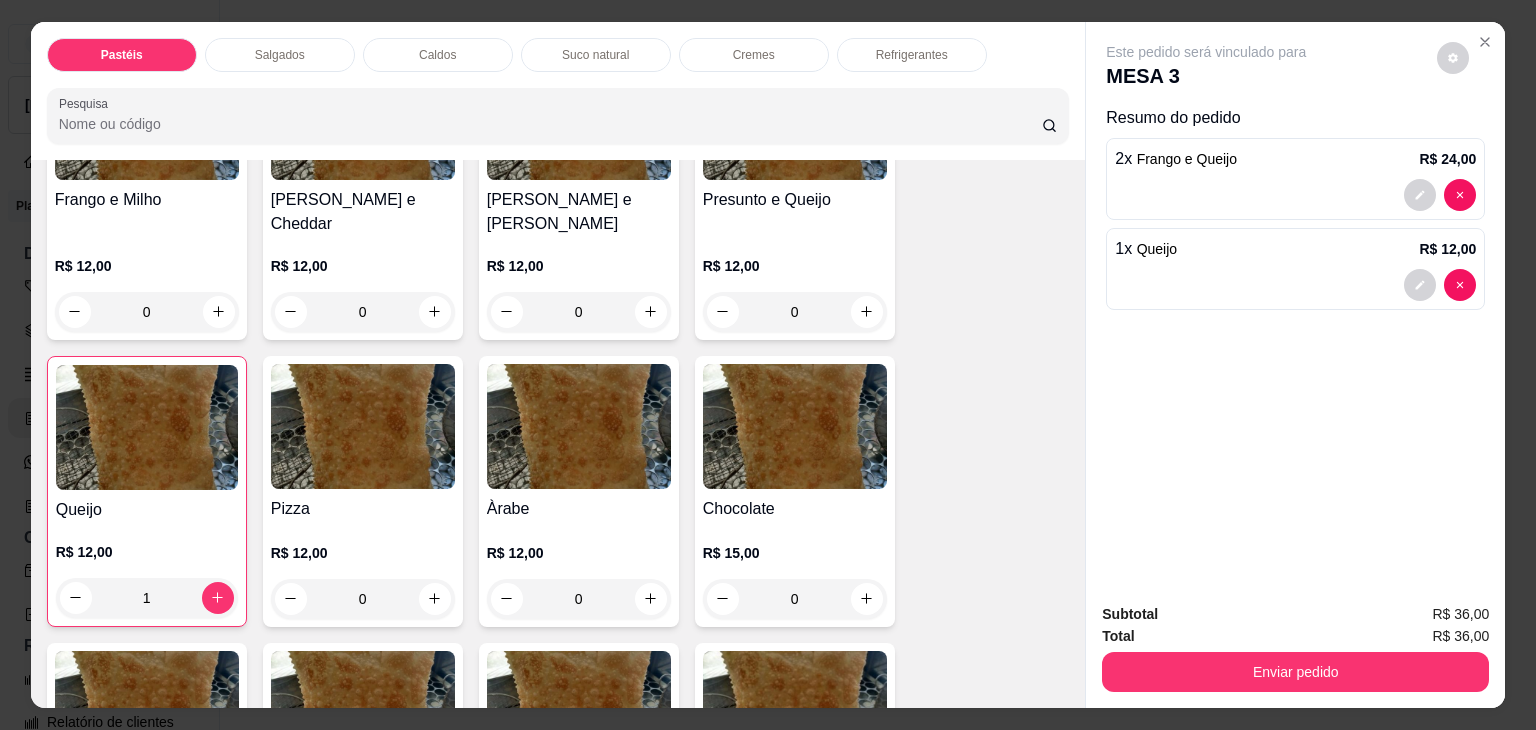 click on "Salgados" at bounding box center [280, 55] 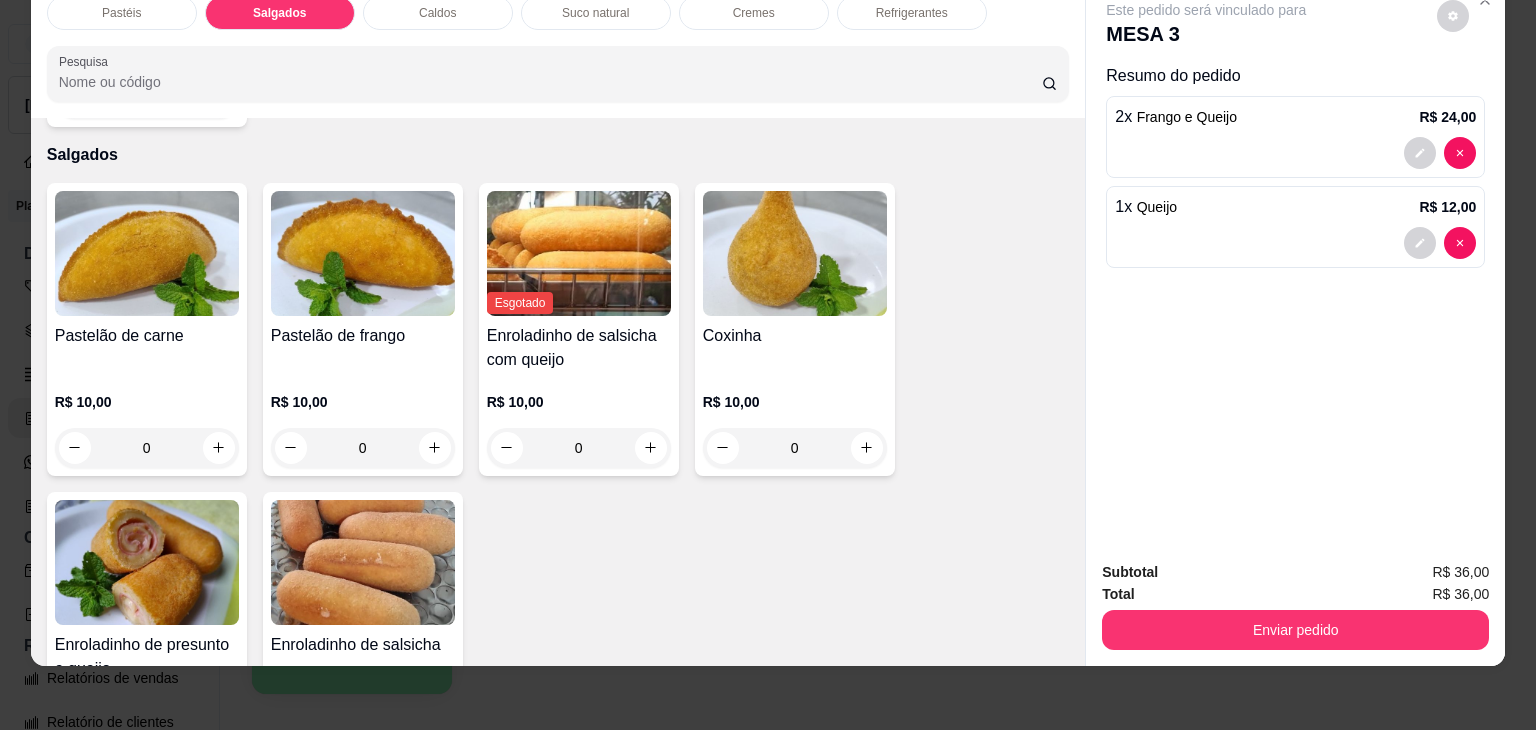 click on "Suco natural" at bounding box center [596, 13] 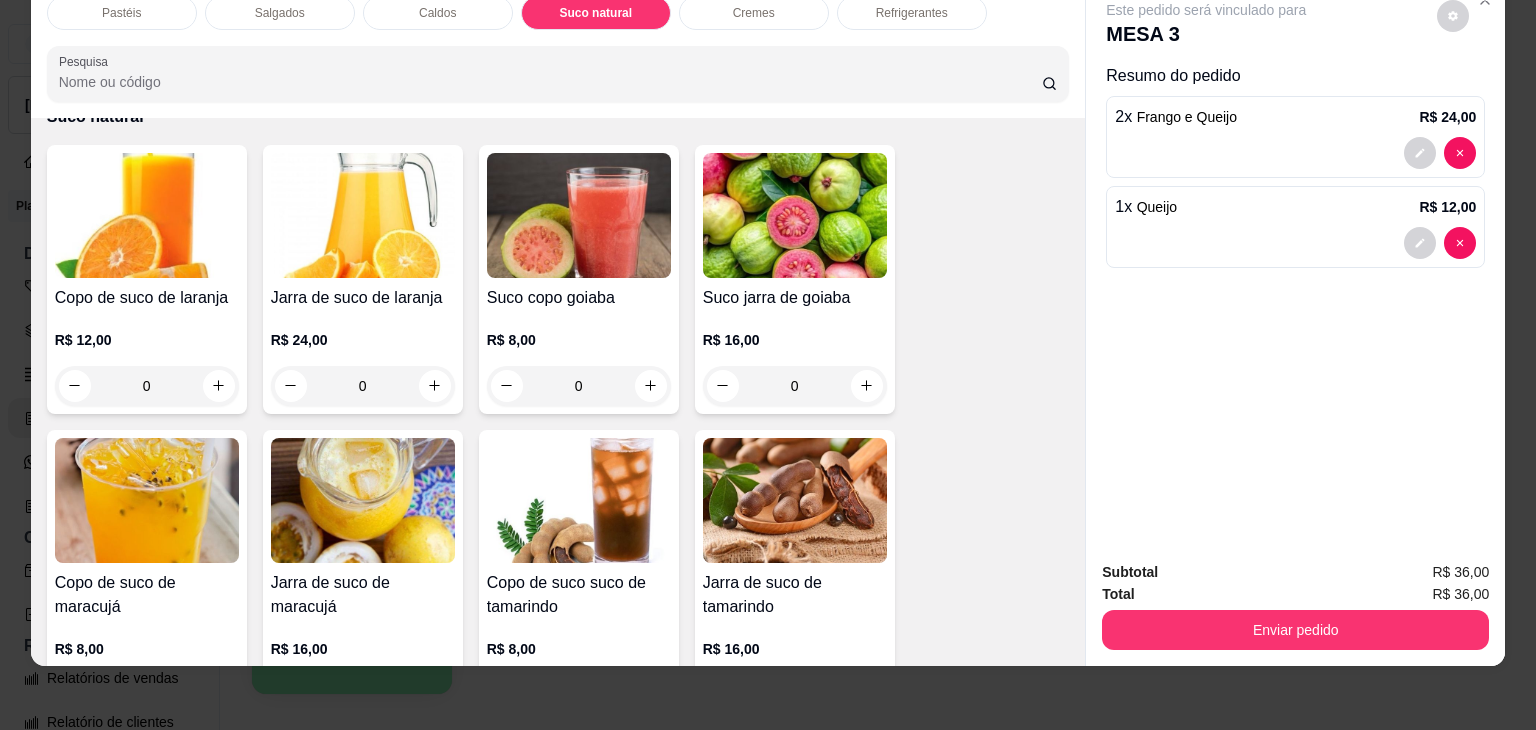 scroll, scrollTop: 3496, scrollLeft: 0, axis: vertical 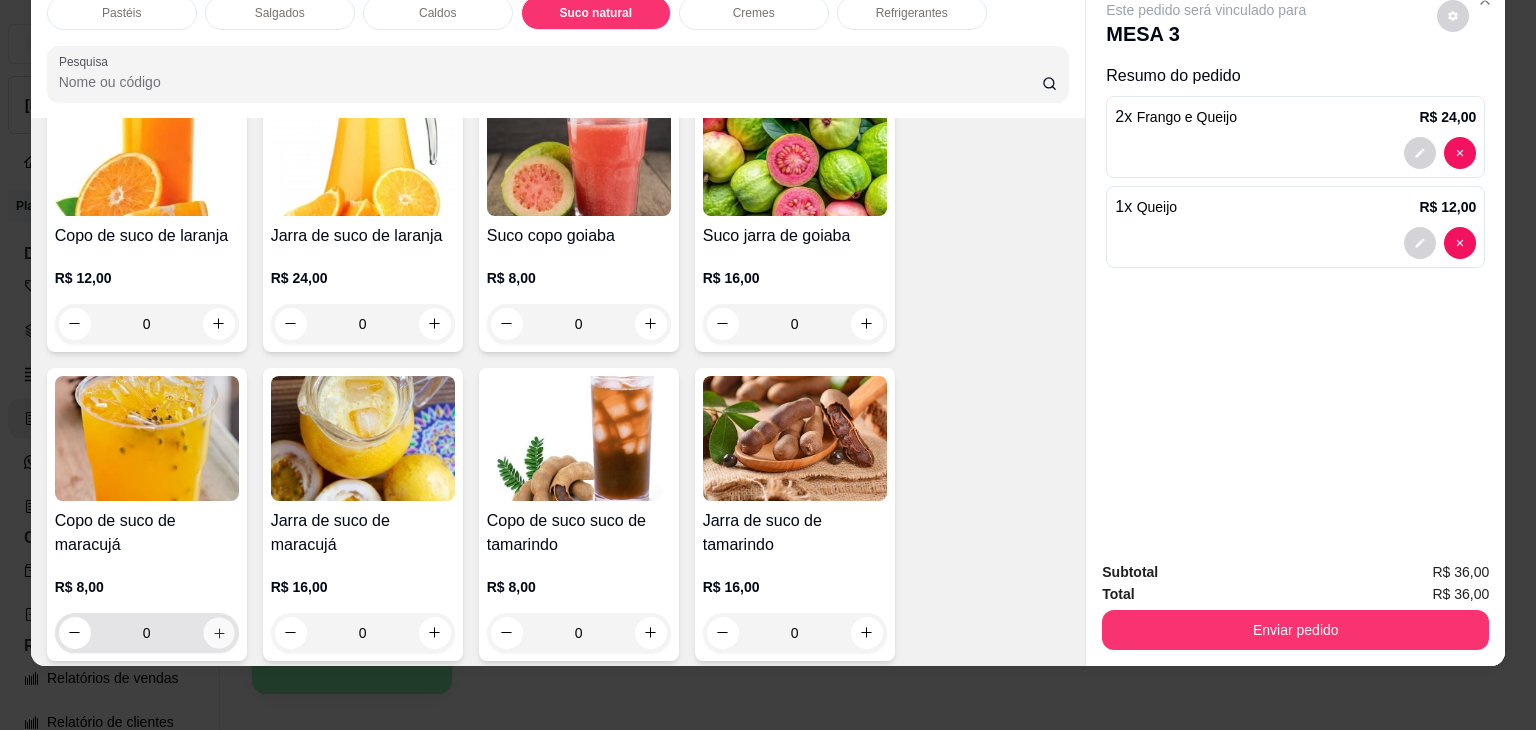 click at bounding box center (218, 632) 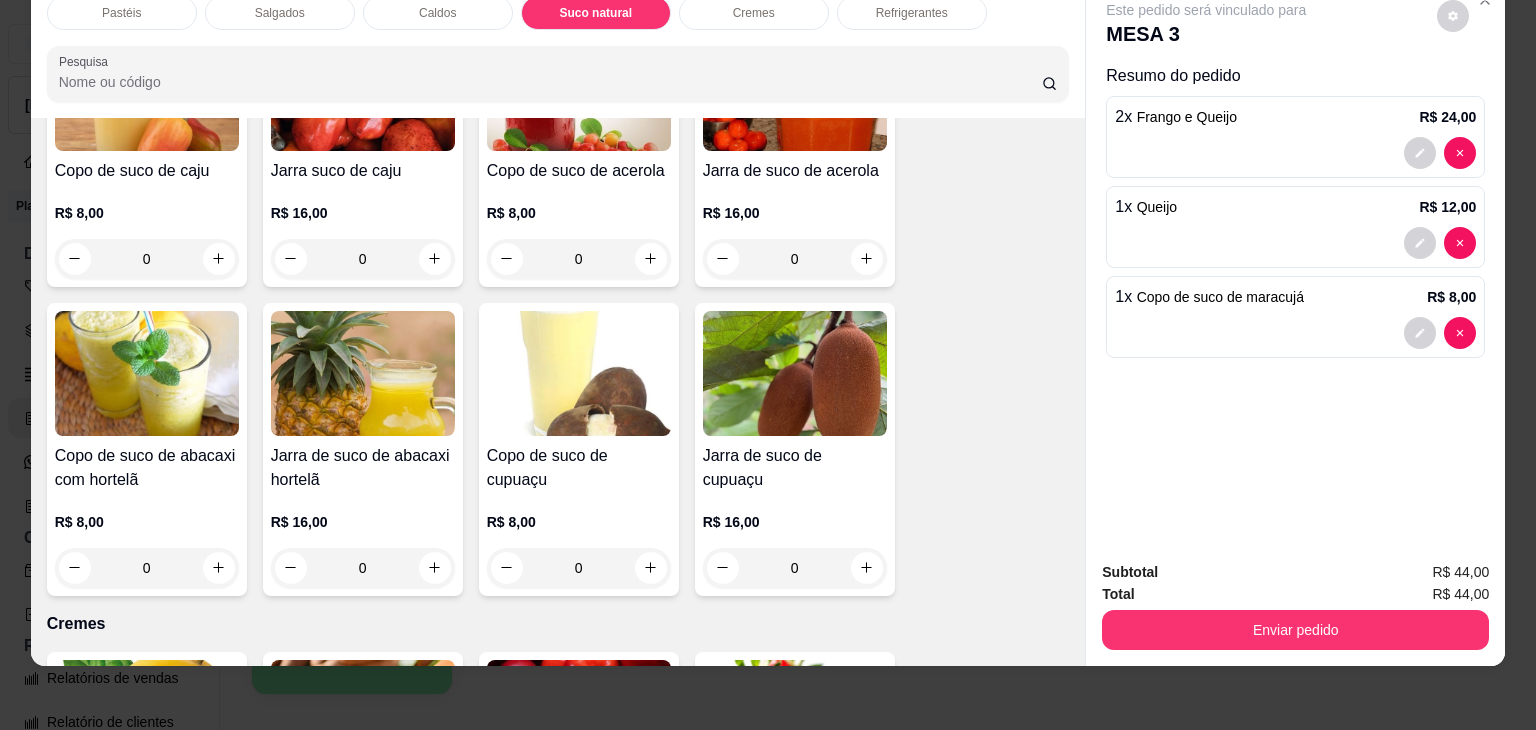 scroll, scrollTop: 4196, scrollLeft: 0, axis: vertical 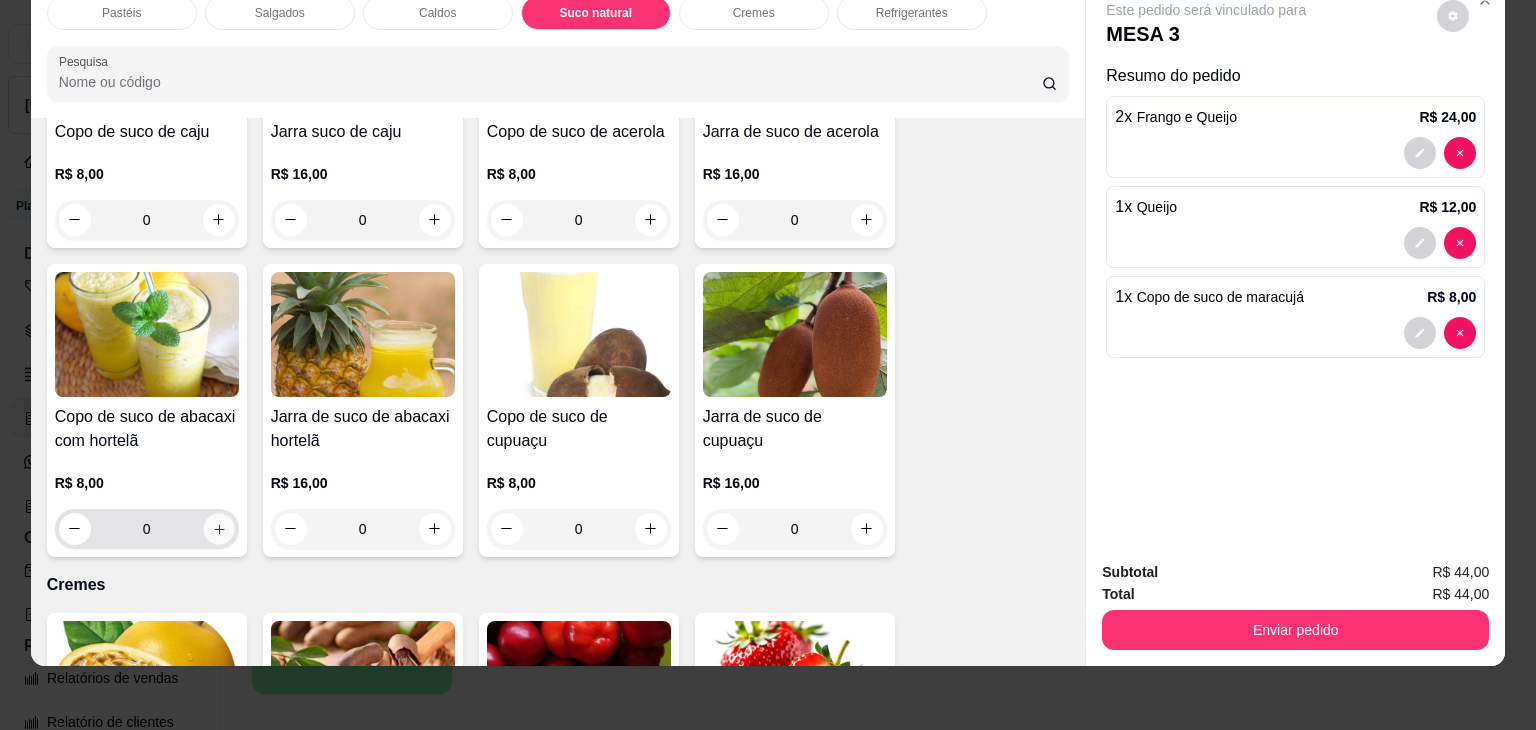 click 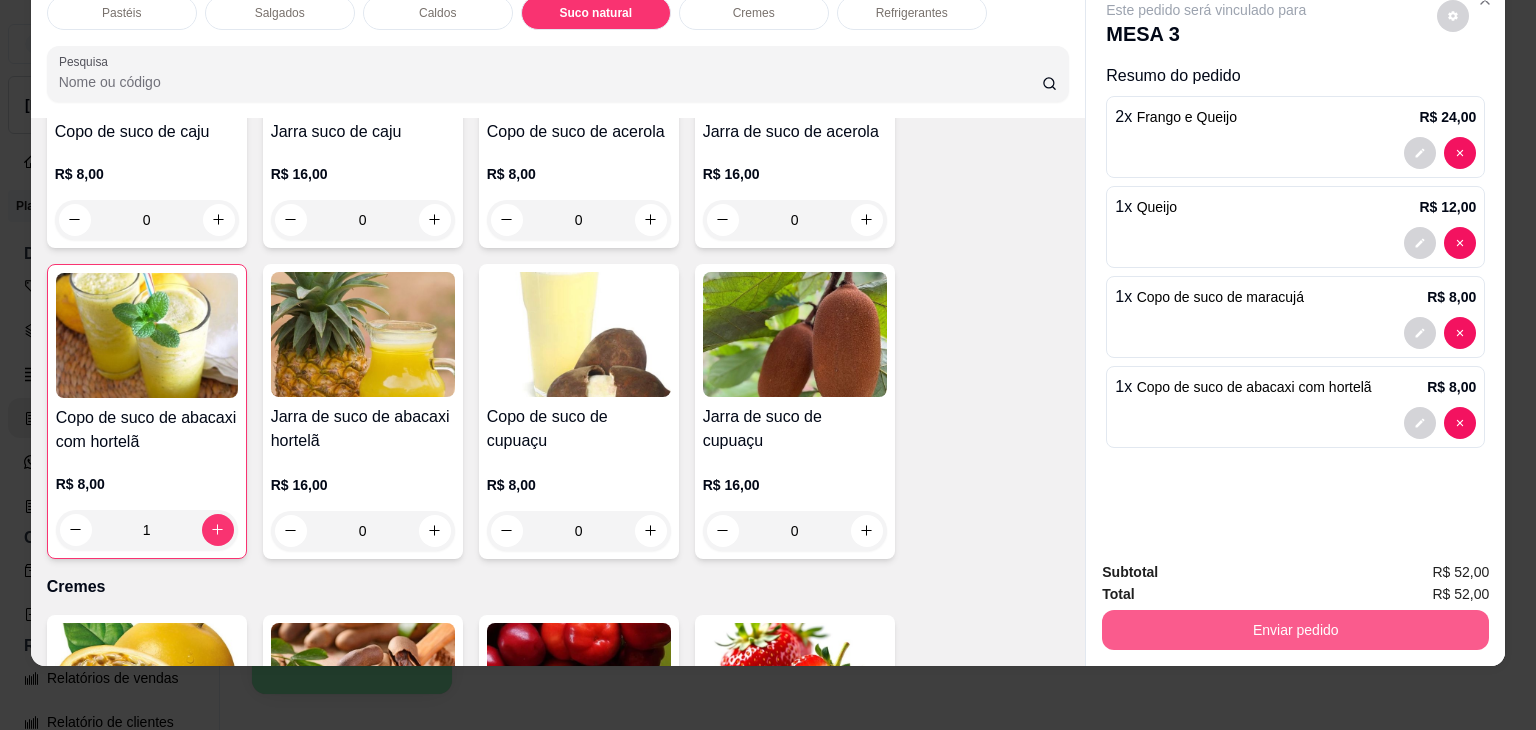 click on "Enviar pedido" at bounding box center [1295, 630] 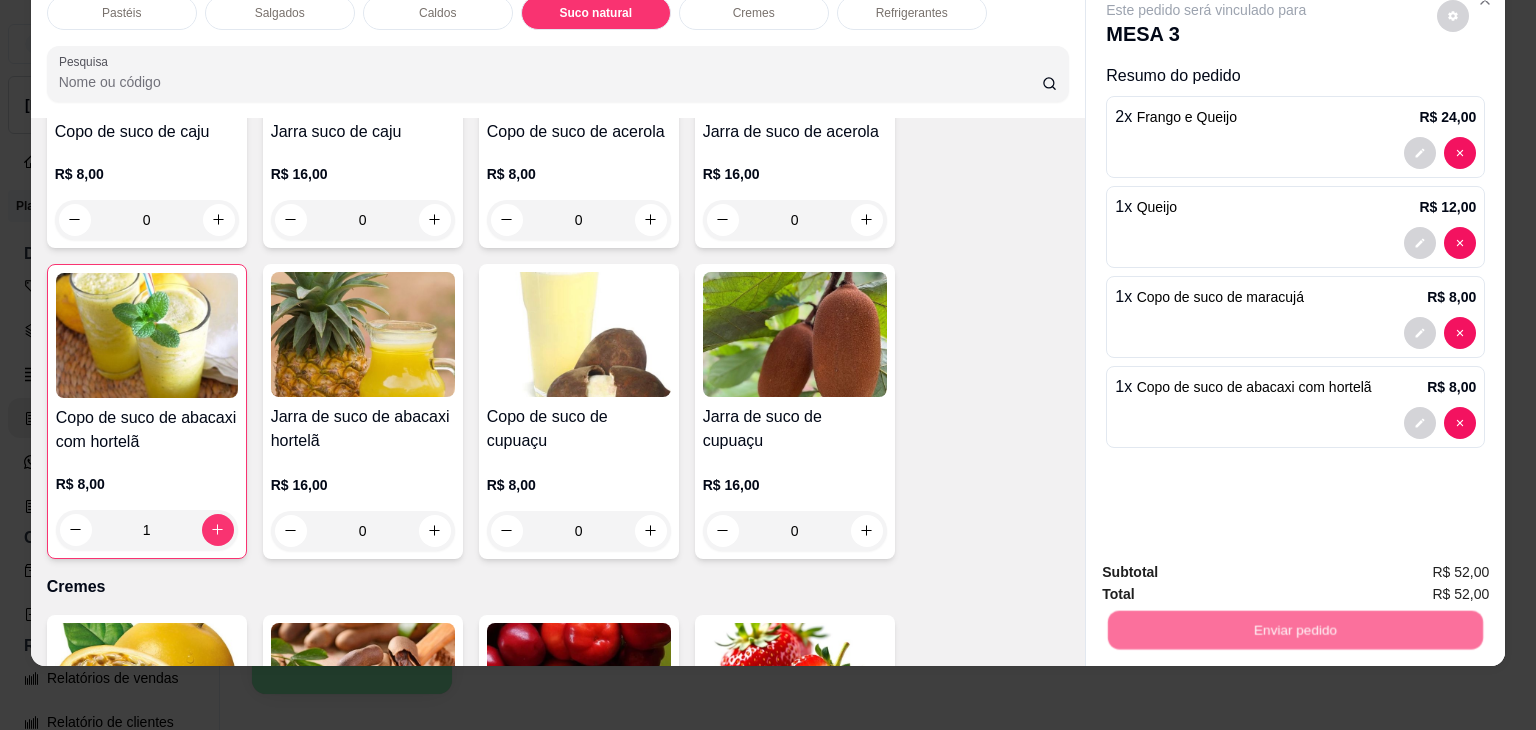 click on "Não registrar e enviar pedido" at bounding box center (1229, 565) 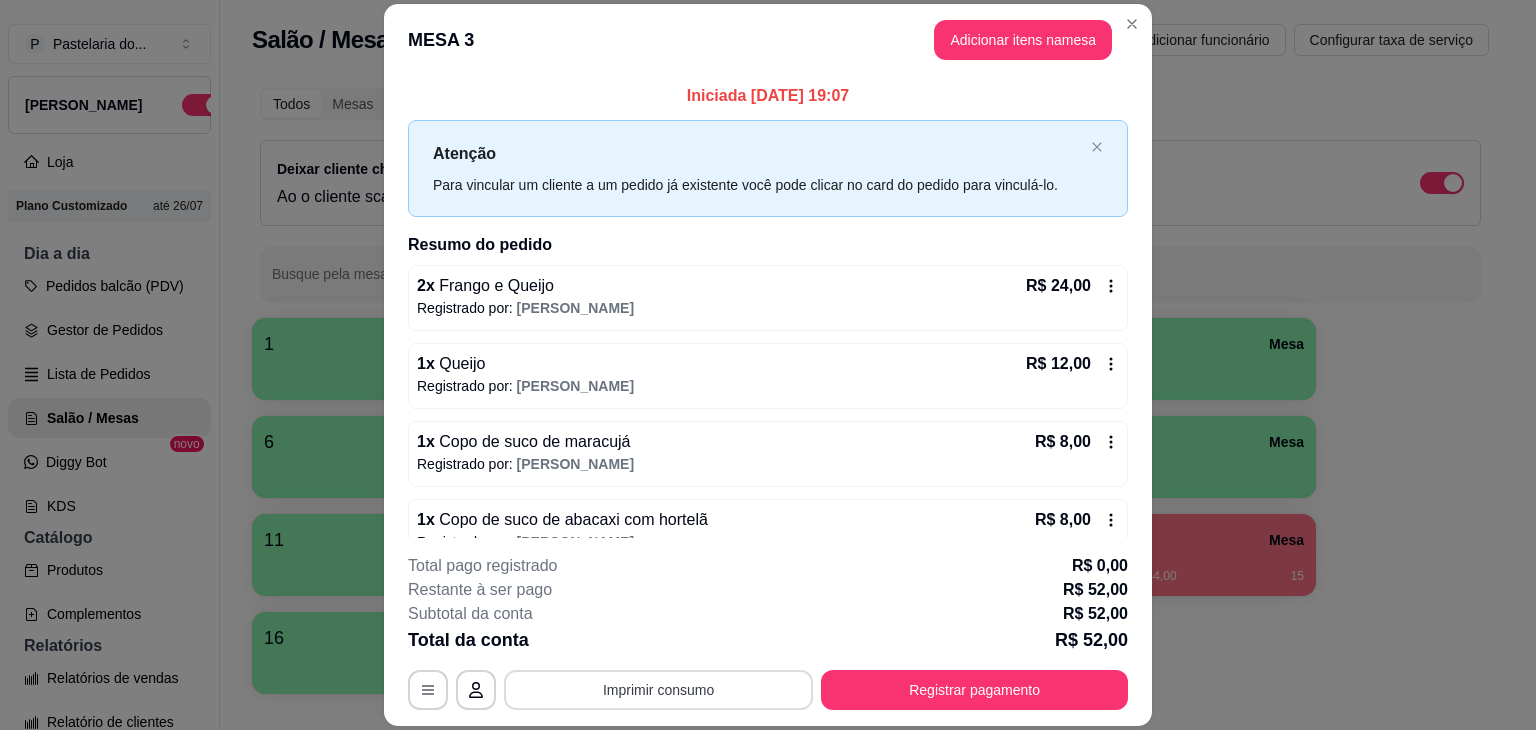 click on "Imprimir consumo" at bounding box center [658, 690] 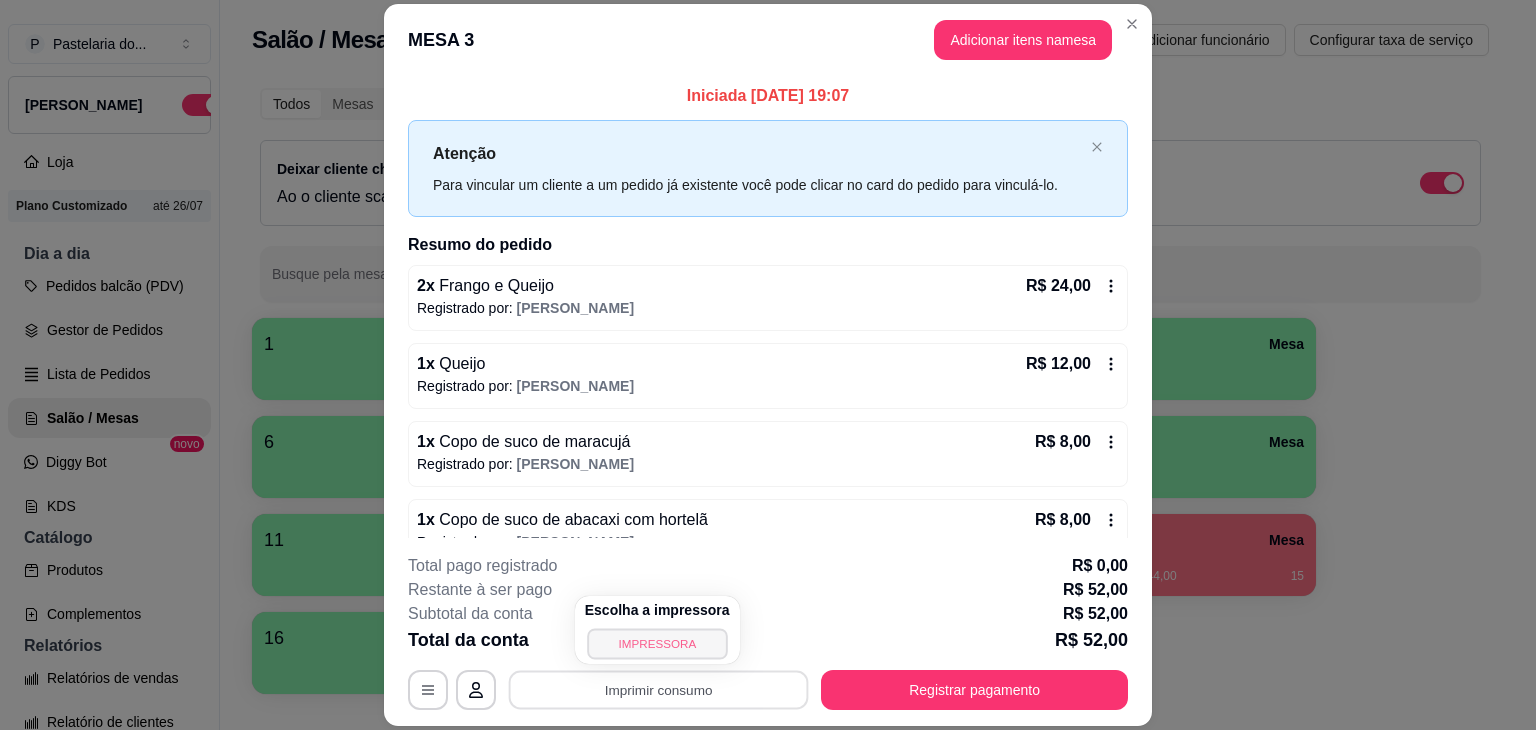 click on "IMPRESSORA" at bounding box center [657, 643] 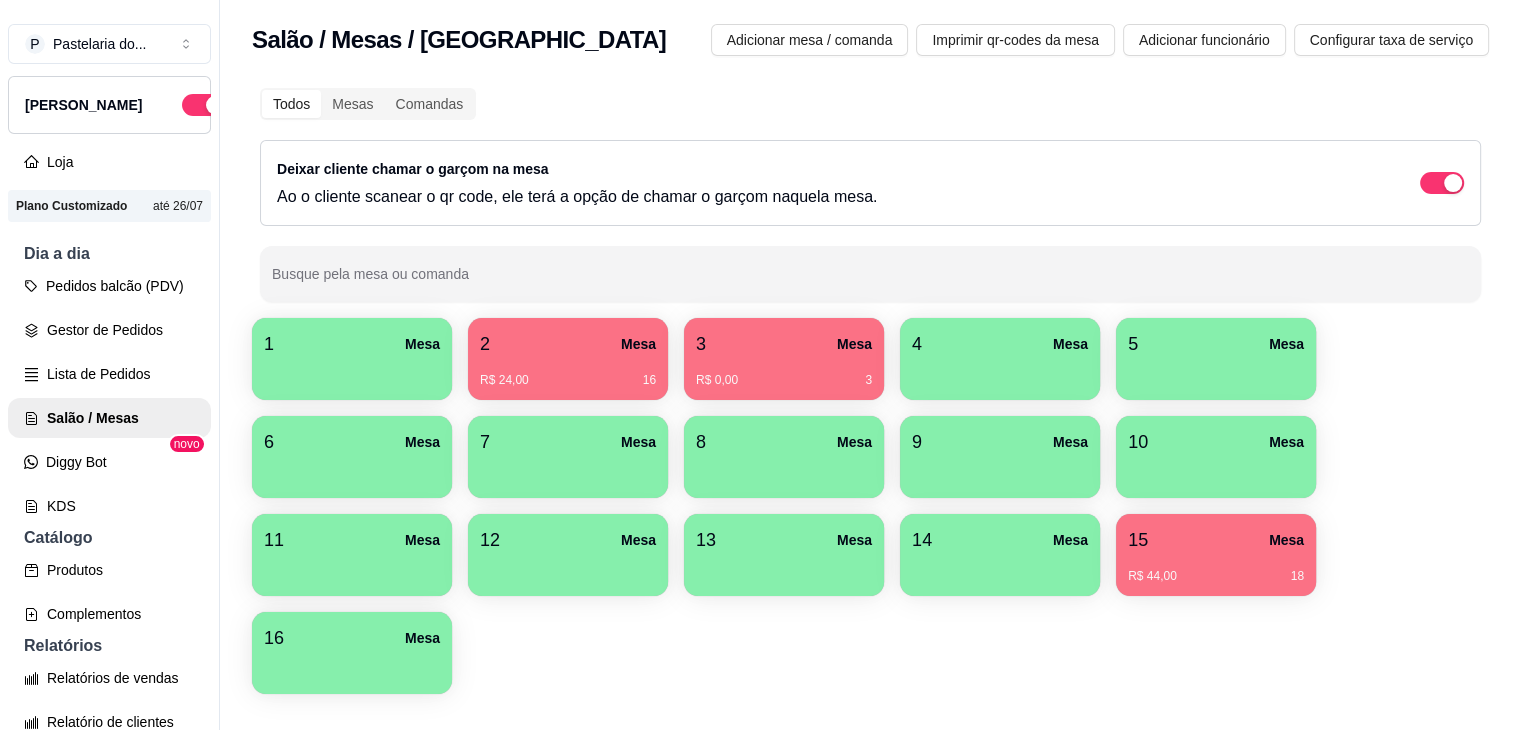 click at bounding box center (352, 373) 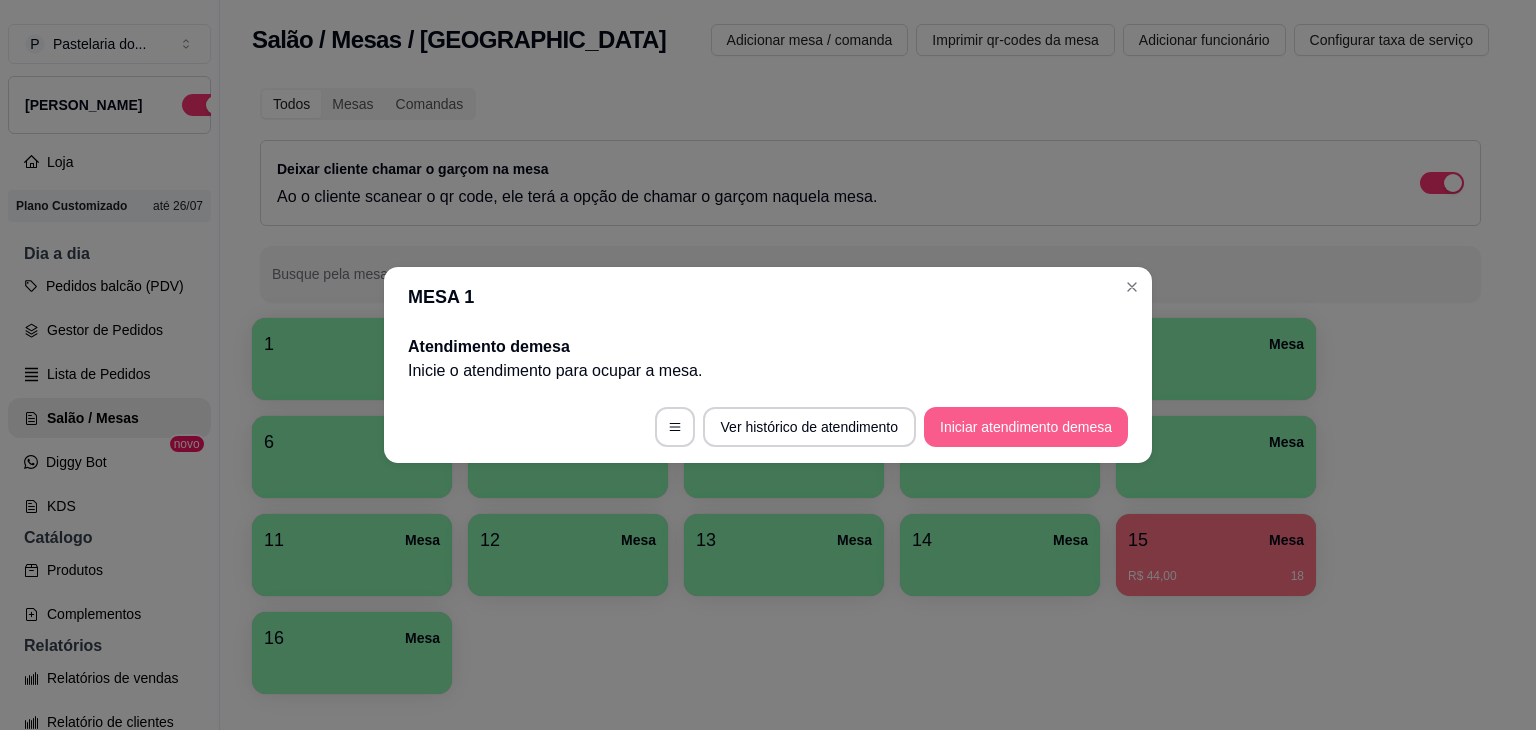 click on "Iniciar atendimento de  mesa" at bounding box center [1026, 427] 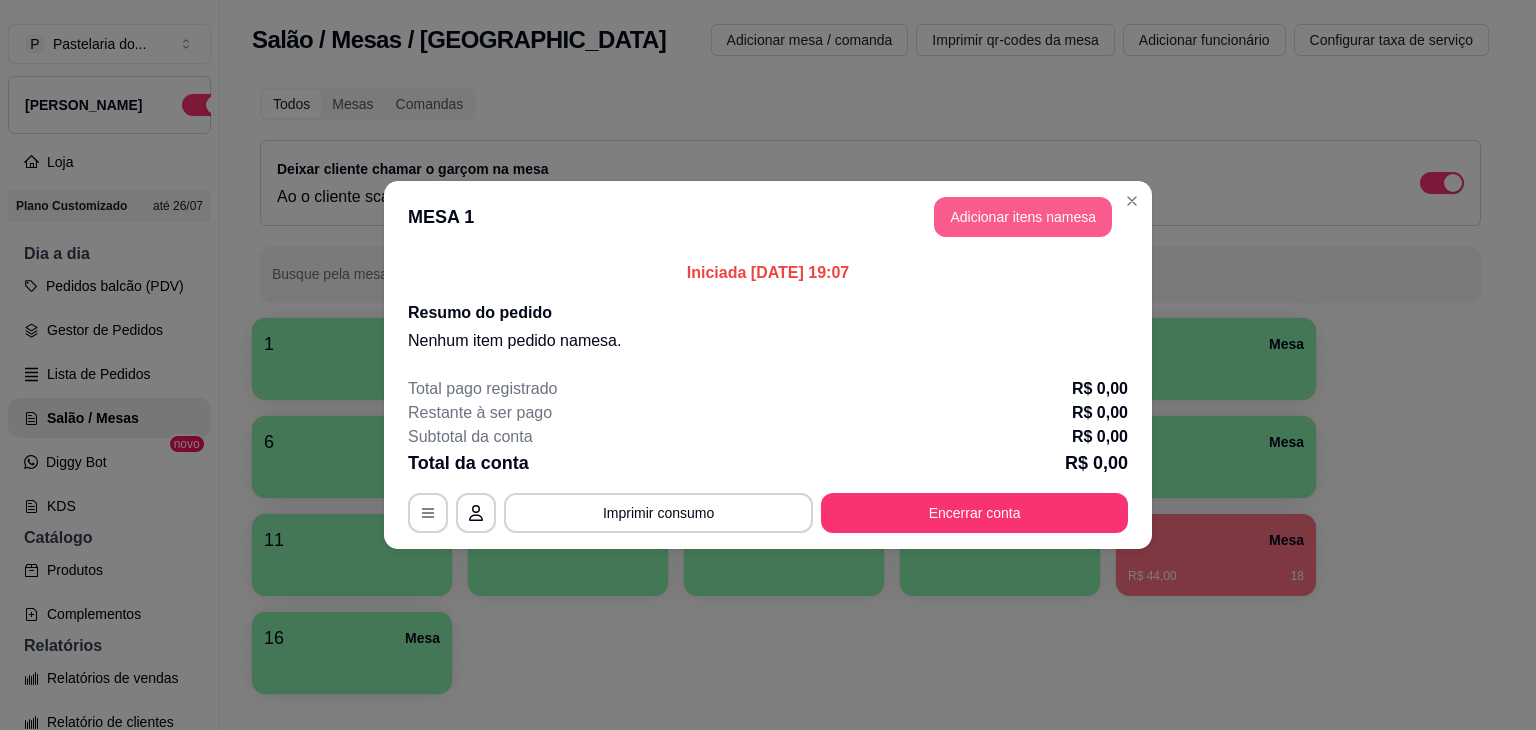 click on "Adicionar itens na  mesa" at bounding box center (1023, 217) 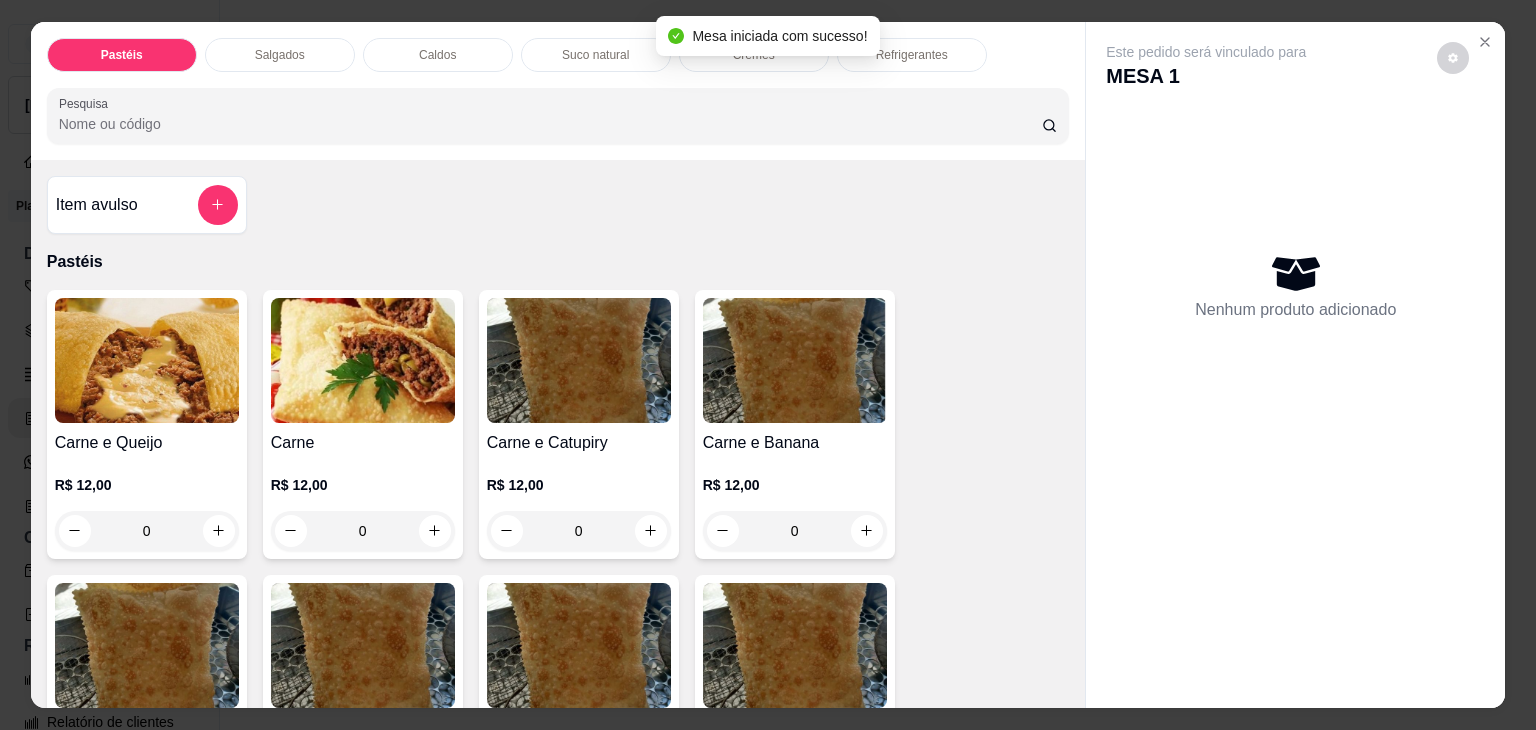 click on "Carne e Queijo    R$ 12,00 0" at bounding box center (147, 424) 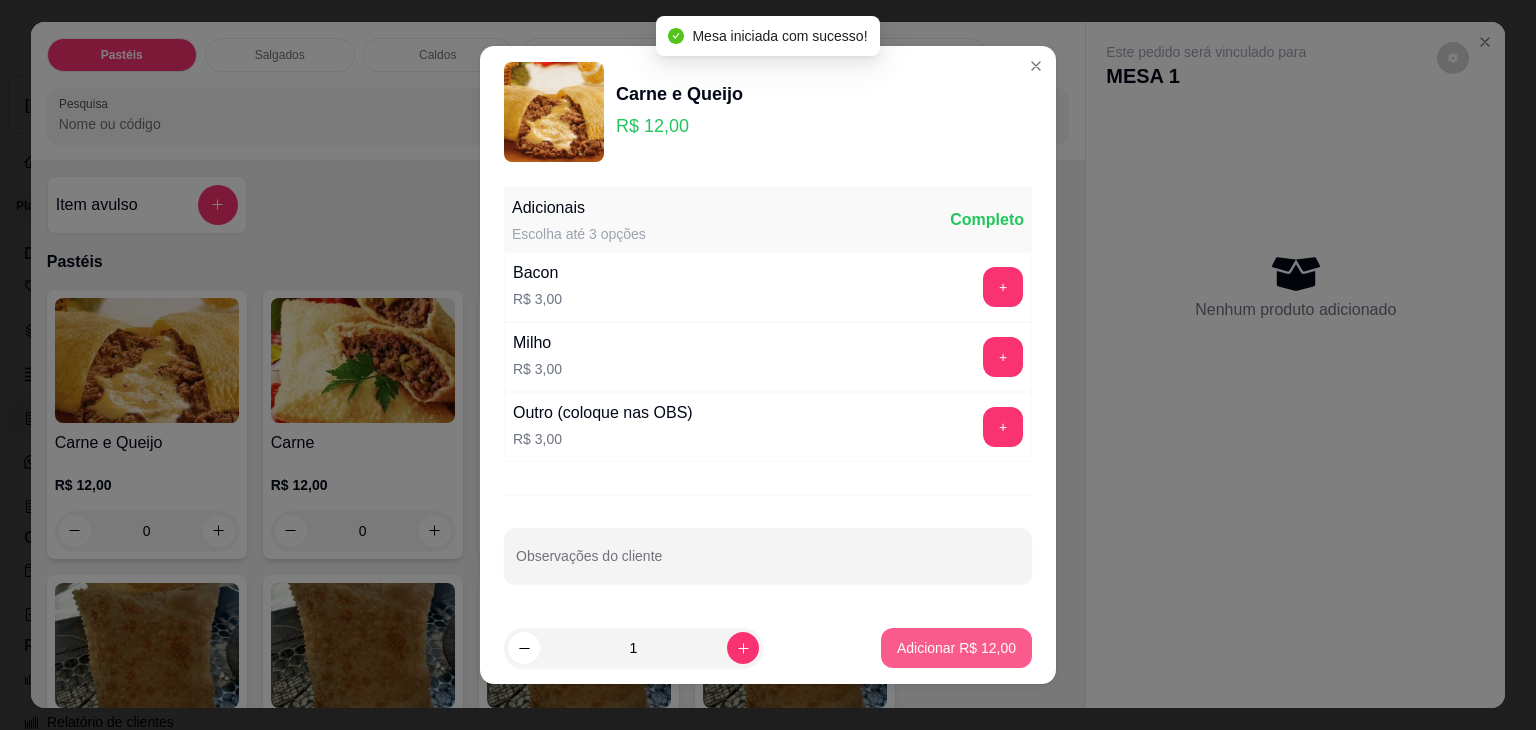 click on "Adicionar   R$ 12,00" at bounding box center (956, 648) 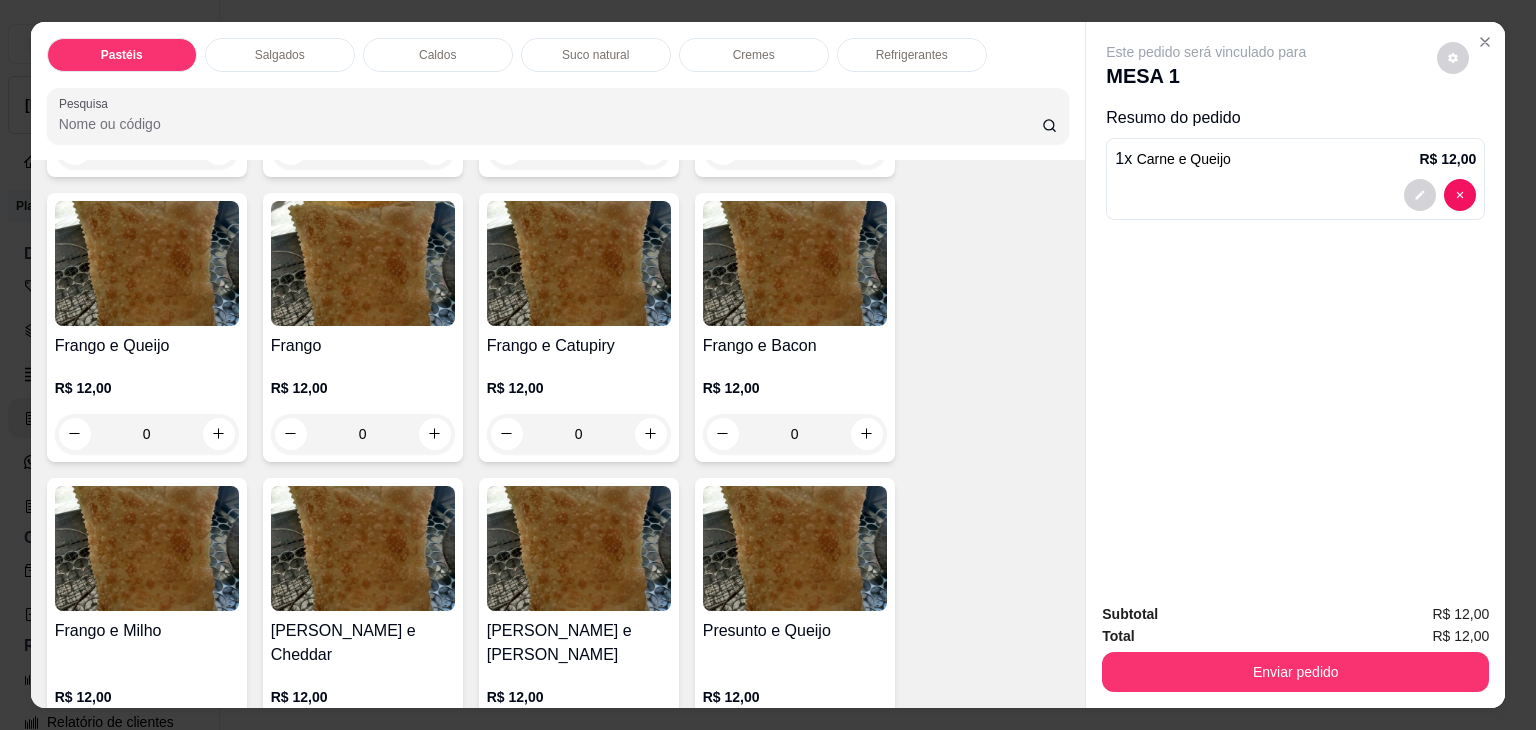 scroll, scrollTop: 700, scrollLeft: 0, axis: vertical 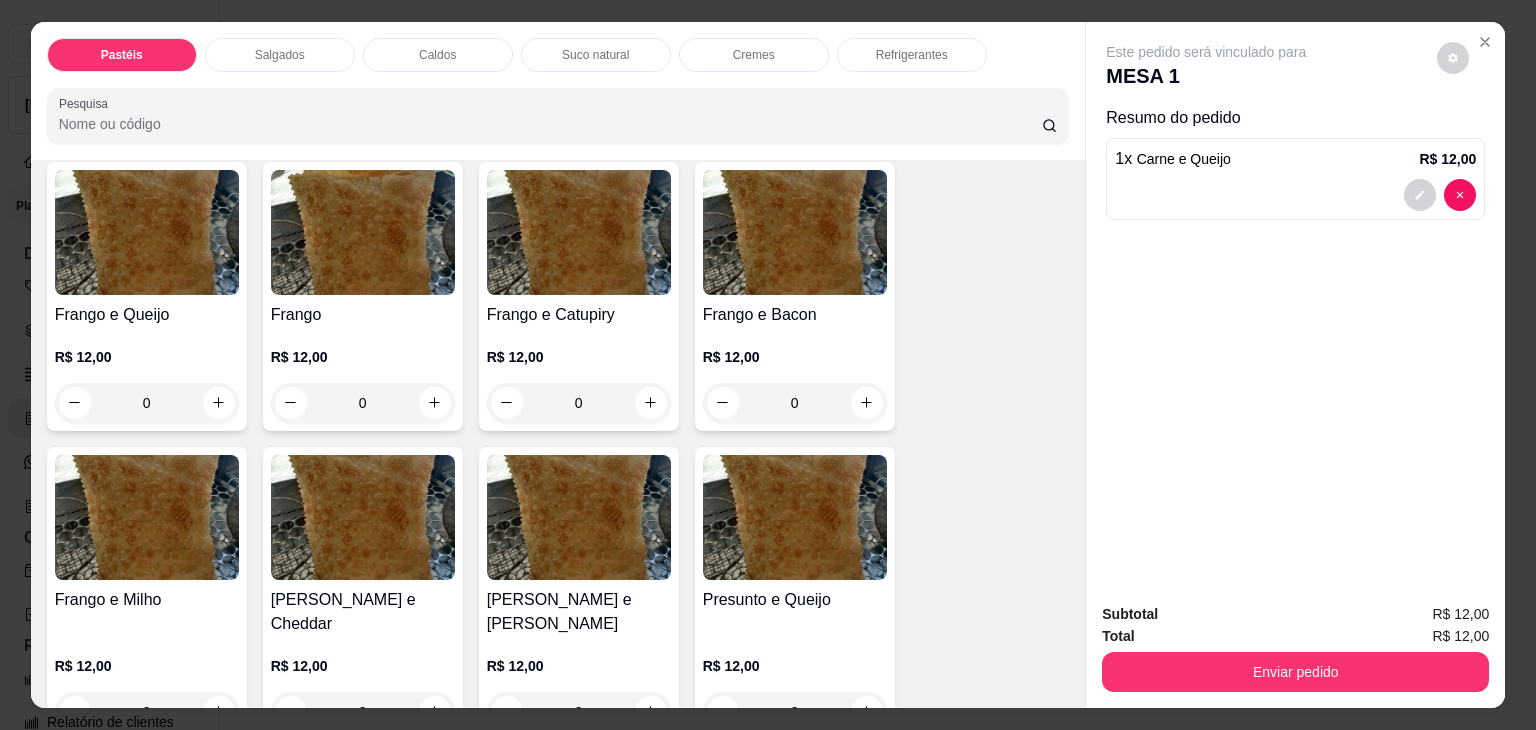 click on "R$ 12,00 0" at bounding box center [363, 375] 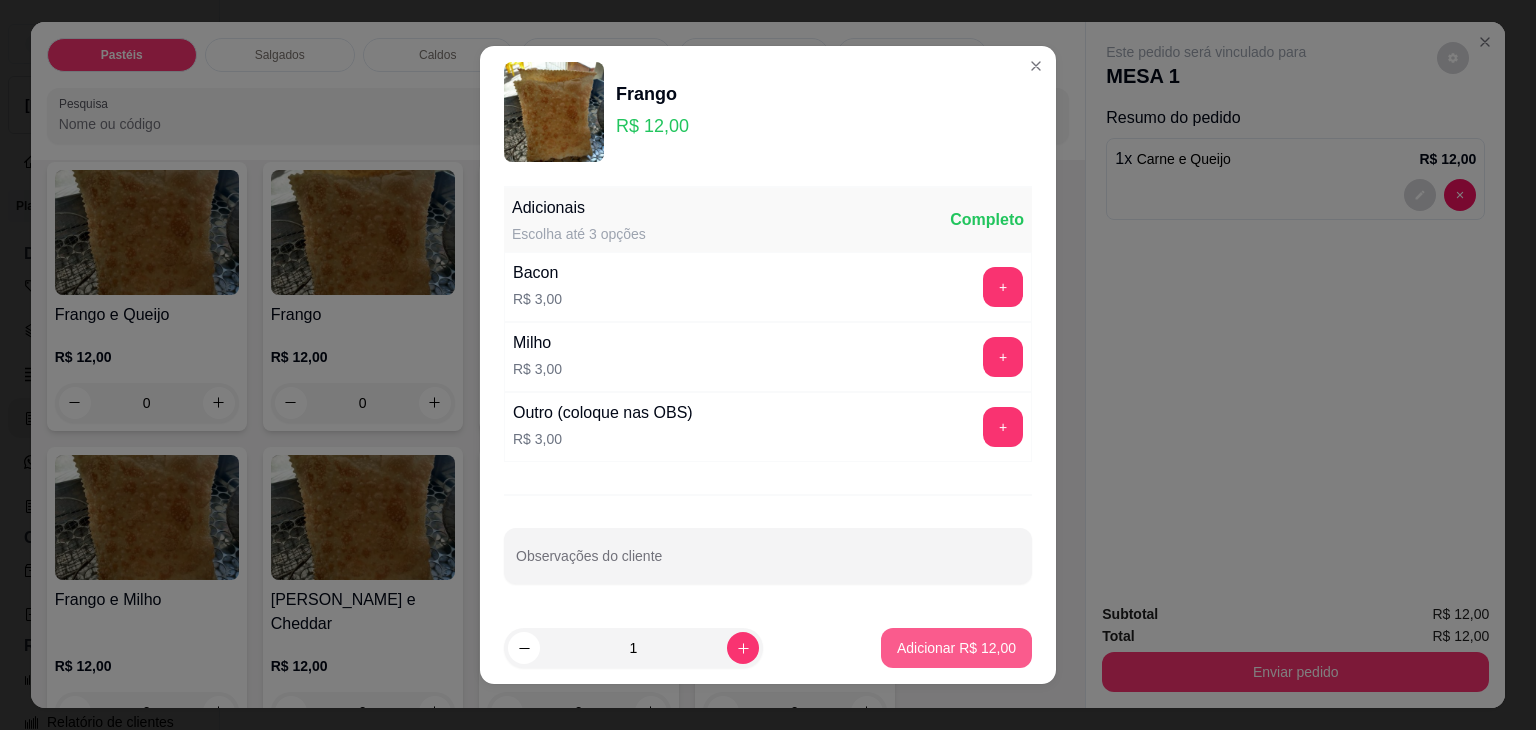 click on "Adicionar   R$ 12,00" at bounding box center (956, 648) 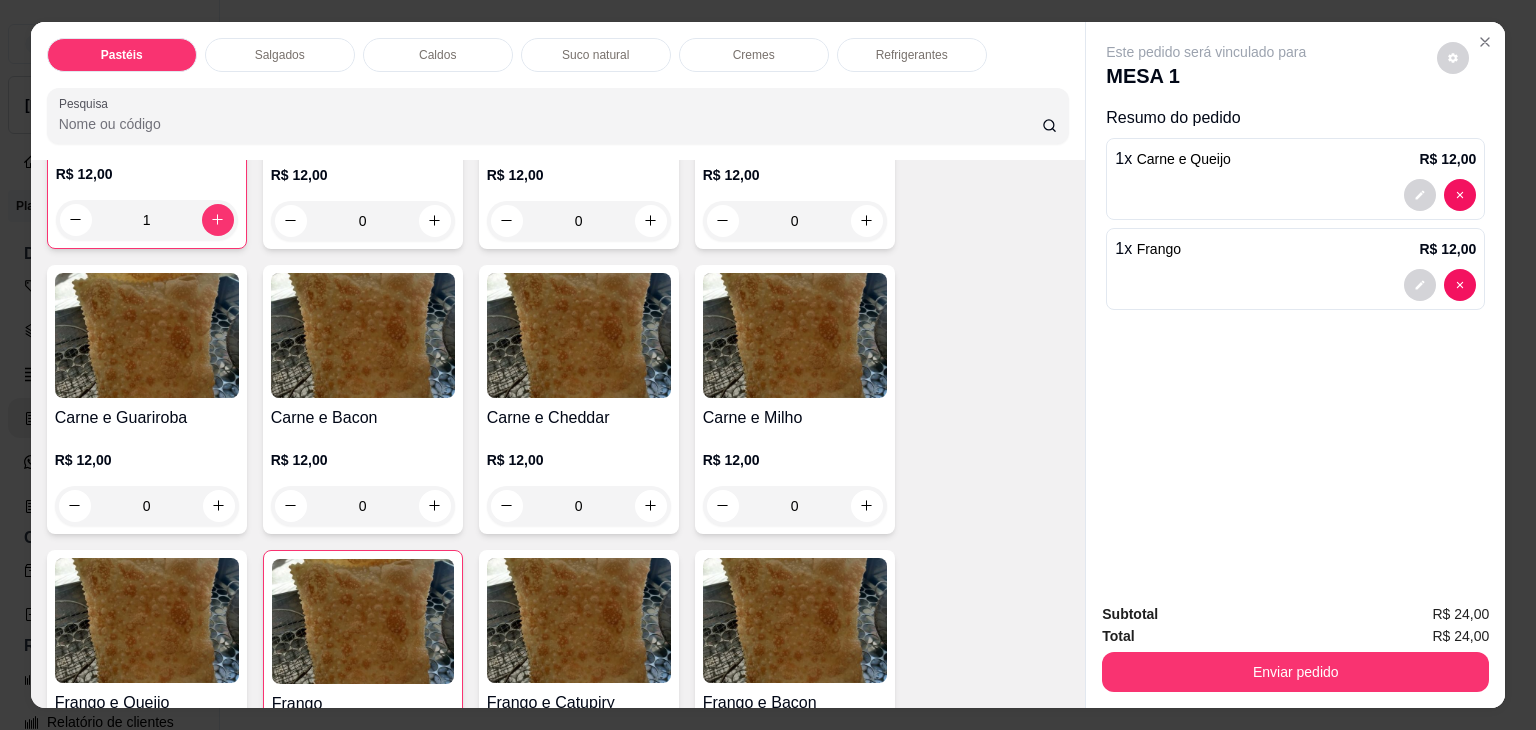 scroll, scrollTop: 300, scrollLeft: 0, axis: vertical 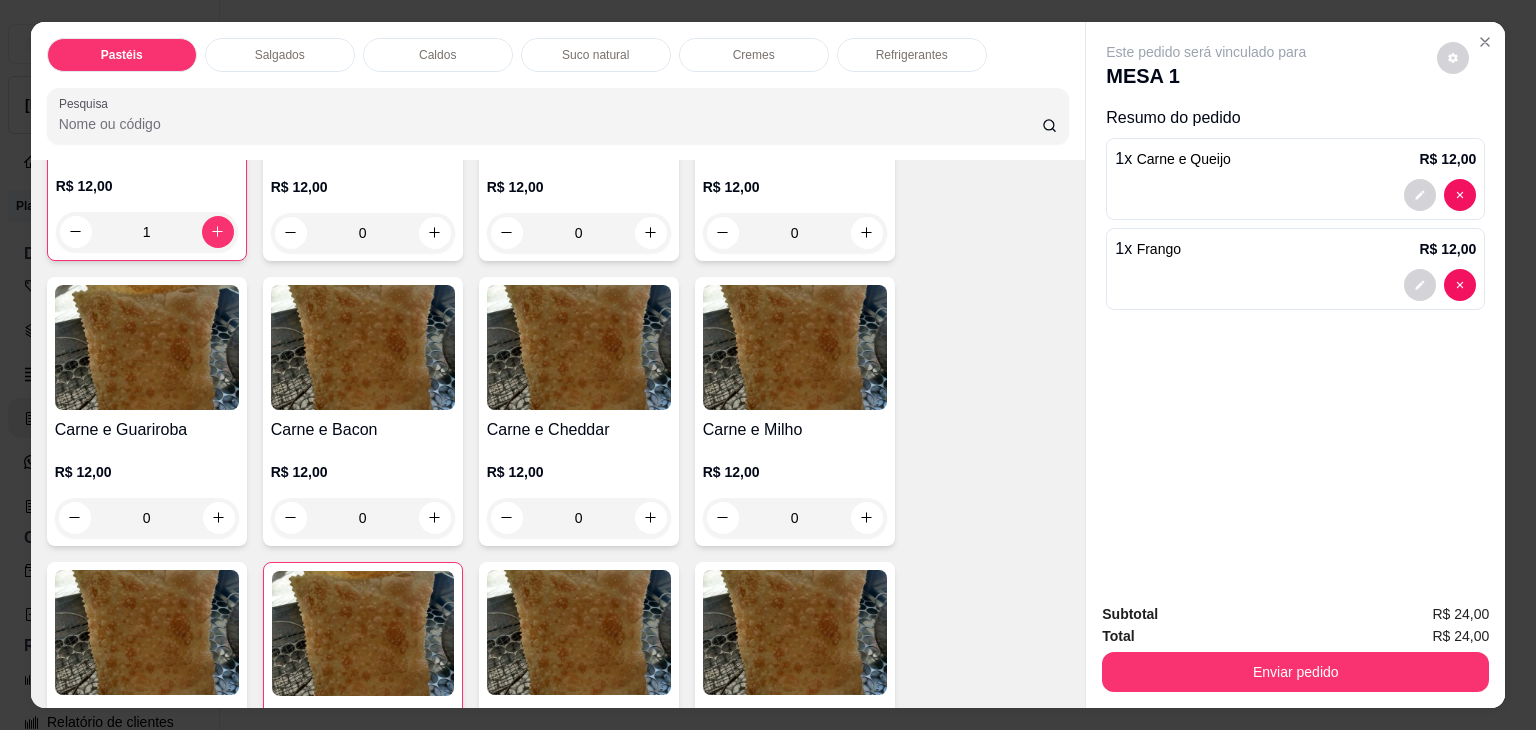 click on "Carne e Cheddar    R$ 12,00 0" at bounding box center (579, 411) 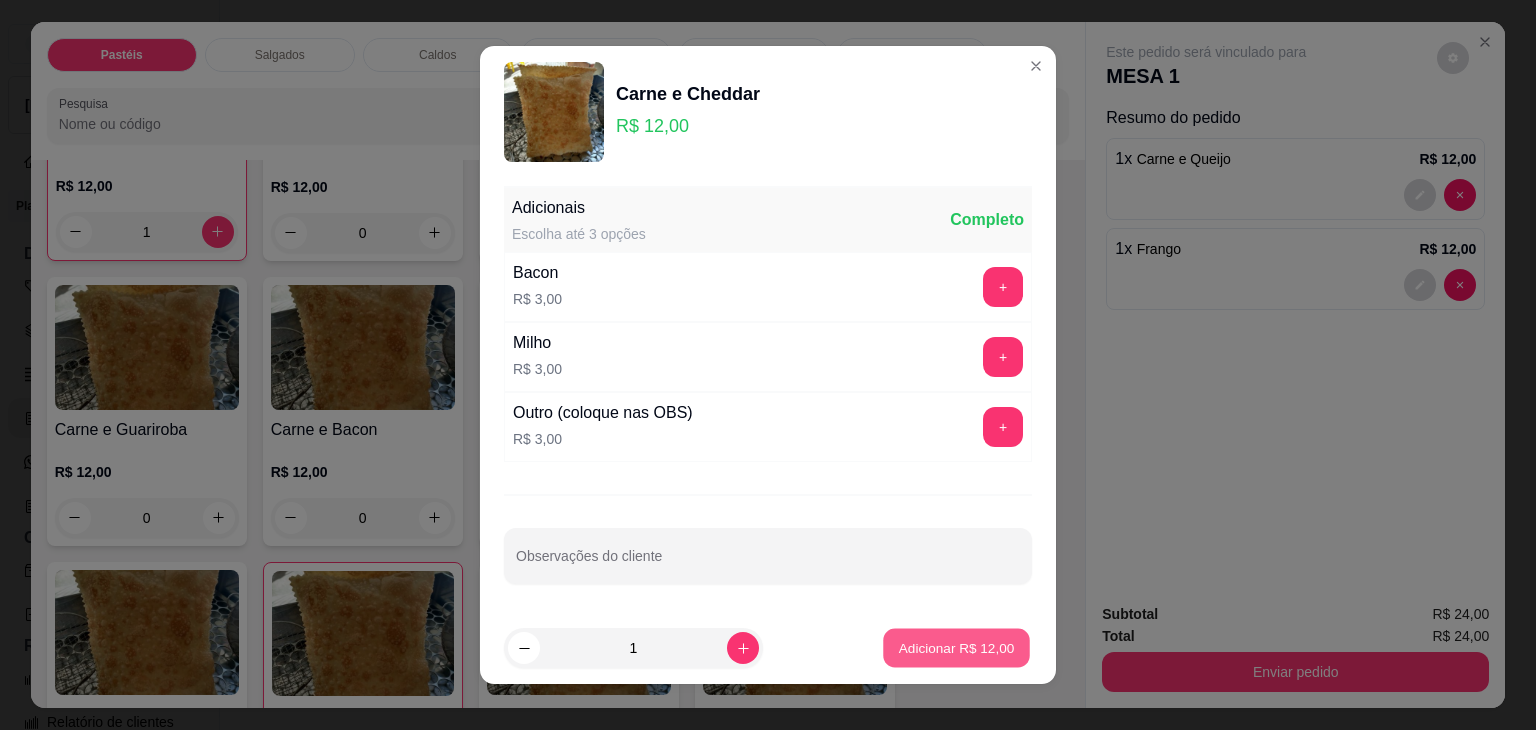 click on "Adicionar   R$ 12,00" at bounding box center (956, 648) 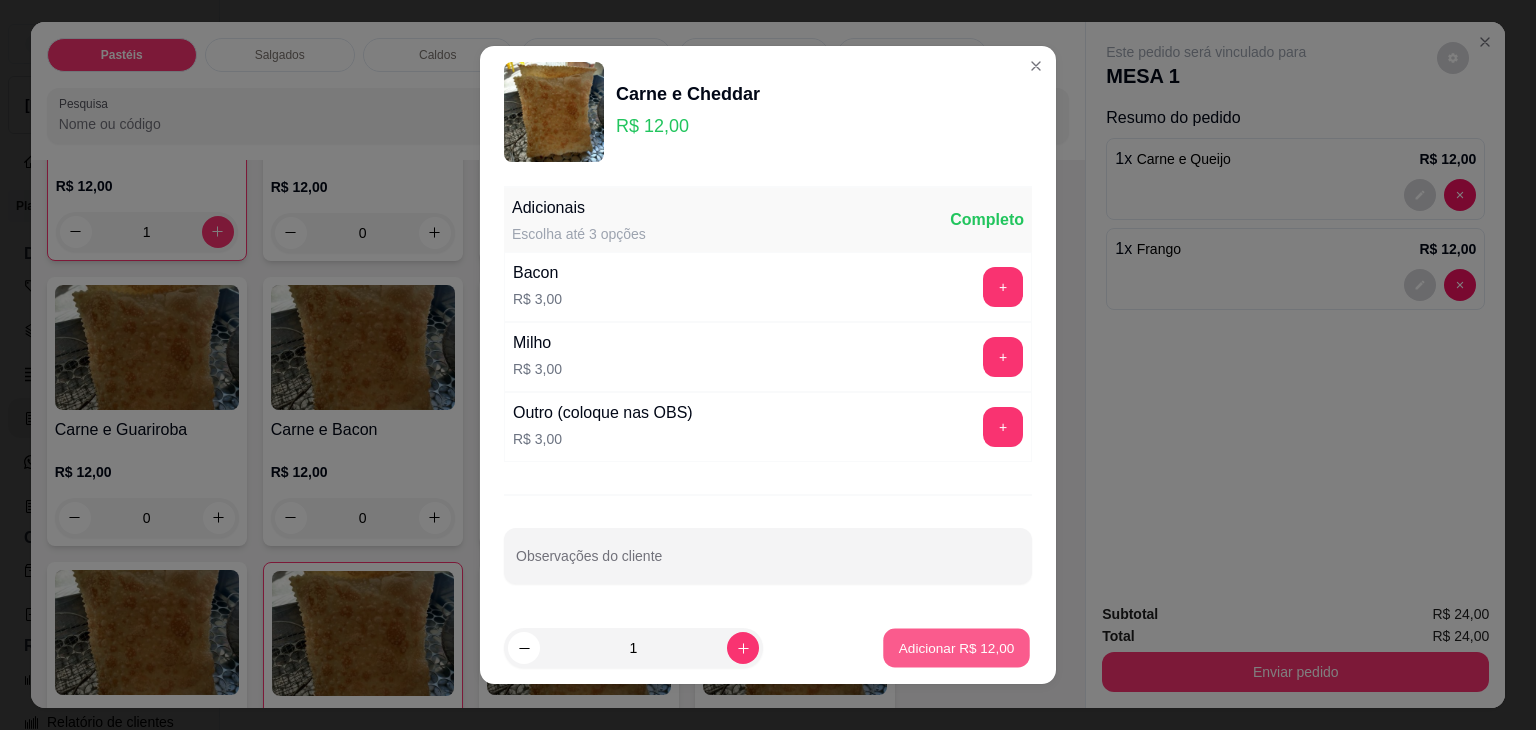 type on "1" 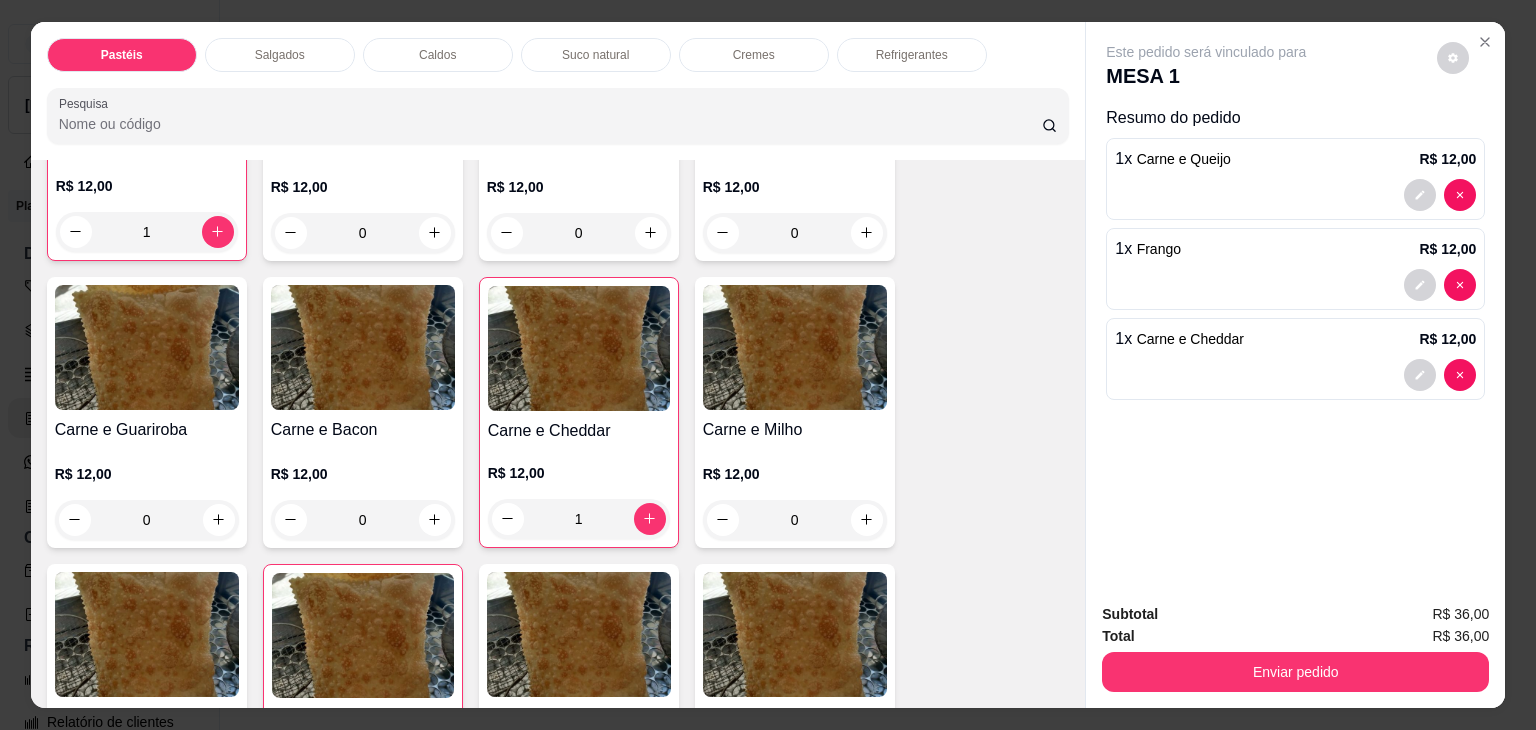 click on "Pastéis  Salgados  Caldos Suco natural Cremes Refrigerantes Pesquisa" at bounding box center [558, 91] 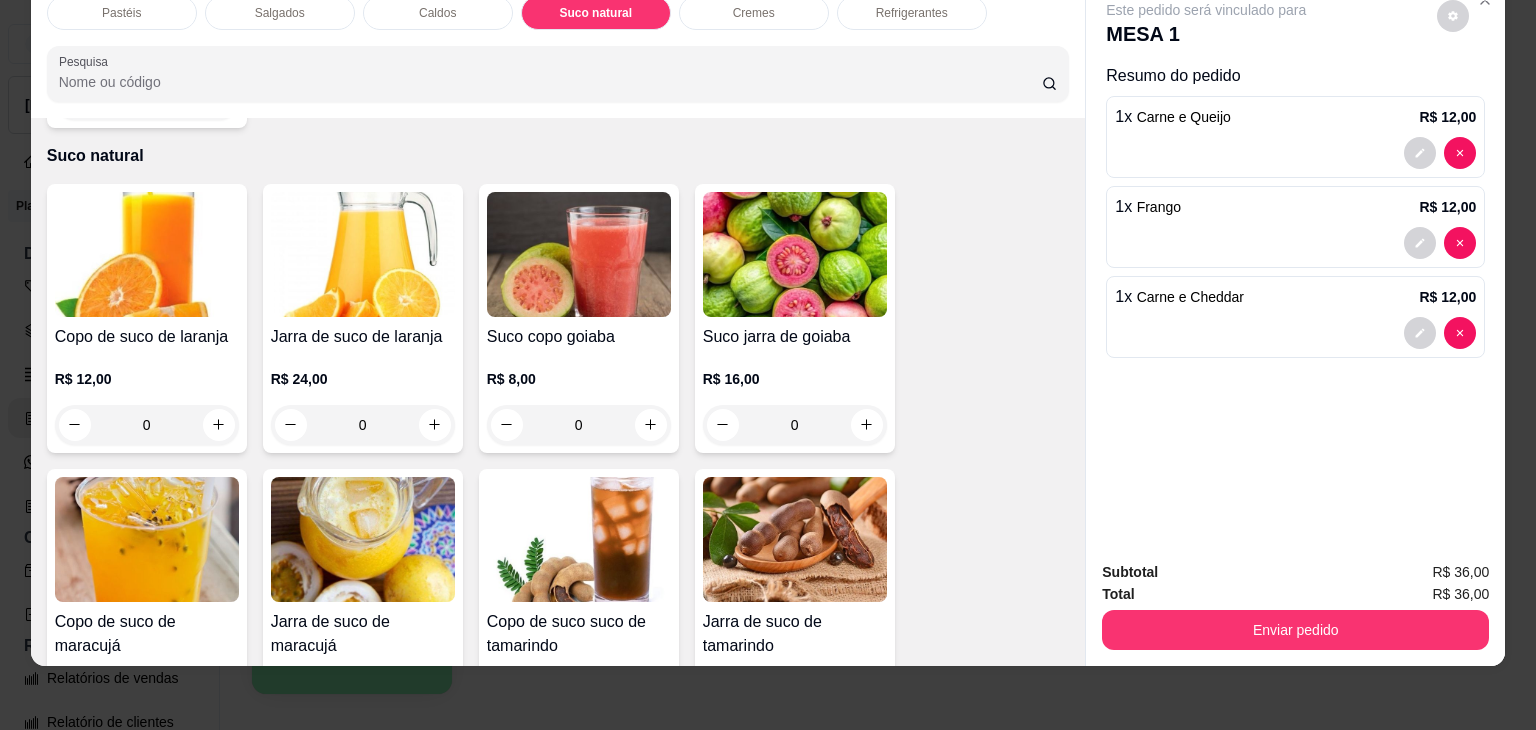 click at bounding box center [363, 254] 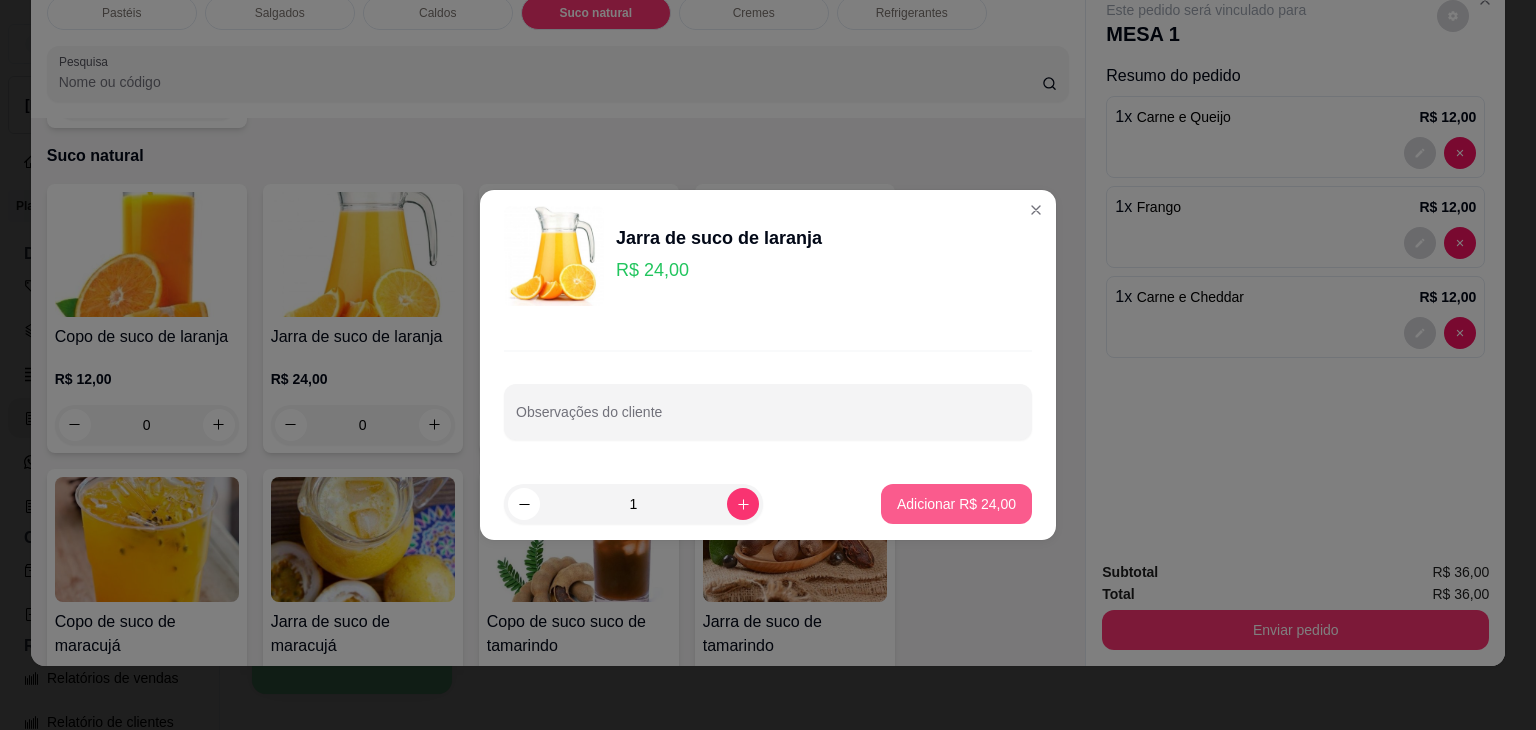click on "Adicionar   R$ 24,00" at bounding box center (956, 504) 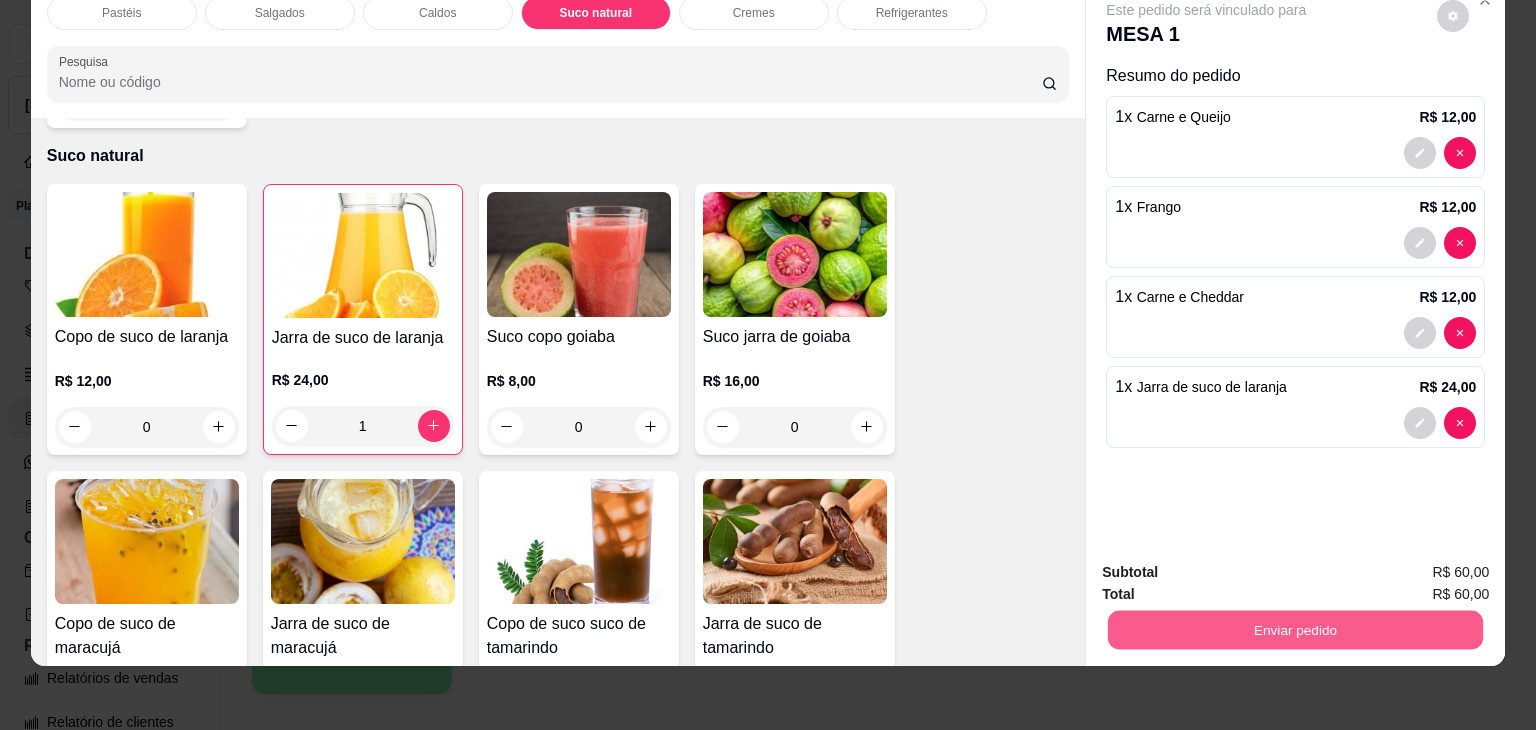 click on "Enviar pedido" at bounding box center (1295, 630) 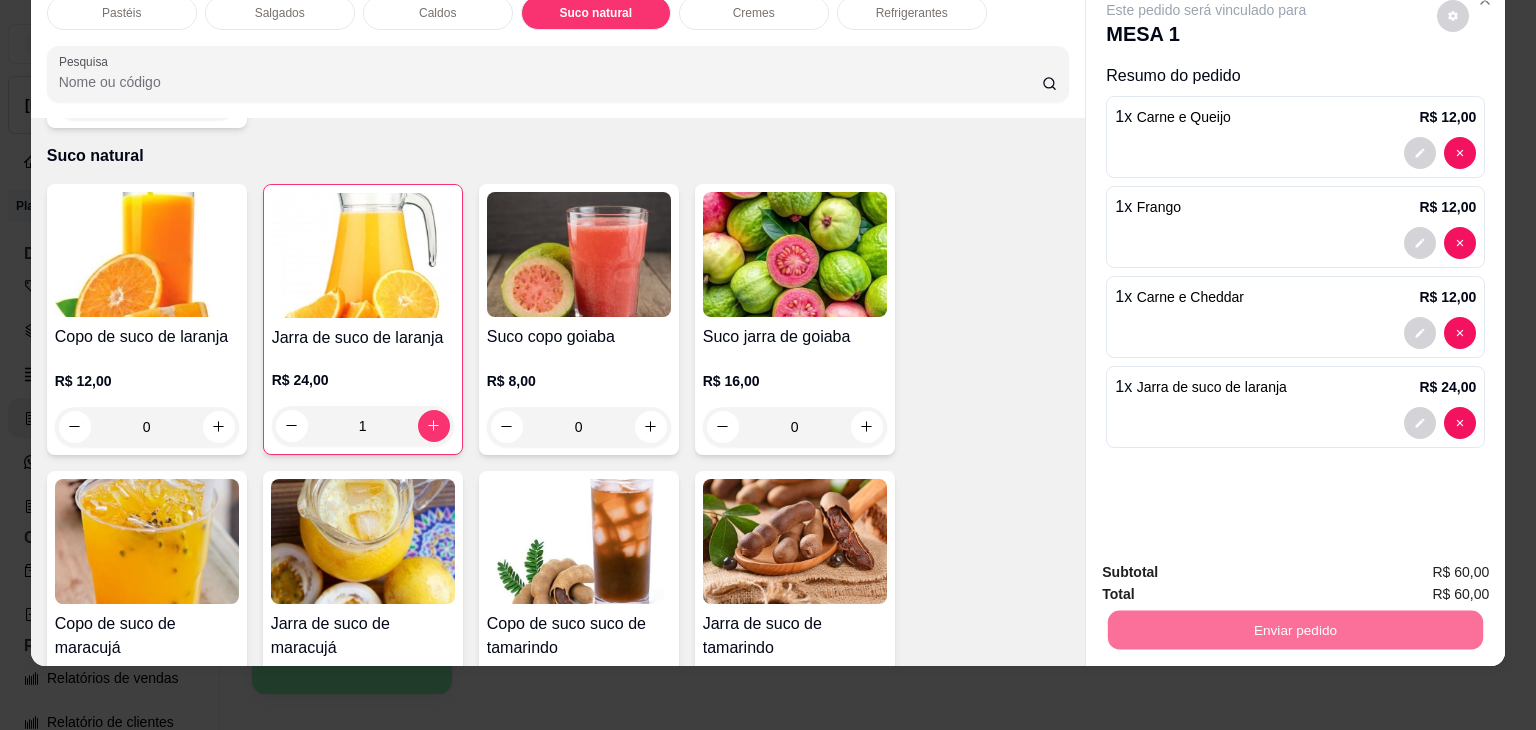 click on "Não registrar e enviar pedido" at bounding box center [1229, 564] 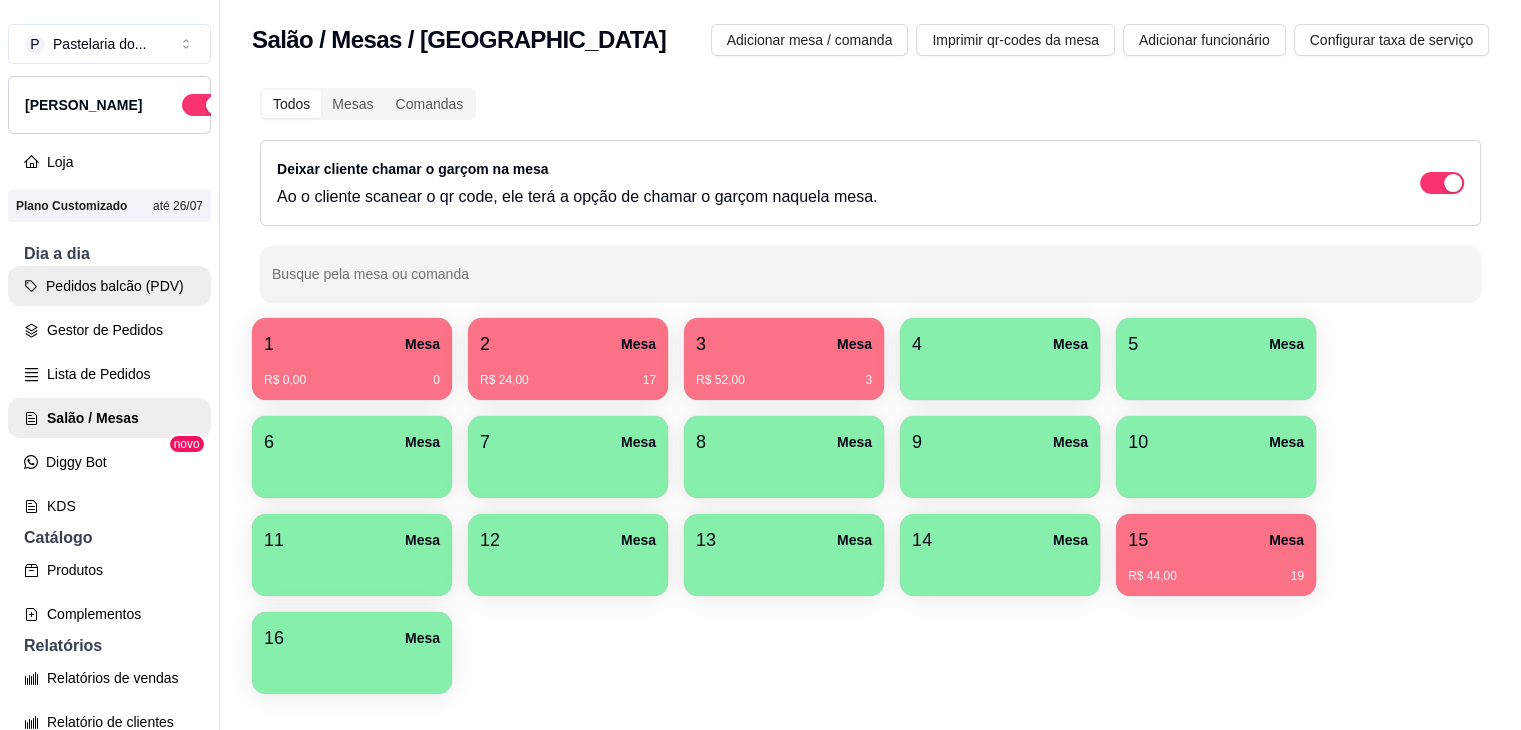 click on "Pedidos balcão (PDV)" at bounding box center [109, 286] 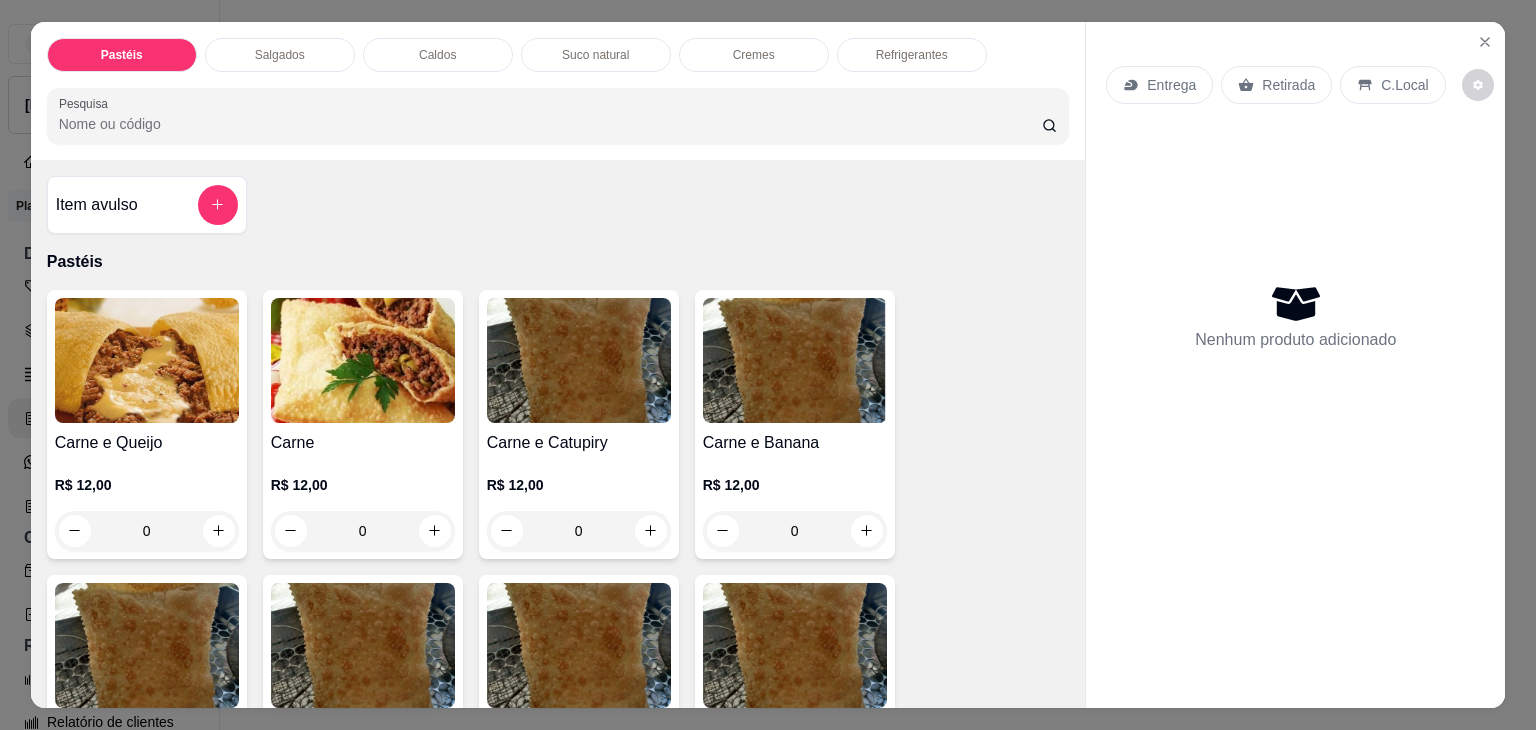 click on "Carne e Queijo" at bounding box center [147, 443] 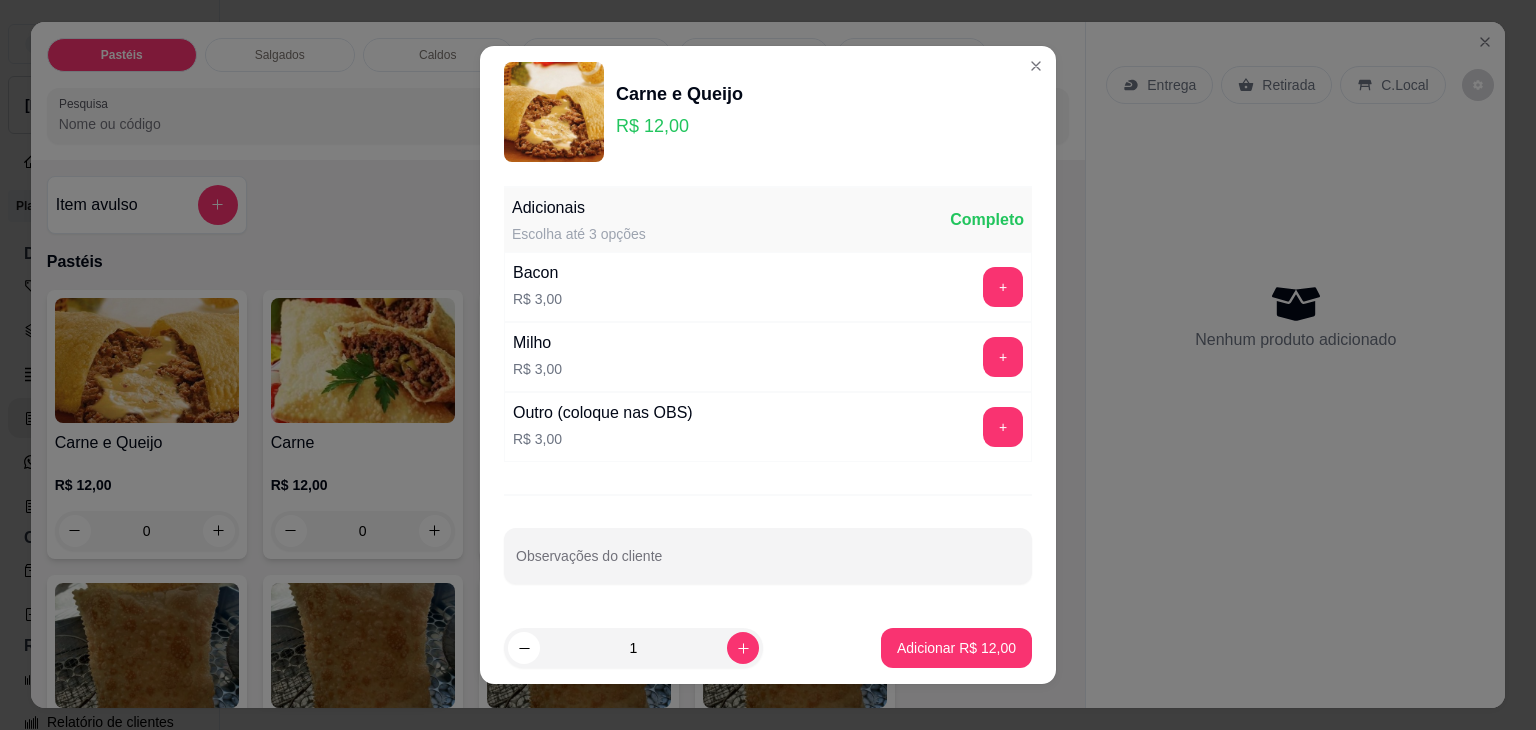 click on "1 Adicionar   R$ 12,00" at bounding box center (768, 648) 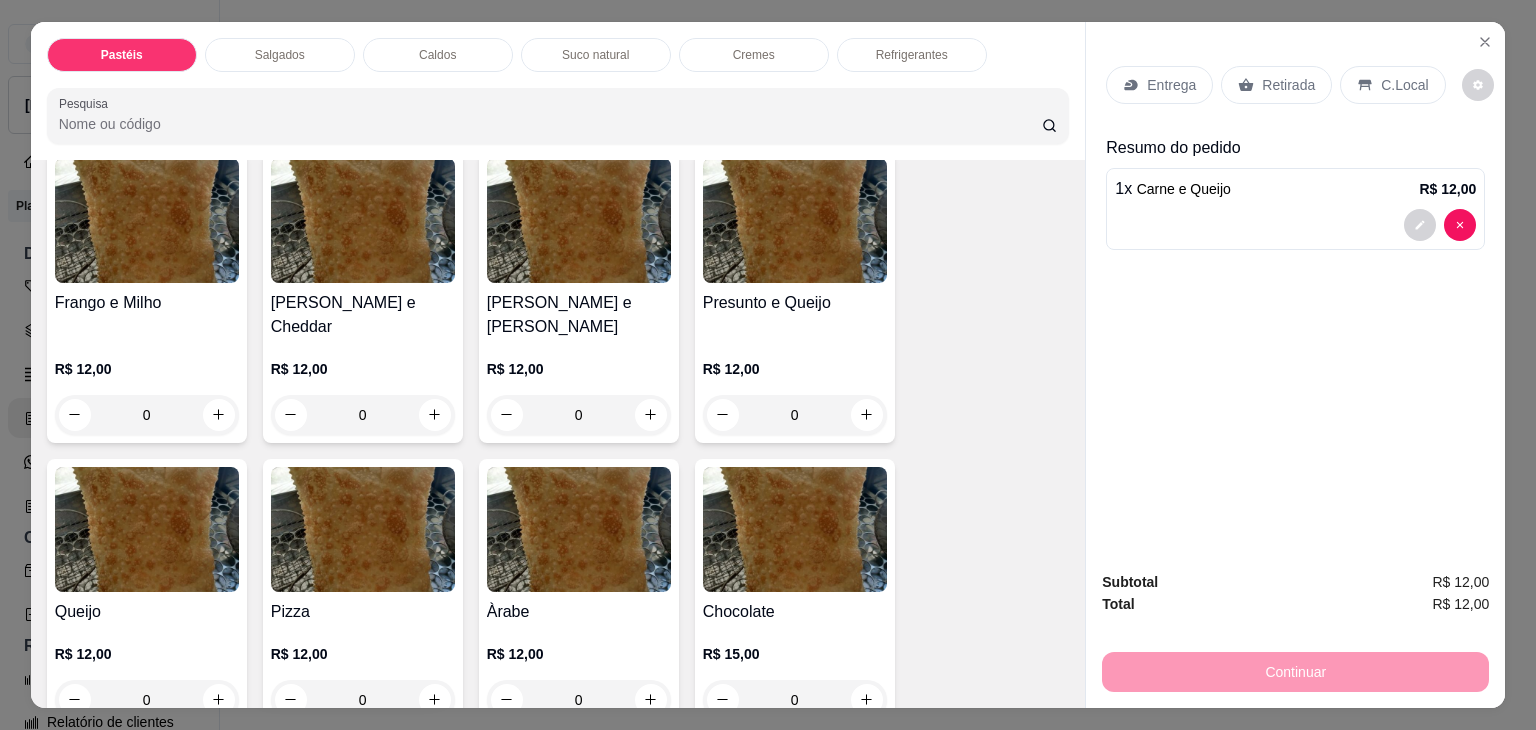 scroll, scrollTop: 1000, scrollLeft: 0, axis: vertical 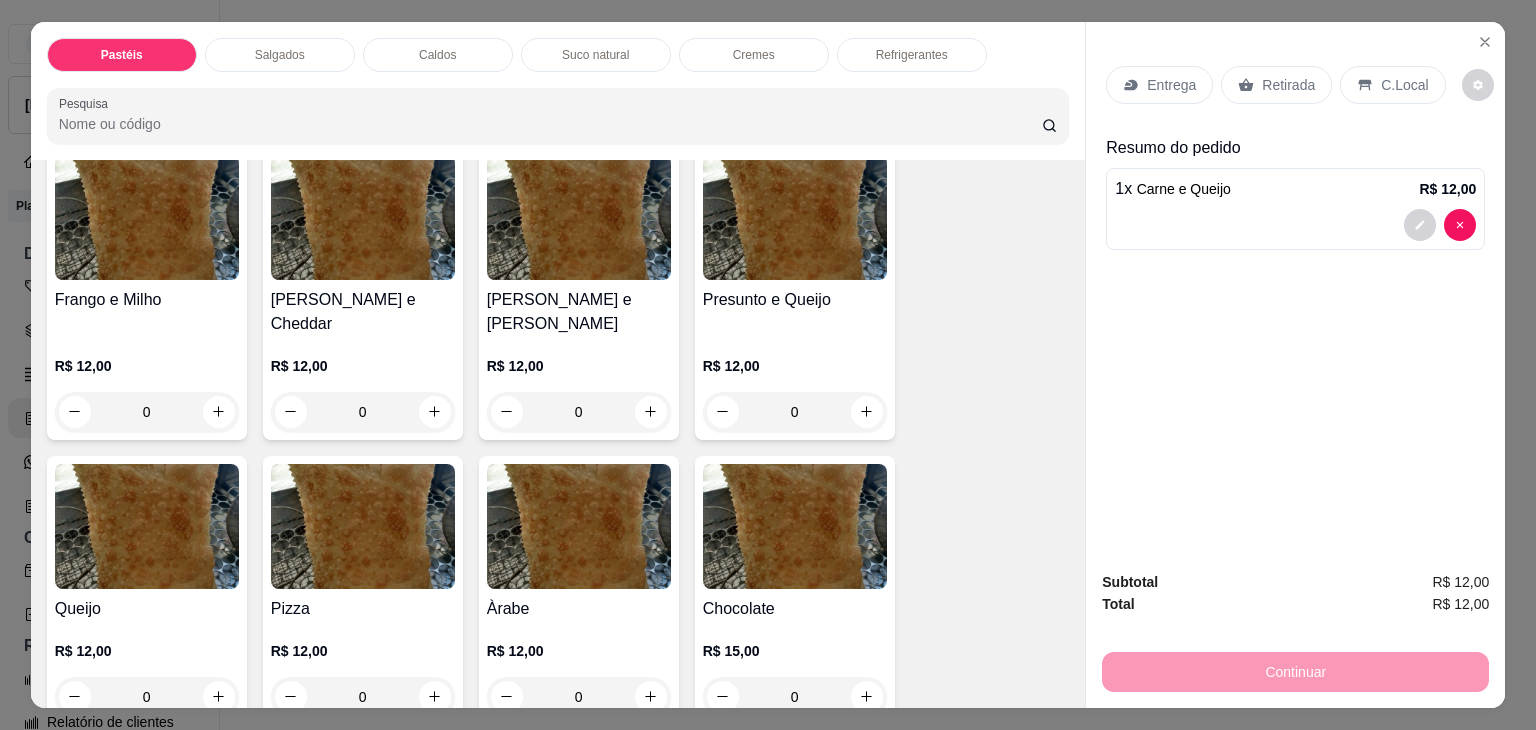 click on "R$ 12,00 0" at bounding box center (795, 384) 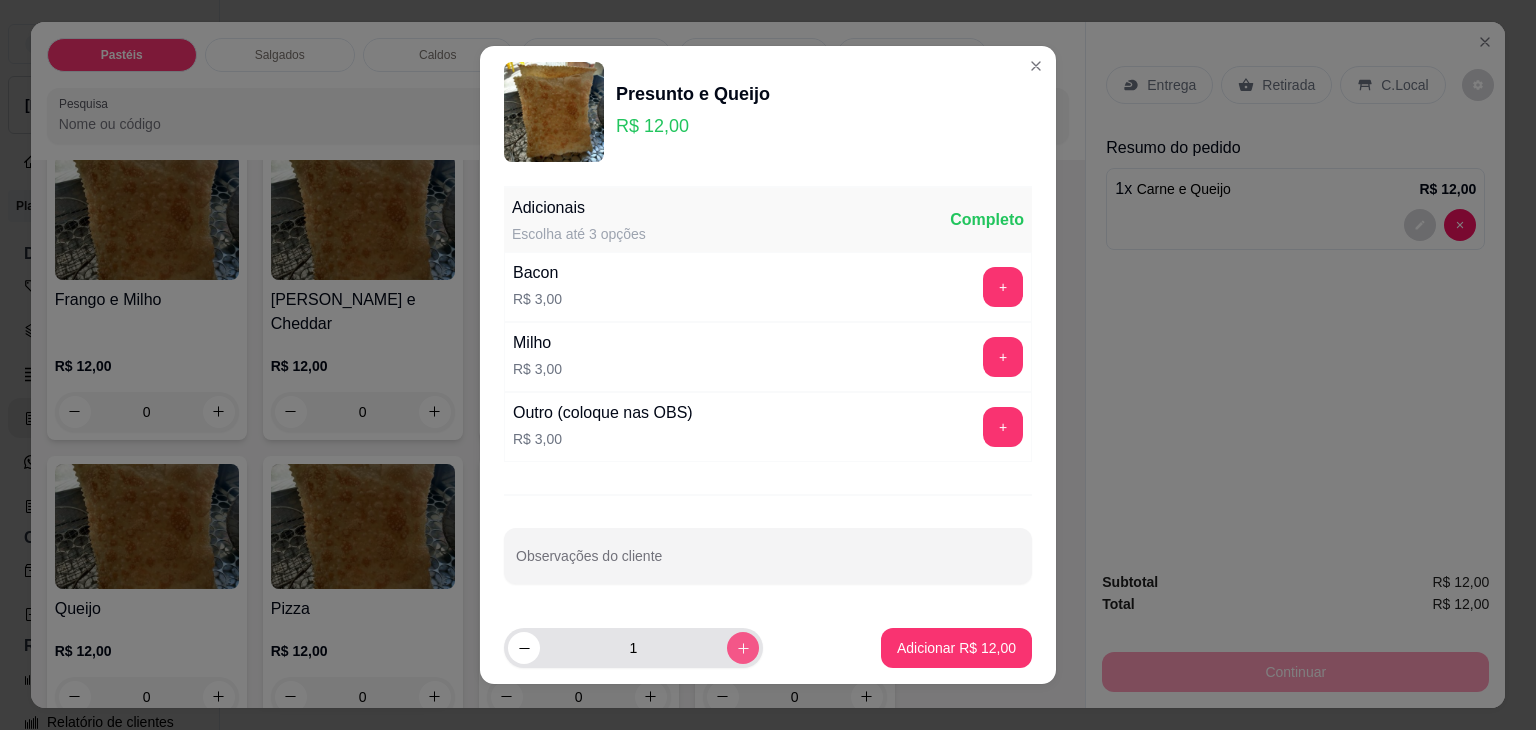 click 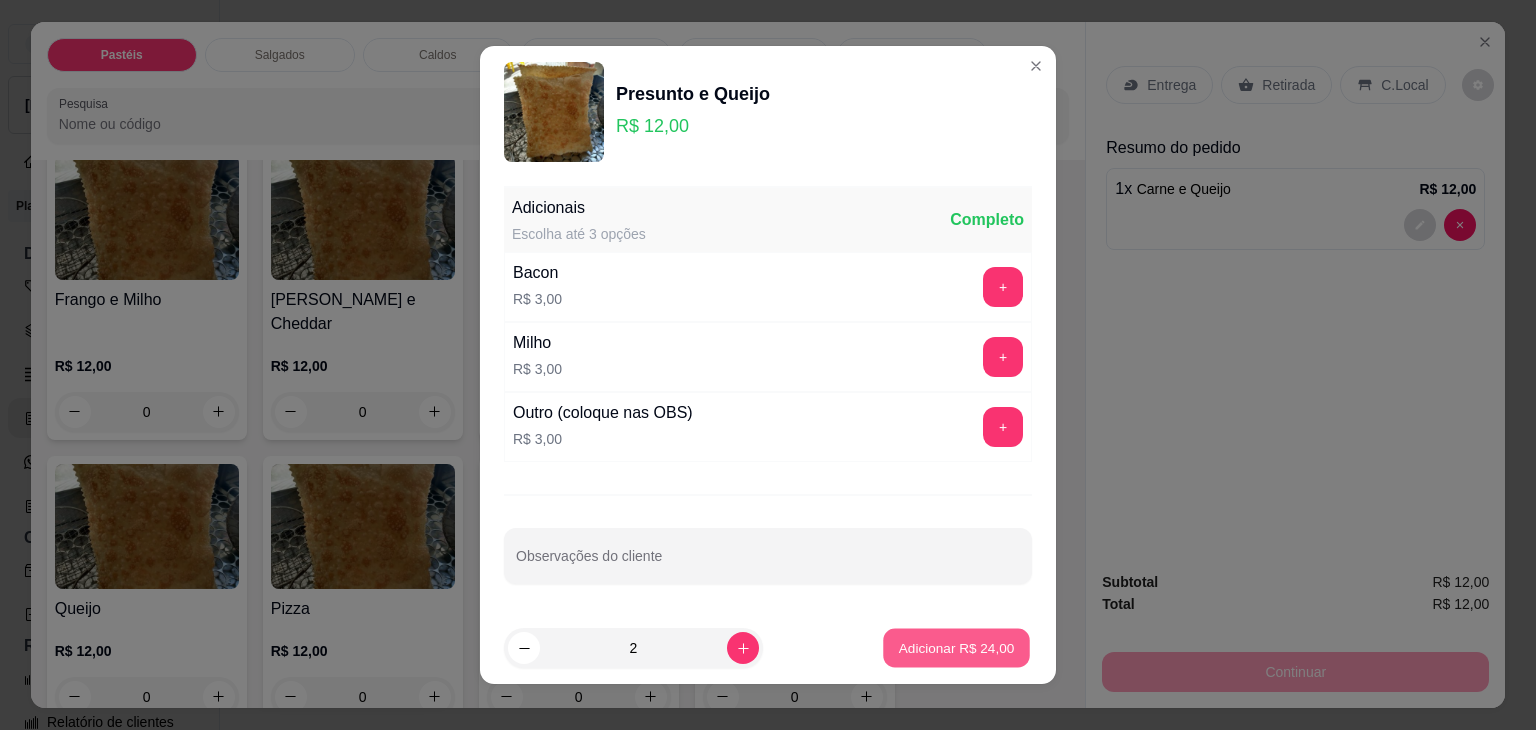 click on "Adicionar   R$ 24,00" at bounding box center [957, 647] 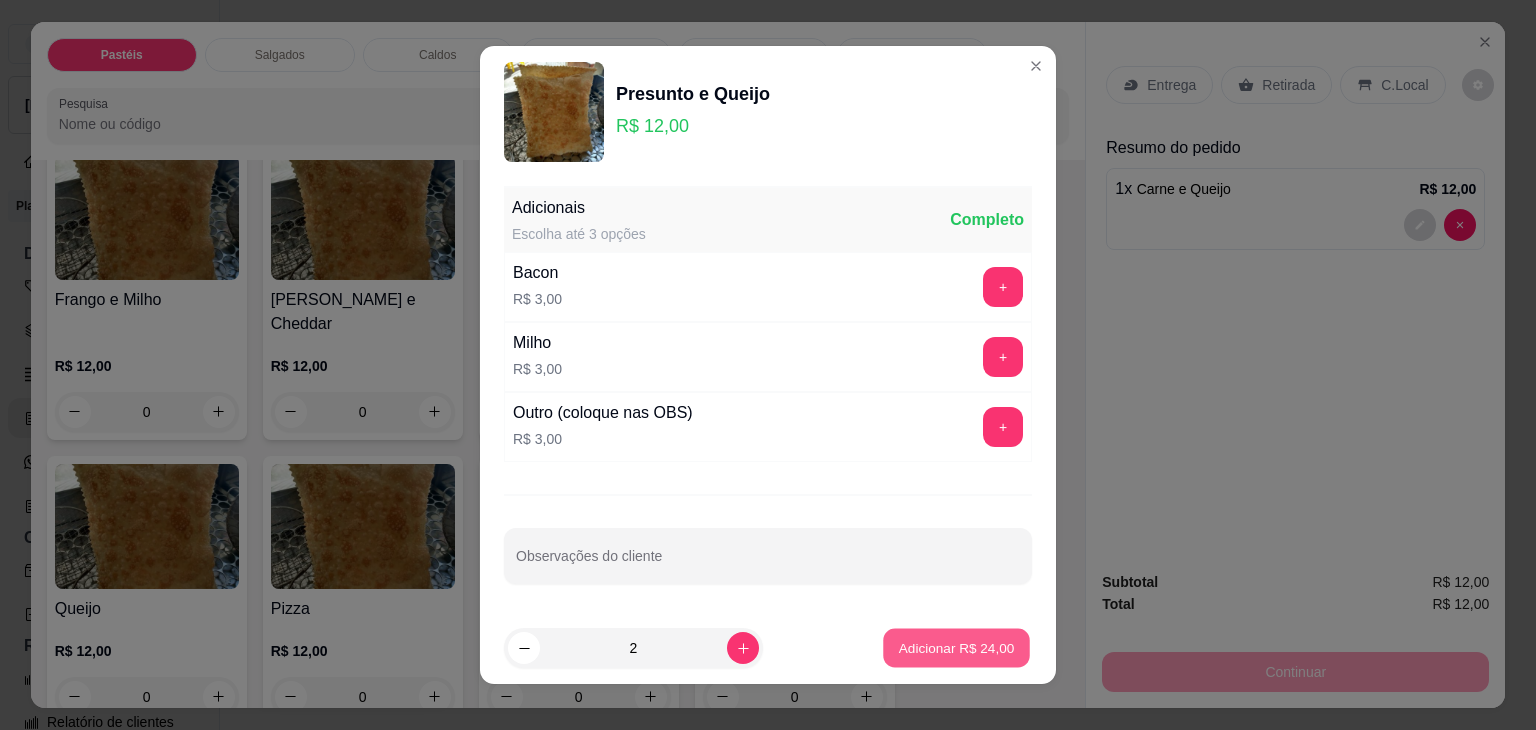 type on "2" 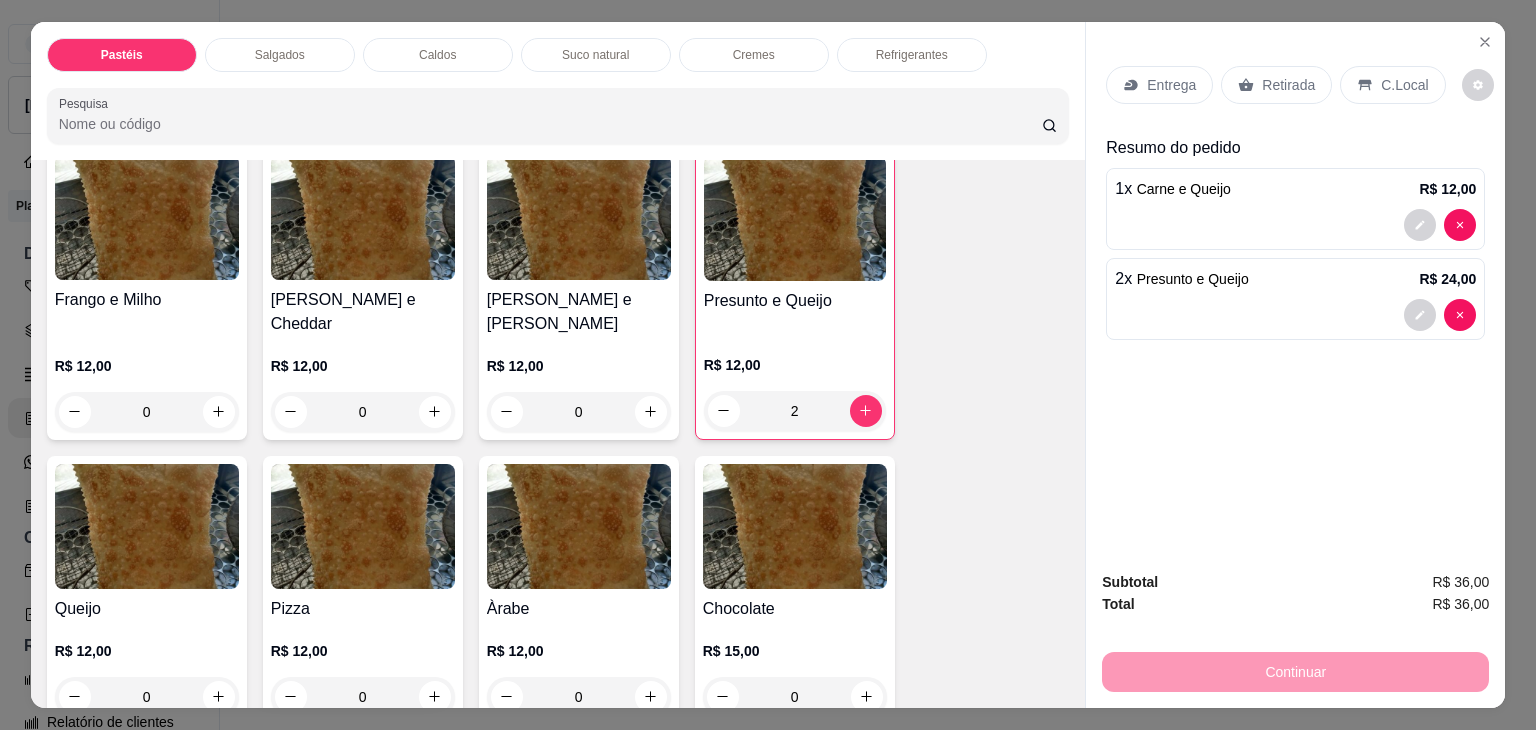 click on "Caldos" at bounding box center (438, 55) 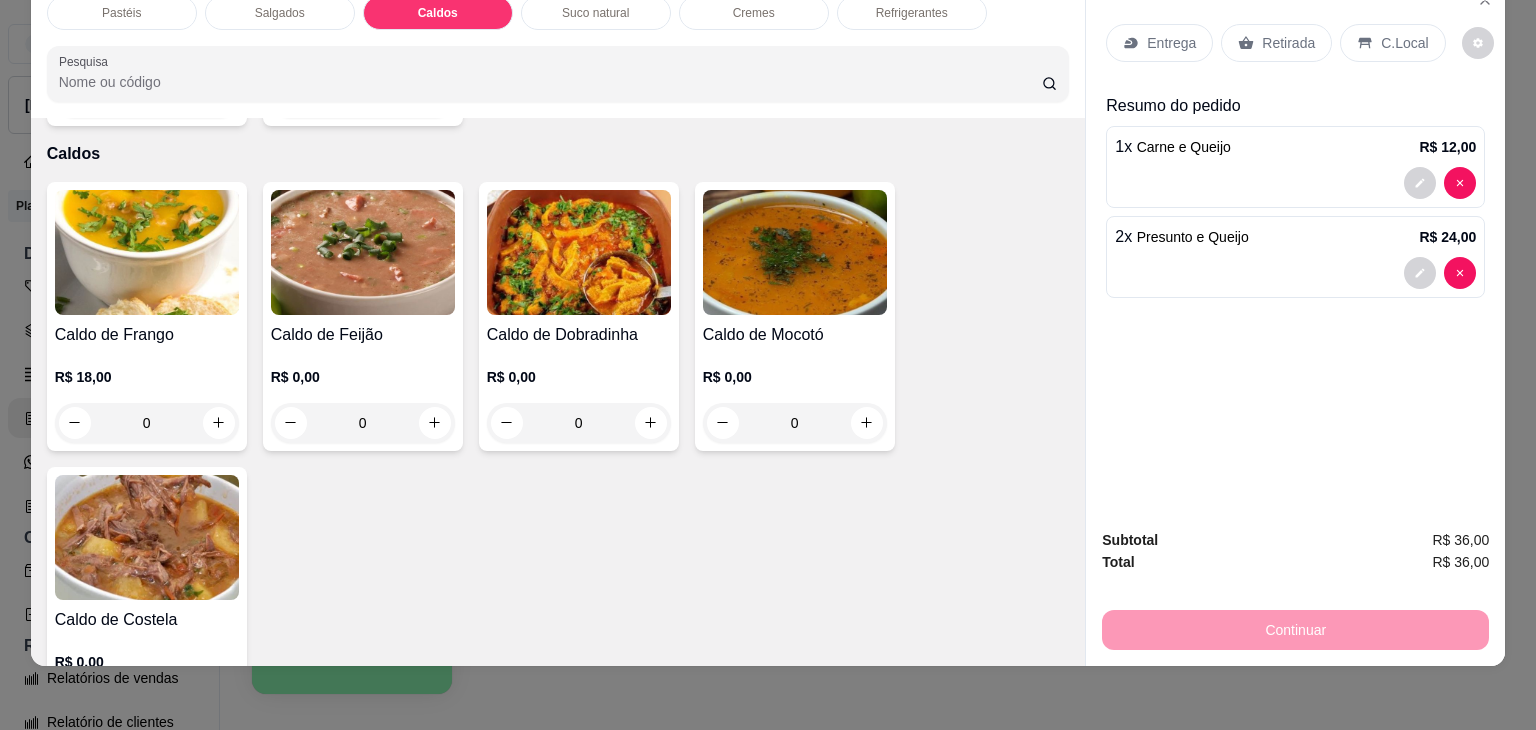 click on "Caldo de Costela    R$ 0,00 0" at bounding box center (147, 601) 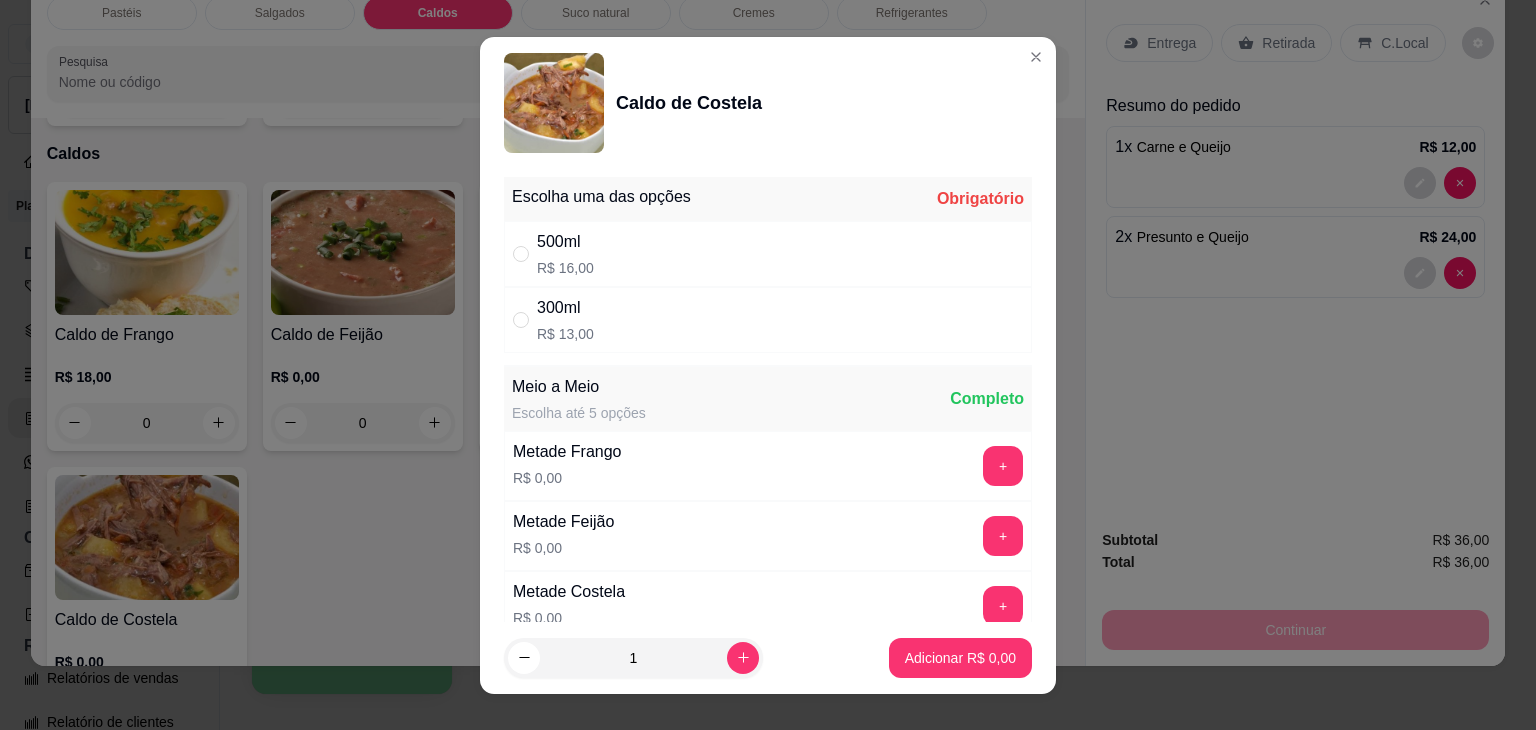click on "300ml R$ 13,00" at bounding box center [768, 320] 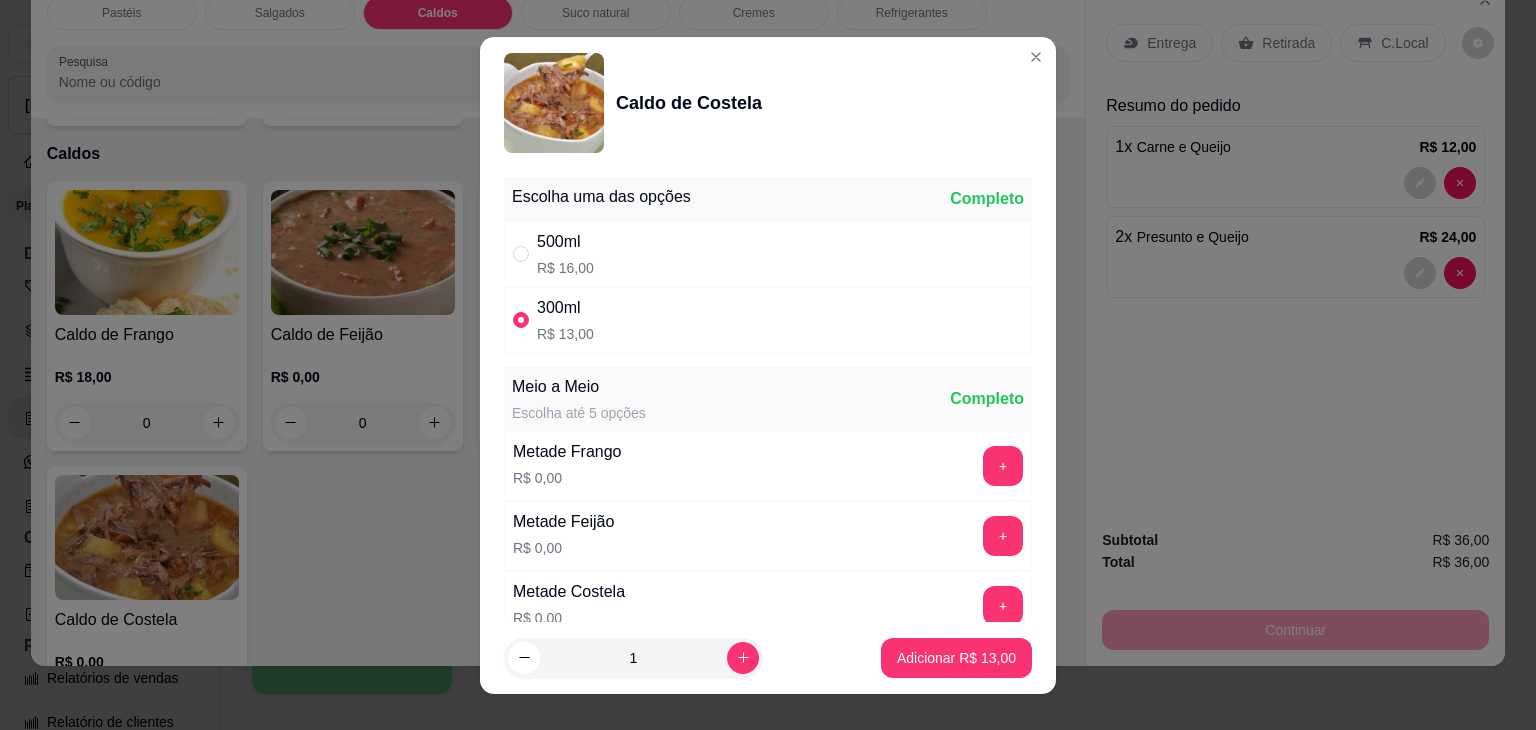 click on "500ml R$ 16,00" at bounding box center [768, 254] 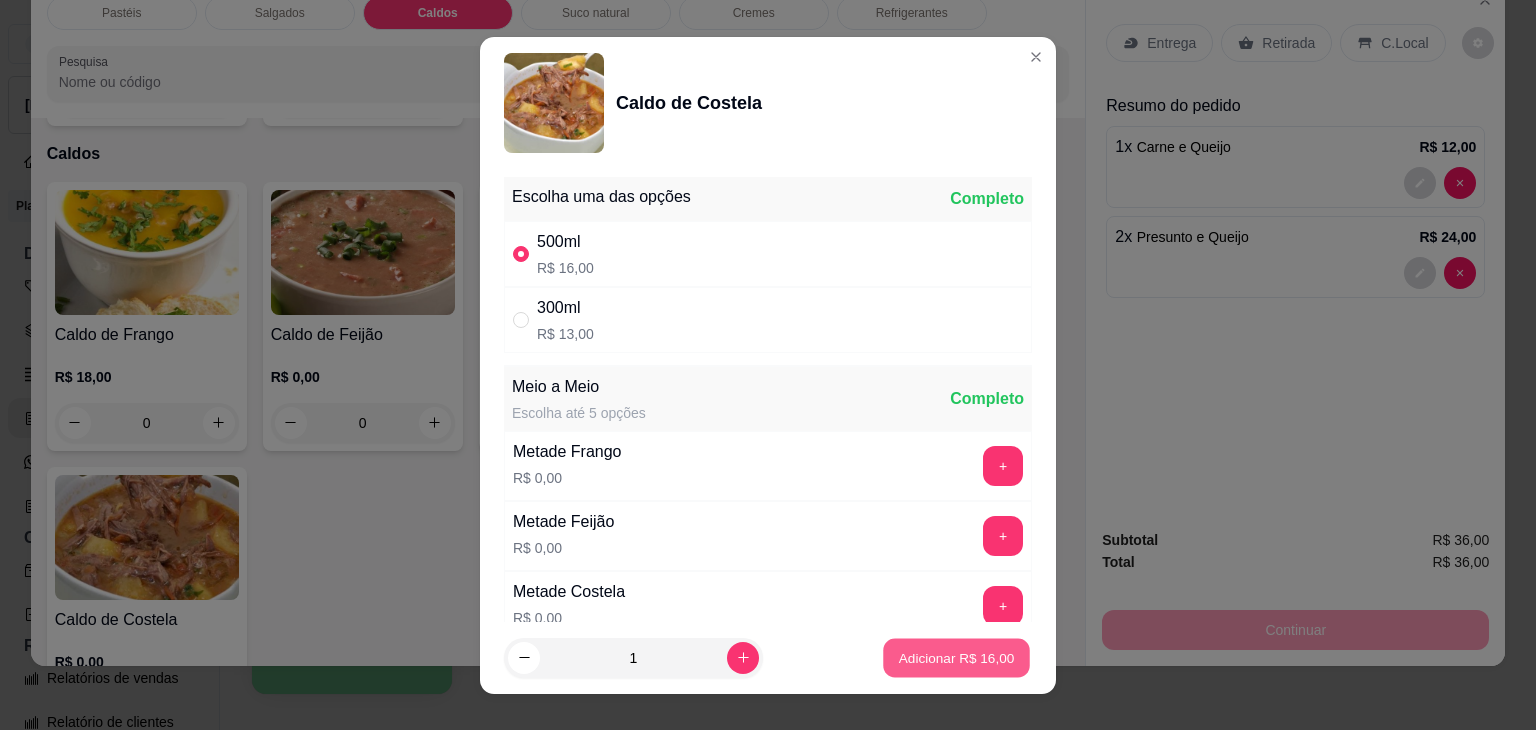 click on "Adicionar   R$ 16,00" at bounding box center (957, 657) 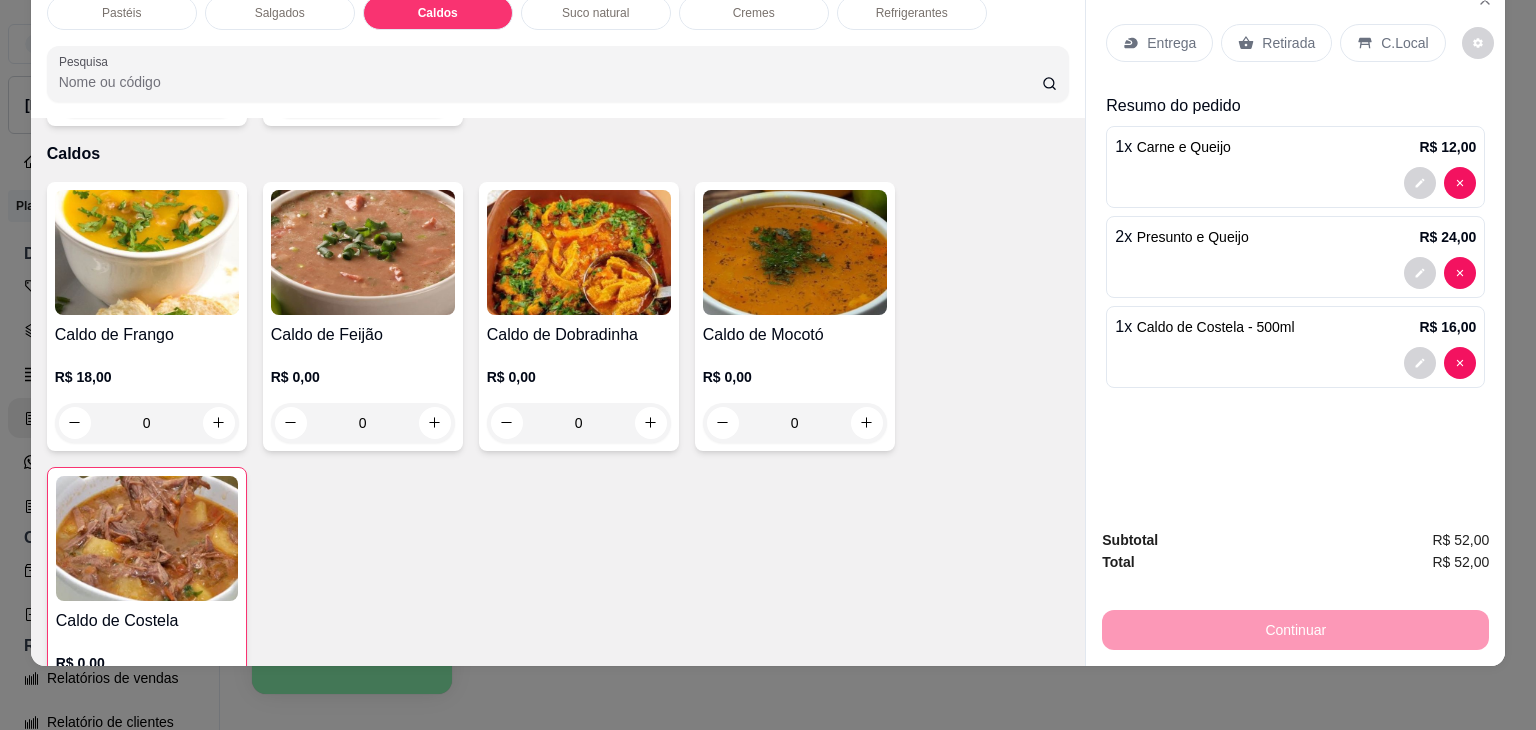 click on "Retirada" at bounding box center (1276, 43) 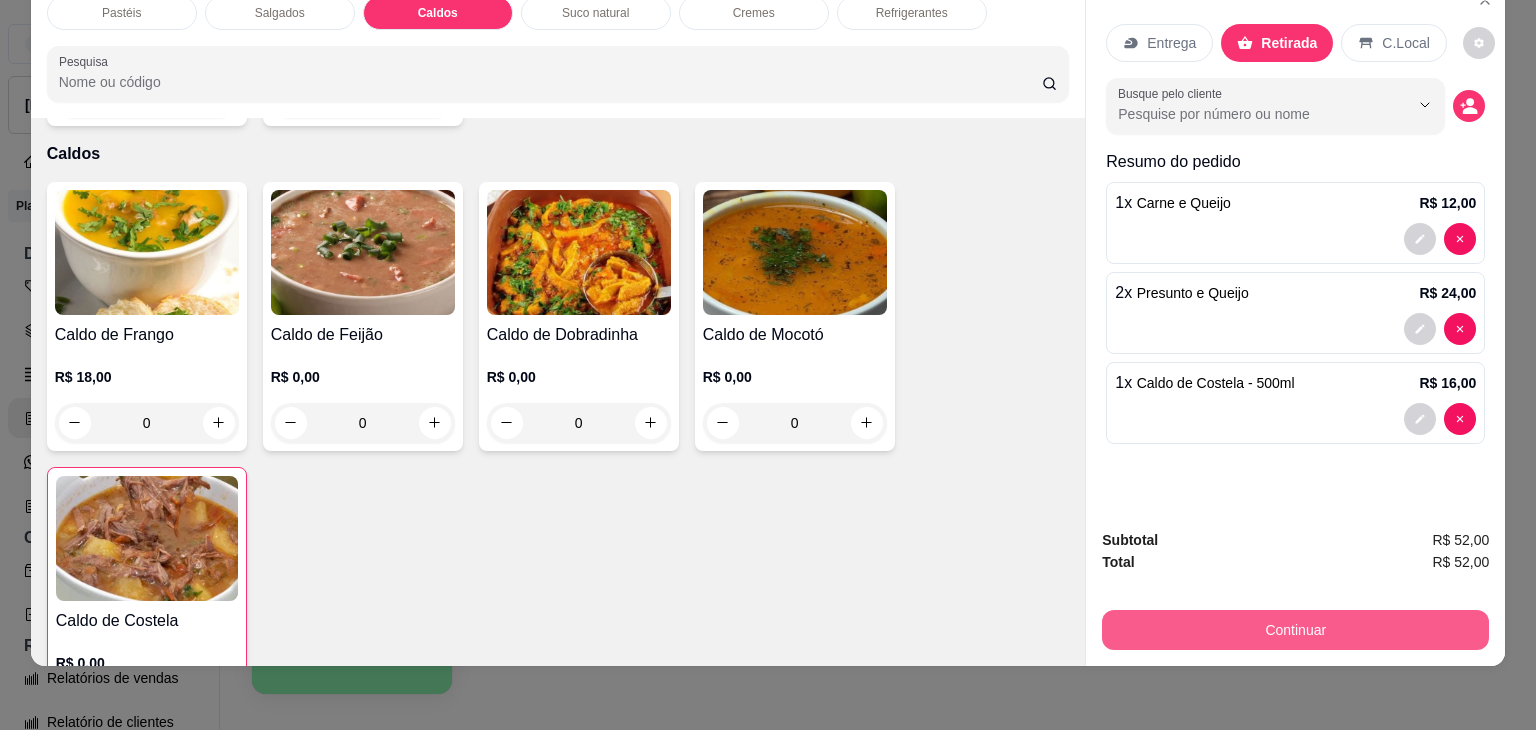 click on "Continuar" at bounding box center [1295, 630] 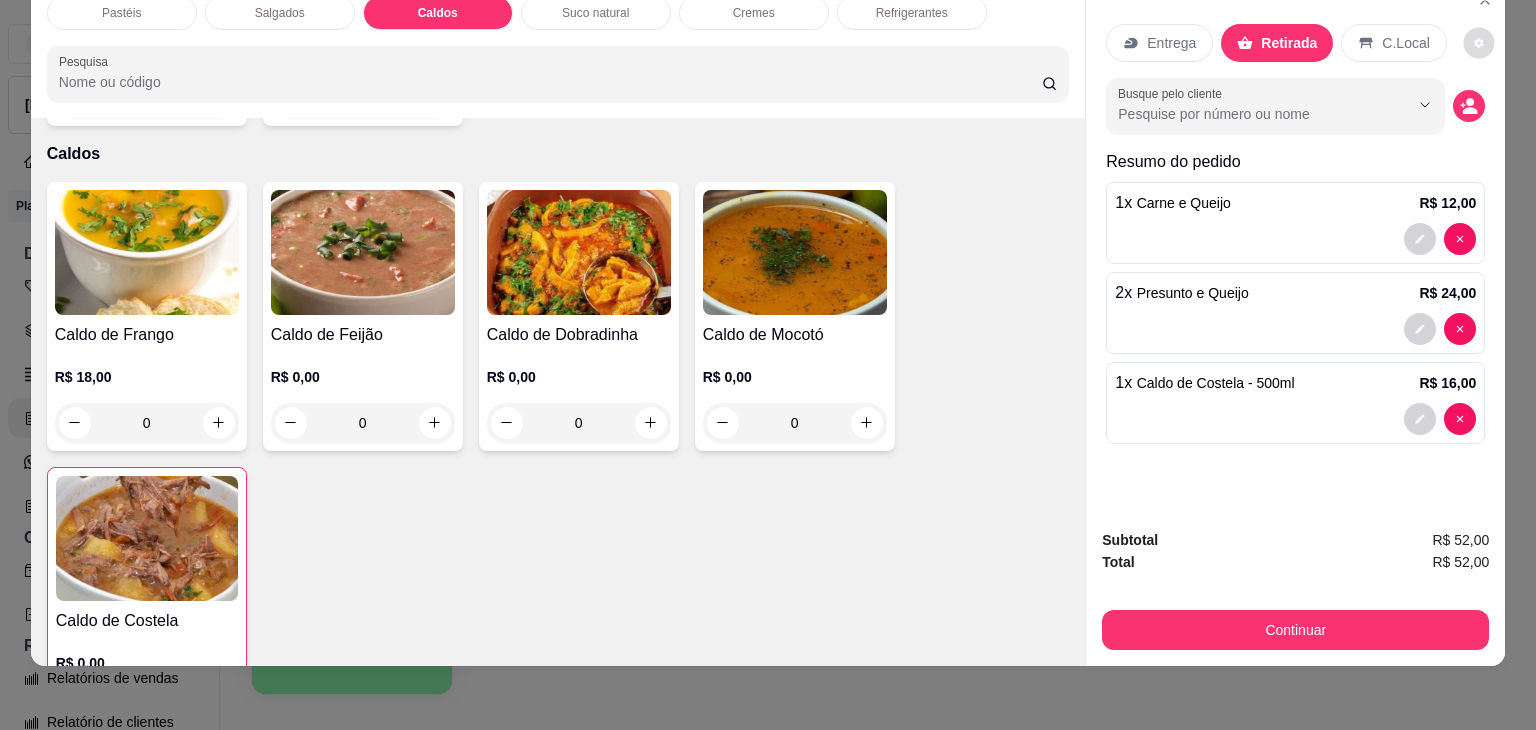click at bounding box center (1478, 42) 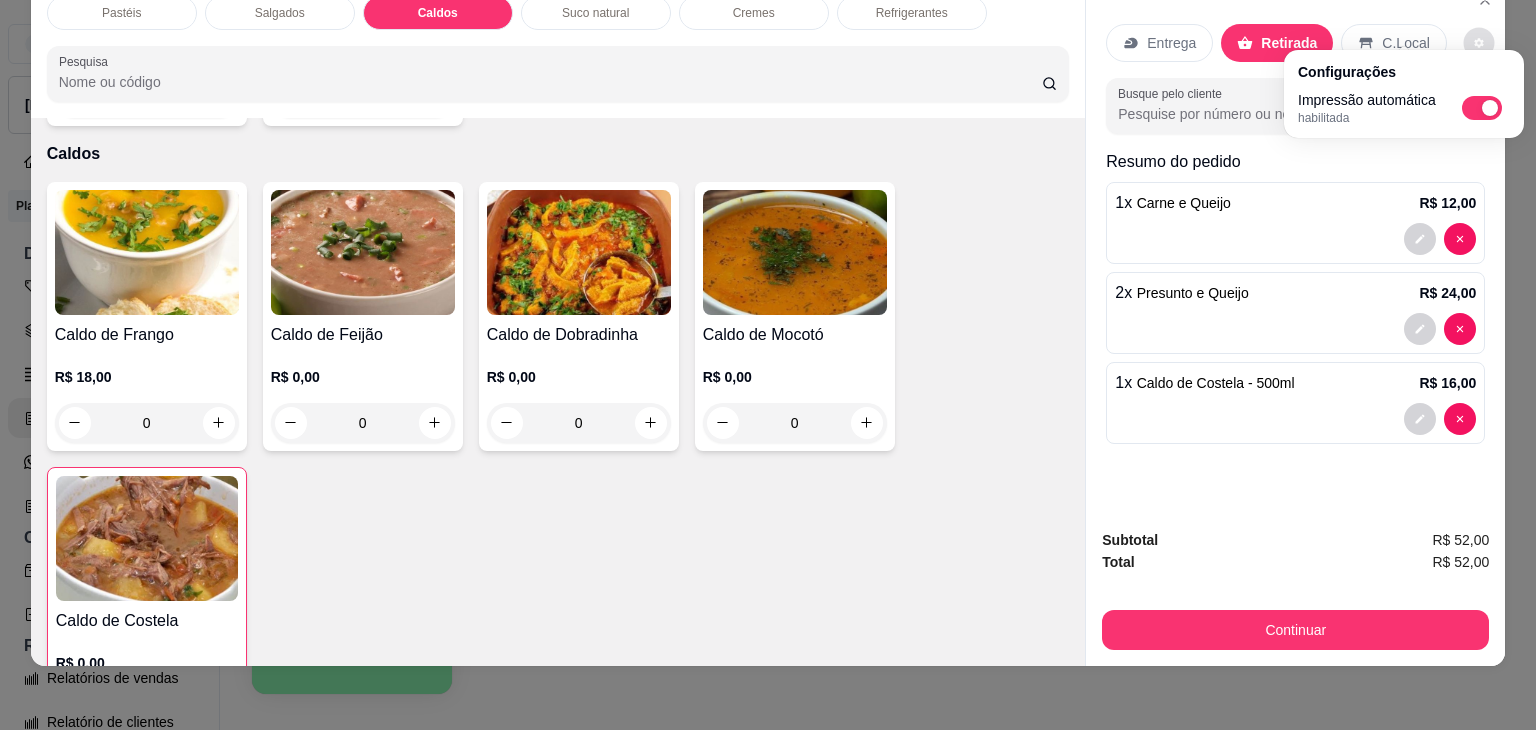 click on "Entrega Retirada C.Local Busque pelo cliente Resumo do pedido 1 x   Carne e Queijo  R$ 12,00 2 x   Presunto e Queijo R$ 24,00 1 x   Caldo de Costela  - 500ml R$ 16,00" at bounding box center (1295, 246) 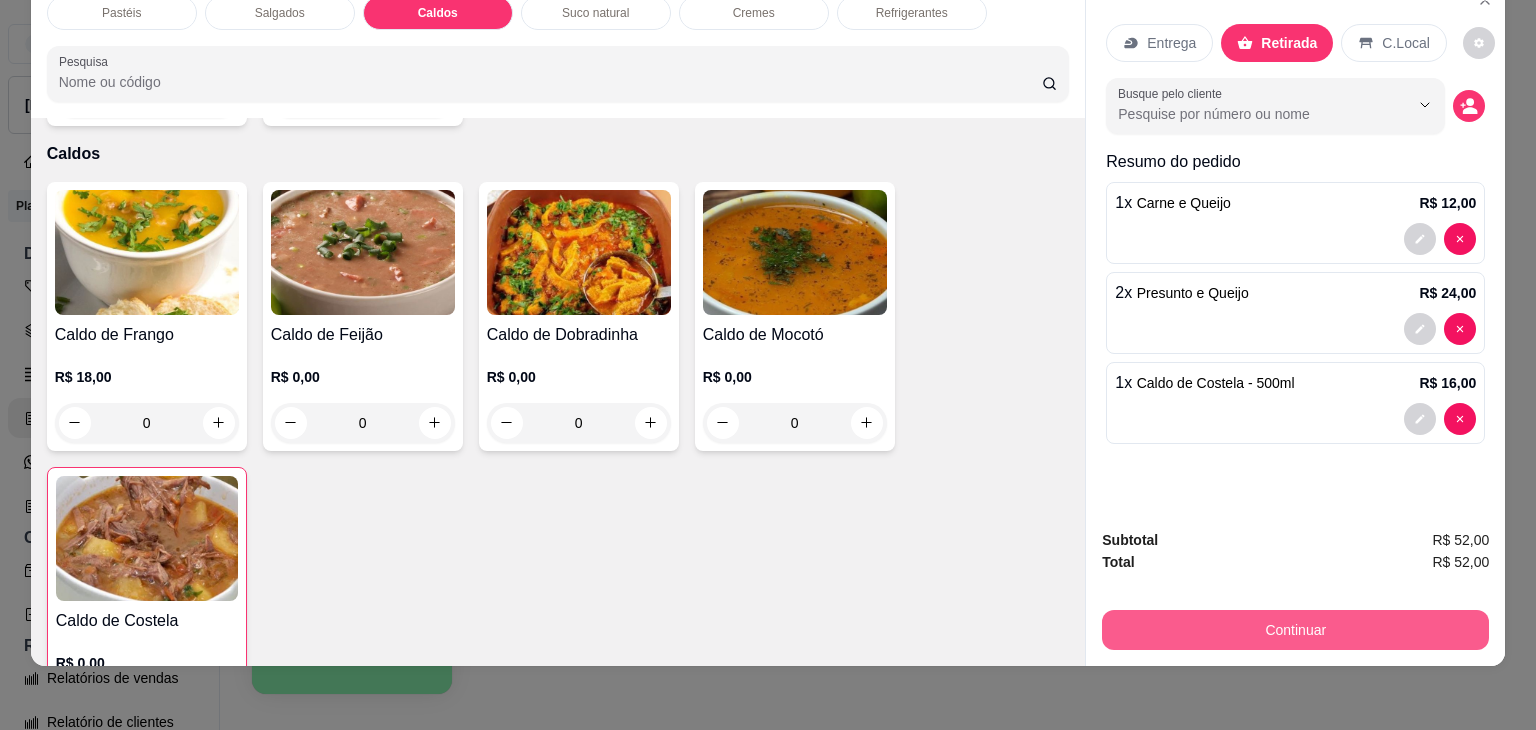 click on "Continuar" at bounding box center (1295, 630) 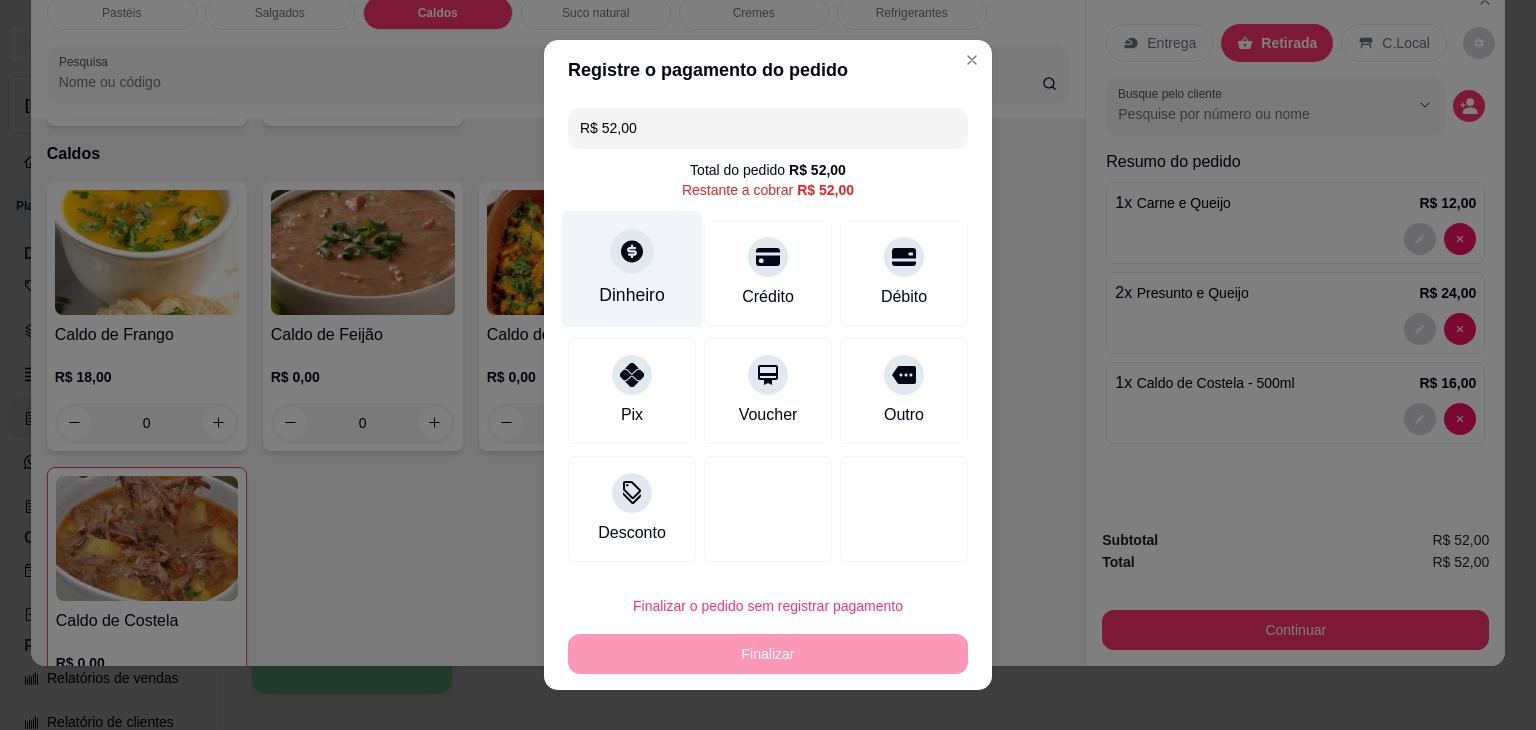click at bounding box center (632, 251) 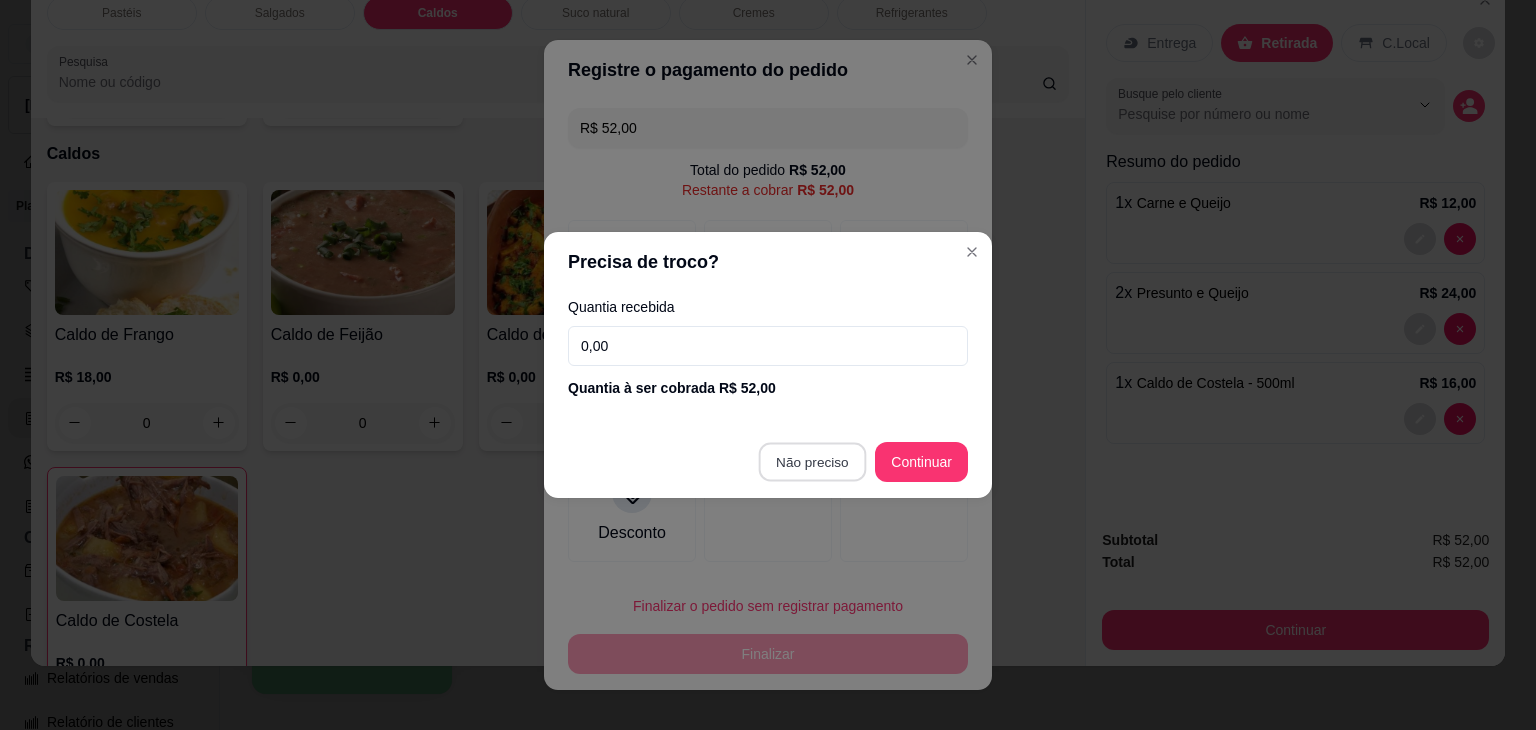 type on "R$ 0,00" 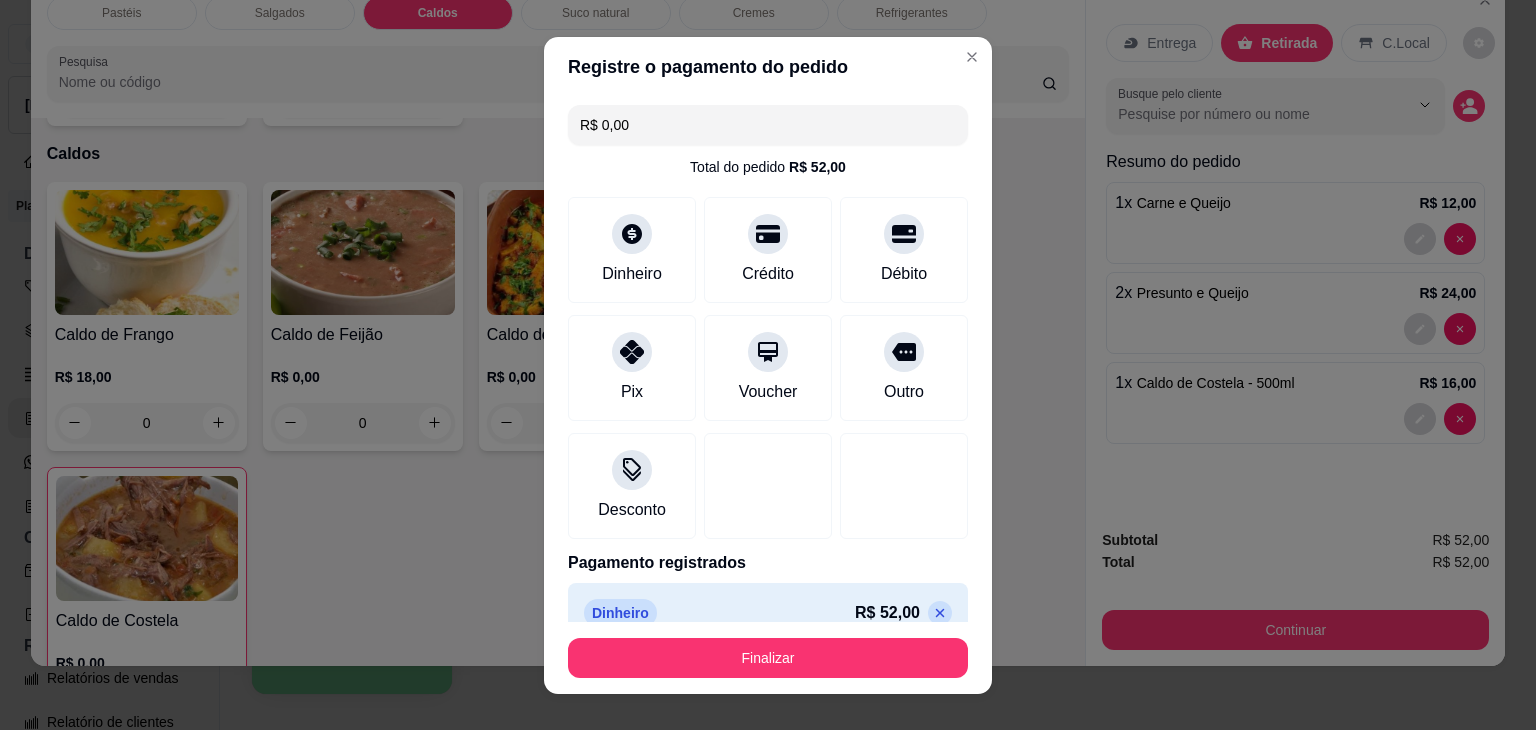click on "Finalizar" at bounding box center [768, 658] 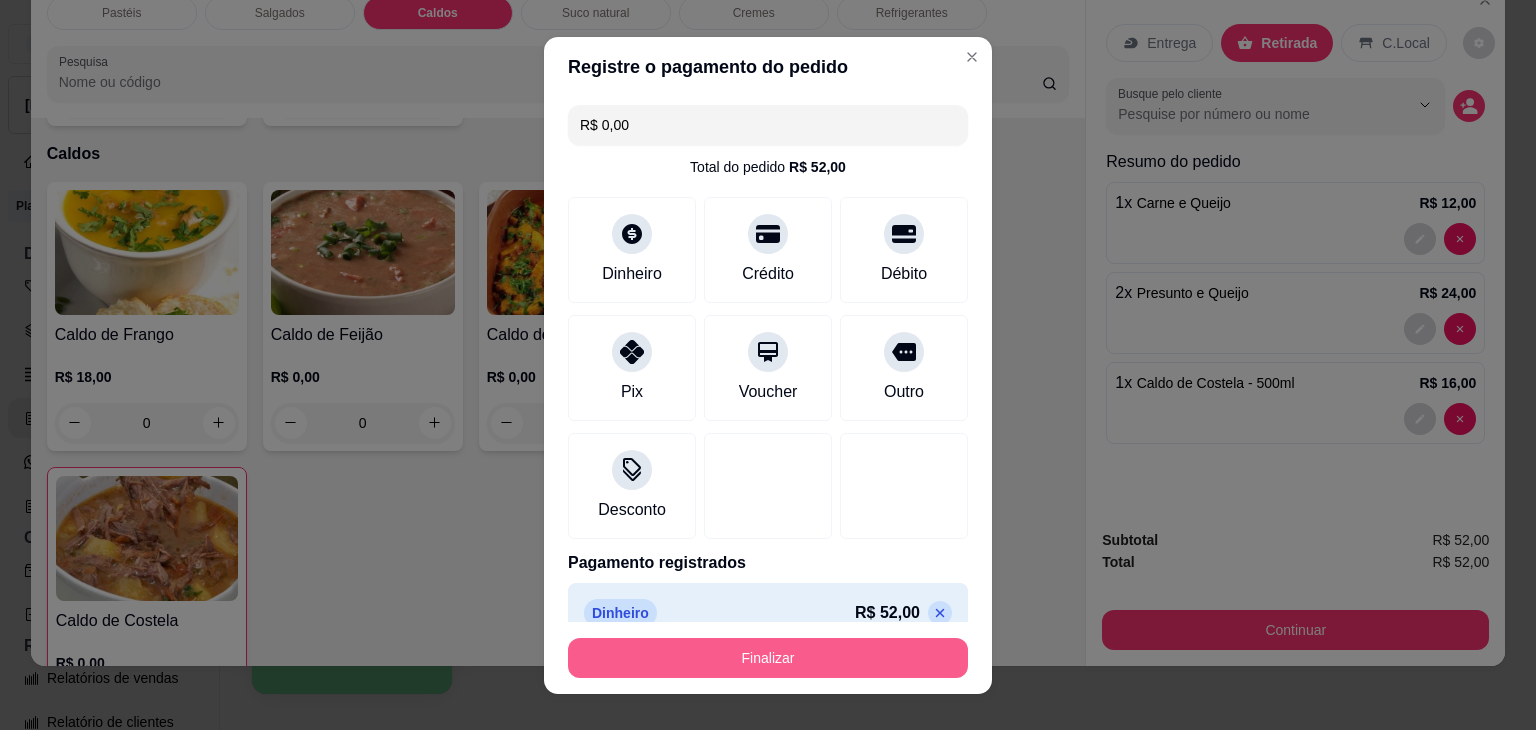click on "Finalizar" at bounding box center (768, 658) 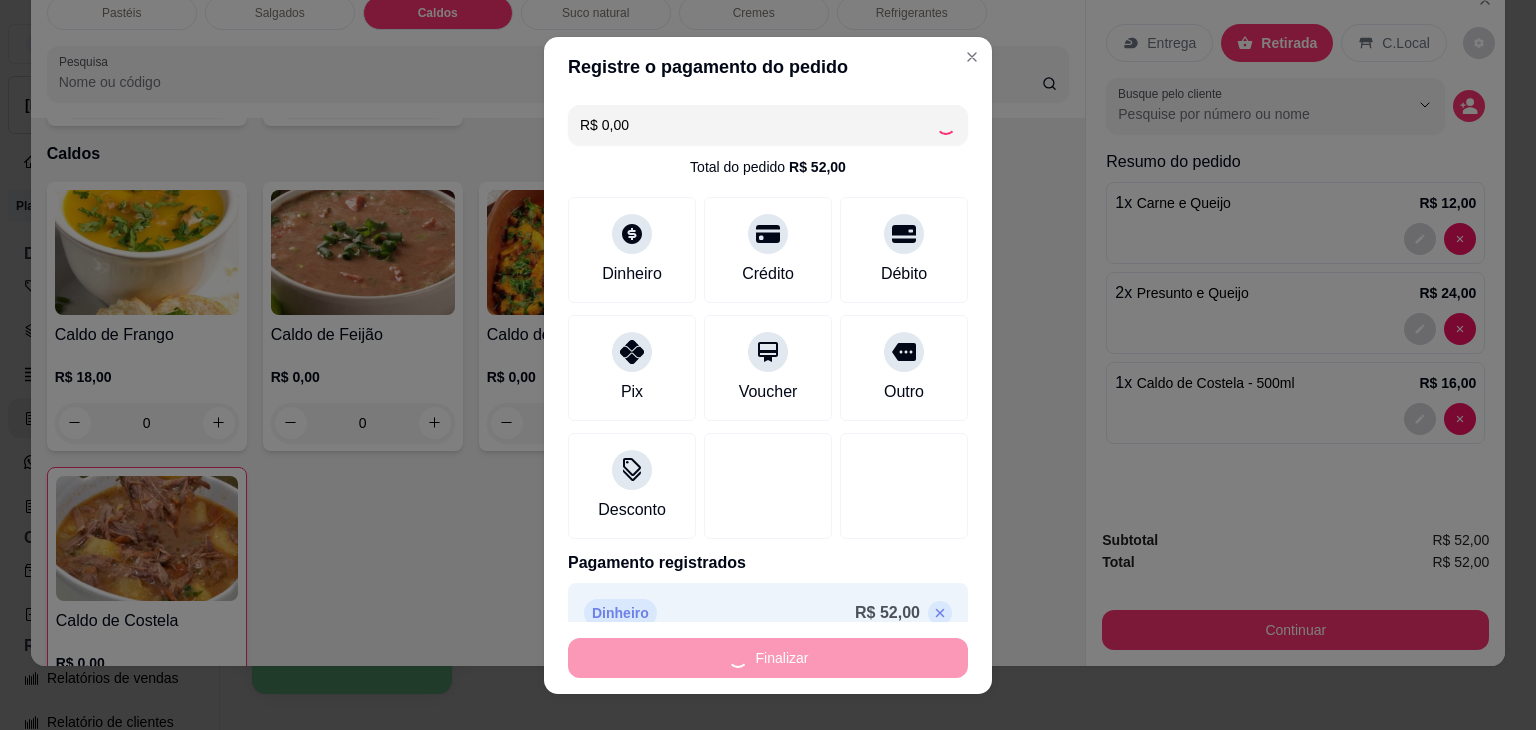 type on "0" 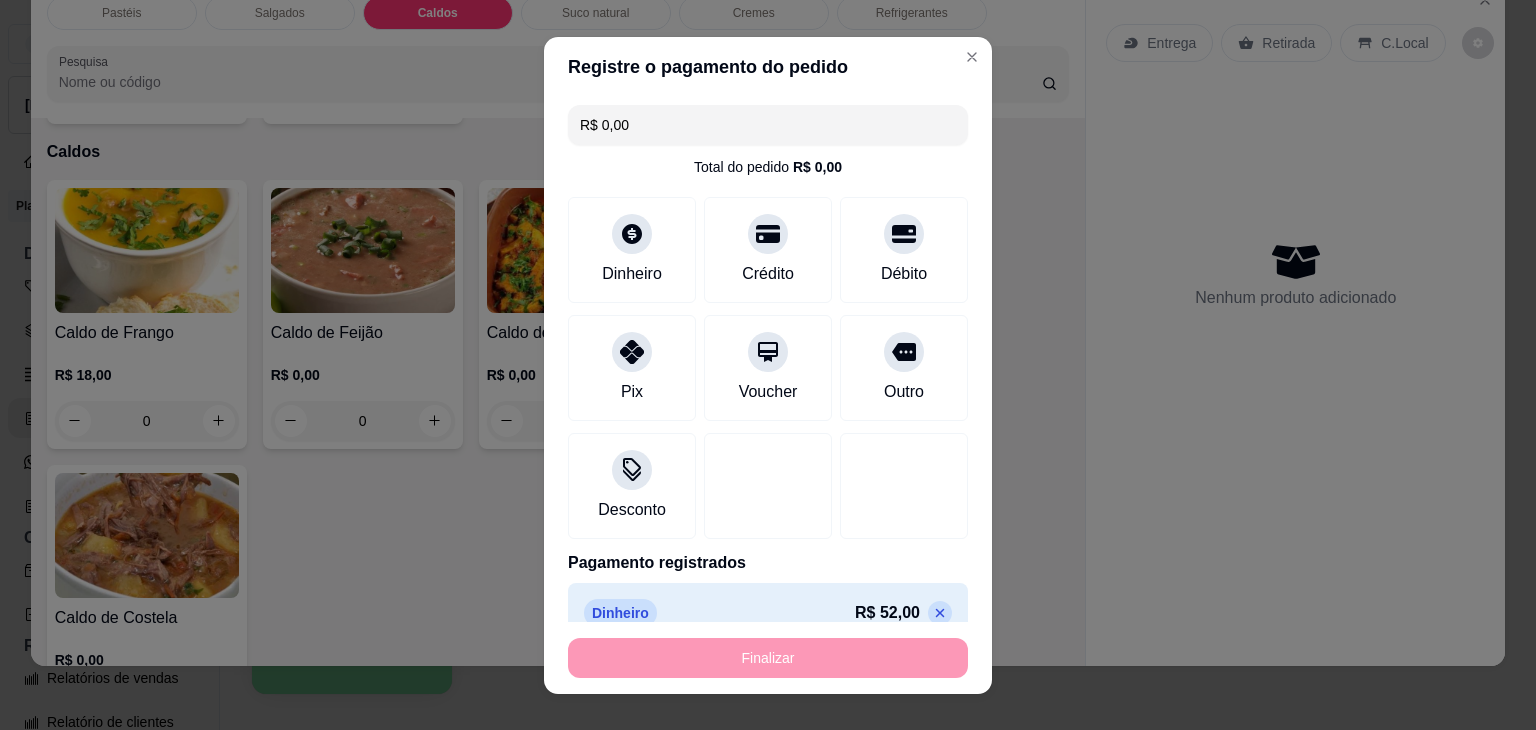 type on "-R$ 52,00" 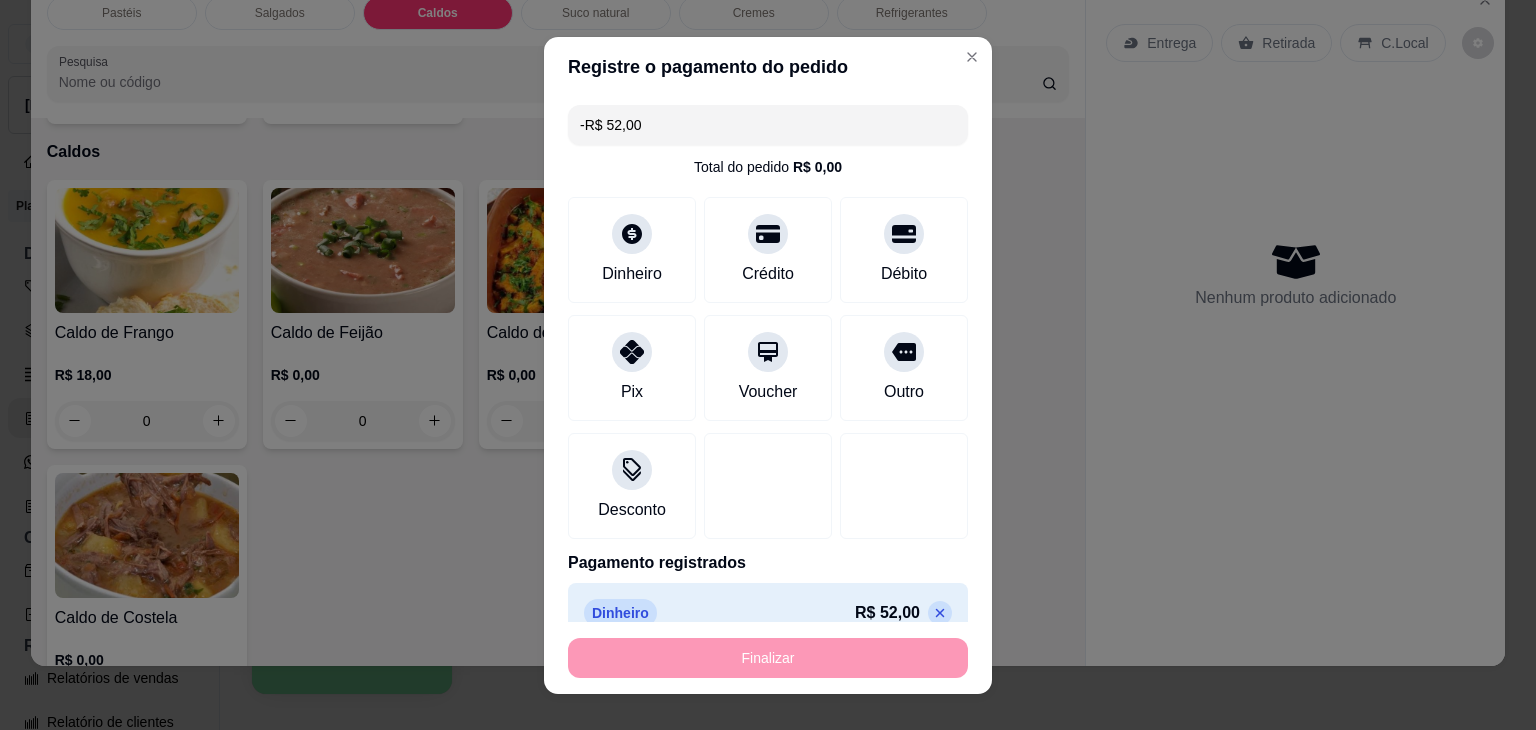 scroll, scrollTop: 2782, scrollLeft: 0, axis: vertical 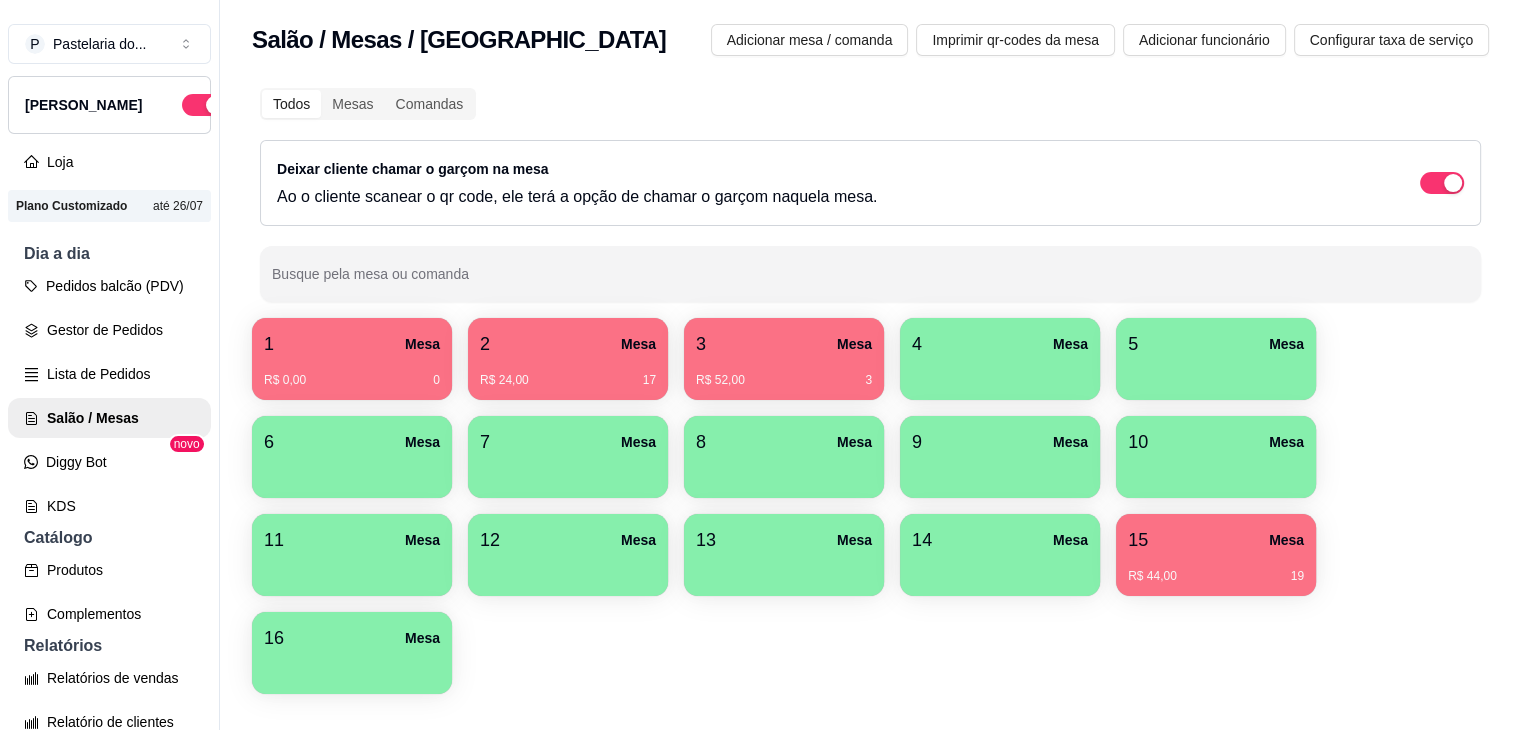 click on "R$ 0,00 0" at bounding box center (352, 373) 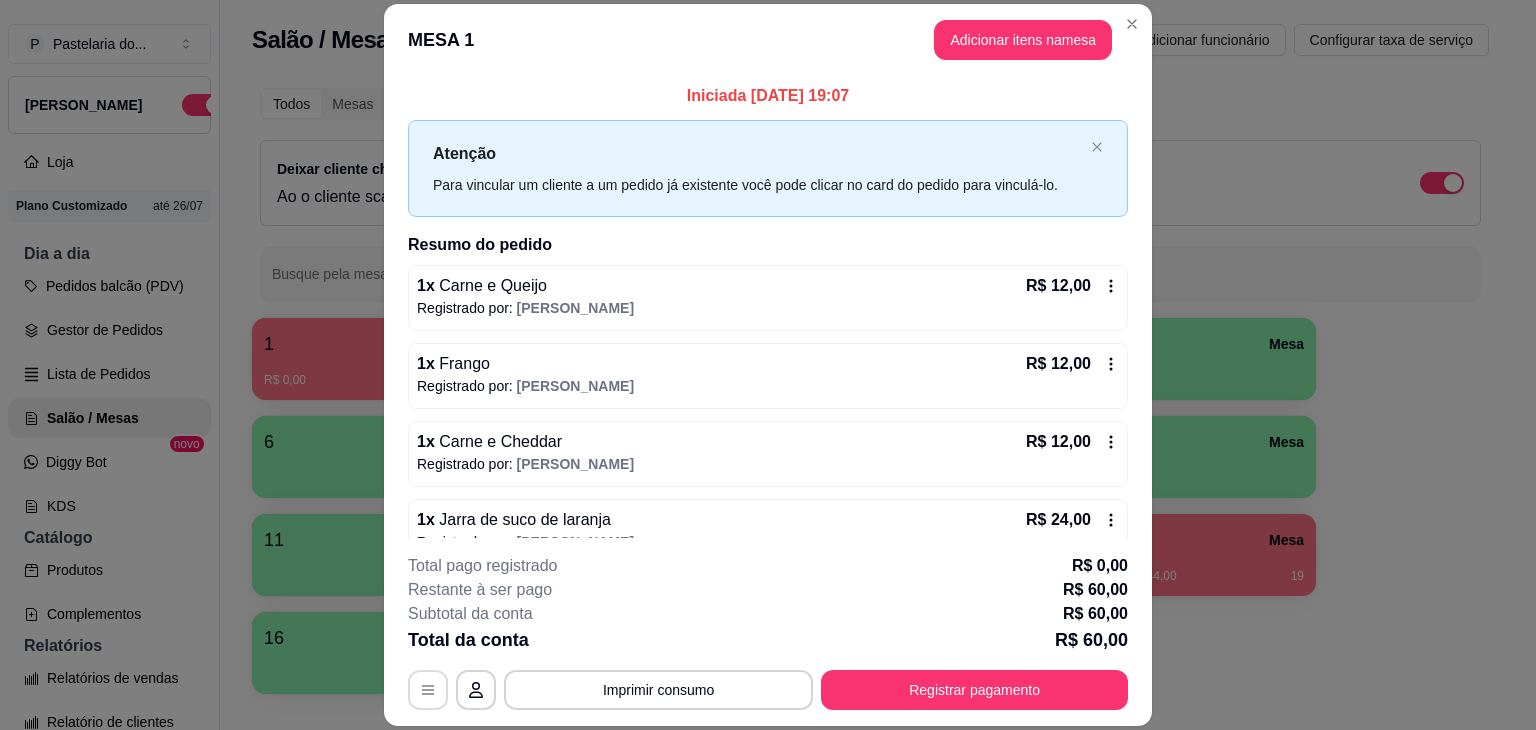 click at bounding box center [428, 690] 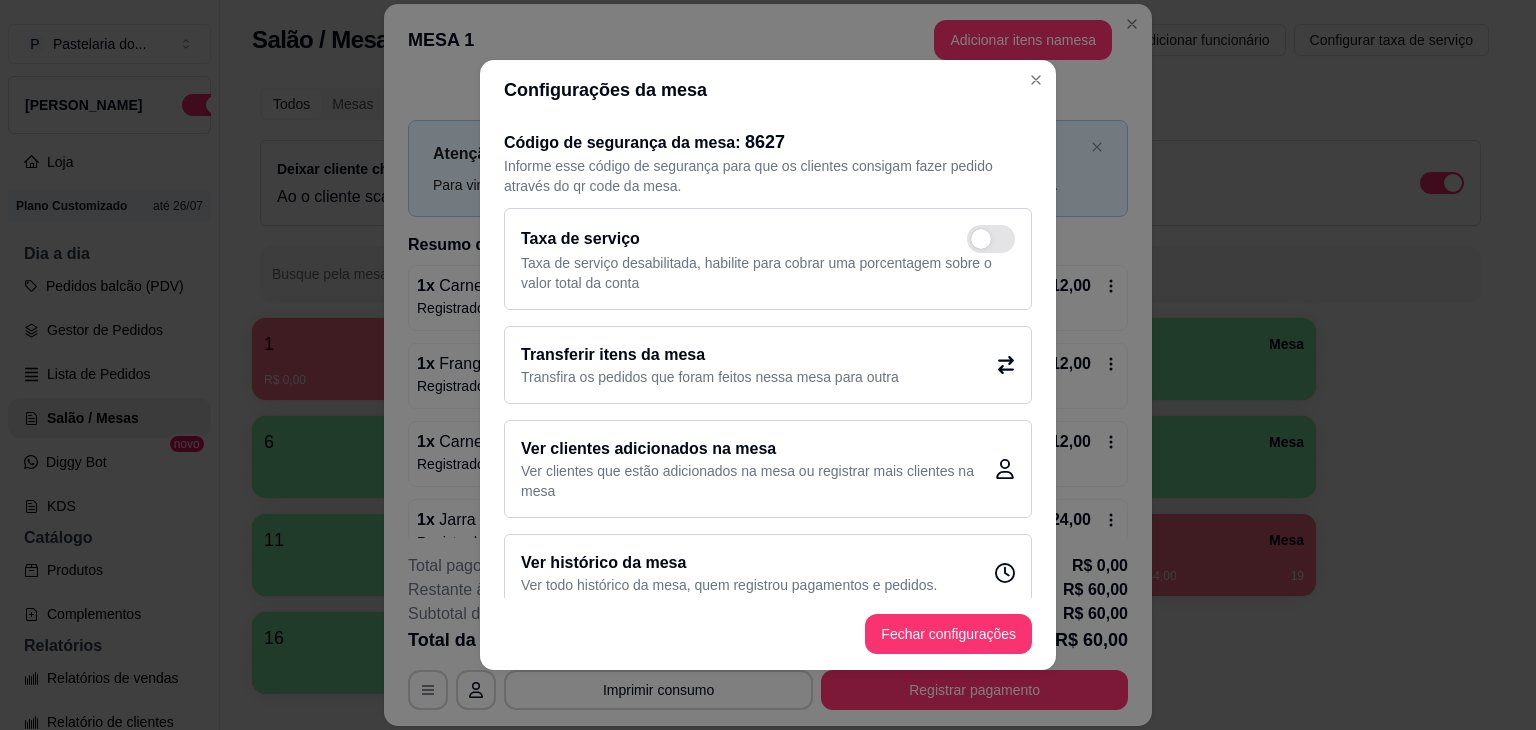 click on "Transfira os pedidos que foram feitos nessa mesa para outra" at bounding box center [710, 377] 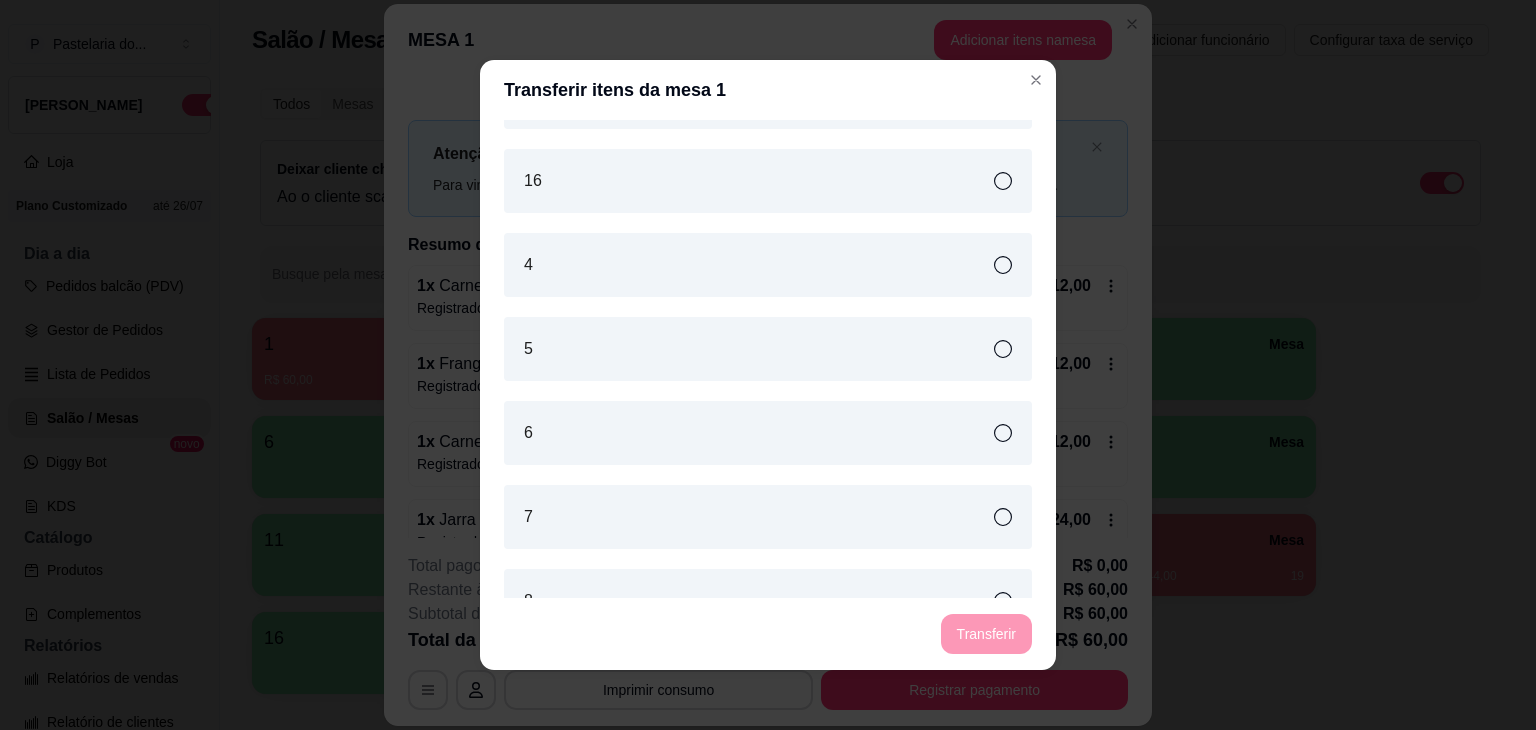 scroll, scrollTop: 400, scrollLeft: 0, axis: vertical 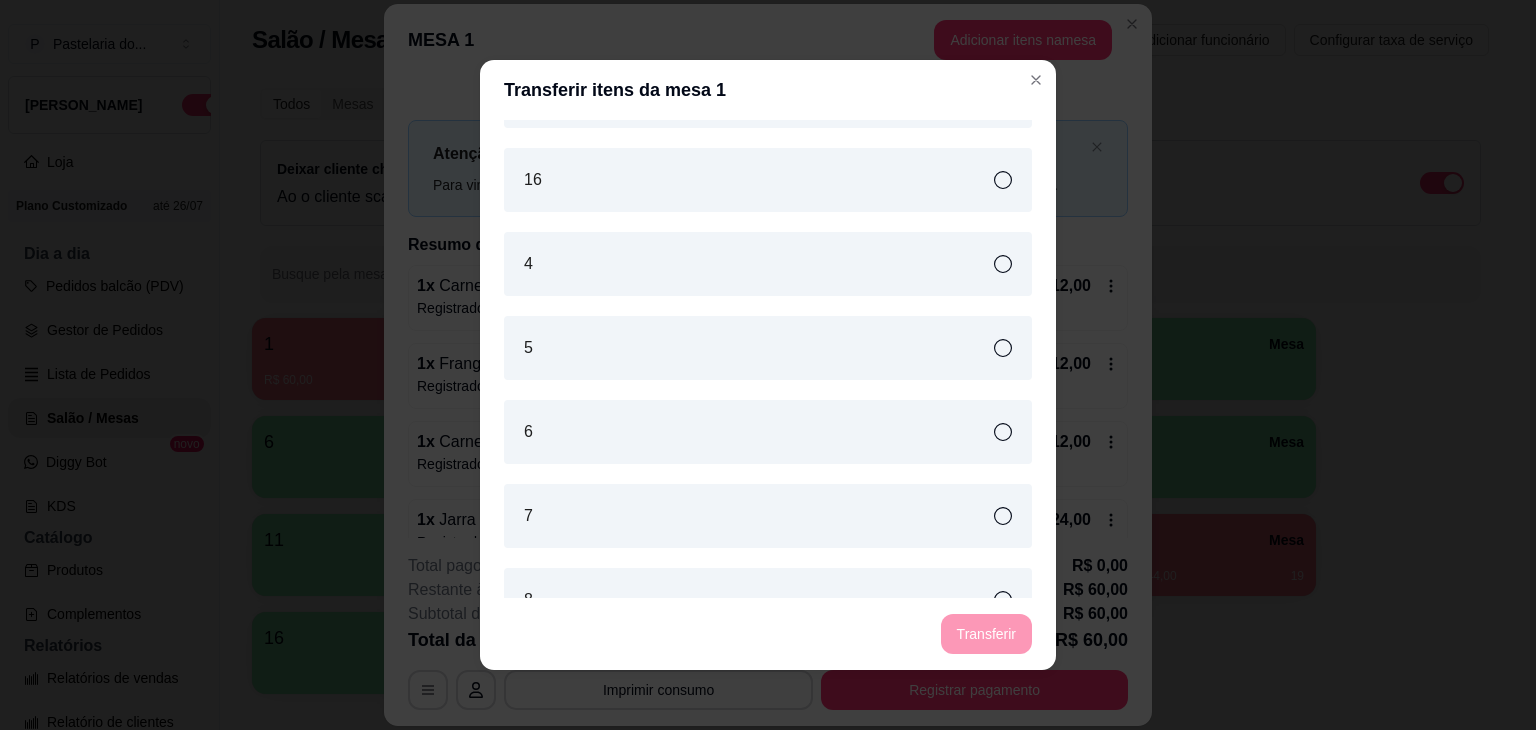 click on "5" at bounding box center [768, 348] 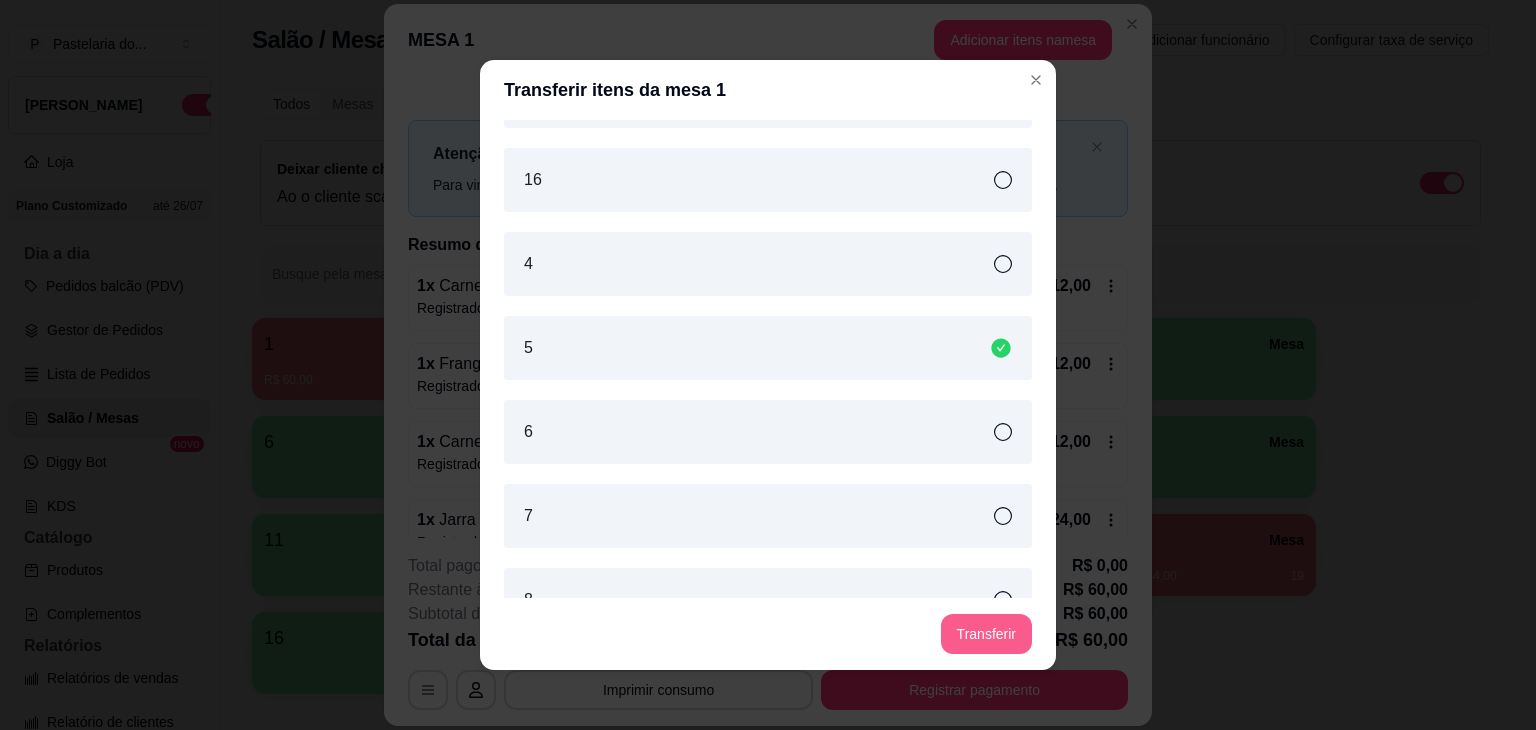 click on "Transferir" at bounding box center (986, 634) 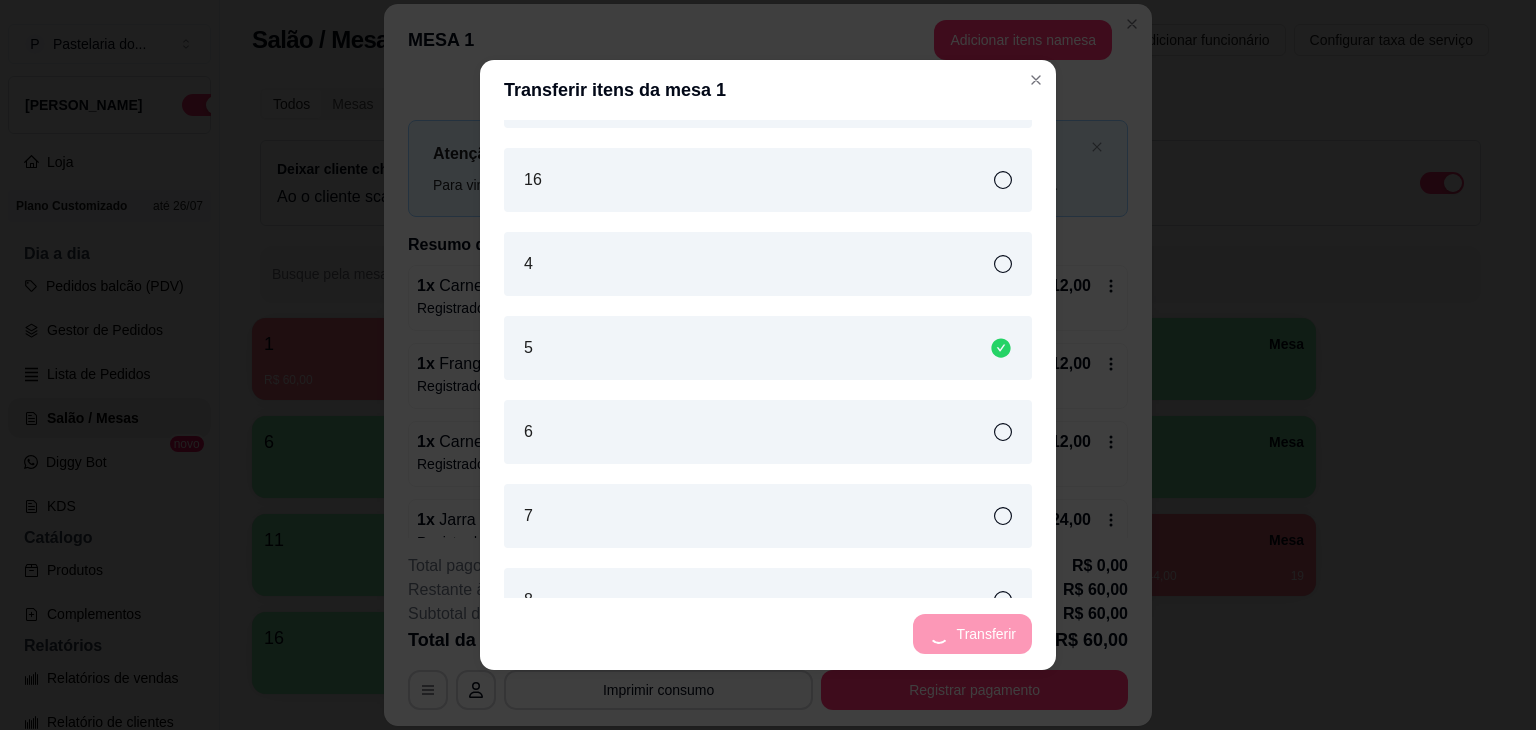 scroll, scrollTop: 484, scrollLeft: 0, axis: vertical 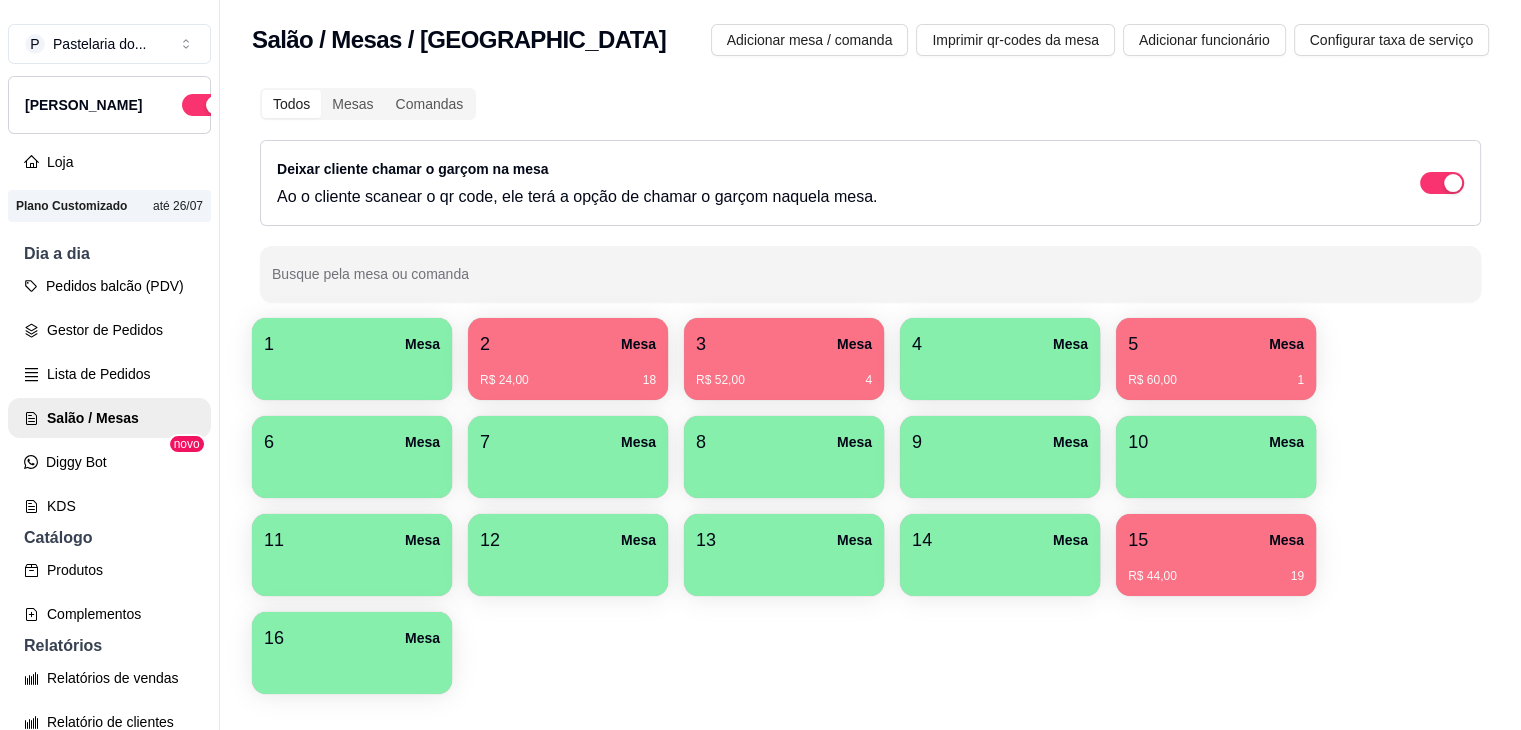 click on "R$ 60,00 1" at bounding box center [1216, 373] 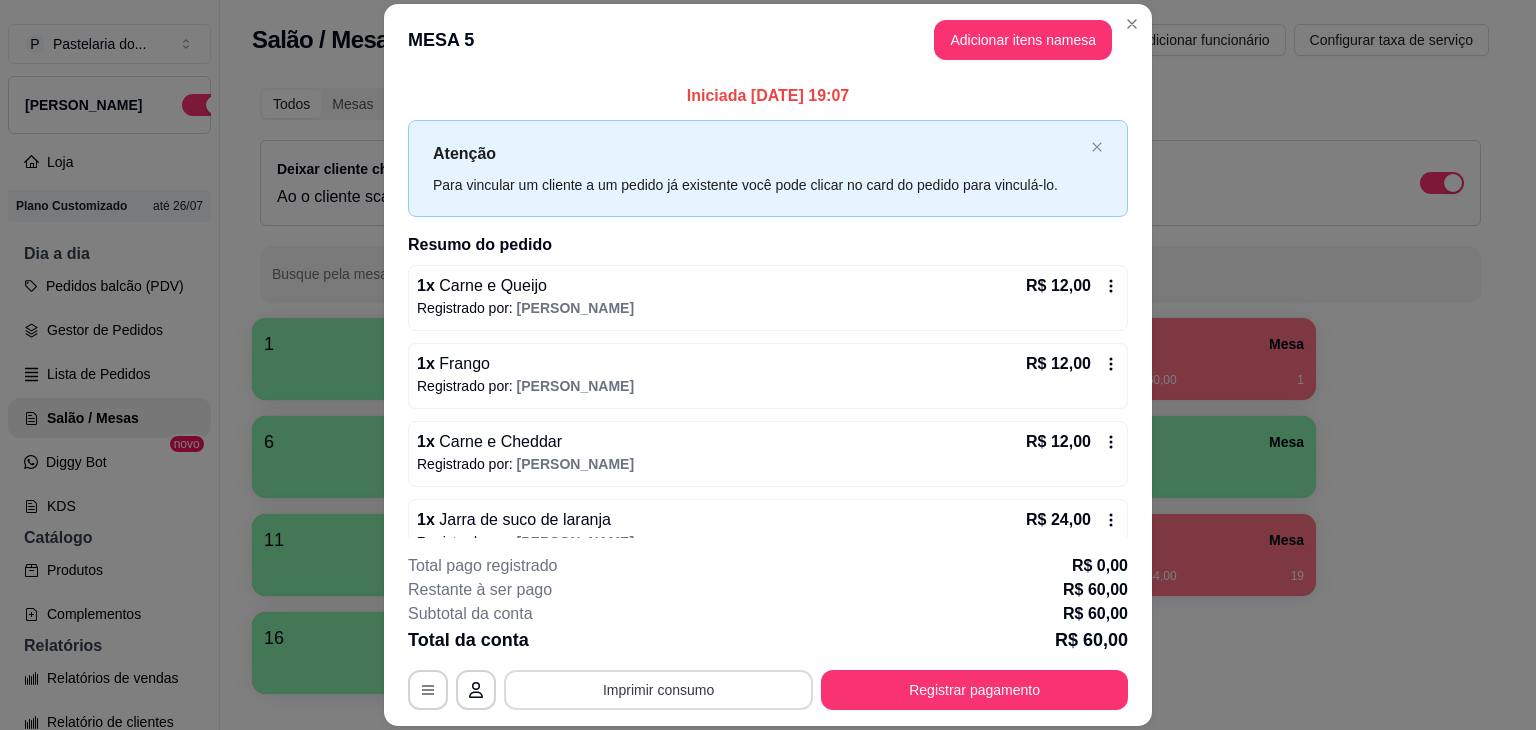 click on "Imprimir consumo" at bounding box center (658, 690) 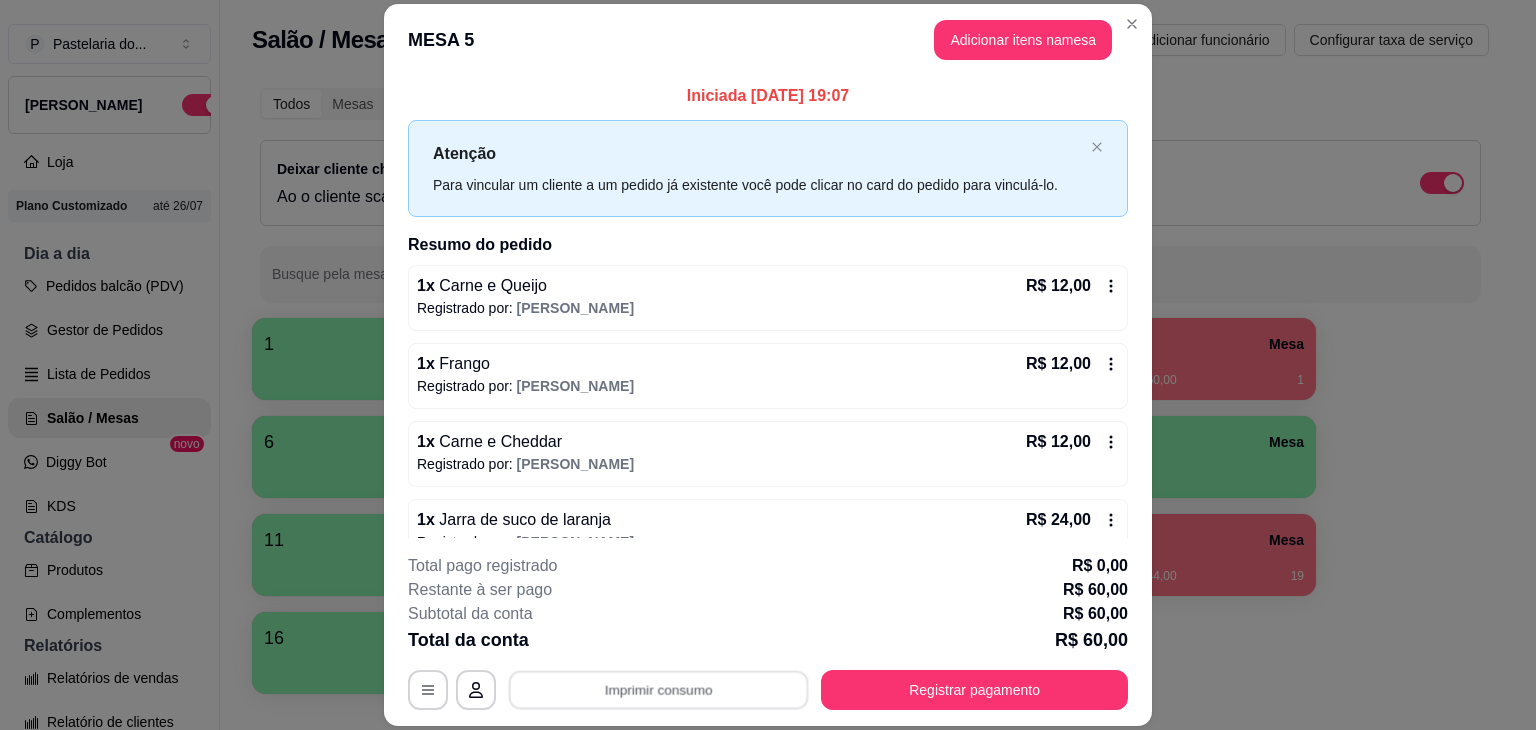click on "IMPRESSORA" at bounding box center (657, 648) 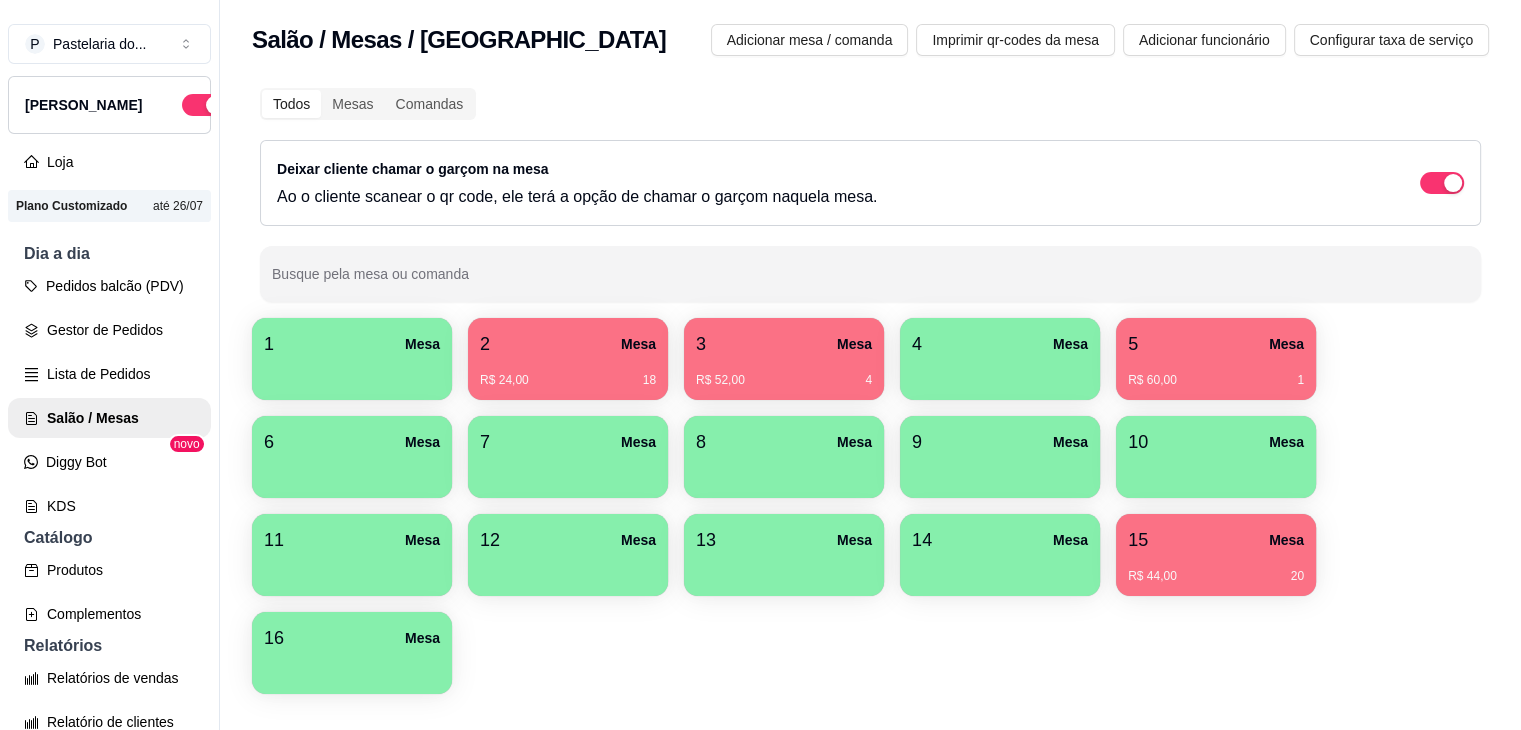 click on "2 Mesa R$ 24,00 18" at bounding box center [568, 359] 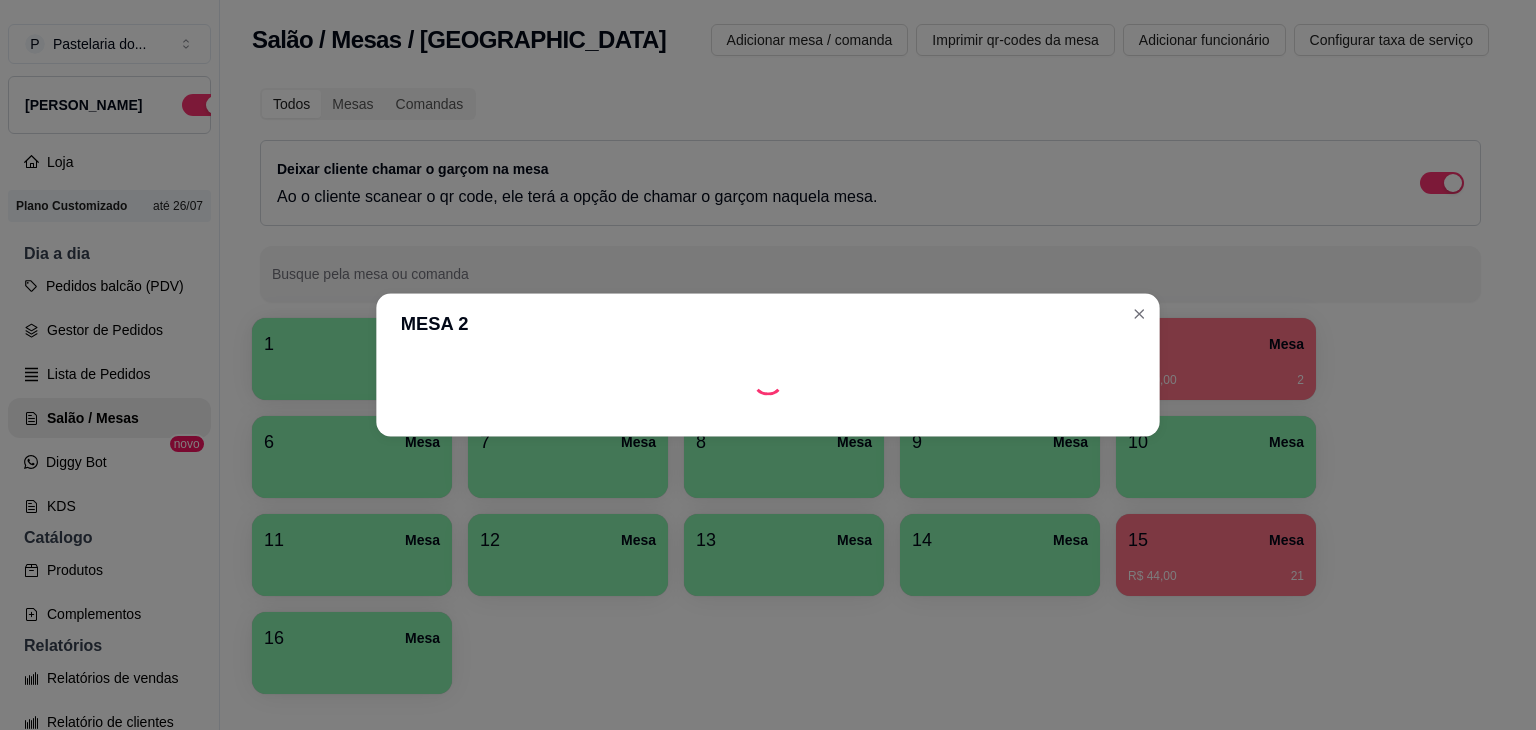 click on "MESA 2" at bounding box center [767, 324] 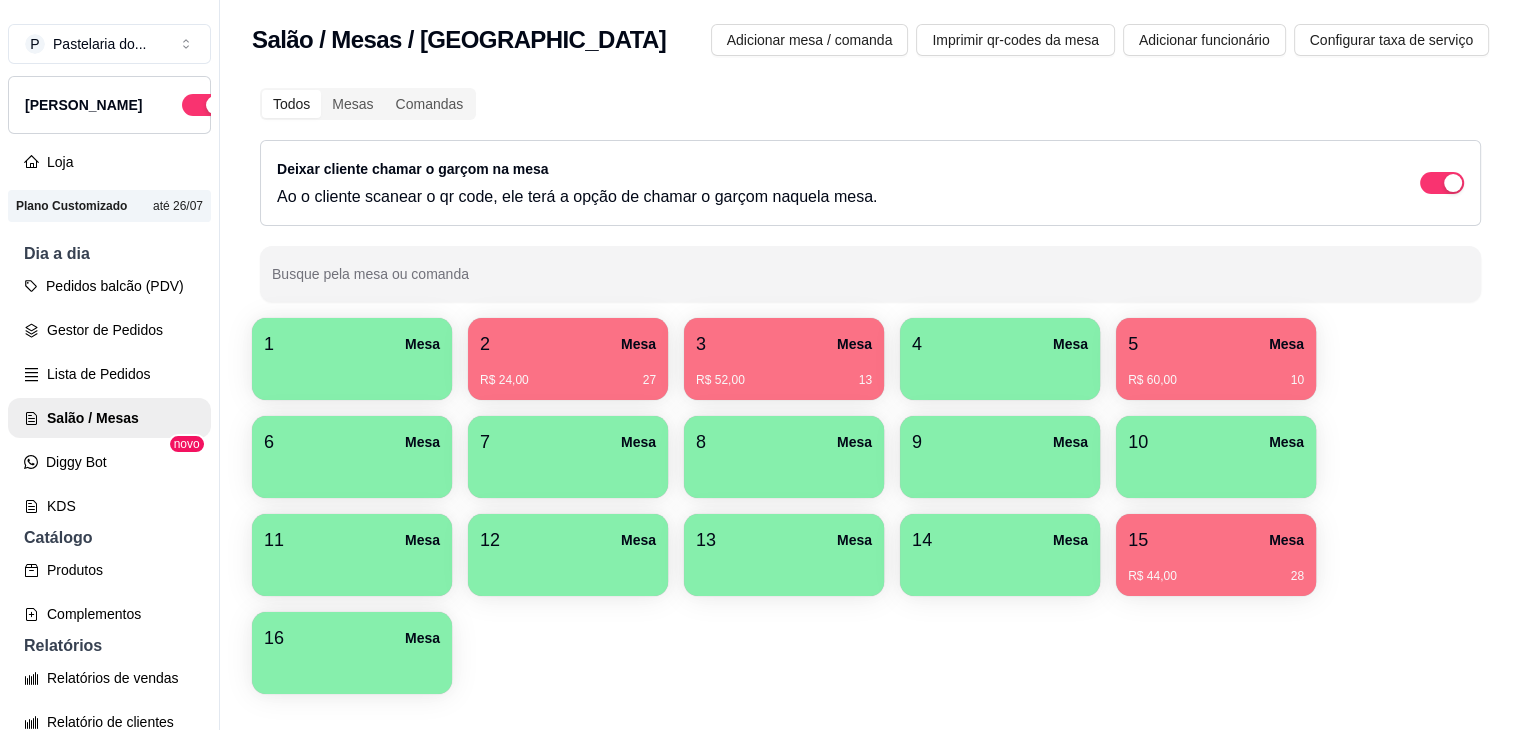 click on "14" at bounding box center [922, 540] 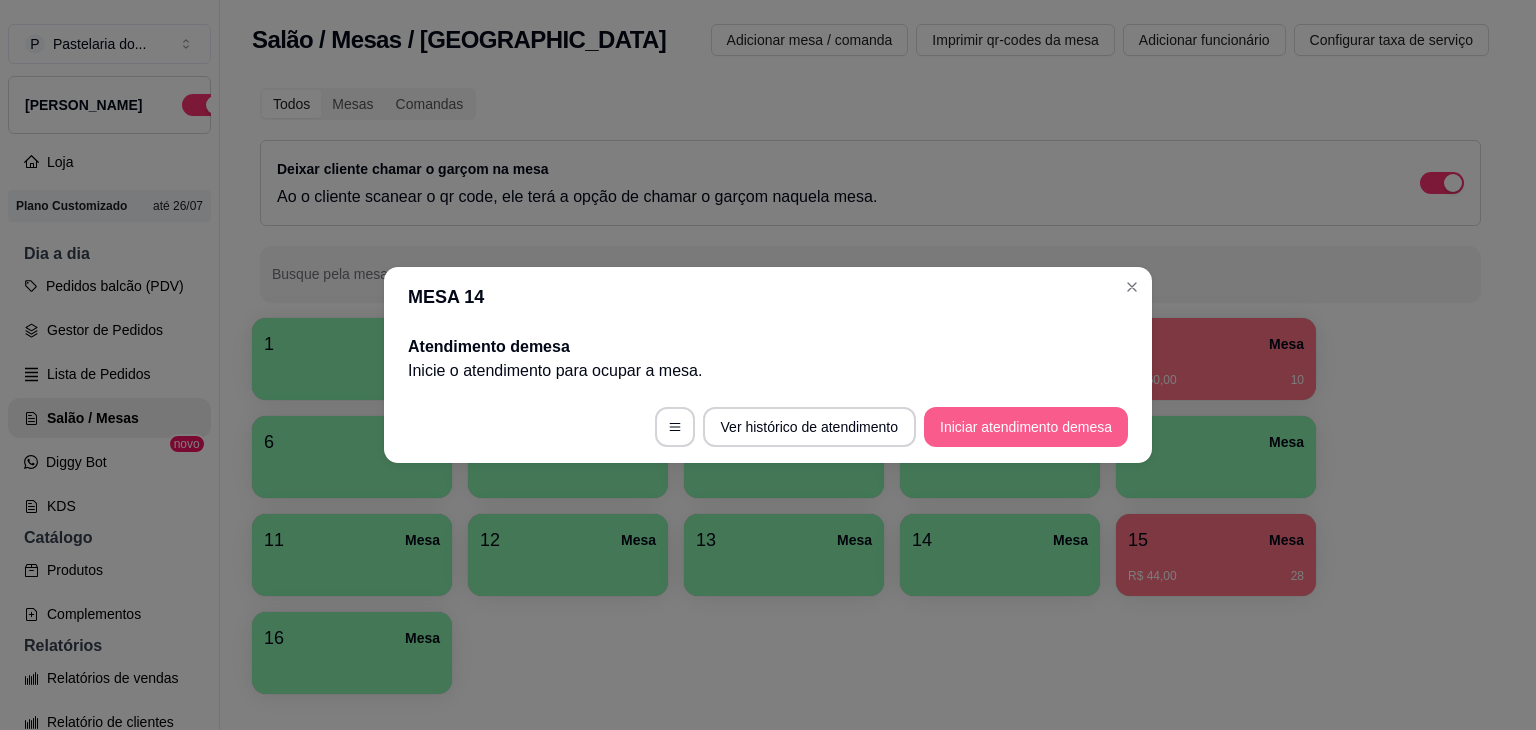 click on "Iniciar atendimento de  mesa" at bounding box center (1026, 427) 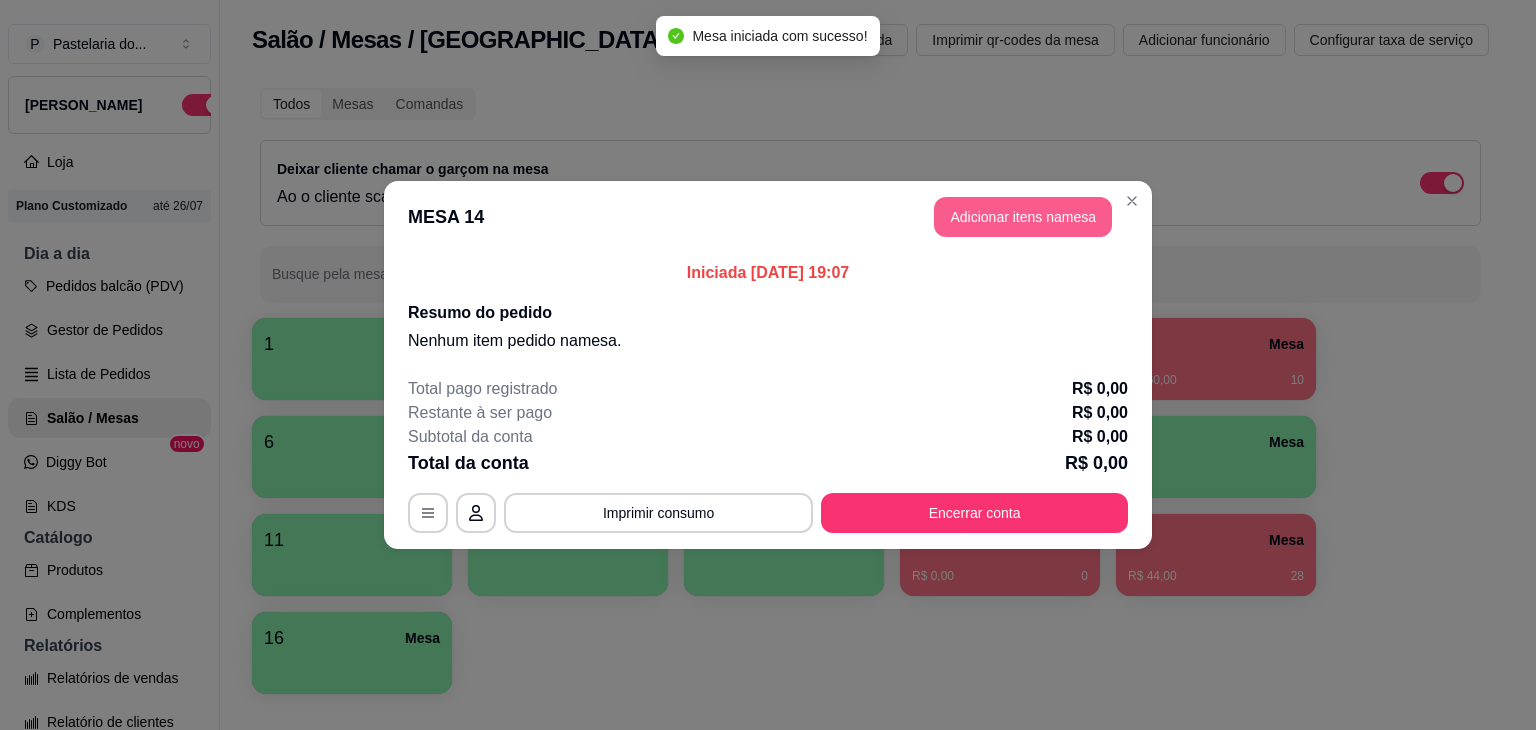 click on "Adicionar itens na  mesa" at bounding box center [1023, 217] 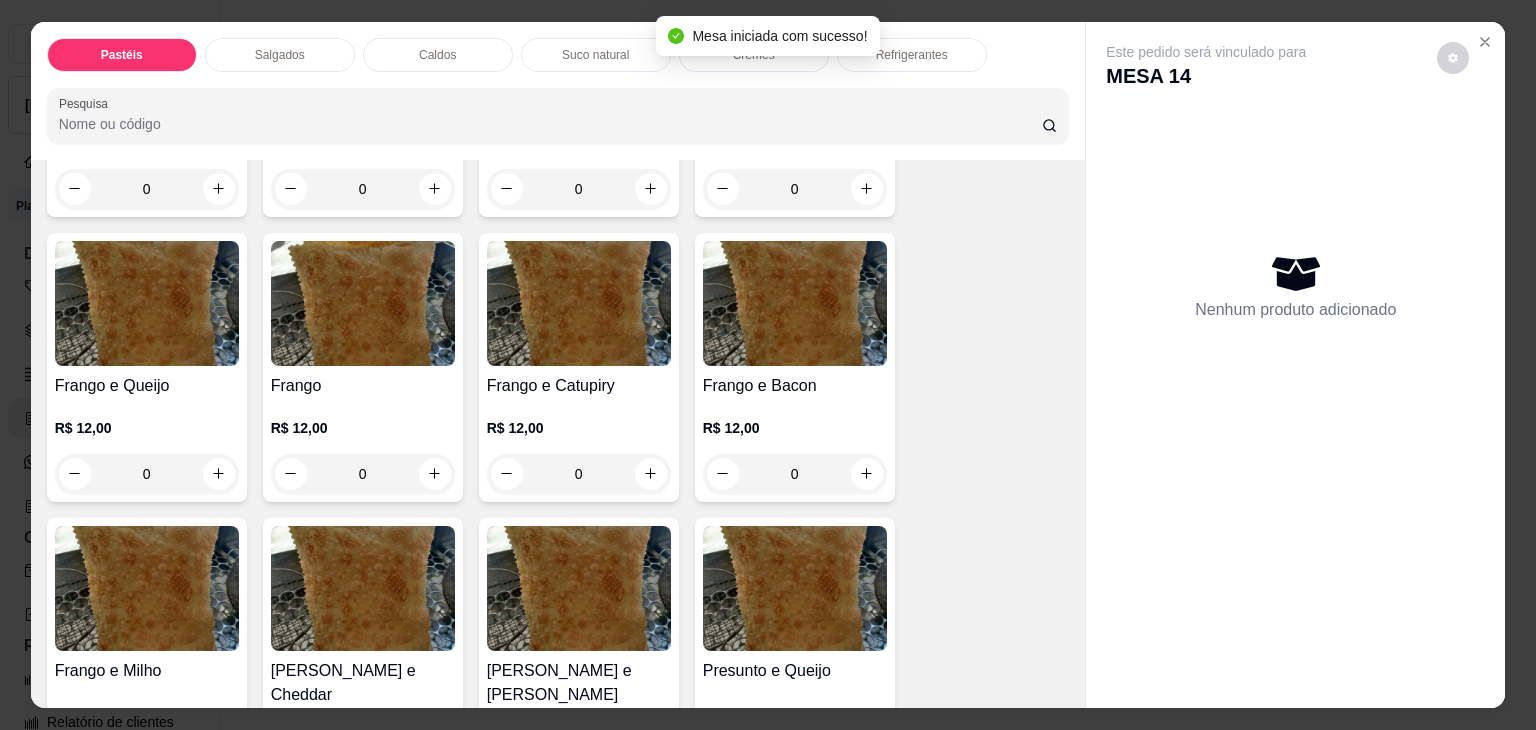 scroll, scrollTop: 800, scrollLeft: 0, axis: vertical 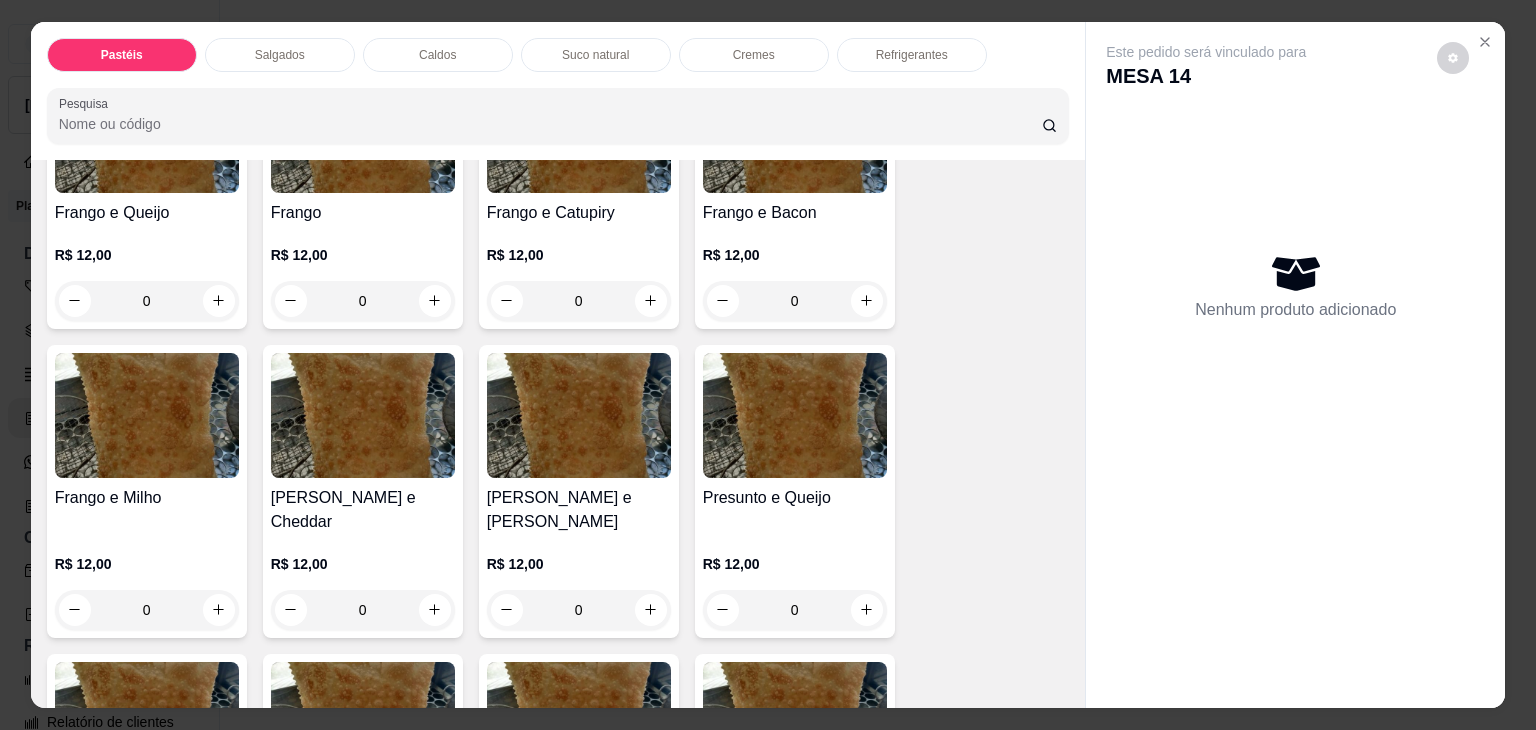 click on "0" at bounding box center (579, 610) 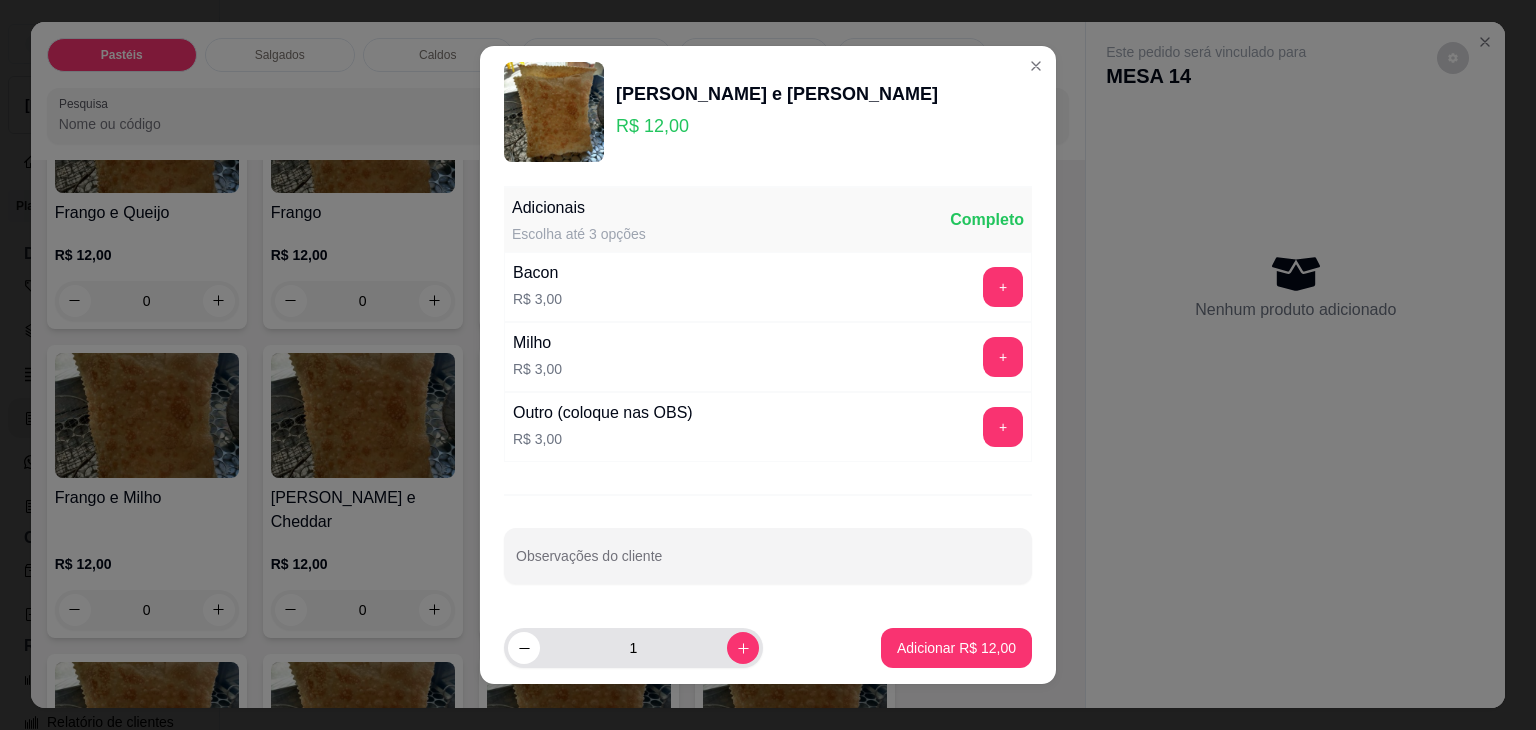 click 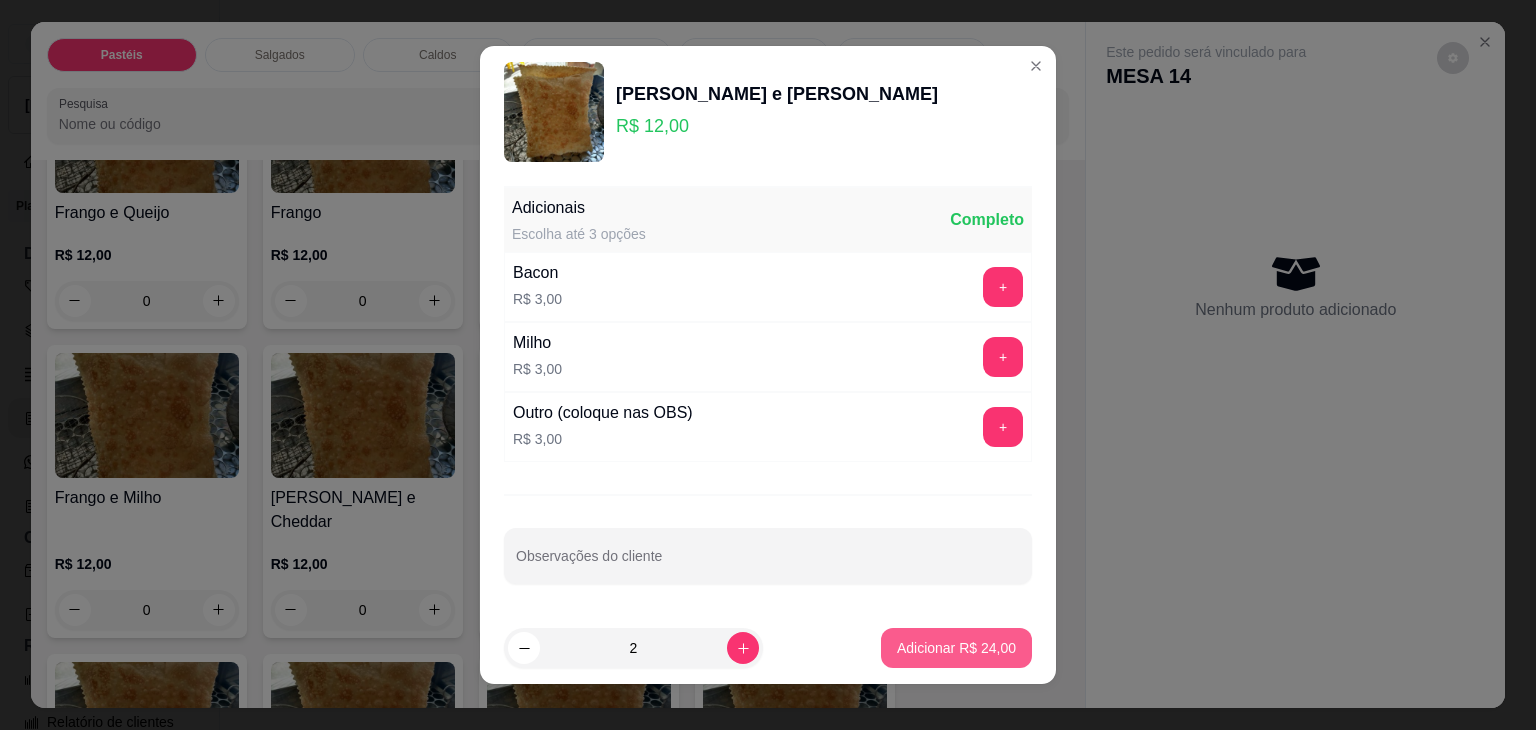click on "Adicionar   R$ 24,00" at bounding box center [956, 648] 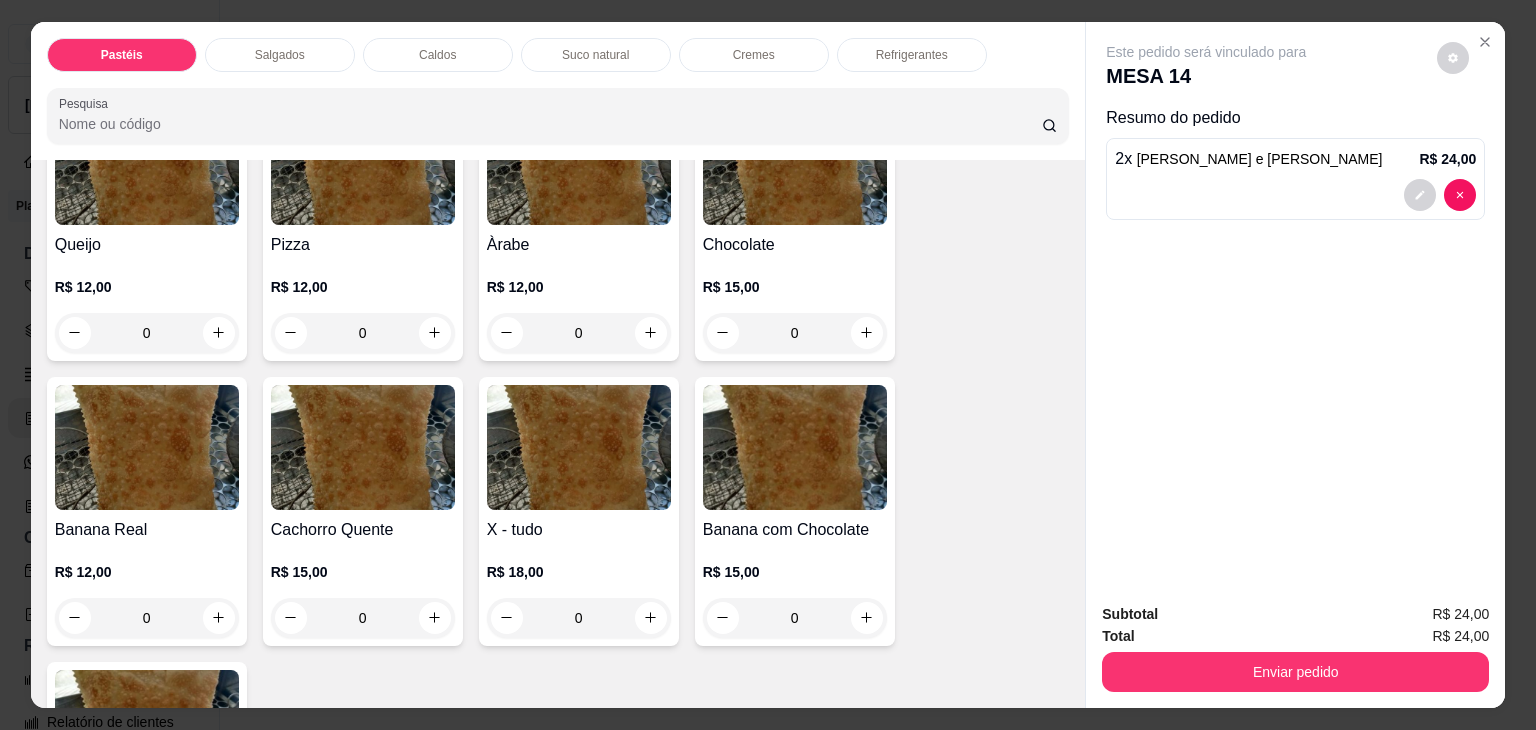 scroll, scrollTop: 1400, scrollLeft: 0, axis: vertical 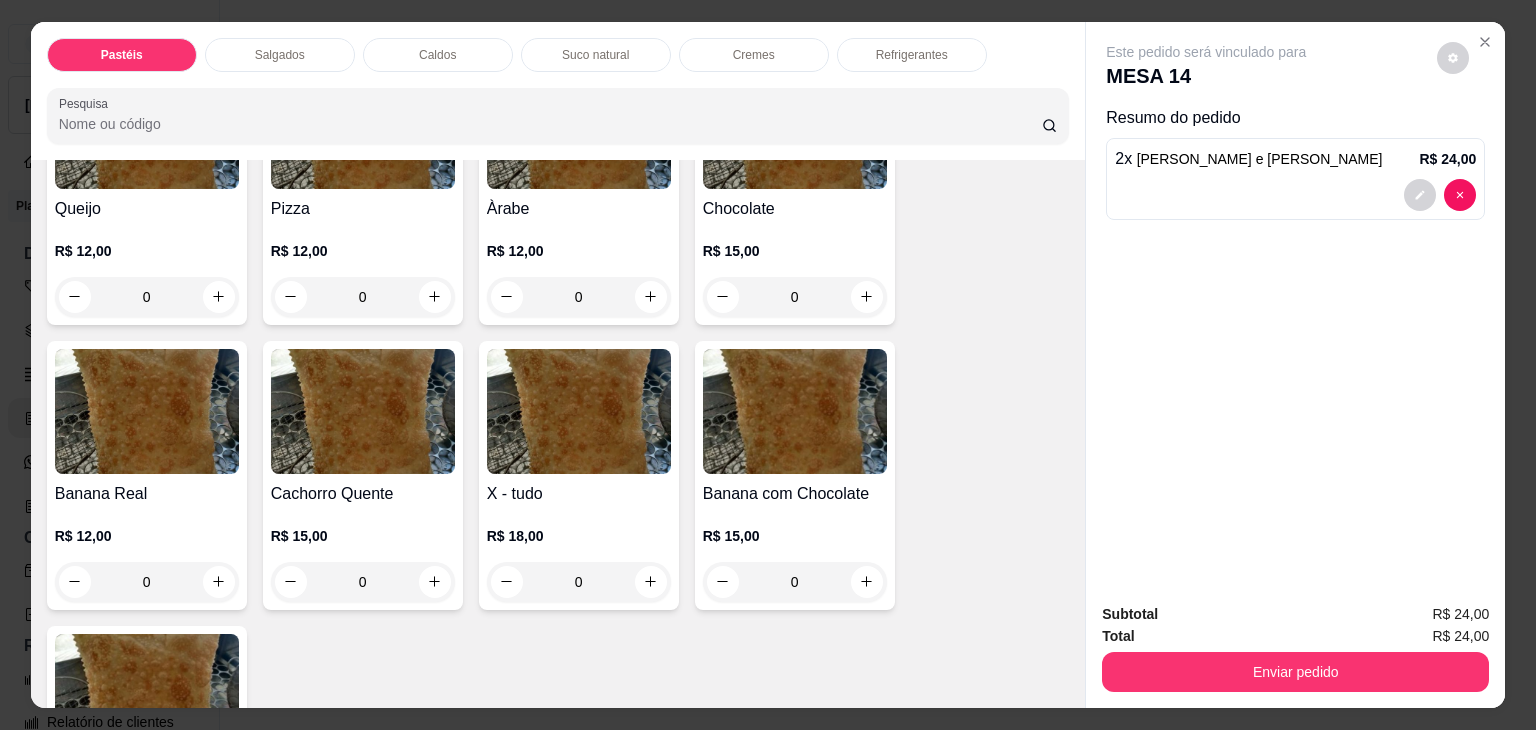 click on "0" at bounding box center [363, 297] 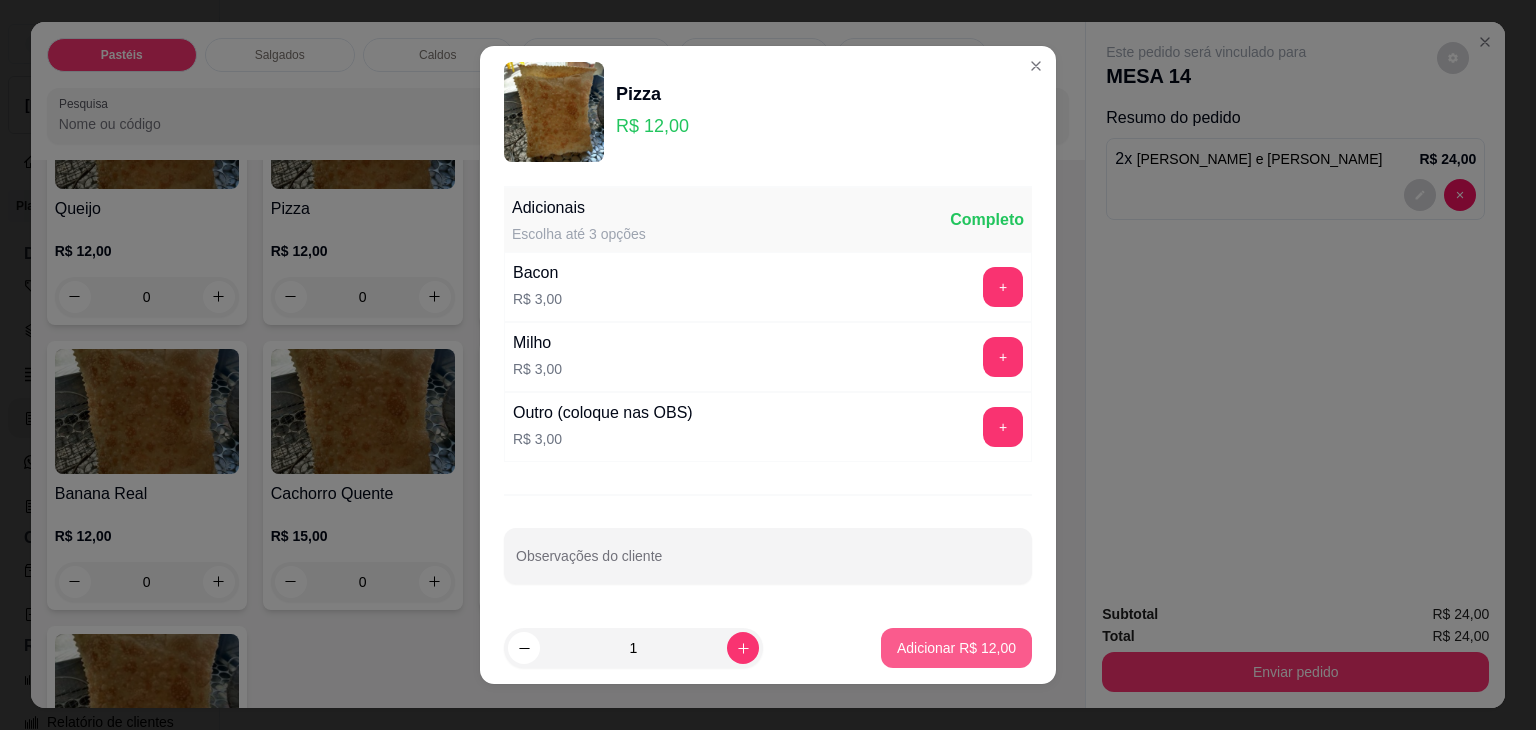click on "Adicionar   R$ 12,00" at bounding box center [956, 648] 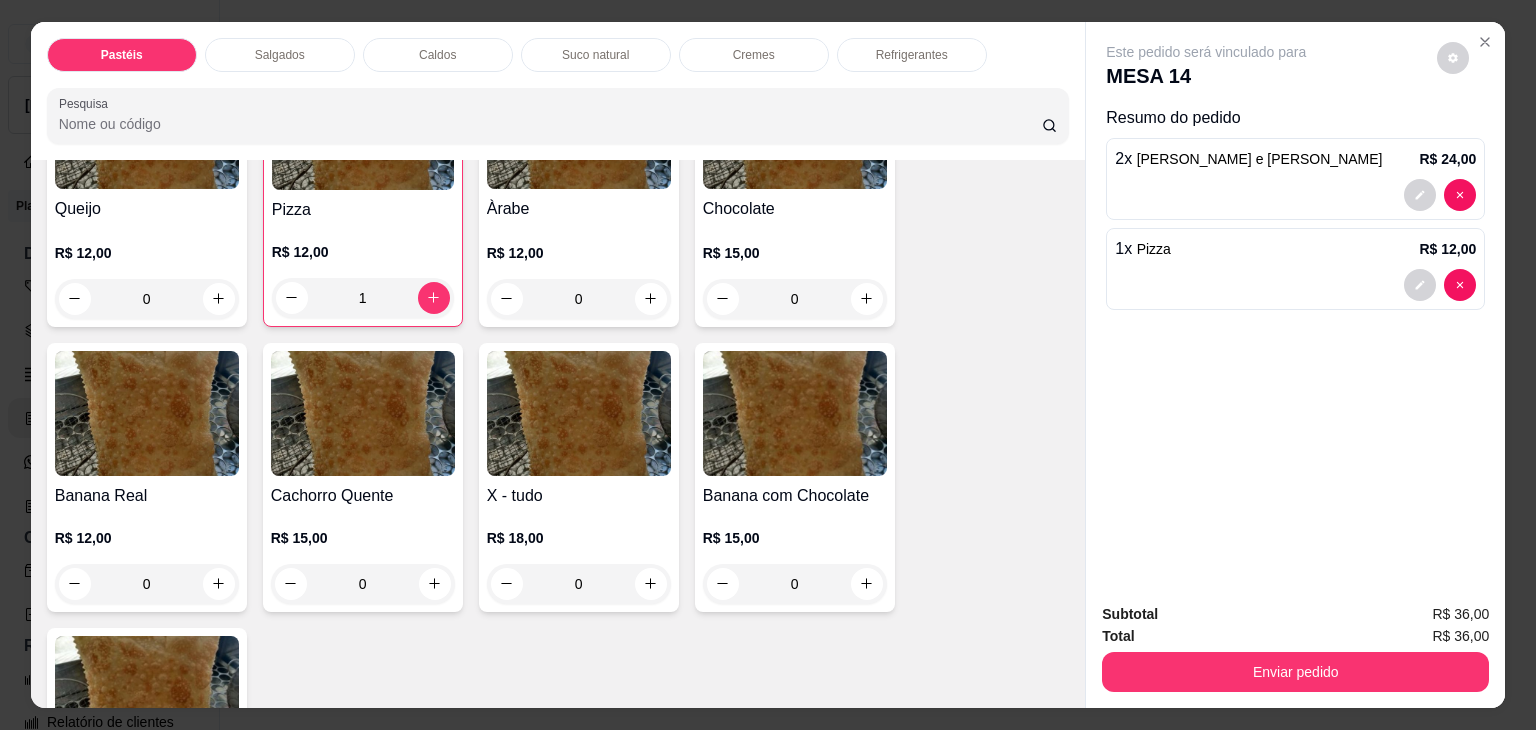 click on "Refrigerantes" at bounding box center [912, 55] 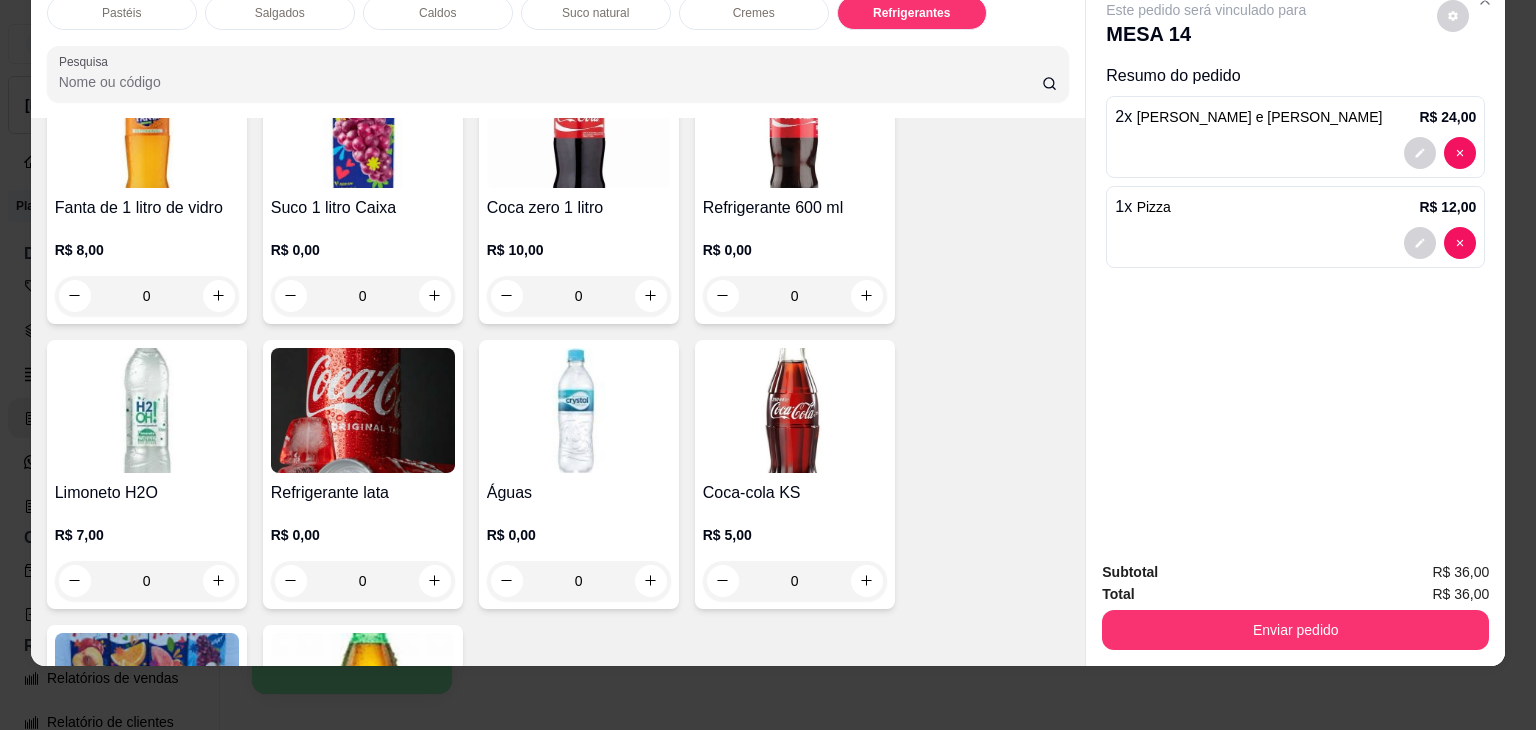scroll, scrollTop: 5933, scrollLeft: 0, axis: vertical 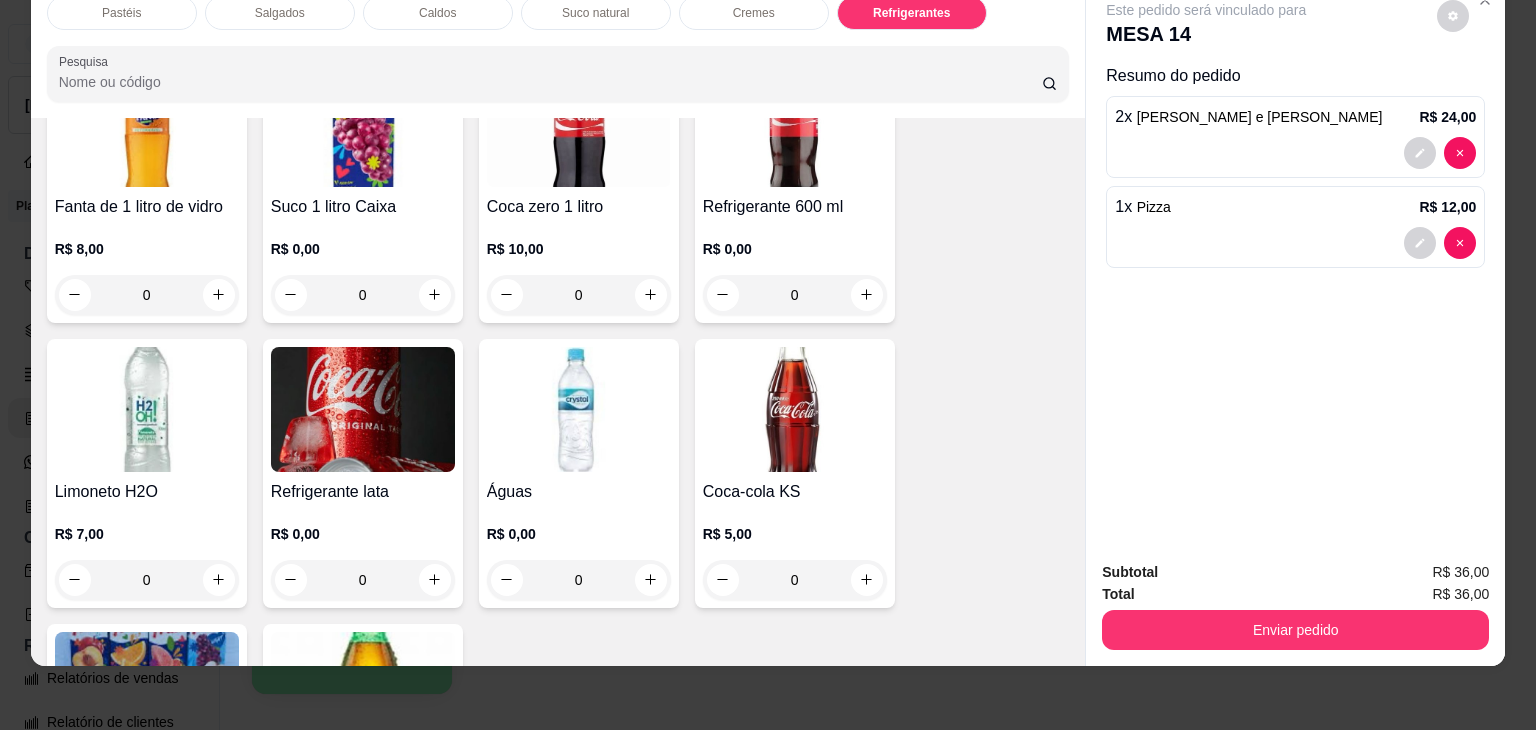 click on "0" at bounding box center (363, 580) 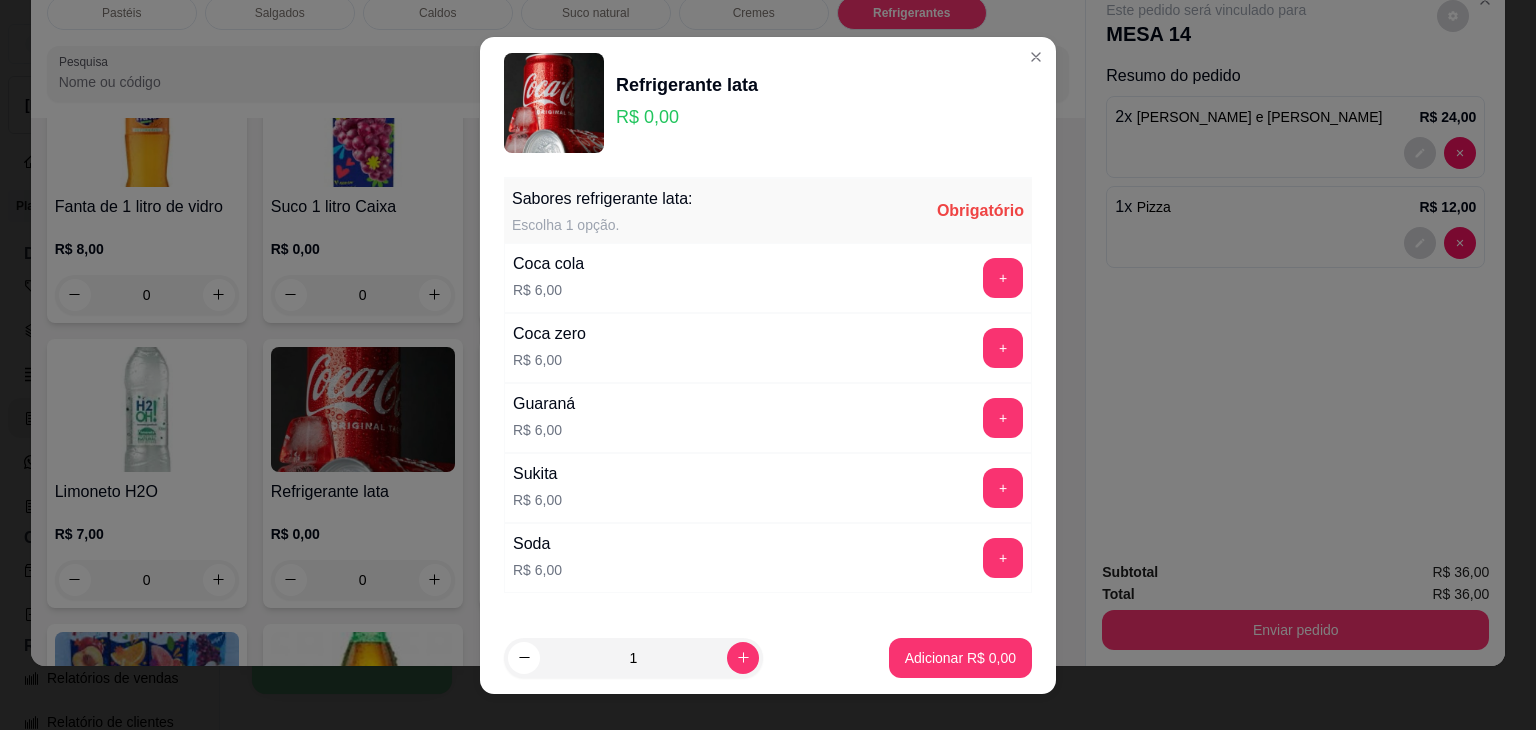 click on "+" at bounding box center (1003, 278) 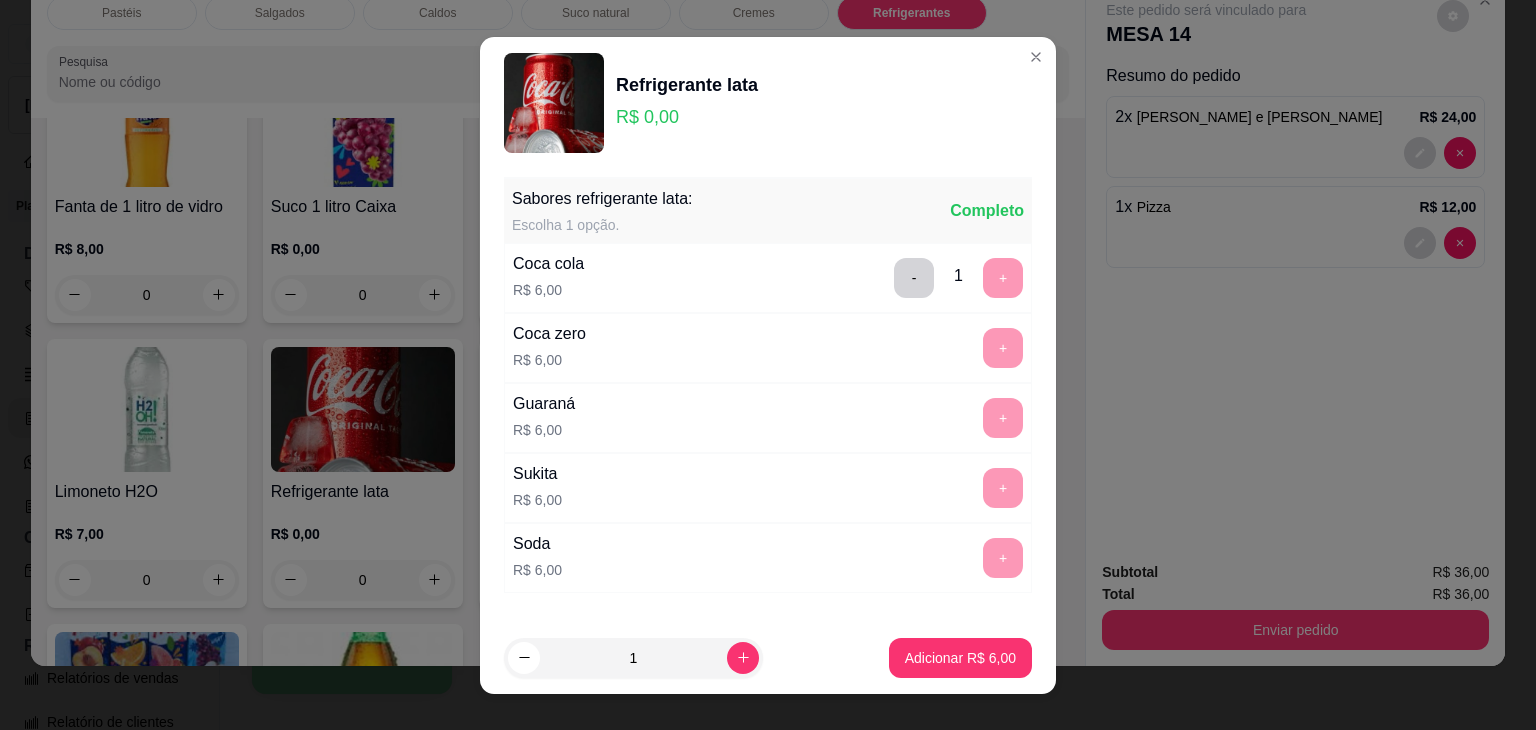 click on "1 Adicionar   R$ 6,00" at bounding box center (768, 658) 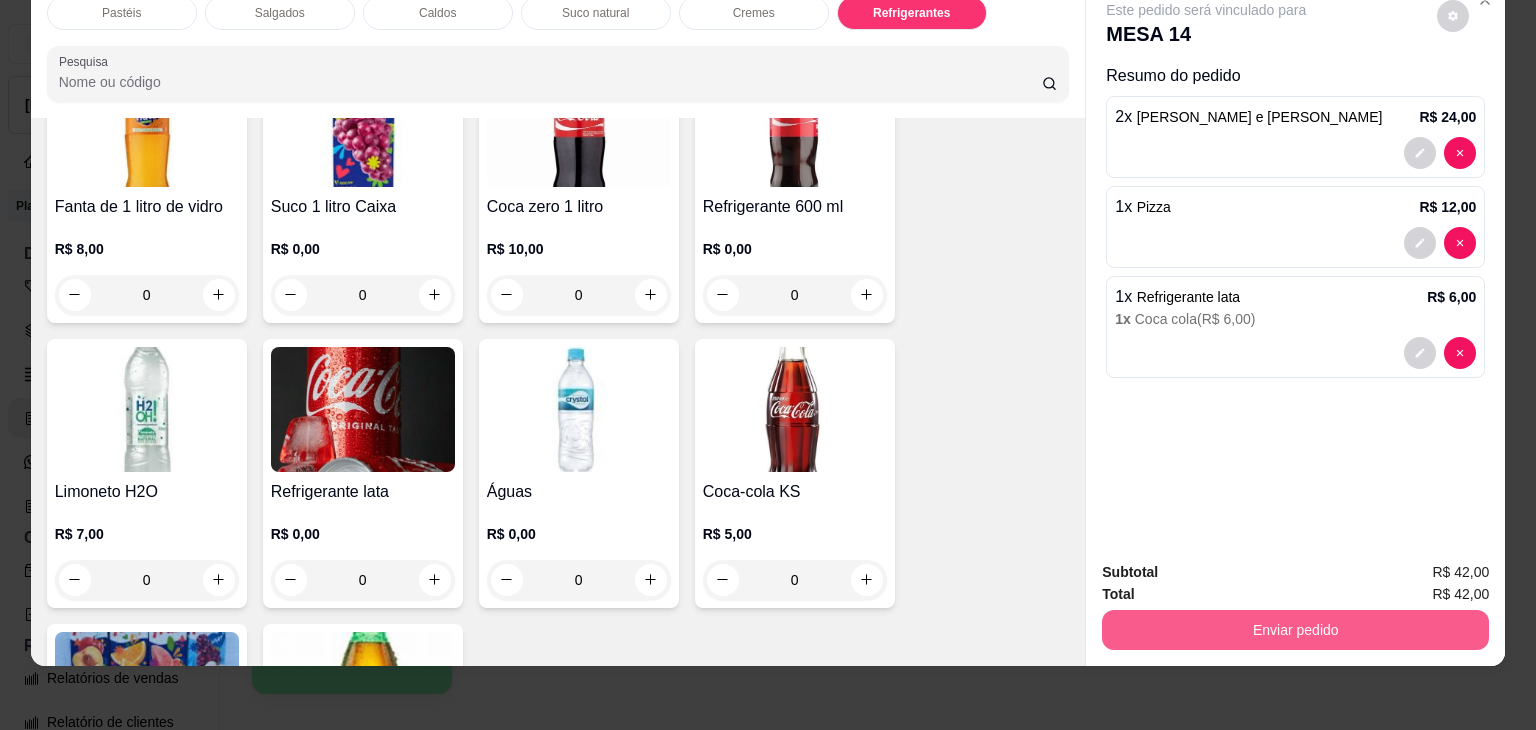 click on "Enviar pedido" at bounding box center [1295, 630] 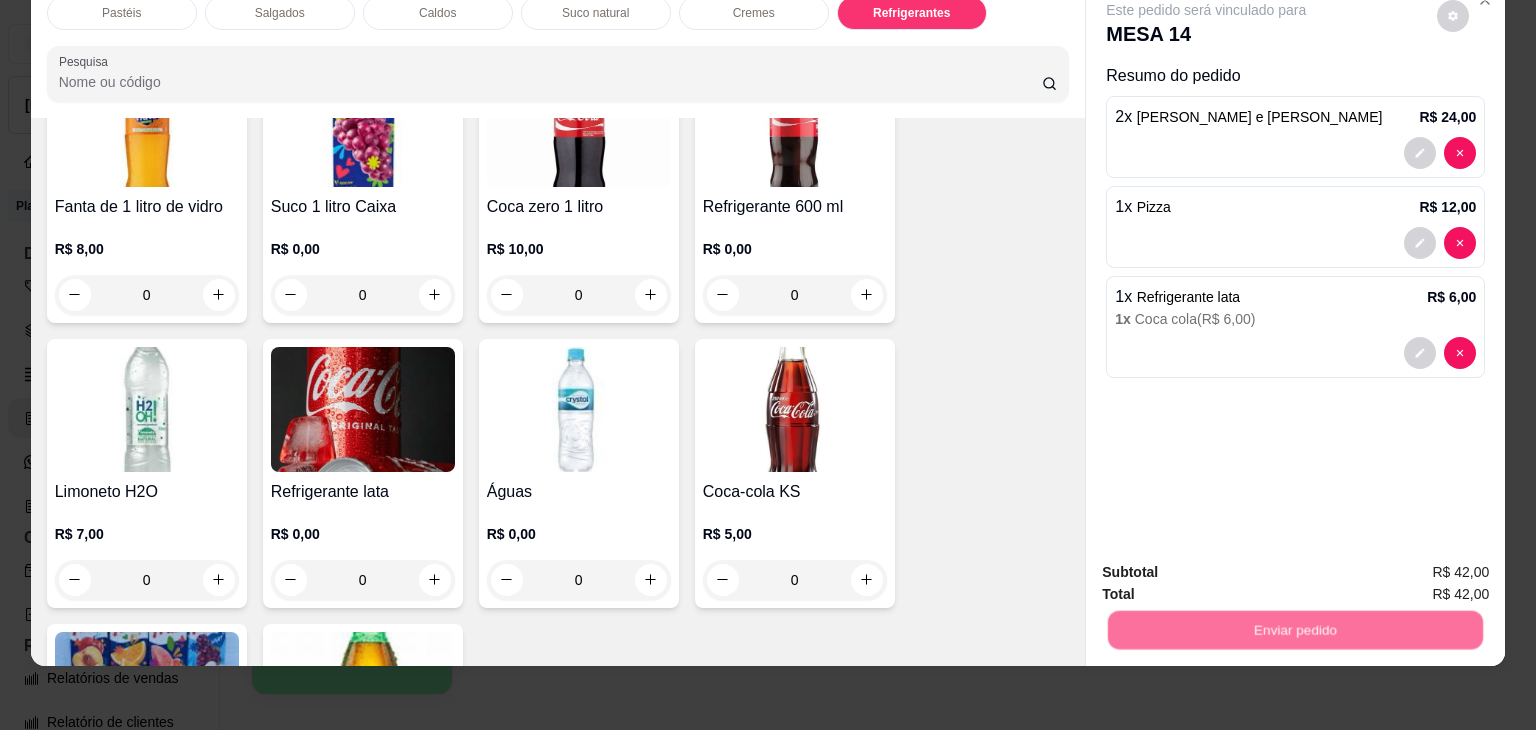 click on "Não registrar e enviar pedido" at bounding box center [1229, 565] 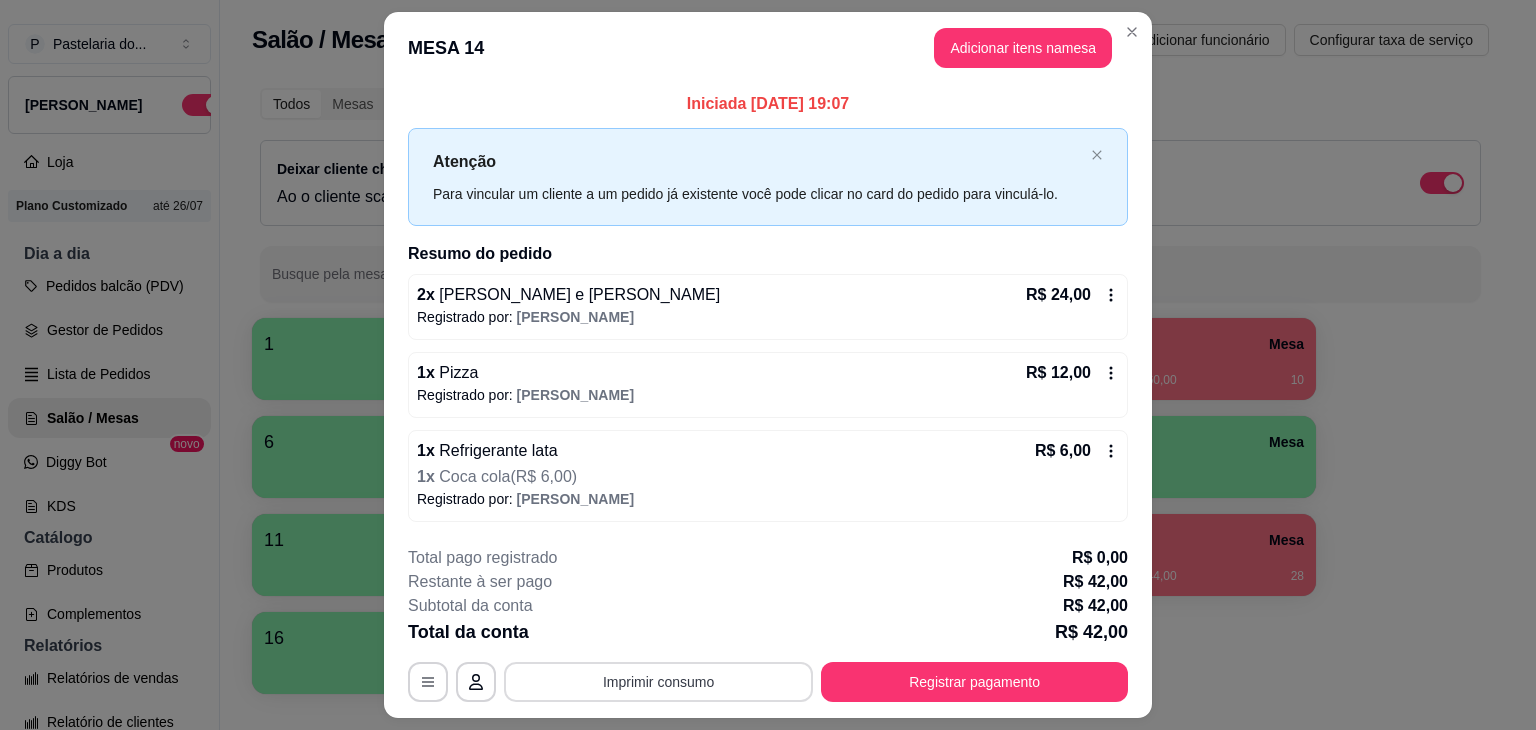 click on "Imprimir consumo" at bounding box center [658, 682] 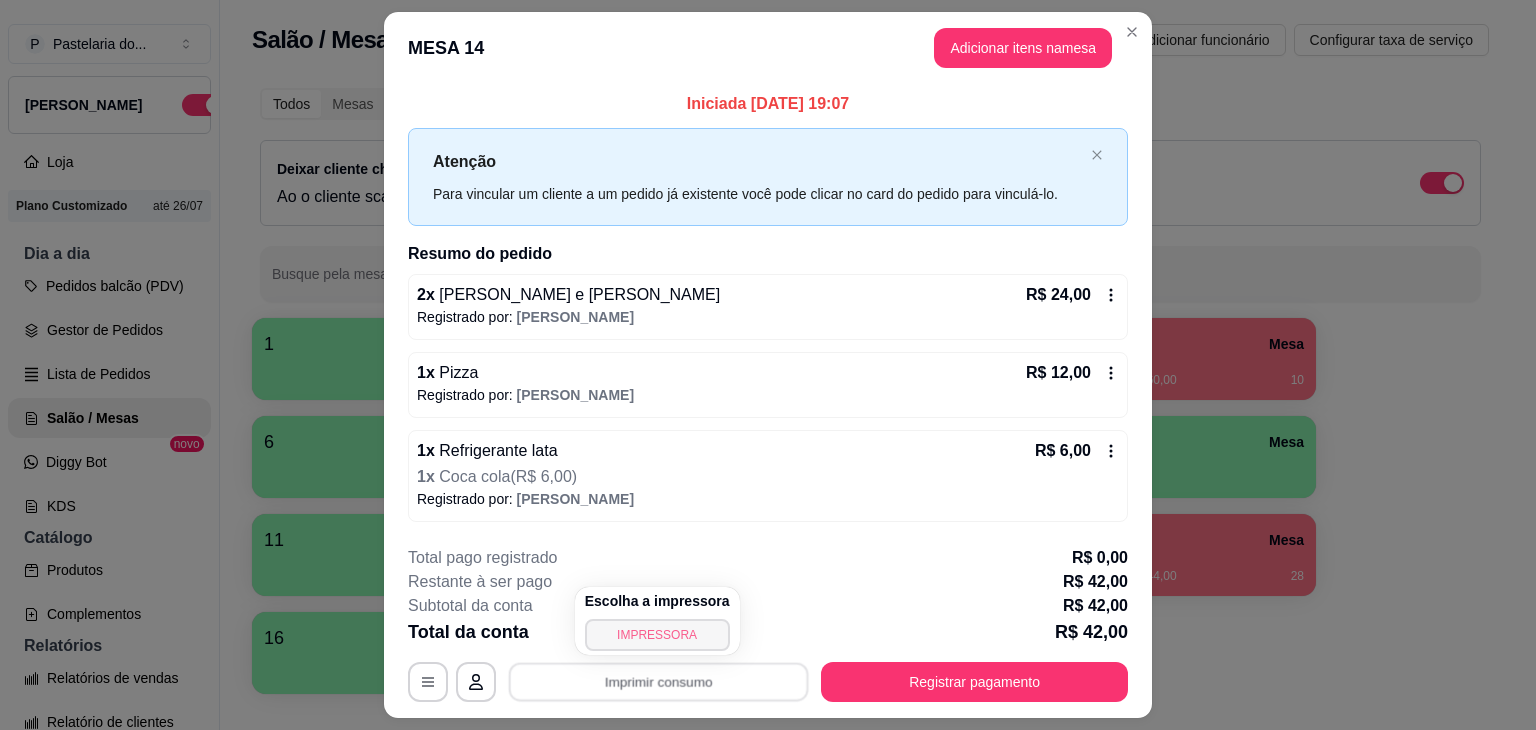 click on "IMPRESSORA" at bounding box center (657, 635) 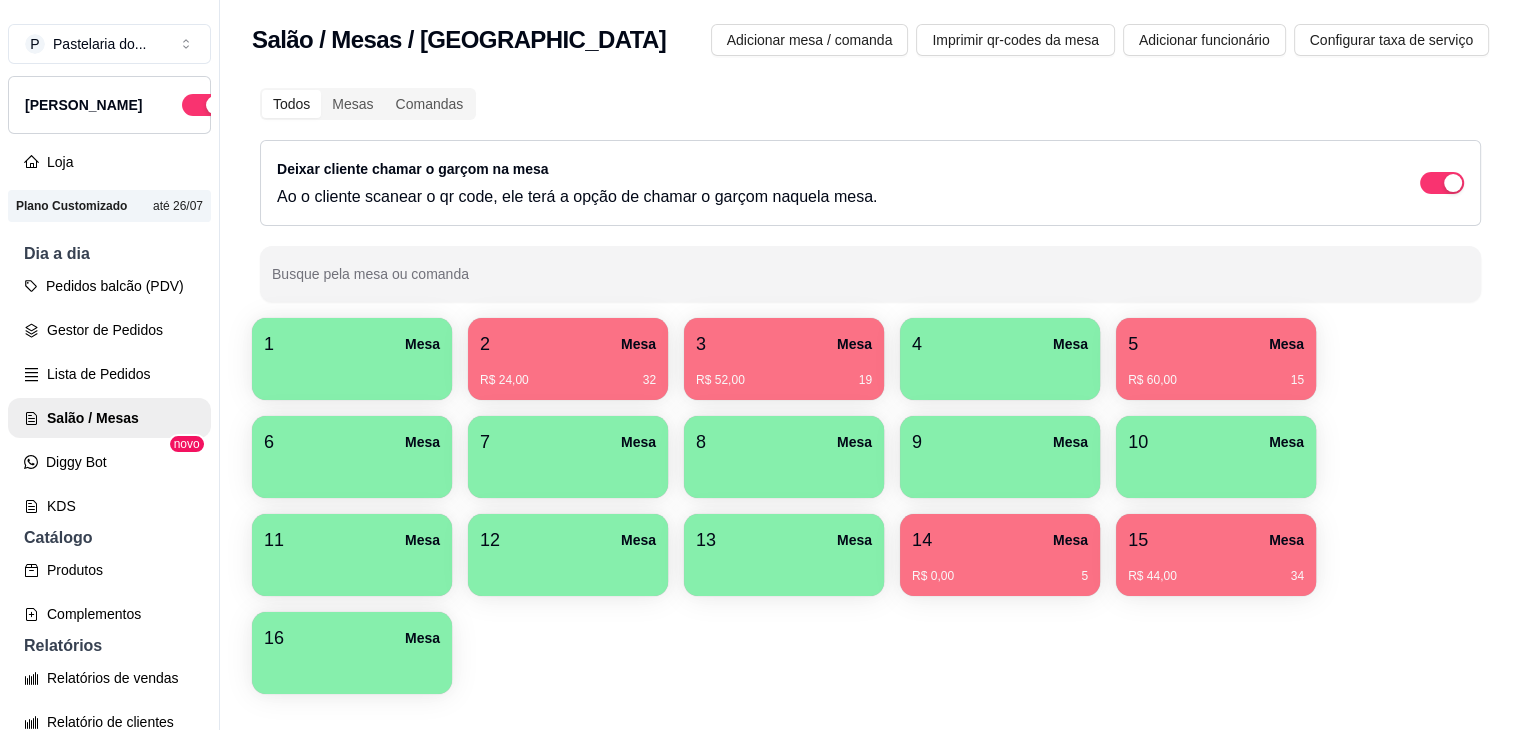 click on "2 Mesa" at bounding box center [568, 344] 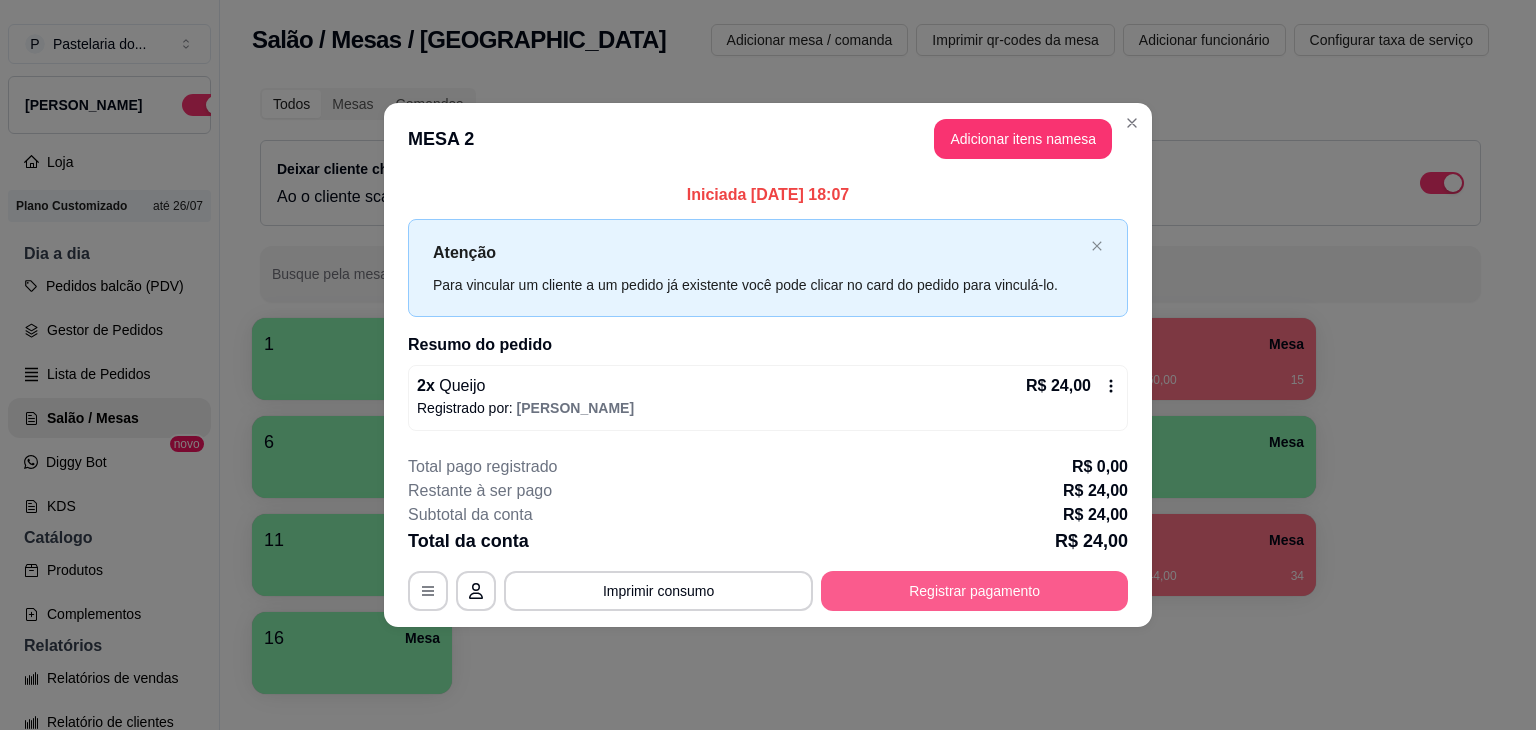 click on "Registrar pagamento" at bounding box center (974, 591) 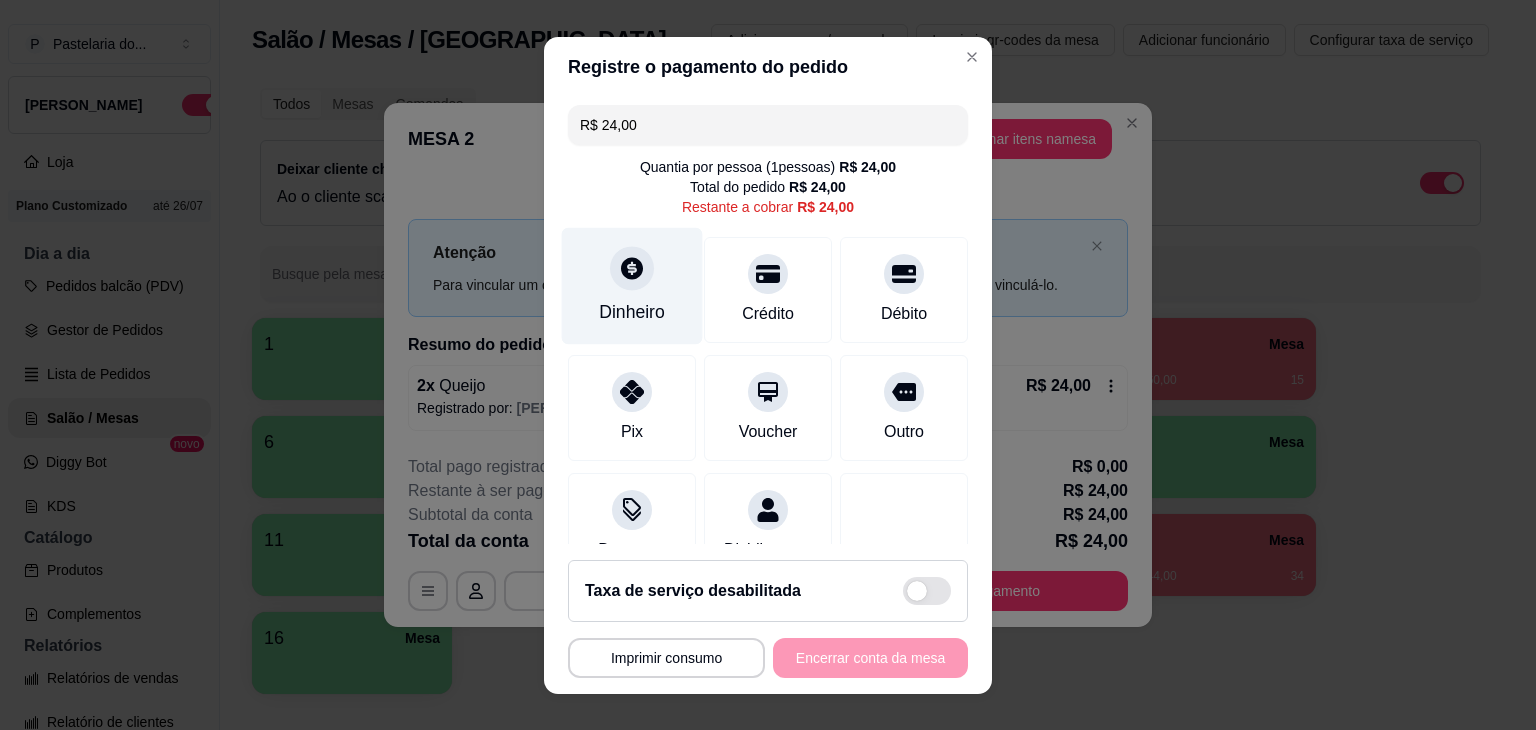 click on "Dinheiro" at bounding box center [632, 285] 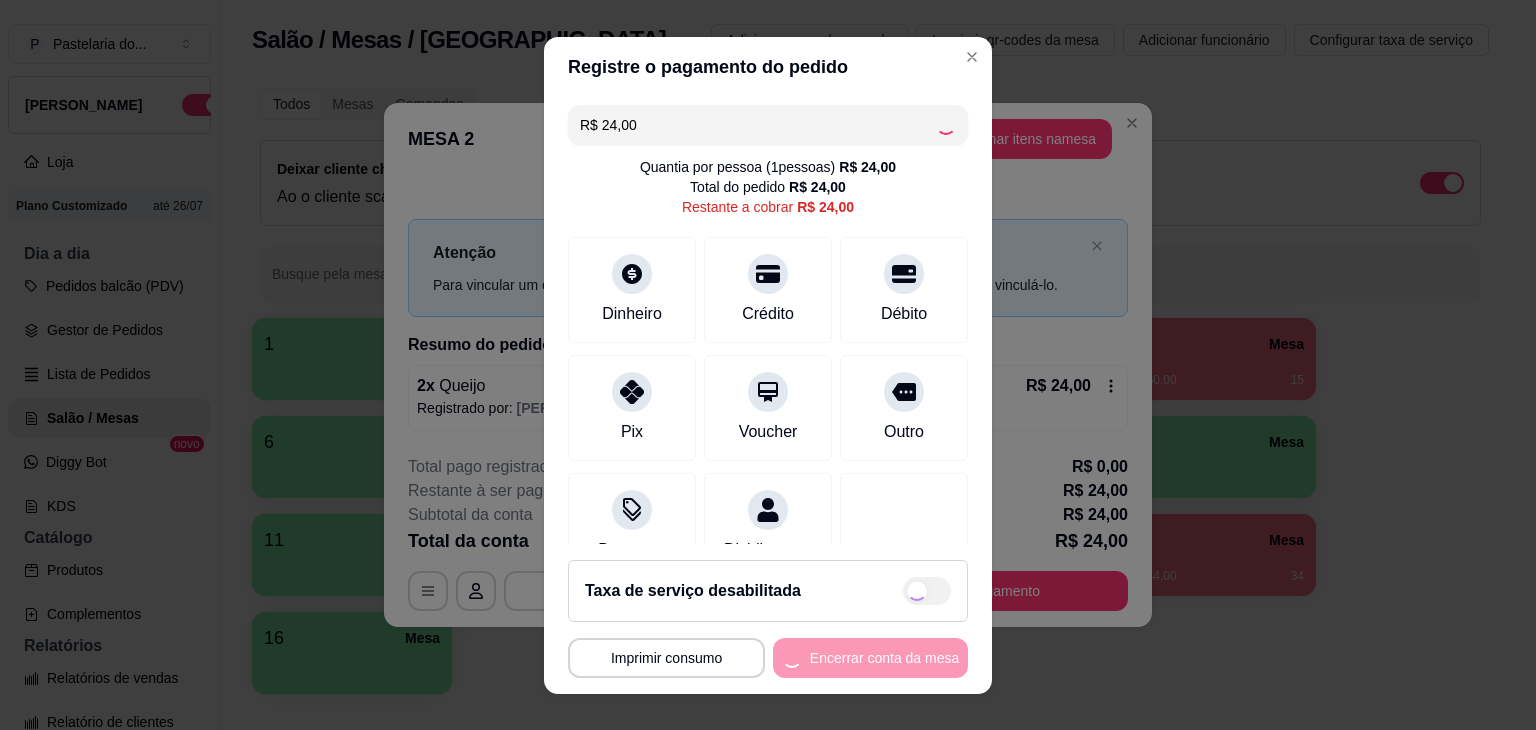 click on "**********" at bounding box center [768, 658] 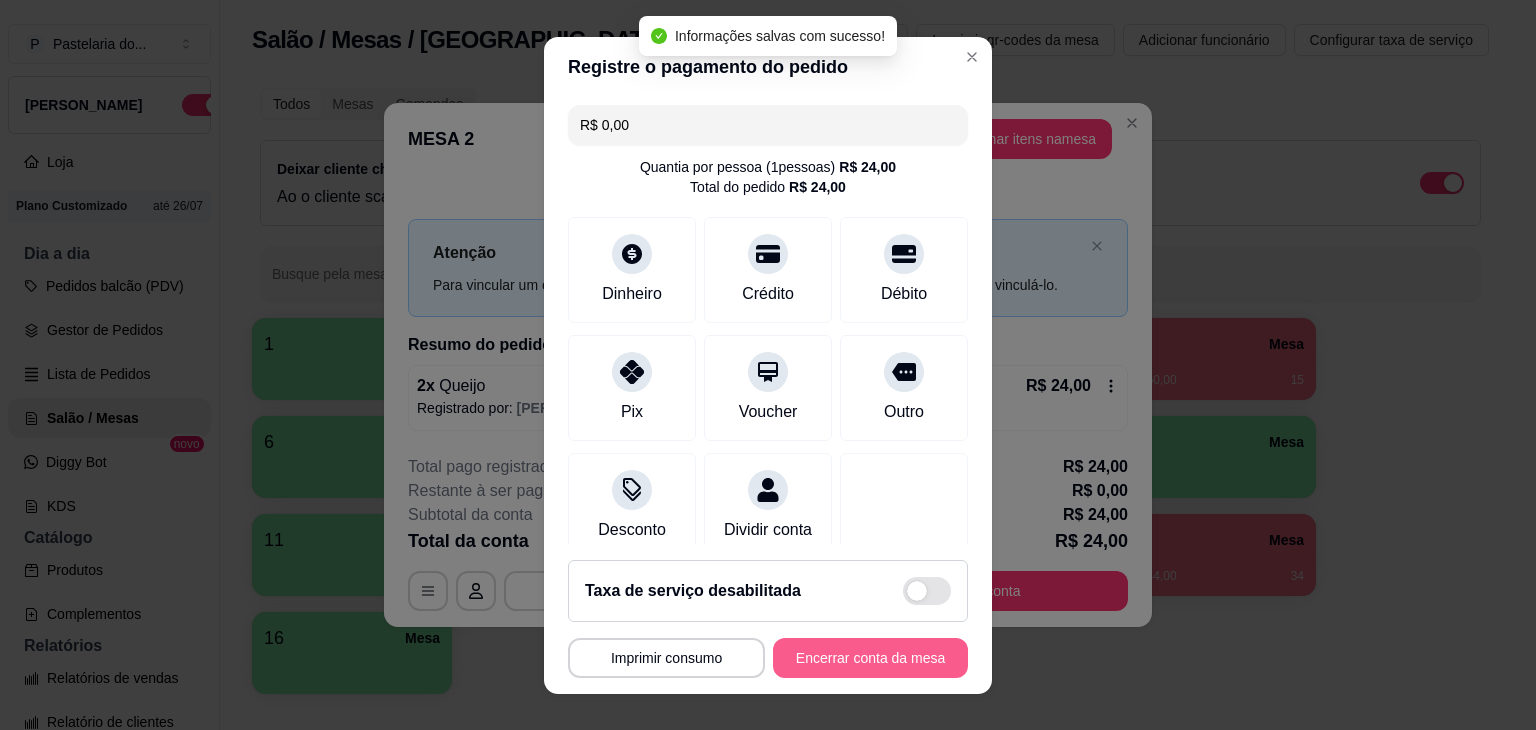 click on "Encerrar conta da mesa" at bounding box center (870, 658) 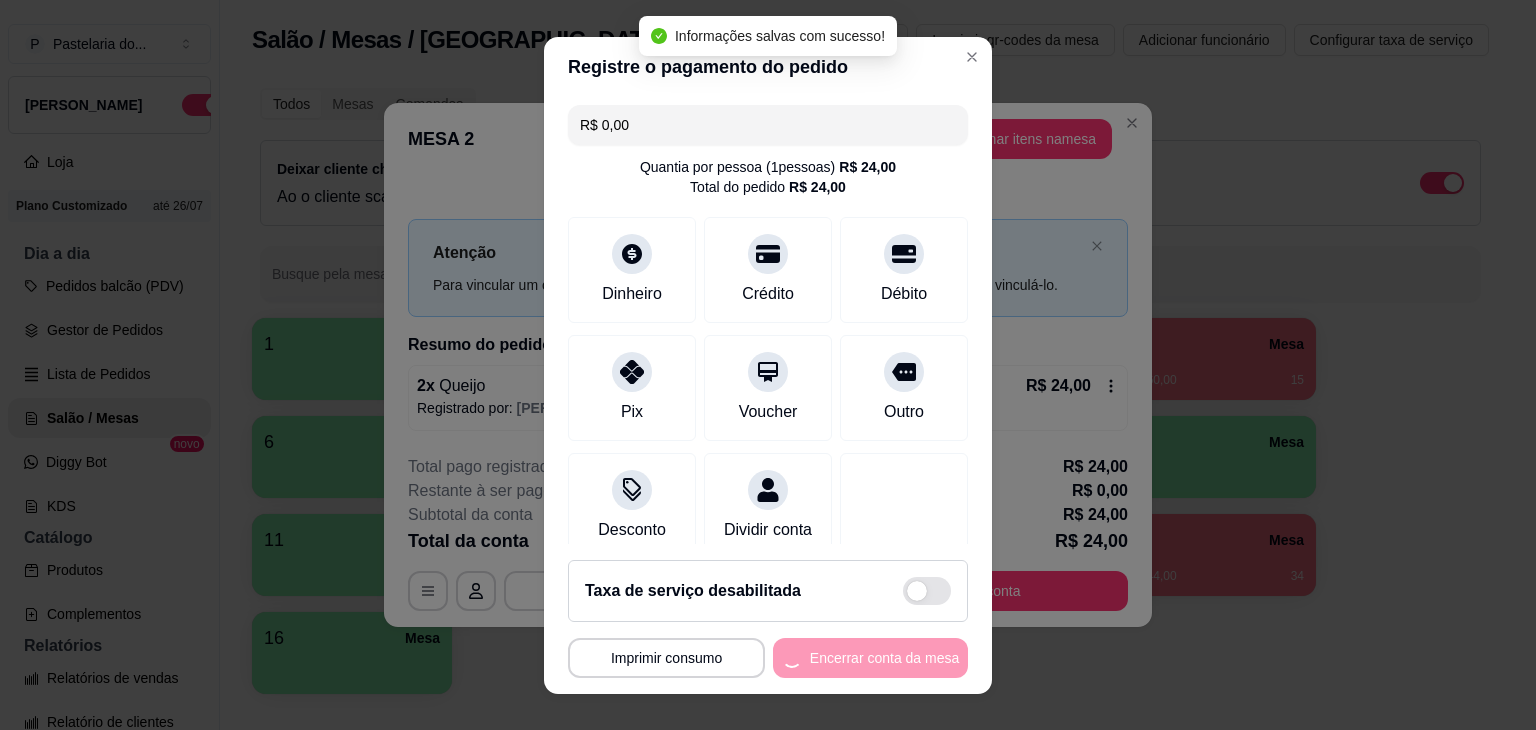 click on "**********" at bounding box center [768, 658] 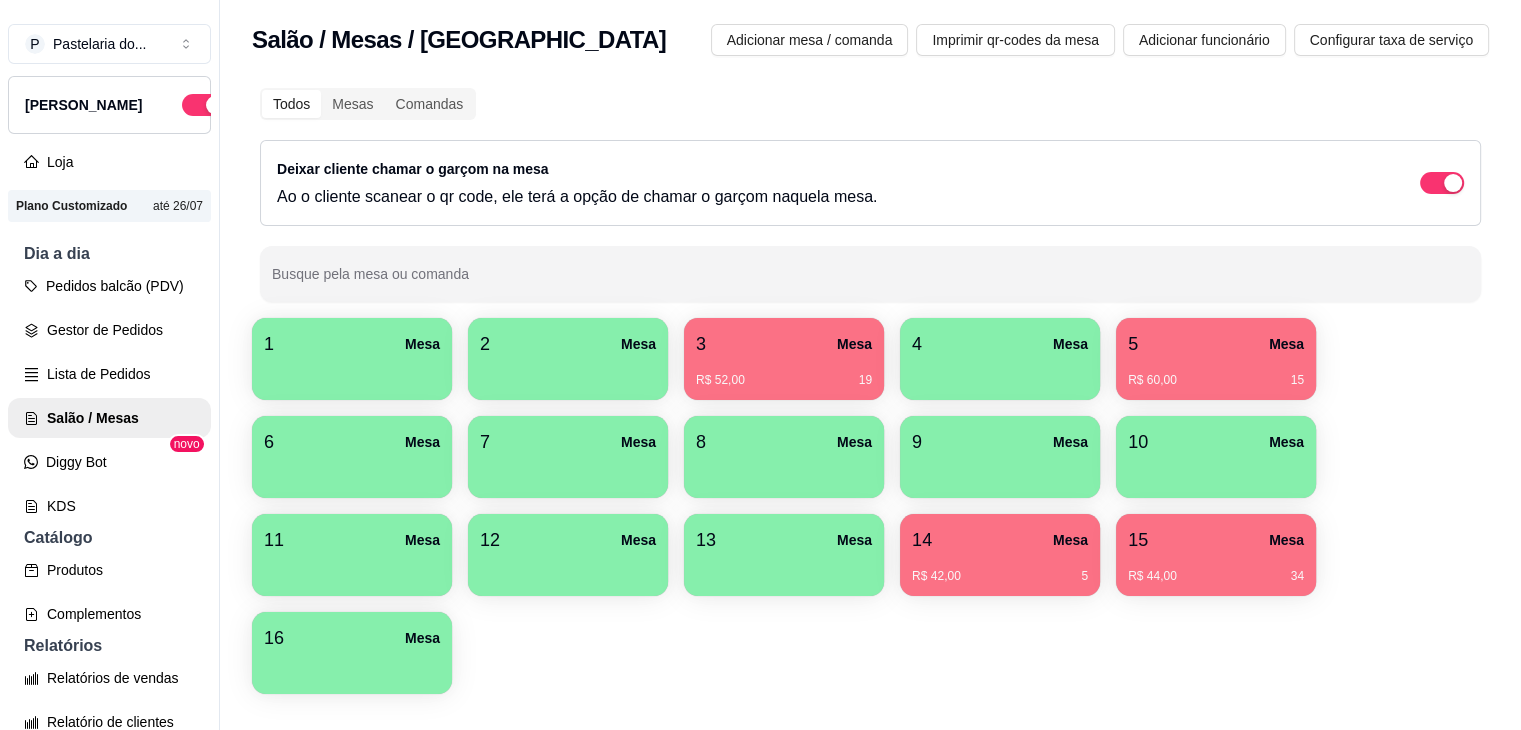 click on "14 Mesa" at bounding box center [1000, 540] 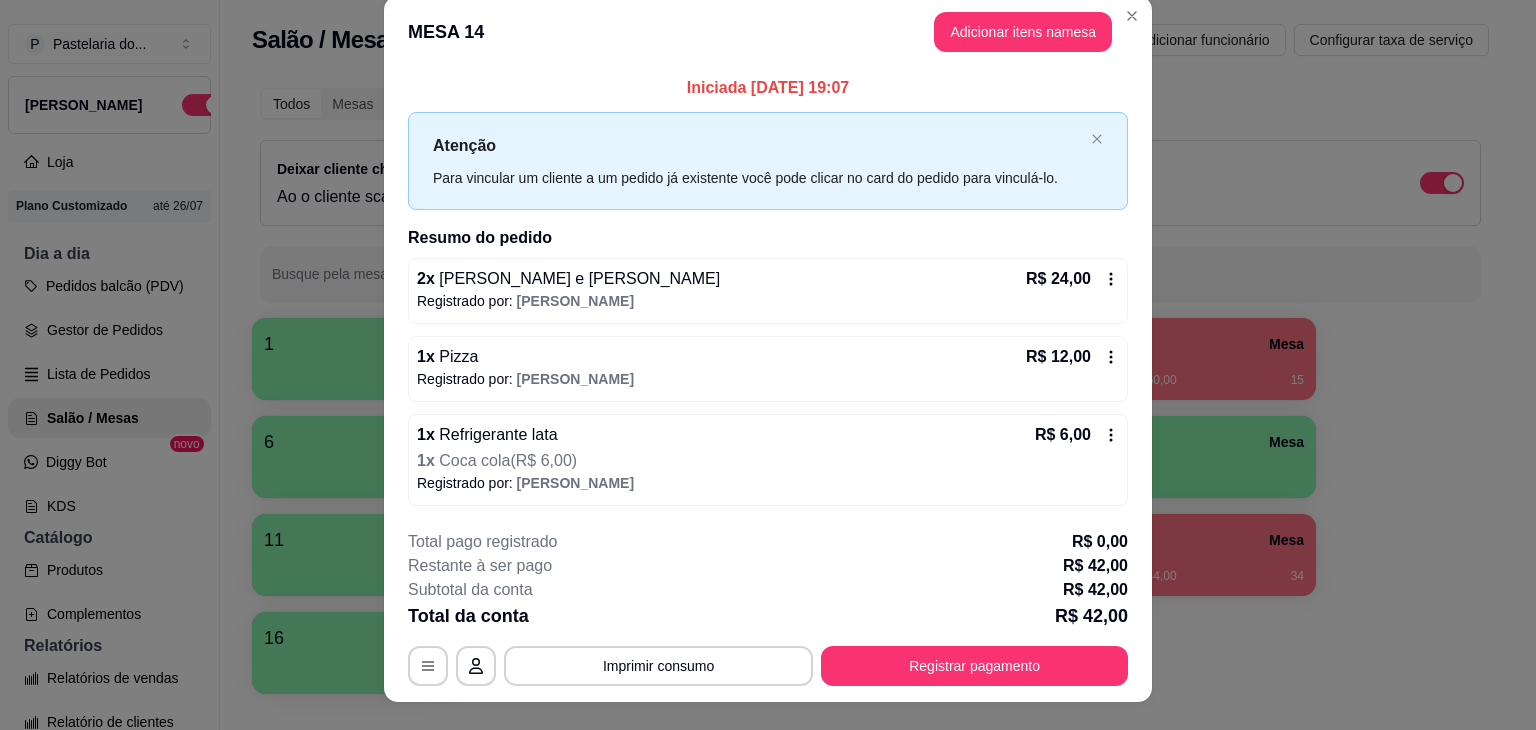 scroll, scrollTop: 0, scrollLeft: 0, axis: both 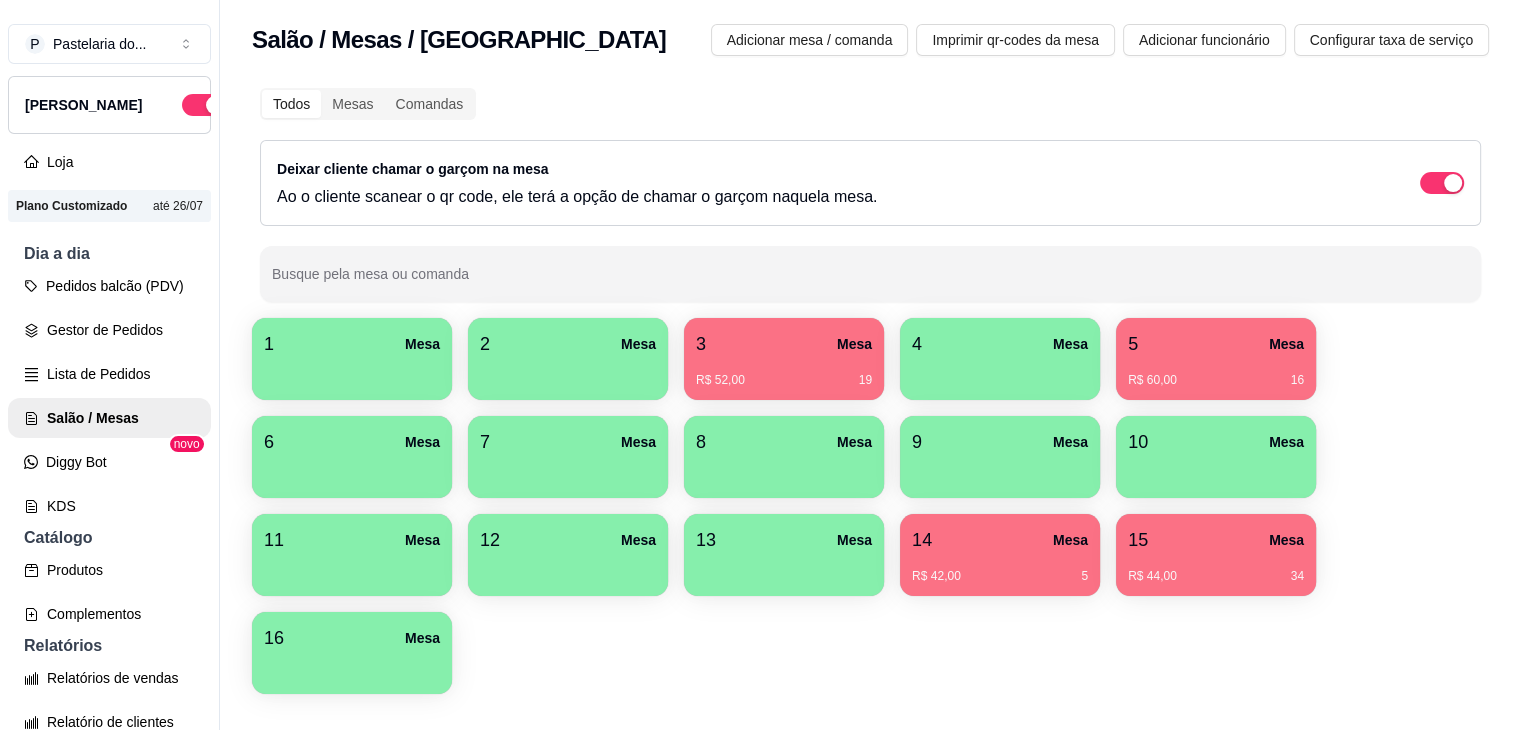 click on "R$ 44,00" at bounding box center [1152, 576] 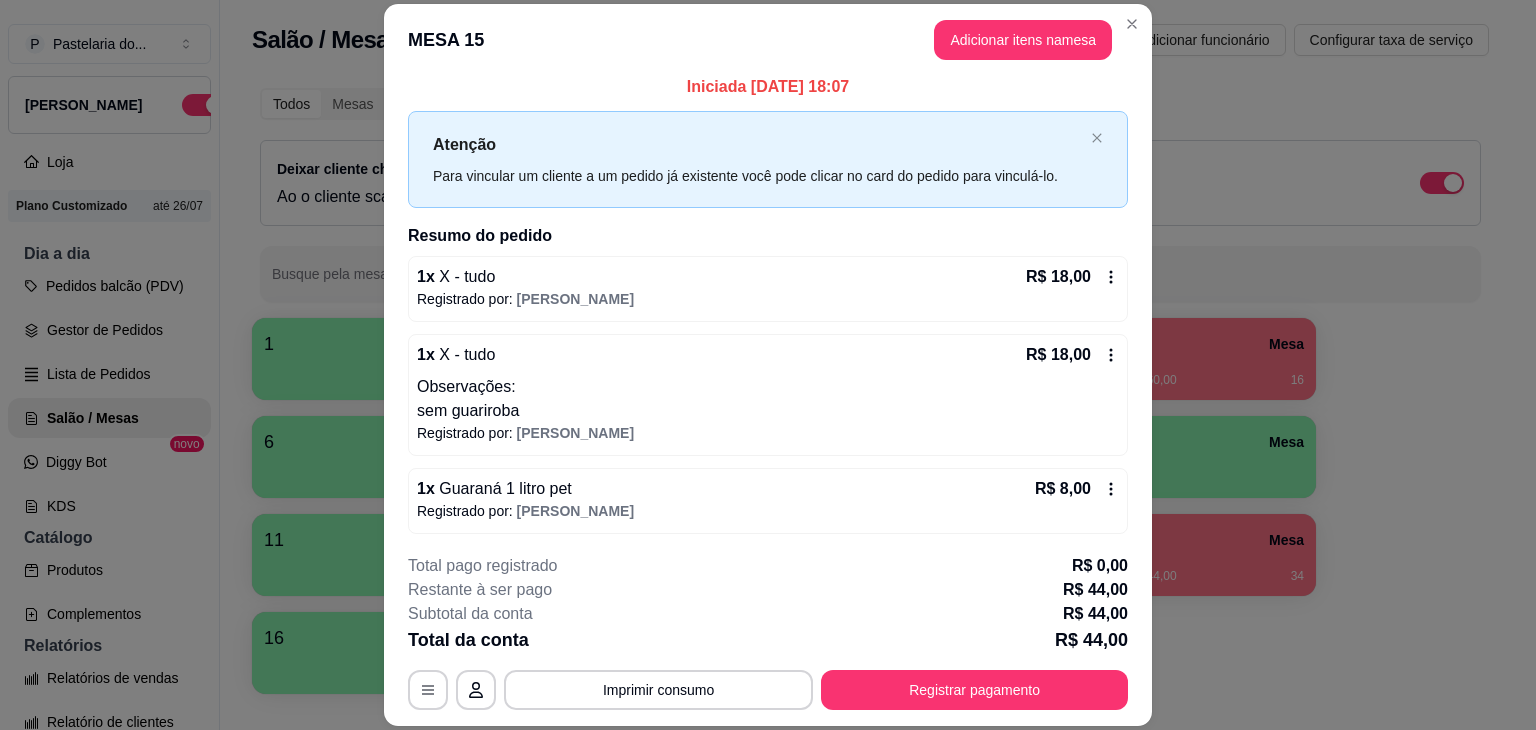 scroll, scrollTop: 11, scrollLeft: 0, axis: vertical 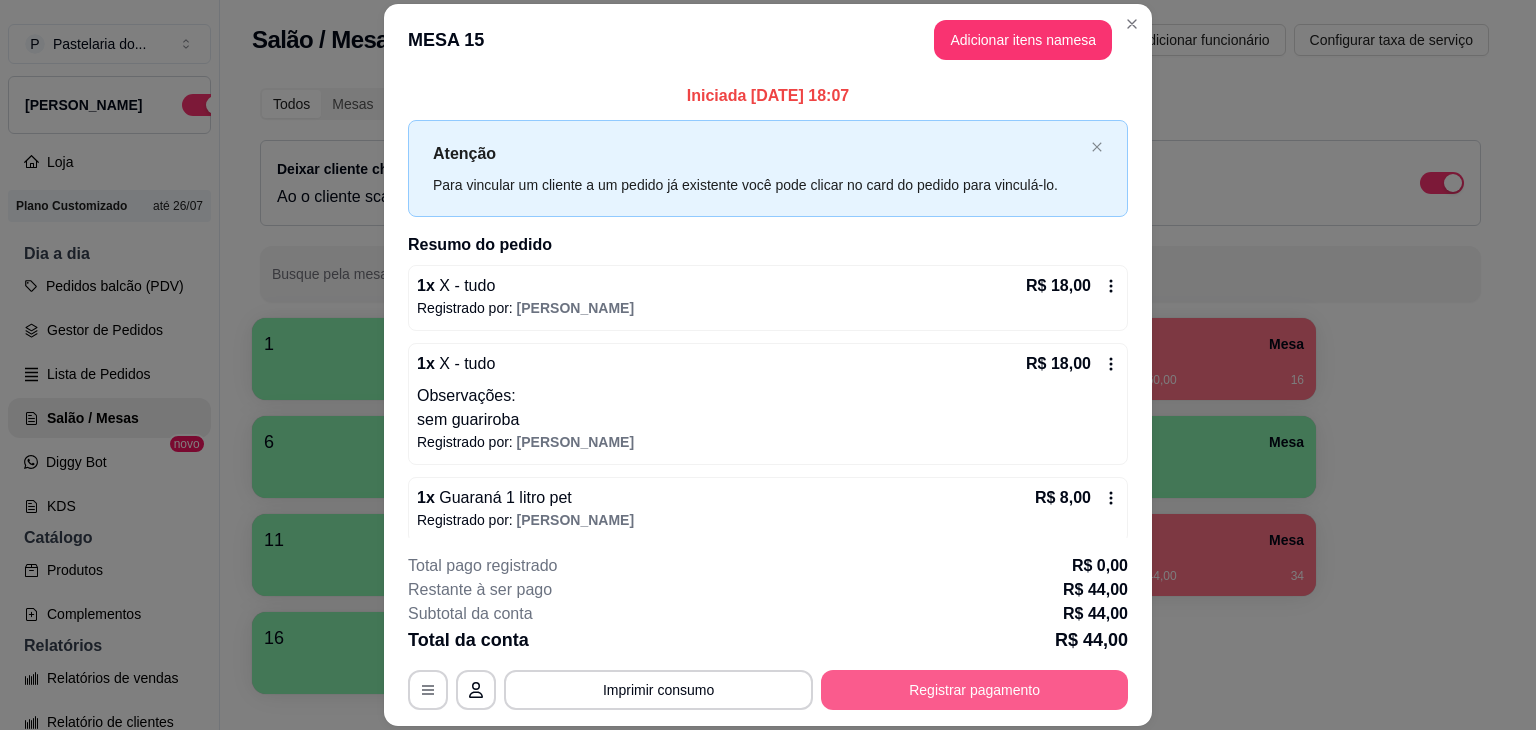 click on "Registrar pagamento" at bounding box center (974, 690) 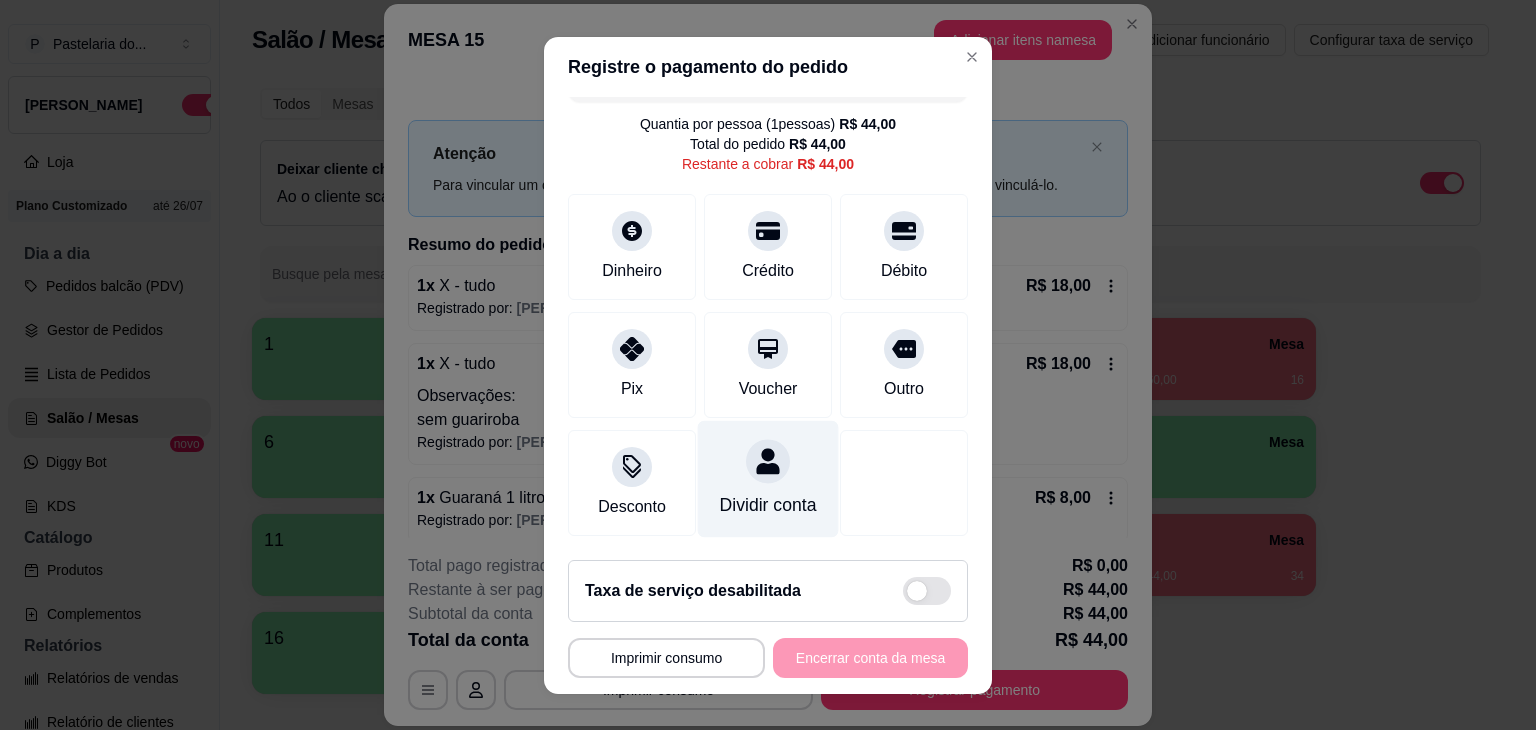 scroll, scrollTop: 65, scrollLeft: 0, axis: vertical 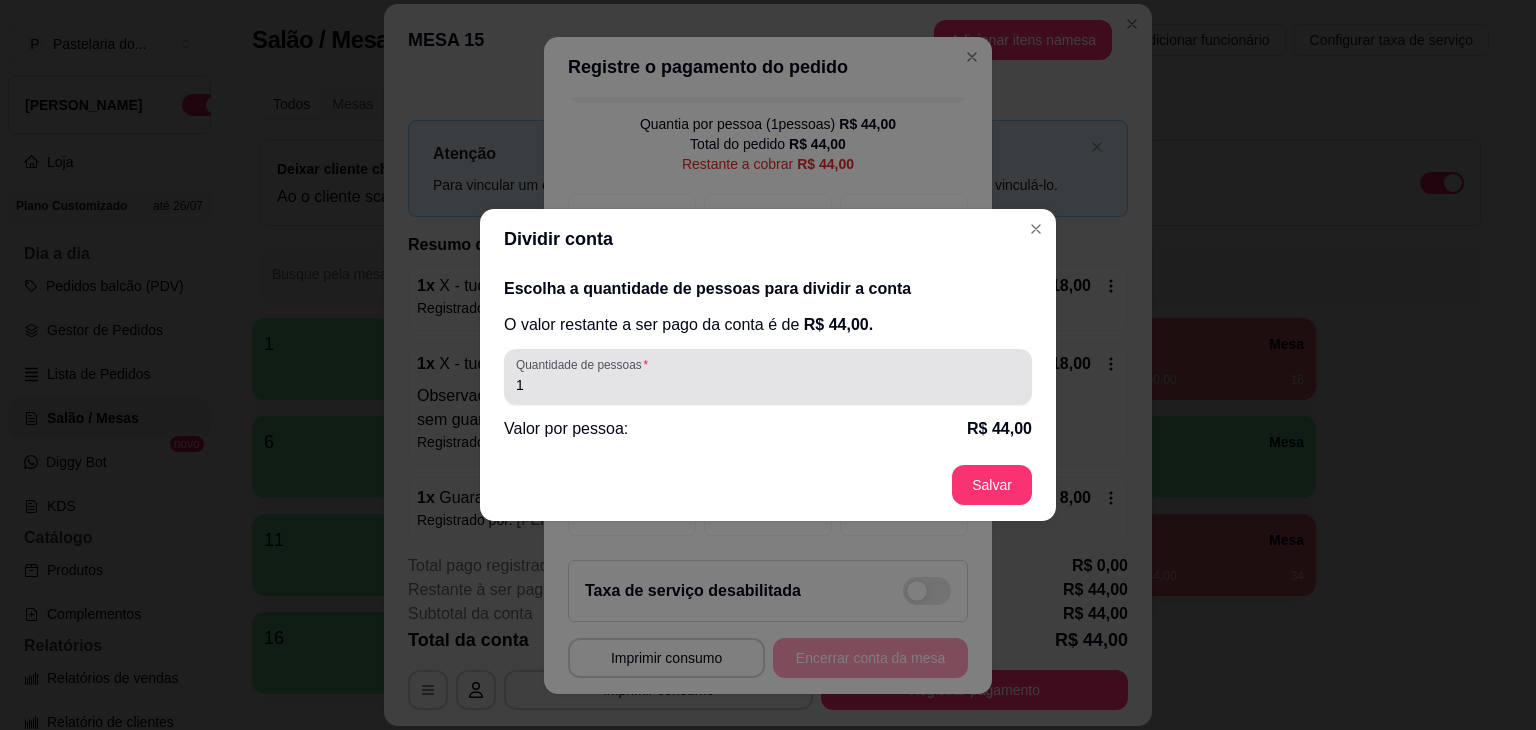 click on "1" at bounding box center [768, 385] 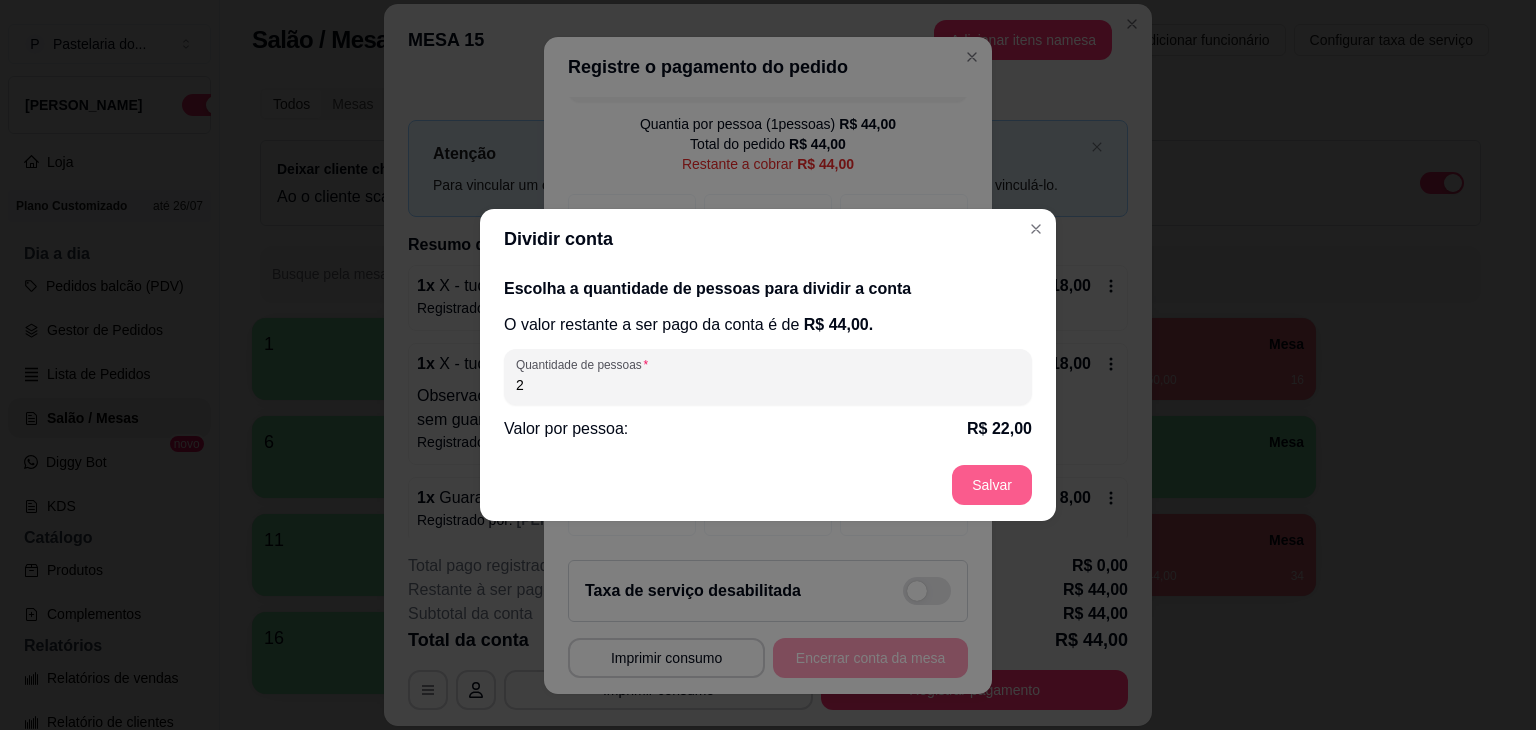 type on "2" 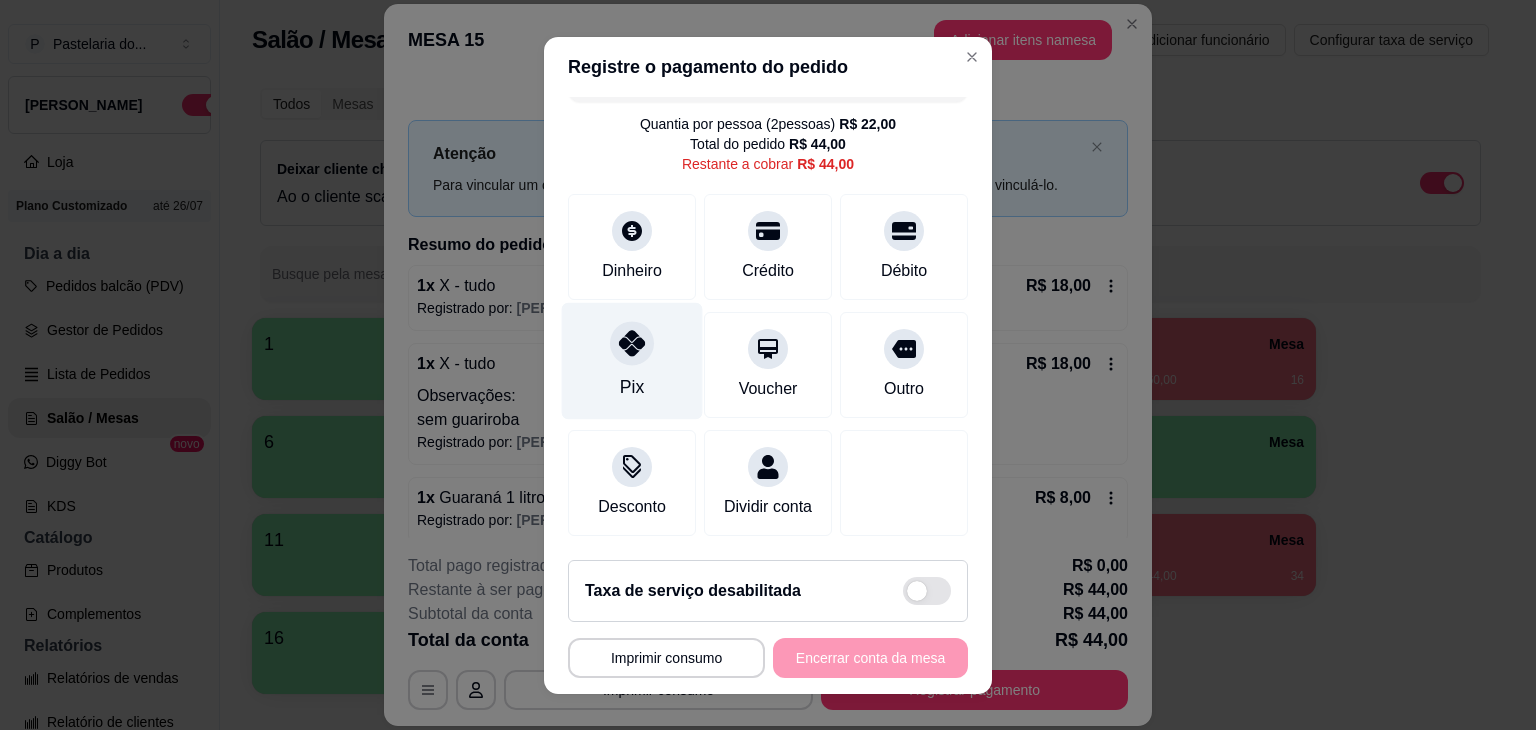click at bounding box center [632, 343] 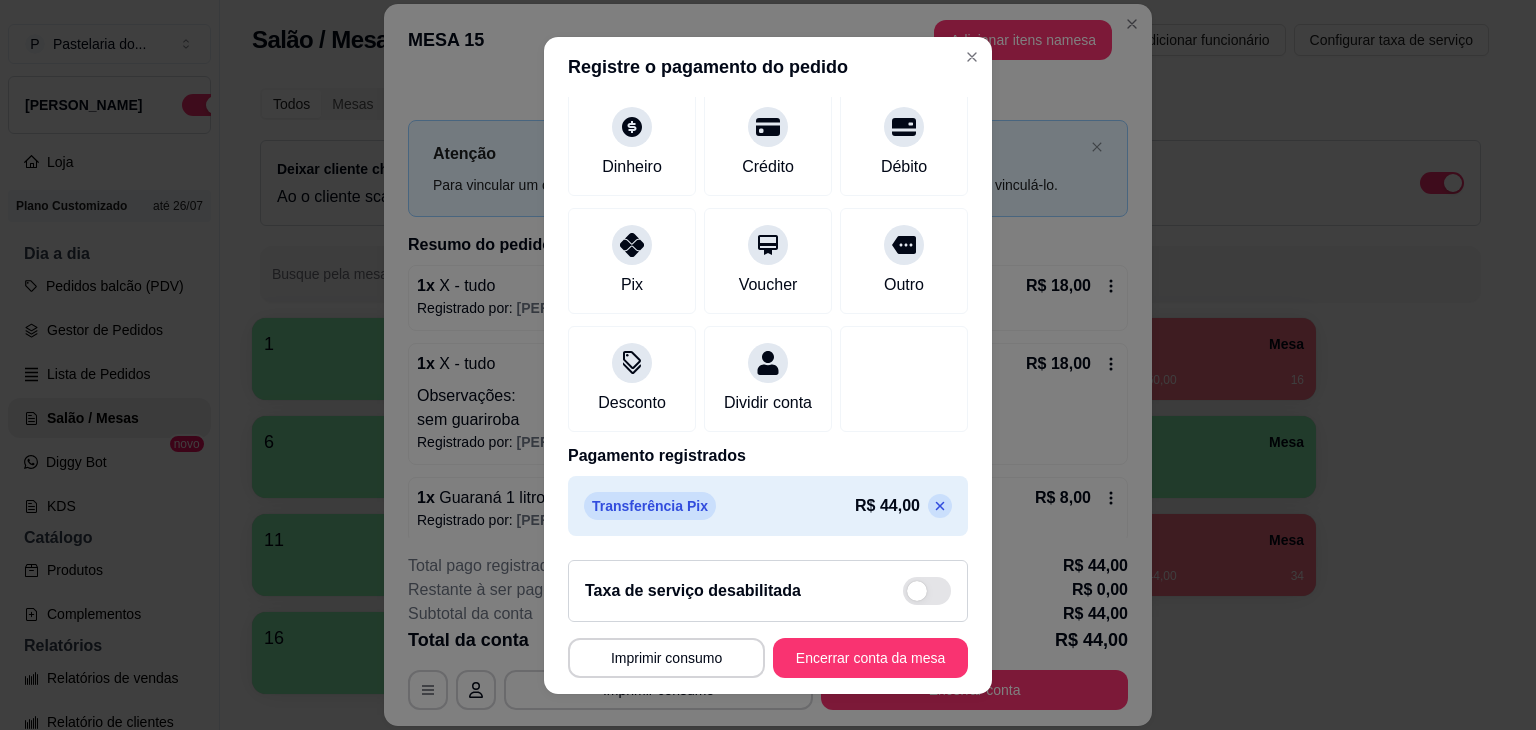 scroll, scrollTop: 149, scrollLeft: 0, axis: vertical 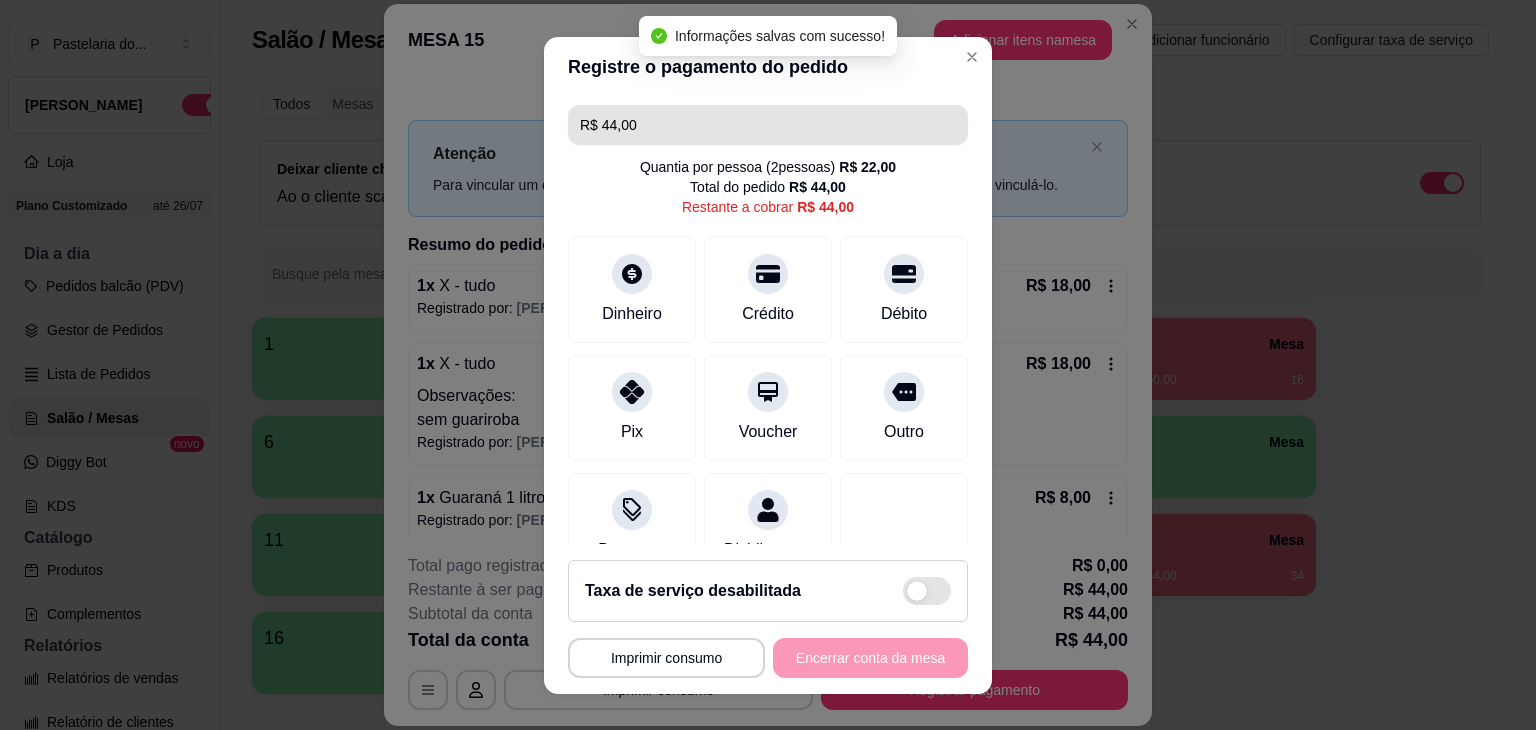 click on "R$ 44,00" at bounding box center [768, 125] 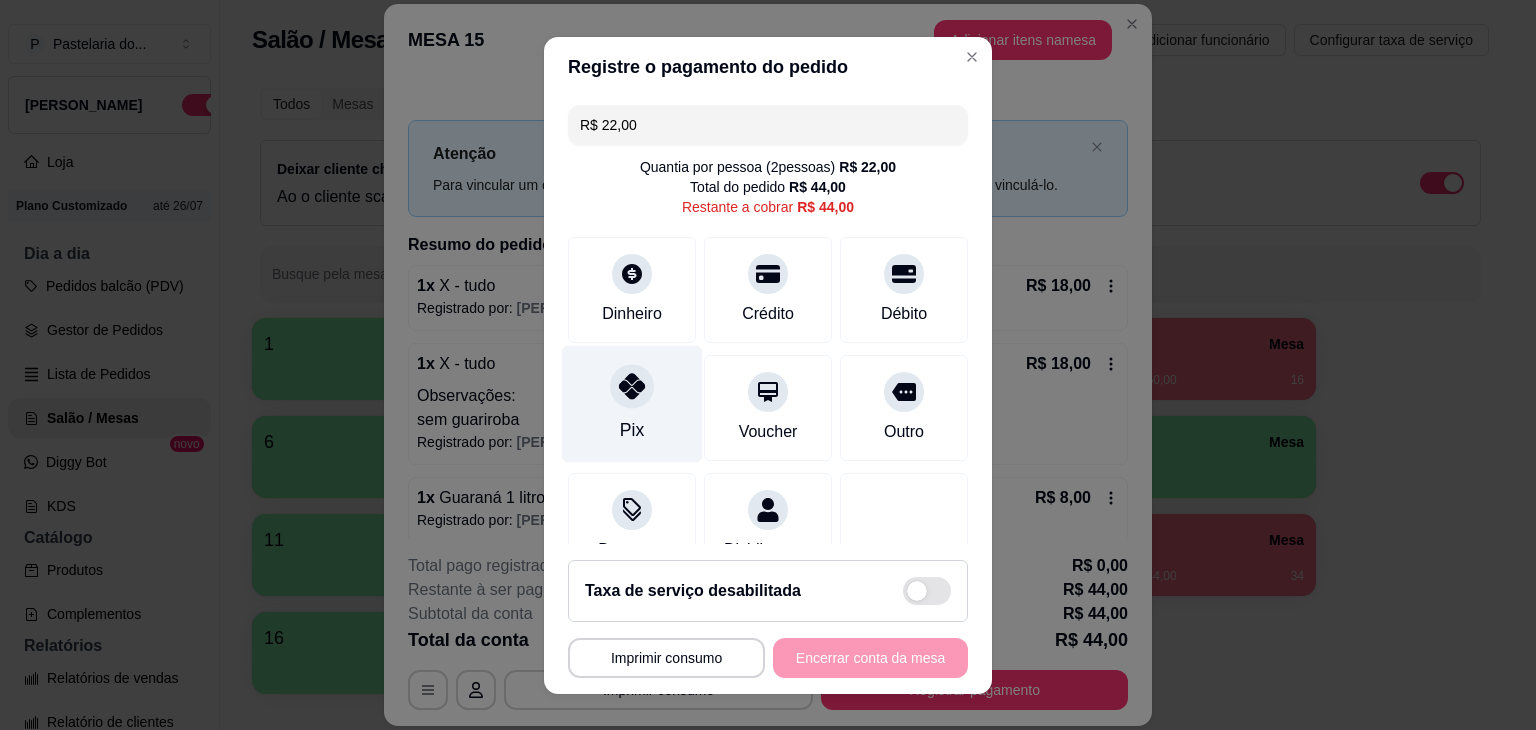 click on "Pix" at bounding box center [632, 403] 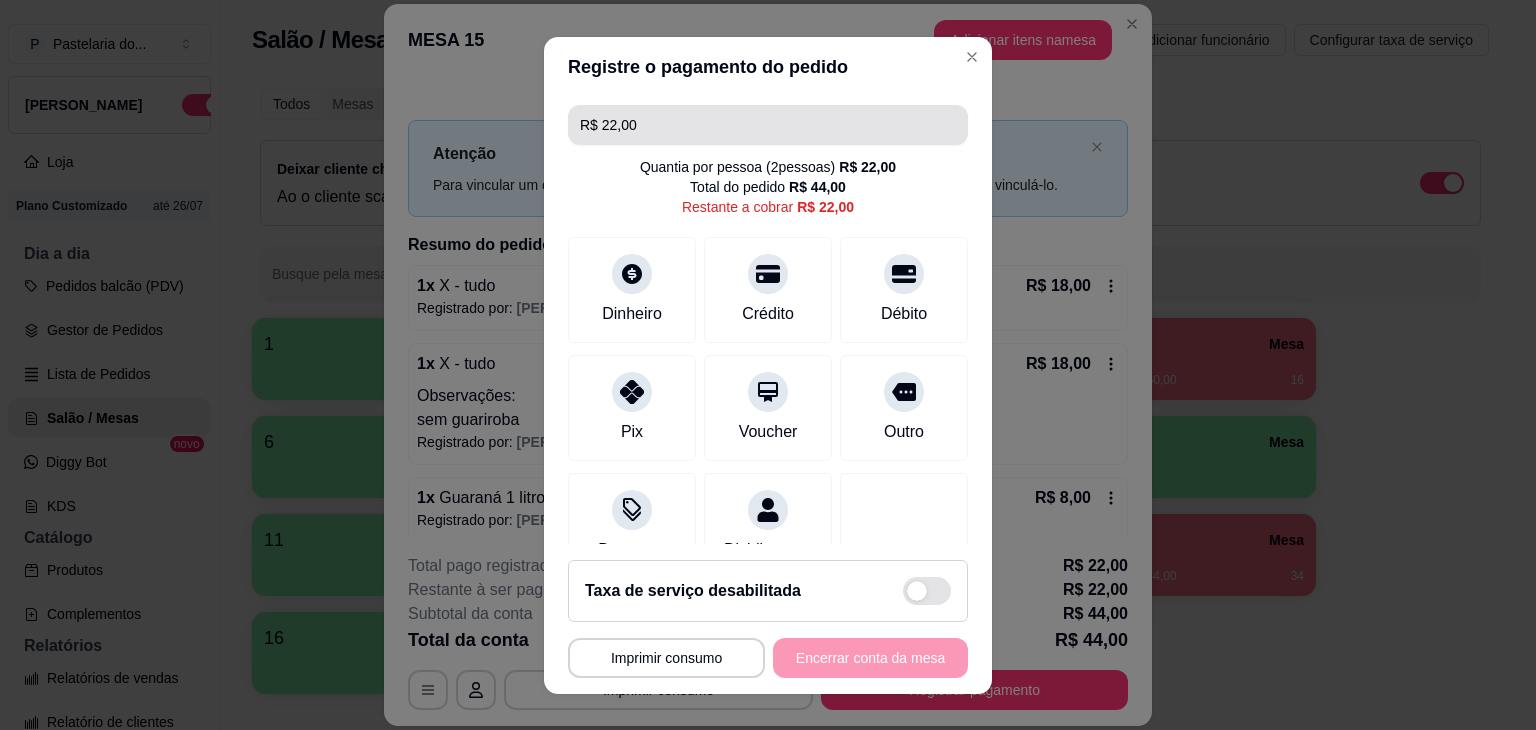 click on "R$ 22,00" at bounding box center (768, 125) 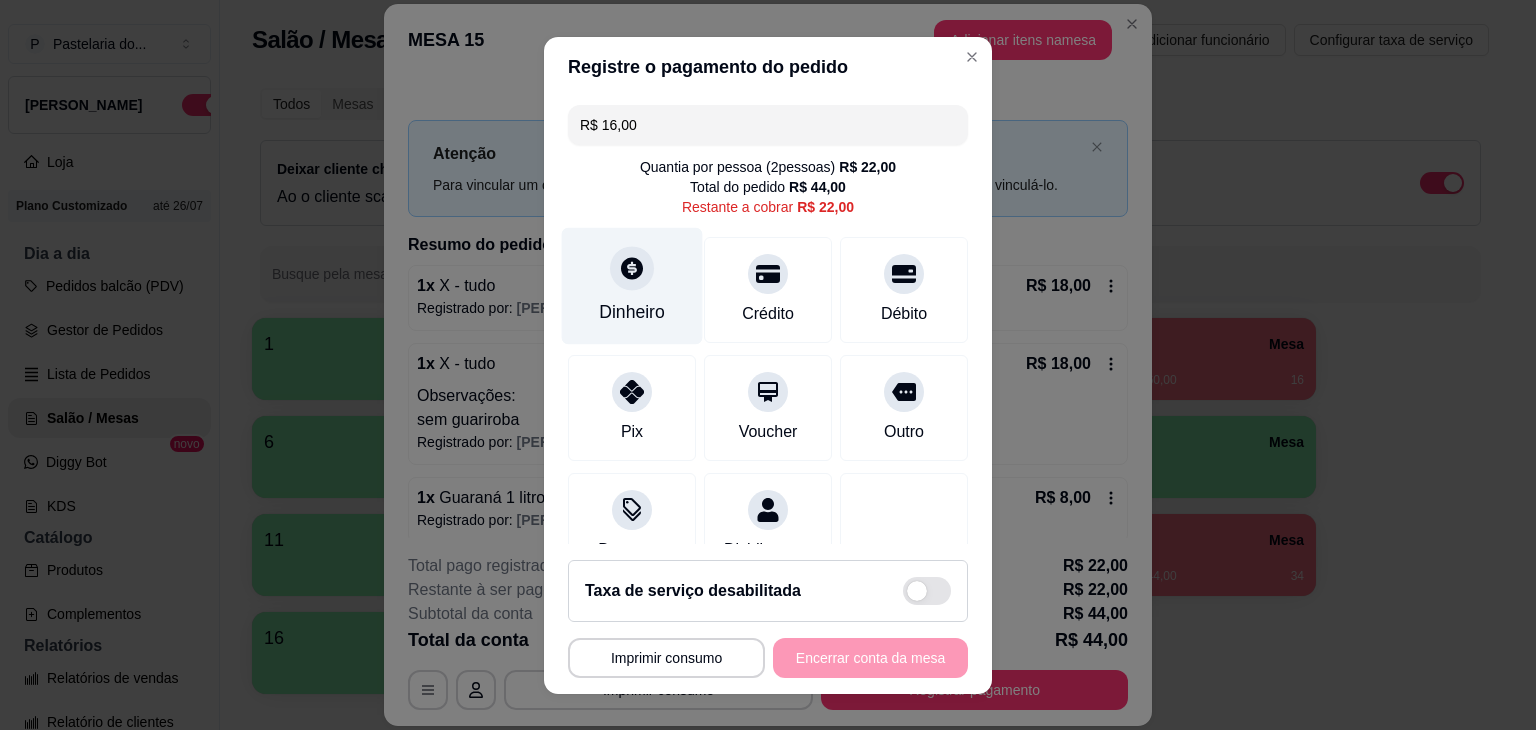 click on "Dinheiro" at bounding box center [632, 312] 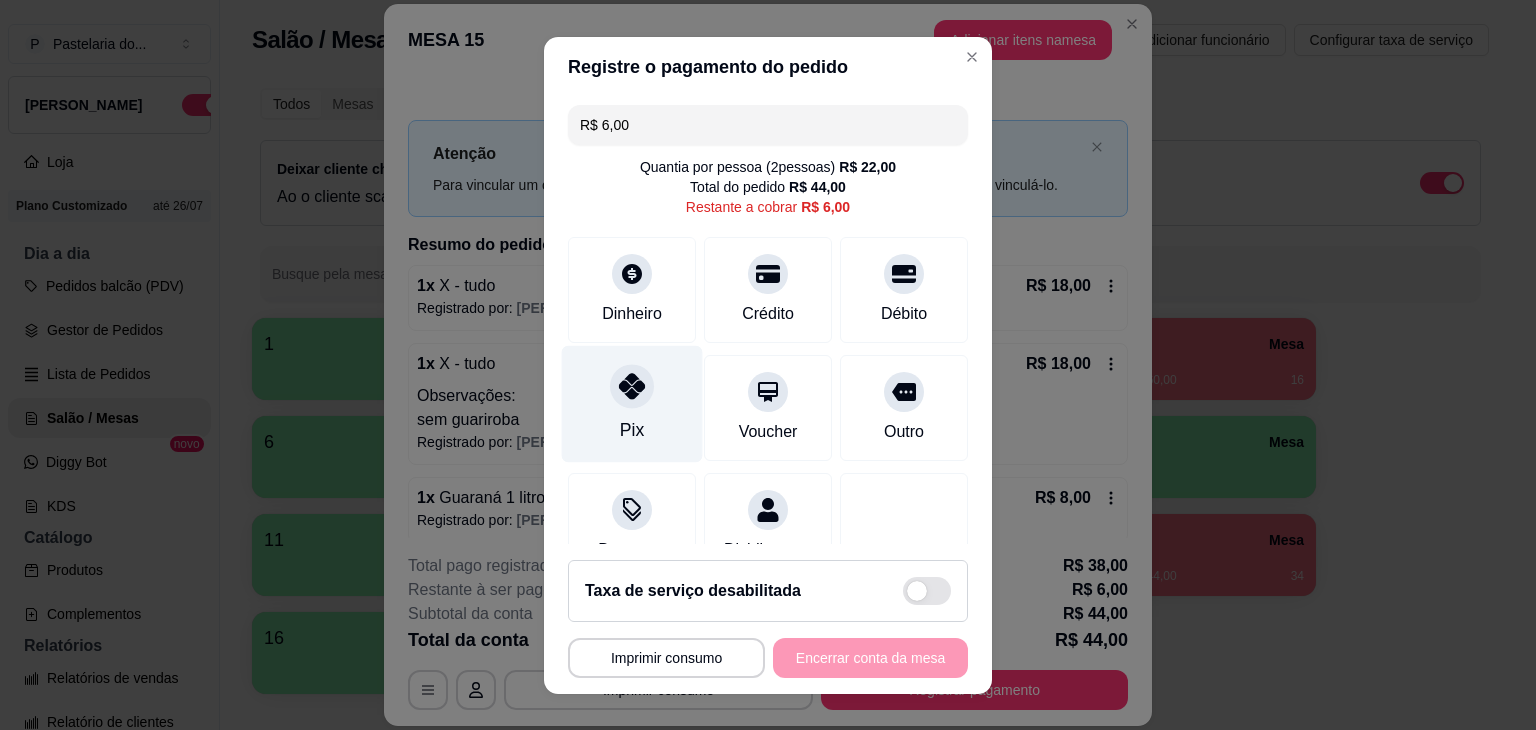 drag, startPoint x: 616, startPoint y: 413, endPoint x: 636, endPoint y: 426, distance: 23.853722 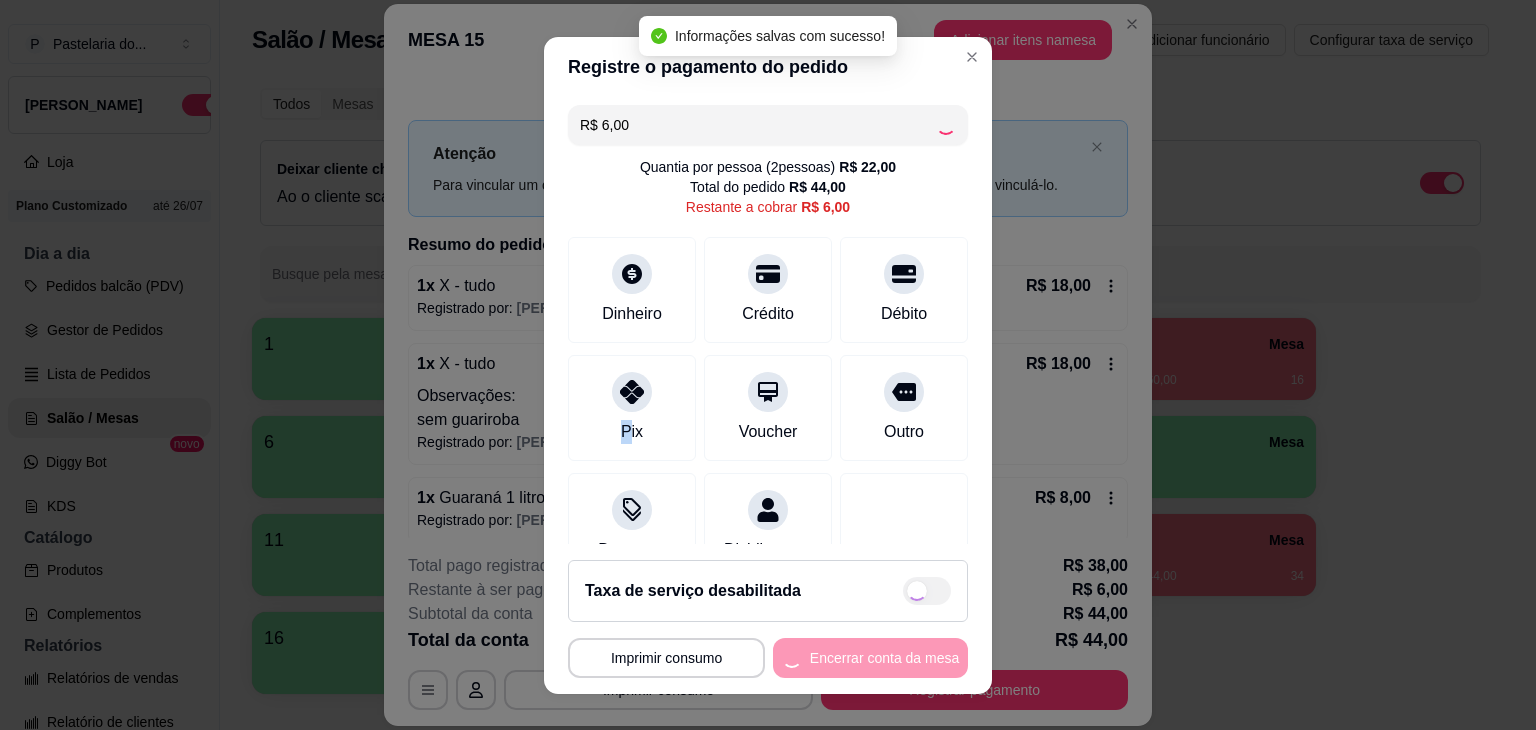 type on "R$ 0,00" 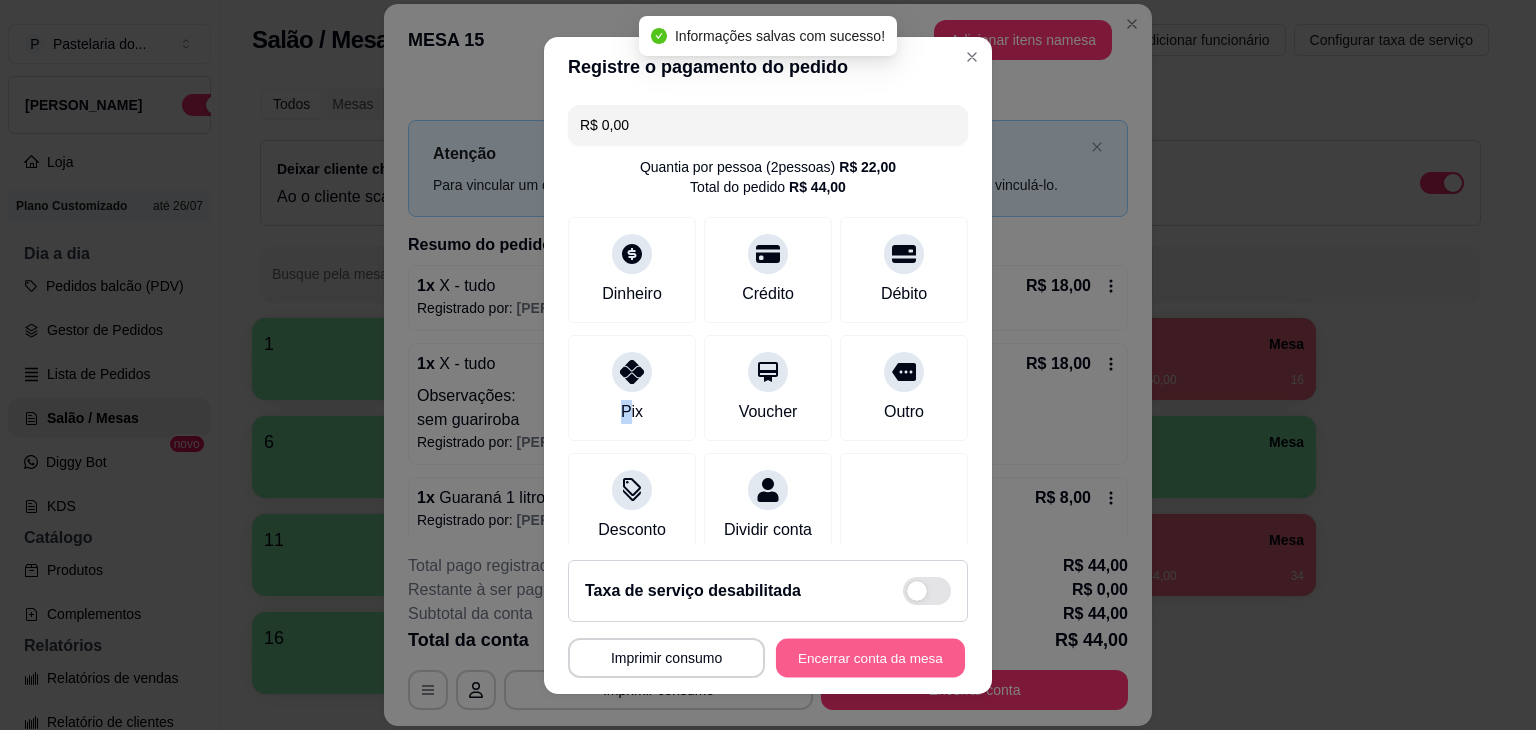 click on "Encerrar conta da mesa" at bounding box center [870, 657] 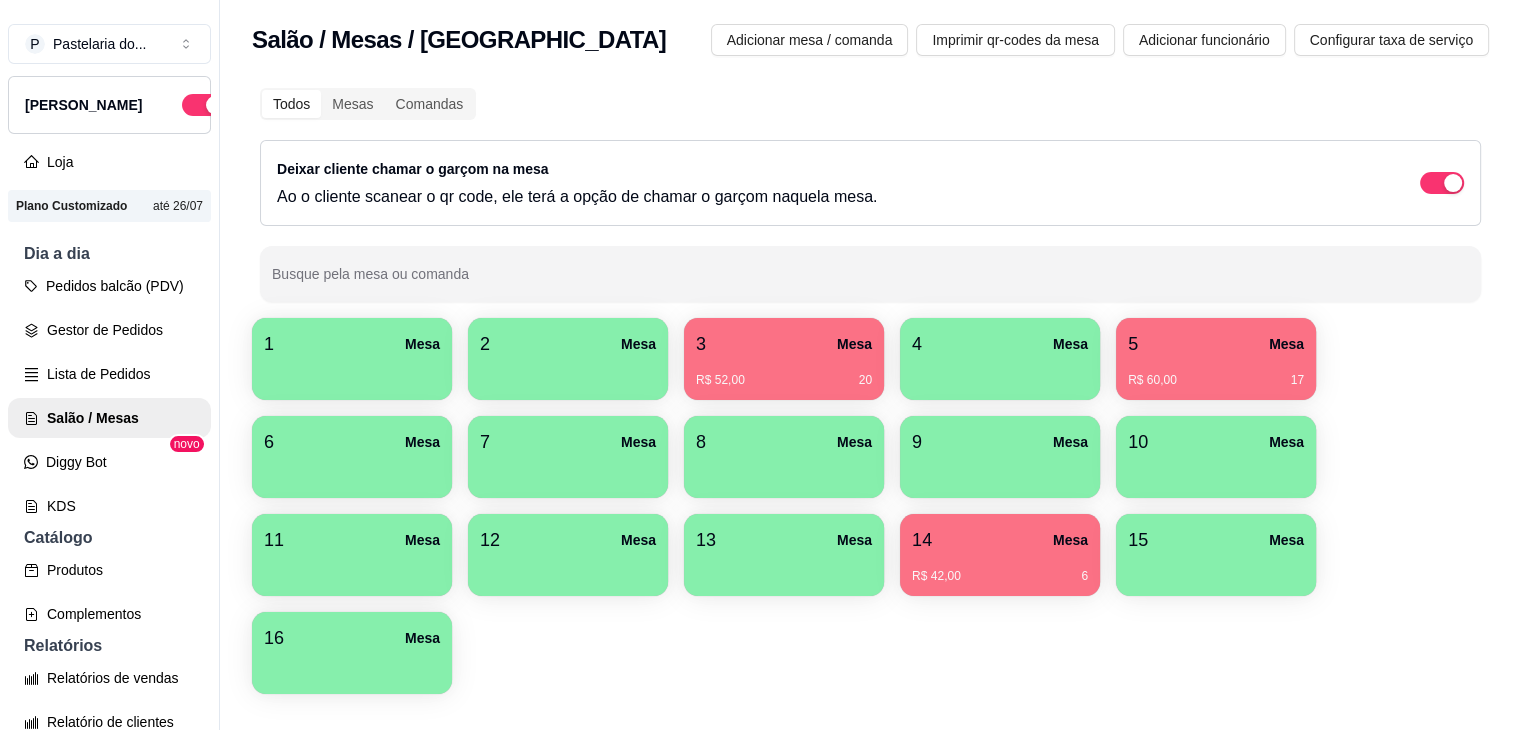 click on "2 Mesa" at bounding box center (568, 344) 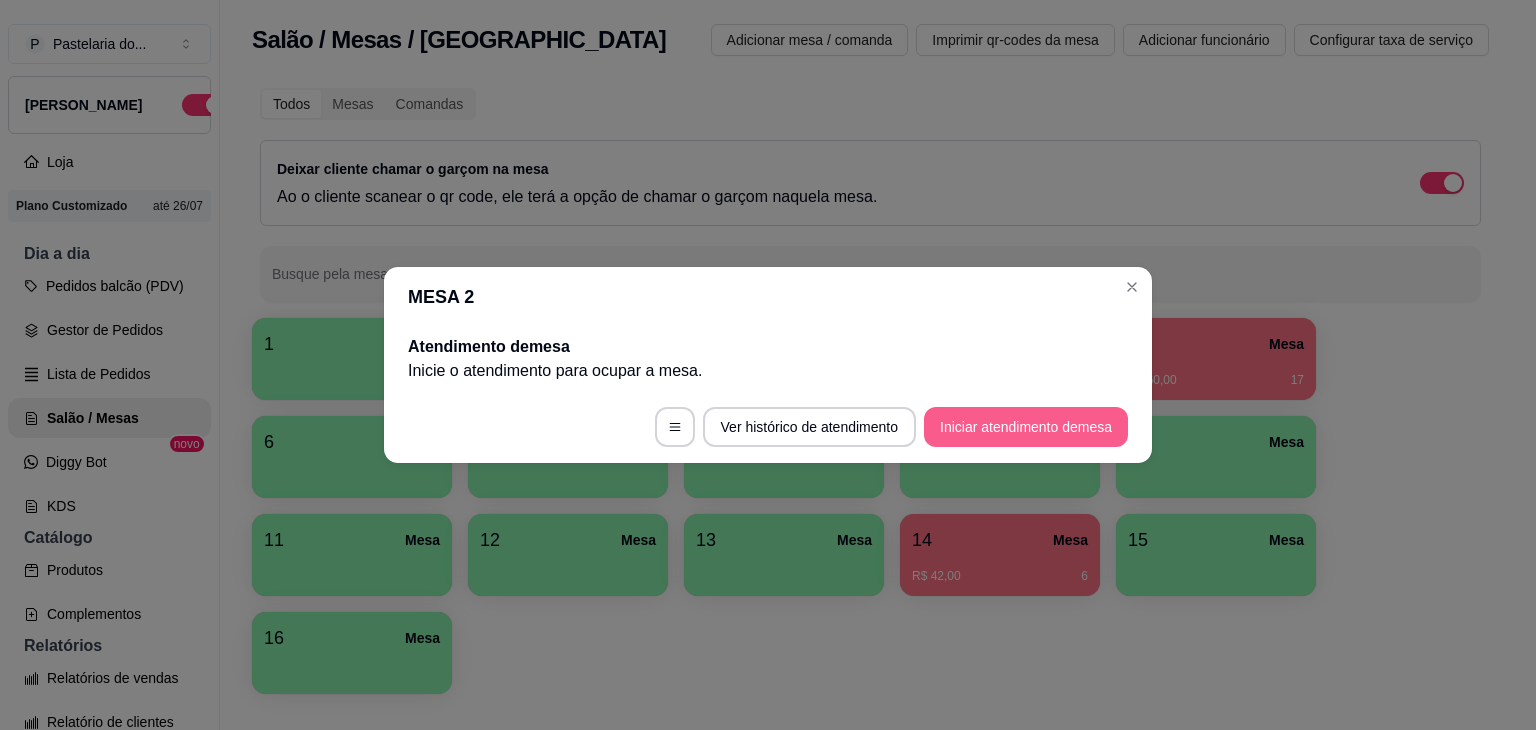click on "Iniciar atendimento de  mesa" at bounding box center [1026, 427] 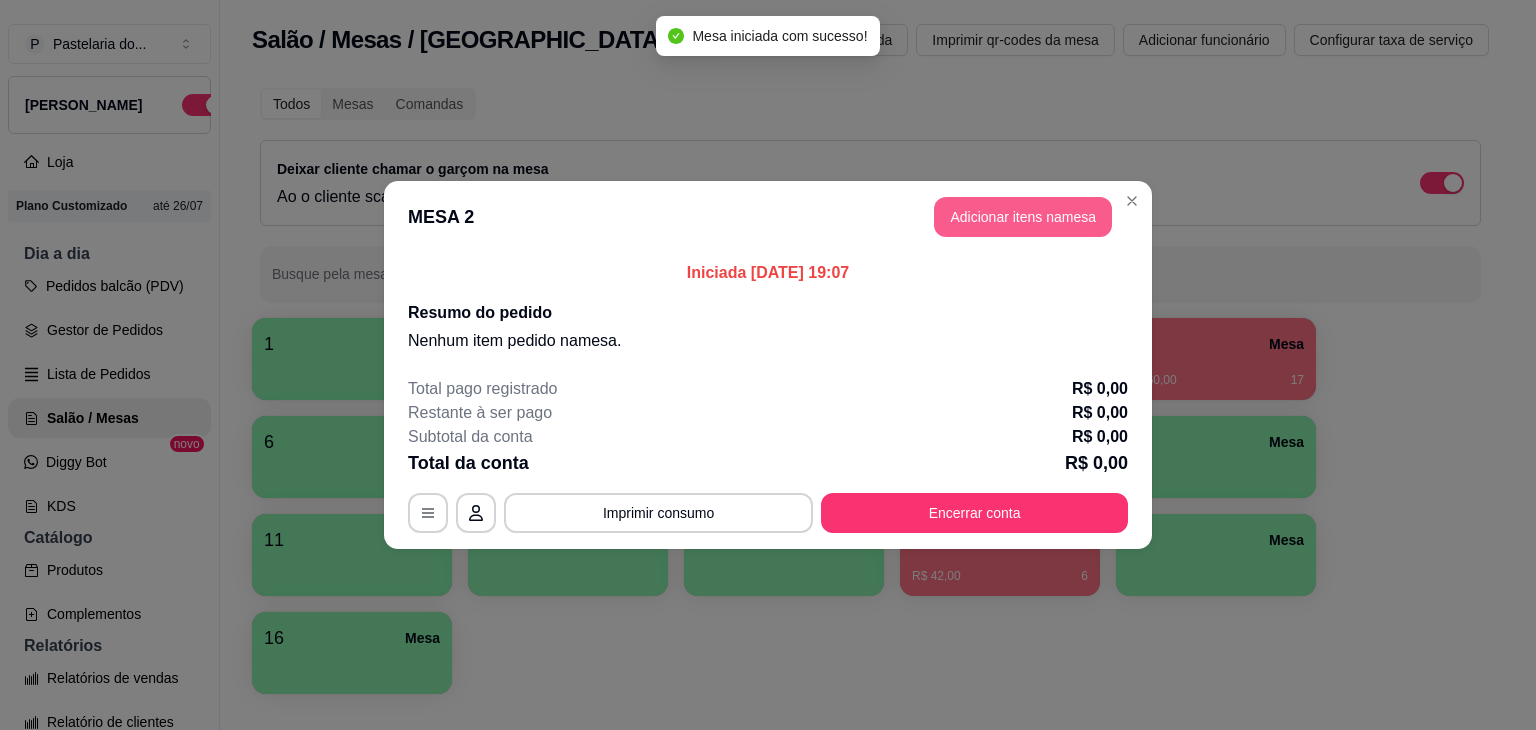 click on "Adicionar itens na  mesa" at bounding box center (1023, 217) 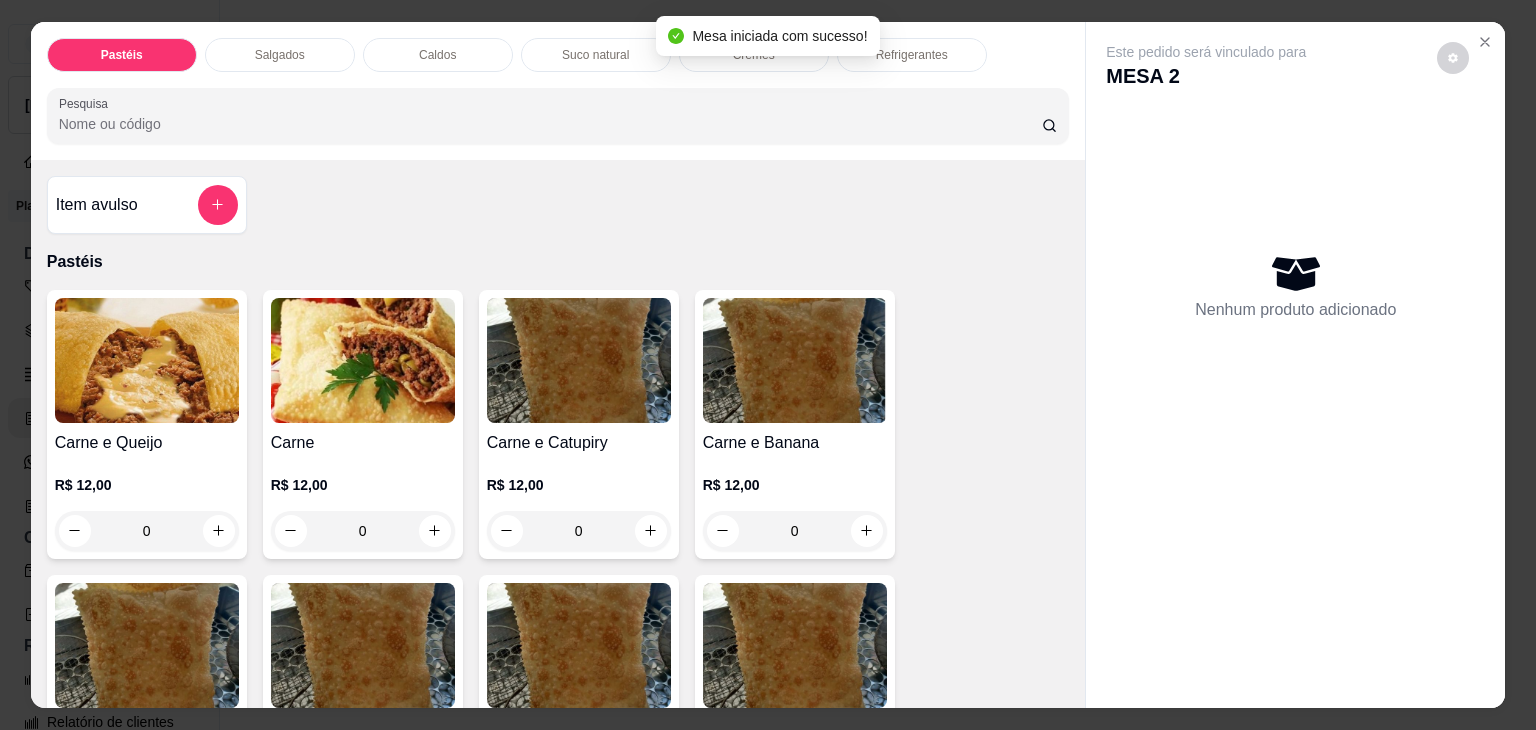 click on "Caldos" at bounding box center [438, 55] 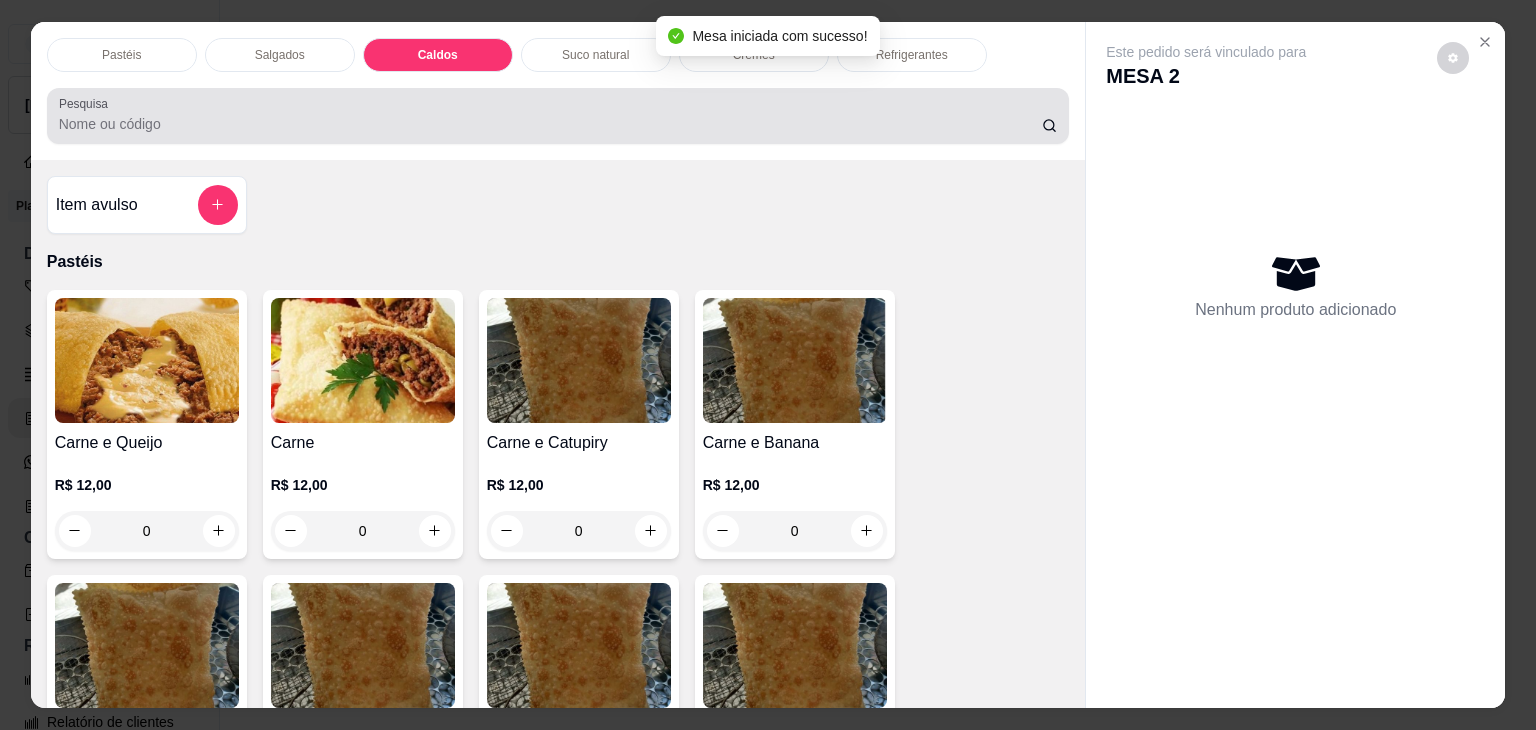 scroll, scrollTop: 2782, scrollLeft: 0, axis: vertical 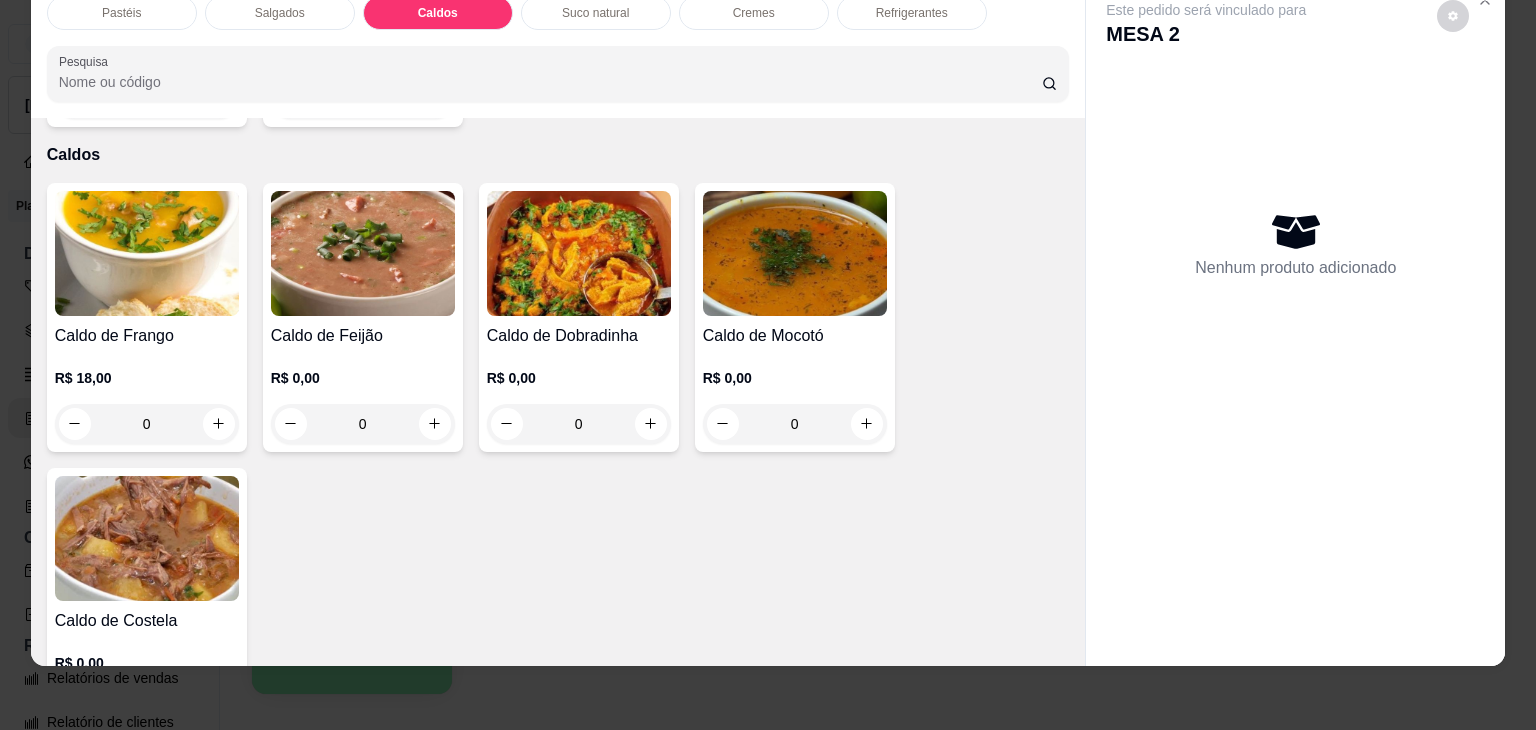 click at bounding box center (795, 253) 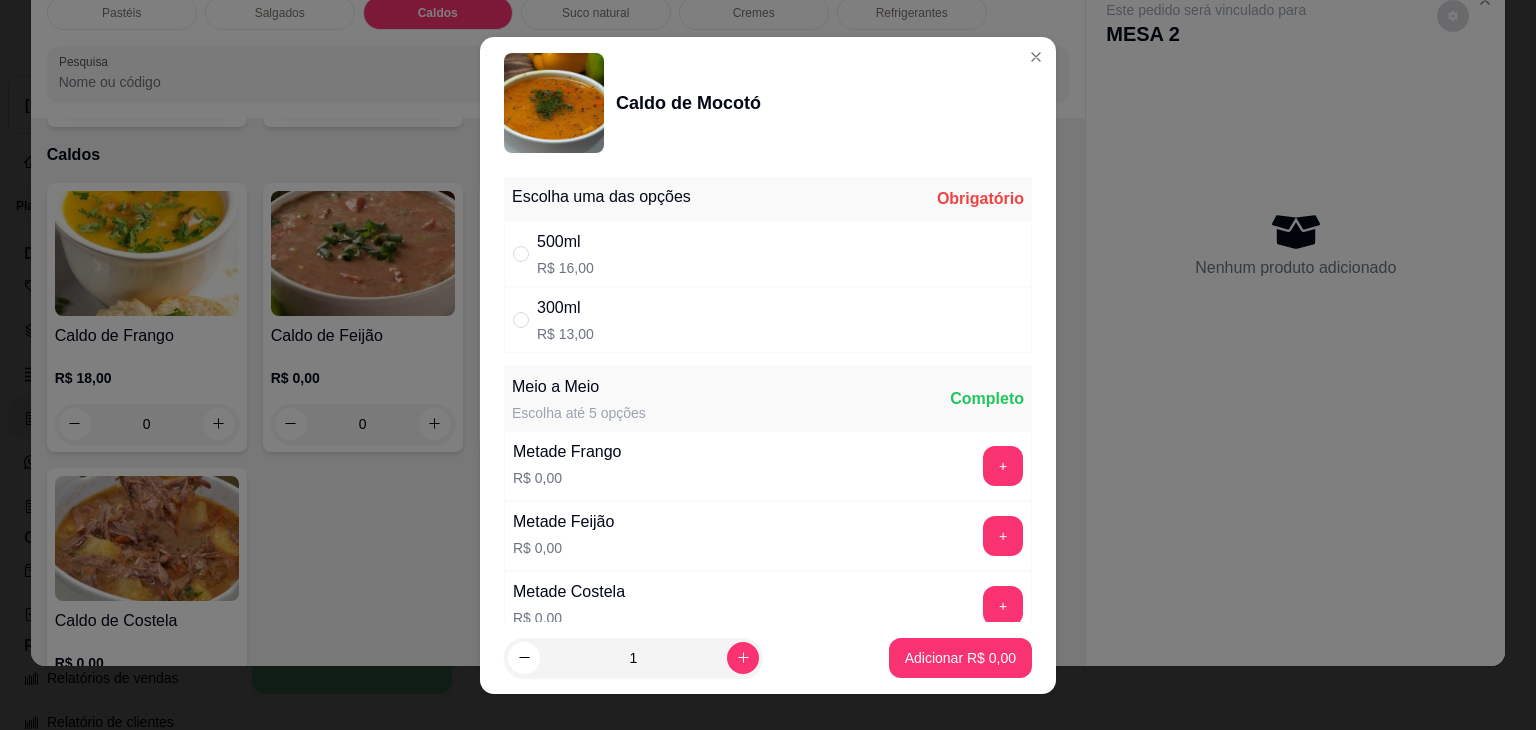 click on "500ml R$ 16,00" at bounding box center (768, 254) 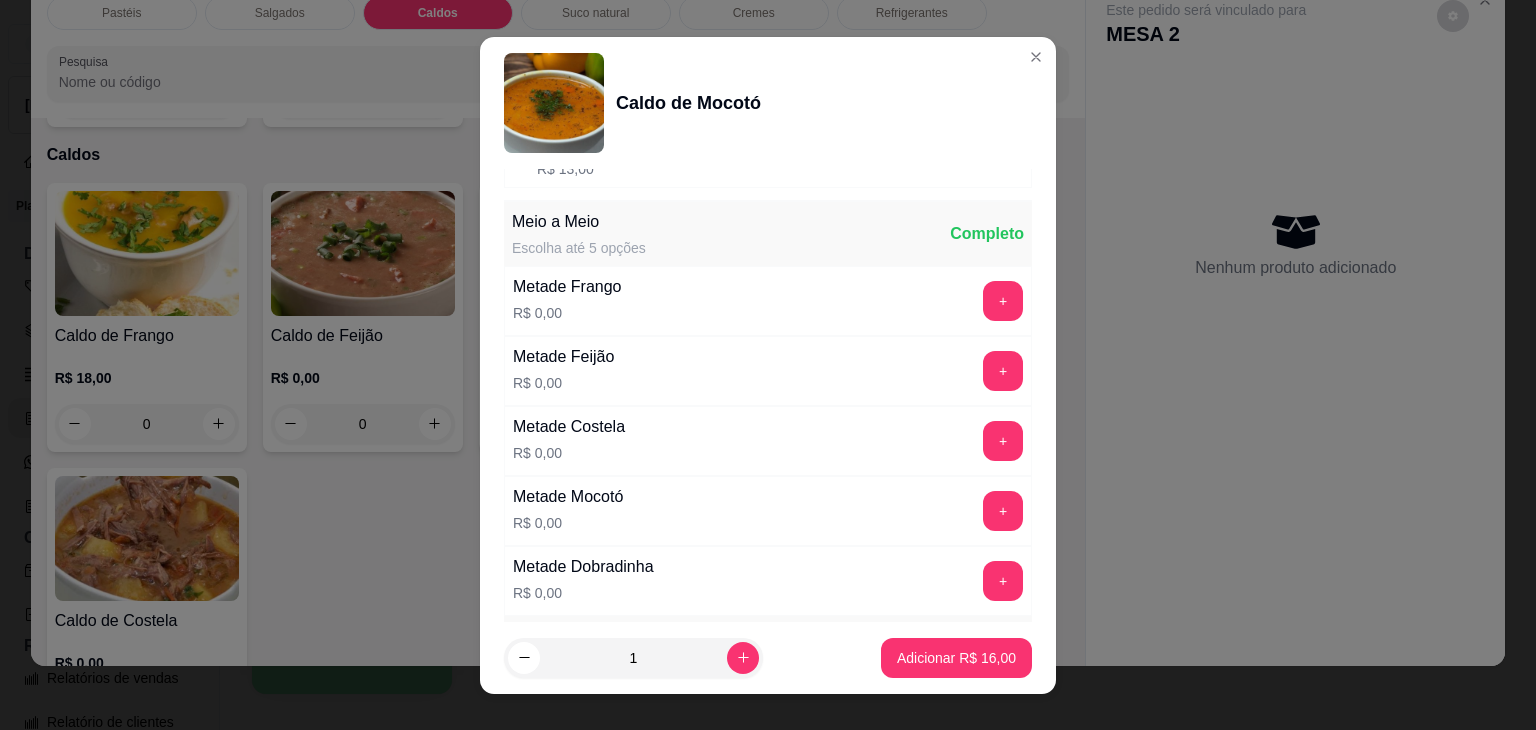 scroll, scrollTop: 200, scrollLeft: 0, axis: vertical 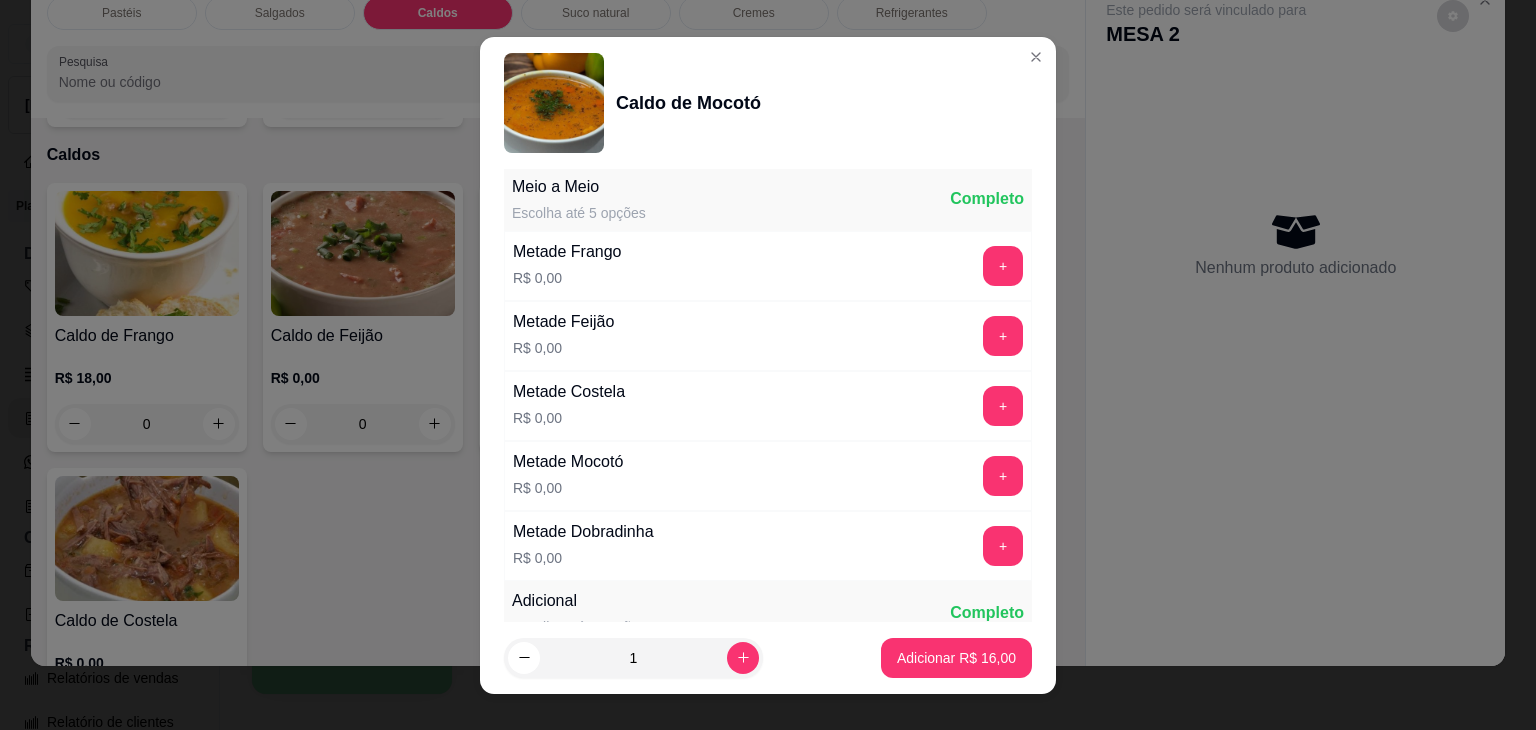 click on "+" at bounding box center (1003, 406) 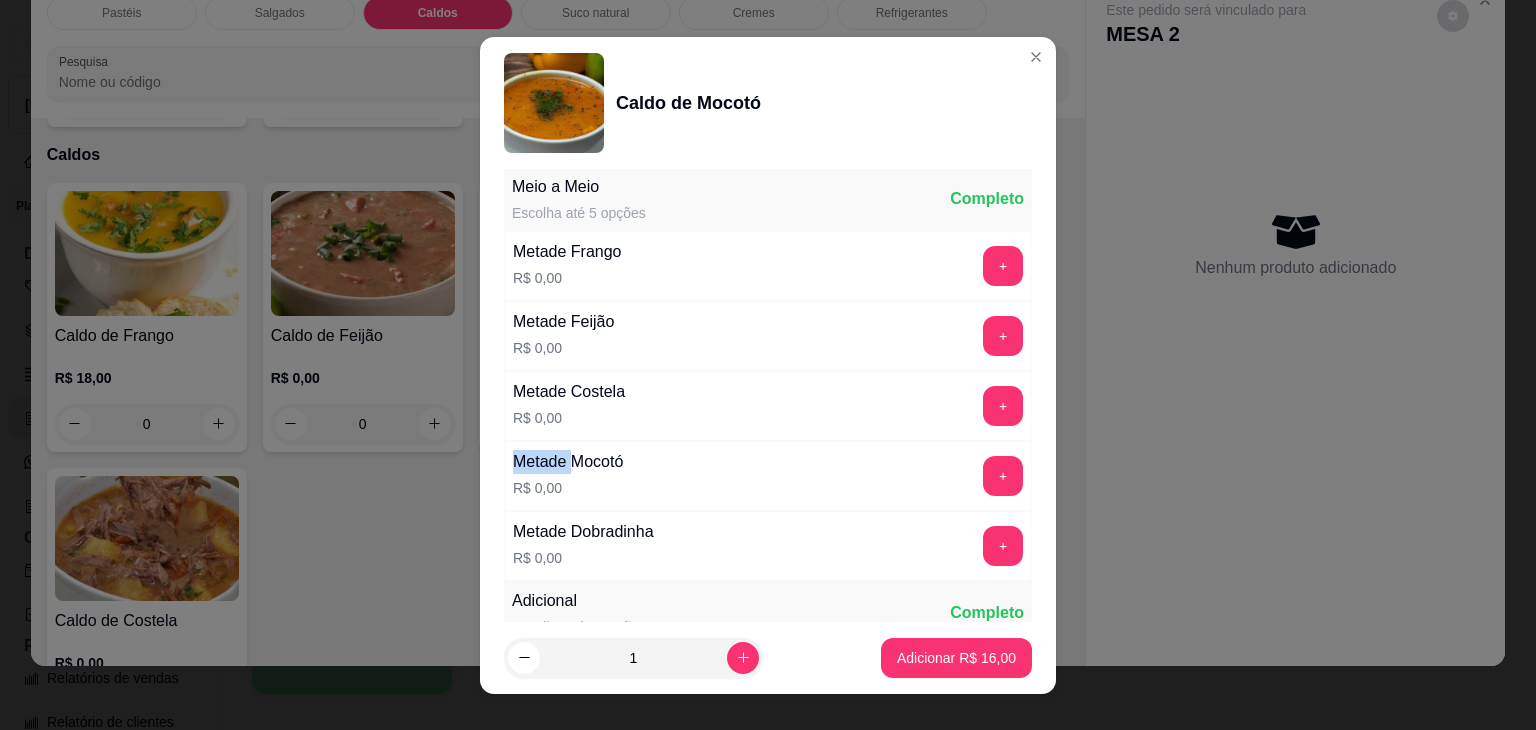 click on "+" at bounding box center (1003, 406) 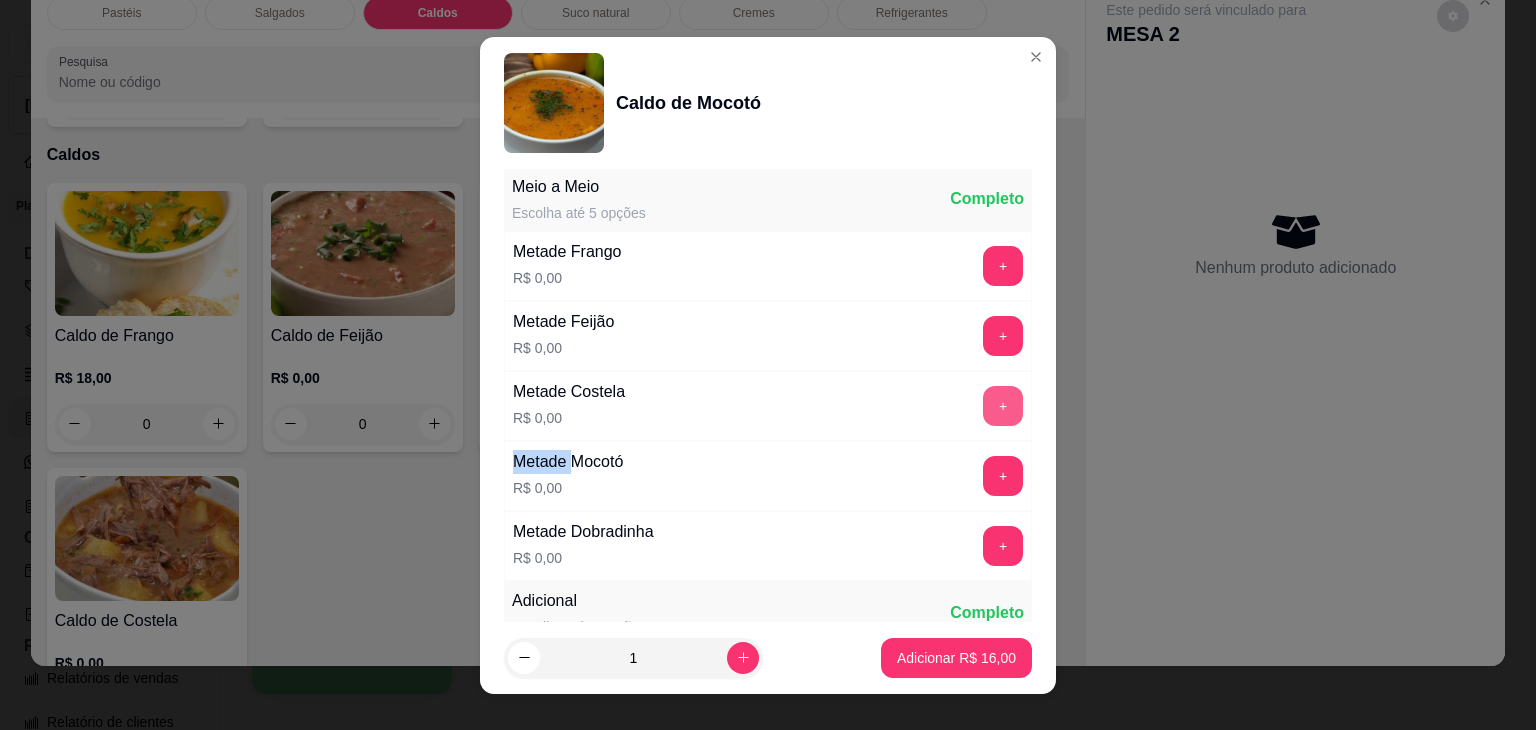 click on "+" at bounding box center [1003, 406] 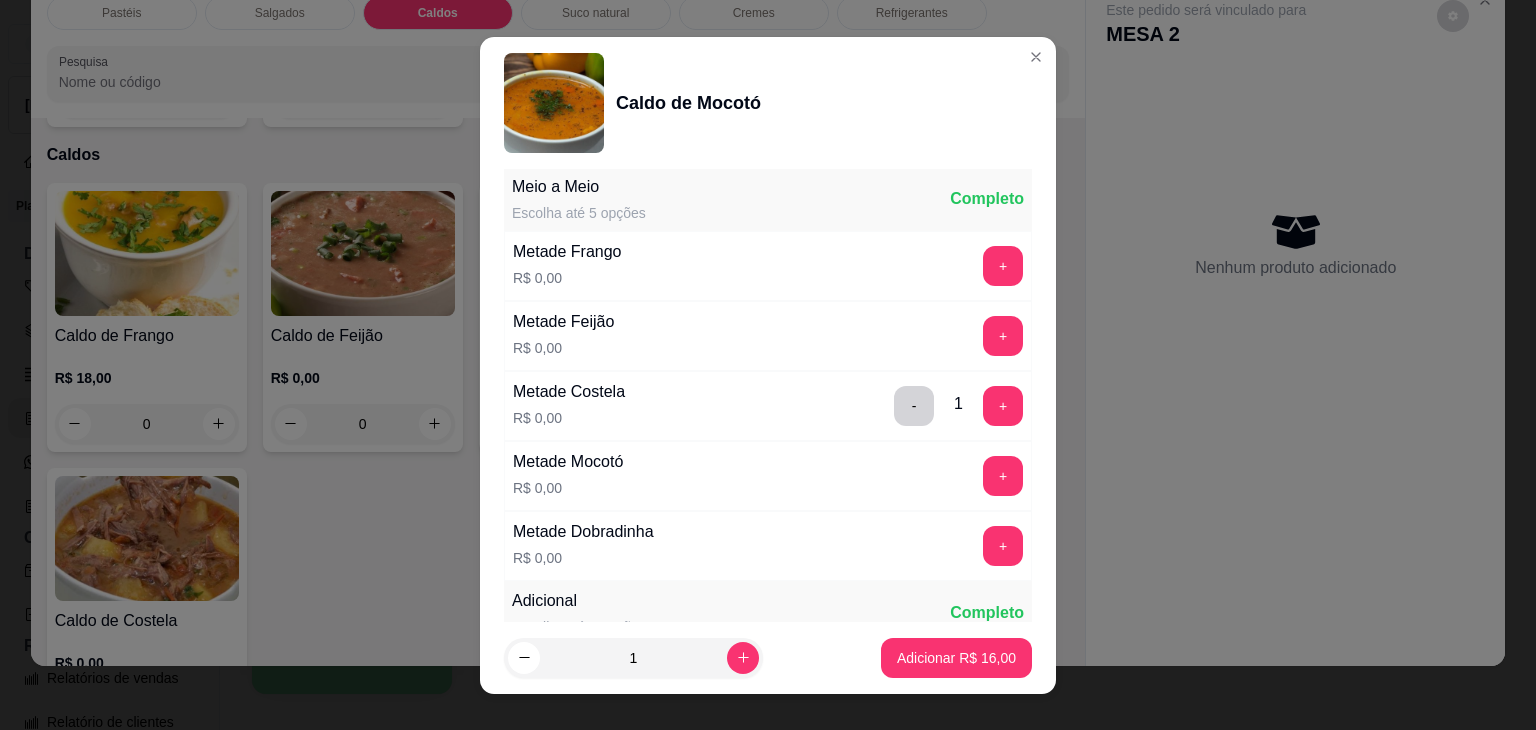 click on "Escolha uma das opções Completo 500ml R$ 16,00 300ml R$ 13,00 Meio a Meio Escolha até 5 opções Completo Metade Frango  R$ 0,00 + Metade Feijão  R$ 0,00 + Metade Costela  R$ 0,00 - 1 + Metade Mocotó R$ 0,00 + Metade Dobradinha  R$ 0,00 + Adicional  Escolha até 3 opções Completo Queijo R$ 2,00 + Observações do cliente" at bounding box center (768, 395) 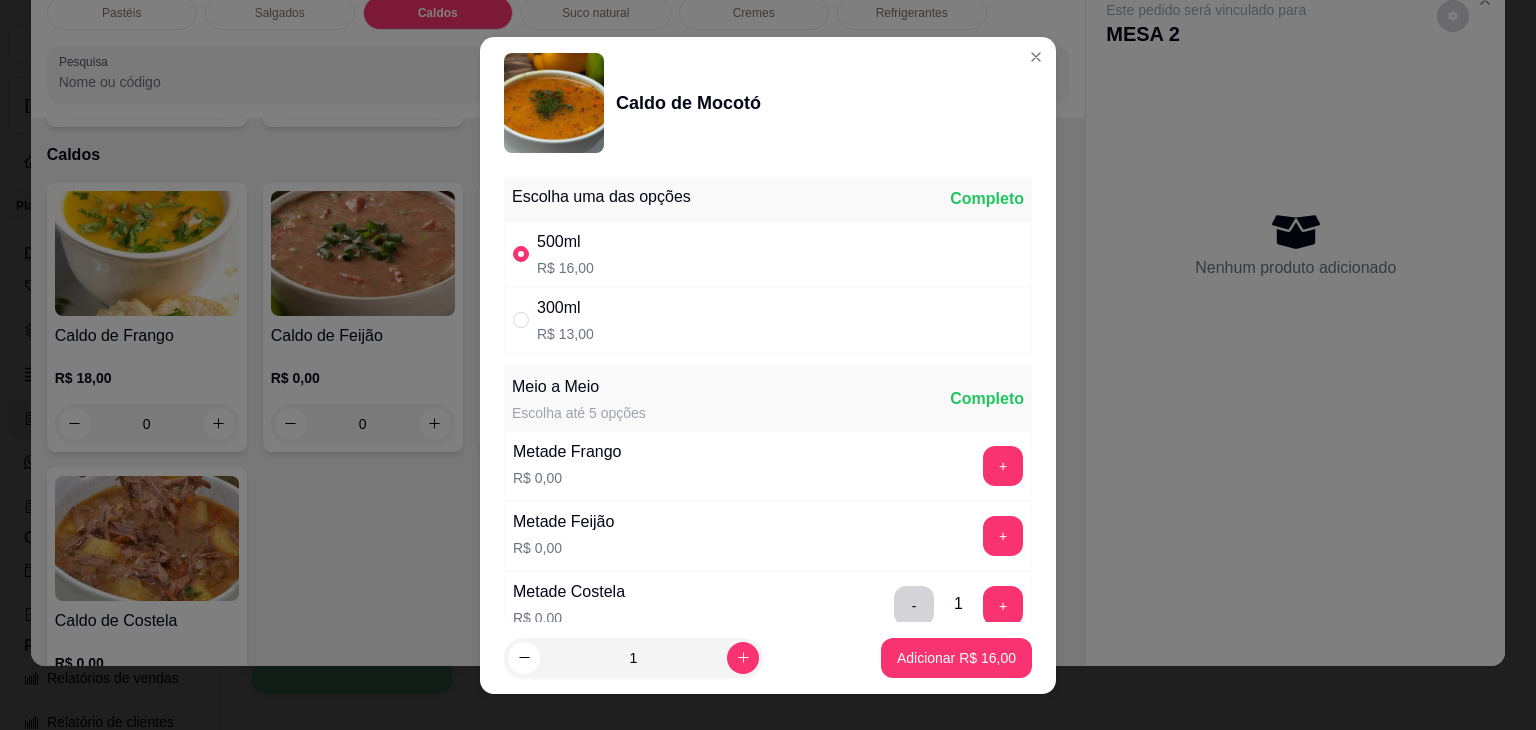 click on "Caldo de Mocotó" at bounding box center [688, 103] 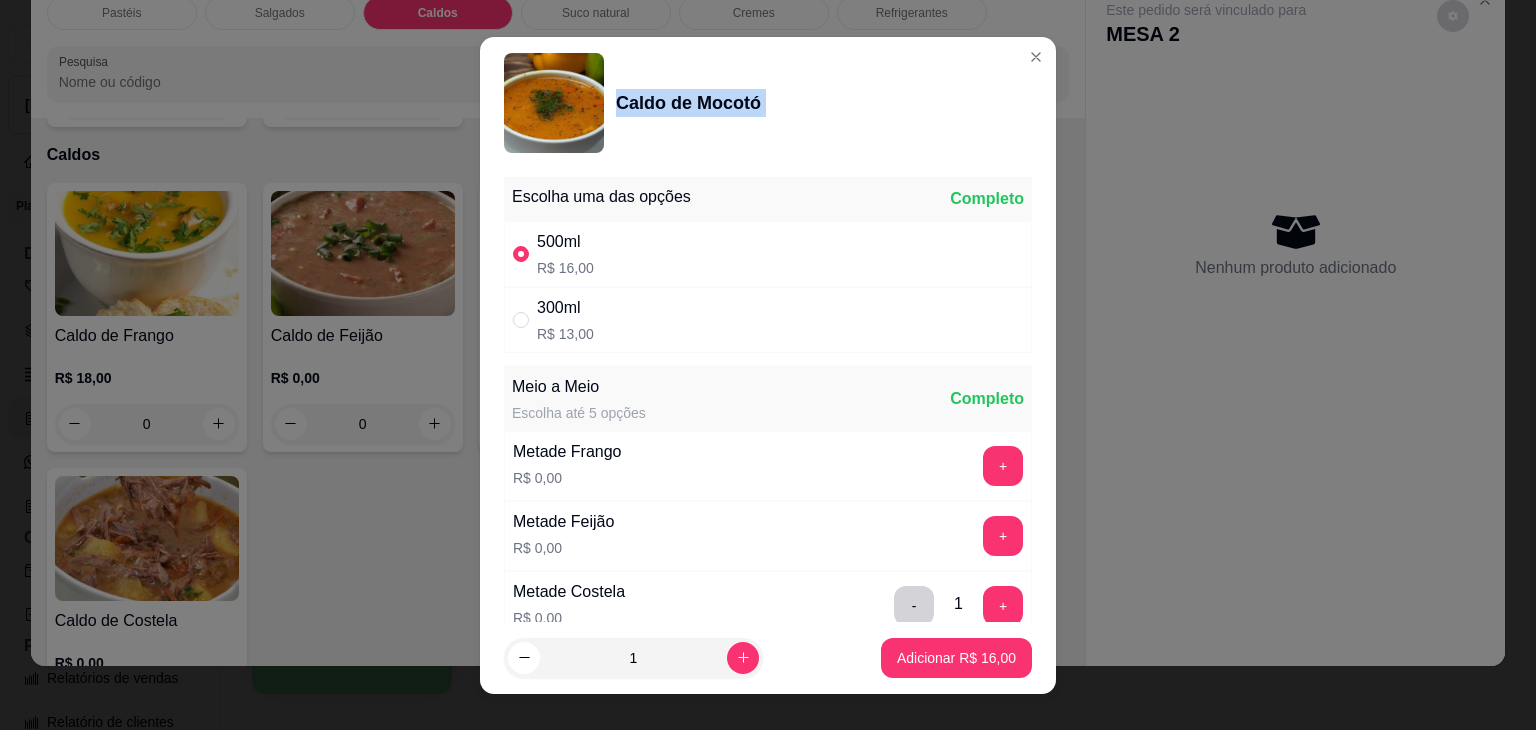 click on "Caldo de Mocotó" at bounding box center [688, 103] 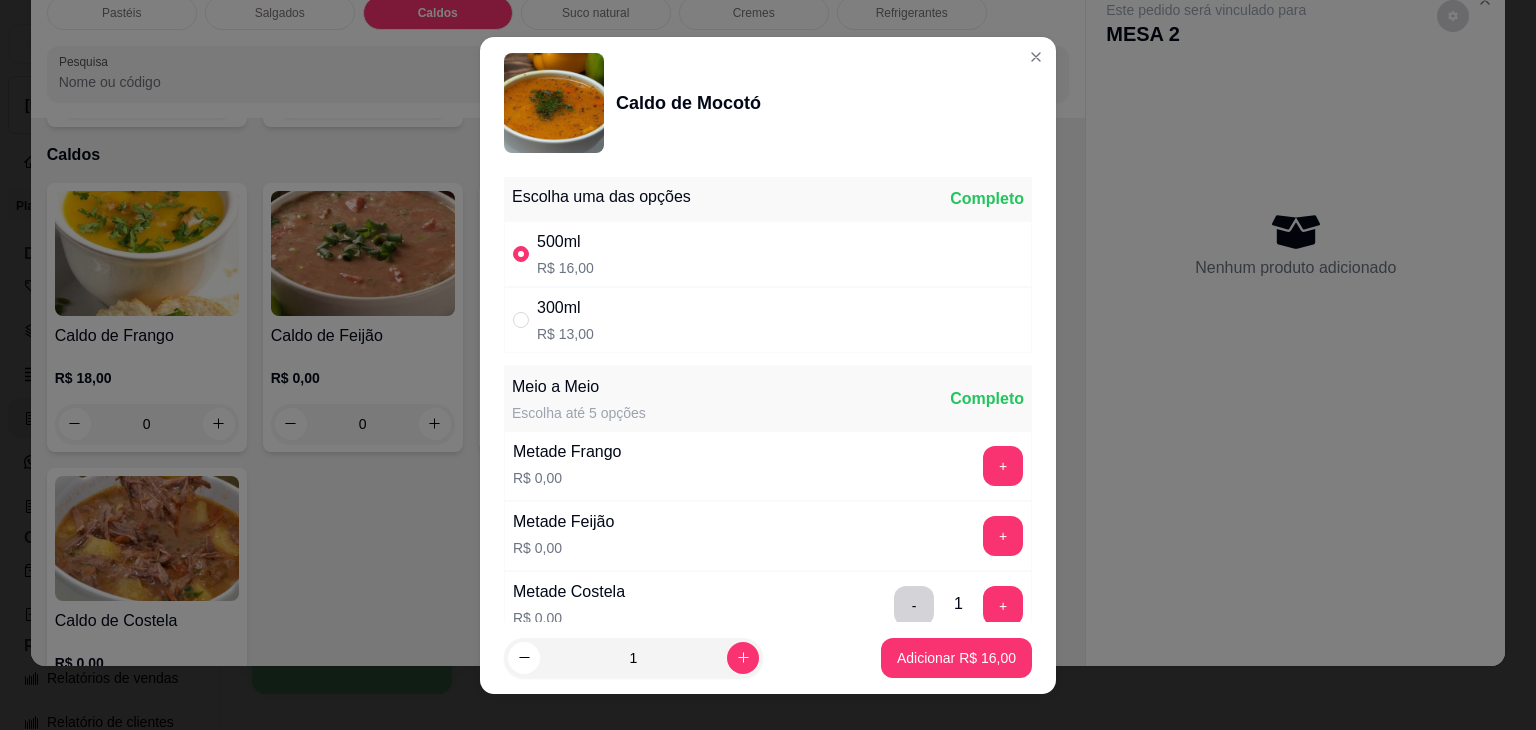 click on "Caldo de Mocotó" at bounding box center (688, 103) 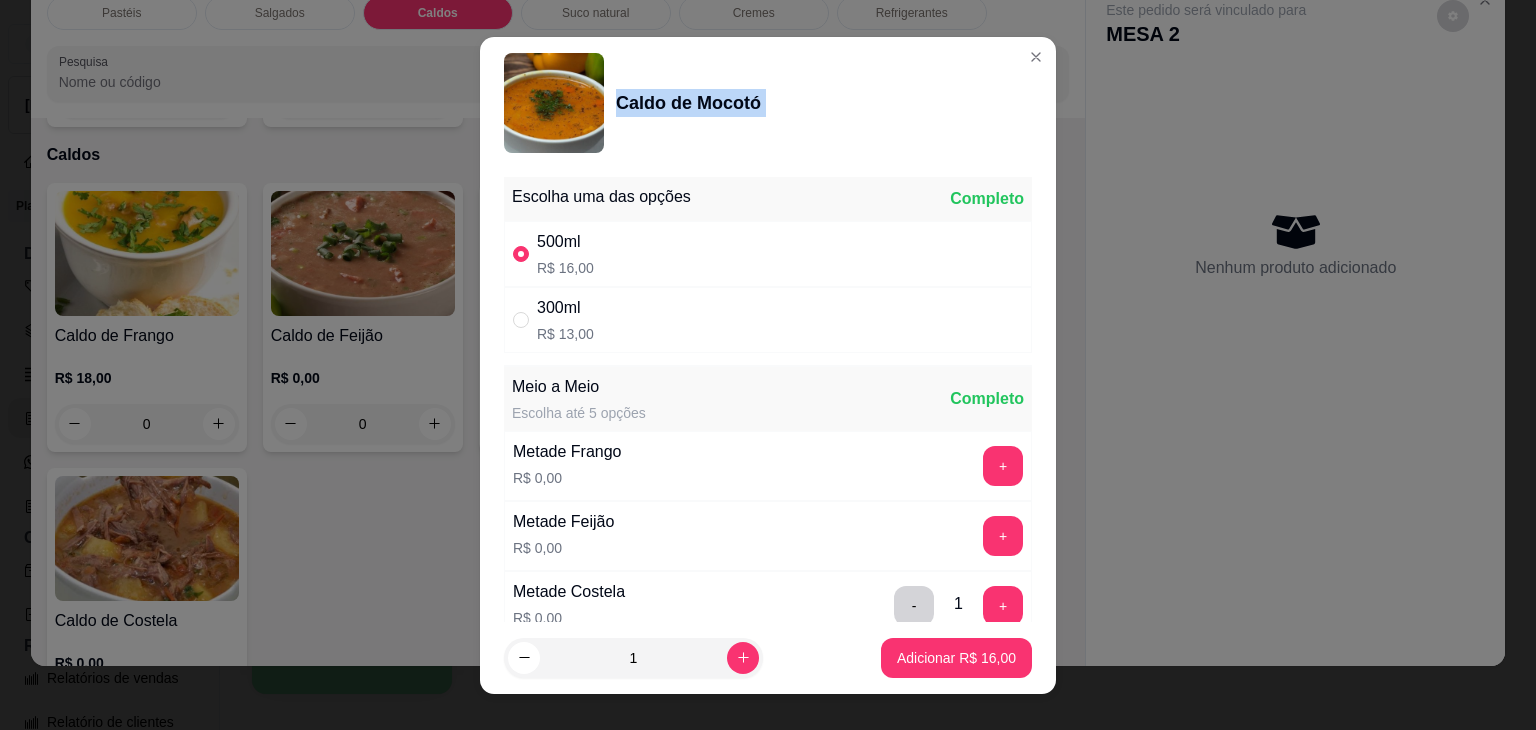 click on "Caldo de Mocotó" at bounding box center [688, 103] 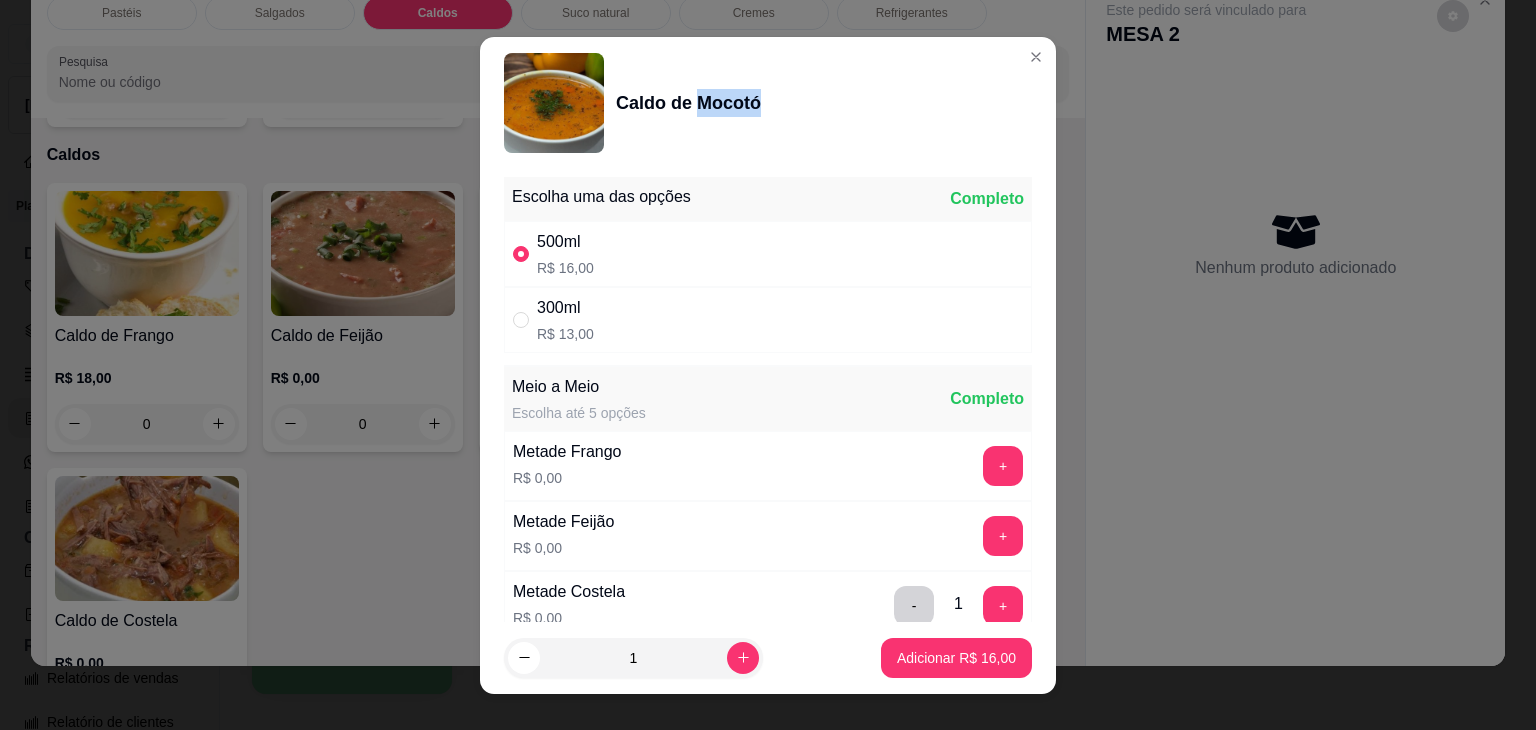 click on "Caldo de Mocotó" at bounding box center (688, 103) 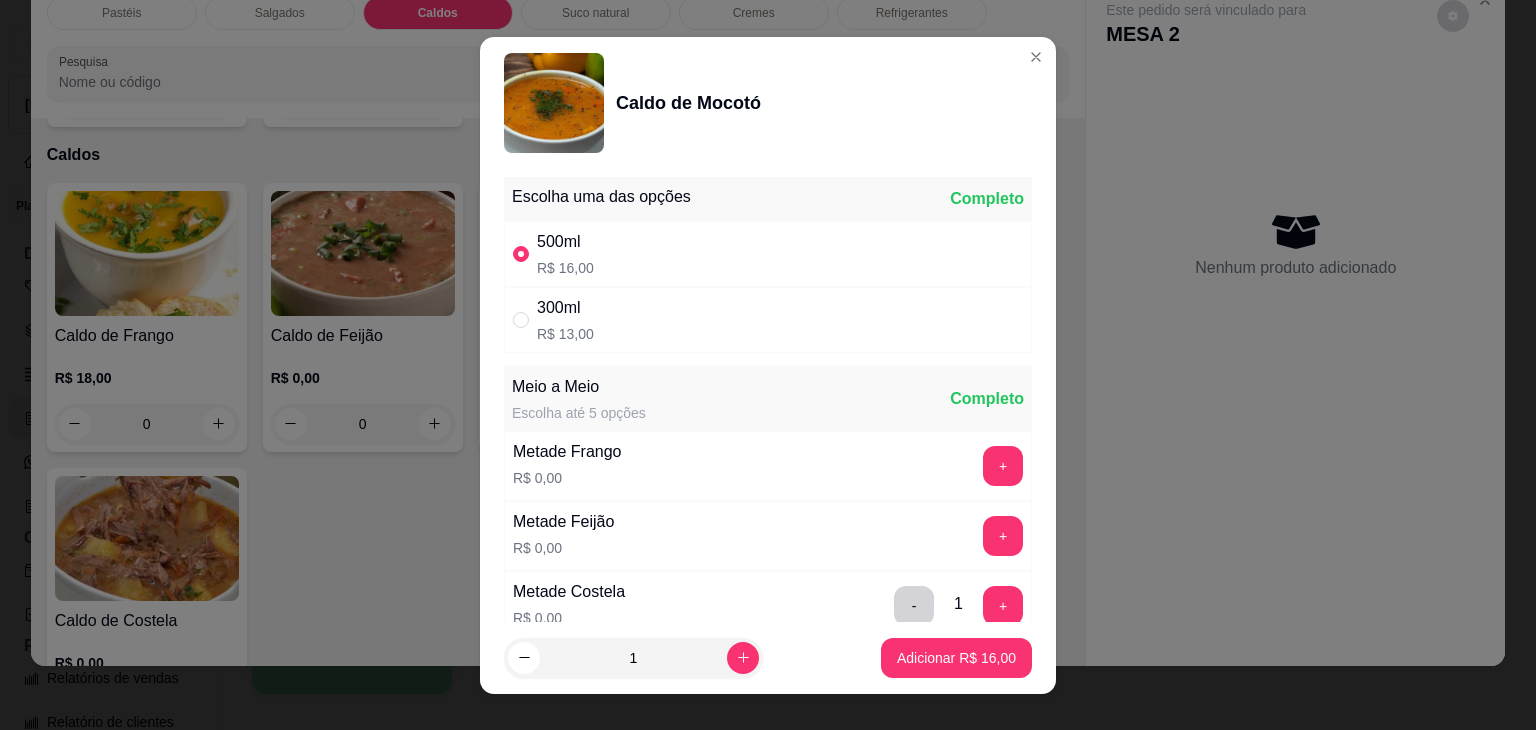 click on "Caldo de Mocotó" at bounding box center (688, 103) 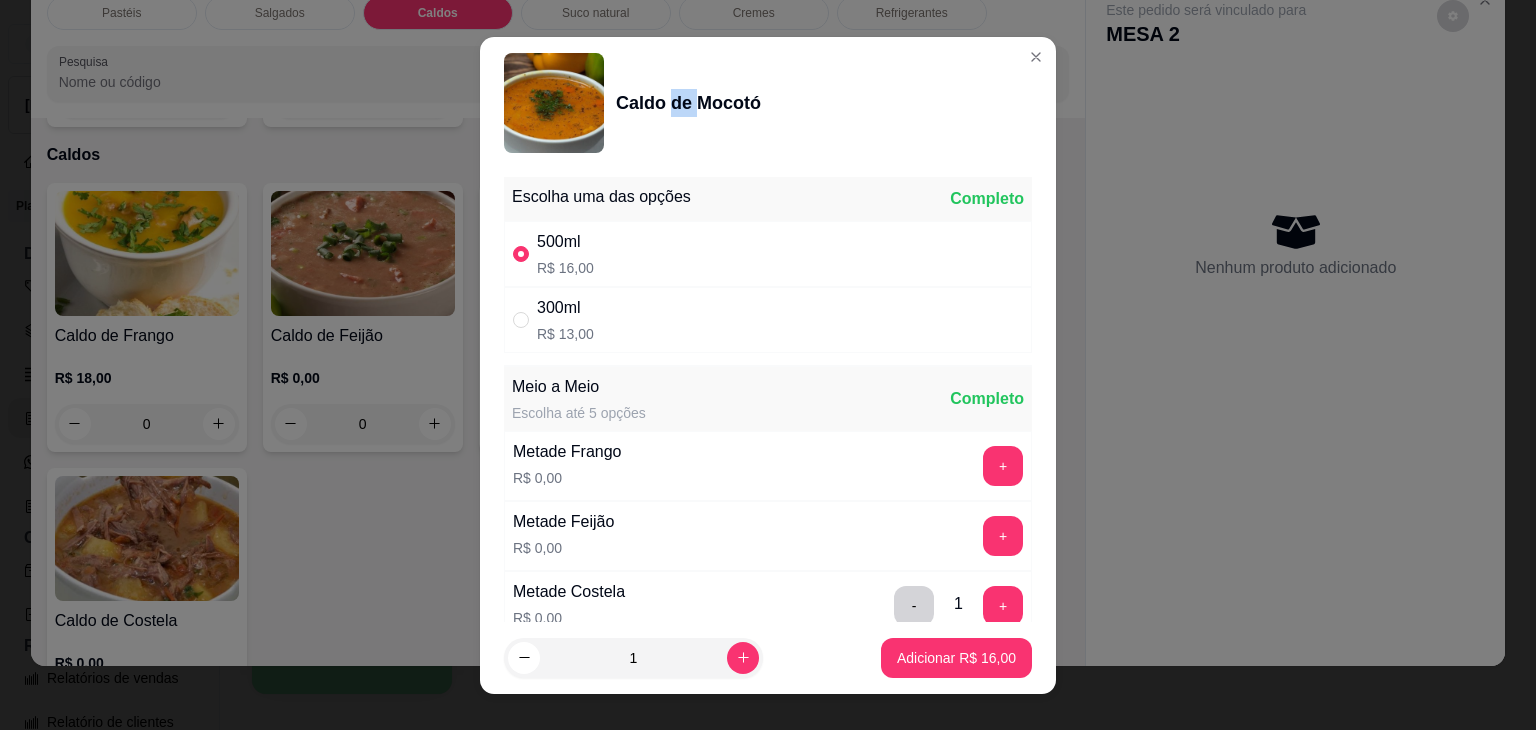 click on "Caldo de Mocotó" at bounding box center (688, 103) 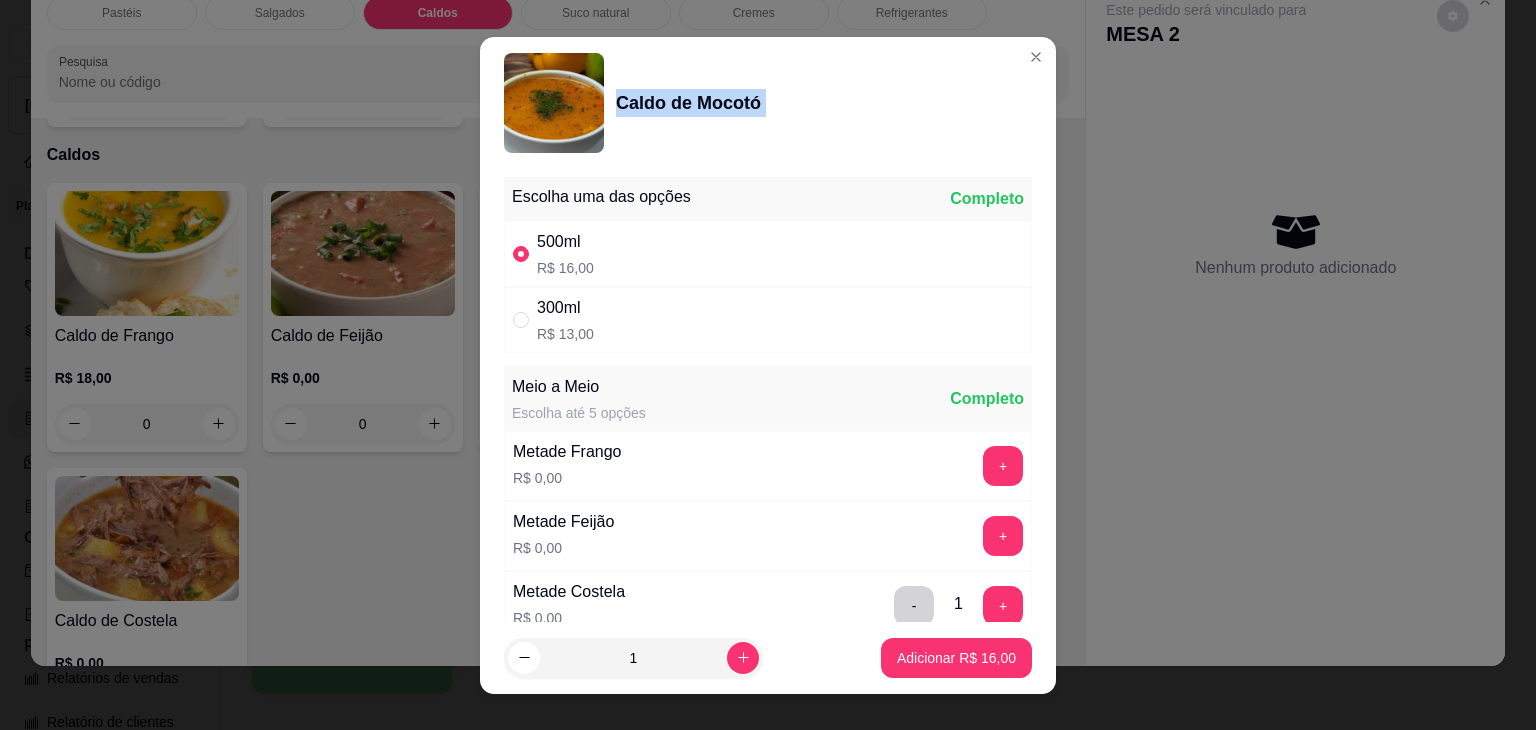 click on "Caldo de Mocotó" at bounding box center [688, 103] 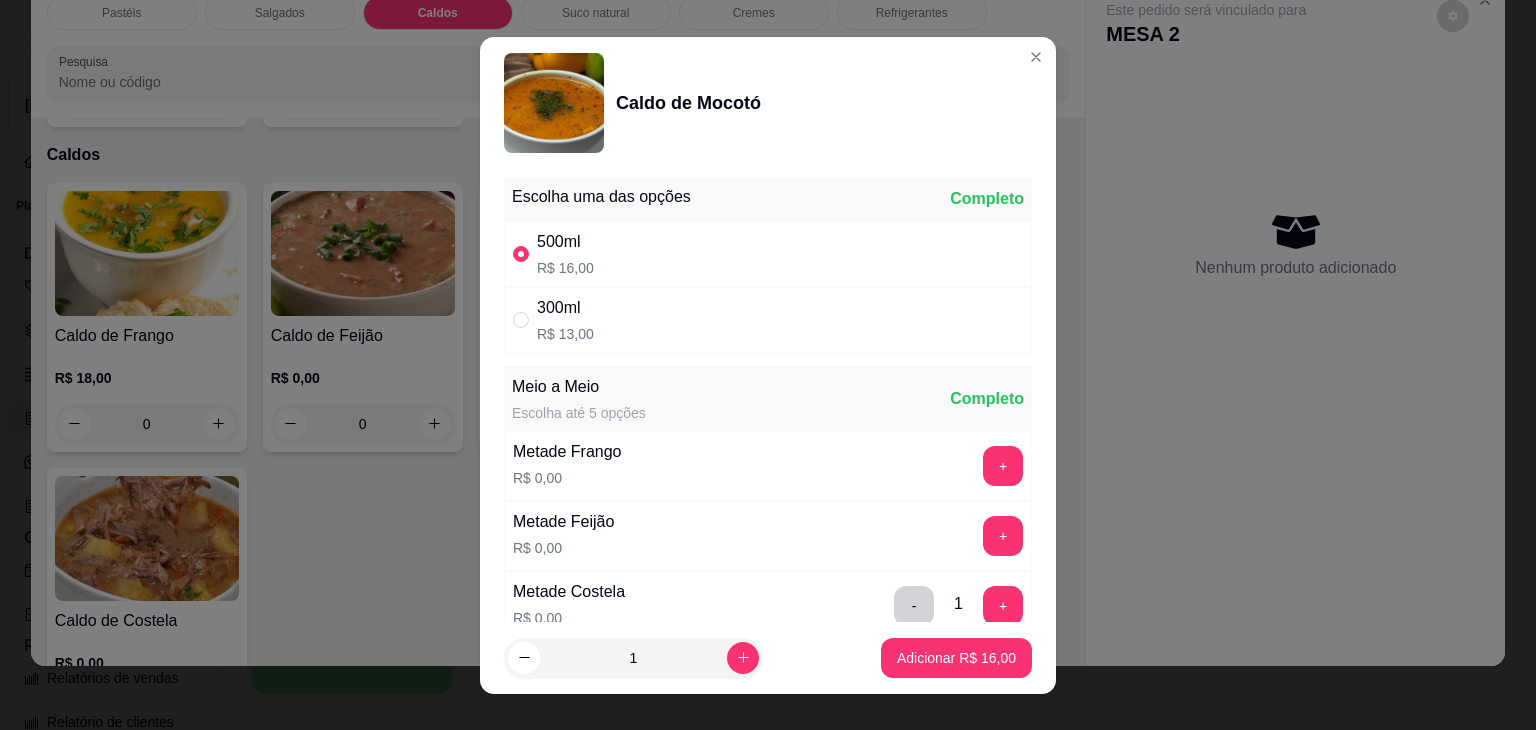 click on "Caldo de Mocotó" at bounding box center [688, 103] 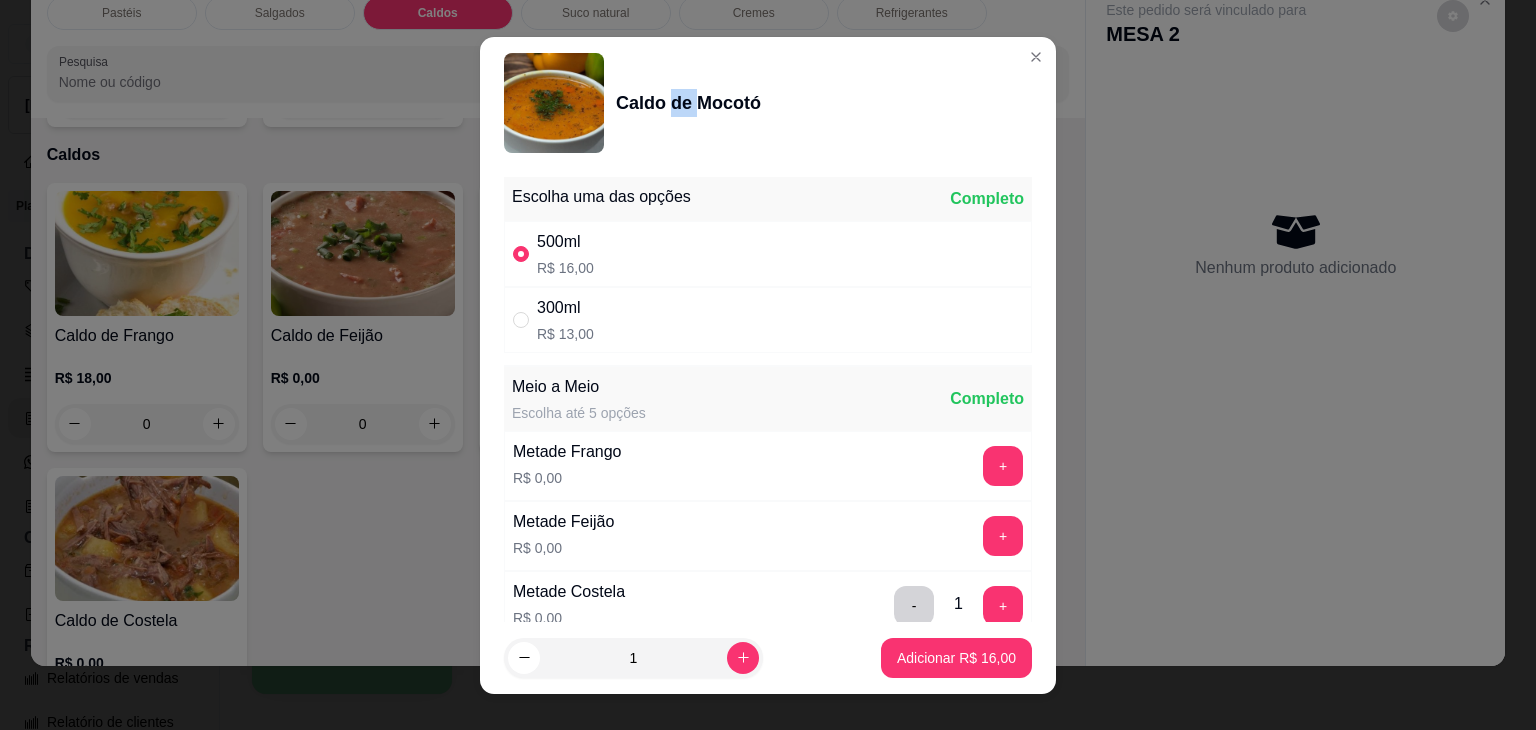 click on "Caldo de Mocotó" at bounding box center [688, 103] 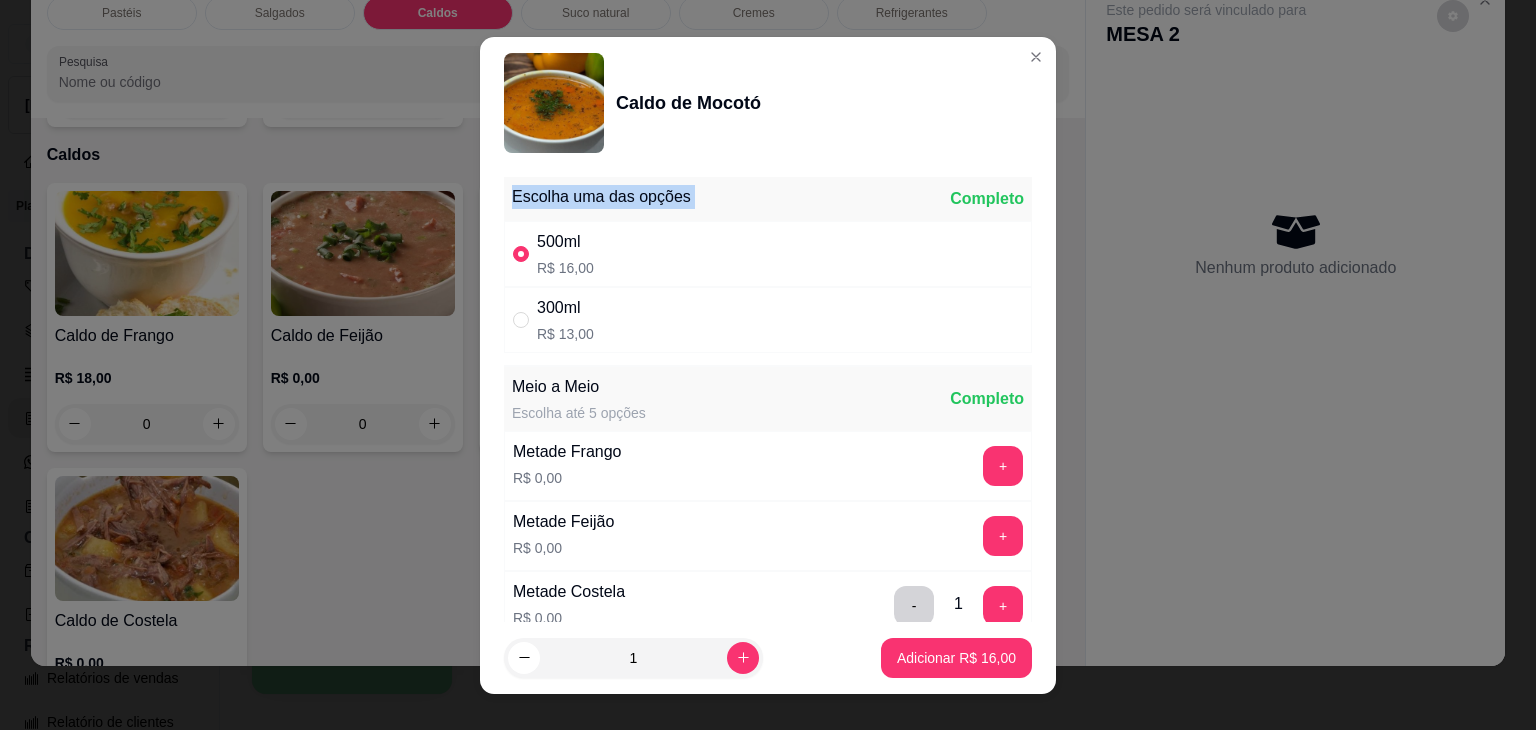 drag, startPoint x: 793, startPoint y: 141, endPoint x: 830, endPoint y: 150, distance: 38.078865 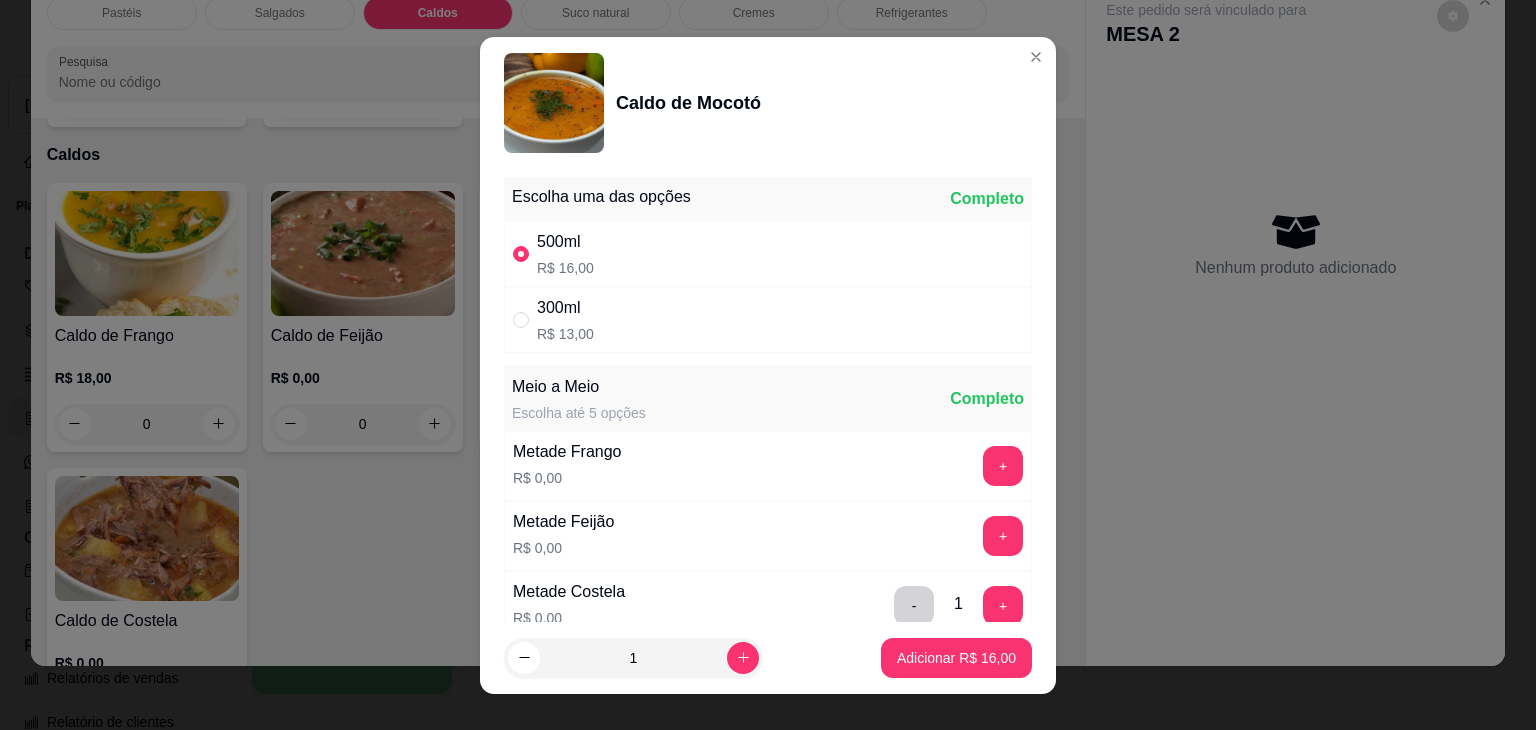 click on "Caldo de Mocotó" at bounding box center (768, 103) 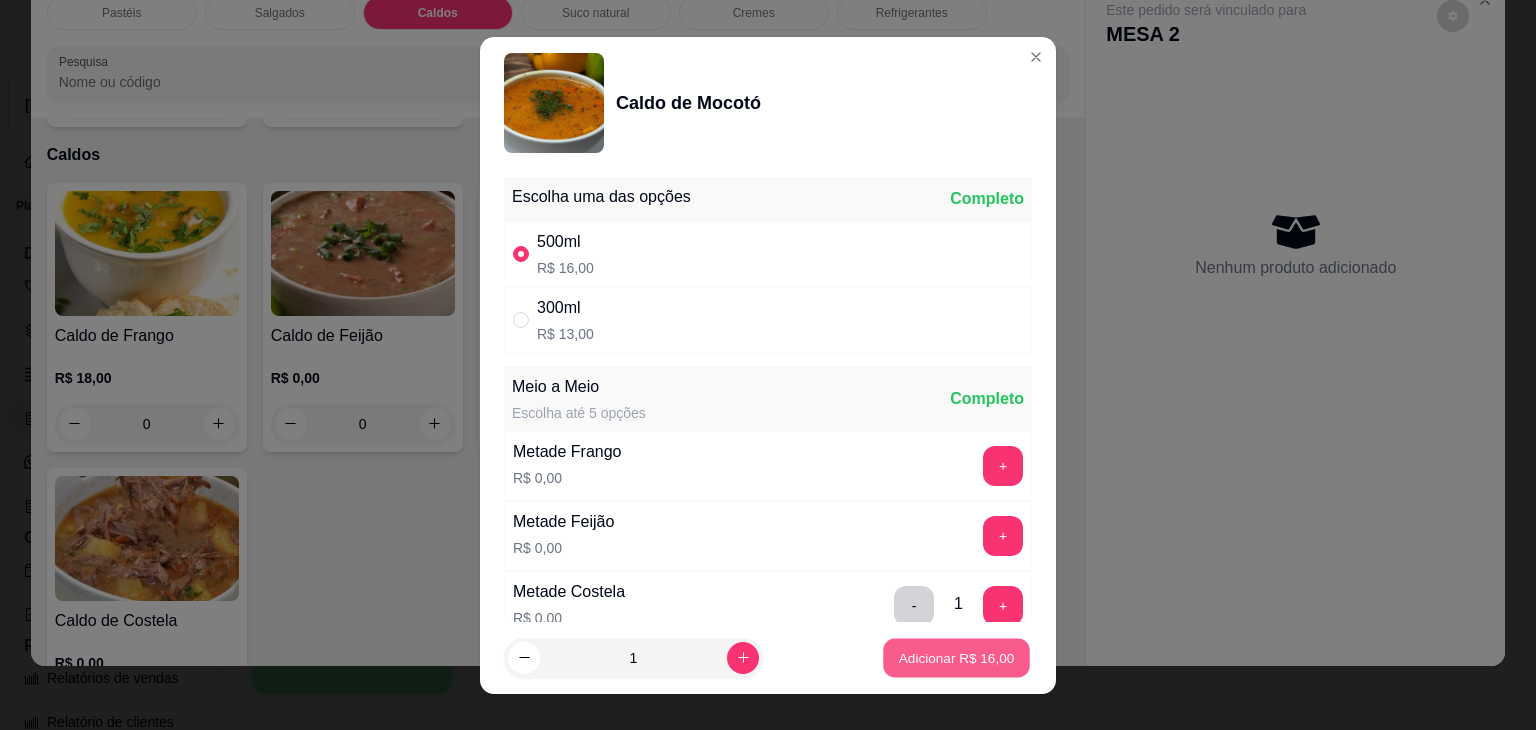 click on "Adicionar   R$ 16,00" at bounding box center (957, 657) 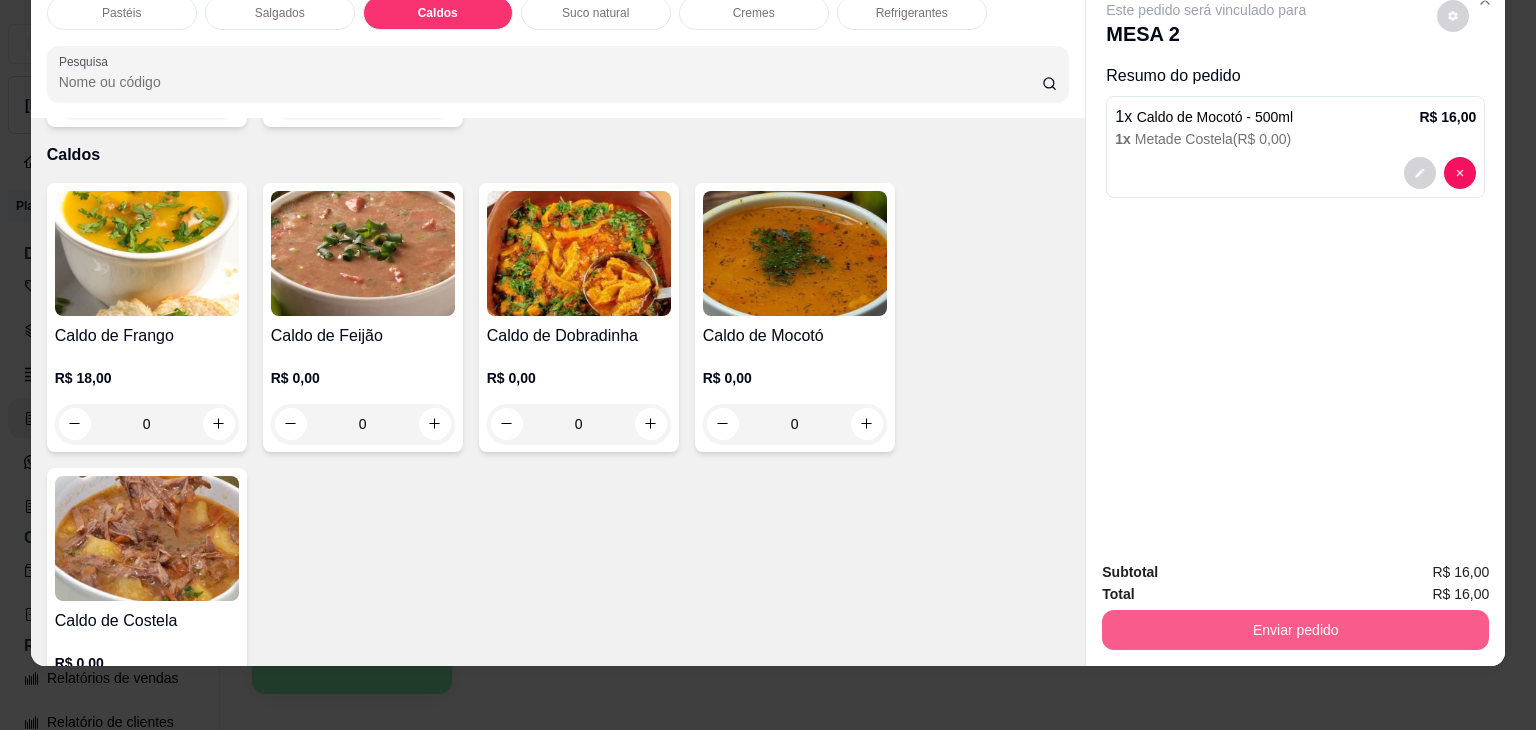 click on "Enviar pedido" at bounding box center [1295, 630] 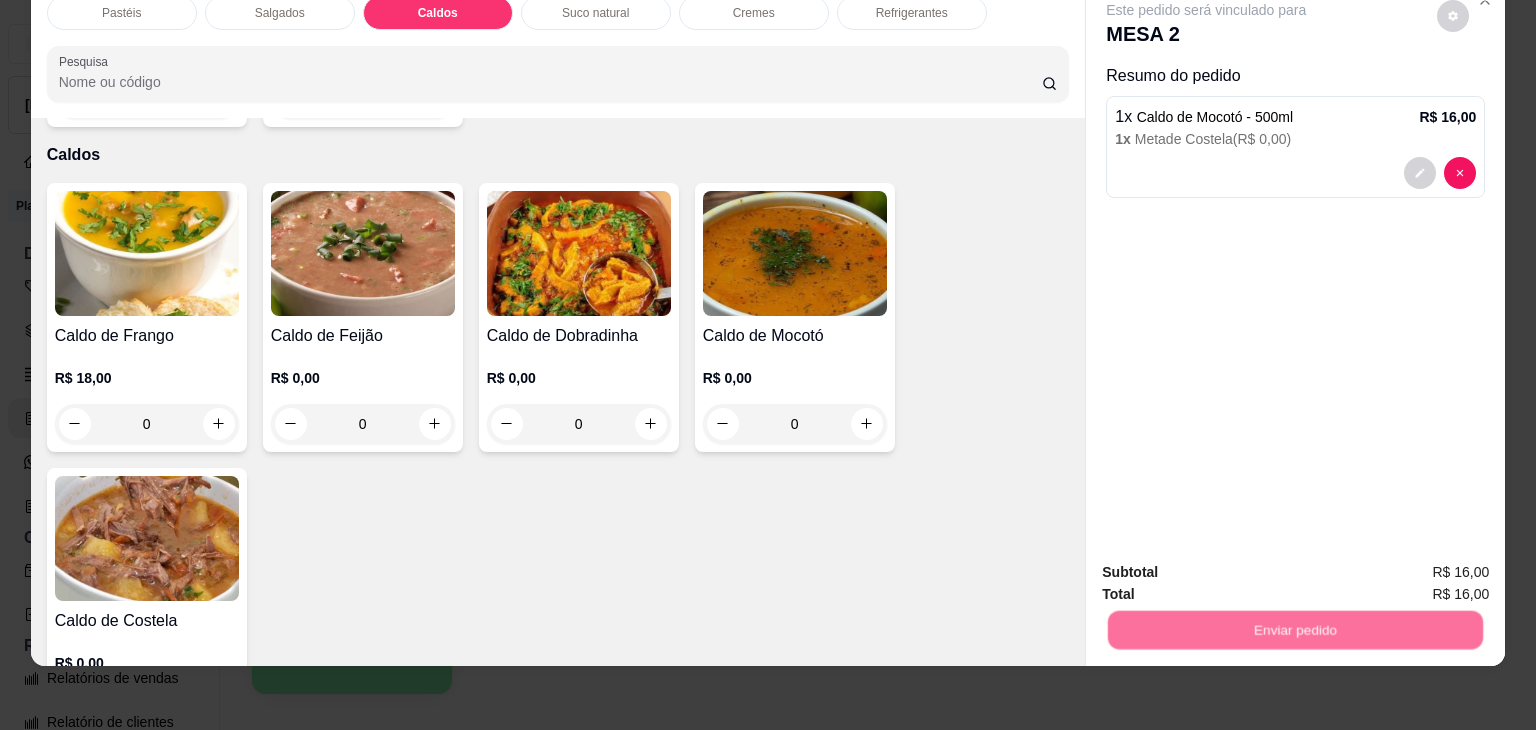click on "Não registrar e enviar pedido" at bounding box center (1229, 565) 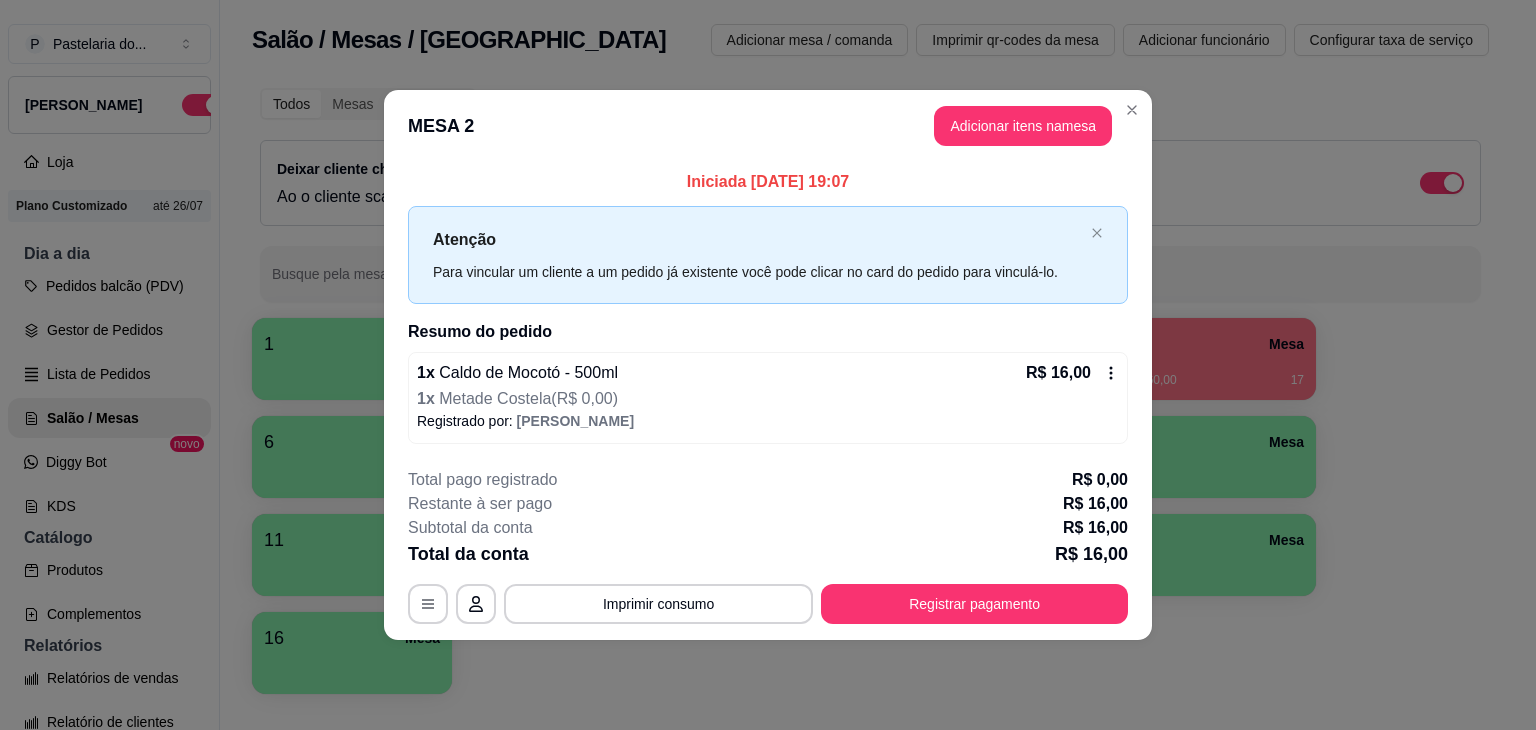 click on "MESA 2 Adicionar itens na  mesa" at bounding box center [768, 126] 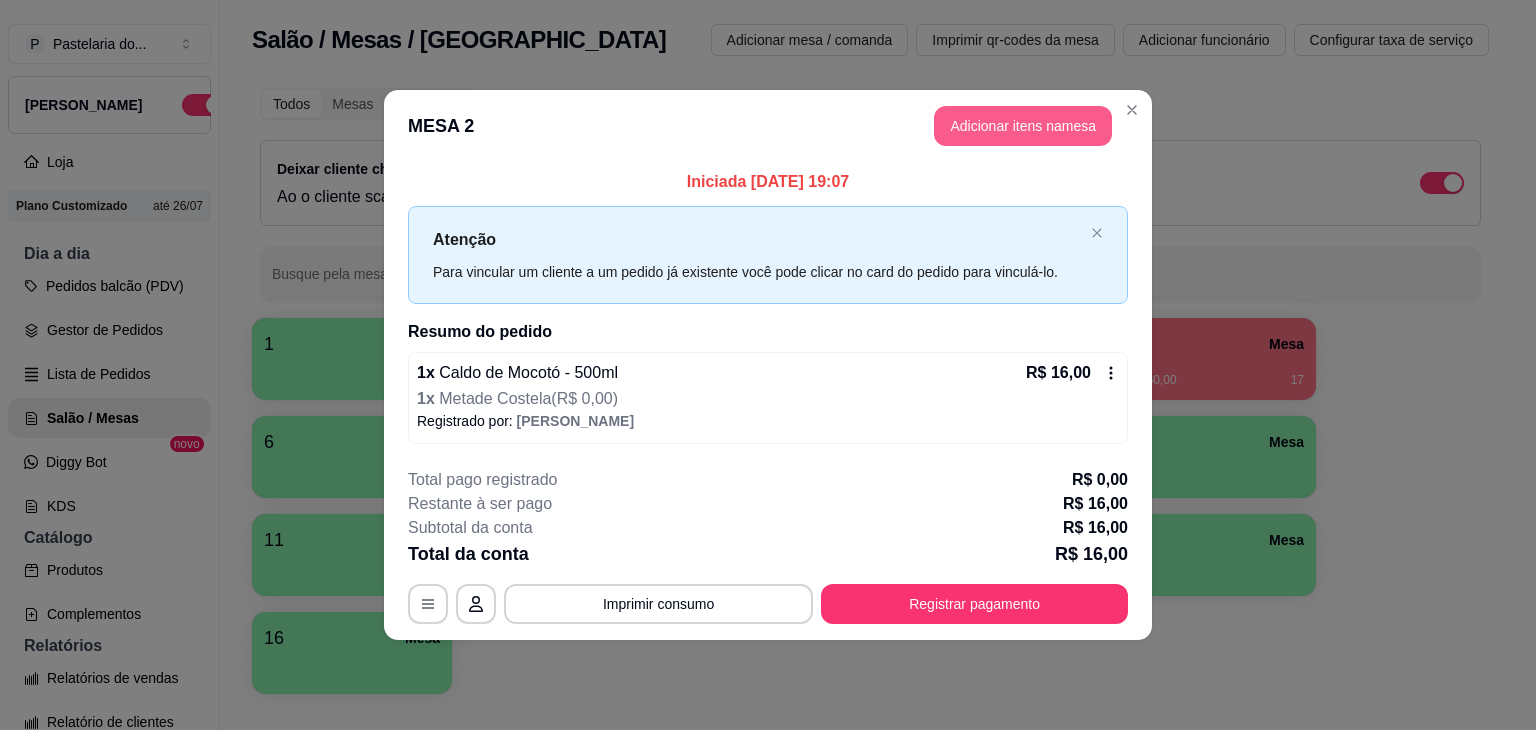 click on "Adicionar itens na  mesa" at bounding box center [1023, 126] 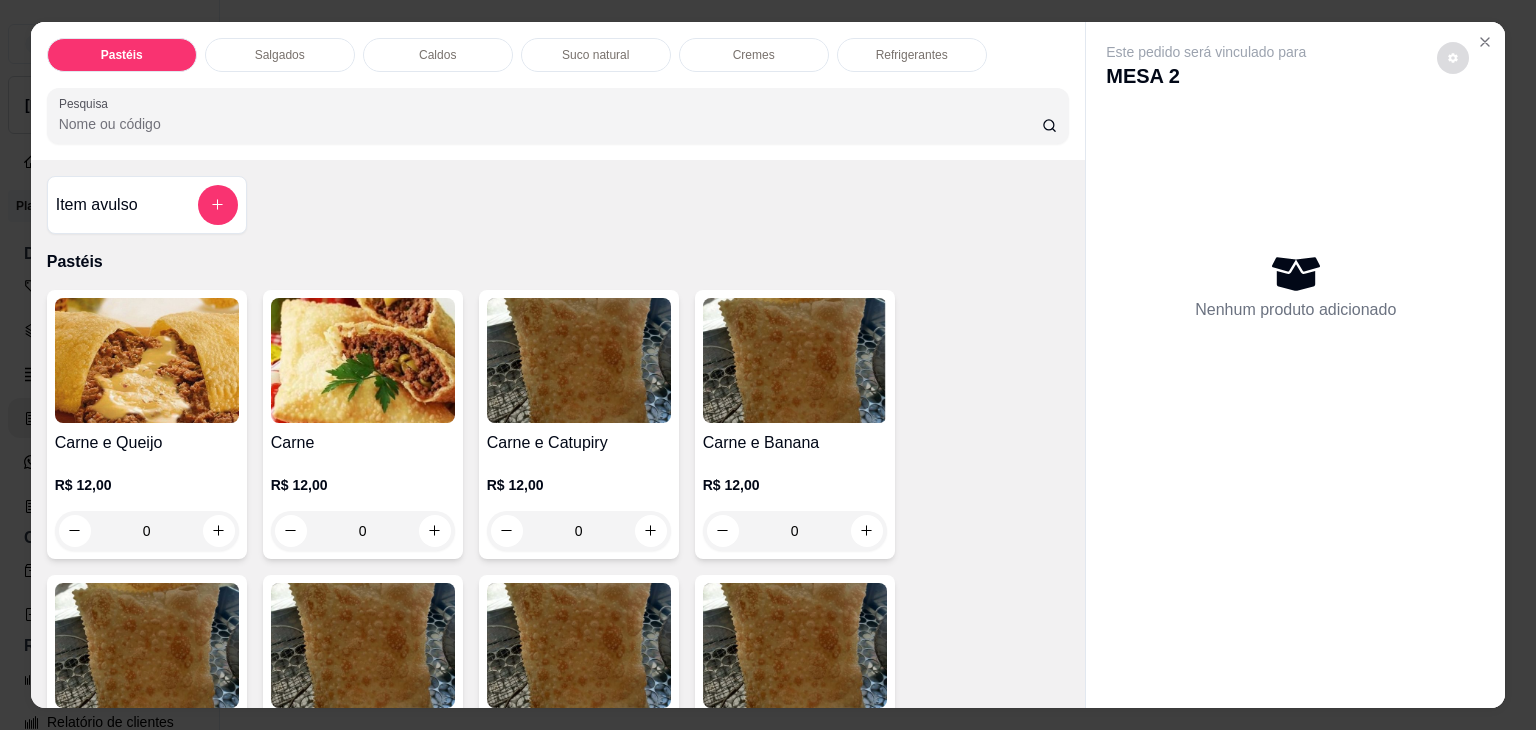 click on "Este pedido será vinculado para   MESA 2" at bounding box center [1287, 66] 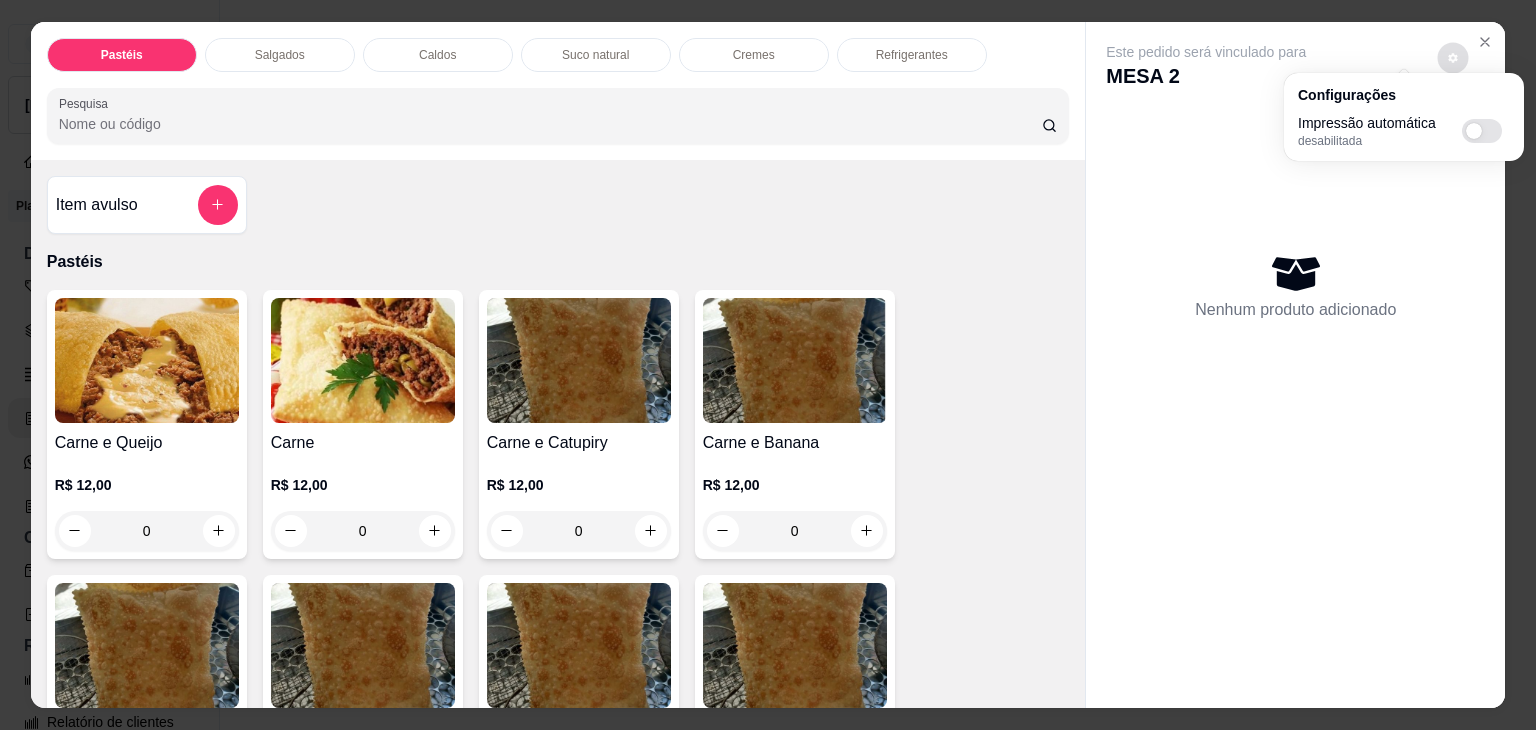 click at bounding box center [1474, 131] 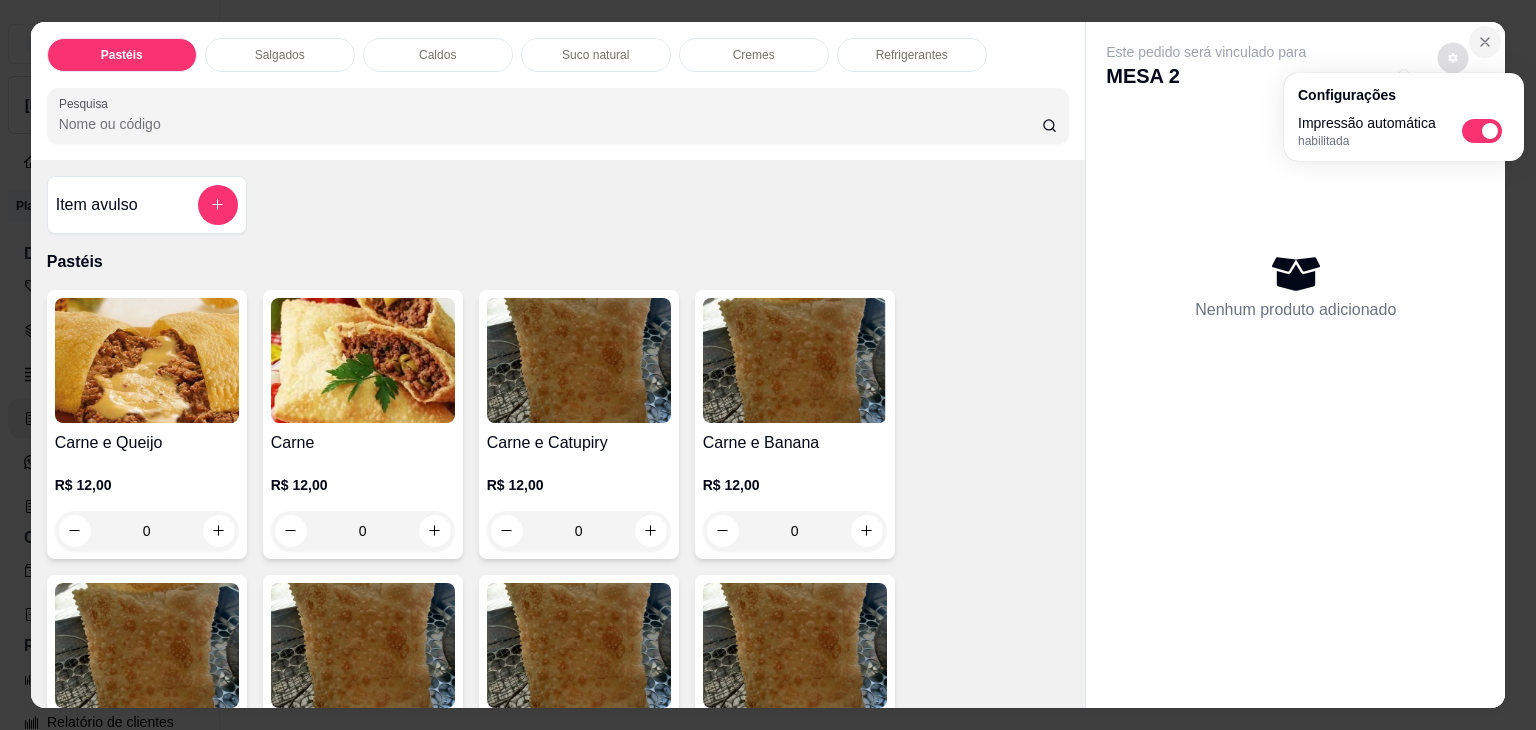 click at bounding box center [1485, 42] 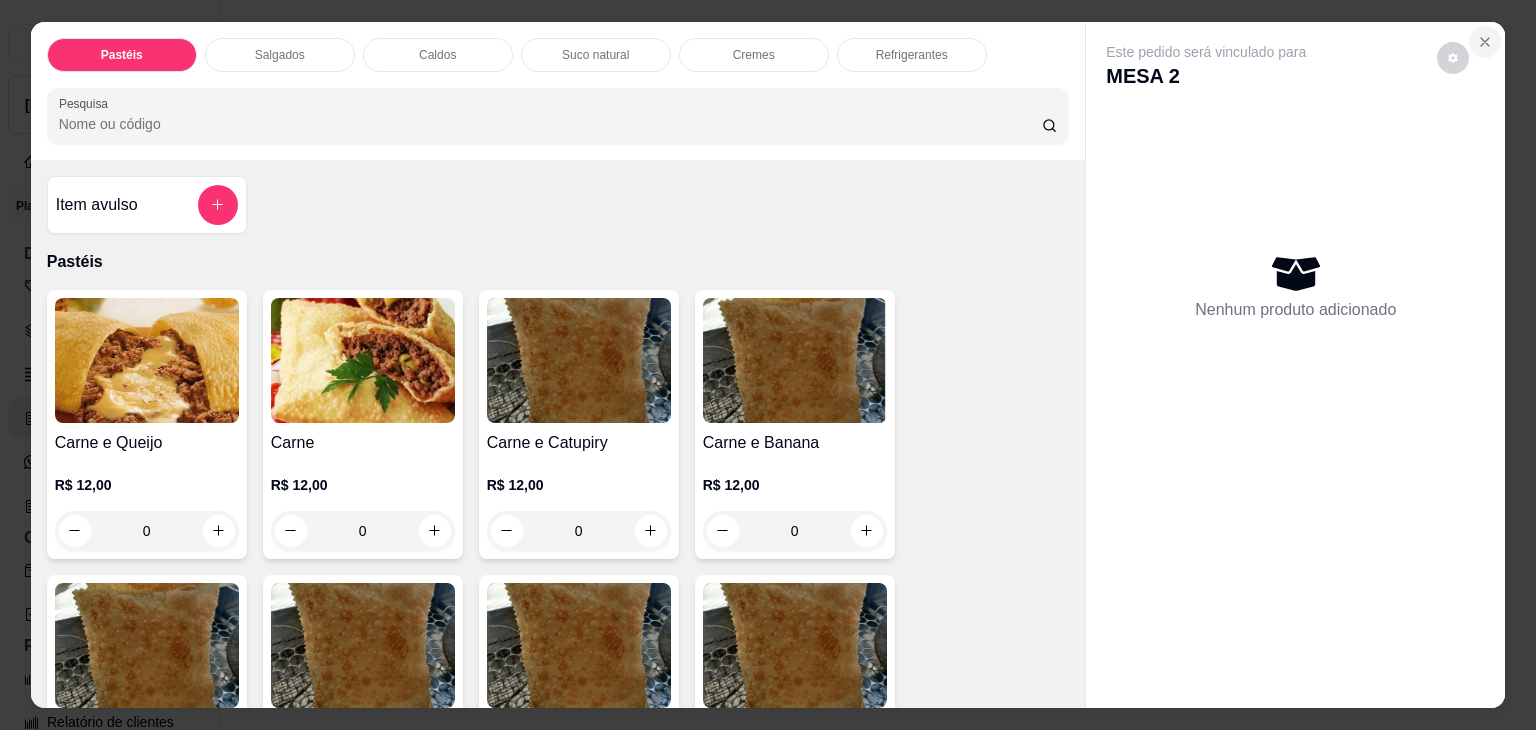 click at bounding box center [1485, 42] 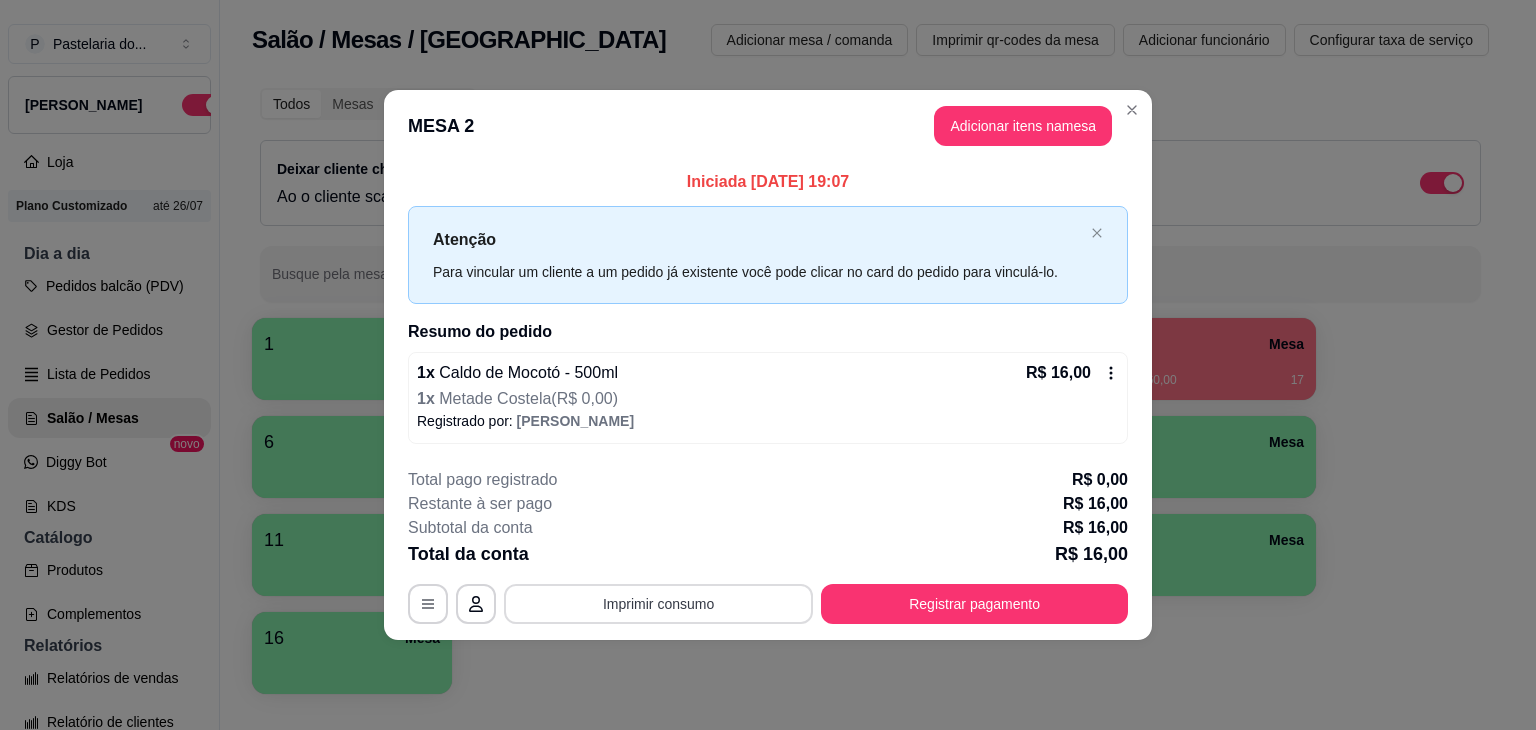 click on "Imprimir consumo" at bounding box center (658, 604) 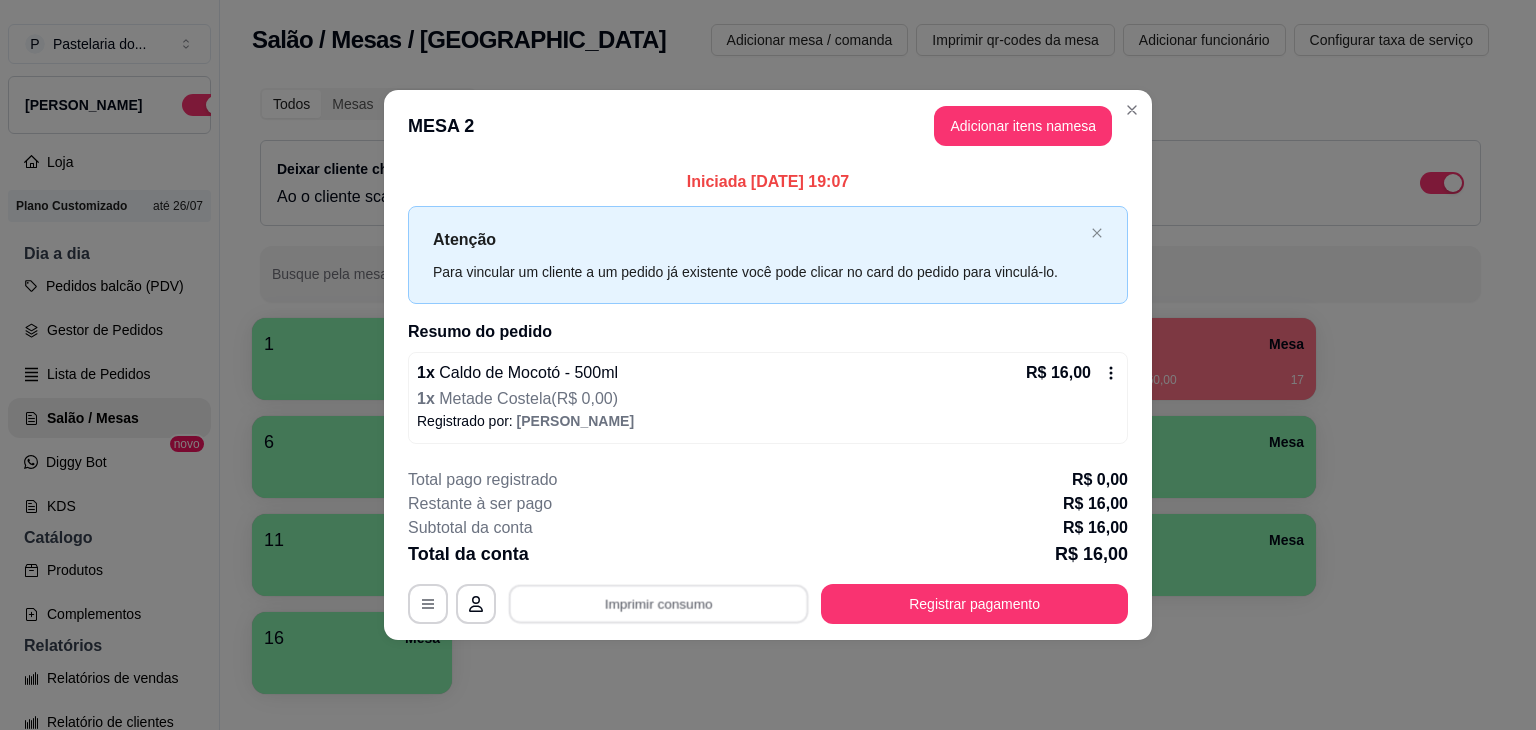 click on "IMPRESSORA" at bounding box center (665, 561) 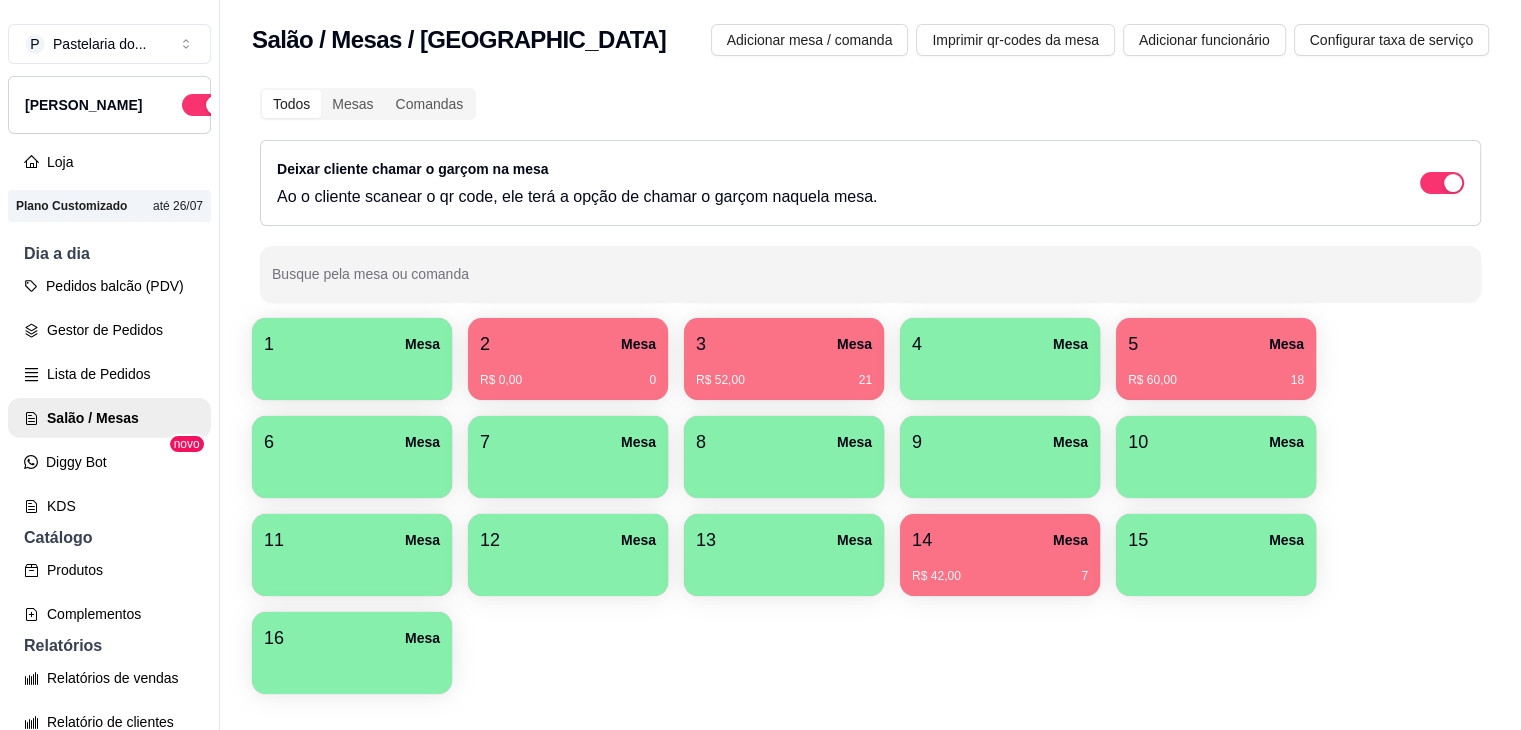 click on "2 Mesa" at bounding box center [568, 344] 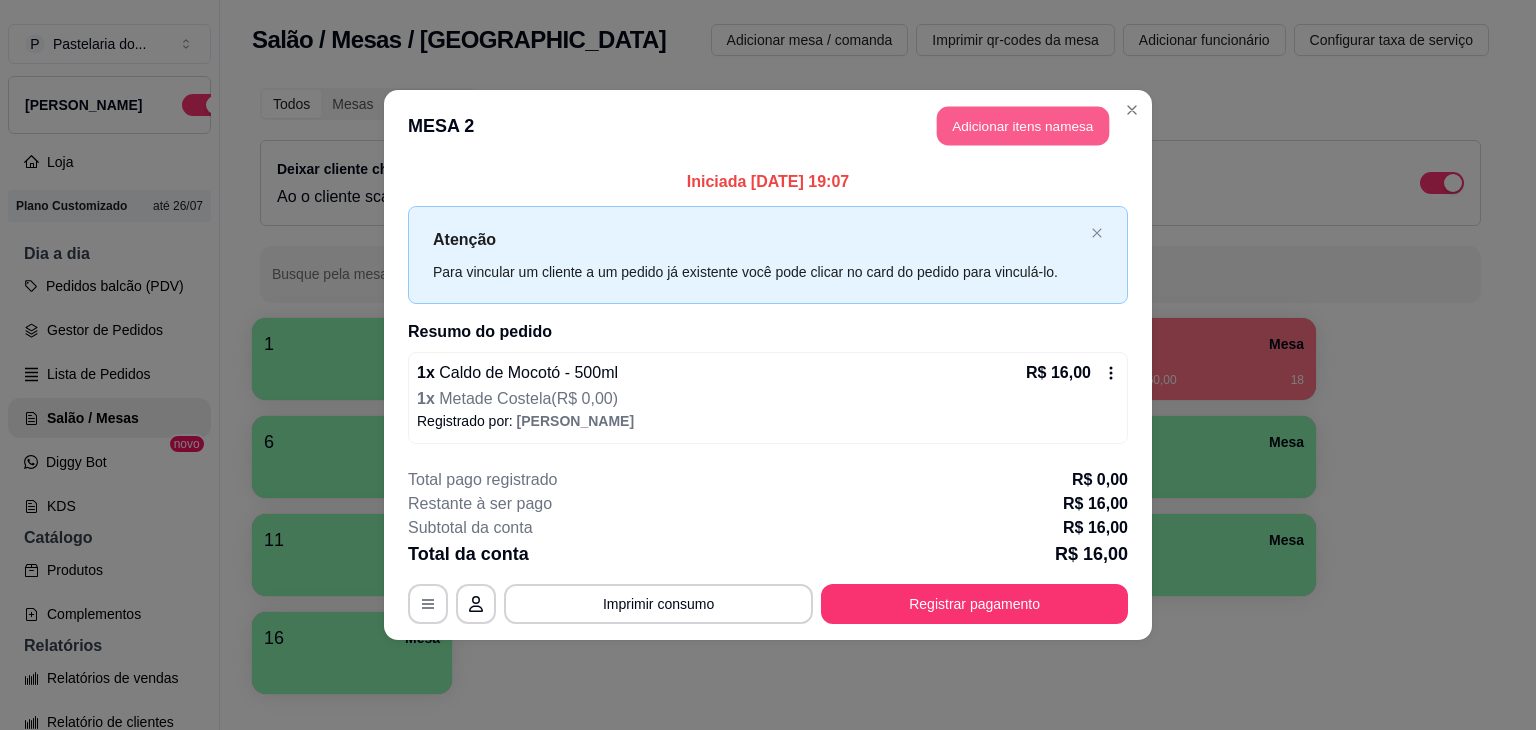 click on "Adicionar itens na  mesa" at bounding box center (1023, 126) 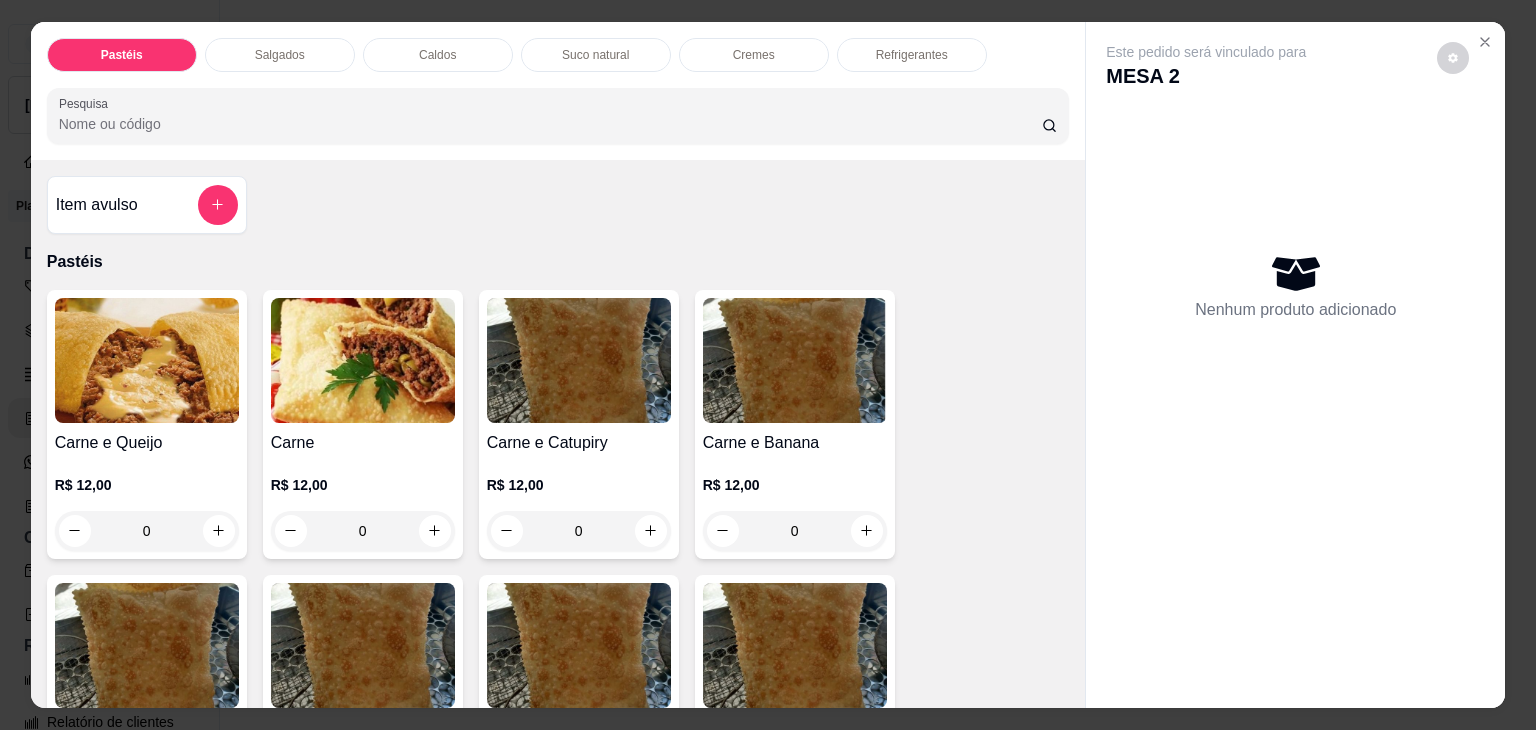 click on "Caldos" at bounding box center (437, 55) 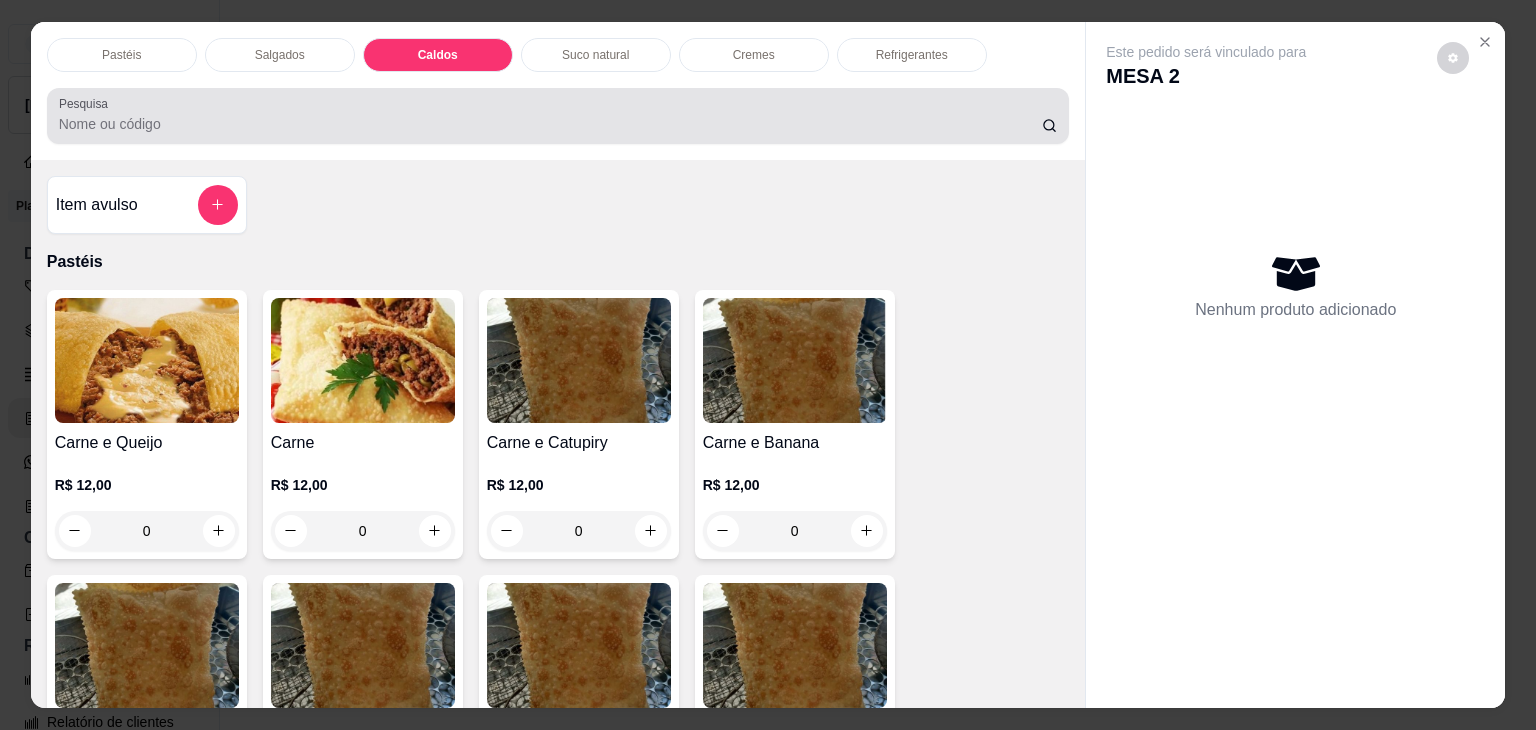 scroll, scrollTop: 2782, scrollLeft: 0, axis: vertical 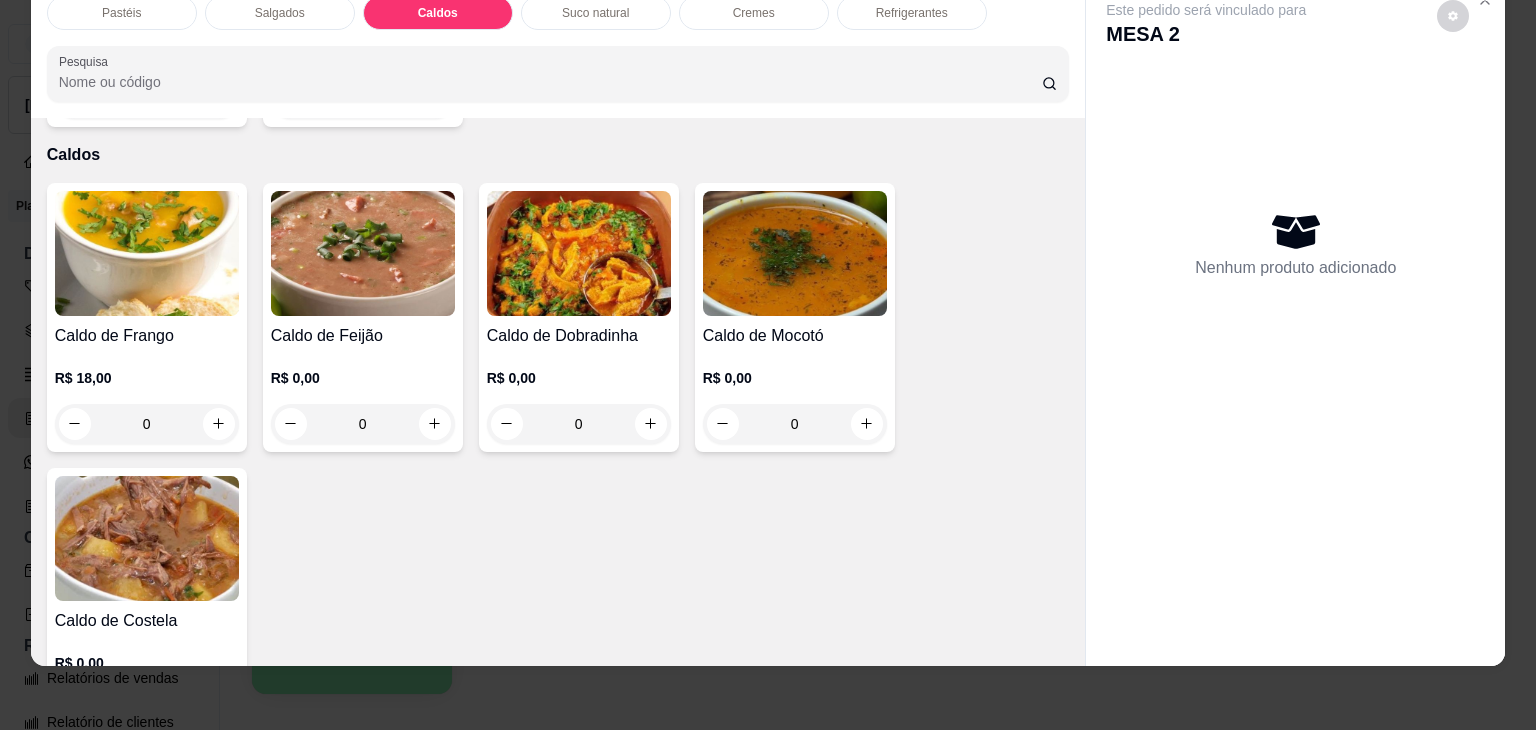 click at bounding box center (147, 538) 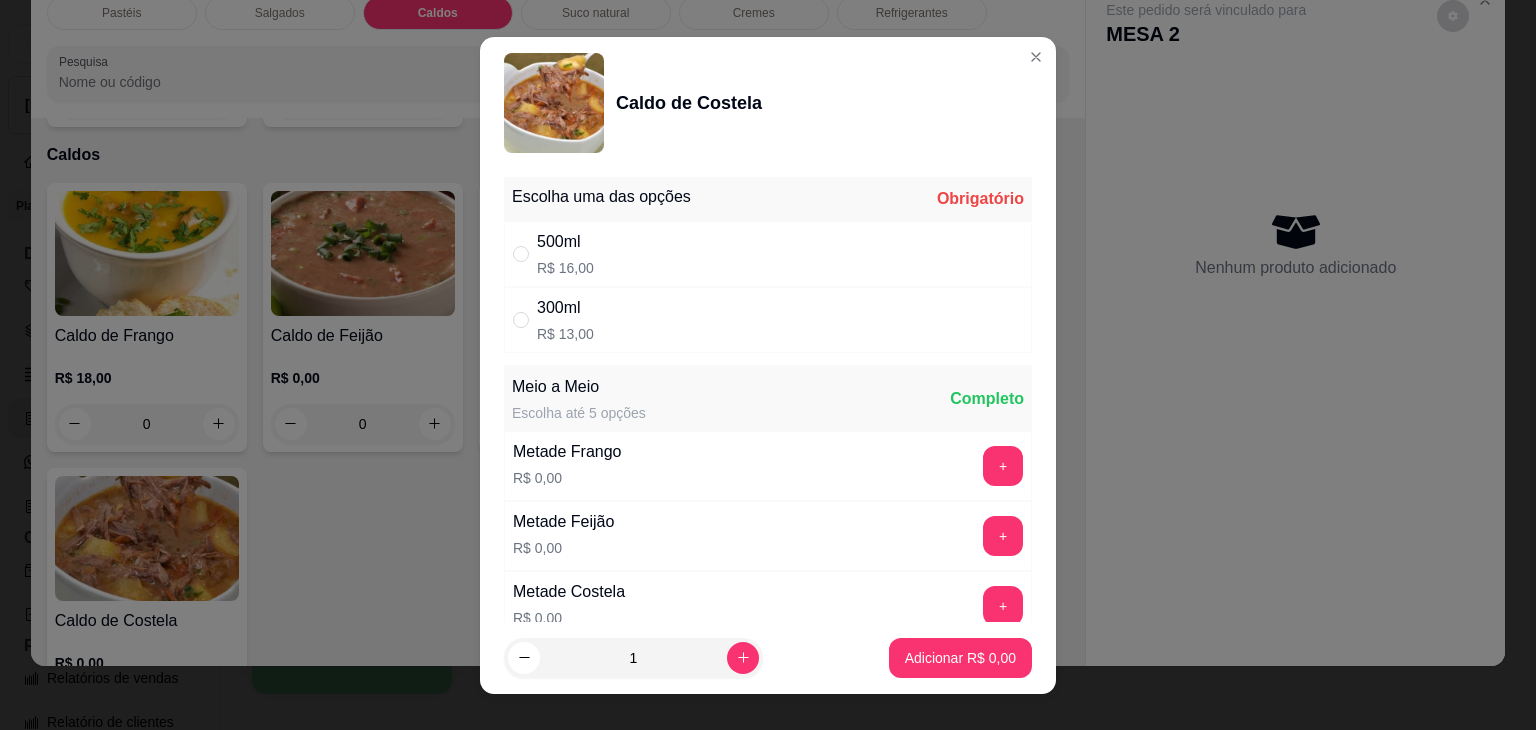 click on "500ml R$ 16,00" at bounding box center [768, 254] 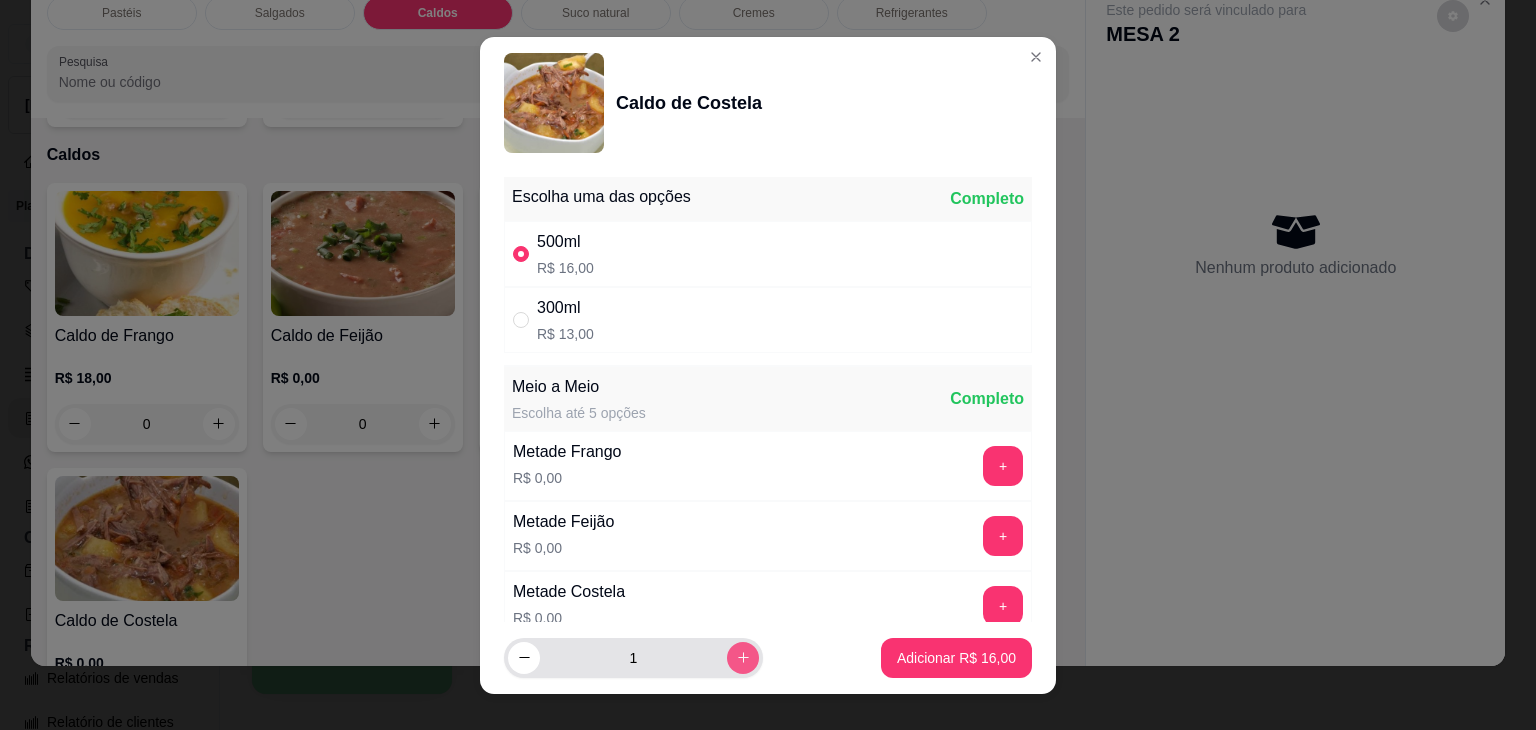 click 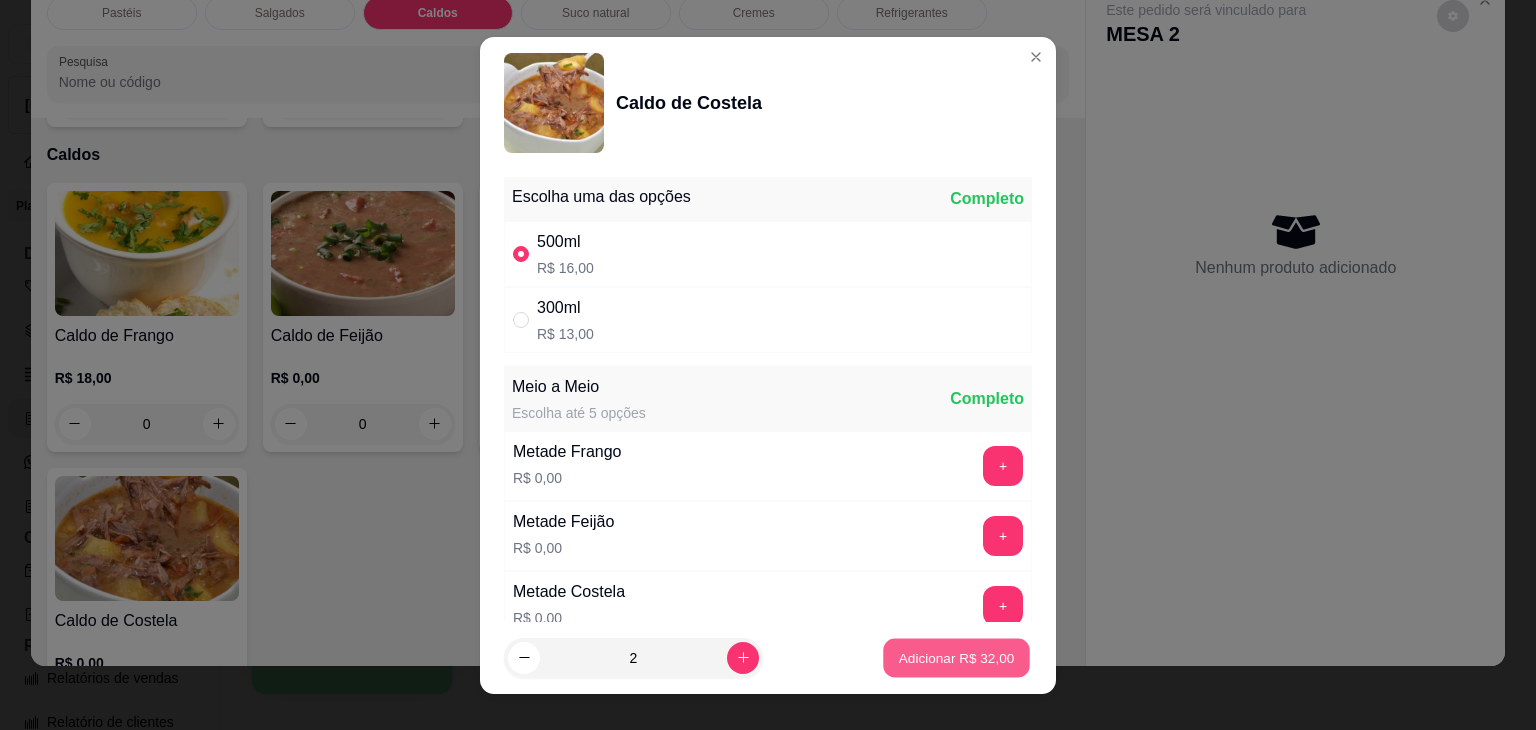 click on "Adicionar   R$ 32,00" at bounding box center (957, 657) 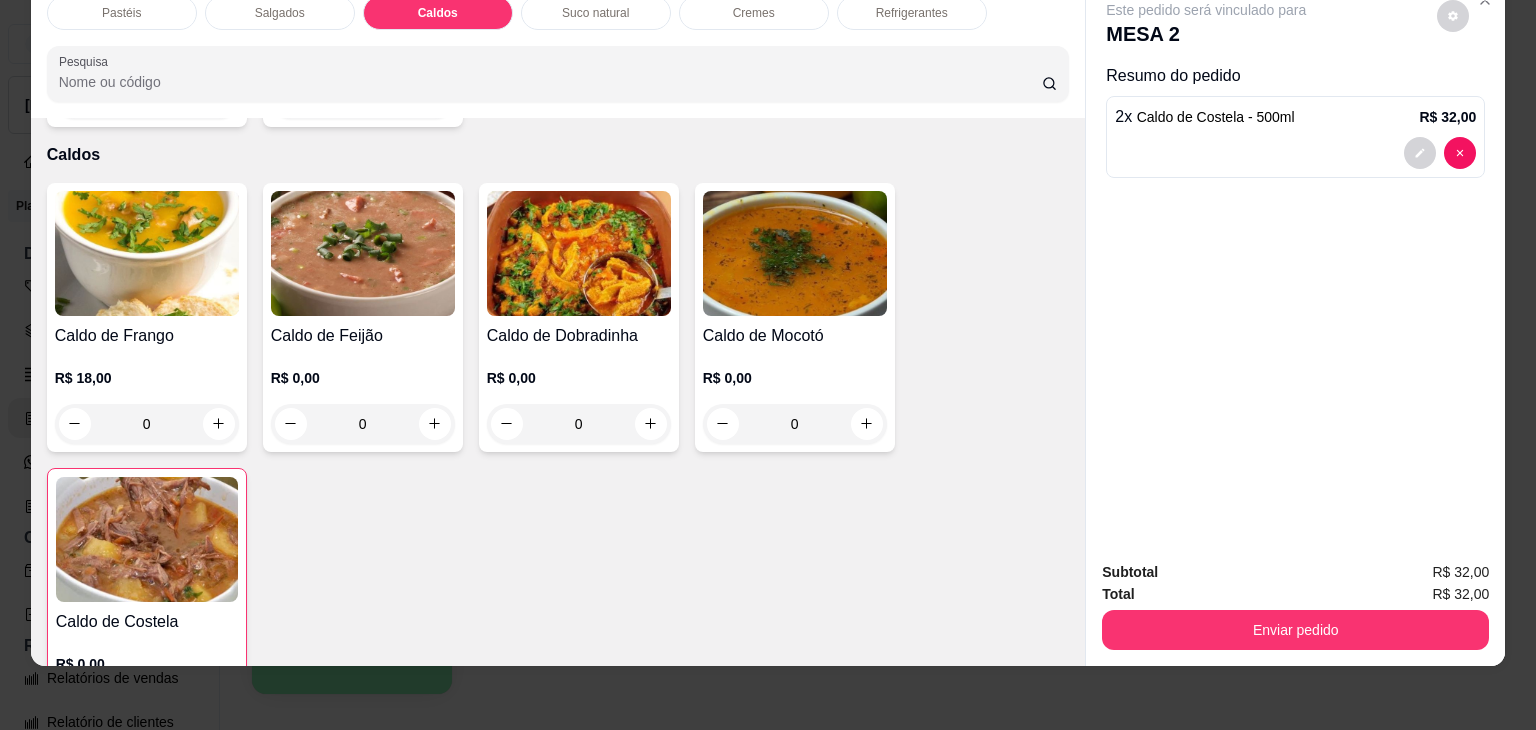 click on "Caldo de Costela" at bounding box center [147, 622] 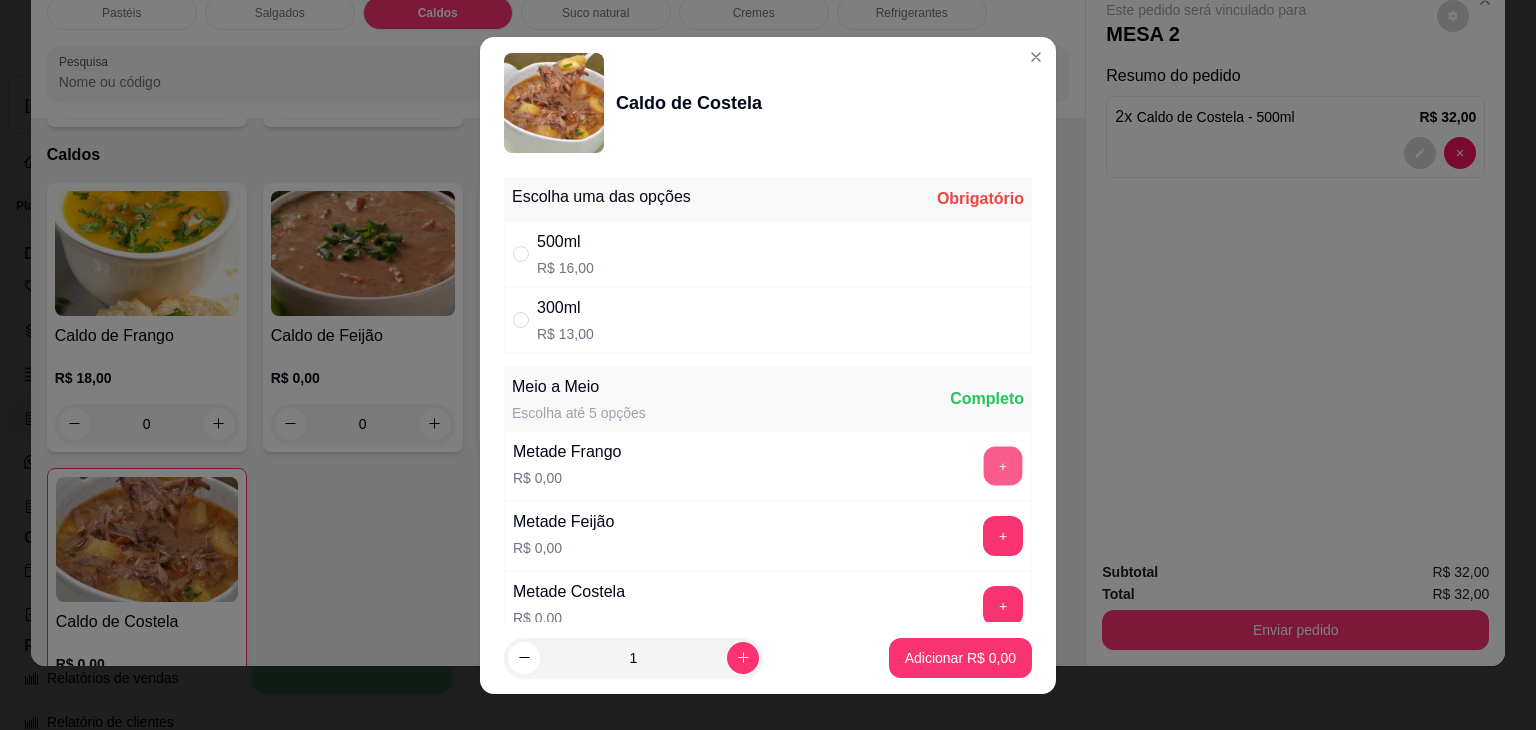 click on "+" at bounding box center [1003, 465] 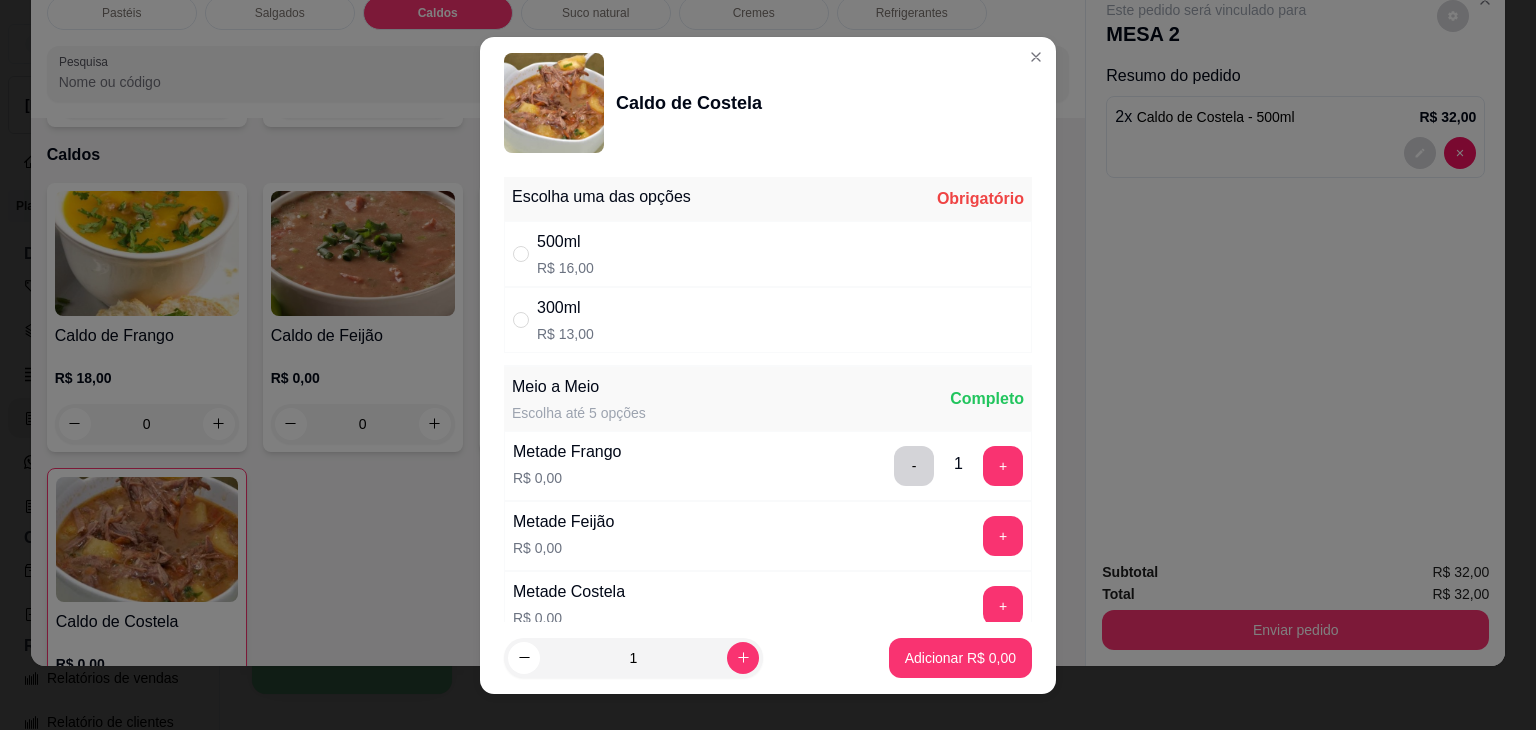 click on "500ml R$ 16,00" at bounding box center (768, 254) 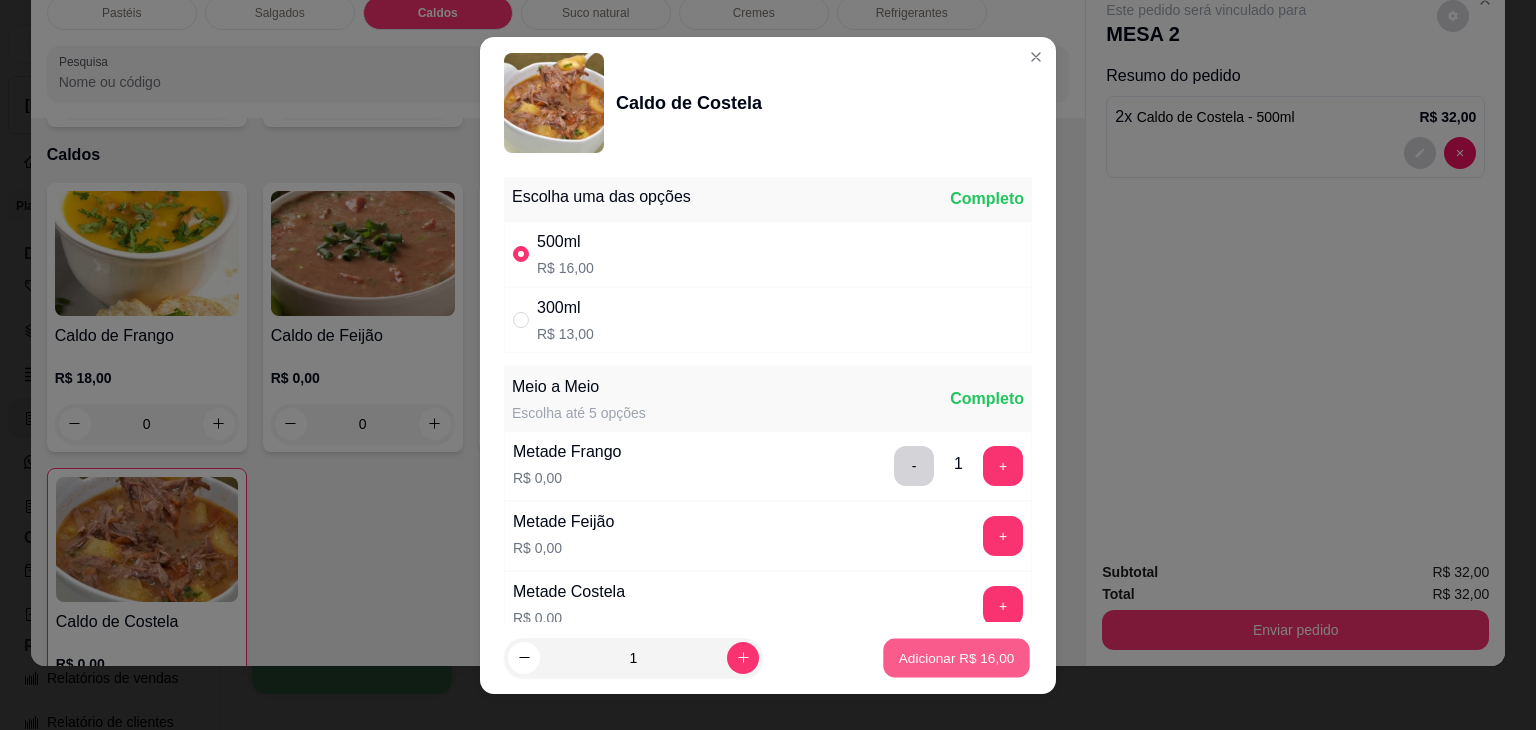 click on "Adicionar   R$ 16,00" at bounding box center [957, 657] 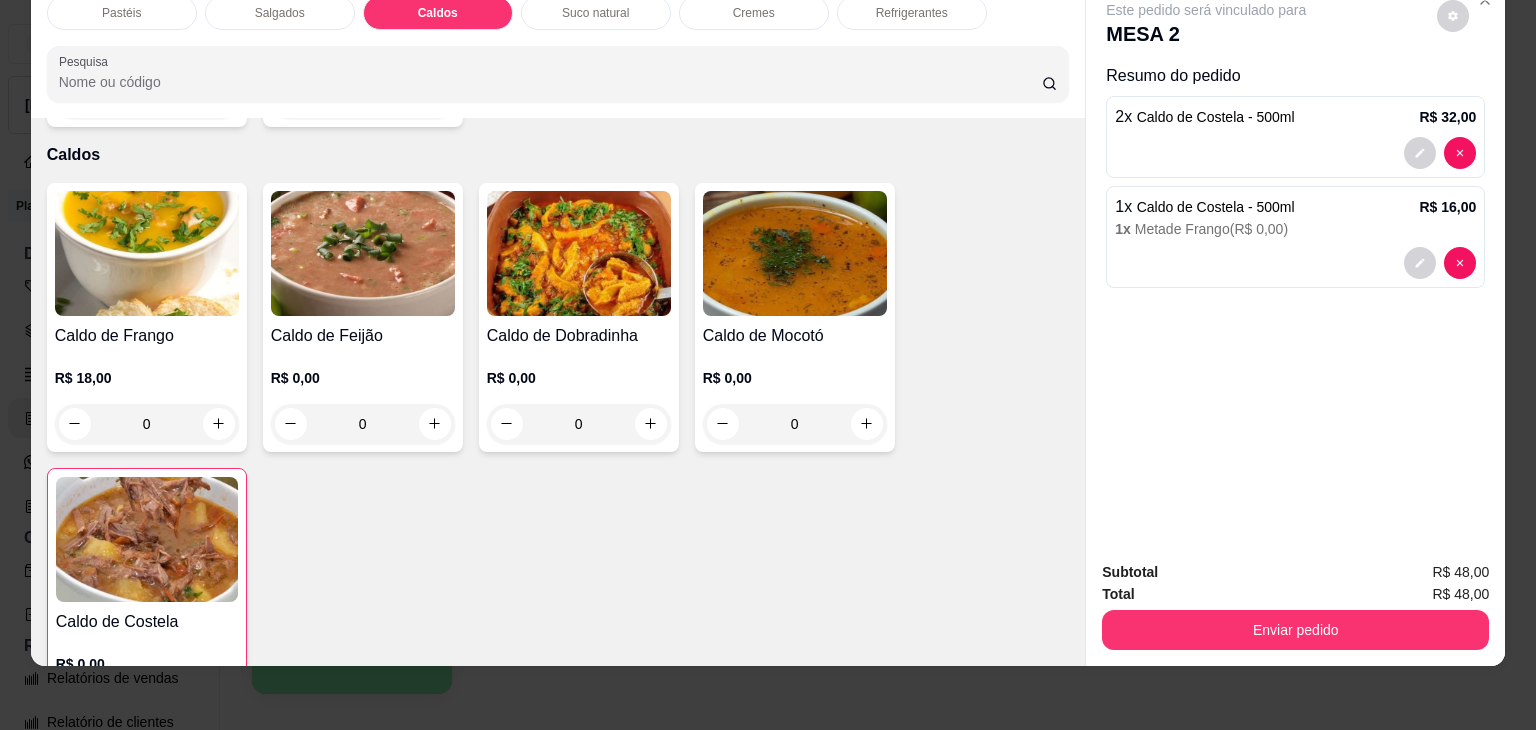 scroll, scrollTop: 0, scrollLeft: 0, axis: both 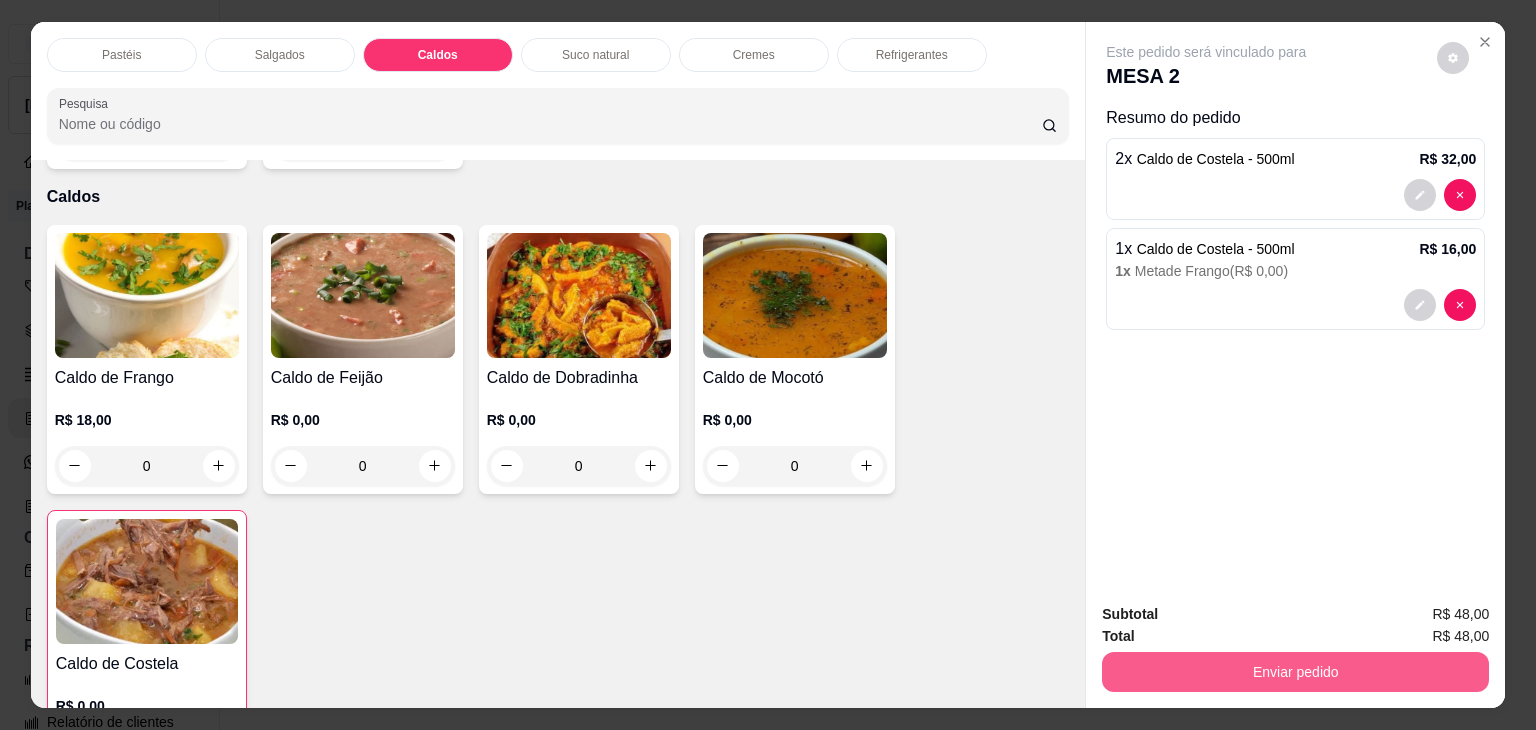 click on "Enviar pedido" at bounding box center [1295, 672] 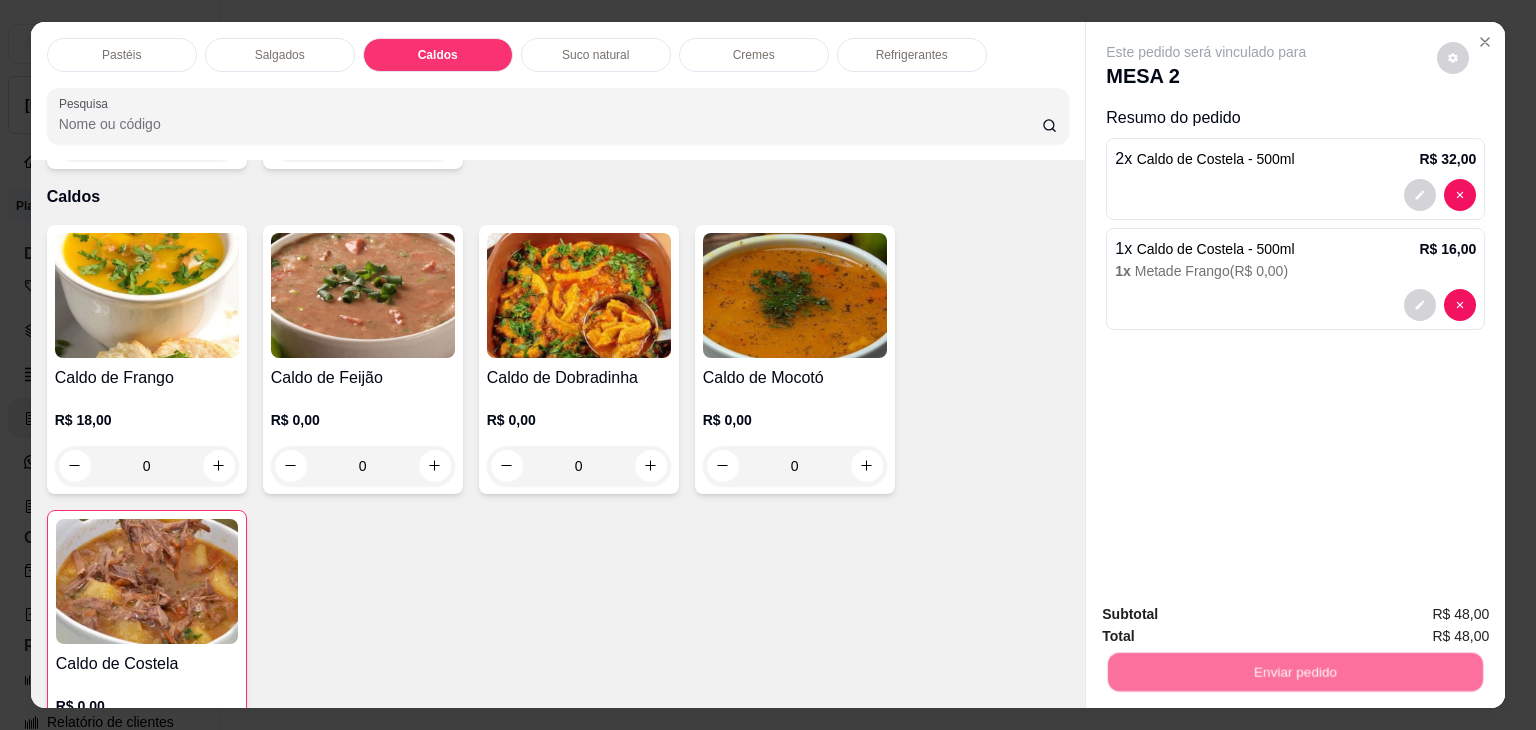 click on "Não registrar e enviar pedido" at bounding box center [1229, 615] 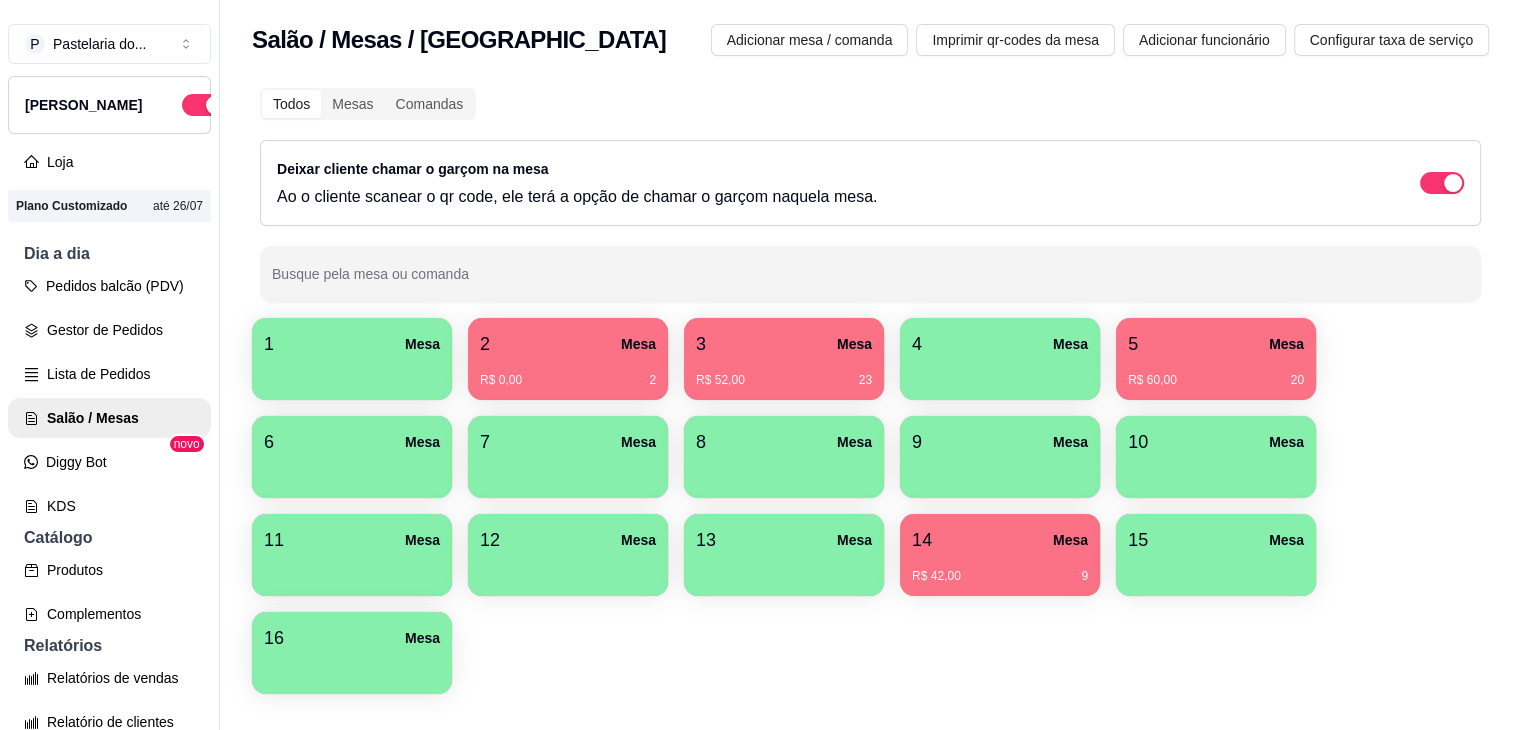 click on "3 Mesa R$ 52,00 23" at bounding box center [784, 359] 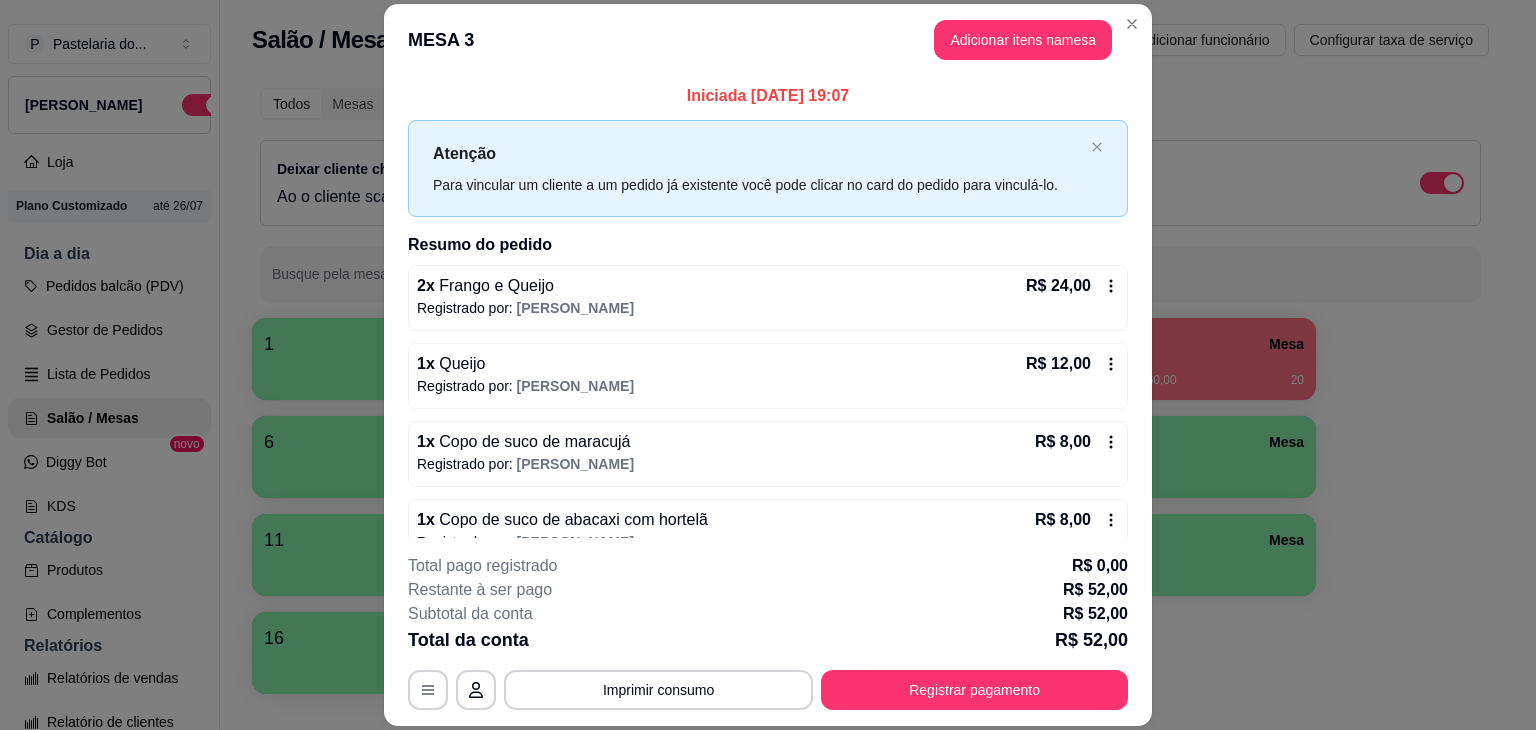 scroll, scrollTop: 32, scrollLeft: 0, axis: vertical 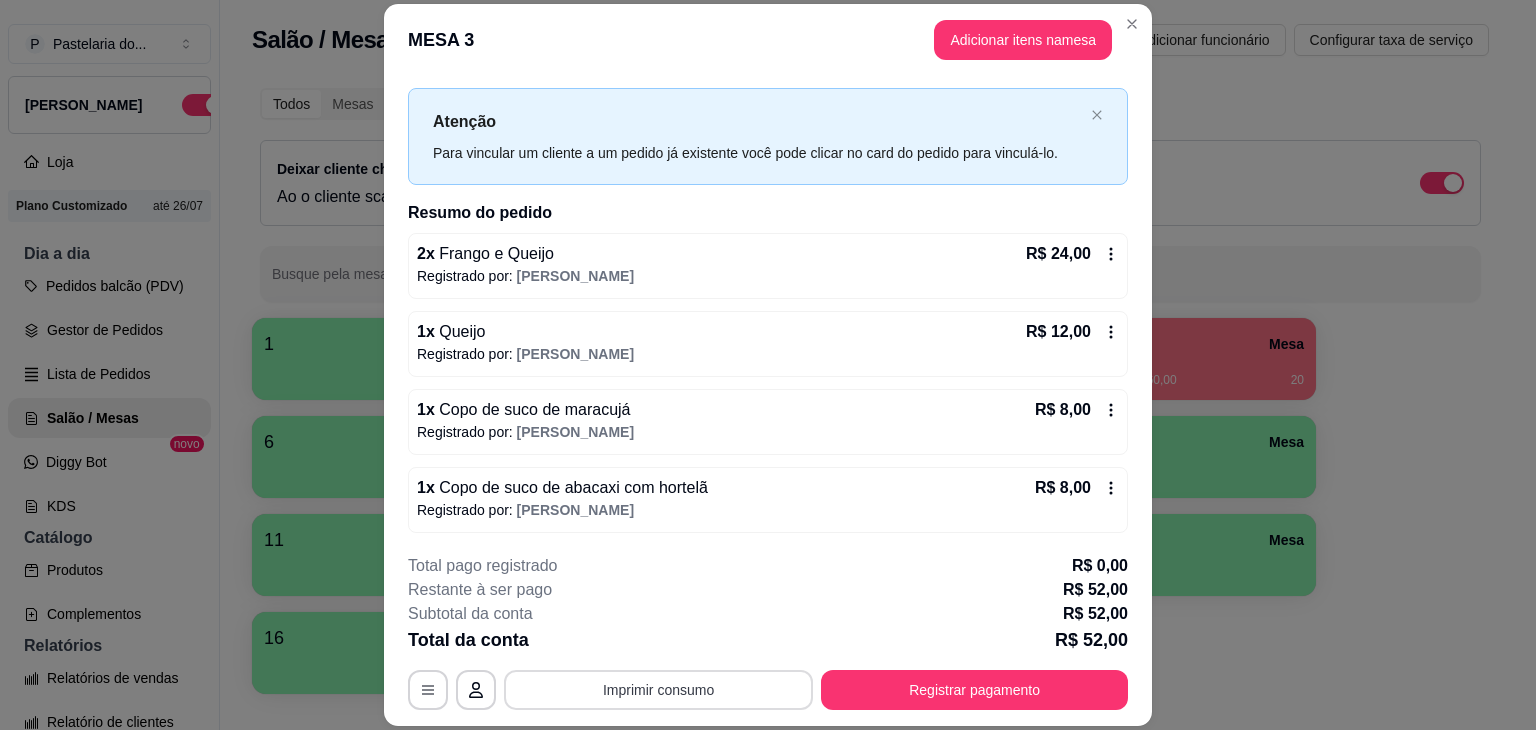 click on "Imprimir consumo" at bounding box center [658, 690] 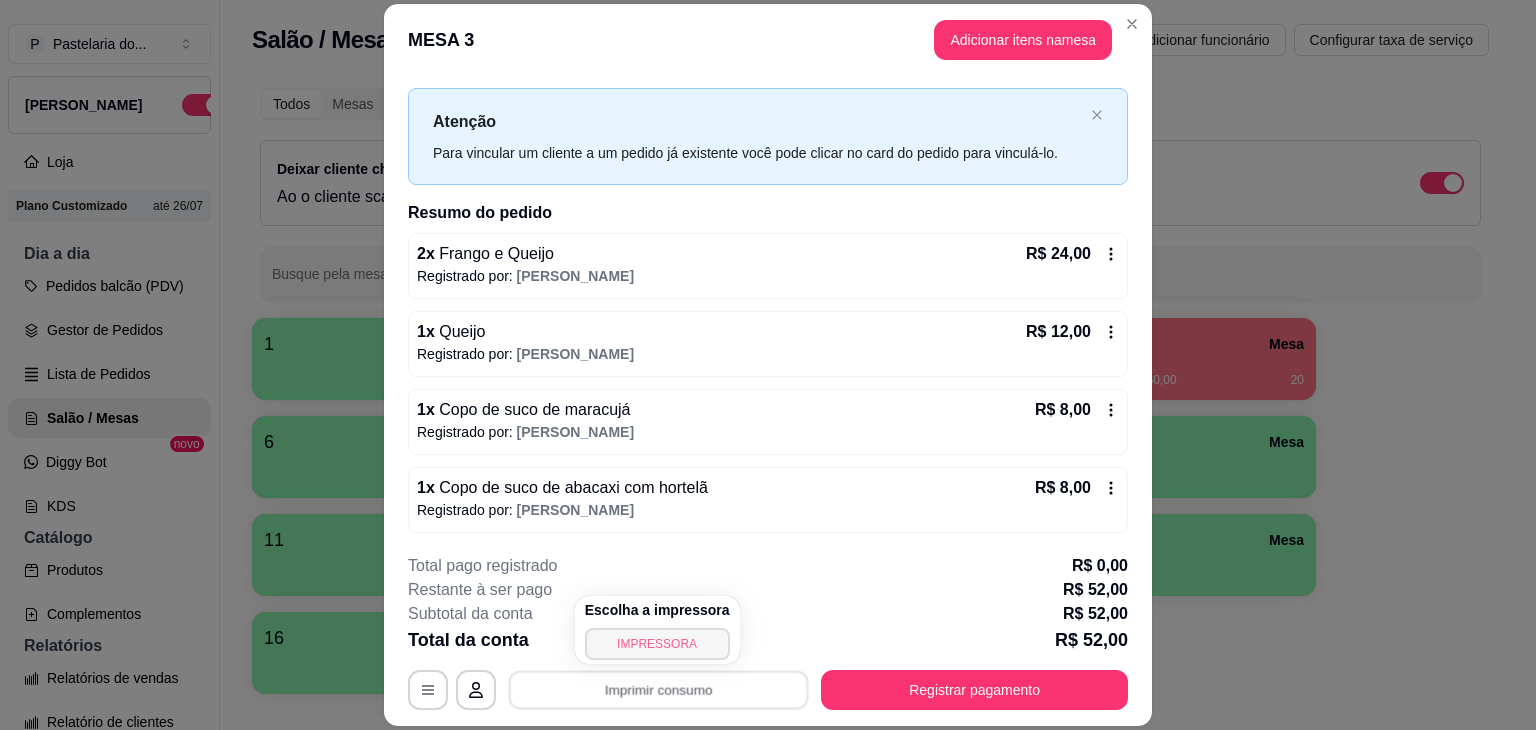 click on "IMPRESSORA" at bounding box center [657, 644] 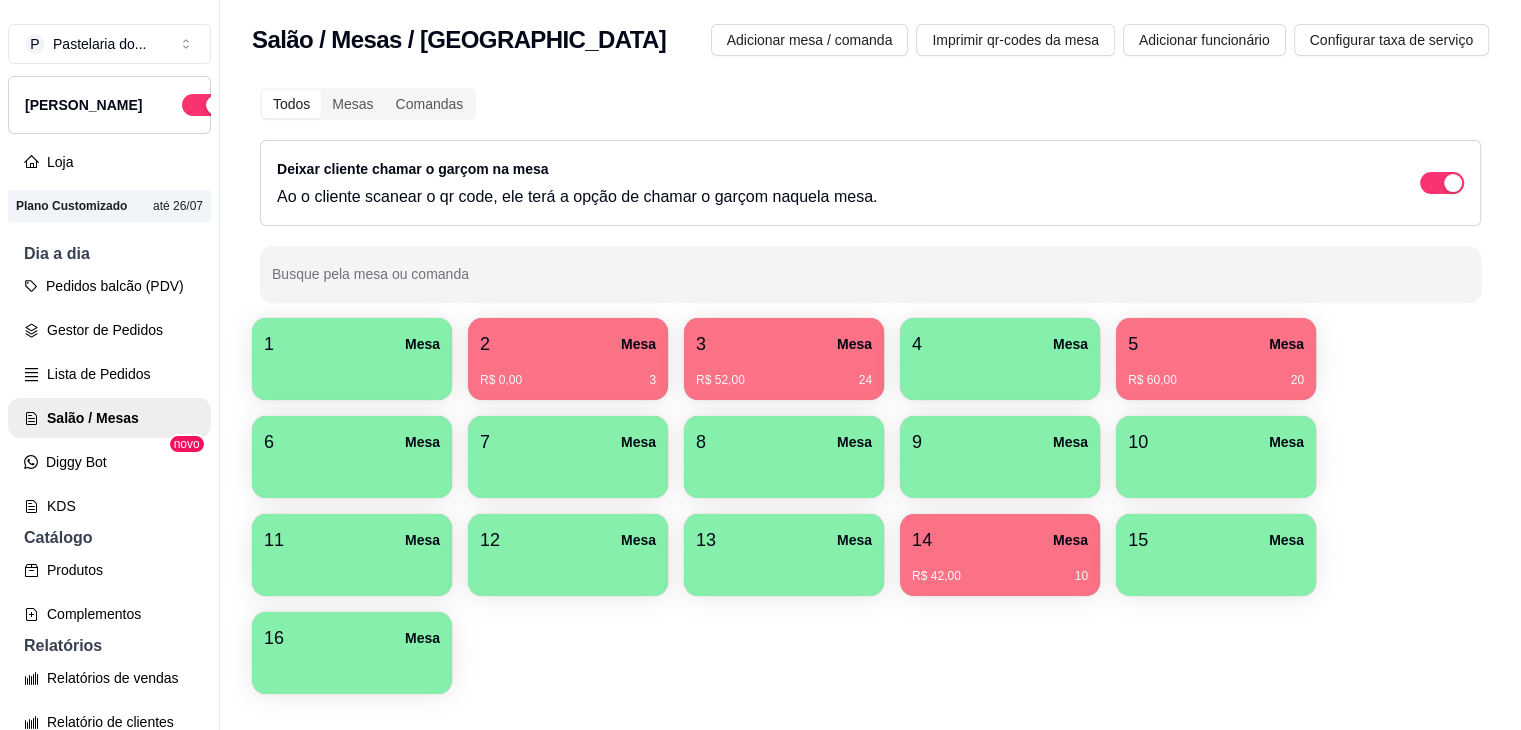 click on "3 Mesa" at bounding box center (784, 344) 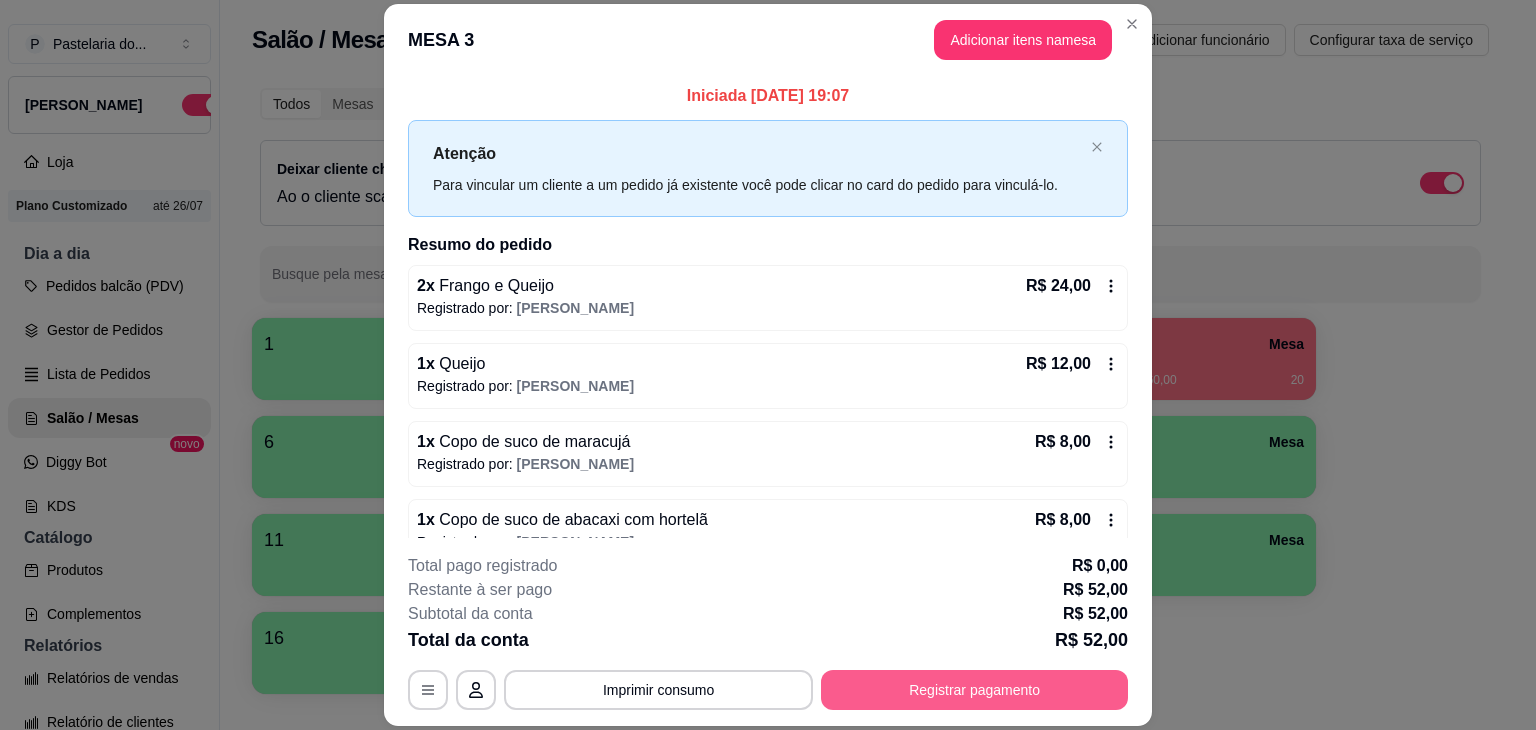 click on "Registrar pagamento" at bounding box center [974, 690] 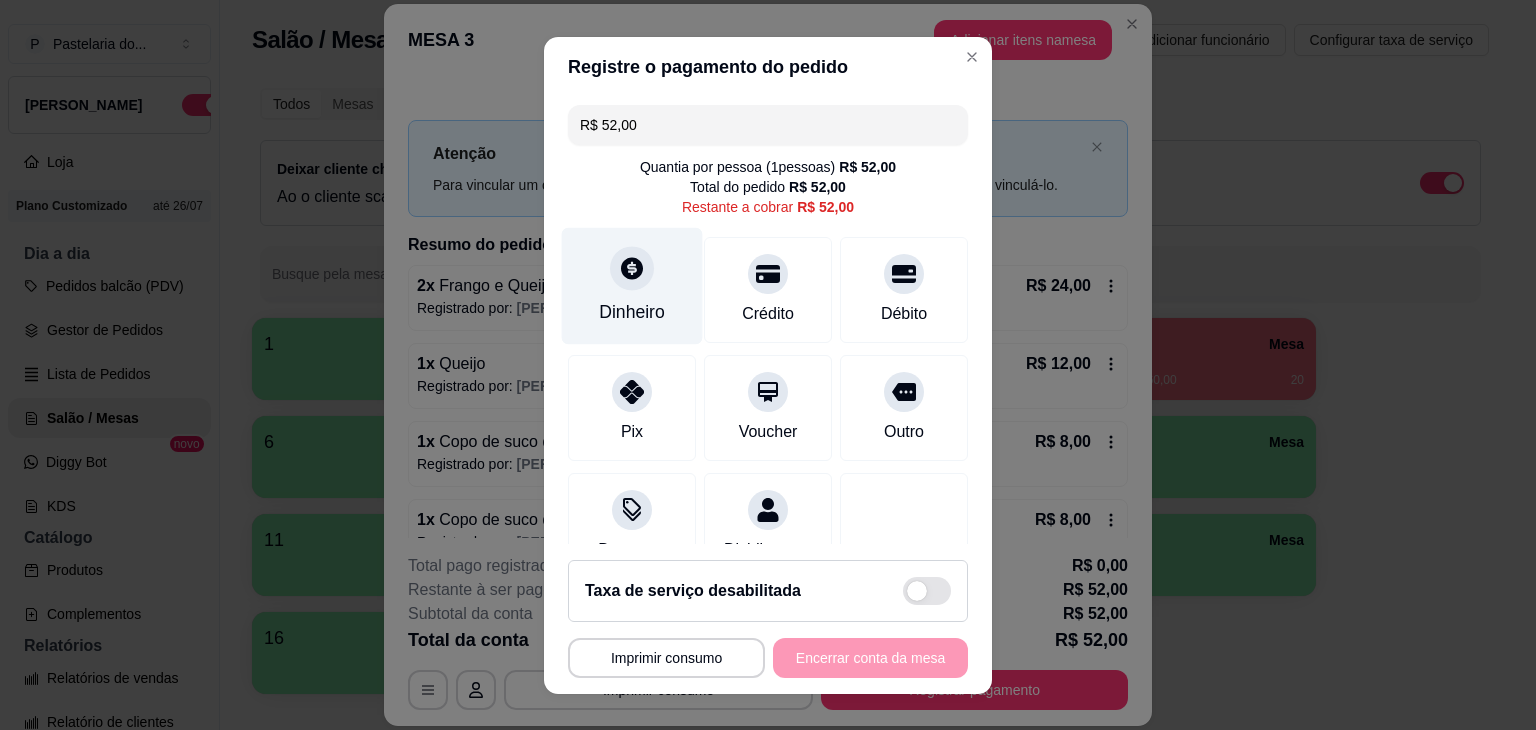 click on "Dinheiro" at bounding box center (632, 285) 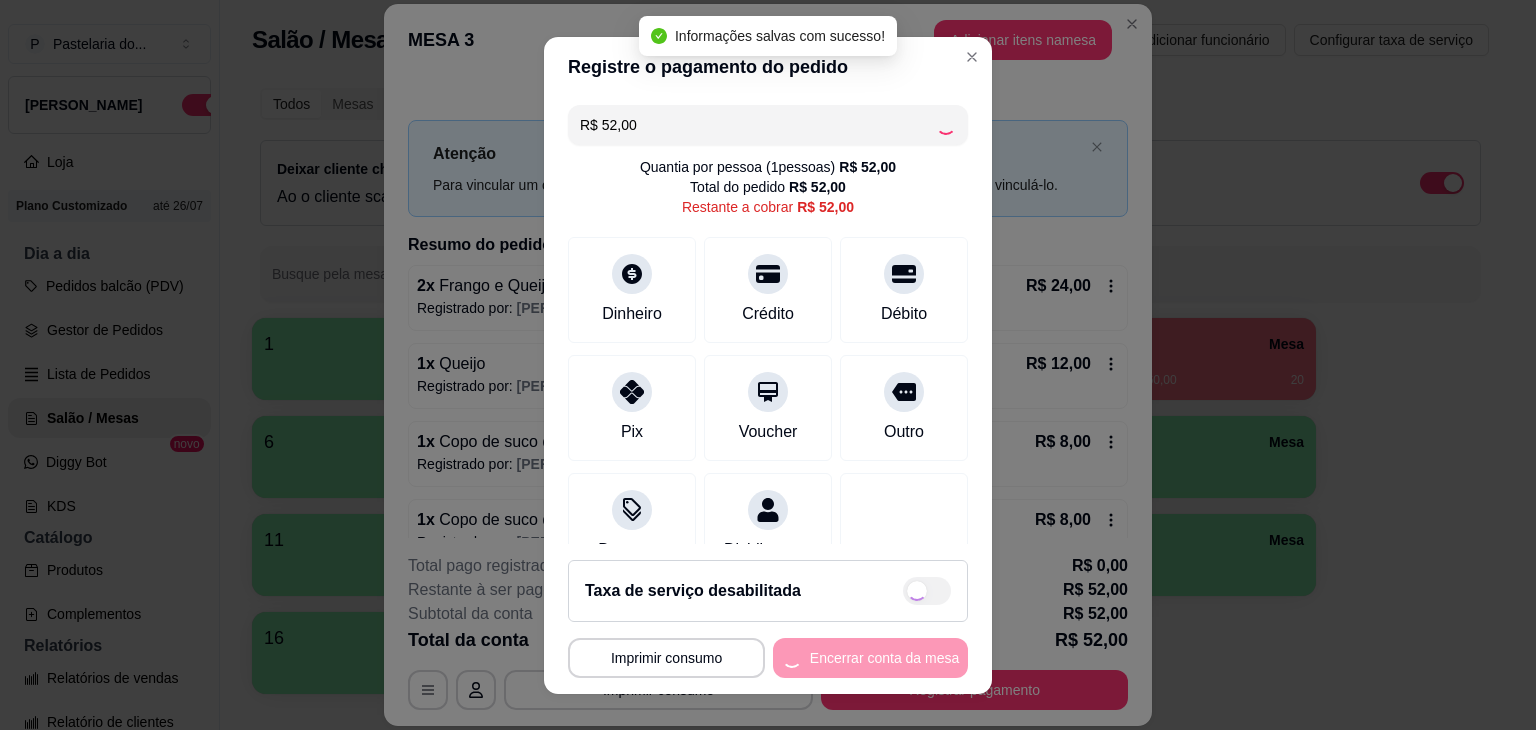 type on "R$ 0,00" 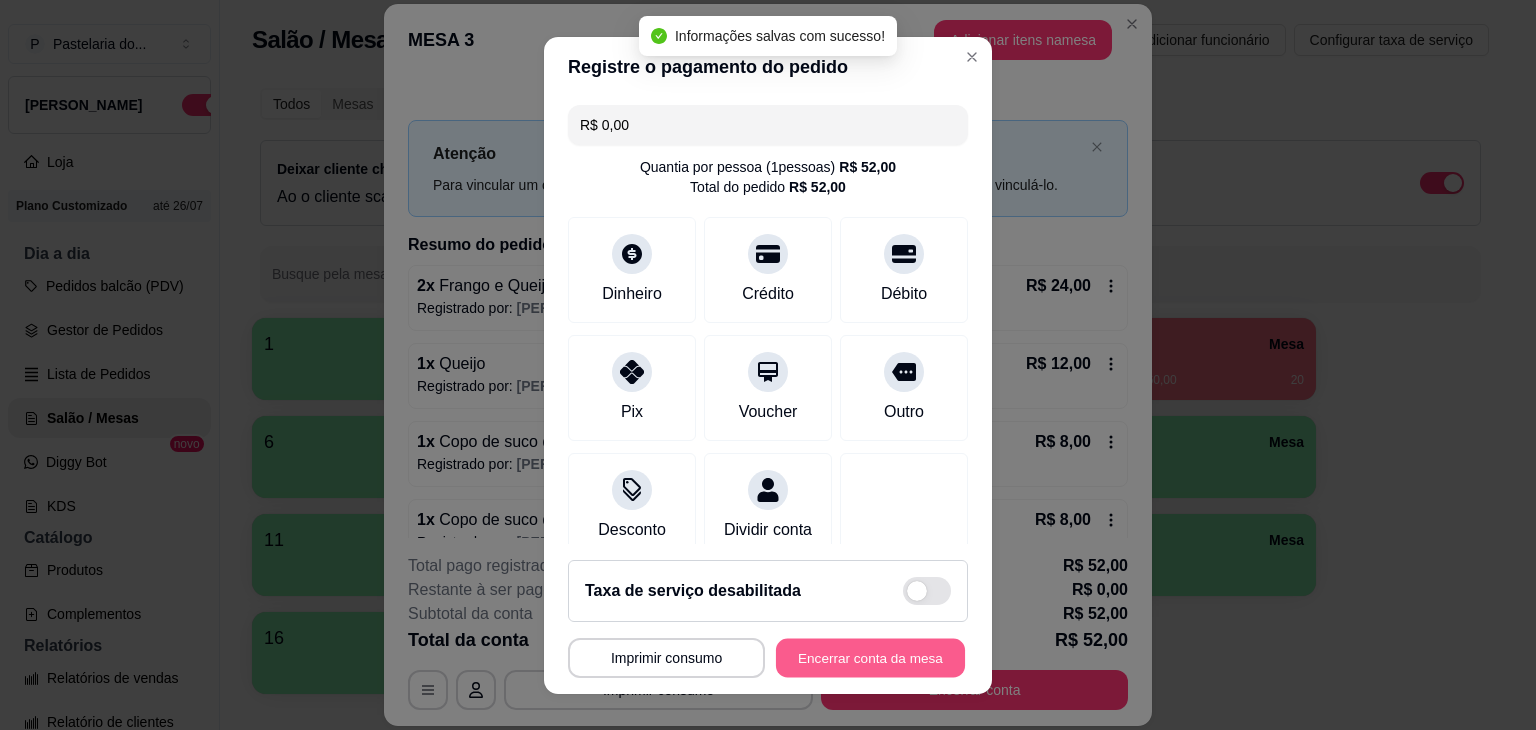 click on "Encerrar conta da mesa" at bounding box center [870, 657] 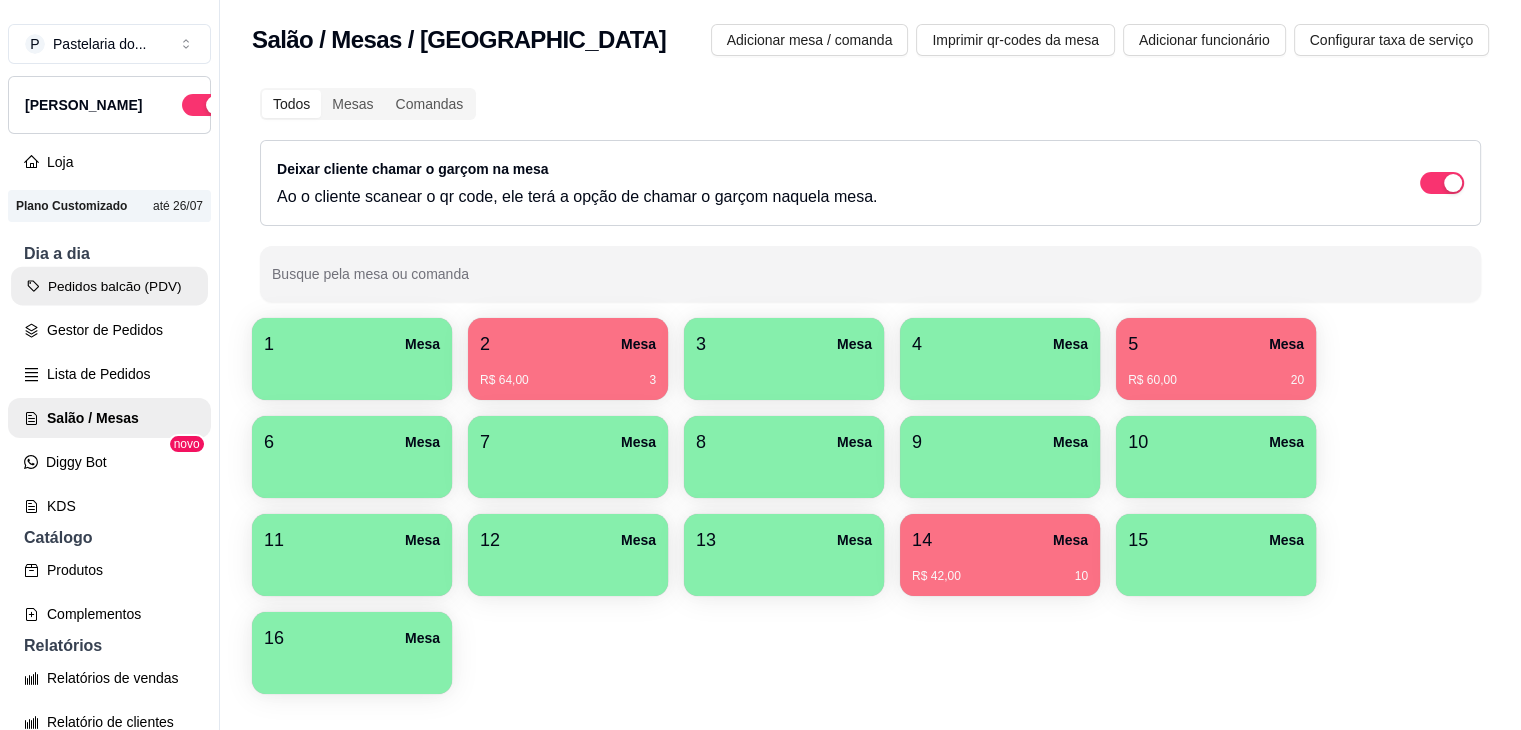 click on "Pedidos balcão (PDV)" at bounding box center (109, 286) 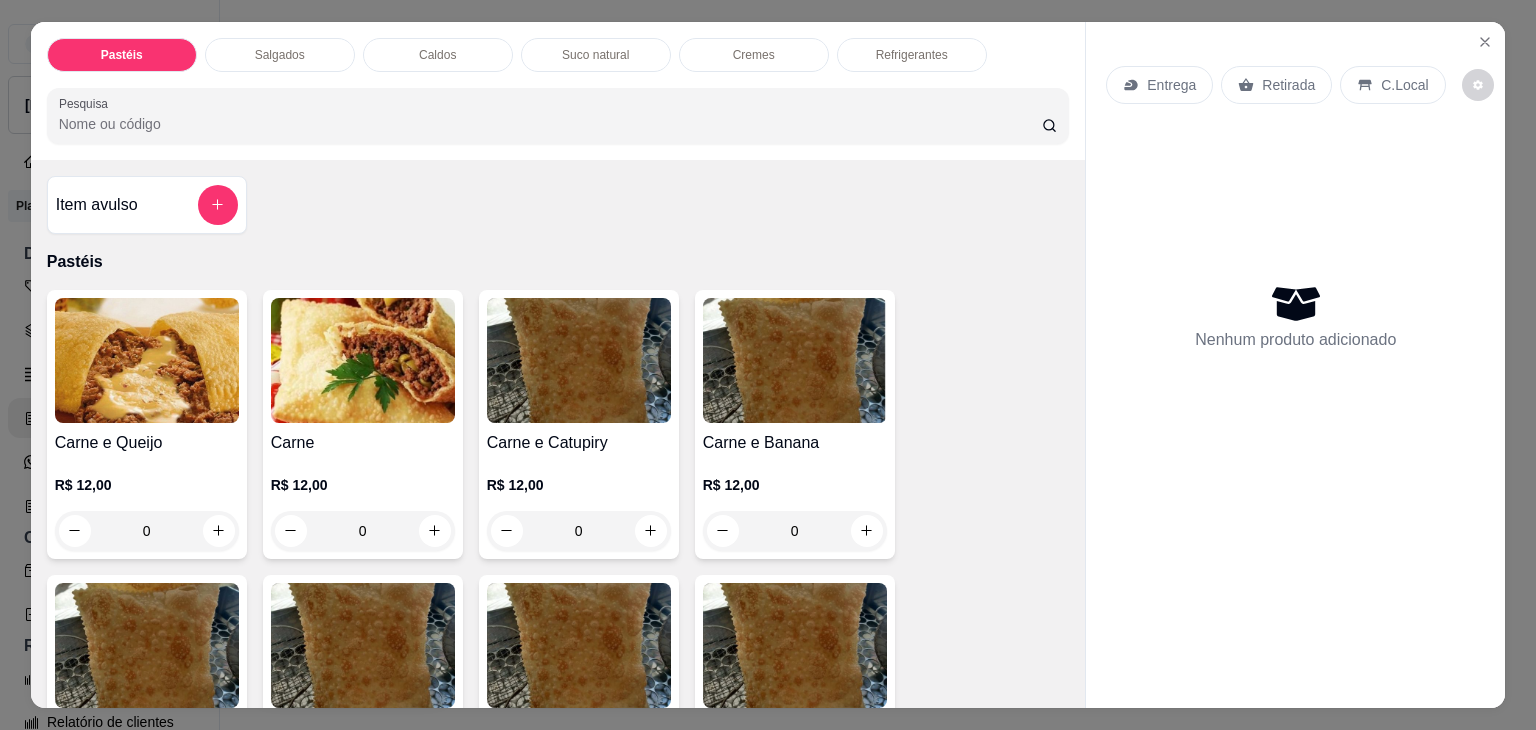 click on "Salgados" at bounding box center [280, 55] 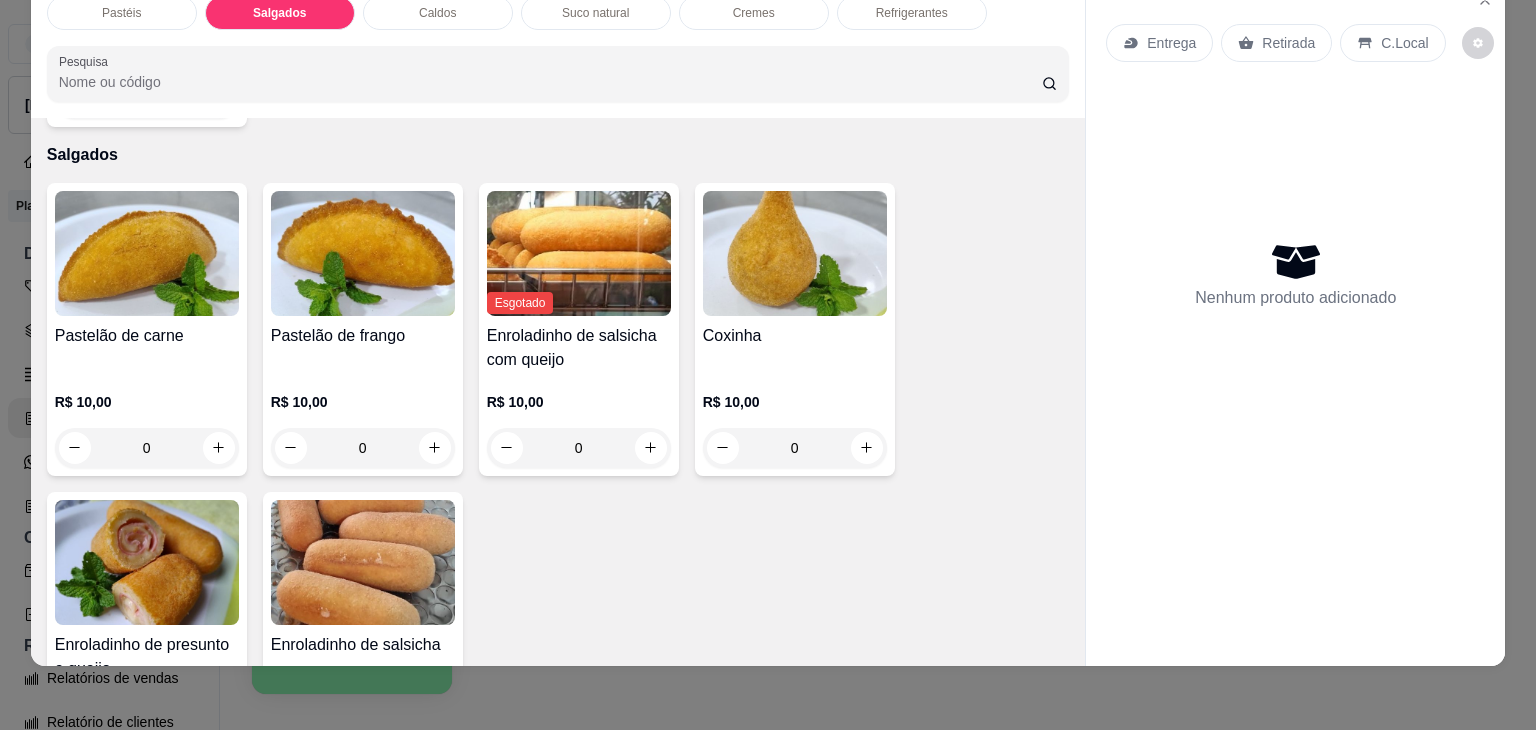 click at bounding box center (147, 253) 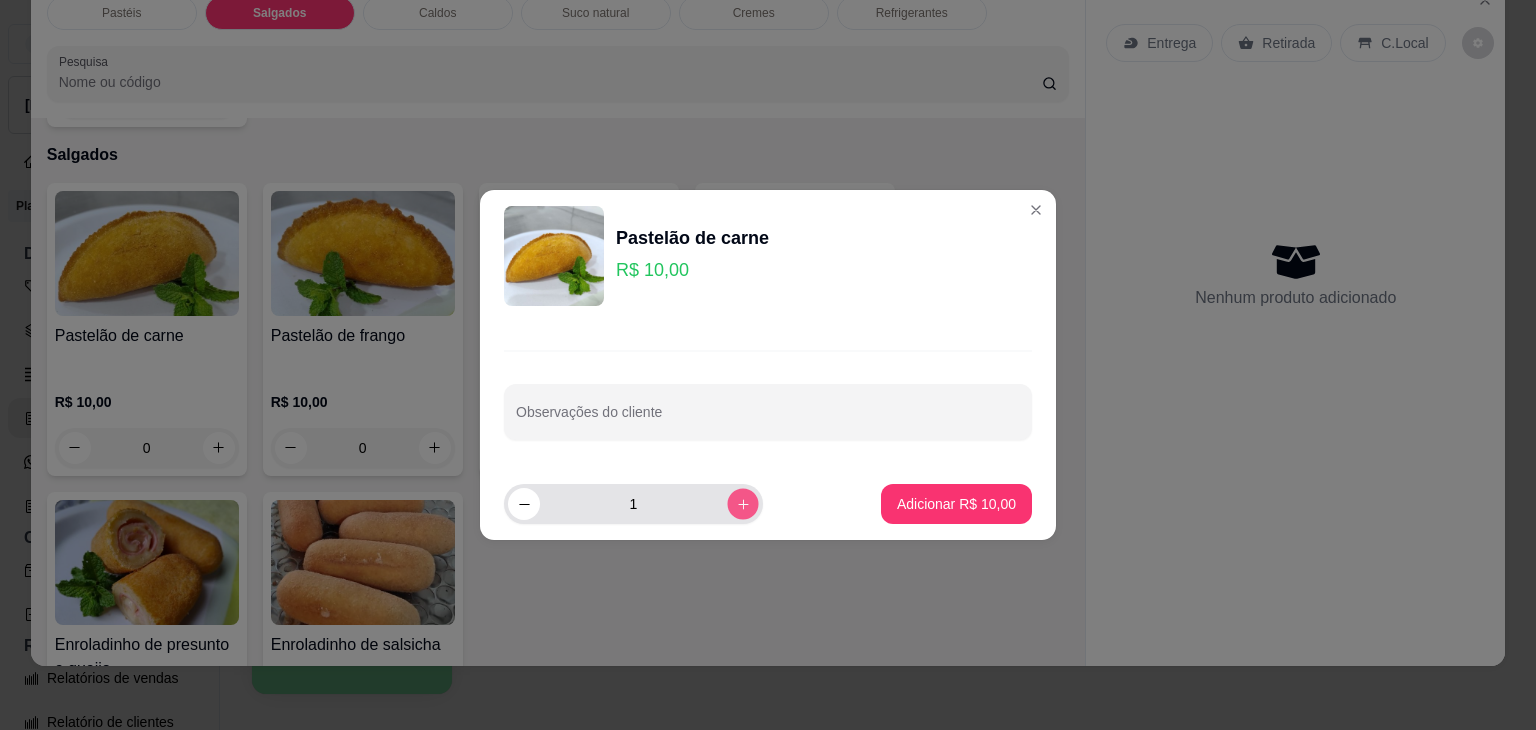 click 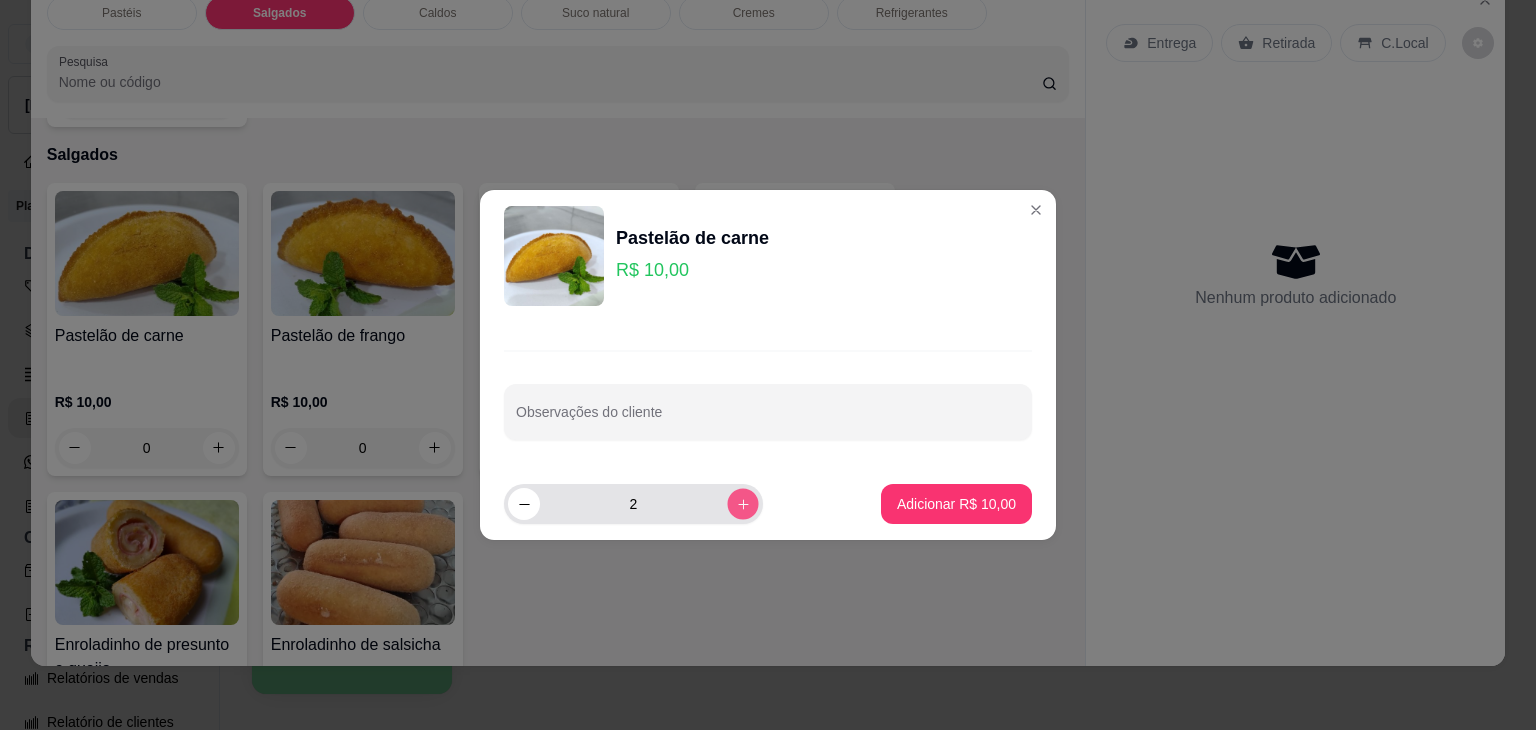 click 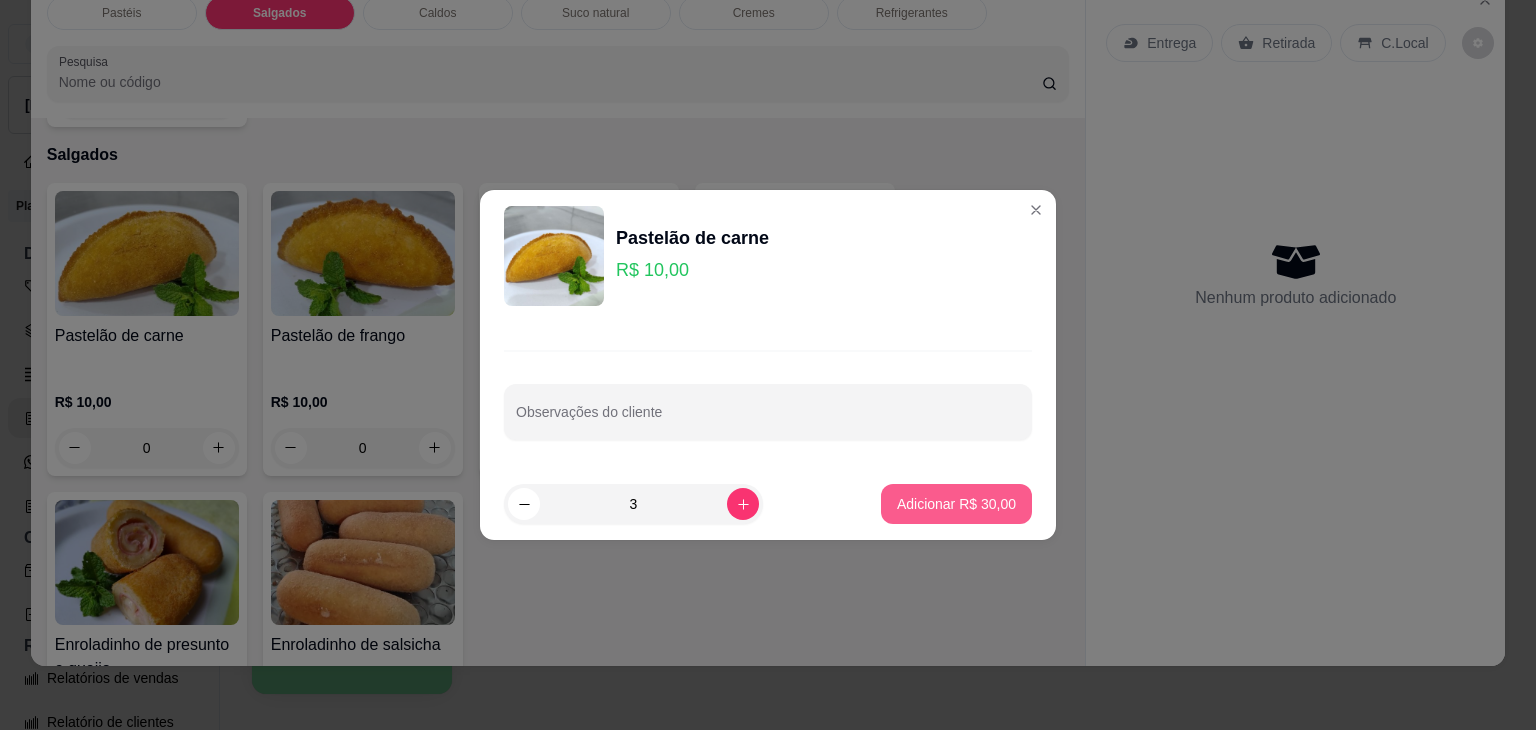 click on "Adicionar   R$ 30,00" at bounding box center (956, 504) 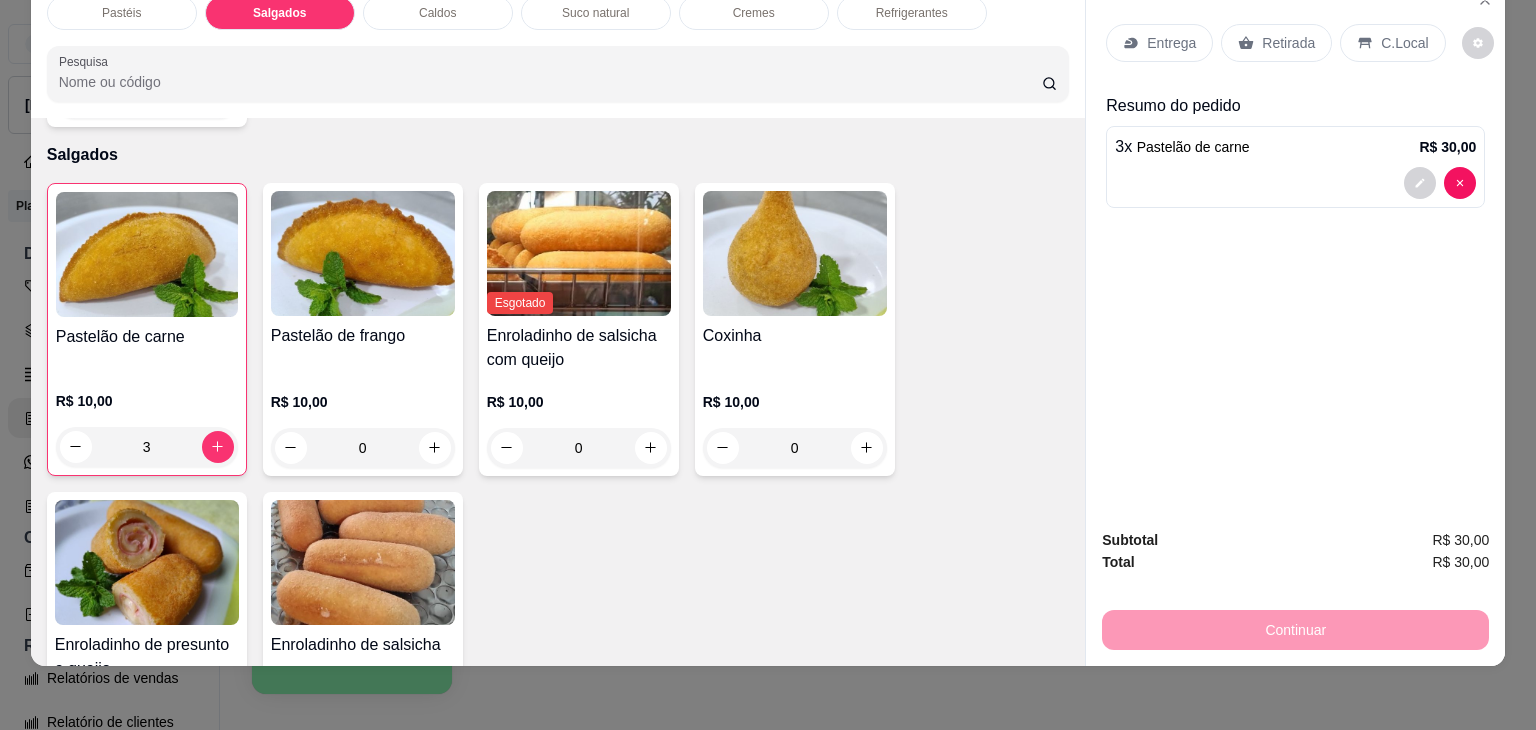 click at bounding box center (147, 562) 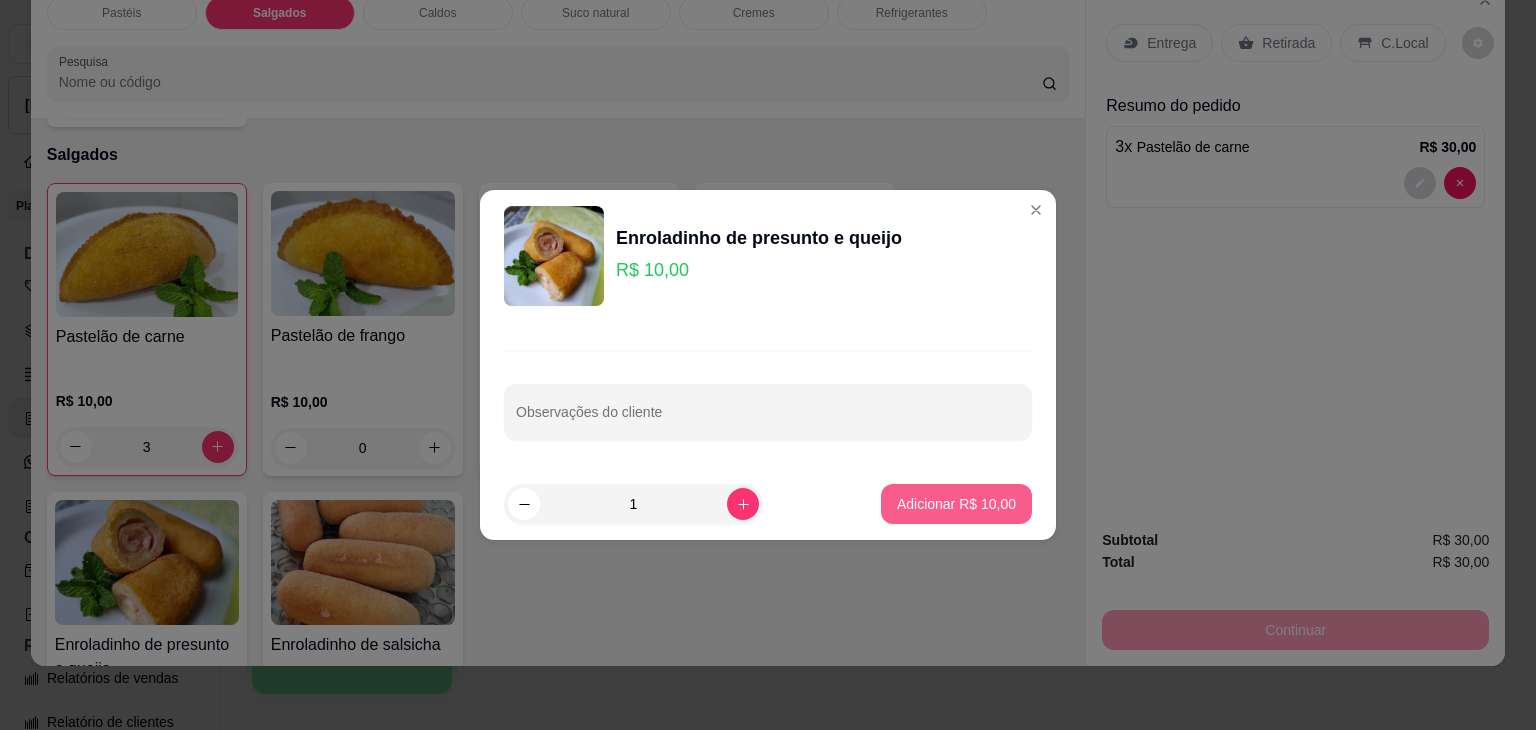 click on "Adicionar   R$ 10,00" at bounding box center [956, 504] 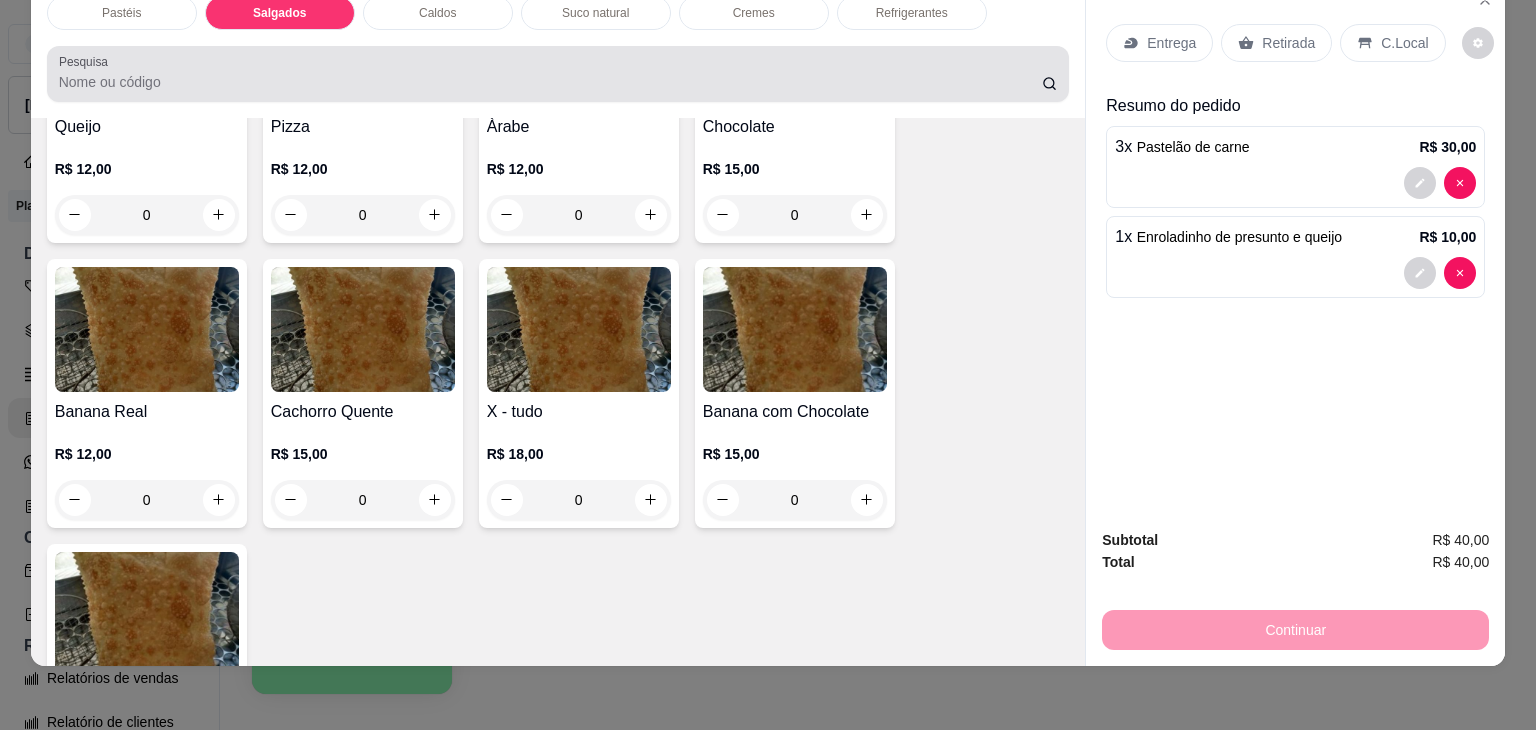 scroll, scrollTop: 1424, scrollLeft: 0, axis: vertical 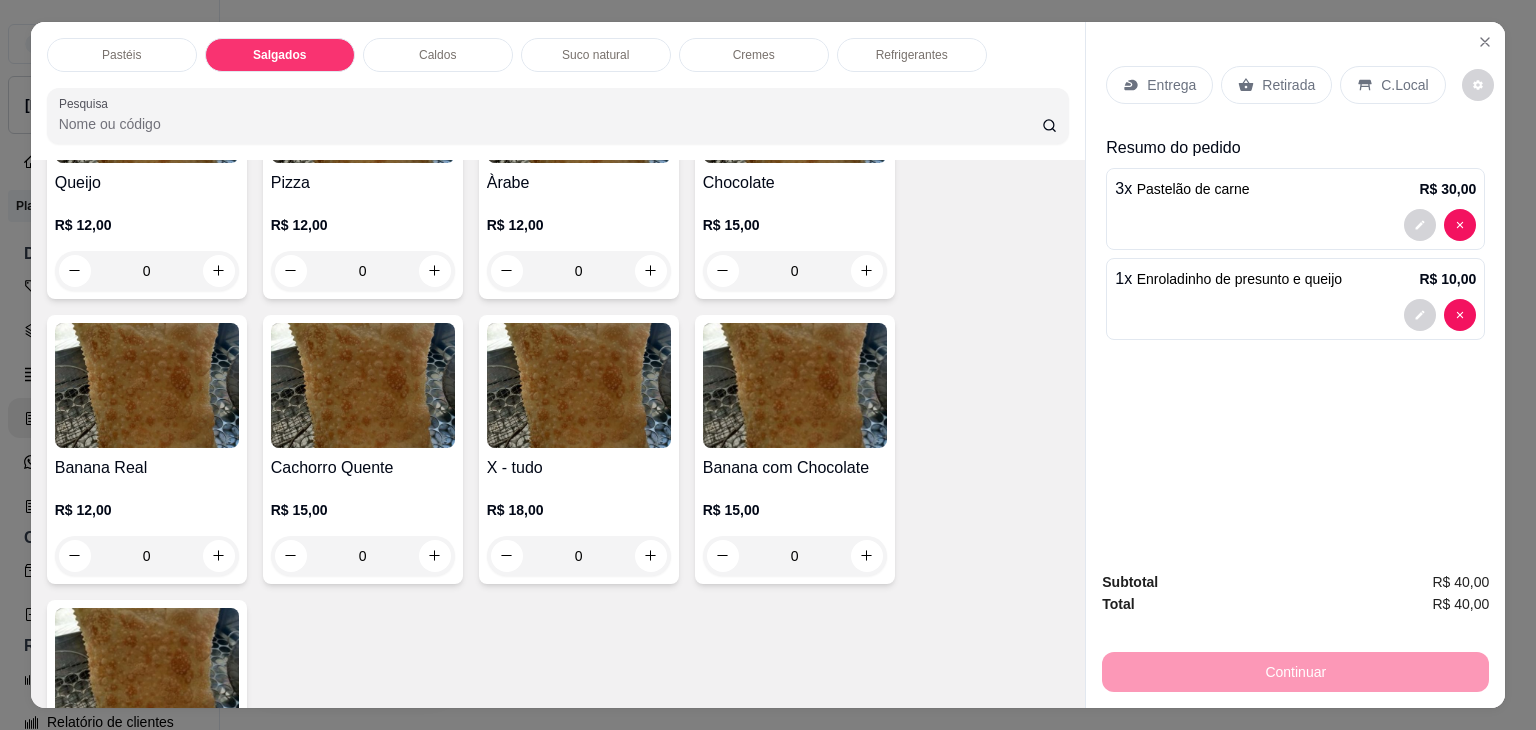 click on "Refrigerantes" at bounding box center (912, 55) 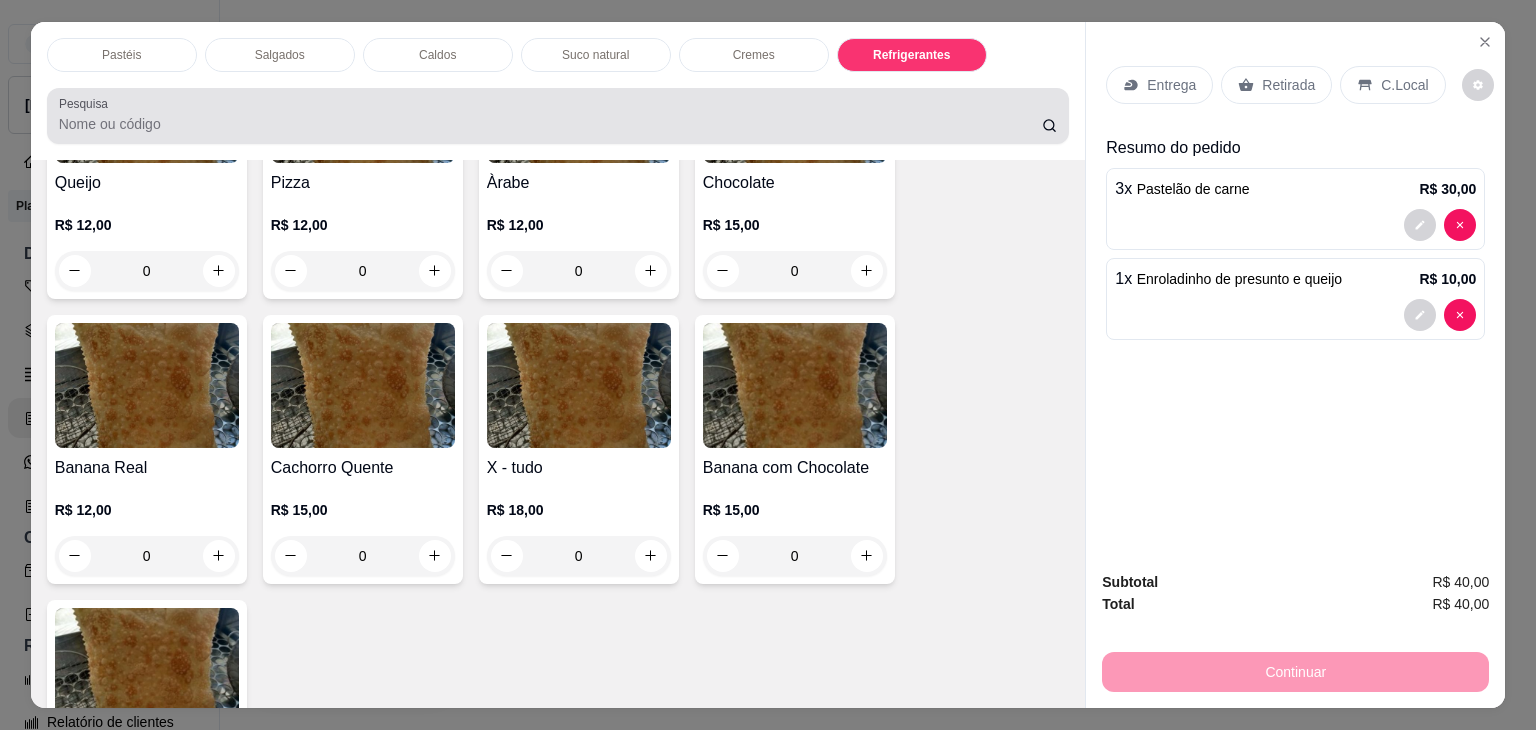 scroll, scrollTop: 5232, scrollLeft: 0, axis: vertical 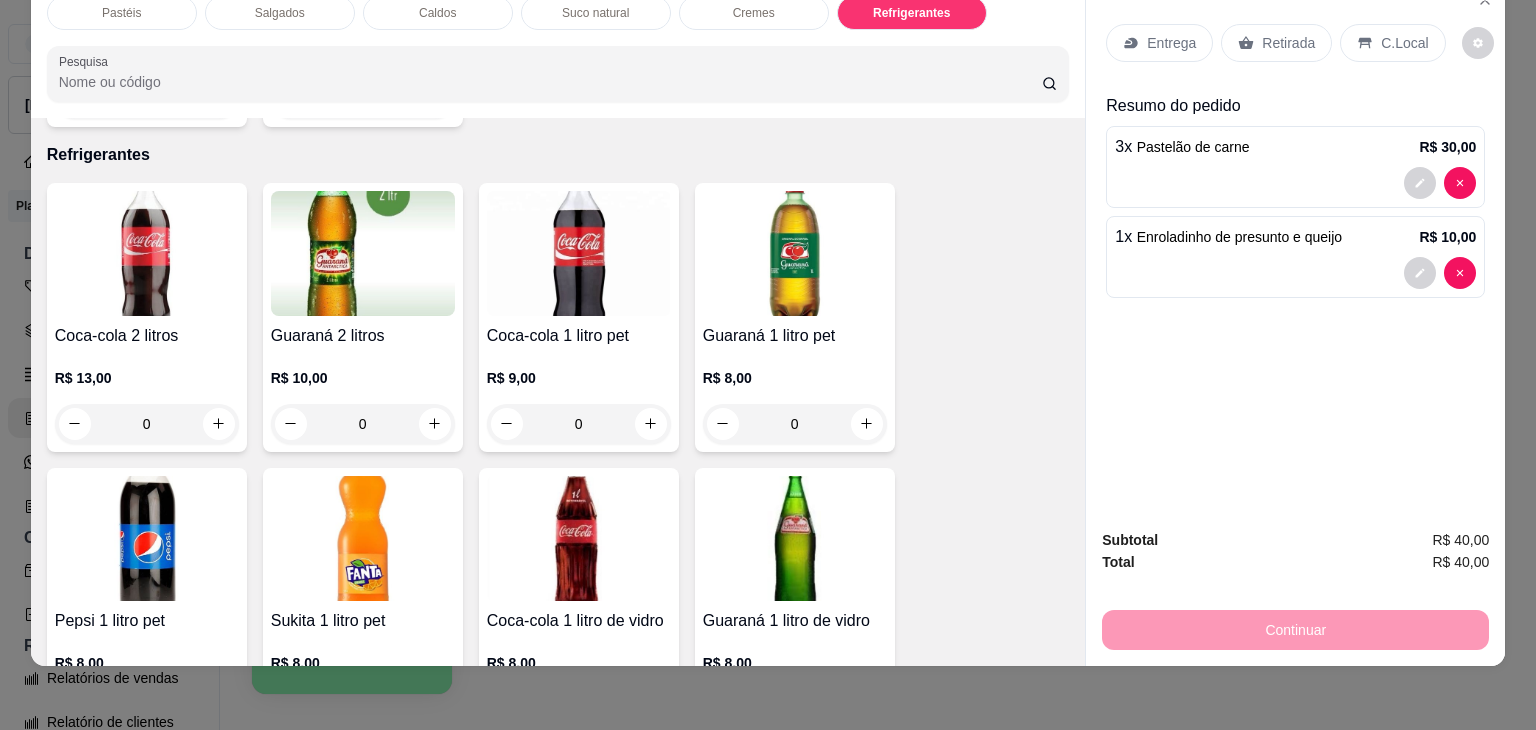 click at bounding box center (579, 253) 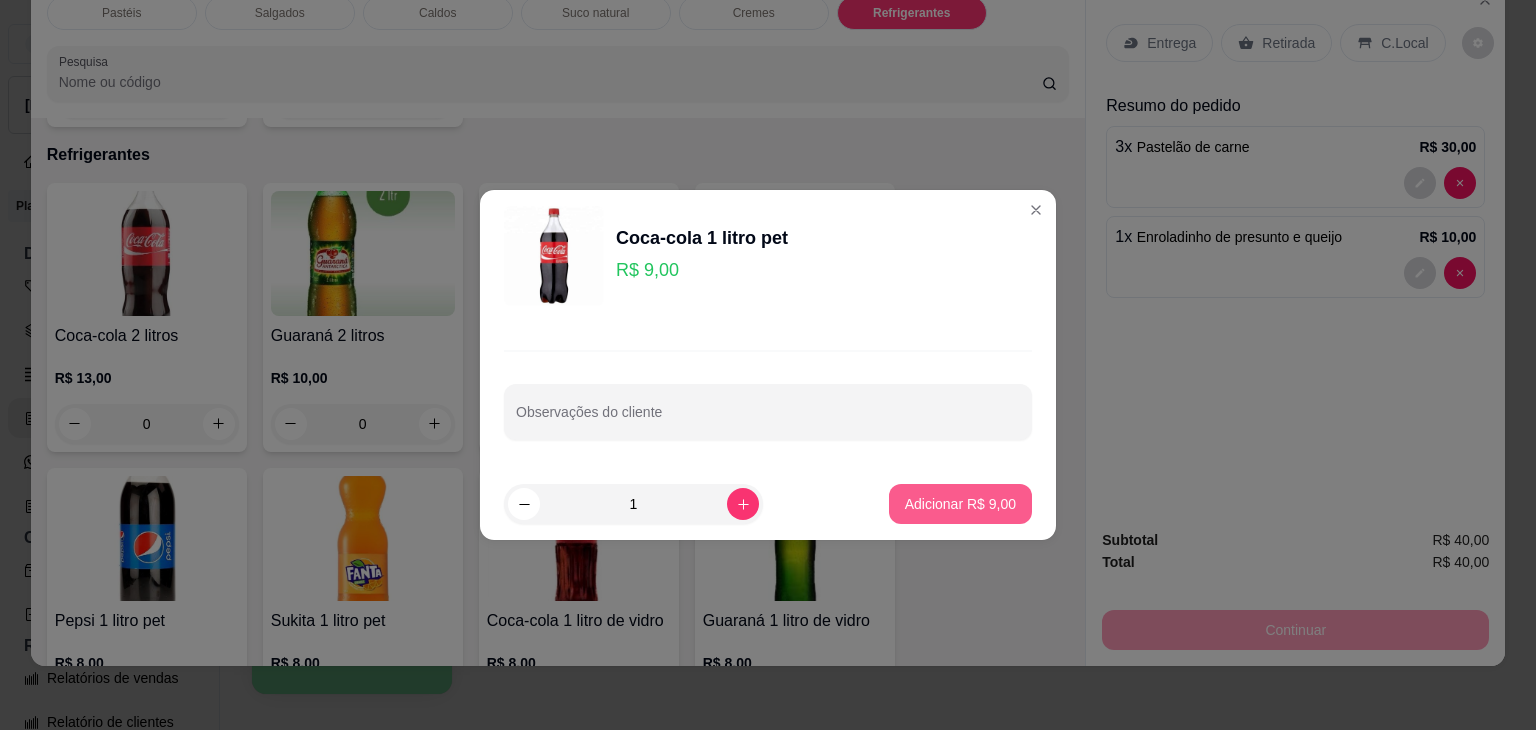 click on "Adicionar   R$ 9,00" at bounding box center (960, 504) 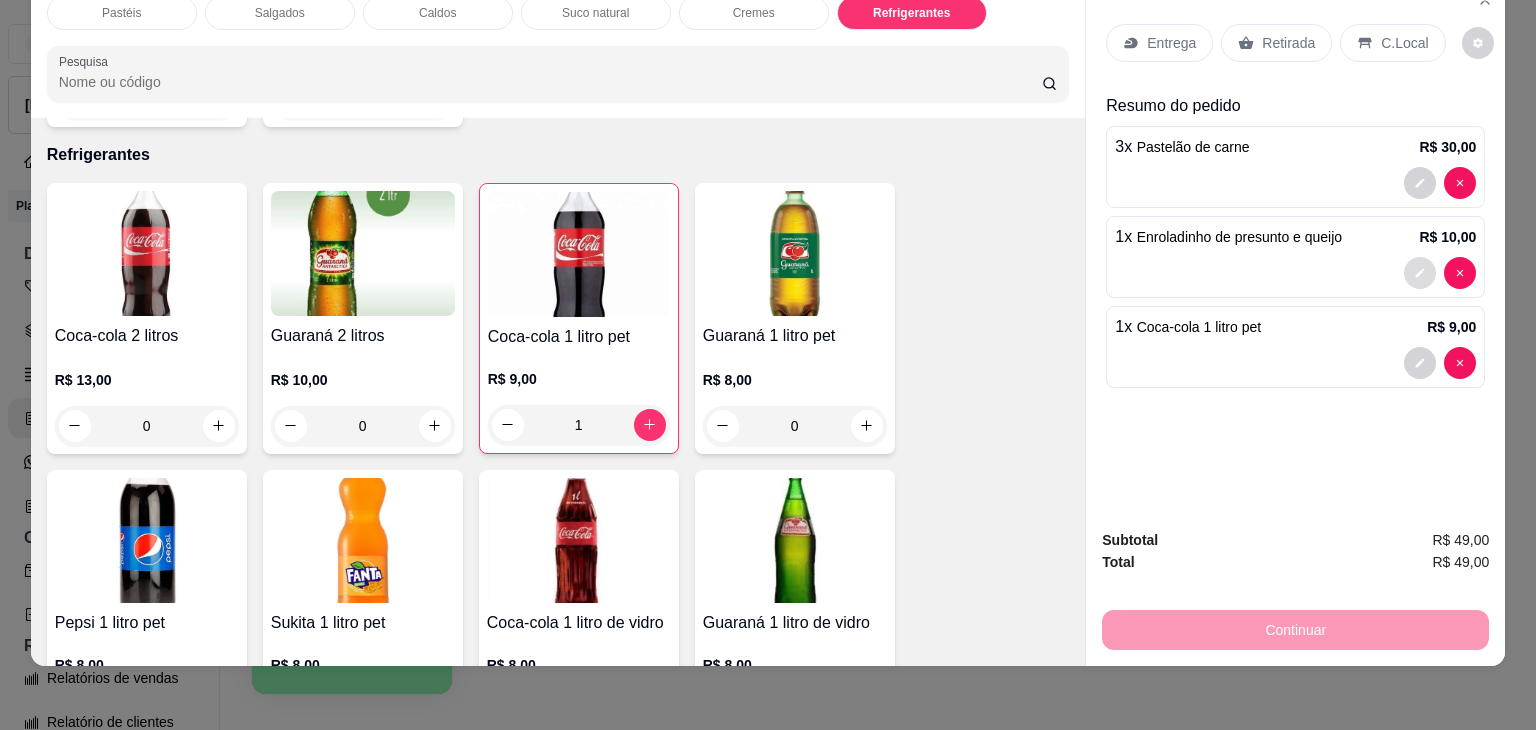 click at bounding box center (1420, 273) 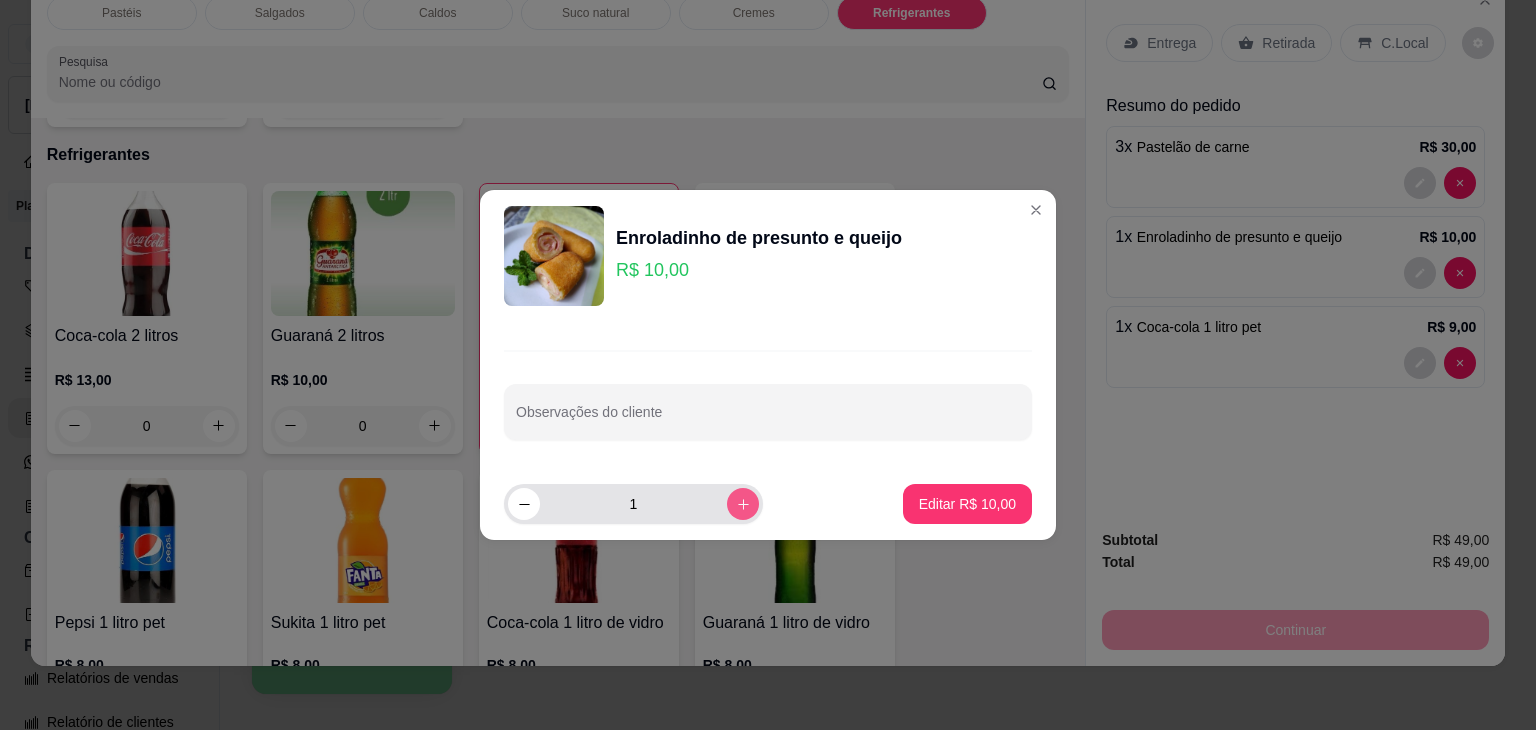 click 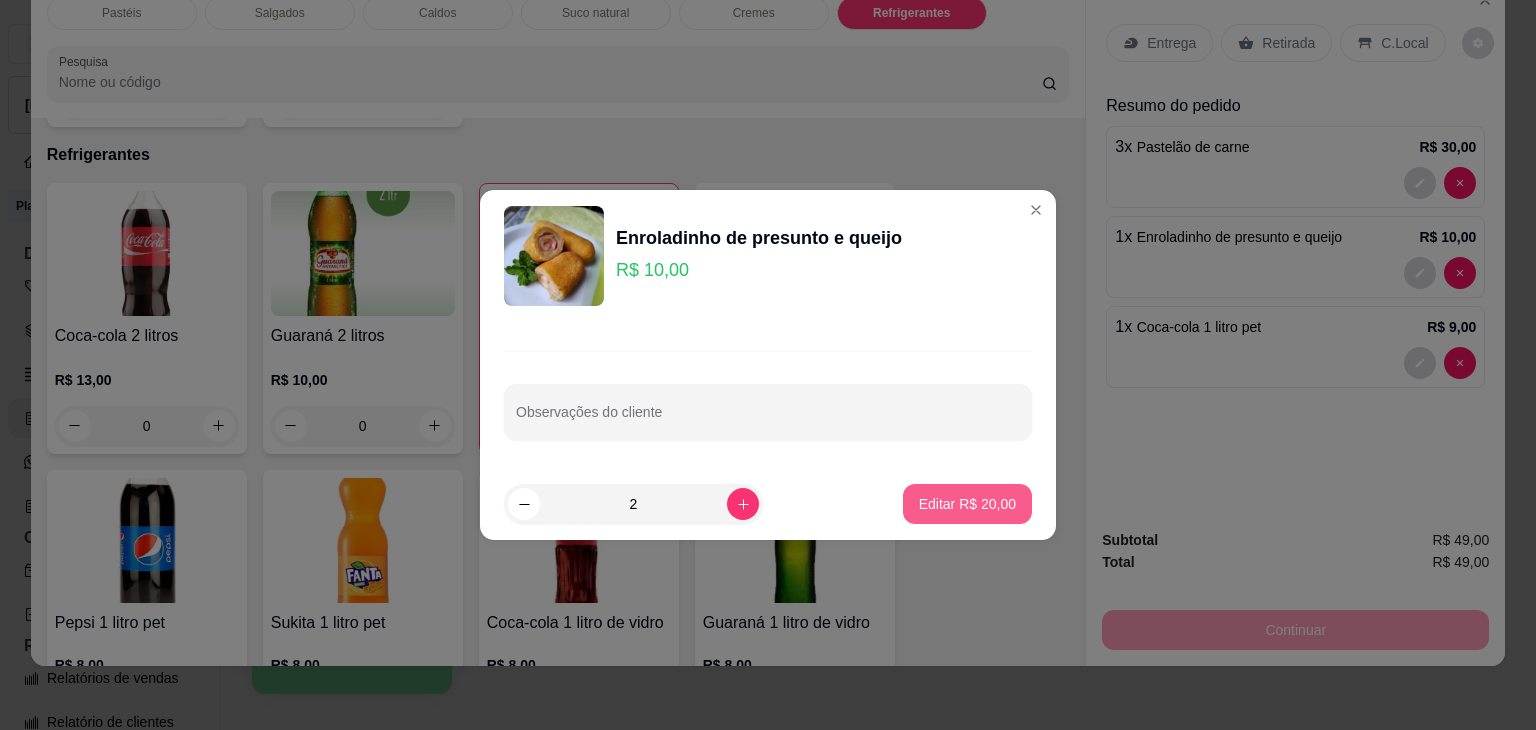click on "Editar   R$ 20,00" at bounding box center [967, 504] 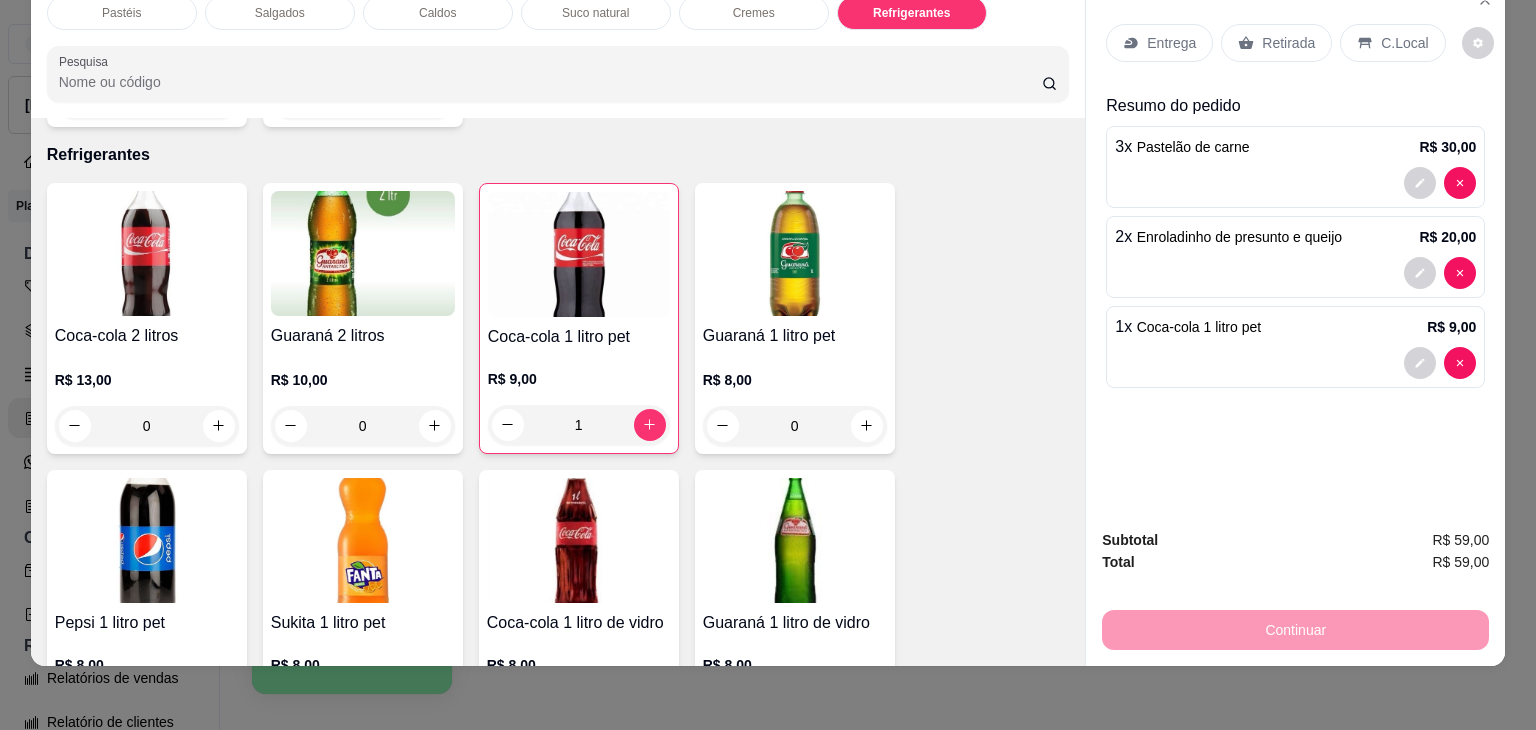 click on "R$ 59,00" at bounding box center [1460, 562] 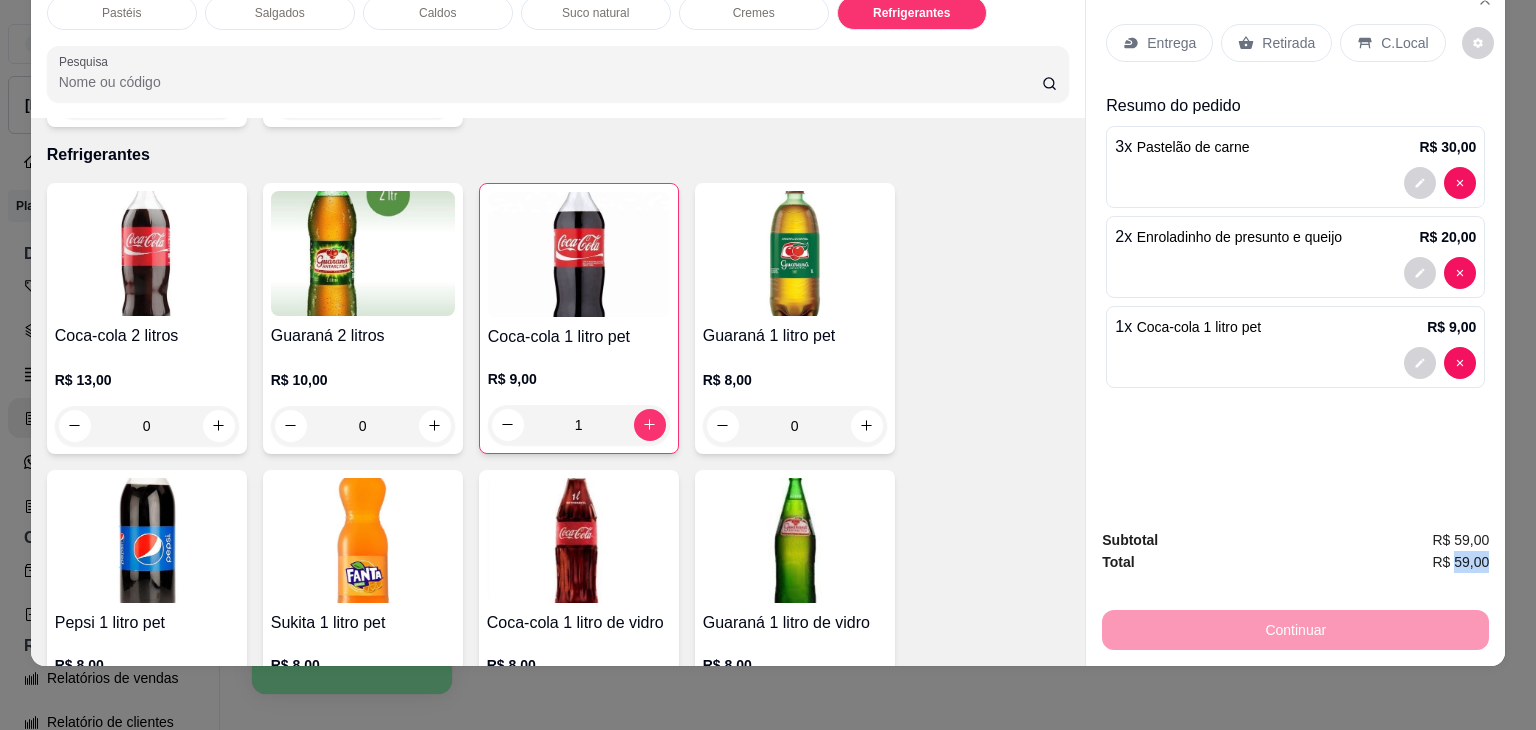 click on "R$ 59,00" at bounding box center (1460, 562) 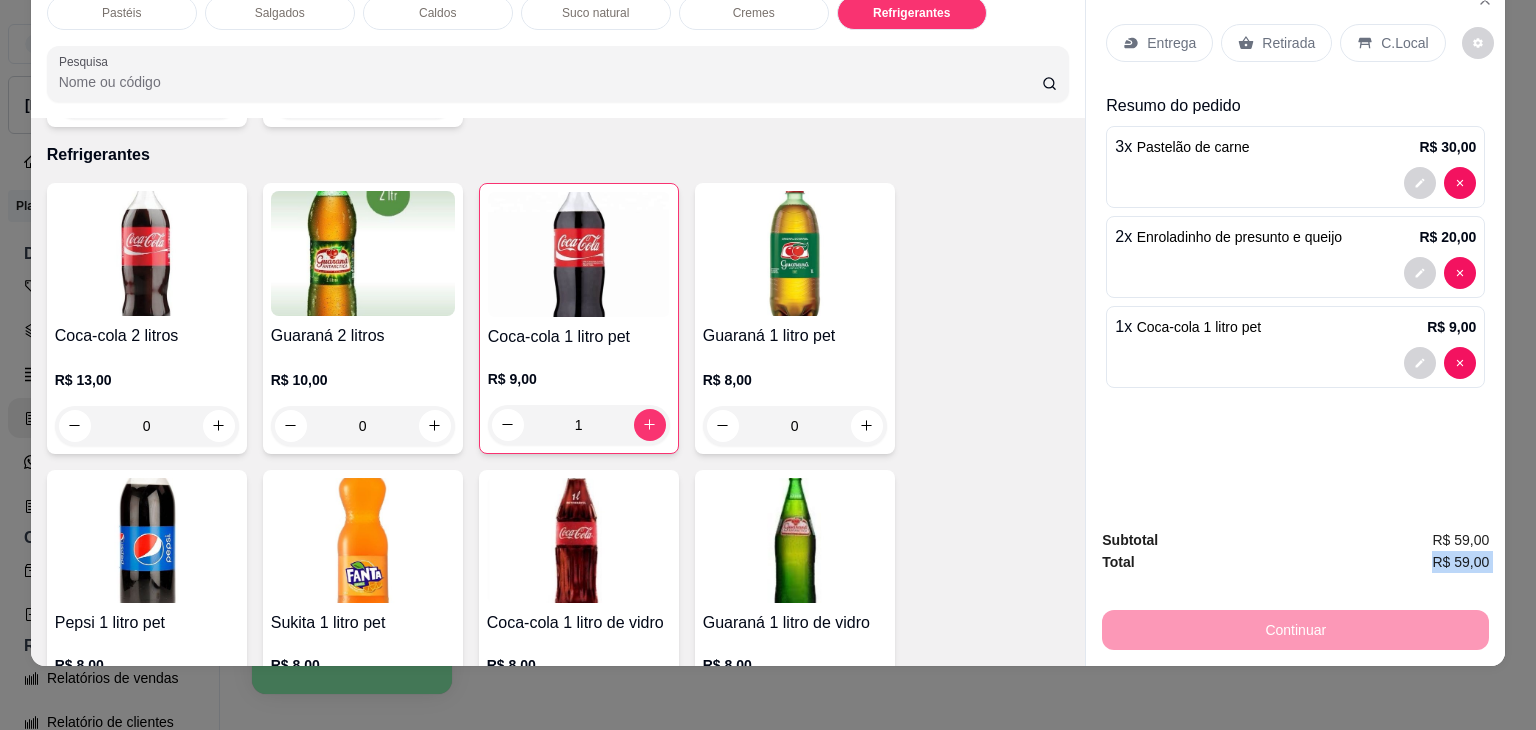 click on "R$ 59,00" at bounding box center (1460, 562) 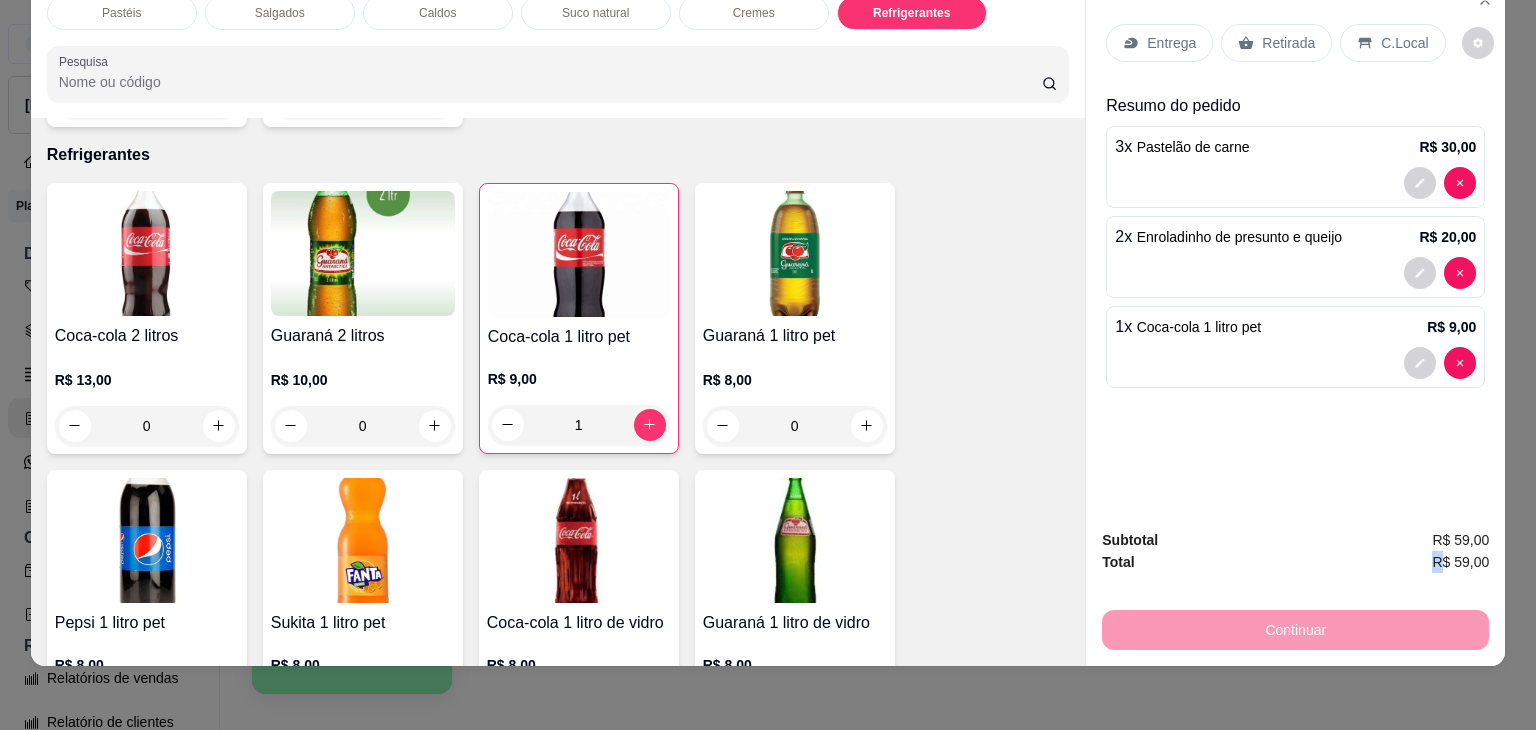 click on "Total R$ 59,00" at bounding box center (1295, 562) 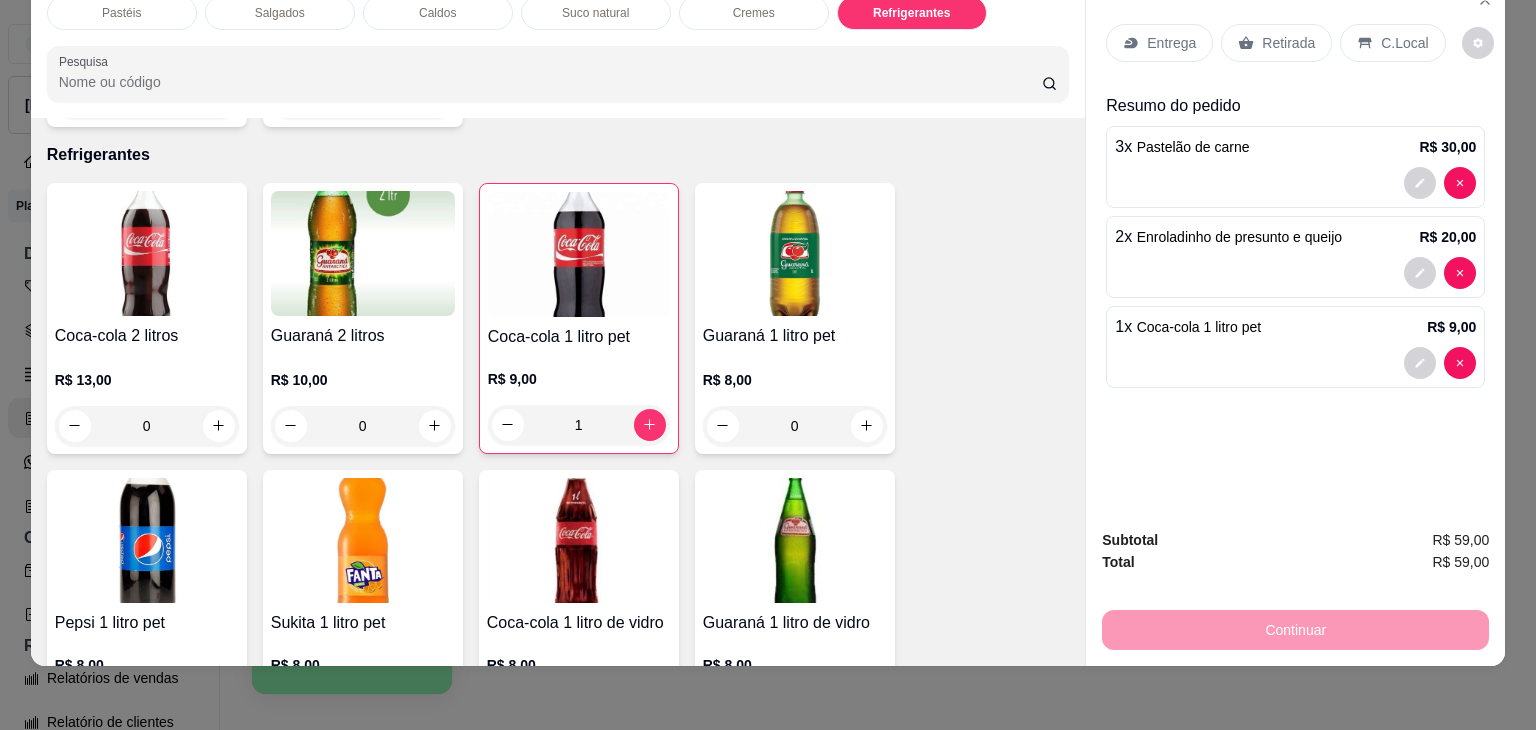 click on "Retirada" at bounding box center [1276, 43] 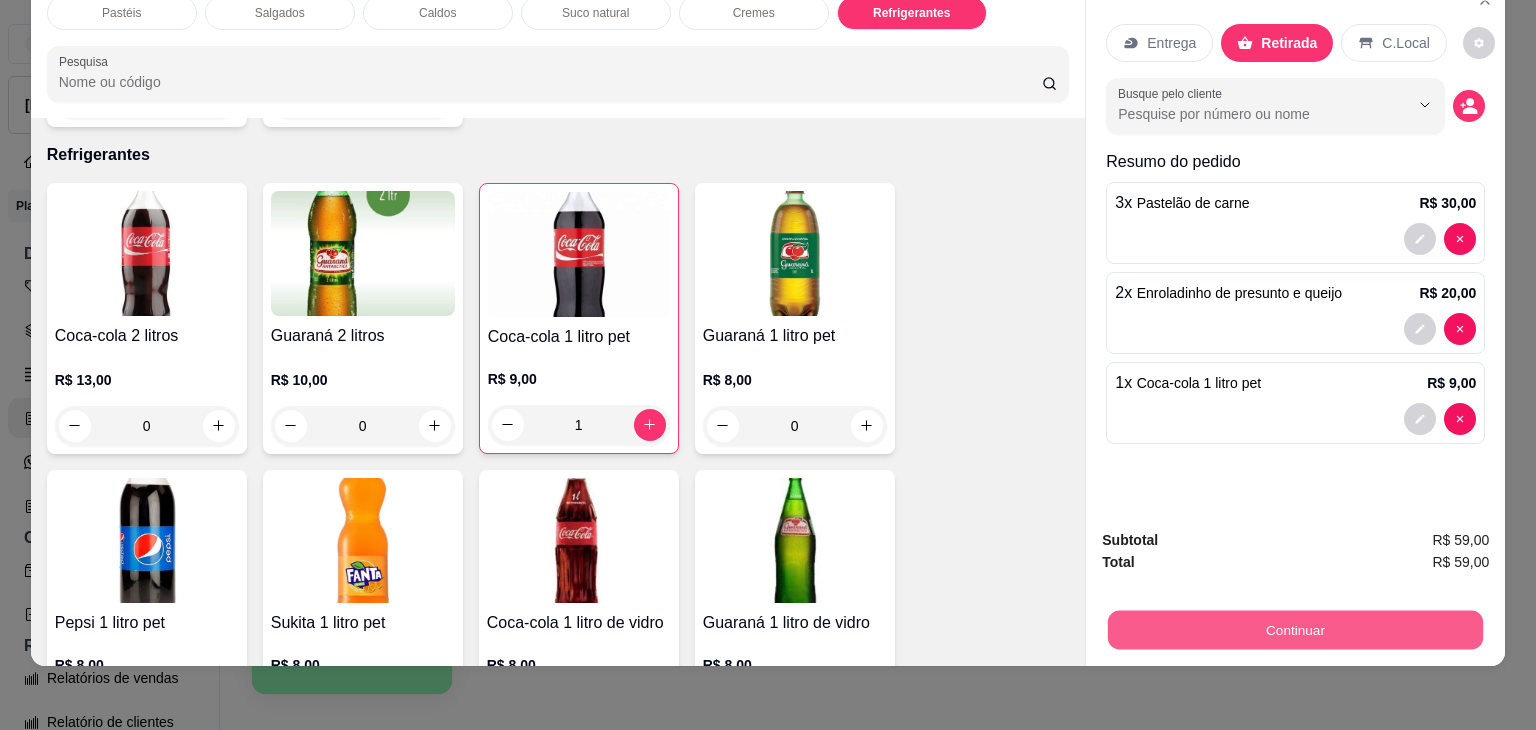 click on "Continuar" at bounding box center [1295, 630] 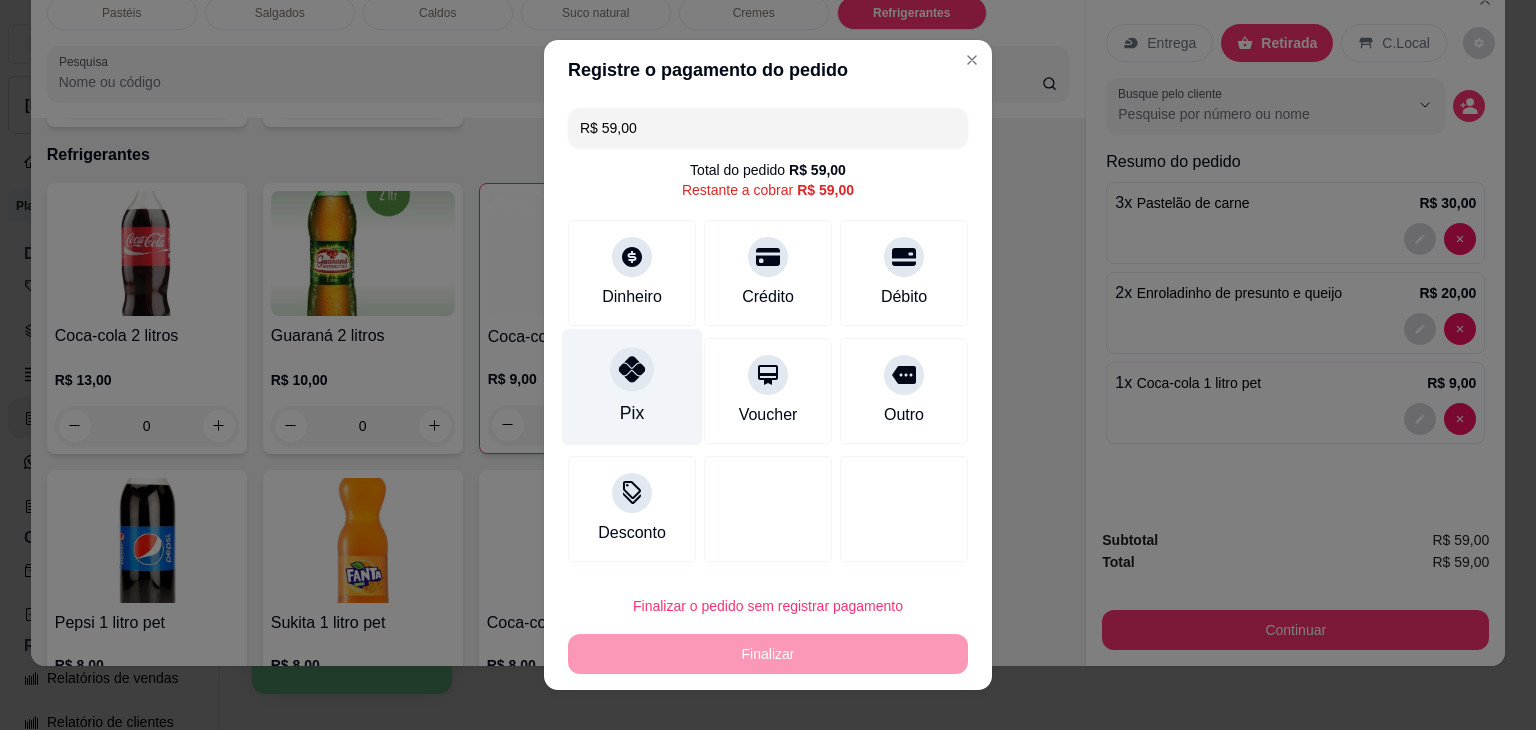 drag, startPoint x: 718, startPoint y: 323, endPoint x: 672, endPoint y: 317, distance: 46.389652 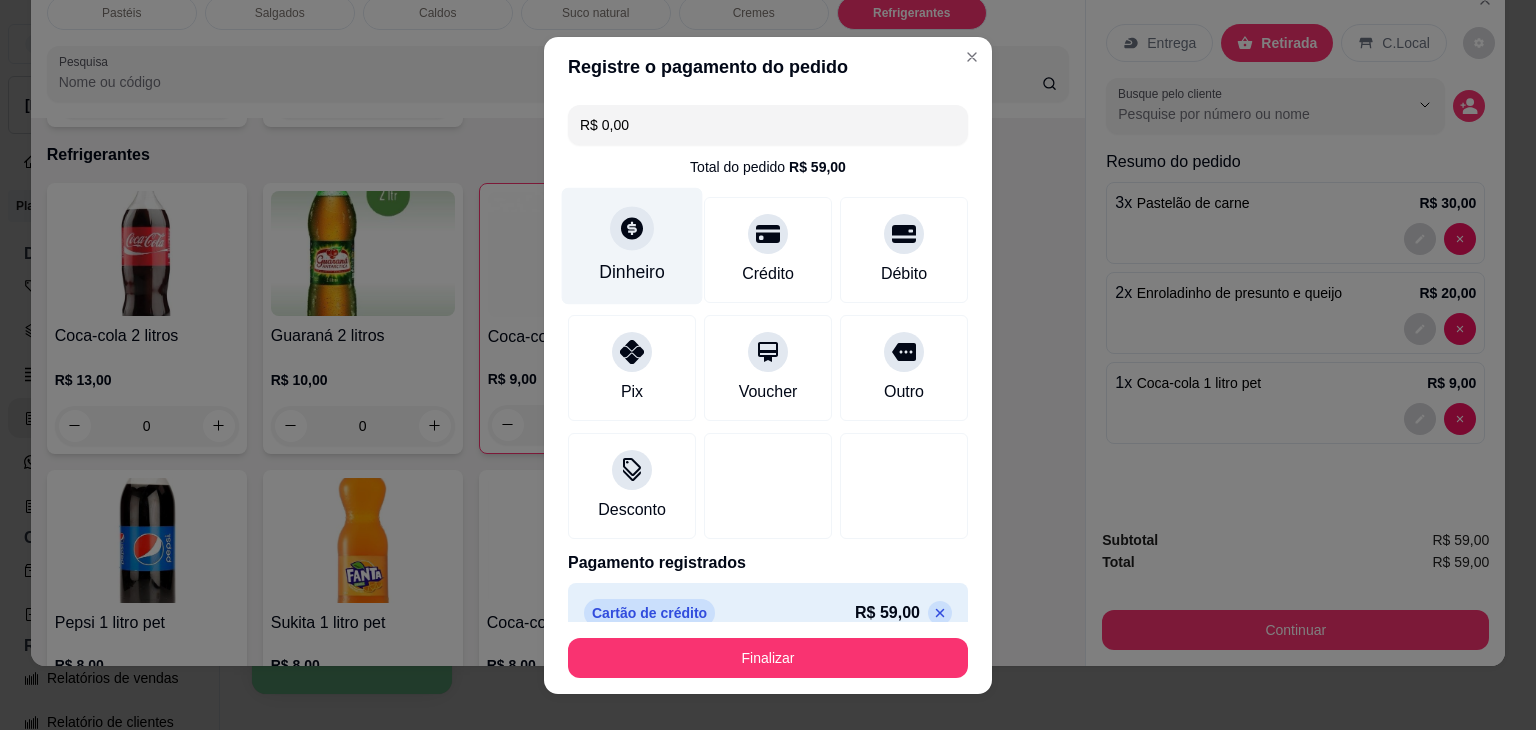 click on "Dinheiro" at bounding box center [632, 272] 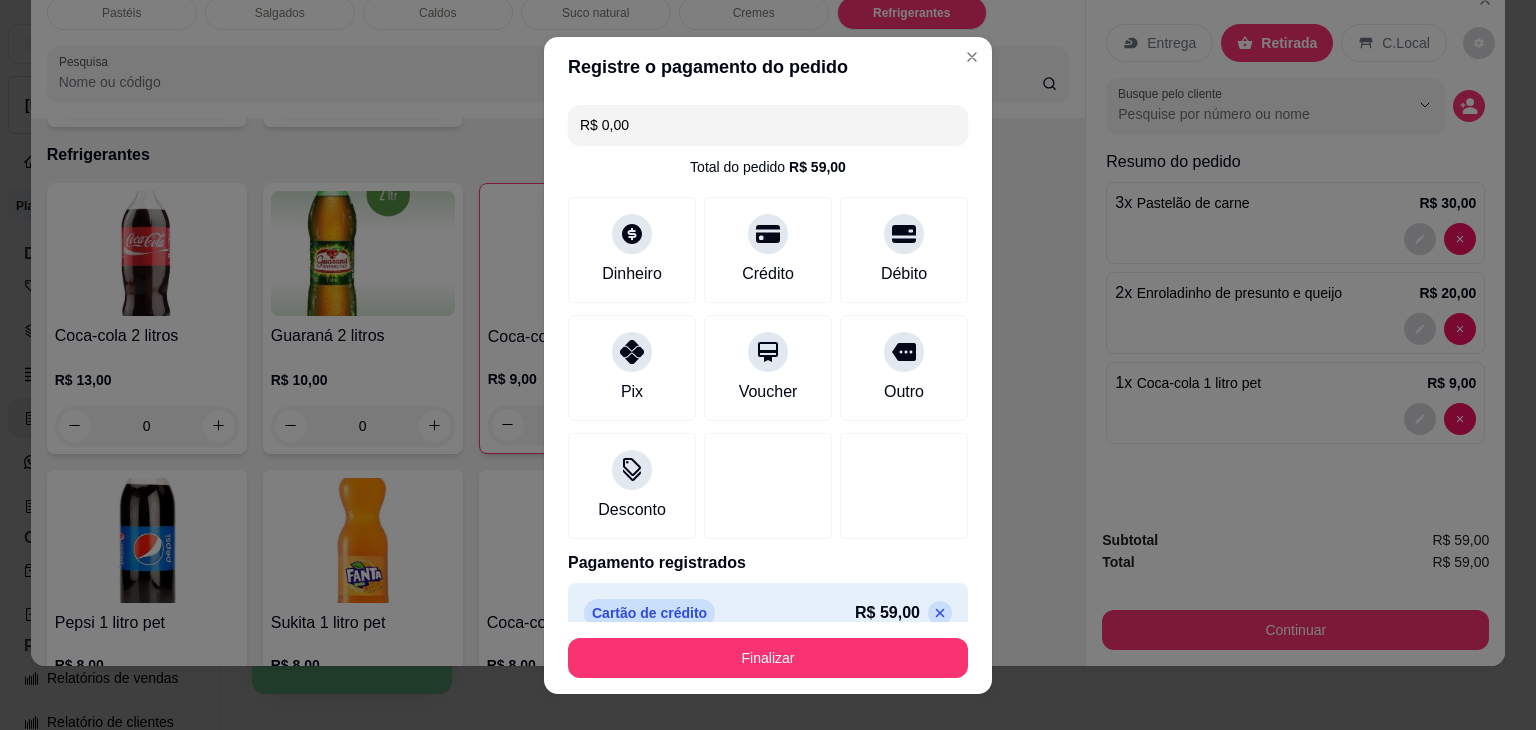 click 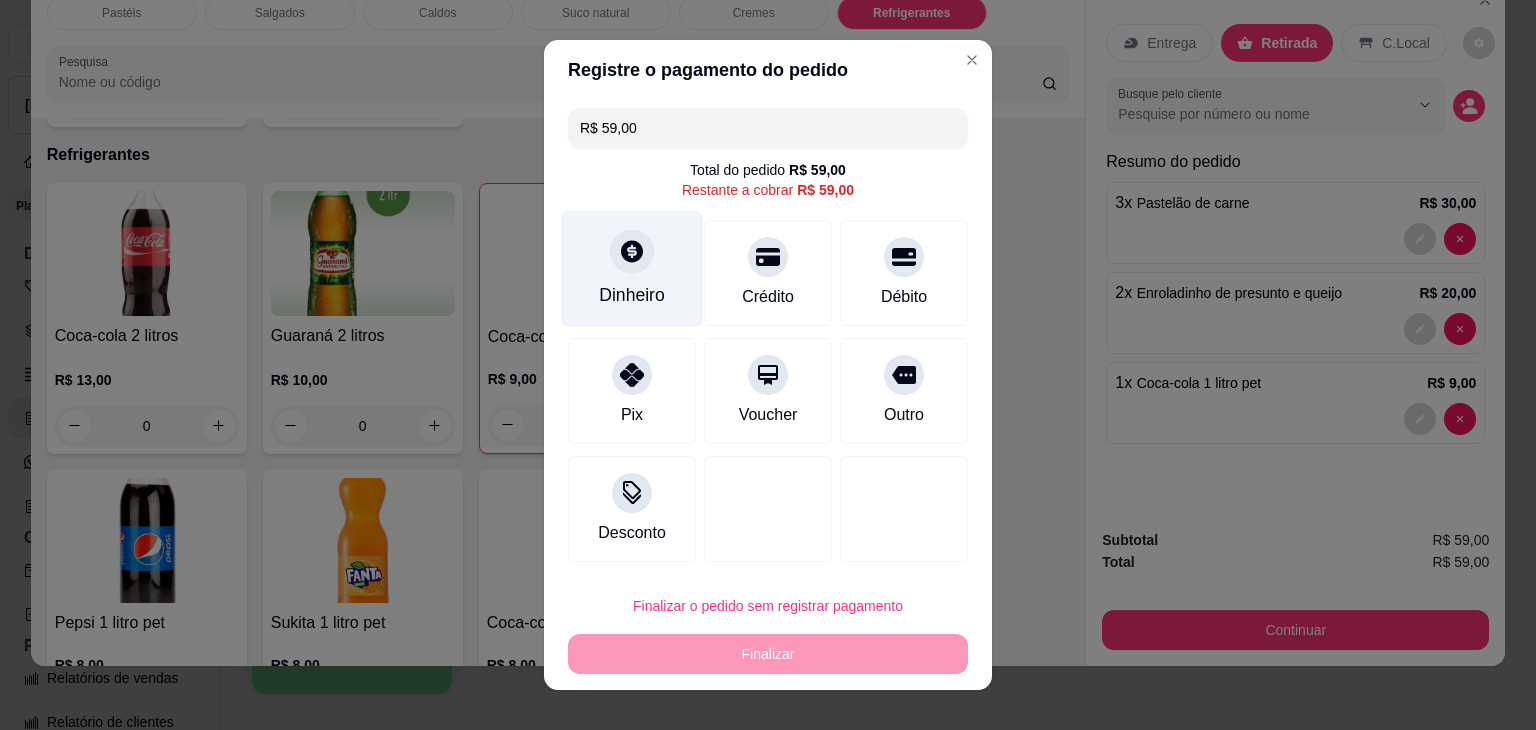 click on "Dinheiro" at bounding box center [632, 295] 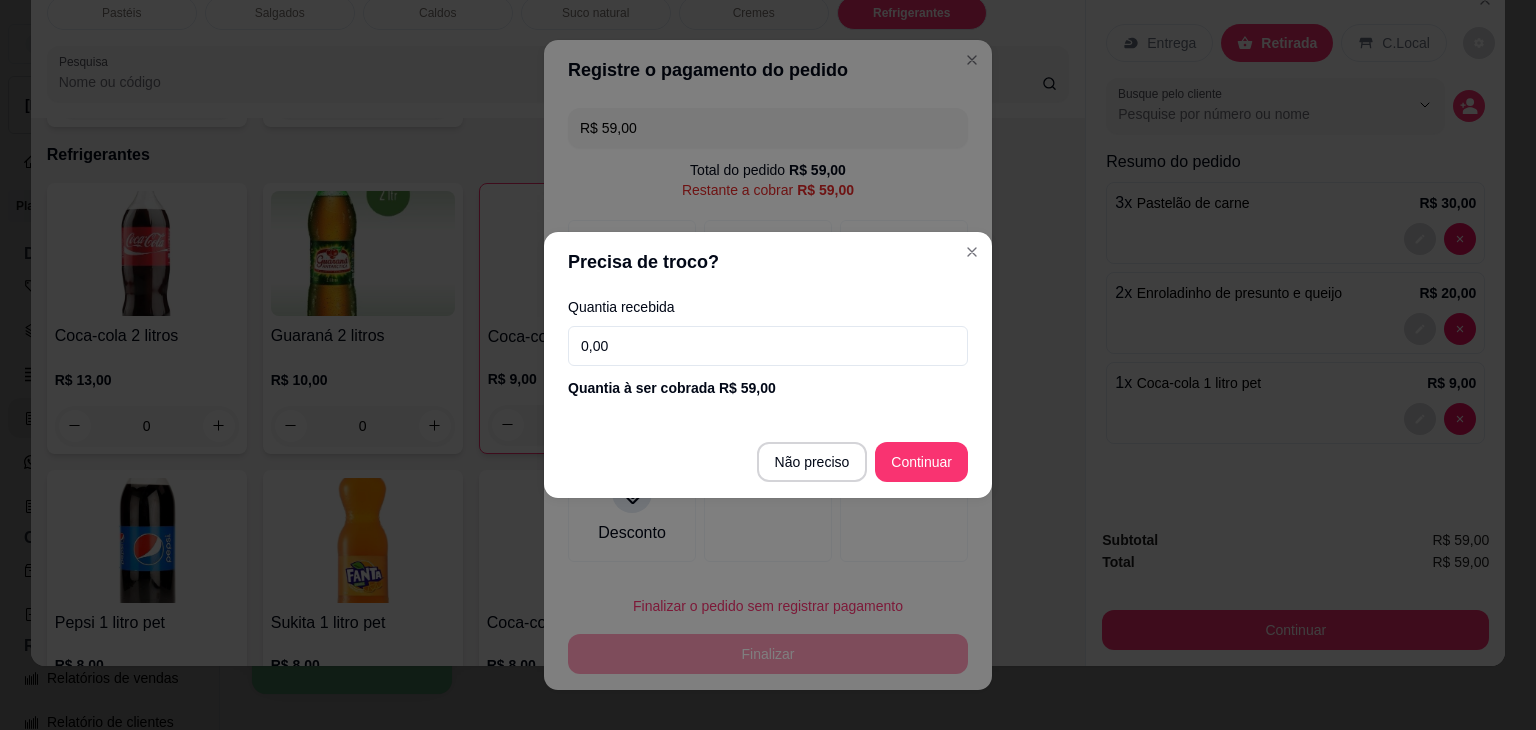 click on "0,00" at bounding box center [768, 346] 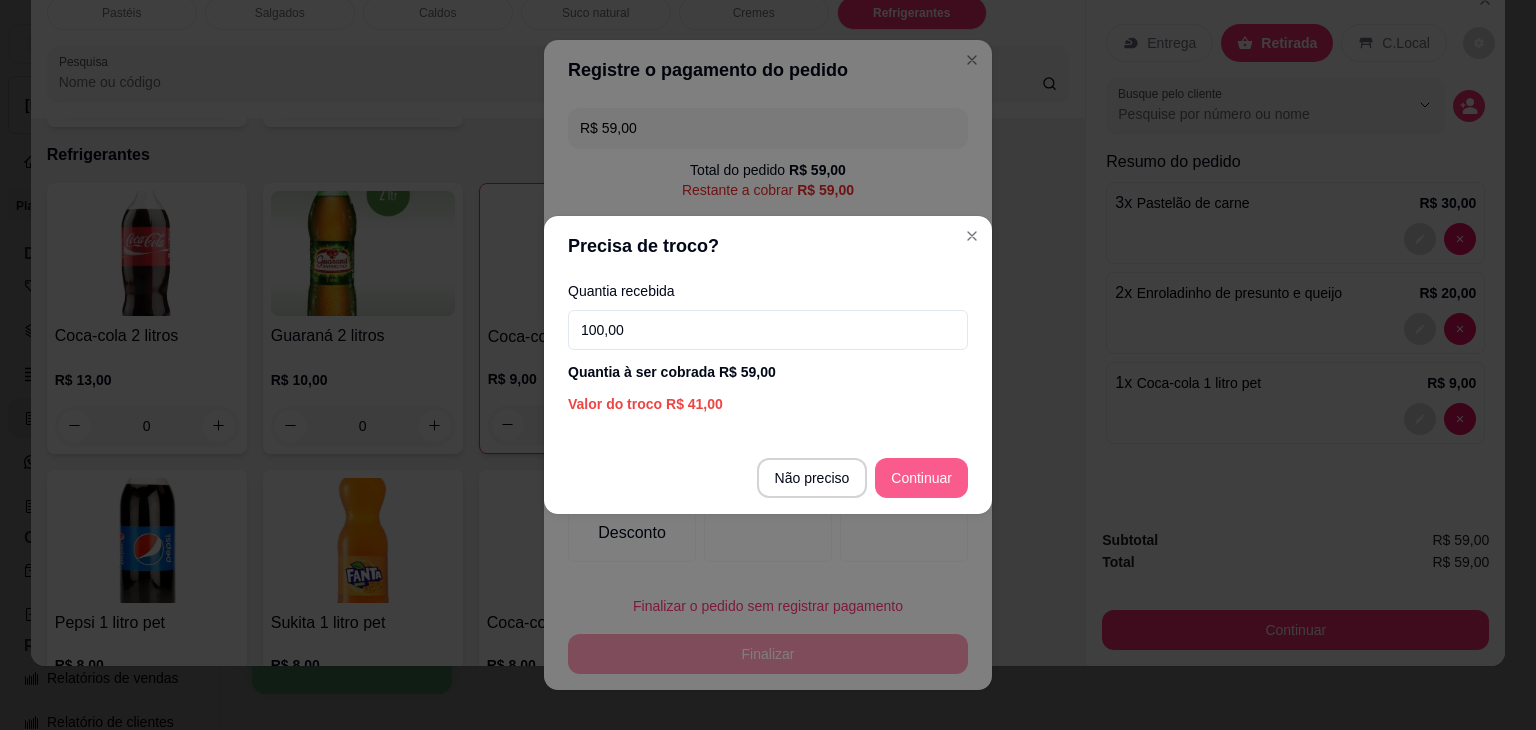 type on "100,00" 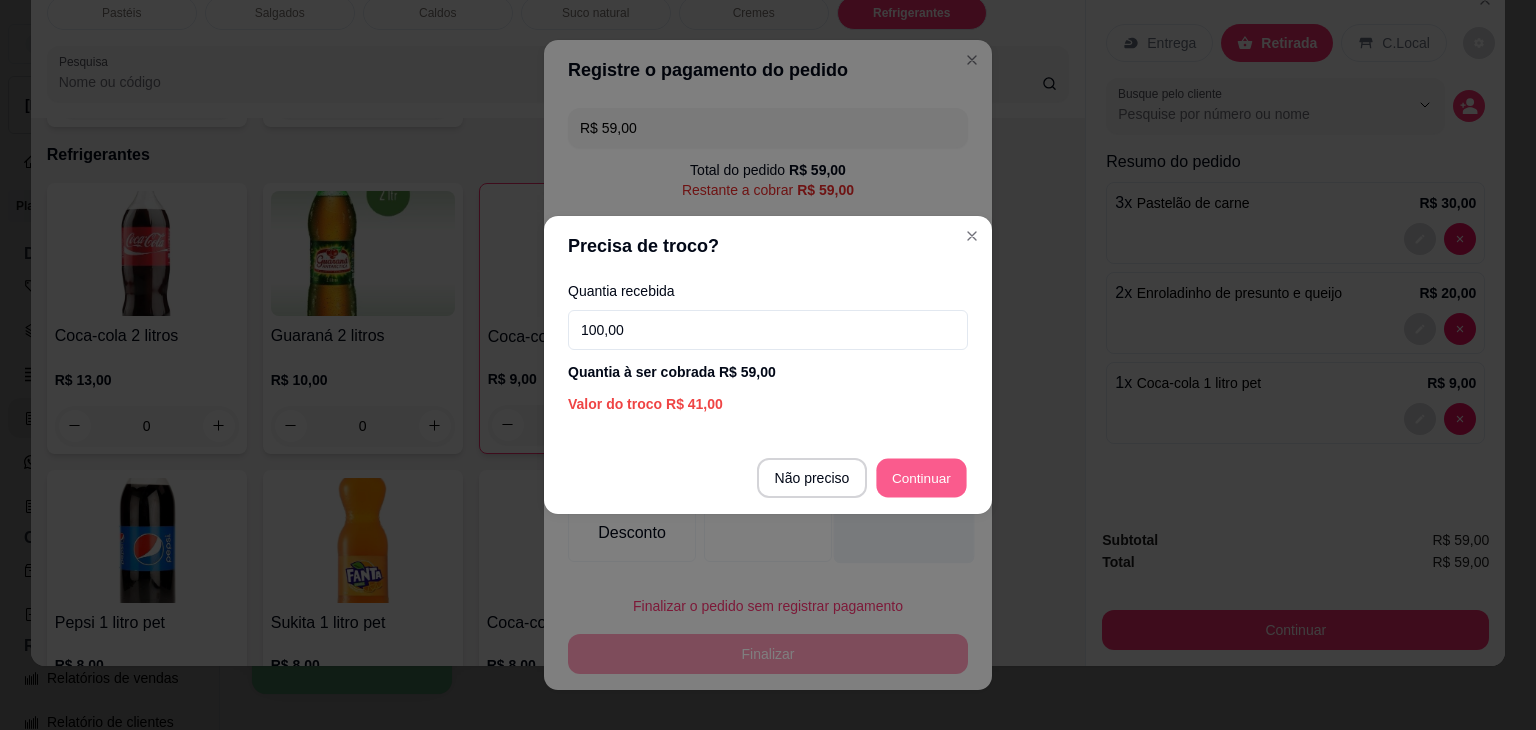 type on "R$ 0,00" 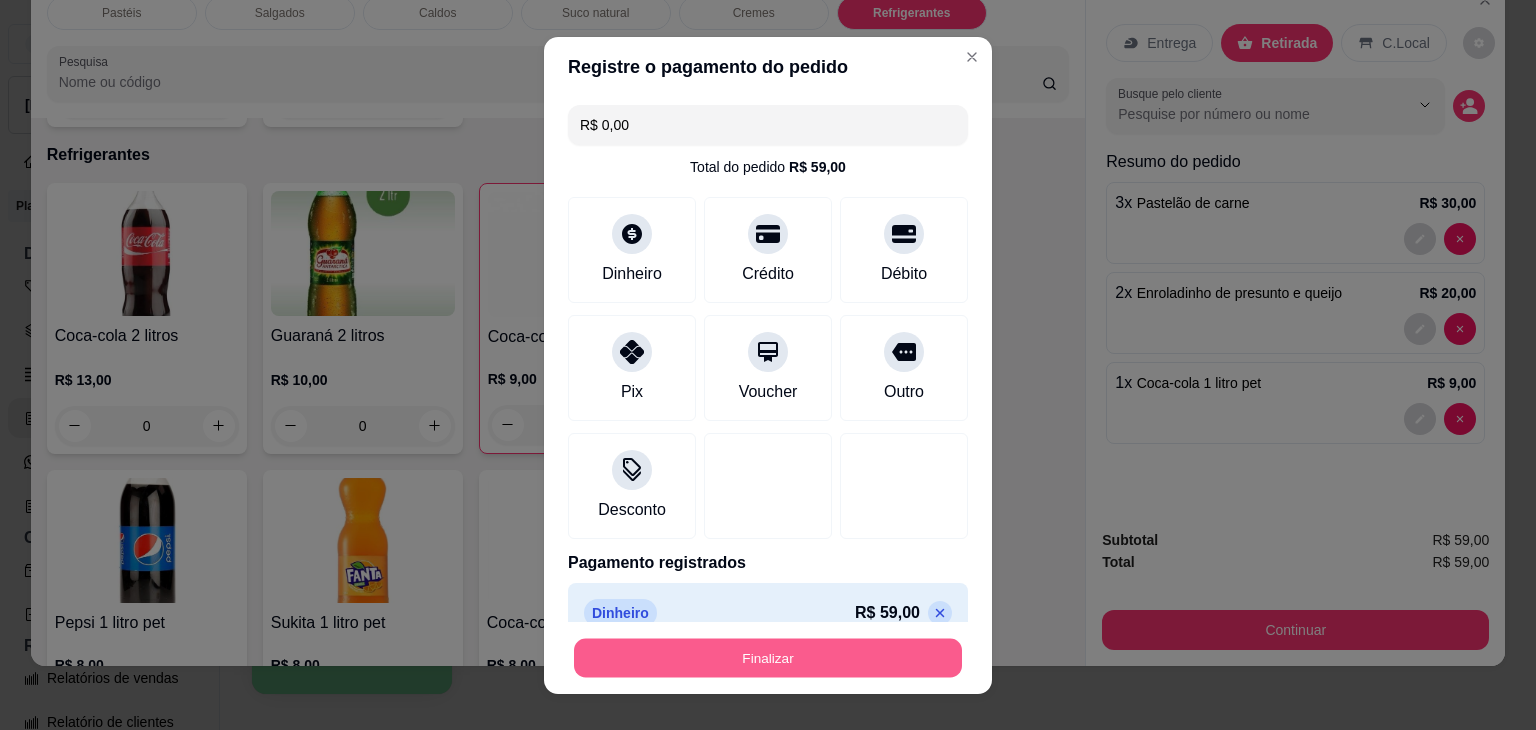 click on "Finalizar" at bounding box center (768, 657) 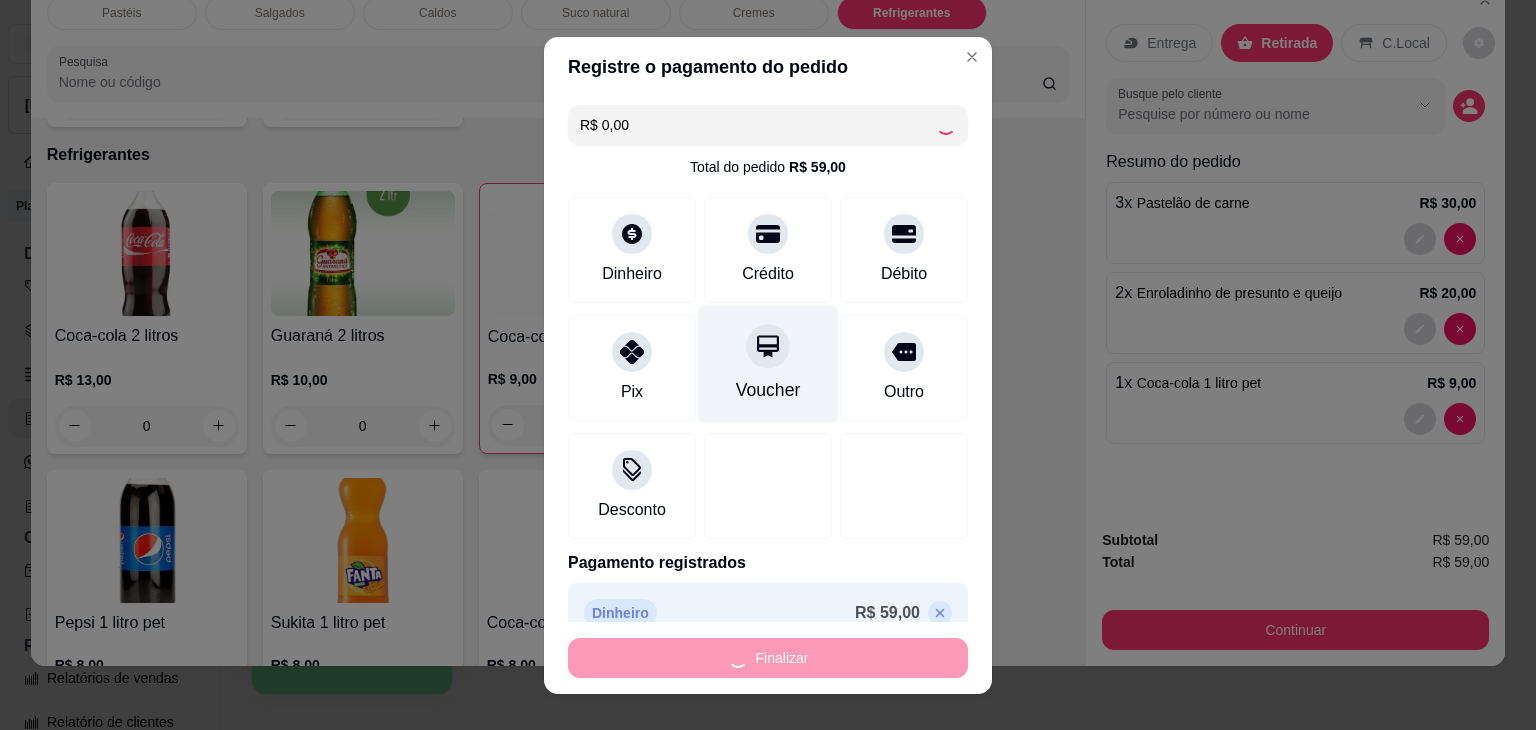 type on "0" 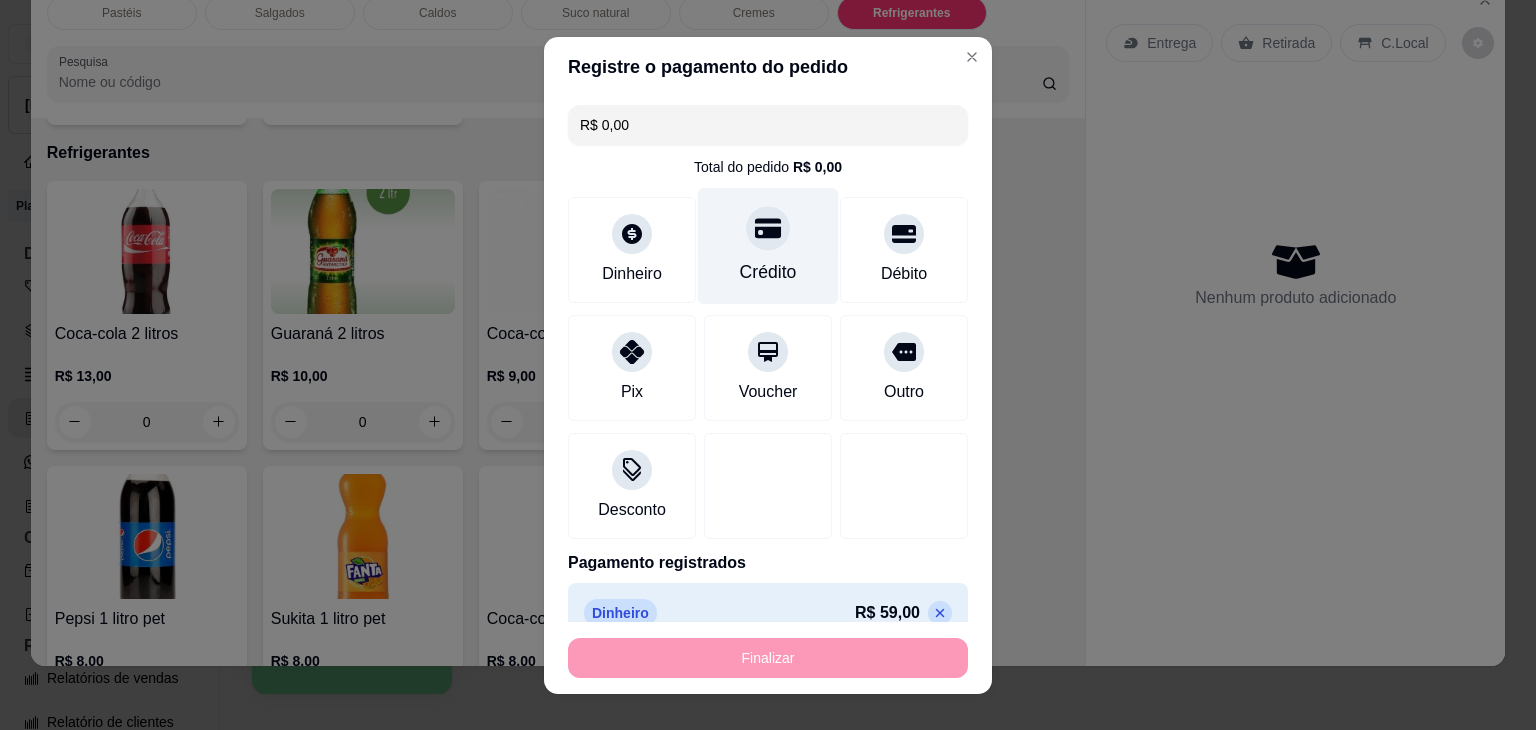 type on "-R$ 59,00" 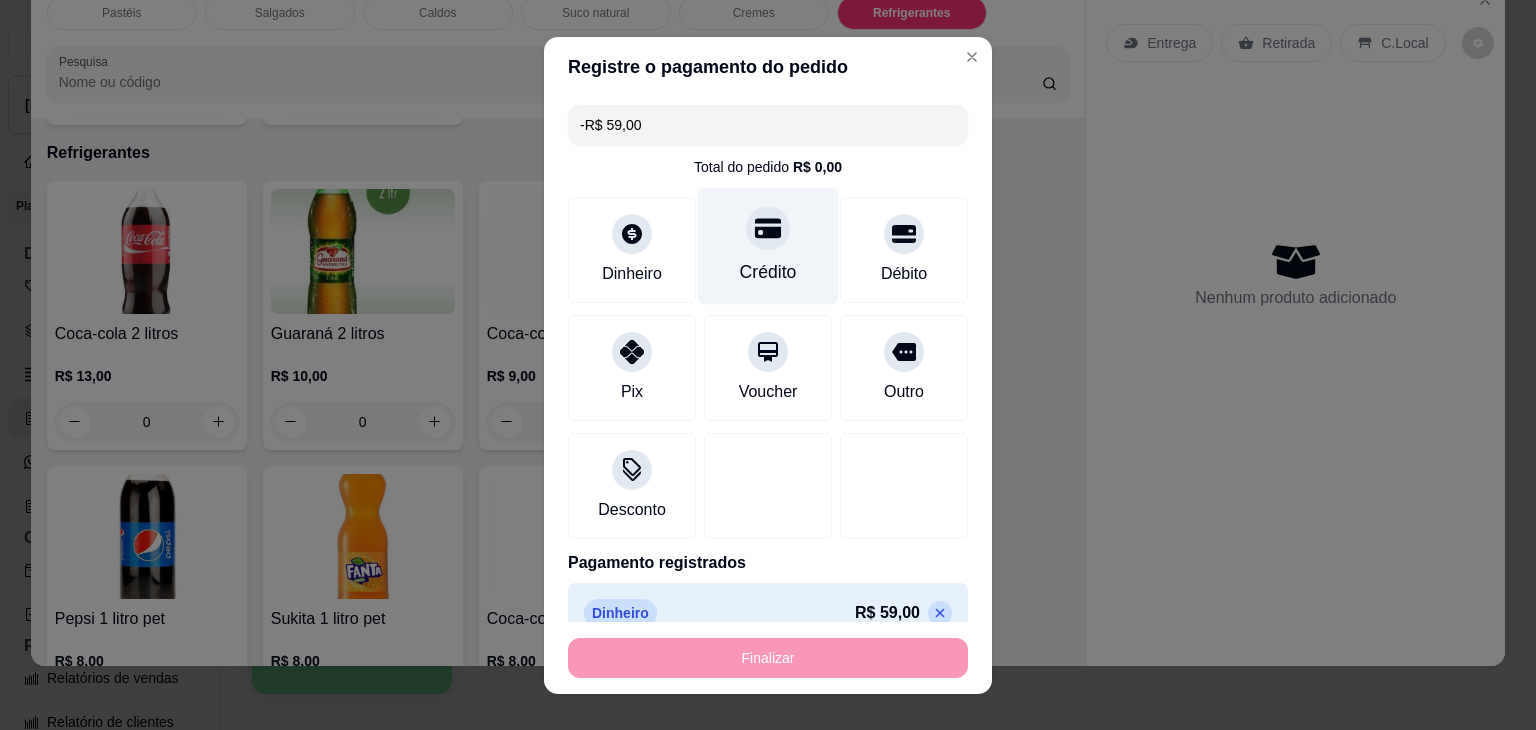 scroll, scrollTop: 5230, scrollLeft: 0, axis: vertical 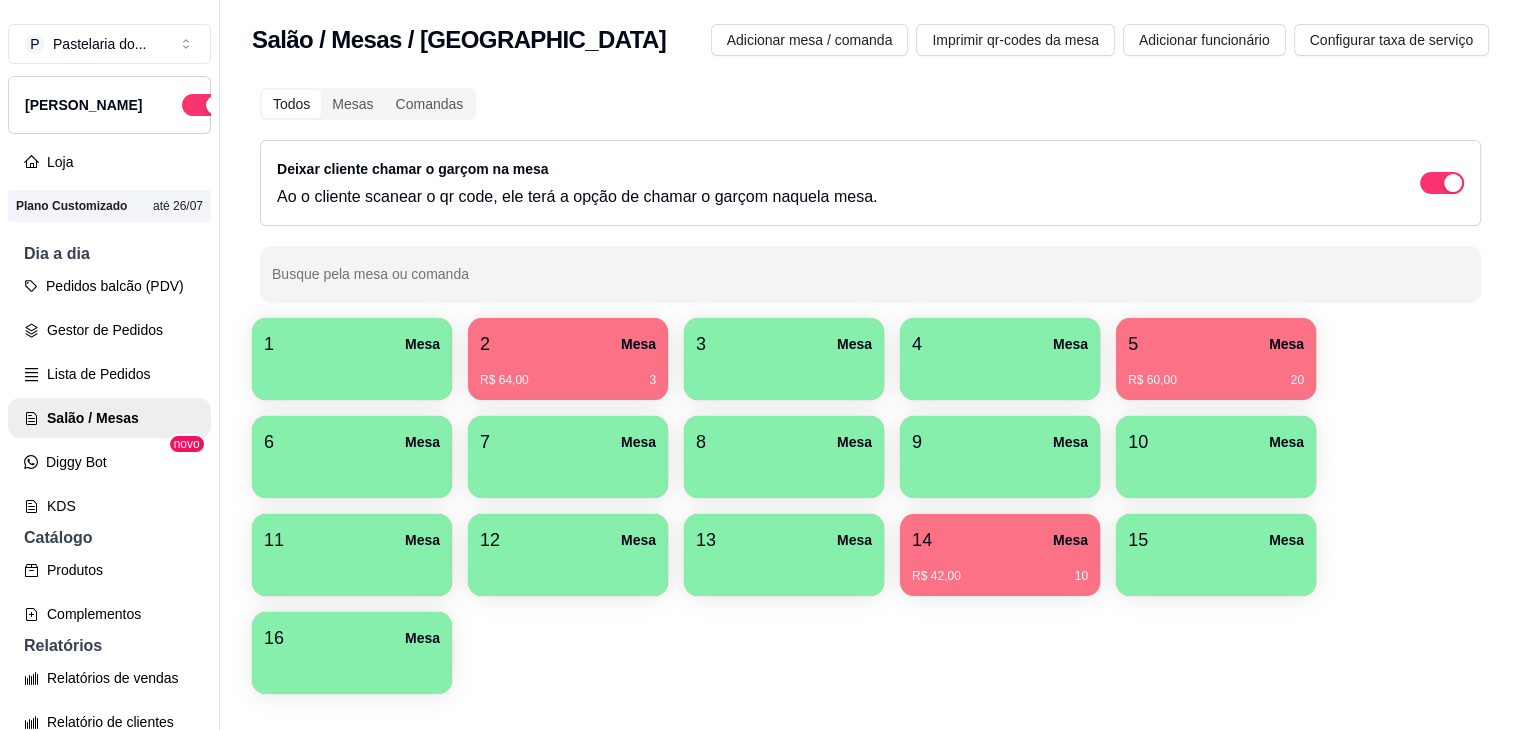 click on "5 Mesa" at bounding box center (1216, 344) 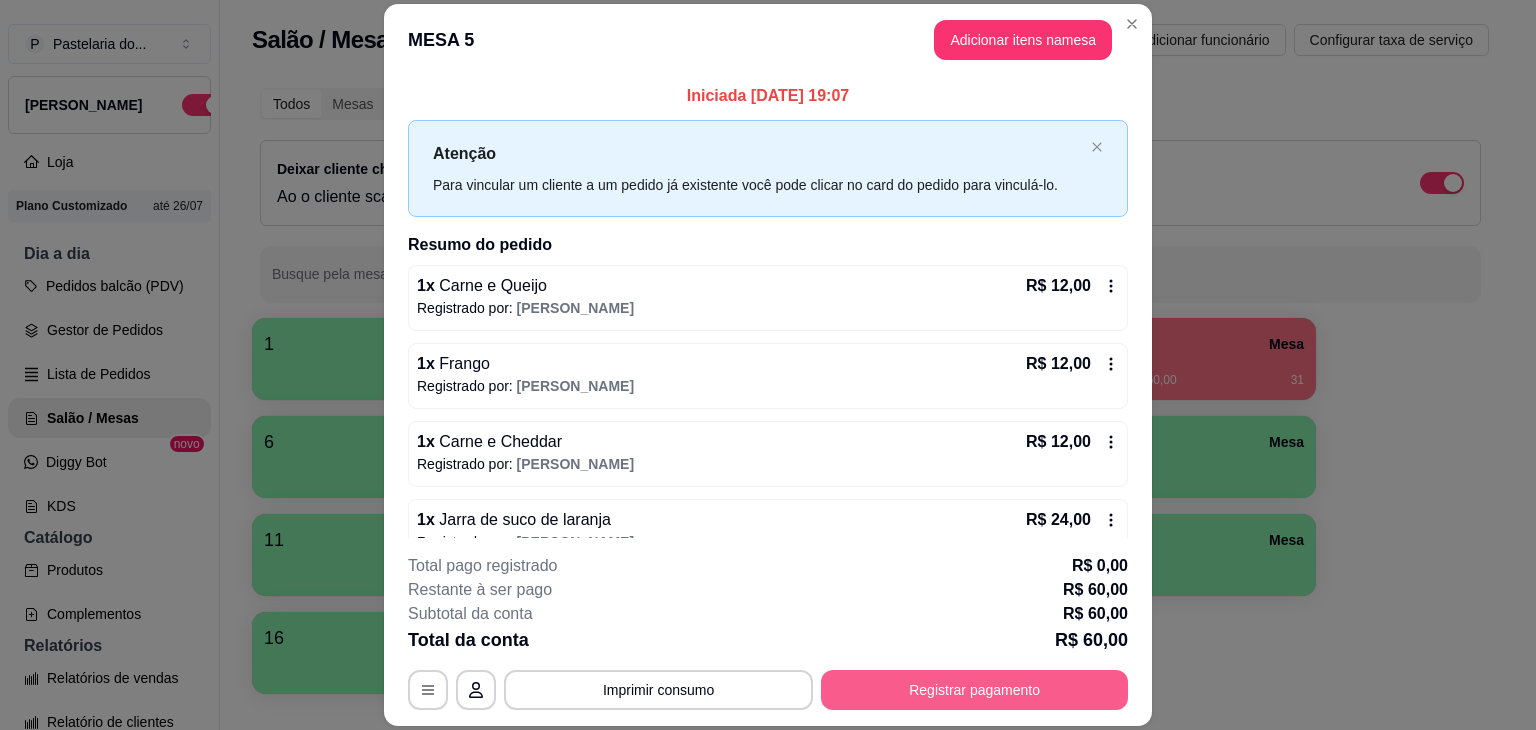click on "Registrar pagamento" at bounding box center [974, 690] 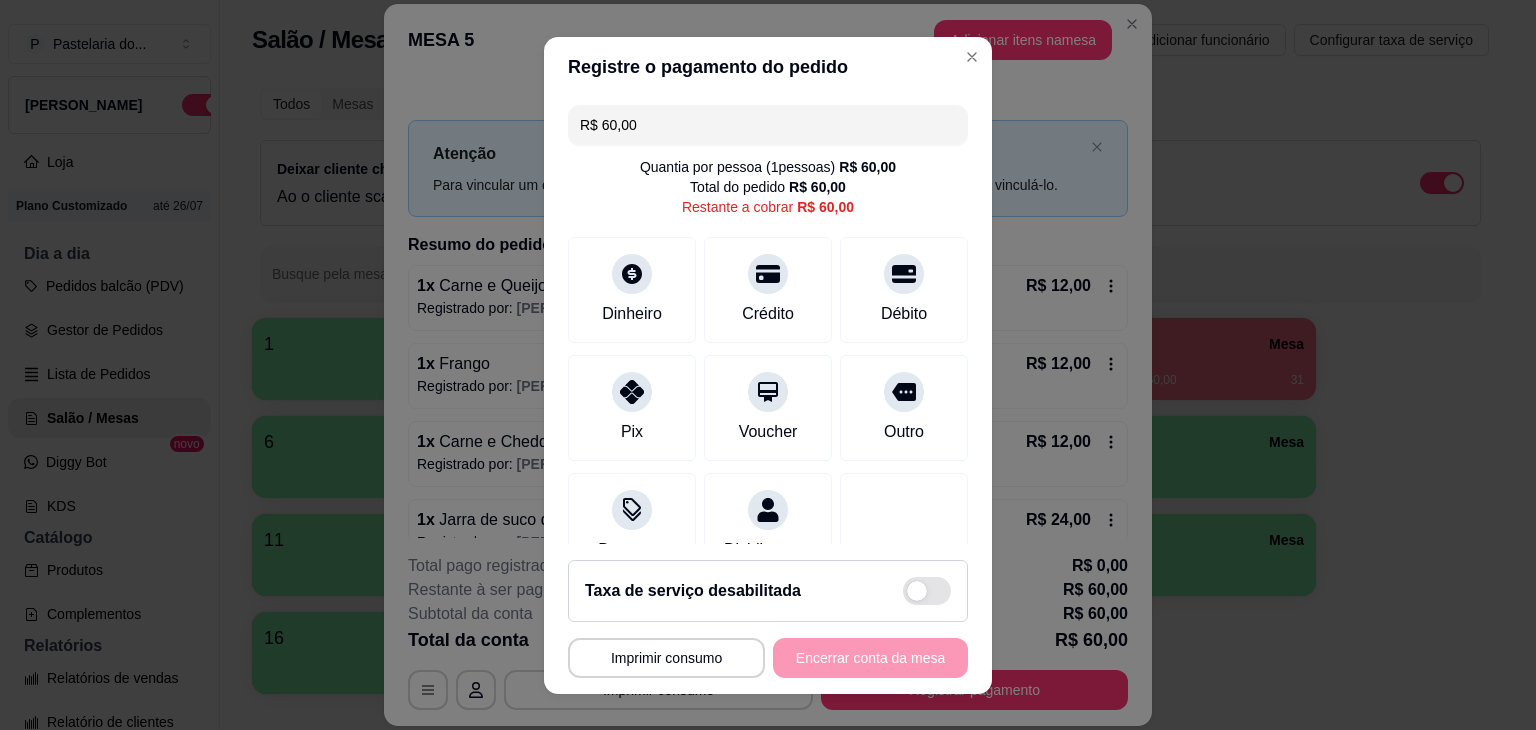 click on "R$ 60,00" at bounding box center (768, 125) 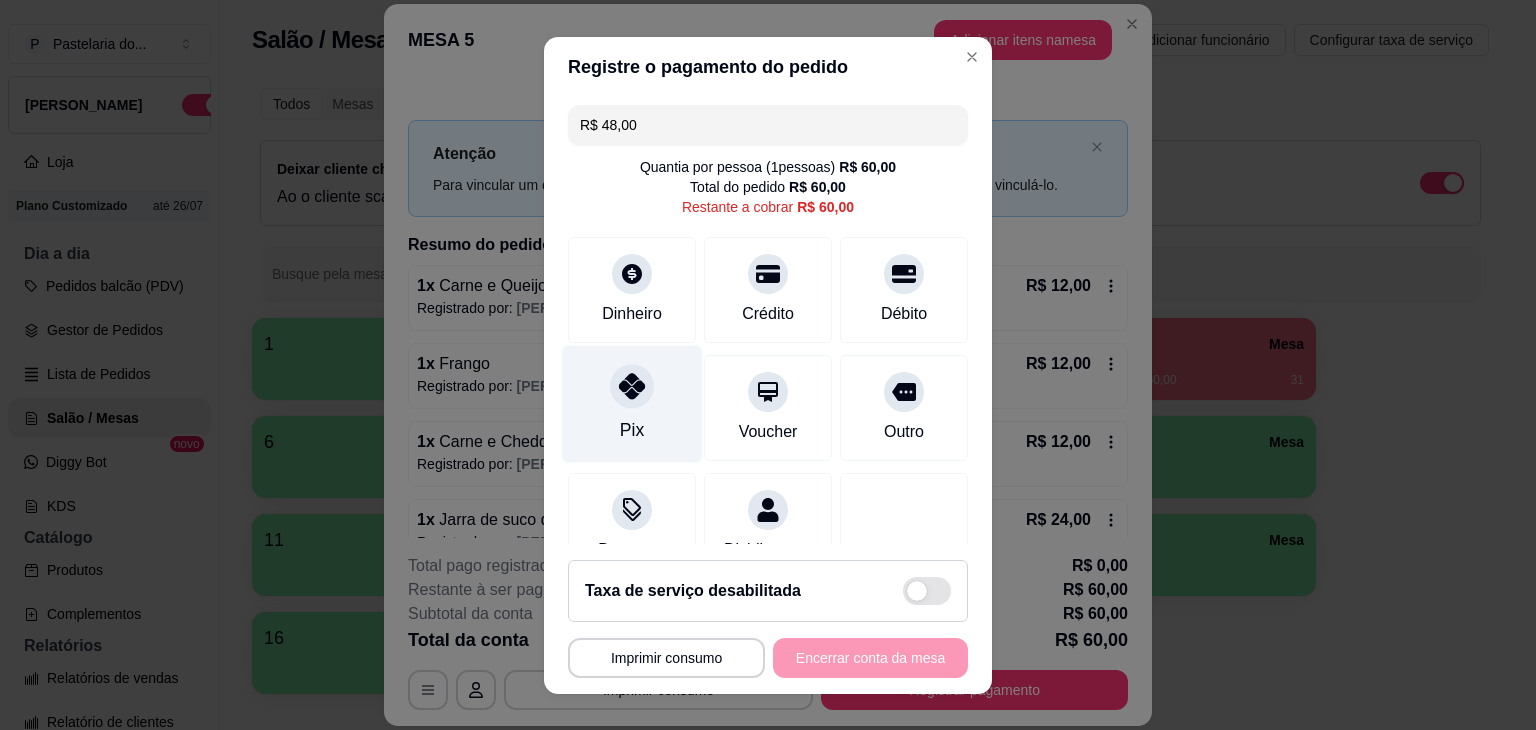 click 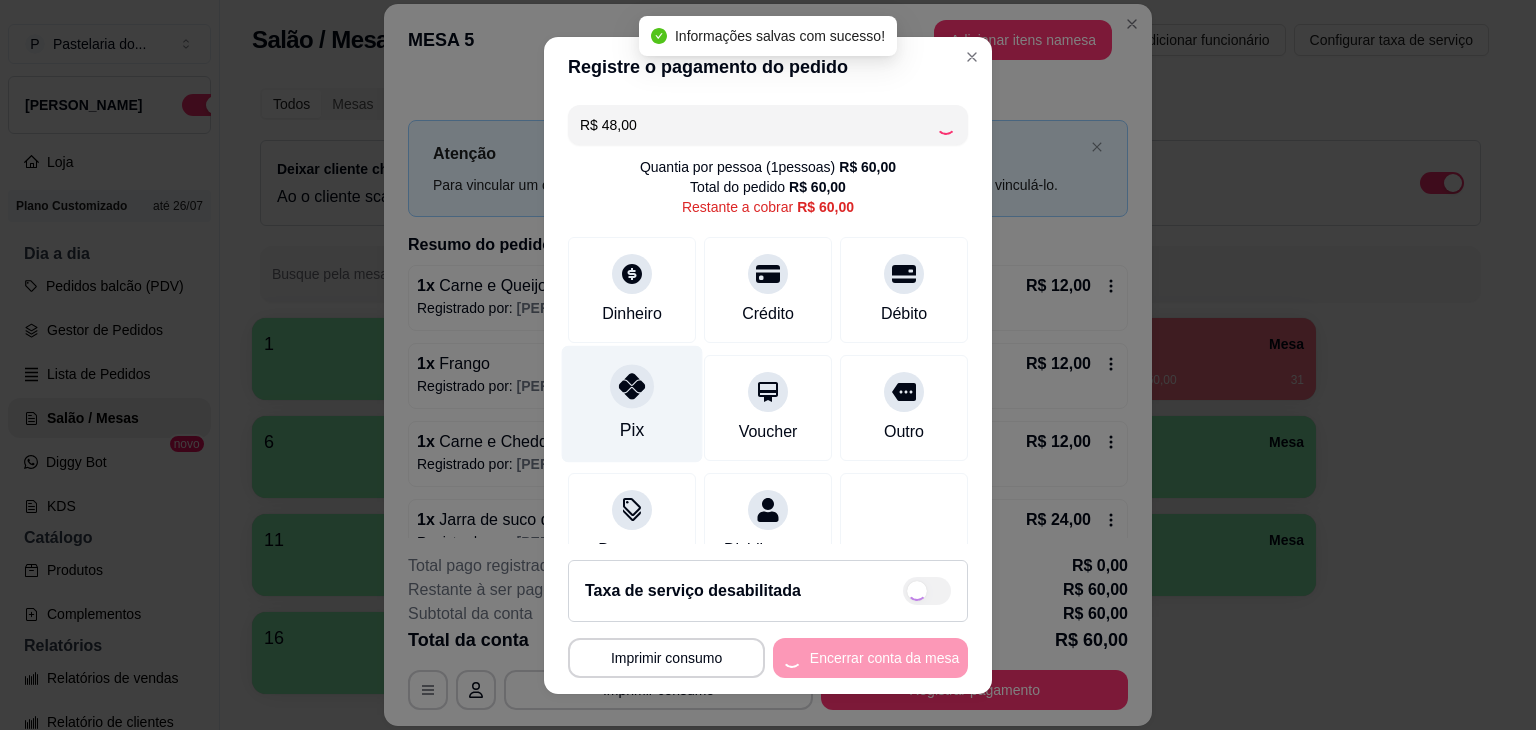 type on "R$ 12,00" 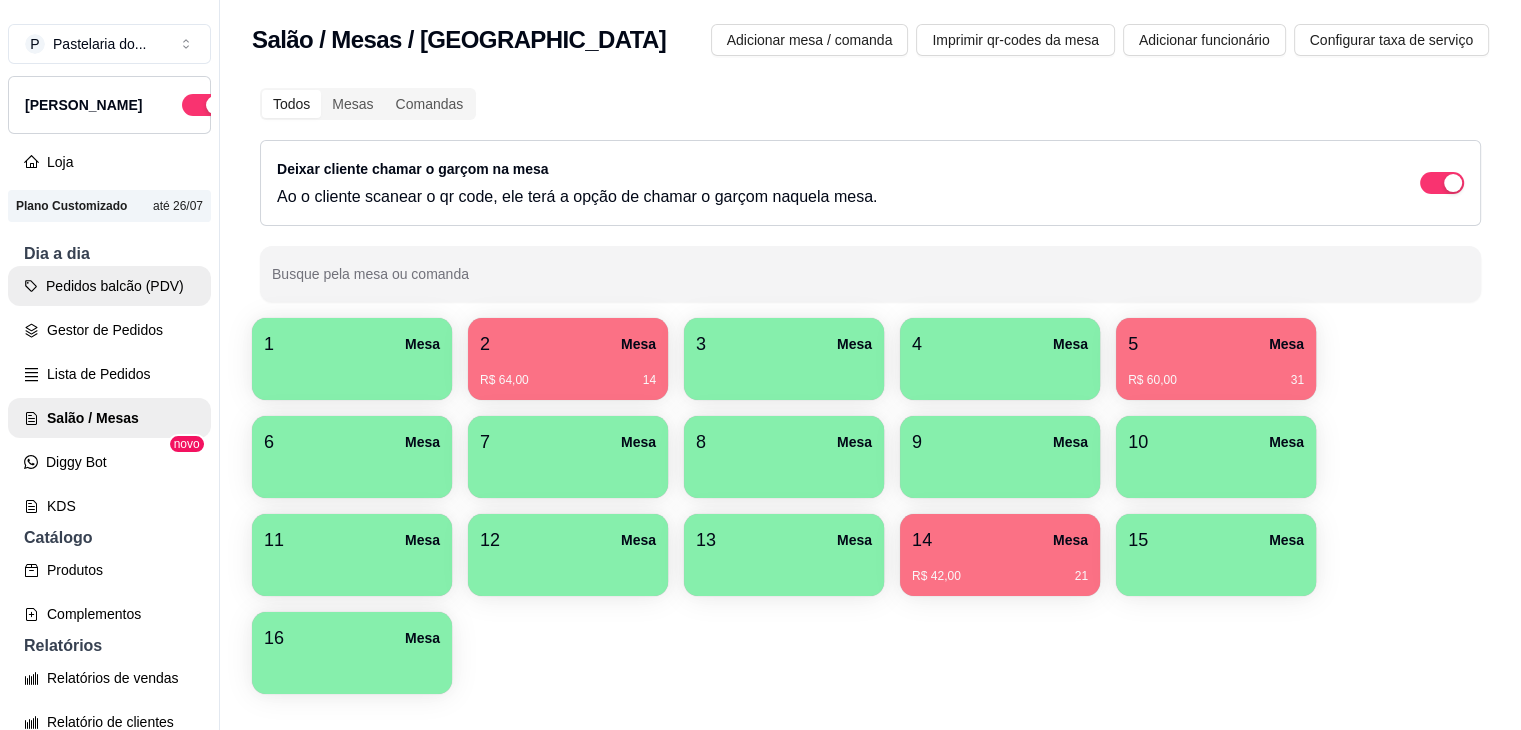 click on "Pedidos balcão (PDV)" at bounding box center [109, 286] 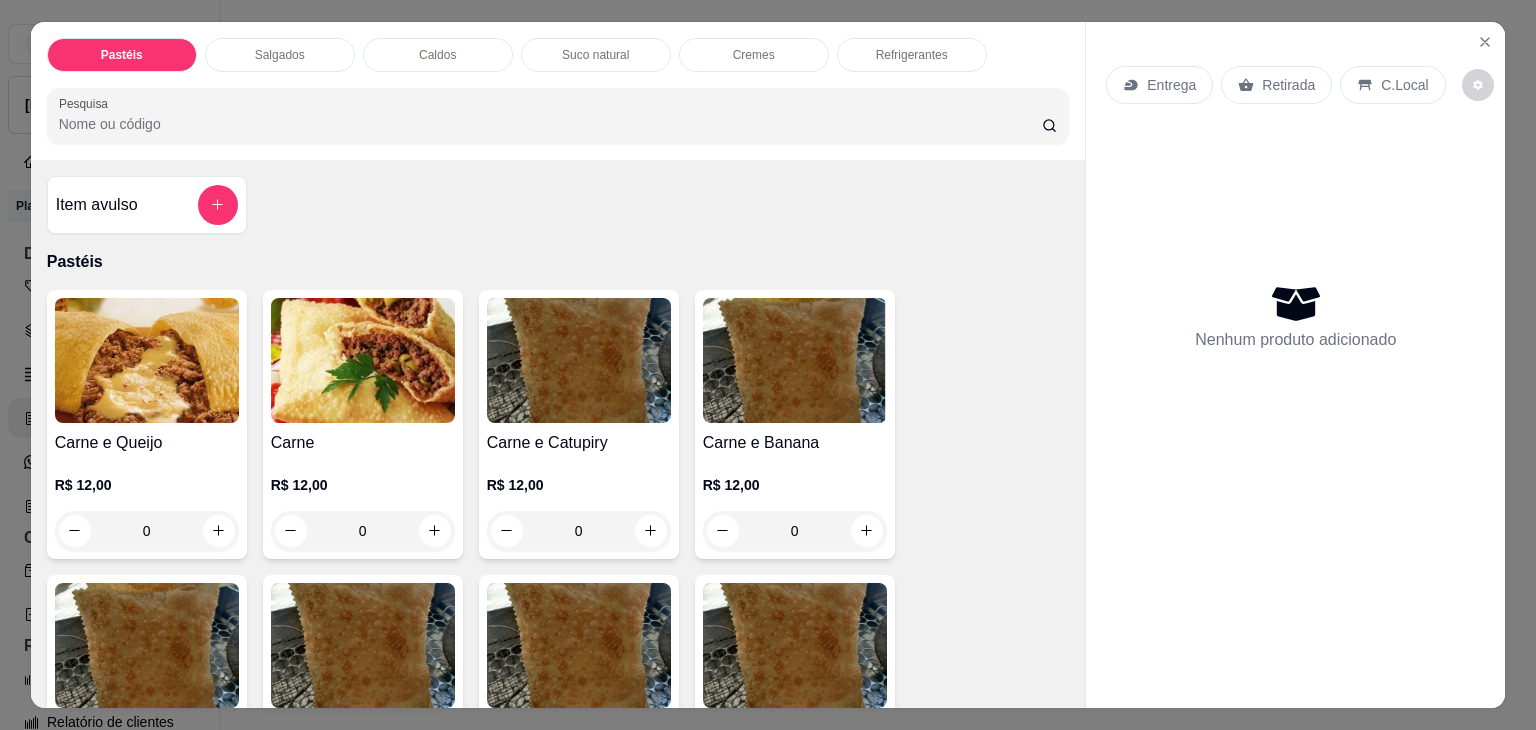 click on "Salgados" at bounding box center (280, 55) 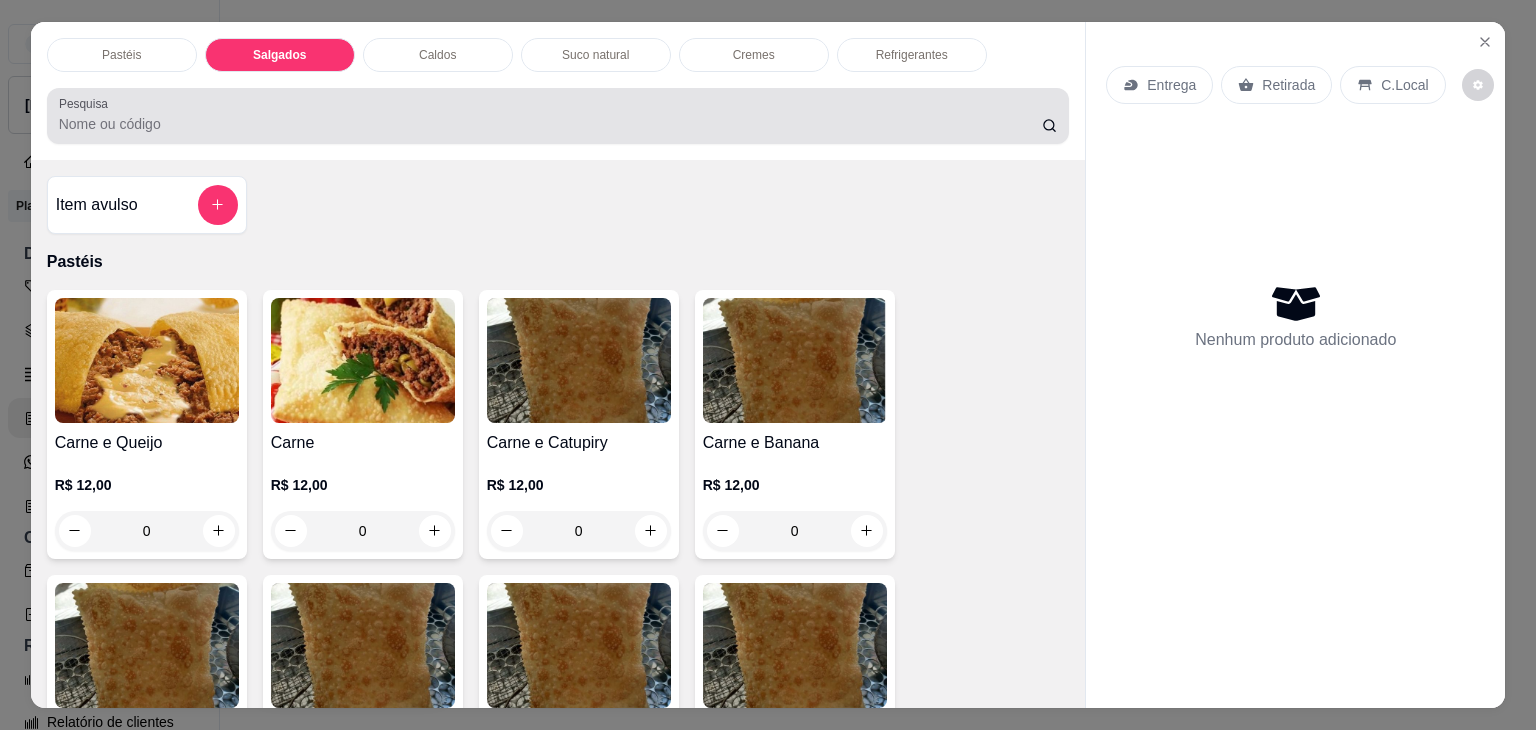 scroll, scrollTop: 2124, scrollLeft: 0, axis: vertical 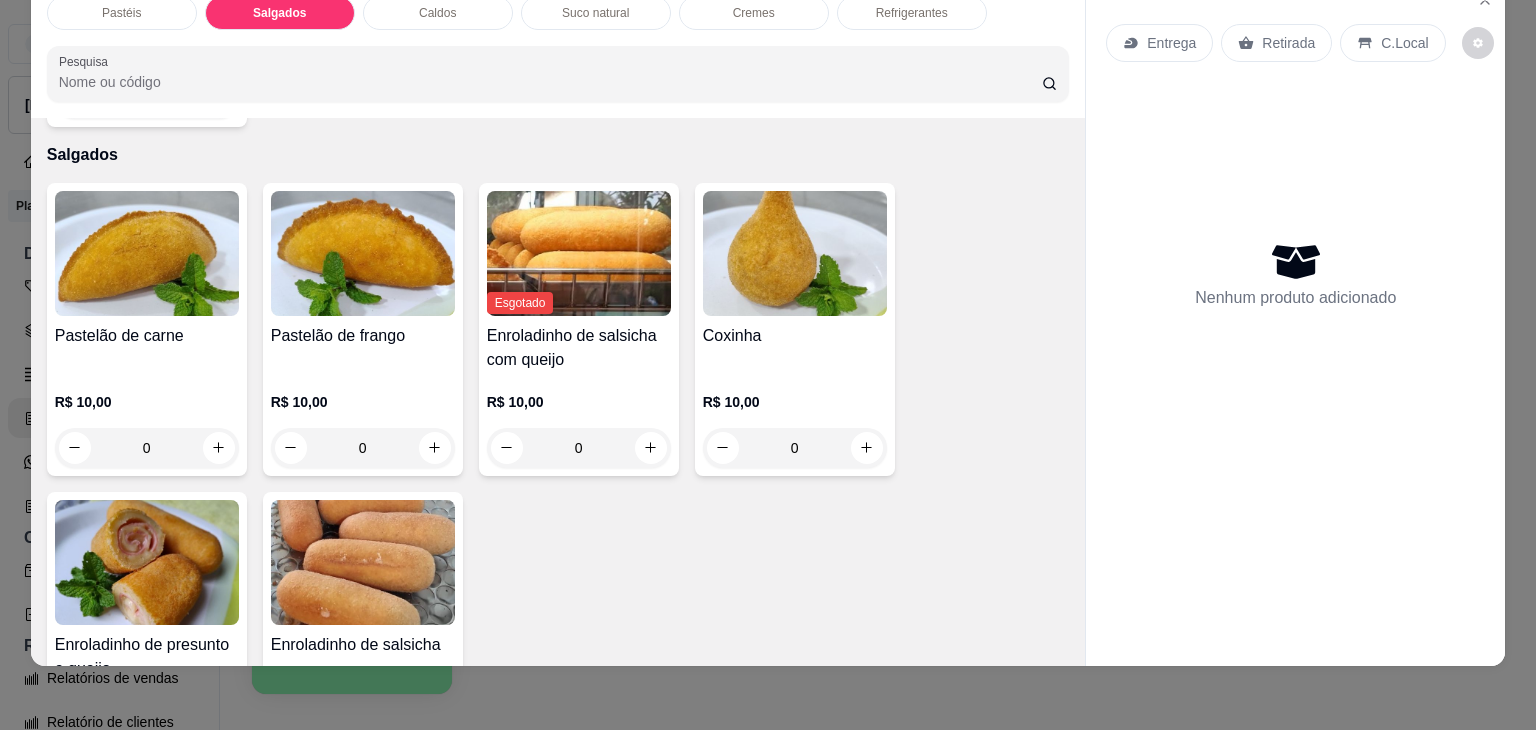 click on "Caldos" at bounding box center [438, 13] 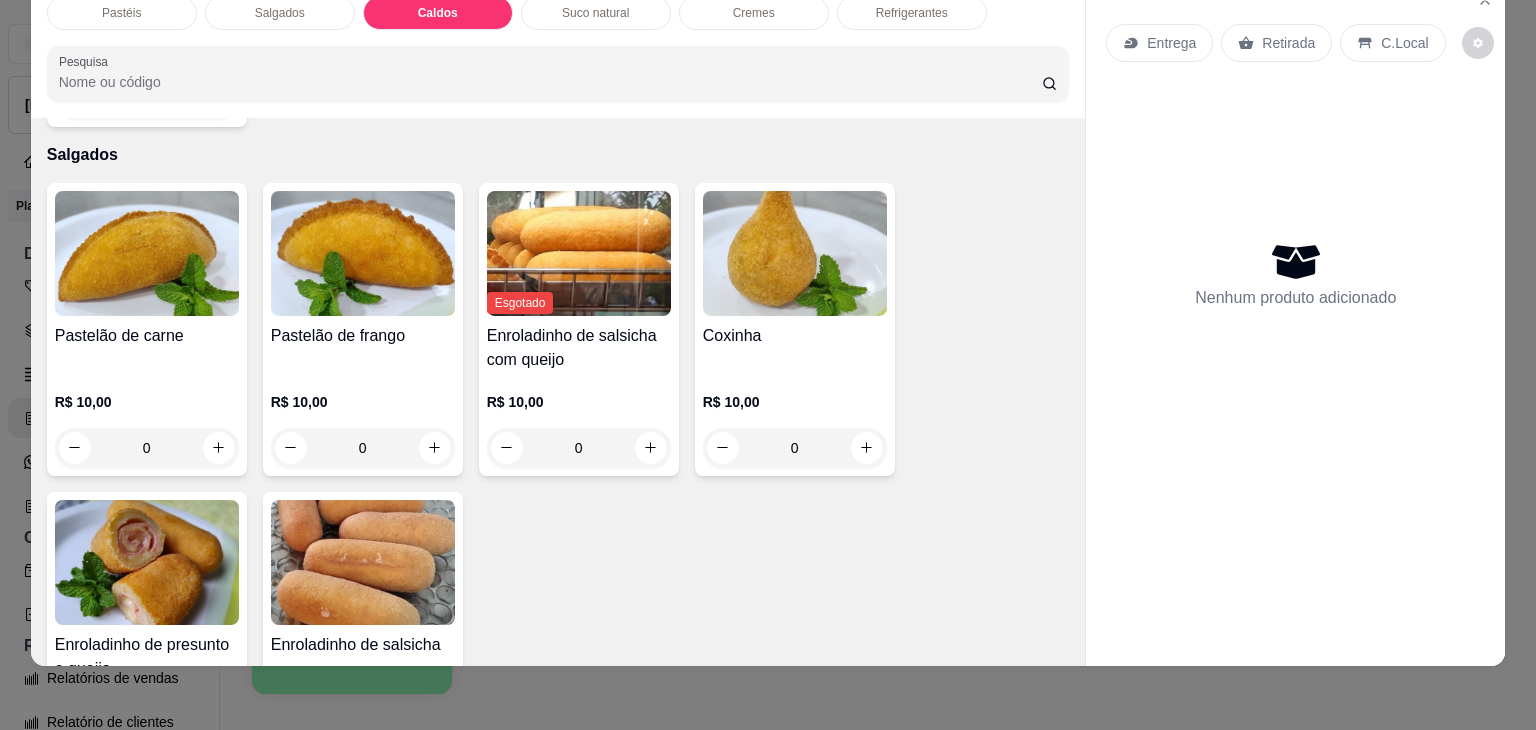 scroll, scrollTop: 2782, scrollLeft: 0, axis: vertical 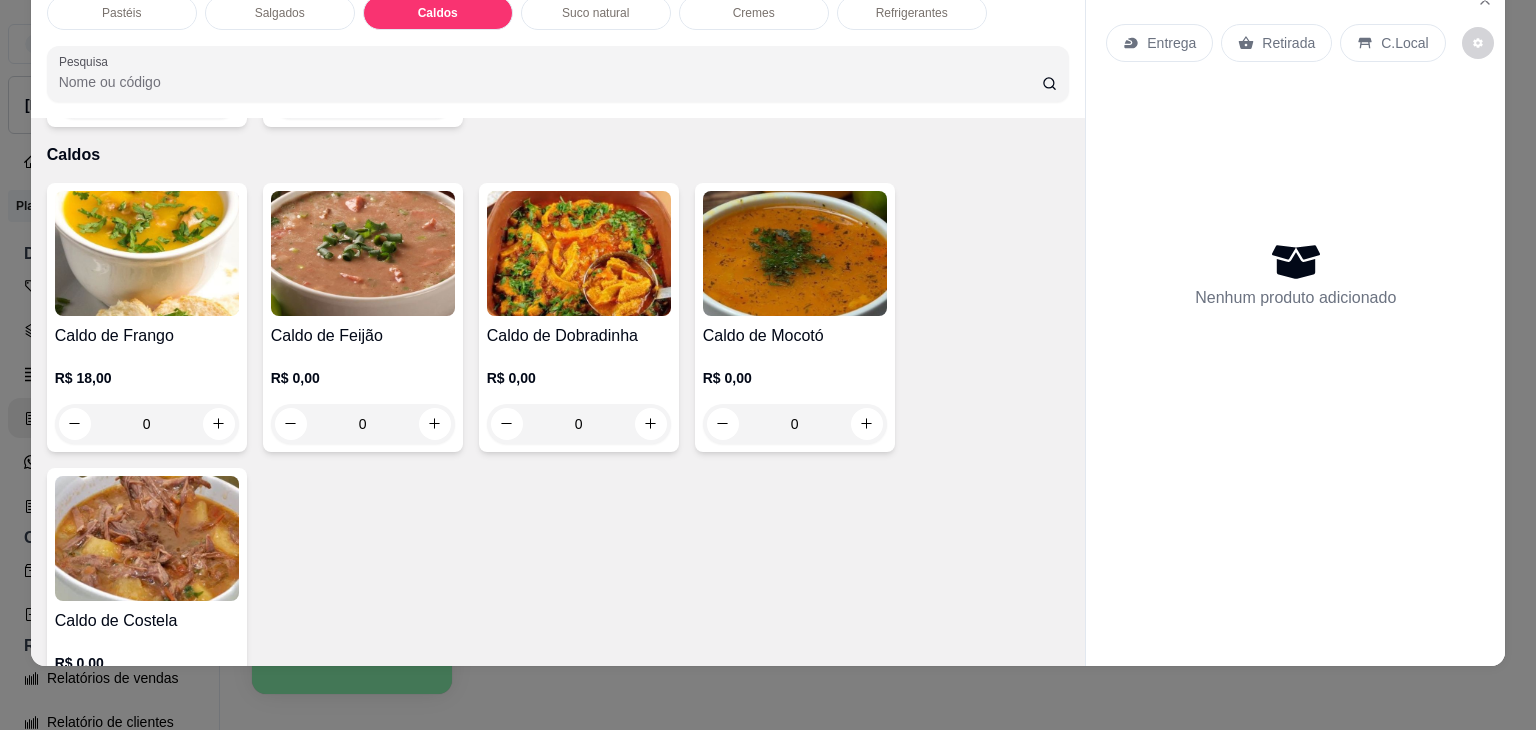 click at bounding box center [147, 253] 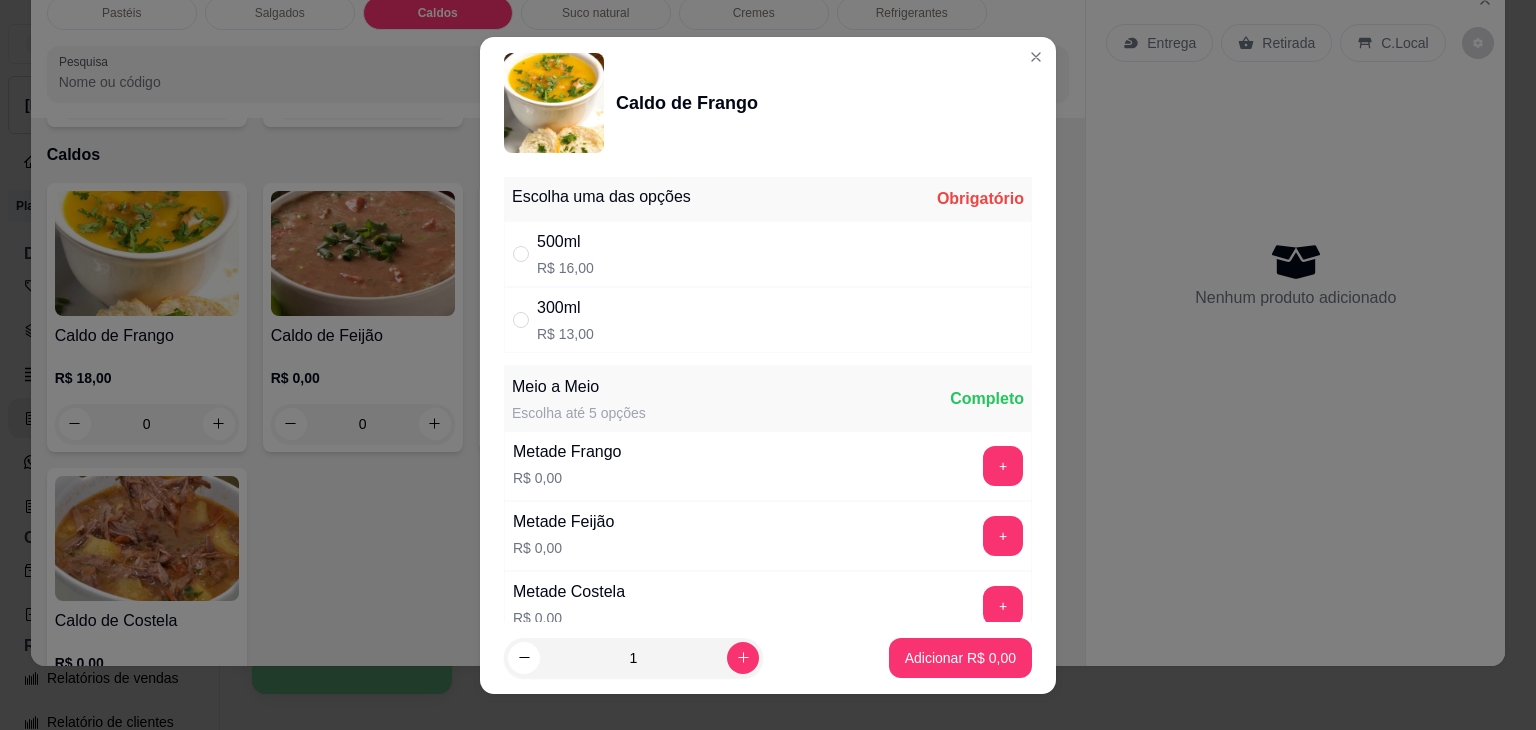 click on "500ml R$ 16,00" at bounding box center (768, 254) 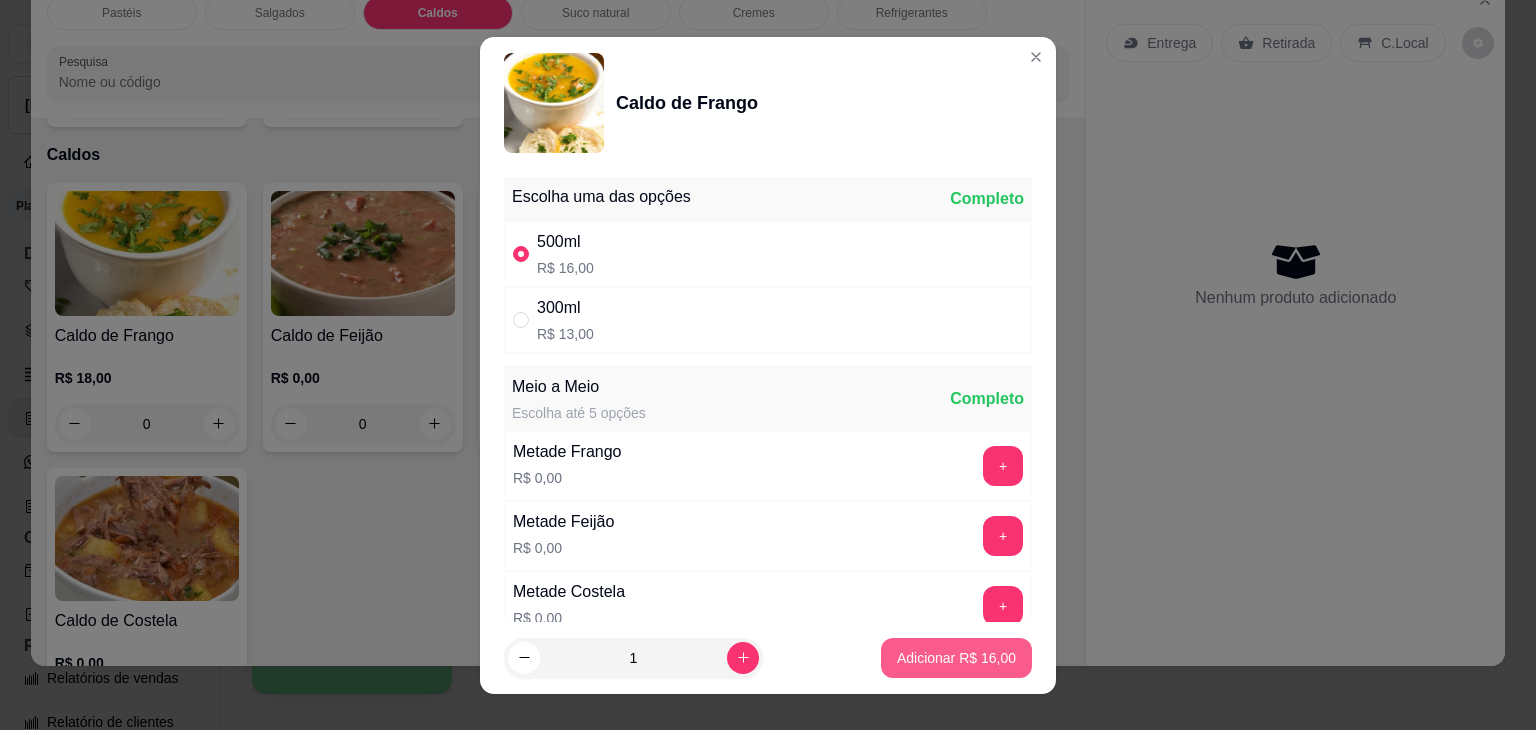 click on "Adicionar   R$ 16,00" at bounding box center [956, 658] 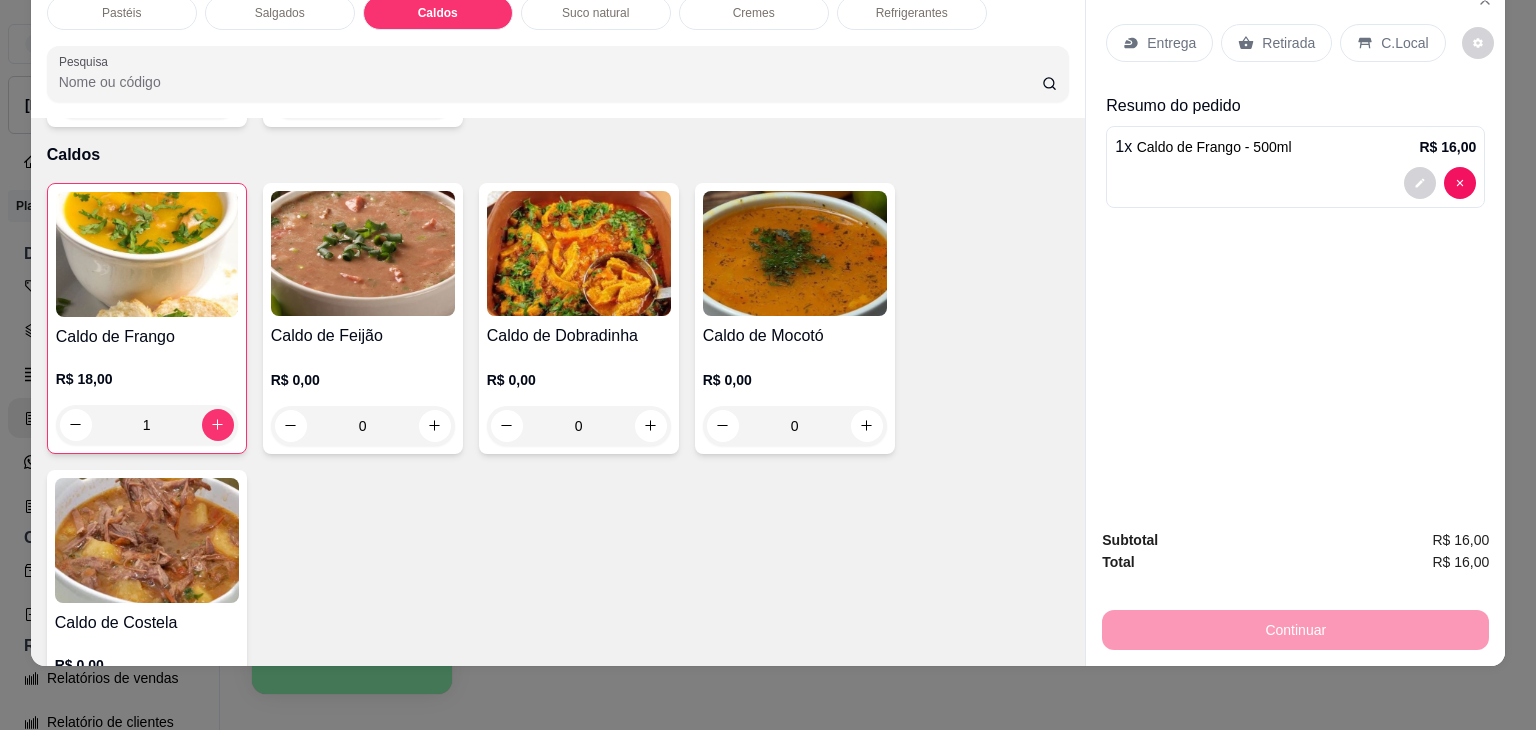 click at bounding box center [363, 253] 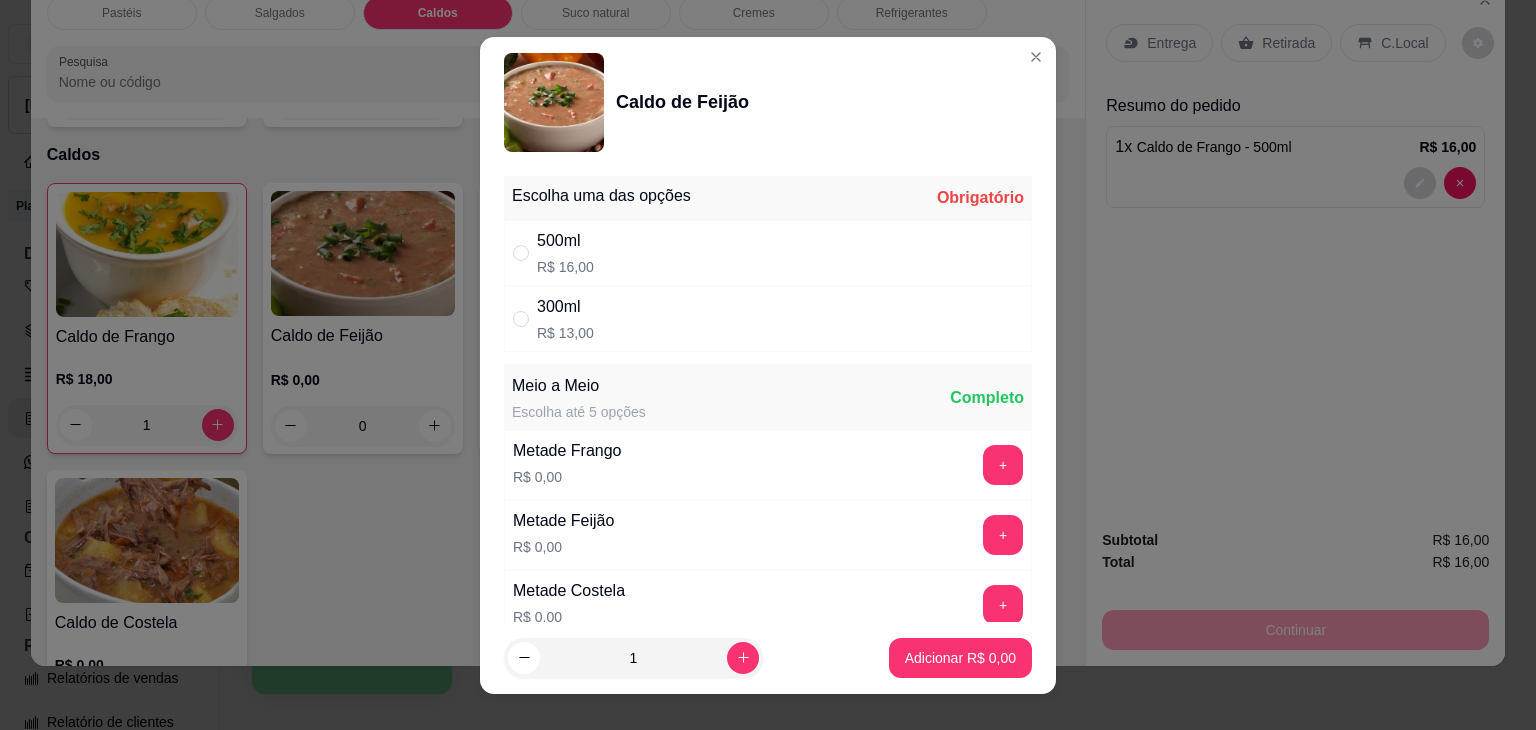 click on "300ml R$ 13,00" at bounding box center (768, 319) 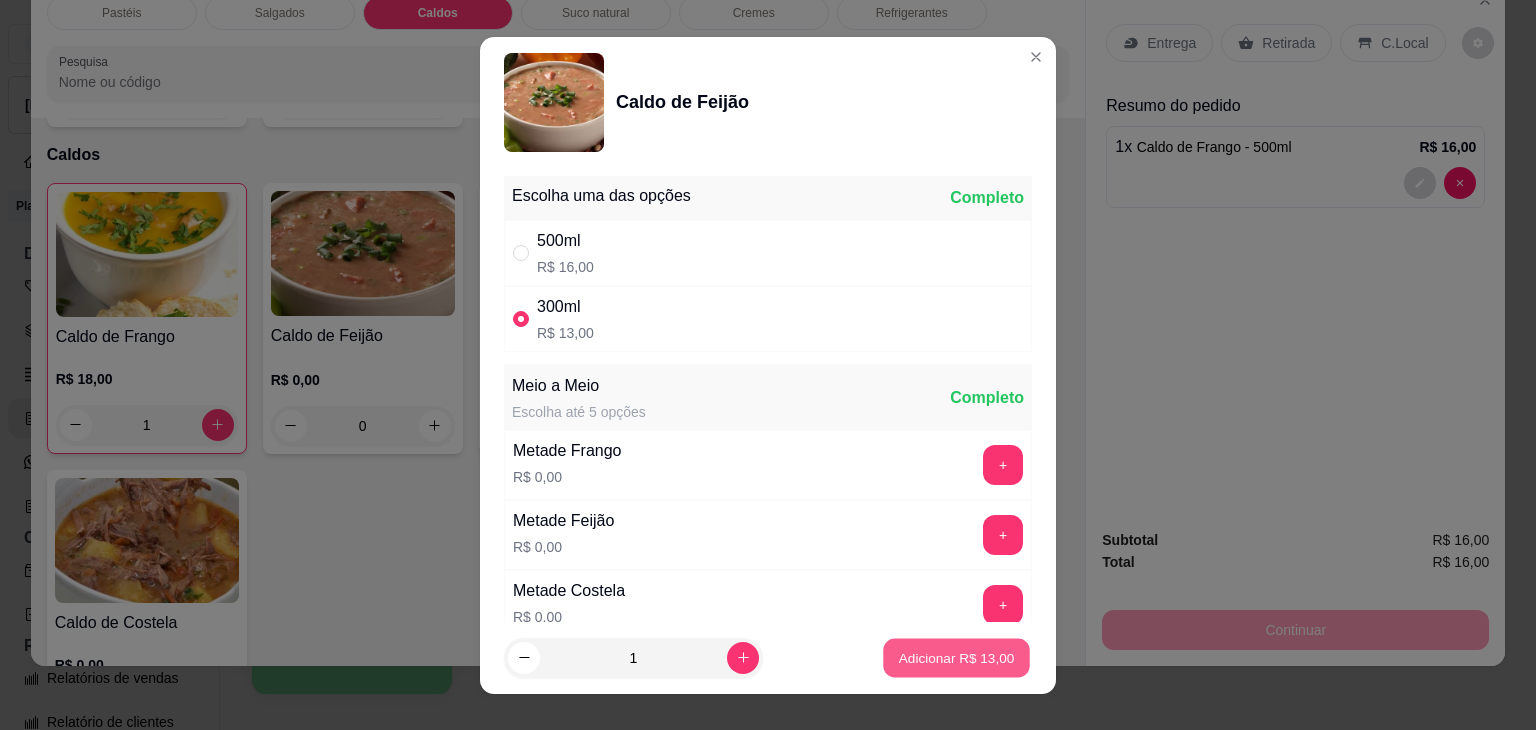 click on "Adicionar   R$ 13,00" at bounding box center (957, 657) 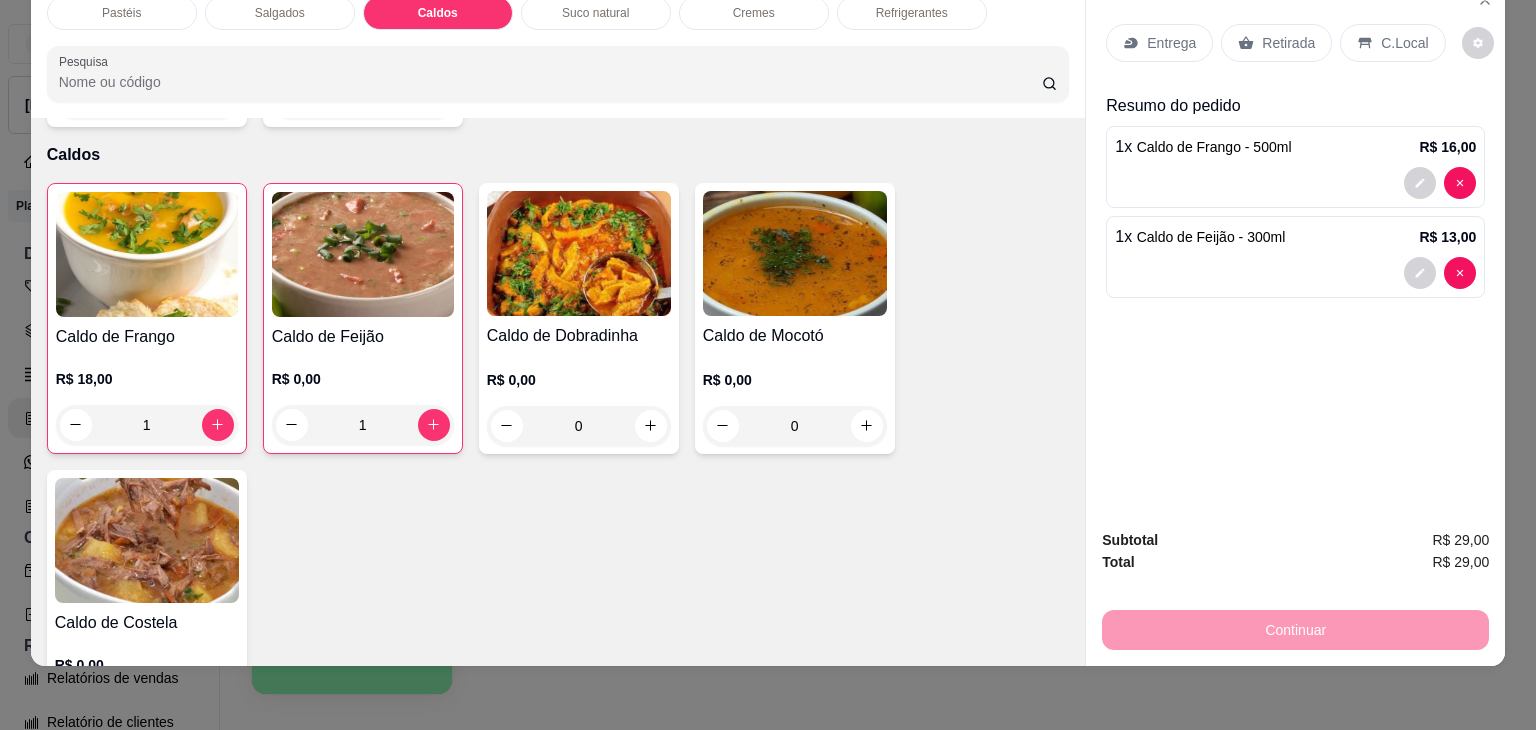 click on "Retirada" at bounding box center [1288, 43] 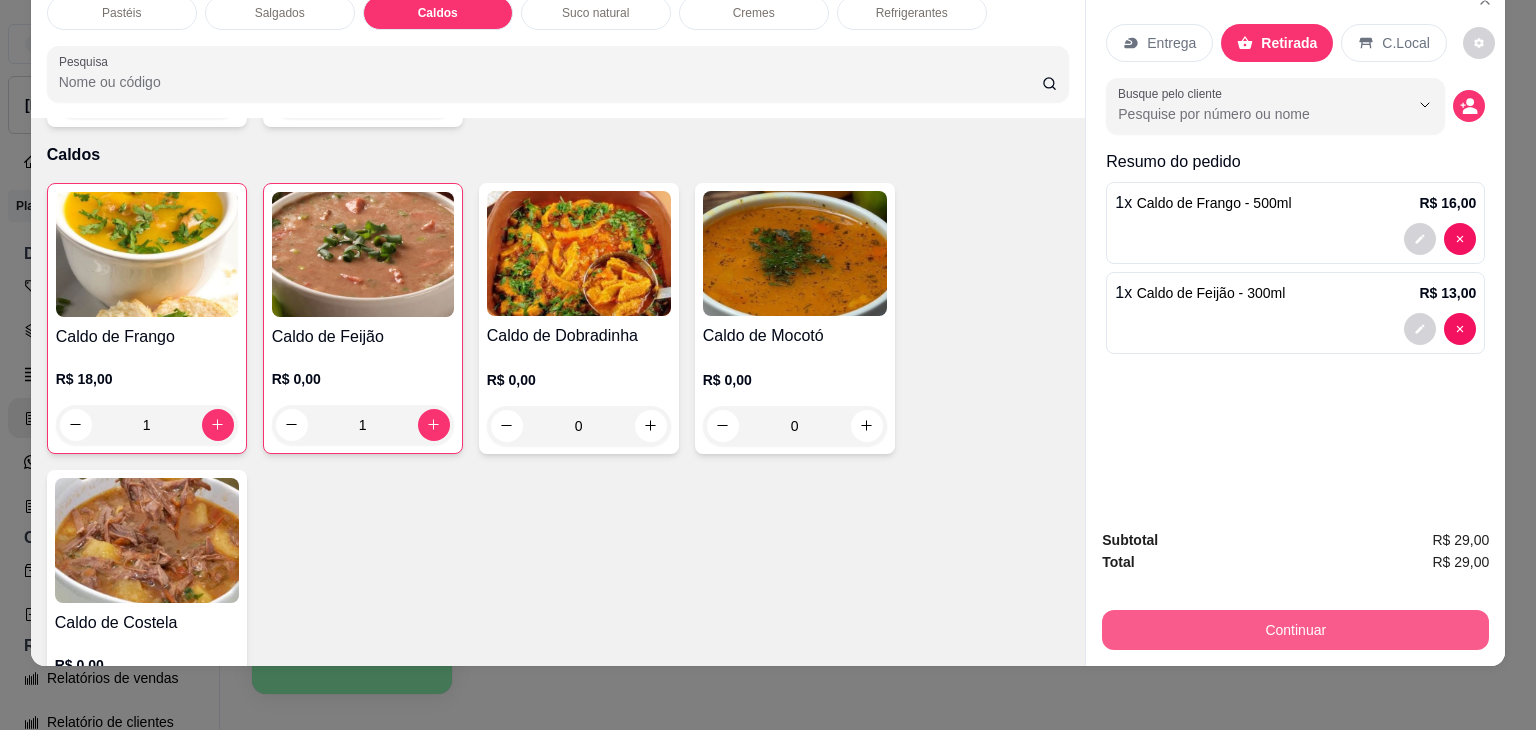 click on "Continuar" at bounding box center (1295, 630) 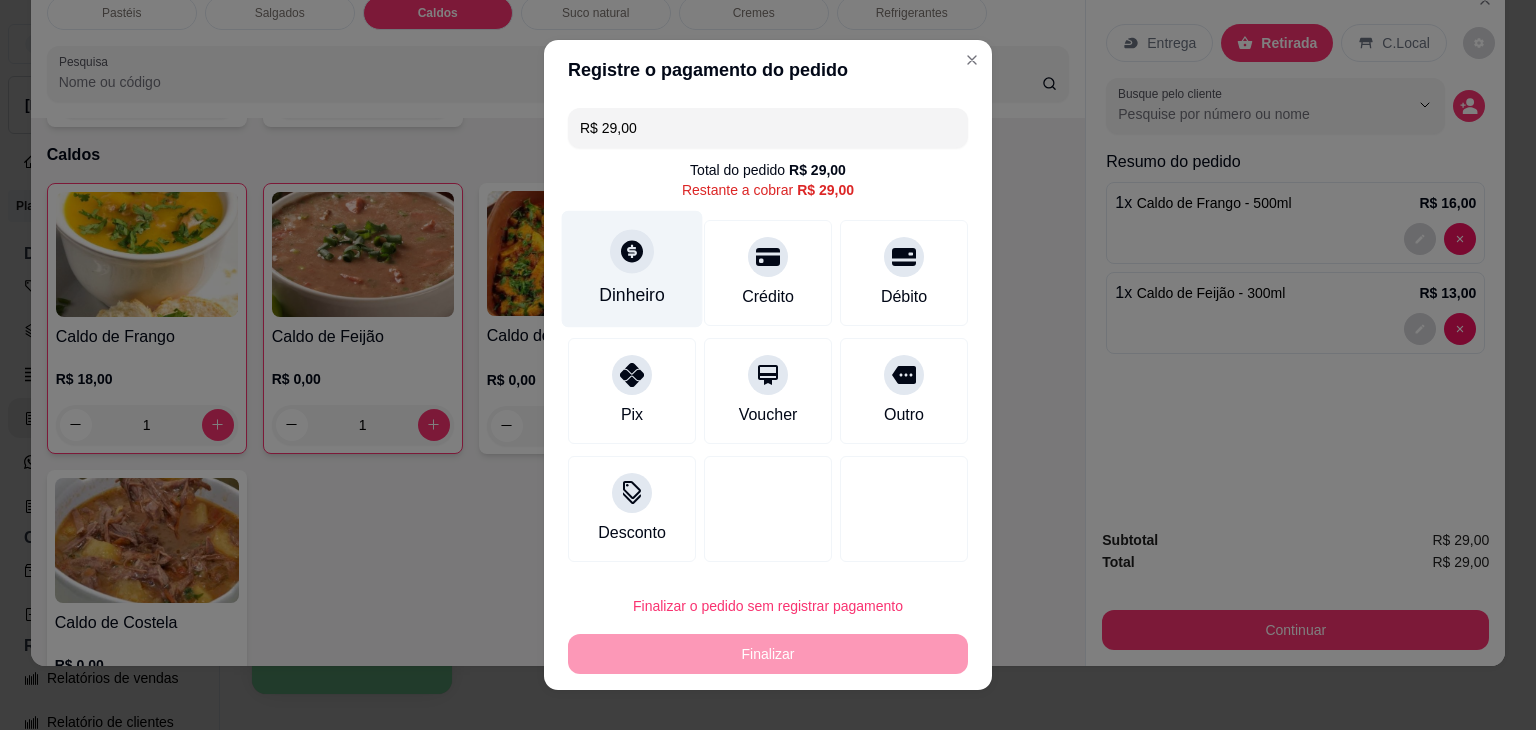 click on "Dinheiro" at bounding box center [632, 269] 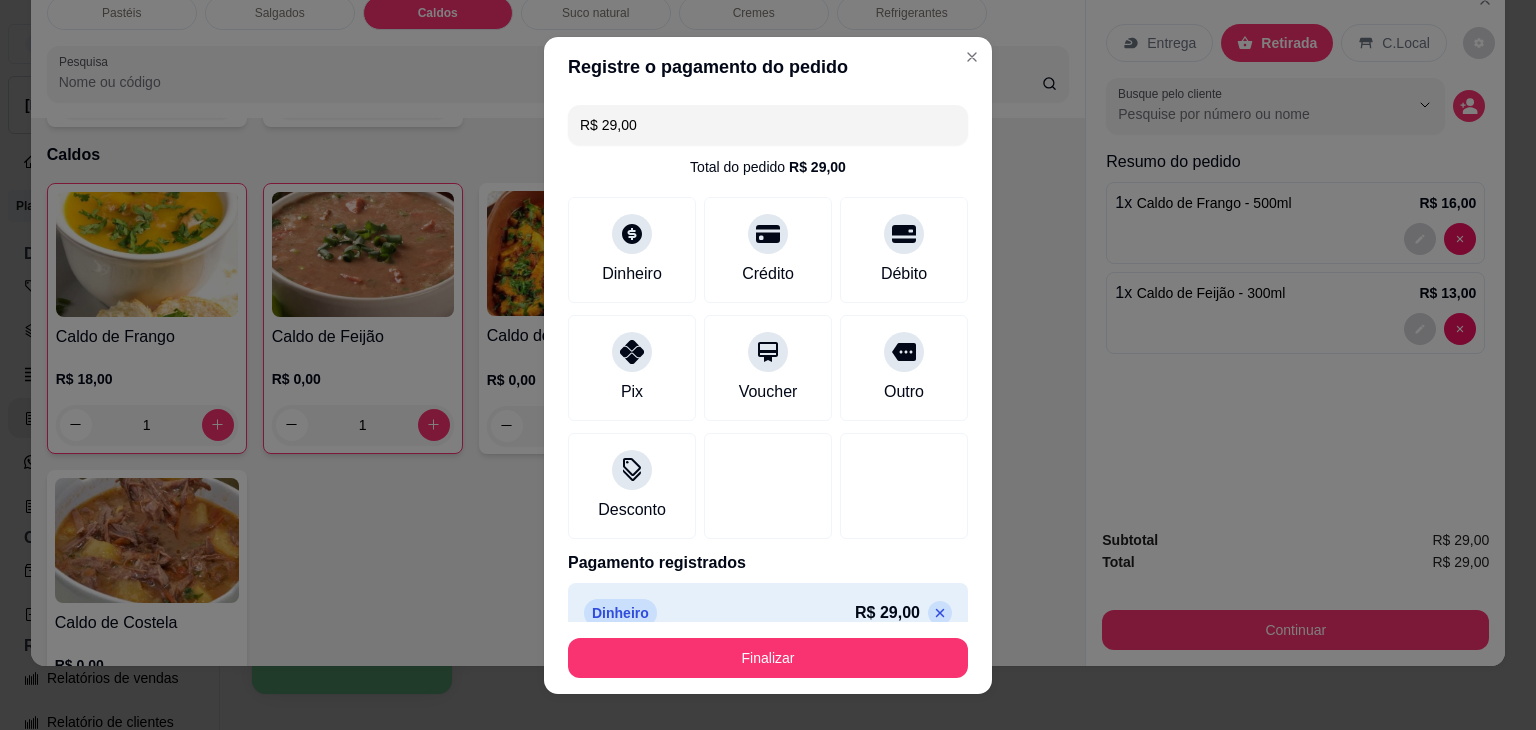 type on "R$ 0,00" 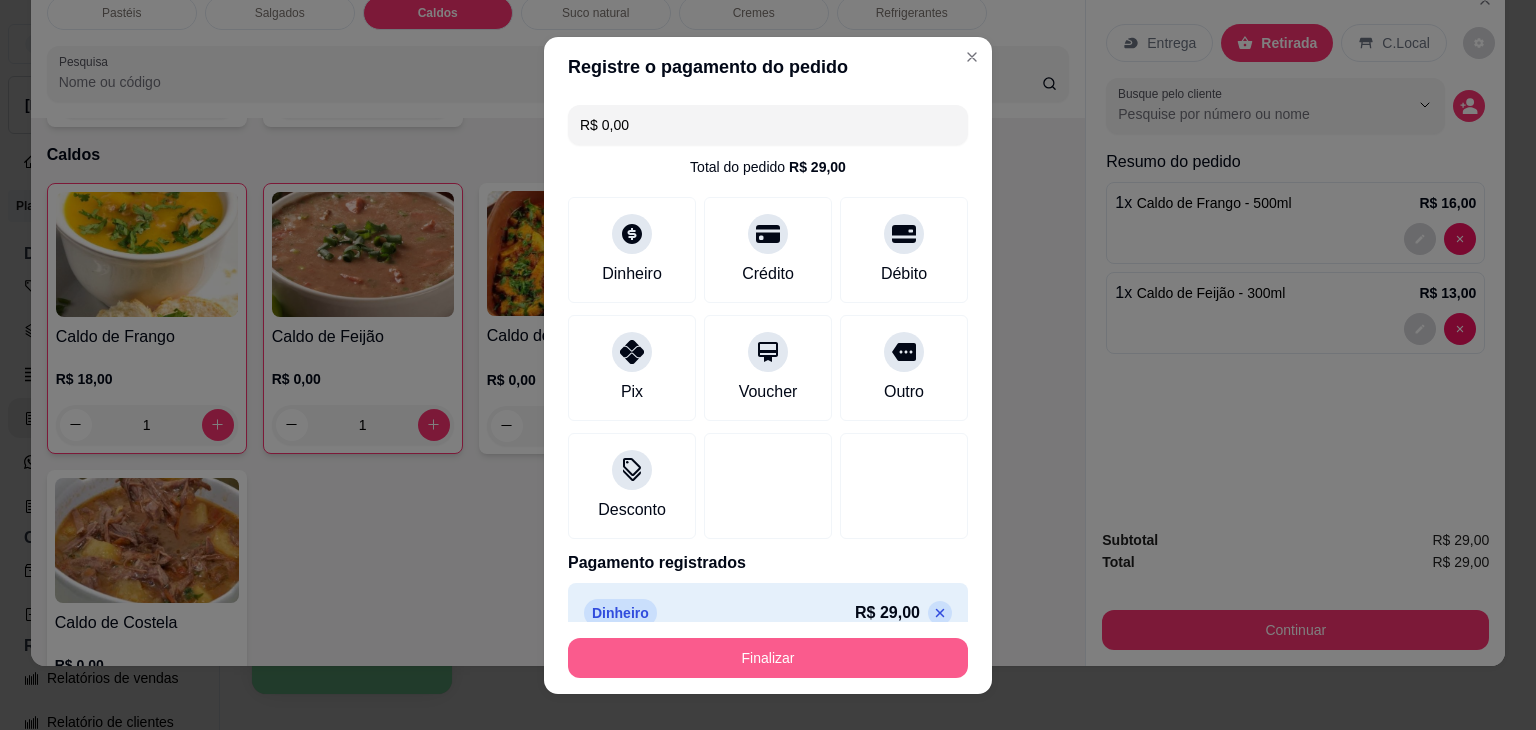 click on "Finalizar" at bounding box center (768, 658) 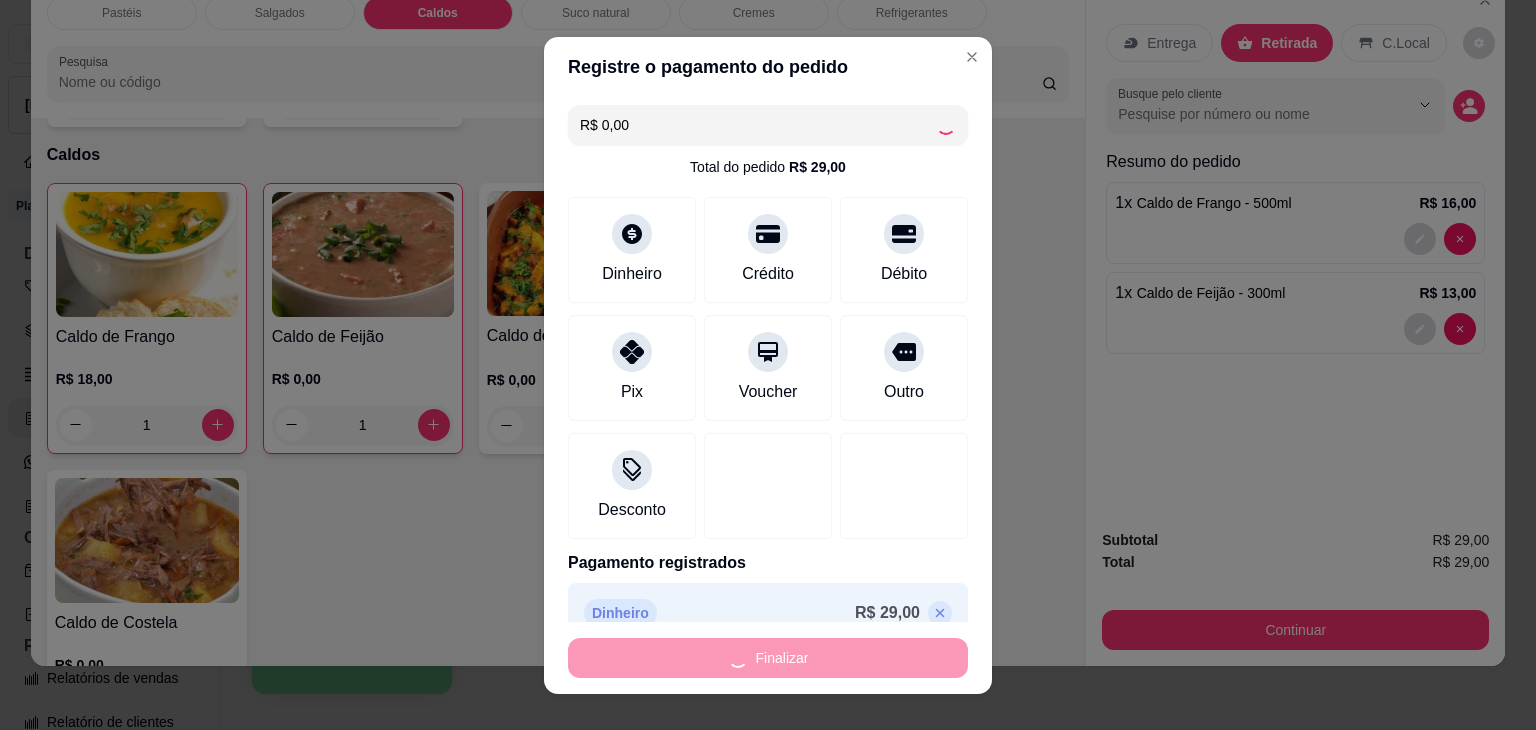 type on "0" 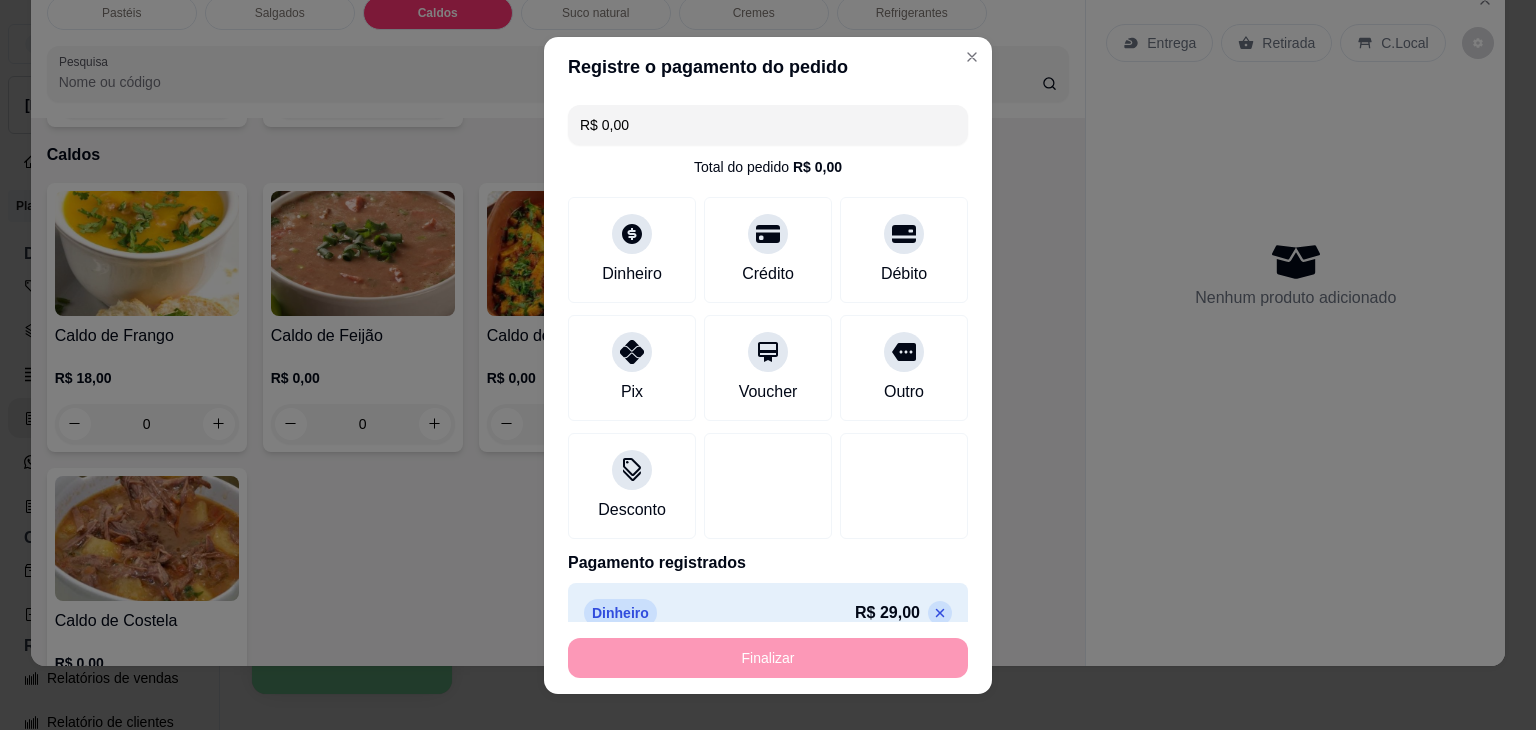 type on "-R$ 29,00" 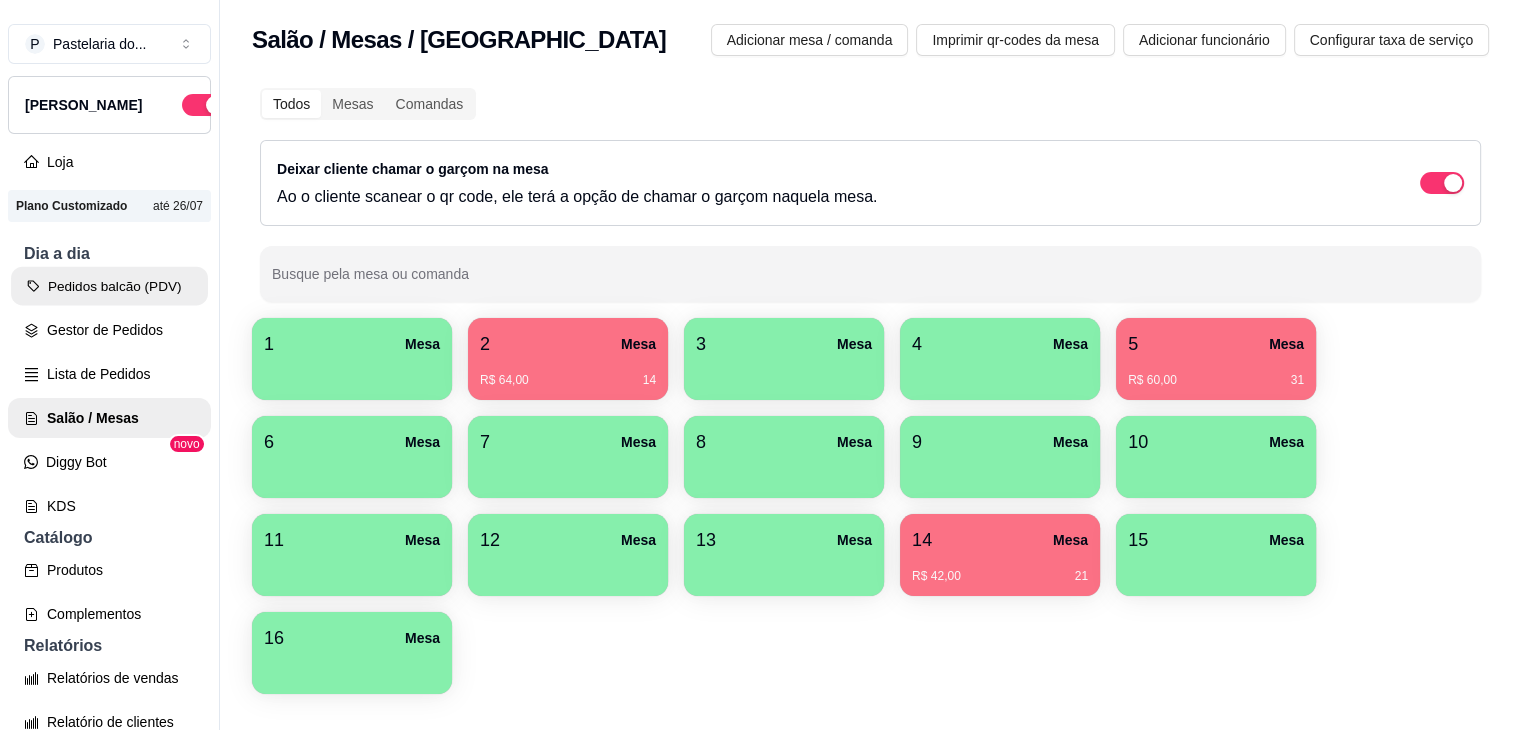 click on "Pedidos balcão (PDV)" at bounding box center [109, 286] 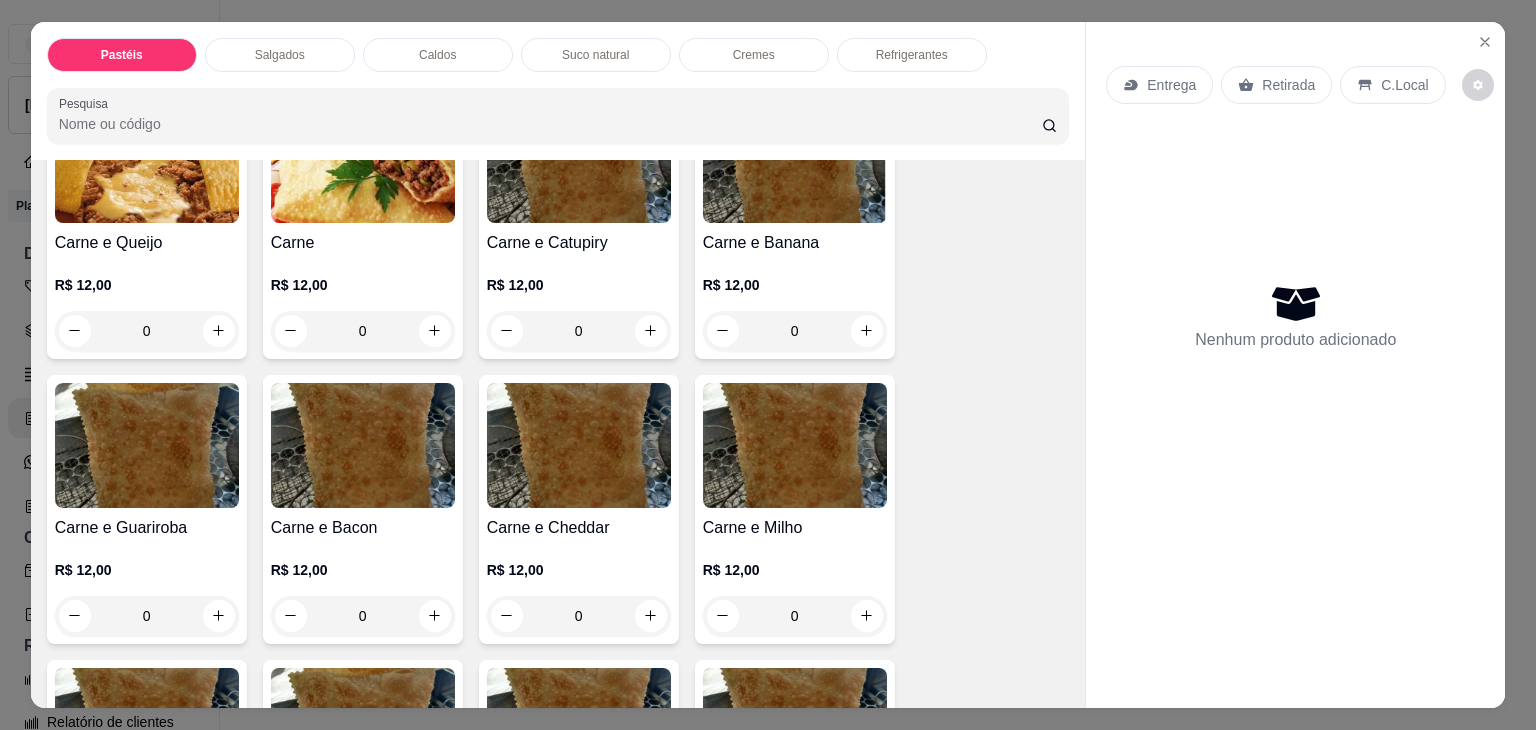 click on "Caldos" at bounding box center (437, 55) 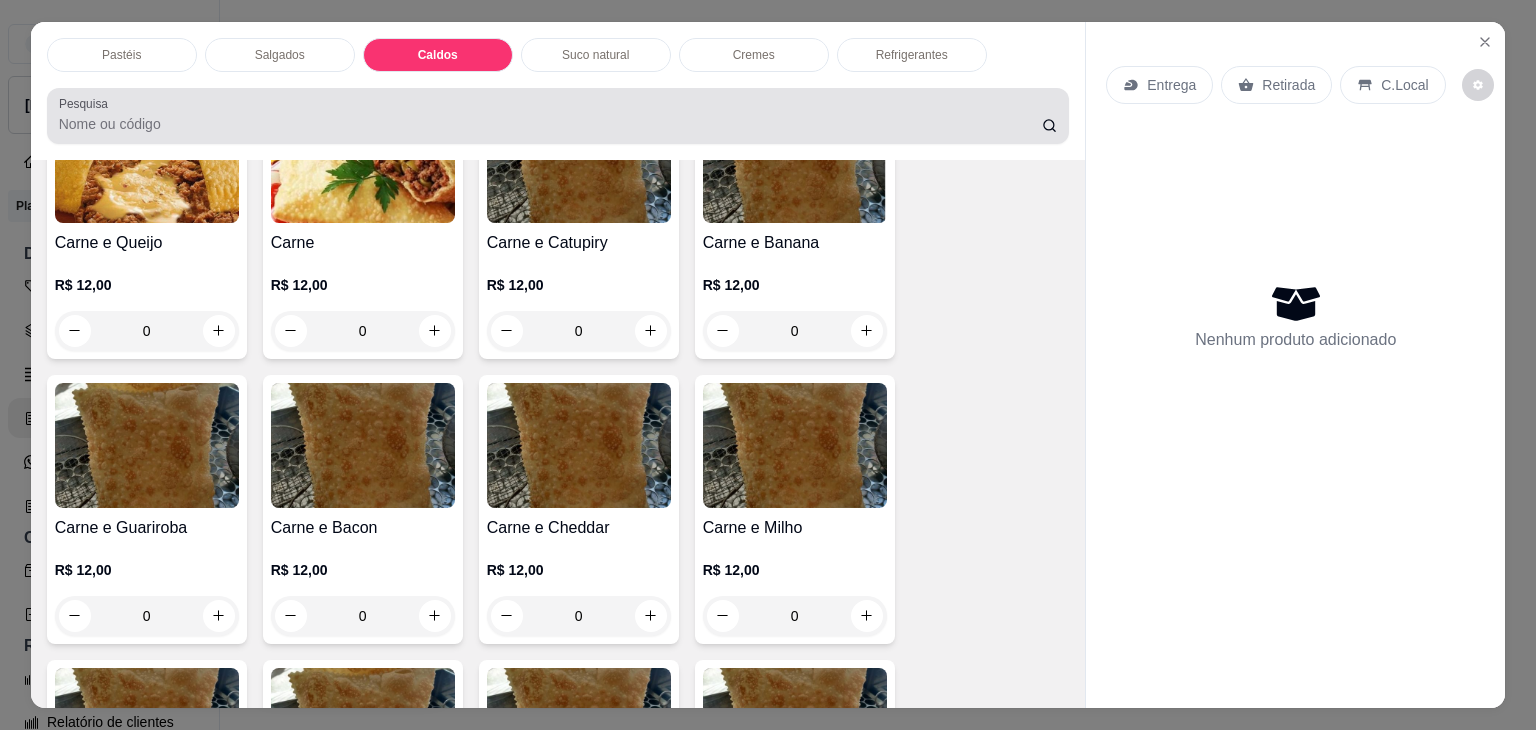 scroll, scrollTop: 2782, scrollLeft: 0, axis: vertical 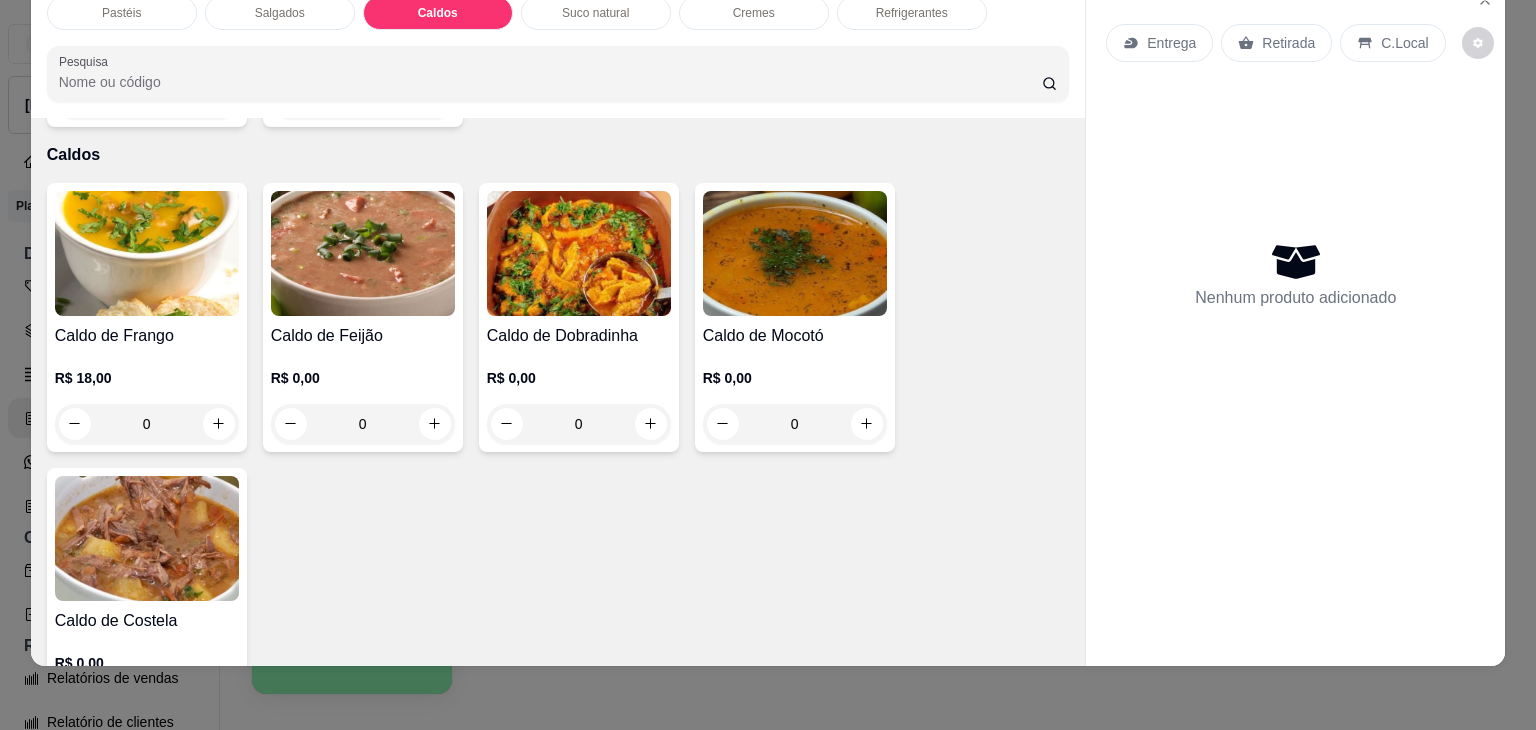 click on "0" at bounding box center (795, 424) 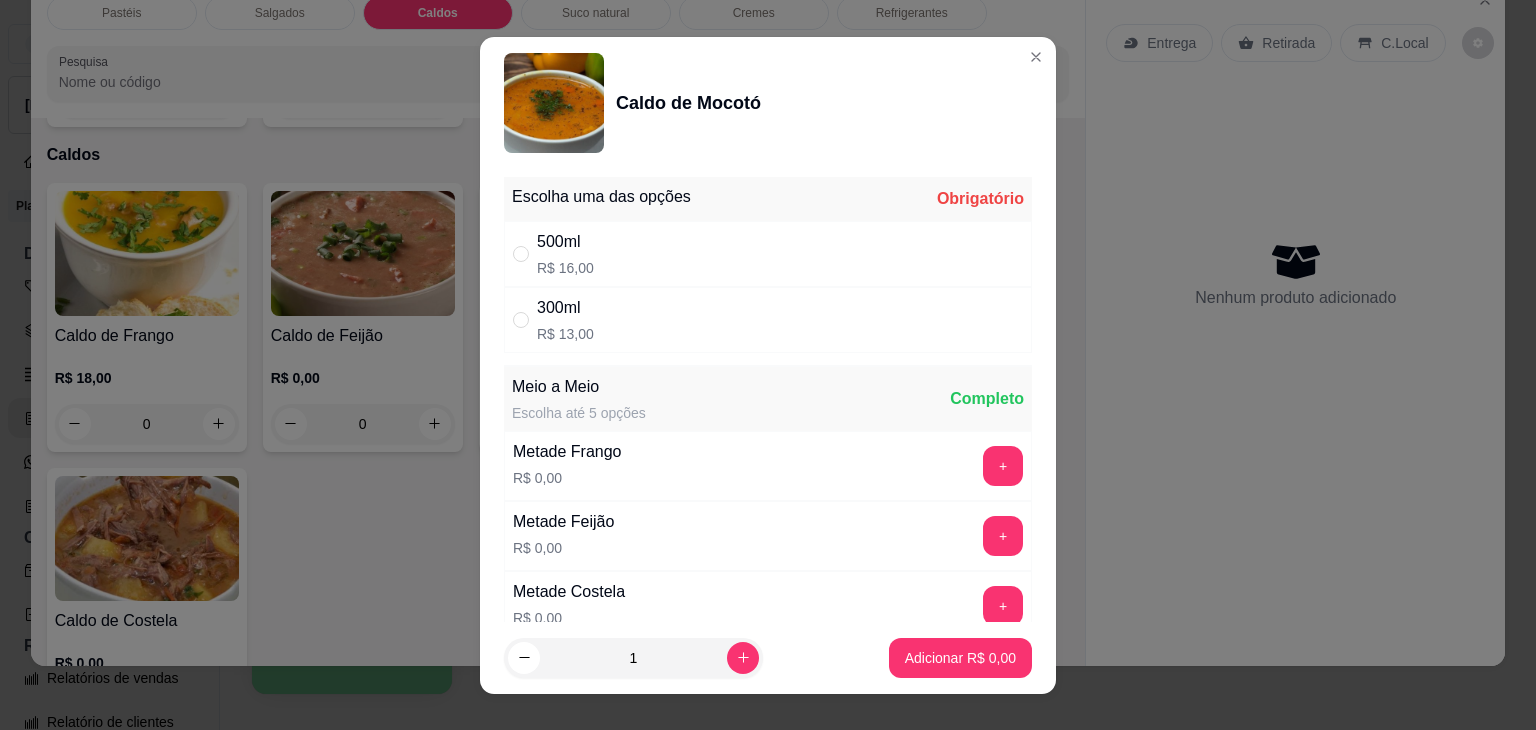 click on "R$ 16,00" at bounding box center [565, 268] 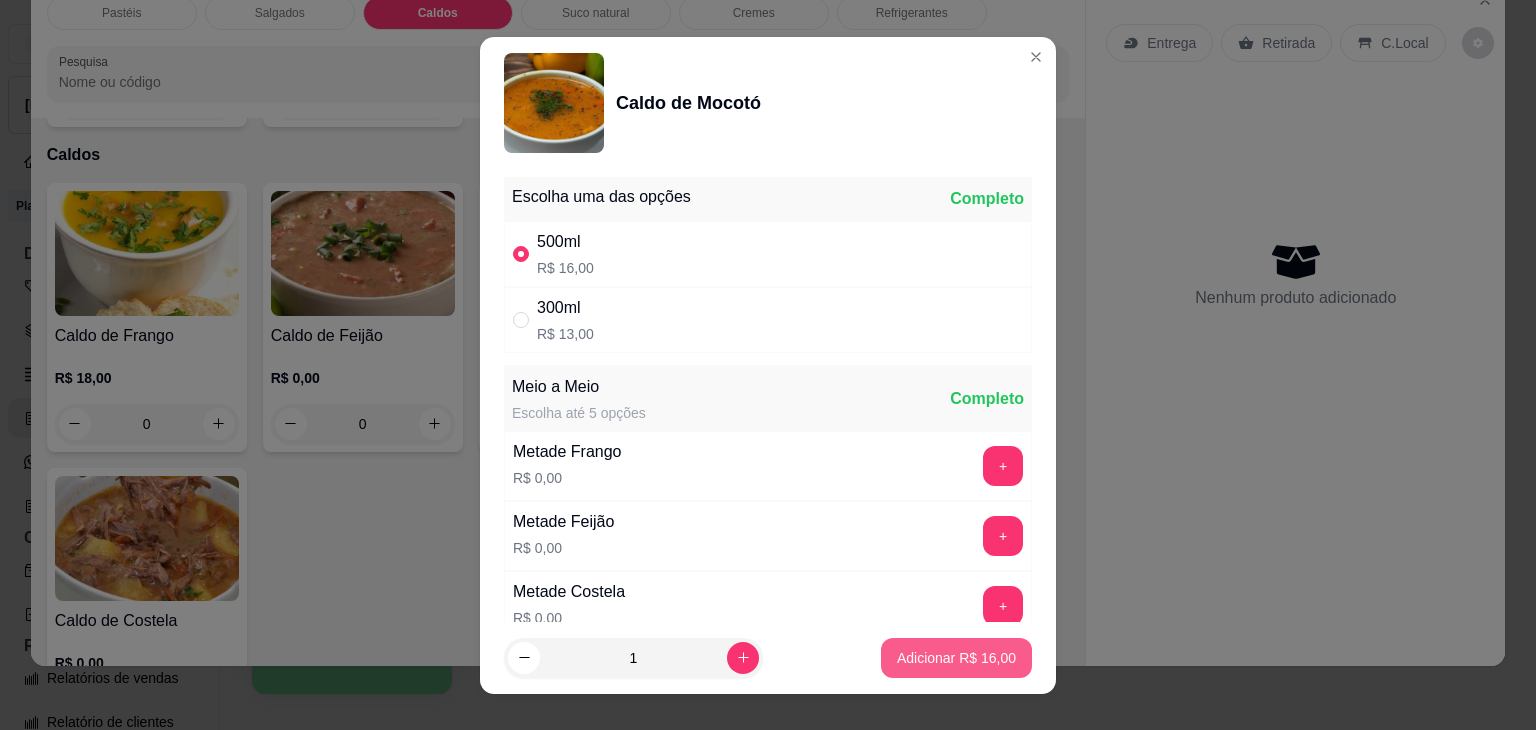click on "Adicionar   R$ 16,00" at bounding box center [956, 658] 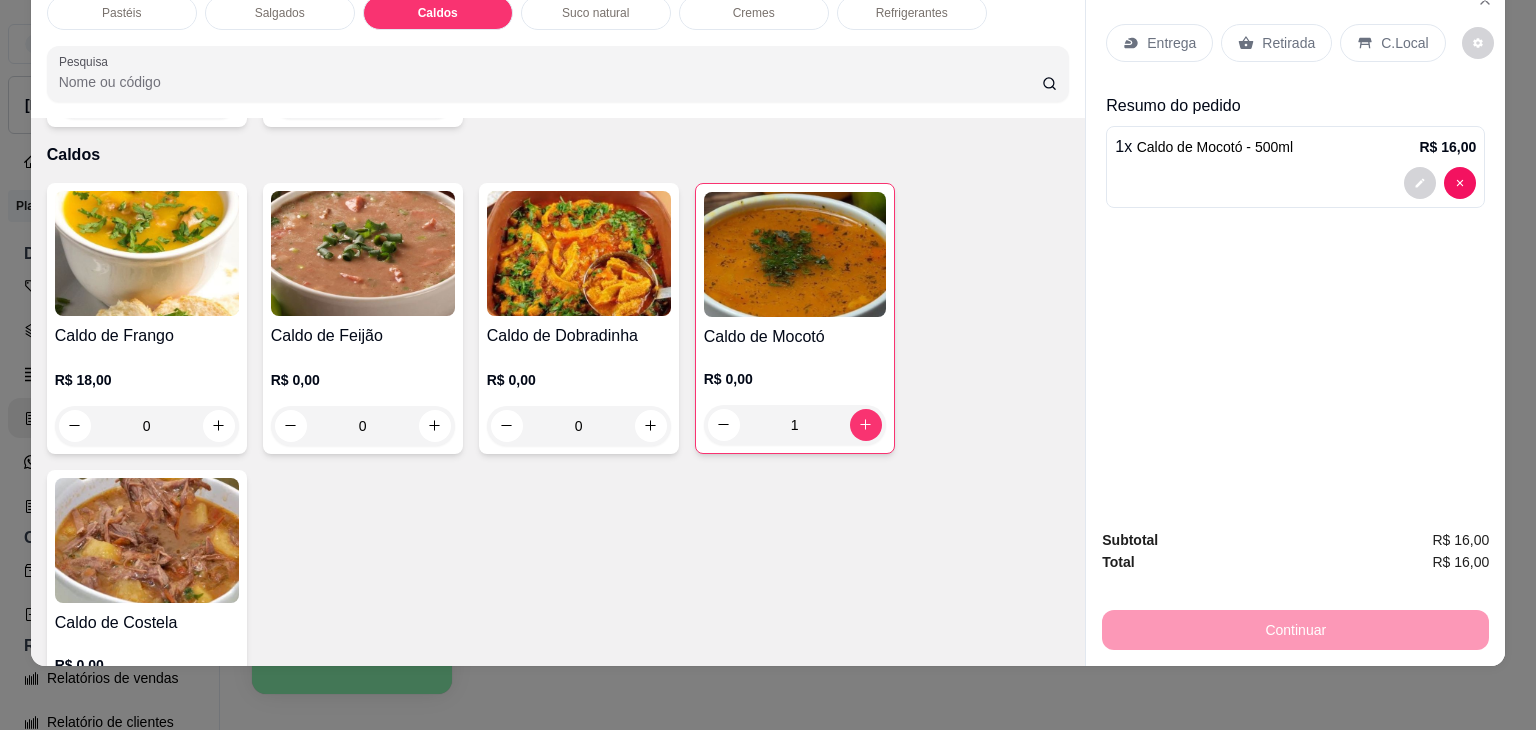 click on "Retirada" at bounding box center (1288, 43) 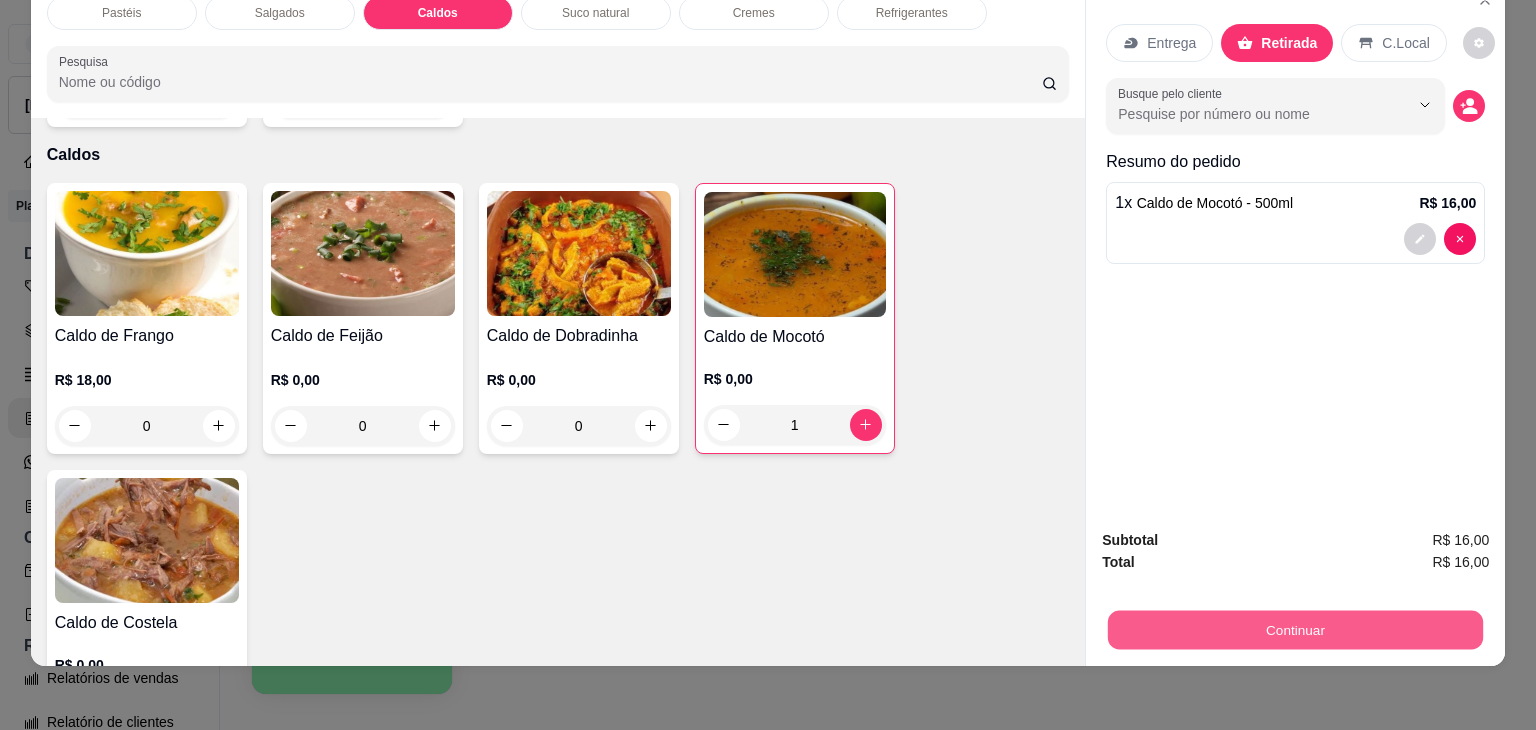 click on "Continuar" at bounding box center [1295, 630] 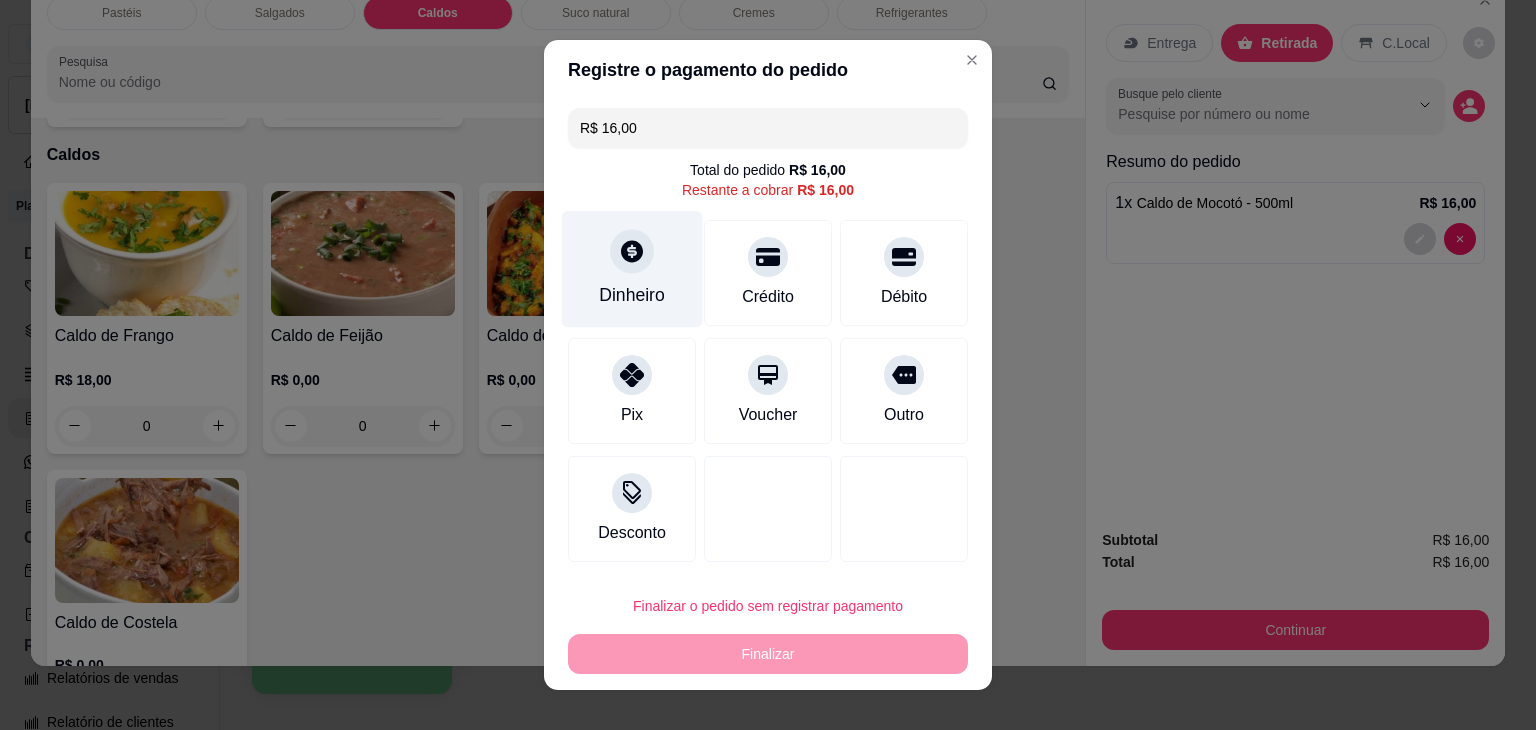 click on "Dinheiro" at bounding box center [632, 269] 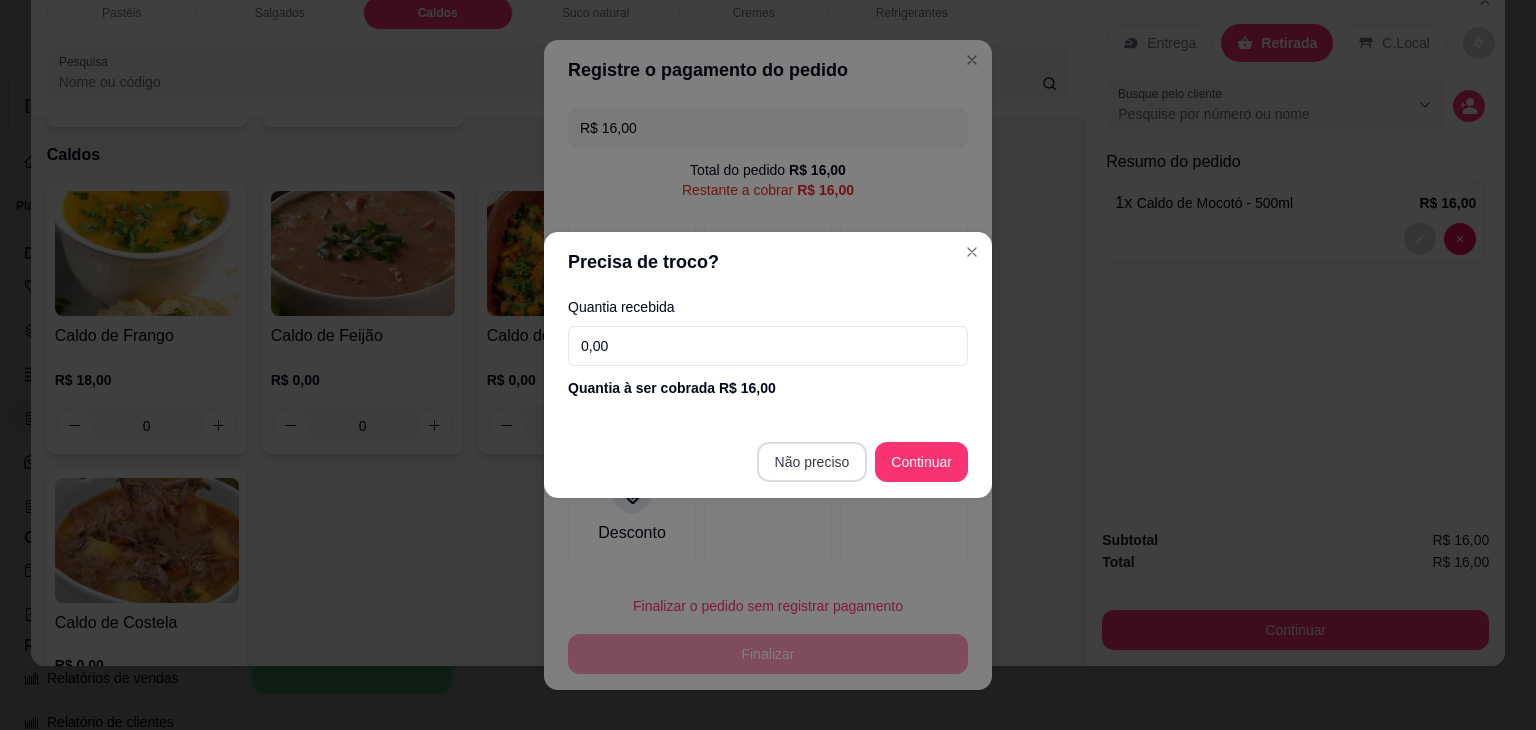 type on "R$ 0,00" 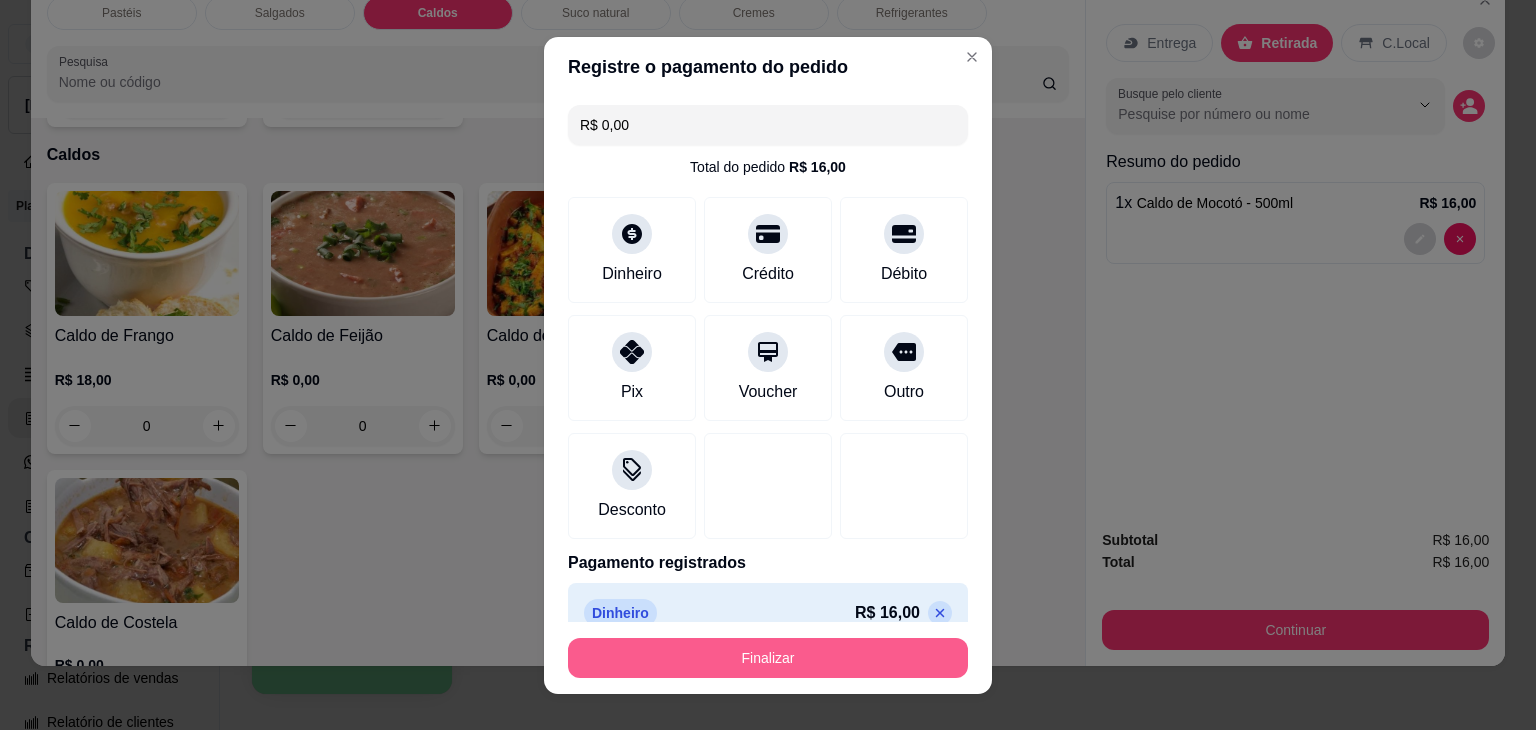 click on "Finalizar" at bounding box center (768, 658) 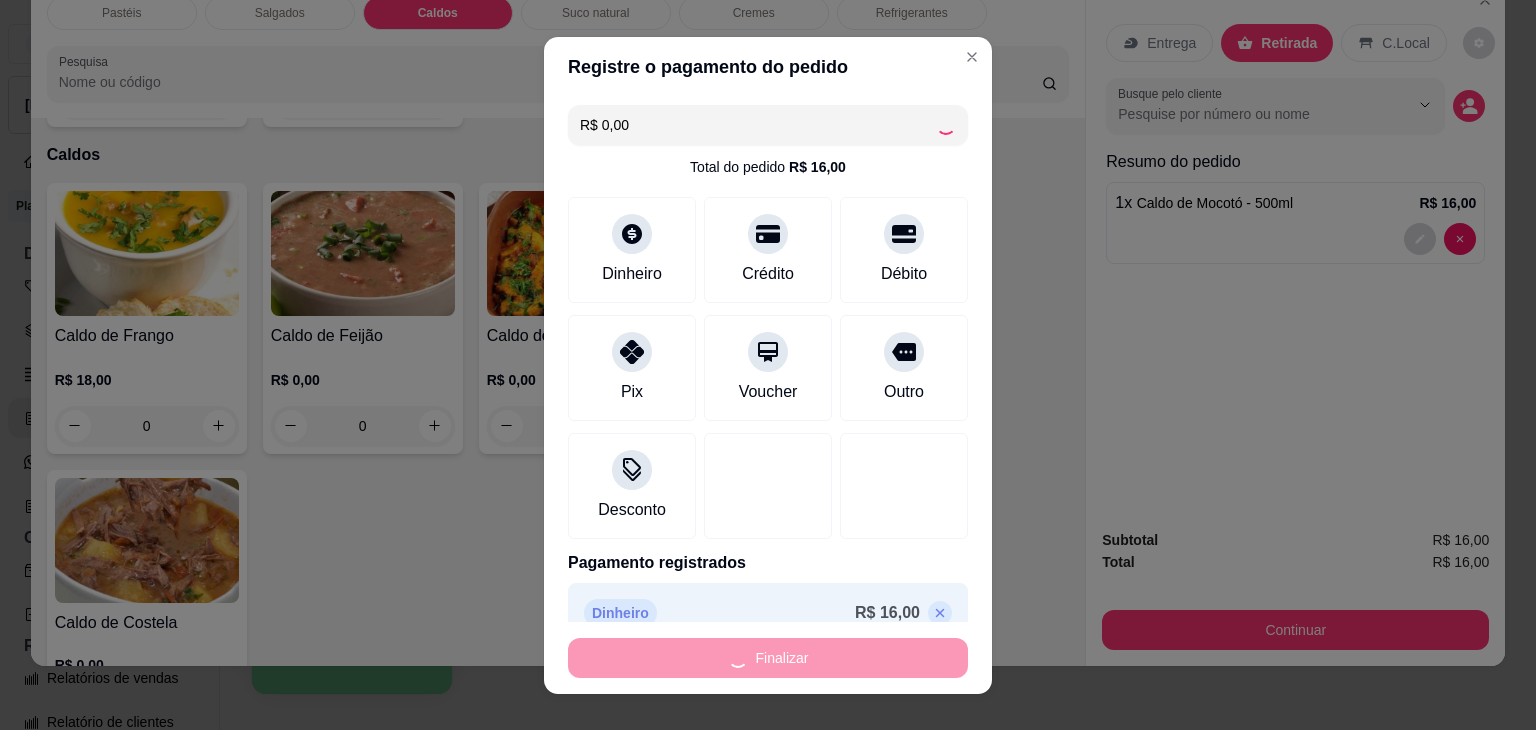 type on "0" 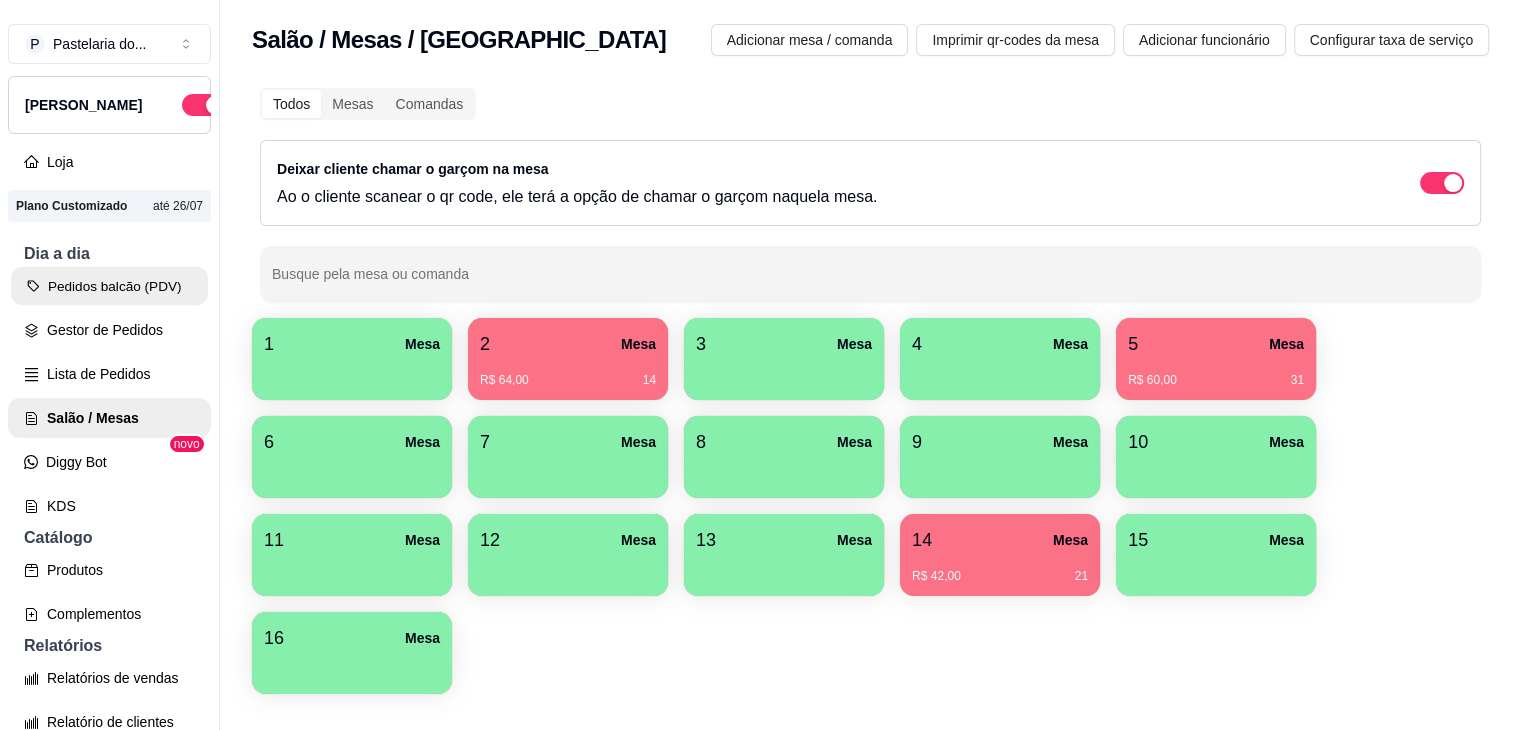 click on "Pedidos balcão (PDV)" at bounding box center [109, 286] 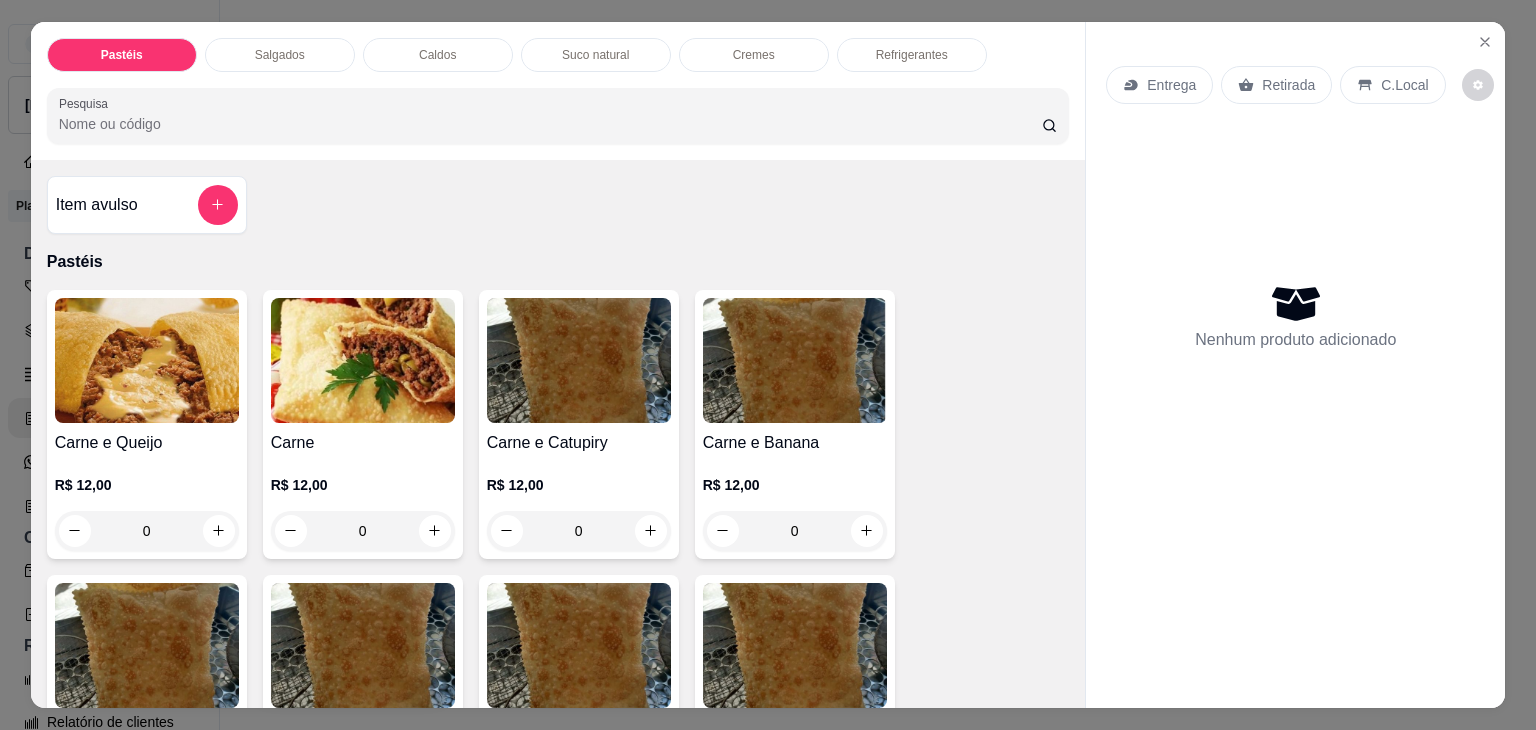 click on "Salgados" at bounding box center [280, 55] 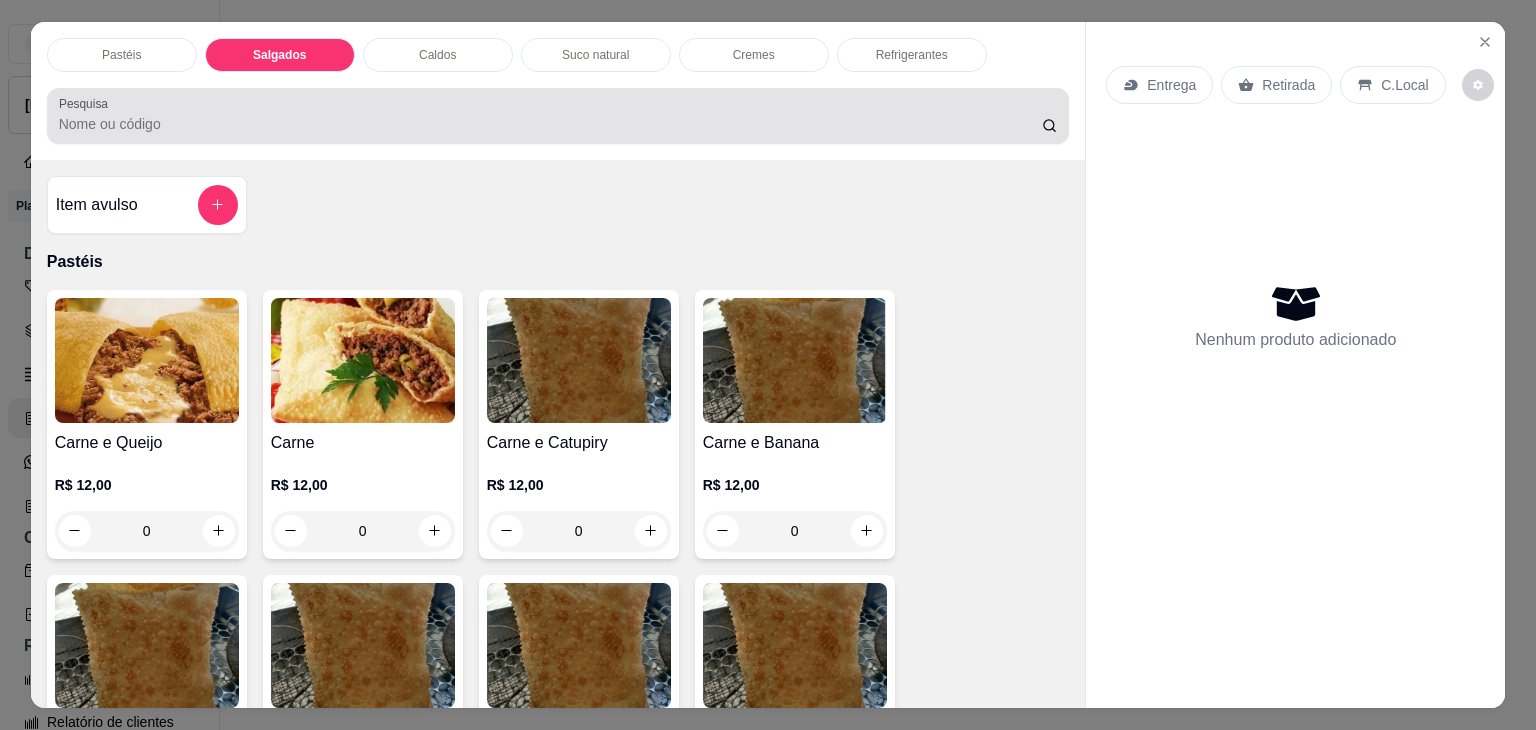 scroll, scrollTop: 2124, scrollLeft: 0, axis: vertical 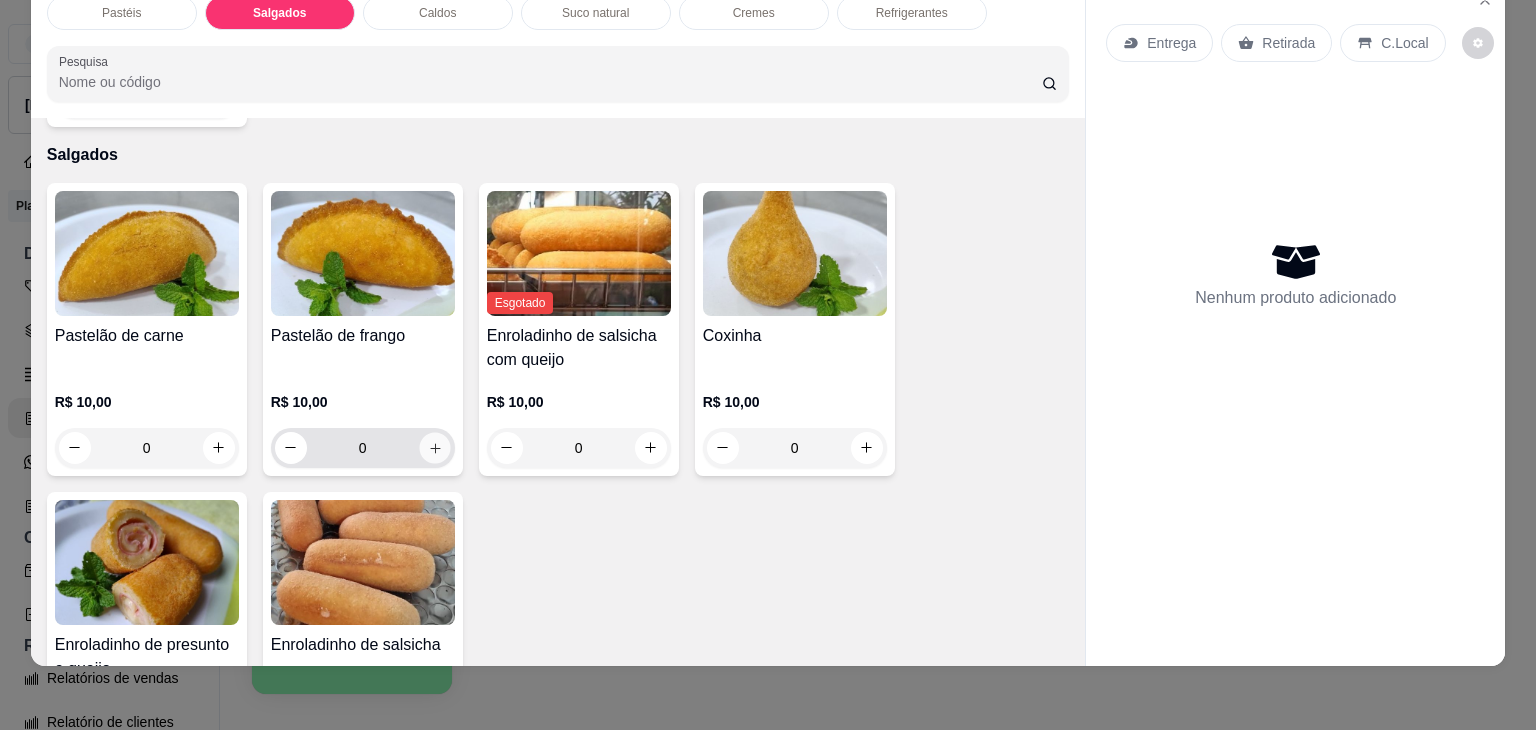 click at bounding box center (434, 447) 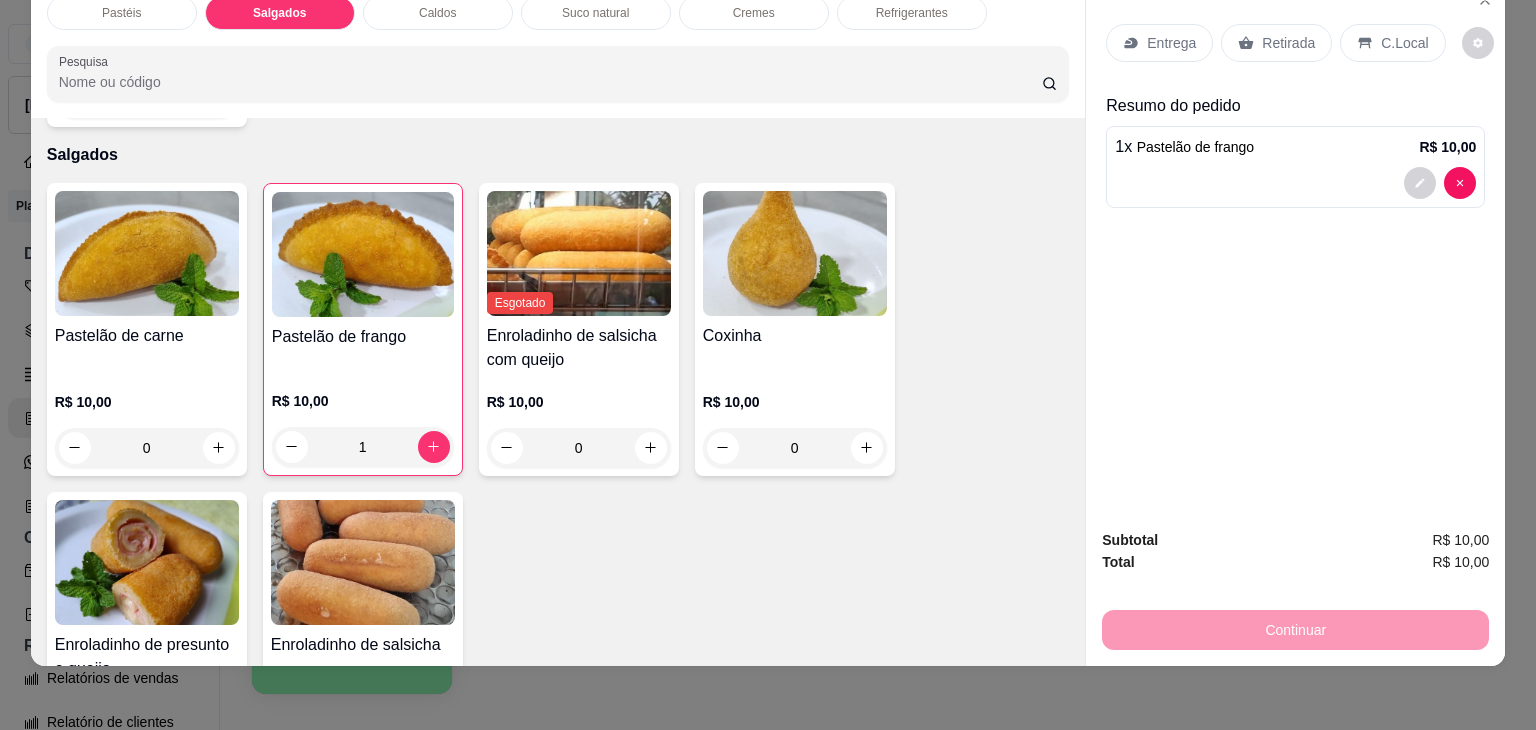 click on "Retirada" at bounding box center [1288, 43] 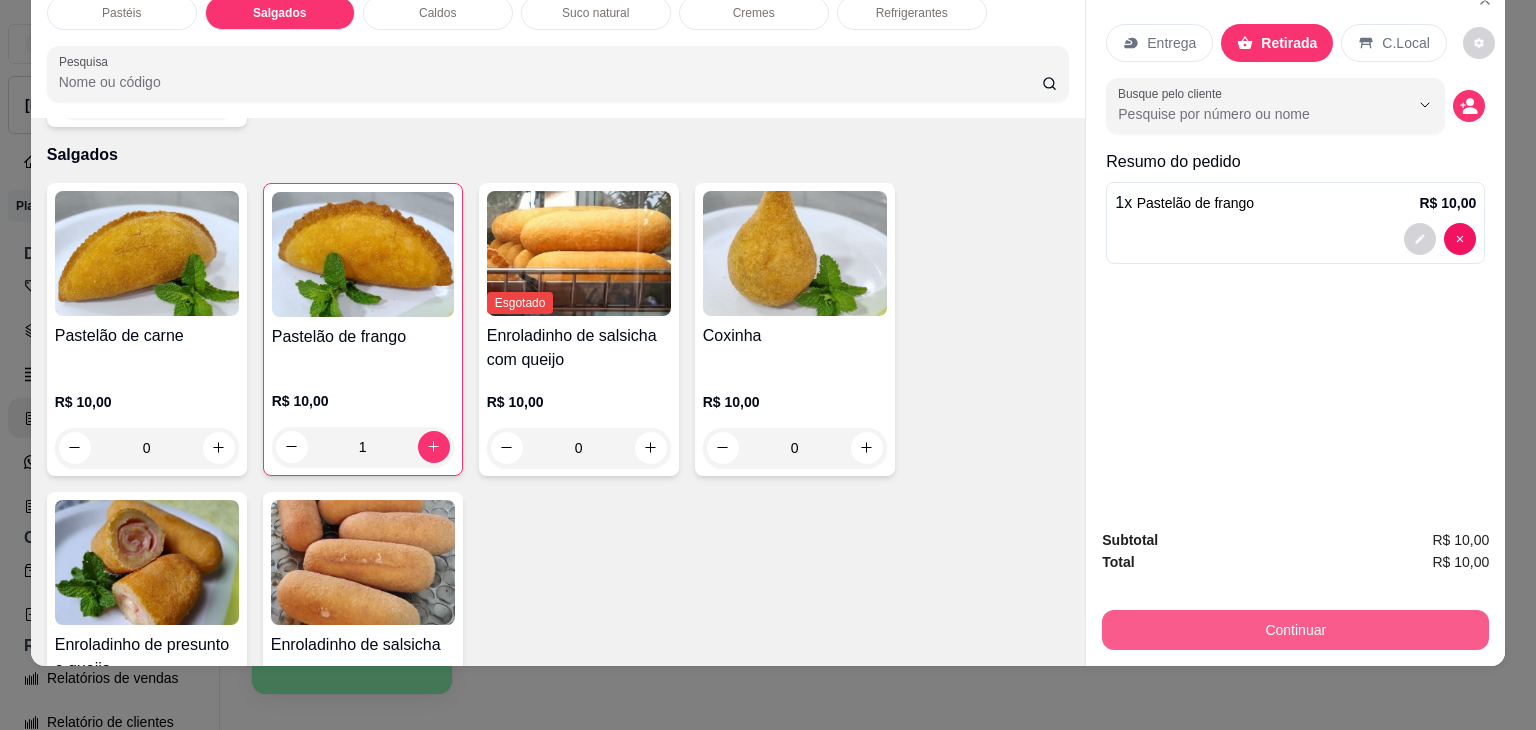 click on "Continuar" at bounding box center [1295, 630] 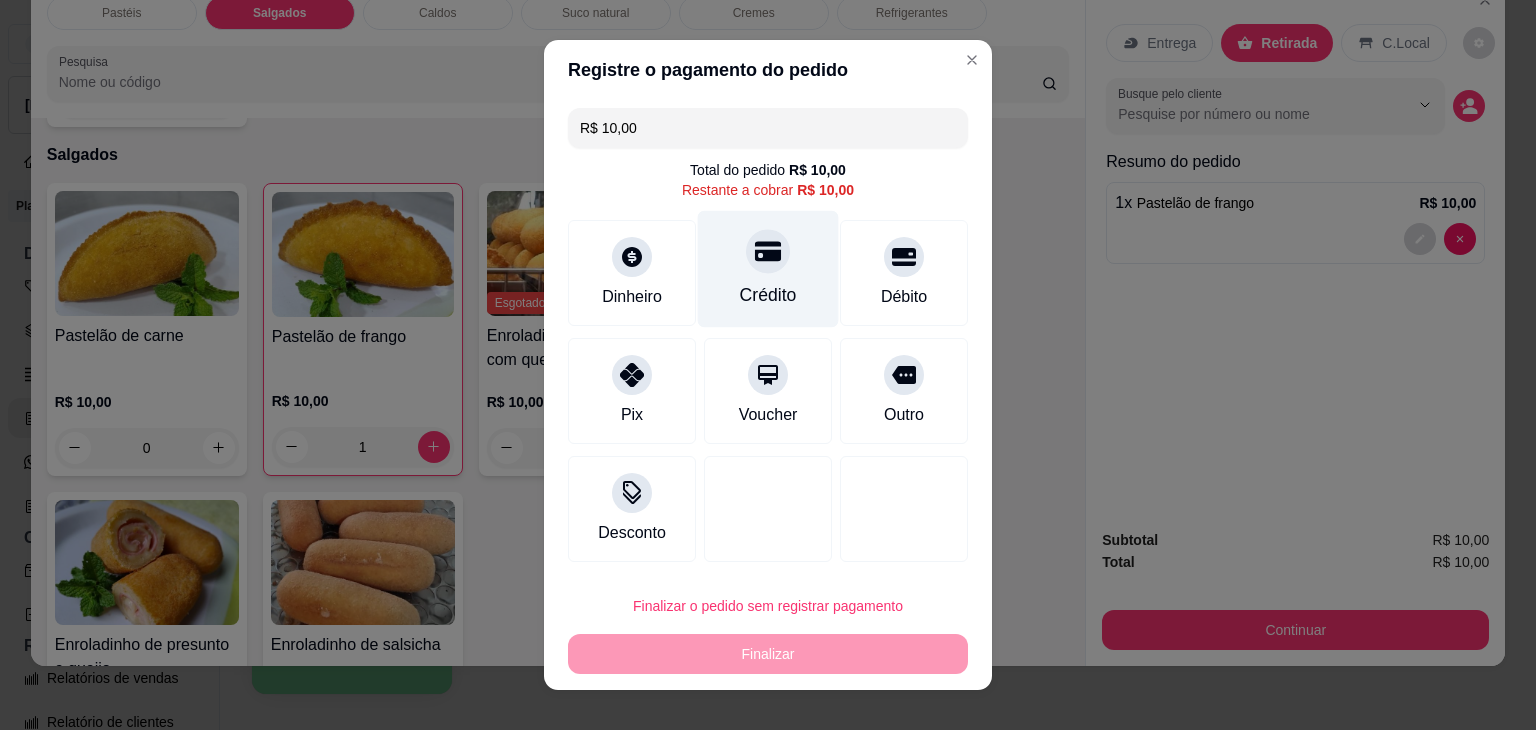 click on "Crédito" at bounding box center [768, 269] 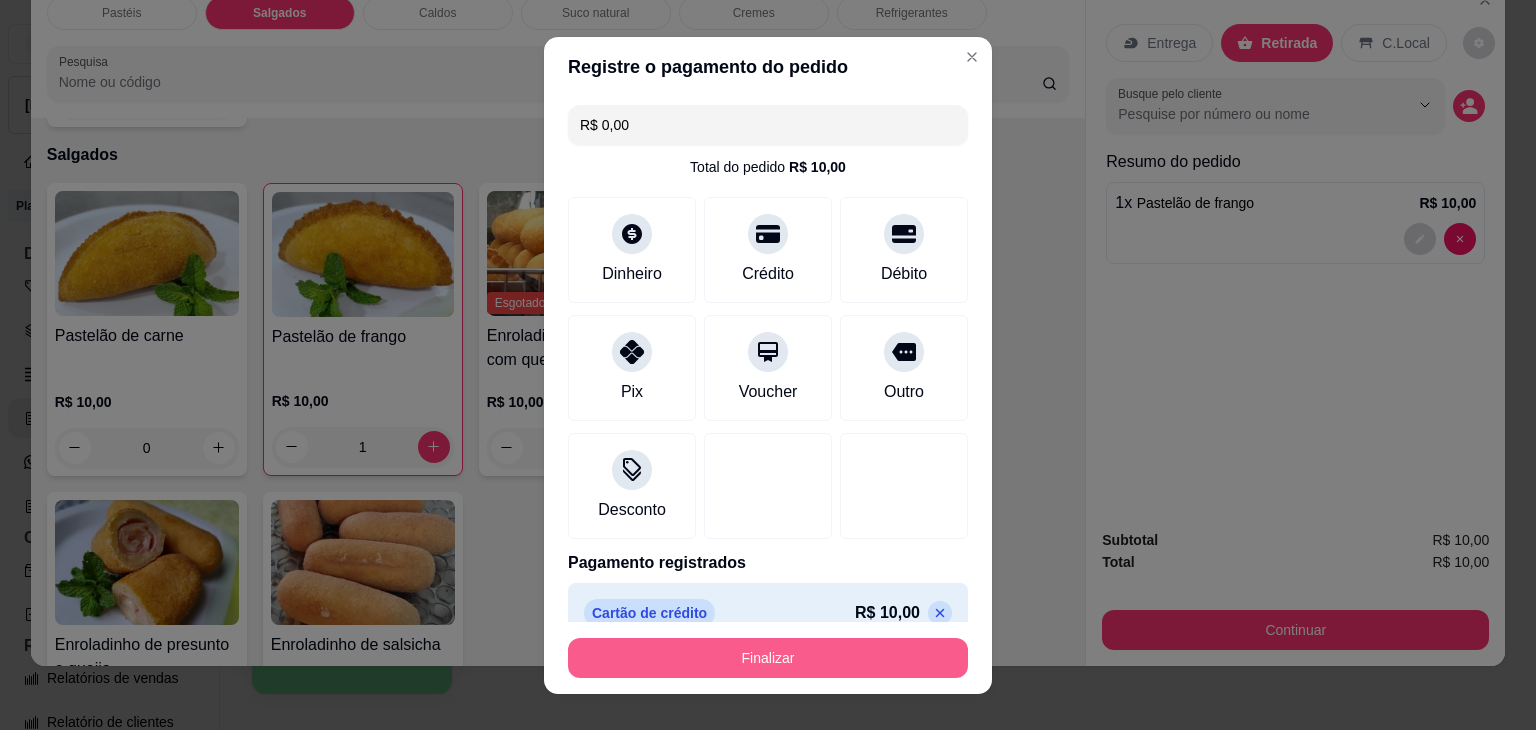 click on "Finalizar" at bounding box center [768, 658] 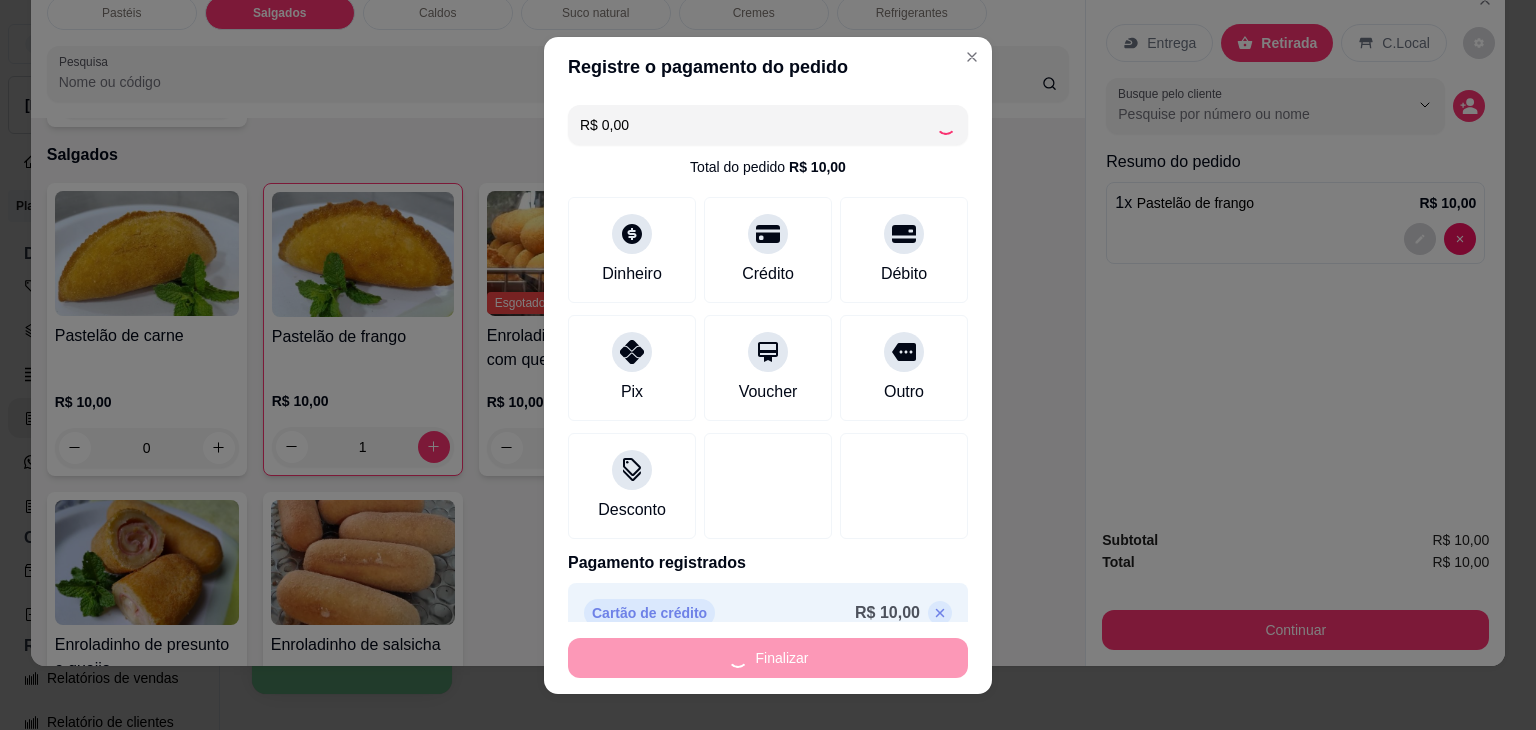 type on "0" 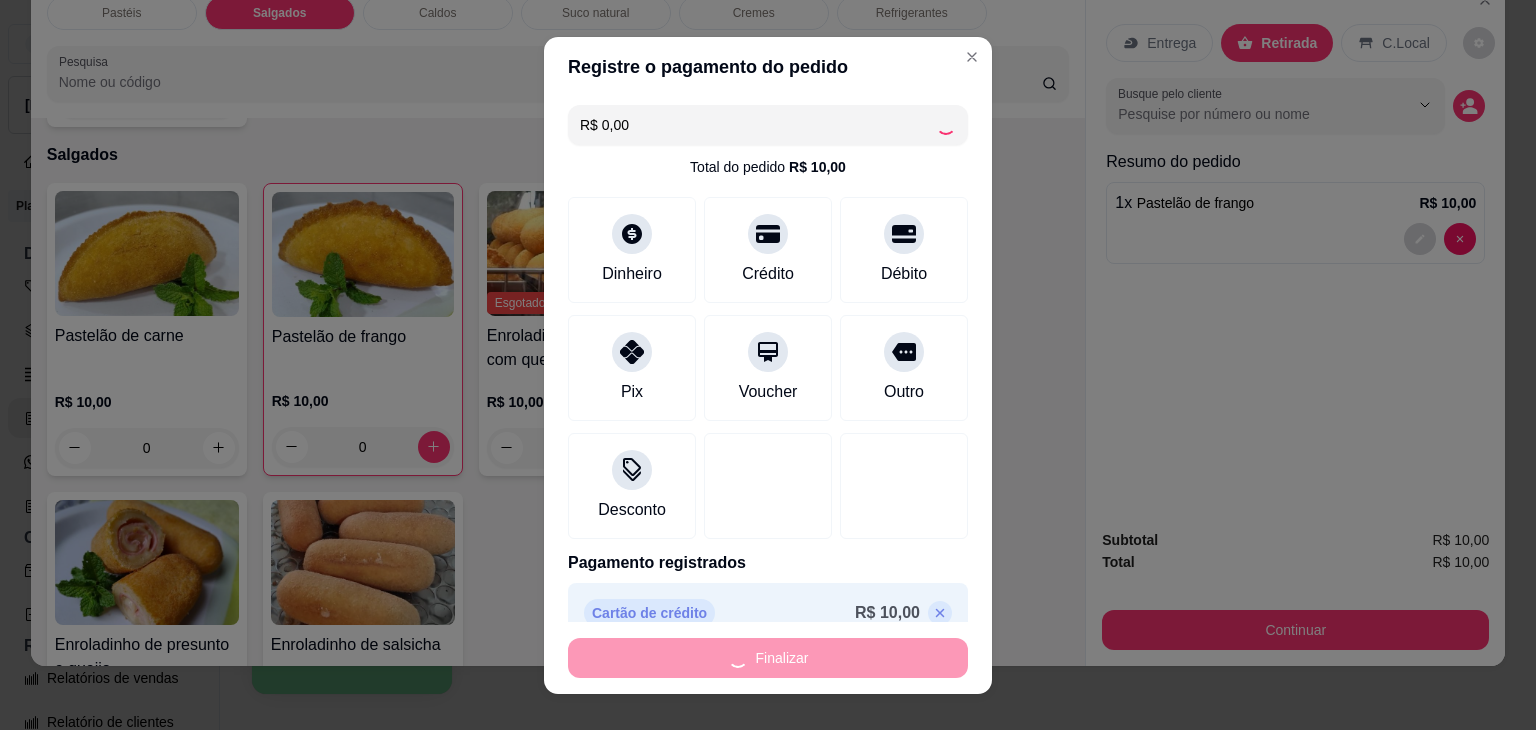 type on "-R$ 10,00" 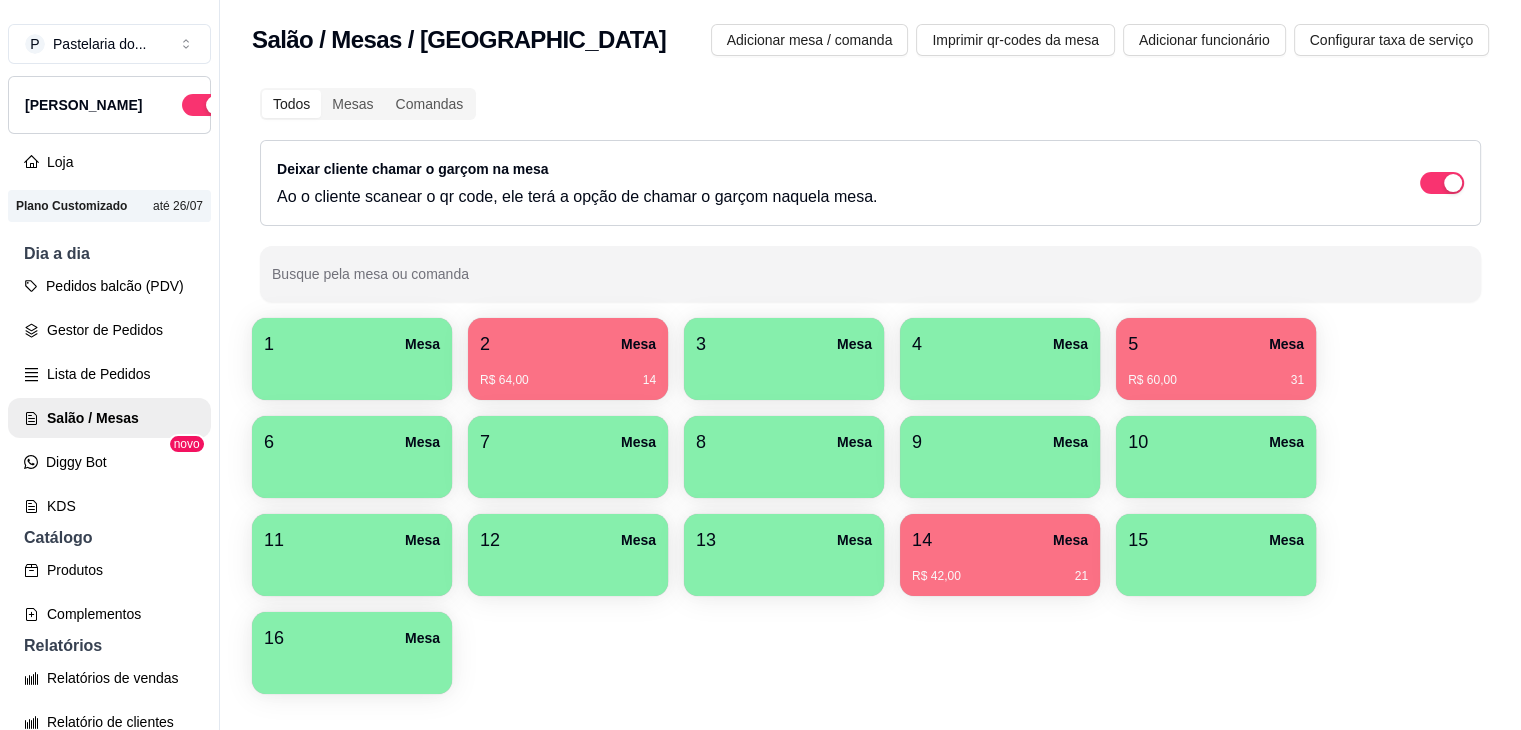 click on "Mesa" at bounding box center (1286, 344) 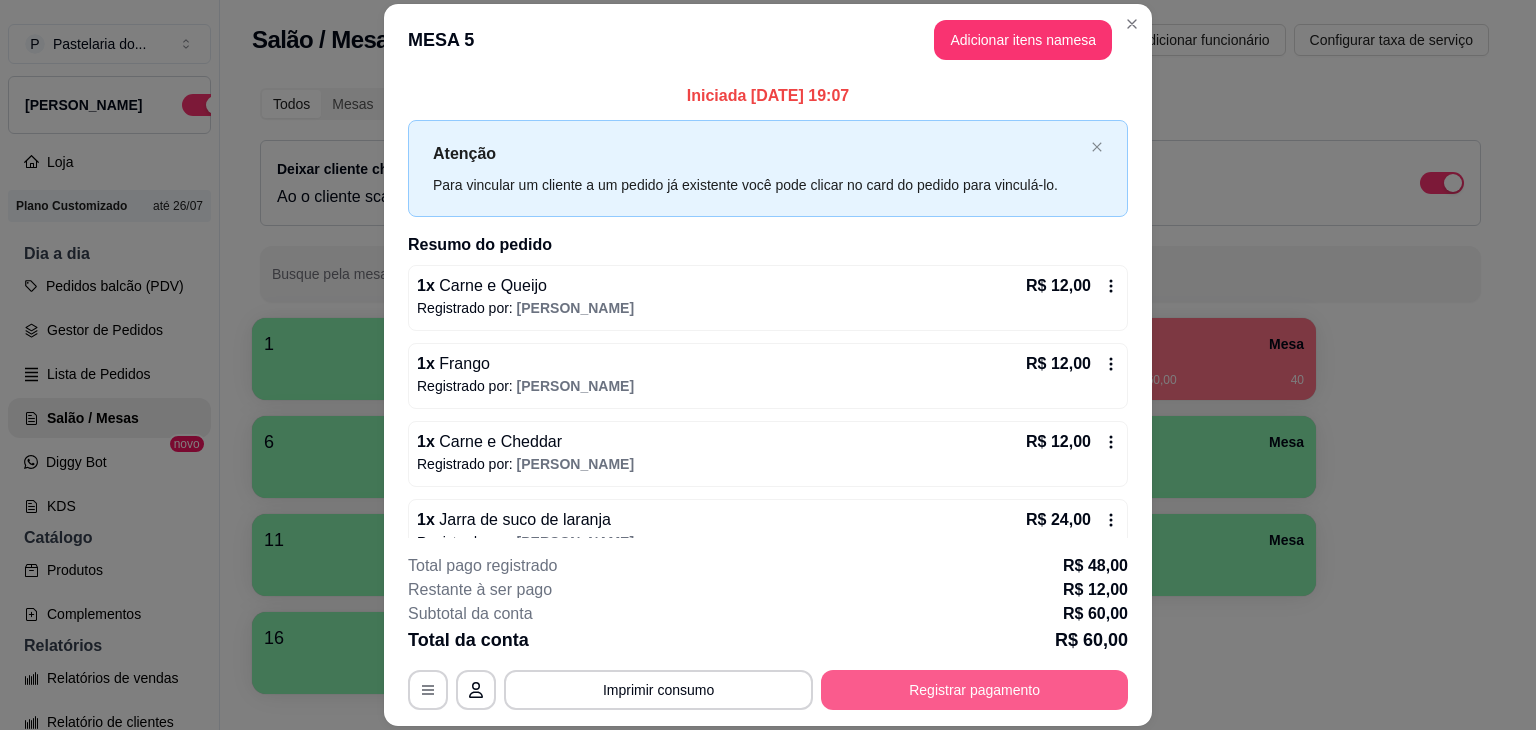 click on "Registrar pagamento" at bounding box center [974, 690] 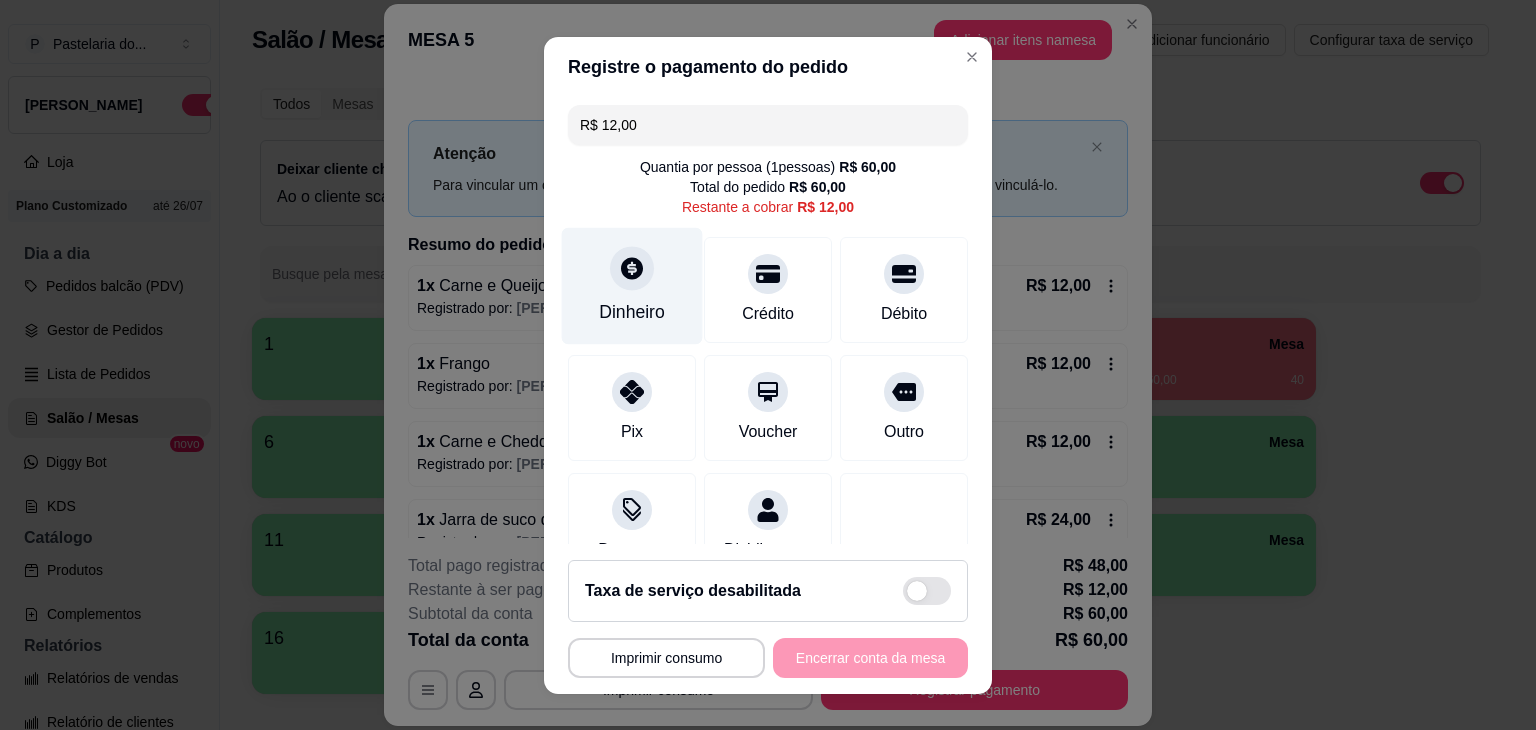 click on "Dinheiro" at bounding box center [632, 285] 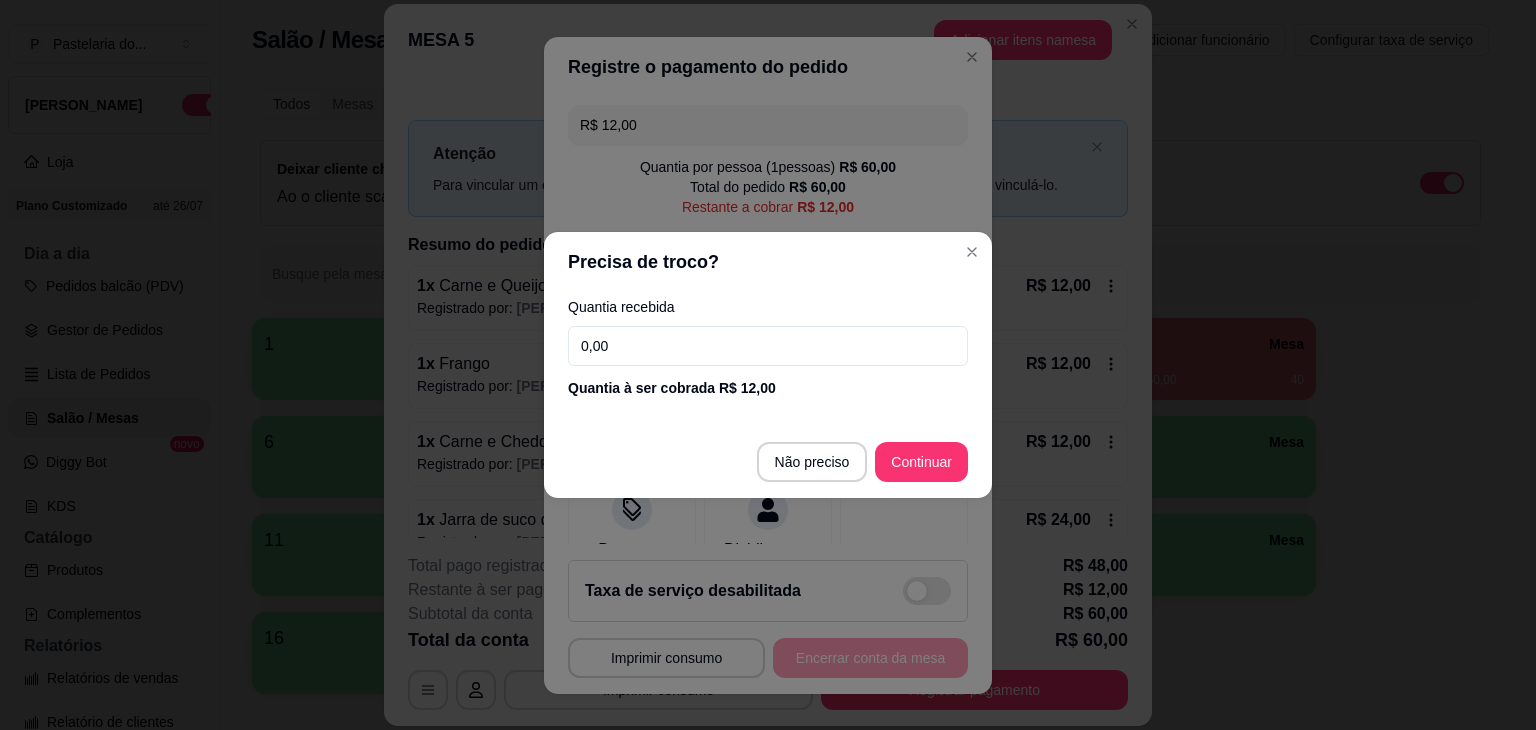 click on "Não preciso Continuar" at bounding box center (768, 462) 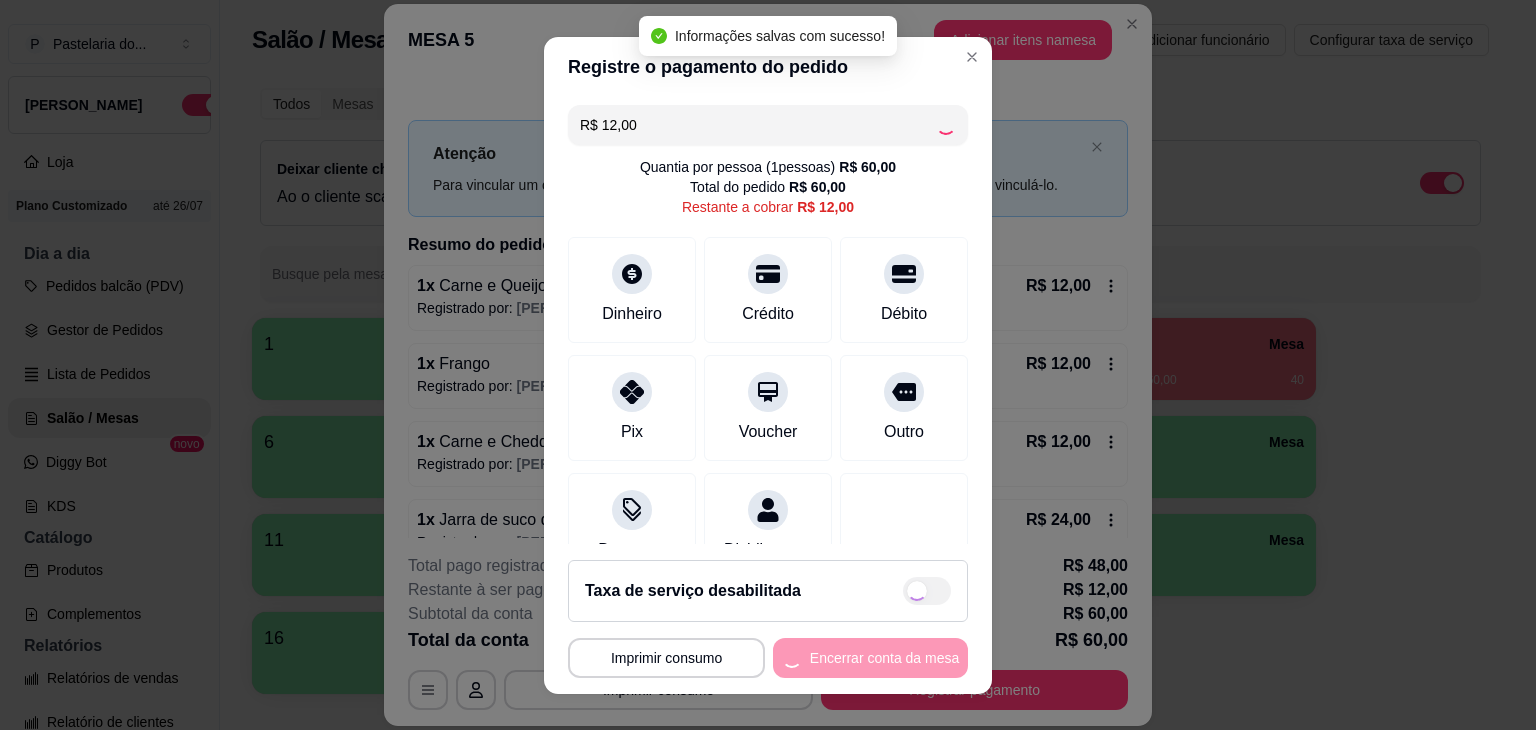 type on "R$ 0,00" 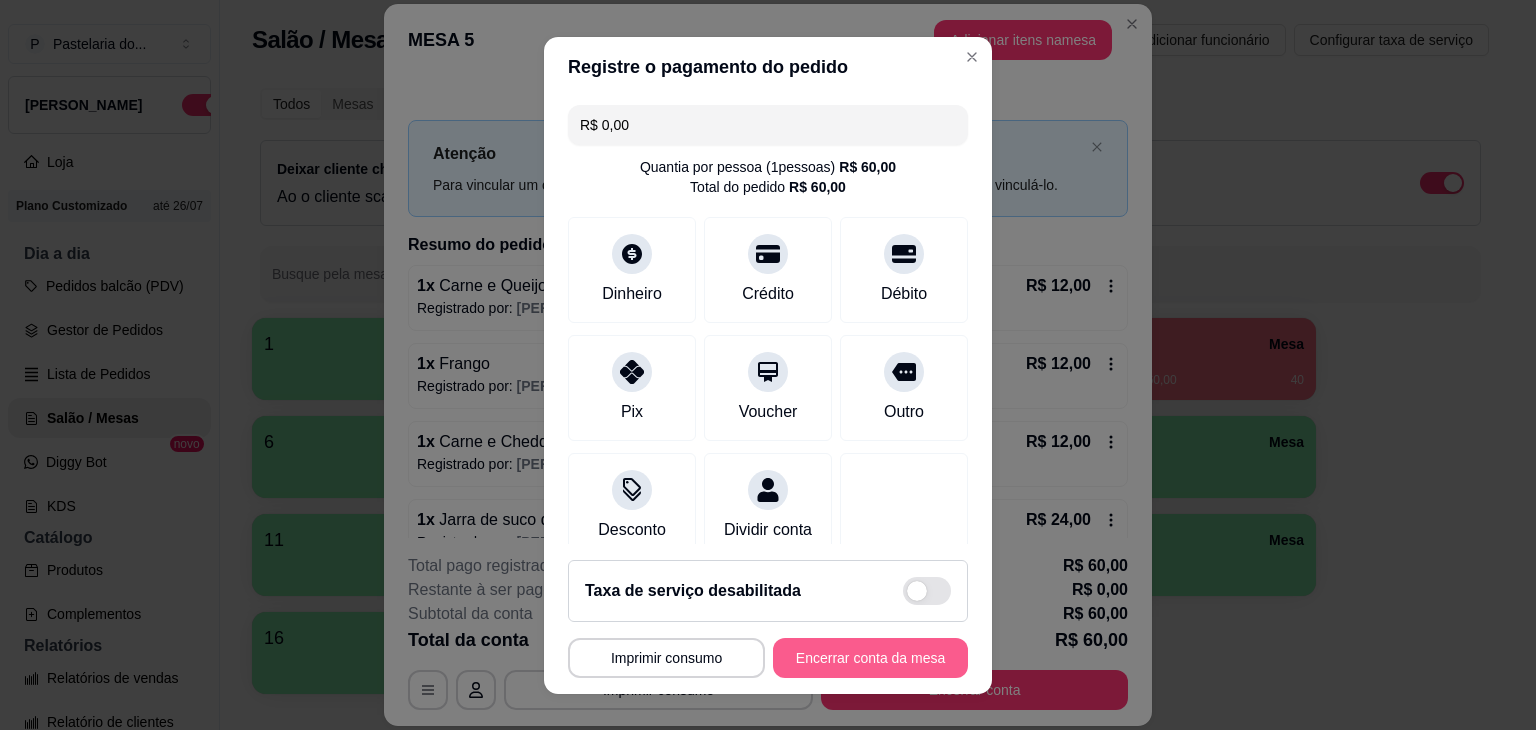 click on "Encerrar conta da mesa" at bounding box center [870, 658] 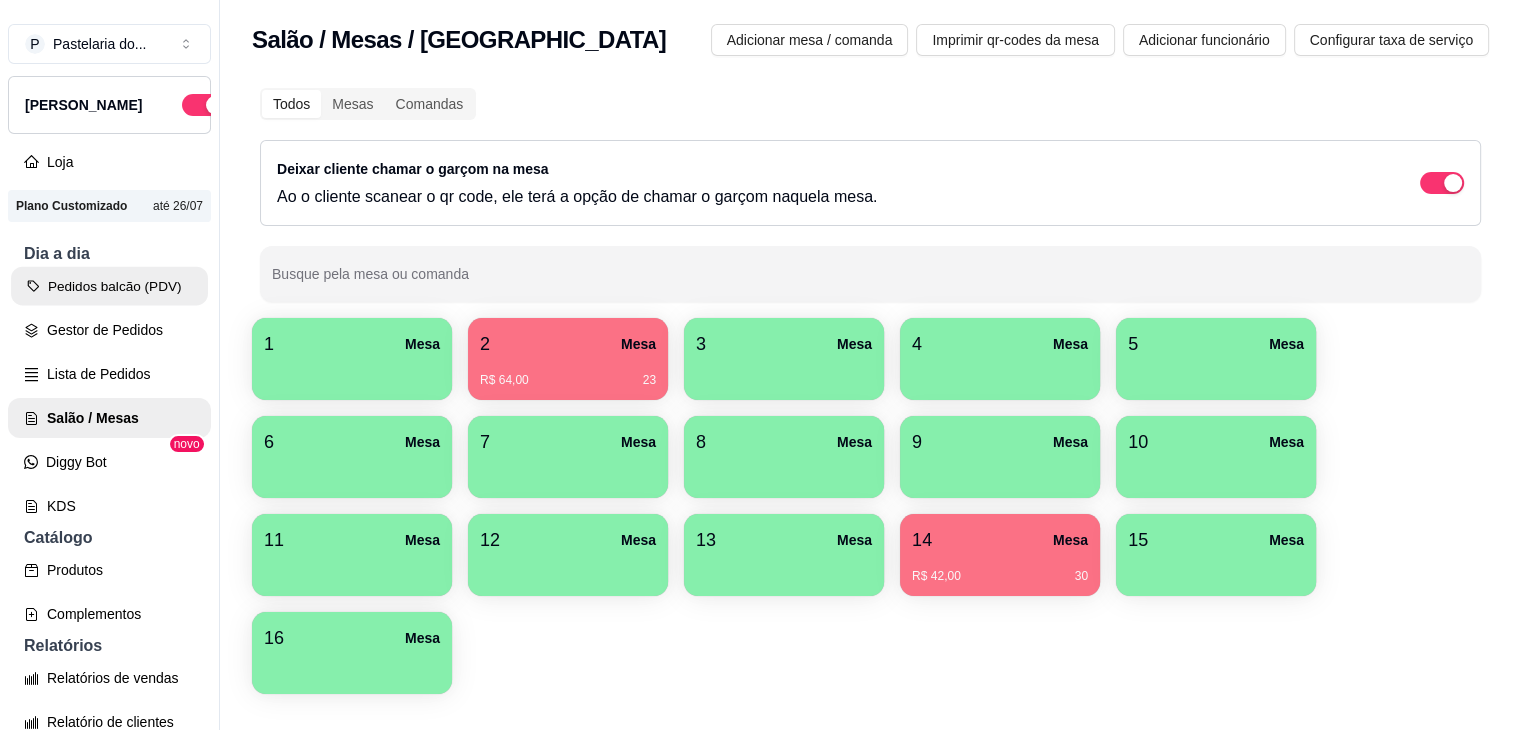 click on "Pedidos balcão (PDV)" at bounding box center (109, 286) 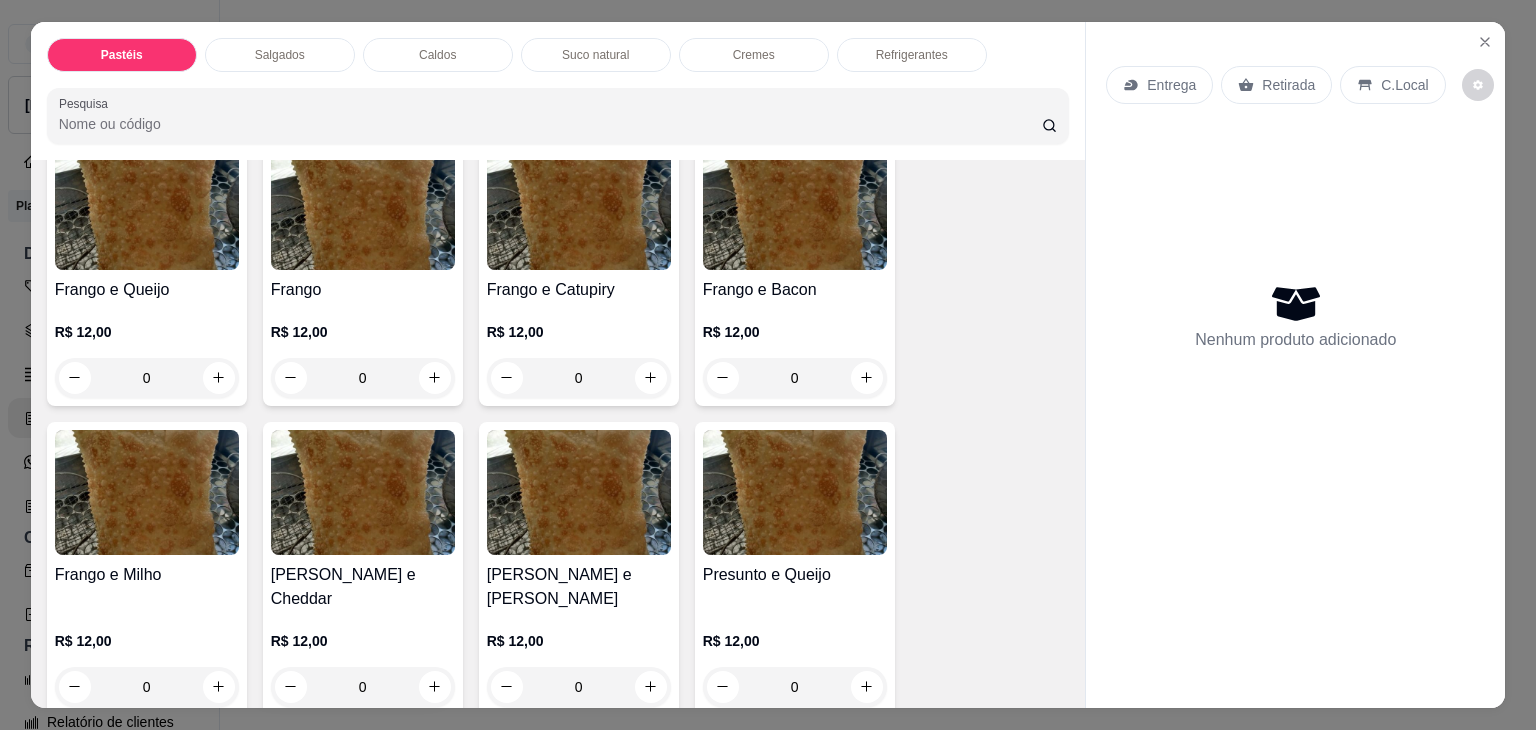 scroll, scrollTop: 800, scrollLeft: 0, axis: vertical 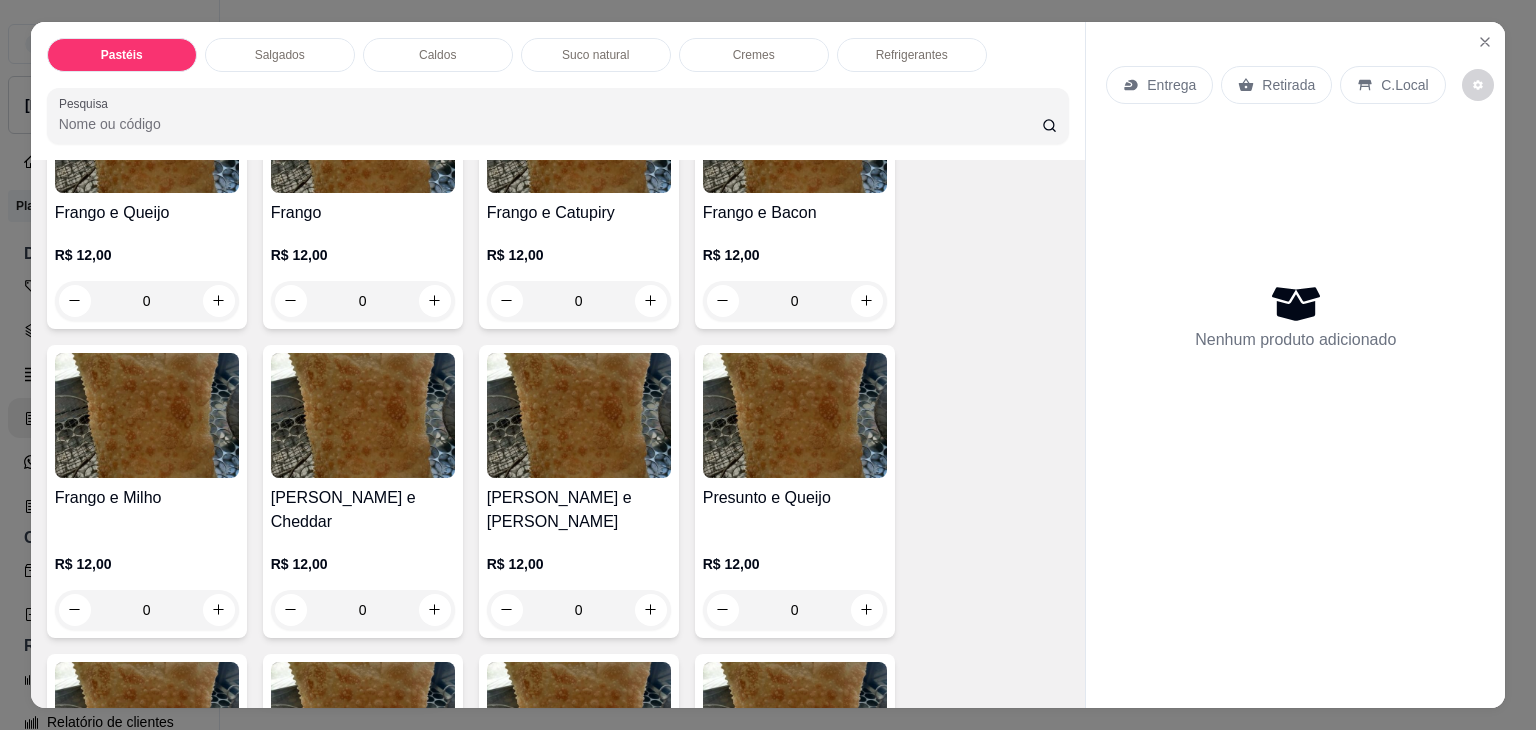 click on "0" at bounding box center (363, 610) 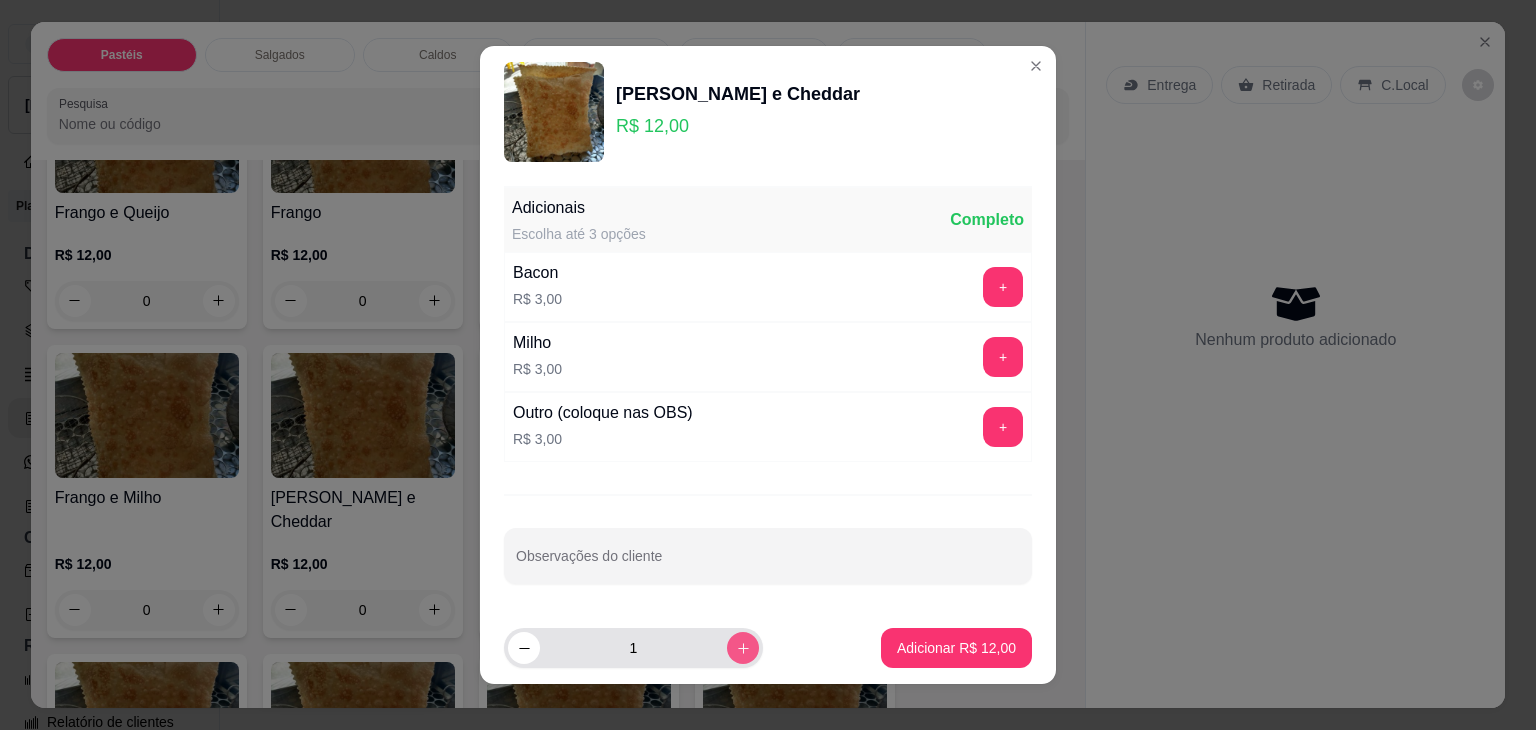click 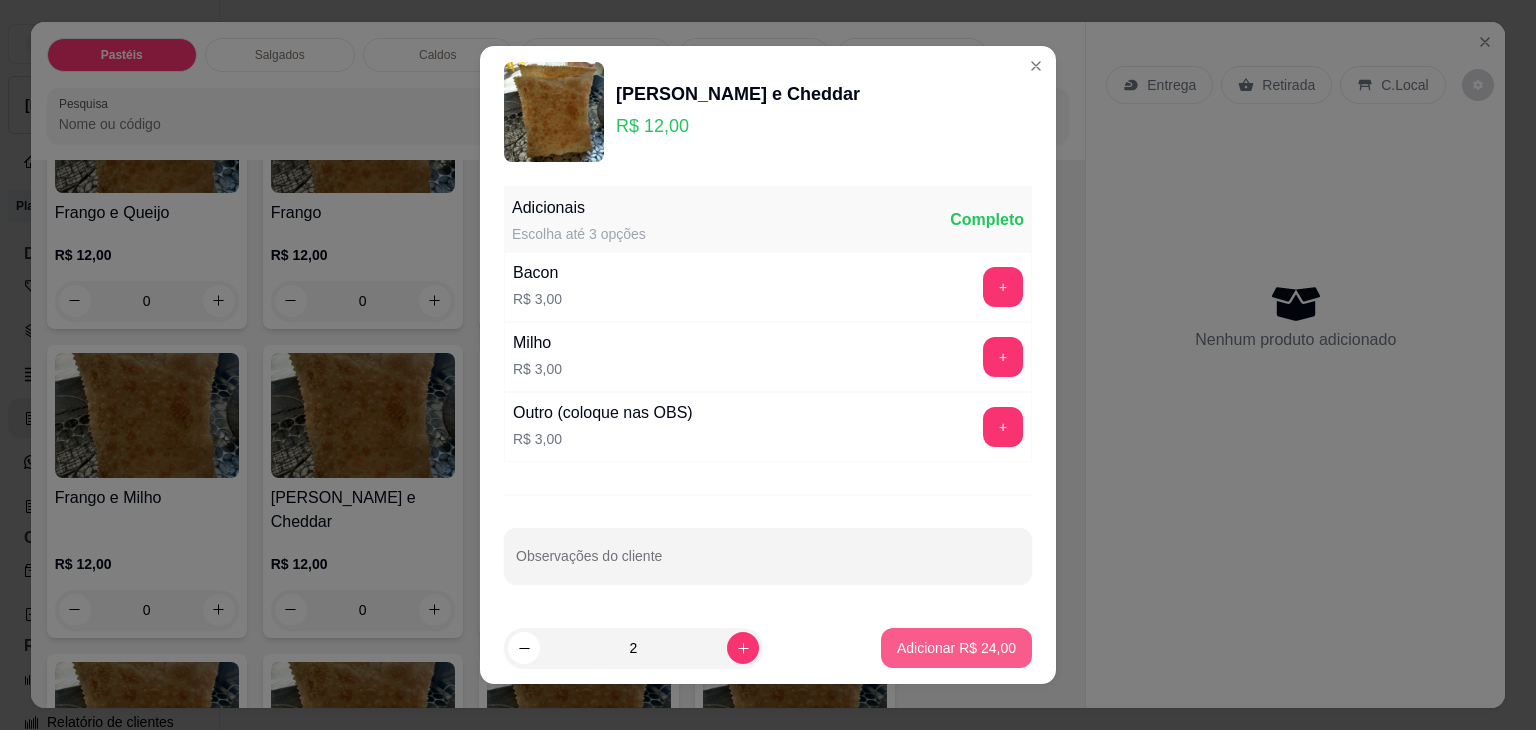 click on "Adicionar   R$ 24,00" at bounding box center (956, 648) 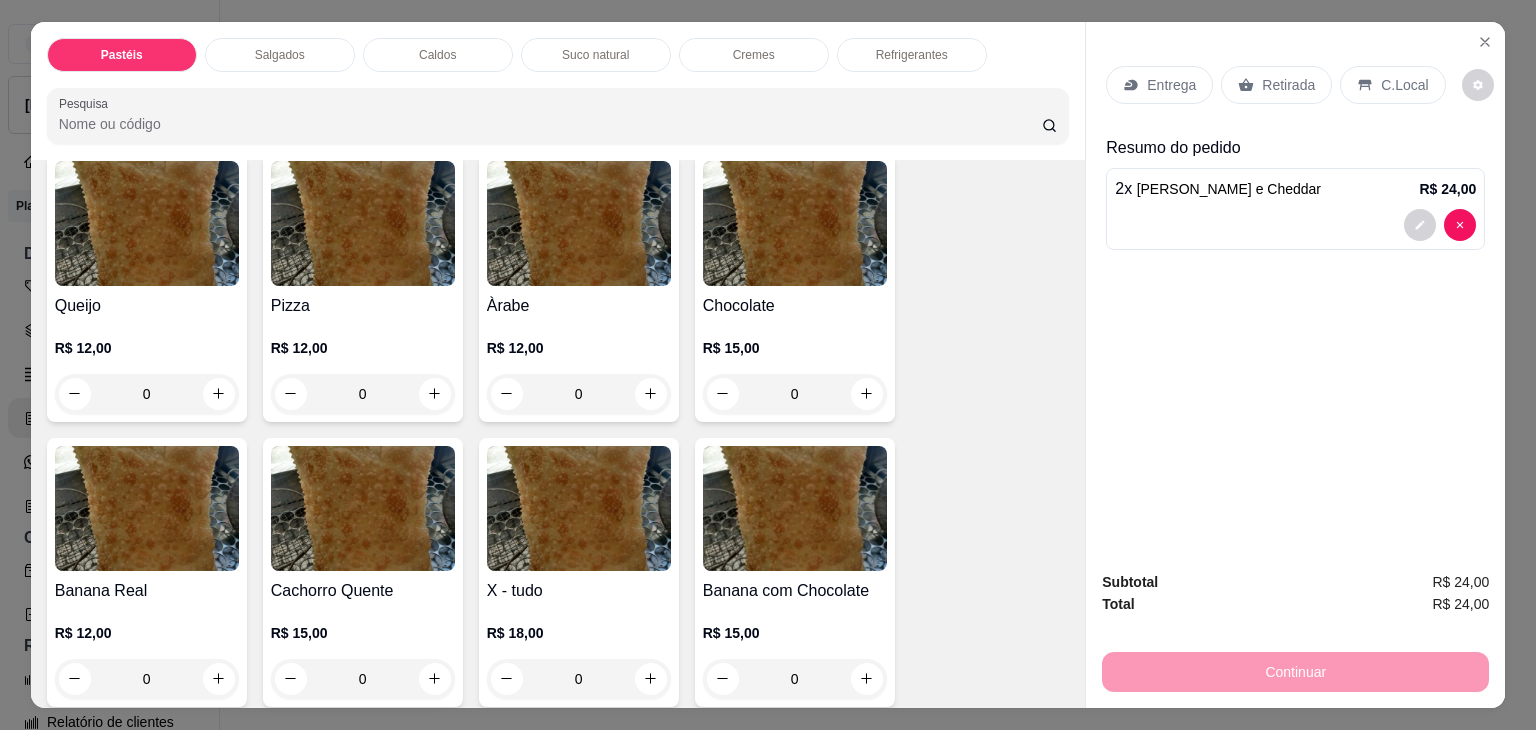 scroll, scrollTop: 1300, scrollLeft: 0, axis: vertical 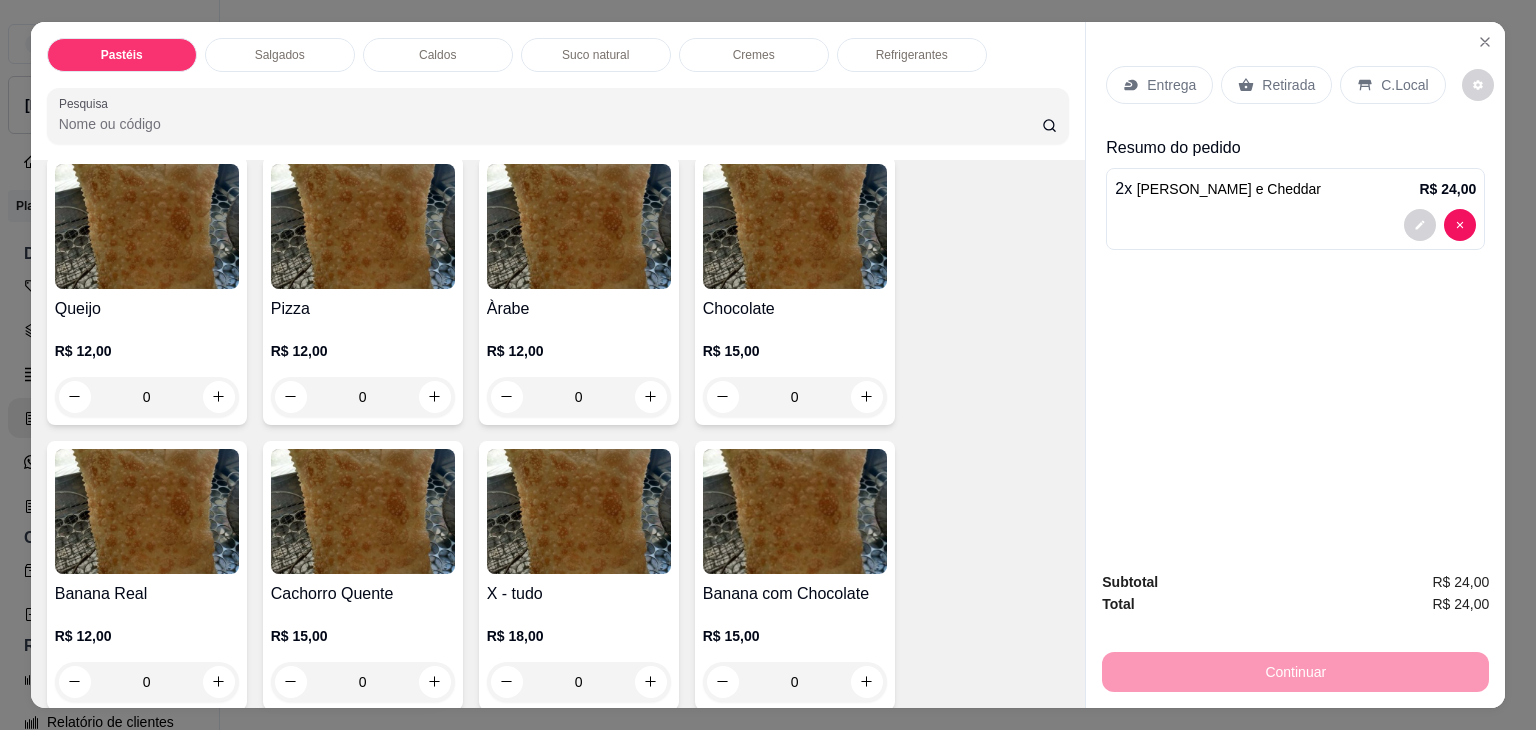 click on "0" at bounding box center (363, 397) 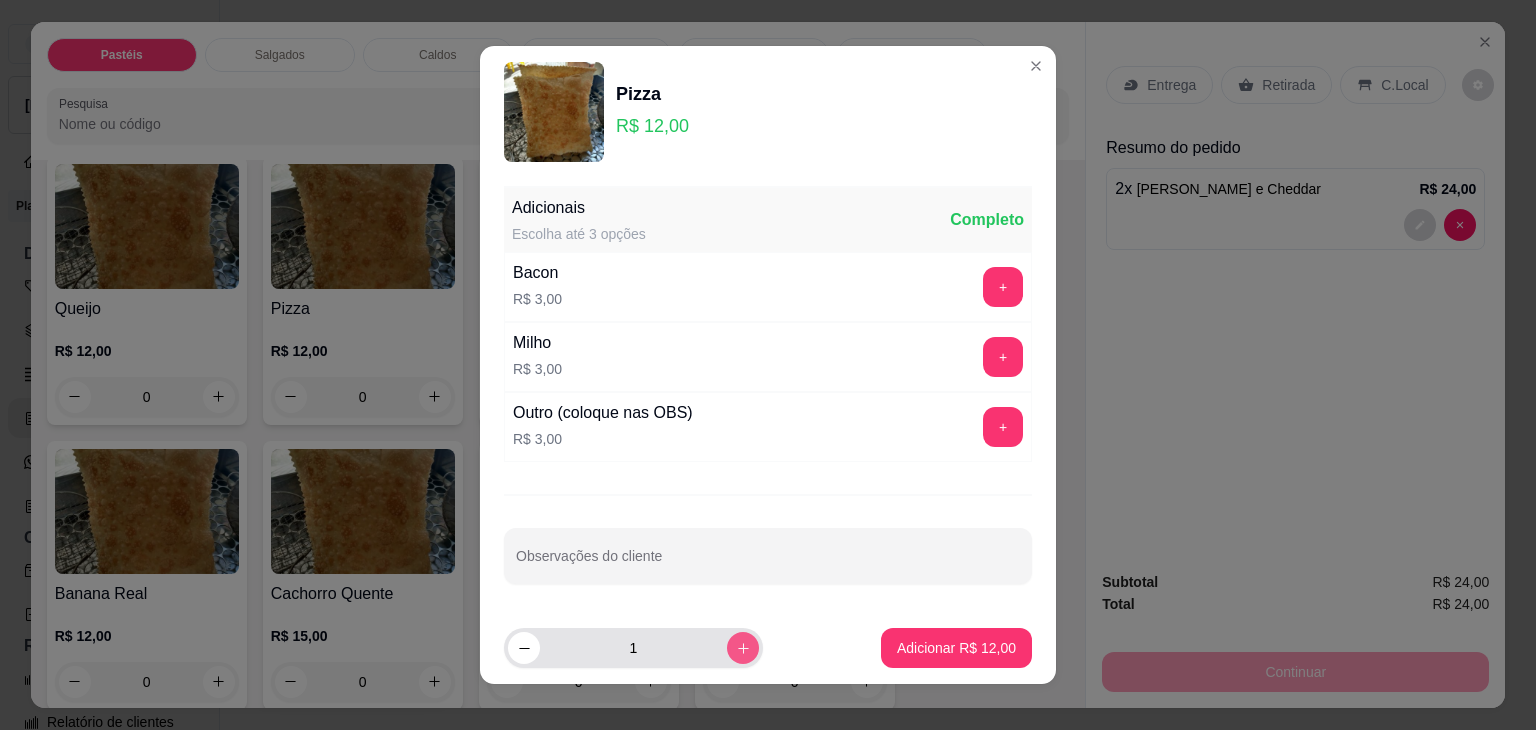 click 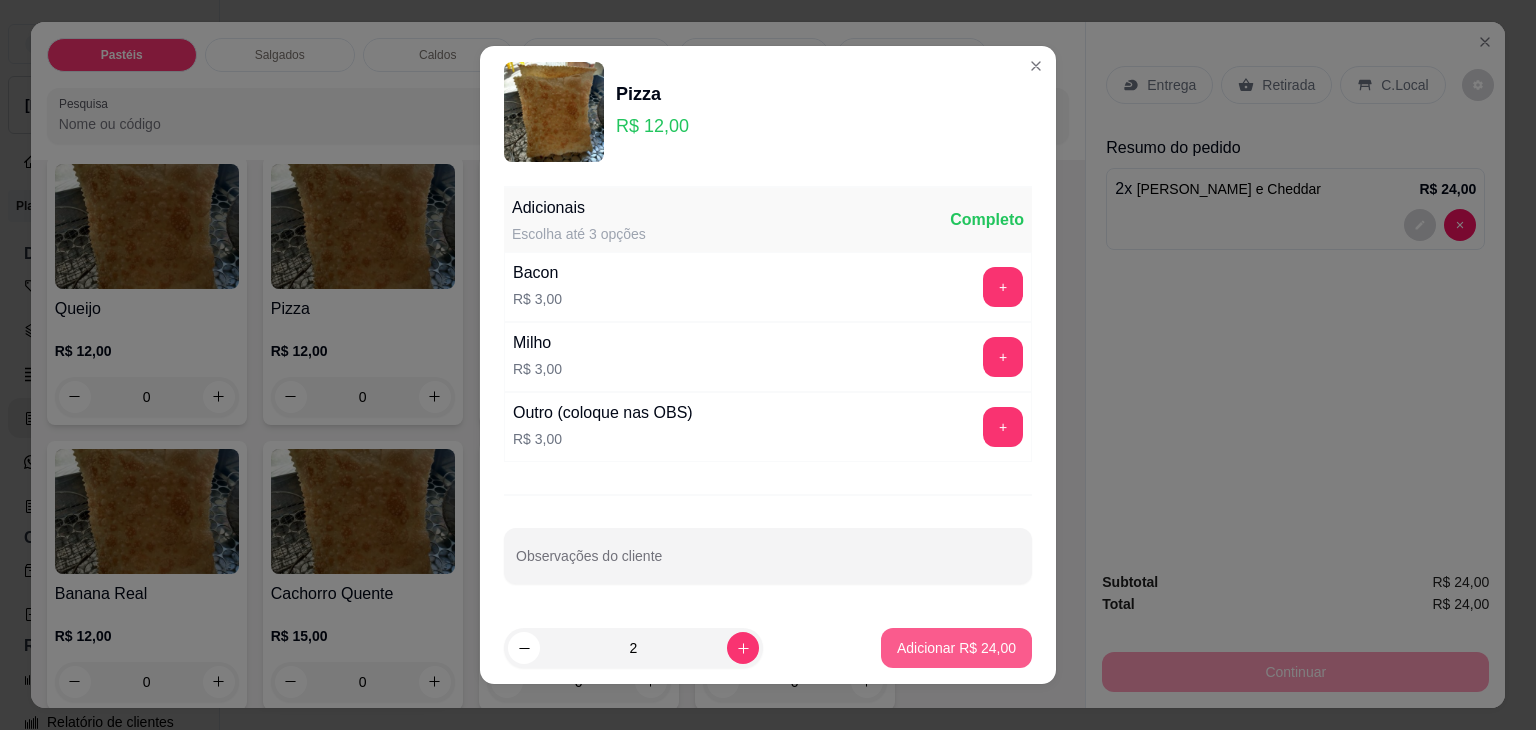 click on "Adicionar   R$ 24,00" at bounding box center (956, 648) 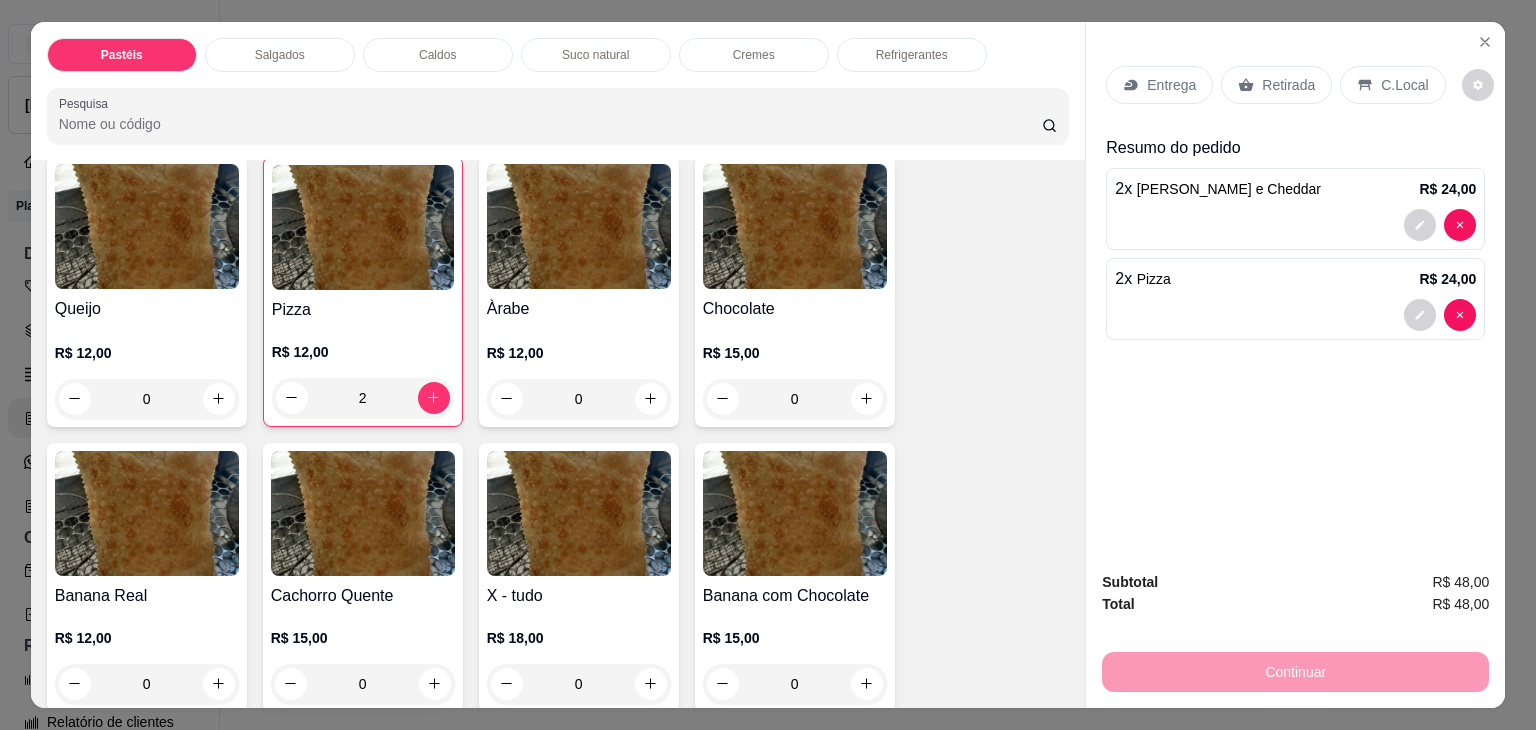 click on "Retirada" at bounding box center [1276, 85] 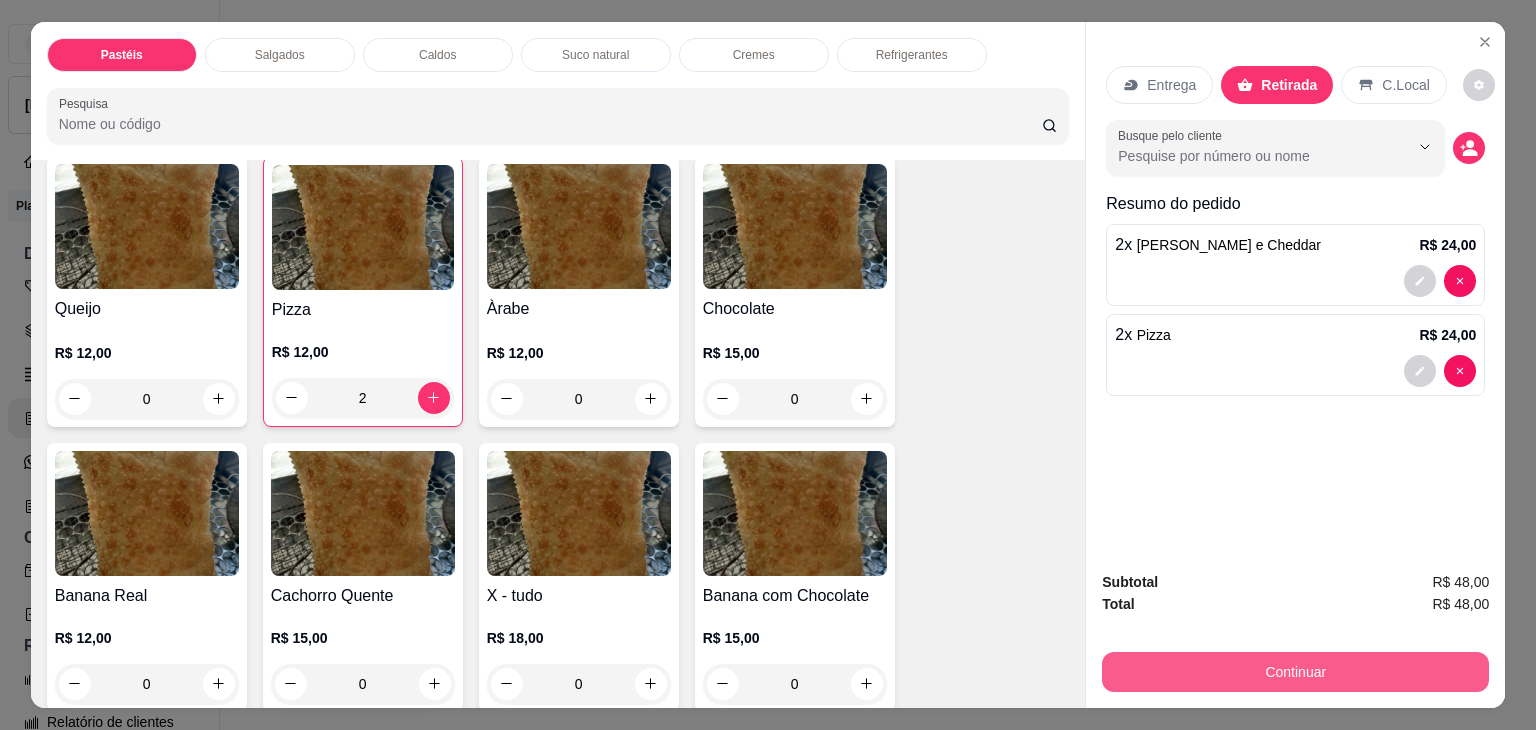 click on "Continuar" at bounding box center [1295, 672] 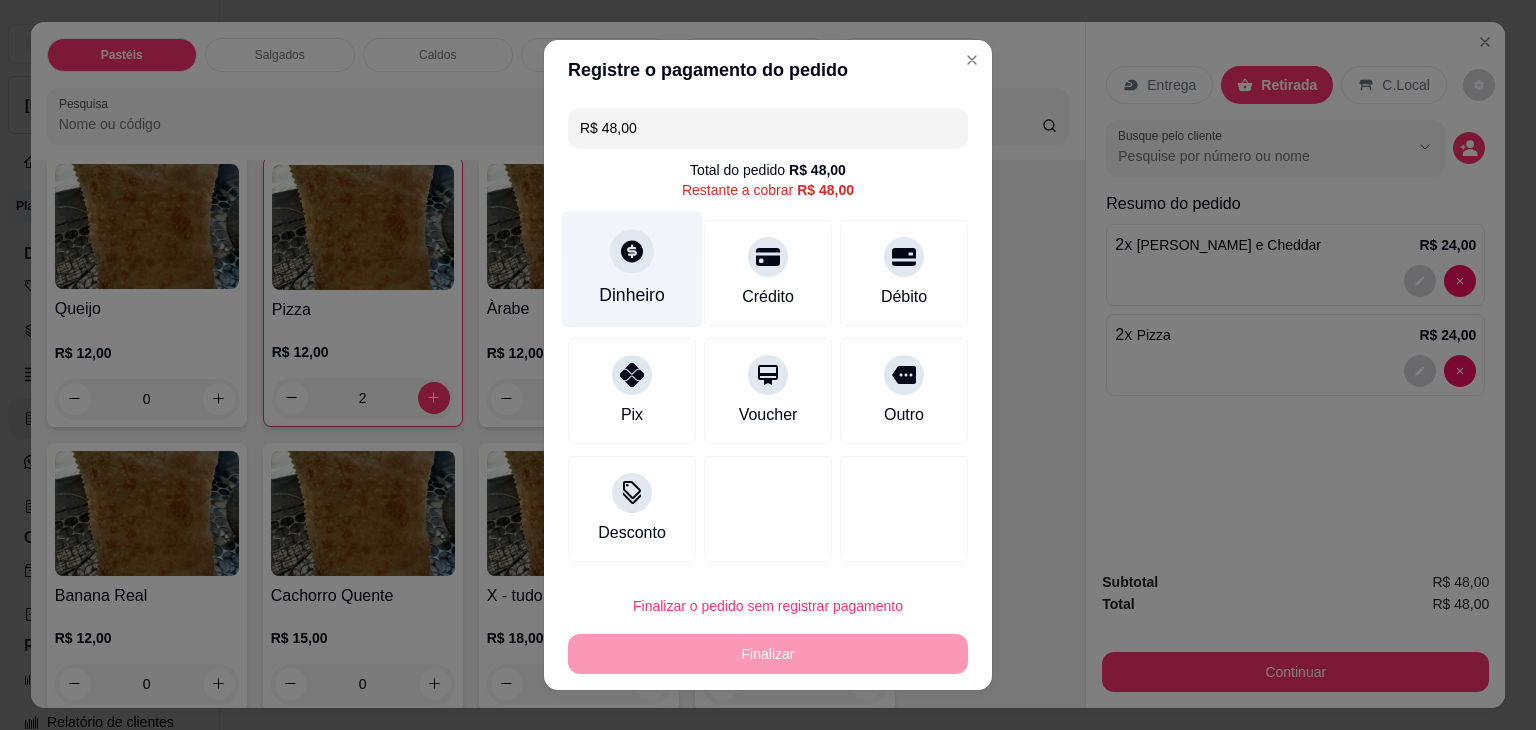 click 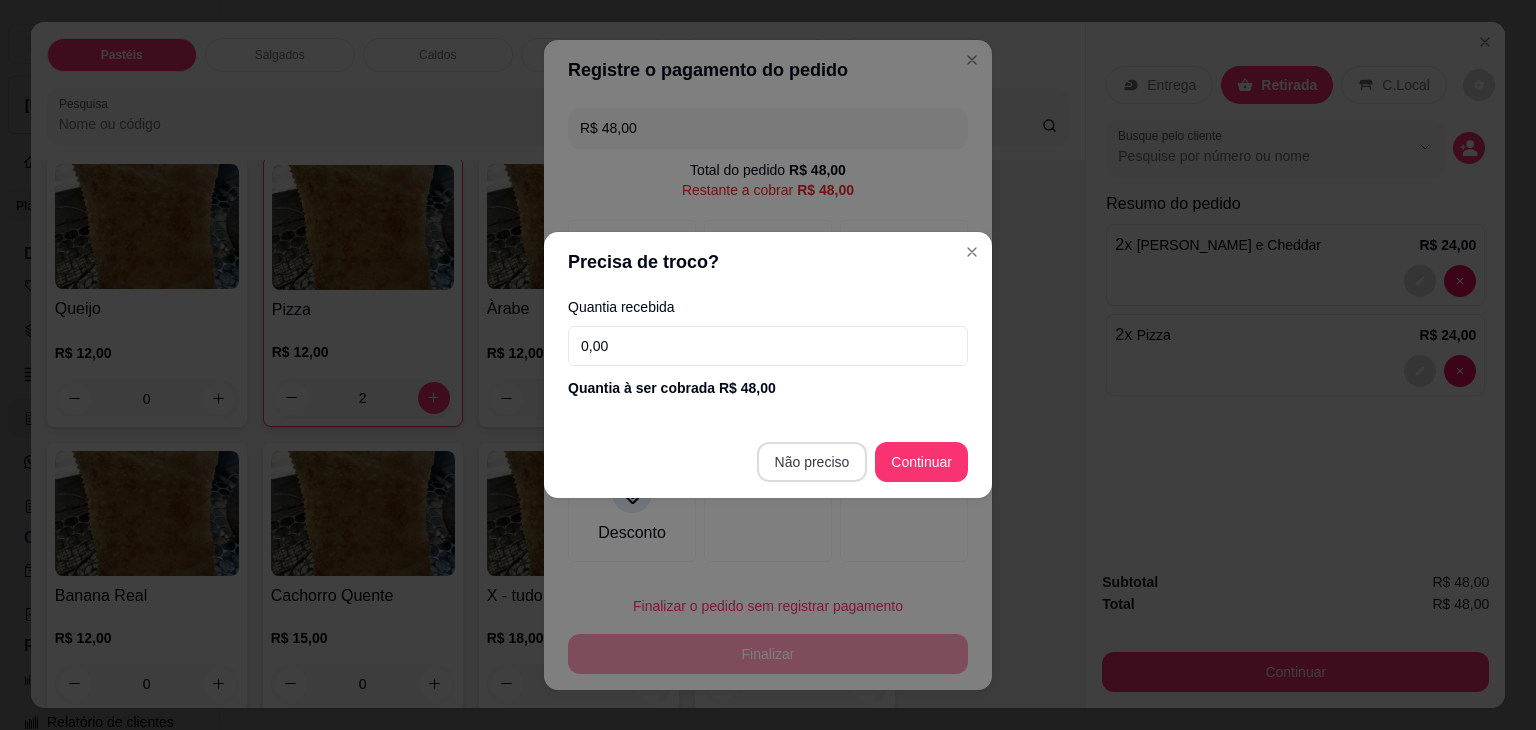 type on "R$ 0,00" 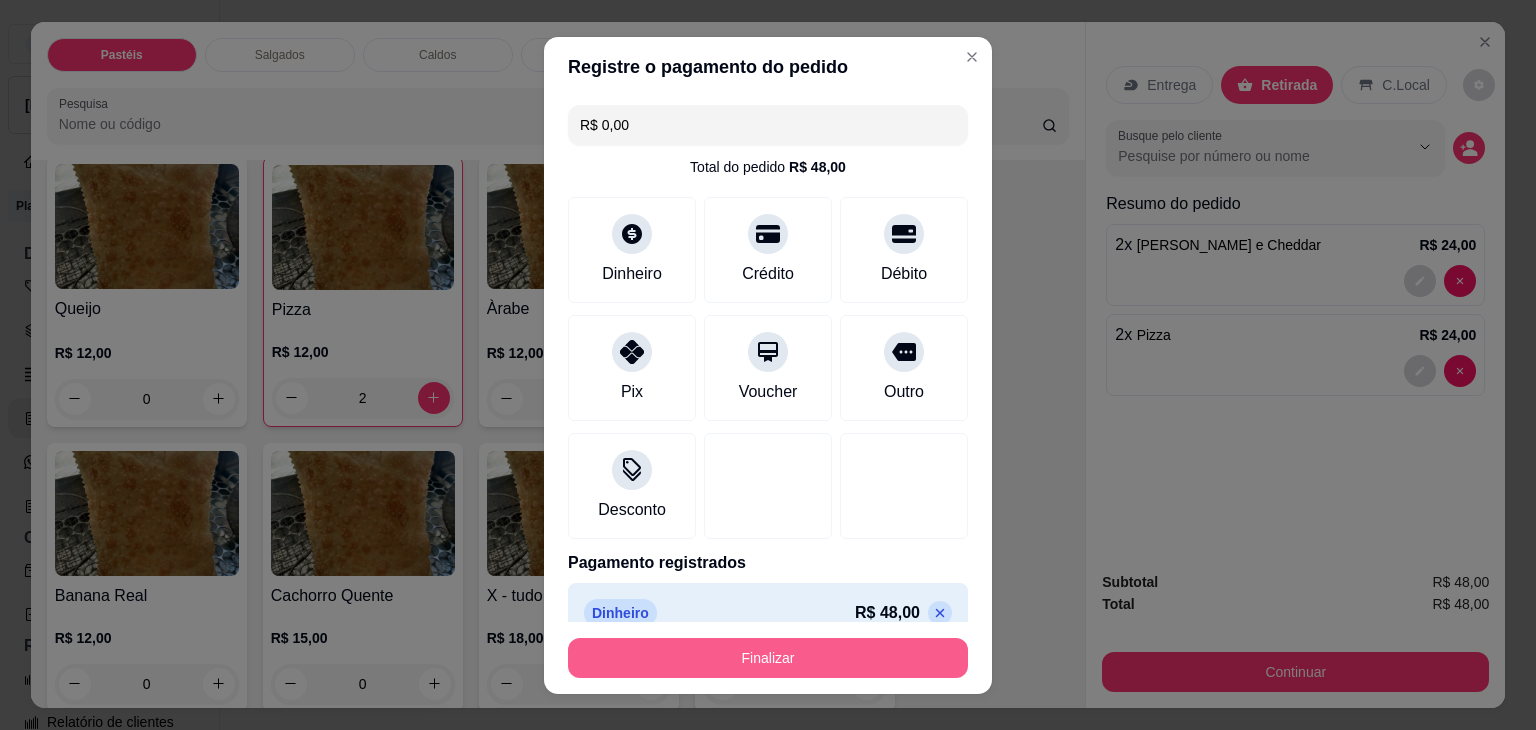 click on "Finalizar" at bounding box center [768, 658] 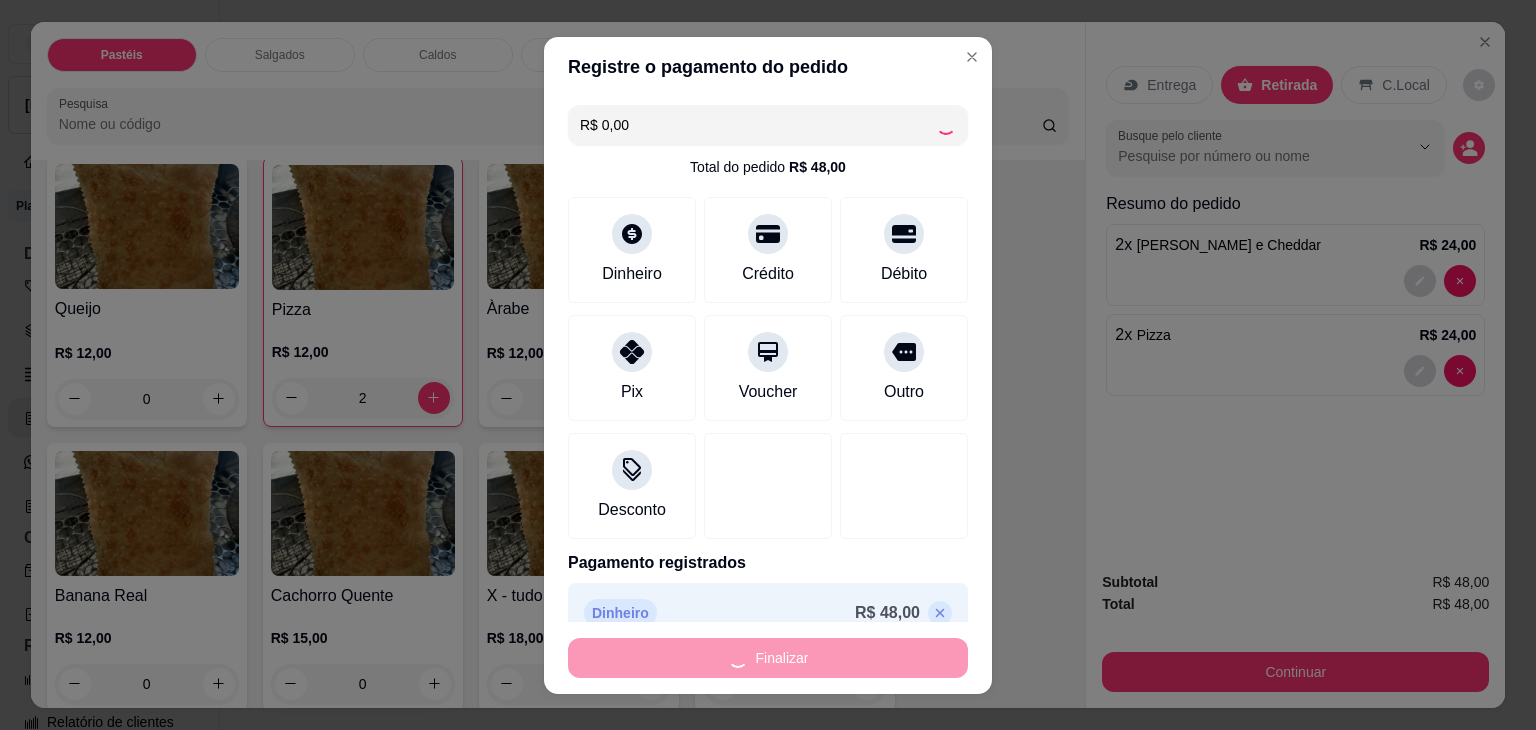 type on "0" 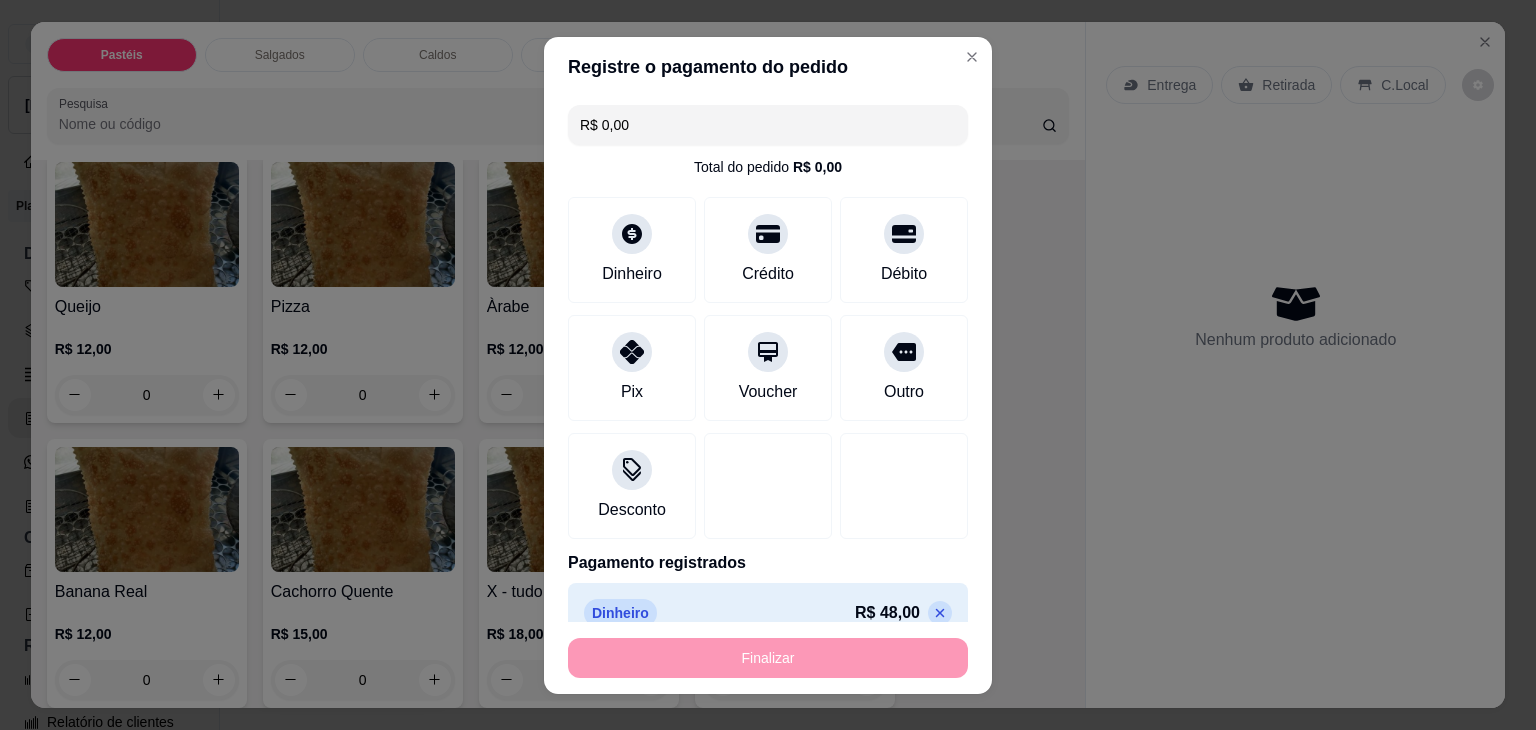 type on "-R$ 48,00" 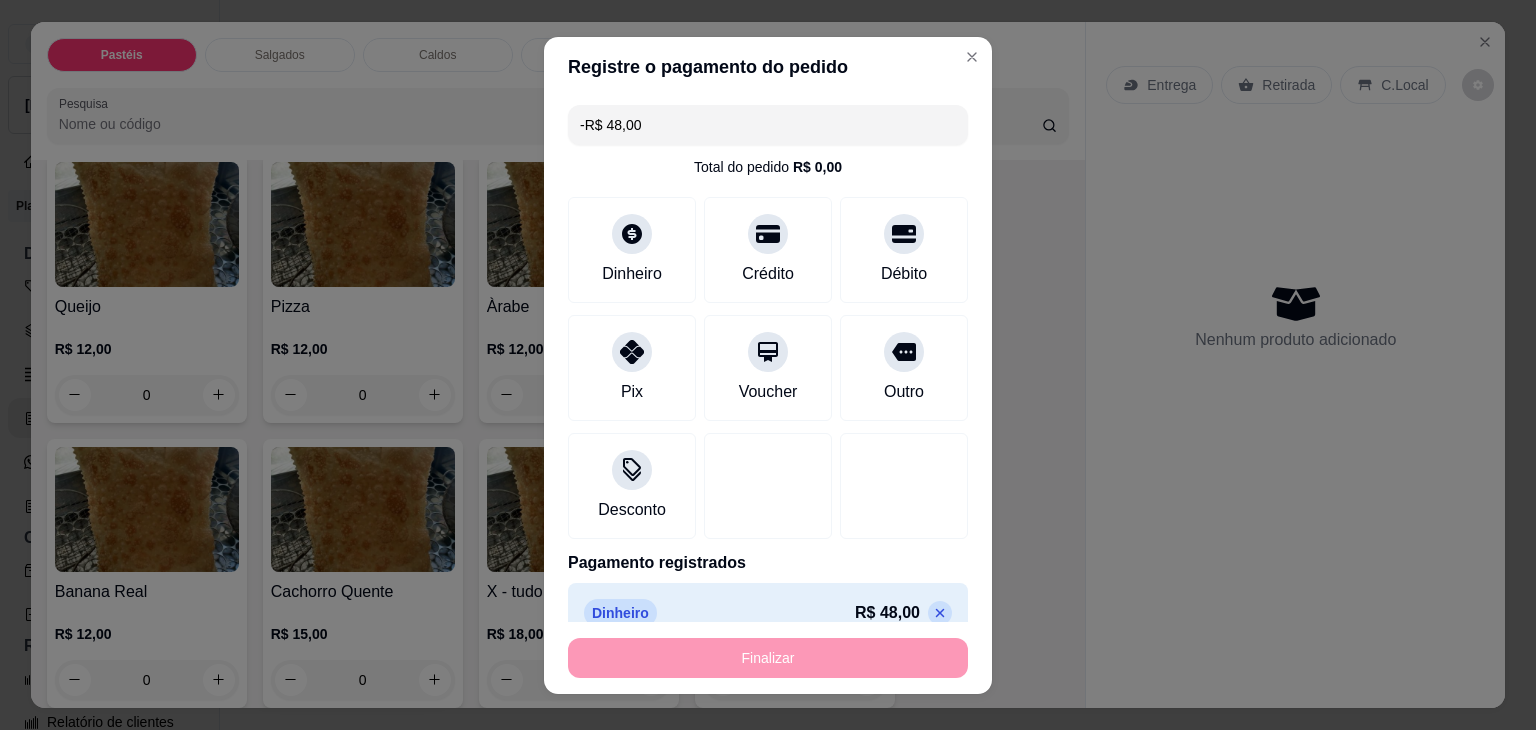 scroll, scrollTop: 1298, scrollLeft: 0, axis: vertical 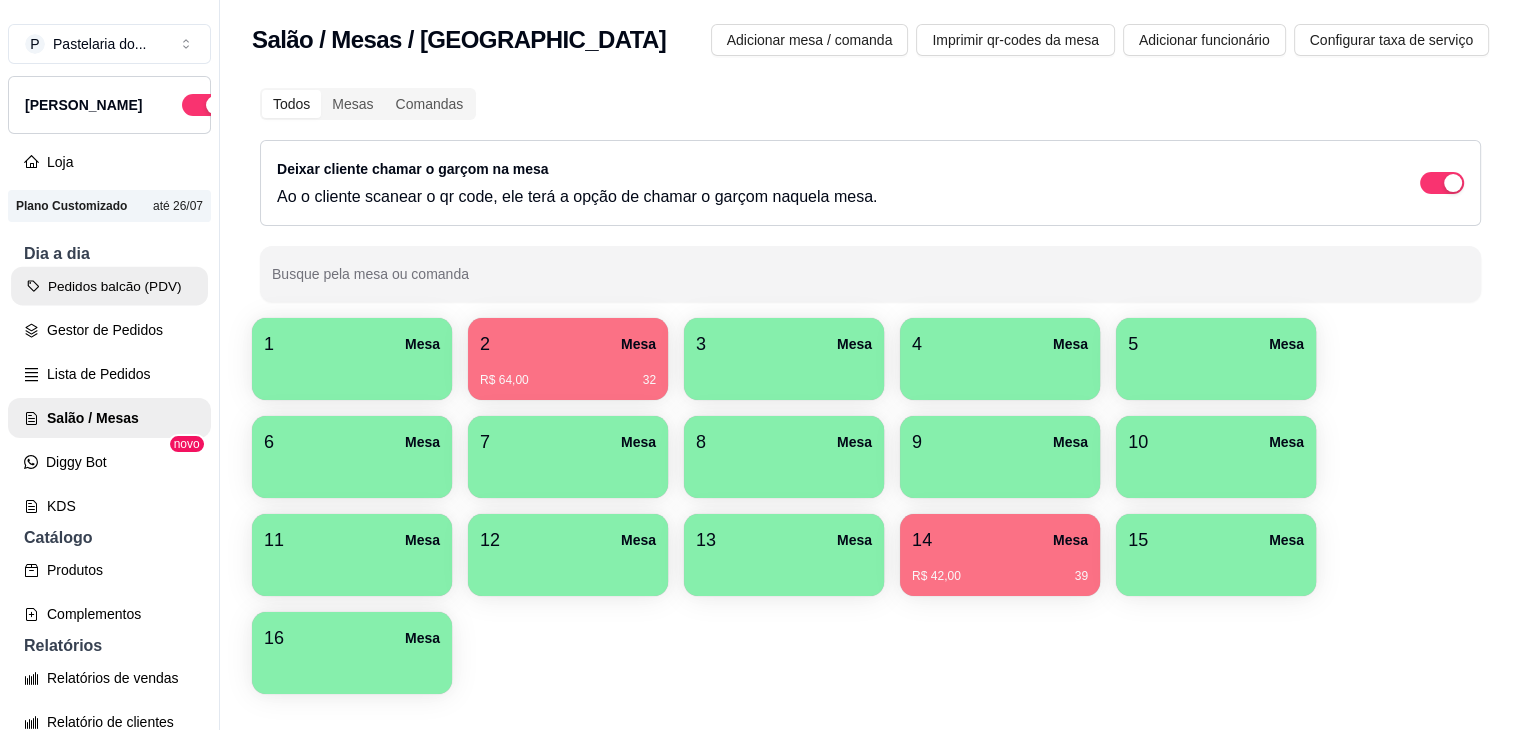 click on "Pedidos balcão (PDV)" at bounding box center (109, 286) 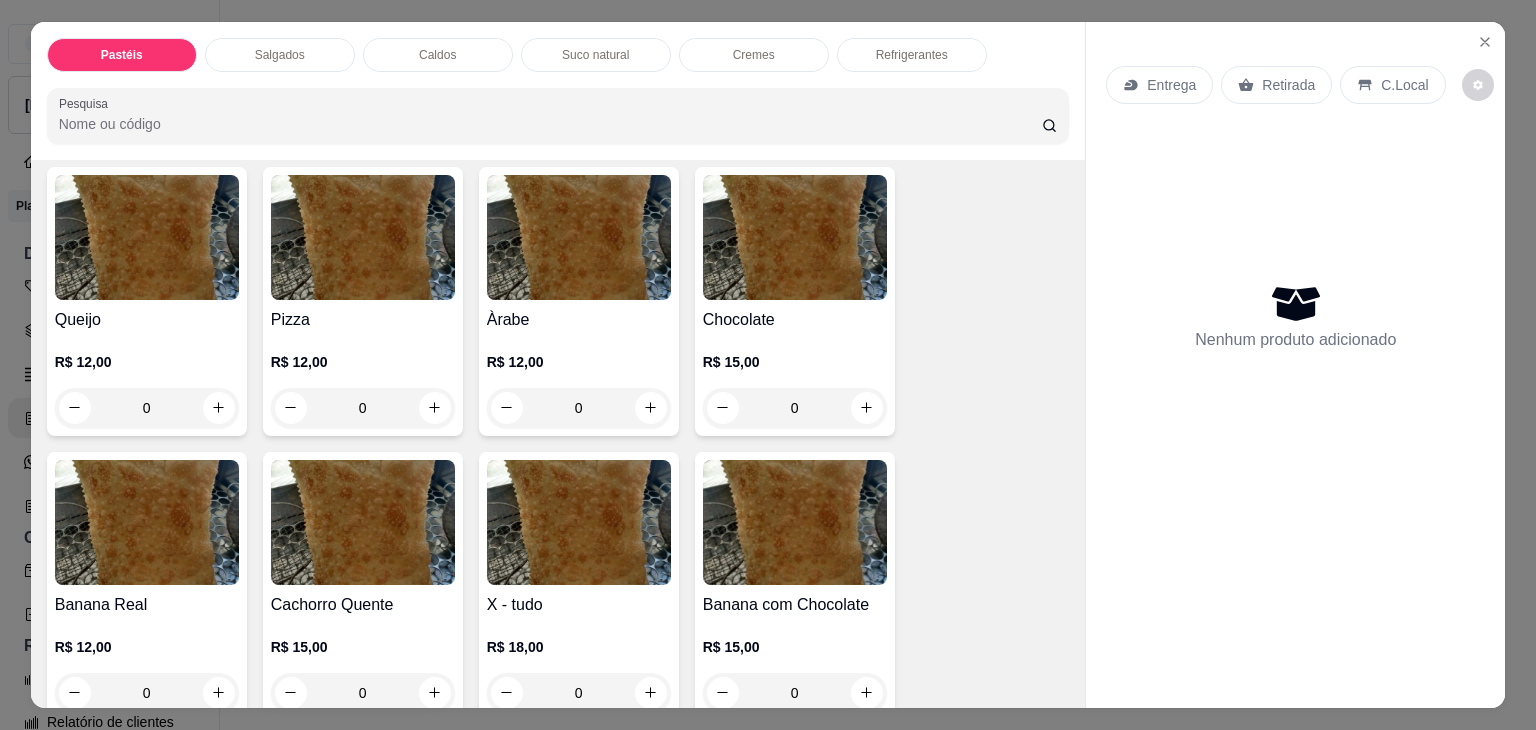 scroll, scrollTop: 1300, scrollLeft: 0, axis: vertical 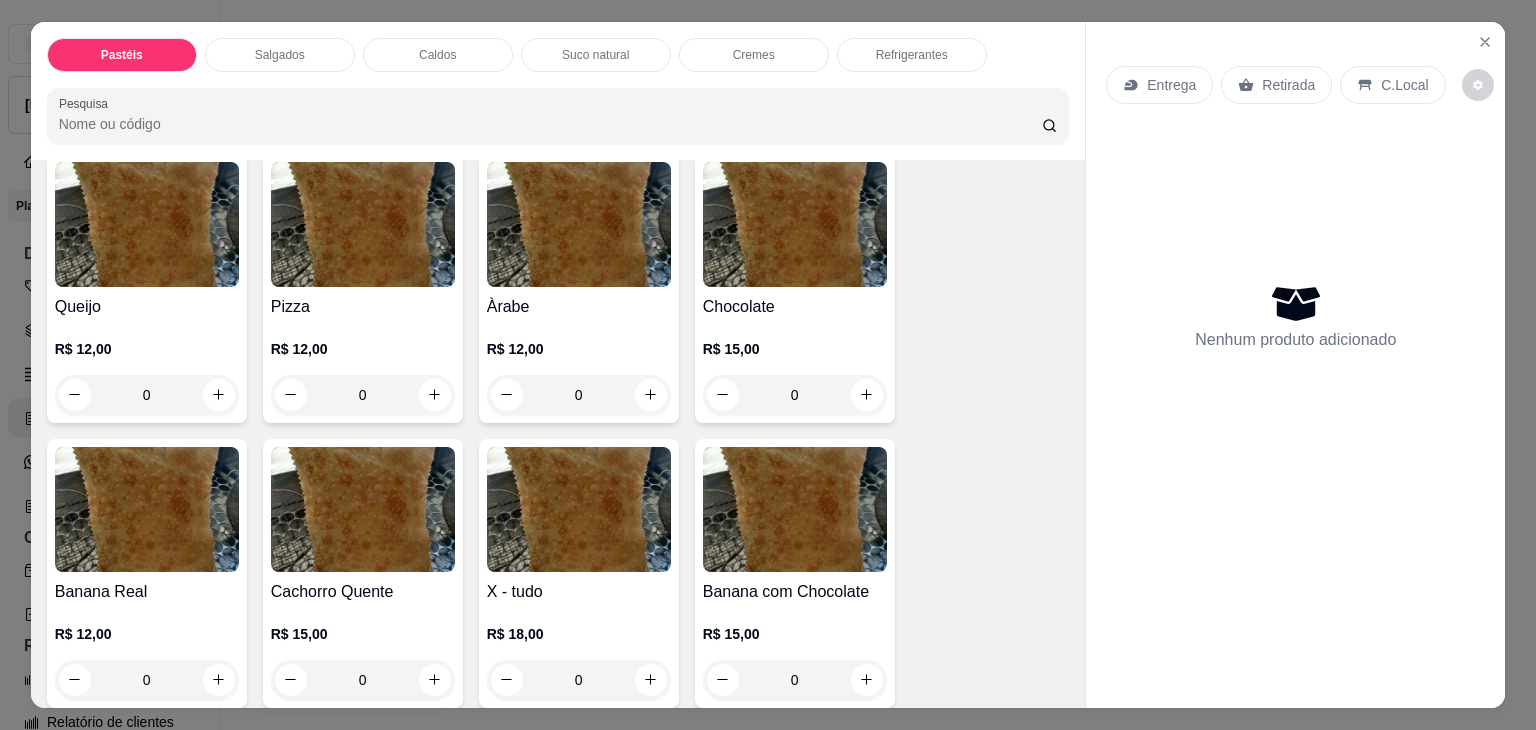 click on "0" at bounding box center [147, 395] 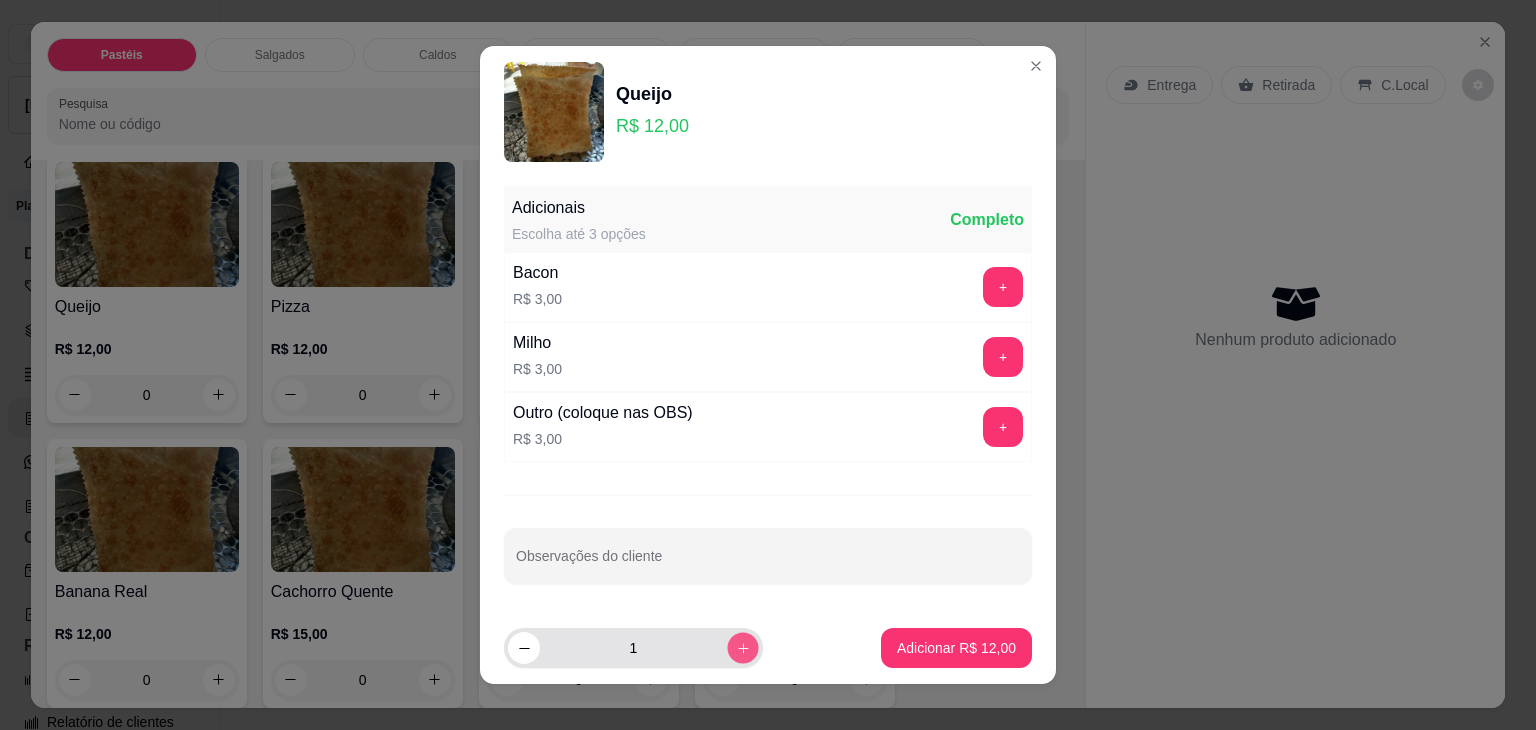 click 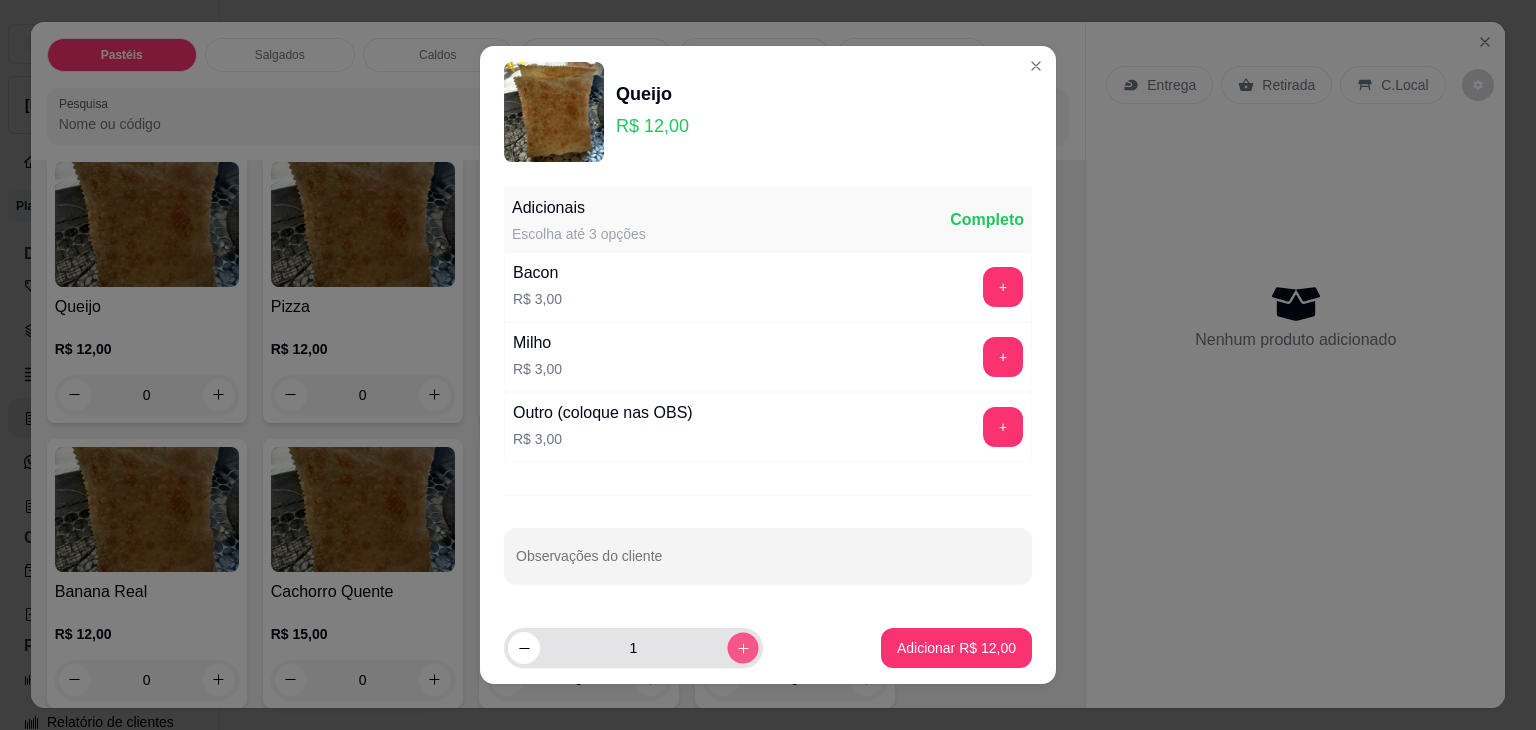 type on "2" 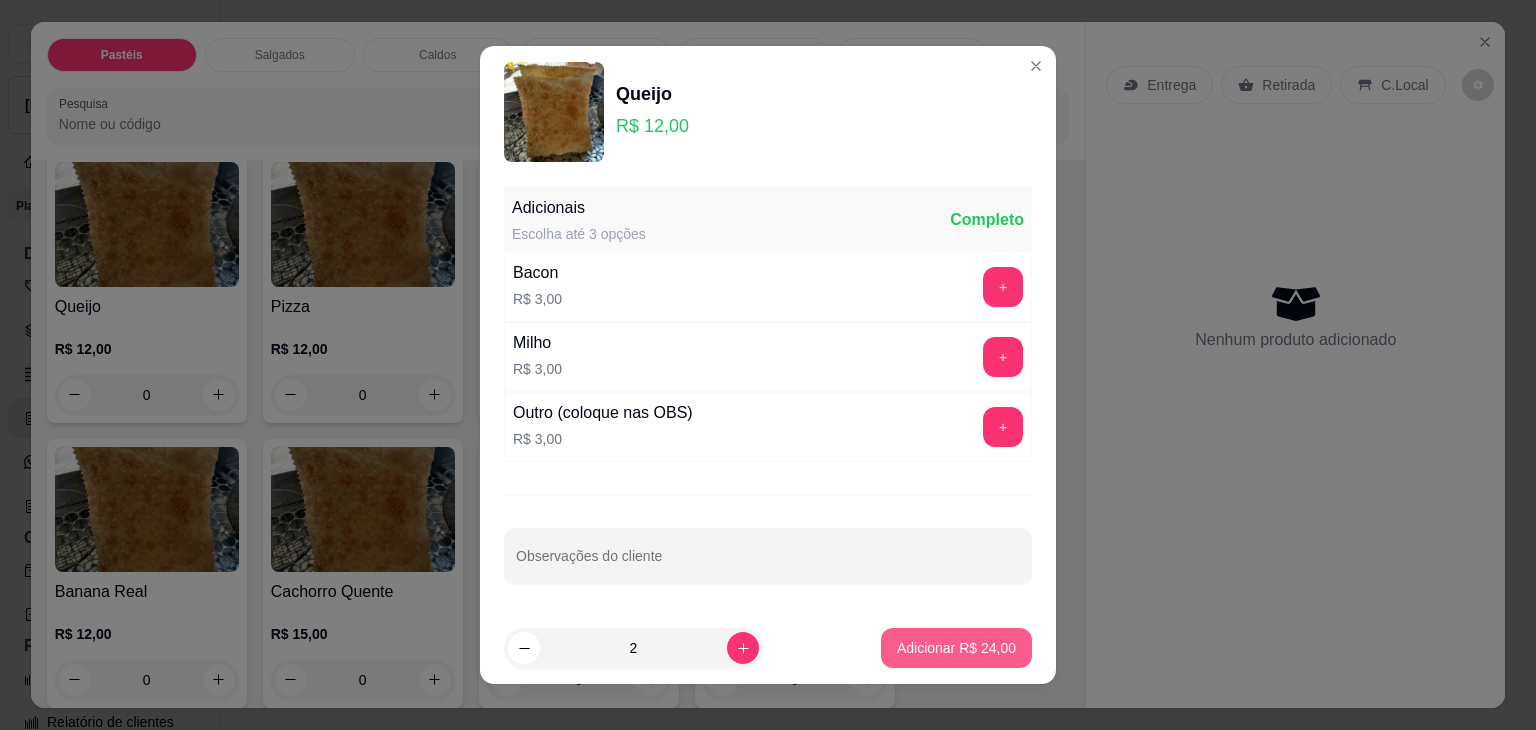 click on "Adicionar   R$ 24,00" at bounding box center (956, 648) 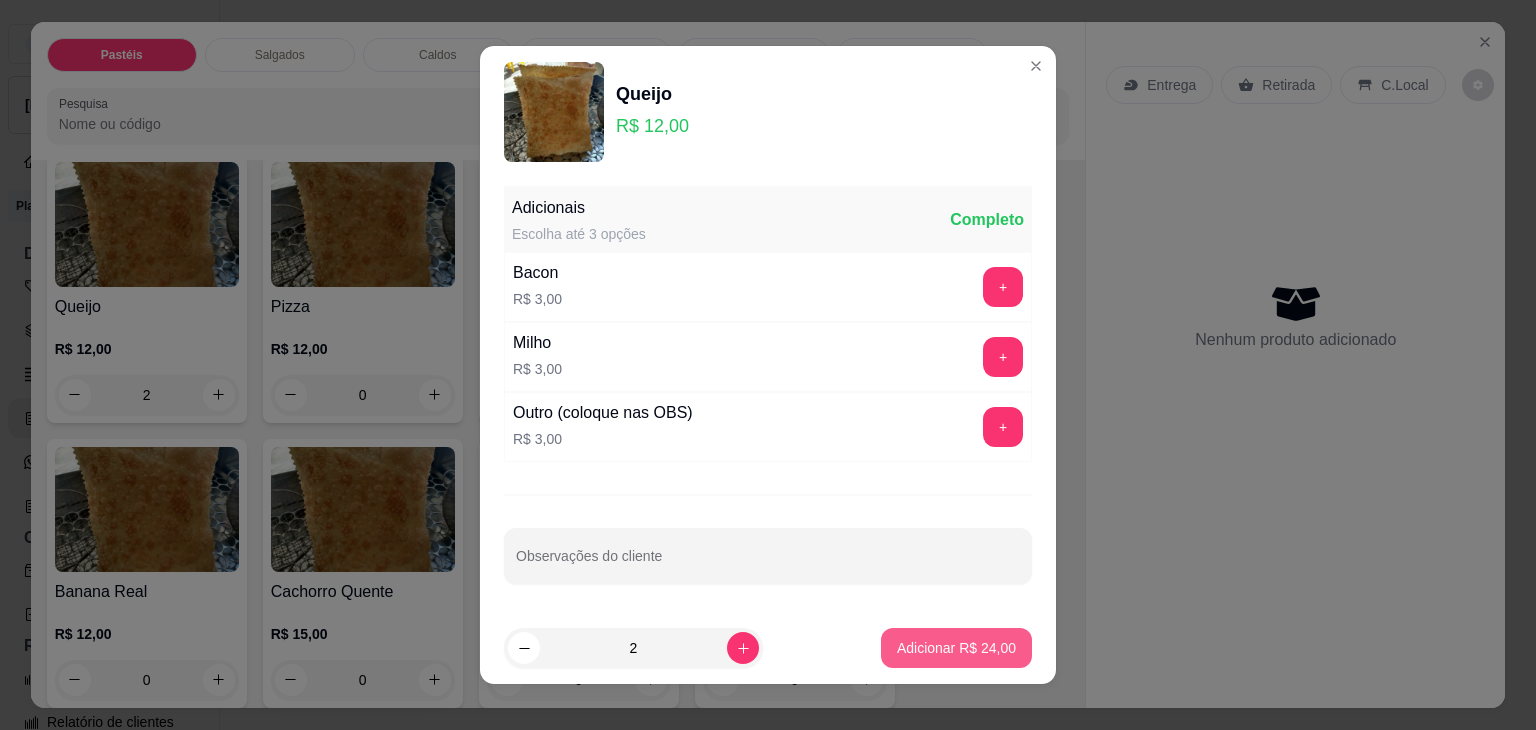 scroll, scrollTop: 1300, scrollLeft: 0, axis: vertical 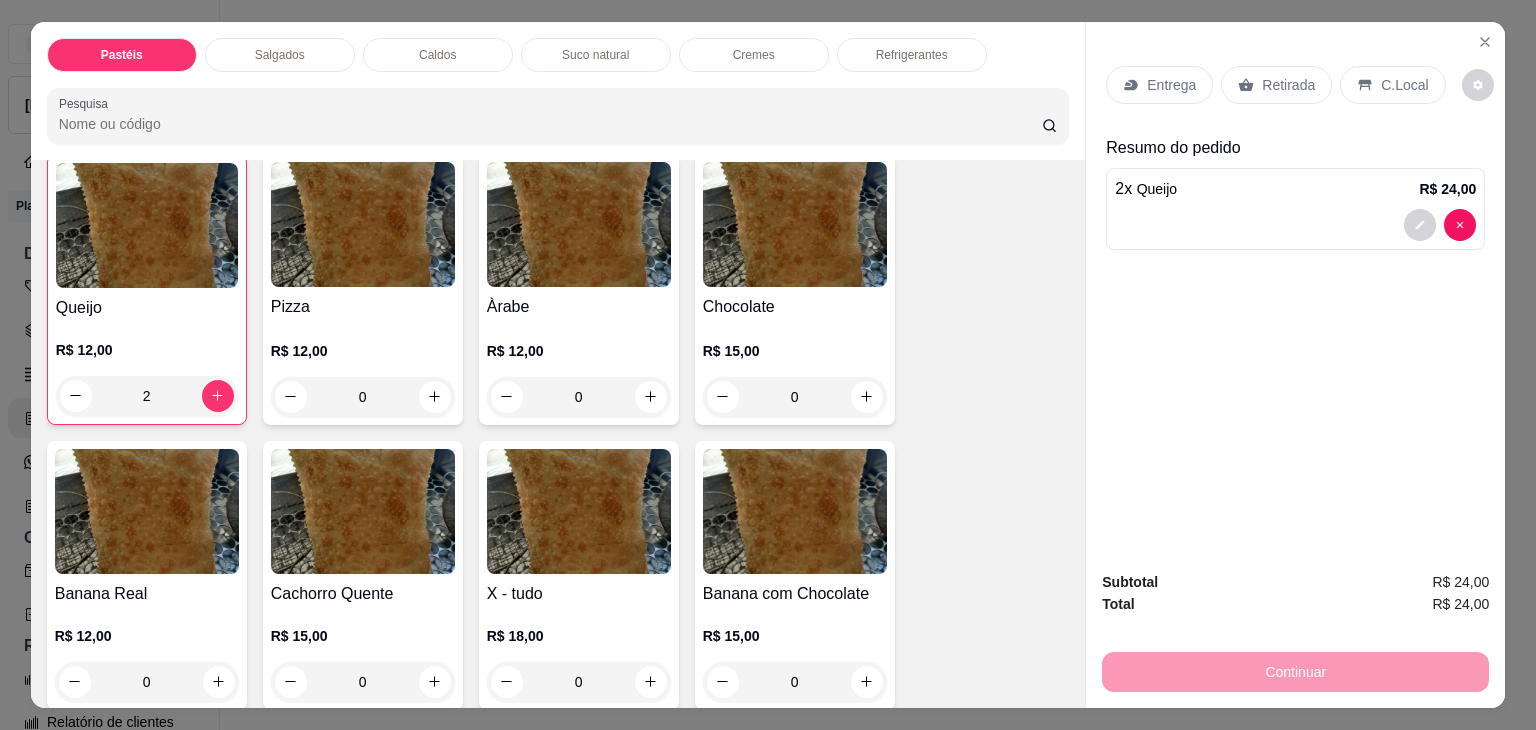 click on "Retirada" at bounding box center [1276, 85] 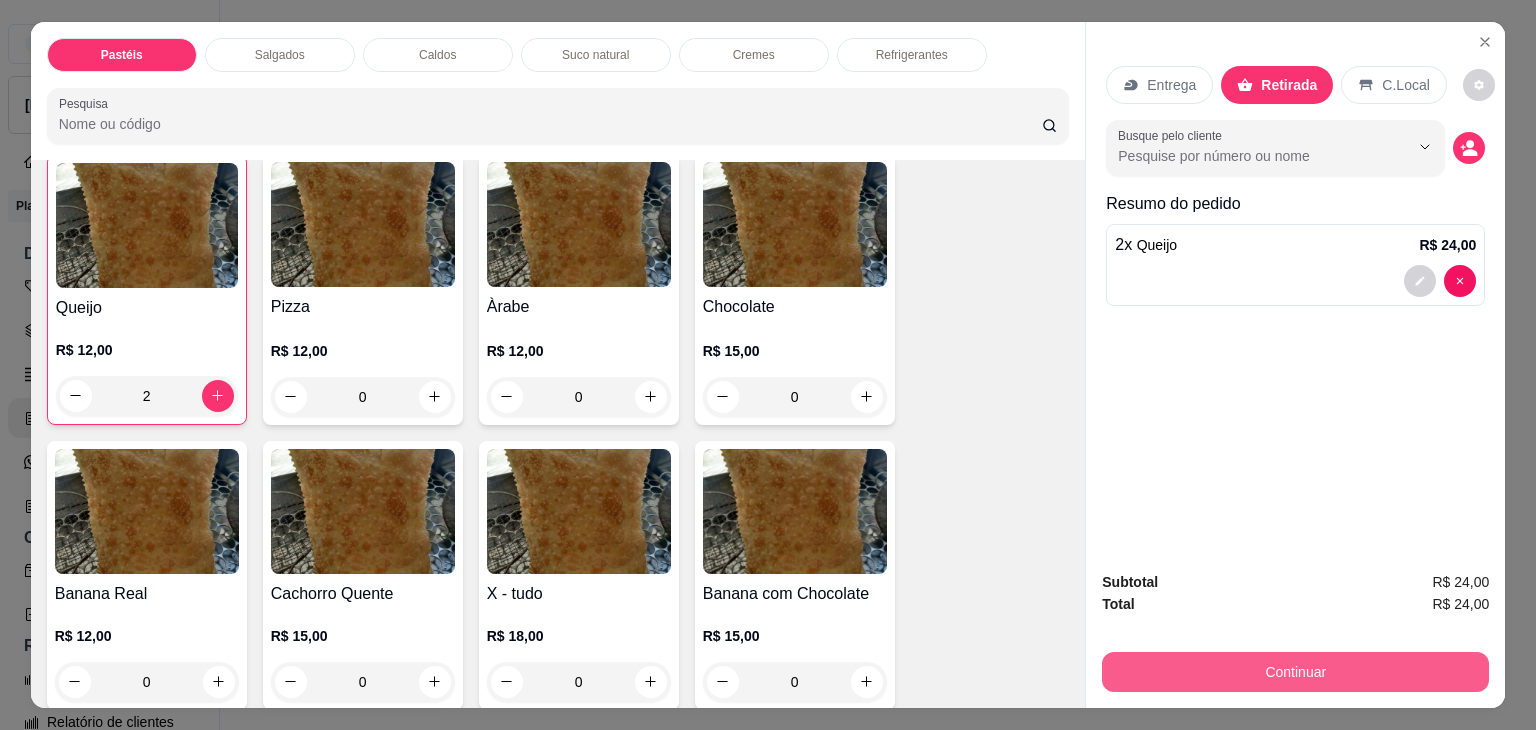 click on "Continuar" at bounding box center (1295, 672) 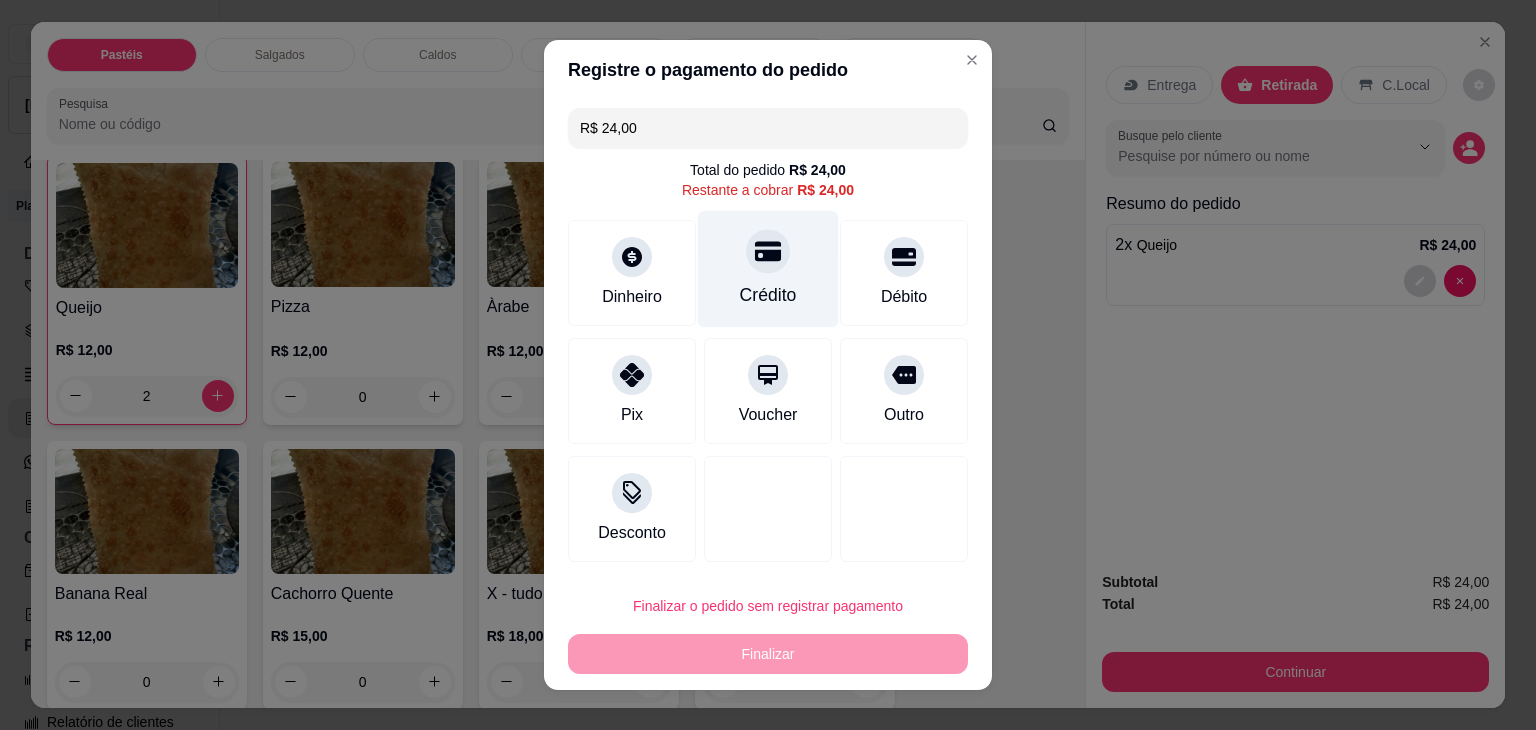 click 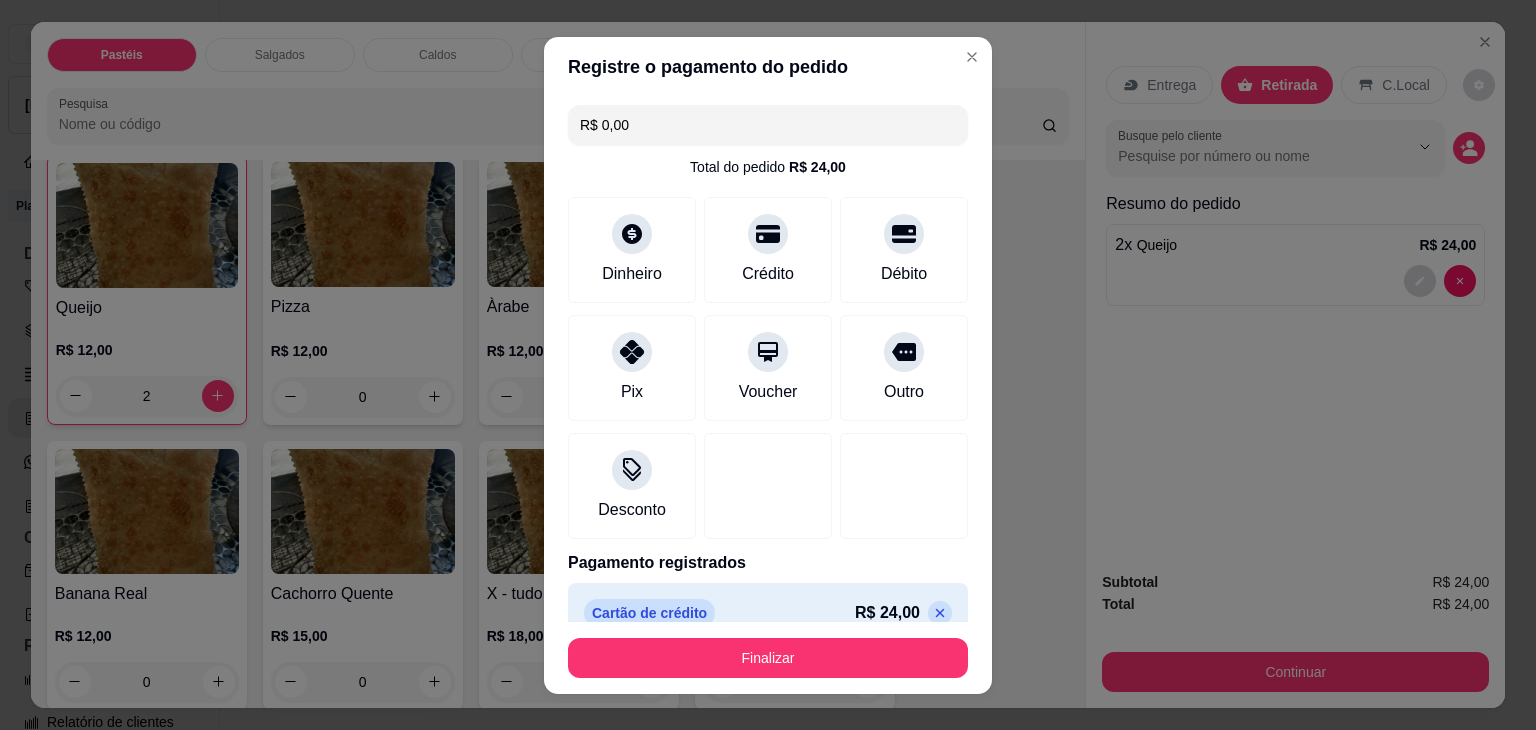 click on "Finalizar" at bounding box center [768, 658] 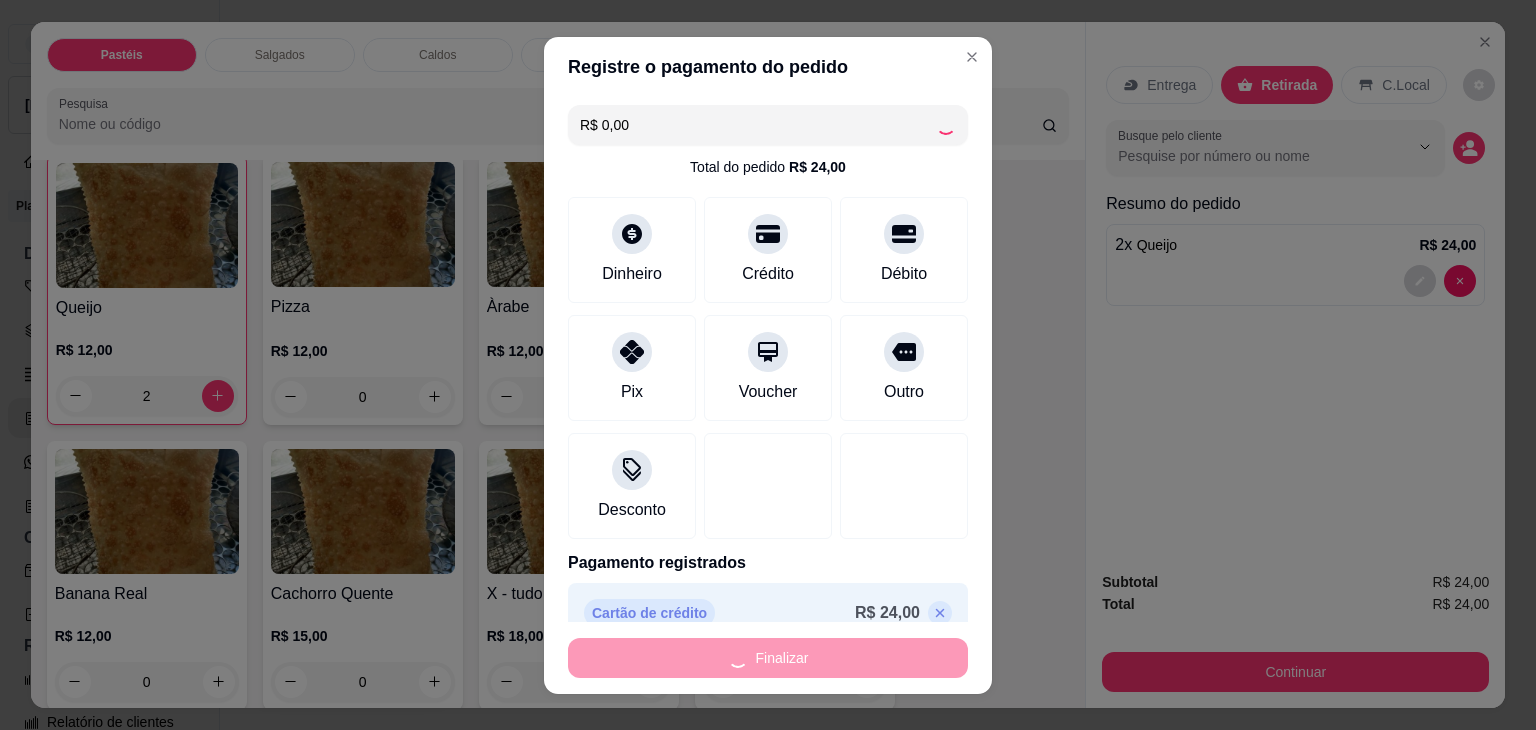 type on "0" 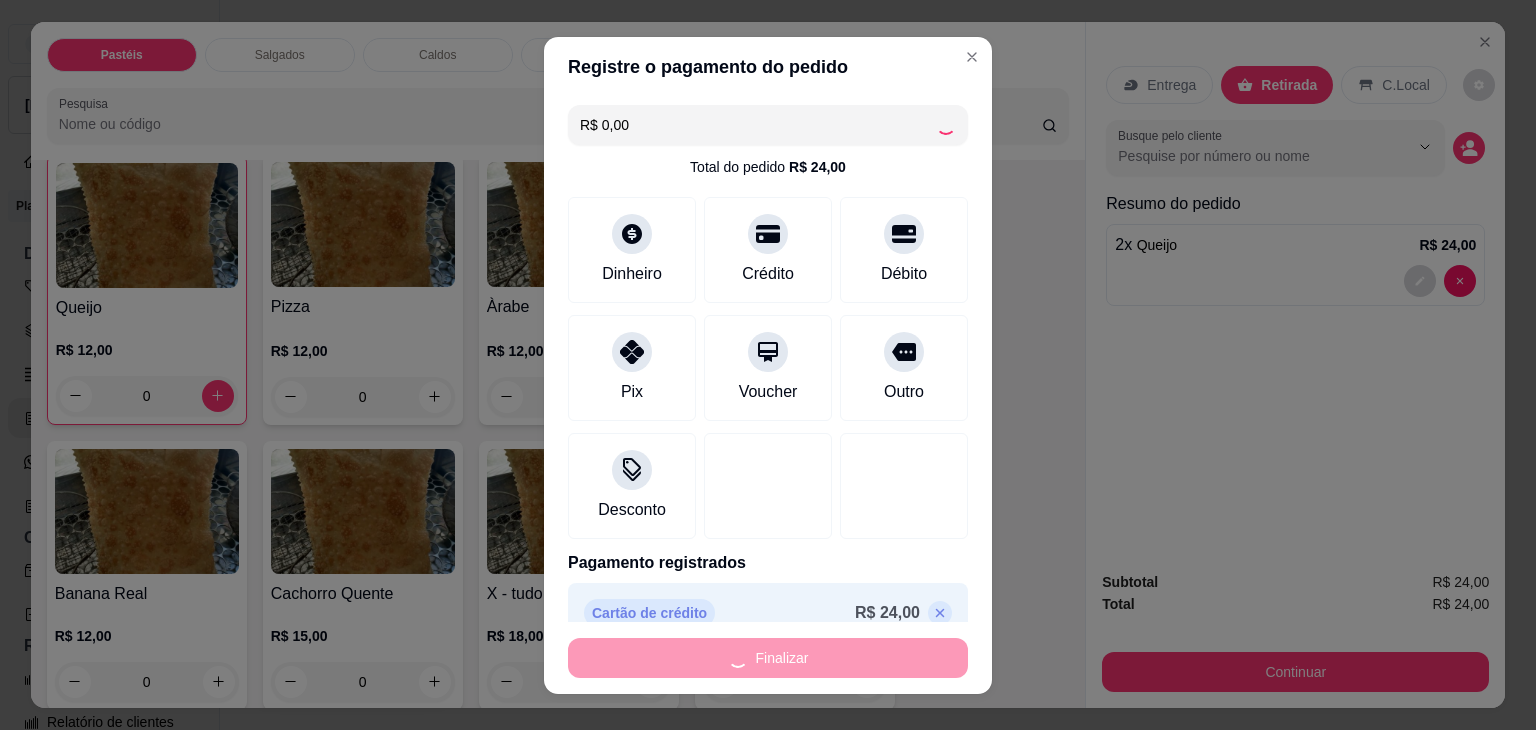 type on "-R$ 24,00" 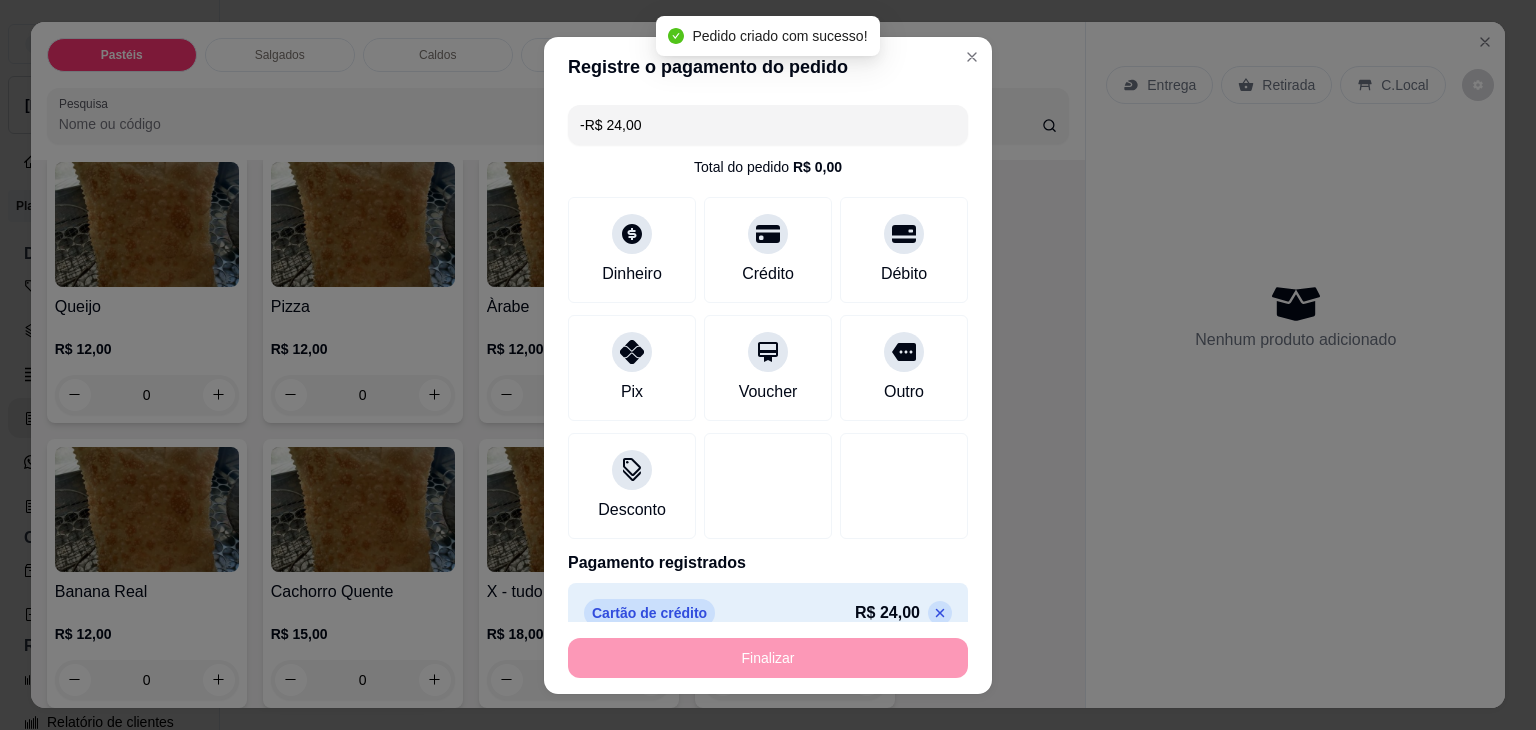 scroll, scrollTop: 1300, scrollLeft: 0, axis: vertical 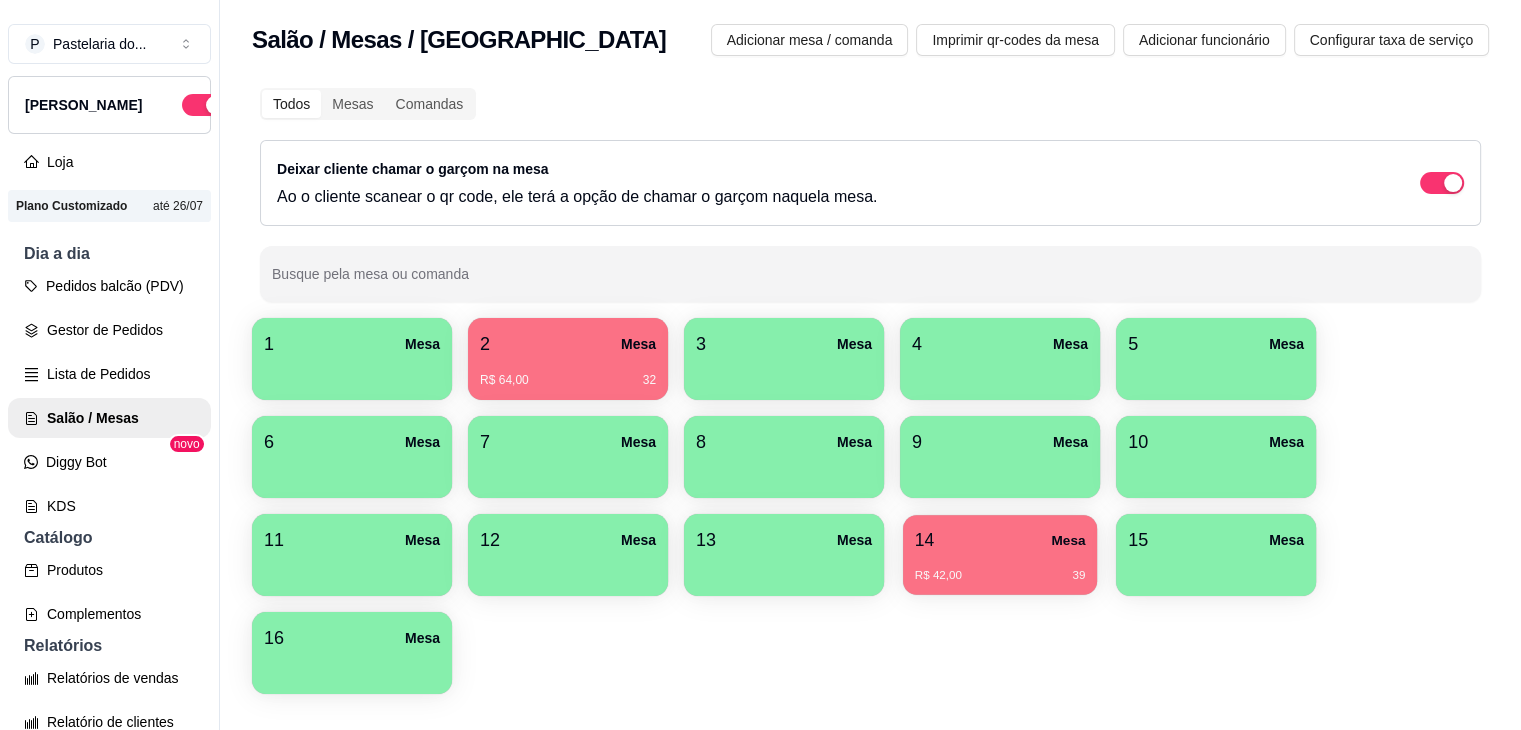 click on "R$ 42,00 39" at bounding box center (1000, 568) 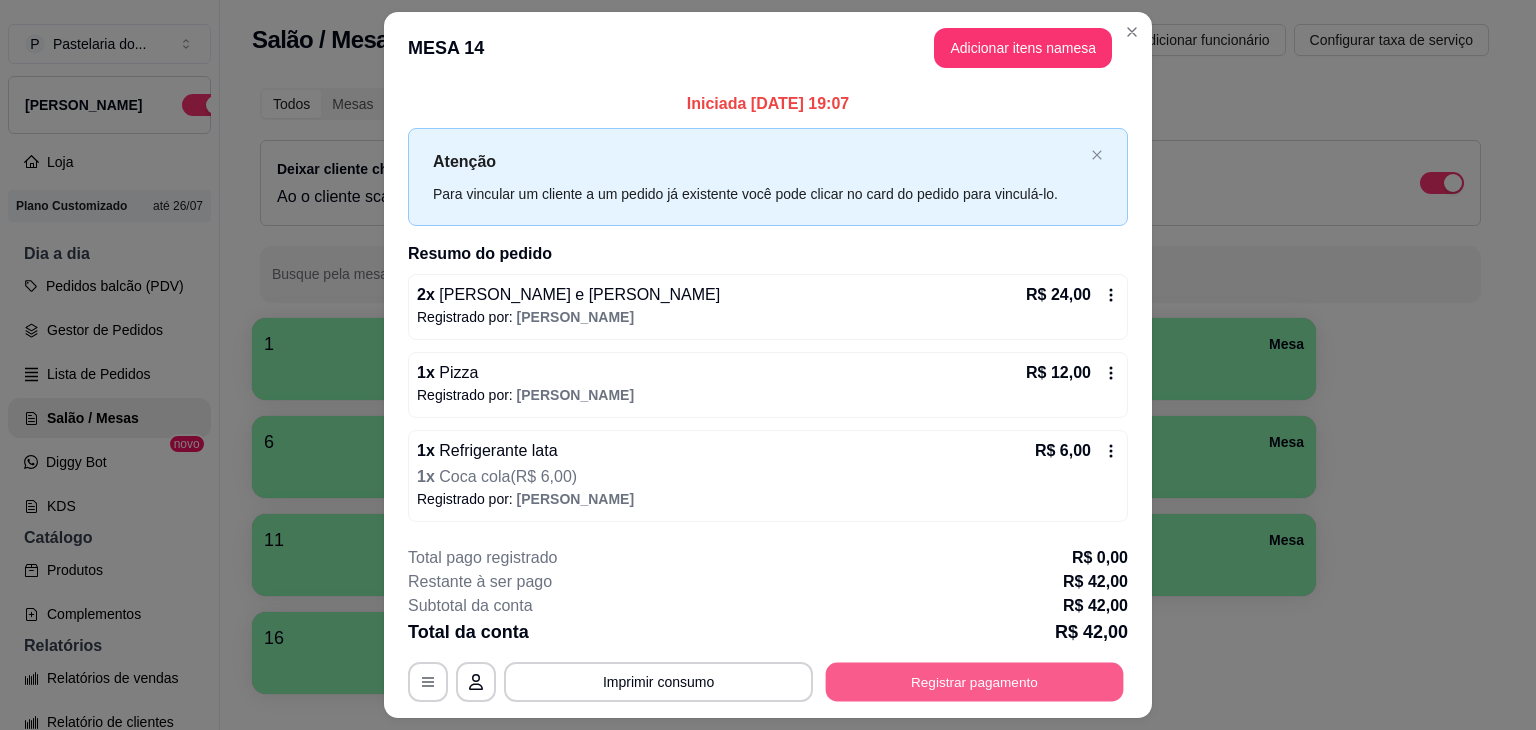 click on "Registrar pagamento" at bounding box center (975, 681) 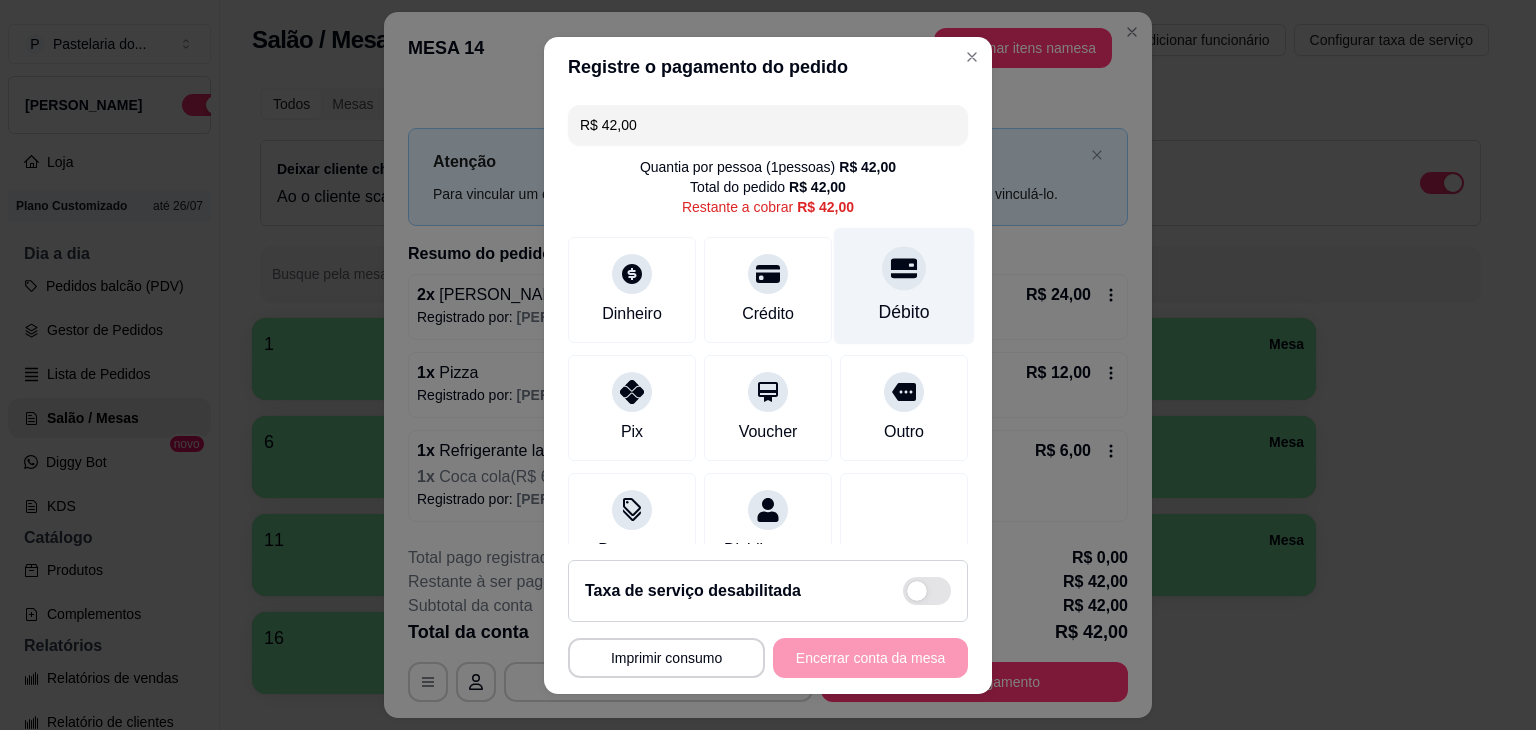 click at bounding box center (904, 268) 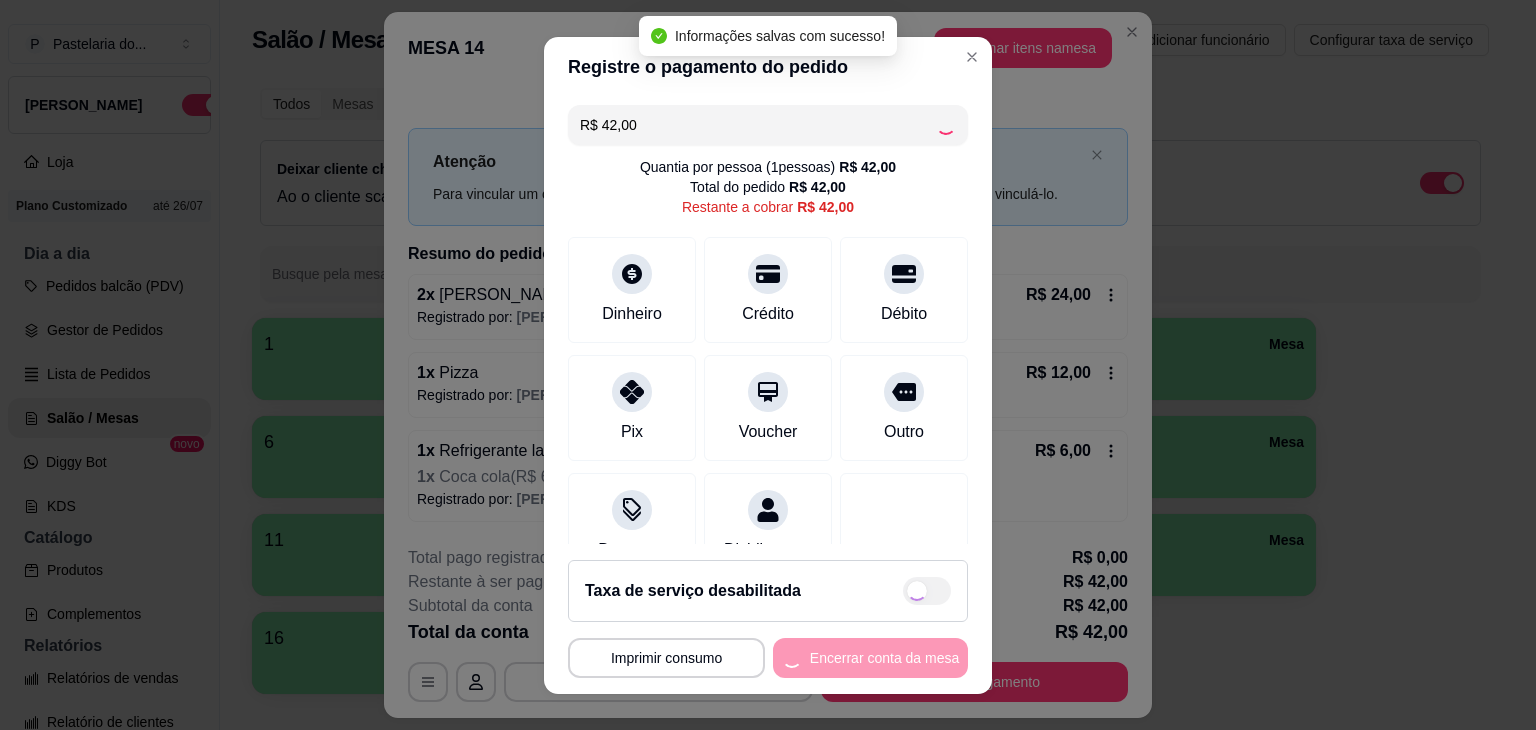 type on "R$ 0,00" 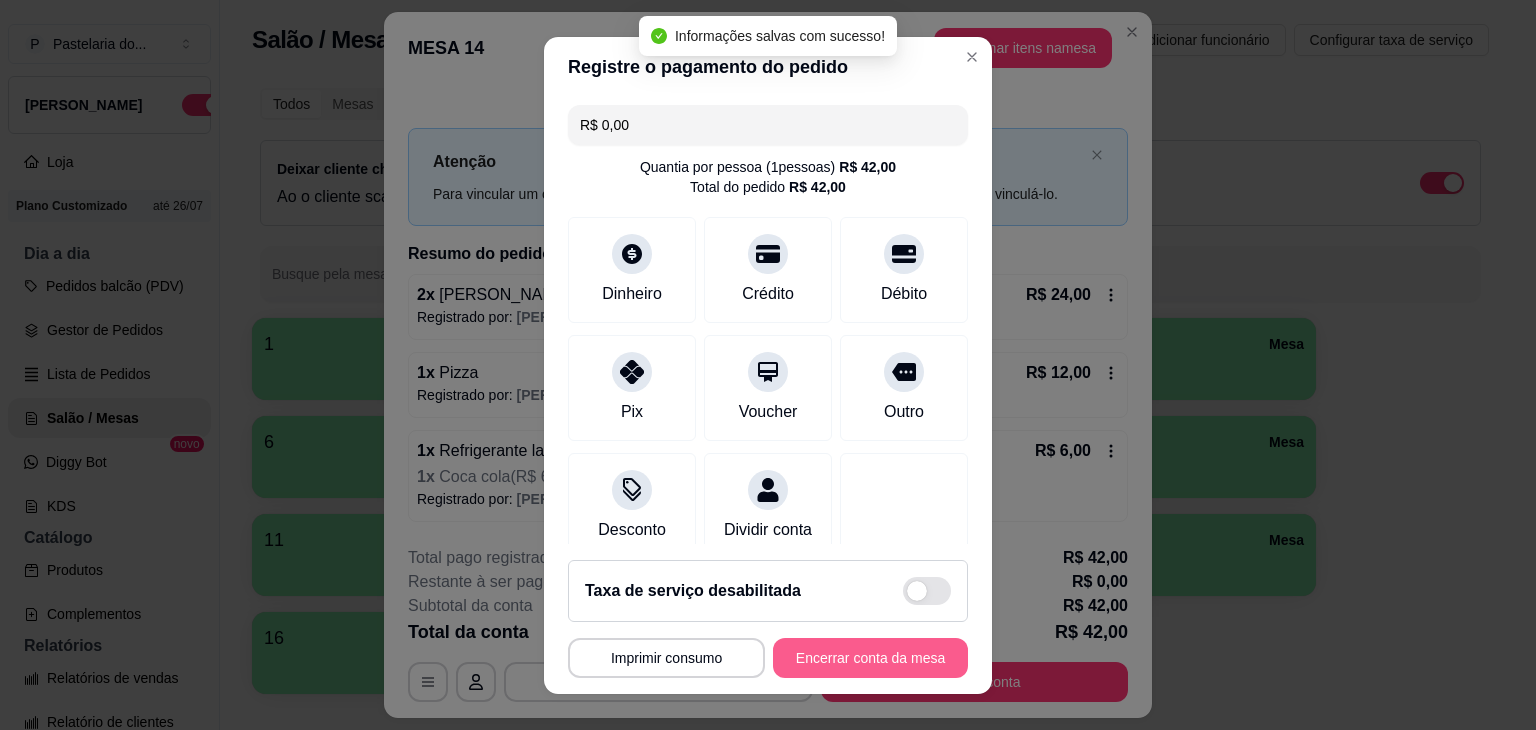click on "Encerrar conta da mesa" at bounding box center (870, 658) 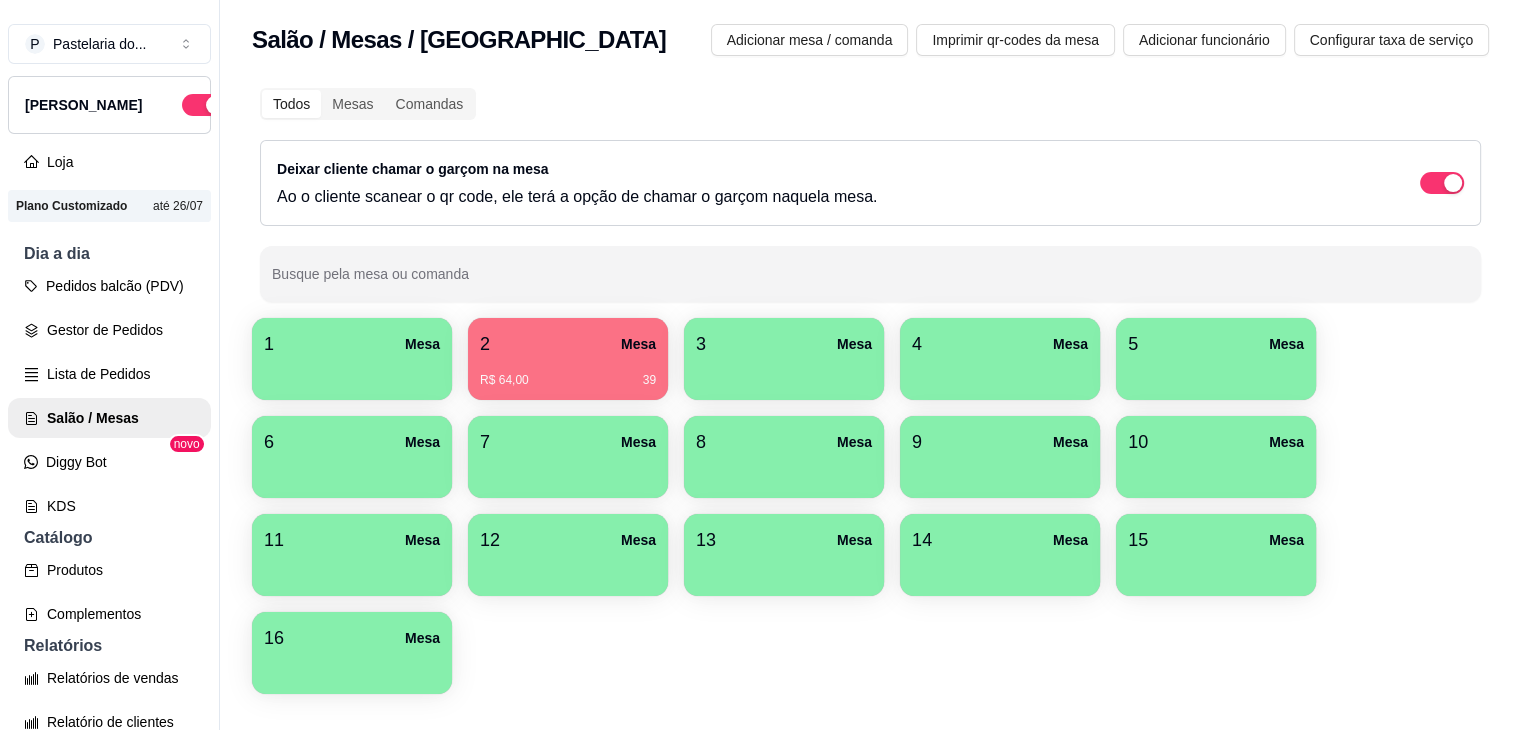 click on "2 Mesa" at bounding box center (568, 344) 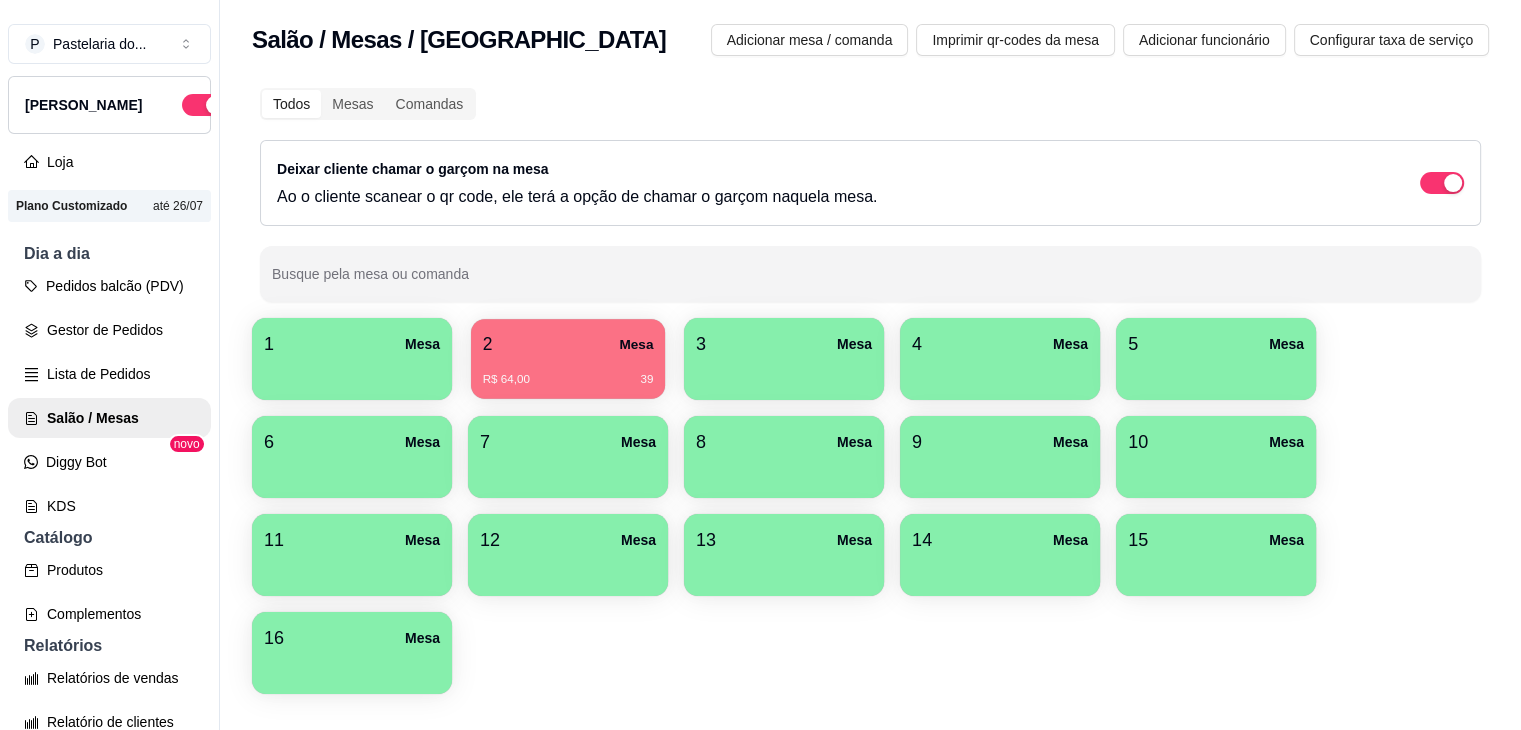 click on "2 Mesa" at bounding box center (568, 344) 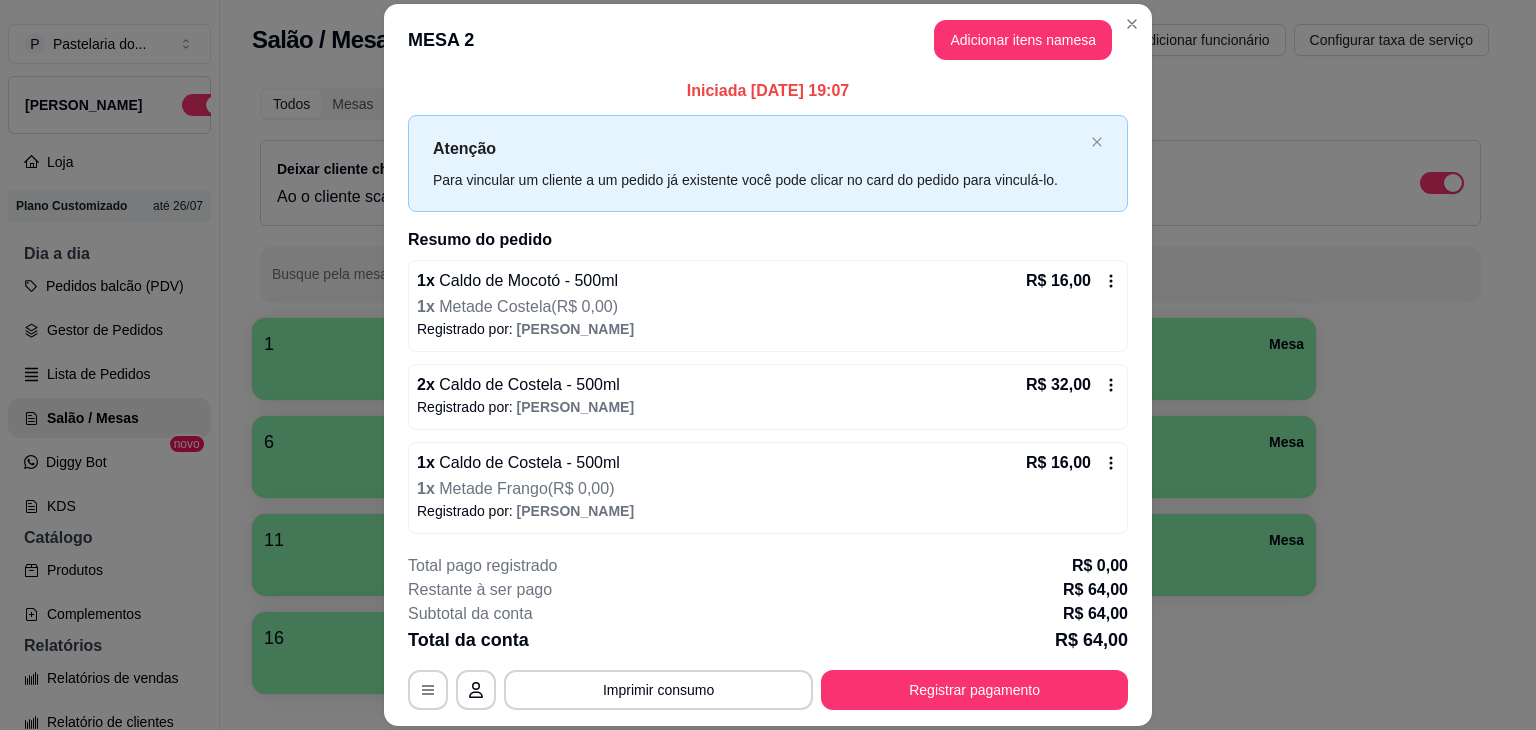 scroll, scrollTop: 7, scrollLeft: 0, axis: vertical 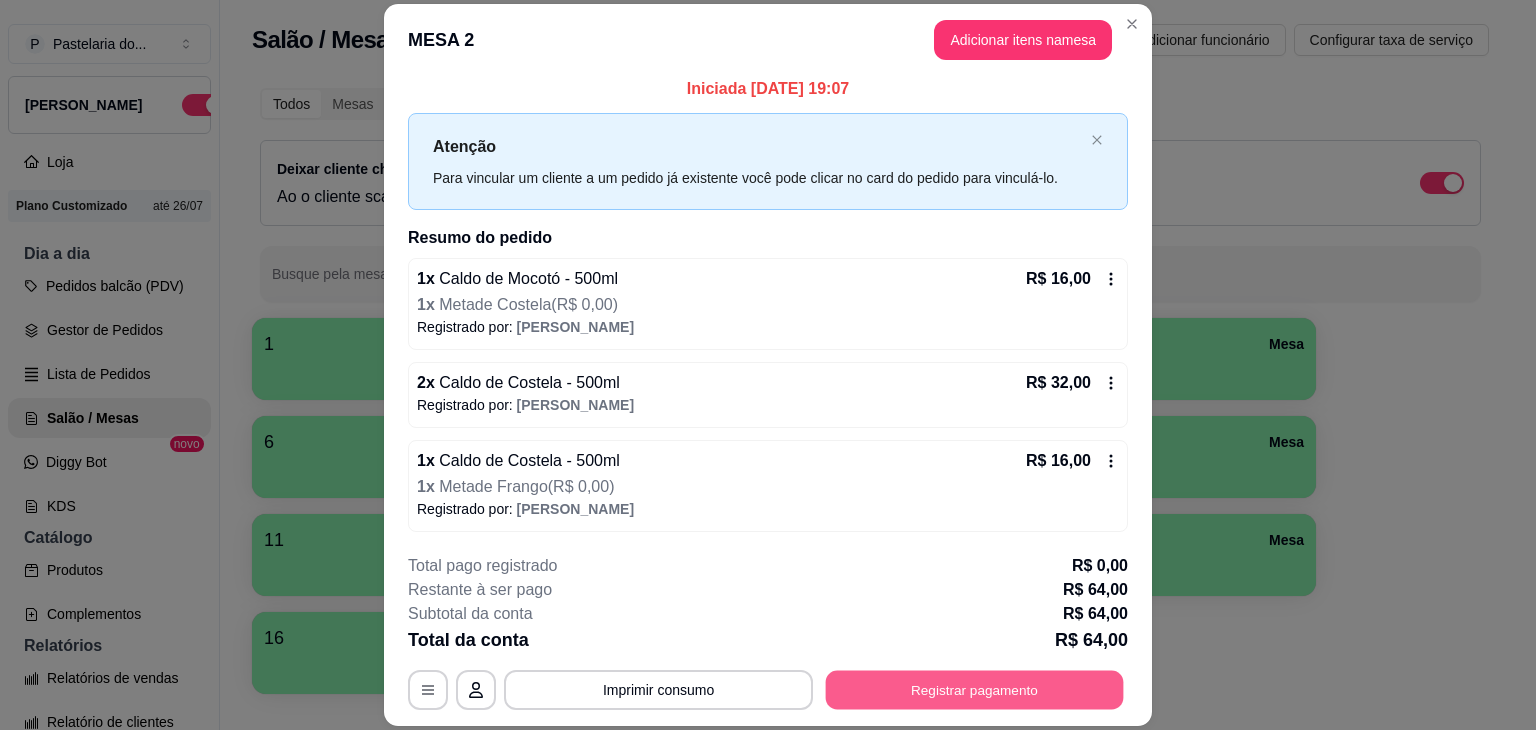 click on "Registrar pagamento" at bounding box center [975, 690] 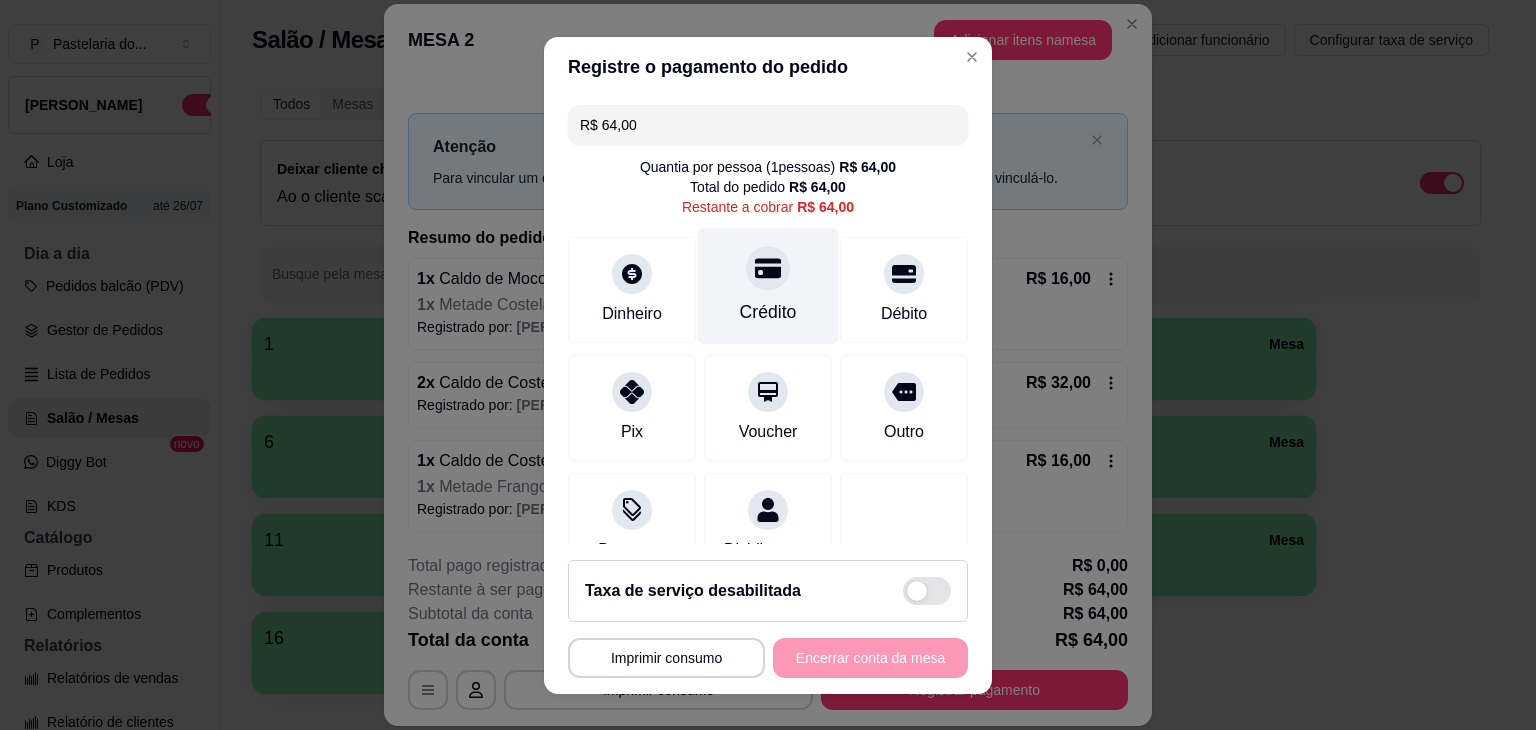 click on "Crédito" at bounding box center (768, 285) 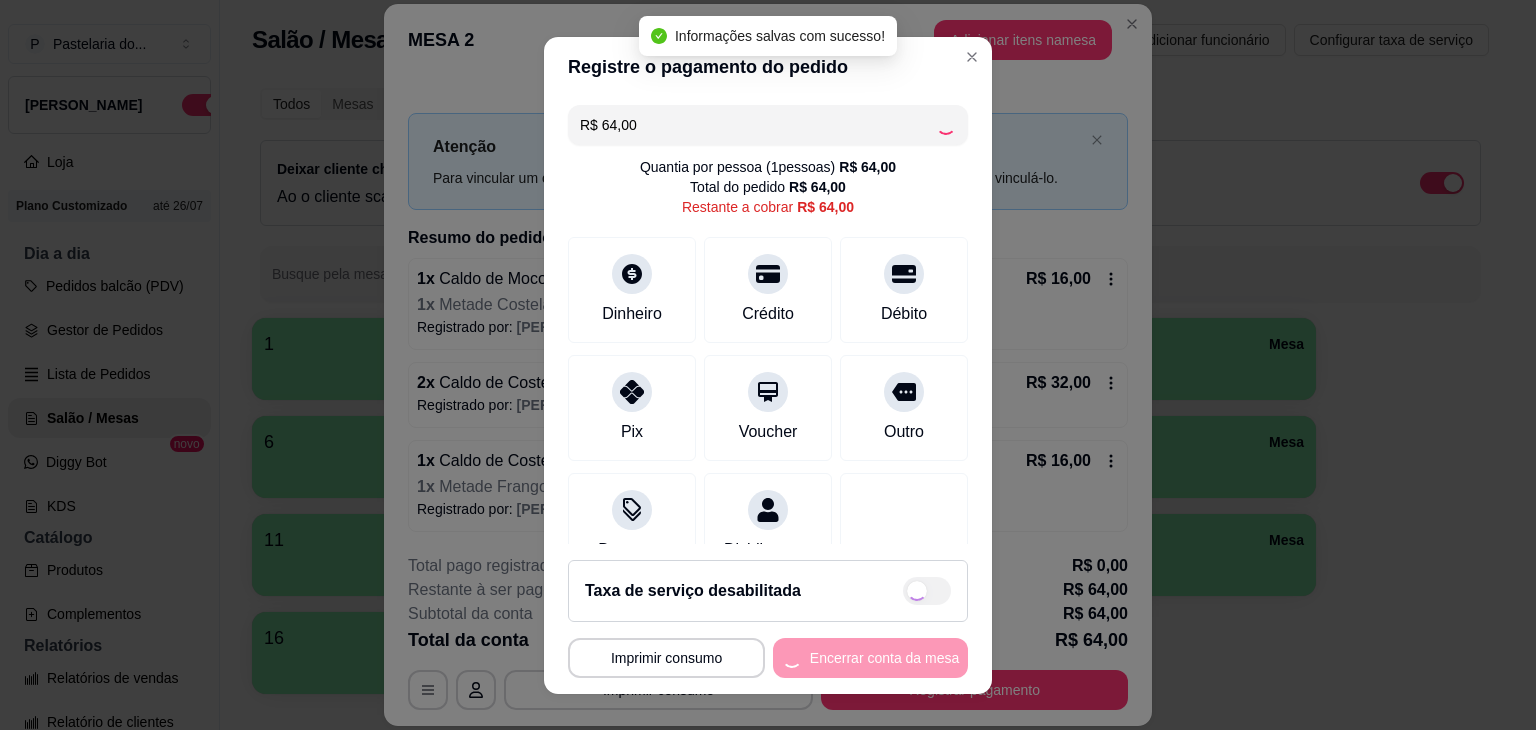 type on "R$ 0,00" 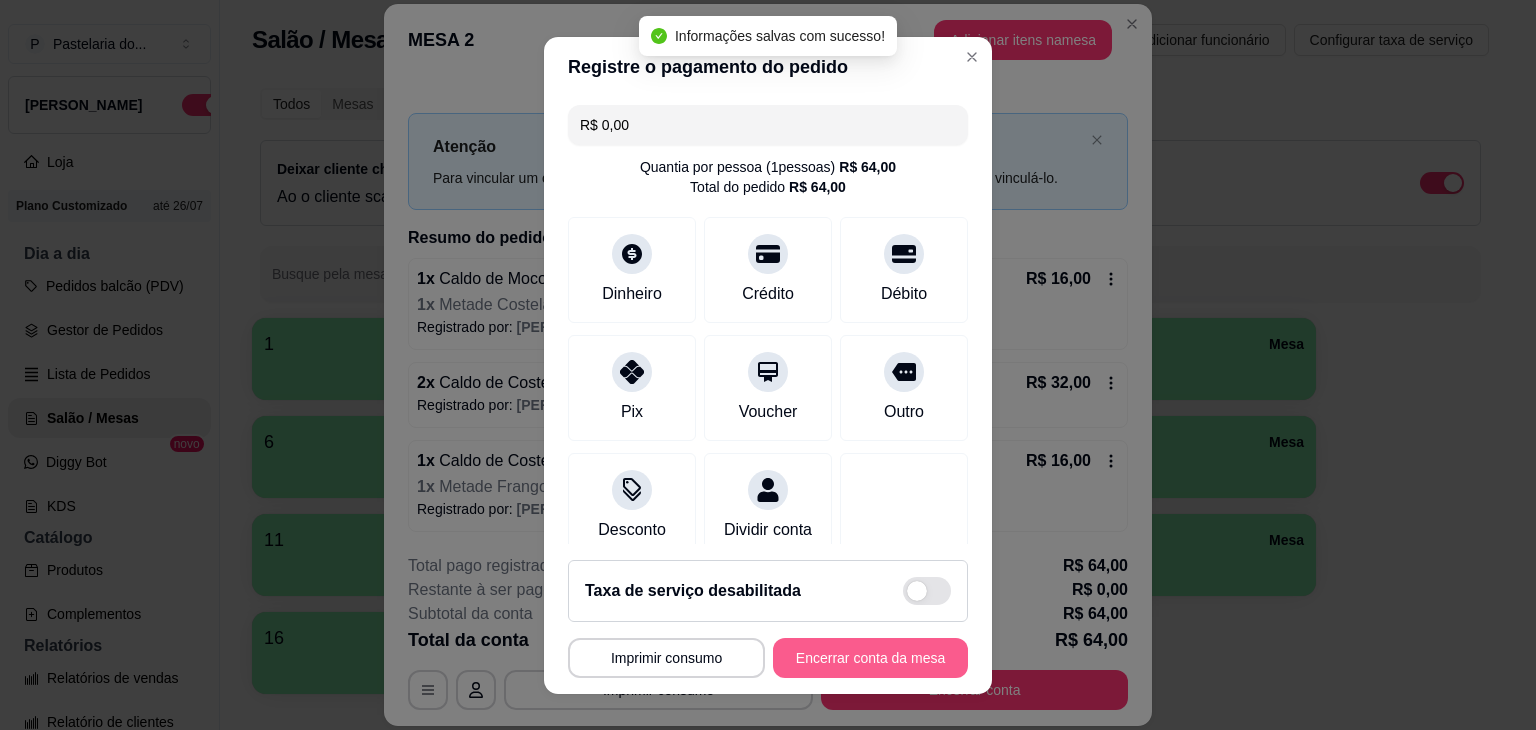 click on "Encerrar conta da mesa" at bounding box center (870, 658) 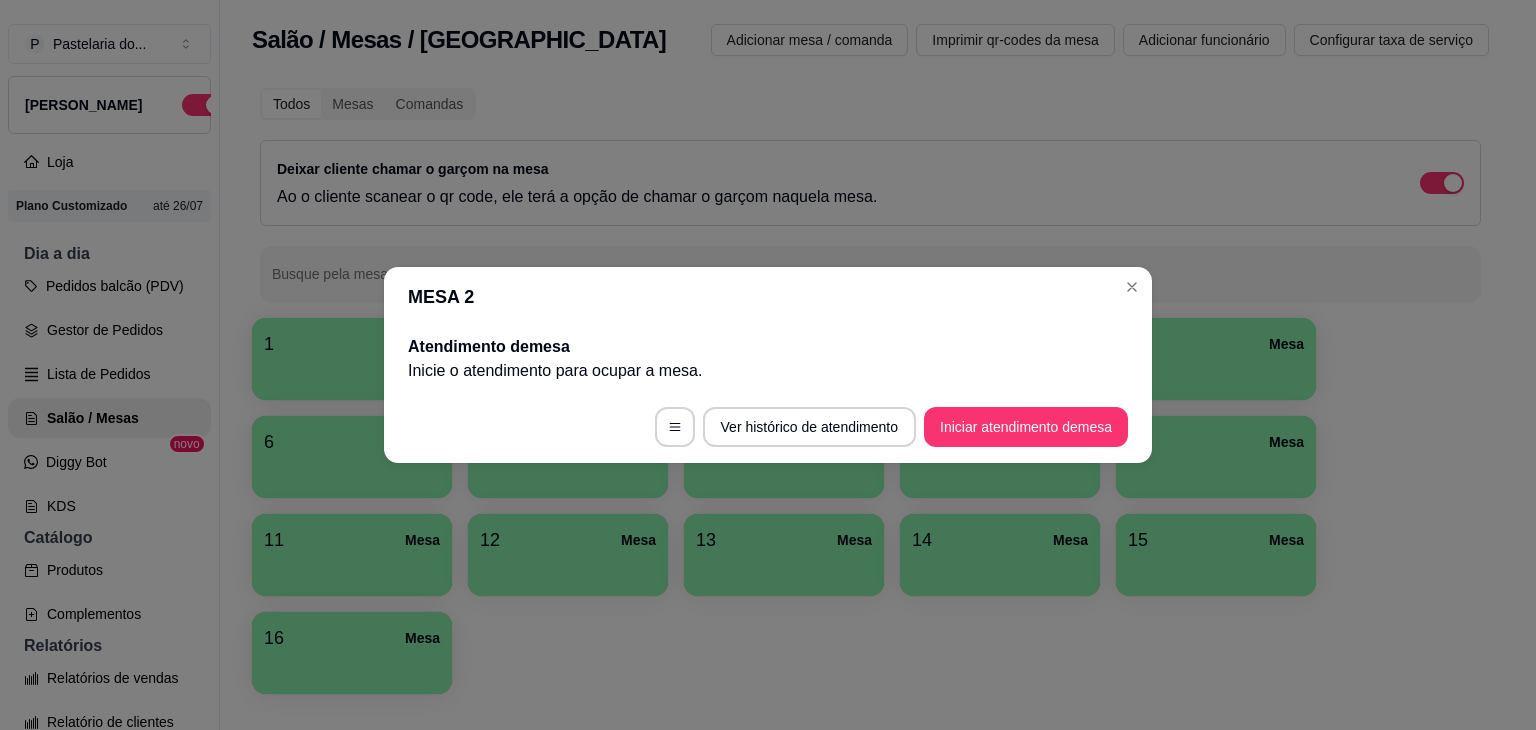 scroll, scrollTop: 0, scrollLeft: 0, axis: both 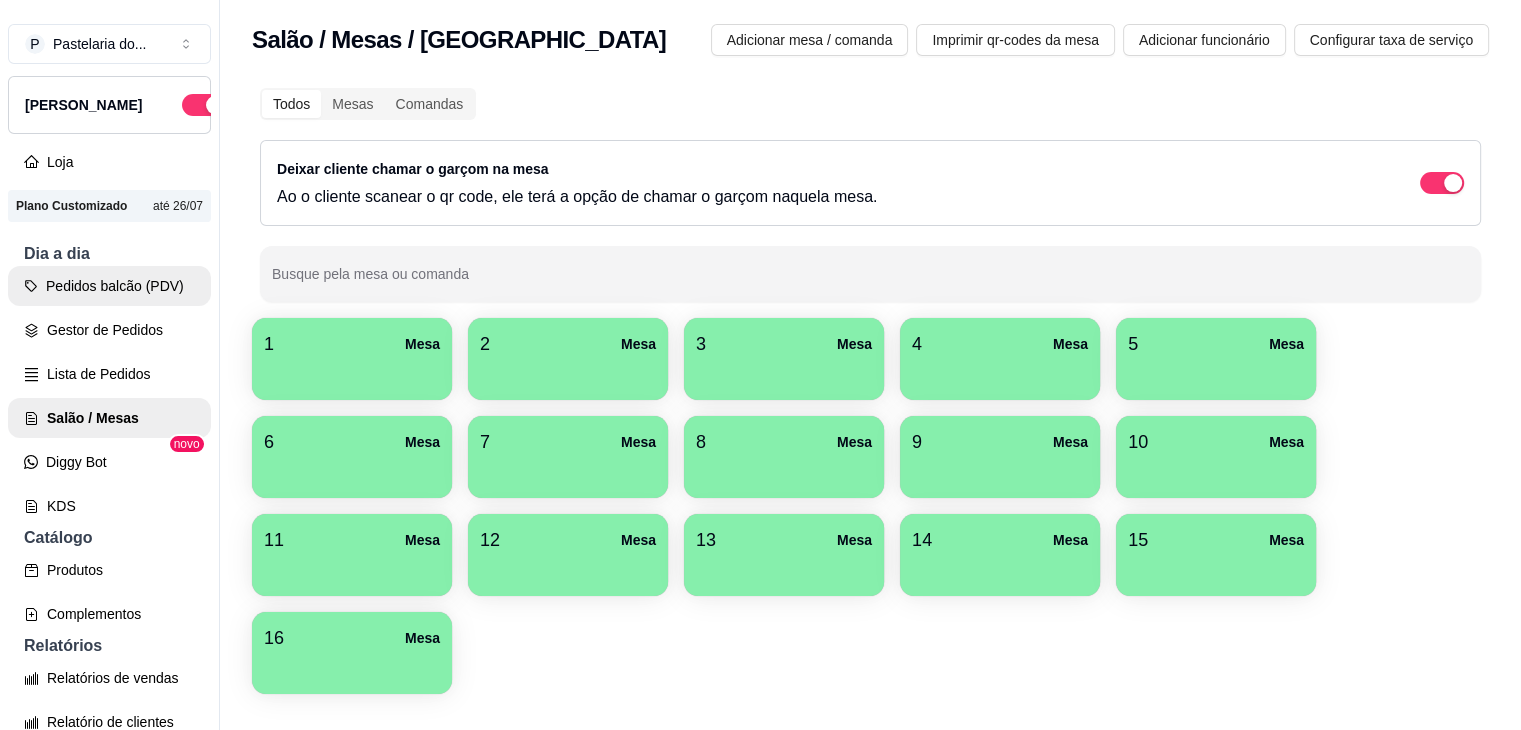click on "Pedidos balcão (PDV)" at bounding box center (109, 286) 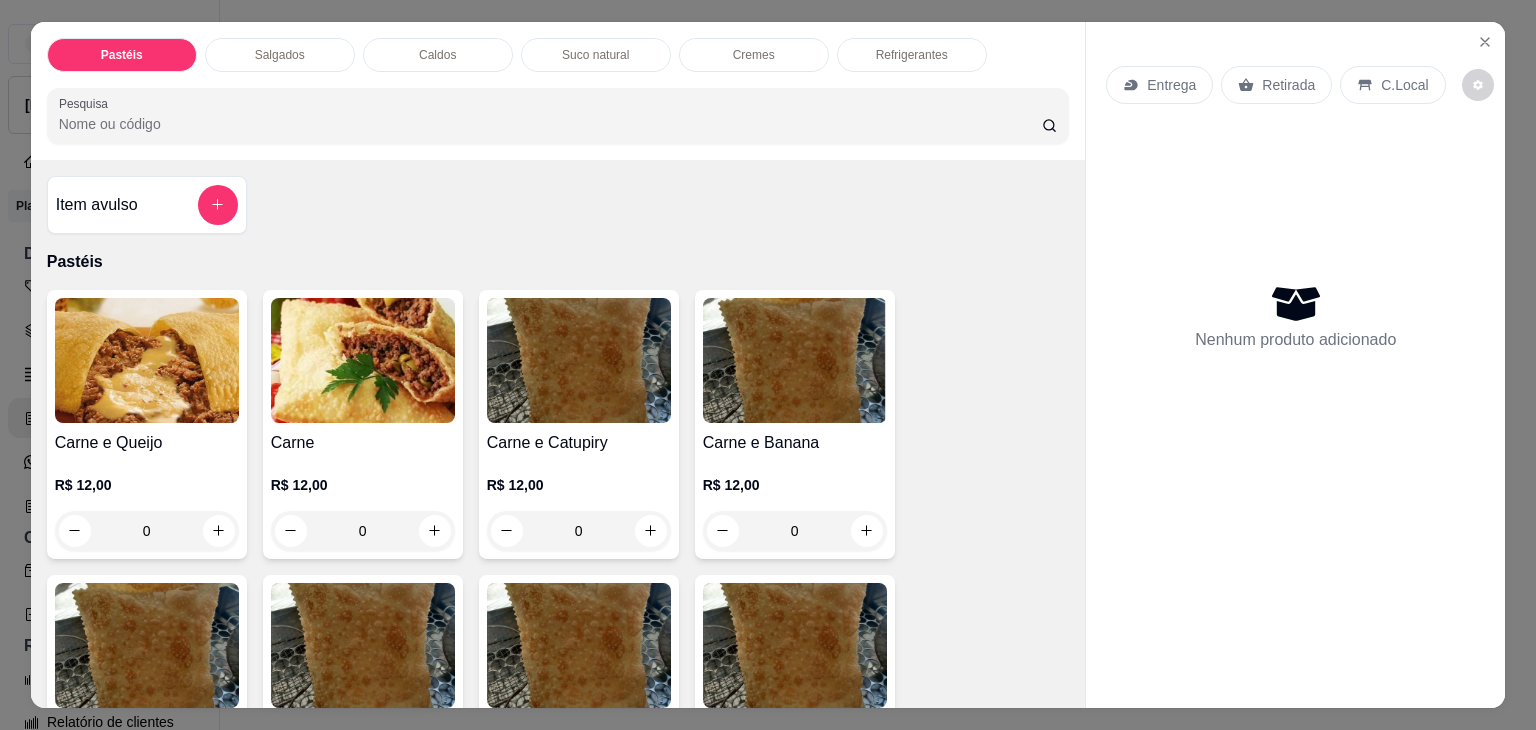 click on "Salgados" at bounding box center [280, 55] 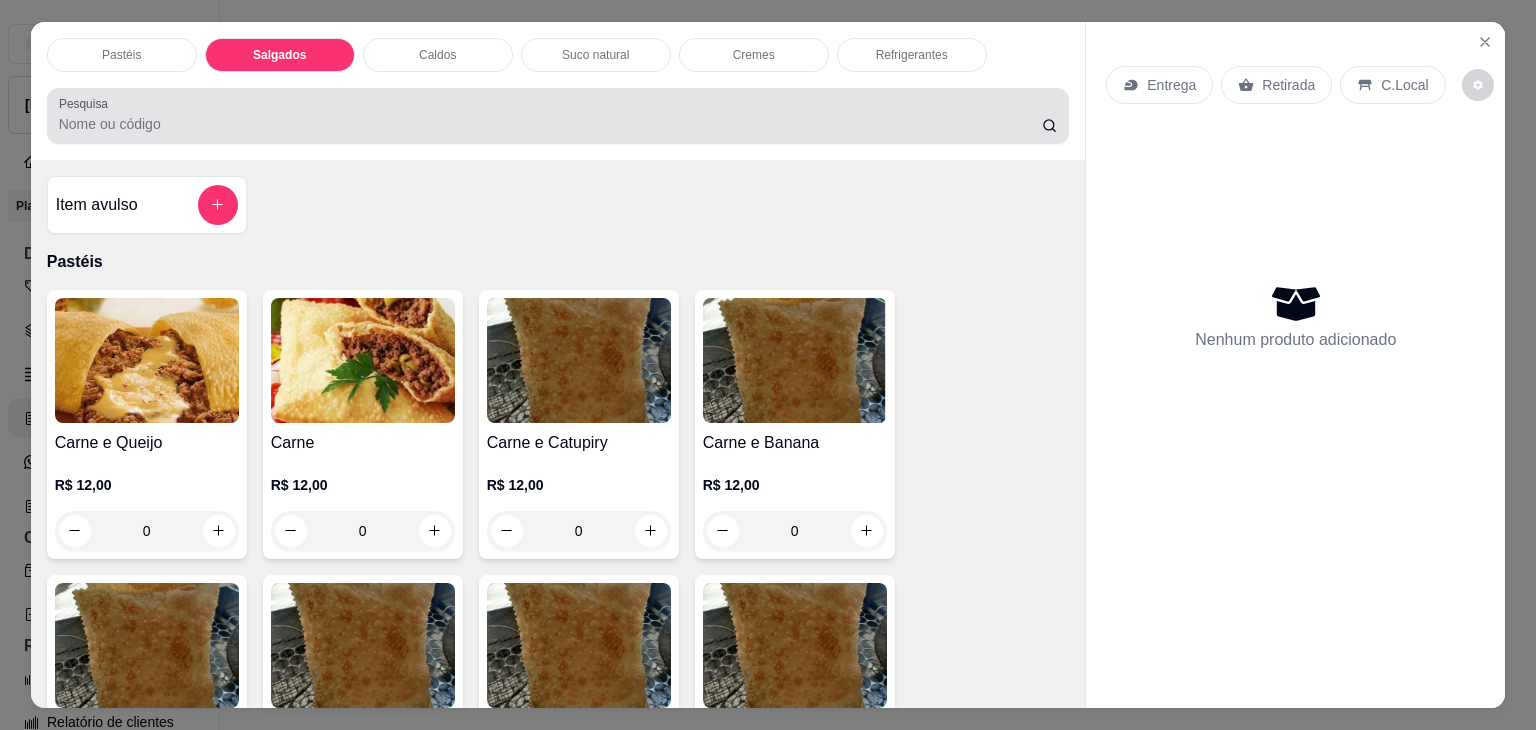 scroll, scrollTop: 2124, scrollLeft: 0, axis: vertical 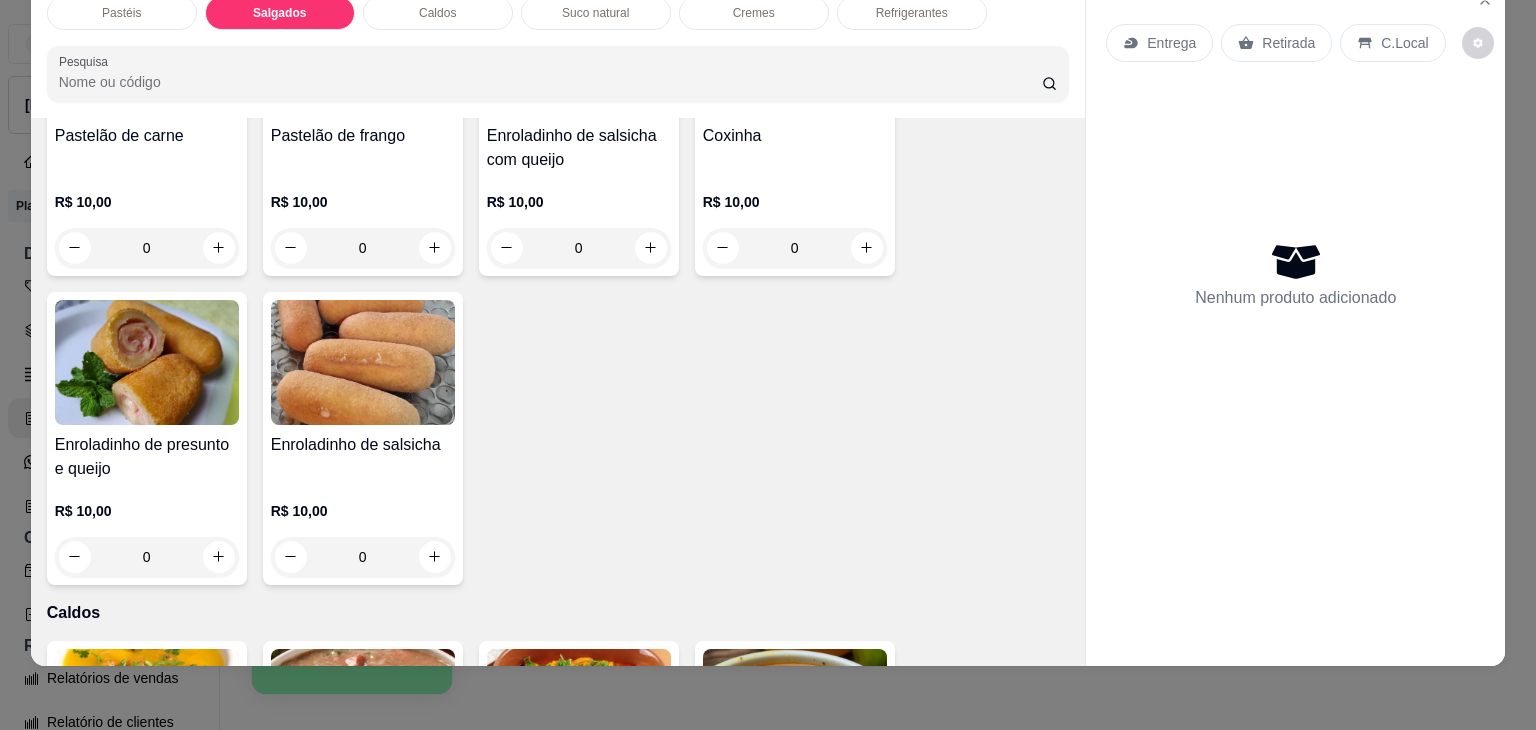 click 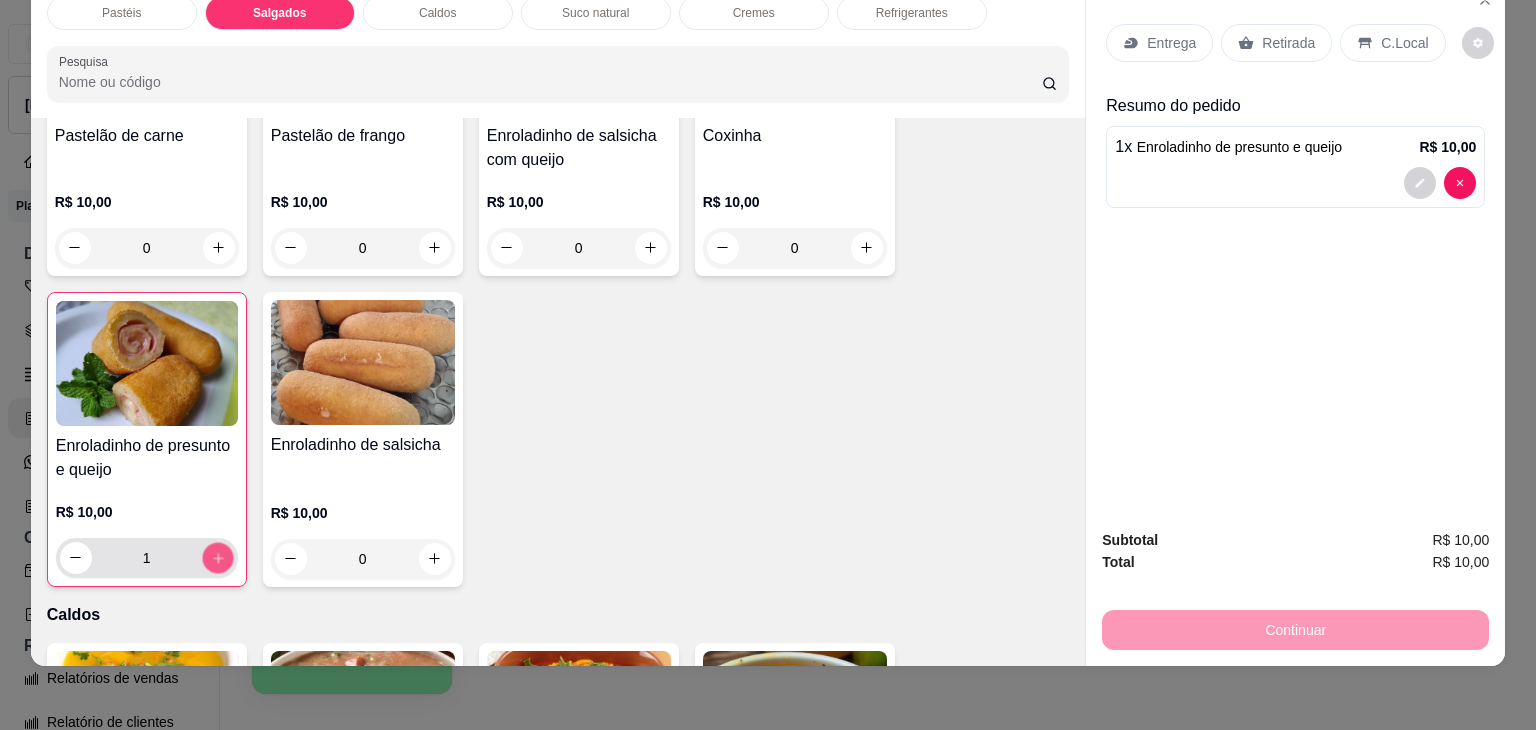 click 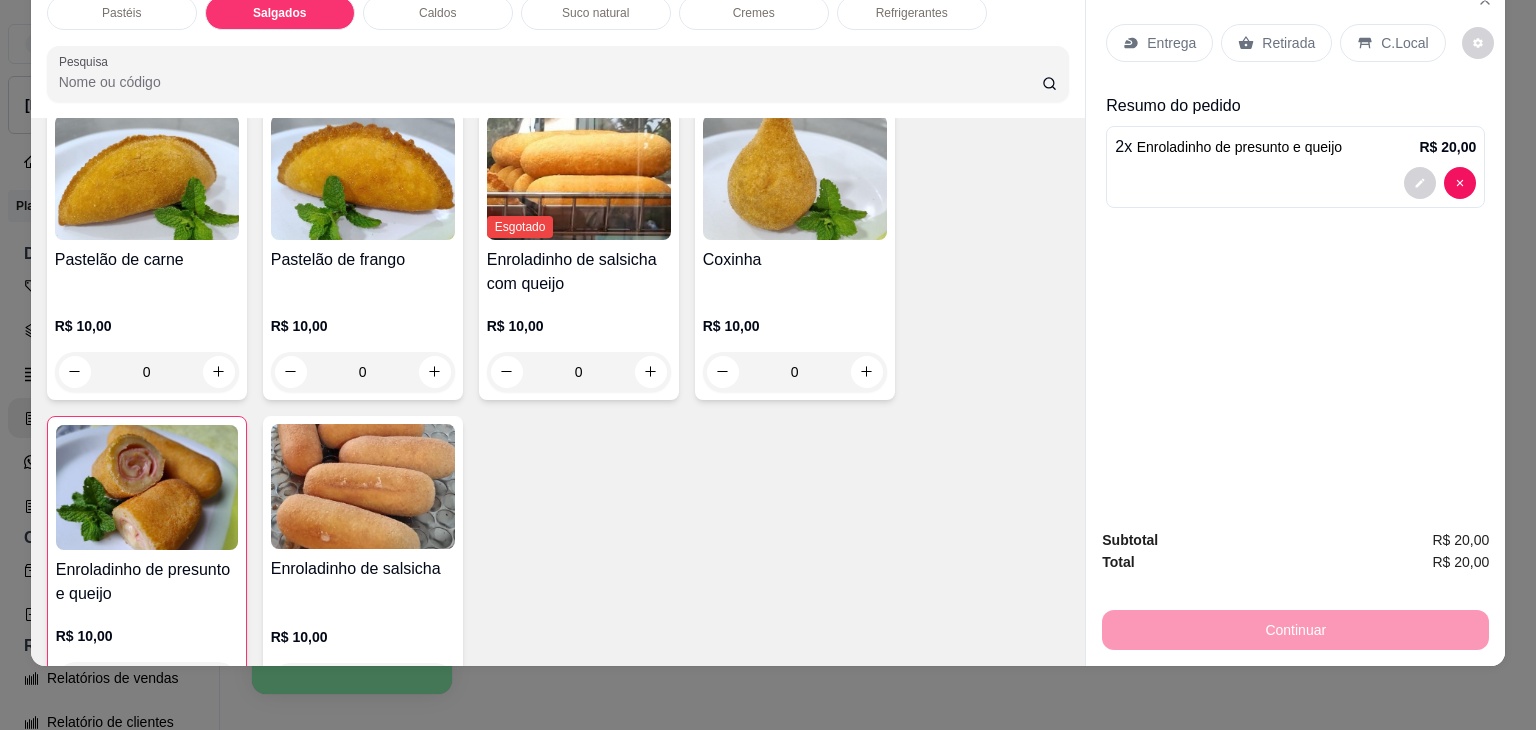 scroll, scrollTop: 2024, scrollLeft: 0, axis: vertical 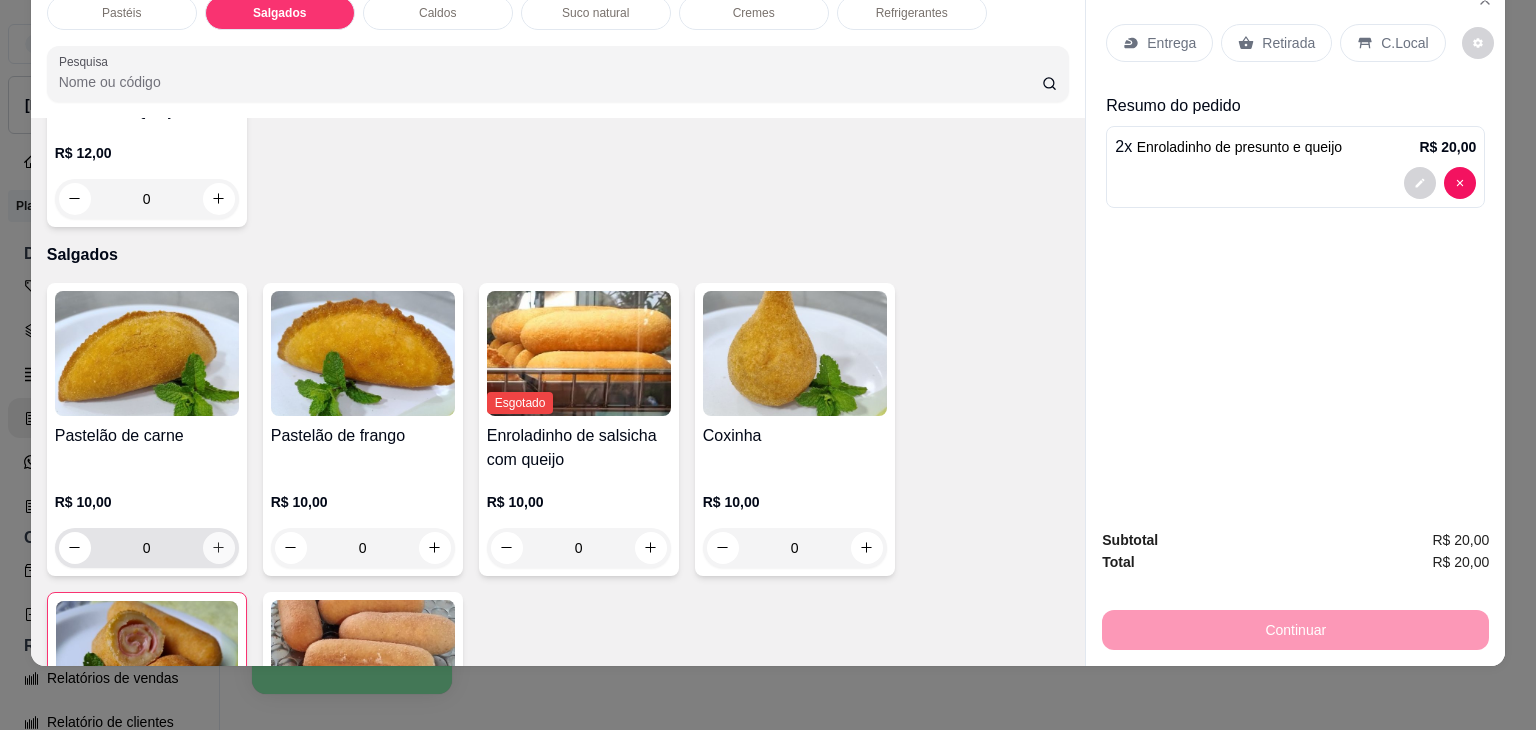 click at bounding box center [219, 548] 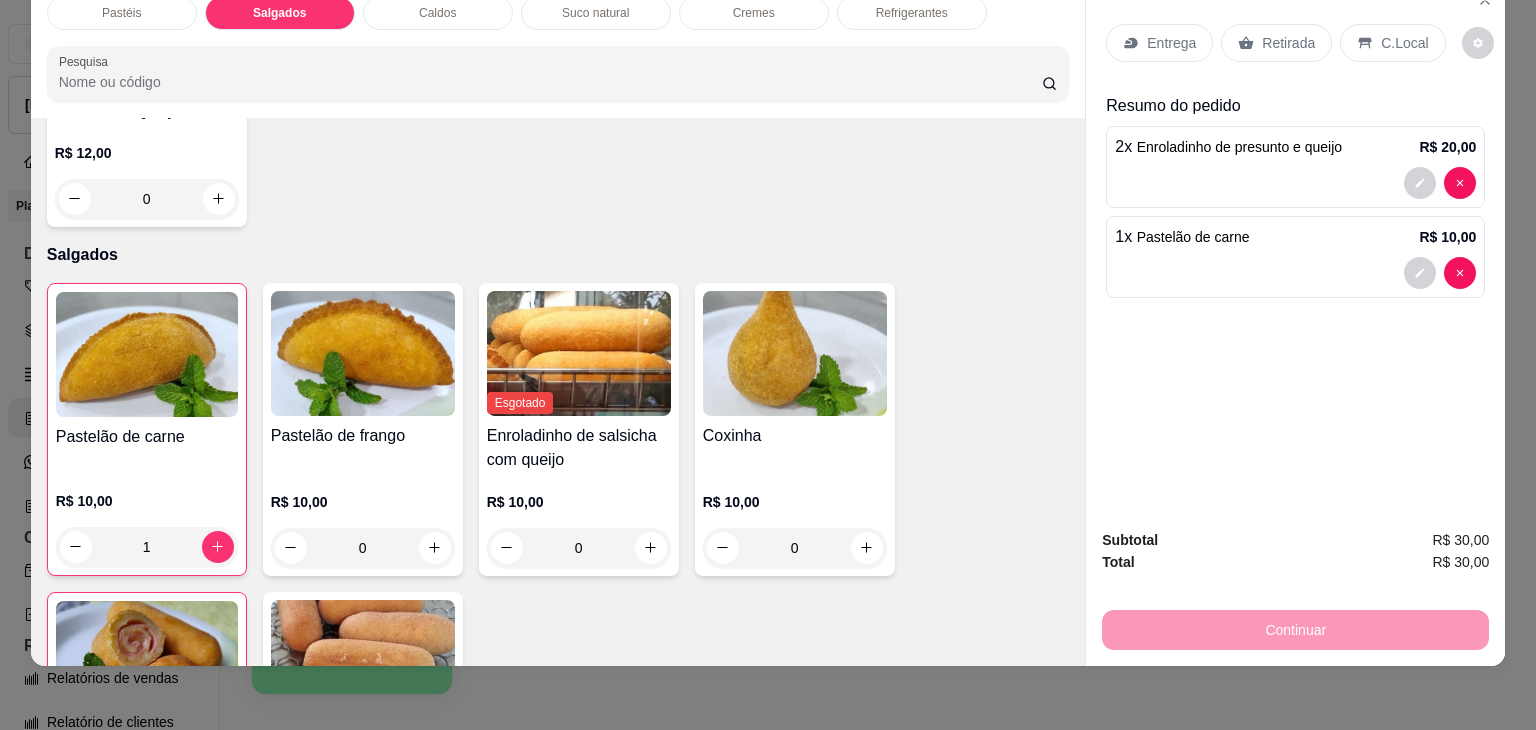 click on "Retirada" at bounding box center (1276, 43) 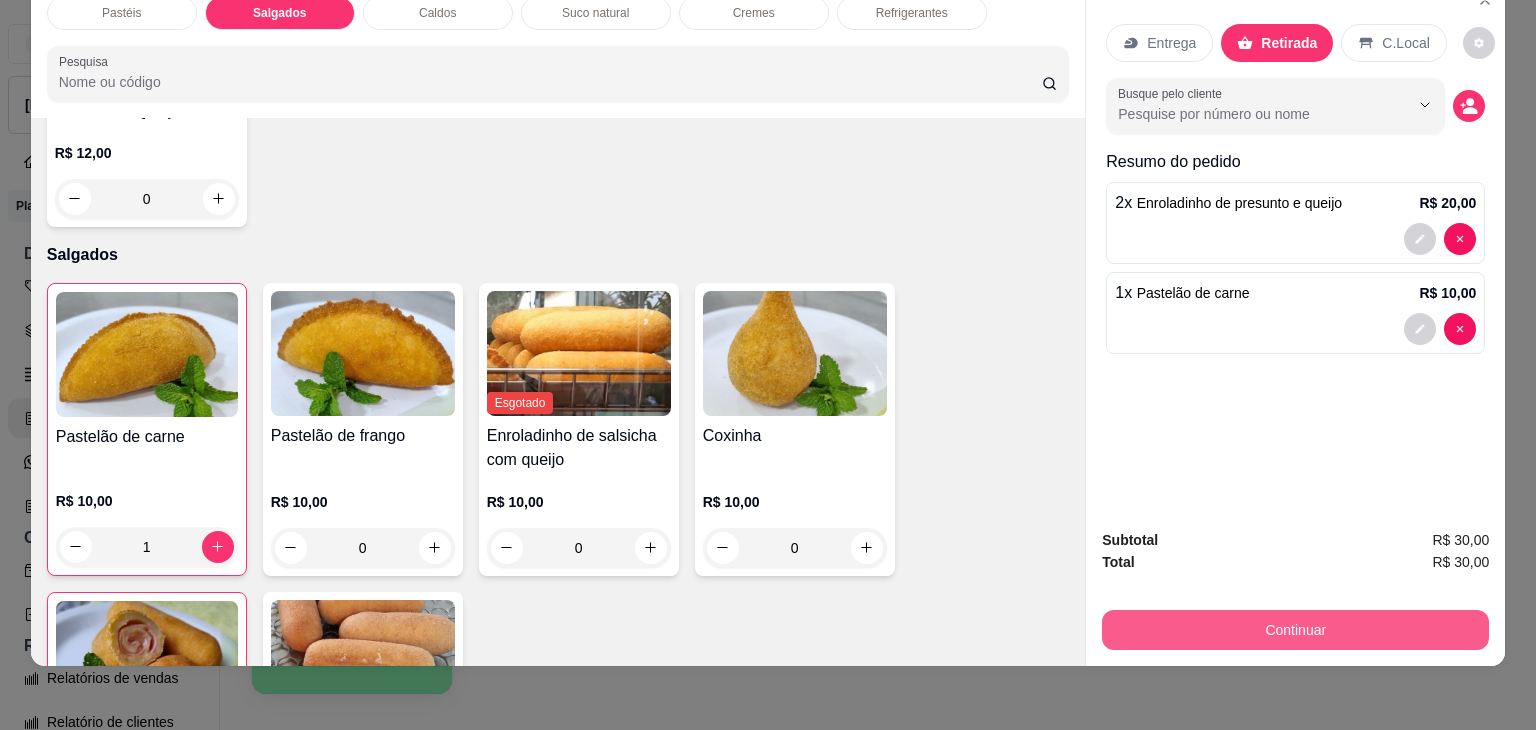 click on "Continuar" at bounding box center (1295, 630) 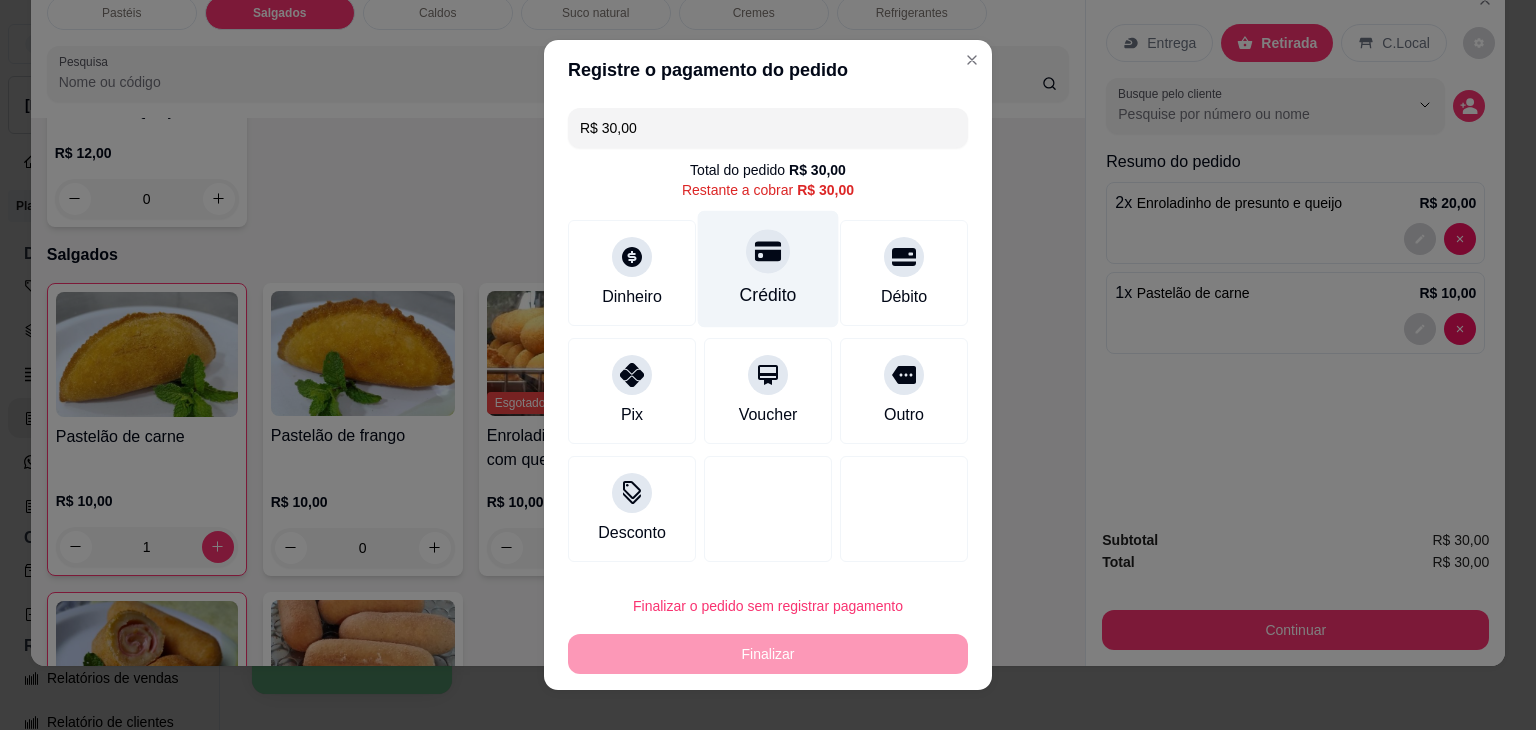 click on "Crédito" at bounding box center [768, 295] 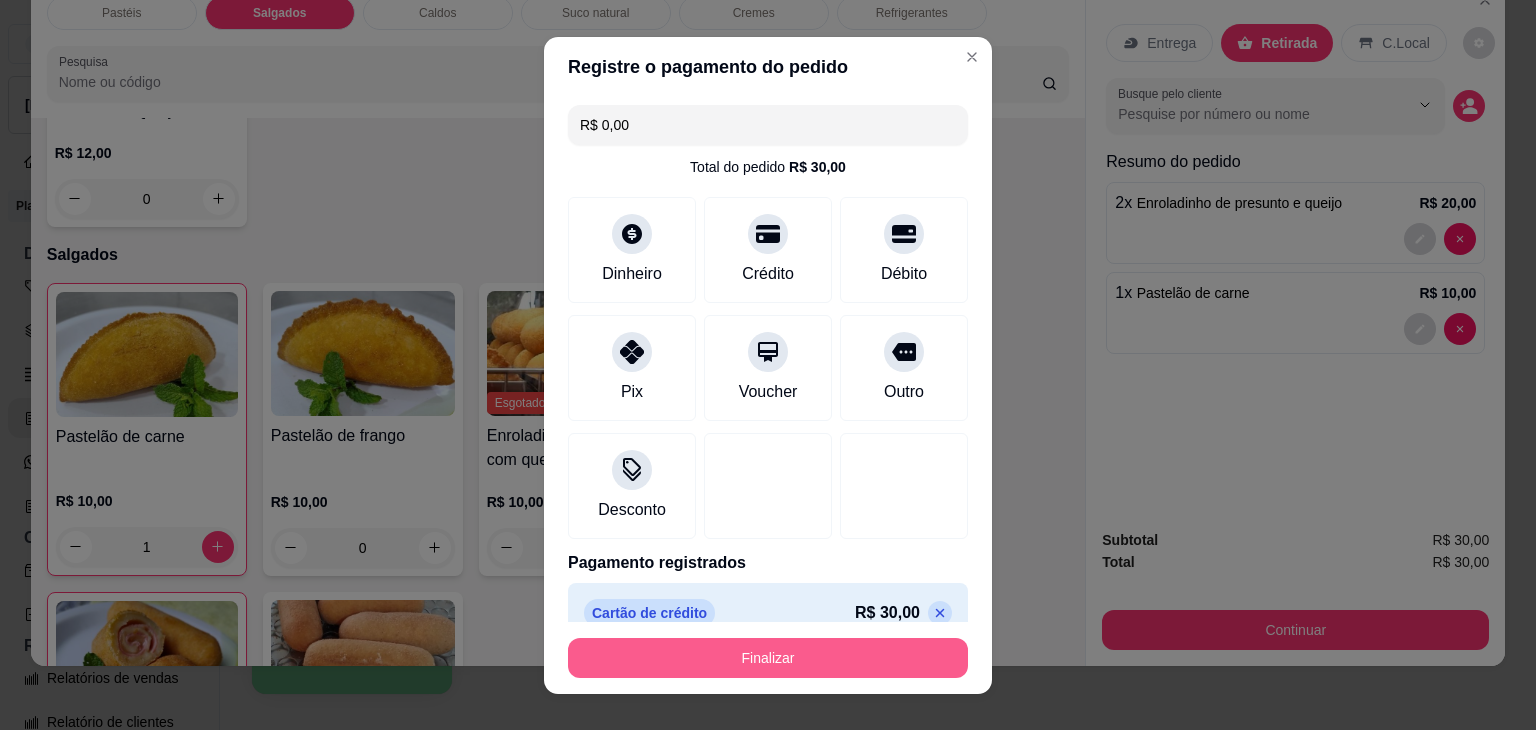 click on "Finalizar" at bounding box center (768, 658) 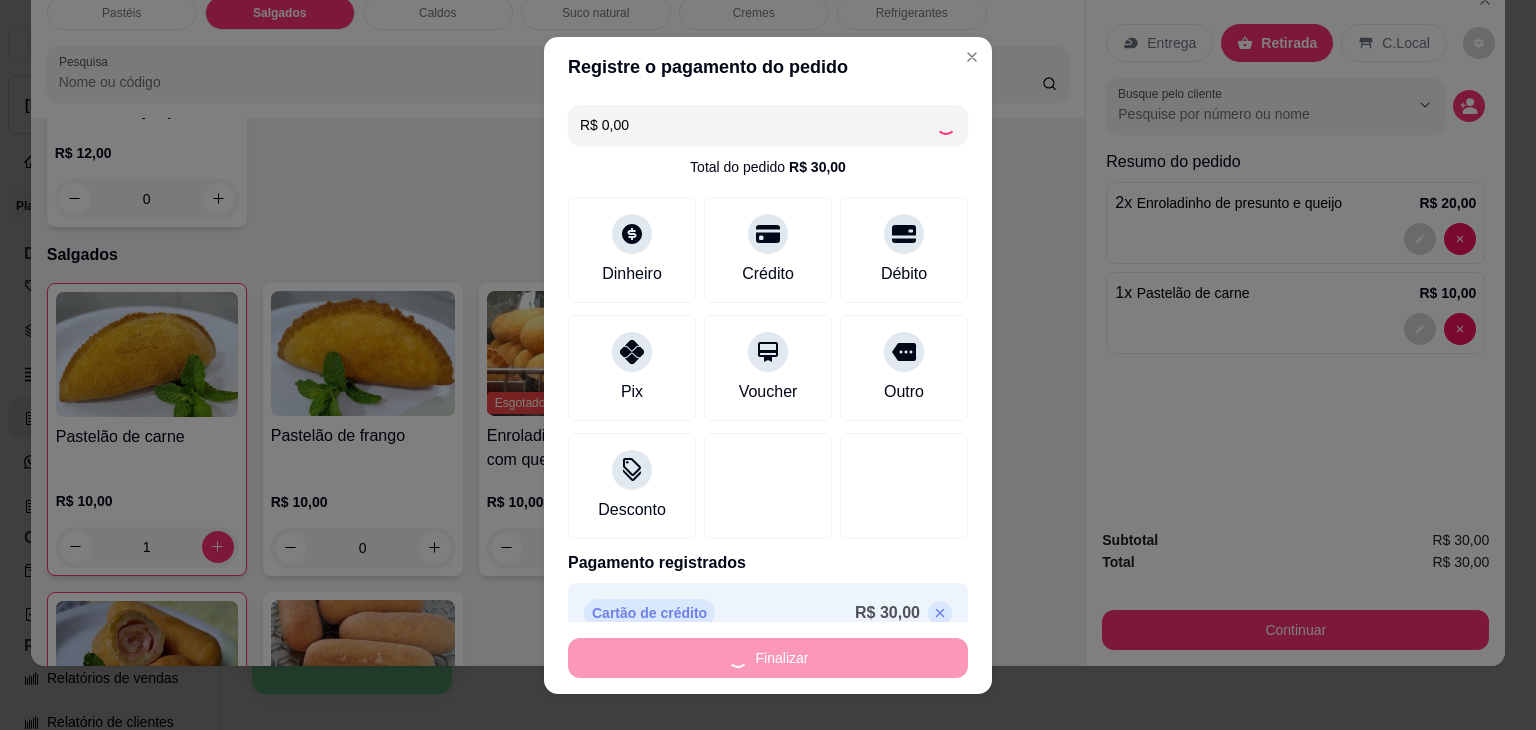 type on "0" 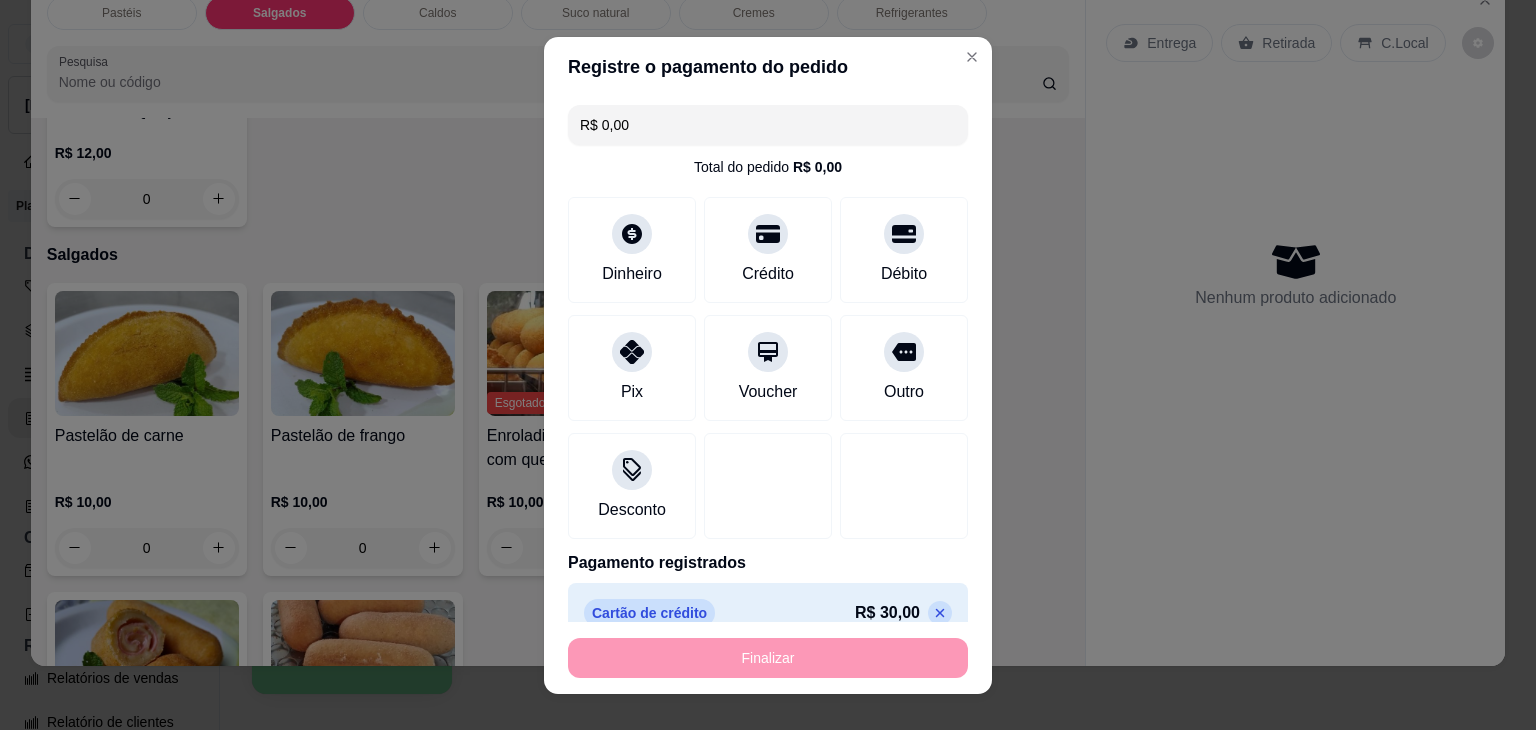 type on "-R$ 30,00" 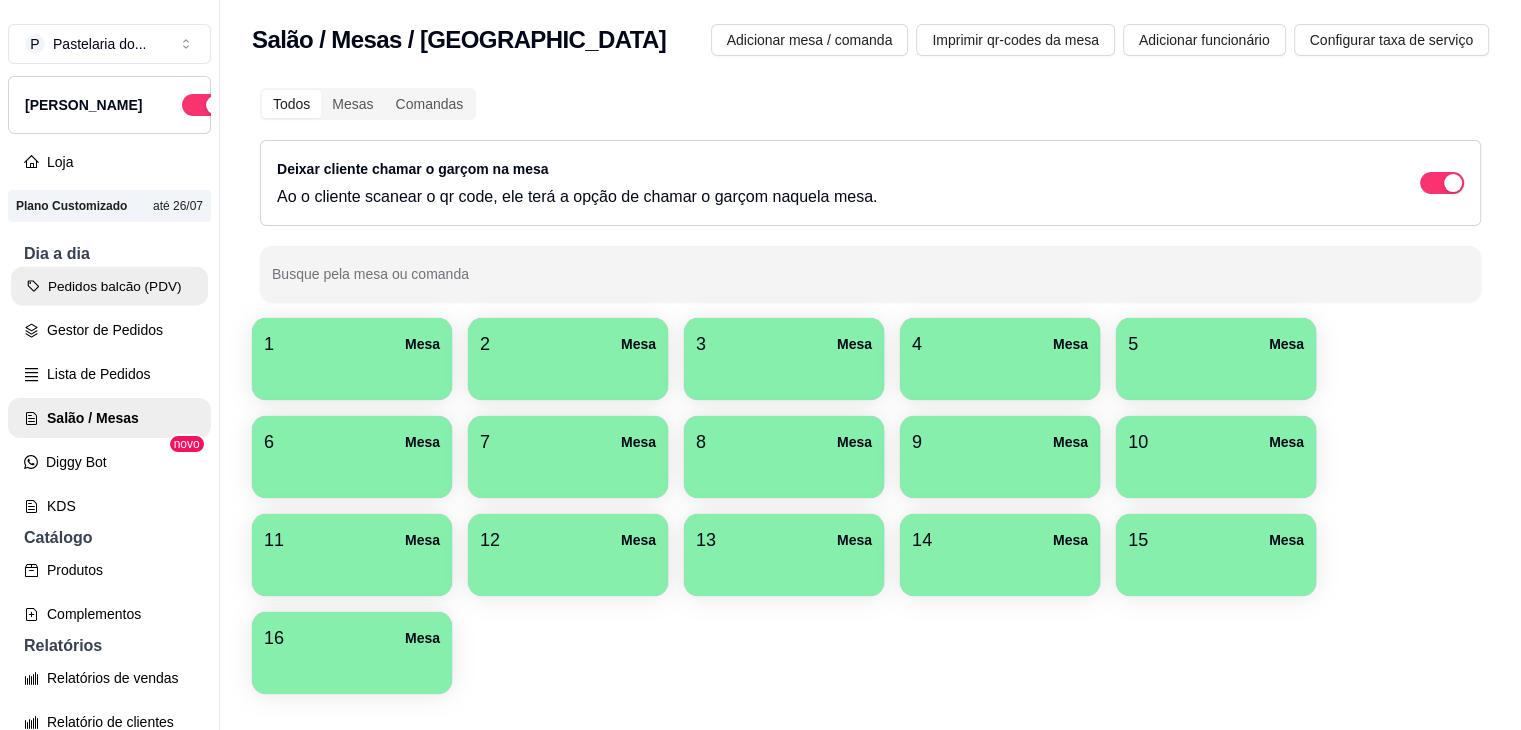 click on "Pedidos balcão (PDV)" at bounding box center (109, 286) 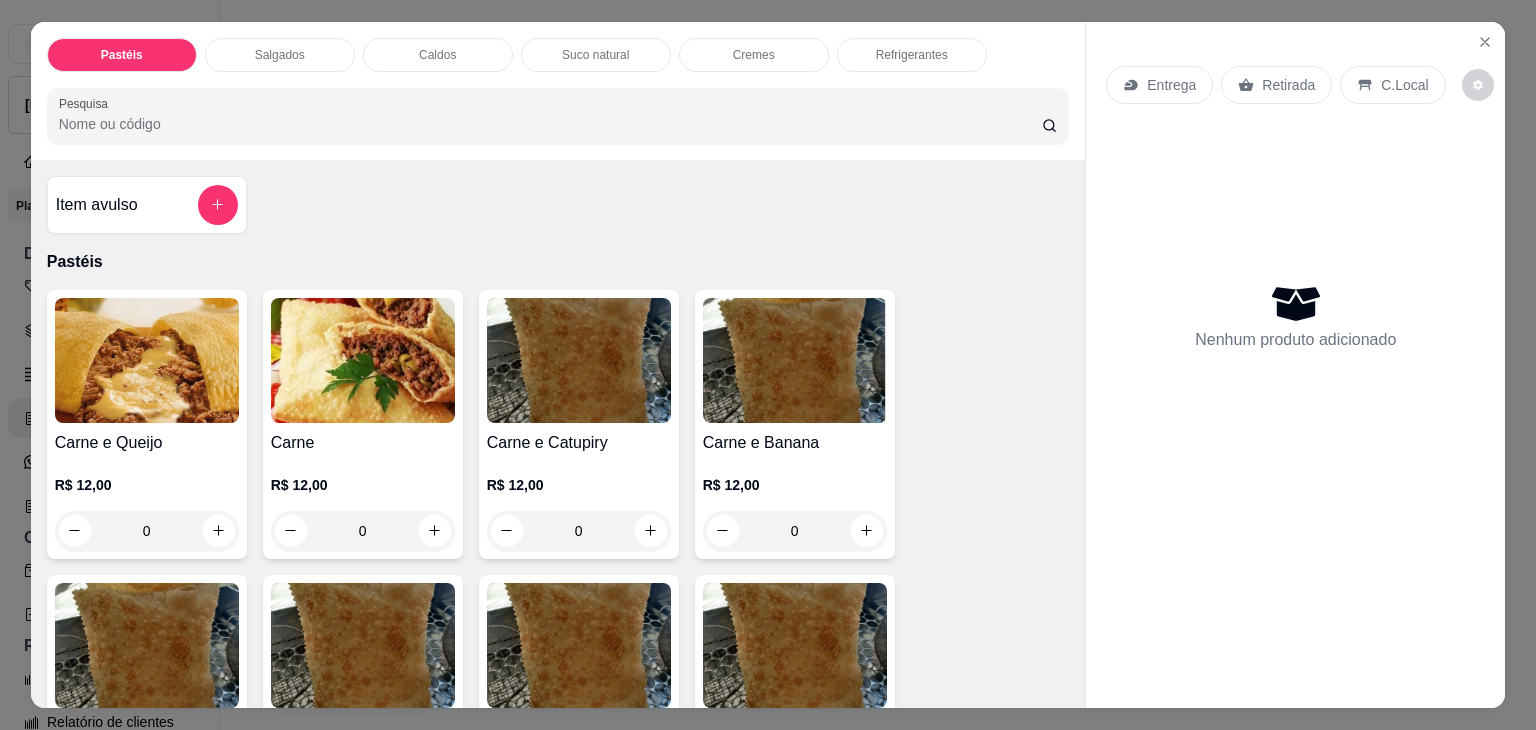 click on "0" at bounding box center (147, 531) 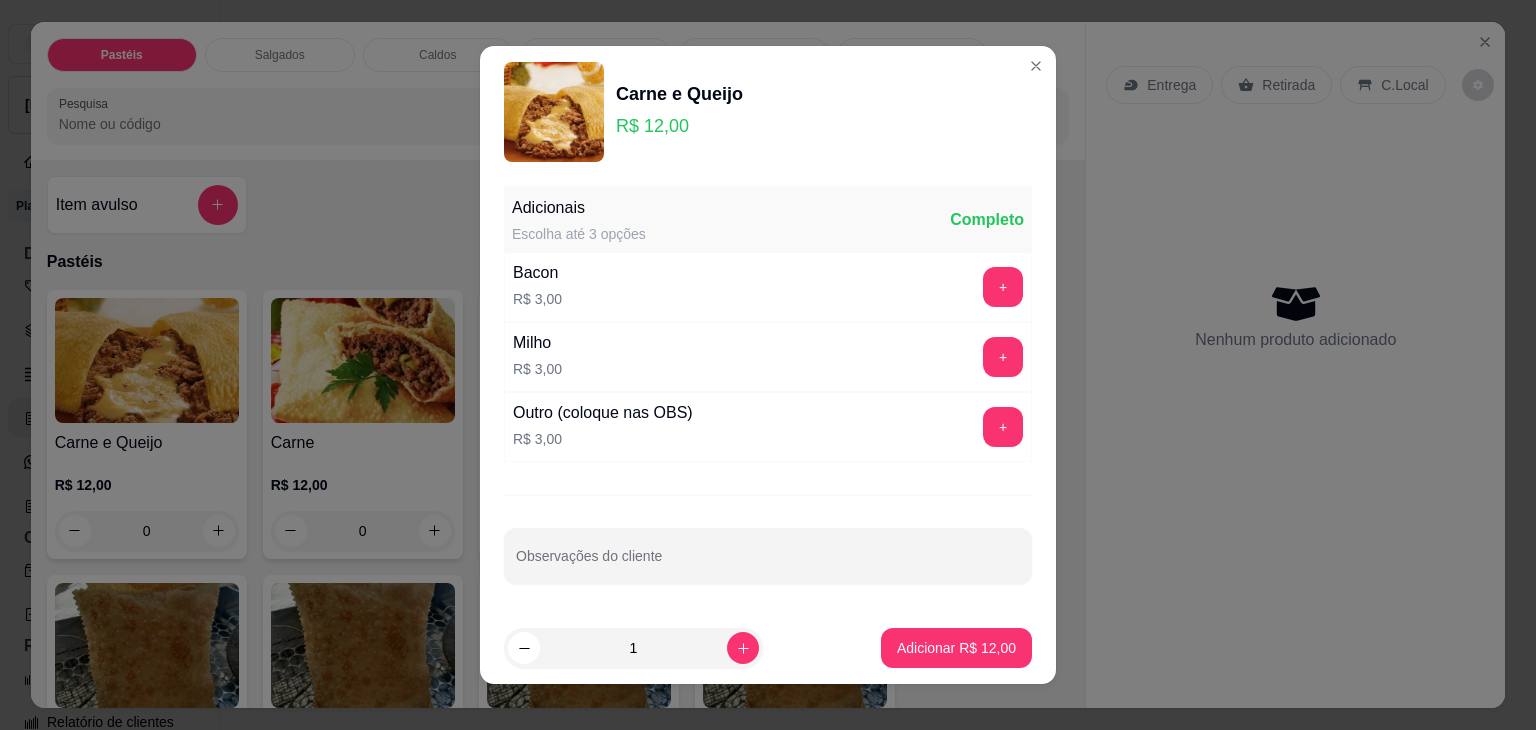 click on "Adicionar   R$ 12,00" at bounding box center (956, 648) 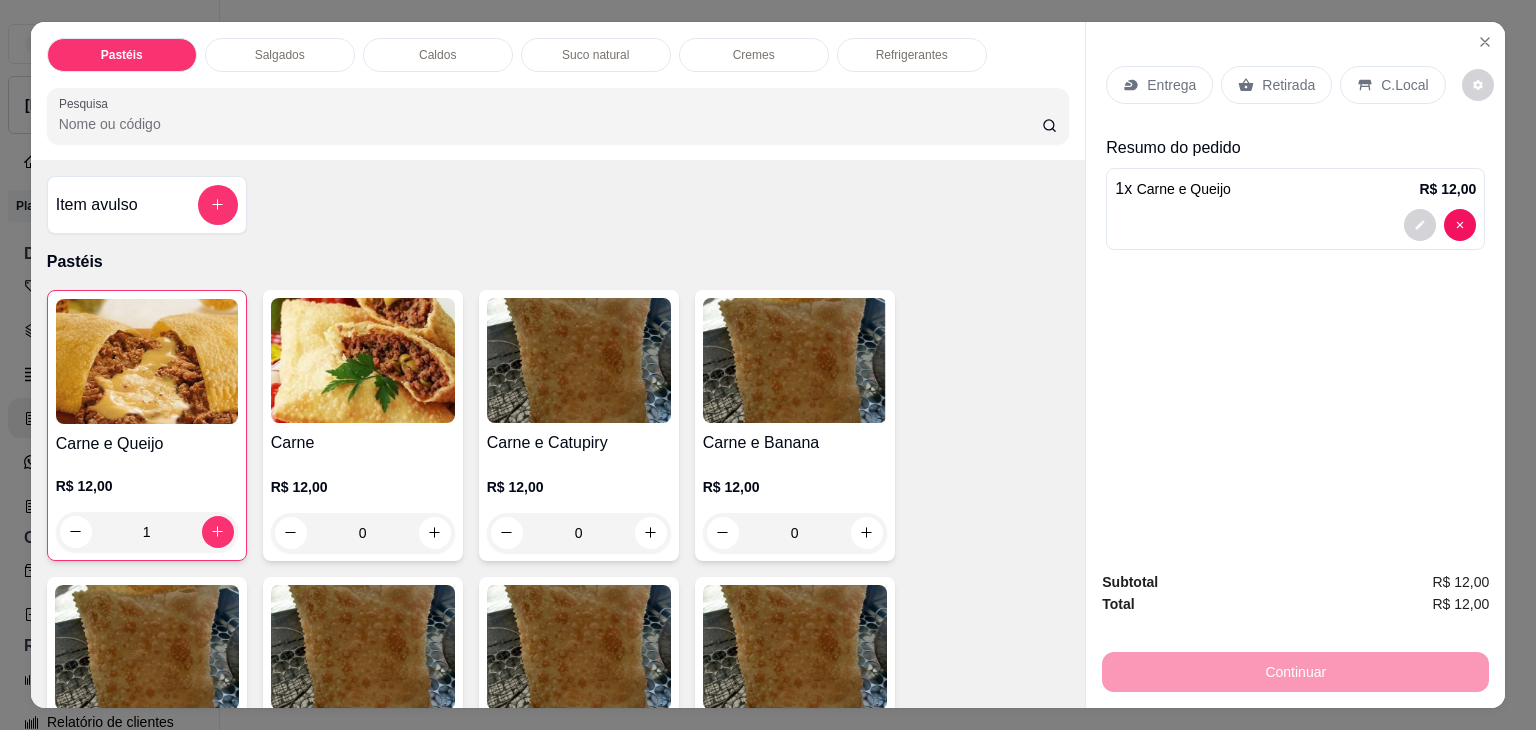 type on "1" 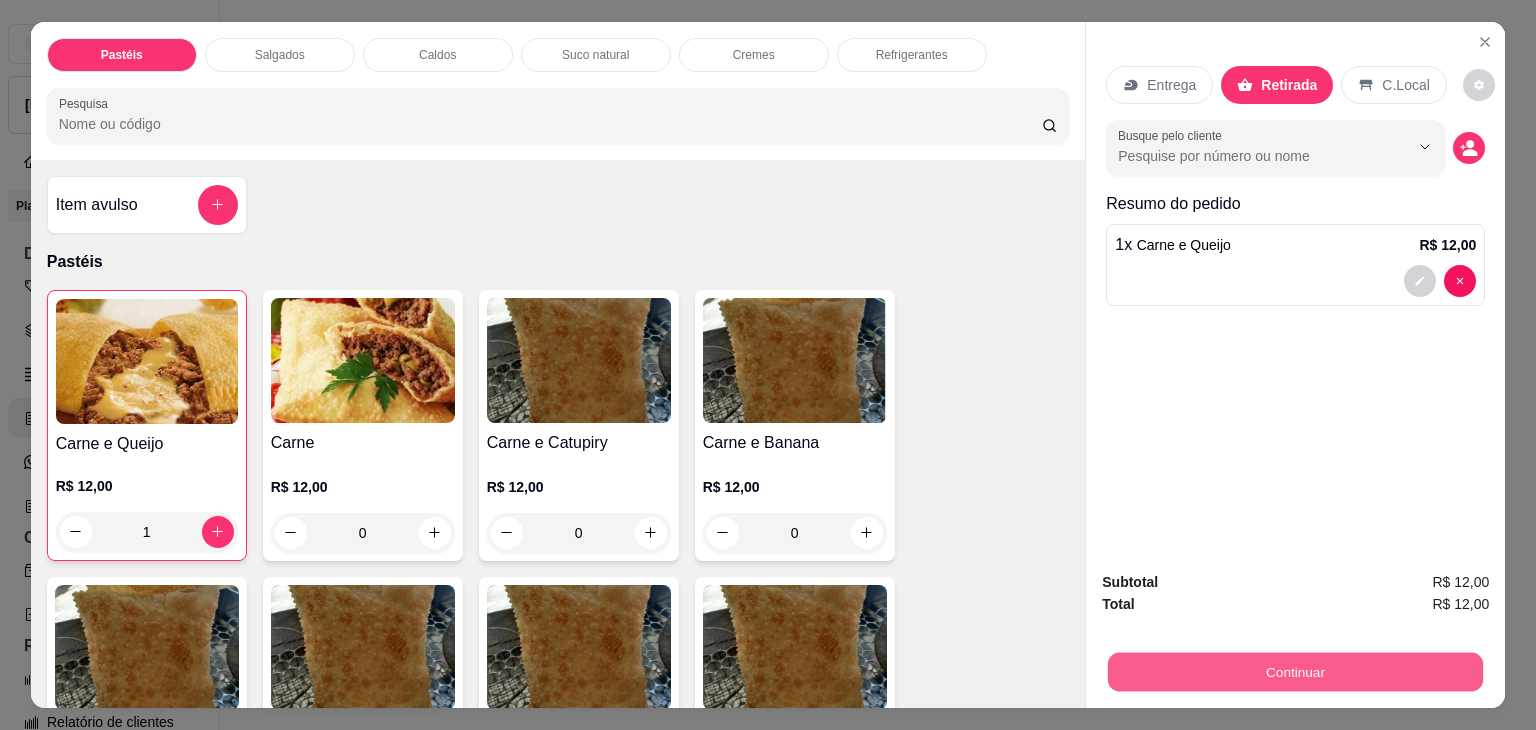 click on "Continuar" at bounding box center (1295, 672) 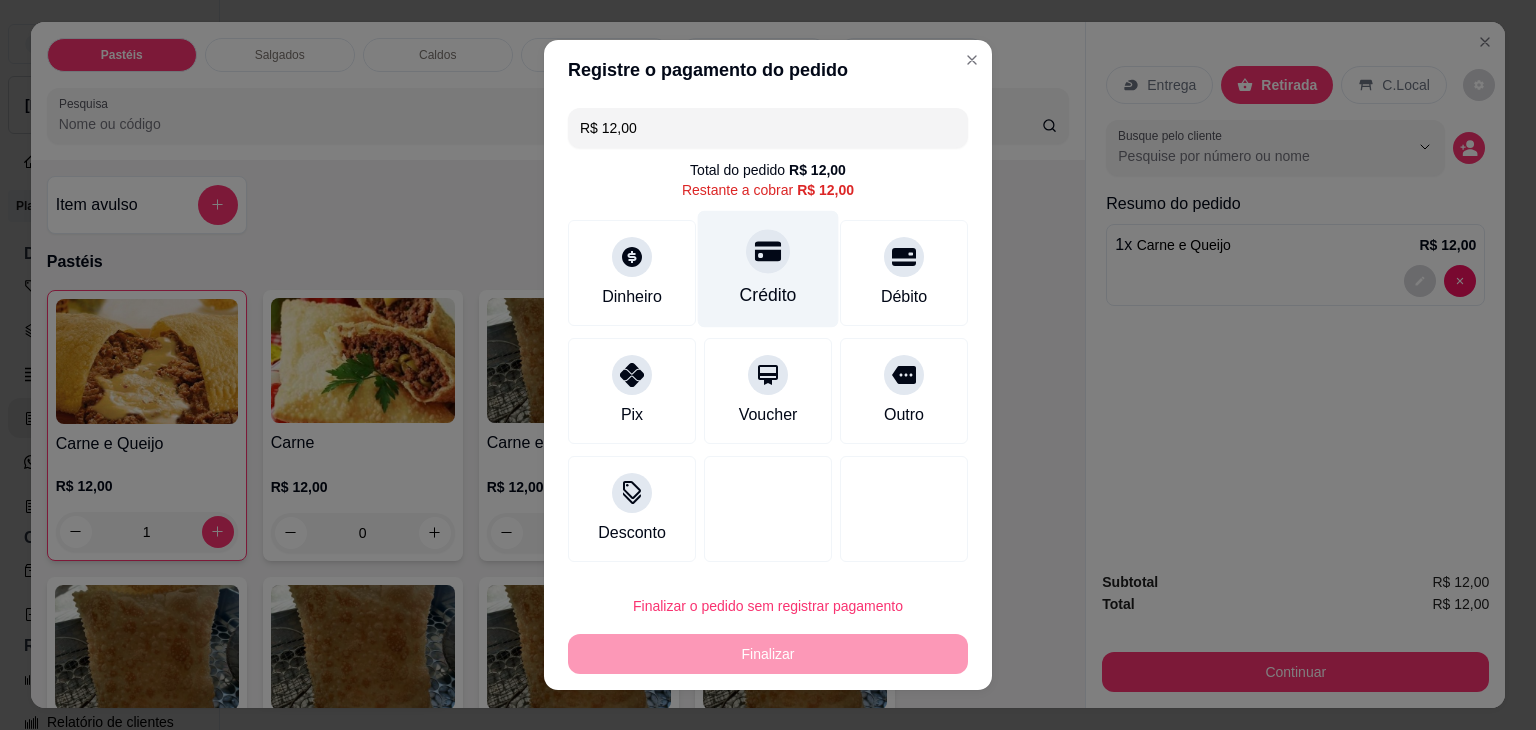 click at bounding box center [768, 251] 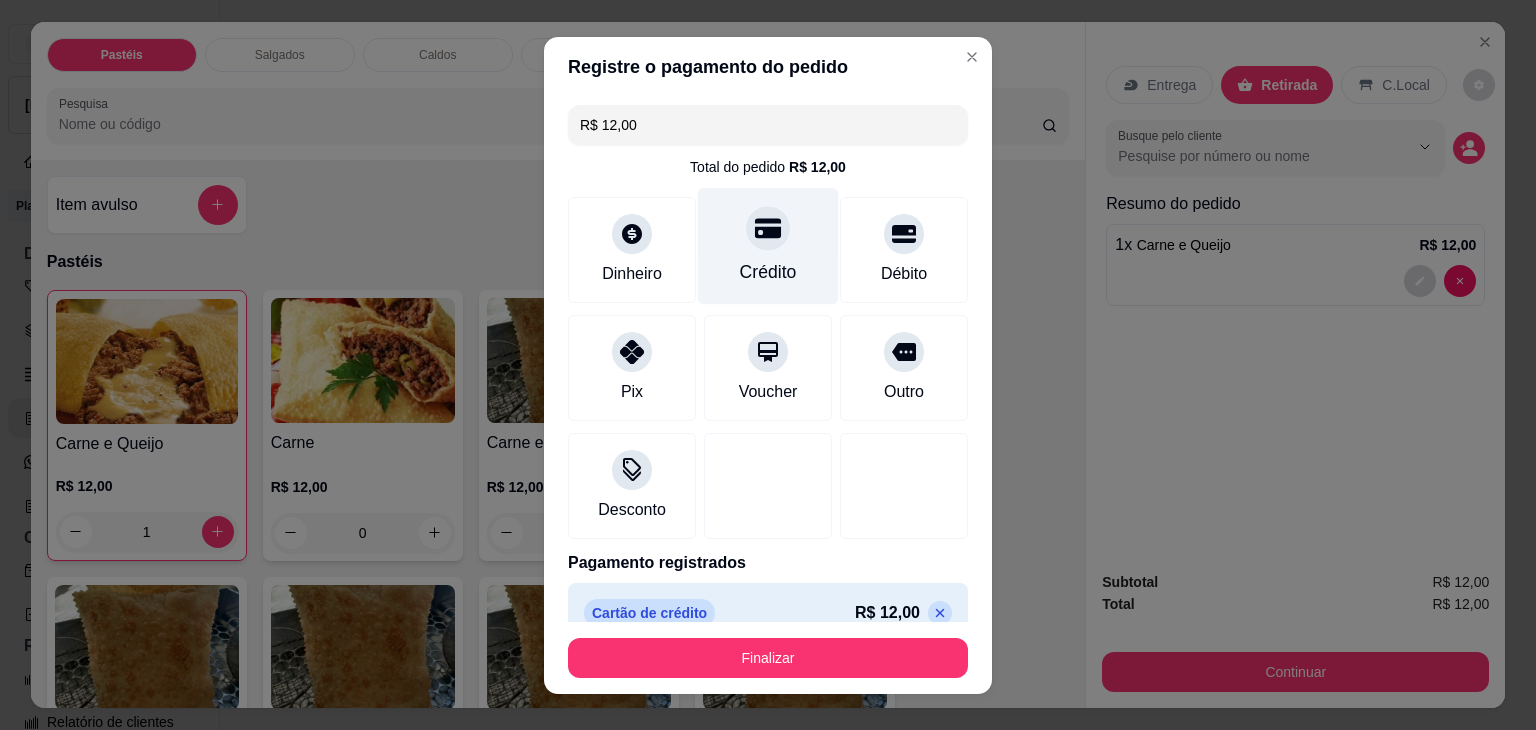 type on "R$ 0,00" 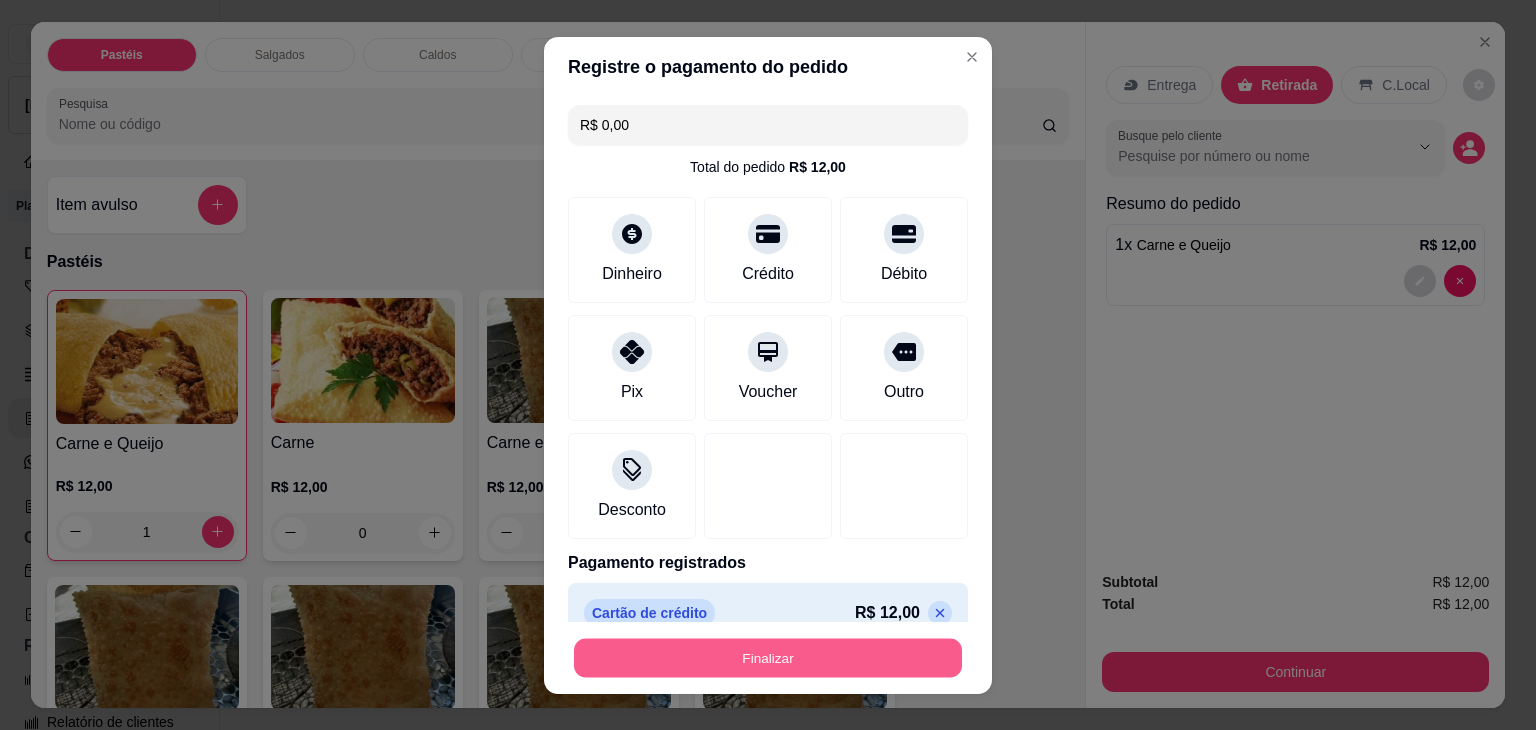 click on "Finalizar" at bounding box center (768, 657) 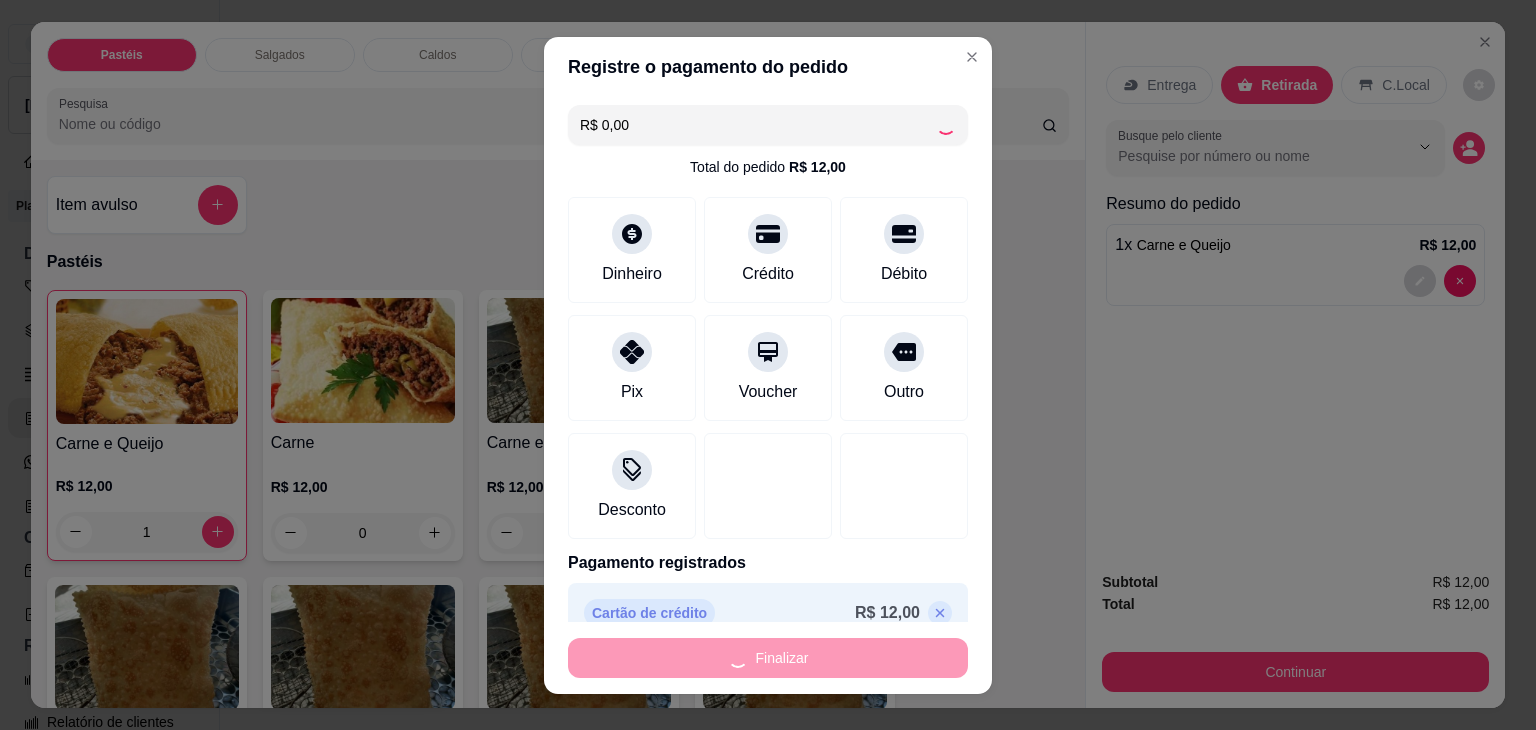 type on "0" 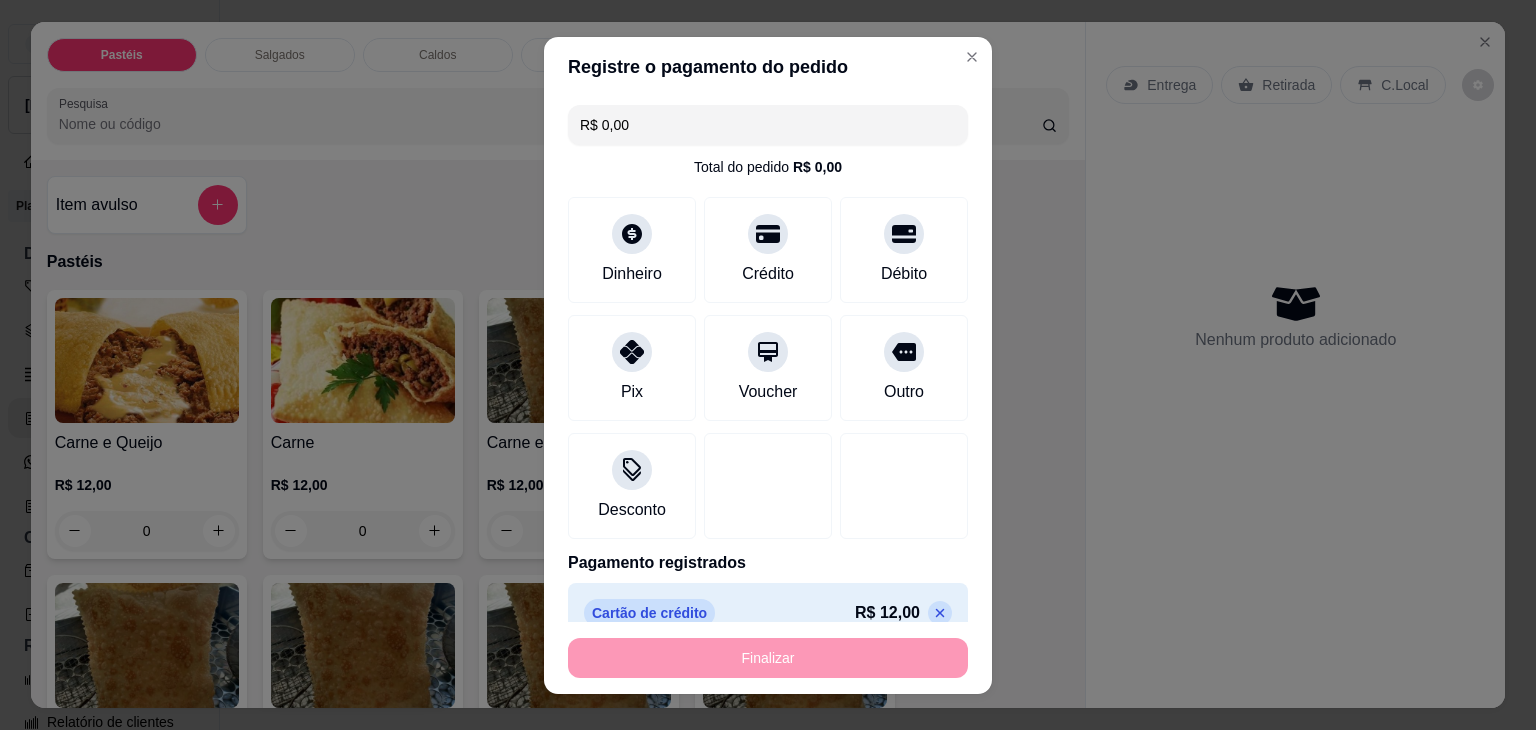 type on "-R$ 12,00" 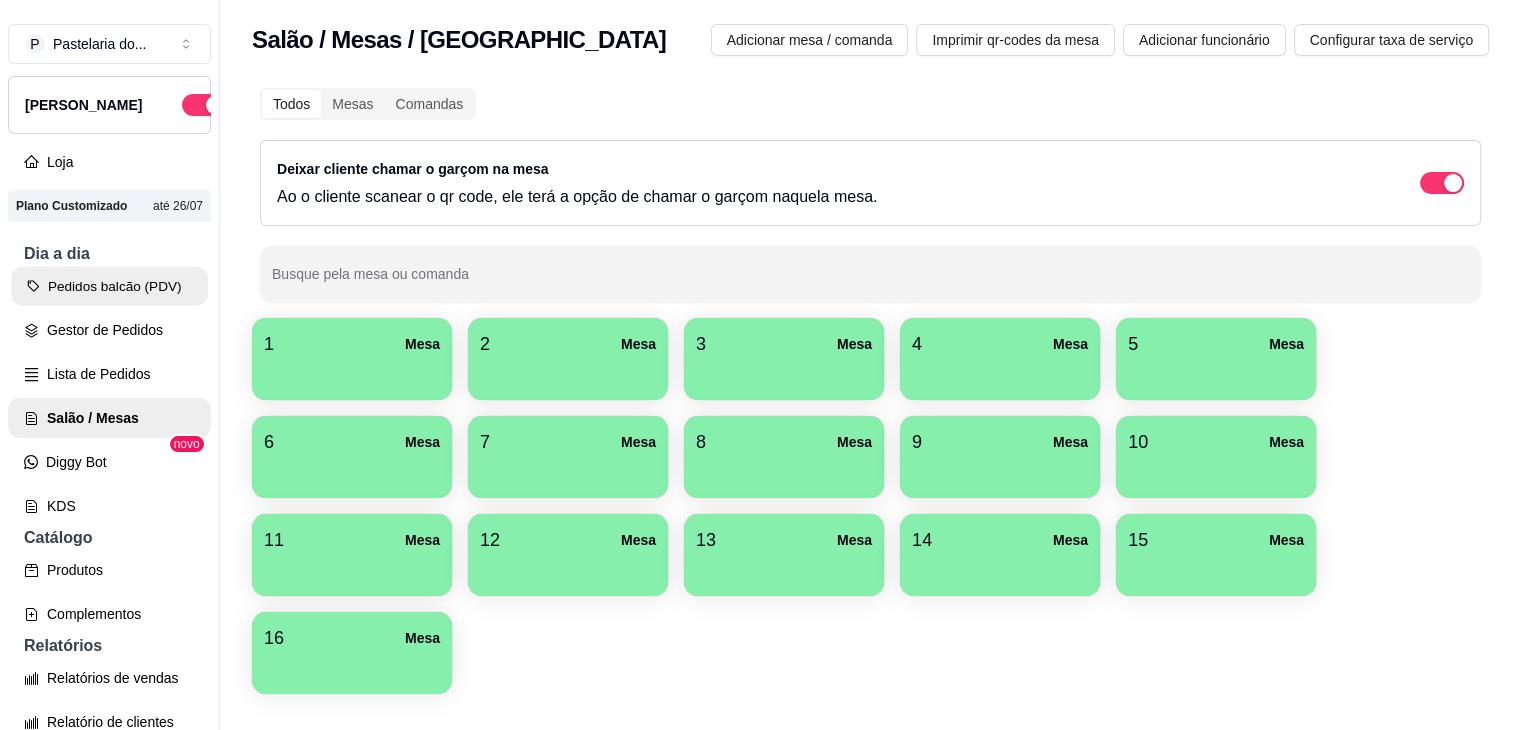 click on "Pedidos balcão (PDV)" at bounding box center (109, 286) 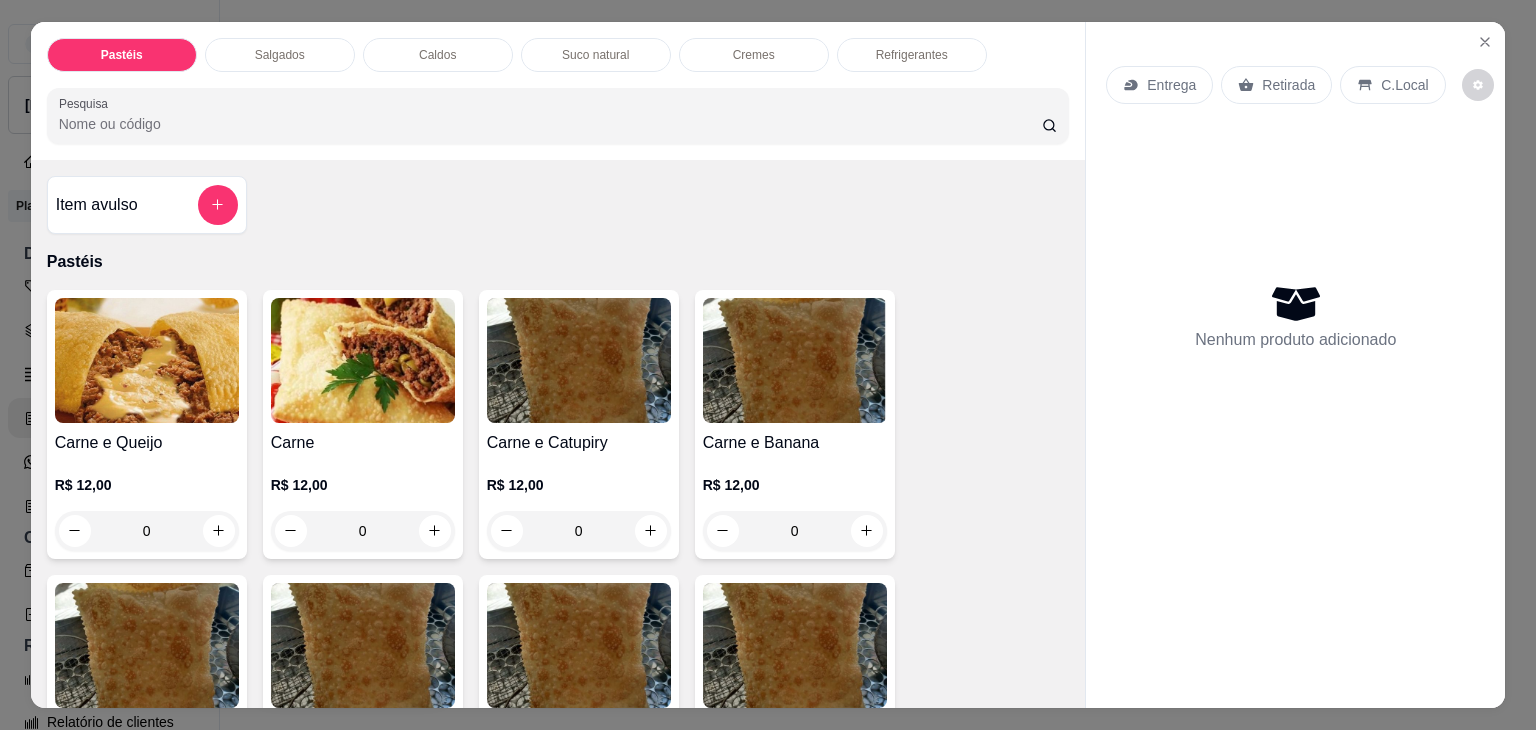 click on "Refrigerantes" at bounding box center (912, 55) 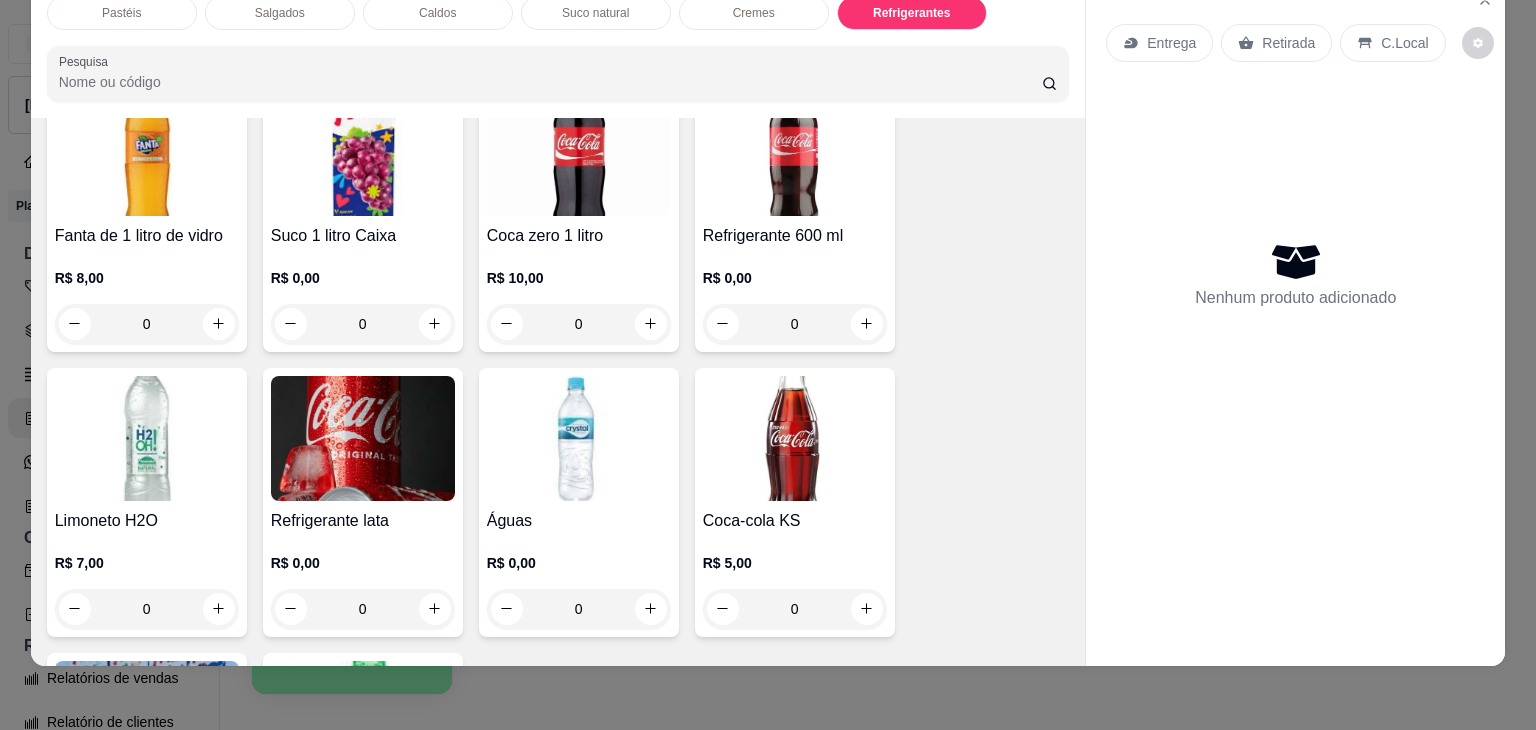 scroll, scrollTop: 5930, scrollLeft: 0, axis: vertical 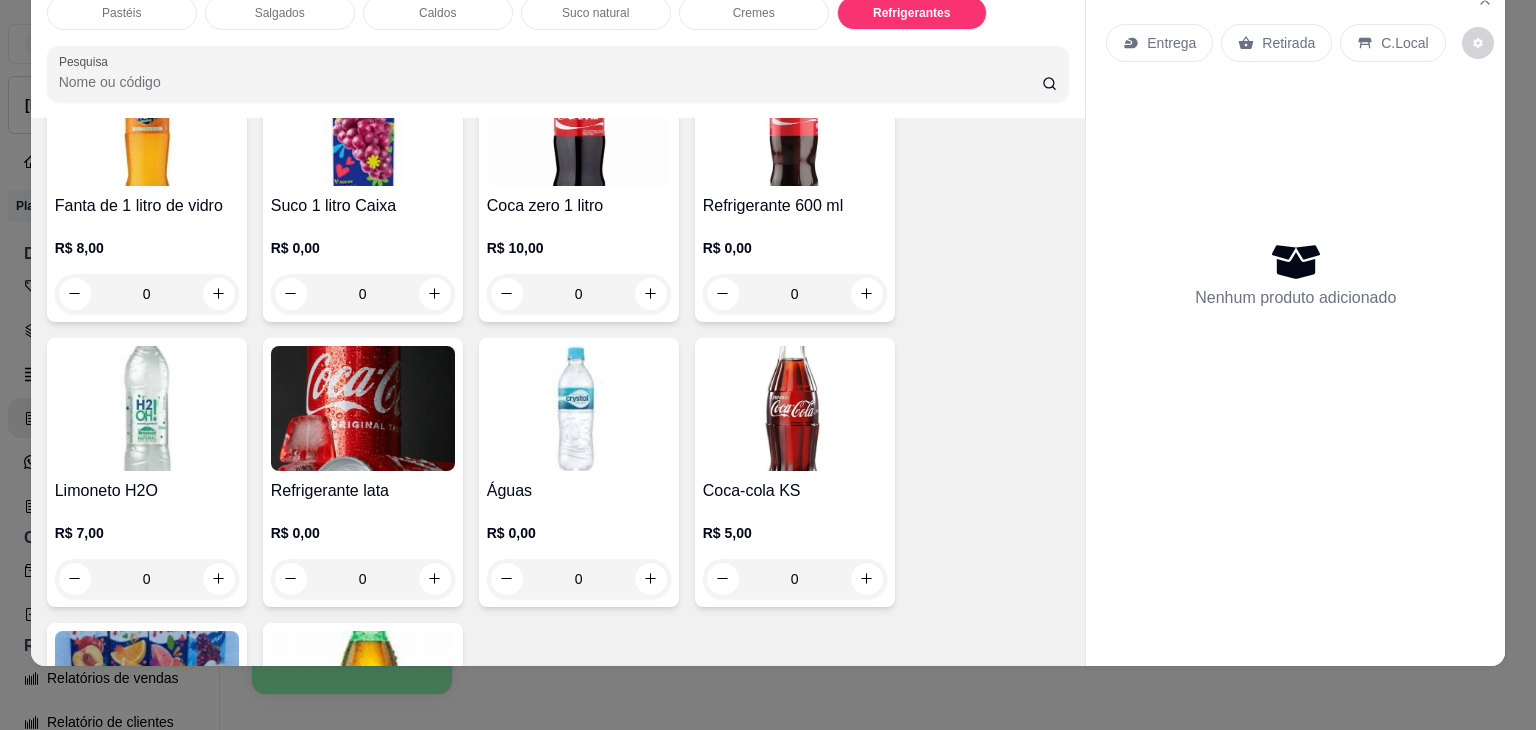 click on "0" at bounding box center (579, 579) 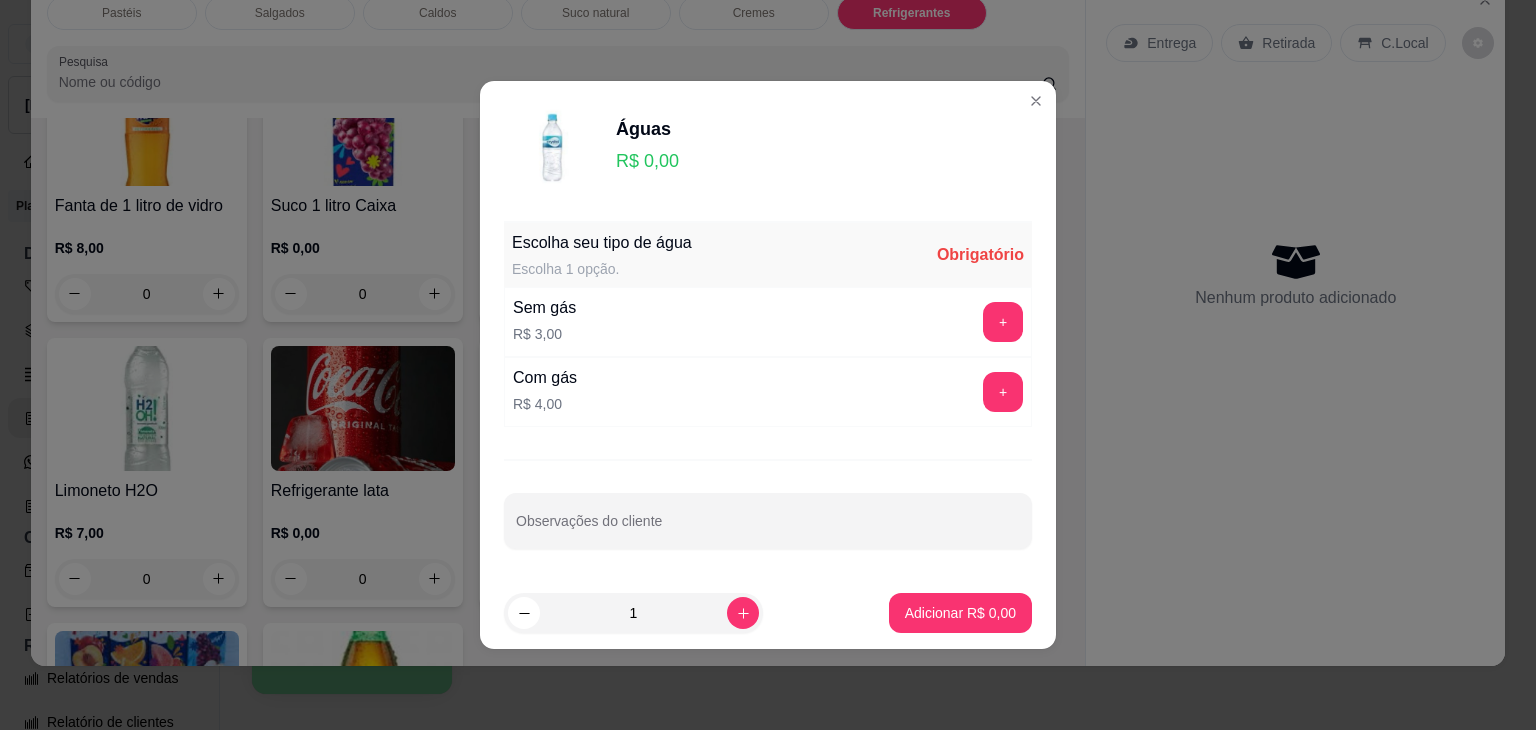 click on "Com gás R$ 4,00 +" at bounding box center [768, 392] 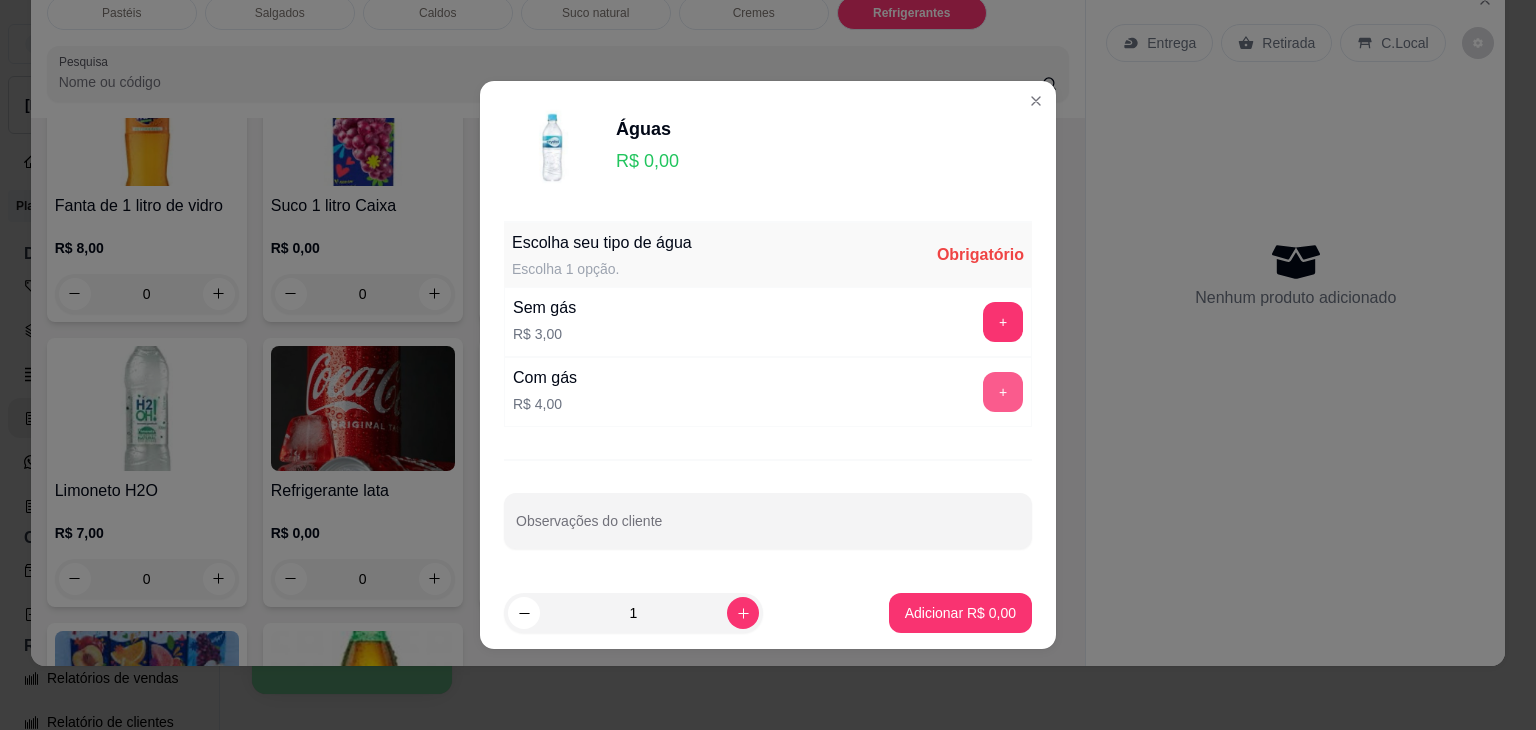 click on "+" at bounding box center [1003, 392] 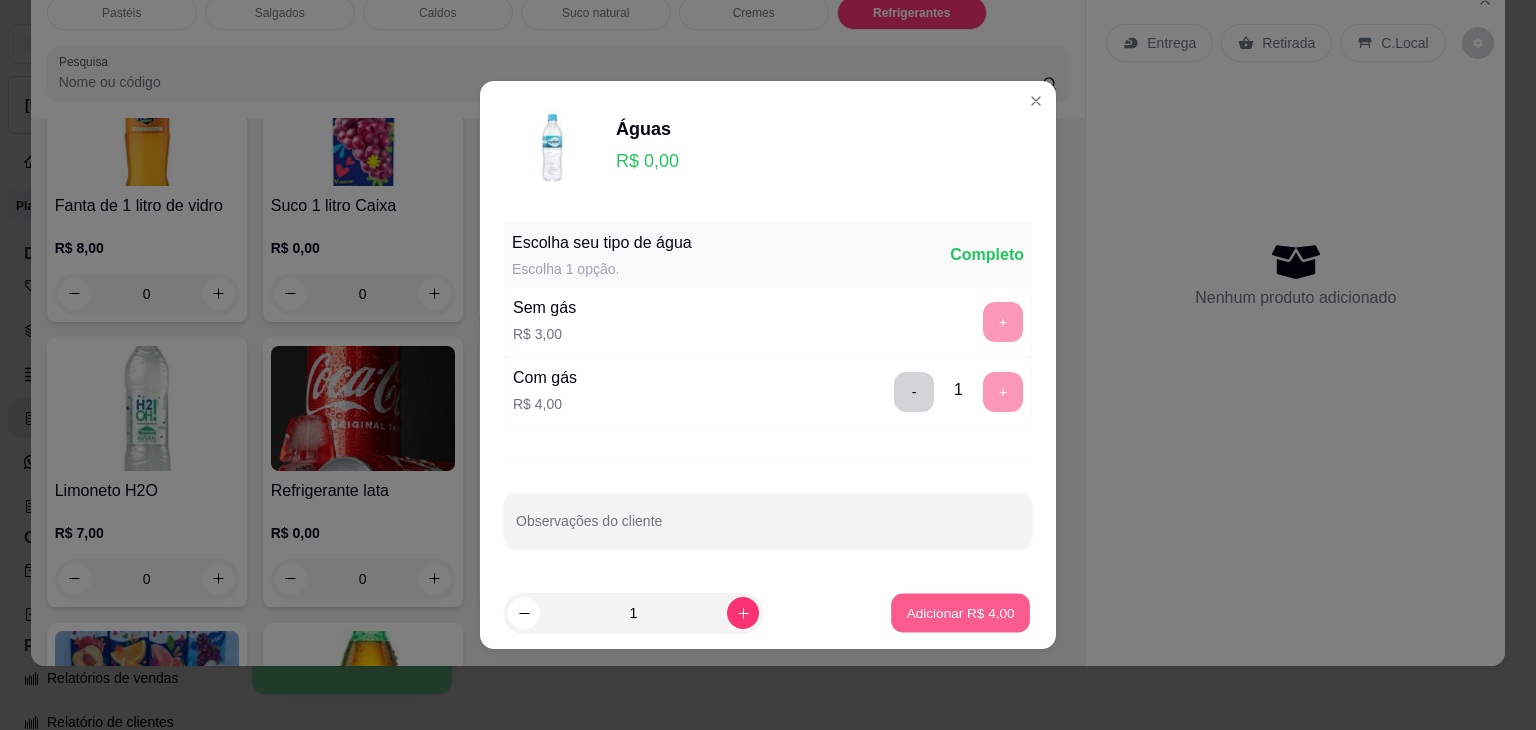 click on "Adicionar   R$ 4,00" at bounding box center (960, 613) 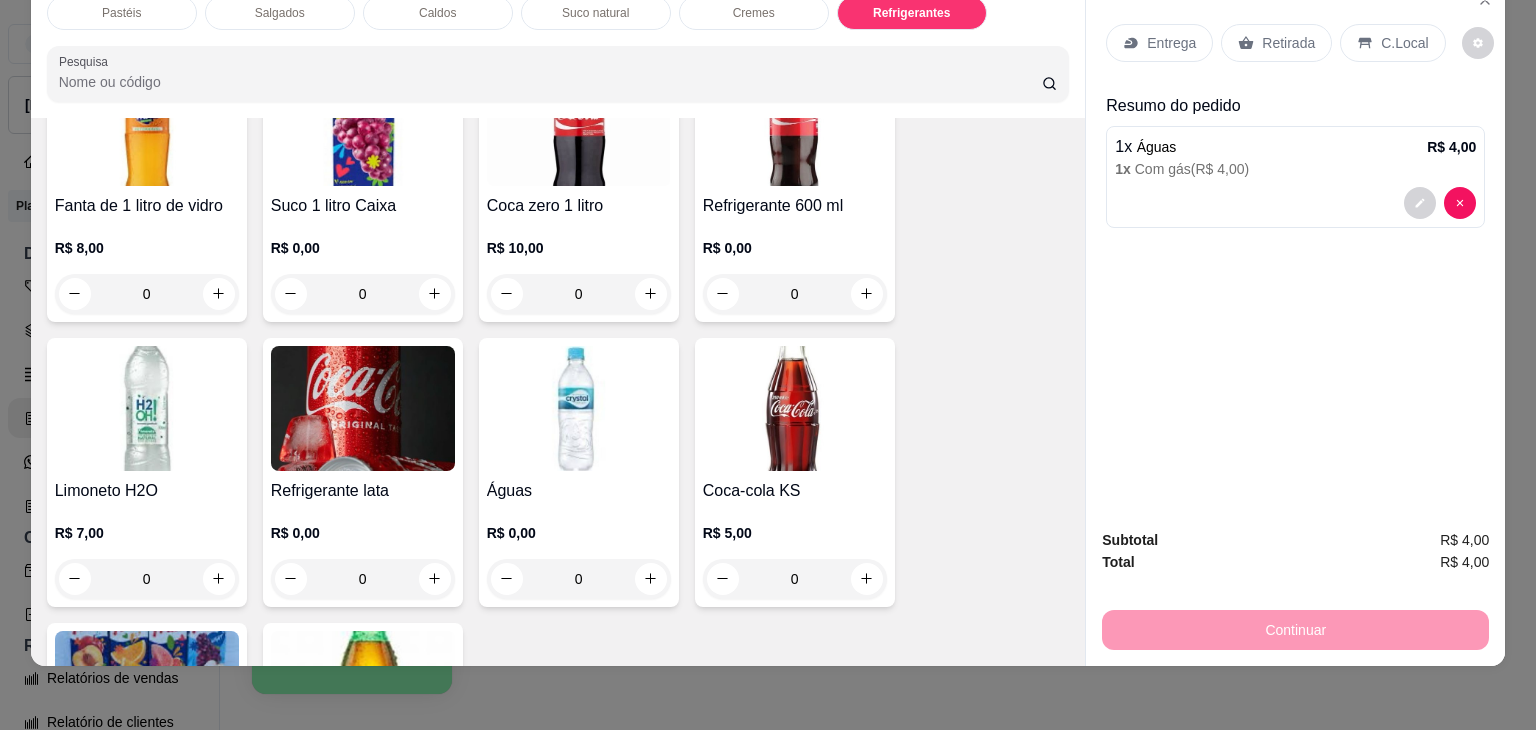 click on "Retirada" at bounding box center (1288, 43) 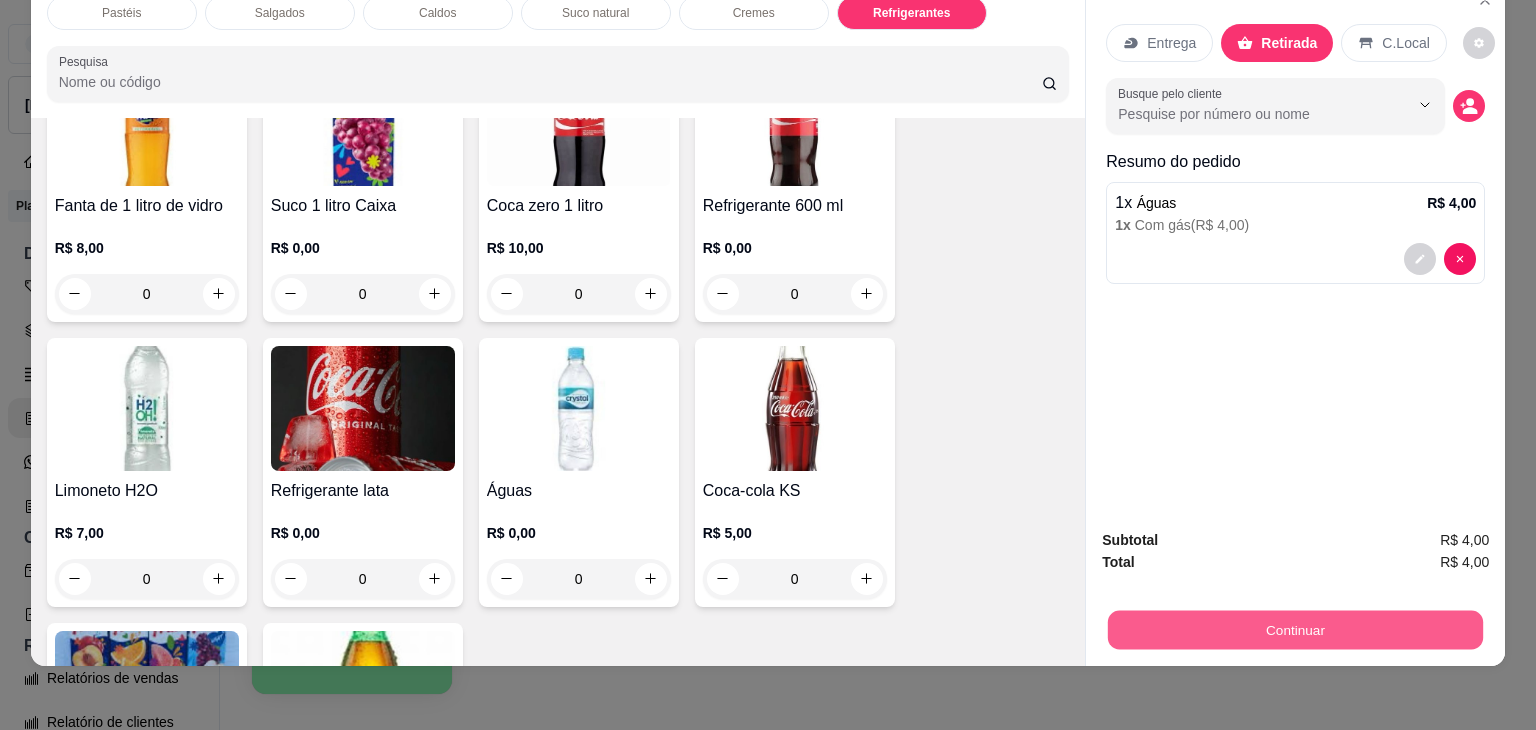 click on "Continuar" at bounding box center (1295, 630) 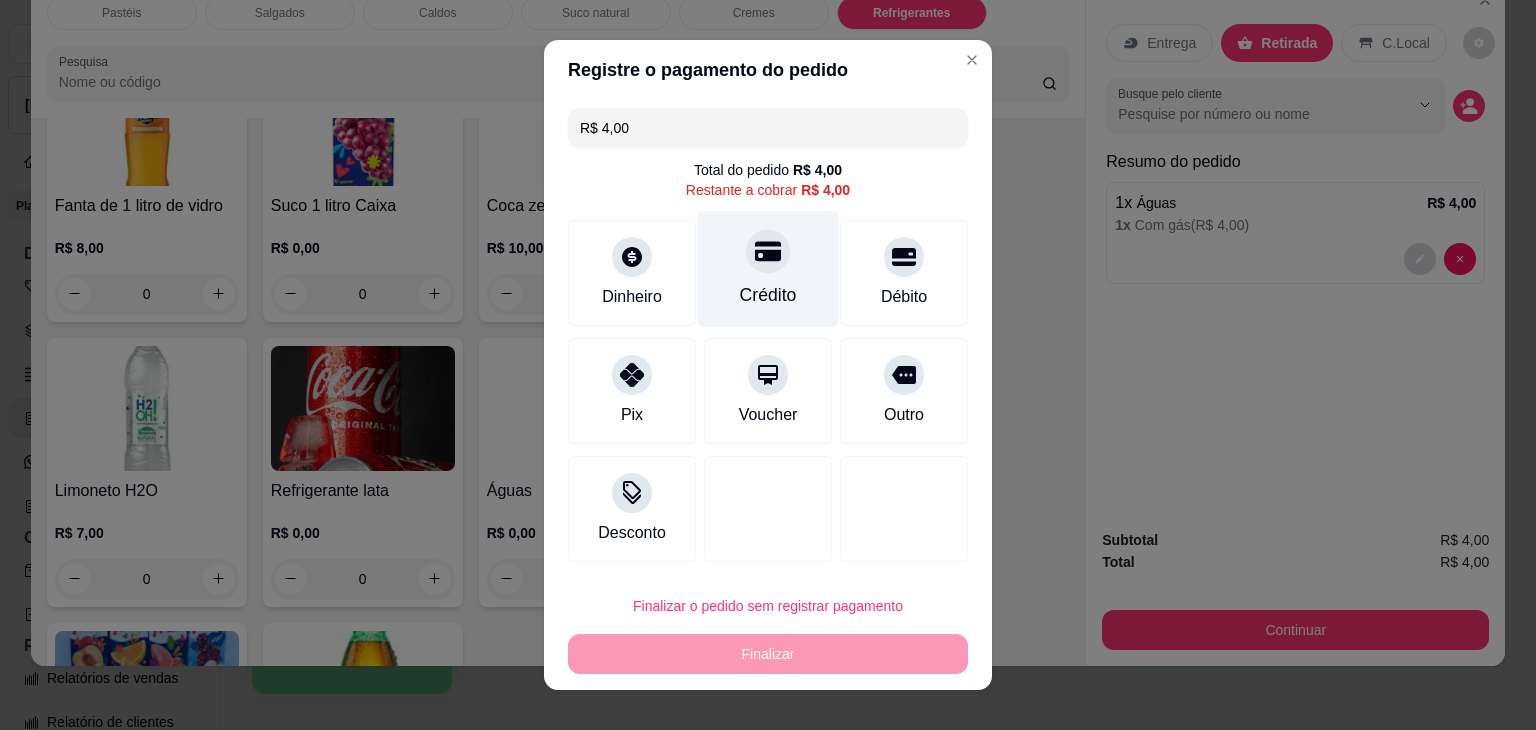 click on "Crédito" at bounding box center (768, 295) 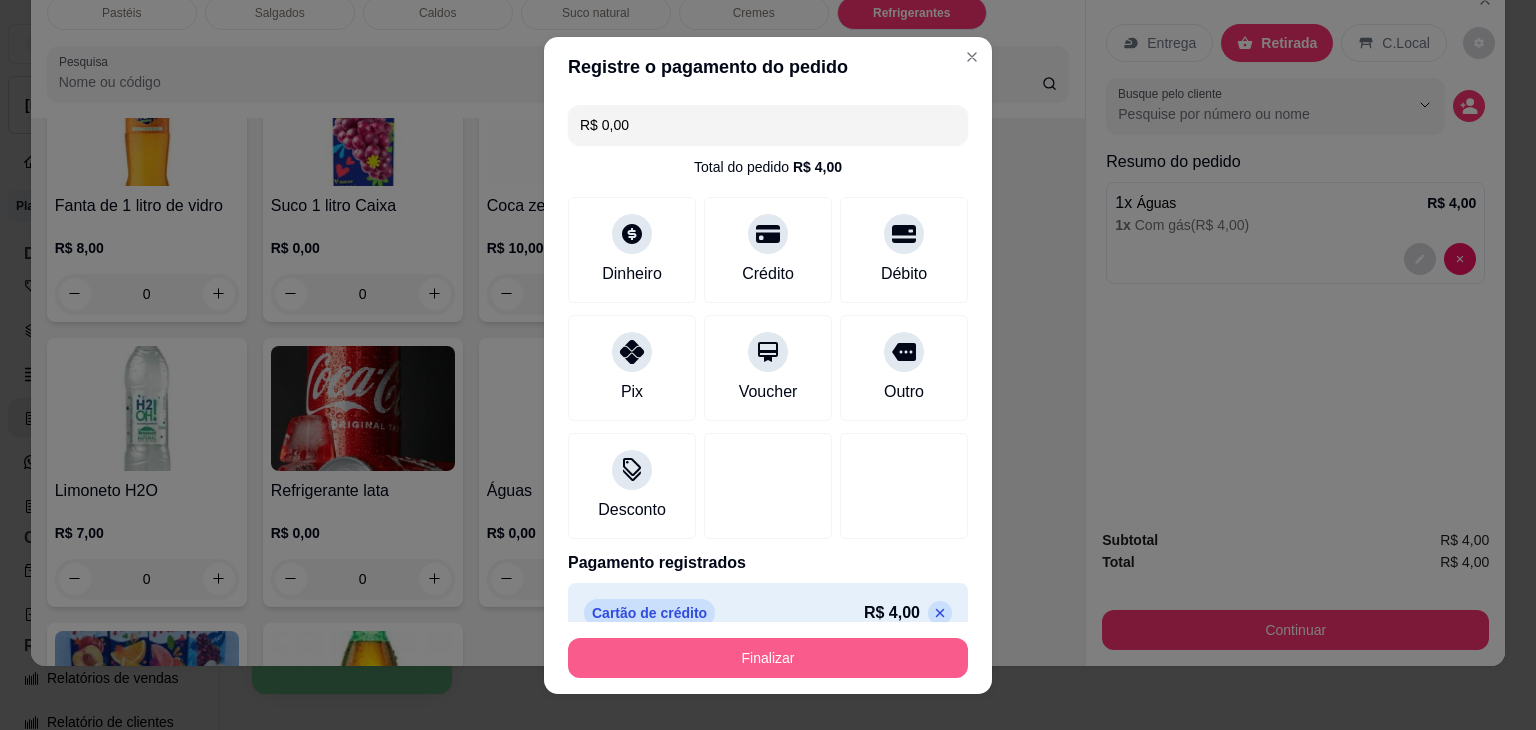 click on "Finalizar" at bounding box center [768, 658] 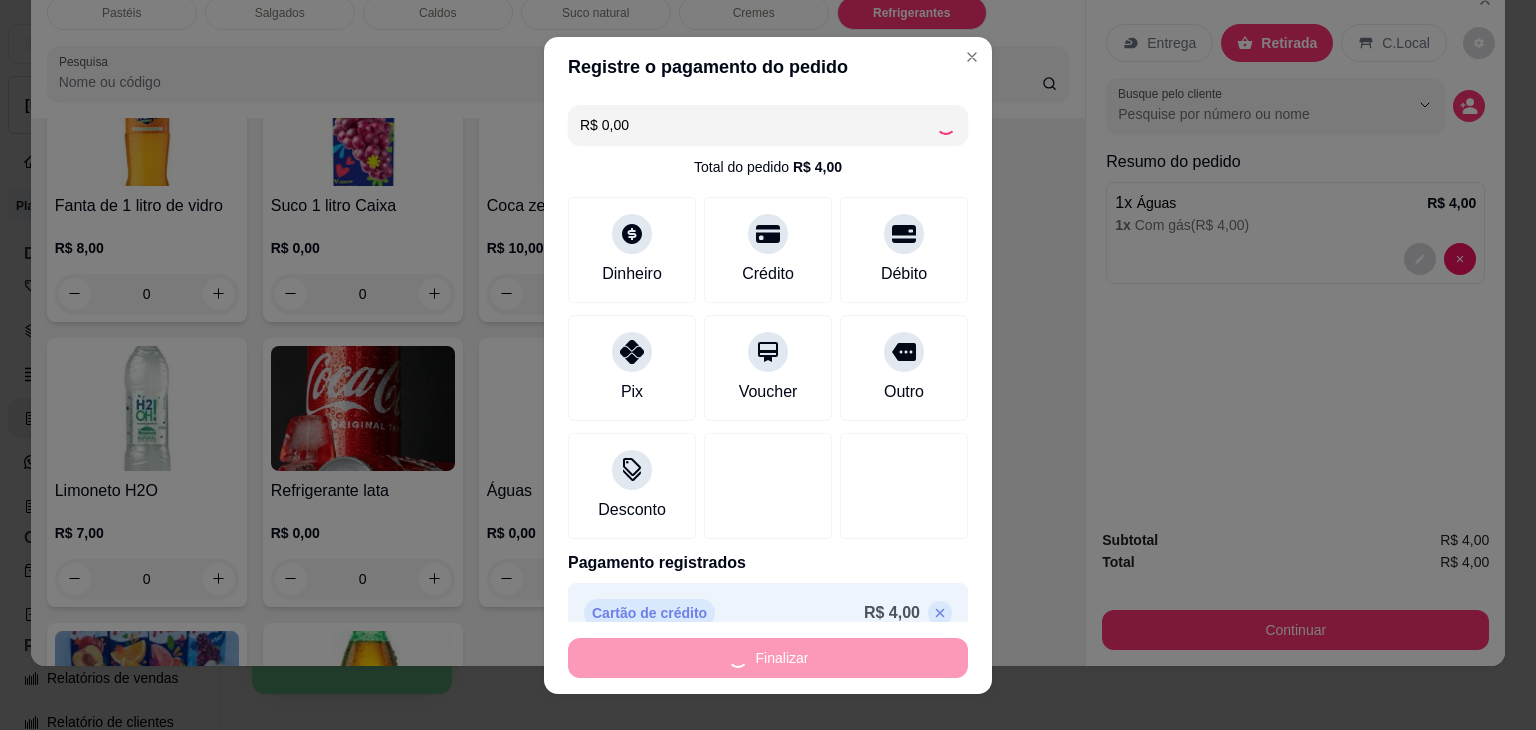 type on "-R$ 4,00" 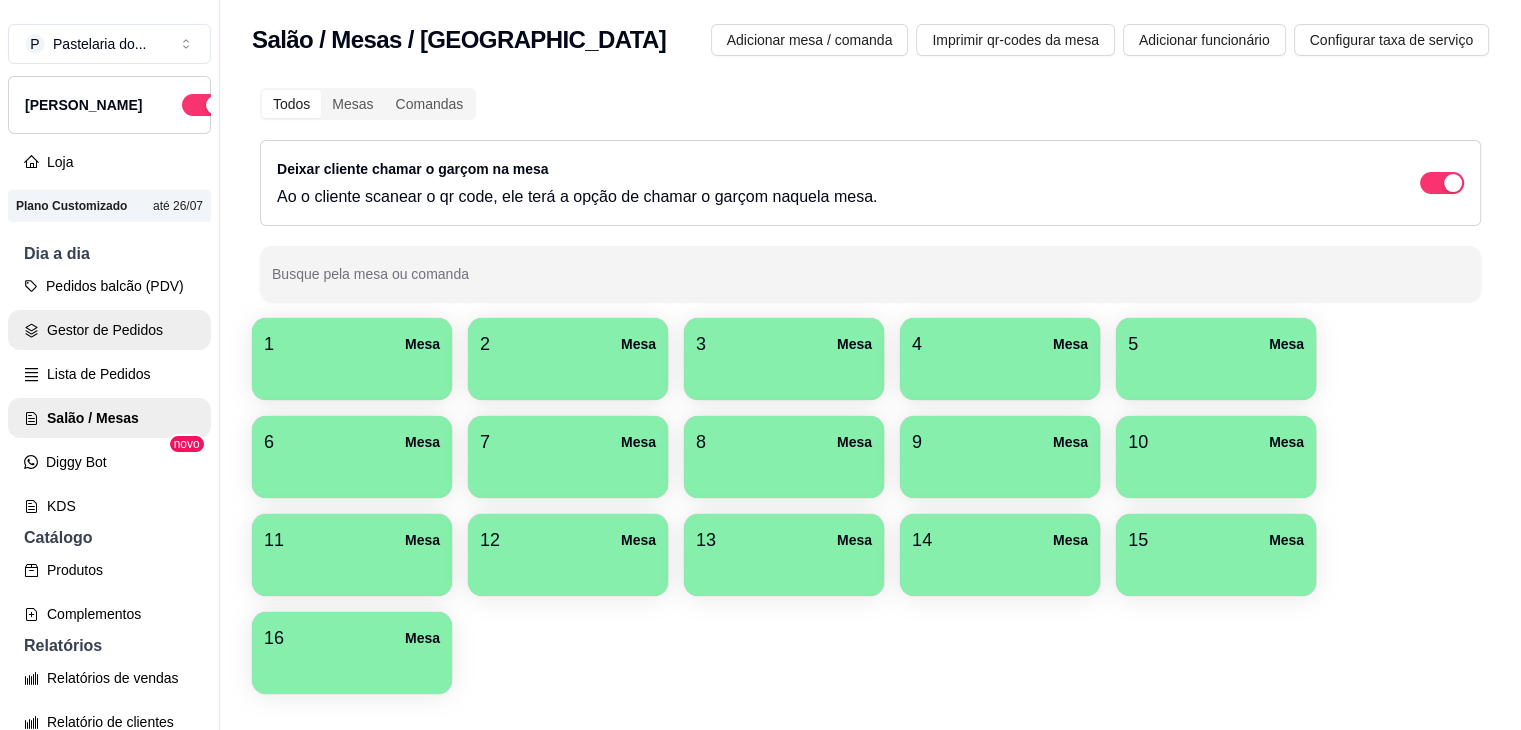 click on "Gestor de Pedidos" at bounding box center [109, 330] 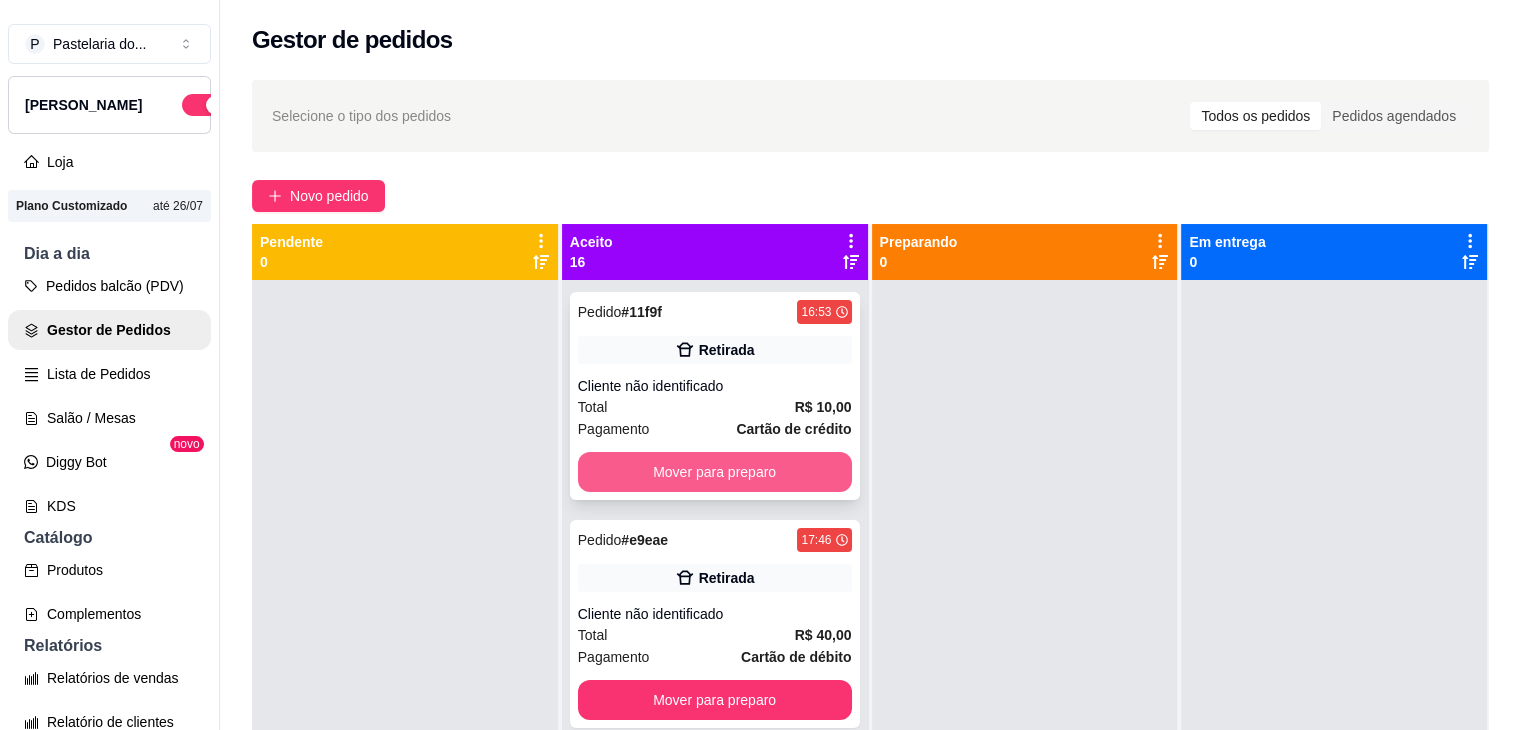 click on "Mover para preparo" at bounding box center (715, 472) 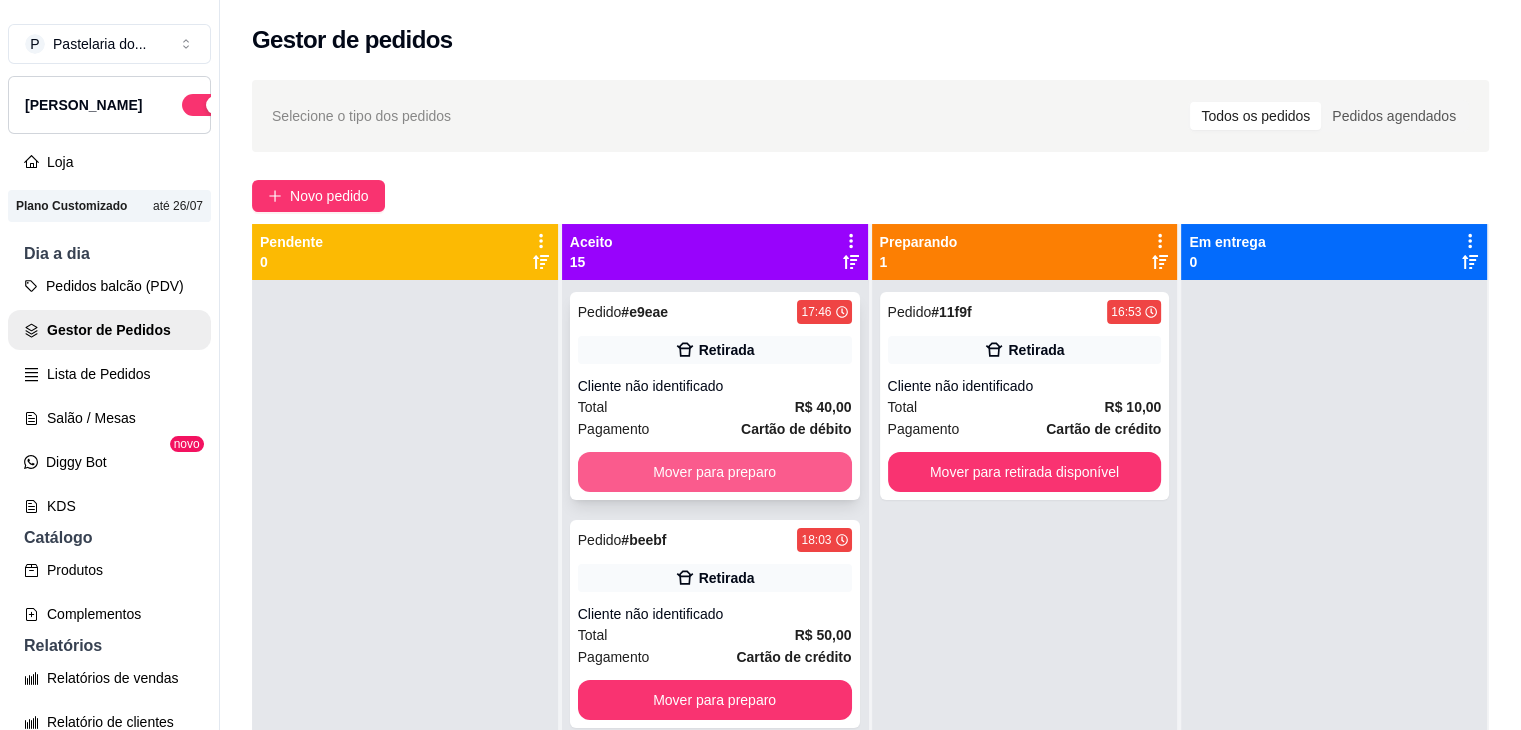 click on "Mover para preparo" at bounding box center [715, 472] 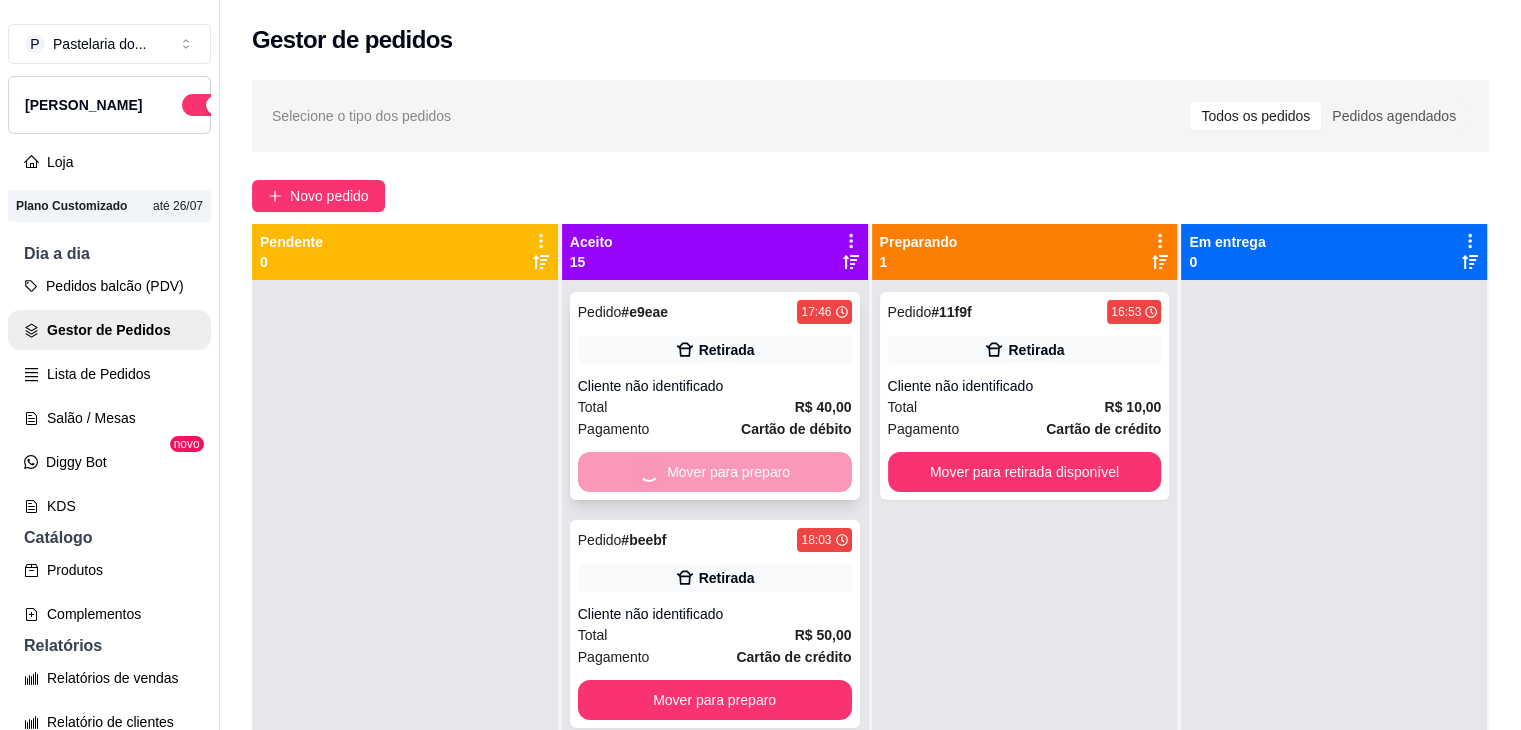 click on "Mover para preparo" at bounding box center (715, 700) 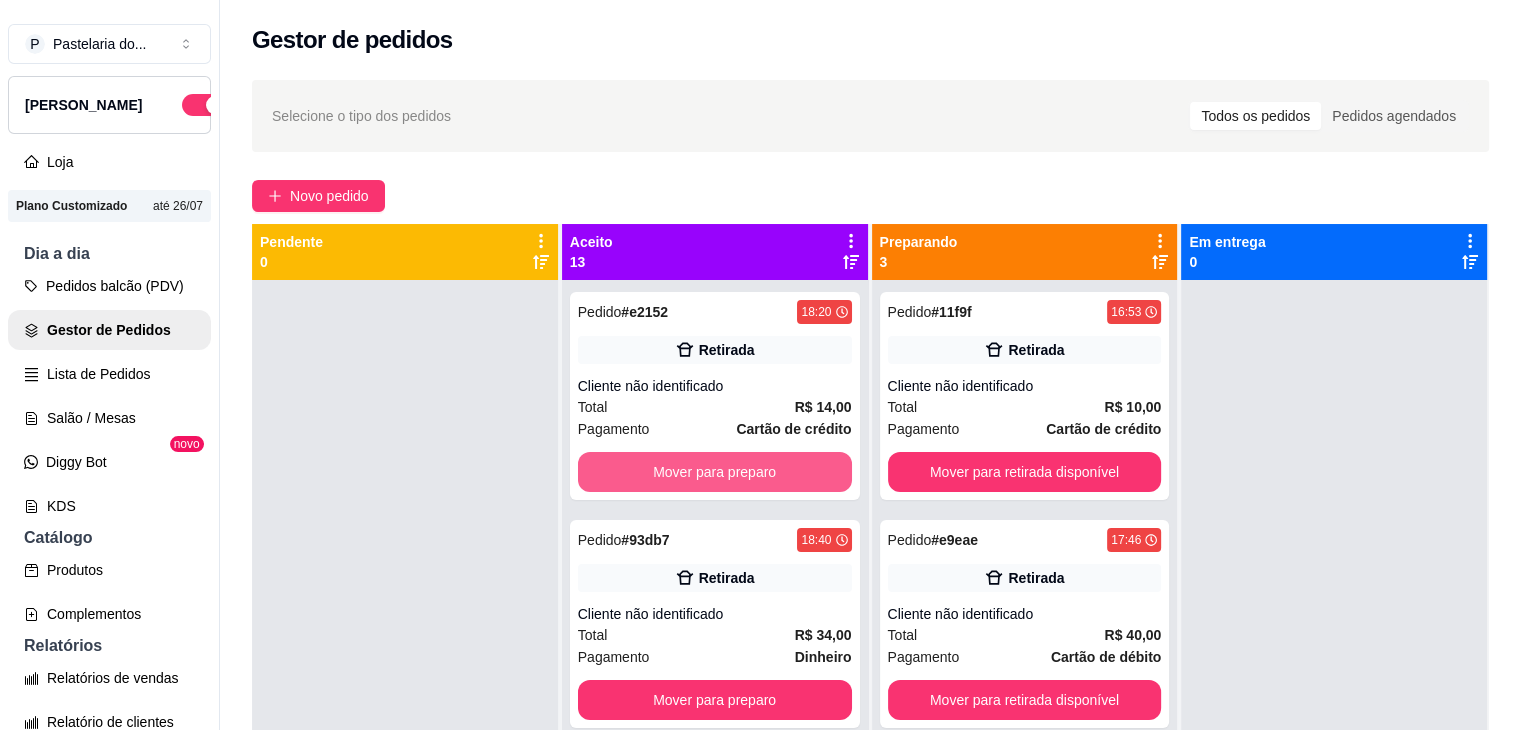 click on "Mover para preparo" at bounding box center (715, 472) 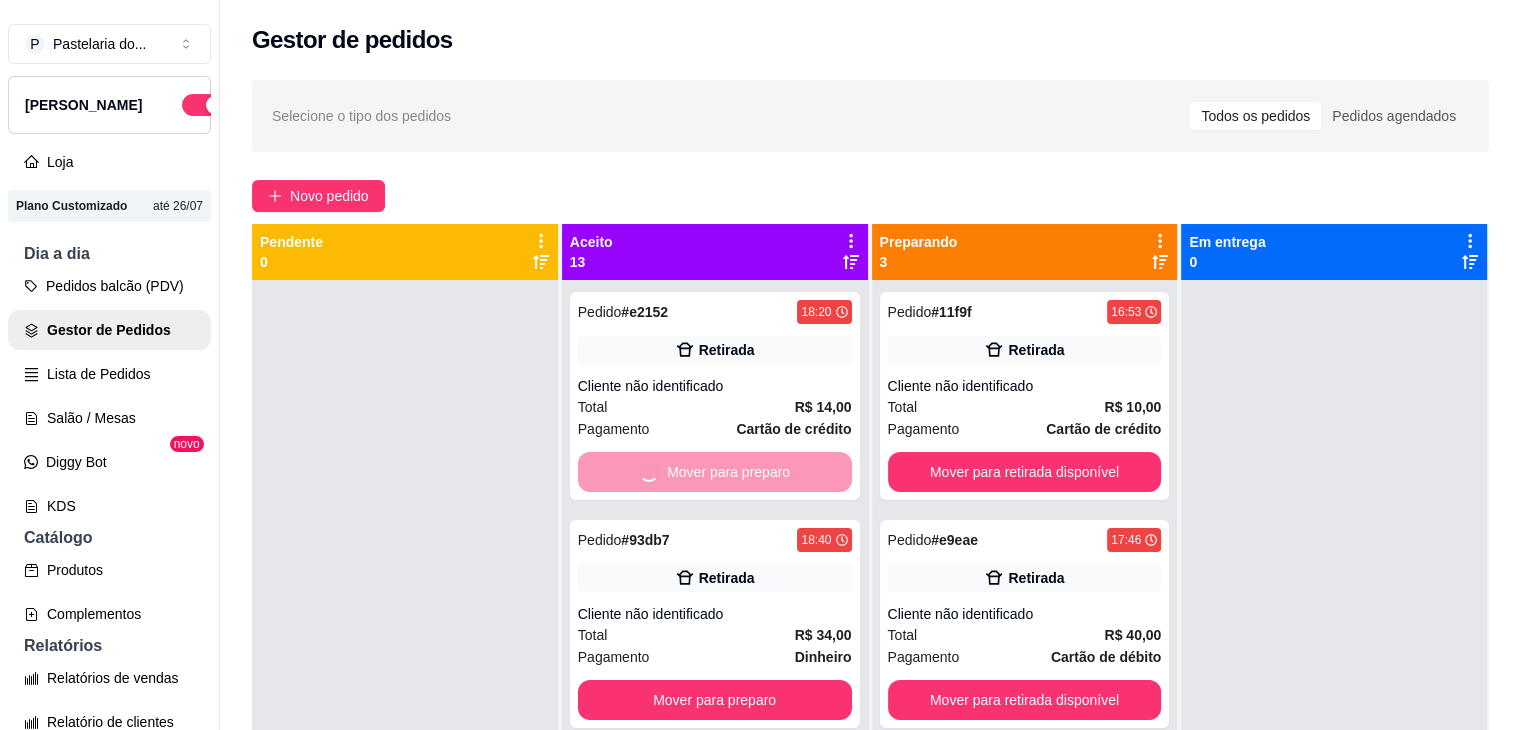 click on "Mover para preparo" at bounding box center (715, 700) 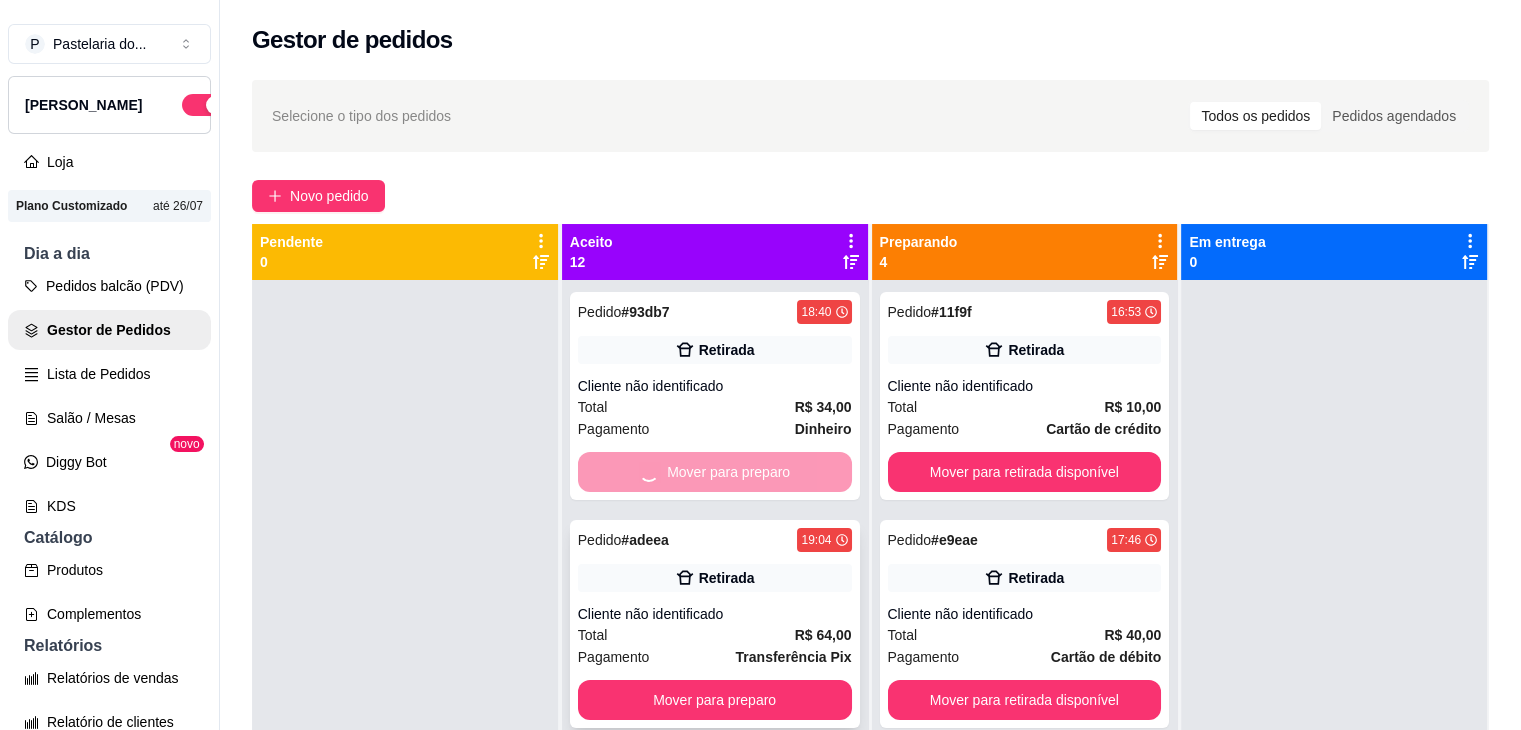 click on "Mover para preparo" at bounding box center [715, 700] 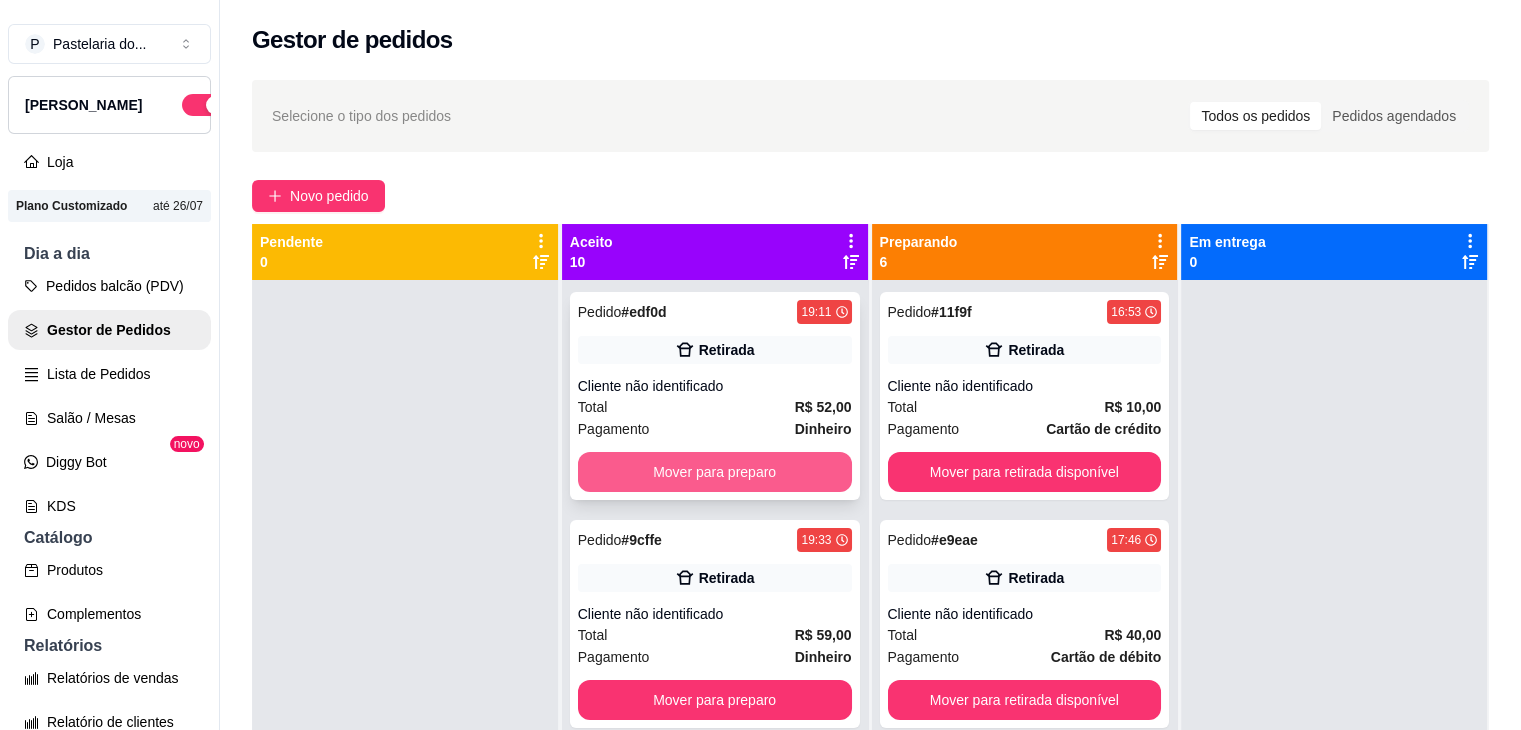 click on "Mover para preparo" at bounding box center [715, 472] 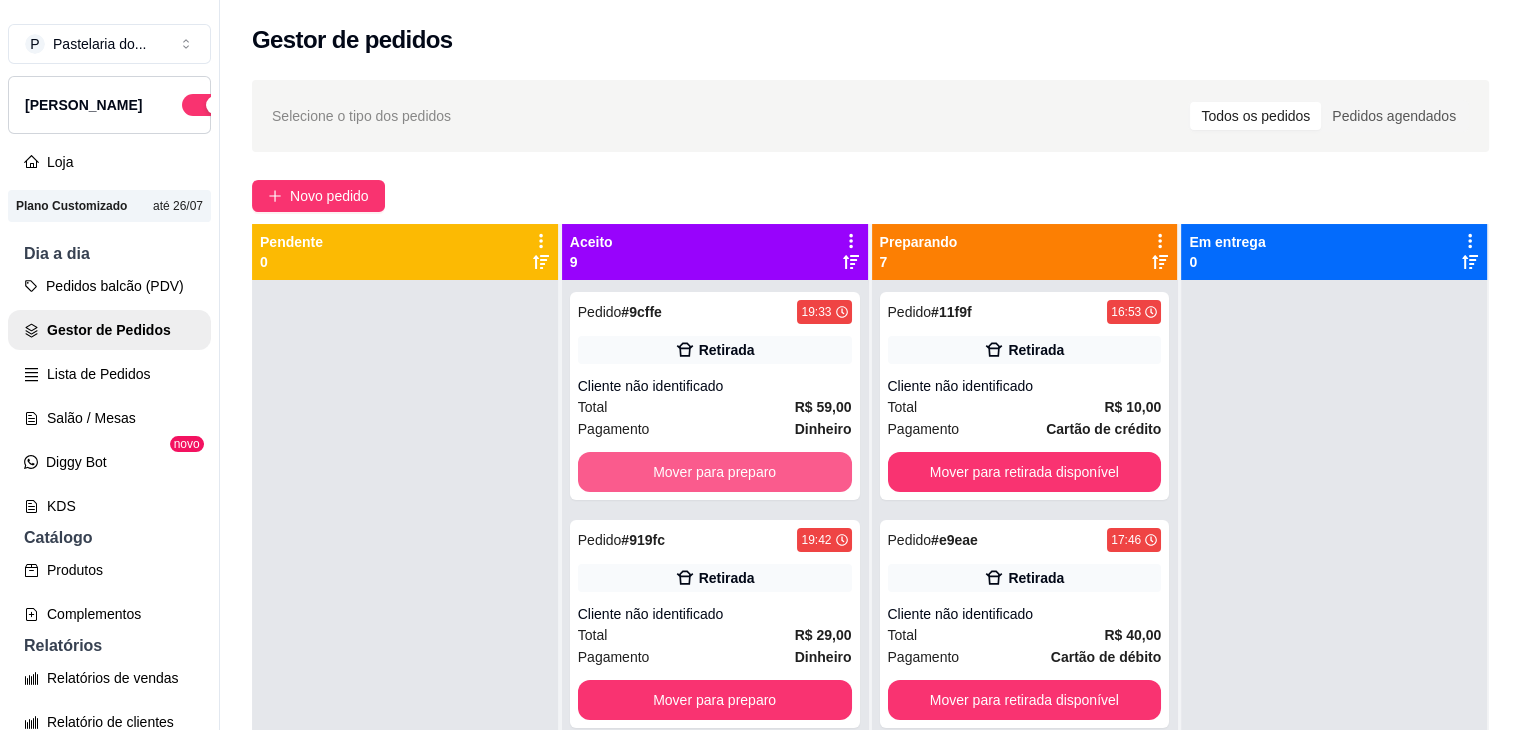 click on "Mover para preparo" at bounding box center [715, 472] 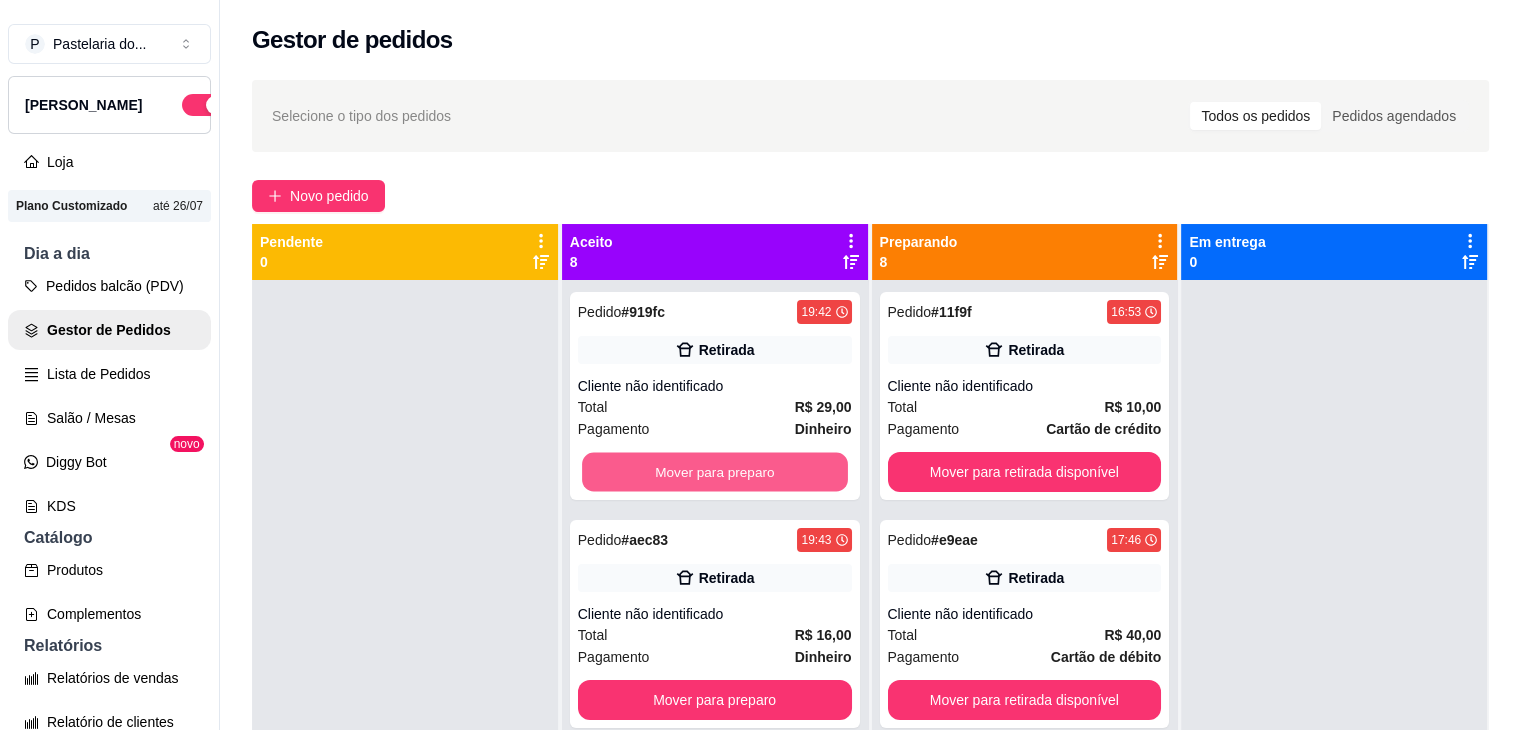 click on "Mover para preparo" at bounding box center [715, 472] 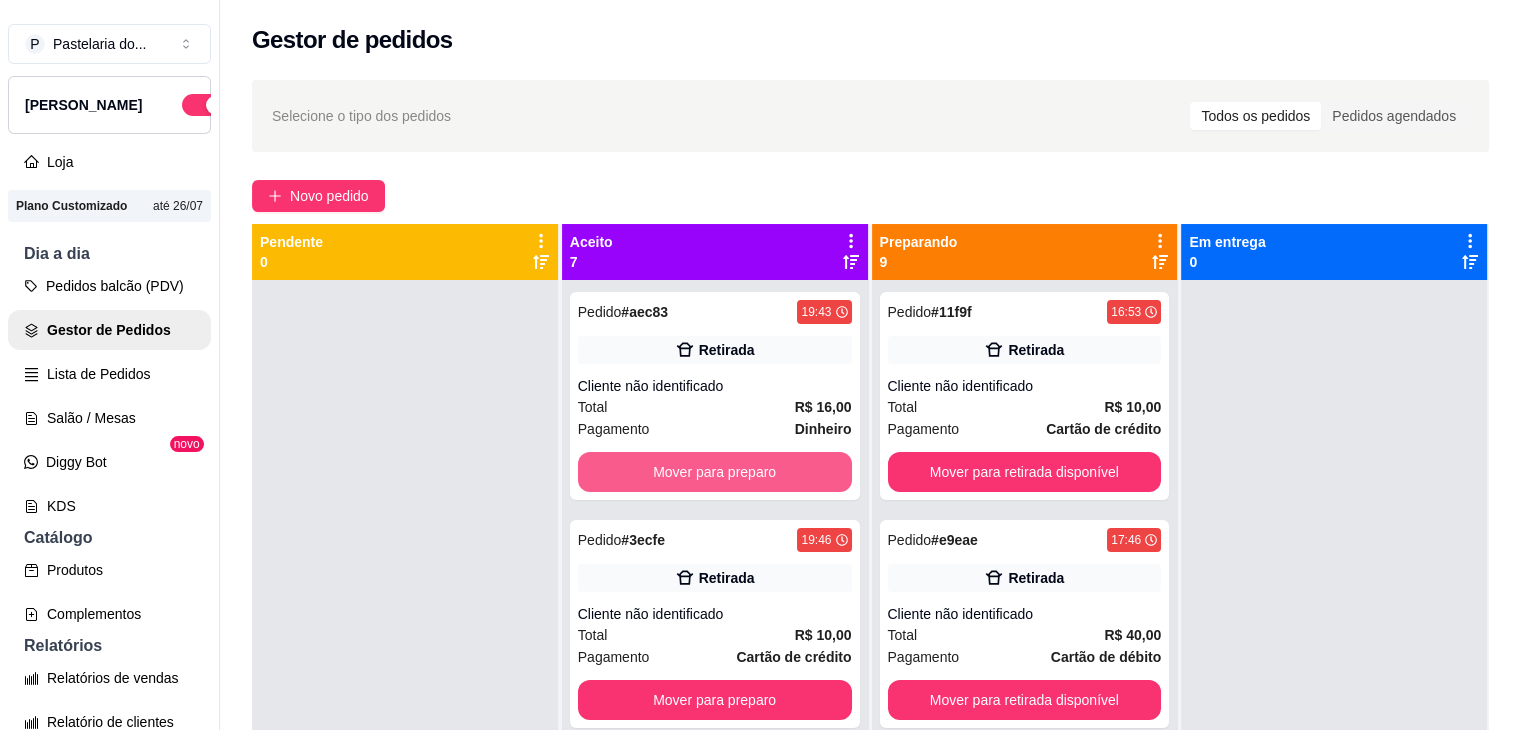 click on "Mover para preparo" at bounding box center [715, 472] 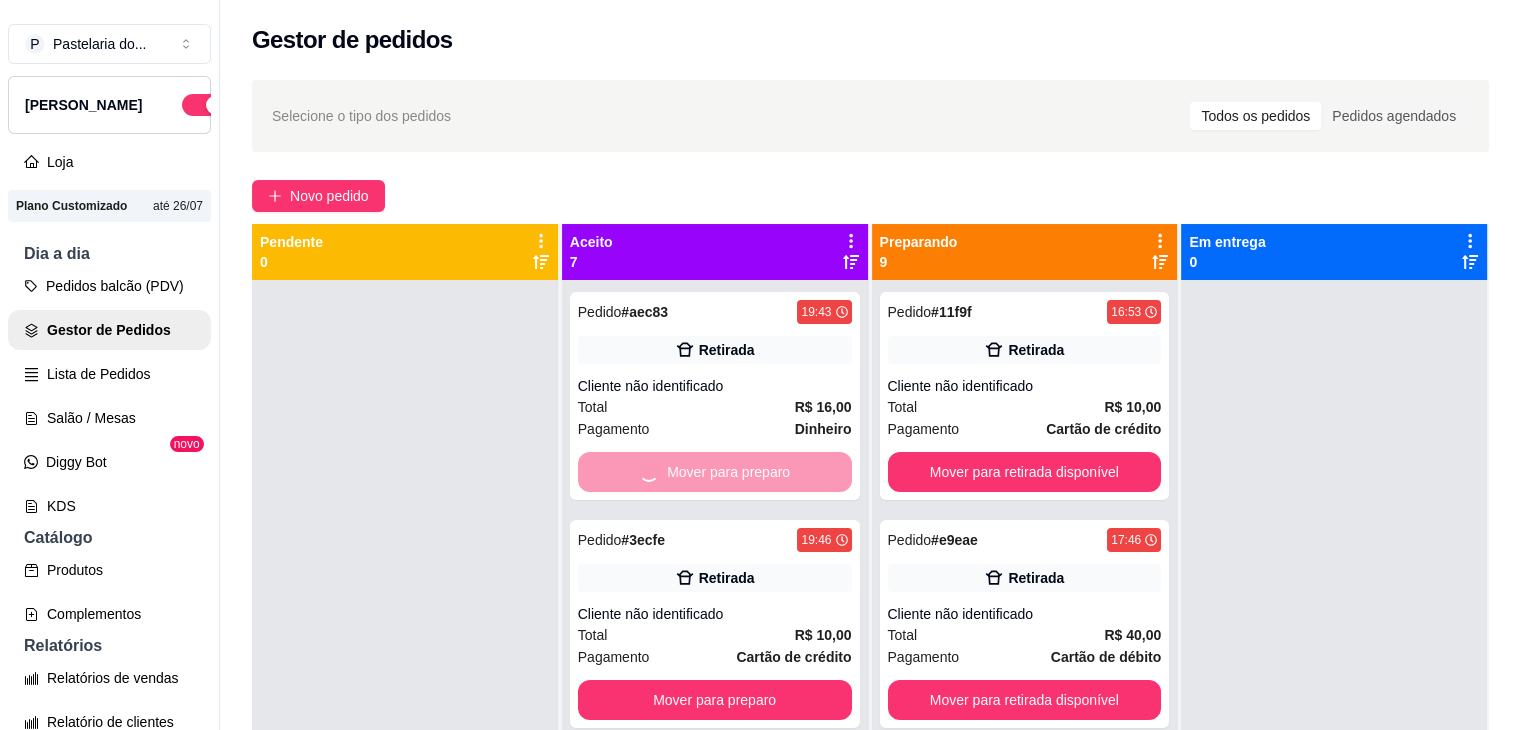 click on "Mover para preparo" at bounding box center (715, 700) 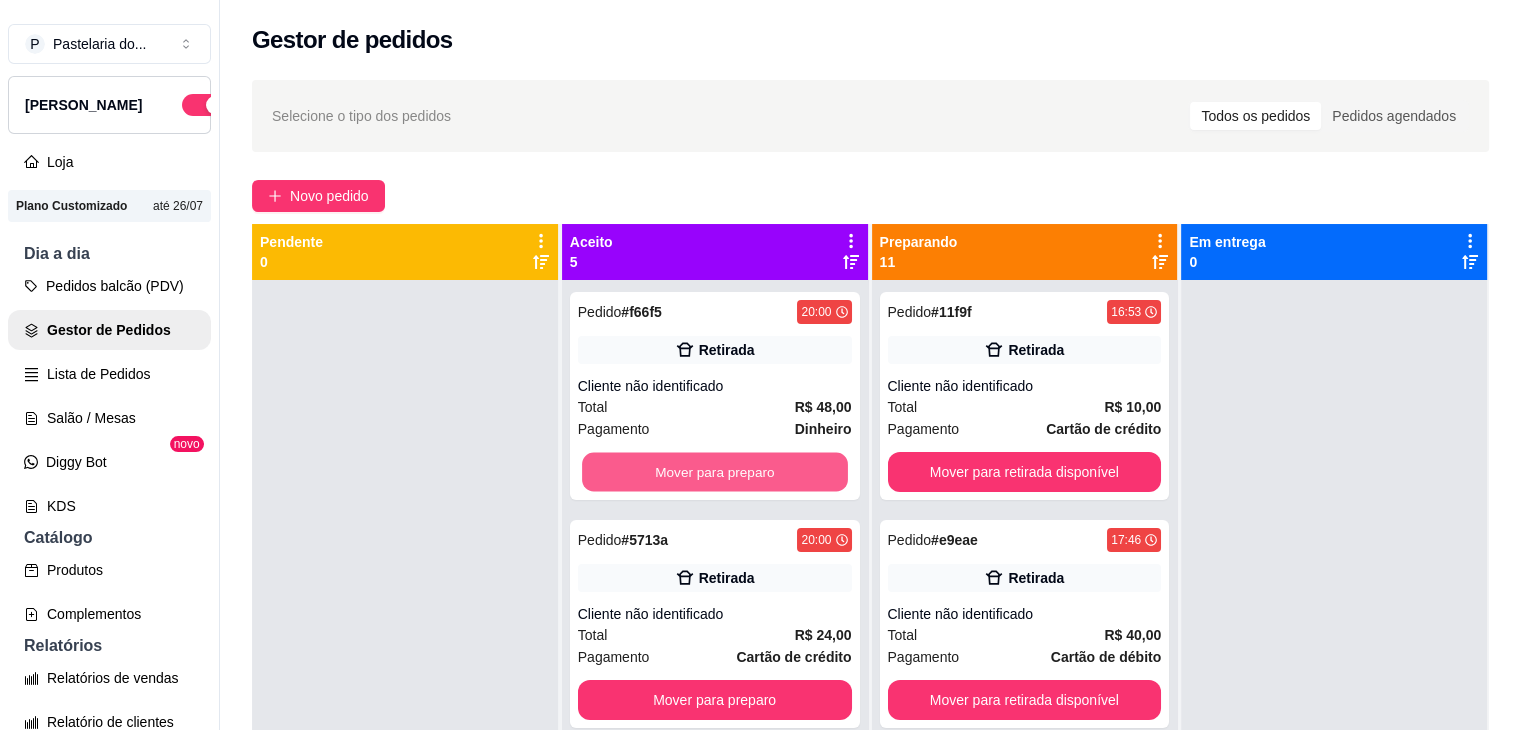 click on "Mover para preparo" at bounding box center (715, 472) 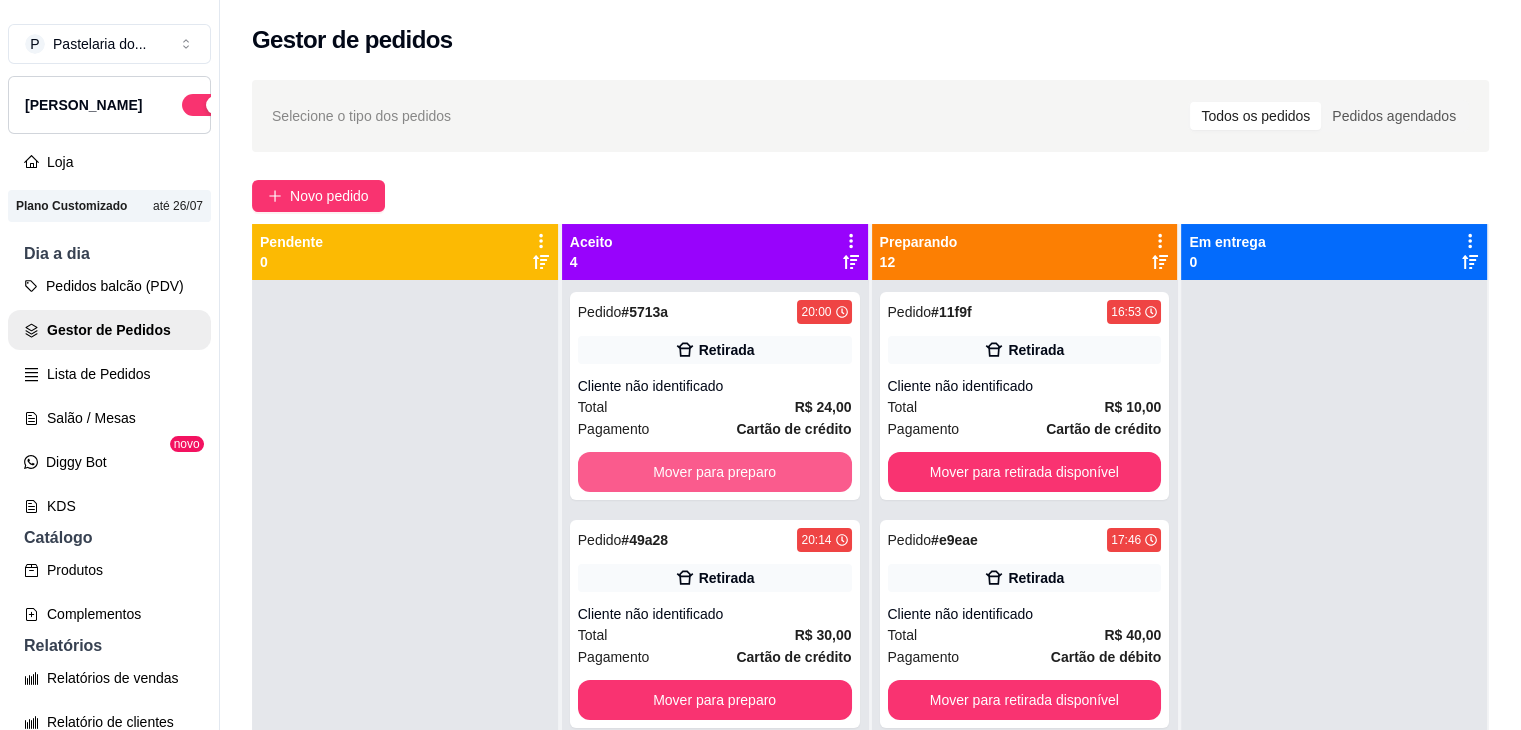 click on "Mover para preparo" at bounding box center [715, 472] 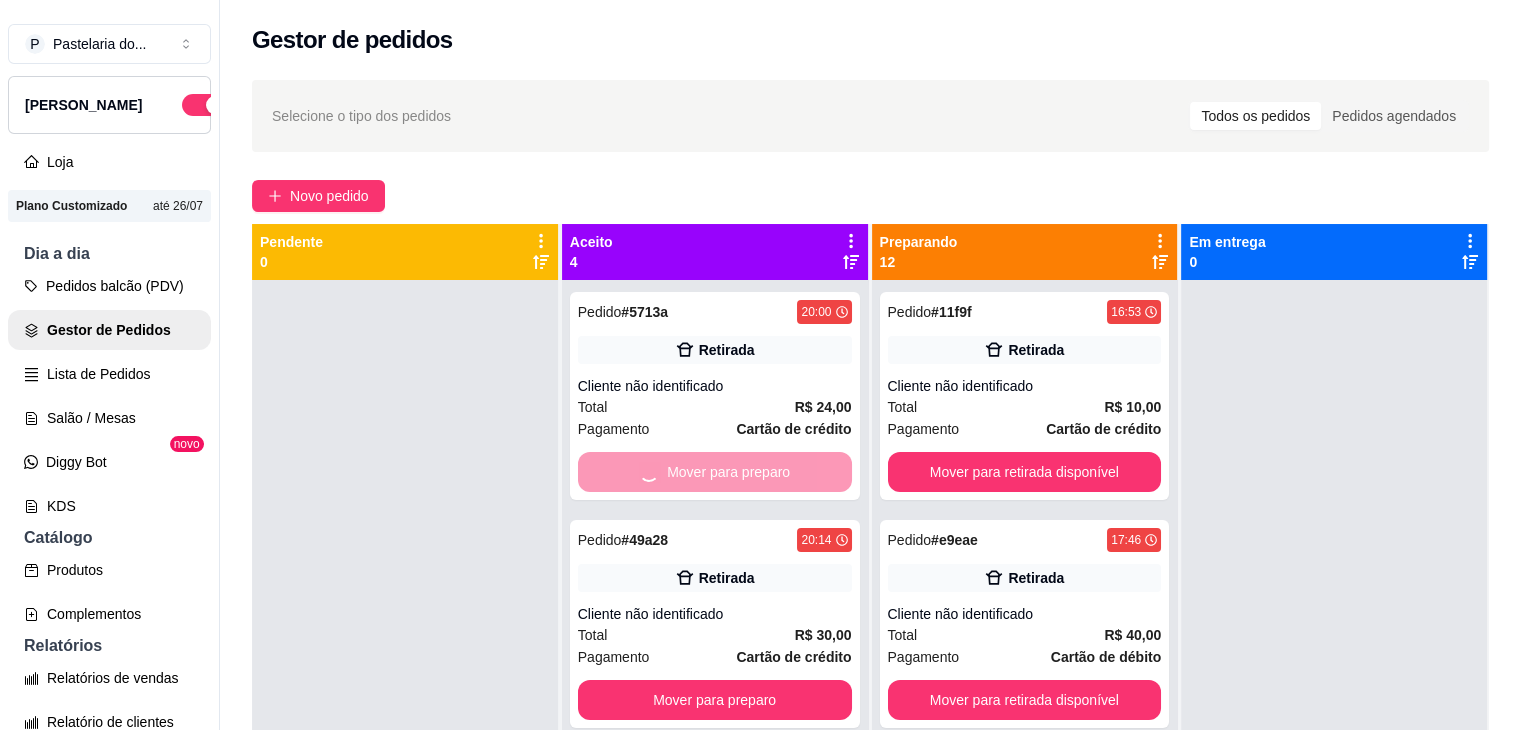 click on "Mover para preparo" at bounding box center [715, 700] 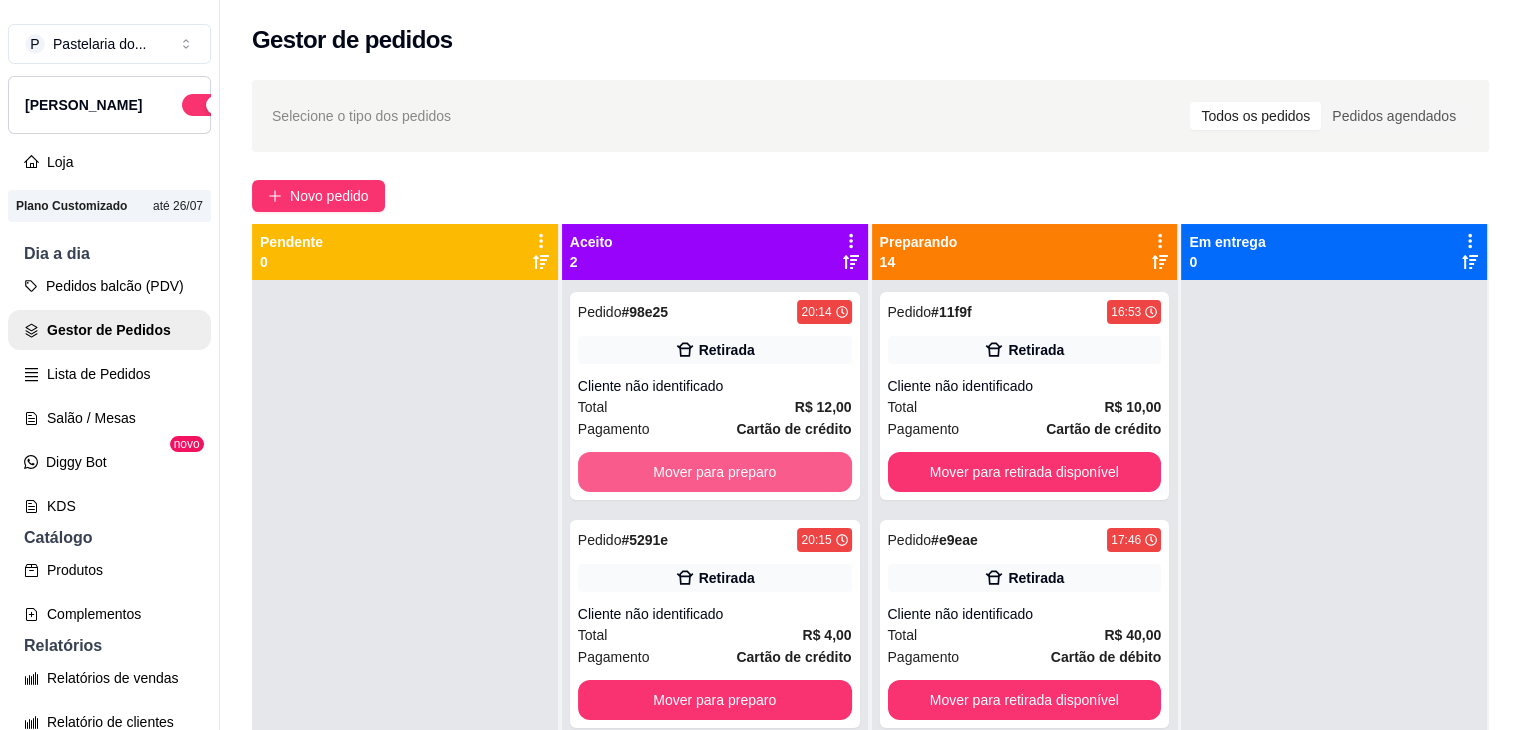 click on "Mover para preparo" at bounding box center [715, 472] 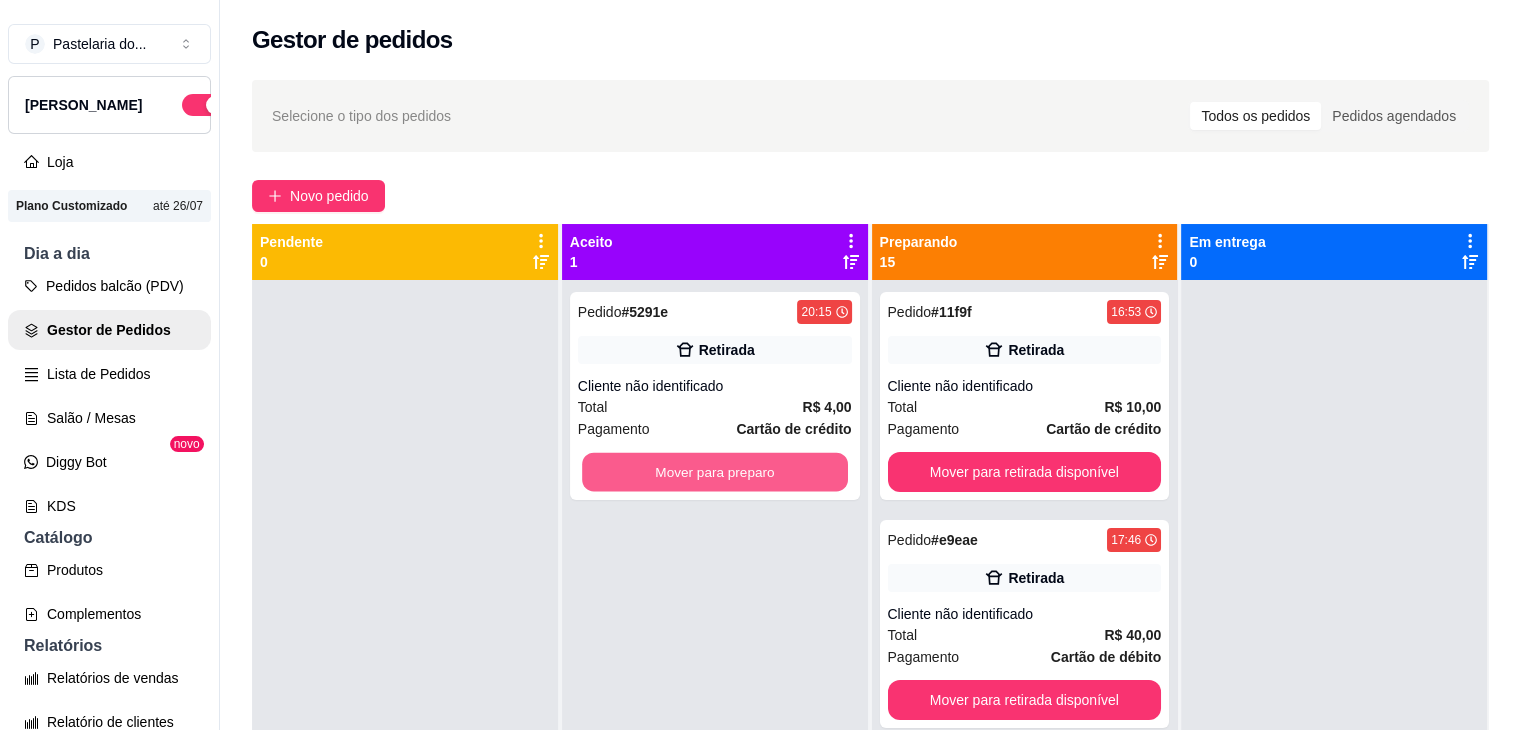 click on "Mover para preparo" at bounding box center [715, 472] 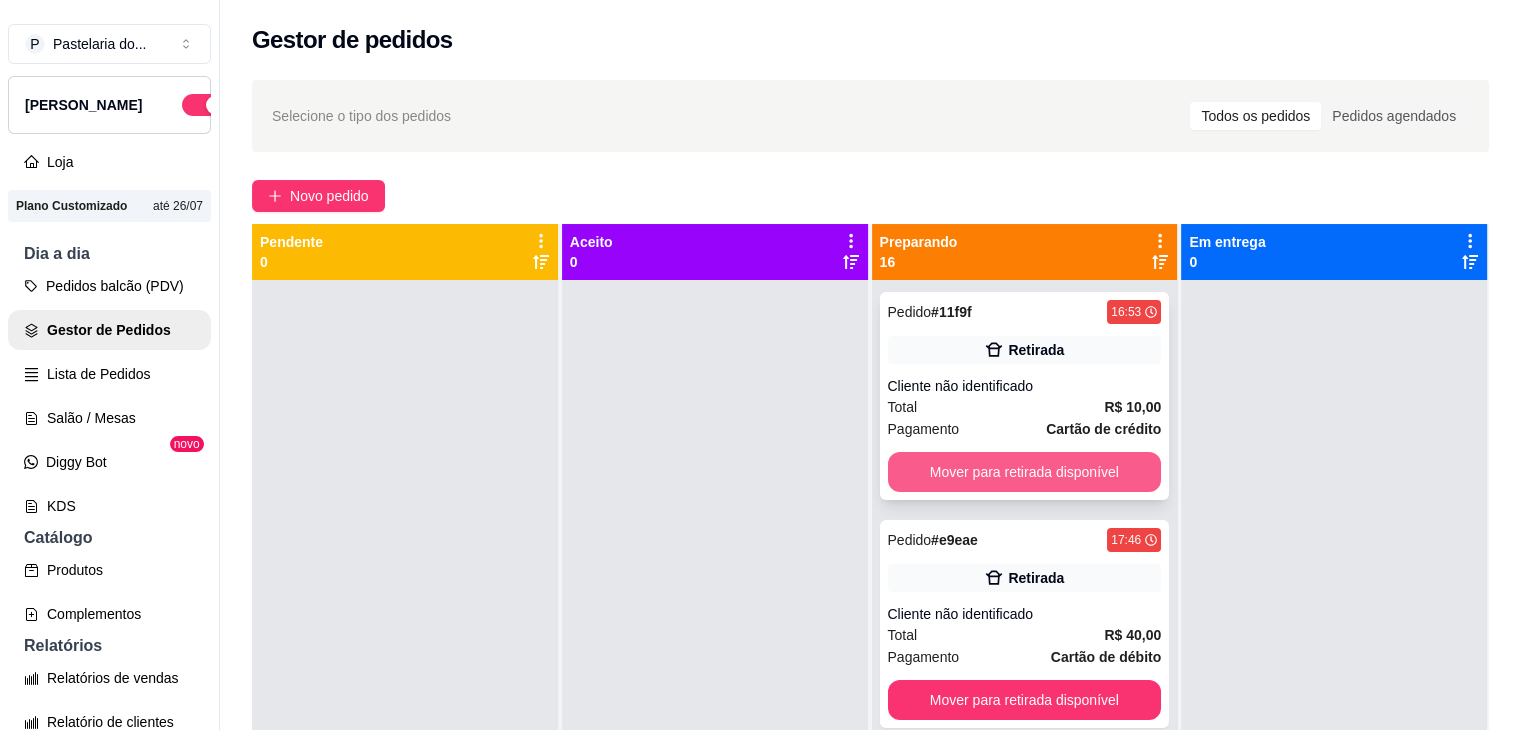 click on "Mover para retirada disponível" at bounding box center [1025, 472] 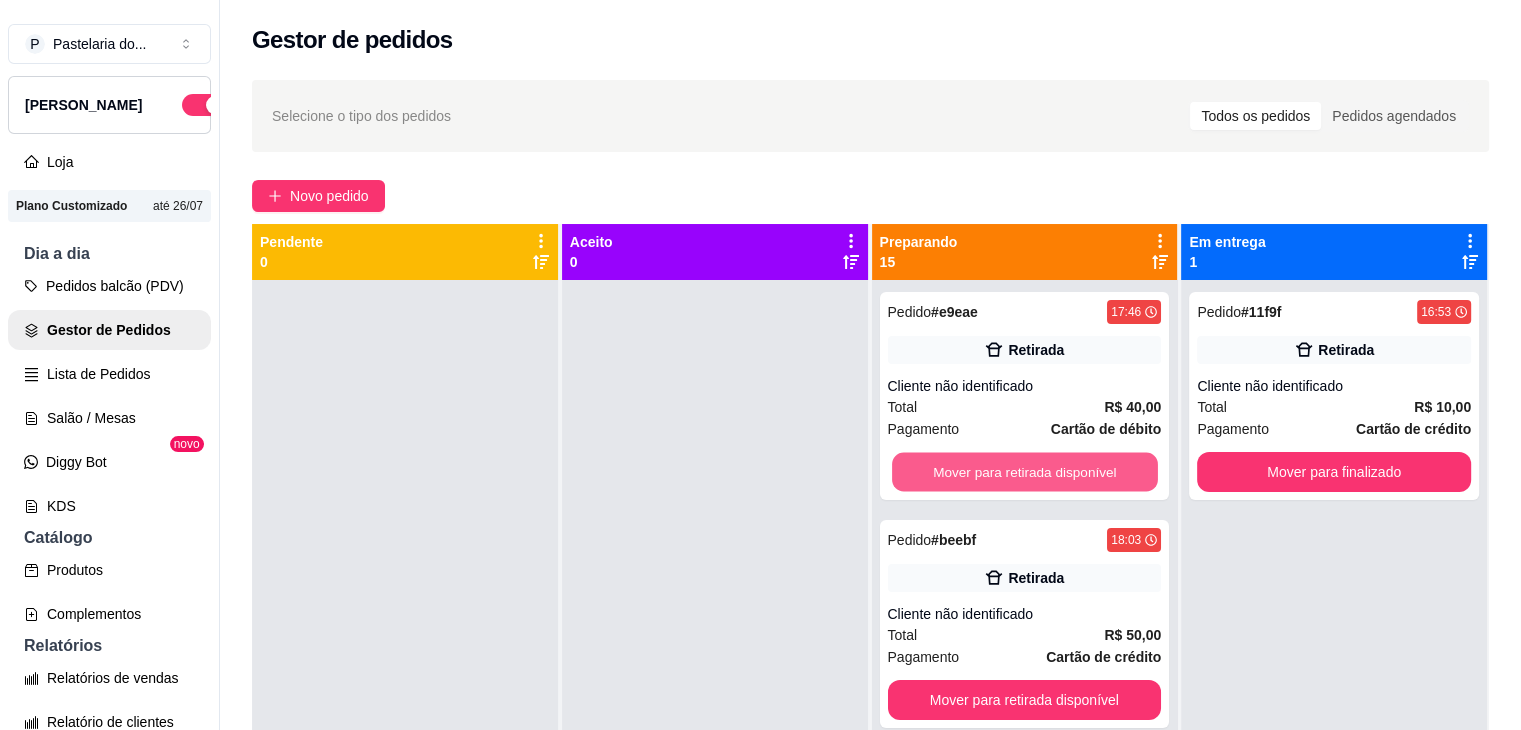 click on "Mover para retirada disponível" at bounding box center [1025, 472] 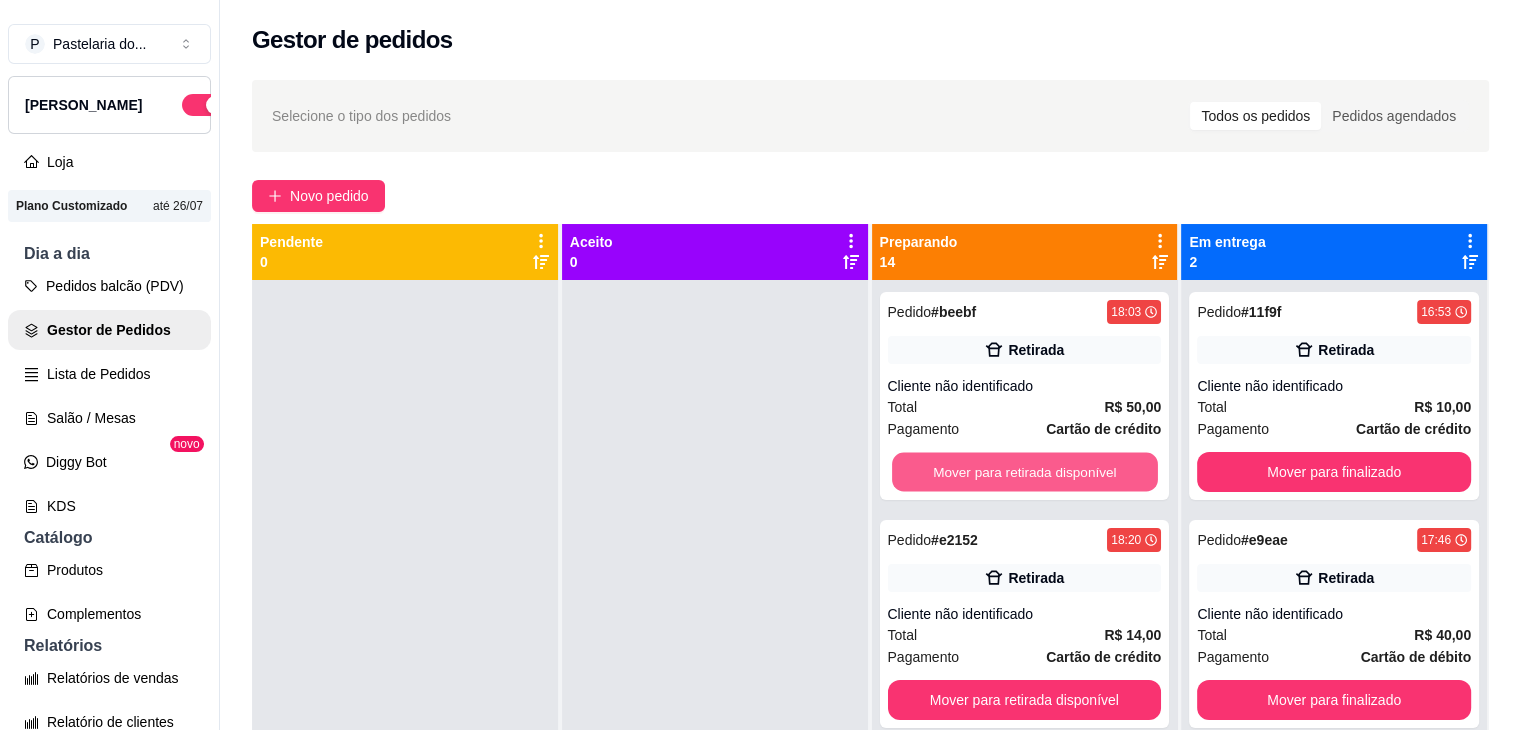 click on "Mover para retirada disponível" at bounding box center (1025, 472) 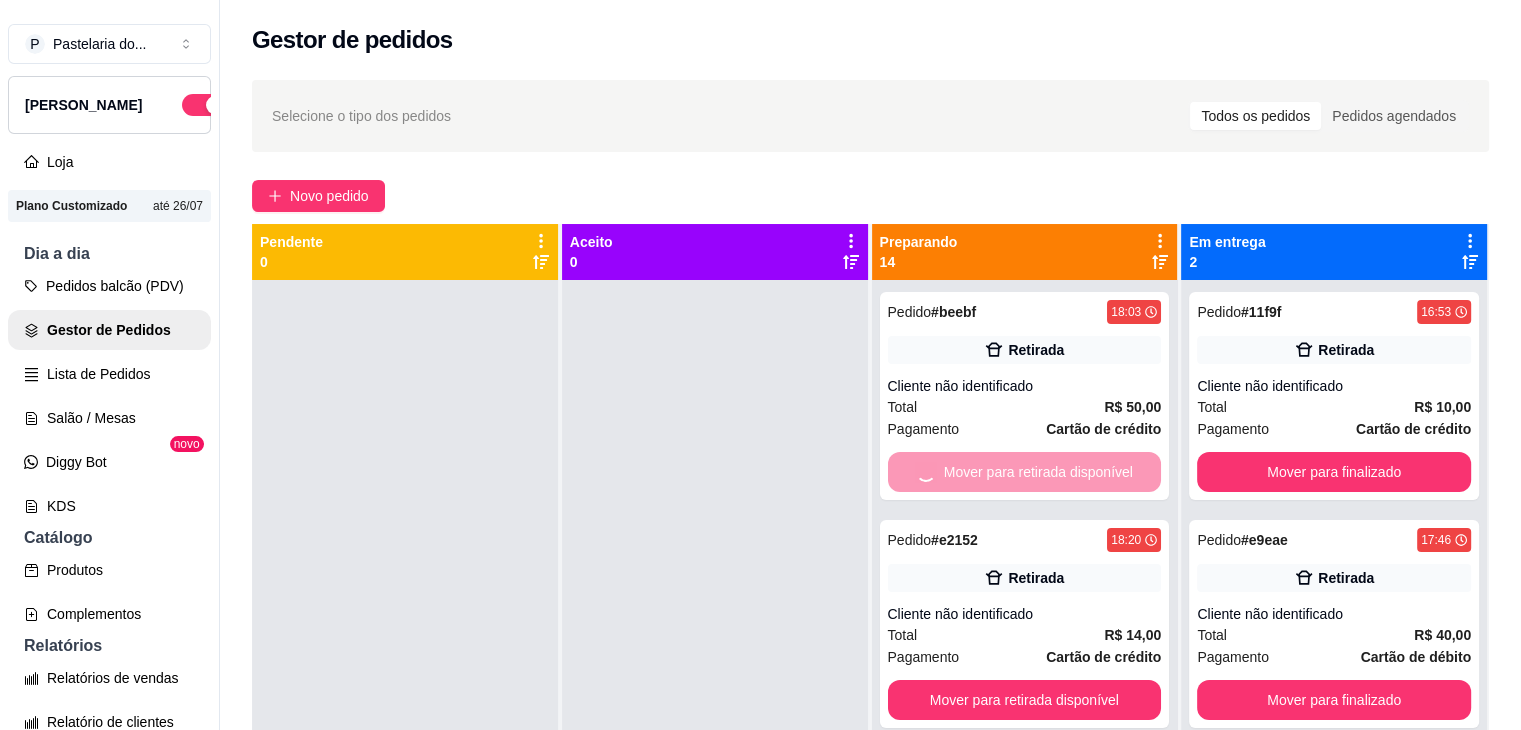 click on "Mover para retirada disponível" at bounding box center [1025, 700] 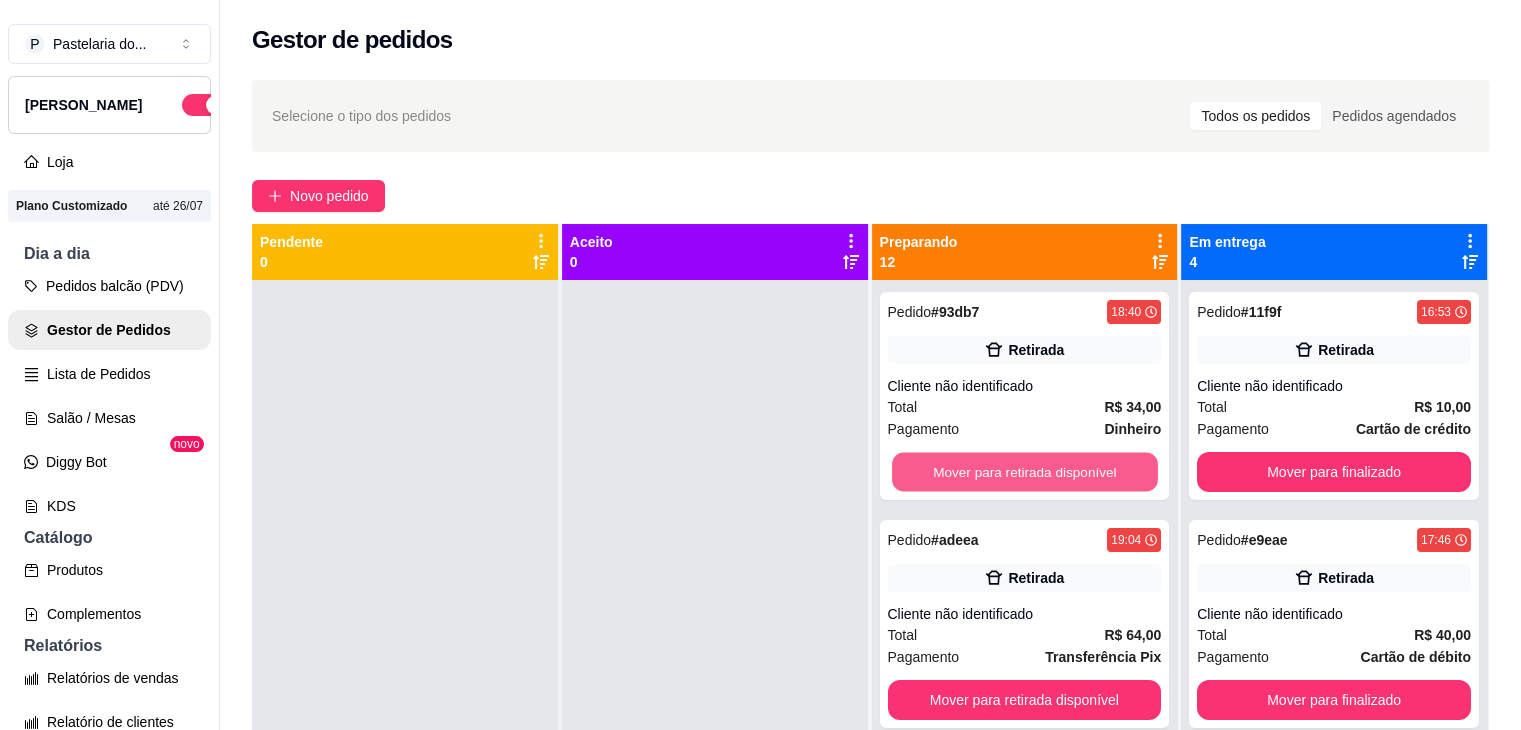 click on "Mover para retirada disponível" at bounding box center [1025, 472] 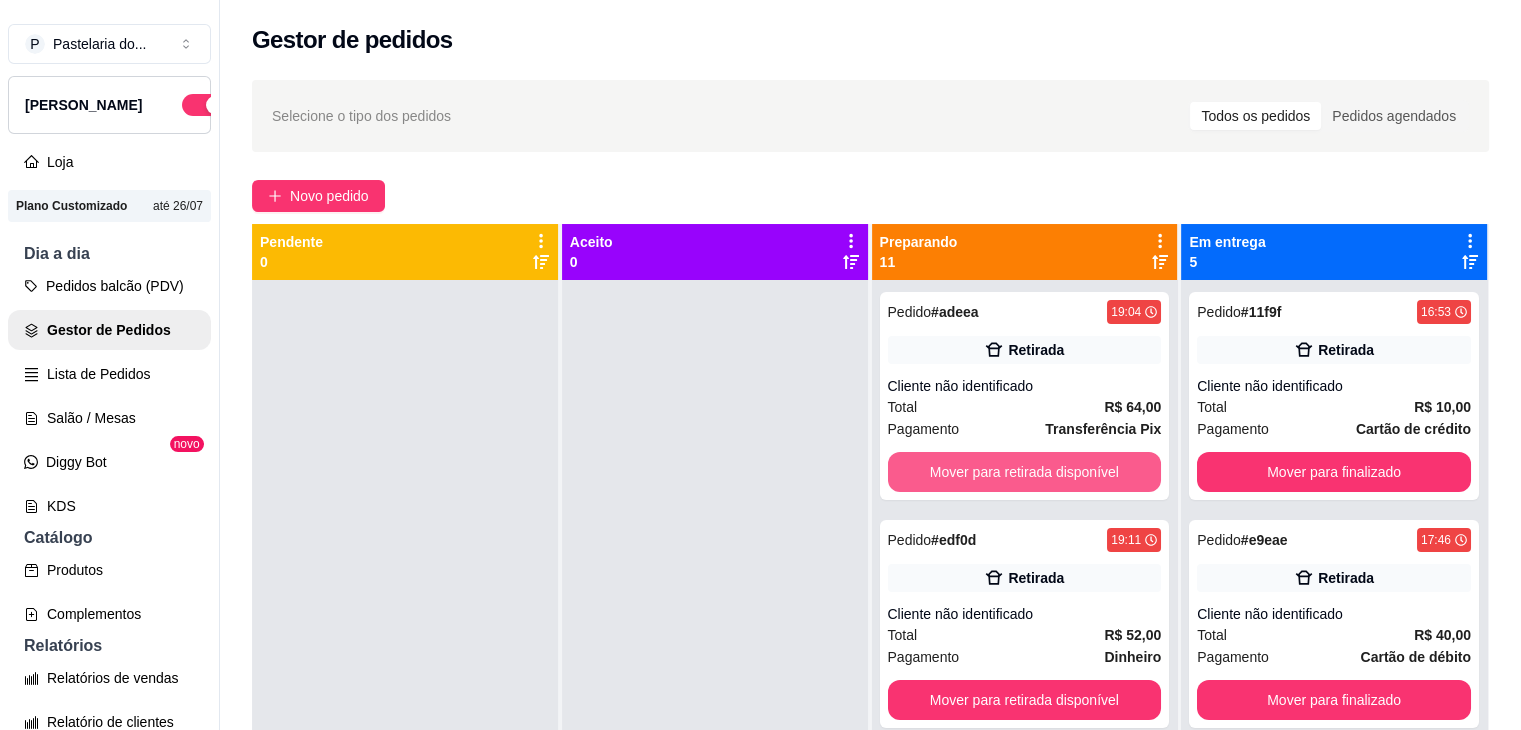 click on "Mover para retirada disponível" at bounding box center [1025, 472] 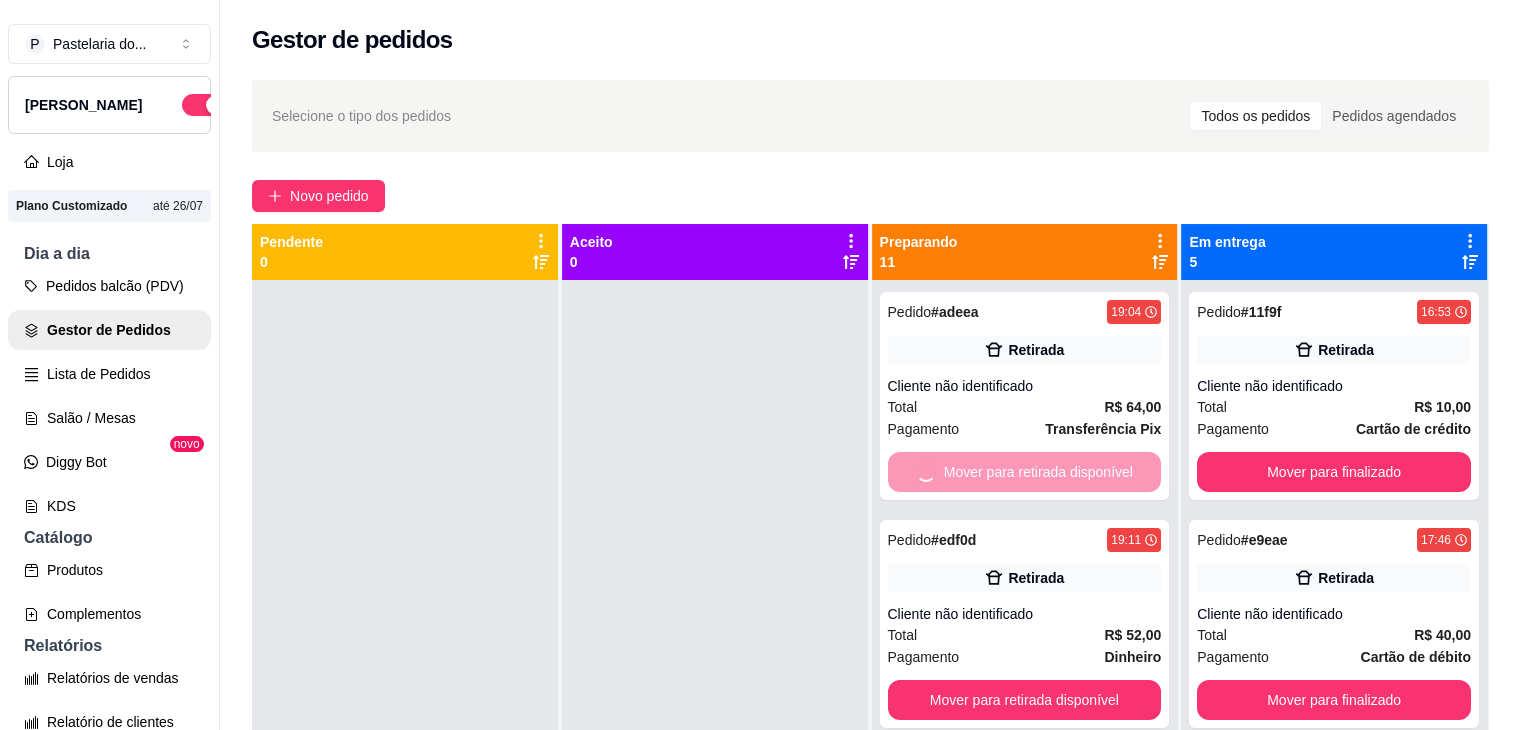 click on "Mover para retirada disponível" at bounding box center [1025, 700] 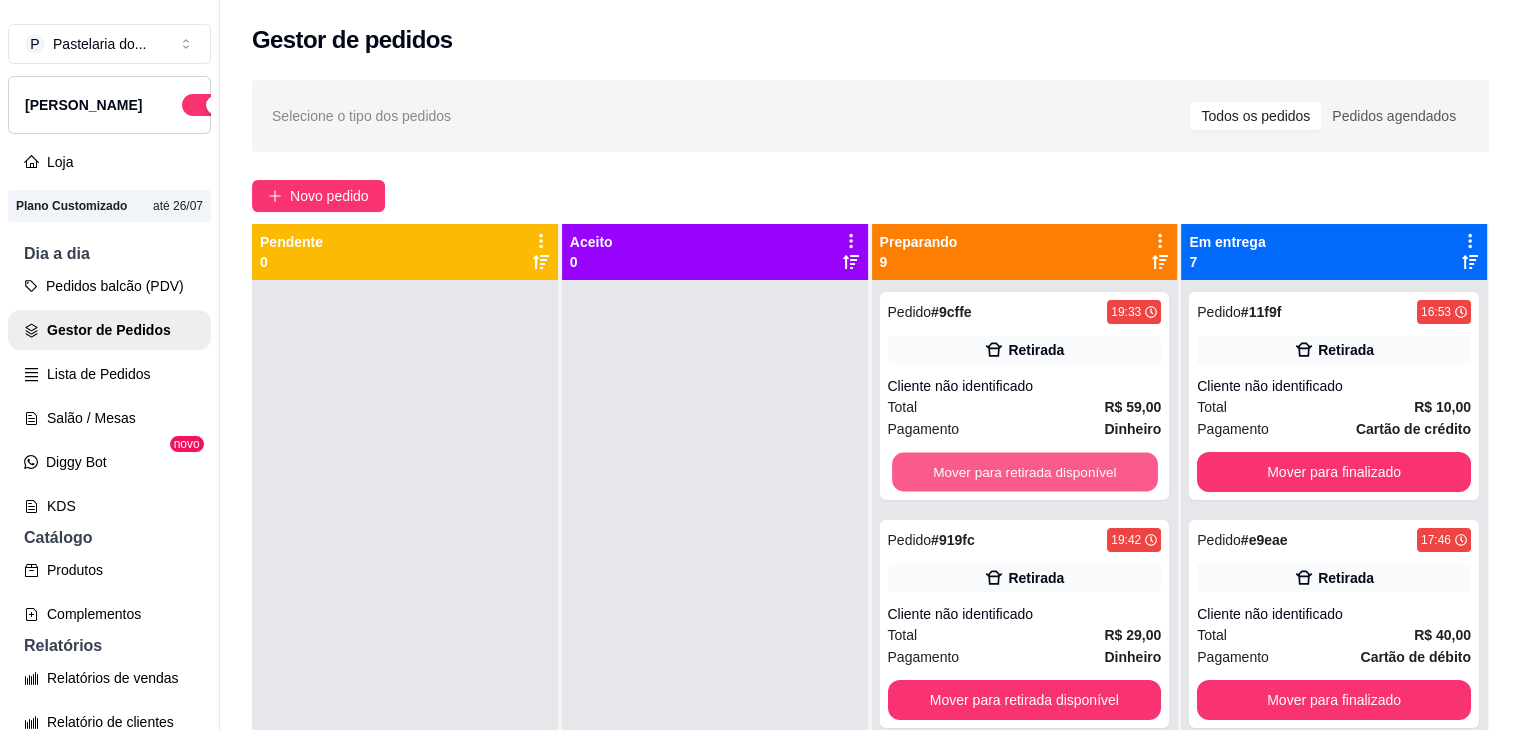 click on "Mover para retirada disponível" at bounding box center [1025, 472] 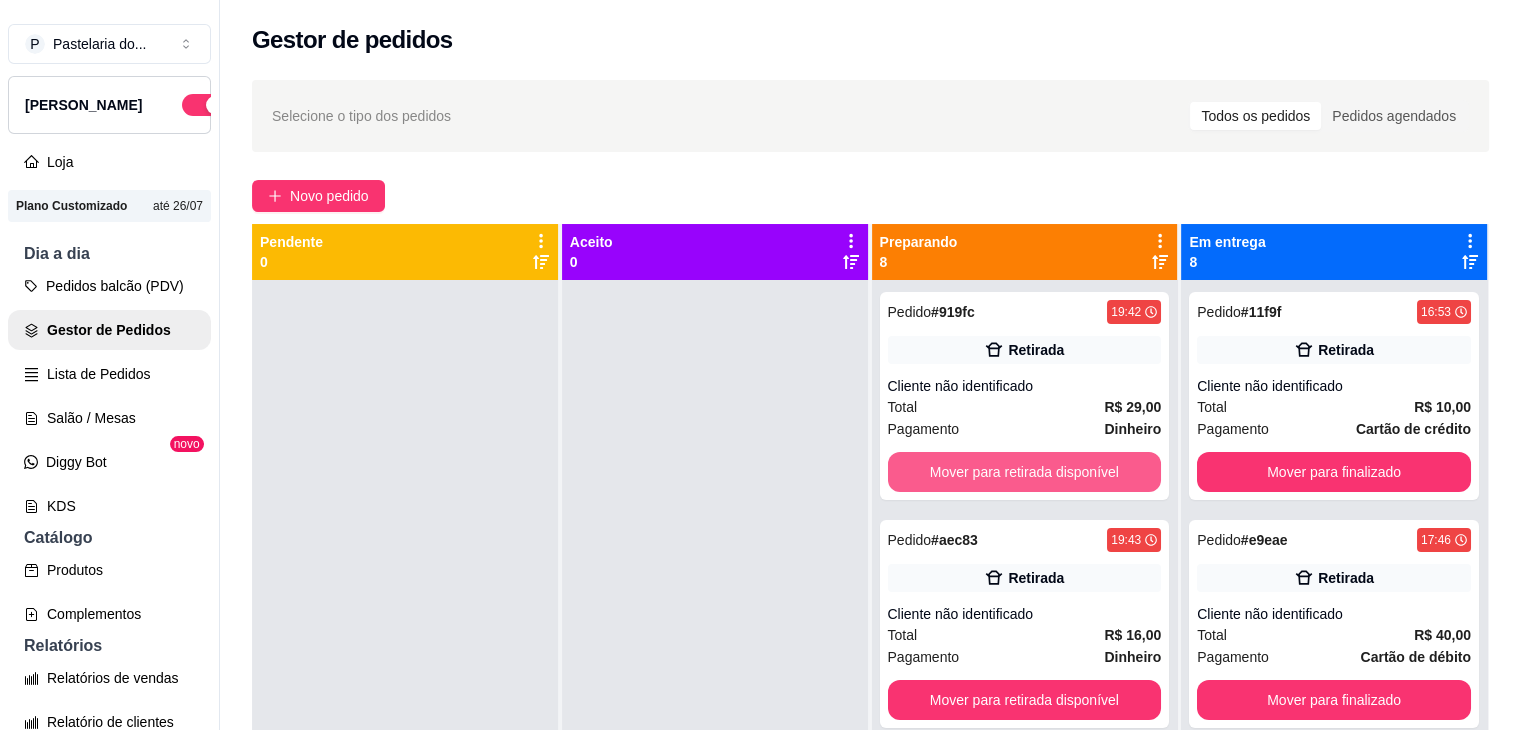 click on "Mover para retirada disponível" at bounding box center [1025, 472] 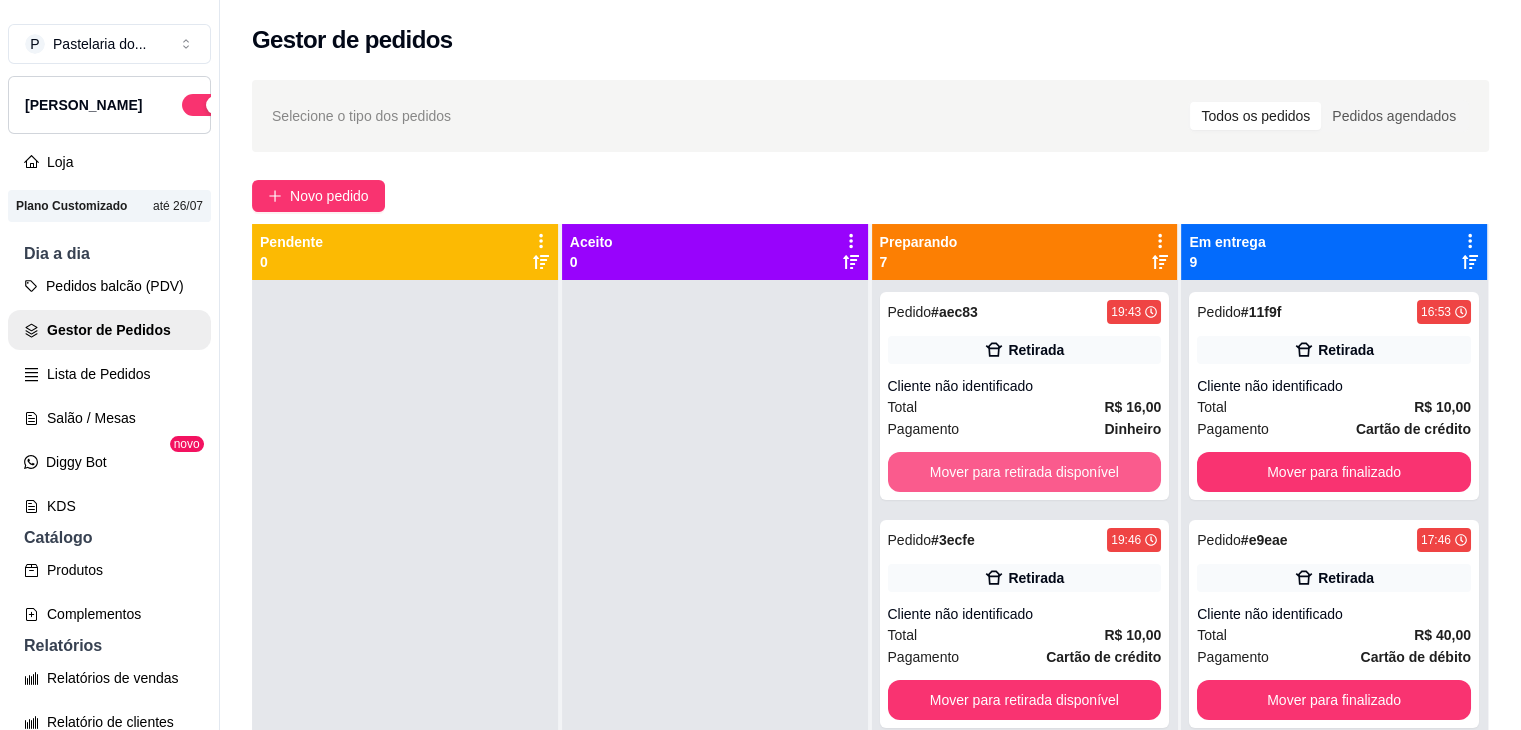 click on "Mover para retirada disponível" at bounding box center [1025, 472] 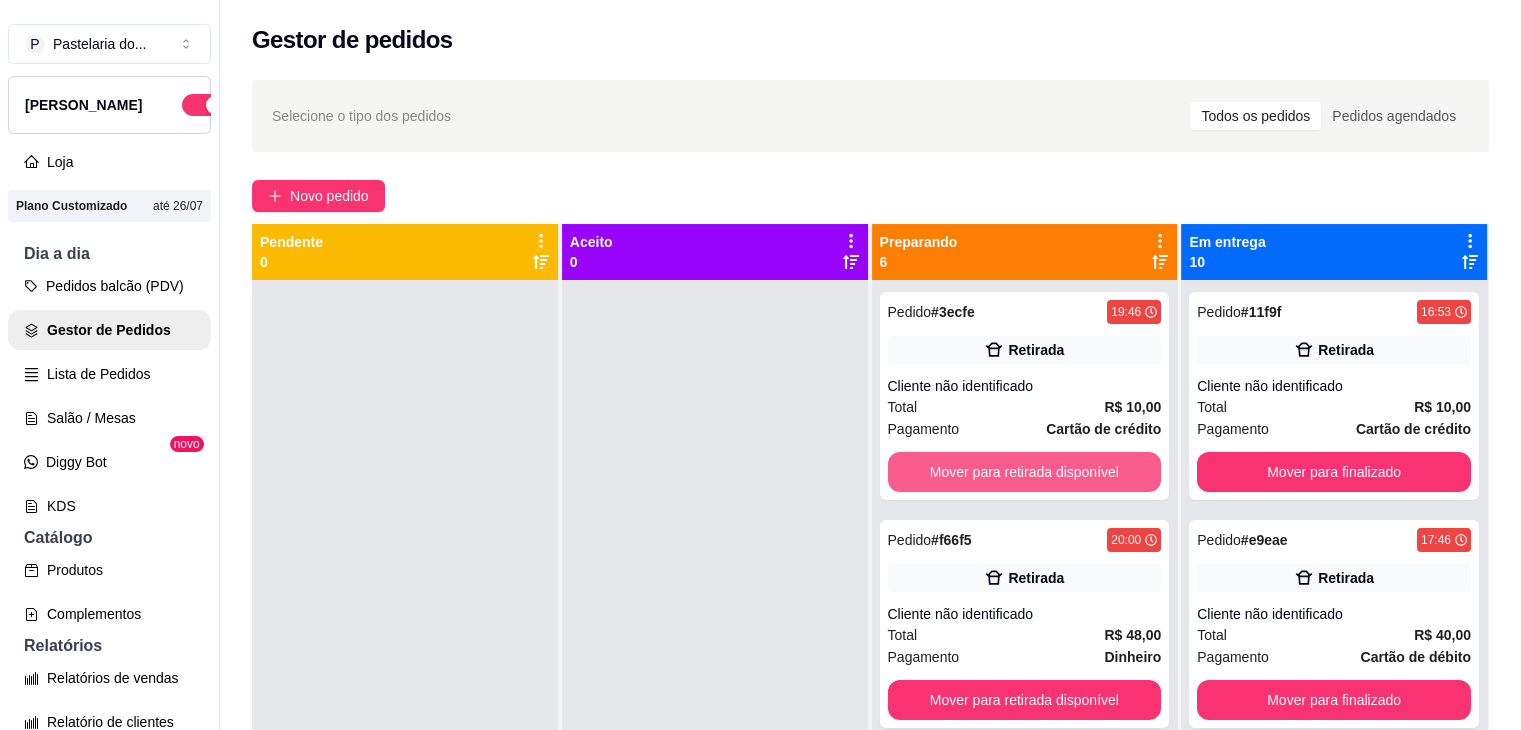 click on "Mover para retirada disponível" at bounding box center (1025, 472) 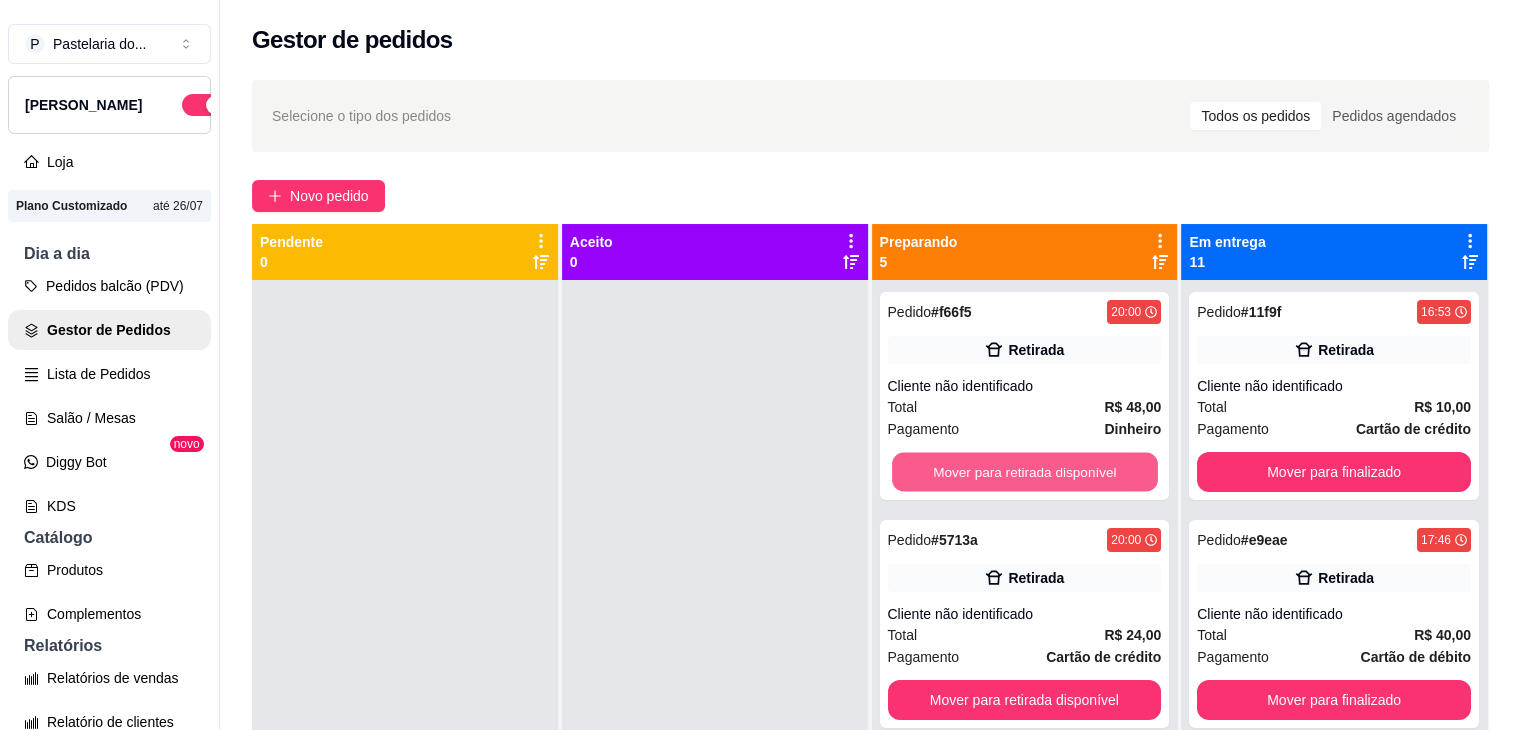 click on "Mover para retirada disponível" at bounding box center (1025, 472) 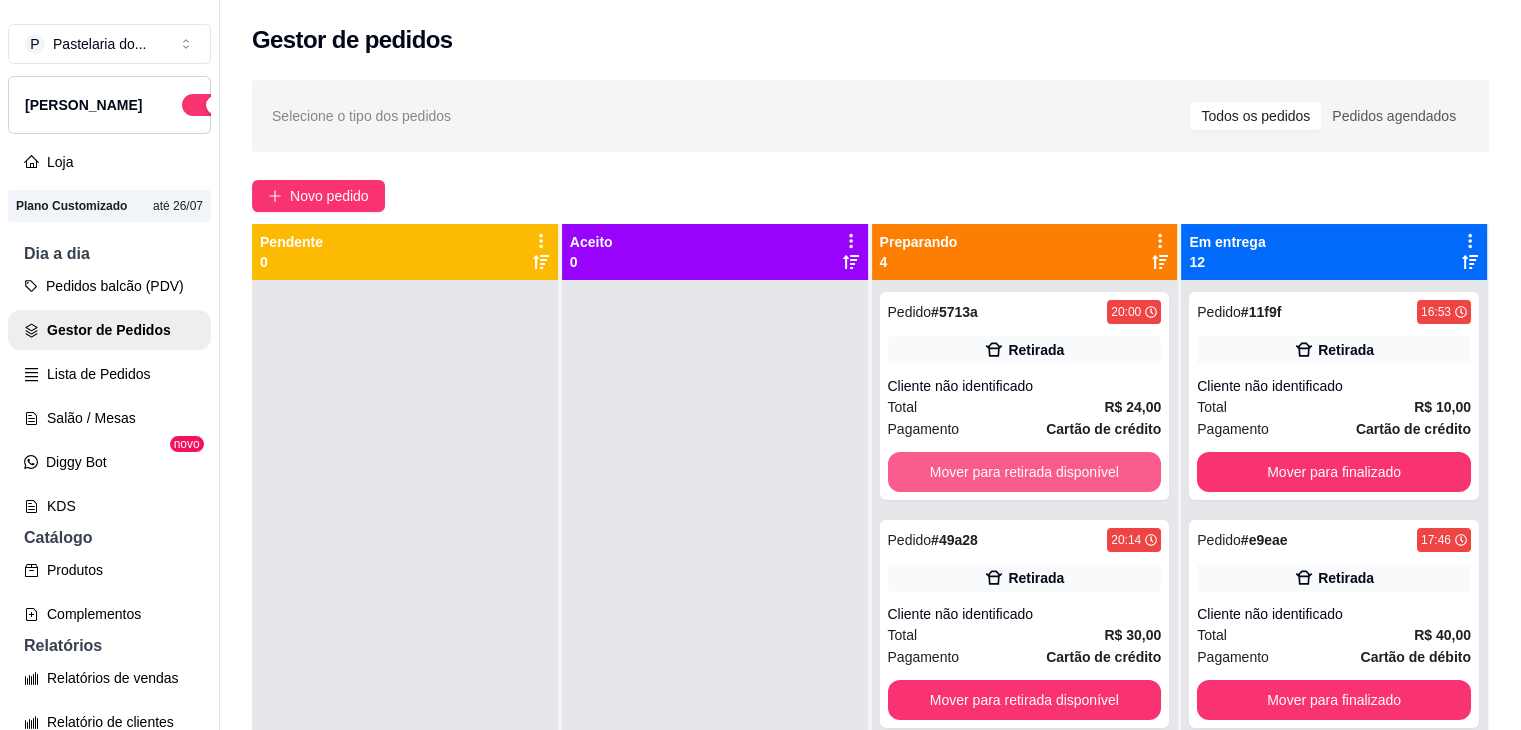 click on "Mover para retirada disponível" at bounding box center (1025, 472) 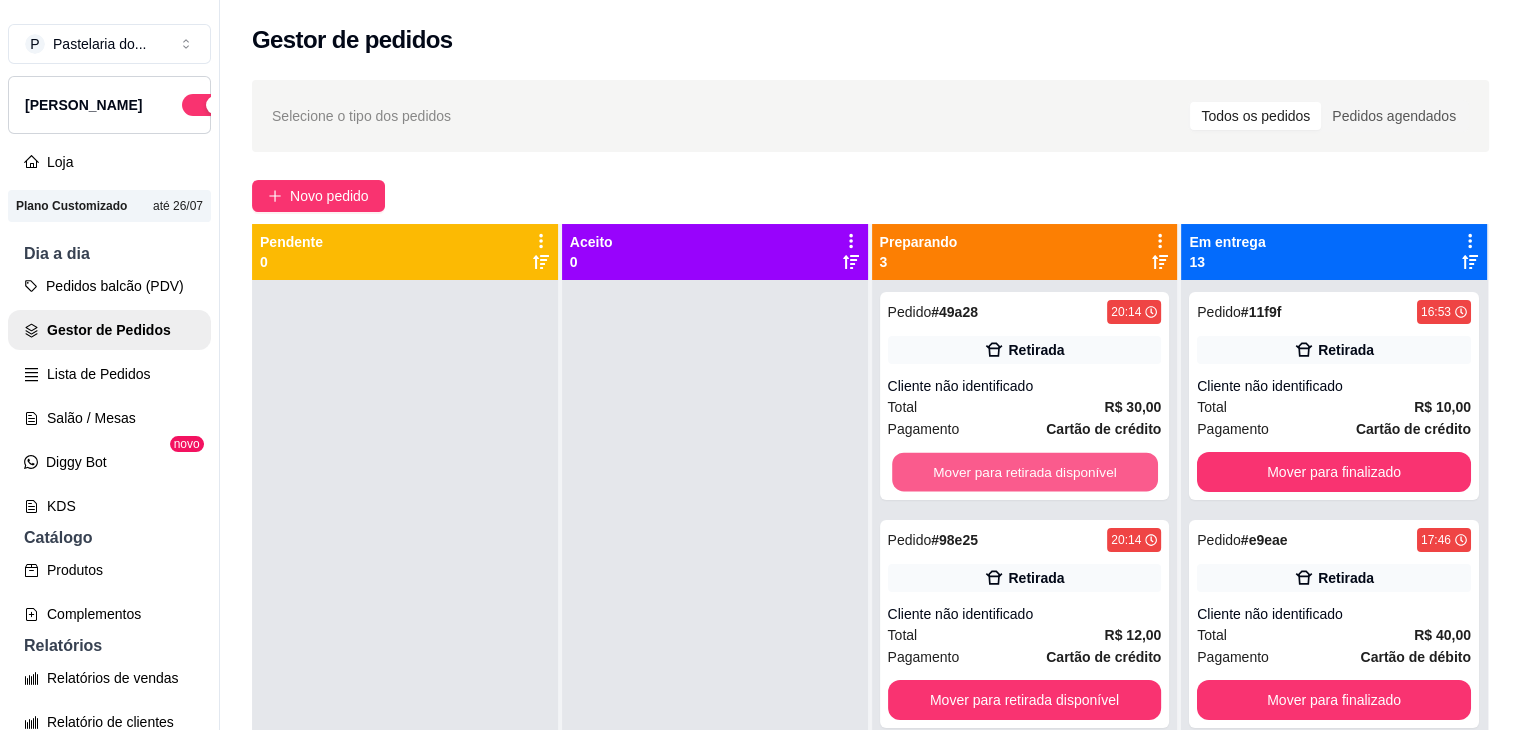 click on "Mover para retirada disponível" at bounding box center (1025, 472) 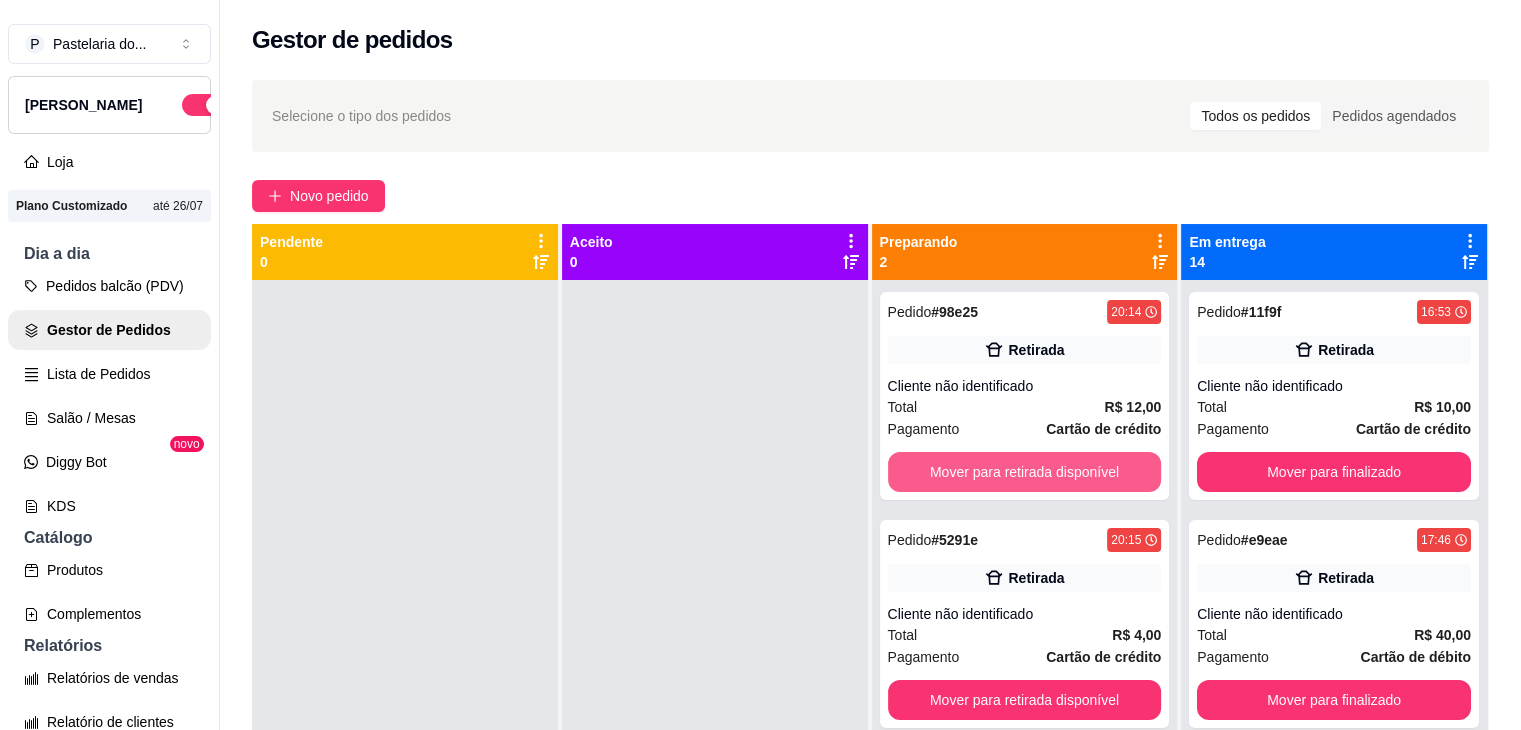 click on "Mover para retirada disponível" at bounding box center (1025, 472) 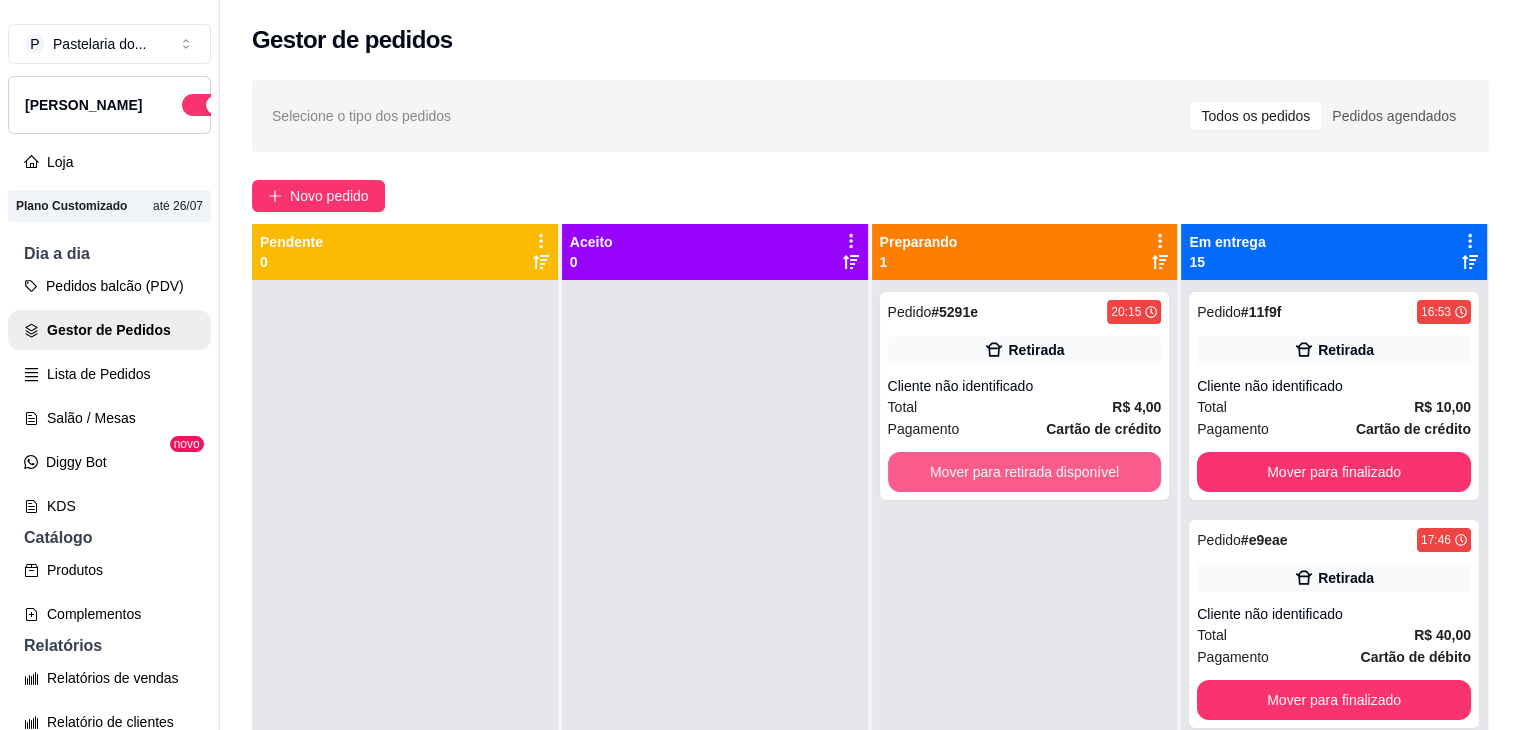 click on "Mover para retirada disponível" at bounding box center (1025, 472) 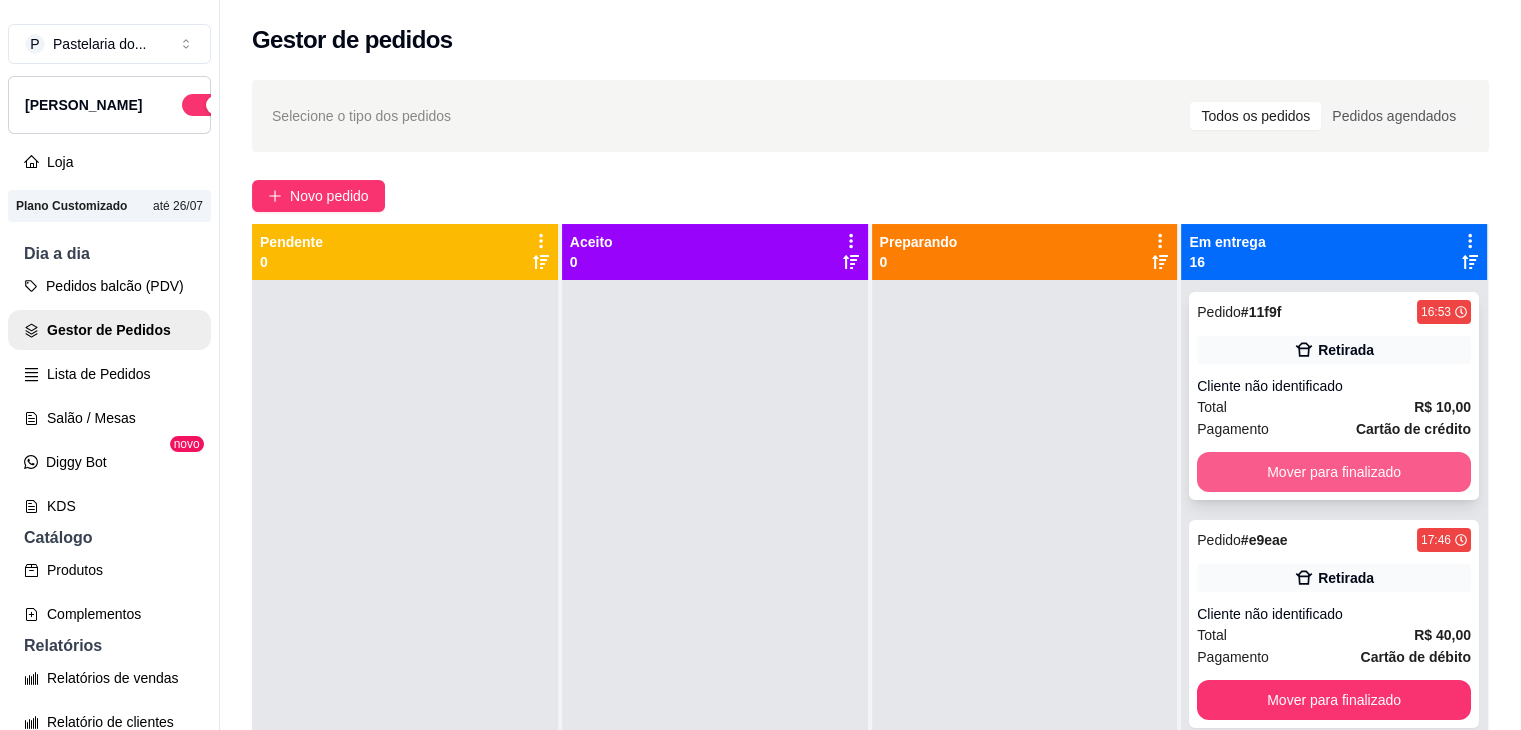 click on "Mover para finalizado" at bounding box center [1334, 472] 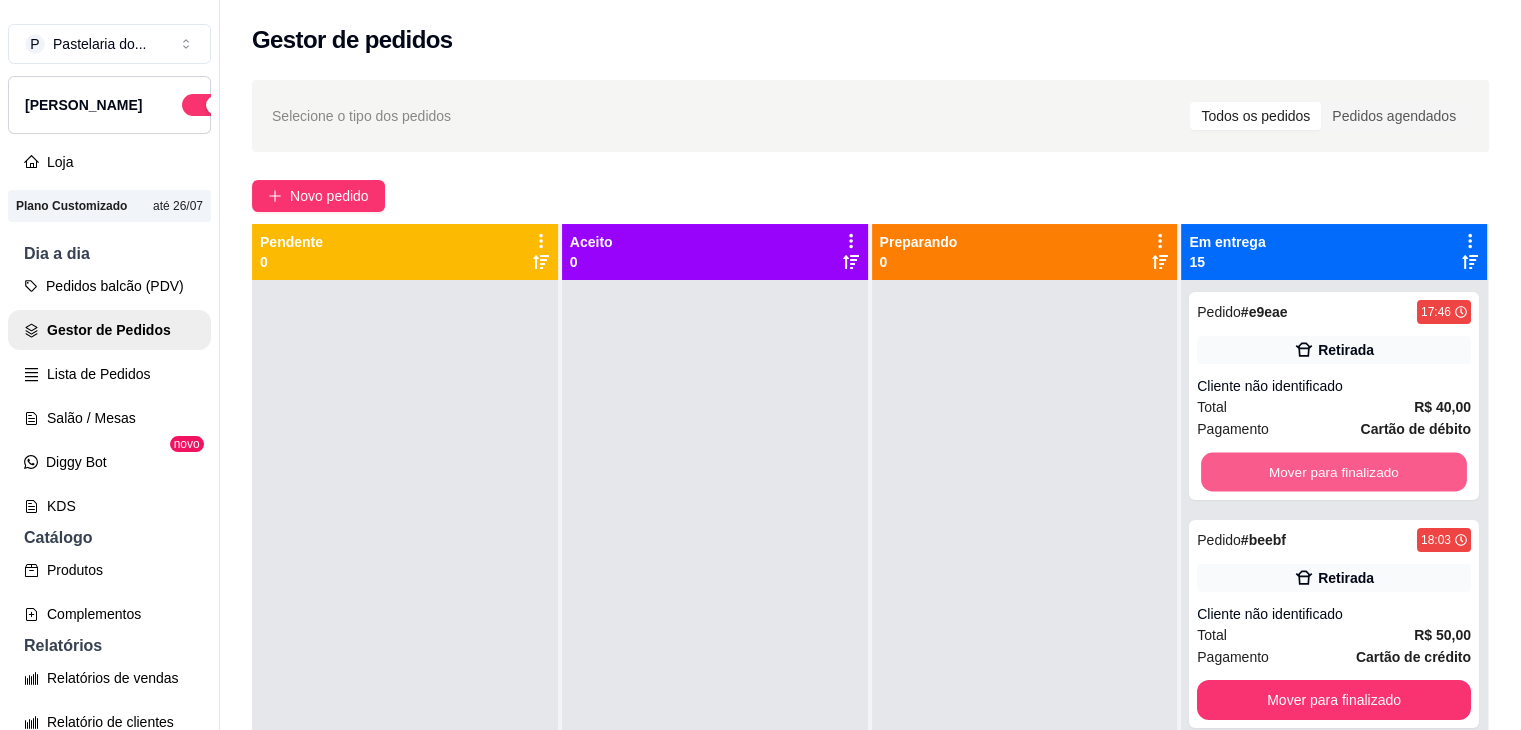 click on "Mover para finalizado" at bounding box center (1334, 472) 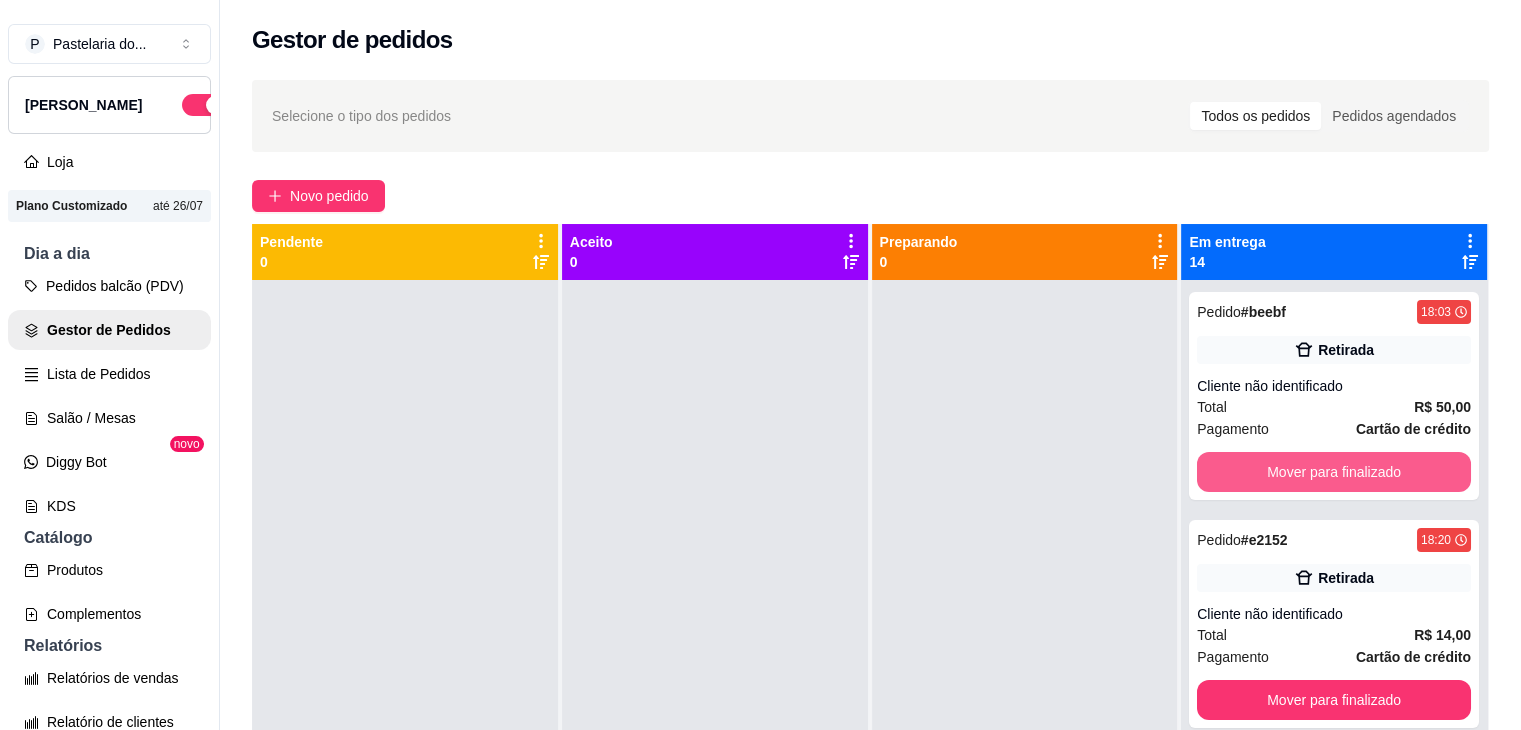 click on "Mover para finalizado" at bounding box center [1334, 472] 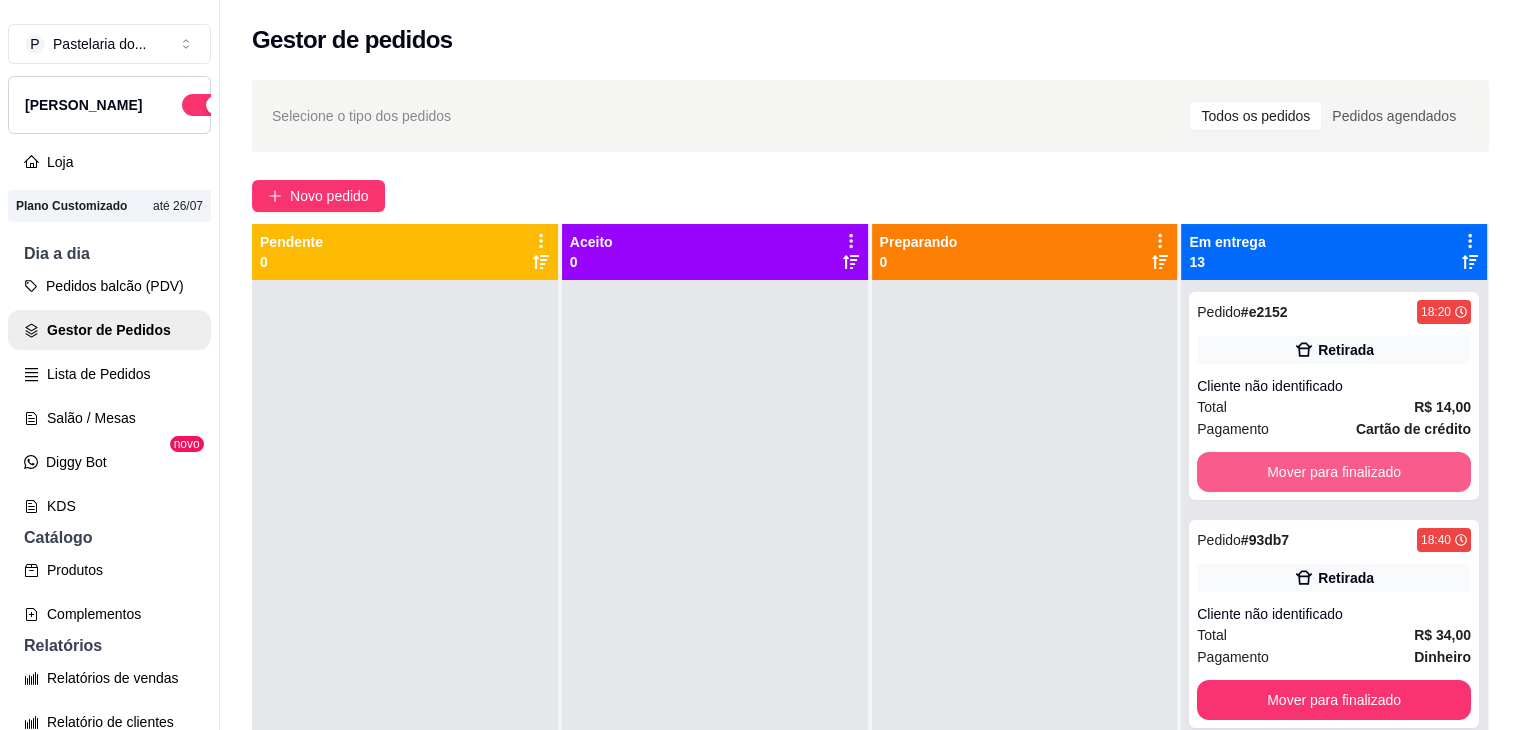 click on "Mover para finalizado" at bounding box center (1334, 472) 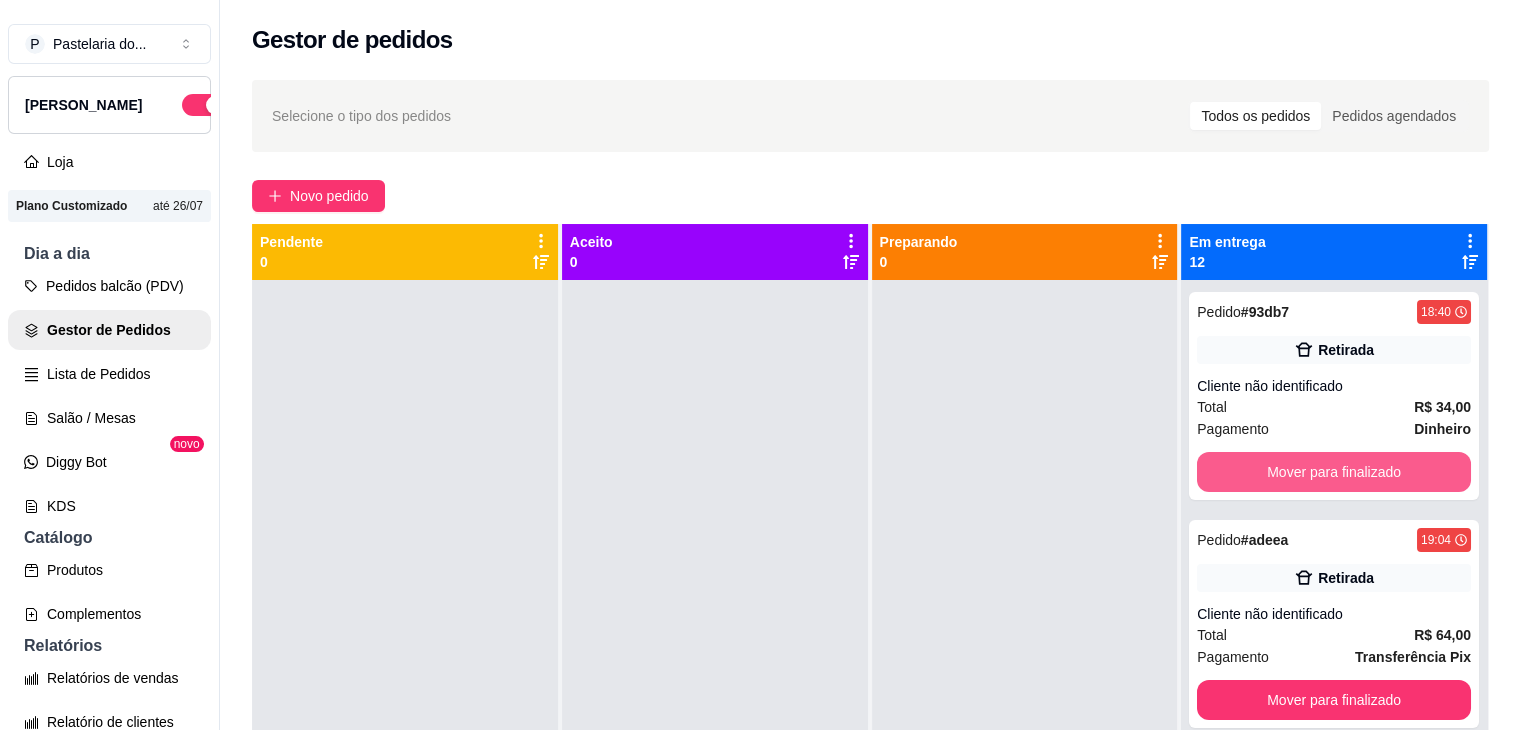 click on "Mover para finalizado" at bounding box center [1334, 472] 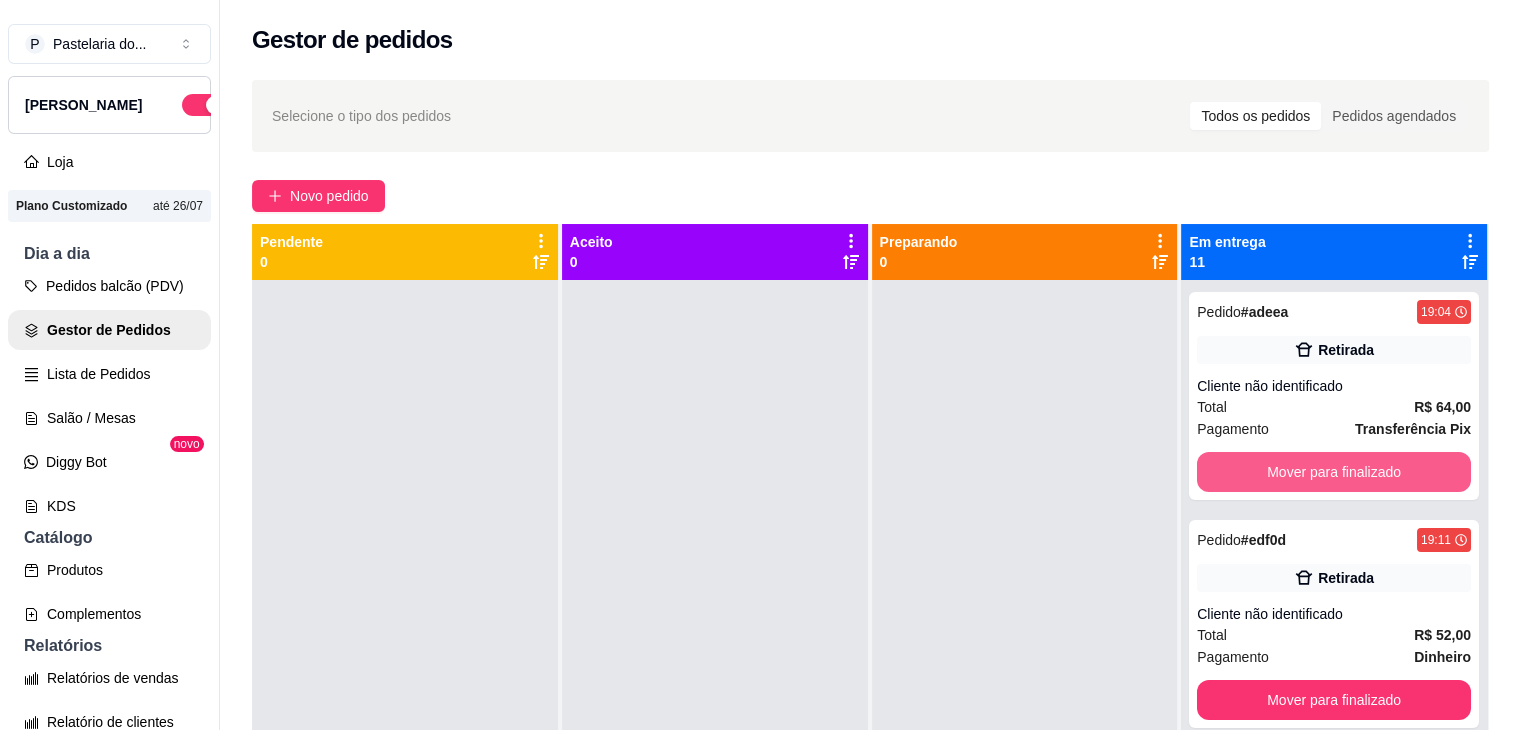 click on "Mover para finalizado" at bounding box center (1334, 472) 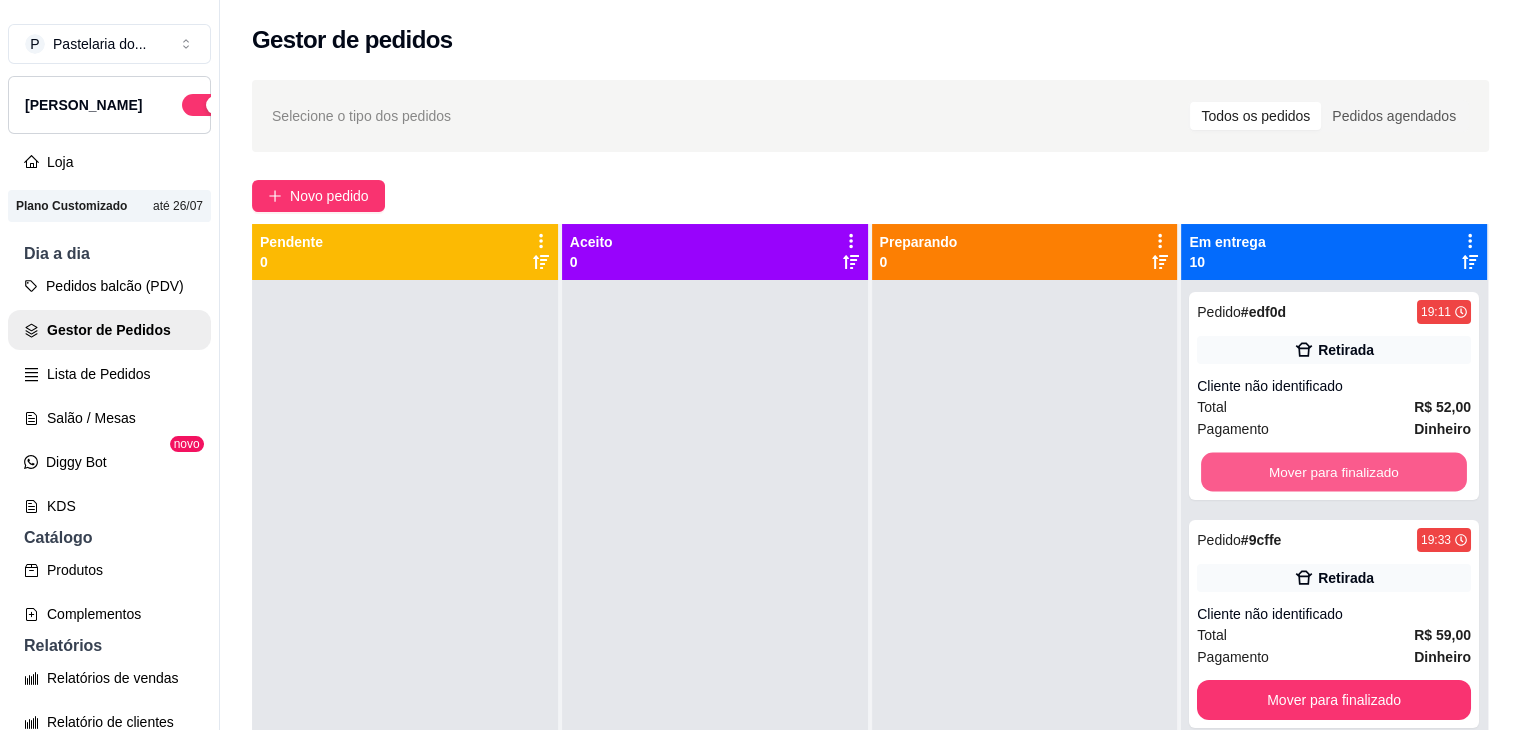 click on "Mover para finalizado" at bounding box center (1334, 472) 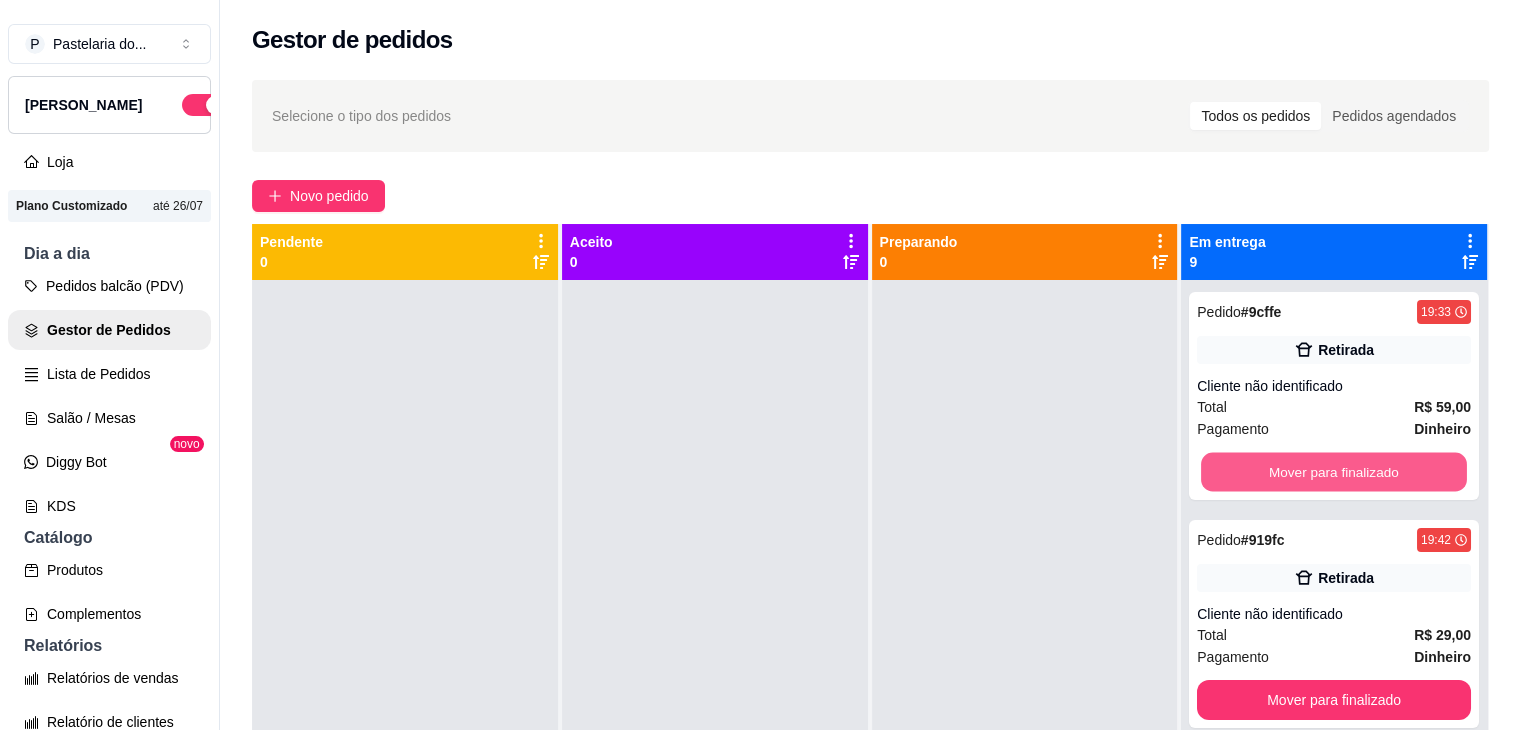 click on "Mover para finalizado" at bounding box center [1334, 472] 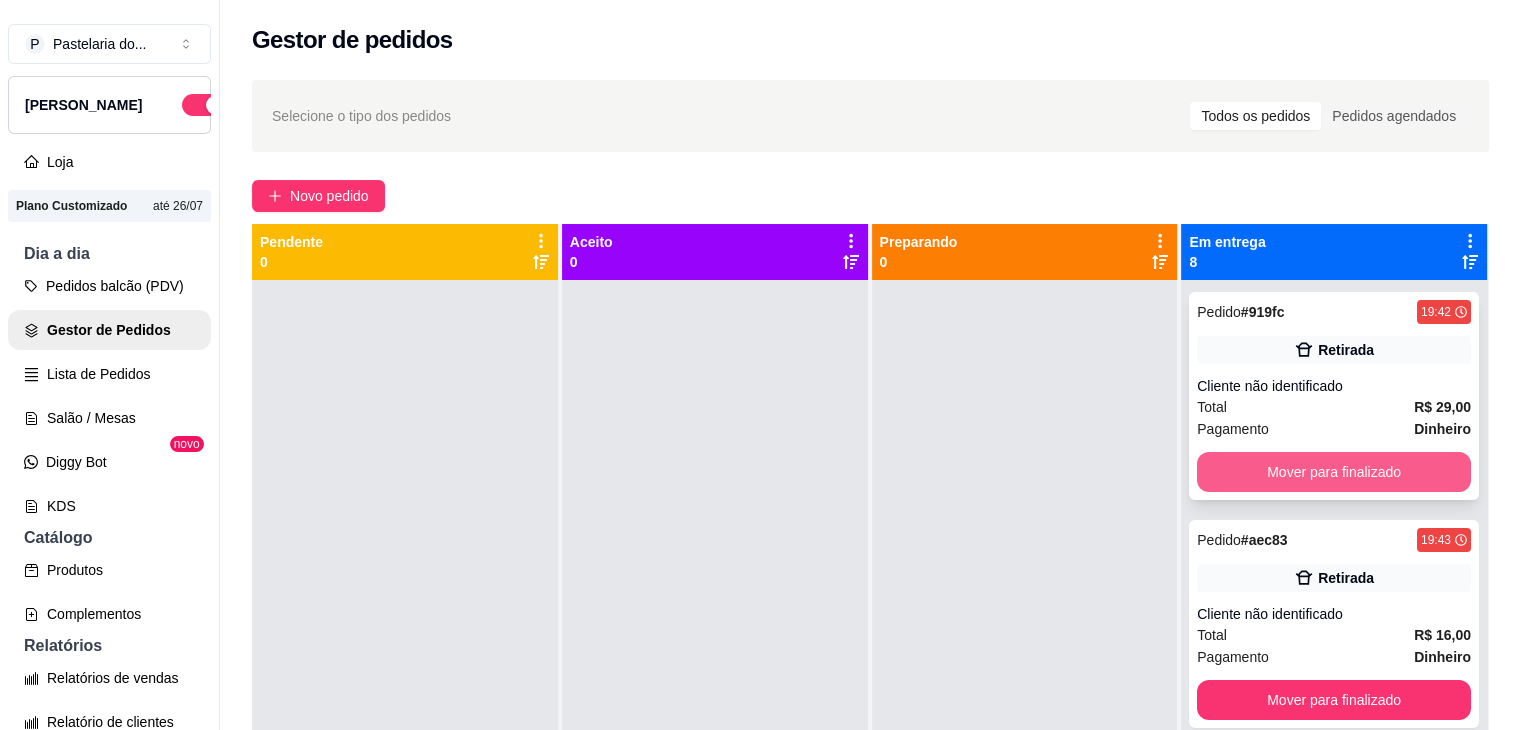 click on "Mover para finalizado" at bounding box center (1334, 472) 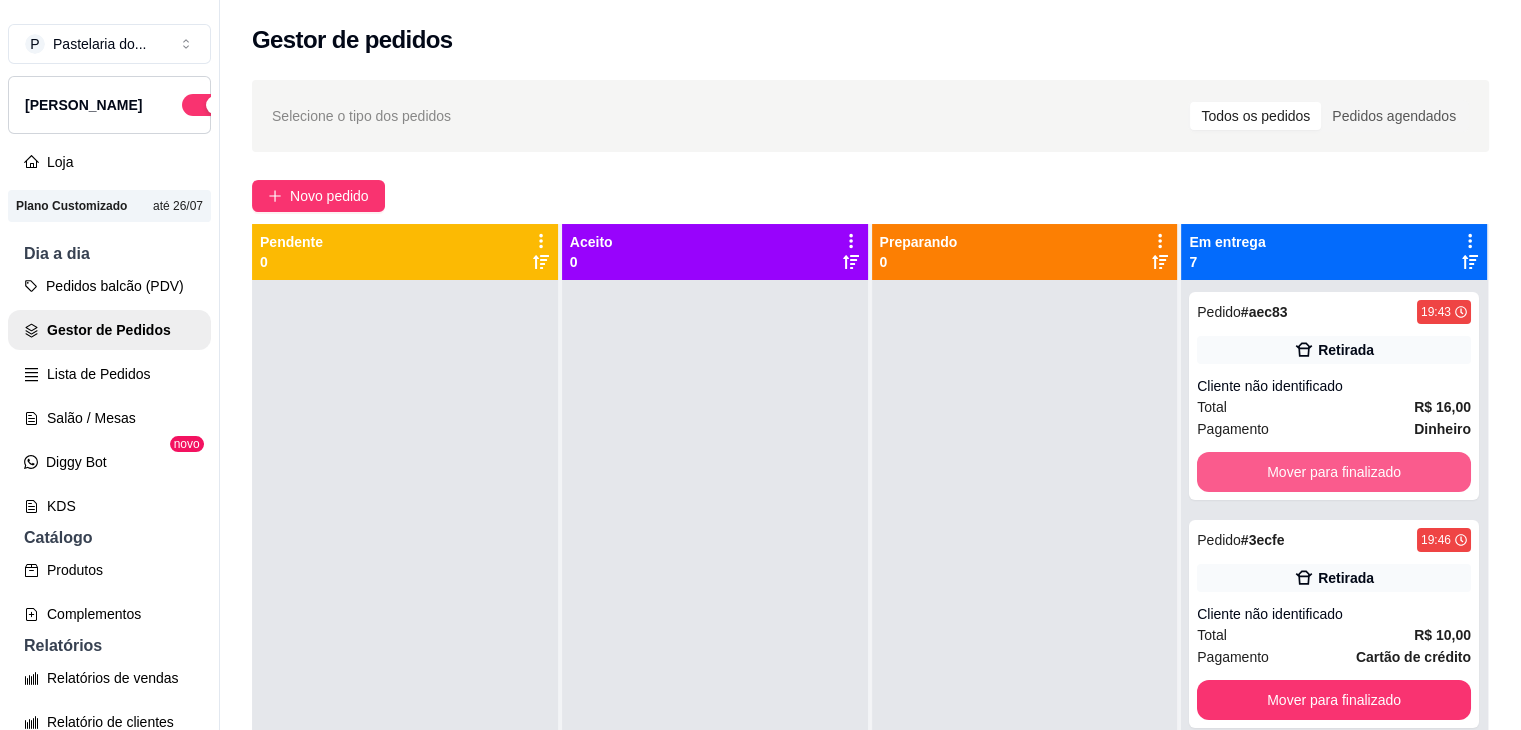 click on "Mover para finalizado" at bounding box center [1334, 472] 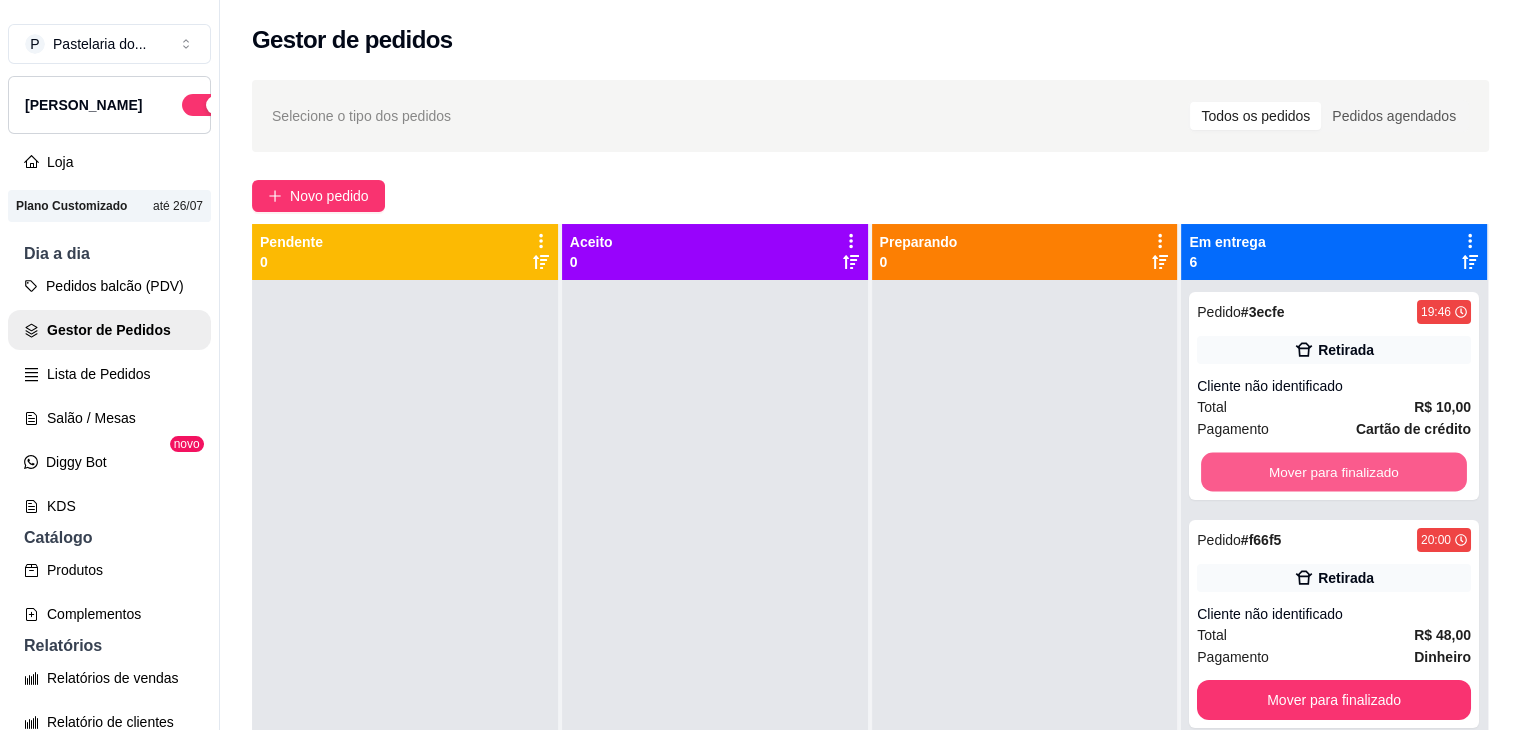 click on "Mover para finalizado" at bounding box center [1334, 472] 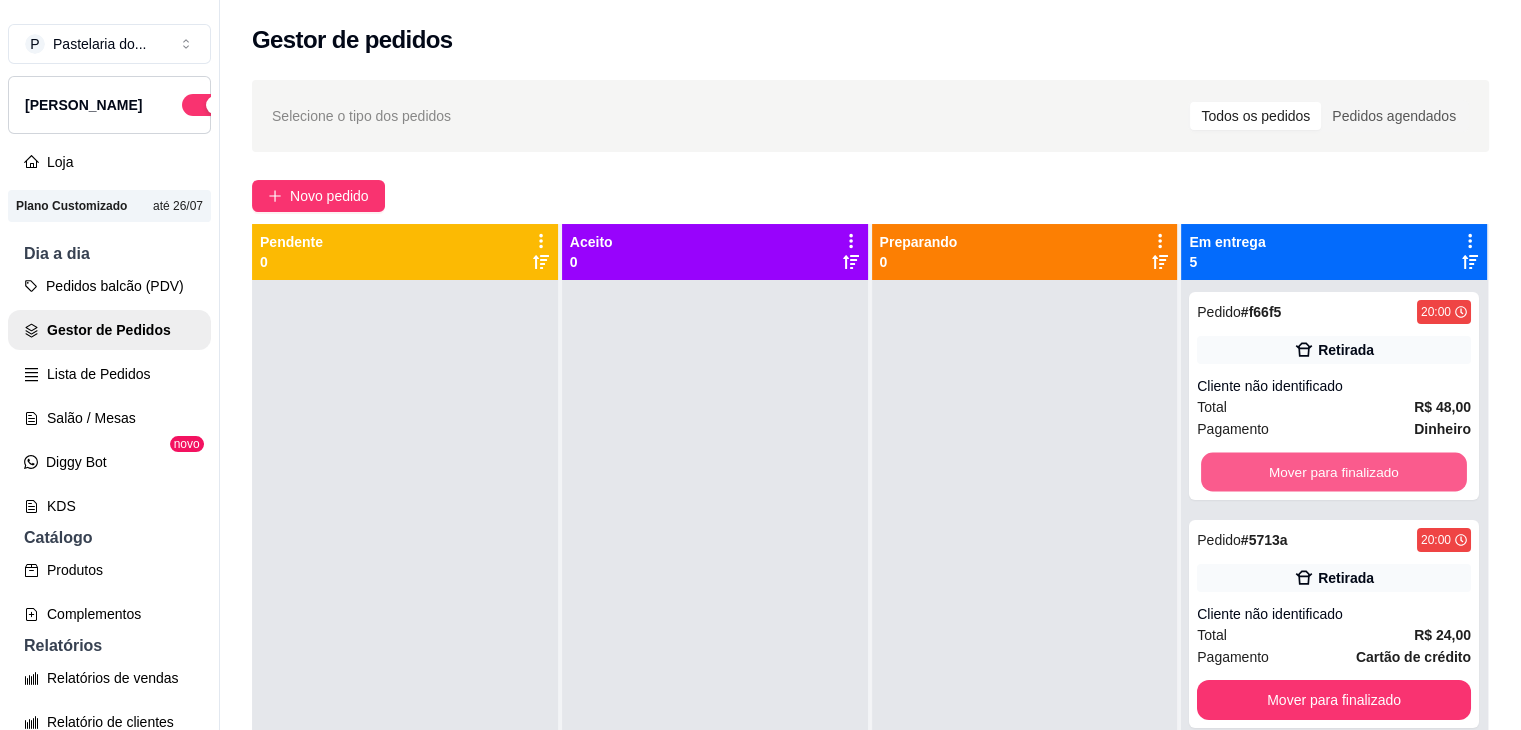 click on "Mover para finalizado" at bounding box center [1334, 472] 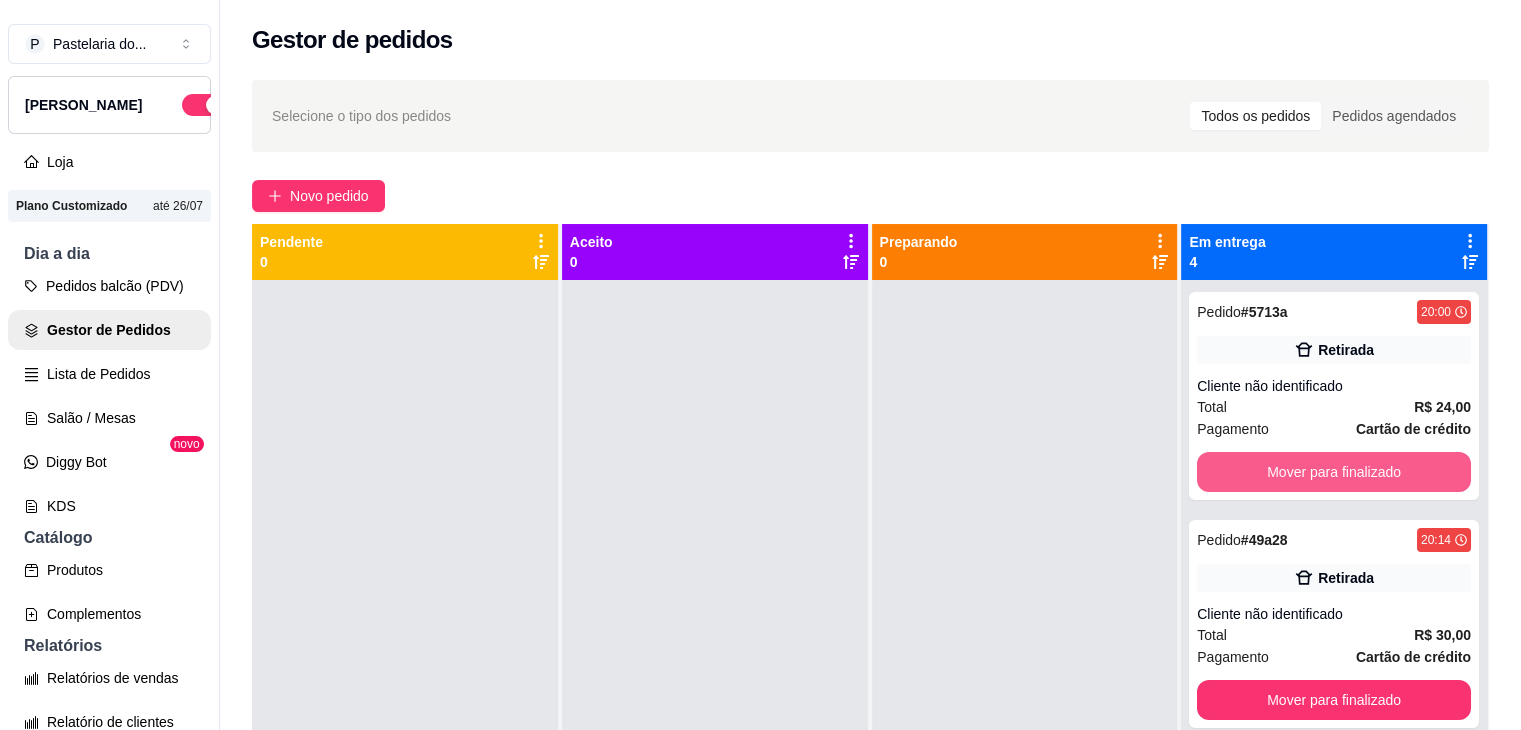 click on "Mover para finalizado" at bounding box center (1334, 472) 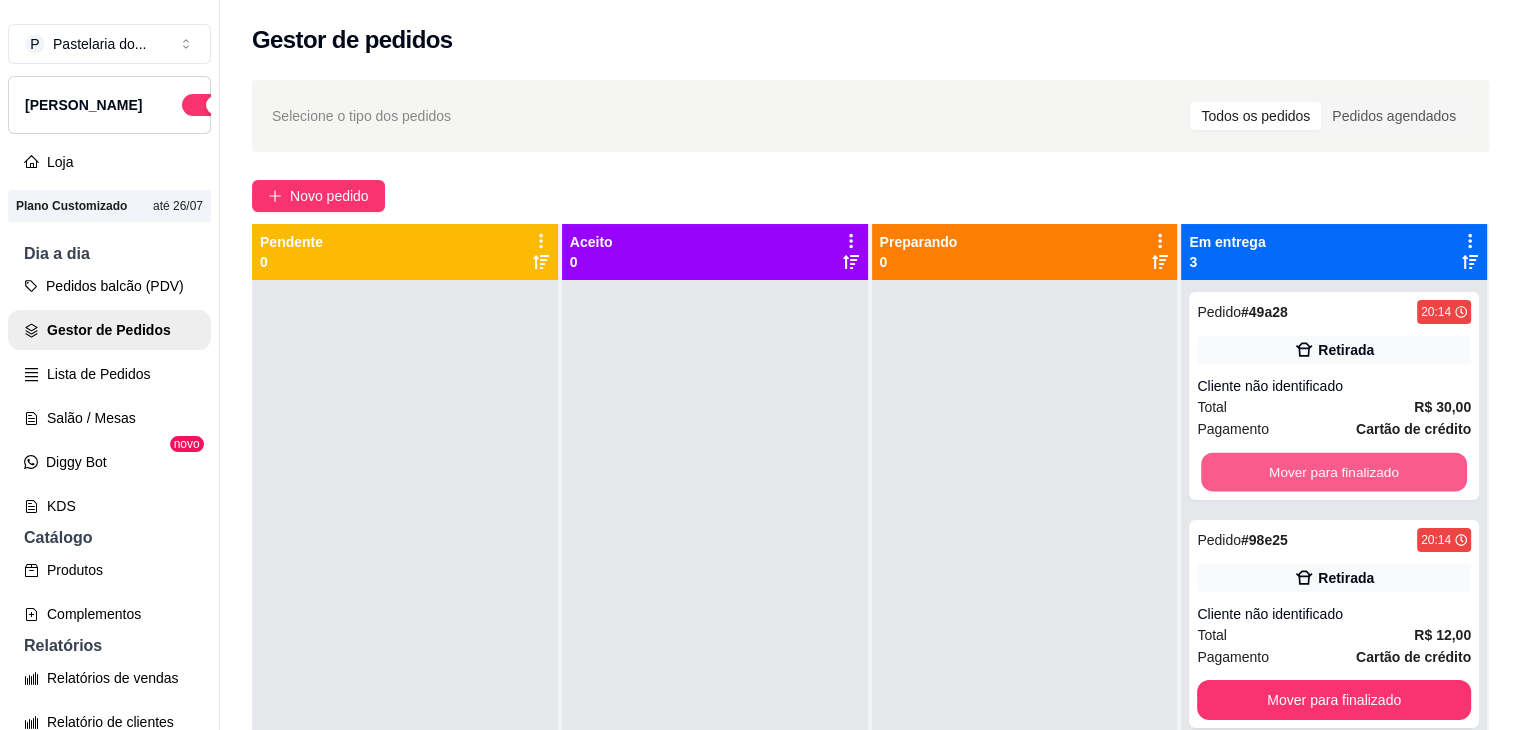 click on "Mover para finalizado" at bounding box center (1334, 472) 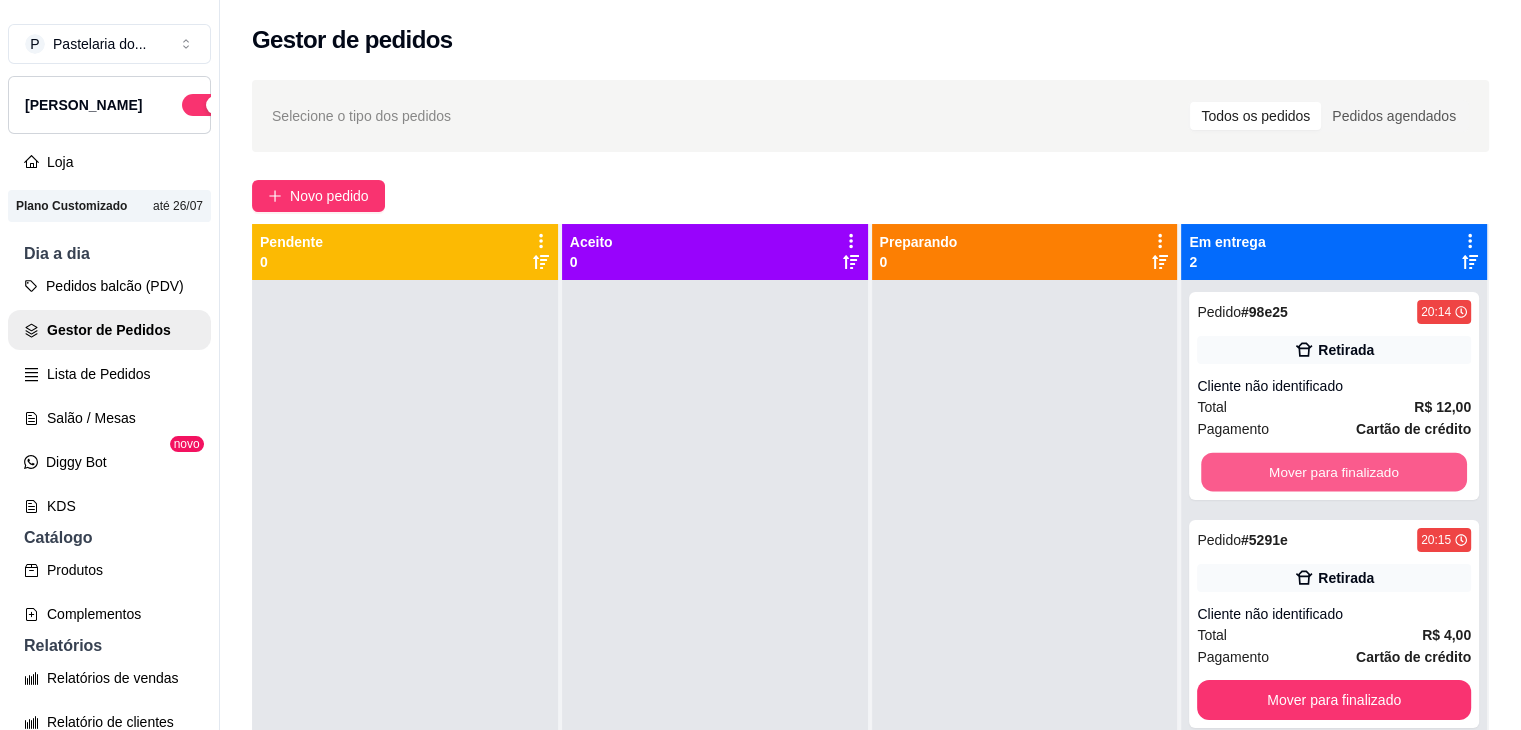click on "Mover para finalizado" at bounding box center [1334, 472] 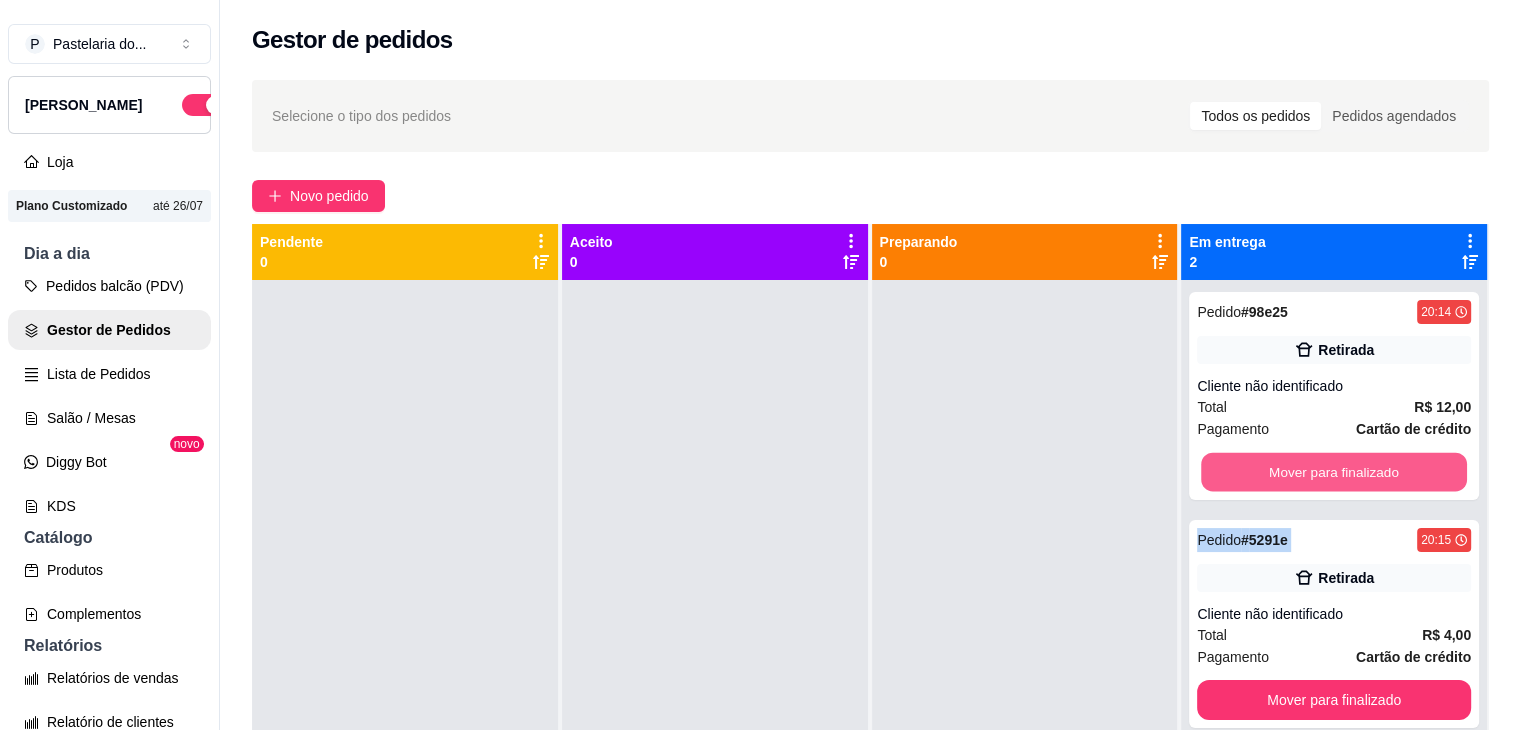 click on "Mover para finalizado" at bounding box center [1334, 472] 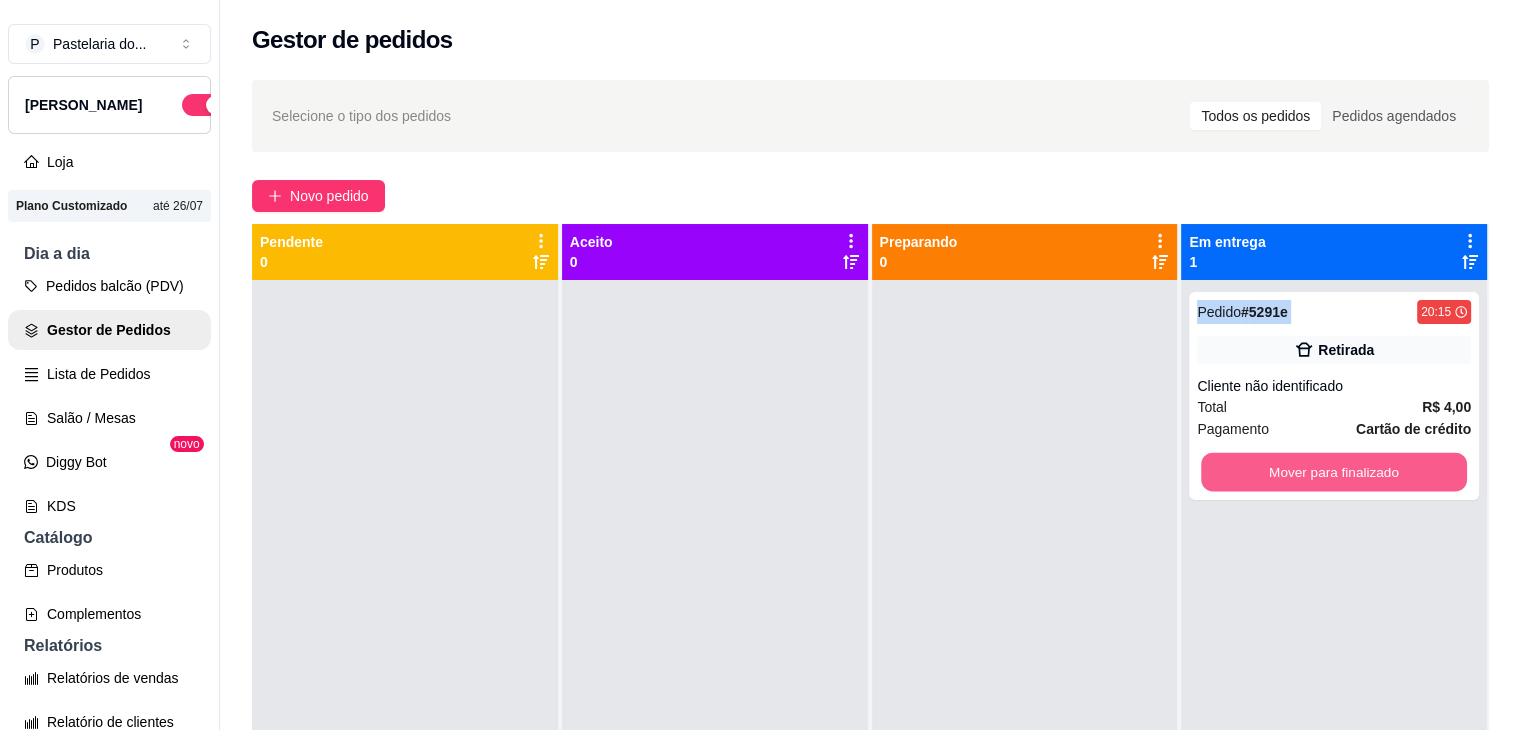 click on "Mover para finalizado" at bounding box center (1334, 472) 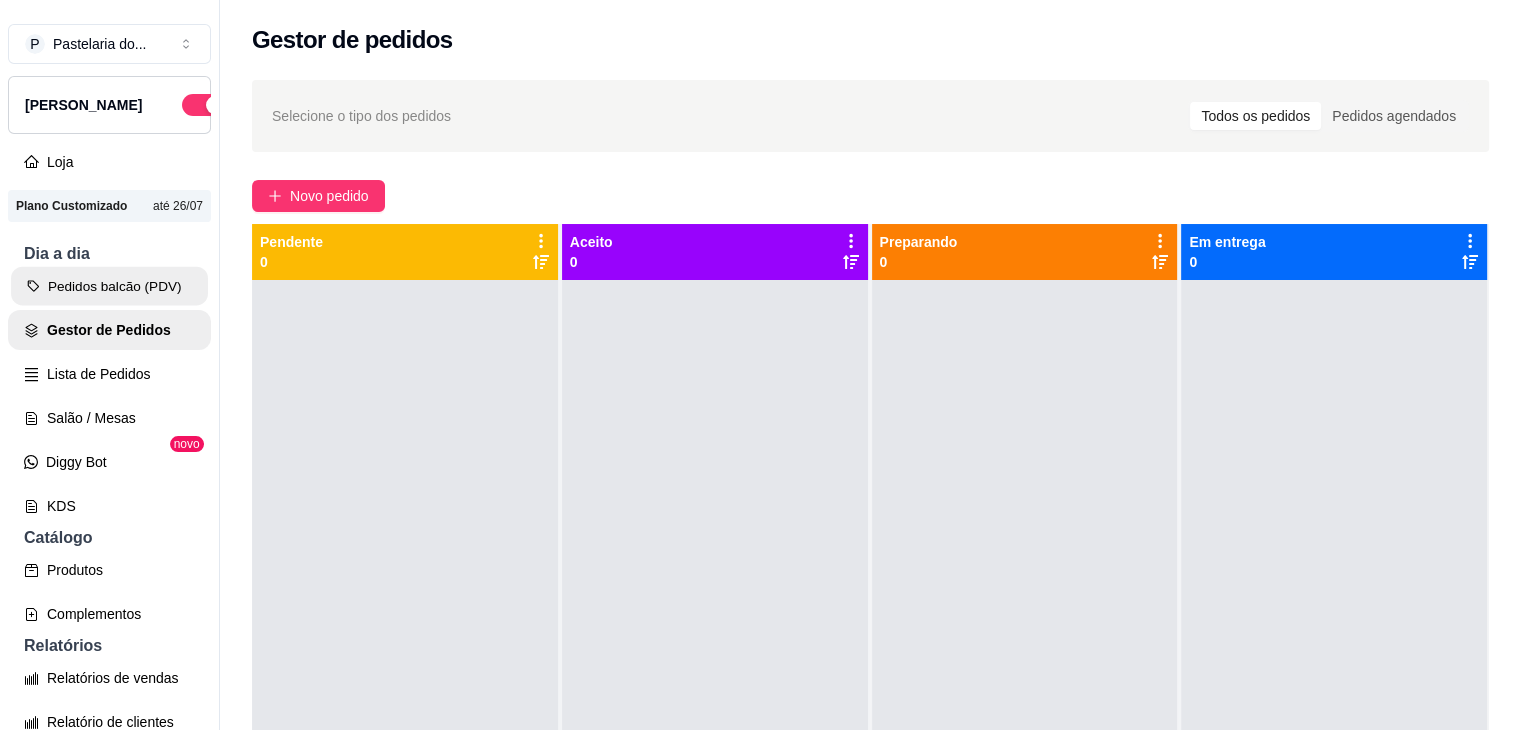 click on "Pedidos balcão (PDV)" at bounding box center [109, 286] 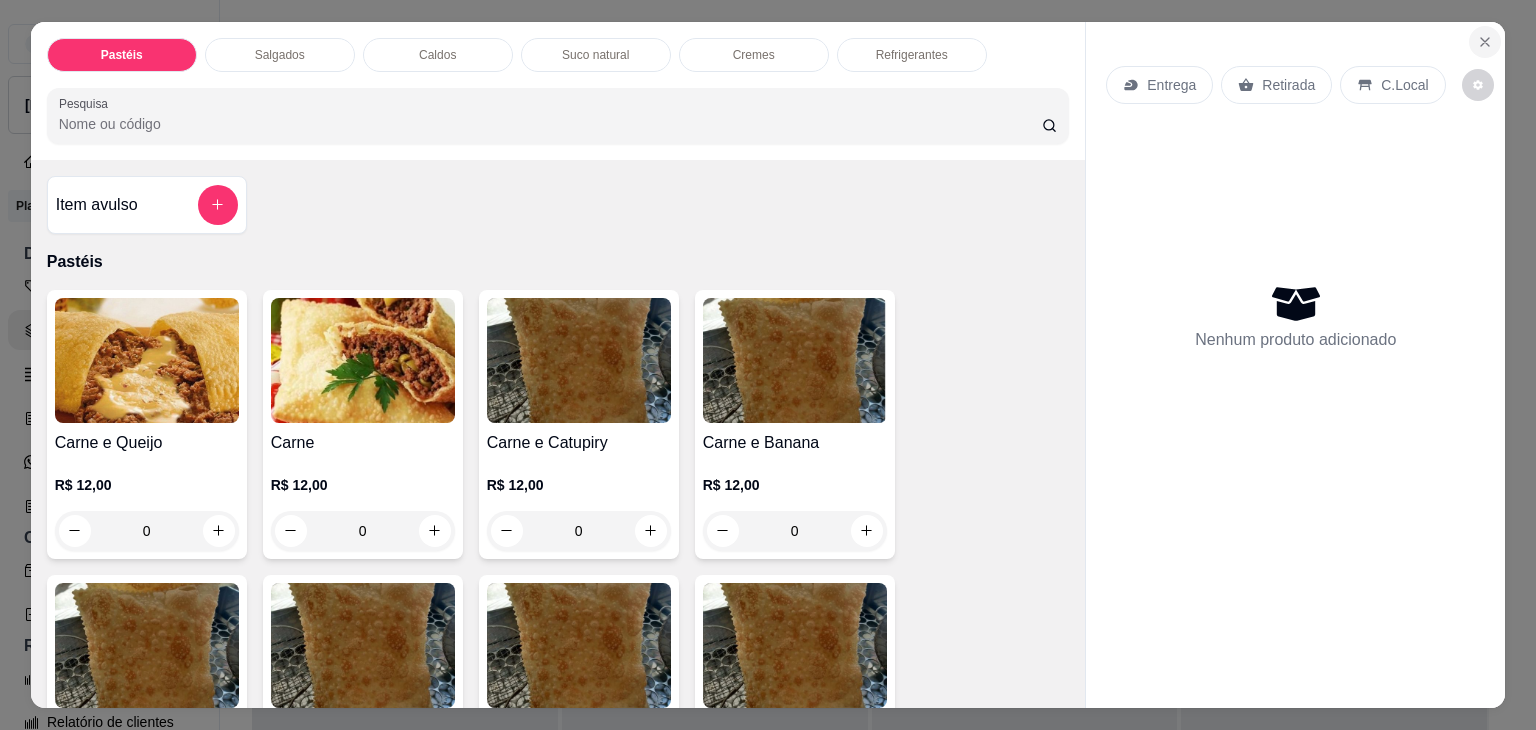 click 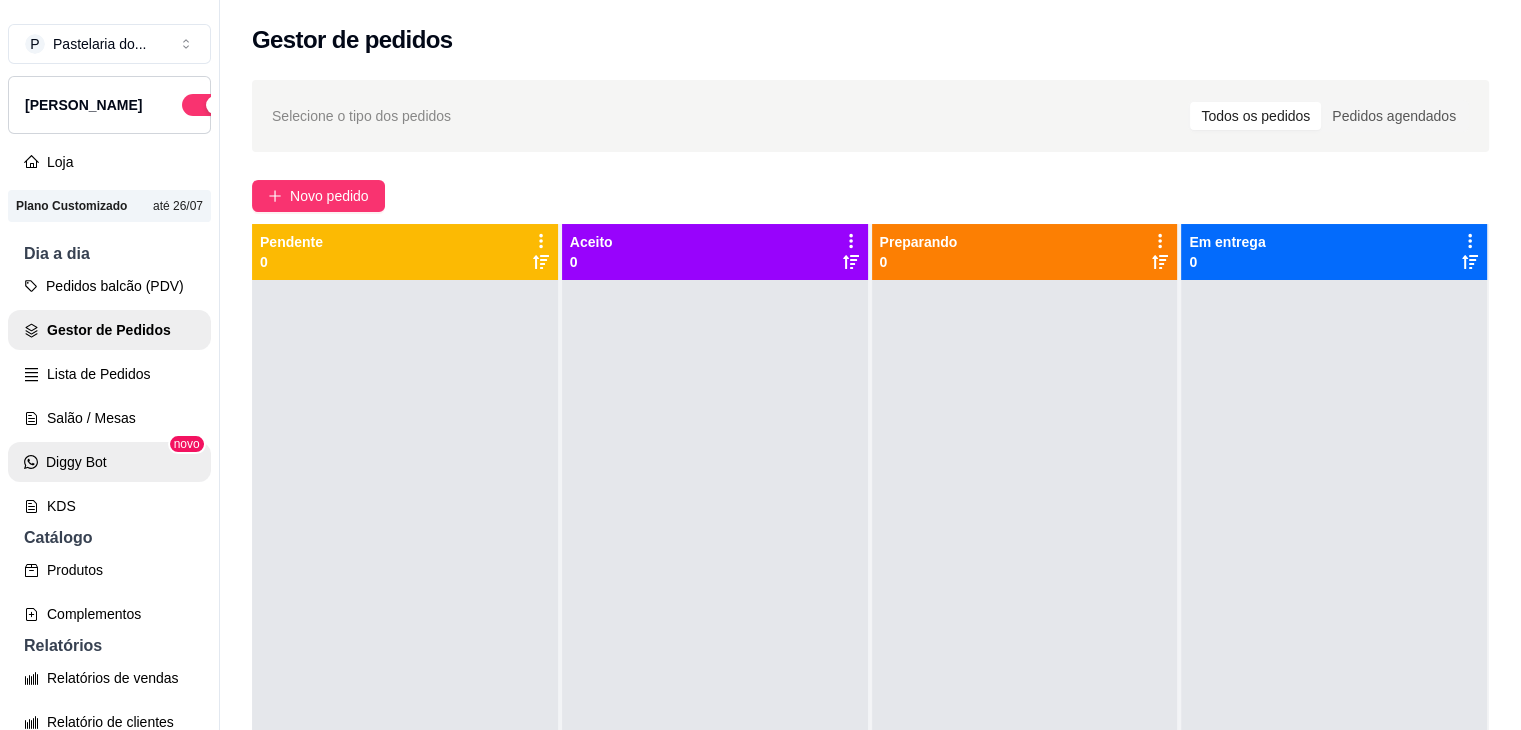 click on "Salão / Mesas" at bounding box center [109, 418] 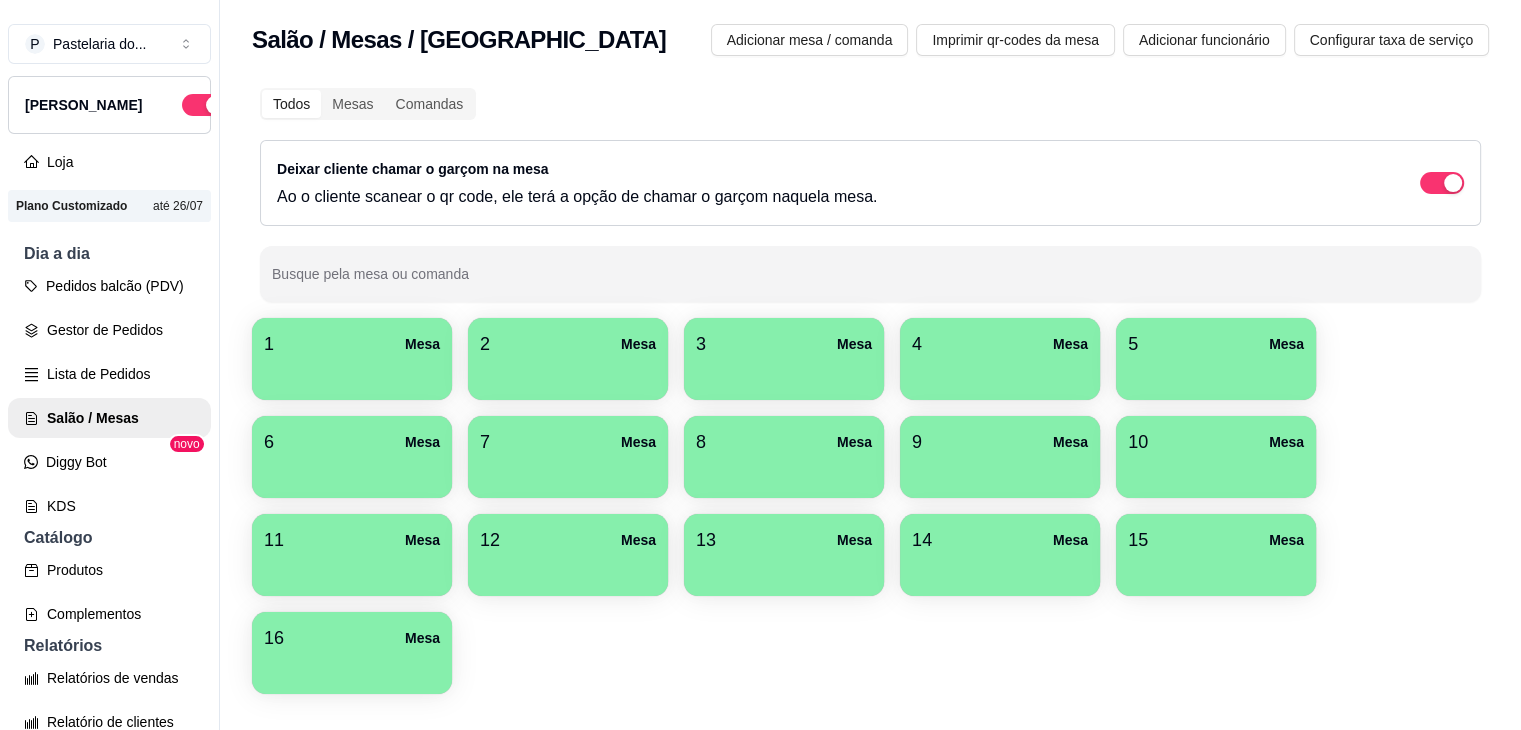 click on "8 Mesa" at bounding box center [784, 442] 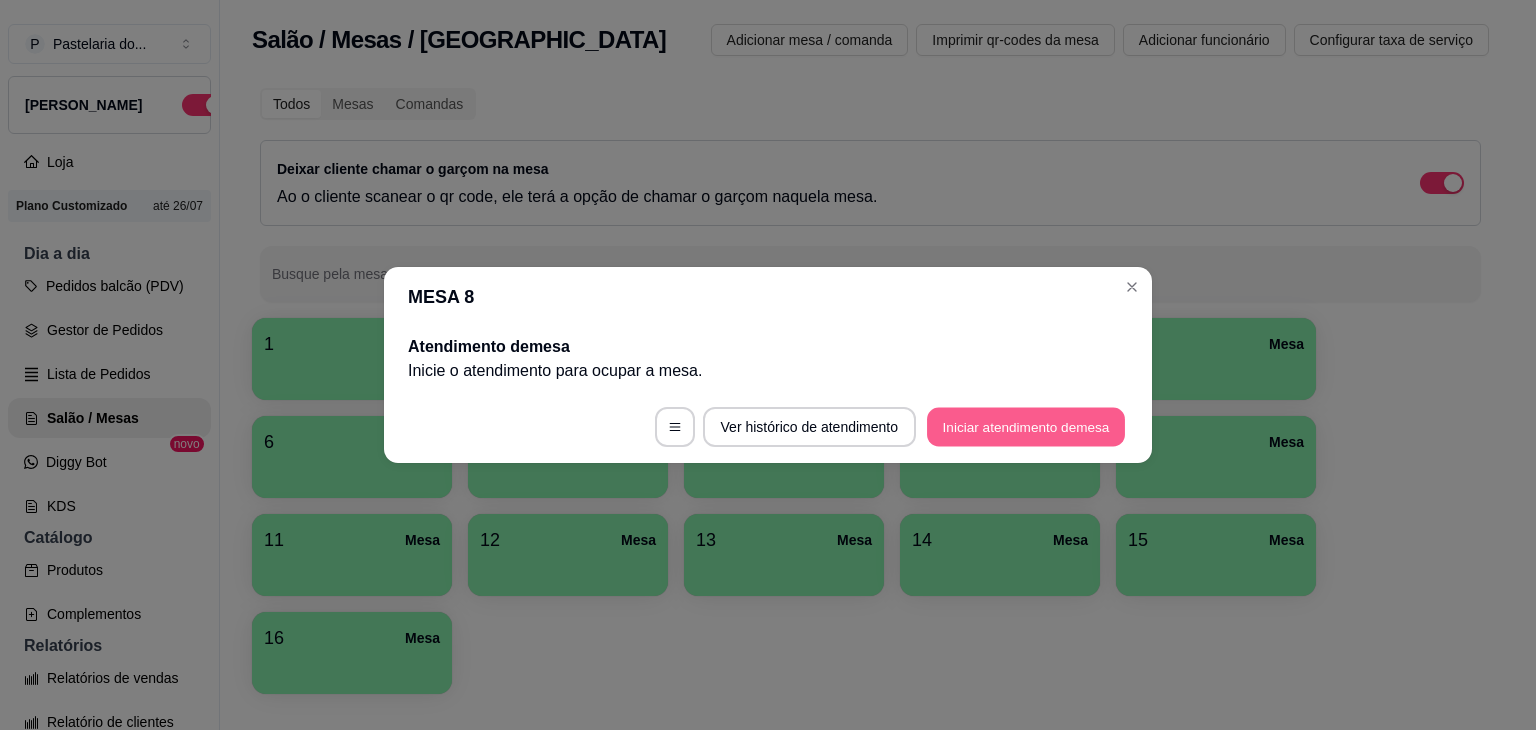 click on "Iniciar atendimento de  mesa" at bounding box center [1026, 427] 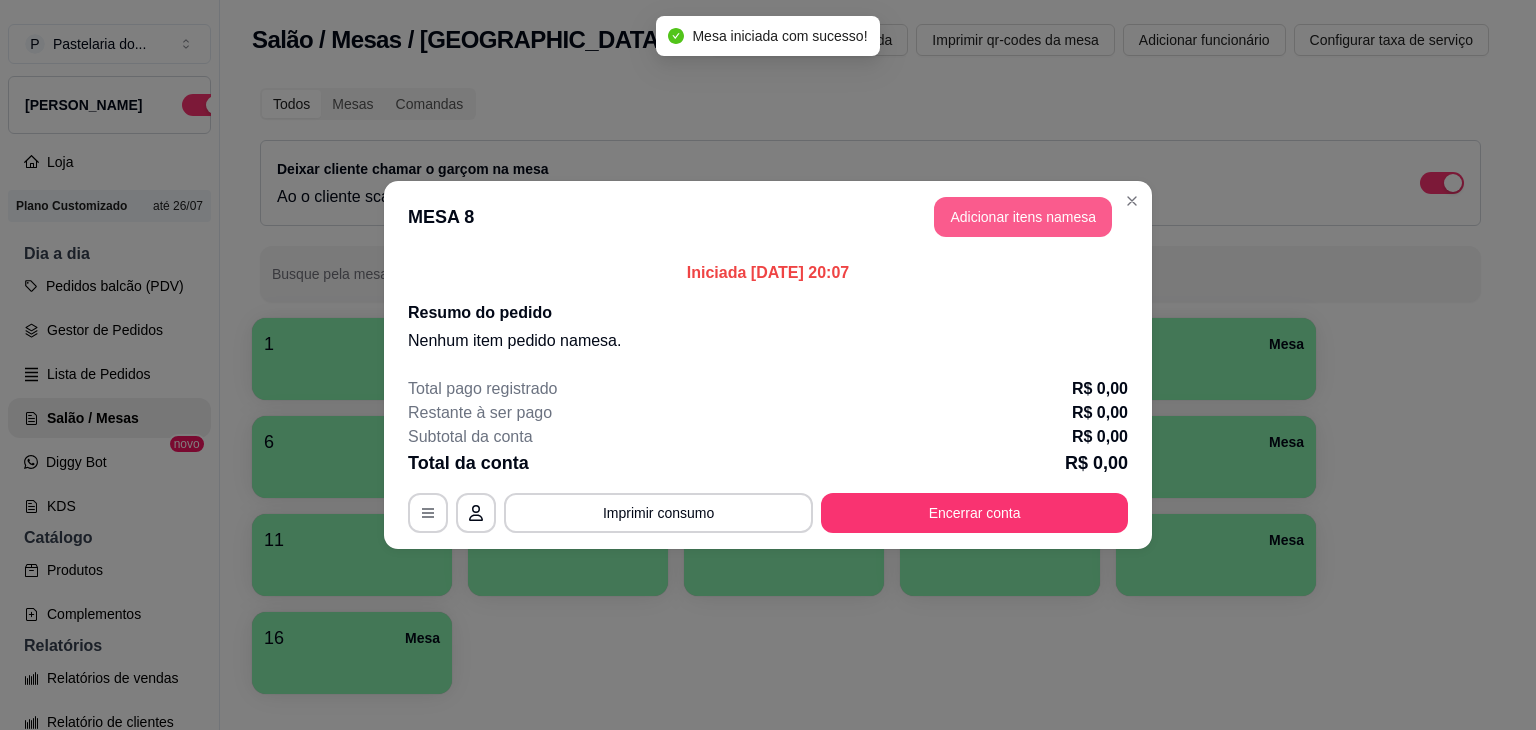 click on "Adicionar itens na  mesa" at bounding box center [1023, 217] 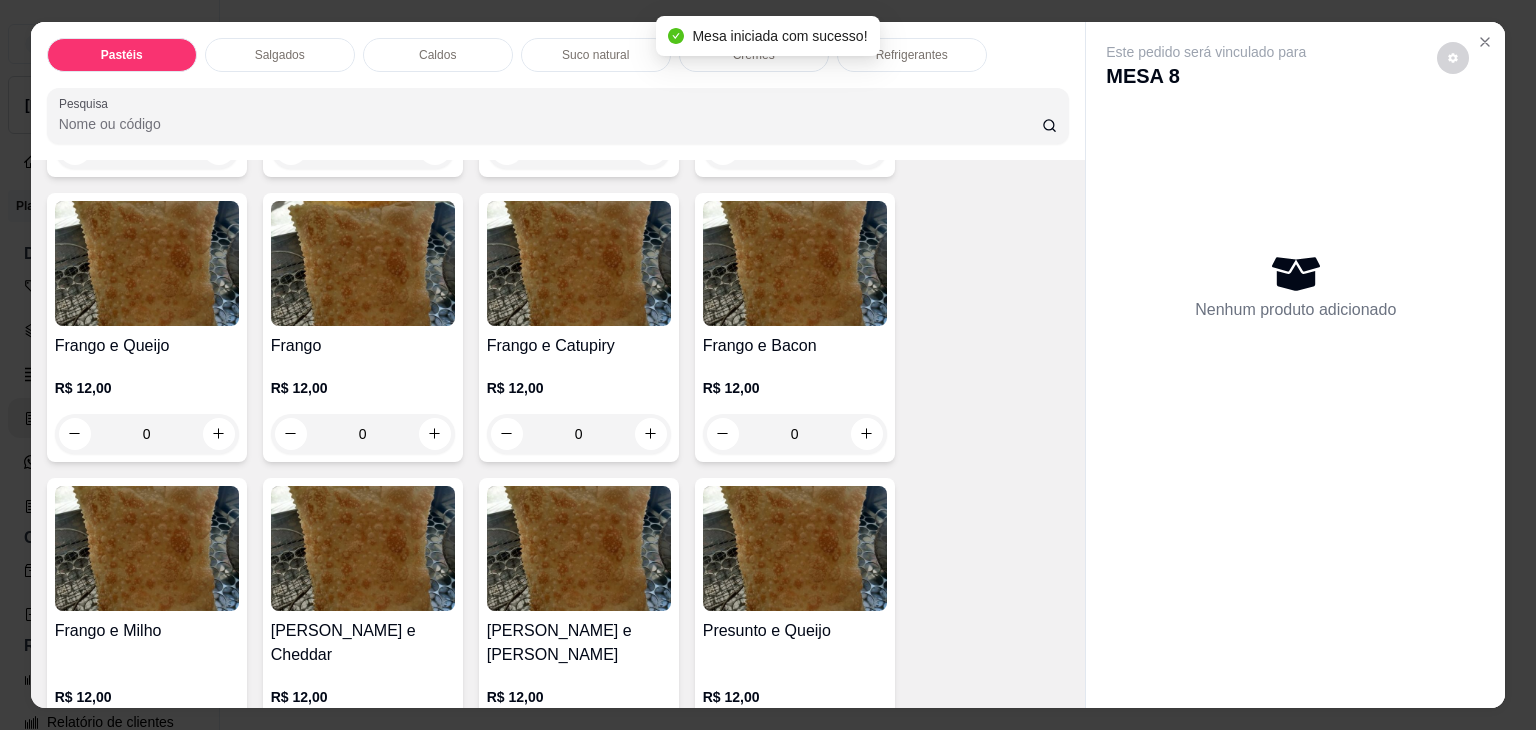 scroll, scrollTop: 700, scrollLeft: 0, axis: vertical 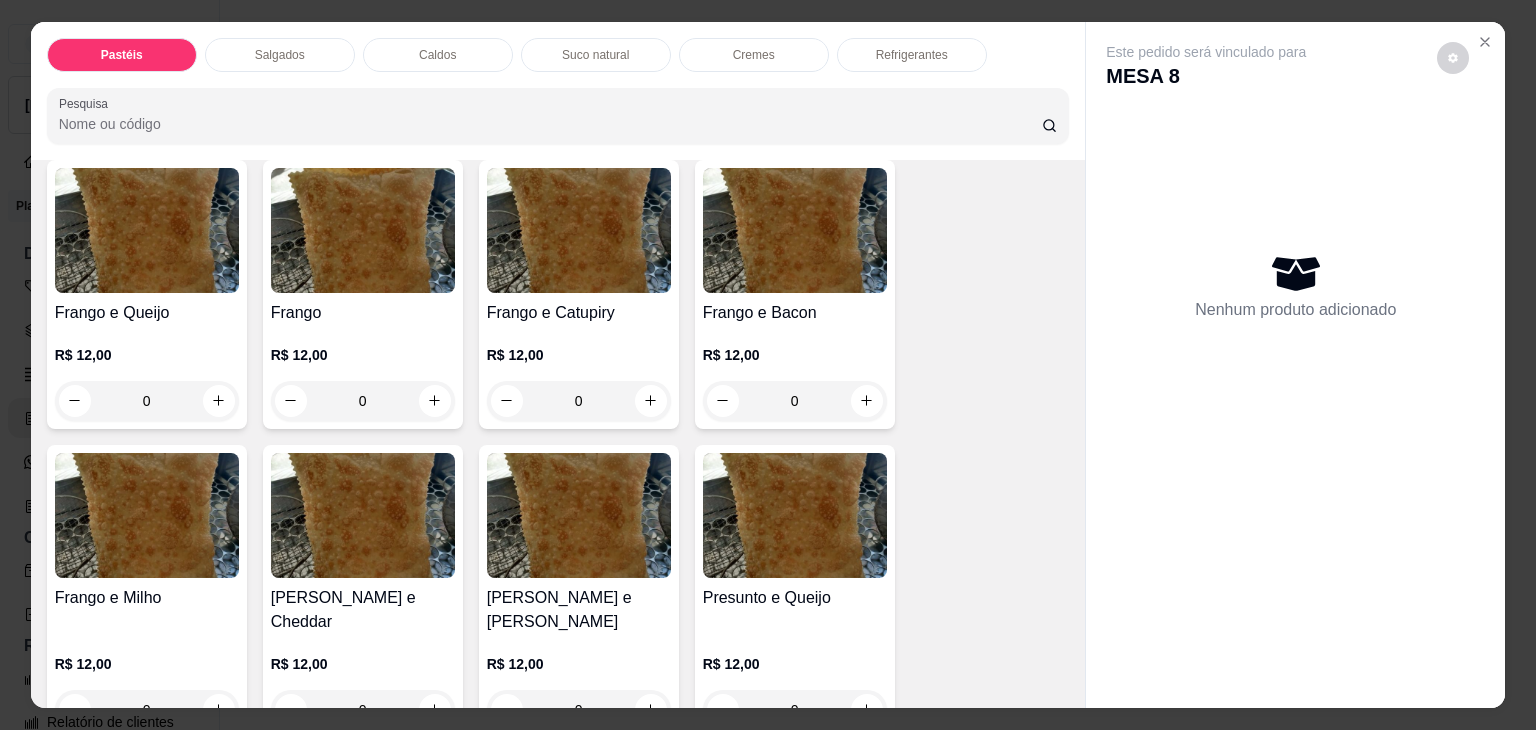 click on "0" at bounding box center (363, 401) 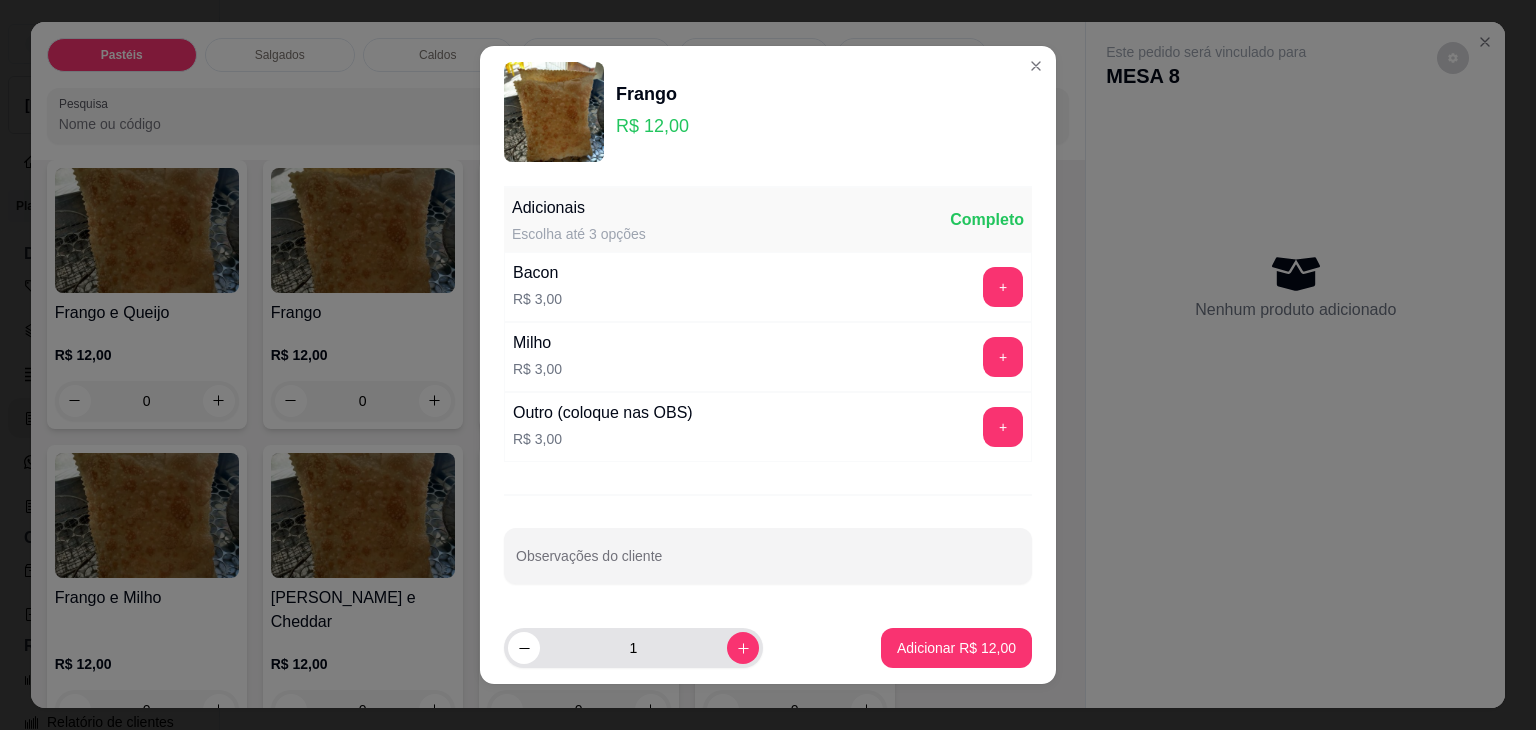 click at bounding box center (743, 648) 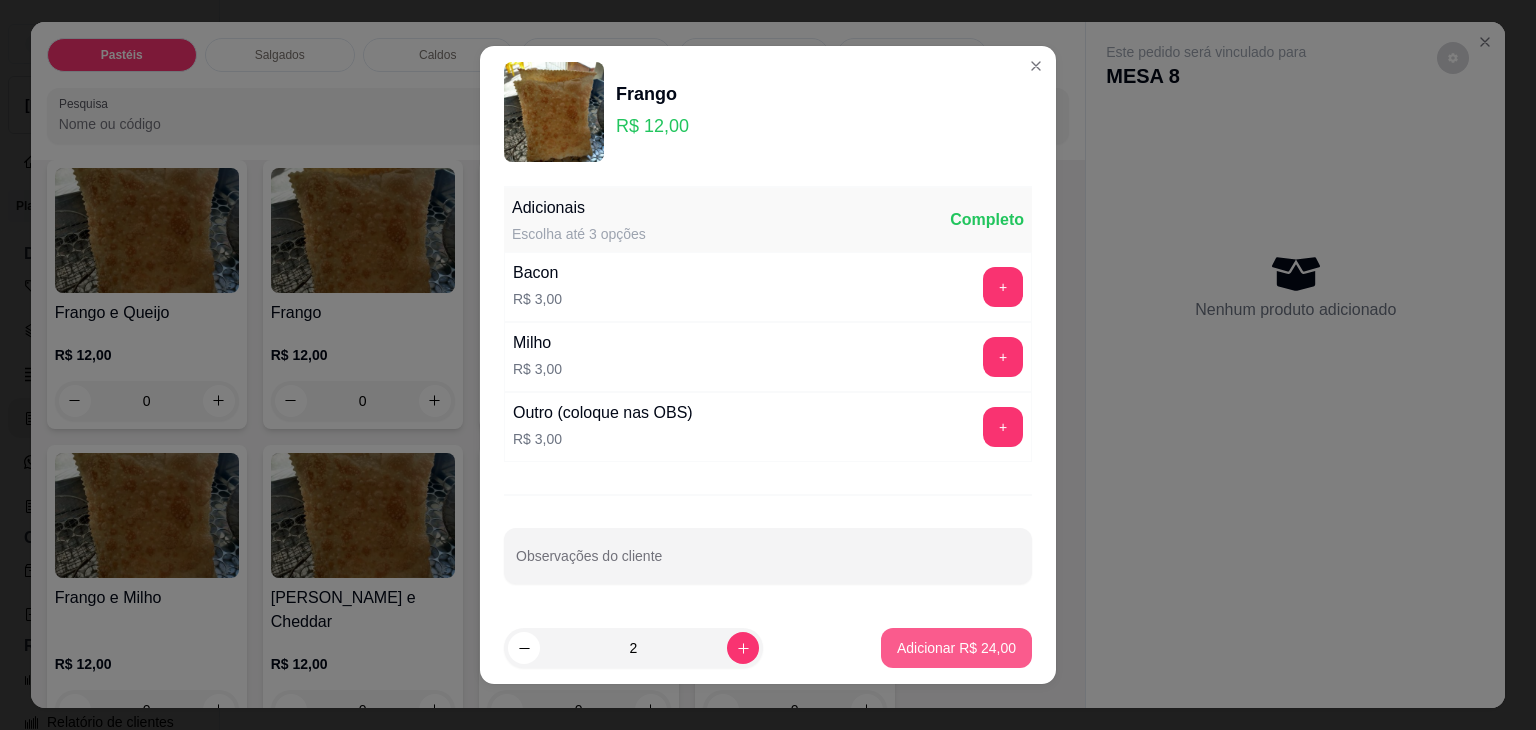 click on "Adicionar   R$ 24,00" at bounding box center (956, 648) 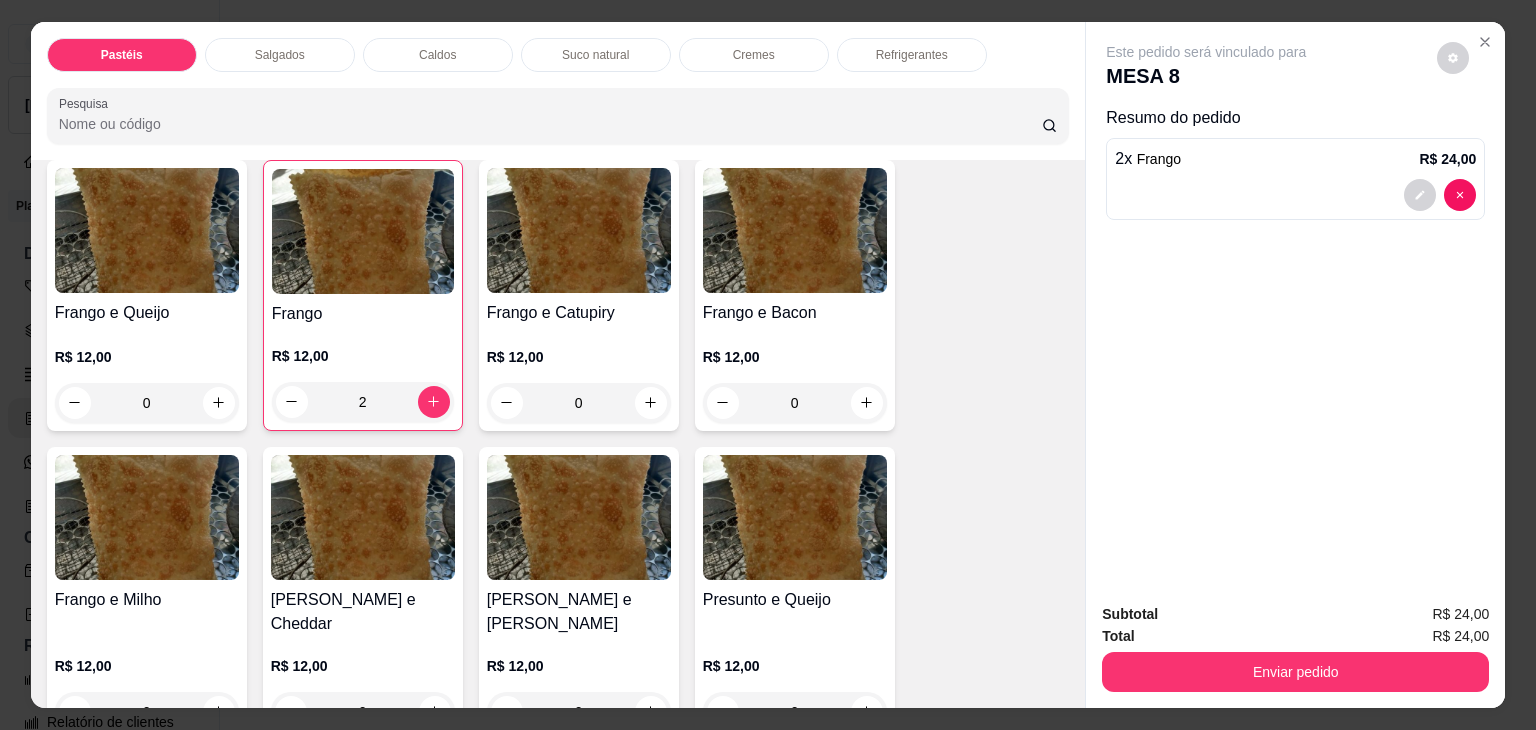 click on "Salgados" at bounding box center [280, 55] 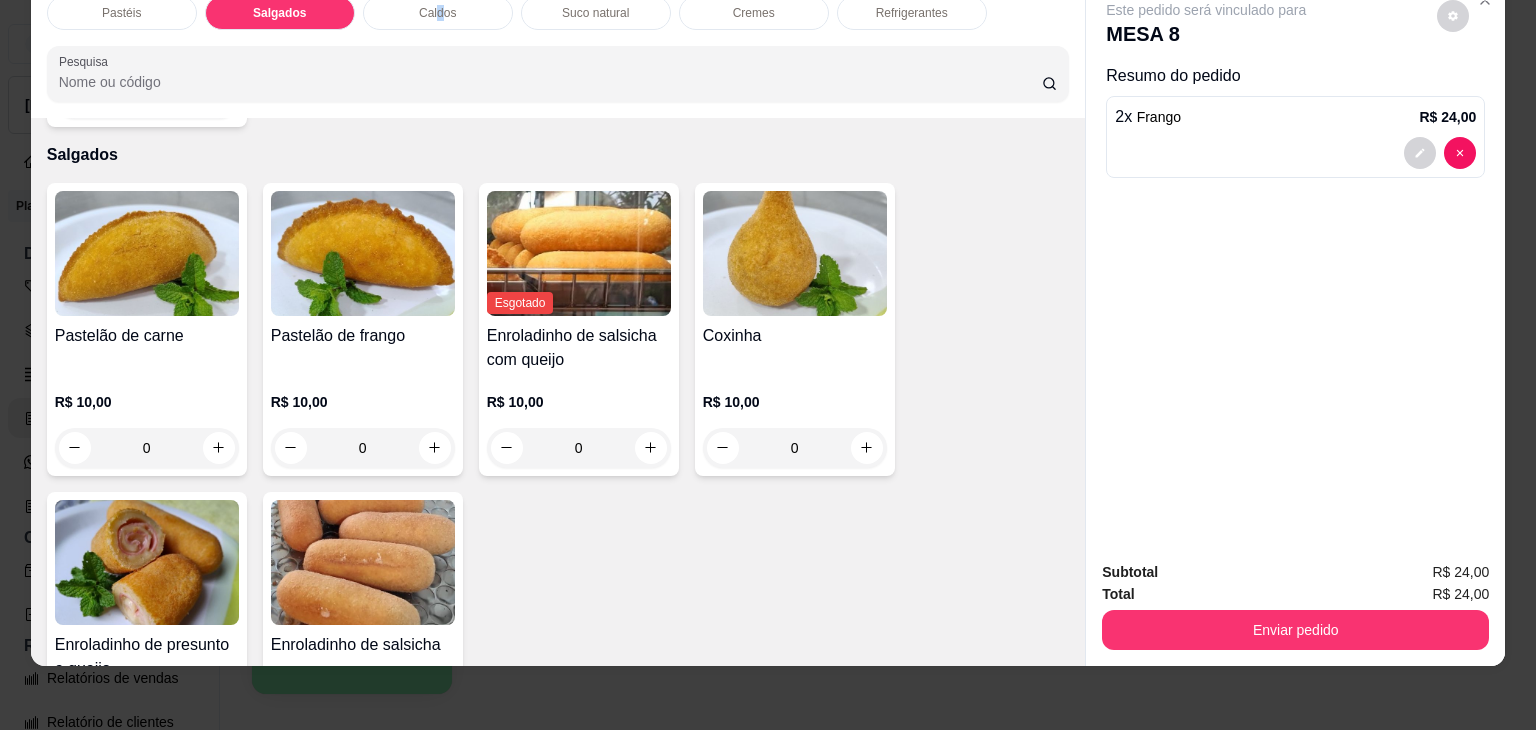 click on "Caldos" at bounding box center [438, 13] 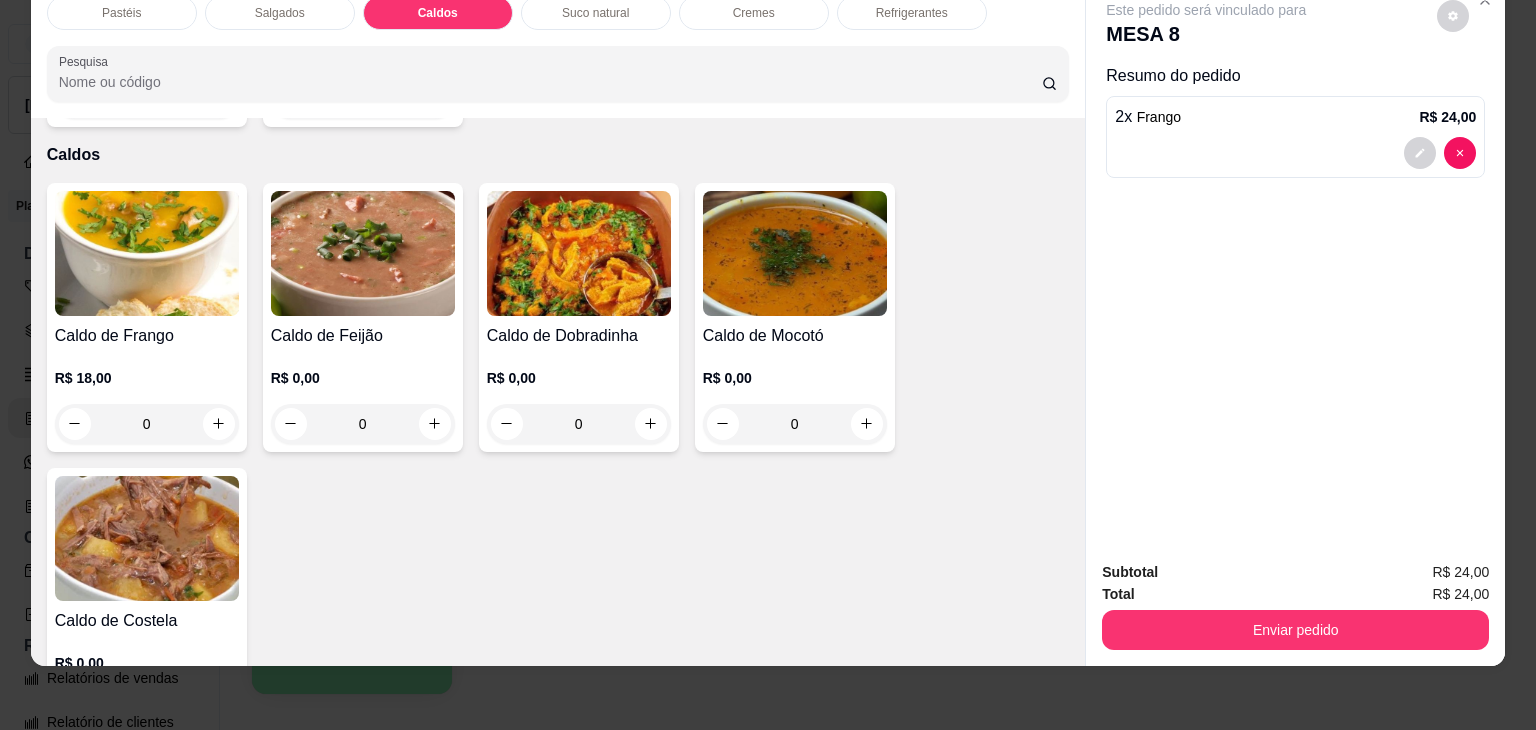 click on "Suco natural" at bounding box center (595, 13) 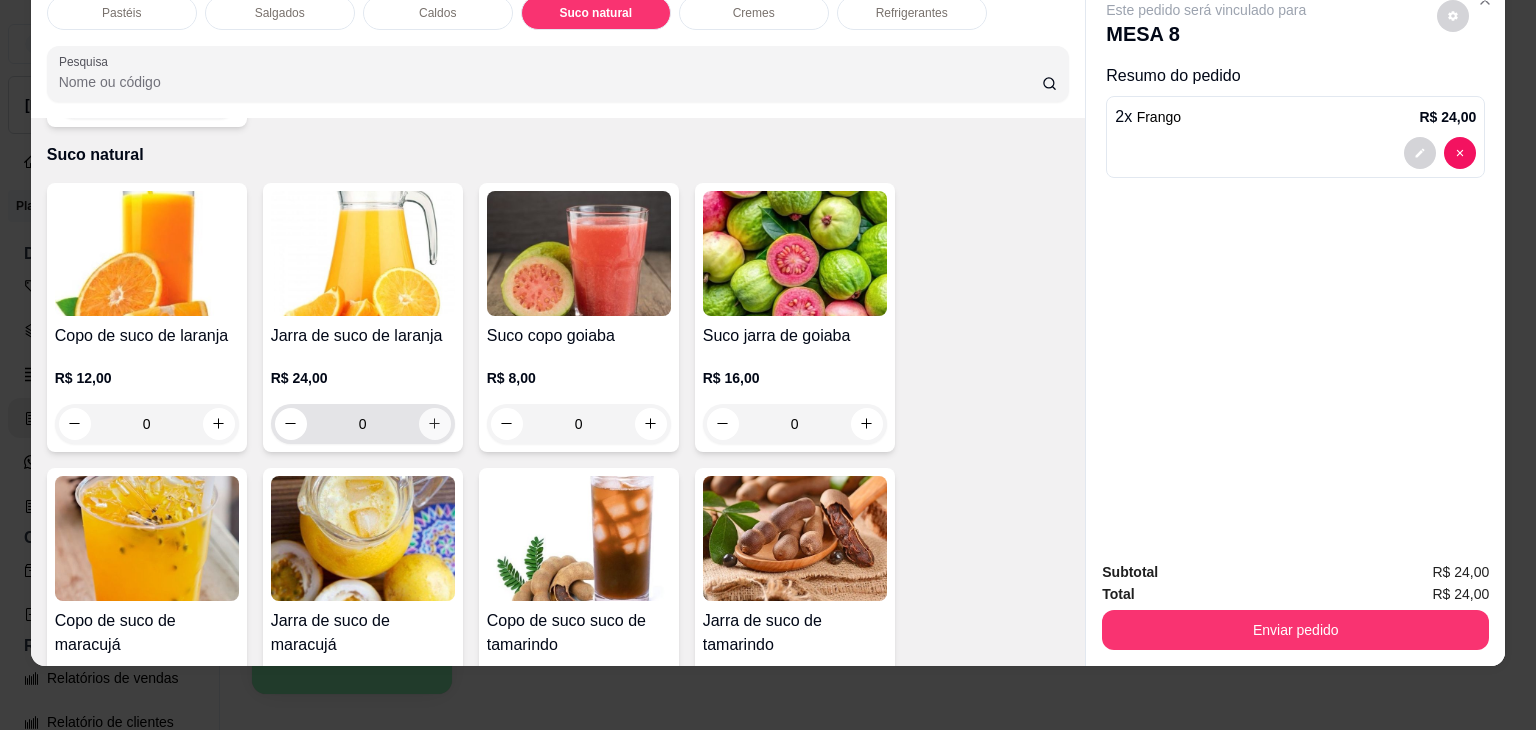 click 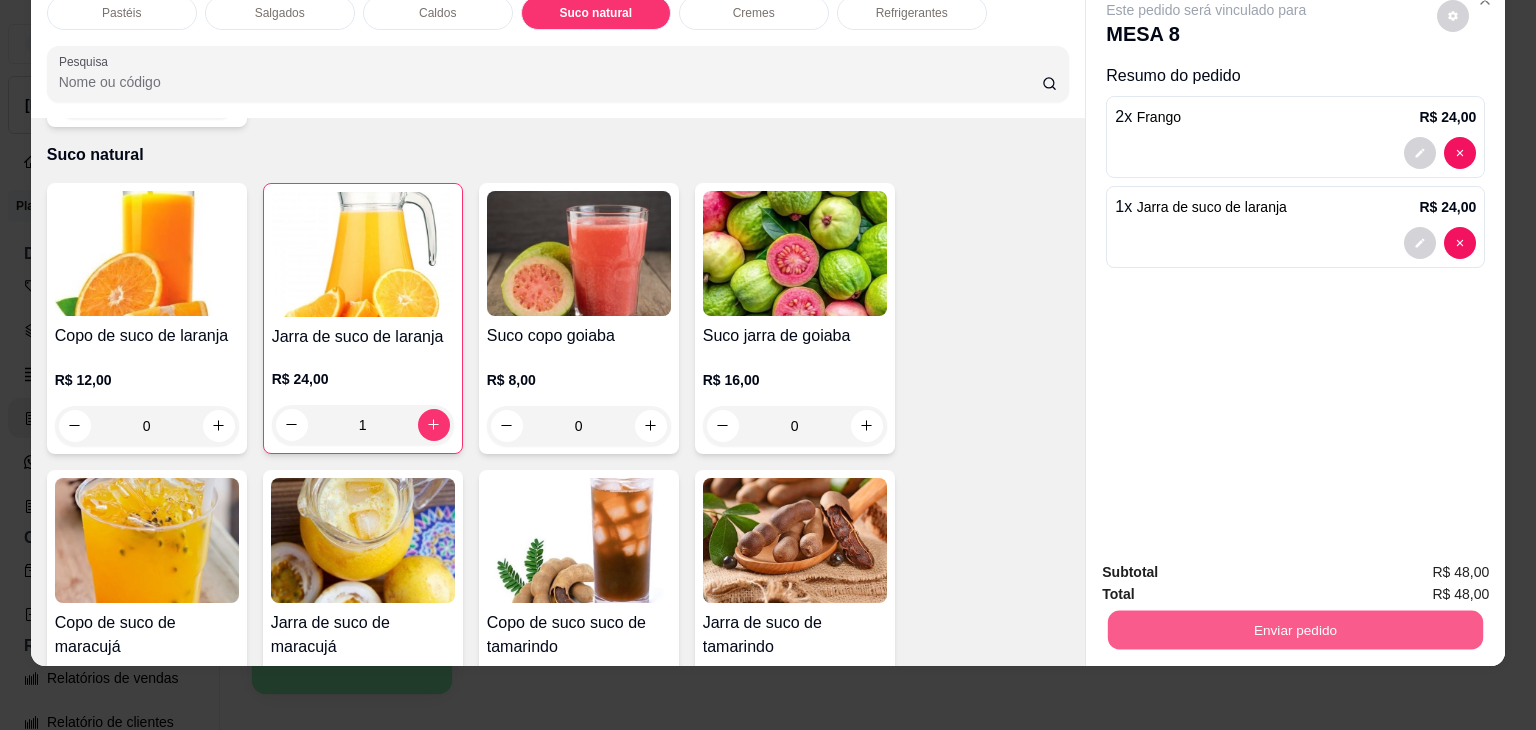 click on "Enviar pedido" at bounding box center [1295, 630] 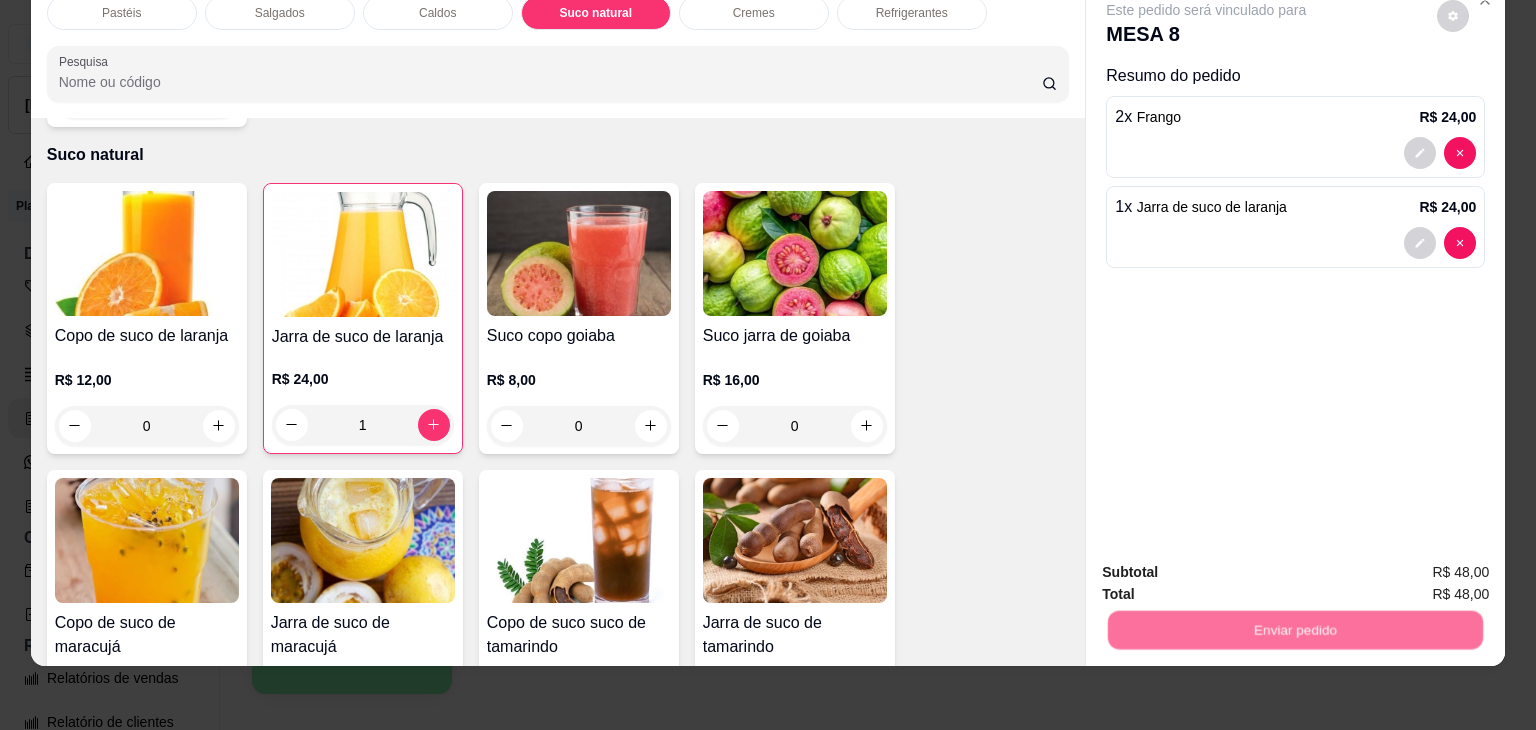 click on "Não registrar e enviar pedido" at bounding box center (1229, 565) 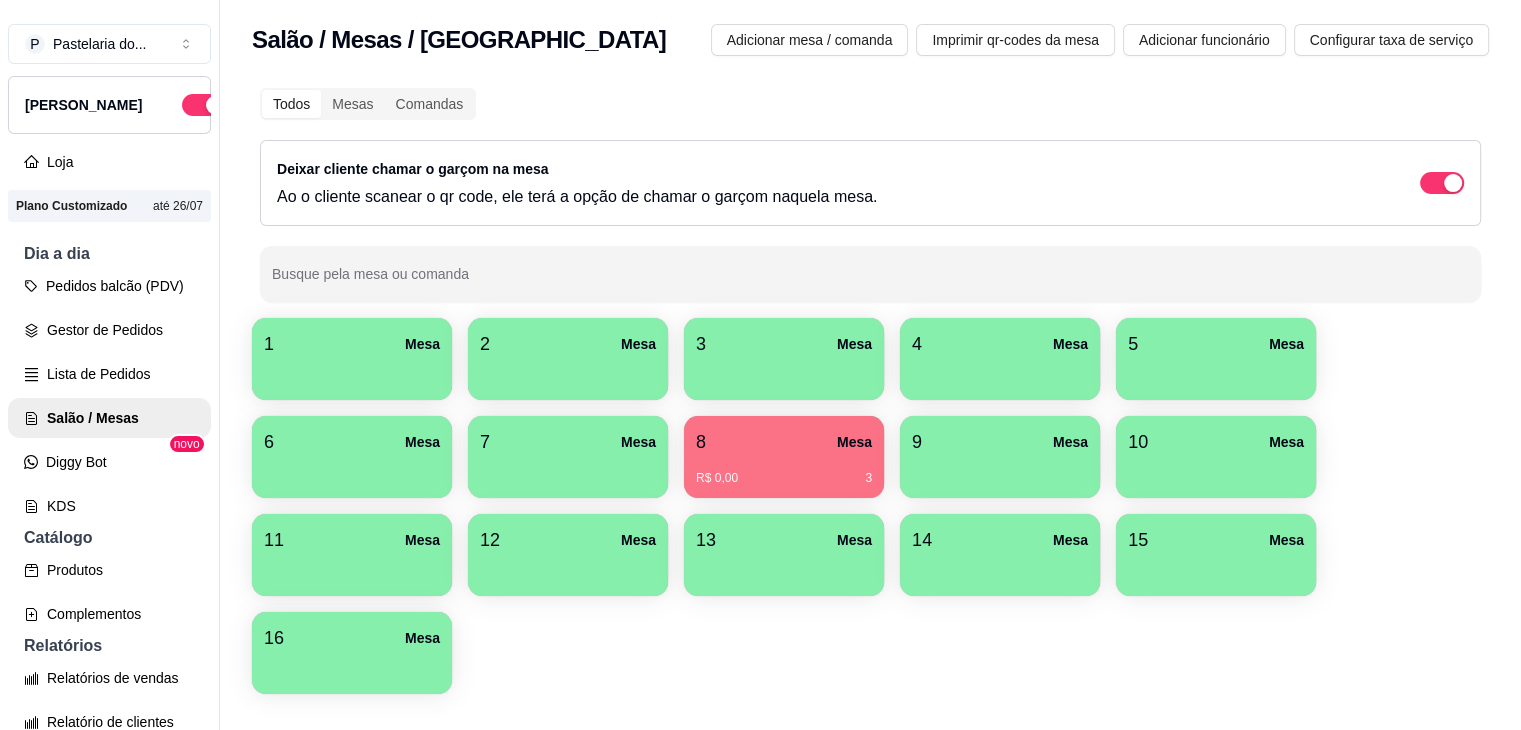 click on "16 Mesa" at bounding box center [352, 638] 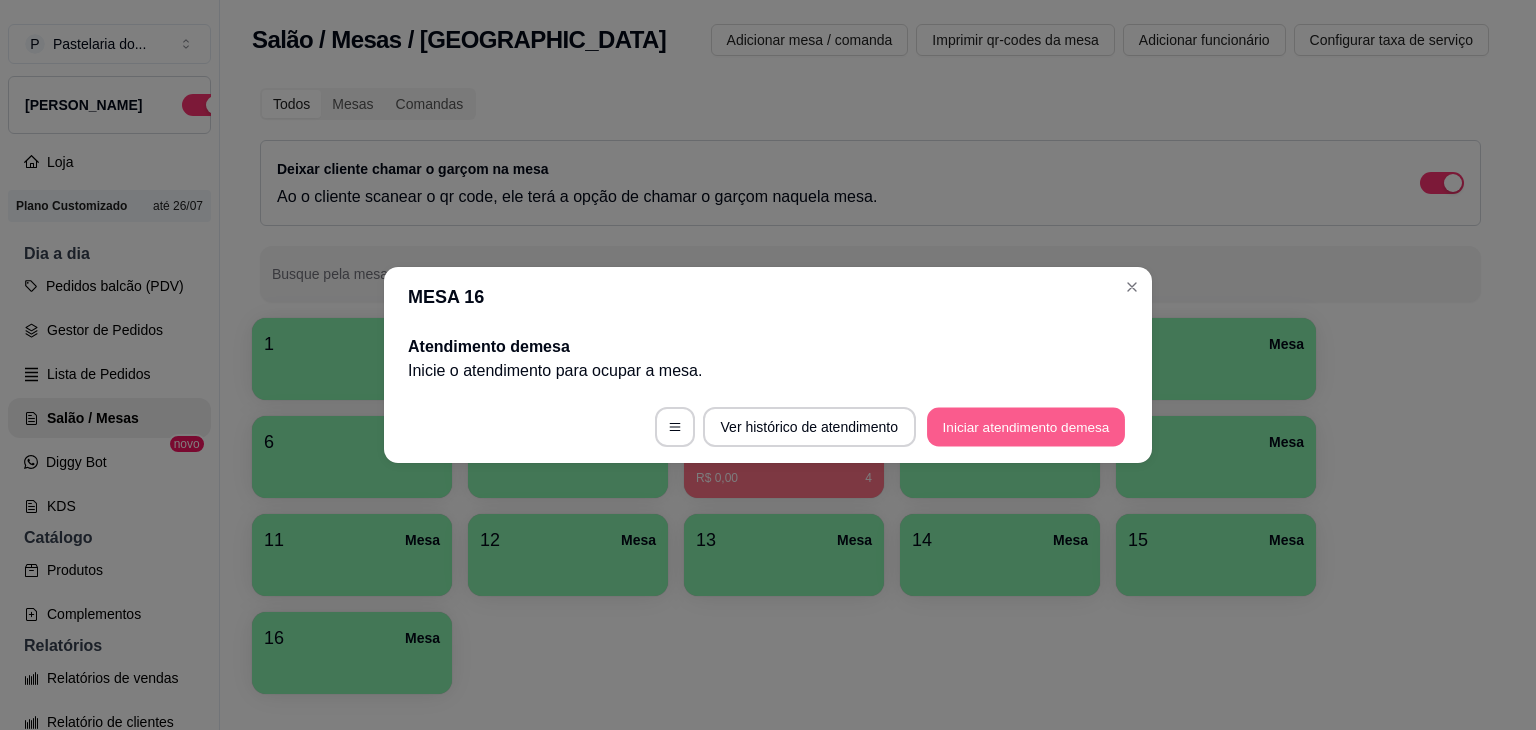 click on "Iniciar atendimento de  mesa" at bounding box center (1026, 427) 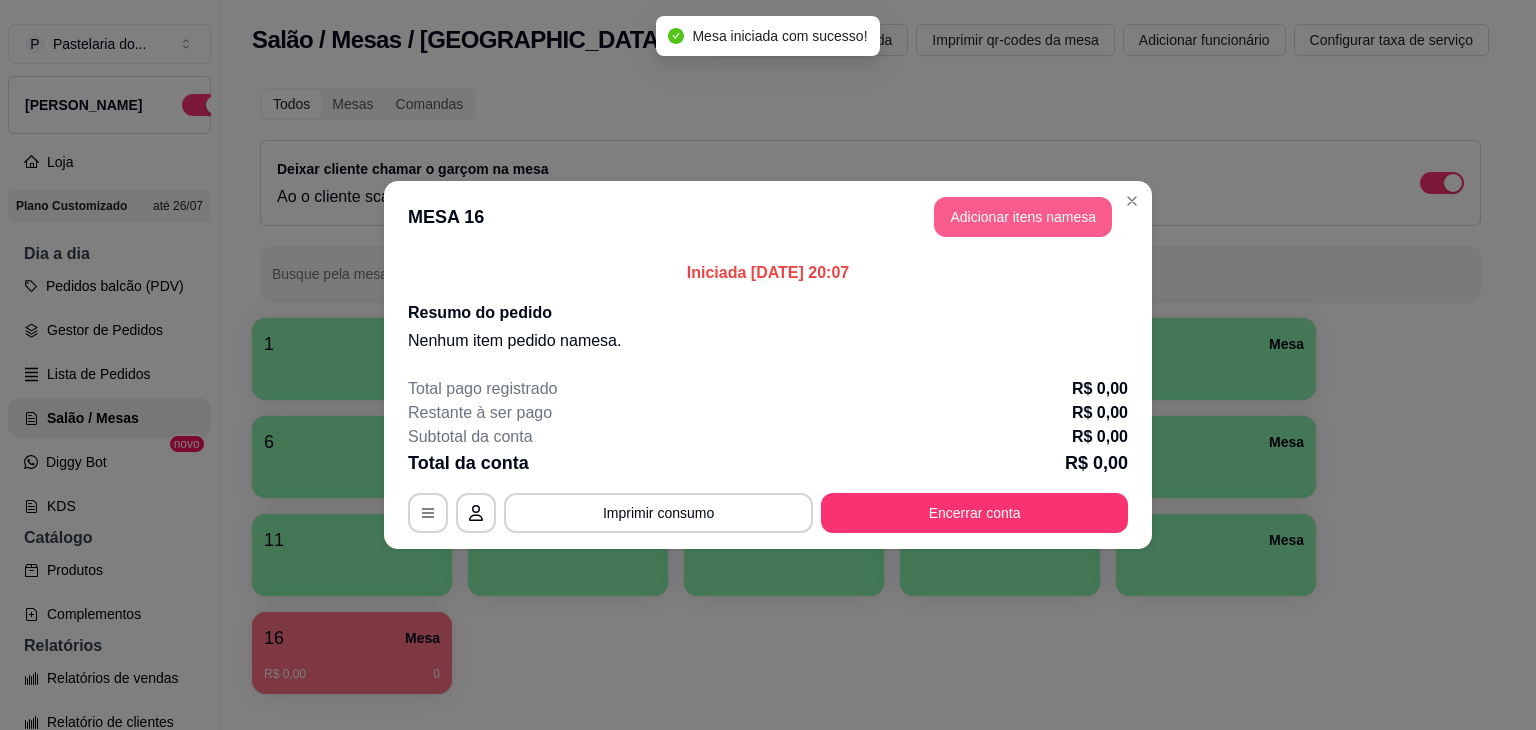 click on "Adicionar itens na  mesa" at bounding box center (1023, 217) 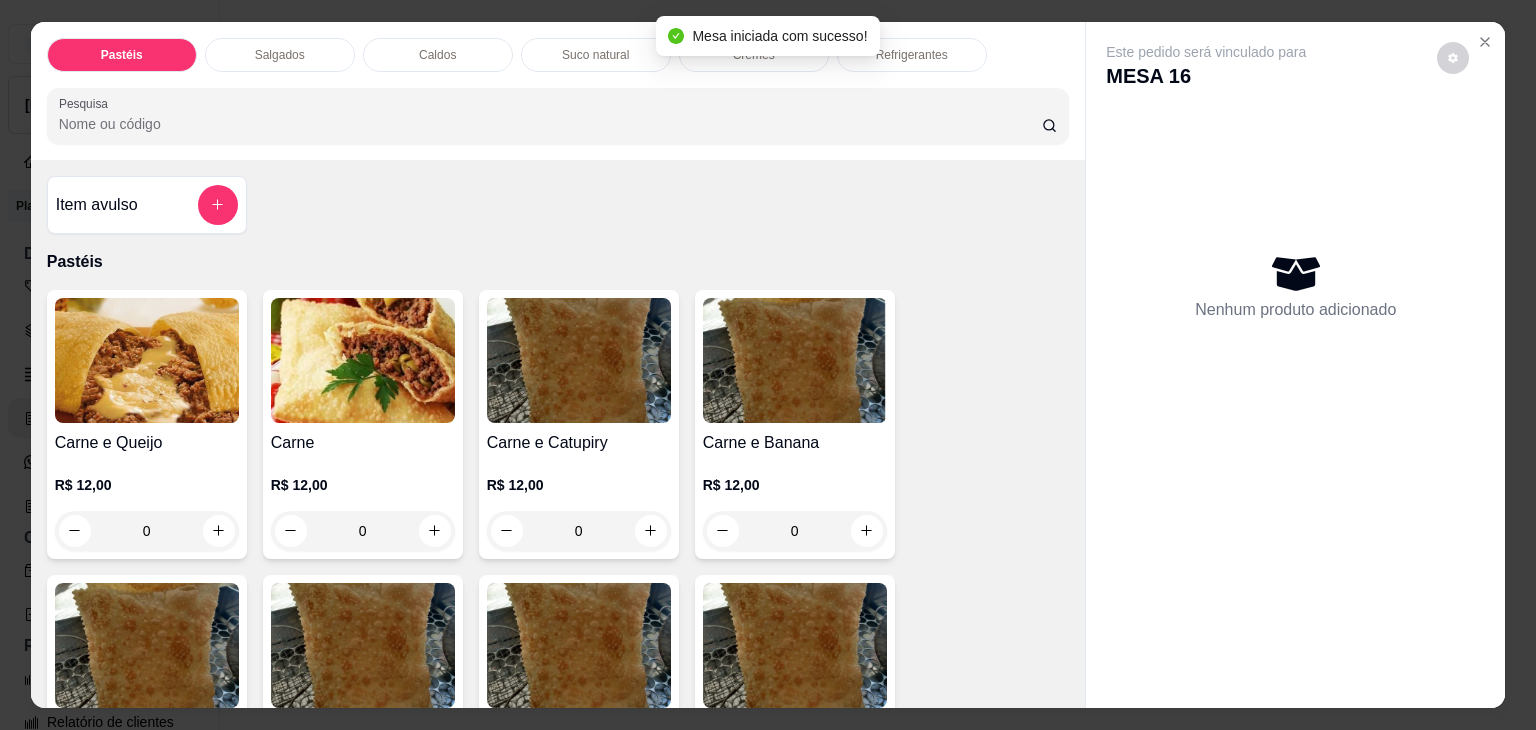 click on "Refrigerantes" at bounding box center [912, 55] 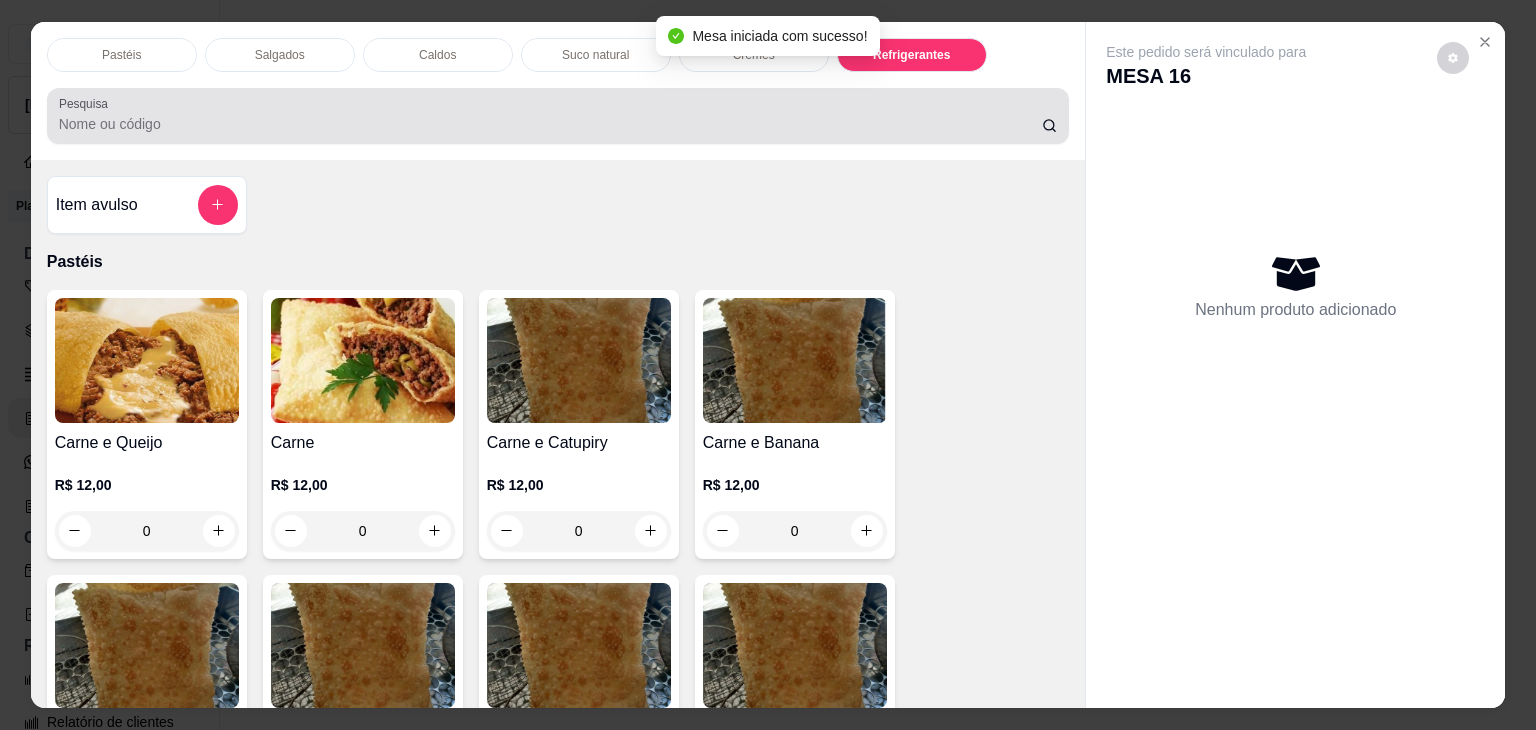 scroll, scrollTop: 5230, scrollLeft: 0, axis: vertical 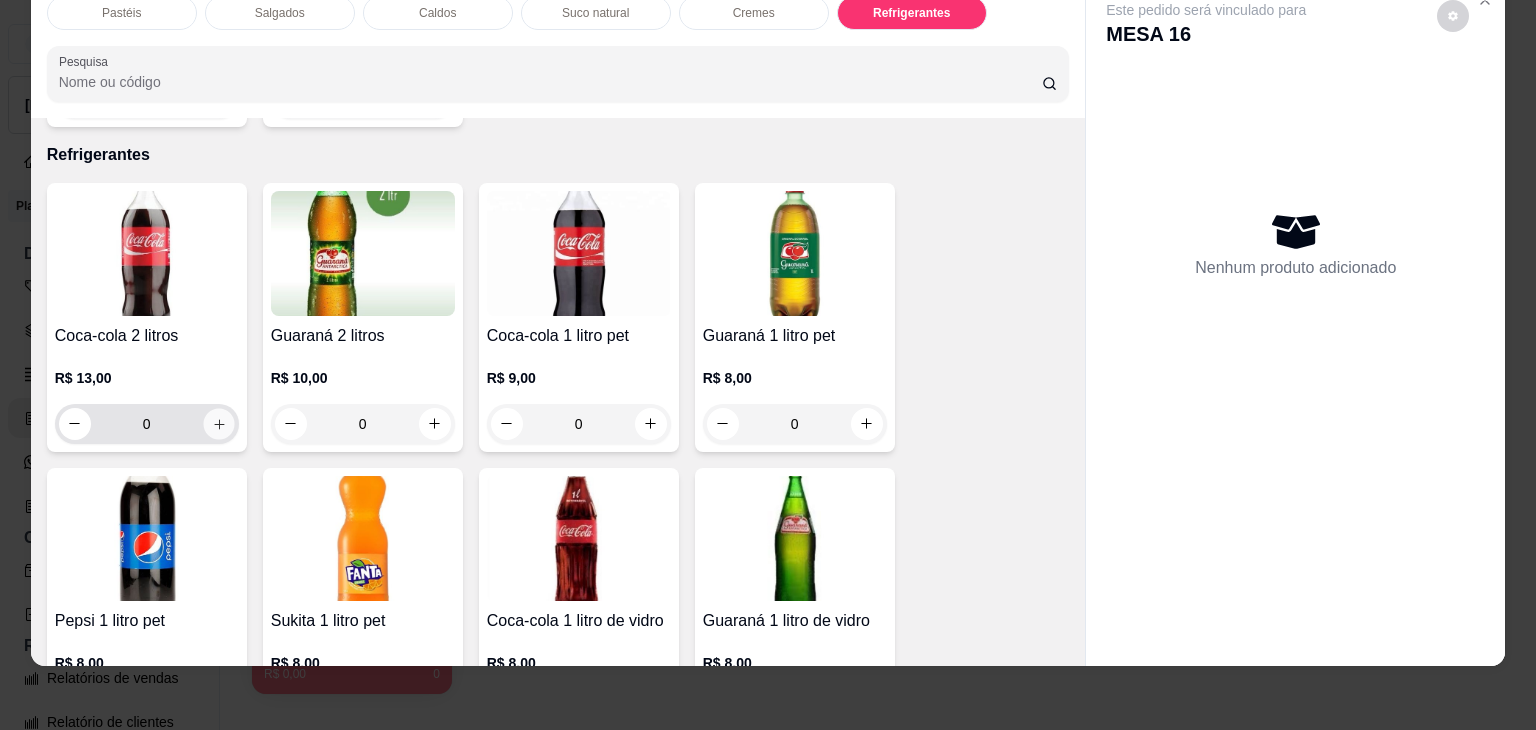 click 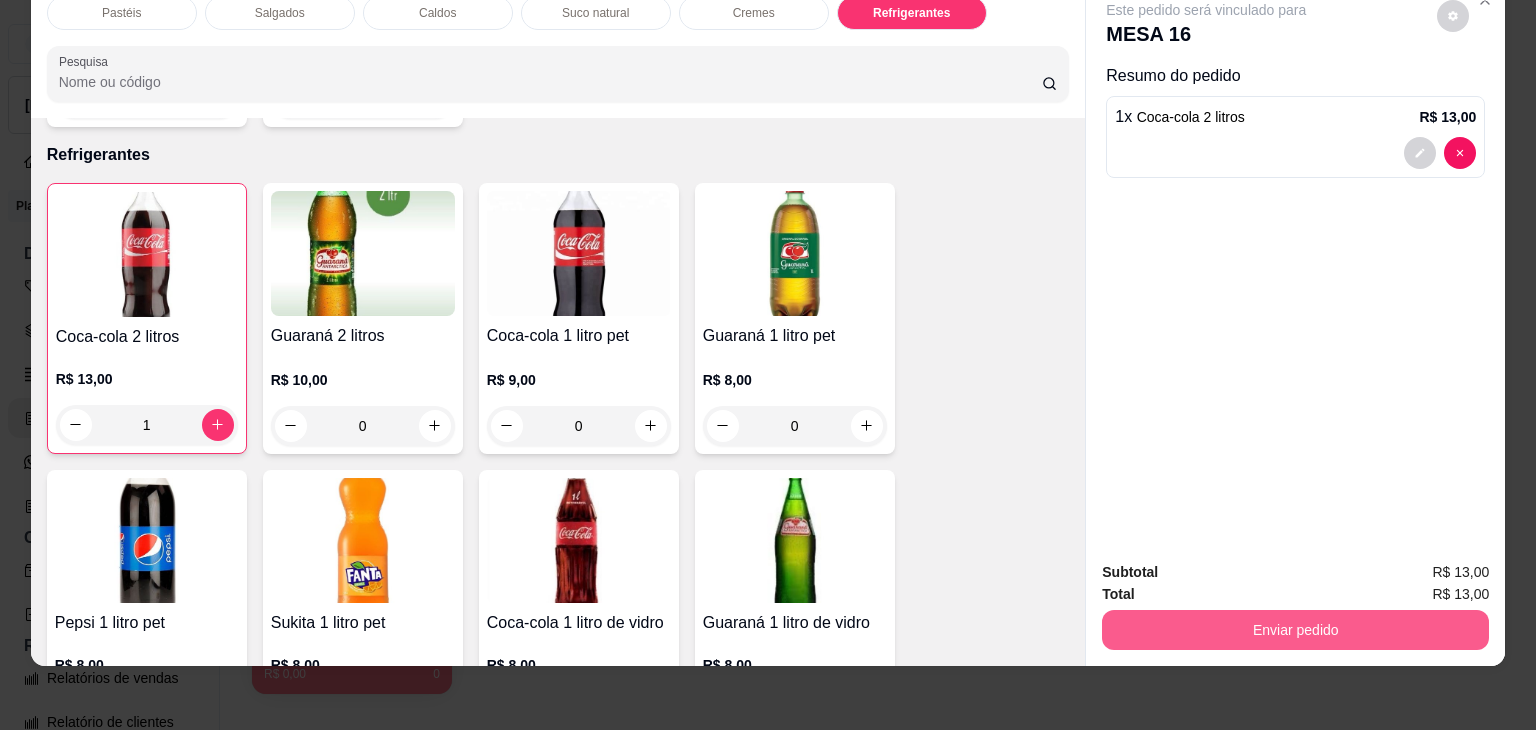 click on "Enviar pedido" at bounding box center (1295, 630) 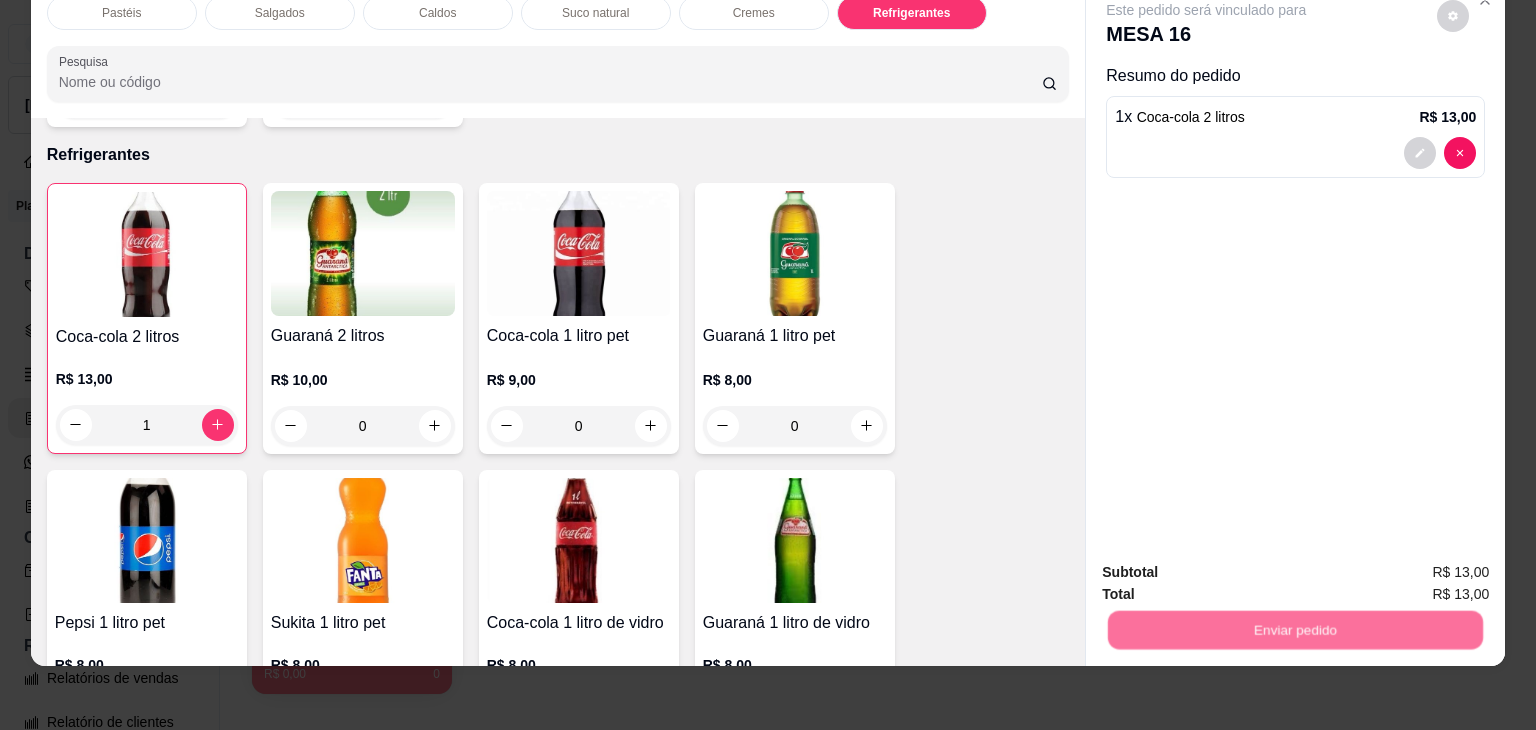 click on "Não registrar e enviar pedido" at bounding box center [1229, 565] 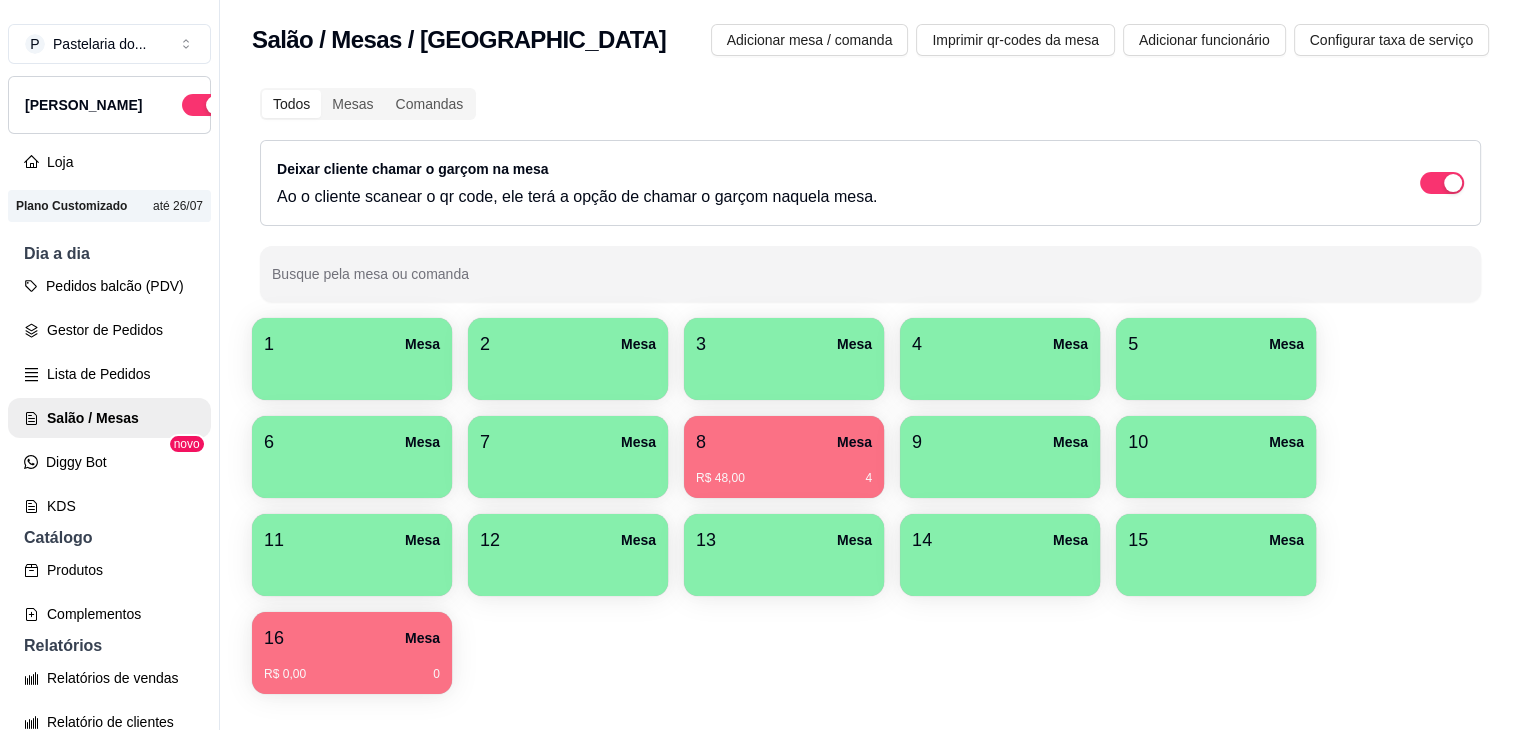 click on "R$ 0,00 0" at bounding box center [352, 667] 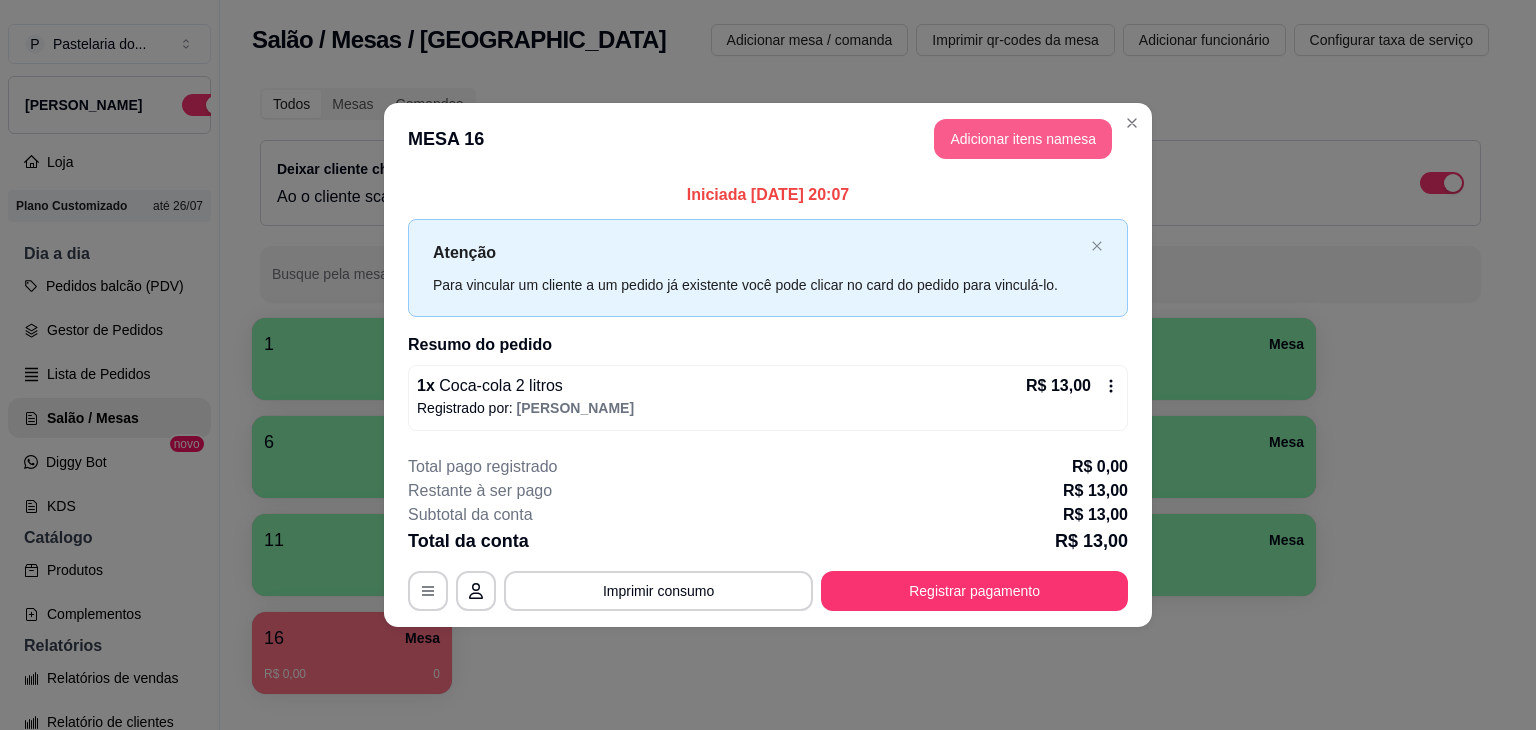 click on "Adicionar itens na  mesa" at bounding box center [1023, 139] 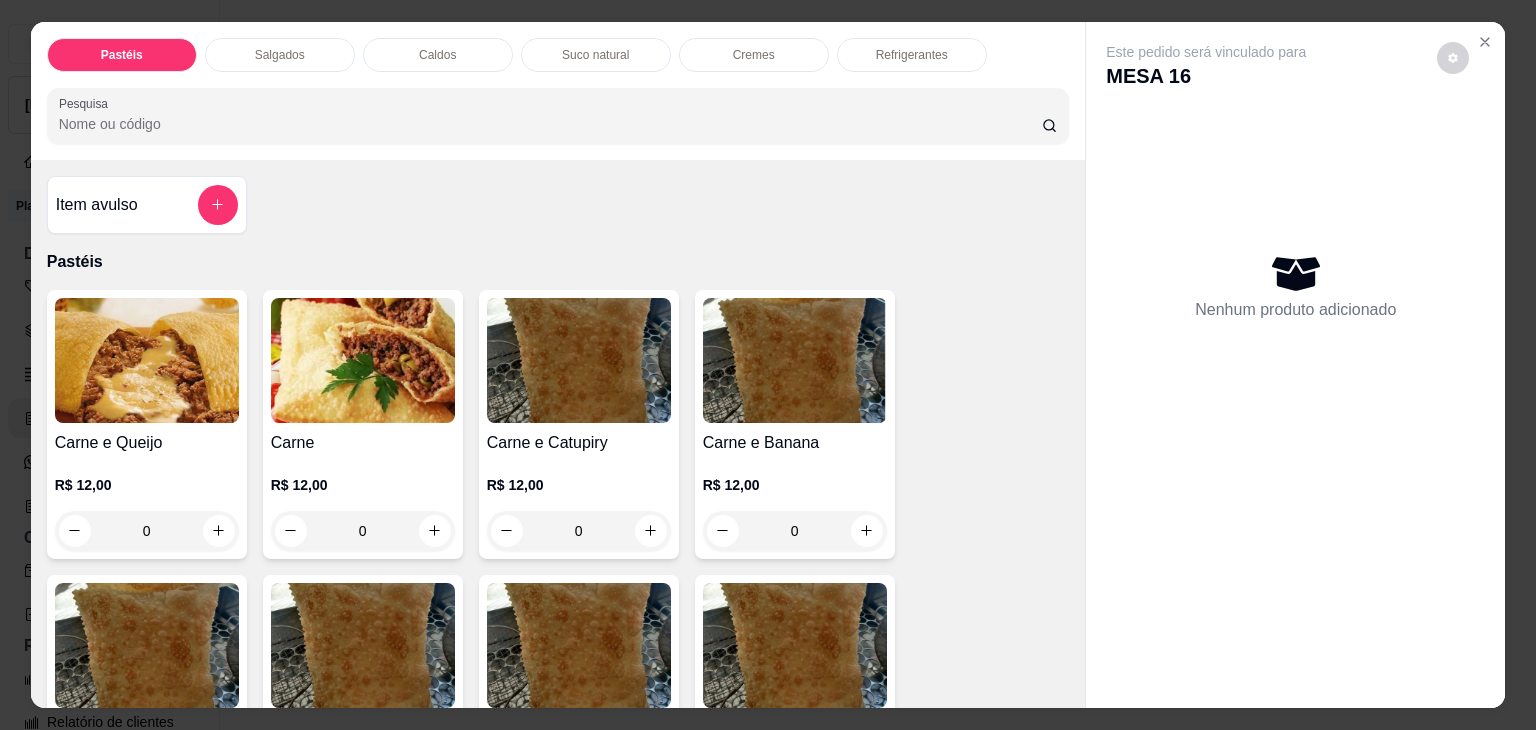 click on "Salgados" at bounding box center (280, 55) 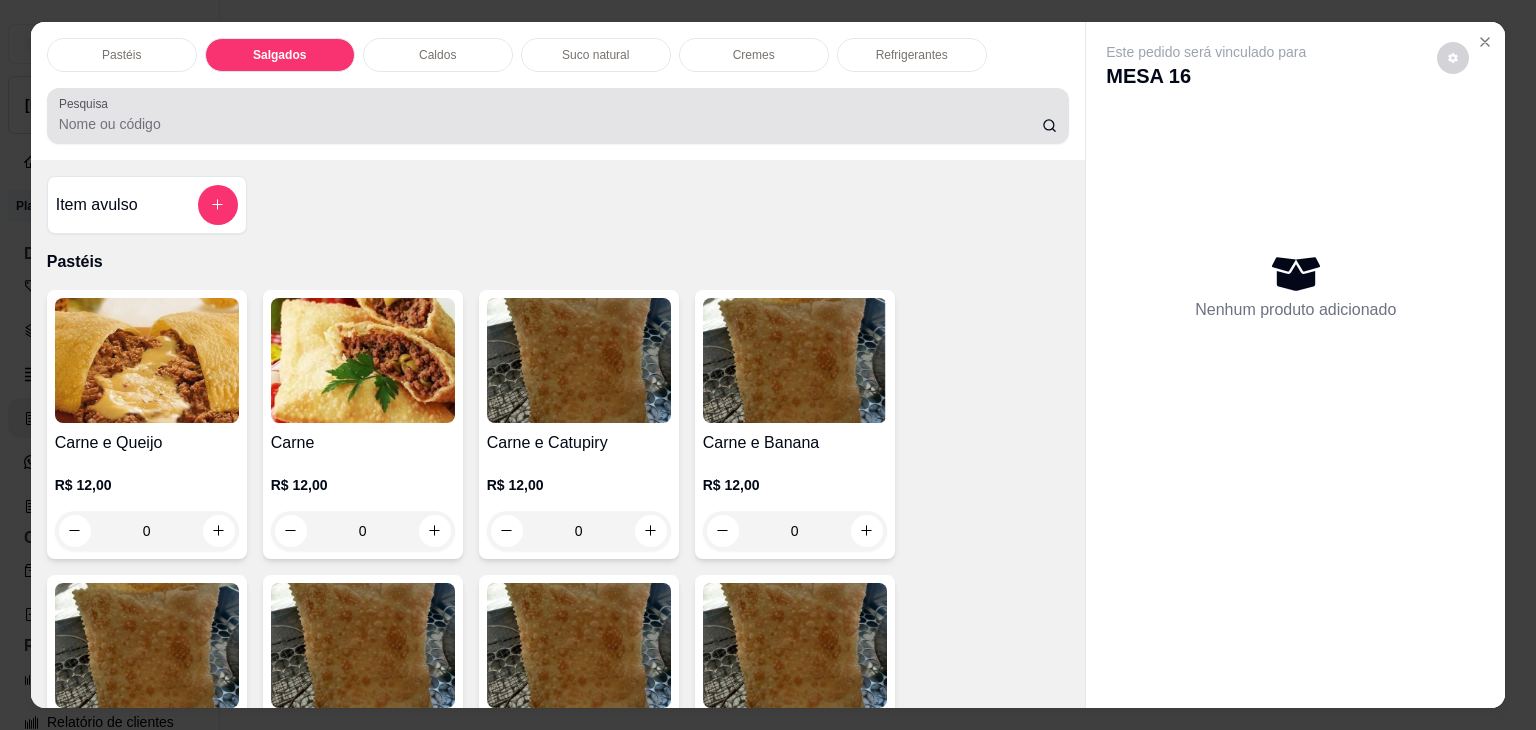 scroll, scrollTop: 2124, scrollLeft: 0, axis: vertical 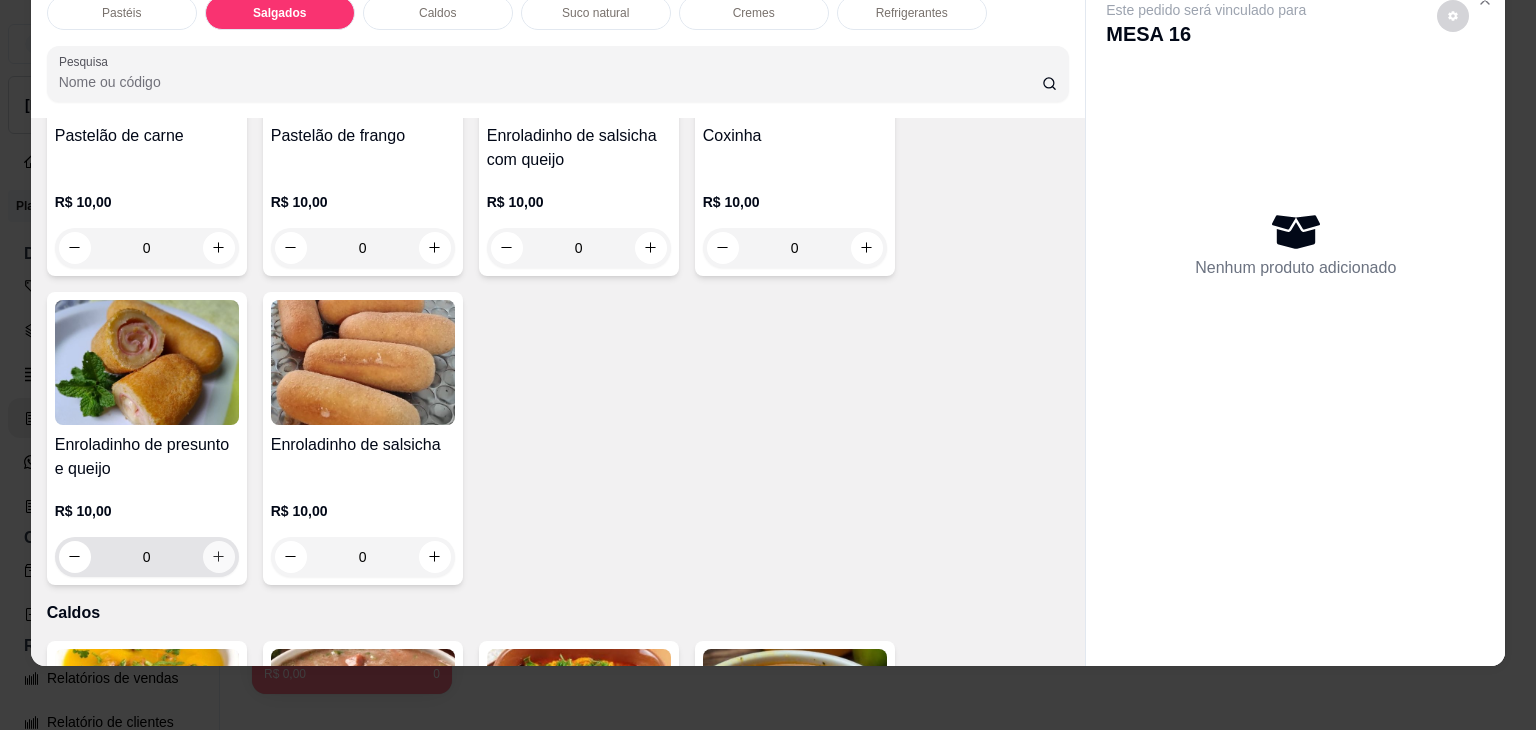click 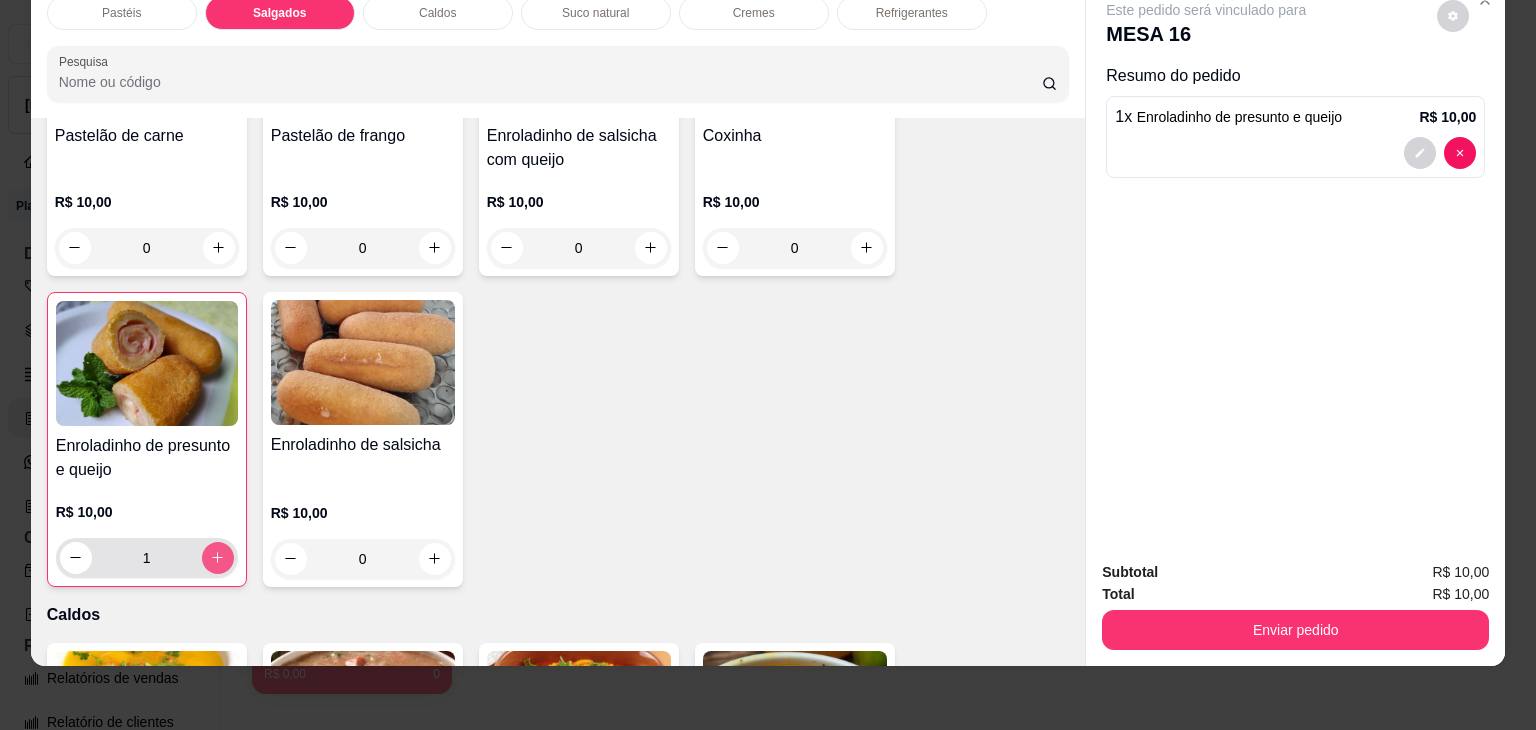 click at bounding box center (218, 558) 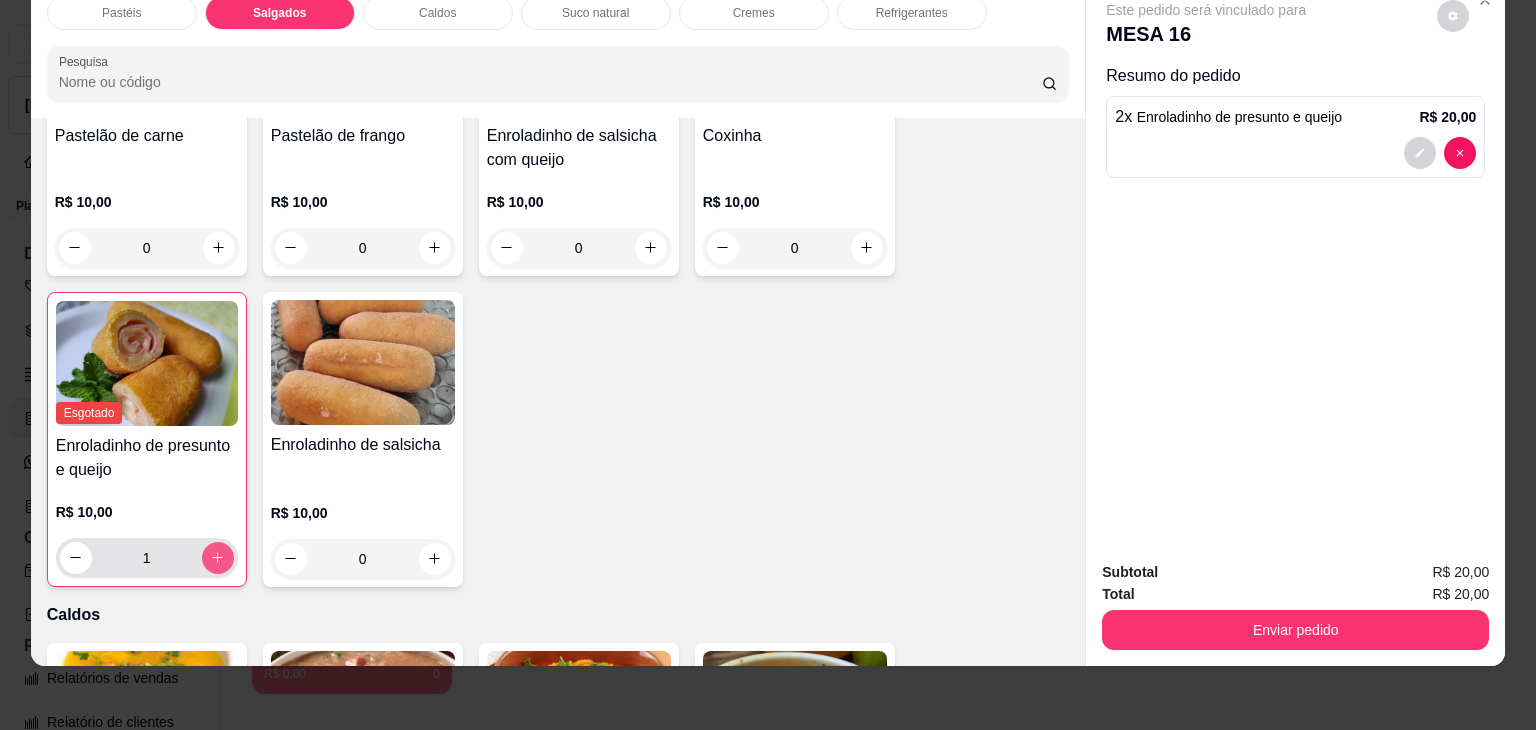 type on "2" 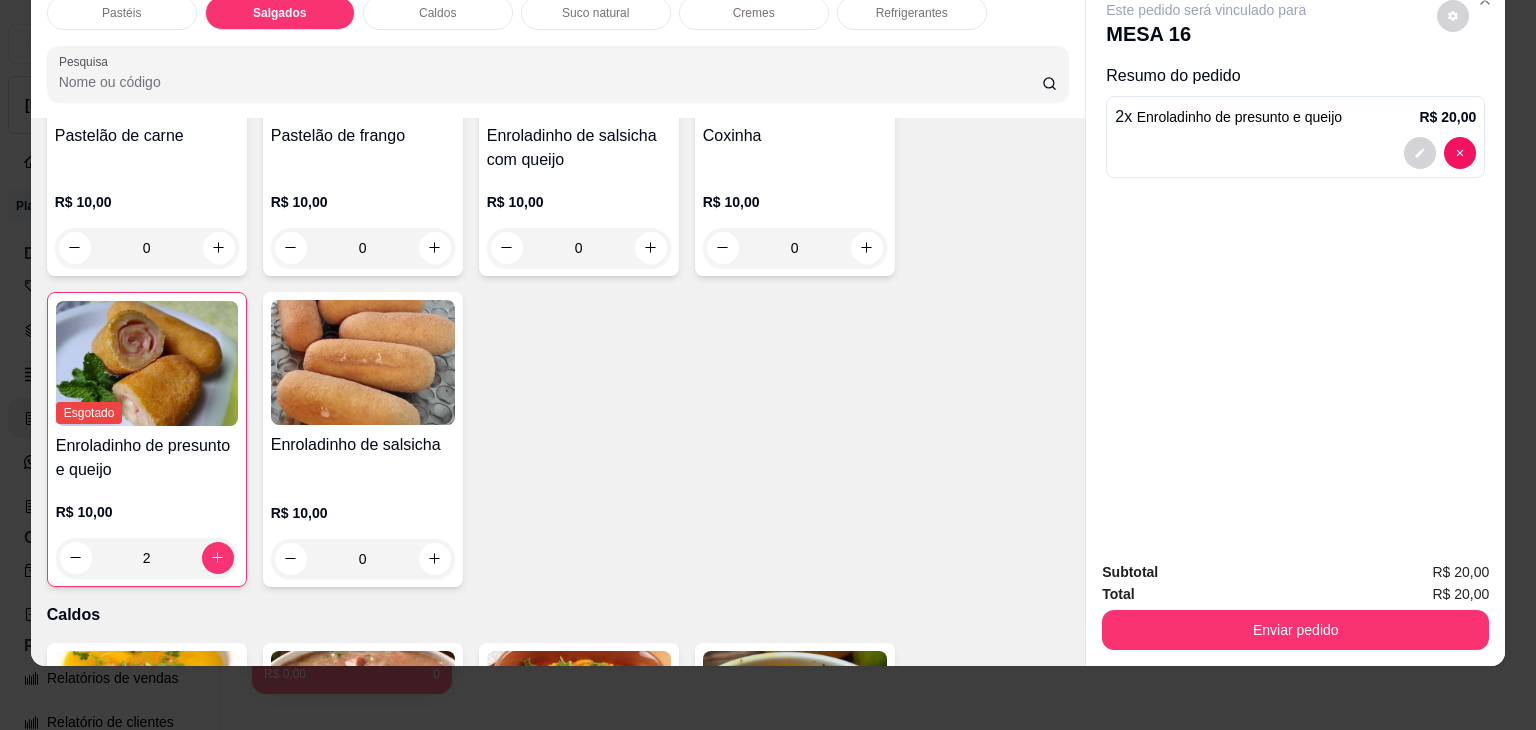 click on "Subtotal R$ 20,00 Total R$ 20,00 Enviar pedido" at bounding box center [1295, 605] 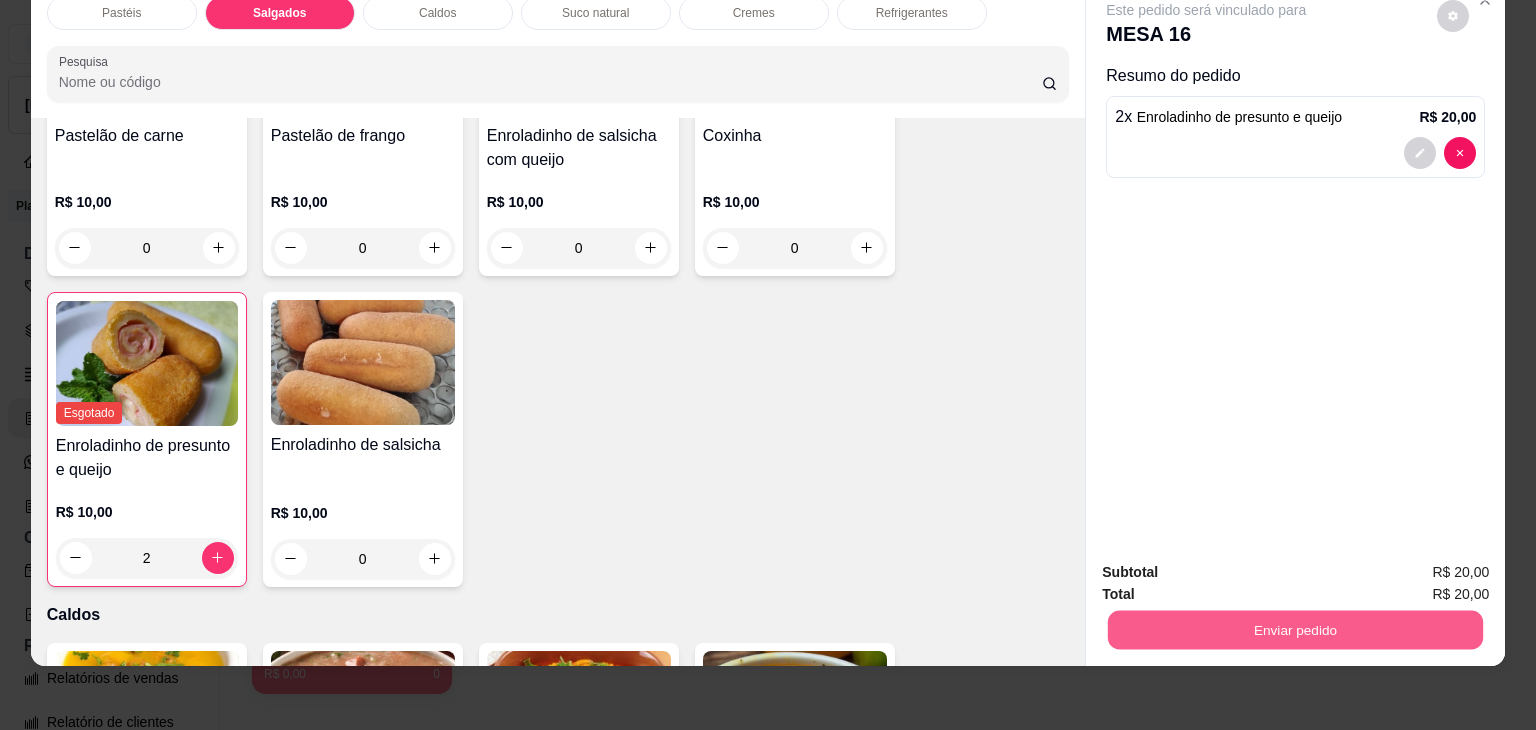click on "Enviar pedido" at bounding box center [1295, 630] 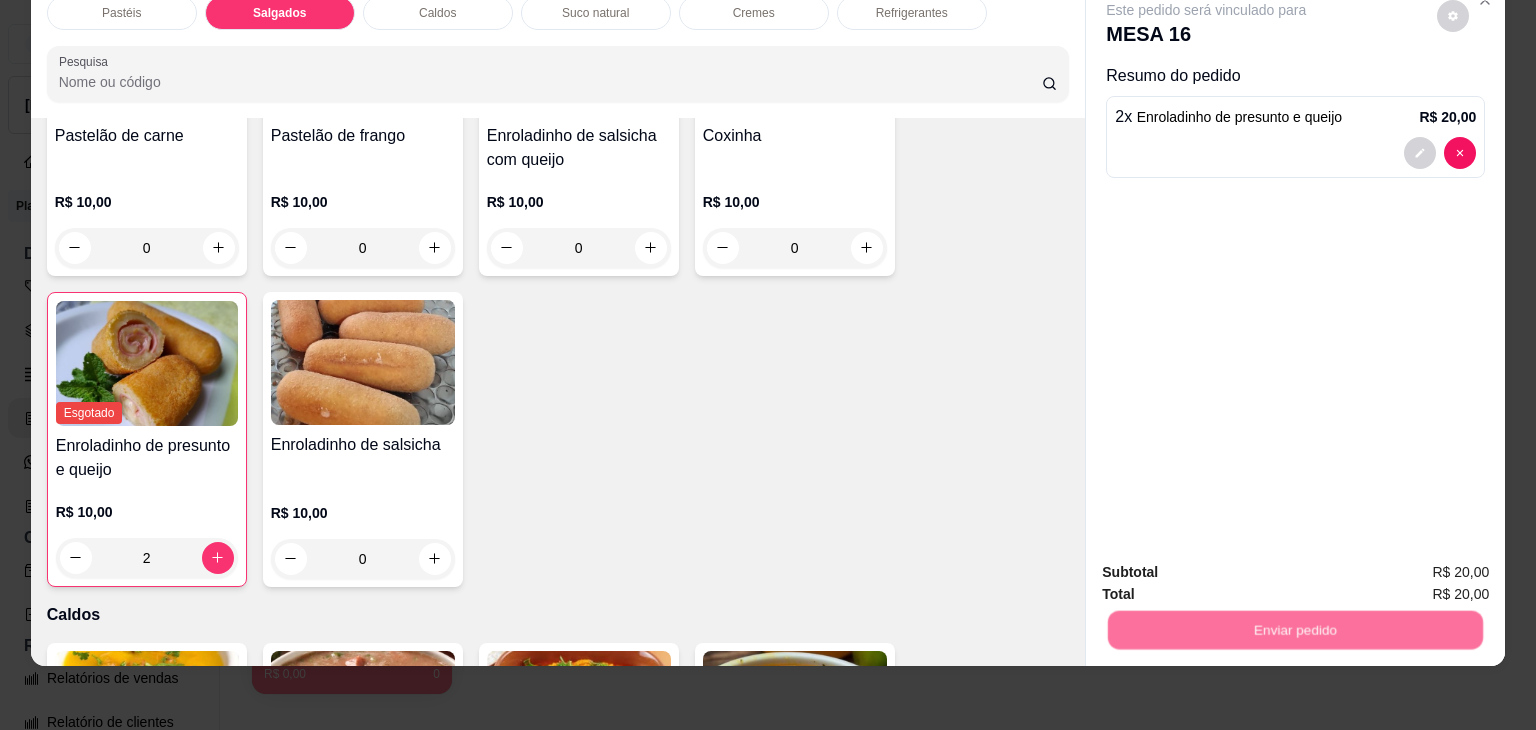 click on "Não registrar e enviar pedido" at bounding box center (1229, 565) 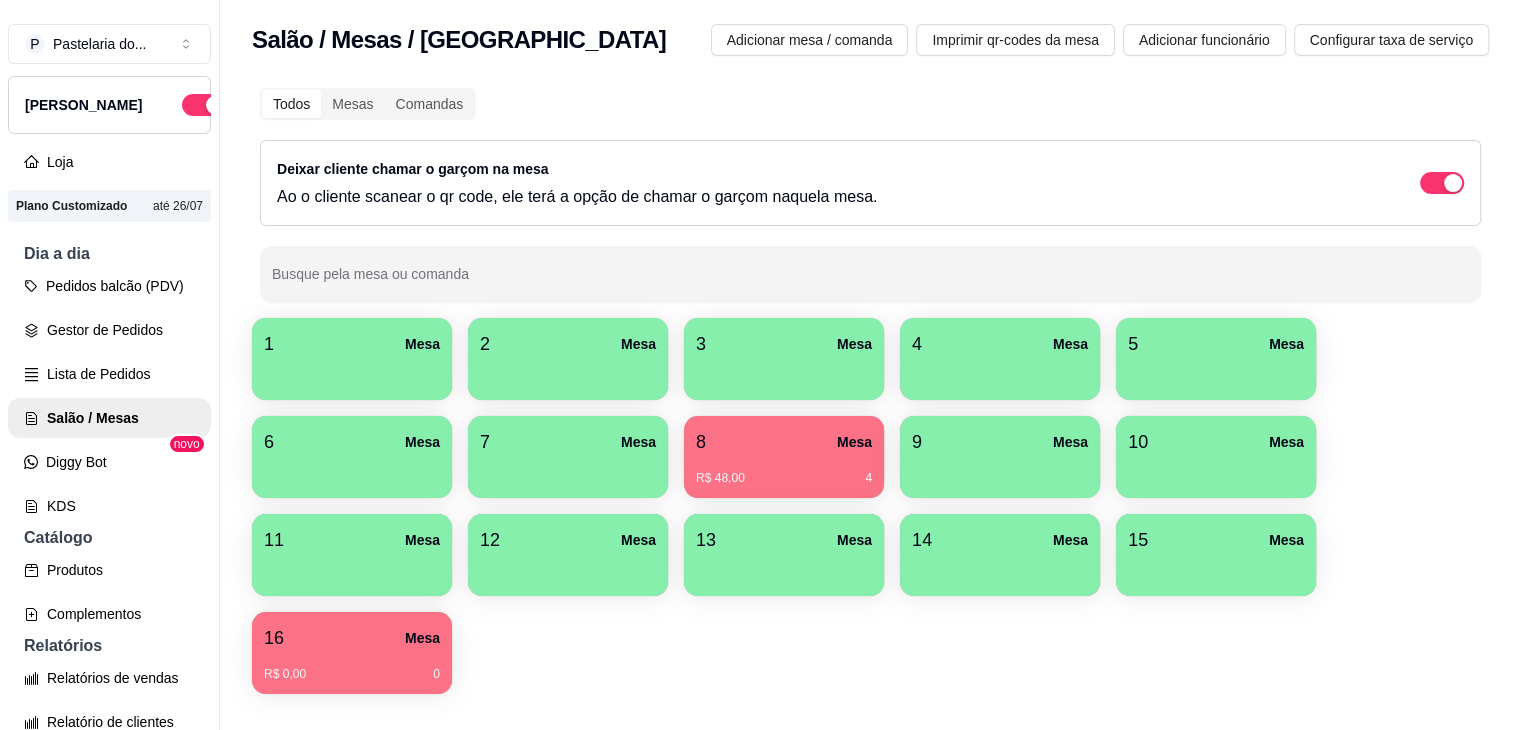 click on "16 Mesa" at bounding box center (352, 638) 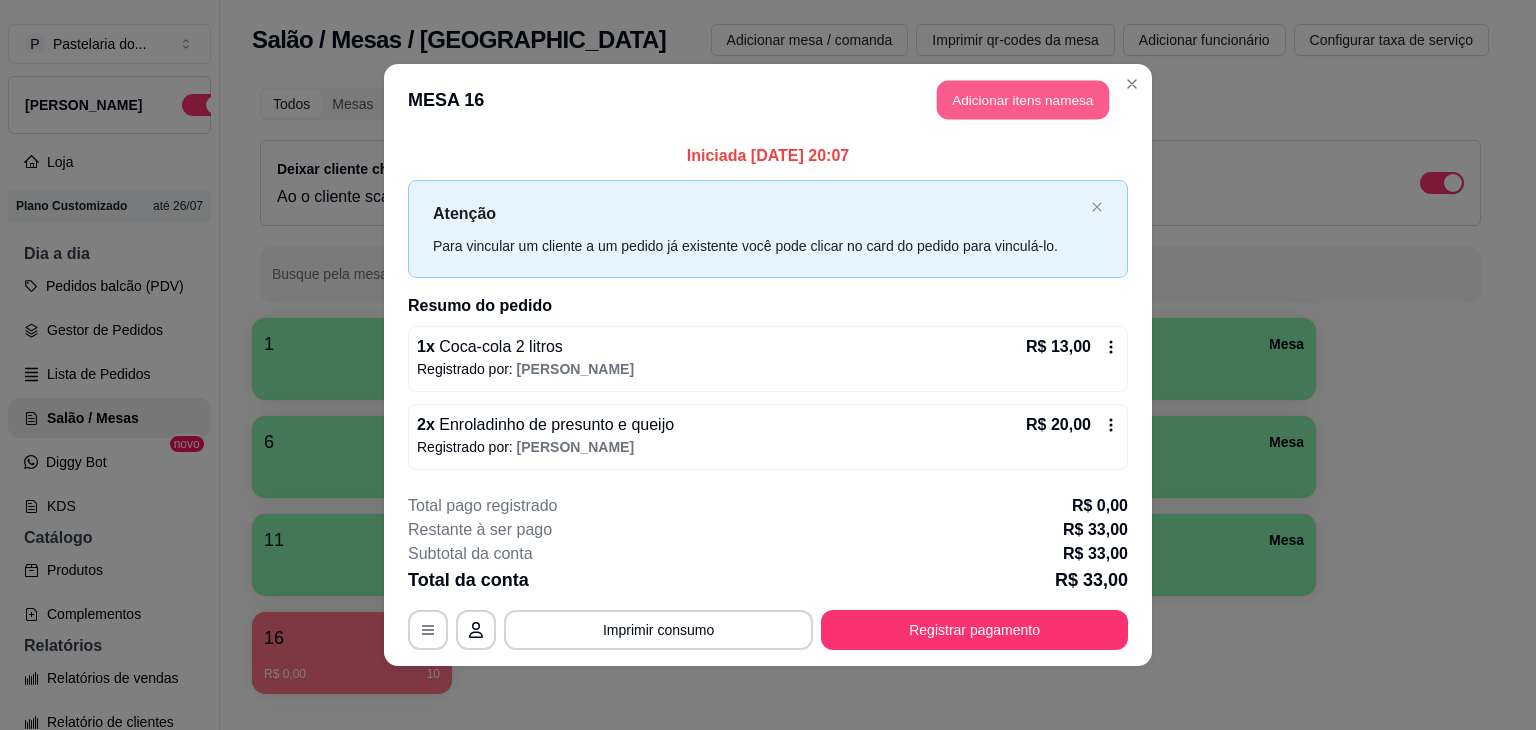 click on "Adicionar itens na  mesa" at bounding box center [1023, 100] 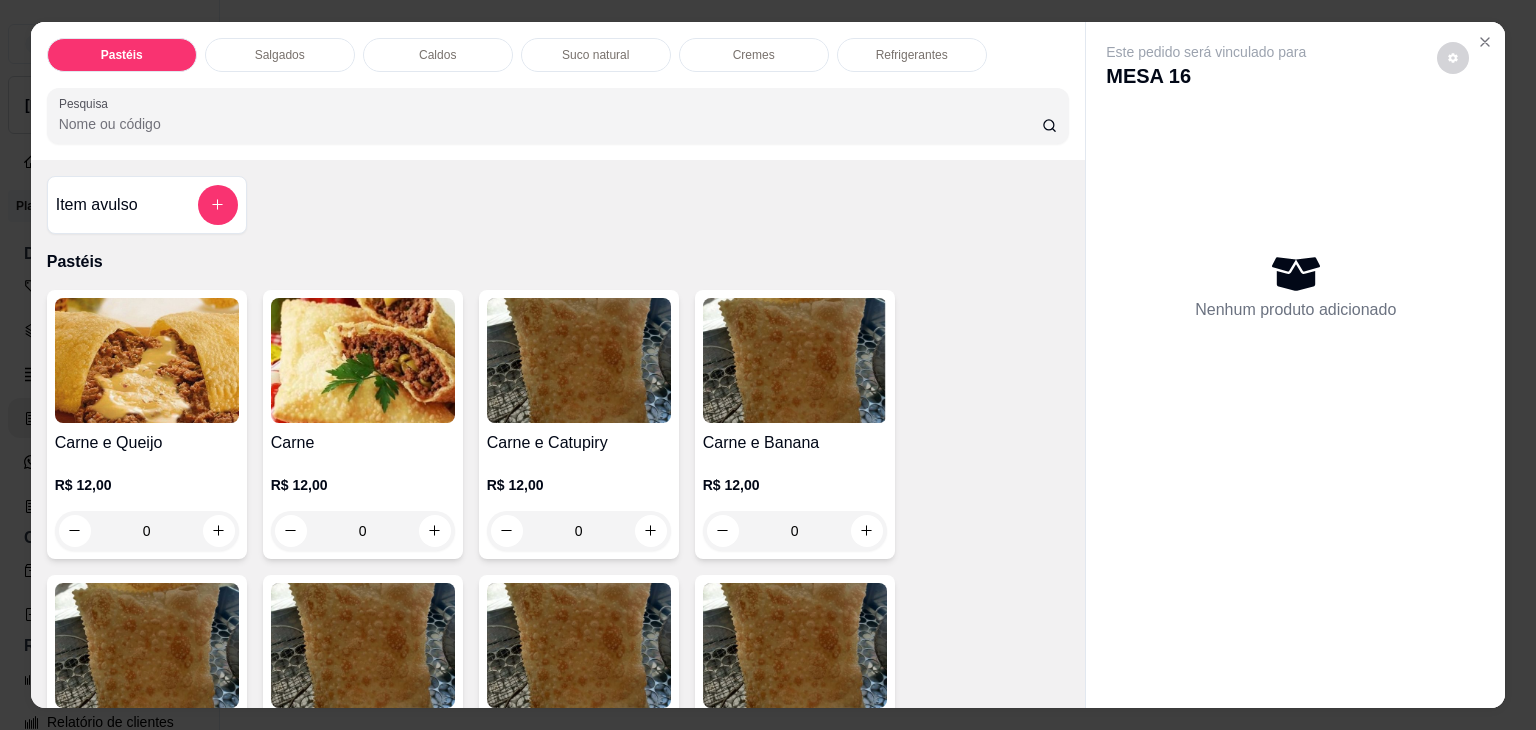 click on "Salgados" at bounding box center (280, 55) 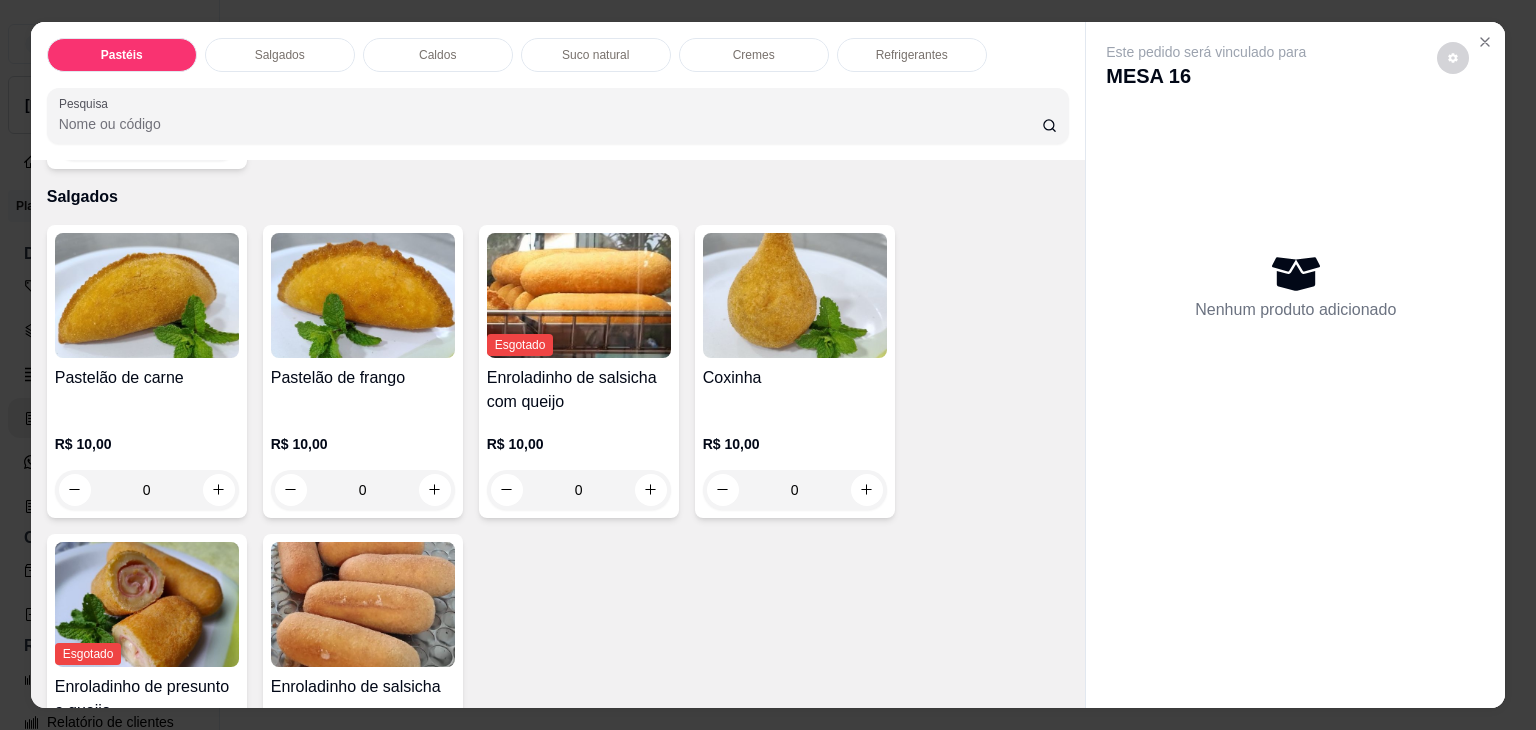 scroll, scrollTop: 49, scrollLeft: 0, axis: vertical 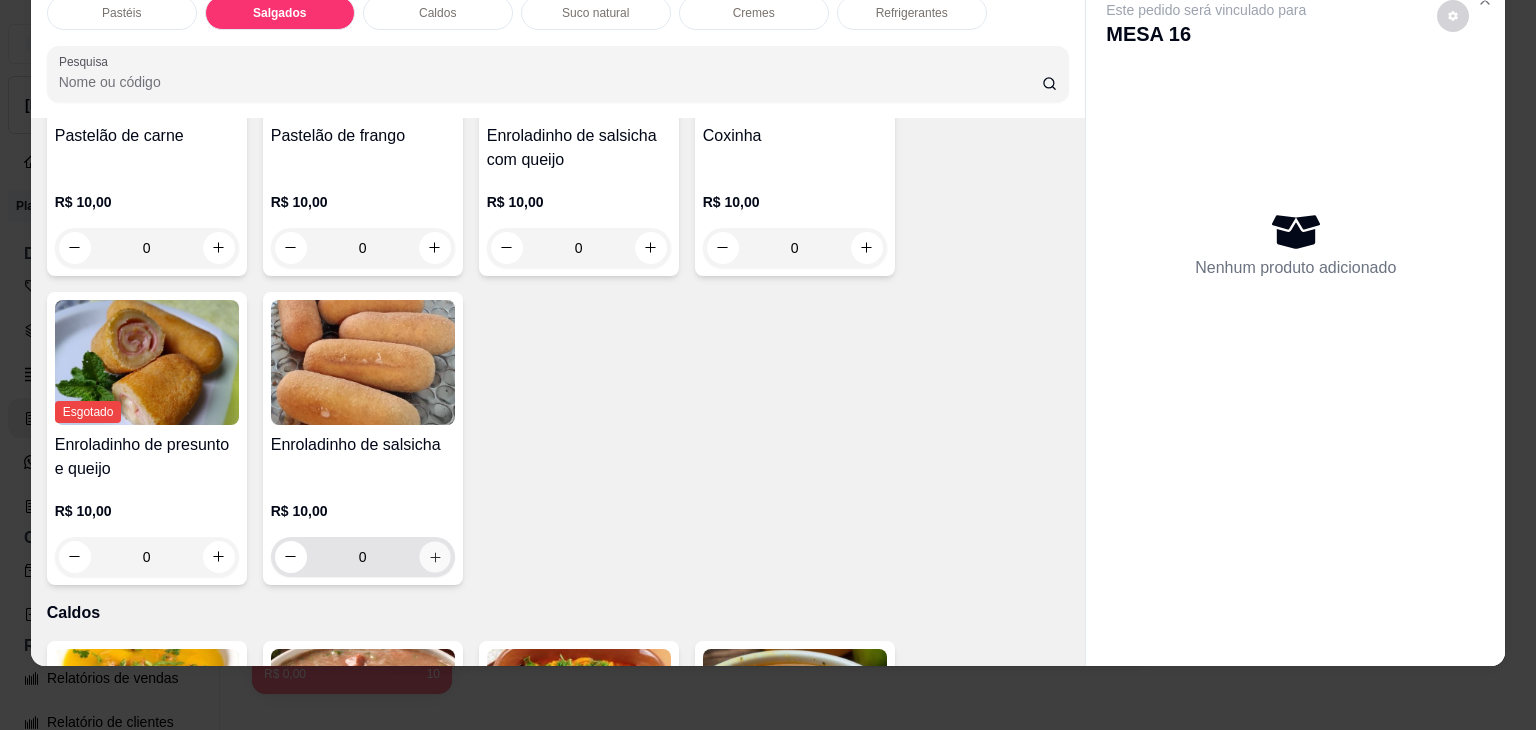 click 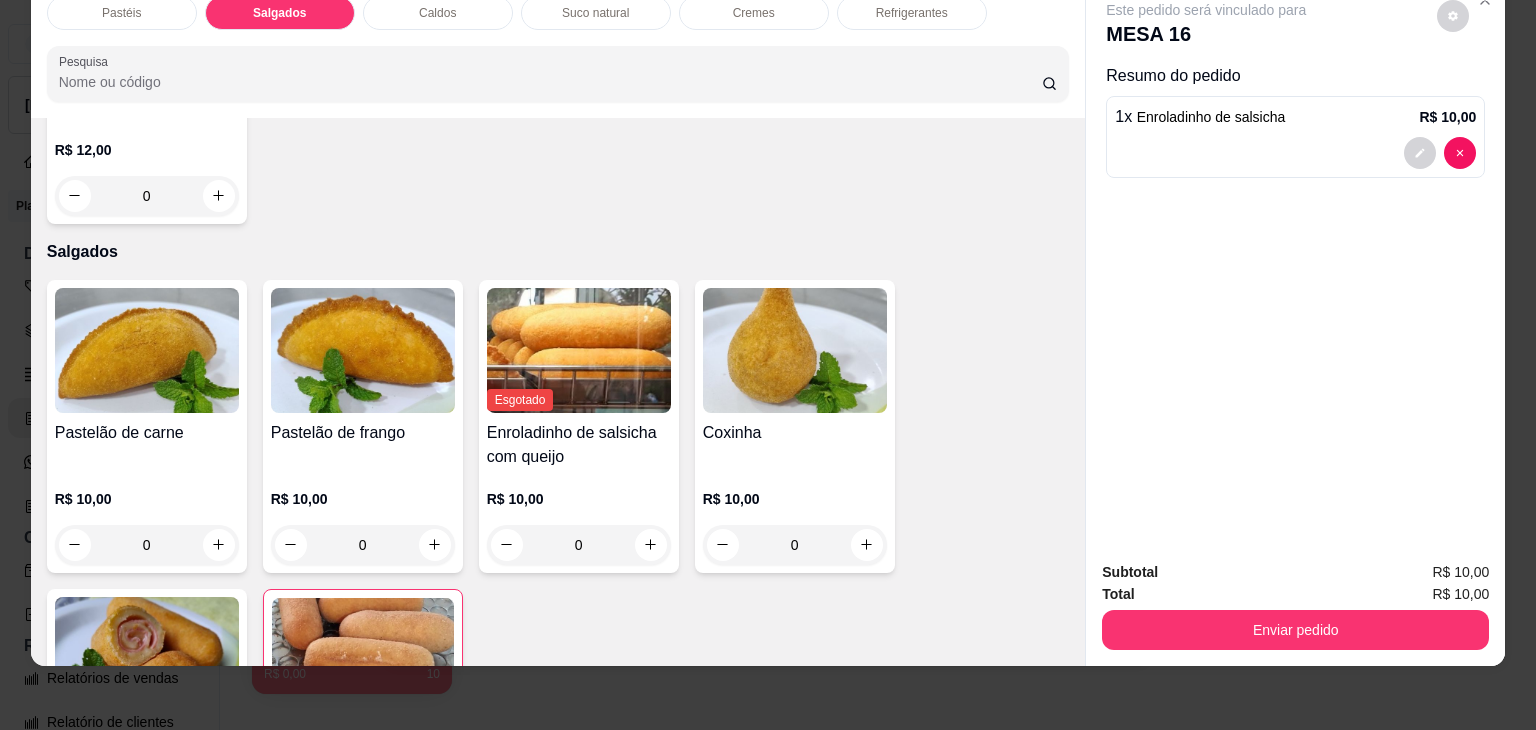 scroll, scrollTop: 2024, scrollLeft: 0, axis: vertical 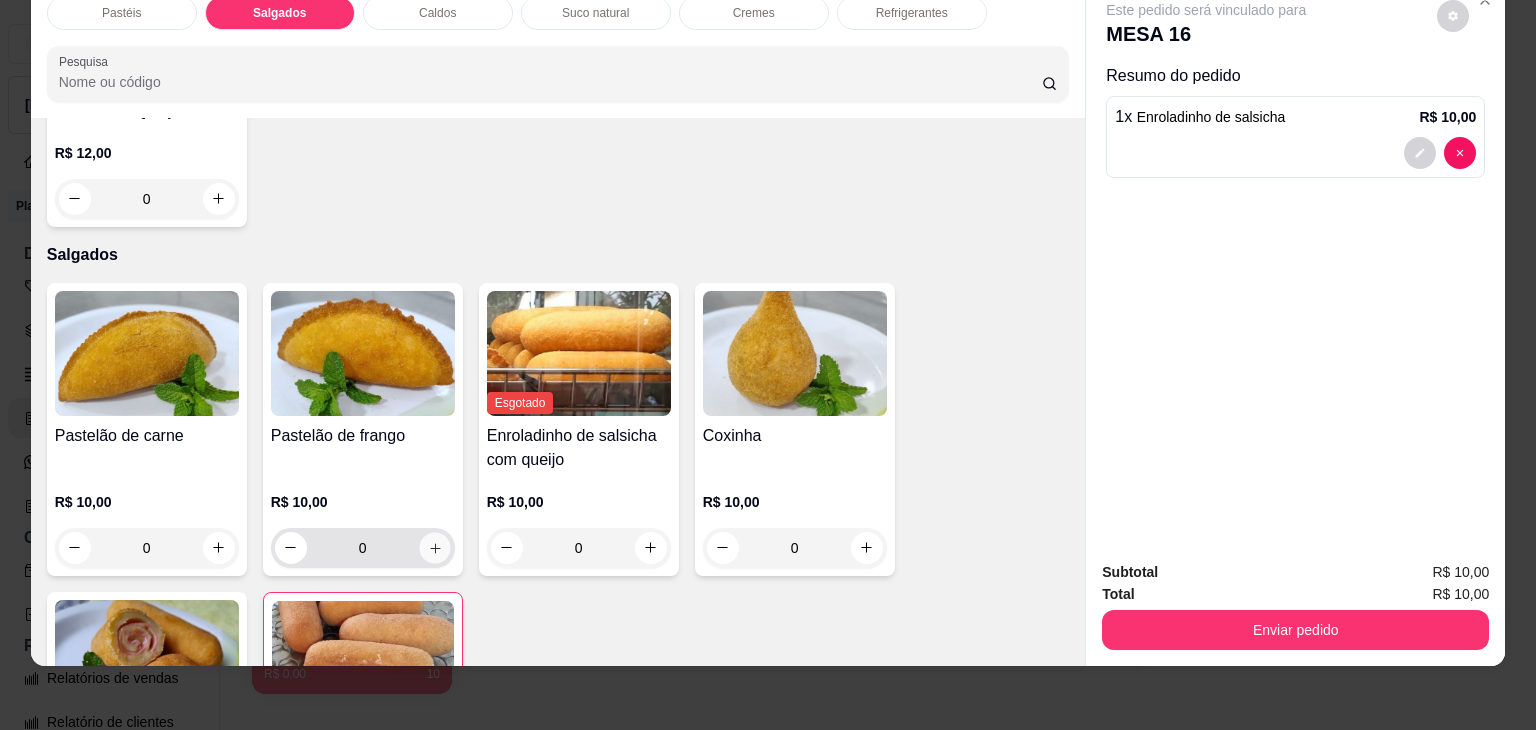 click at bounding box center [434, 547] 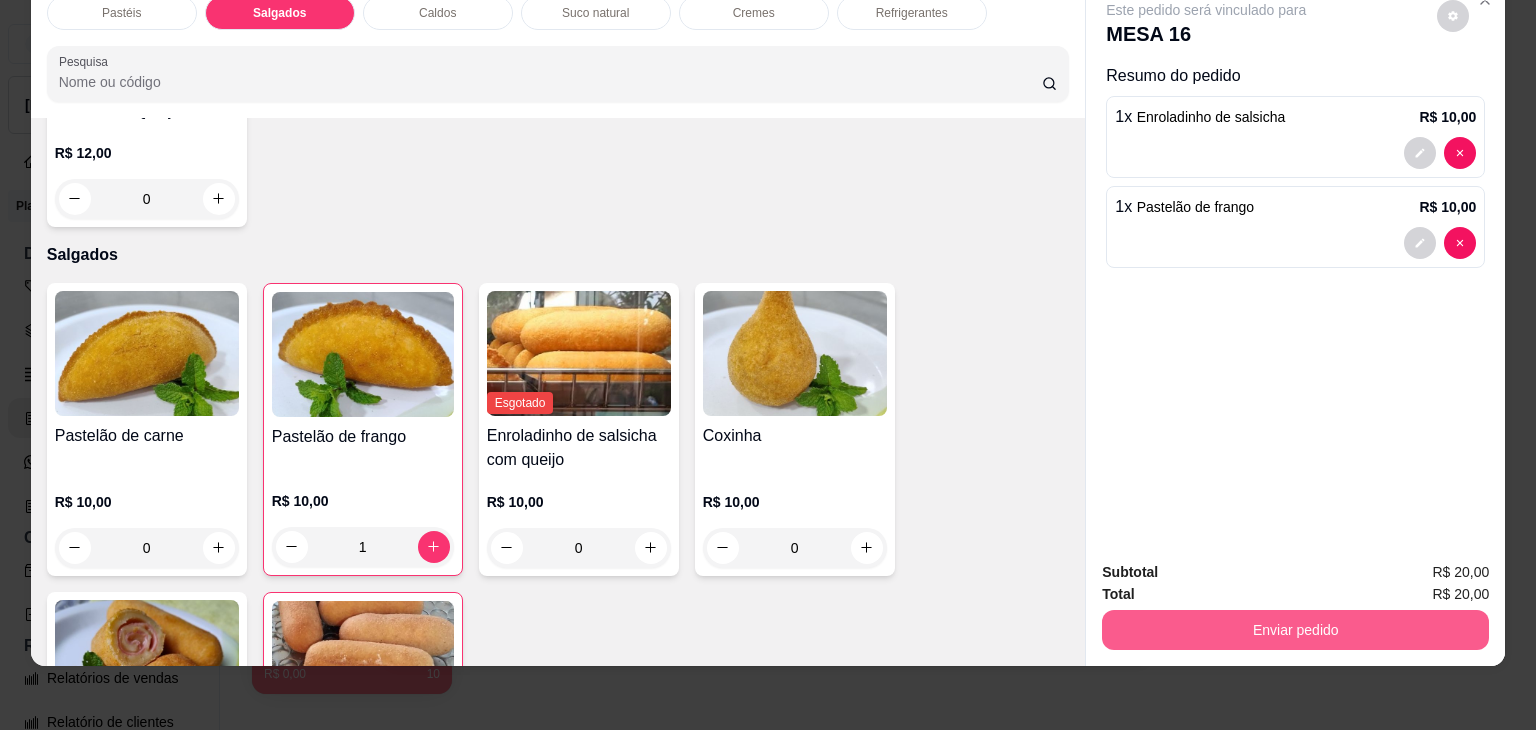 click on "Enviar pedido" at bounding box center (1295, 630) 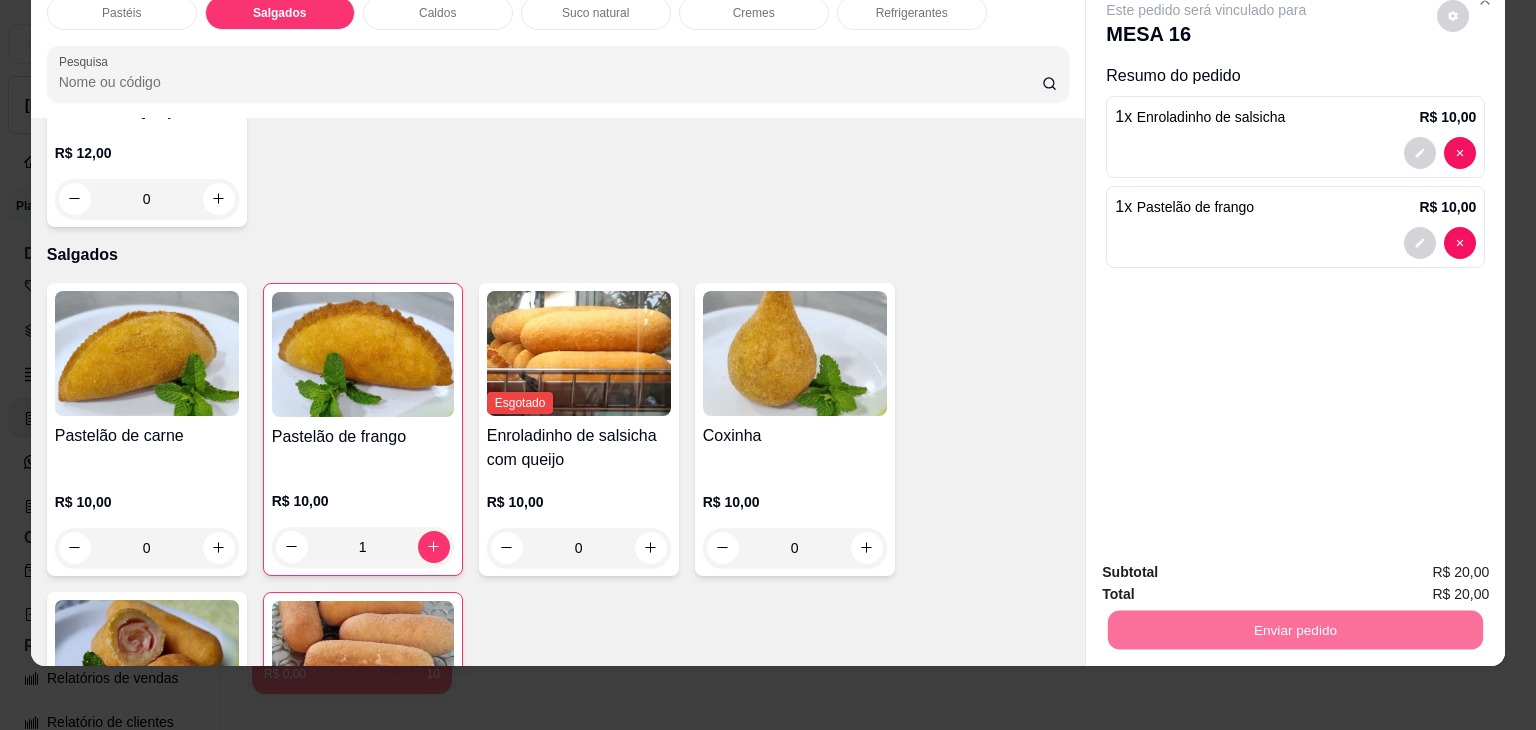 click on "Não registrar e enviar pedido" at bounding box center [1229, 565] 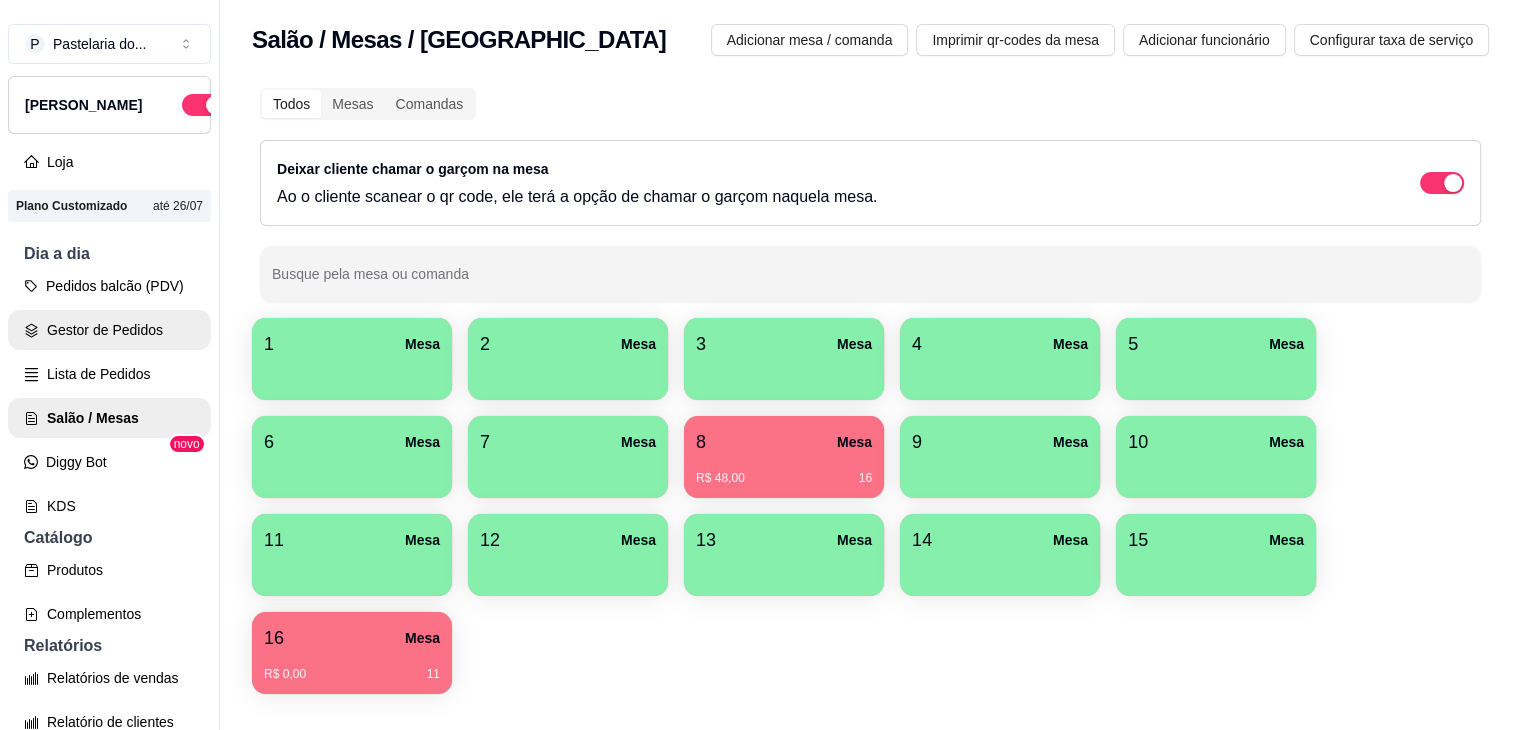 click on "Gestor de Pedidos" at bounding box center (109, 330) 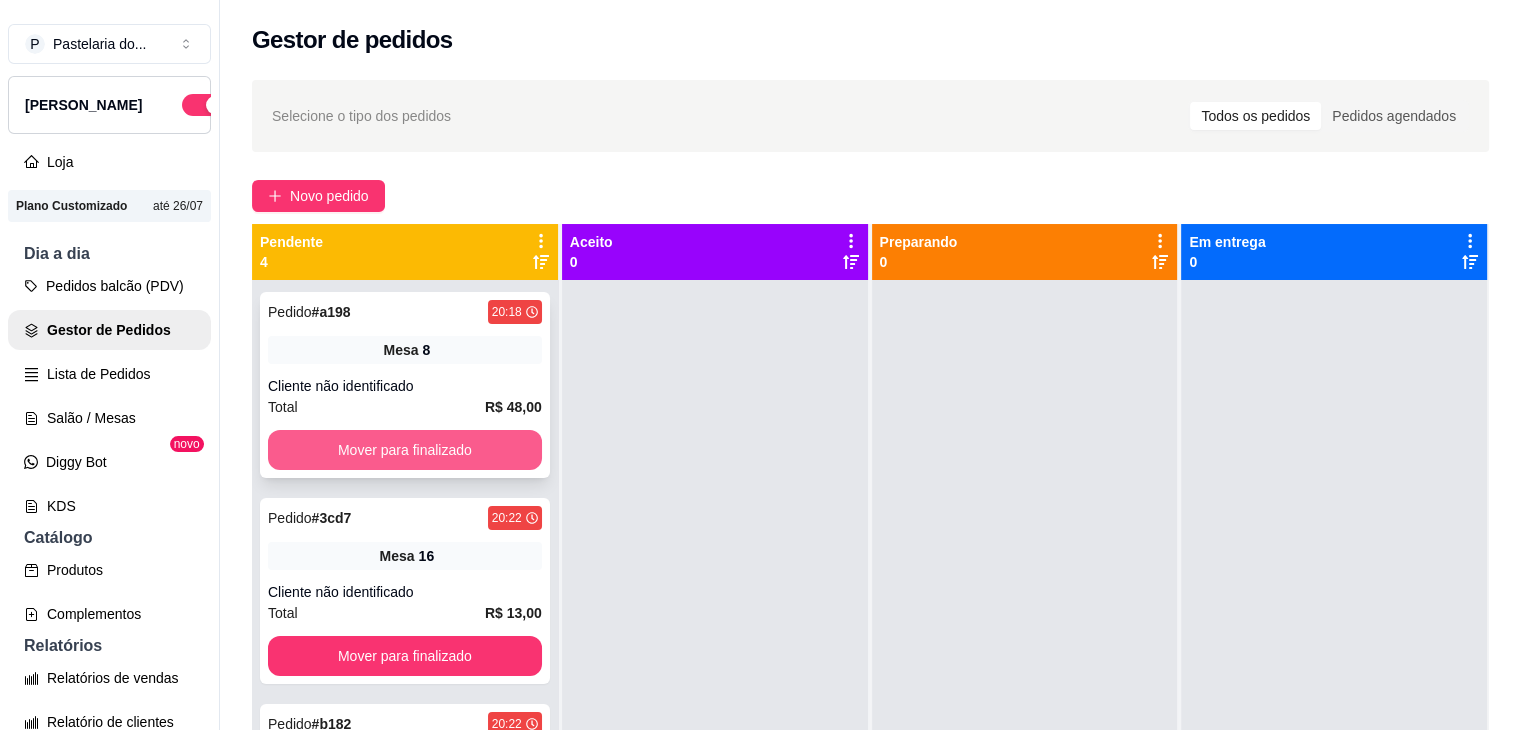 click on "Mover para finalizado" at bounding box center [405, 450] 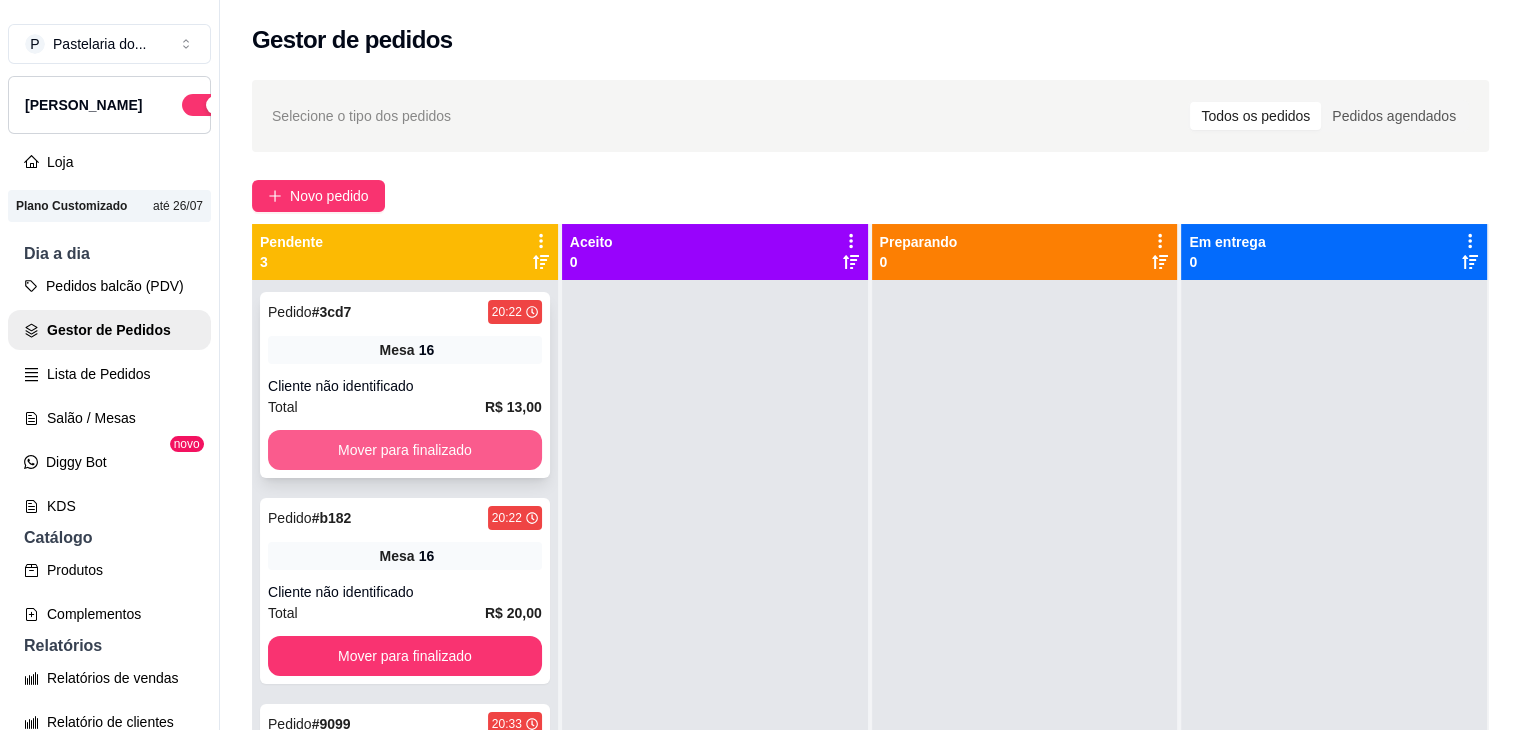 click on "Mover para finalizado" at bounding box center [405, 450] 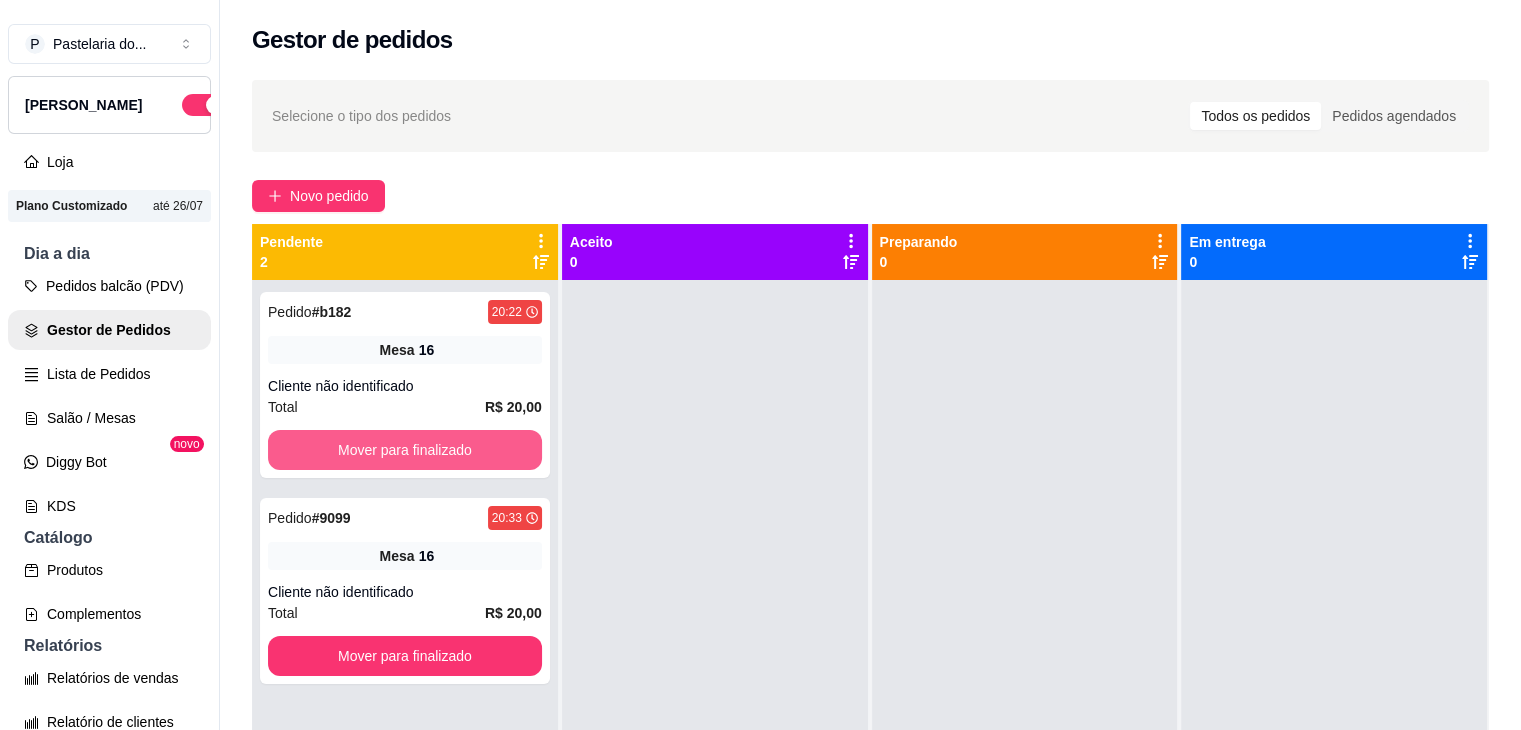 click on "Mover para finalizado" at bounding box center [405, 450] 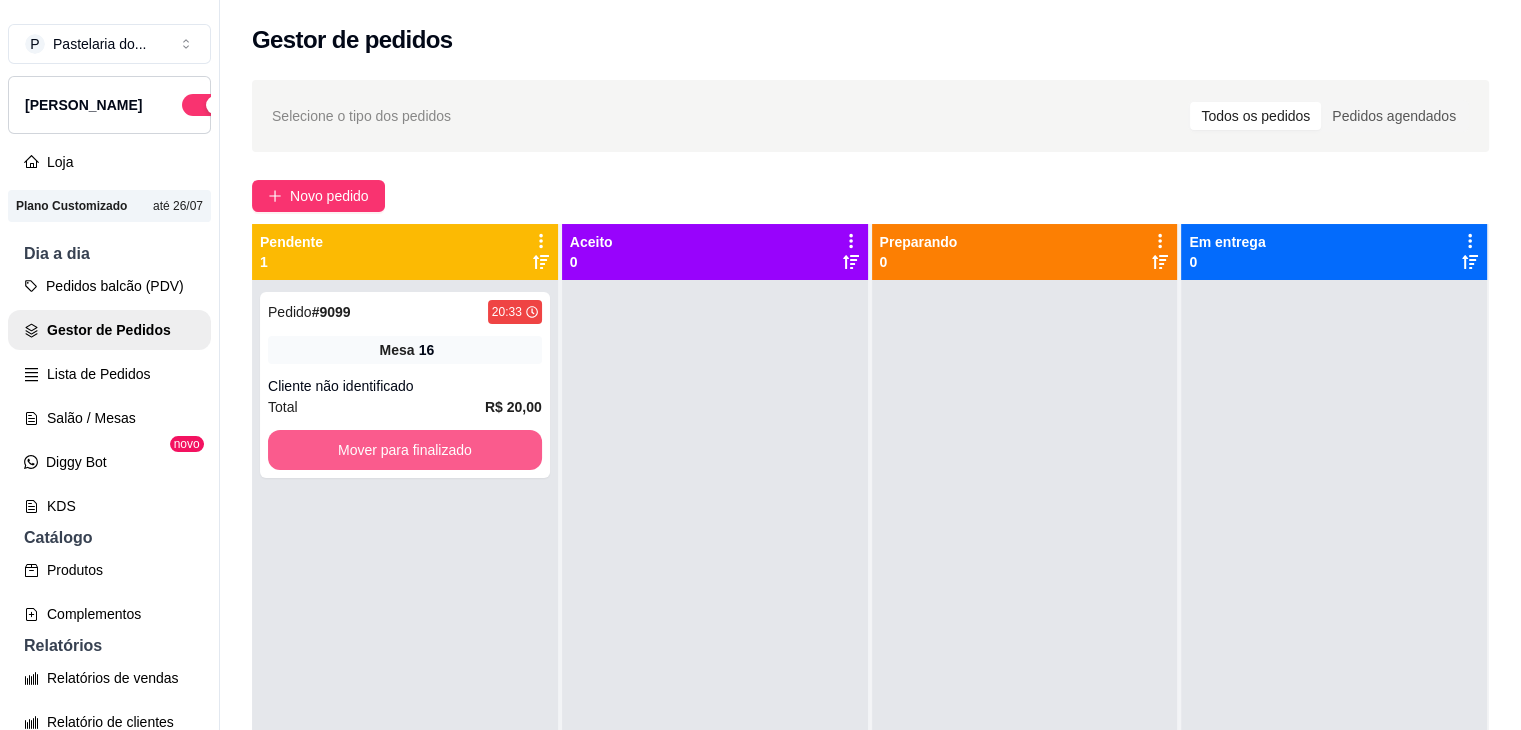 click on "Mover para finalizado" at bounding box center [405, 450] 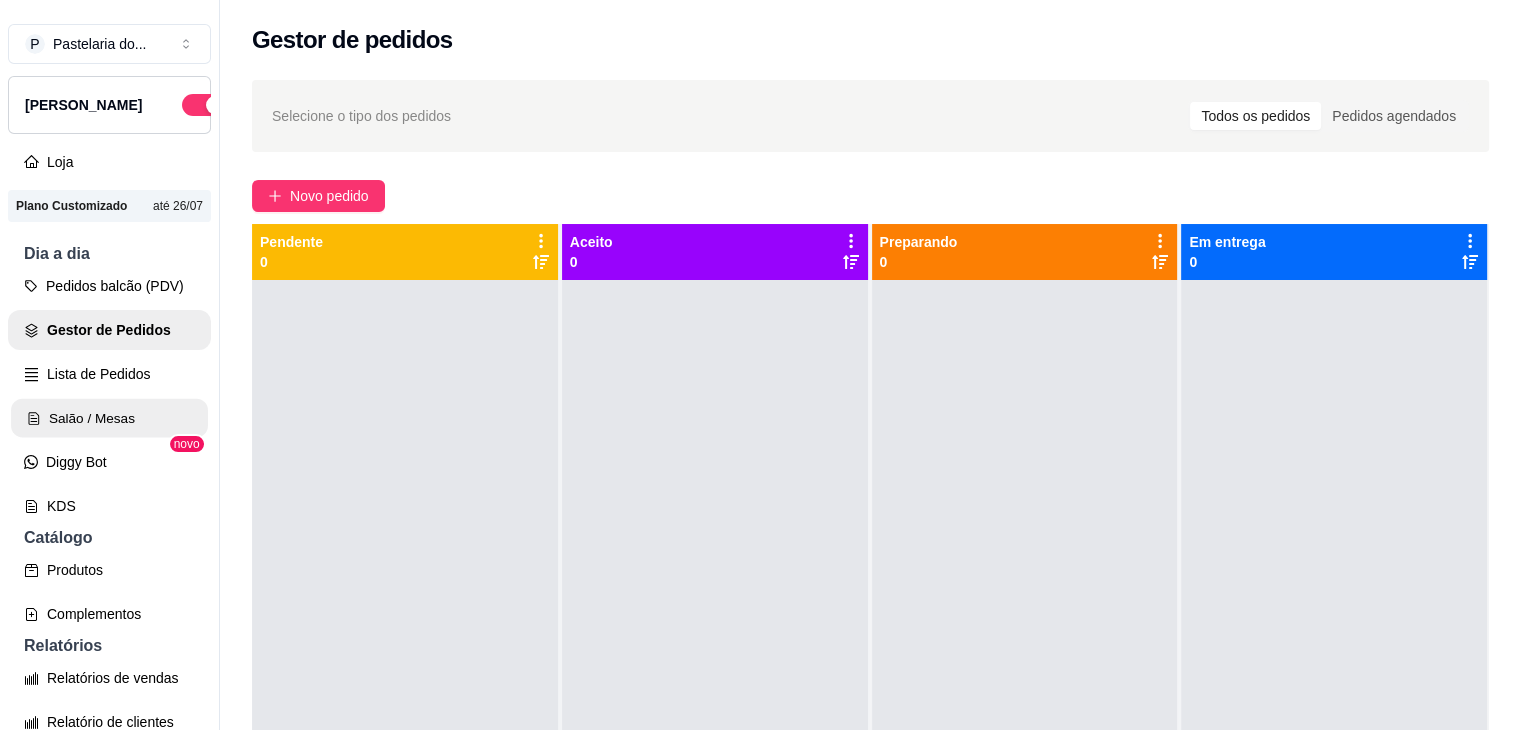 click on "Salão / Mesas" at bounding box center (109, 418) 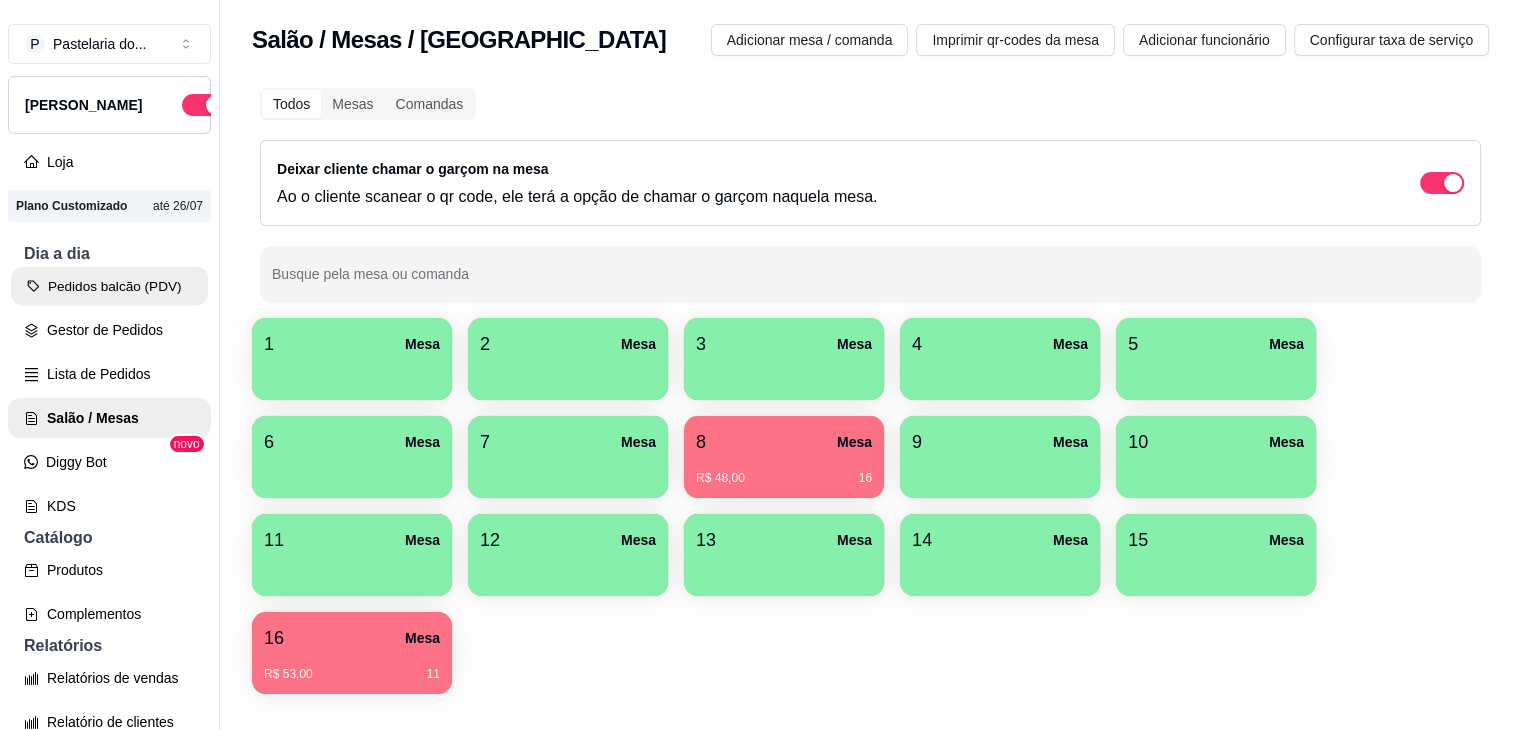 click on "Pedidos balcão (PDV)" at bounding box center [109, 286] 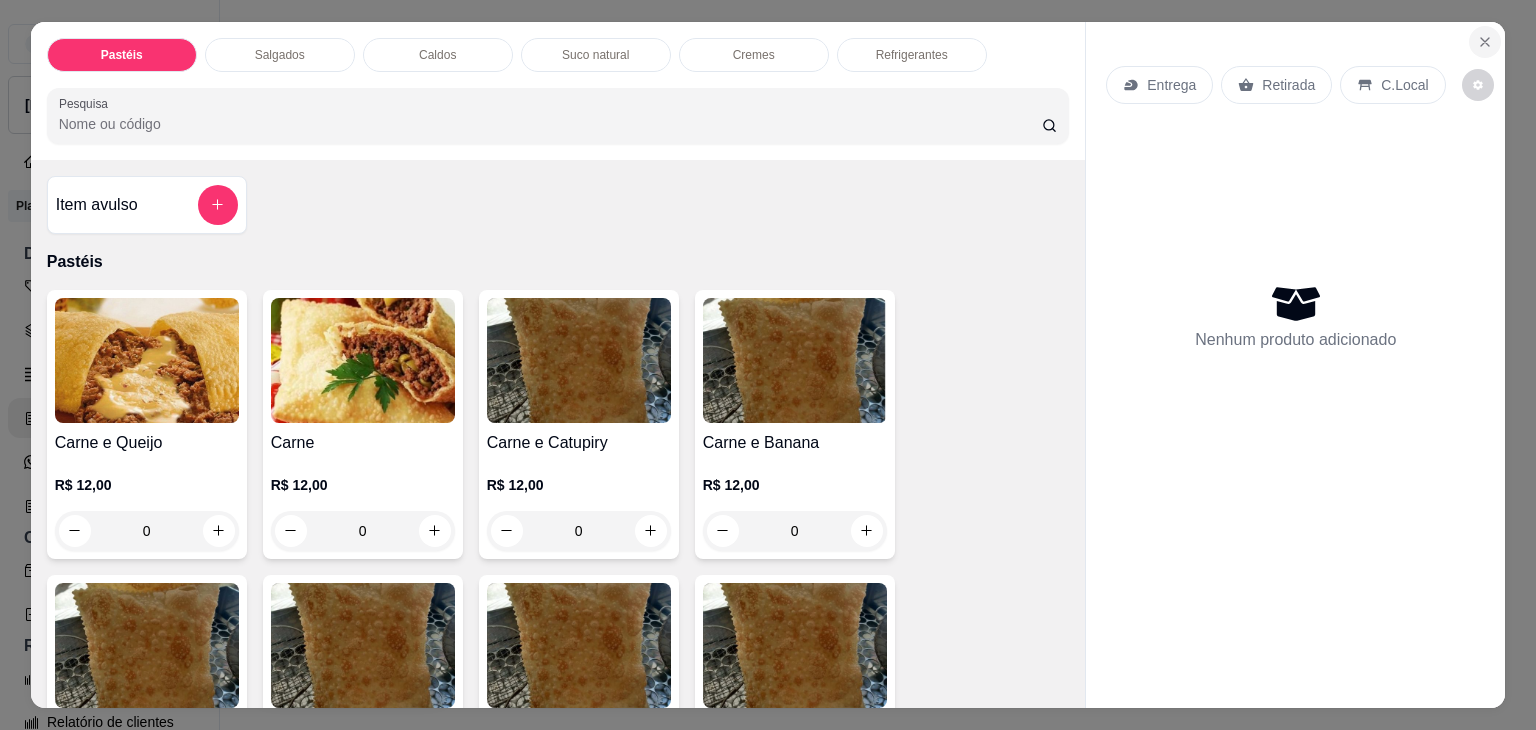 click 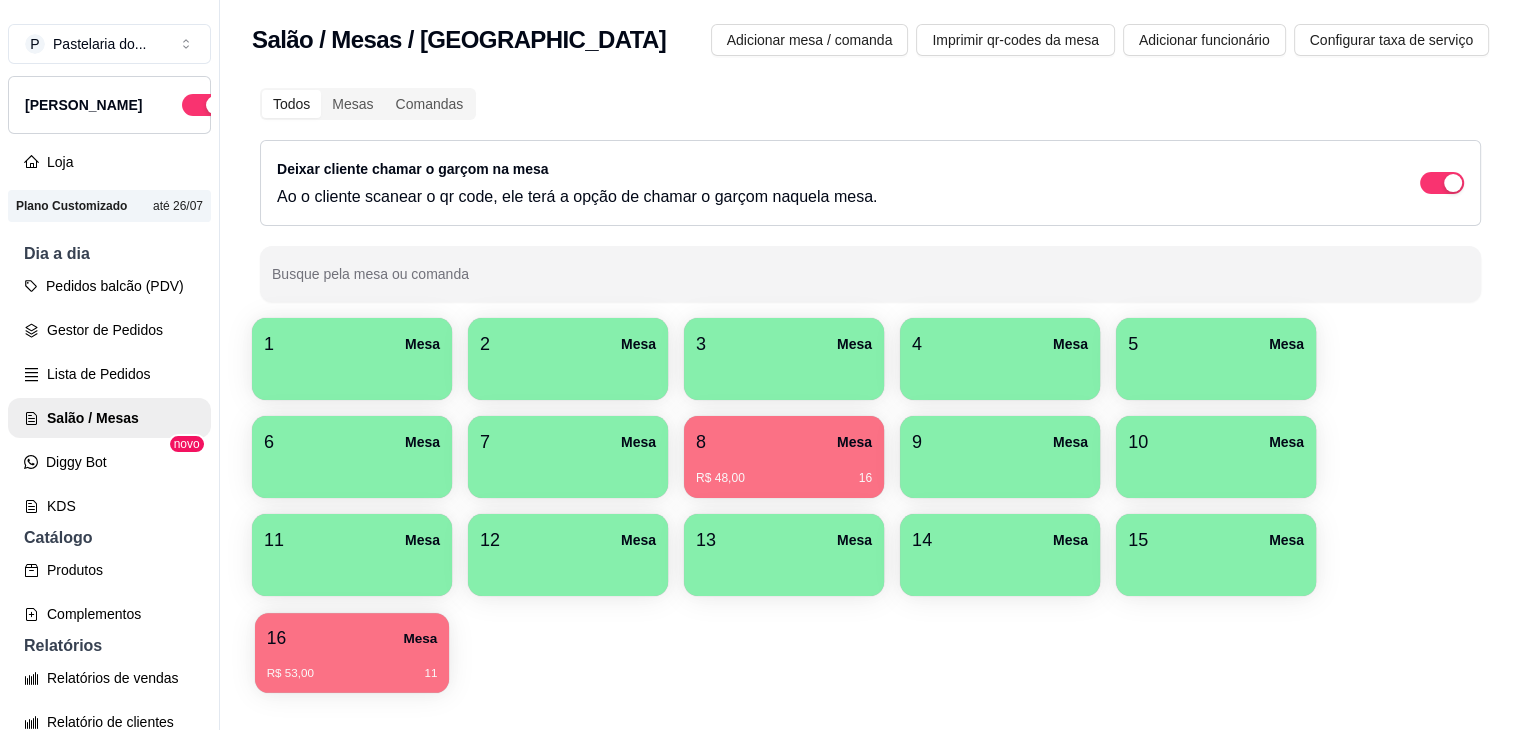 click on "16 Mesa R$ 53,00 11" at bounding box center [352, 653] 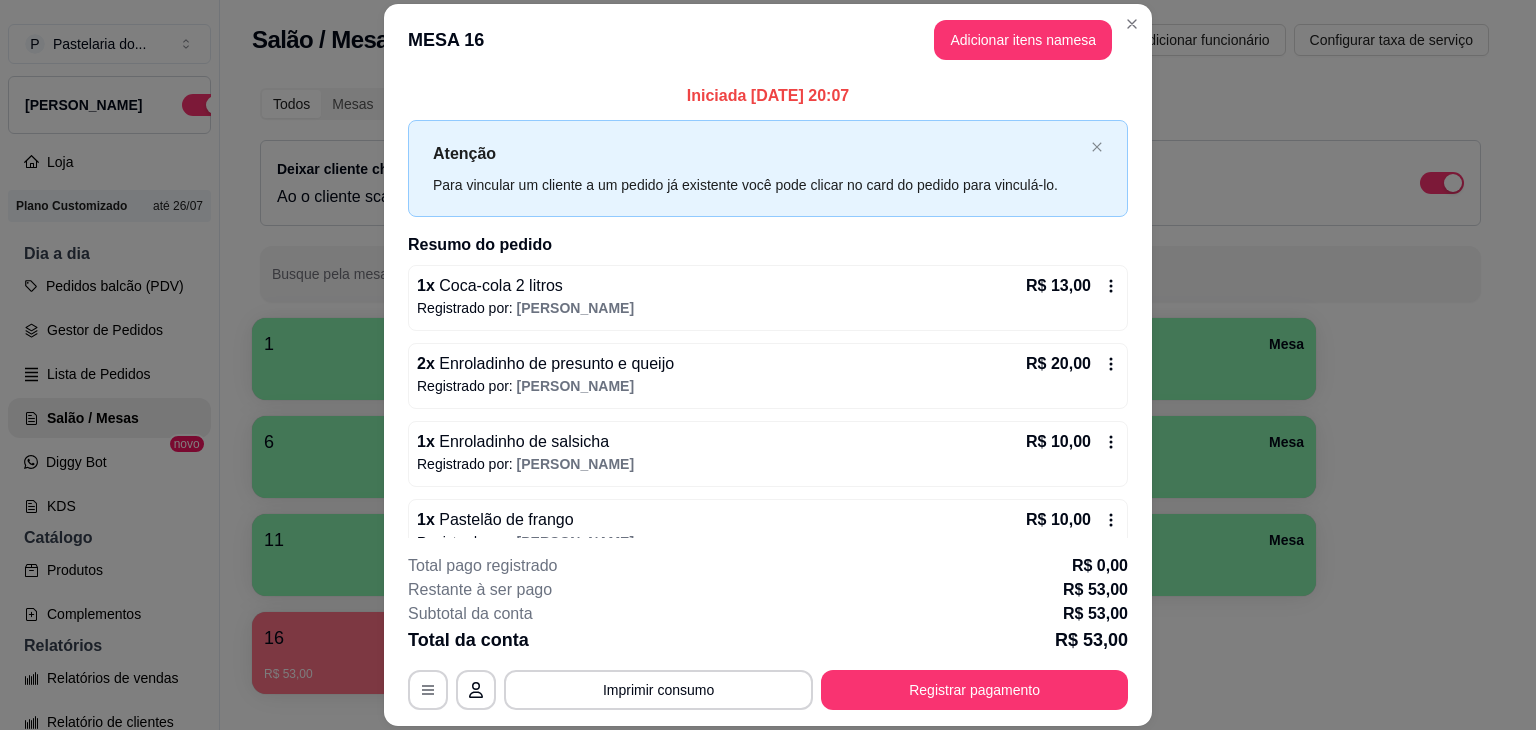 click on "MESA 16 Adicionar itens na  mesa" at bounding box center (768, 40) 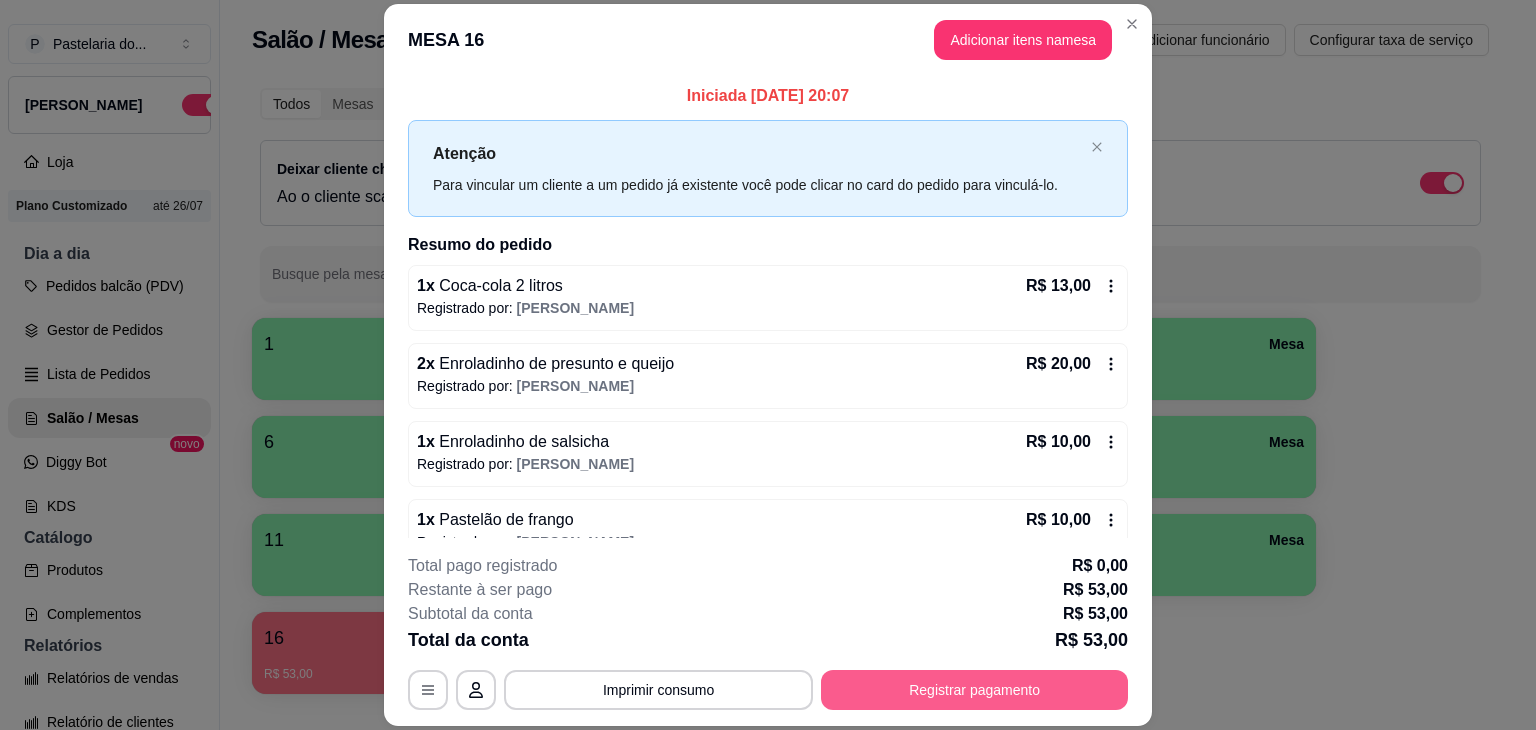 click on "Registrar pagamento" at bounding box center (974, 690) 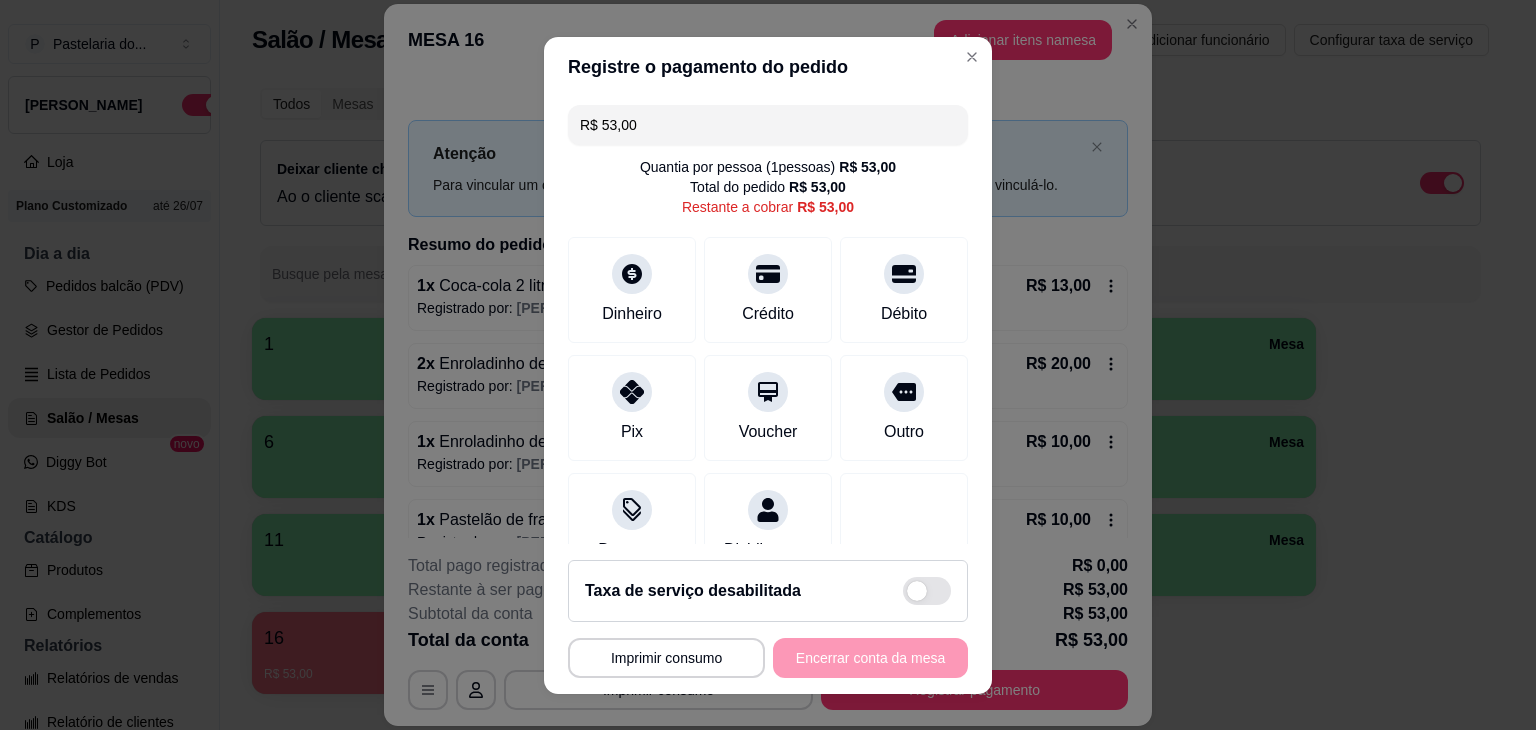 drag, startPoint x: 708, startPoint y: 105, endPoint x: 560, endPoint y: 114, distance: 148.27339 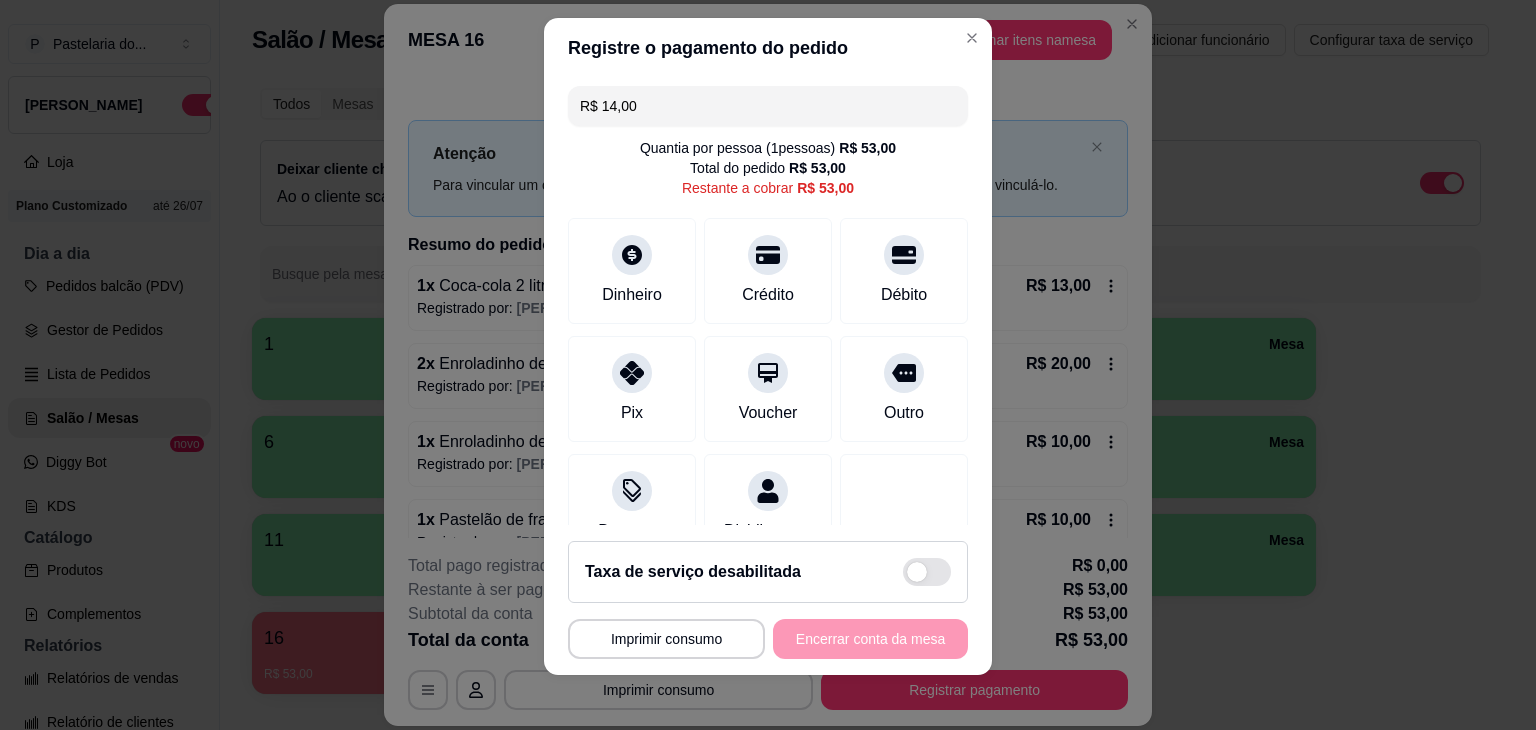 scroll, scrollTop: 27, scrollLeft: 0, axis: vertical 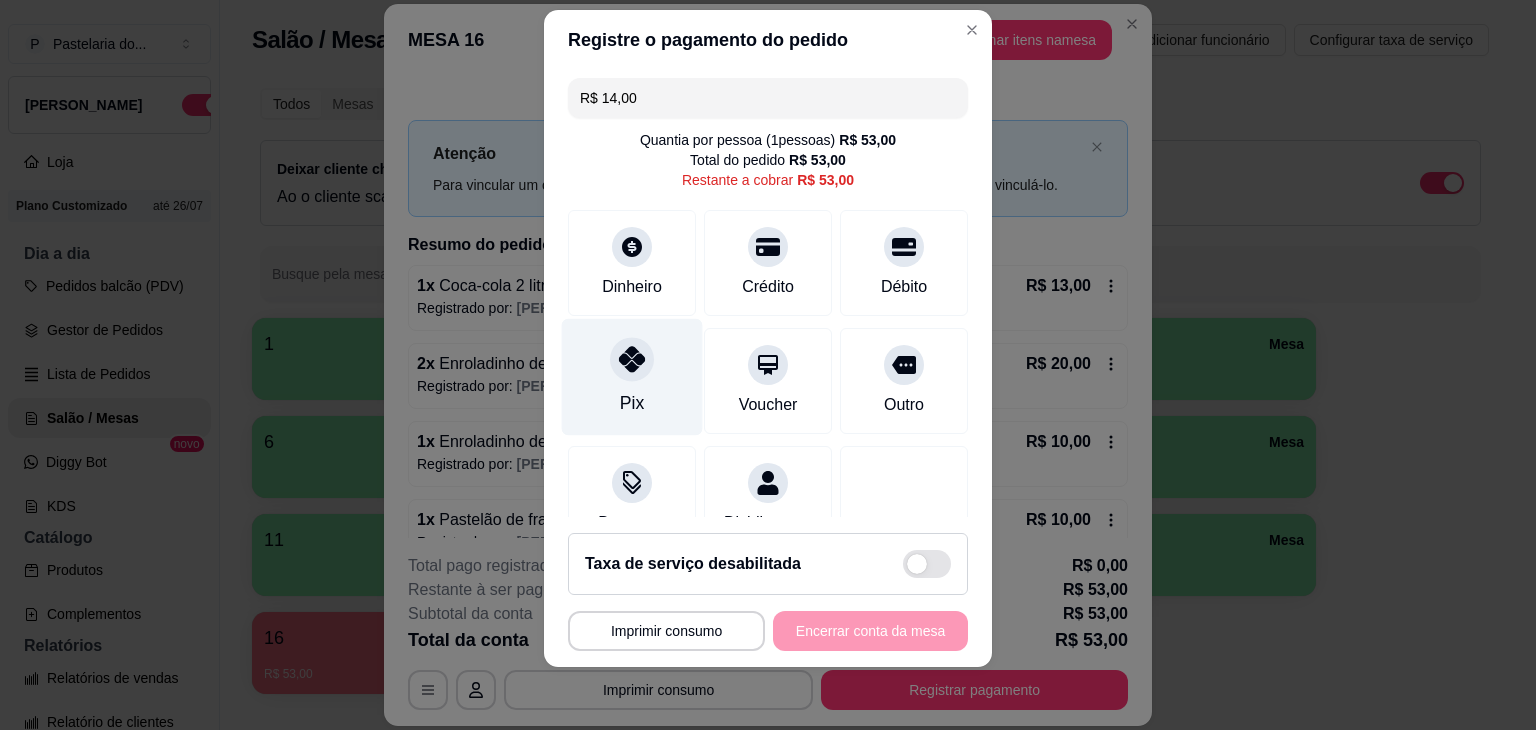 click at bounding box center [632, 359] 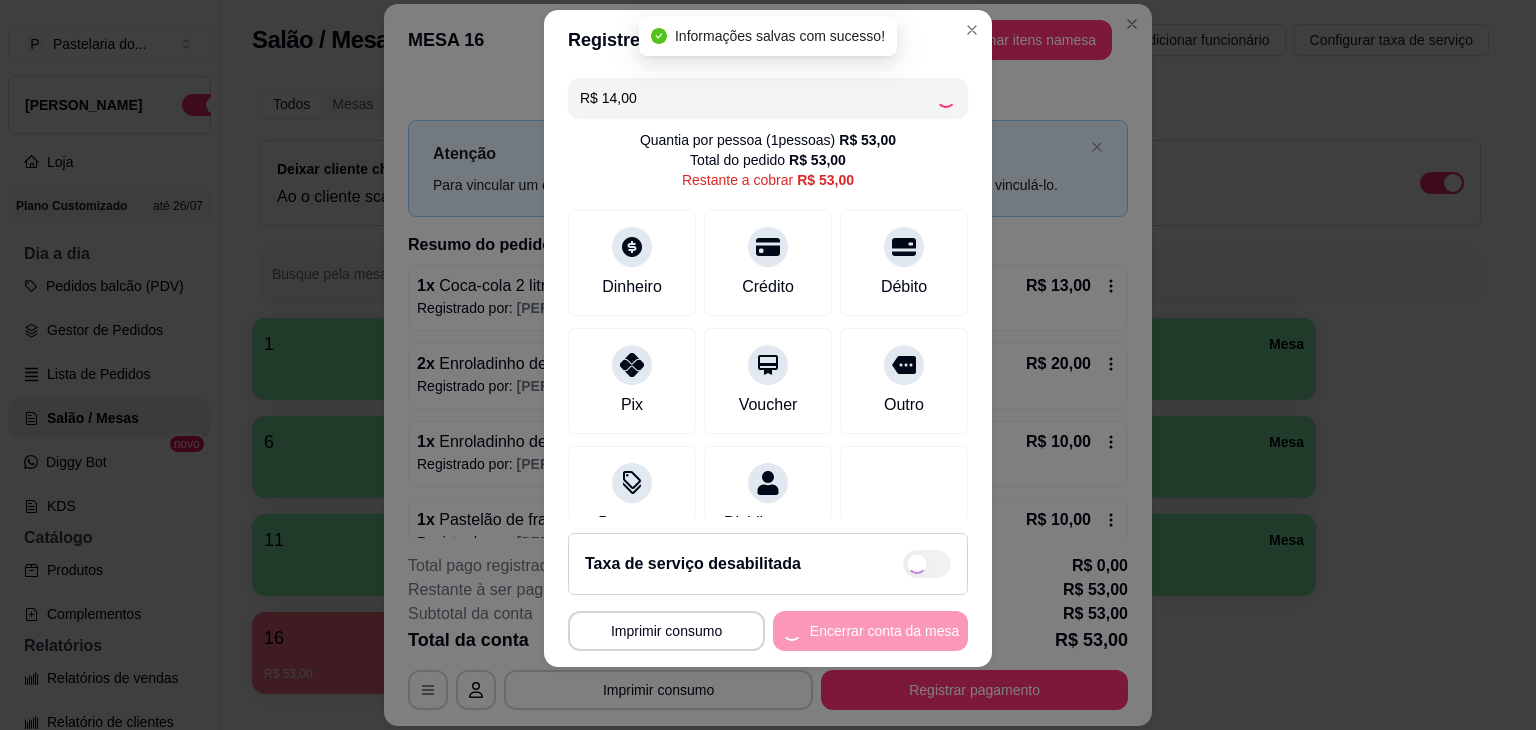 type on "R$ 39,00" 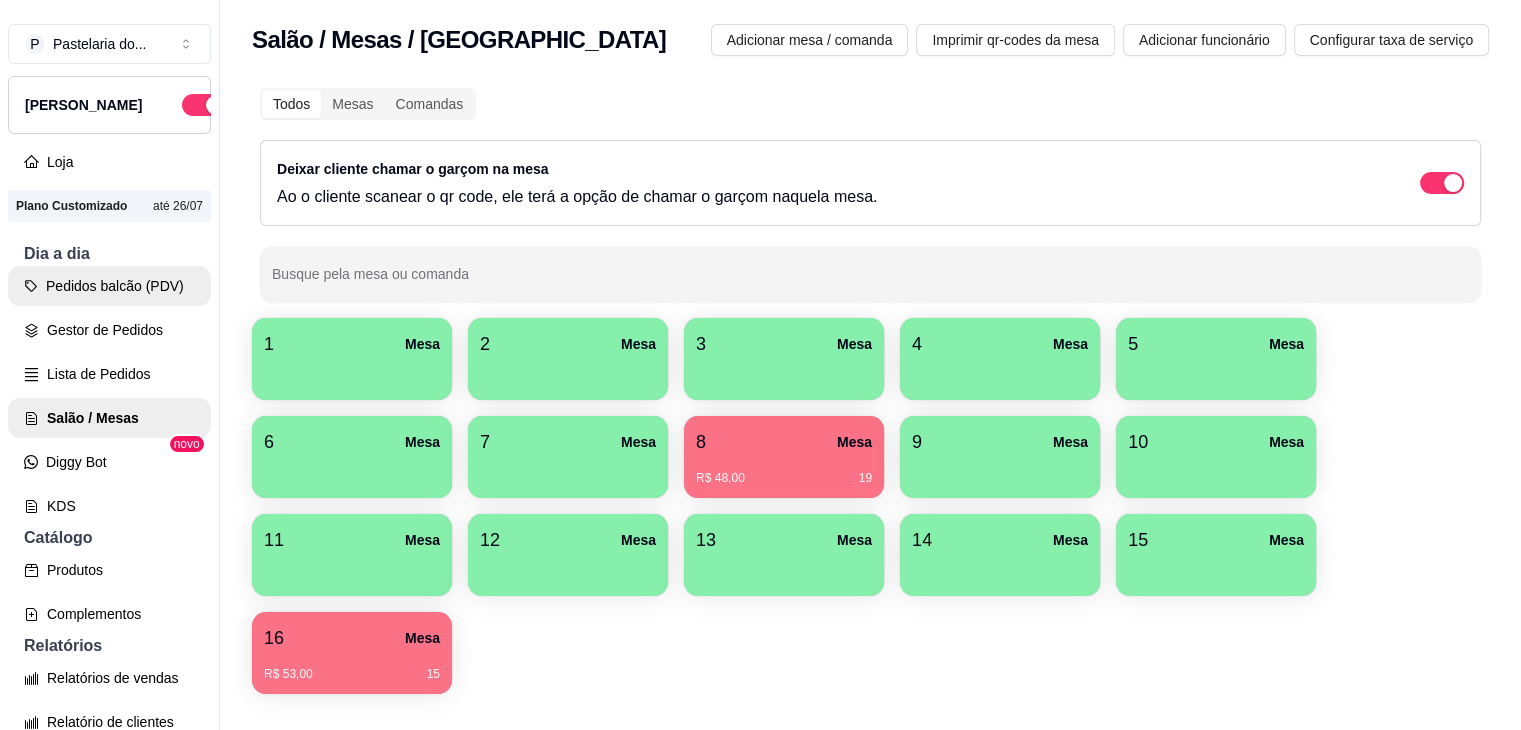 click on "Pedidos balcão (PDV)" at bounding box center (109, 286) 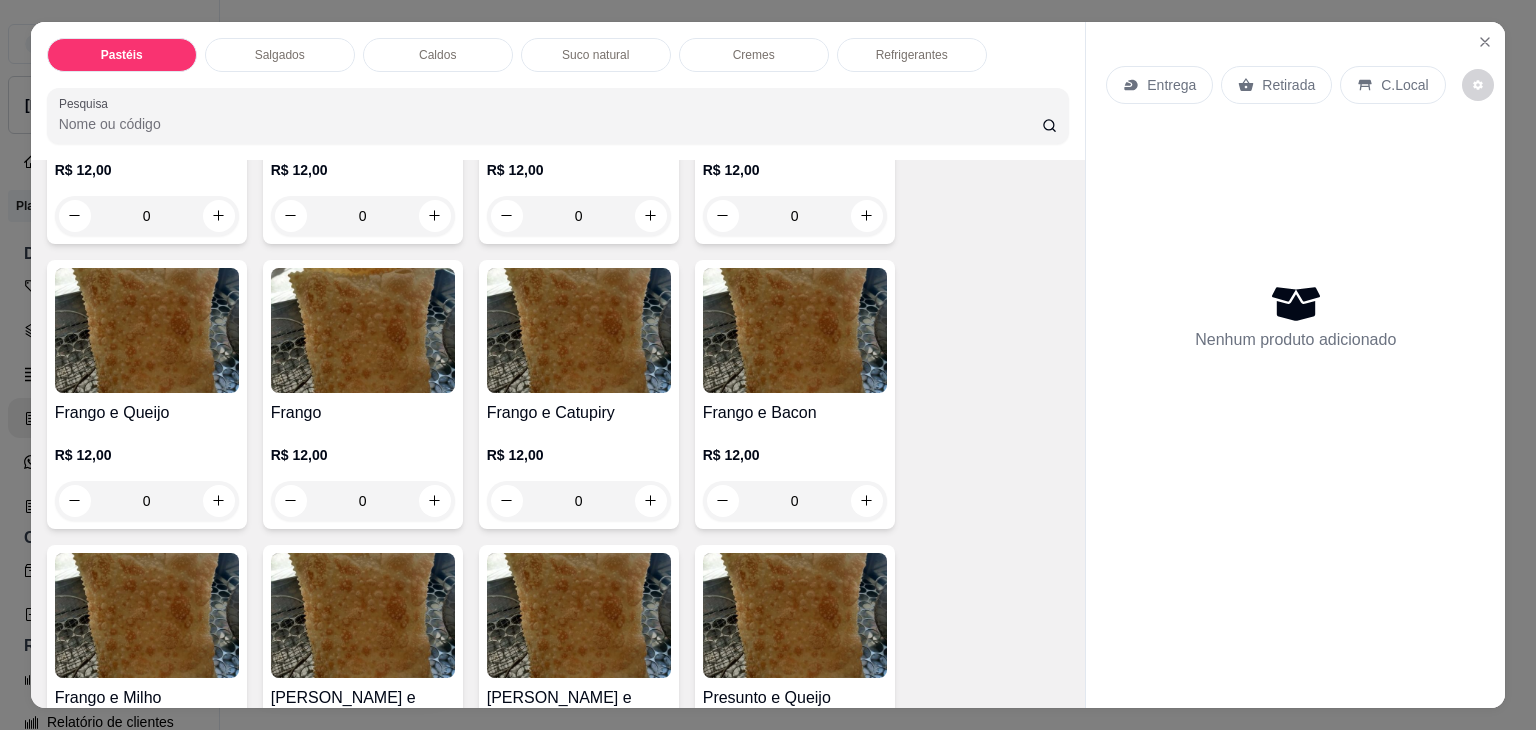 scroll, scrollTop: 200, scrollLeft: 0, axis: vertical 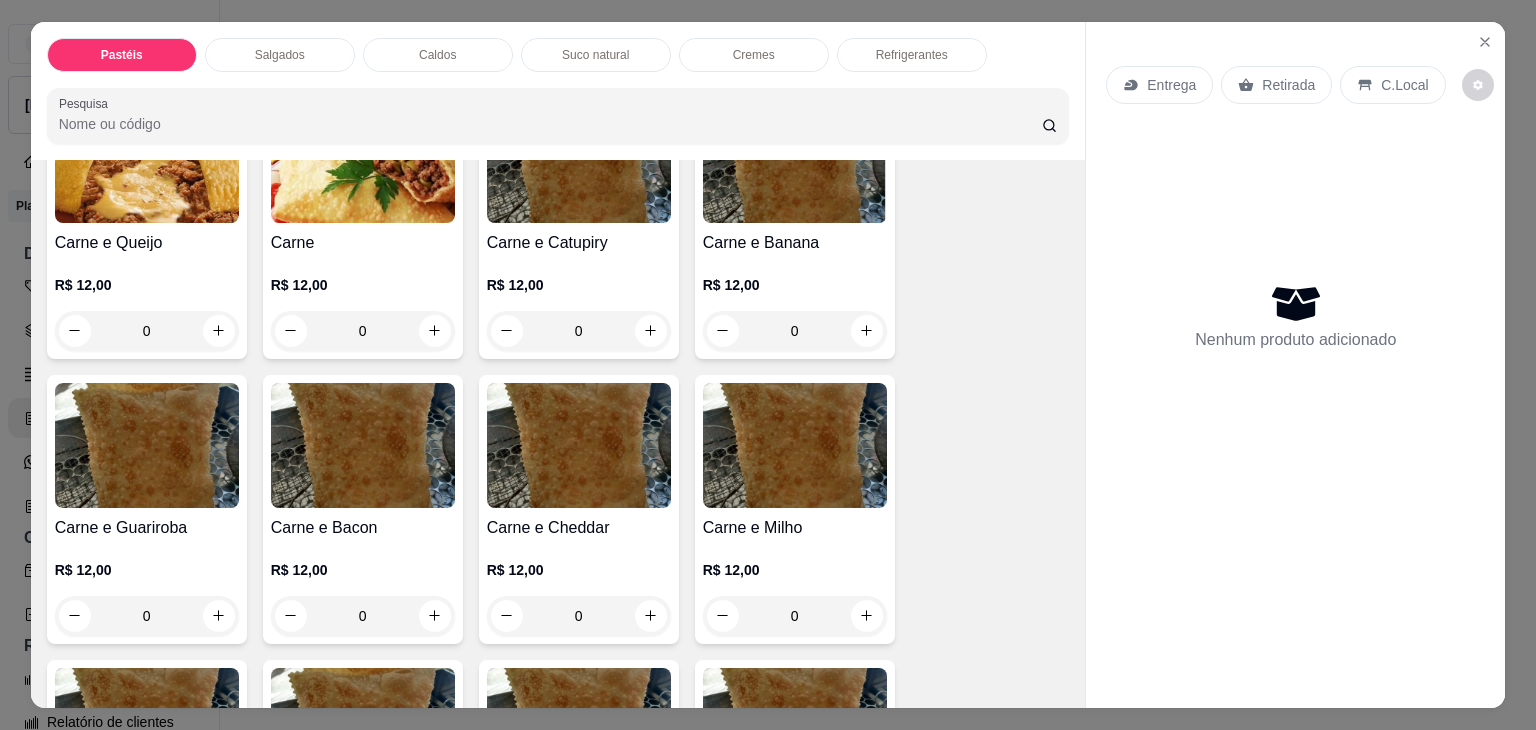 click on "0" at bounding box center [795, 331] 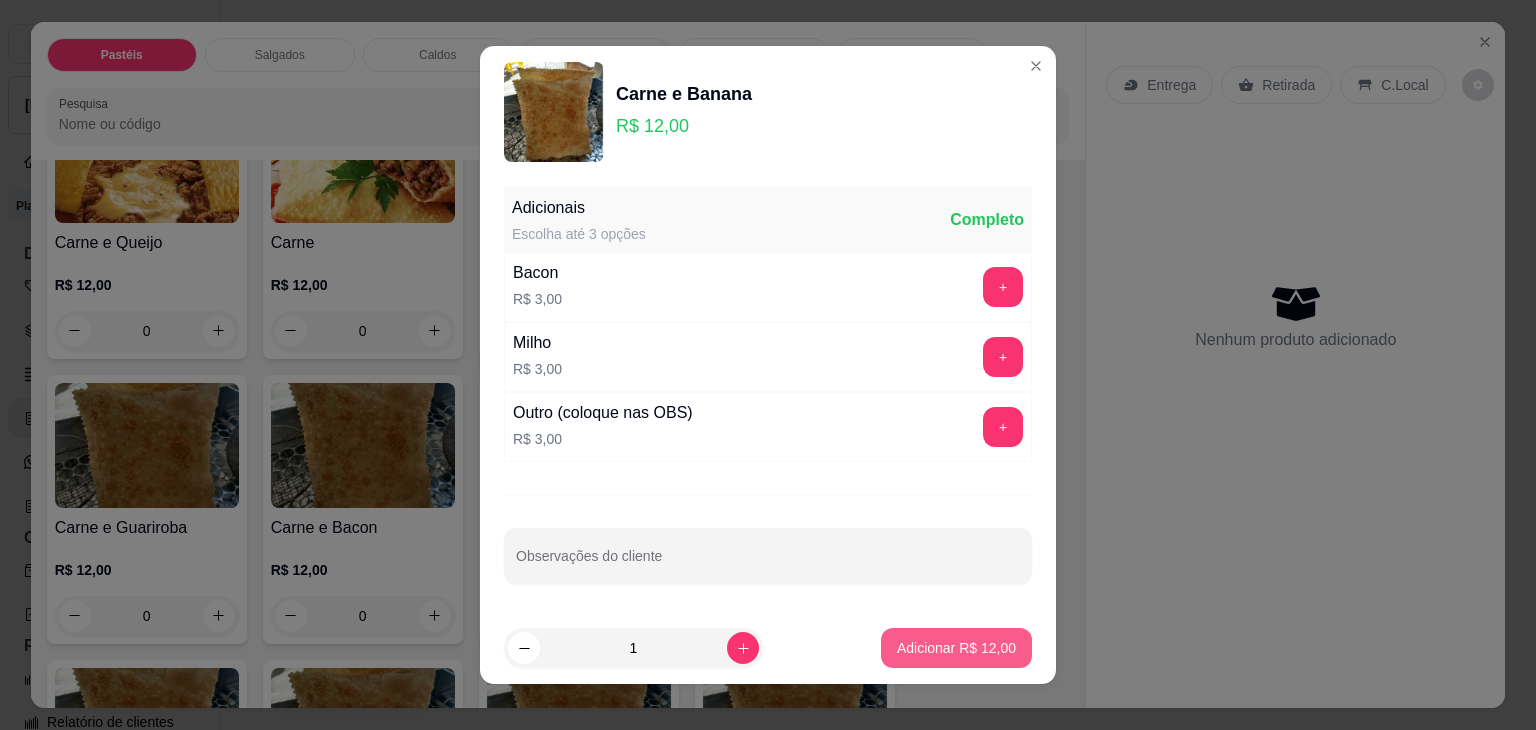 click on "Adicionar   R$ 12,00" at bounding box center (956, 648) 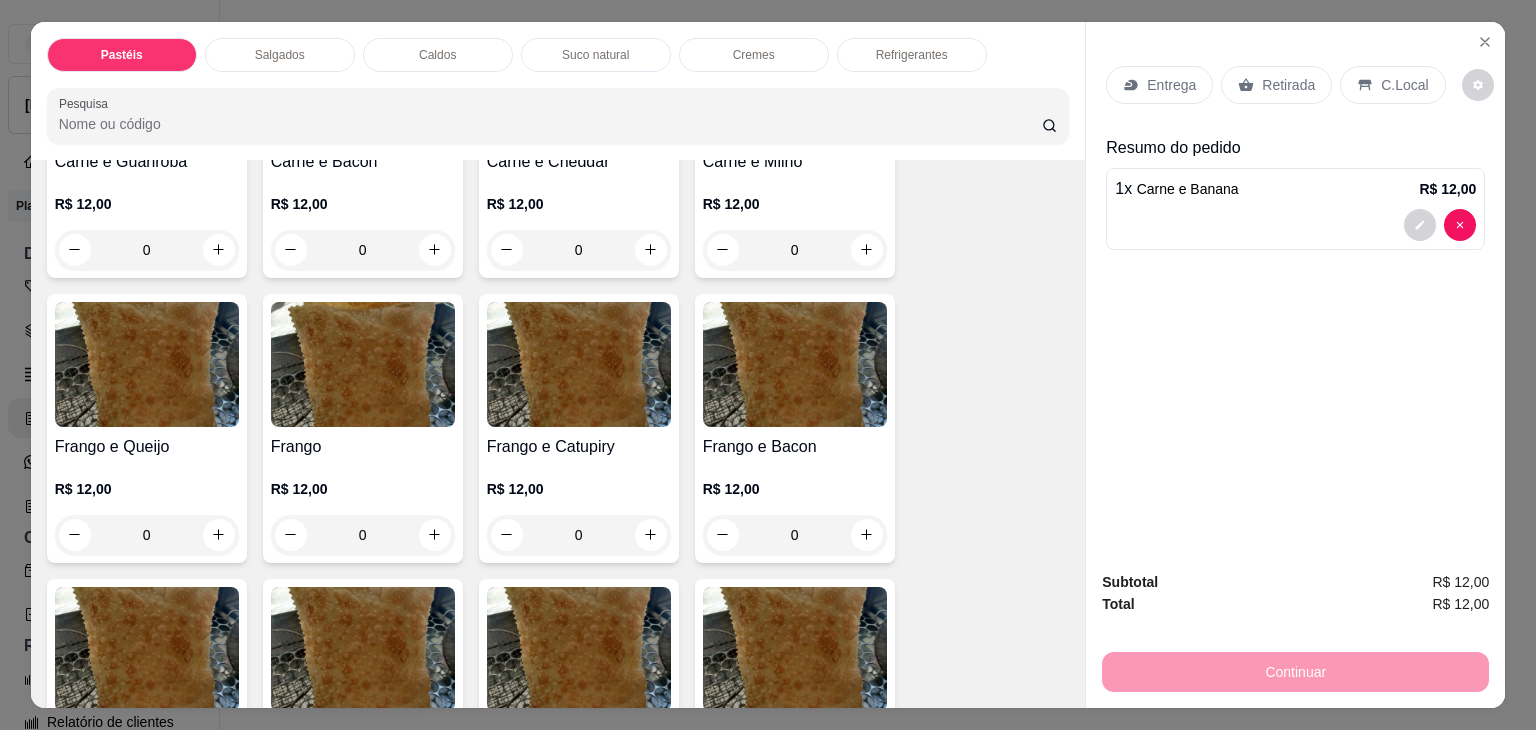 scroll, scrollTop: 700, scrollLeft: 0, axis: vertical 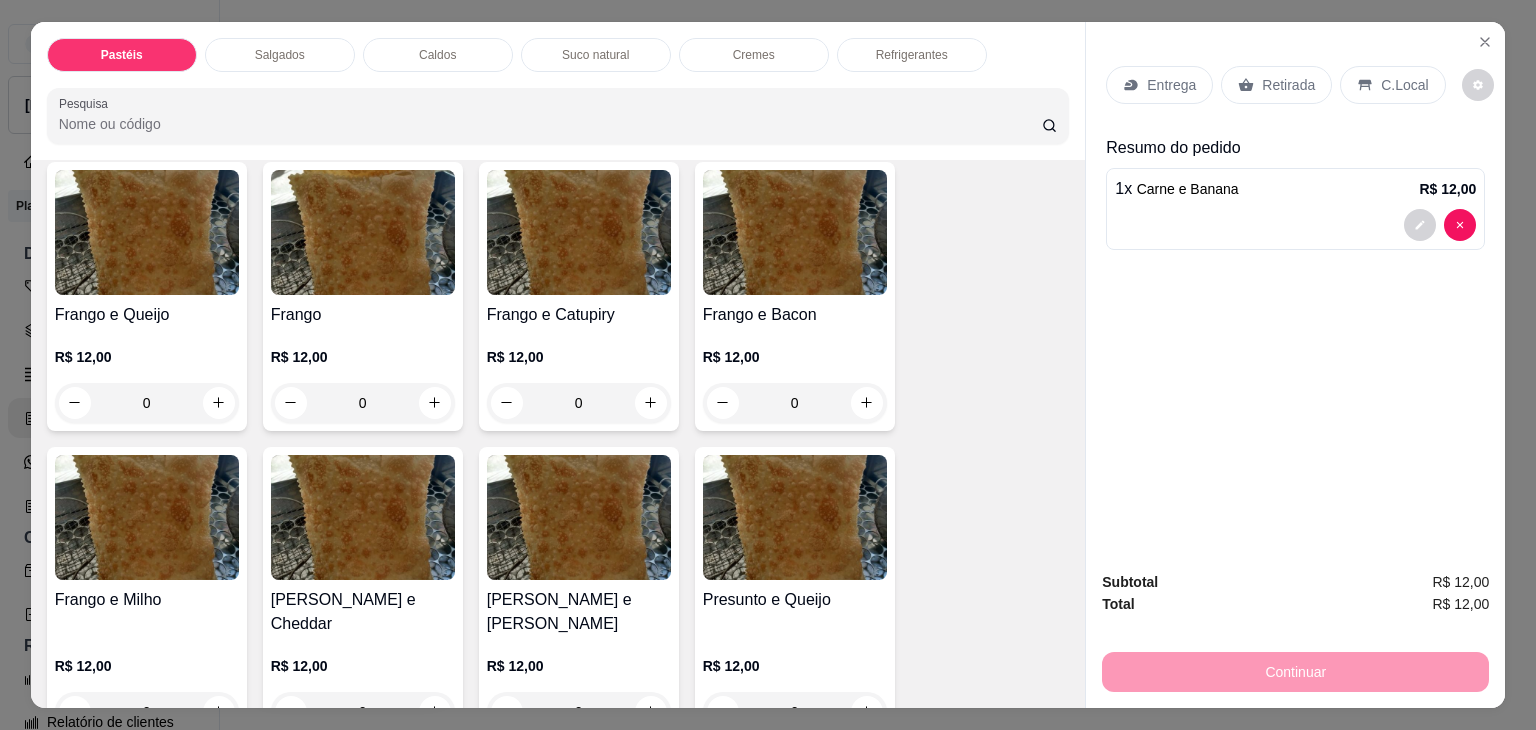 click on "0" at bounding box center [795, 403] 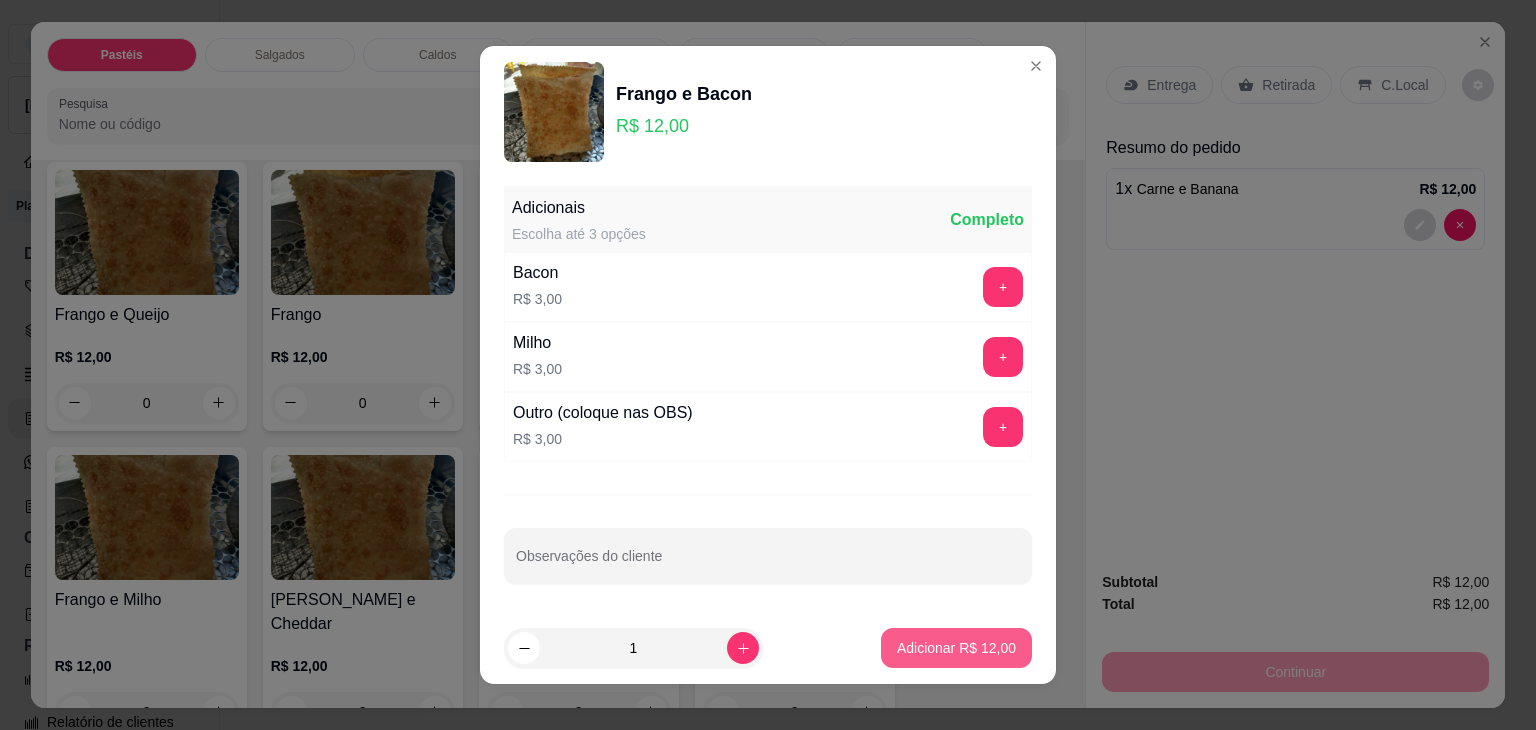 click on "Adicionar   R$ 12,00" at bounding box center (956, 648) 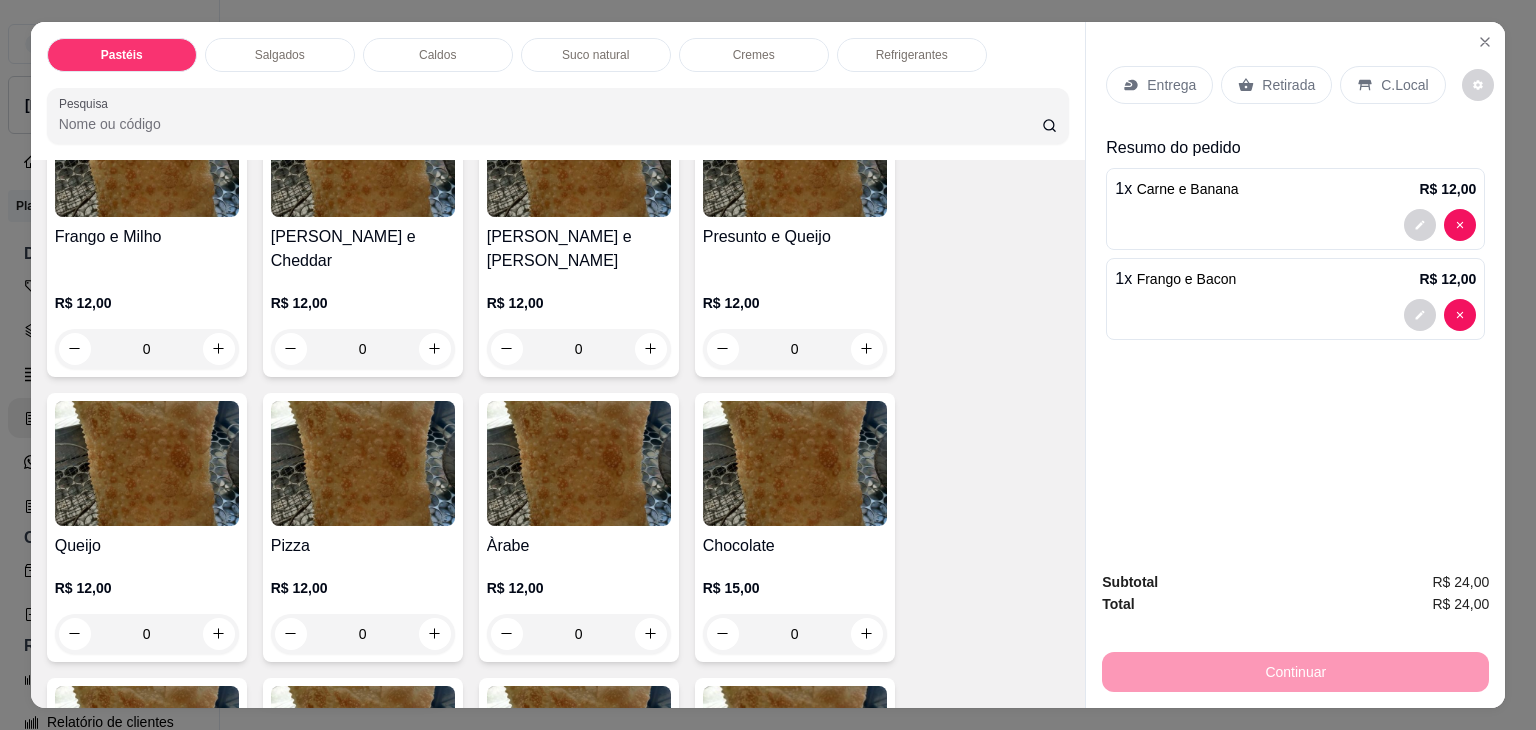 scroll, scrollTop: 1100, scrollLeft: 0, axis: vertical 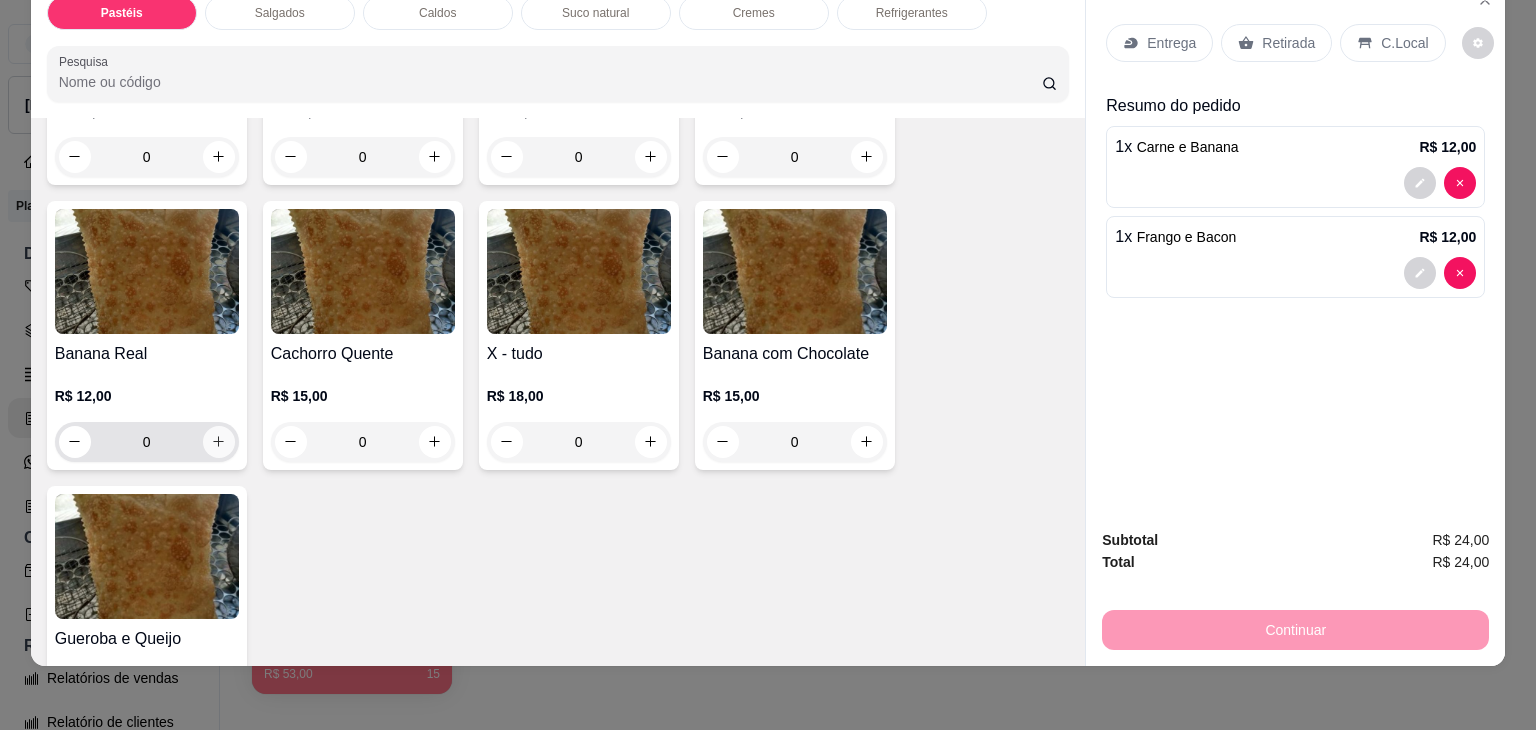 click 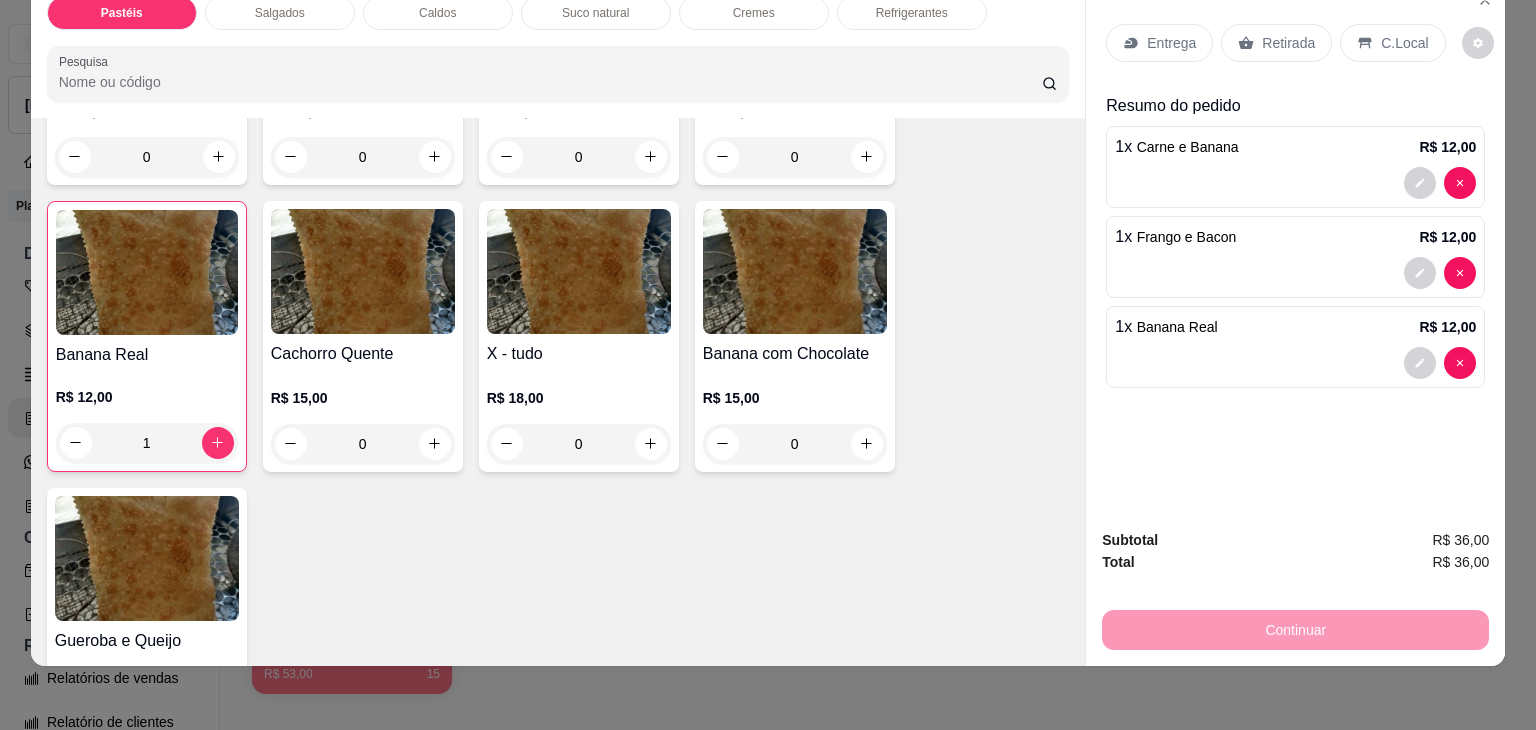 click on "Retirada" at bounding box center (1276, 43) 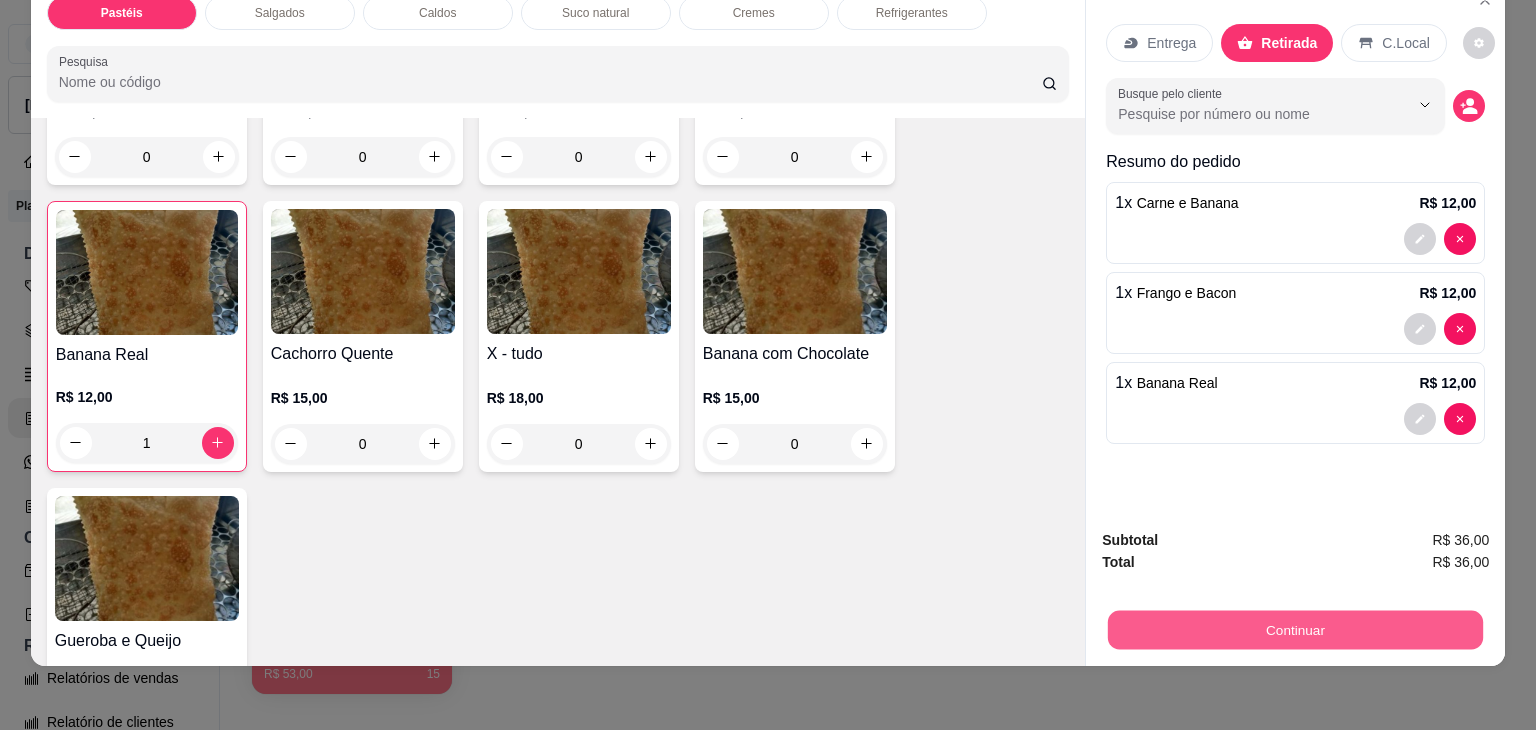 click on "Continuar" at bounding box center (1295, 630) 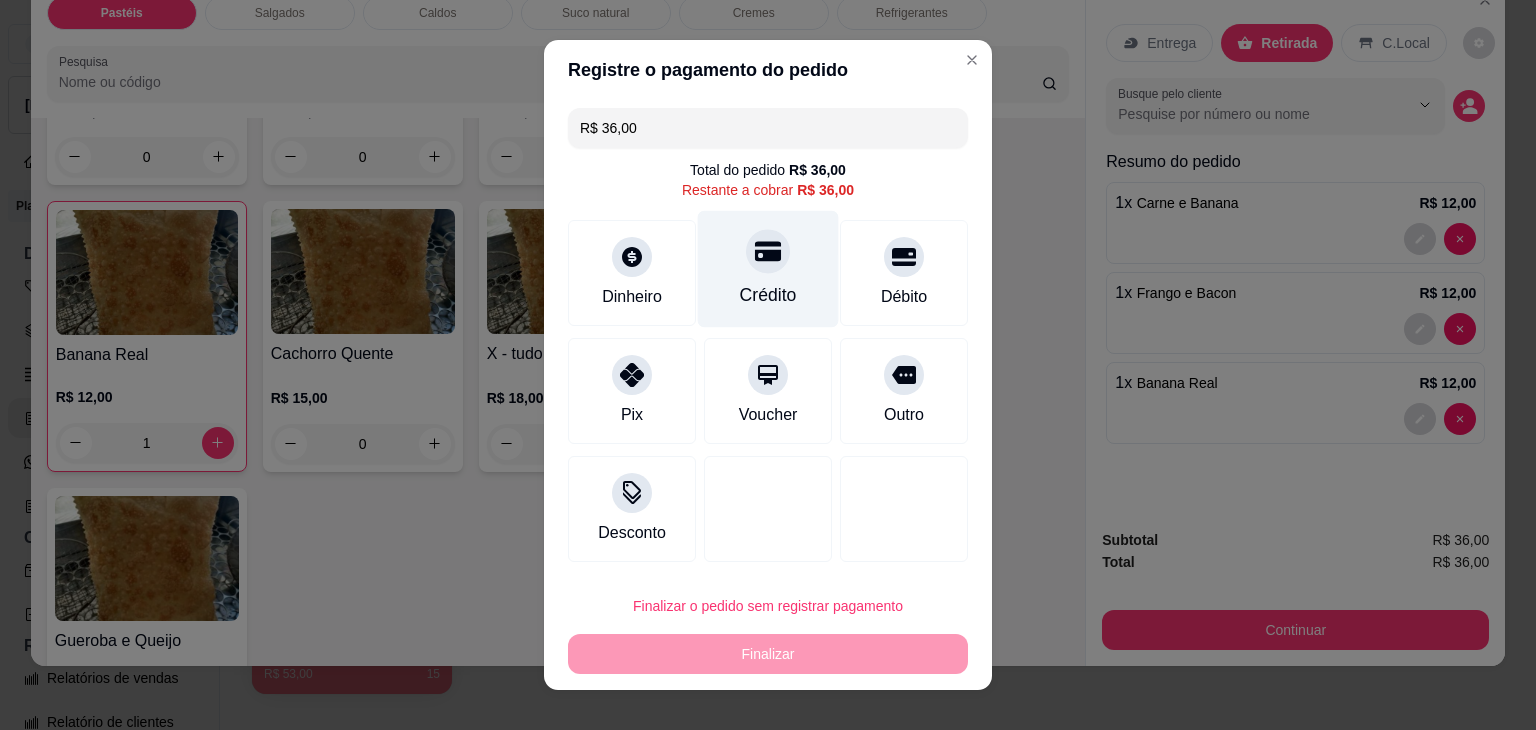 click on "Crédito" at bounding box center [768, 269] 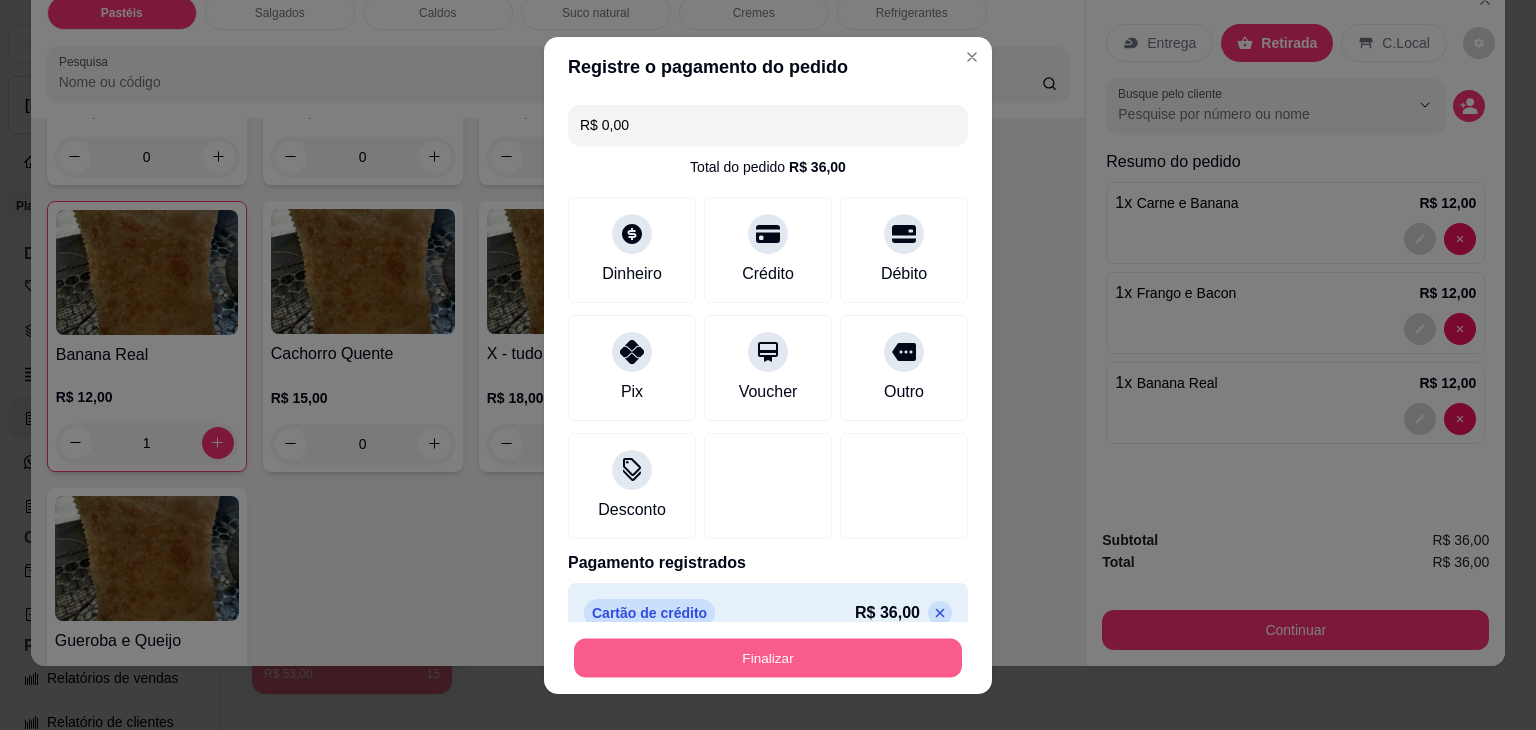 click on "Finalizar" at bounding box center (768, 657) 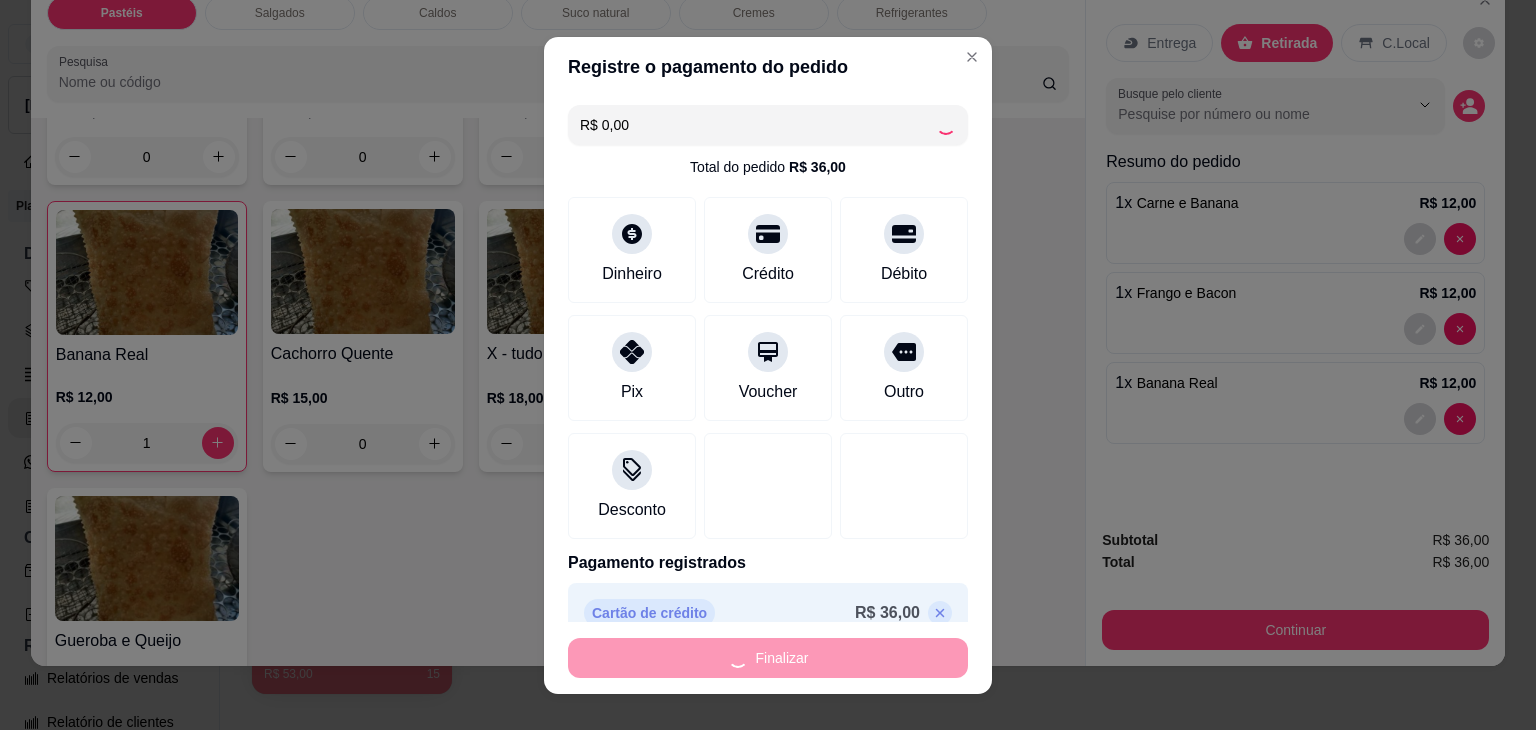 type on "0" 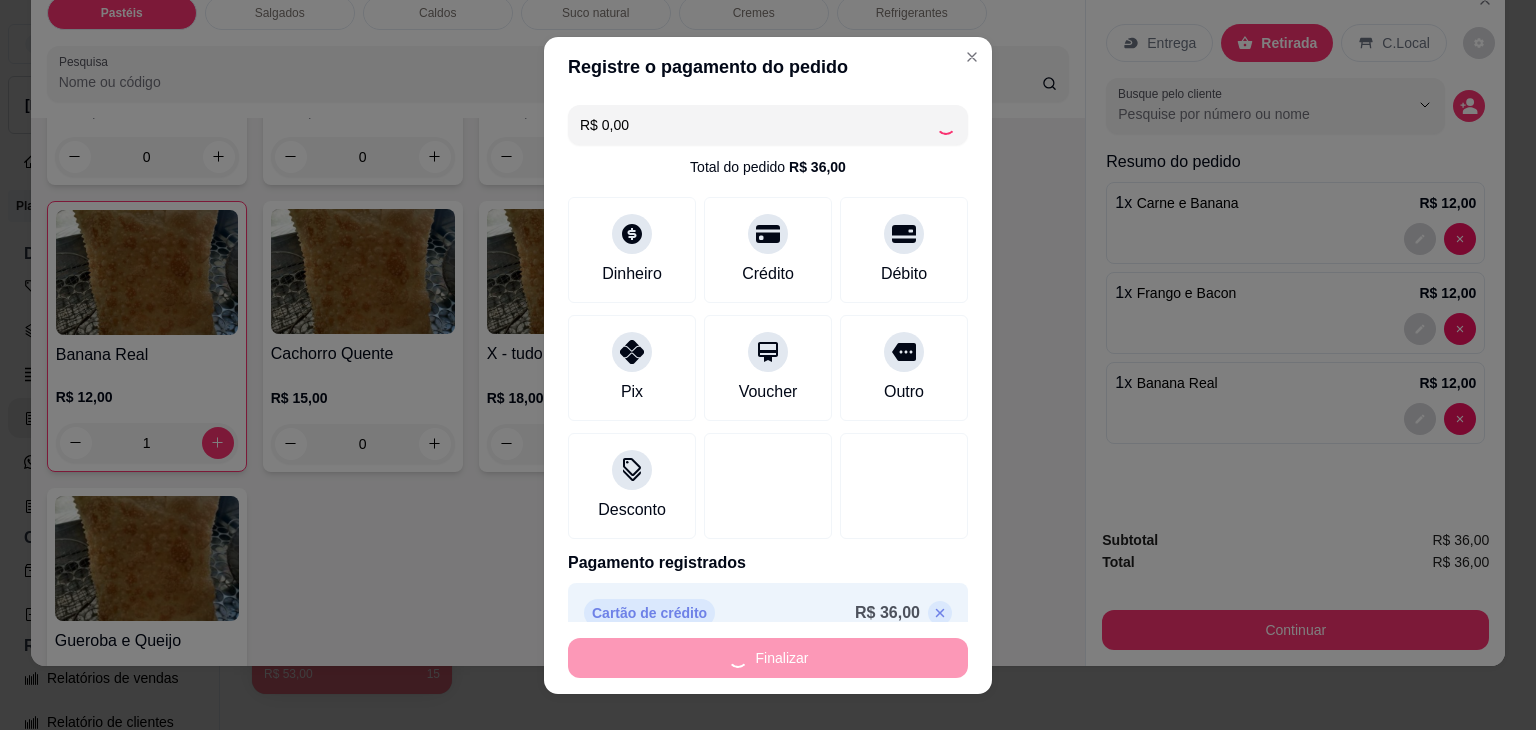type on "0" 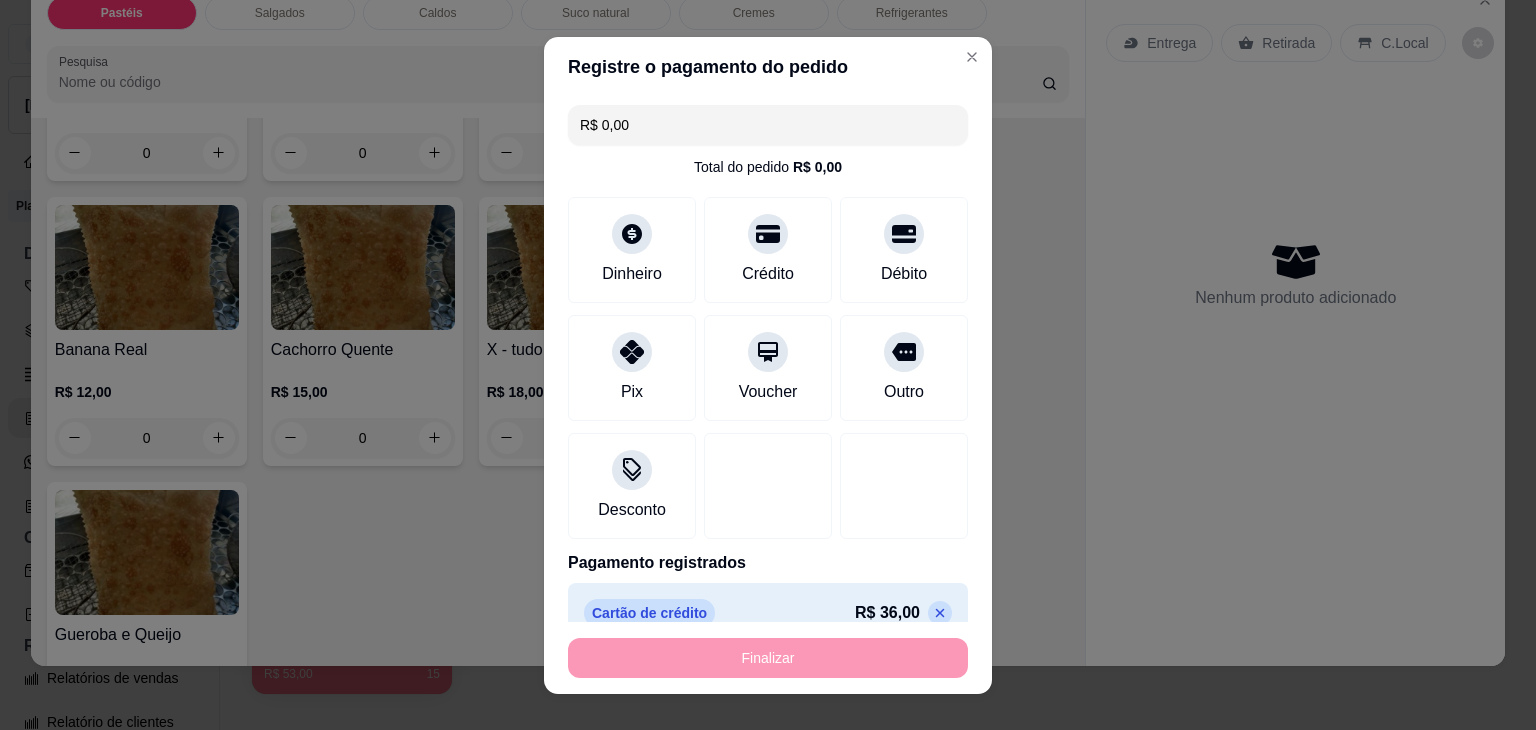 type on "-R$ 36,00" 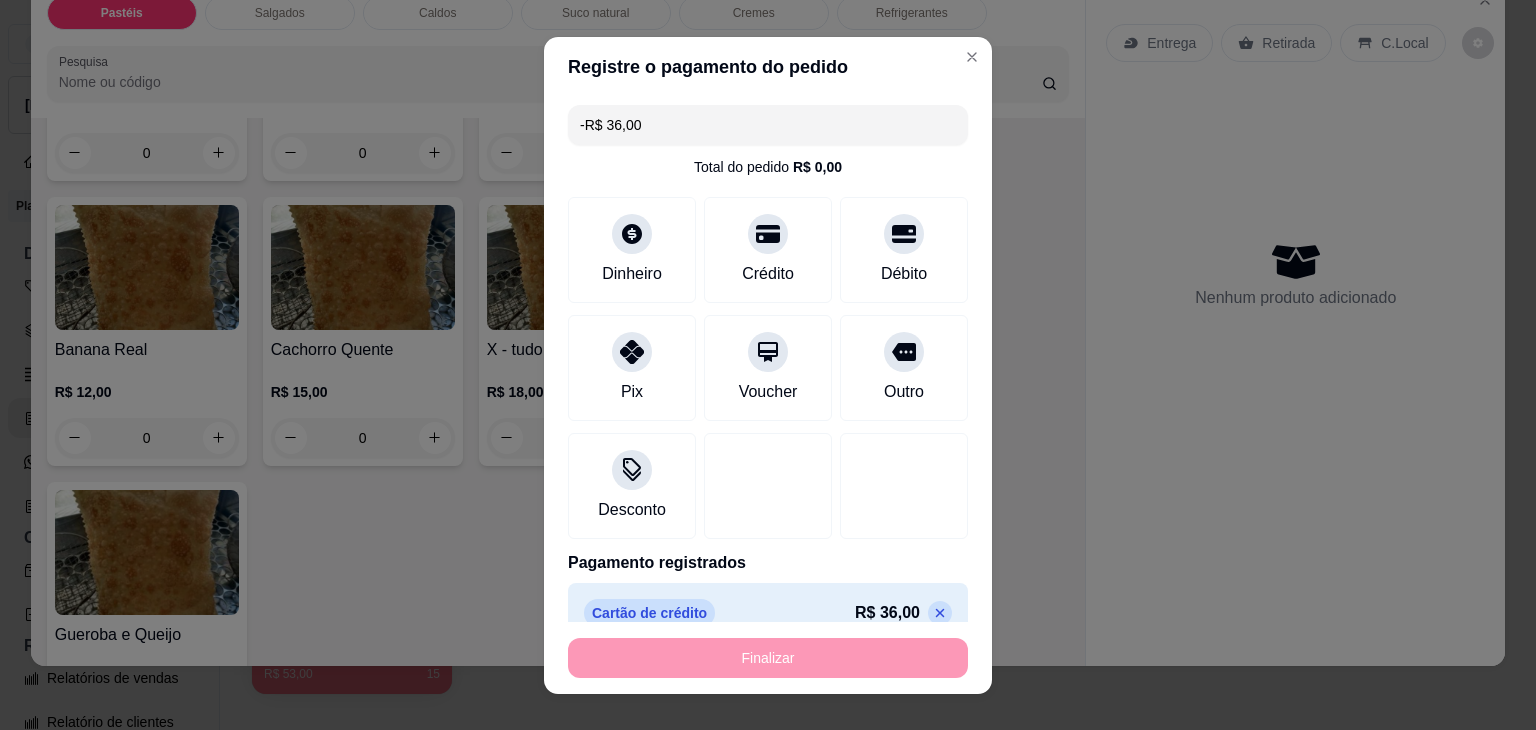 scroll, scrollTop: 1496, scrollLeft: 0, axis: vertical 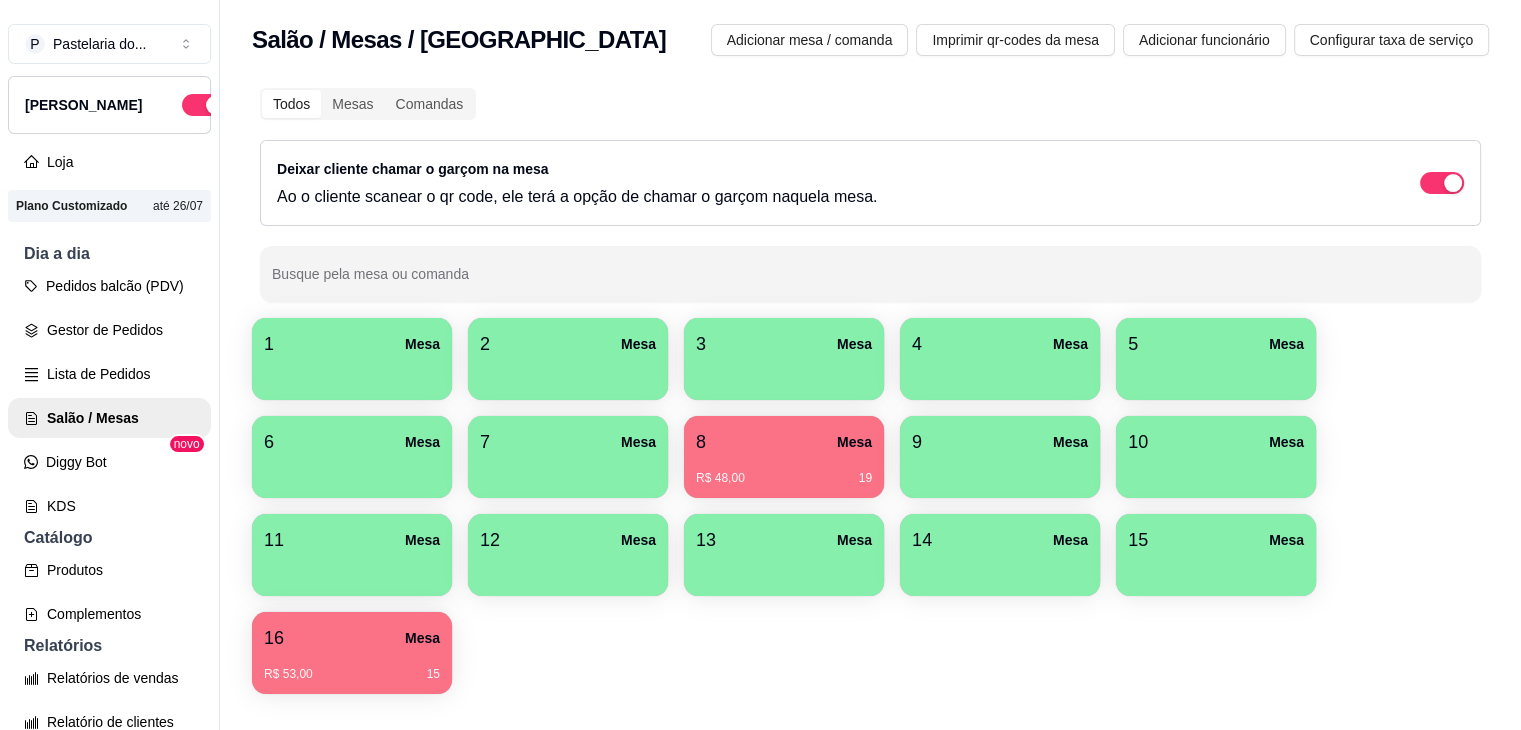 click on "R$ 53,00 15" at bounding box center [352, 674] 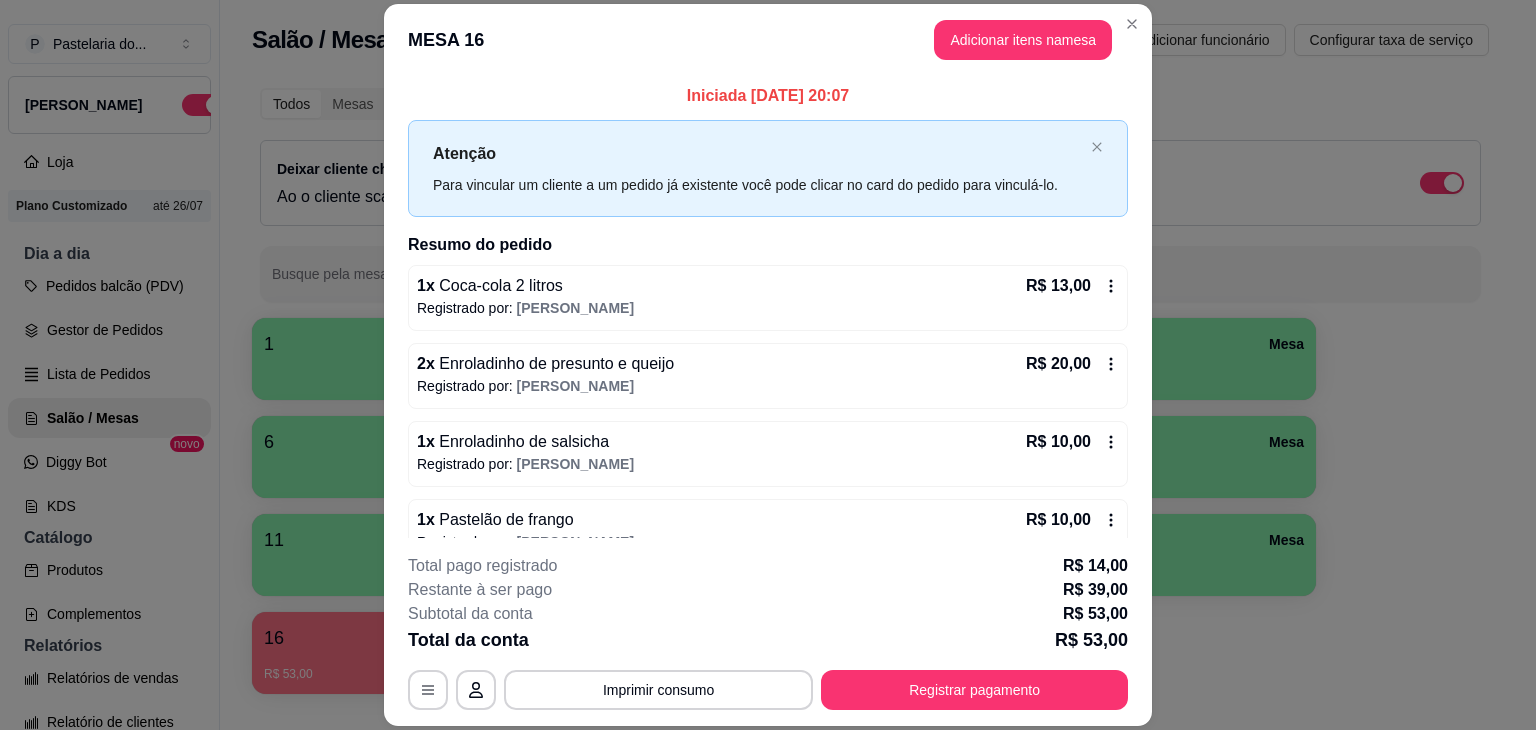 scroll, scrollTop: 32, scrollLeft: 0, axis: vertical 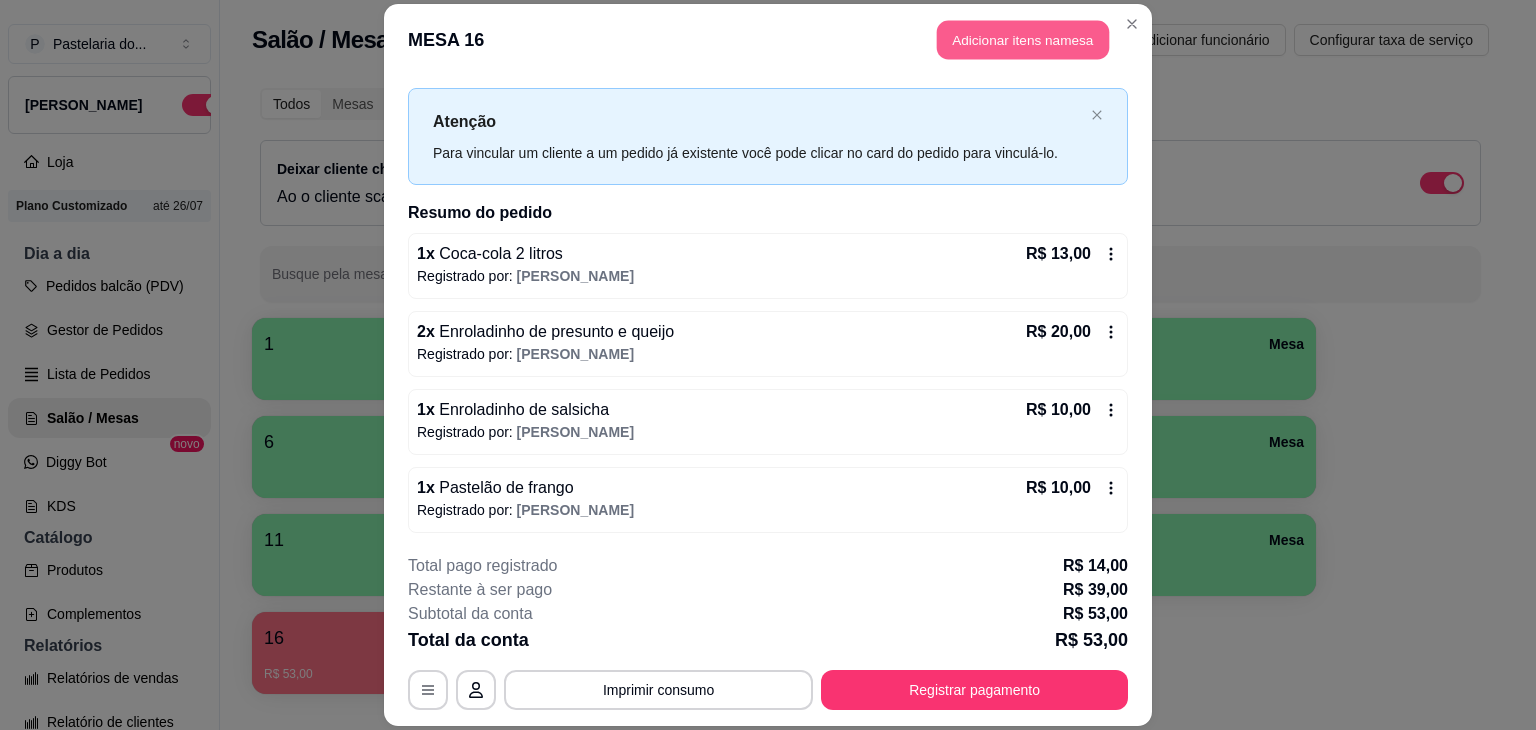 click on "Adicionar itens na  mesa" at bounding box center [1023, 39] 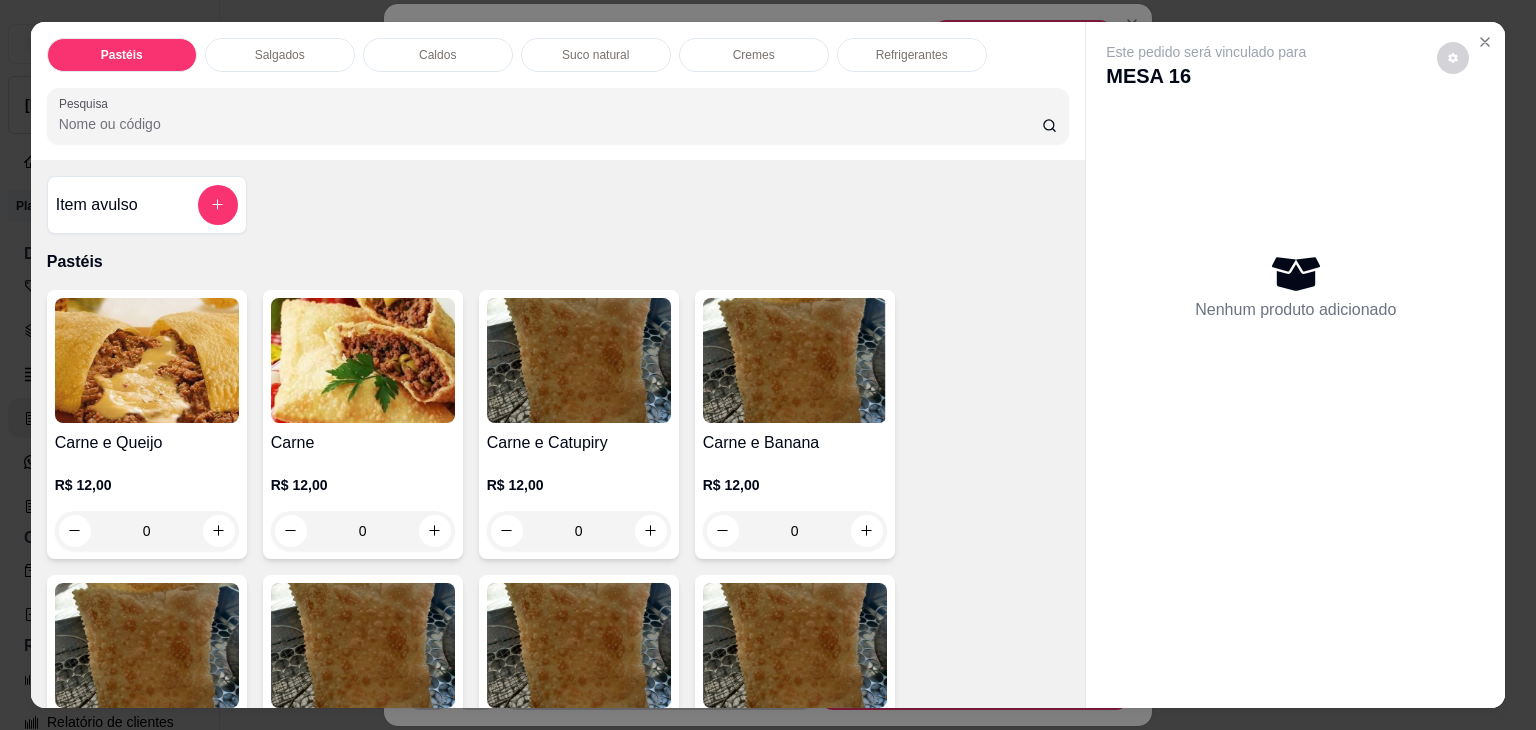click on "Salgados" at bounding box center (280, 55) 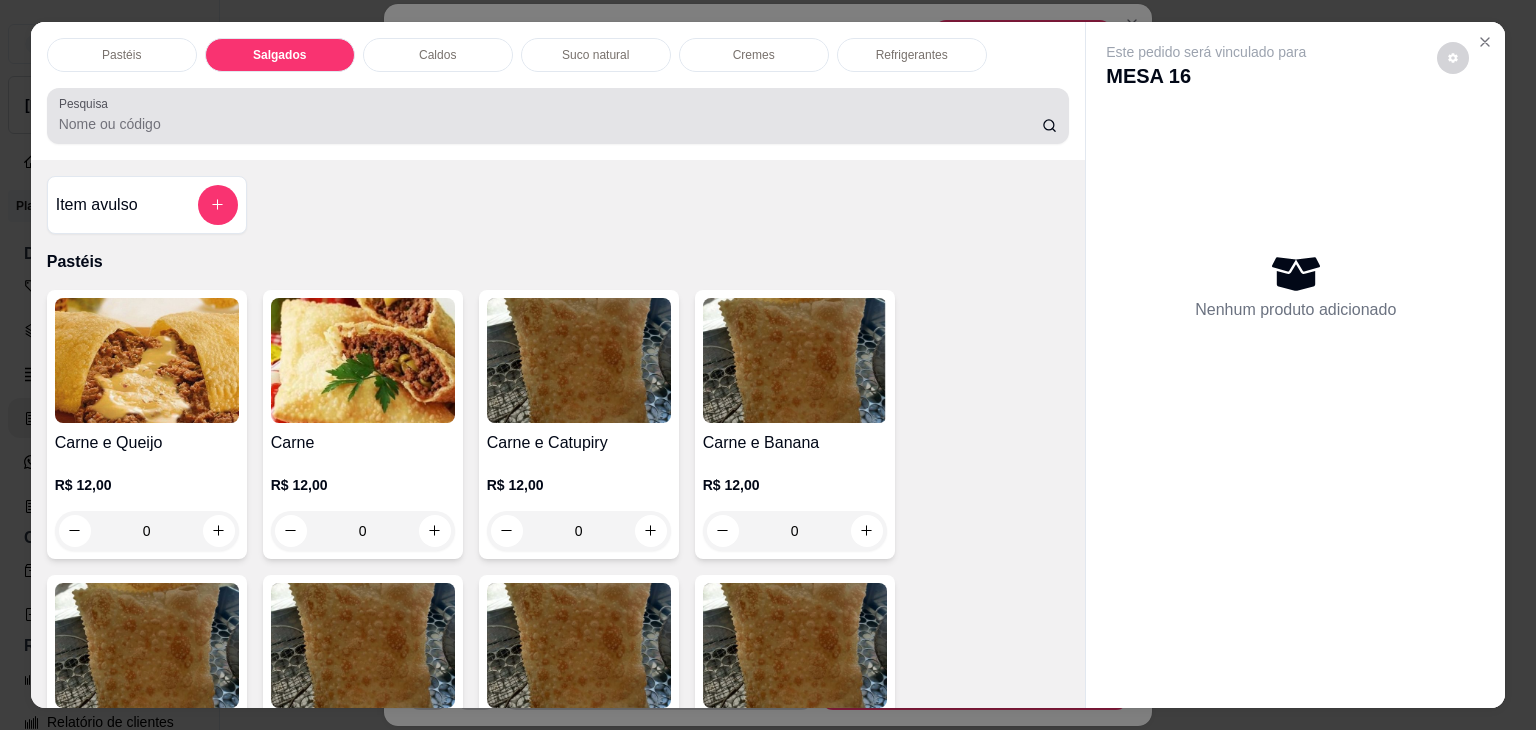 scroll, scrollTop: 2124, scrollLeft: 0, axis: vertical 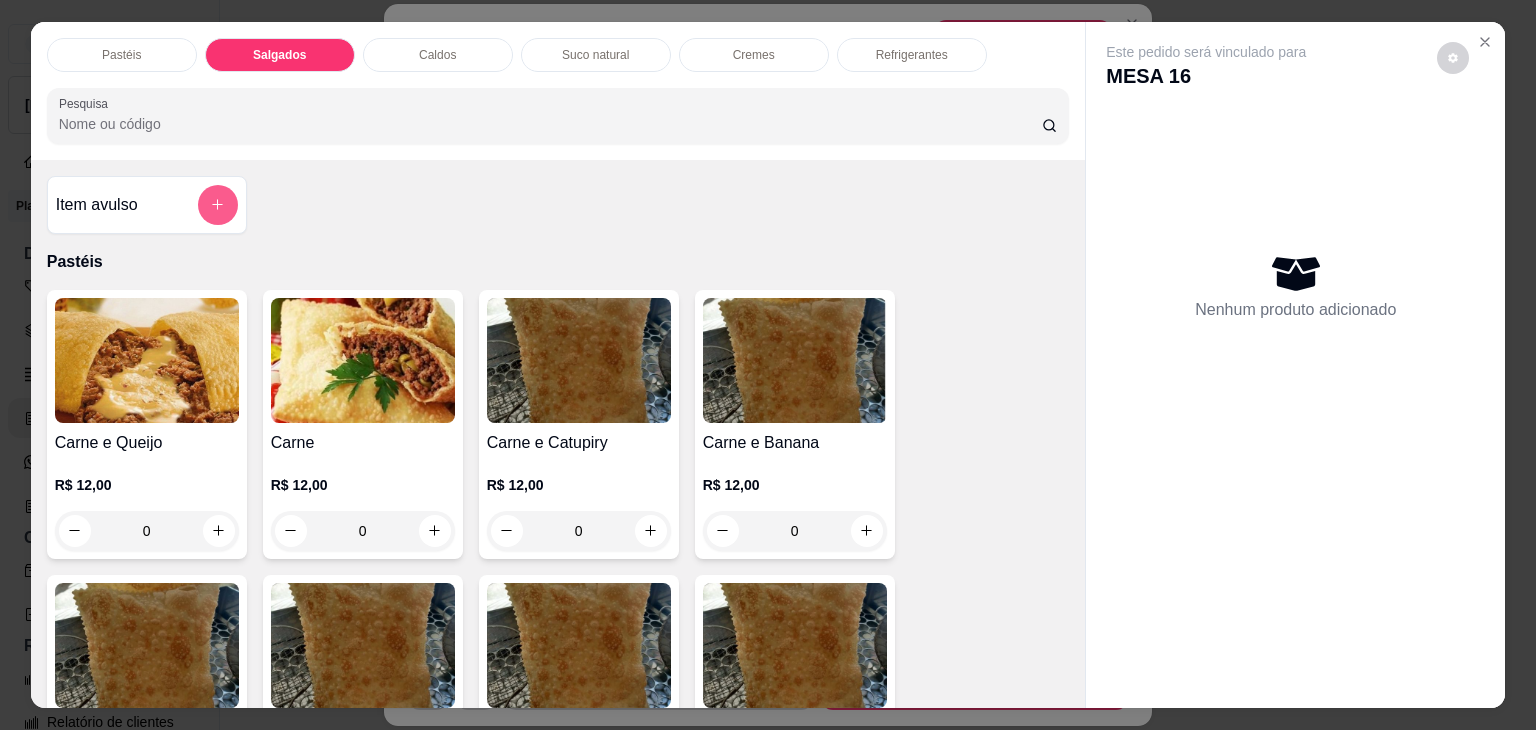 click at bounding box center [218, 205] 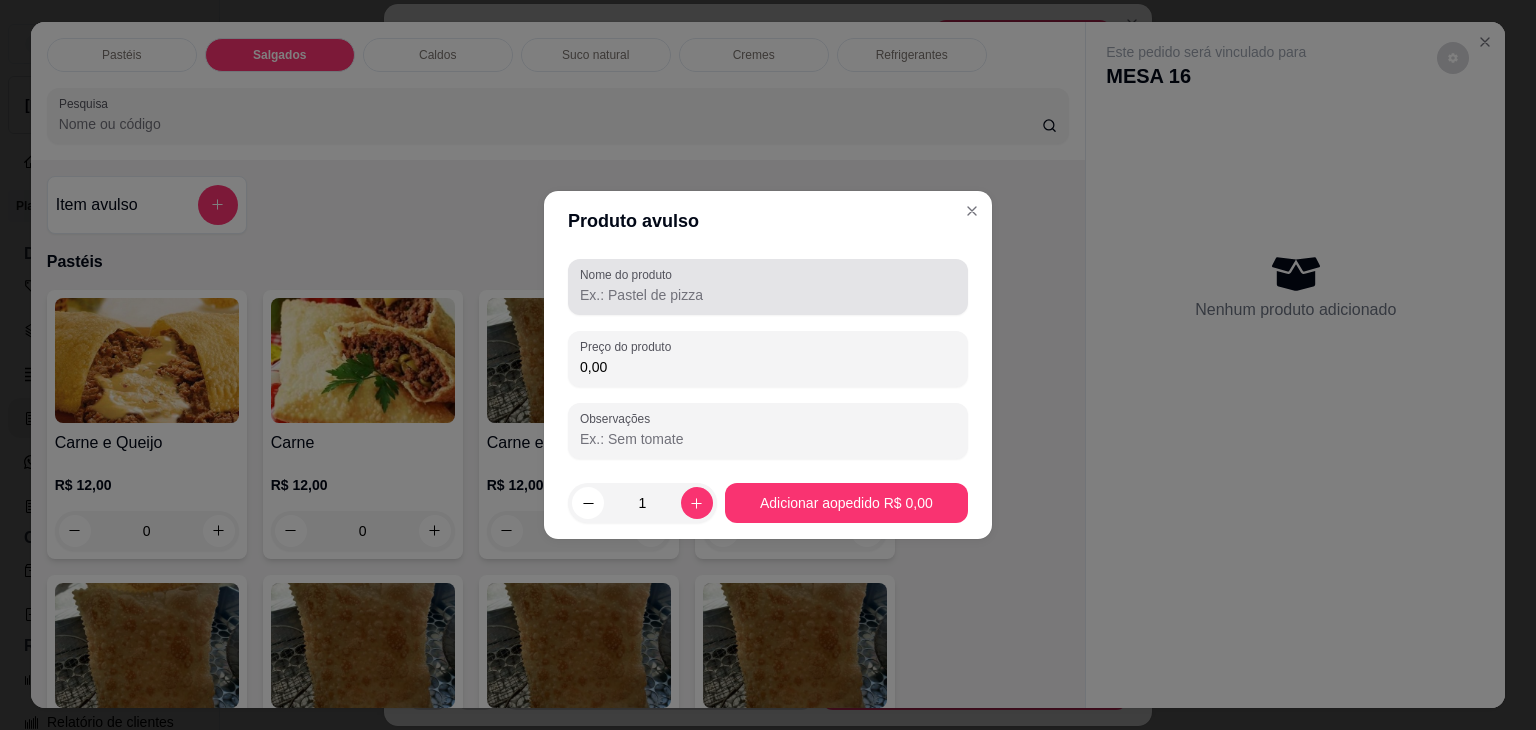click on "Nome do produto" at bounding box center (768, 295) 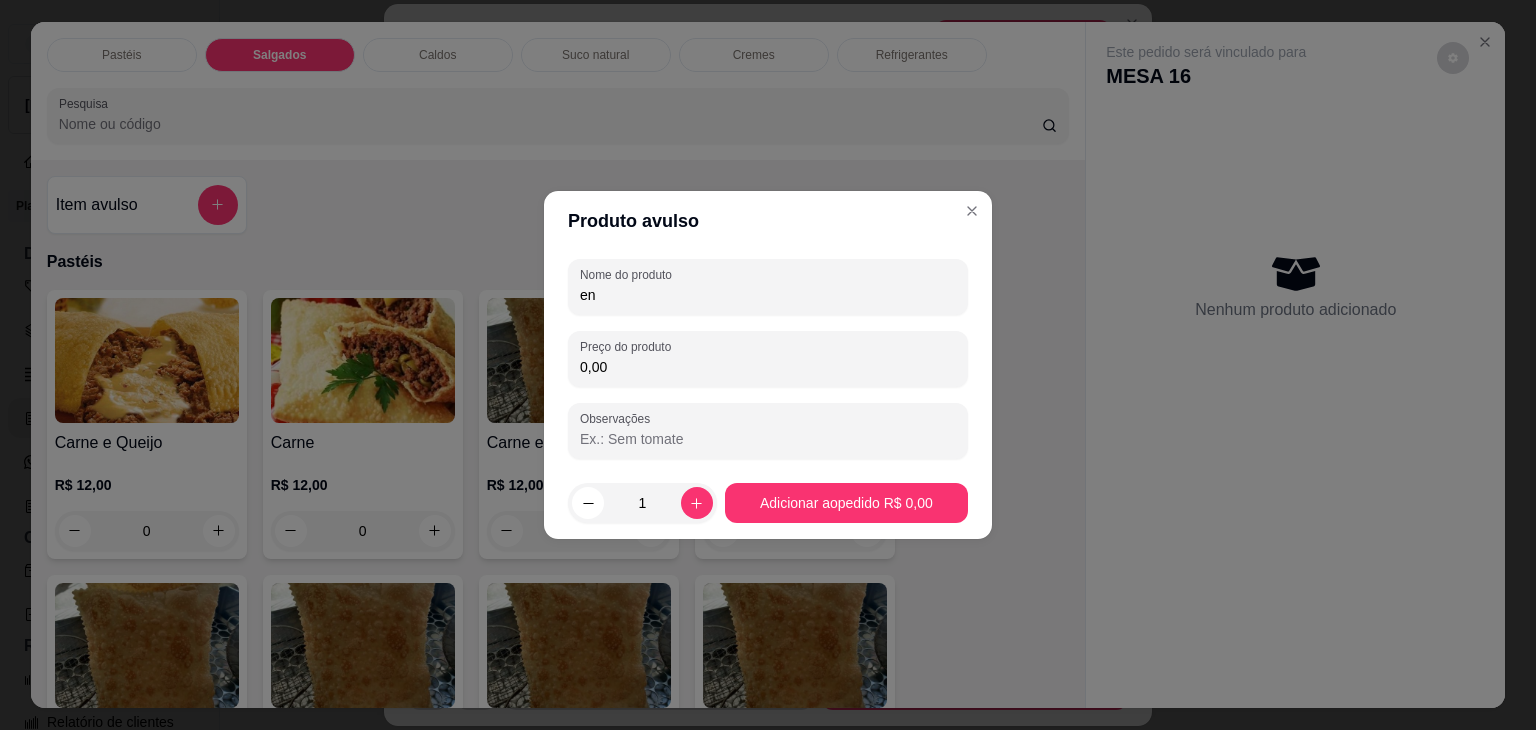 type on "e" 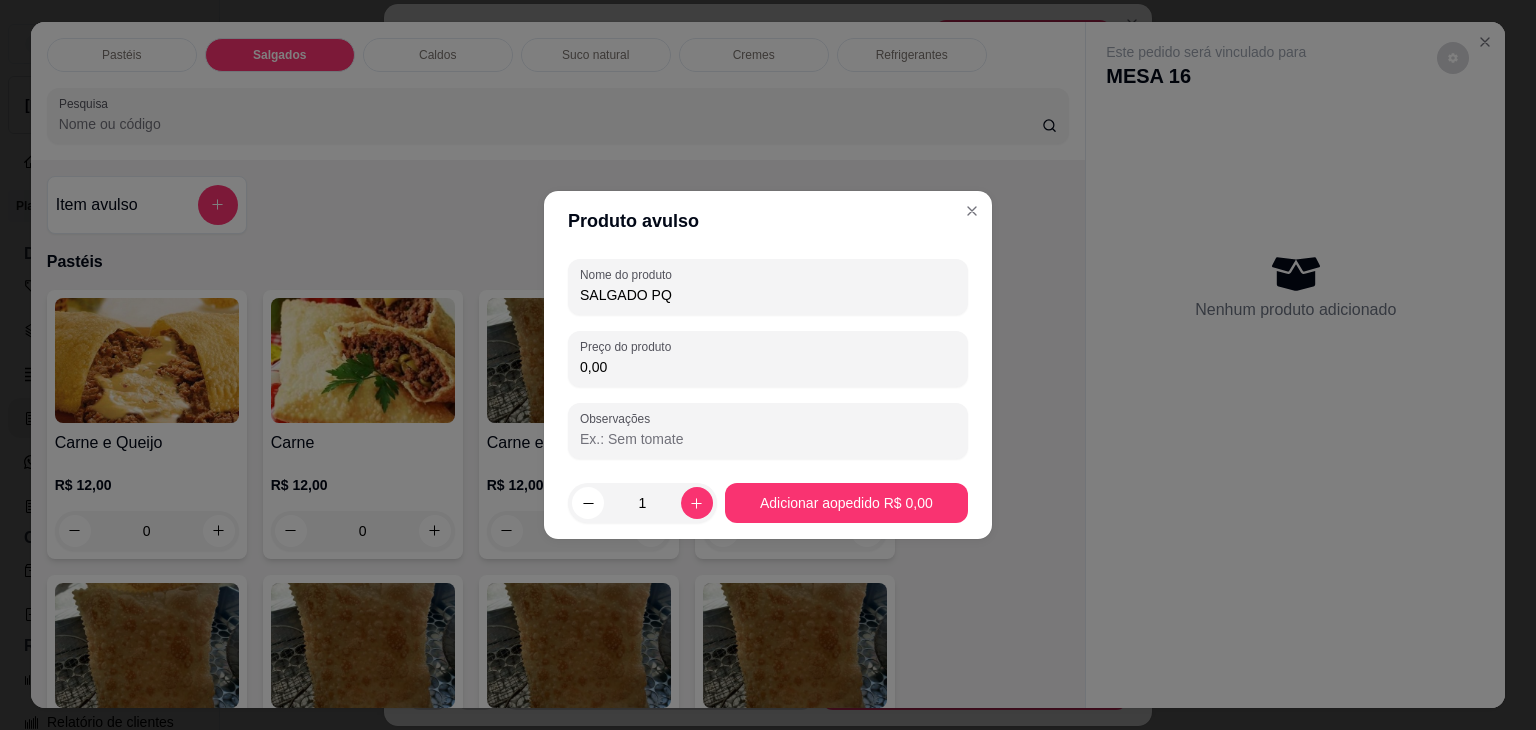 type on "SALGADO PQ" 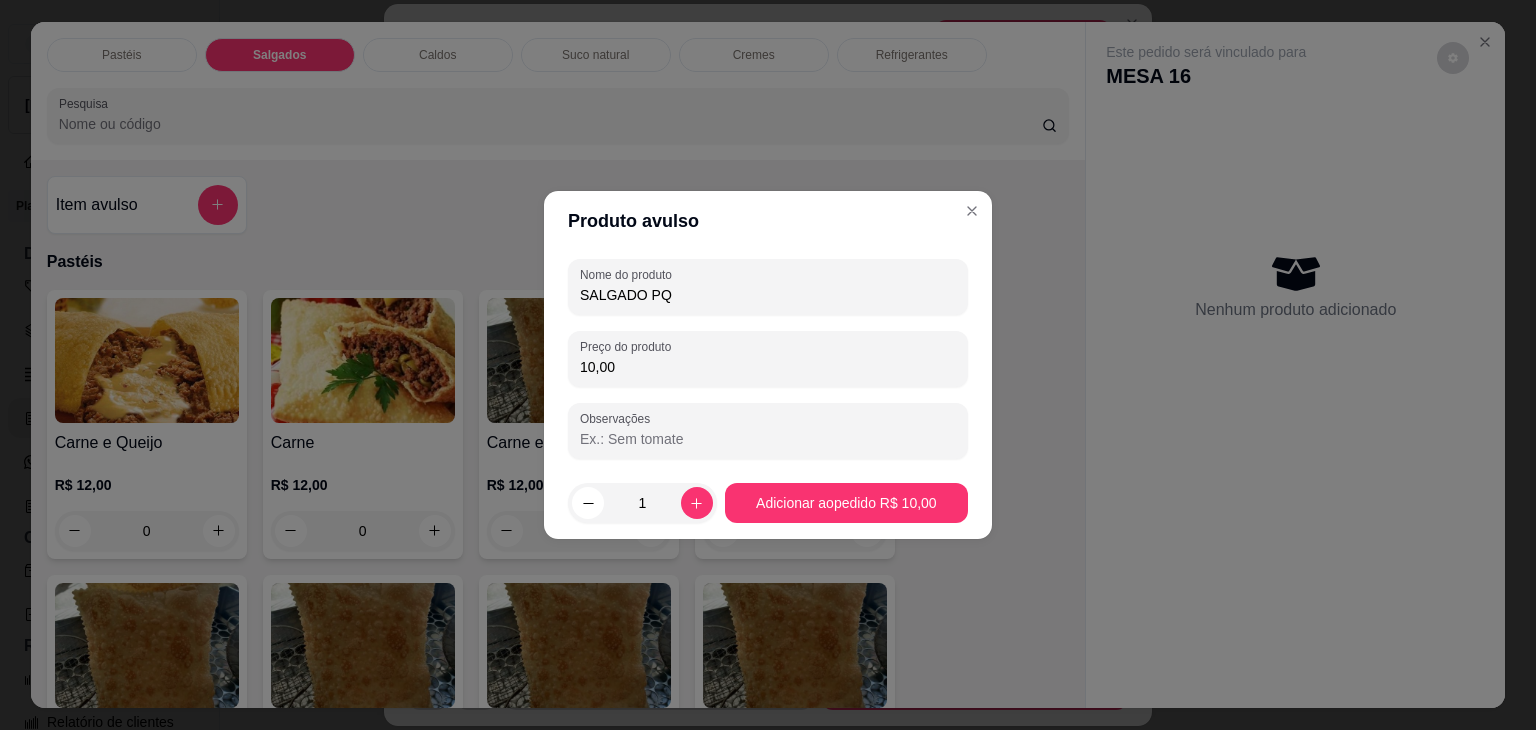 type on "10,00" 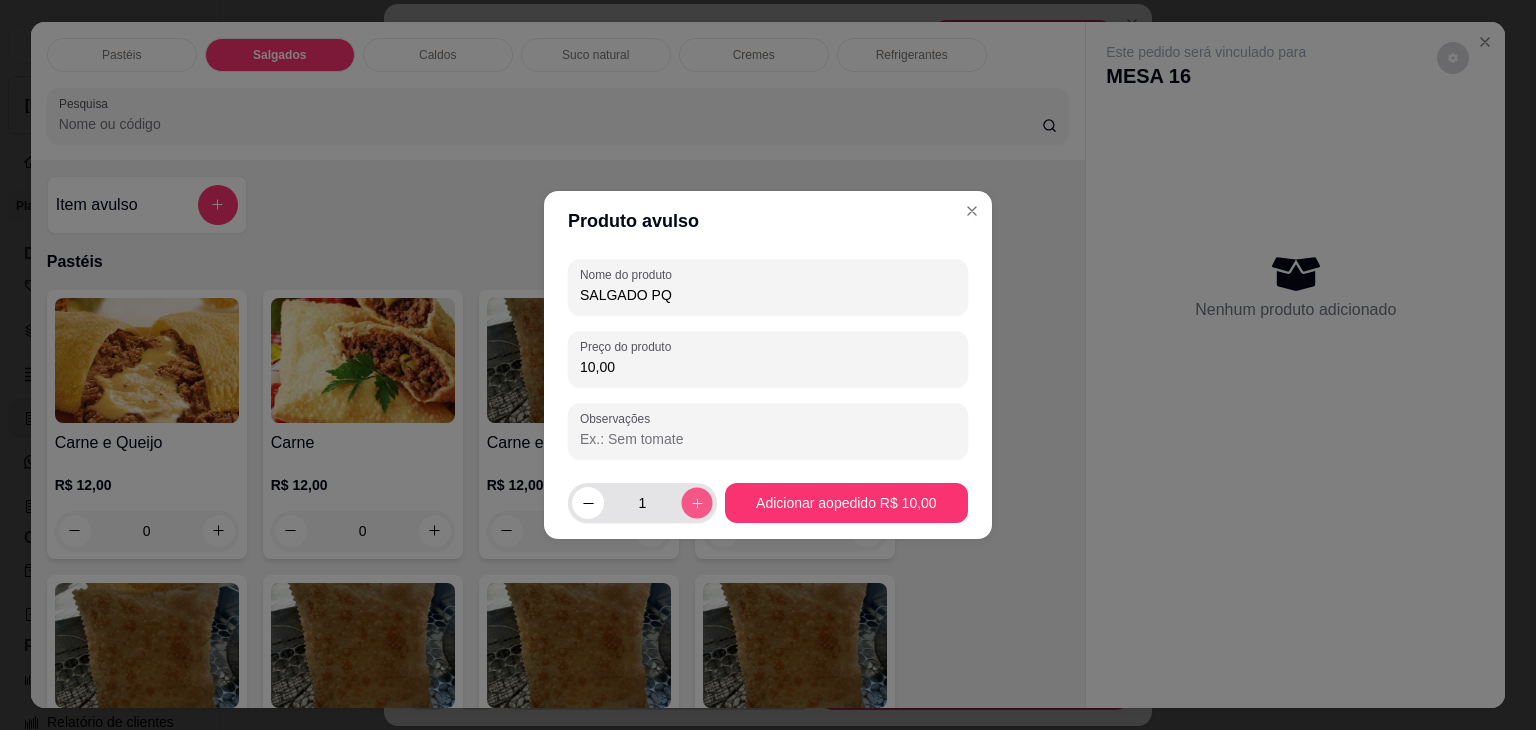 click 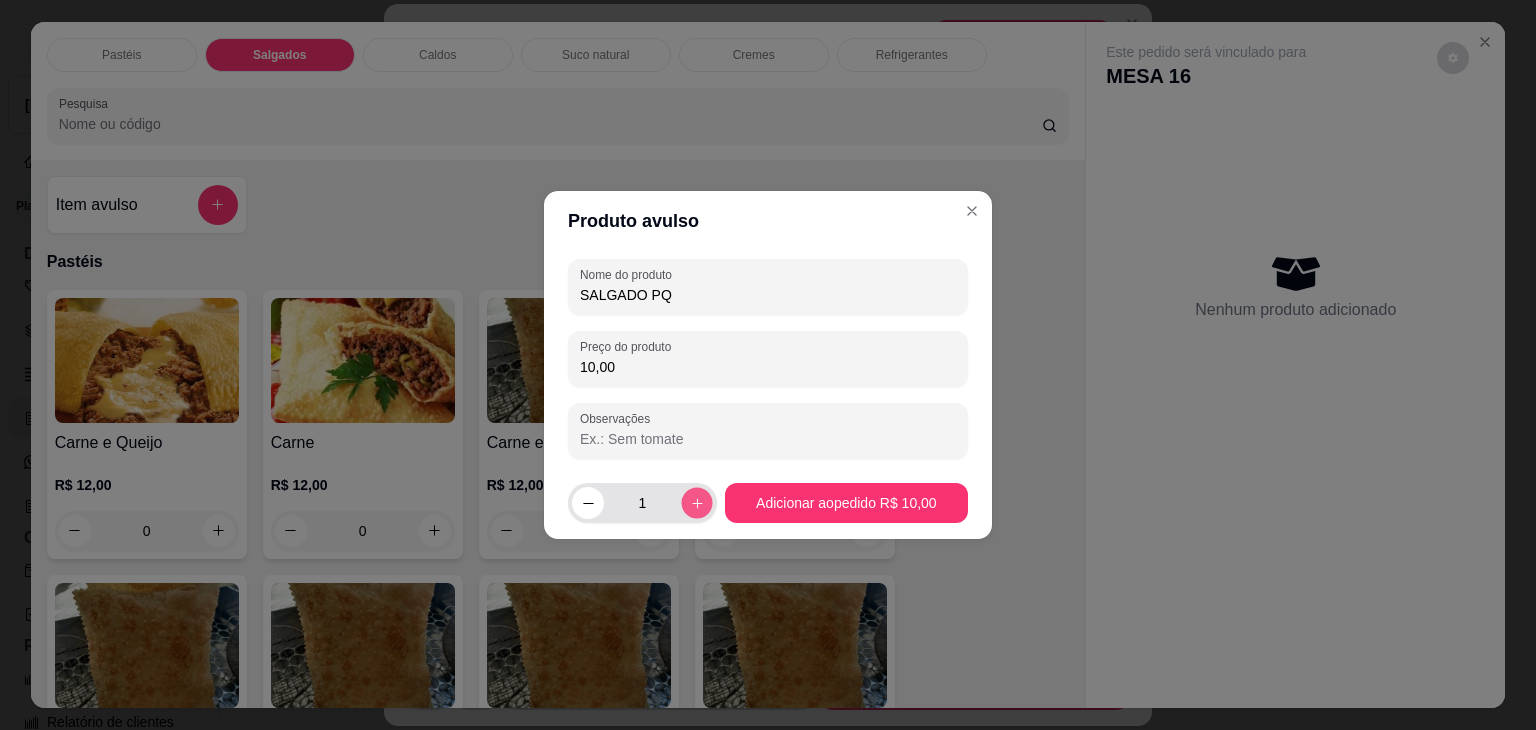 type on "2" 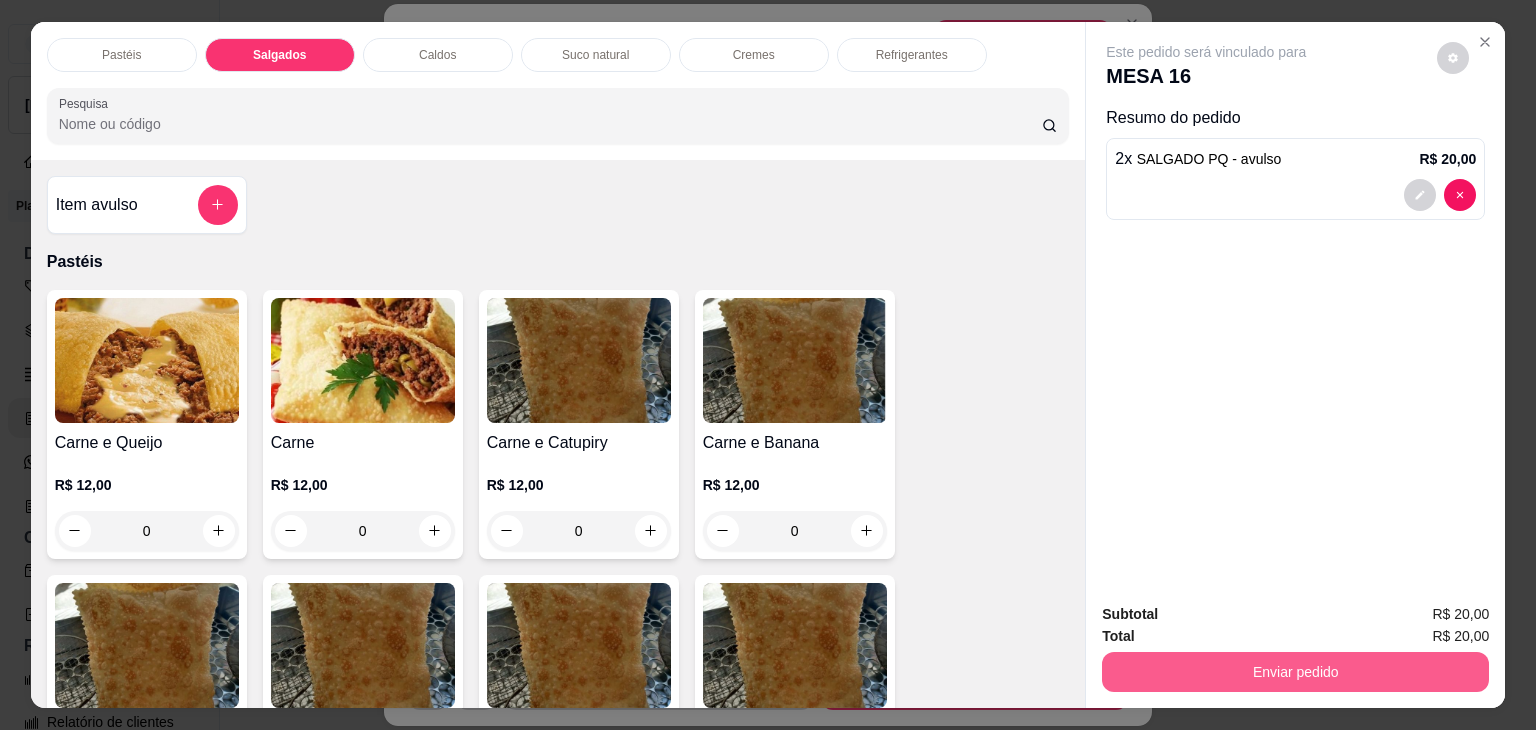click on "Enviar pedido" at bounding box center (1295, 672) 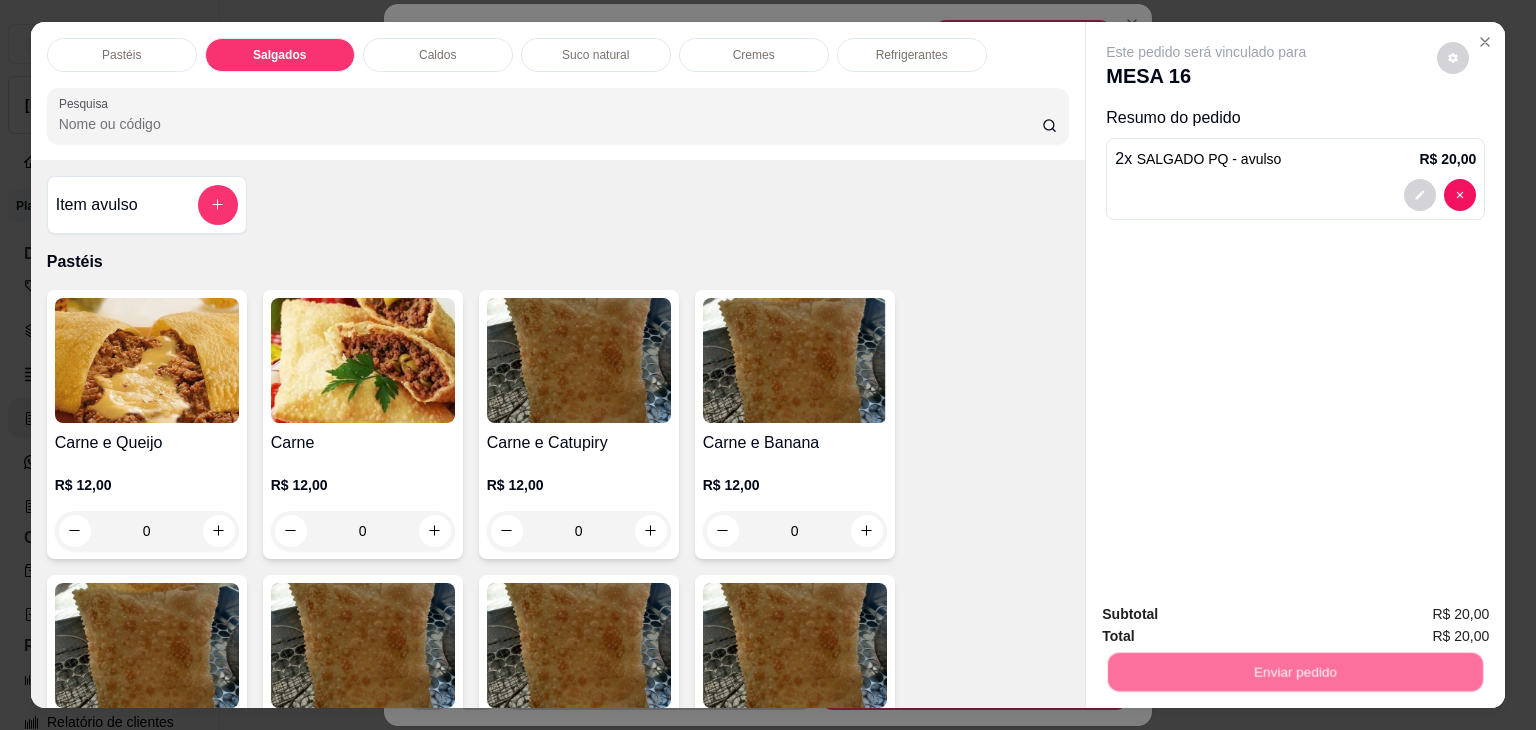 click on "Não registrar e enviar pedido" at bounding box center (1229, 614) 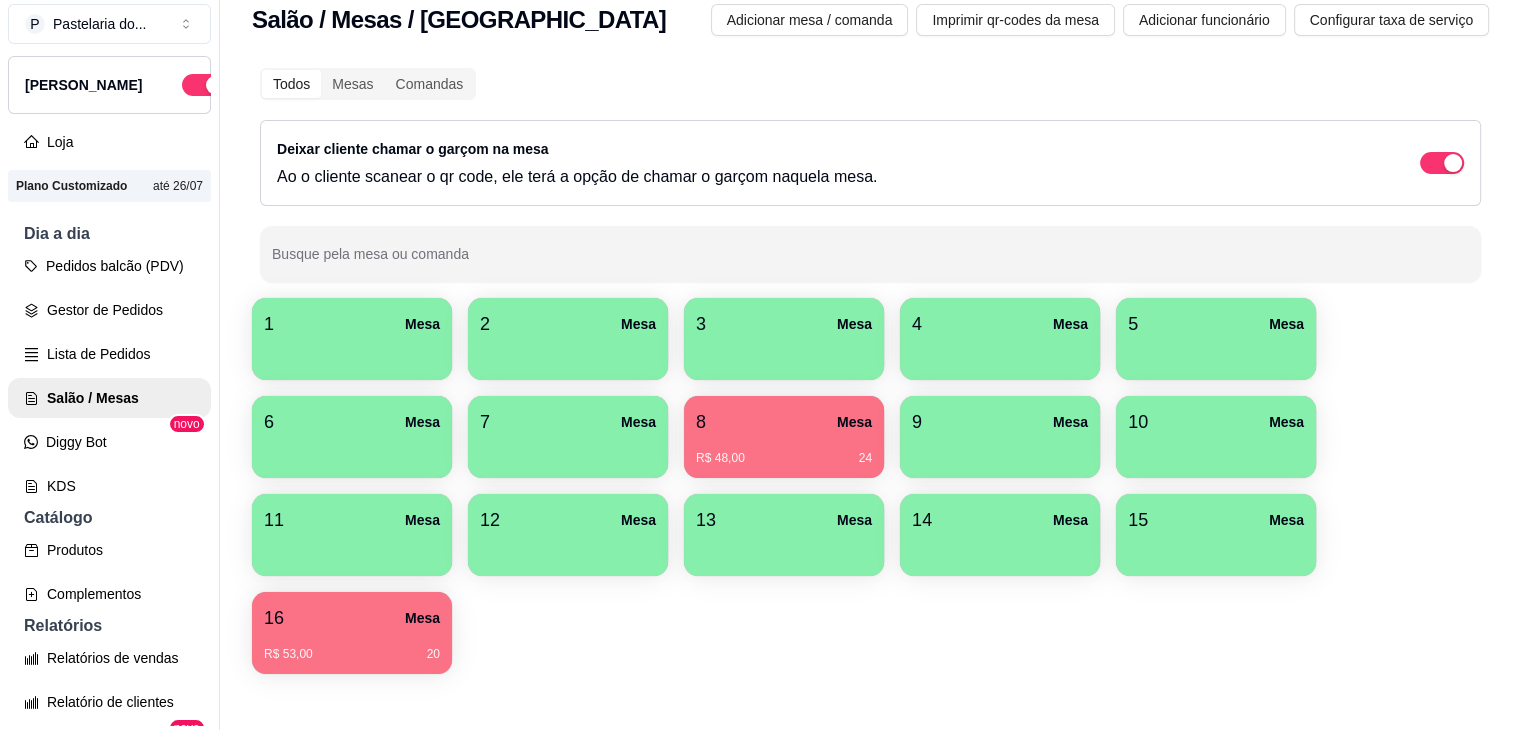 scroll, scrollTop: 32, scrollLeft: 0, axis: vertical 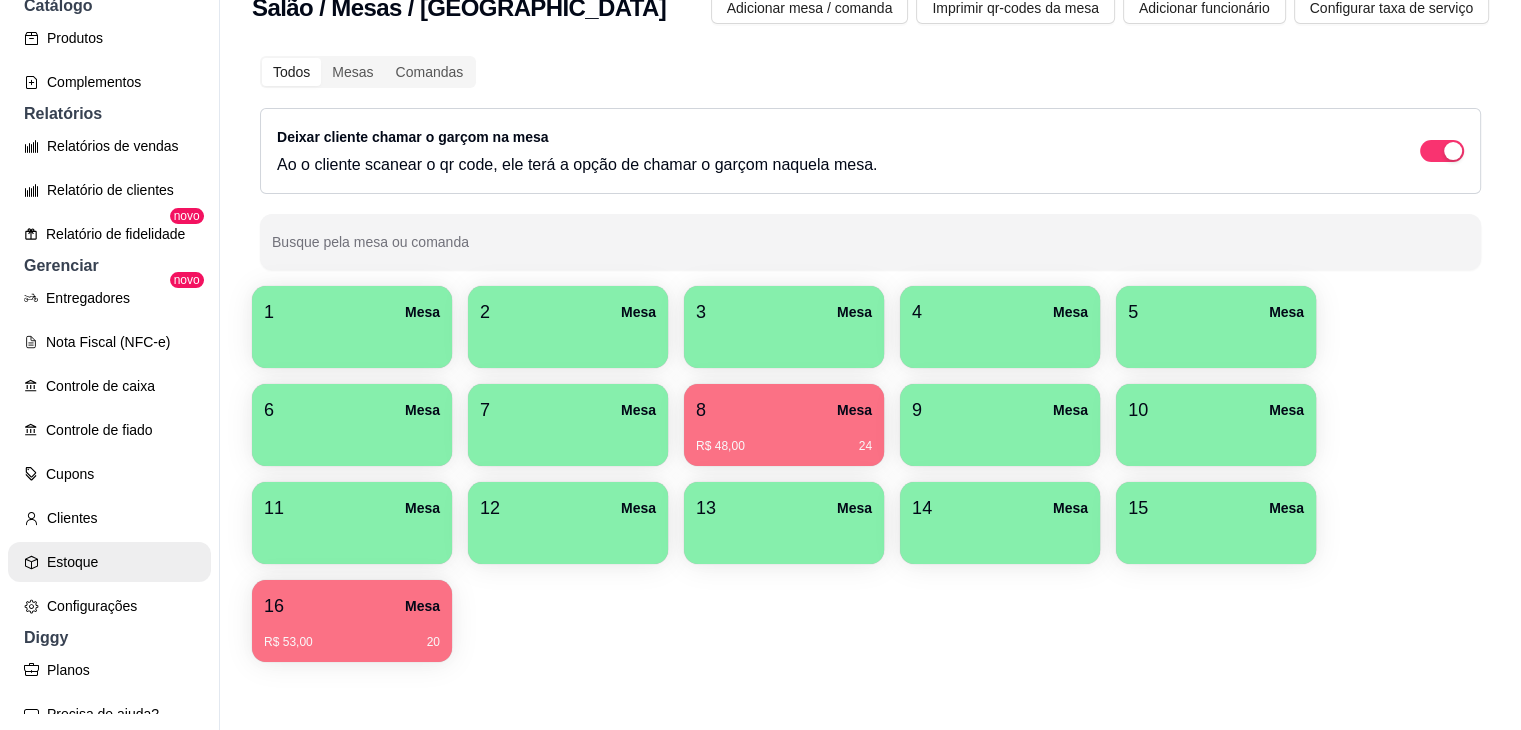 click on "Estoque" at bounding box center (109, 562) 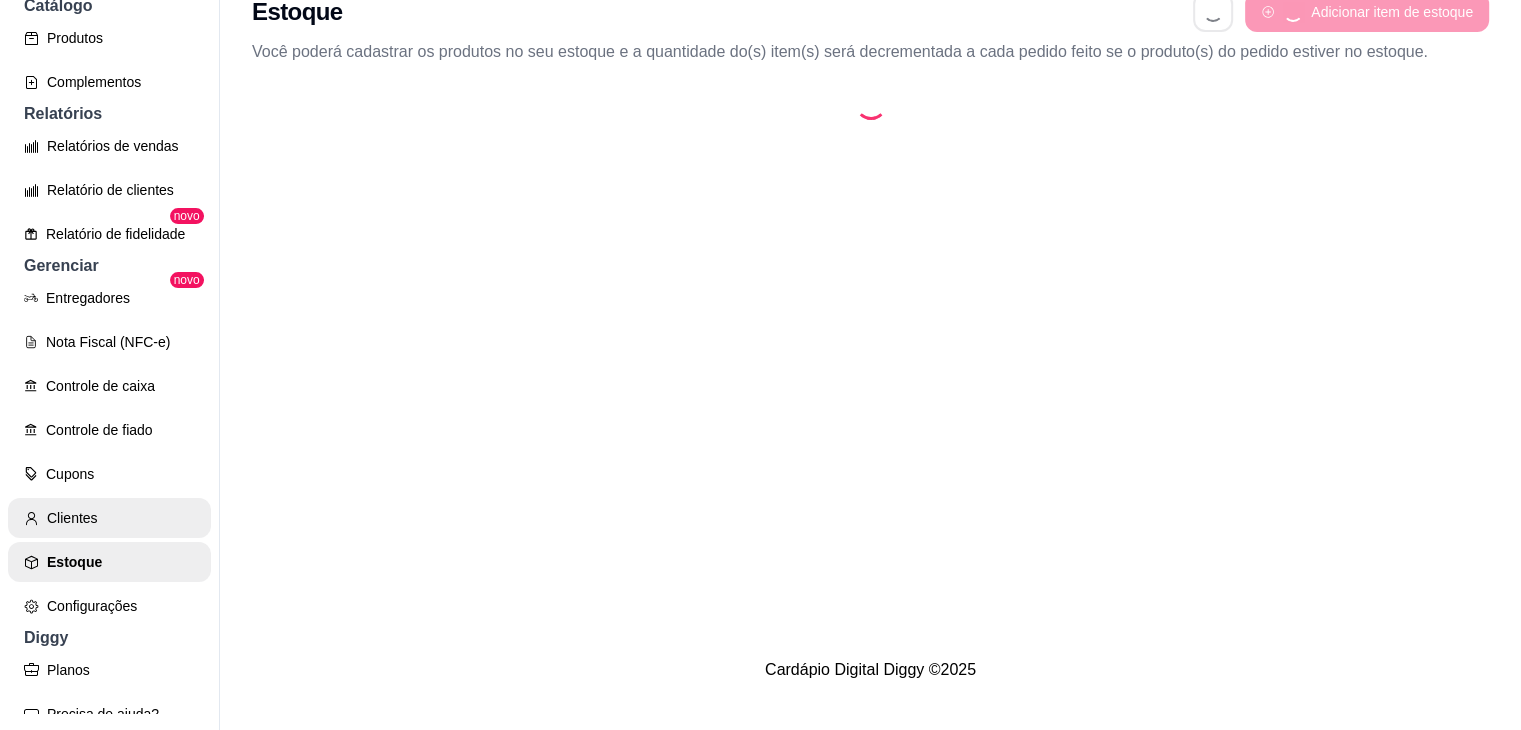 scroll, scrollTop: 0, scrollLeft: 0, axis: both 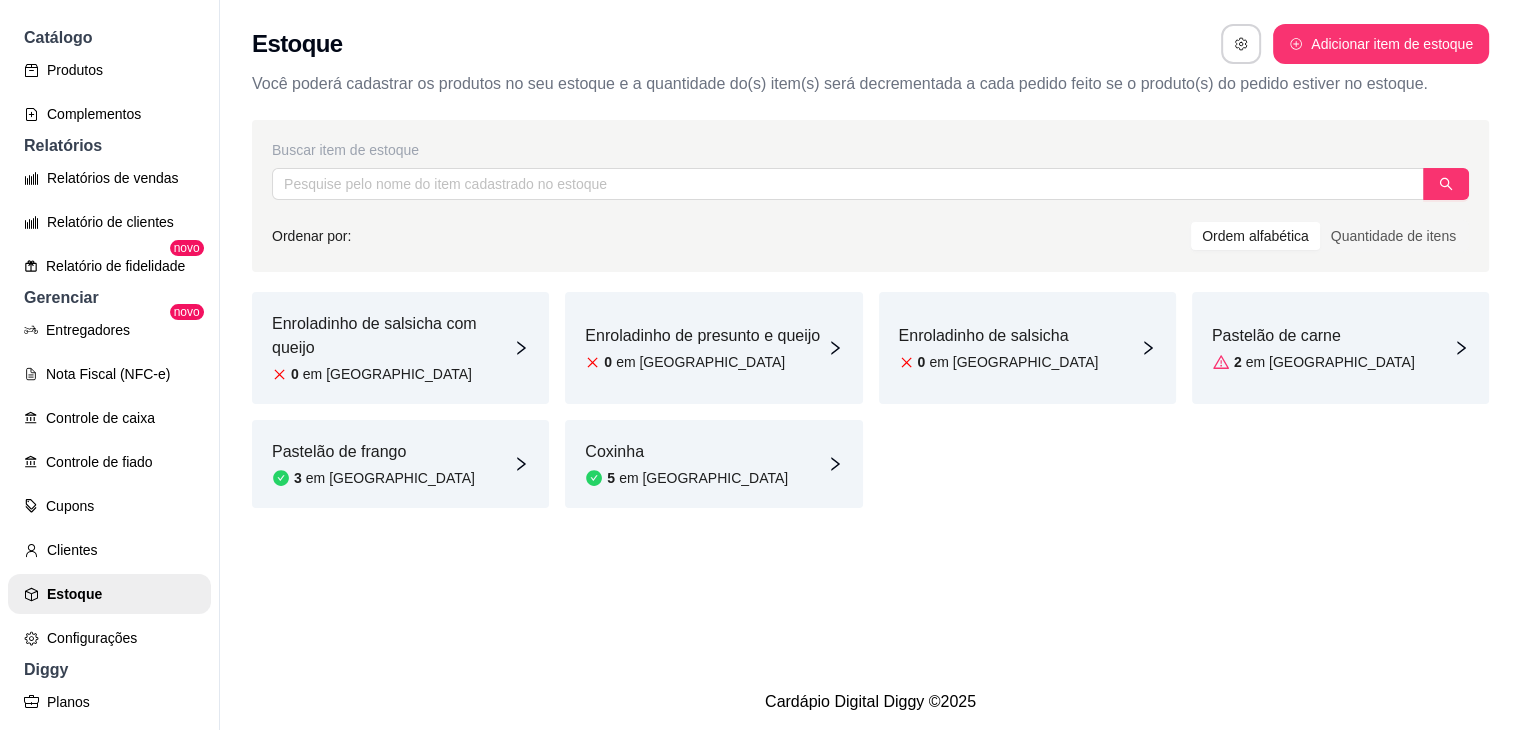 click on "Pastelão de frango  3 em [GEOGRAPHIC_DATA]" at bounding box center (400, 464) 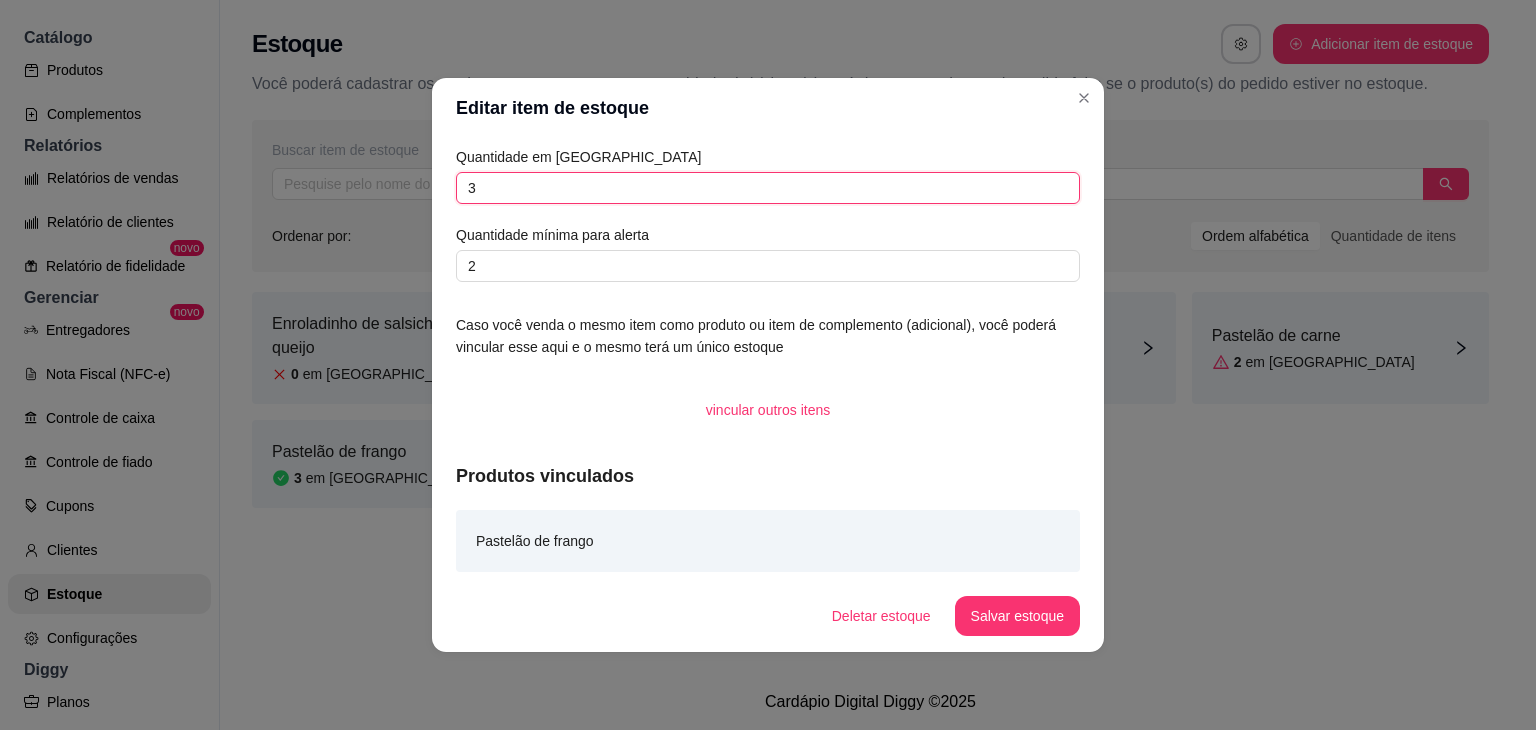 drag, startPoint x: 567, startPoint y: 178, endPoint x: 347, endPoint y: 211, distance: 222.46123 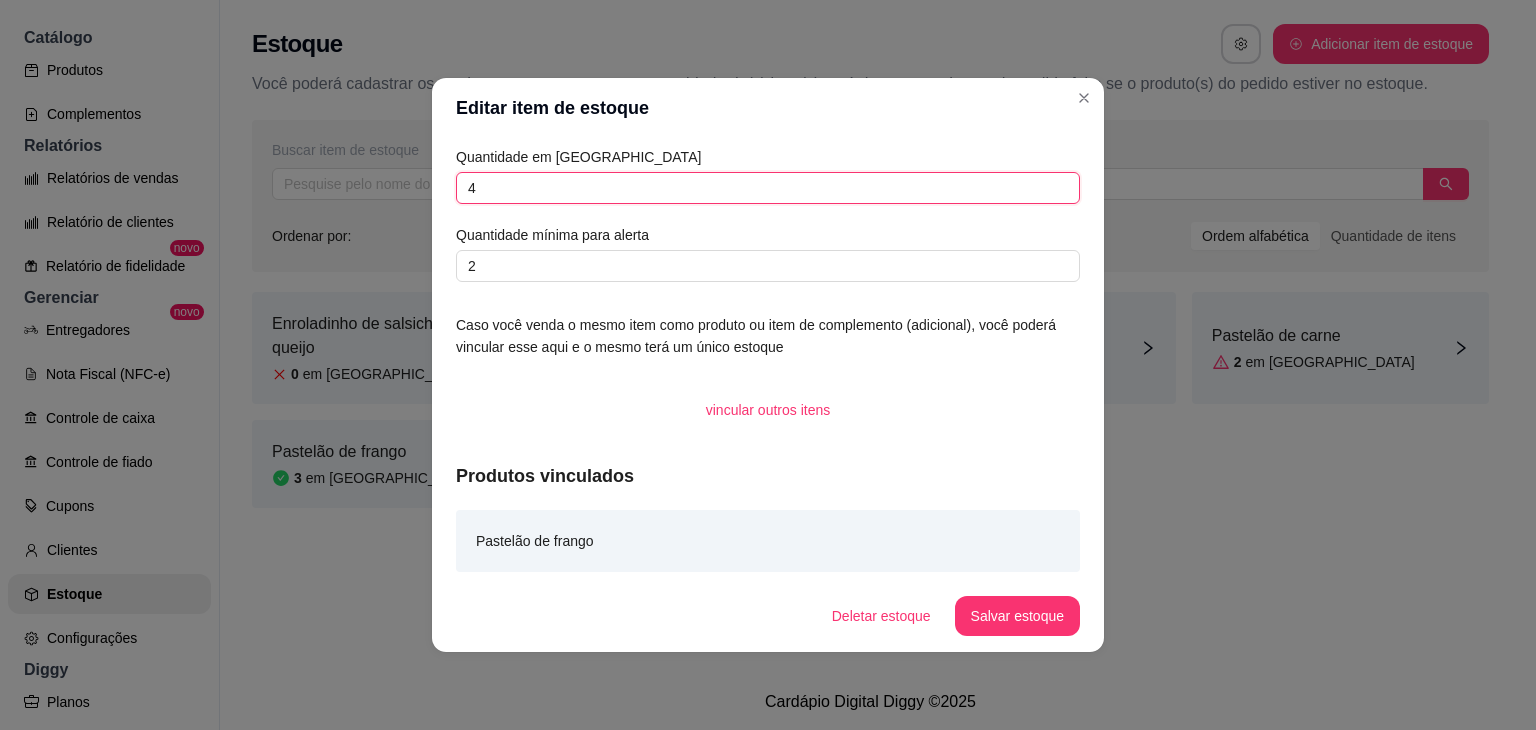 type 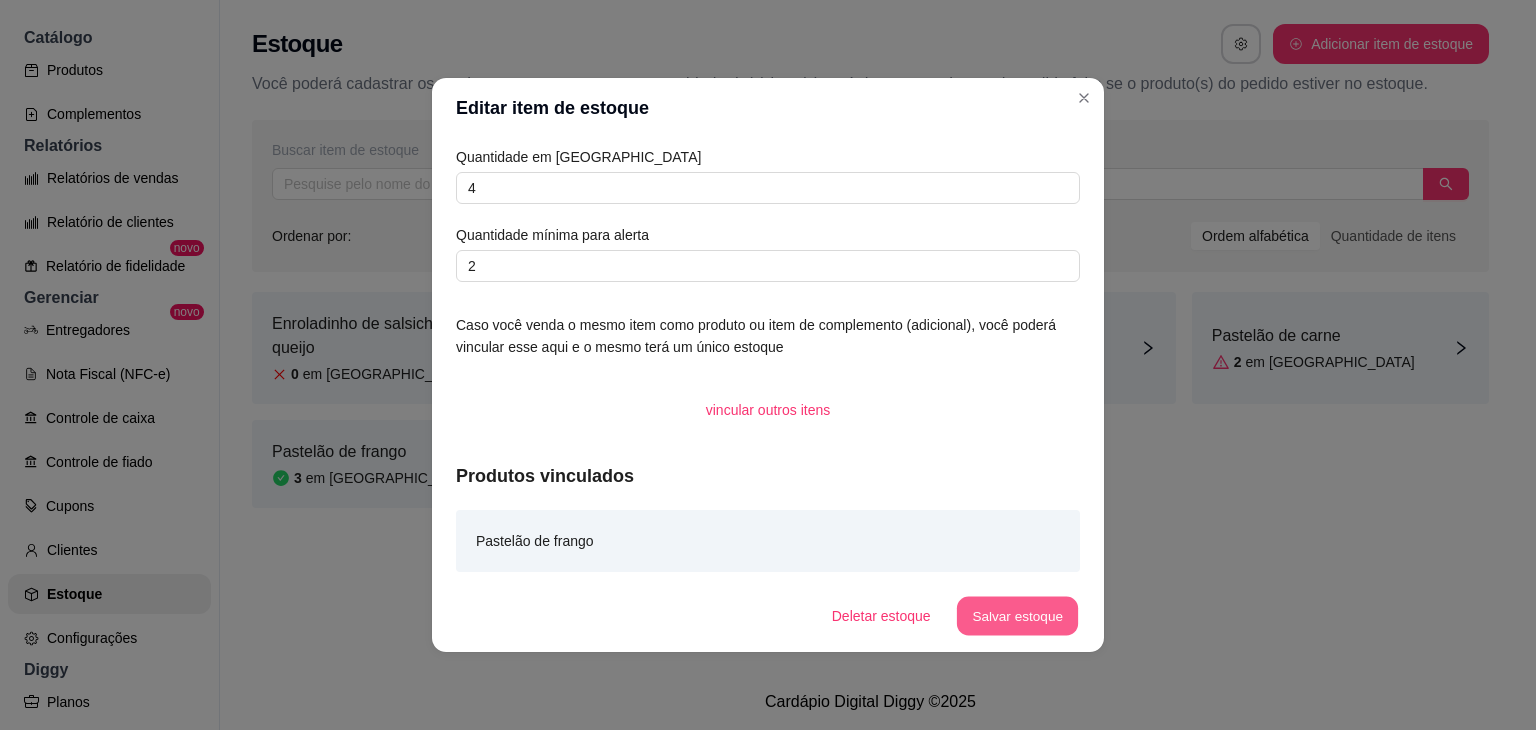 click on "Salvar estoque" at bounding box center [1017, 616] 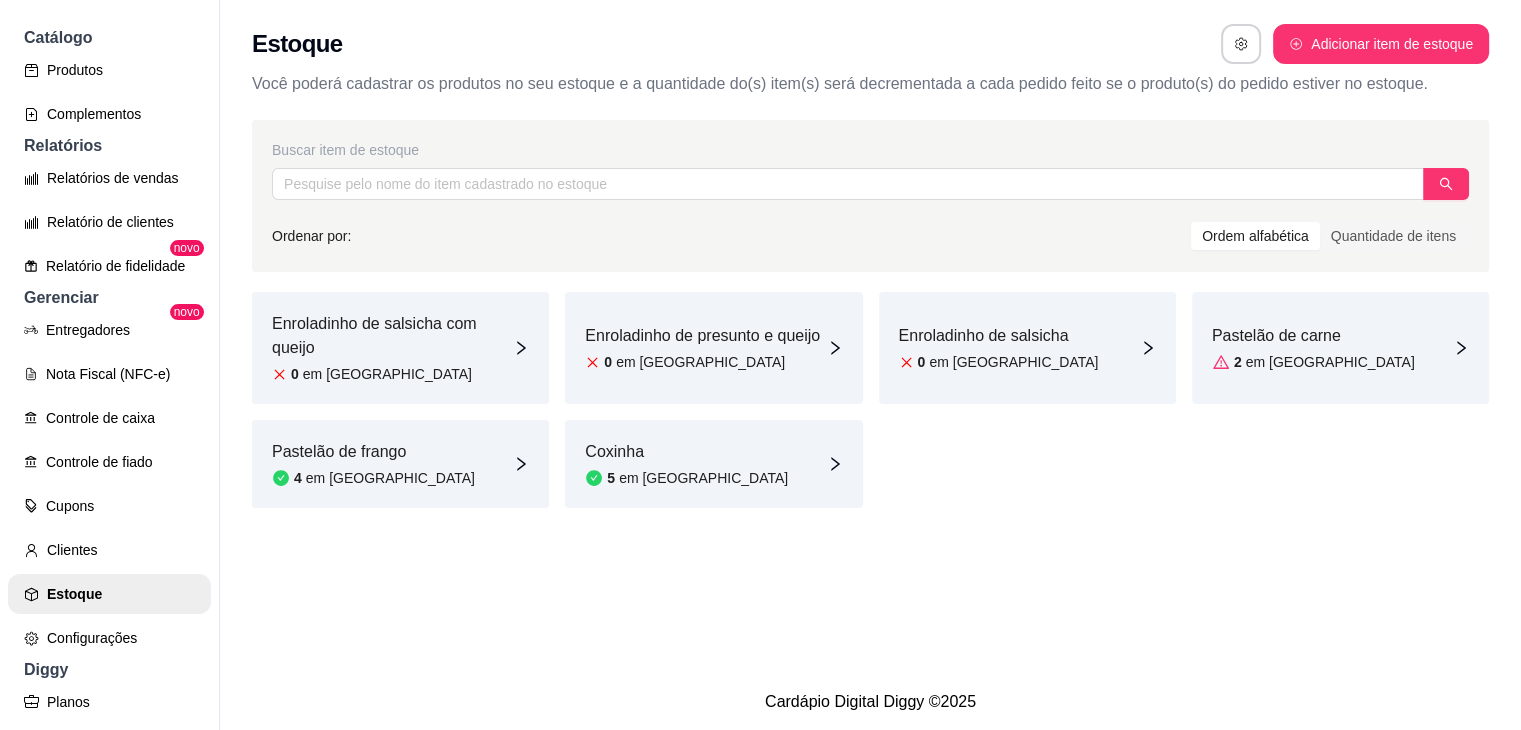 click on "Coxinha 5 em [GEOGRAPHIC_DATA]" at bounding box center [713, 464] 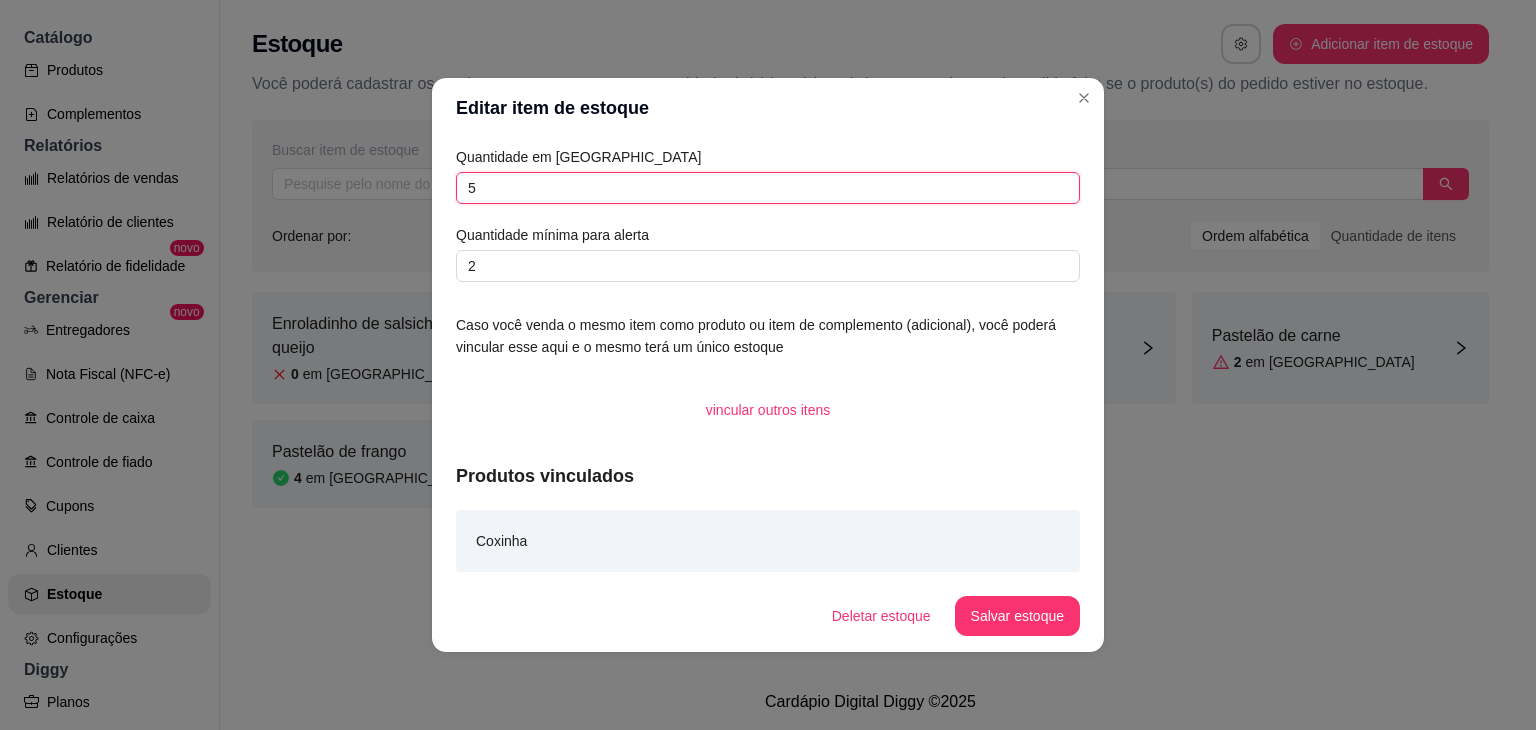 drag, startPoint x: 489, startPoint y: 183, endPoint x: 362, endPoint y: 175, distance: 127.25172 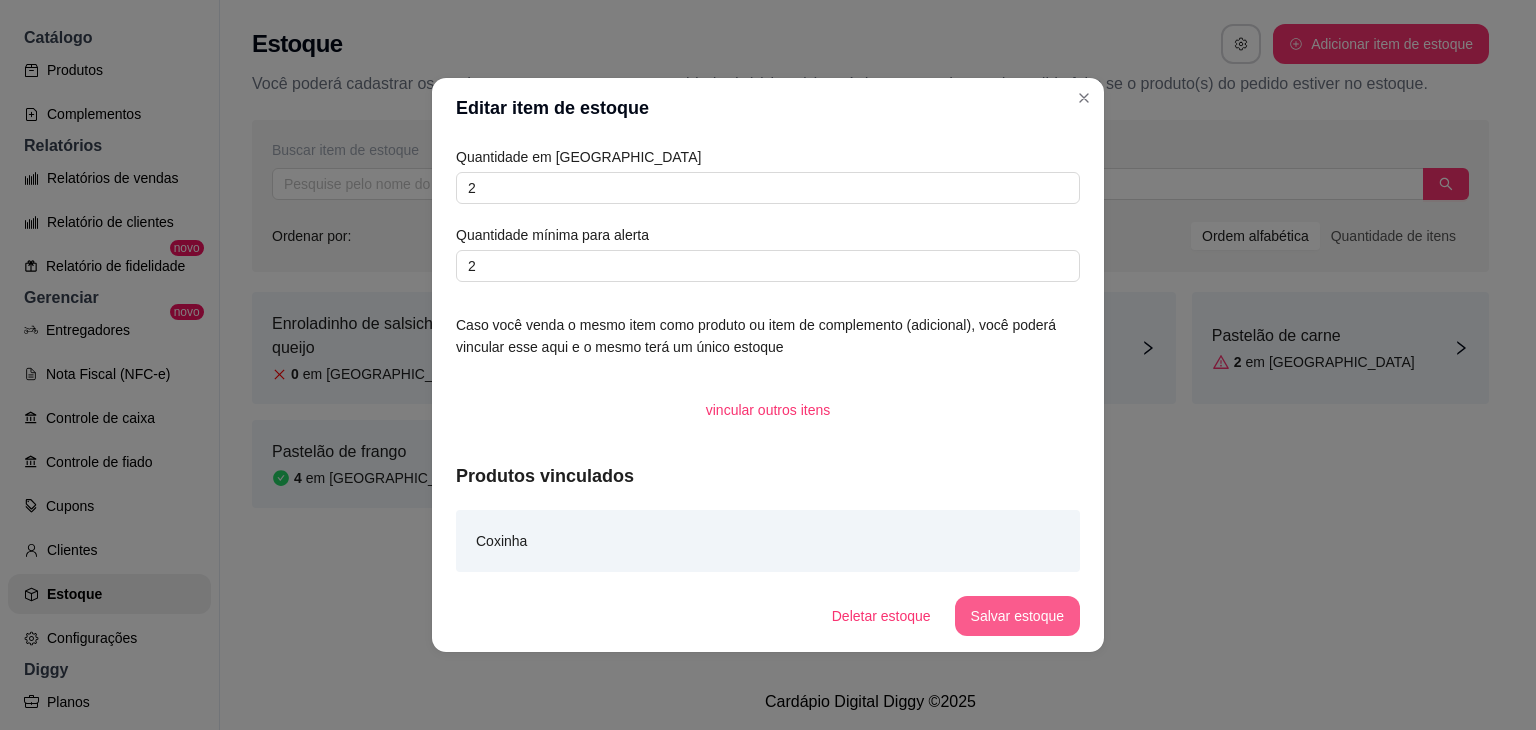 click on "Salvar estoque" at bounding box center [1017, 616] 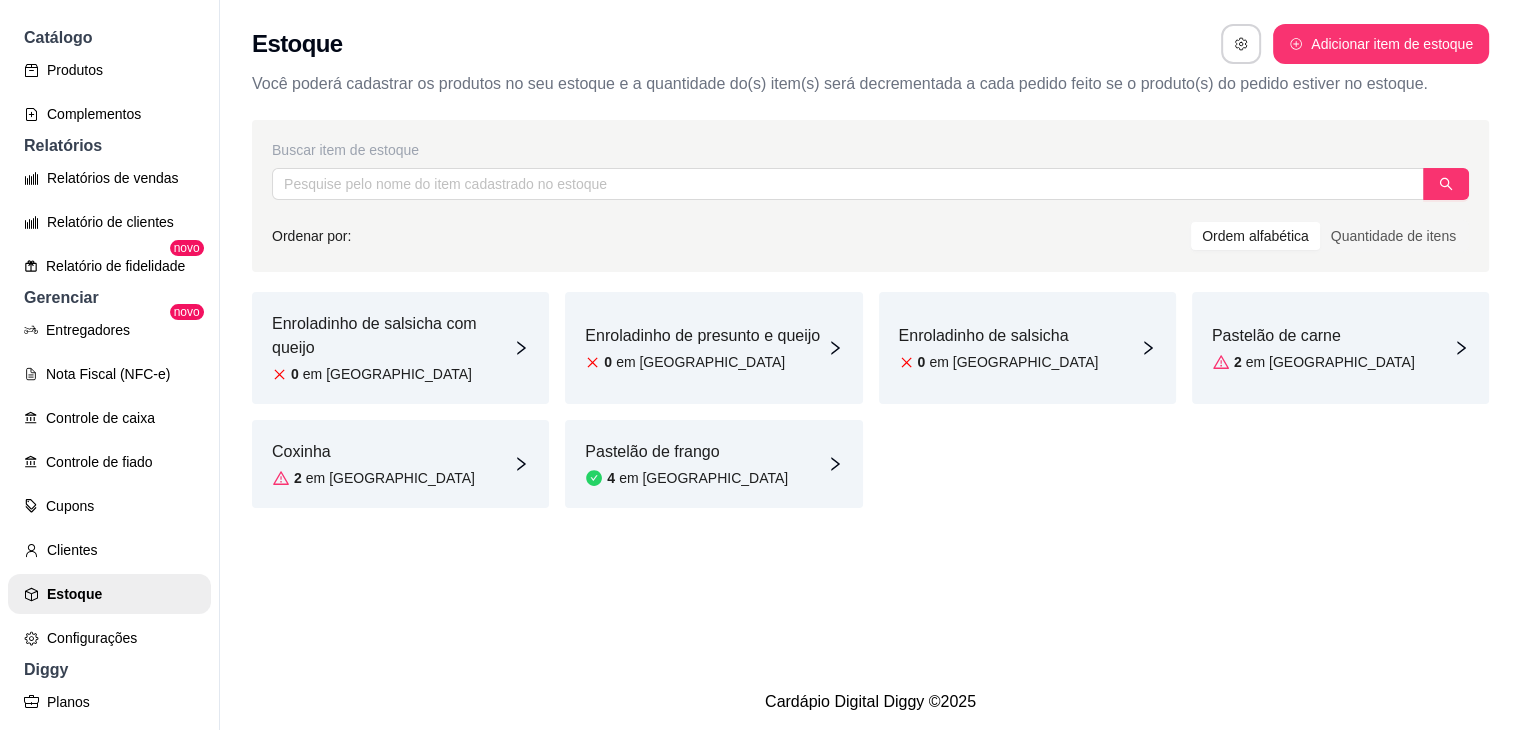 click on "Enroladinho de salsicha com queijo" at bounding box center (392, 336) 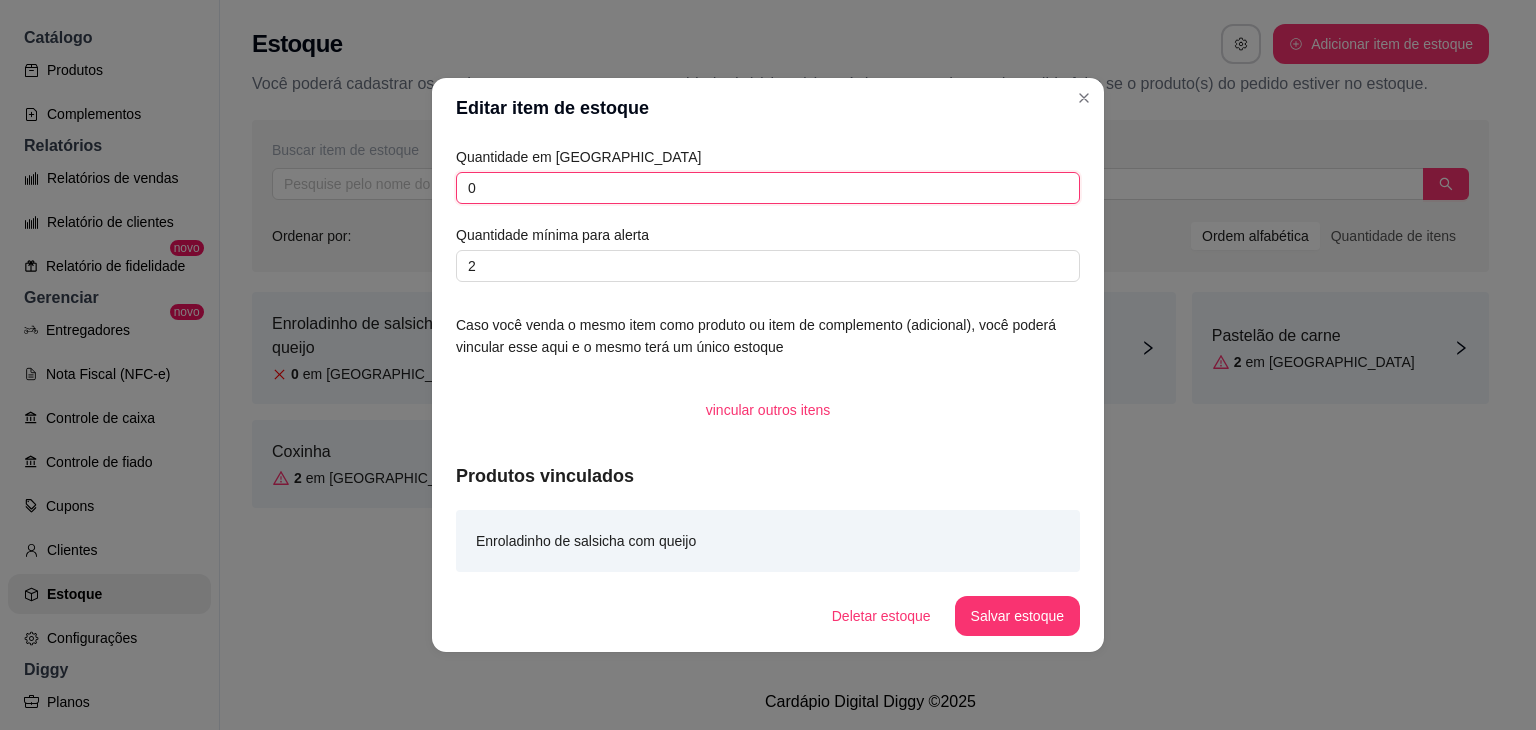 drag, startPoint x: 594, startPoint y: 176, endPoint x: 382, endPoint y: 176, distance: 212 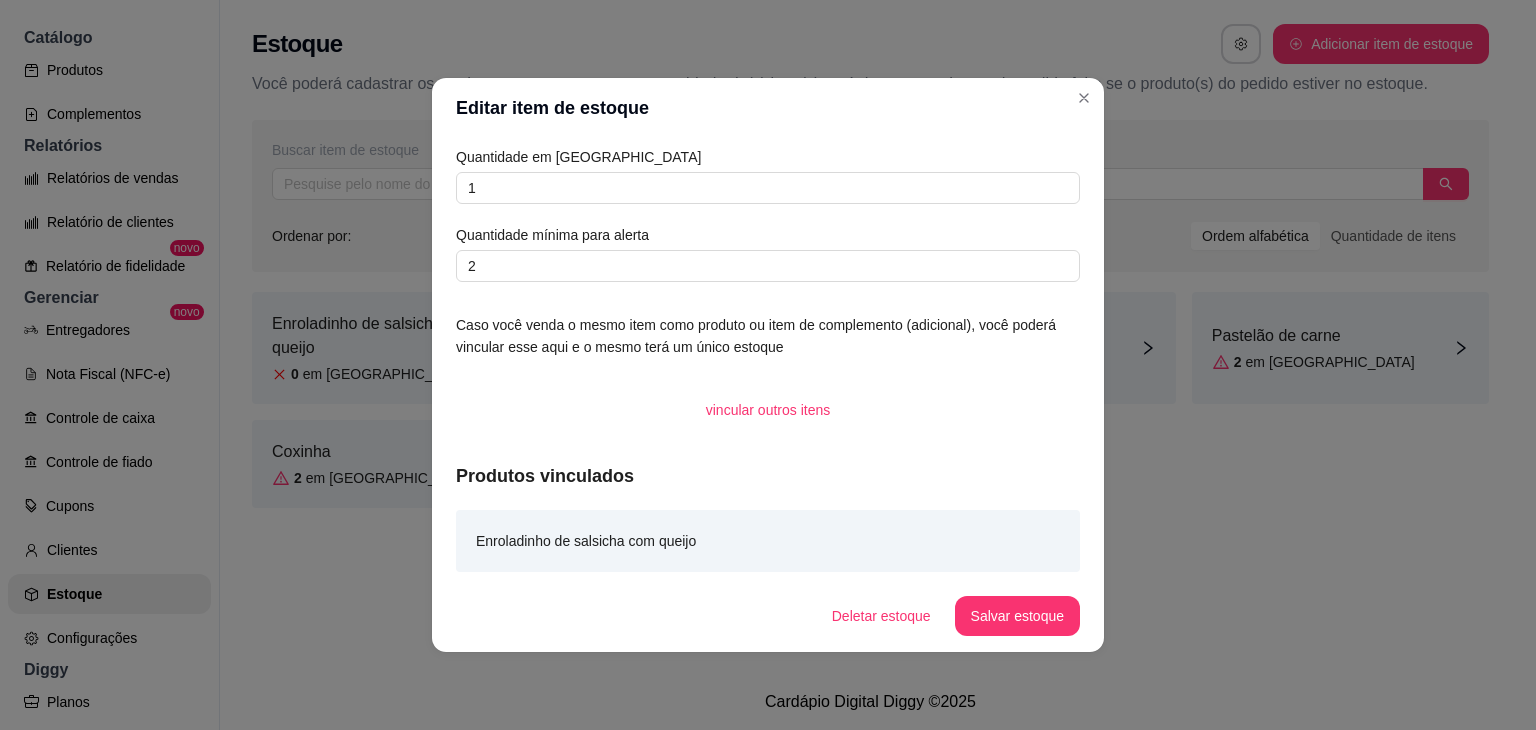 click on "Deletar estoque Salvar estoque" at bounding box center [768, 616] 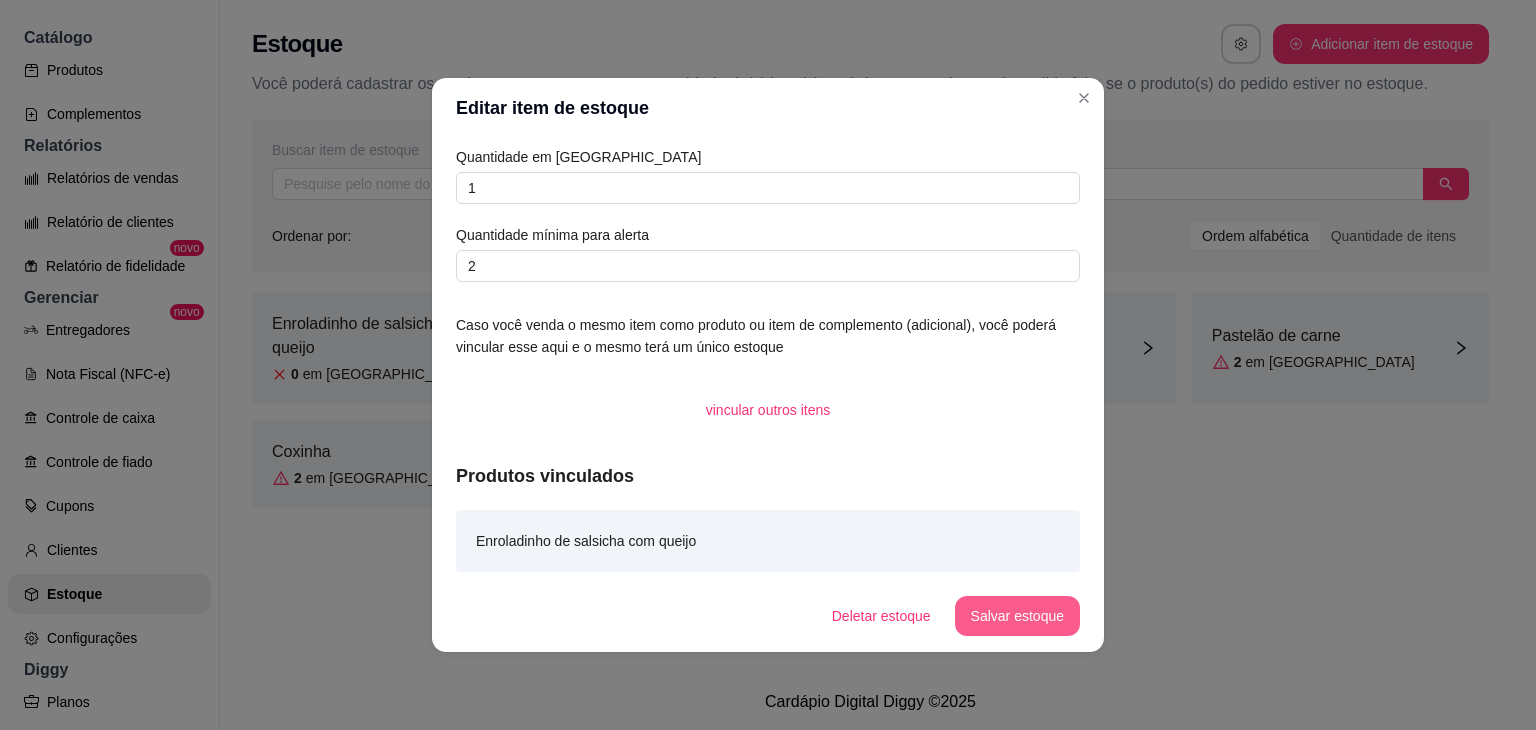 click on "Salvar estoque" at bounding box center [1017, 616] 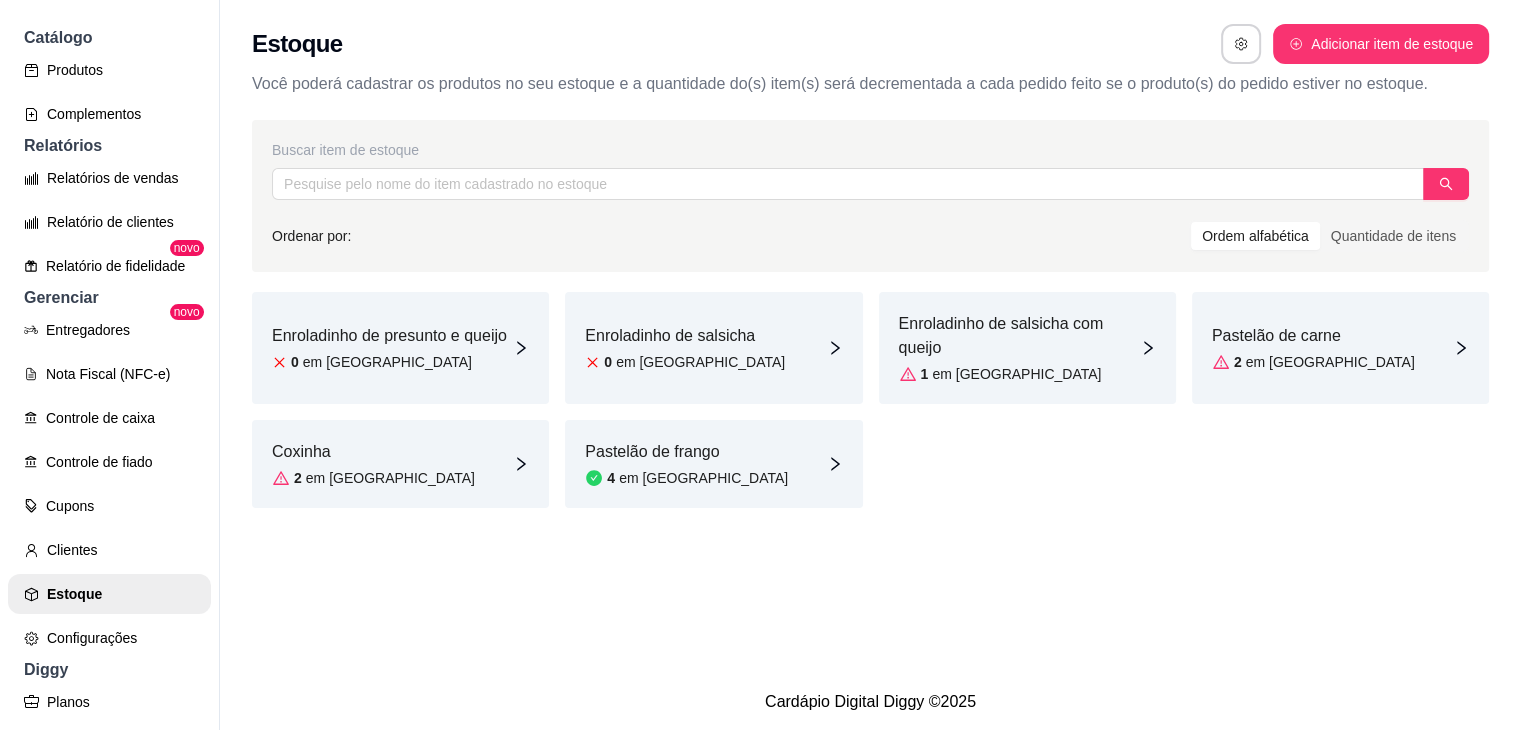 click on "Enroladinho de salsicha  0 em [GEOGRAPHIC_DATA]" at bounding box center [713, 348] 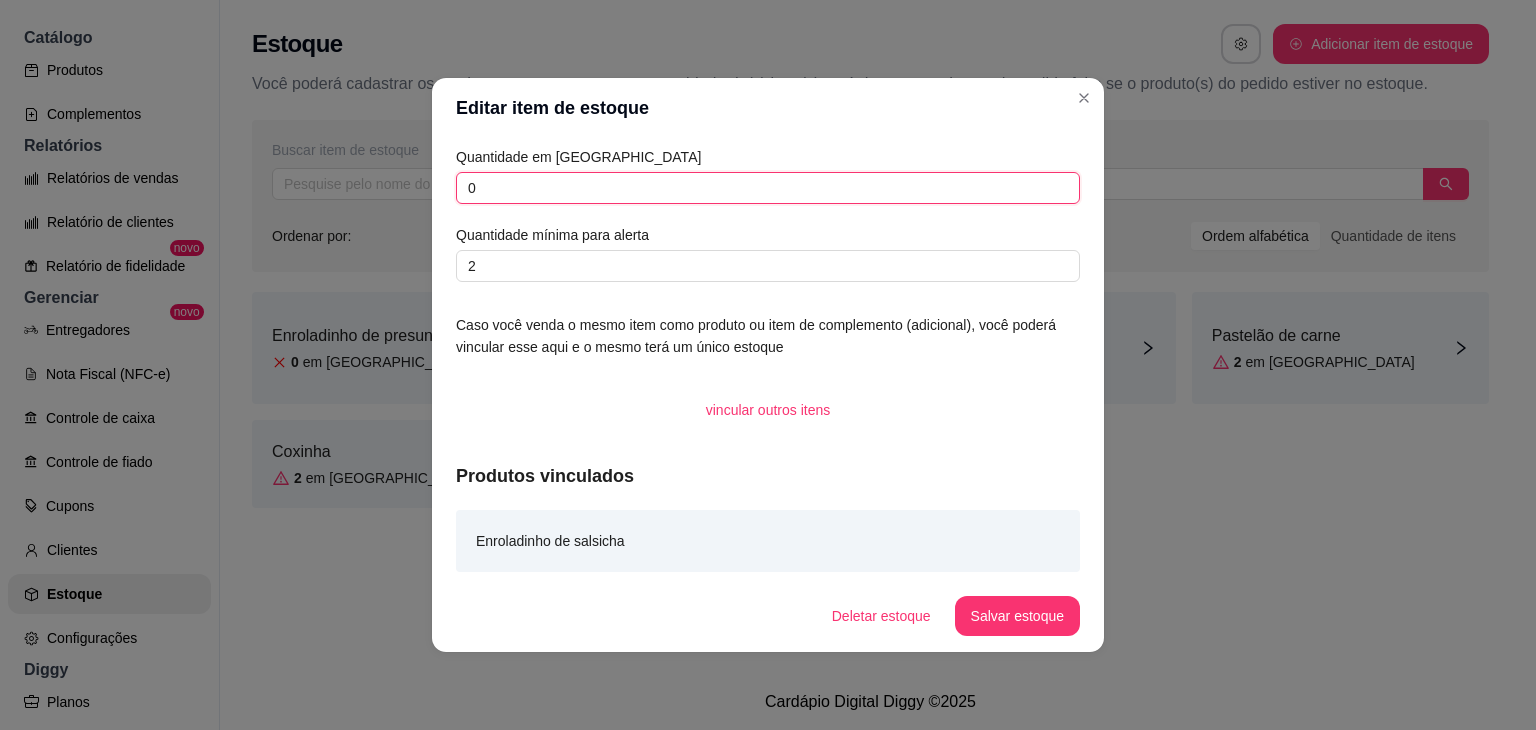 drag, startPoint x: 514, startPoint y: 198, endPoint x: 462, endPoint y: 193, distance: 52.23983 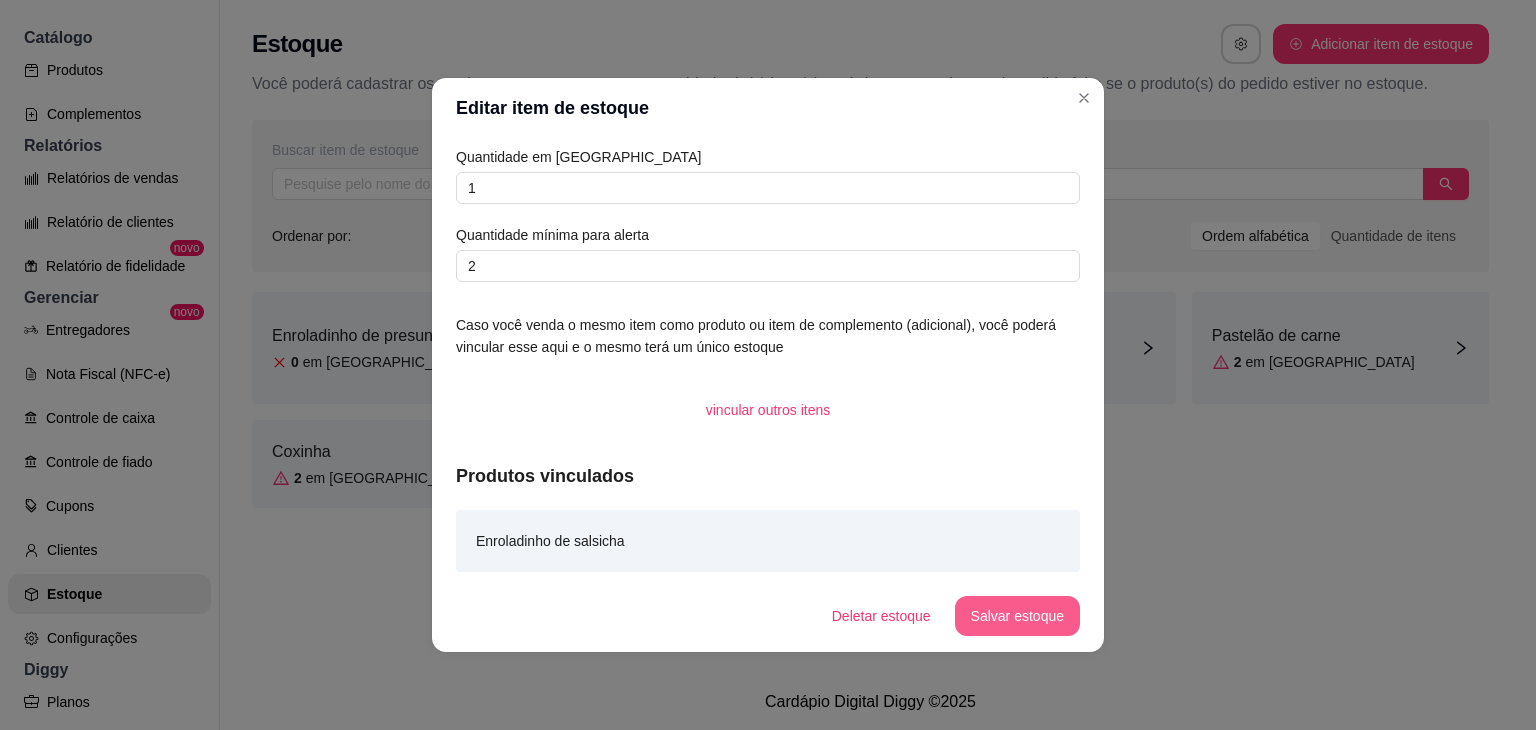 click on "Salvar estoque" at bounding box center (1017, 616) 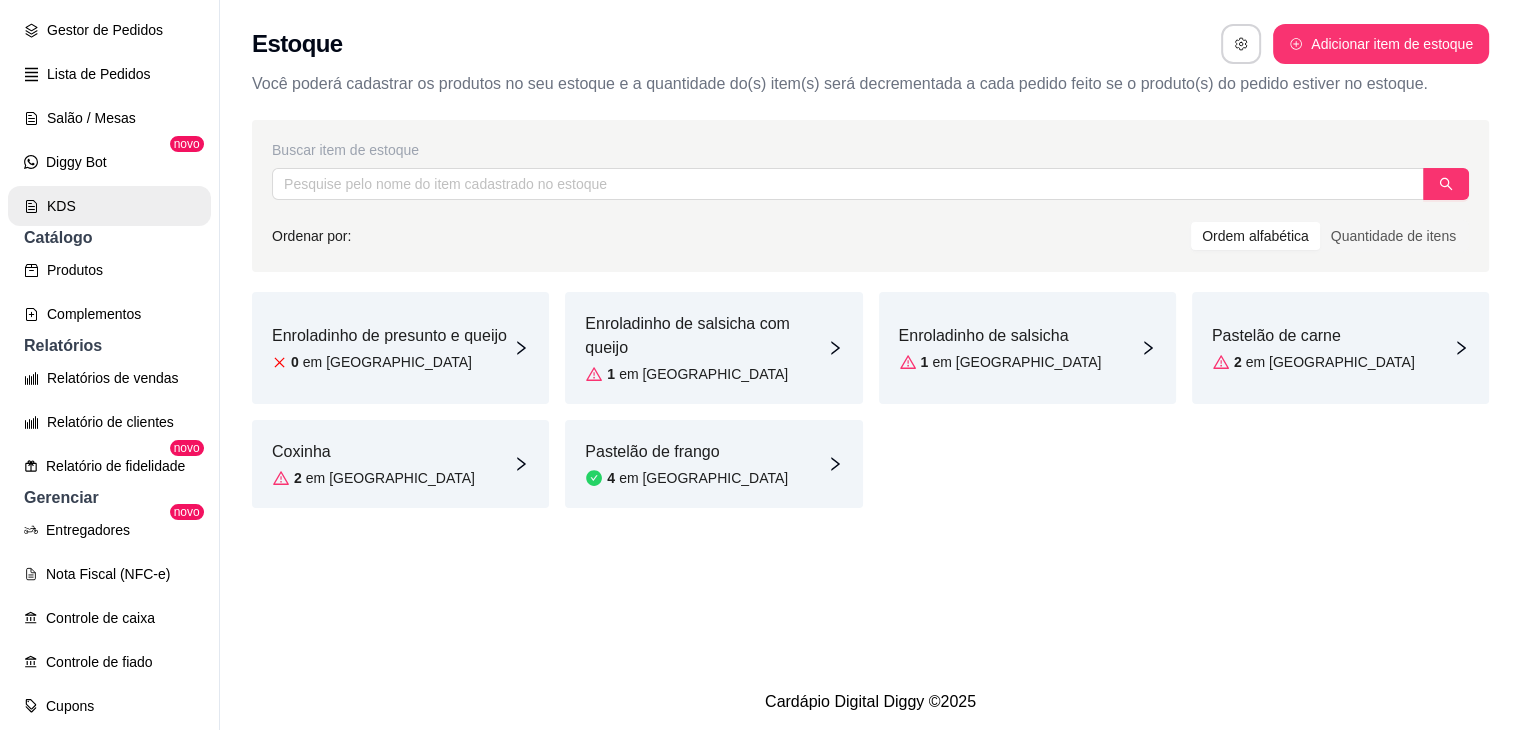 scroll, scrollTop: 100, scrollLeft: 0, axis: vertical 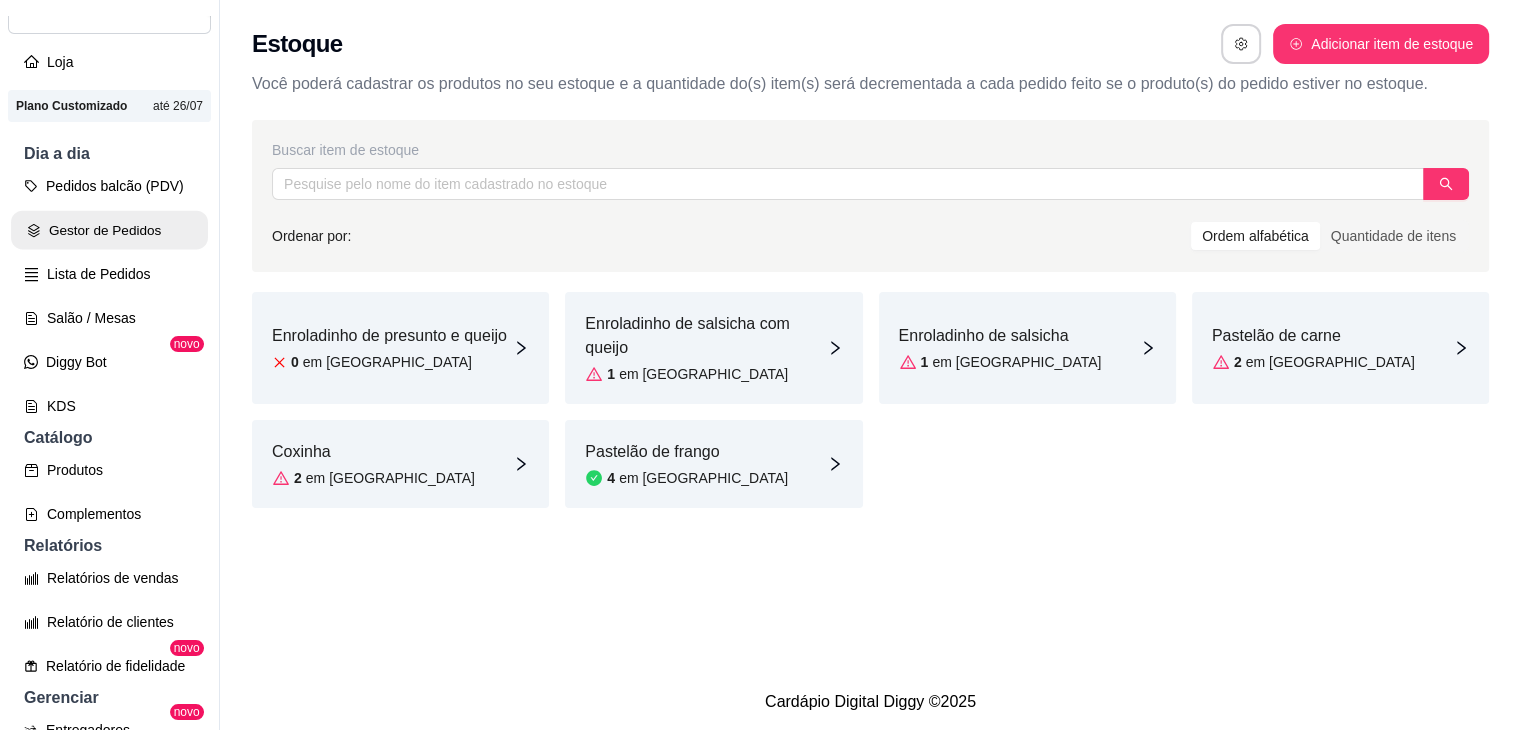 click on "Gestor de Pedidos" at bounding box center [109, 230] 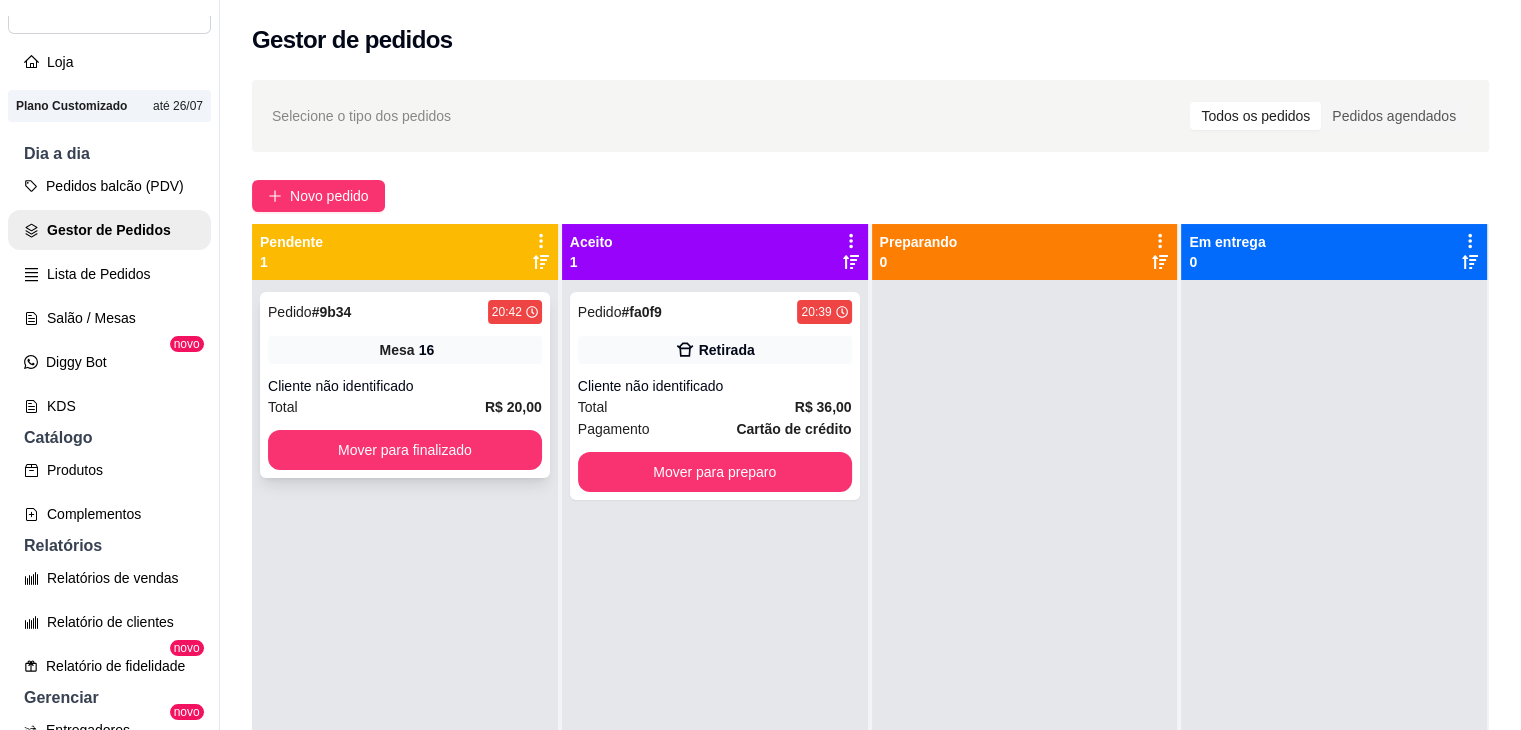 click on "Pedido  # 9b34 20:42 Mesa 16 Cliente não identificado Total R$ 20,00 Mover para finalizado" at bounding box center [405, 385] 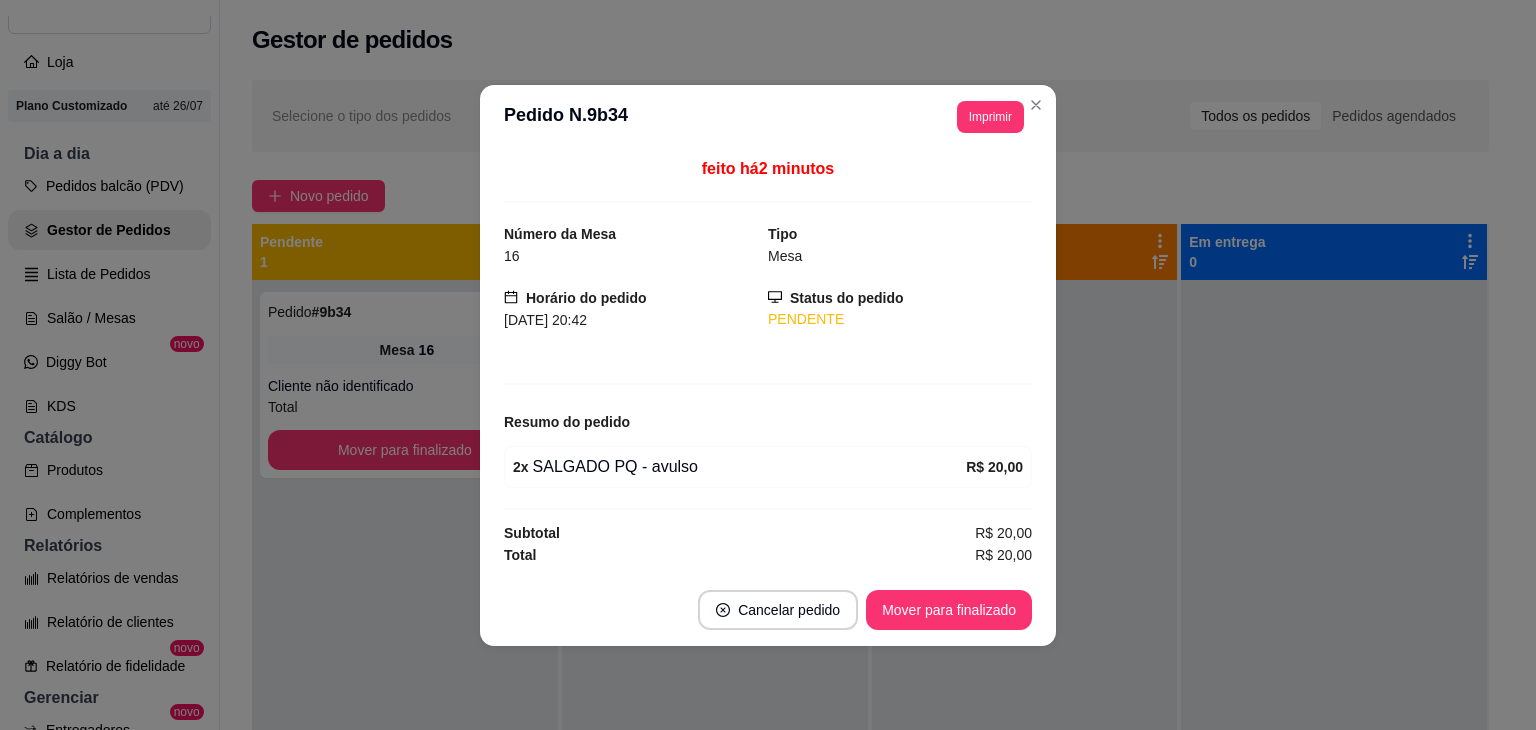 click on "Mover para finalizado" at bounding box center [949, 610] 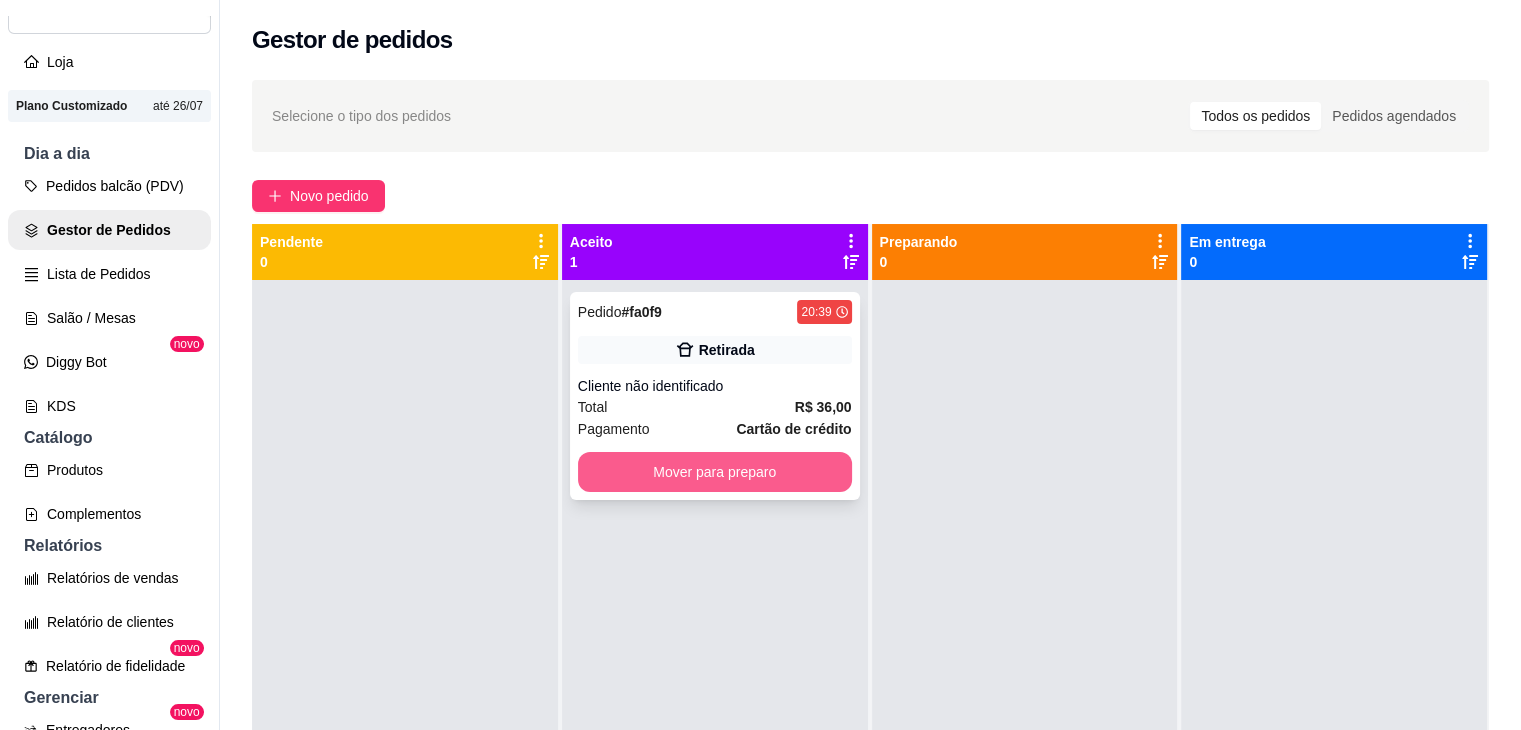 click on "Mover para preparo" at bounding box center [715, 472] 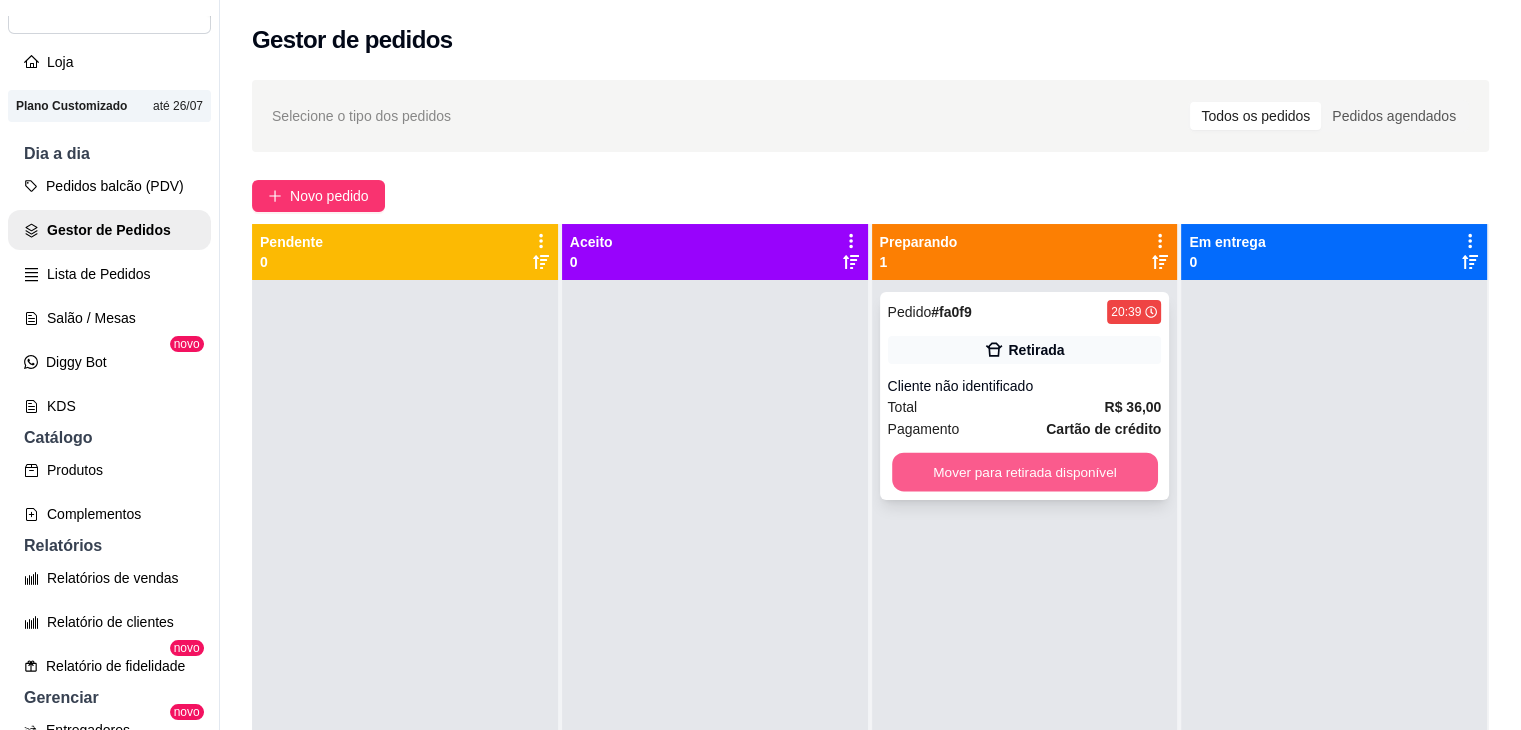 click on "Mover para retirada disponível" at bounding box center [1025, 472] 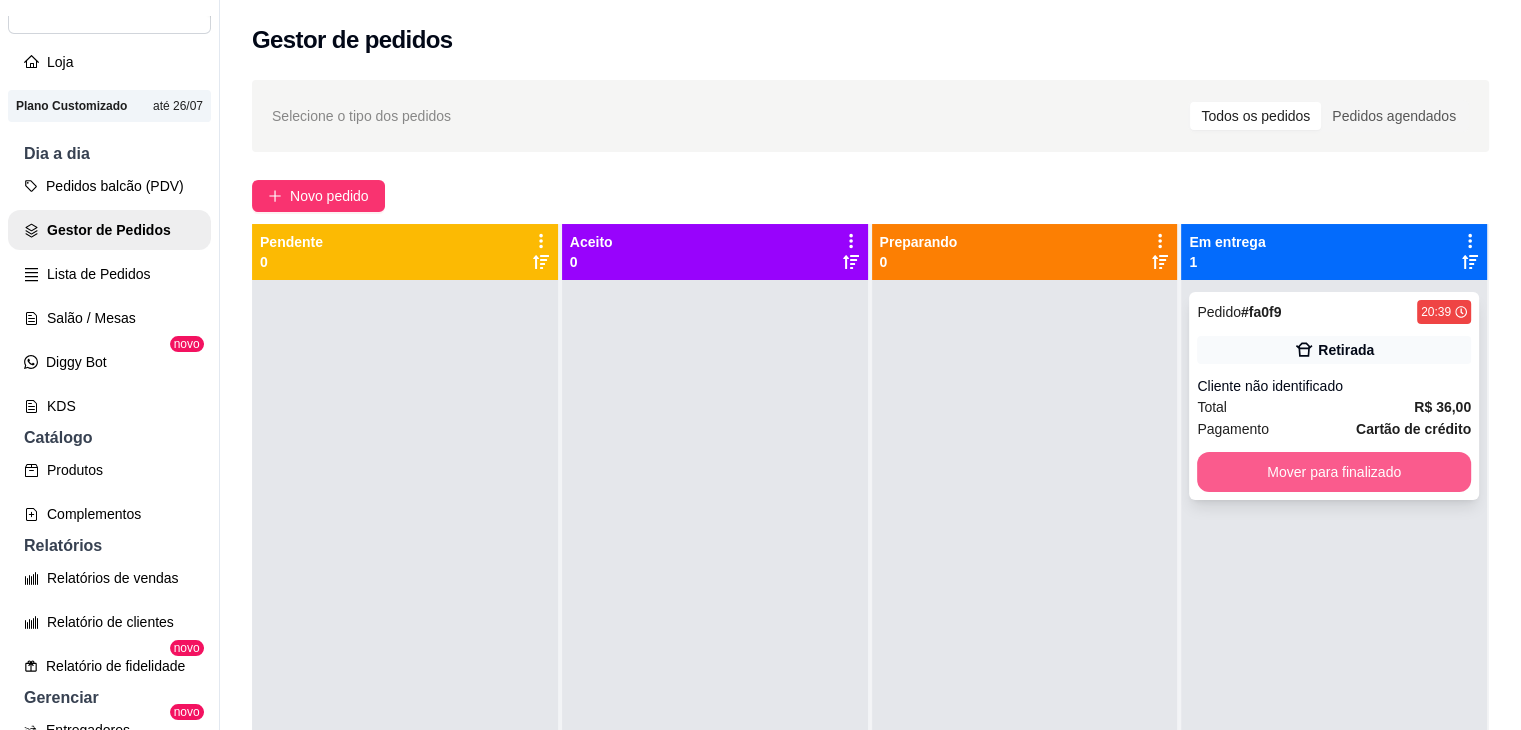 click on "Mover para finalizado" at bounding box center (1334, 472) 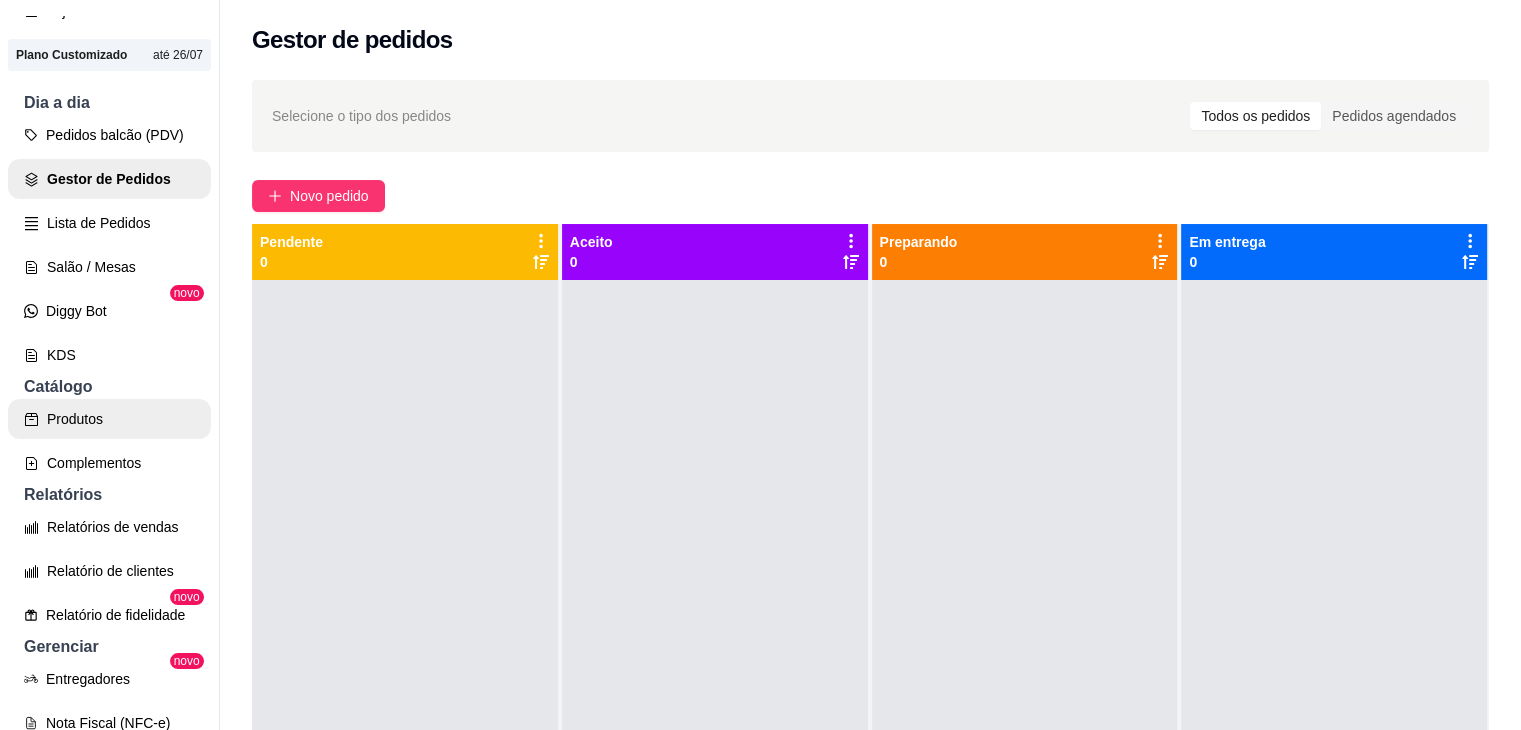 scroll, scrollTop: 200, scrollLeft: 0, axis: vertical 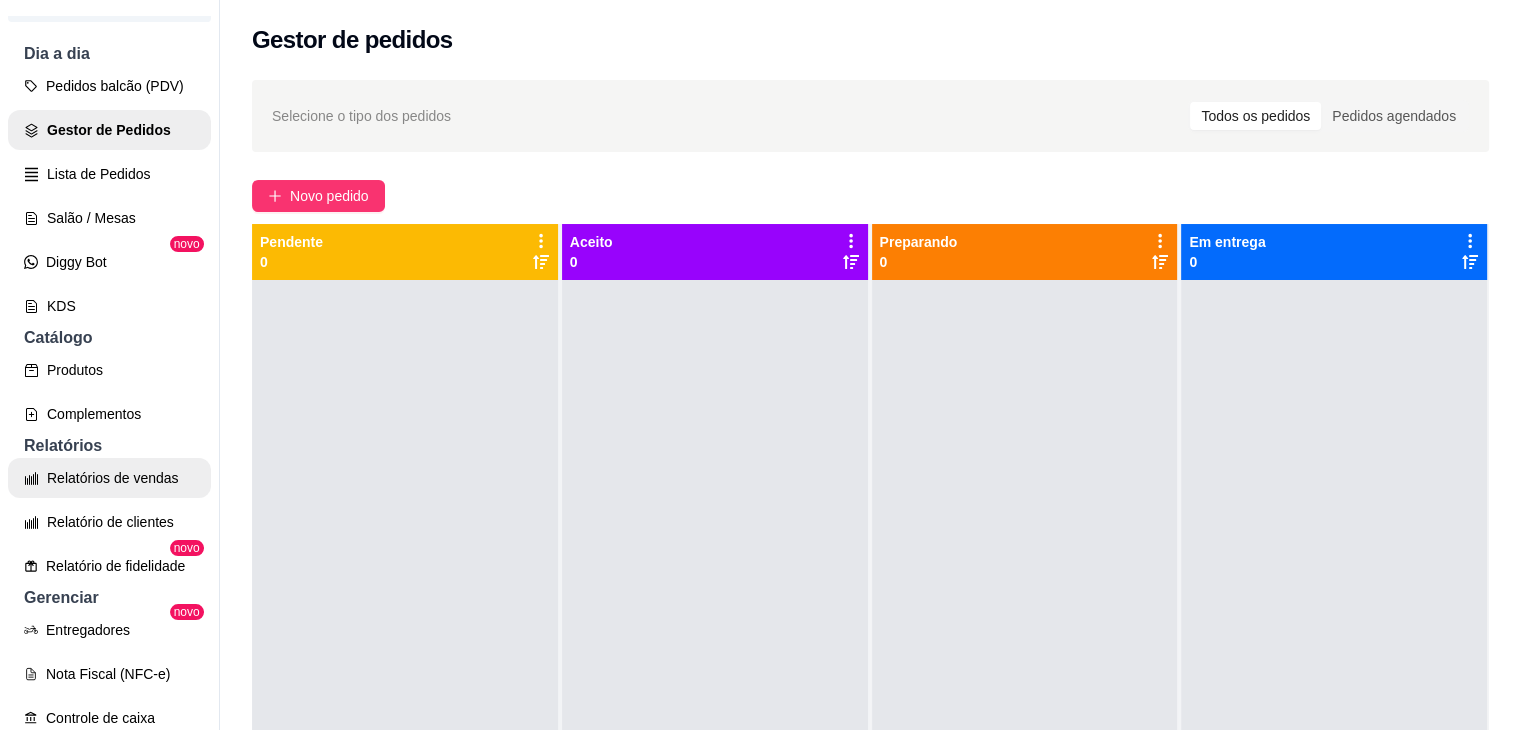click on "Relatórios de vendas" at bounding box center [109, 478] 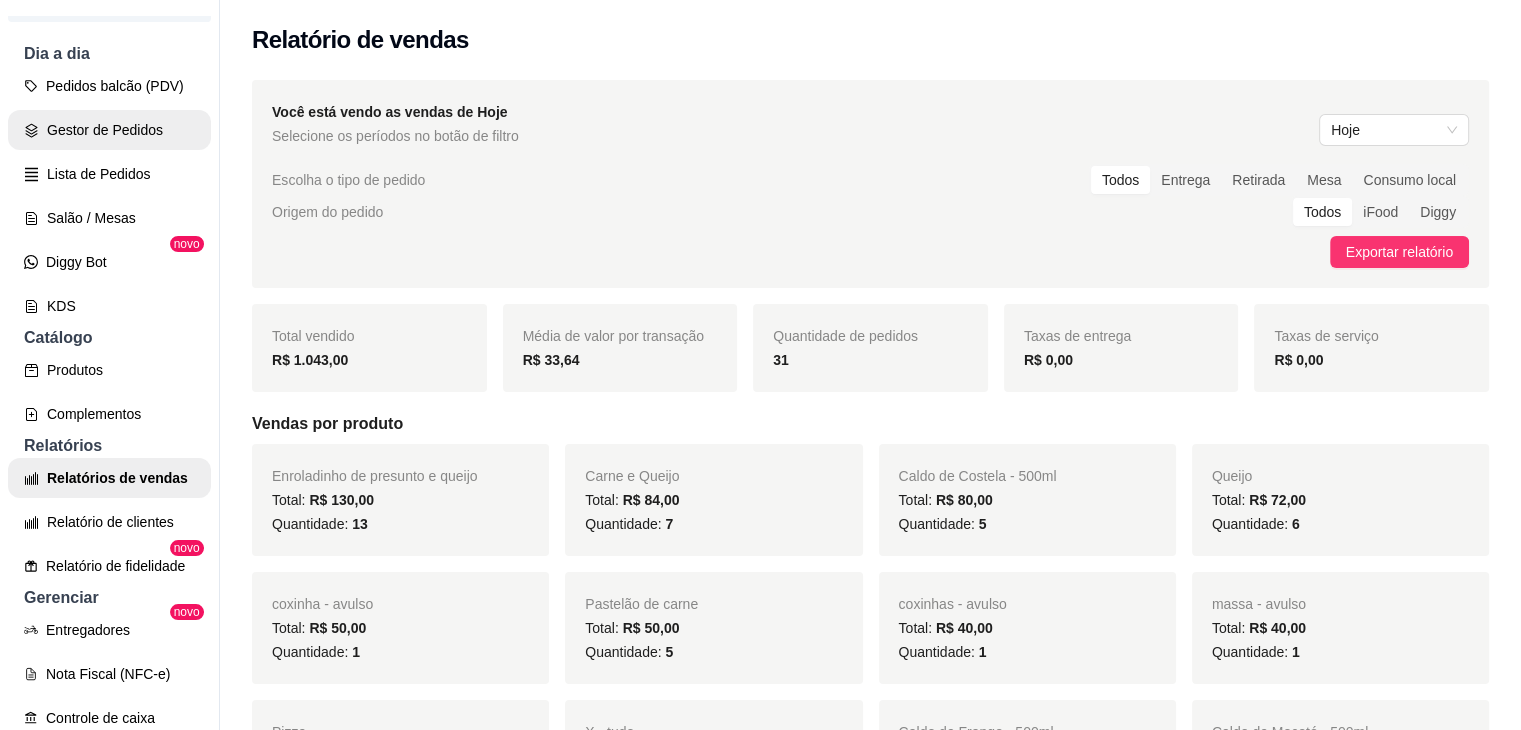 click on "Gestor de Pedidos" at bounding box center (109, 130) 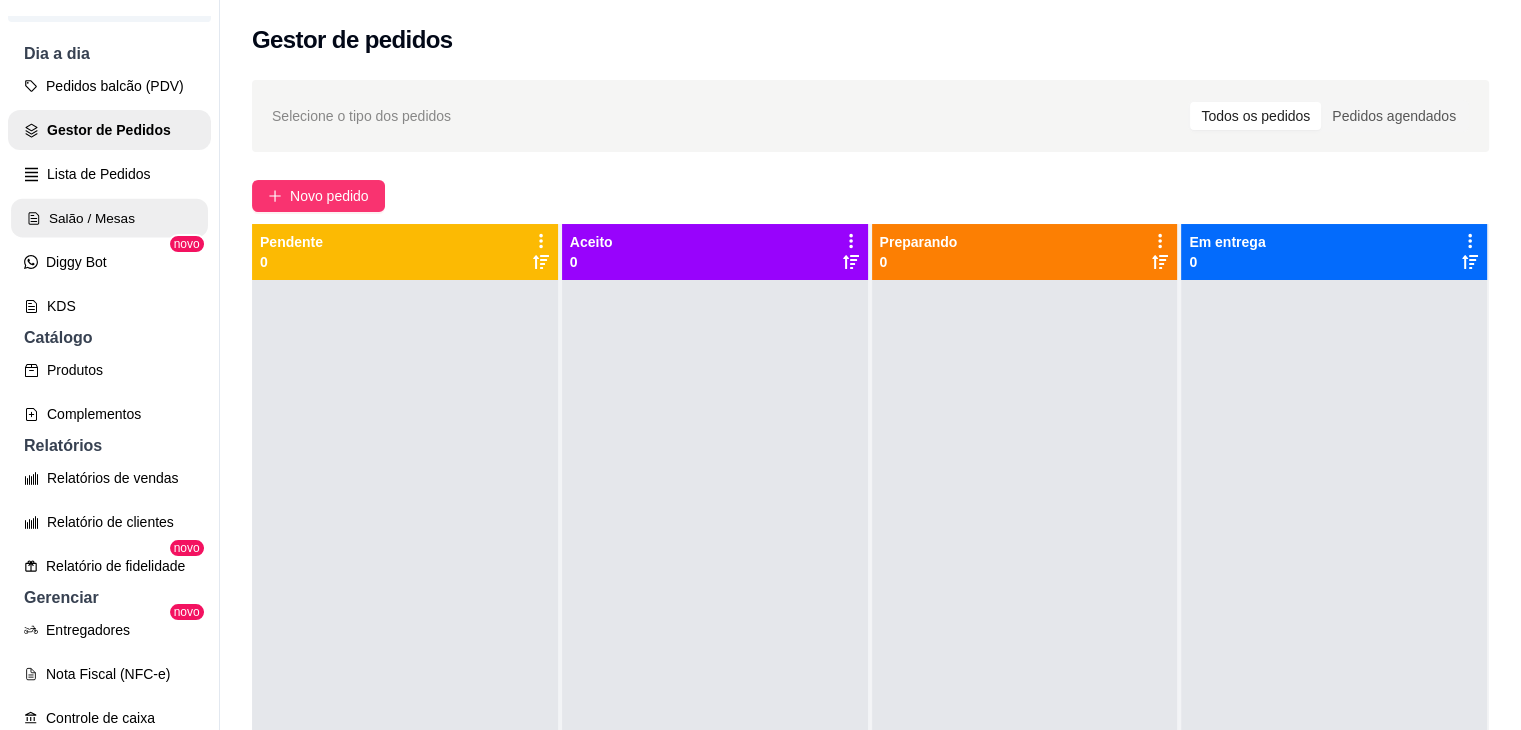 click on "Salão / Mesas" at bounding box center [109, 218] 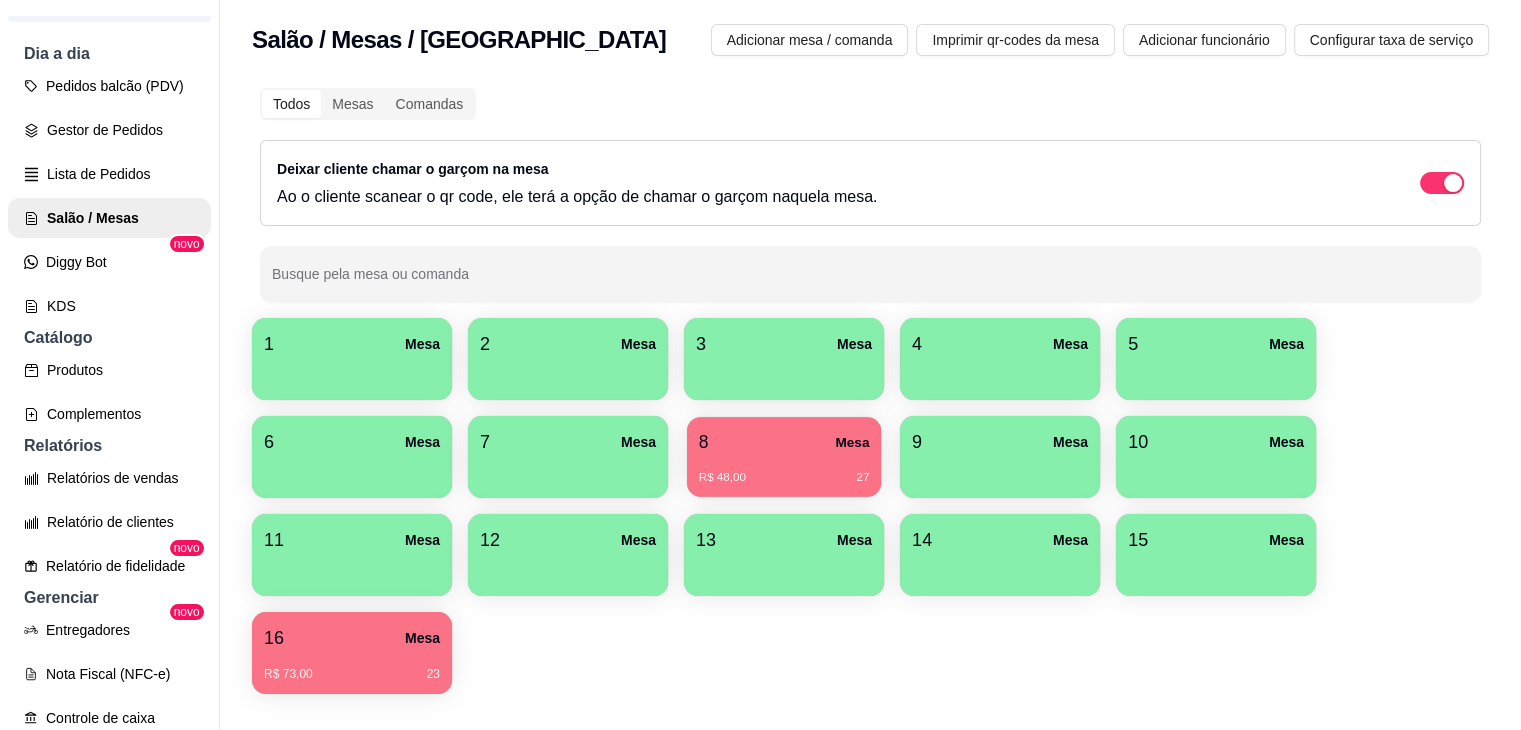 click on "R$ 48,00 27" at bounding box center [784, 470] 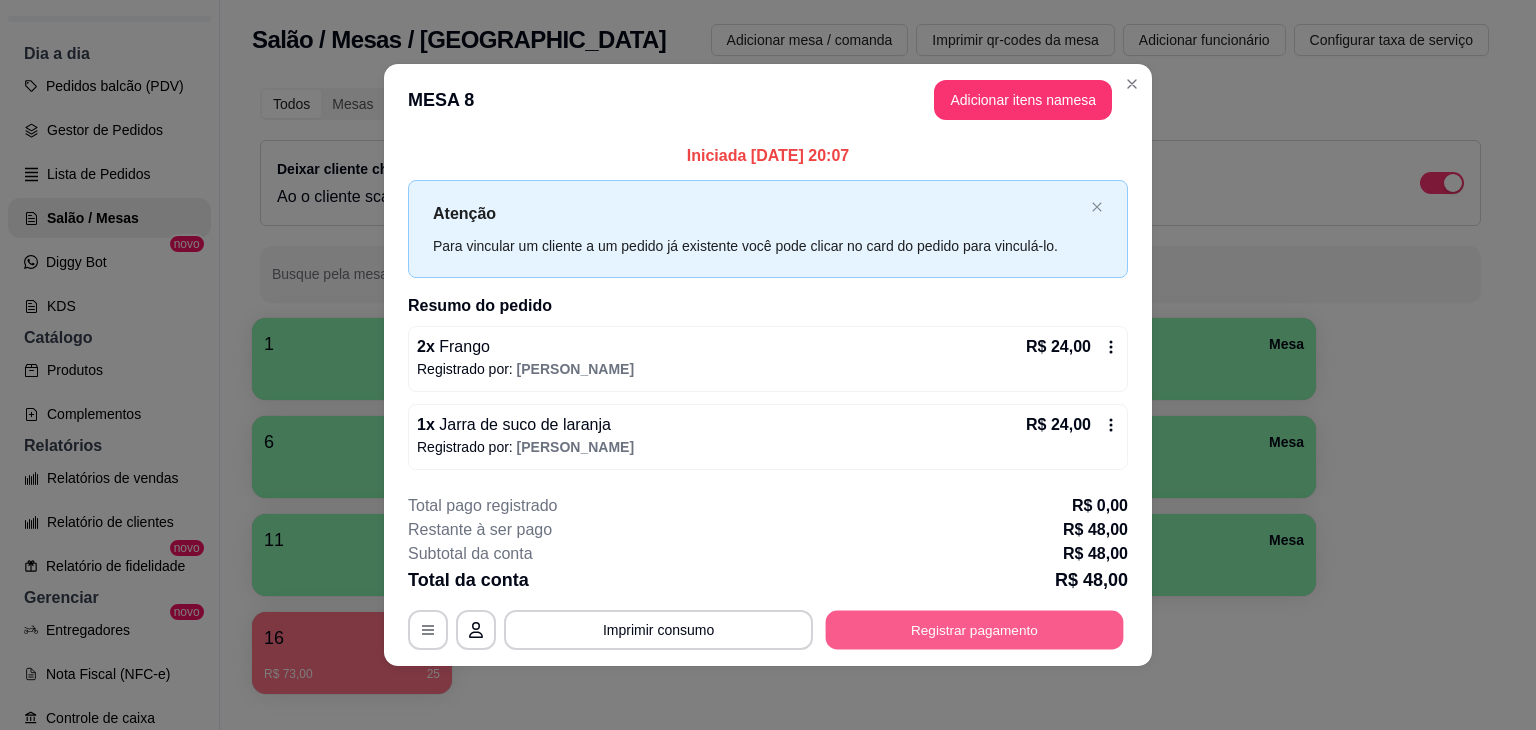click on "Registrar pagamento" at bounding box center [975, 629] 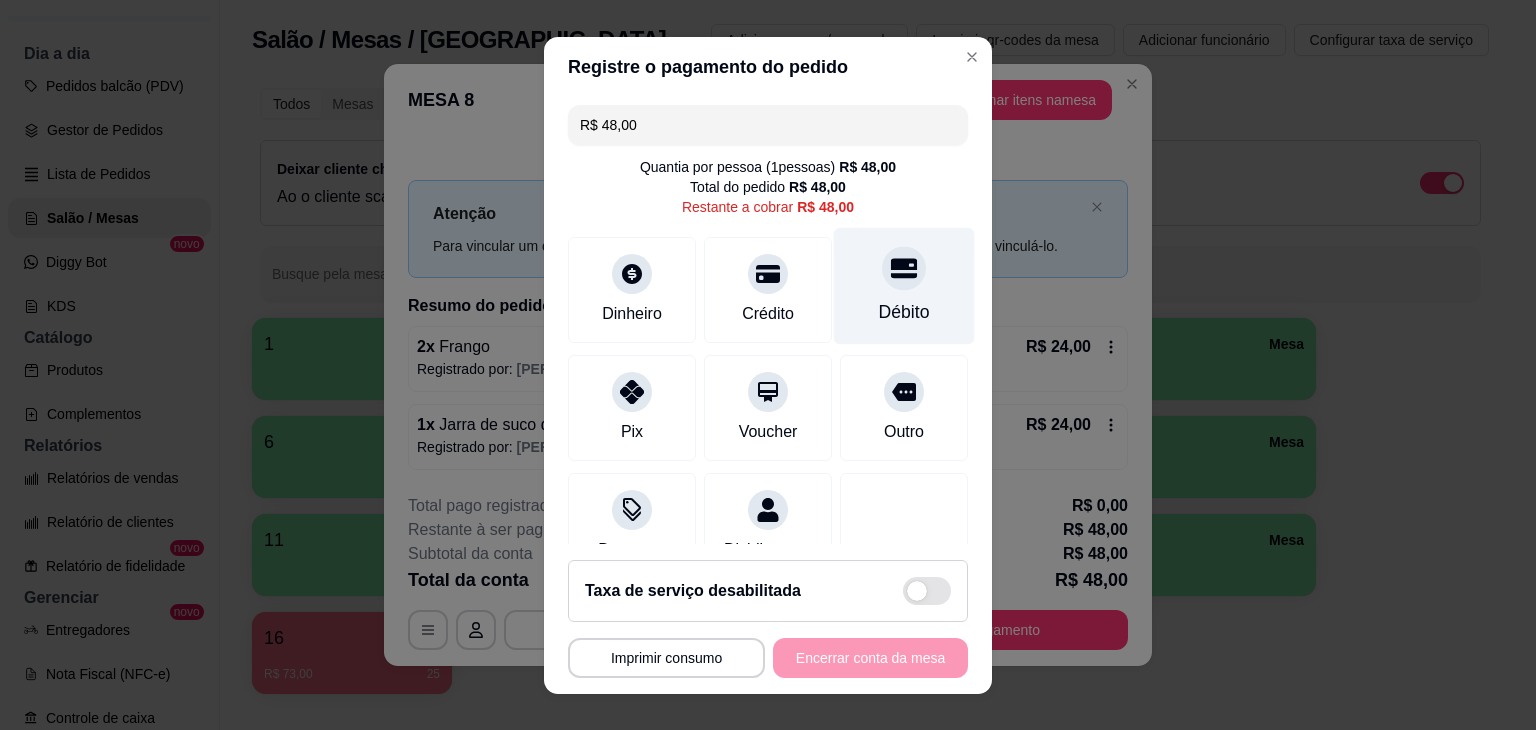 click on "Débito" at bounding box center (904, 285) 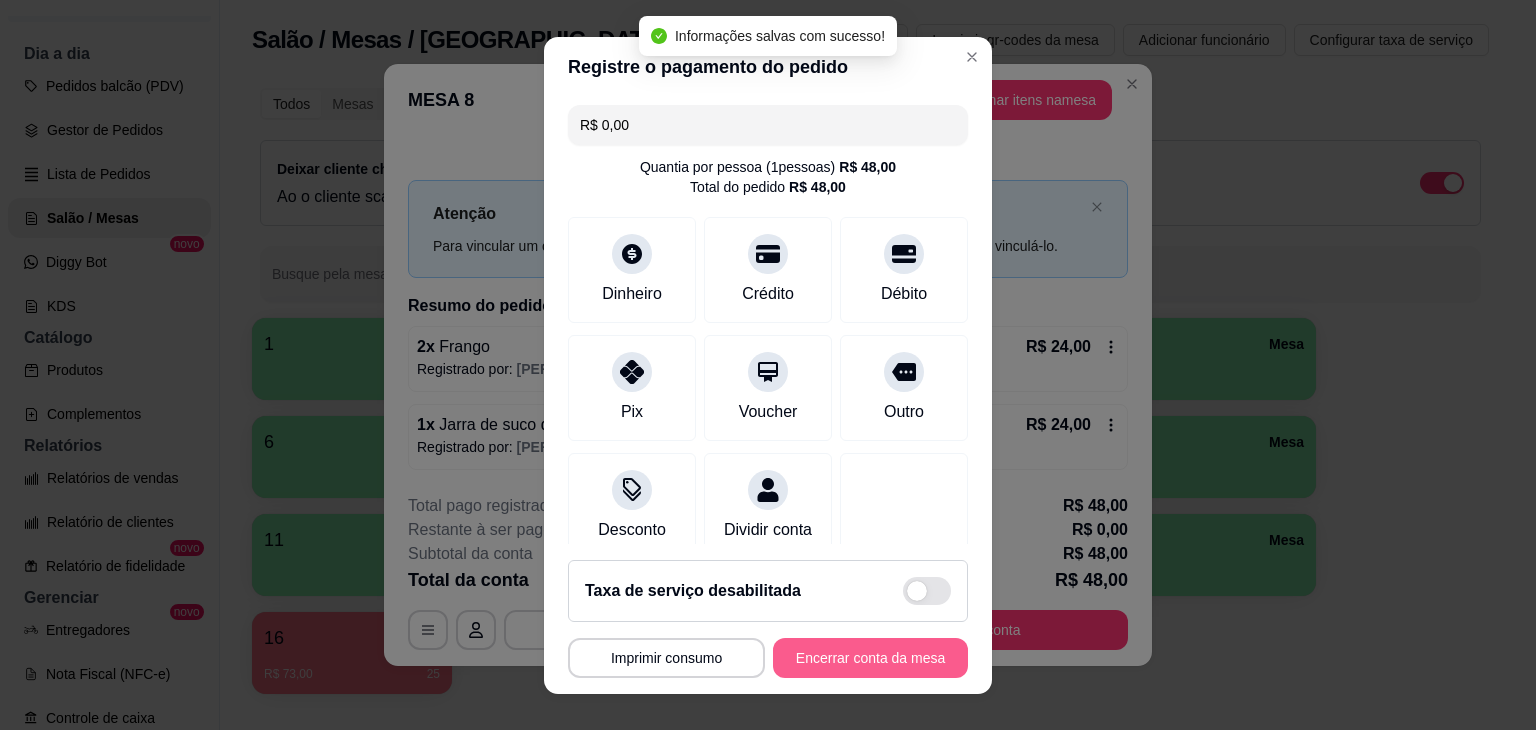 click on "Encerrar conta da mesa" at bounding box center [870, 658] 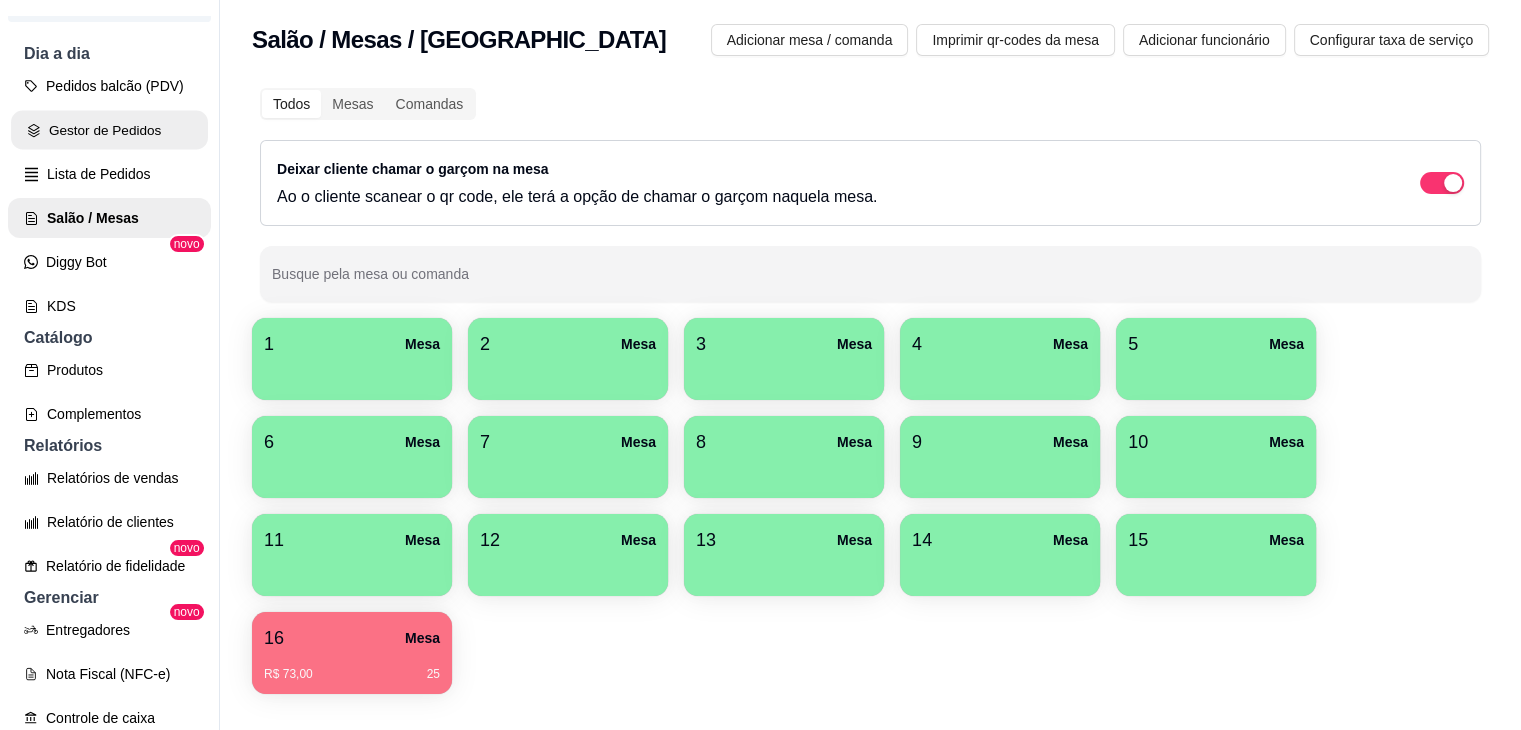 click on "Gestor de Pedidos" at bounding box center (109, 130) 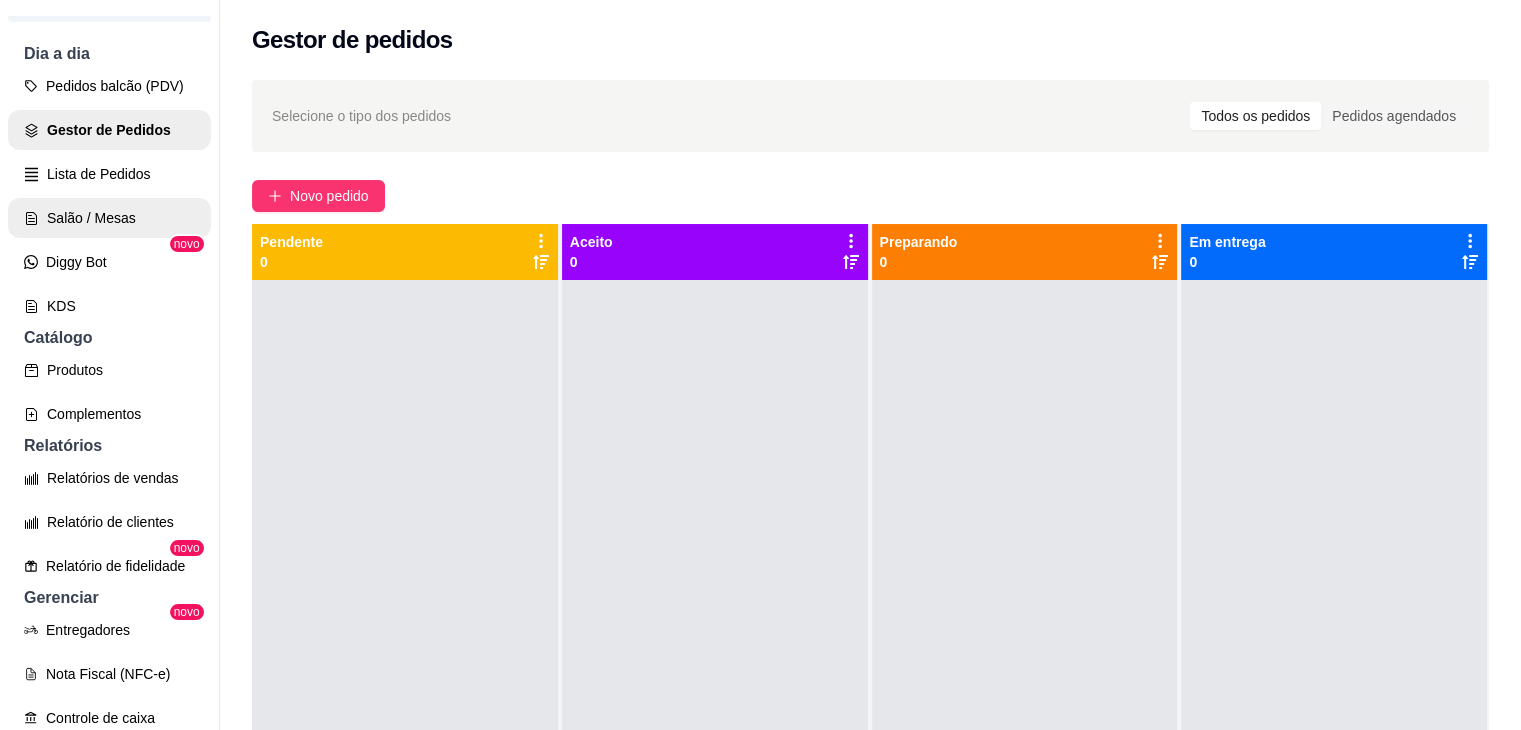 click on "Salão / Mesas" at bounding box center [109, 218] 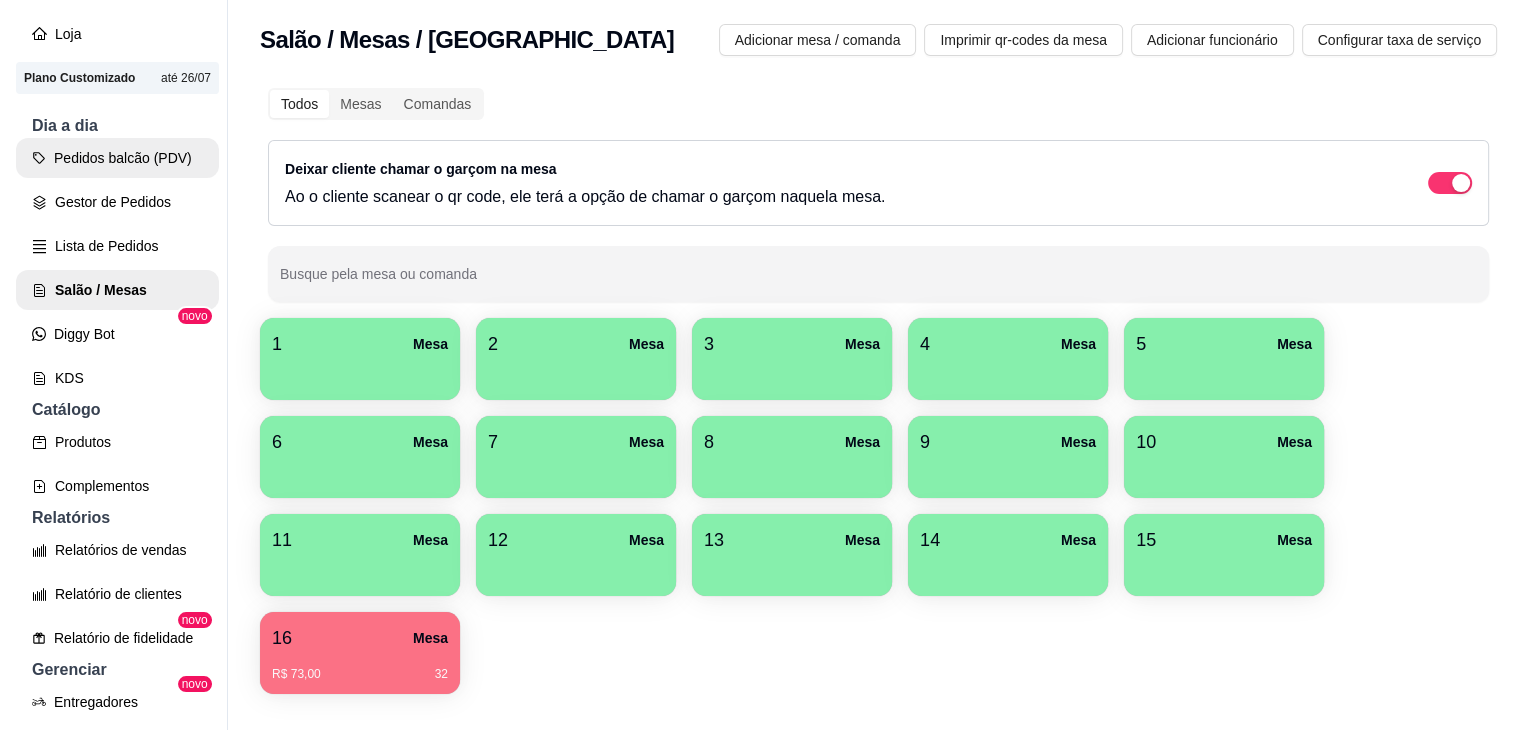 scroll, scrollTop: 100, scrollLeft: 0, axis: vertical 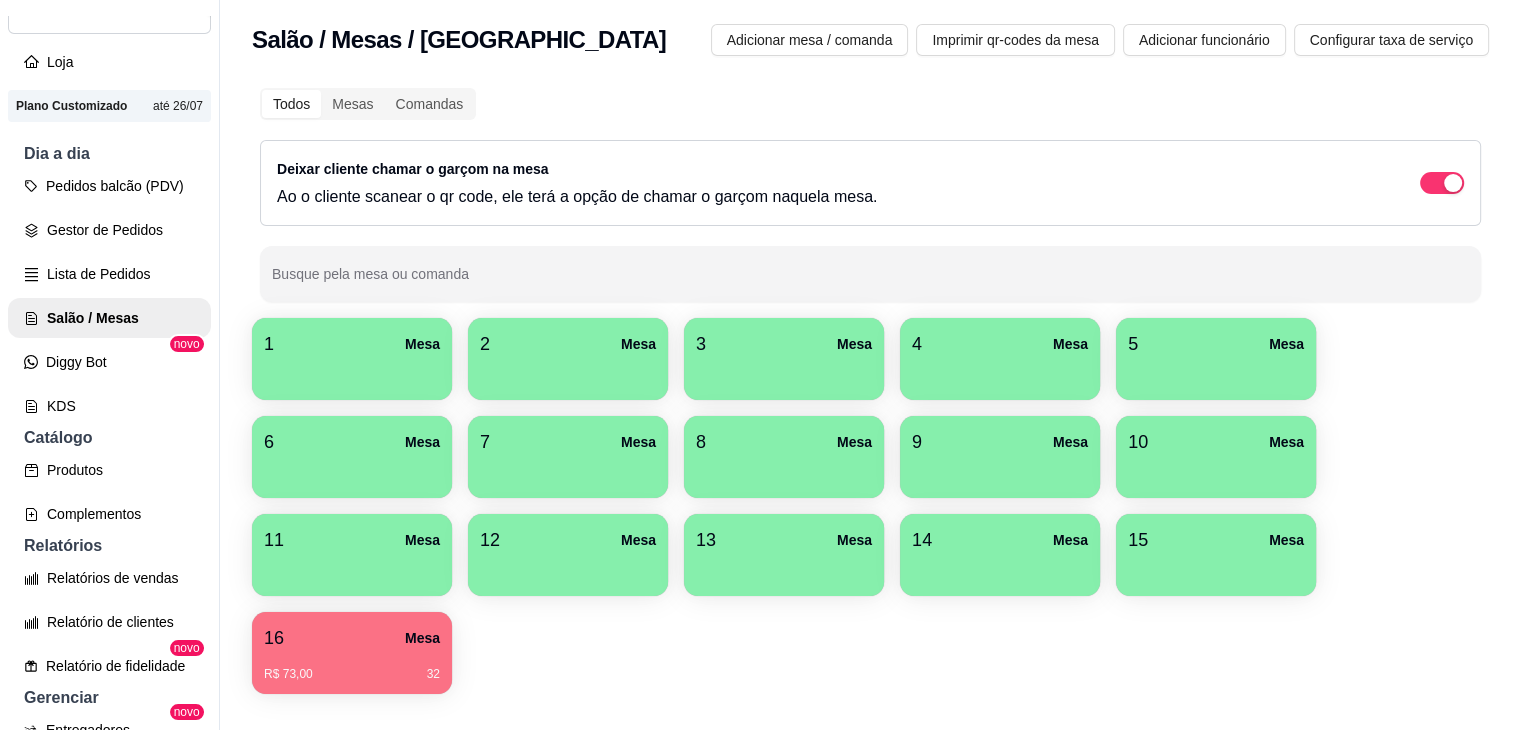 click at bounding box center [352, 373] 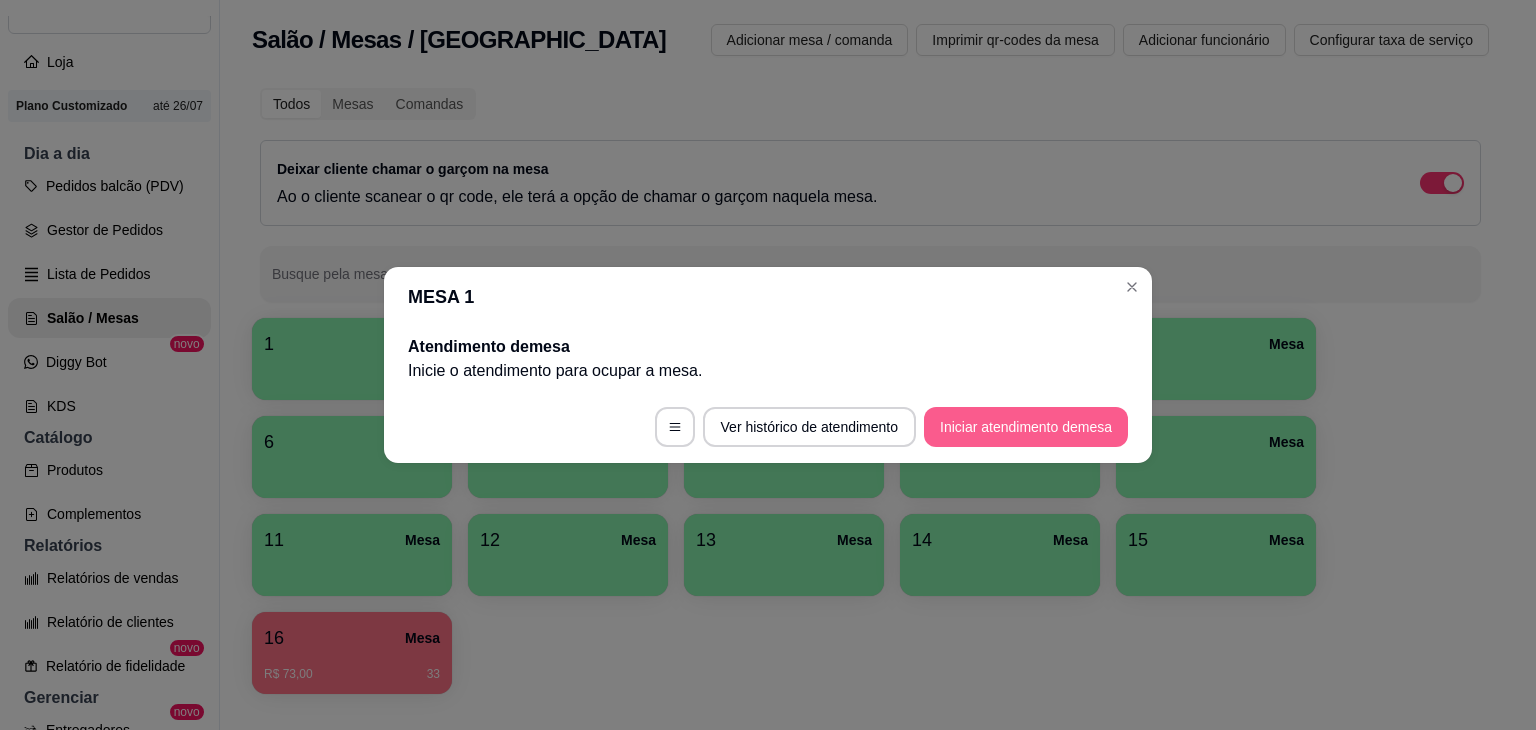 click on "Iniciar atendimento de  mesa" at bounding box center [1026, 427] 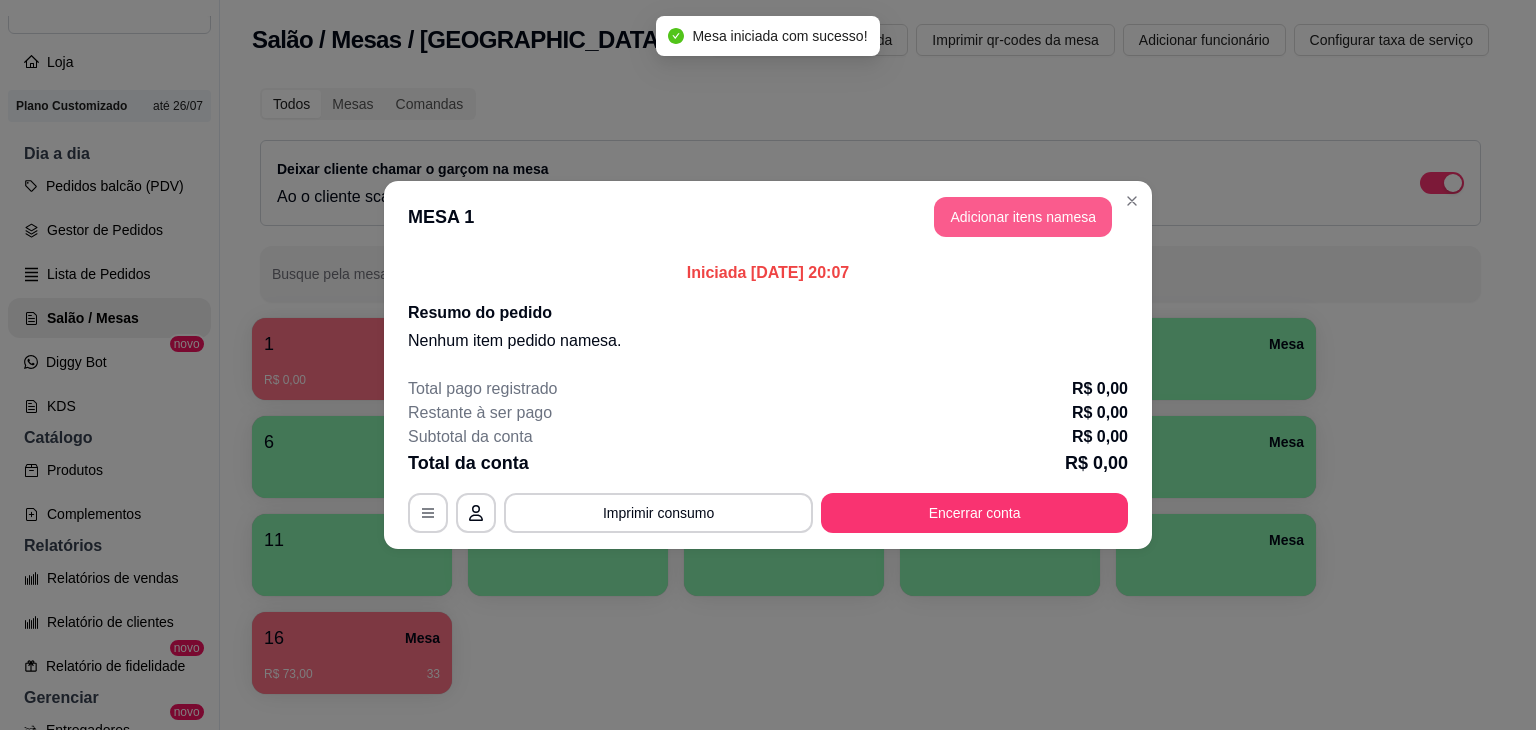click on "Adicionar itens na  mesa" at bounding box center [1023, 217] 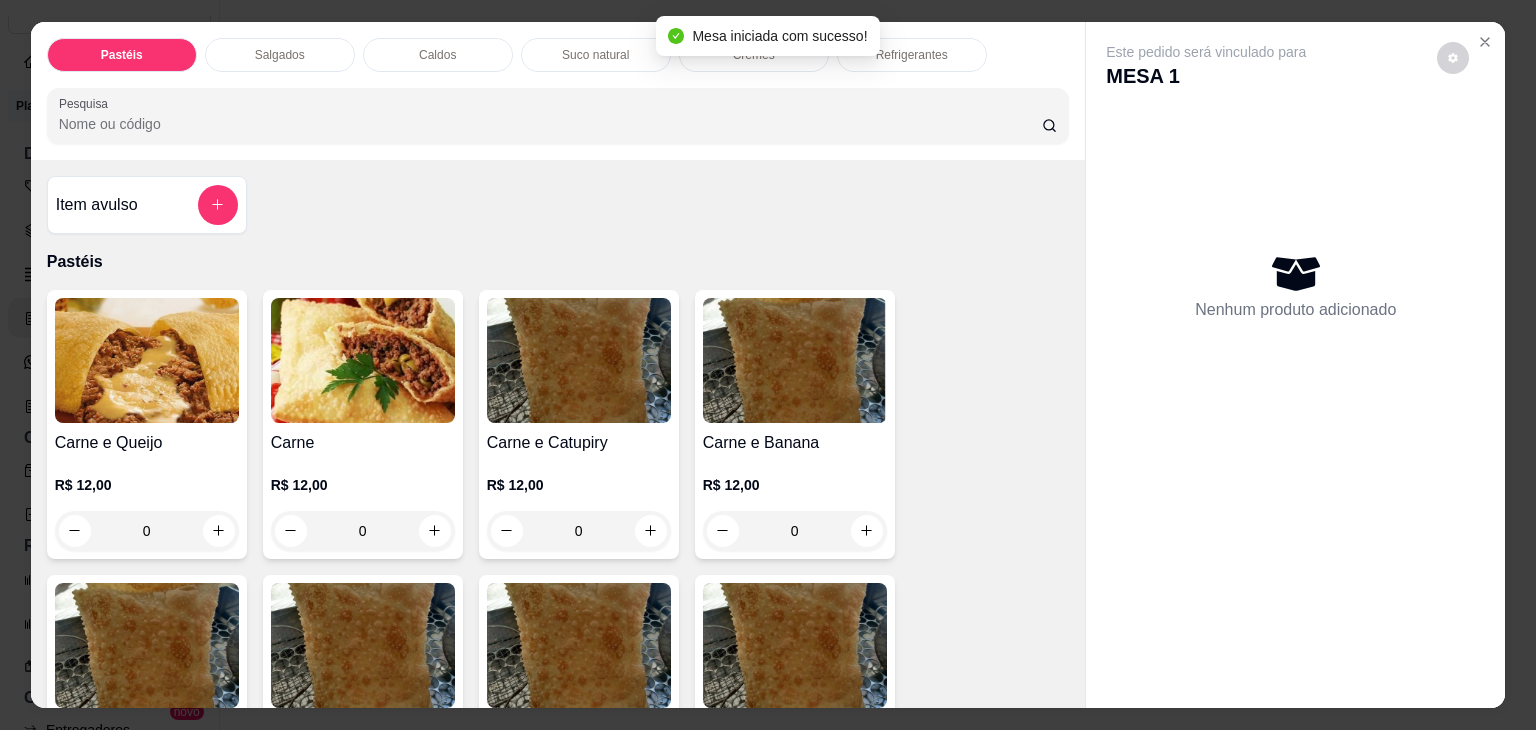 click on "0" at bounding box center [147, 531] 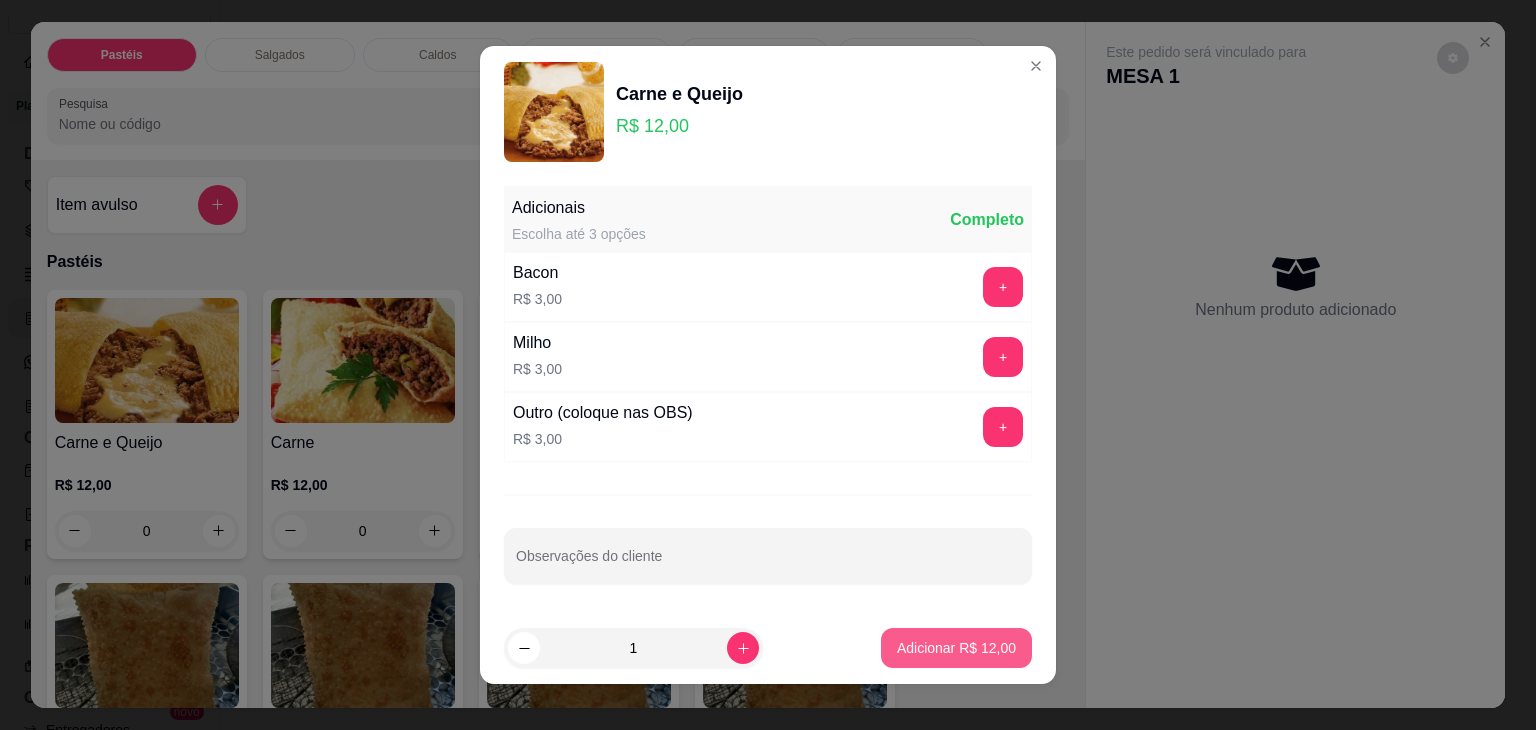 click on "Adicionar   R$ 12,00" at bounding box center [956, 648] 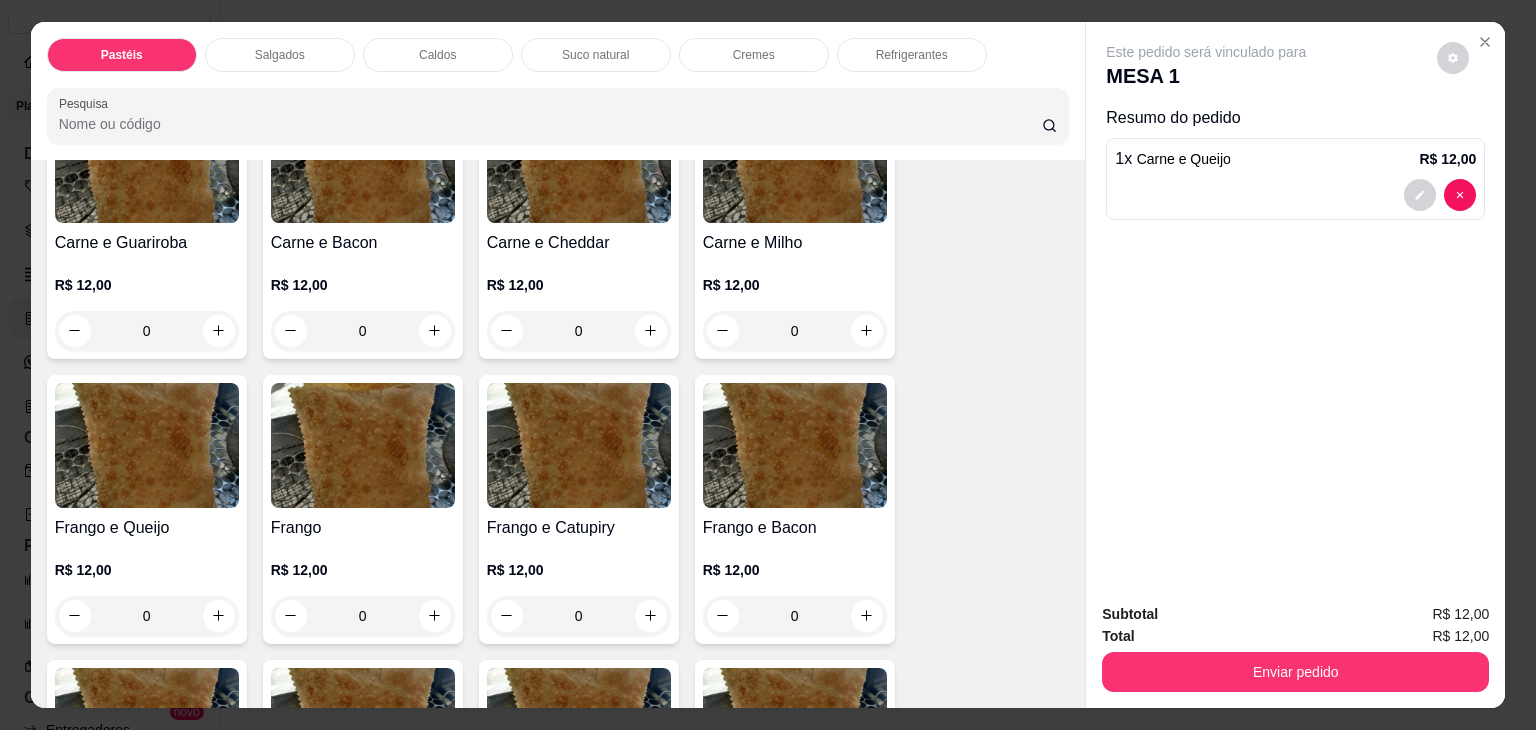 scroll, scrollTop: 600, scrollLeft: 0, axis: vertical 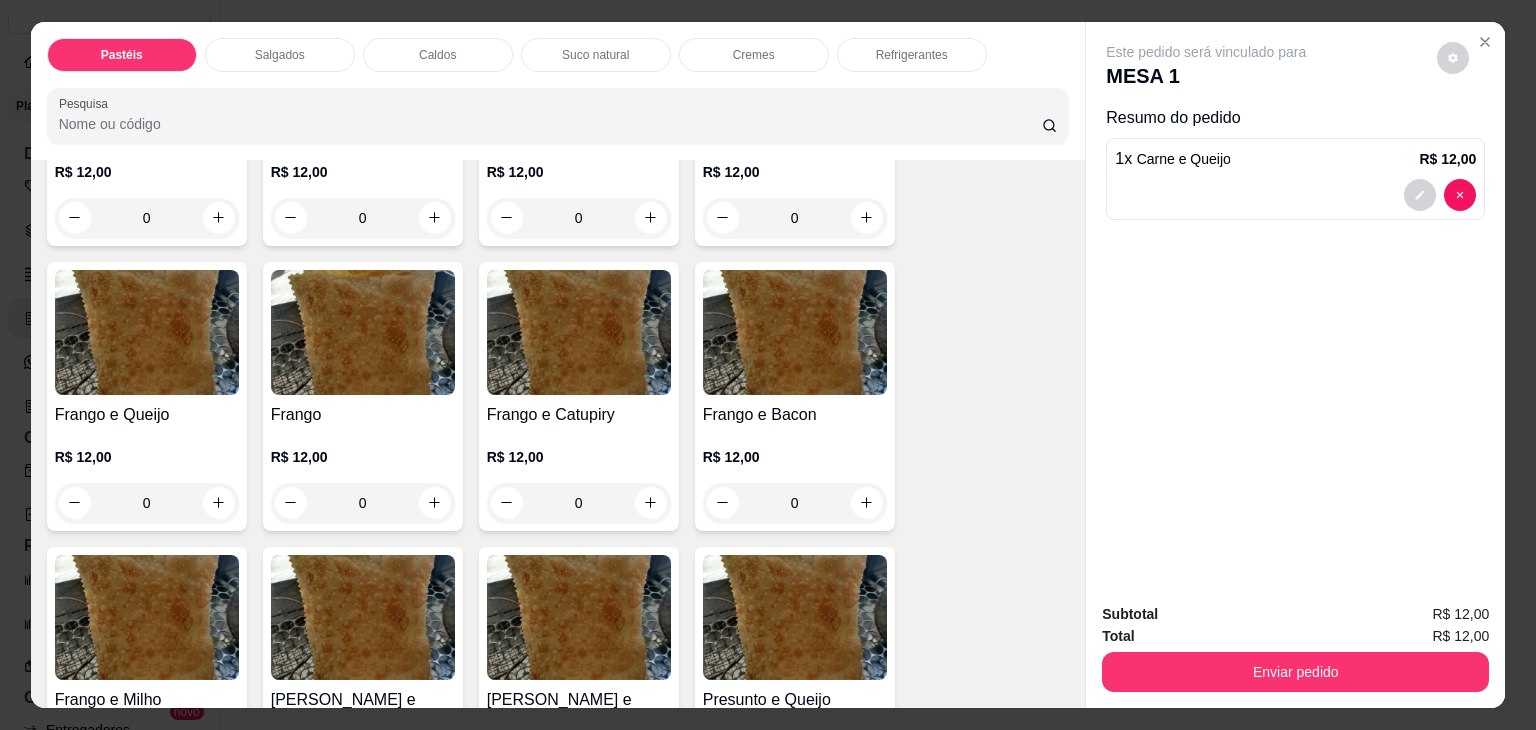 click on "0" at bounding box center [147, 503] 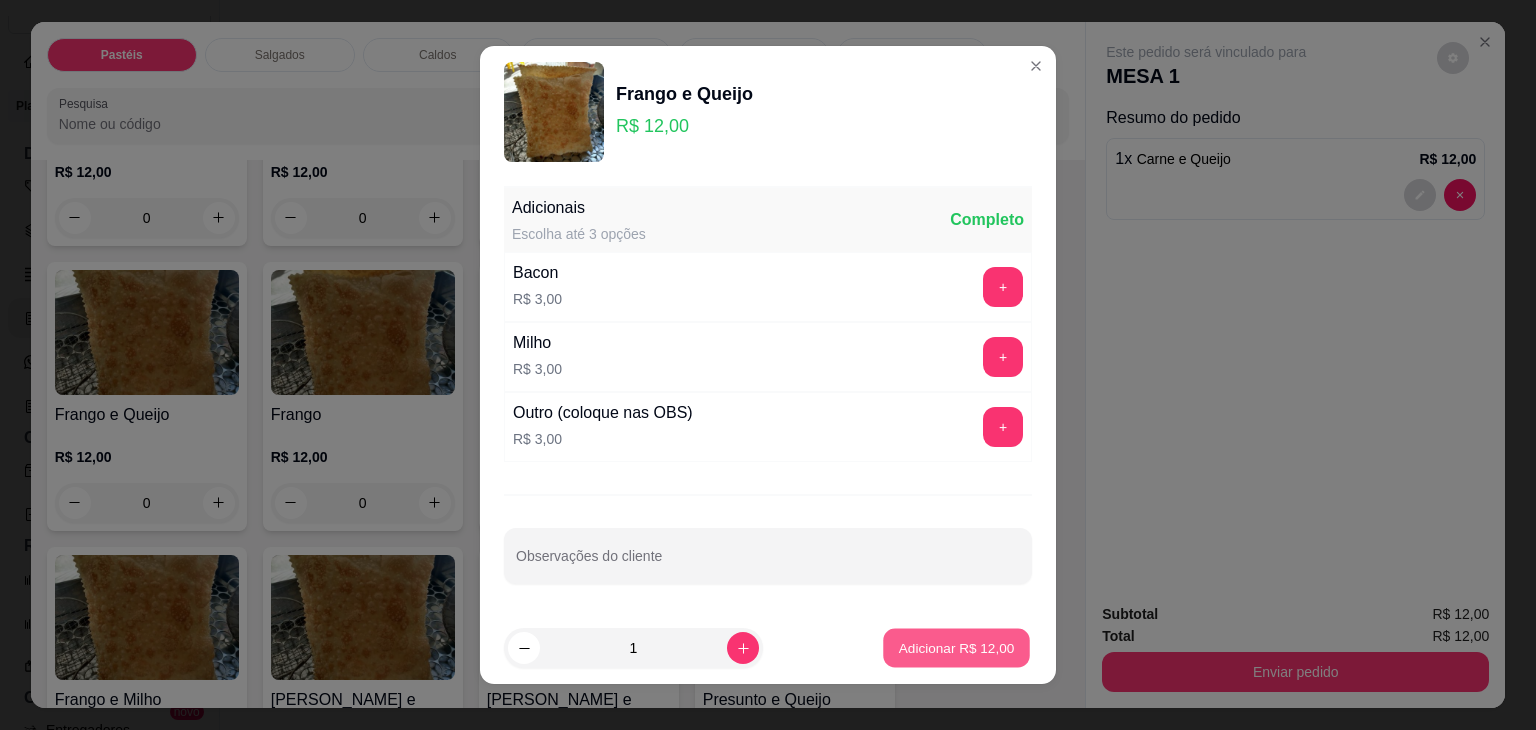 click on "Adicionar   R$ 12,00" at bounding box center [957, 647] 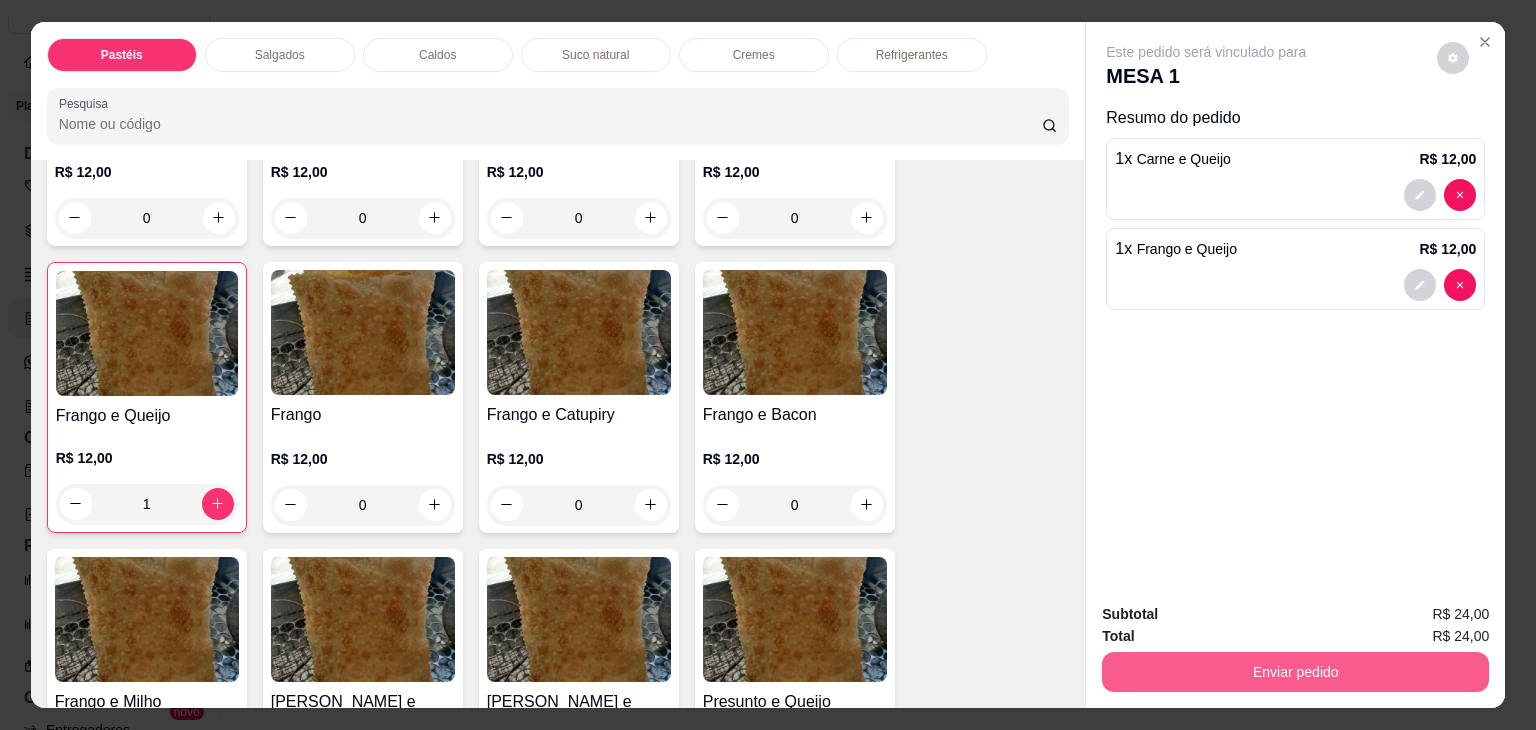 click on "Enviar pedido" at bounding box center (1295, 672) 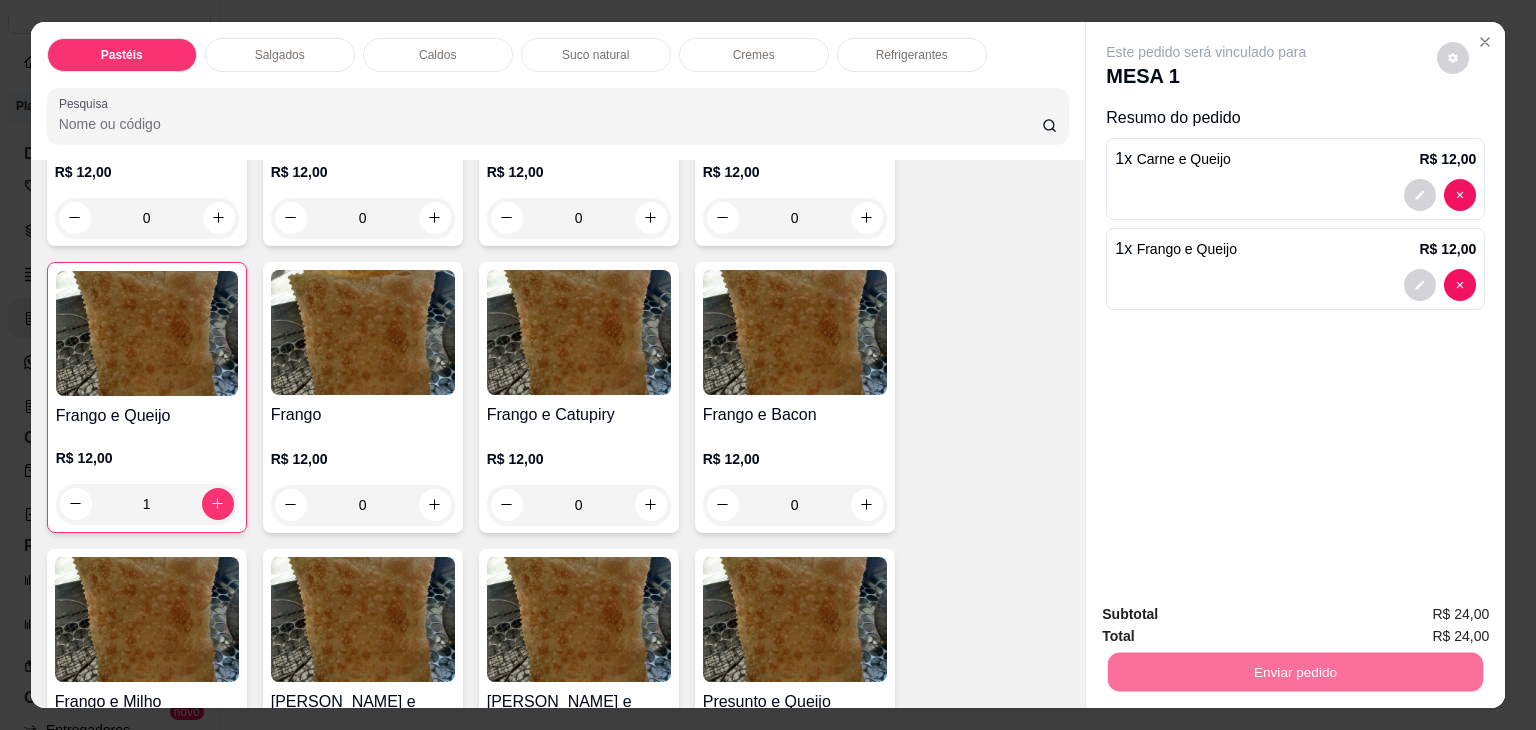 click on "Não registrar e enviar pedido" at bounding box center [1229, 614] 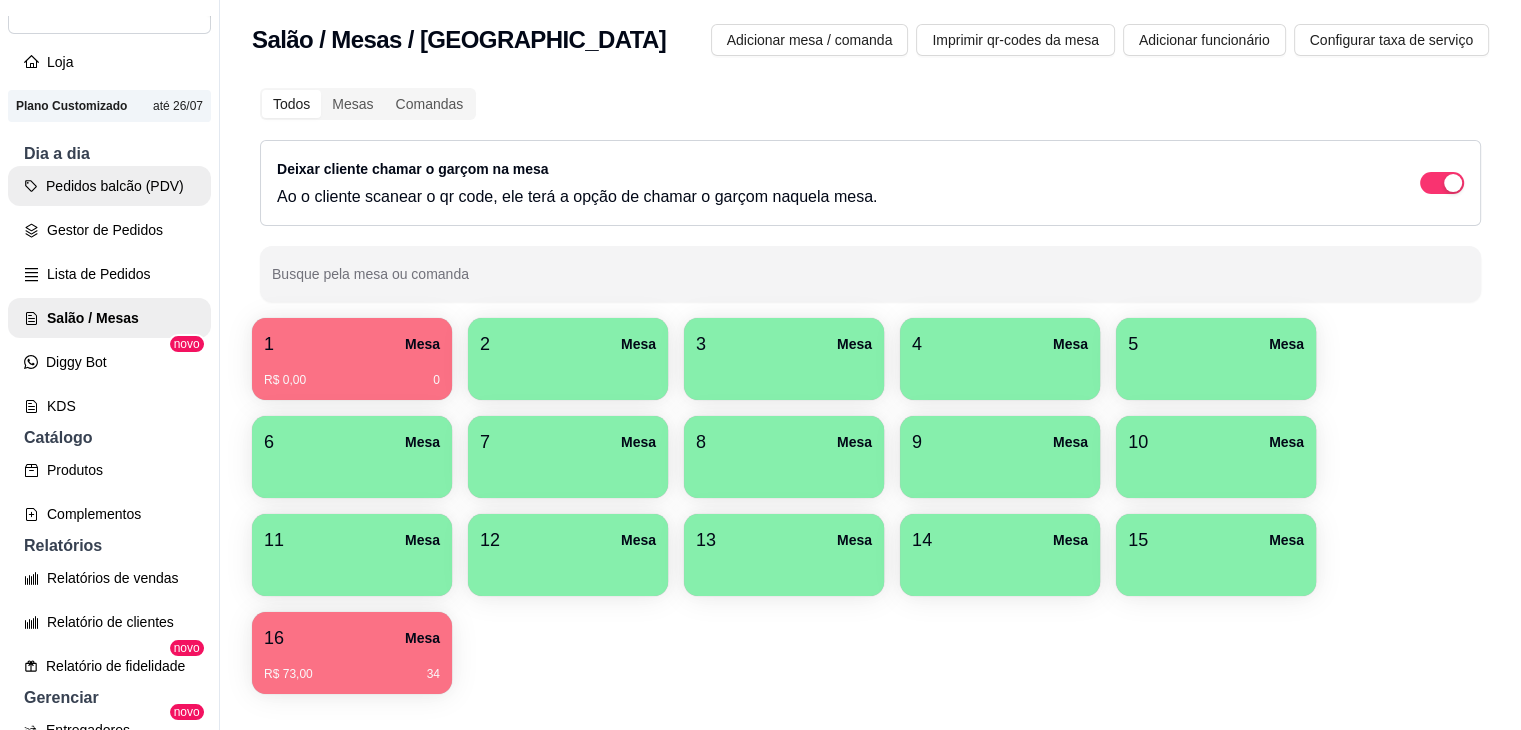 click on "Pedidos balcão (PDV)" at bounding box center [109, 186] 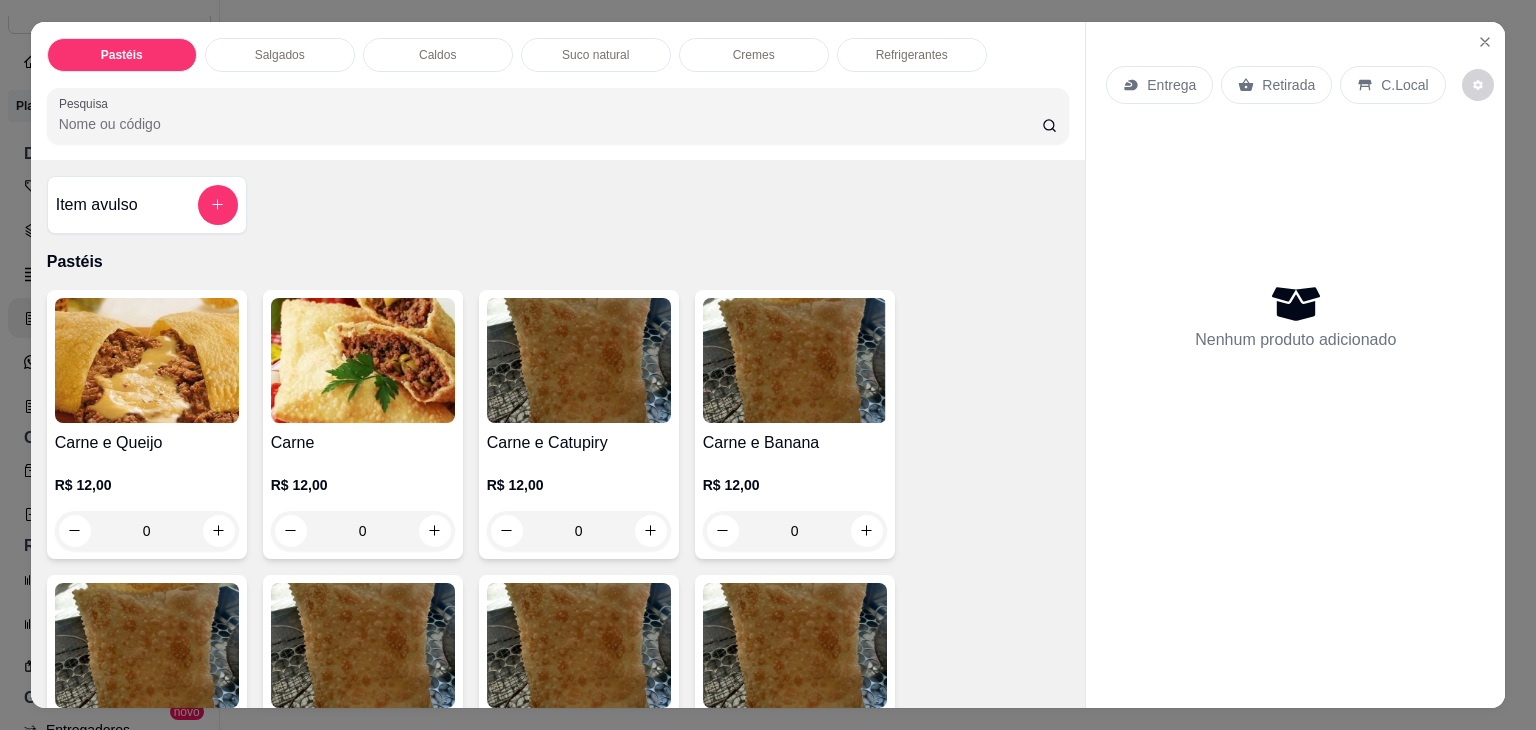 click on "Salgados" at bounding box center (280, 55) 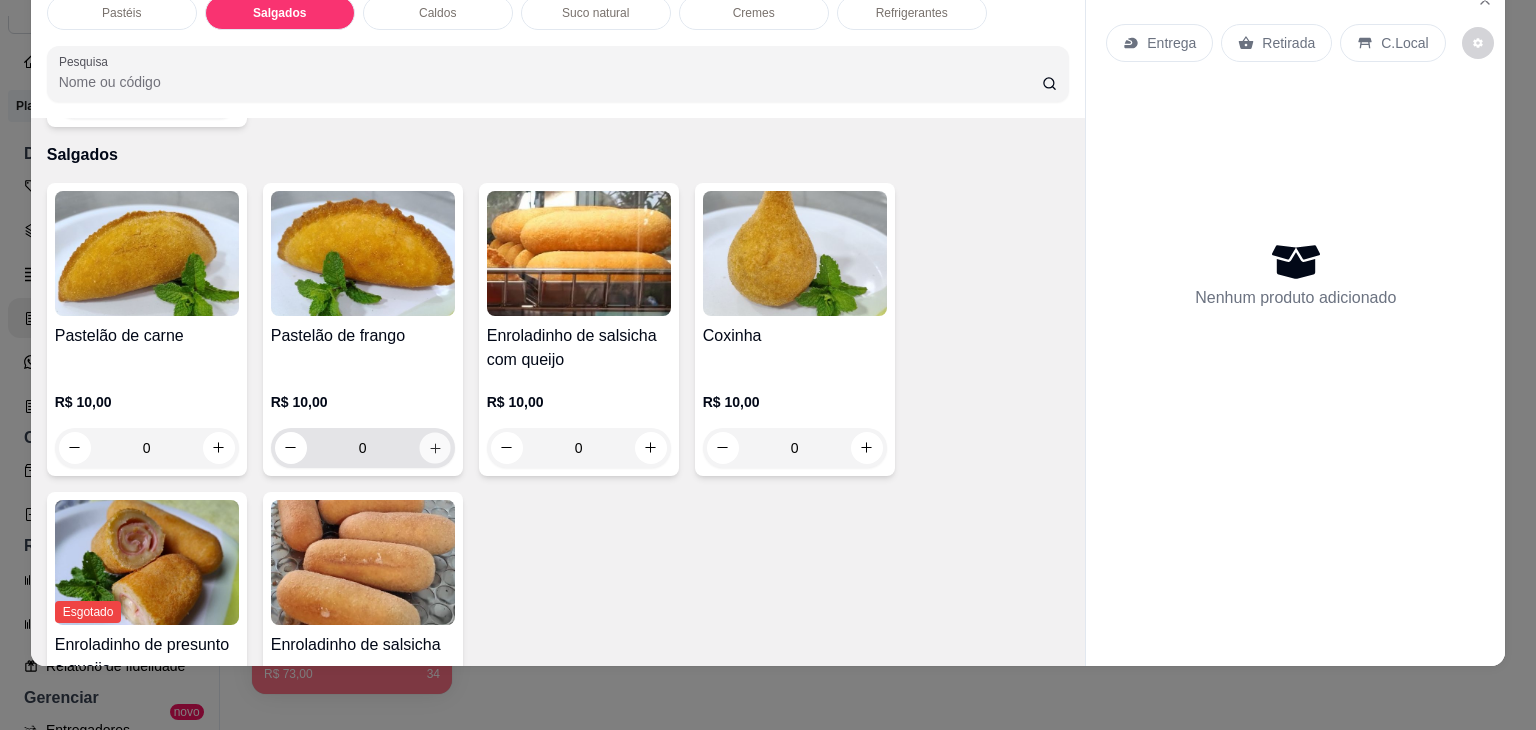click at bounding box center (434, 447) 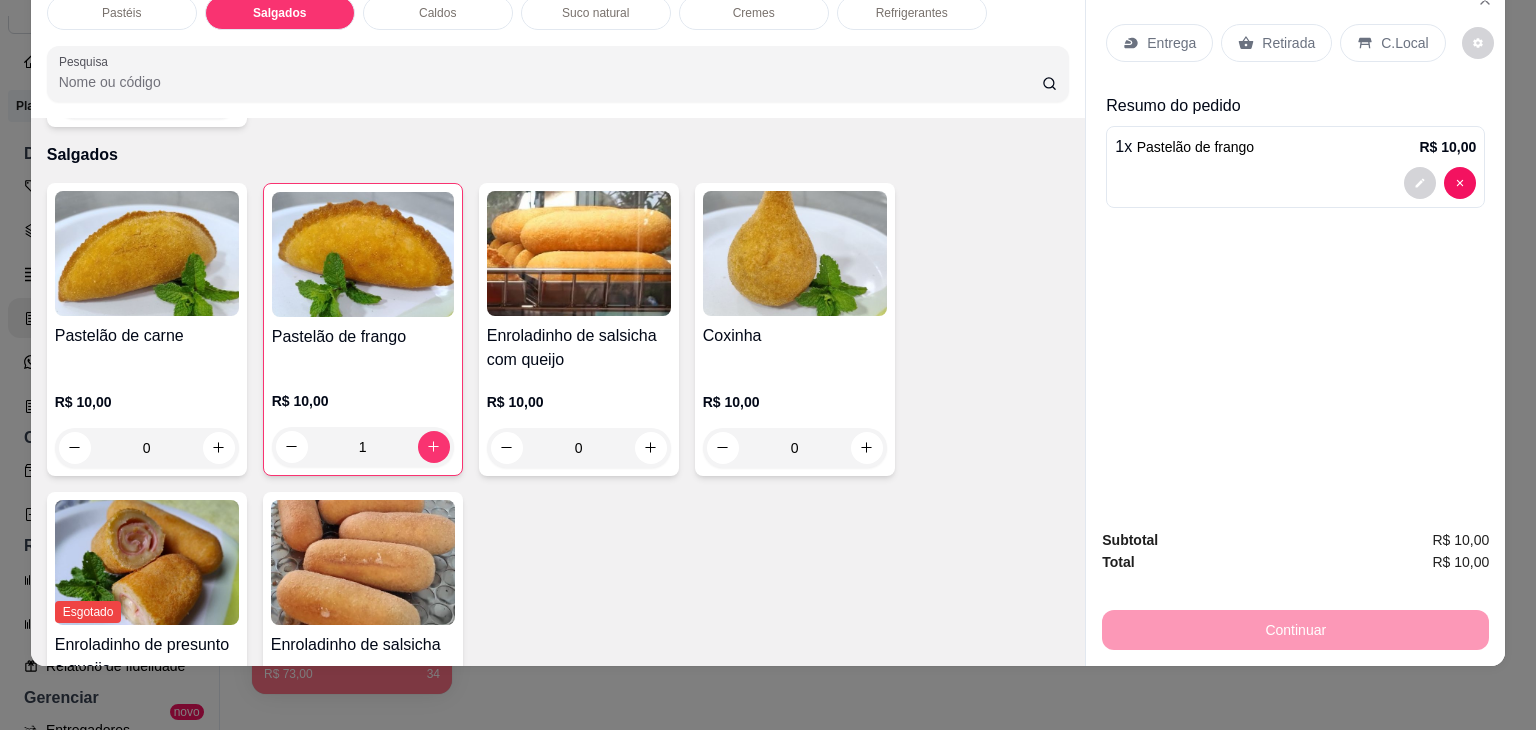 click on "1" at bounding box center (363, 447) 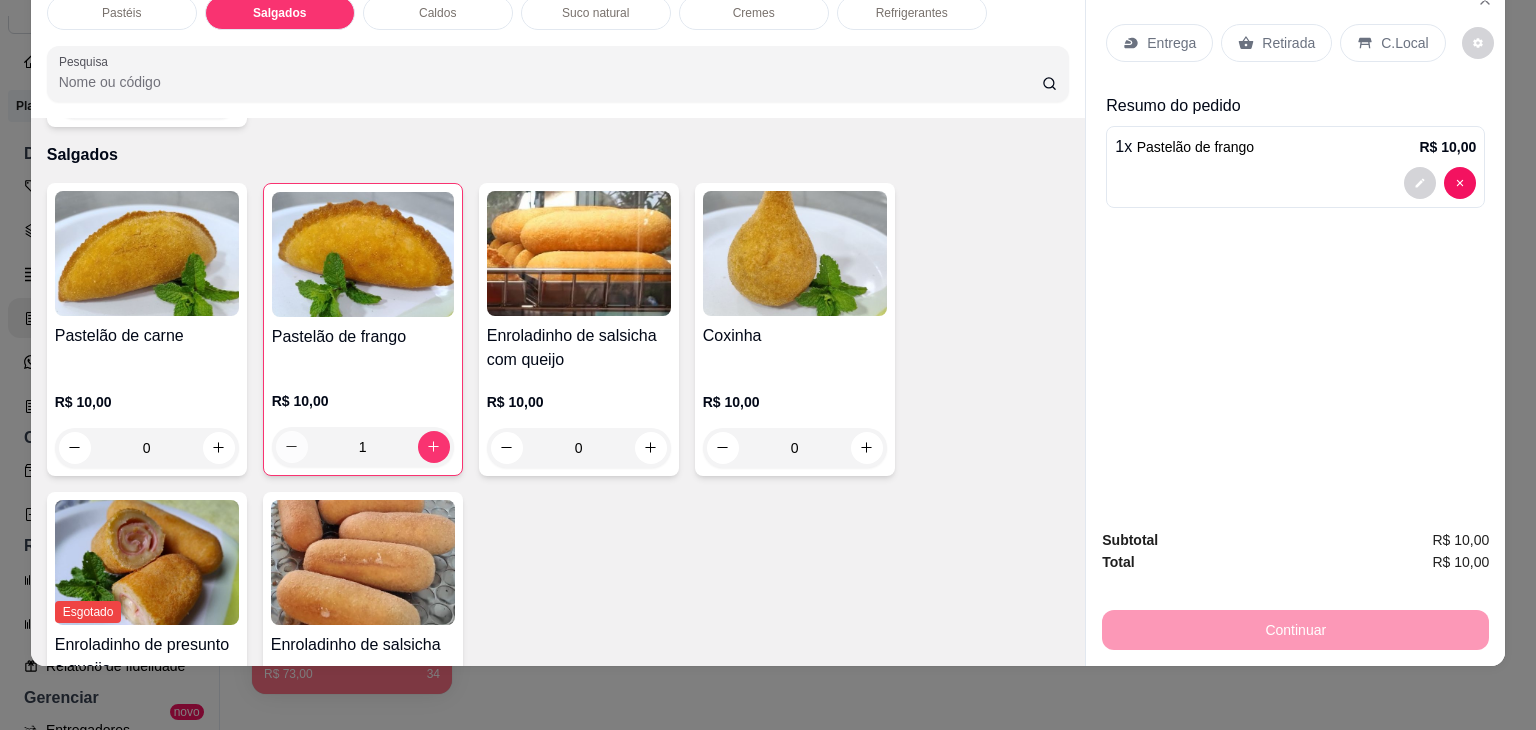click 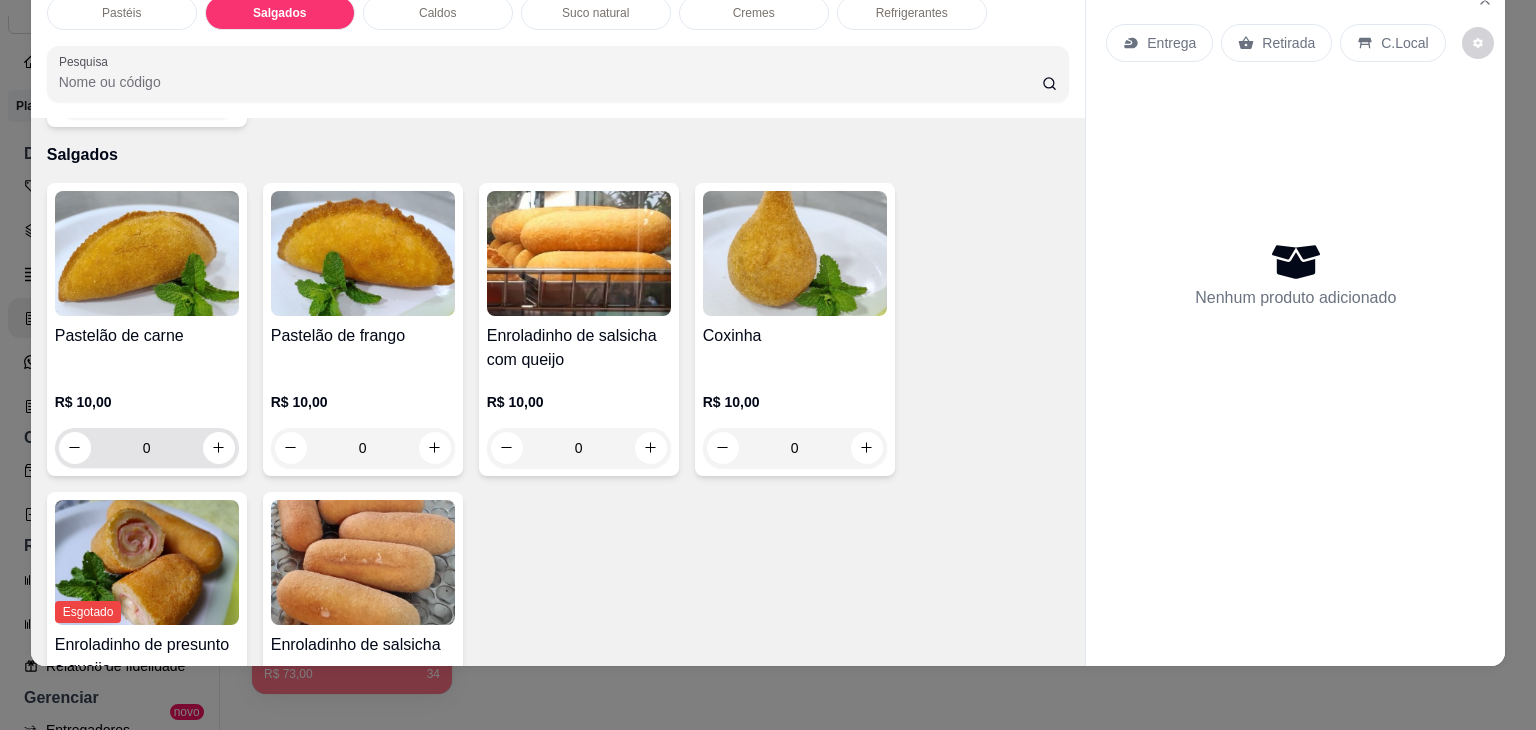 click on "Pastelão de carne    R$ 10,00 0" at bounding box center (147, 329) 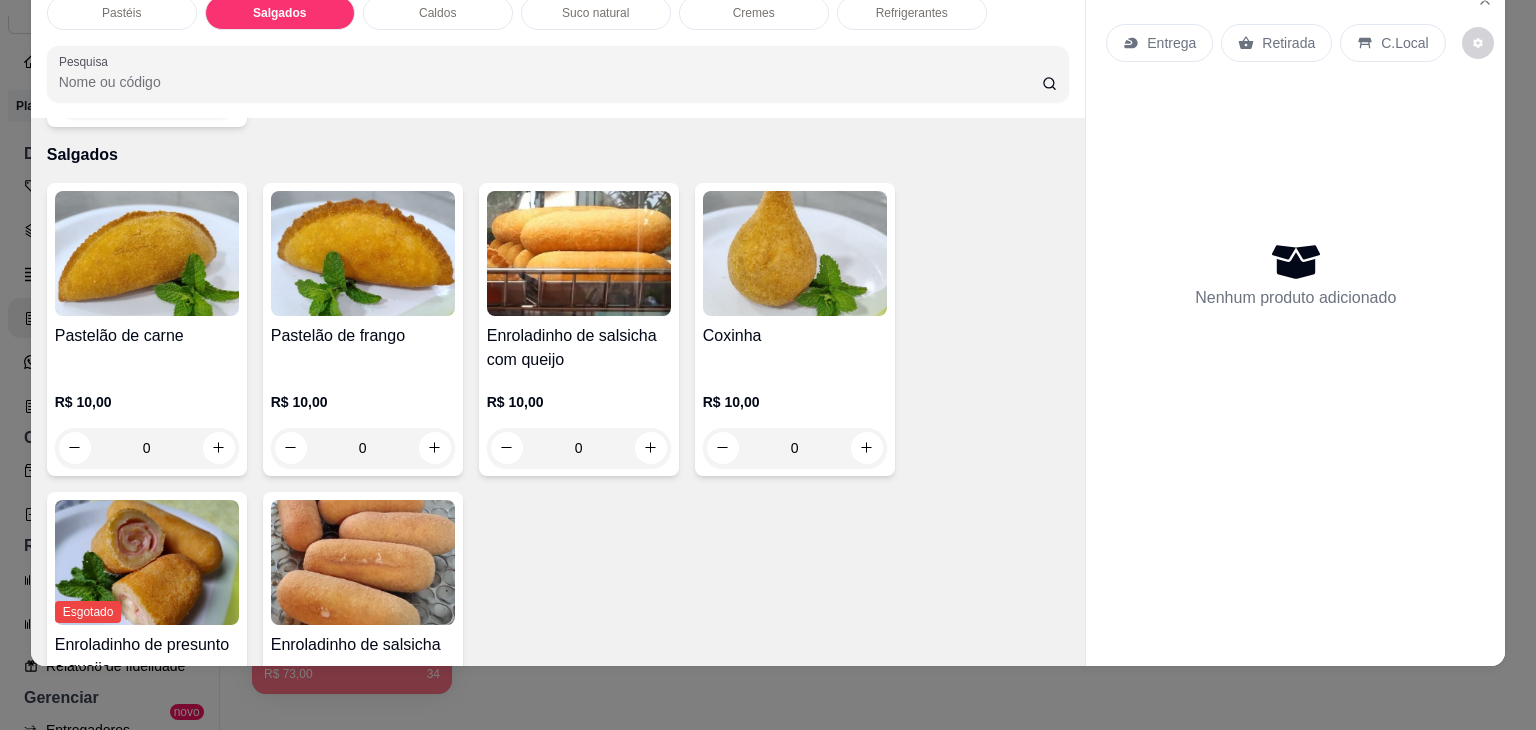 click on "Pastelão de carne    R$ 10,00 0" at bounding box center [147, 329] 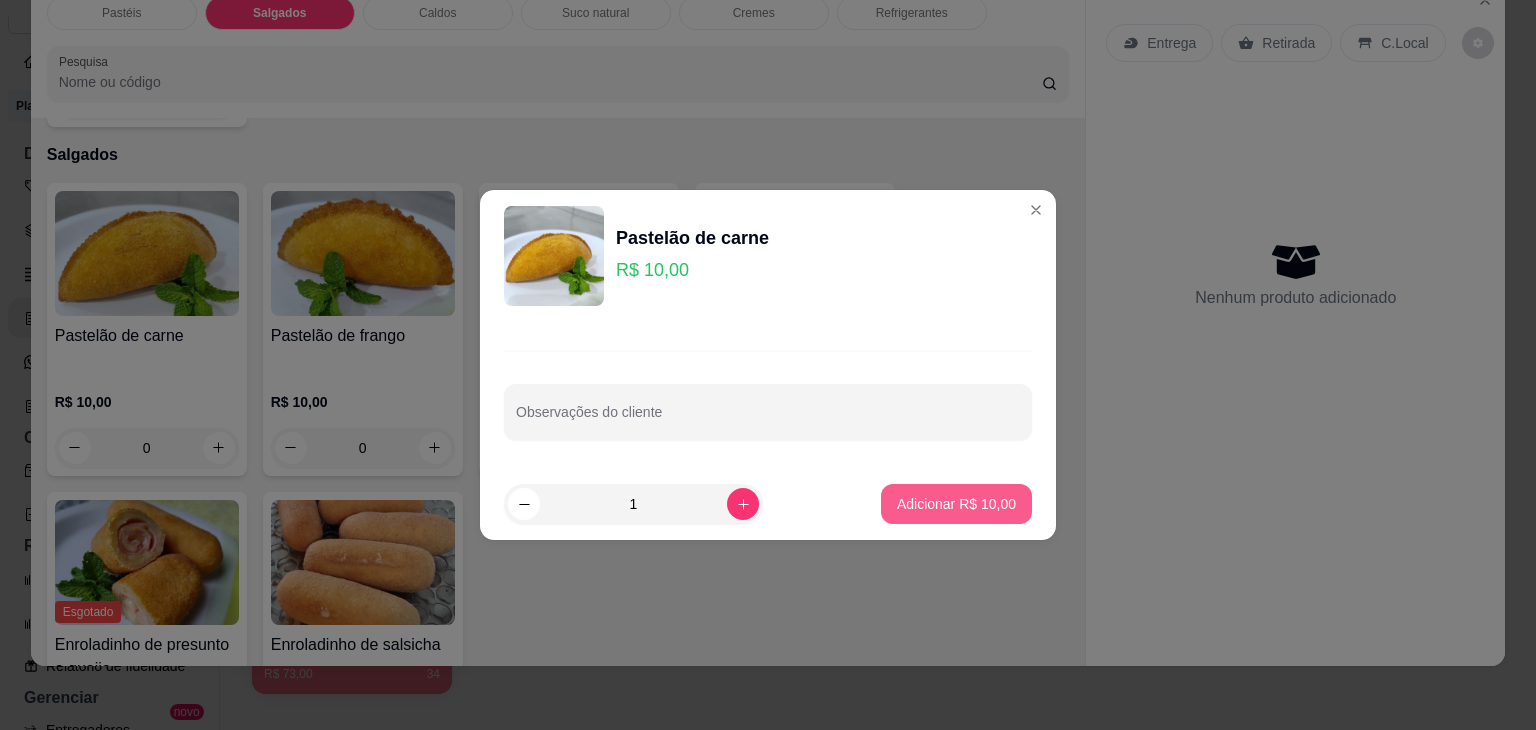 click on "Adicionar   R$ 10,00" at bounding box center (956, 504) 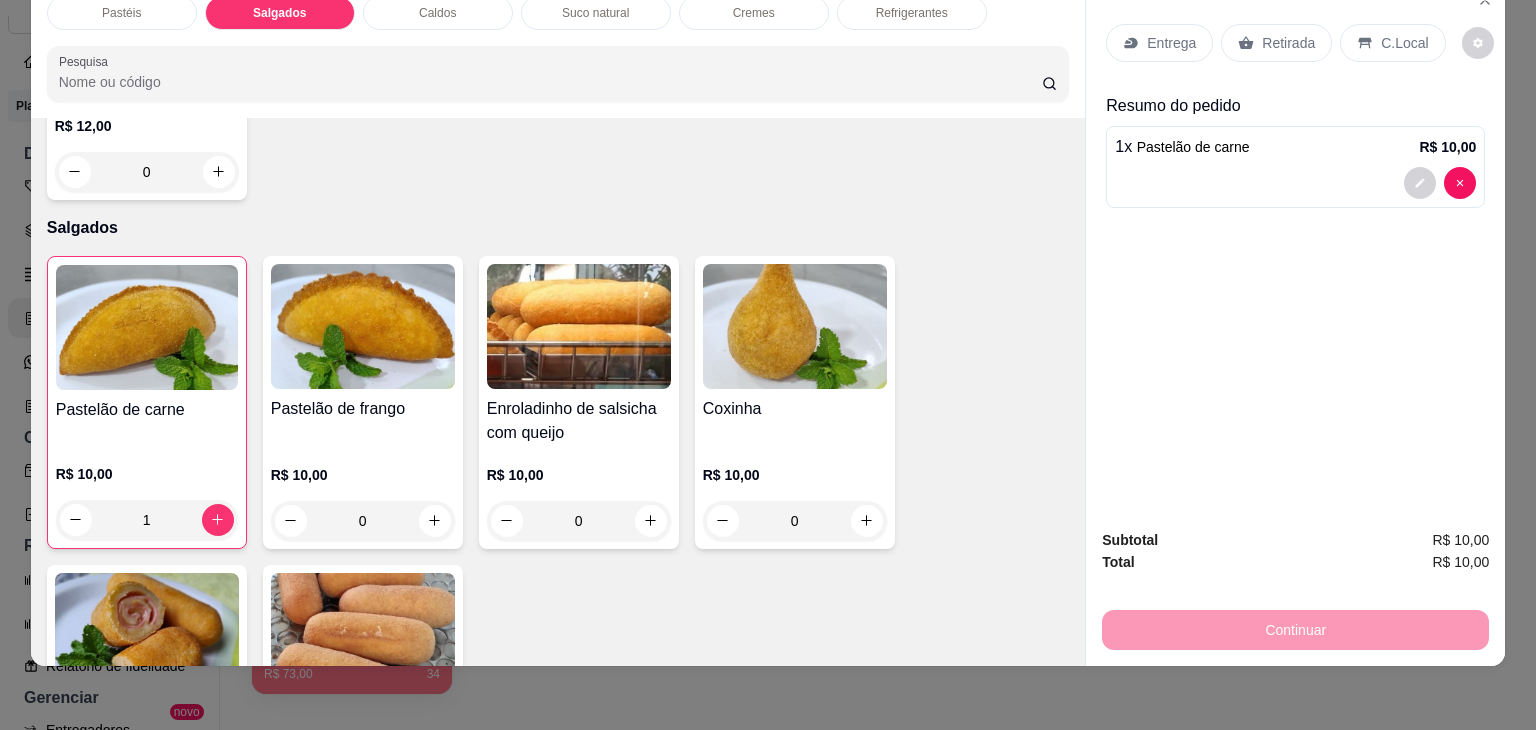 scroll, scrollTop: 2024, scrollLeft: 0, axis: vertical 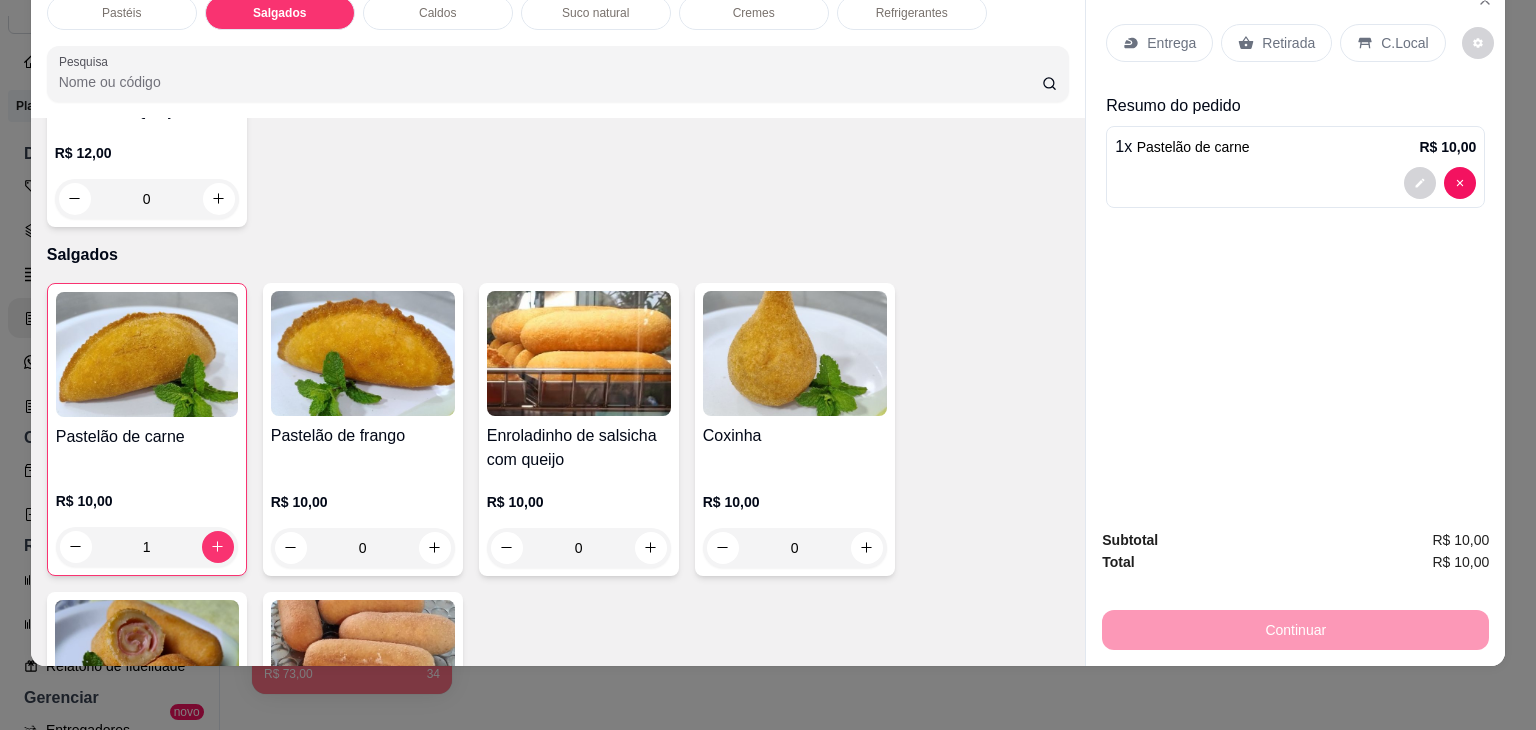 click on "Refrigerantes" at bounding box center (912, 13) 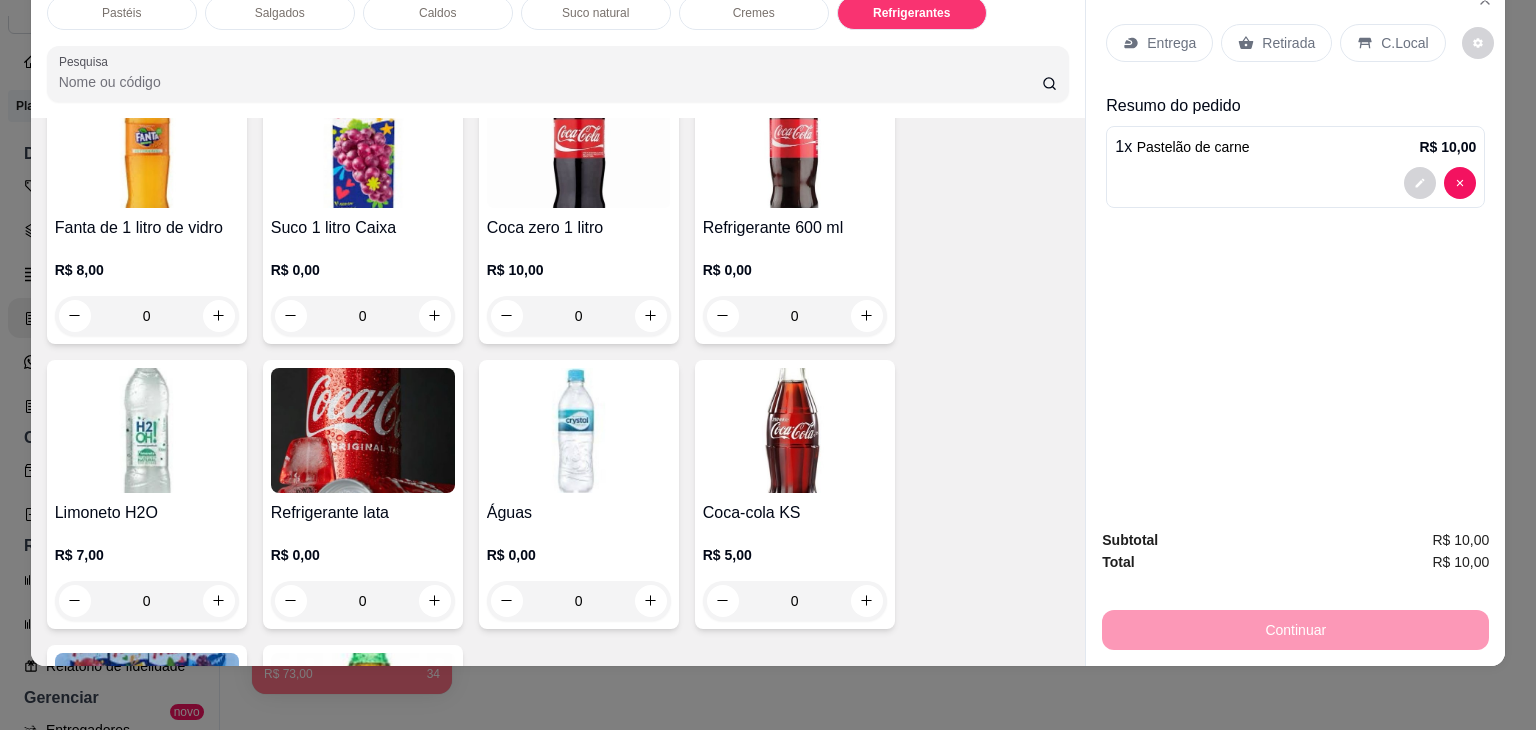 scroll, scrollTop: 5930, scrollLeft: 0, axis: vertical 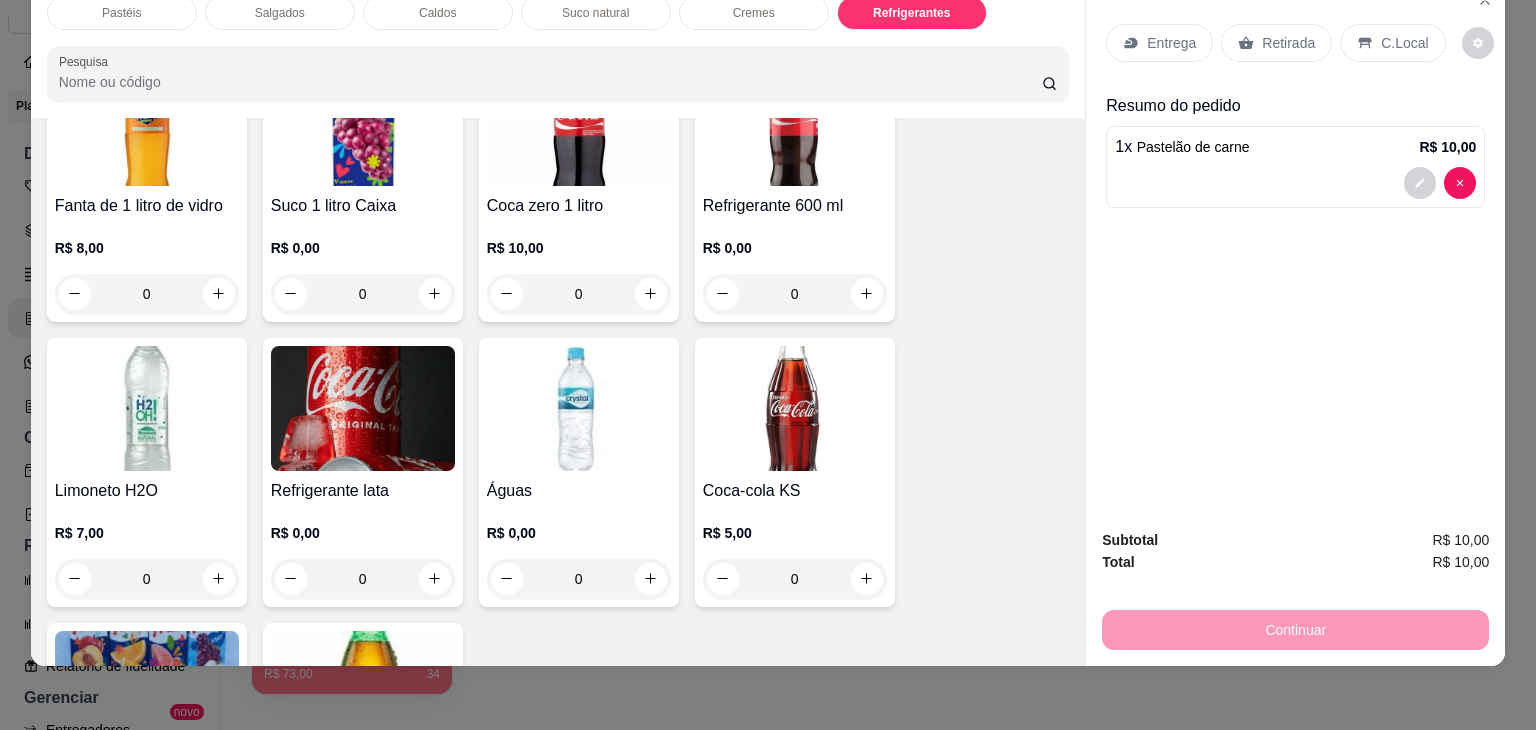 click on "0" at bounding box center [363, 579] 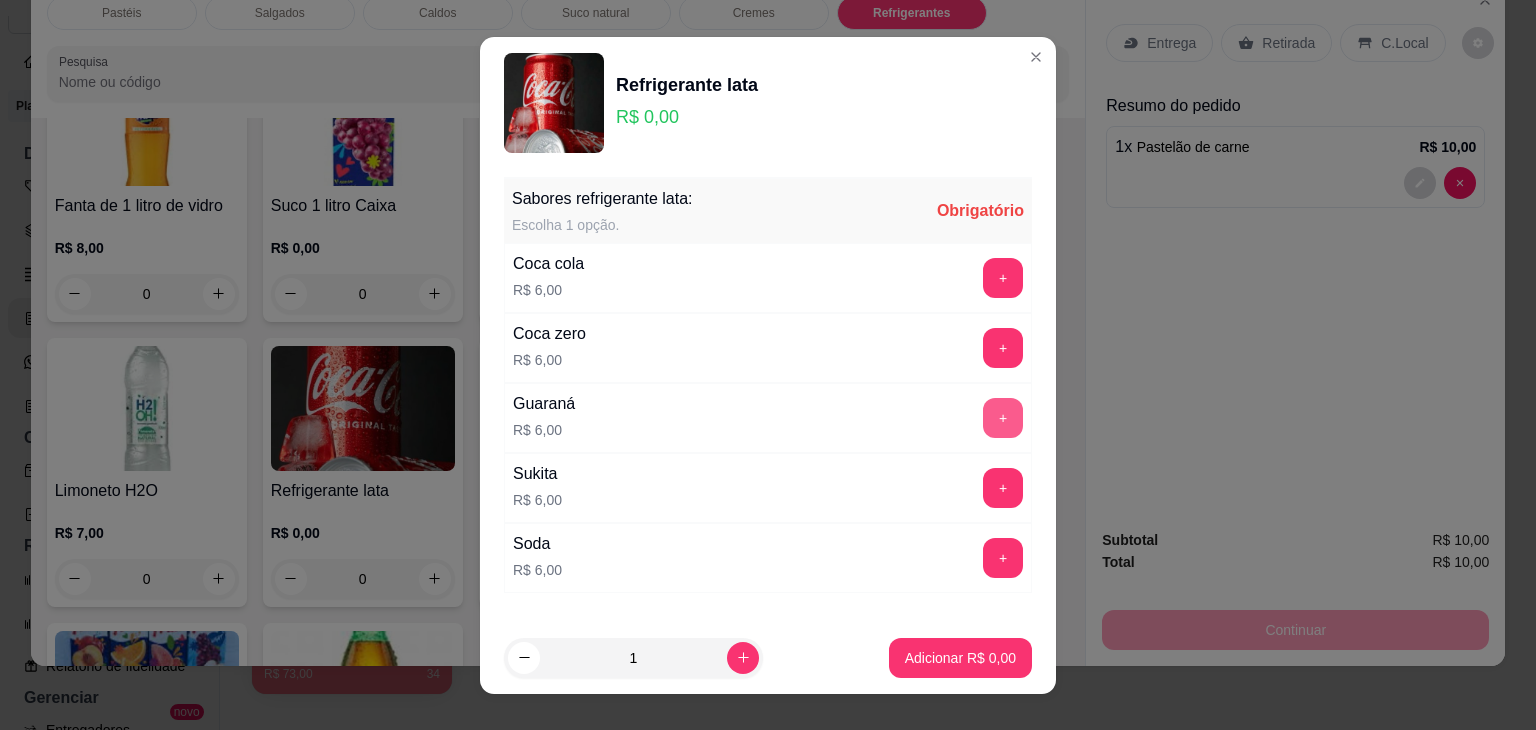click on "+" at bounding box center [1003, 418] 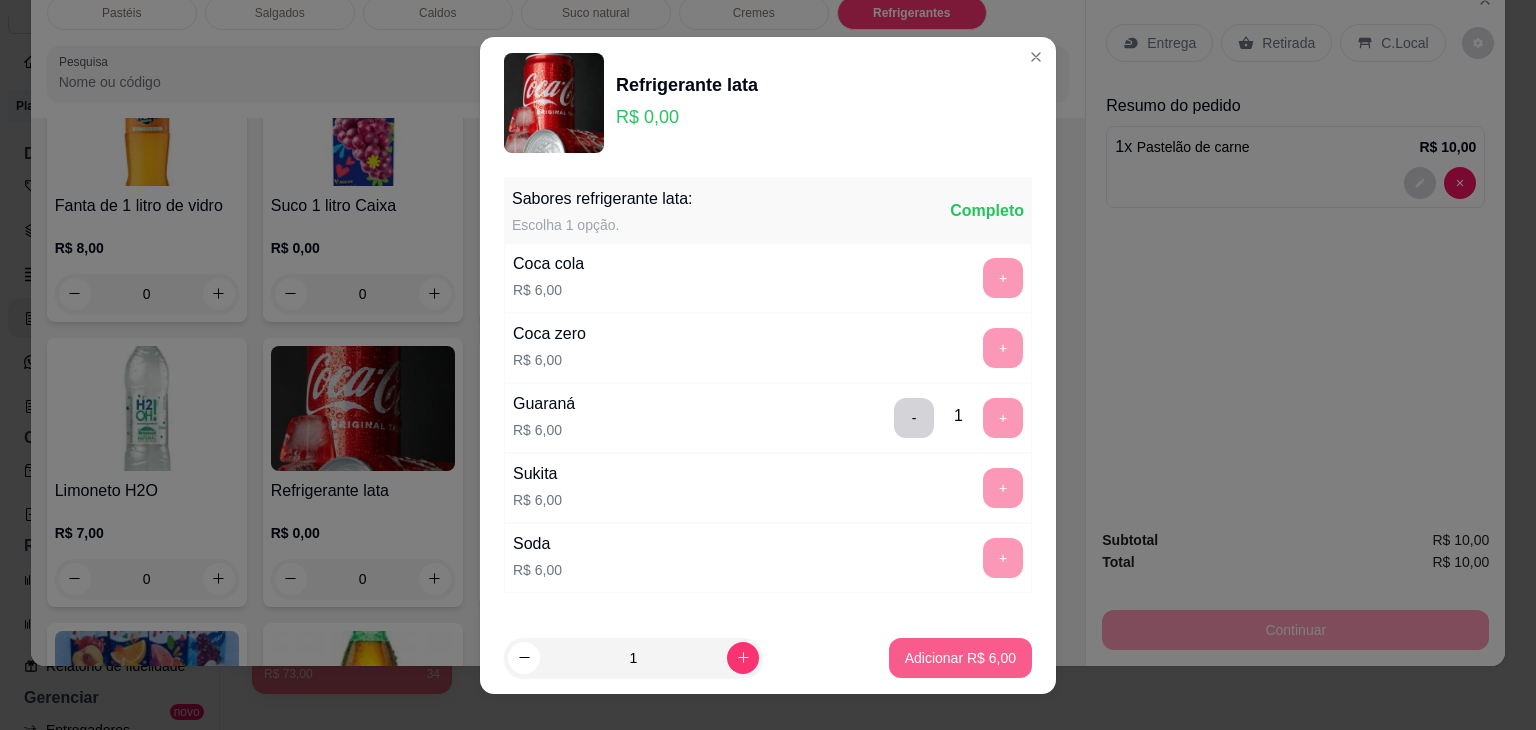 click on "Adicionar   R$ 6,00" at bounding box center (960, 658) 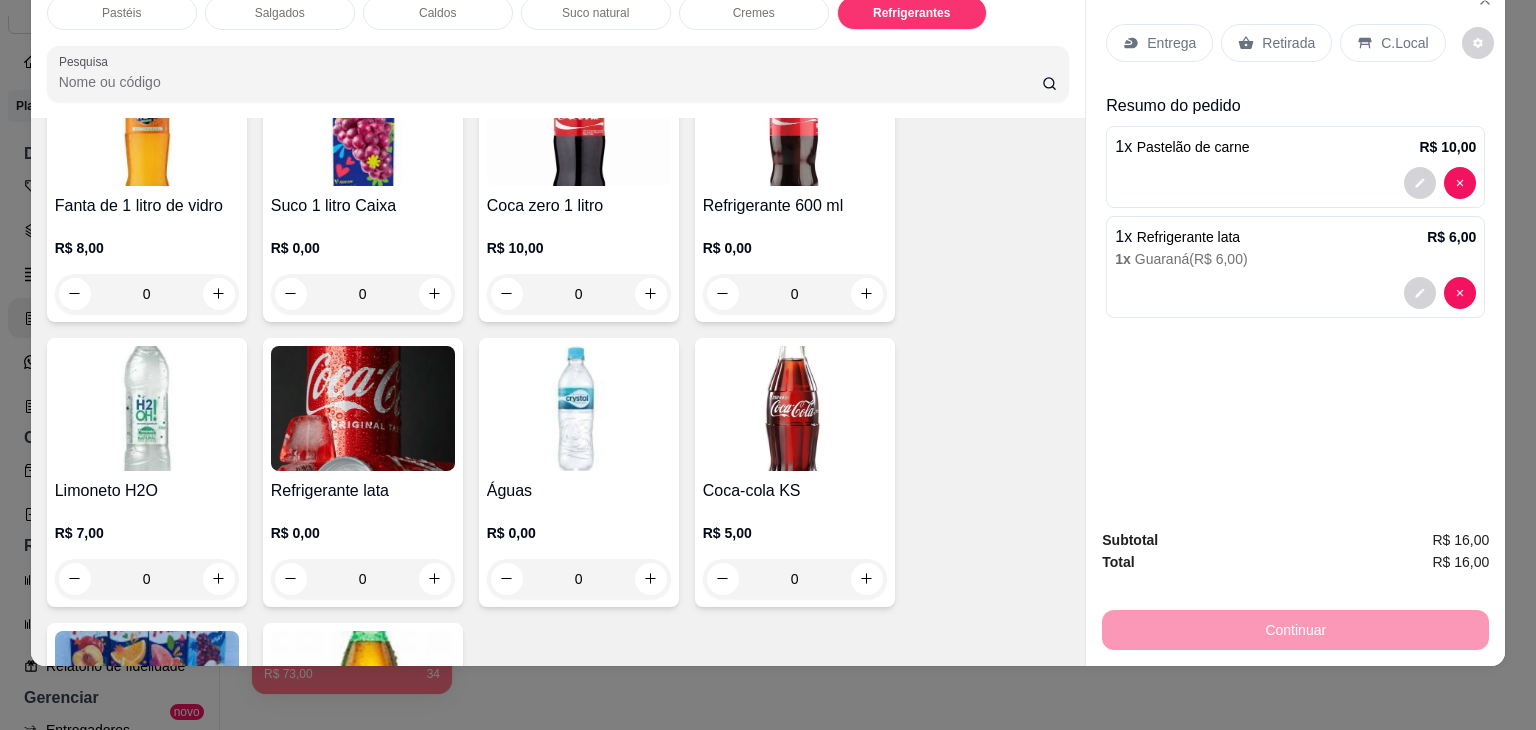 click on "Retirada" at bounding box center [1288, 43] 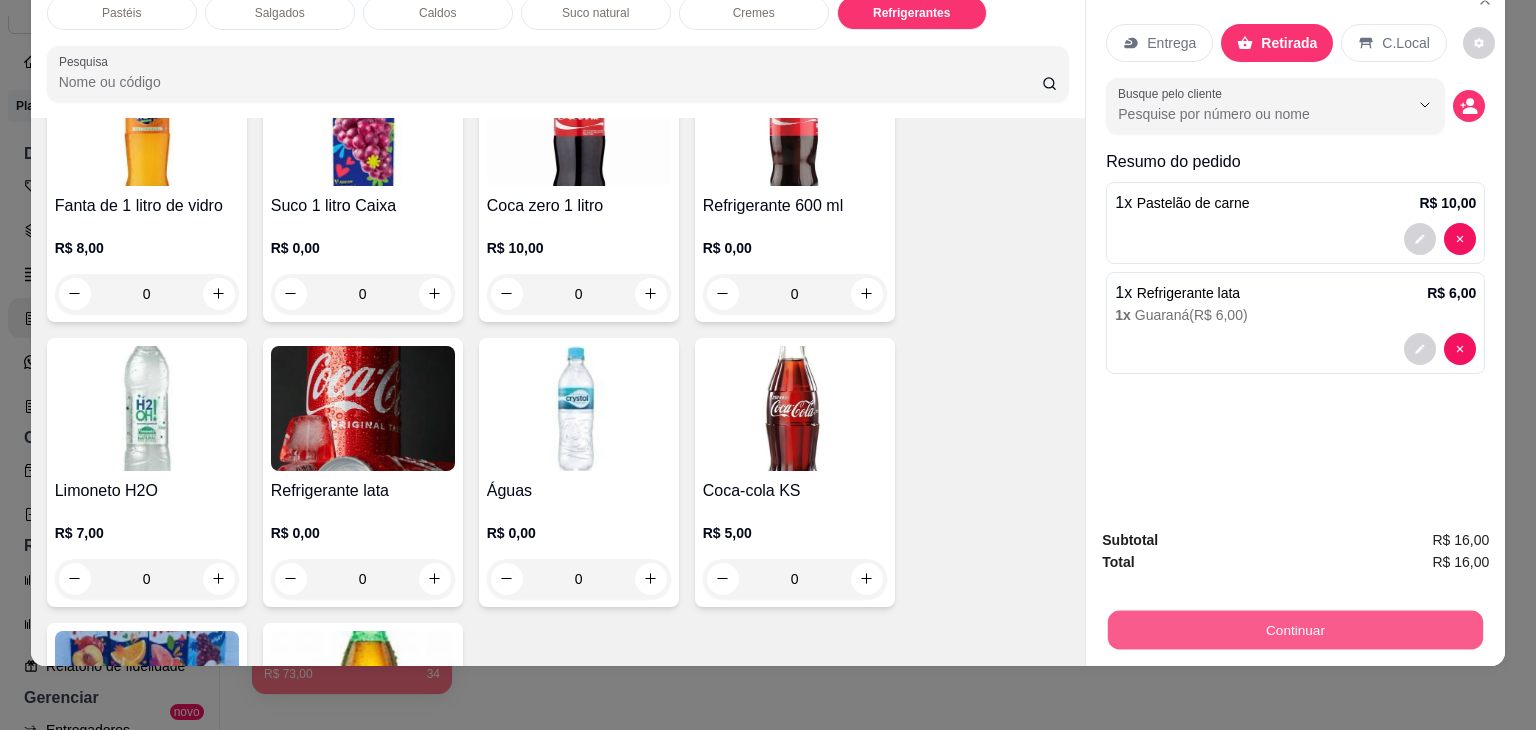 click on "Continuar" at bounding box center (1295, 630) 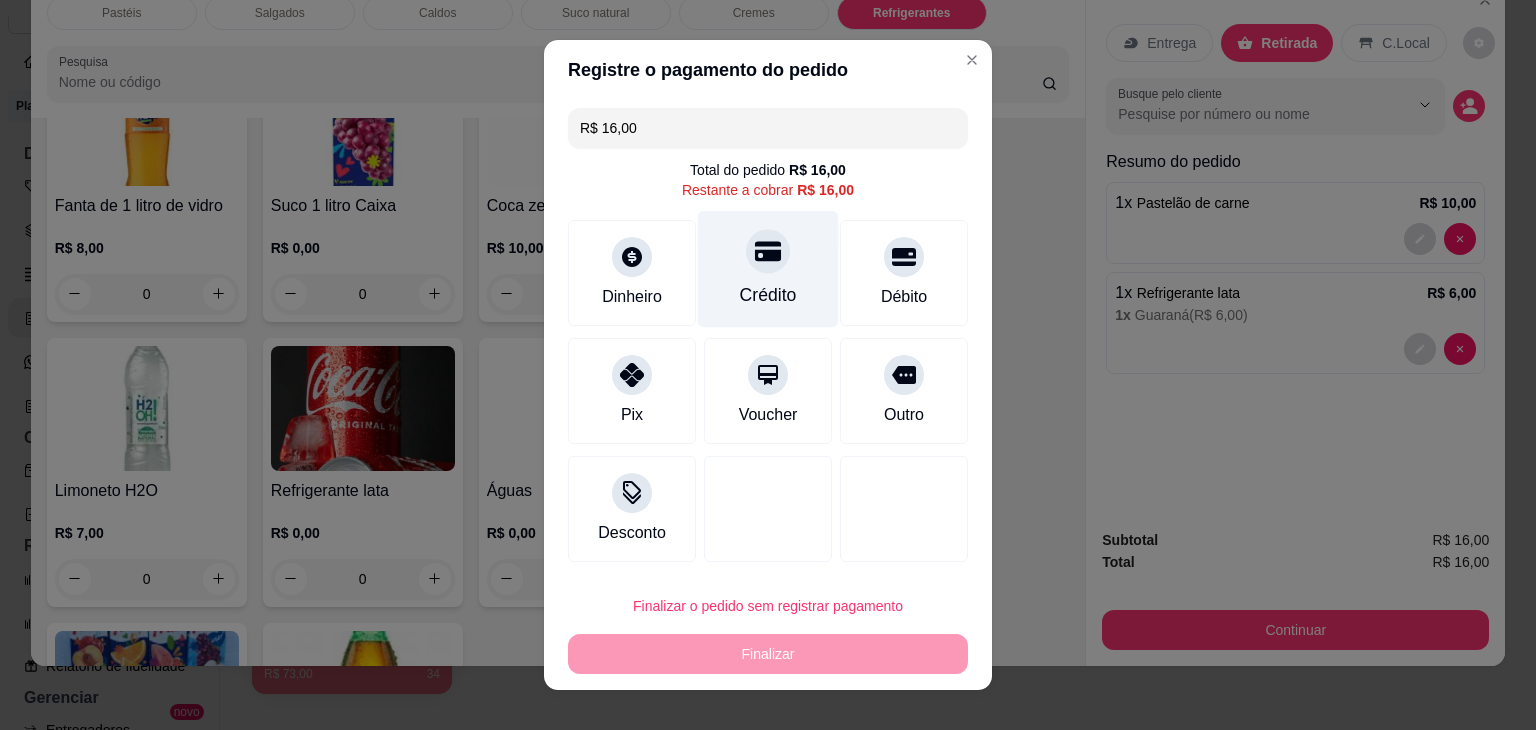 click on "Crédito" at bounding box center [768, 269] 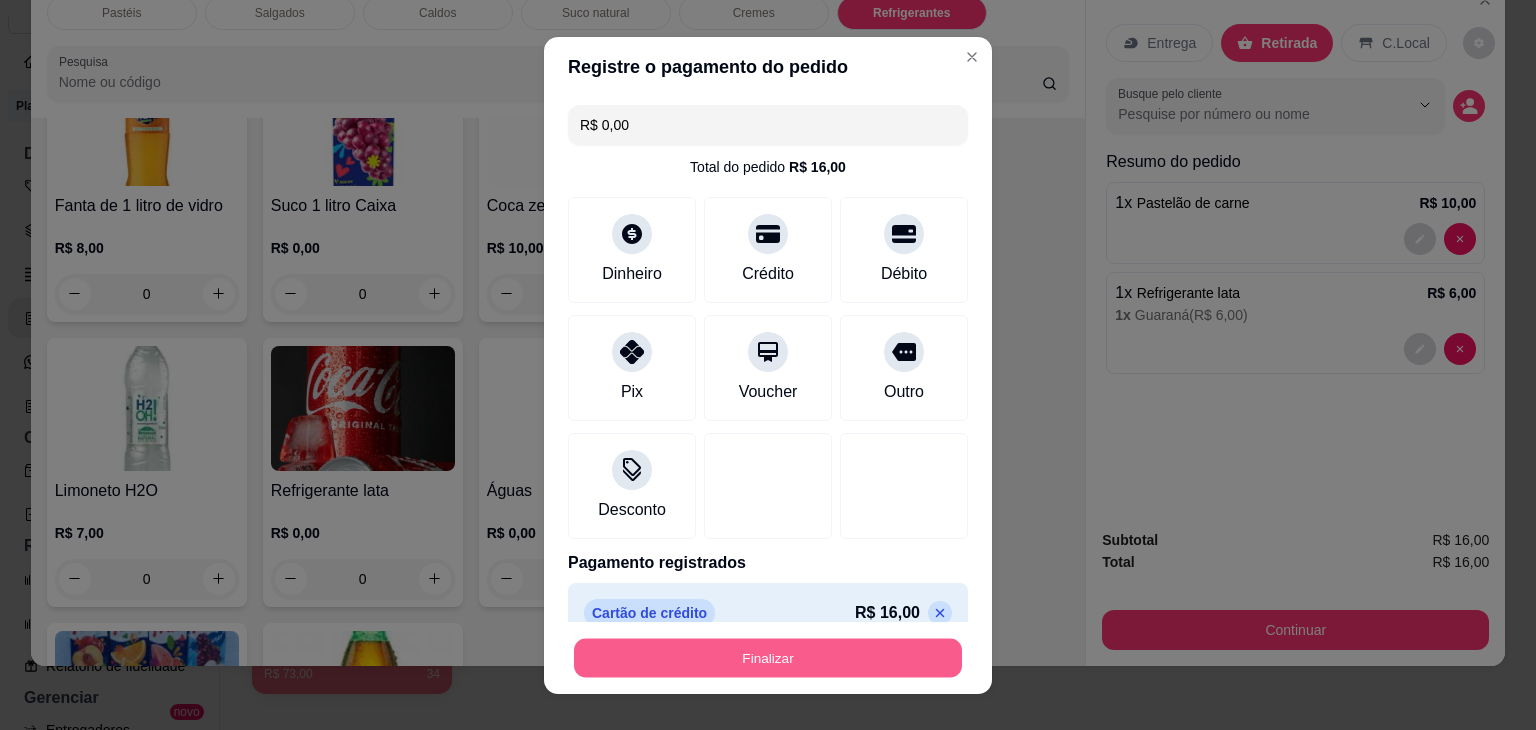 click on "Finalizar" at bounding box center [768, 657] 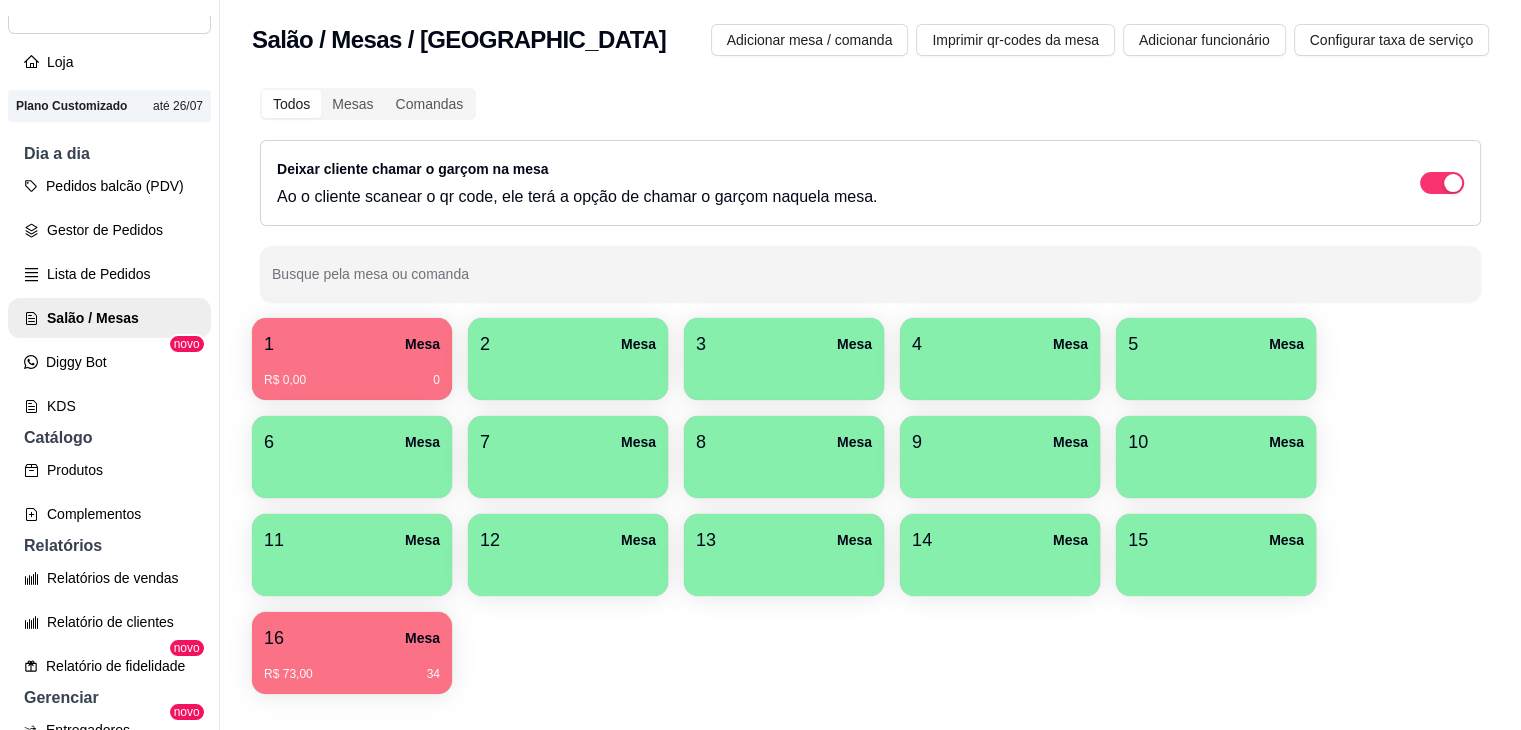 click on "R$ 0,00 0" at bounding box center [352, 373] 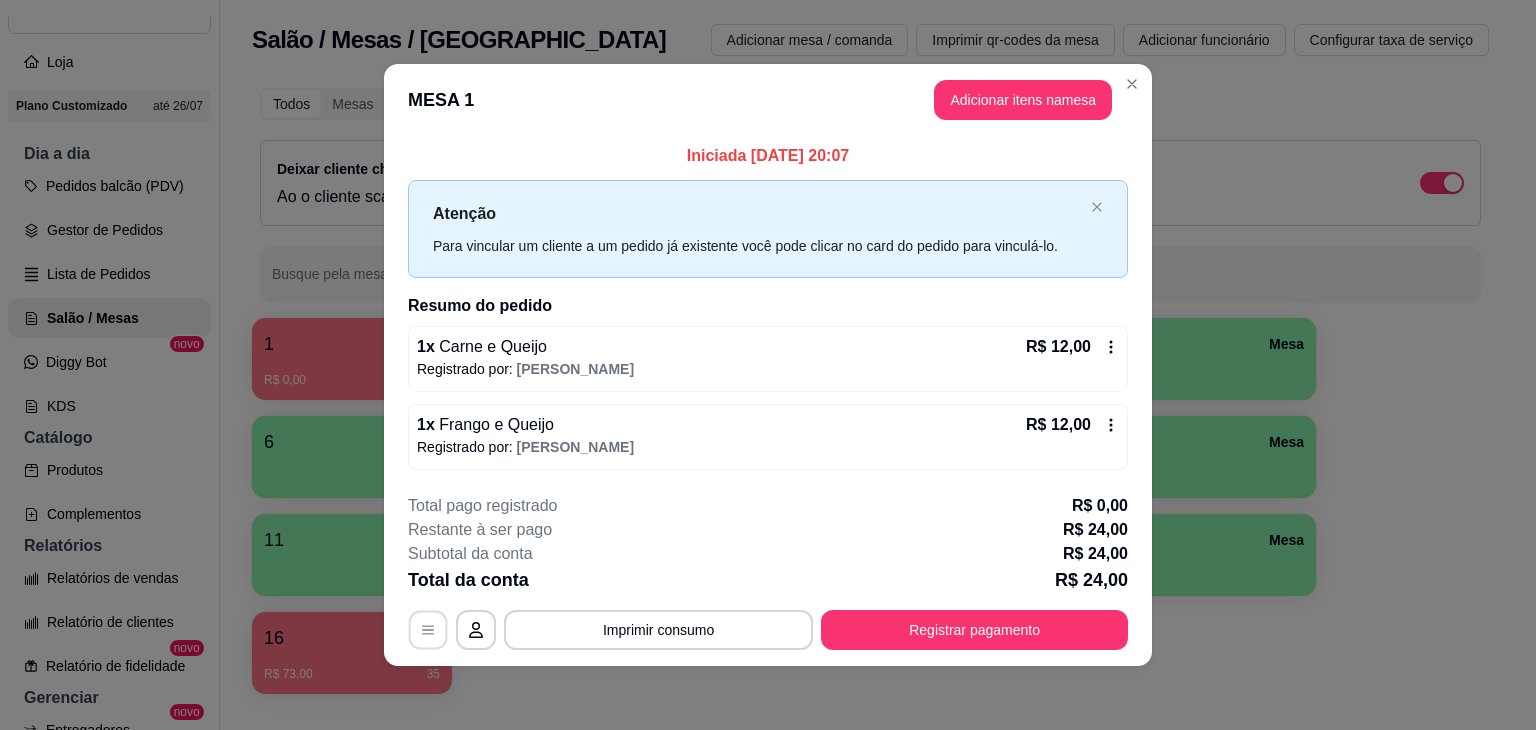 click 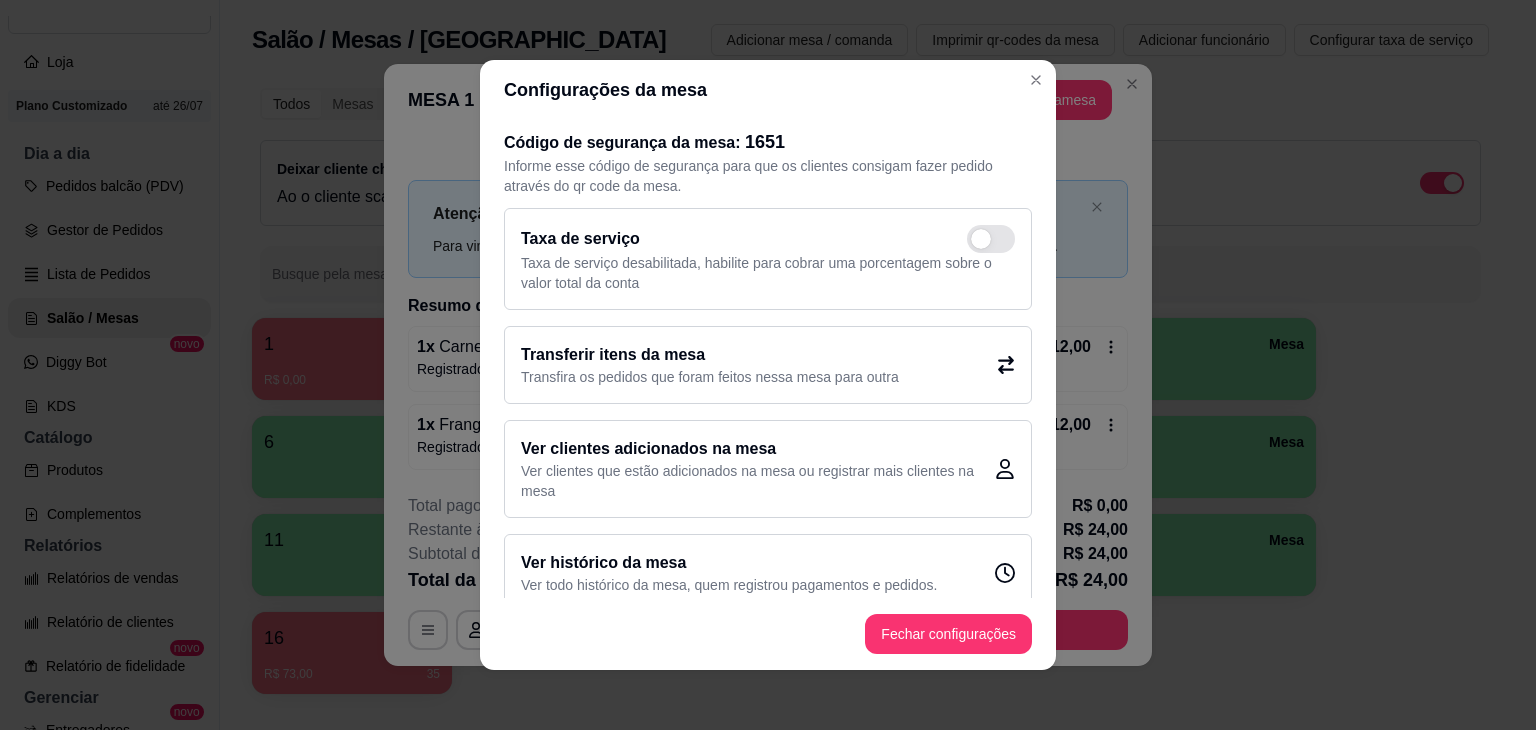 click on "Transferir itens da mesa Transfira os pedidos que foram feitos nessa mesa para outra" at bounding box center [768, 365] 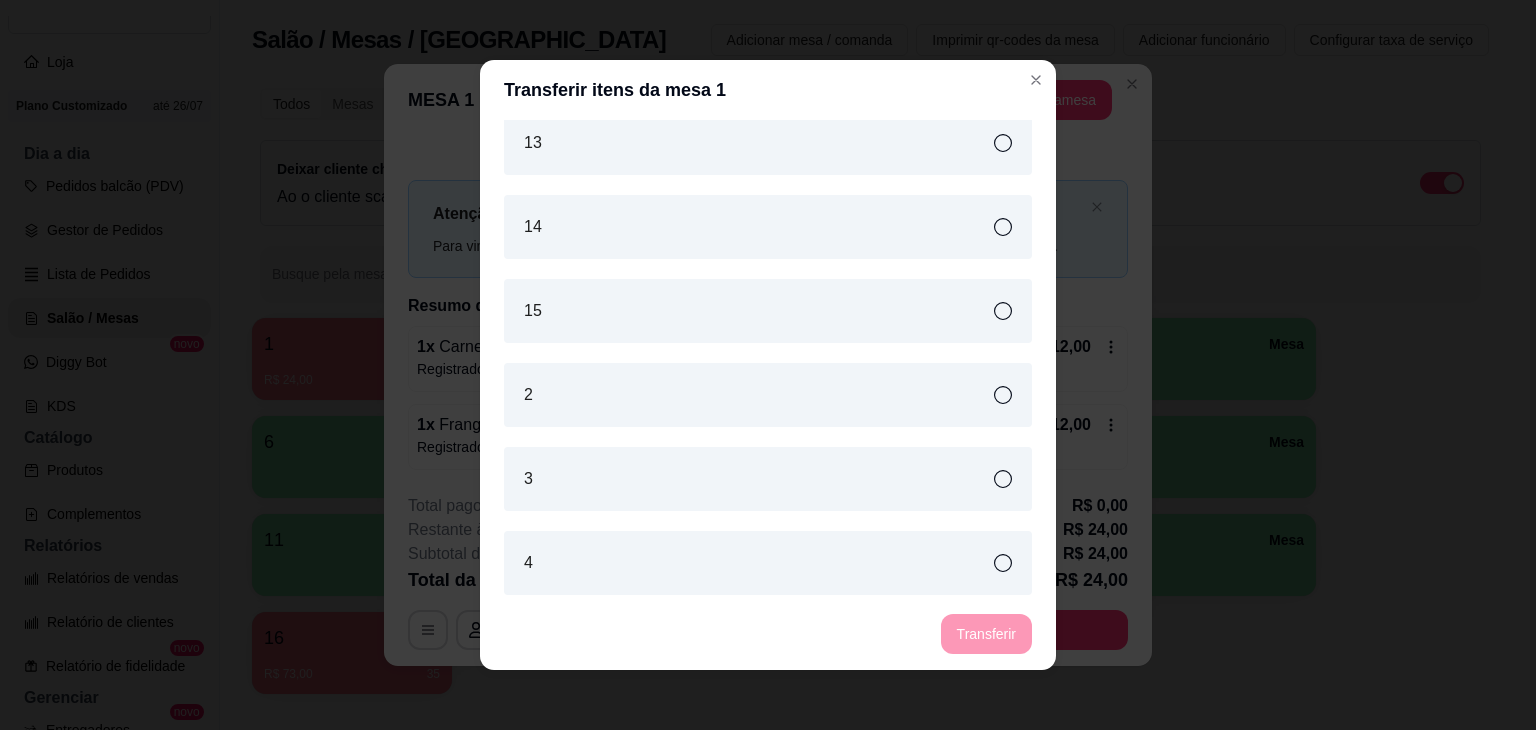 scroll, scrollTop: 300, scrollLeft: 0, axis: vertical 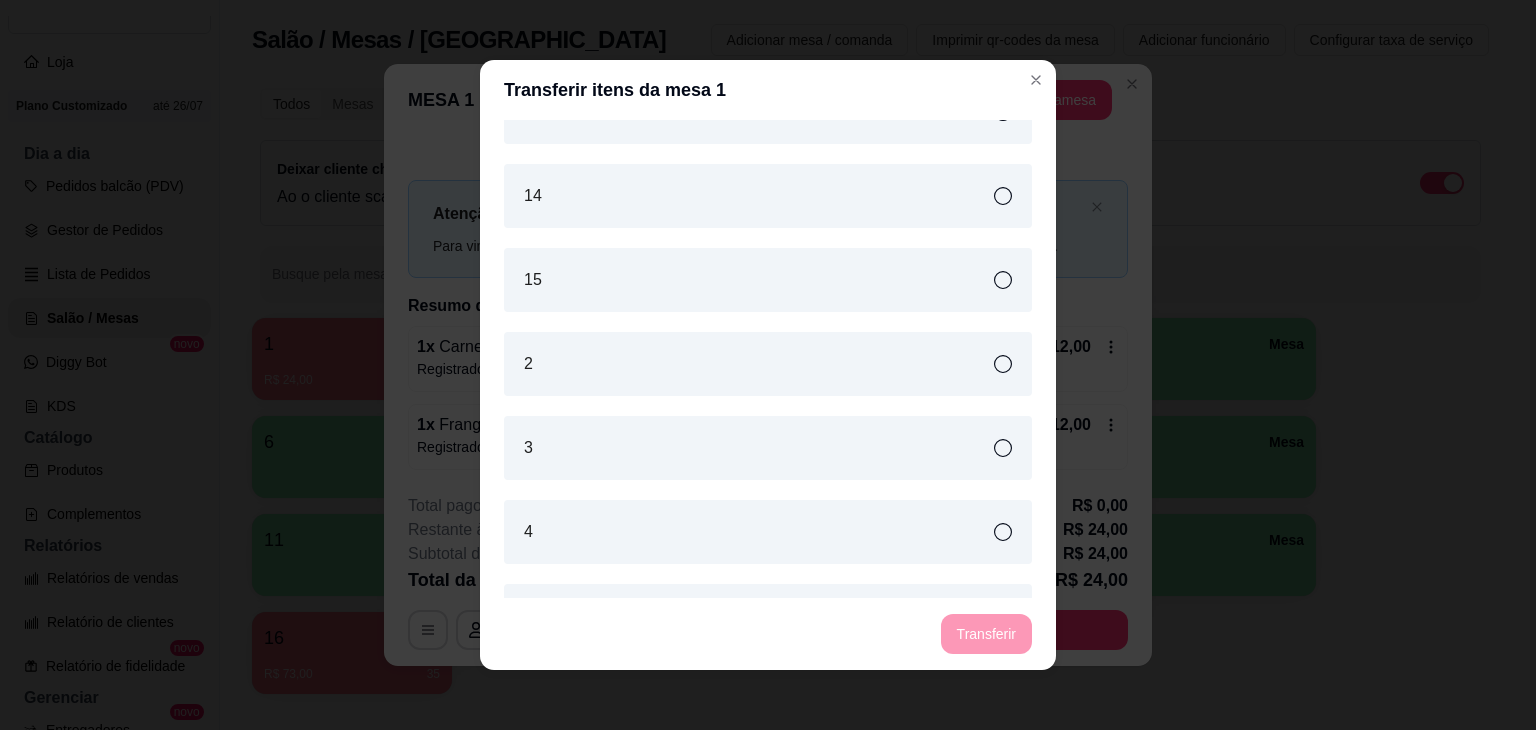click on "4" at bounding box center [768, 532] 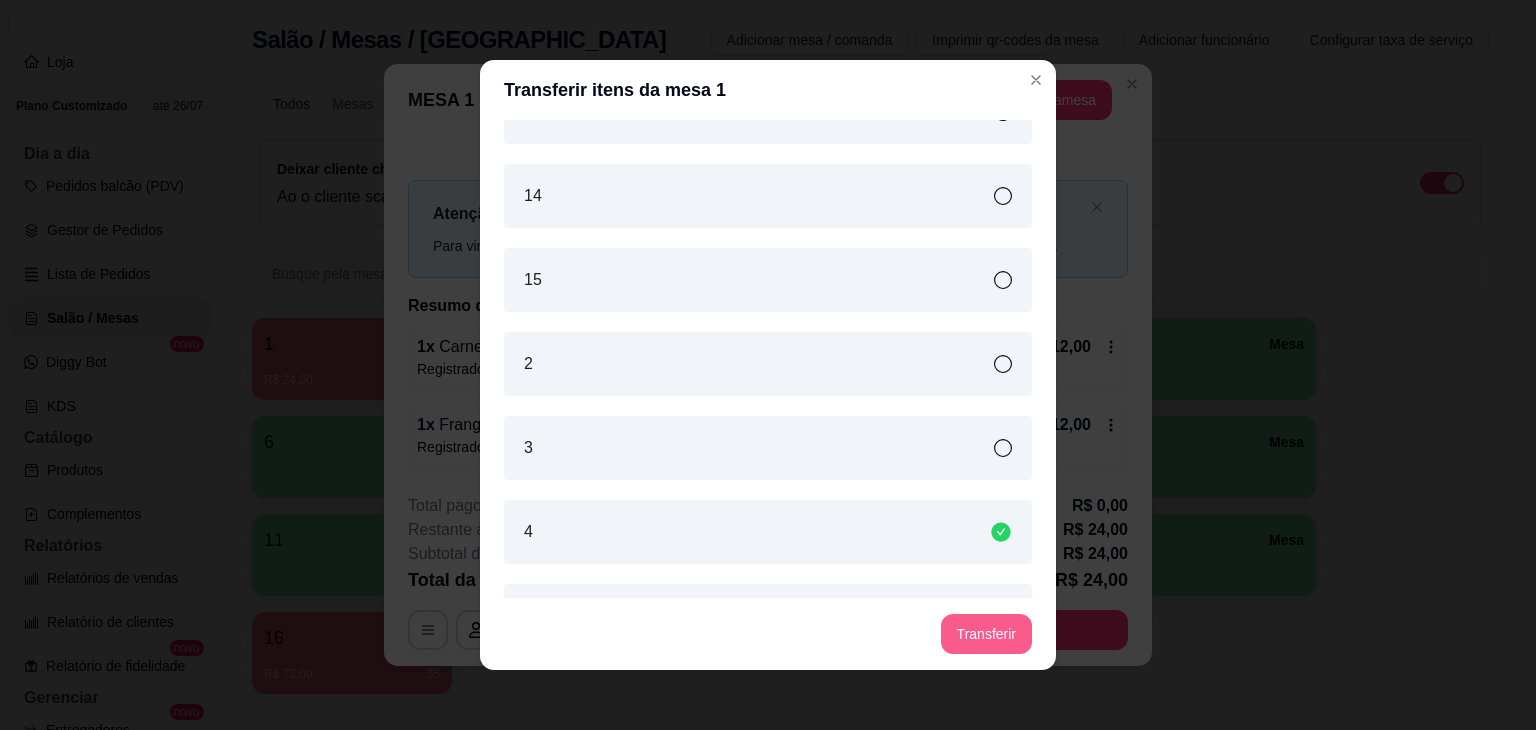 click on "Transferir" at bounding box center [986, 634] 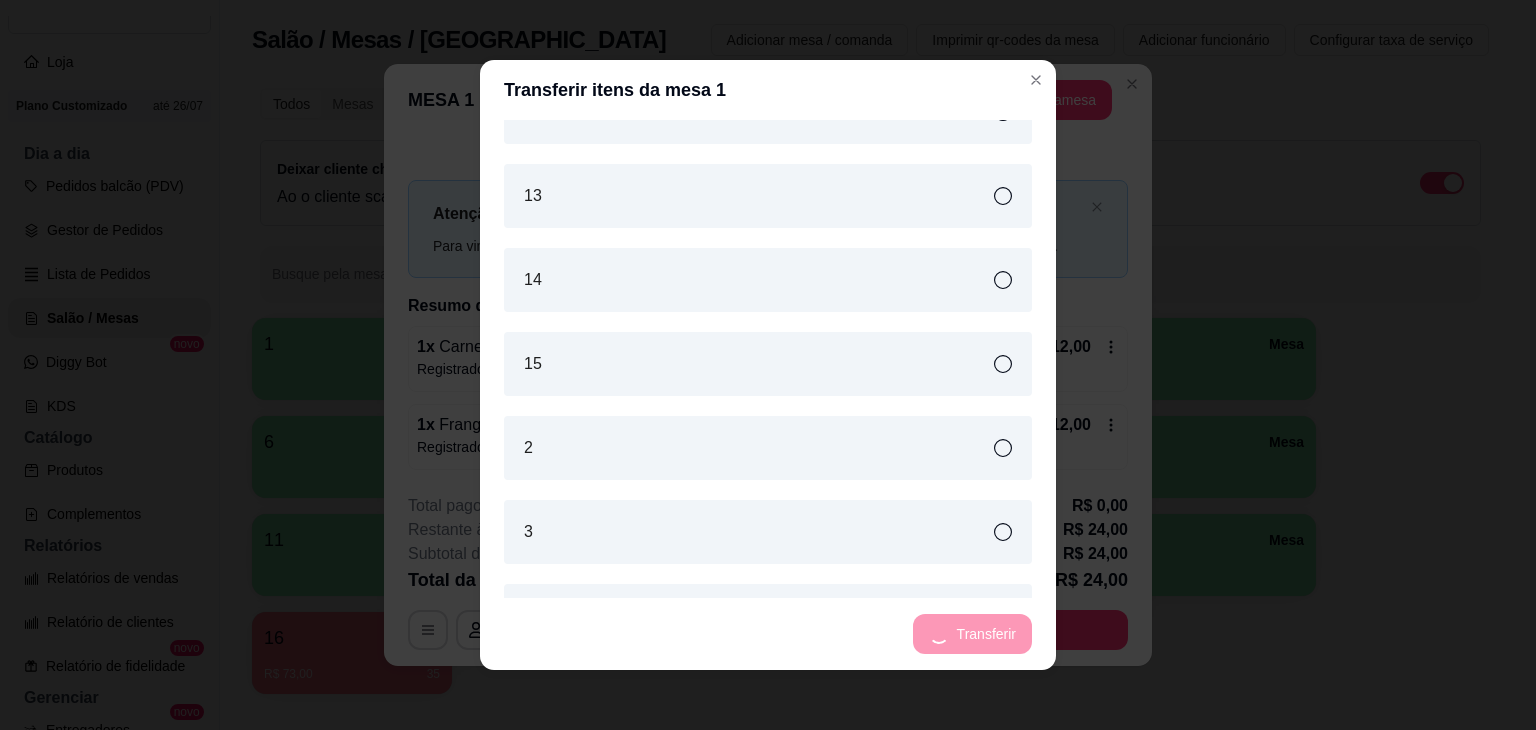 scroll, scrollTop: 384, scrollLeft: 0, axis: vertical 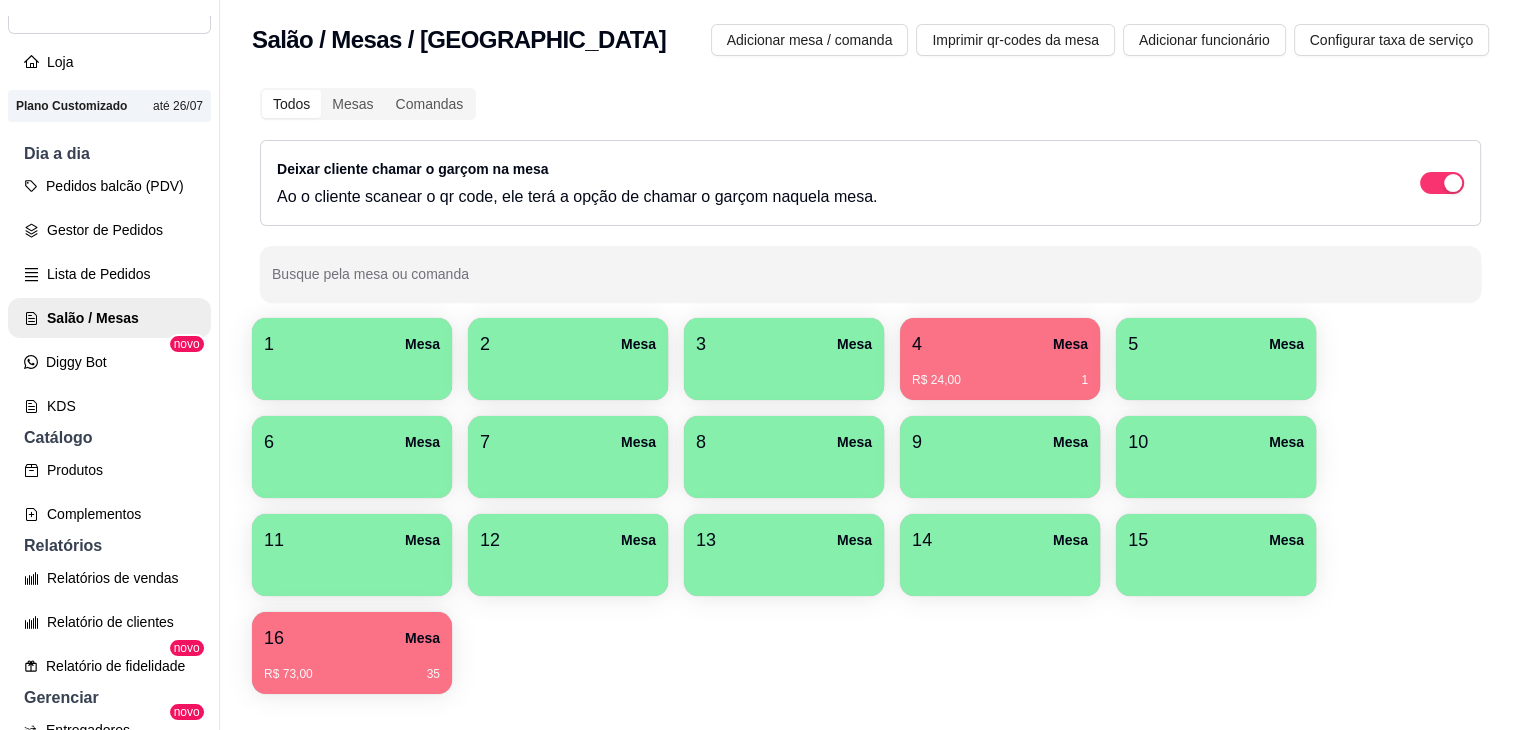 click on "16 Mesa R$ 73,00 35" at bounding box center (352, 653) 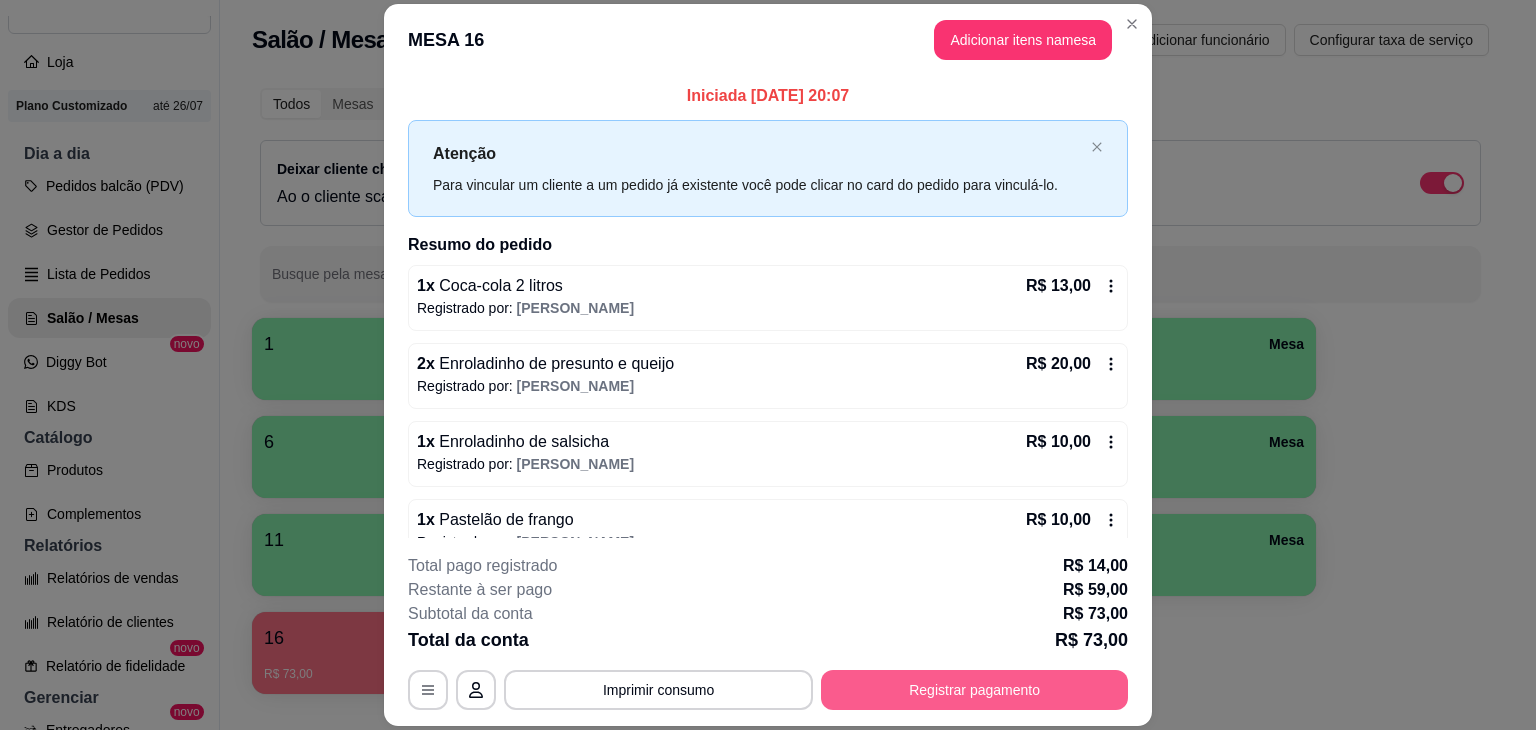 click on "Registrar pagamento" at bounding box center (974, 690) 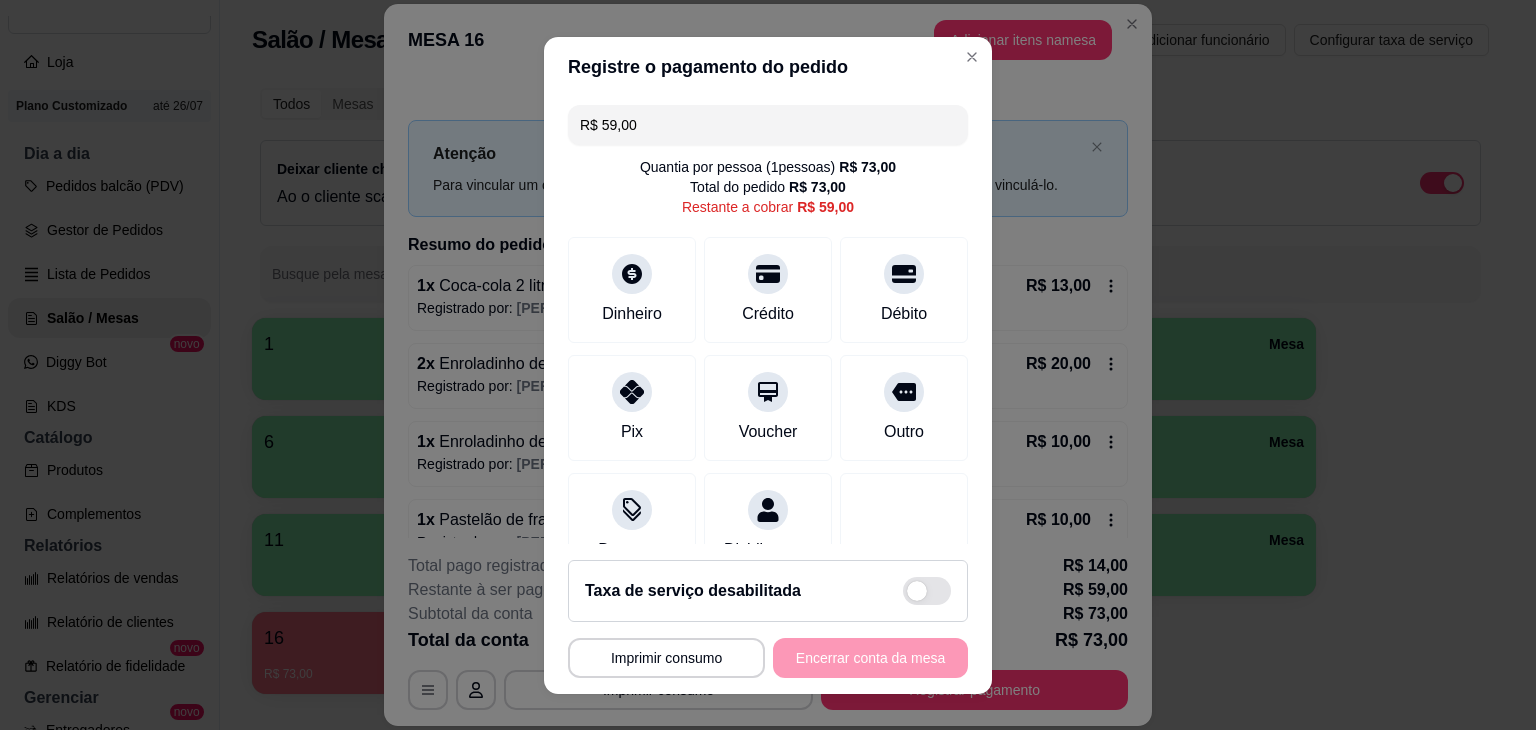 drag, startPoint x: 642, startPoint y: 121, endPoint x: 551, endPoint y: 117, distance: 91.08787 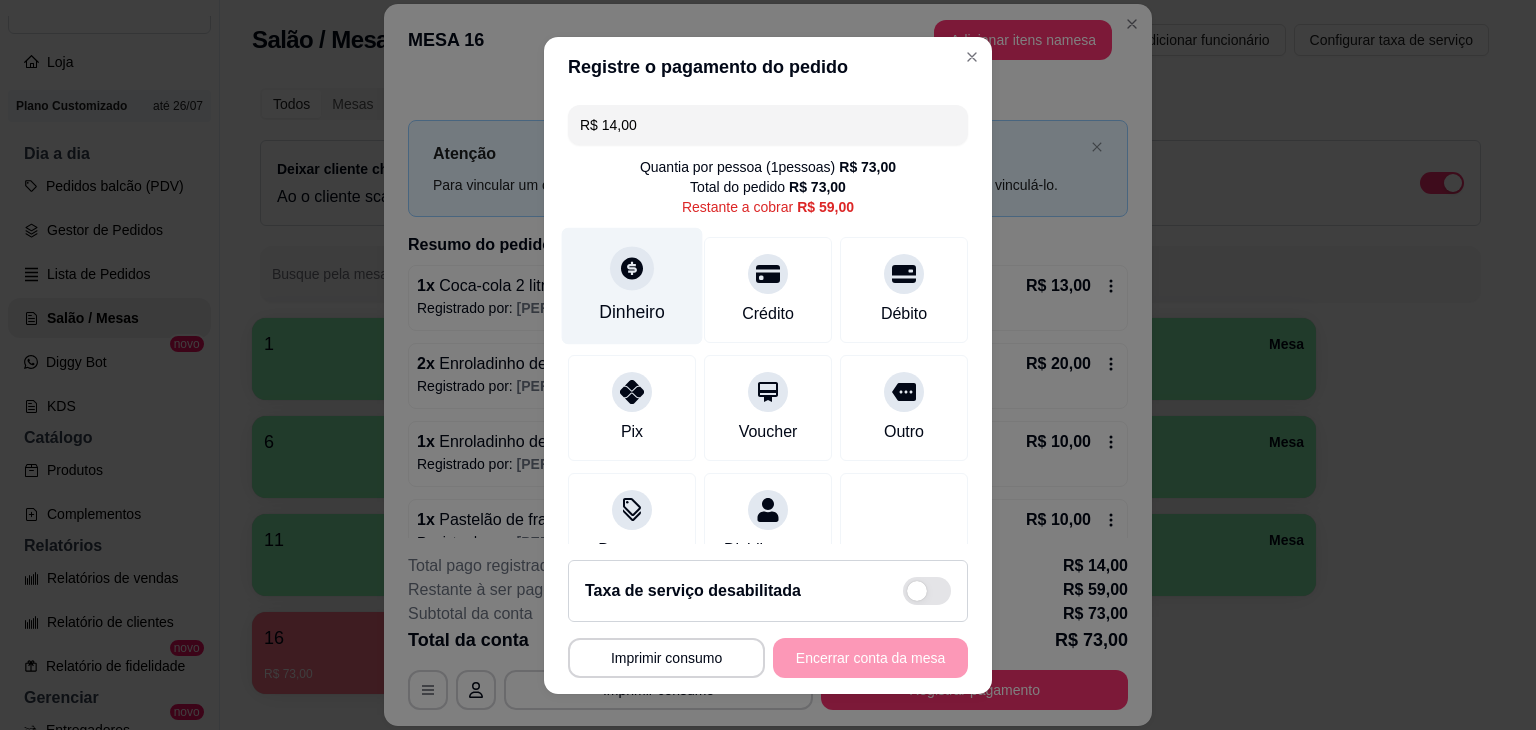 click at bounding box center (632, 268) 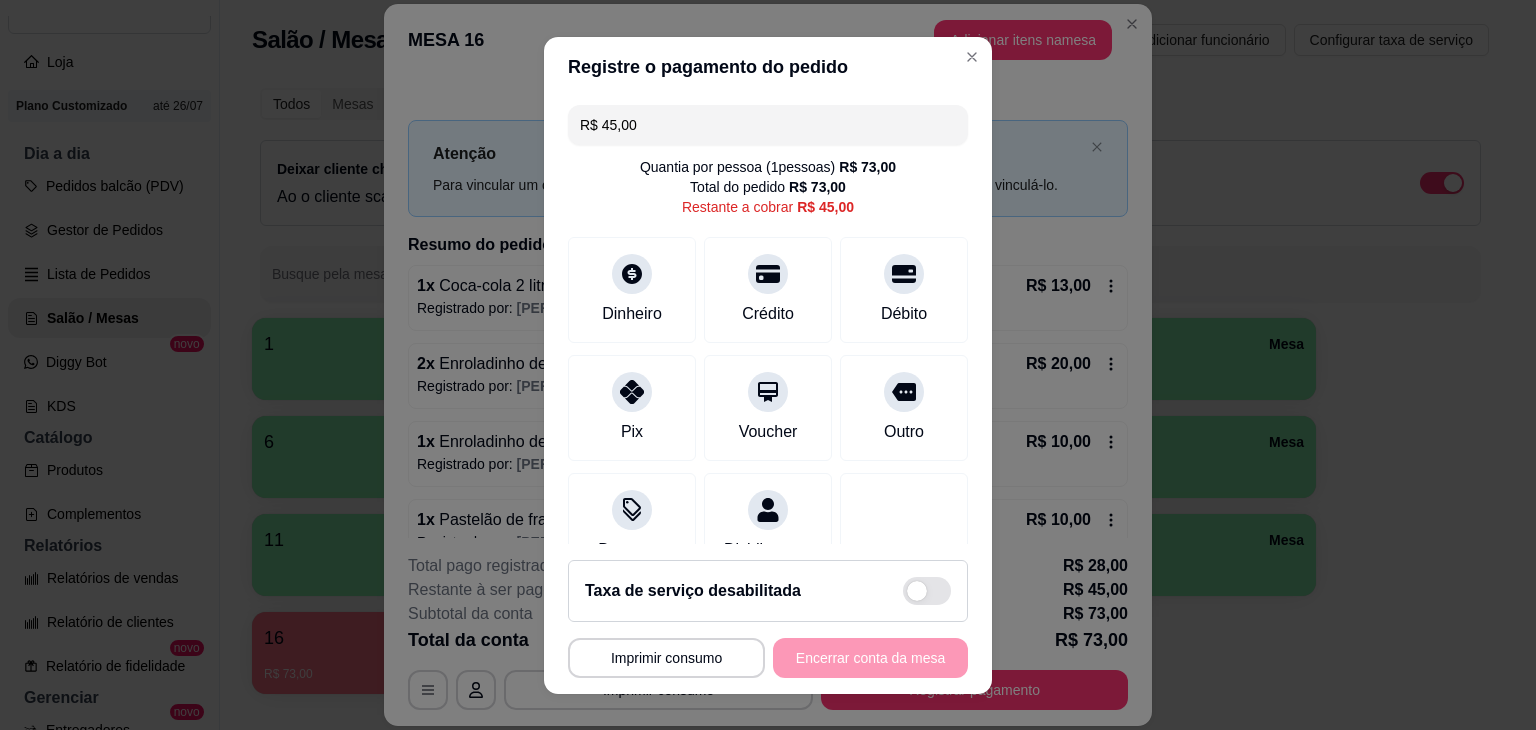 drag, startPoint x: 628, startPoint y: 120, endPoint x: 496, endPoint y: 125, distance: 132.09467 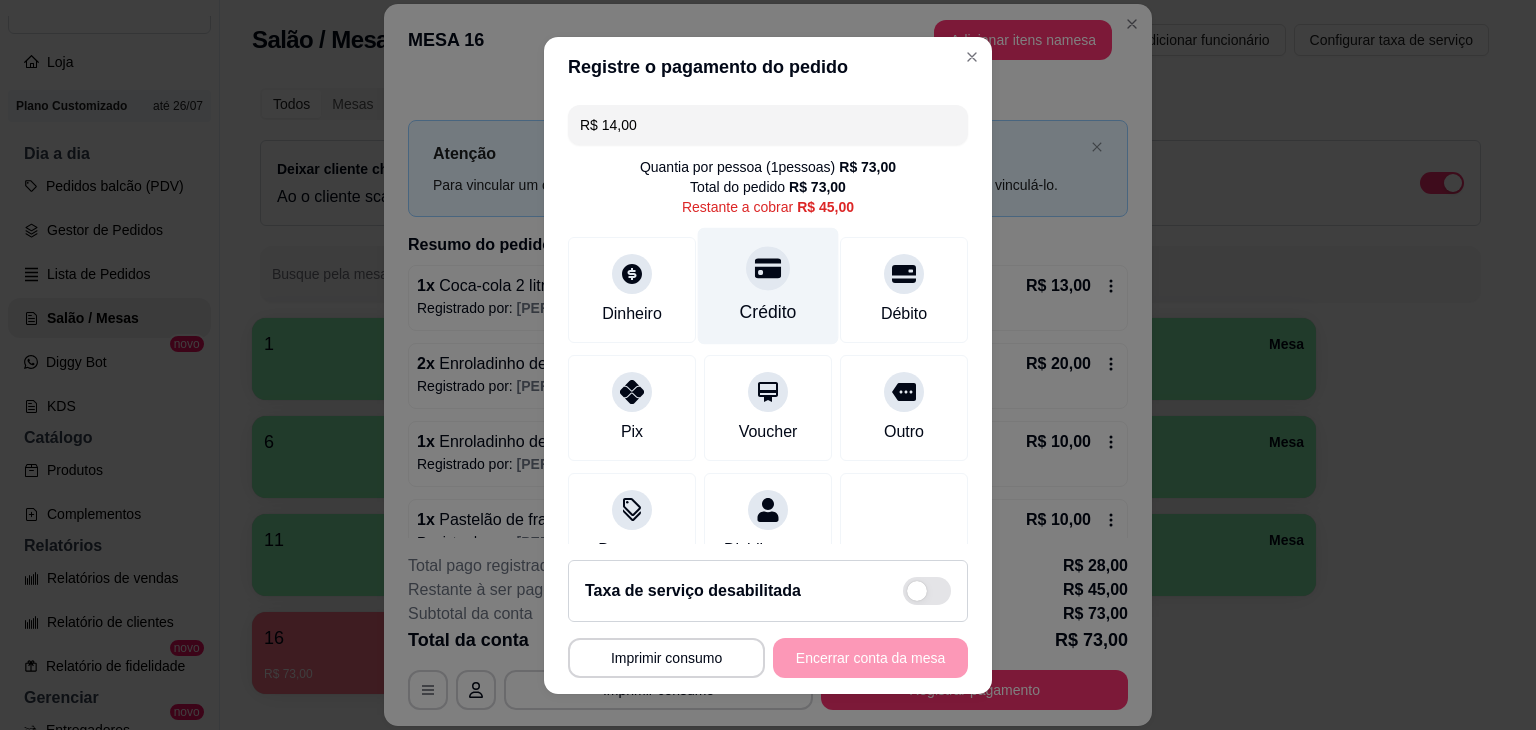 click on "Crédito" at bounding box center (768, 285) 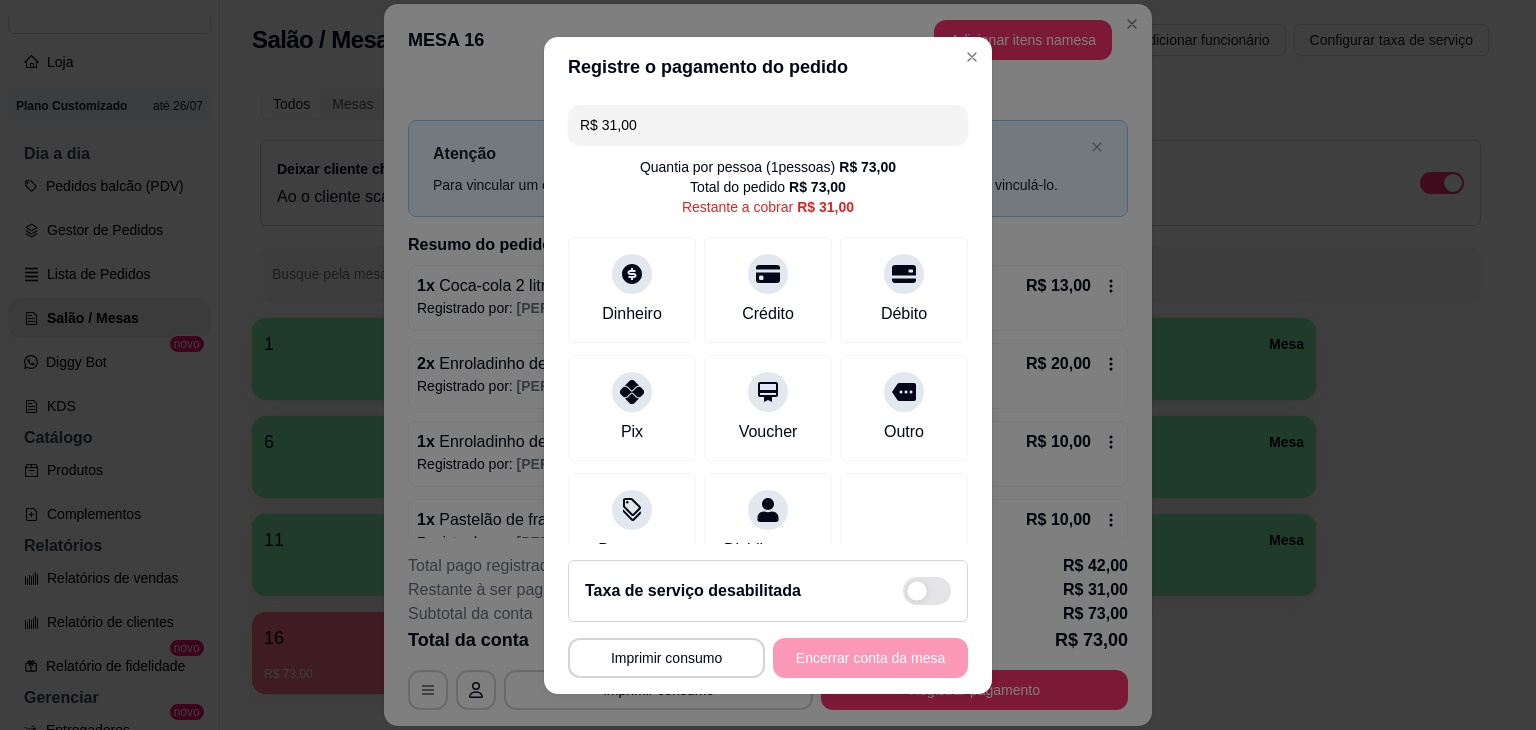 drag, startPoint x: 642, startPoint y: 125, endPoint x: 521, endPoint y: 128, distance: 121.037186 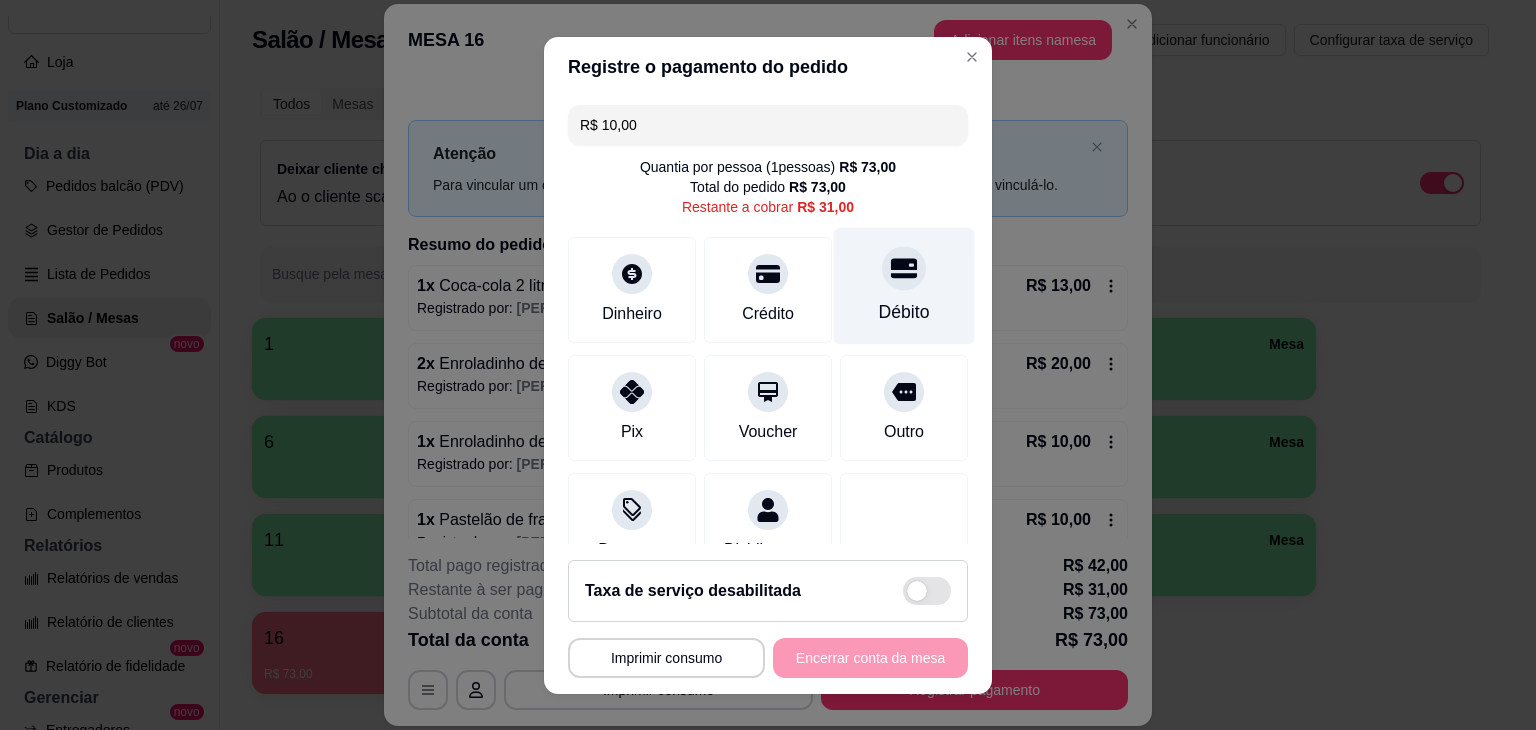 click 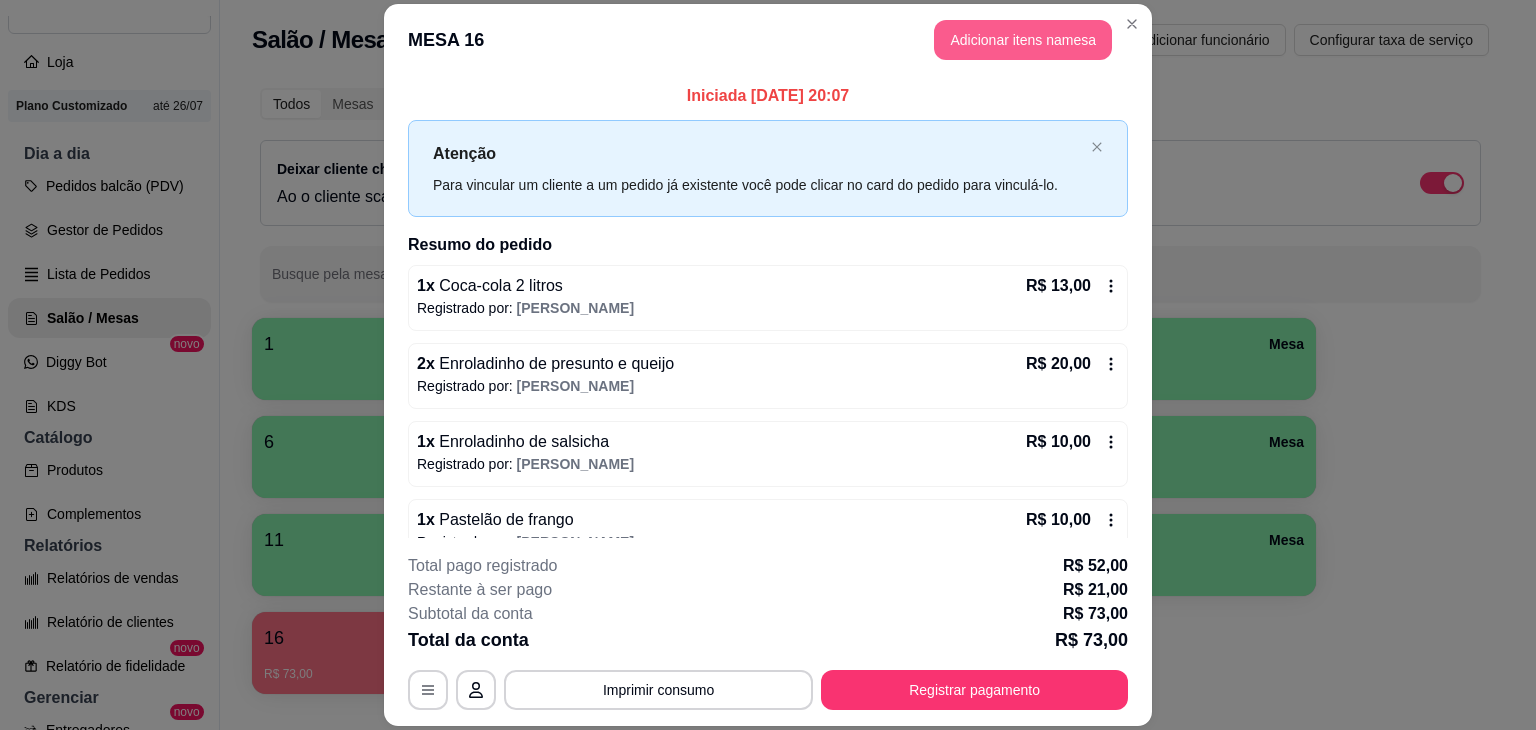 click on "Adicionar itens na  mesa" at bounding box center (1023, 40) 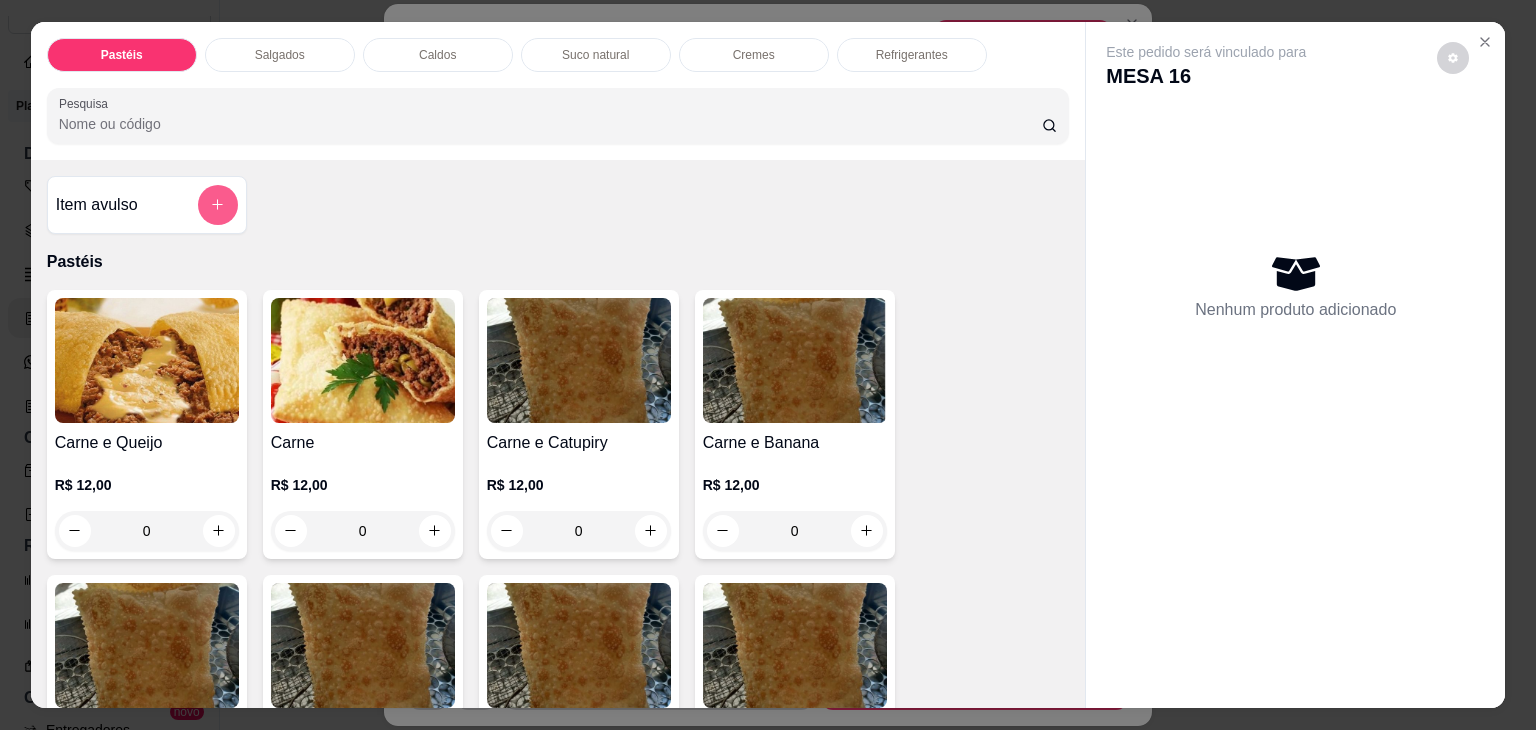click 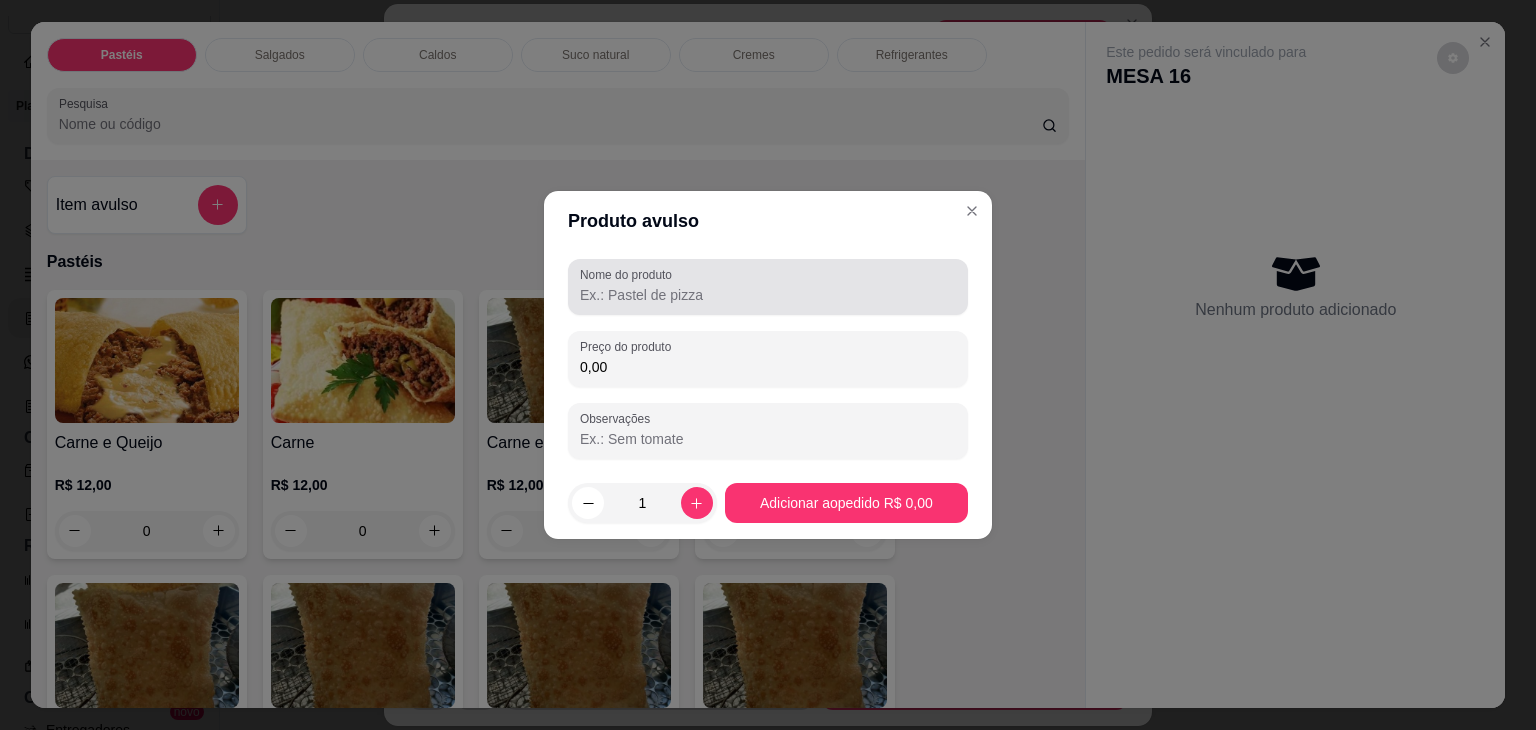 click on "Nome do produto" at bounding box center [768, 295] 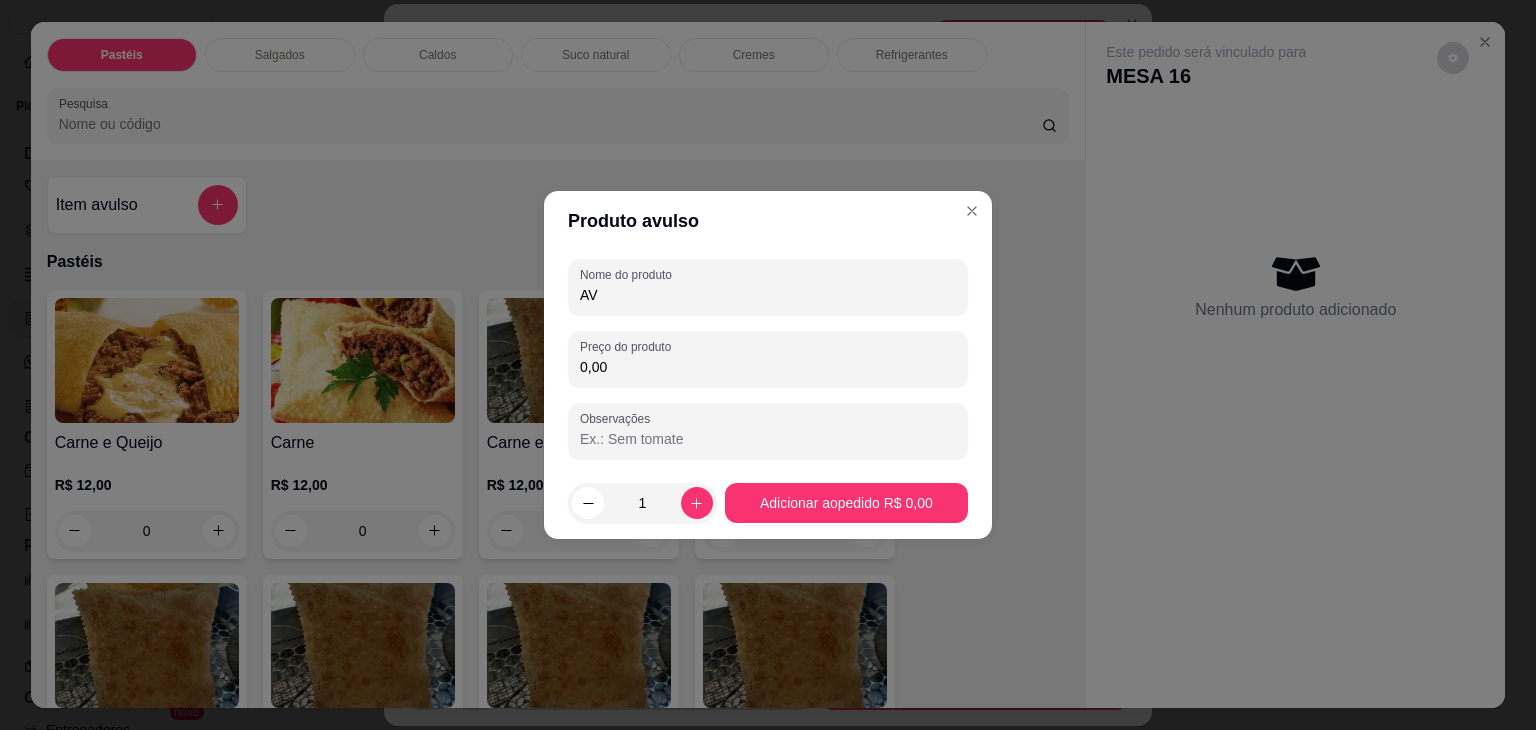 click on "0,00" at bounding box center (768, 367) 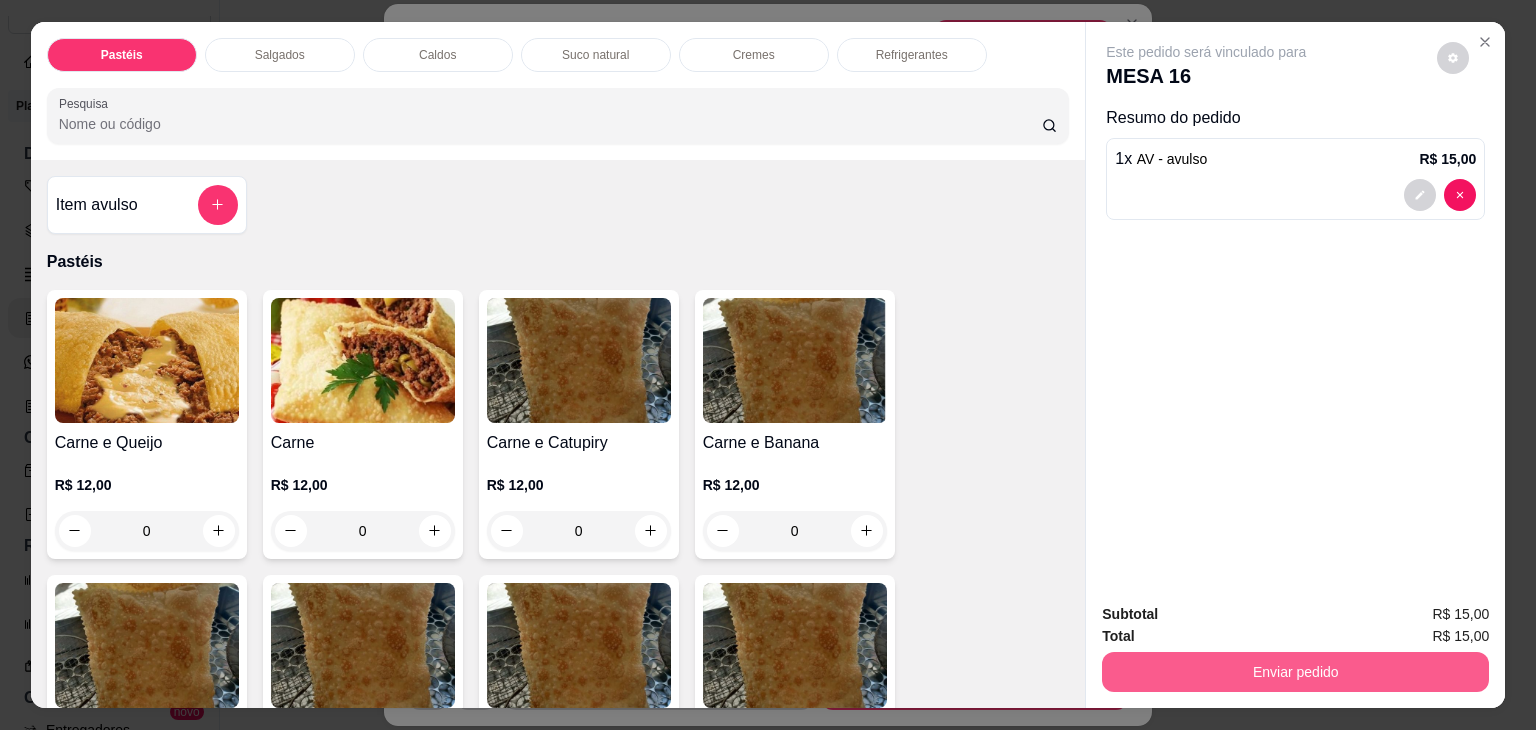 click on "Enviar pedido" at bounding box center (1295, 672) 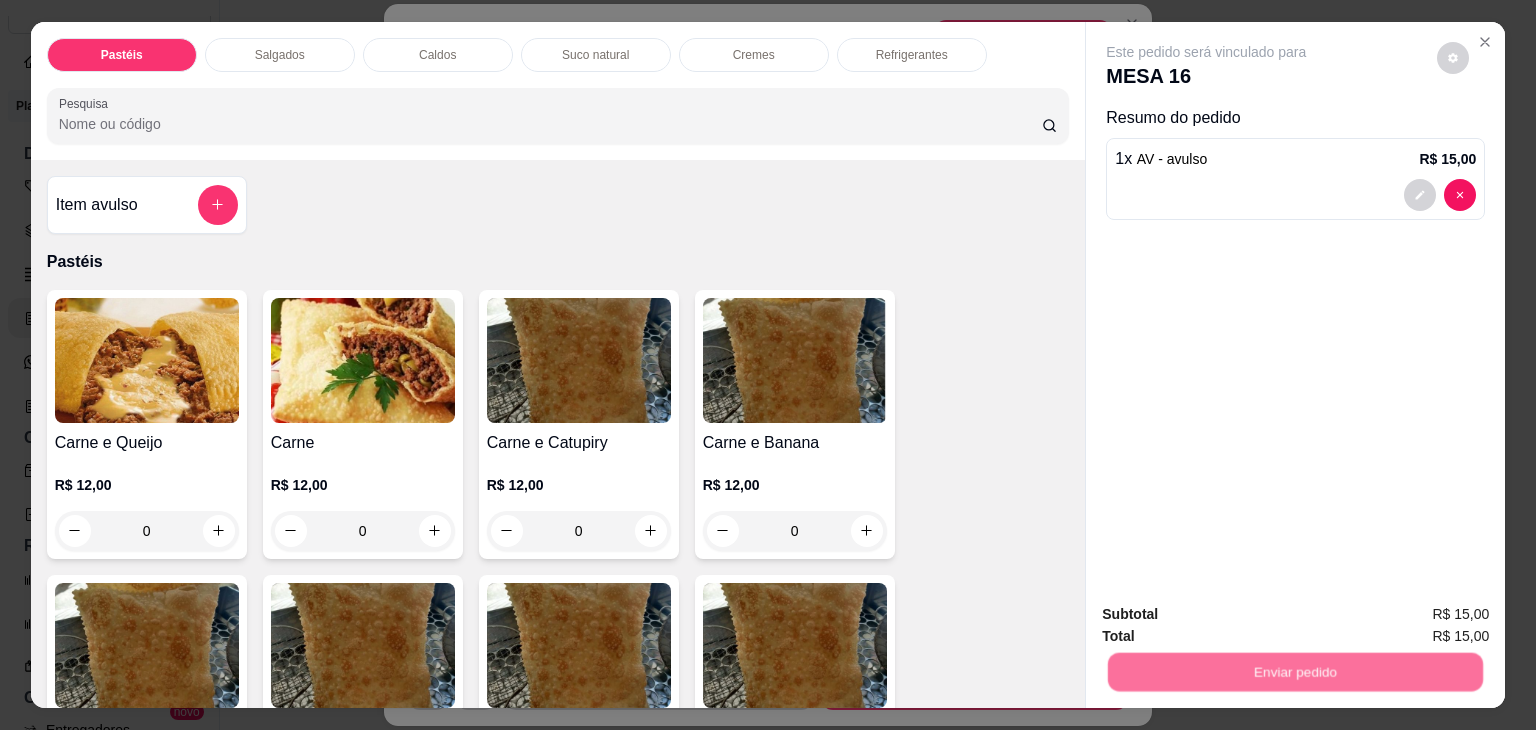 click on "Não registrar e enviar pedido" at bounding box center [1229, 615] 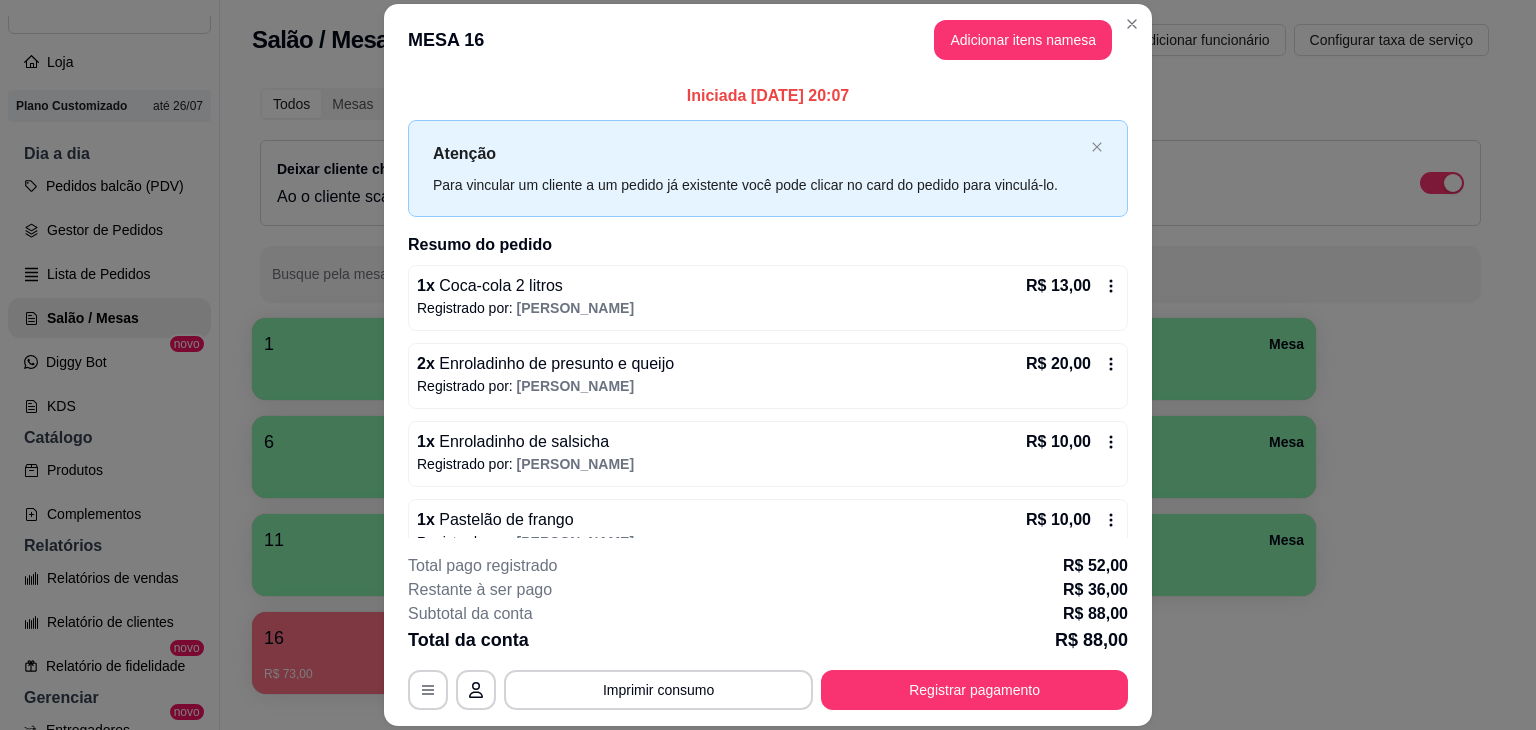 click on "**********" at bounding box center [768, 632] 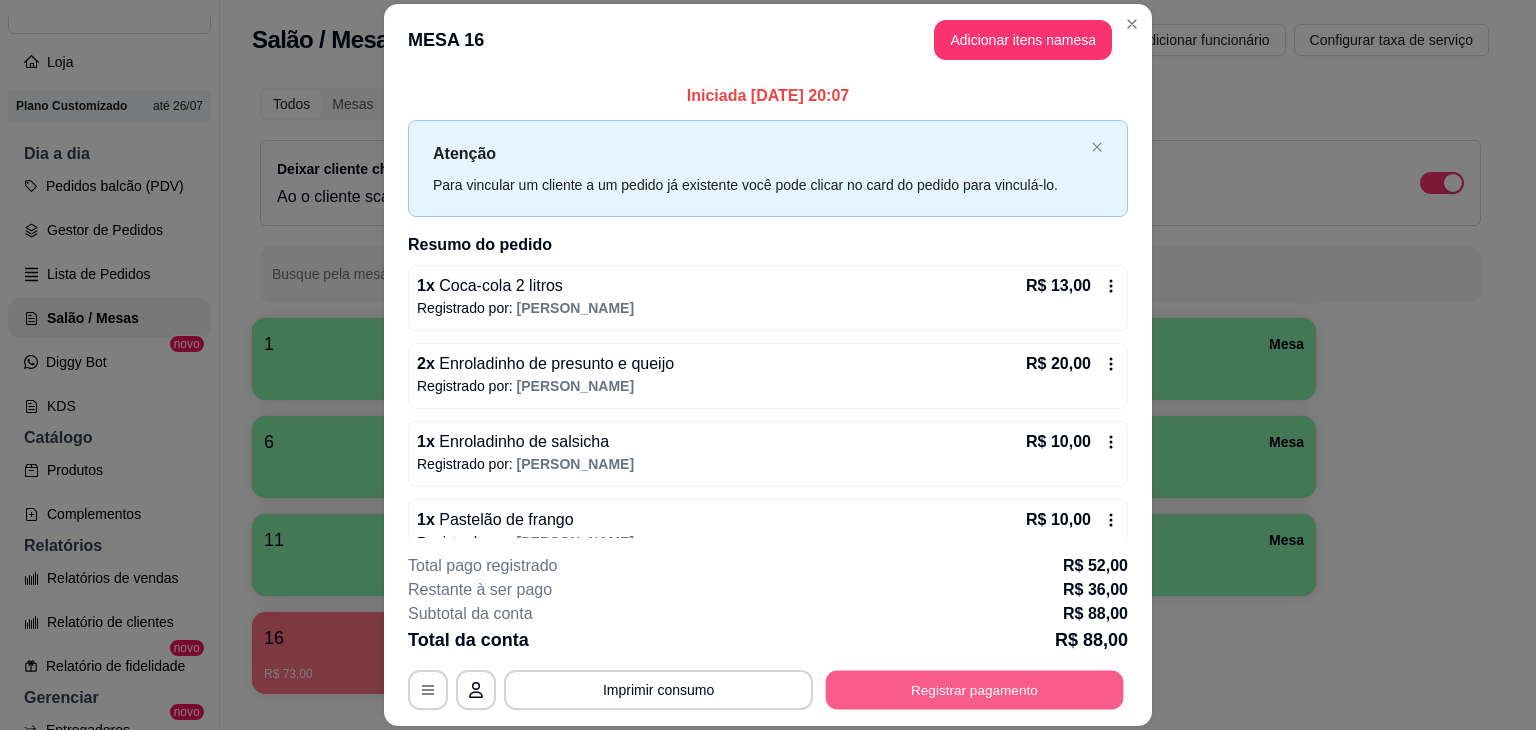 click on "Registrar pagamento" at bounding box center (975, 690) 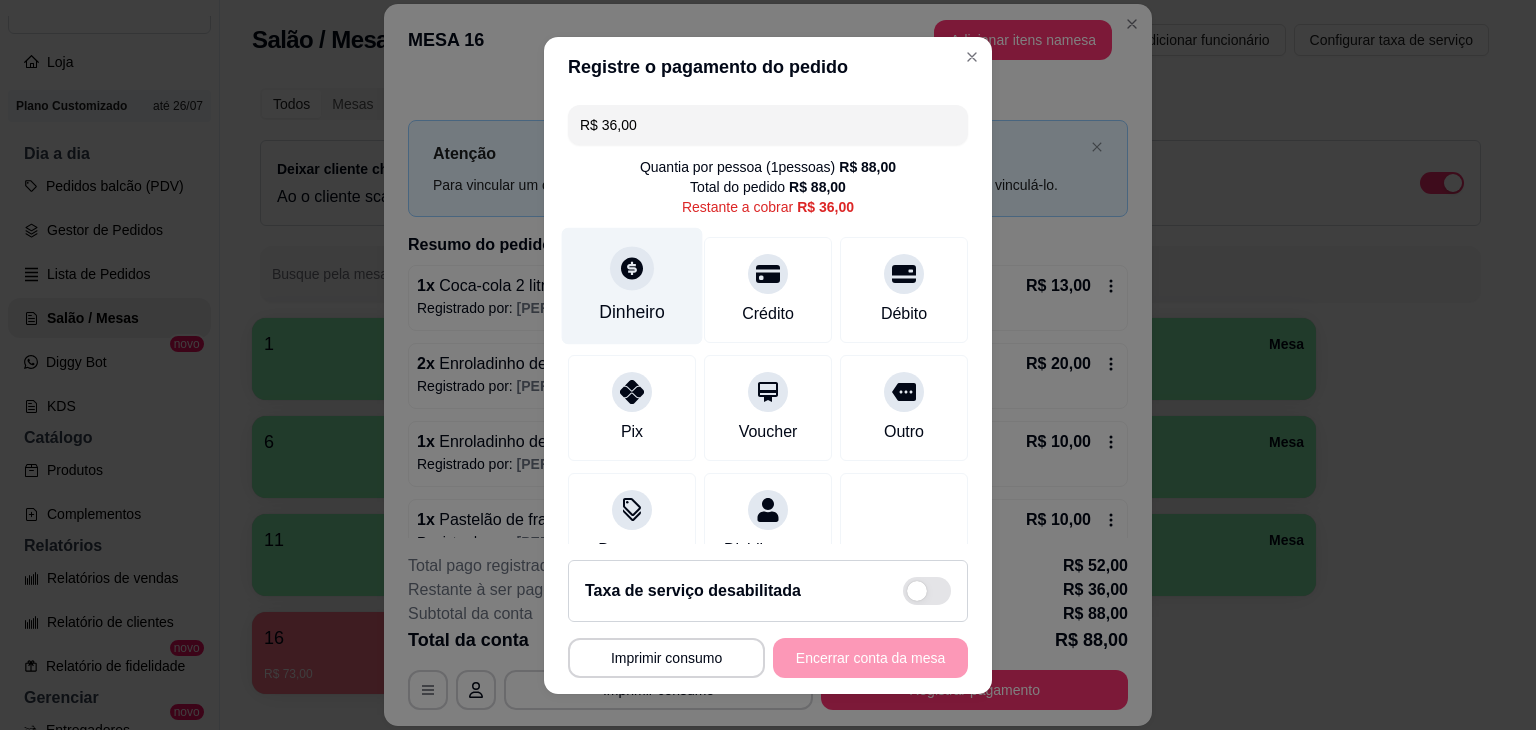click on "Dinheiro" at bounding box center [632, 312] 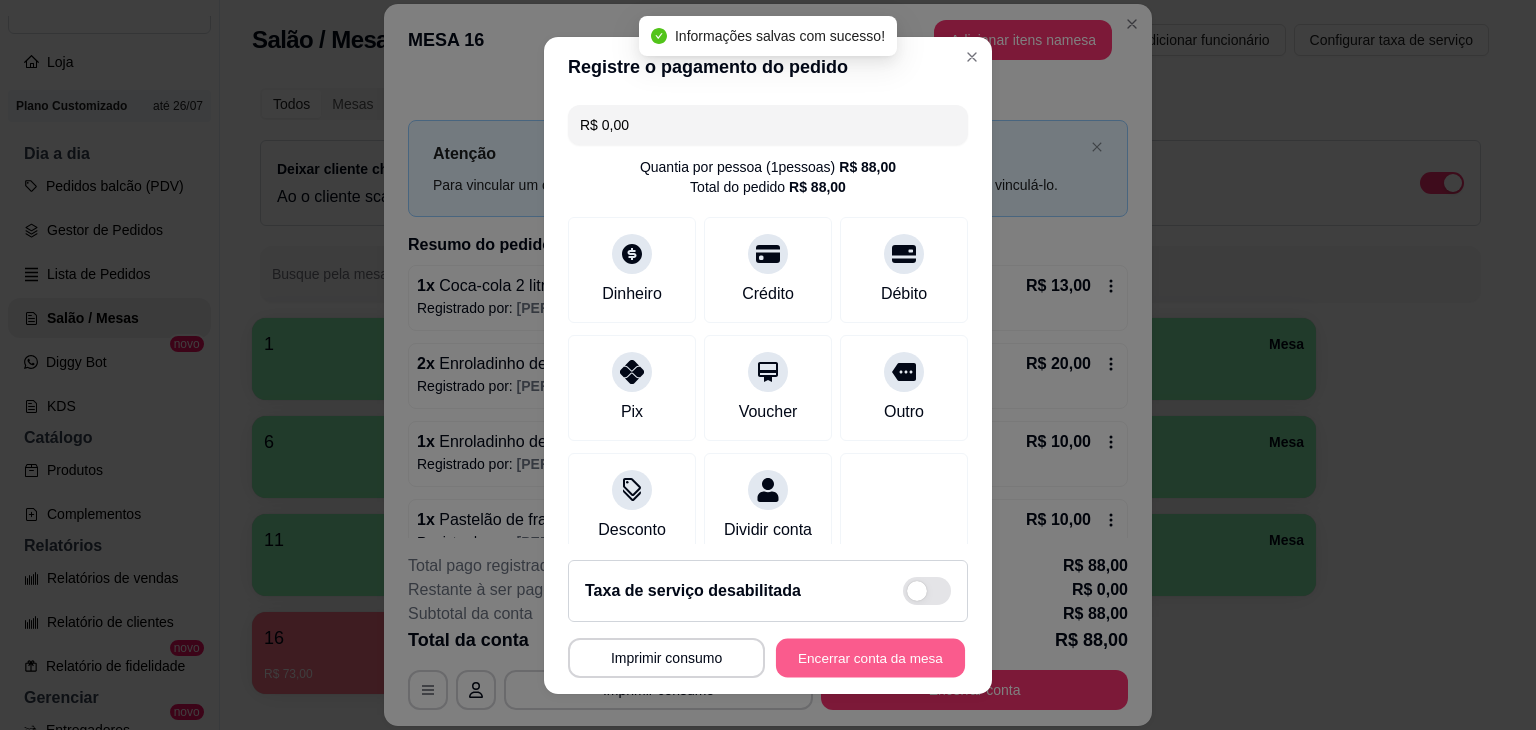 click on "Encerrar conta da mesa" at bounding box center (870, 657) 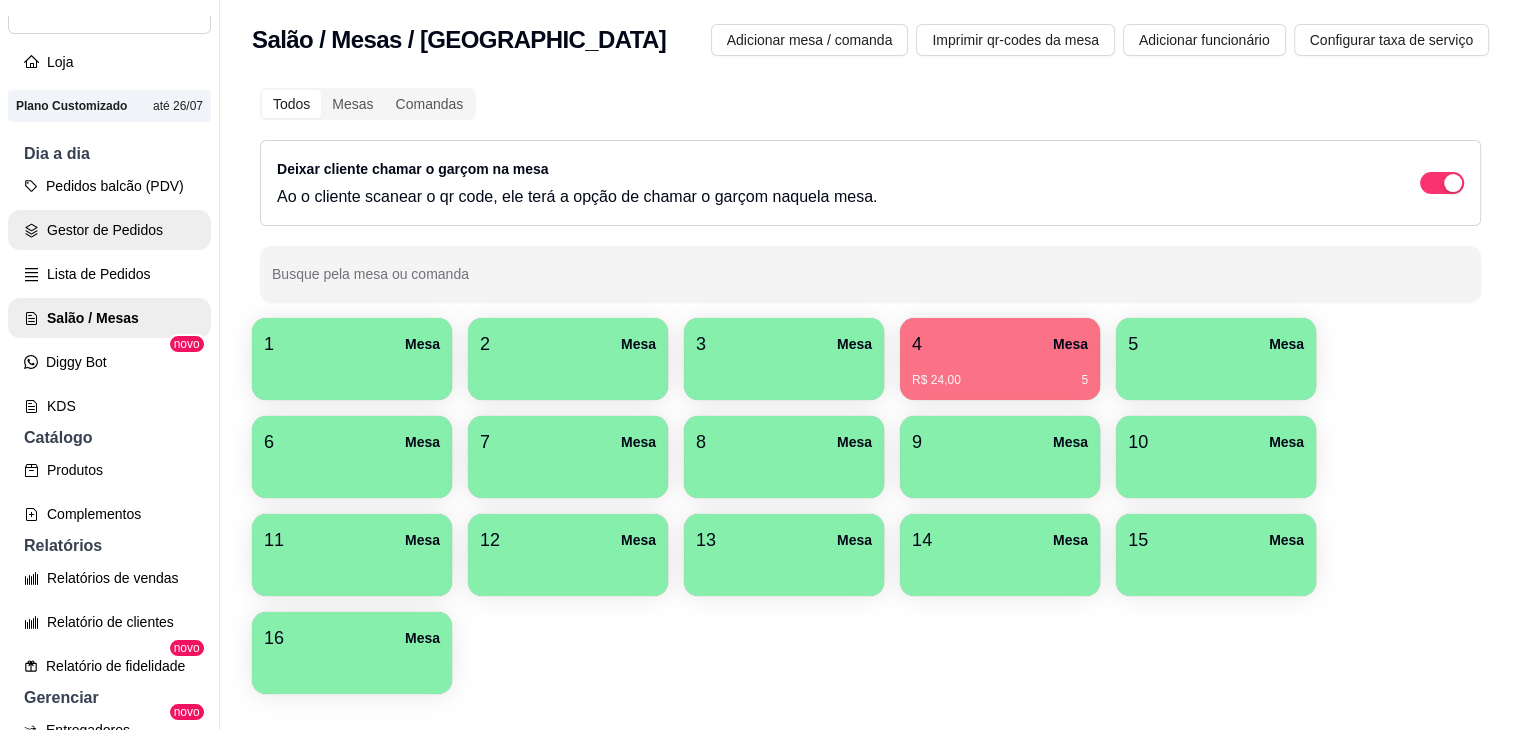 click on "Gestor de Pedidos" at bounding box center (109, 230) 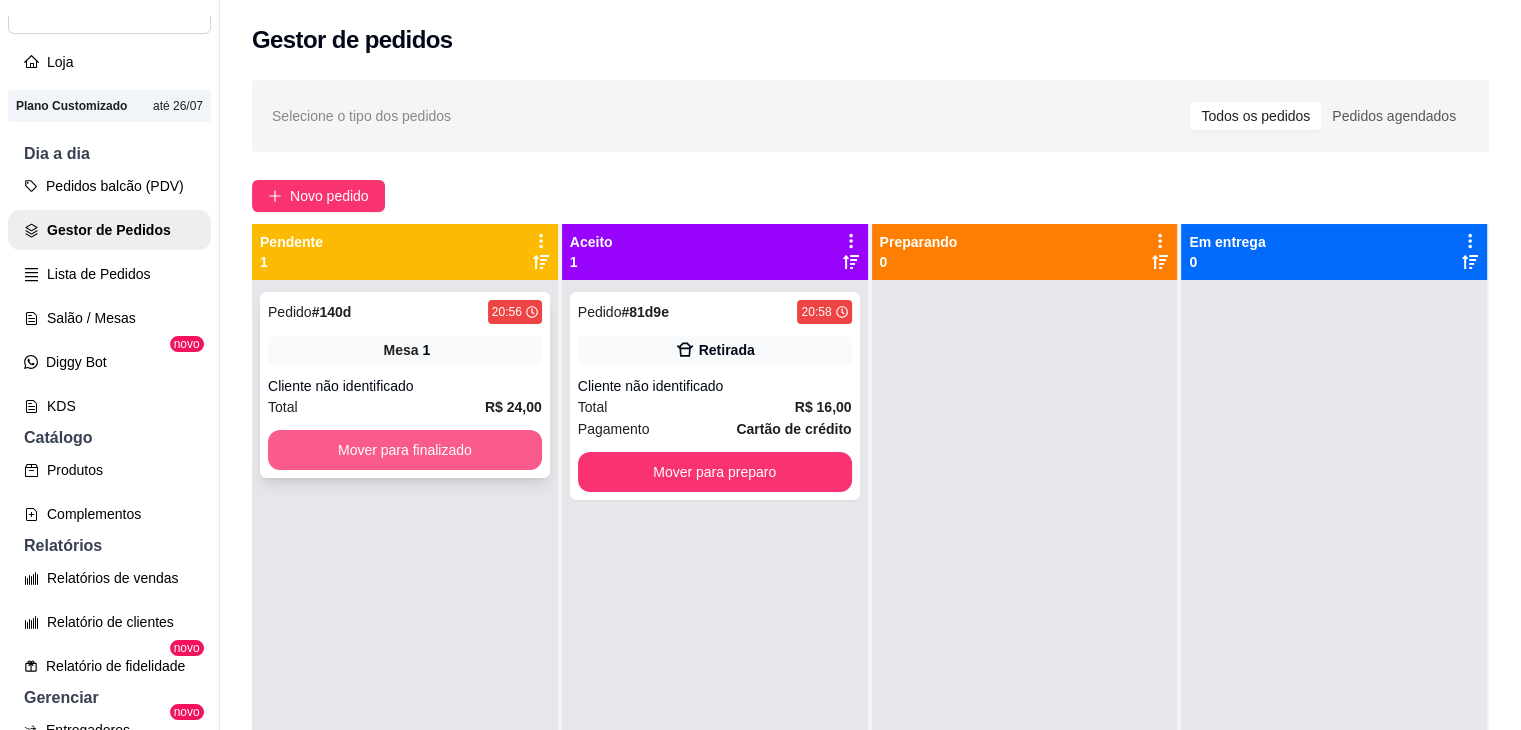 click on "Mover para finalizado" at bounding box center (405, 450) 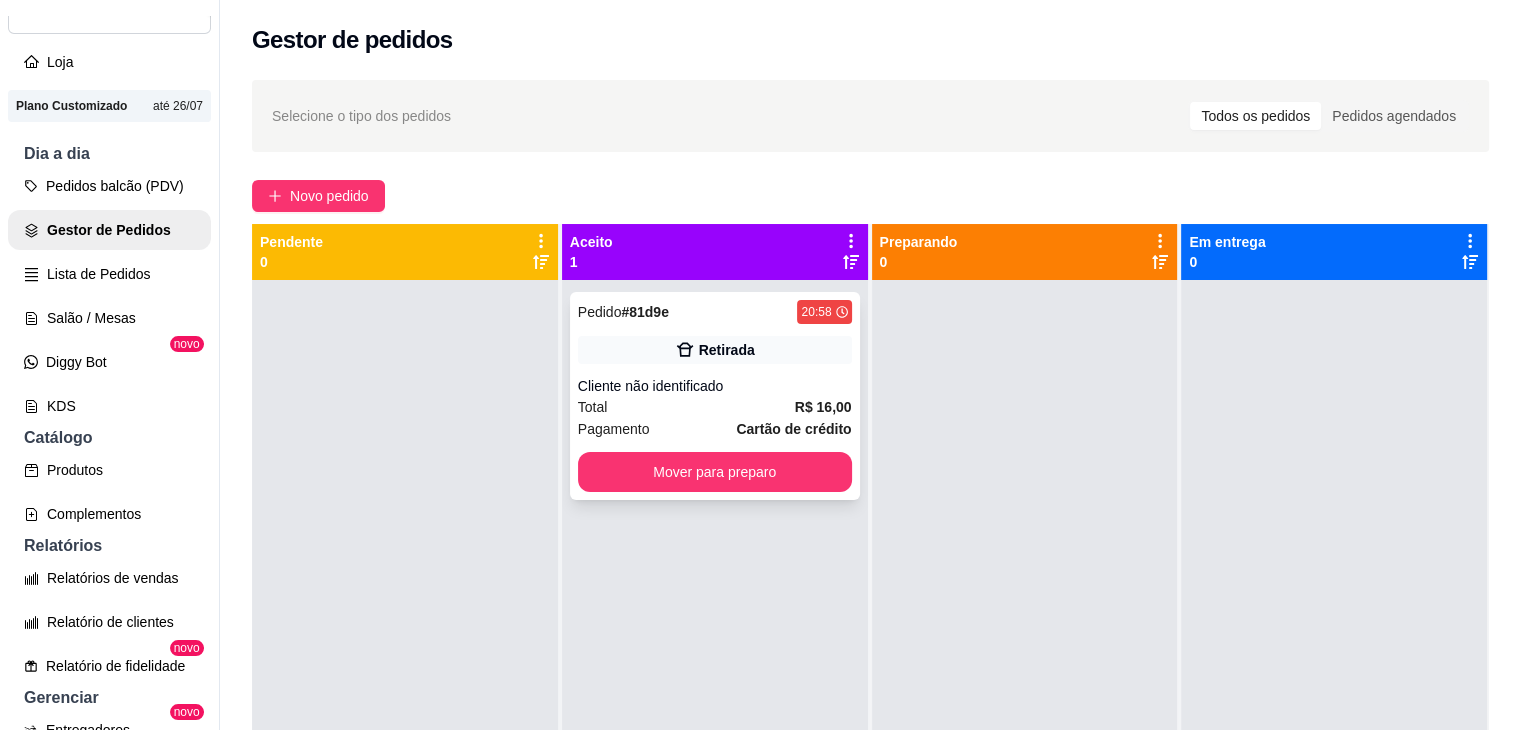 click on "Pedido  # 81d9e 20:58 Retirada Cliente não identificado Total R$ 16,00 Pagamento Cartão de crédito Mover para preparo" at bounding box center [715, 396] 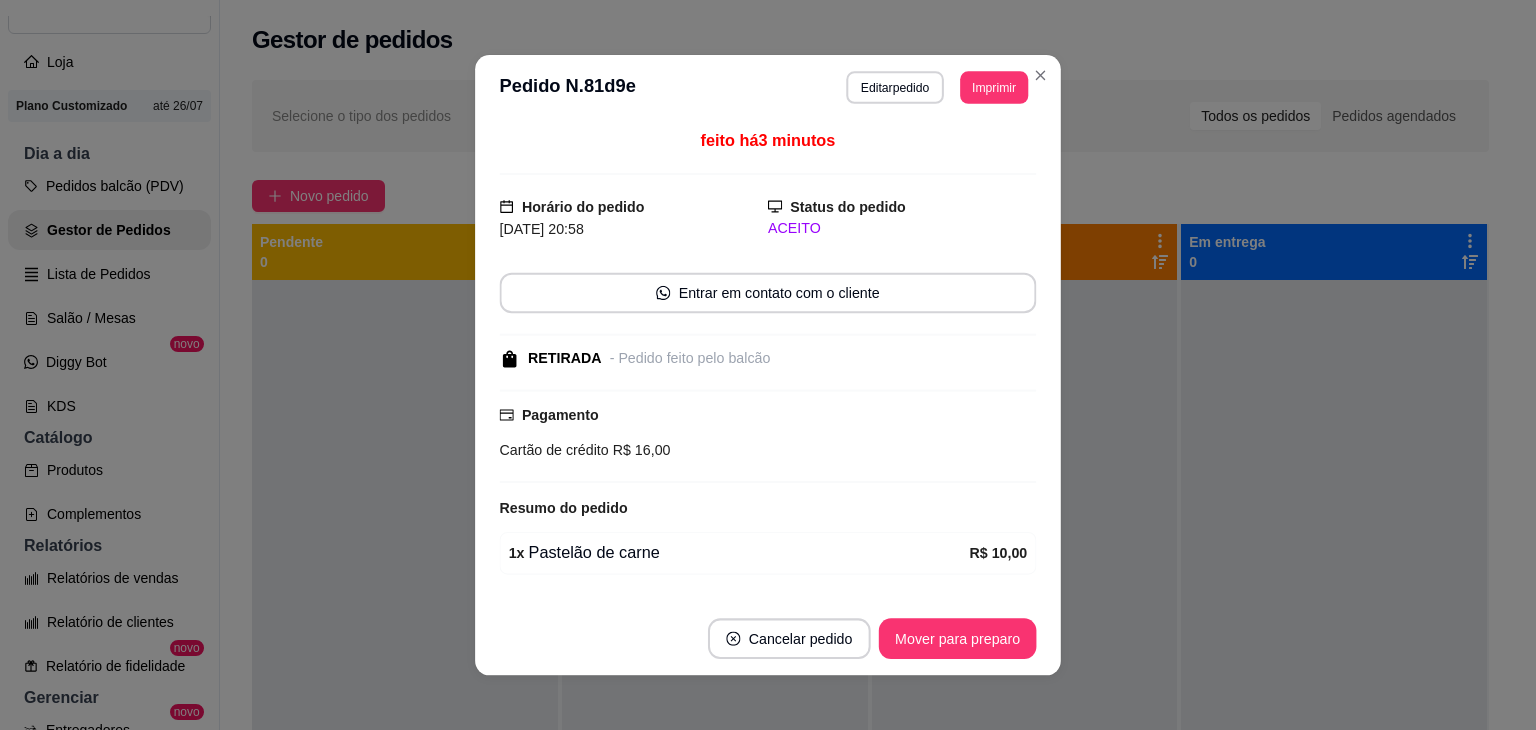 click on "Pagamento Cartão de crédito   R$ 16,00" at bounding box center (768, 436) 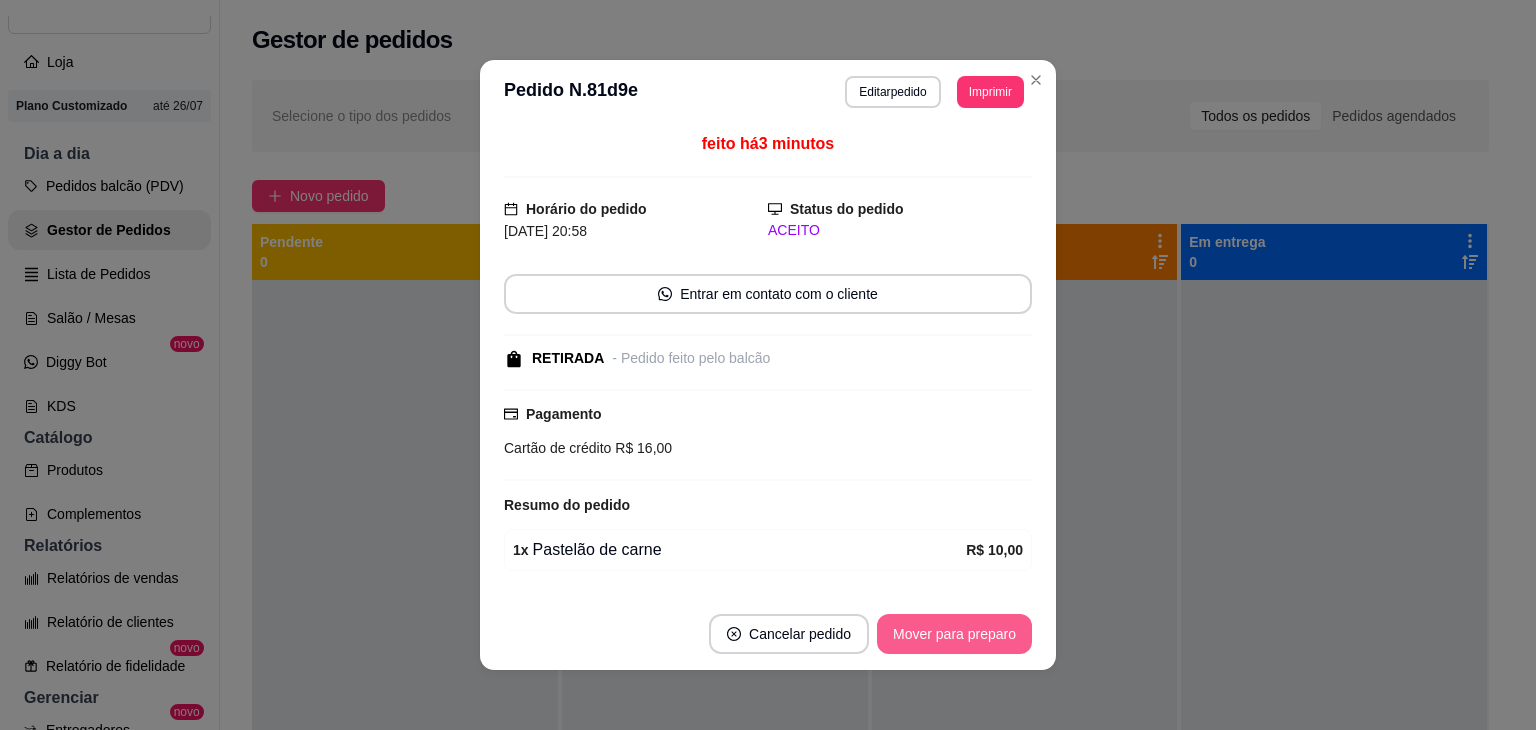 click on "Mover para preparo" at bounding box center [954, 634] 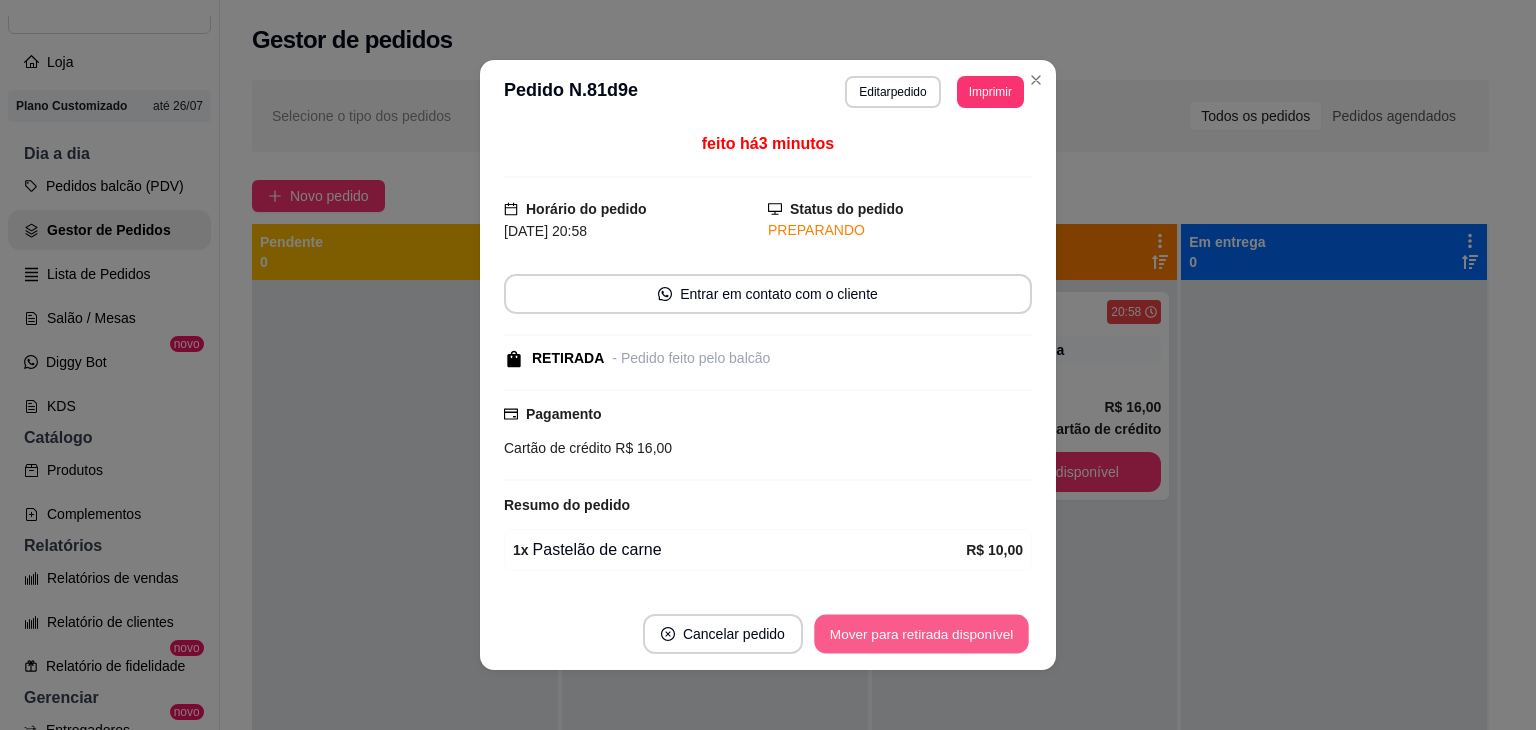 click on "Mover para retirada disponível" at bounding box center [921, 634] 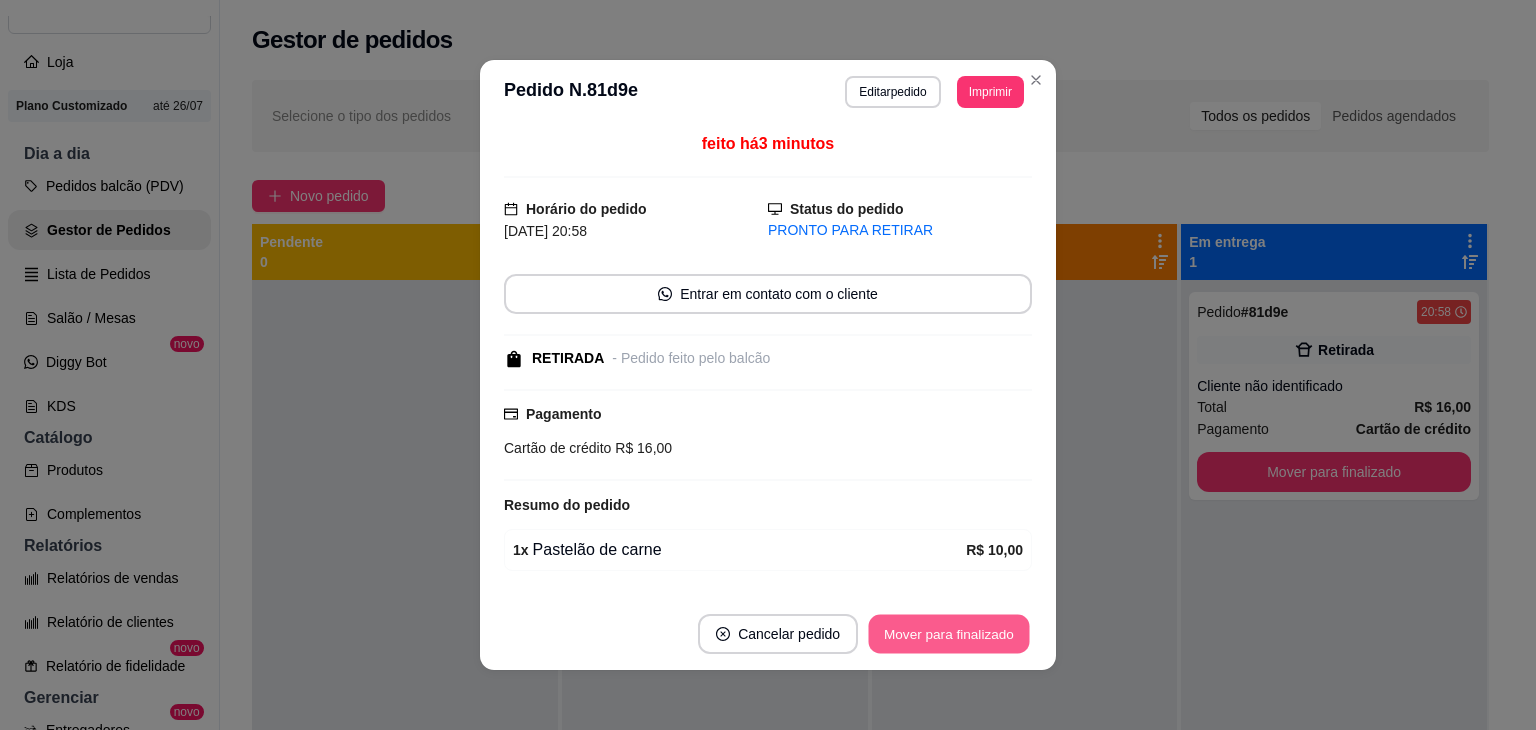 click on "Mover para finalizado" at bounding box center [949, 634] 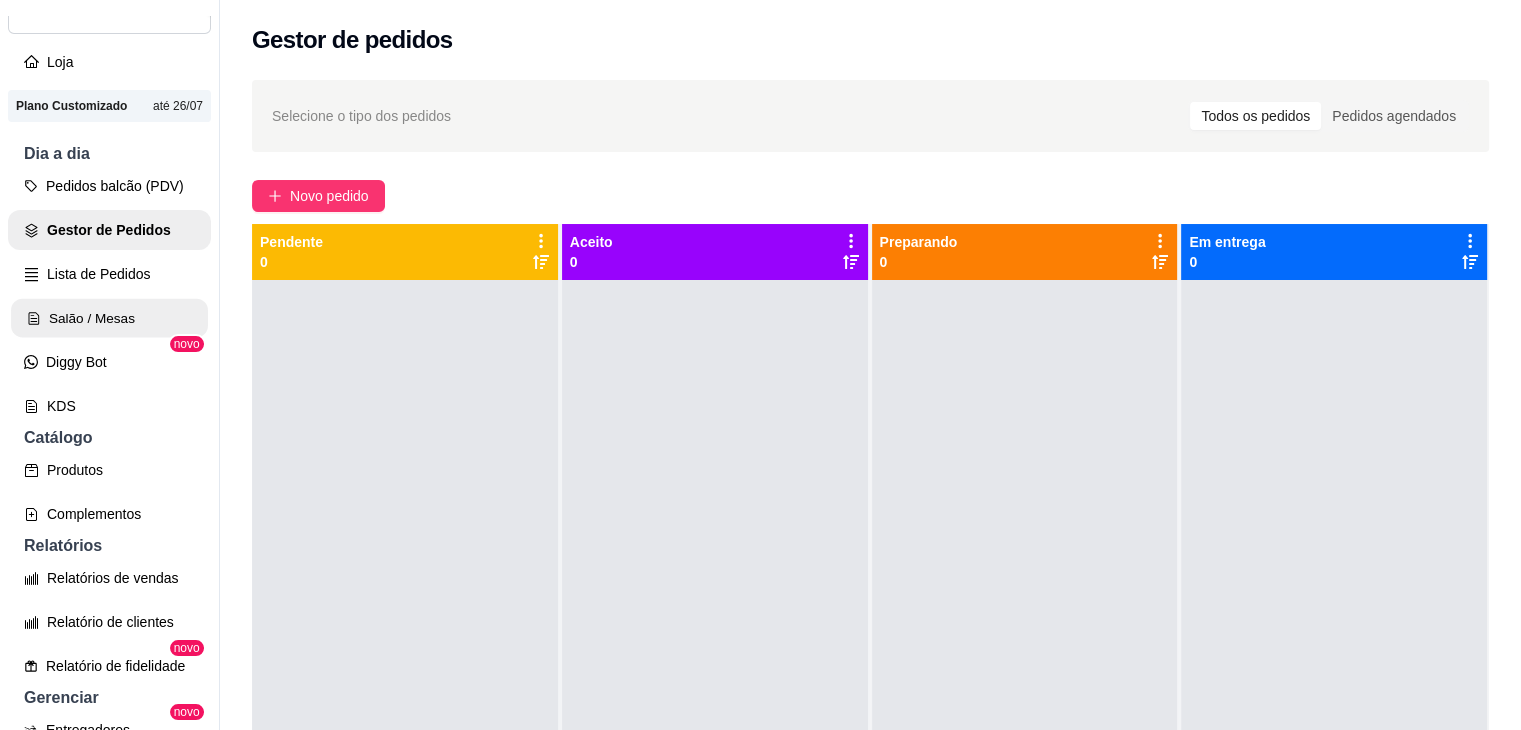 click on "Salão / Mesas" at bounding box center [109, 318] 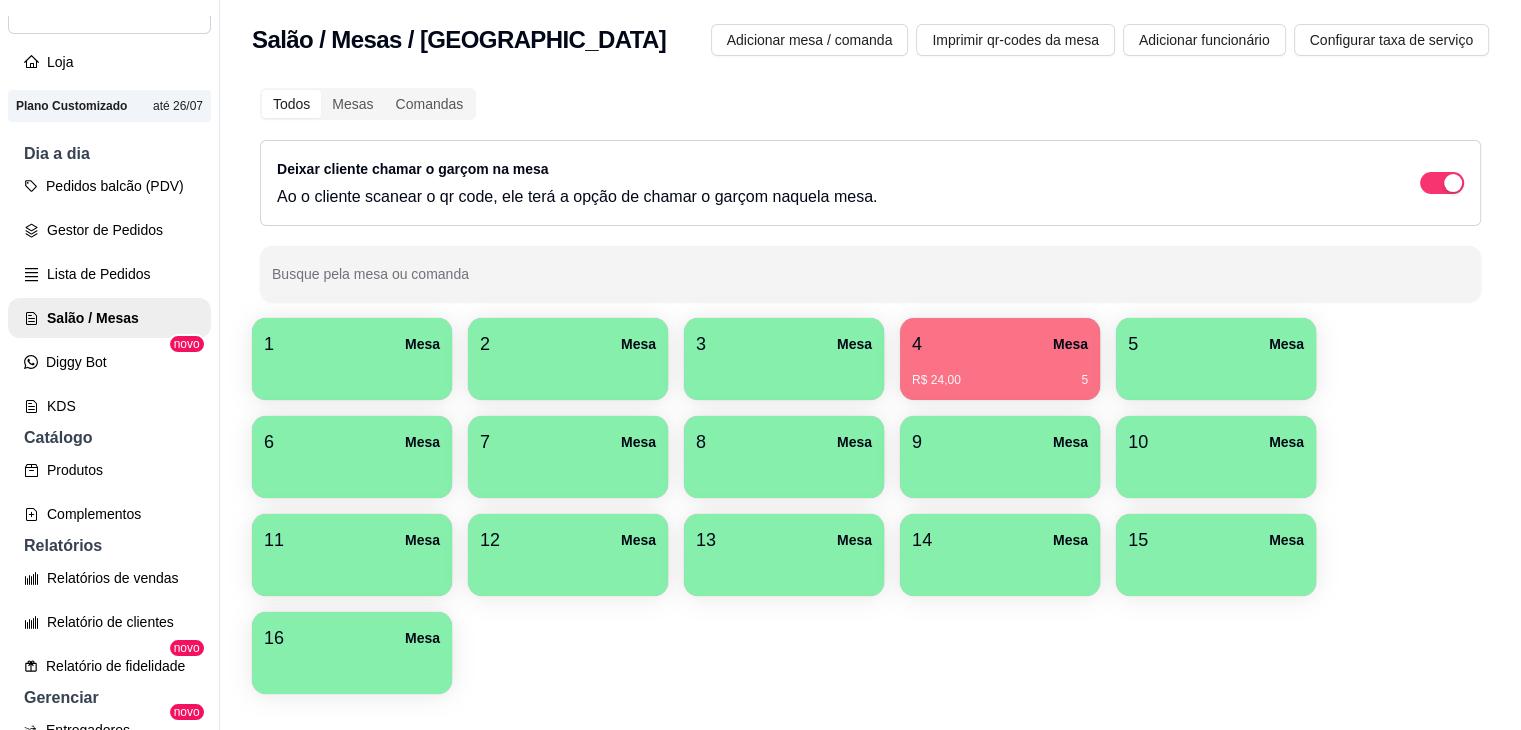 click at bounding box center [352, 373] 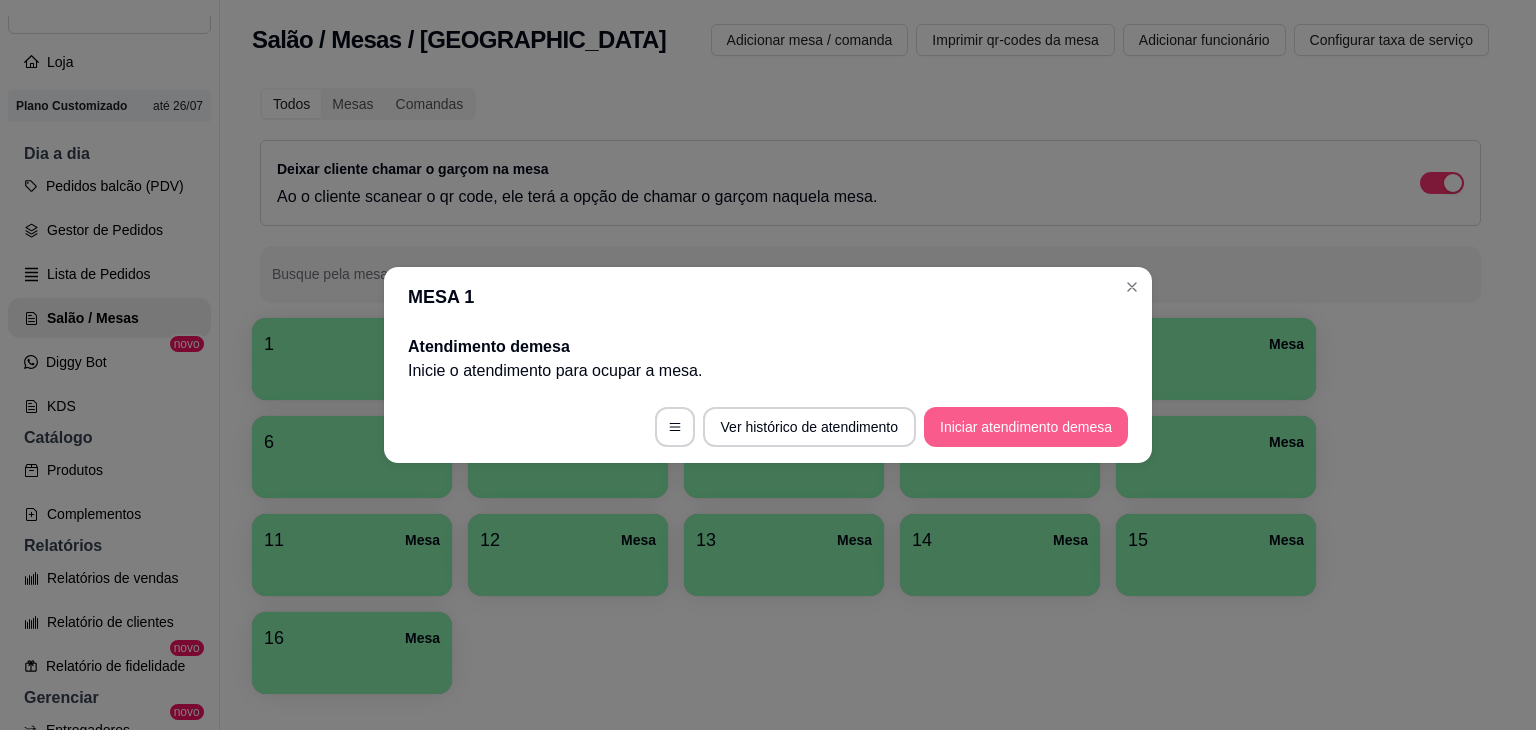 click on "Iniciar atendimento de  mesa" at bounding box center [1026, 427] 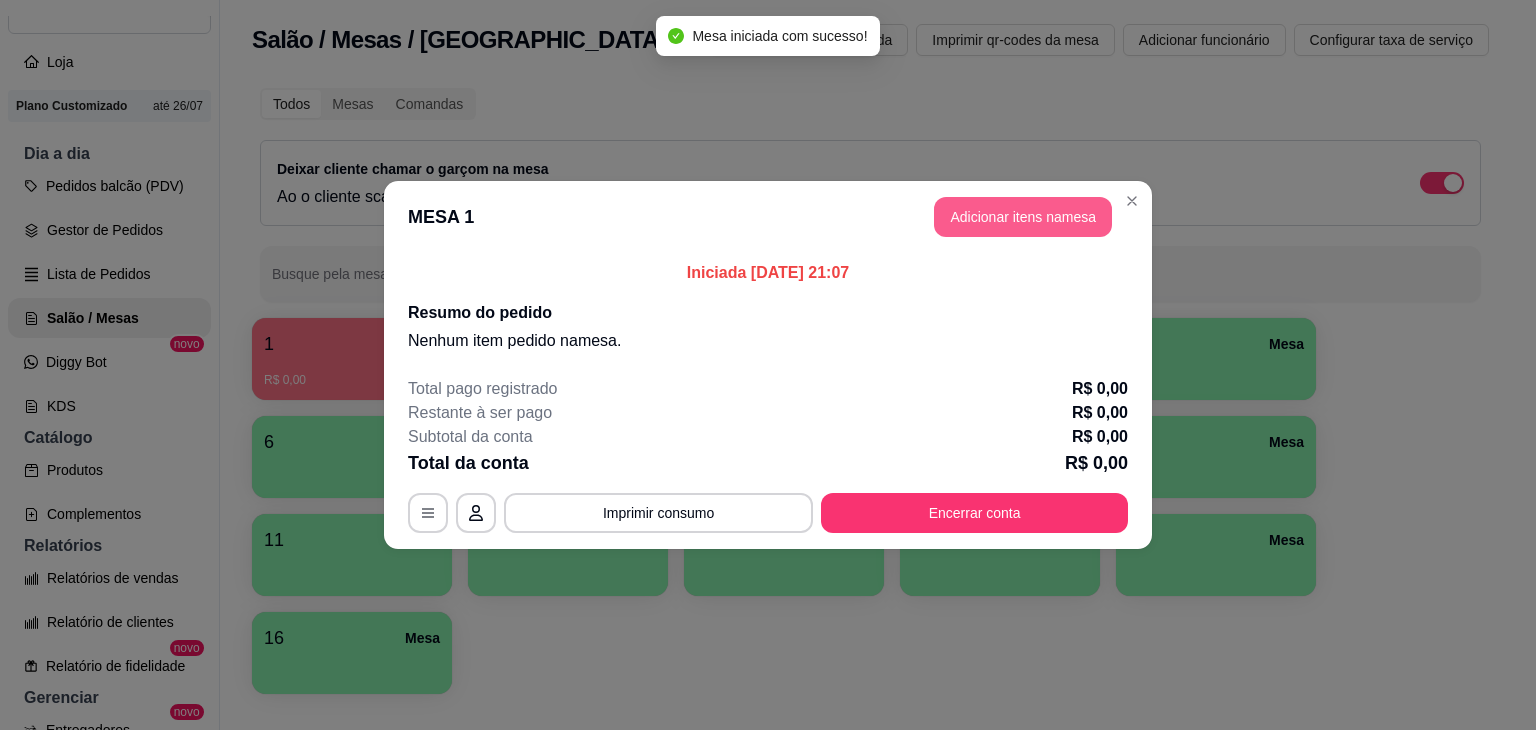 click on "Adicionar itens na  mesa" at bounding box center (1023, 217) 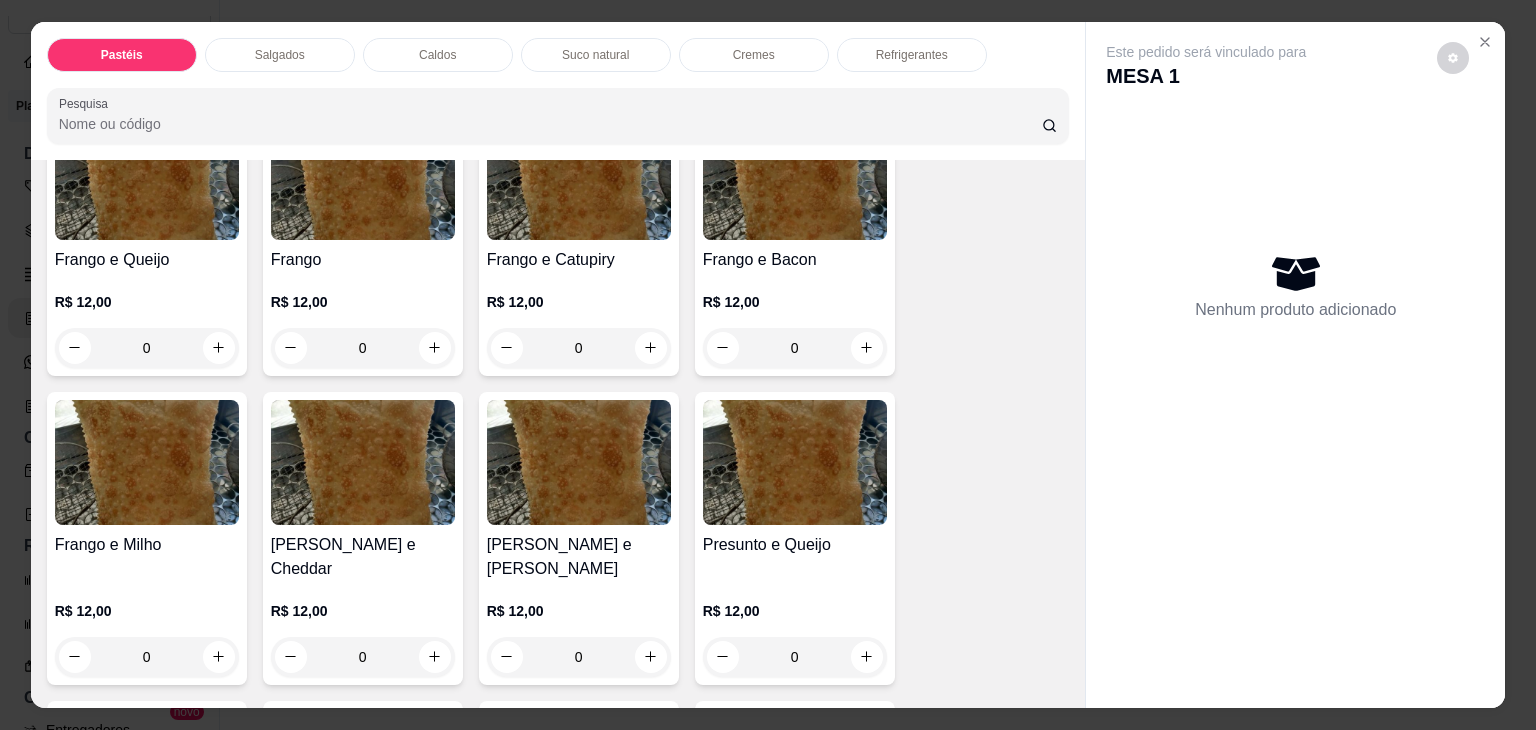 scroll, scrollTop: 800, scrollLeft: 0, axis: vertical 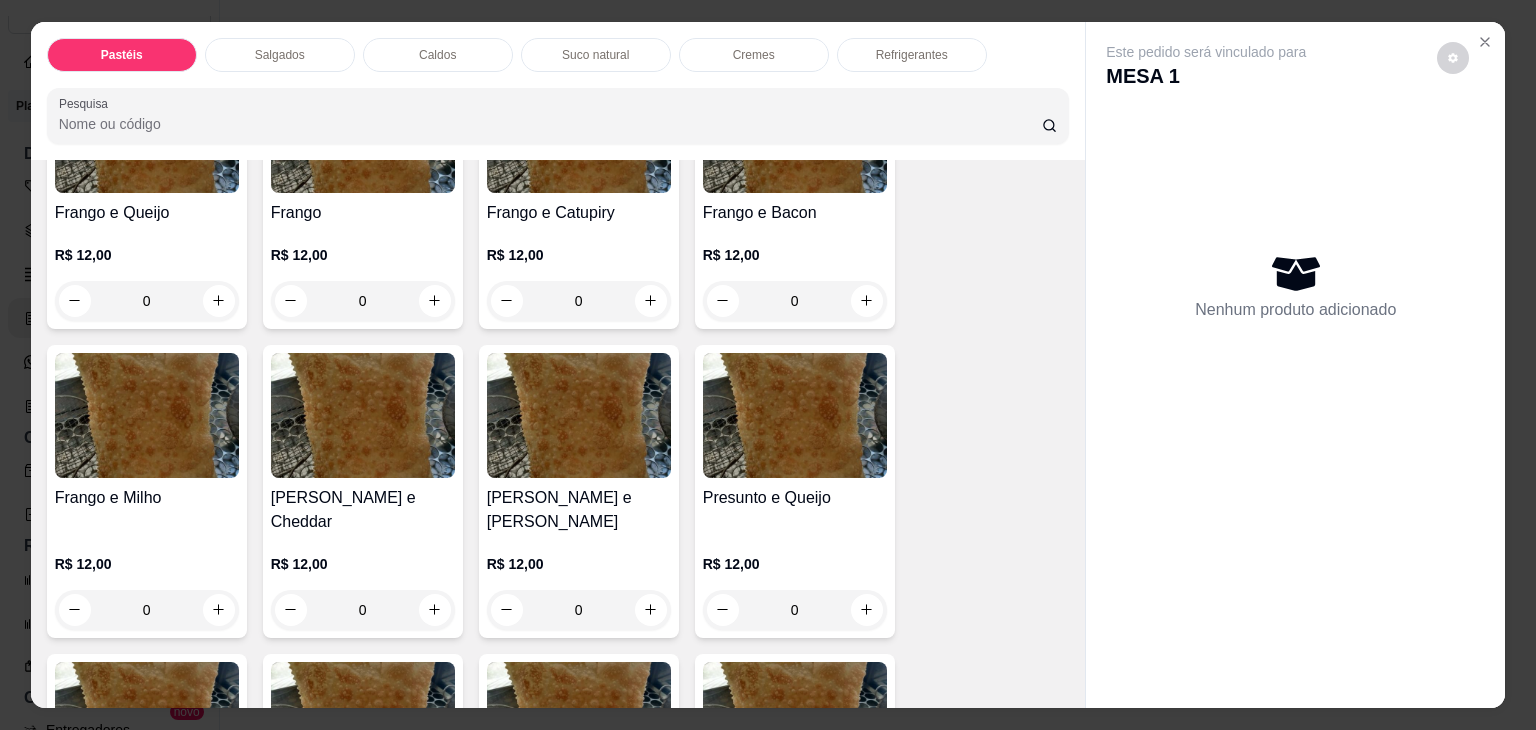 click on "0" at bounding box center [579, 610] 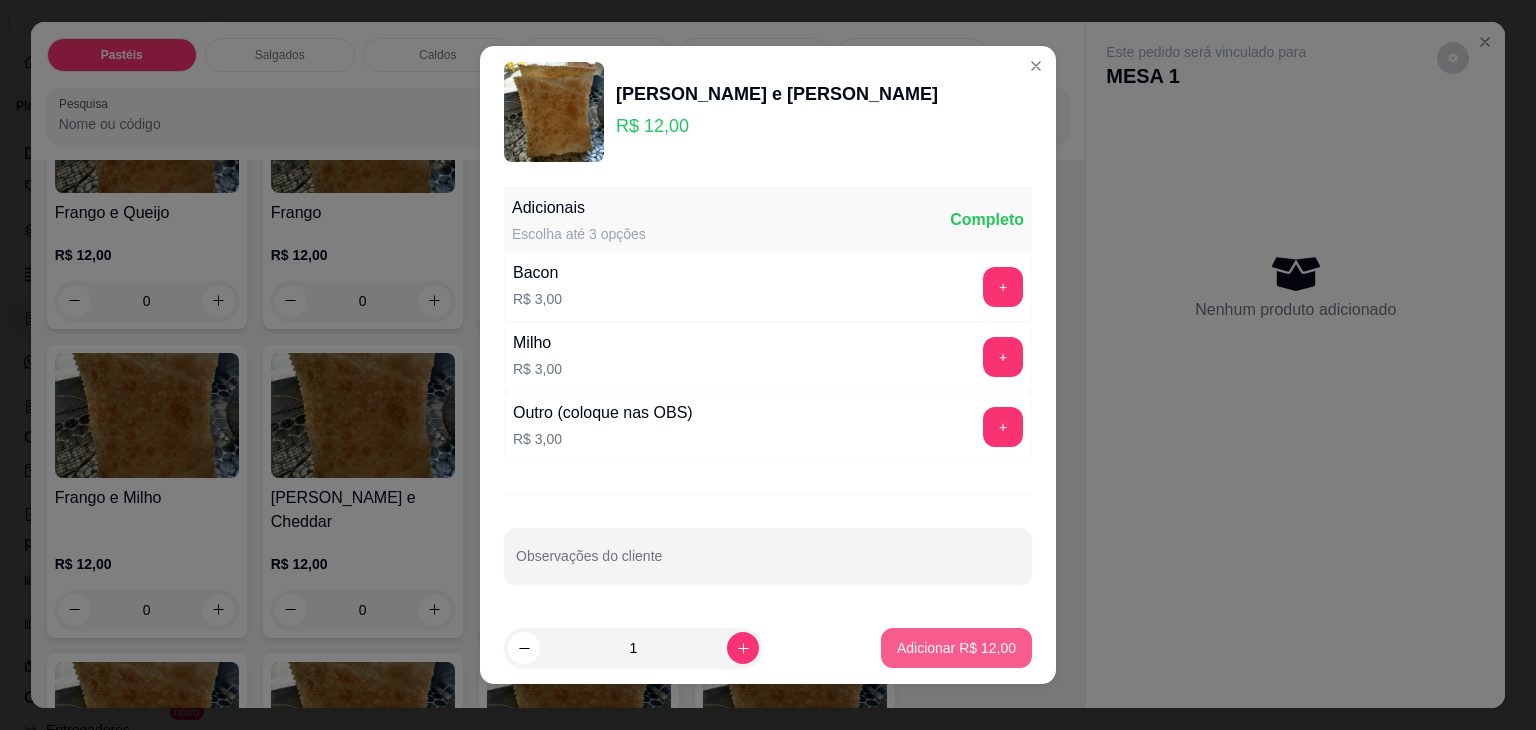 click on "Adicionar   R$ 12,00" at bounding box center [956, 648] 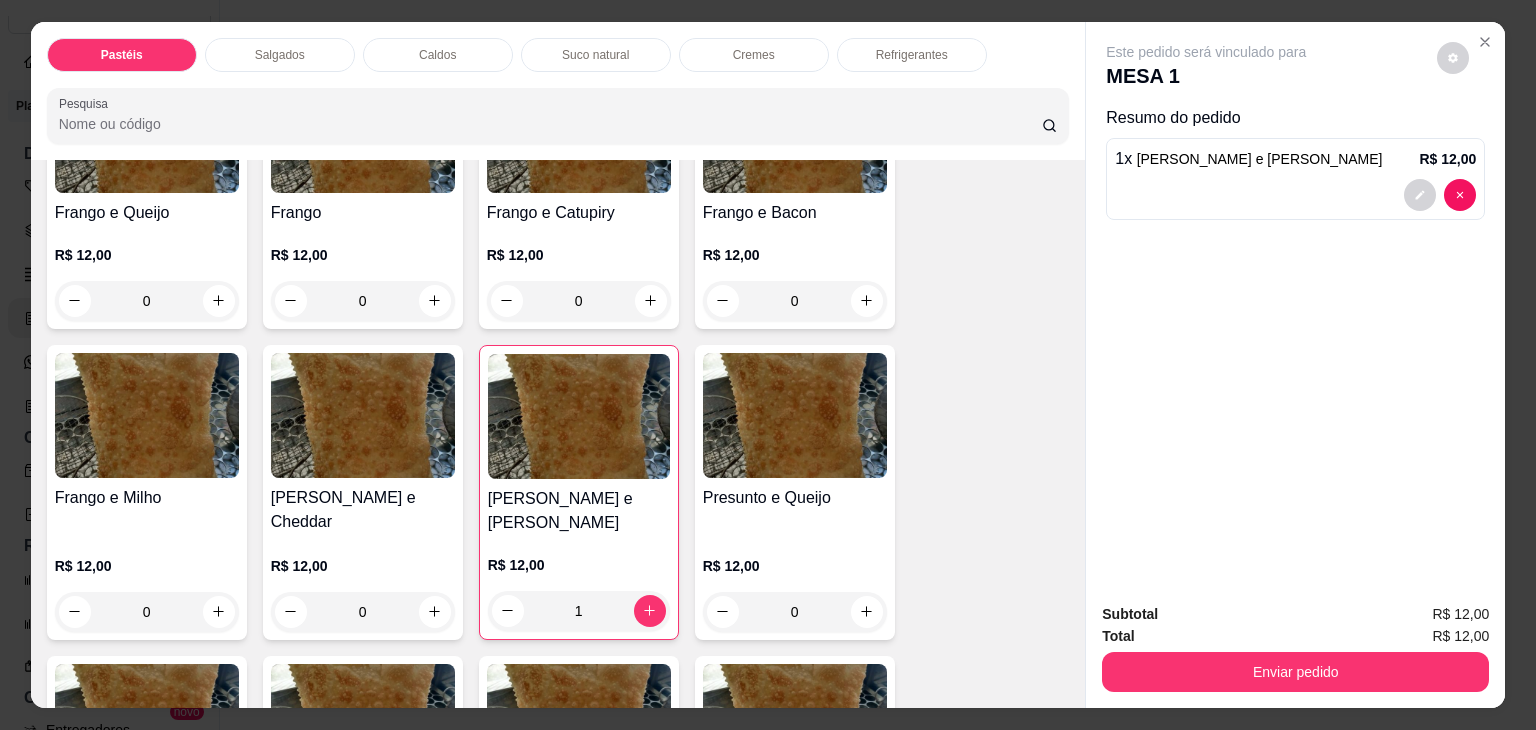 click on "Suco natural" at bounding box center (595, 55) 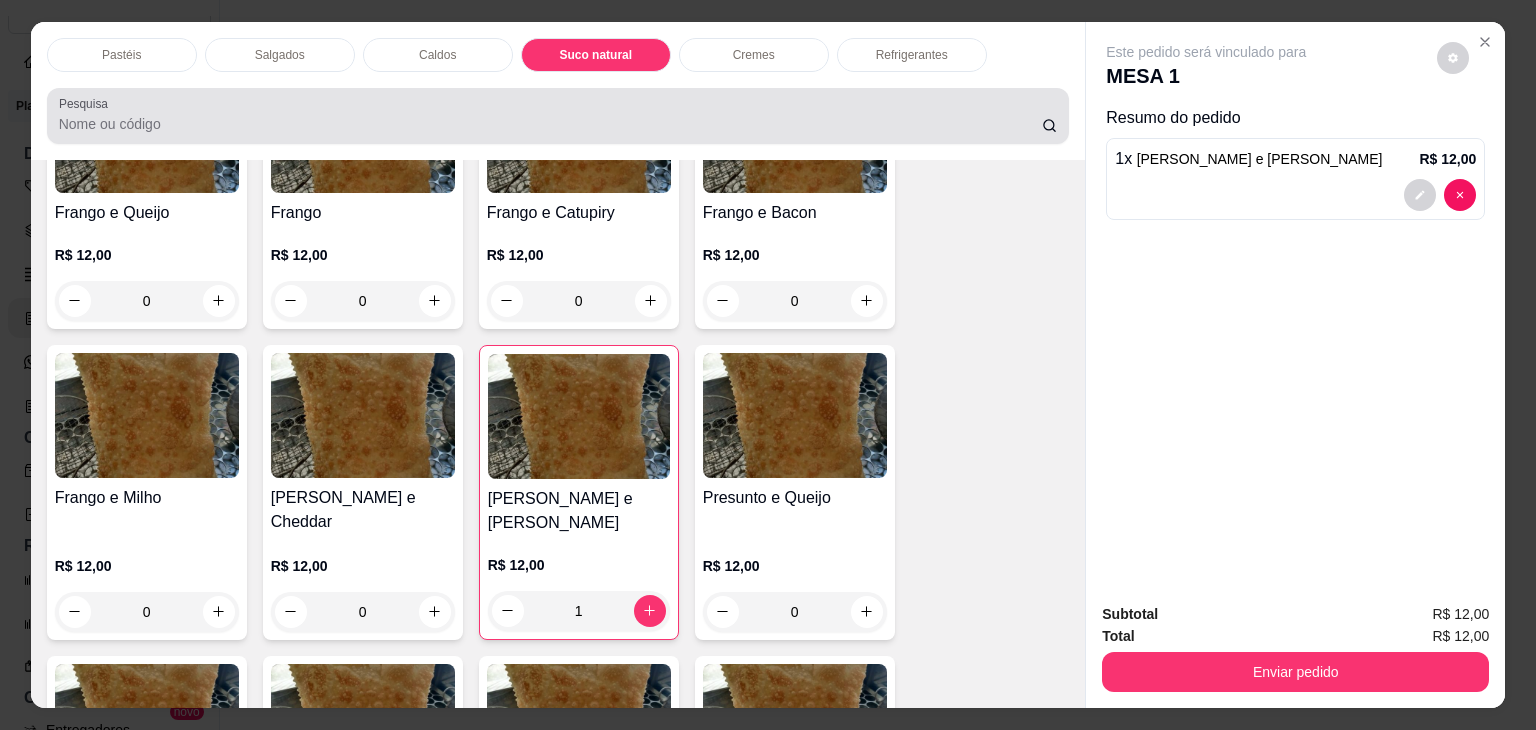 scroll, scrollTop: 3394, scrollLeft: 0, axis: vertical 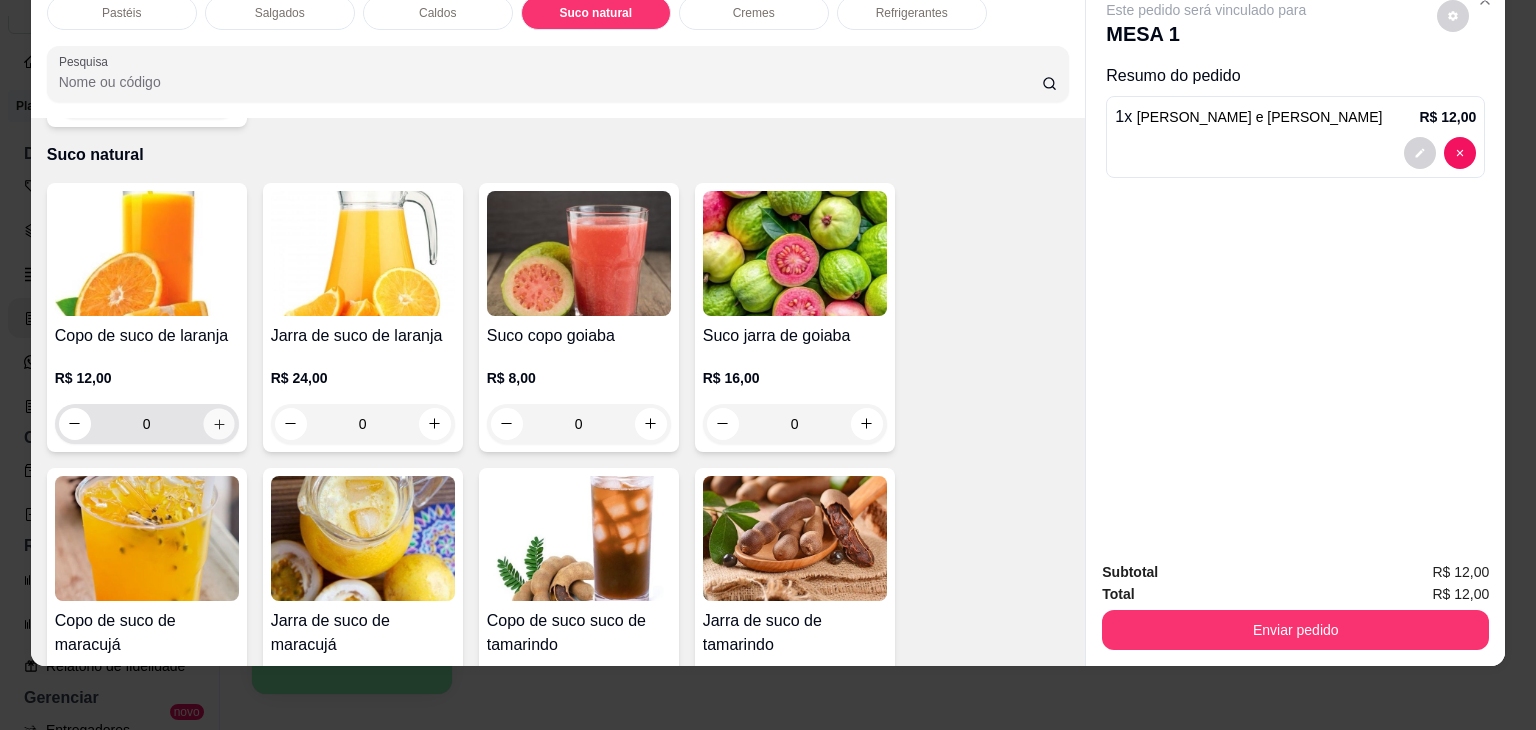 click 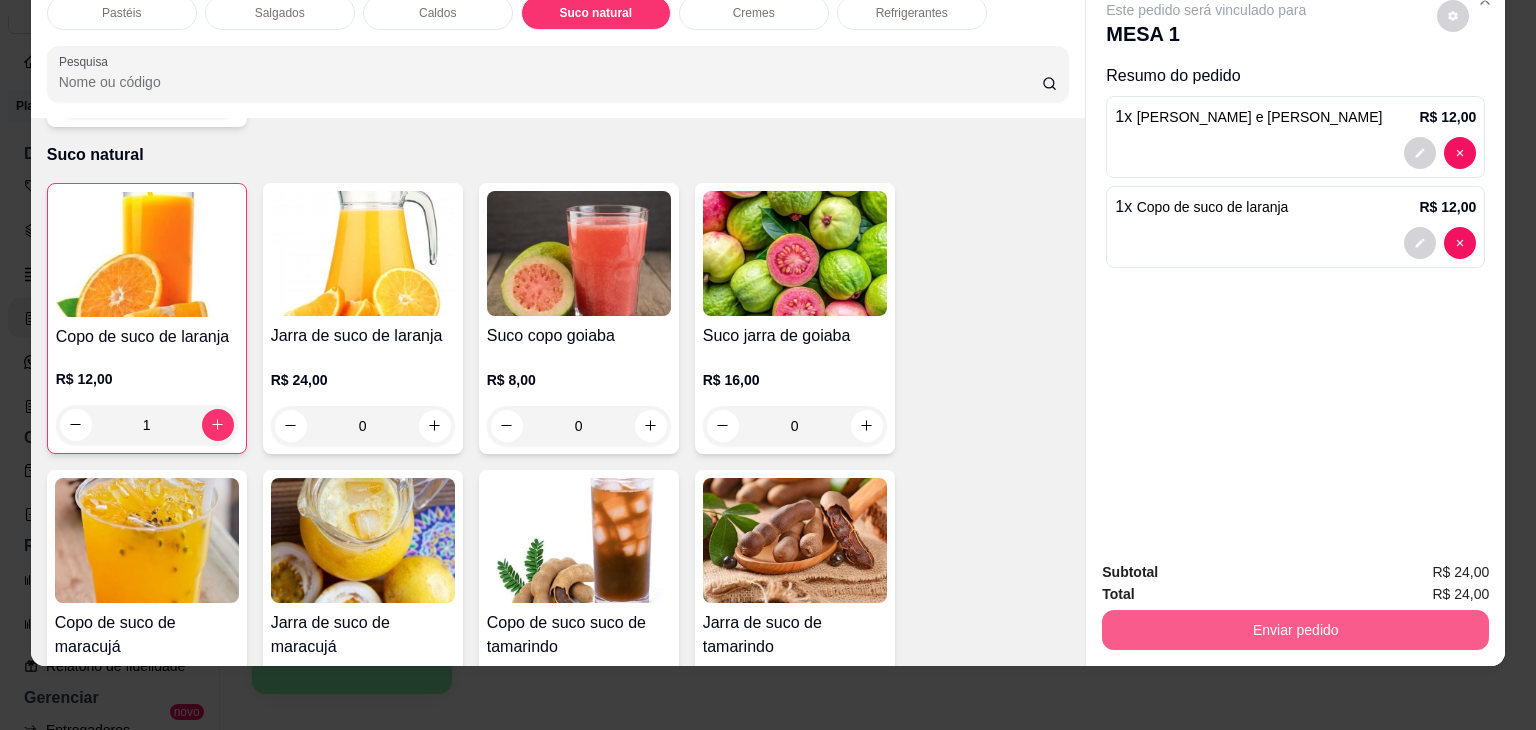 click on "Enviar pedido" at bounding box center (1295, 630) 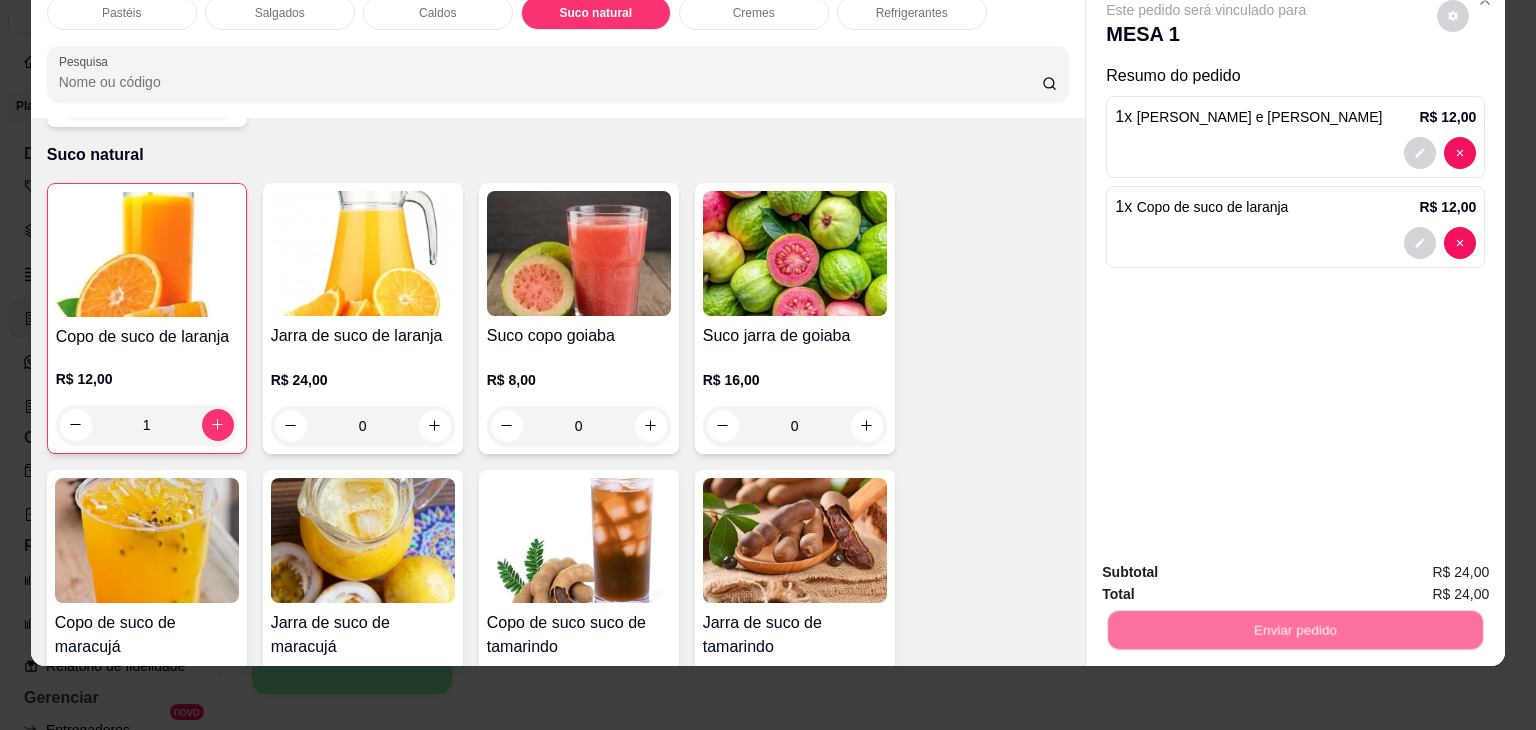 click on "Não registrar e enviar pedido" at bounding box center [1229, 564] 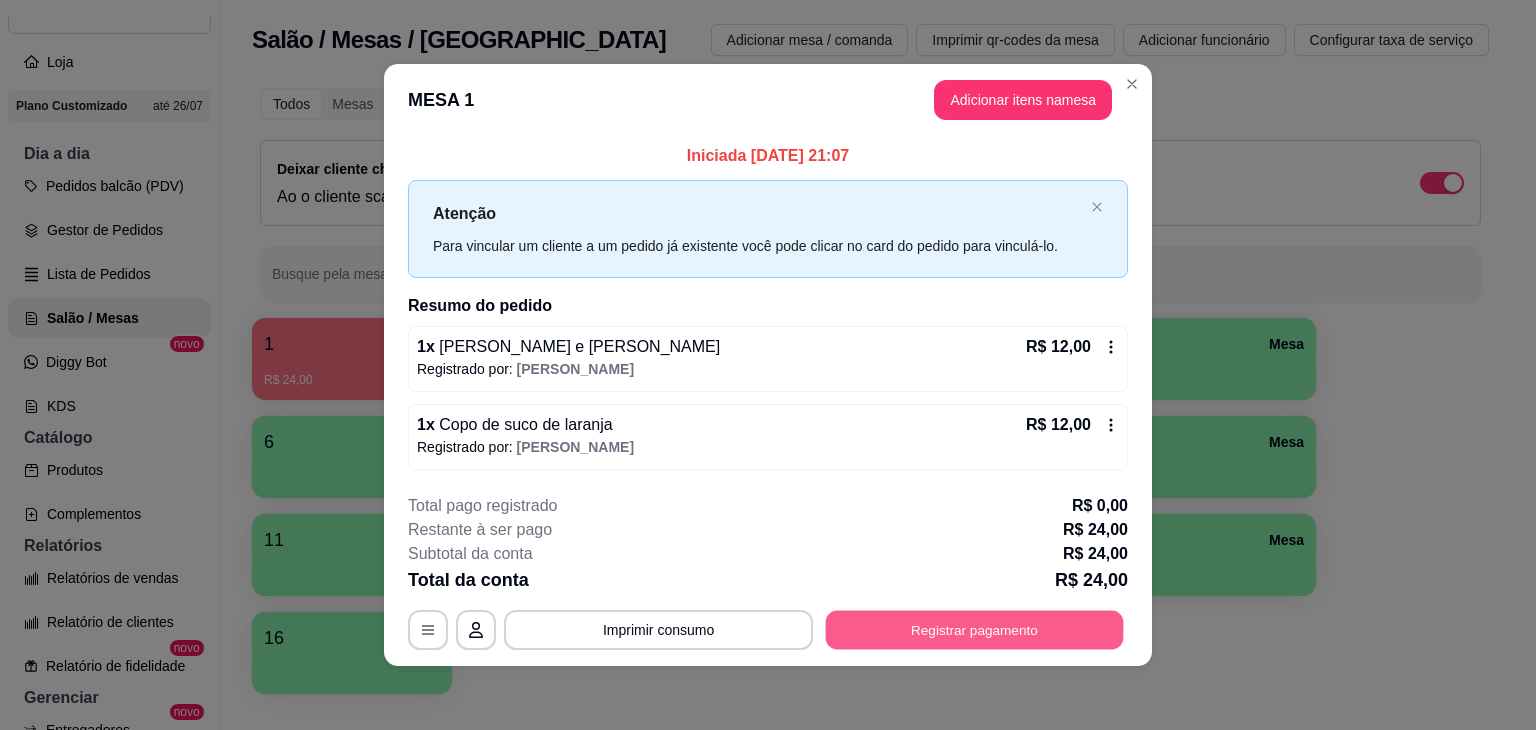 click on "Registrar pagamento" at bounding box center [975, 629] 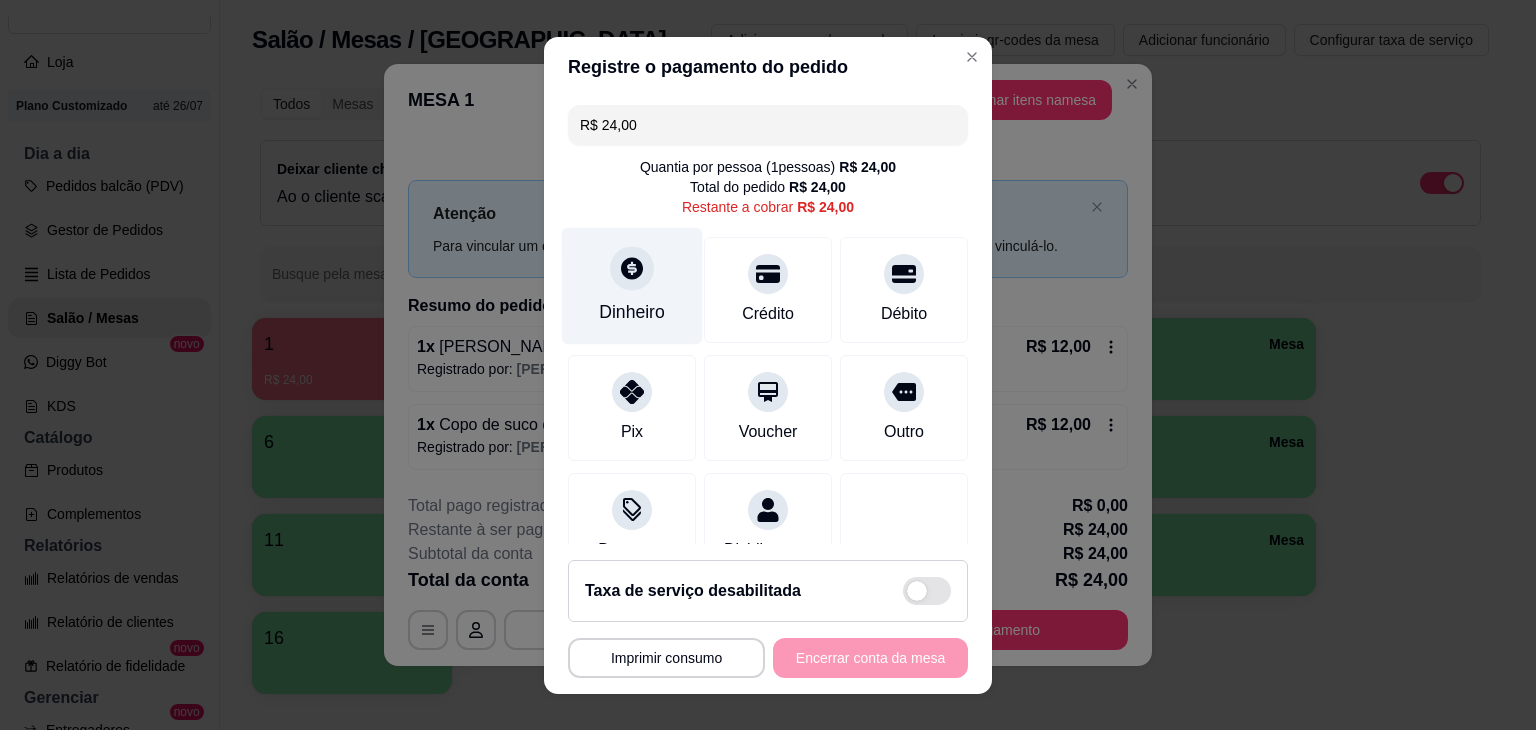 click on "Dinheiro" at bounding box center (632, 285) 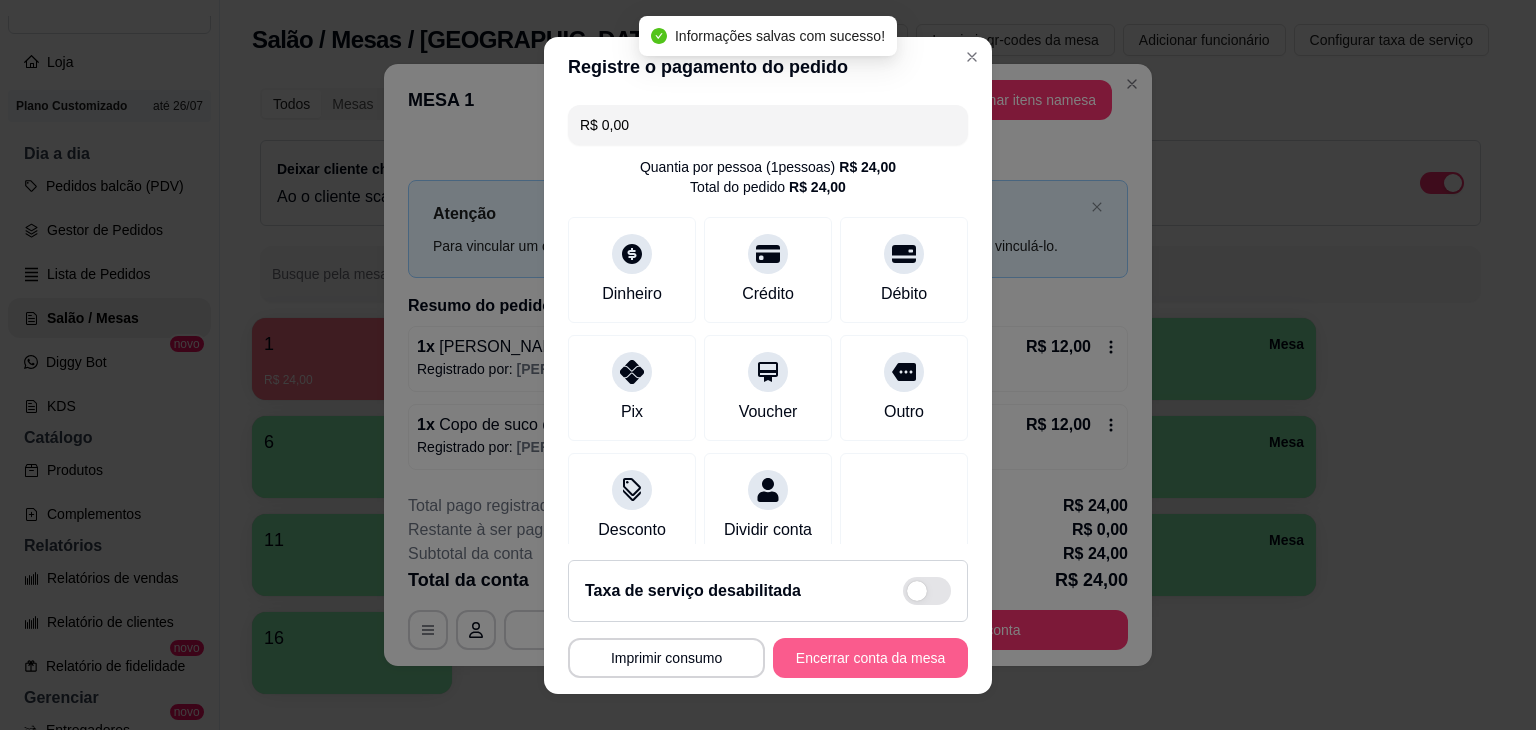 click on "Encerrar conta da mesa" at bounding box center [870, 658] 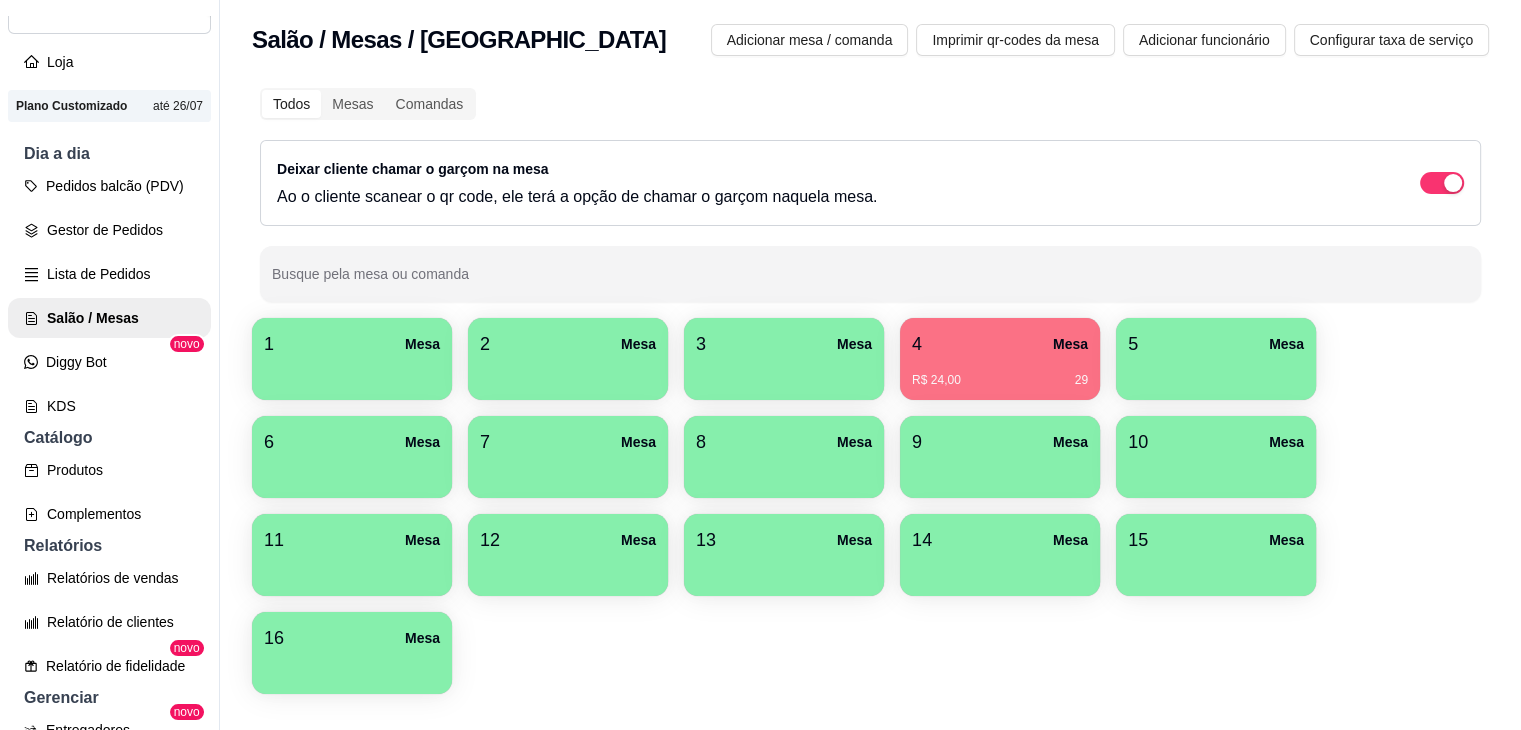 click on "R$ 24,00 29" at bounding box center (1000, 373) 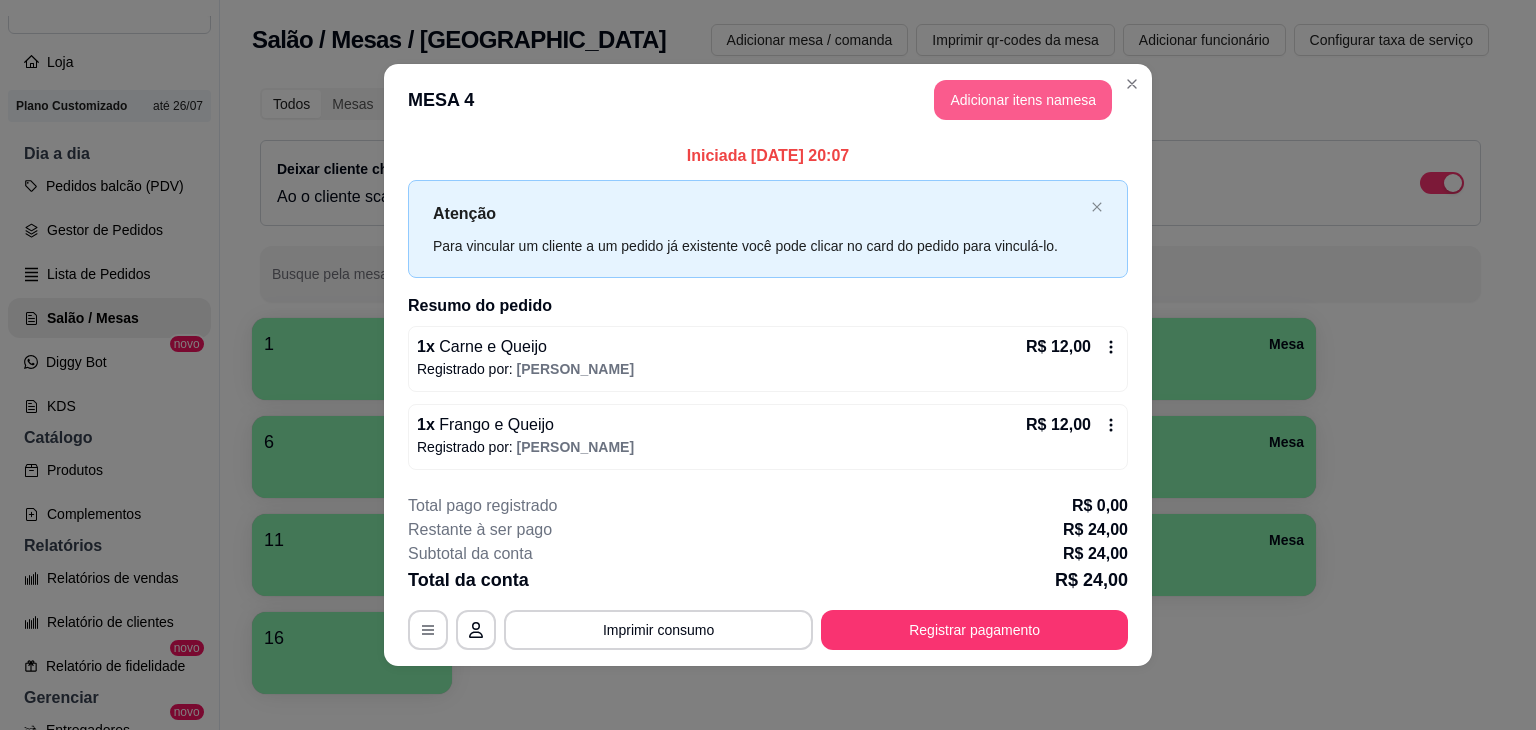 click on "Adicionar itens na  mesa" at bounding box center (1023, 100) 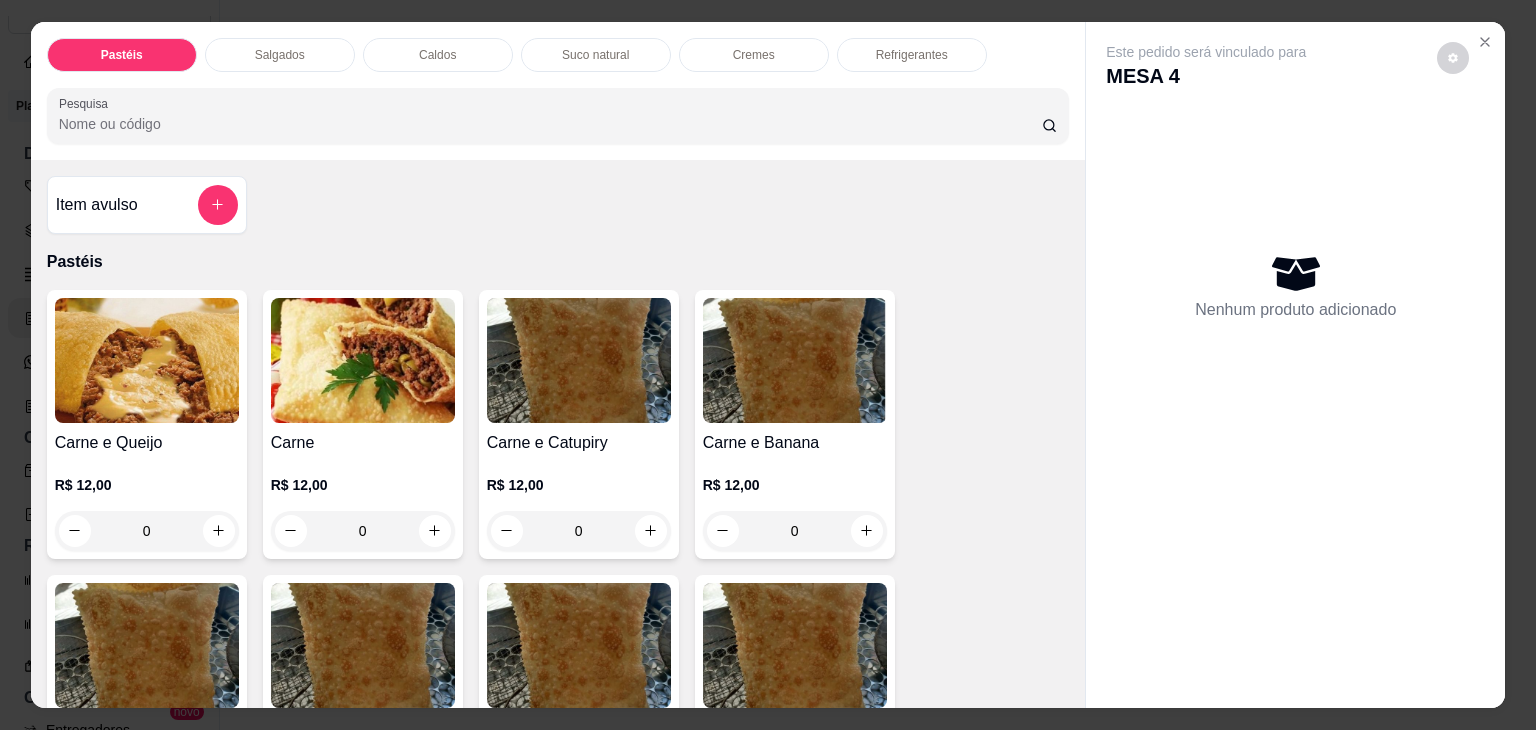 click on "0" at bounding box center [147, 531] 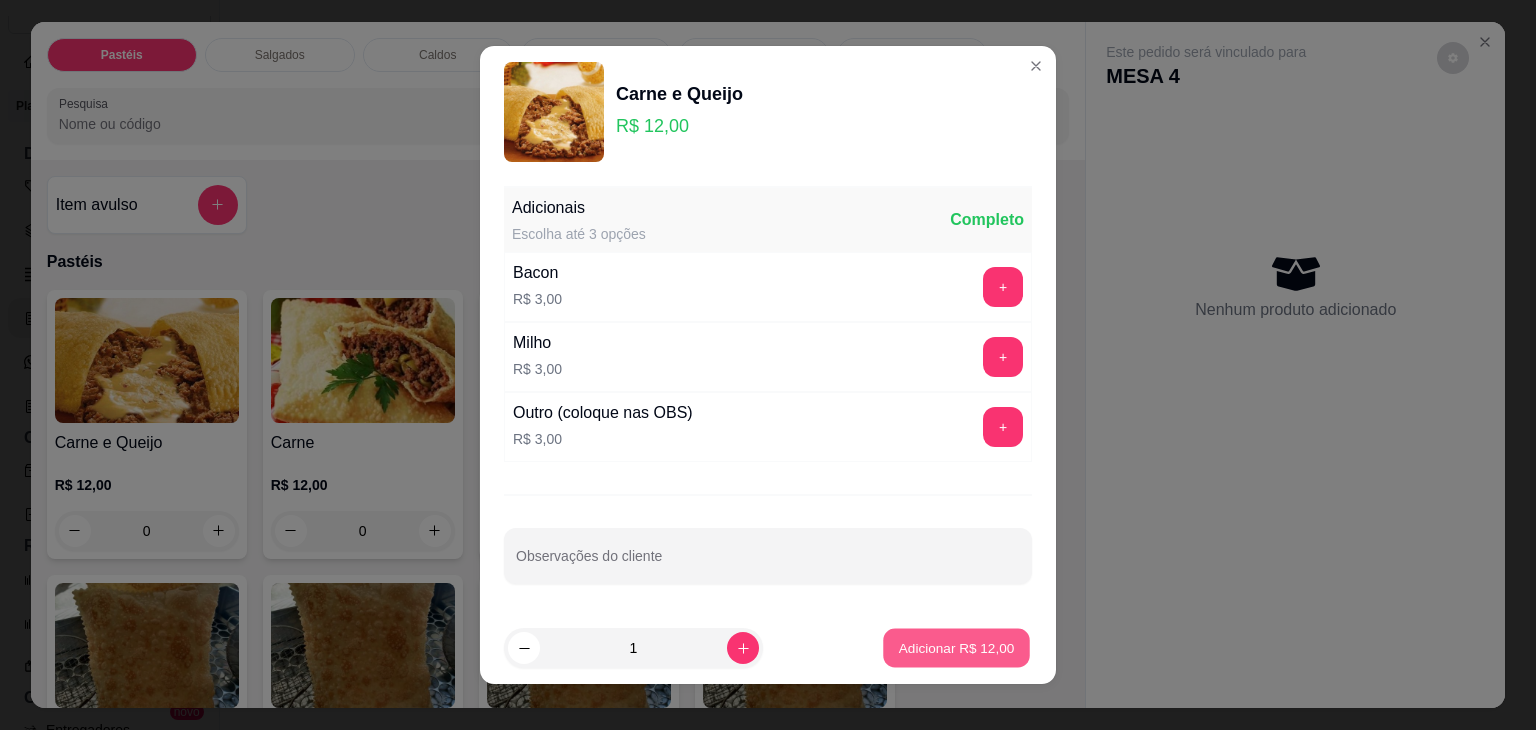 click on "Adicionar   R$ 12,00" at bounding box center (957, 647) 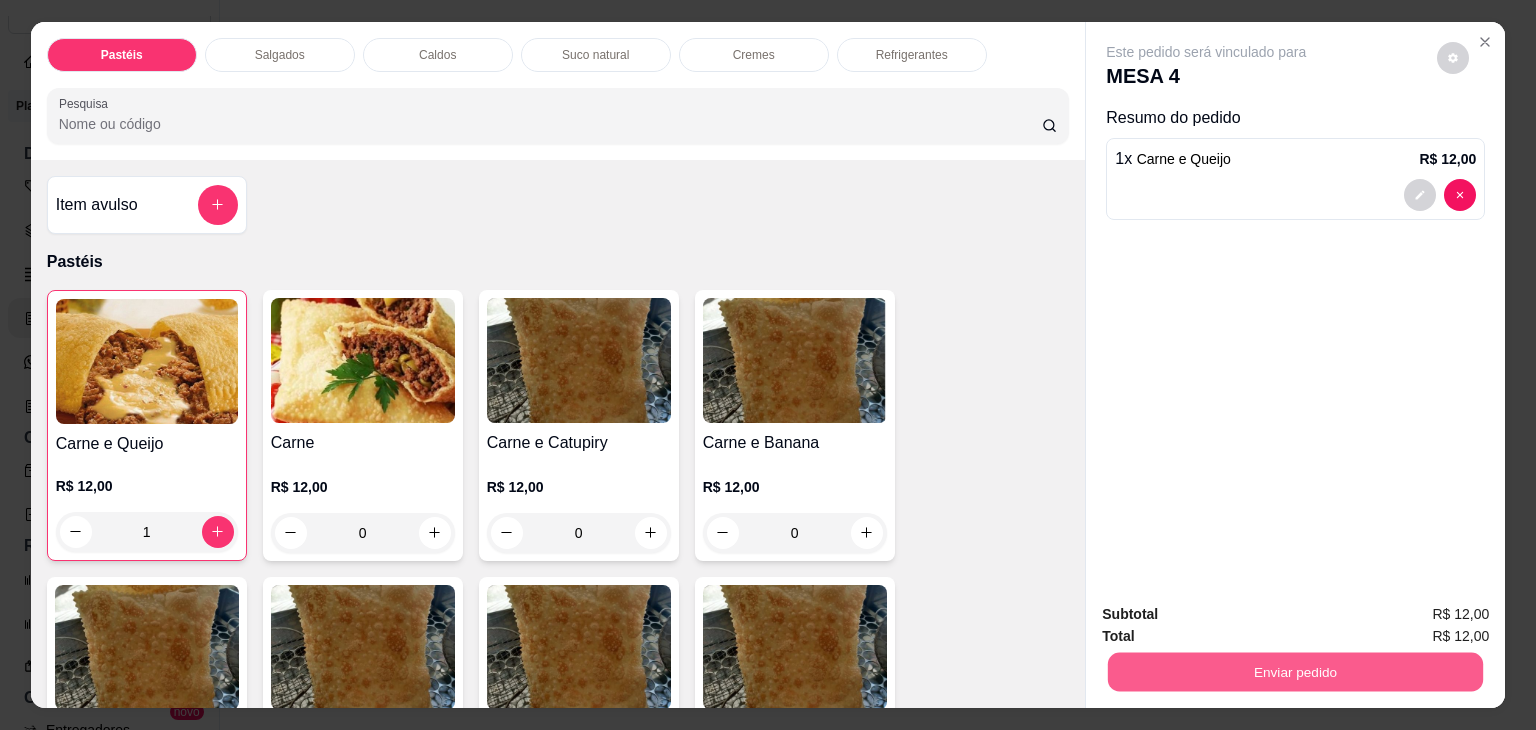 click on "Enviar pedido" at bounding box center [1295, 672] 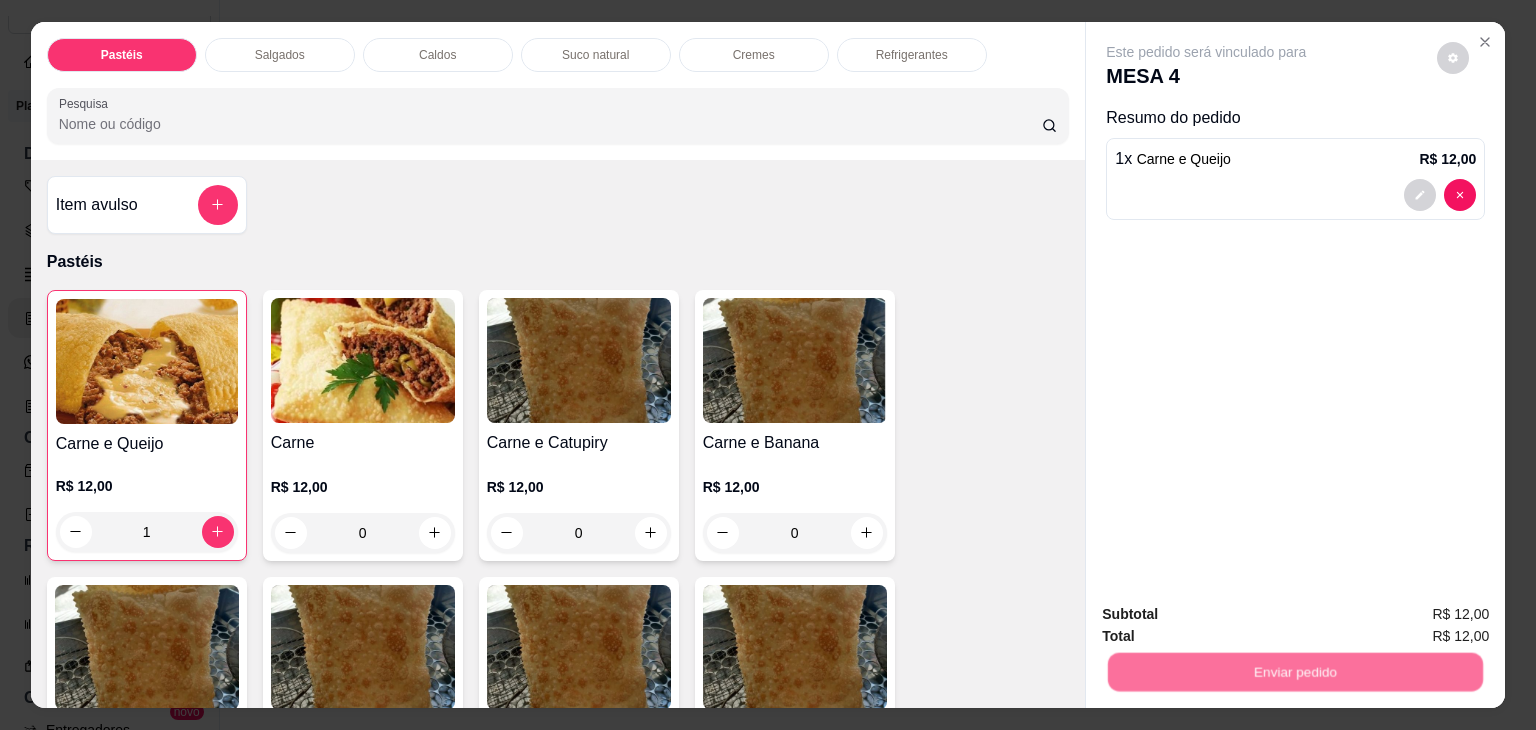click on "Não registrar e enviar pedido" at bounding box center [1229, 615] 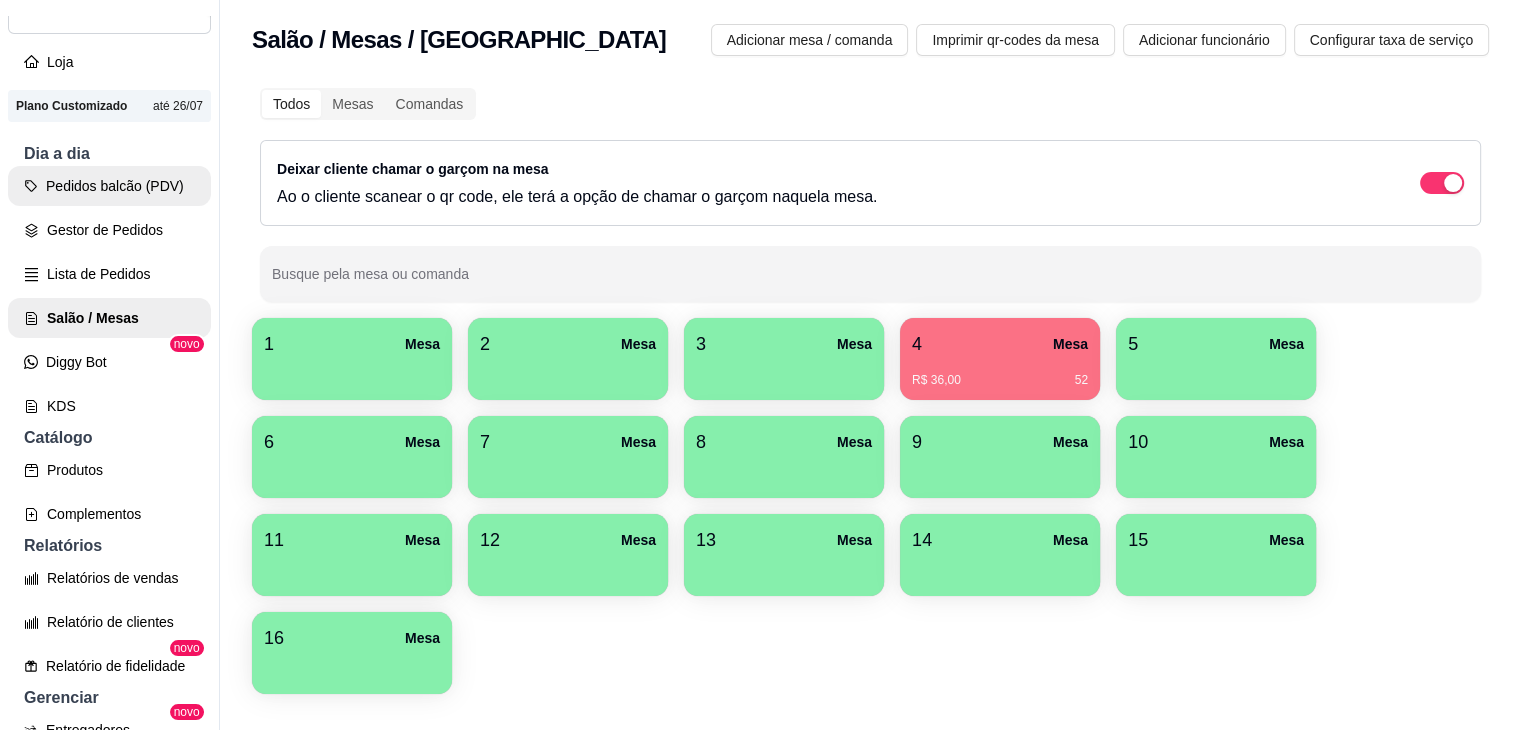 click on "Pedidos balcão (PDV)" at bounding box center (109, 186) 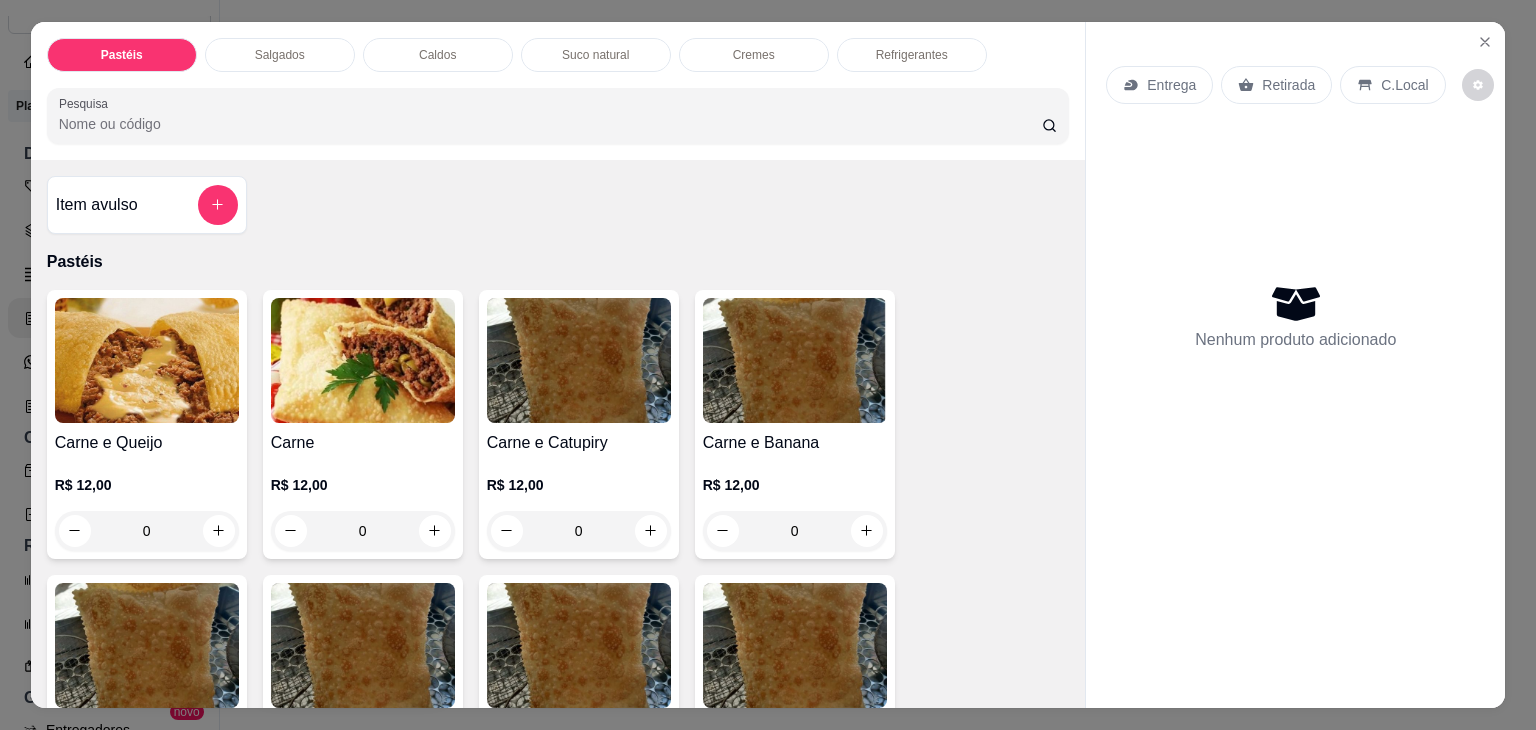 click on "Caldos" at bounding box center [437, 55] 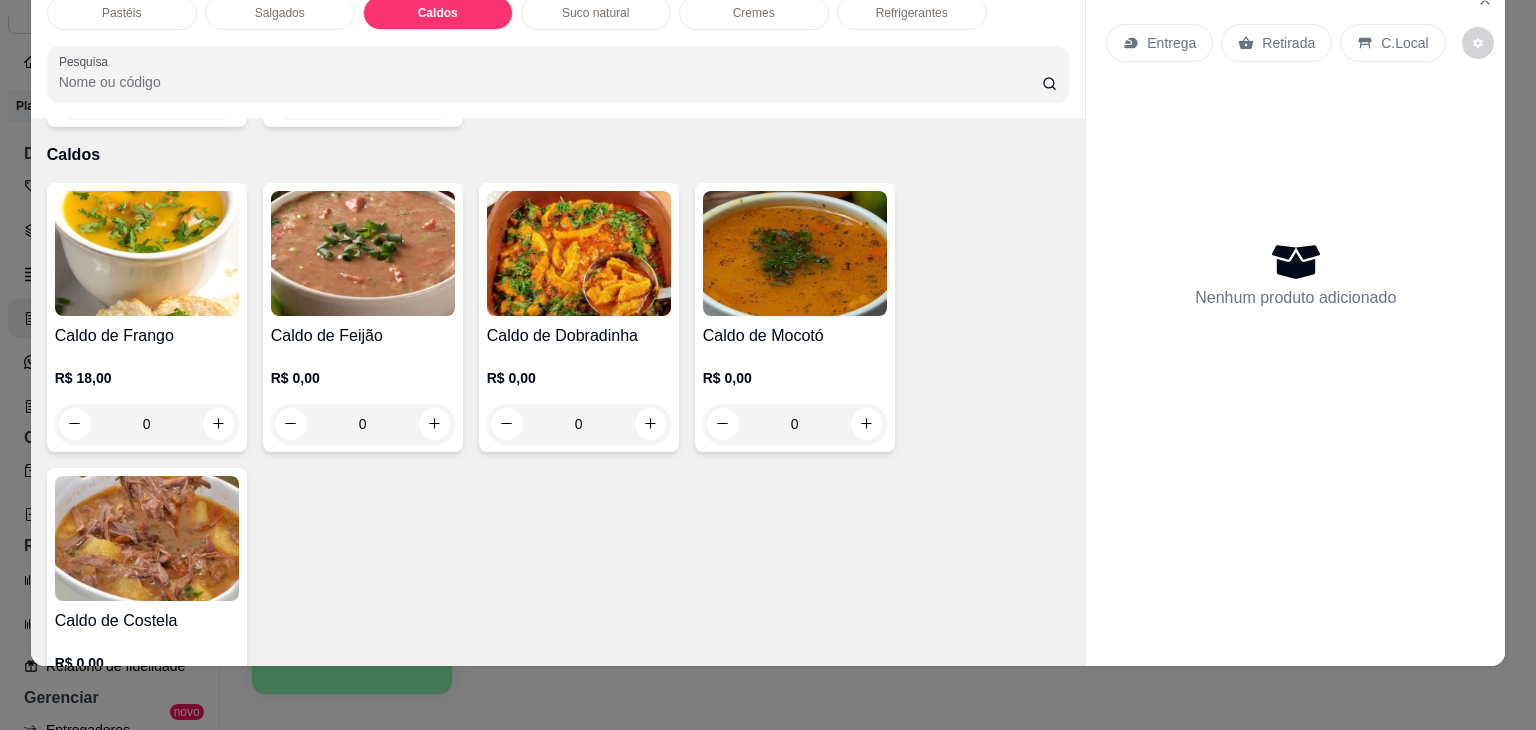 click on "0" at bounding box center [147, 424] 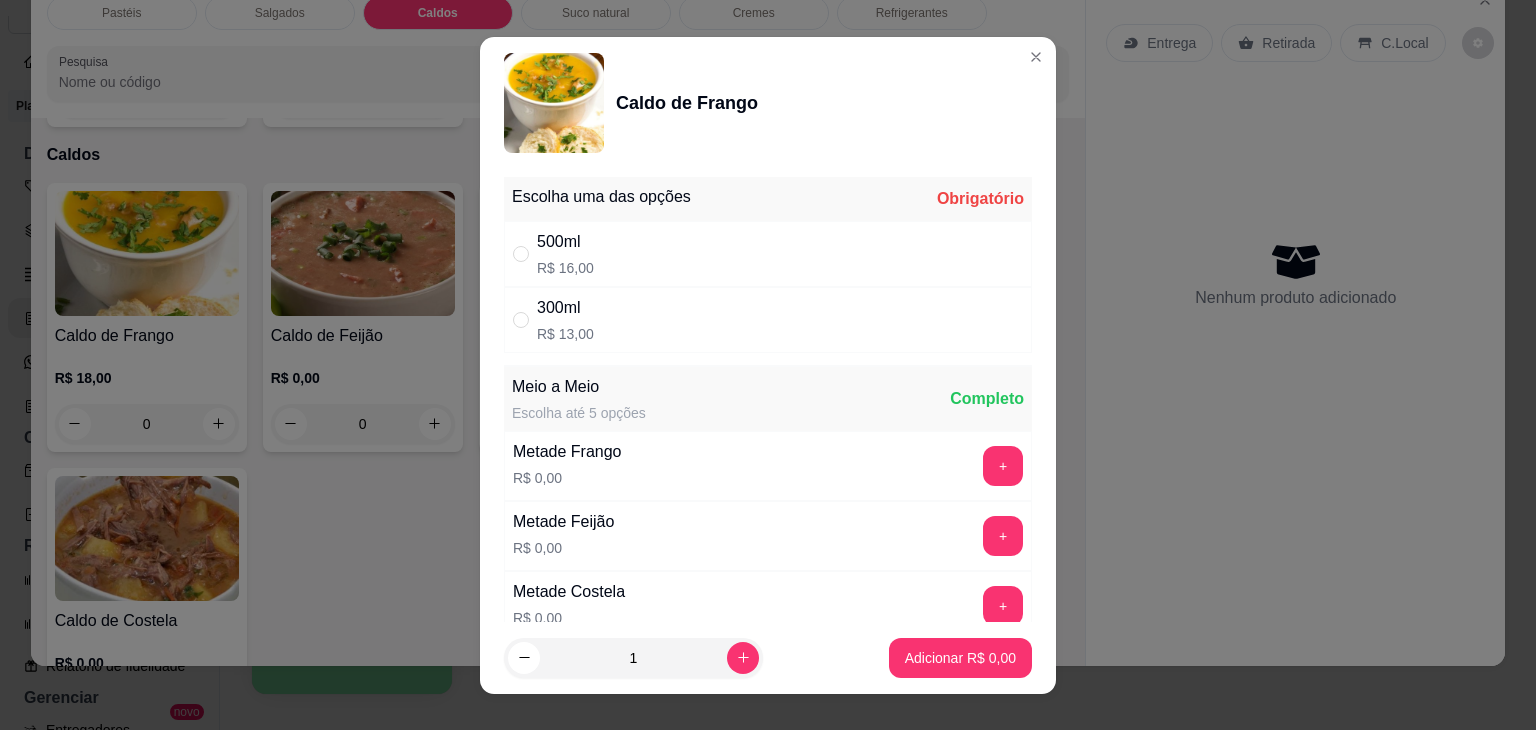 click on "300ml R$ 13,00" at bounding box center [565, 320] 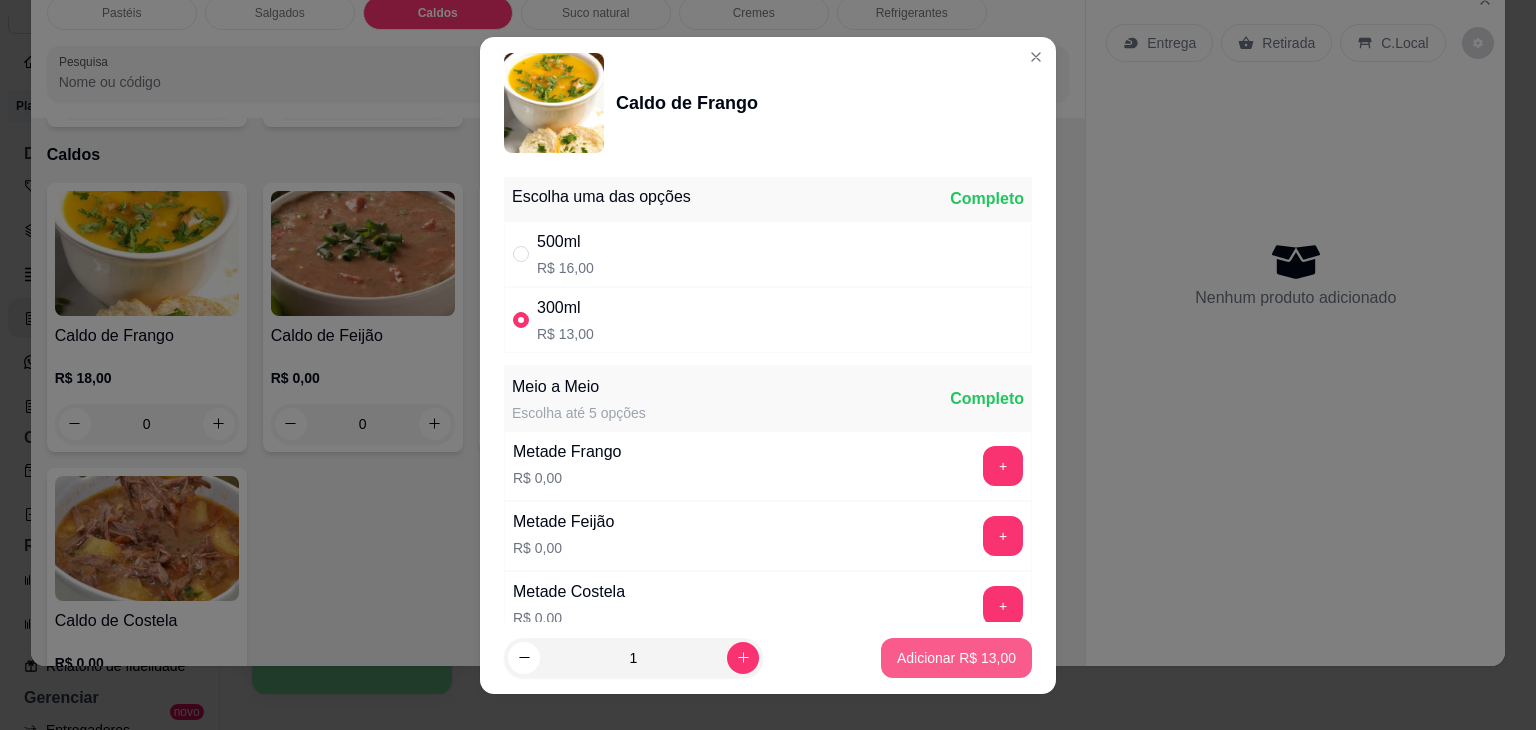 click on "Adicionar   R$ 13,00" at bounding box center [956, 658] 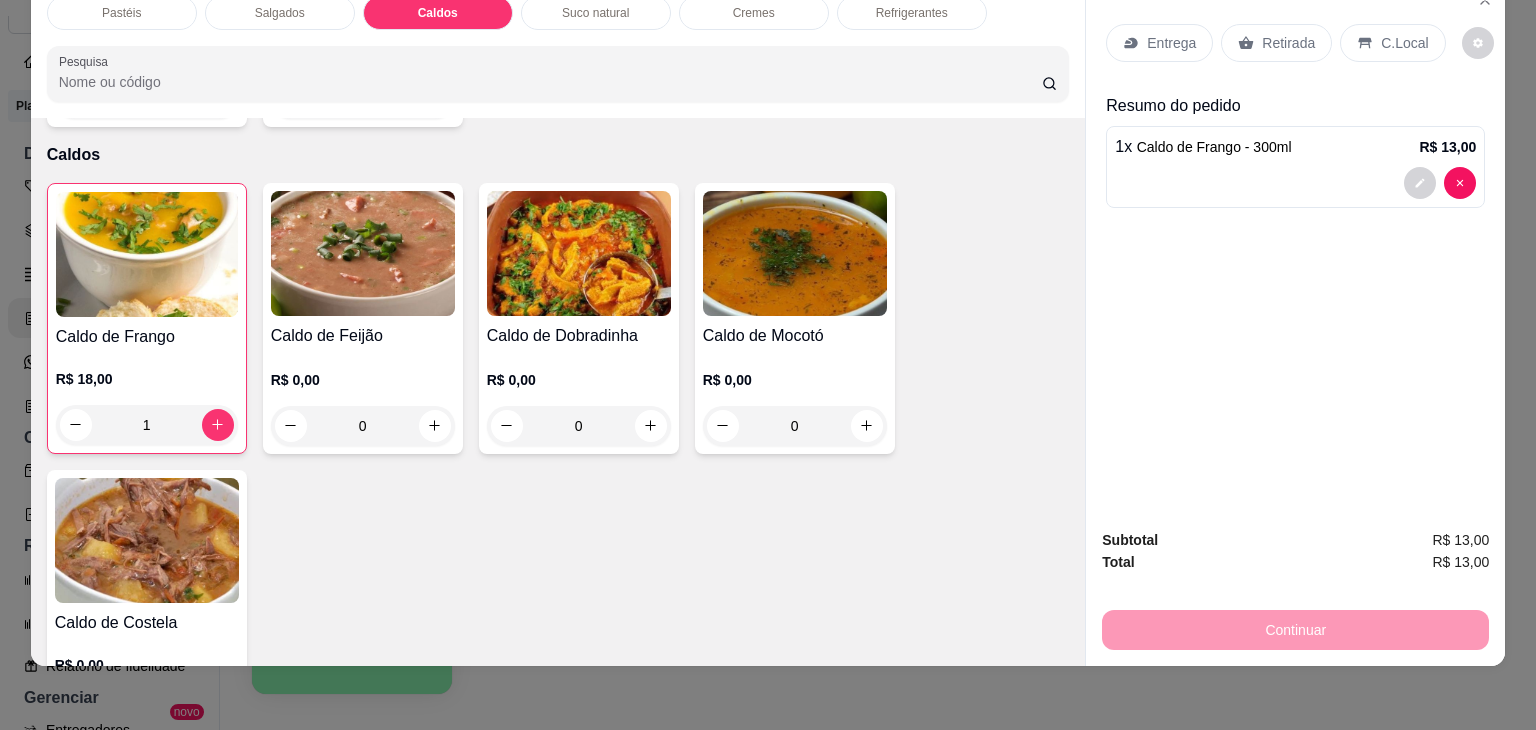 click on "Retirada" at bounding box center (1288, 43) 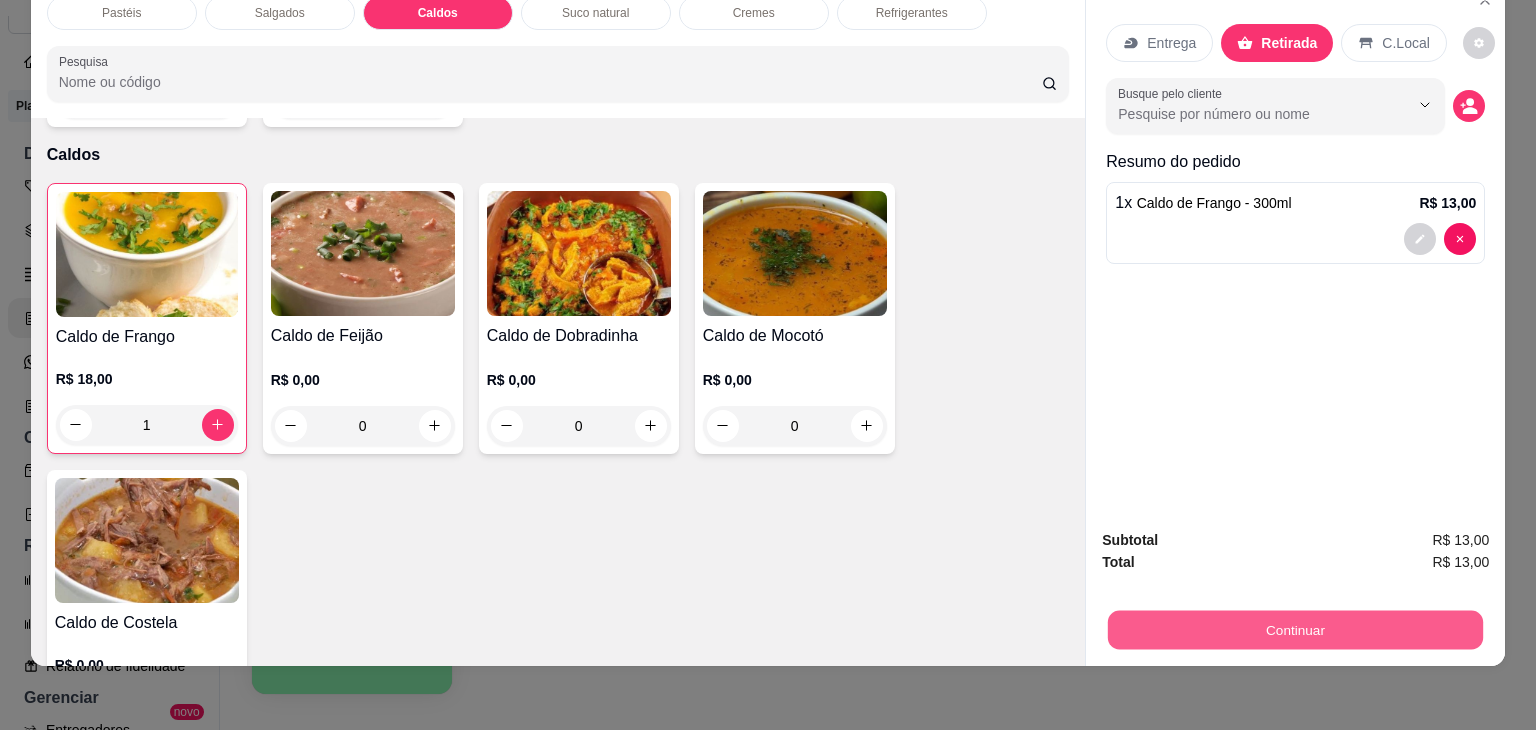 click on "Continuar" at bounding box center [1295, 630] 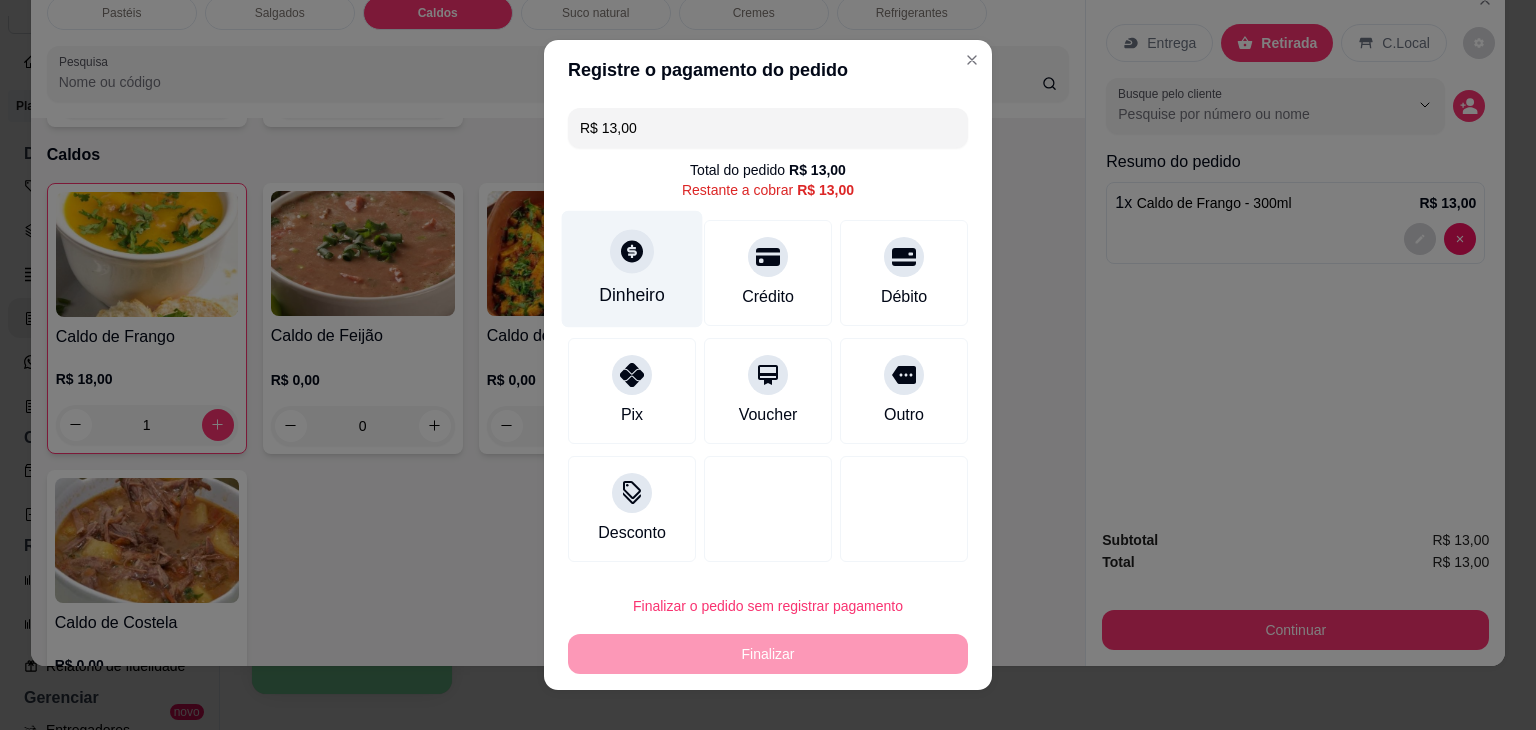 click on "Dinheiro" at bounding box center [632, 269] 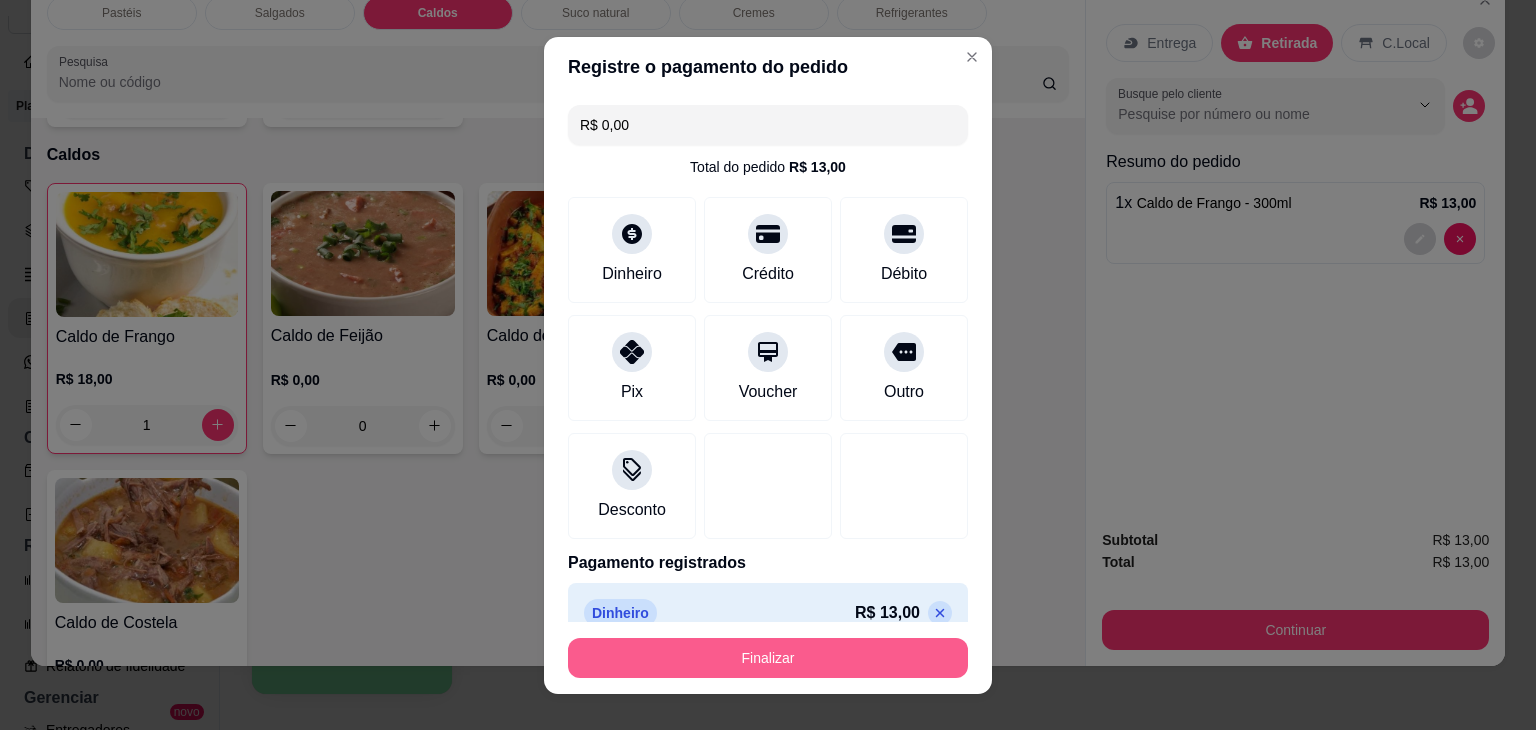 click on "Finalizar" at bounding box center [768, 658] 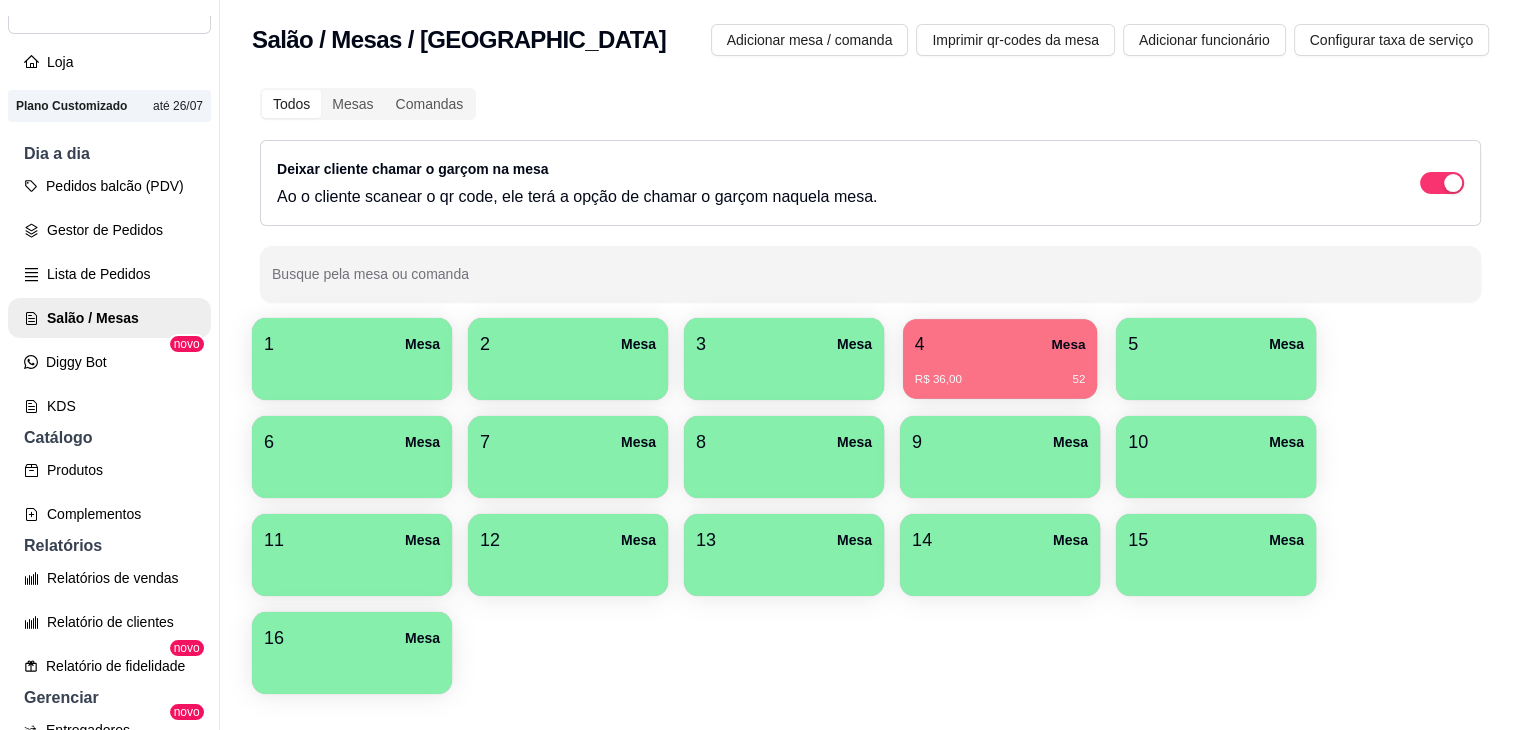 click on "4 Mesa" at bounding box center (1000, 344) 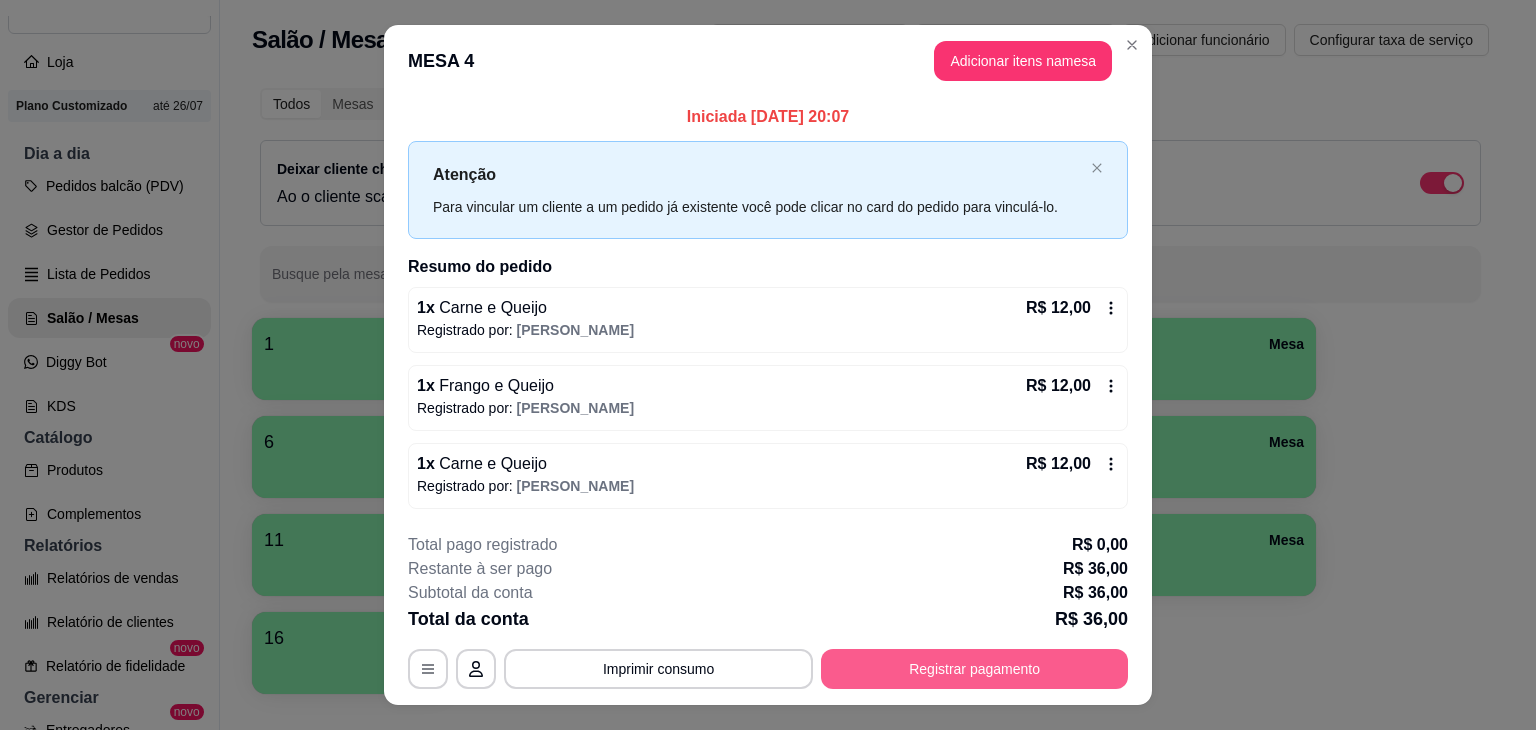click on "Registrar pagamento" at bounding box center (974, 669) 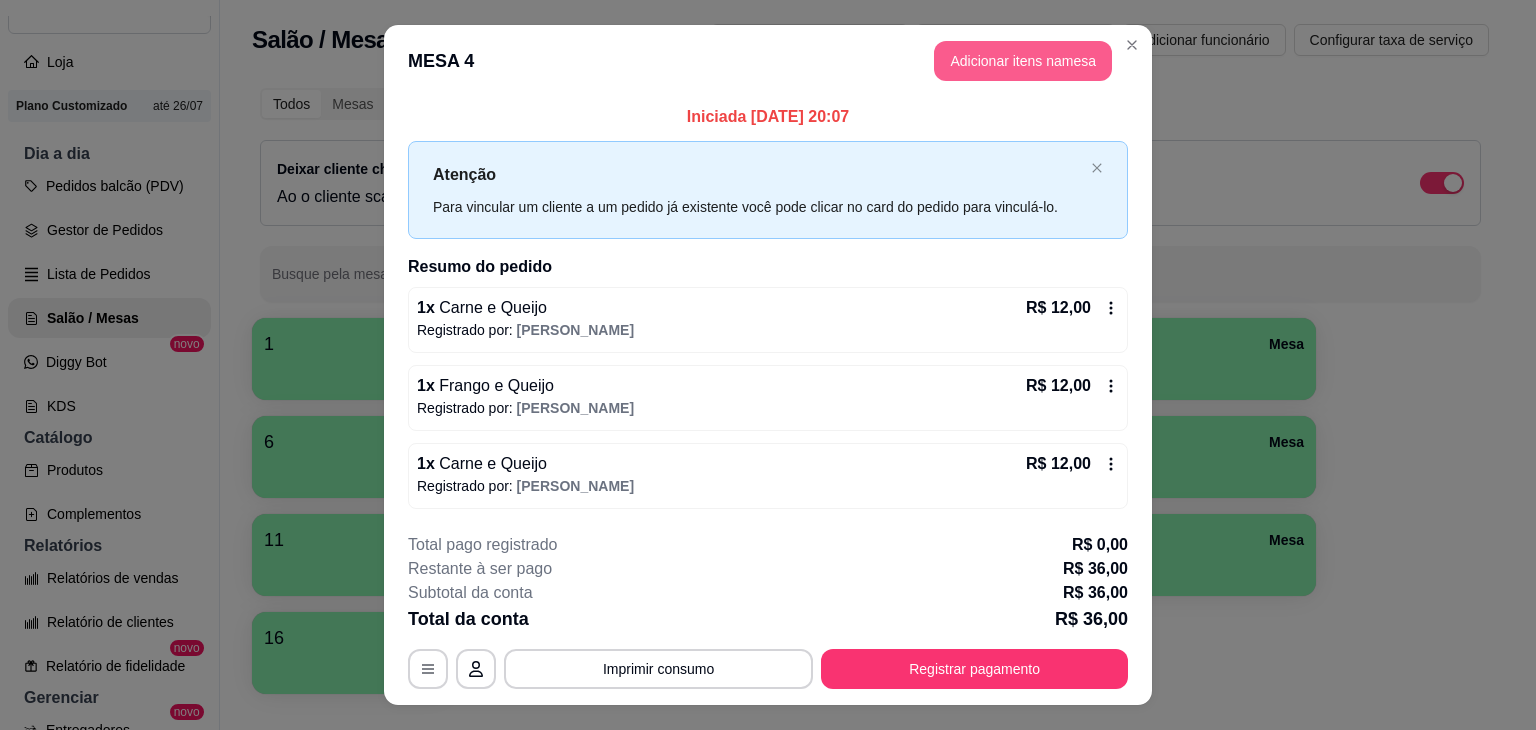 click on "Adicionar itens na  mesa" at bounding box center (1023, 61) 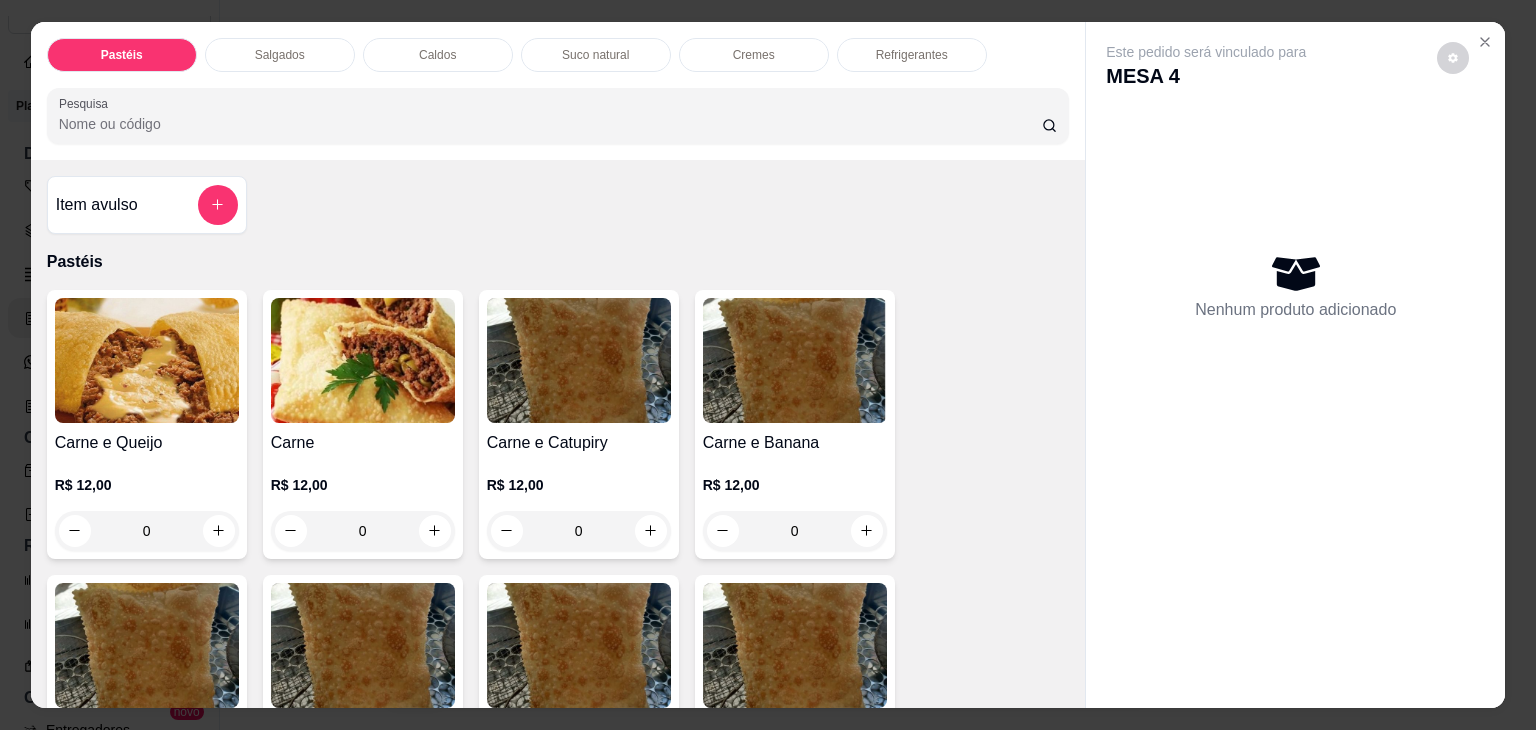 click on "Refrigerantes" at bounding box center [912, 55] 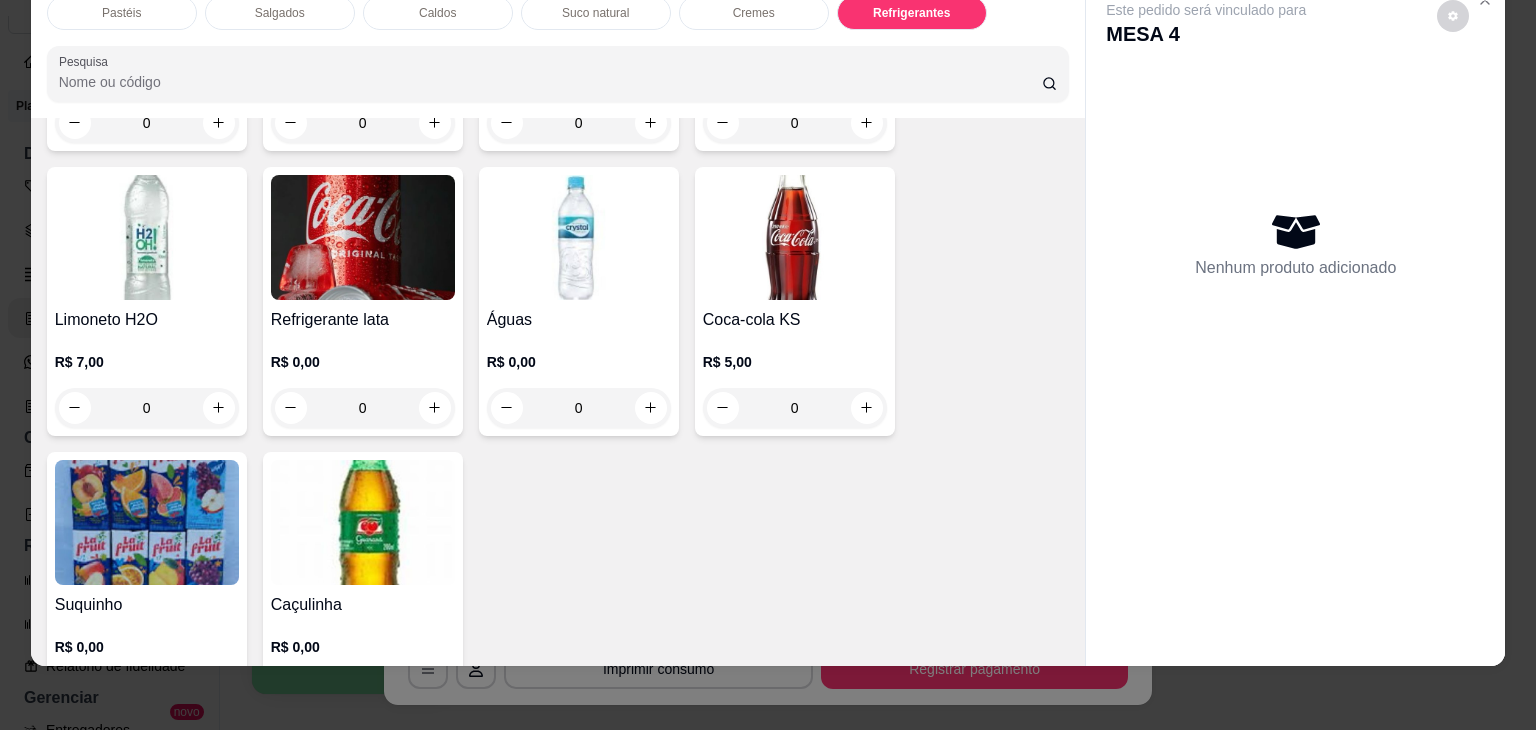 scroll, scrollTop: 6147, scrollLeft: 0, axis: vertical 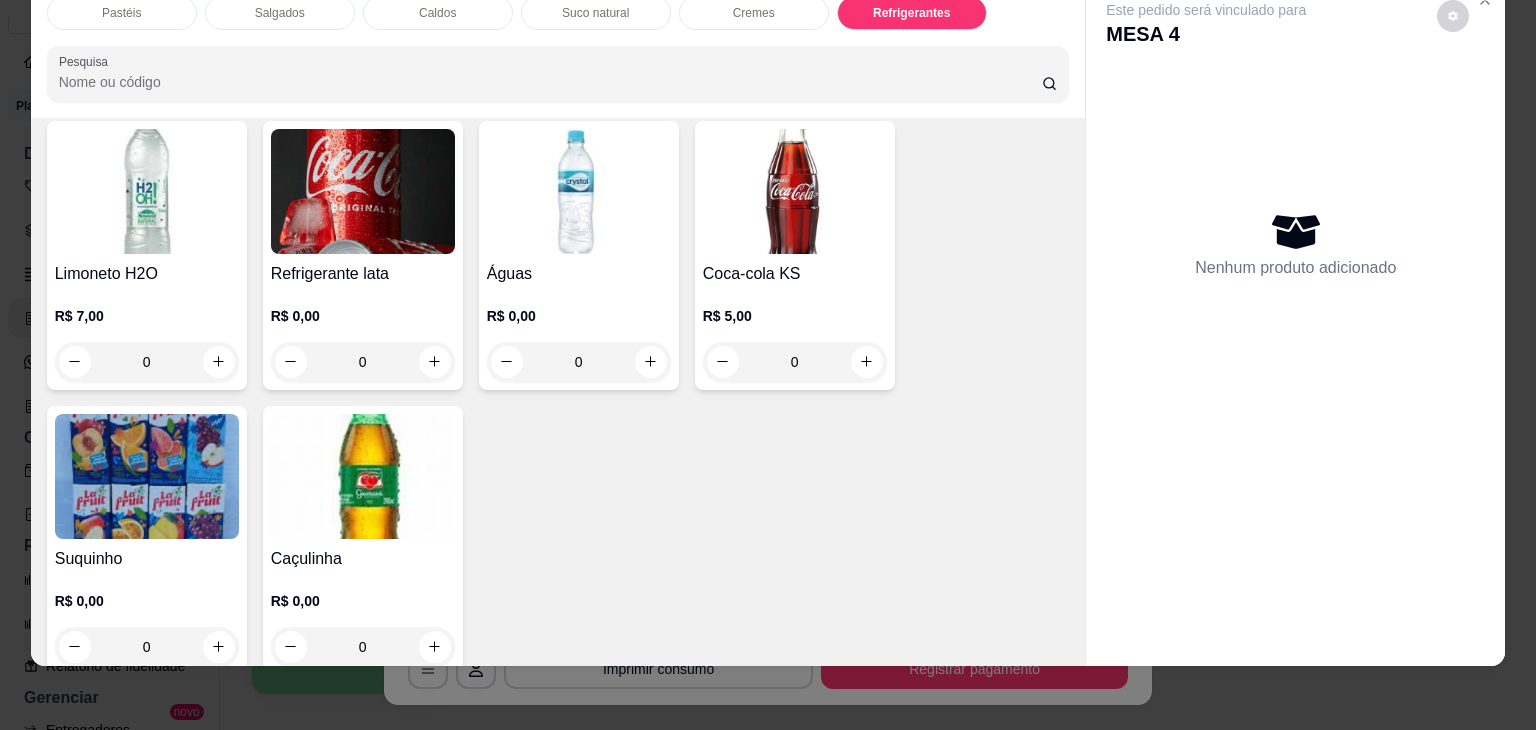 click on "0" at bounding box center [363, 647] 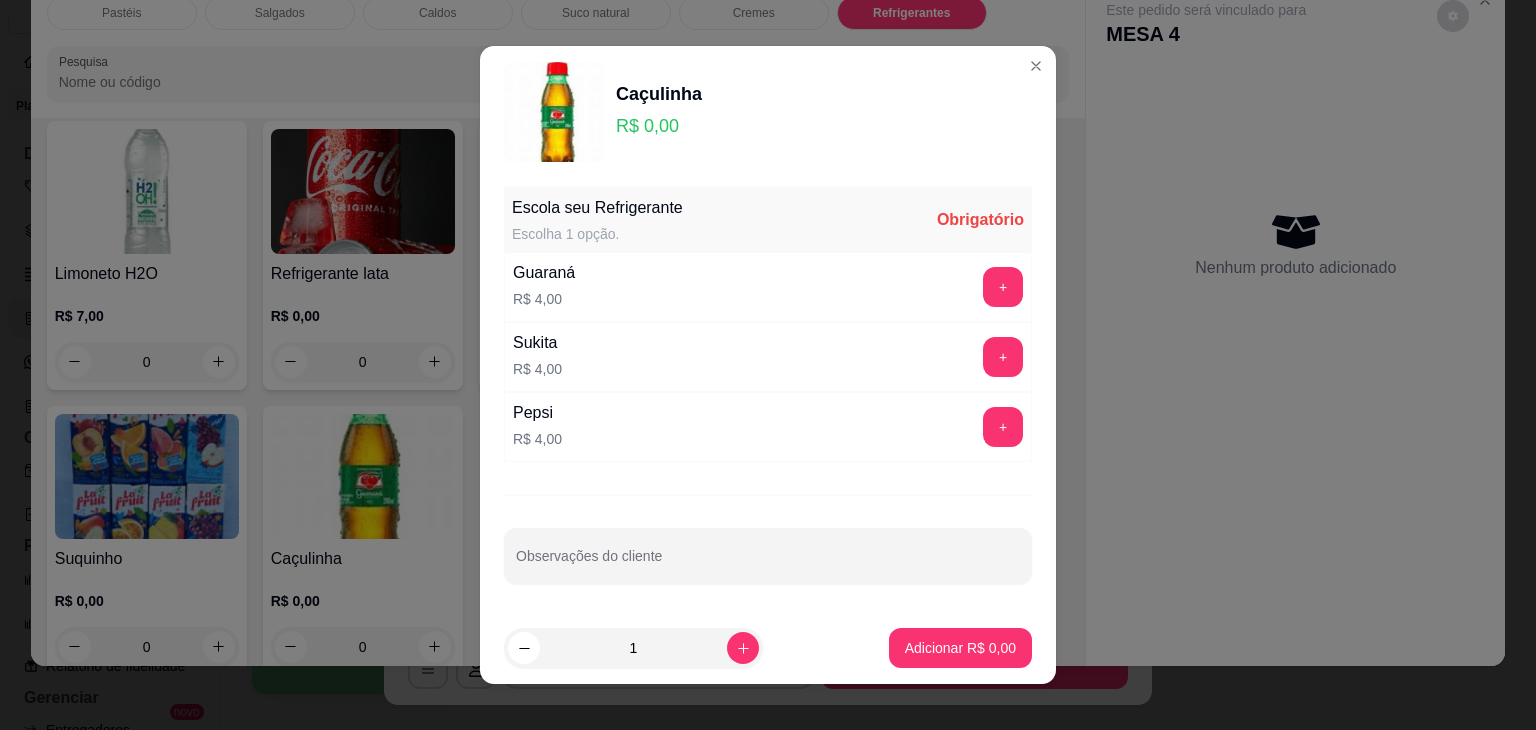 click on "R$ 4,00" at bounding box center (544, 299) 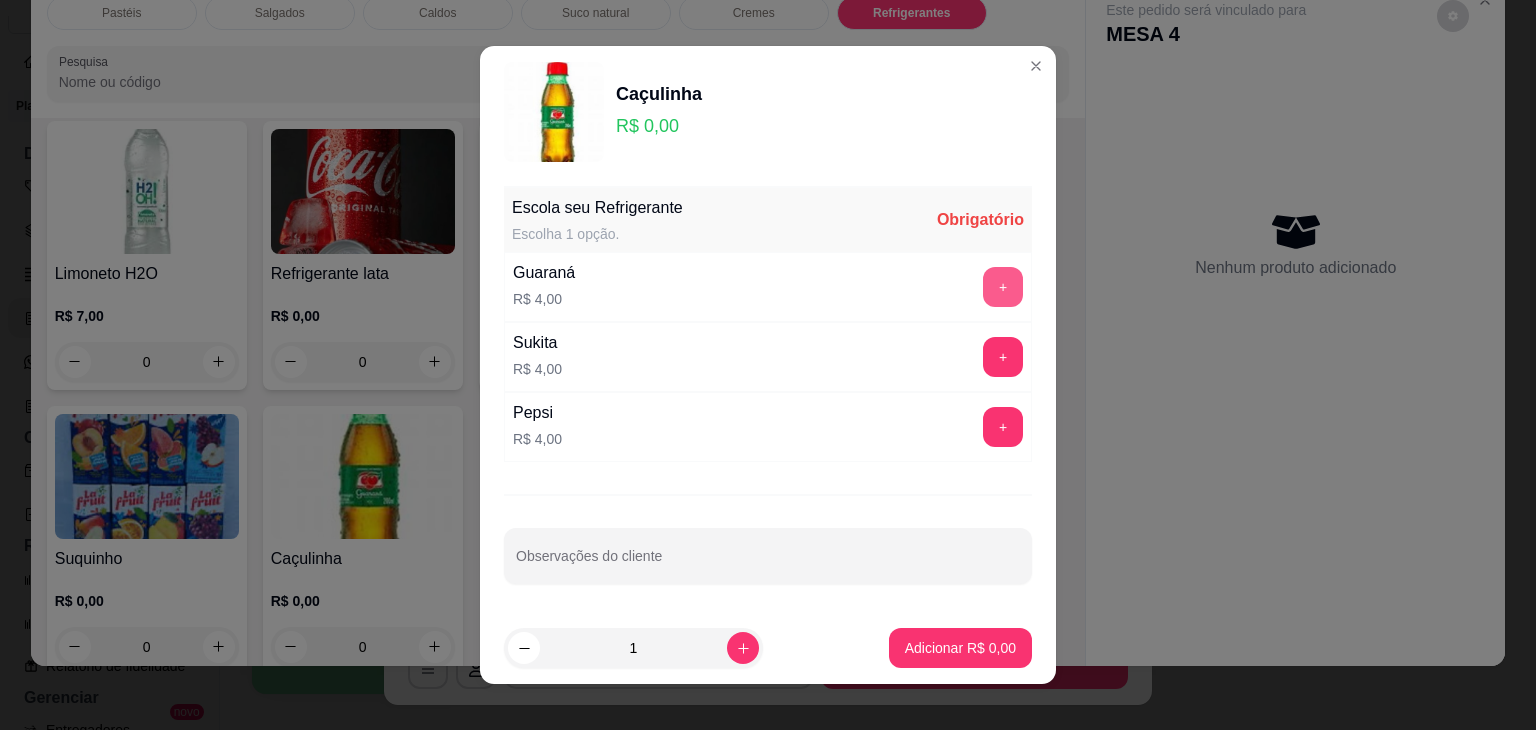 click on "+" at bounding box center (1003, 287) 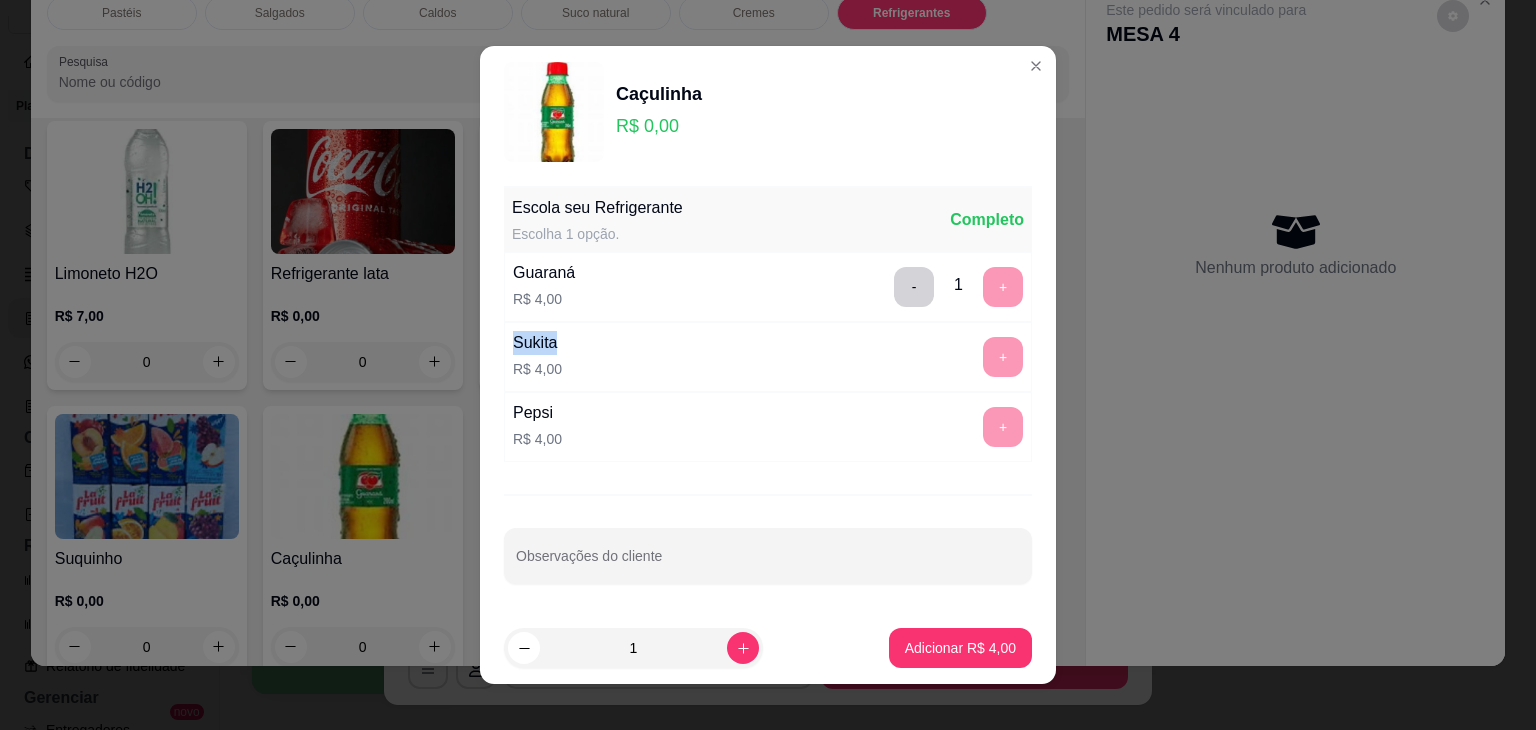 click on "- 1 +" at bounding box center [958, 287] 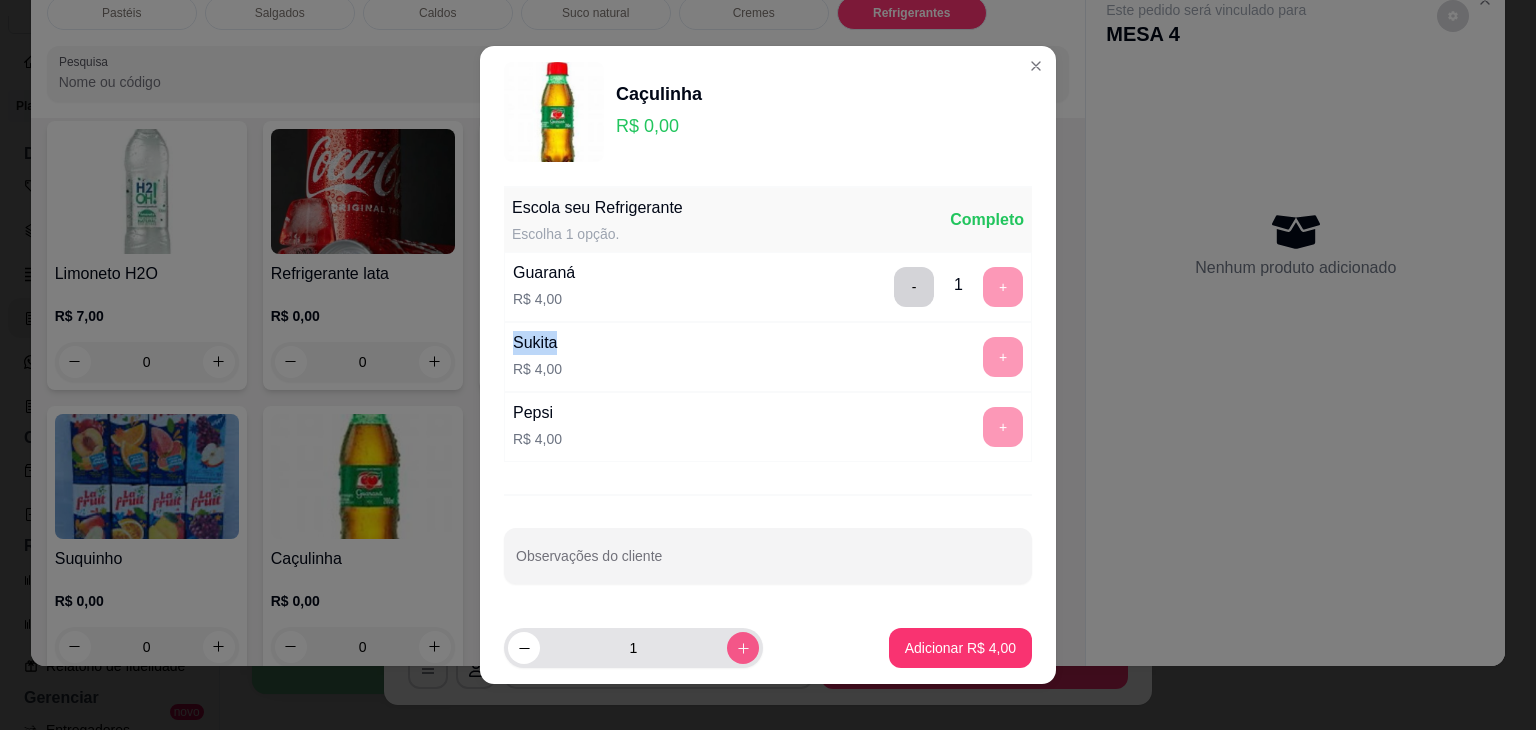click at bounding box center (743, 648) 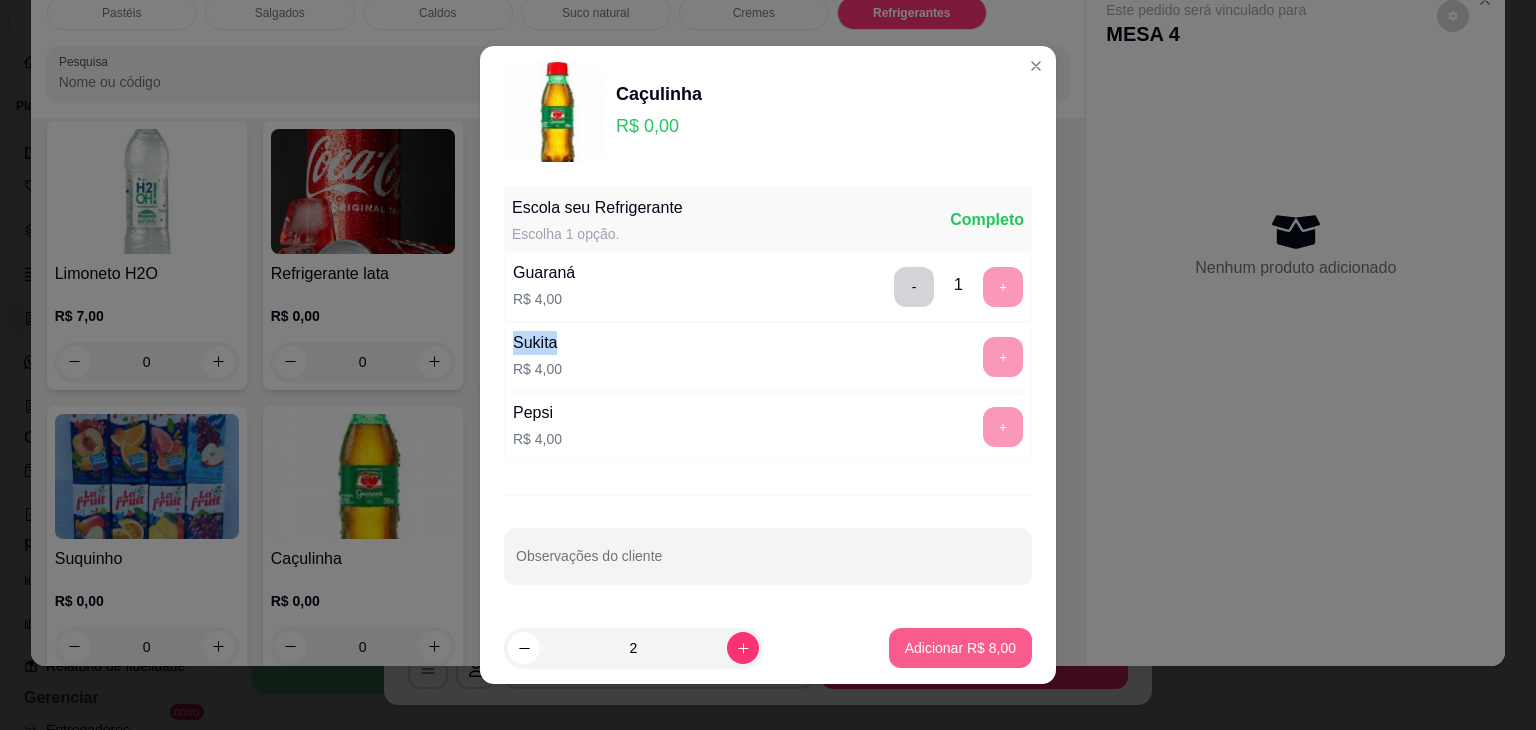 click on "Adicionar   R$ 8,00" at bounding box center [960, 648] 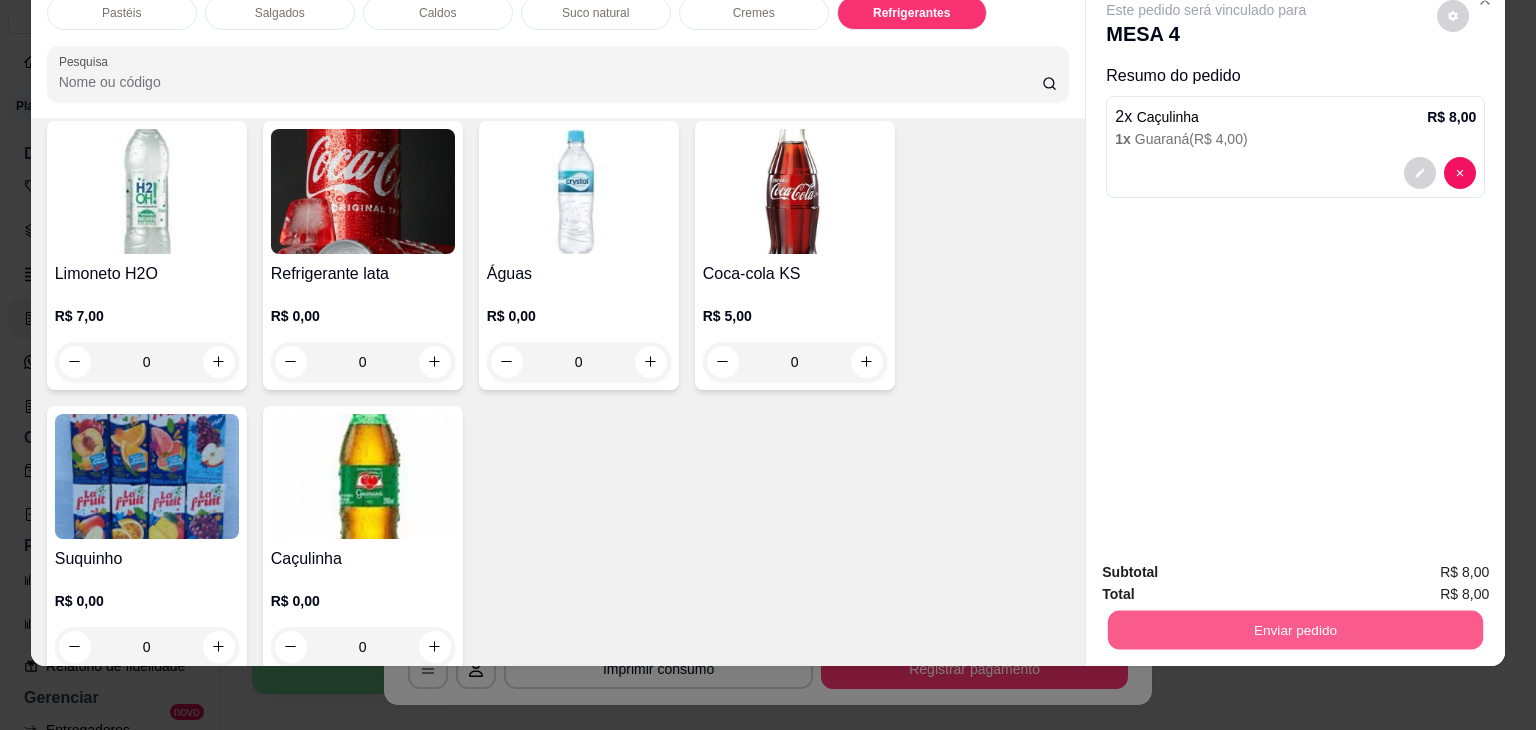 click on "Enviar pedido" at bounding box center [1295, 630] 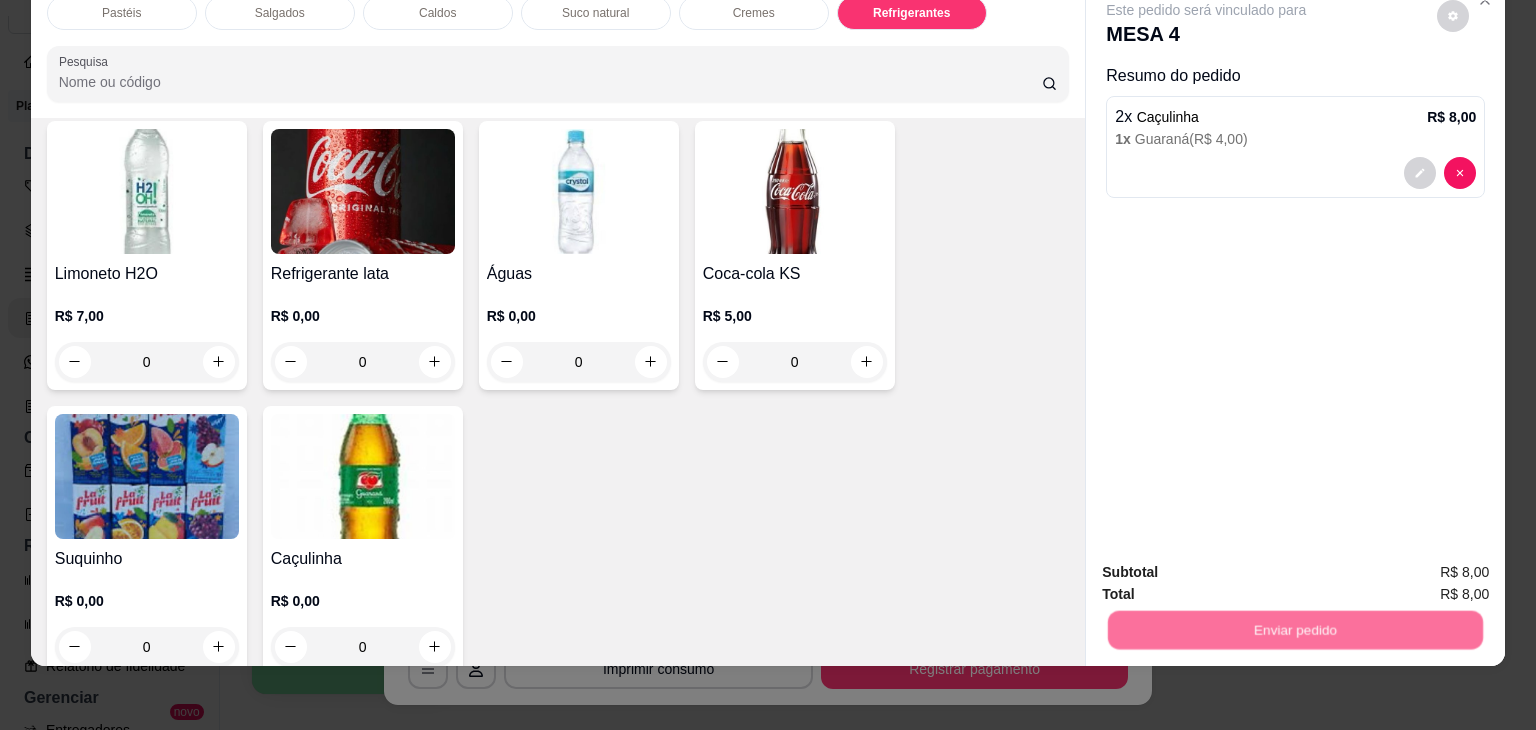 click on "Não registrar e enviar pedido" at bounding box center (1229, 565) 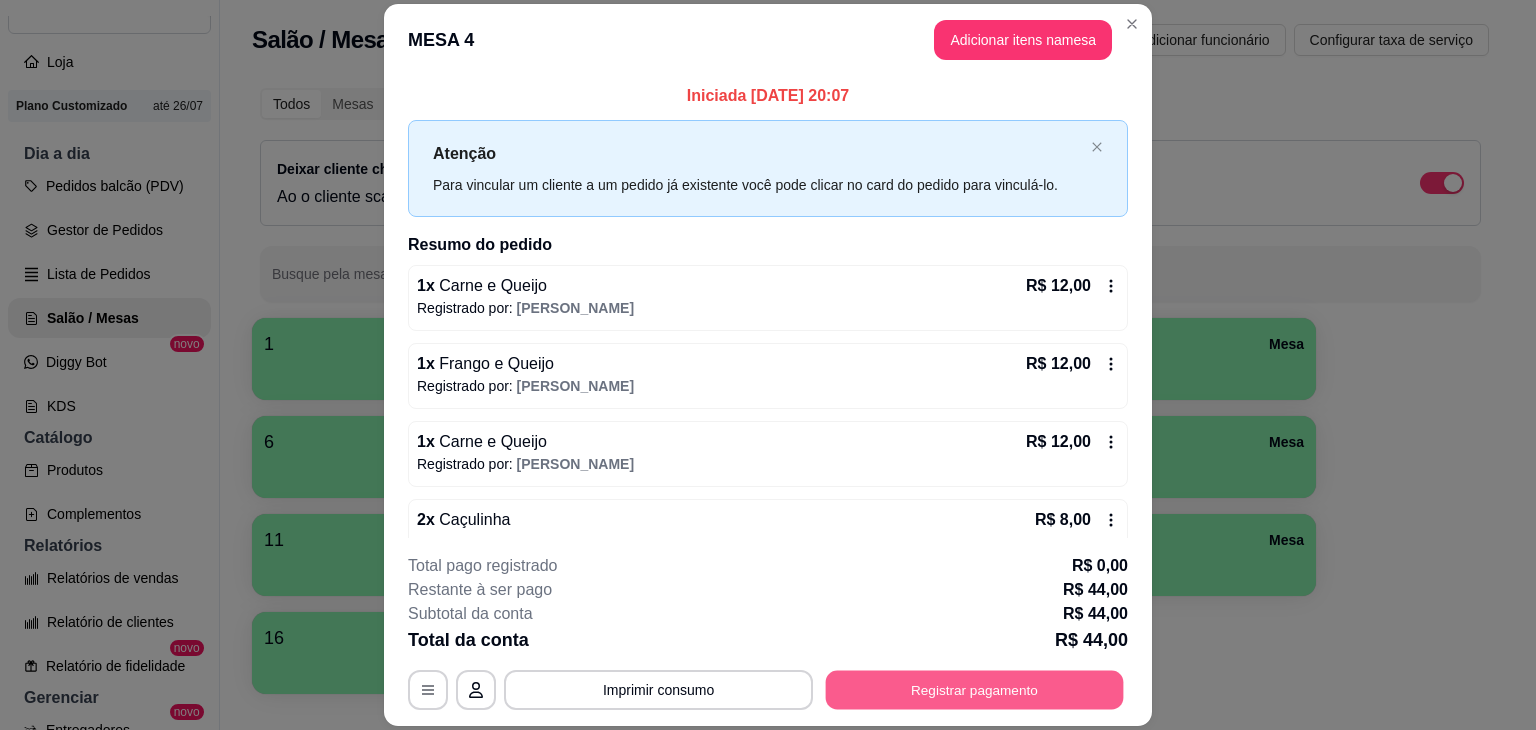 click on "Registrar pagamento" at bounding box center (975, 690) 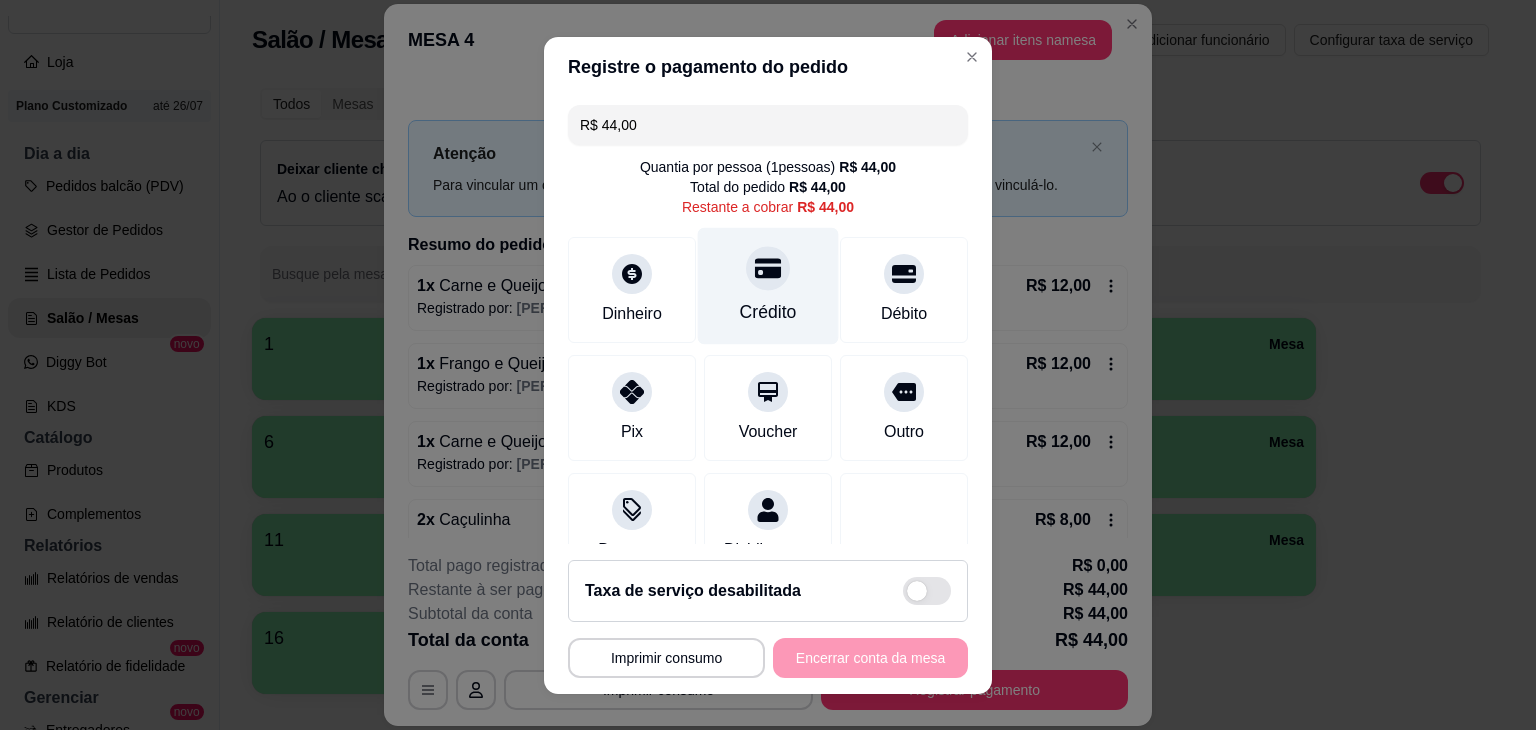 click at bounding box center [768, 268] 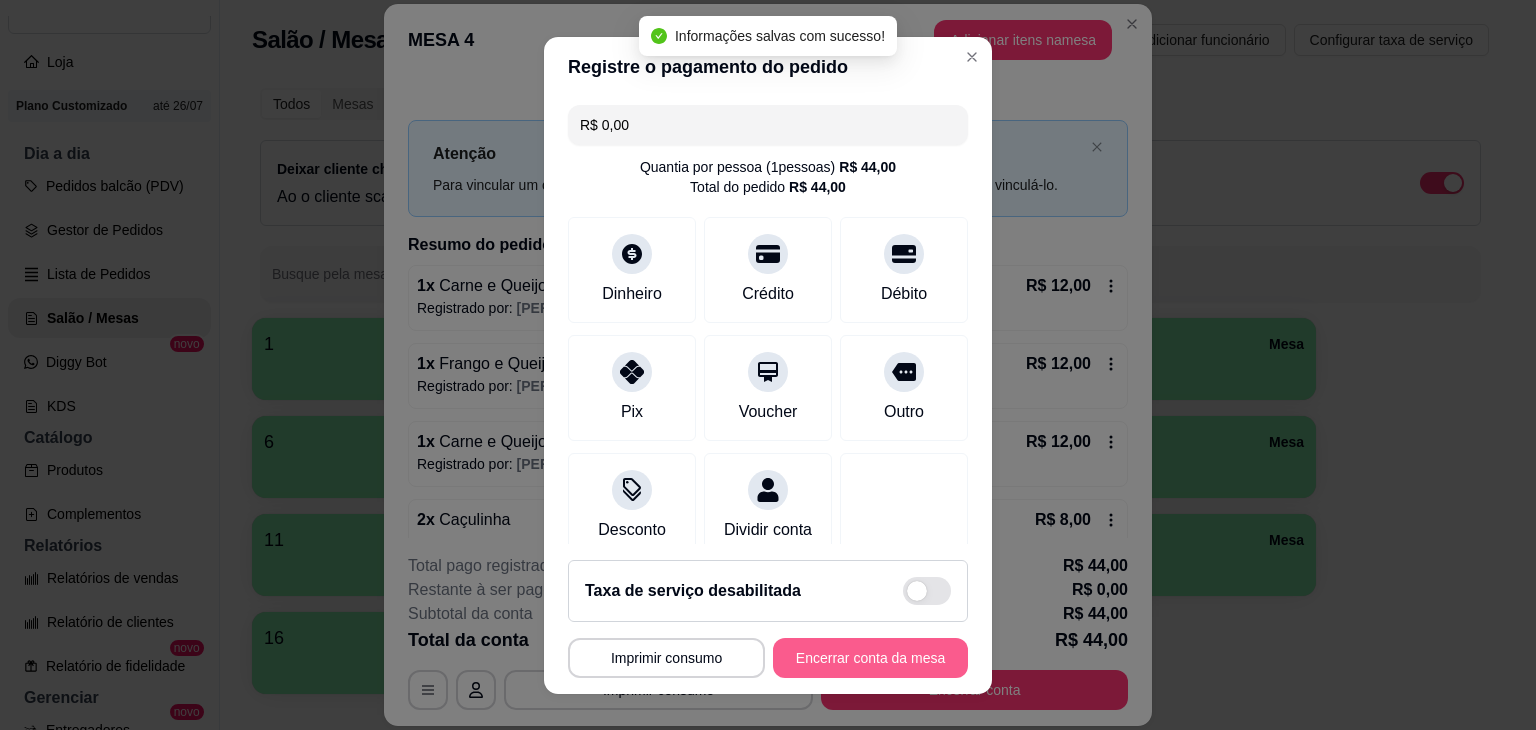 click on "Encerrar conta da mesa" at bounding box center [870, 658] 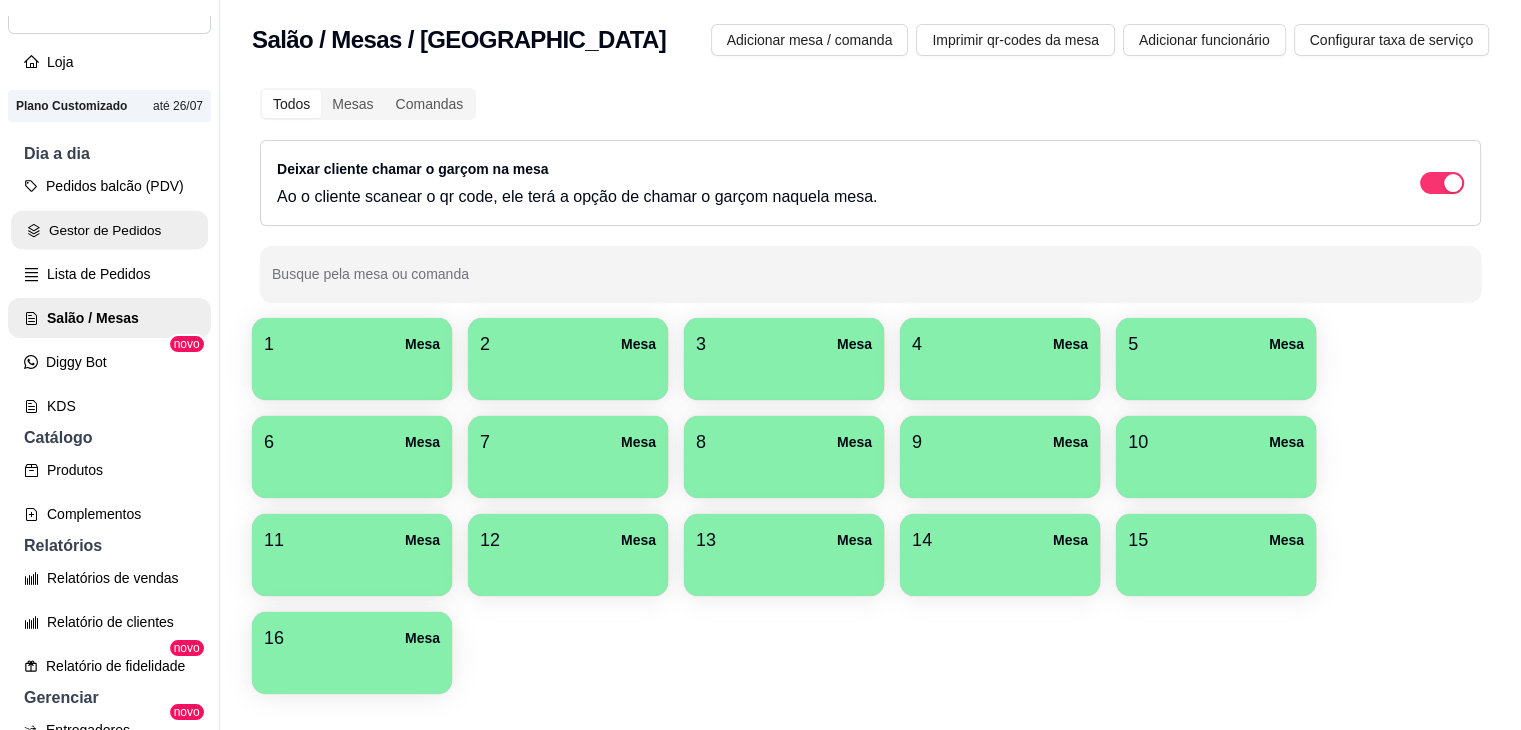 click on "Gestor de Pedidos" at bounding box center [109, 230] 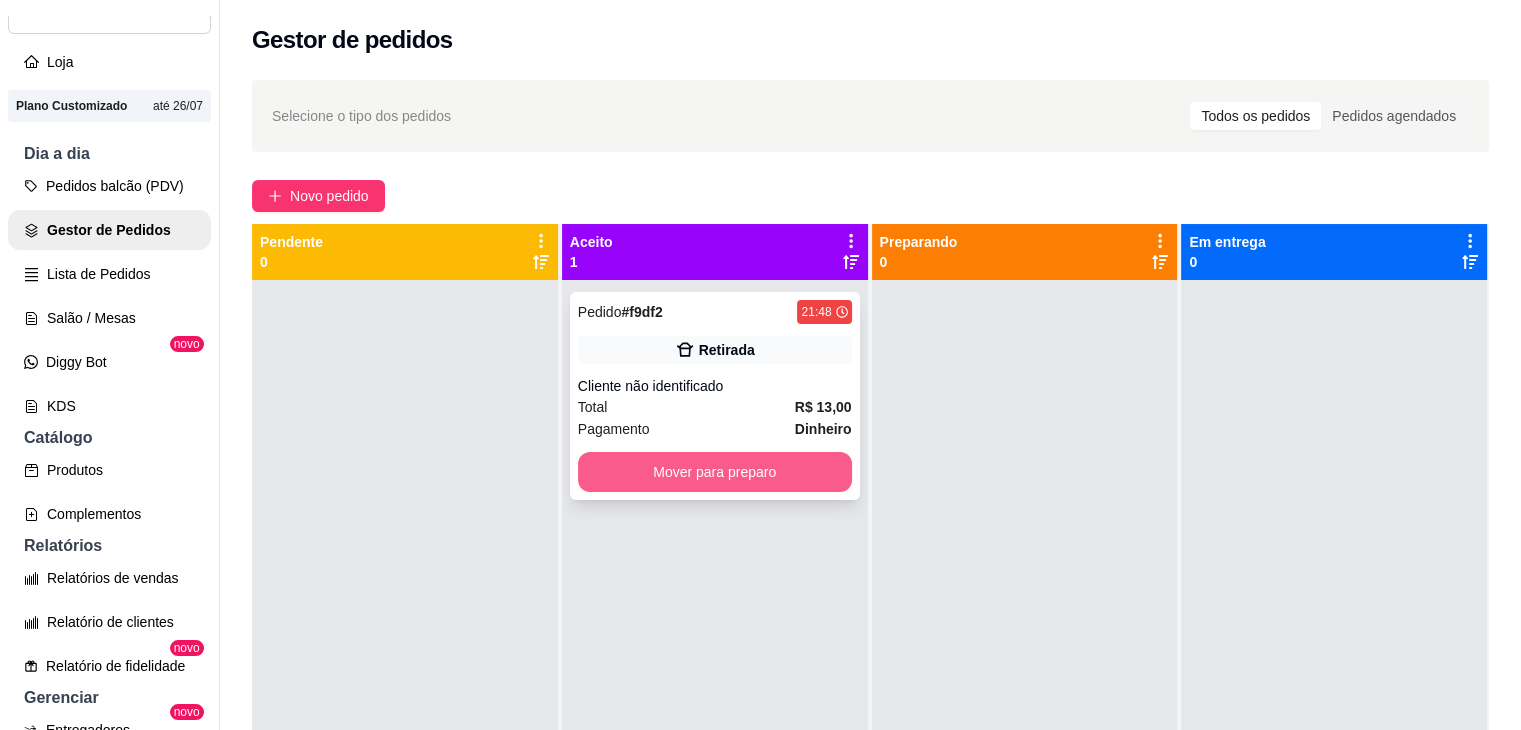 click on "Mover para preparo" at bounding box center [715, 472] 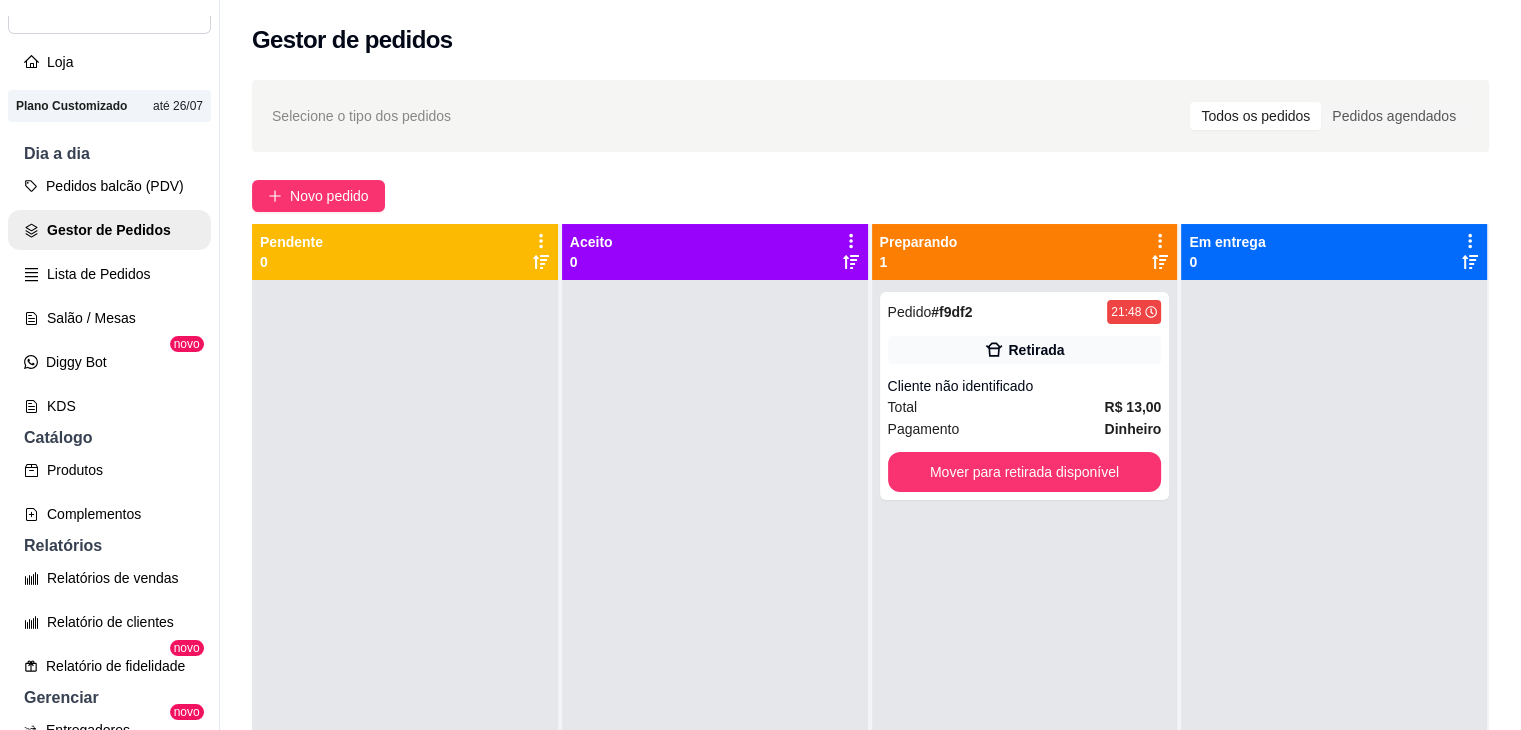 click at bounding box center [715, 645] 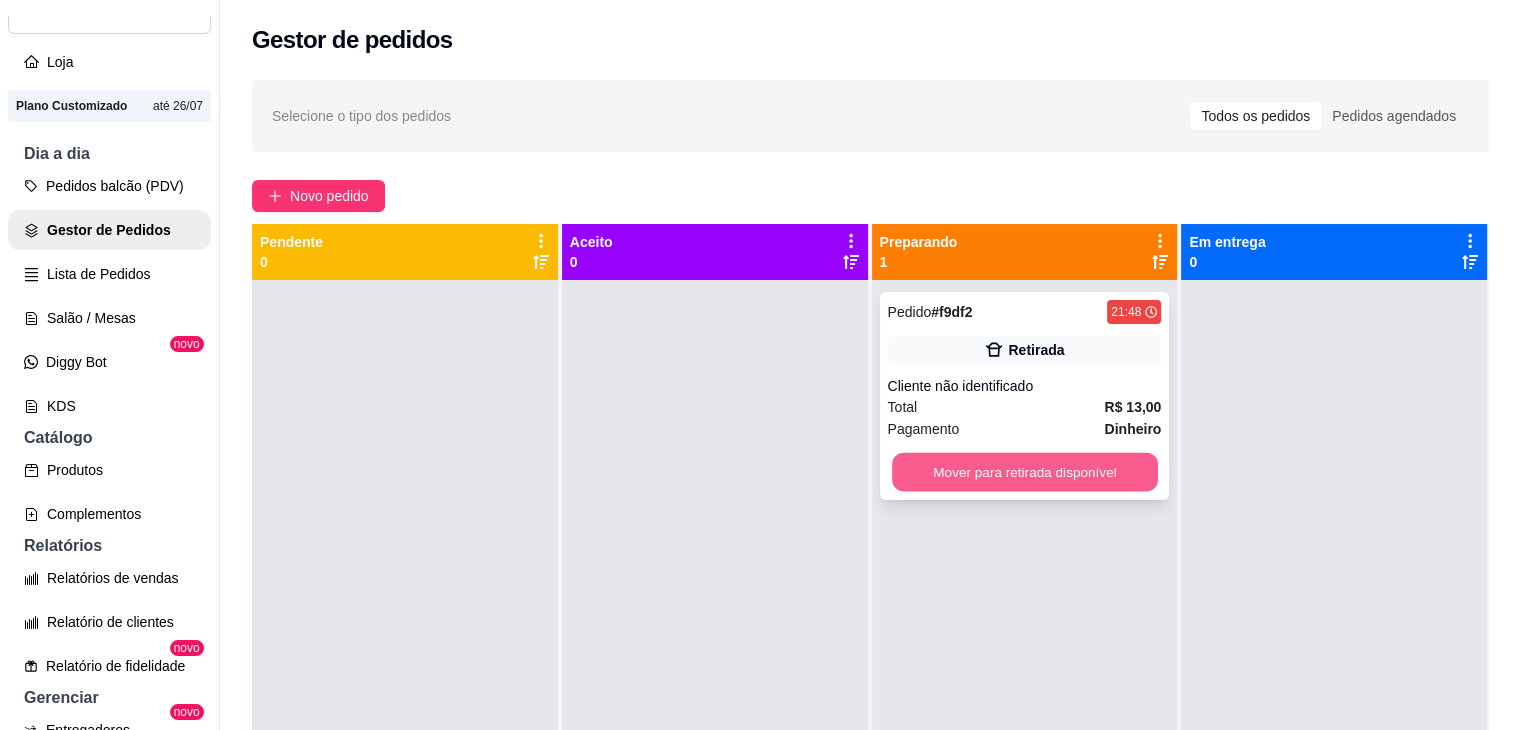 click on "Mover para retirada disponível" at bounding box center [1025, 472] 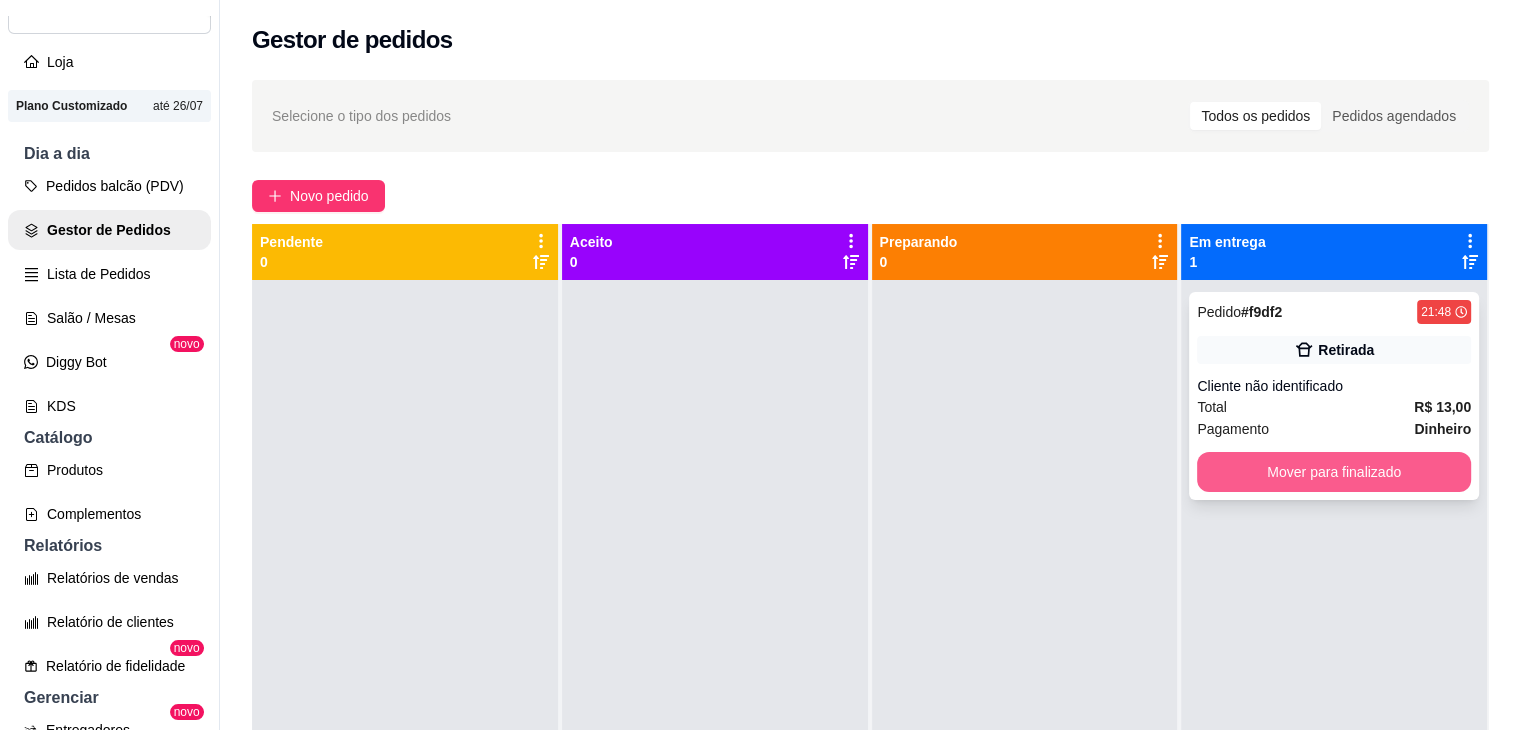 click on "Mover para finalizado" at bounding box center (1334, 472) 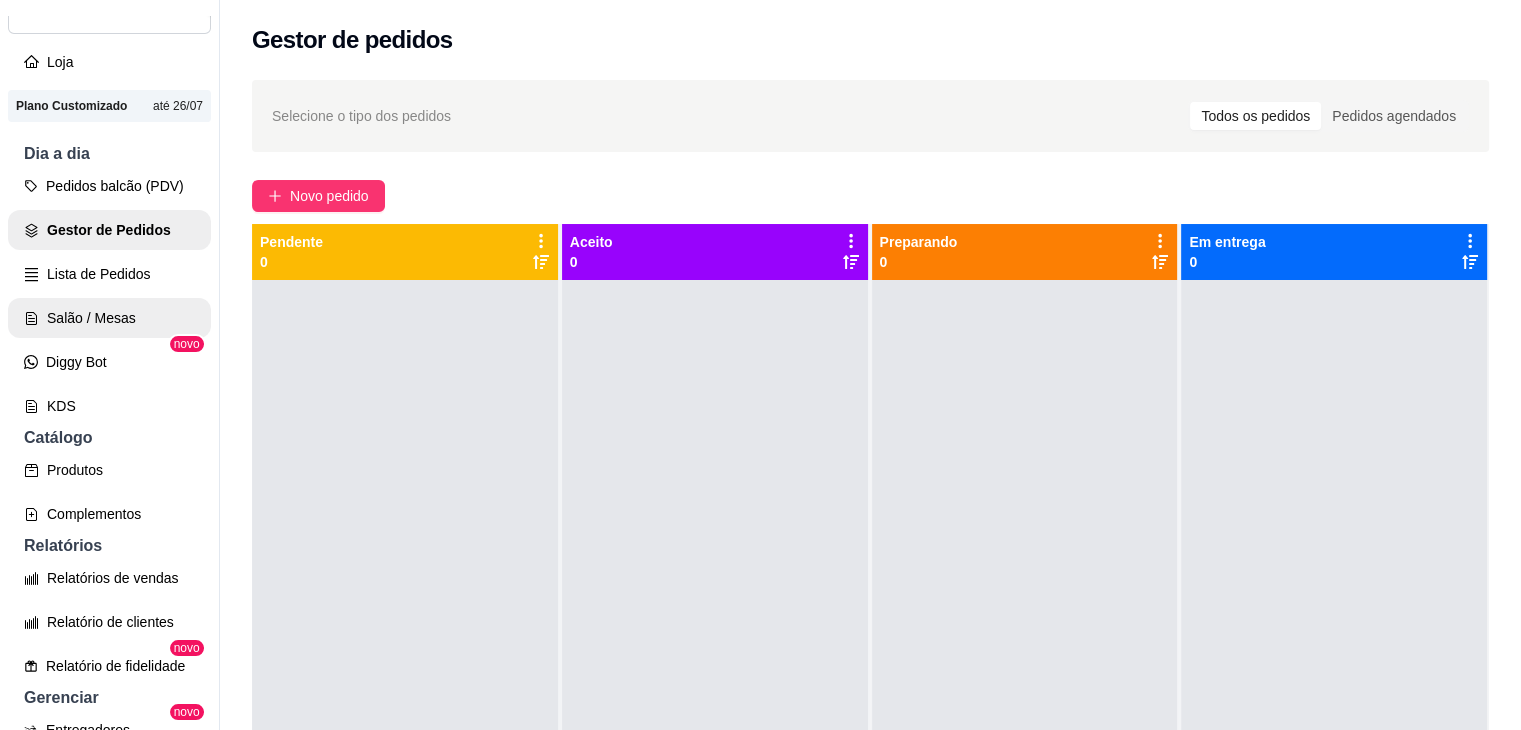 click on "Salão / Mesas" at bounding box center [109, 318] 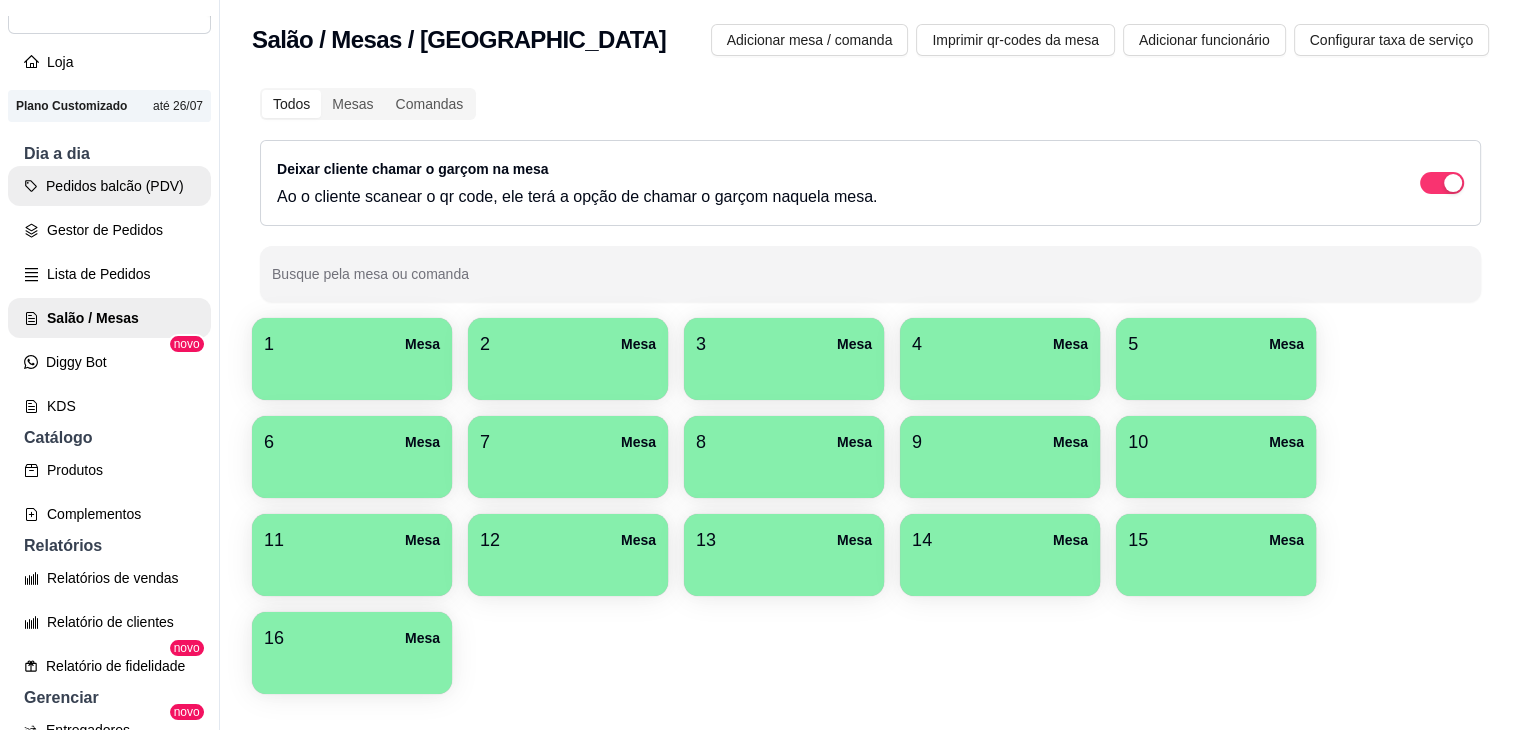 click on "Pedidos balcão (PDV)" at bounding box center (109, 186) 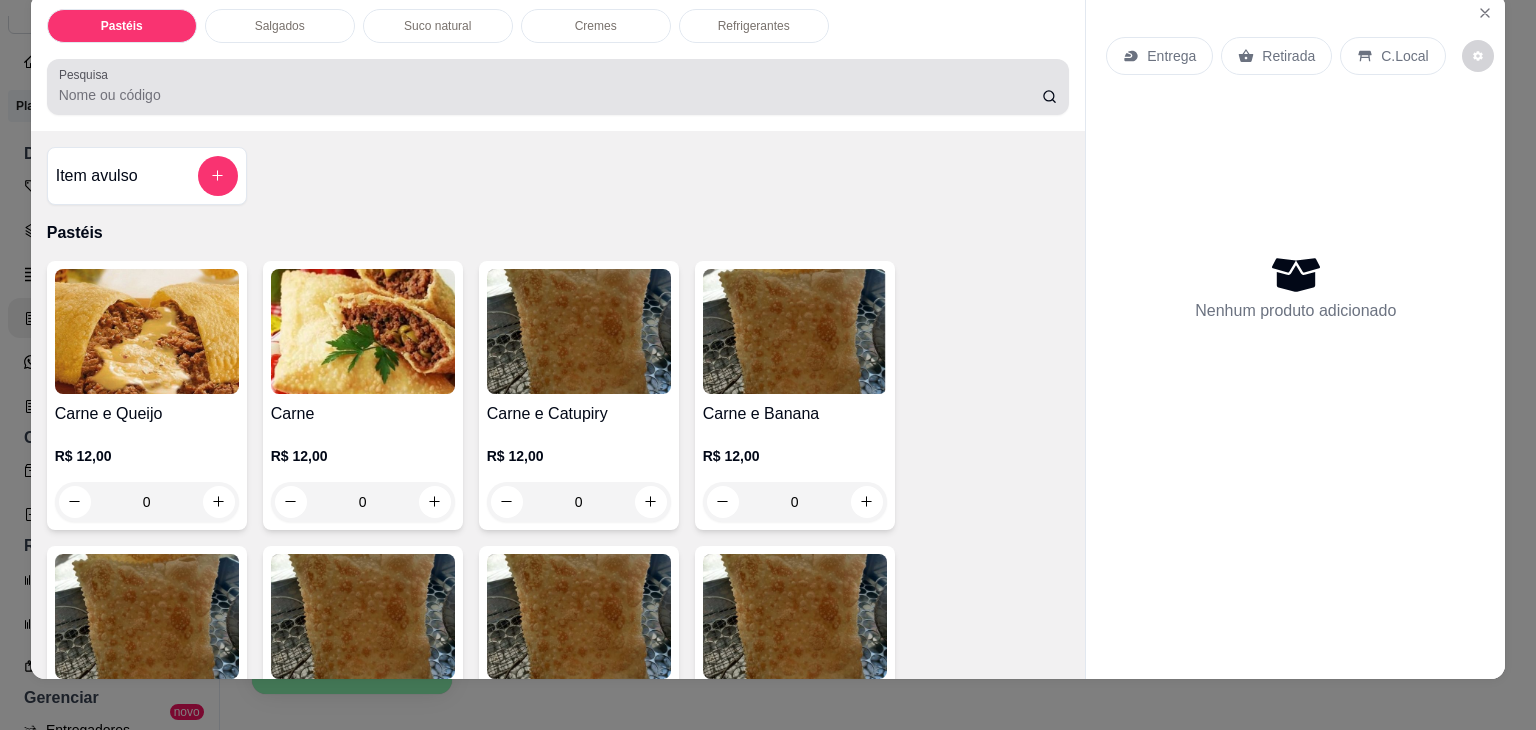 scroll, scrollTop: 0, scrollLeft: 0, axis: both 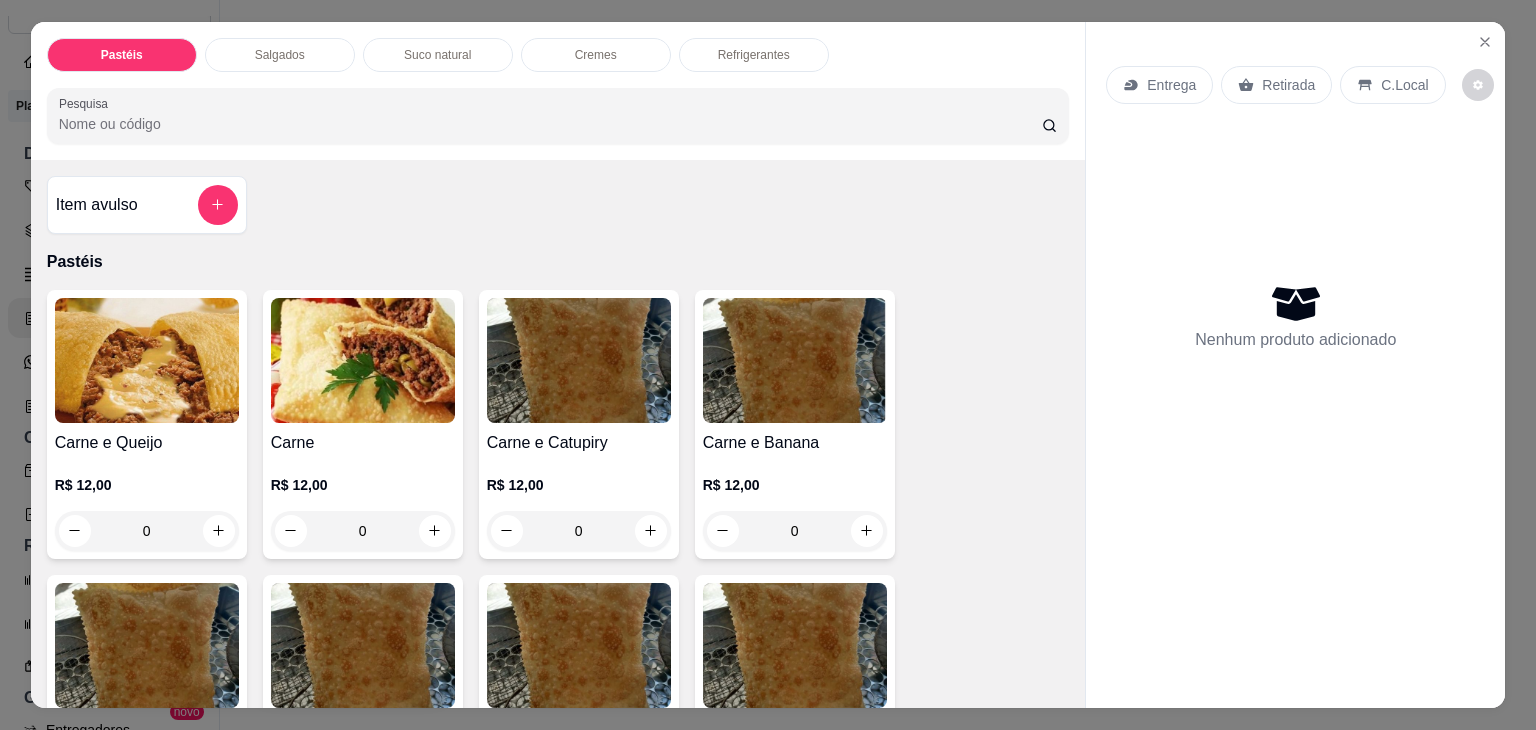 click on "Salgados" at bounding box center (280, 55) 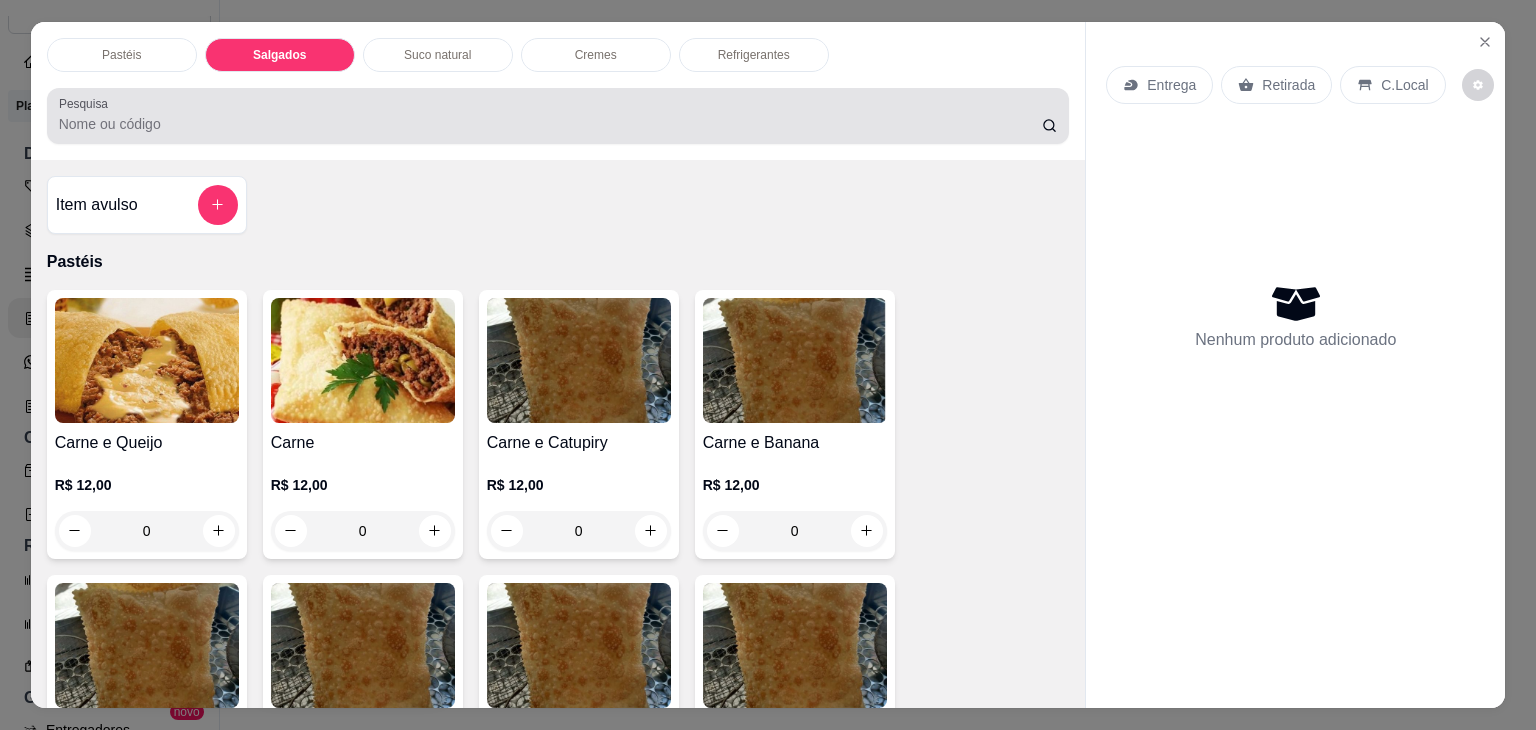 scroll, scrollTop: 2124, scrollLeft: 0, axis: vertical 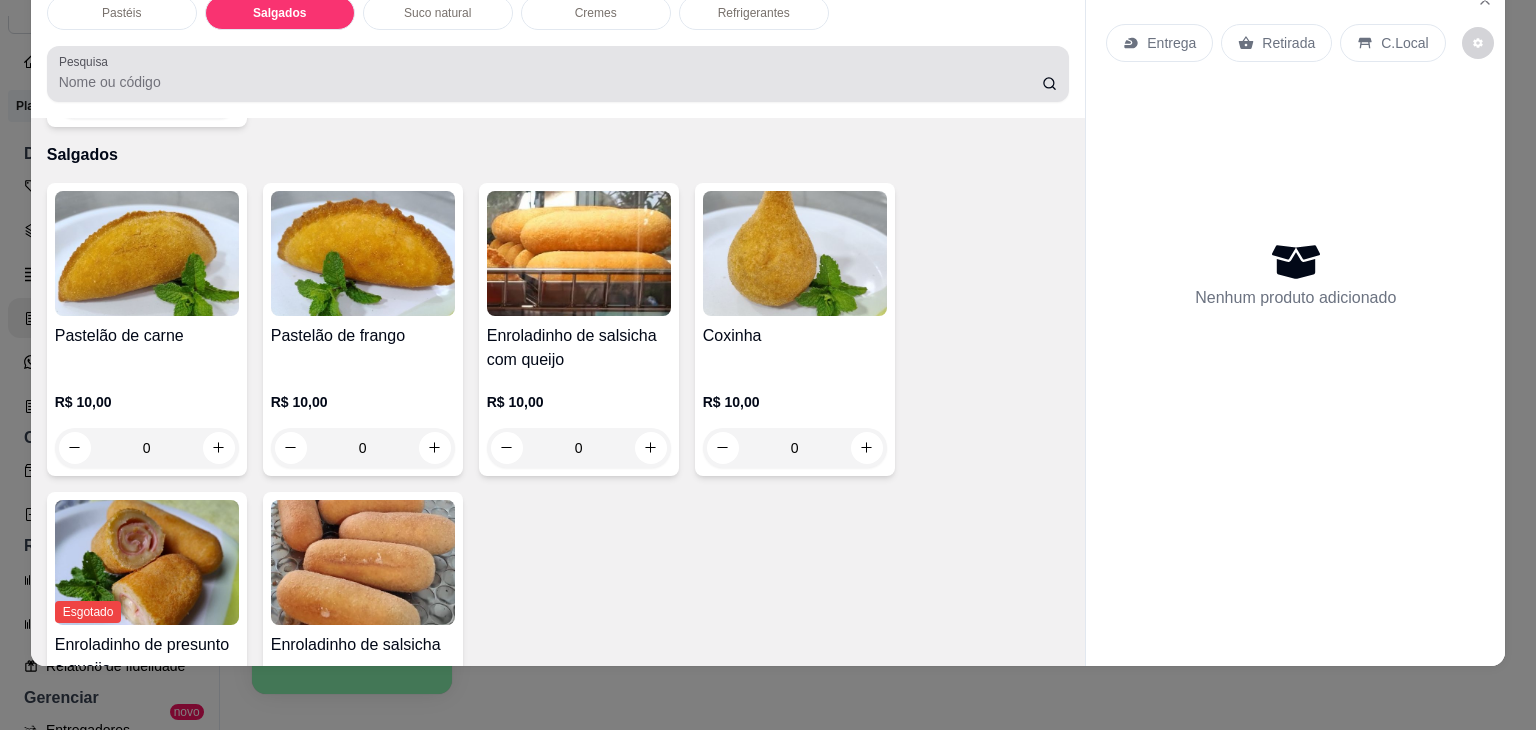 click at bounding box center [558, 74] 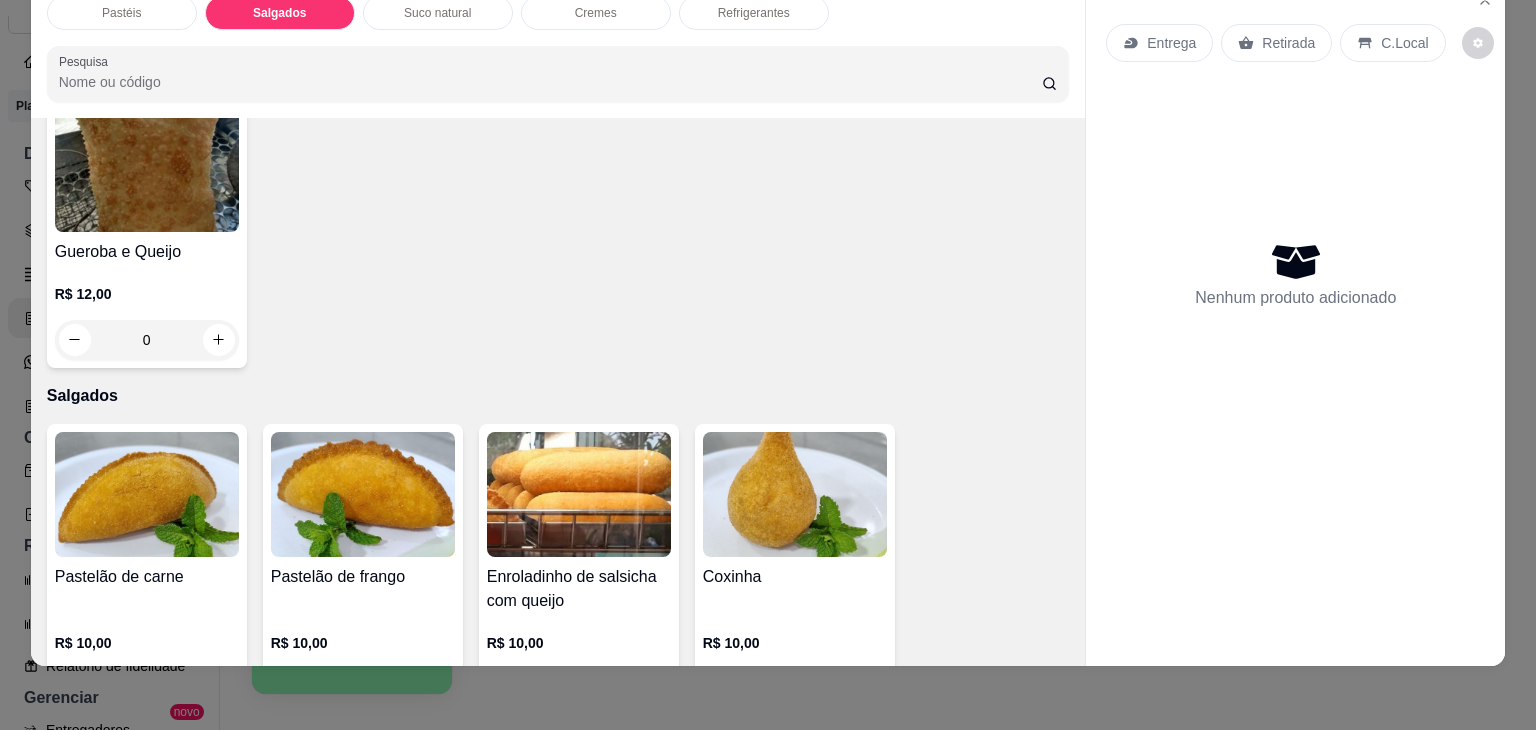 scroll, scrollTop: 1724, scrollLeft: 0, axis: vertical 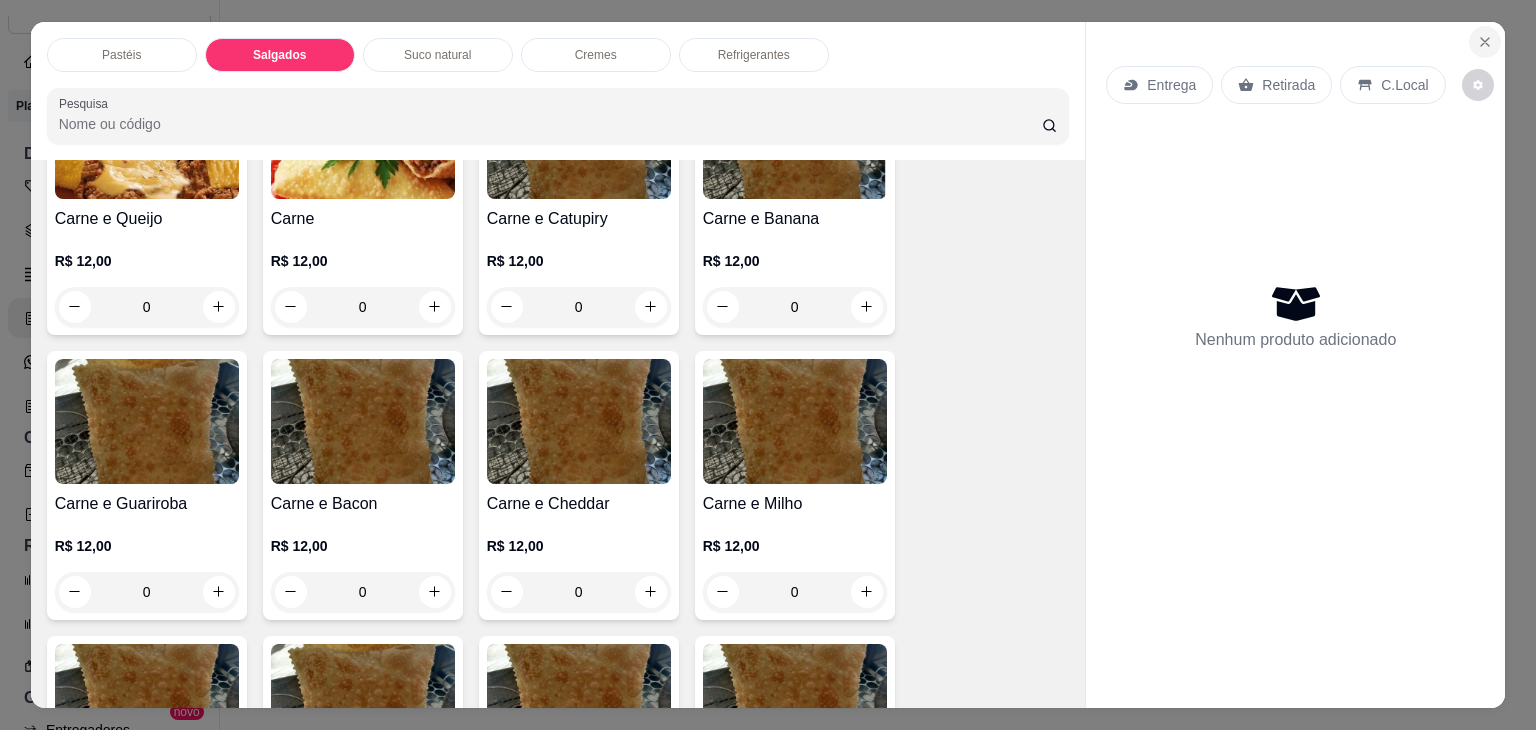 click 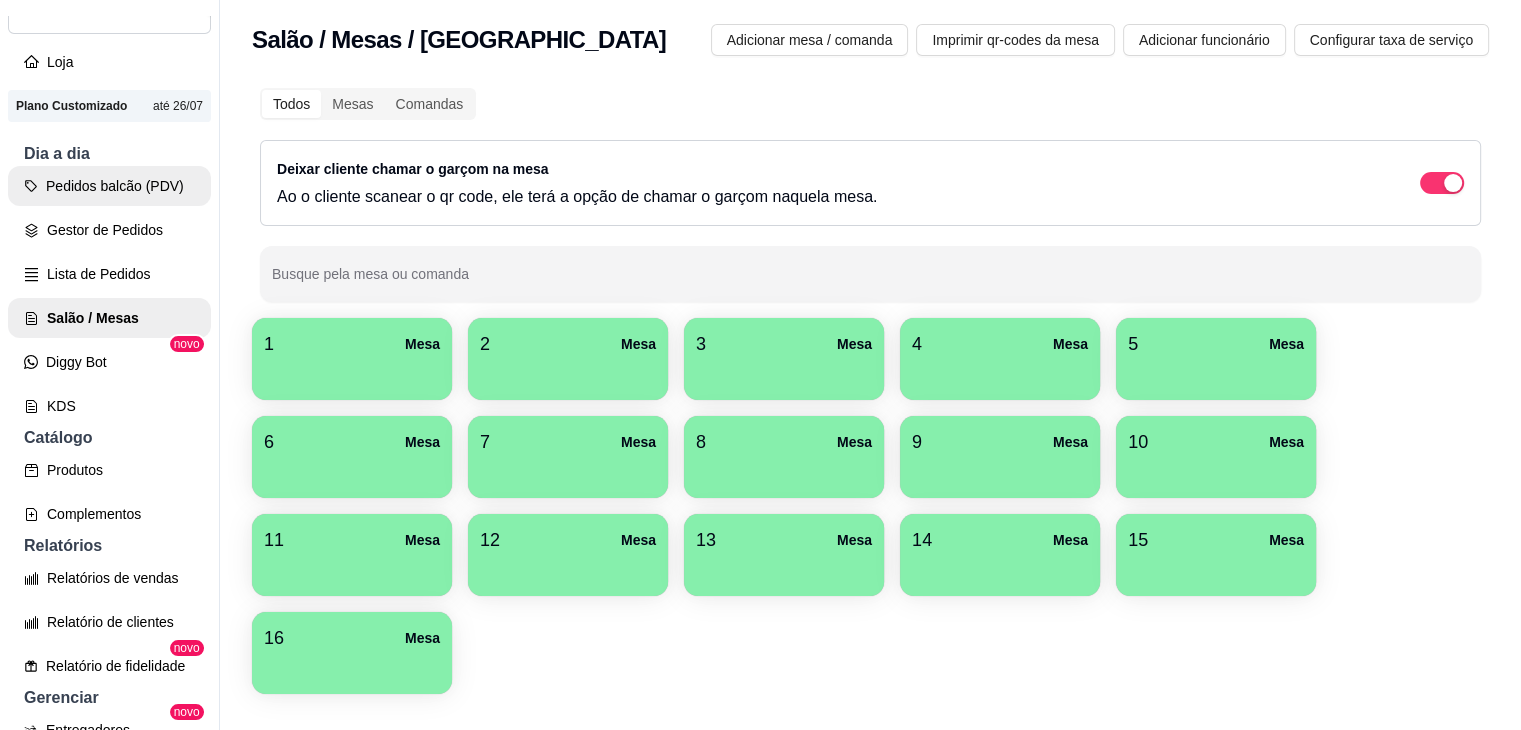 click on "Pedidos balcão (PDV)" at bounding box center (109, 186) 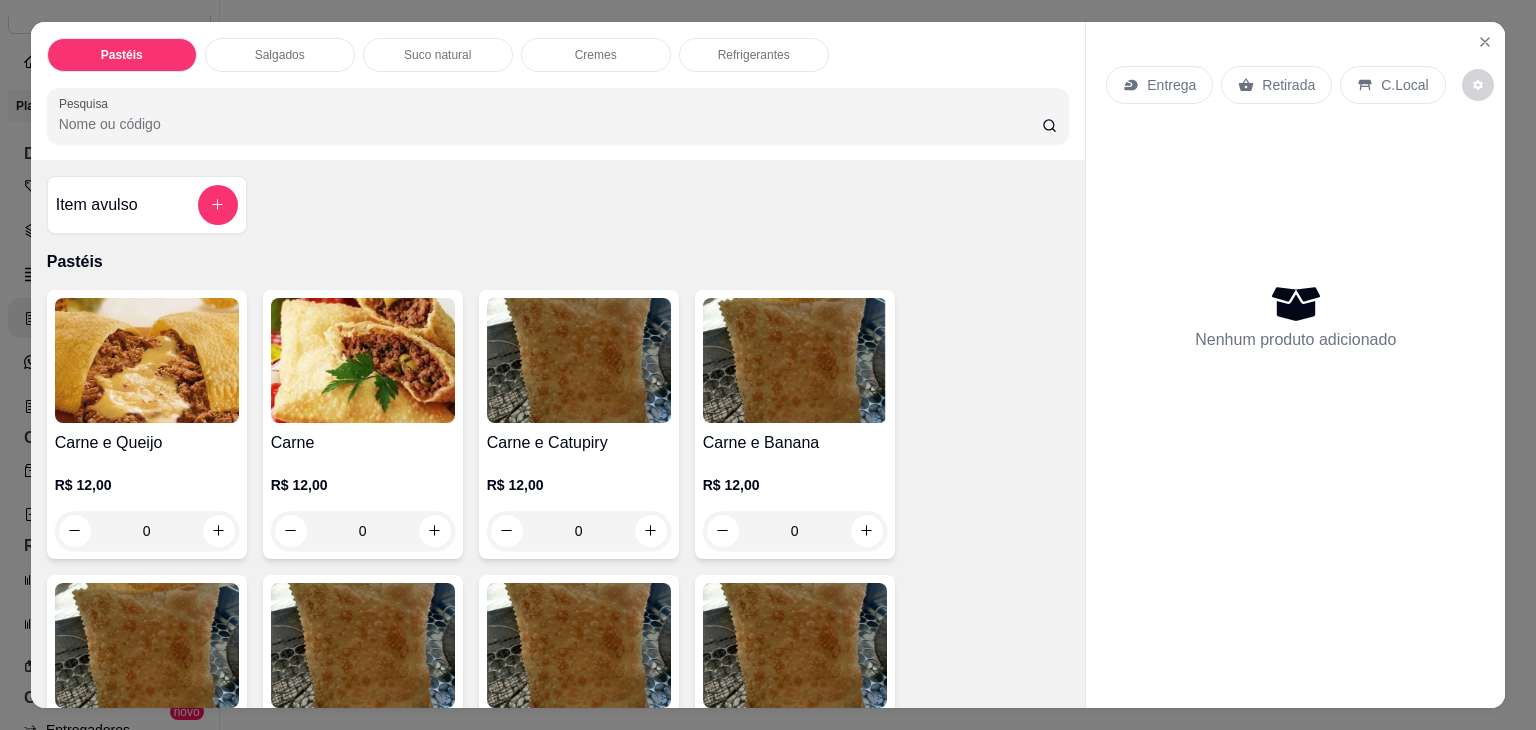 click on "Pastéis  Salgados  Suco natural Cremes Refrigerantes" at bounding box center [558, 55] 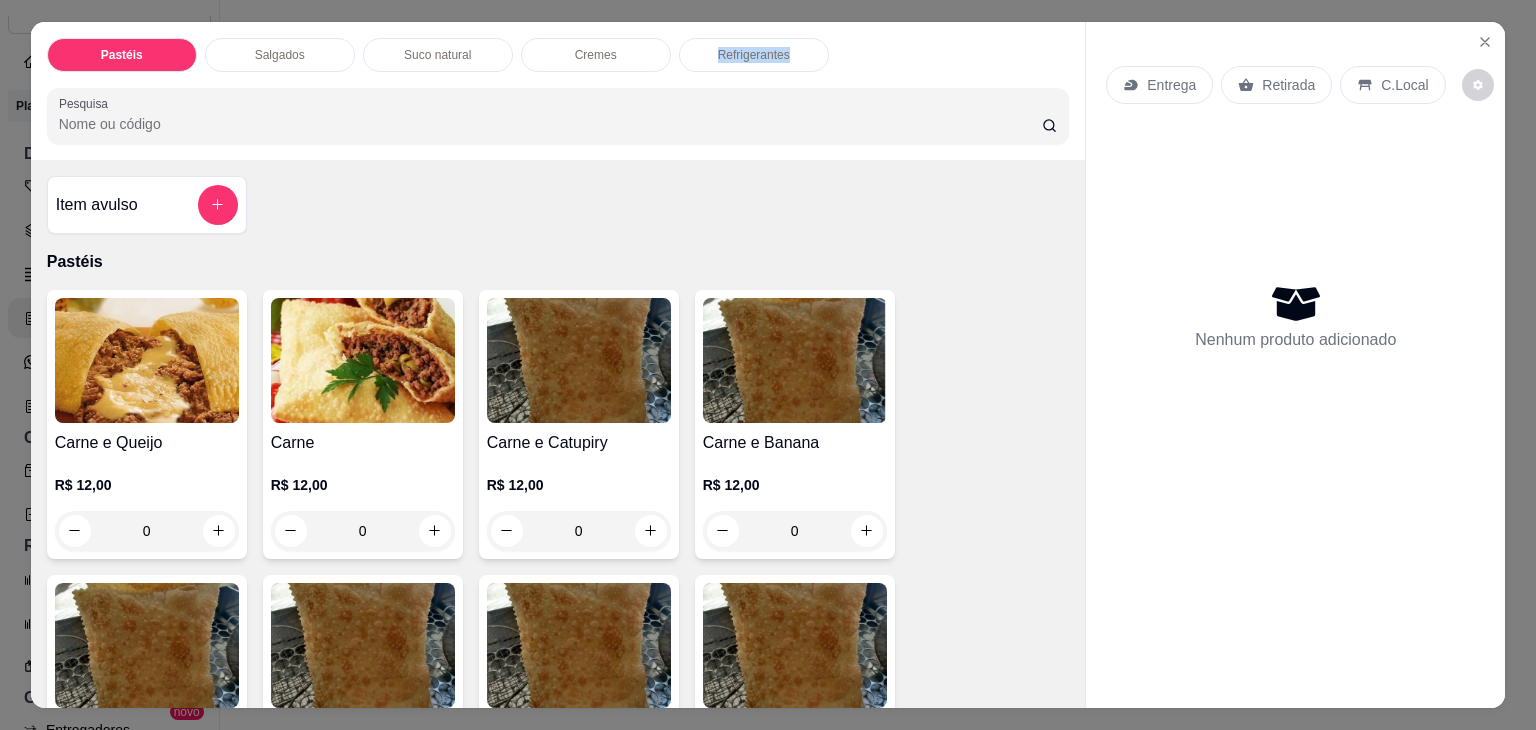 click on "Pastéis  Salgados  Suco natural Cremes Refrigerantes" at bounding box center (558, 55) 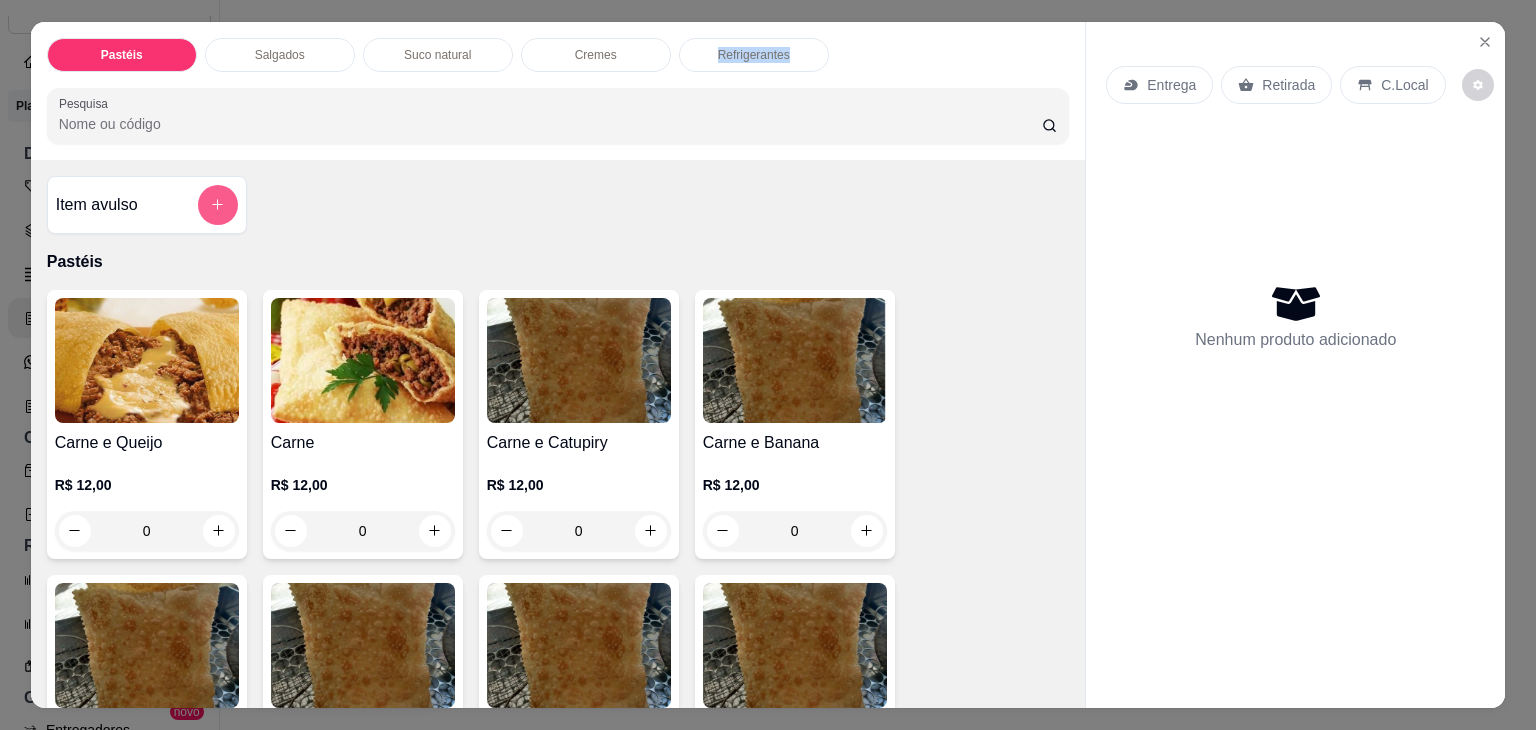 click at bounding box center (218, 205) 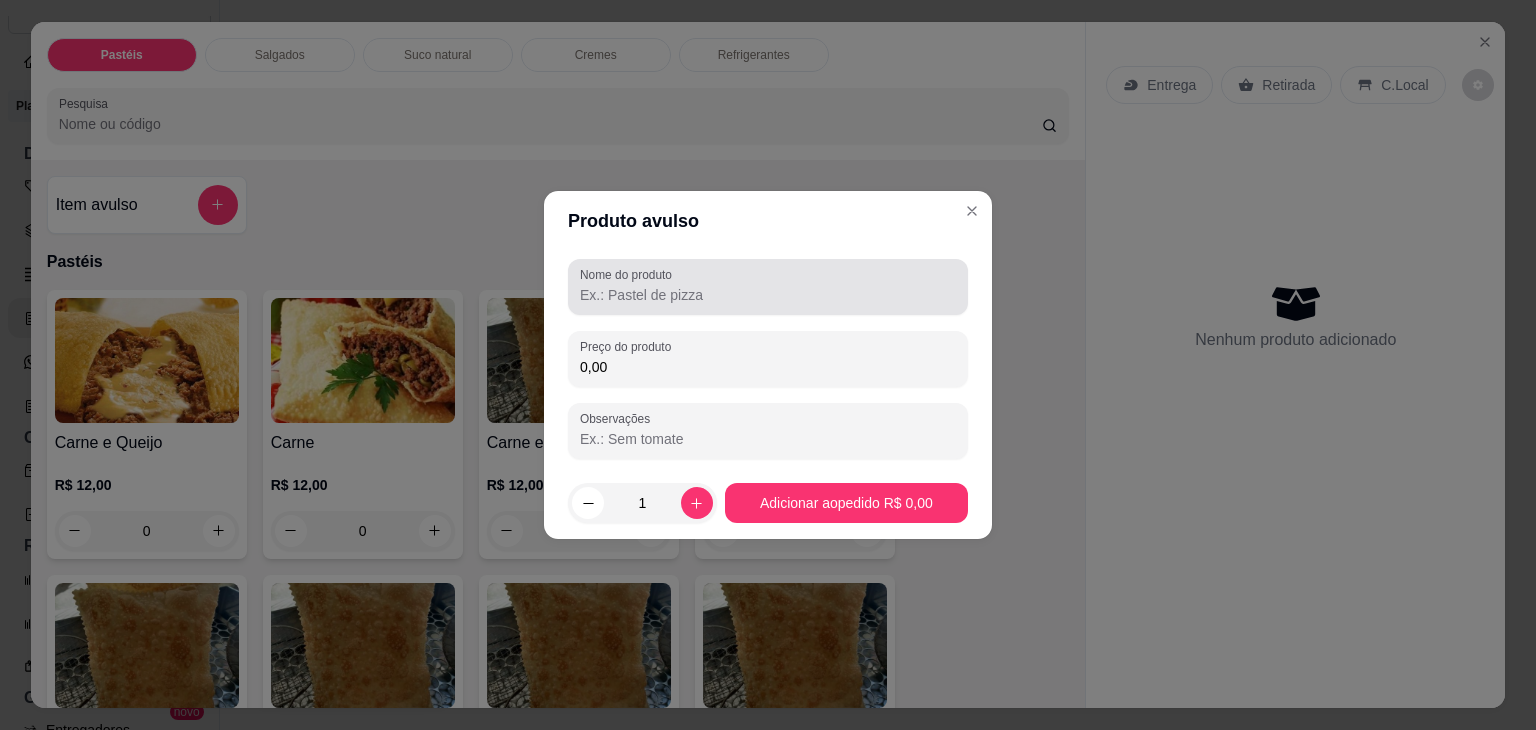 click at bounding box center [768, 287] 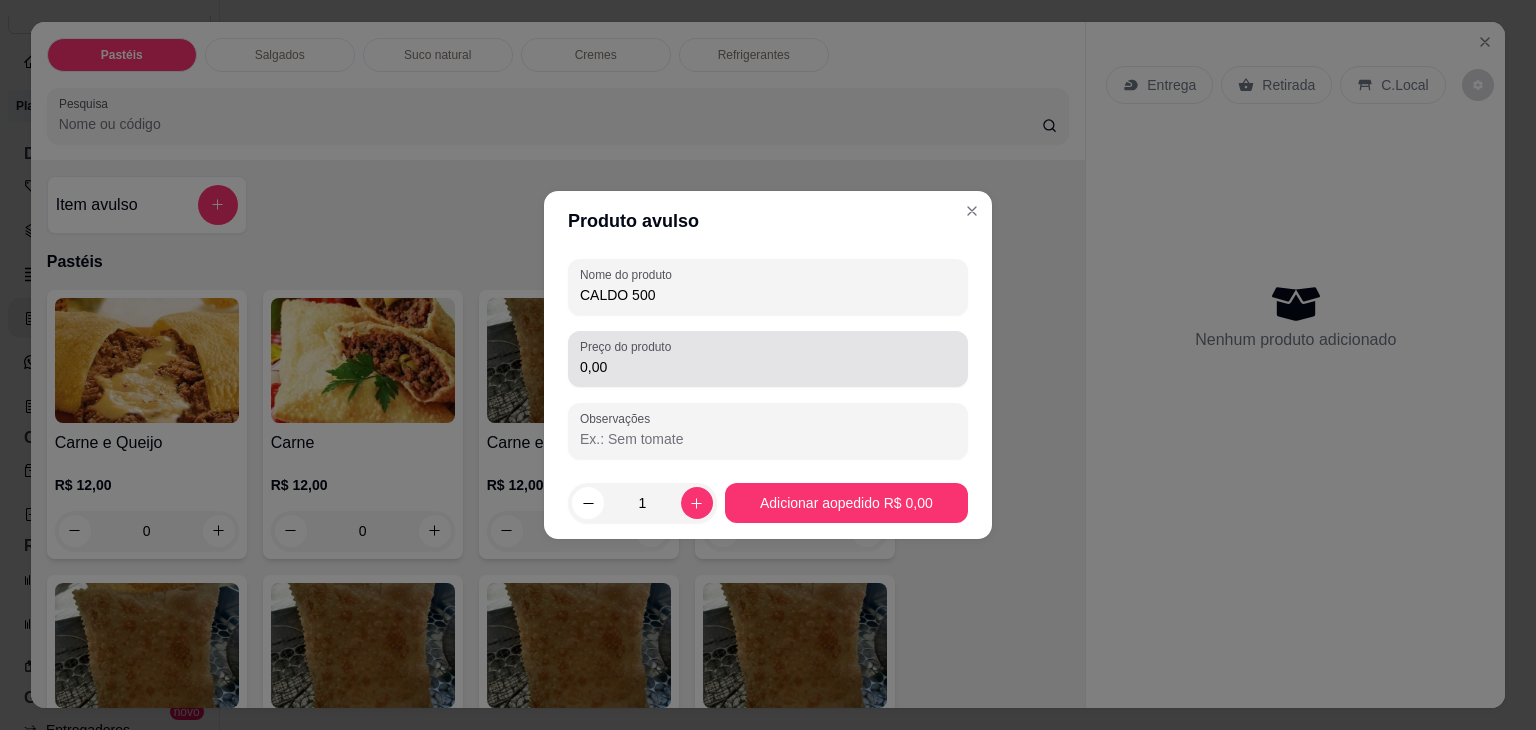 click on "0,00" at bounding box center [768, 367] 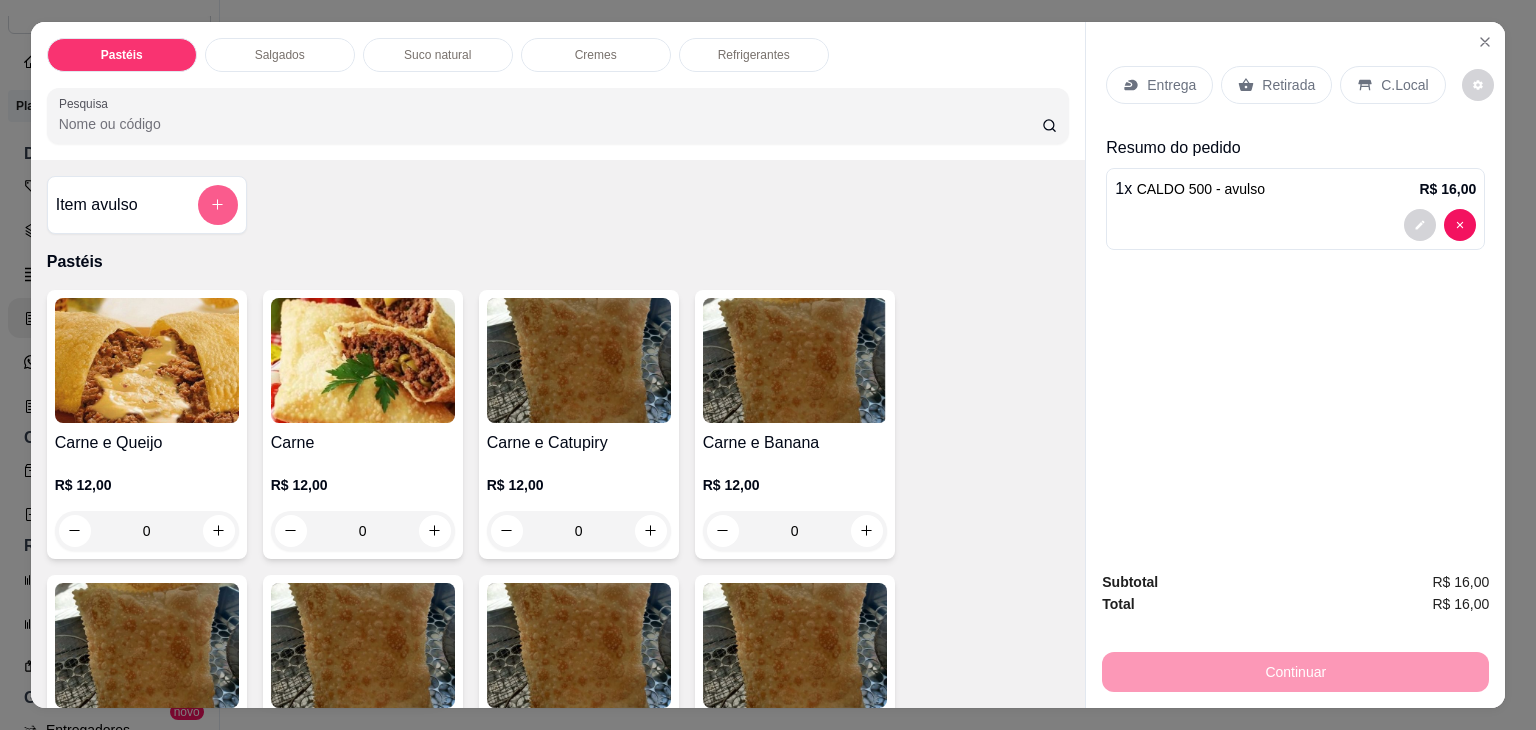 click 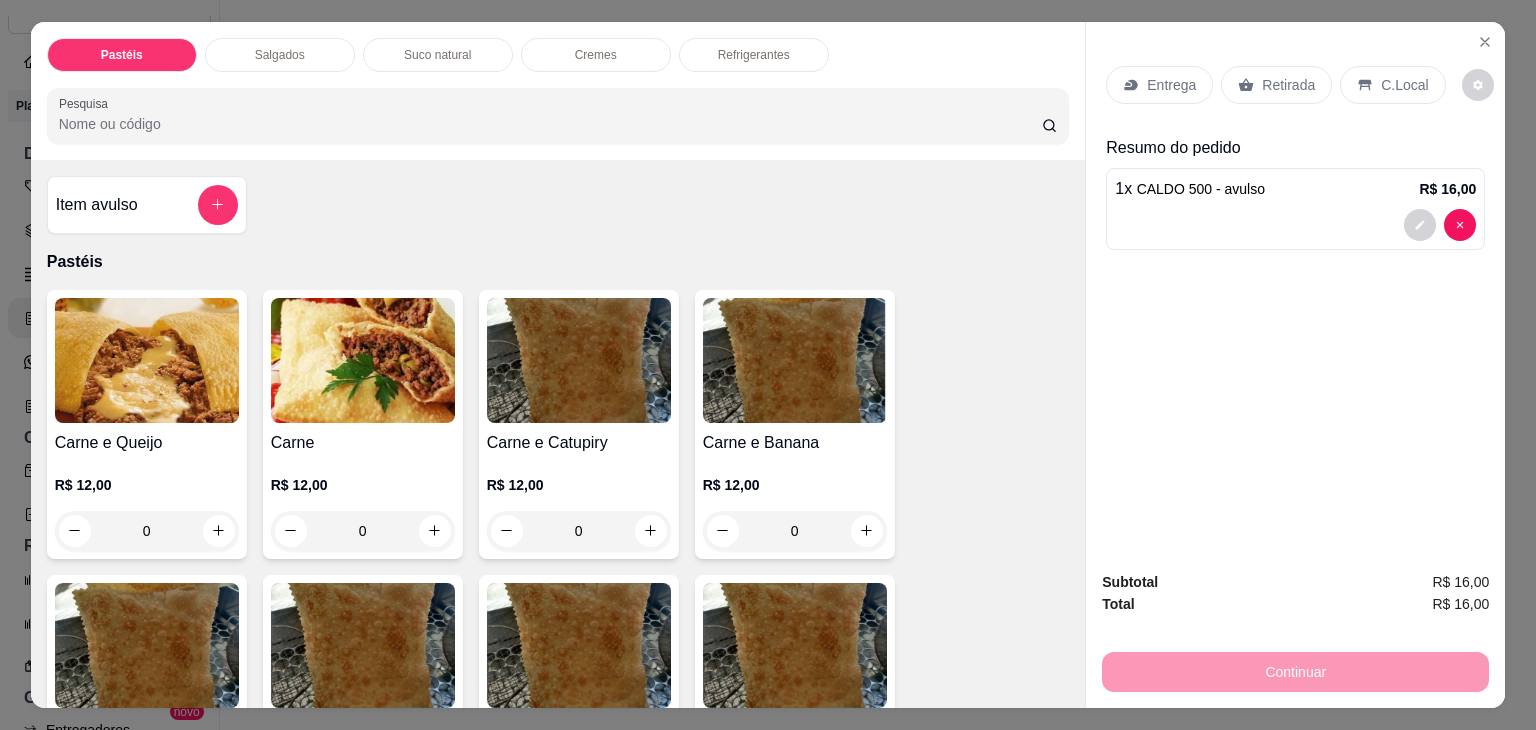 click 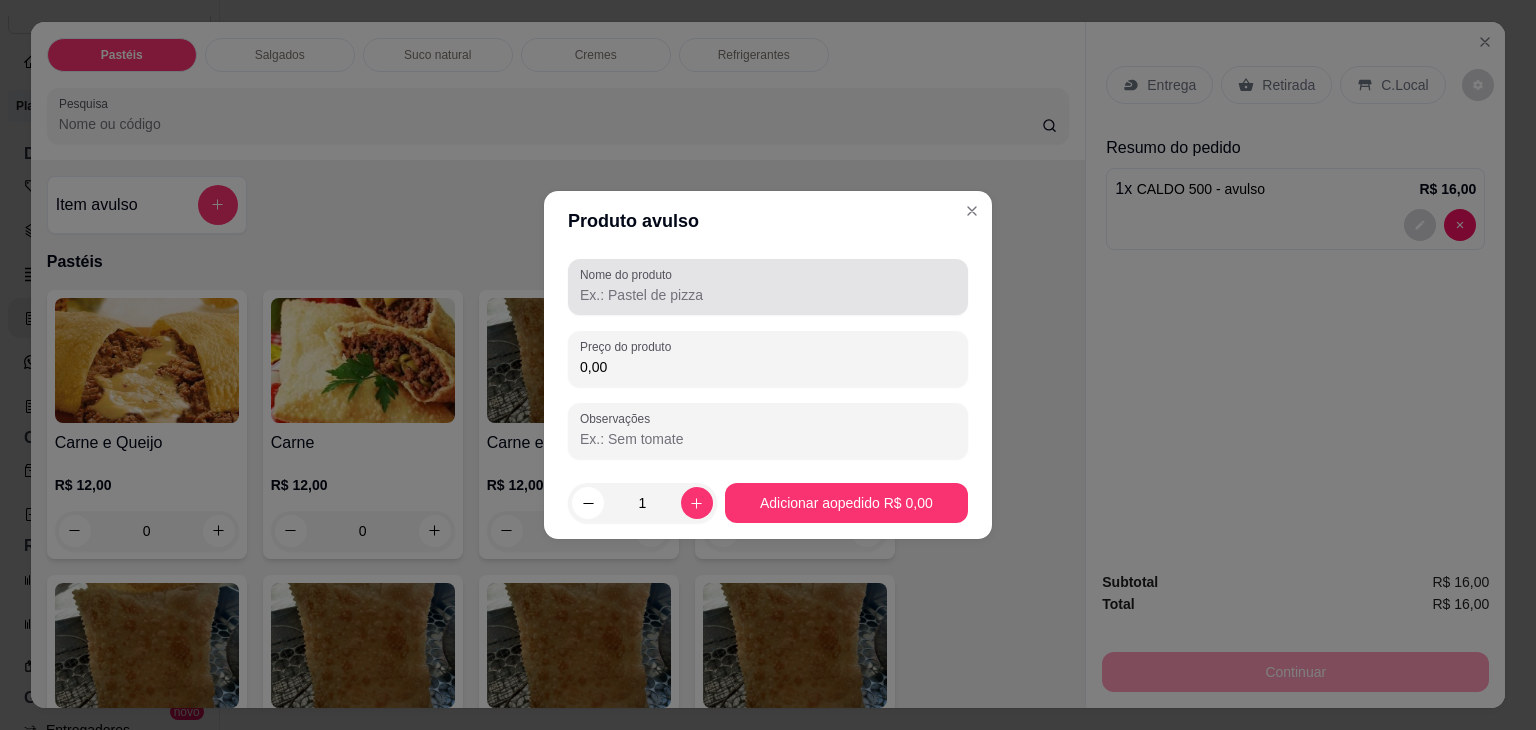 click on "Nome do produto" at bounding box center [768, 295] 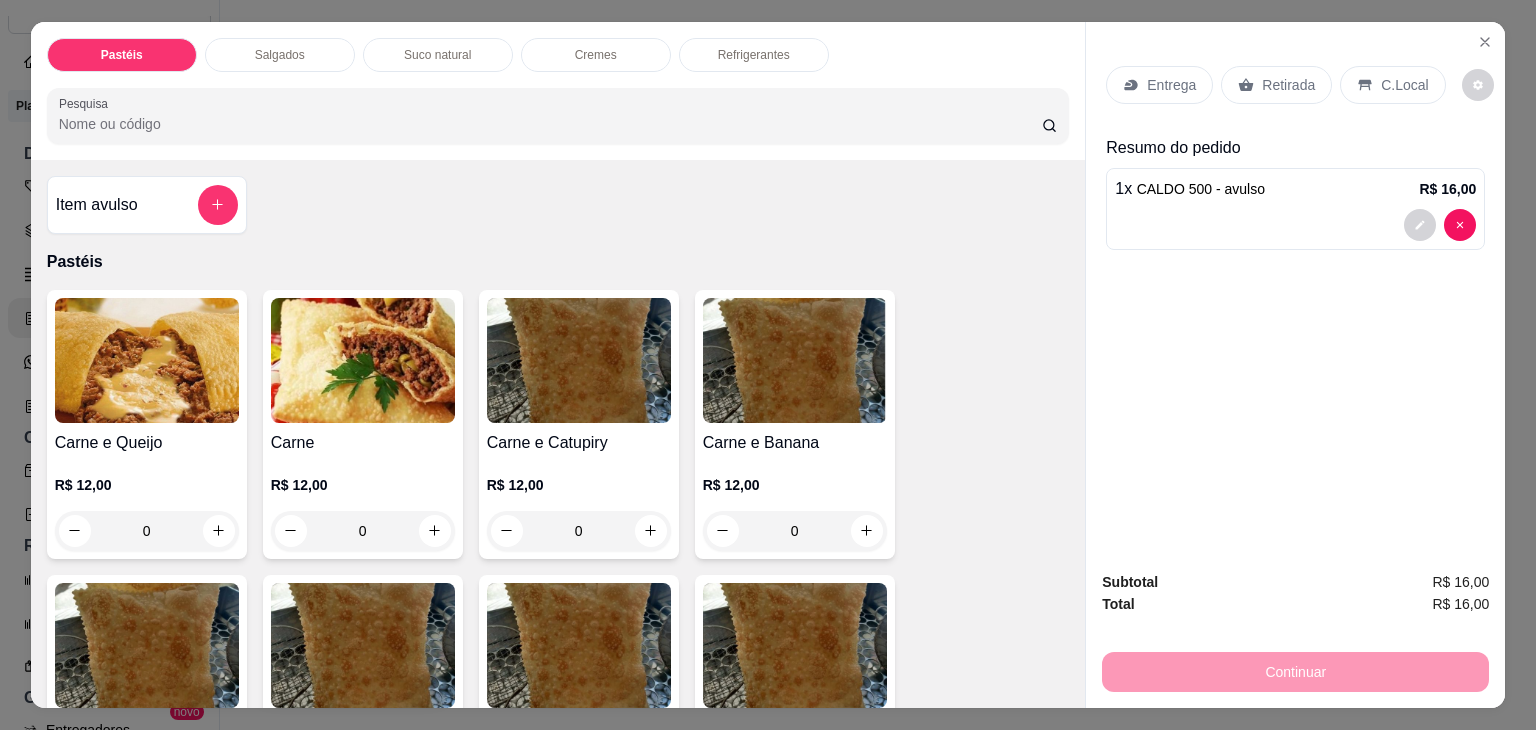 click on "Retirada" at bounding box center (1288, 85) 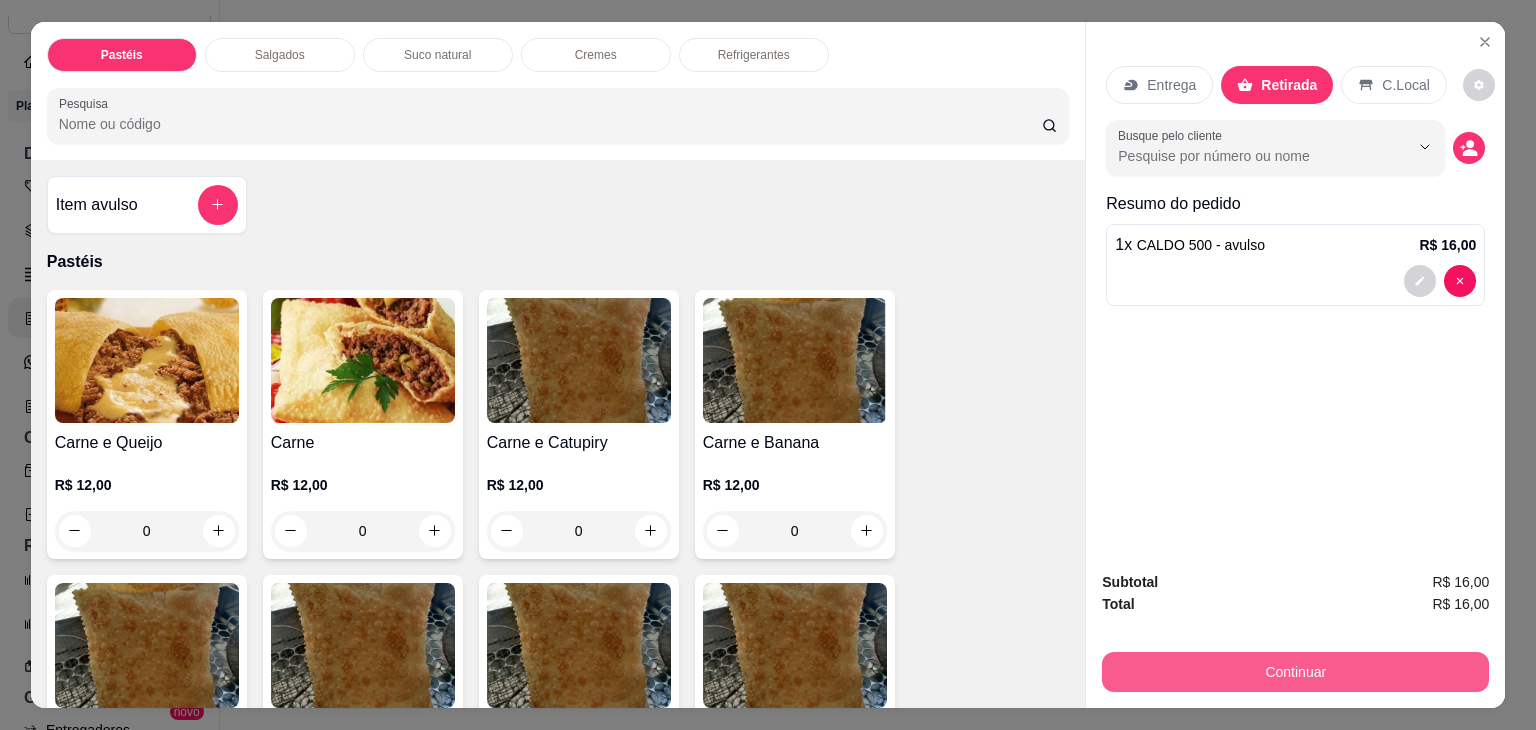 click on "Continuar" at bounding box center [1295, 672] 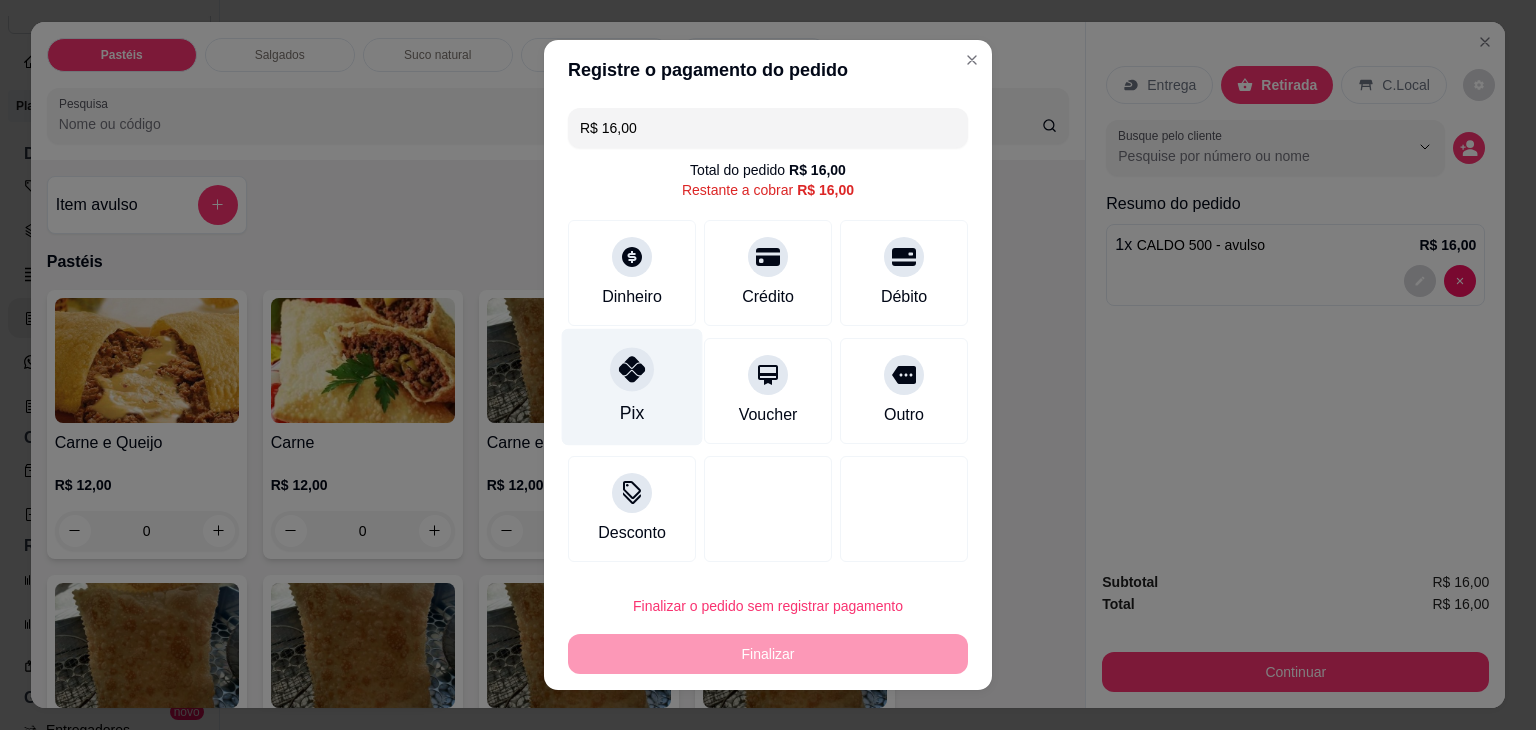 click on "Pix" at bounding box center (632, 387) 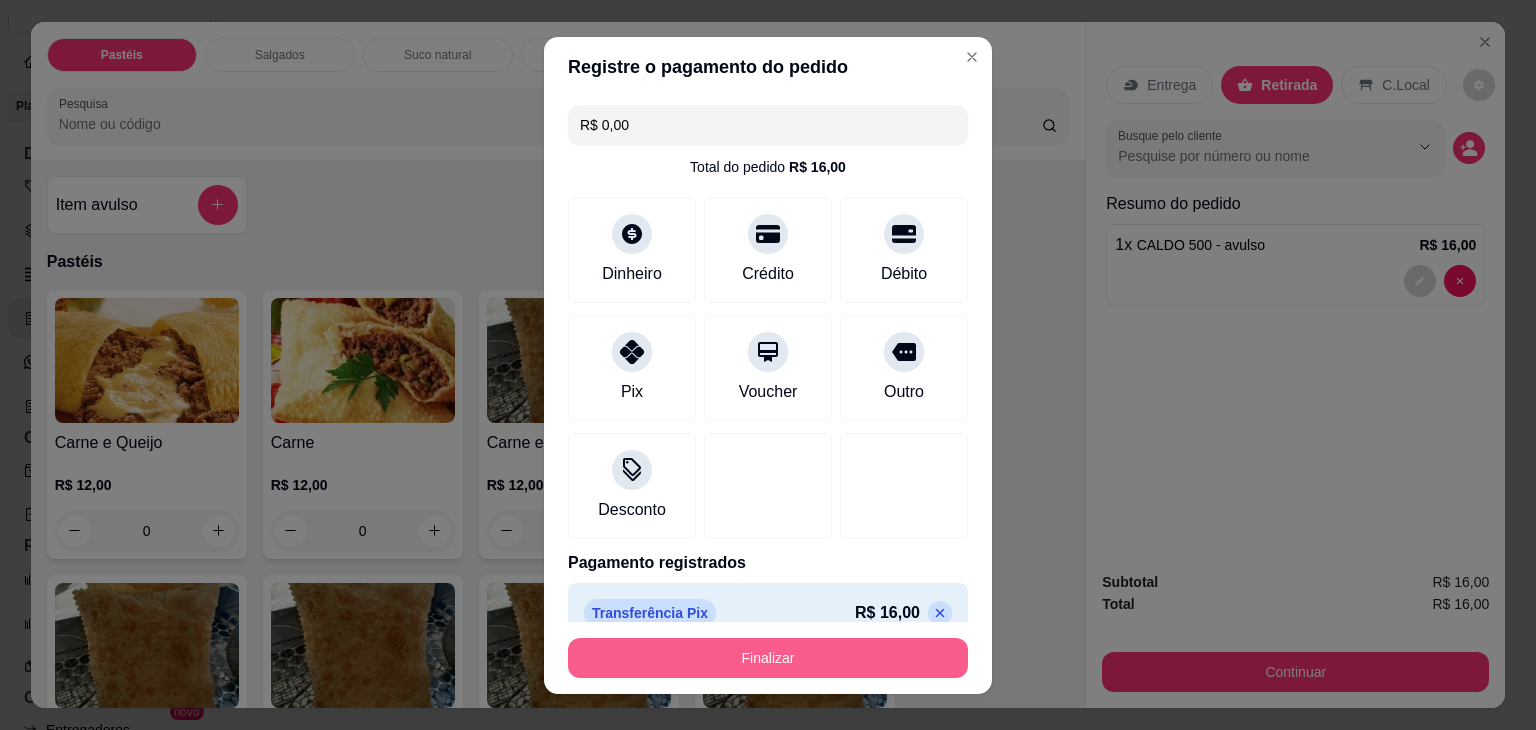 click on "Finalizar" at bounding box center [768, 658] 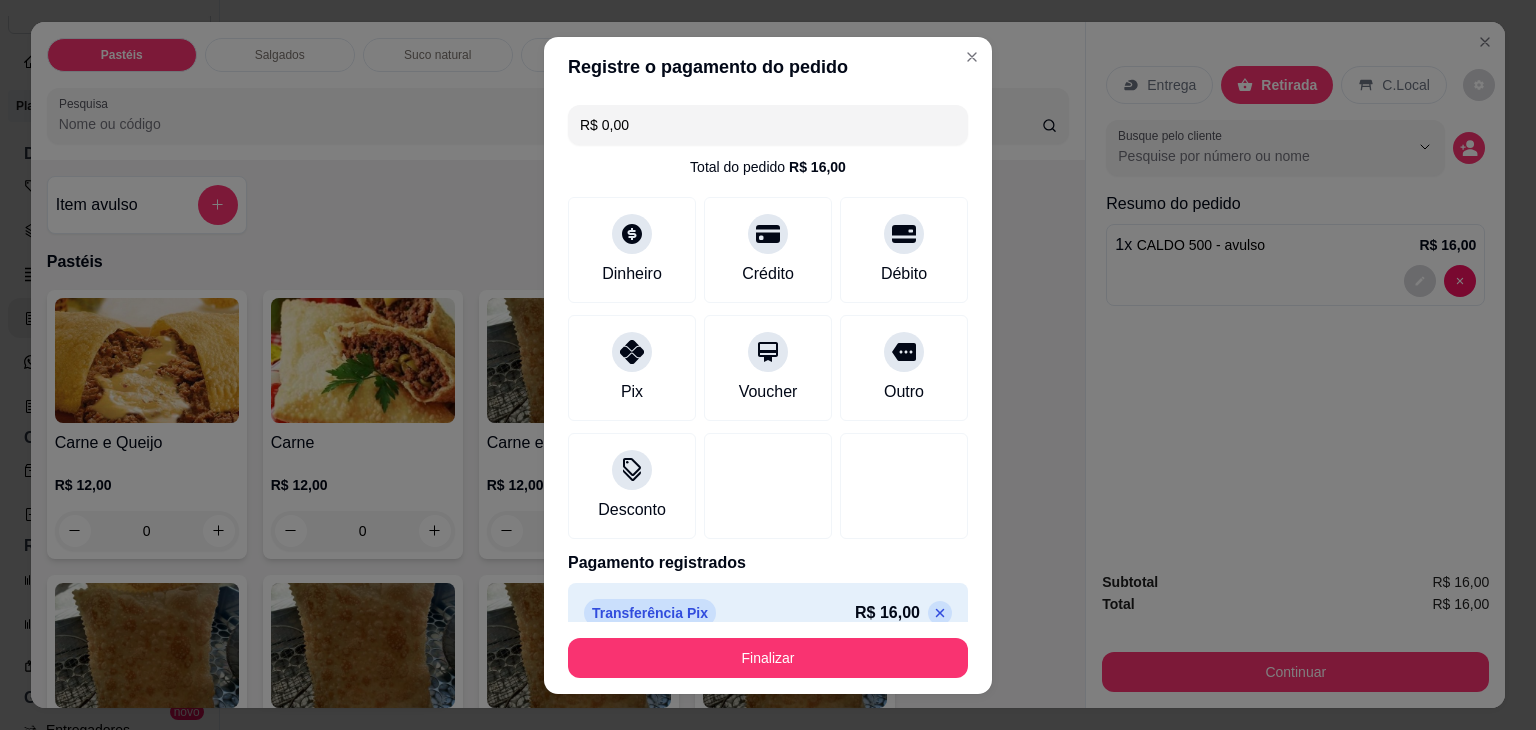 click on "Finalizar" at bounding box center [768, 658] 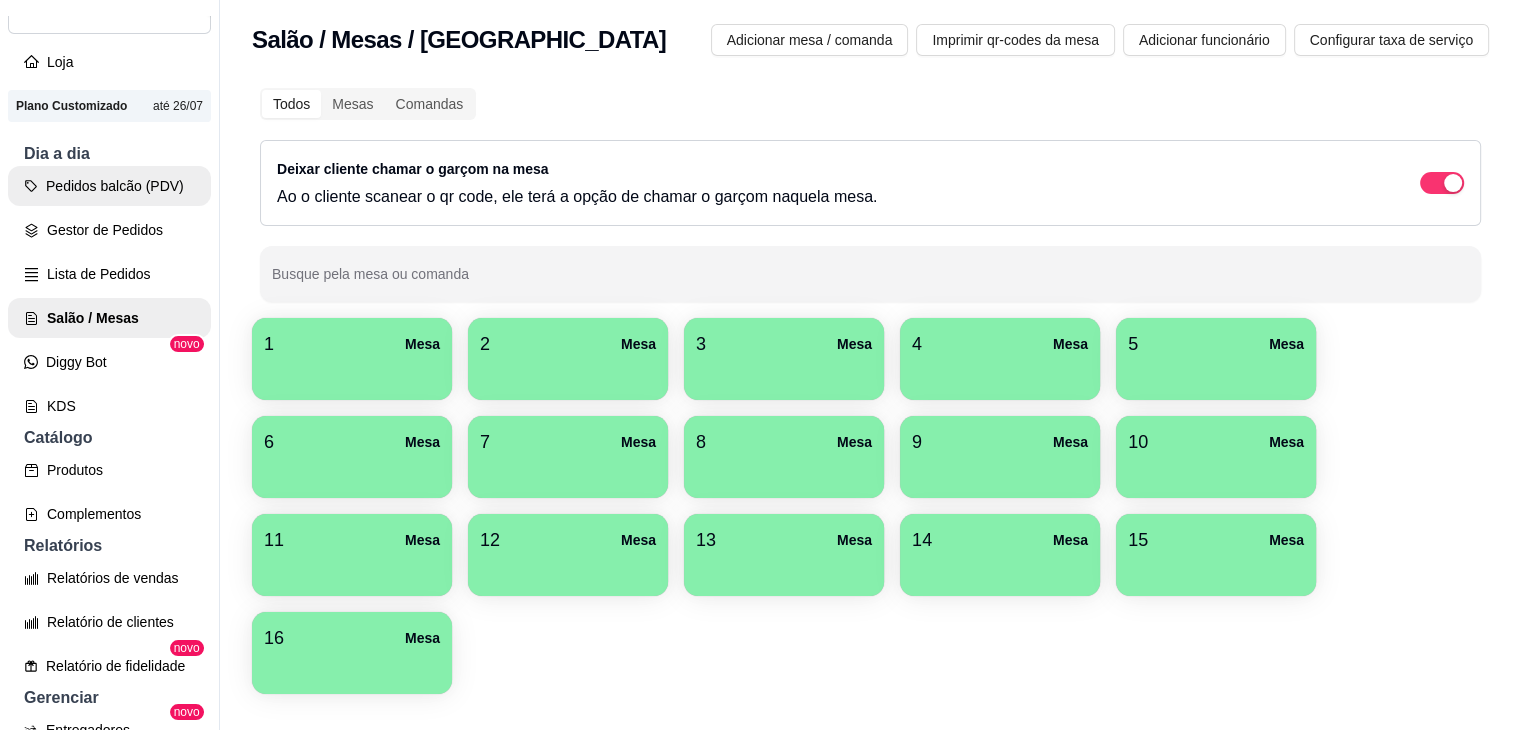 click on "Pedidos balcão (PDV)" at bounding box center (109, 186) 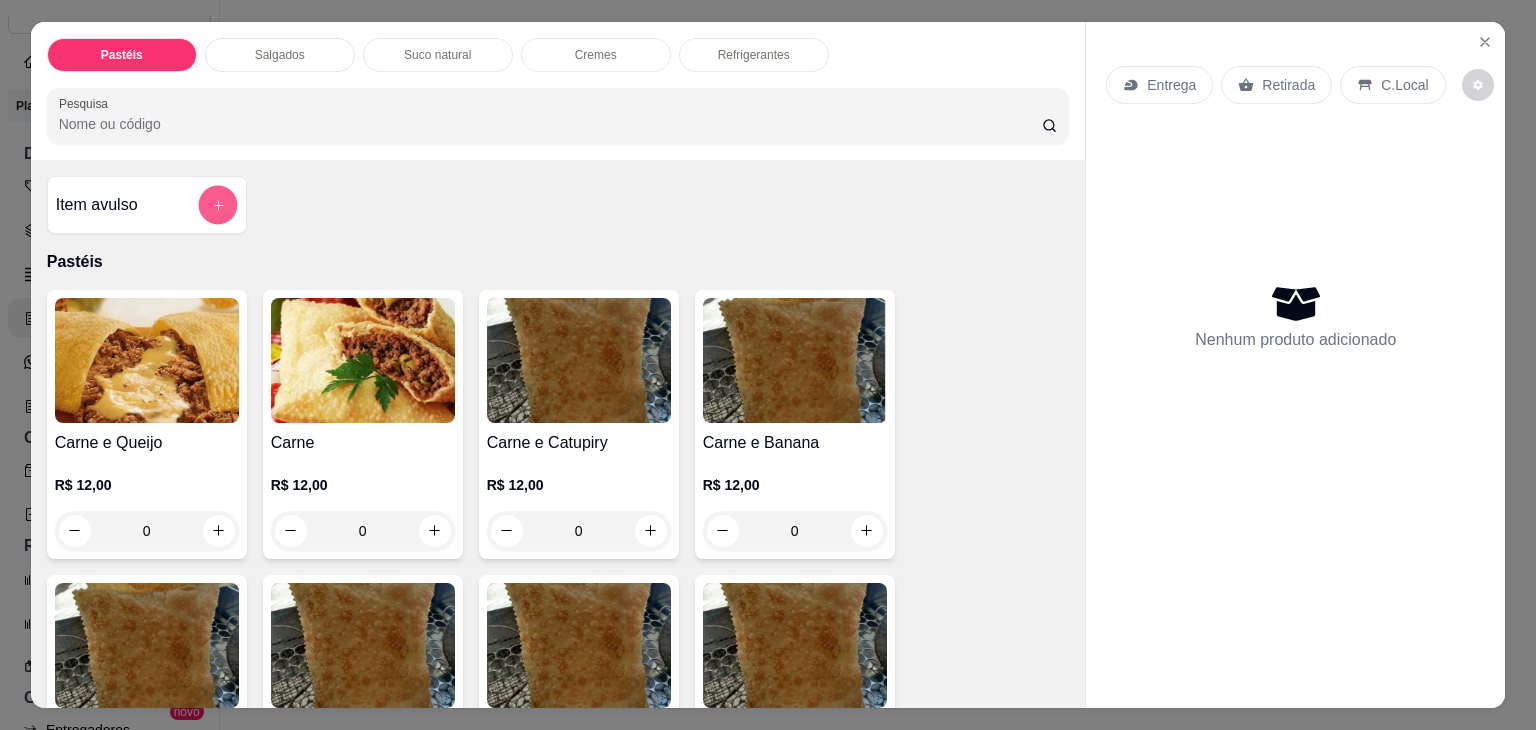 click 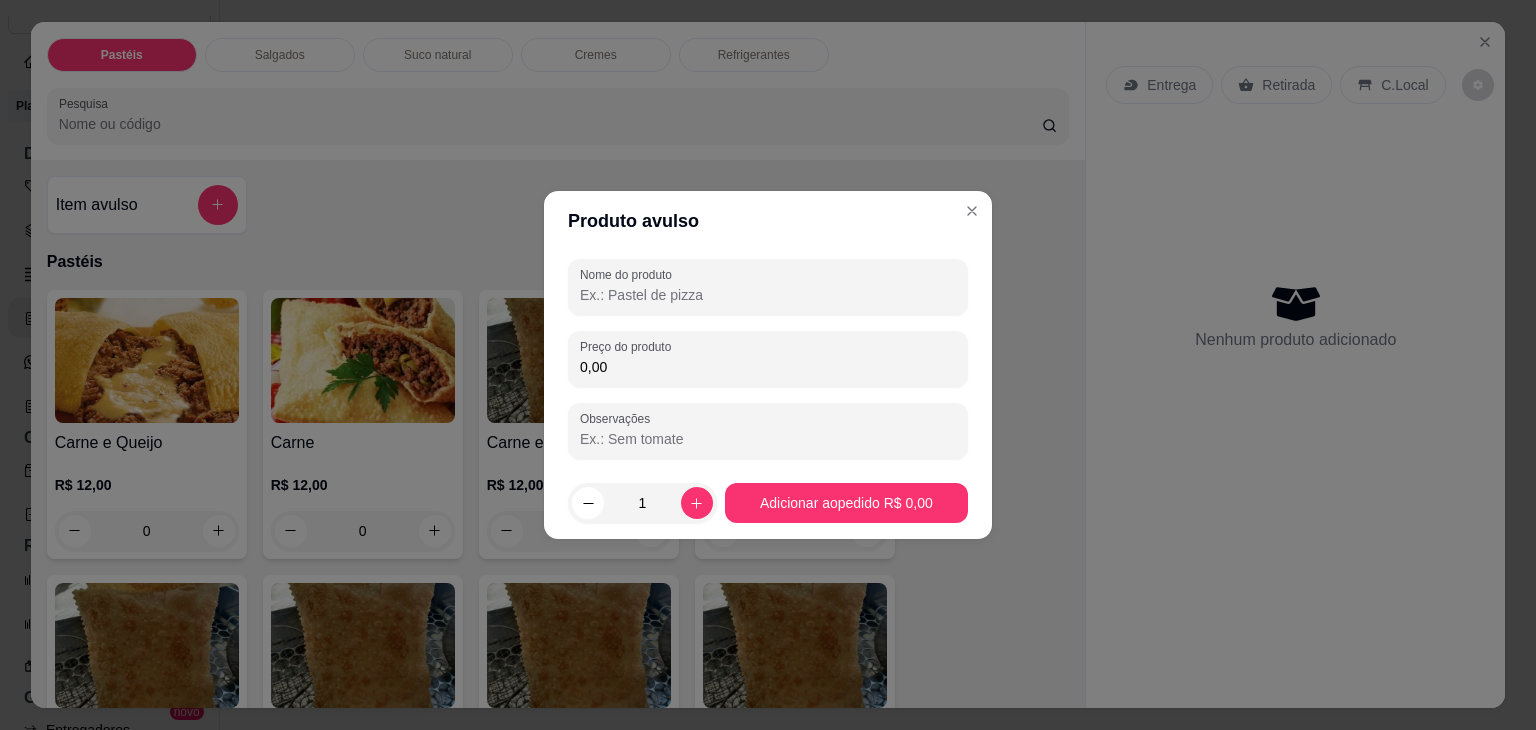 click on "Nome do produto" at bounding box center [768, 295] 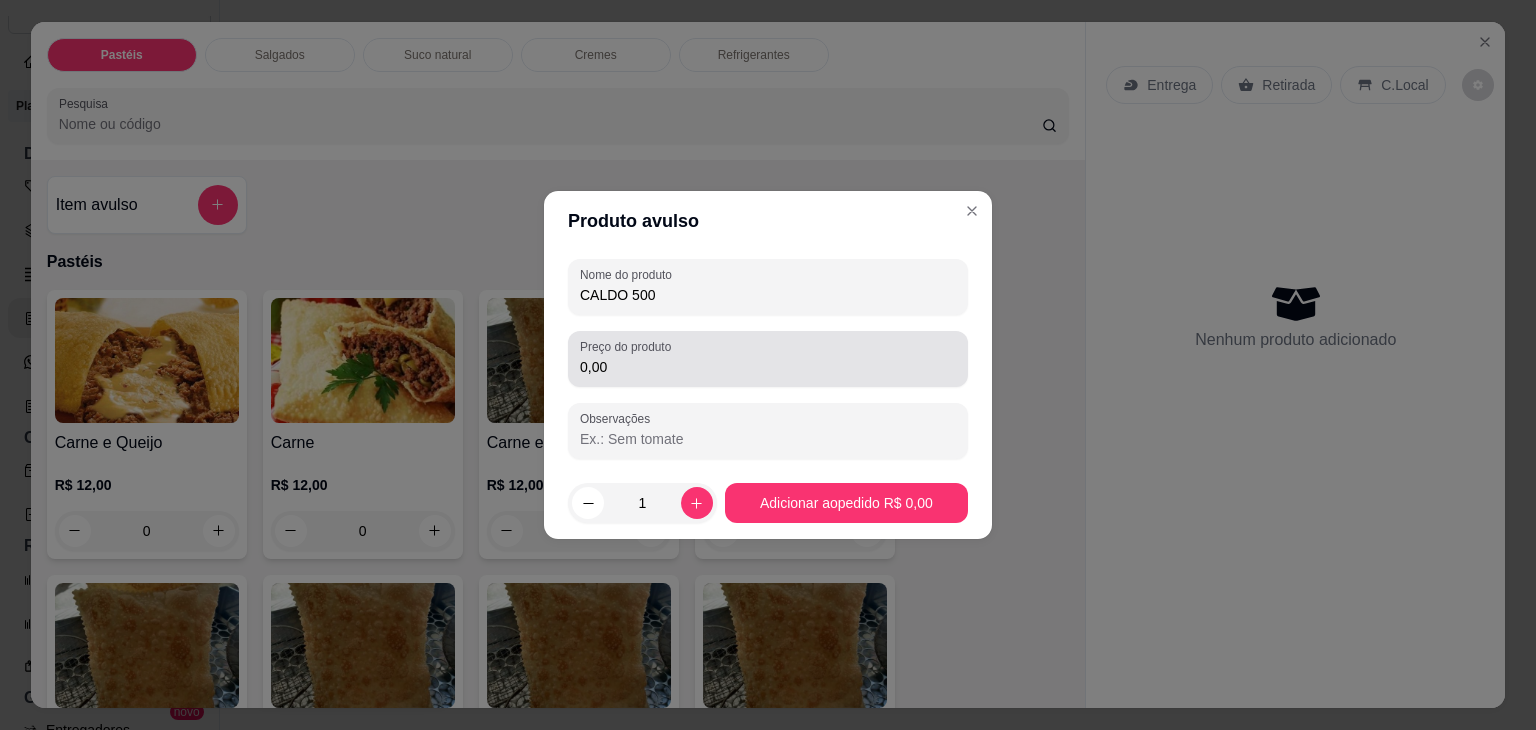 click on "0,00" at bounding box center [768, 359] 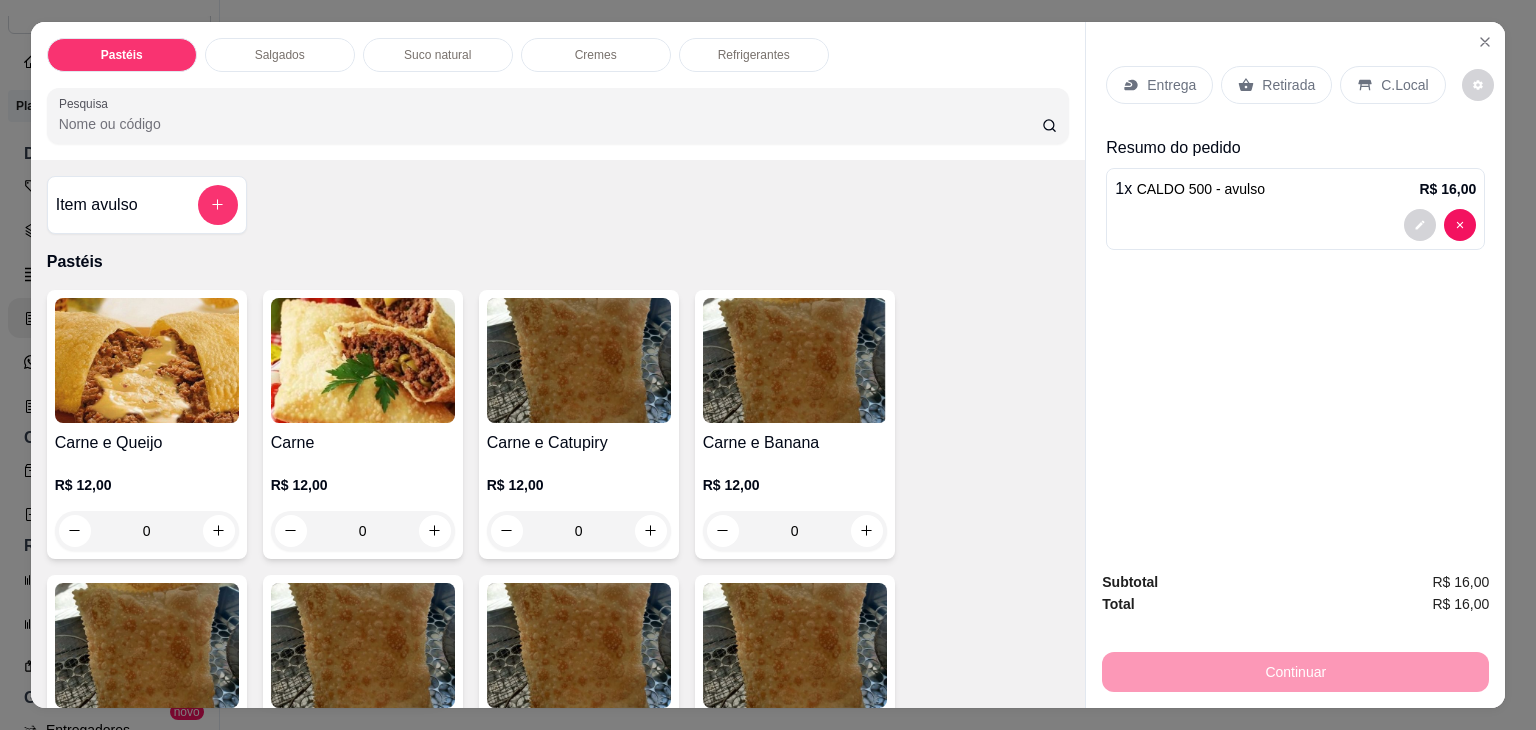 click on "Retirada" at bounding box center (1276, 85) 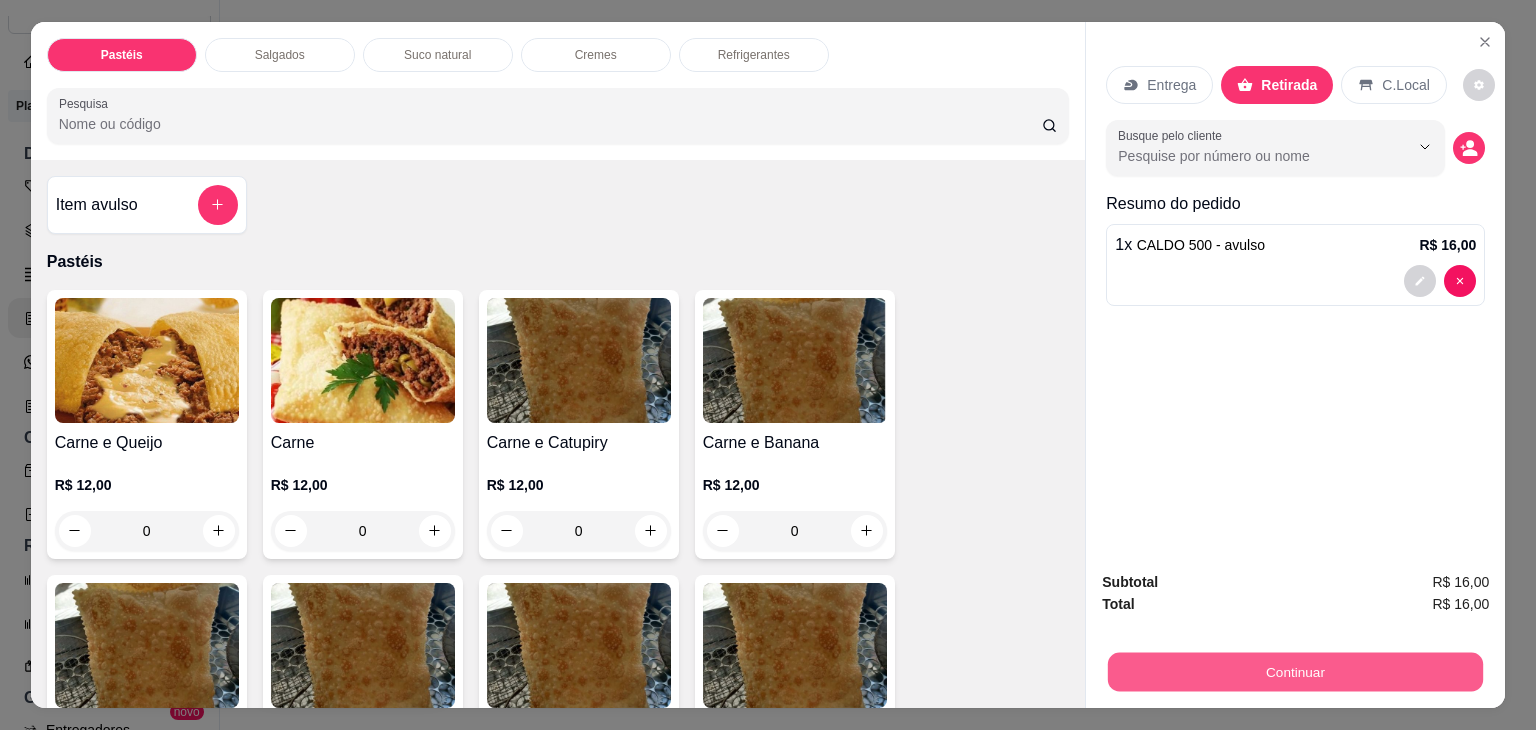 click on "Continuar" at bounding box center (1295, 672) 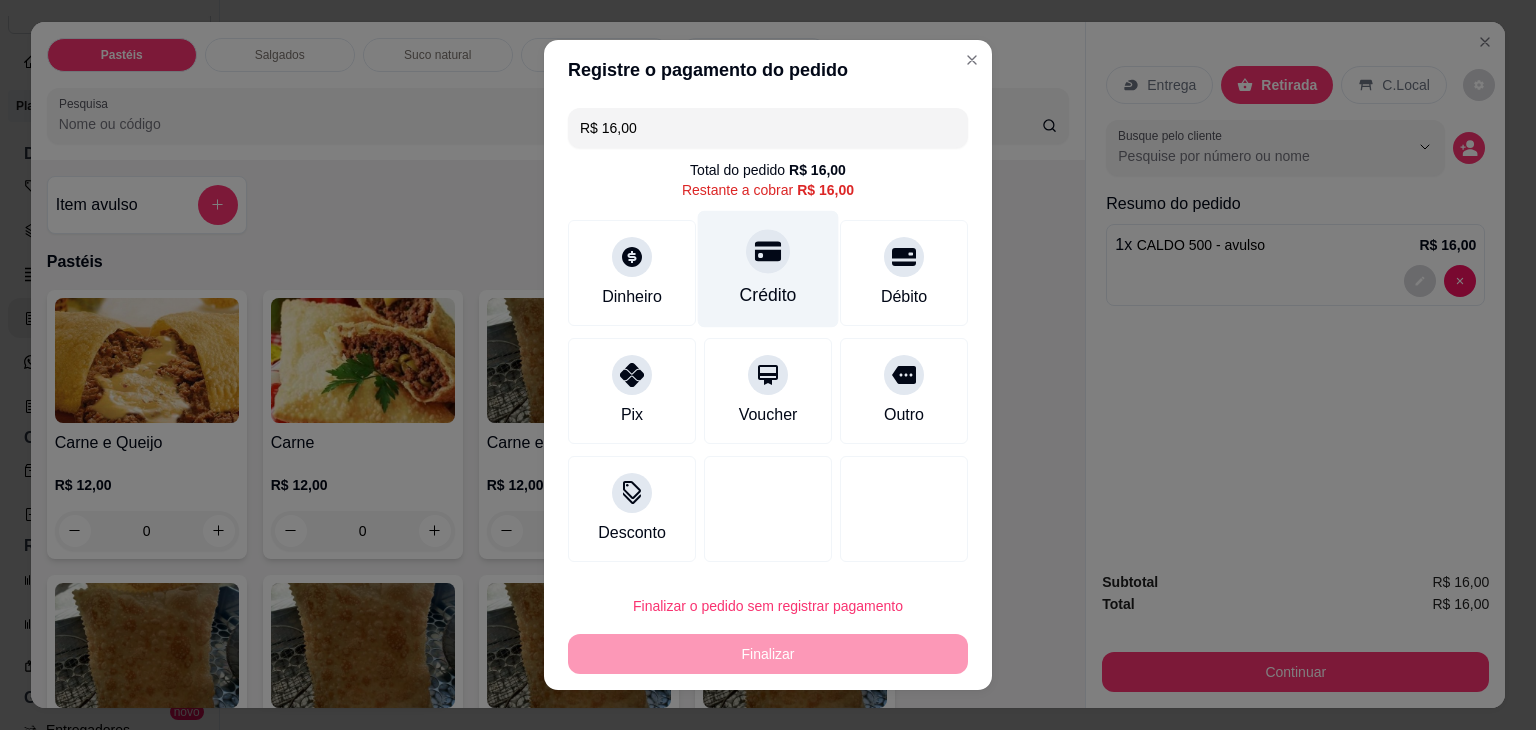 click on "Crédito" at bounding box center [768, 269] 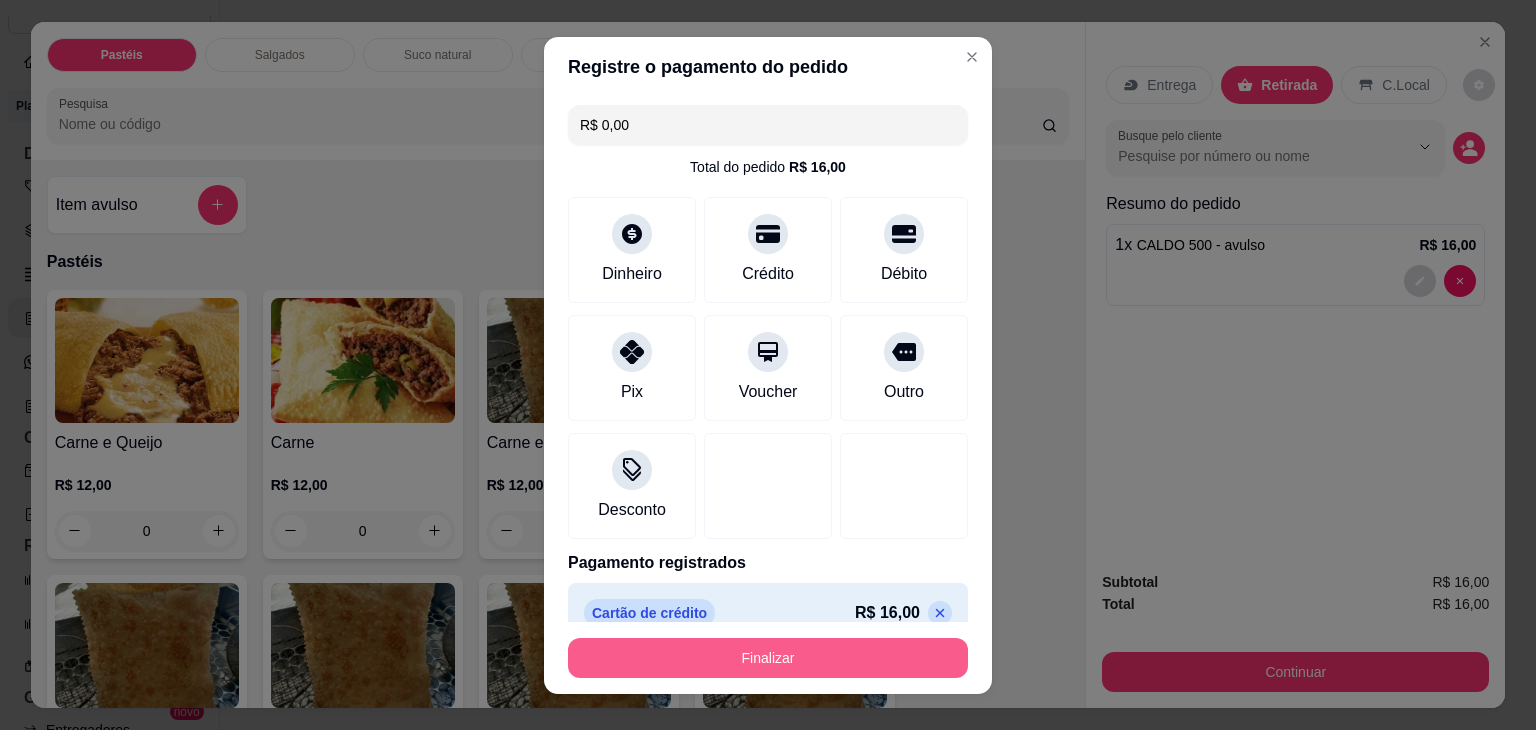 click on "Finalizar" at bounding box center (768, 658) 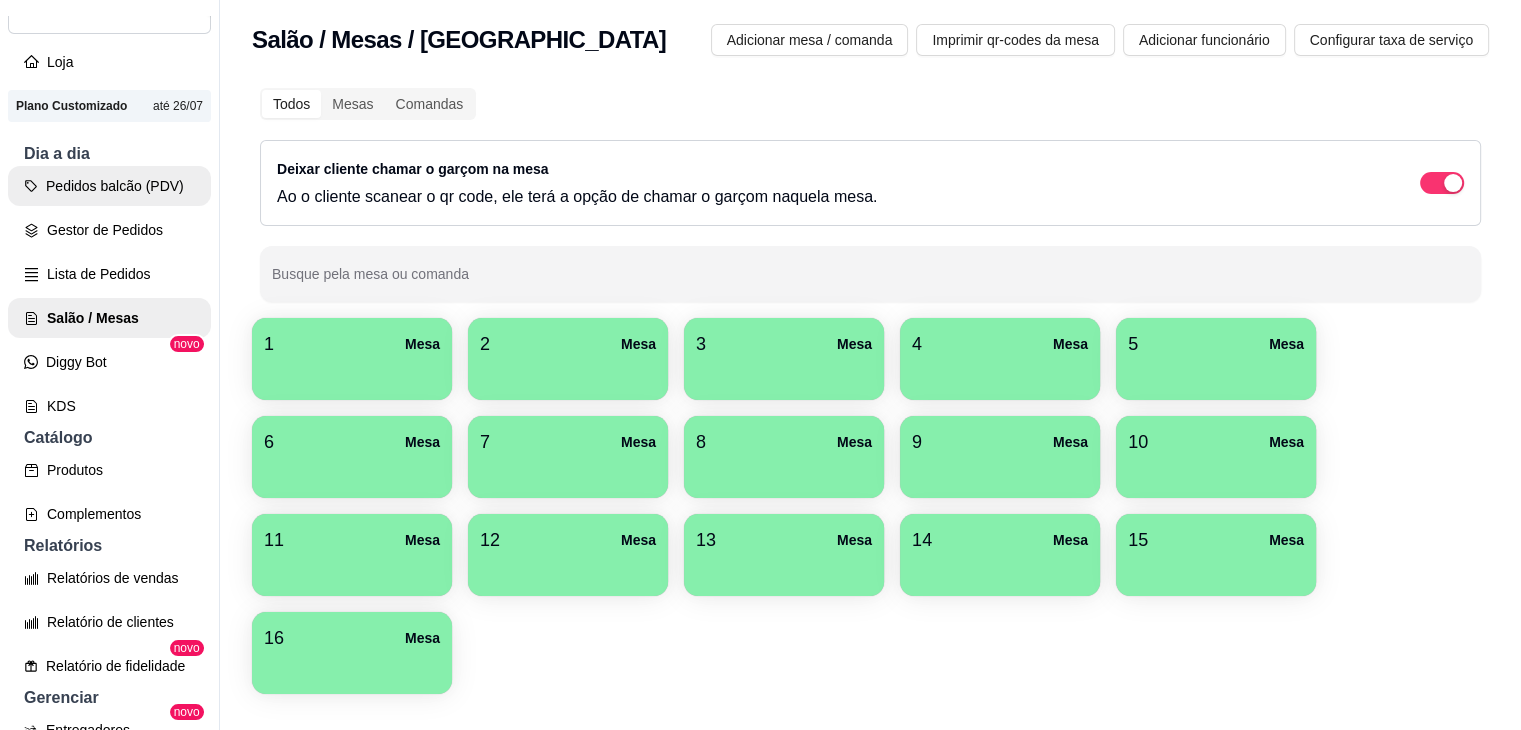 click on "Pedidos balcão (PDV)" at bounding box center (109, 186) 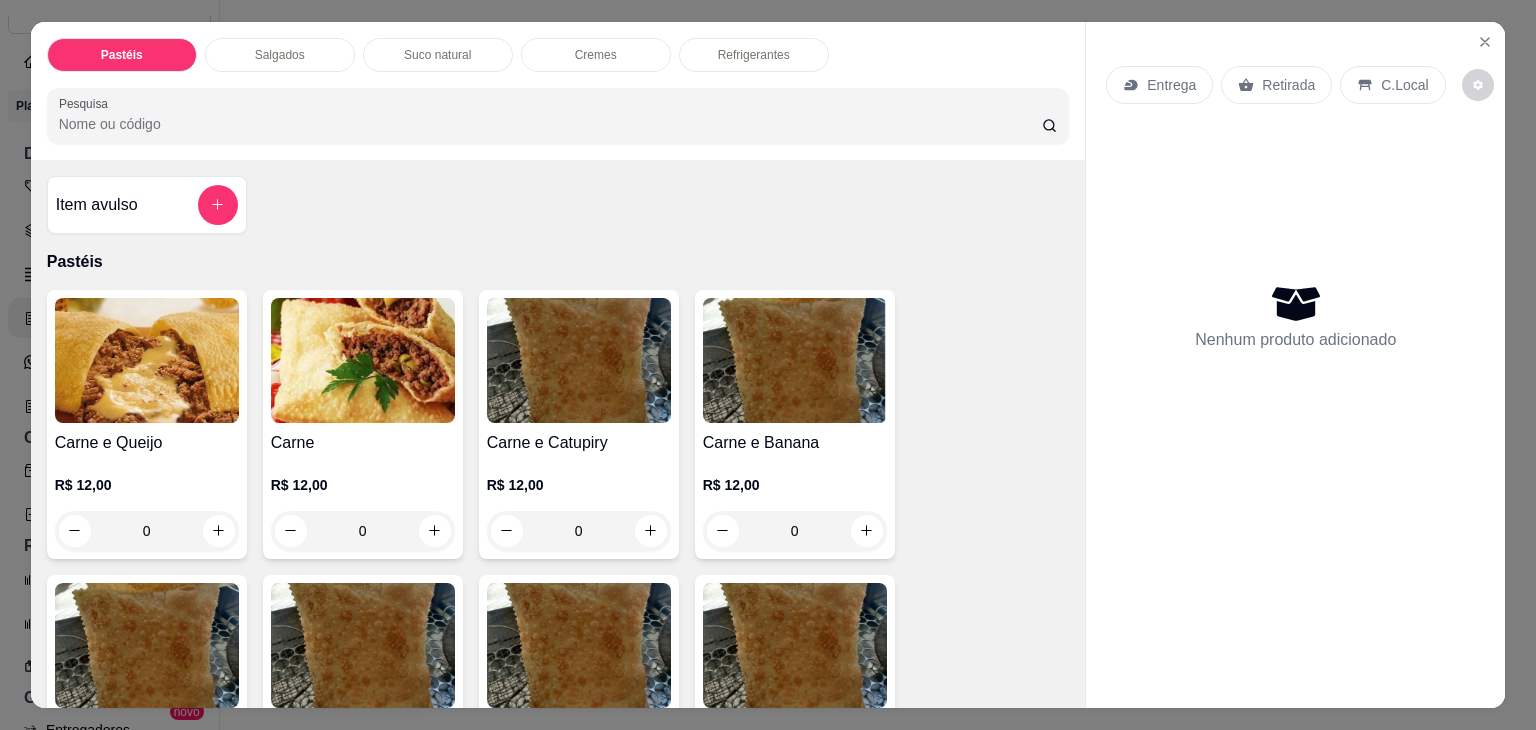 click at bounding box center (218, 205) 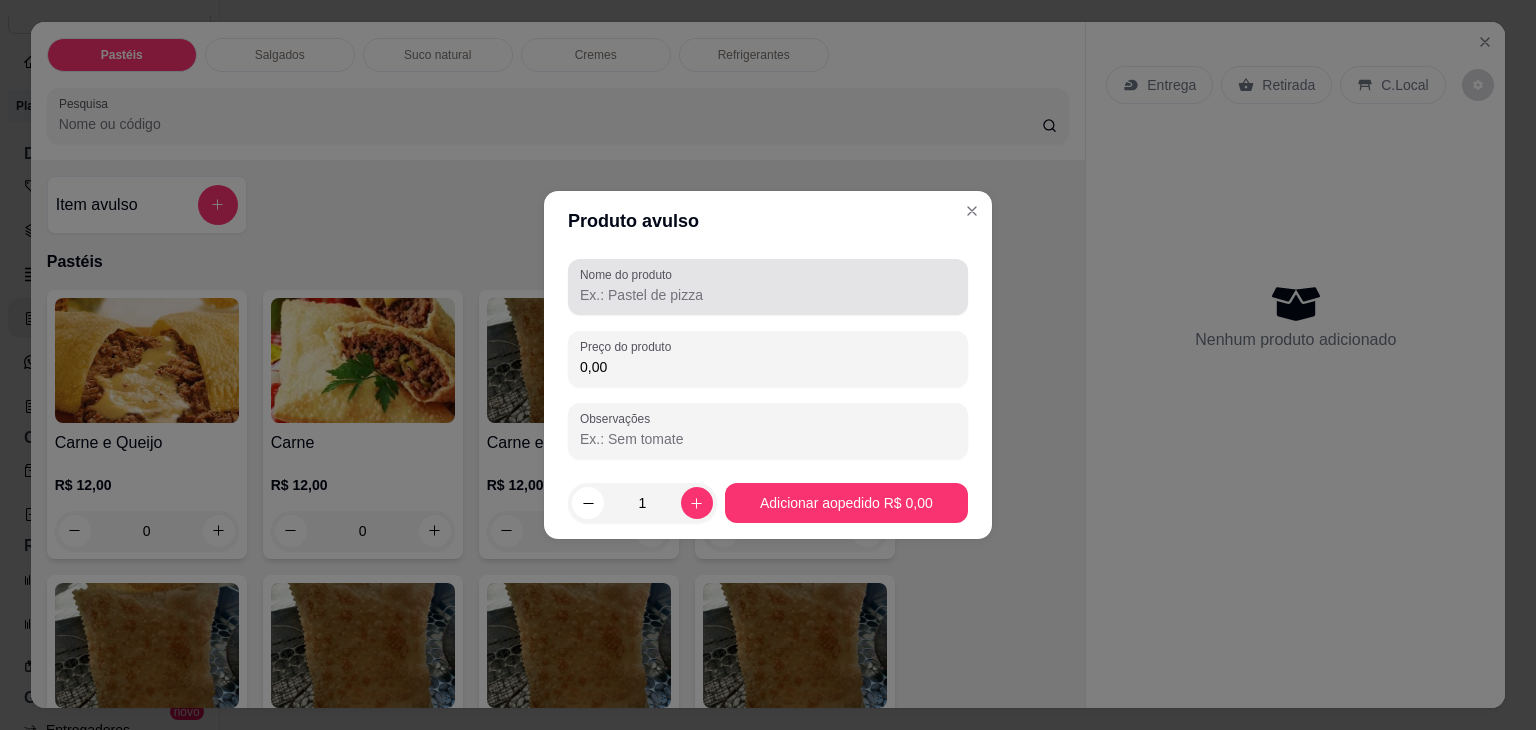 click on "Nome do produto" at bounding box center (768, 295) 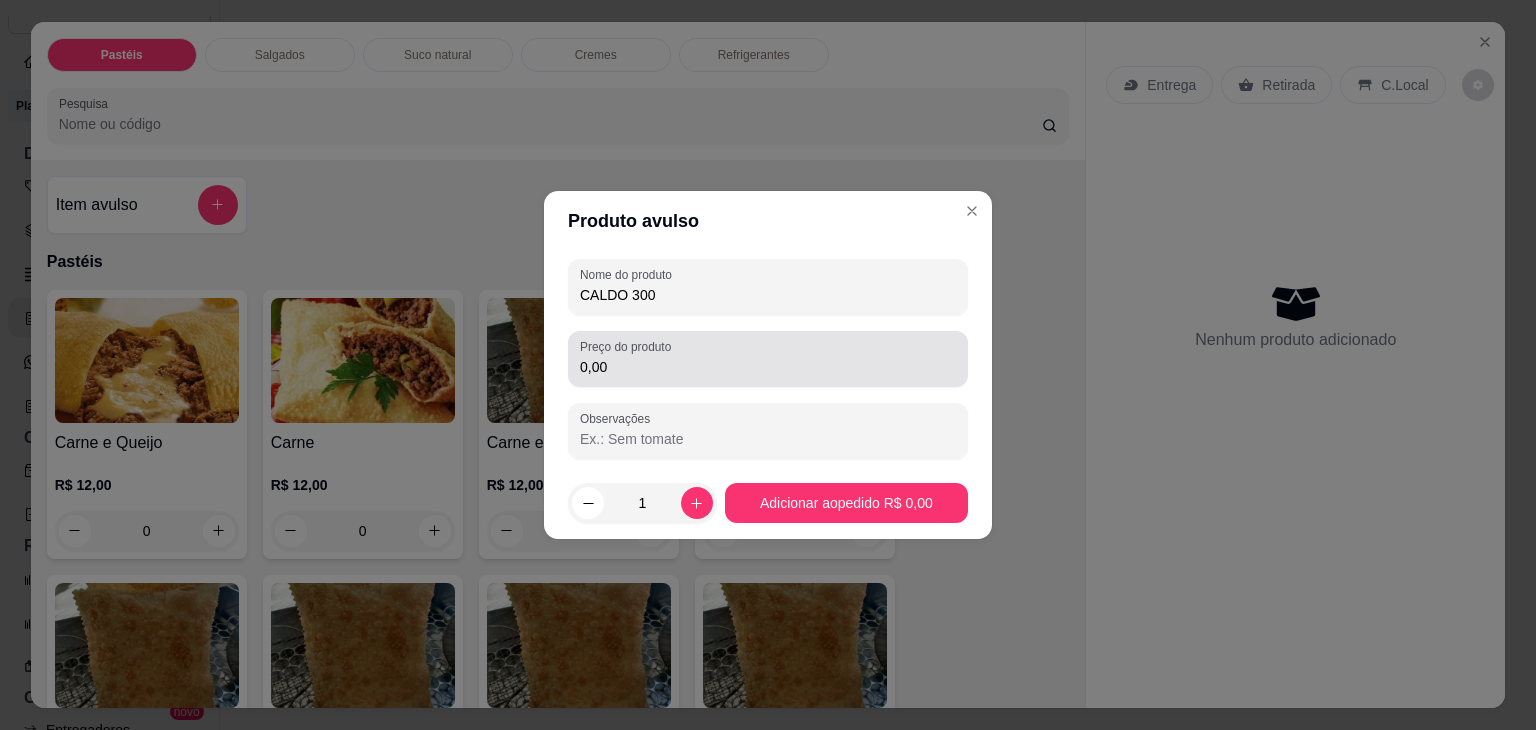 click on "0,00" at bounding box center [768, 359] 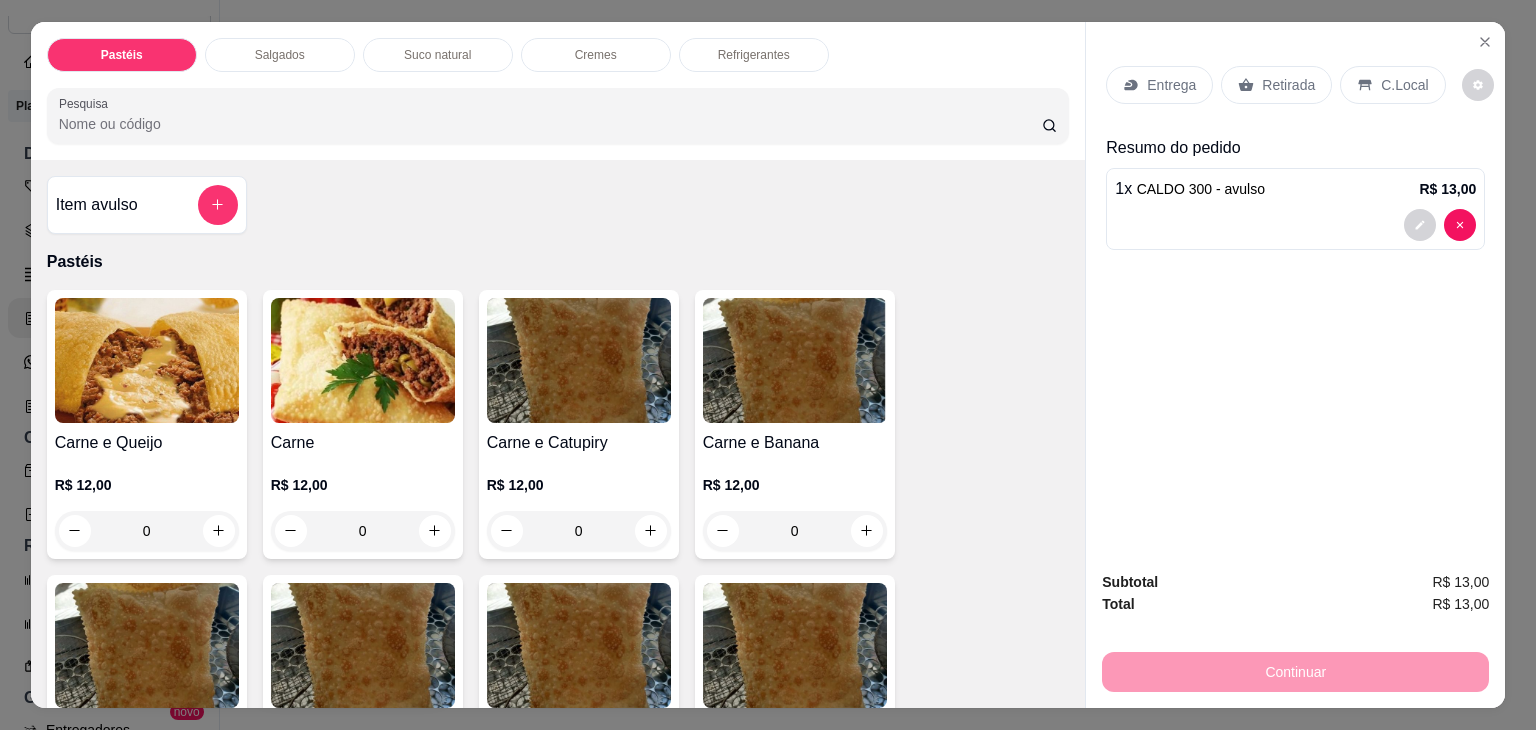 click on "Retirada" at bounding box center [1288, 85] 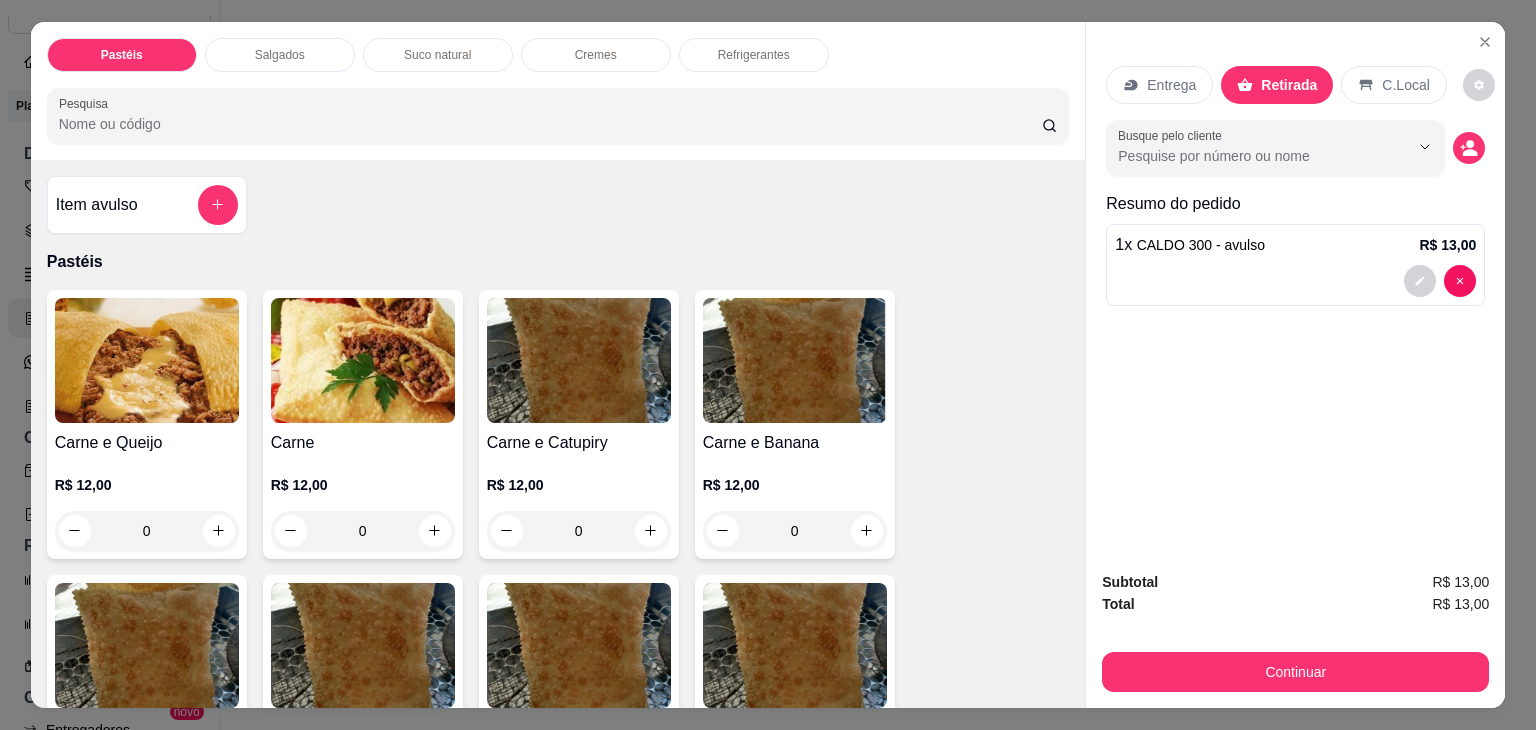 click on "Subtotal R$ 13,00 Total R$ 13,00 Continuar" at bounding box center (1295, 631) 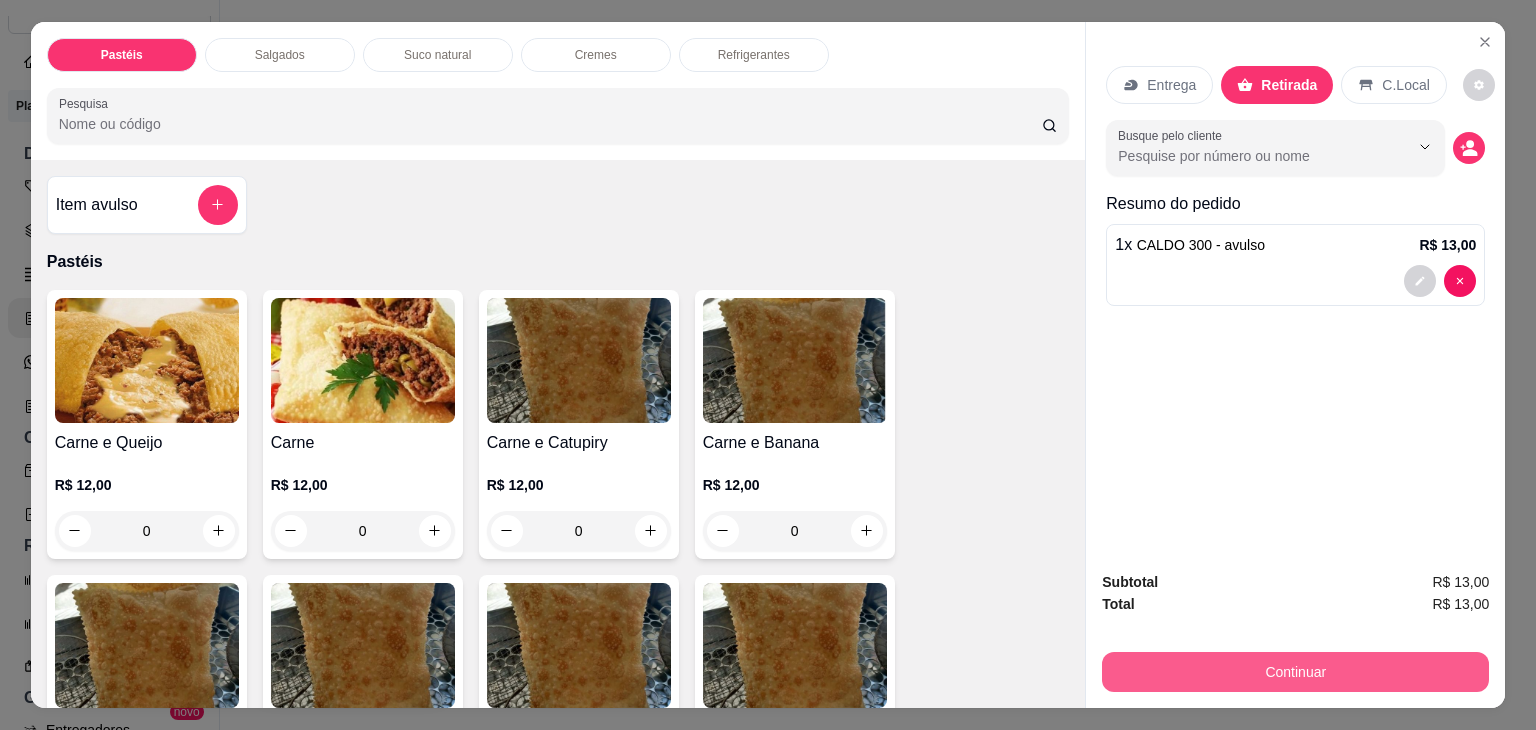 click on "Continuar" at bounding box center [1295, 672] 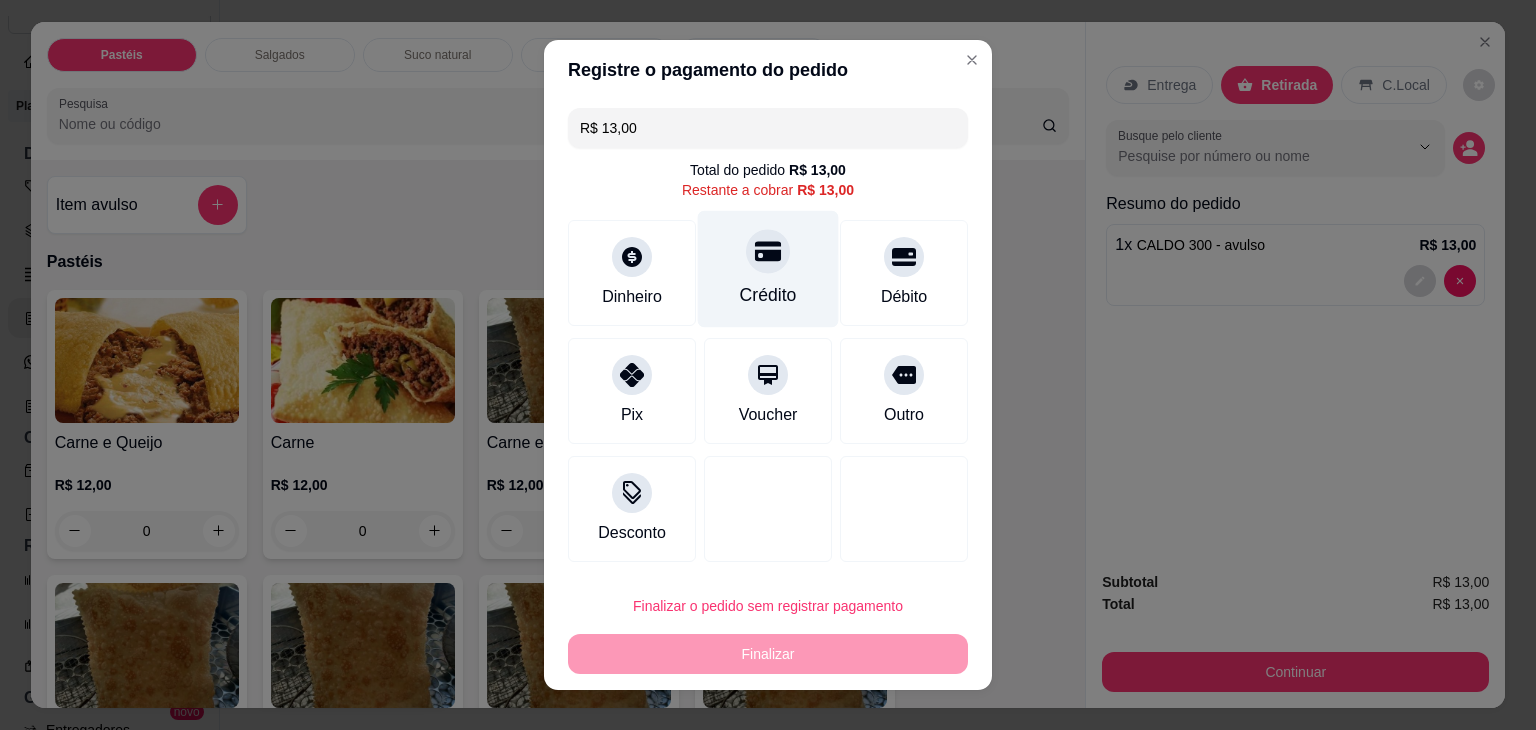 click on "Crédito" at bounding box center [768, 269] 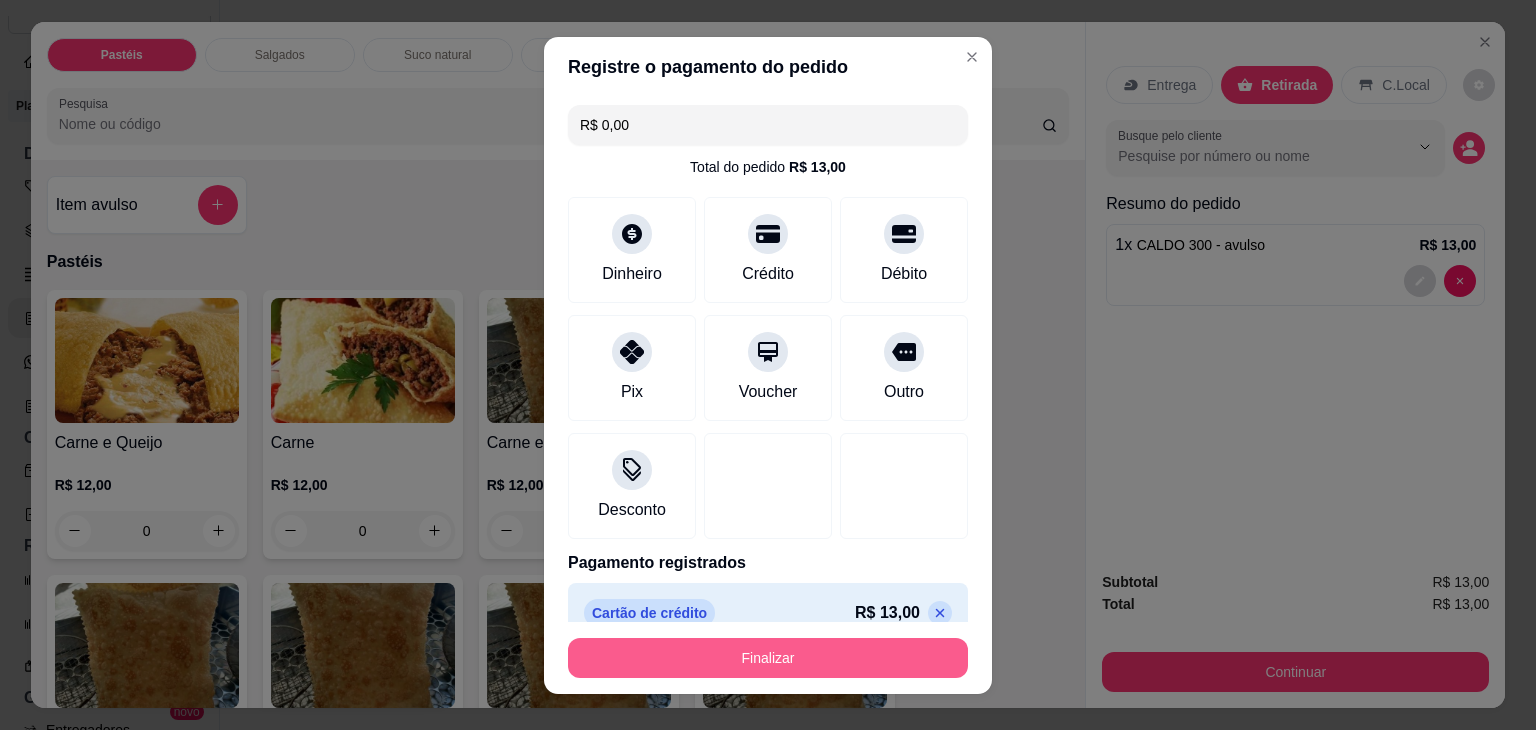 click on "Finalizar" at bounding box center [768, 658] 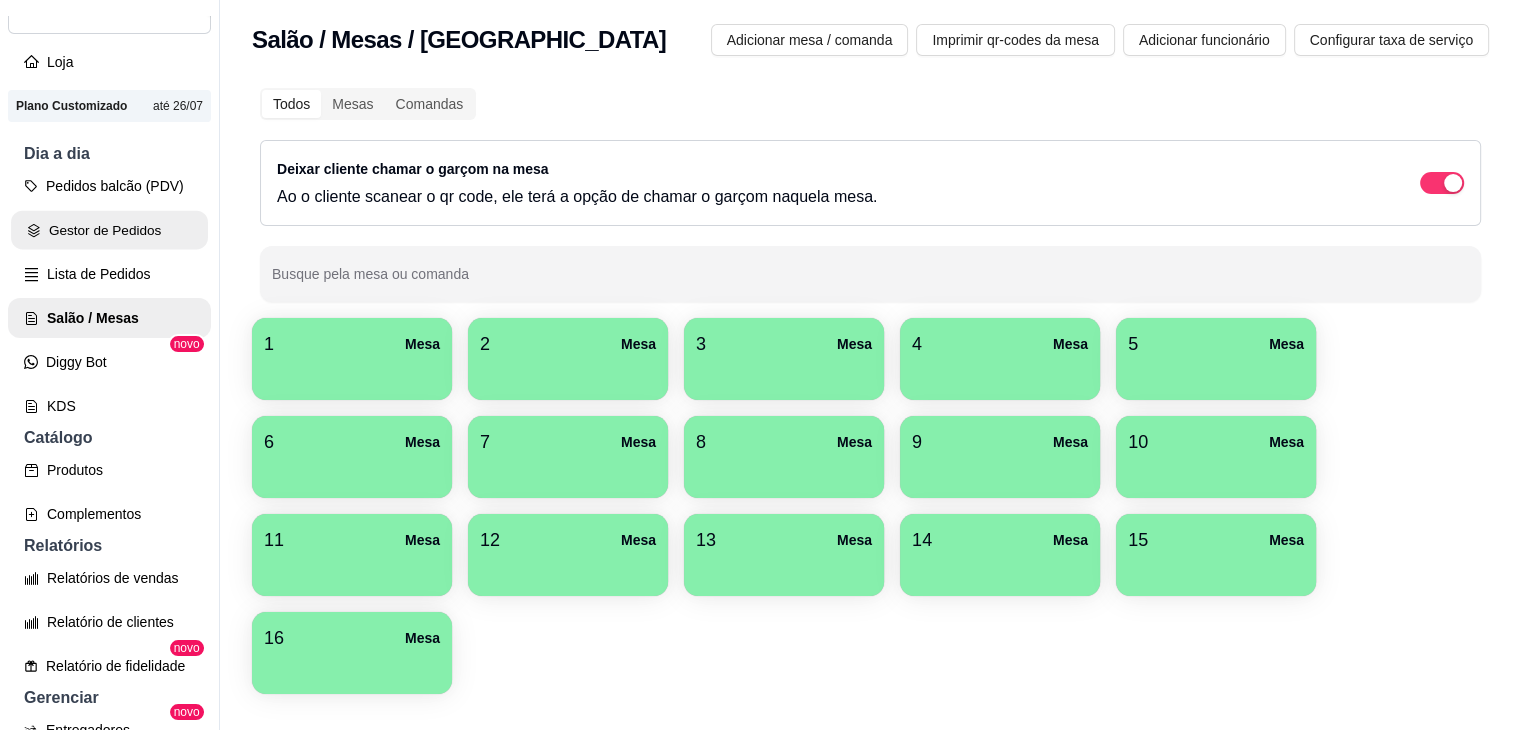click on "Gestor de Pedidos" at bounding box center (109, 230) 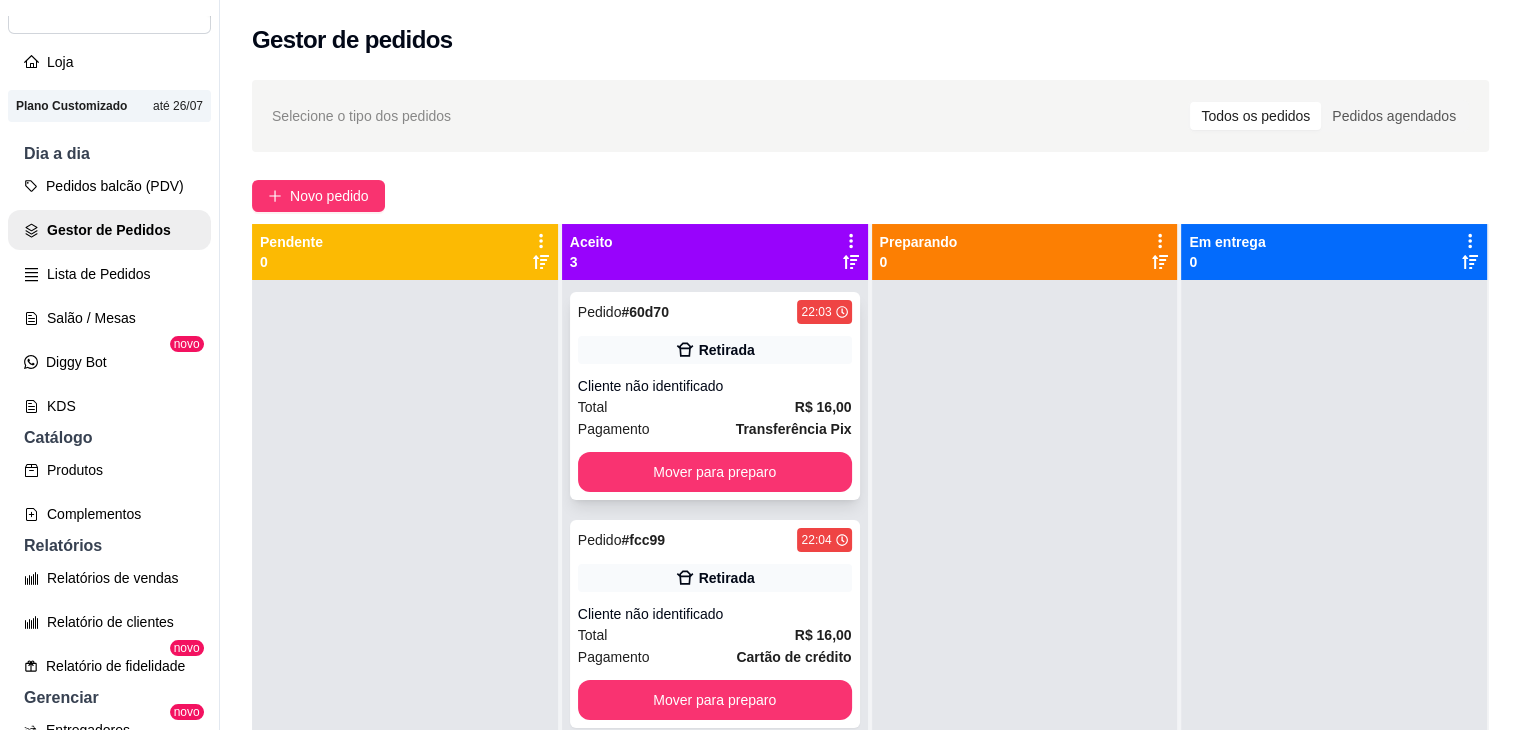 click on "Mover para preparo" at bounding box center (715, 472) 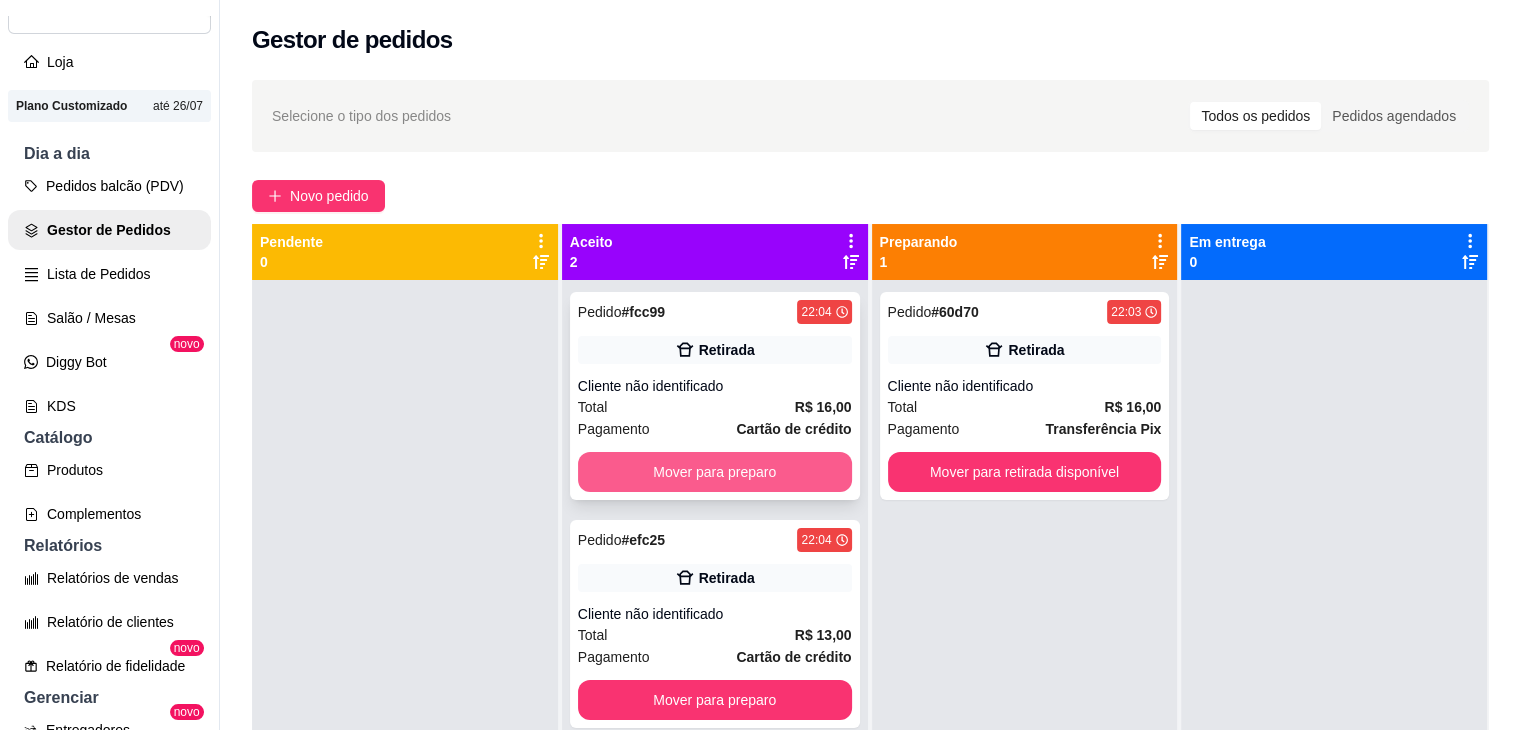 click on "Mover para preparo" at bounding box center [715, 472] 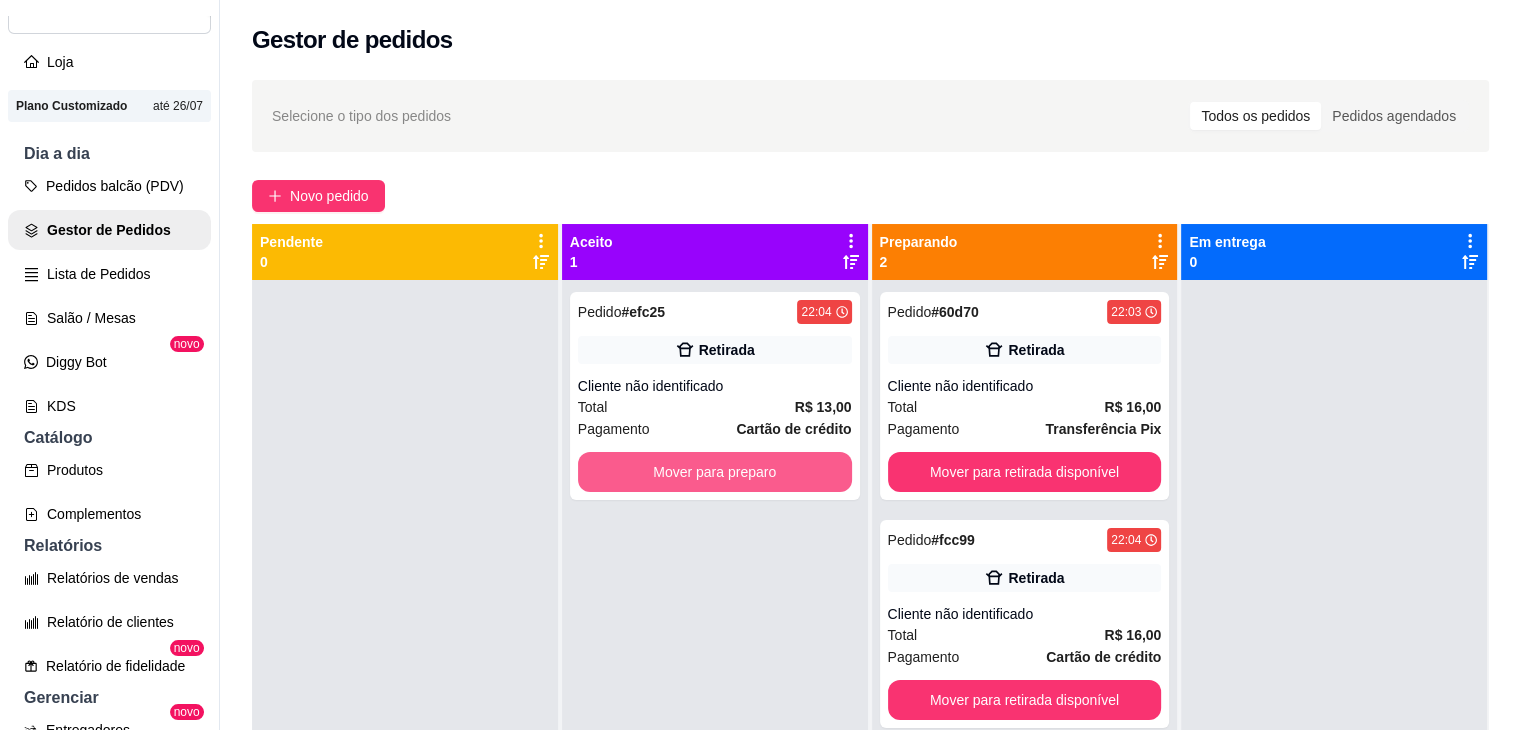 click on "Mover para preparo" at bounding box center (715, 472) 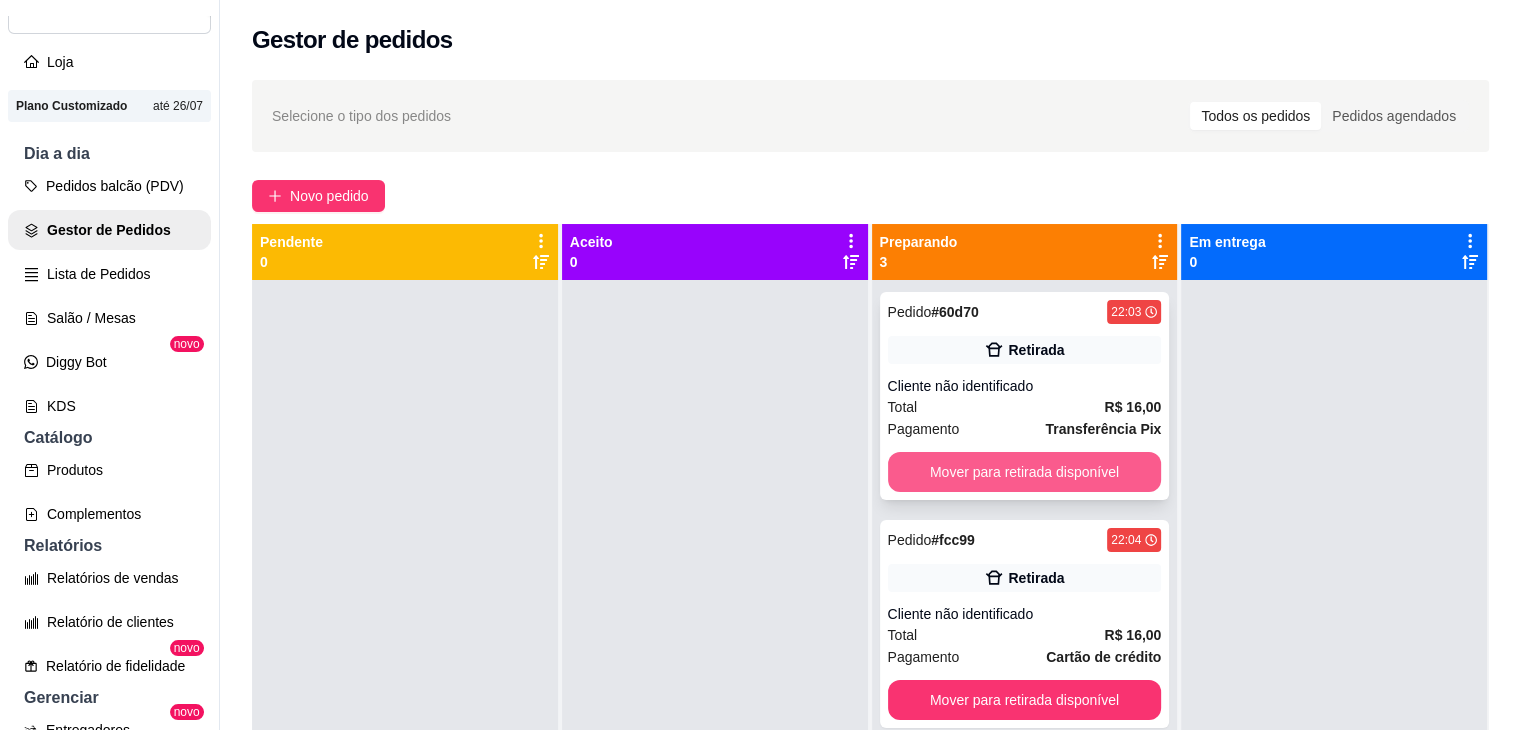 click on "Mover para retirada disponível" at bounding box center [1025, 472] 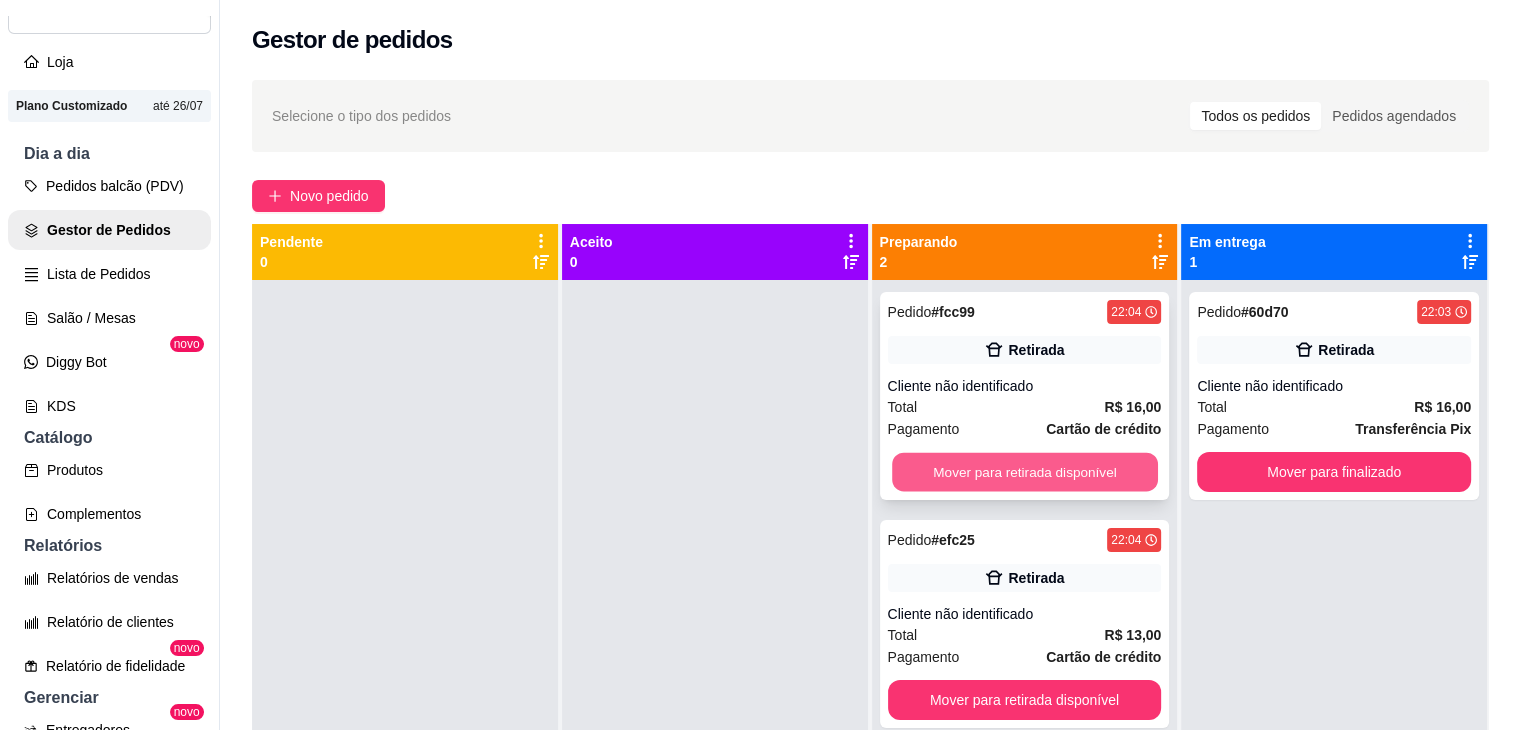 click on "Mover para retirada disponível" at bounding box center (1025, 472) 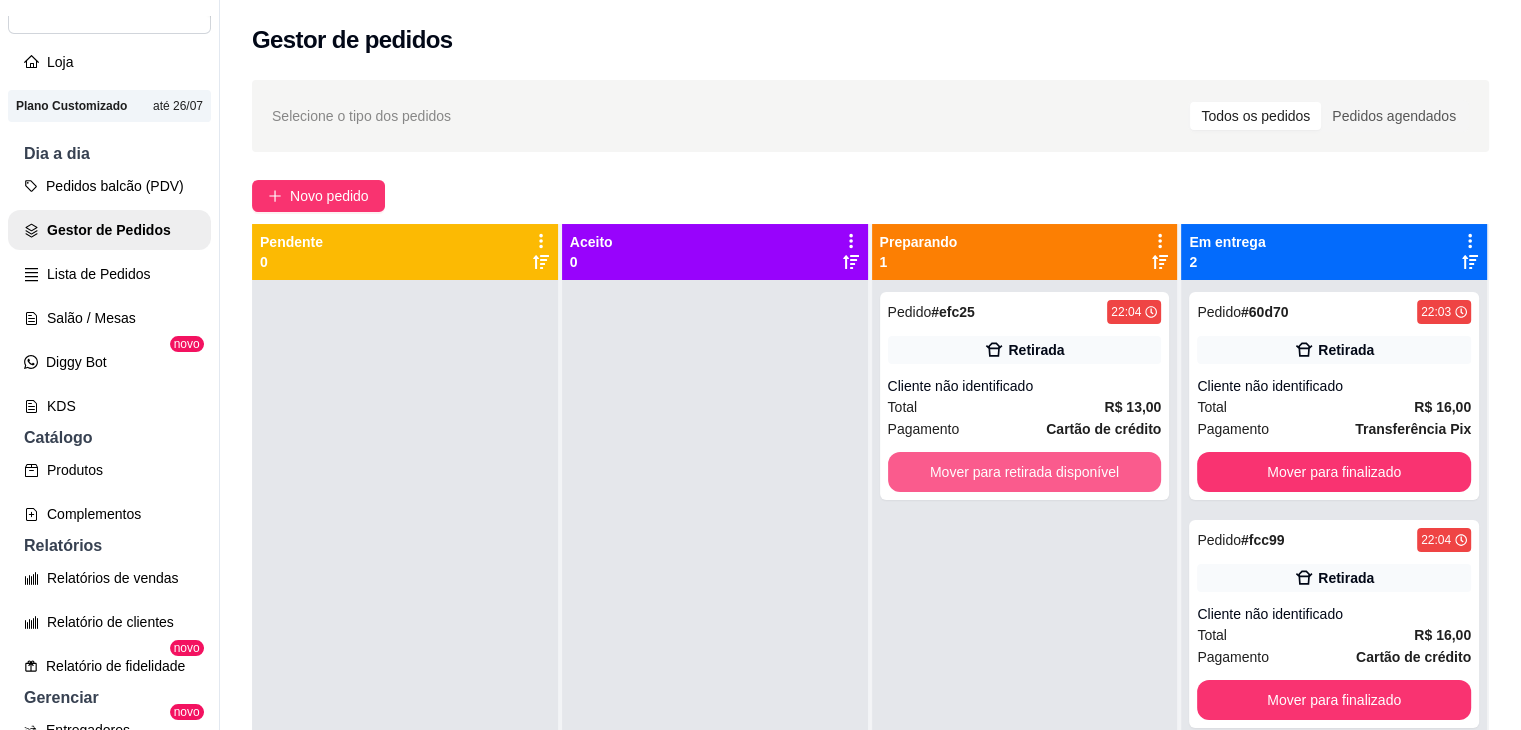 click on "Mover para retirada disponível" at bounding box center [1025, 472] 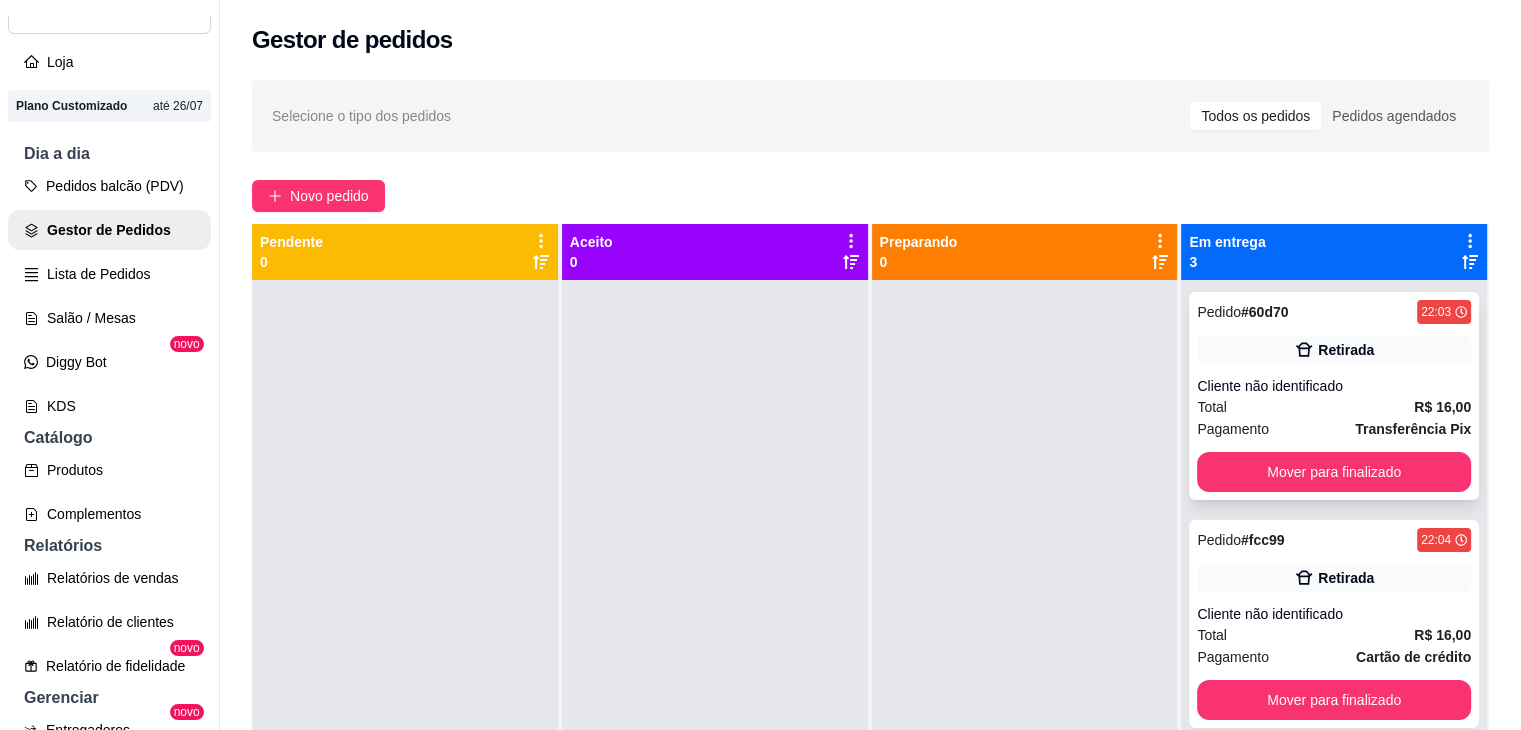 click on "Pedido  # 60d70 22:03 Retirada Cliente não identificado Total R$ 16,00 Pagamento Transferência Pix Mover para finalizado" at bounding box center (1334, 396) 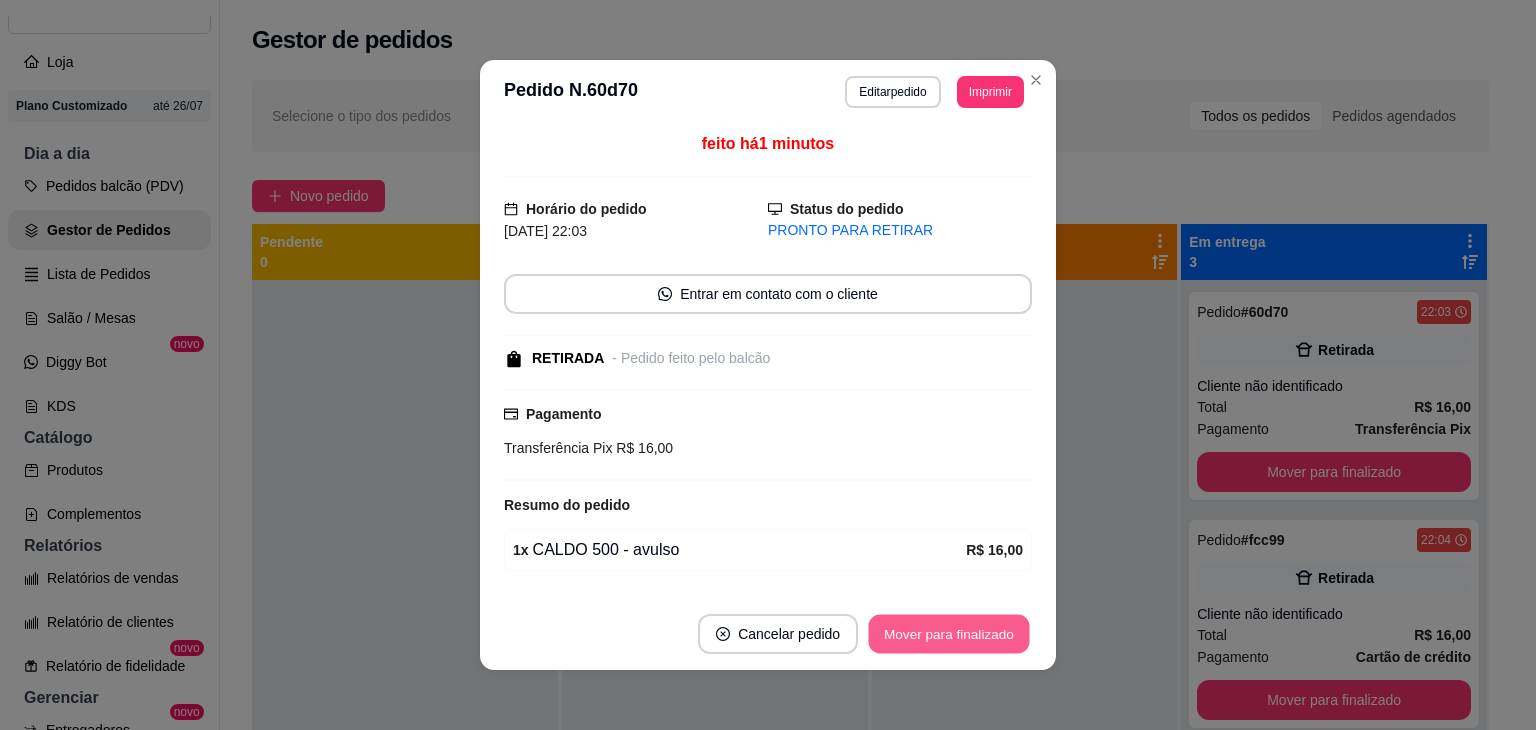 click on "Mover para finalizado" at bounding box center [949, 634] 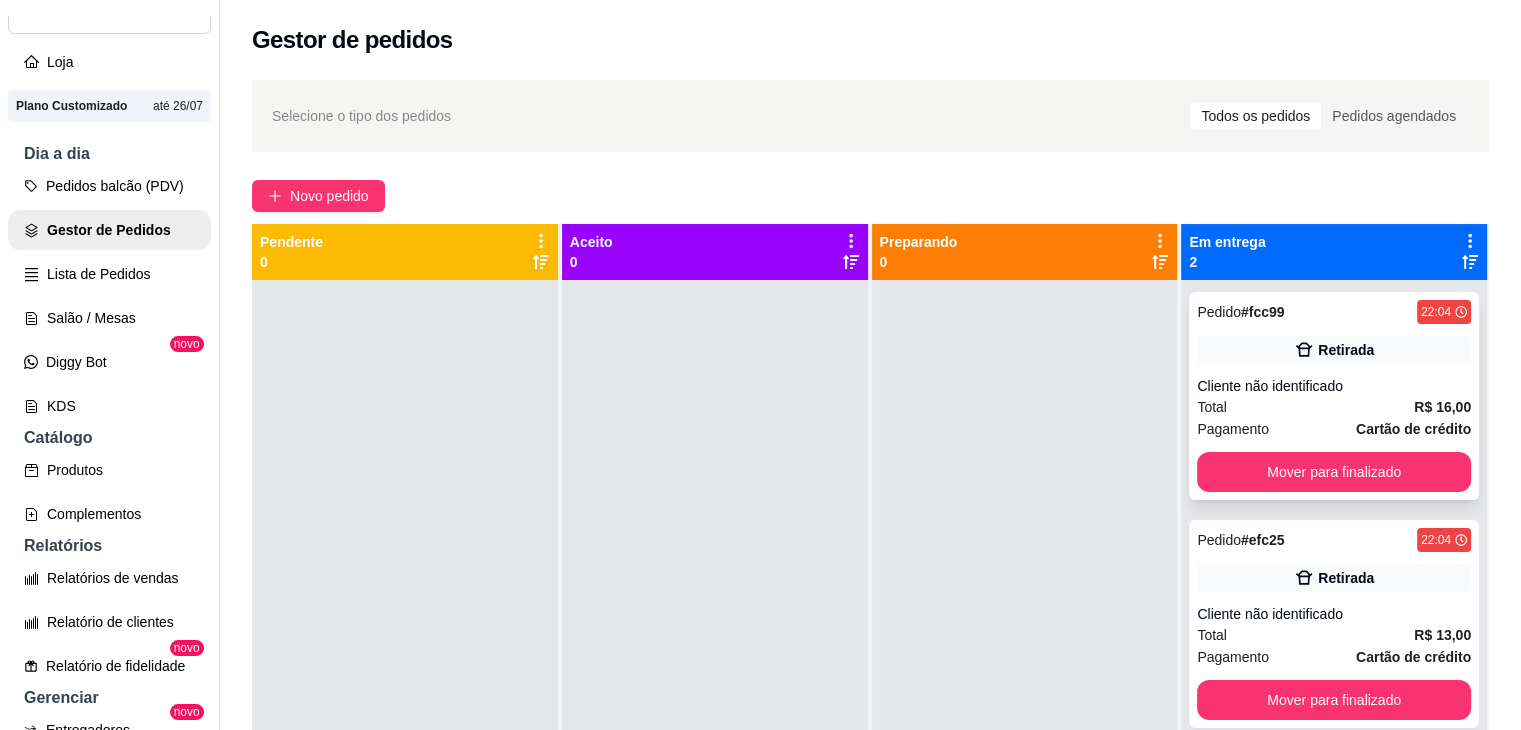 click on "Mover para finalizado" at bounding box center (1334, 472) 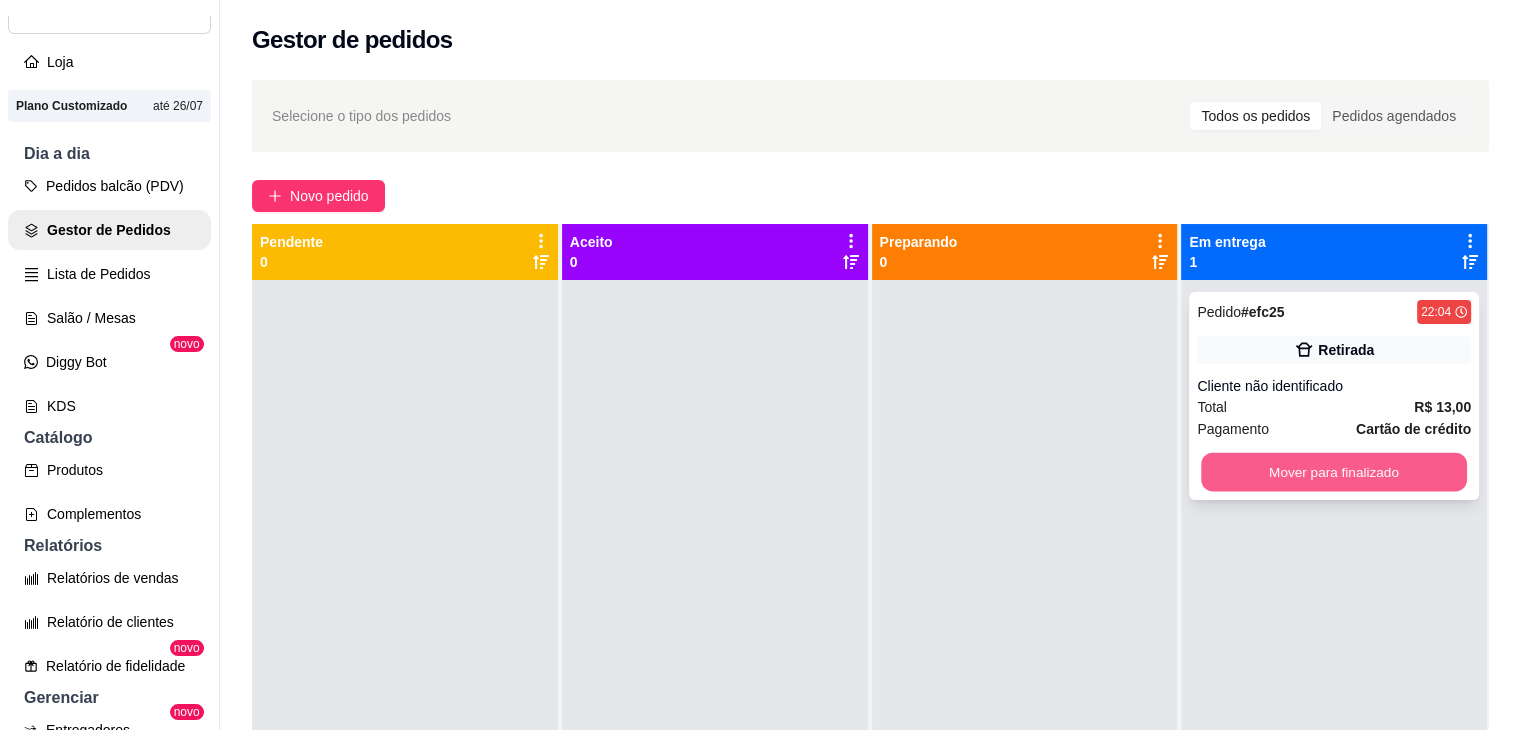 click on "Mover para finalizado" at bounding box center [1334, 472] 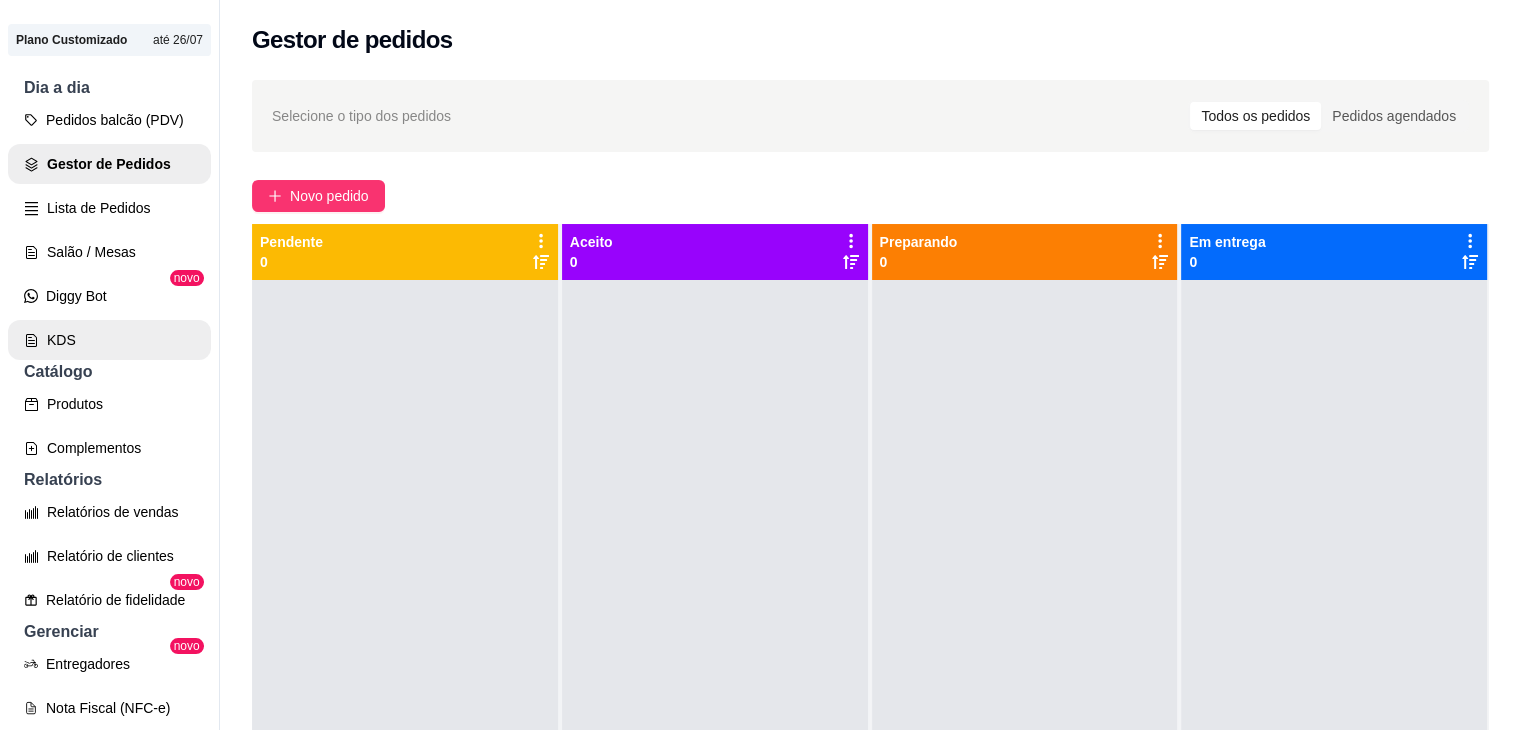 scroll, scrollTop: 200, scrollLeft: 0, axis: vertical 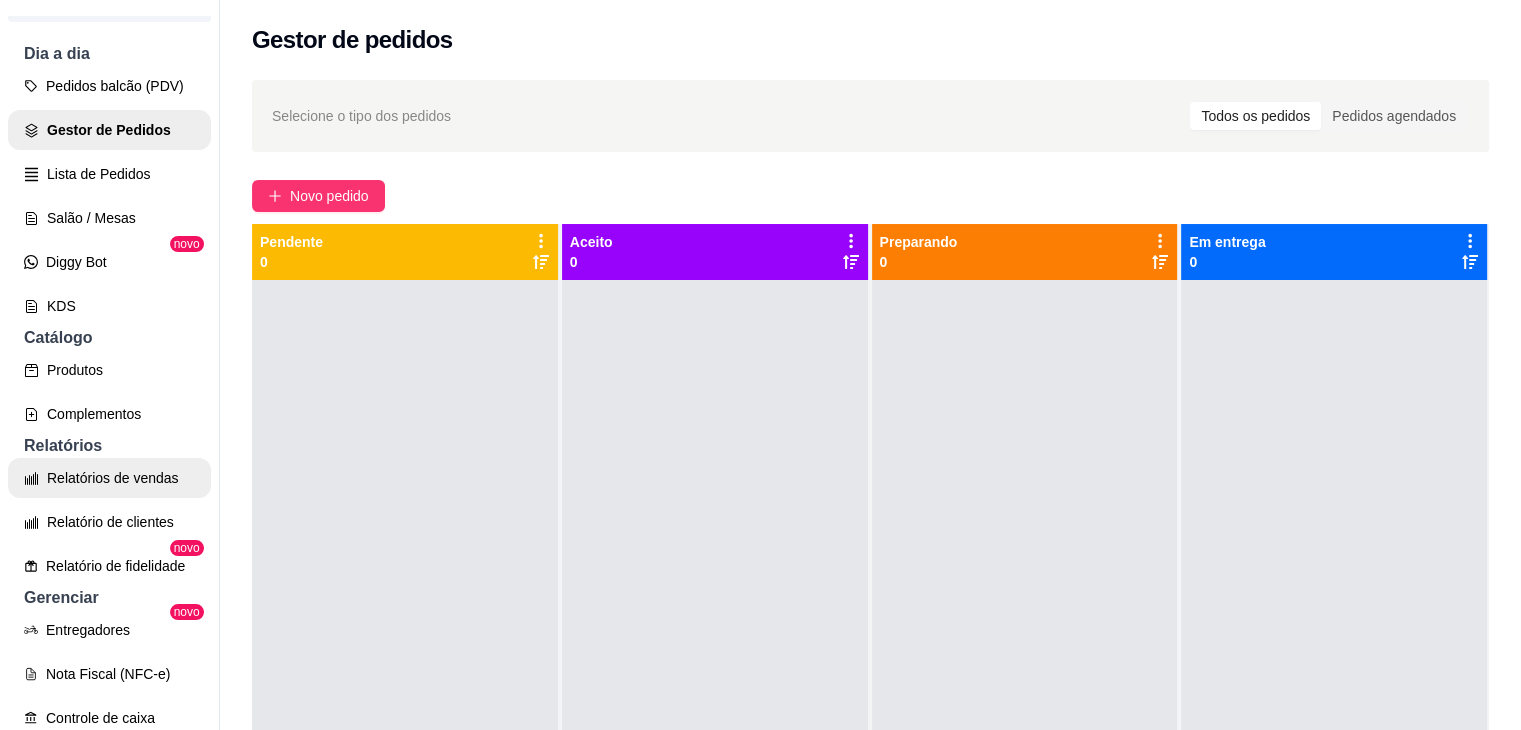 click on "Relatórios de vendas" at bounding box center [109, 478] 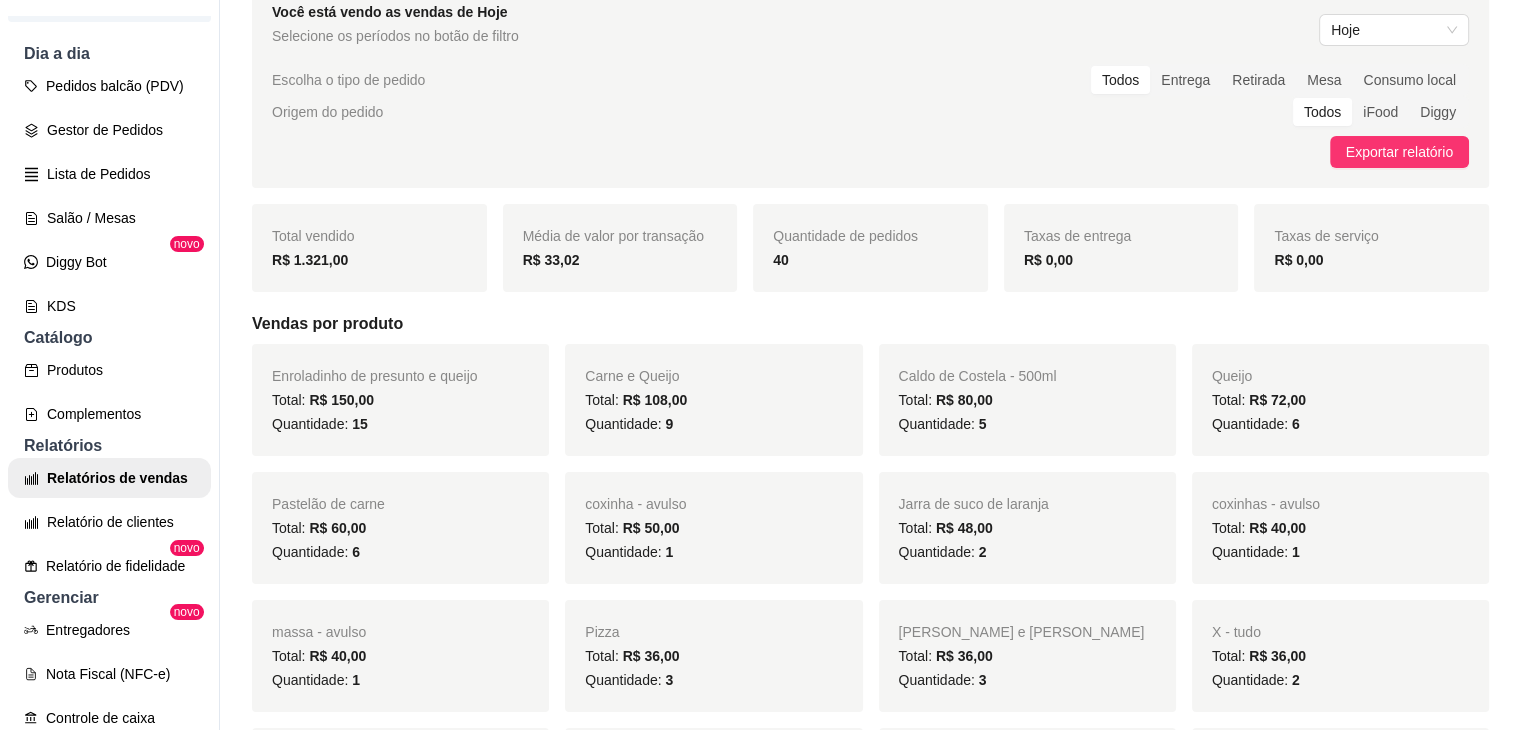 scroll, scrollTop: 200, scrollLeft: 0, axis: vertical 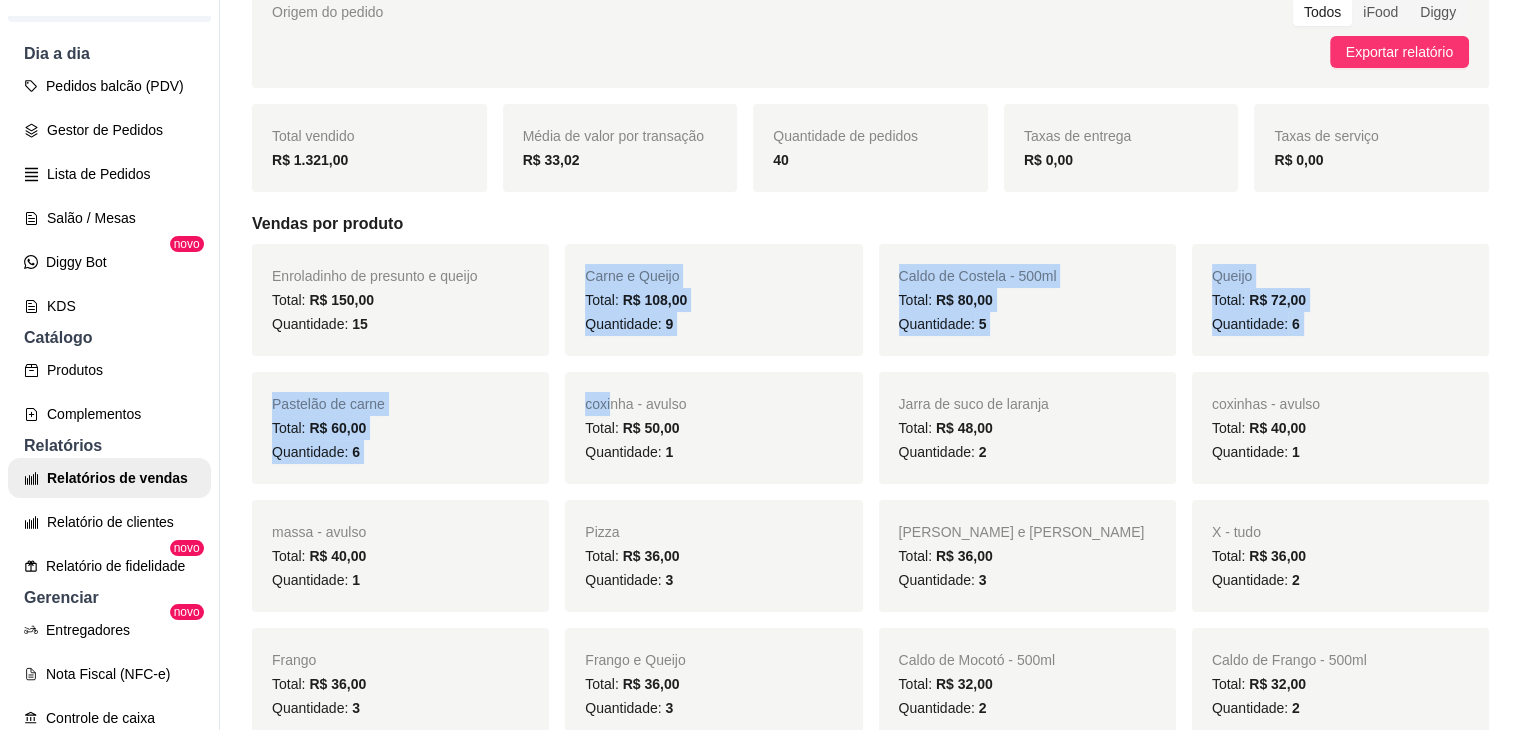 drag, startPoint x: 526, startPoint y: 329, endPoint x: 694, endPoint y: 419, distance: 190.58856 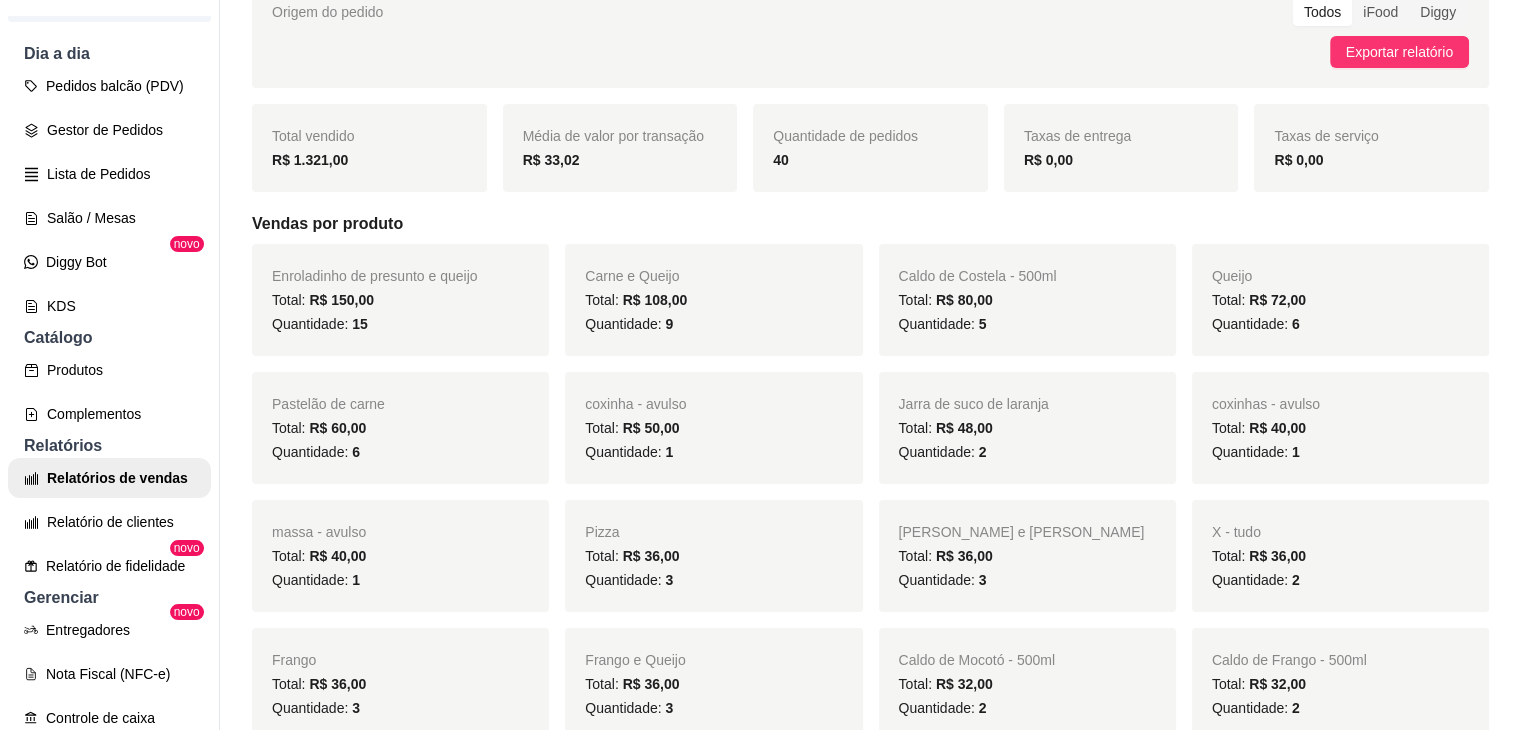 drag, startPoint x: 862, startPoint y: 517, endPoint x: 758, endPoint y: 206, distance: 327.92834 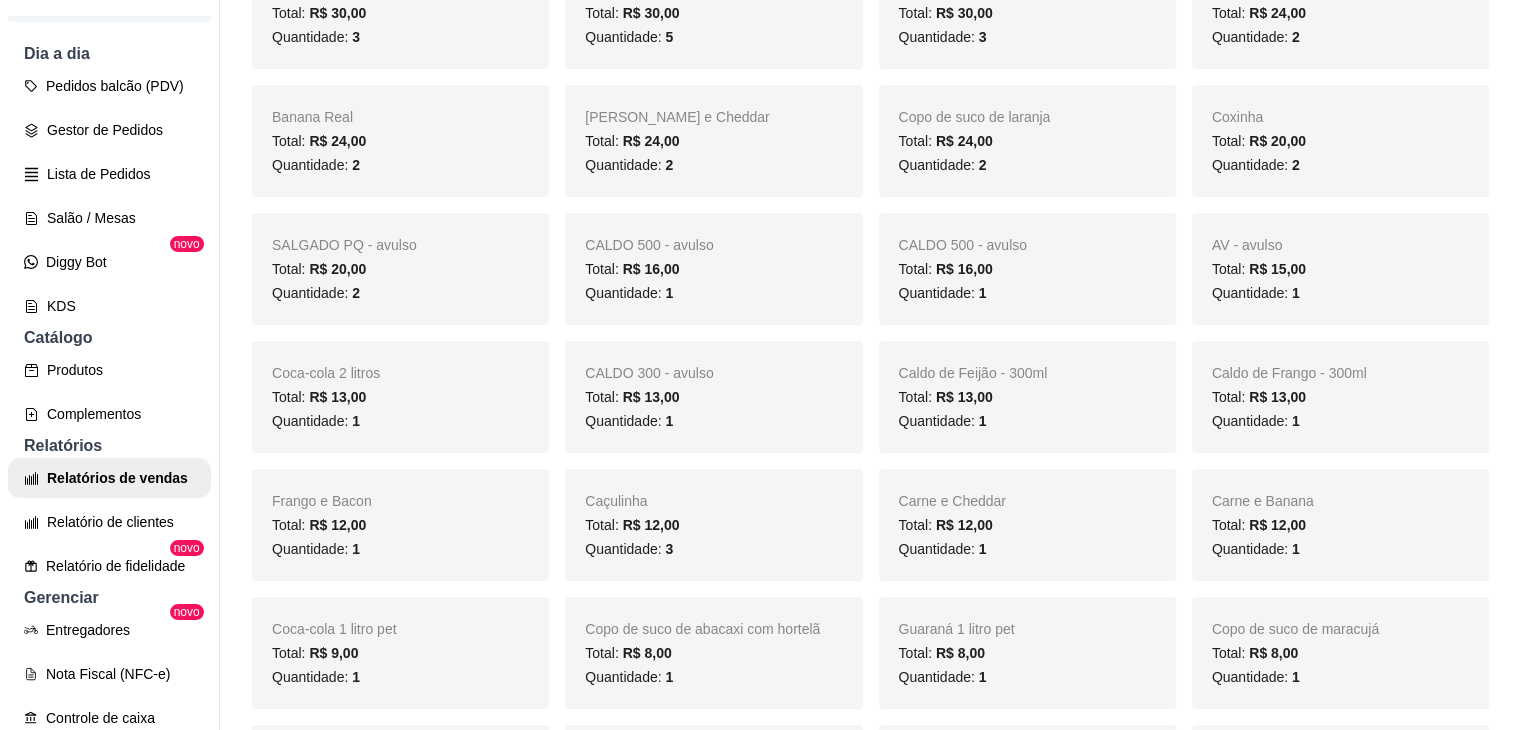 scroll, scrollTop: 1100, scrollLeft: 0, axis: vertical 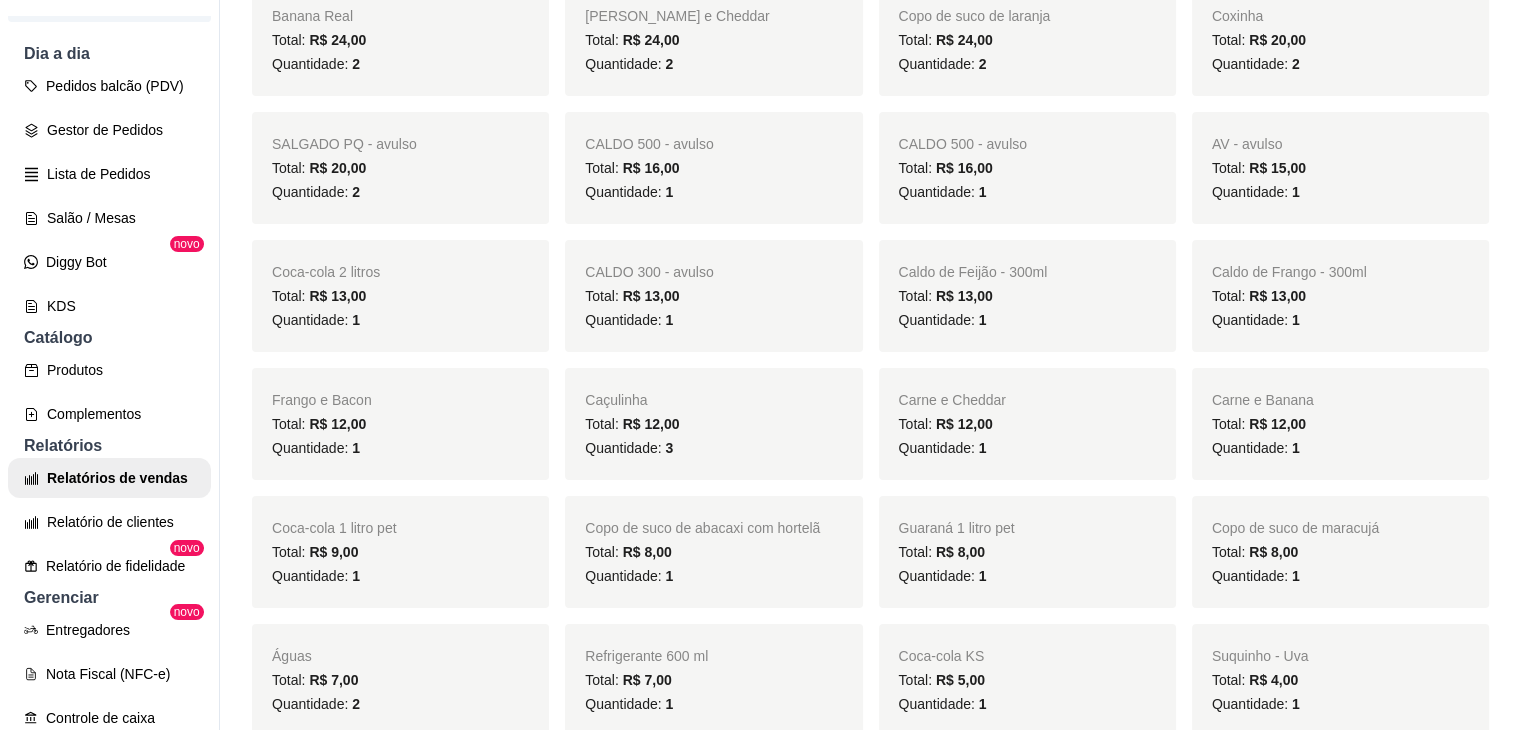 drag, startPoint x: 1251, startPoint y: 486, endPoint x: 1359, endPoint y: 504, distance: 109.48972 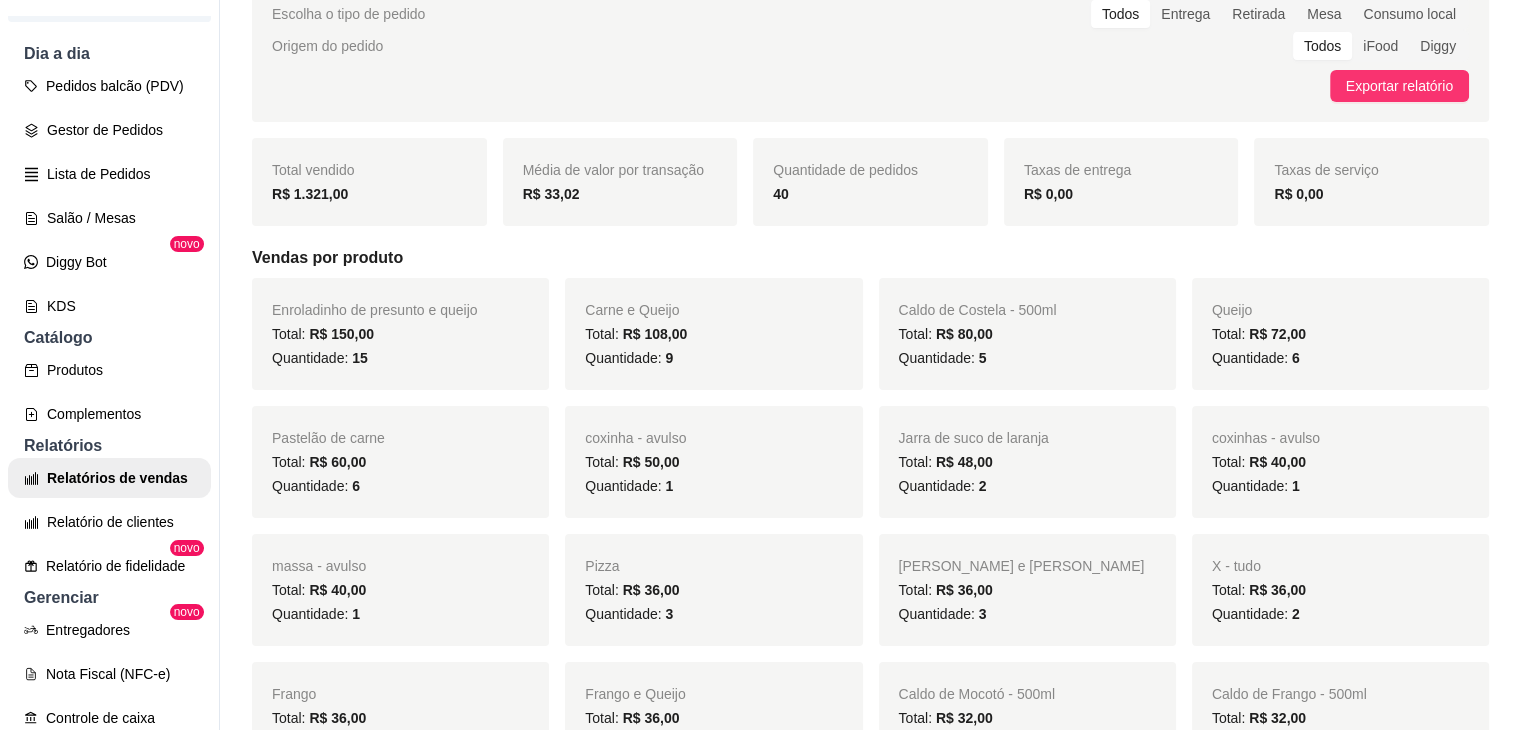 scroll, scrollTop: 0, scrollLeft: 0, axis: both 